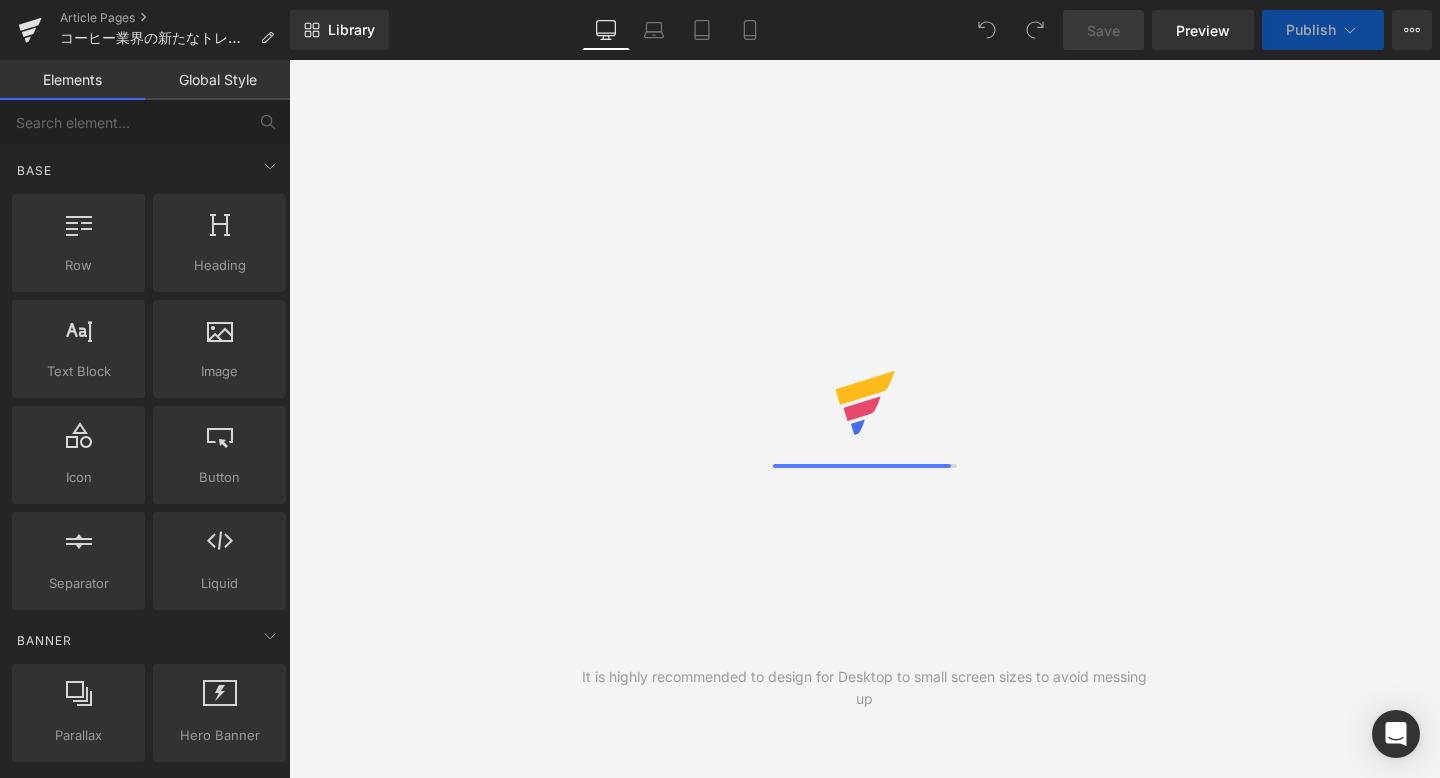 scroll, scrollTop: 0, scrollLeft: 0, axis: both 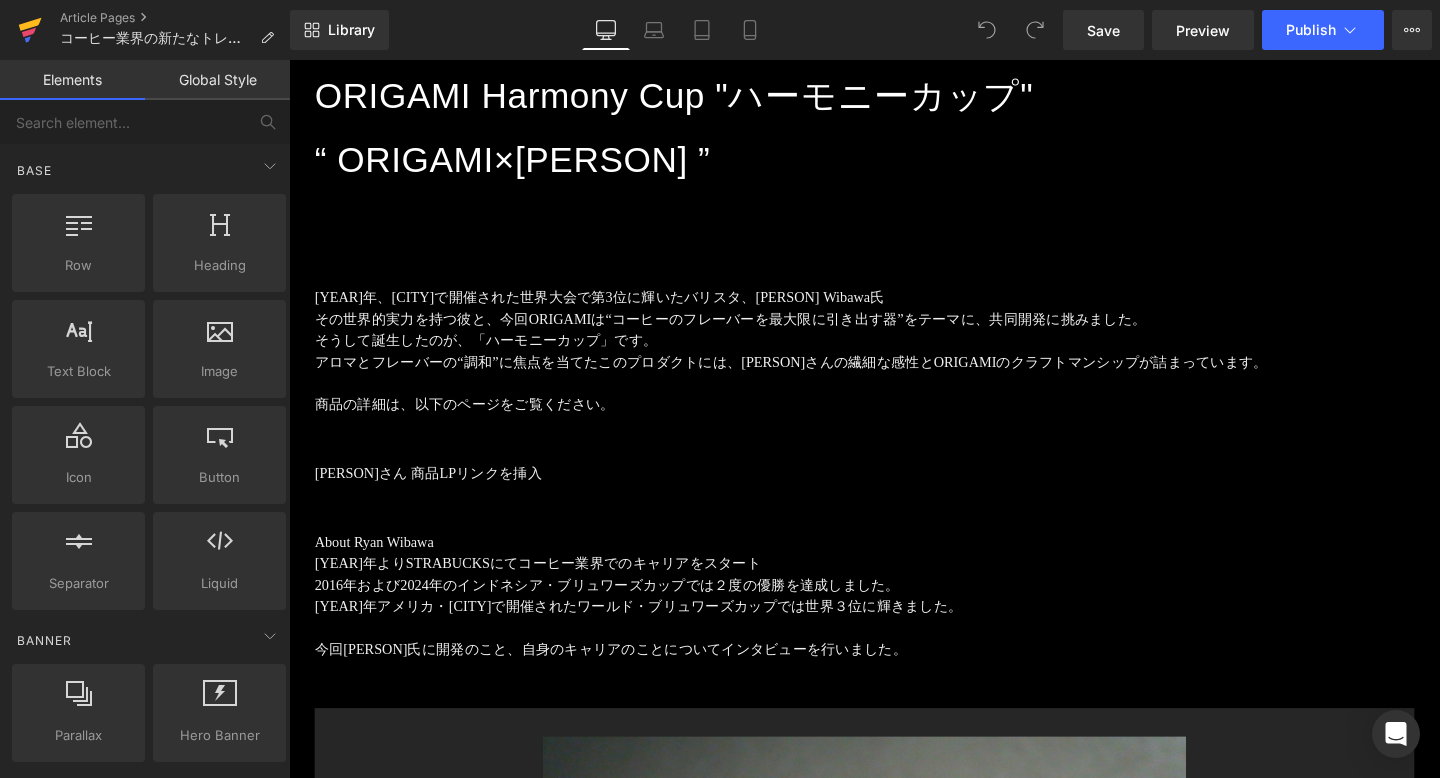 click 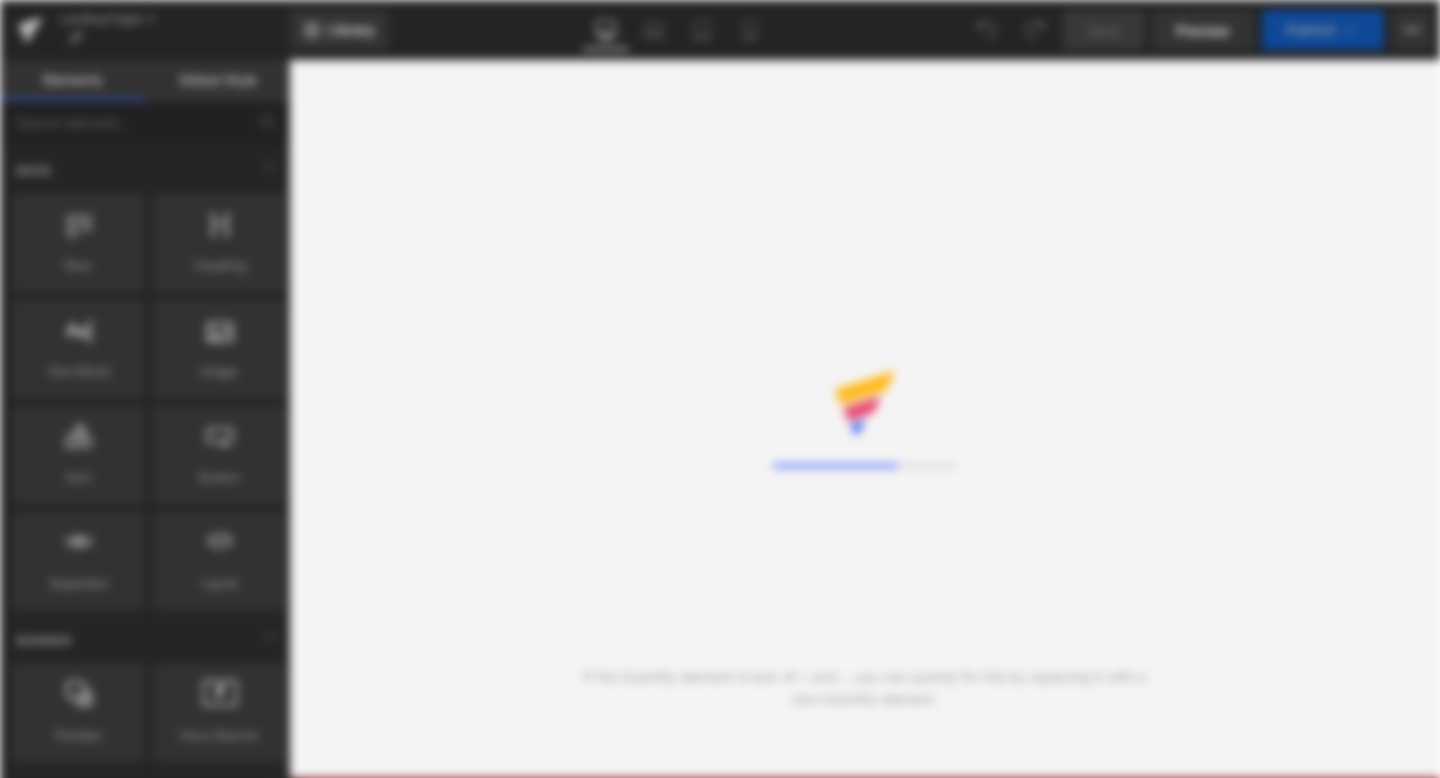 scroll, scrollTop: 0, scrollLeft: 0, axis: both 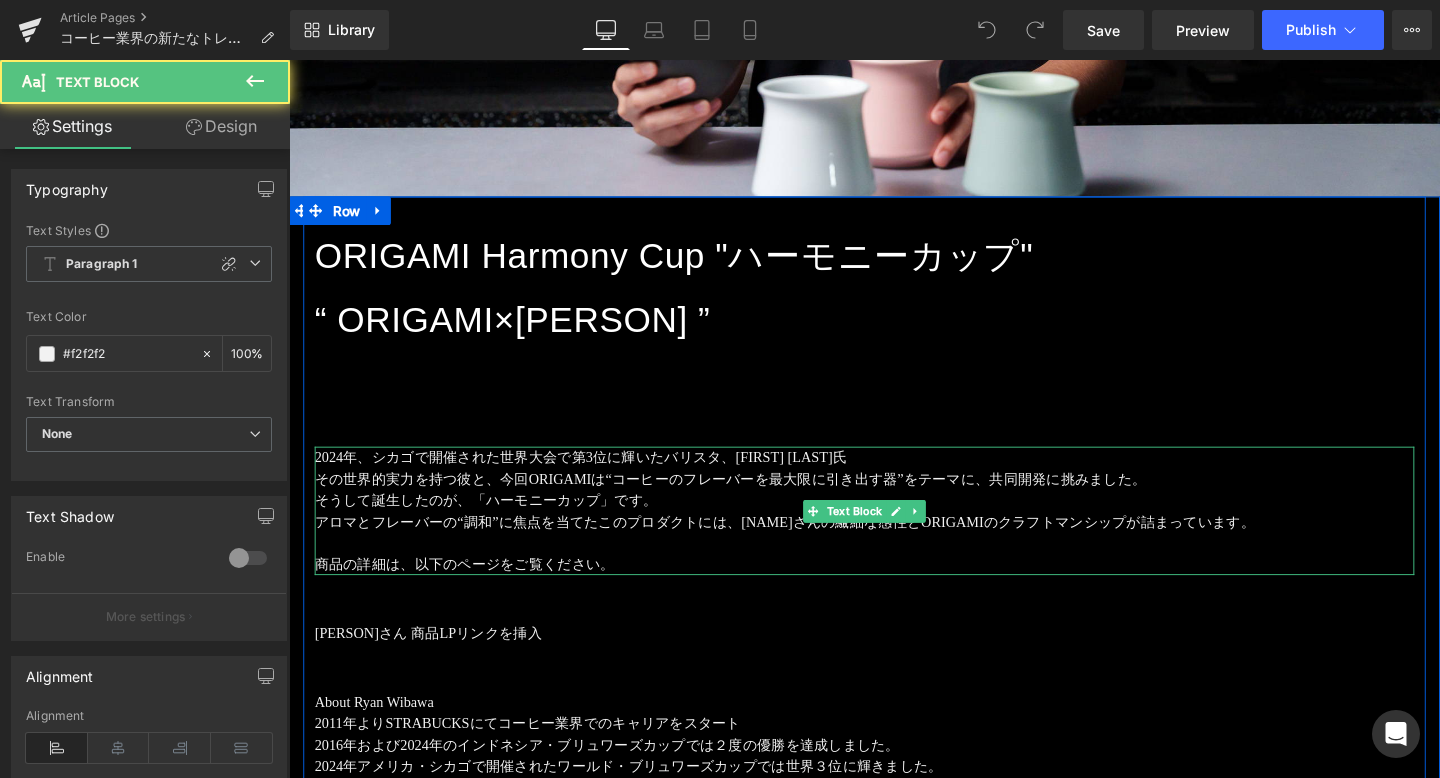 click on "その世界的実力を持つ彼と、今回ORIGAMIは“コーヒーのフレーバーを最大限に引き出す器”をテーマに、共同開発に挑みました。" at bounding box center [894, 501] 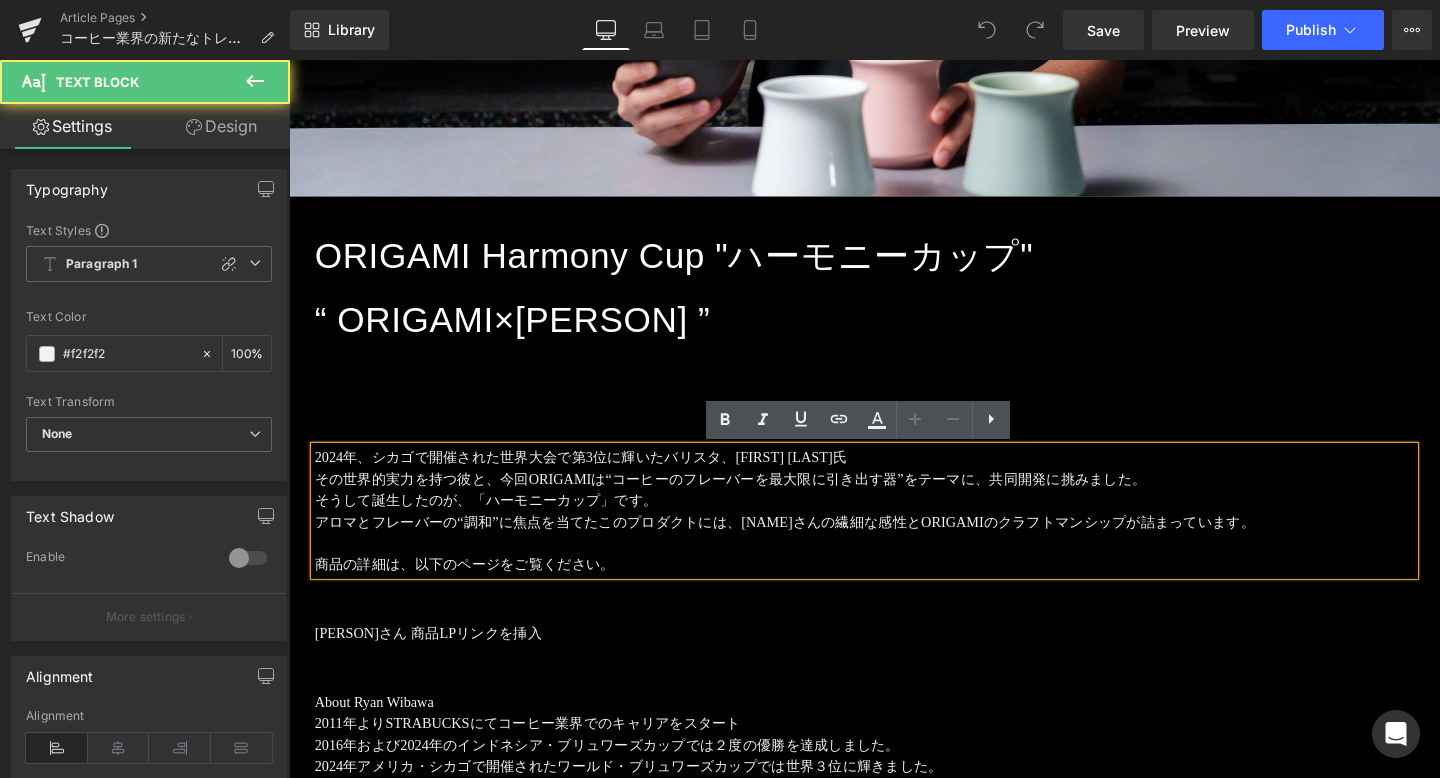 click at bounding box center [894, 568] 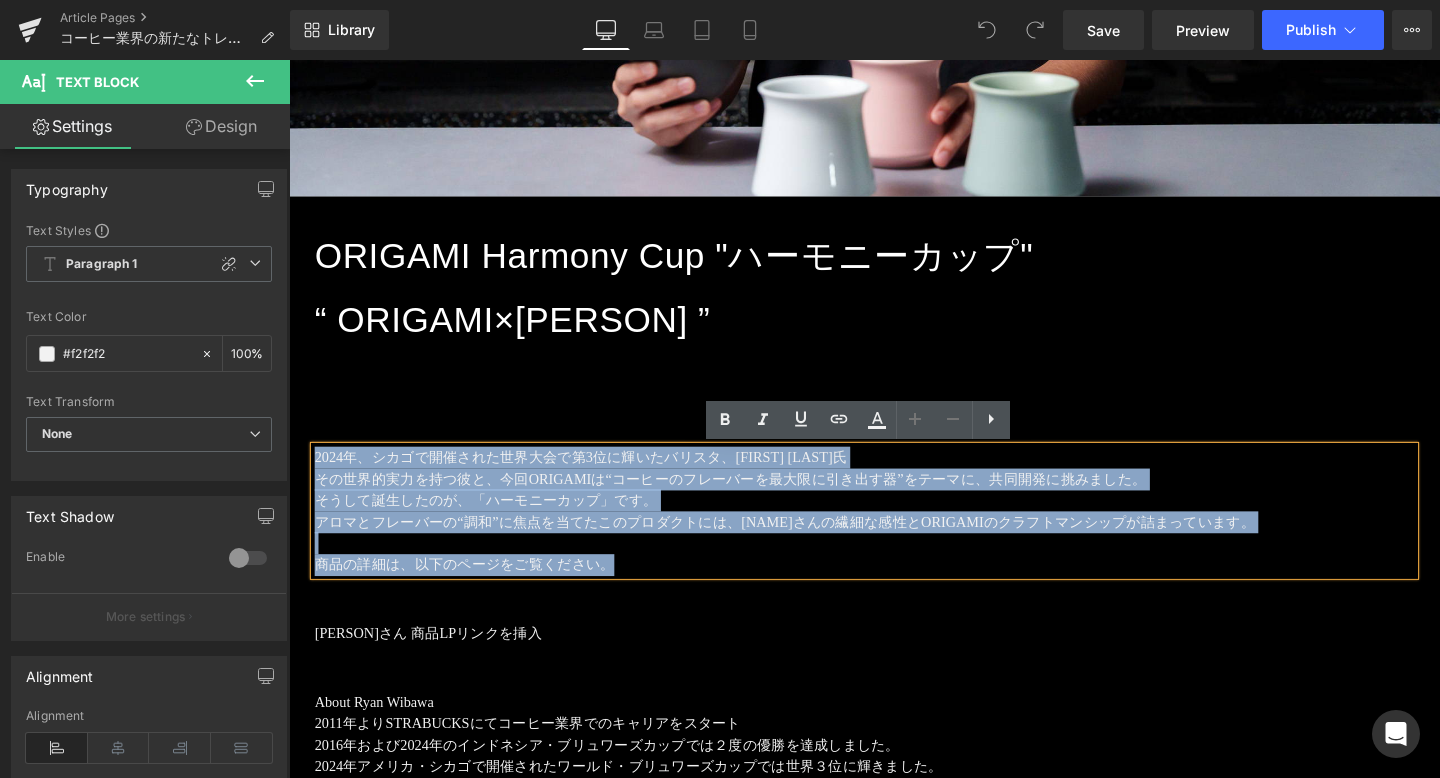 drag, startPoint x: 645, startPoint y: 595, endPoint x: 304, endPoint y: 479, distance: 360.19022 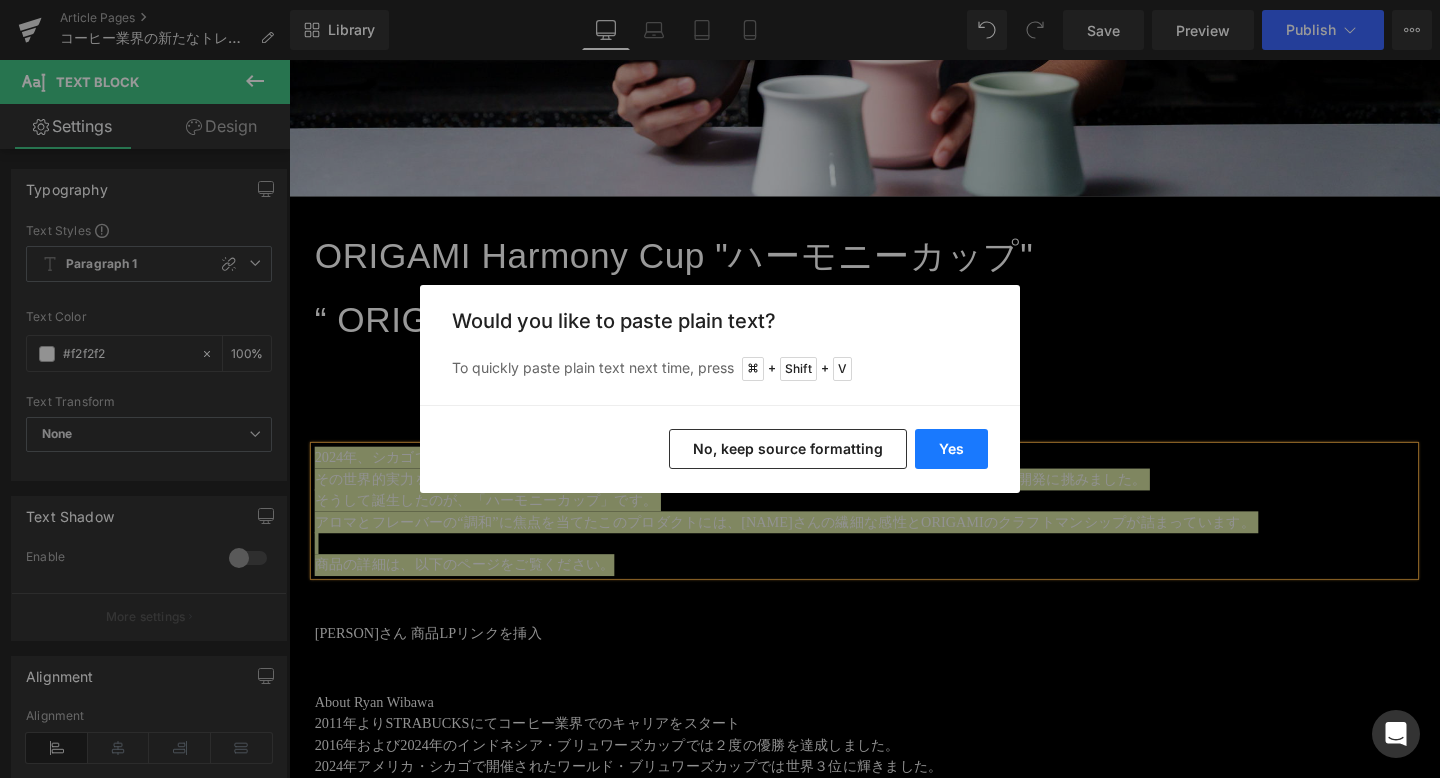 click on "Yes" at bounding box center (951, 449) 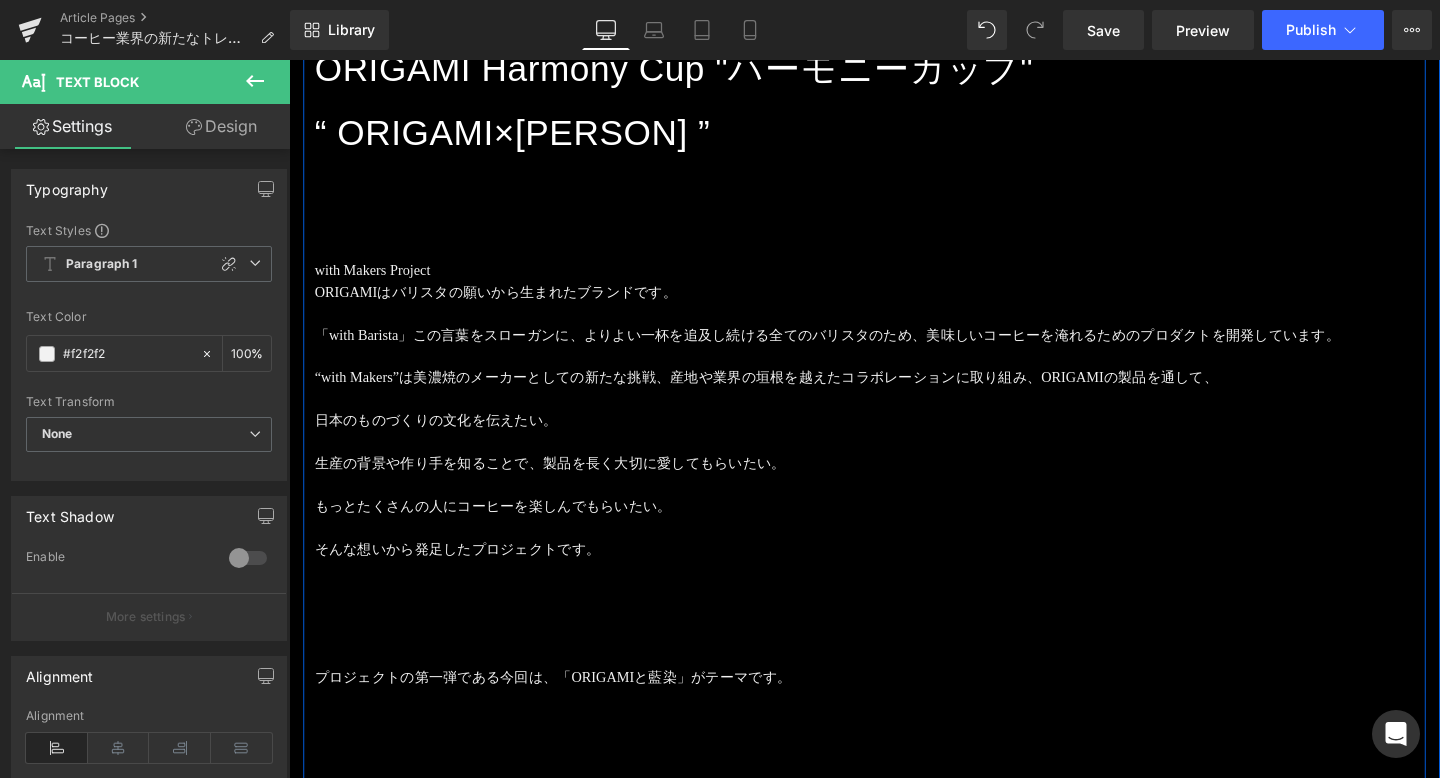 scroll, scrollTop: 1090, scrollLeft: 0, axis: vertical 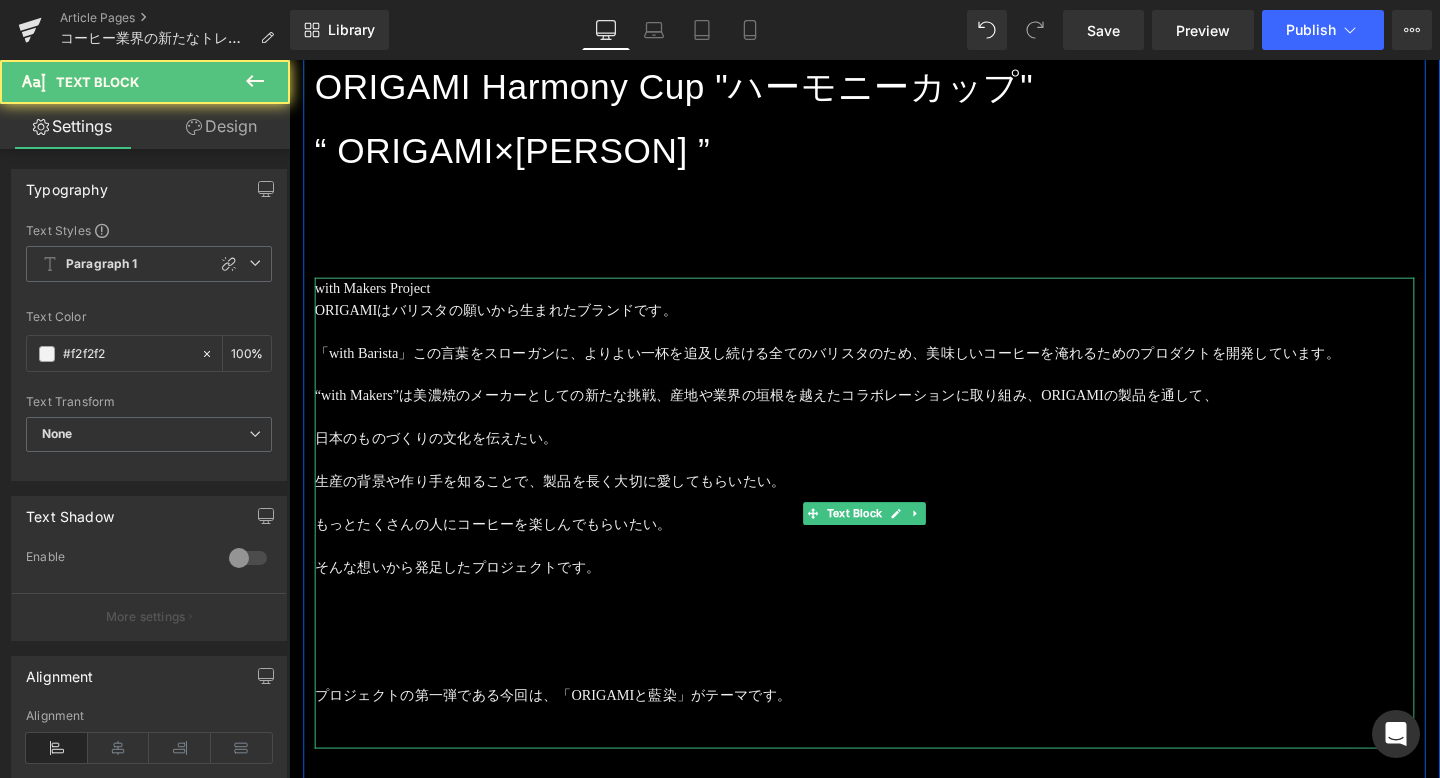 click on "with Makers Project" at bounding box center (894, 300) 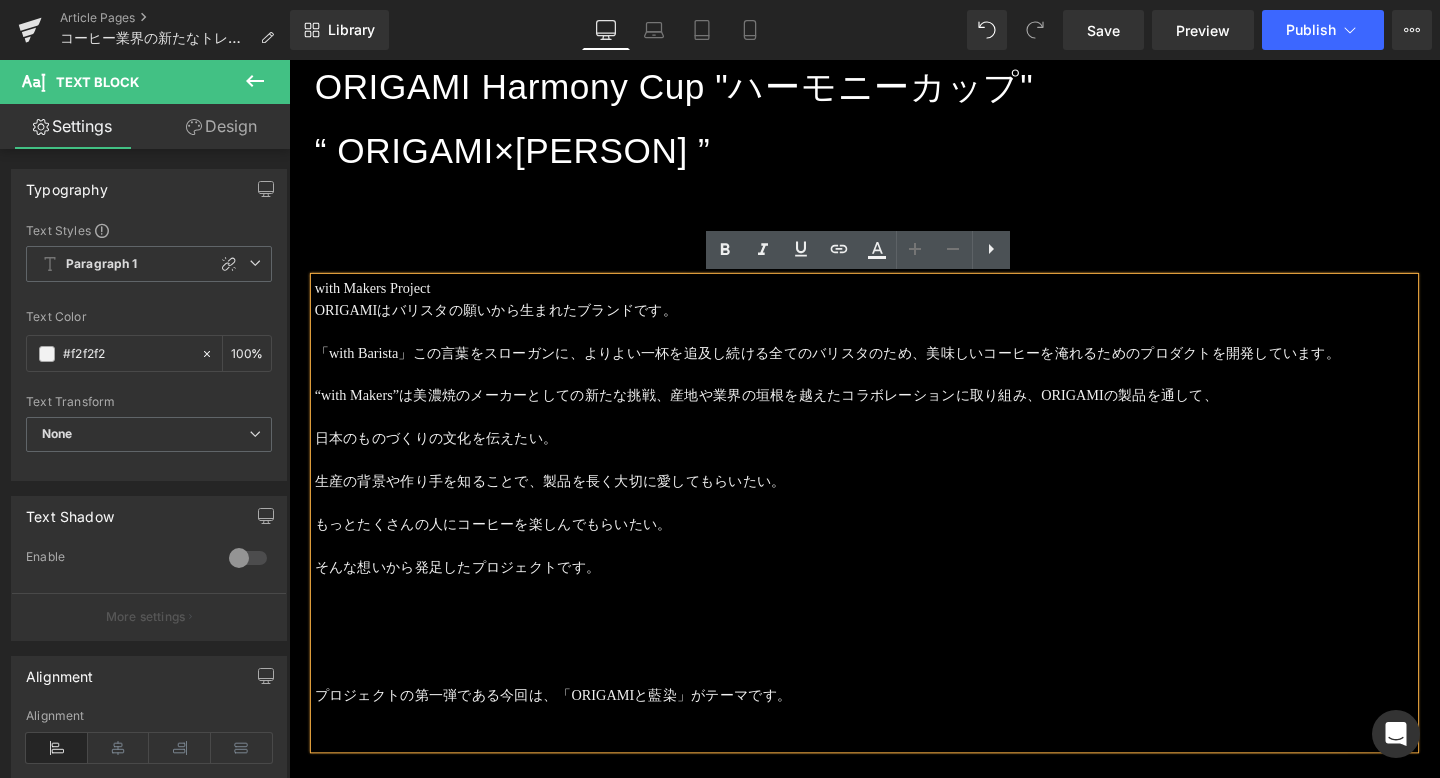 click on "with Makers Project" at bounding box center (894, 300) 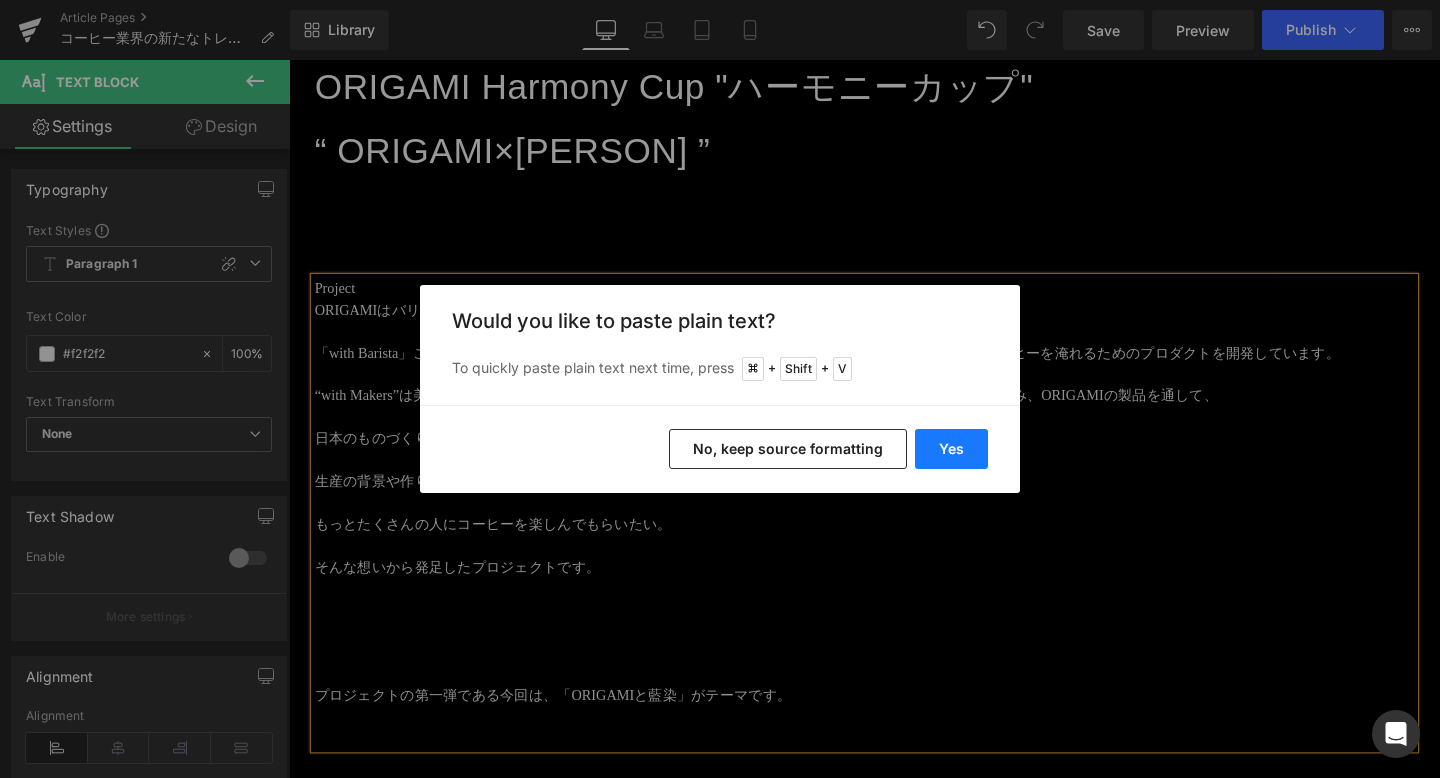 click on "Yes" at bounding box center [951, 449] 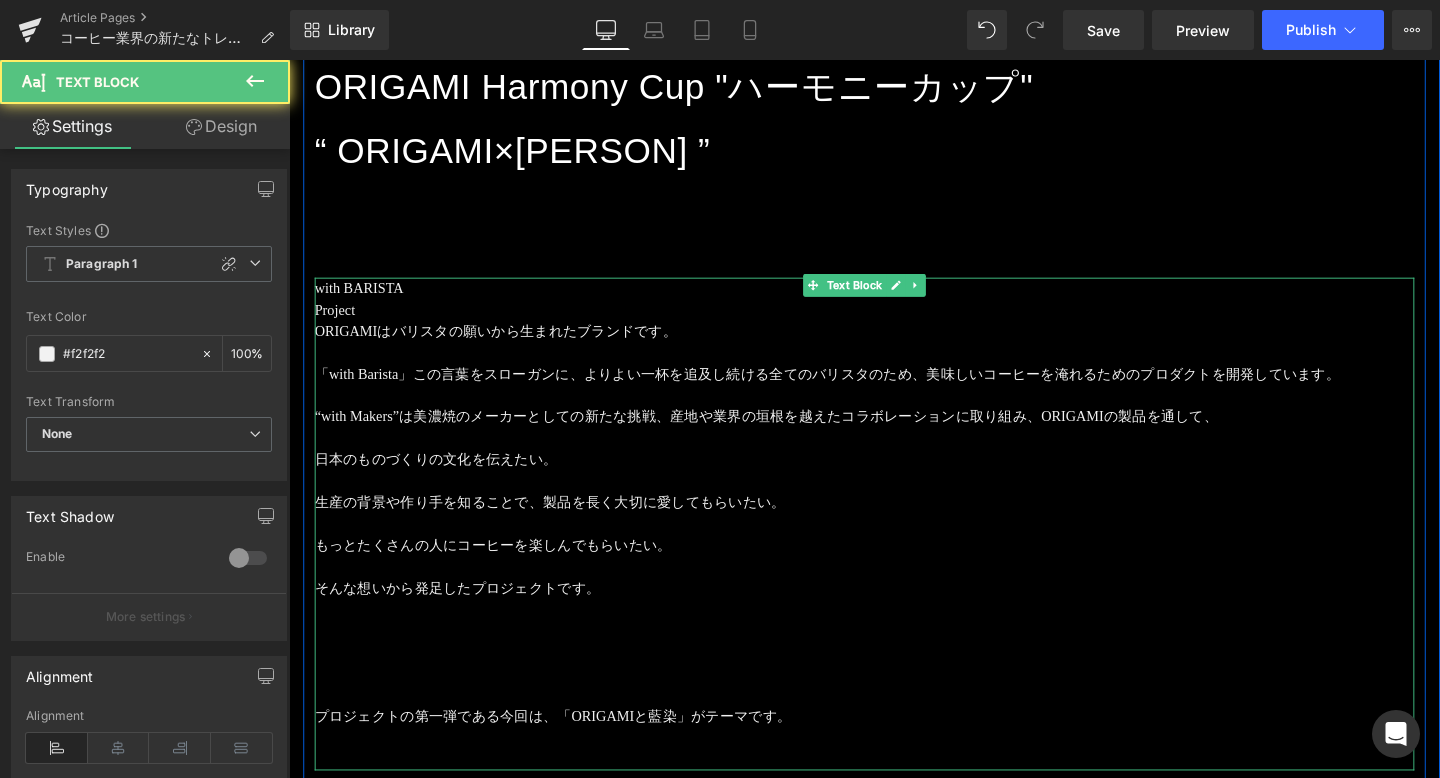 click on "Project" at bounding box center [894, 323] 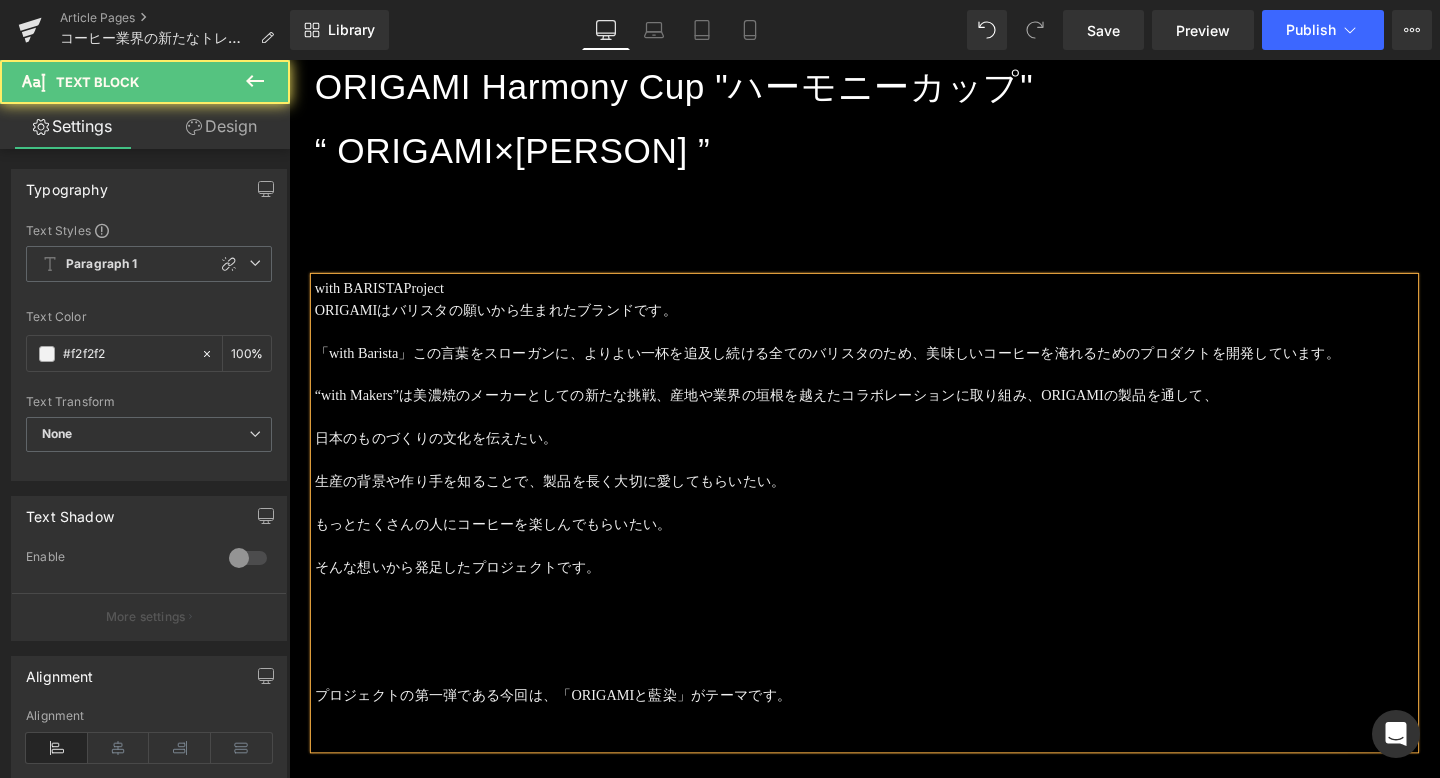 click on "ORIGAMIはバリスタの願いから生まれたブランドです。" at bounding box center [894, 323] 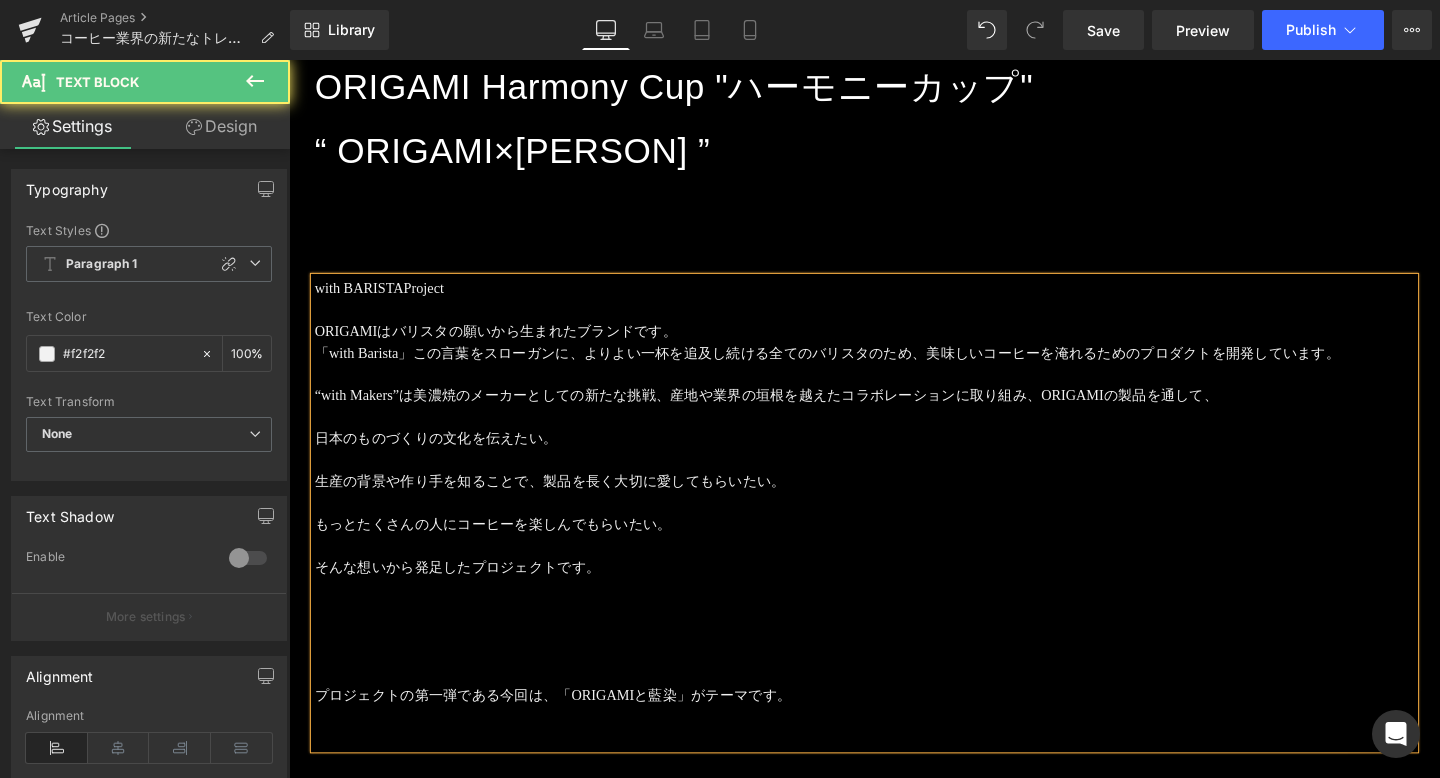 click on "「with Barista」この言葉をスローガンに、よりよい一杯を追及し続ける全てのバリスタのため、美味しいコーヒーを淹れるためのプロダクトを開発しています。" at bounding box center (894, 368) 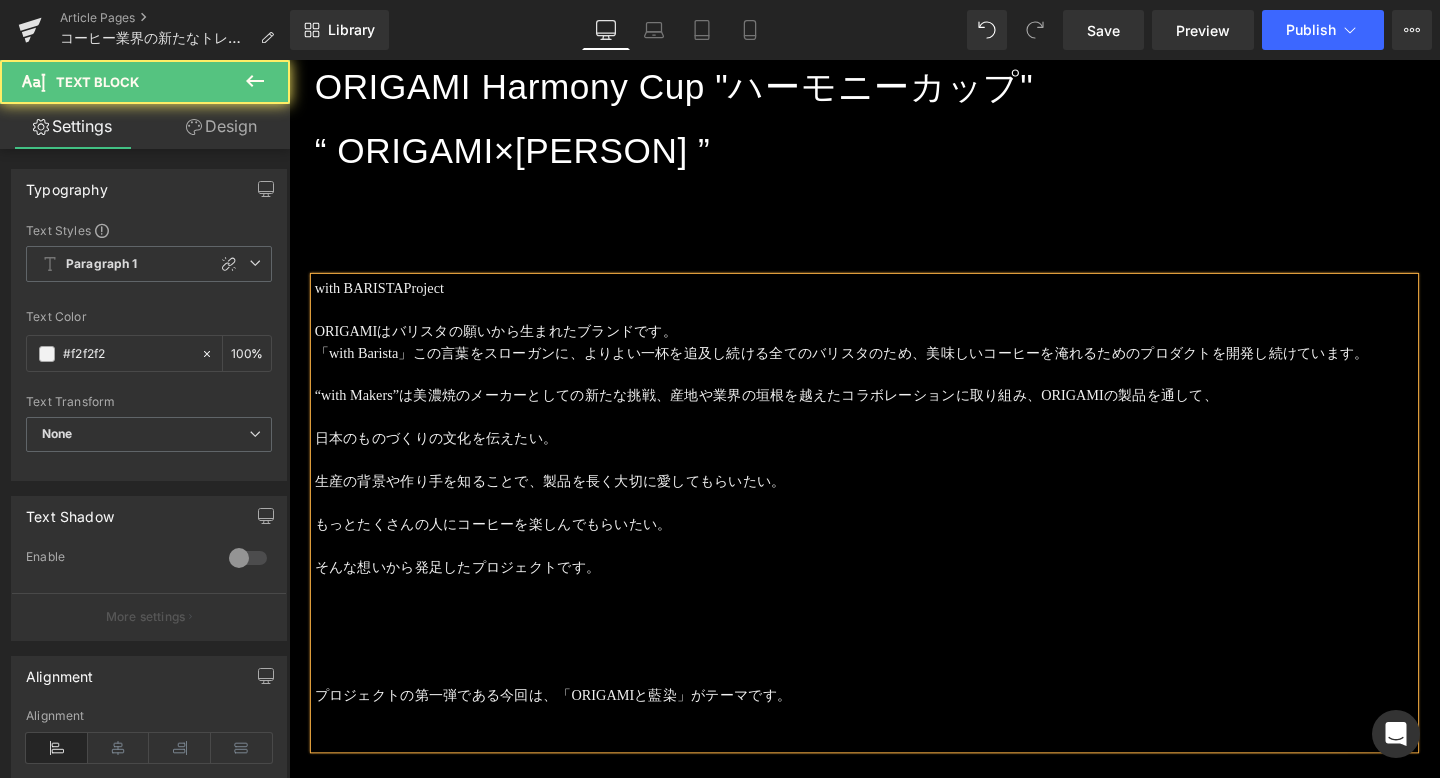 click on "“with Makers”は美濃焼のメーカーとしての新たな挑戦、産地や業界の垣根を越えたコラボレーションに取り組み、ORIGAMIの製品を通して、" at bounding box center [894, 413] 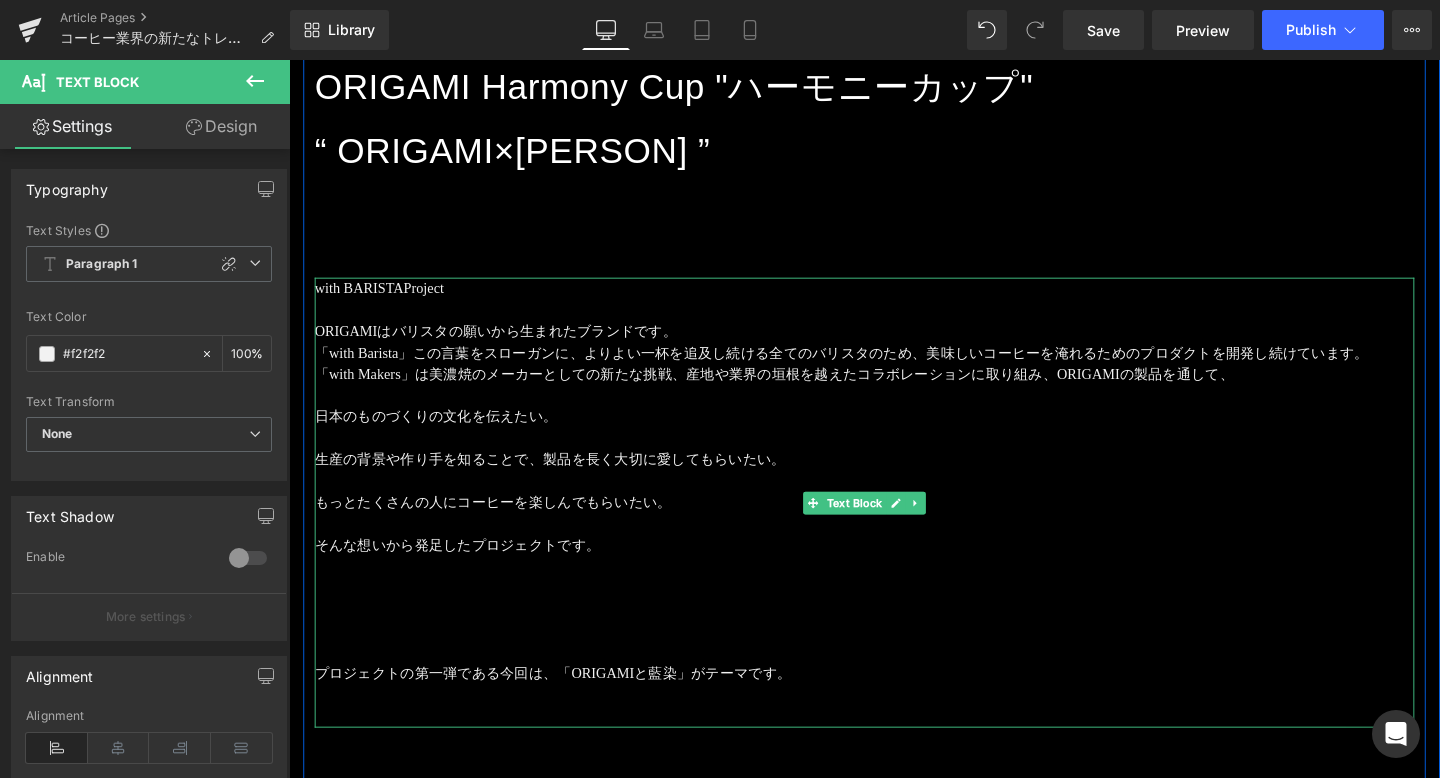 click on "「with Makers」は美濃焼のメーカーとしての新たな挑戦、産地や業界の垣根を越えたコラボレーションに取り組み、ORIGAMIの製品を通して、" at bounding box center (894, 390) 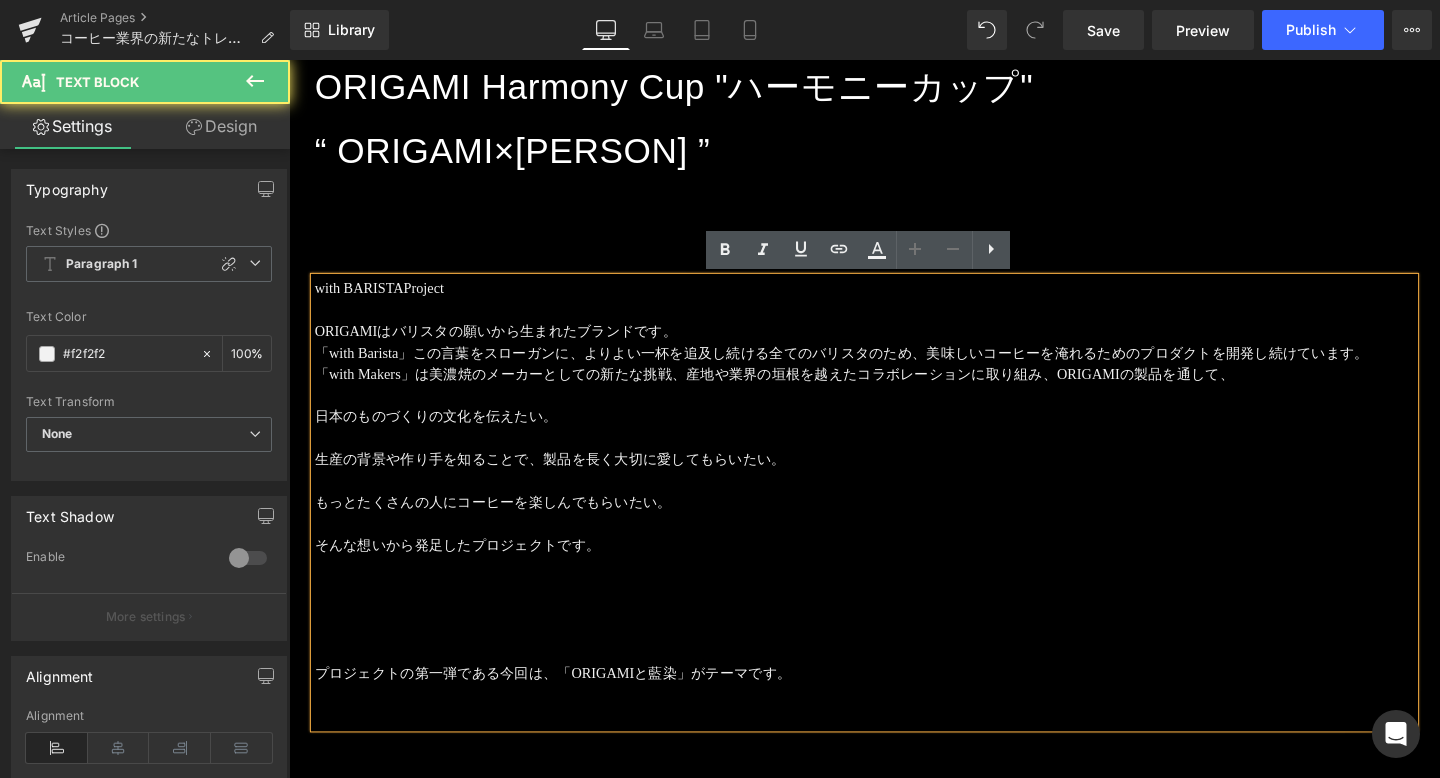 click on "「with Barista」この言葉をスローガンに、よりよい一杯を追及し続ける全てのバリスタのため、美味しいコーヒーを淹れるためのプロダクトを開発し続けています。" at bounding box center (894, 368) 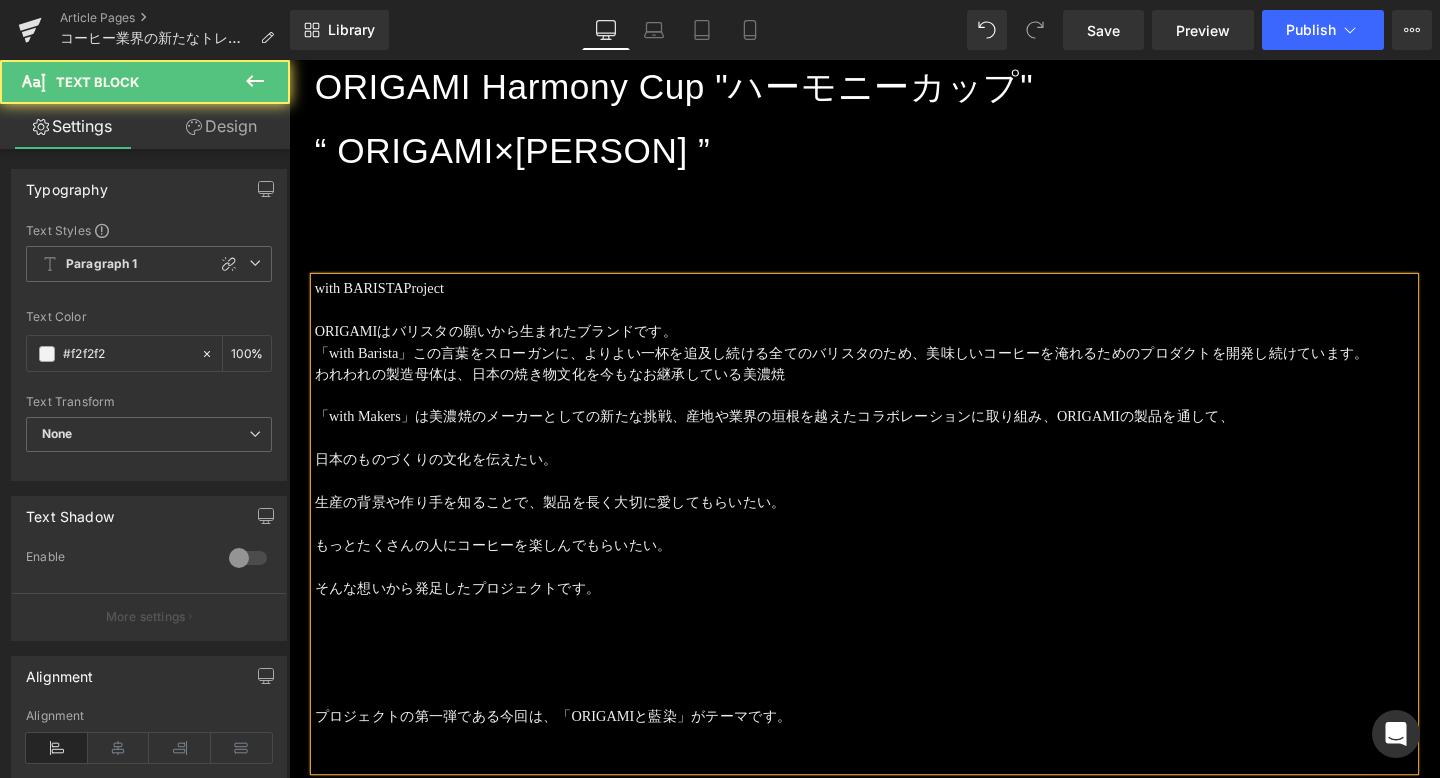 click on "with BARISTA  Project" at bounding box center [894, 300] 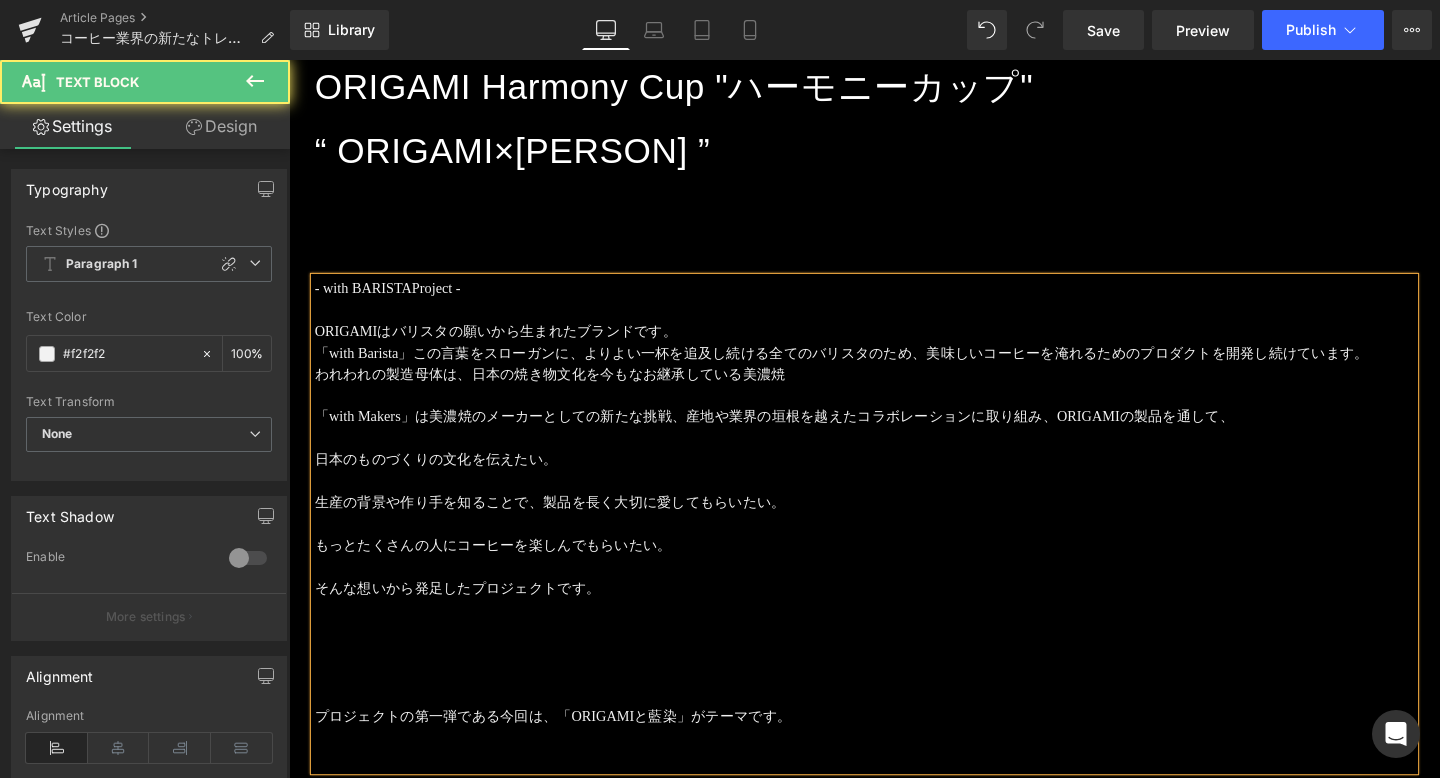 click on "「with Barista」この言葉をスローガンに、よりよい一杯を追及し続ける全てのバリスタのため、美味しいコーヒーを淹れるためのプロダクトを開発し続けています。" at bounding box center (894, 368) 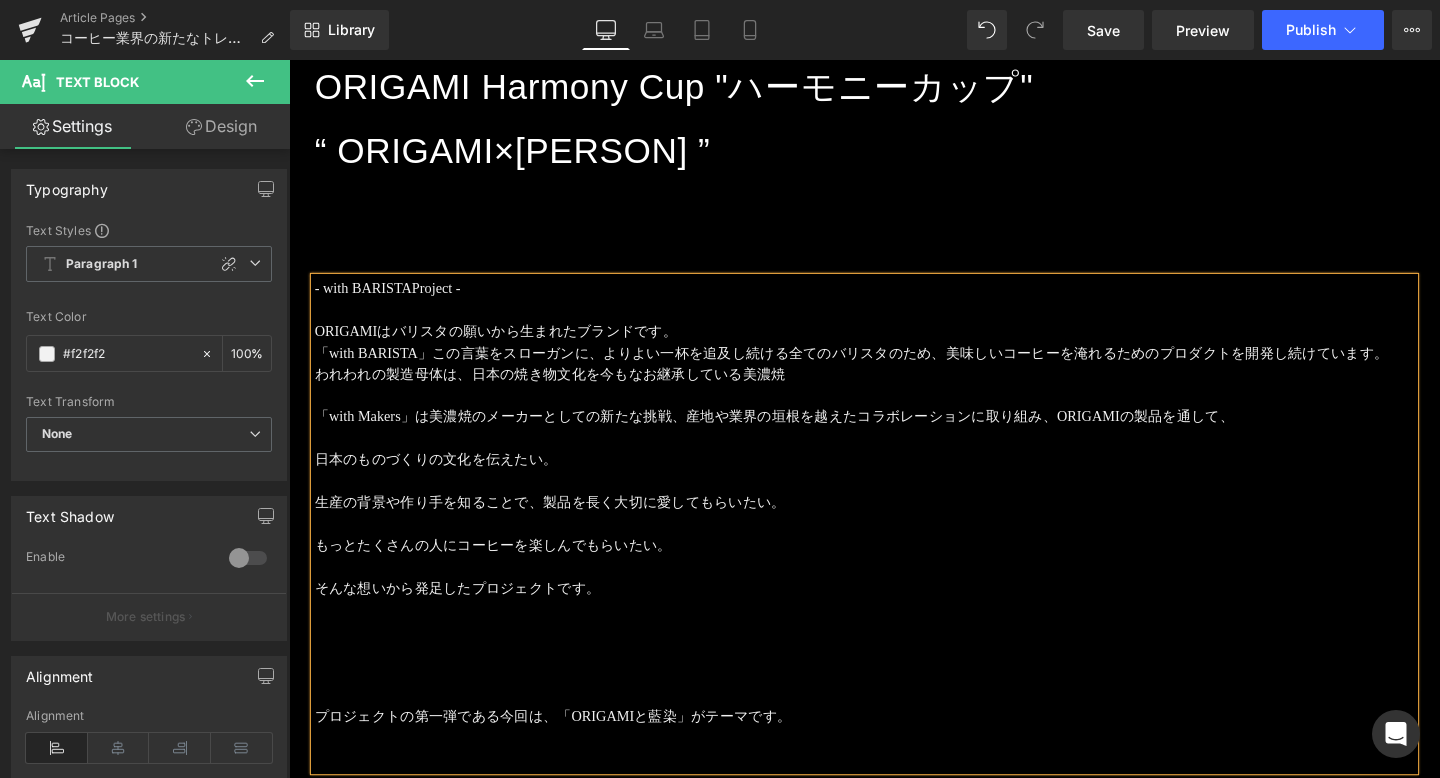 click on "われわれの製造母体は、日本の焼き物文化を今もなお継承している美濃焼" at bounding box center (894, 390) 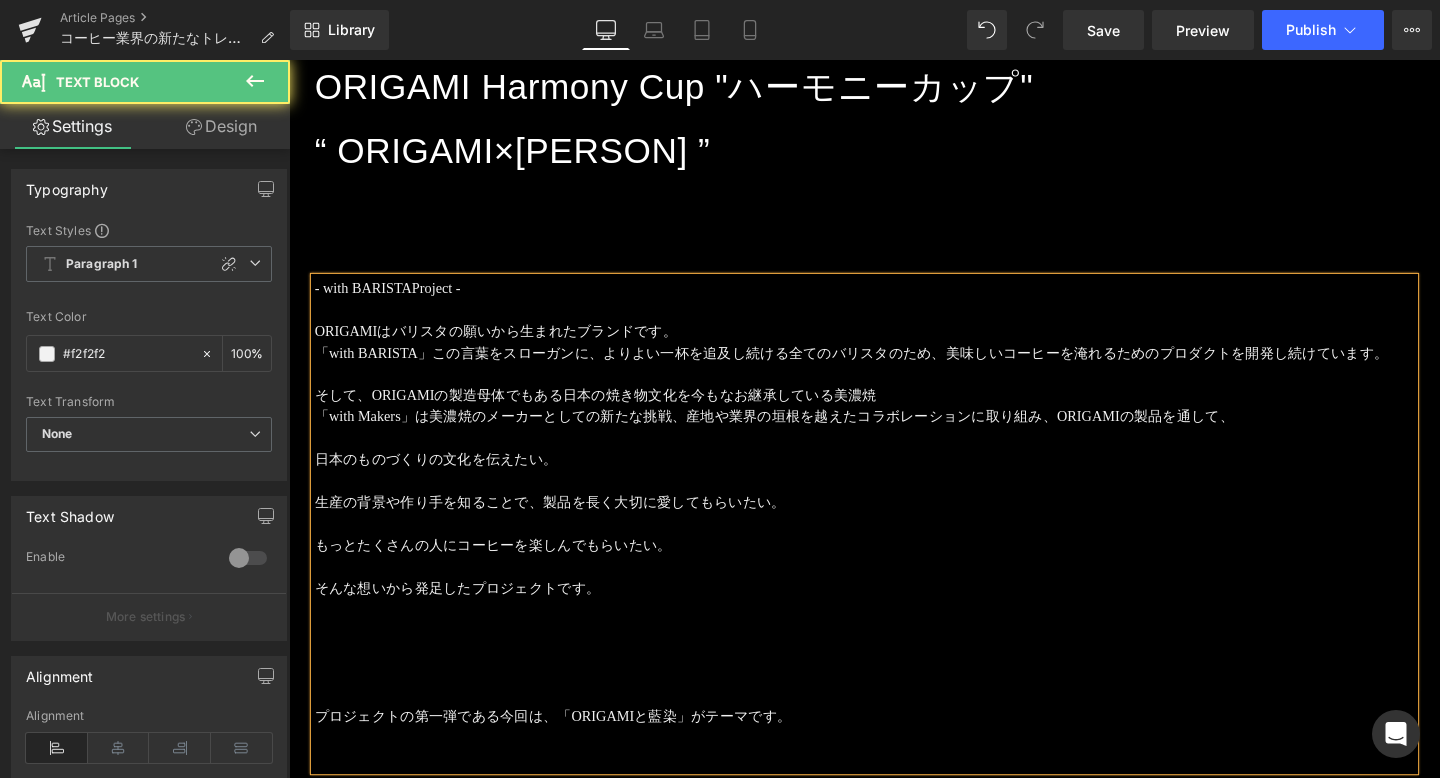 click on "そして、ORIGAMIの製造母体でもある日本の焼き物文化を今もなお継承している美濃焼" at bounding box center [611, 413] 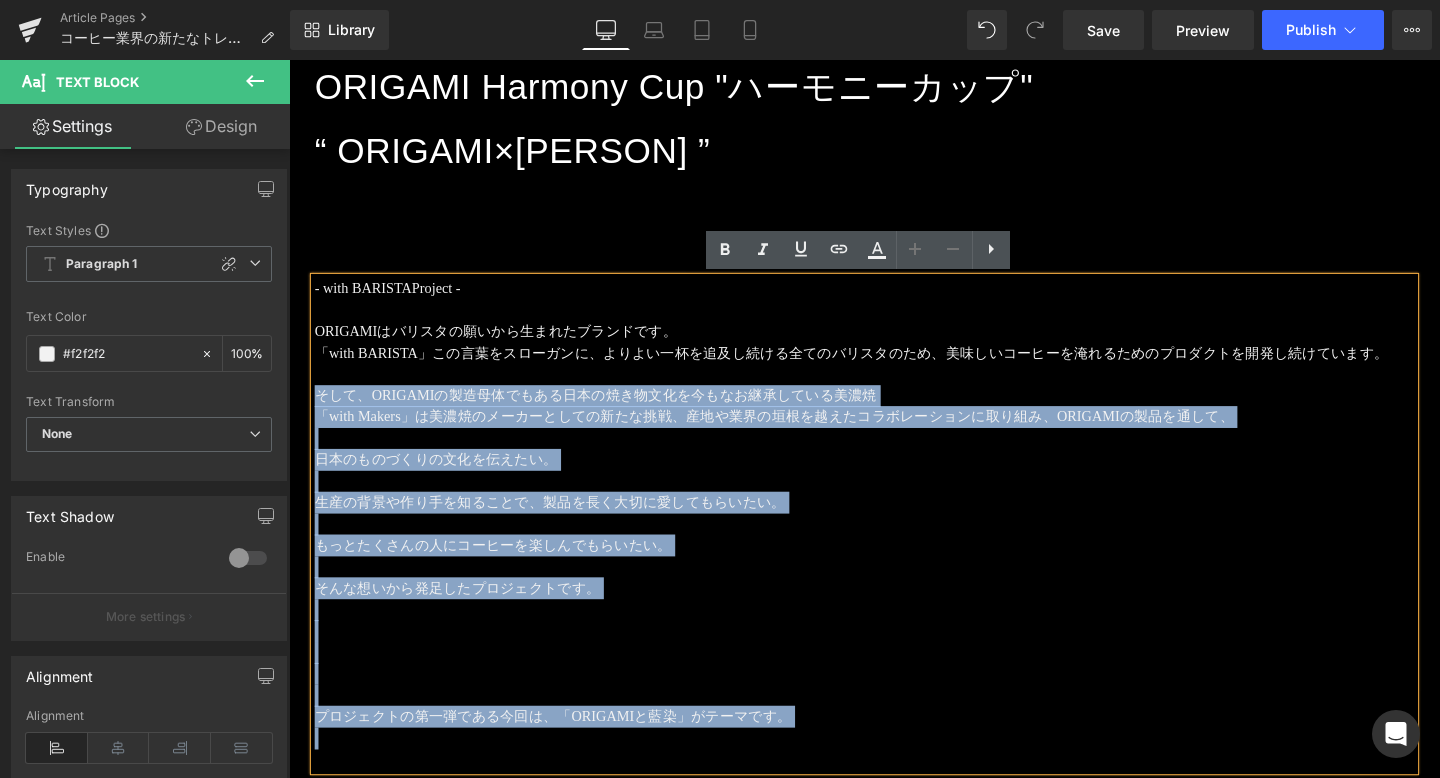 drag, startPoint x: 319, startPoint y: 407, endPoint x: 853, endPoint y: 760, distance: 640.1289 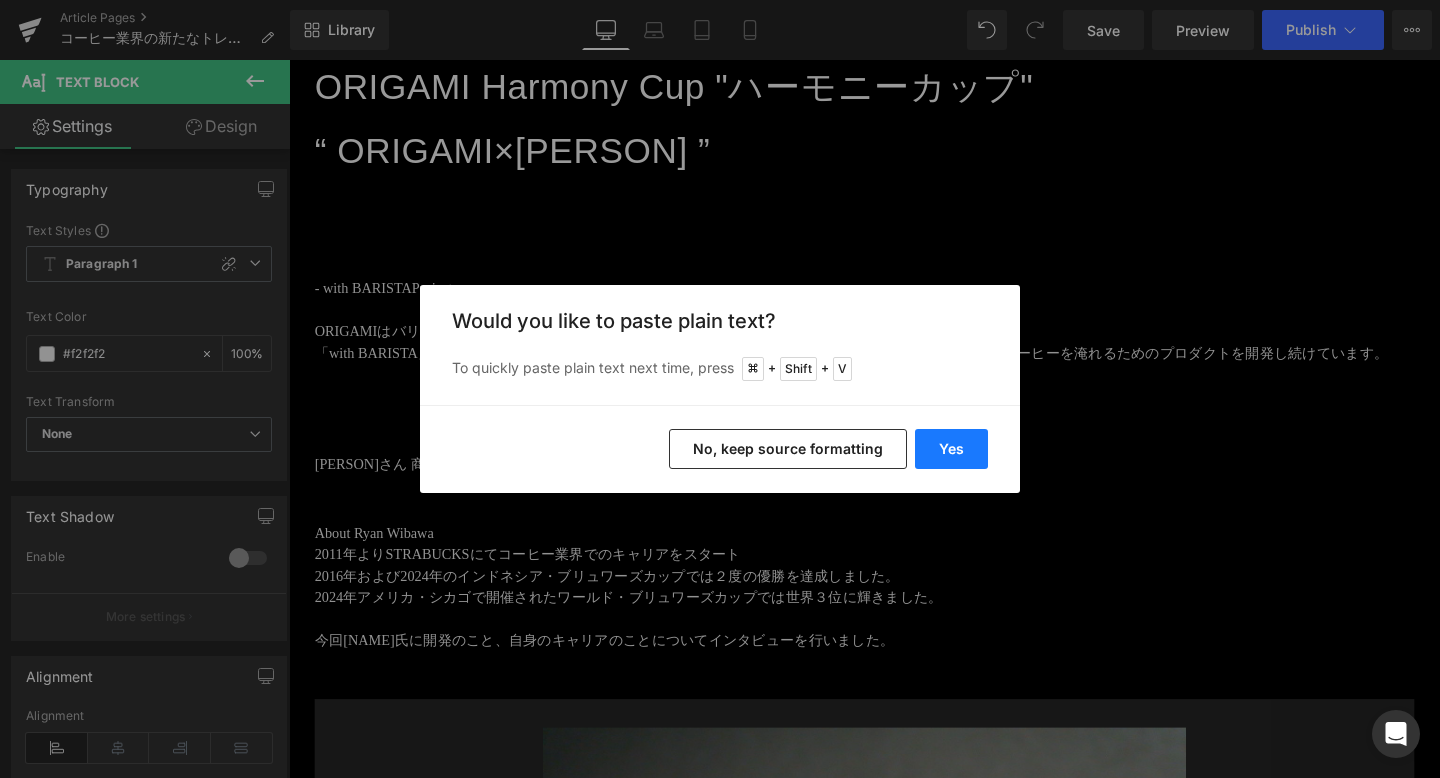 click on "Yes" at bounding box center (951, 449) 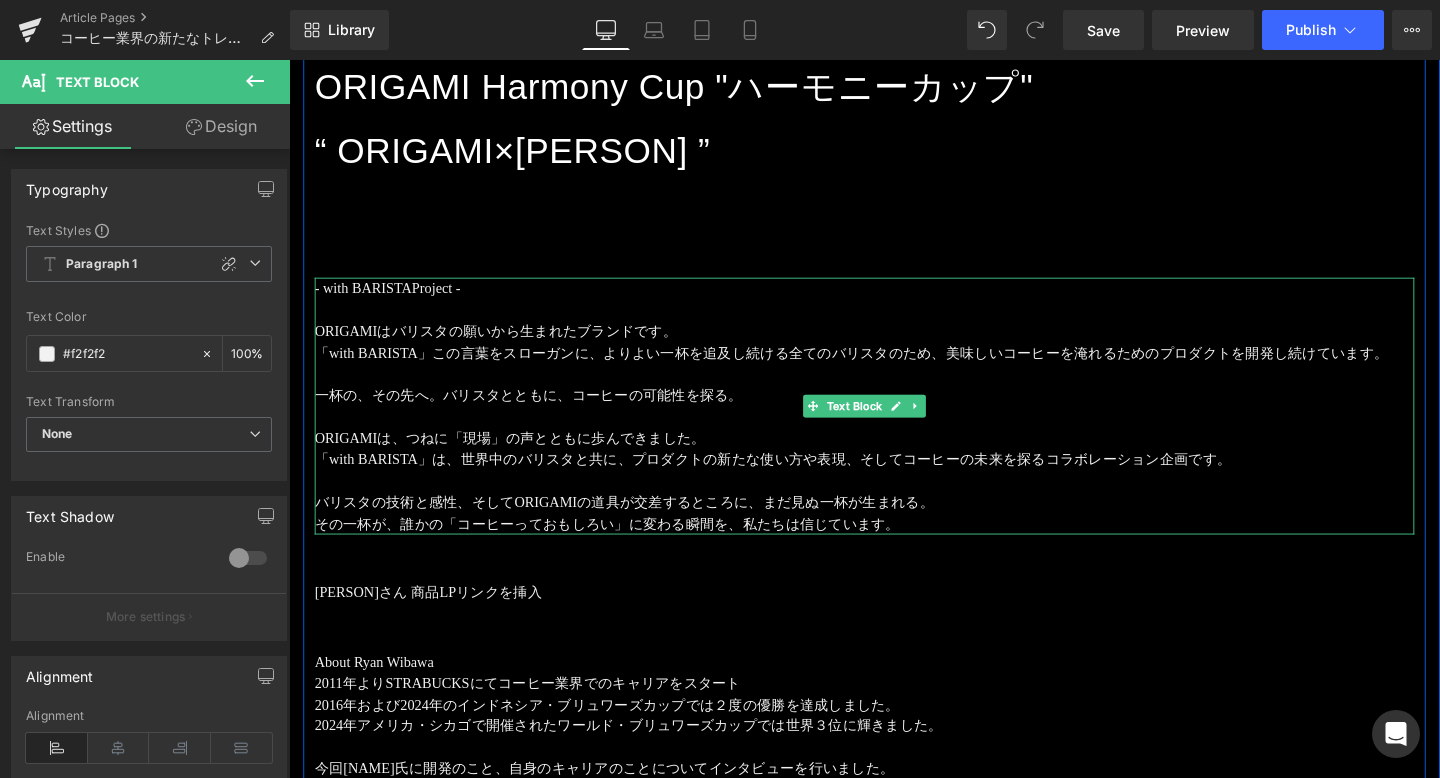 click on "「with BARISTA」は、世界中のバリスタと共に、プロダクトの新たな使い方や表現、そしてコーヒーの未来を探るコラボレーション企画です。" at bounding box center (894, 480) 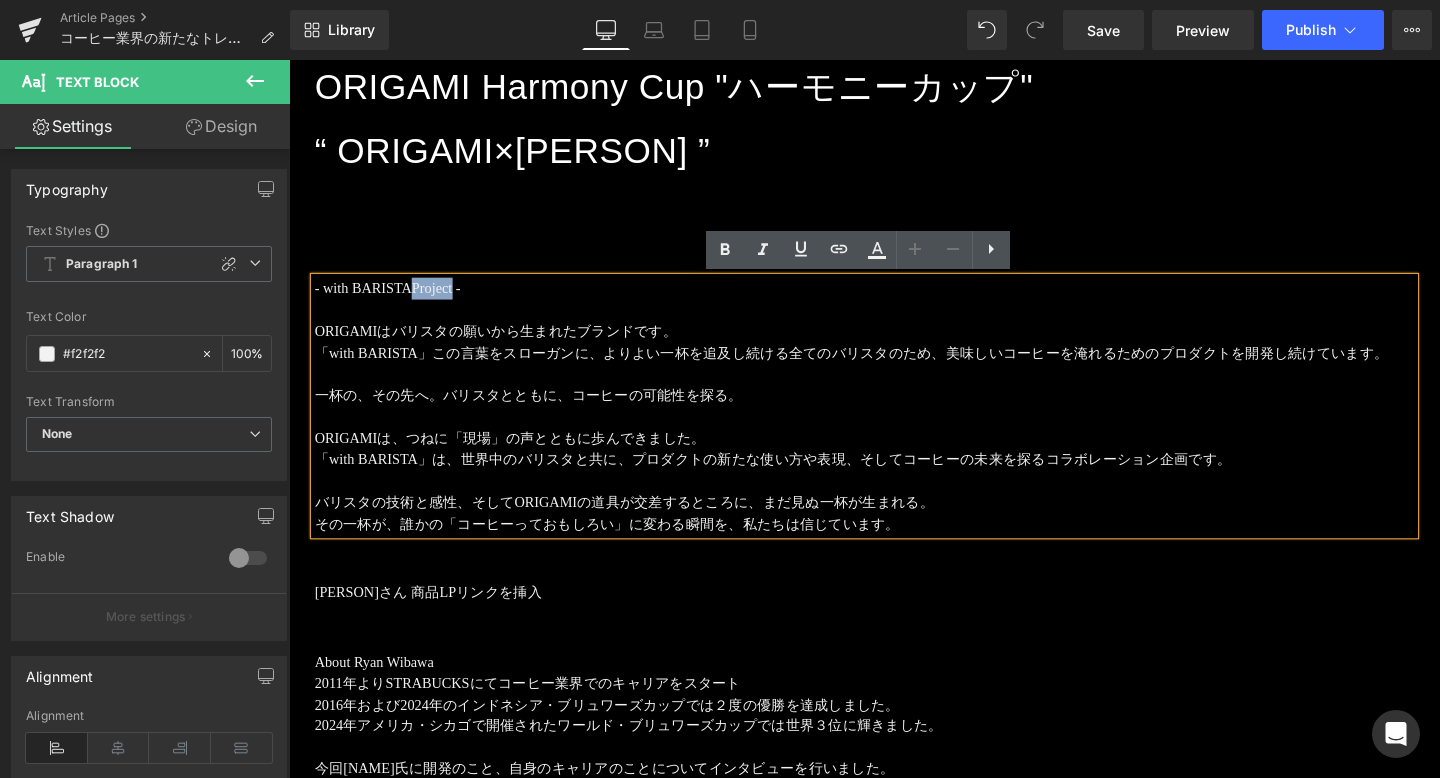 drag, startPoint x: 434, startPoint y: 301, endPoint x: 482, endPoint y: 301, distance: 48 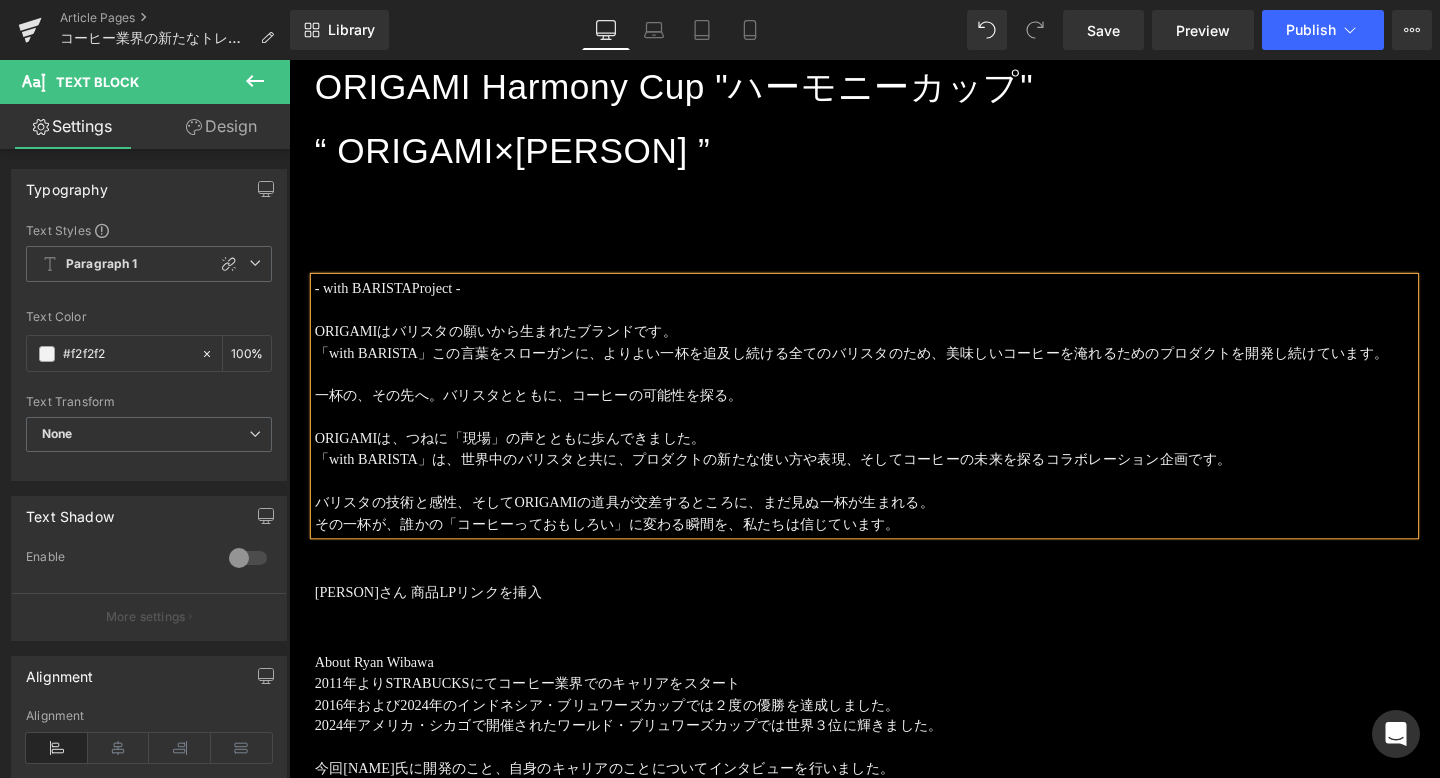 click on "「with BARISTA」は、世界中のバリスタと共に、プロダクトの新たな使い方や表現、そしてコーヒーの未来を探るコラボレーション企画です。" at bounding box center (894, 480) 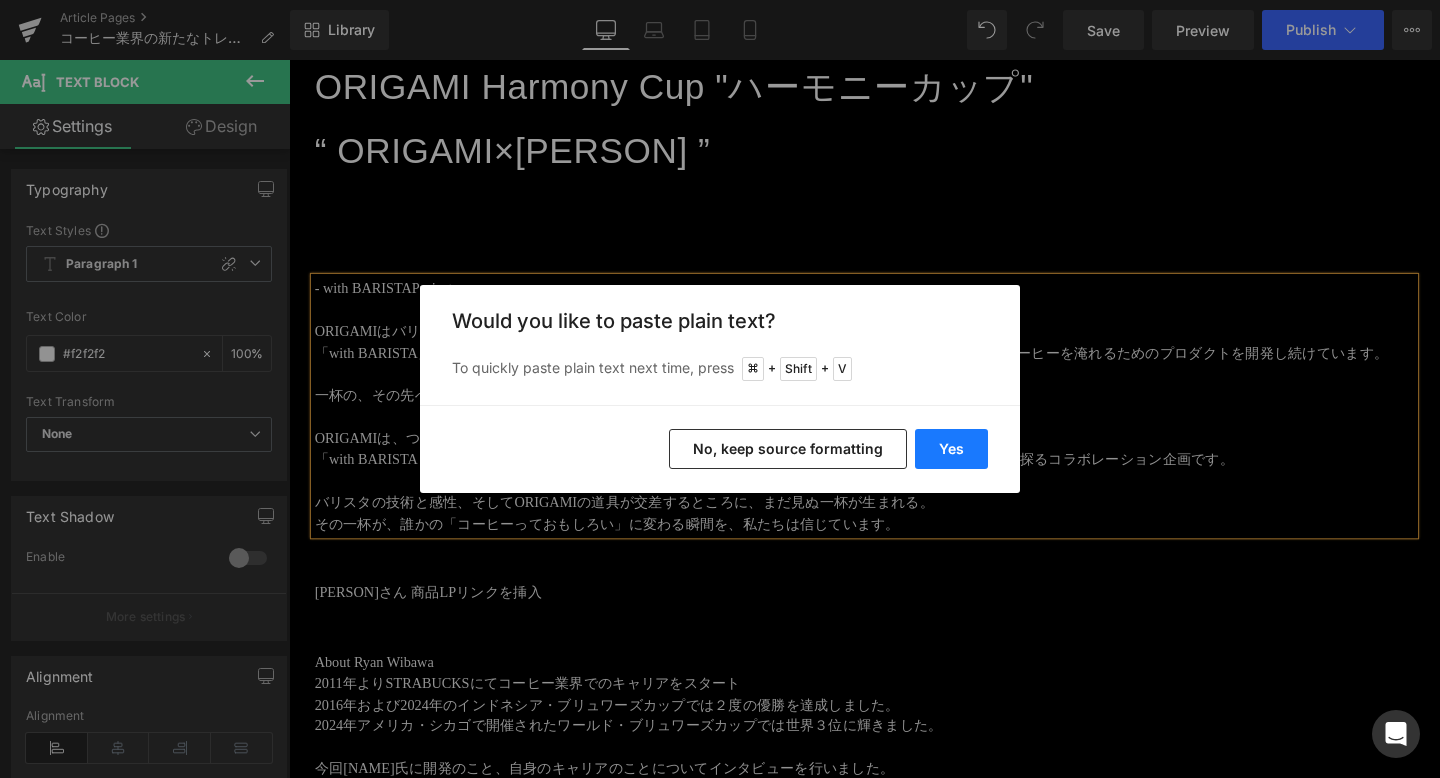 click on "Yes" at bounding box center [951, 449] 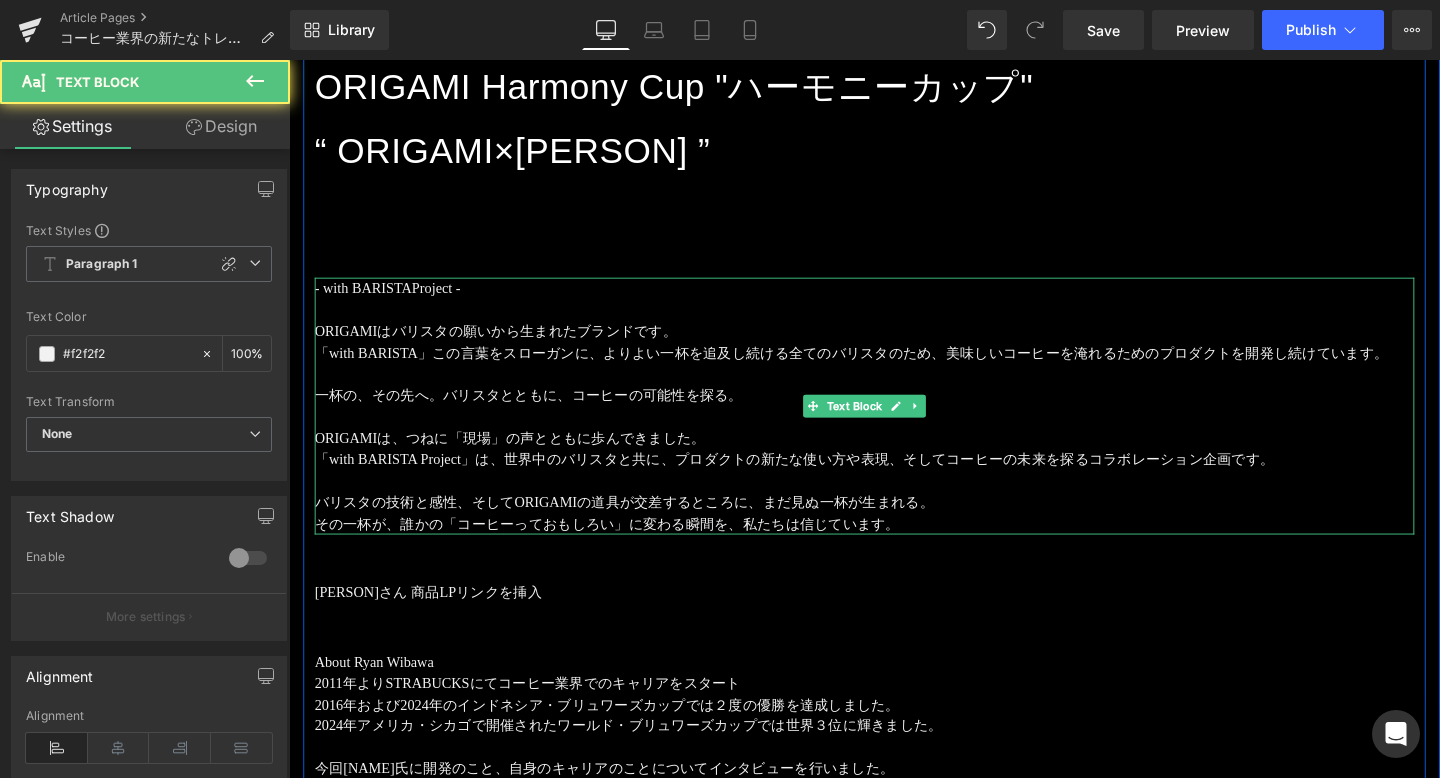 click on "一杯の、その先へ。バリスタとともに、コーヒーの可能性を探る。" at bounding box center (894, 413) 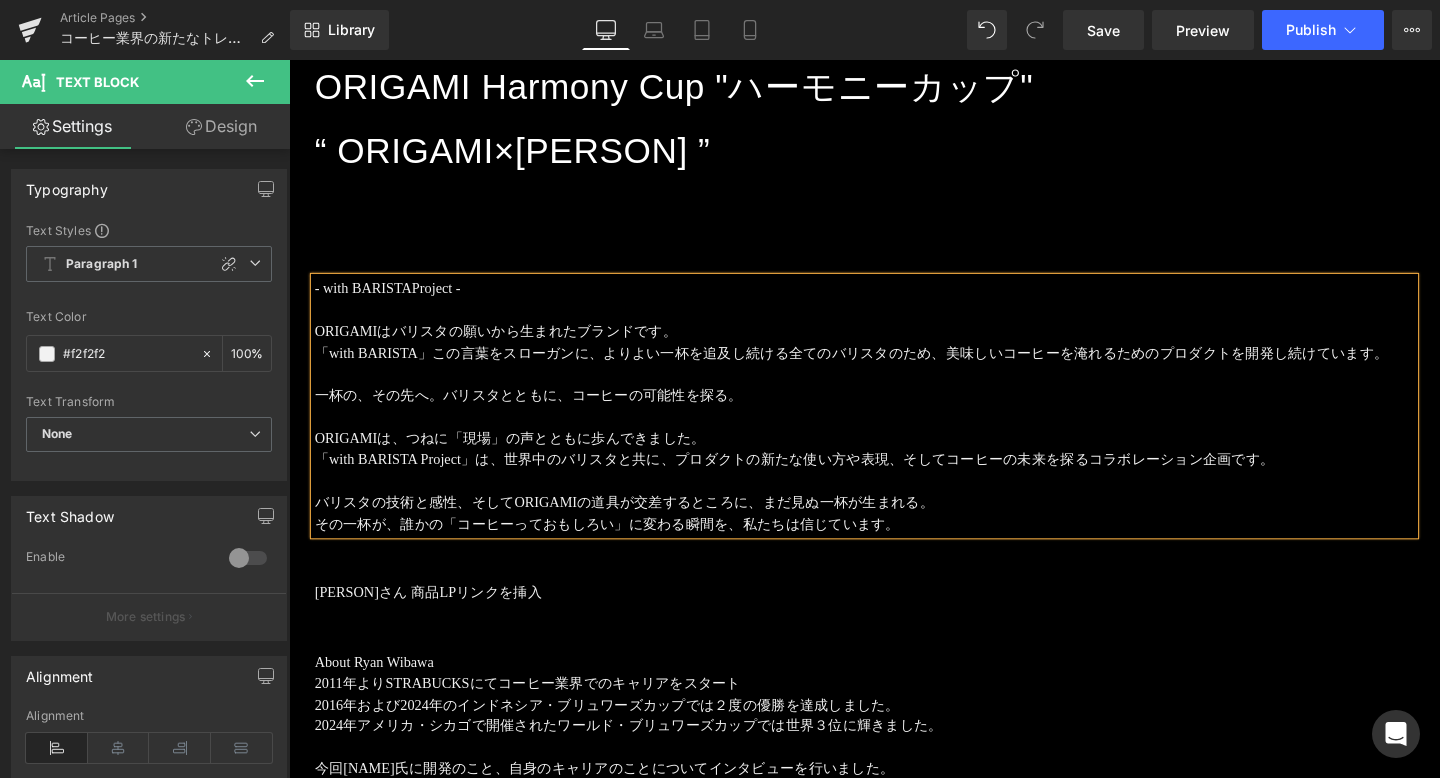 click on "「with BARISTA Project」は、世界中のバリスタと共に、プロダクトの新たな使い方や表現、そしてコーヒーの未来を探るコラボレーション企画です。" at bounding box center (894, 480) 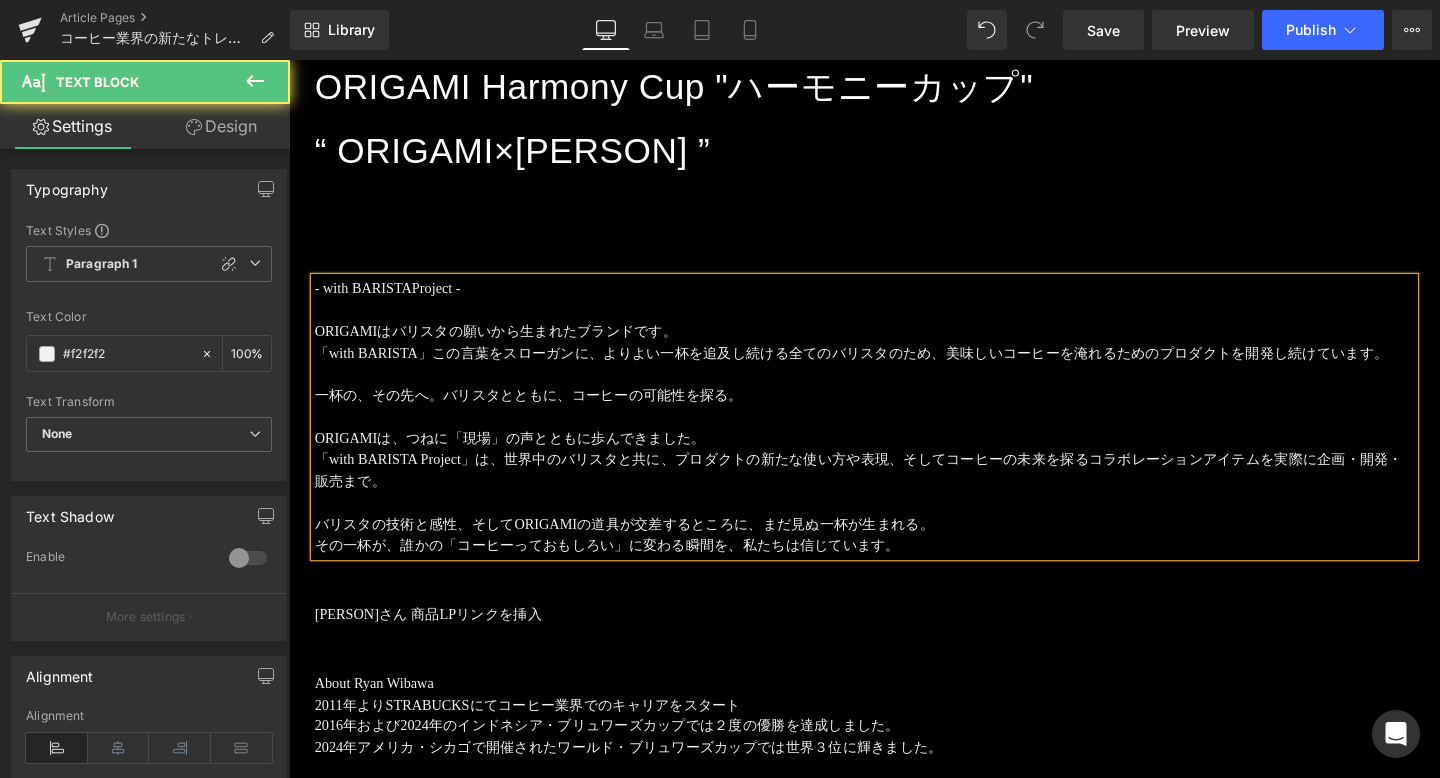 click on "「with BARISTA Project」は、世界中のバリスタと共に、プロダクトの新たな使い方や表現、そしてコーヒーの未来を探るコラボレーションアイテムを実際に企画・開発・販売まで。" at bounding box center [894, 491] 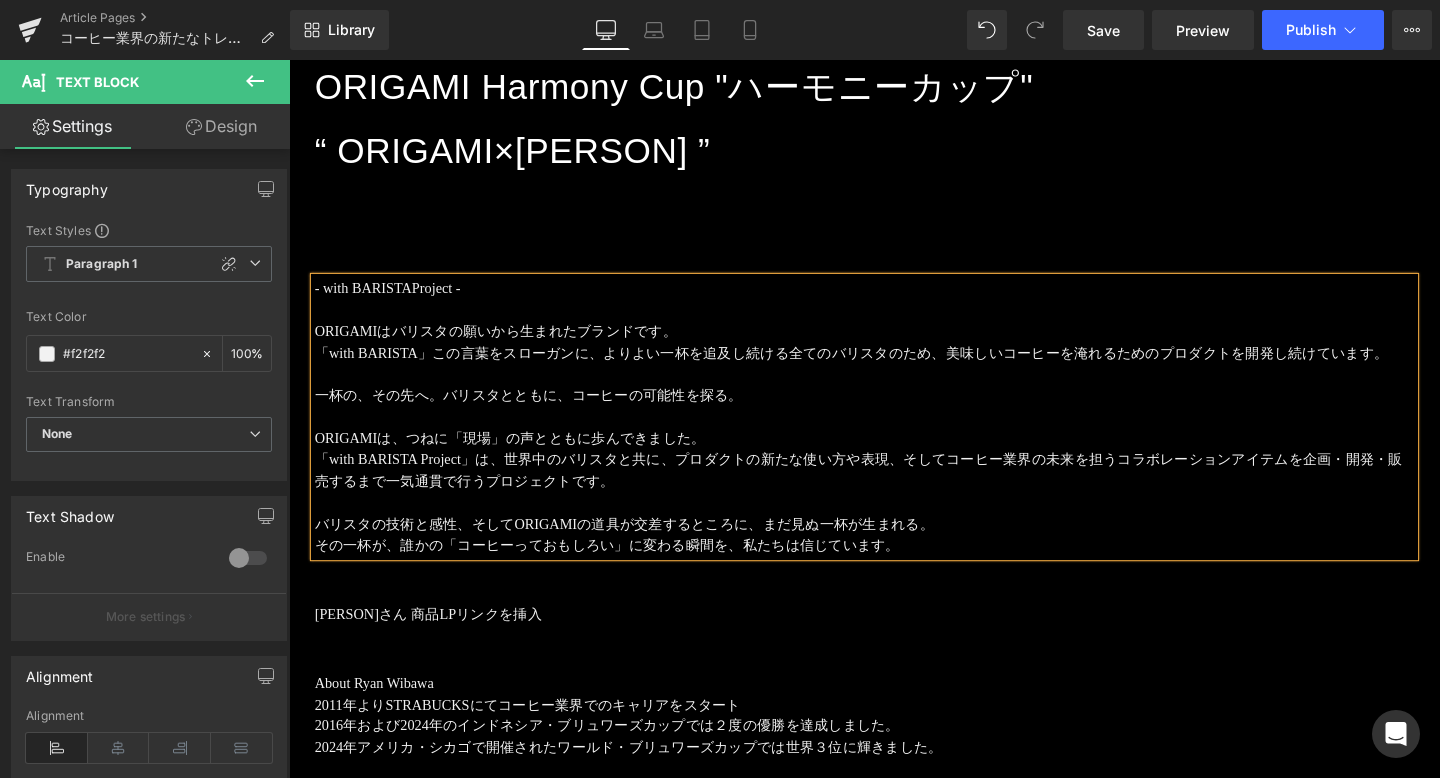 click on "その一杯が、誰かの「コーヒーっておもしろい」に変わる瞬間を、私たちは信じています。" at bounding box center [894, 570] 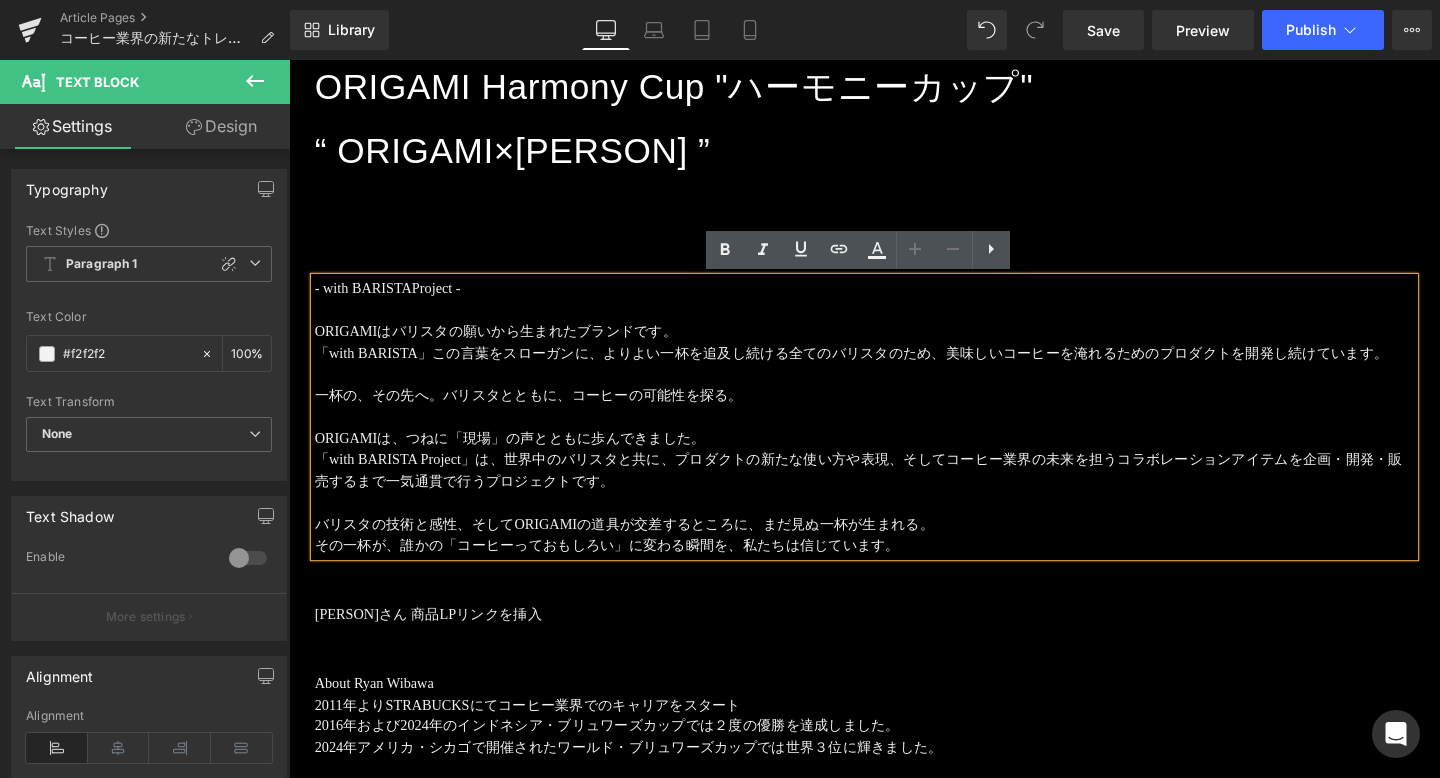 click on "バリスタの技術と感性、そしてORIGAMIの道具が交差するところに、まだ見ぬ一杯が生まれる。" at bounding box center [894, 548] 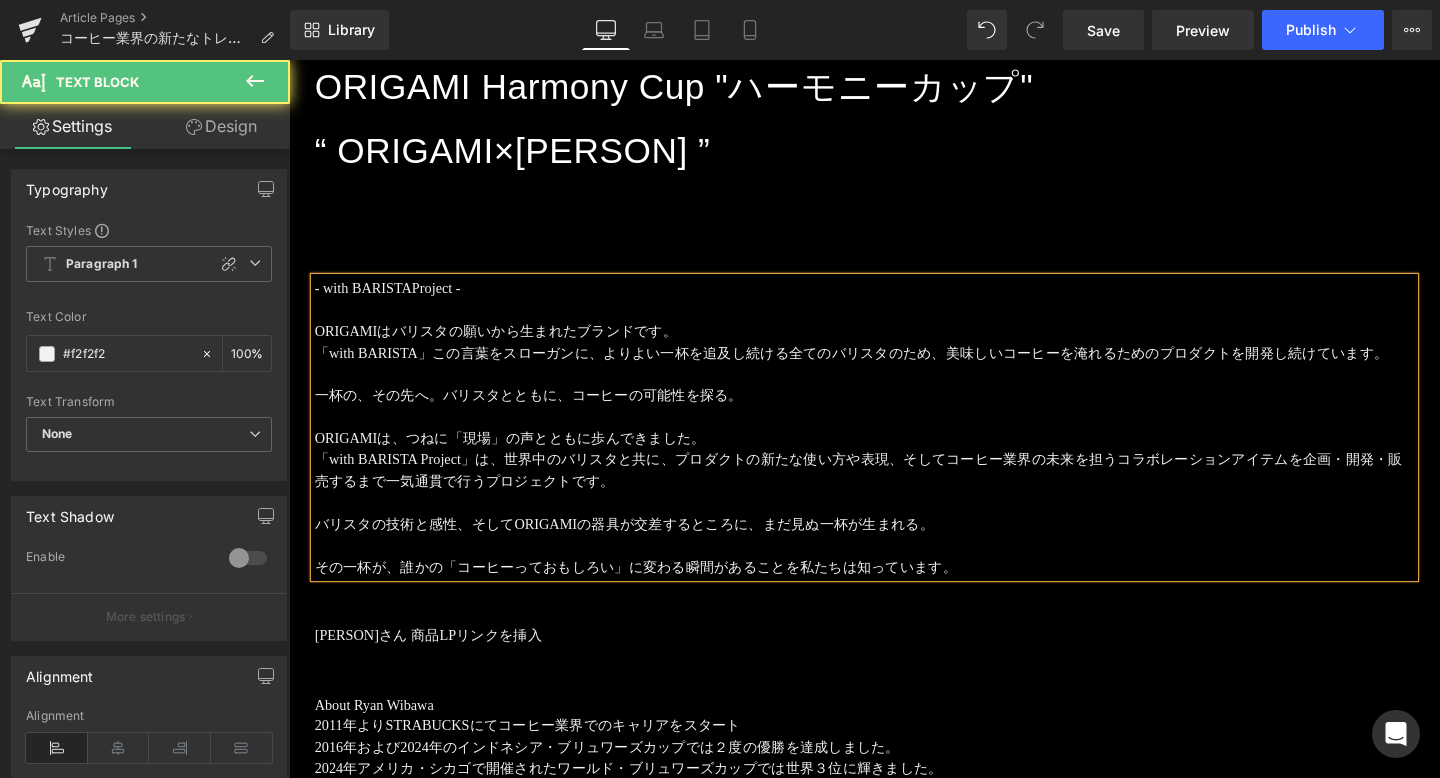 click on "その一杯が、誰かの「コーヒーっておもしろい」に変わる瞬間があることを私たちは知っています。" at bounding box center (894, 593) 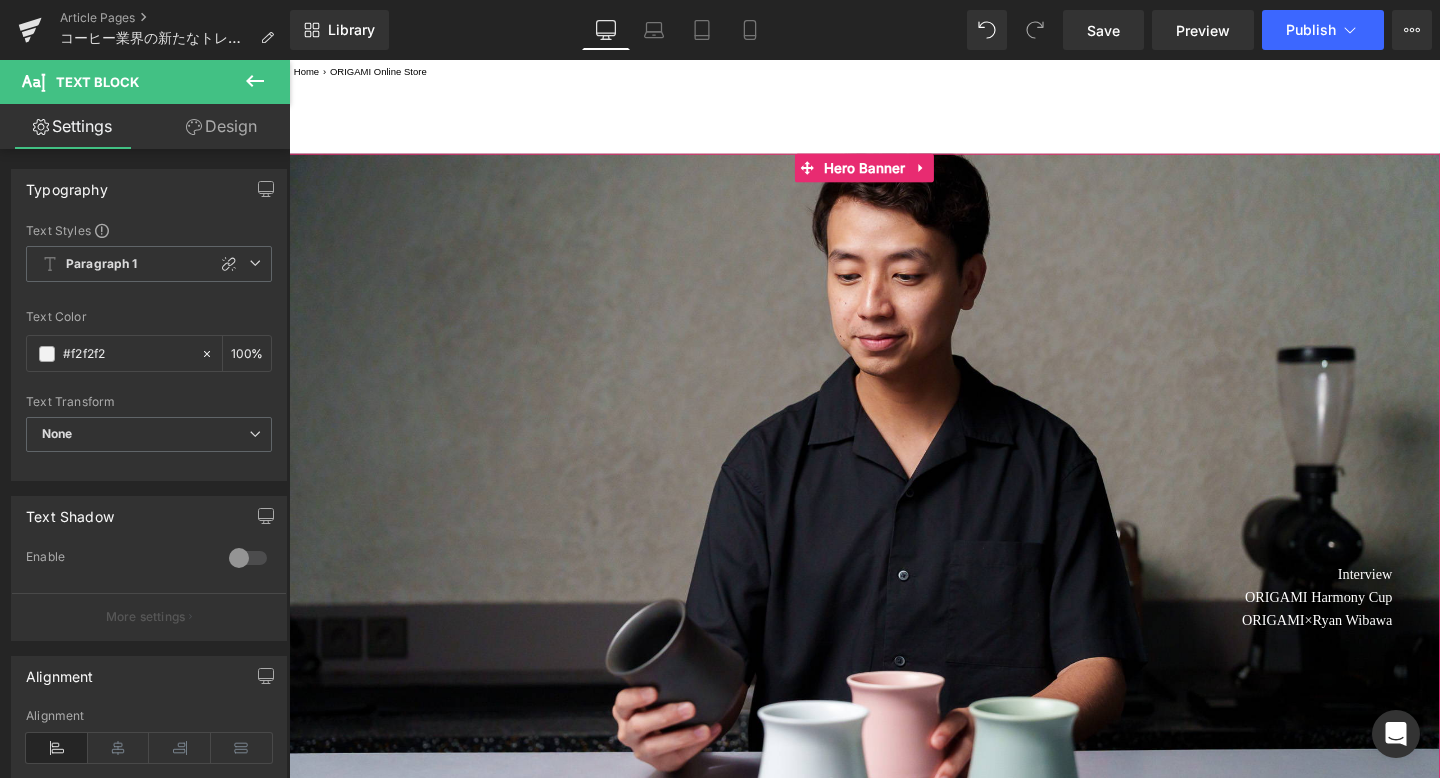 scroll, scrollTop: 242, scrollLeft: 0, axis: vertical 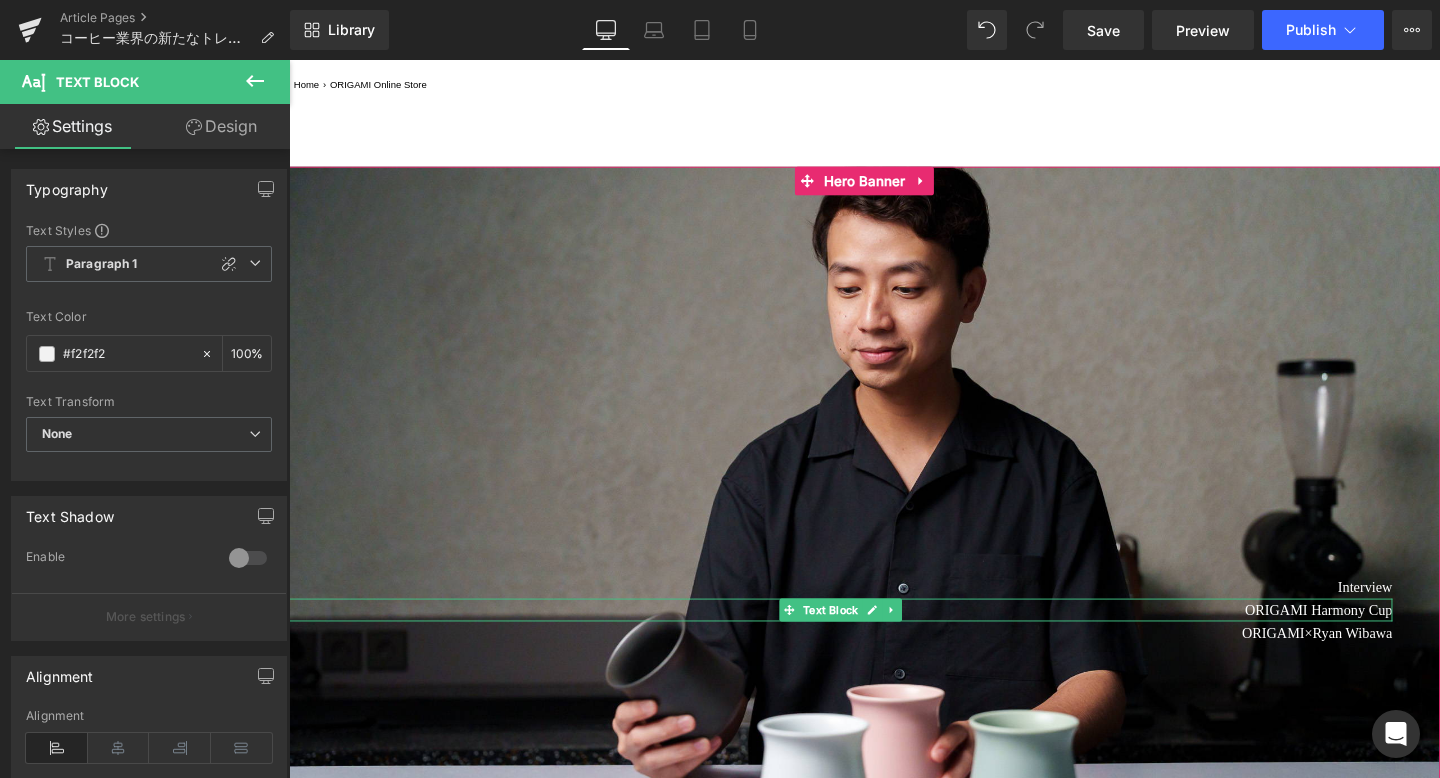 click on "ORIGAMI Harmony Cup" at bounding box center [869, 638] 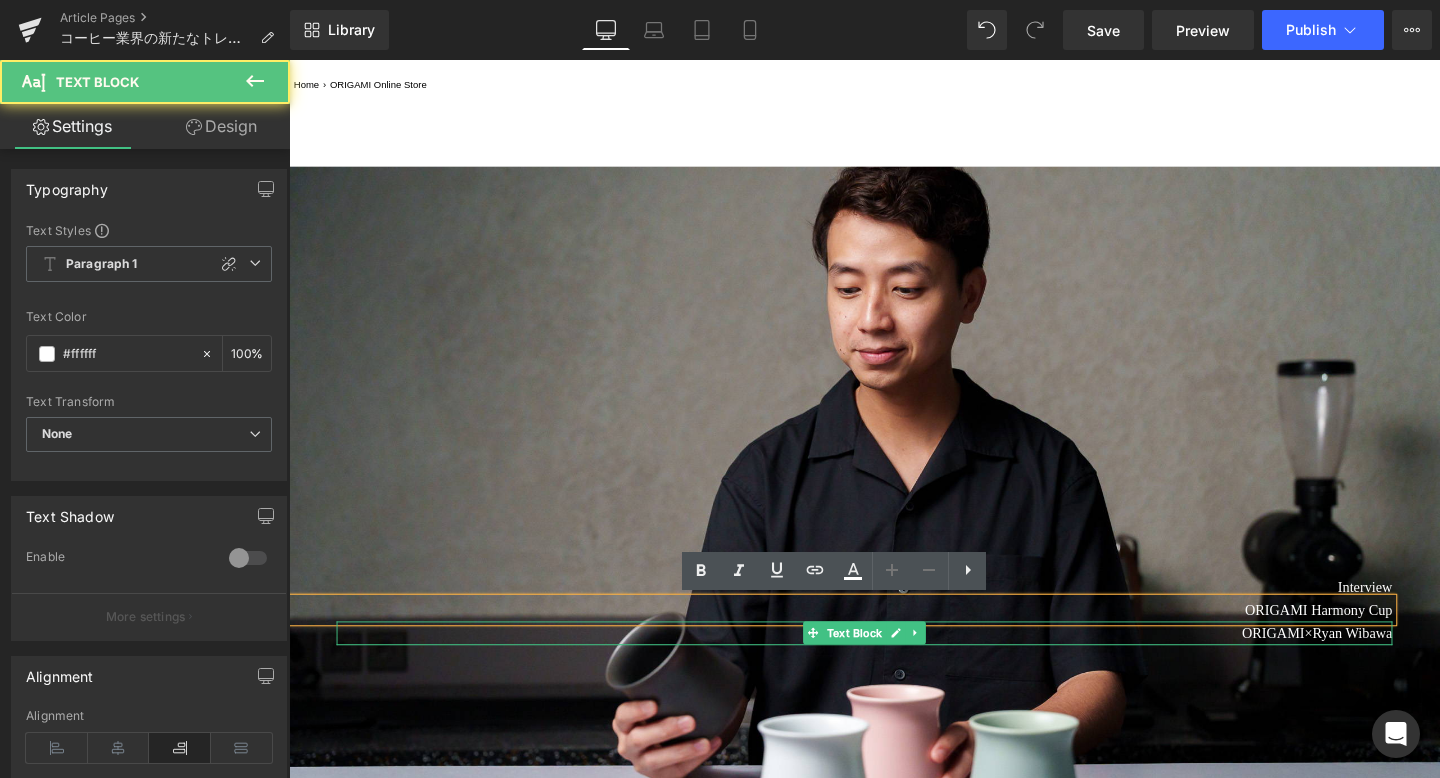 click at bounding box center (894, 674) 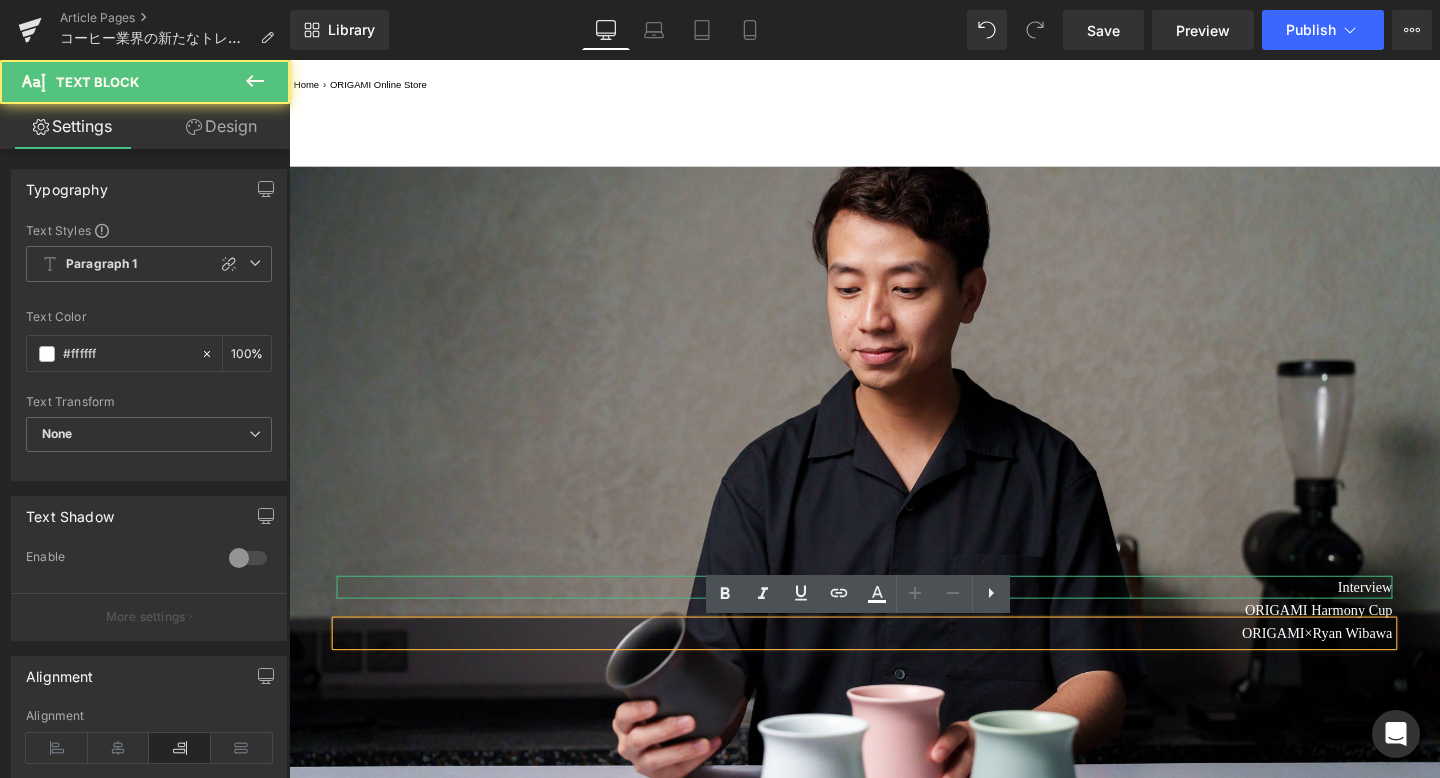 click on "Interview" at bounding box center (894, 614) 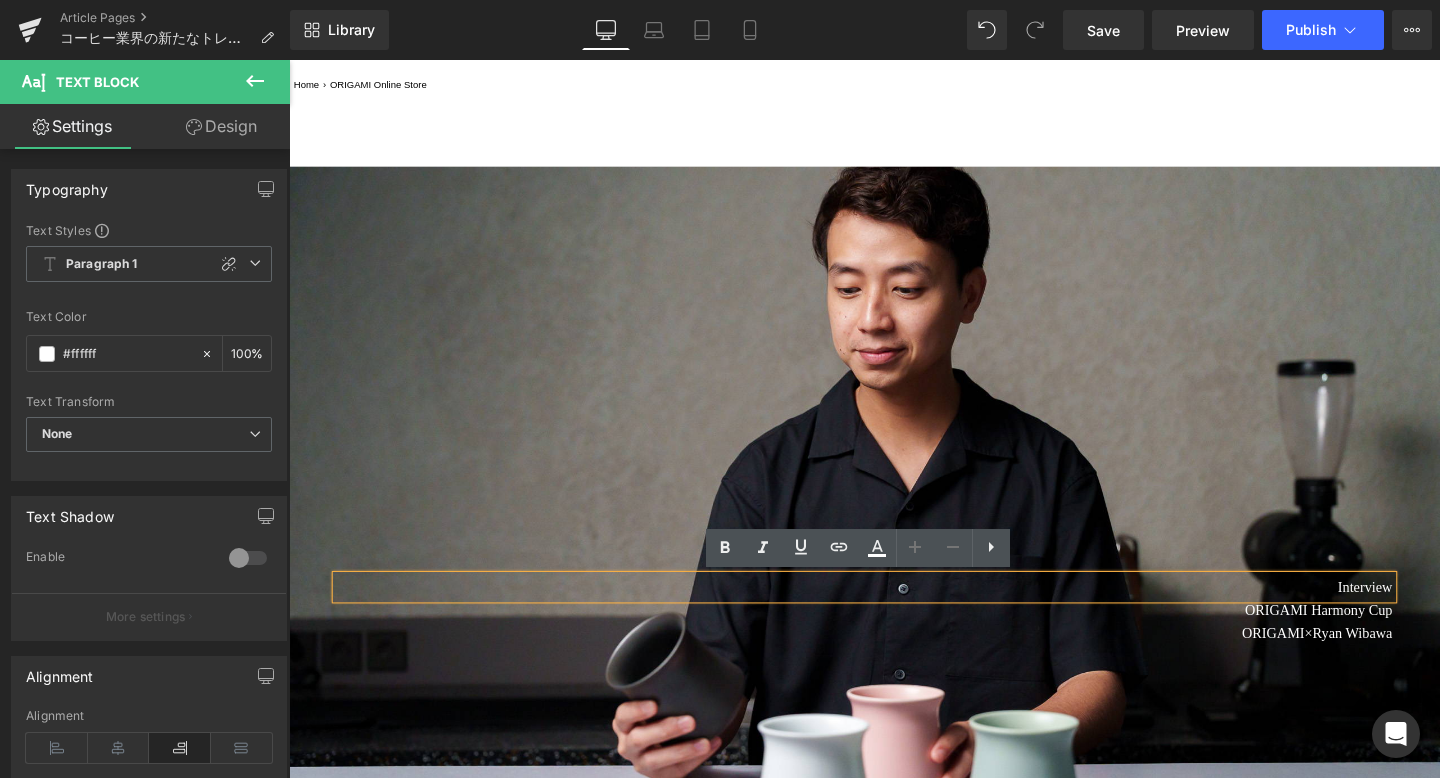 click at bounding box center [894, 523] 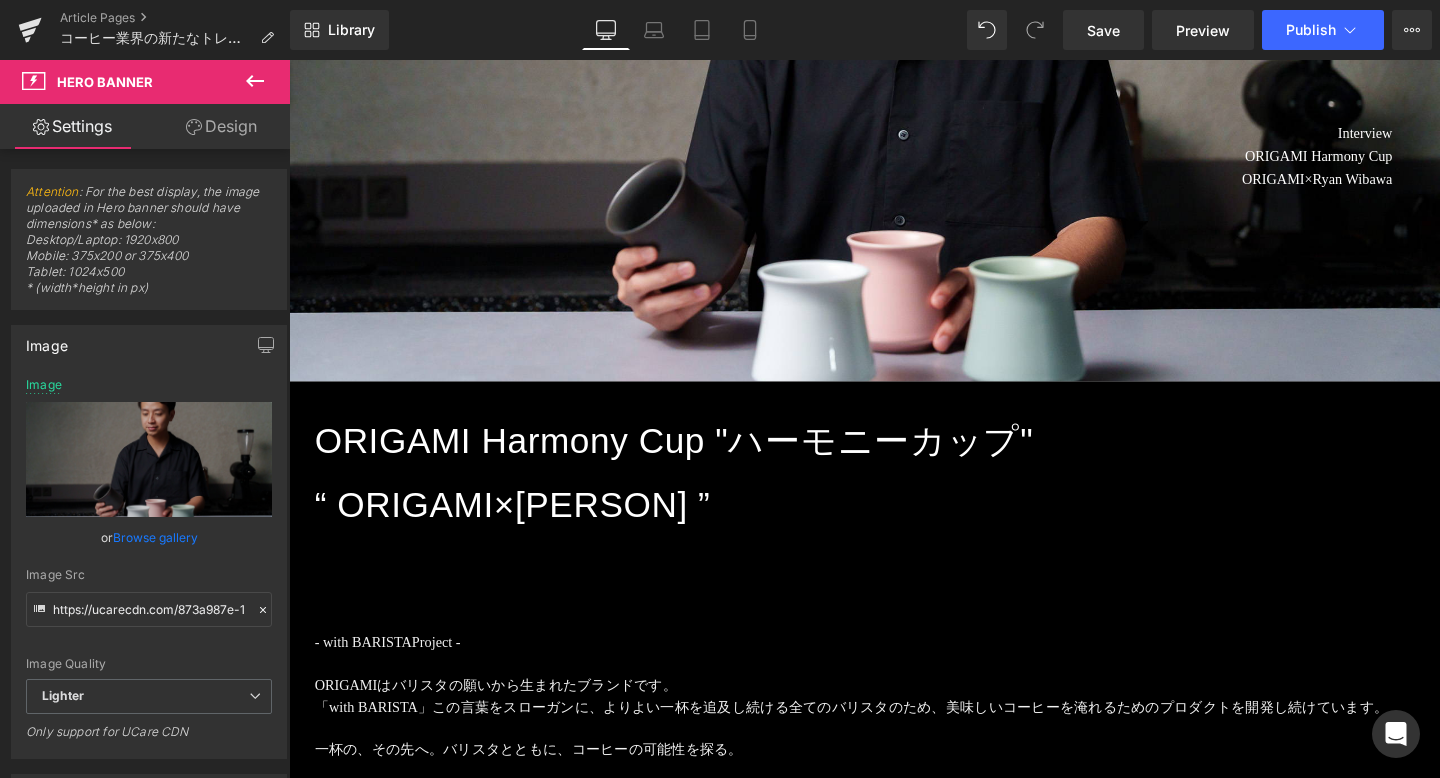 scroll, scrollTop: 647, scrollLeft: 0, axis: vertical 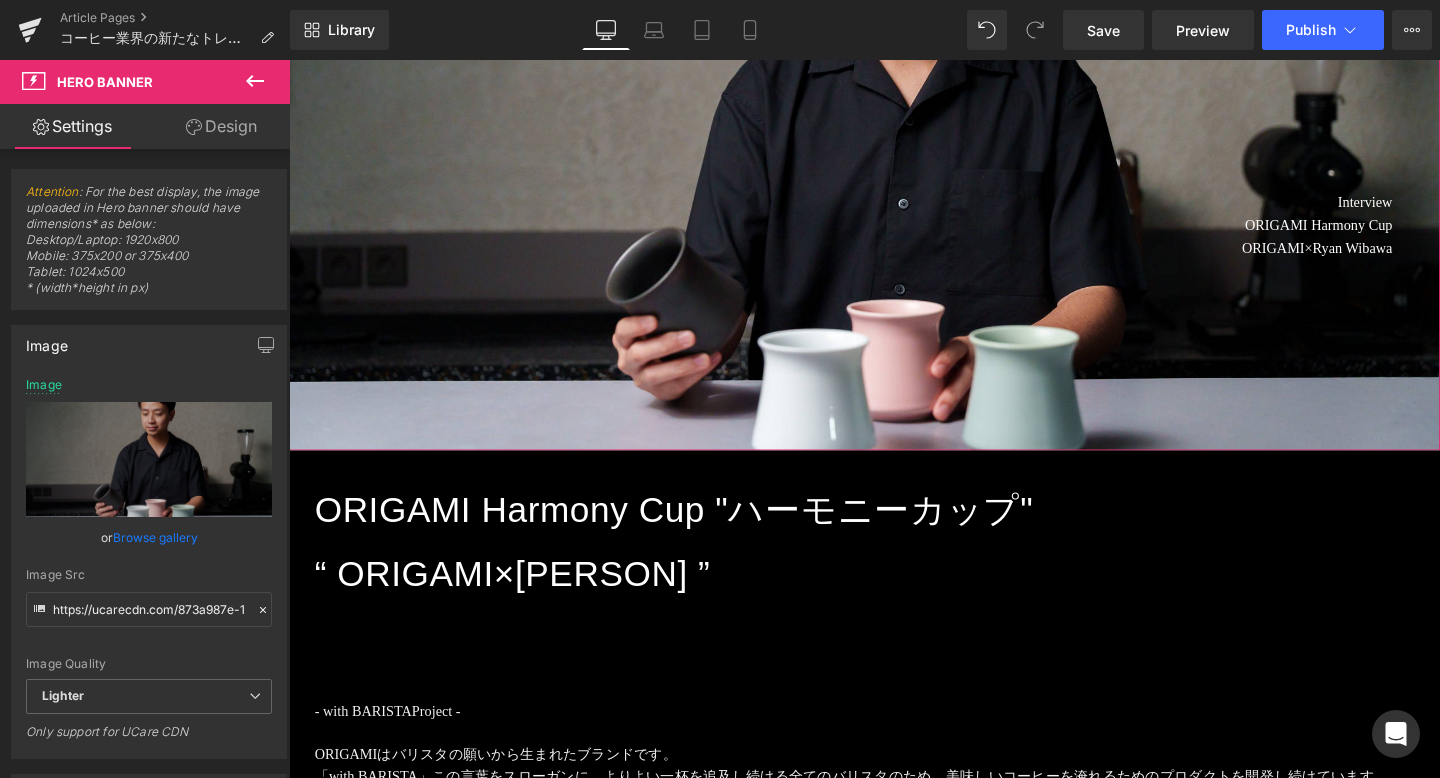 click at bounding box center (894, 118) 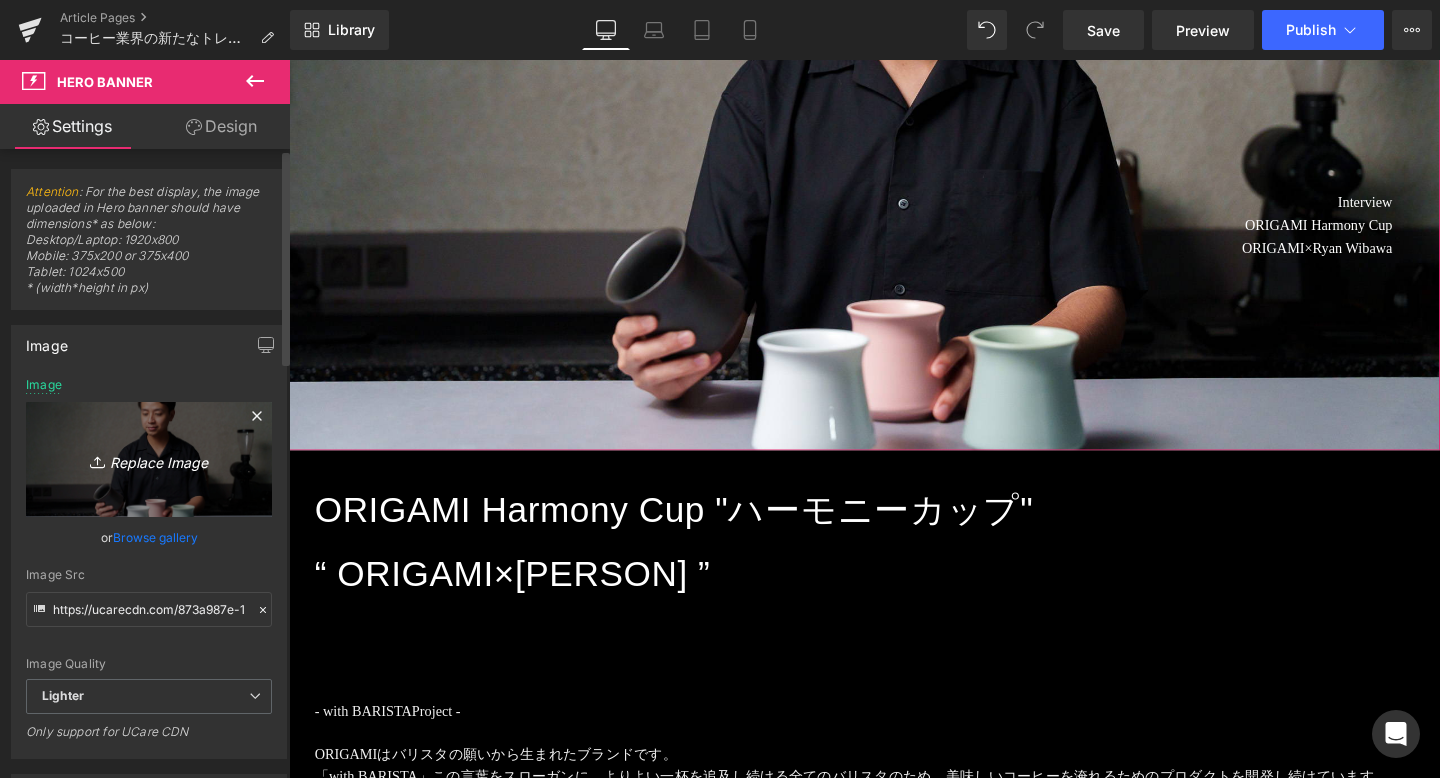 click on "Replace Image" at bounding box center (149, 459) 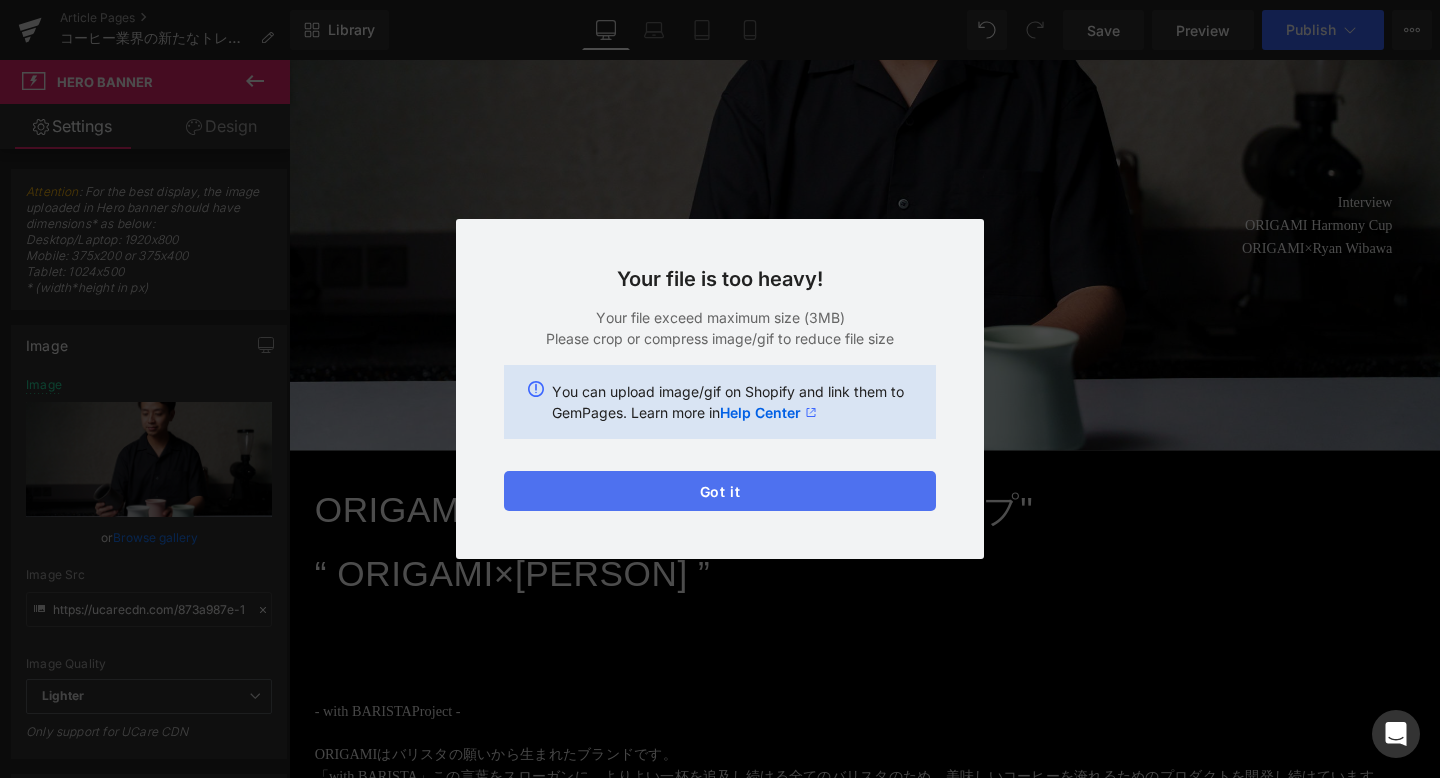 click on "Got it" at bounding box center (720, 491) 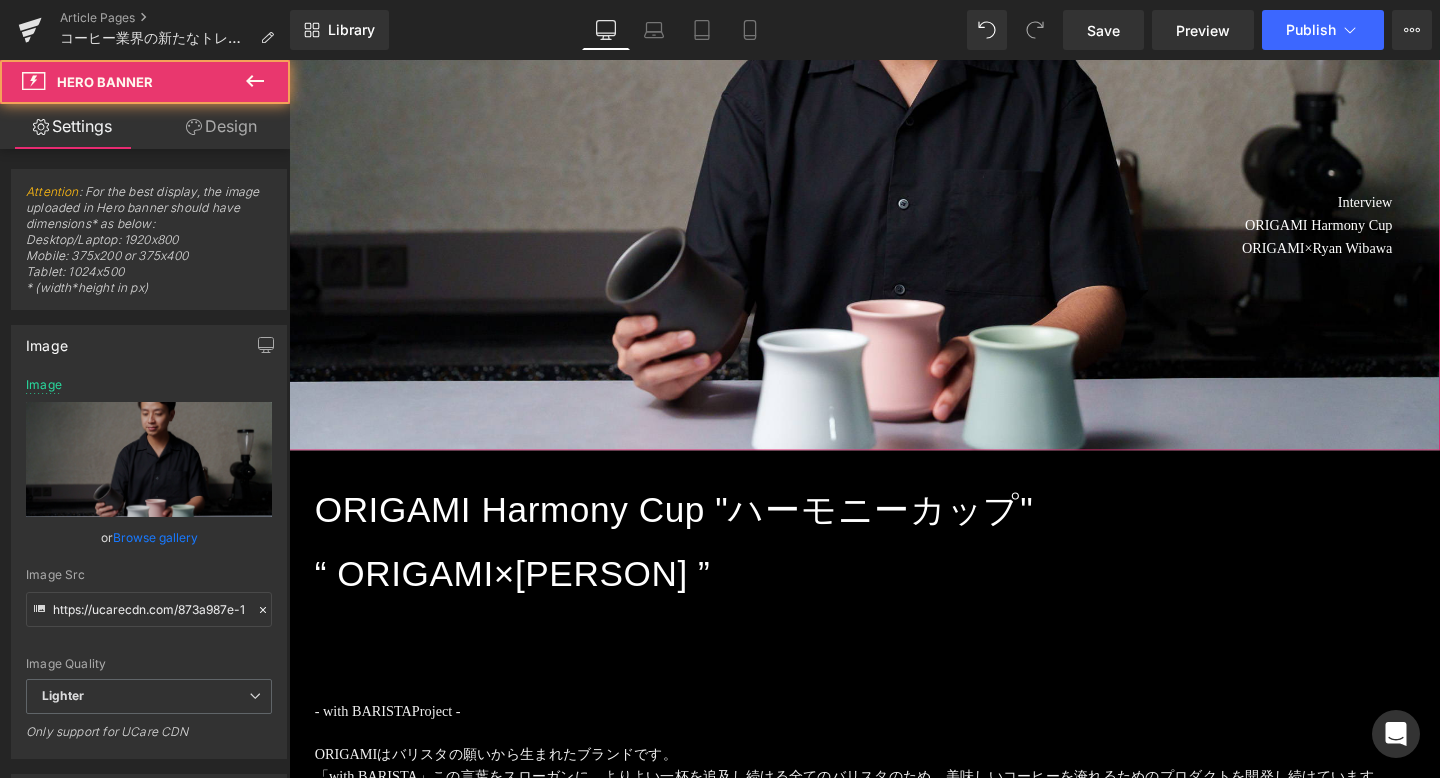 click at bounding box center [894, 118] 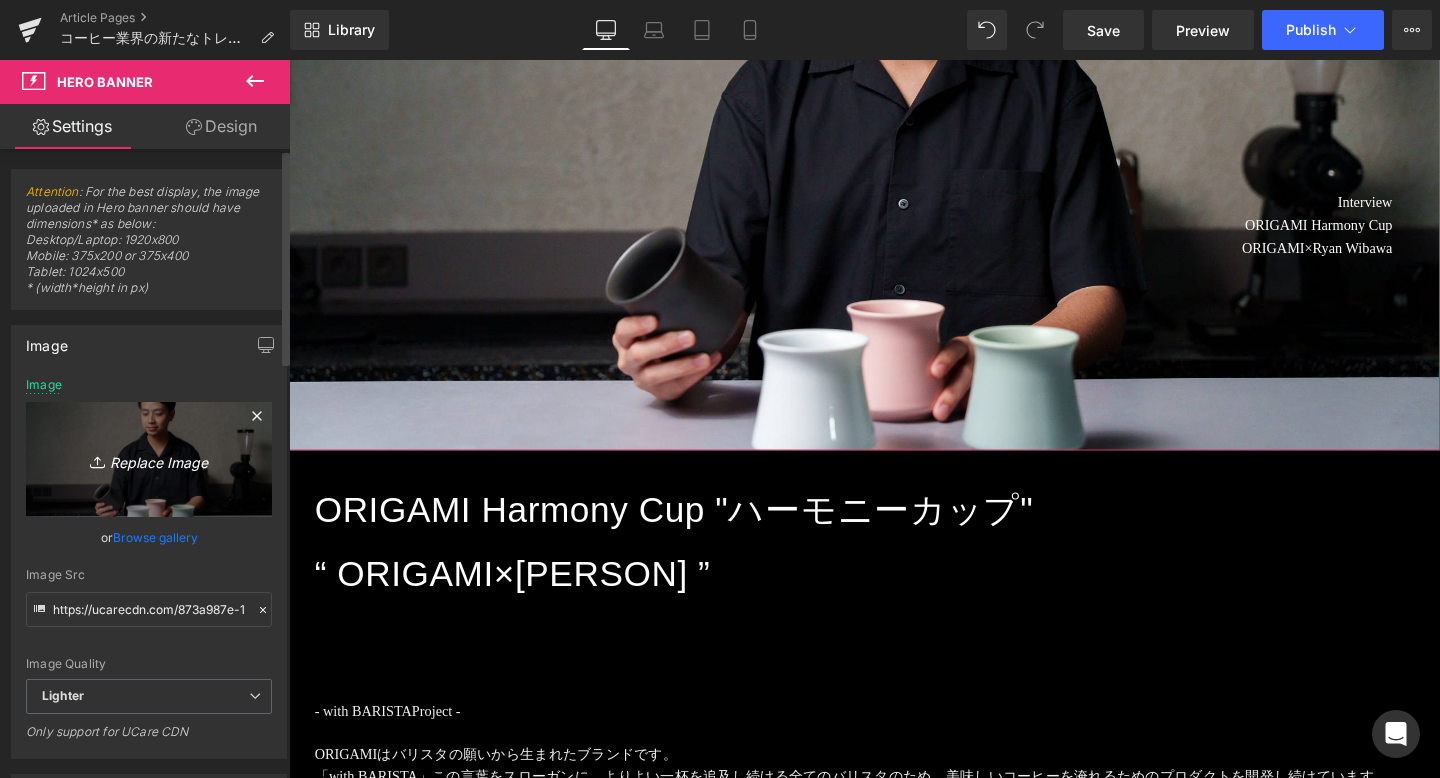 click on "Replace Image" at bounding box center (149, 459) 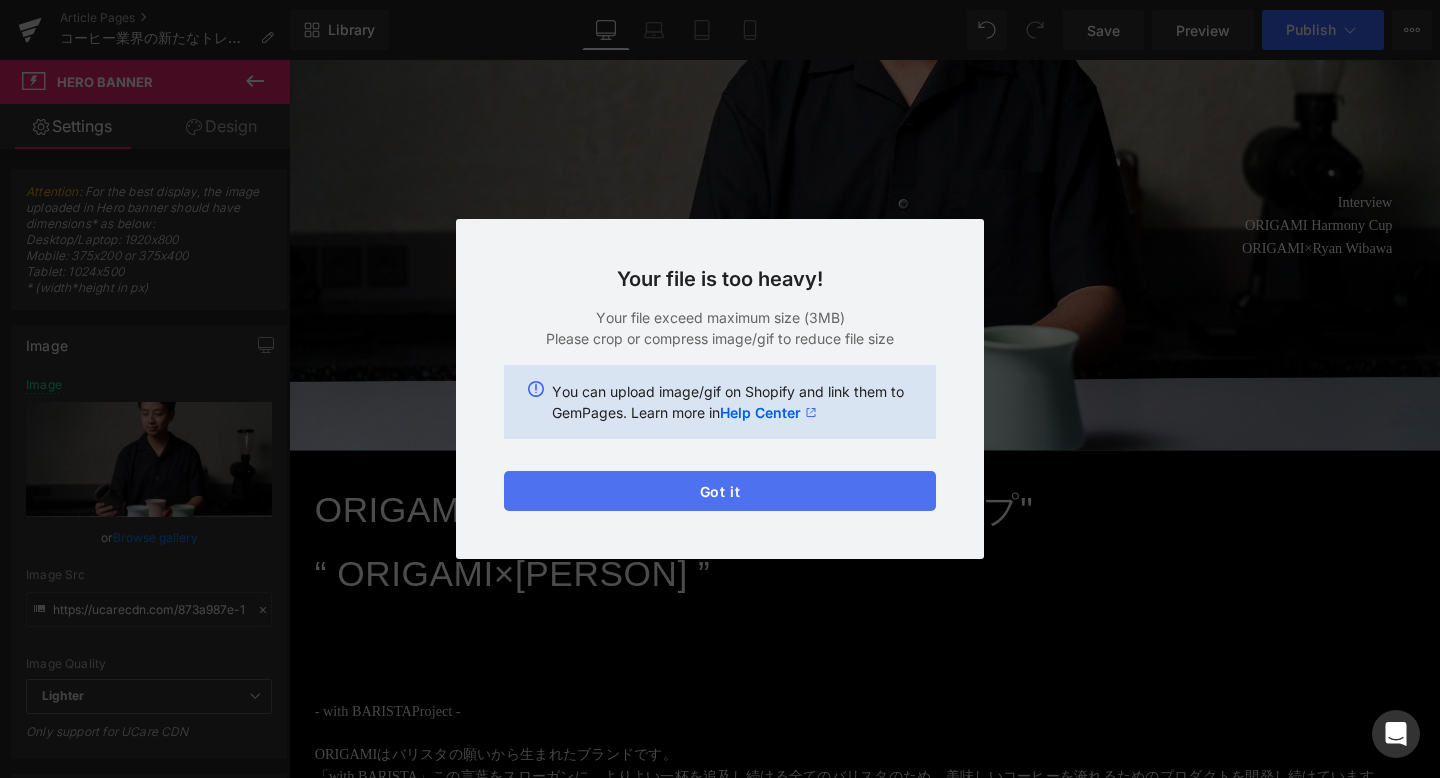 click on "Got it" at bounding box center (720, 491) 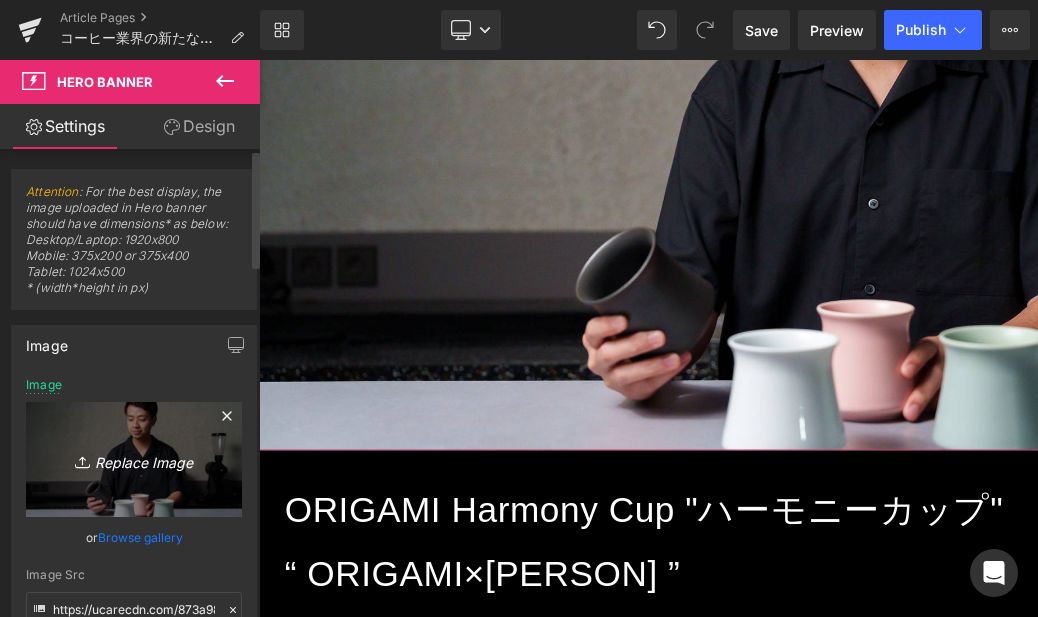 click on "Replace Image" at bounding box center (134, 459) 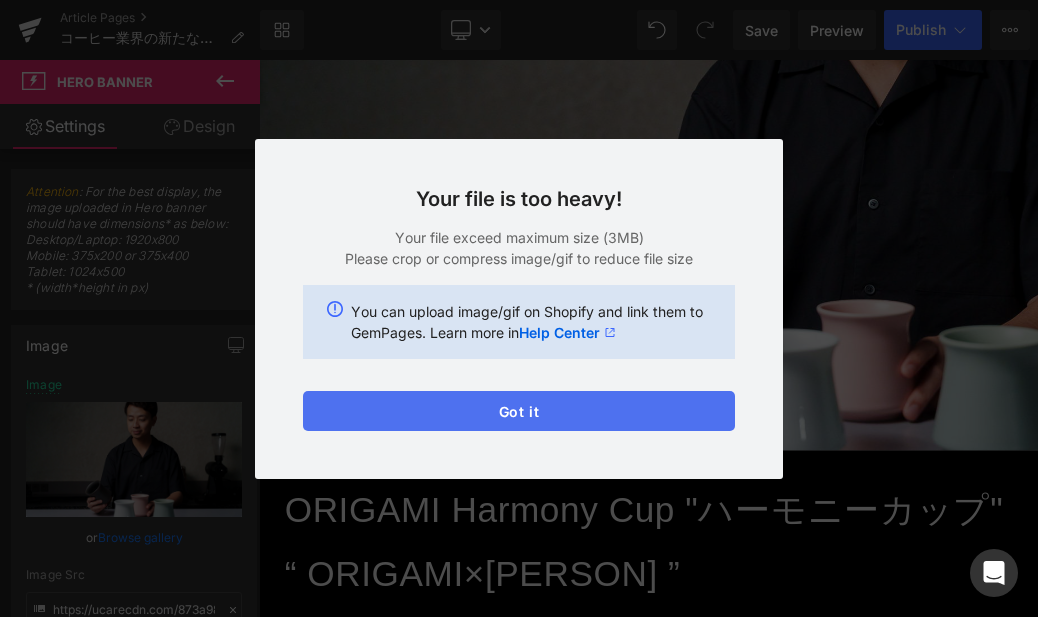 click on "Got it" at bounding box center (519, 411) 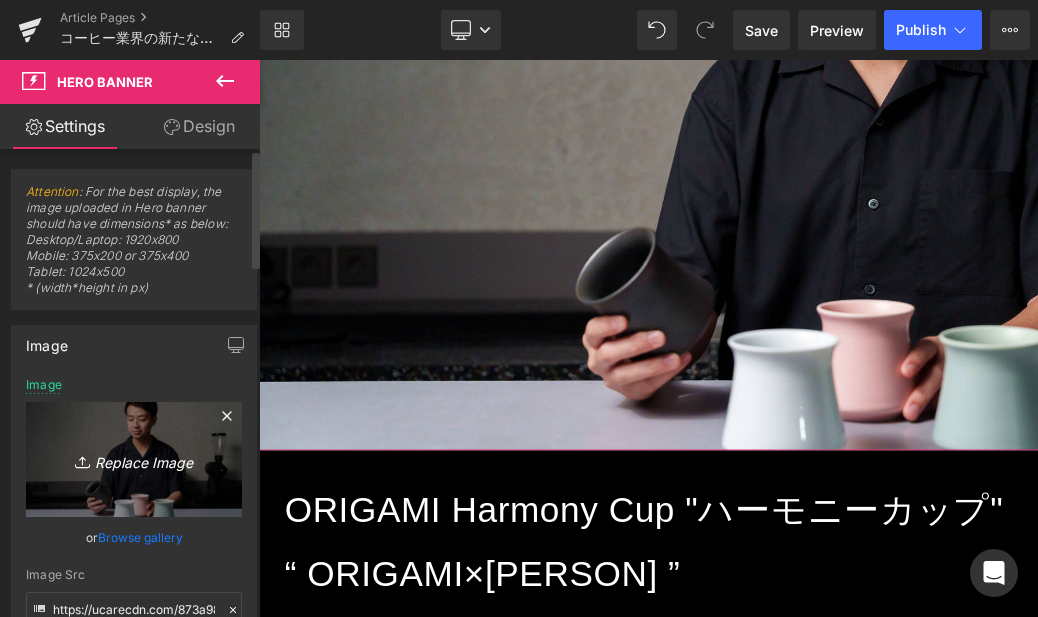 click on "Replace Image" at bounding box center [134, 459] 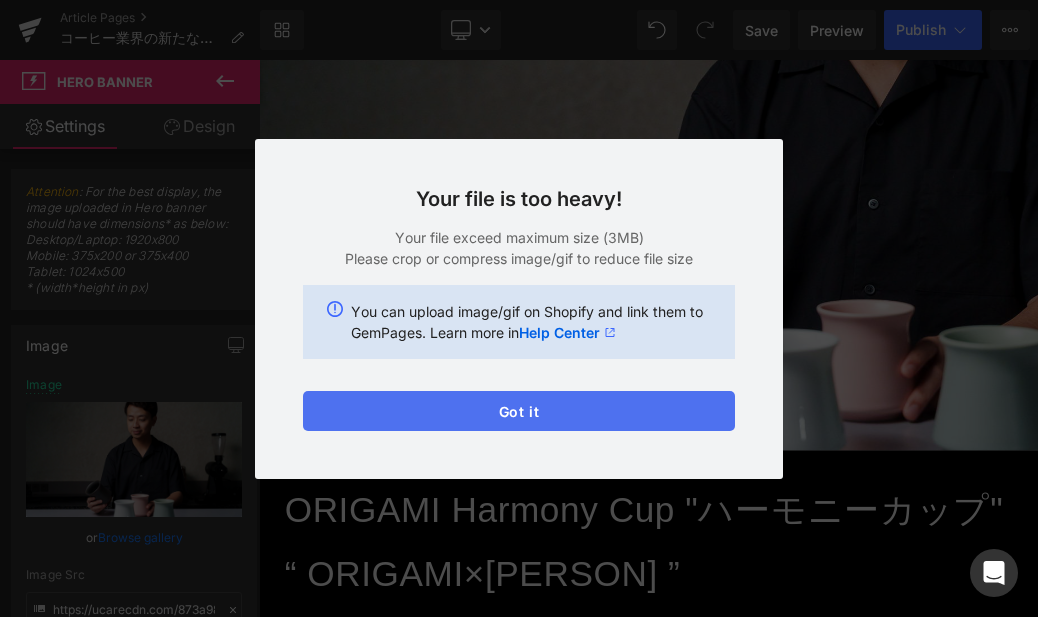 click on "Got it" at bounding box center (519, 411) 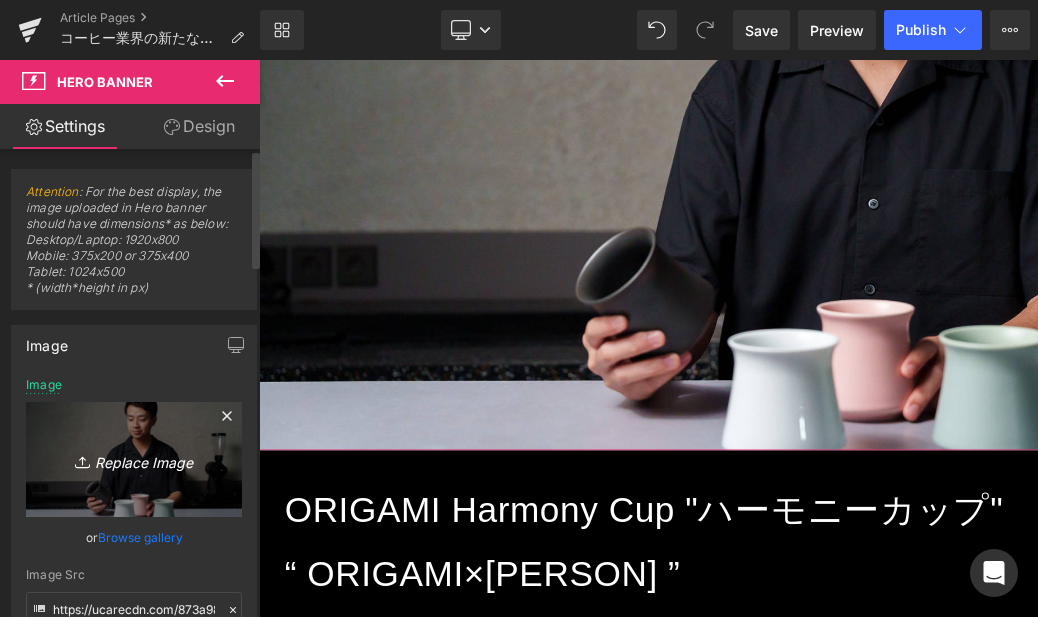 click on "Replace Image" at bounding box center [134, 459] 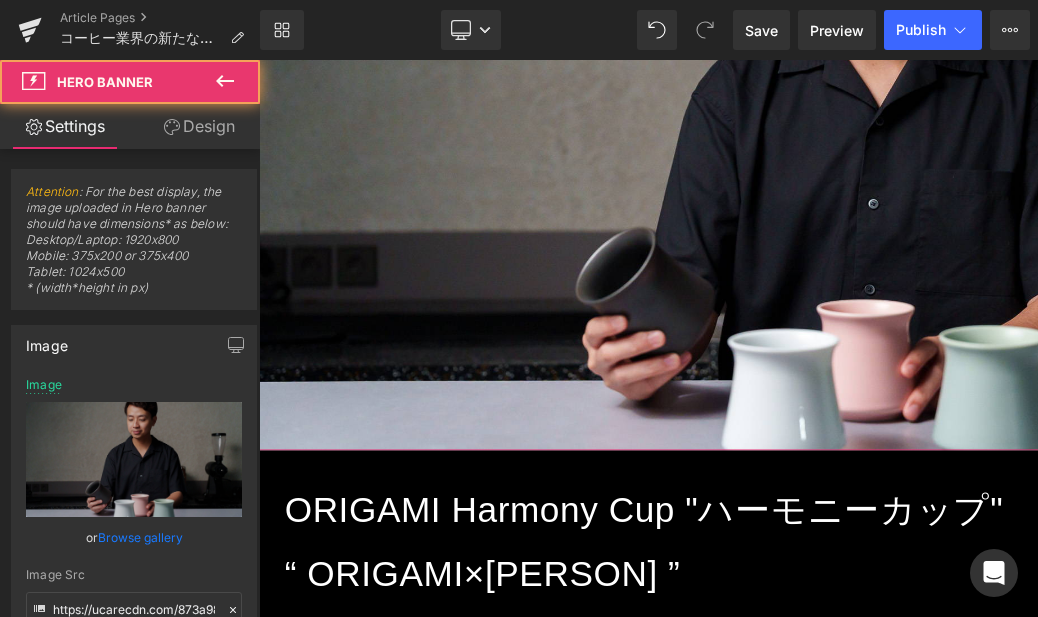 click at bounding box center (864, 118) 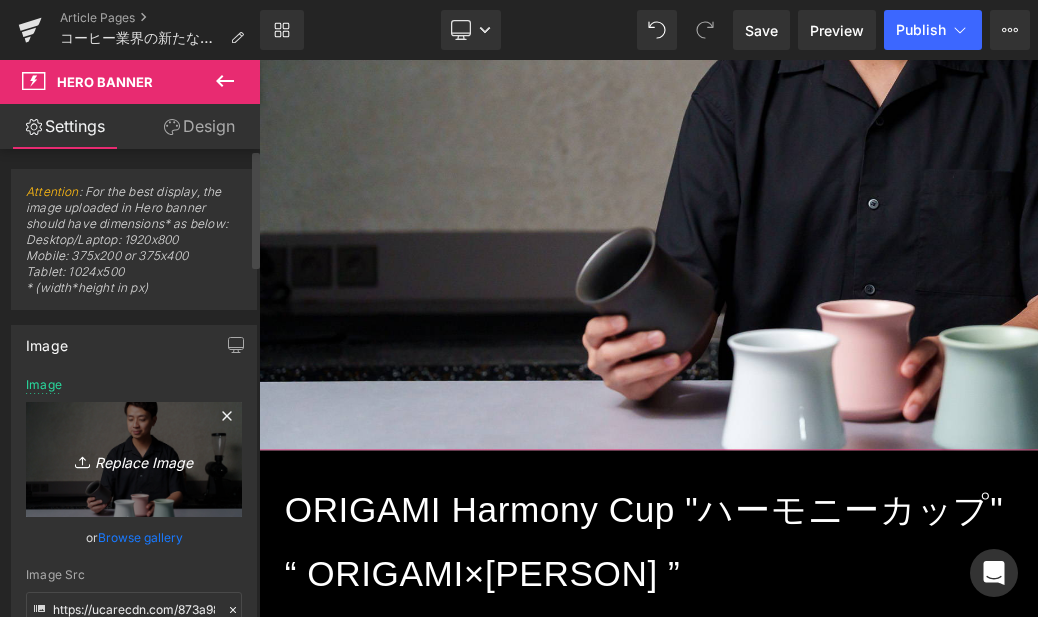 click on "Replace Image" at bounding box center (134, 459) 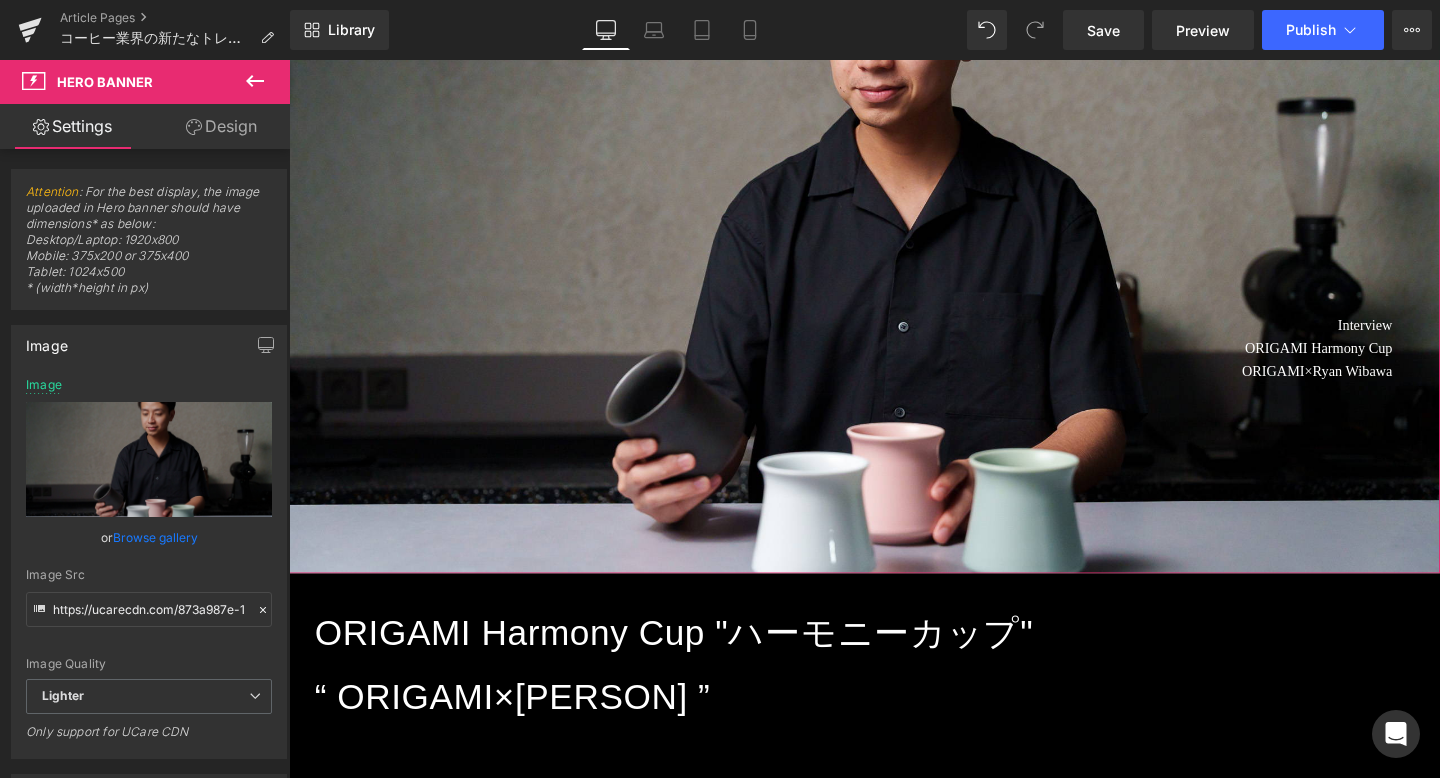 scroll, scrollTop: 496, scrollLeft: 0, axis: vertical 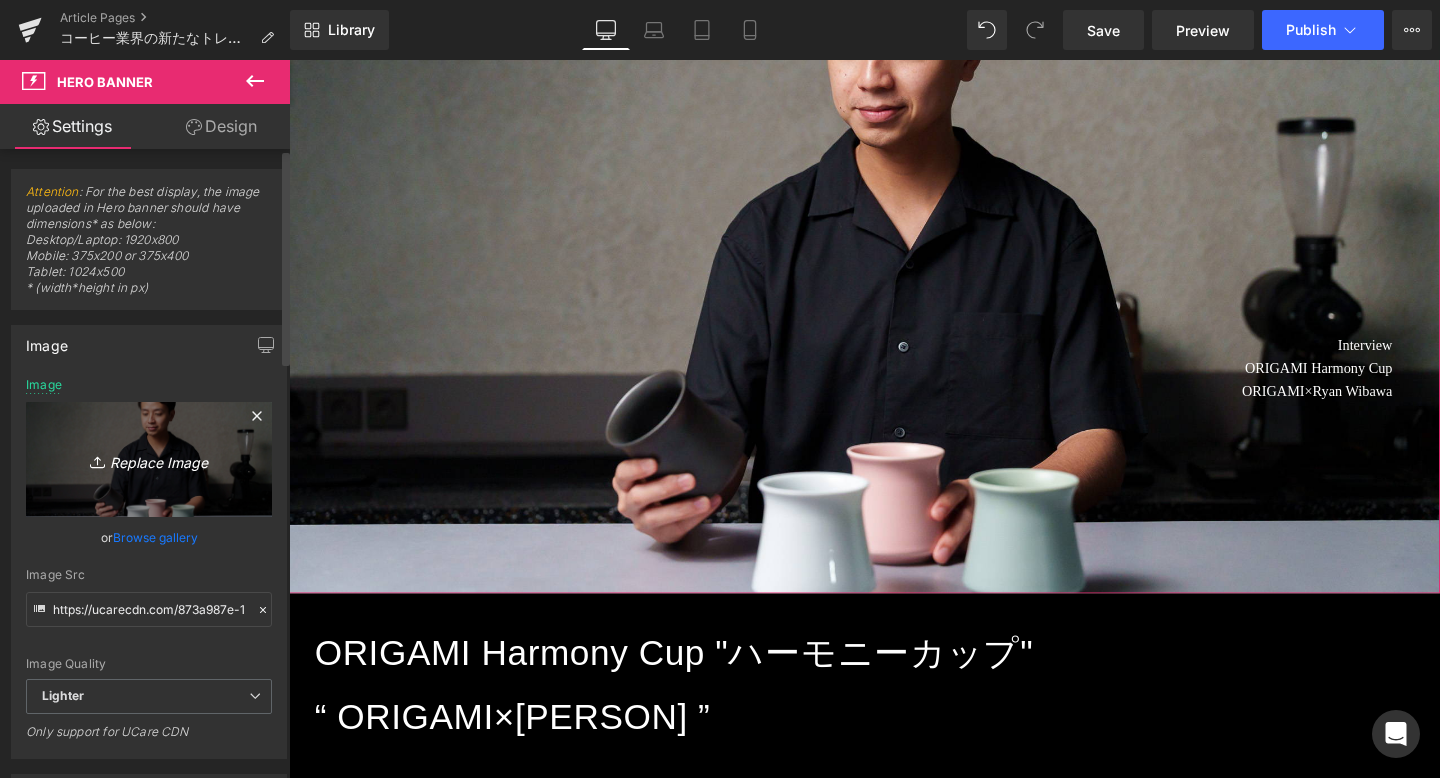 click on "Replace Image" at bounding box center [149, 459] 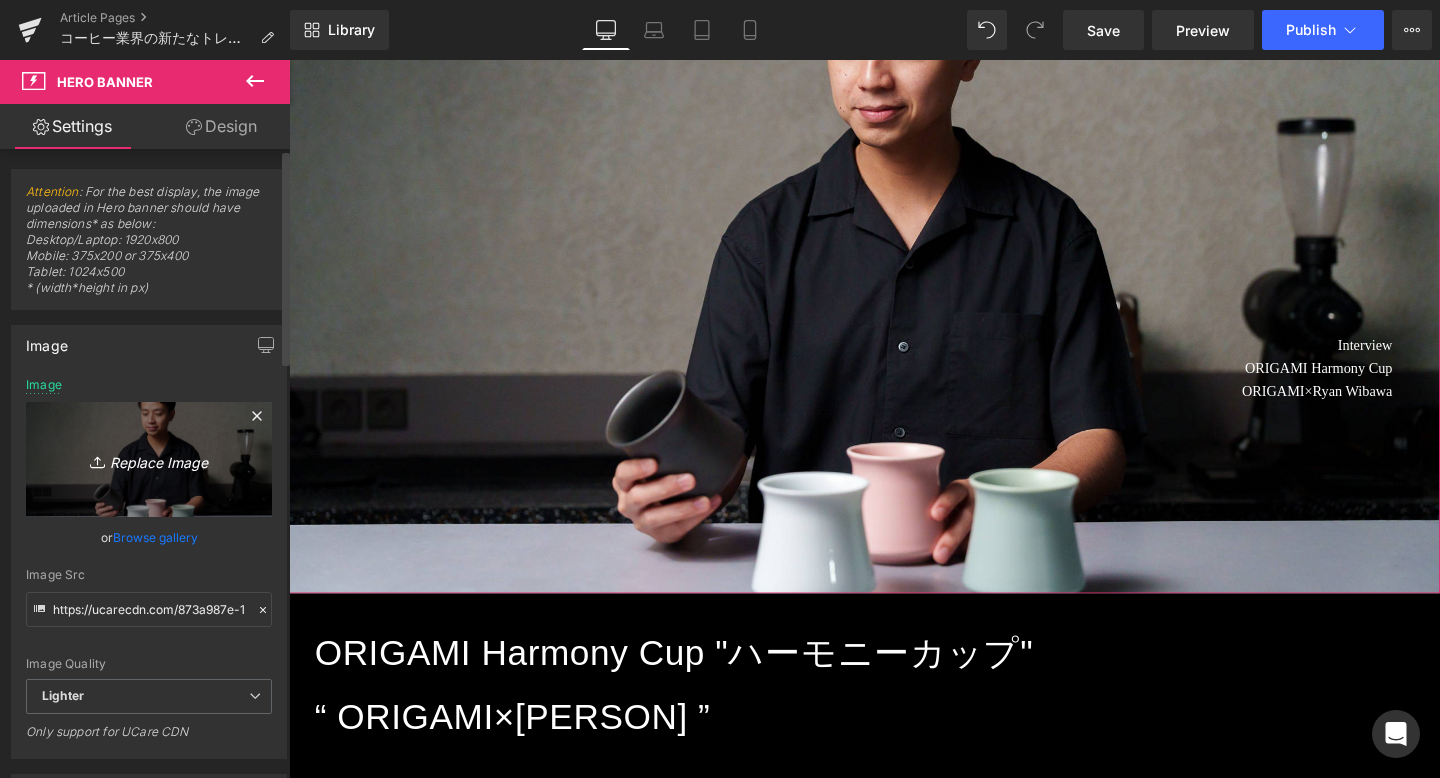 click on "Replace Image" at bounding box center [149, 459] 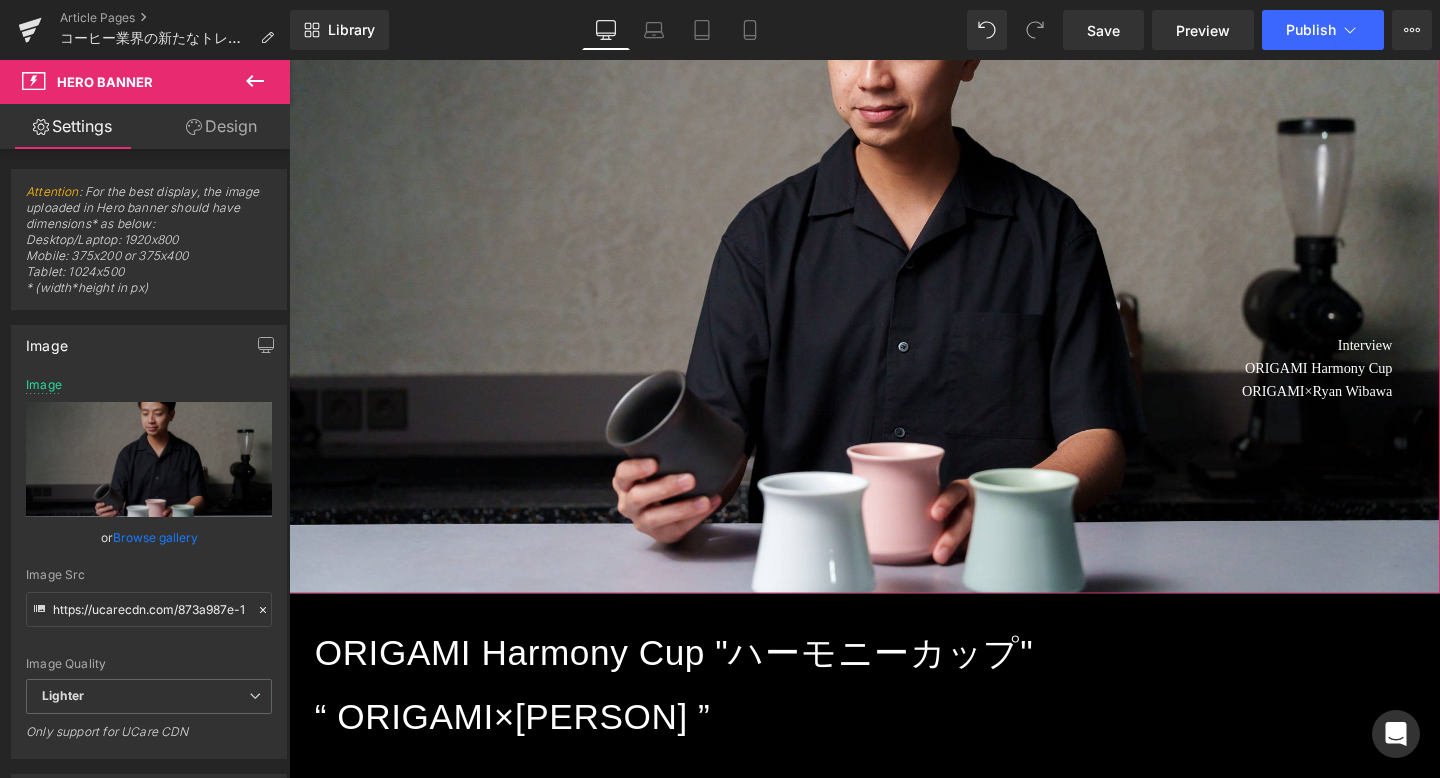click on "Interview Text Block
ORIGAMI Harmony Cup Text Block         ORIGAMI×Ryan Wibawa Text Block" at bounding box center [894, 369] 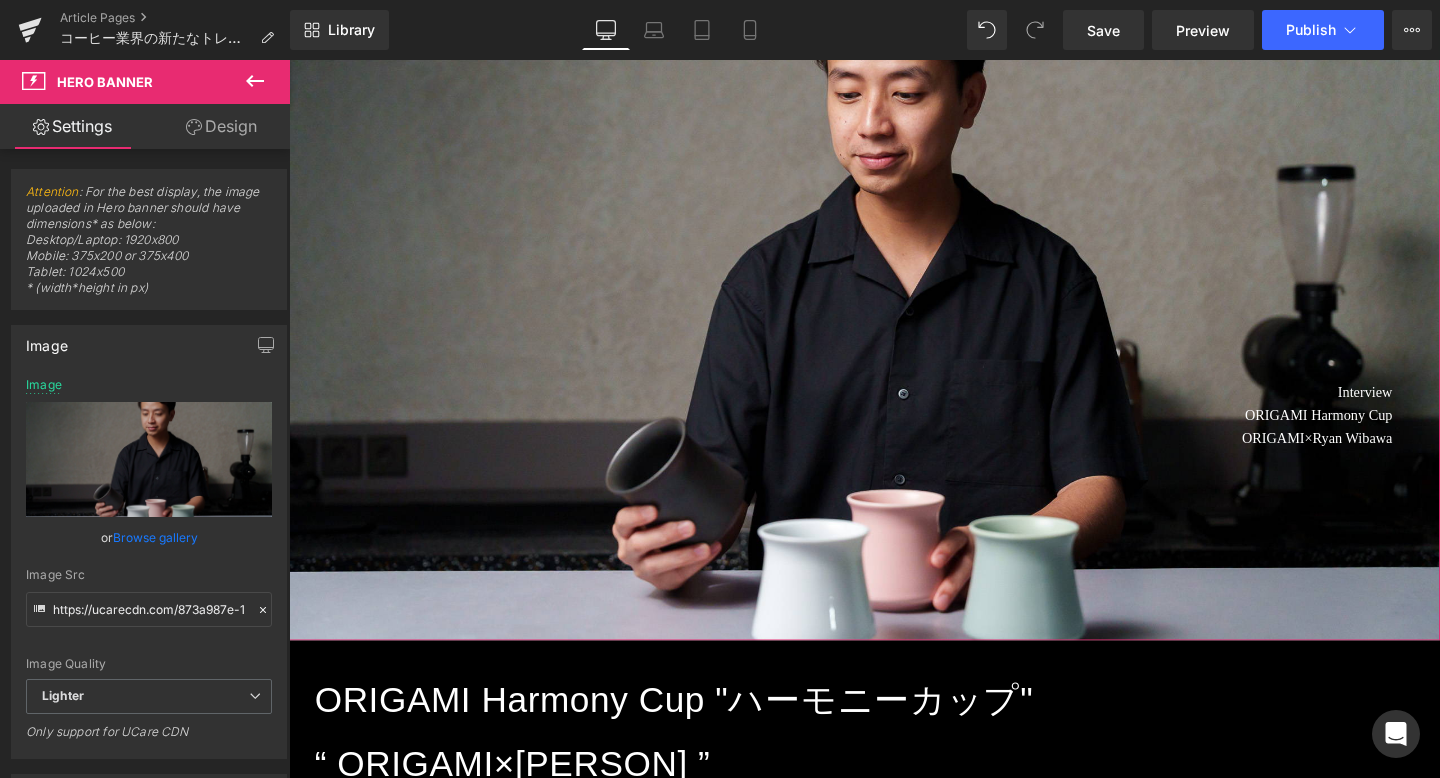 scroll, scrollTop: 428, scrollLeft: 0, axis: vertical 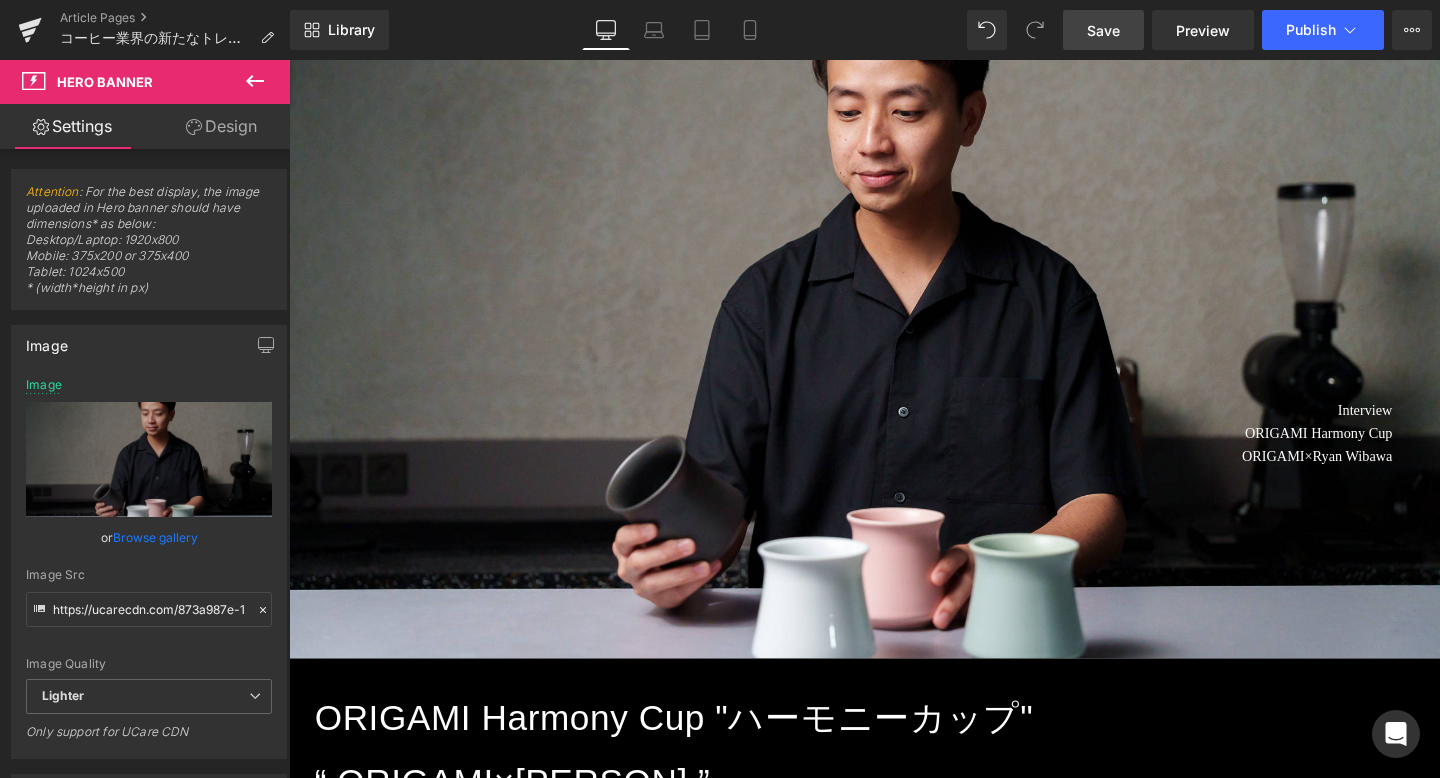 click on "Save" at bounding box center (1103, 30) 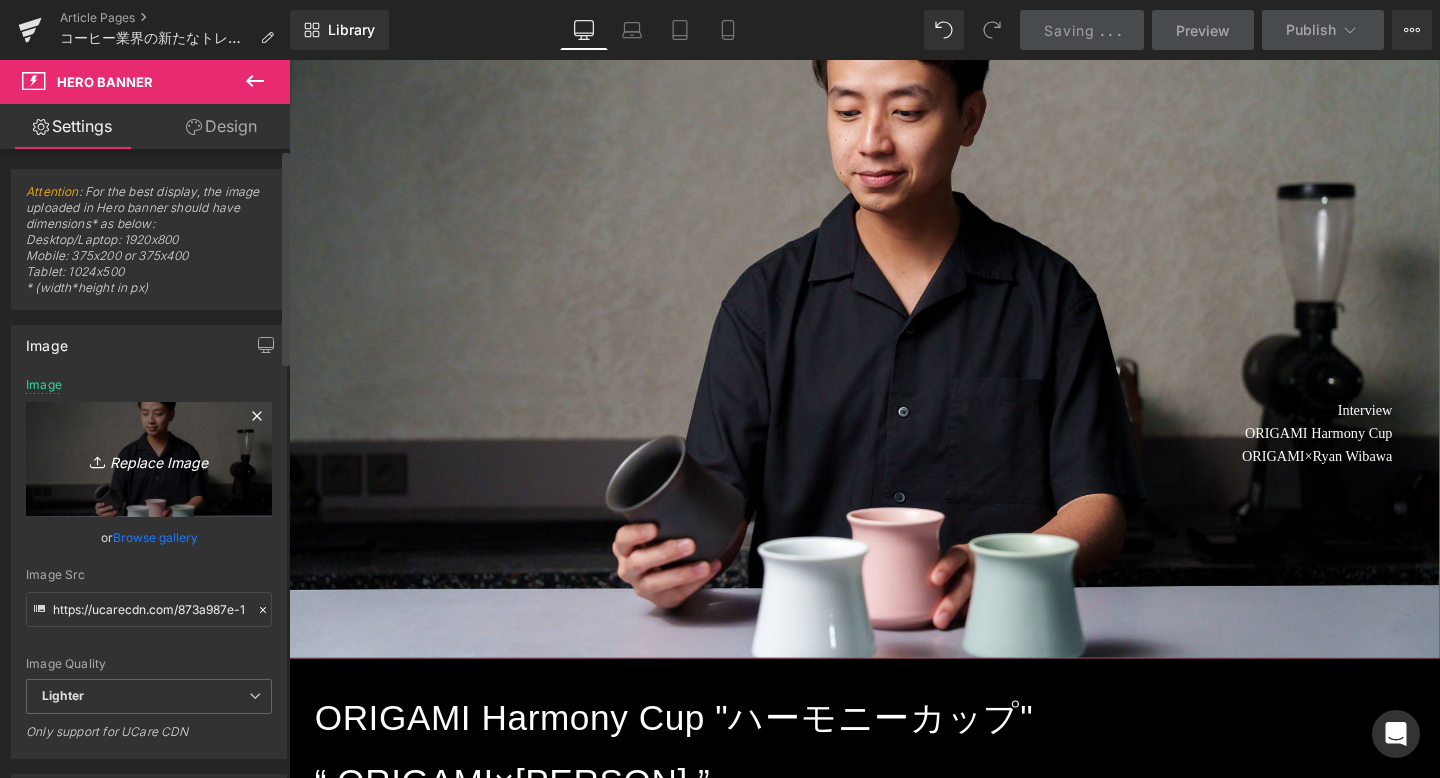 click on "Replace Image" at bounding box center [149, 459] 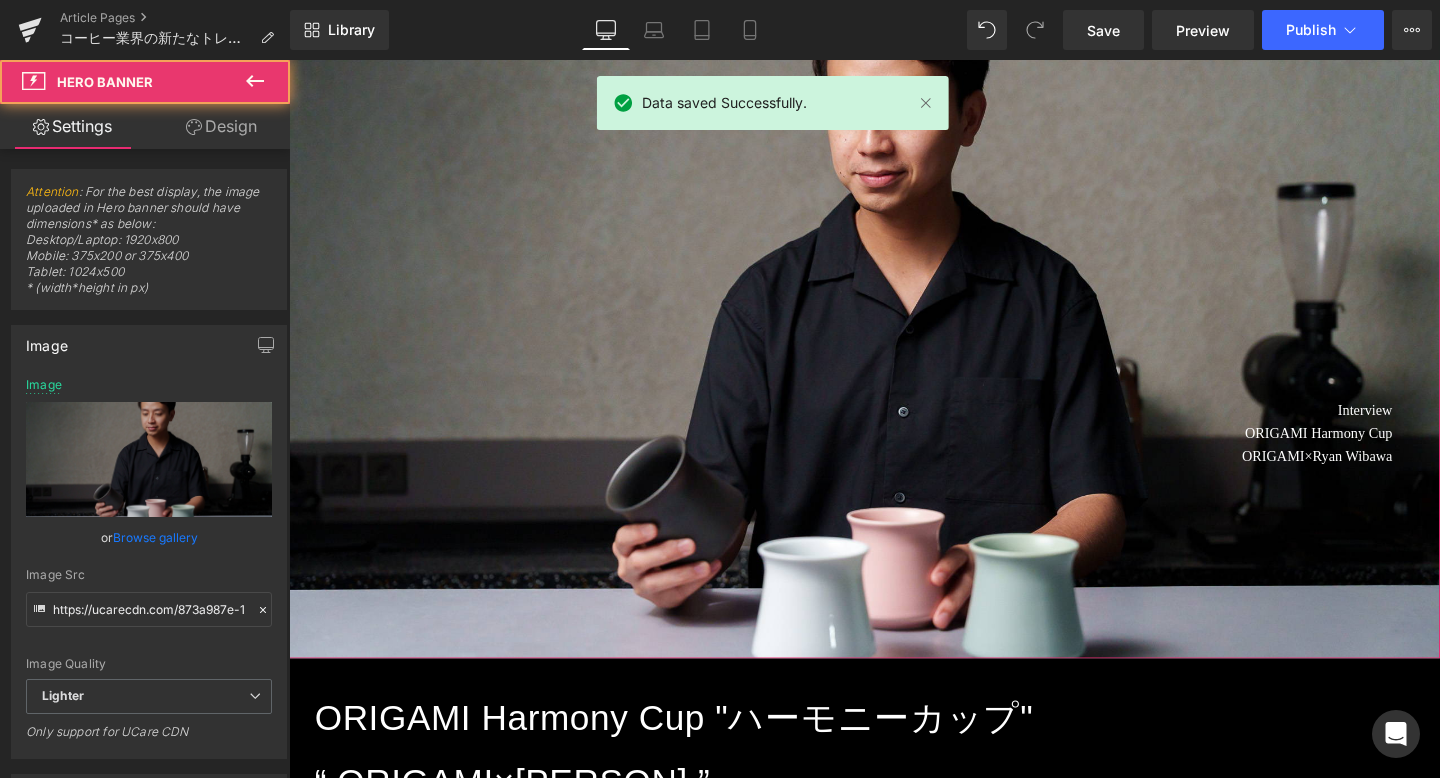 click at bounding box center [894, 337] 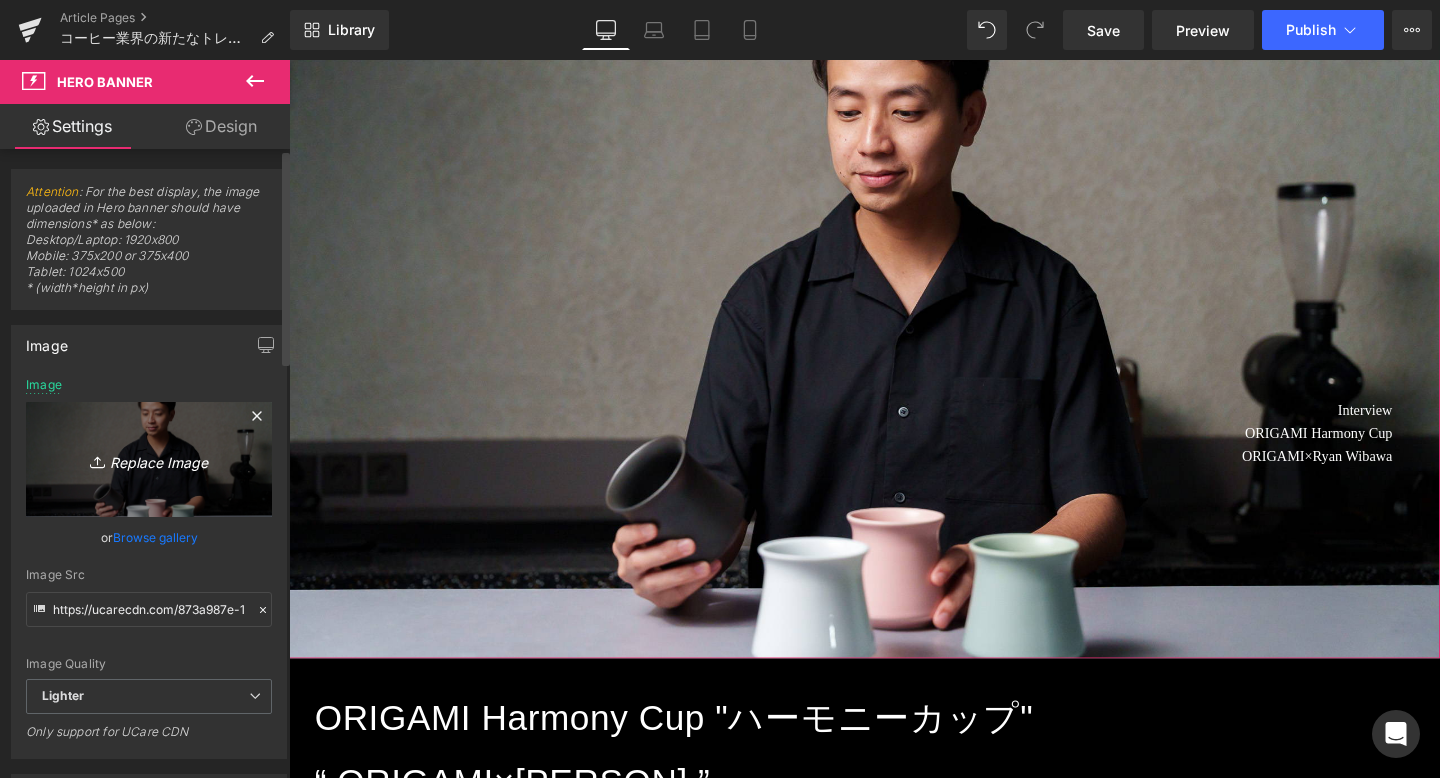 click on "Replace Image" at bounding box center [149, 459] 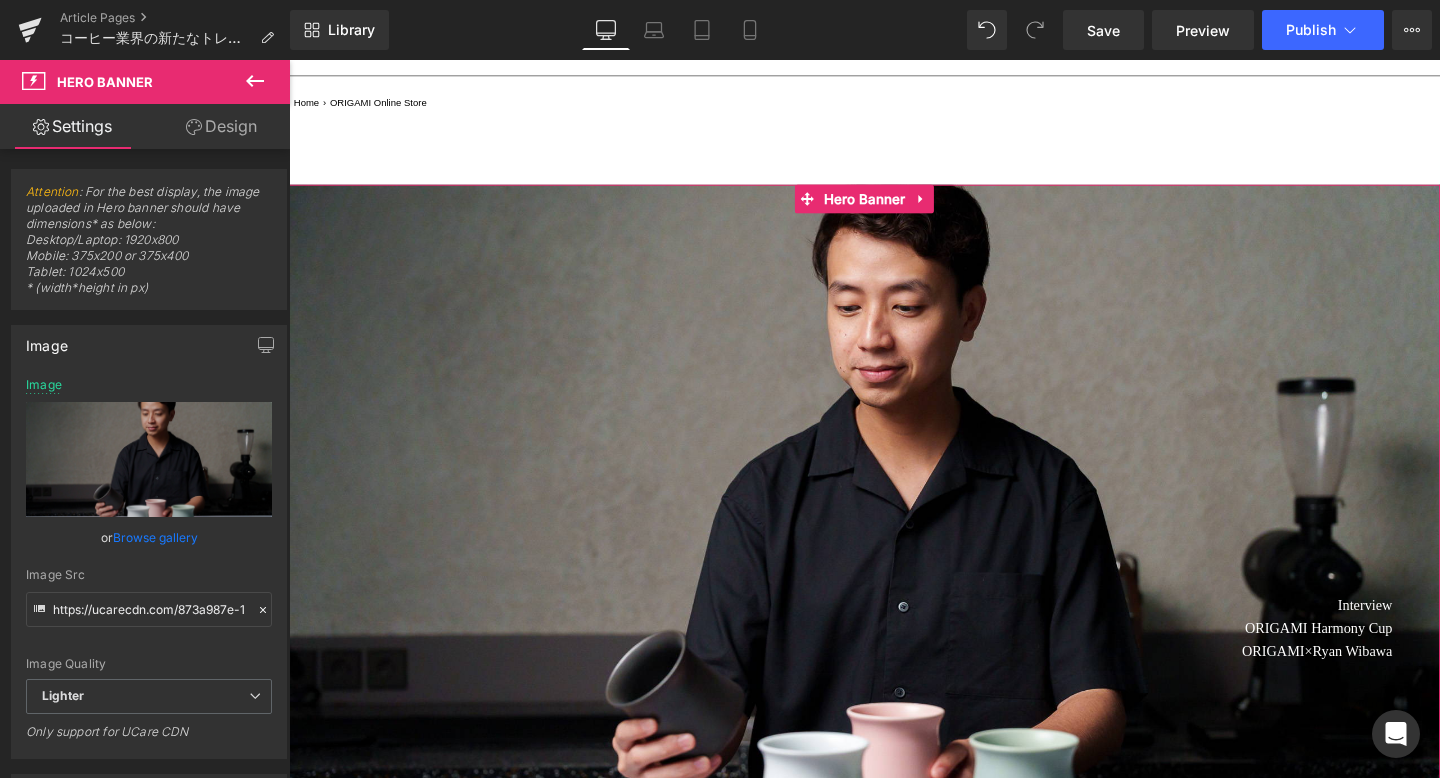scroll, scrollTop: 225, scrollLeft: 0, axis: vertical 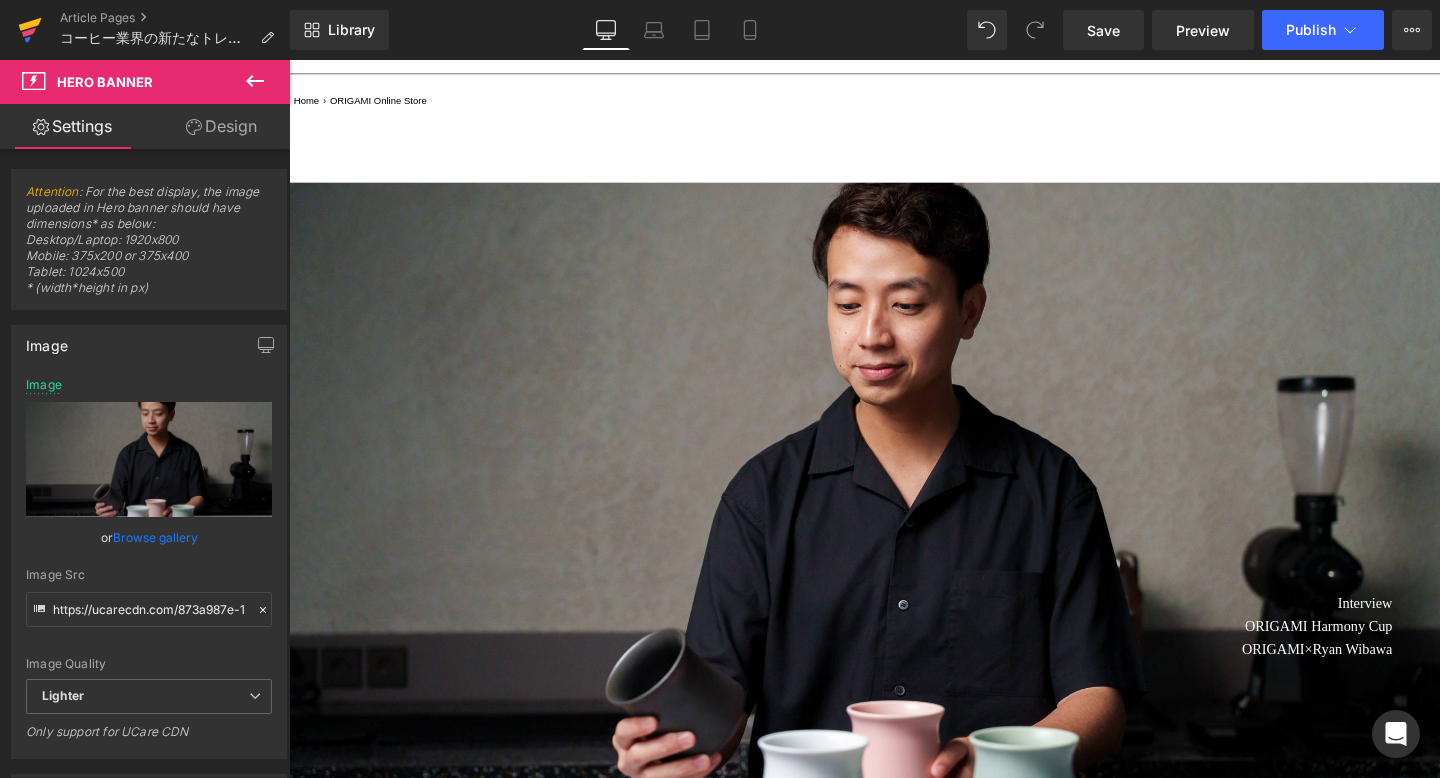click 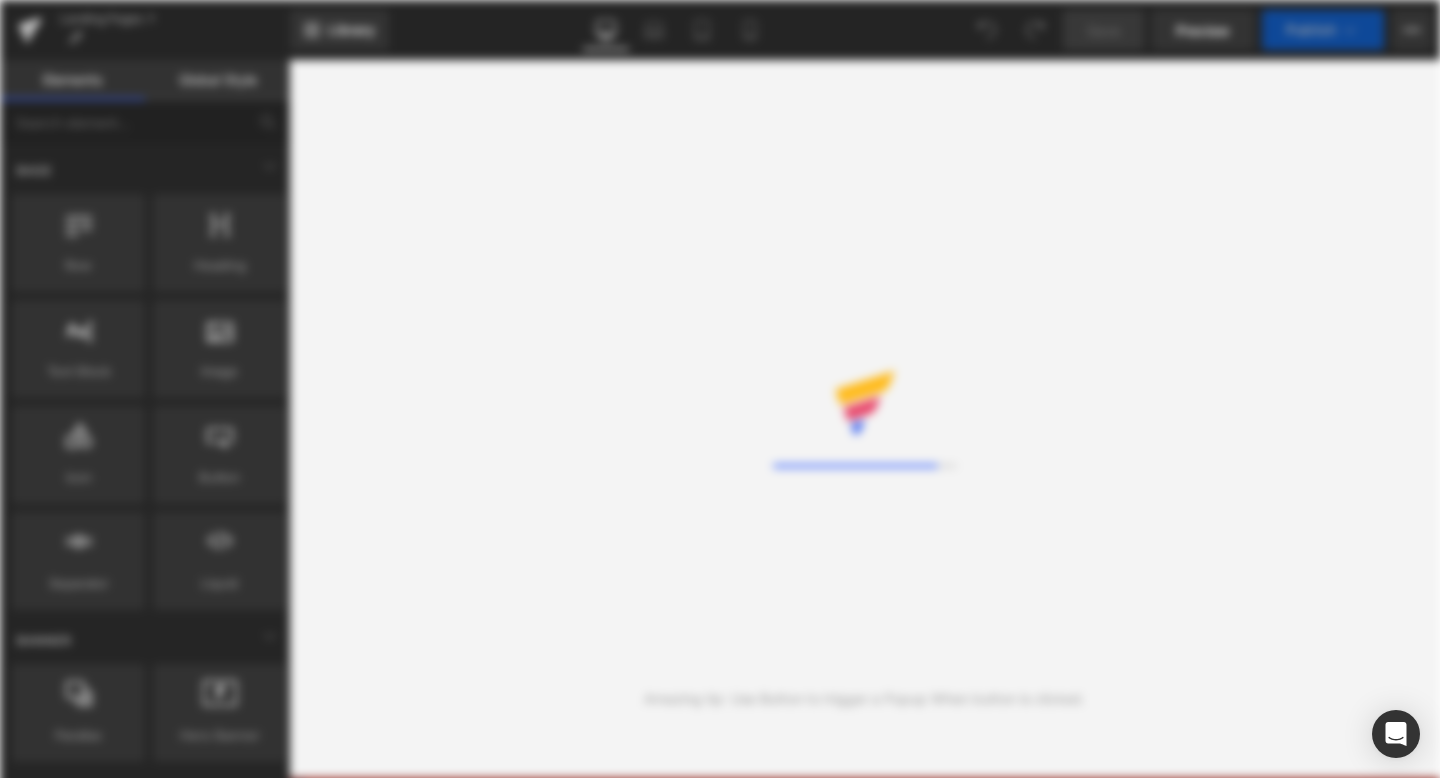 scroll, scrollTop: 0, scrollLeft: 0, axis: both 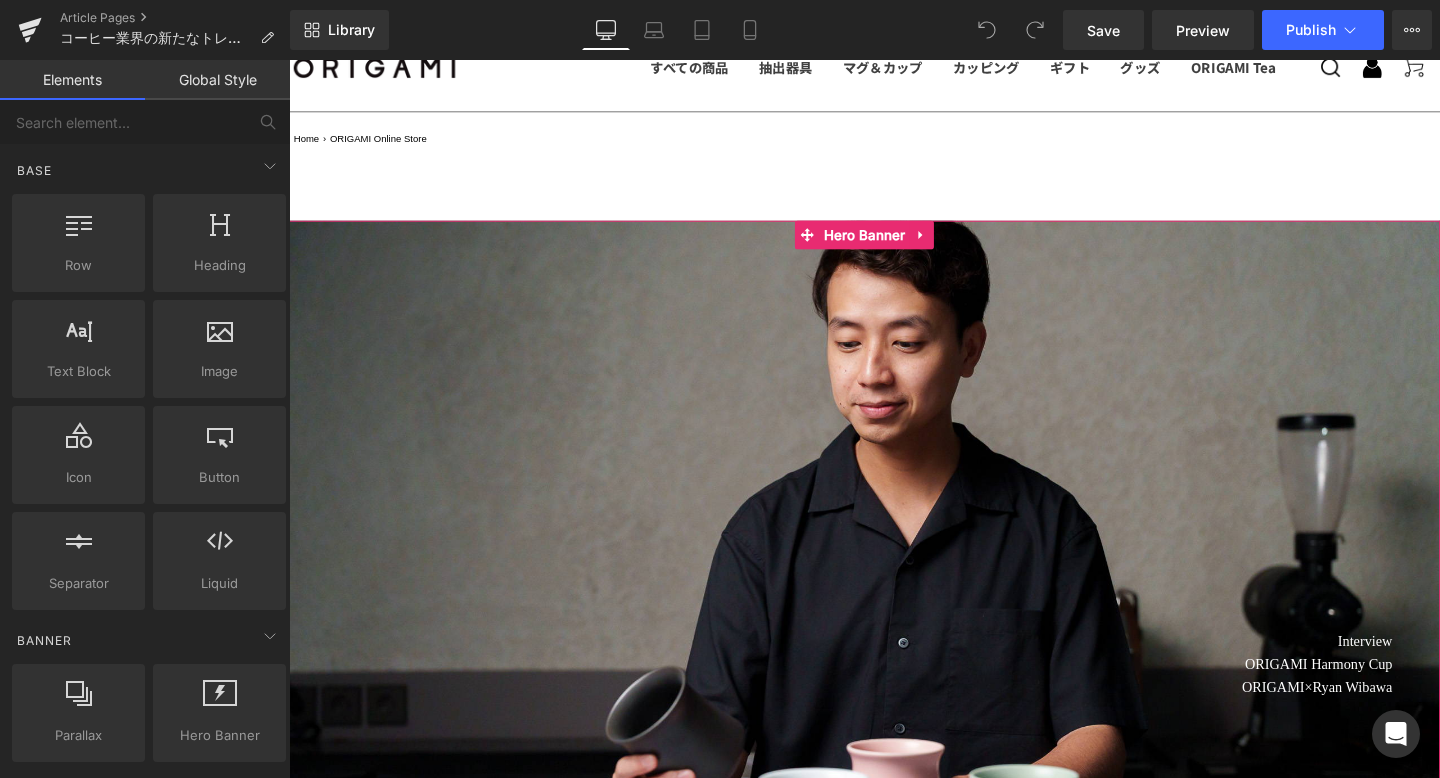 click at bounding box center [894, 580] 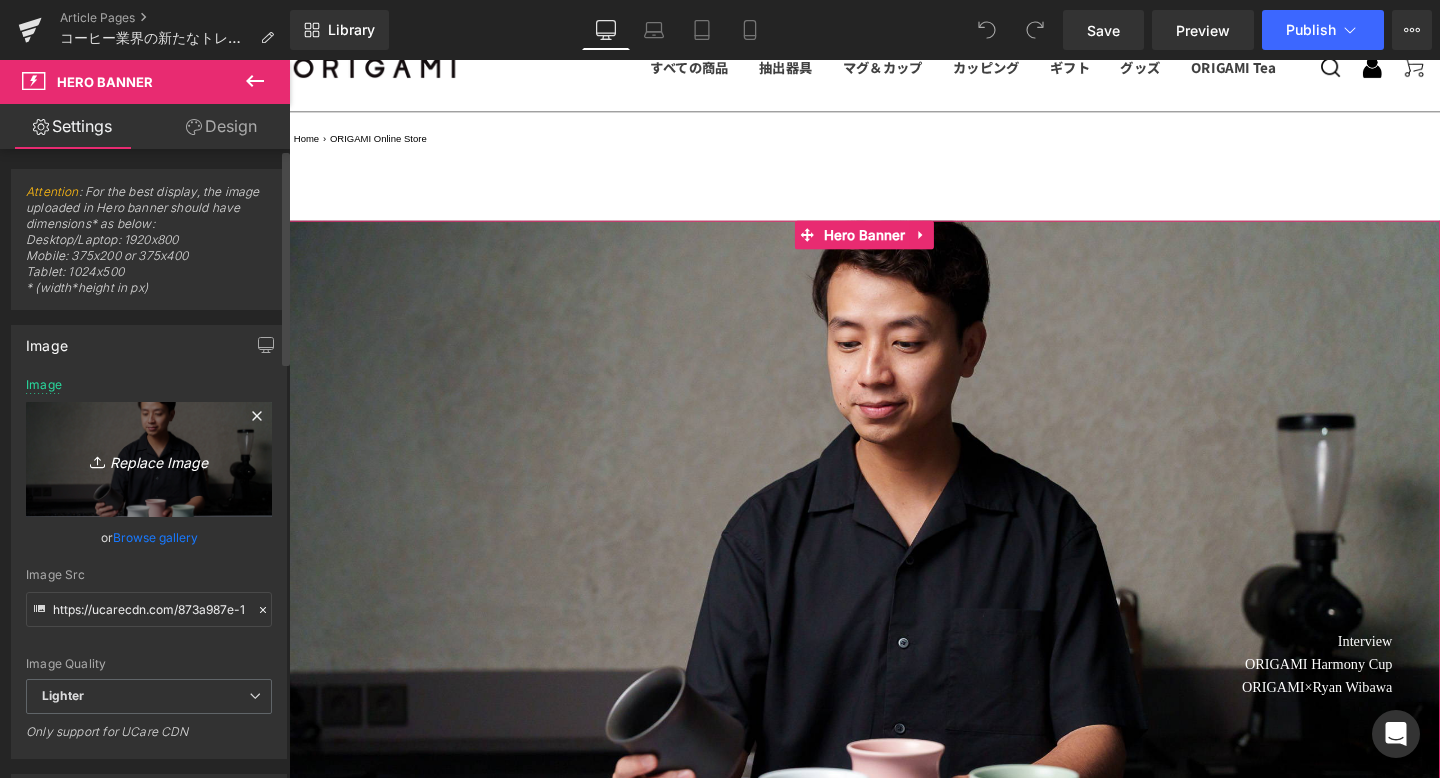 click on "Replace Image" at bounding box center (149, 459) 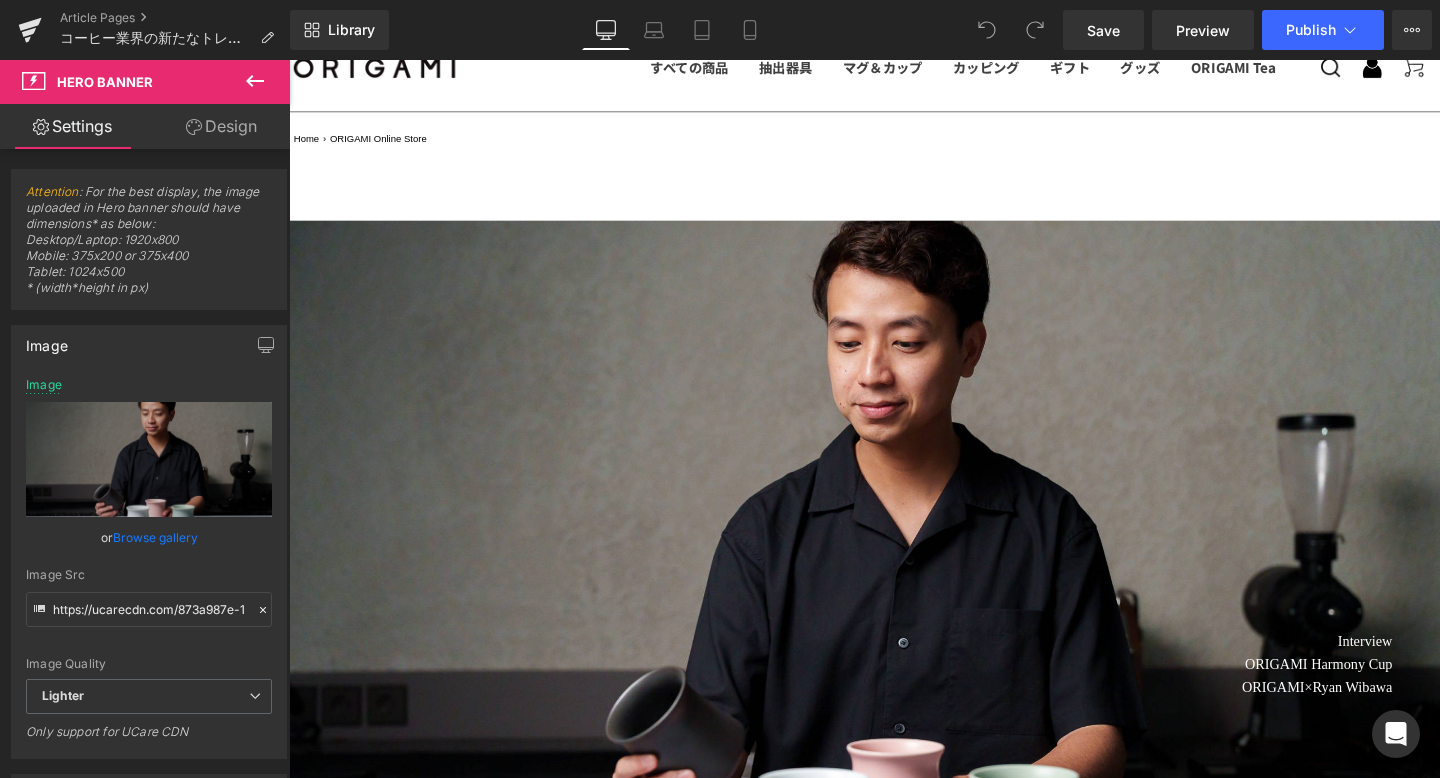 type on "C:\fakepath\0Y1A2440ffff.jpg" 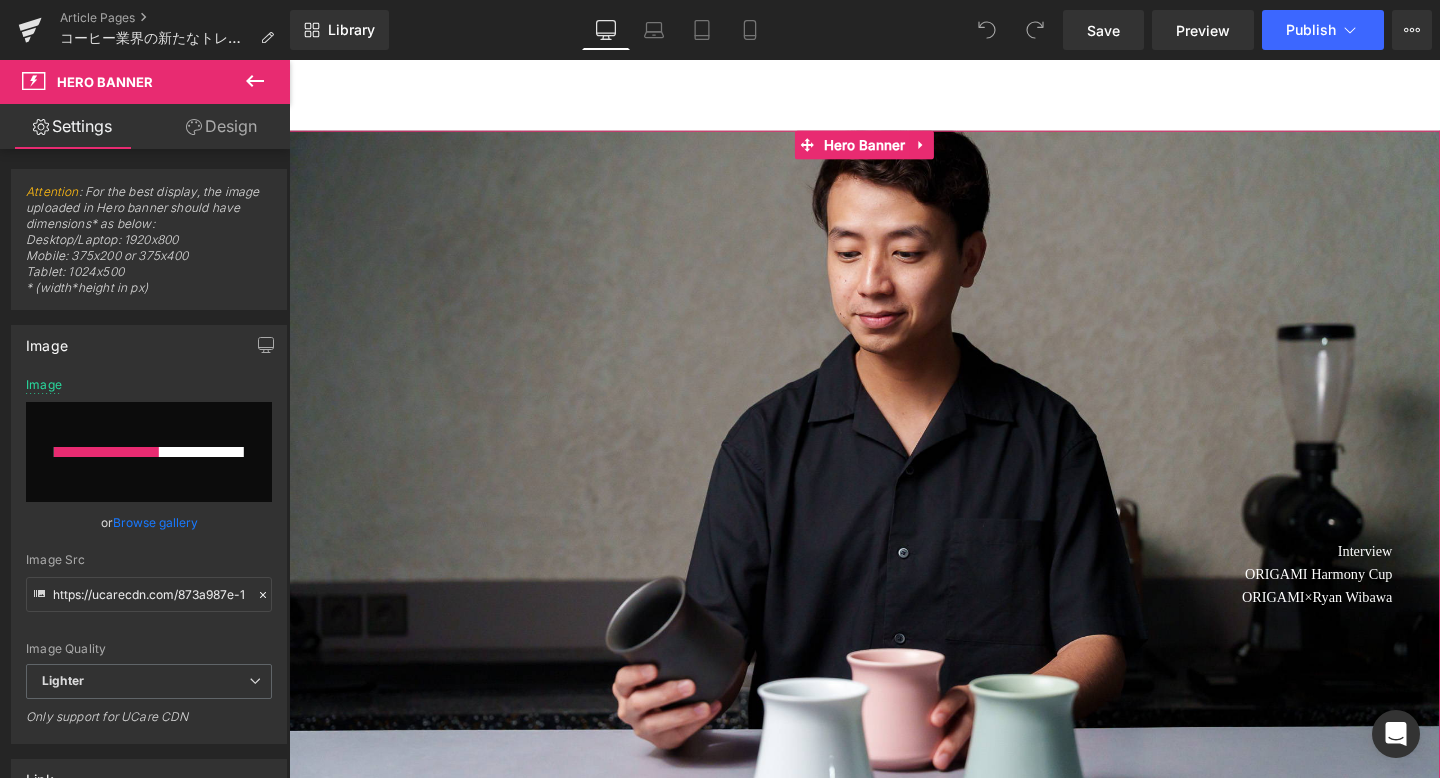 scroll, scrollTop: 292, scrollLeft: 0, axis: vertical 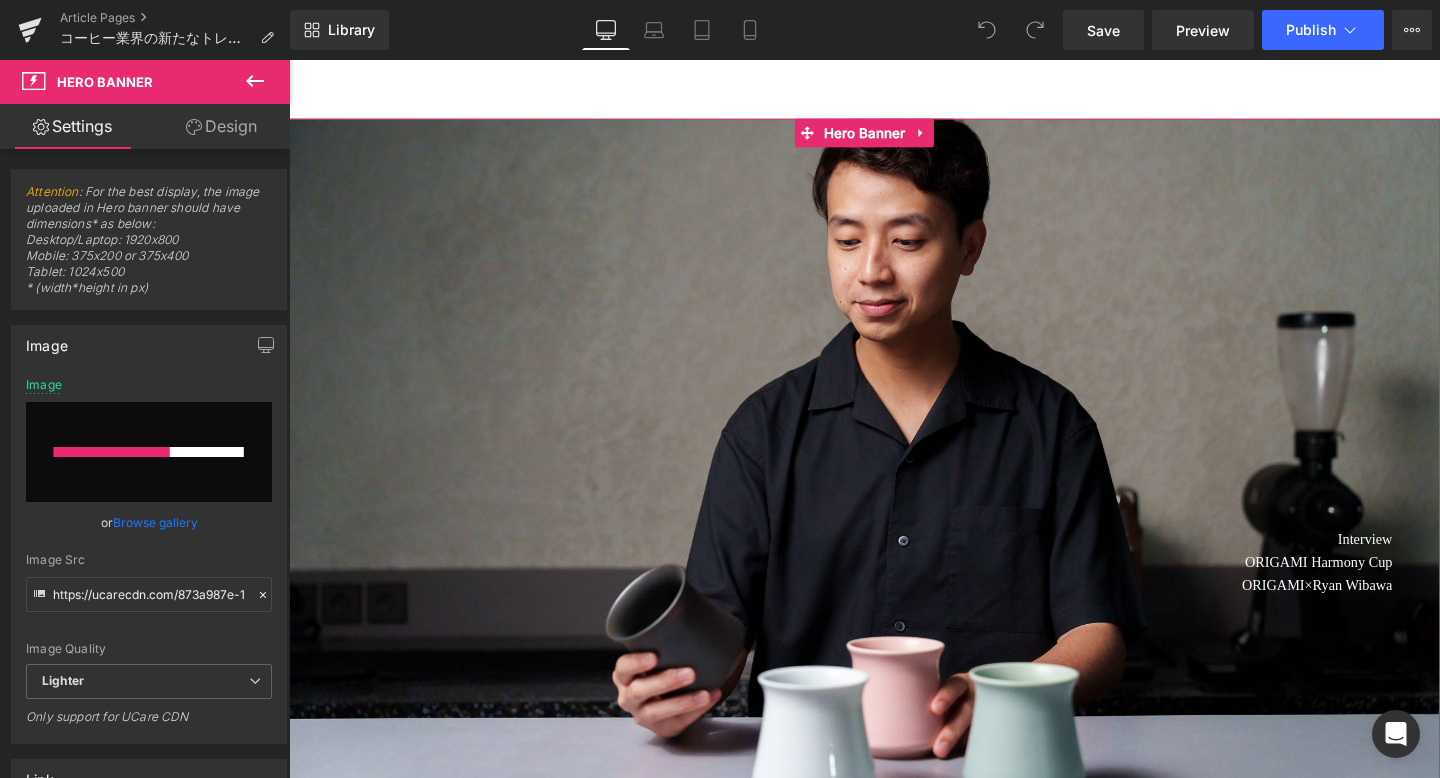 type 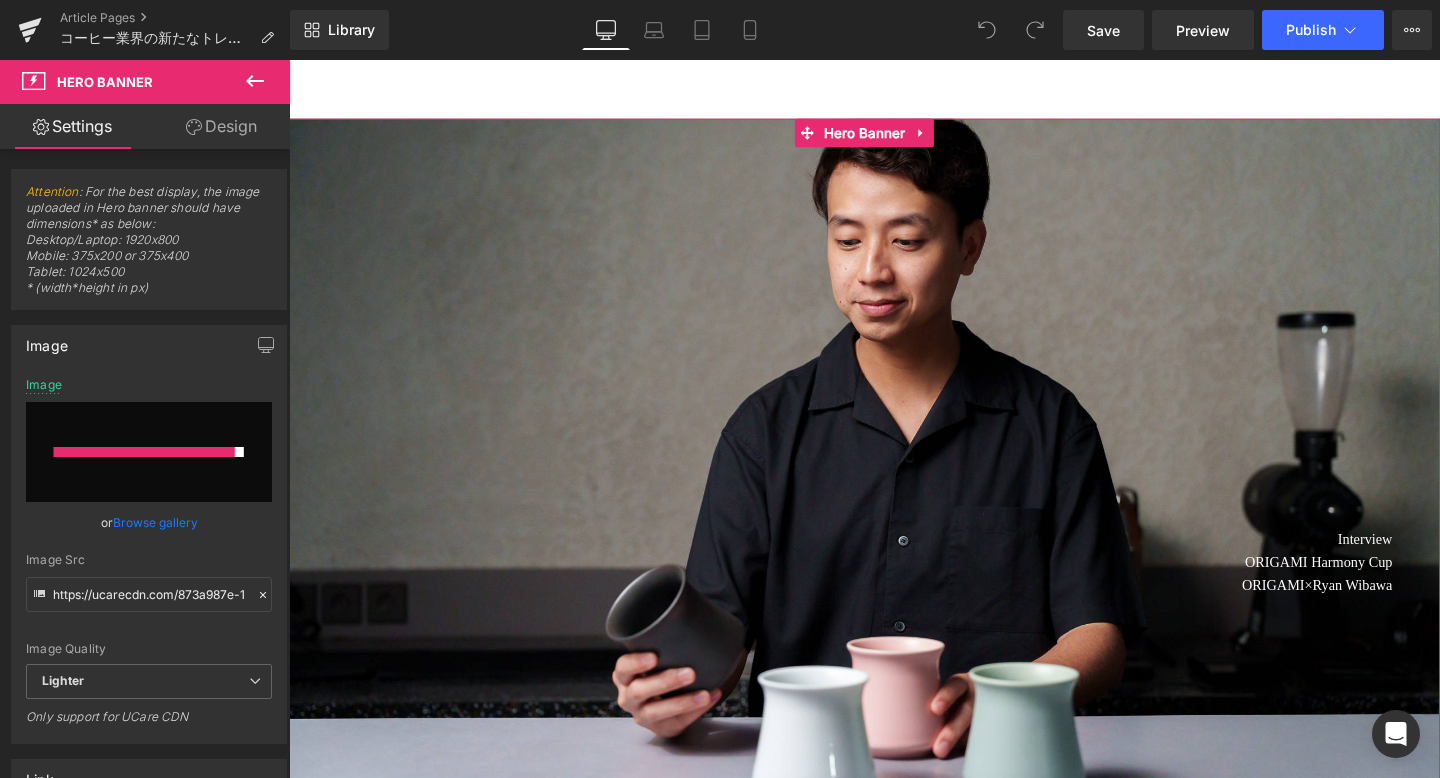 type on "https://ucarecdn.com/e295498f-744e-4585-b1f4-3fd4a46c8b4c/-/format/auto/-/preview/3000x3000/-/quality/lighter/0Y1A2440ffff.jpg" 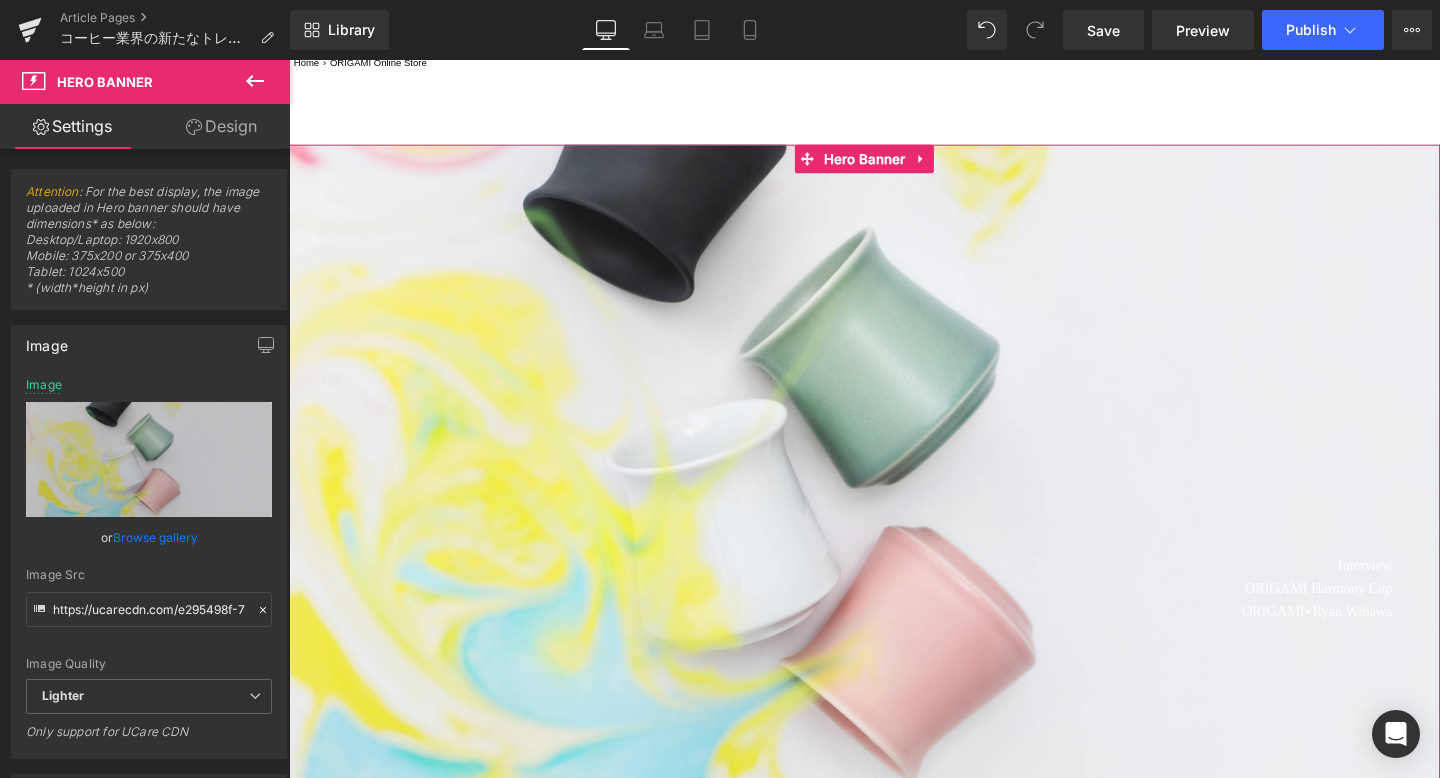 scroll, scrollTop: 294, scrollLeft: 0, axis: vertical 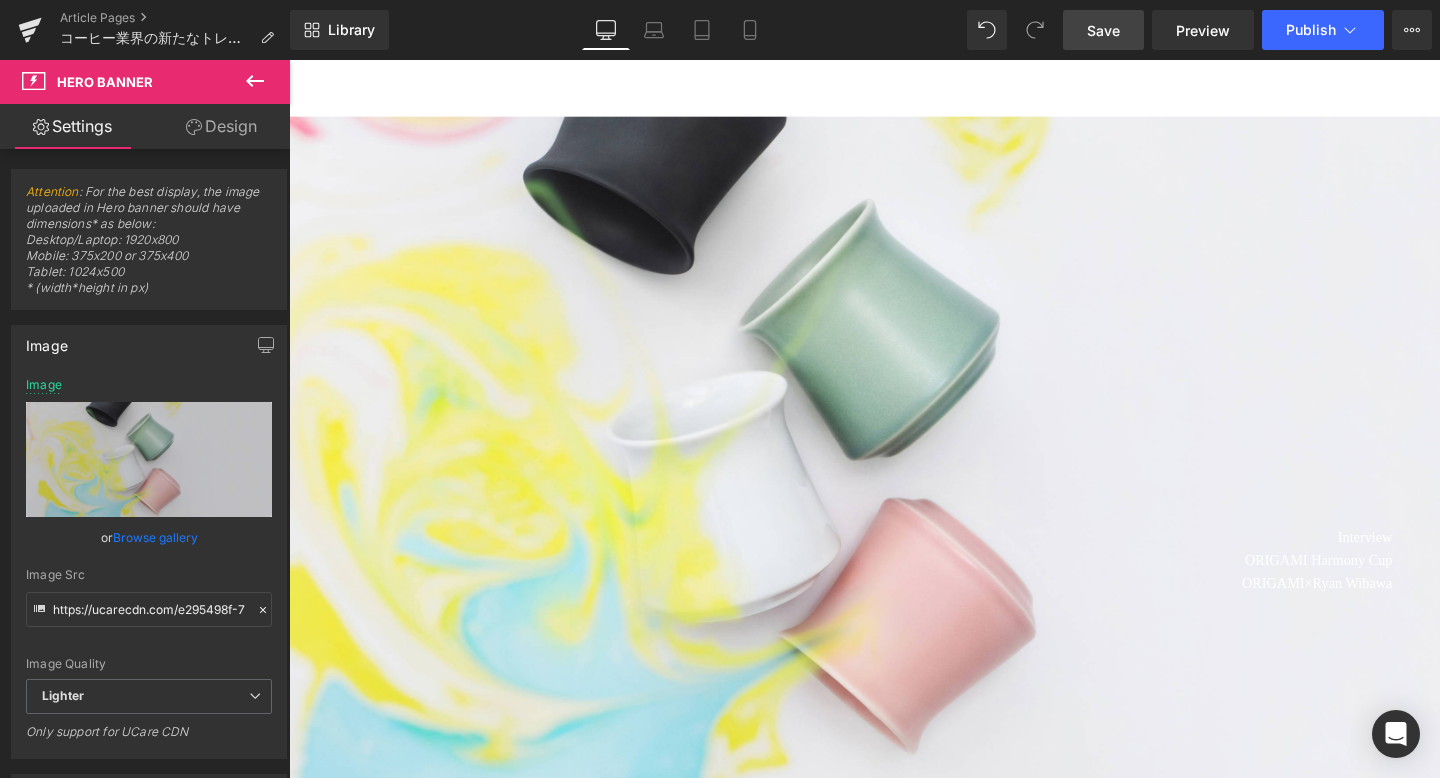 click on "Save" at bounding box center (1103, 30) 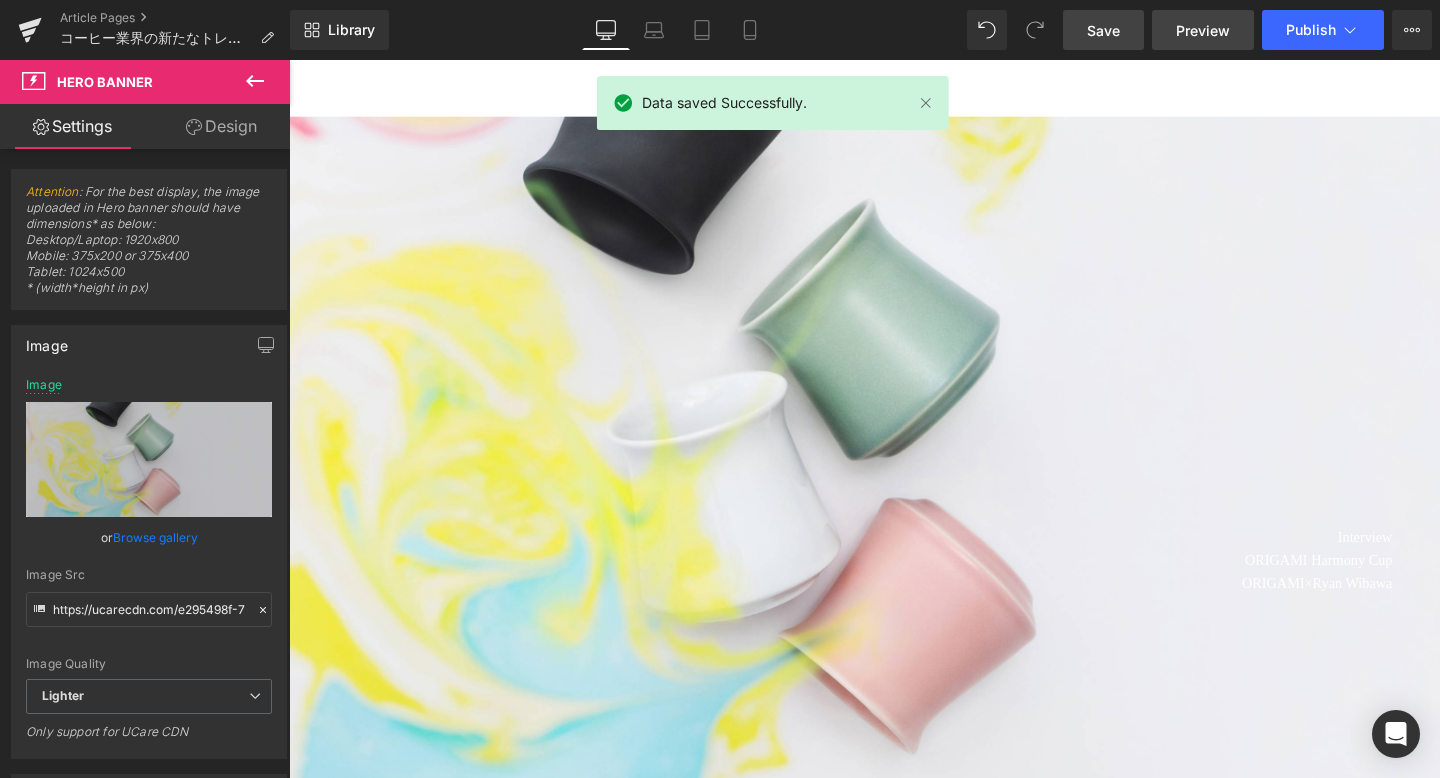 click on "Preview" at bounding box center [1203, 30] 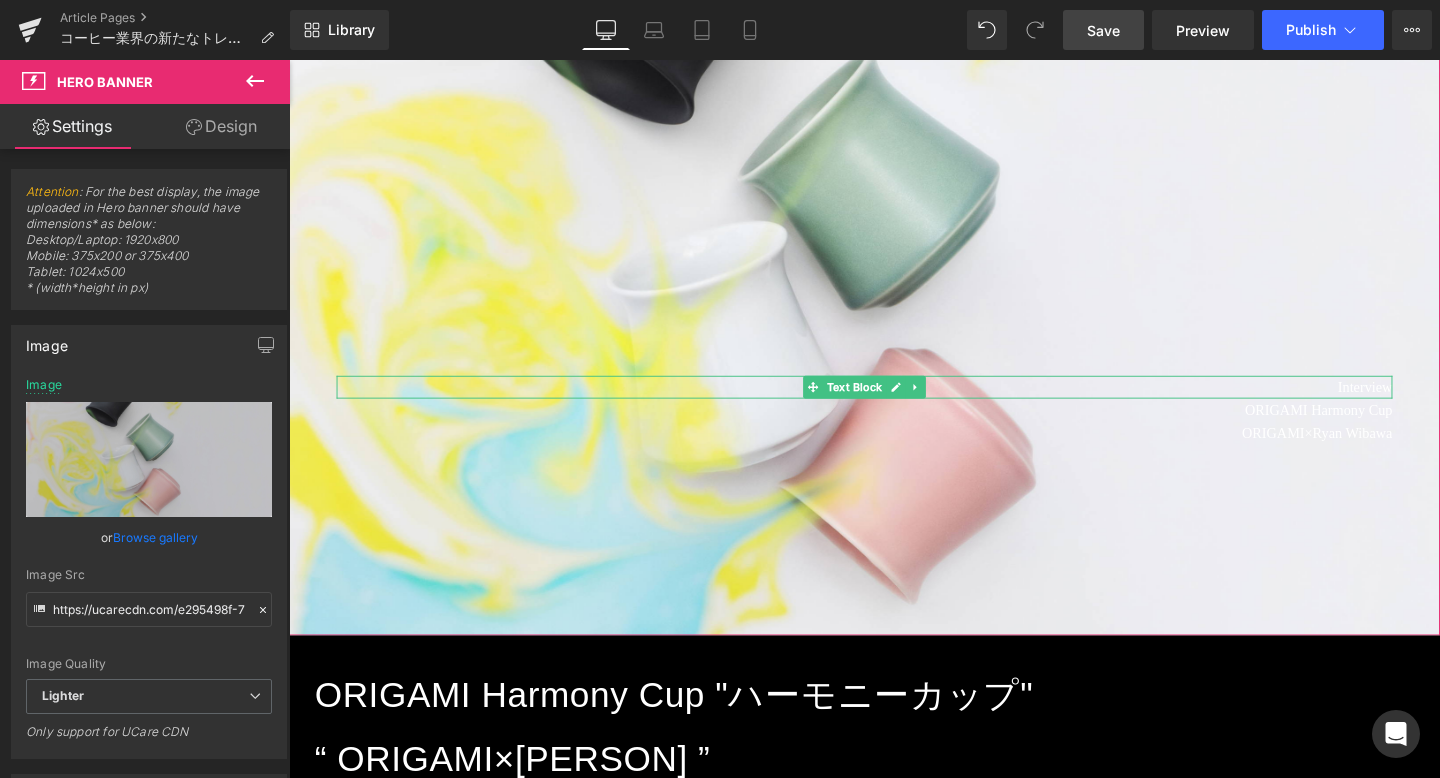 scroll, scrollTop: 456, scrollLeft: 0, axis: vertical 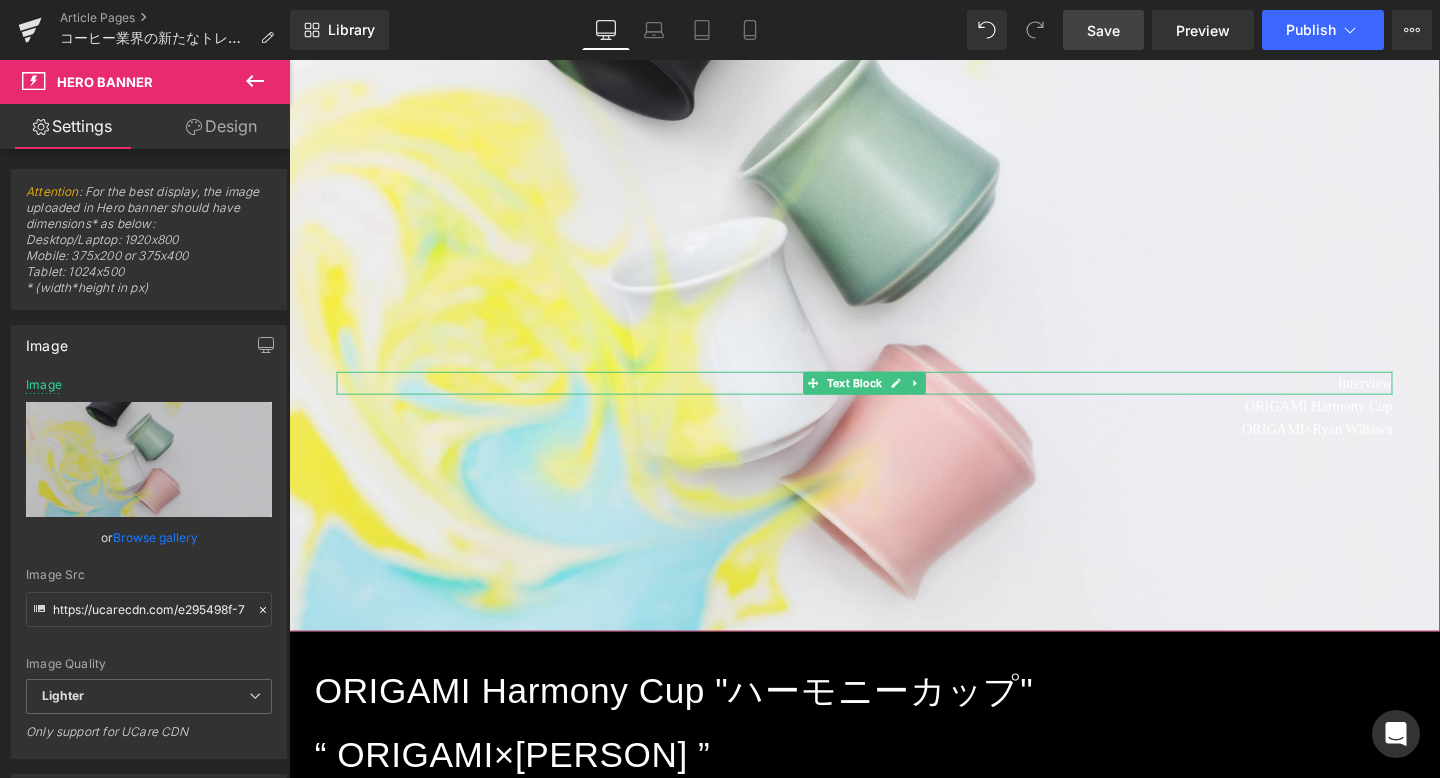 click on "Interview" at bounding box center (894, 400) 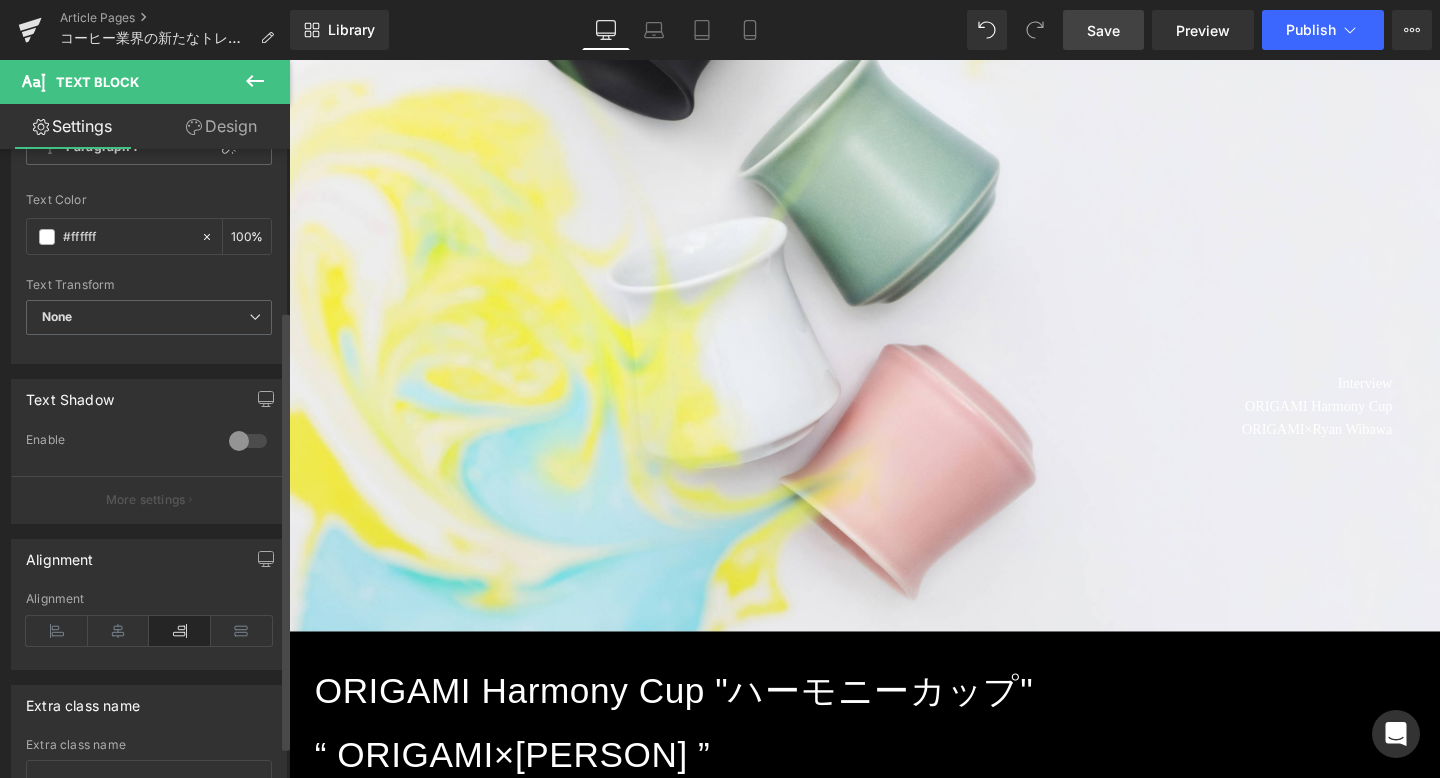 scroll, scrollTop: 0, scrollLeft: 0, axis: both 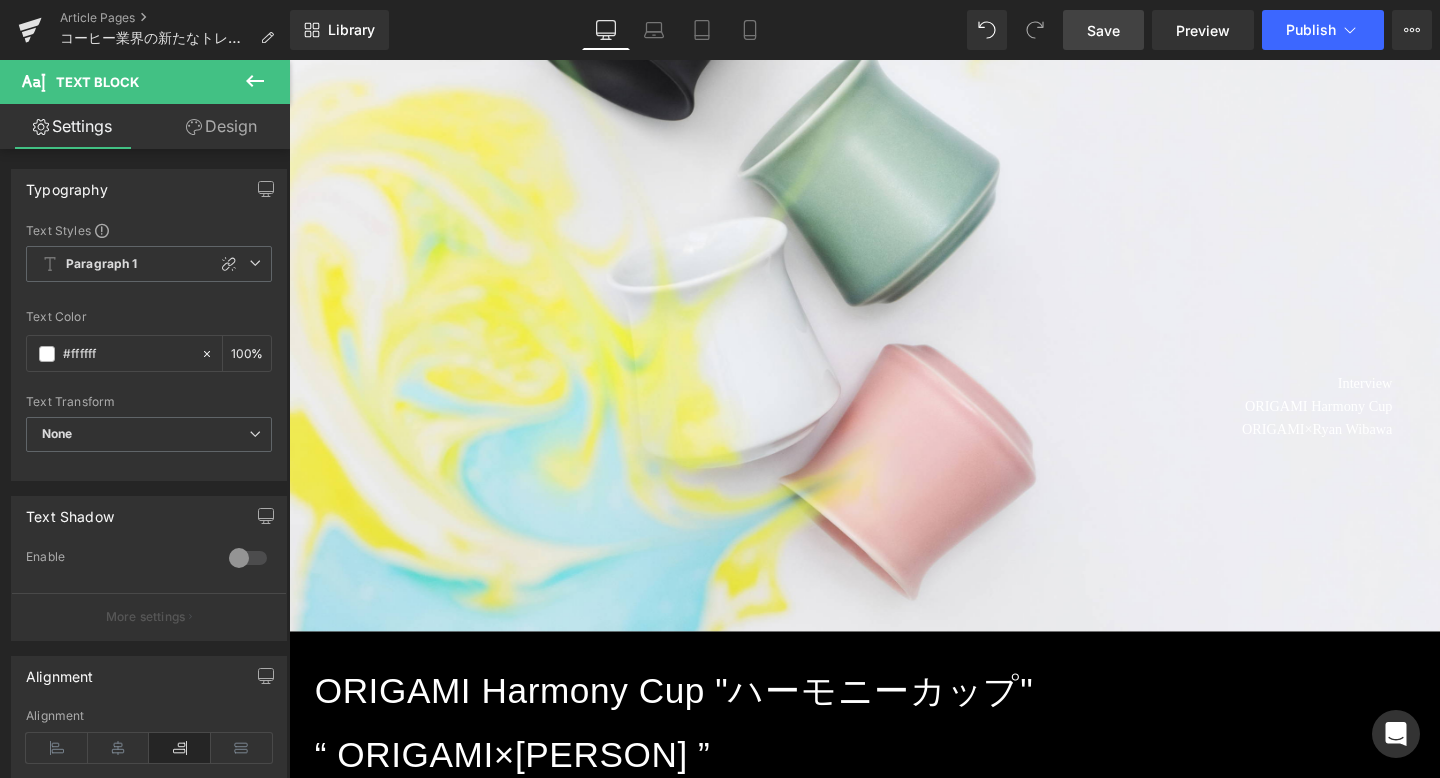 click 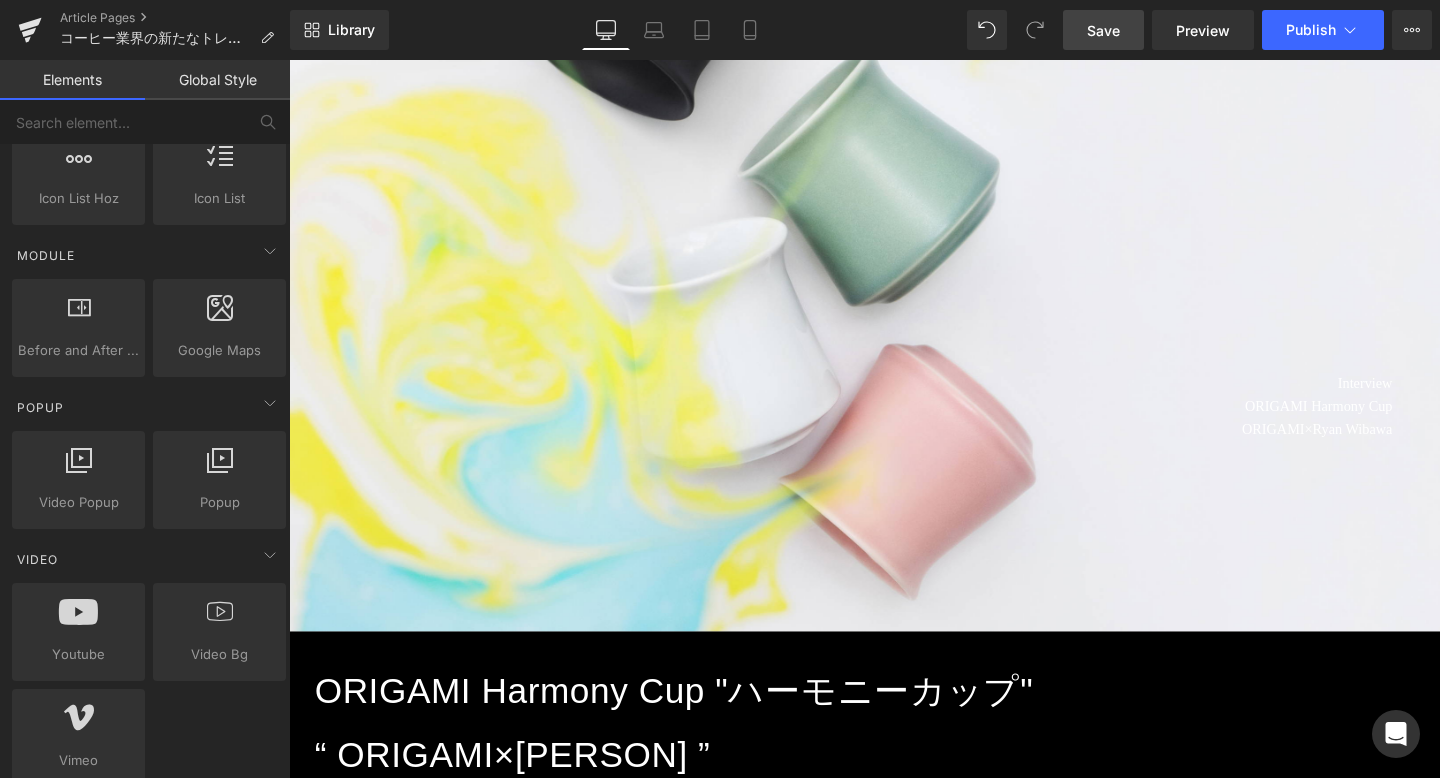 scroll, scrollTop: 964, scrollLeft: 0, axis: vertical 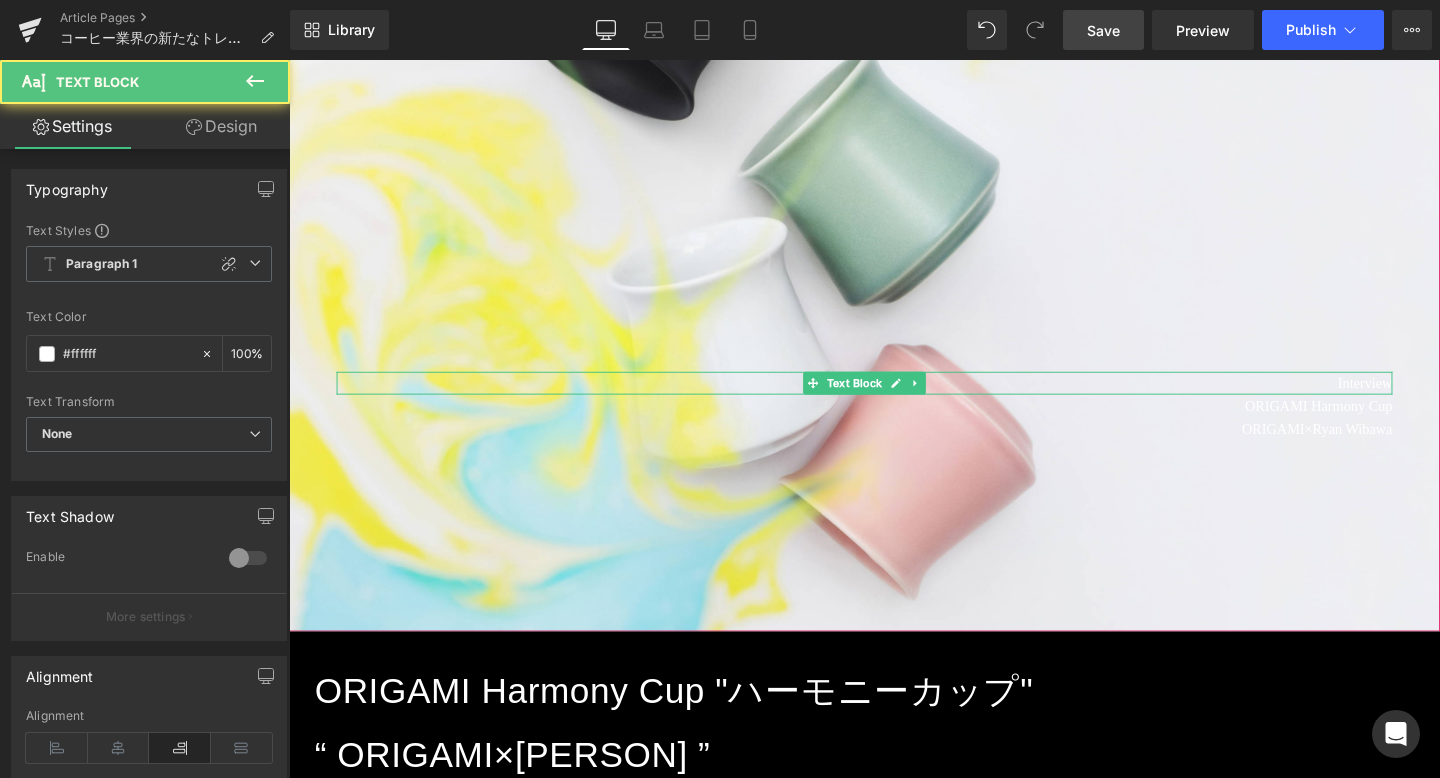 click on "Interview" at bounding box center [894, 400] 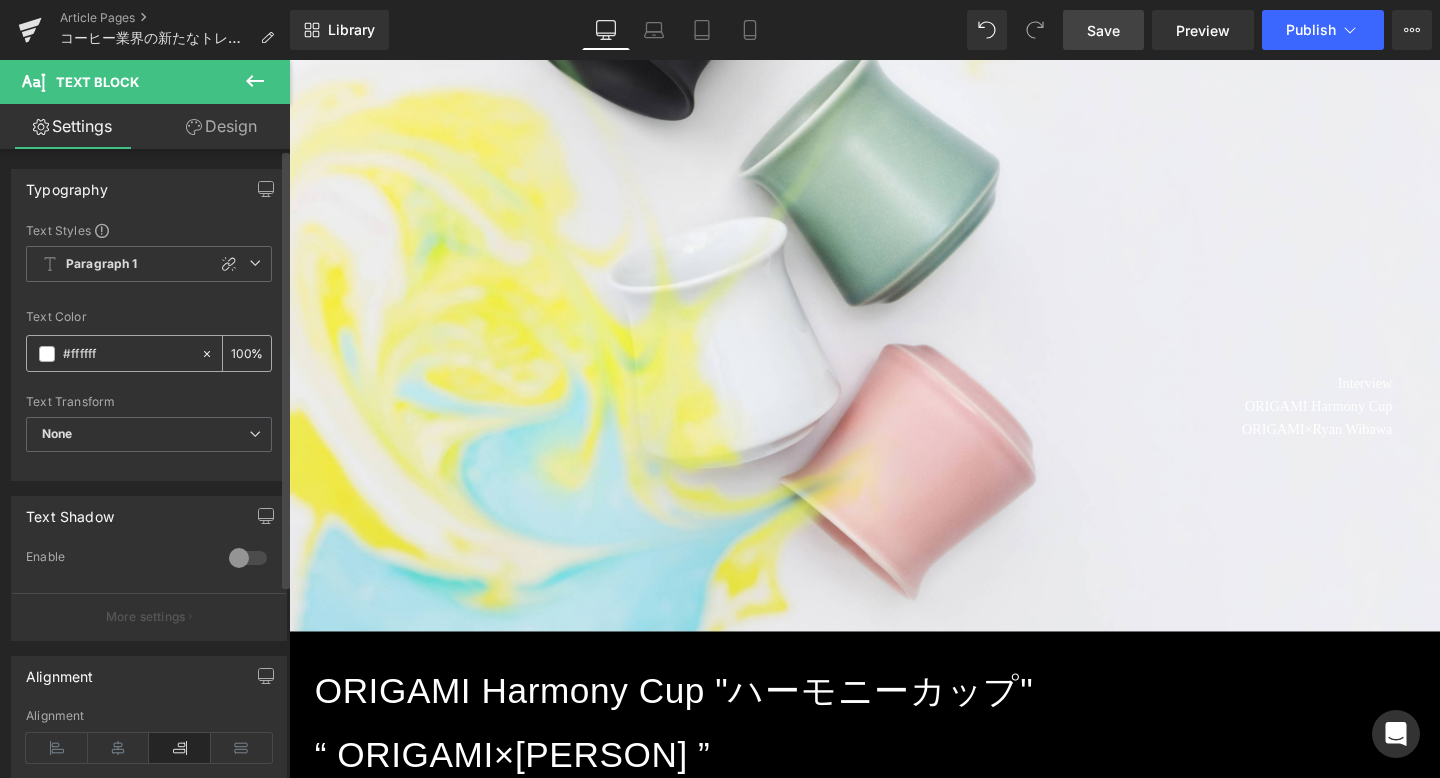 click 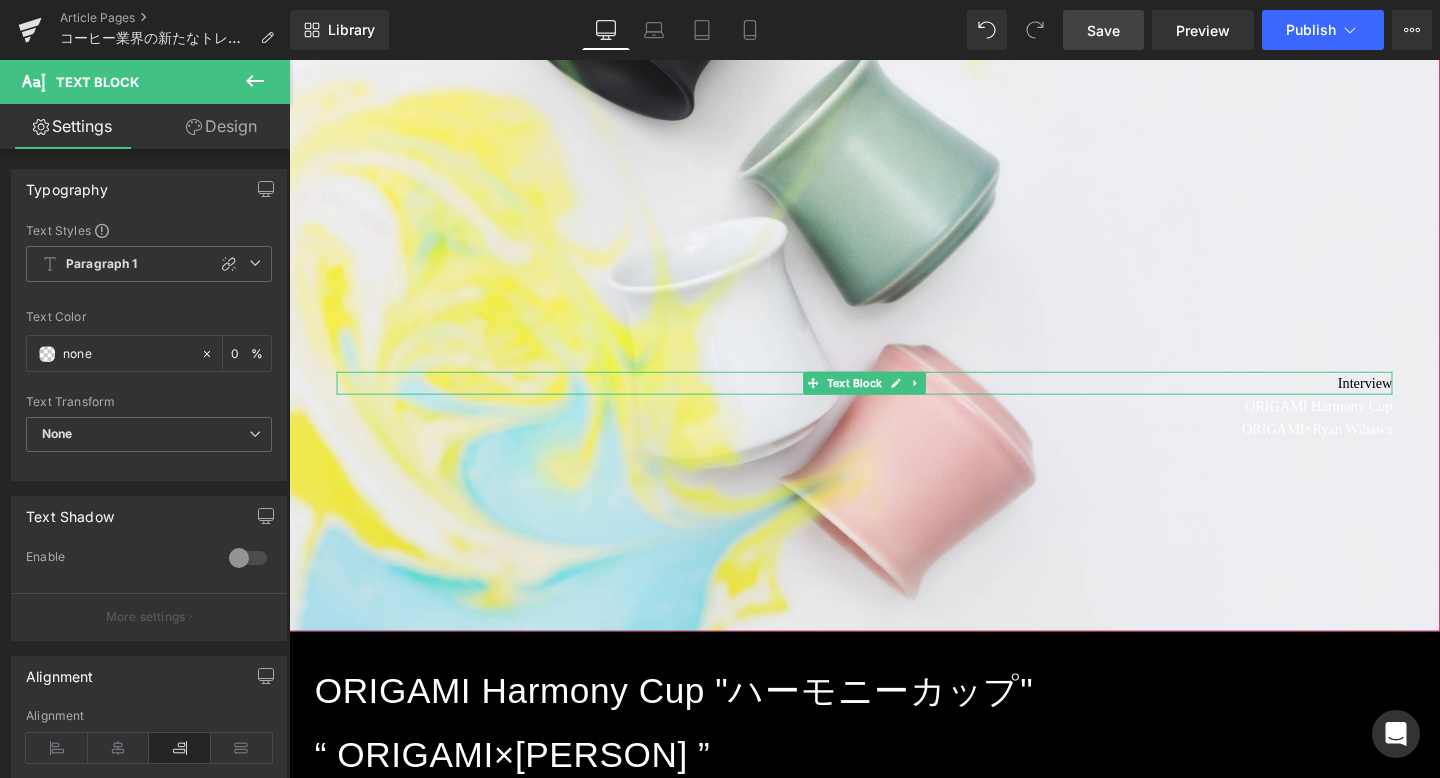 click on "Interview" at bounding box center (894, 400) 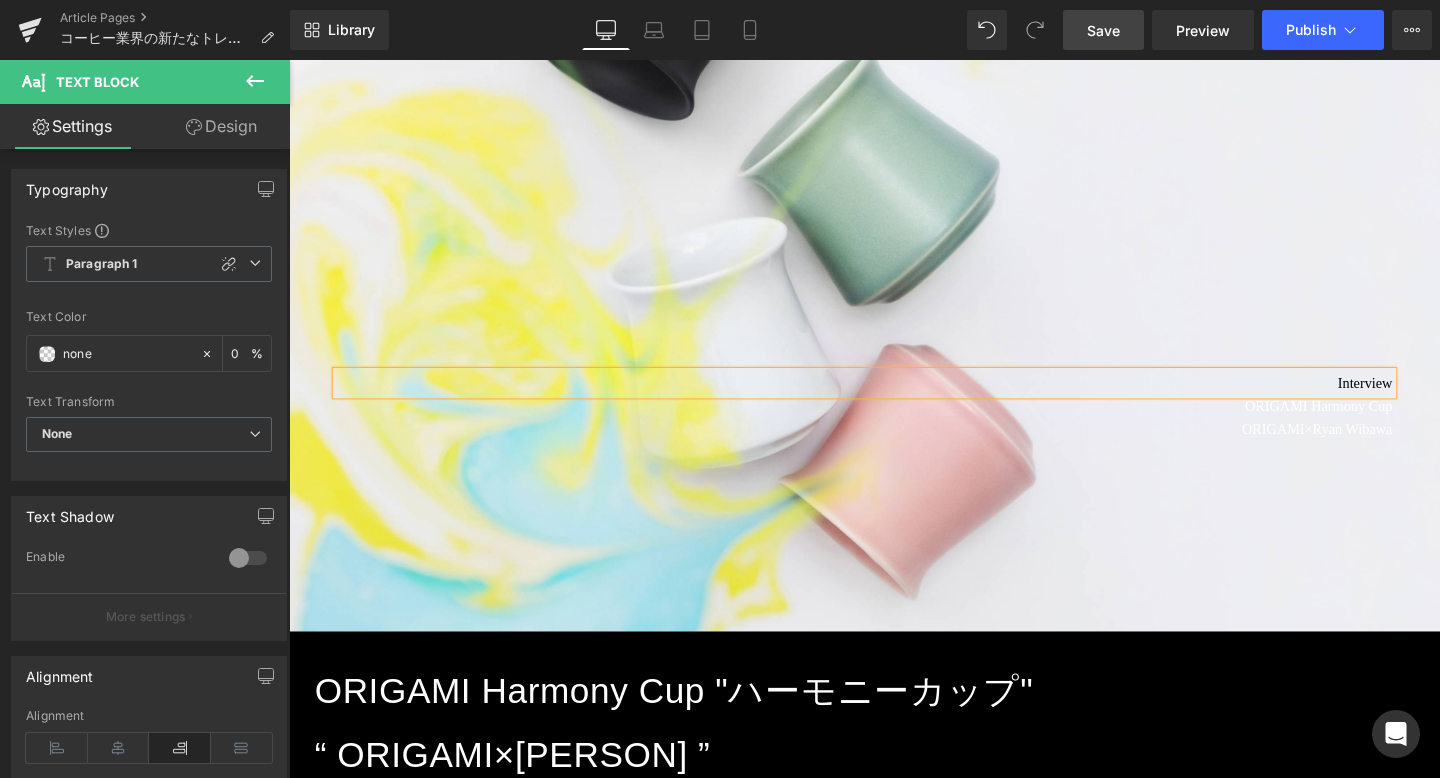type 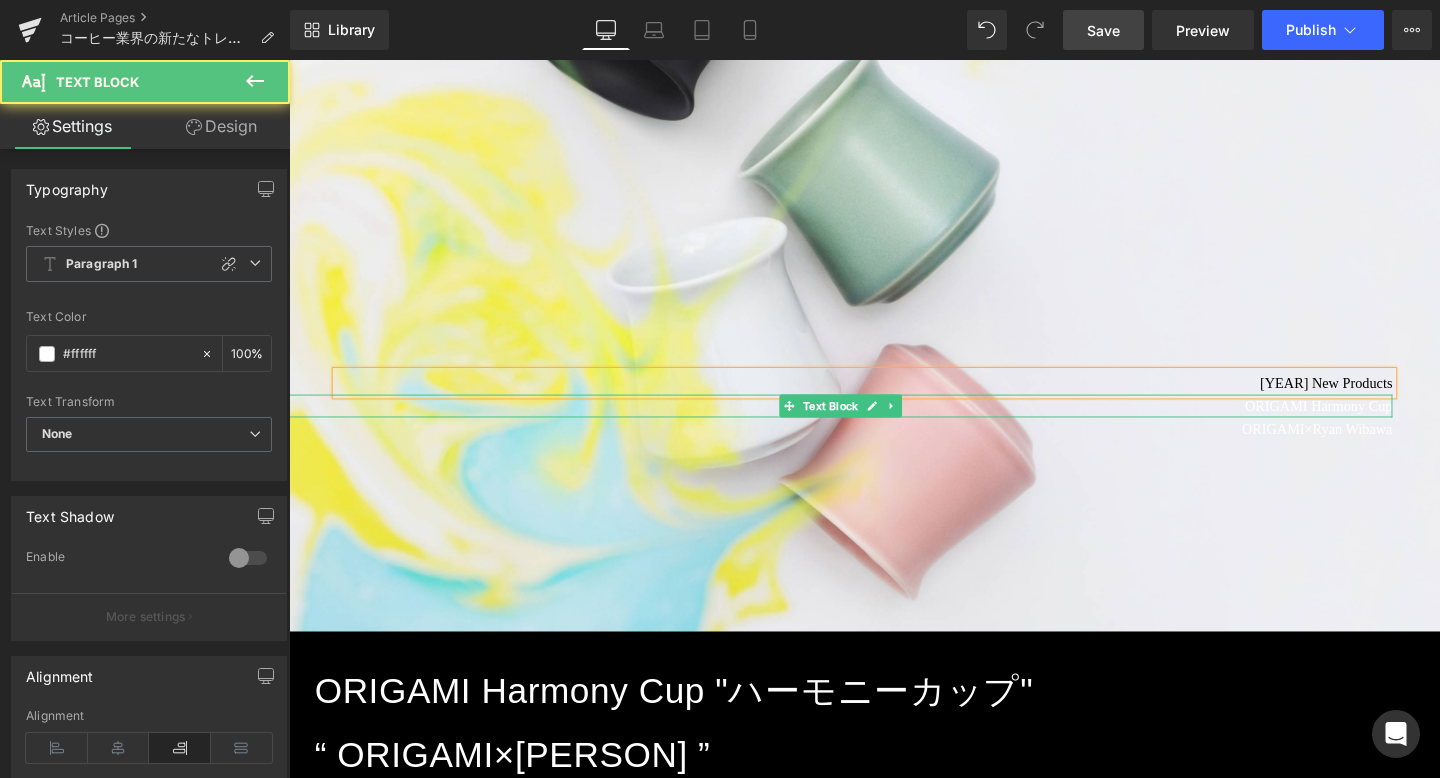 click on "ORIGAMI Harmony Cup" at bounding box center (869, 424) 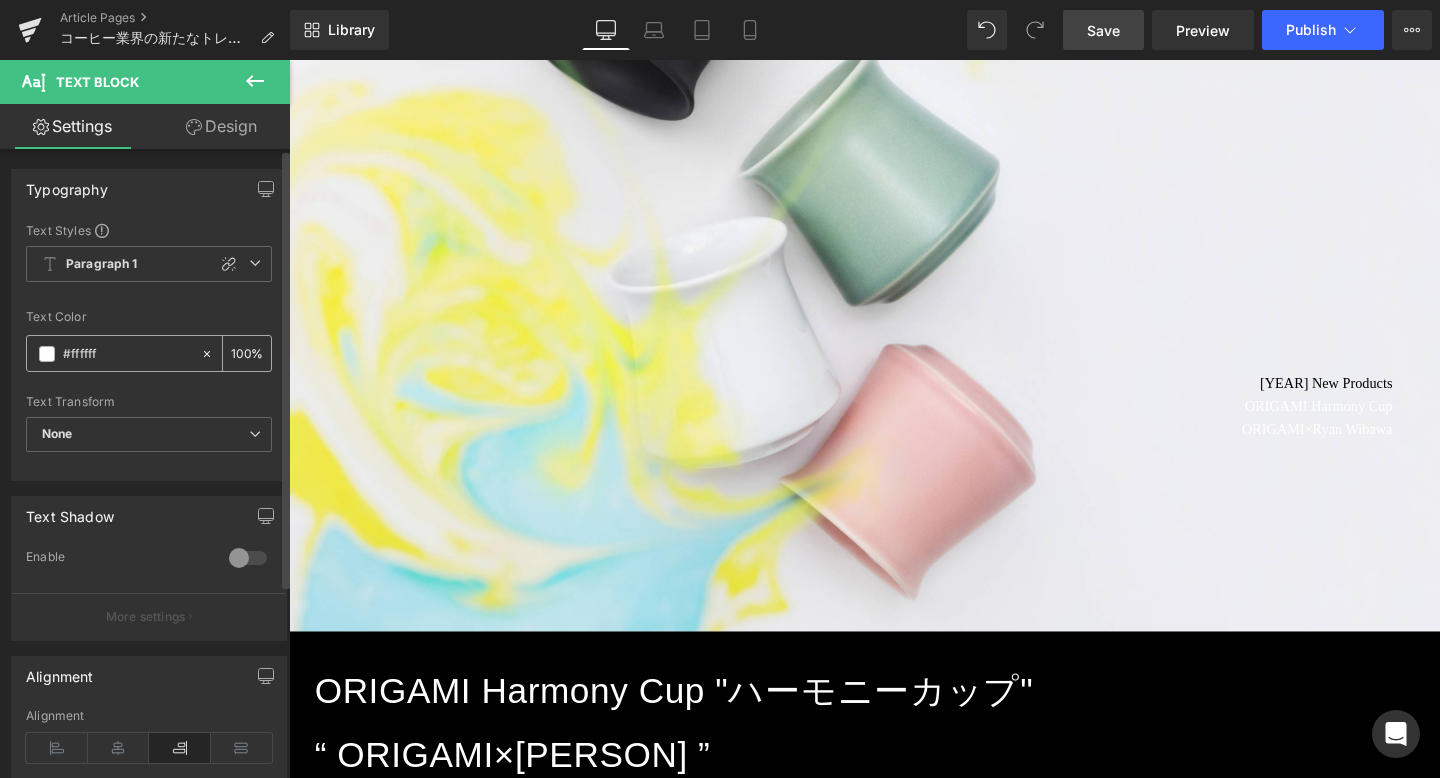 click 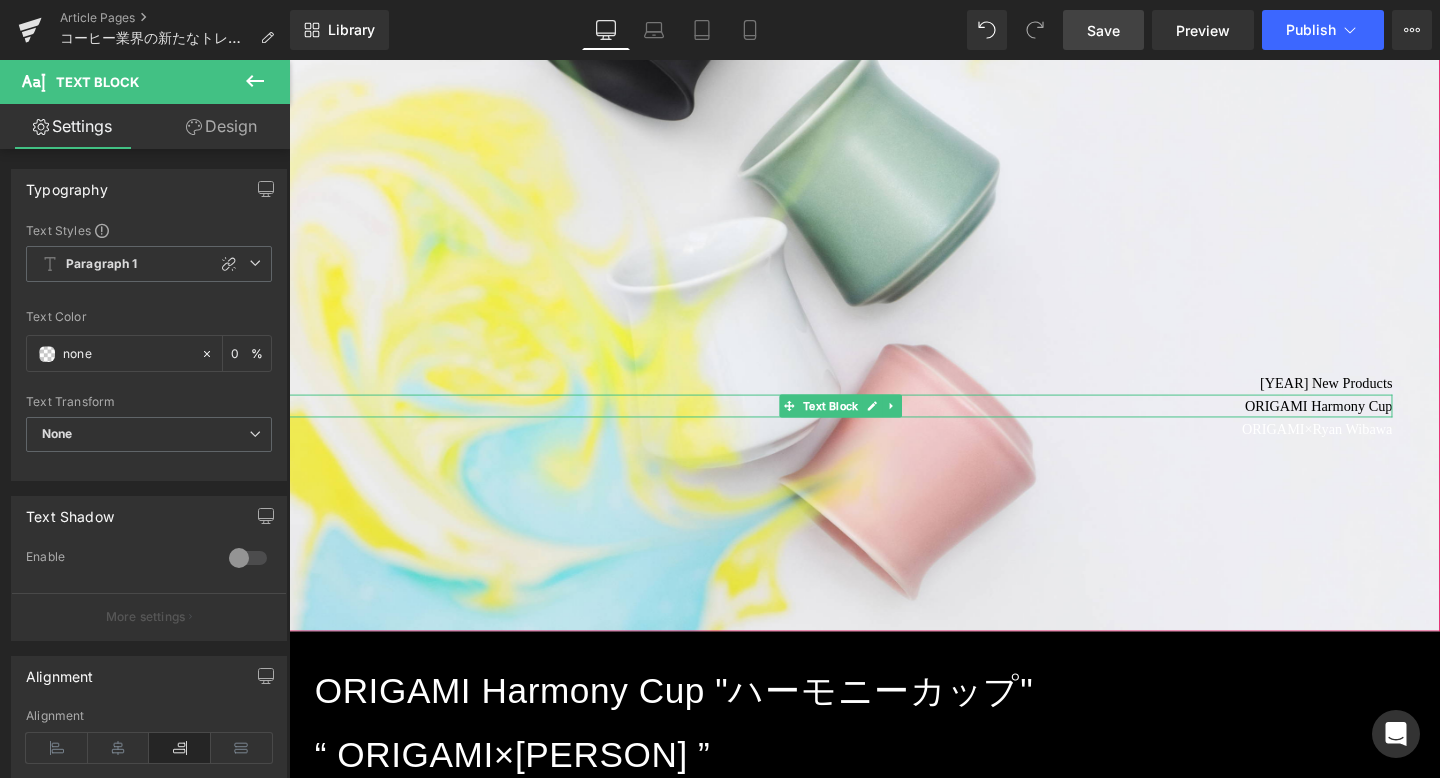 click on "ORIGAMI Harmony Cup" at bounding box center (869, 424) 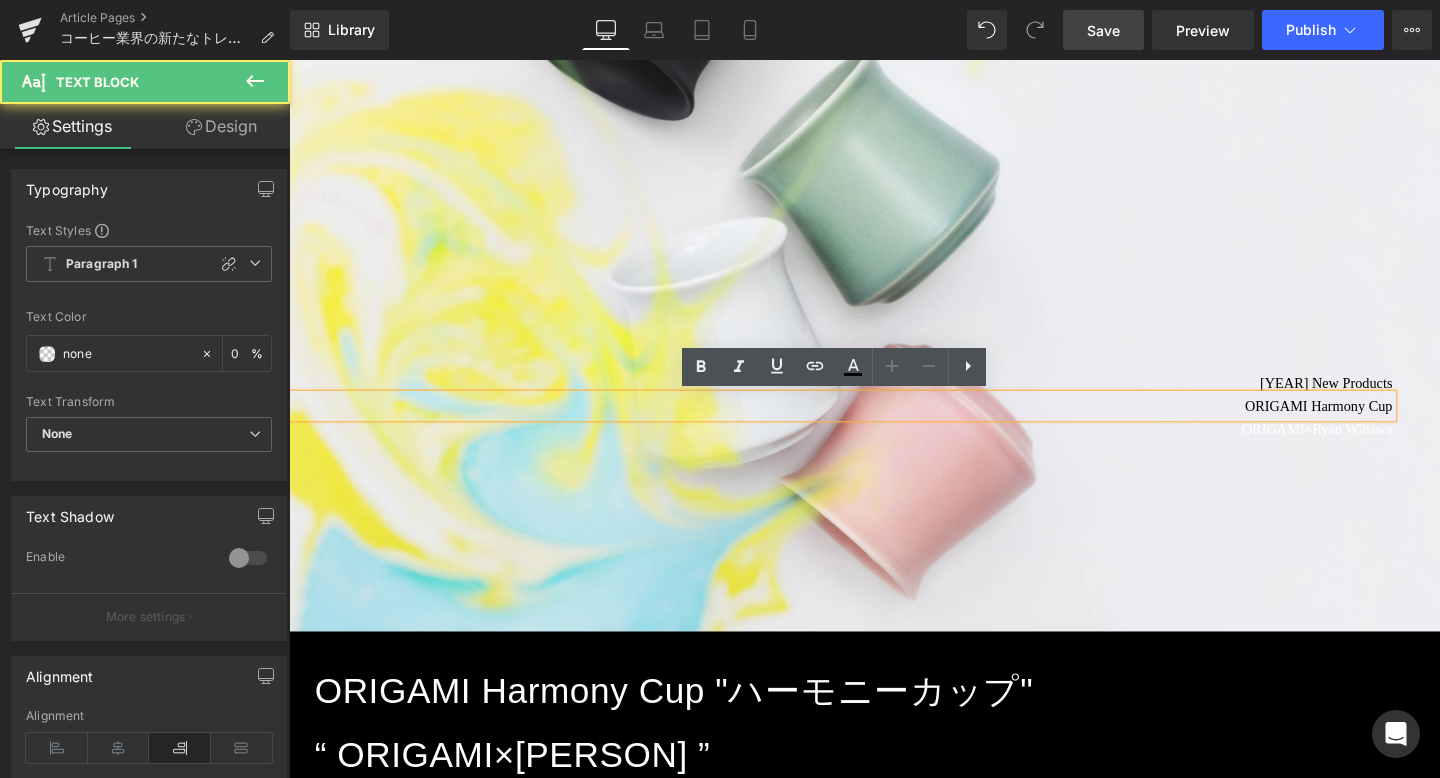 type 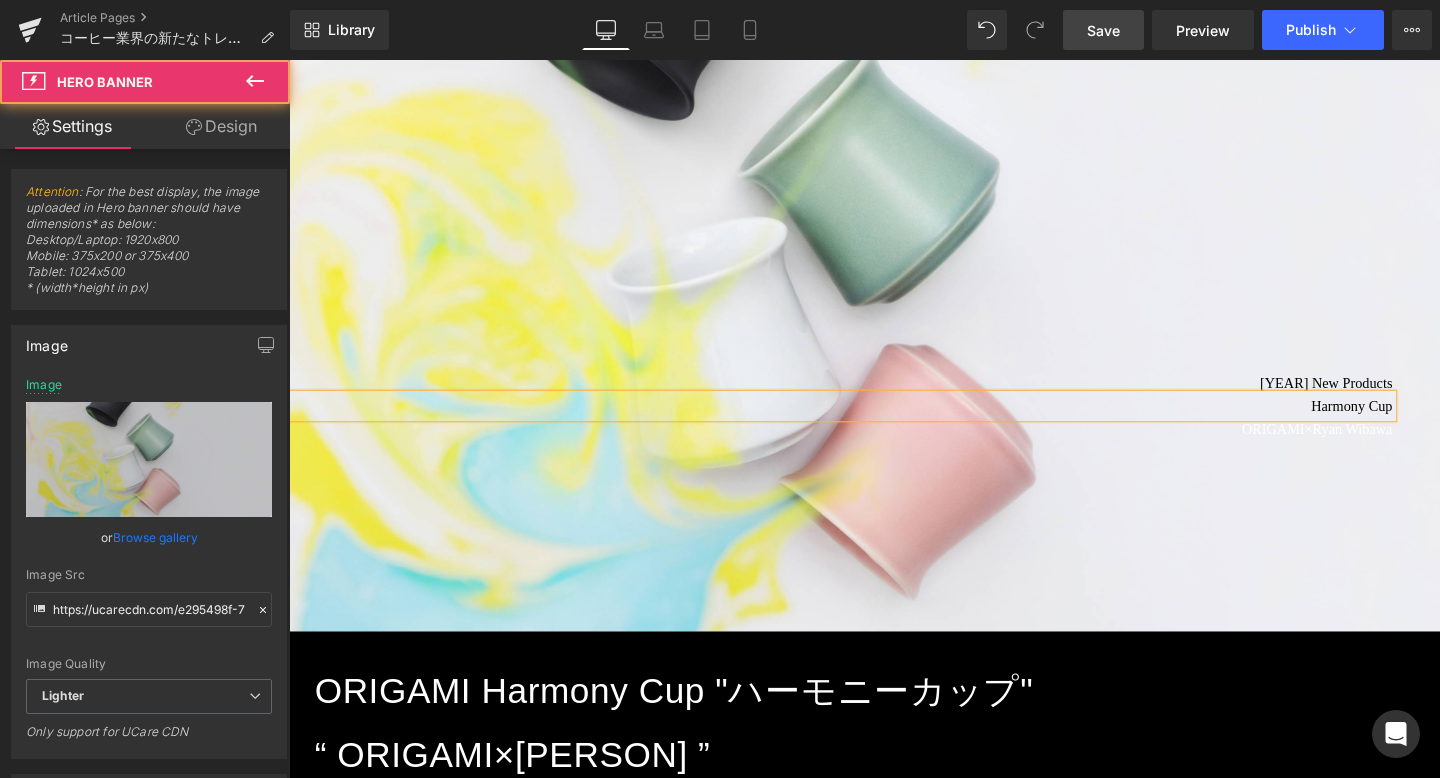 click at bounding box center [894, 309] 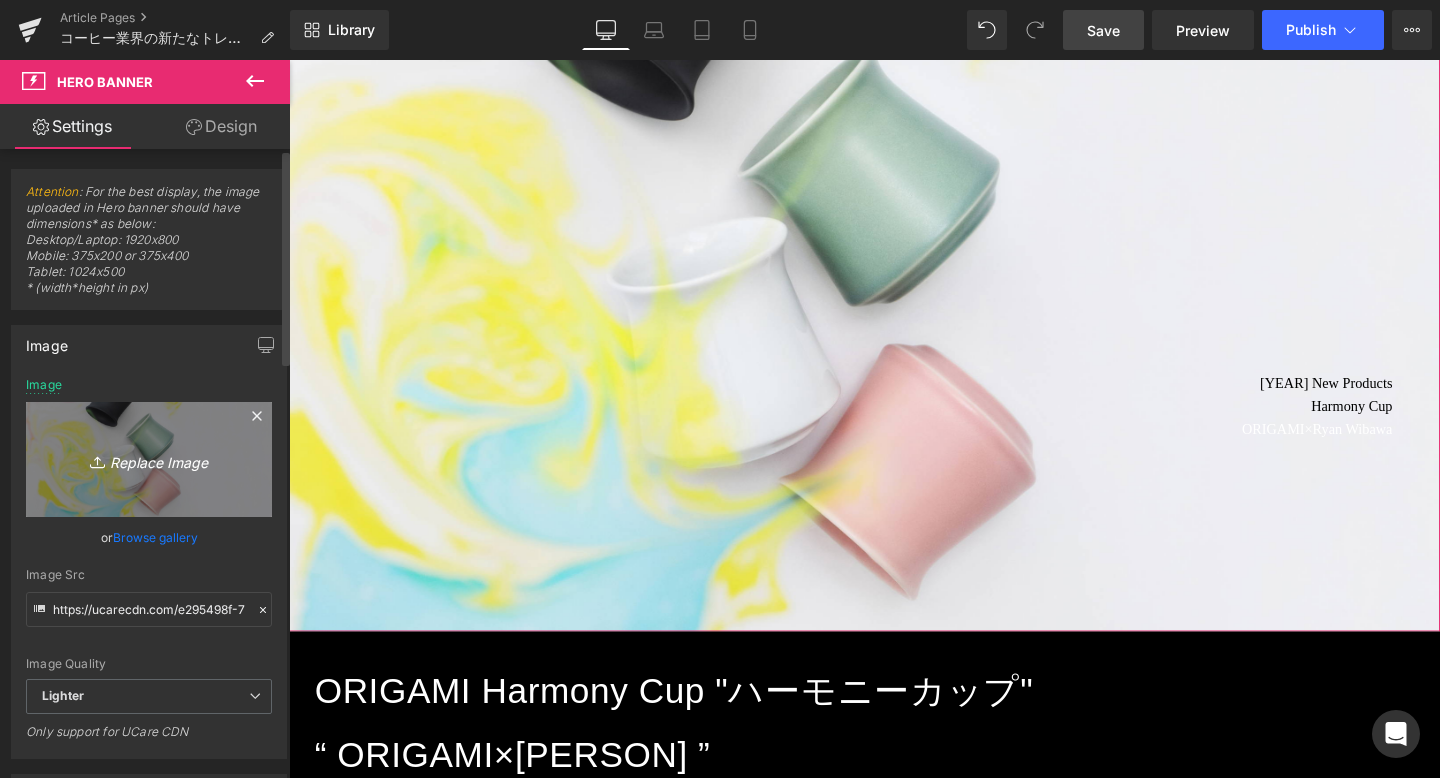 click on "Replace Image" at bounding box center [149, 459] 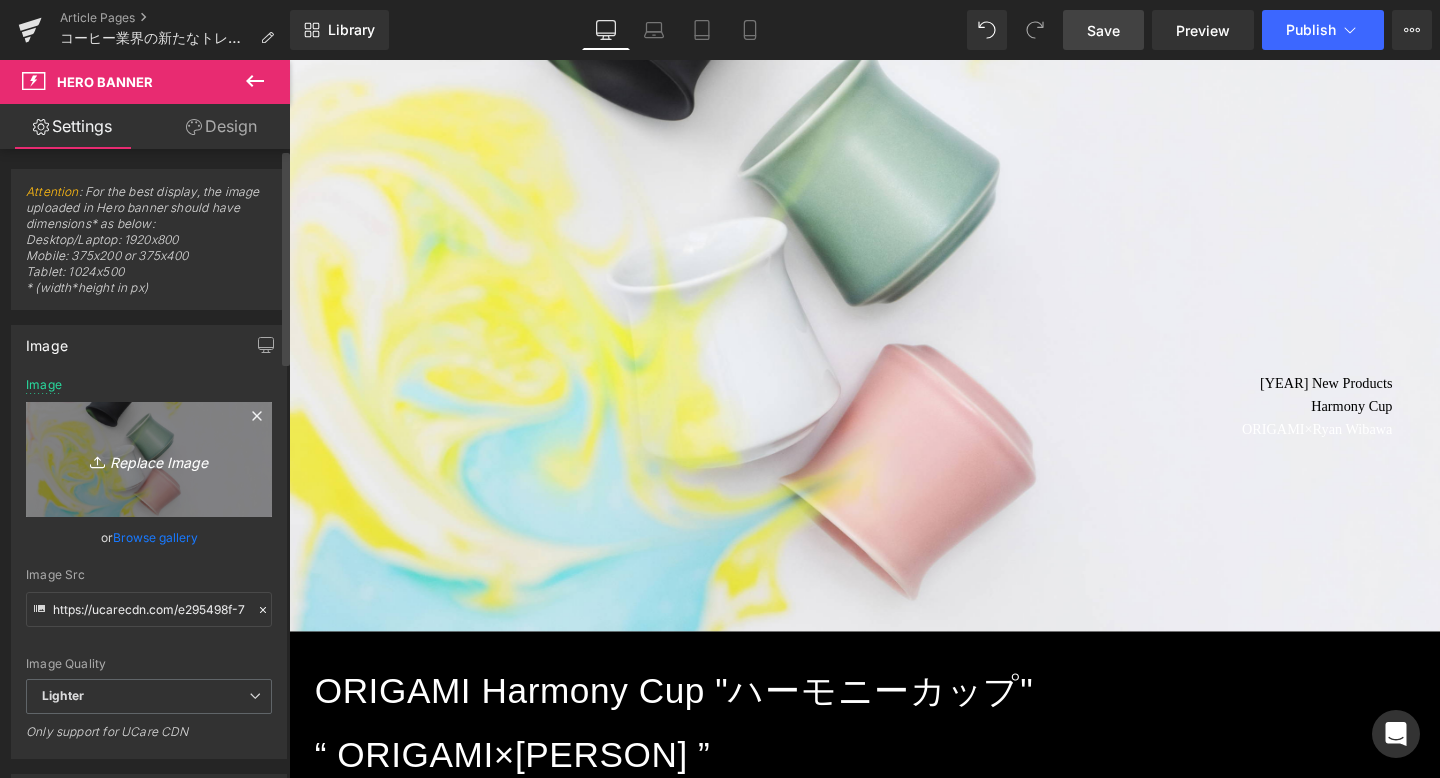 type on "C:\fakepath\0Y1A2440ffff_ロゴ入れ.jpg" 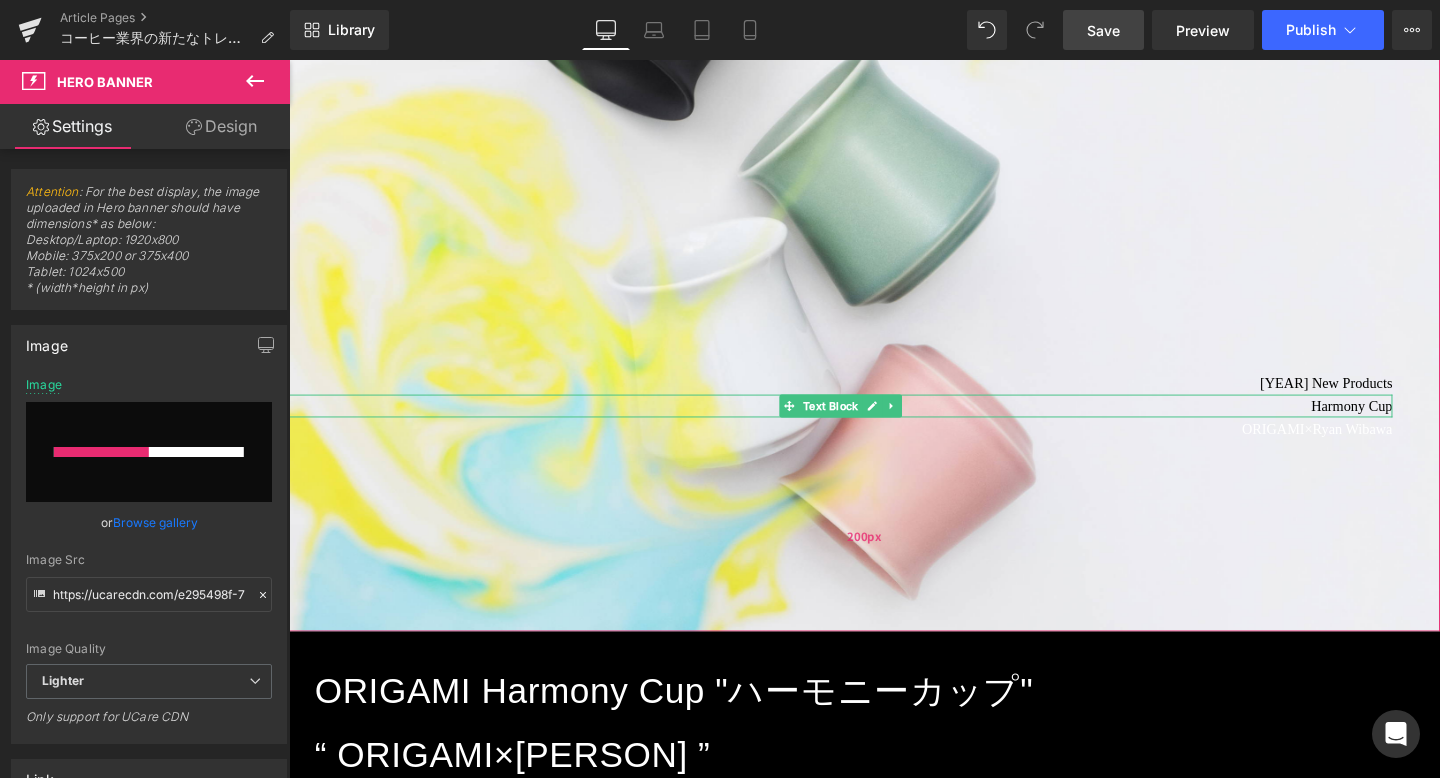 type 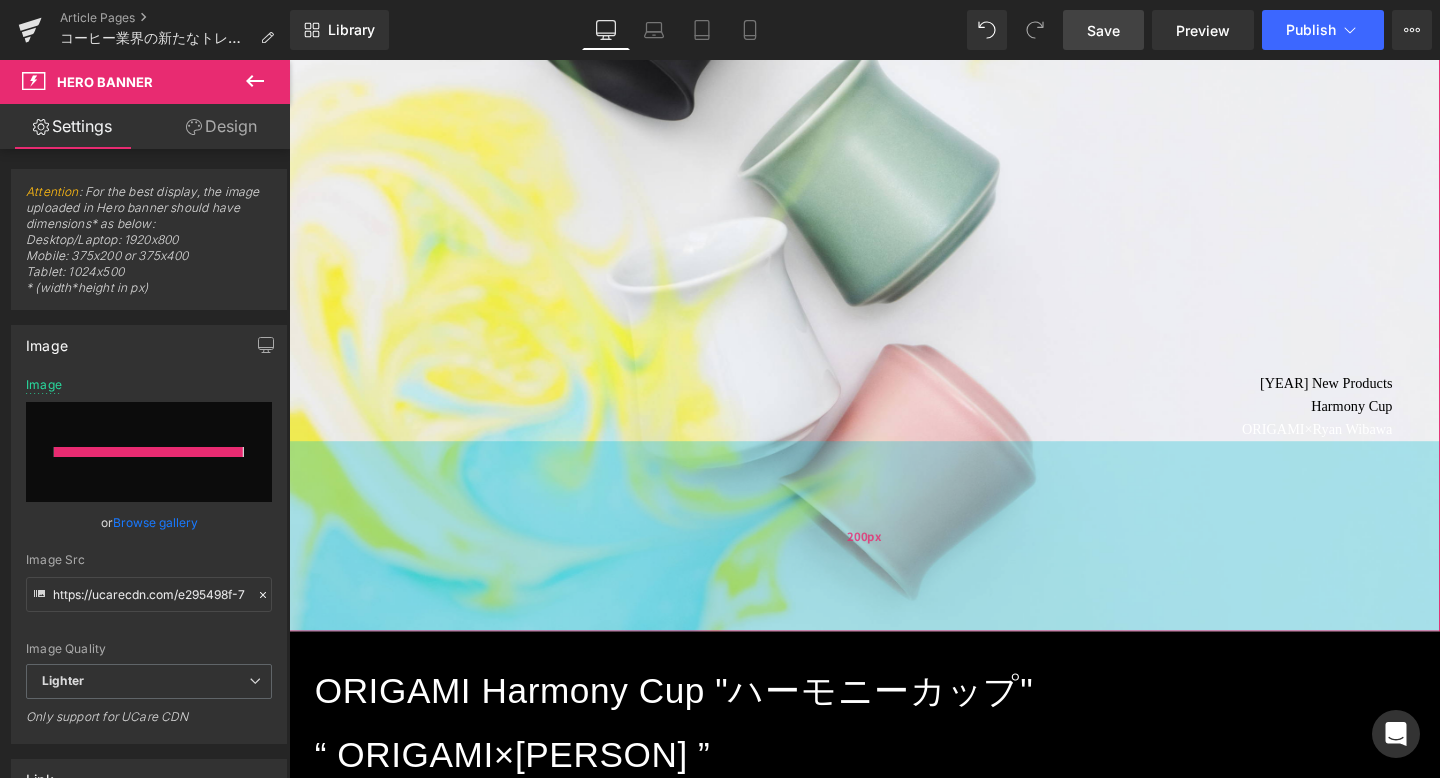 type on "https://ucarecdn.com/b8541f9b-dffd-4dd5-b47c-51e42e8874e3/-/format/auto/-/preview/3000x3000/-/quality/lighter/0Y1A2440ffff_%E3%83%AD%E3%82%B3%E3%82%99%E5%85%A5%E3%82%8C.jpg" 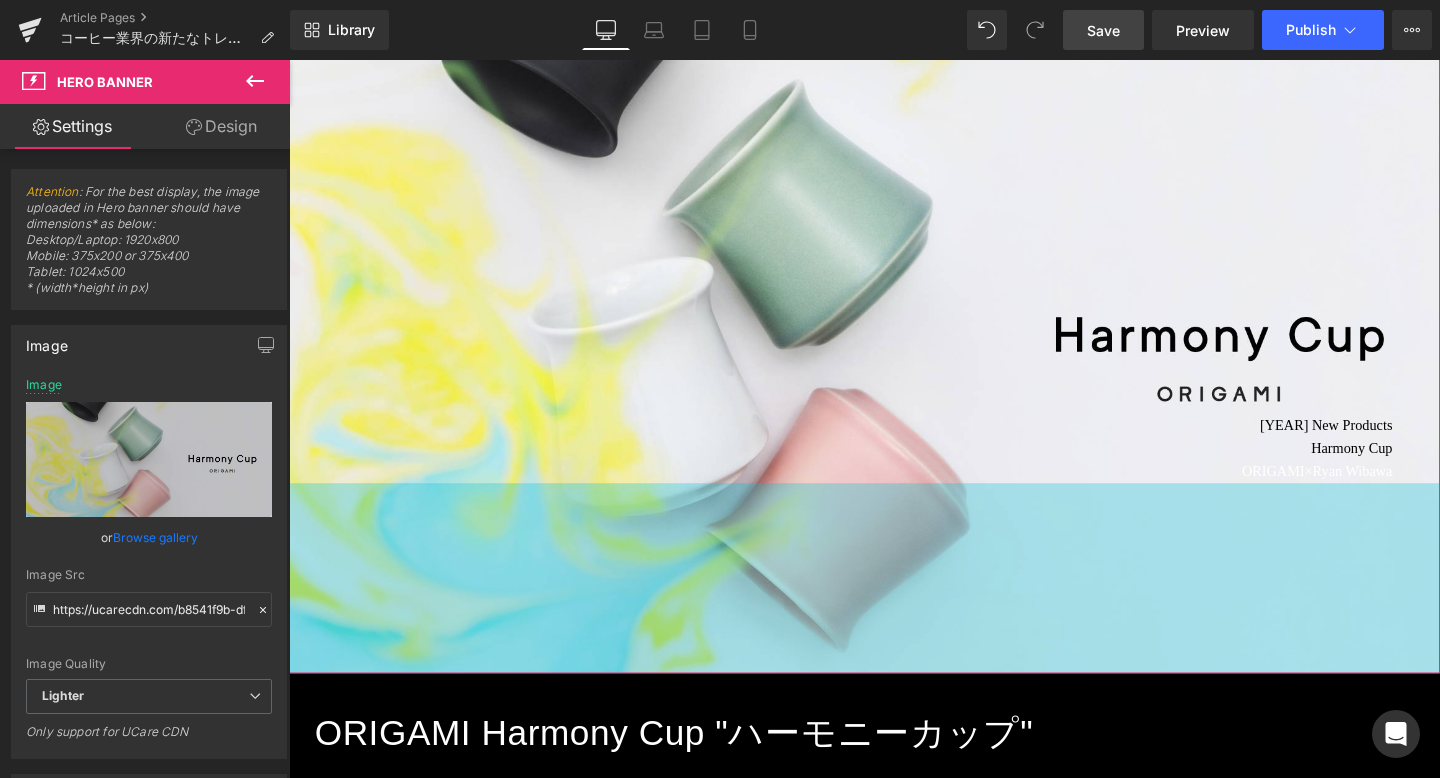 scroll, scrollTop: 389, scrollLeft: 0, axis: vertical 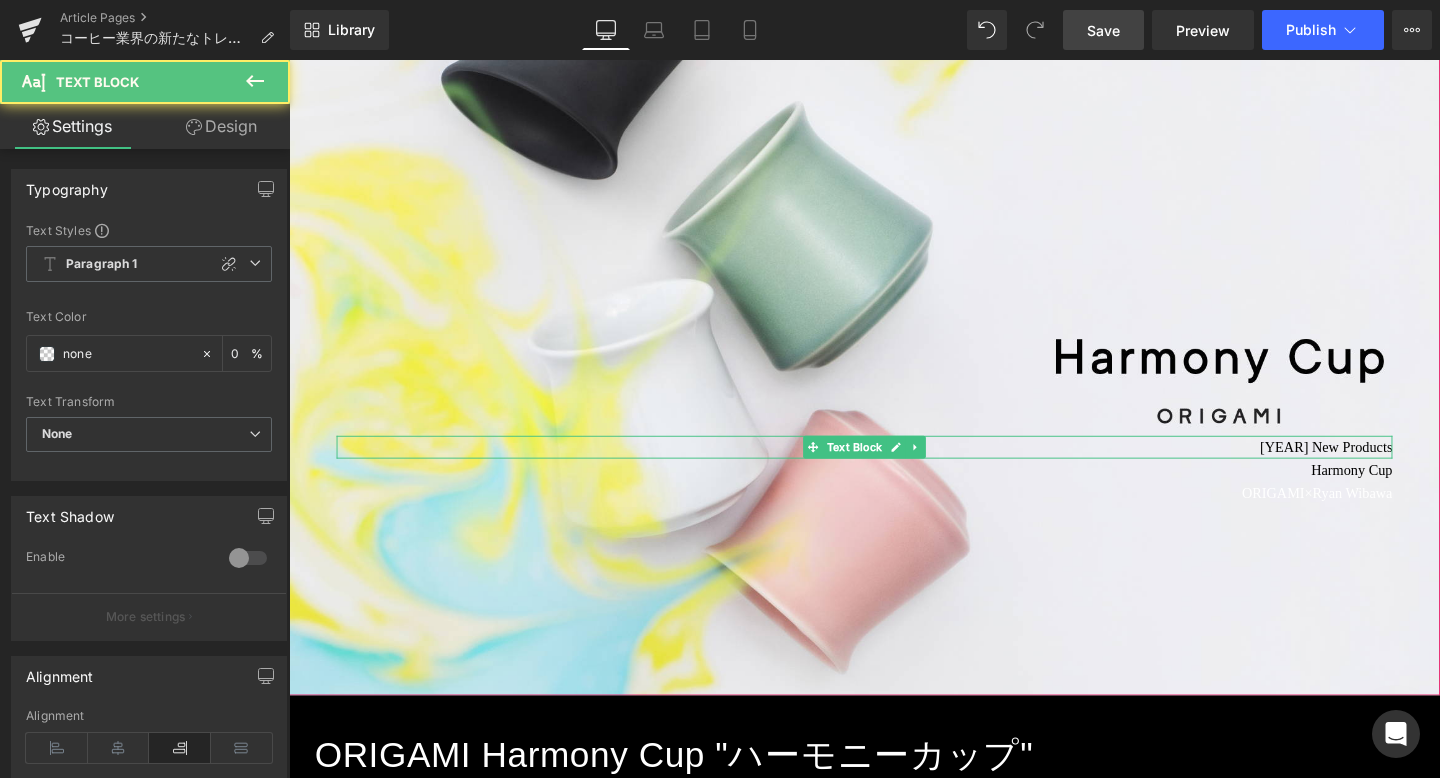 click on "2025 New Products" at bounding box center [894, 467] 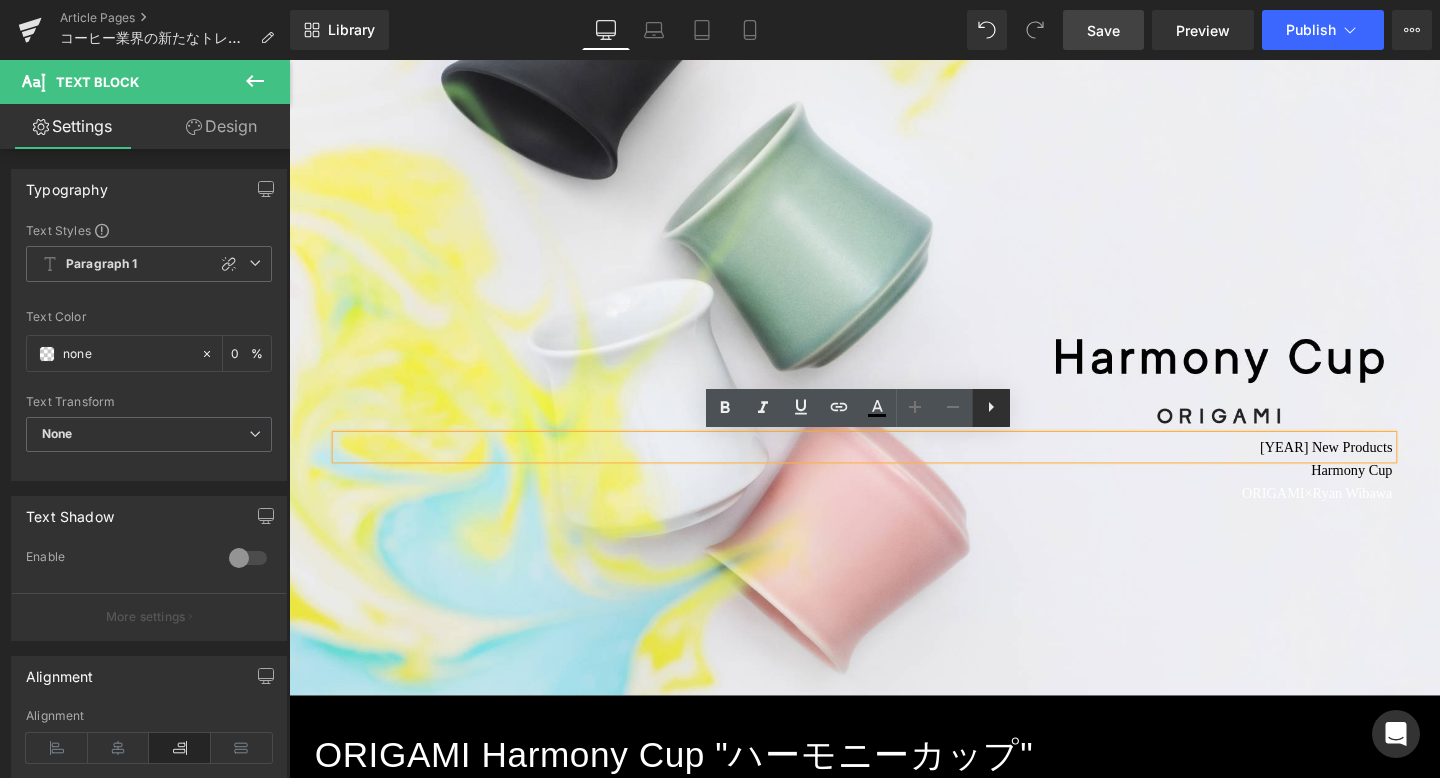 click 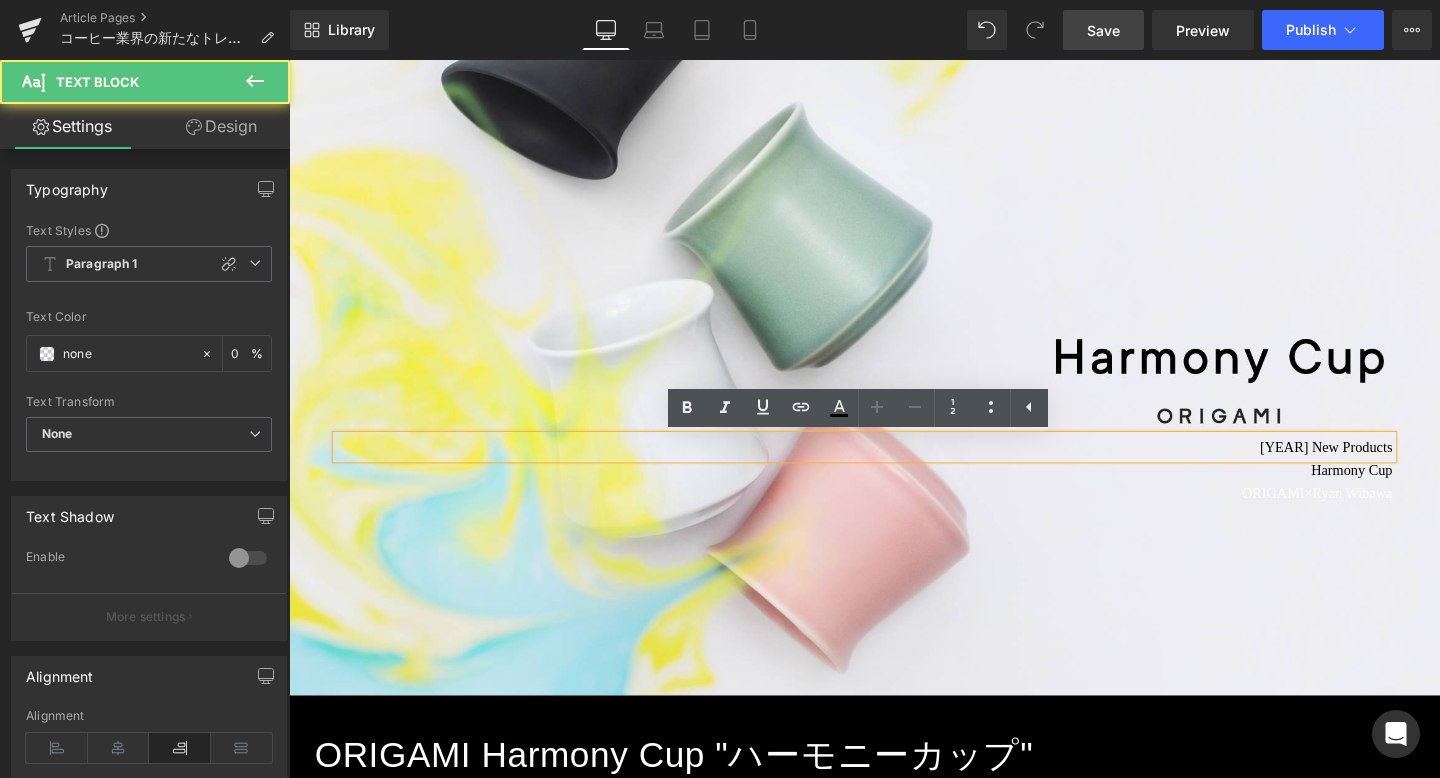 click on "2025 New Products" at bounding box center [894, 467] 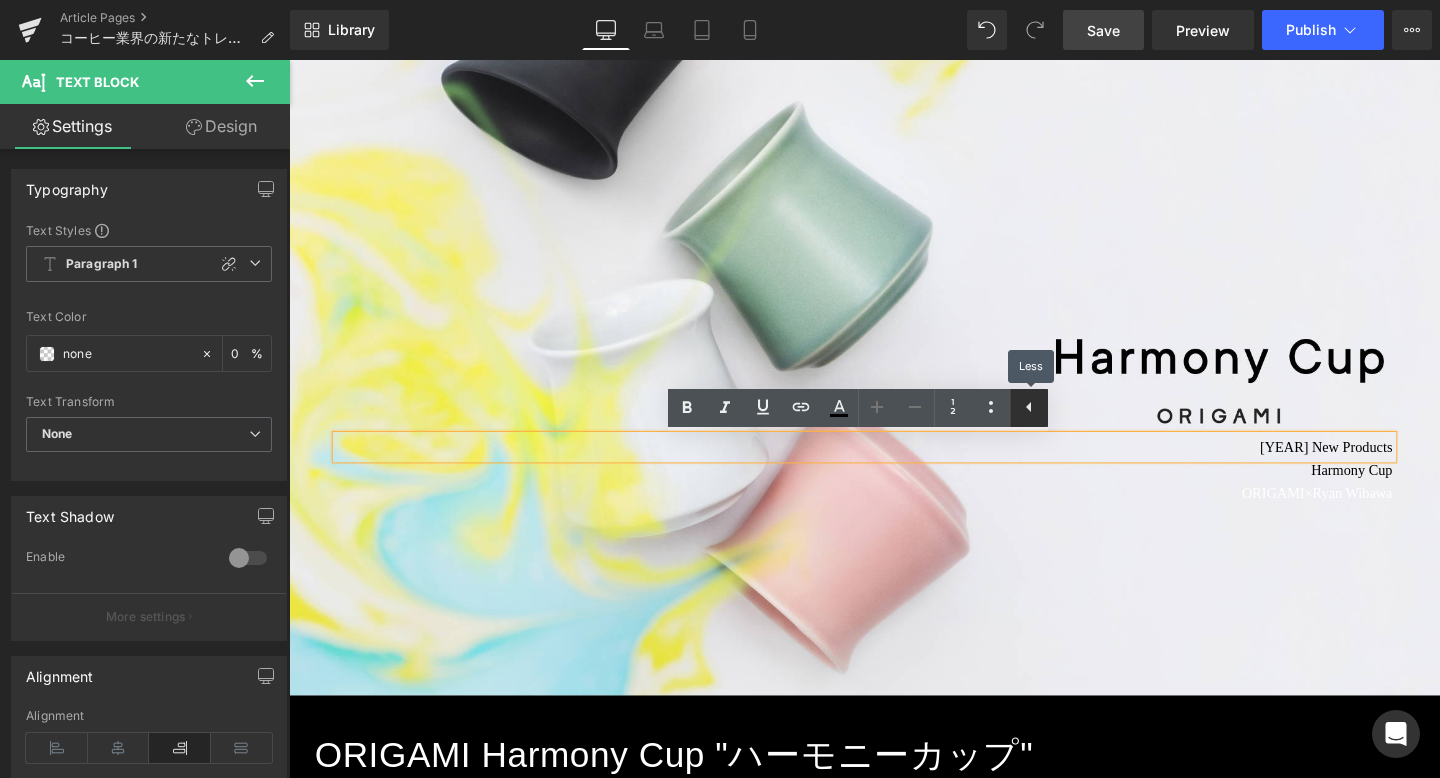 click 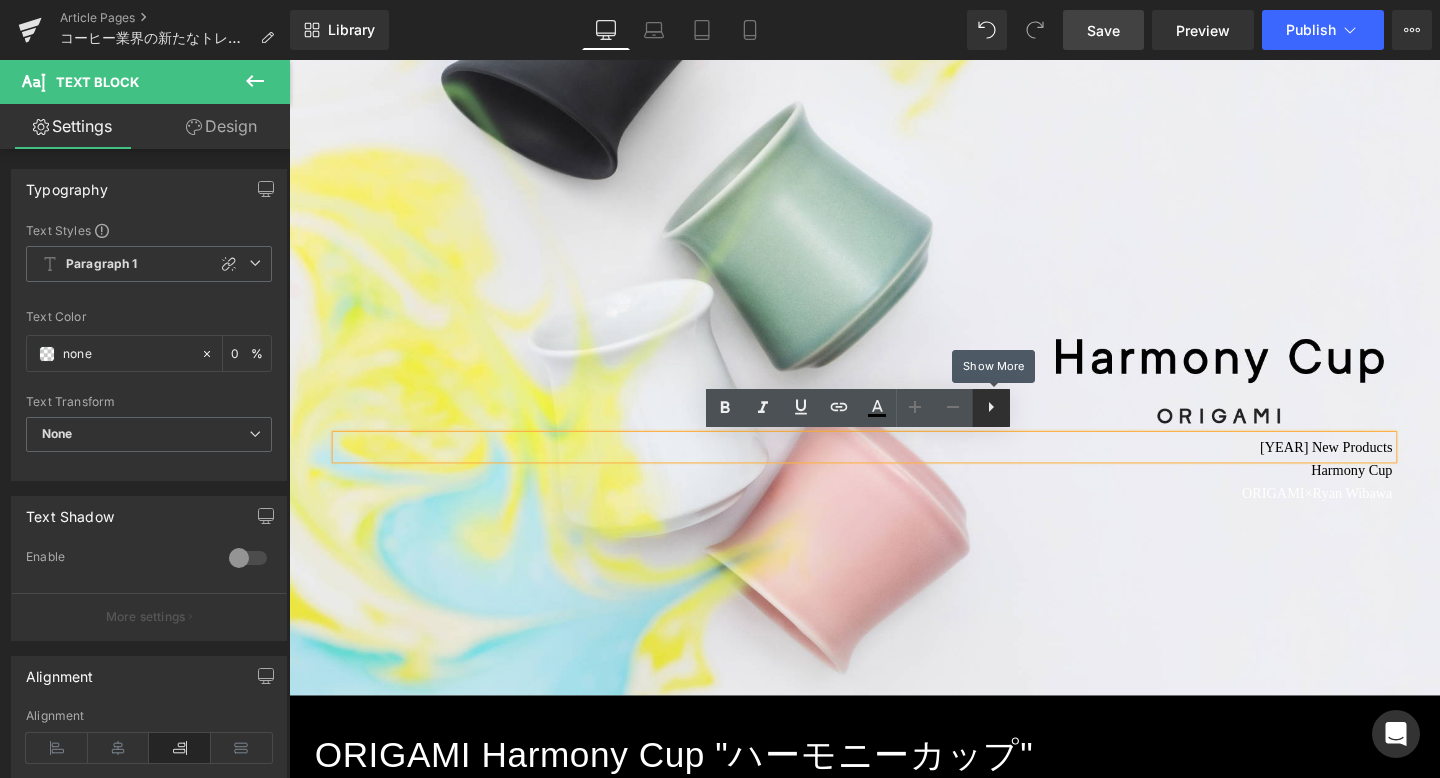 click 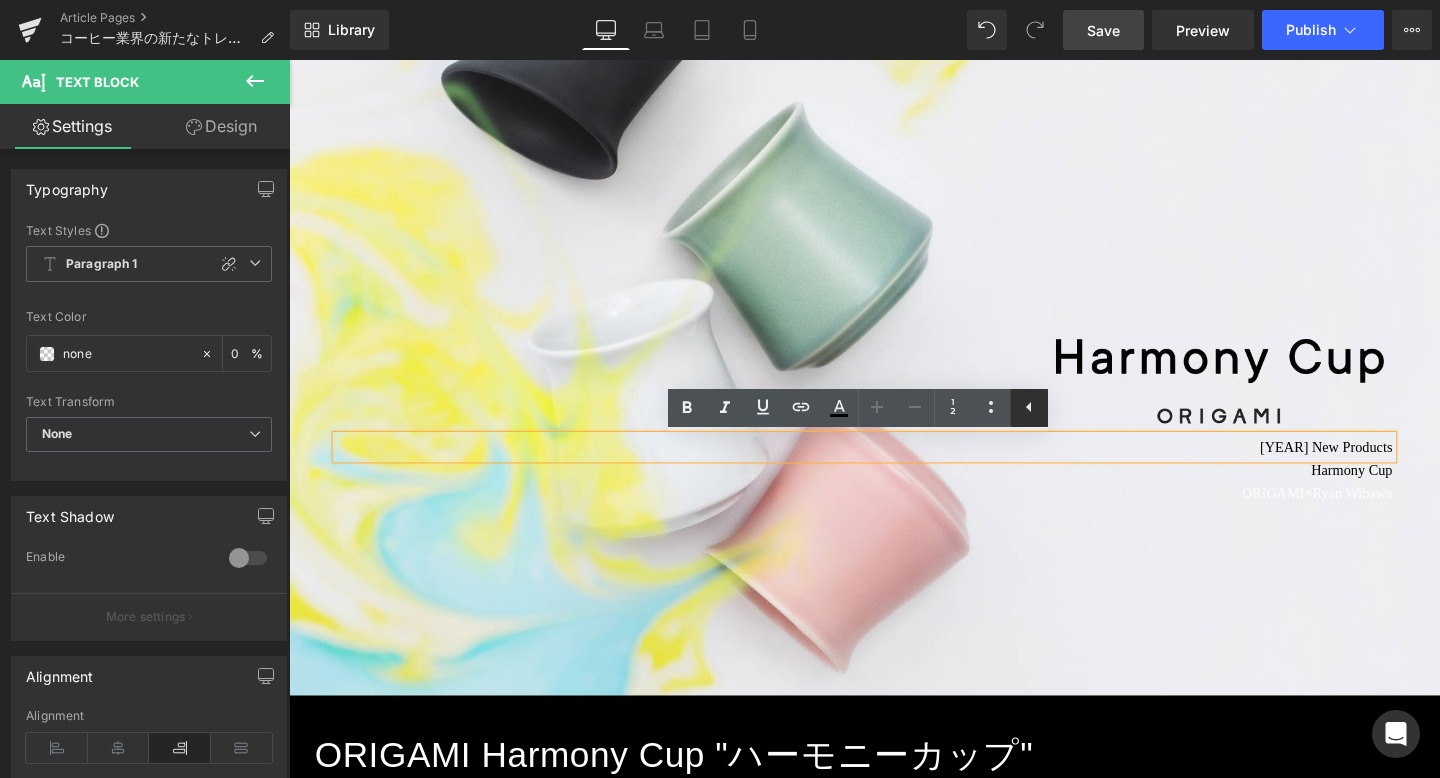 click 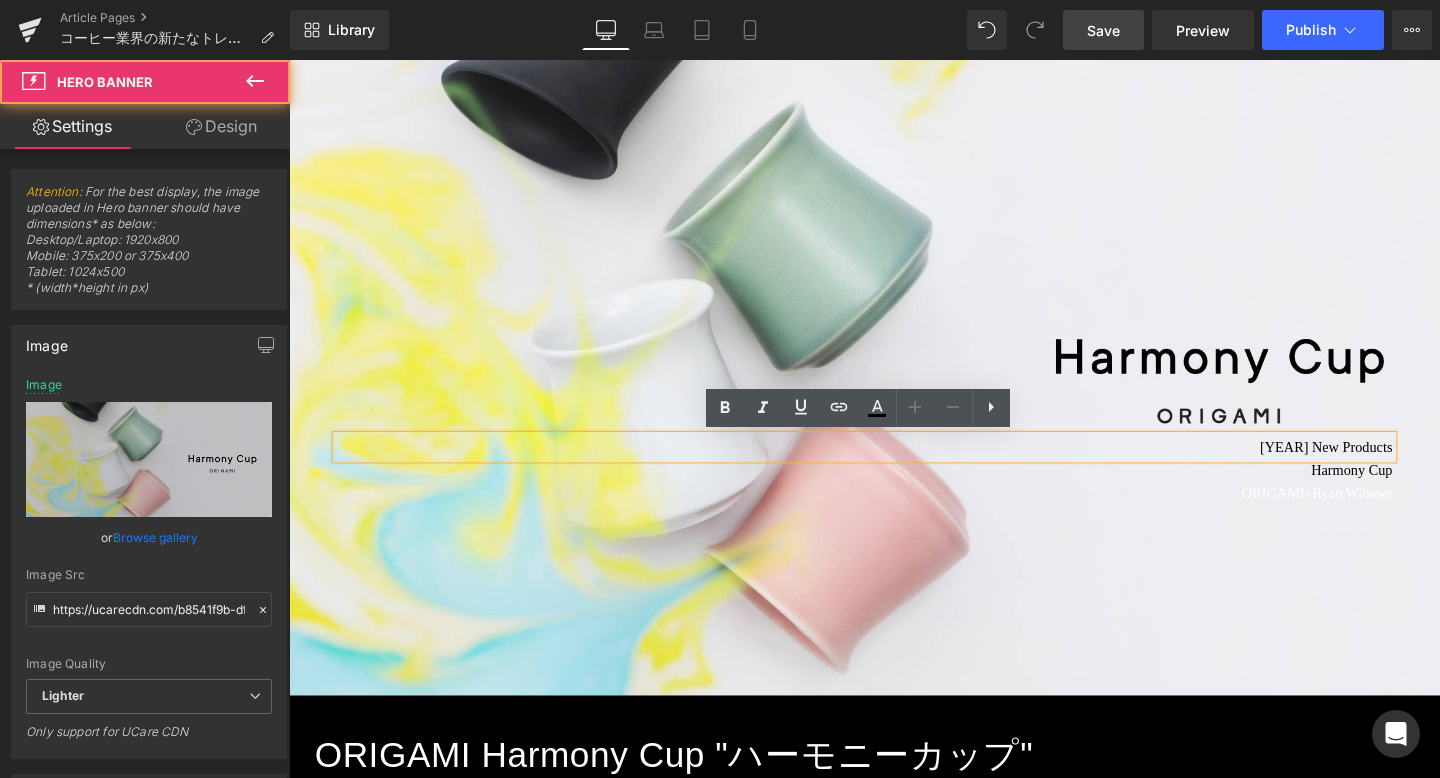 click at bounding box center (894, 376) 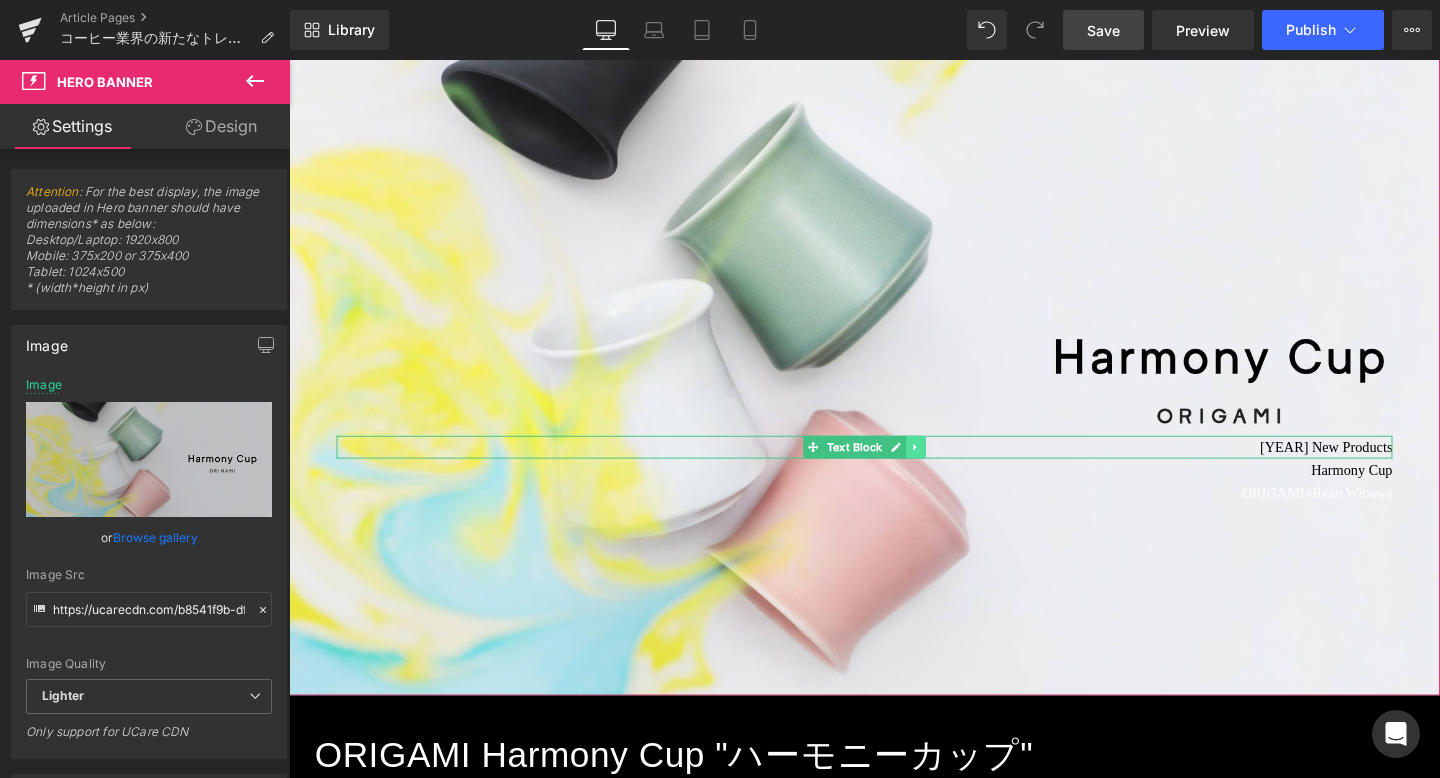 click 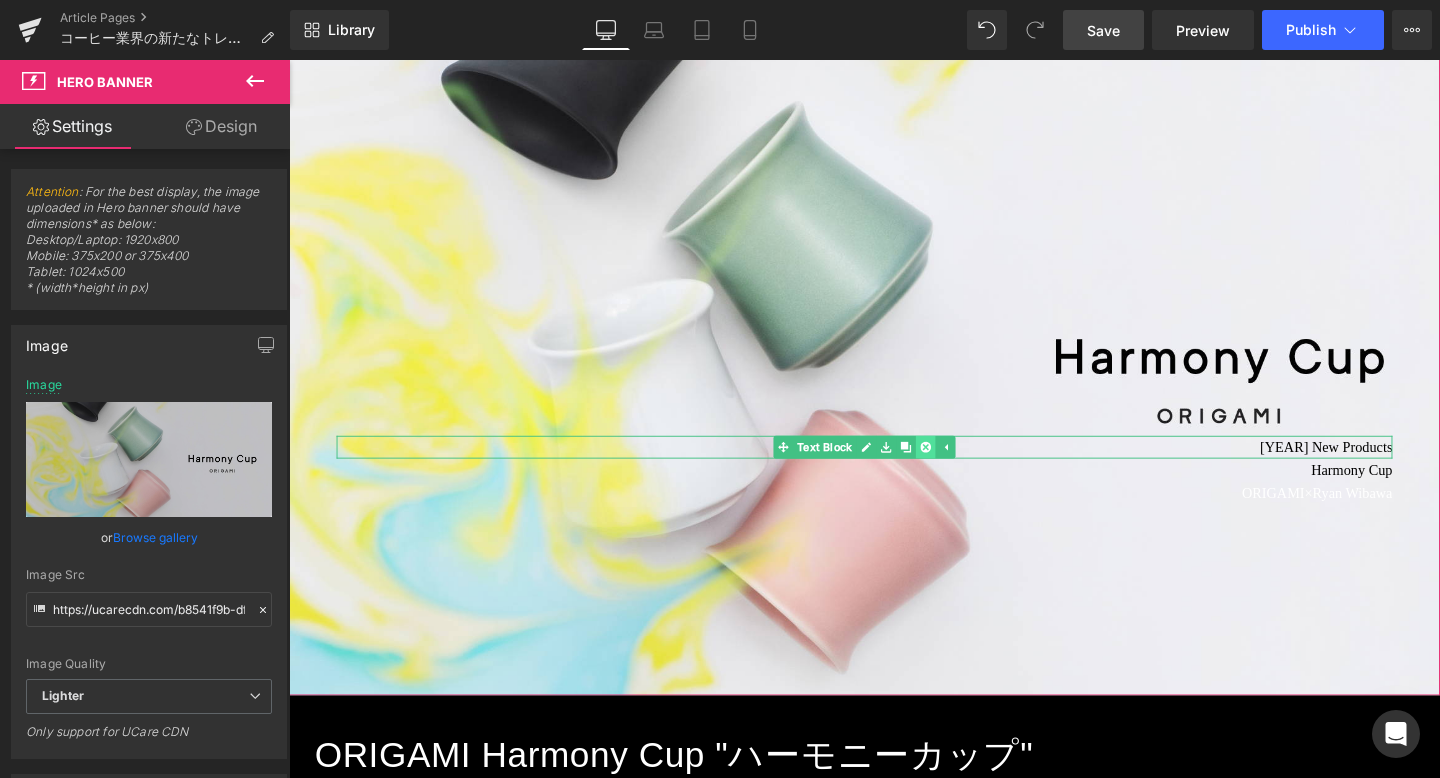 click 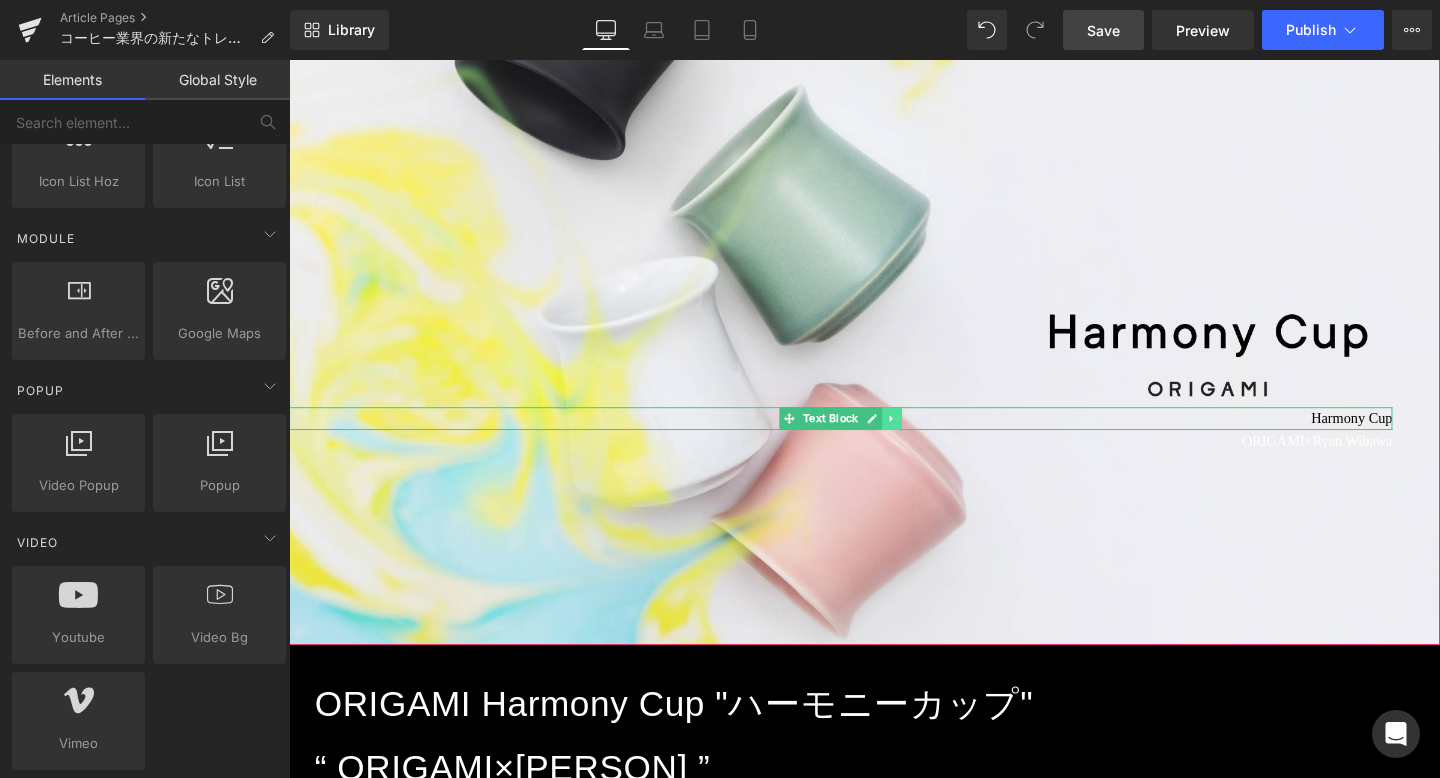 click 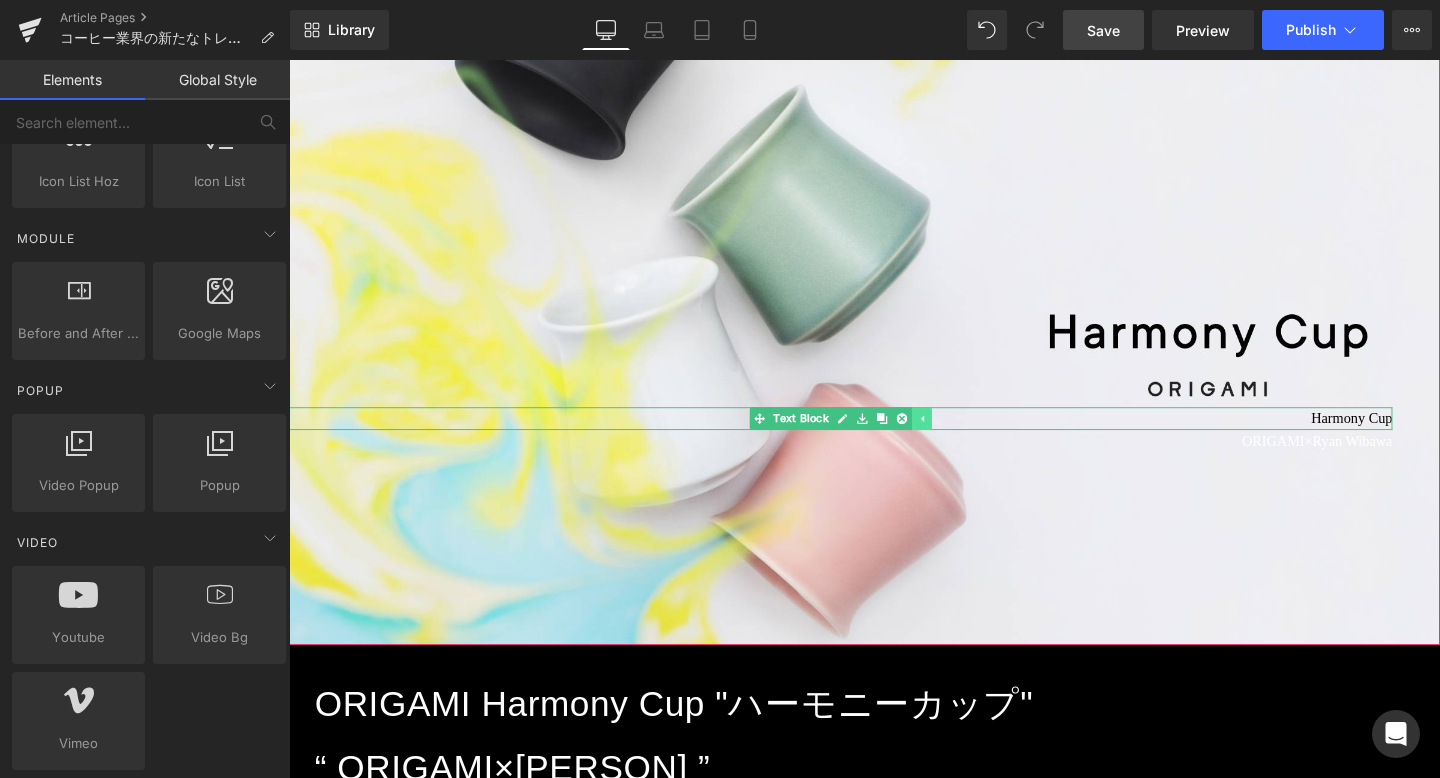 click 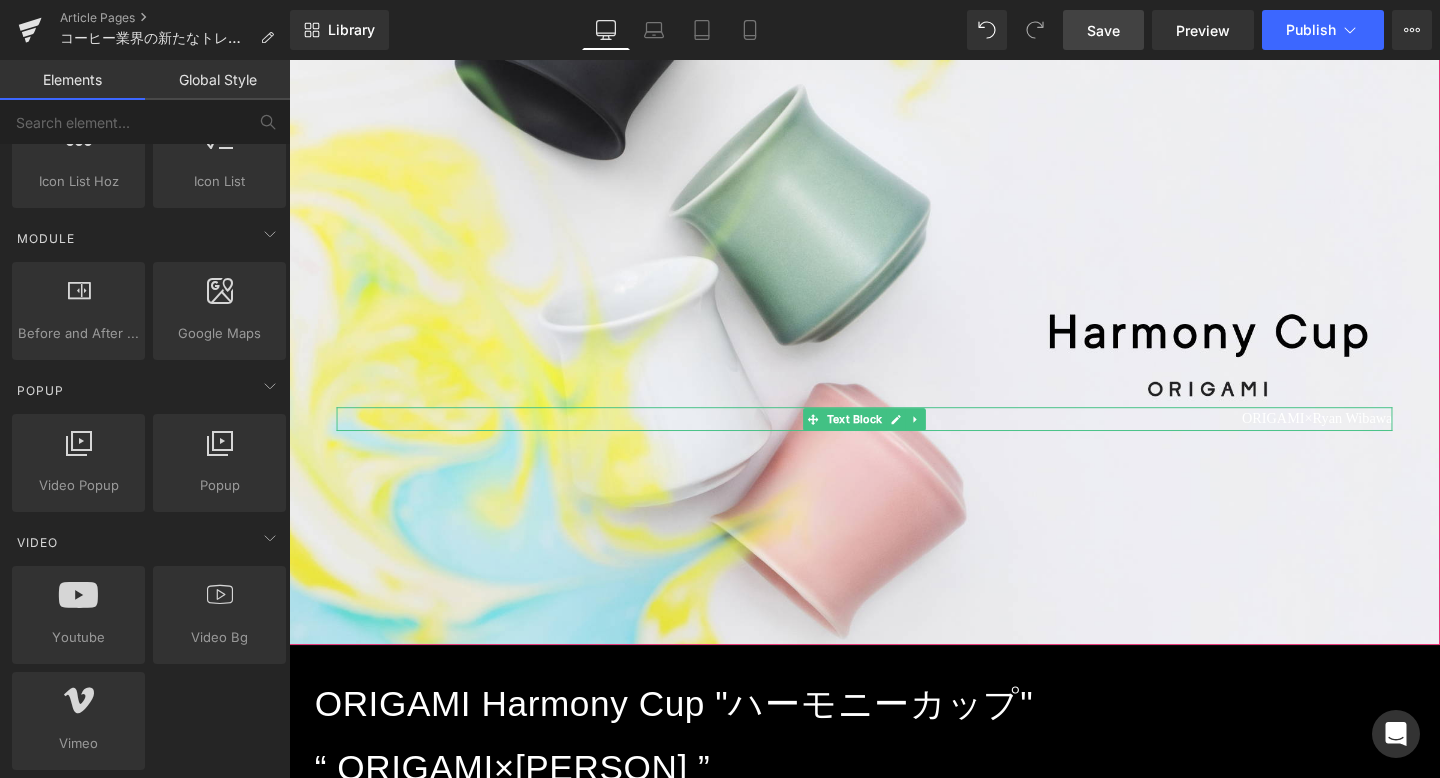 click on "ORIGAMI×Ryan Wibawa" at bounding box center [894, 437] 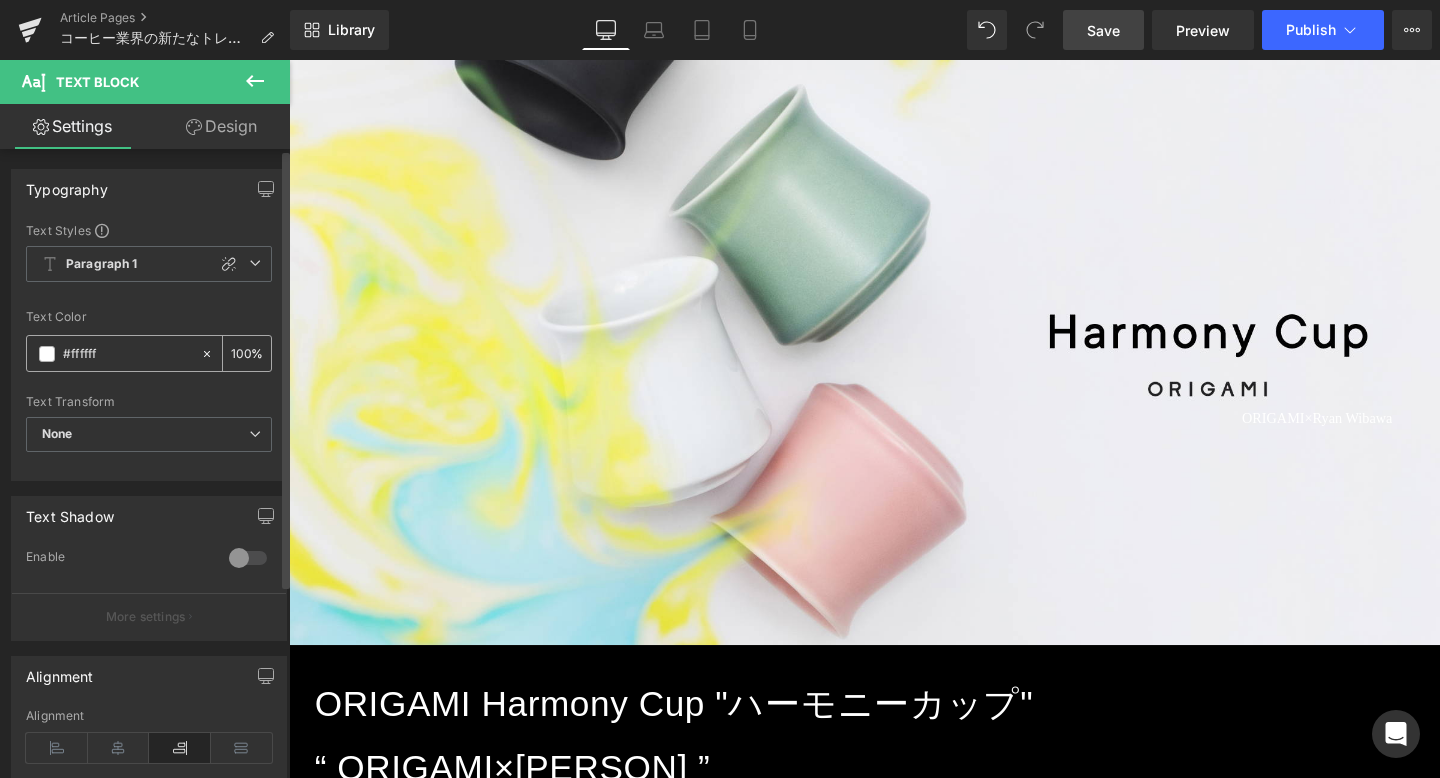 click 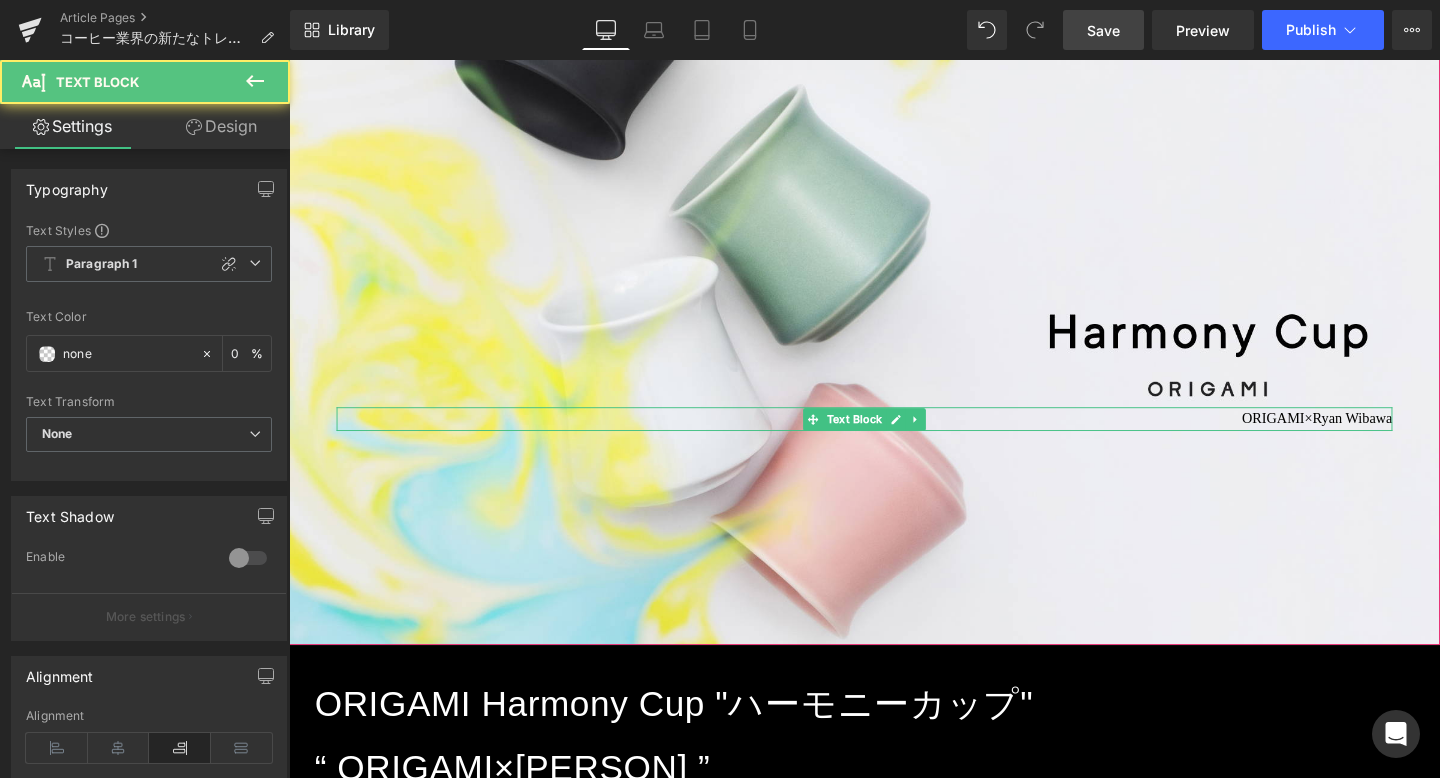 click on "ORIGAMI×Ryan Wibawa" at bounding box center [894, 437] 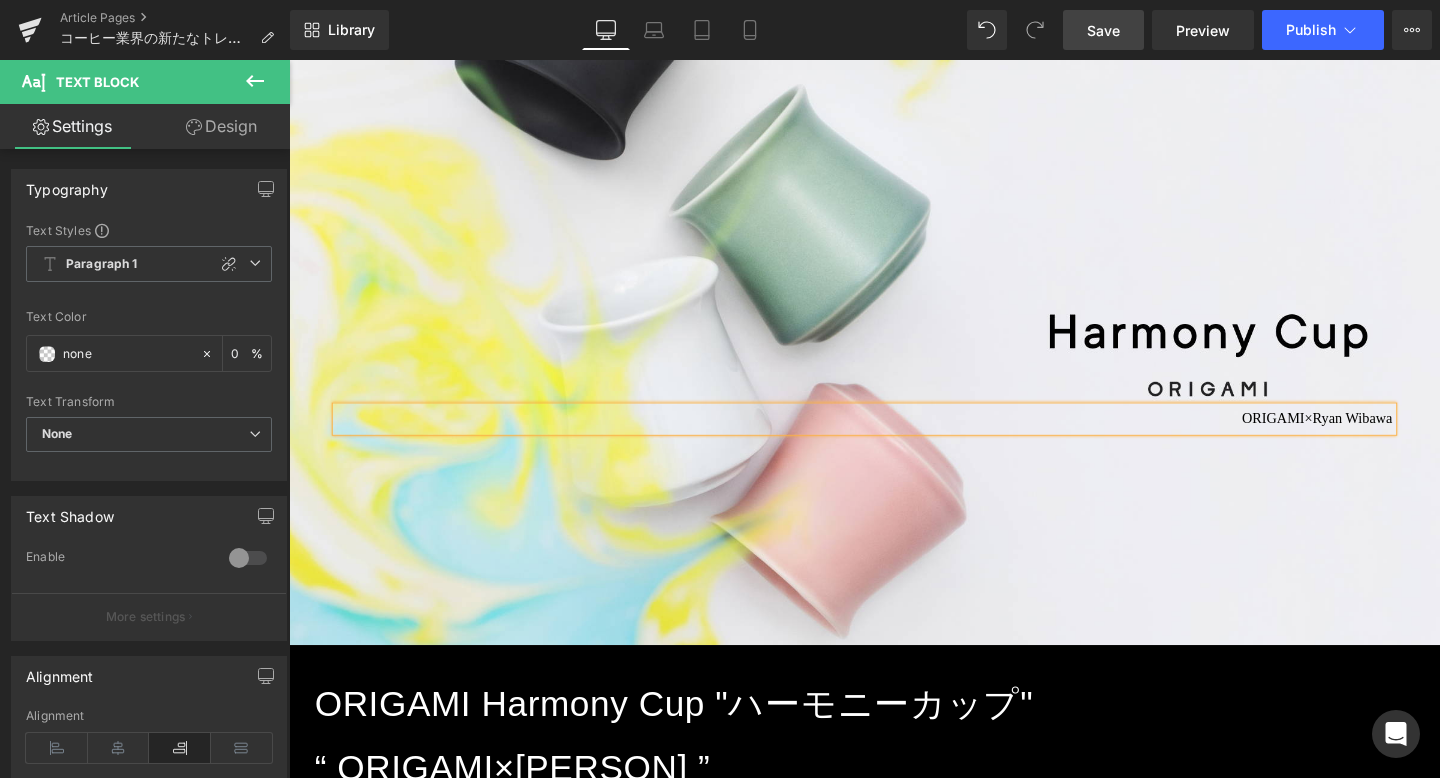 type 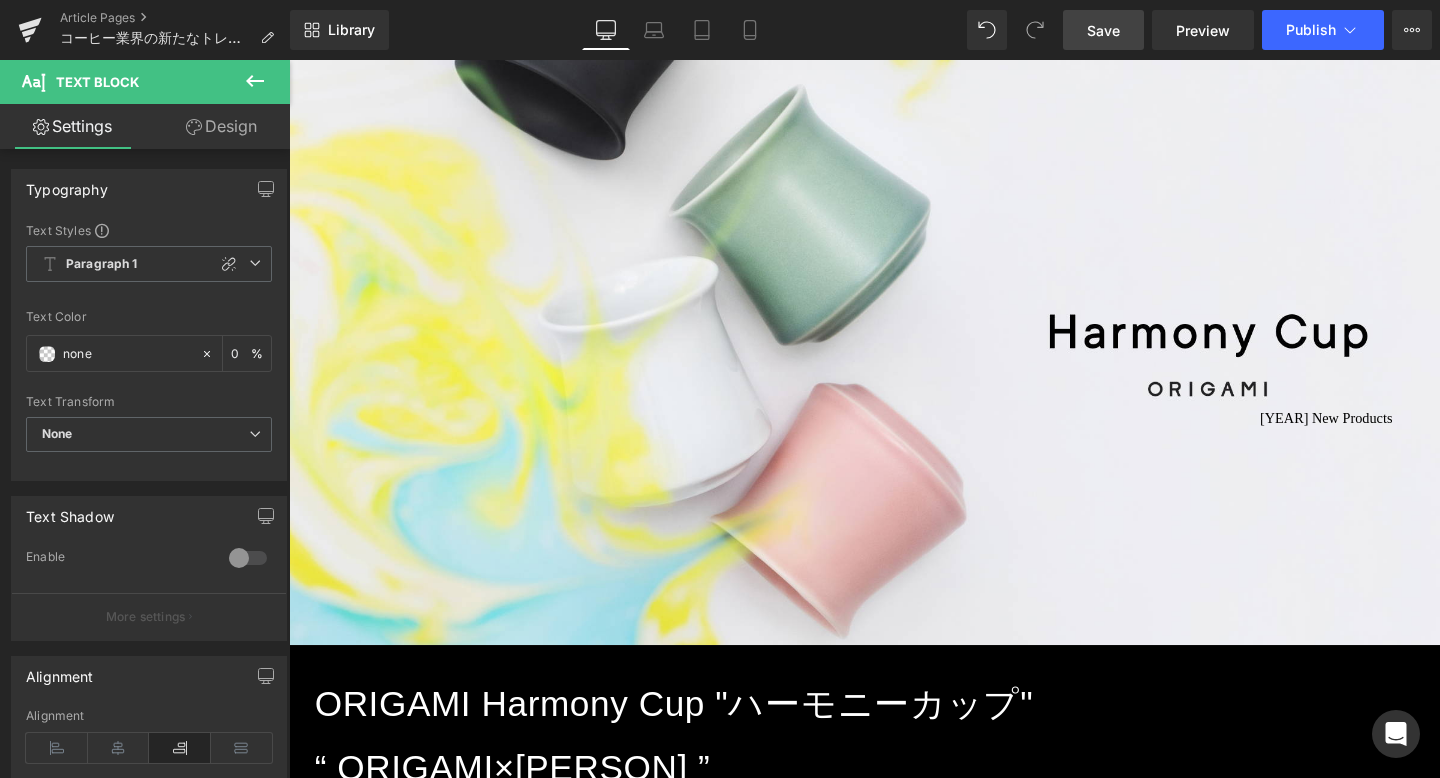 click 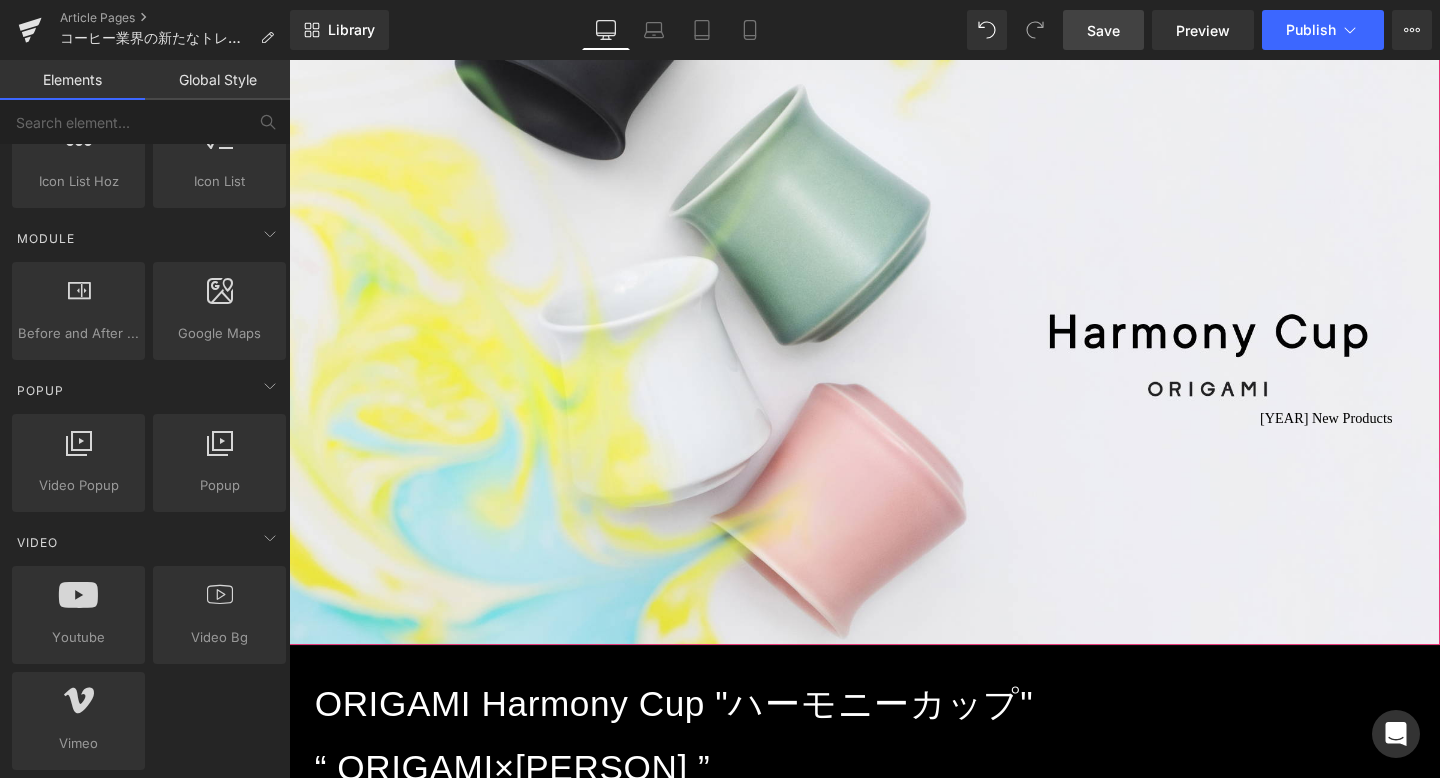 click on "2025 New Products" at bounding box center [894, 437] 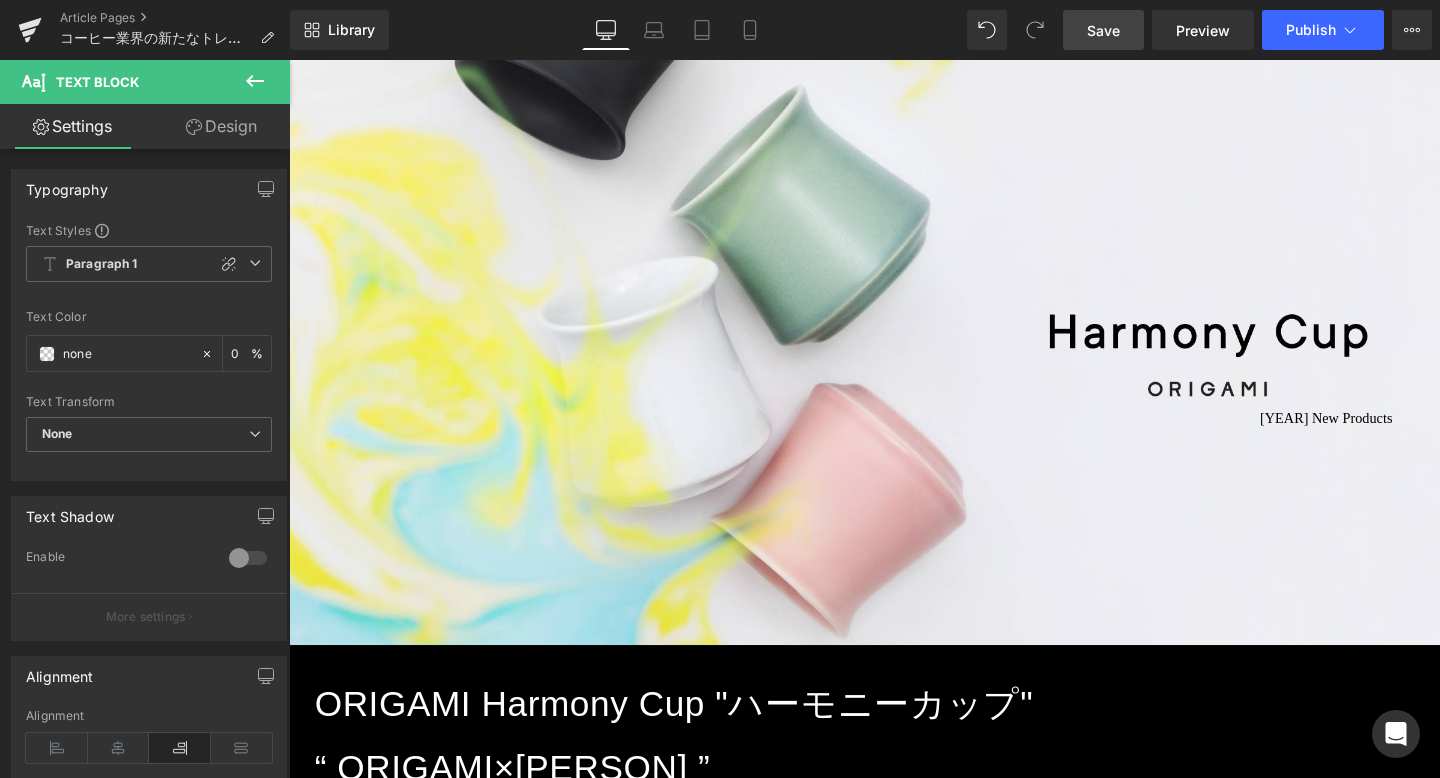 click on "Design" at bounding box center [221, 126] 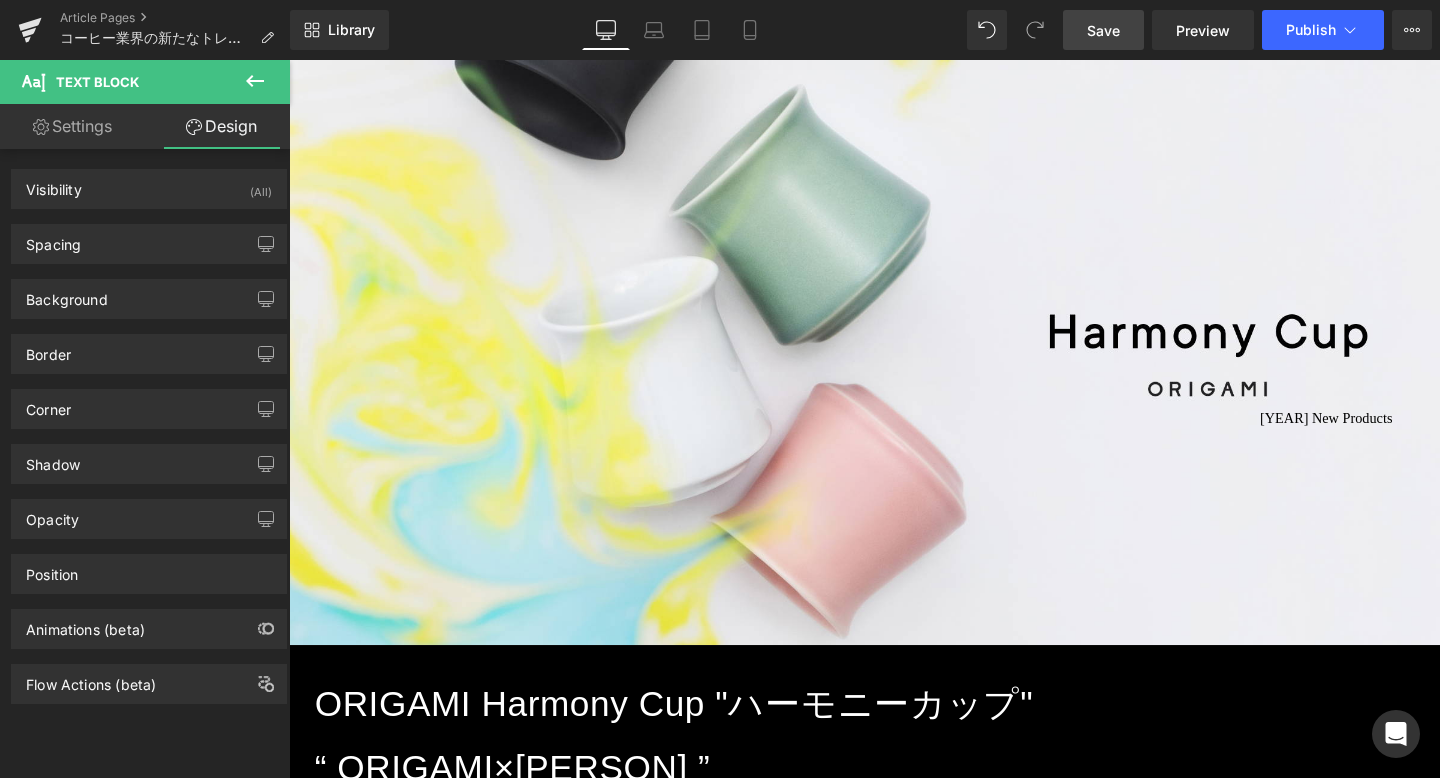 type on "0" 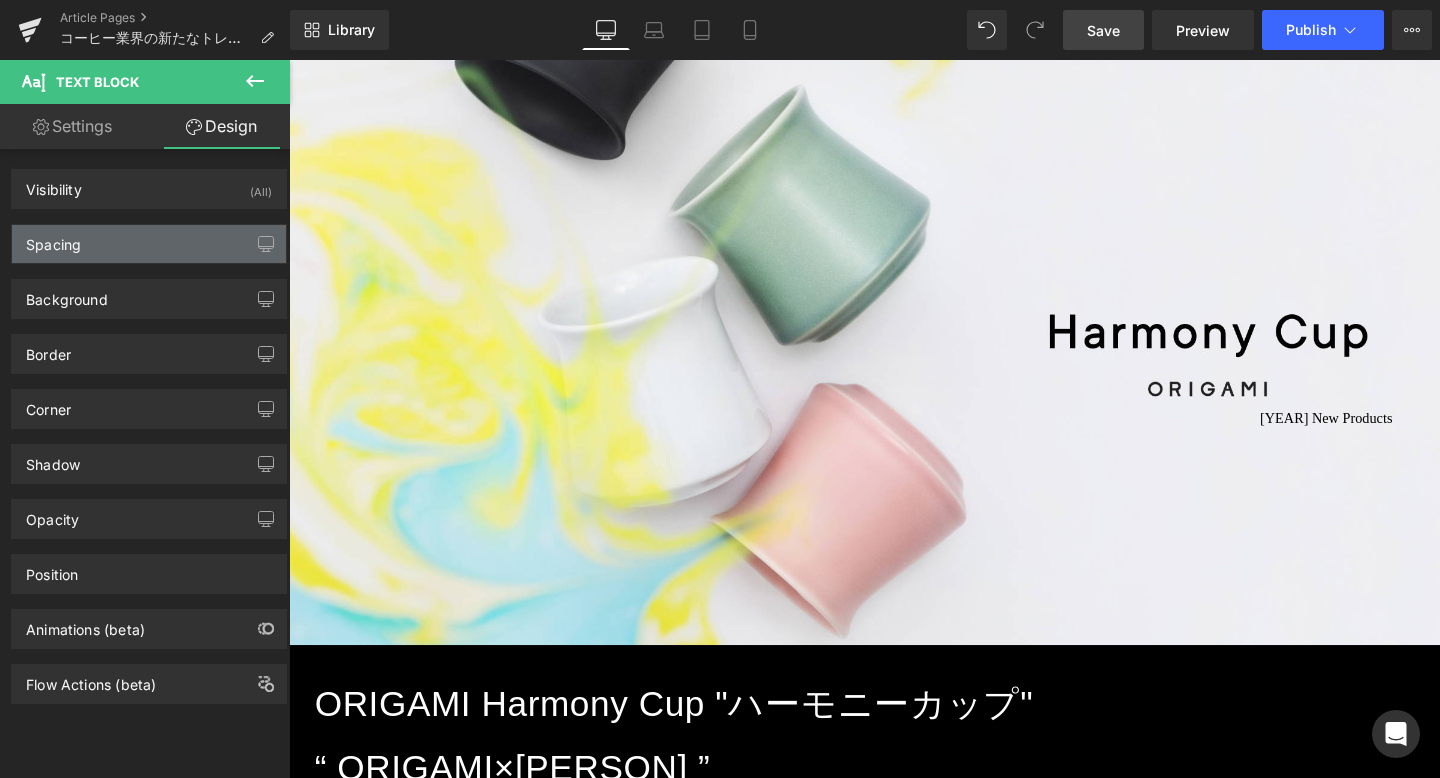 click on "Spacing" at bounding box center (149, 244) 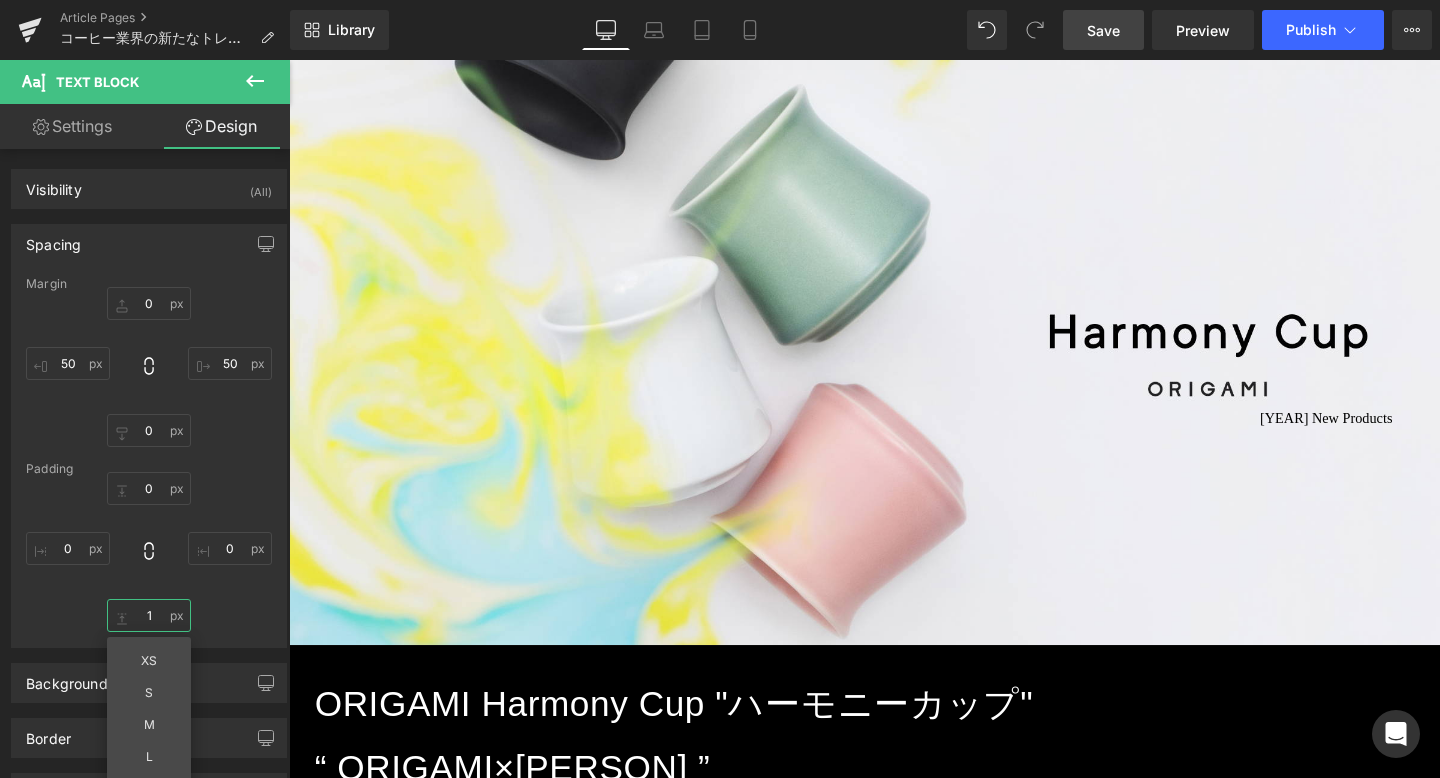 click on "1" at bounding box center (149, 615) 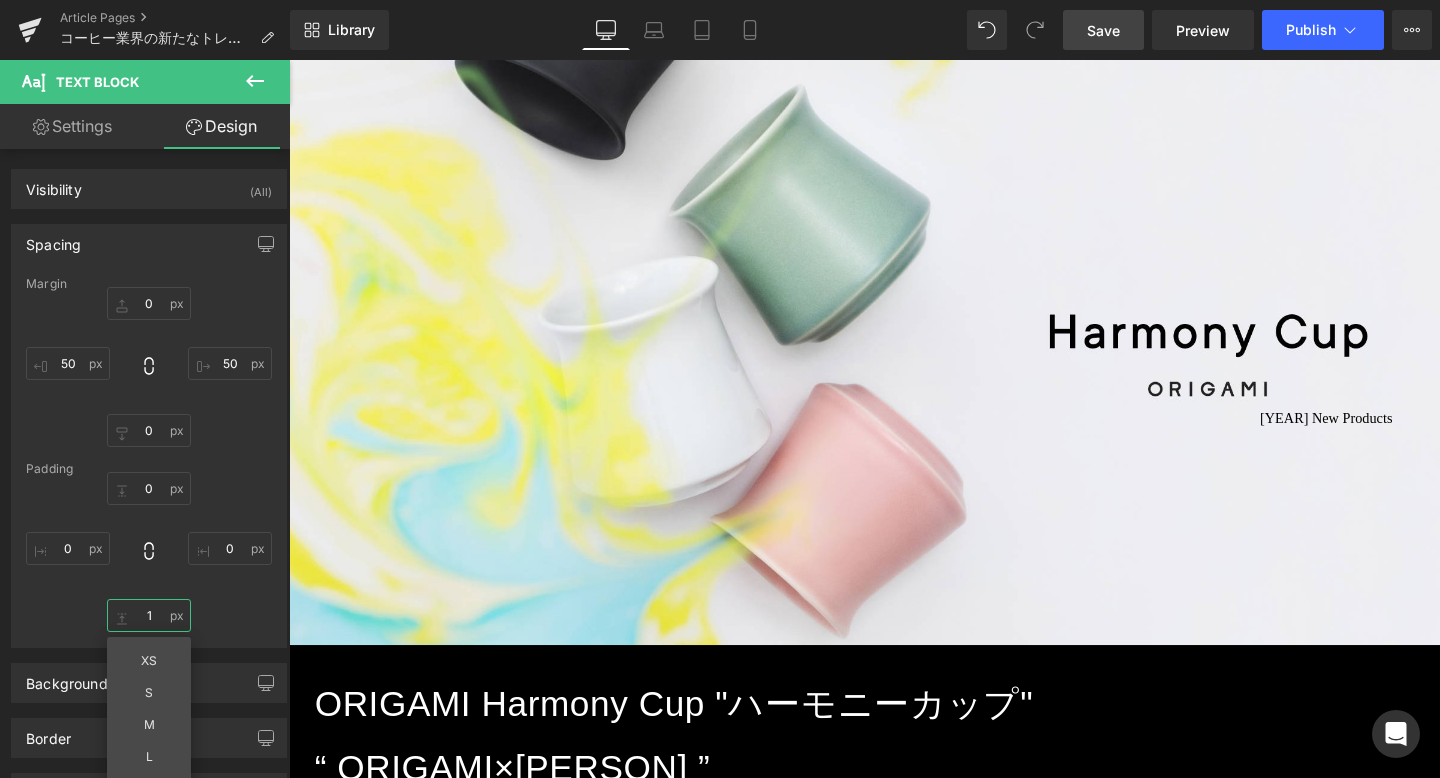 type on "1-" 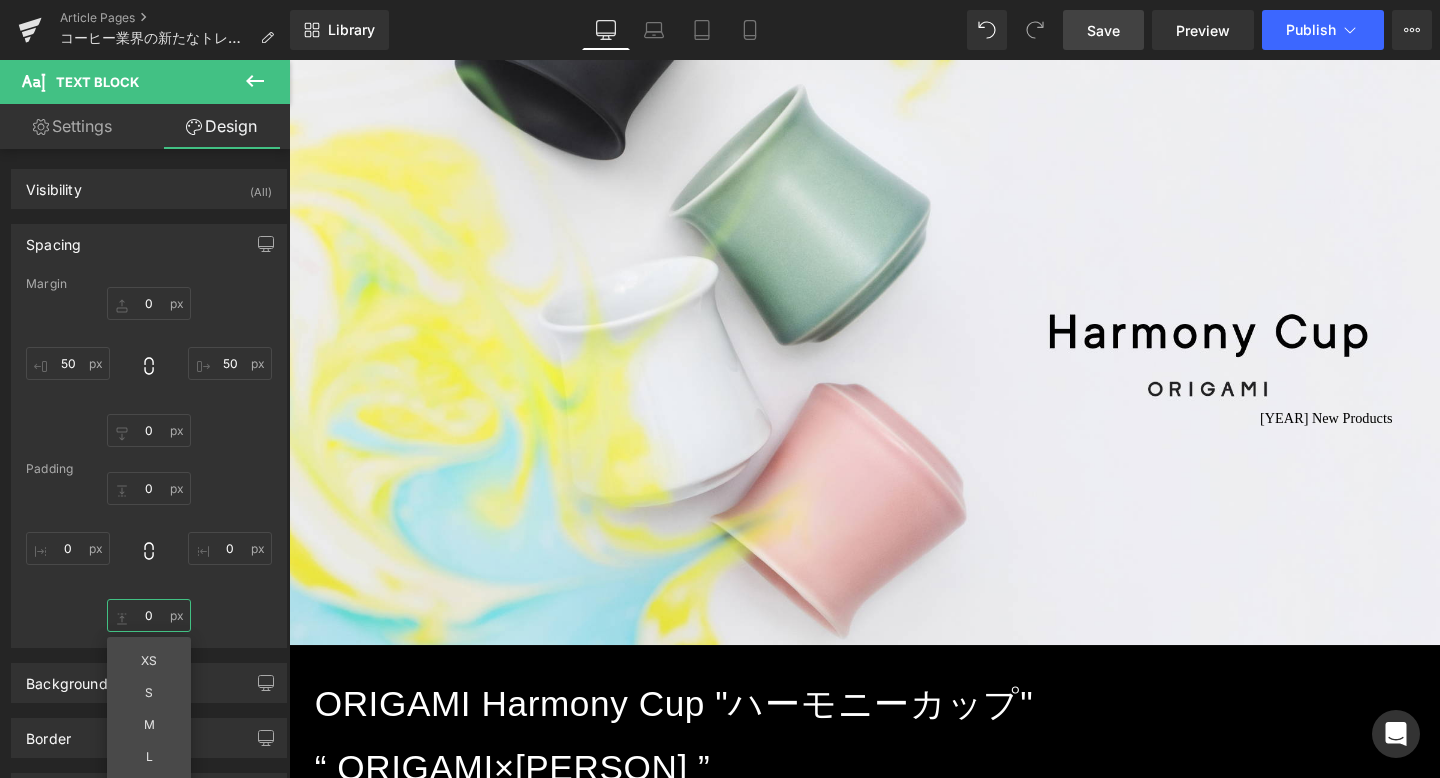 type on "-" 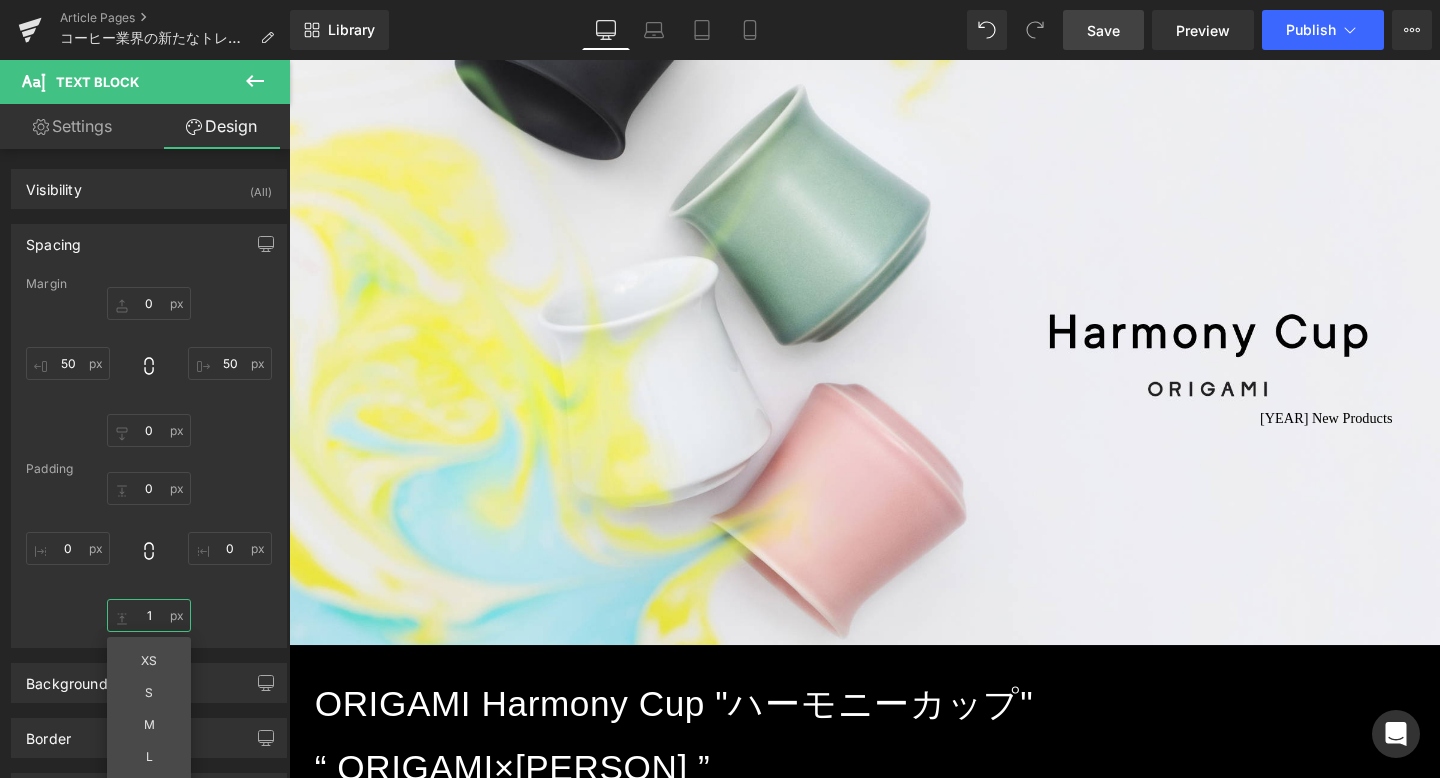 type on "1-" 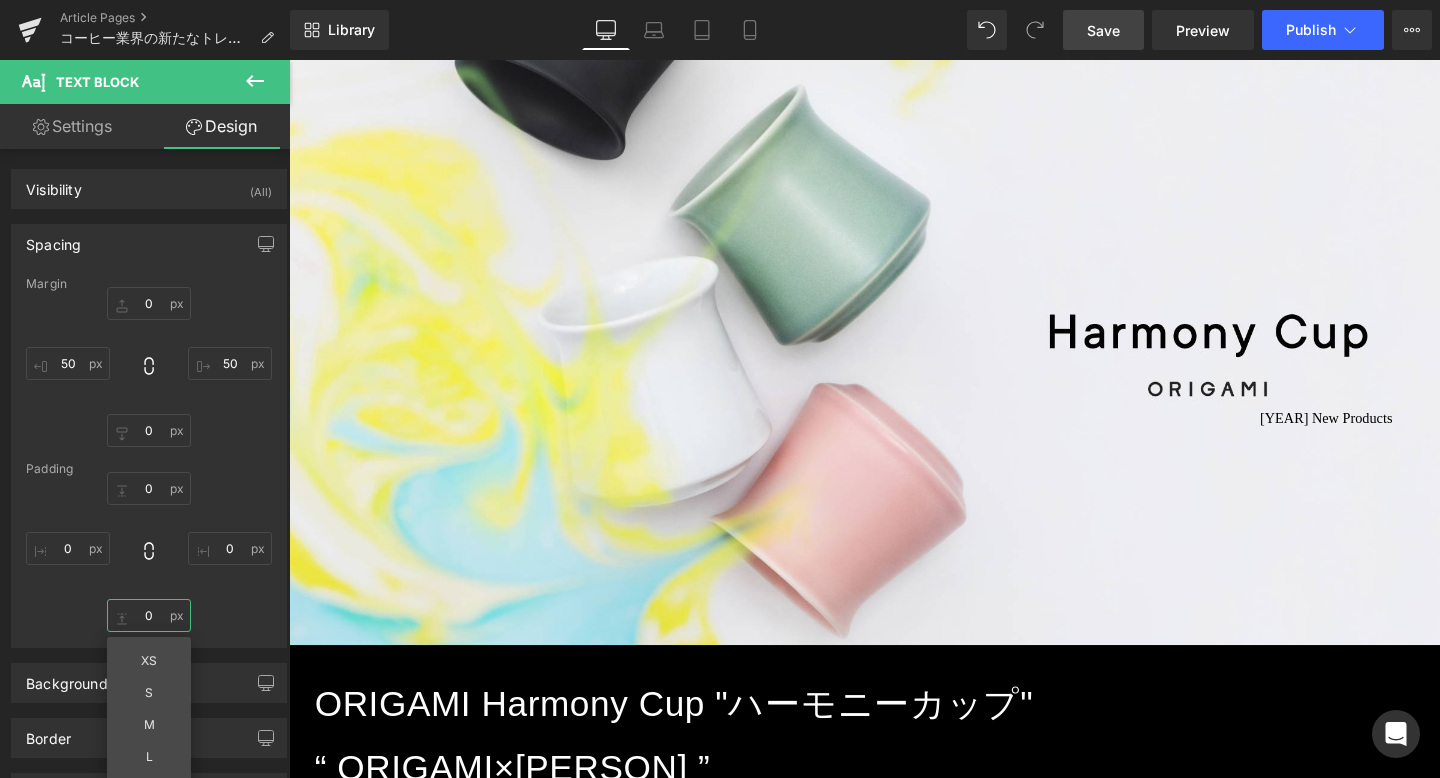 type on "-" 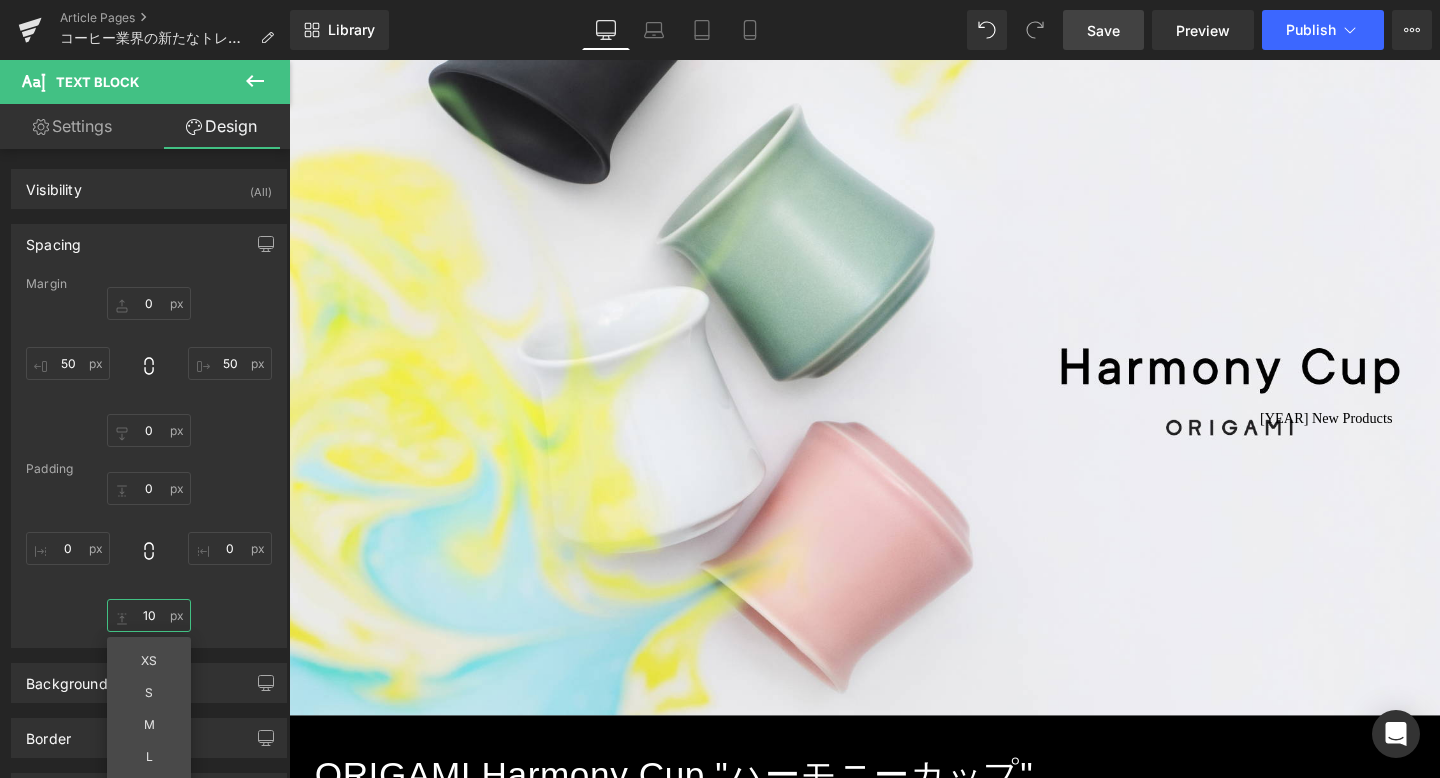 type on "1" 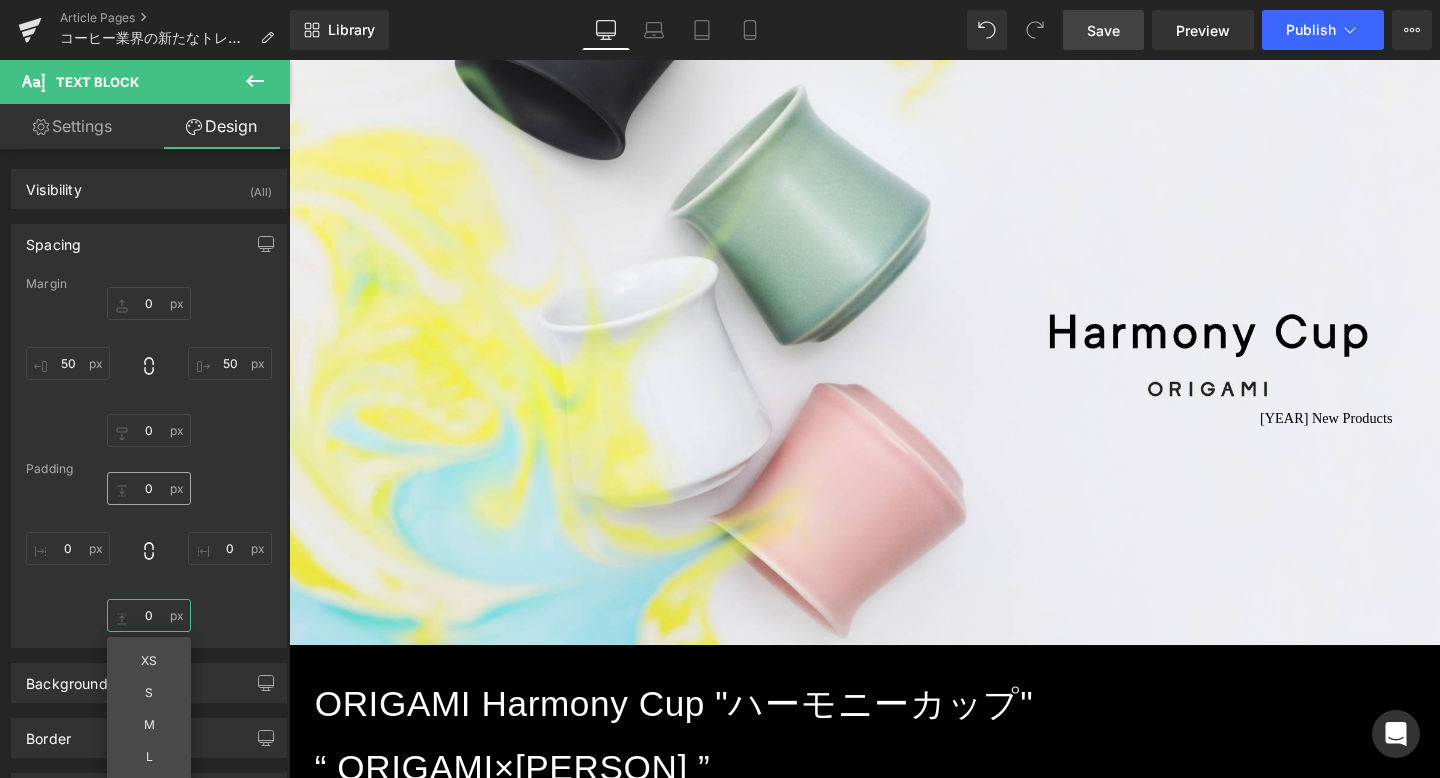 type 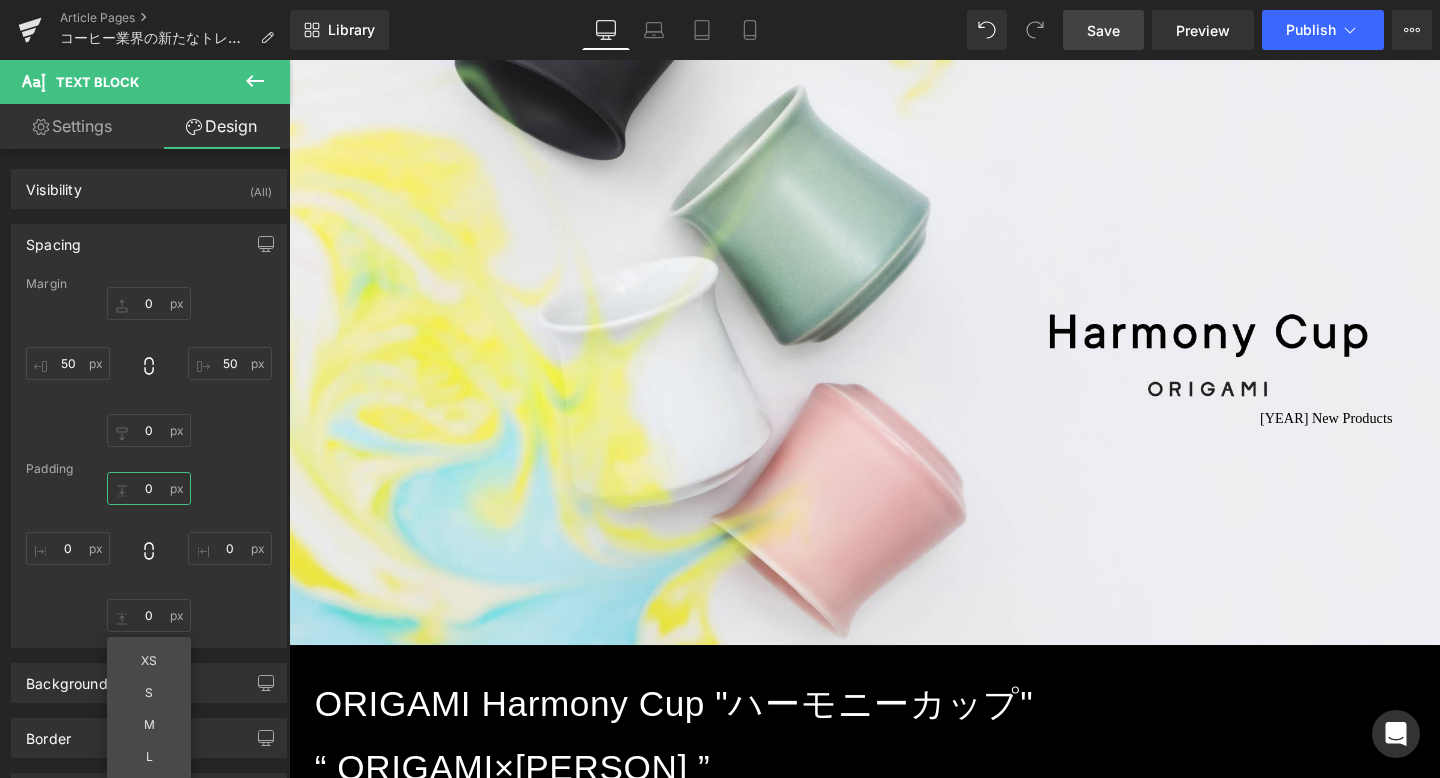 click on "0" at bounding box center [149, 488] 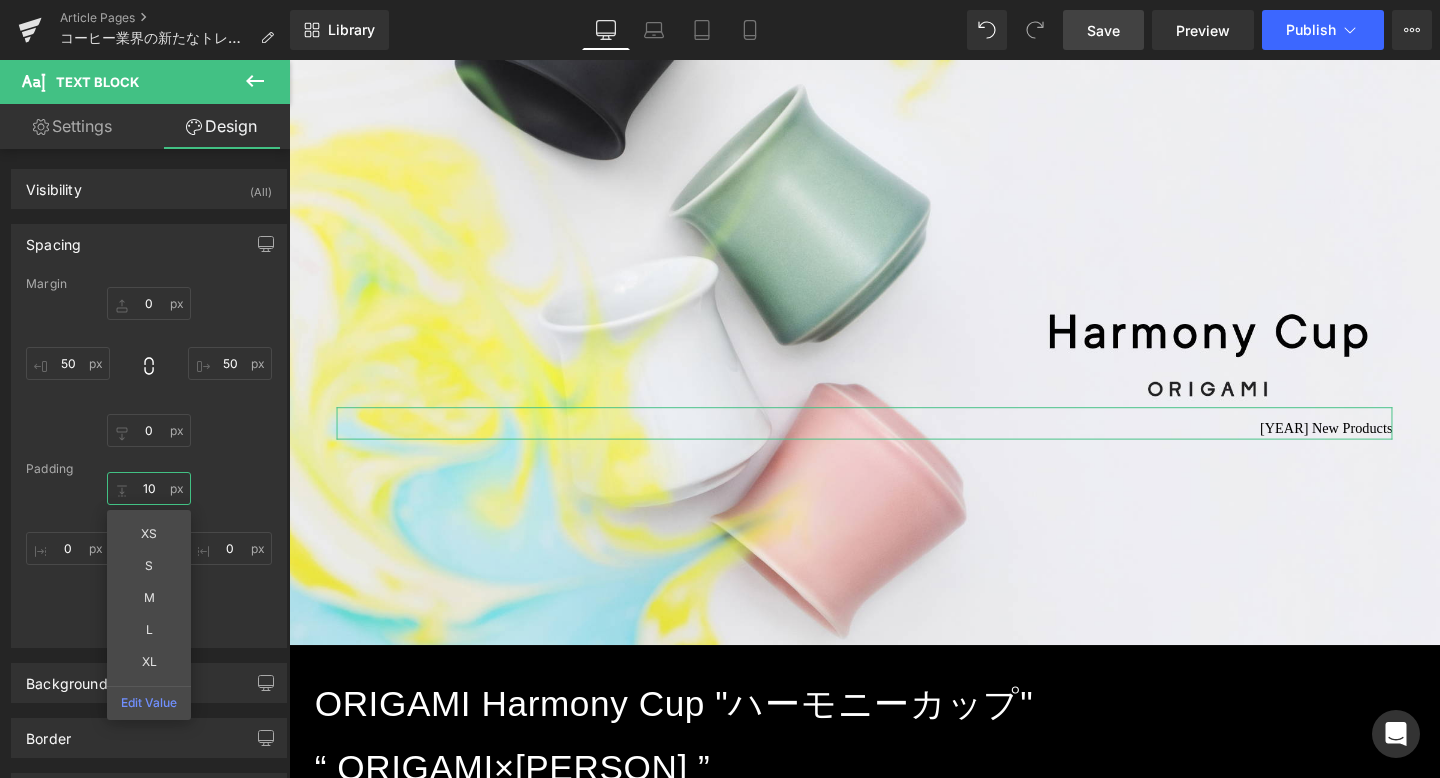 type on "1" 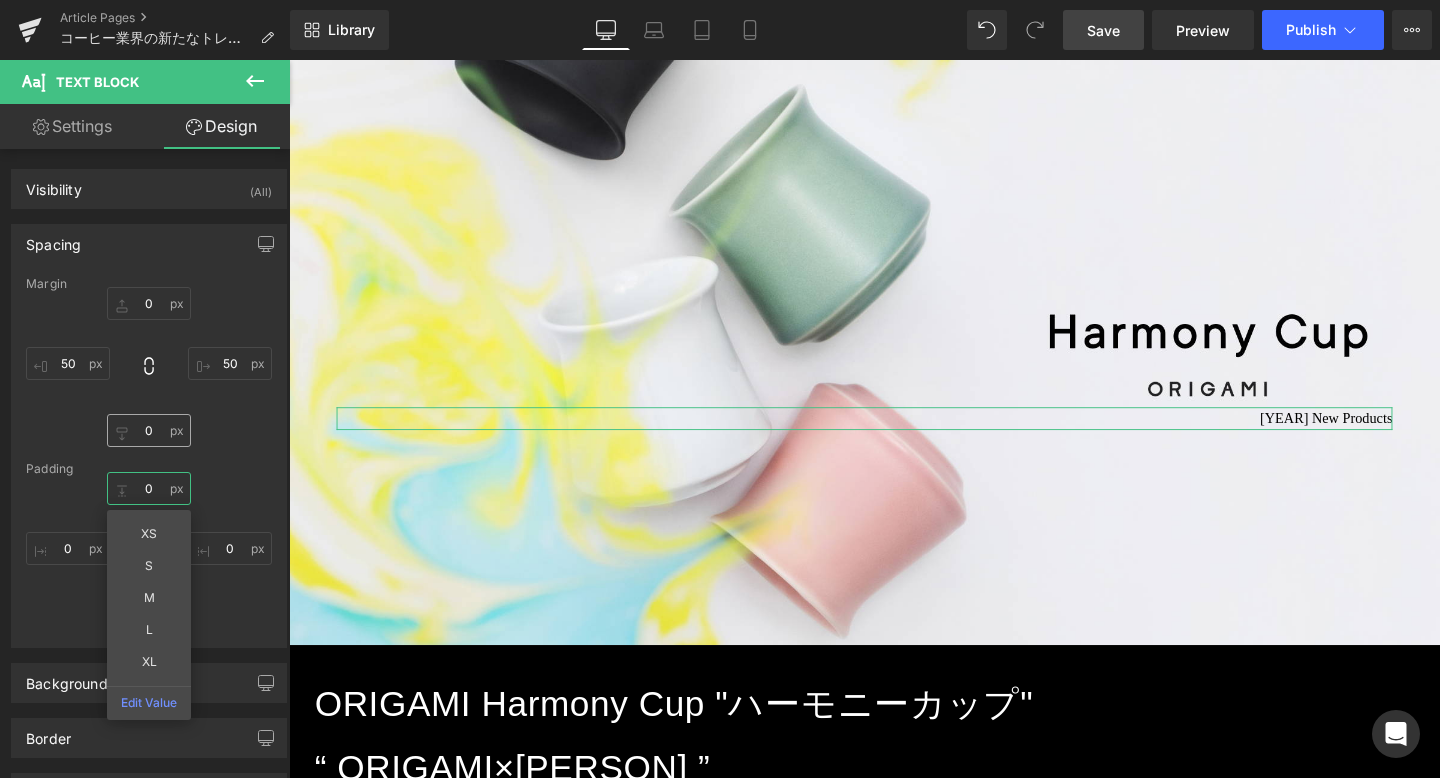 type 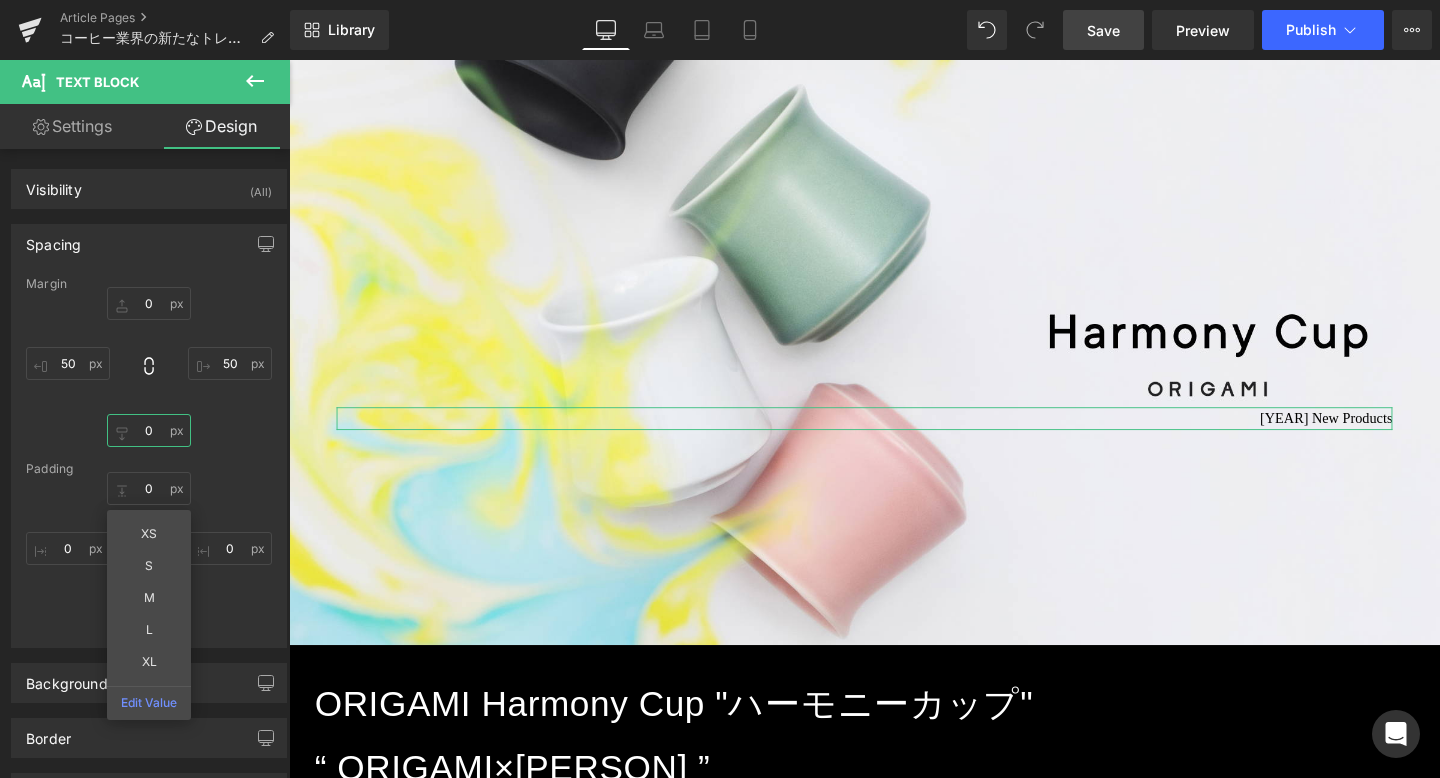 click on "0" at bounding box center (149, 430) 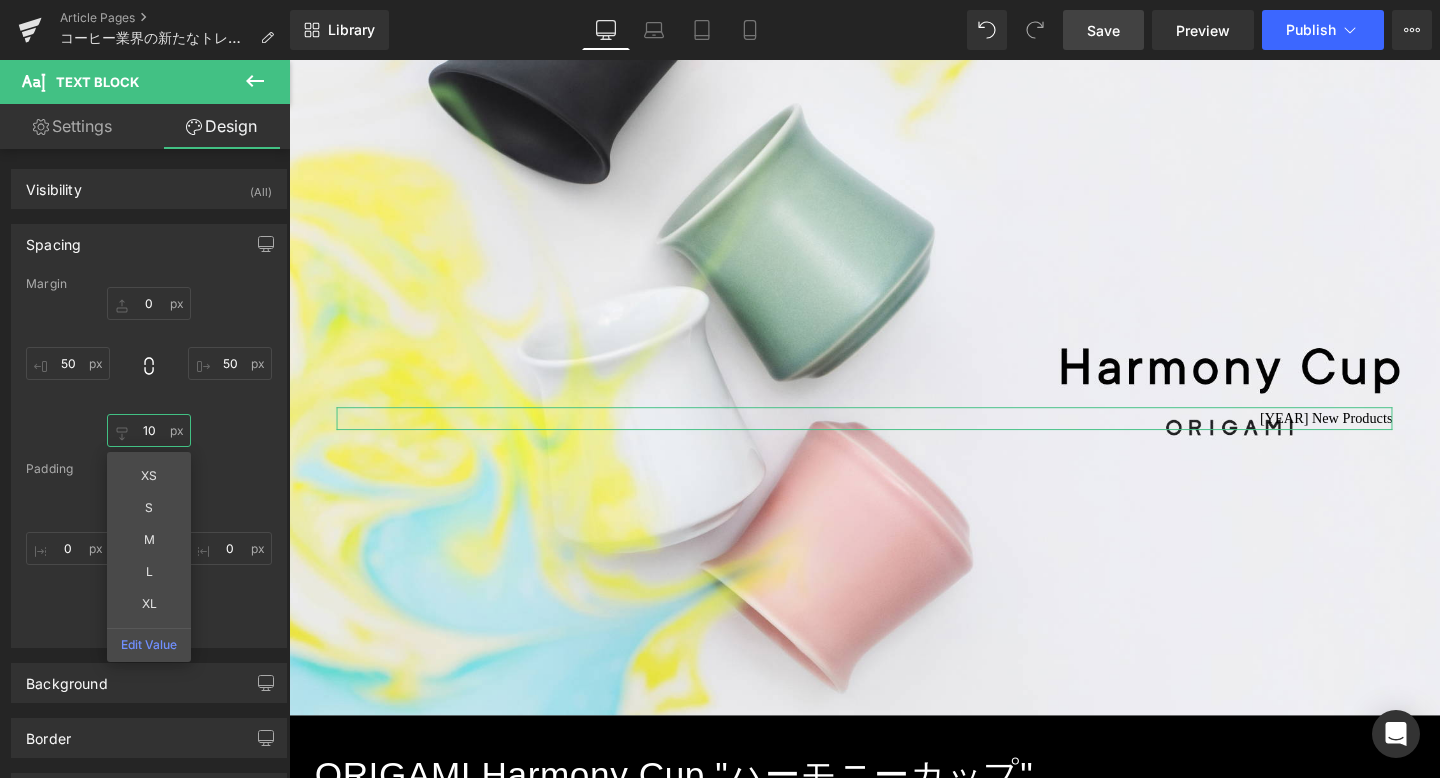 type on "1" 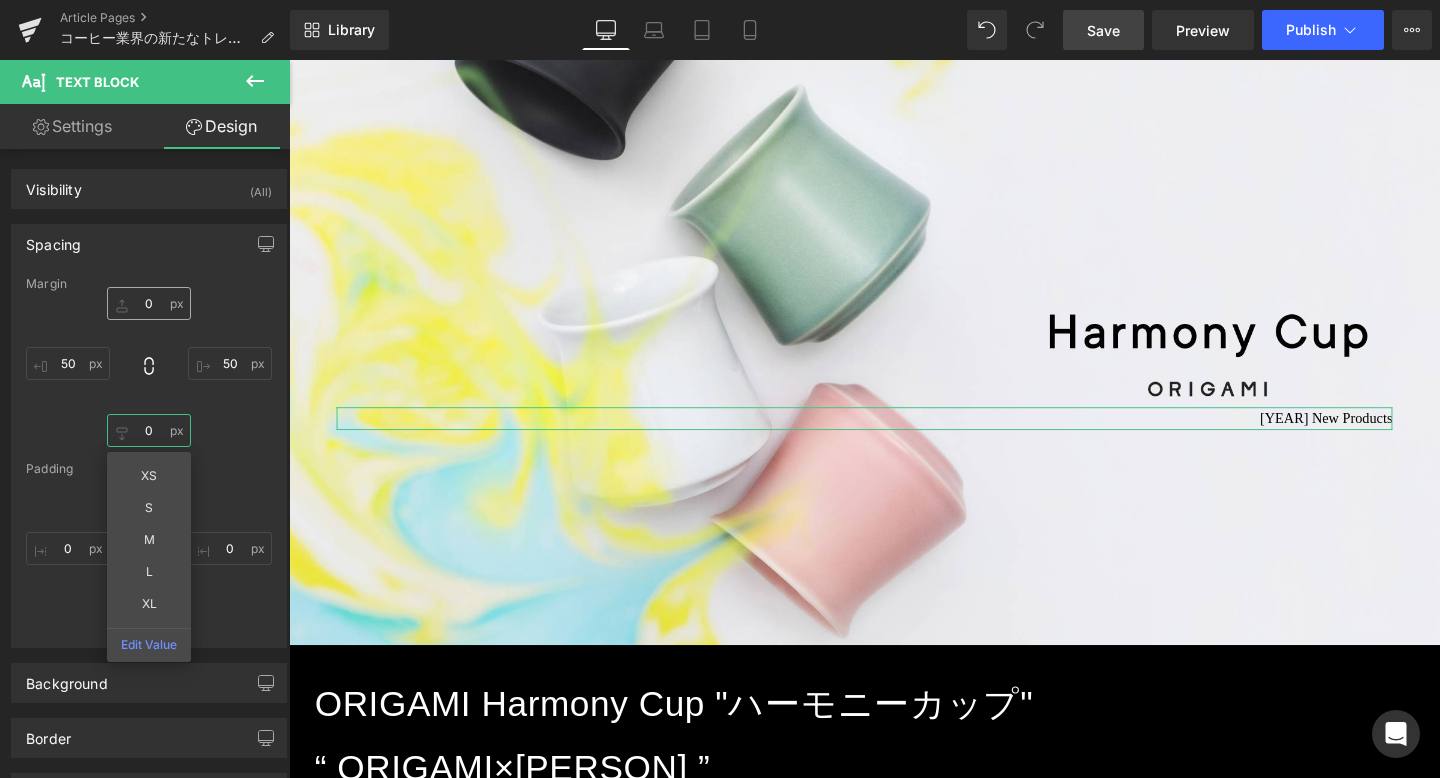type 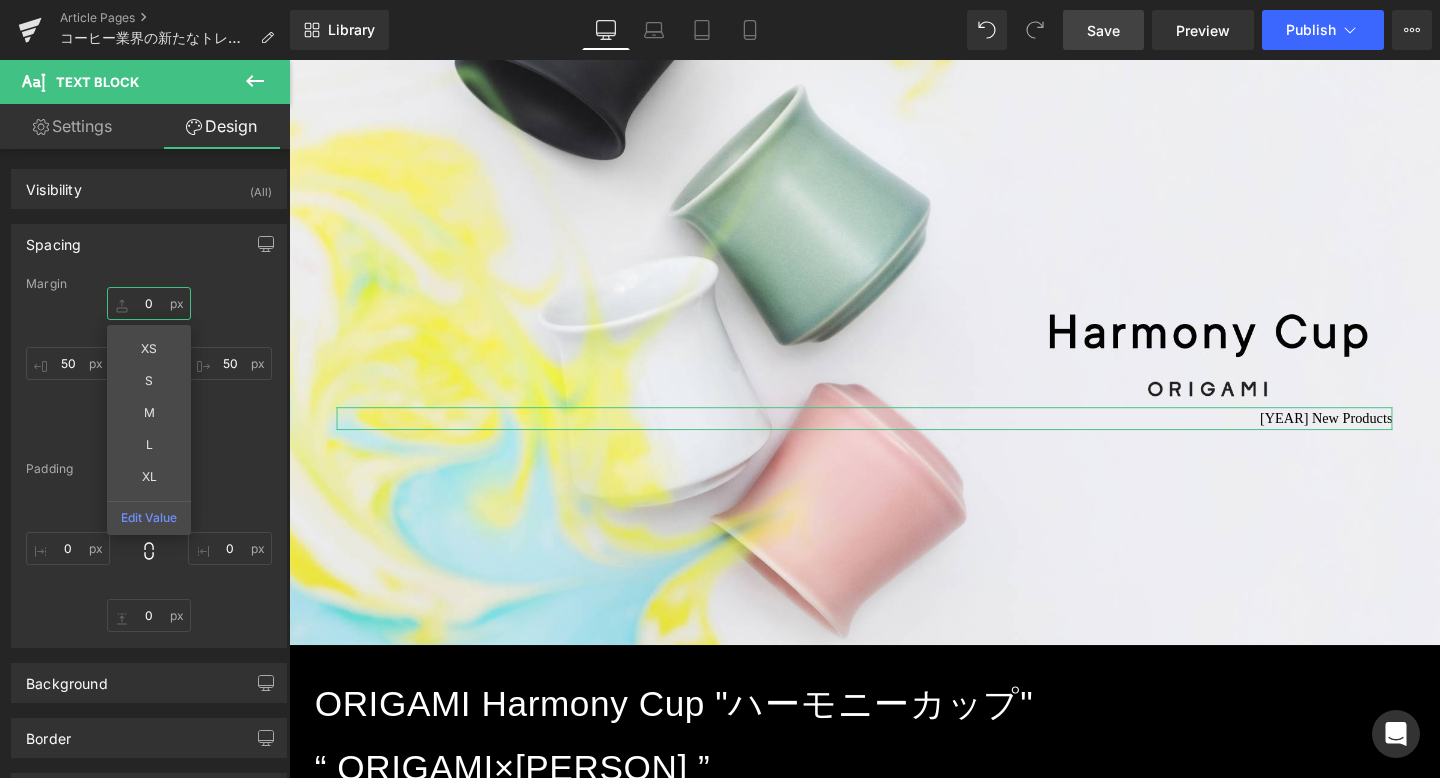click on "0" at bounding box center [149, 303] 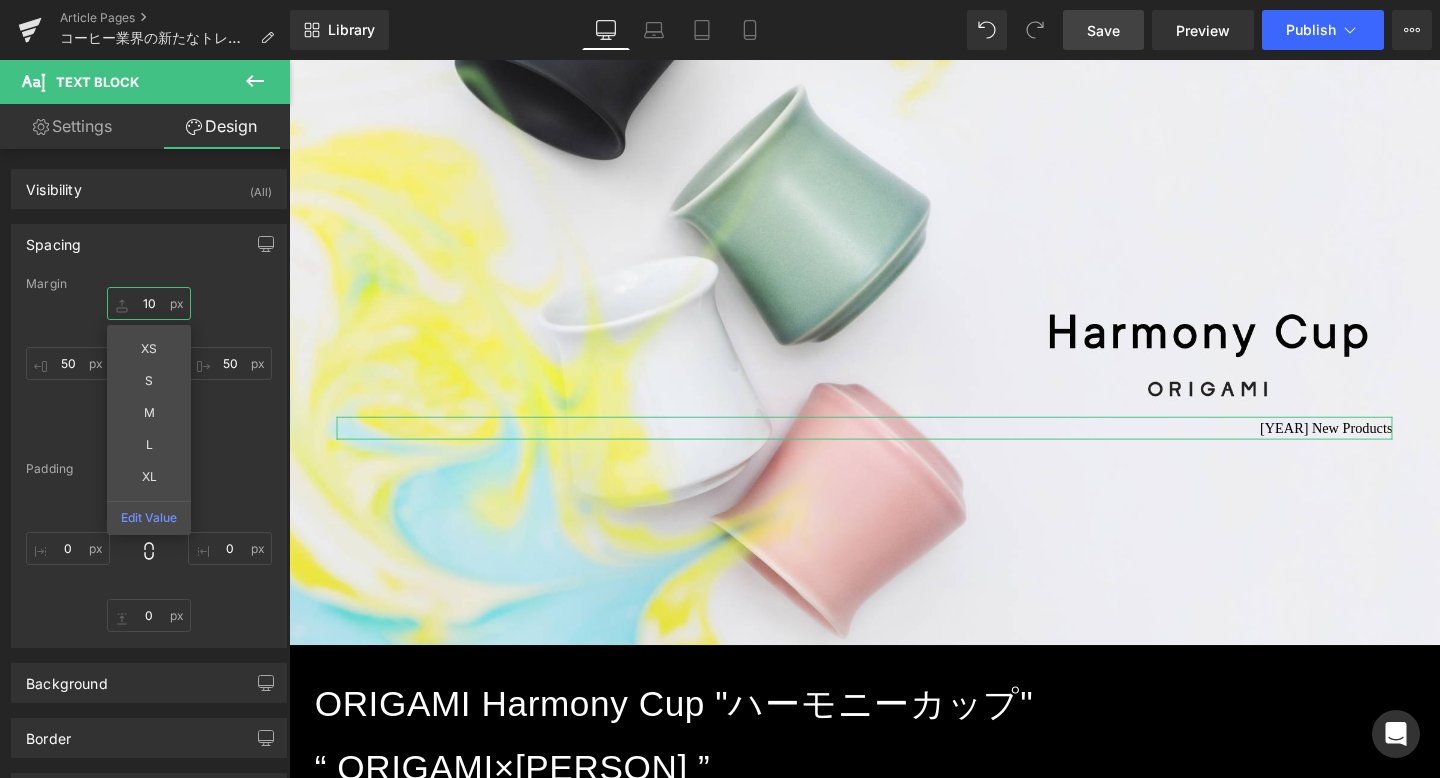 type on "100" 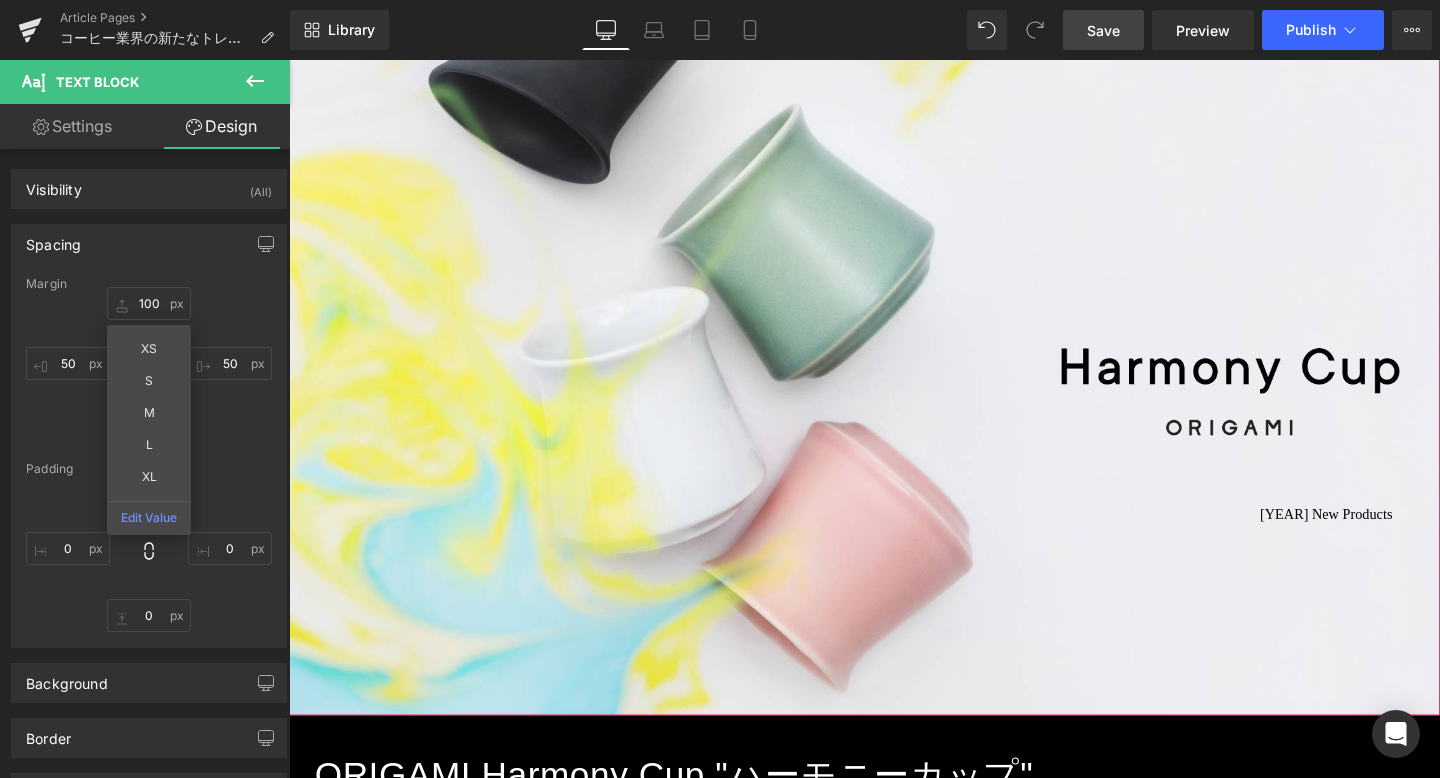 click on "2025 New Products Text Block   NaNpx   NaNpx" at bounding box center [894, 487] 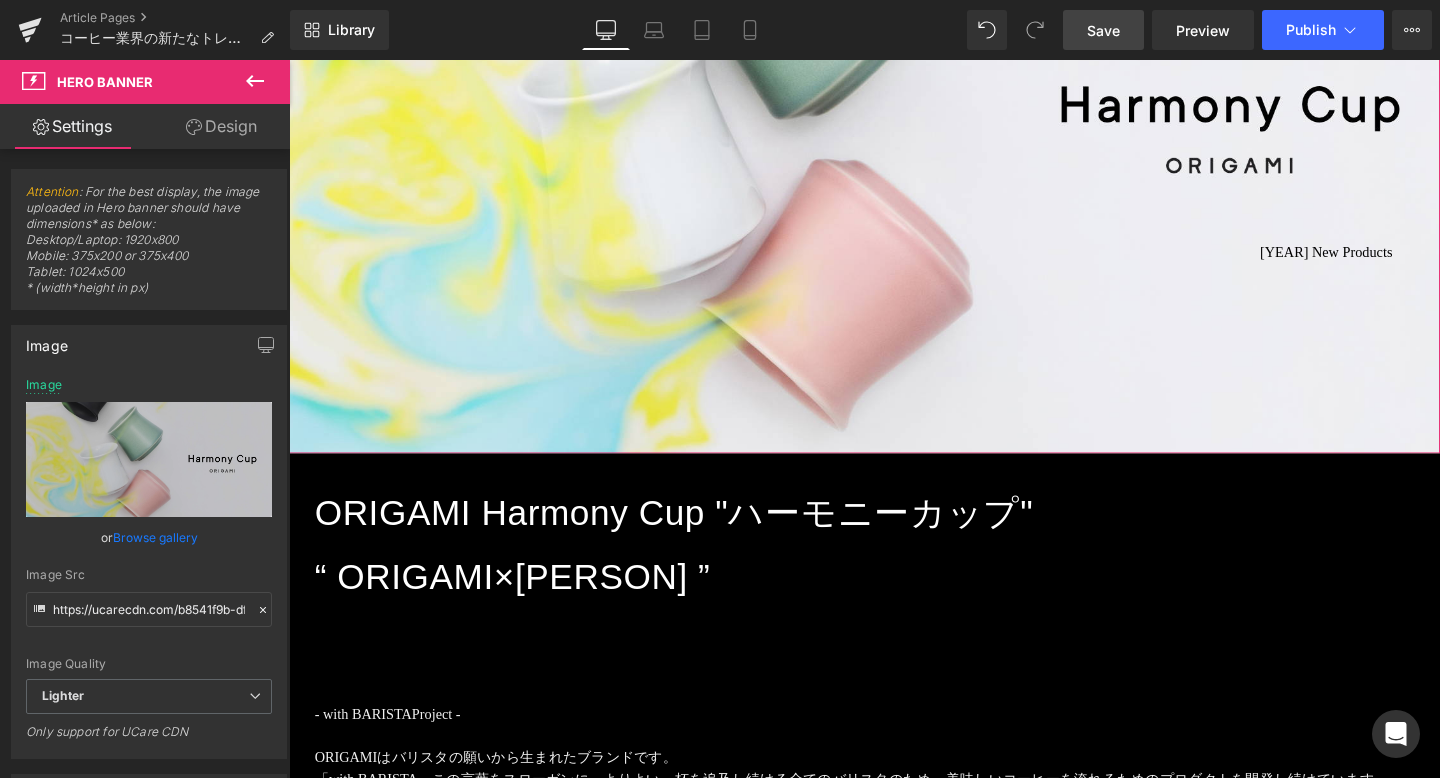 scroll, scrollTop: 676, scrollLeft: 0, axis: vertical 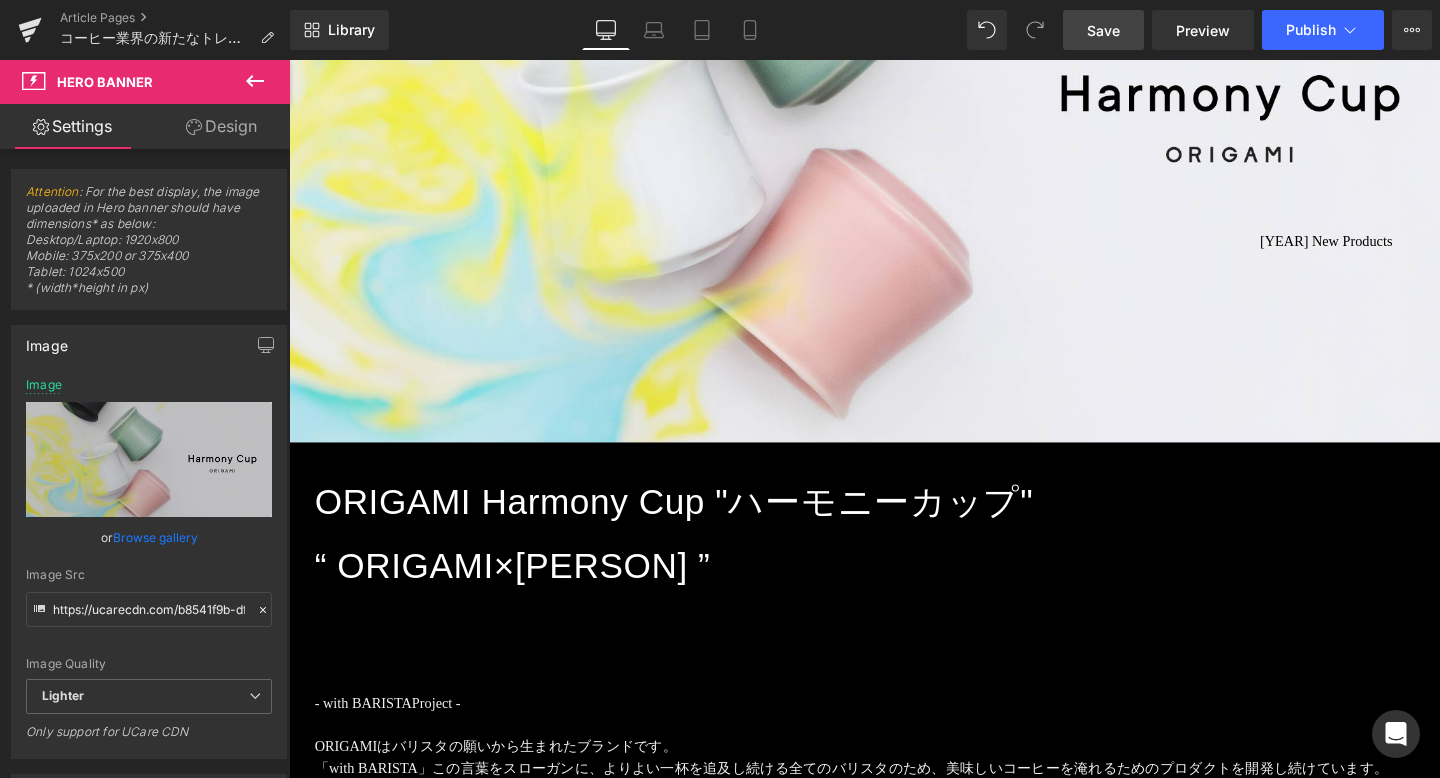 click on "2025 New Products Text Block   NaNpx   NaNpx
Hero Banner   400px   200px" at bounding box center (894, 100) 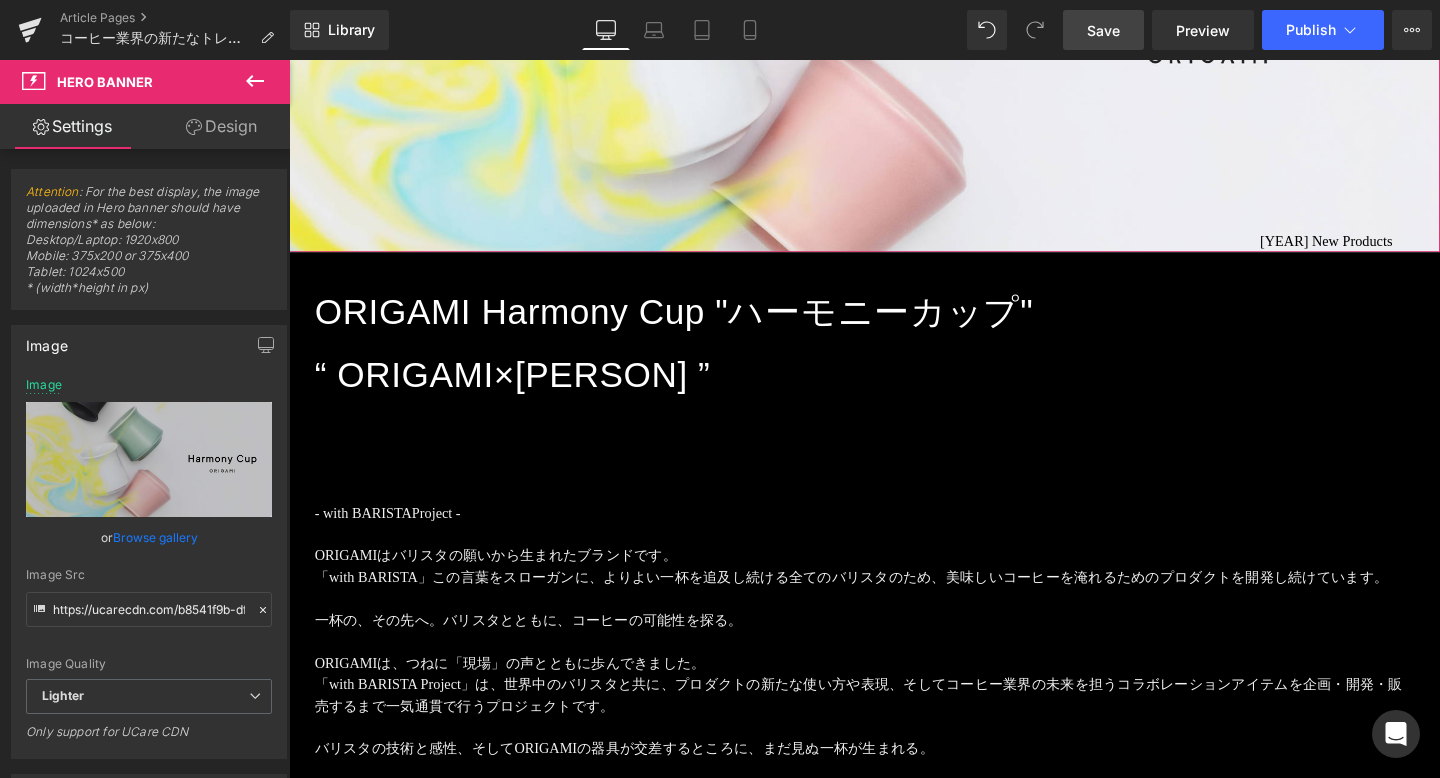drag, startPoint x: 878, startPoint y: 455, endPoint x: 873, endPoint y: 254, distance: 201.06218 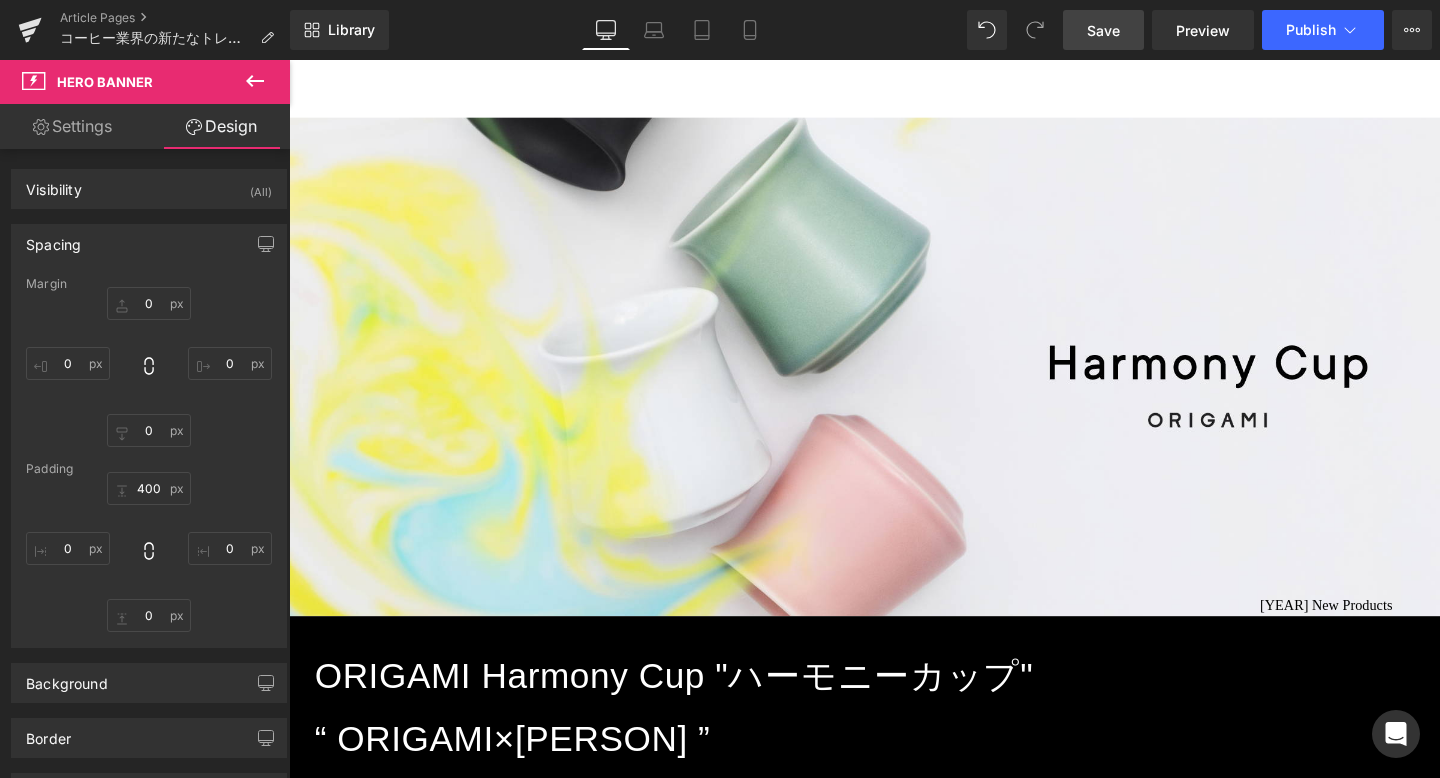 scroll, scrollTop: 295, scrollLeft: 0, axis: vertical 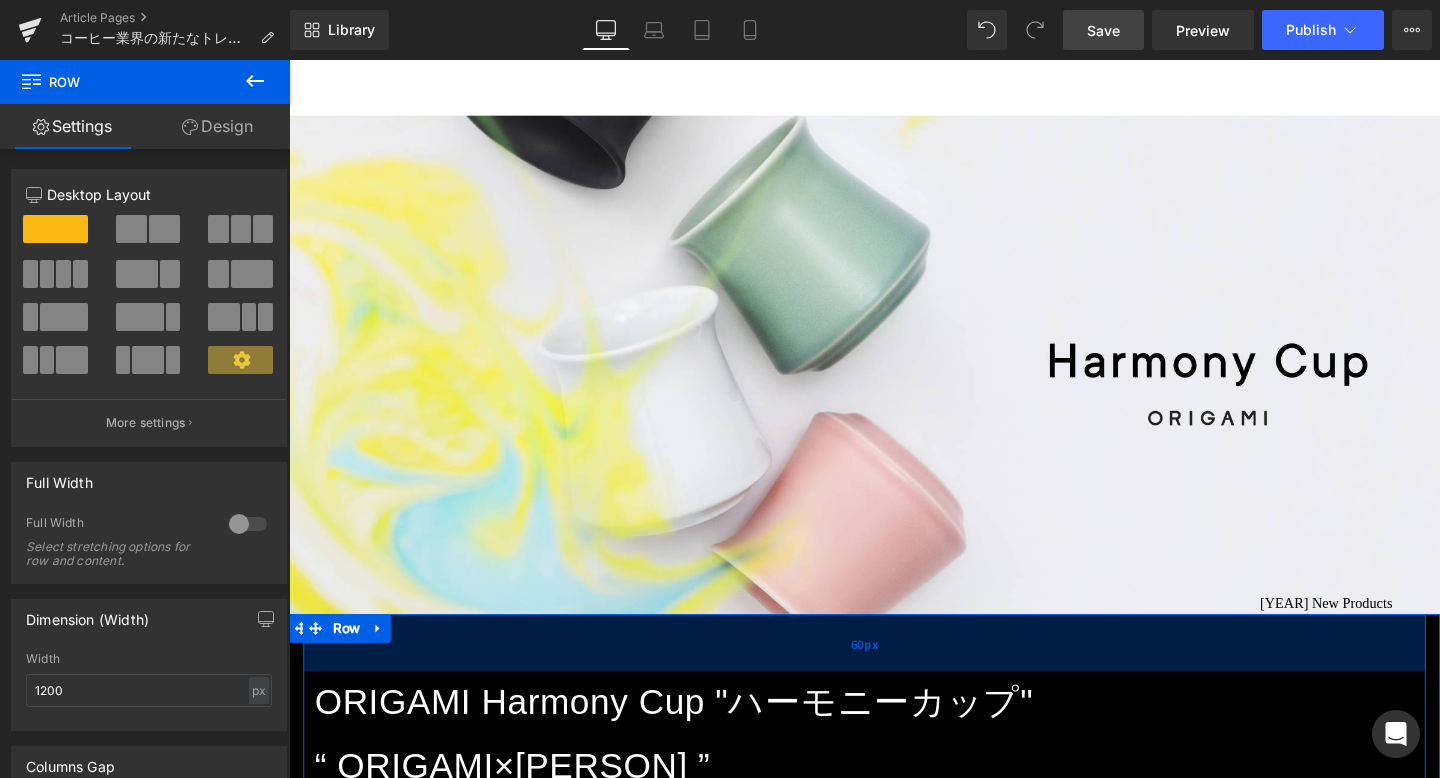 drag, startPoint x: 1048, startPoint y: 644, endPoint x: 1053, endPoint y: 674, distance: 30.413813 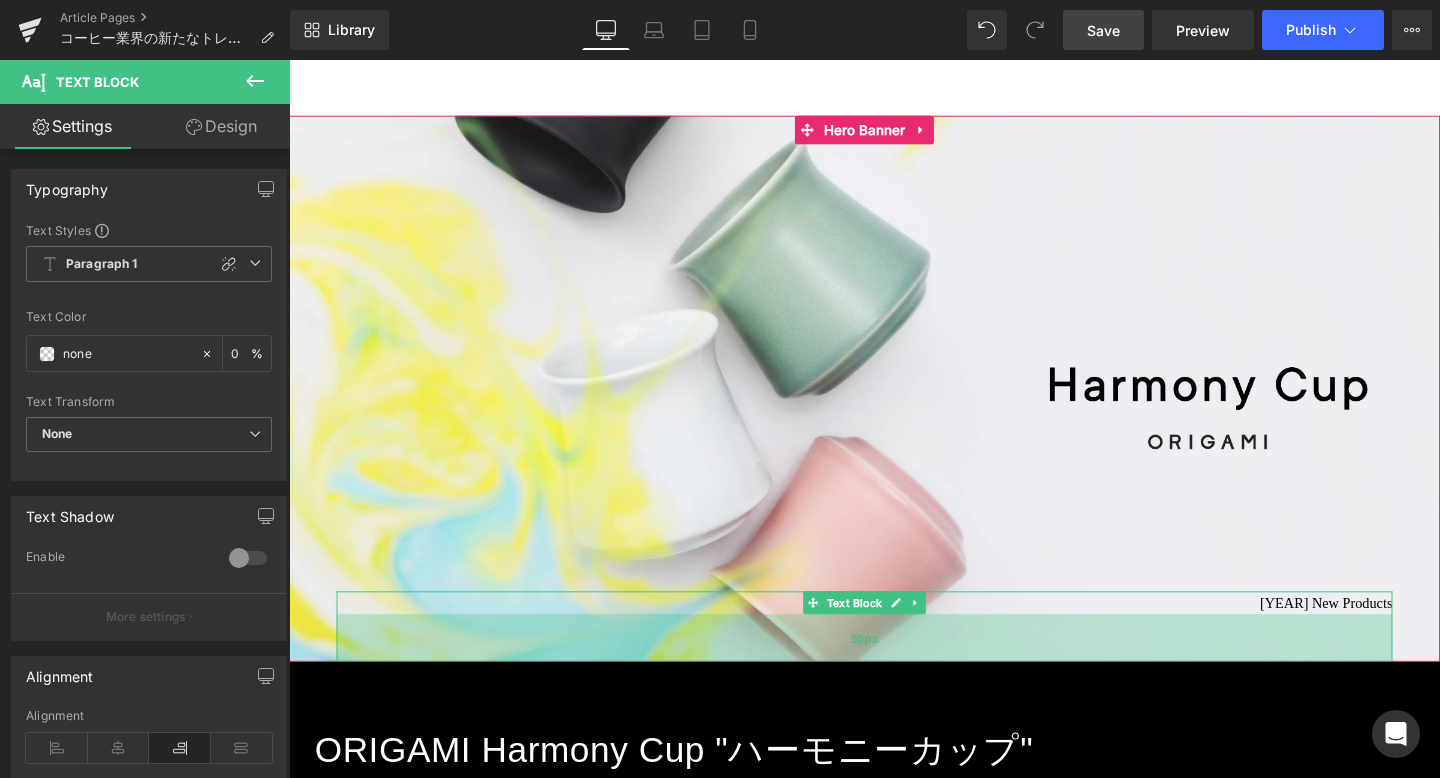 drag, startPoint x: 1055, startPoint y: 641, endPoint x: 1058, endPoint y: 691, distance: 50.08992 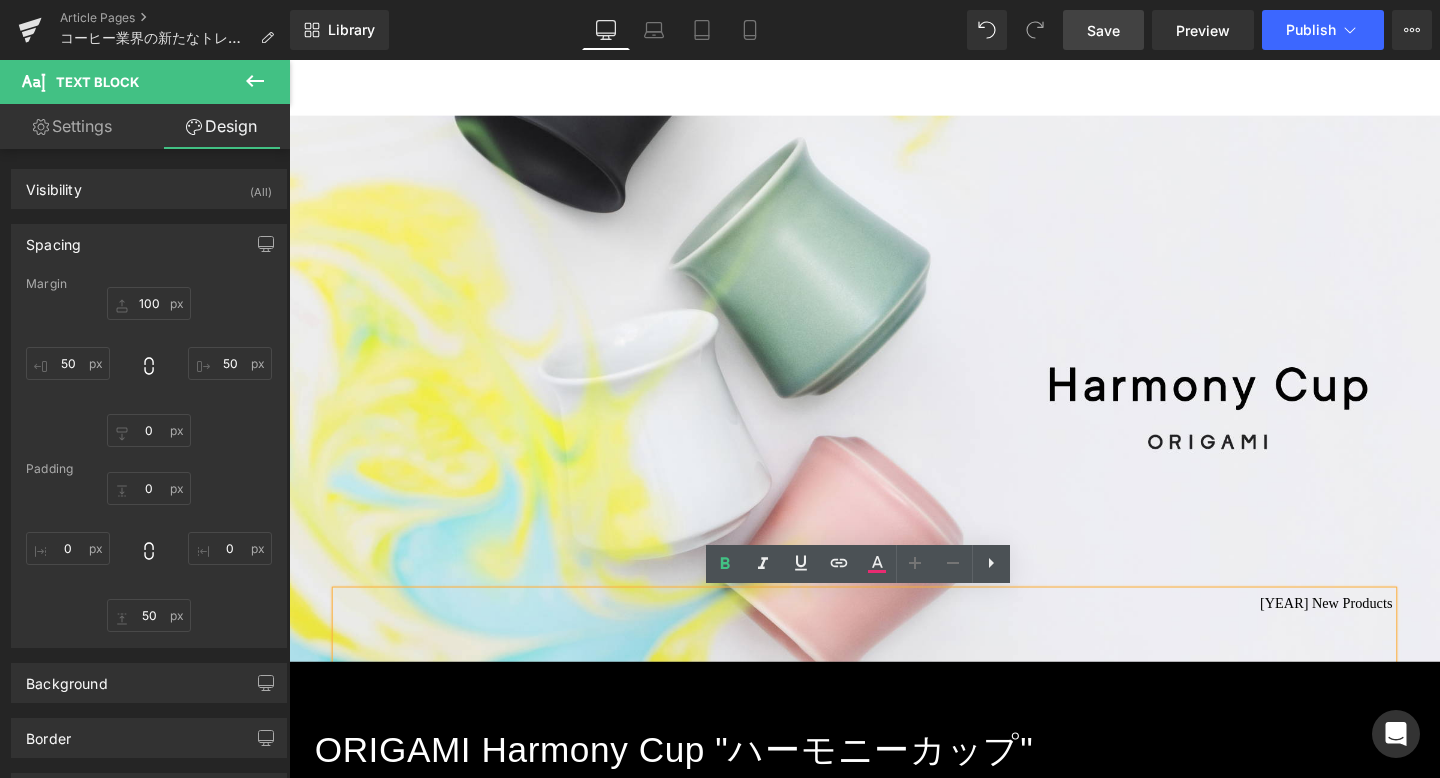 click on "2025 New Products Text Block   NaNpx   50px" at bounding box center [894, 606] 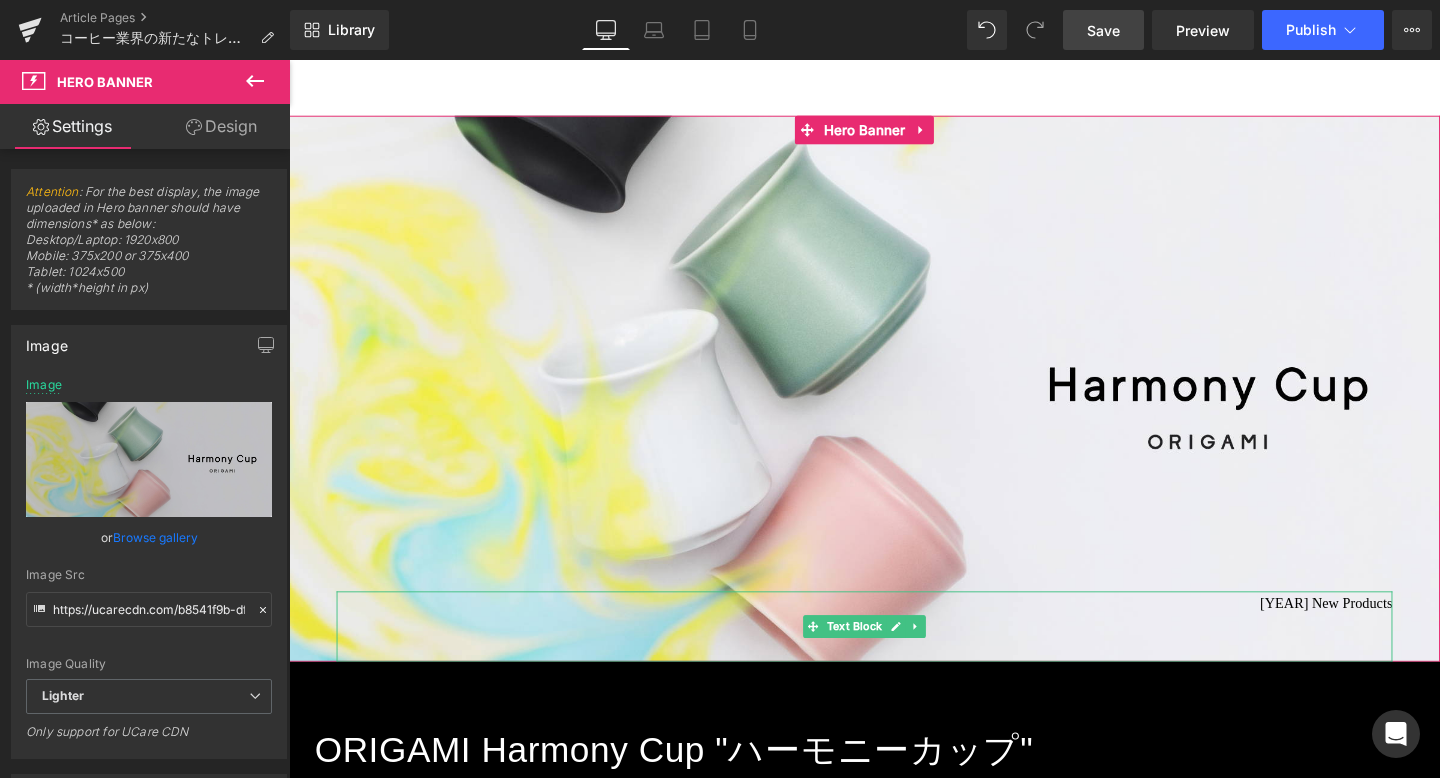 click on "2025 New Products" at bounding box center (894, 656) 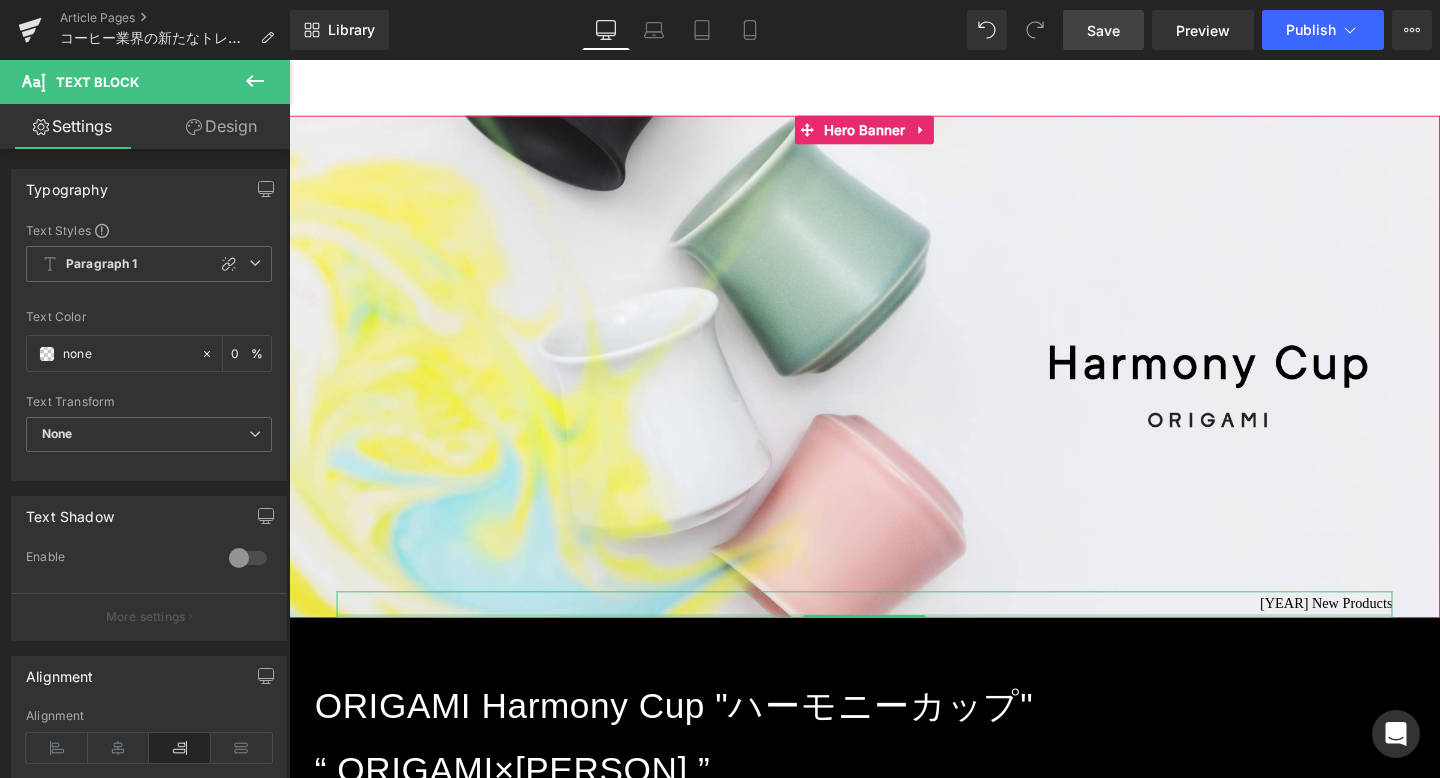 drag, startPoint x: 1016, startPoint y: 690, endPoint x: 1019, endPoint y: 644, distance: 46.09772 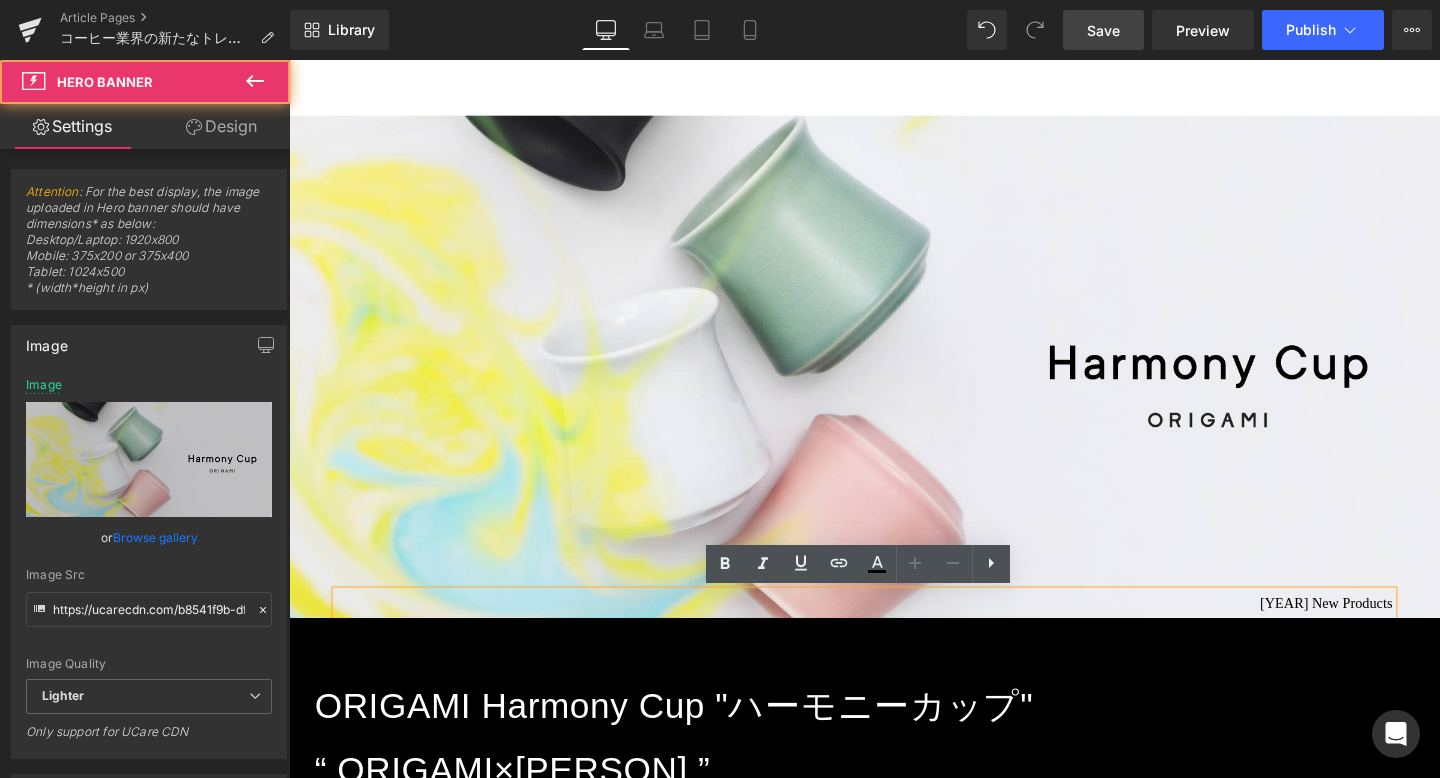 click on "2025 New Products Text Block   NaNpx" at bounding box center (894, 583) 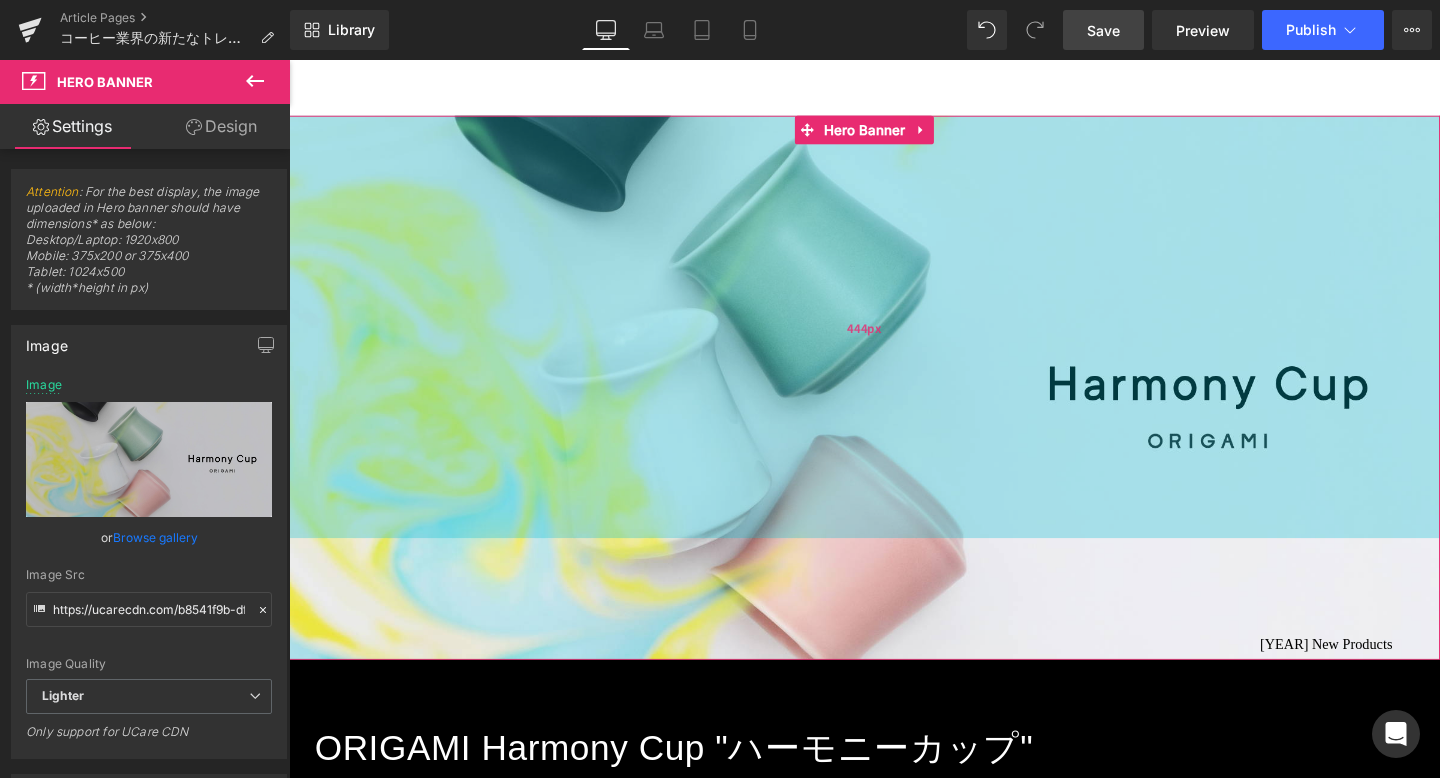 drag, startPoint x: 1048, startPoint y: 138, endPoint x: 1045, endPoint y: 182, distance: 44.102154 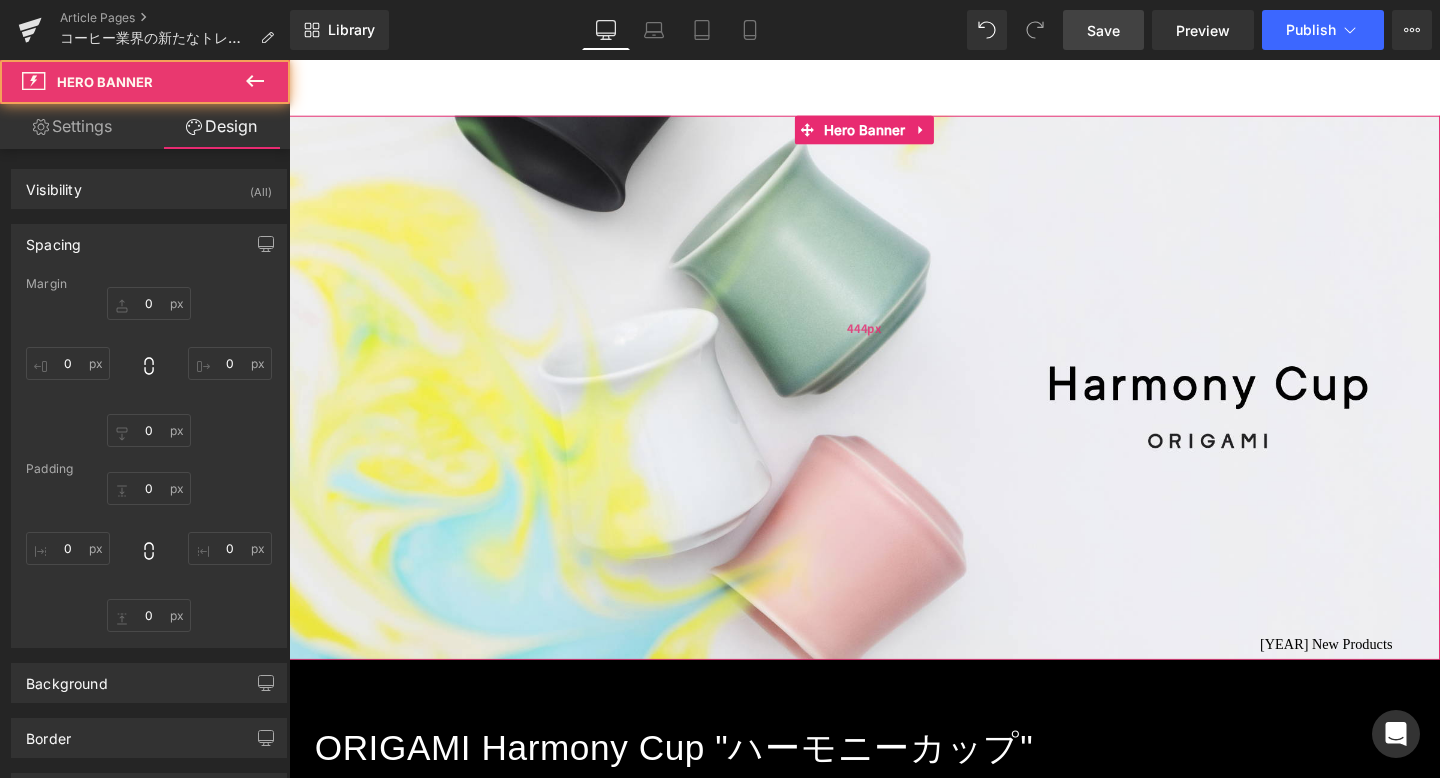 type on "0" 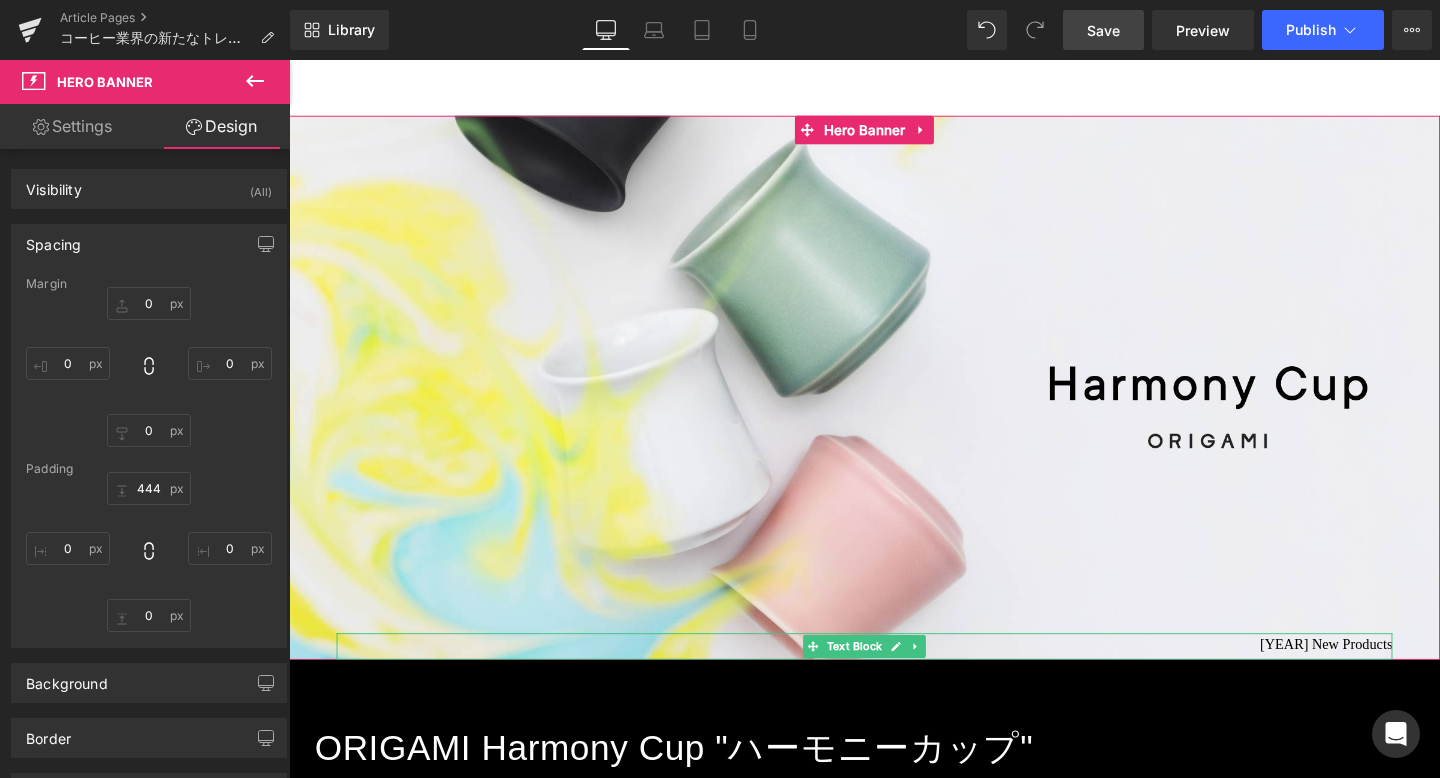 click on "2025 New Products" at bounding box center [894, 677] 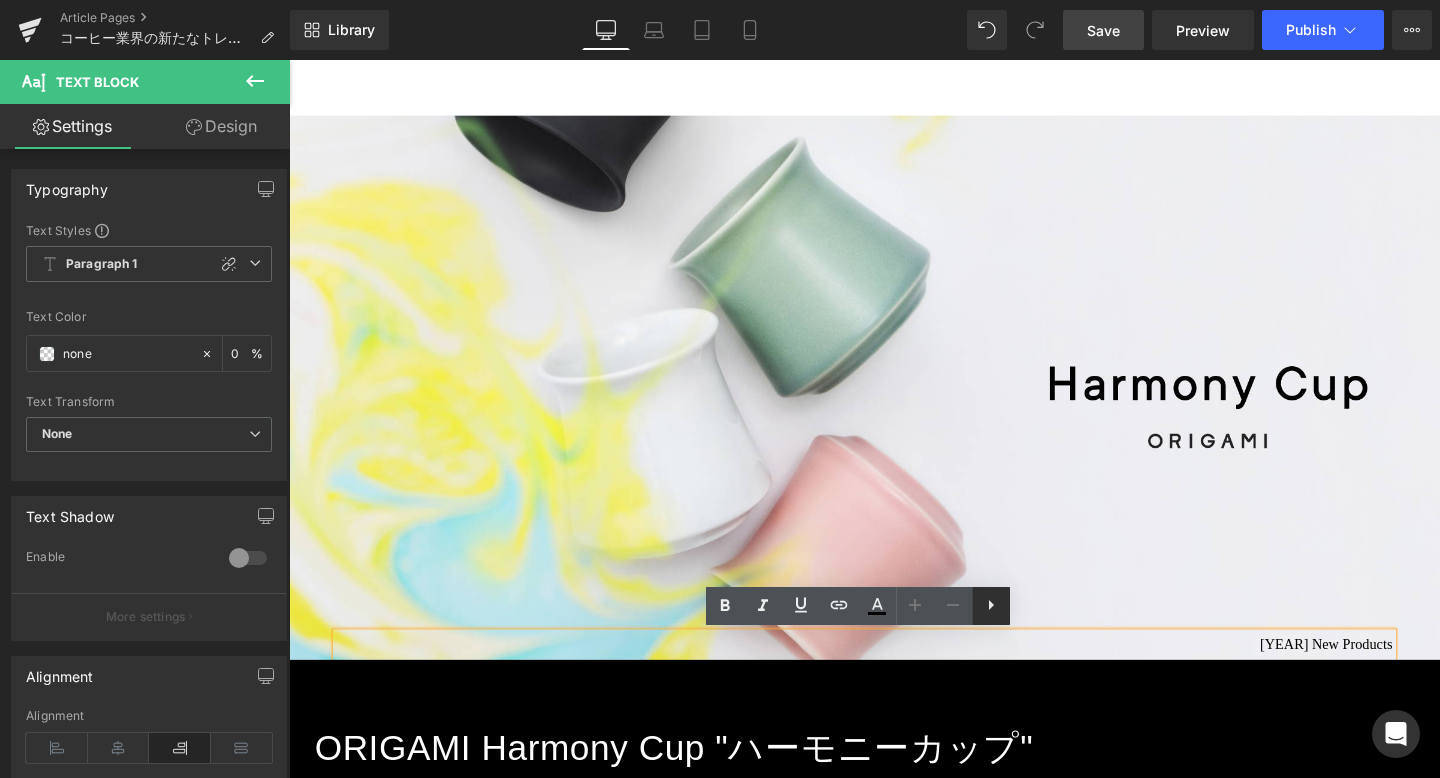 click 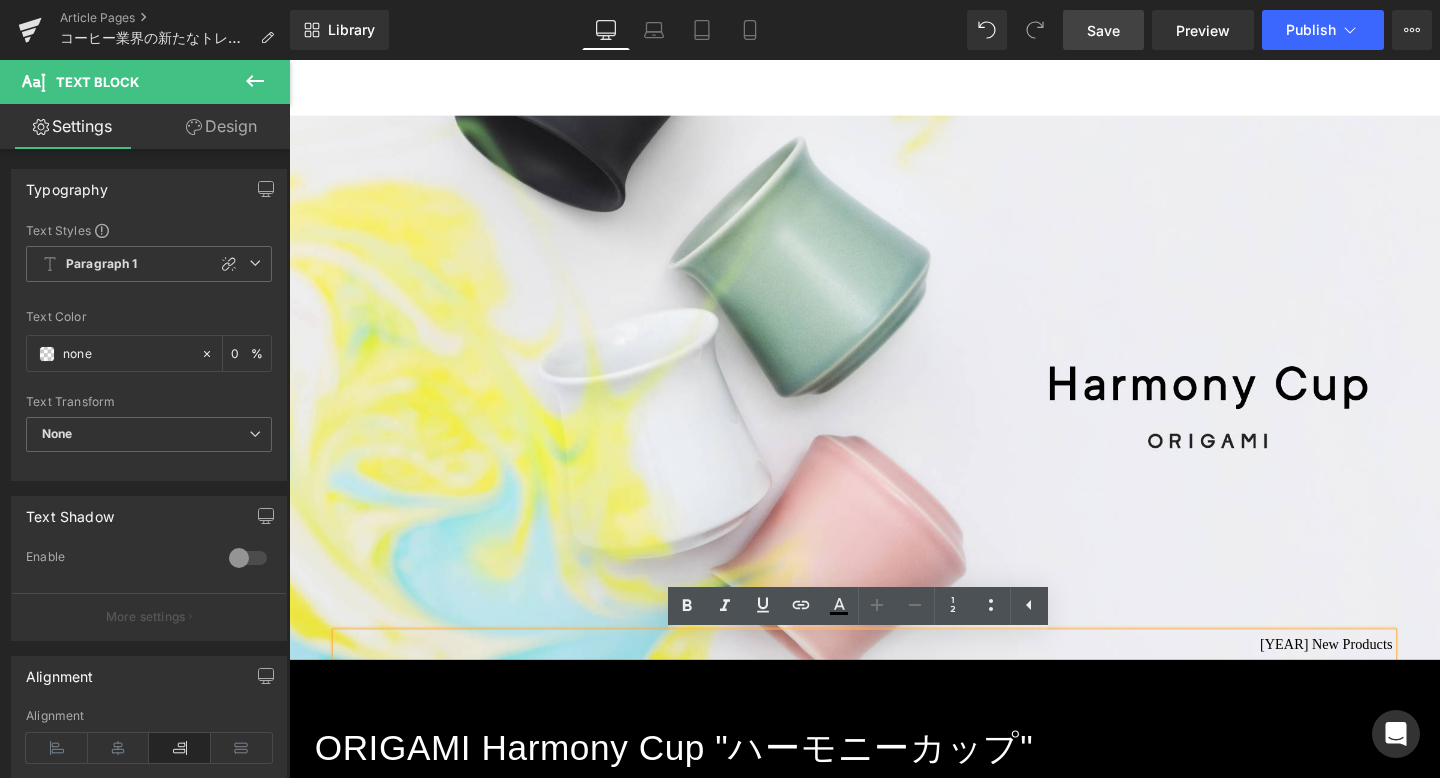 click on "2025 New Products Text Block   NaNpx" at bounding box center (894, 627) 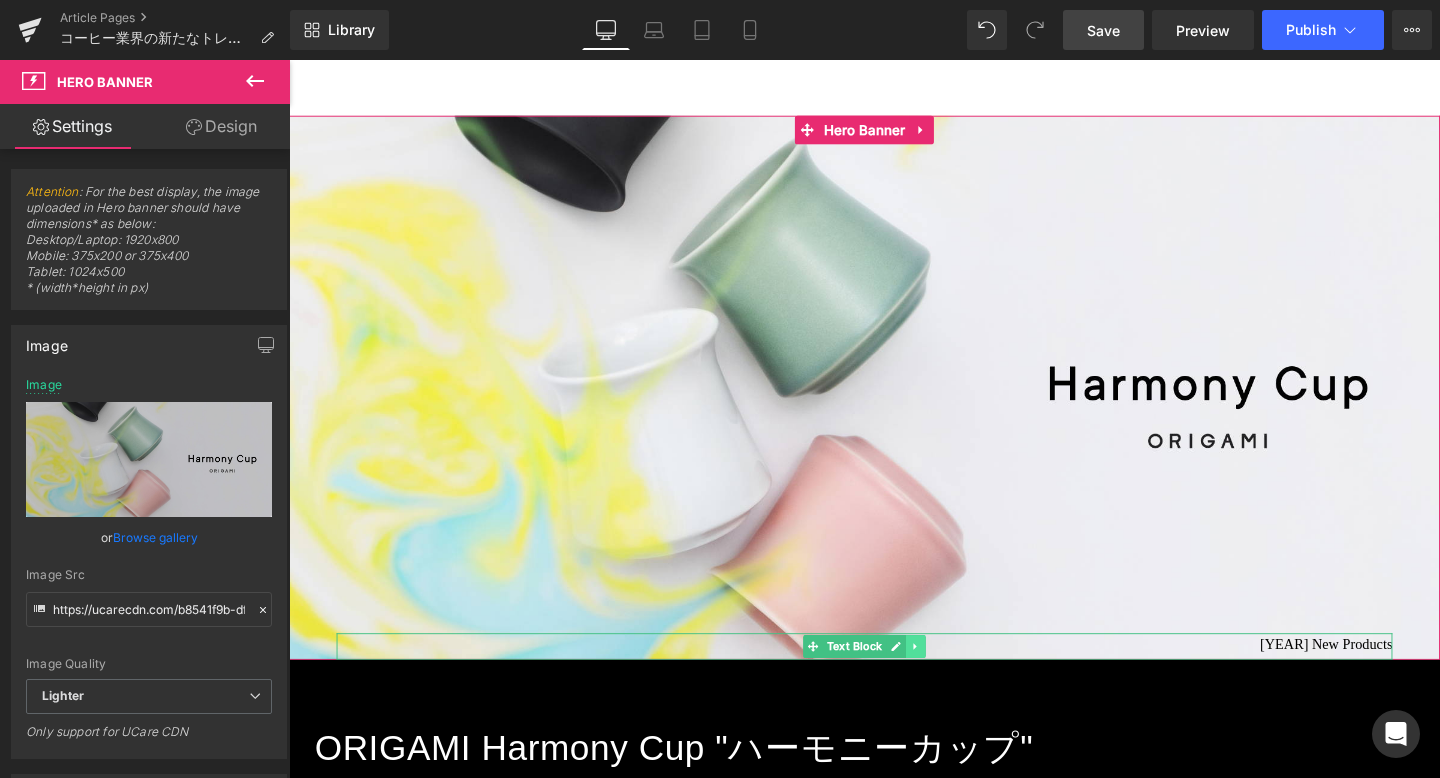 click 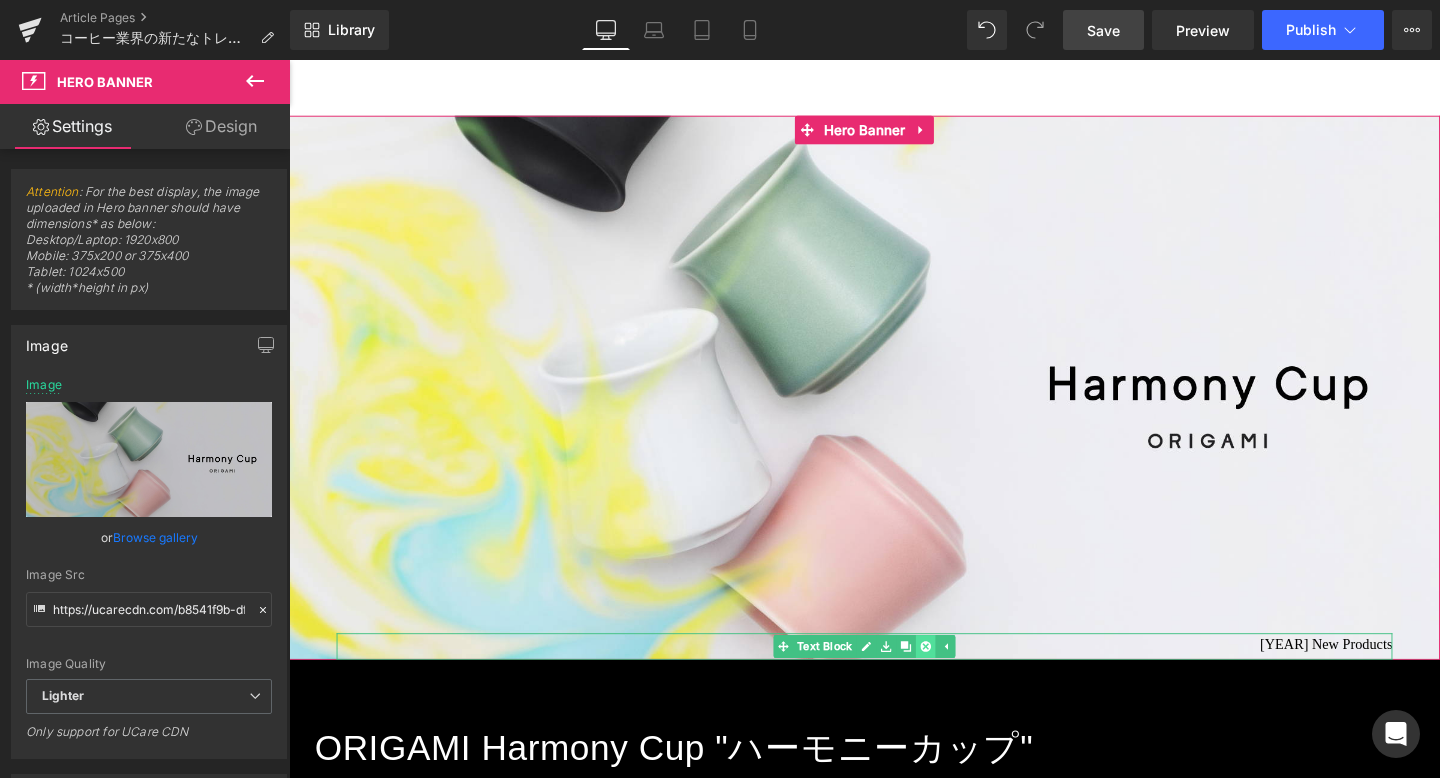click 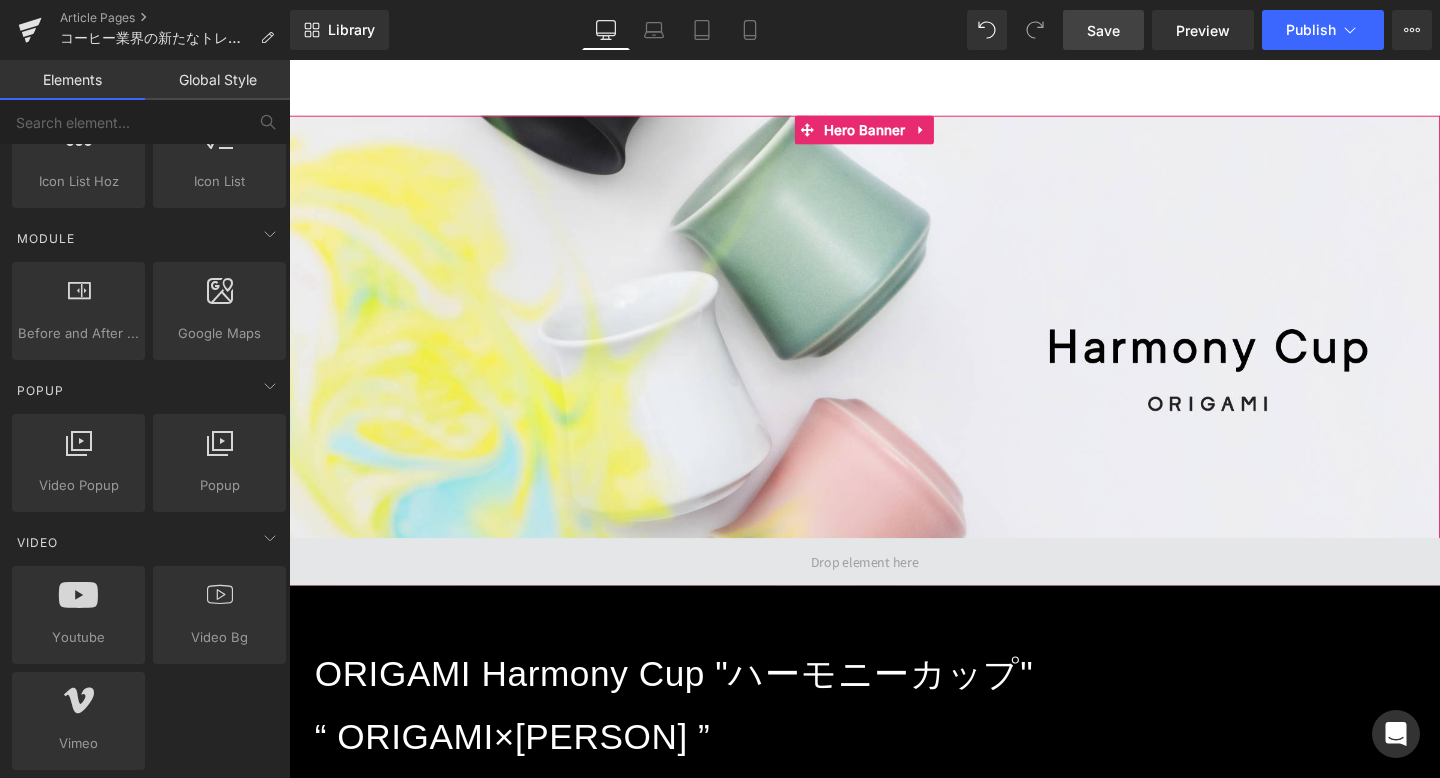 click at bounding box center [894, 588] 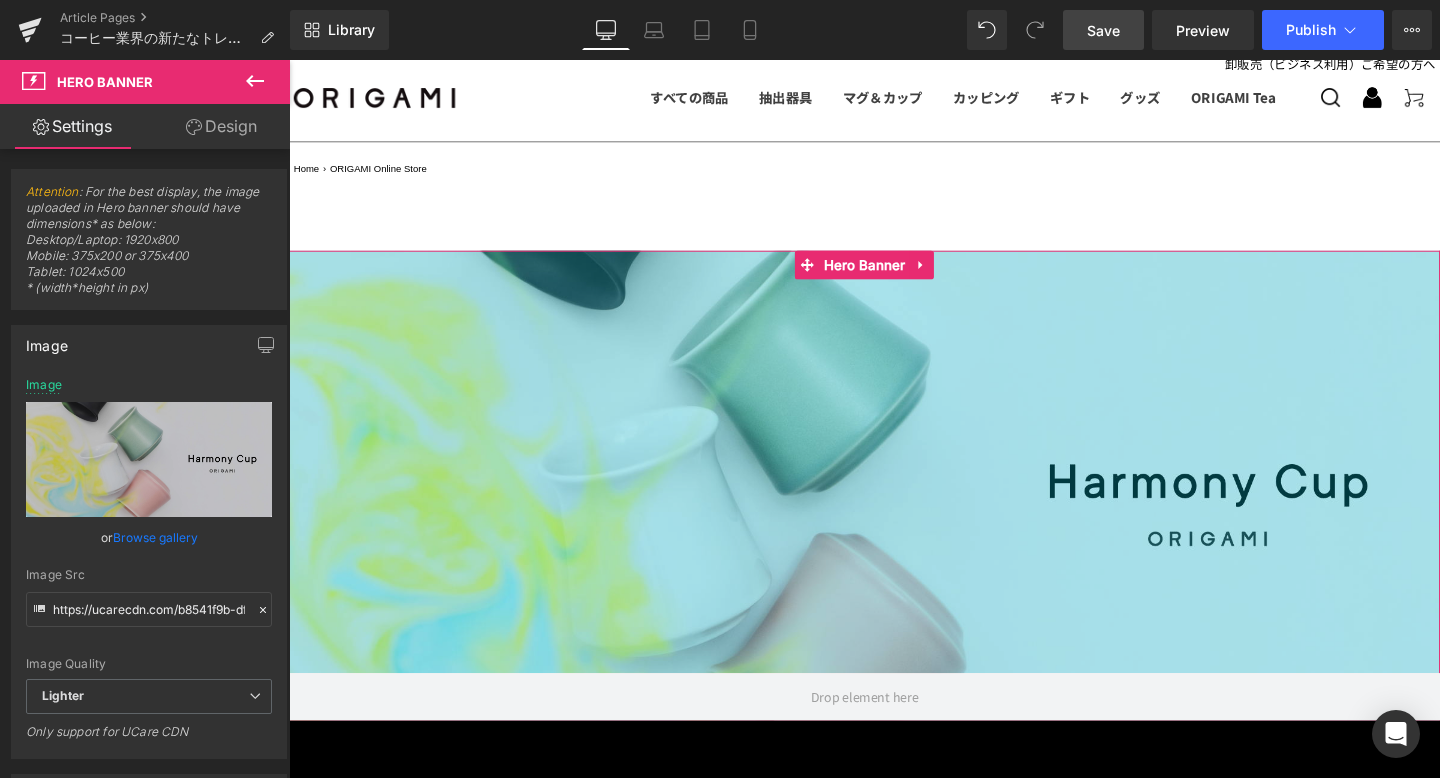 scroll, scrollTop: 147, scrollLeft: 0, axis: vertical 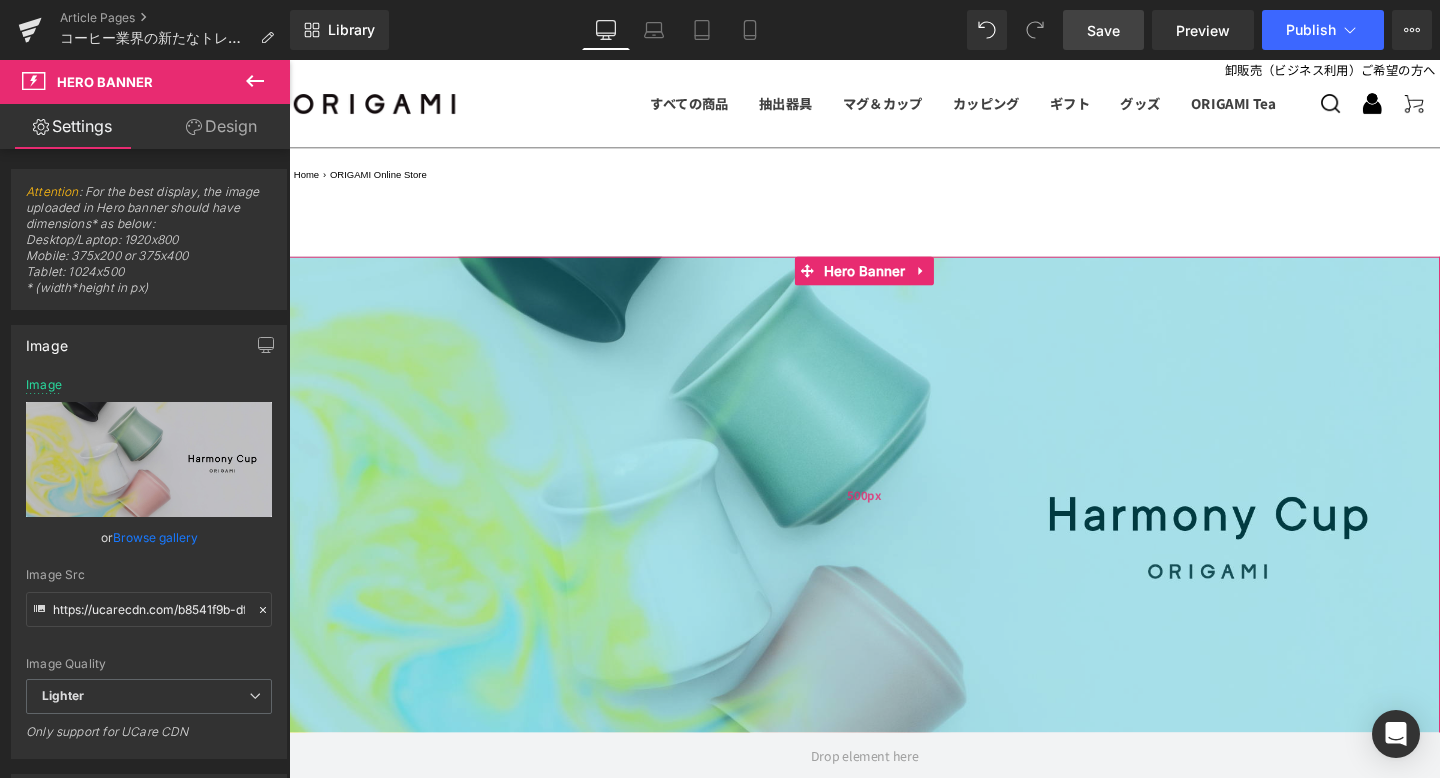 drag, startPoint x: 937, startPoint y: 631, endPoint x: 936, endPoint y: 687, distance: 56.008926 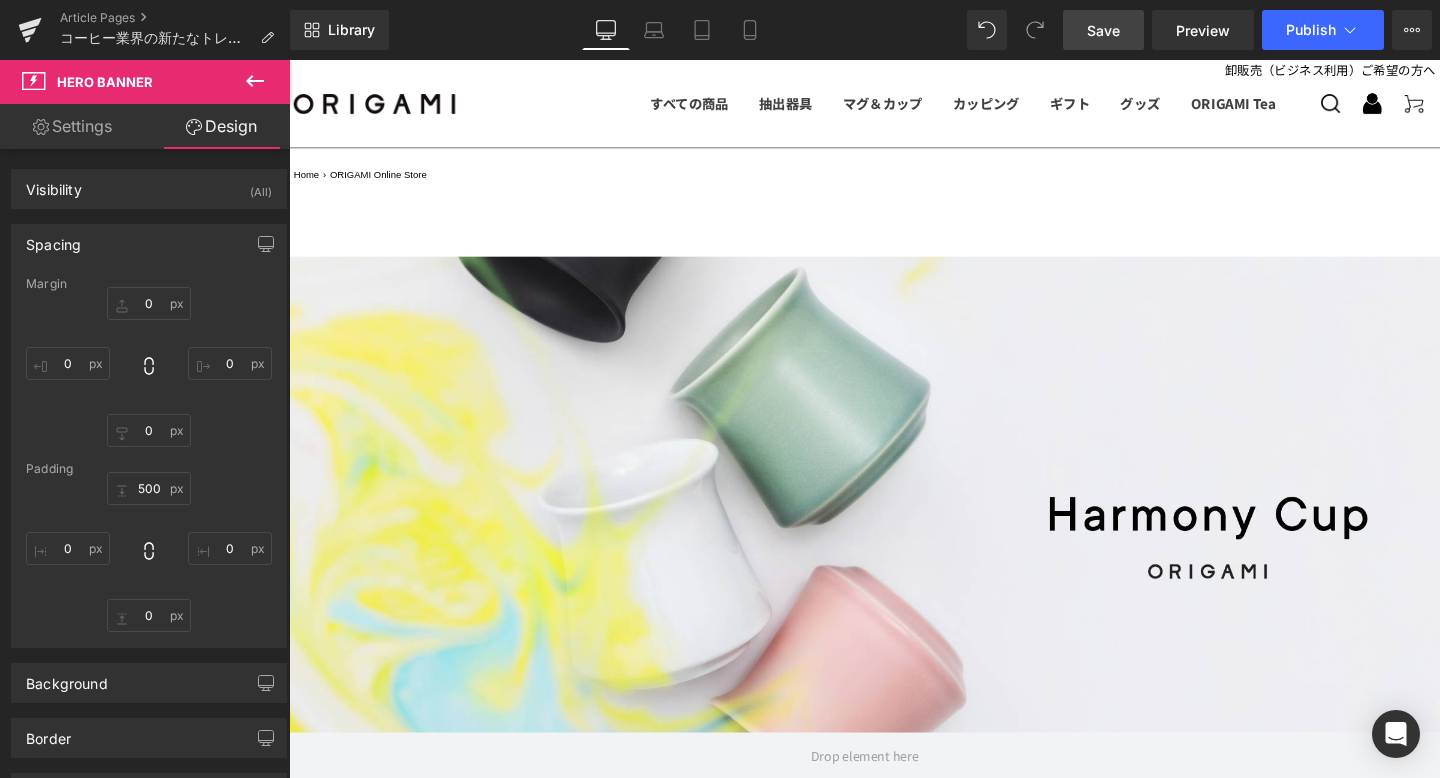 click on "Save" at bounding box center (1103, 30) 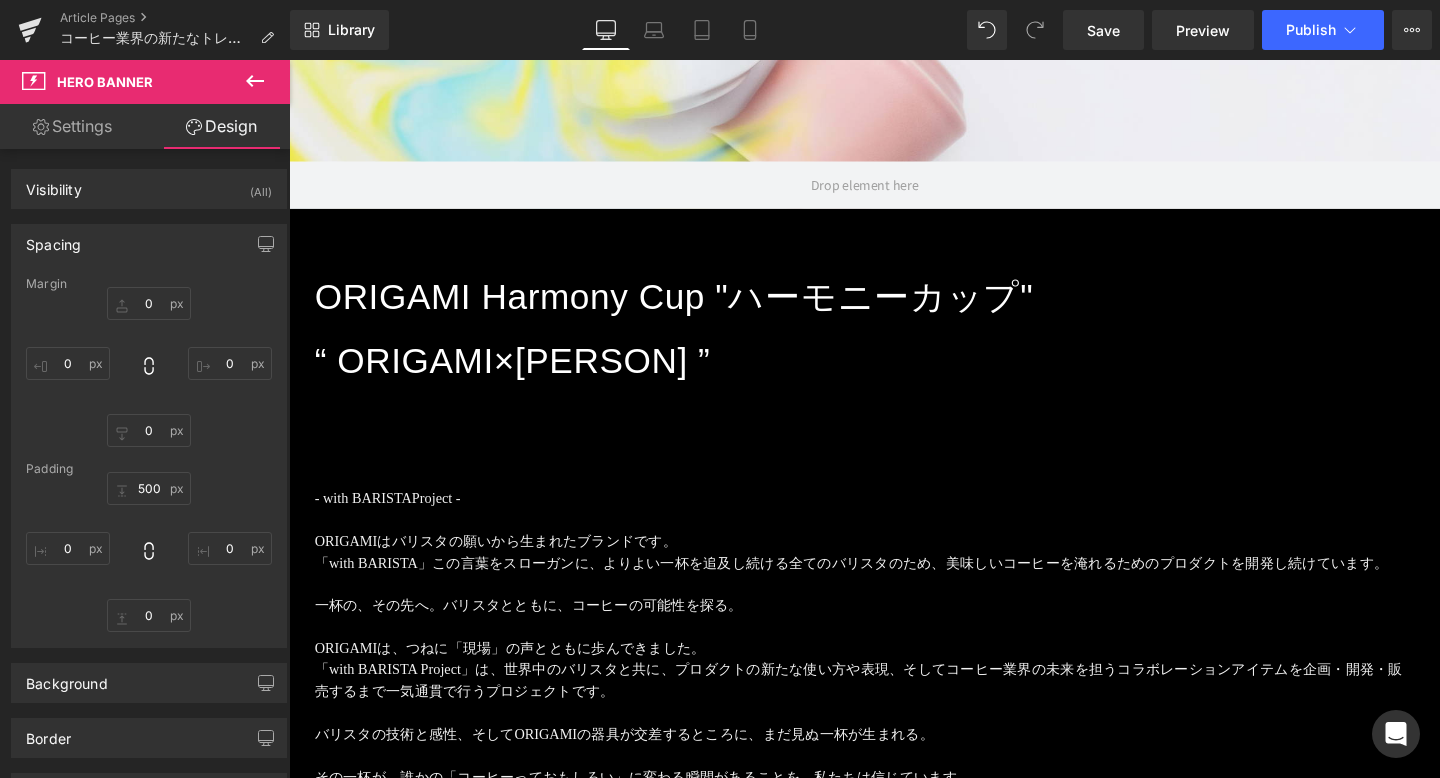 scroll, scrollTop: 813, scrollLeft: 0, axis: vertical 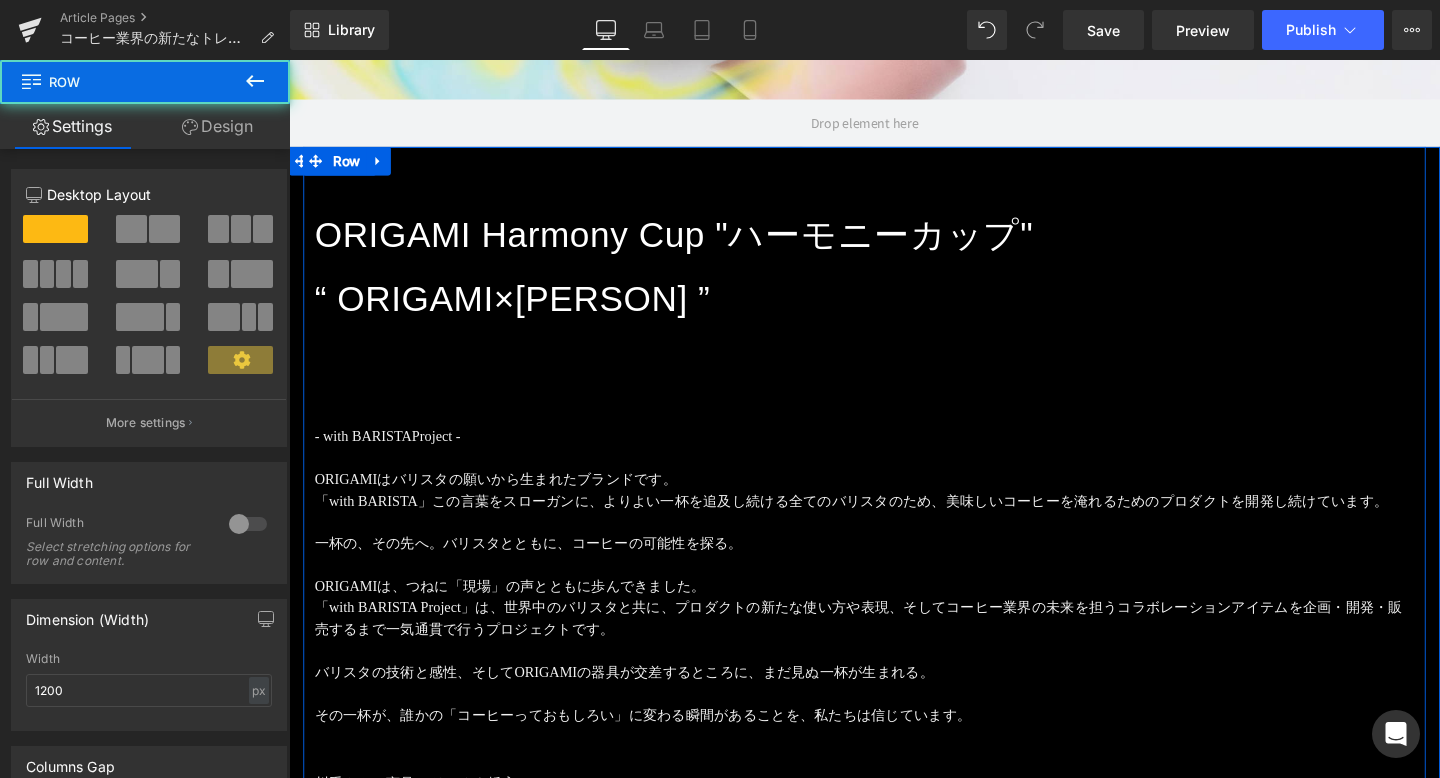 click on "ORIGAMI Harmony Cup "ハーモニーカップ" “ ORIGAMI×Ryan Wibawa ” Heading         - with BARISTA  Project - ORIGAMIはバリスタの願いから生まれたブランドです。 「with BARISTA」この言葉をスローガンに、よりよい一杯を追及し続ける全てのバリスタのため、美味しいコーヒーを淹れるためのプロダクトを開発し続けています。 一杯の、その先へ 。バリスタとともに、コーヒーの可能性を探る。 ORIGAMIは、つねに「現場」の声とともに歩んできました。 「with BARISTA Project」は、世界中のバリスタと共に、プロダクトの新たな使い方や表現、そしてコーヒー業界の未来を担うコラボレーションアイテムを企画・開発・販売するまで一気通貫で行うプロジェクトです。 バリスタの技術と感性、そしてORIGAMIの器具が交差するところに、まだ見ぬ一杯が生まれる。 Text Block         Text Block" at bounding box center (894, 3867) 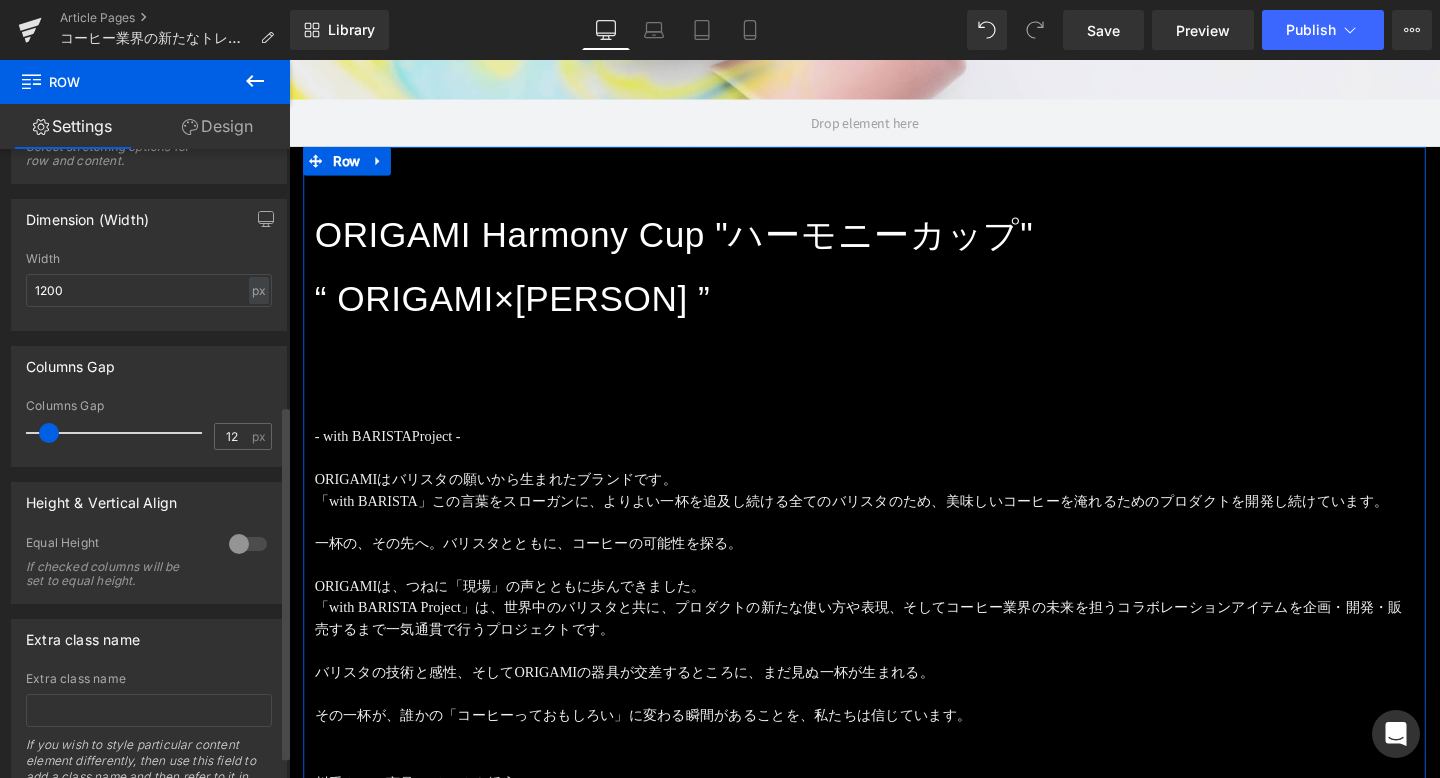 scroll, scrollTop: 383, scrollLeft: 0, axis: vertical 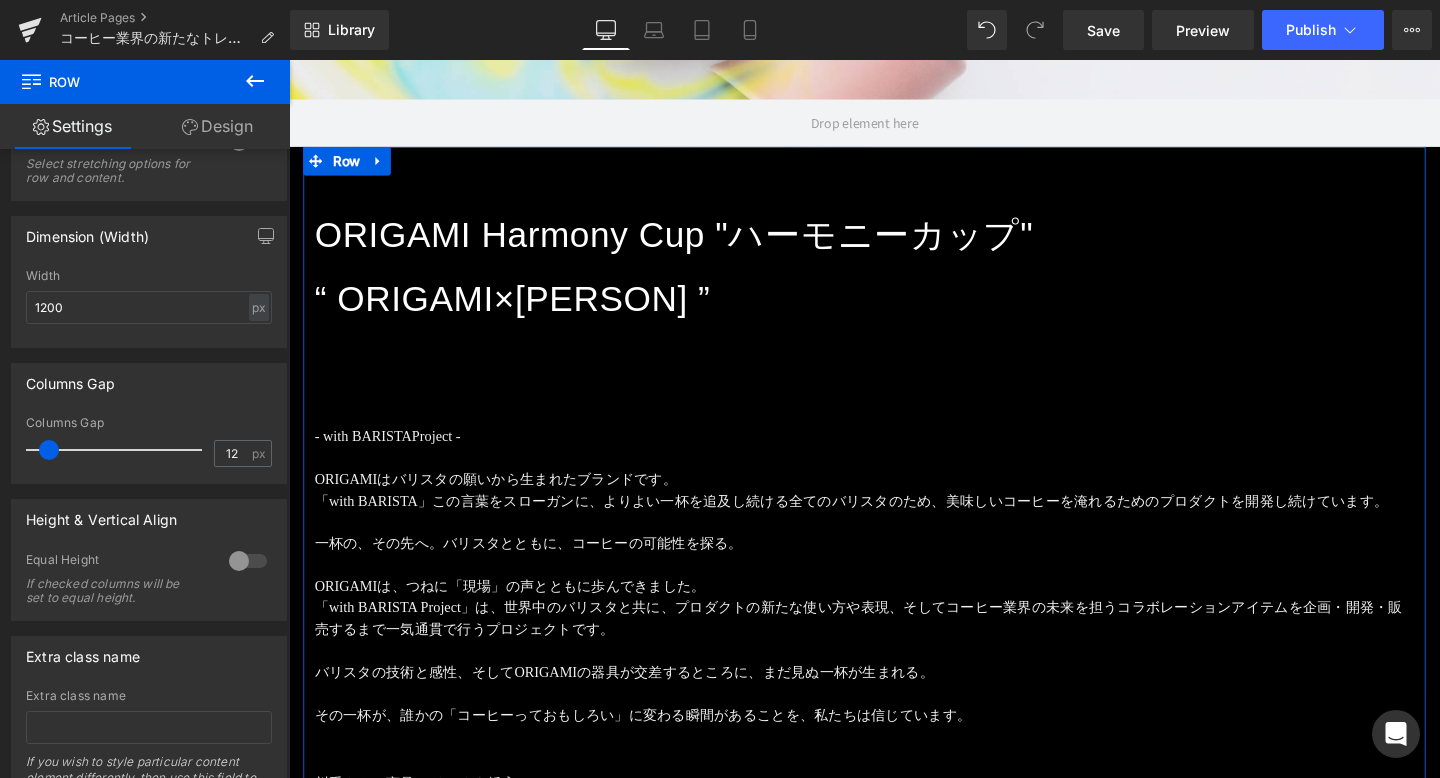 click on "Design" at bounding box center [217, 126] 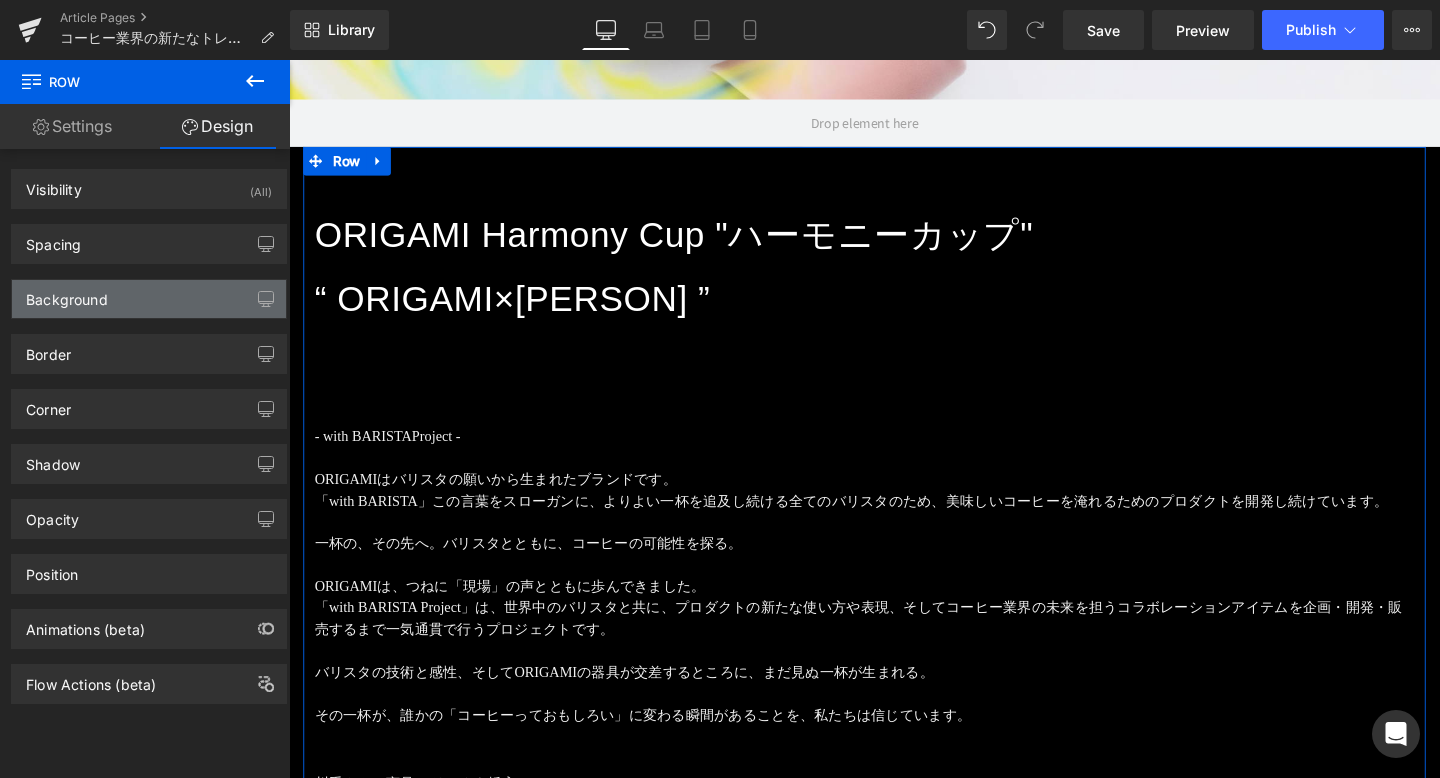 click on "Background" at bounding box center [149, 299] 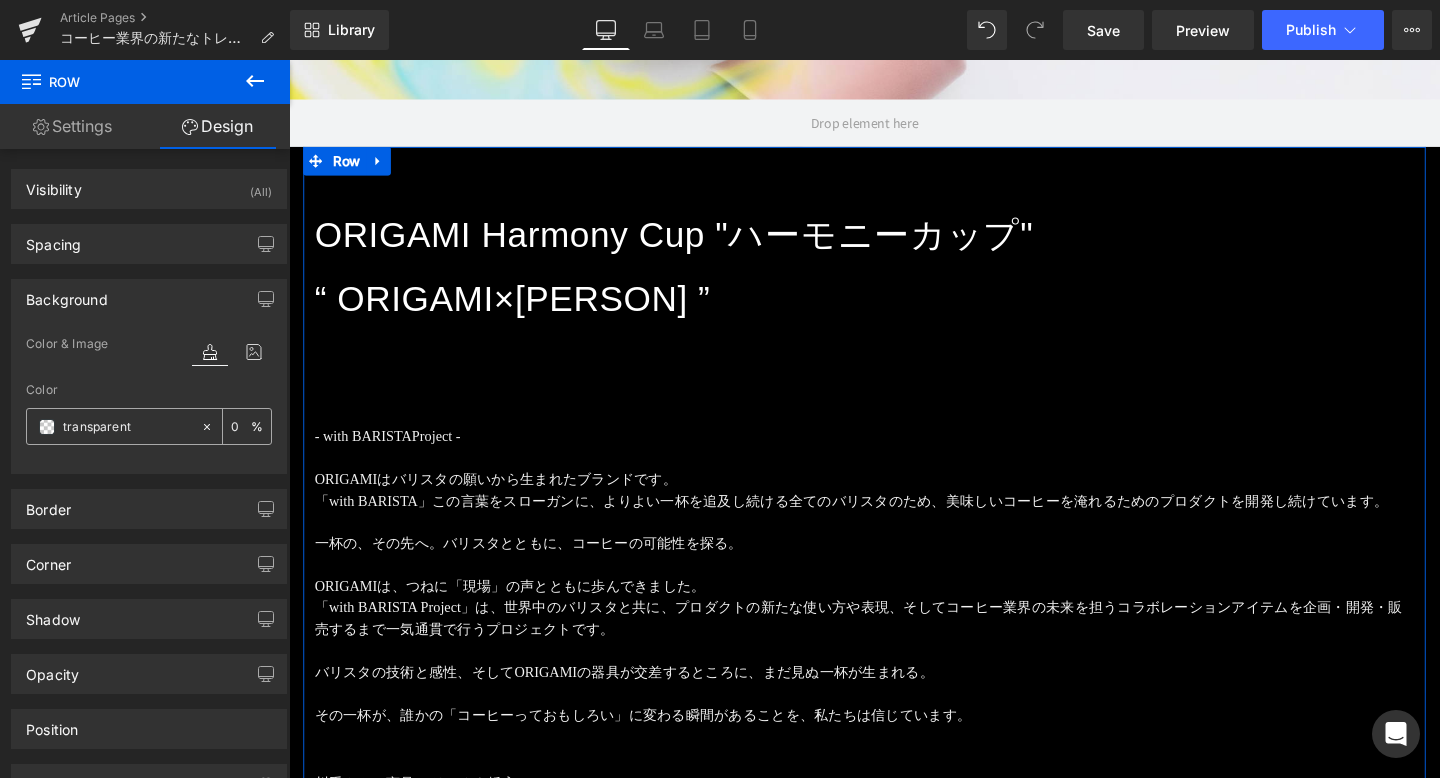 click 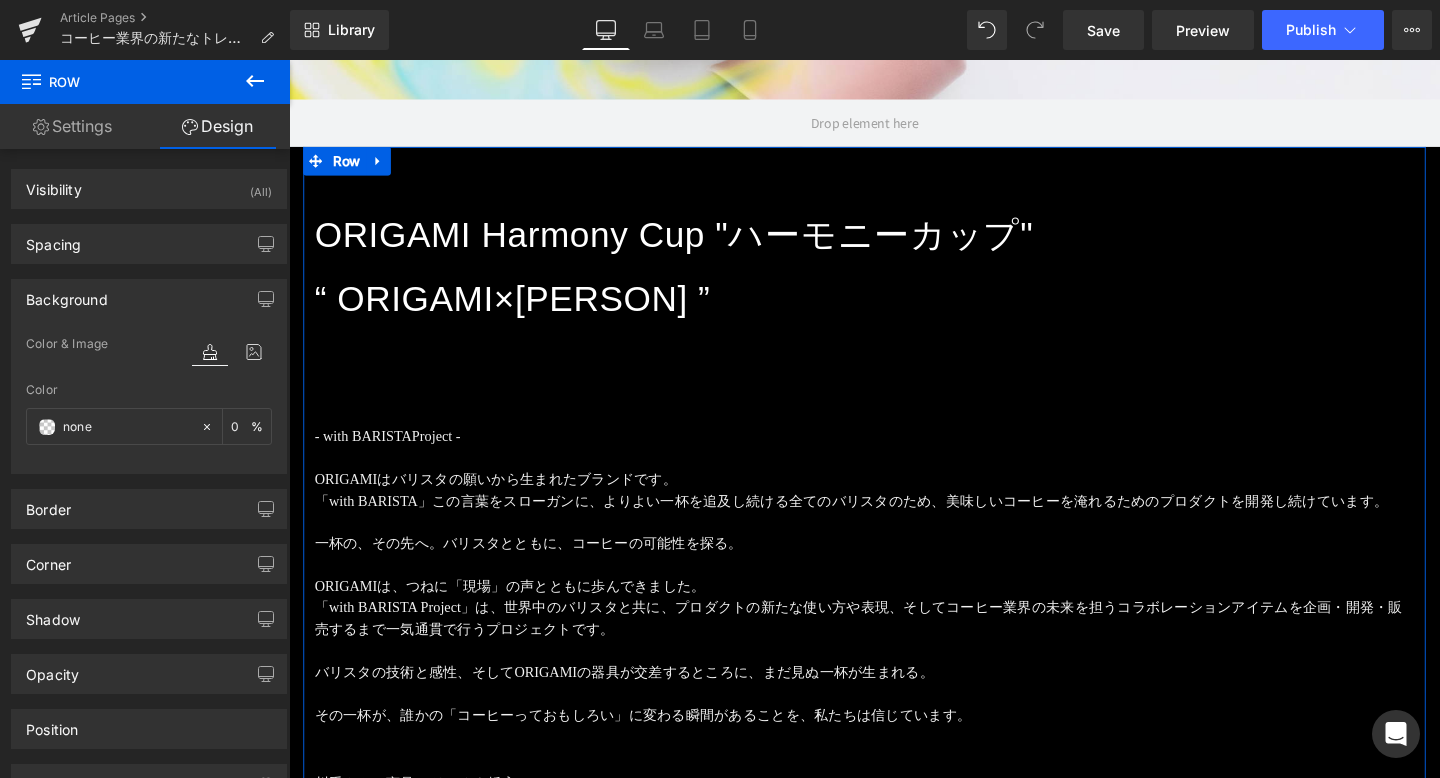 click on "Settings" at bounding box center [72, 126] 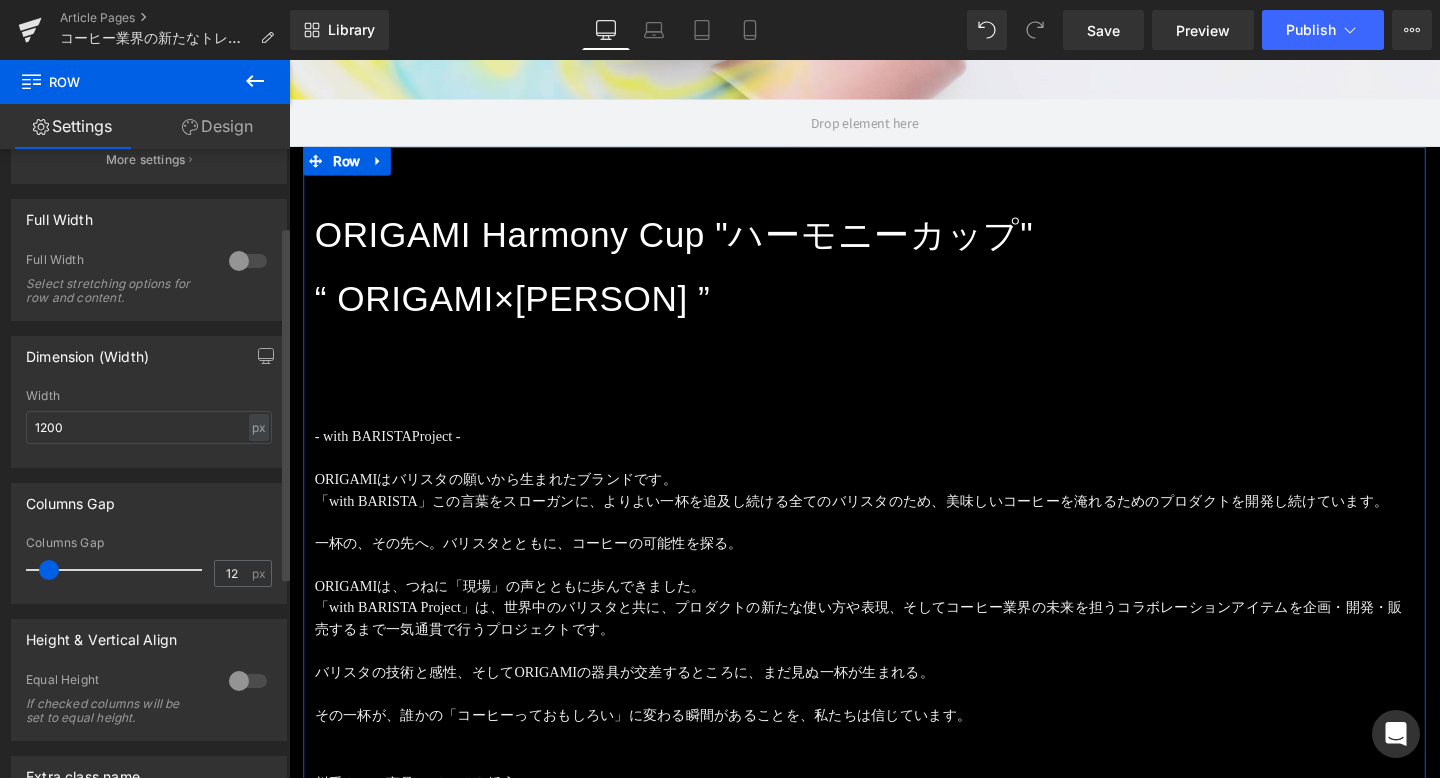 scroll, scrollTop: 137, scrollLeft: 0, axis: vertical 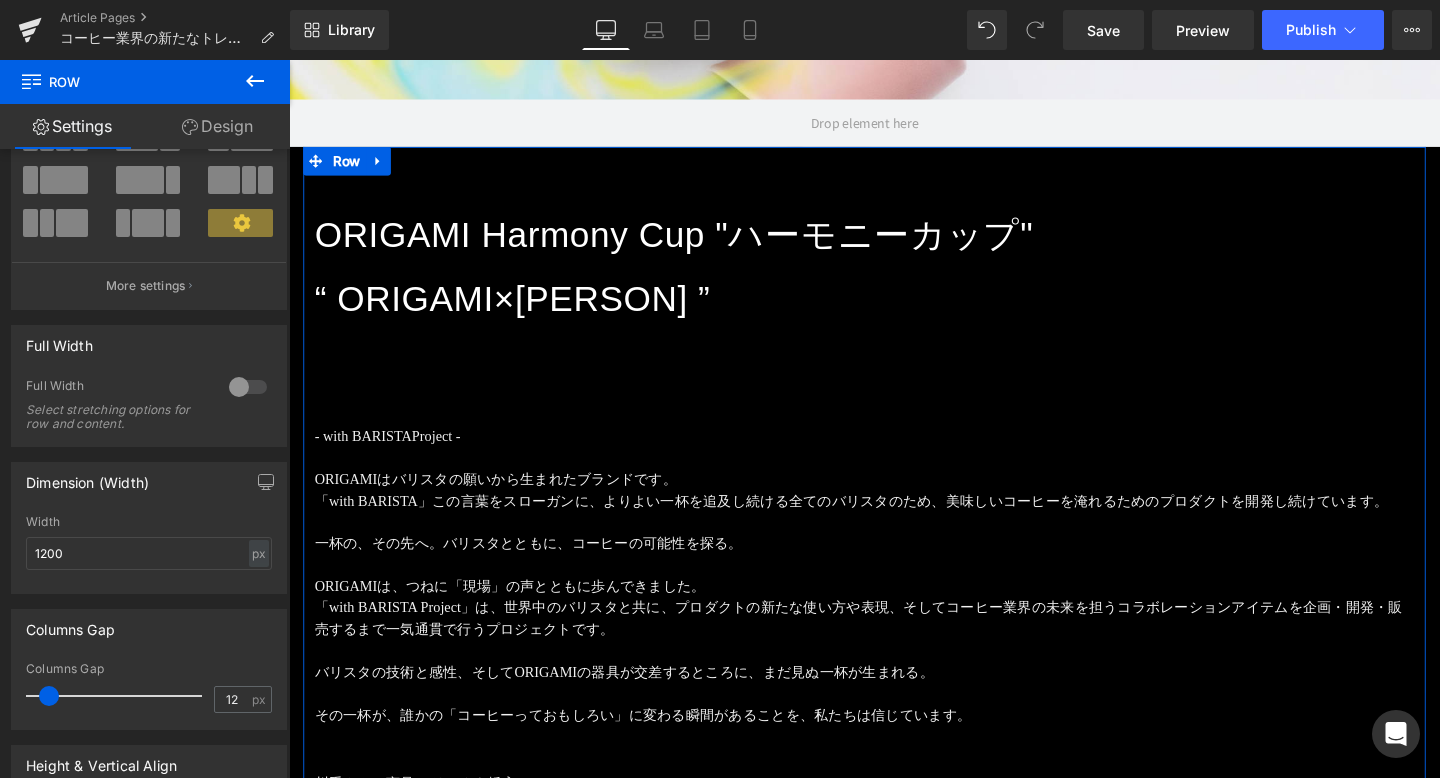 click on "Design" at bounding box center [217, 126] 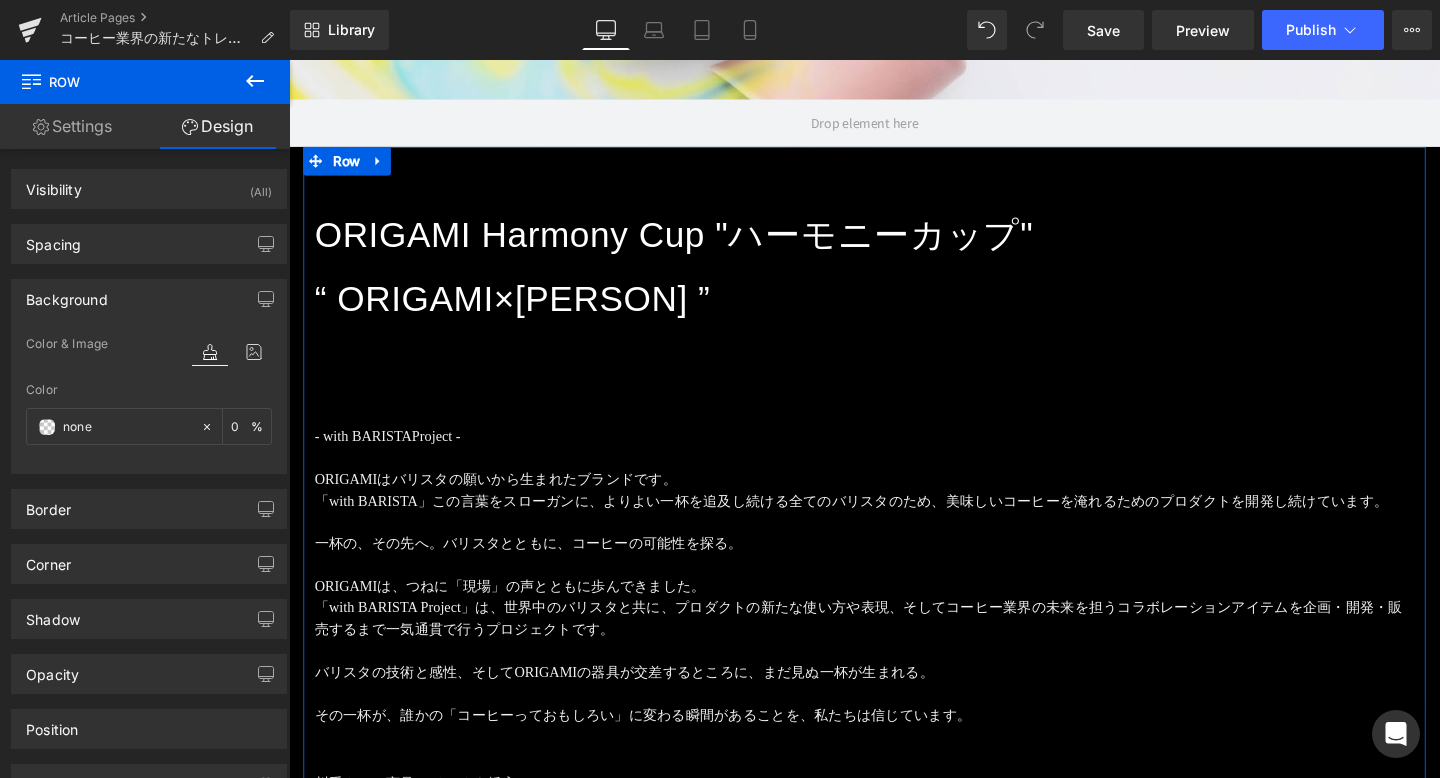 type on "0" 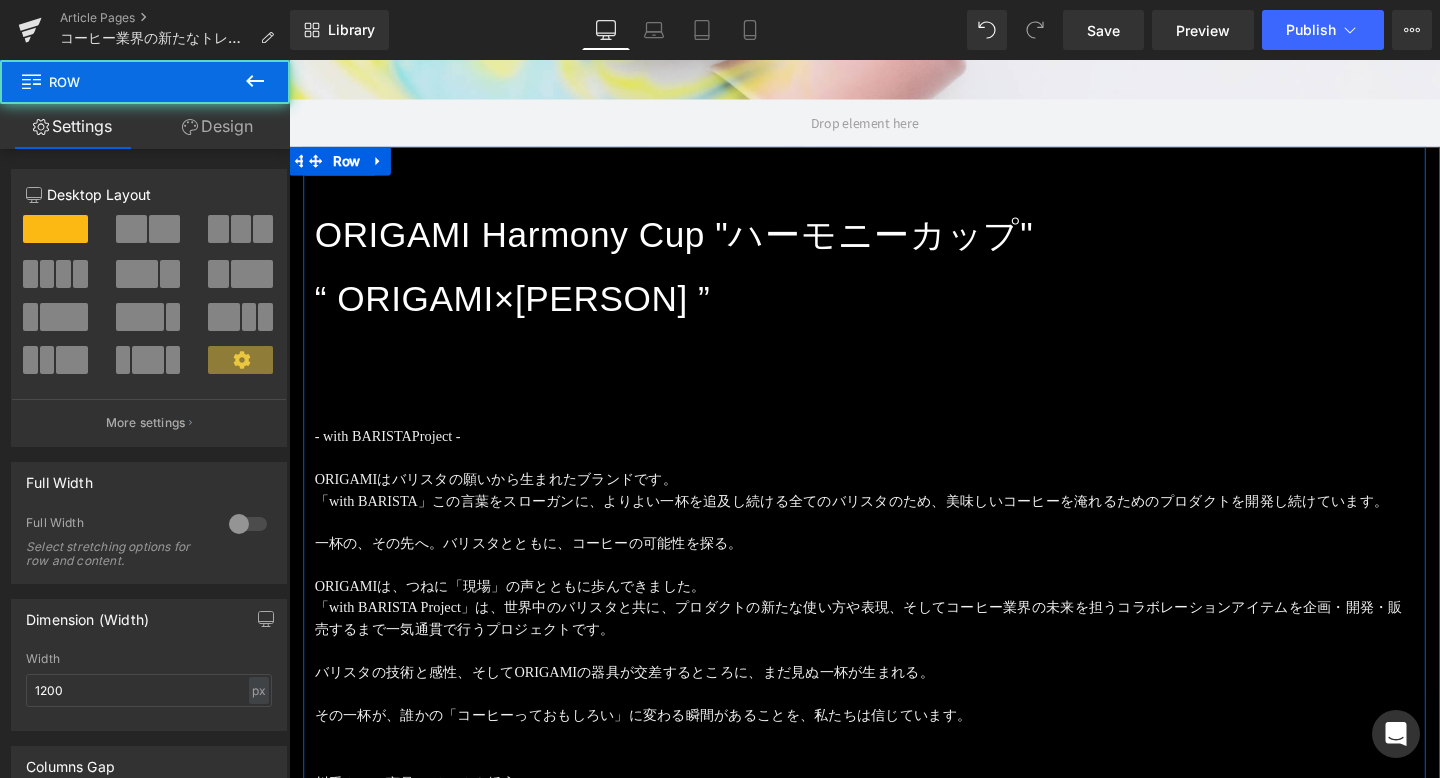 click on "ORIGAMI Harmony Cup "ハーモニーカップ" “ ORIGAMI×Ryan Wibawa ” Heading         - with BARISTA  Project - ORIGAMIはバリスタの願いから生まれたブランドです。 「with BARISTA」この言葉をスローガンに、よりよい一杯を追及し続ける全てのバリスタのため、美味しいコーヒーを淹れるためのプロダクトを開発し続けています。 一杯の、その先へ 。バリスタとともに、コーヒーの可能性を探る。 ORIGAMIは、つねに「現場」の声とともに歩んできました。 「with BARISTA Project」は、世界中のバリスタと共に、プロダクトの新たな使い方や表現、そしてコーヒー業界の未来を担うコラボレーションアイテムを企画・開発・販売するまで一気通貫で行うプロジェクトです。 バリスタの技術と感性、そしてORIGAMIの器具が交差するところに、まだ見ぬ一杯が生まれる。 Text Block         Text Block" at bounding box center (894, 3867) 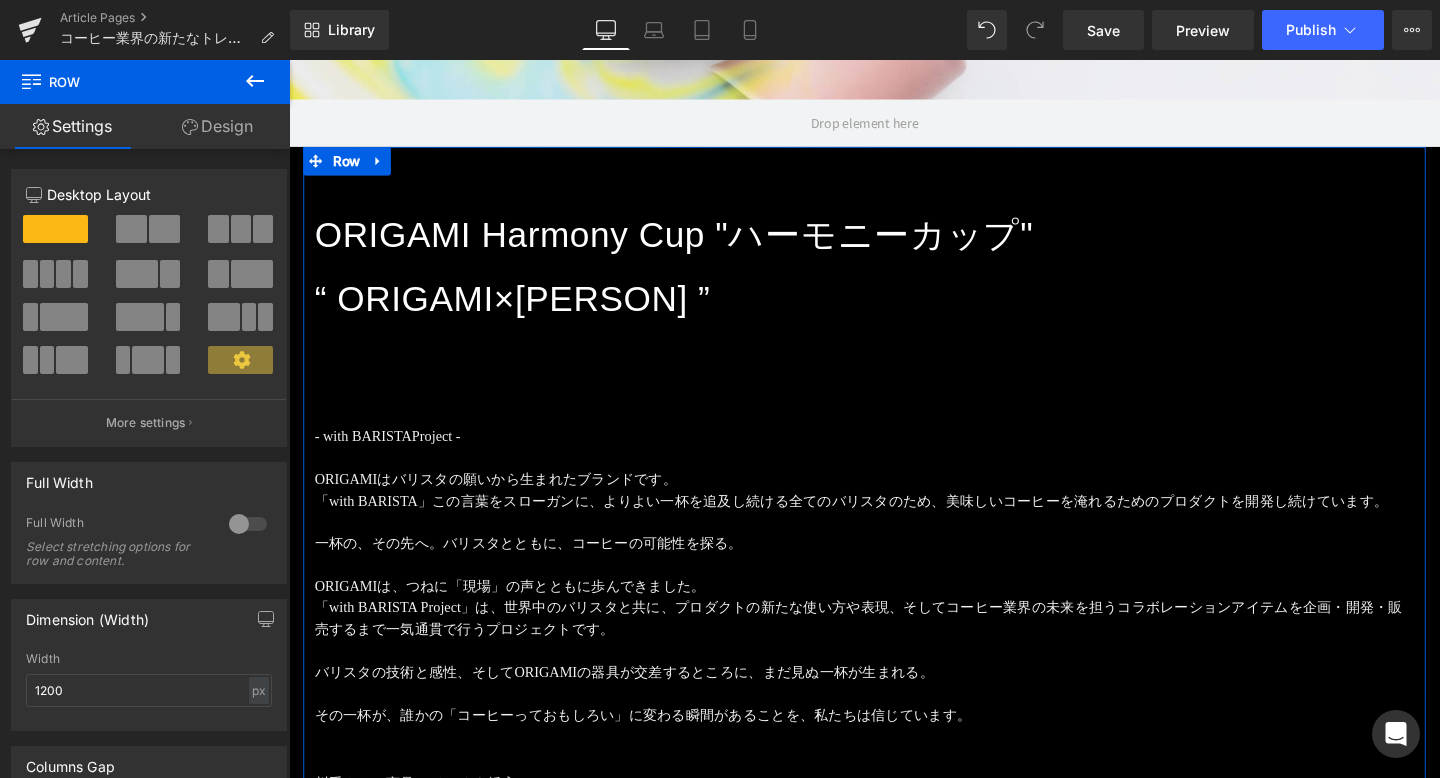 click at bounding box center (240, 360) 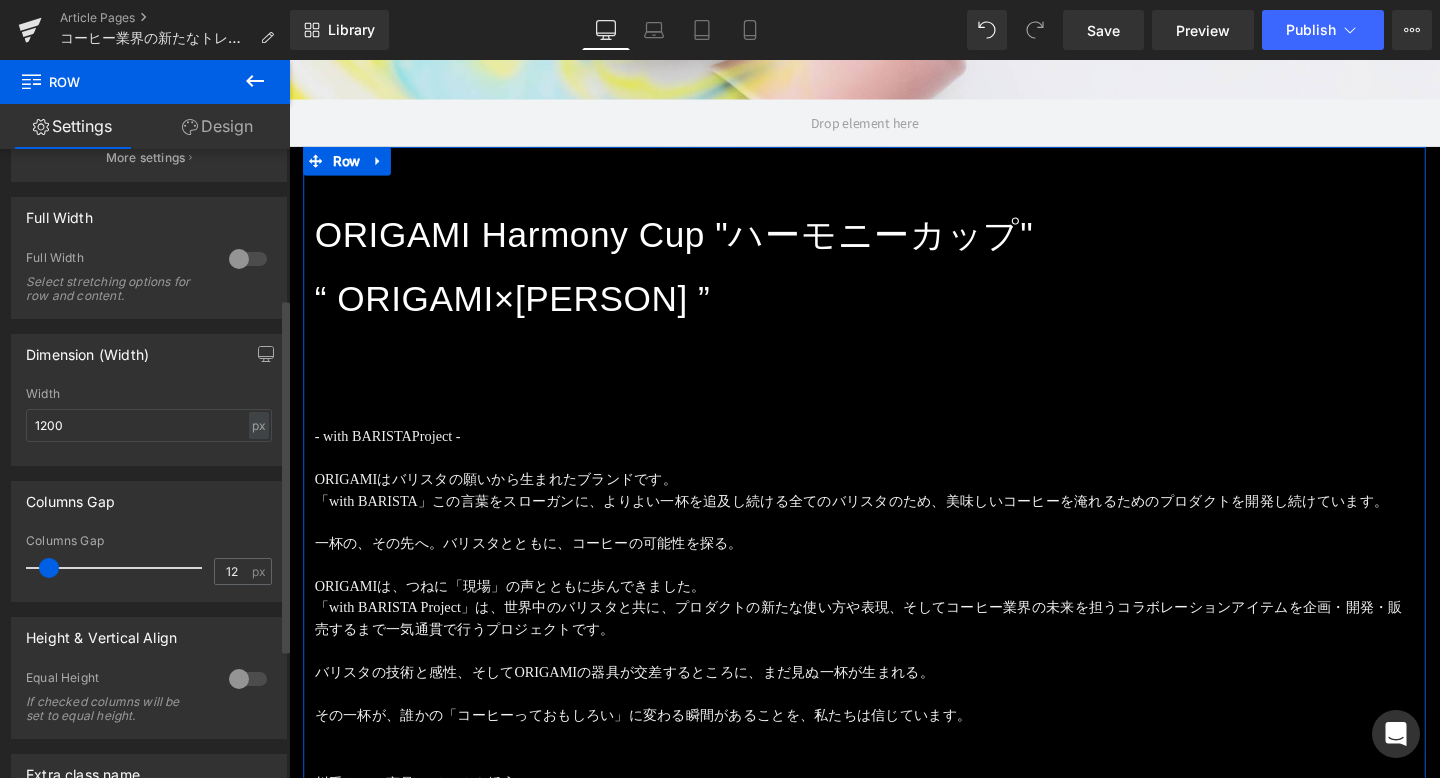 scroll, scrollTop: 0, scrollLeft: 0, axis: both 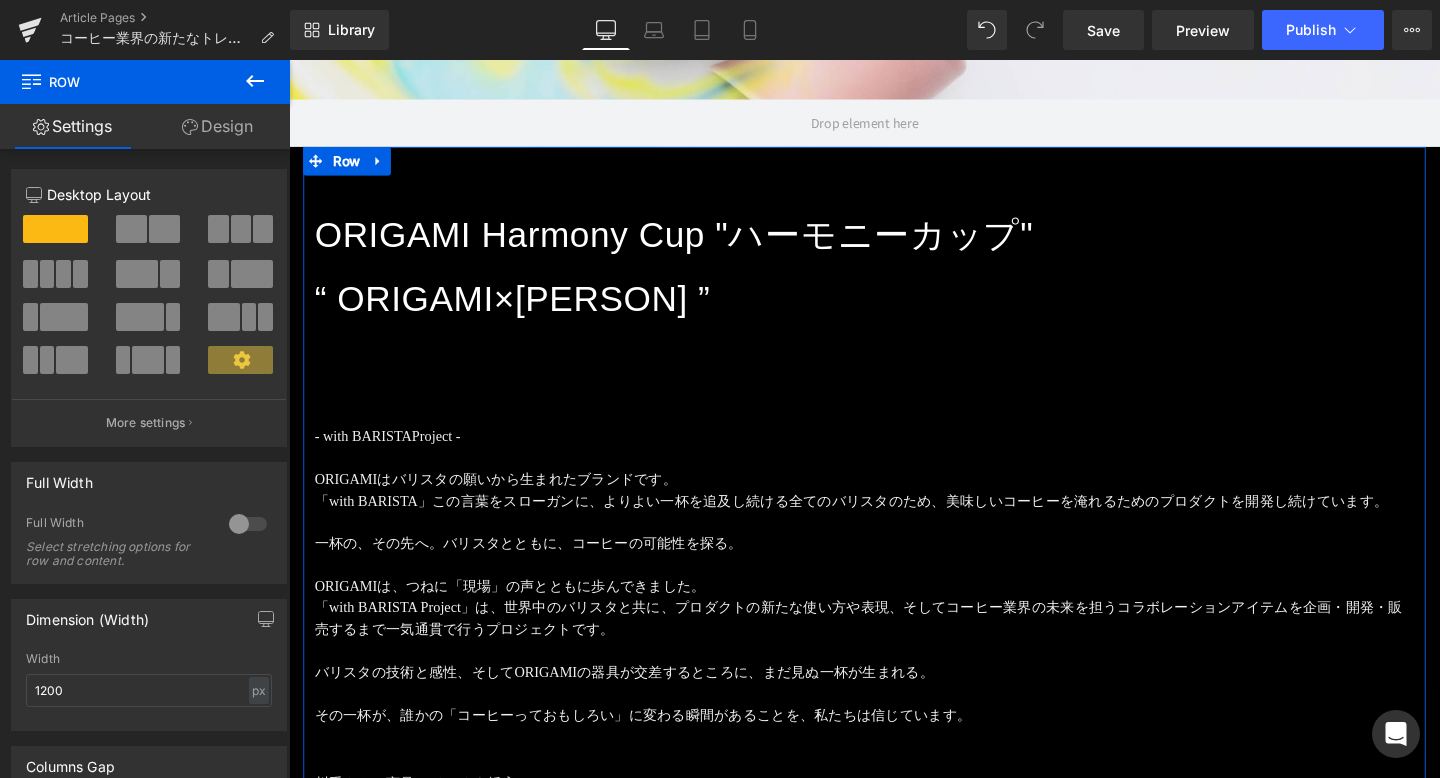 click on "Design" at bounding box center (217, 126) 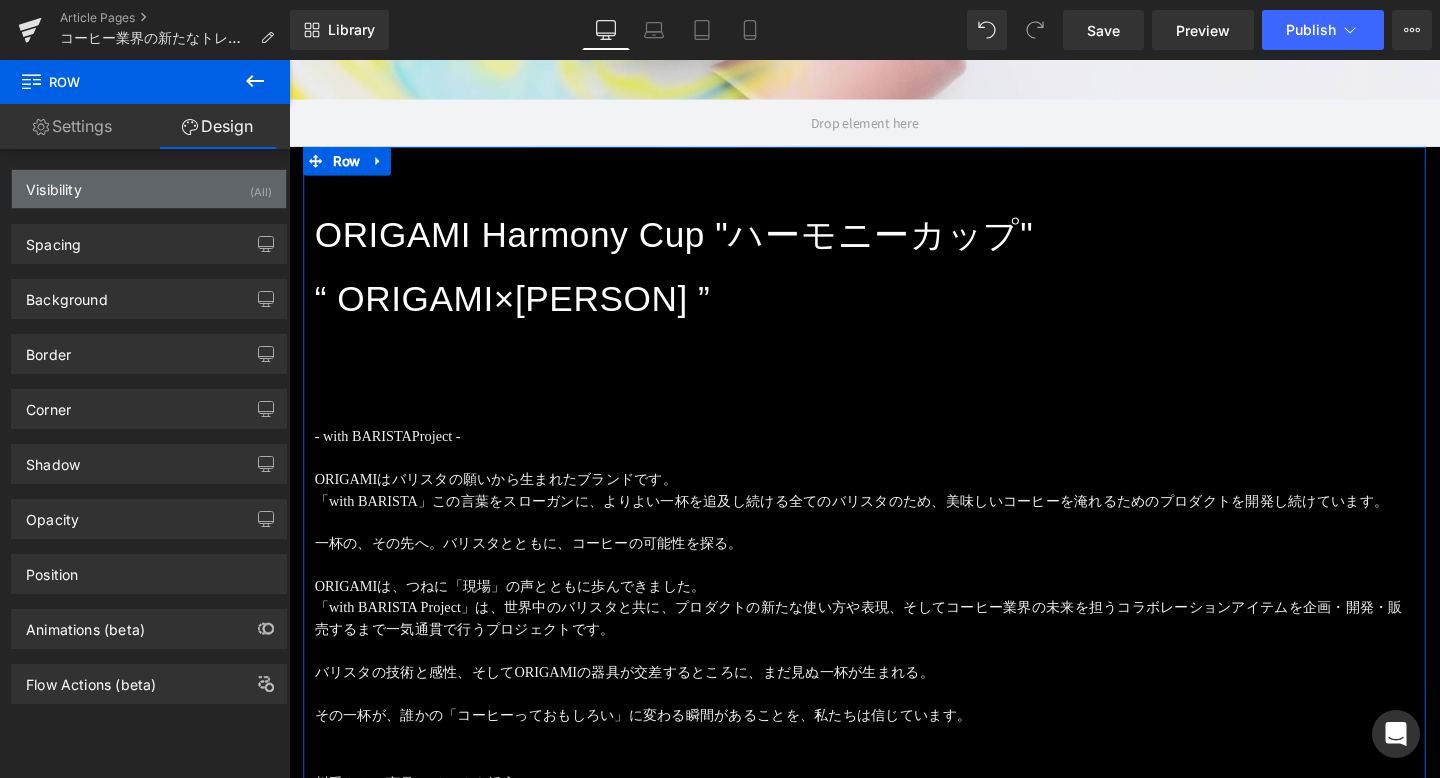 click on "Visibility
(All)" at bounding box center (149, 189) 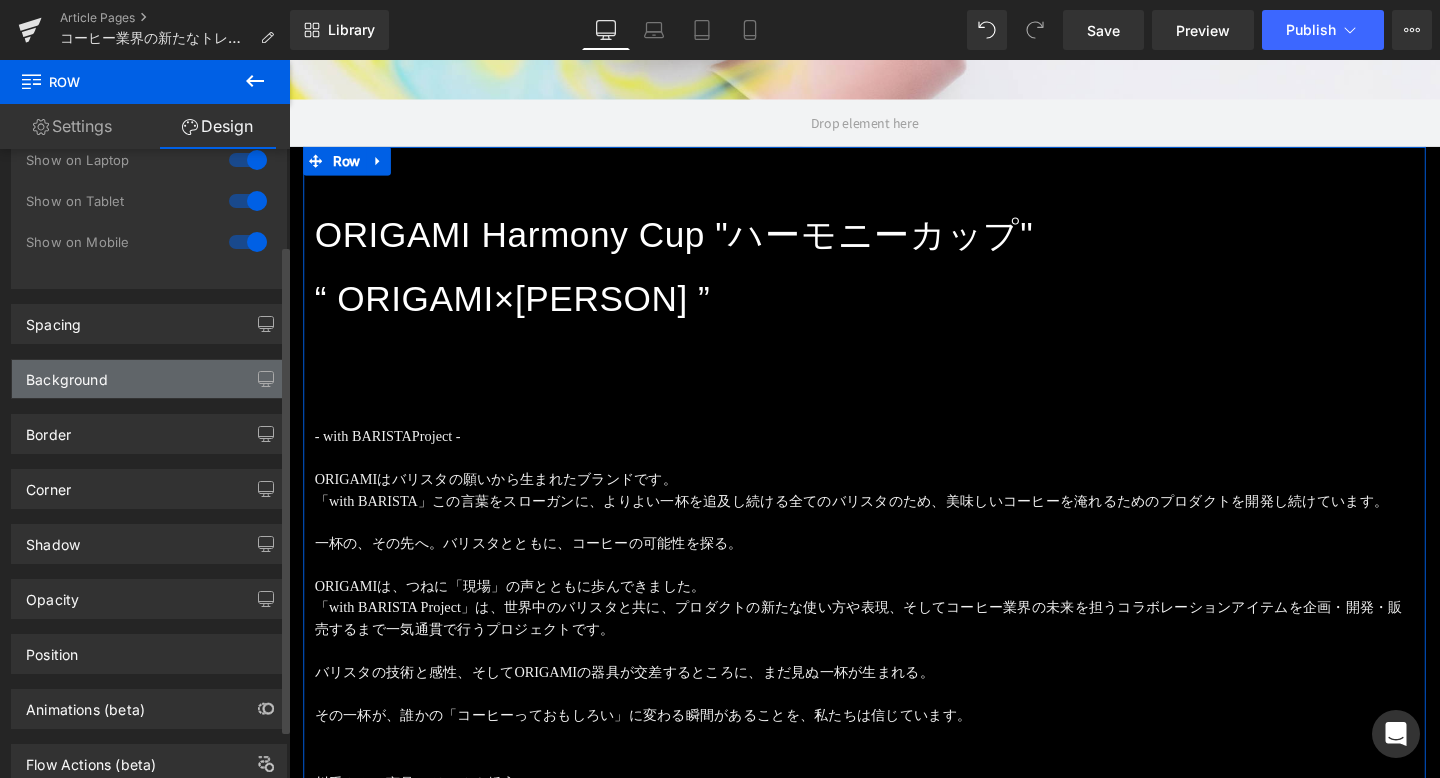 scroll, scrollTop: 131, scrollLeft: 0, axis: vertical 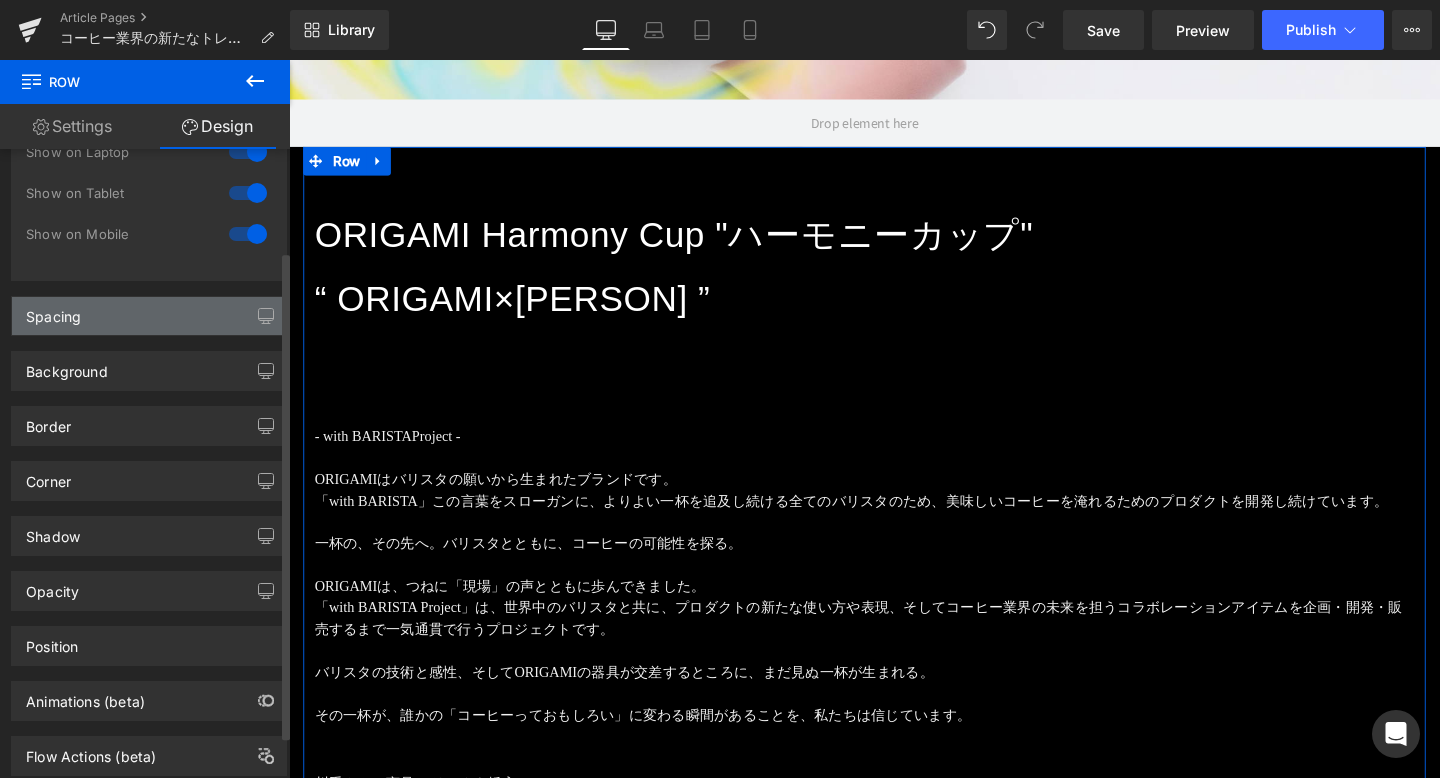 click on "Spacing" at bounding box center (149, 316) 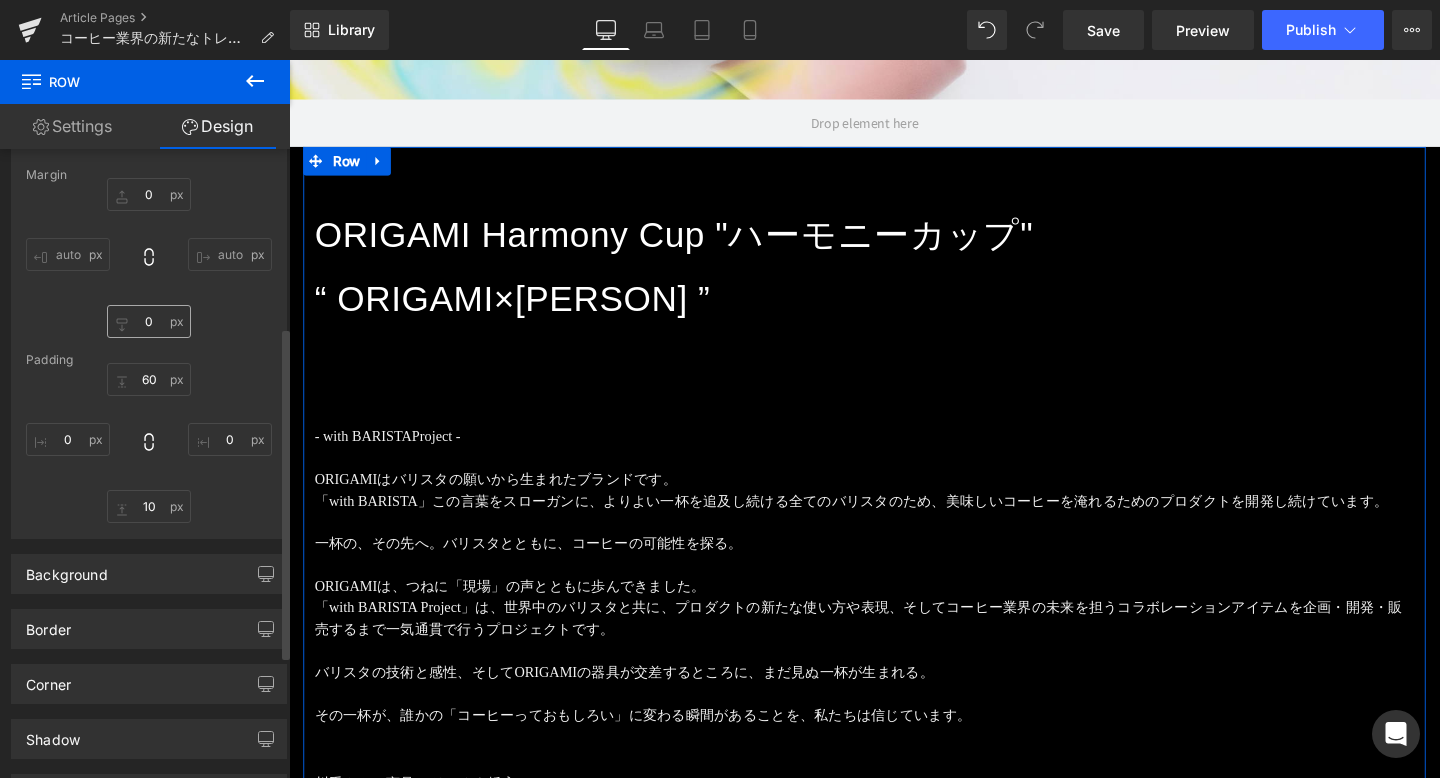 scroll, scrollTop: 348, scrollLeft: 0, axis: vertical 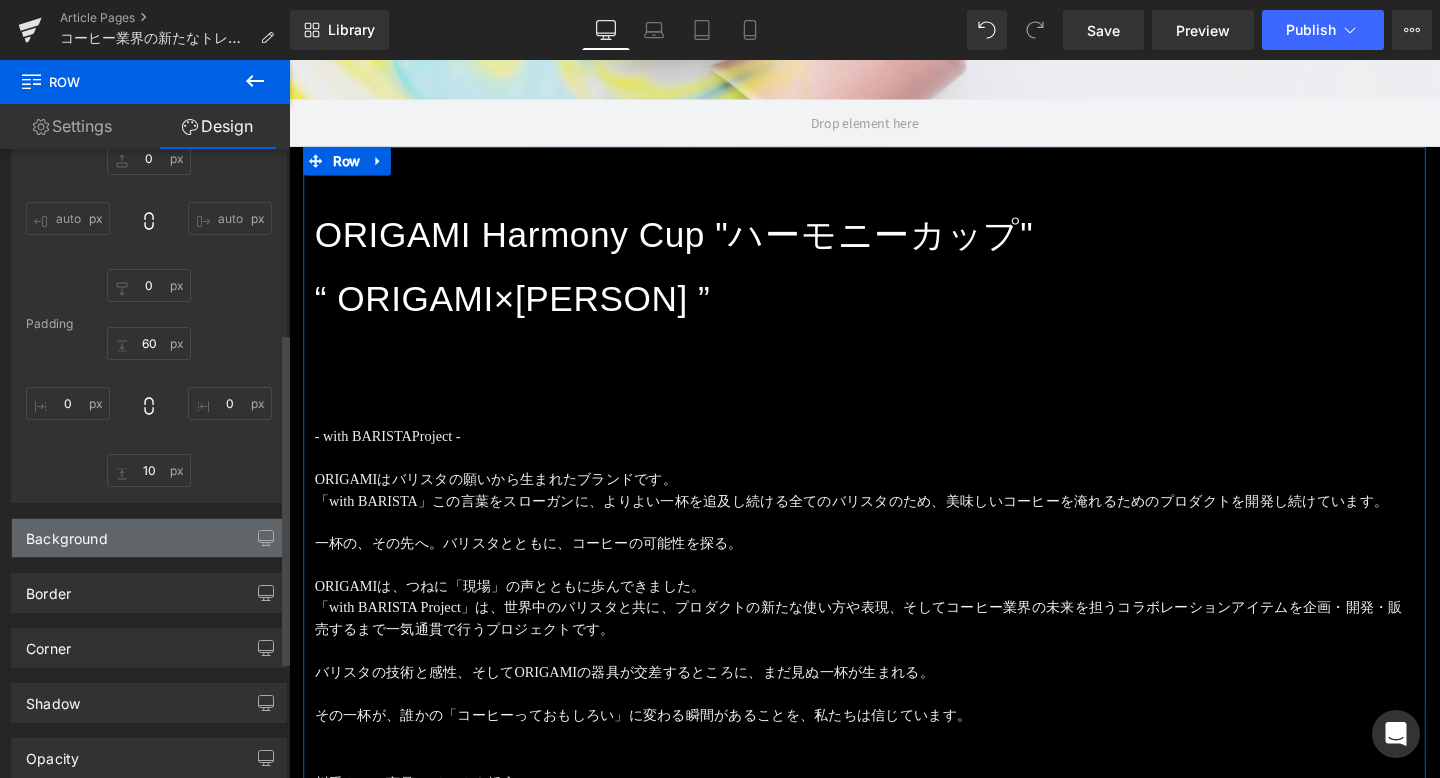 click on "Background" at bounding box center (149, 538) 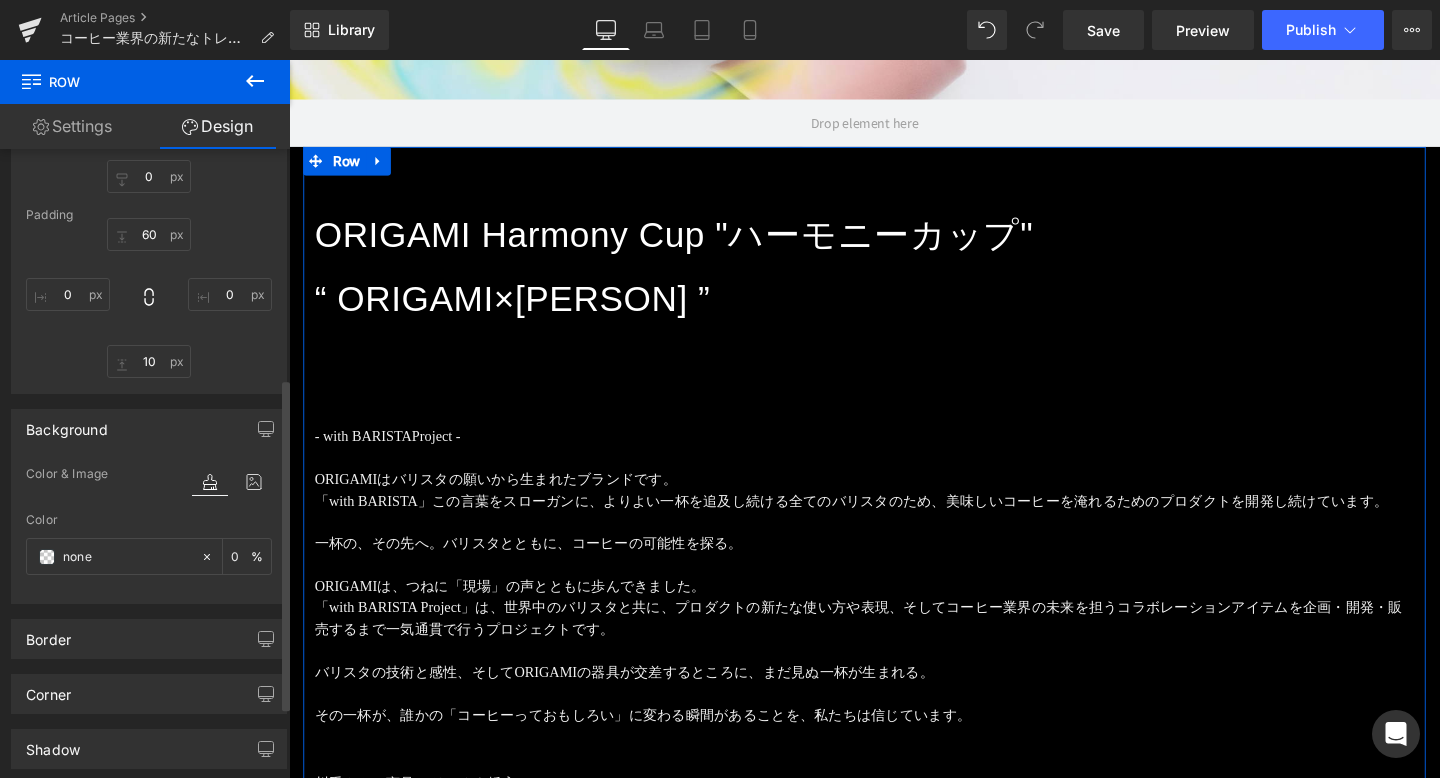 scroll, scrollTop: 466, scrollLeft: 0, axis: vertical 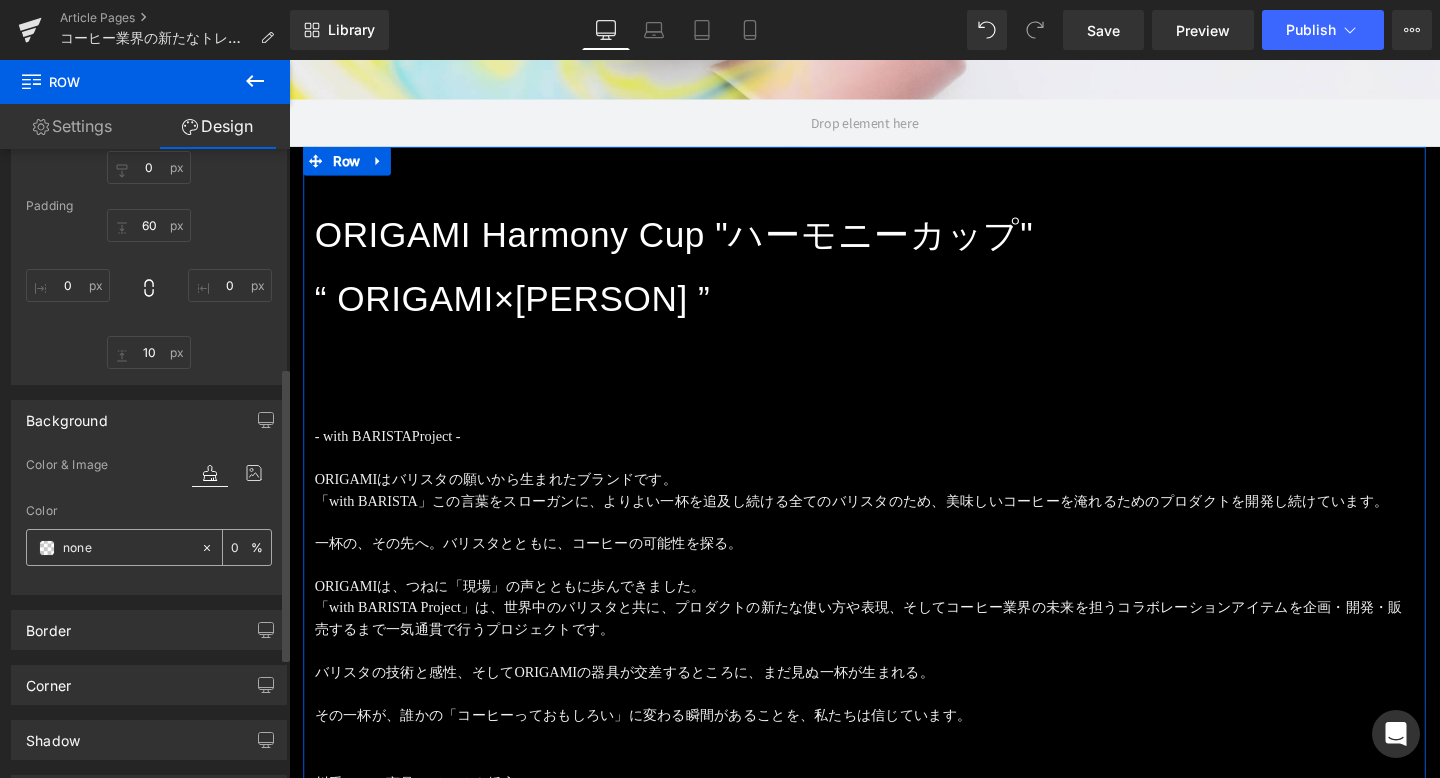 click on "none" at bounding box center (127, 548) 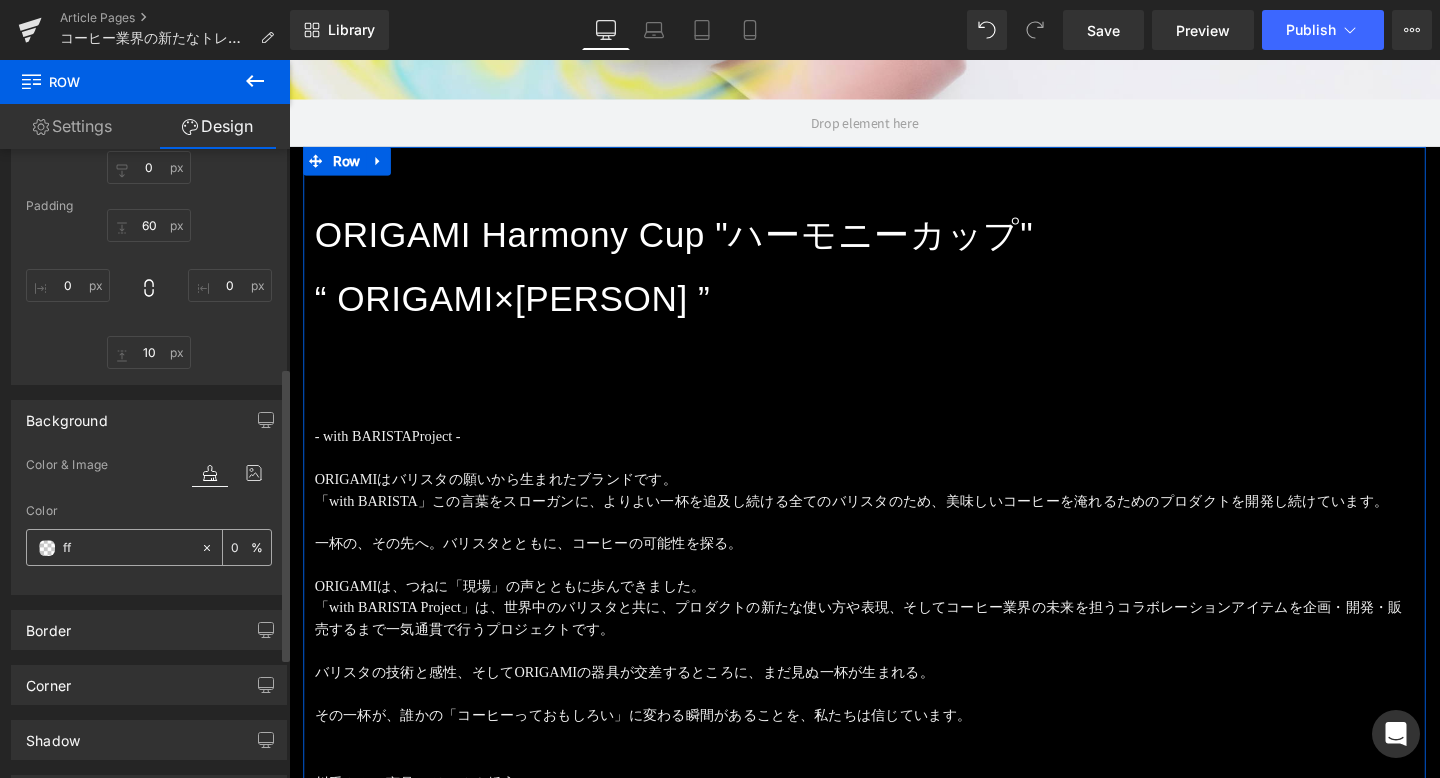 type on "fff" 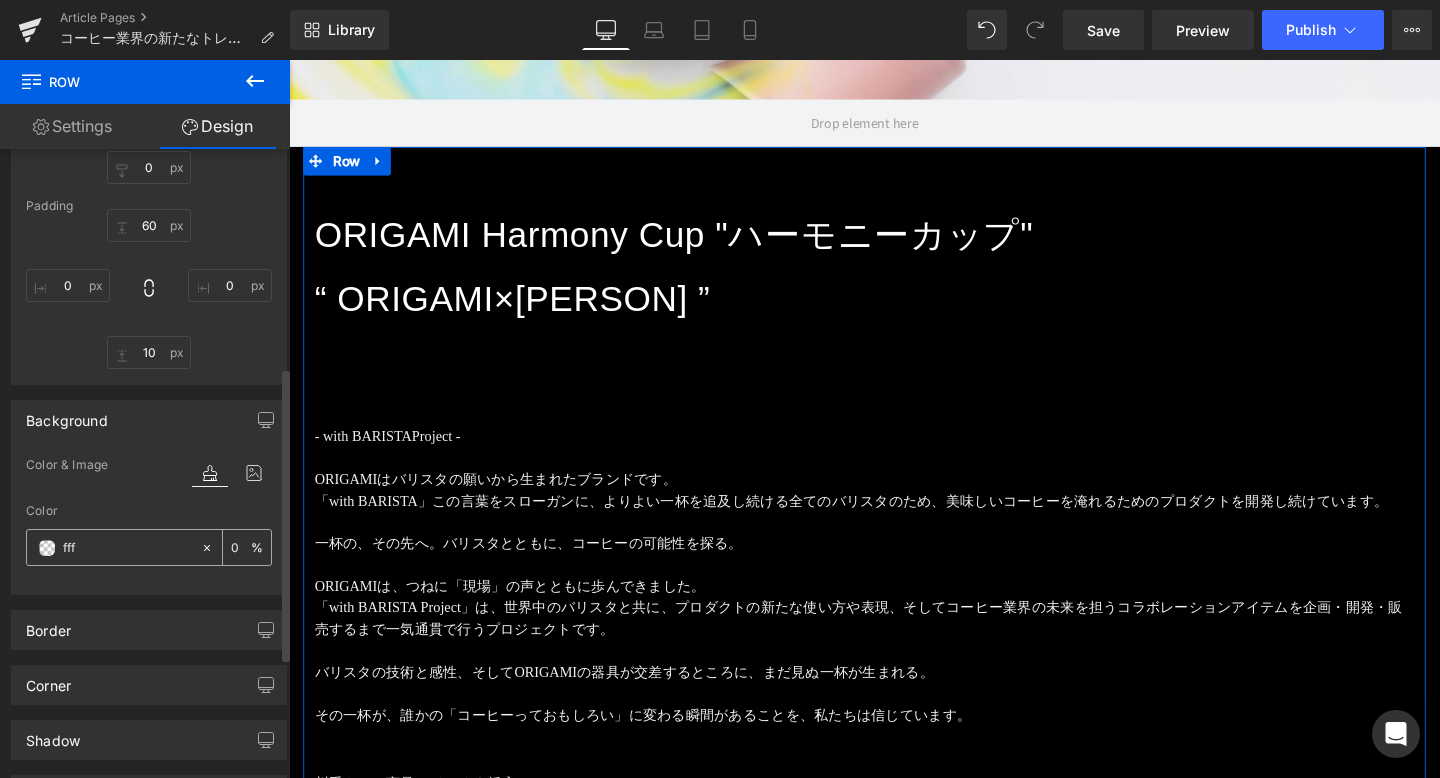 type on "100" 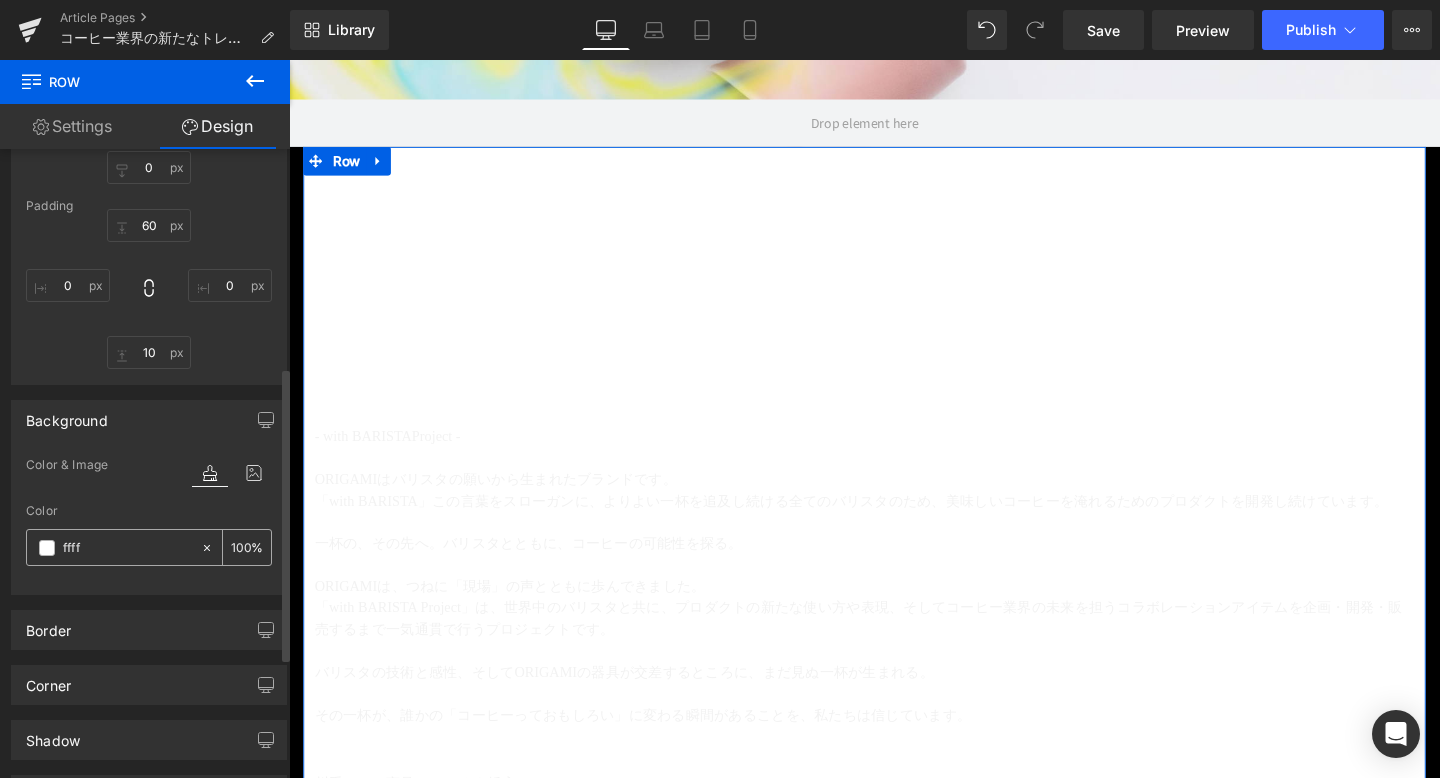 type on "fffff" 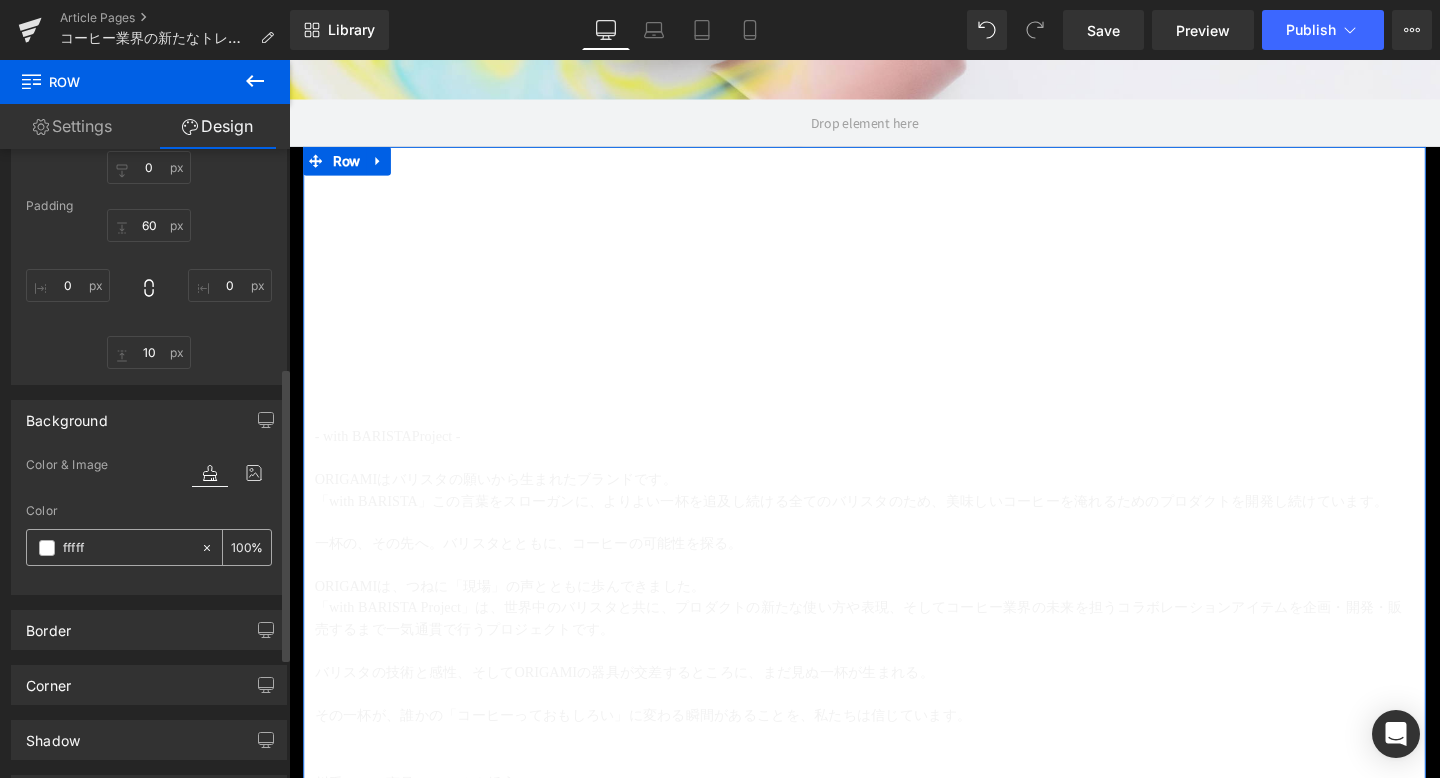 type on "0" 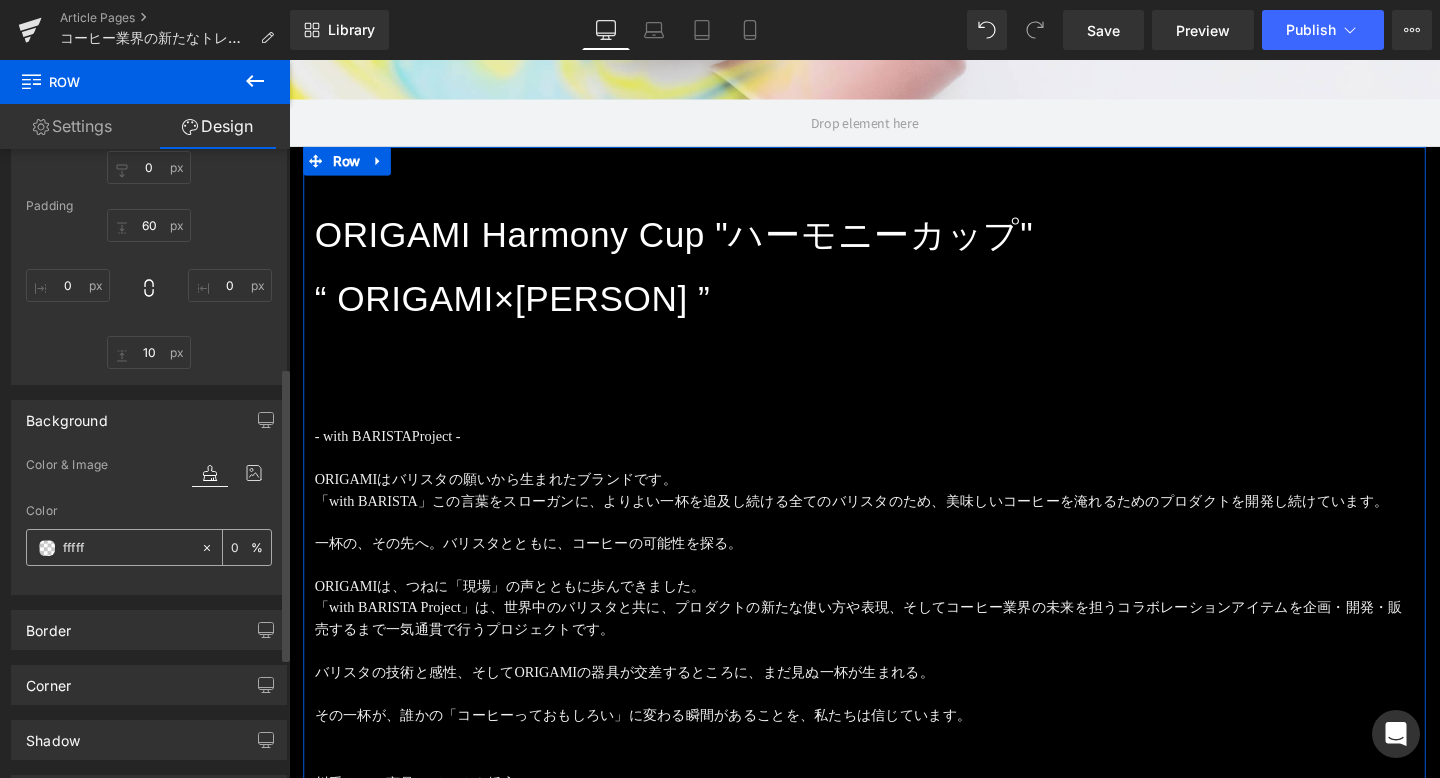 type on "ffff" 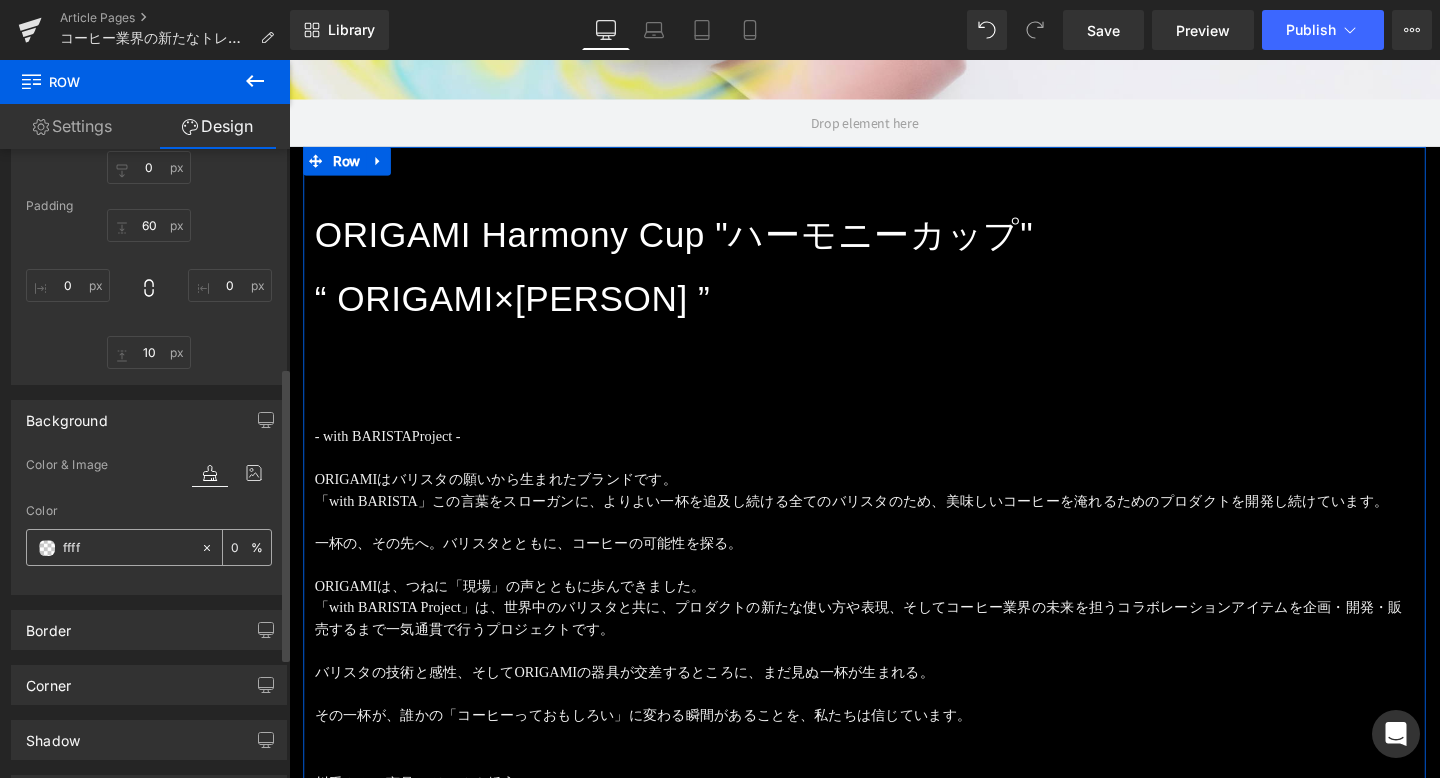 type on "100" 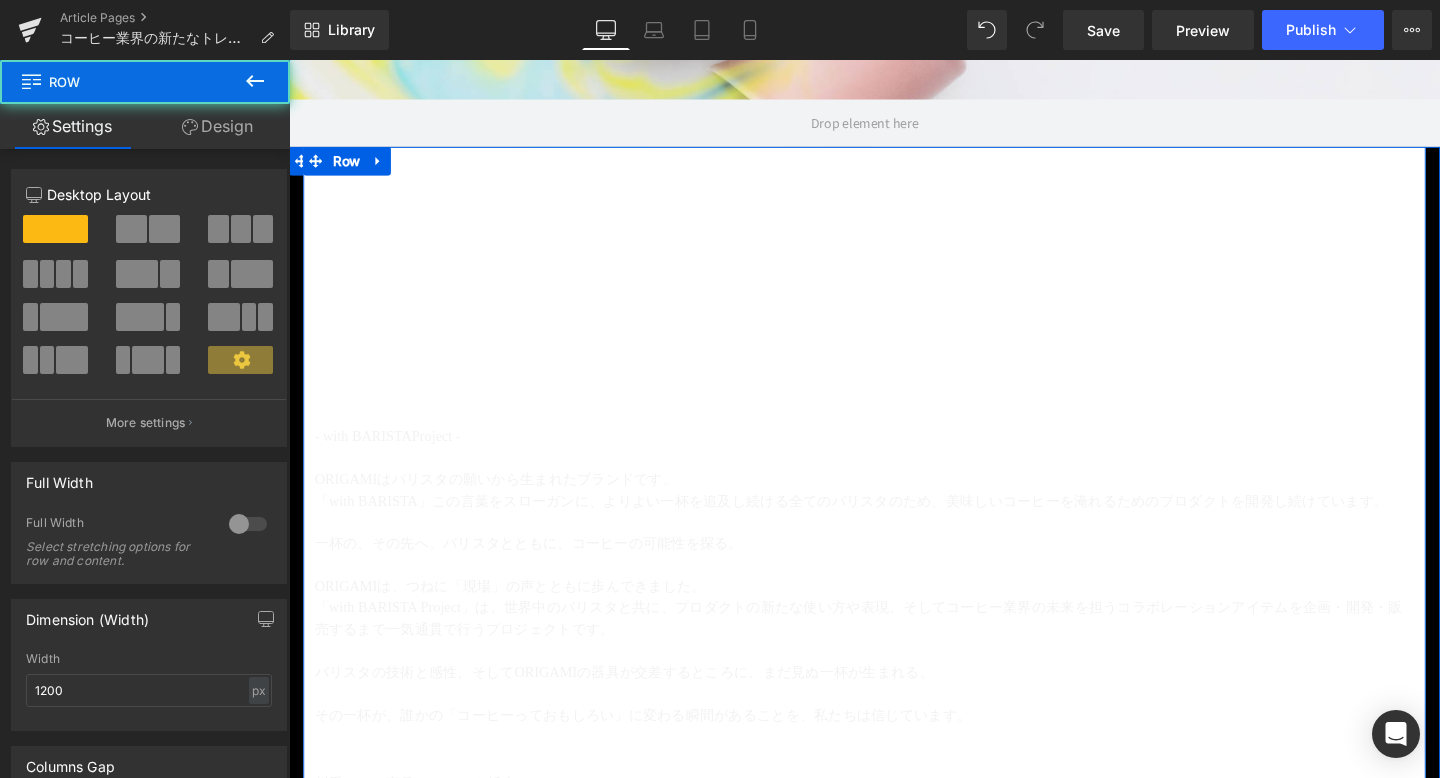 click on "ORIGAMI Harmony Cup "ハーモニーカップ" “ ORIGAMI×Ryan Wibawa ” Heading         - with BARISTA  Project - ORIGAMIはバリスタの願いから生まれたブランドです。 「with BARISTA」この言葉をスローガンに、よりよい一杯を追及し続ける全てのバリスタのため、美味しいコーヒーを淹れるためのプロダクトを開発し続けています。 一杯の、その先へ 。バリスタとともに、コーヒーの可能性を探る。 ORIGAMIは、つねに「現場」の声とともに歩んできました。 「with BARISTA Project」は、世界中のバリスタと共に、プロダクトの新たな使い方や表現、そしてコーヒー業界の未来を担うコラボレーションアイテムを企画・開発・販売するまで一気通貫で行うプロジェクトです。 バリスタの技術と感性、そしてORIGAMIの器具が交差するところに、まだ見ぬ一杯が生まれる。 Text Block         Text Block" at bounding box center [894, 3867] 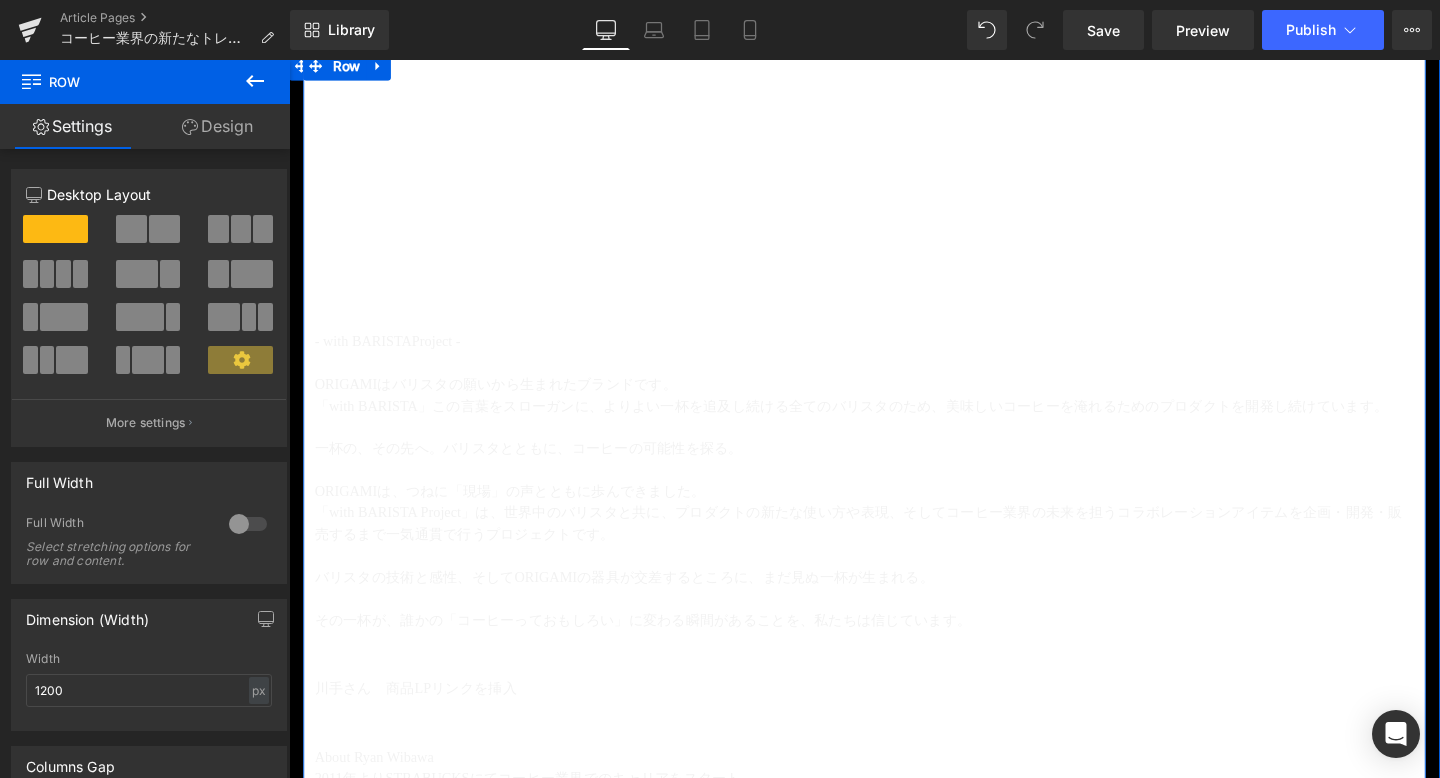 scroll, scrollTop: 916, scrollLeft: 0, axis: vertical 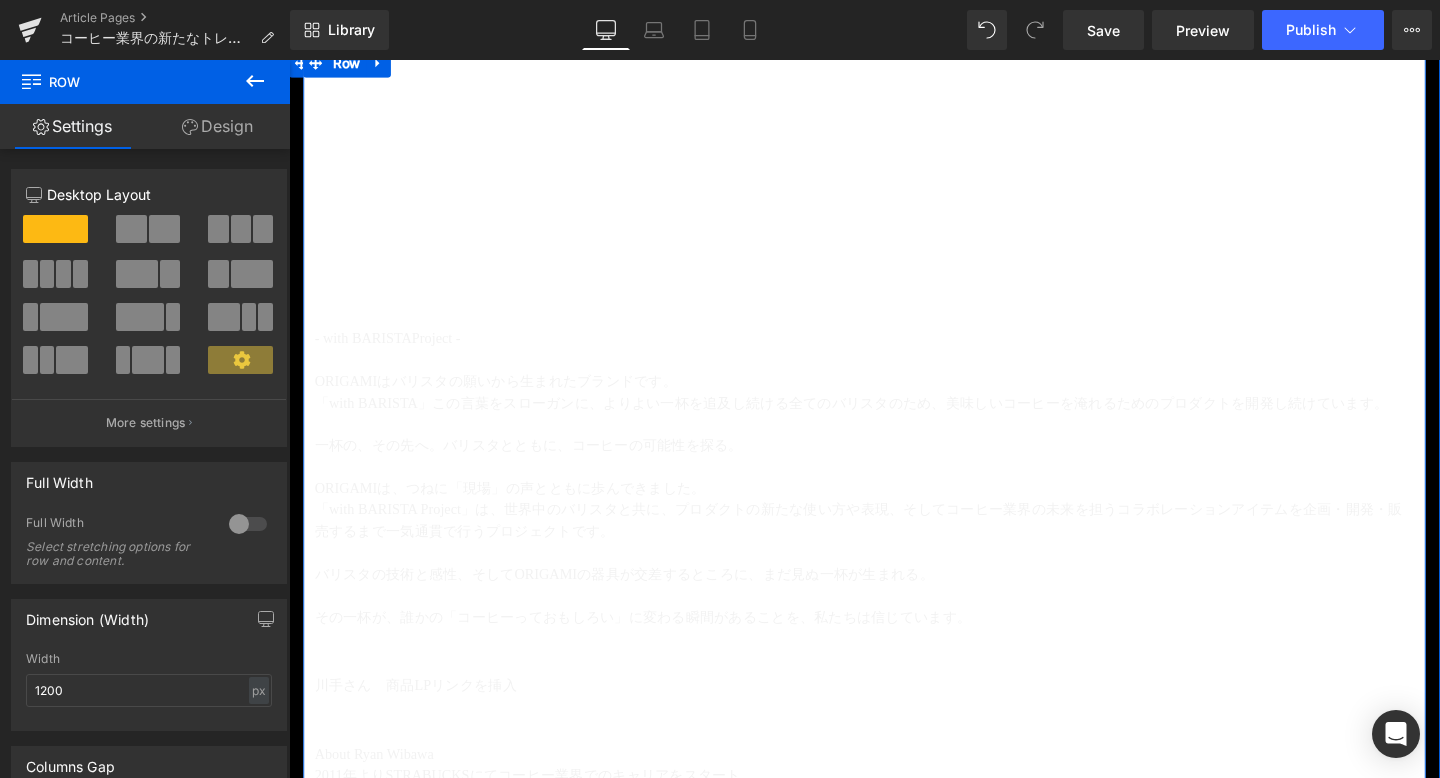 click on "「with BARISTA」この言葉をスローガンに、よりよい一杯を追及し続ける全てのバリスタのため、美味しいコーヒーを淹れるためのプロダクトを開発し続けています。" at bounding box center (894, 420) 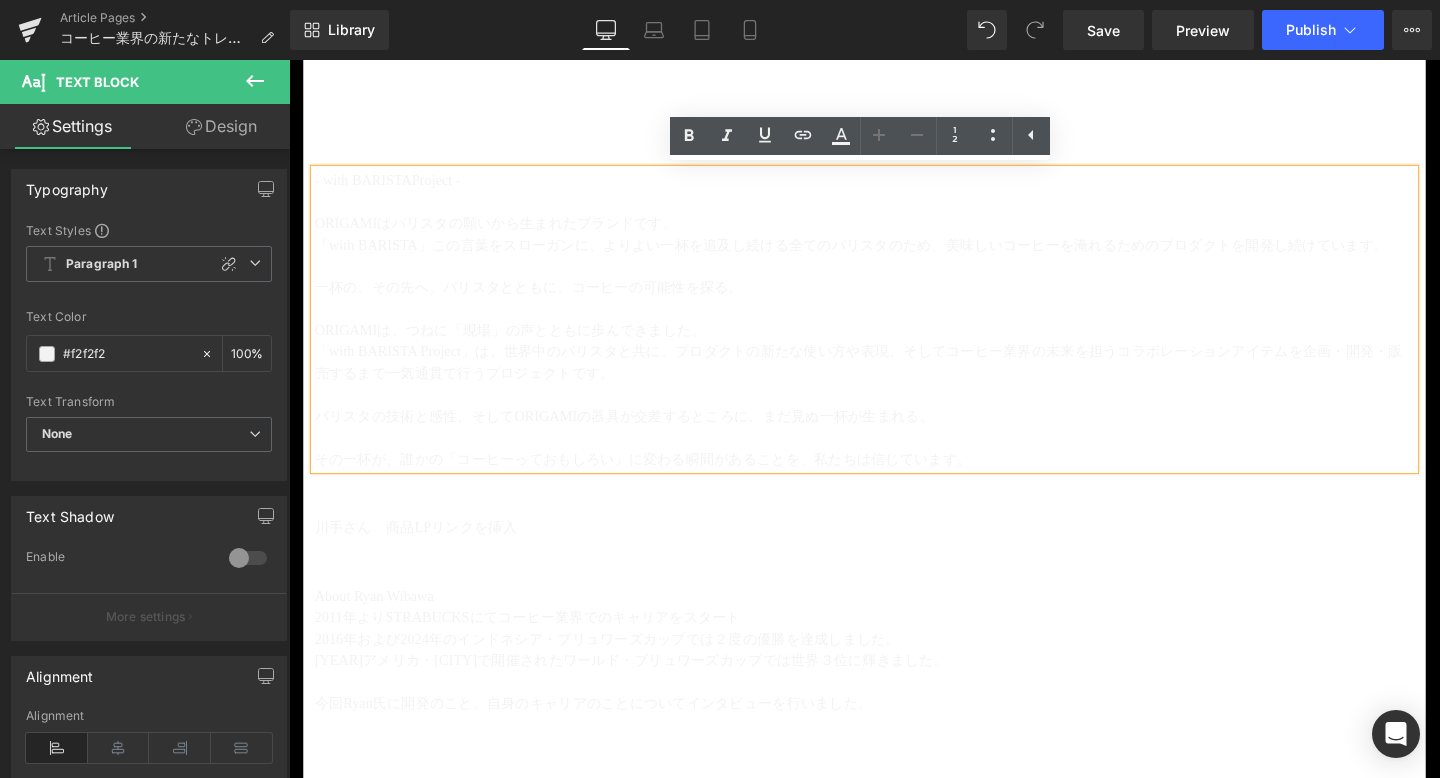 scroll, scrollTop: 1083, scrollLeft: 0, axis: vertical 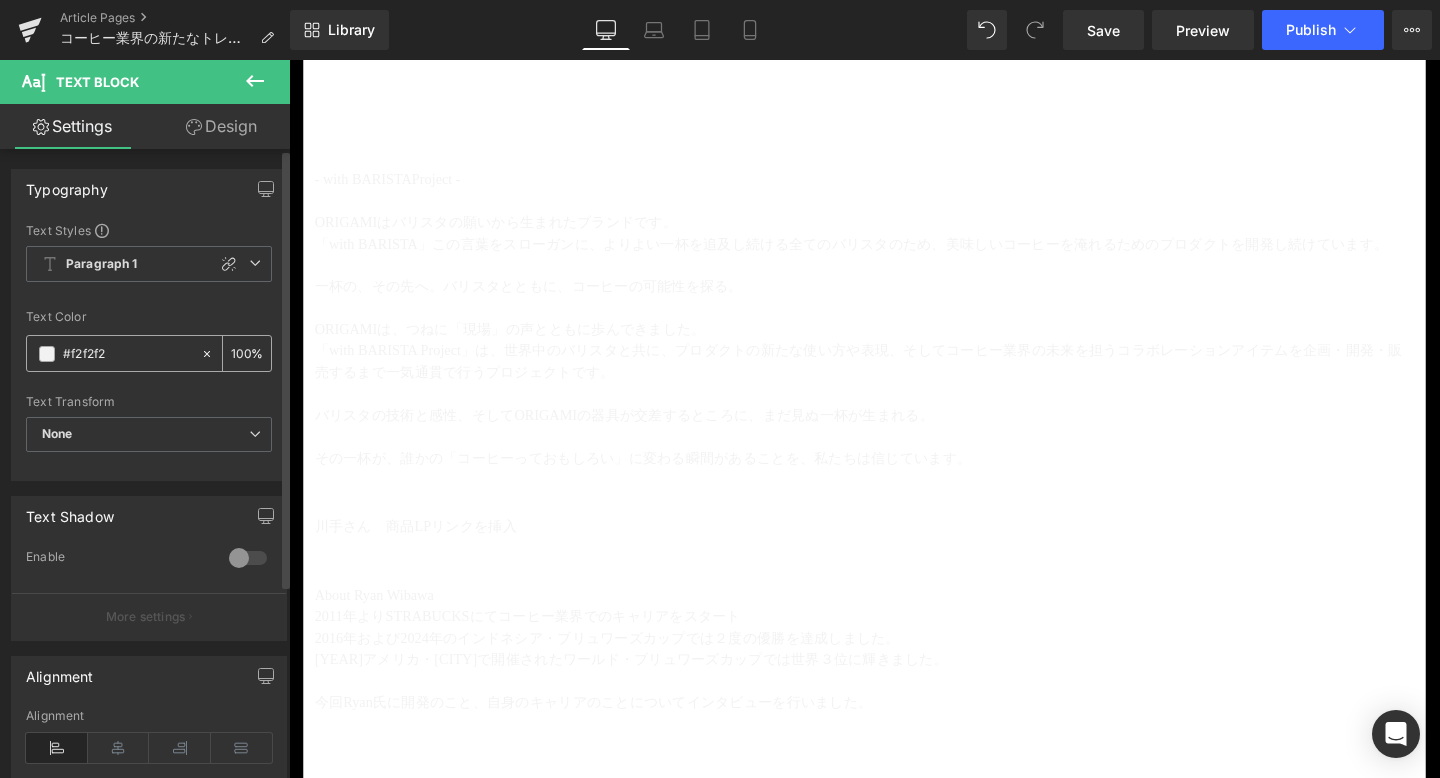 click 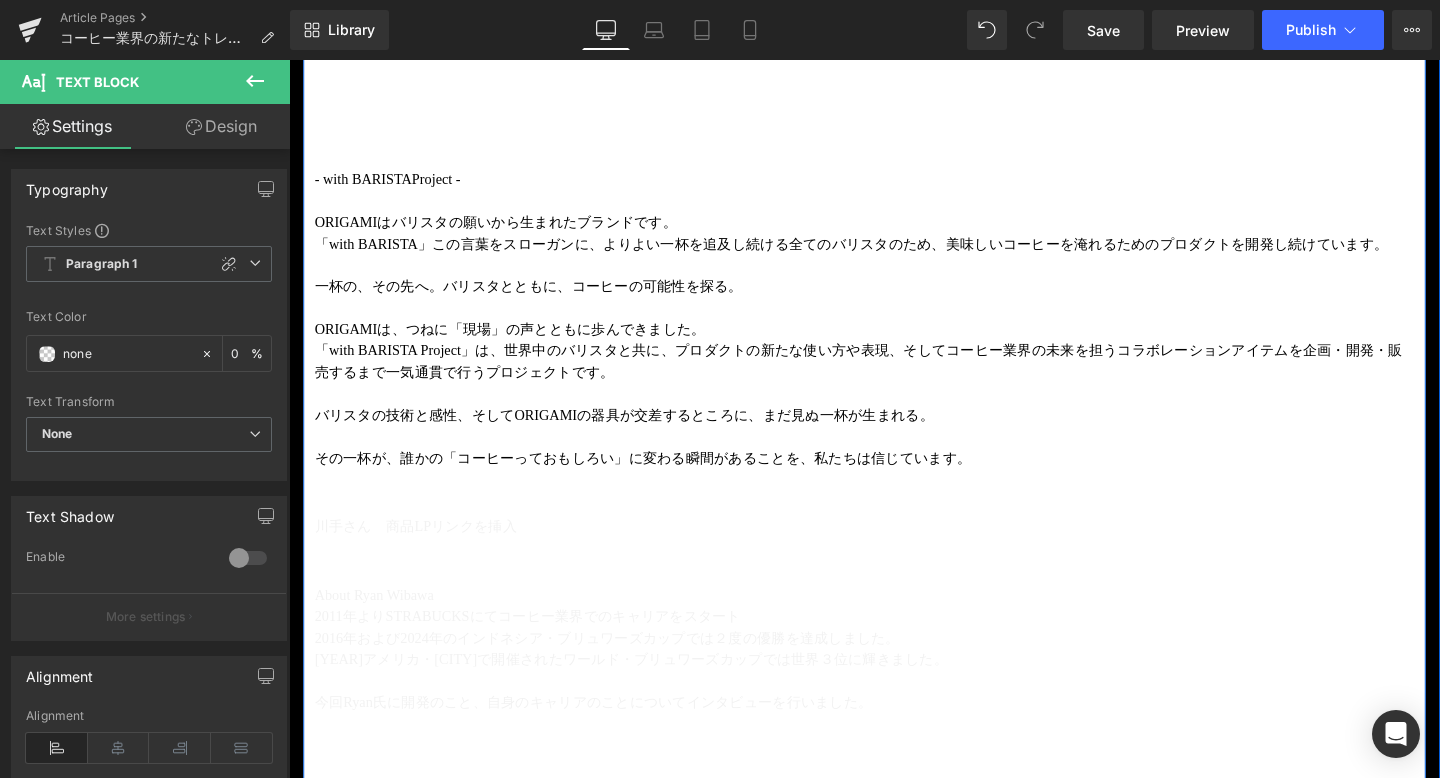 click at bounding box center [289, 60] 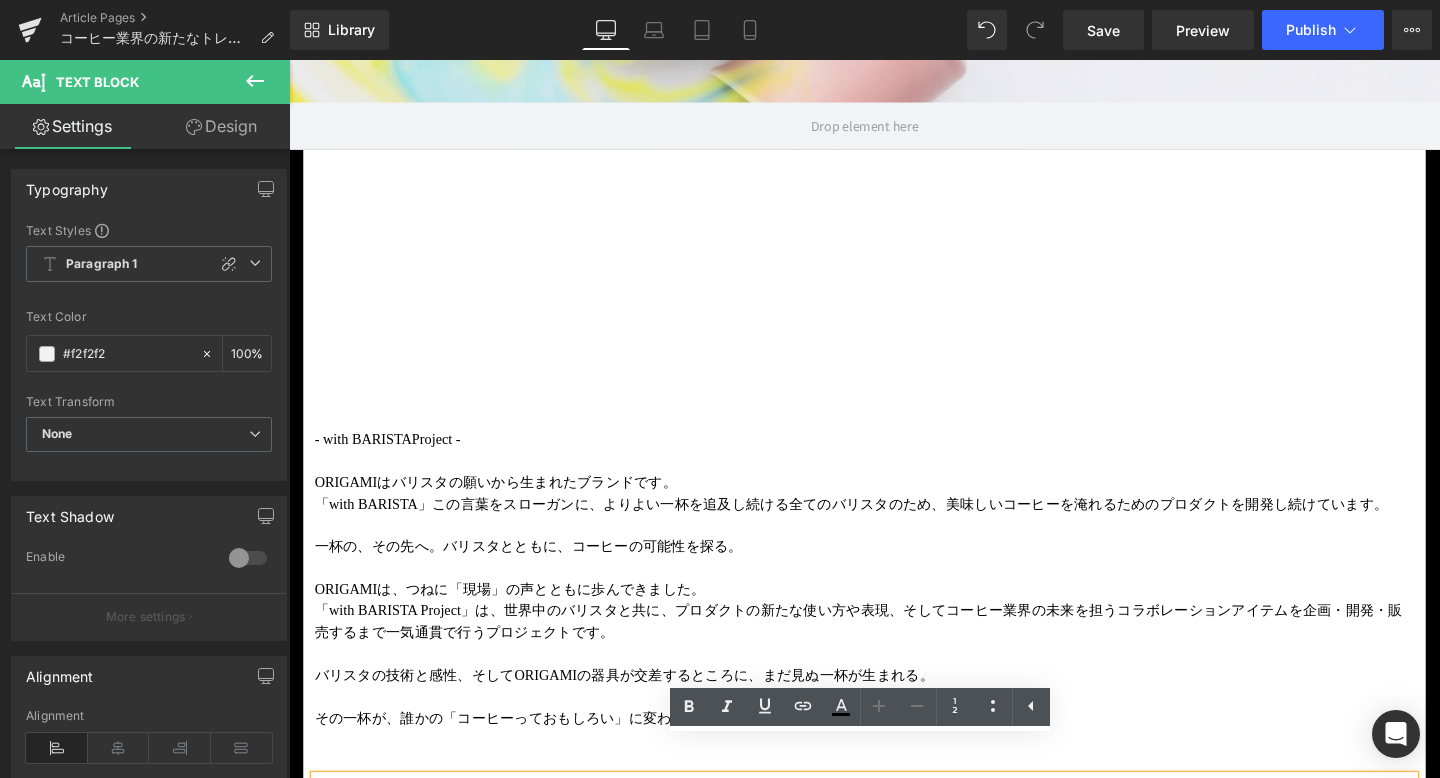 scroll, scrollTop: 761, scrollLeft: 0, axis: vertical 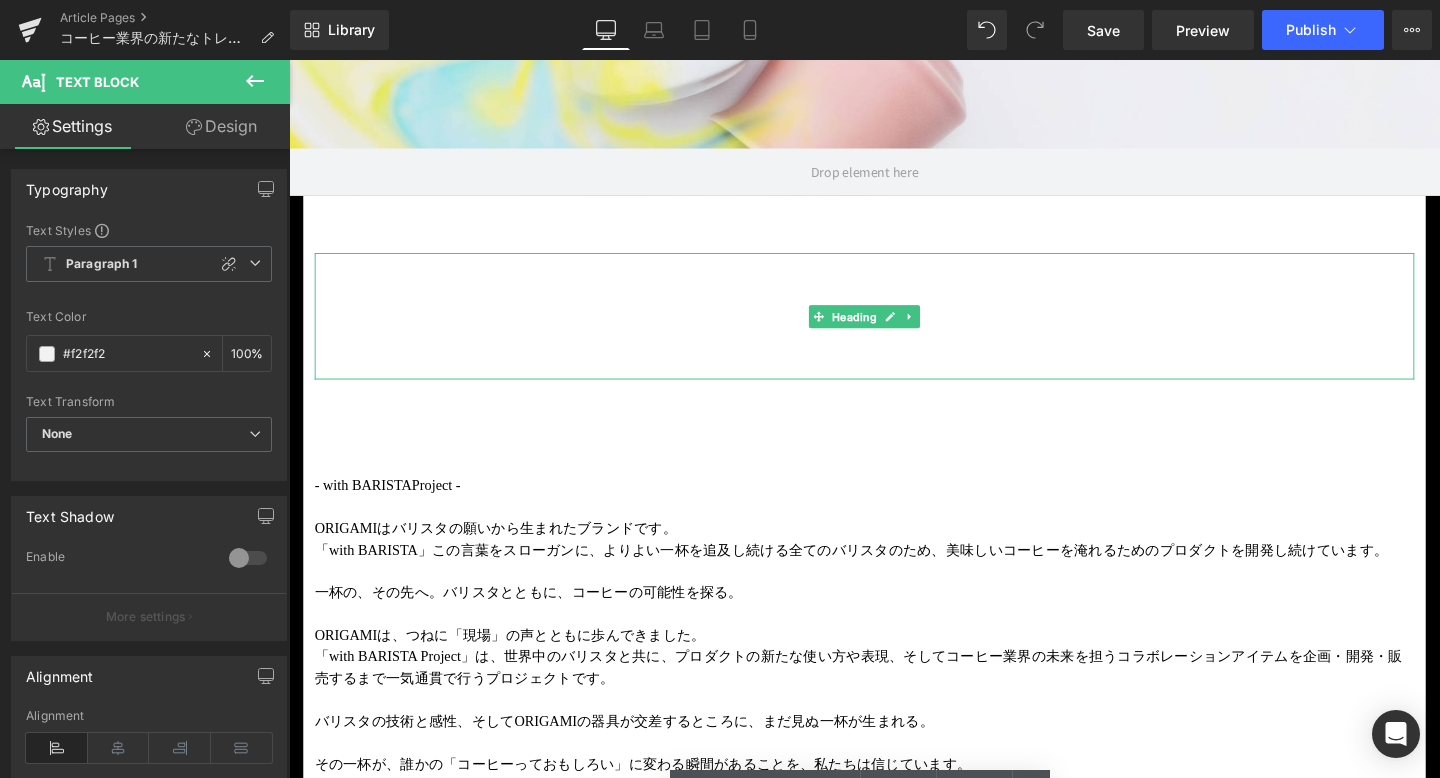 click on "“ ORIGAMI×Ryan Wibawa ”" at bounding box center (894, 363) 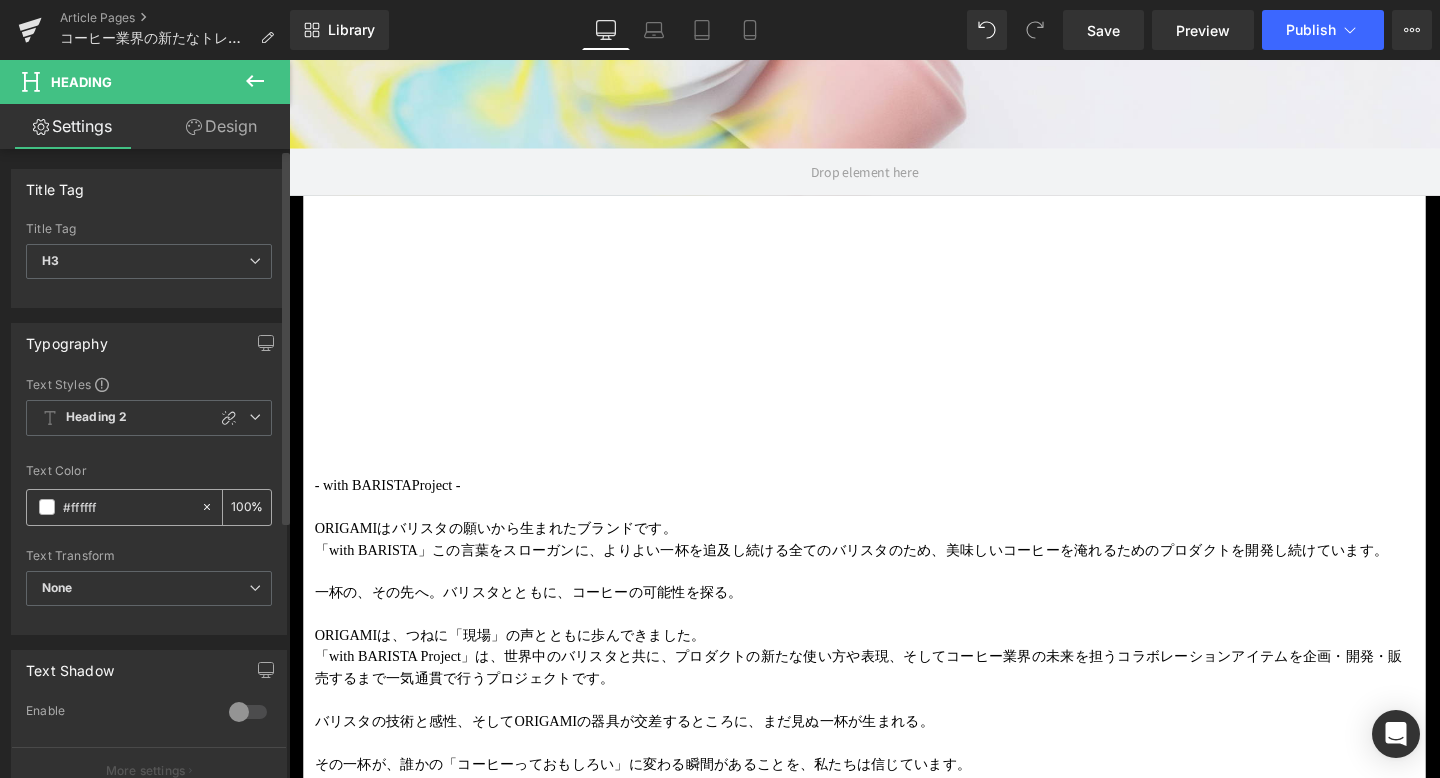 click 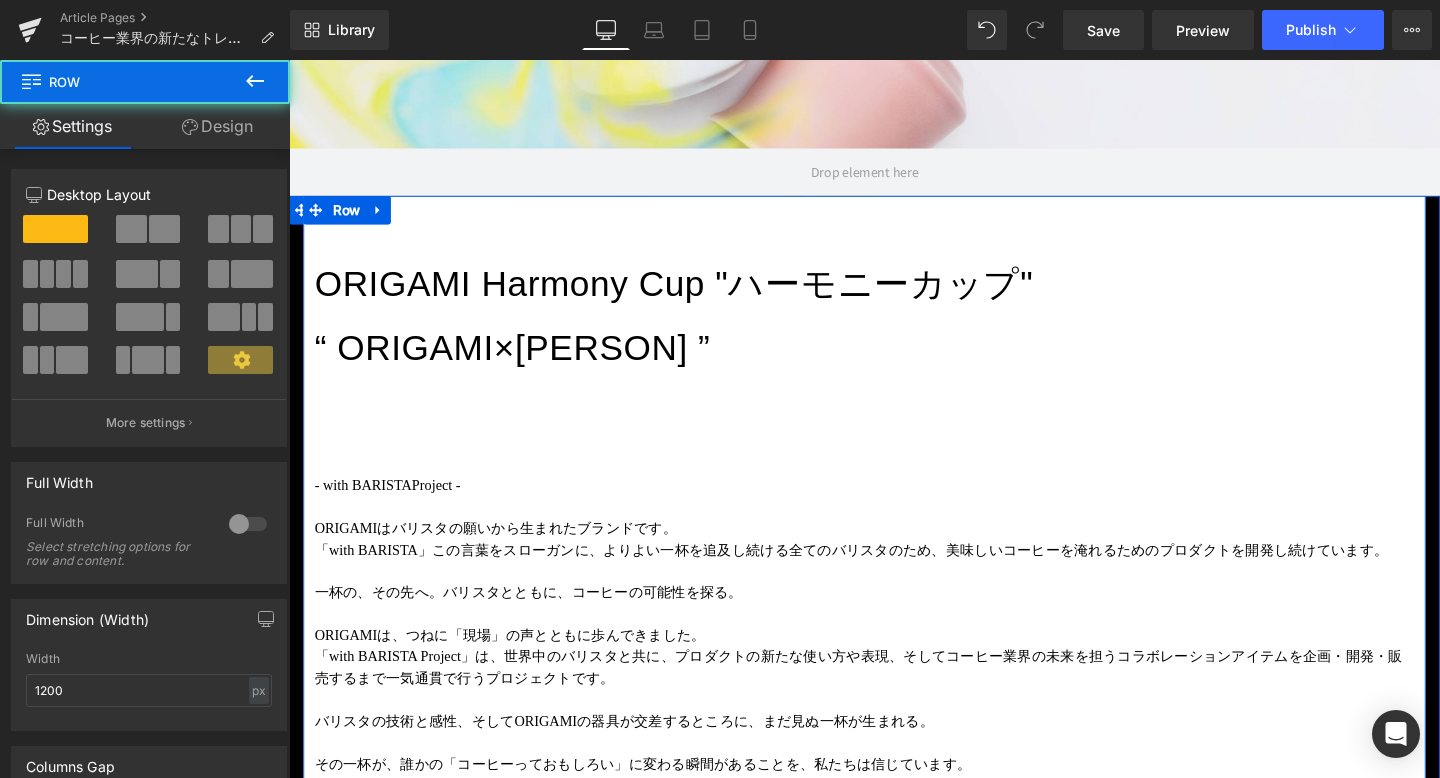 click on "ORIGAMI Harmony Cup "ハーモニーカップ" “ ORIGAMI×Ryan Wibawa ” Heading         - with BARISTA  Project - ORIGAMIはバリスタの願いから生まれたブランドです。 「with BARISTA」この言葉をスローガンに、よりよい一杯を追及し続ける全てのバリスタのため、美味しいコーヒーを淹れるためのプロダクトを開発し続けています。 一杯の、その先へ 。バリスタとともに、コーヒーの可能性を探る。 ORIGAMIは、つねに「現場」の声とともに歩んできました。 「with BARISTA Project」は、世界中のバリスタと共に、プロダクトの新たな使い方や表現、そしてコーヒー業界の未来を担うコラボレーションアイテムを企画・開発・販売するまで一気通貫で行うプロジェクトです。 バリスタの技術と感性、そしてORIGAMIの器具が交差するところに、まだ見ぬ一杯が生まれる。 Text Block         Text Block" at bounding box center (894, 3919) 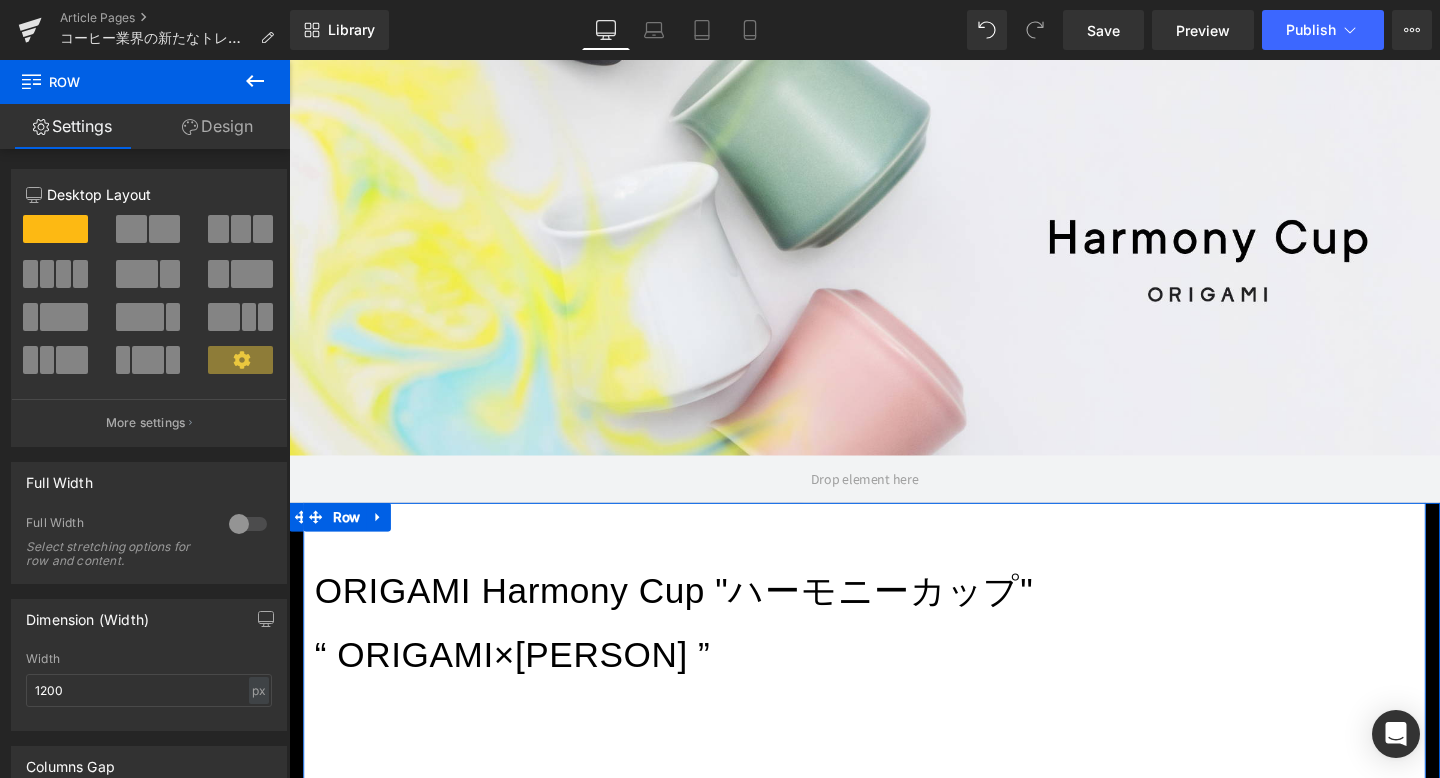 scroll, scrollTop: 439, scrollLeft: 0, axis: vertical 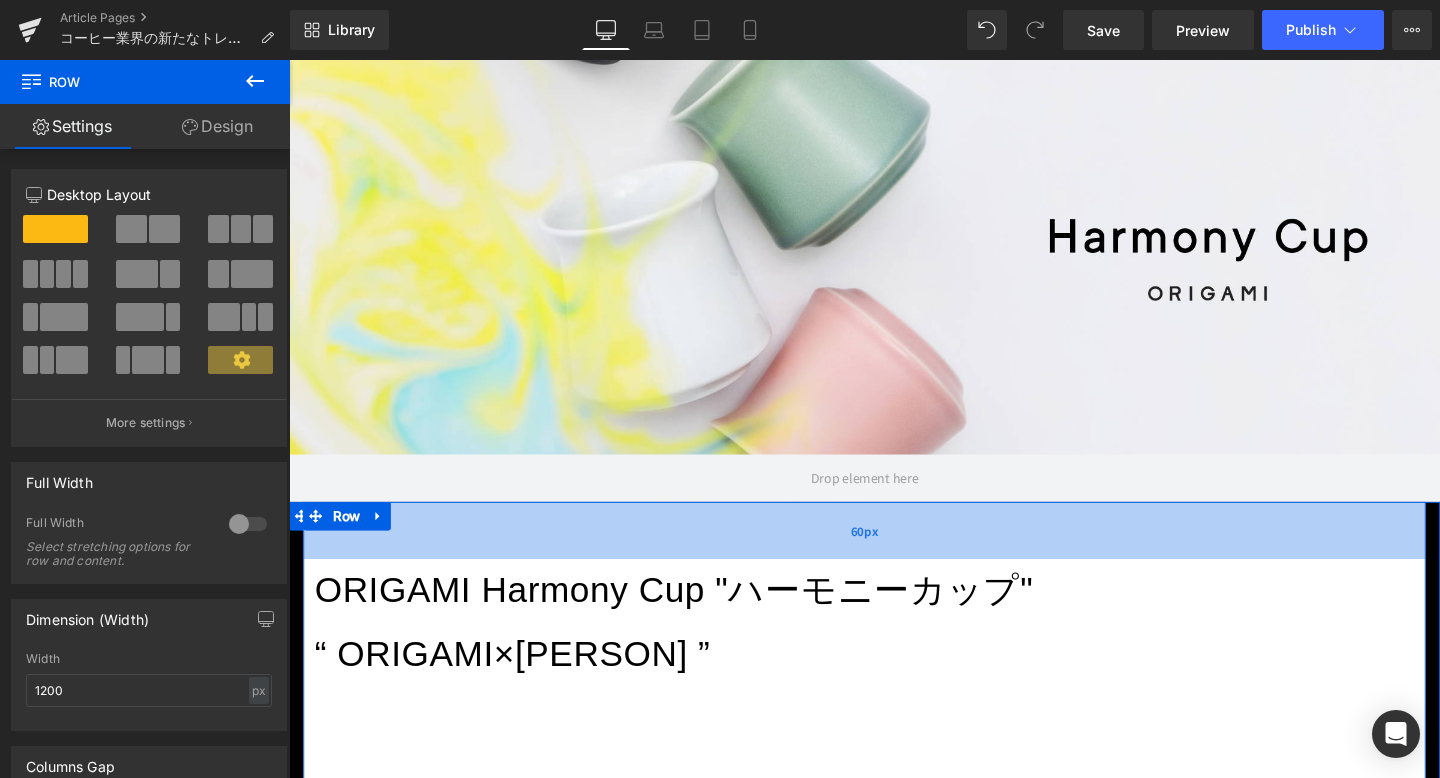 click on "60px" at bounding box center (894, 555) 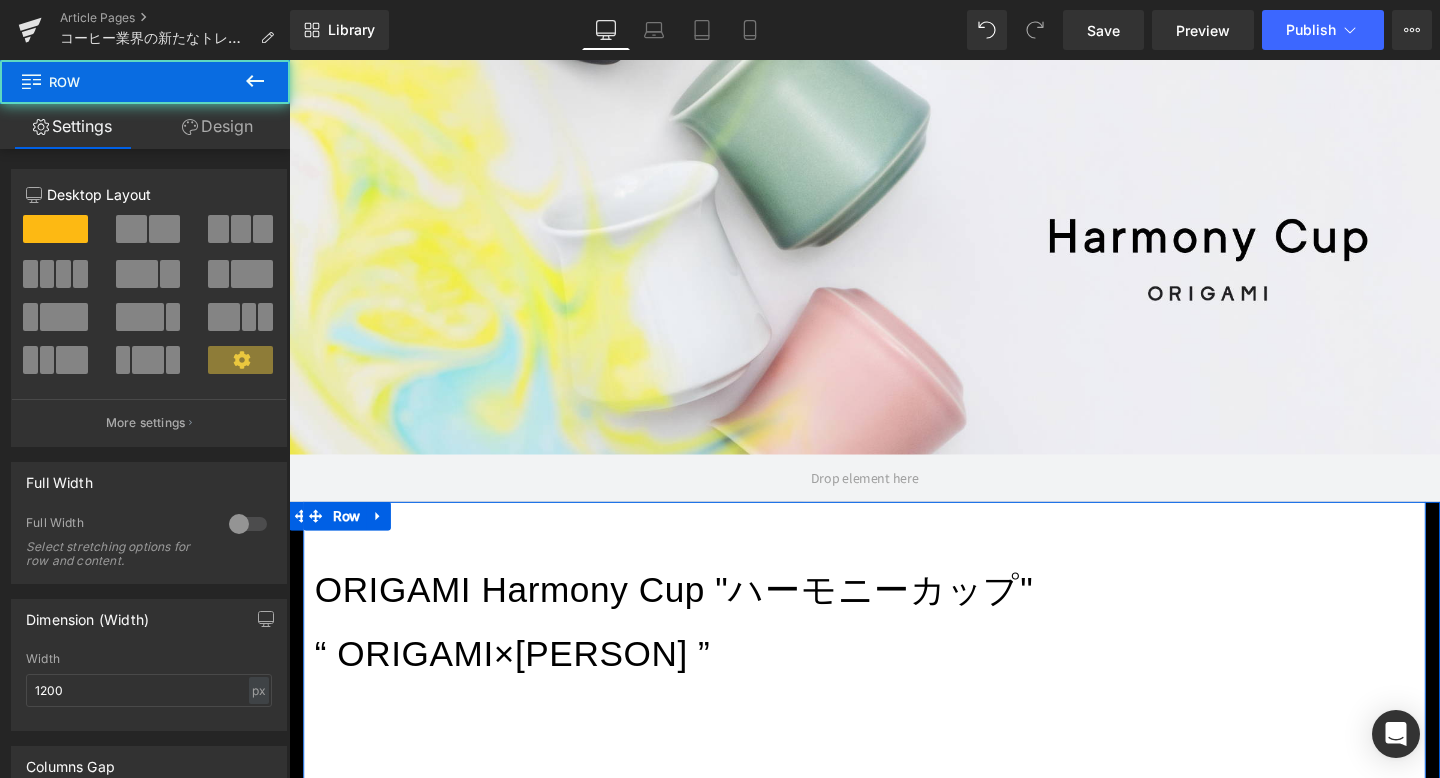 click on "ORIGAMI Harmony Cup "ハーモニーカップ" “ ORIGAMI×Ryan Wibawa ” Heading         - with BARISTA  Project - ORIGAMIはバリスタの願いから生まれたブランドです。 「with BARISTA」この言葉をスローガンに、よりよい一杯を追及し続ける全てのバリスタのため、美味しいコーヒーを淹れるためのプロダクトを開発し続けています。 一杯の、その先へ 。バリスタとともに、コーヒーの可能性を探る。 ORIGAMIは、つねに「現場」の声とともに歩んできました。 「with BARISTA Project」は、世界中のバリスタと共に、プロダクトの新たな使い方や表現、そしてコーヒー業界の未来を担うコラボレーションアイテムを企画・開発・販売するまで一気通貫で行うプロジェクトです。 バリスタの技術と感性、そしてORIGAMIの器具が交差するところに、まだ見ぬ一杯が生まれる。 Text Block         Text Block" at bounding box center (894, 4241) 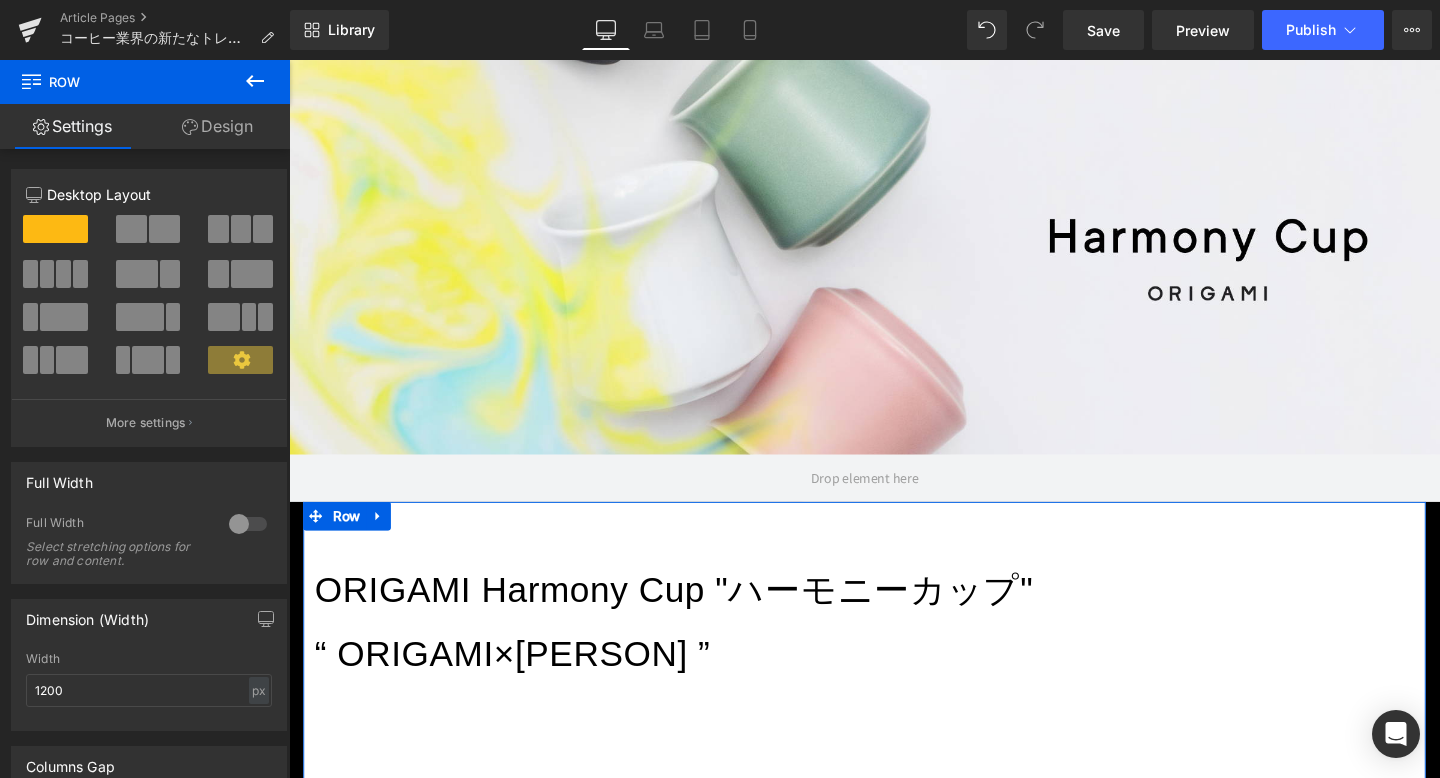 click on "Design" at bounding box center (217, 126) 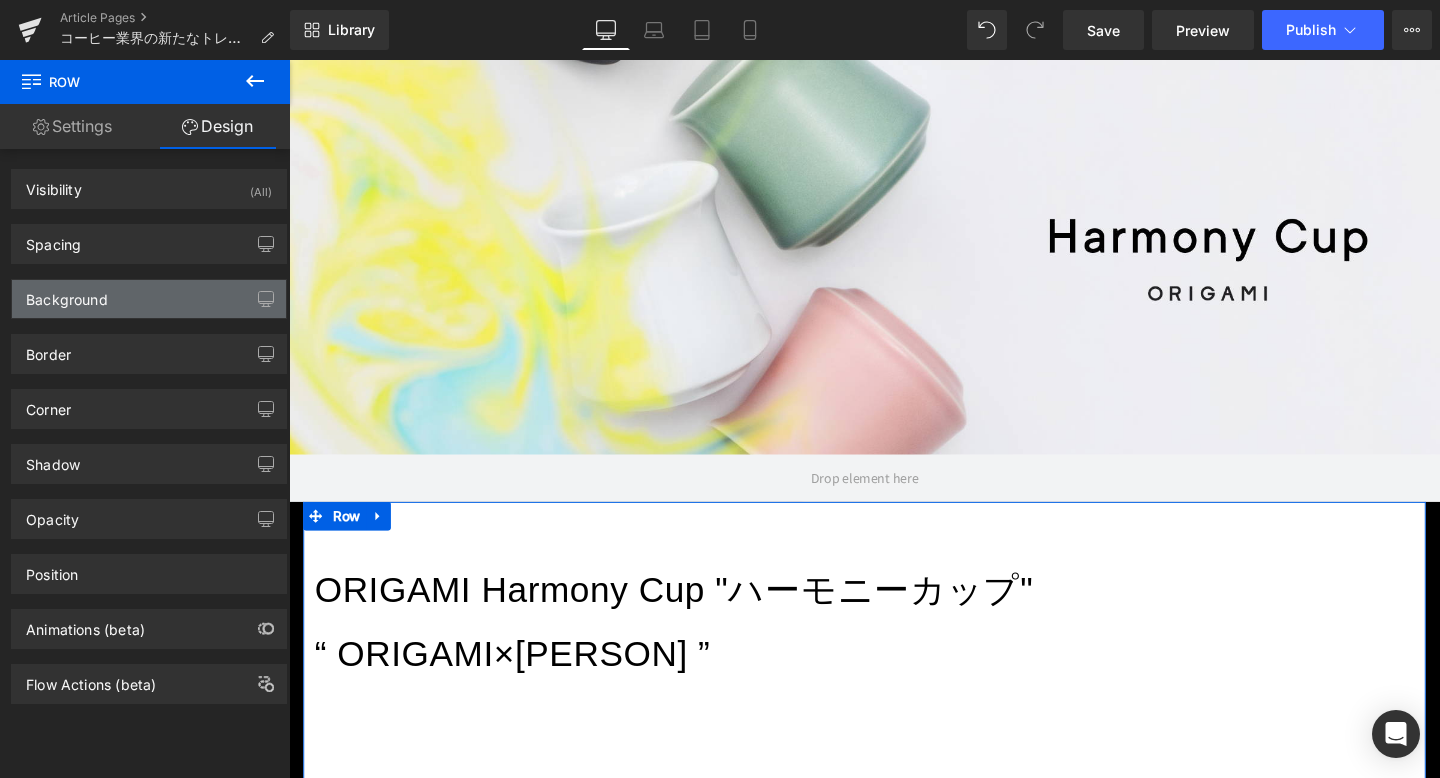 click on "Background" at bounding box center [149, 299] 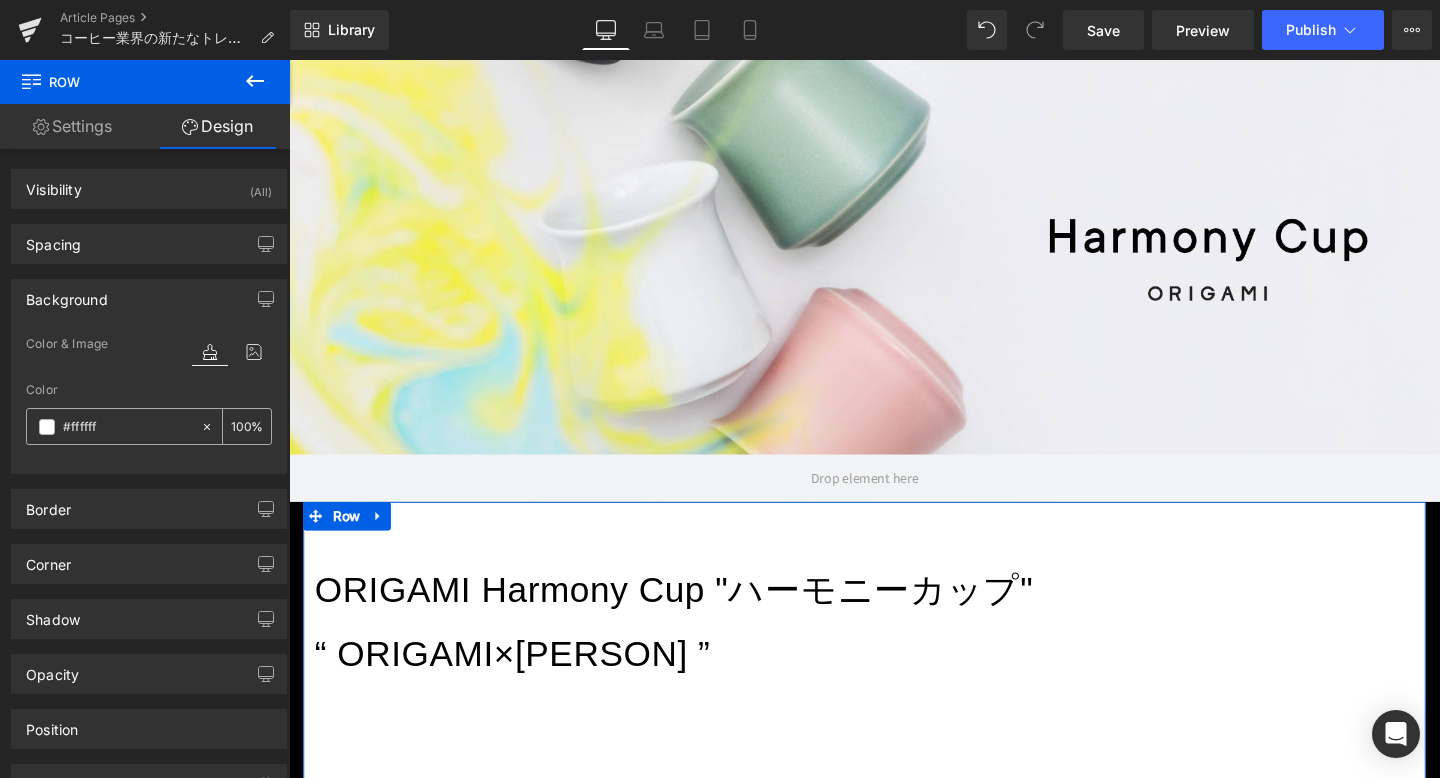 click on "#ffffff" at bounding box center [127, 427] 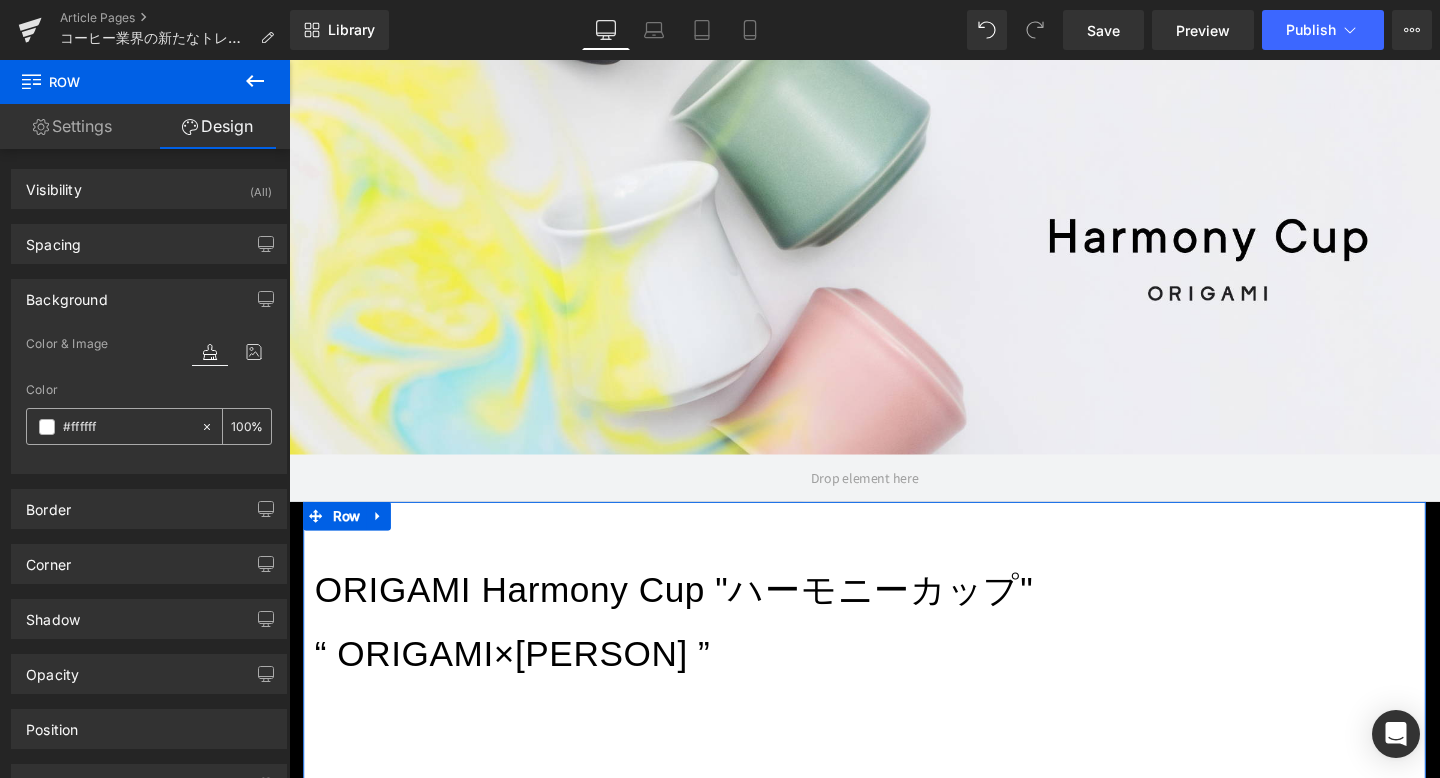 type on "e" 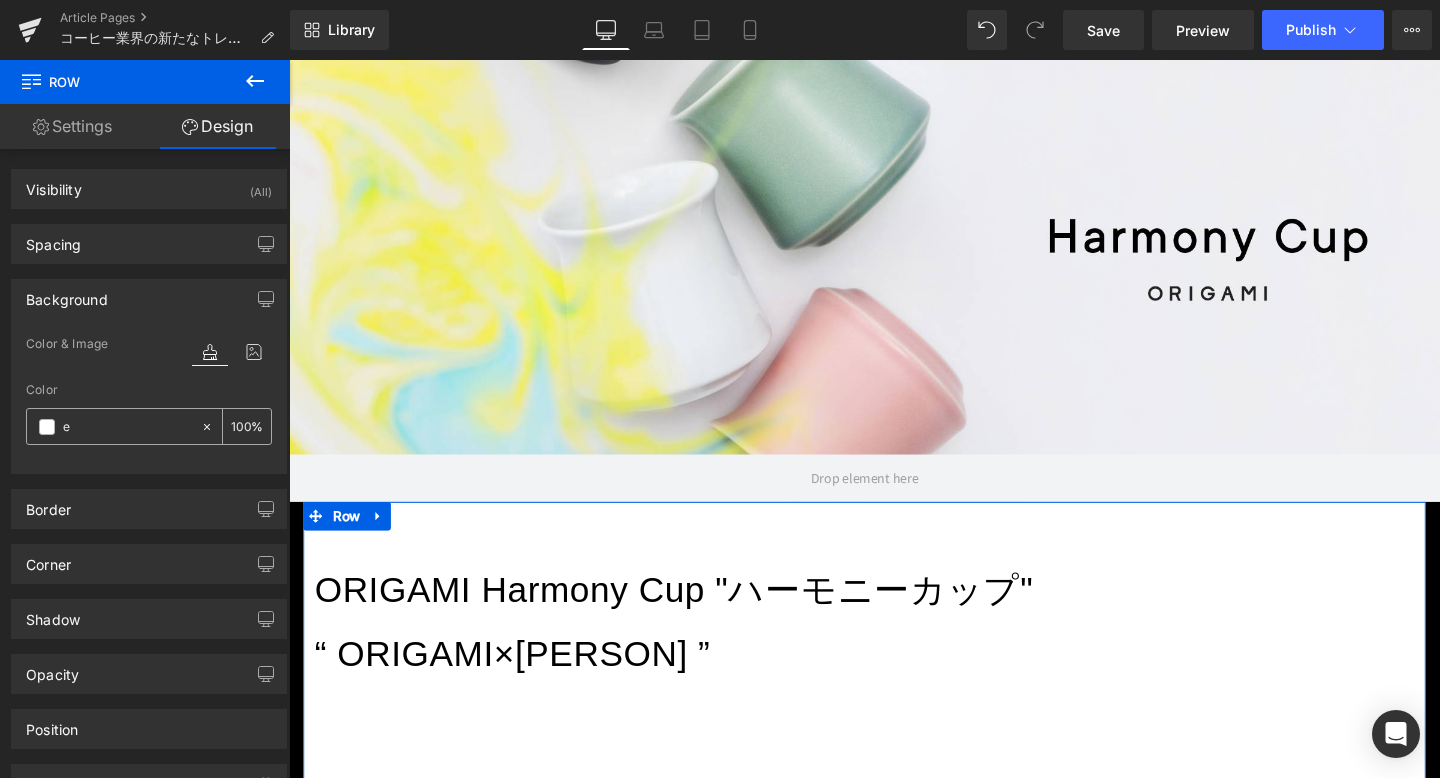 type on "0" 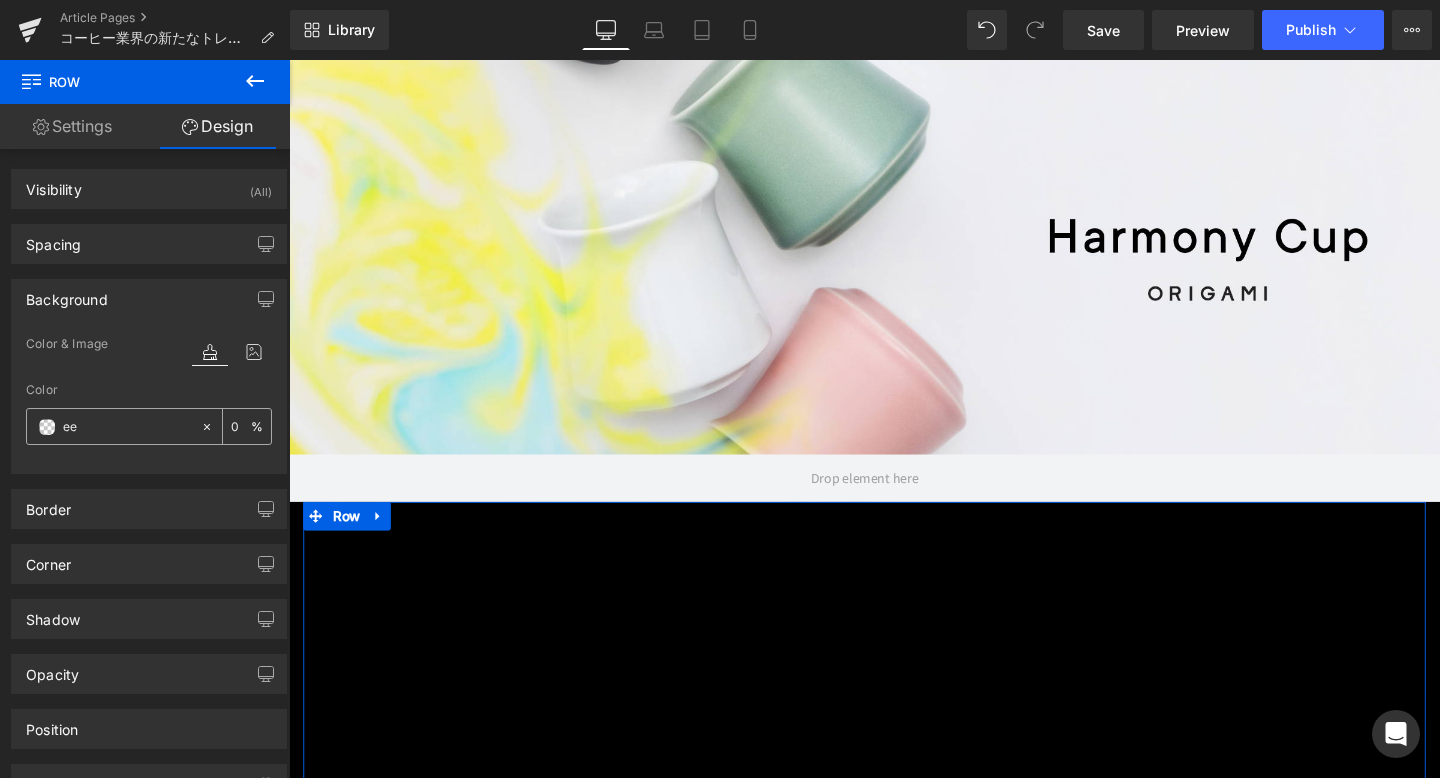 type on "eee" 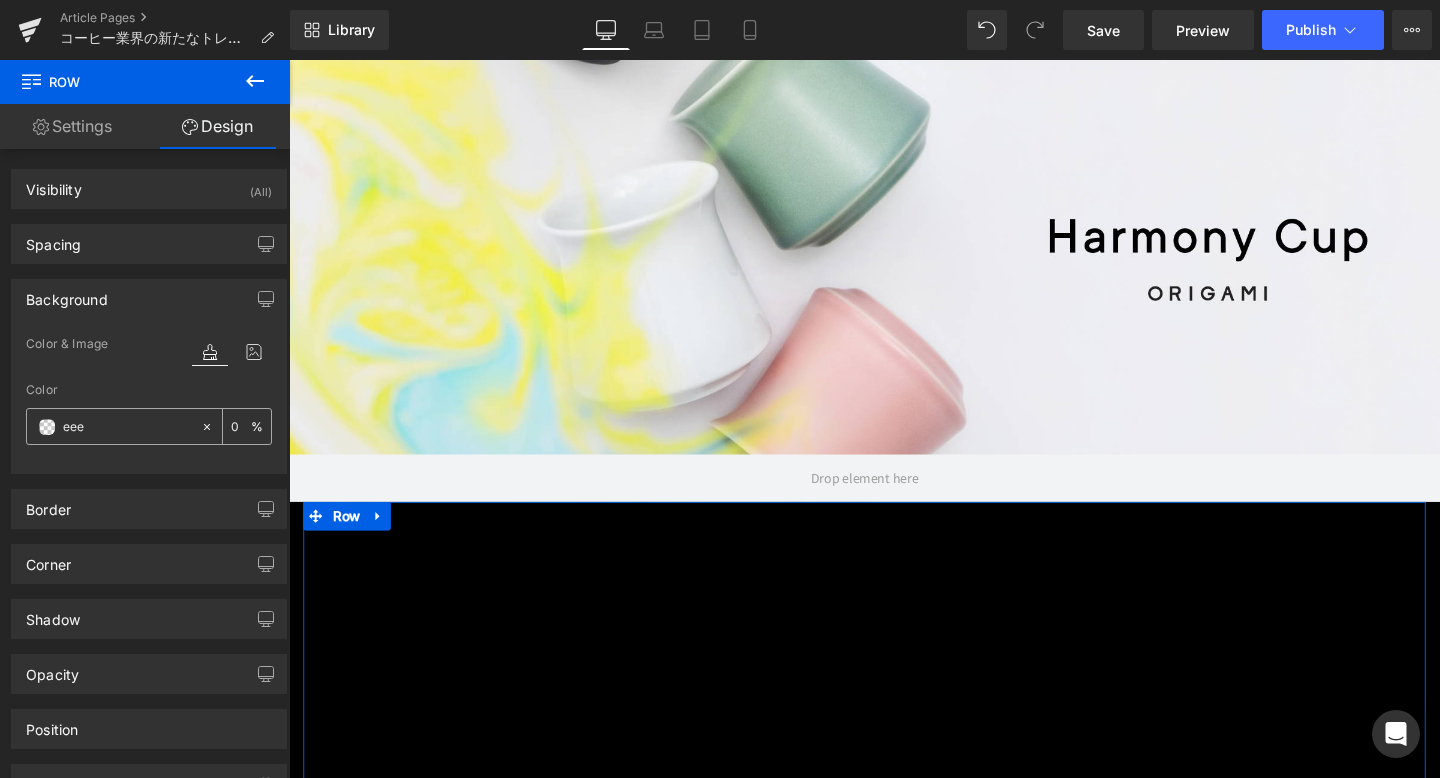 type on "100" 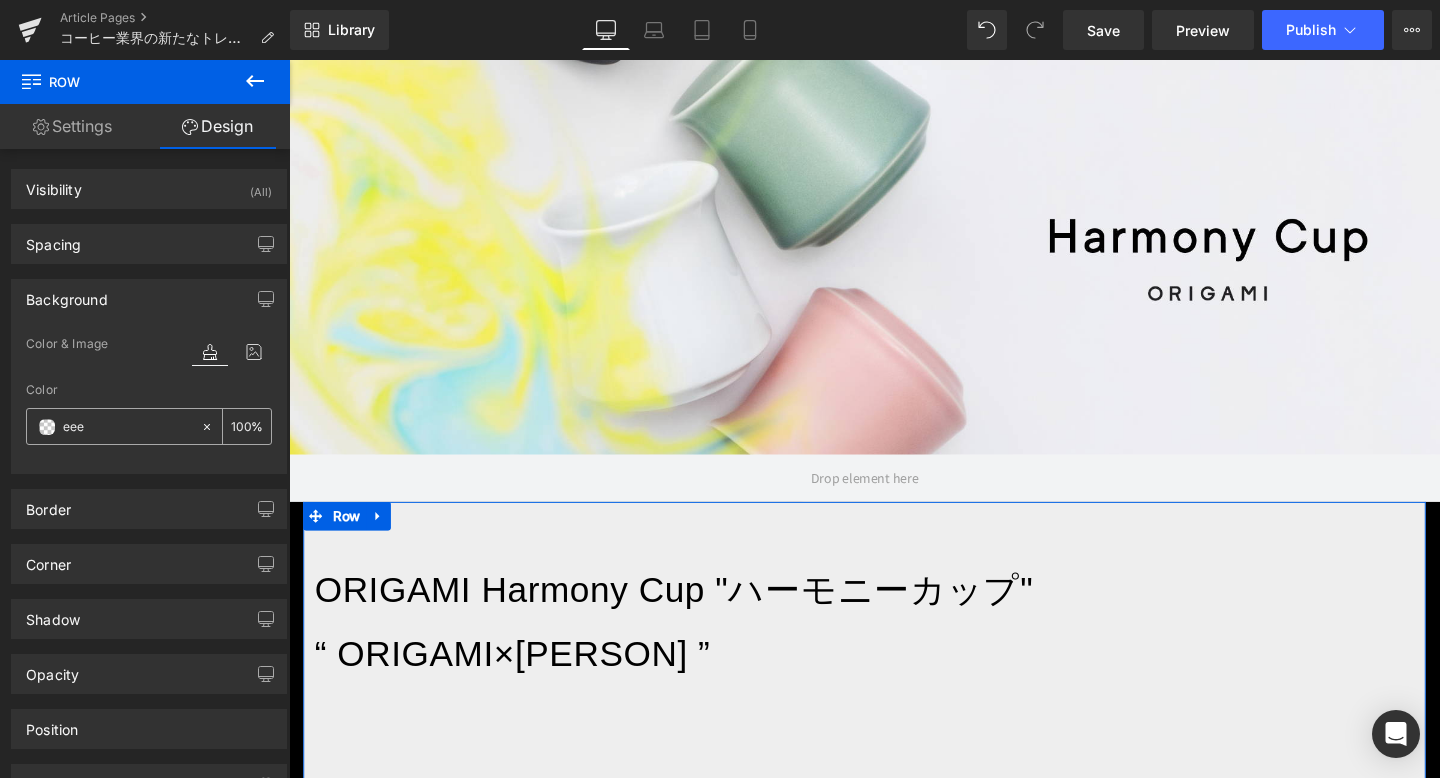 type on "eeee" 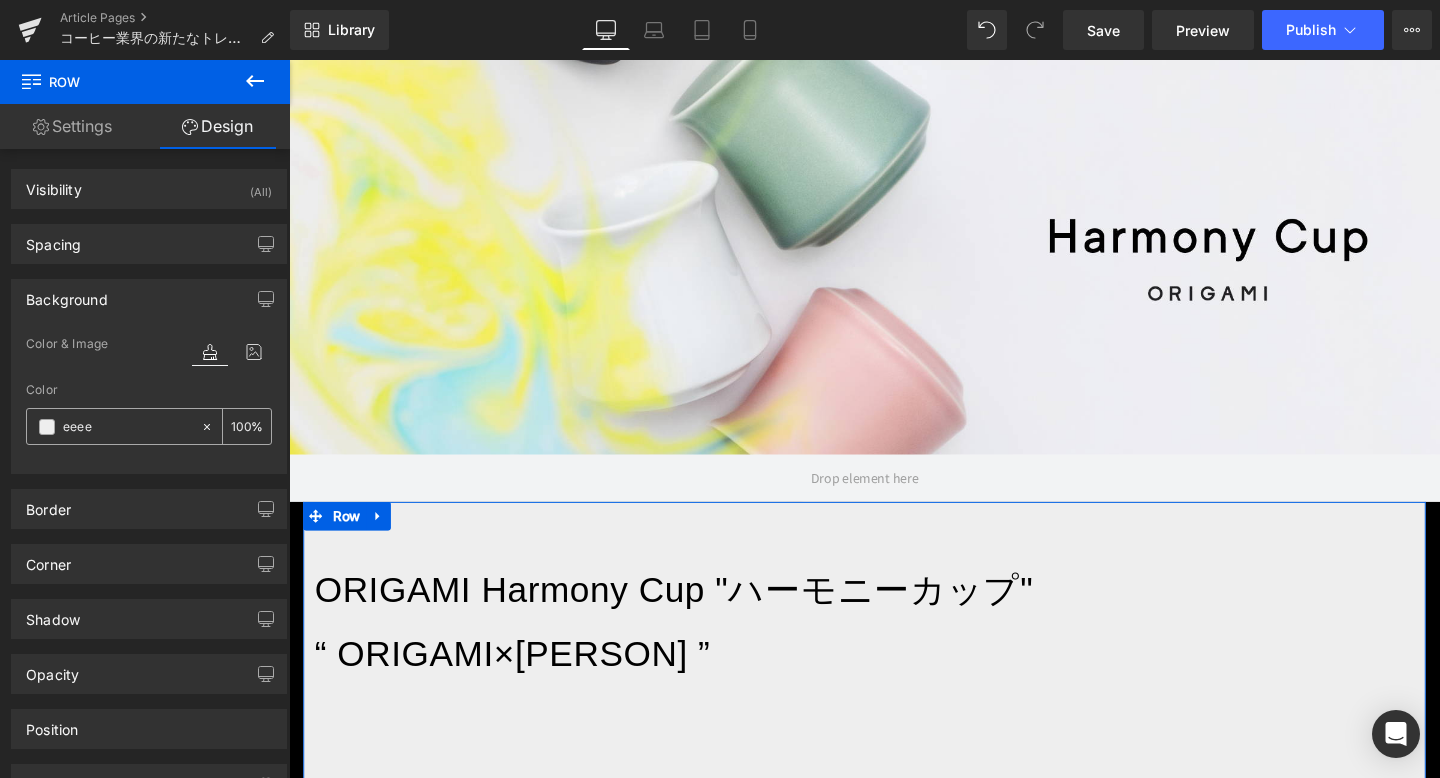 type on "93" 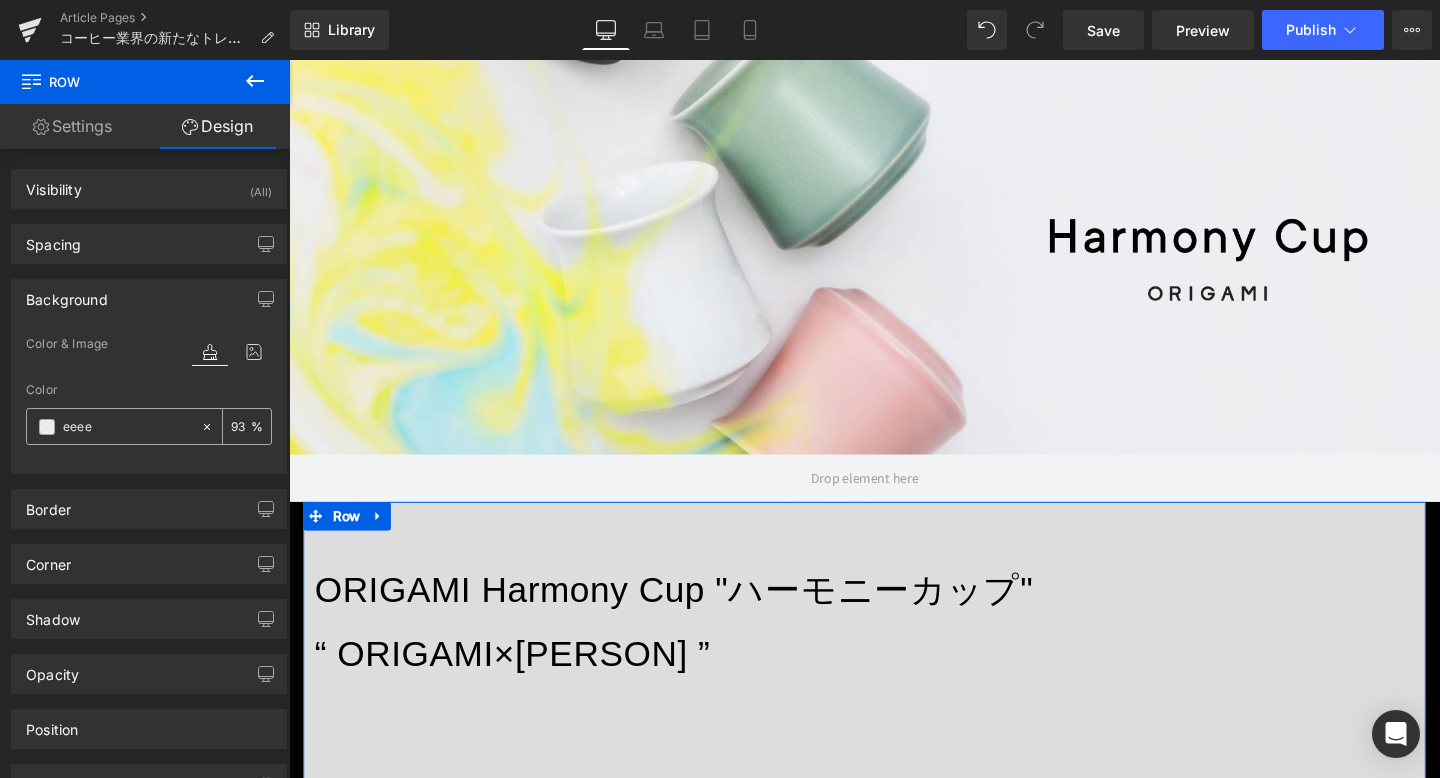 type on "eeeee" 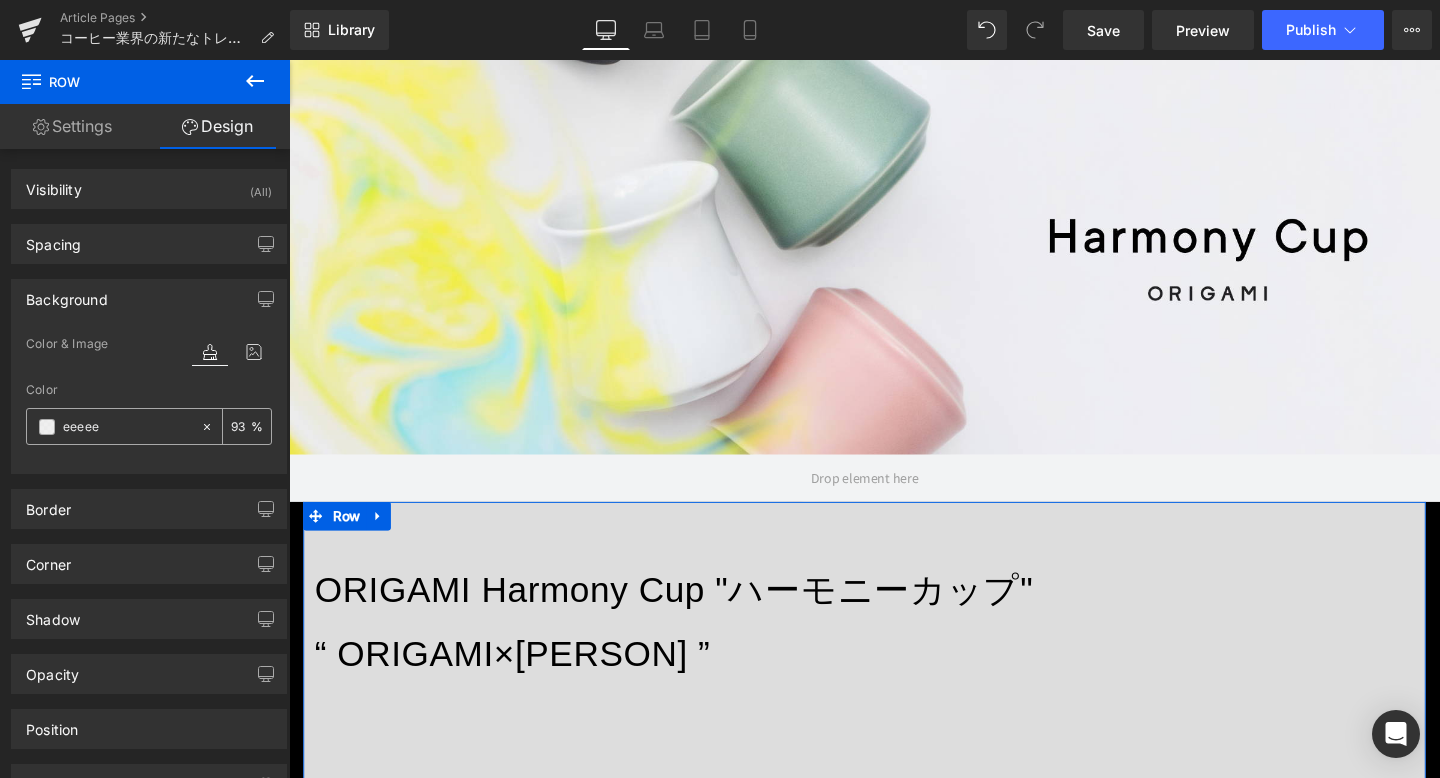 type on "0" 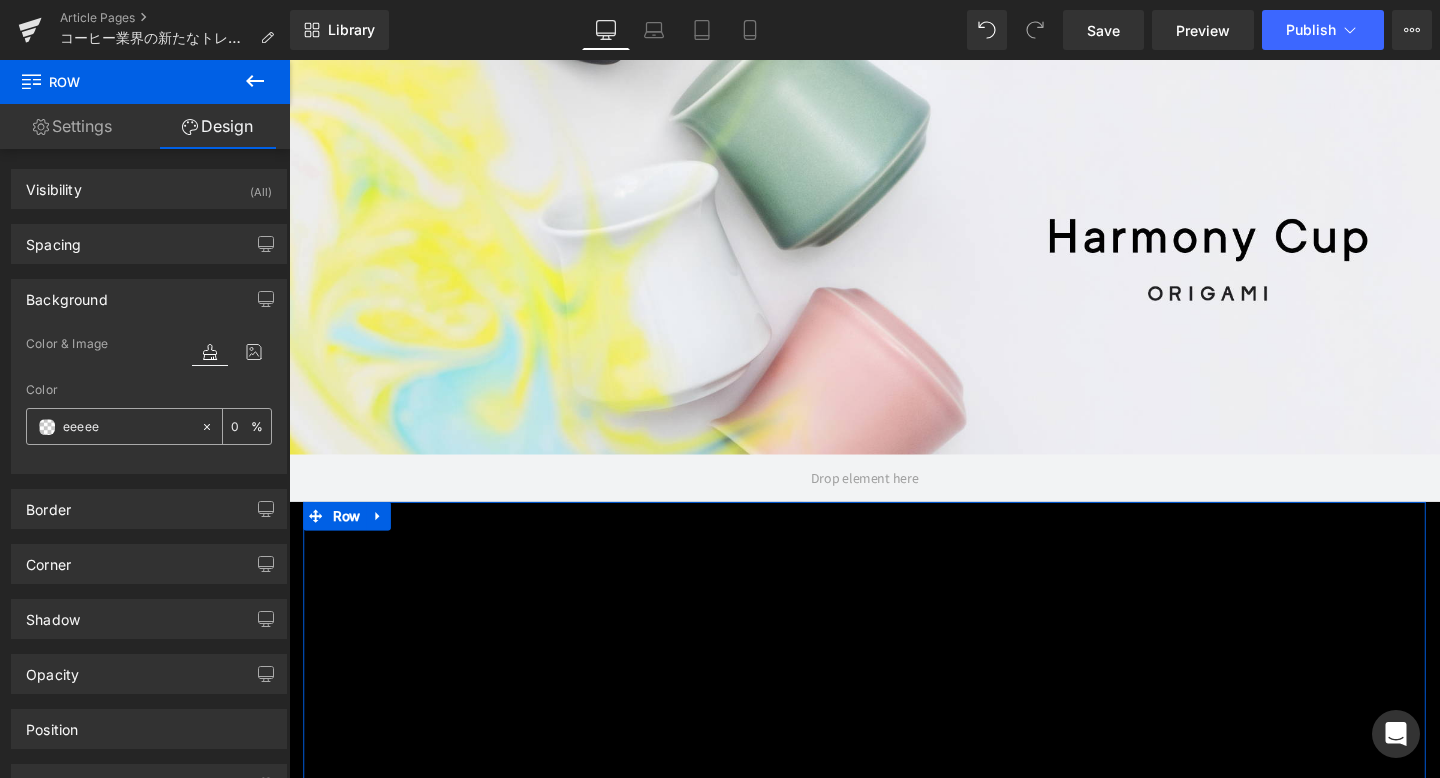 type on "eeeeee" 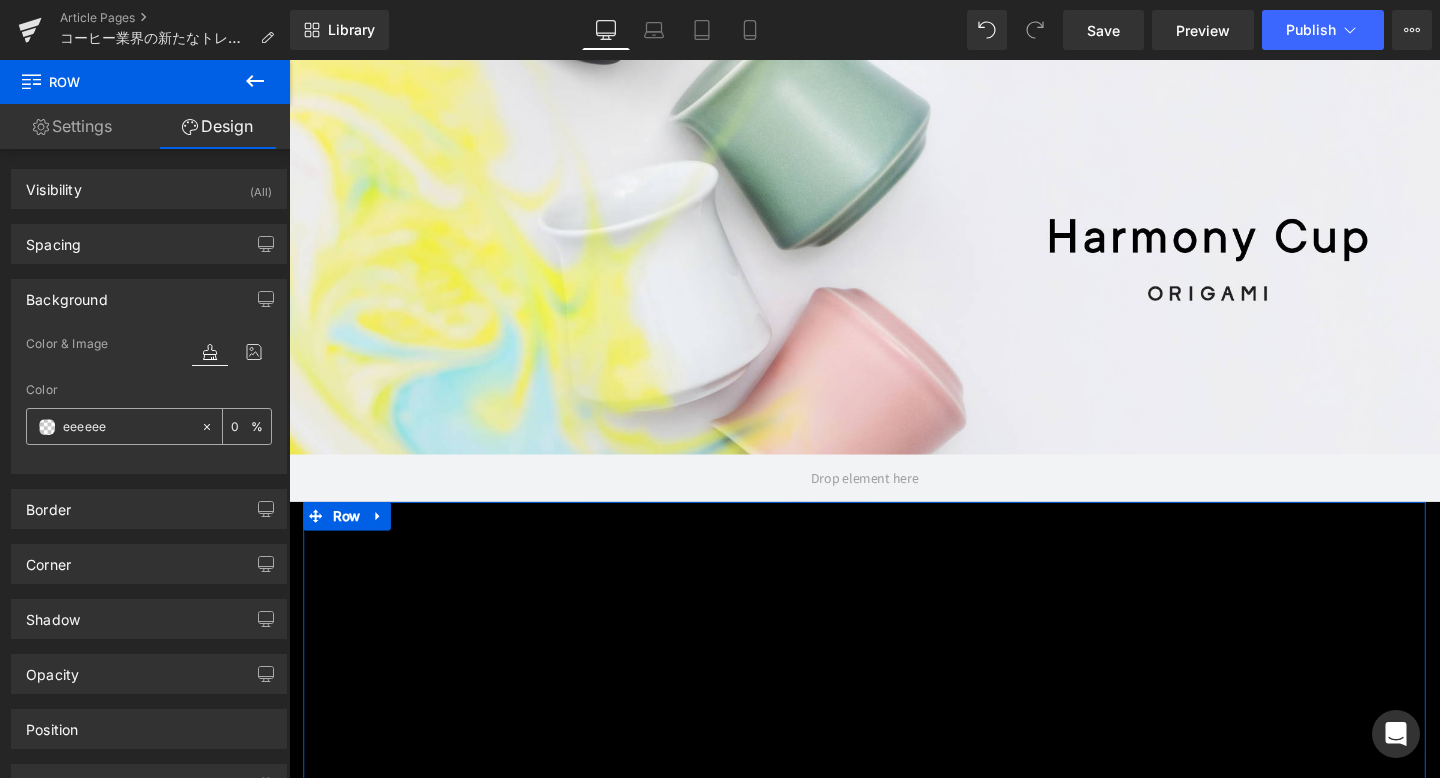 type on "100" 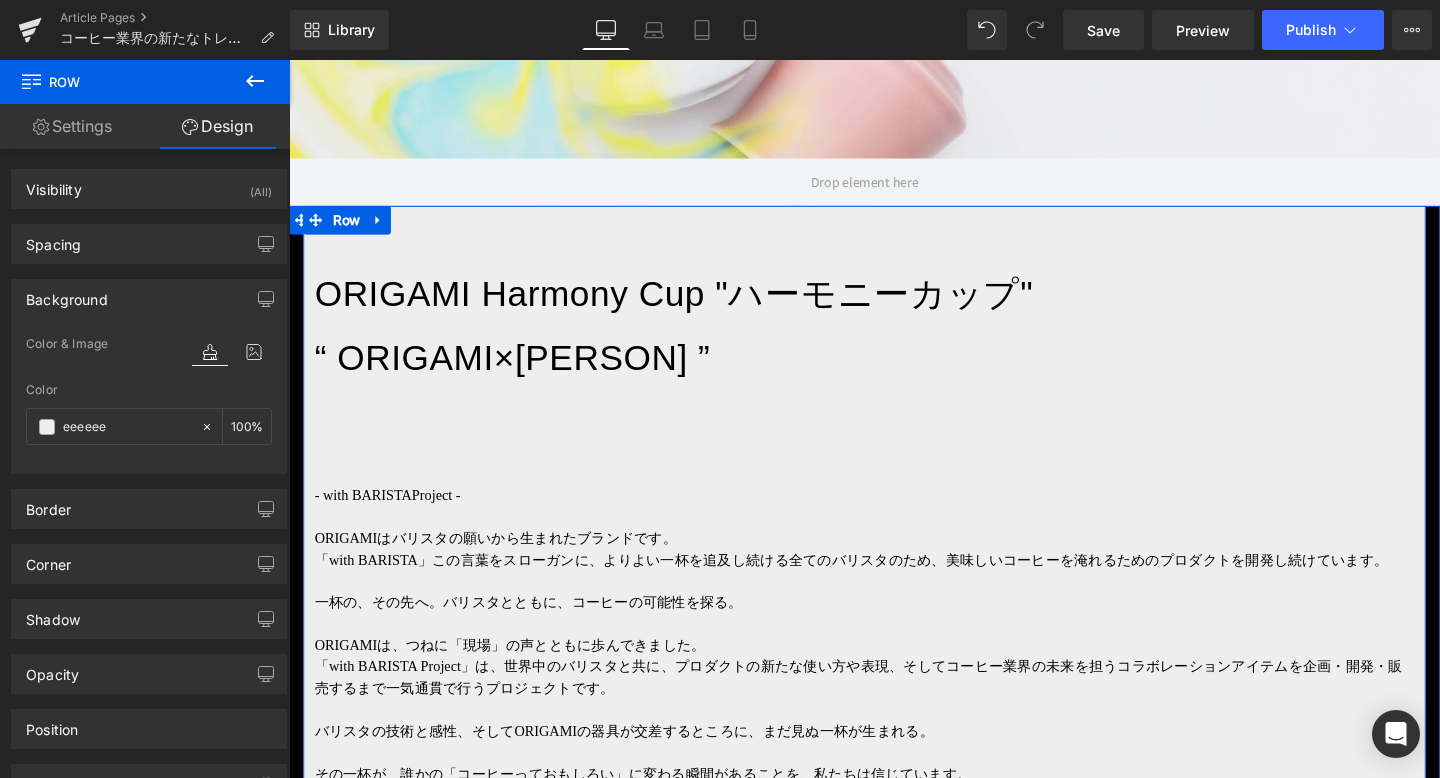 scroll, scrollTop: 727, scrollLeft: 0, axis: vertical 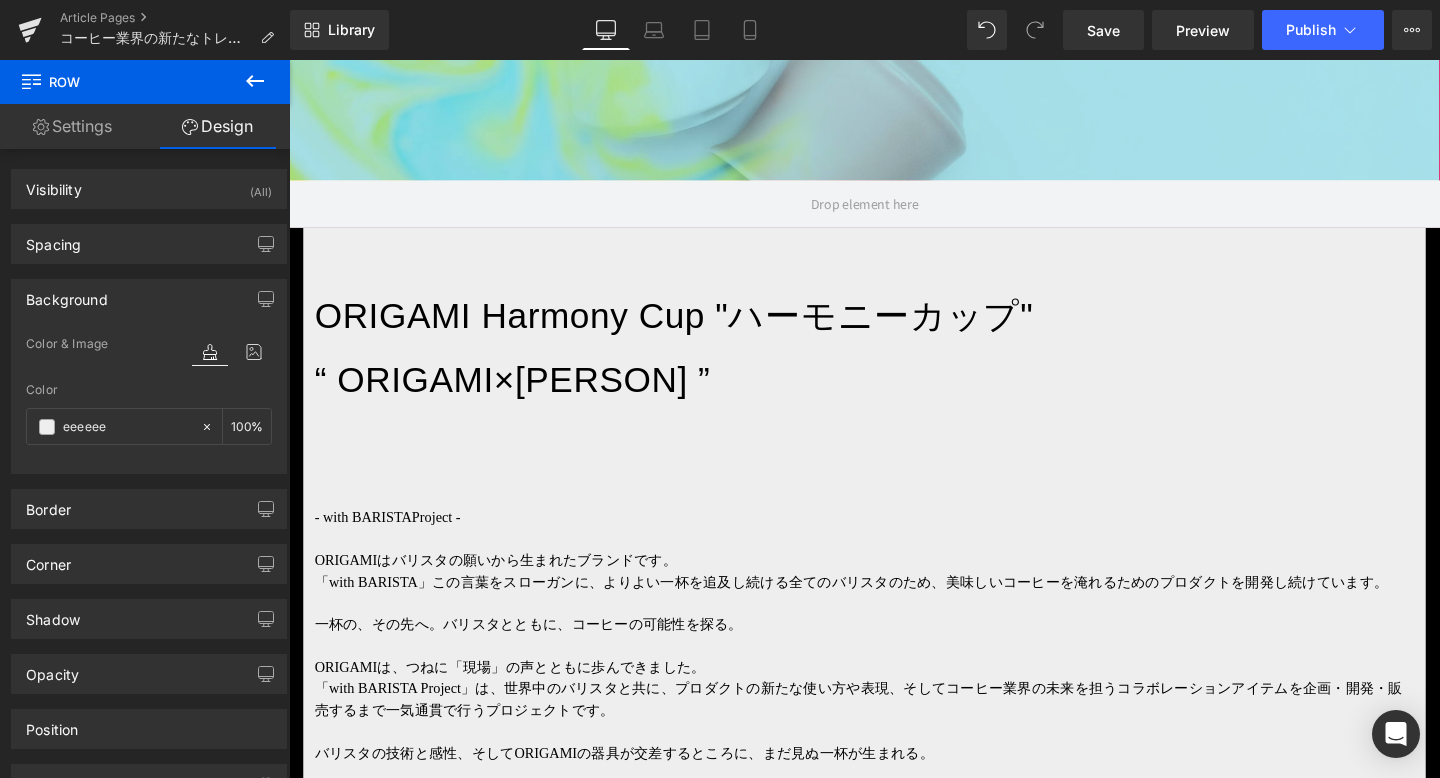 click on "Hero Banner   500px" at bounding box center (894, -38) 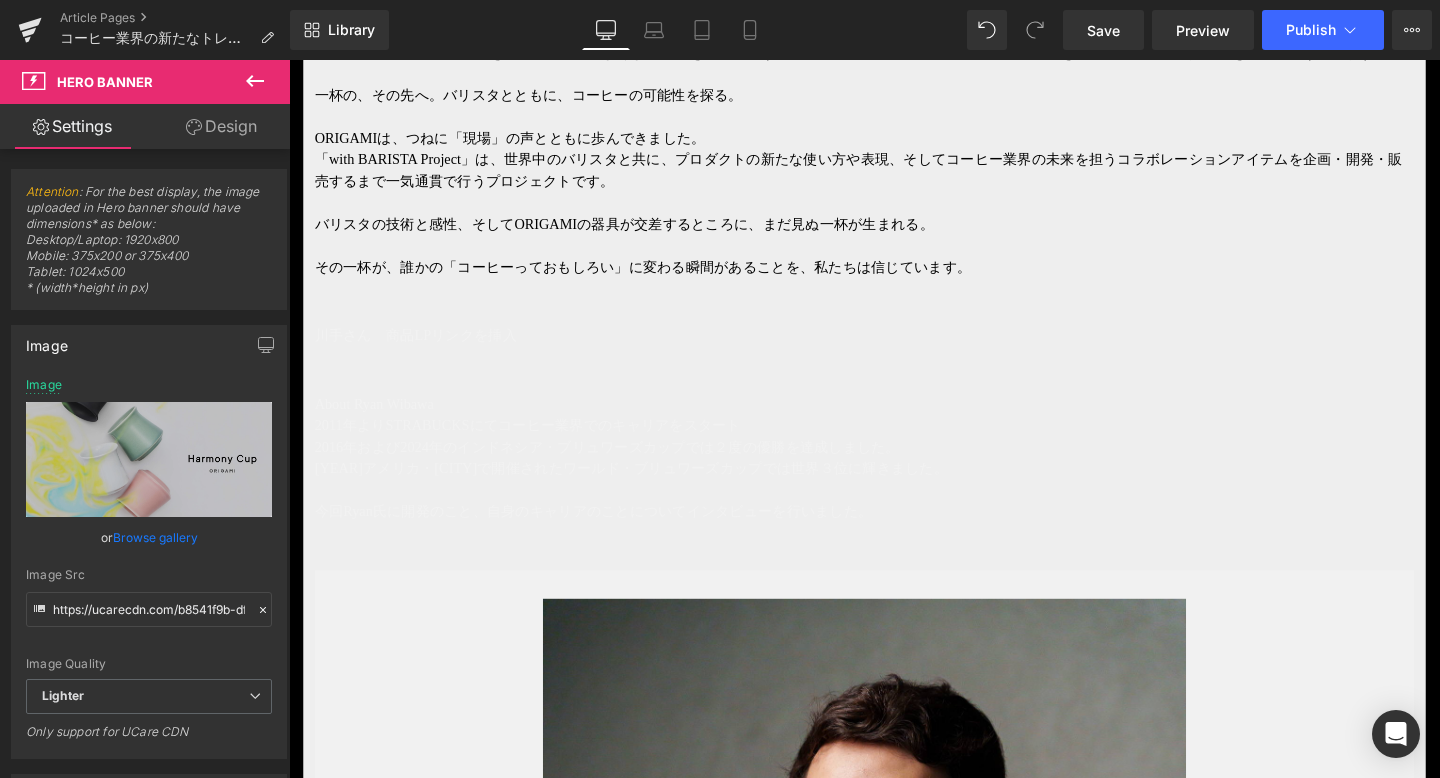 scroll, scrollTop: 688, scrollLeft: 0, axis: vertical 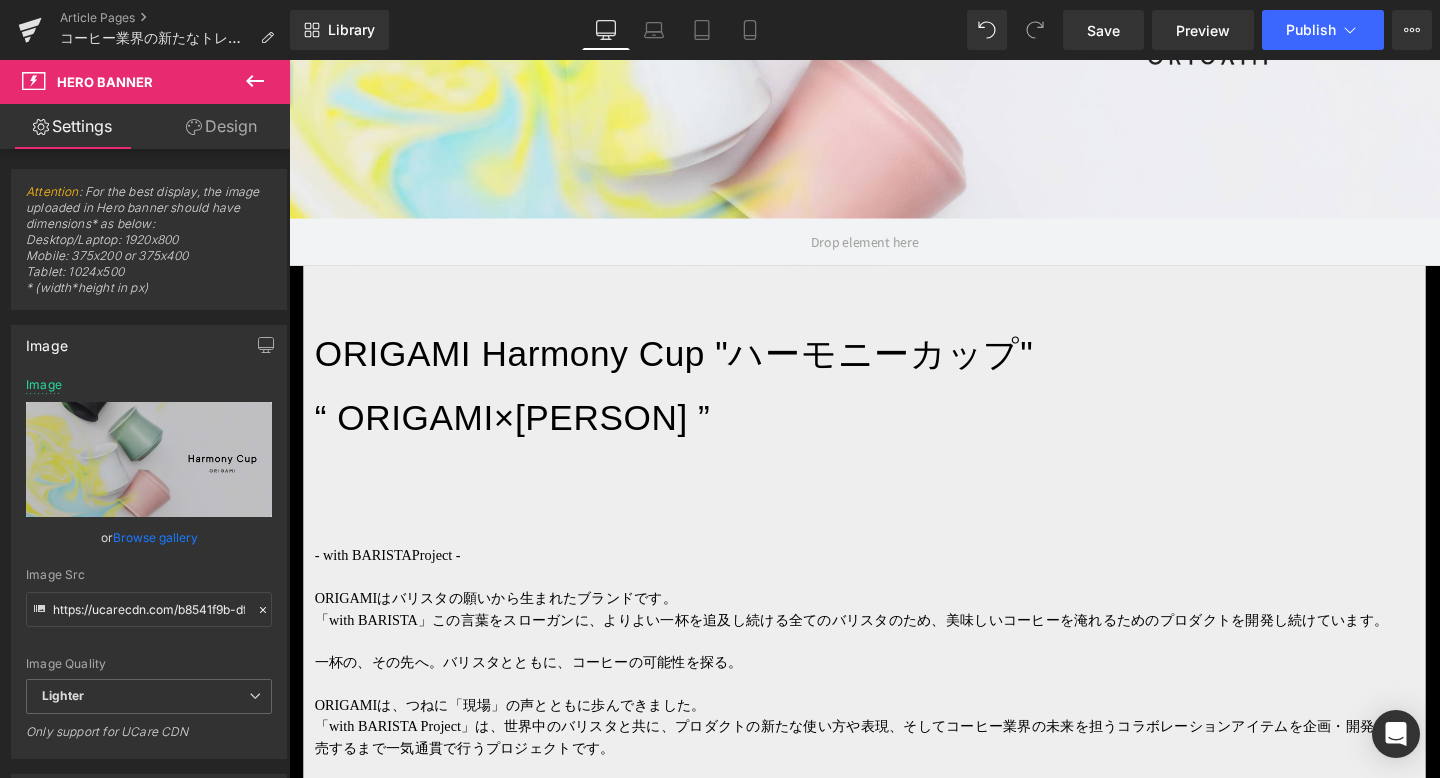 click at bounding box center [255, 82] 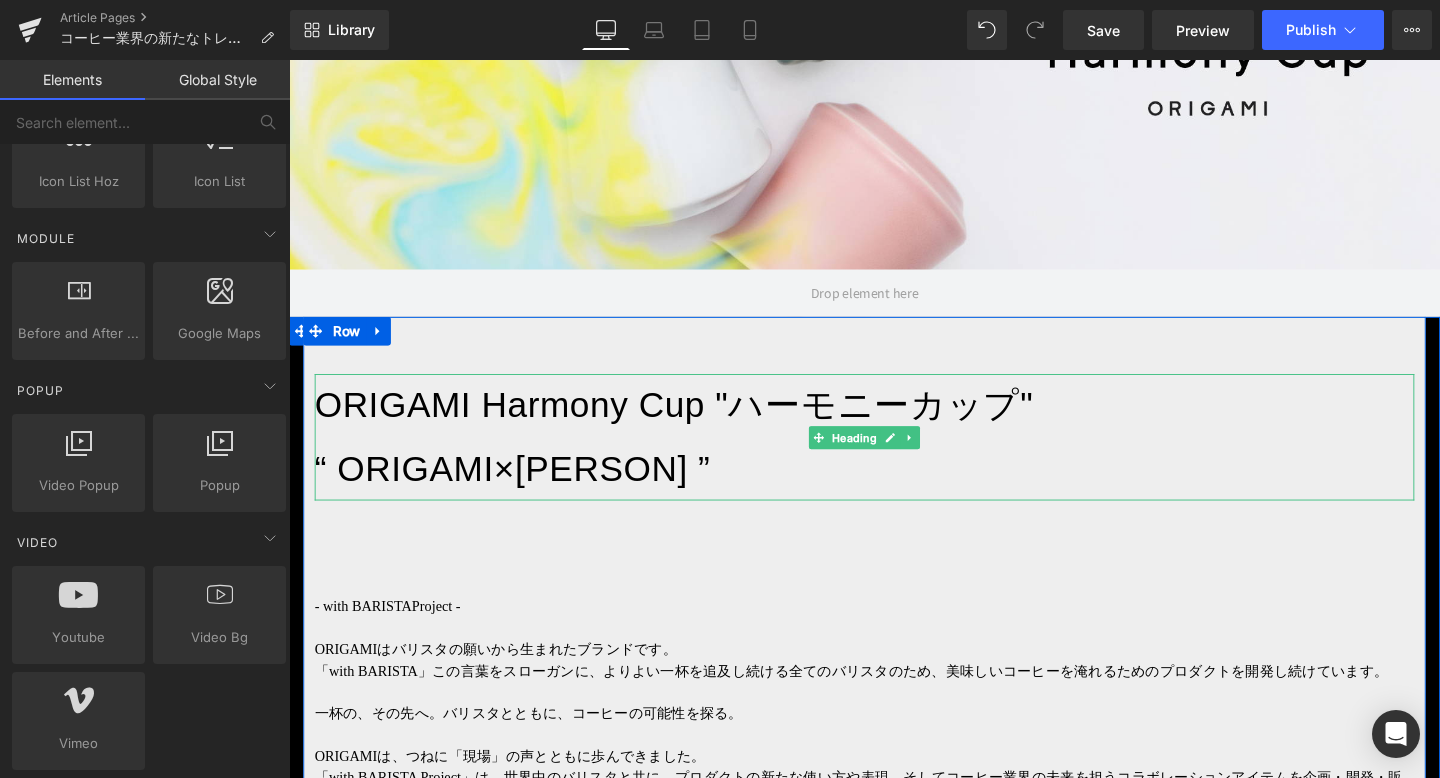 scroll, scrollTop: 630, scrollLeft: 0, axis: vertical 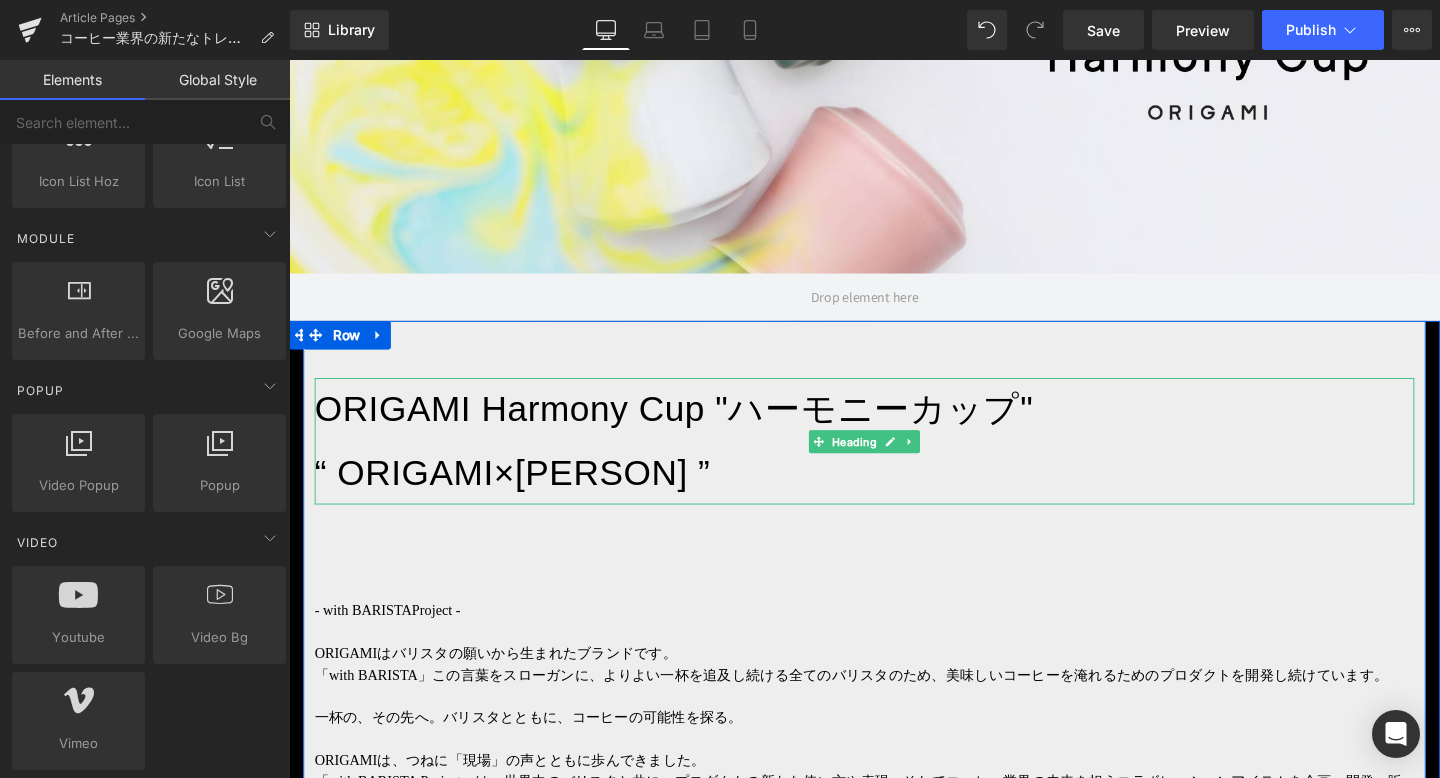click on "“ ORIGAMI×Ryan Wibawa ”" at bounding box center (894, 494) 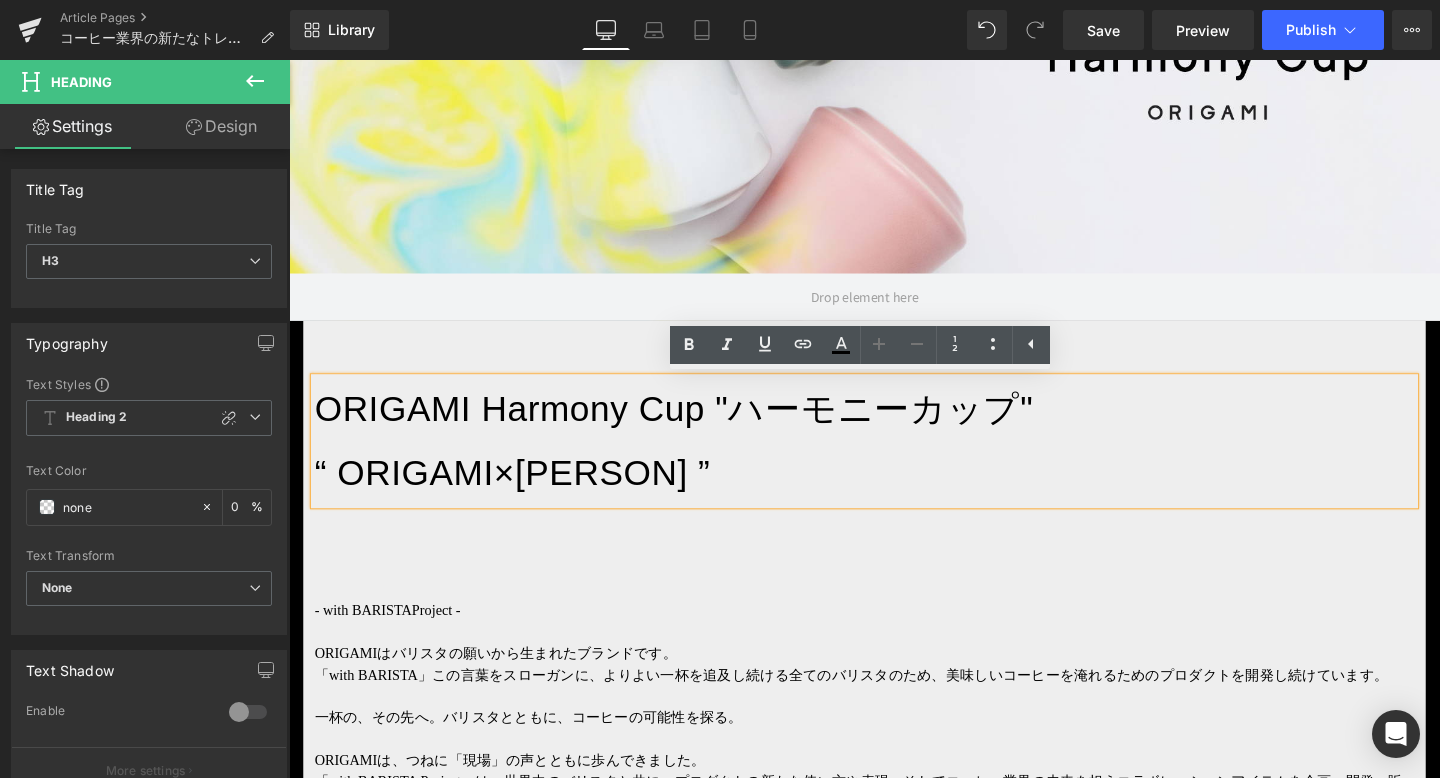 drag, startPoint x: 792, startPoint y: 496, endPoint x: 317, endPoint y: 414, distance: 482.02594 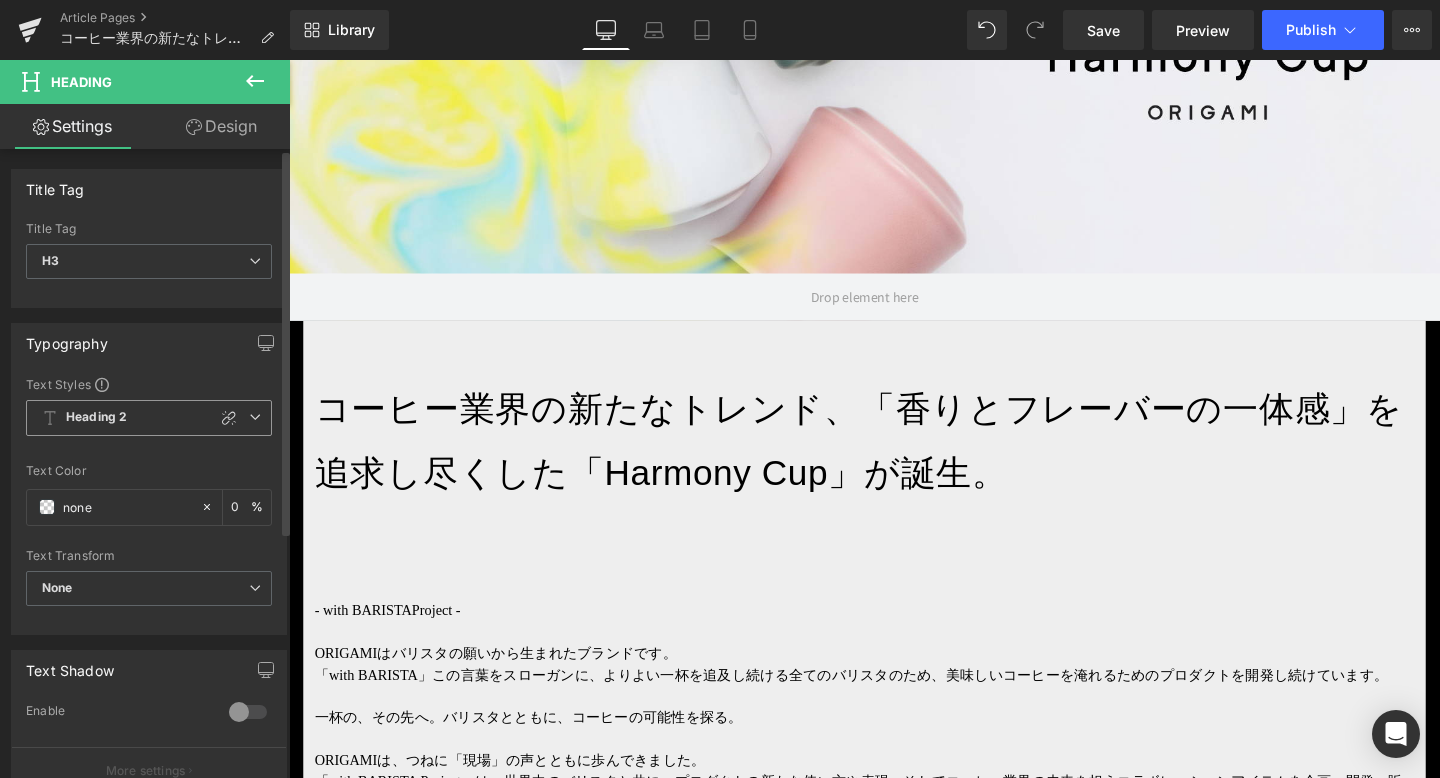 click on "Heading 2" at bounding box center (149, 418) 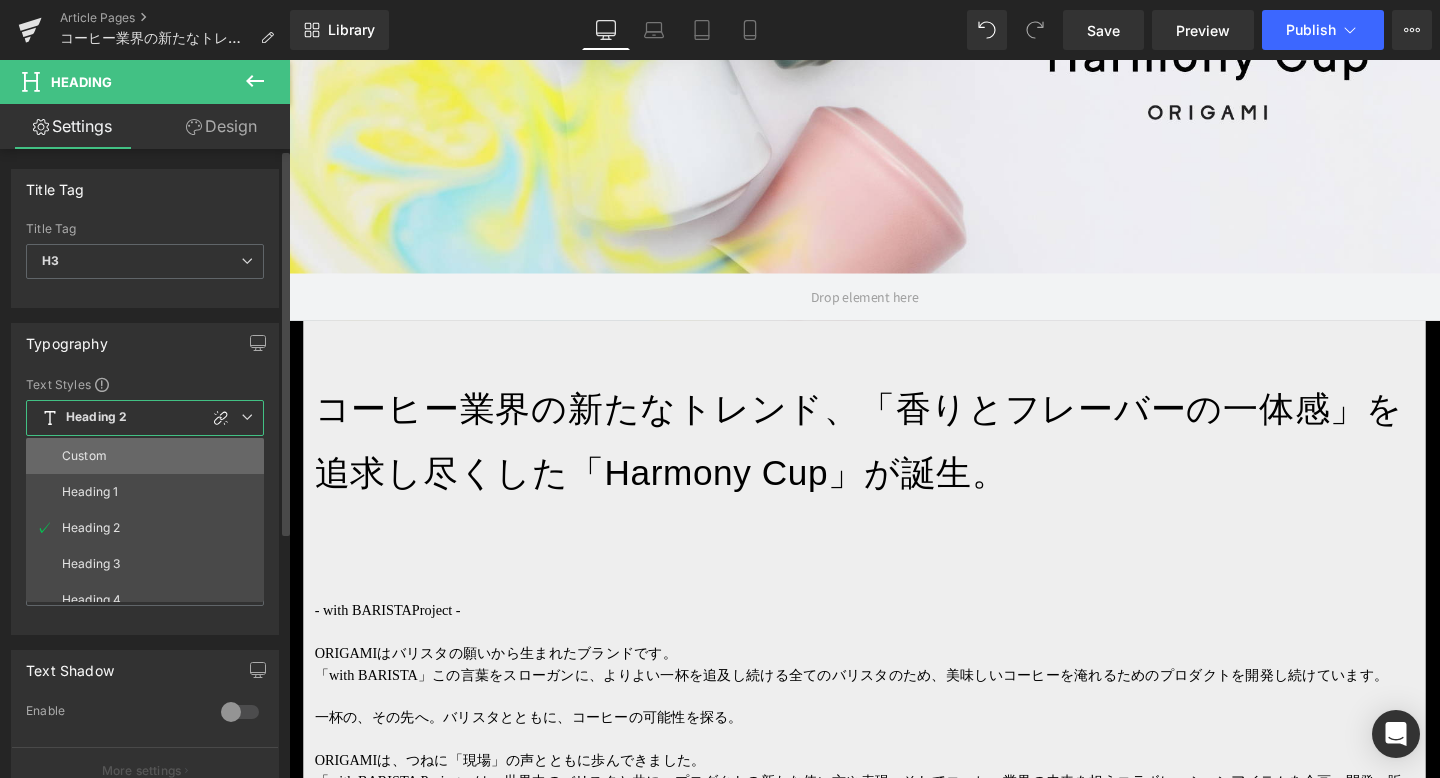 click on "Custom" at bounding box center (149, 456) 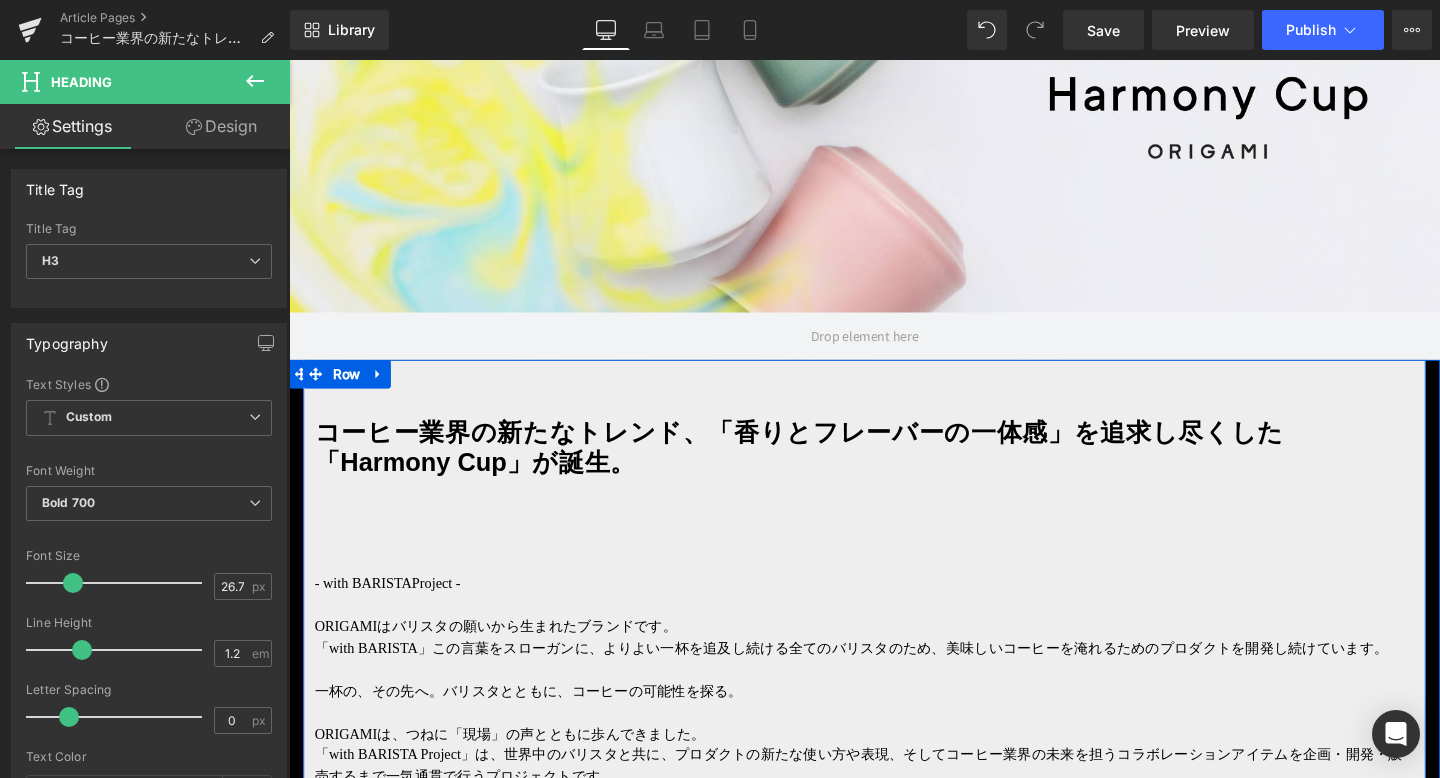 scroll, scrollTop: 584, scrollLeft: 0, axis: vertical 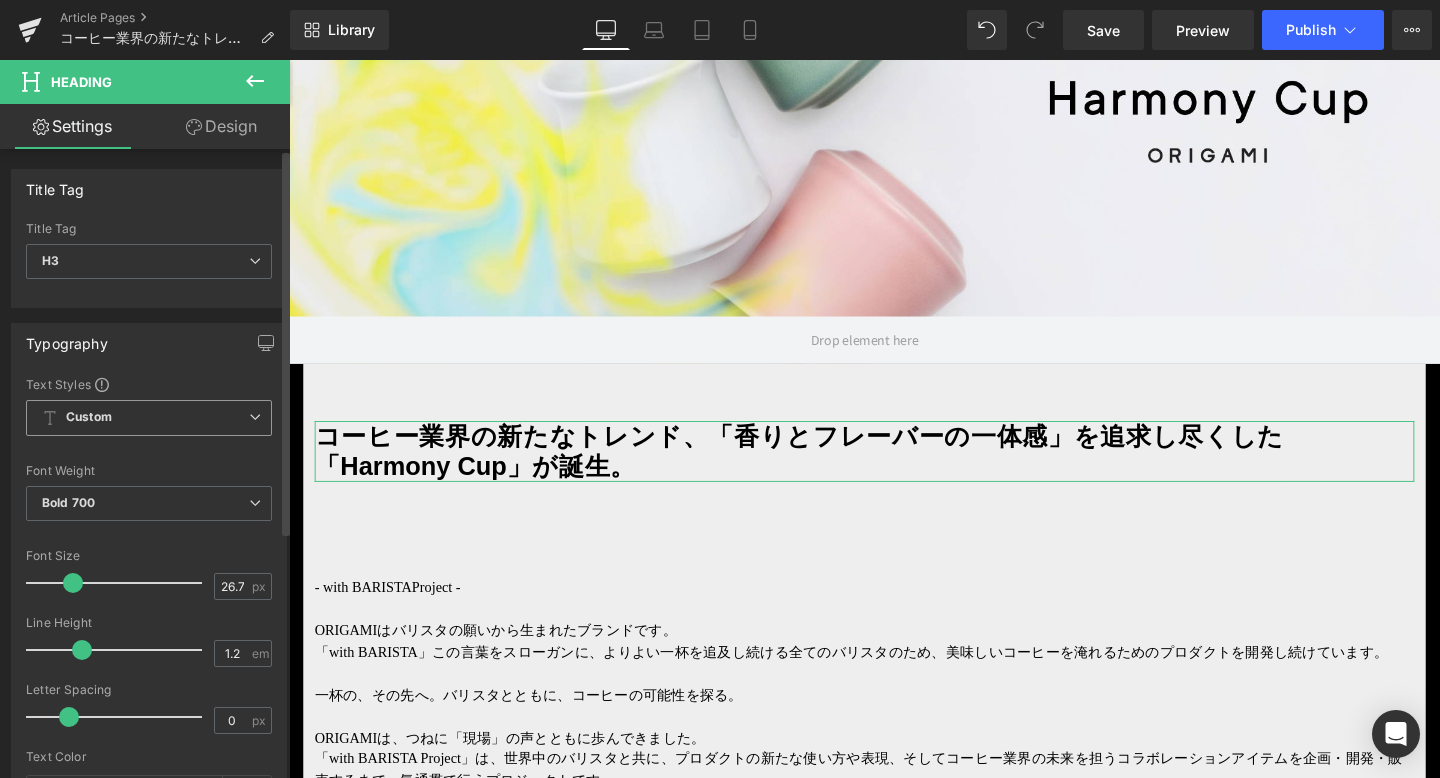 click at bounding box center [255, 417] 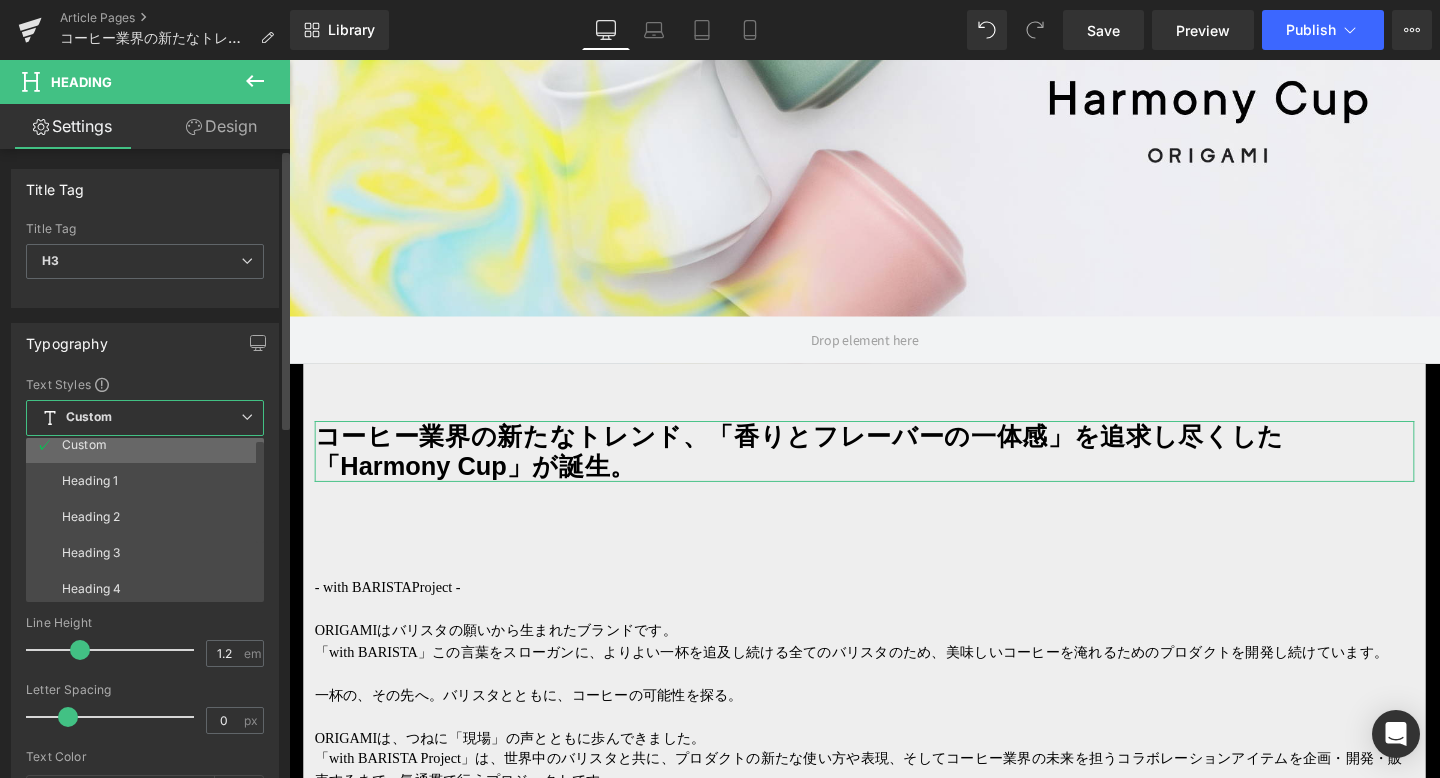 scroll, scrollTop: 0, scrollLeft: 0, axis: both 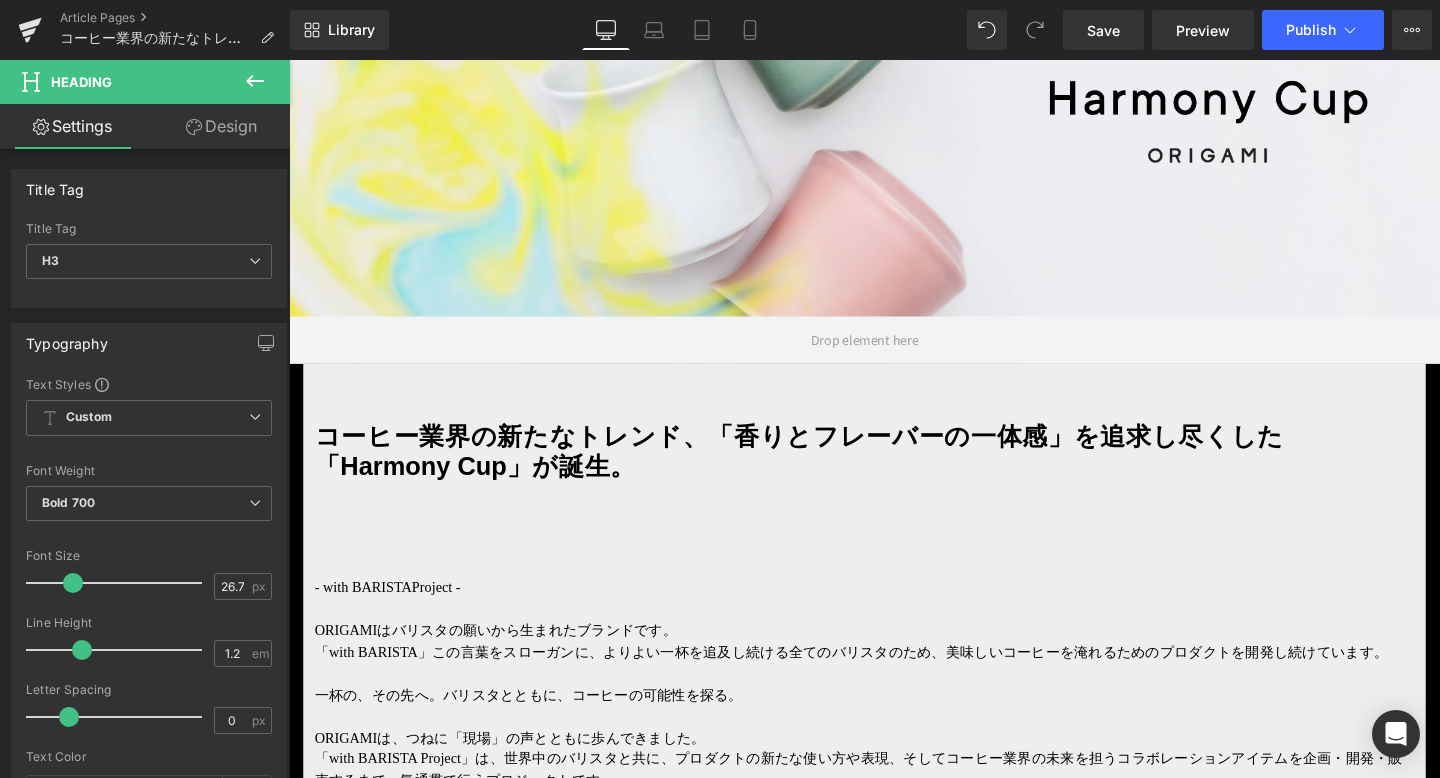 click on "コンテンツに進む
メールマガジンの新規購読で初回注文が10％OFFのクーポンをGET 　＞
夏季休業日と発送のお知らせ 　＞
【7月24日（木）～9月7日】発送日の一時的な変更のお知らせ 　＞
卸販売（ビジネス利用）ご希望の方へ" at bounding box center (894, 4167) 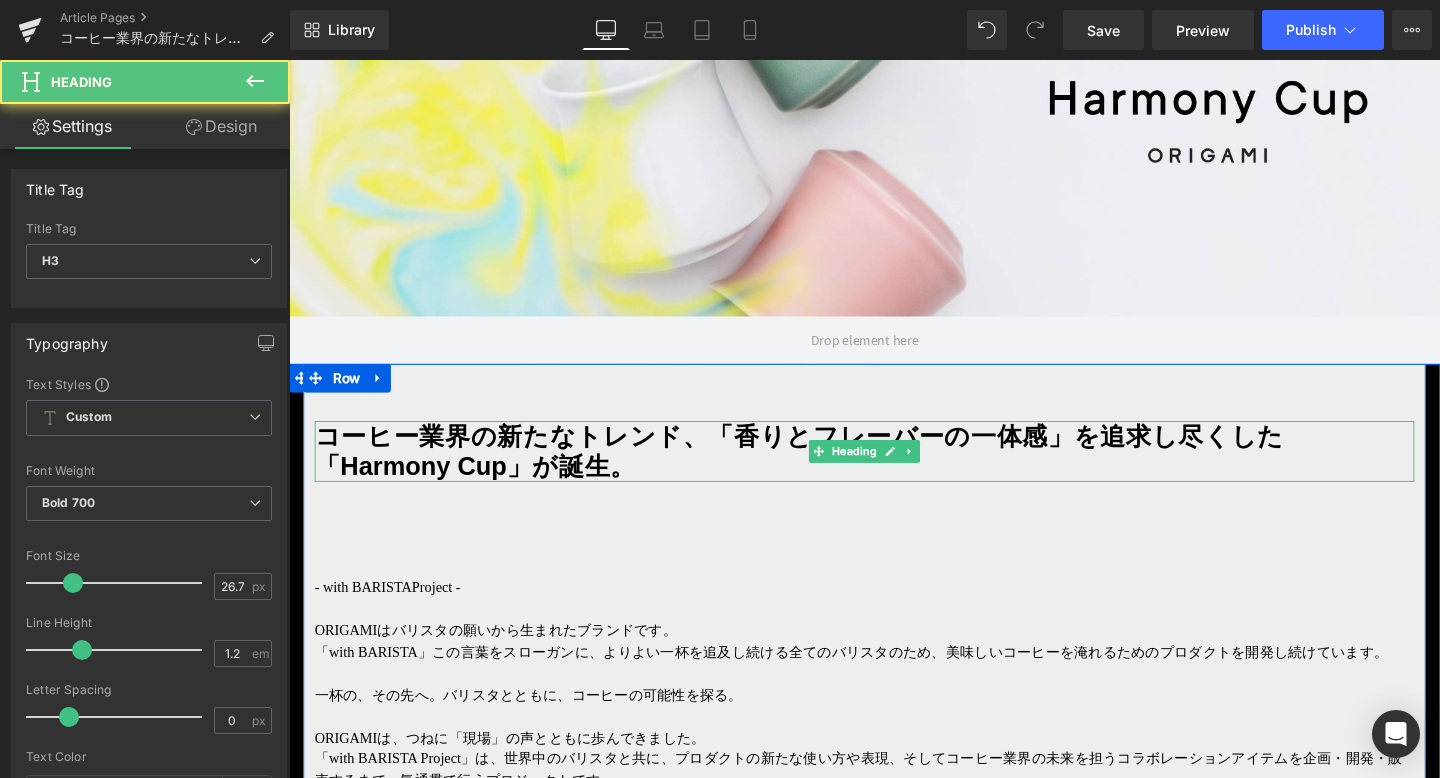 click on "コーヒー業界の新たなトレンド、「香りとフレーバーの一体感」を追求し尽くした「Harmony Cup」が誕生。" at bounding box center (894, 472) 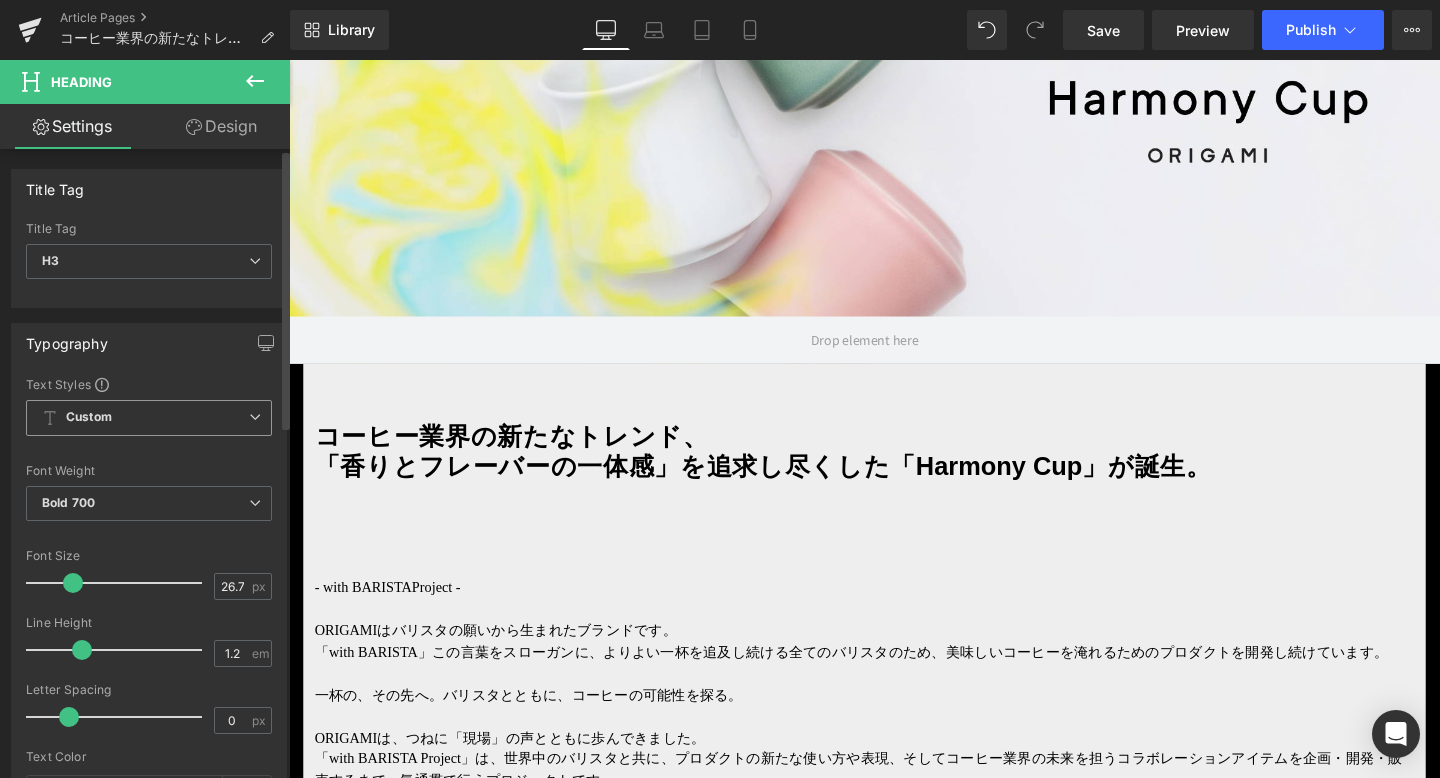click at bounding box center (255, 417) 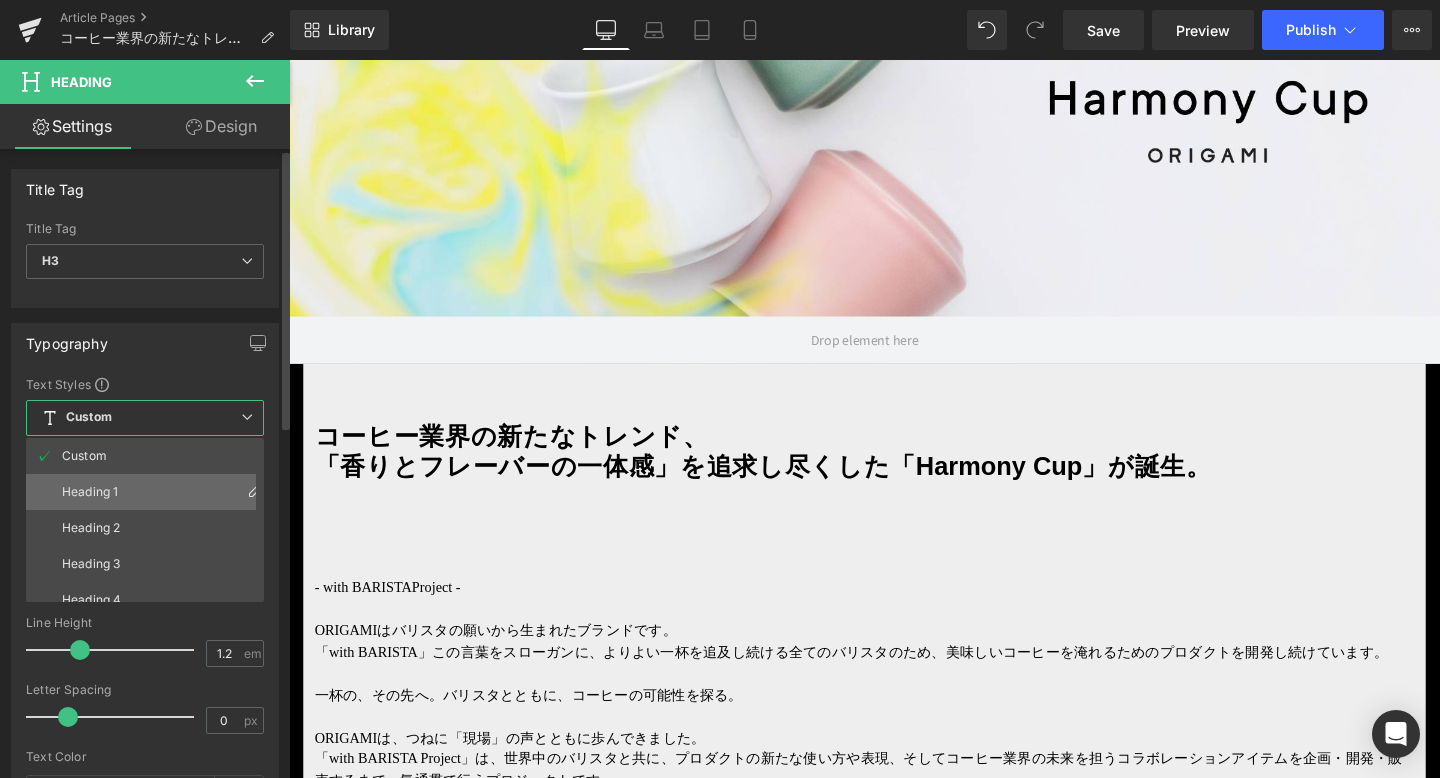 click on "Heading 1" at bounding box center (149, 492) 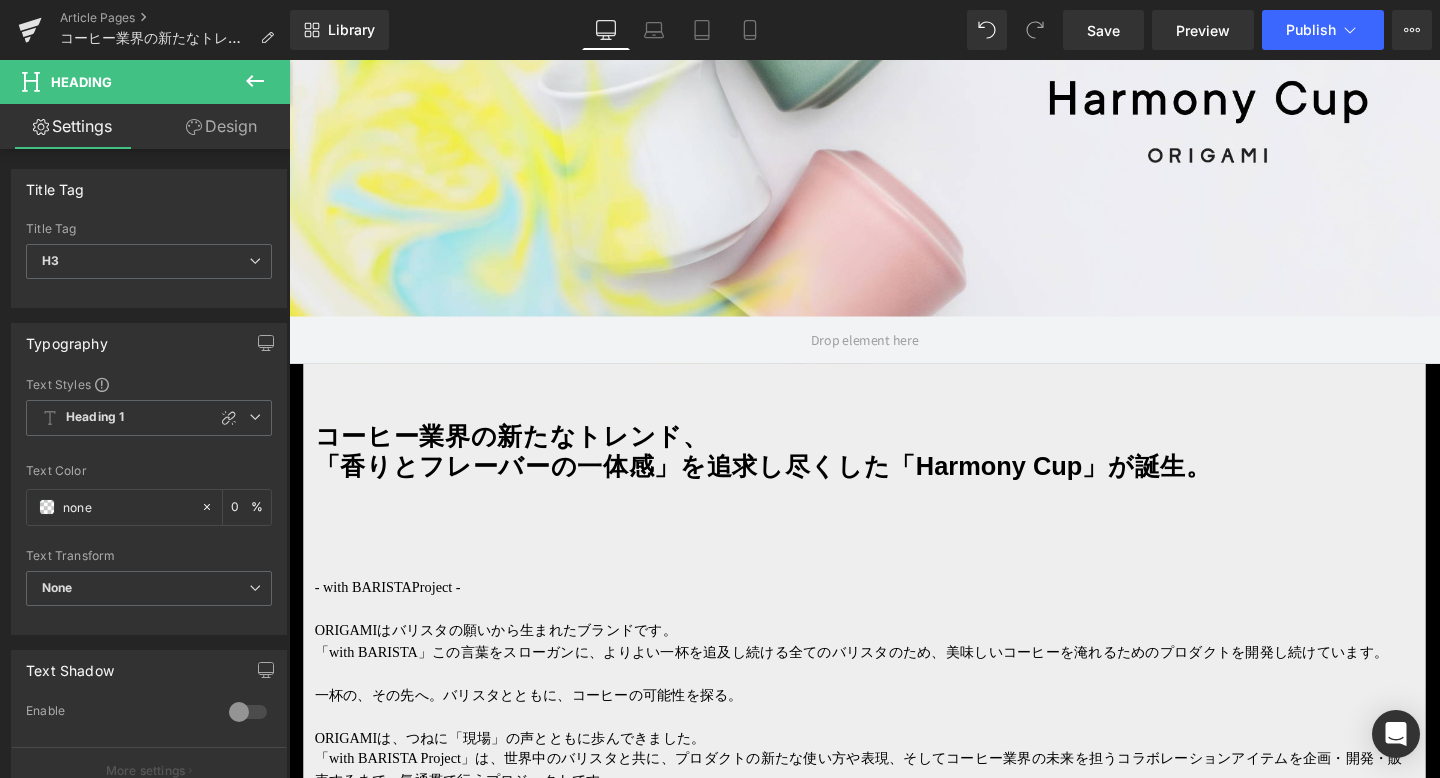 click on "コーヒー業界の新たなトレンド、 「香りとフレーバーの一体感」を追求し尽くした「Harmony Cup」が誕生。" at bounding box center [894, 472] 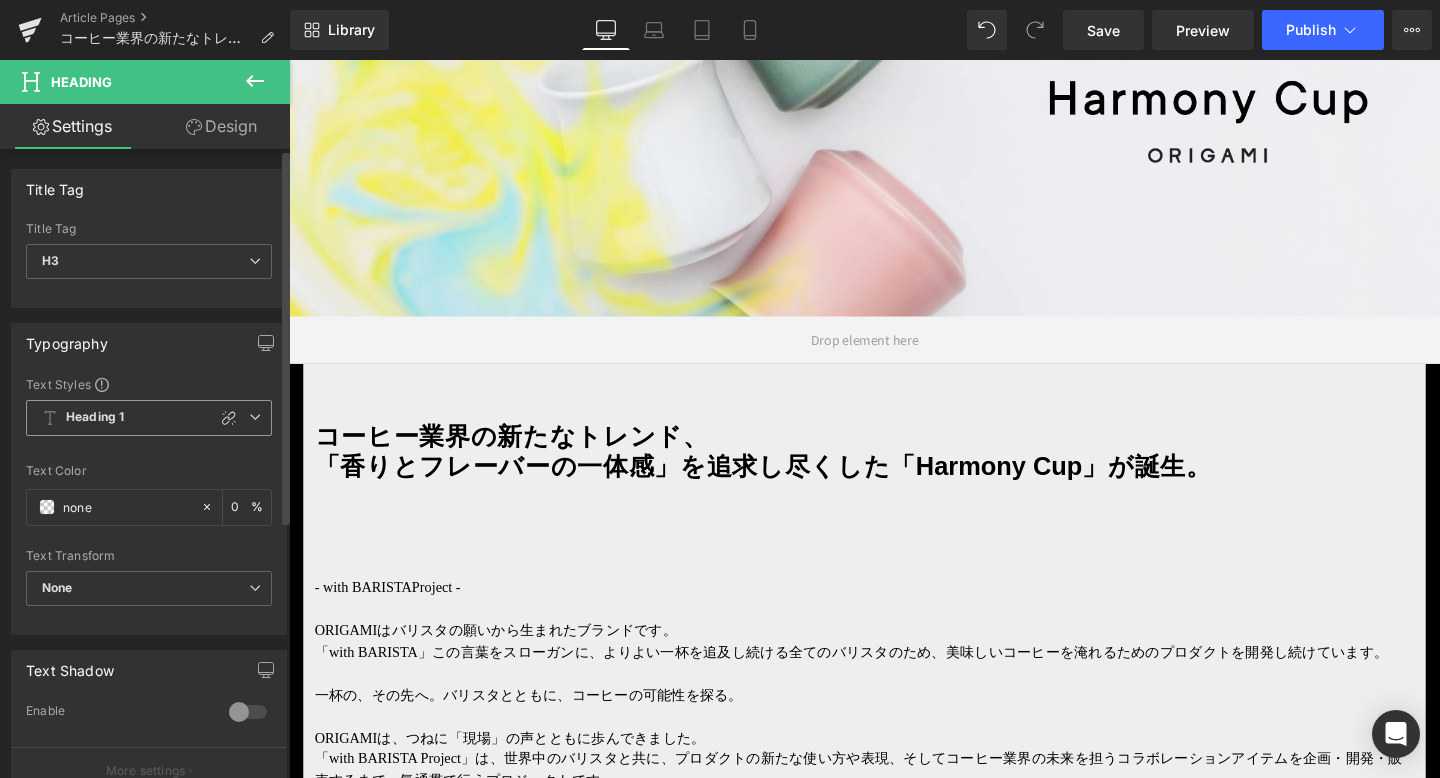 click on "Heading 1" at bounding box center [149, 418] 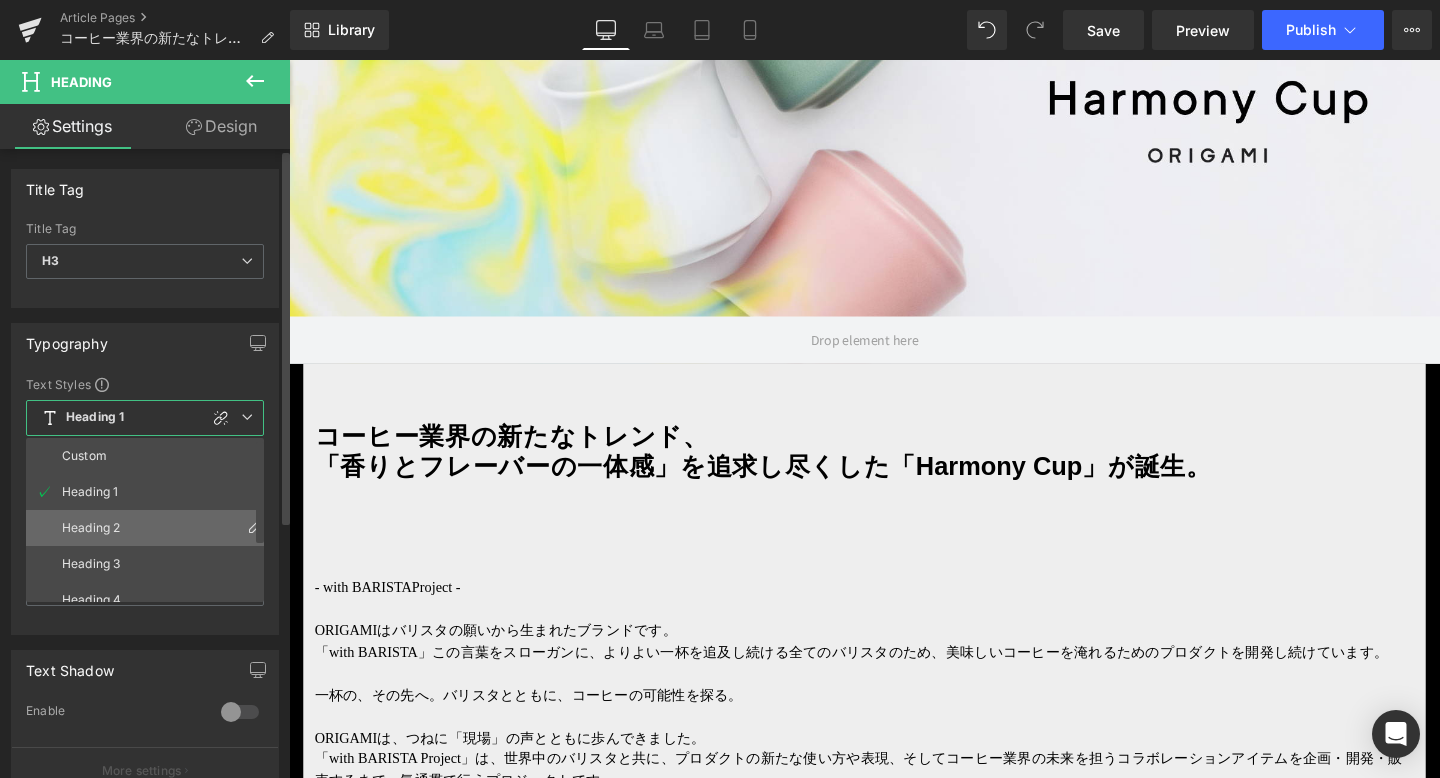 click on "Heading 2" at bounding box center (149, 528) 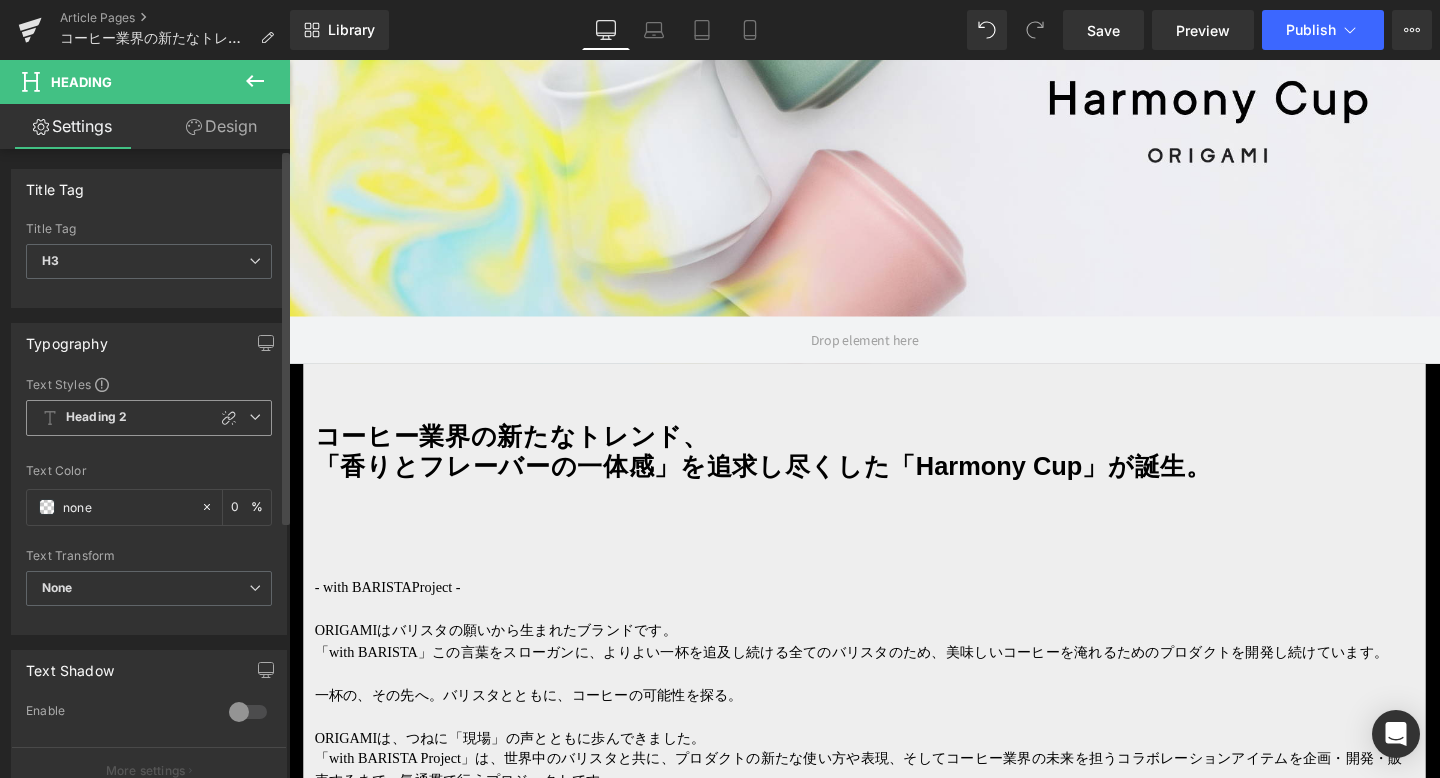 click on "Heading 2" at bounding box center (149, 418) 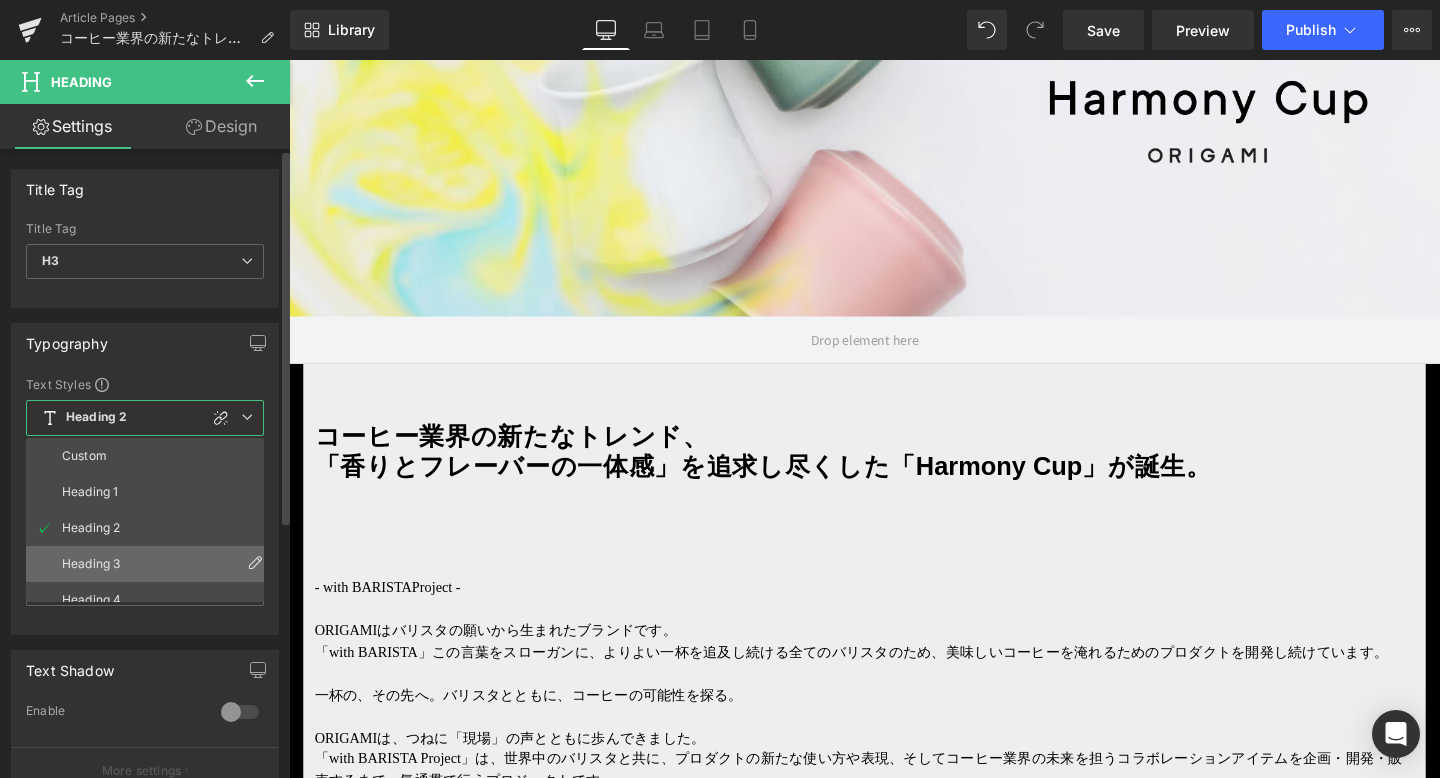 click on "Heading 3" at bounding box center (149, 564) 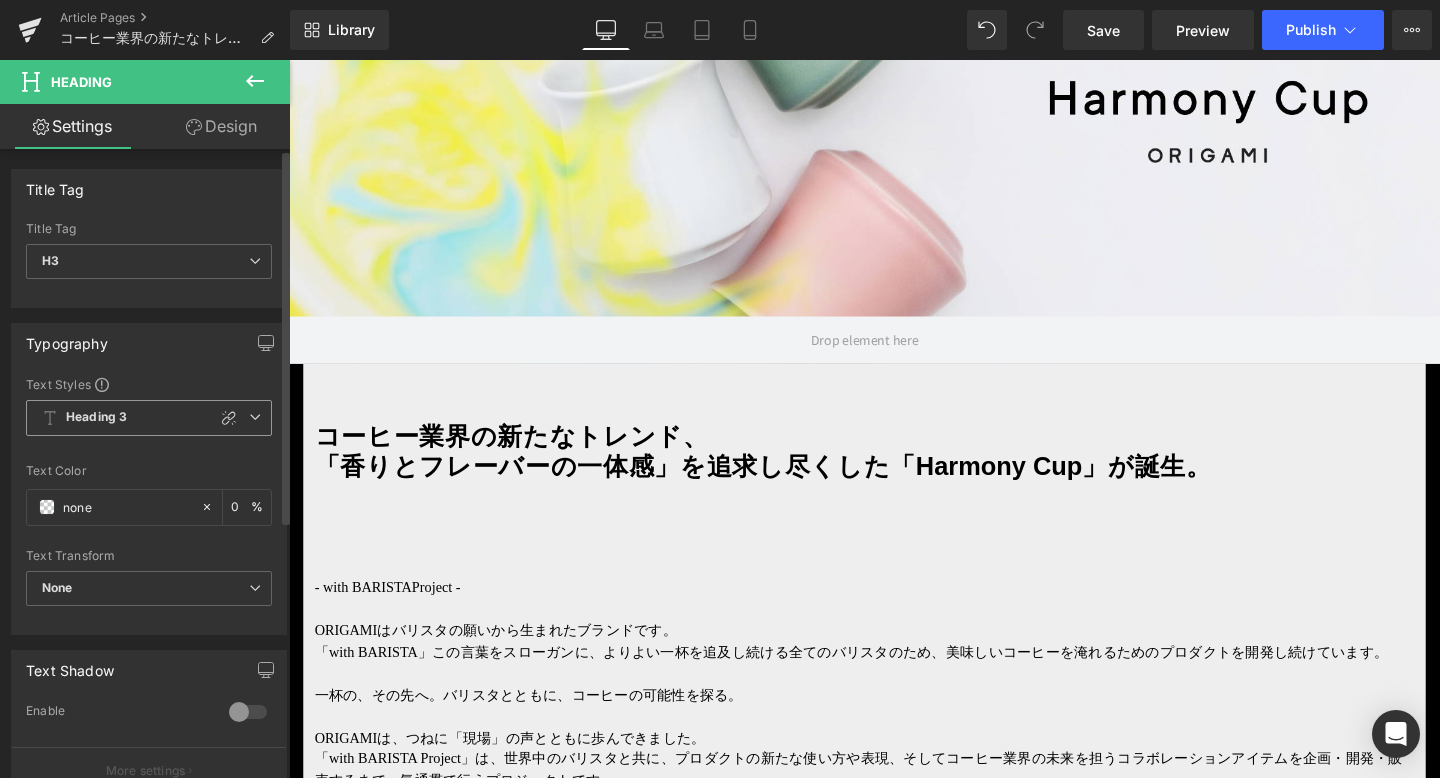 click on "Heading 3" at bounding box center [149, 418] 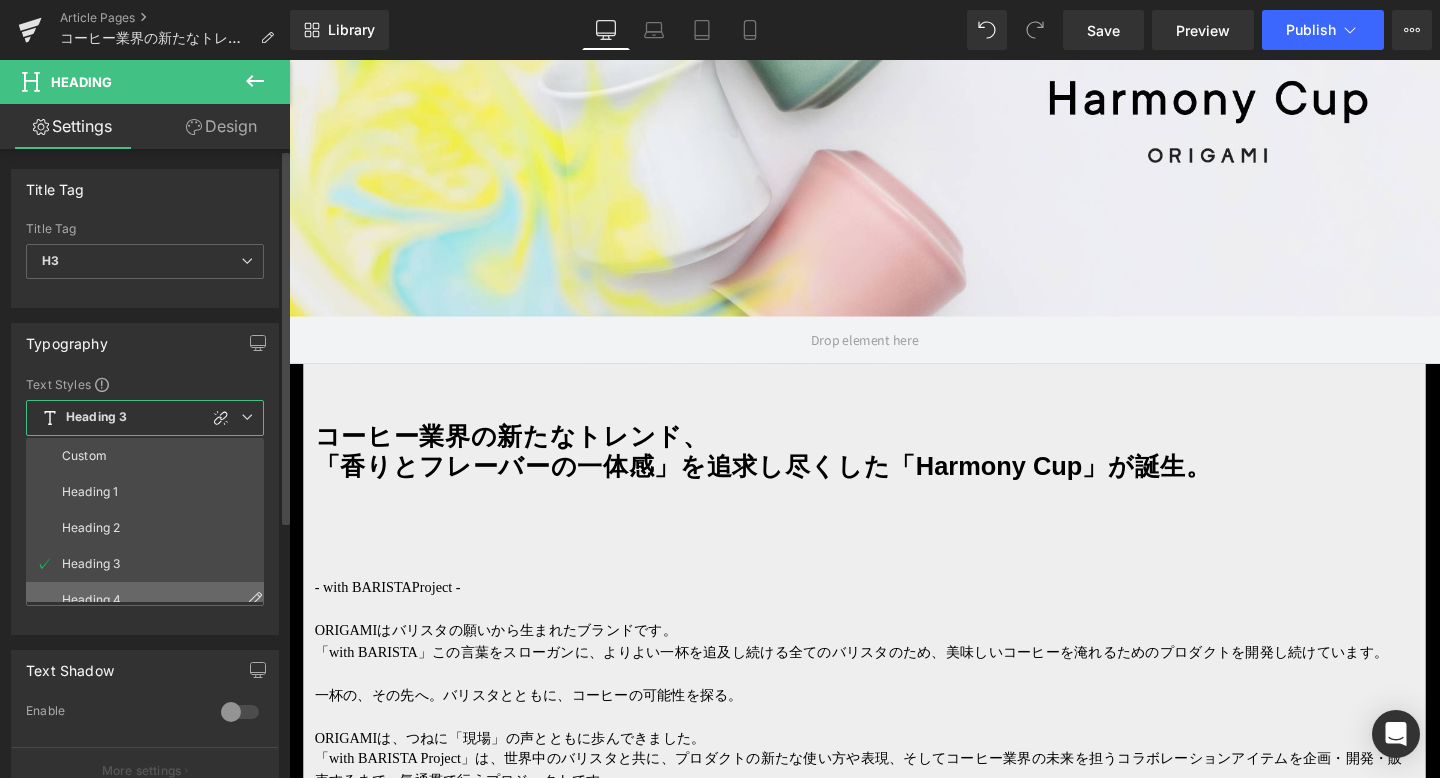 click on "Heading 4" at bounding box center (149, 600) 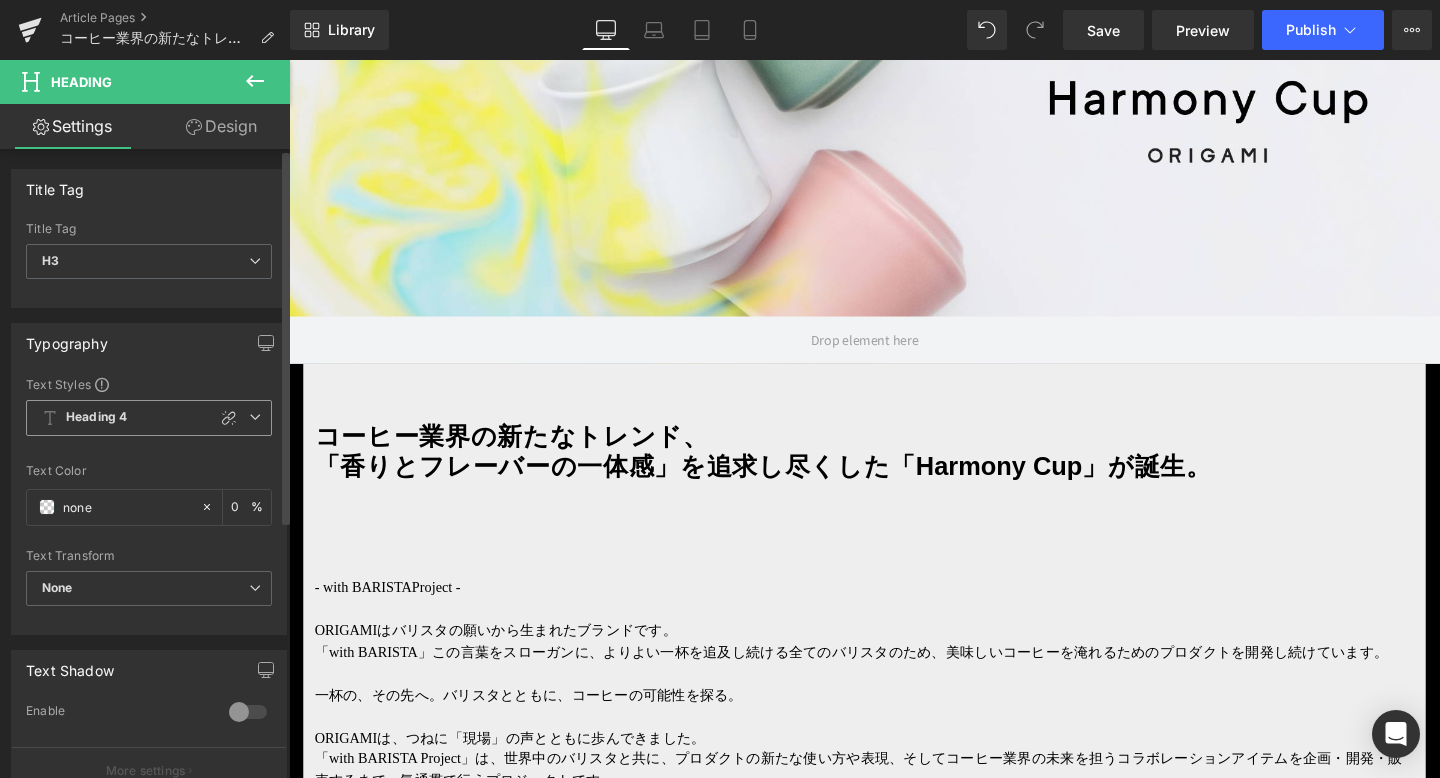 click on "Heading 4" at bounding box center (149, 418) 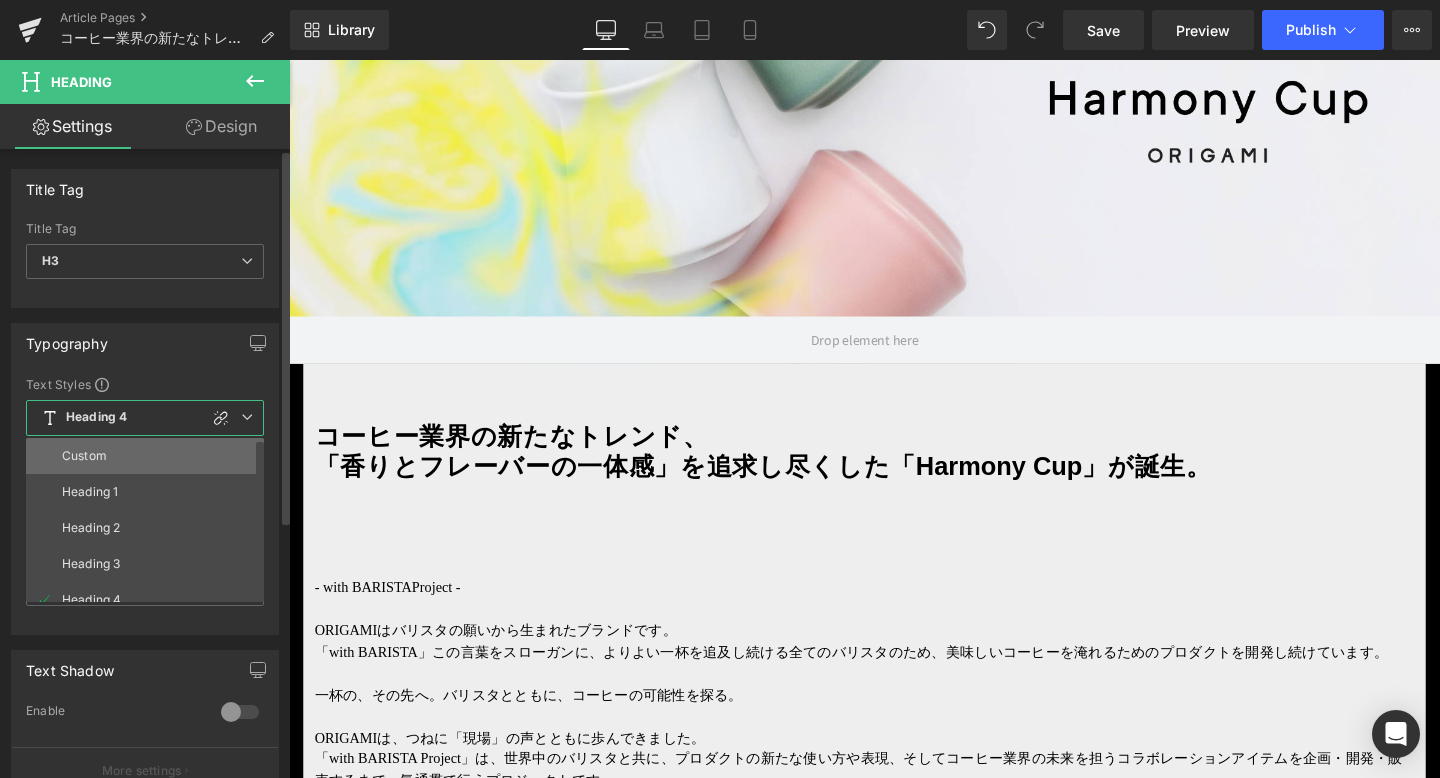 click on "Custom" at bounding box center [149, 456] 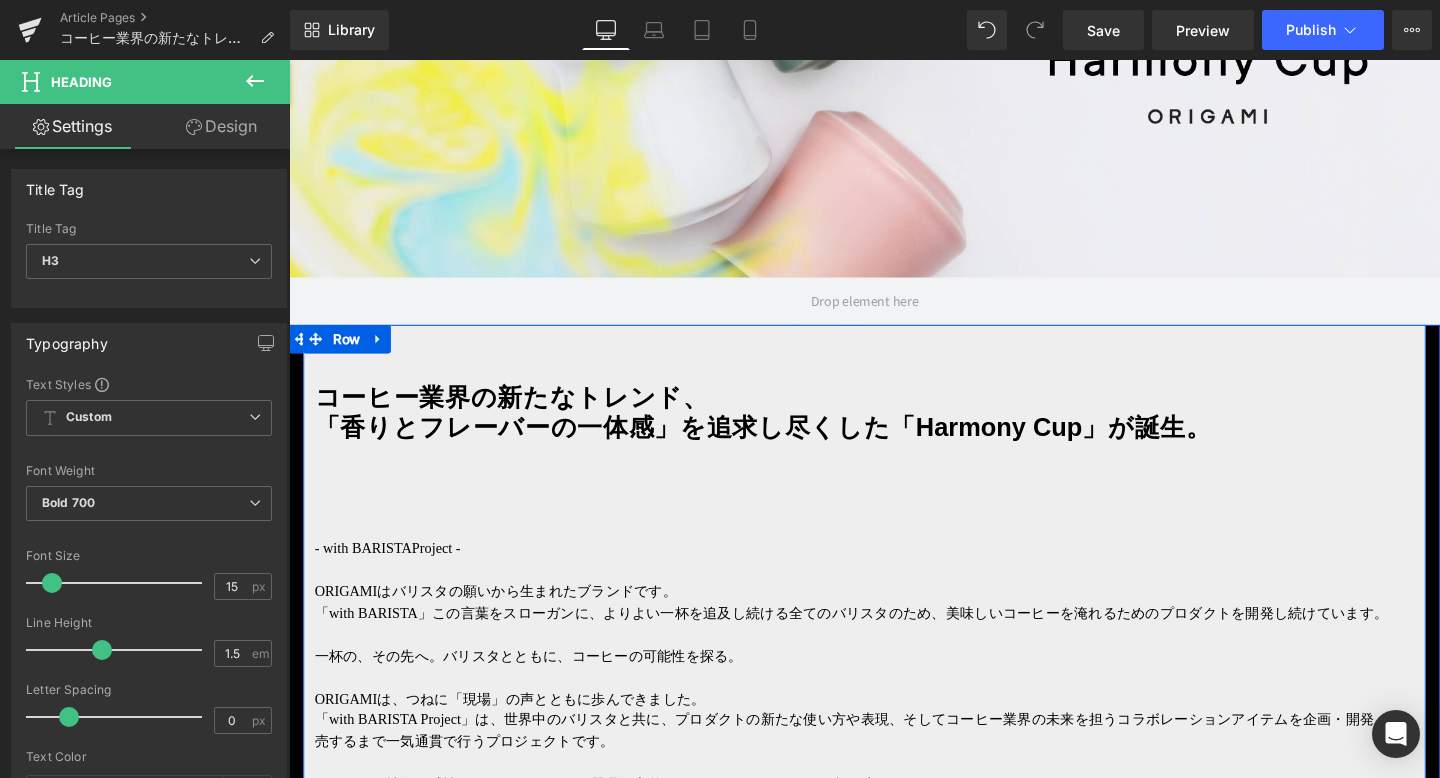 scroll, scrollTop: 629, scrollLeft: 0, axis: vertical 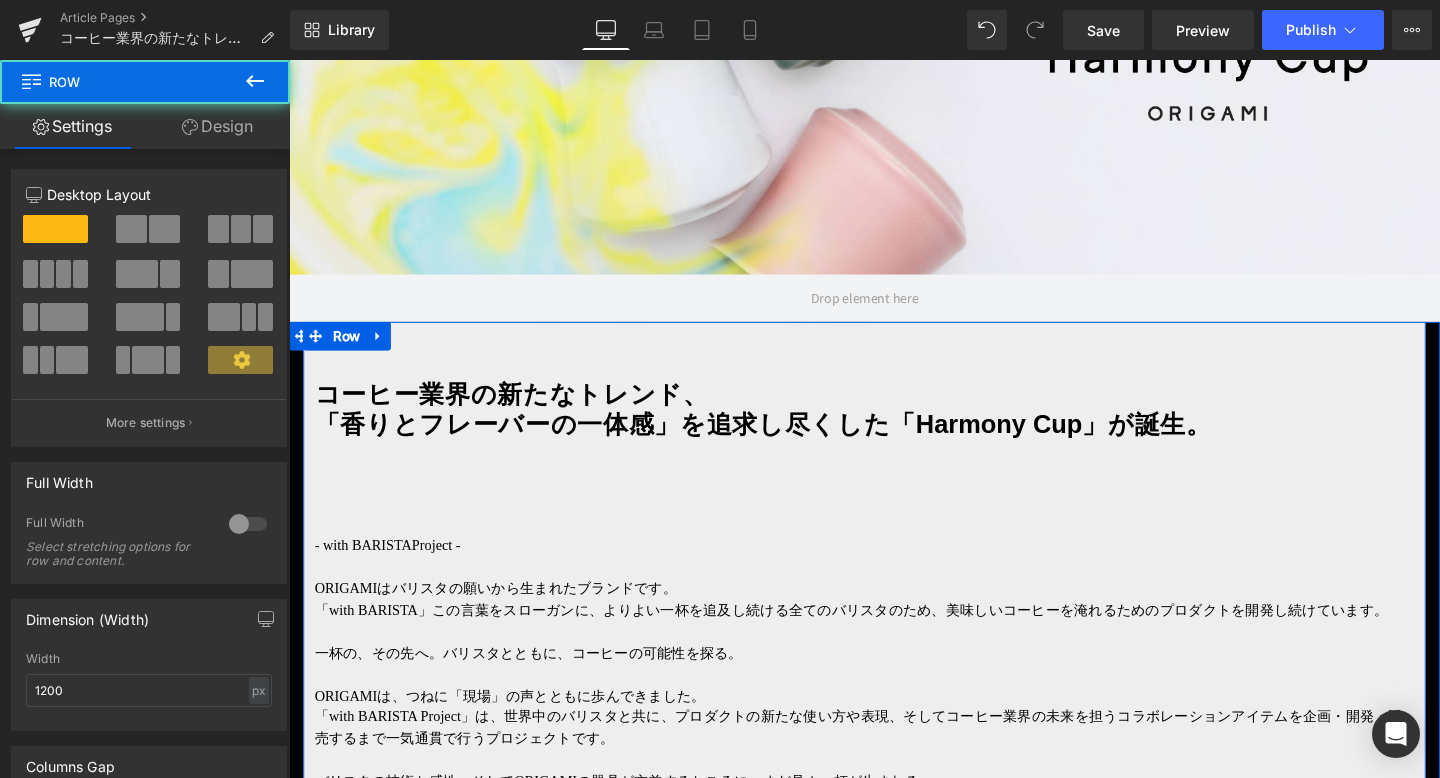 click on "コーヒー業界の新たなトレンド、 「香りとフレーバーの一体感」を追求し尽くした「Harmony Cup」が誕生。 Heading         - with BARISTA  Project - ORIGAMIはバリスタの願いから生まれたブランドです。 「with BARISTA」この言葉をスローガンに、よりよい一杯を追及し続ける全てのバリスタのため、美味しいコーヒーを淹れるためのプロダクトを開発し続けています。 一杯の、その先へ 。バリスタとともに、コーヒーの可能性を探る。 ORIGAMIは、つねに「現場」の声とともに歩んできました。 「with BARISTA Project」は、世界中のバリスタと共に、プロダクトの新たな使い方や表現、そしてコーヒー業界の未来を担うコラボレーションアイテムを企画・開発・販売するまで一気通貫で行うプロジェクトです。 Text Block         川手さん　商品LPリンクを挿入 Text Block         Text Block" at bounding box center (894, 4017) 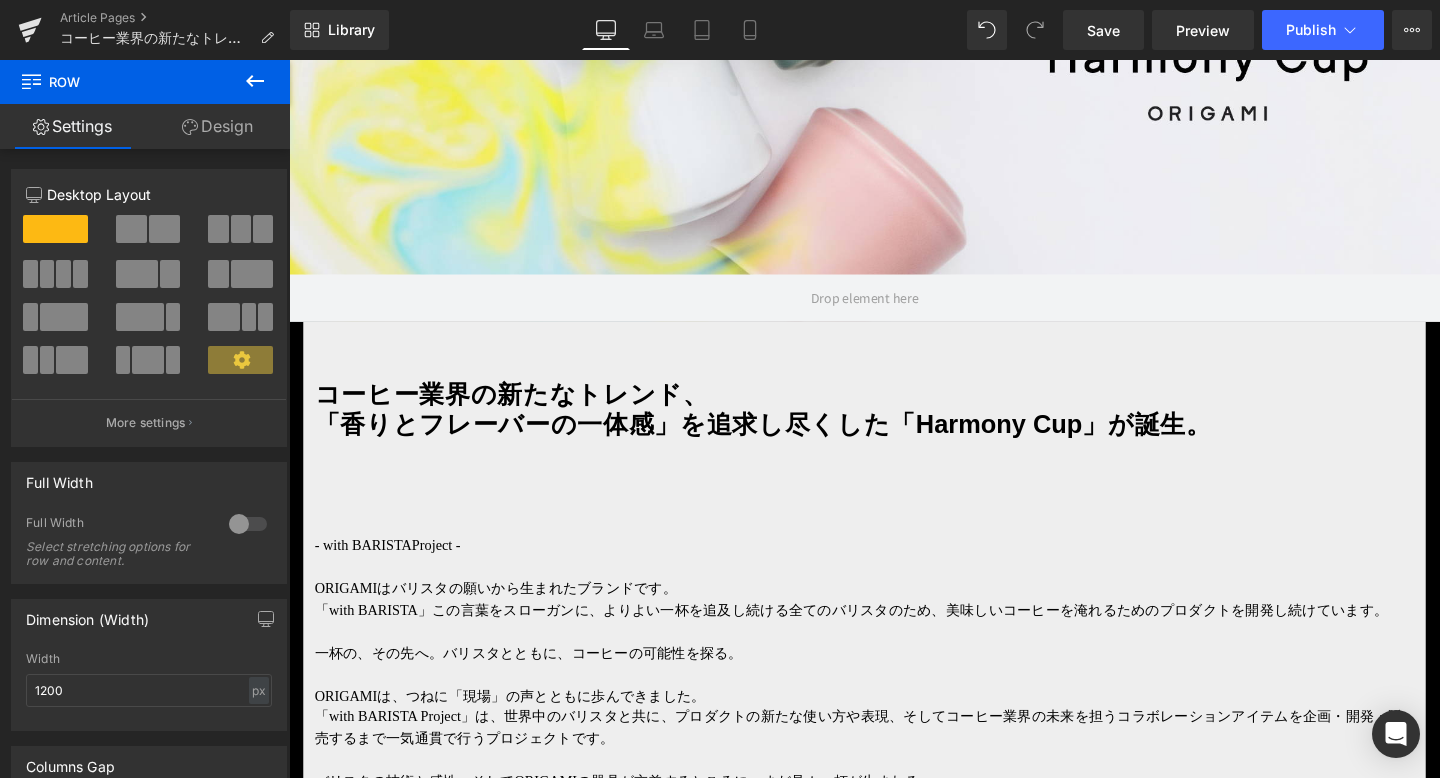 click 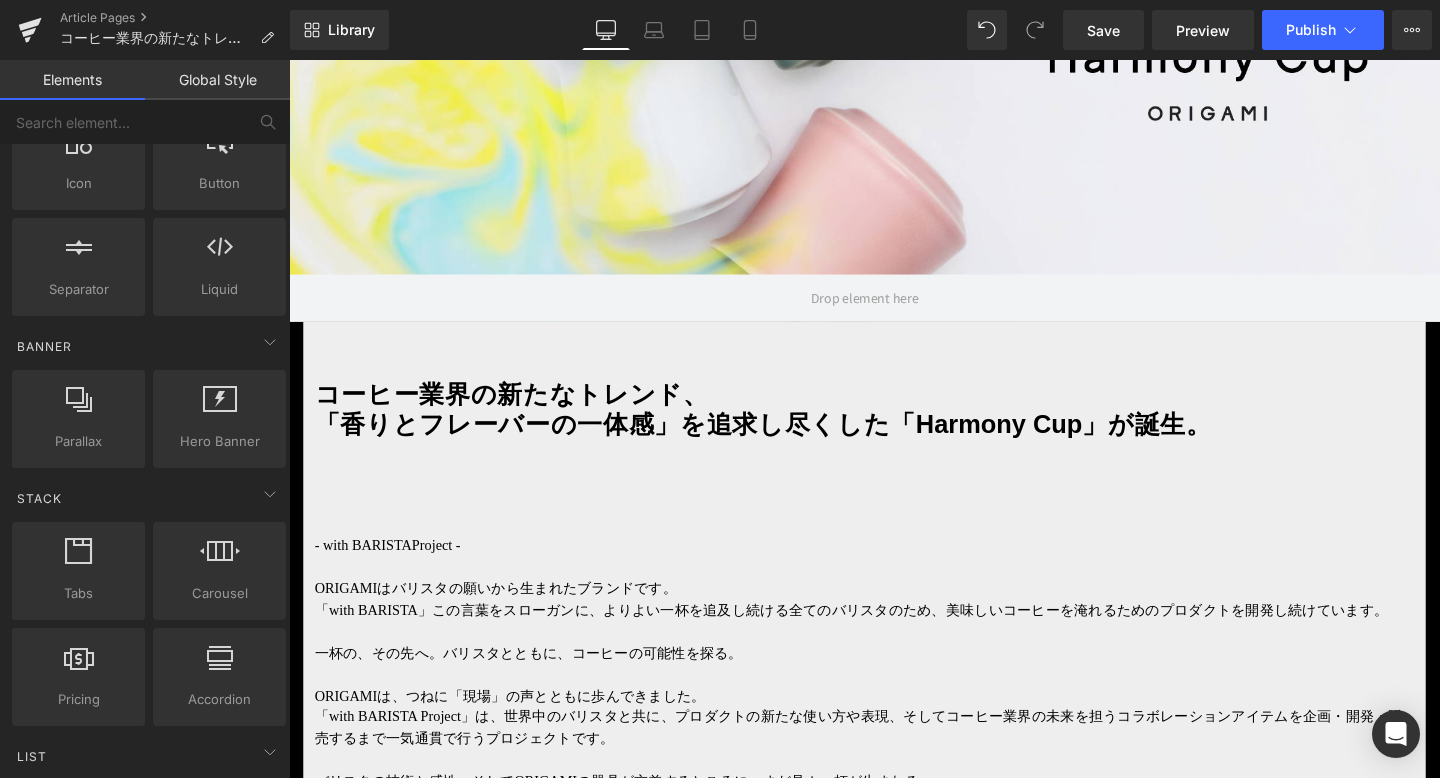 scroll, scrollTop: 0, scrollLeft: 0, axis: both 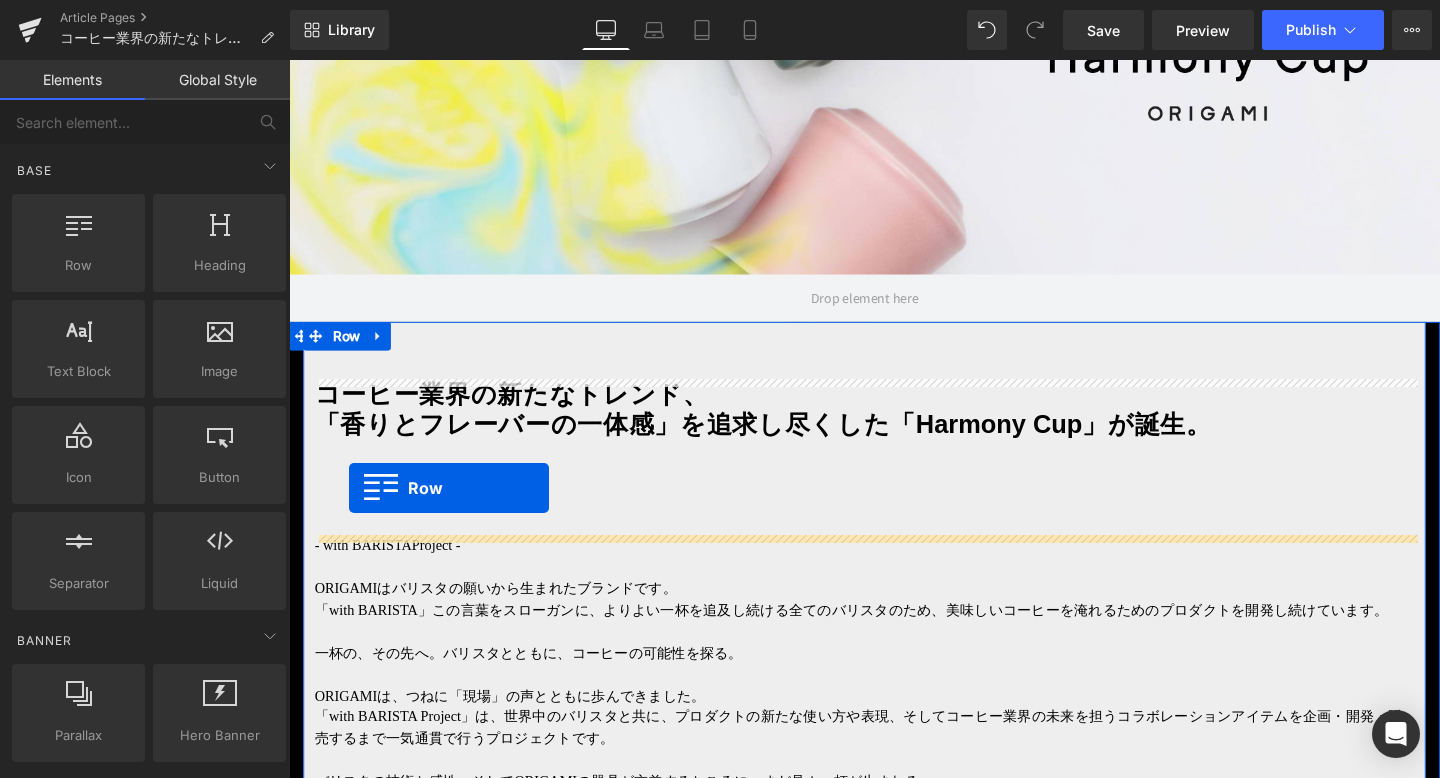 drag, startPoint x: 379, startPoint y: 331, endPoint x: 354, endPoint y: 508, distance: 178.75682 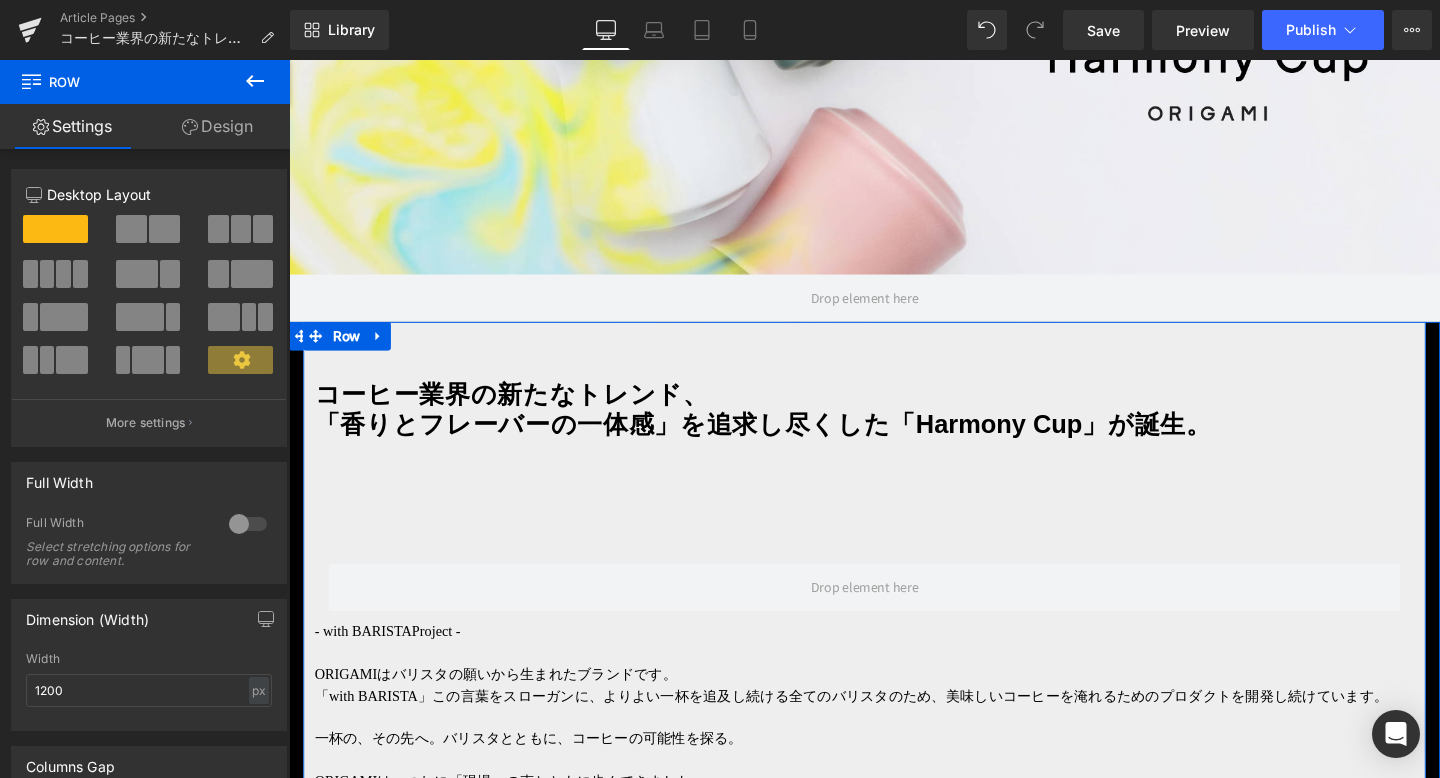 click on "コーヒー業界の新たなトレンド、 「香りとフレーバーの一体感」を追求し尽くした「Harmony Cup」が誕生。 Heading
Row         - with BARISTA  Project - ORIGAMIはバリスタの願いから生まれたブランドです。 「with BARISTA」この言葉をスローガンに、よりよい一杯を追及し続ける全てのバリスタのため、美味しいコーヒーを淹れるためのプロダクトを開発し続けています。 一杯の、その先へ 。バリスタとともに、コーヒーの可能性を探る。 ORIGAMIは、つねに「現場」の声とともに歩んできました。 「with BARISTA Project」は、世界中のバリスタと共に、プロダクトの新たな使い方や表現、そしてコーヒー業界の未来を担うコラボレーションアイテムを企画・開発・販売するまで一気通貫で行うプロジェクトです。 Text Block         川手さん　商品LPリンクを挿入 Text Block" at bounding box center (894, 4062) 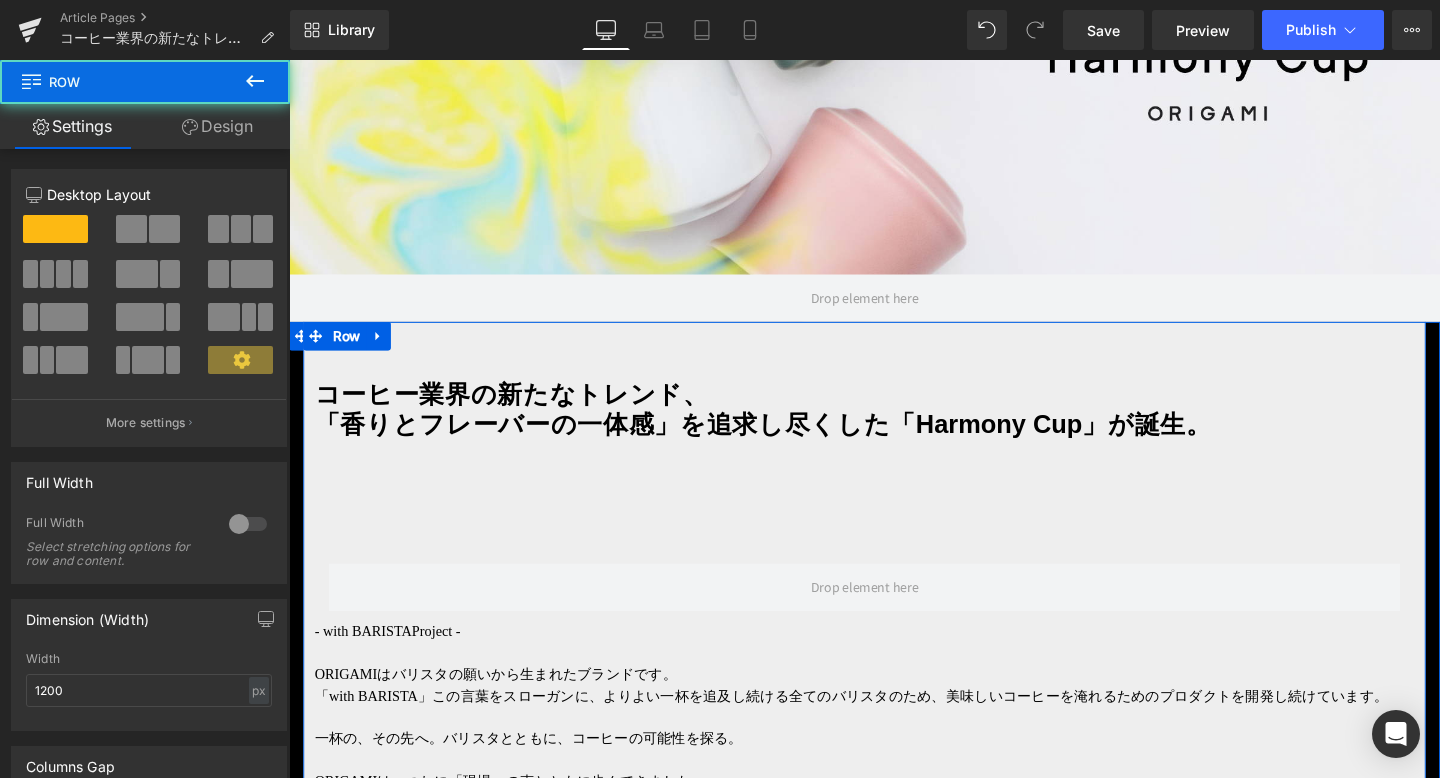 click on "「香りとフレーバーの一体感」を追求し尽くした「Harmony Cup」が誕生。" at bounding box center [894, 443] 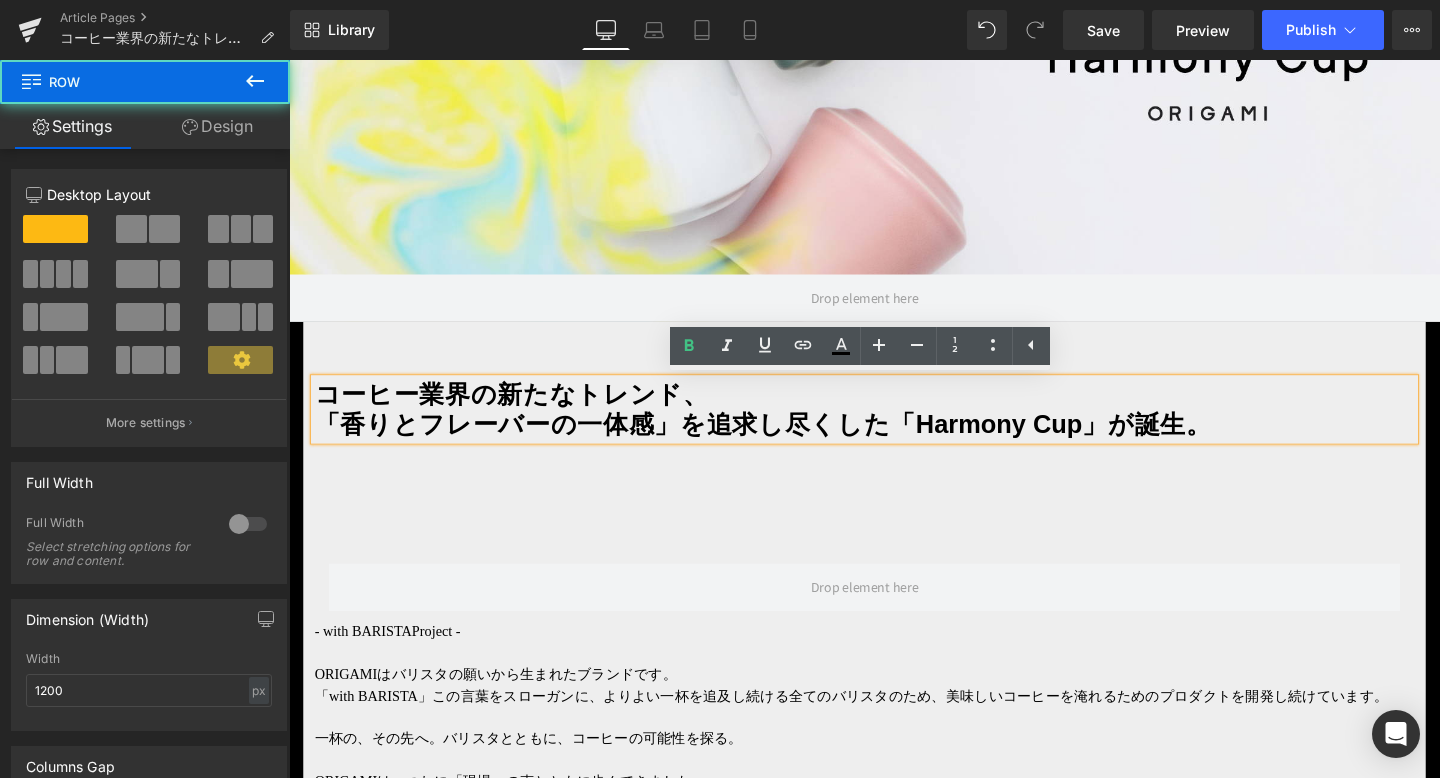click on "コーヒー業界の新たなトレンド、 「香りとフレーバーの一体感」を追求し尽くした「Harmony Cup」が誕生。 Heading
Row         - with BARISTA  Project - ORIGAMIはバリスタの願いから生まれたブランドです。 「with BARISTA」この言葉をスローガンに、よりよい一杯を追及し続ける全てのバリスタのため、美味しいコーヒーを淹れるためのプロダクトを開発し続けています。 一杯の、その先へ 。バリスタとともに、コーヒーの可能性を探る。 ORIGAMIは、つねに「現場」の声とともに歩んできました。 「with BARISTA Project」は、世界中のバリスタと共に、プロダクトの新たな使い方や表現、そしてコーヒー業界の未来を担うコラボレーションアイテムを企画・開発・販売するまで一気通貫で行うプロジェクトです。 Text Block         川手さん　商品LPリンクを挿入 Text Block" at bounding box center [894, 4062] 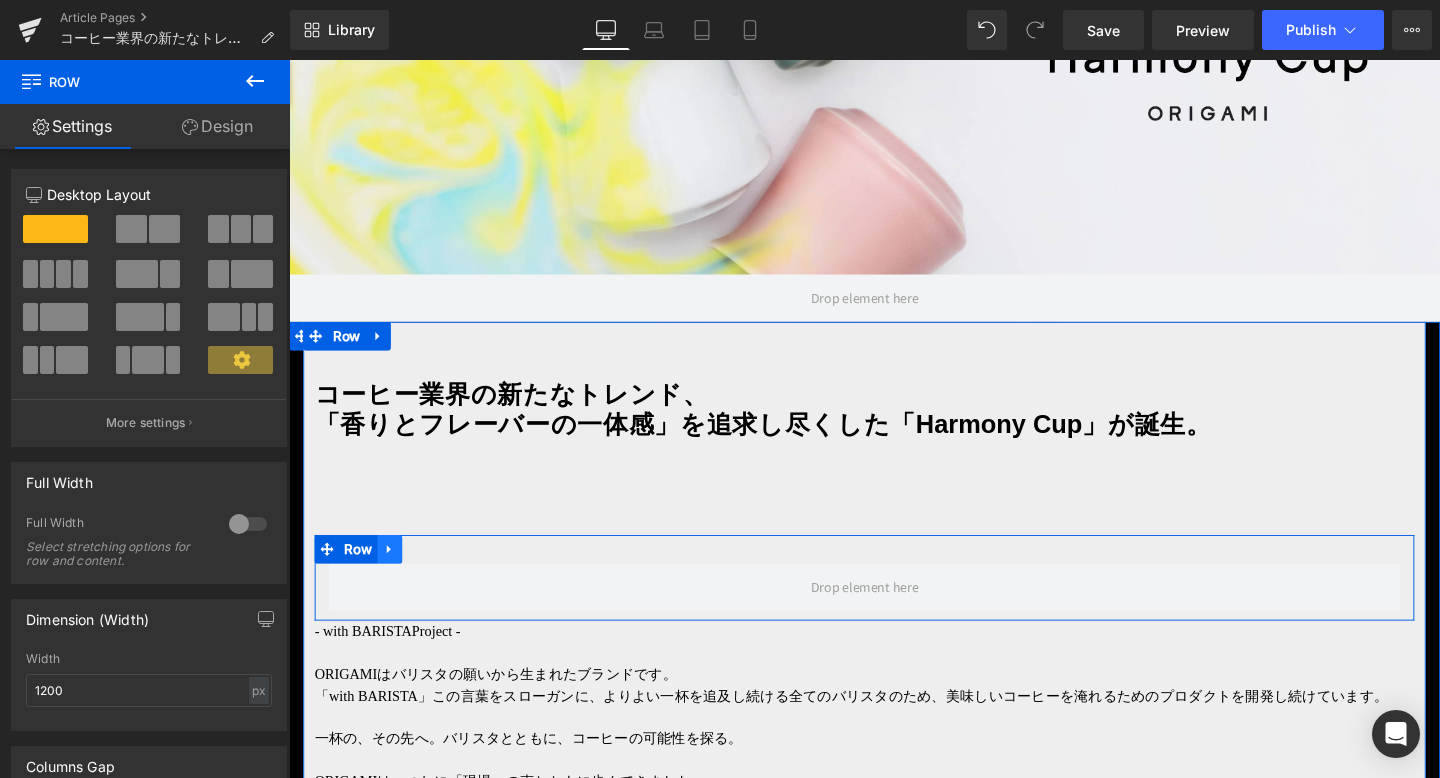 click at bounding box center [395, 574] 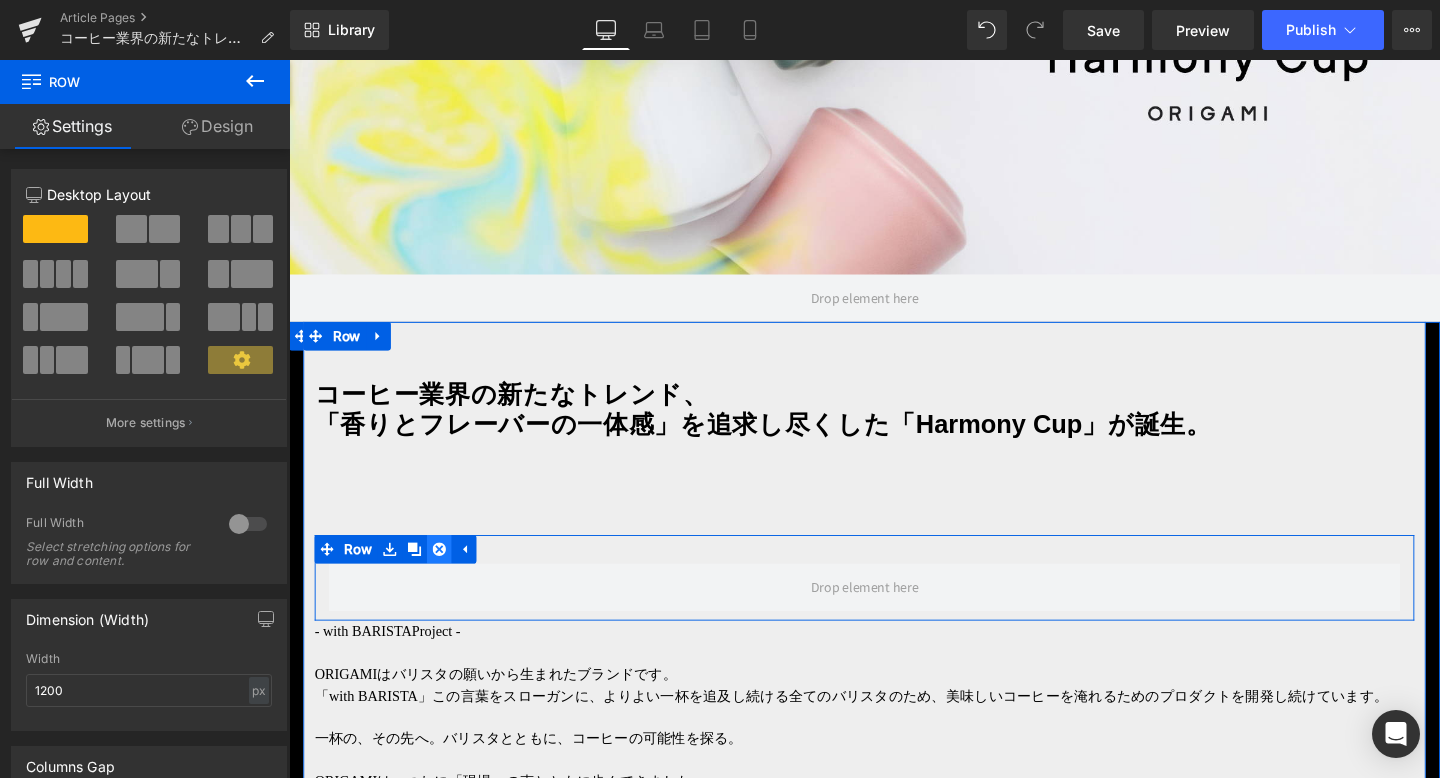 click 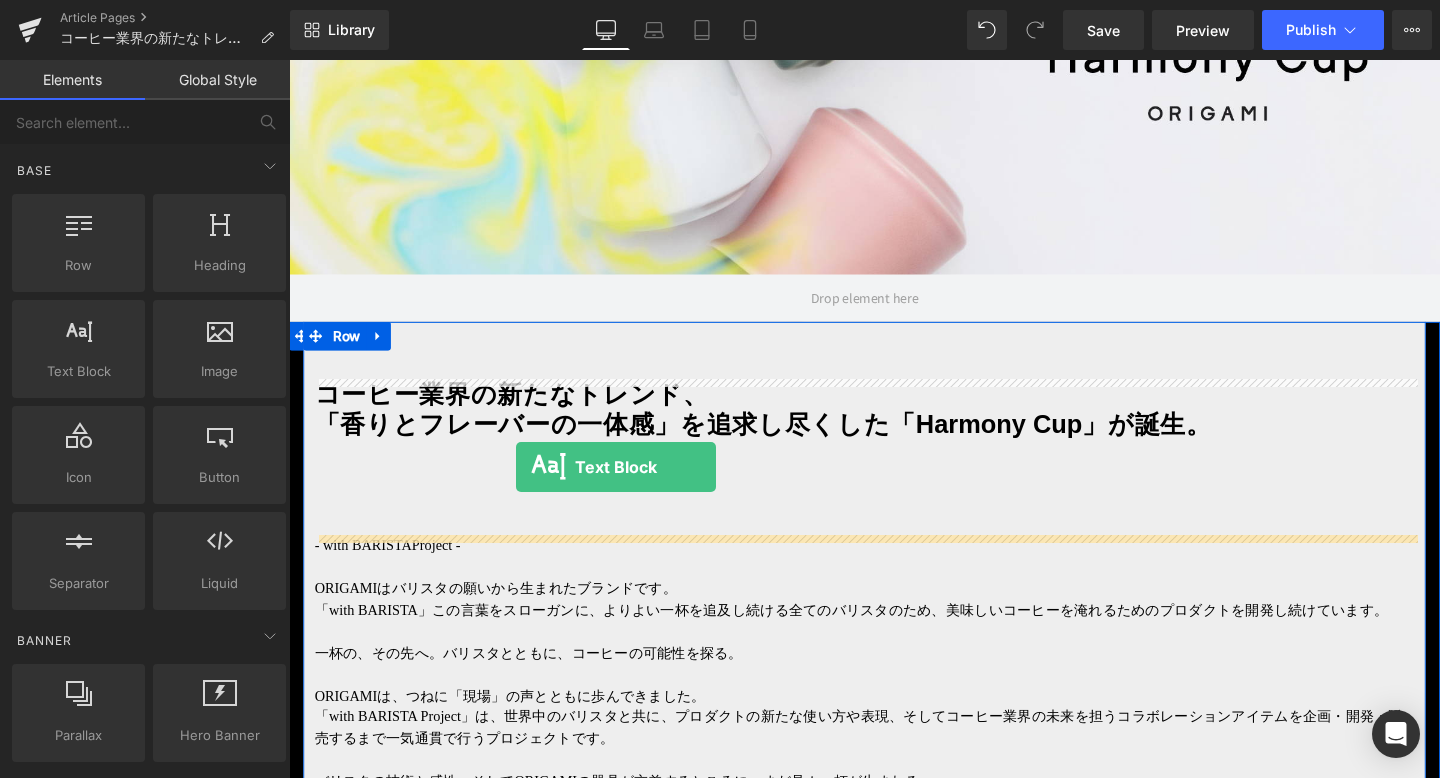 drag, startPoint x: 371, startPoint y: 443, endPoint x: 525, endPoint y: 484, distance: 159.36436 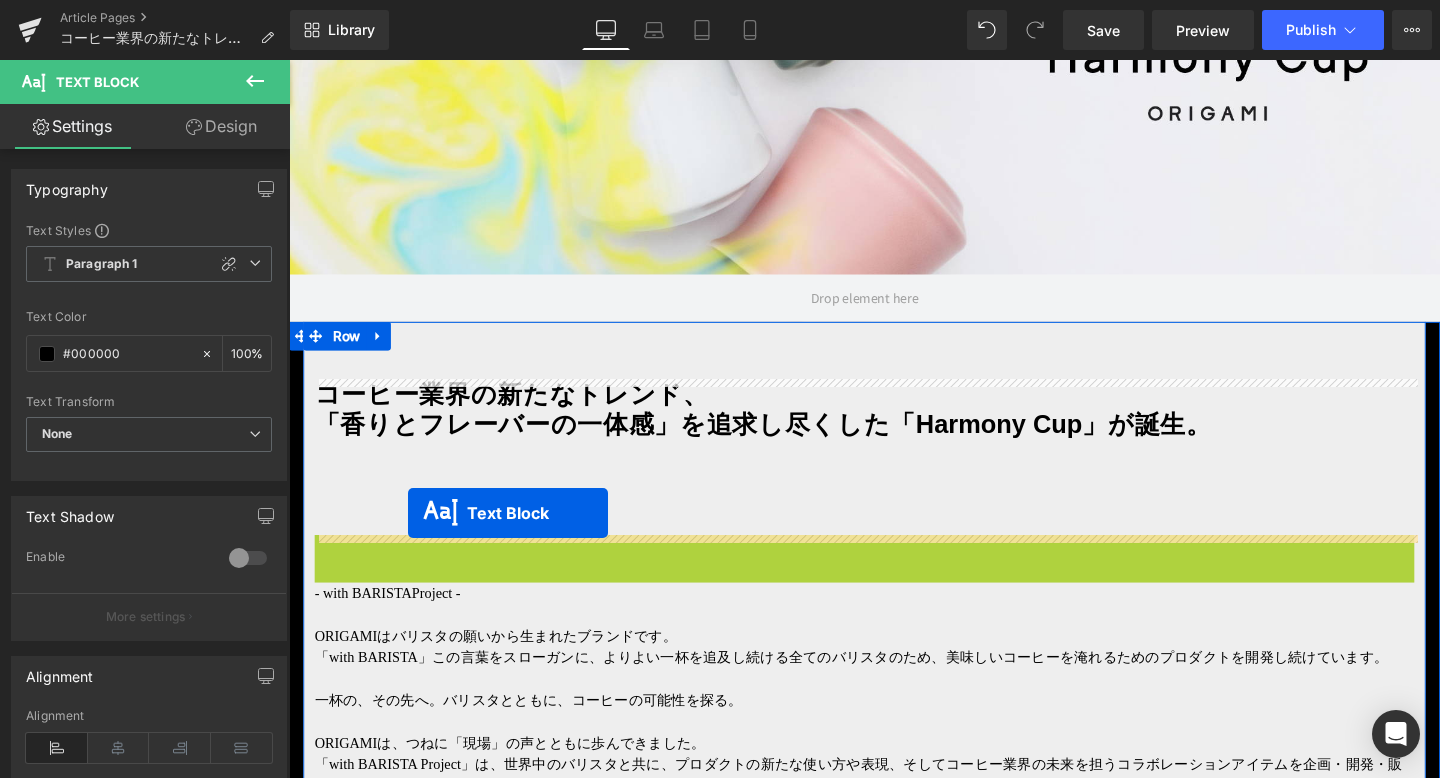 drag, startPoint x: 842, startPoint y: 596, endPoint x: 414, endPoint y: 535, distance: 432.3251 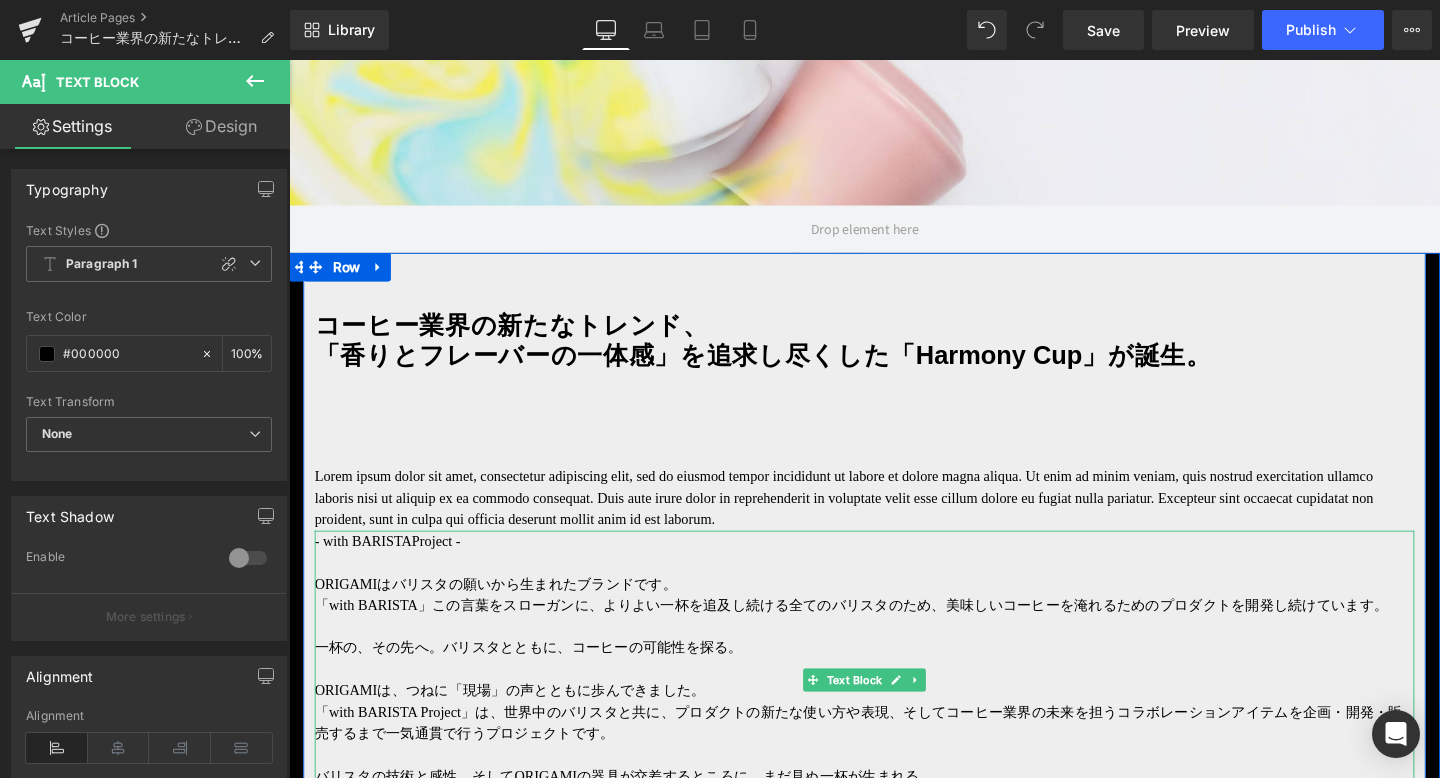 scroll, scrollTop: 702, scrollLeft: 0, axis: vertical 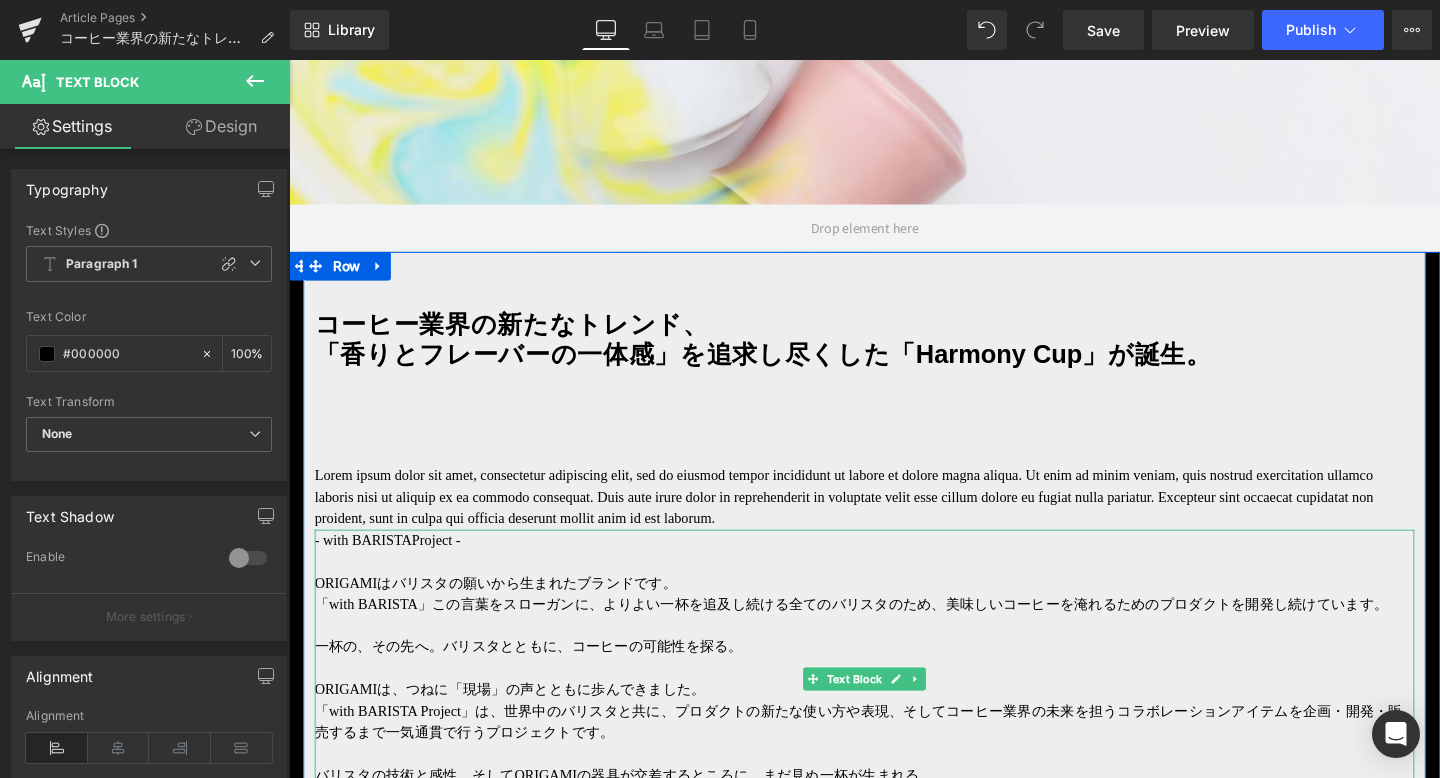 click on "一杯の、その先へ 。バリスタとともに、コーヒーの可能性を探る。" at bounding box center [894, 677] 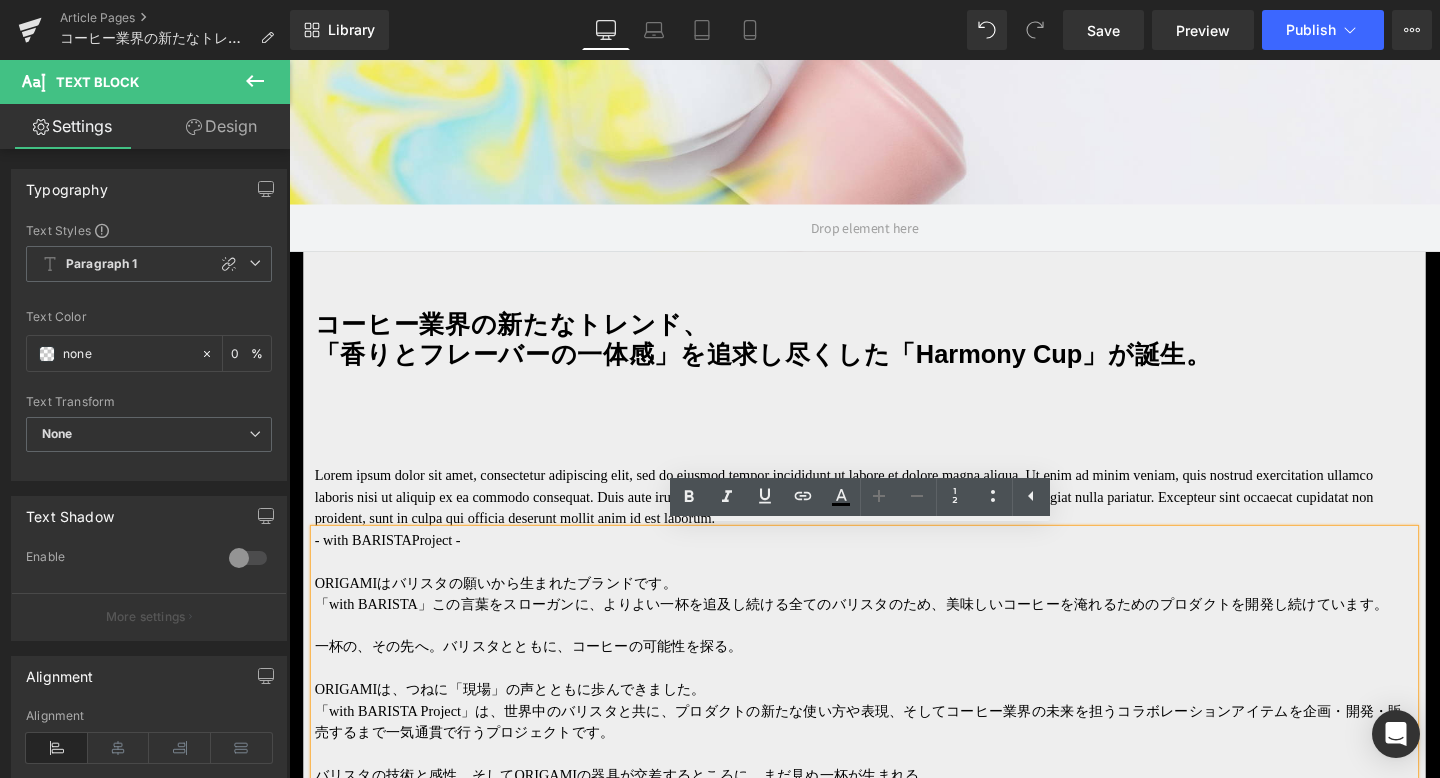 click on "Lorem ipsum dolor sit amet, consectetur adipiscing elit, sed do eiusmod tempor incididunt ut labore et dolore magna aliqua. Ut enim ad minim veniam, quis nostrud exercitation ullamco laboris nisi ut aliquip ex ea commodo consequat. Duis aute irure dolor in reprehenderit in voluptate velit esse cillum dolore eu fugiat nulla pariatur. Excepteur sint occaecat cupidatat non proident, sunt in culpa qui officia deserunt mollit anim id est laborum." at bounding box center [894, 520] 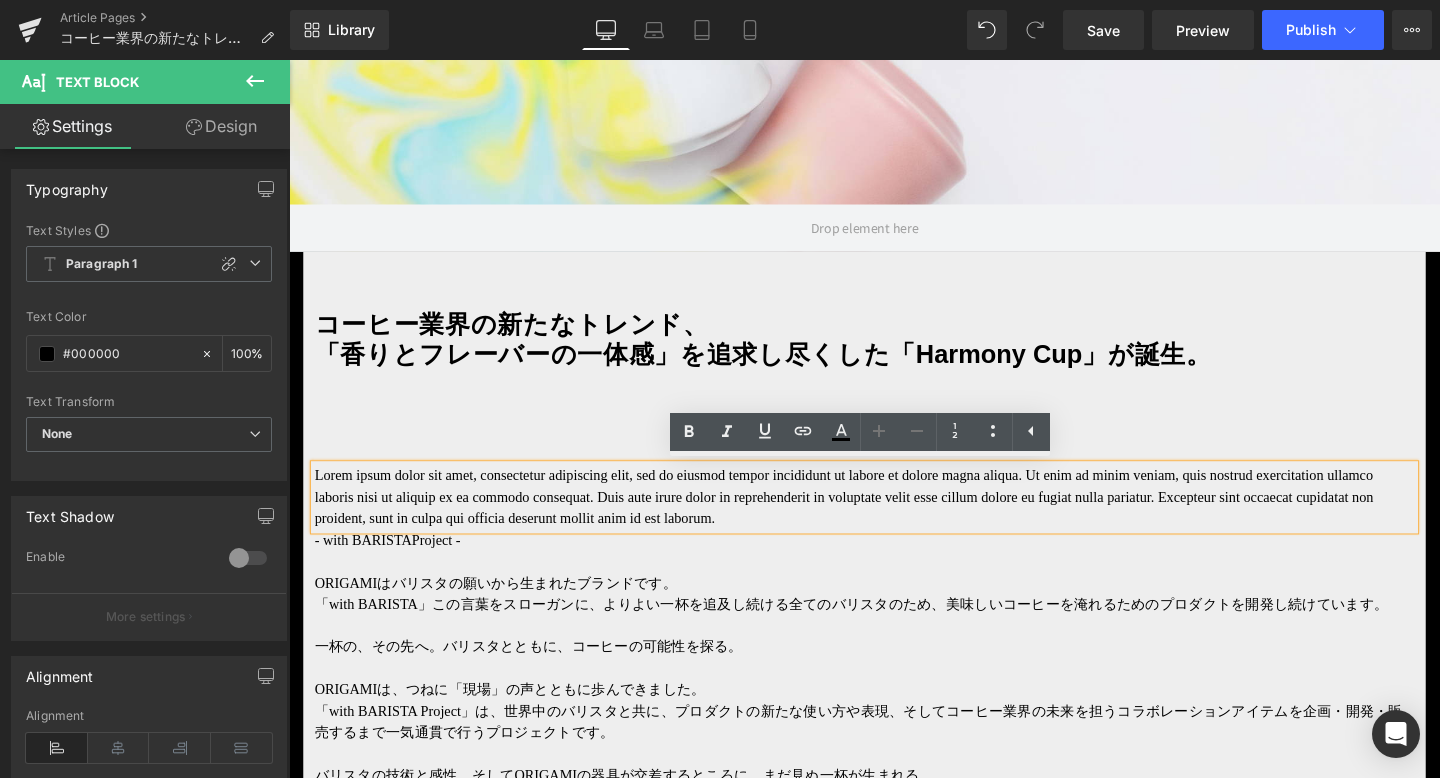 click on "コーヒー業界の新たなトレンド、 「香りとフレーバーの一体感」を追求し尽くした「Harmony Cup」が誕生。 Heading
Lorem ipsum dolor sit amet, consectetur adipiscing elit, sed do eiusmod tempor incididunt ut labore et dolore magna aliqua. Ut enim ad minim veniam, quis nostrud exercitation ullamco laboris nisi ut aliquip ex ea commodo consequat. Duis aute irure dolor in reprehenderit in voluptate velit esse cillum dolore eu fugiat nulla pariatur. Excepteur sint occaecat cupidatat non proident, sunt in culpa qui officia deserunt mollit anim id est laborum.
Text Block         - with BARISTA  Project - ORIGAMIはバリスタの願いから生まれたブランドです。 「with BARISTA」この言葉をスローガンに、よりよい一杯を追及し続ける全てのバリスタのため、美味しいコーヒーを淹れるためのプロダクトを開発し続けています。 一杯の、その先へ Text Block         Text Block" at bounding box center [894, 3977] 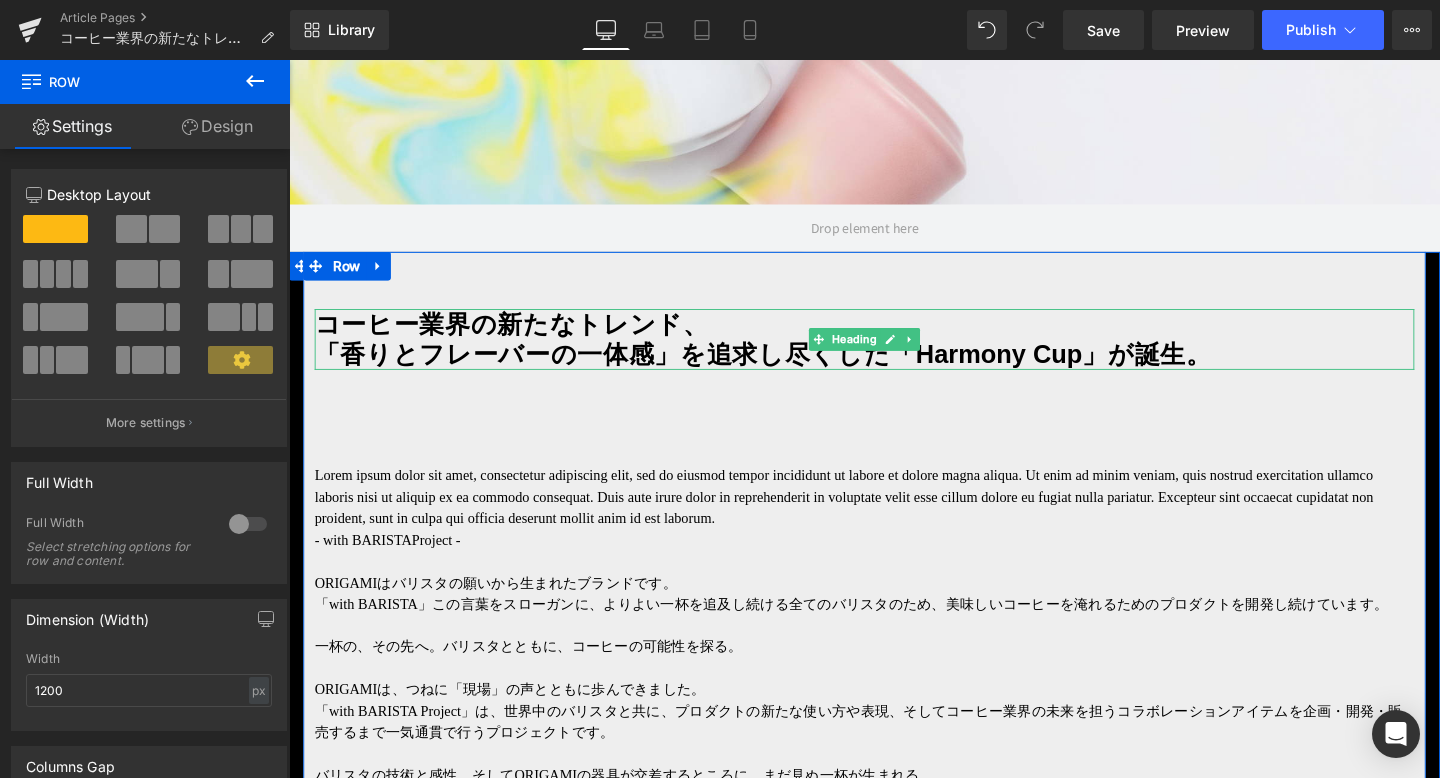 click on "「香りとフレーバーの一体感」を追求し尽くした「Harmony Cup」が誕生。" at bounding box center [894, 370] 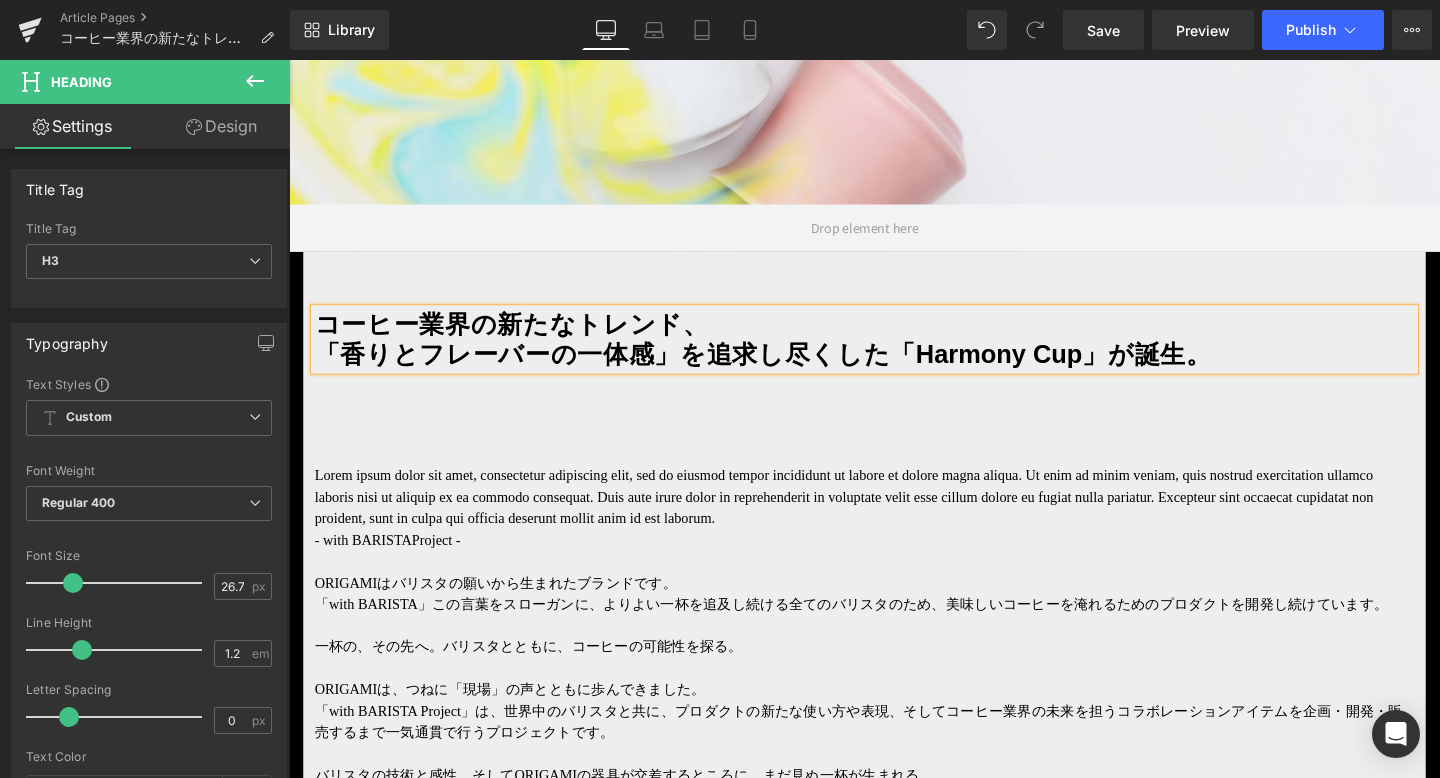 click on "Design" at bounding box center [221, 126] 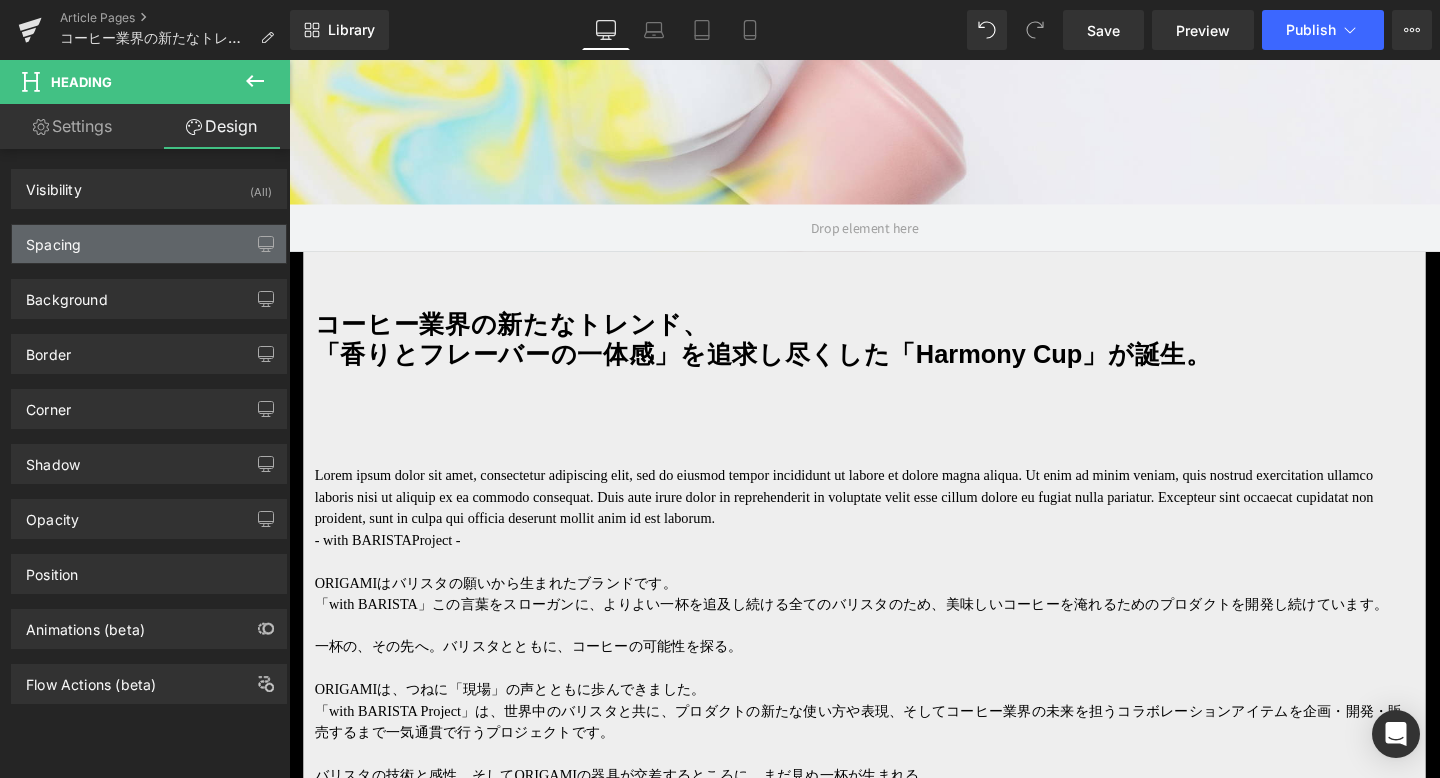 click on "Spacing" at bounding box center (149, 244) 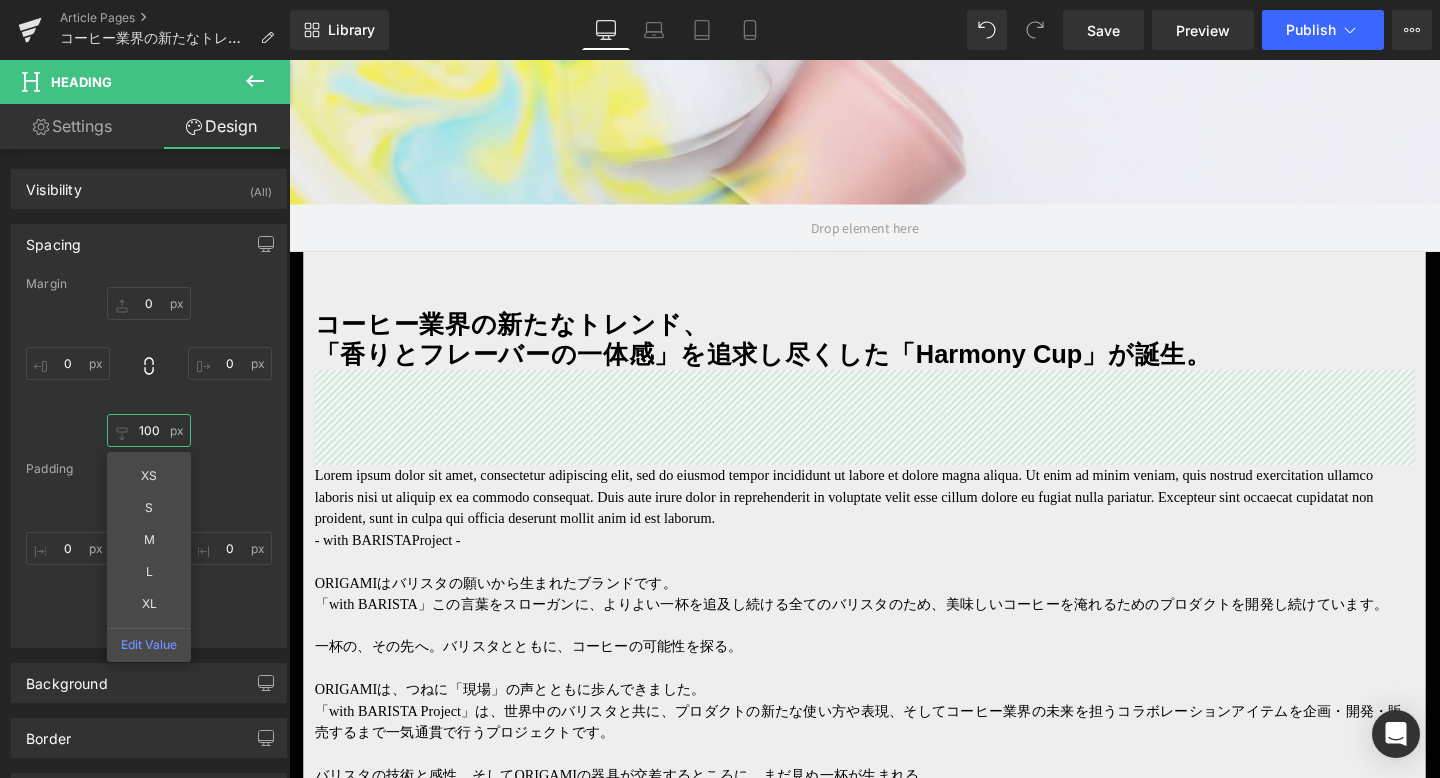 click on "100" at bounding box center (149, 430) 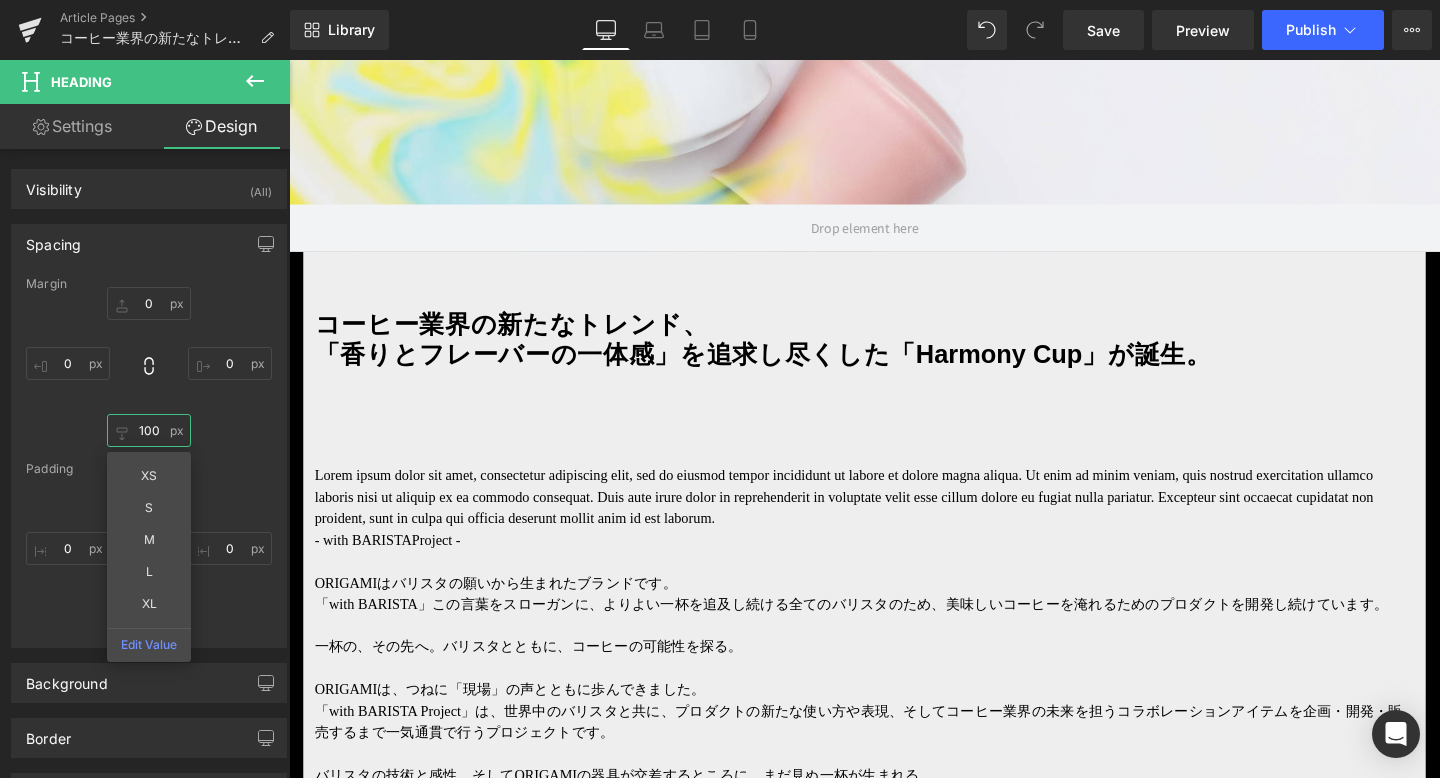 type on "0" 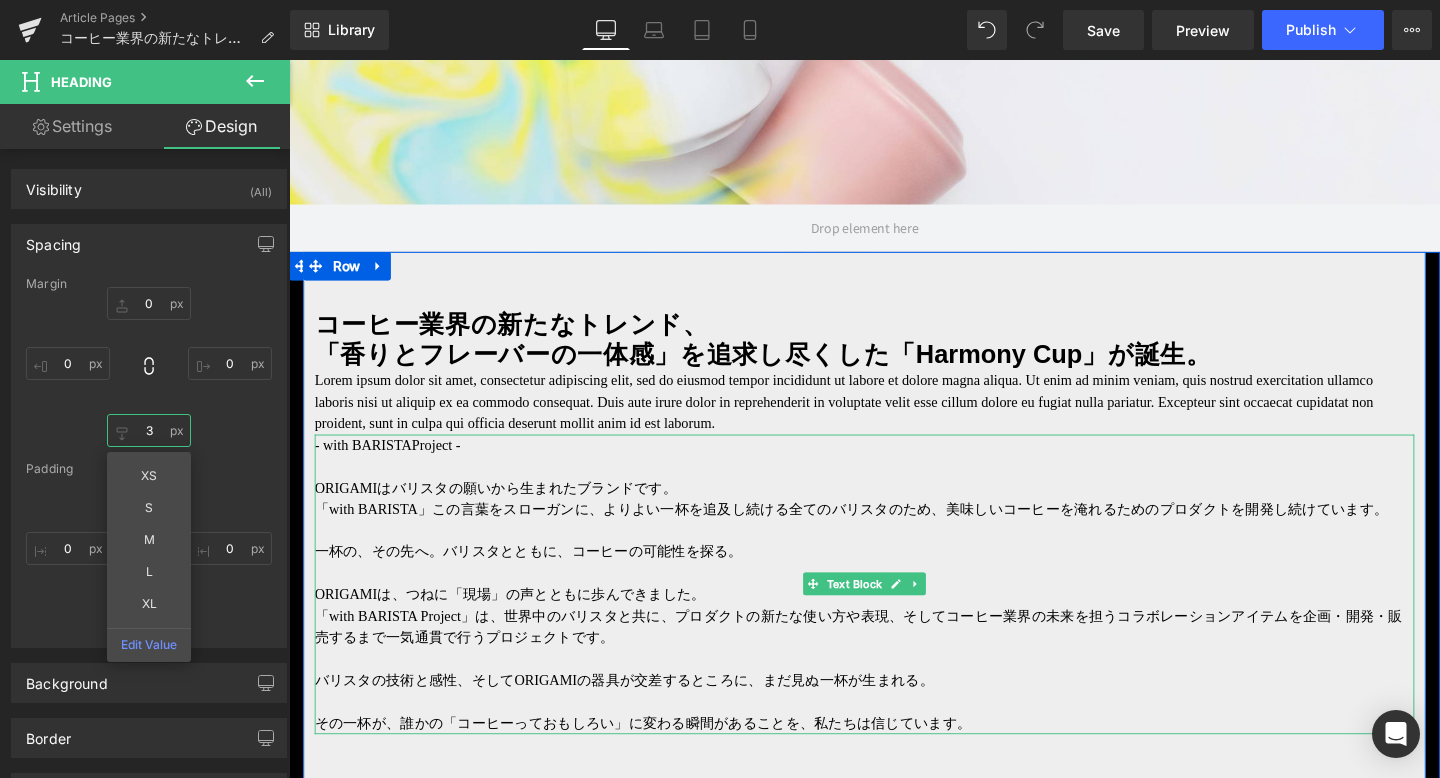 type on "30" 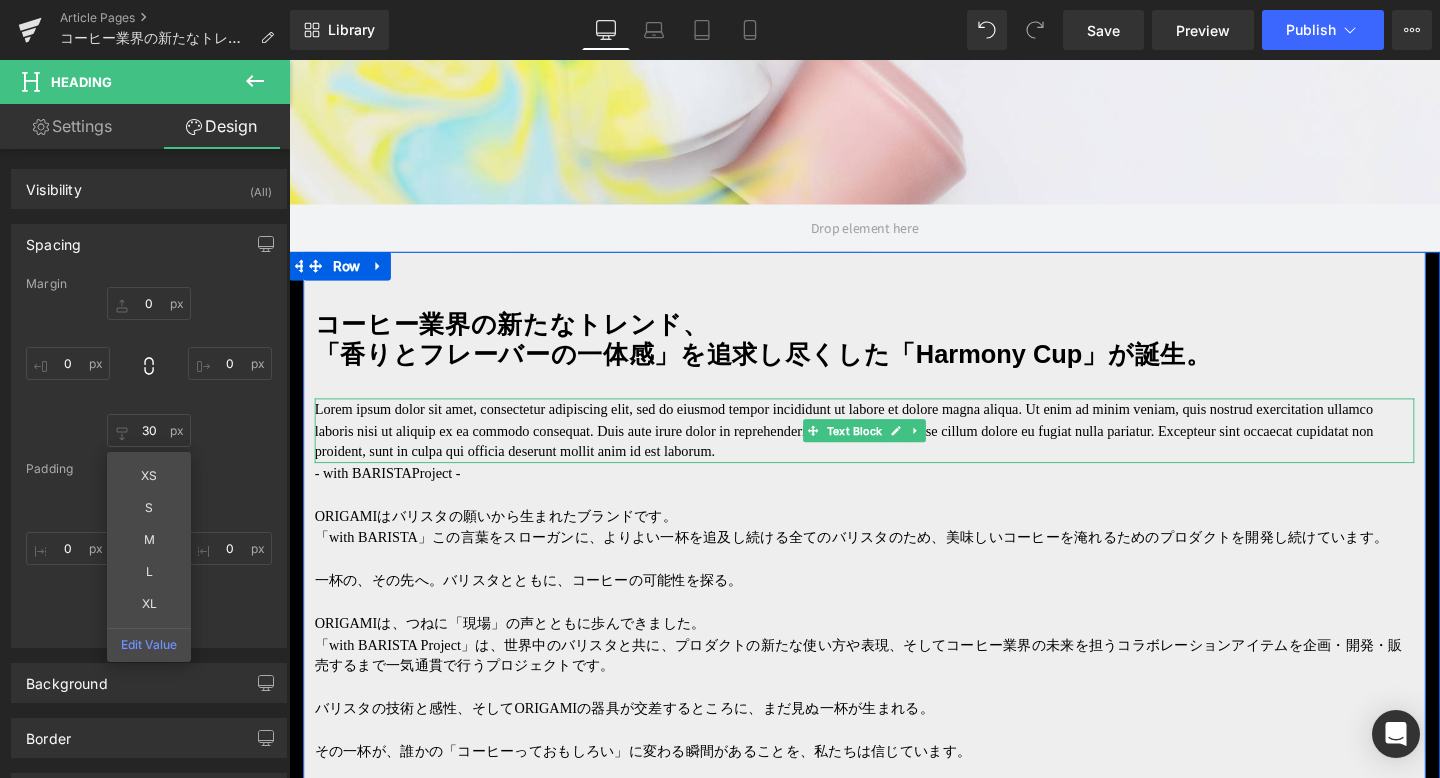 click on "Lorem ipsum dolor sit amet, consectetur adipiscing elit, sed do eiusmod tempor incididunt ut labore et dolore magna aliqua. Ut enim ad minim veniam, quis nostrud exercitation ullamco laboris nisi ut aliquip ex ea commodo consequat. Duis aute irure dolor in reprehenderit in voluptate velit esse cillum dolore eu fugiat nulla pariatur. Excepteur sint occaecat cupidatat non proident, sunt in culpa qui officia deserunt mollit anim id est laborum." at bounding box center (894, 450) 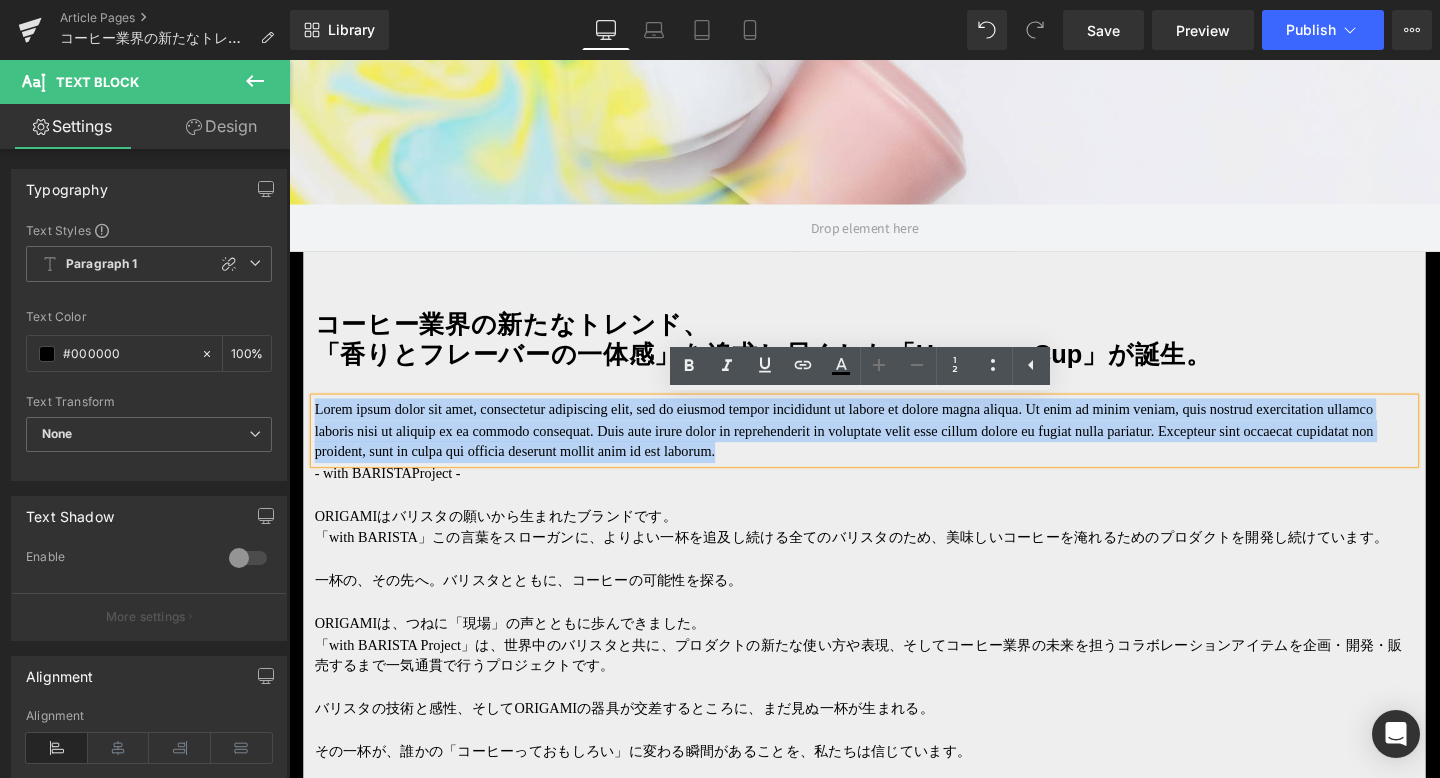 drag, startPoint x: 1297, startPoint y: 471, endPoint x: 340, endPoint y: 415, distance: 958.637 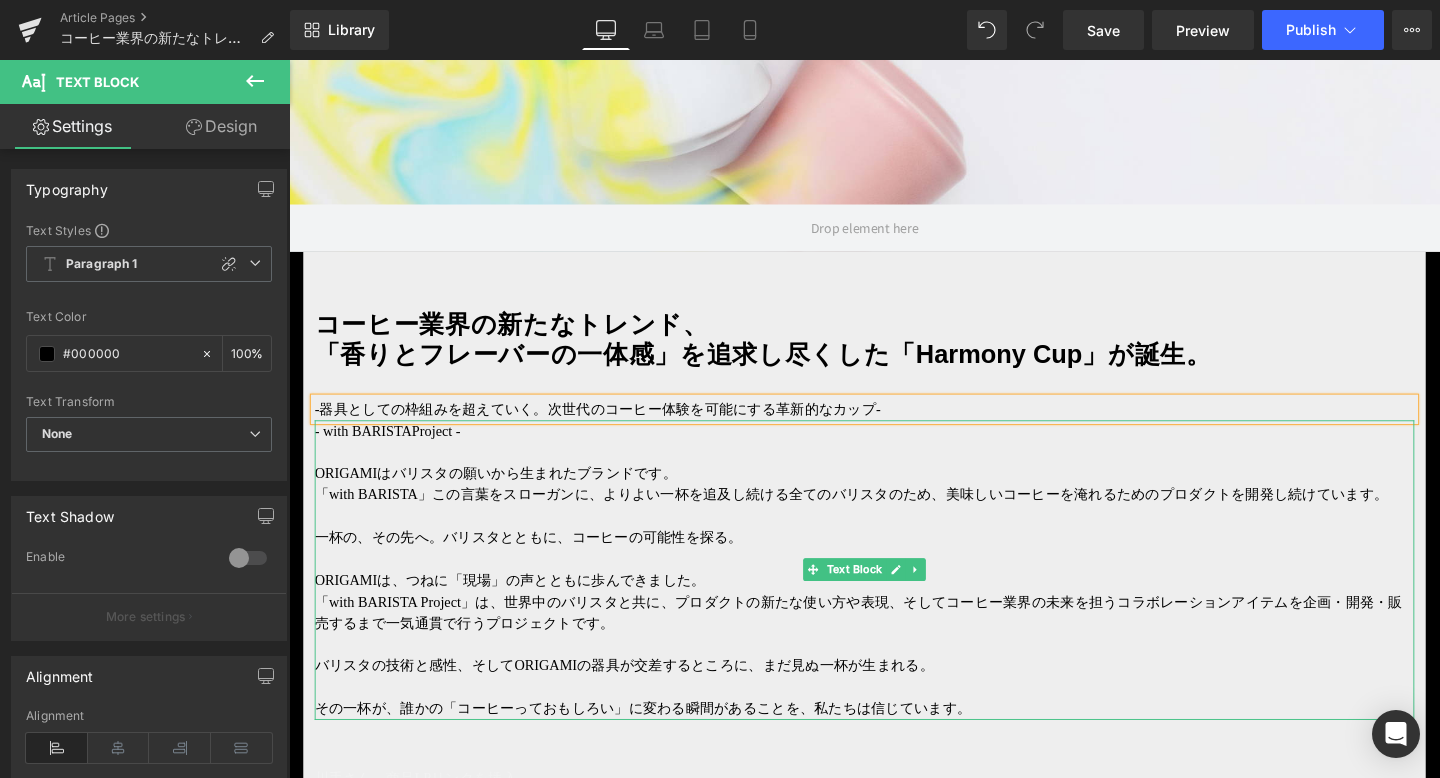 click at bounding box center [894, 472] 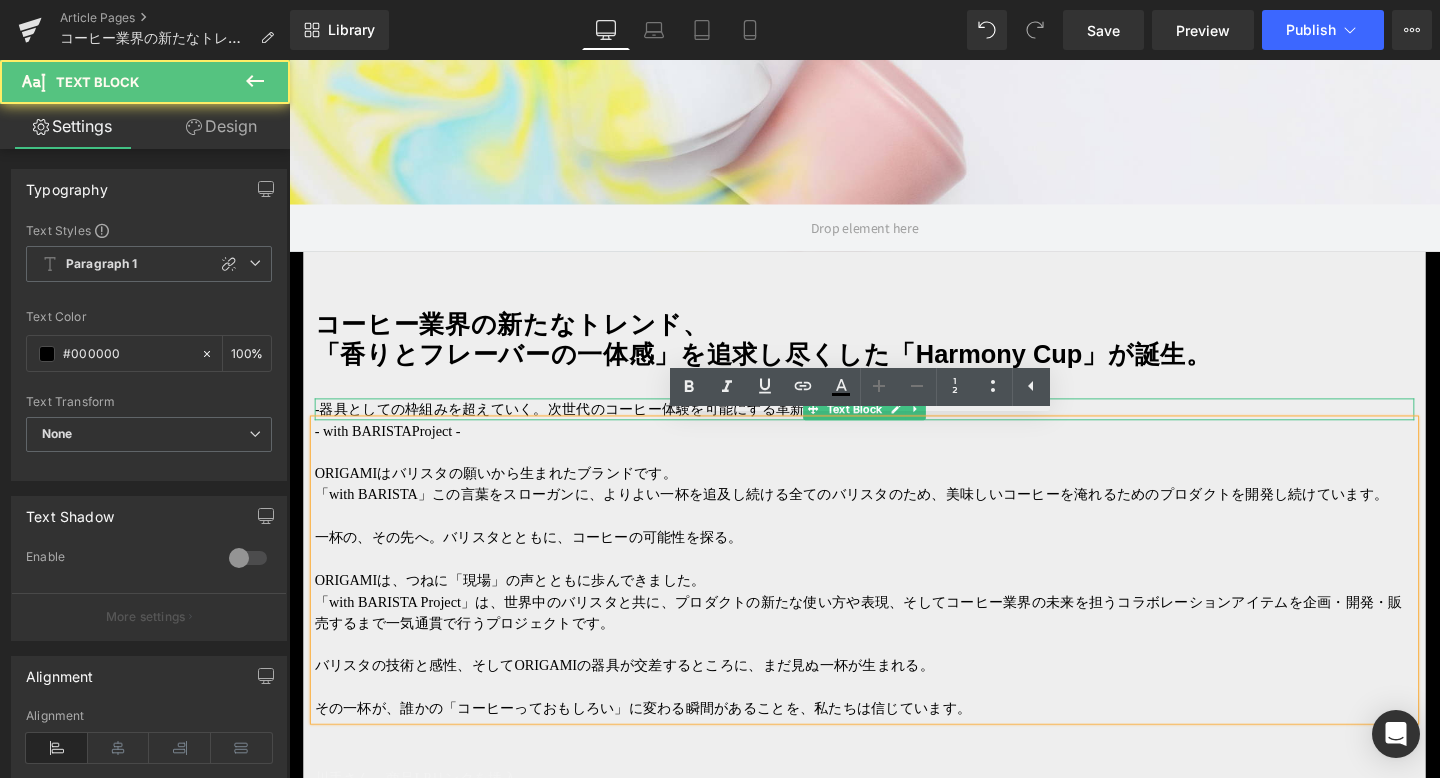 click on "-器具としての枠組みを超えていく。次世代のコーヒー体験を可能にする革新的なカップ-" at bounding box center [894, 427] 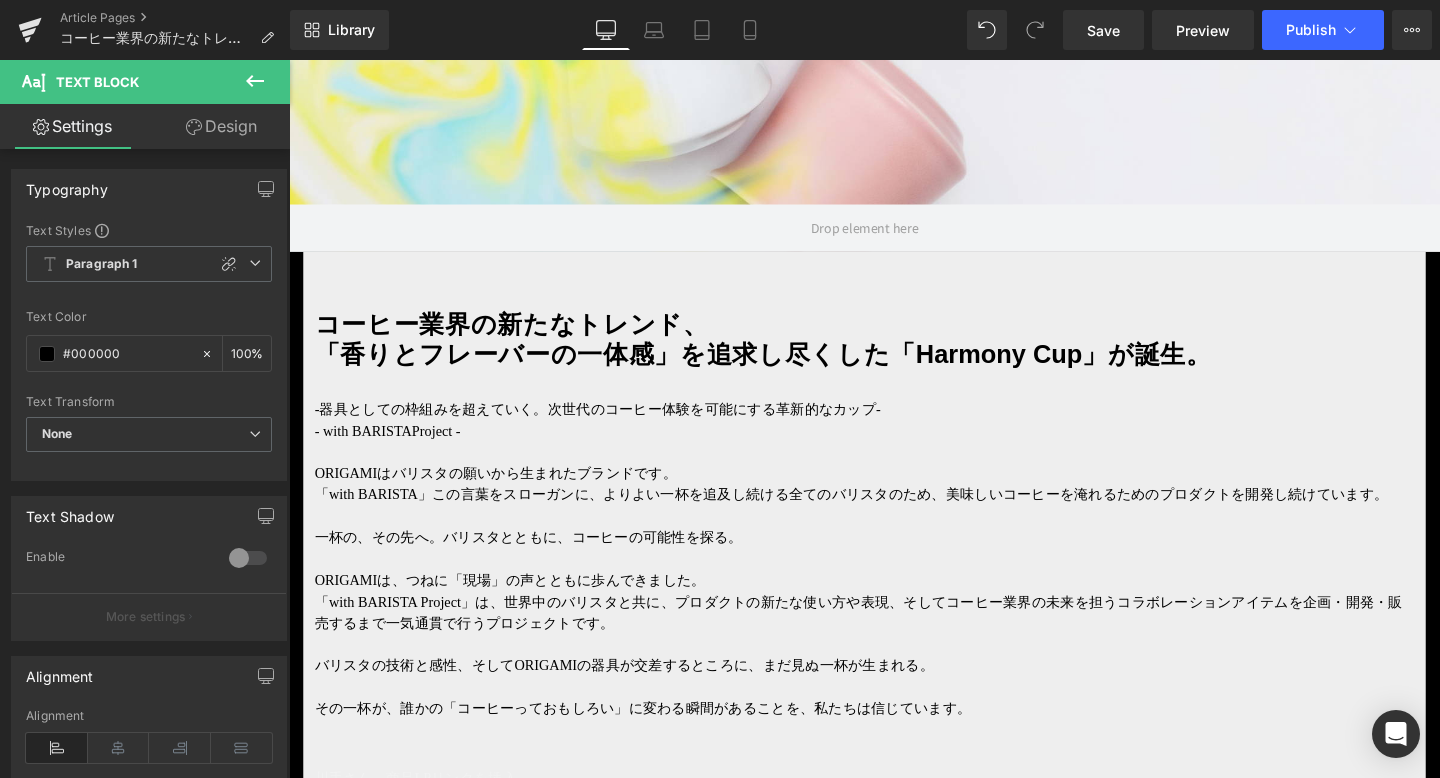 click on "Design" at bounding box center [221, 126] 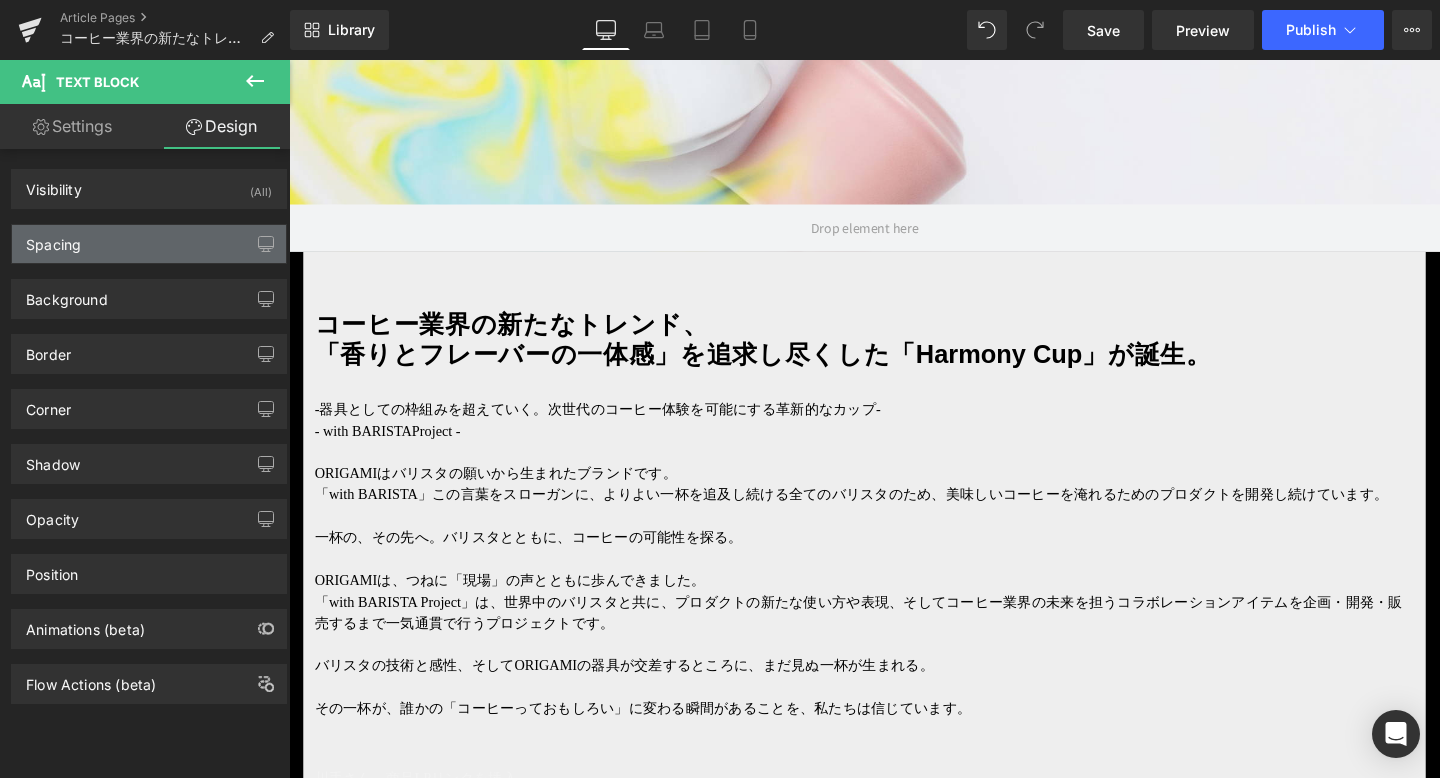 click on "Spacing" at bounding box center [149, 244] 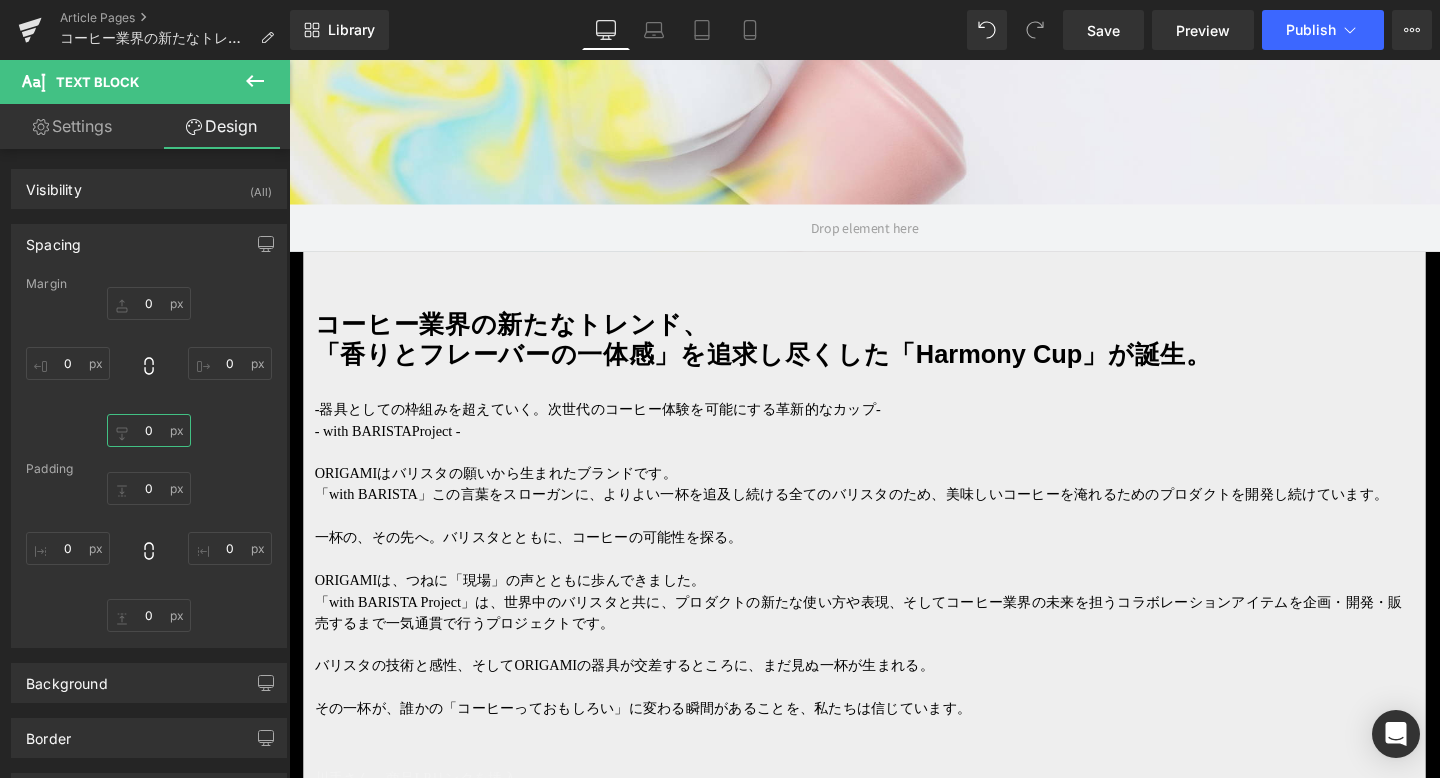 click on "0" at bounding box center (149, 430) 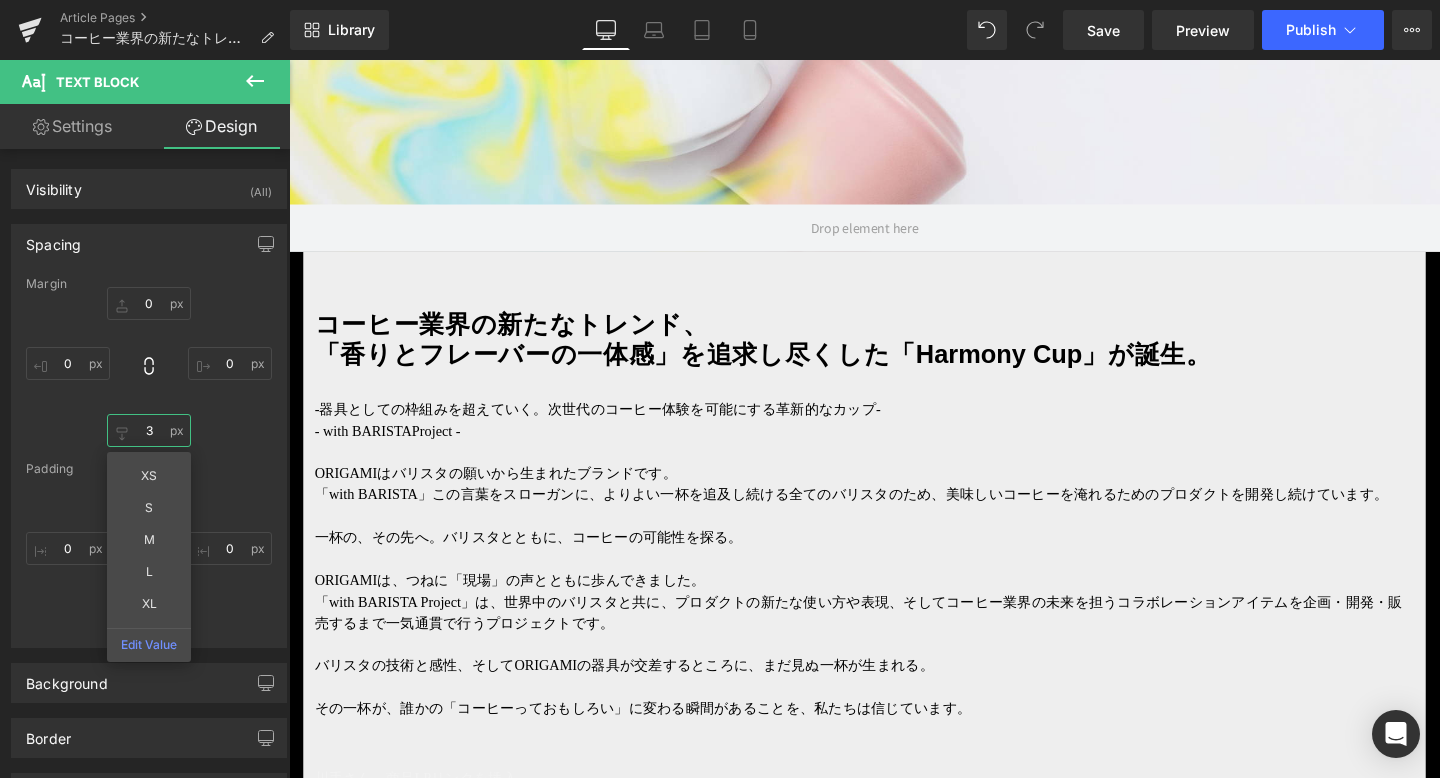 type on "30" 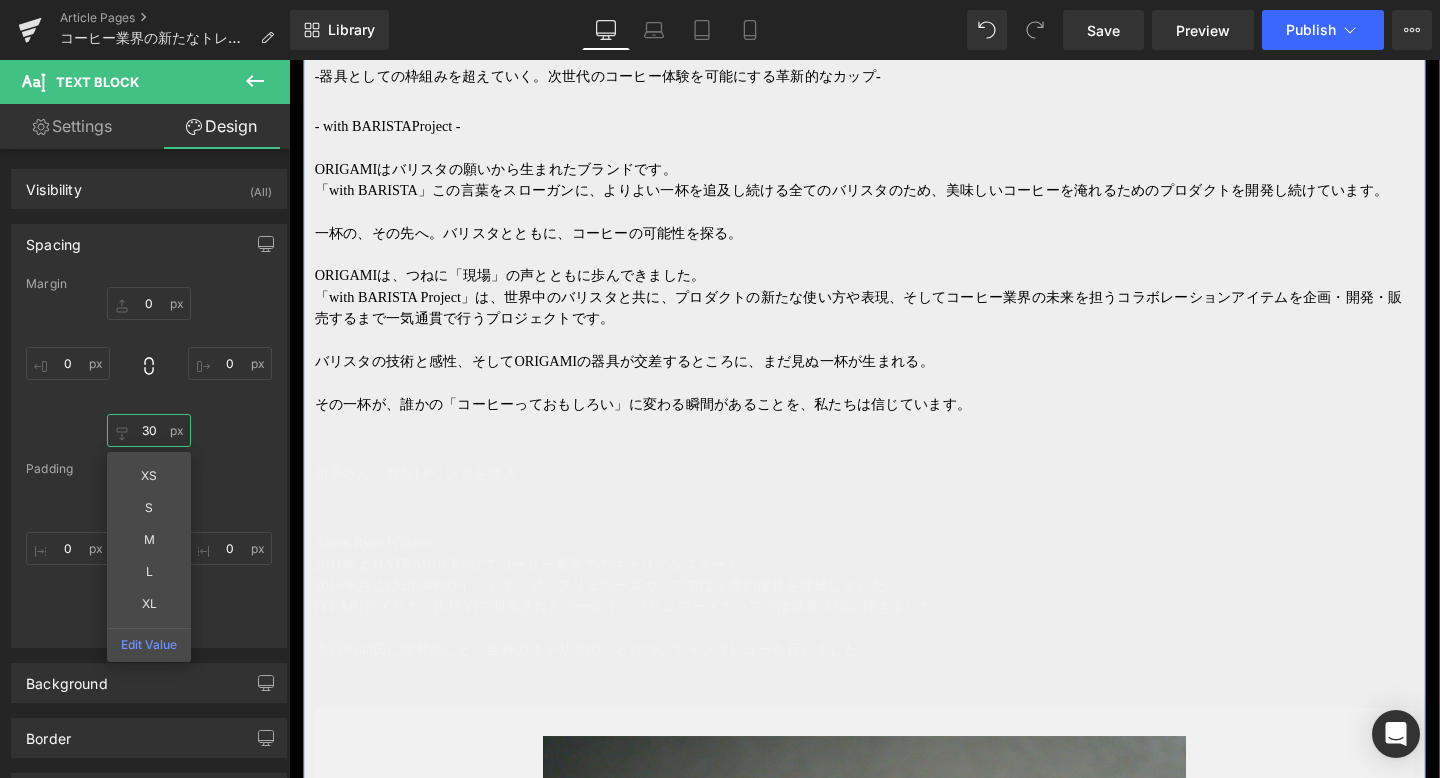 scroll, scrollTop: 1113, scrollLeft: 0, axis: vertical 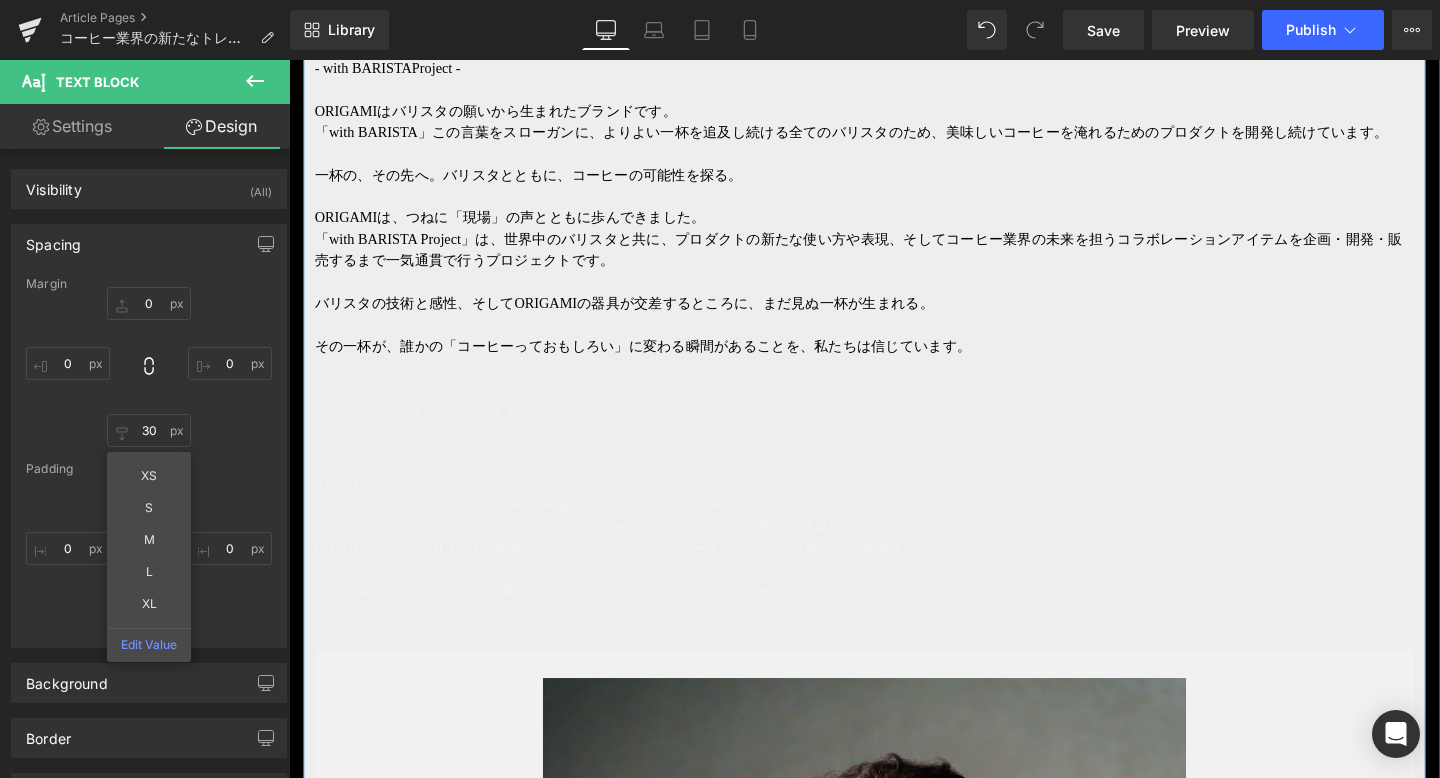 click on "About Ryan Wibawa 2011年よりSTRABUCKSにてコーヒー業界でのキャリアをスタート 2016年および2024年のインドネシア・ブリュワーズカップでは２度の優勝を達成しました。 2024年アメリカ・シカゴで開催されたワールド・ブリュワーズカップでは世界３位に輝きました。 今回Ryan氏に開発のこと、自身のキャリアのことについてインタビューを行いました。 Text Block" at bounding box center [894, 562] 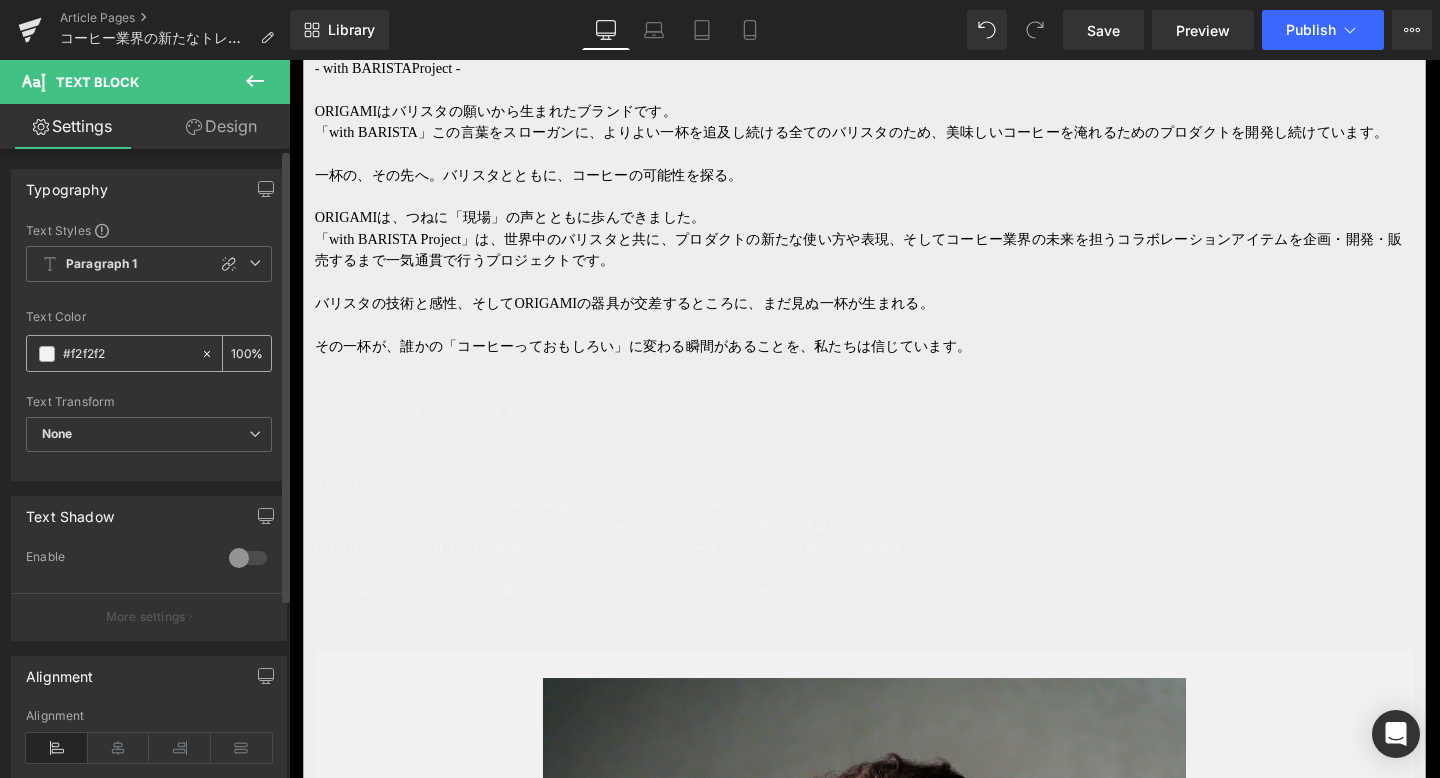 click at bounding box center [211, 353] 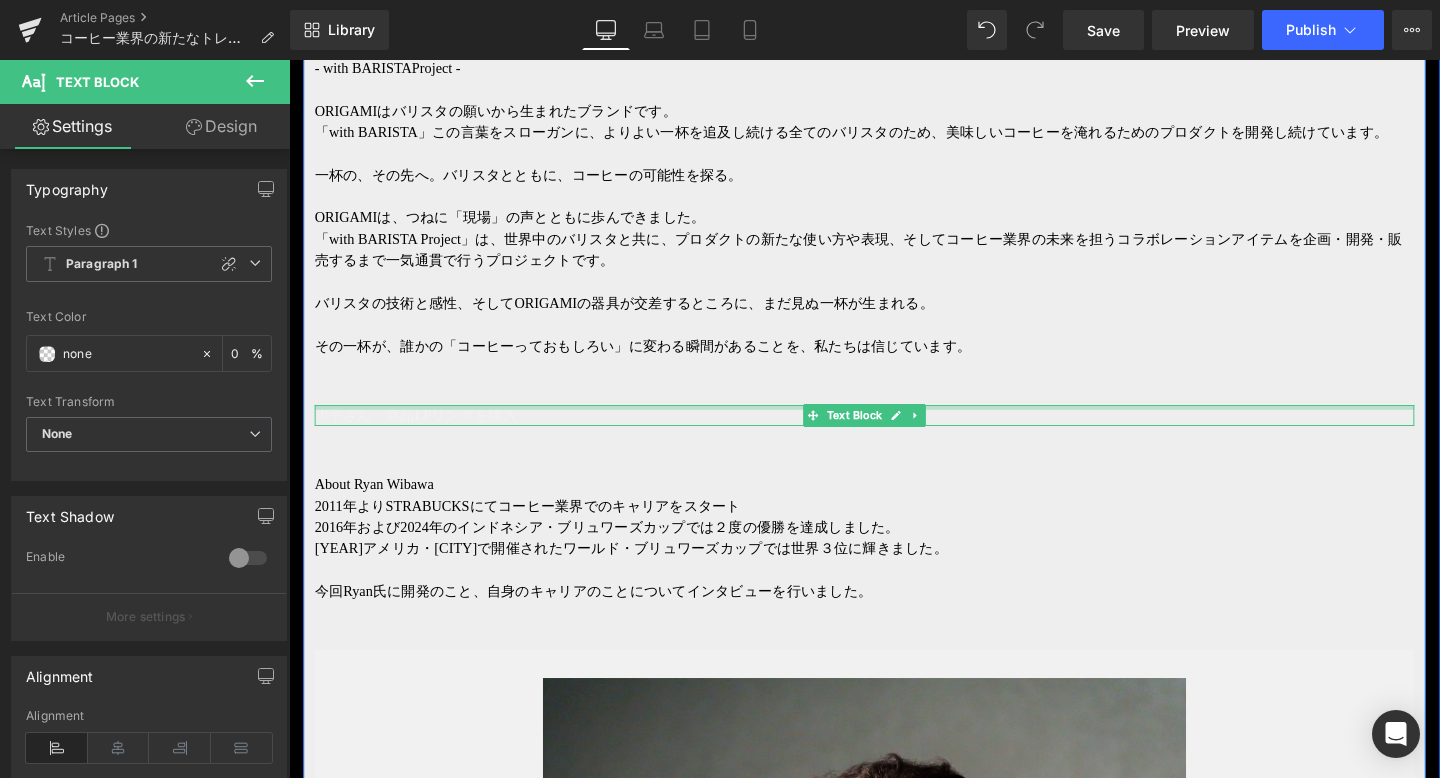click on "川手さん　商品LPリンクを挿入 Text Block" at bounding box center (894, 434) 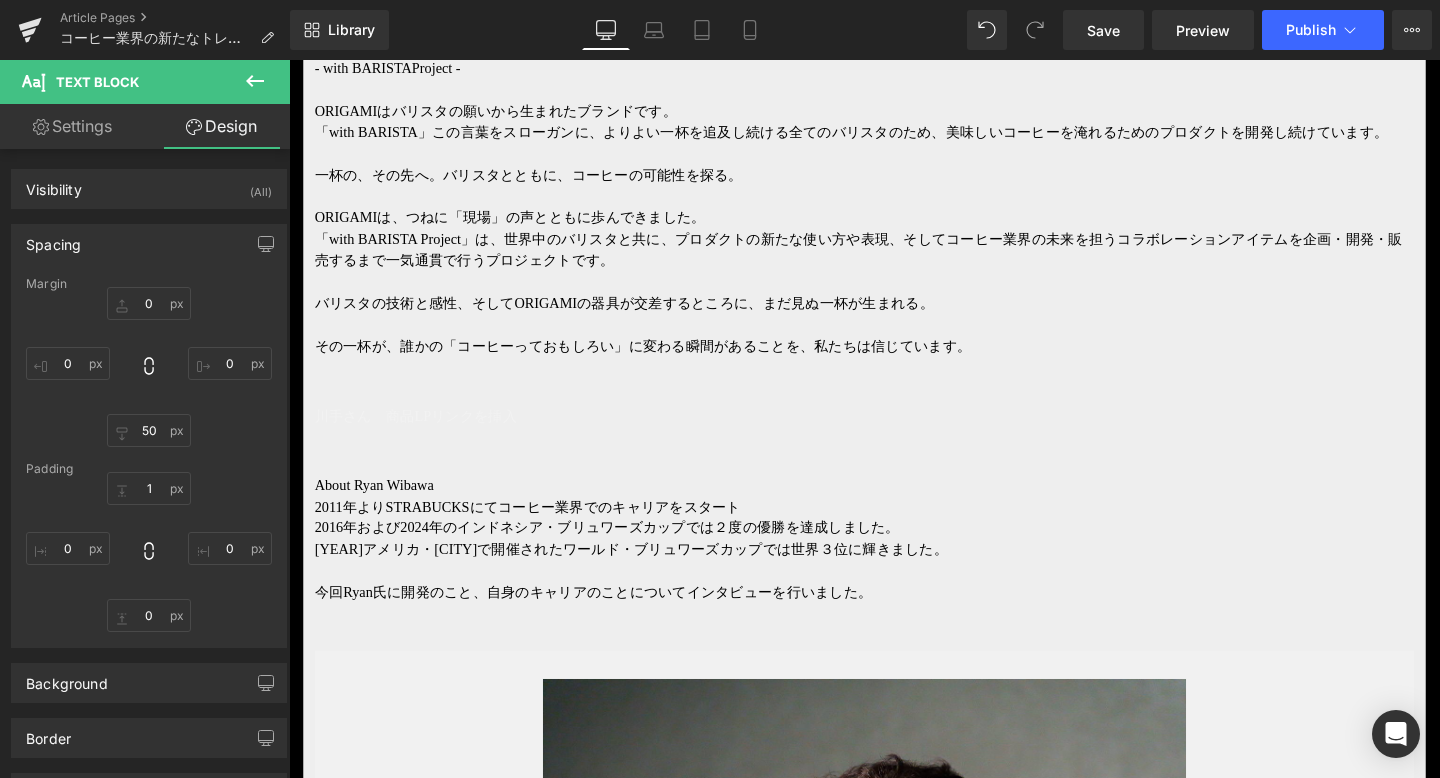 click on "Settings" at bounding box center (72, 126) 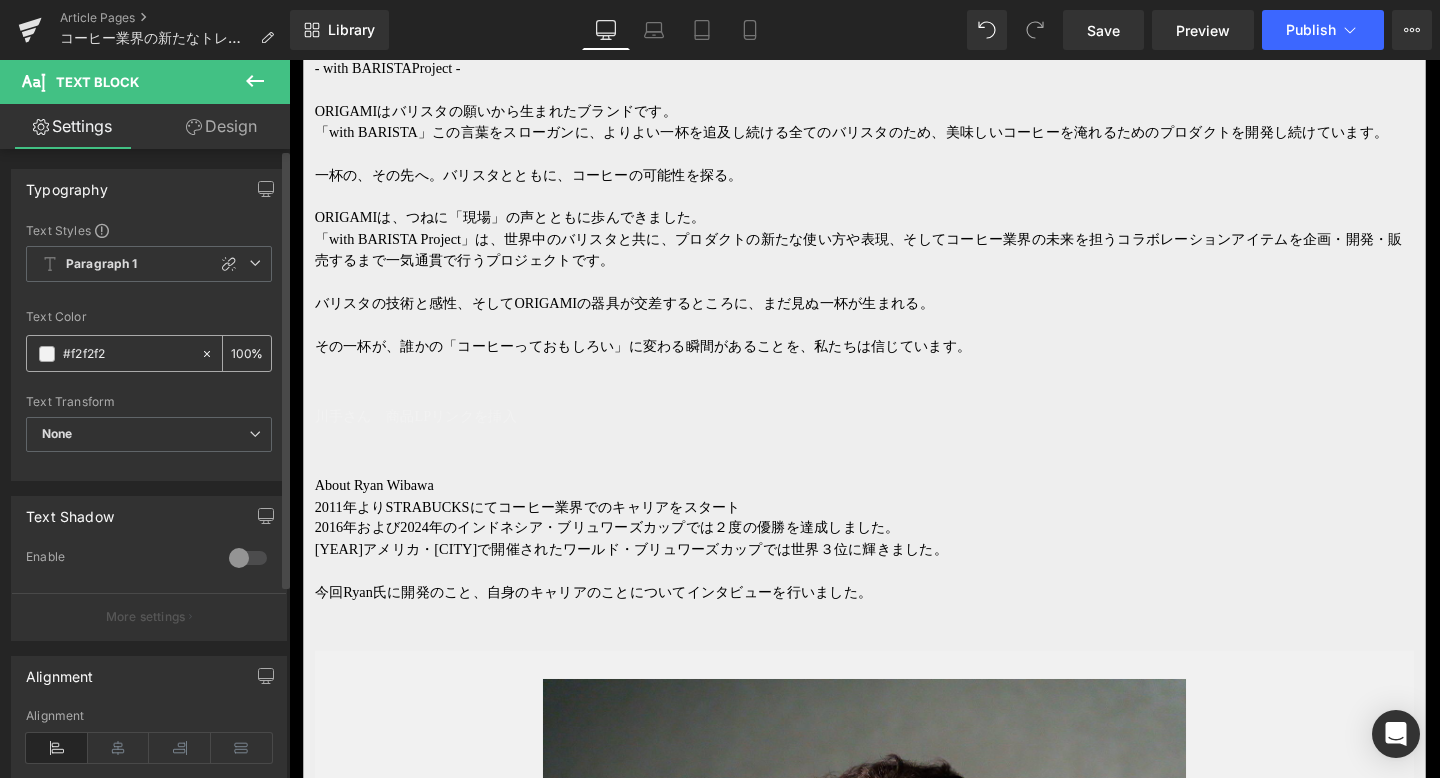 click 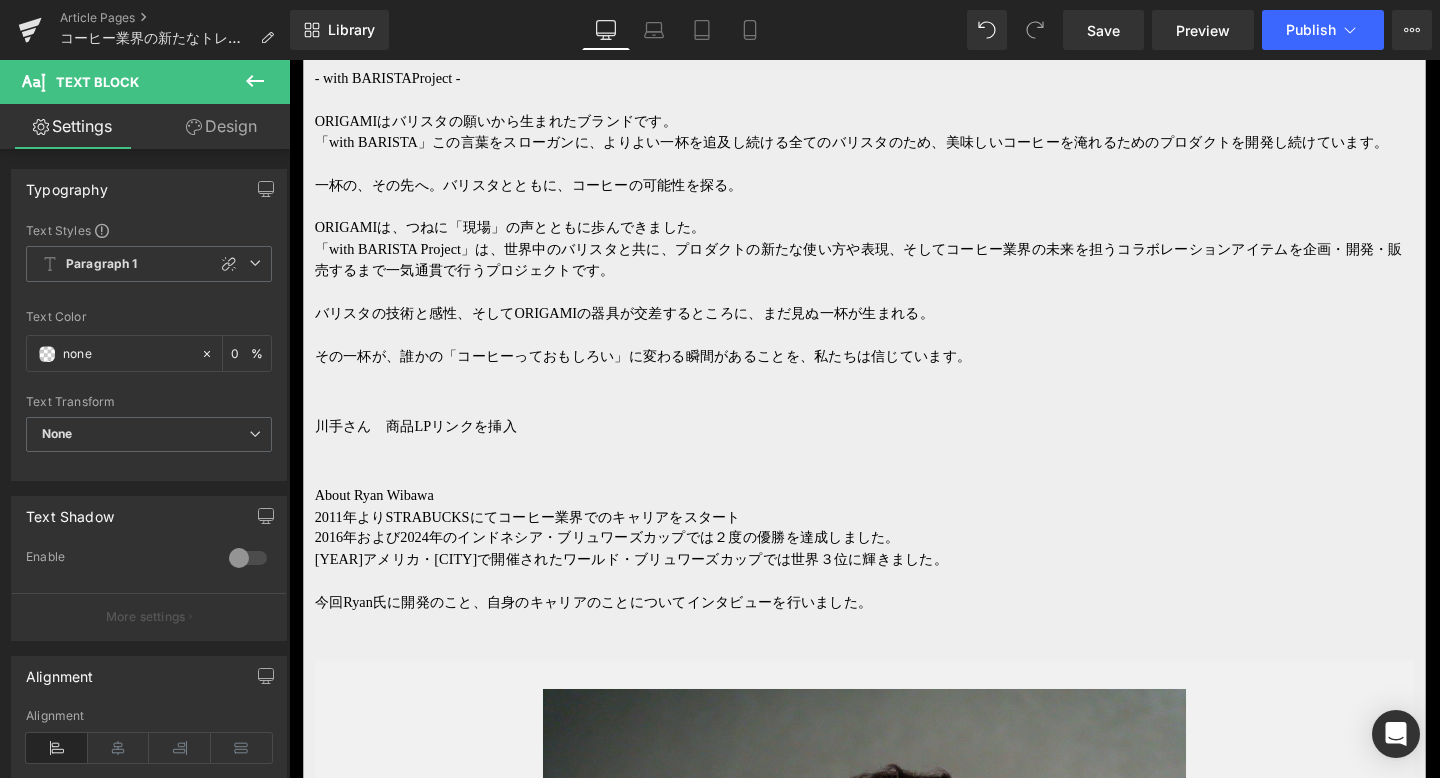 scroll, scrollTop: 1117, scrollLeft: 0, axis: vertical 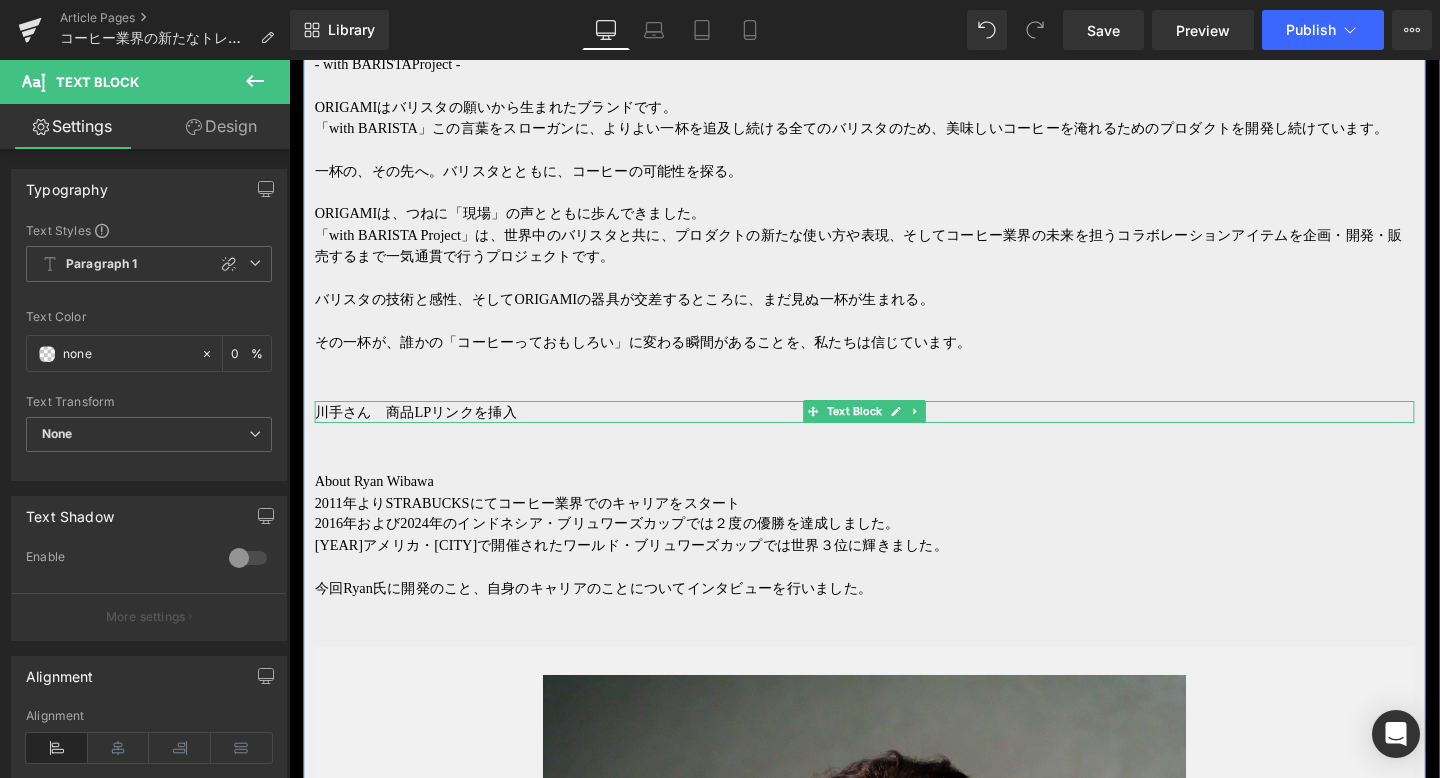 click on "川手さん　商品LPリンクを挿入" at bounding box center [894, 431] 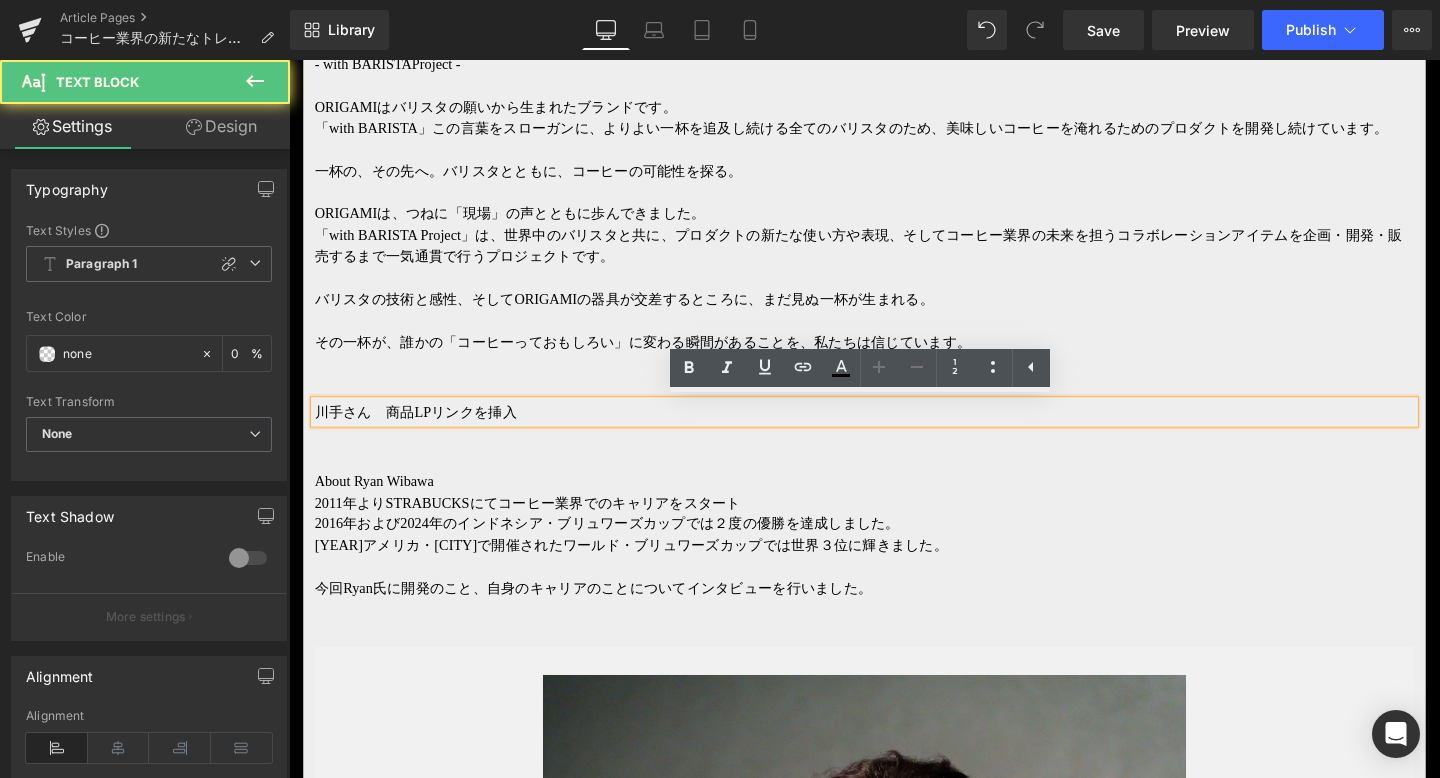 type 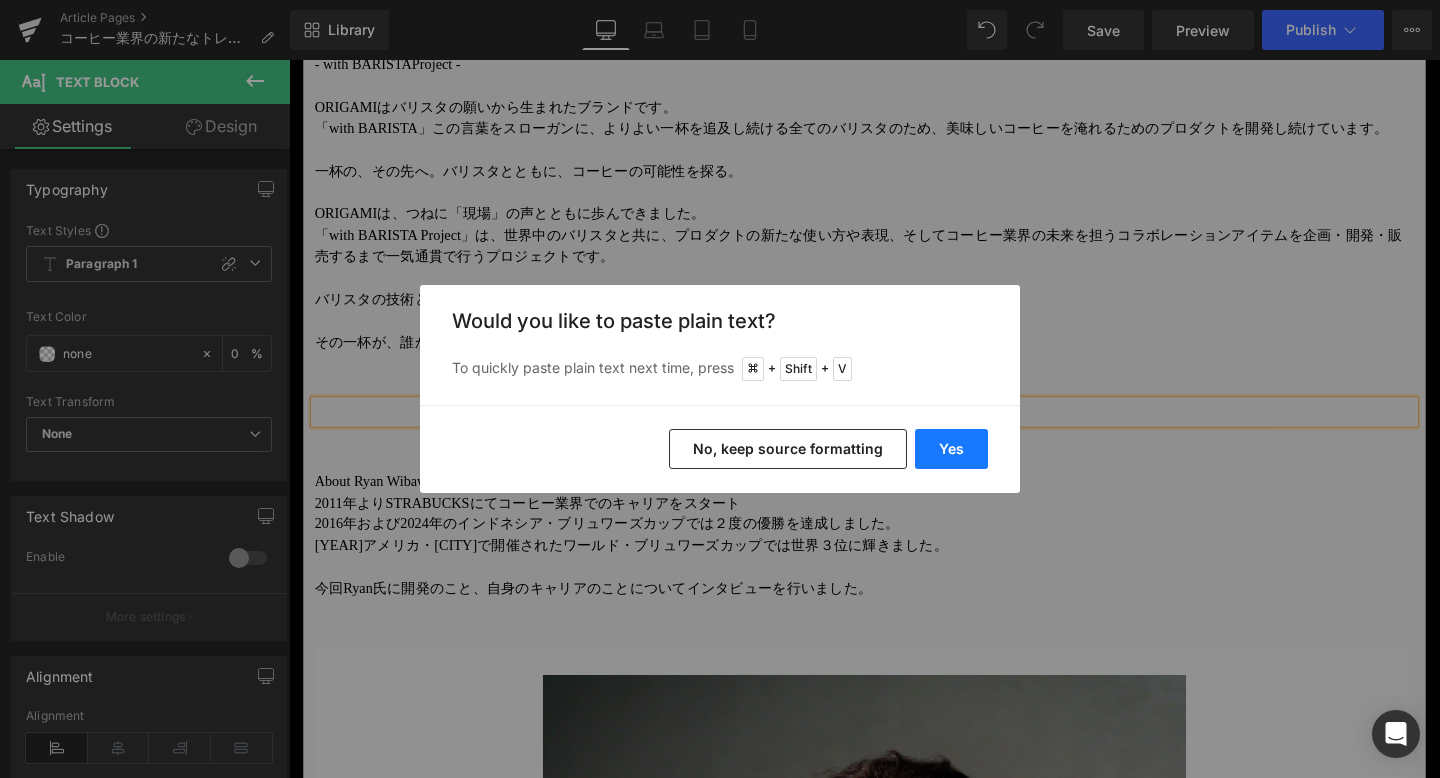 click on "Yes" at bounding box center (951, 449) 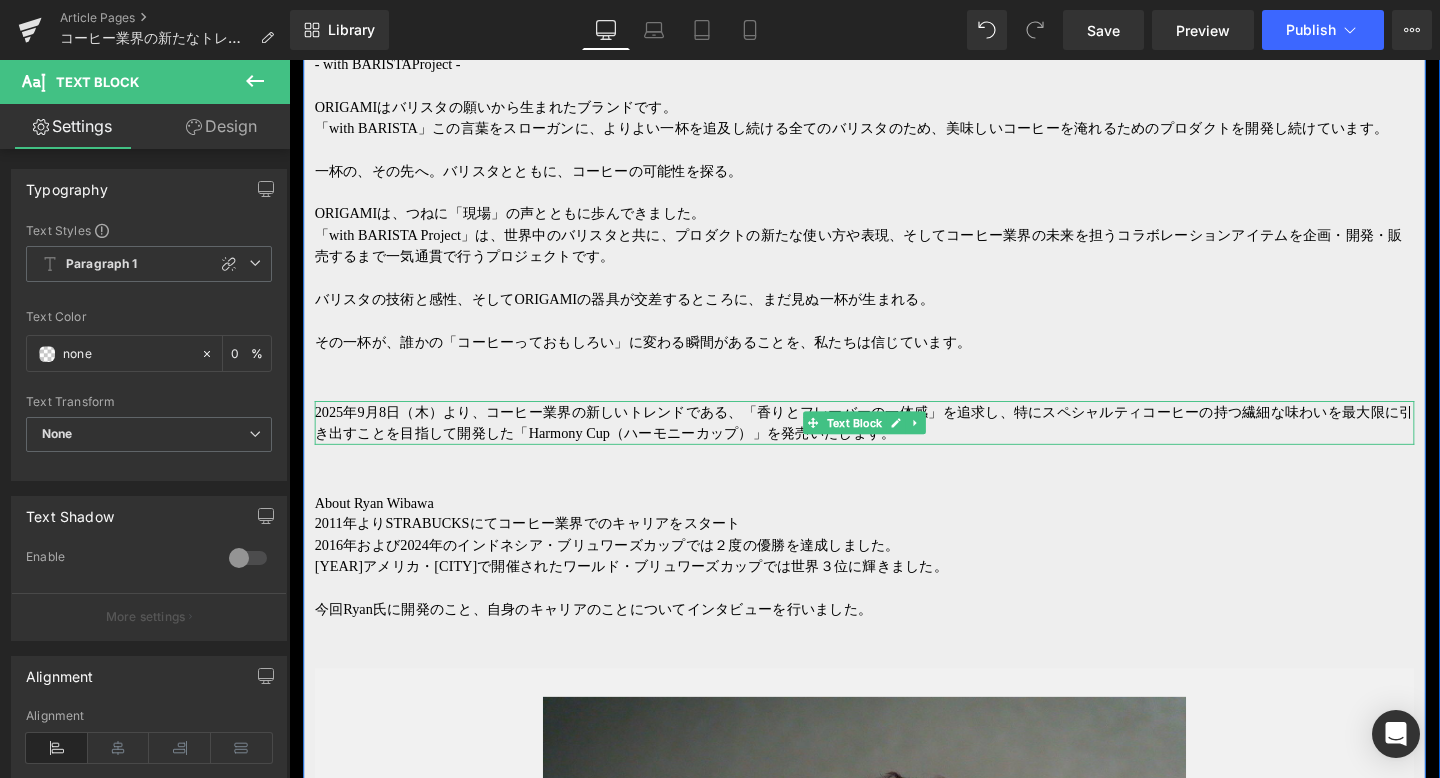 click on "2025年9月8日（木）より、コーヒー業界の新しいトレンドである、「香りとフレーバーの一体感」を追求し、特にスペシャルティコーヒーの持つ繊細な味わいを最大限に引き出すことを目指して開発した「Harmony Cup（ハーモニーカップ）」を発売いたします。" at bounding box center [894, 442] 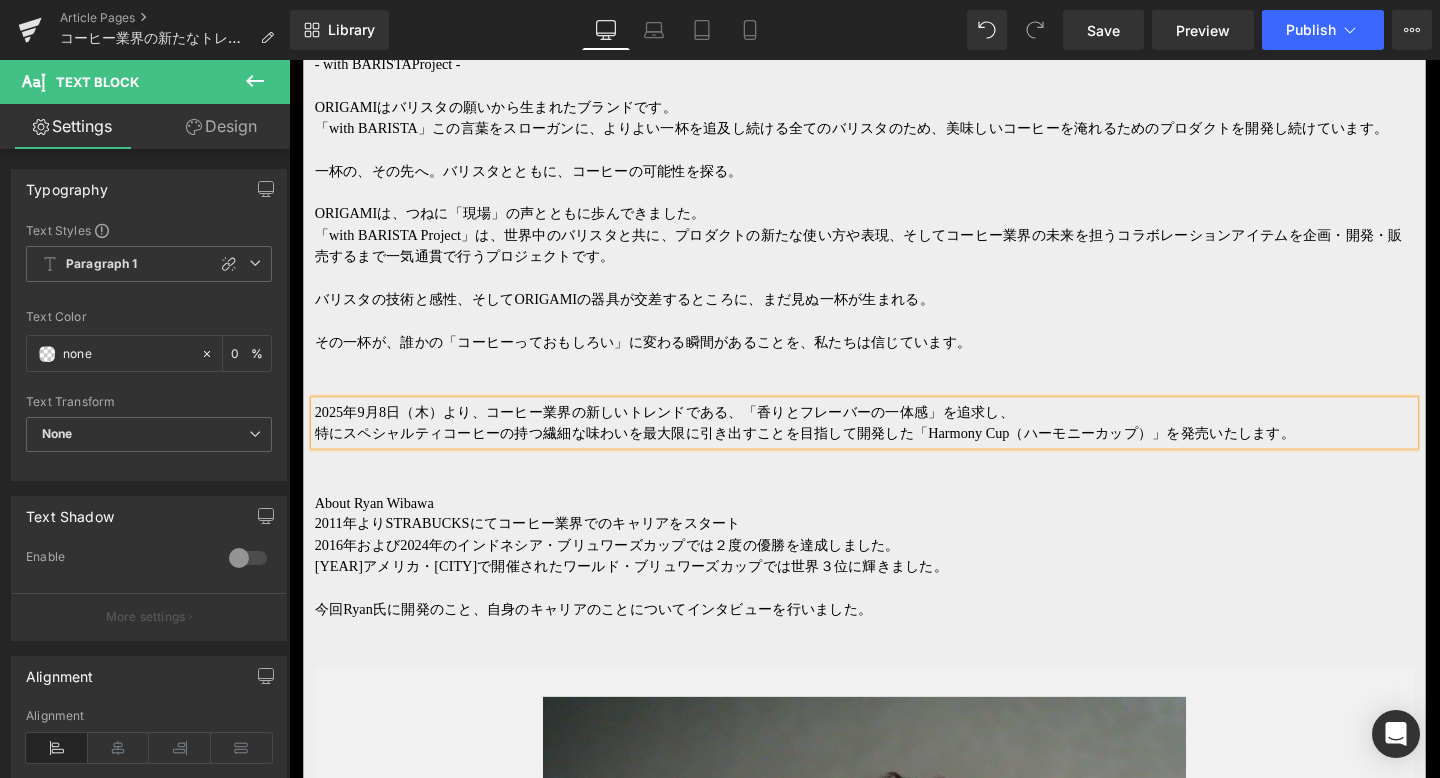 click on "特にスペシャルティコーヒーの持つ繊細な味わいを最大限に引き出すことを目指して開発した「Harmony Cup（ハーモニーカップ）」を発売いたします。" at bounding box center (894, 453) 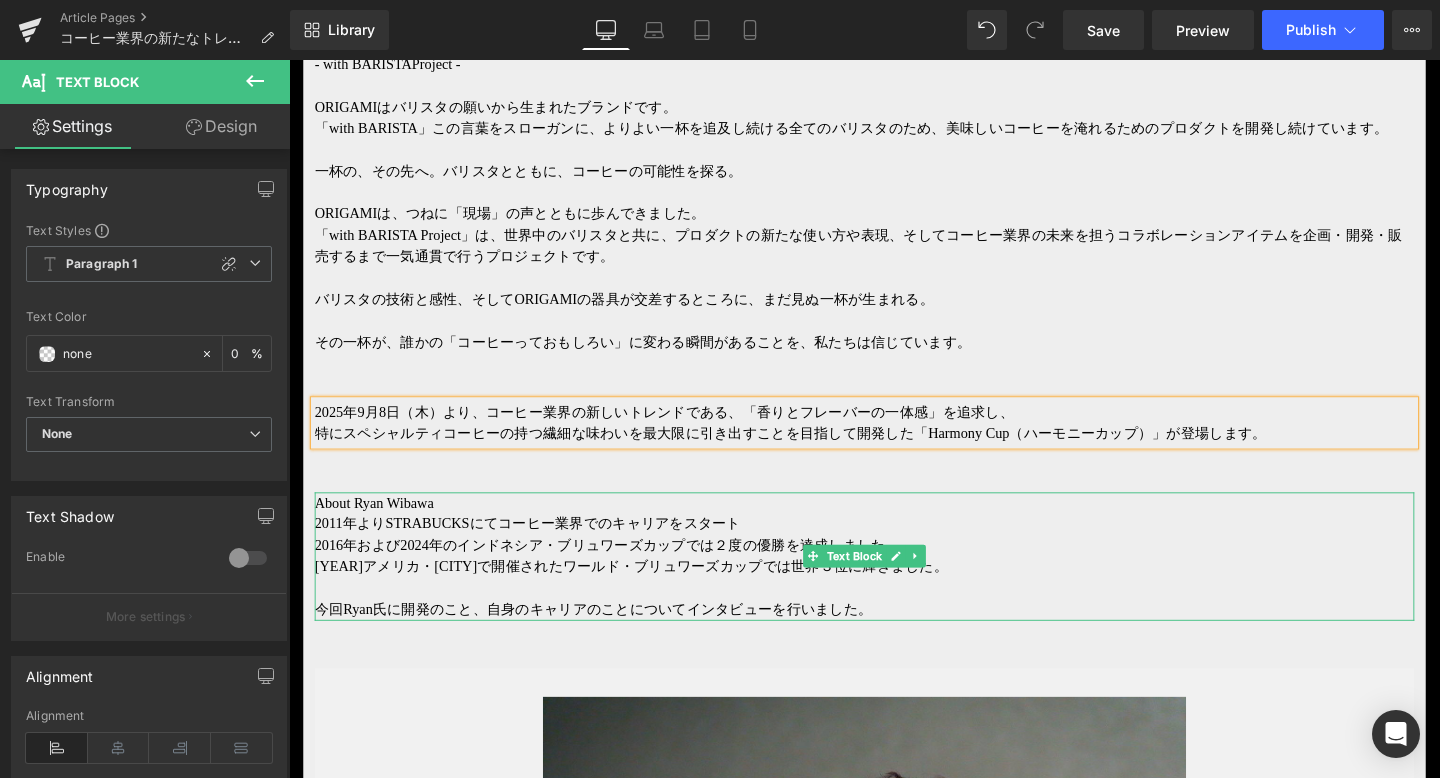click on "2024年アメリカ・シカゴで開催されたワールド・ブリュワーズカップでは世界３位に輝きました。" at bounding box center [649, 593] 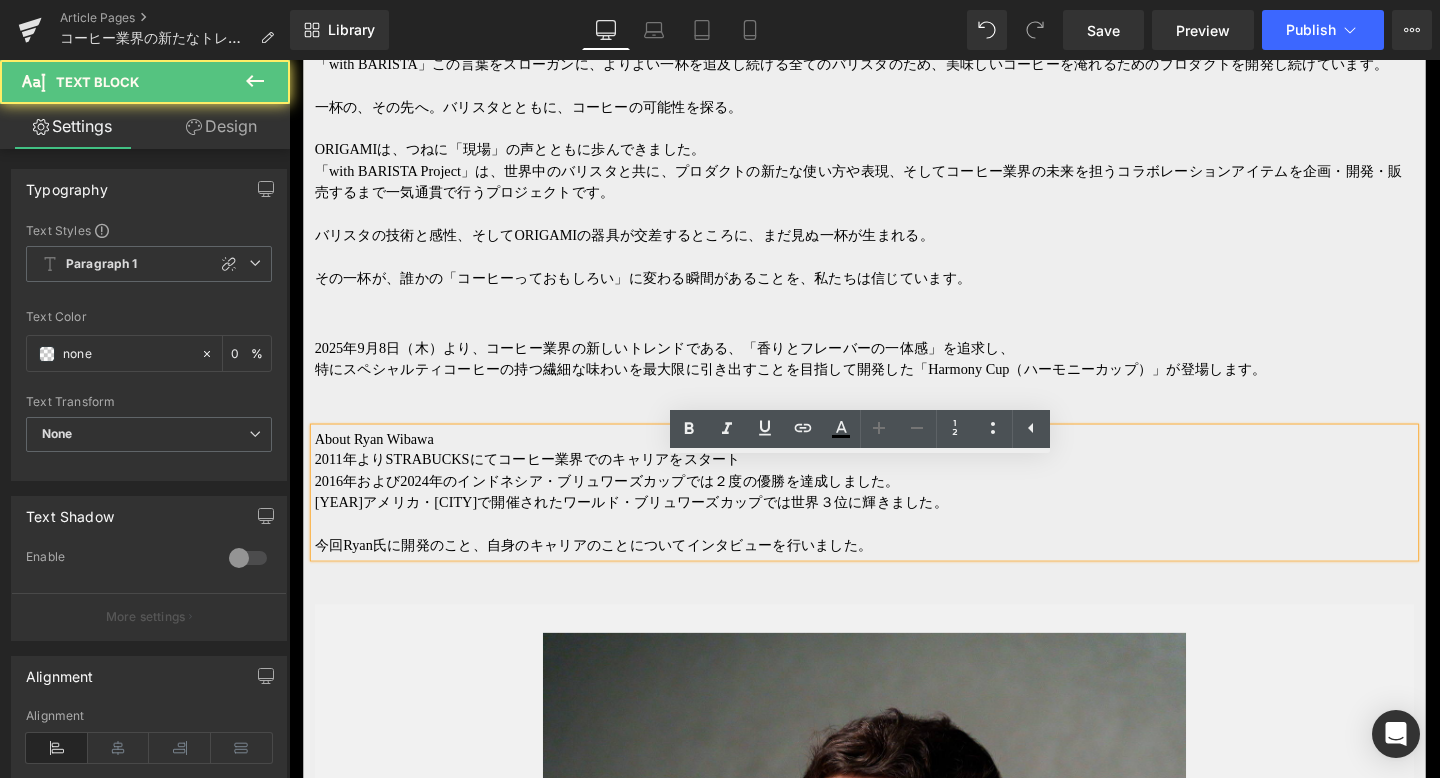 scroll, scrollTop: 1198, scrollLeft: 0, axis: vertical 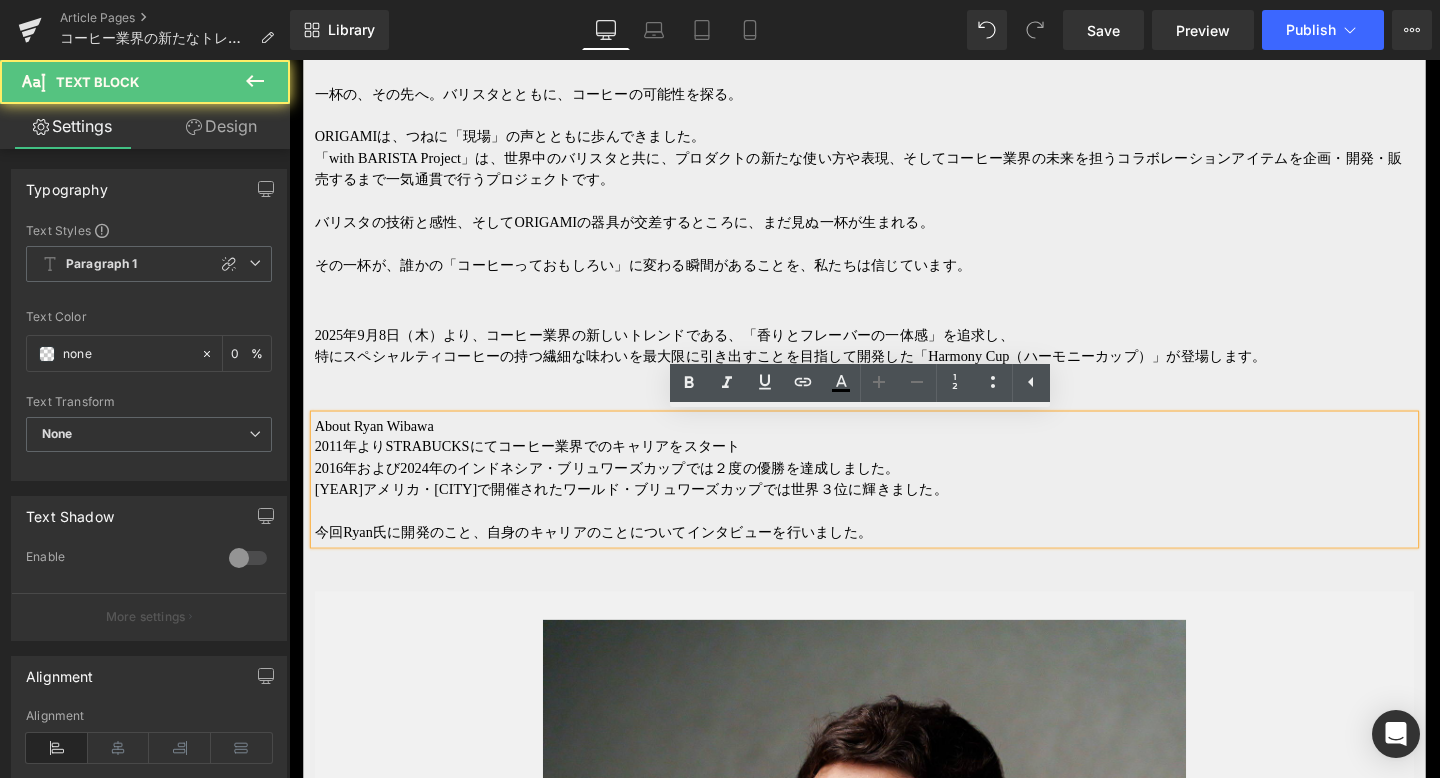 click on "今回Ryan氏に開発のこと、自身のキャリアのことについてインタビューを行いました。" at bounding box center (894, 557) 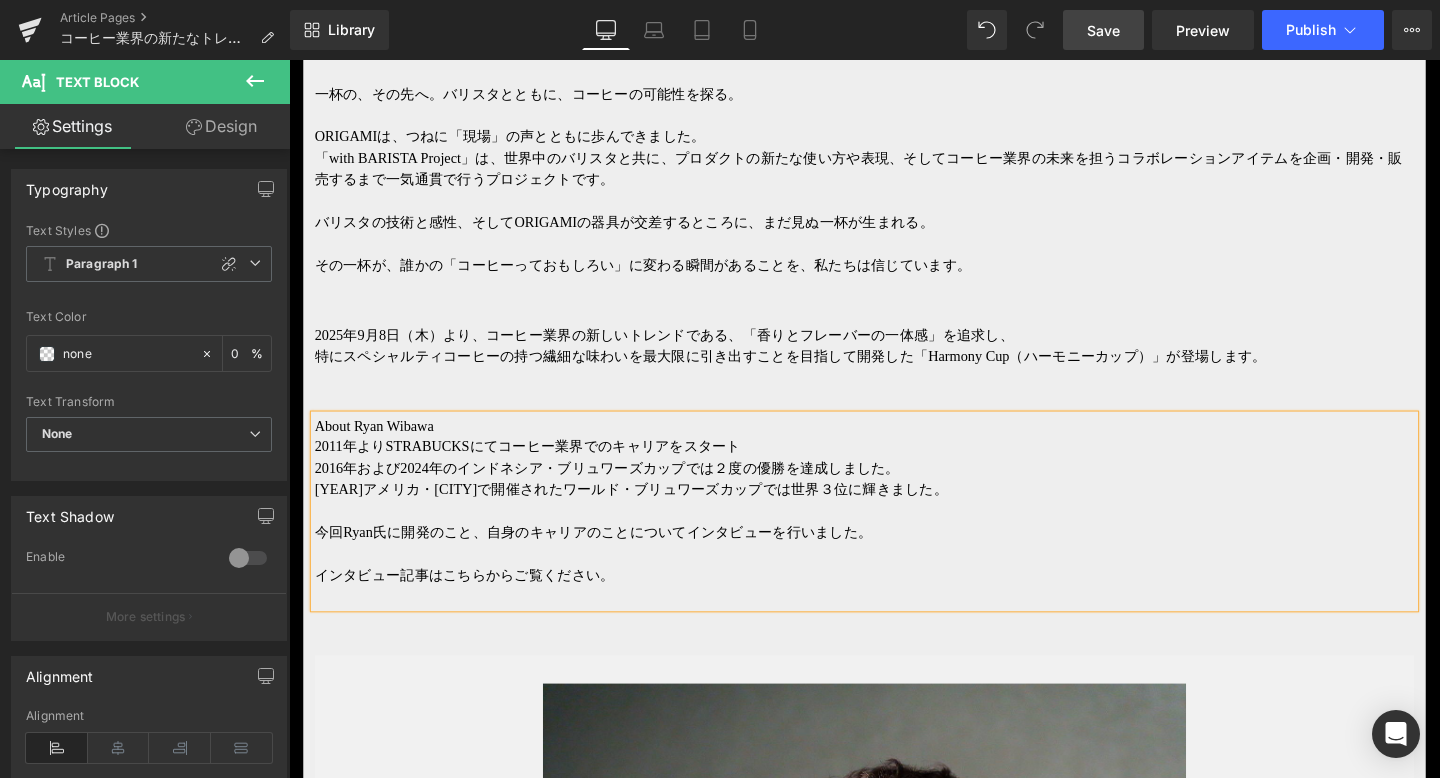 click on "Save" at bounding box center [1103, 30] 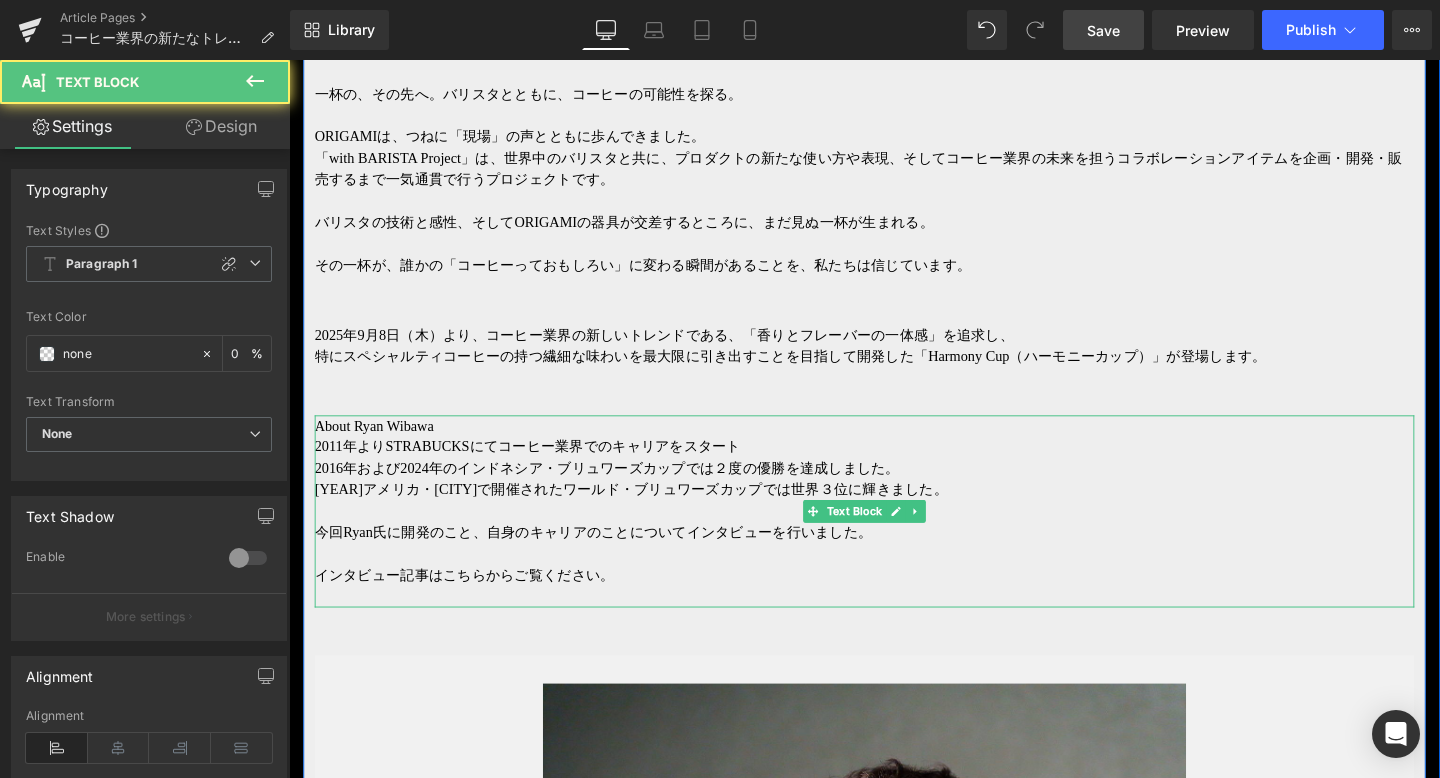 click at bounding box center [894, 625] 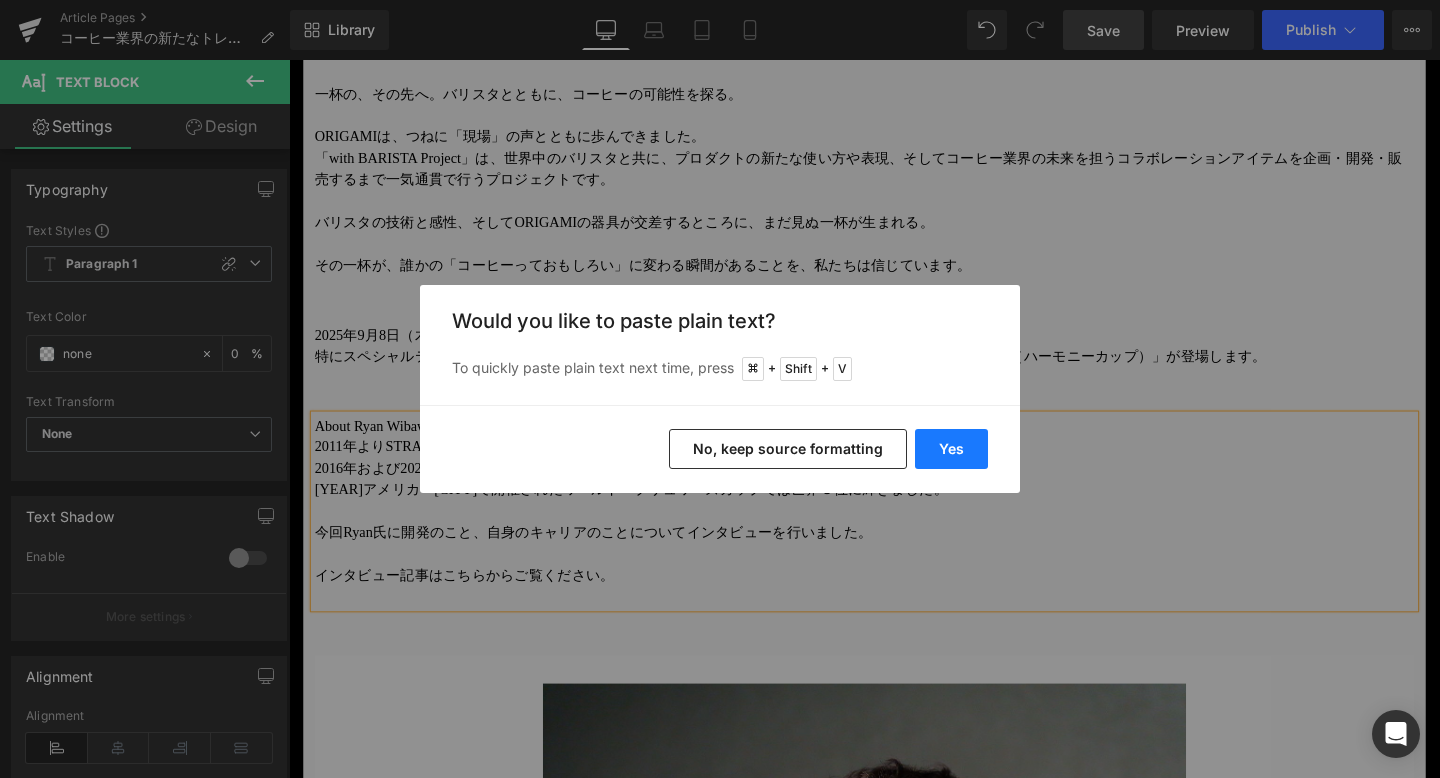click on "Yes" at bounding box center (951, 449) 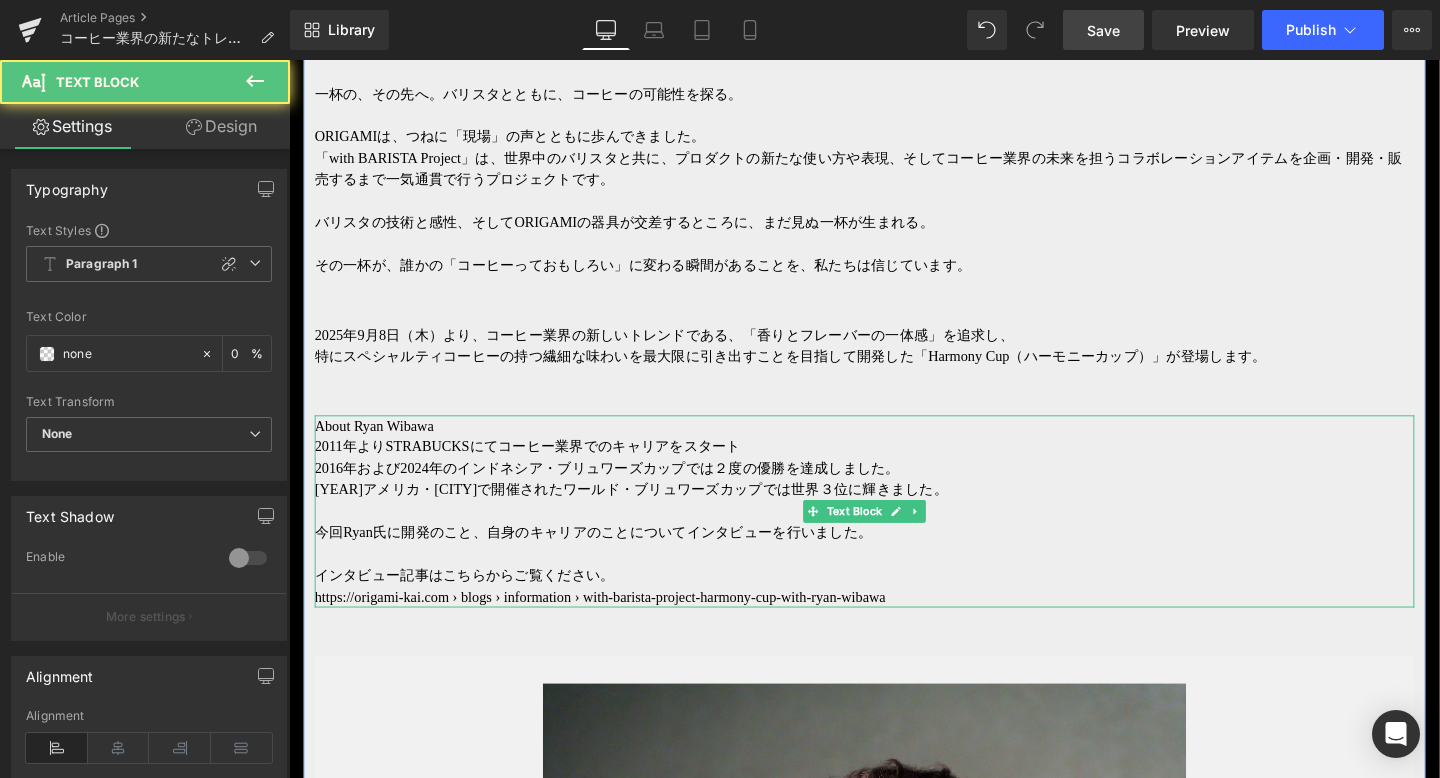click on "https://origami-kai.com › blogs › information › with-barista-project-harmony-cup-with-ryan-wibawa" at bounding box center (894, 625) 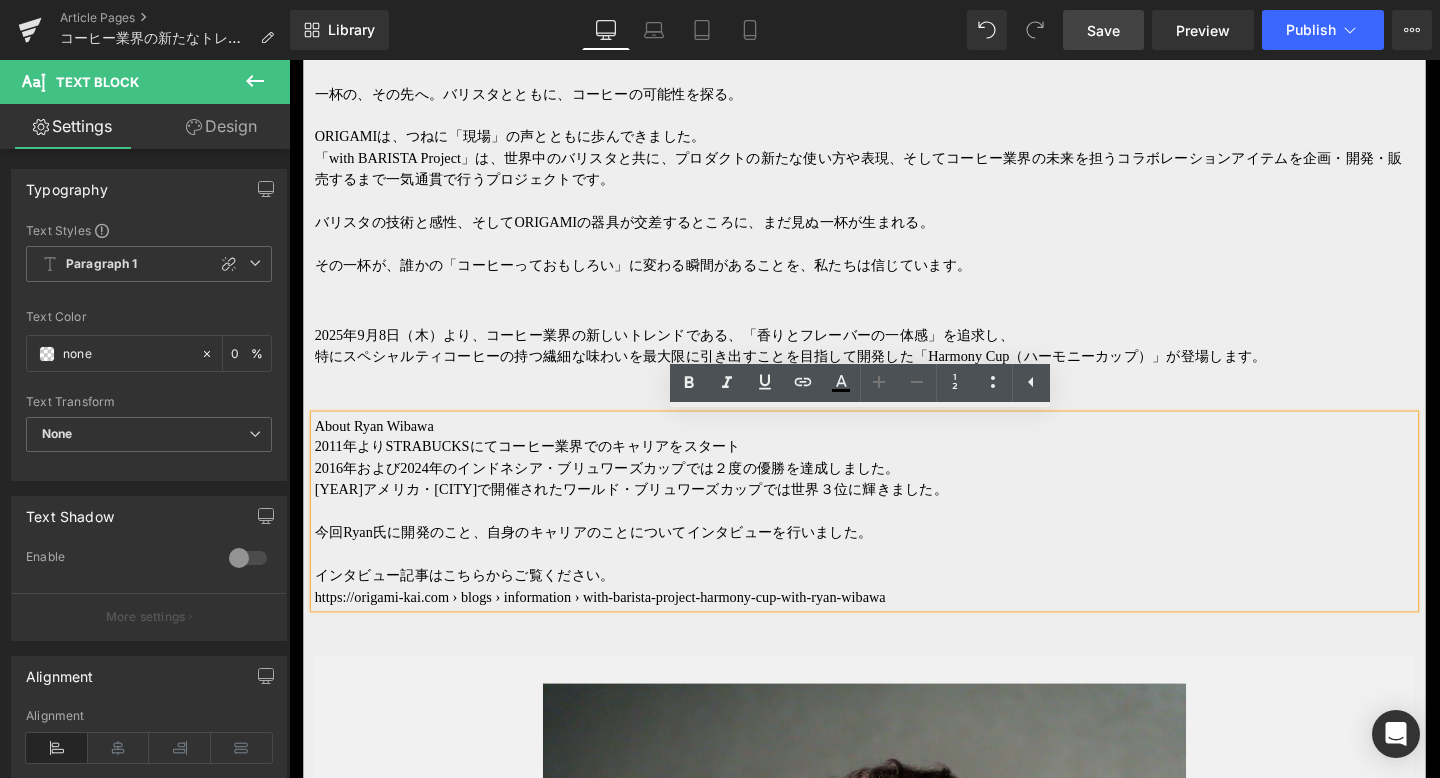drag, startPoint x: 1053, startPoint y: 623, endPoint x: 315, endPoint y: 628, distance: 738.01697 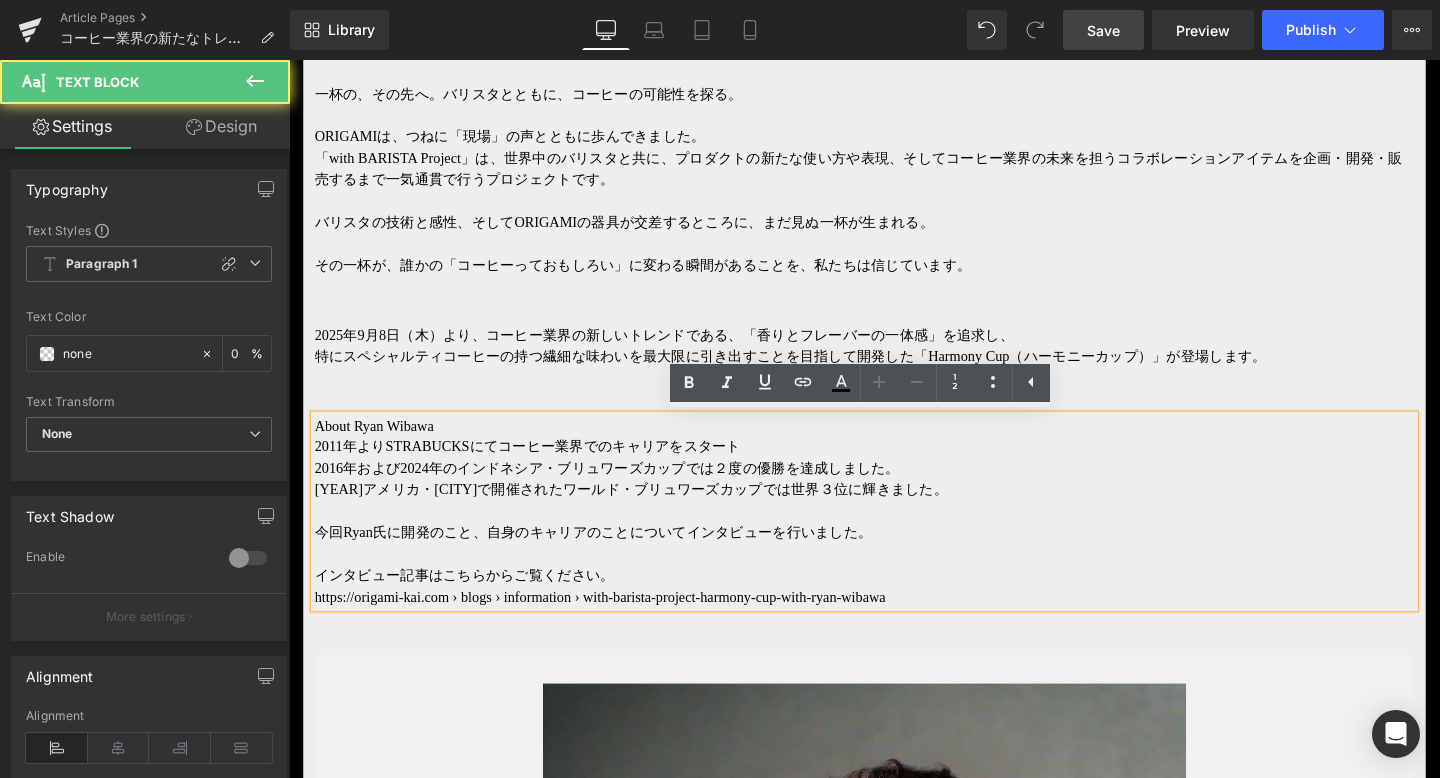 drag, startPoint x: 315, startPoint y: 628, endPoint x: 1120, endPoint y: 617, distance: 805.07513 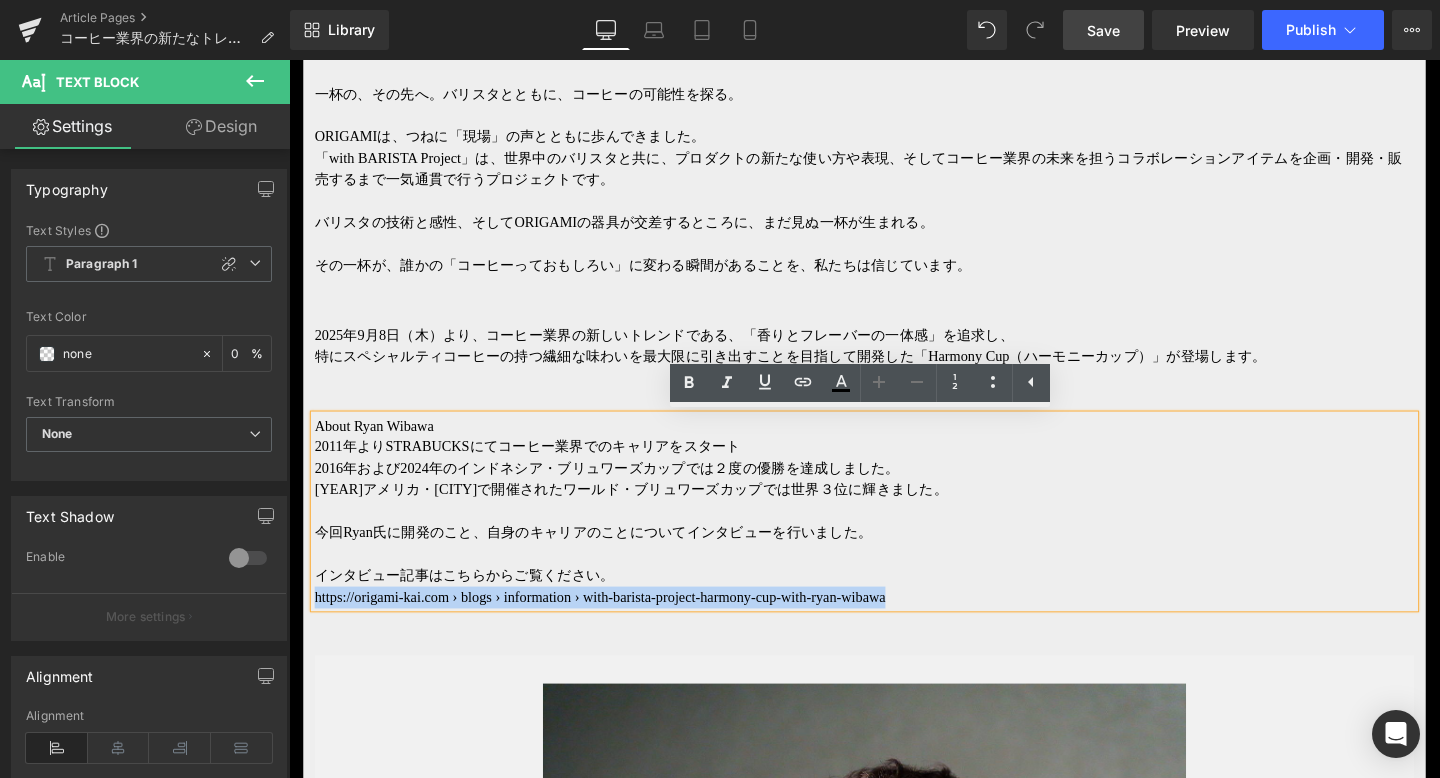 drag, startPoint x: 1047, startPoint y: 628, endPoint x: 317, endPoint y: 620, distance: 730.0438 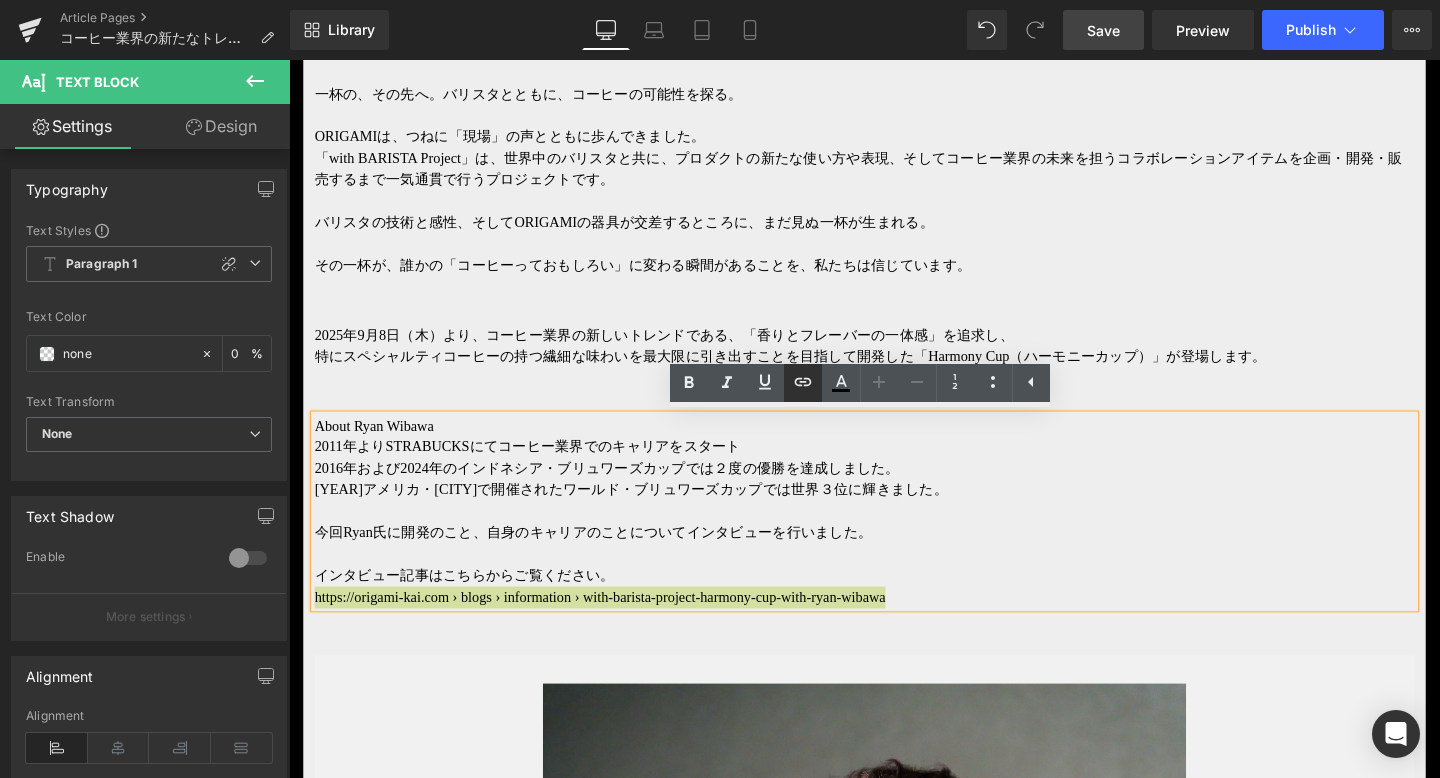 click 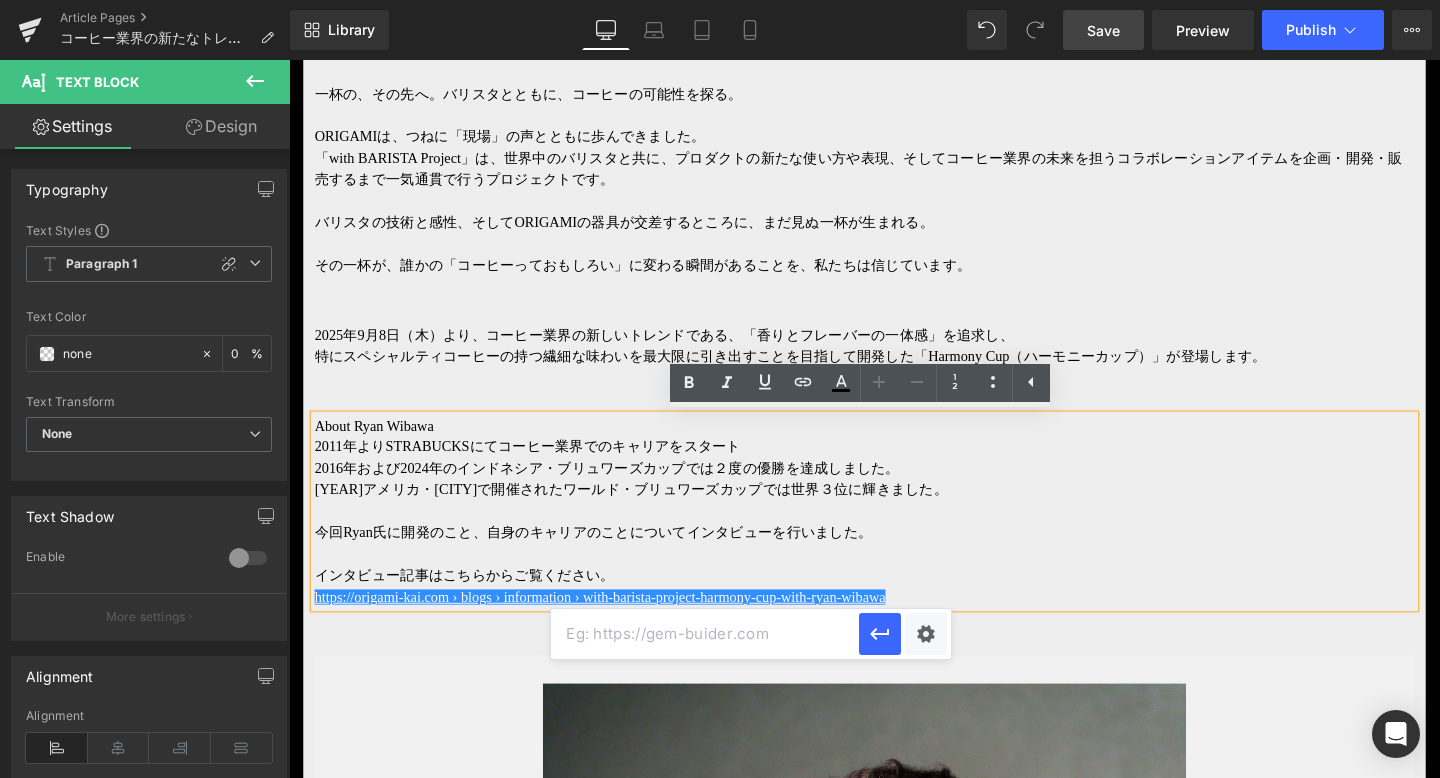 click at bounding box center [705, 634] 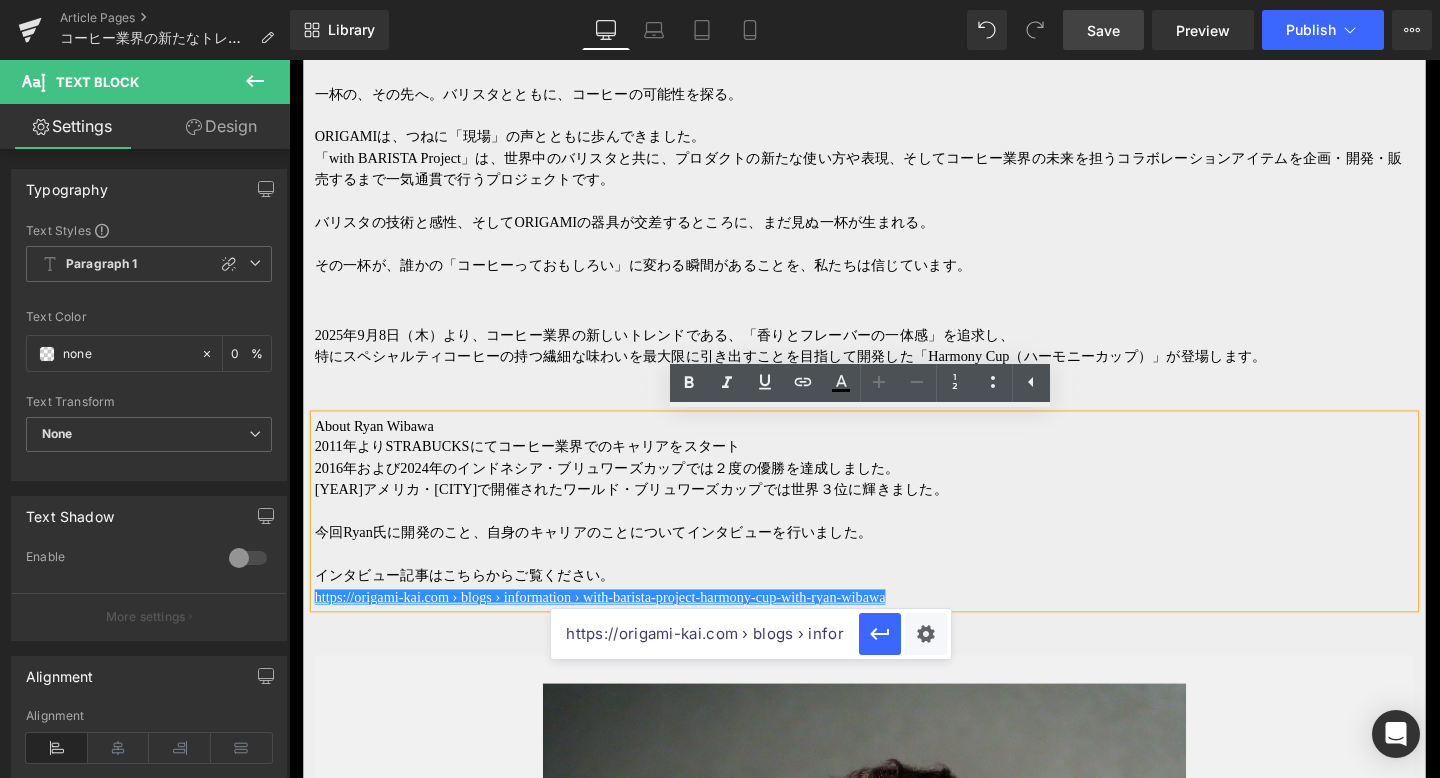 scroll, scrollTop: 0, scrollLeft: 459, axis: horizontal 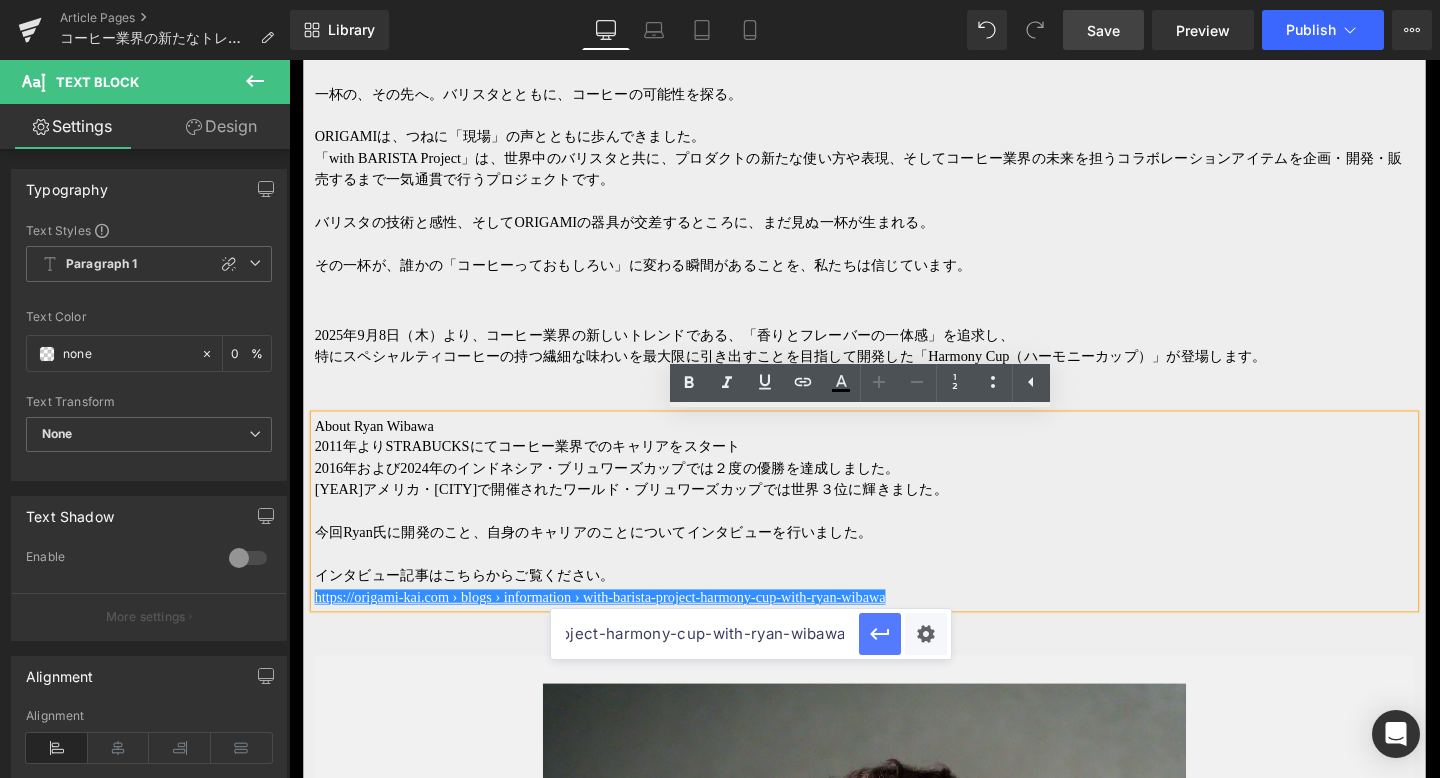 type on "https://origami-kai.com › blogs › information › with-barista-project-harmony-cup-with-ryan-wibawa" 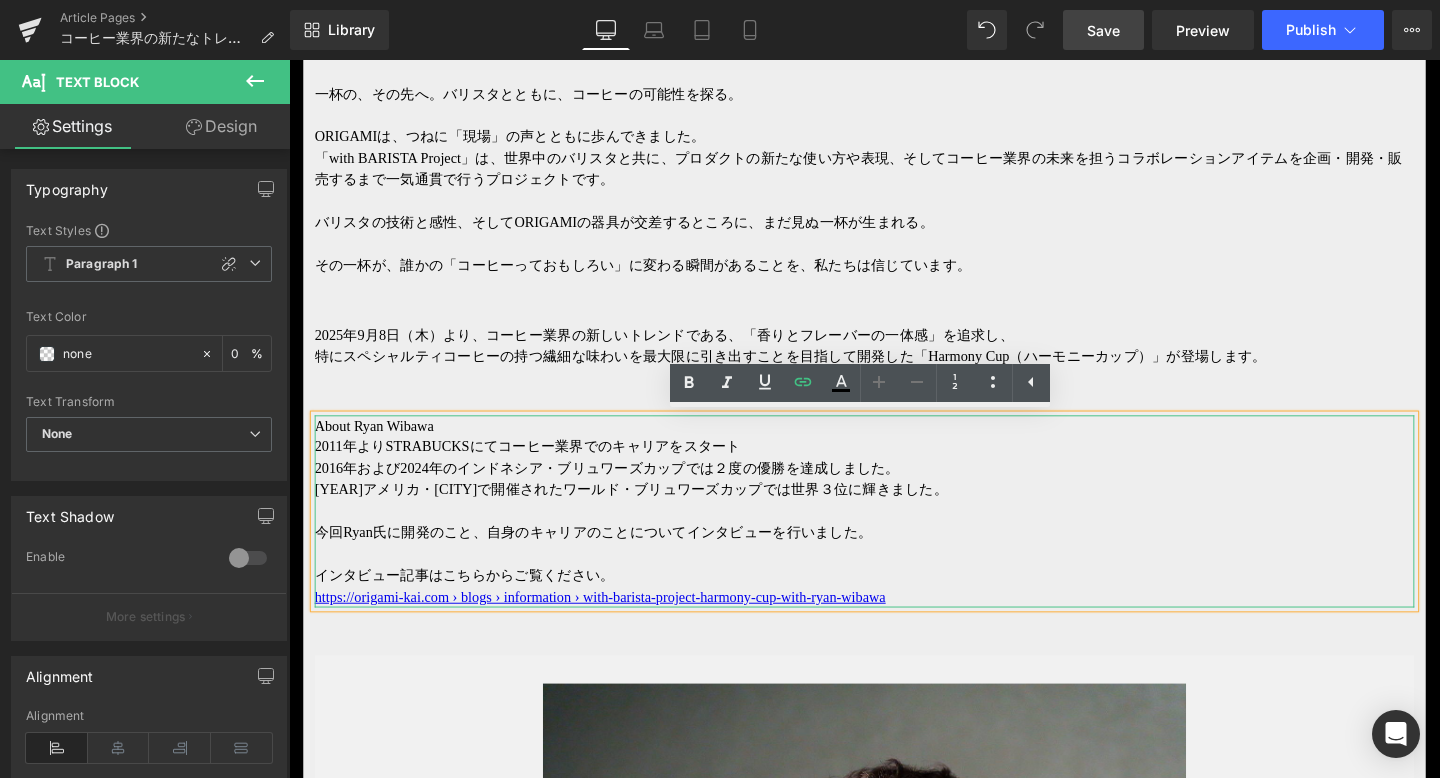 click on "インタビュー記事はこちらからご覧ください。" at bounding box center (894, 602) 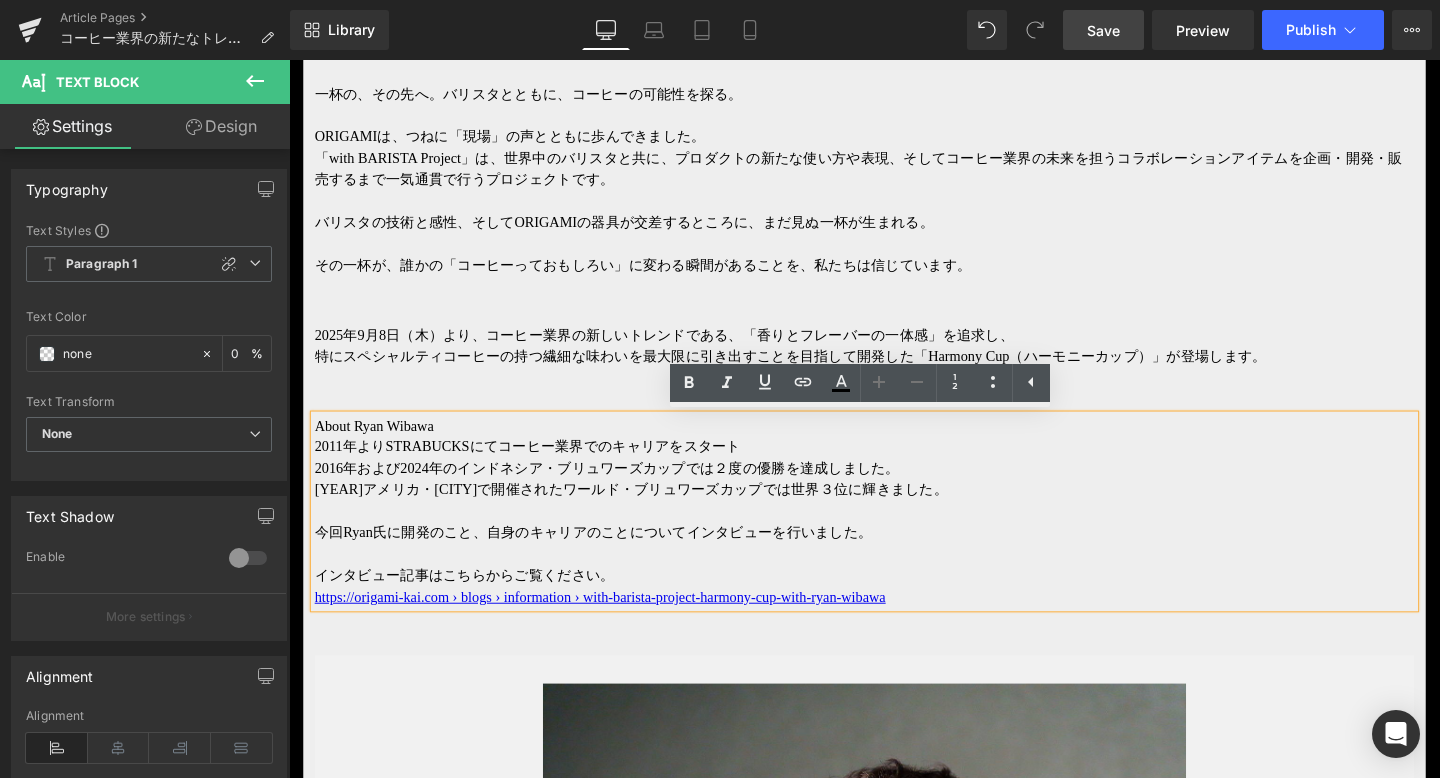 click on "特にスペシャルティコーヒーの持つ繊細な味わいを最大限に引き出すことを目指して開発した「Harmony Cup（ハーモニーカップ）」が登場します。" at bounding box center [894, 372] 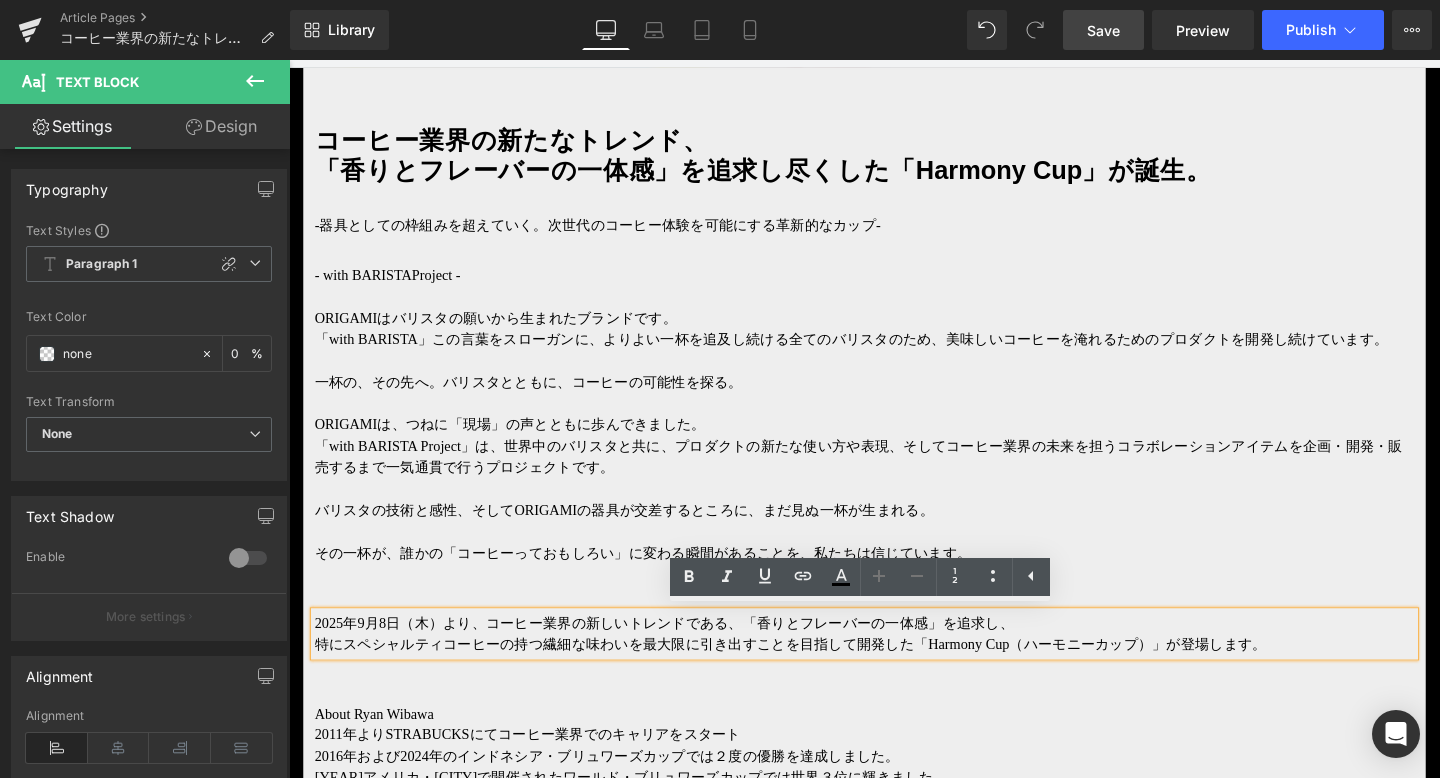 scroll, scrollTop: 900, scrollLeft: 0, axis: vertical 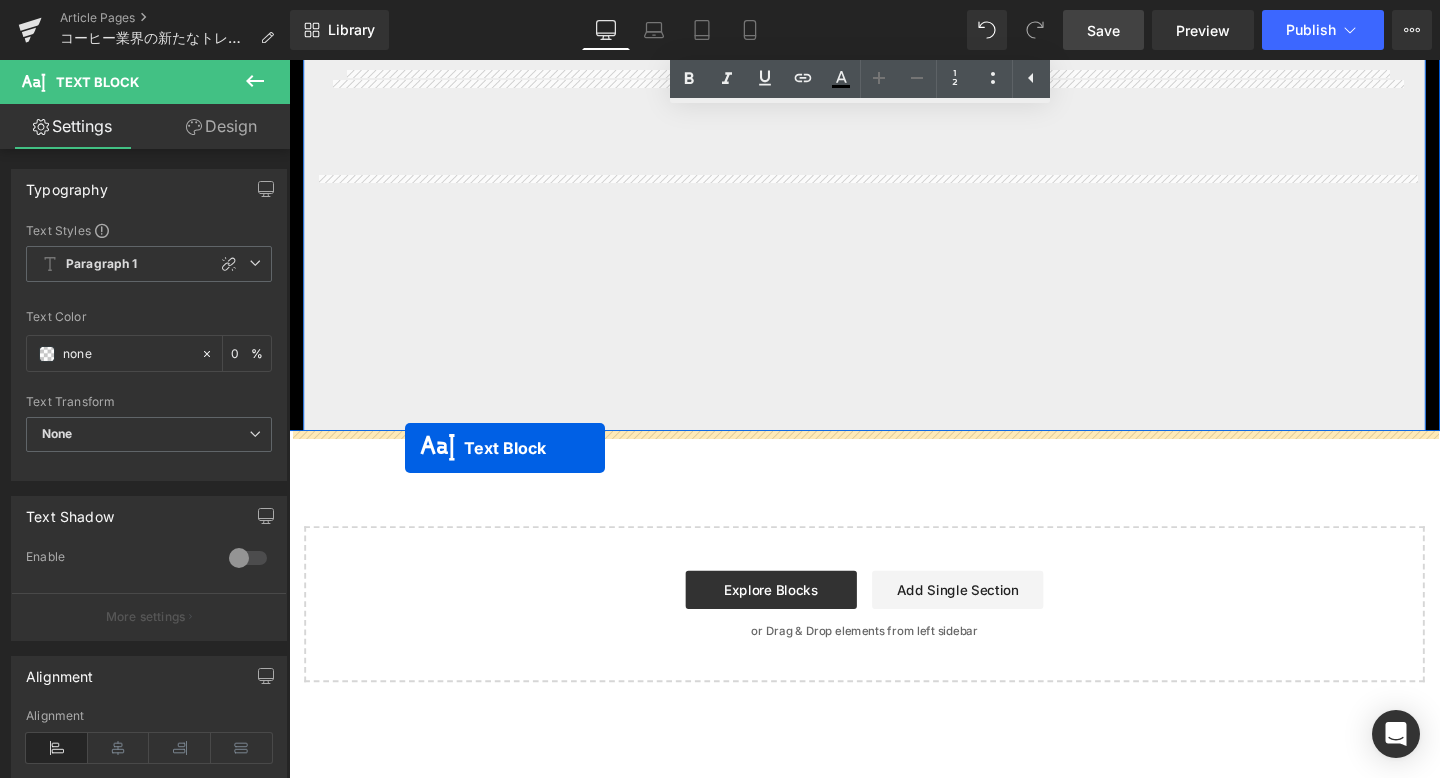 drag, startPoint x: 842, startPoint y: 428, endPoint x: 411, endPoint y: 468, distance: 432.85217 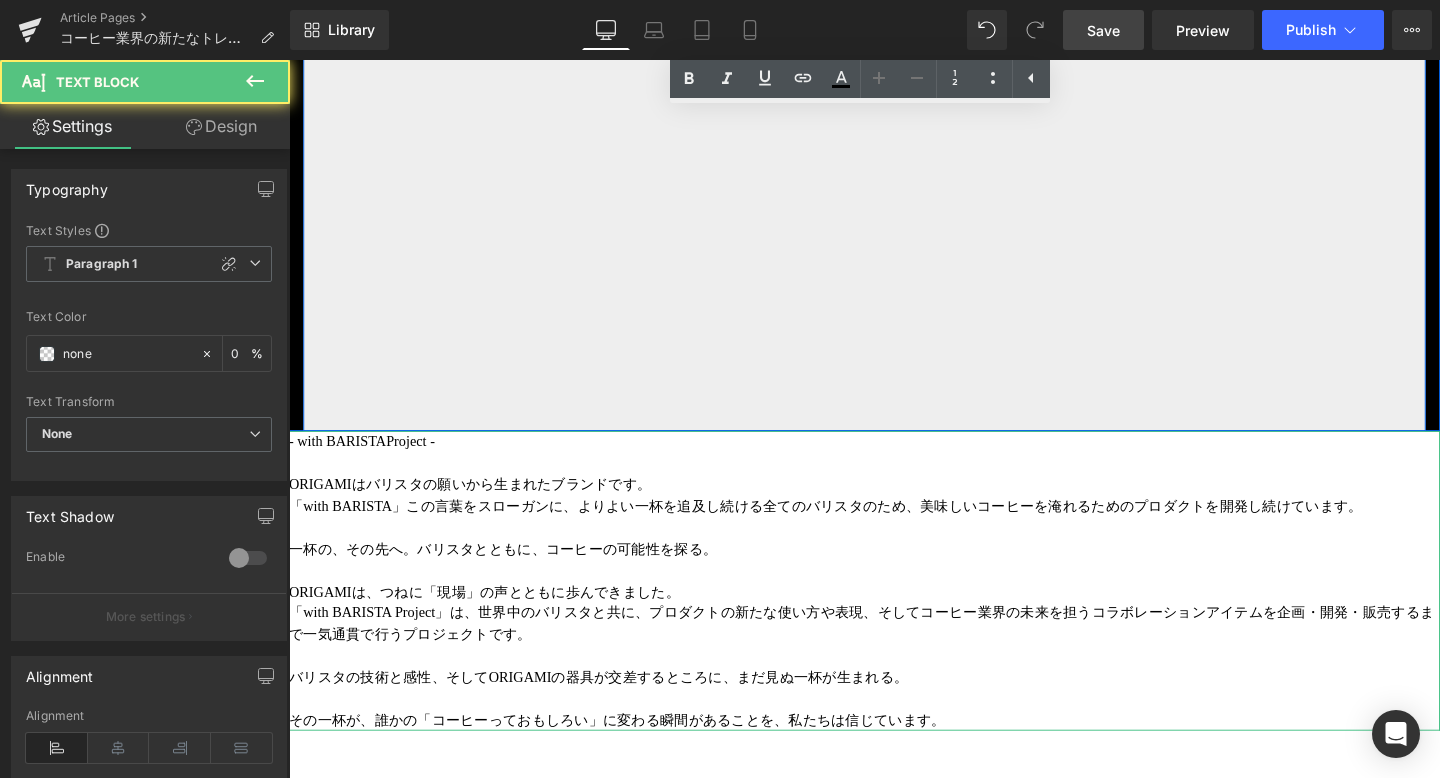 scroll, scrollTop: 7795, scrollLeft: 0, axis: vertical 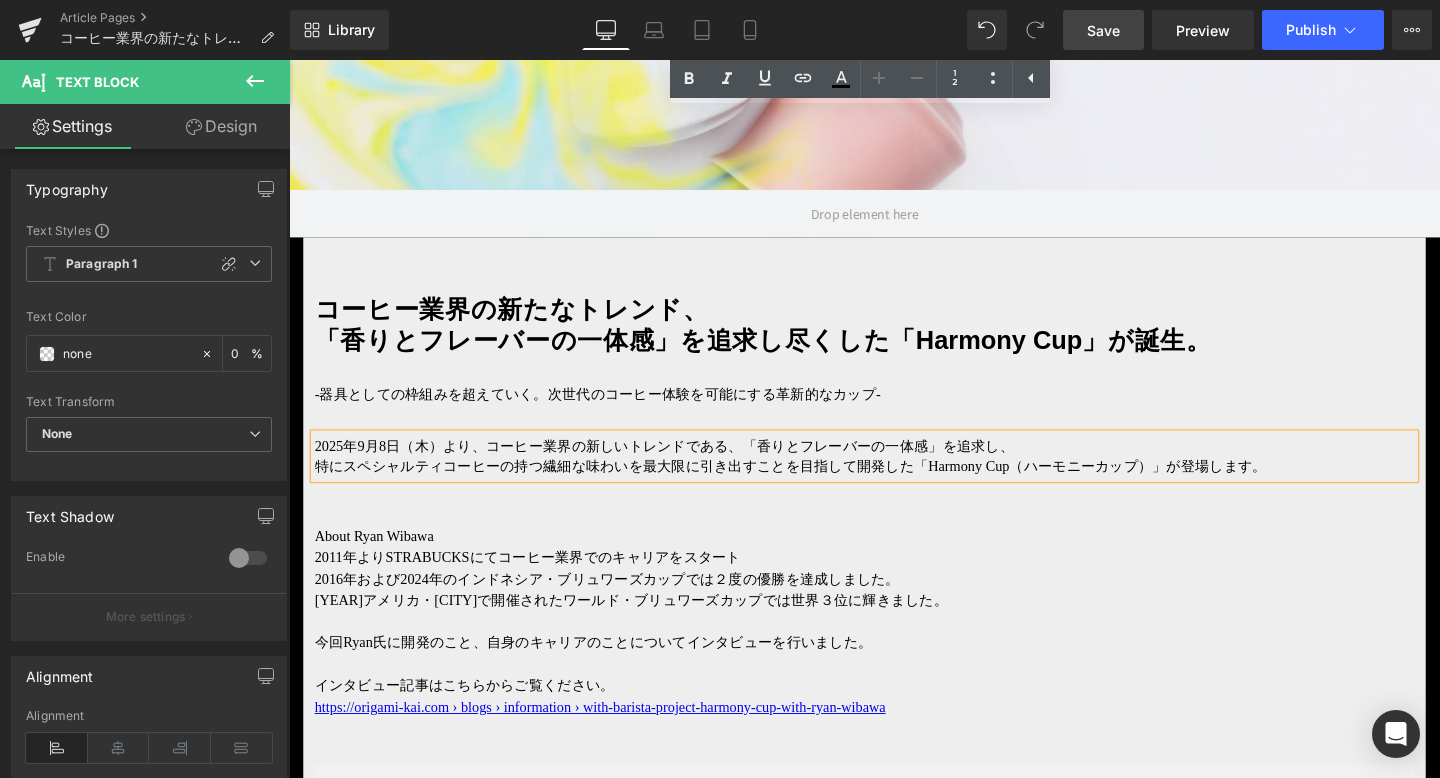 click on "Hero Banner   500px       コーヒー業界の新たなトレンド、 「香りとフレーバーの一体感」を追求し尽くした「Harmony Cup」が誕生。 Heading
-器具としての枠組みを超えていく。次世代のコーヒー体験を可能にする革新的なカップ-
Text Block         2025年9月8日（木）より、コーヒー業界の新しいトレンドである、「香りとフレーバーの一体感」を追求し、 特にスペシャルティコーヒーの持つ繊細な味わいを最大限に引き出すことを目指して開発した「Harmony Cup（ハーモニーカップ）」が登場します。 Text Block         About Ryan Wibawa 2011年よりSTRABUCKSにてコーヒー業界でのキャリアをスタート インタビュー記事はこちらからご覧ください。 Text Block         Image         Heading" at bounding box center (894, 3976) 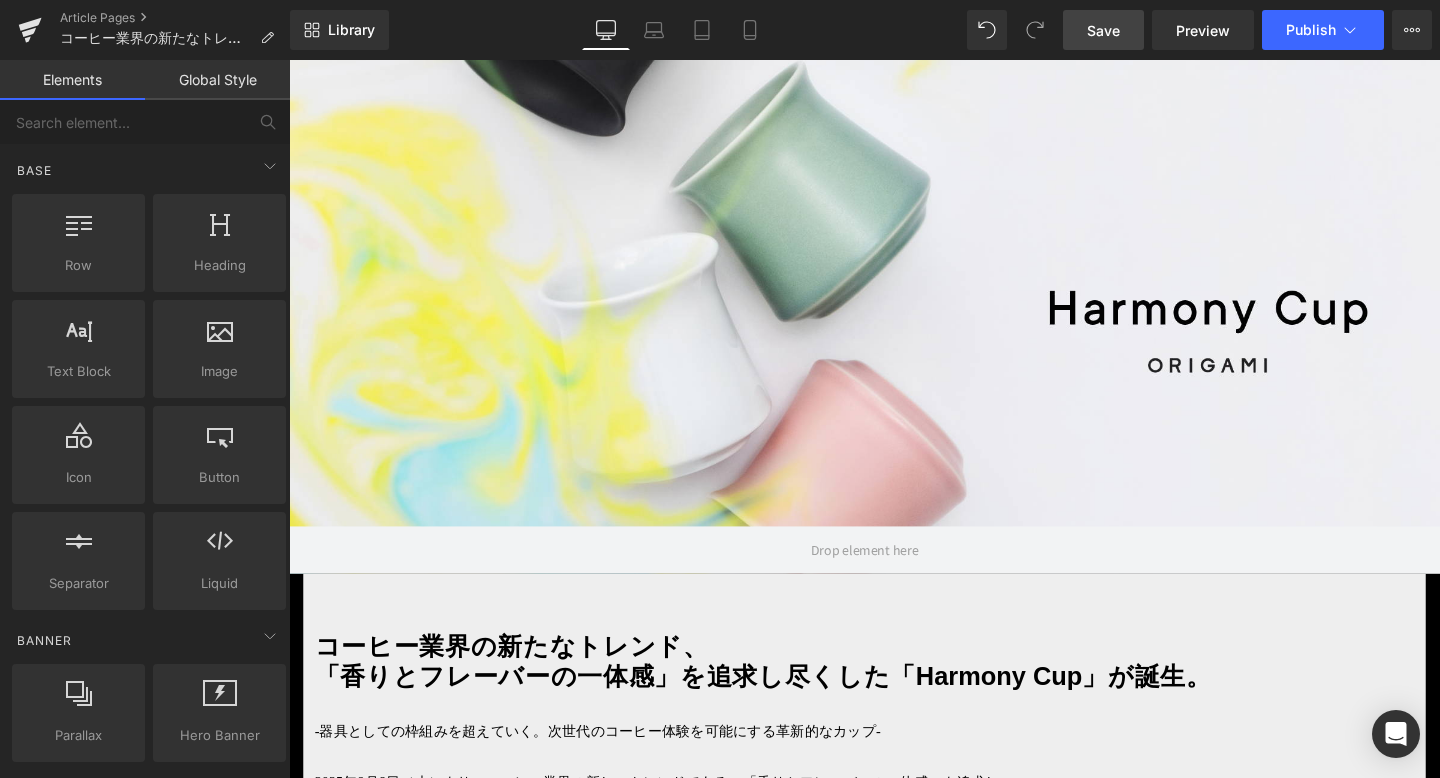 scroll, scrollTop: 0, scrollLeft: 0, axis: both 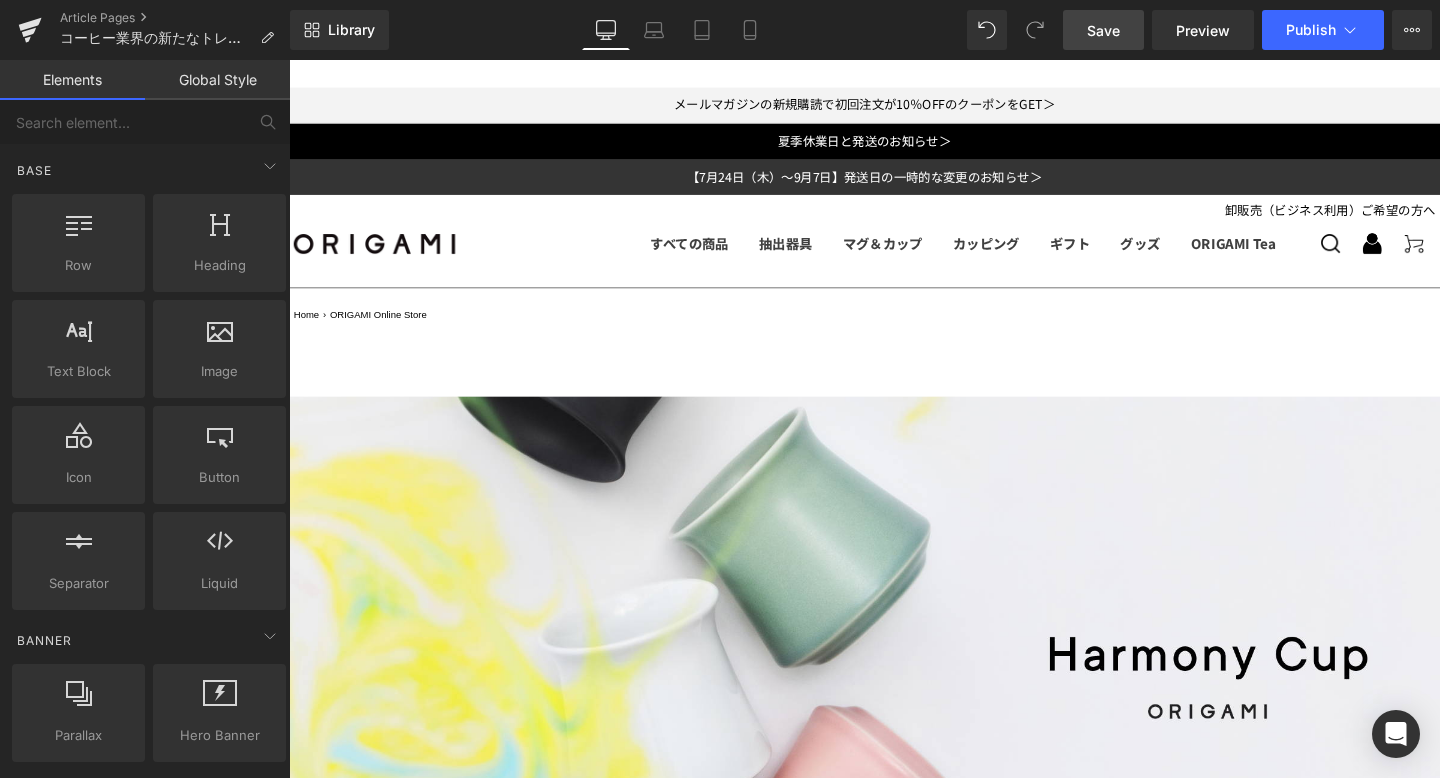 click 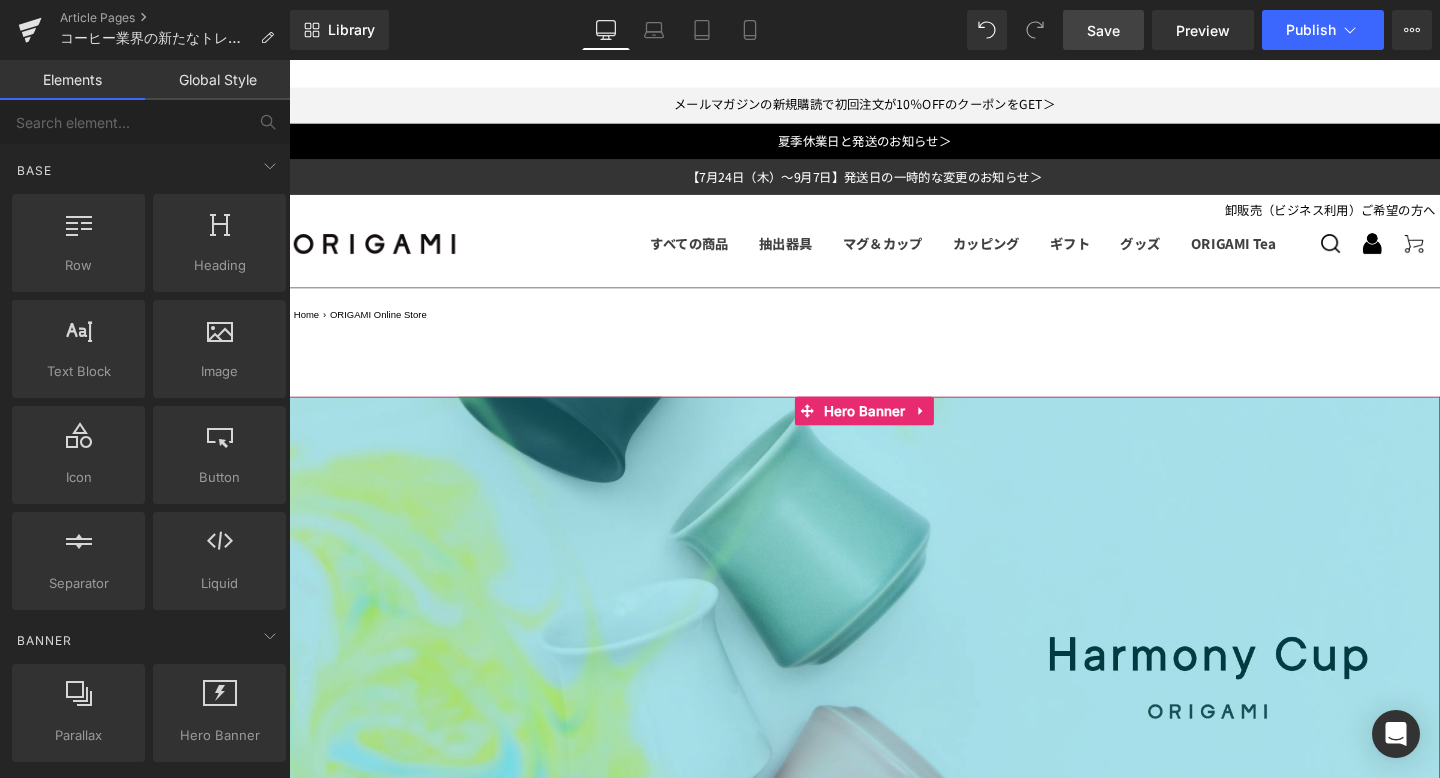 scroll, scrollTop: 940, scrollLeft: 0, axis: vertical 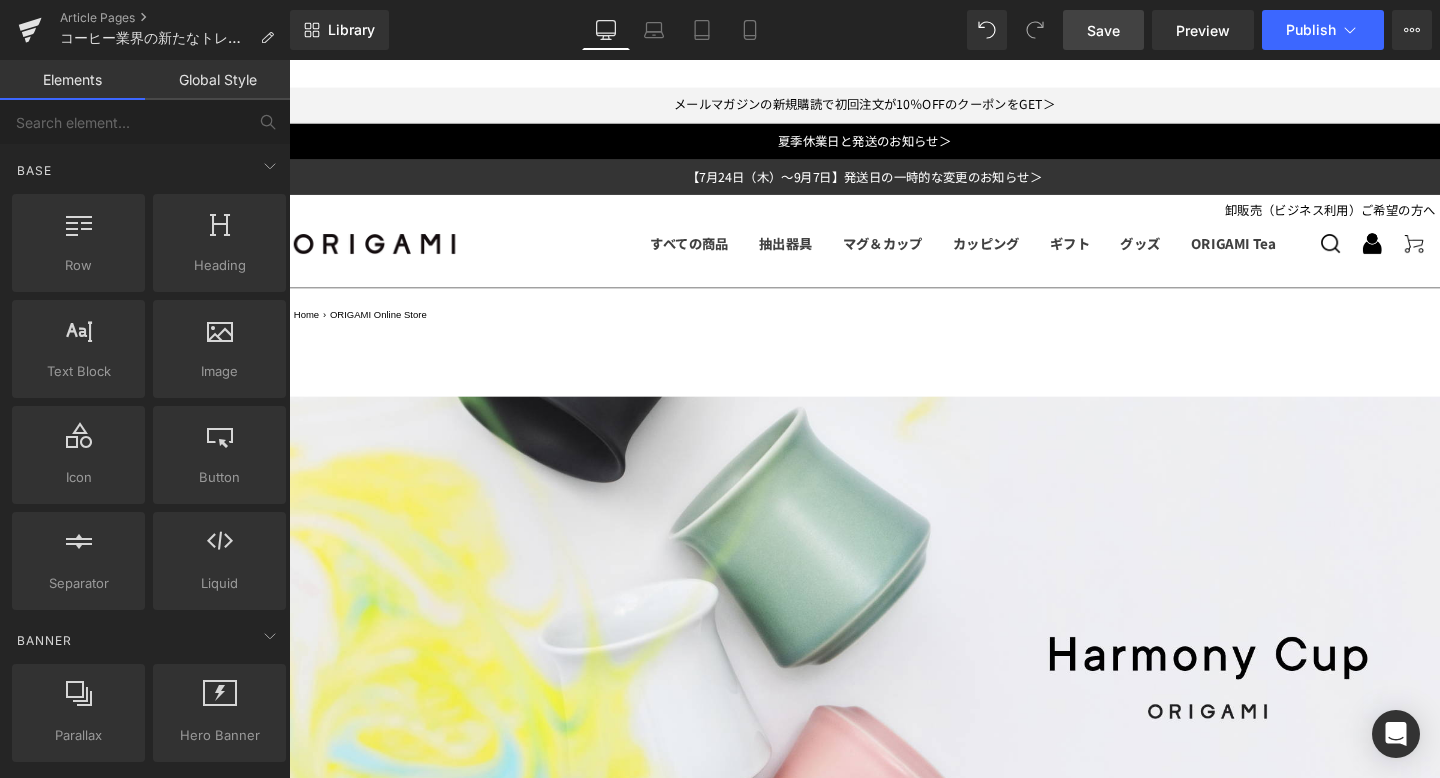 click on "インタビュー記事はこちらからご覧ください。" at bounding box center [894, 1435] 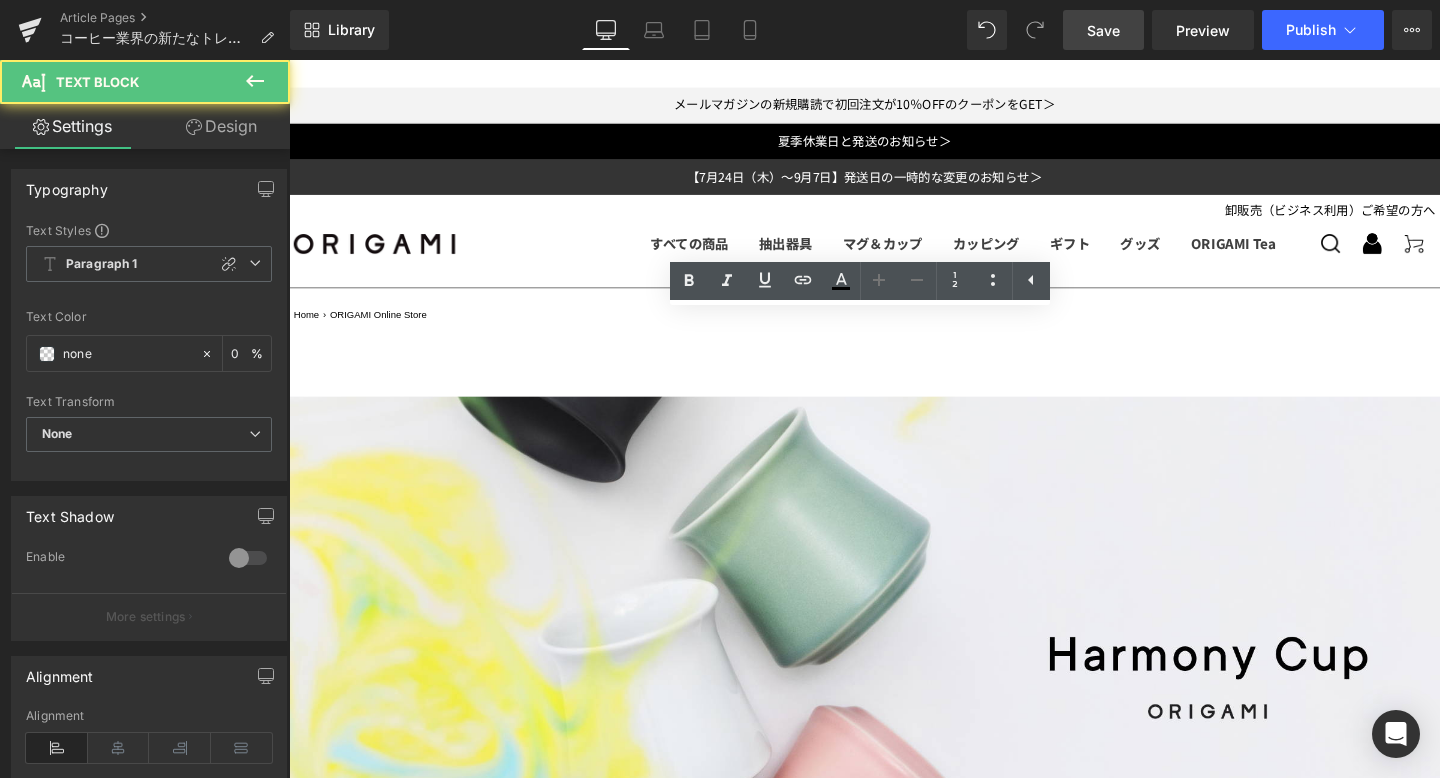 click on "https://origami-kai.com › blogs › information › with-barista-project-harmony-cup-with-ryan-wibawa" at bounding box center (894, 1458) 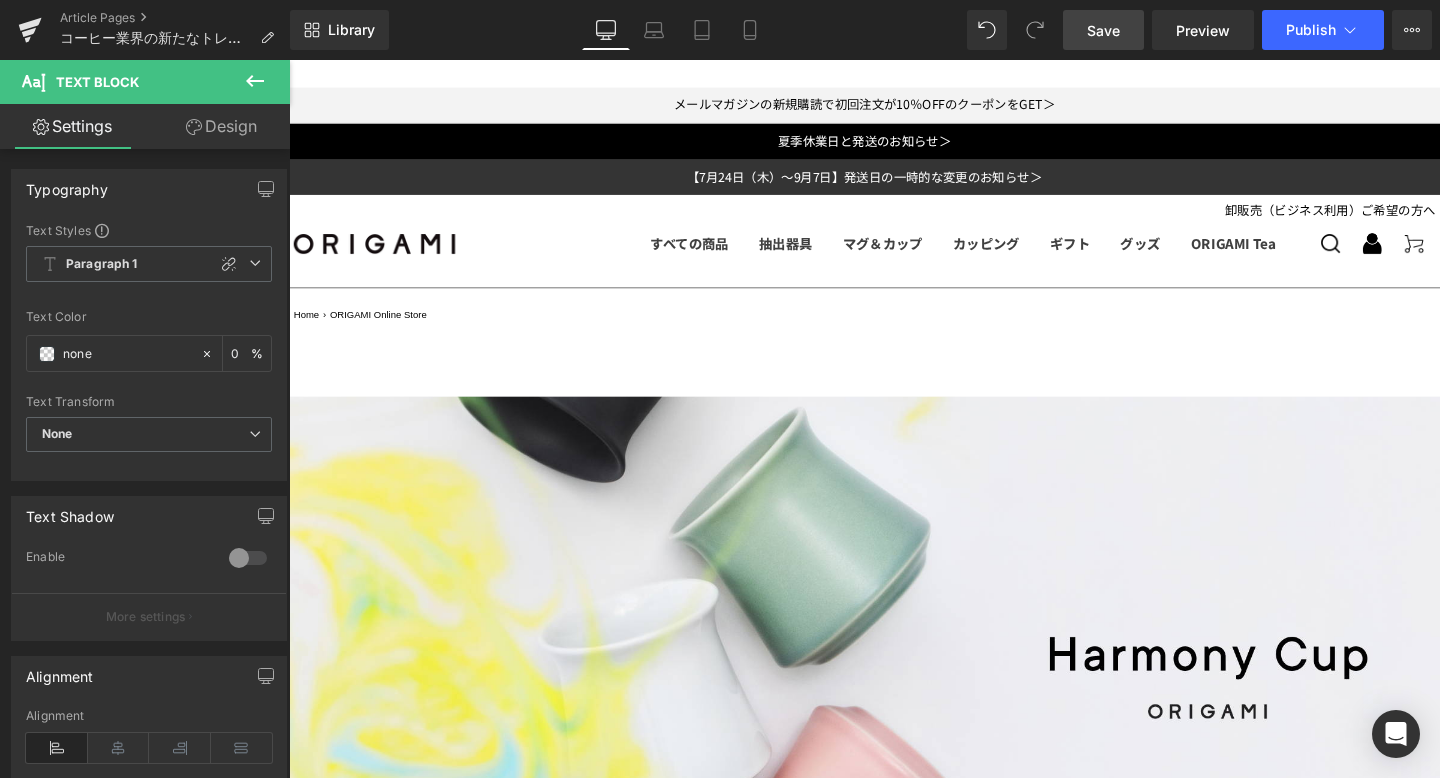 scroll, scrollTop: 1738, scrollLeft: 0, axis: vertical 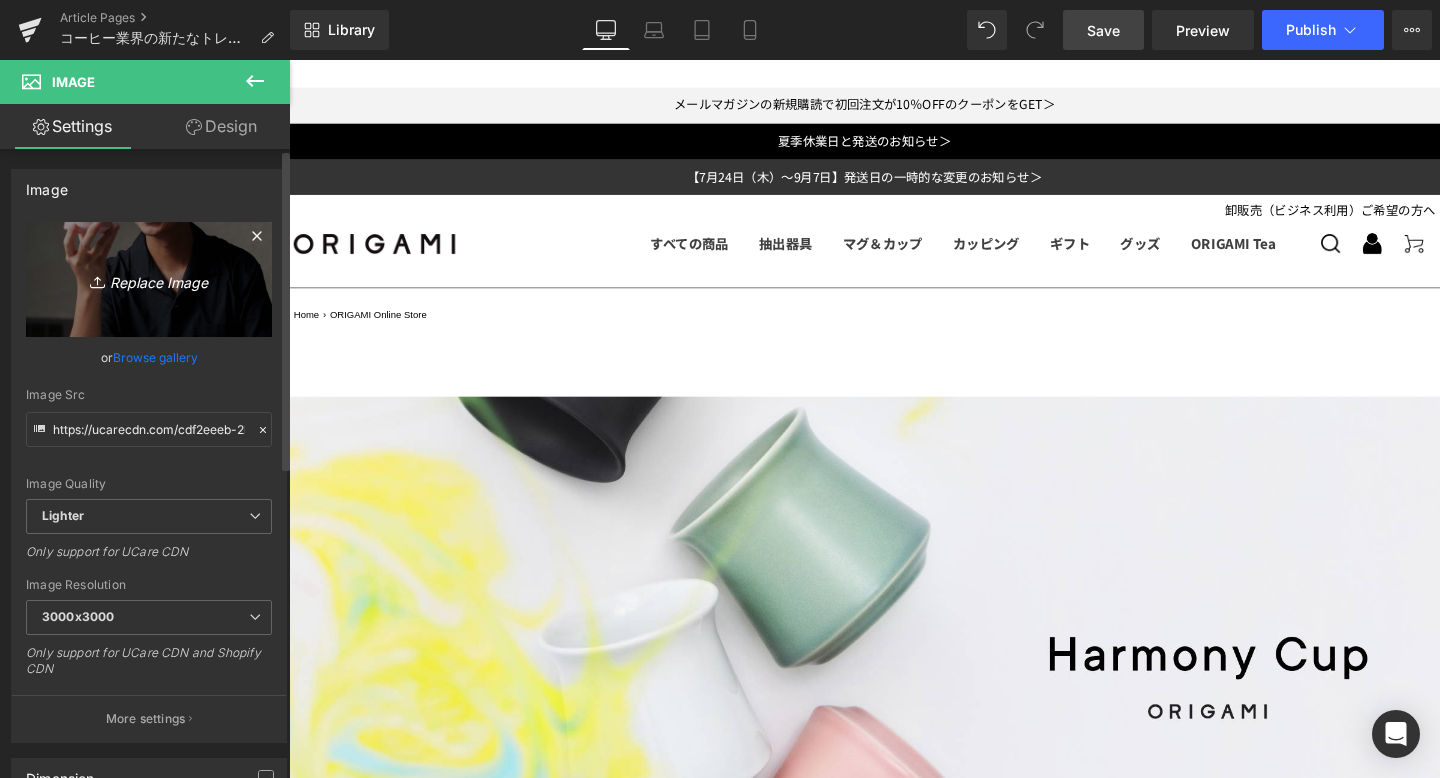 click on "Replace Image" at bounding box center (149, 279) 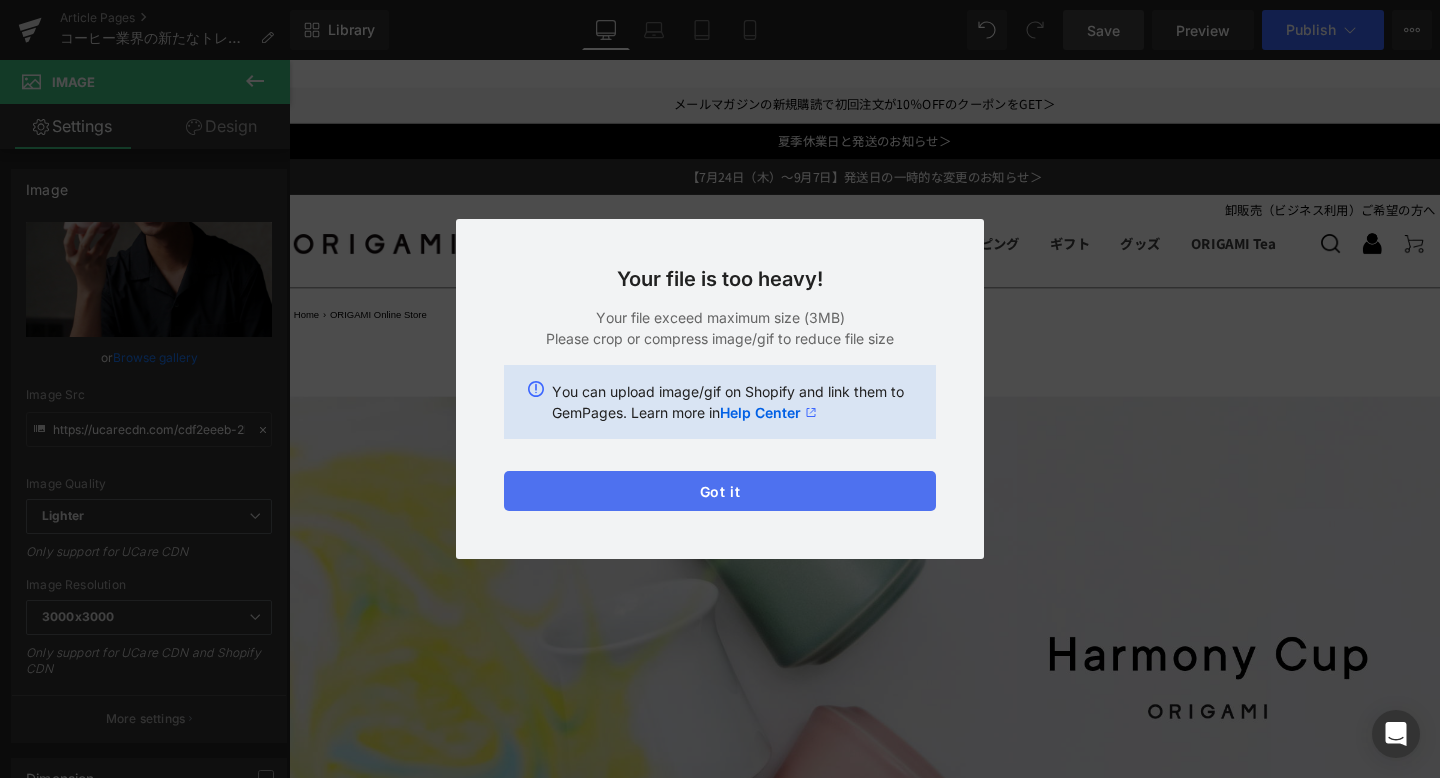 click on "Got it" at bounding box center (720, 491) 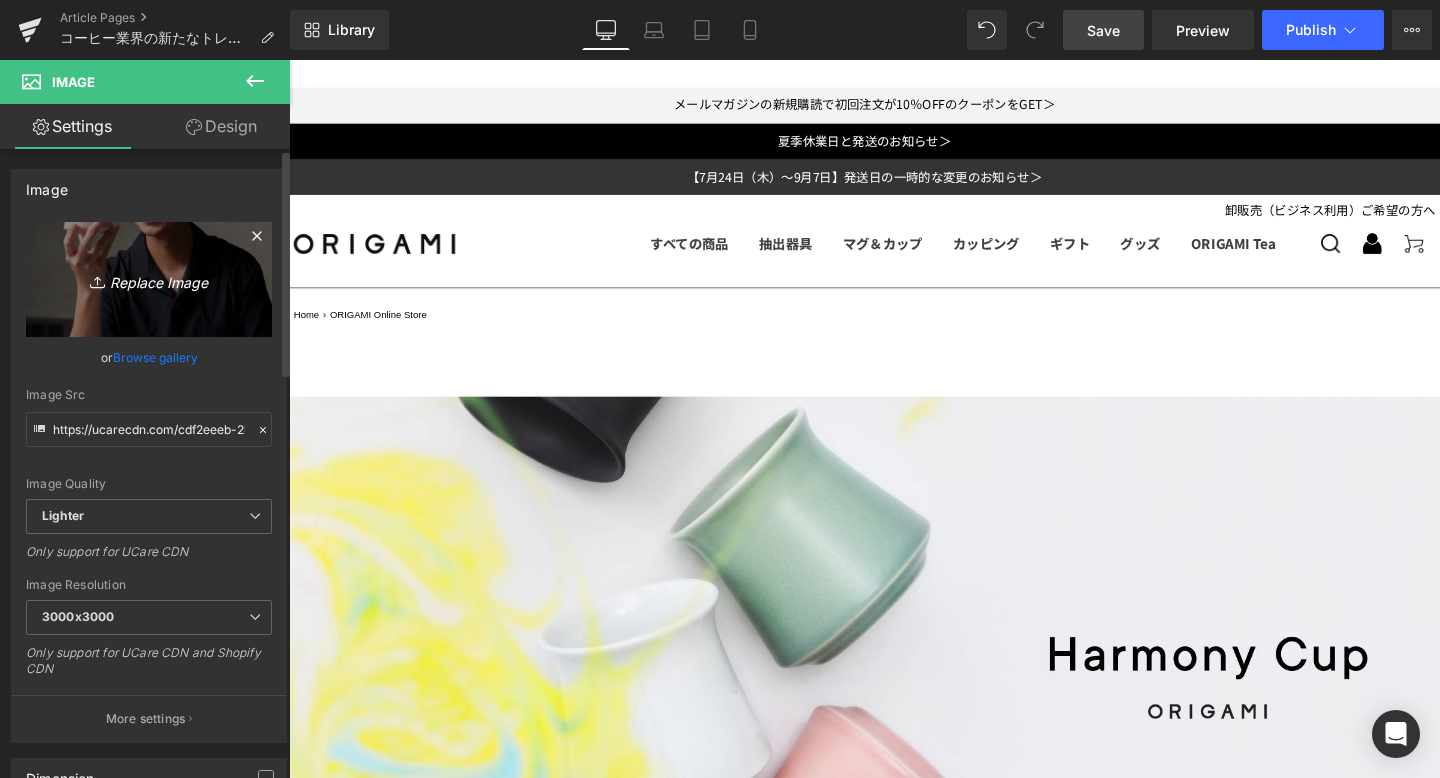 click on "Replace Image" at bounding box center (149, 279) 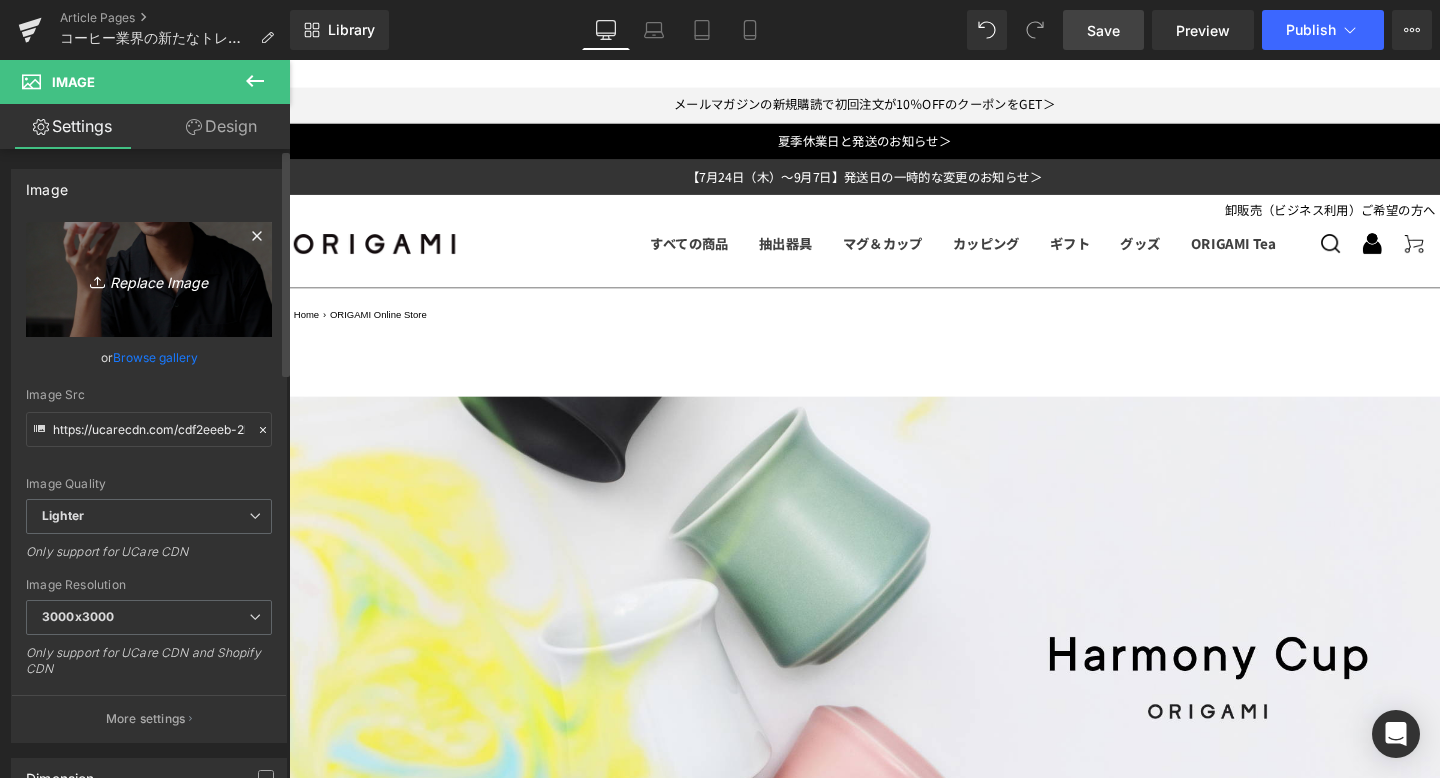 type on "C:\fakepath\Lyan+HarmonyCup_00756.jpg" 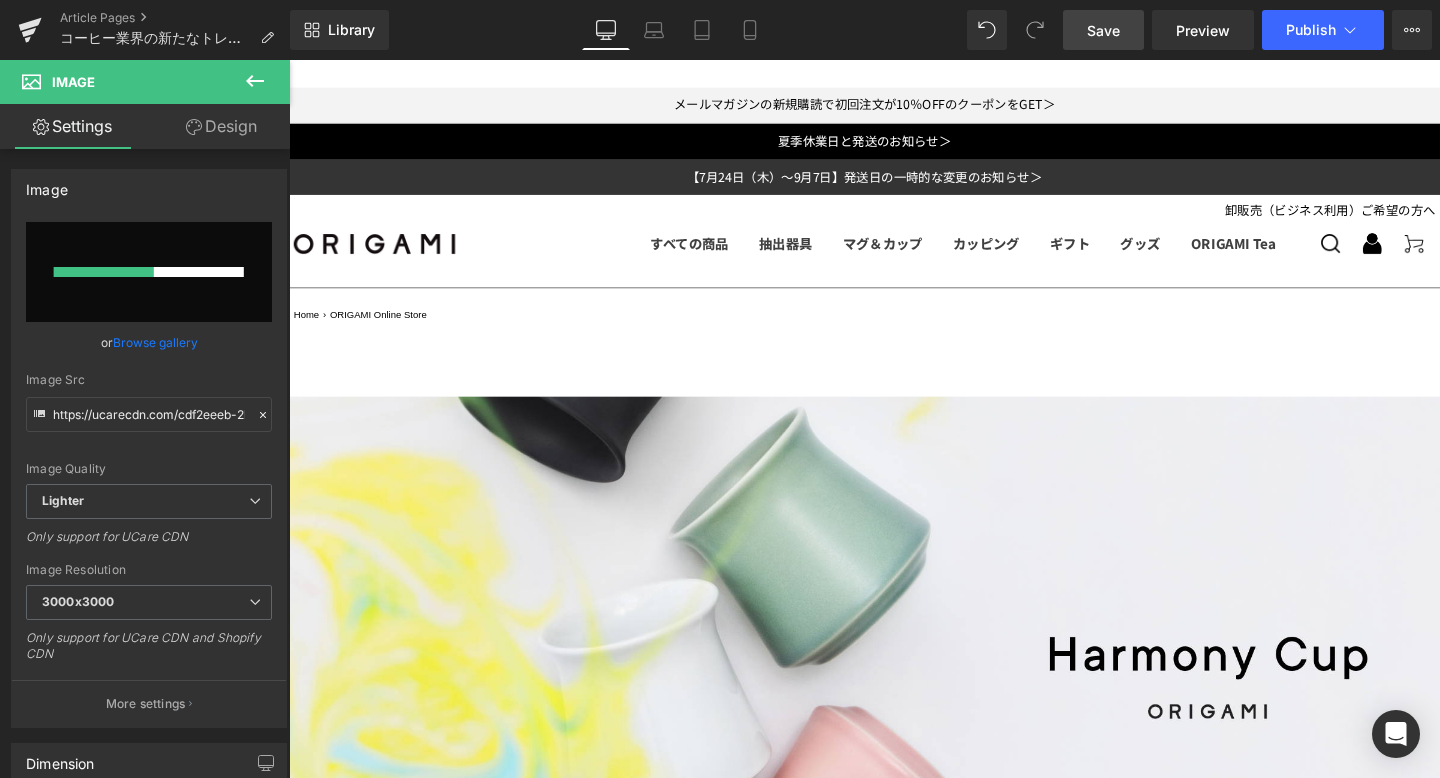 type 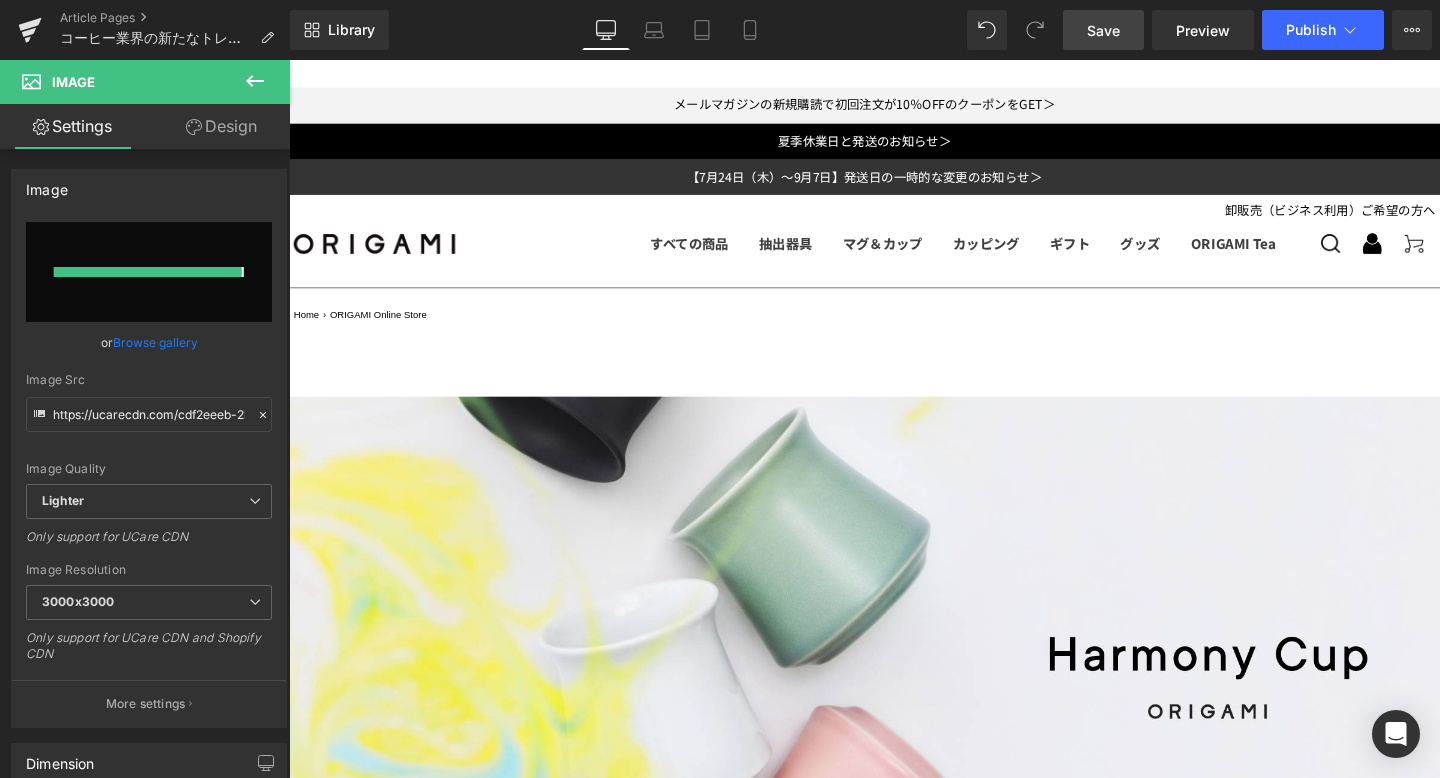 type on "https://ucarecdn.com/8c66382f-cd99-4bb6-87ee-cbb1fe39e7c5/-/format/auto/-/preview/3000x3000/-/quality/lighter/Lyan+HarmonyCup_00756.jpg" 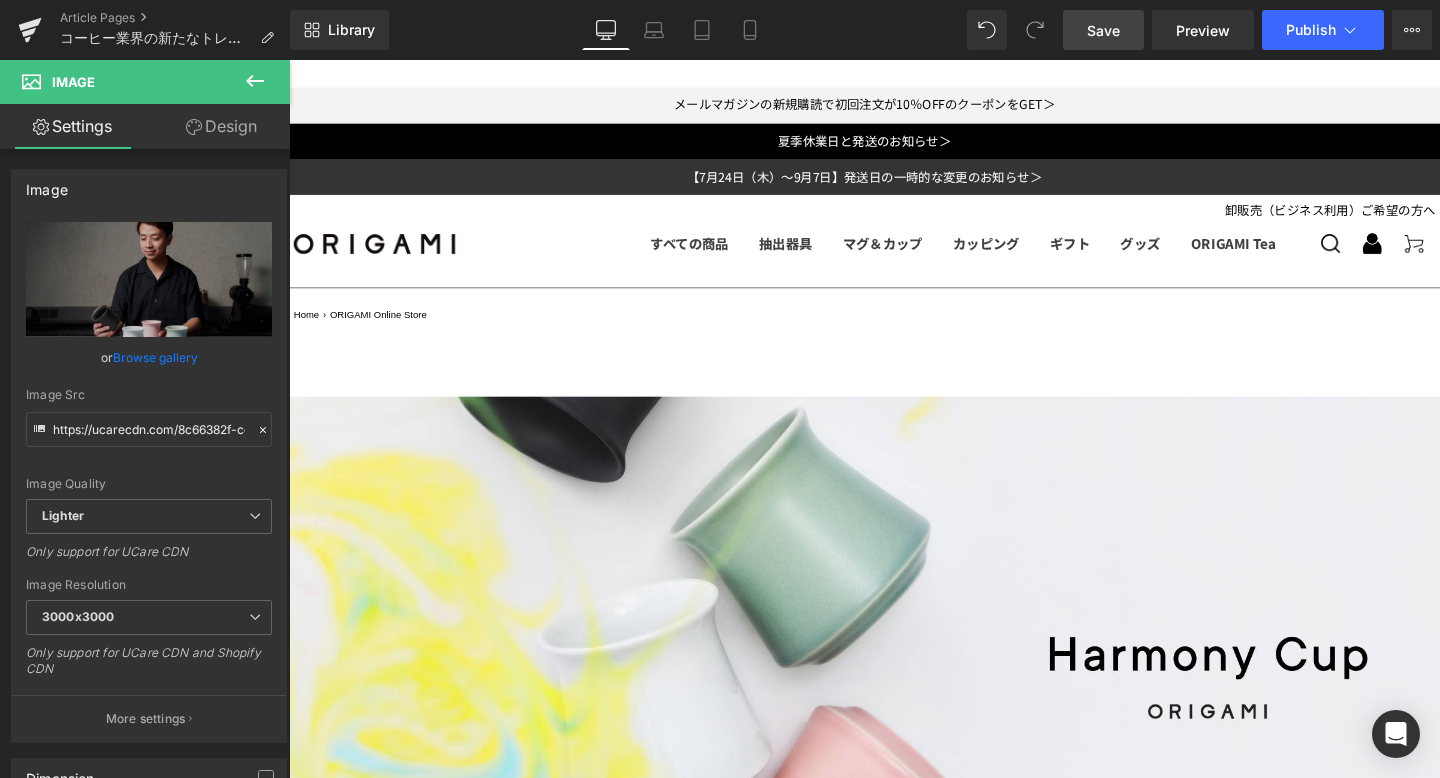 scroll, scrollTop: 1126, scrollLeft: 0, axis: vertical 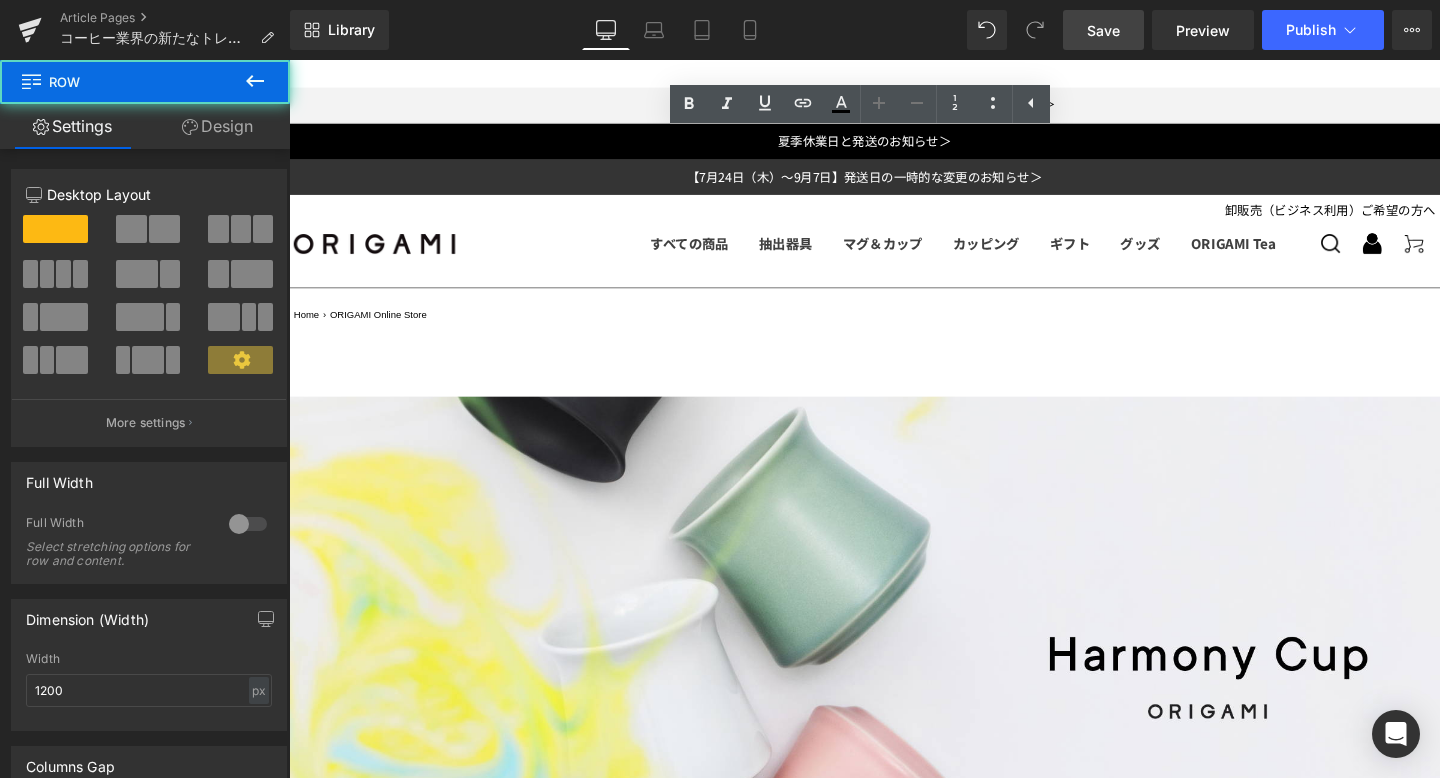 click on "コーヒー業界の新たなトレンド、 「香りとフレーバーの一体感」を追求し尽くした「Harmony Cup」が誕生。 Heading
-器具としての枠組みを超えていく。次世代のコーヒー体験を可能にする革新的なカップ-
Text Block         2025年9月8日（木）より、コーヒー業界の新しいトレンドである、「香りとフレーバーの一体感」を追求し、 特にスペシャルティコーヒーの持つ繊細な味わいを最大限に引き出すことを目指して開発した「Harmony Cup（ハーモニーカップ）」が登場します。 Text Block         About Ryan Wibawa 2011年よりSTRABUCKSにてコーヒー業界でのキャリアをスタート 2016年および2024年のインドネシア・ブリュワーズカップでは２度の優勝を達成しました。 今回Ryan氏に開発のこと、自身のキャリアのことについてインタビューを行いました。" at bounding box center (894, 4252) 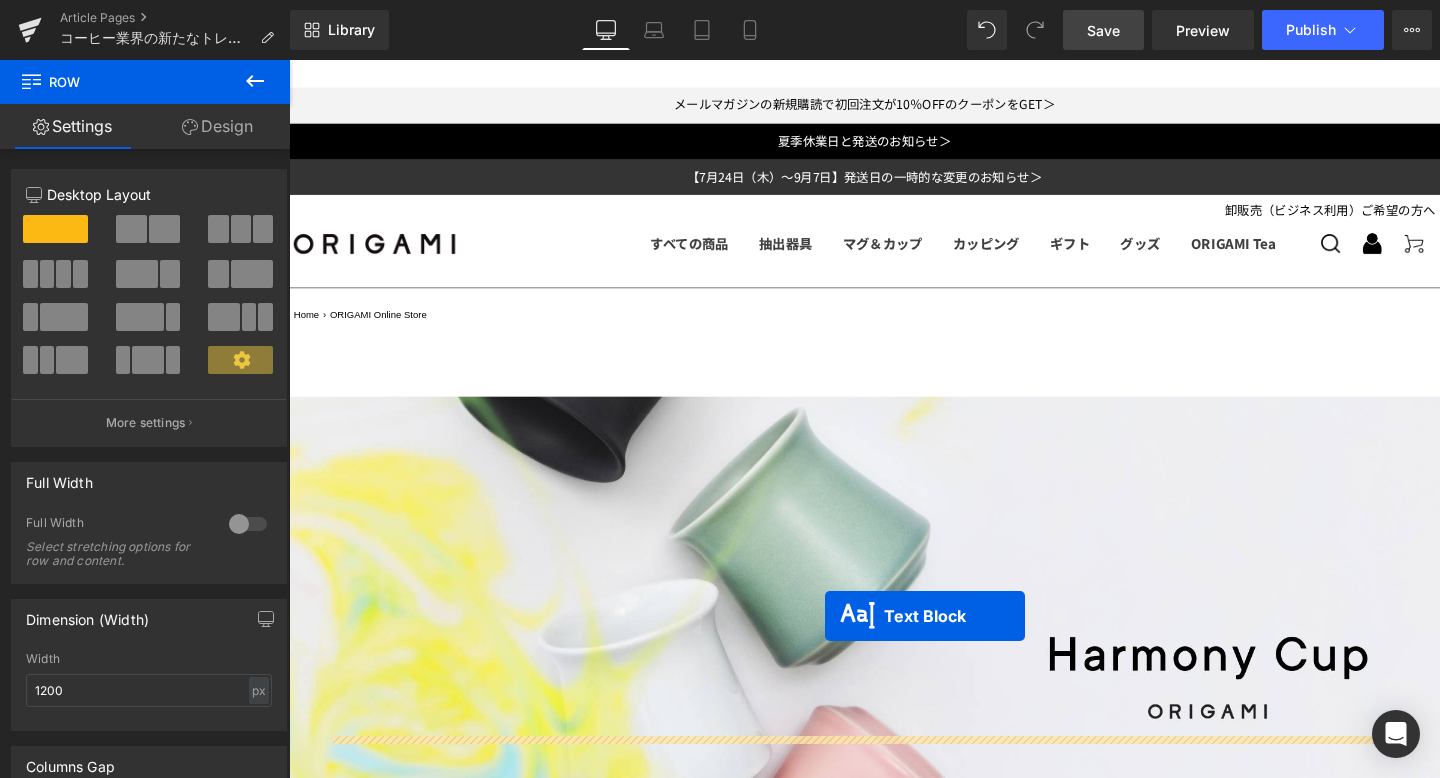 drag, startPoint x: 839, startPoint y: 278, endPoint x: 850, endPoint y: 637, distance: 359.1685 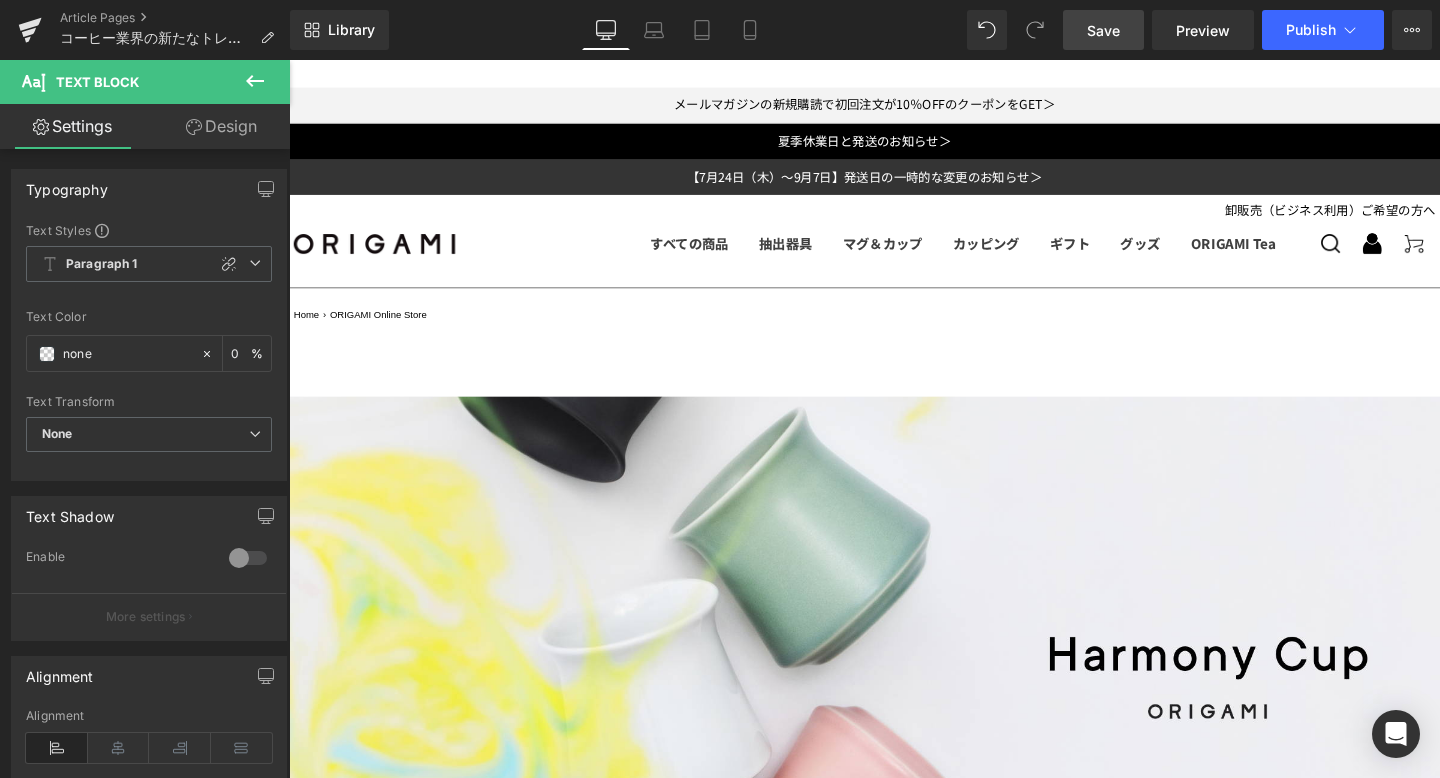 scroll, scrollTop: 837, scrollLeft: 0, axis: vertical 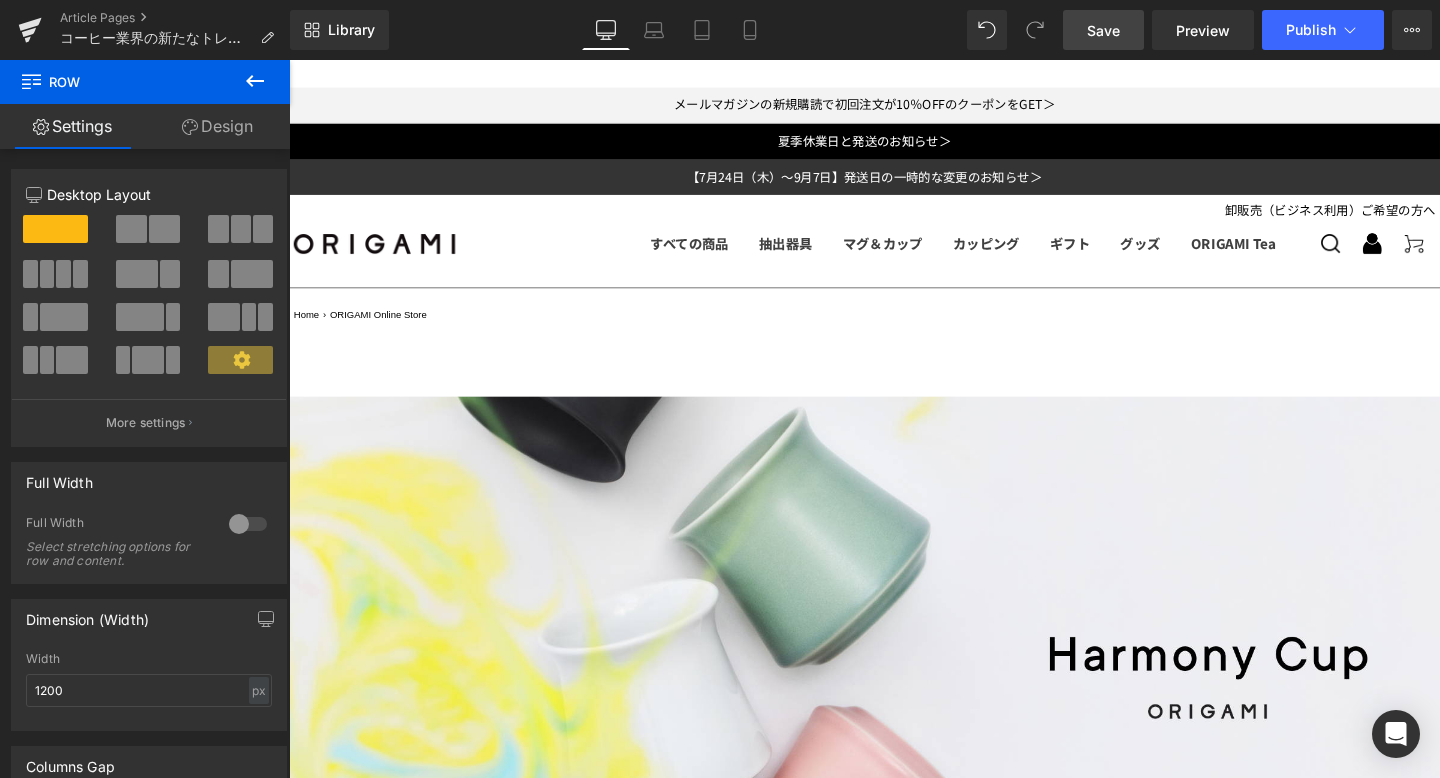 click 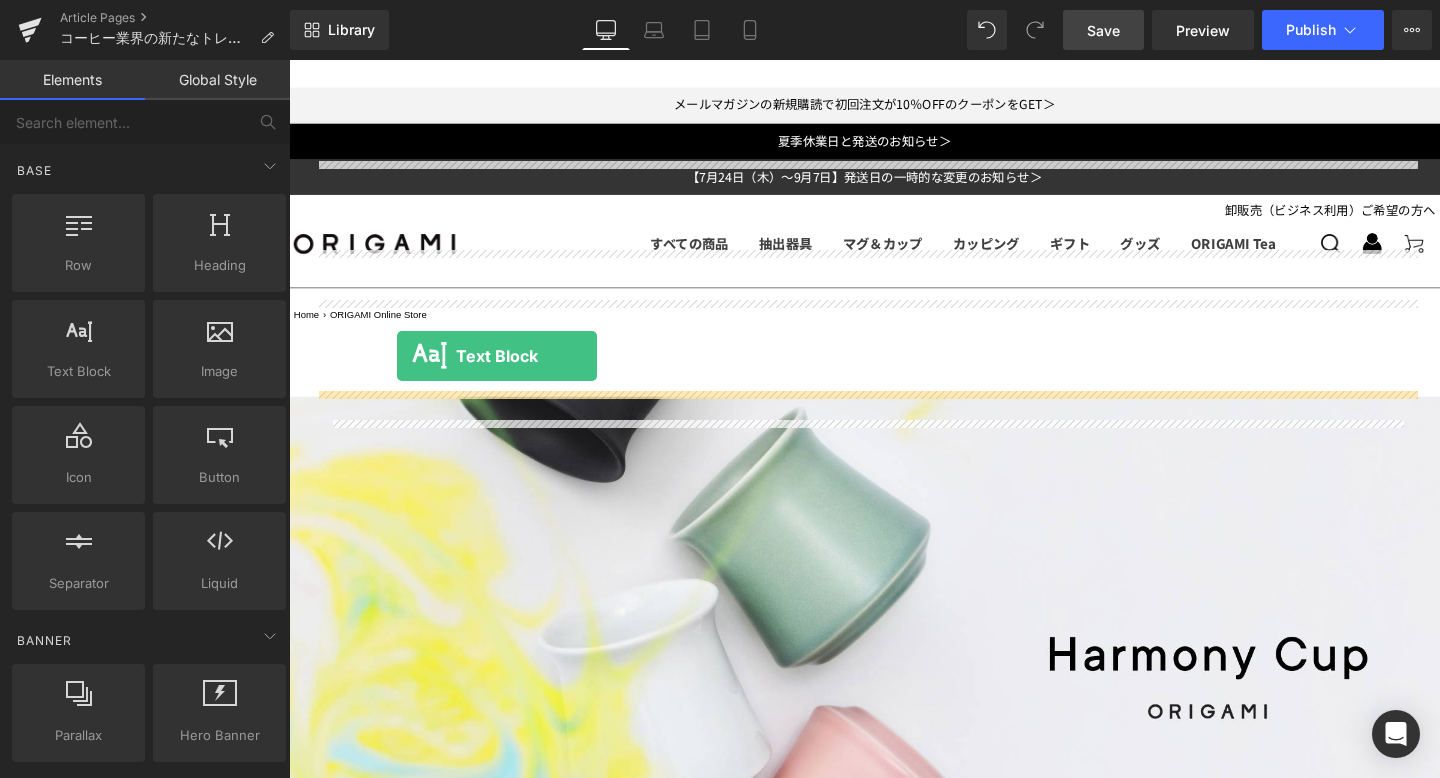 drag, startPoint x: 371, startPoint y: 387, endPoint x: 403, endPoint y: 371, distance: 35.77709 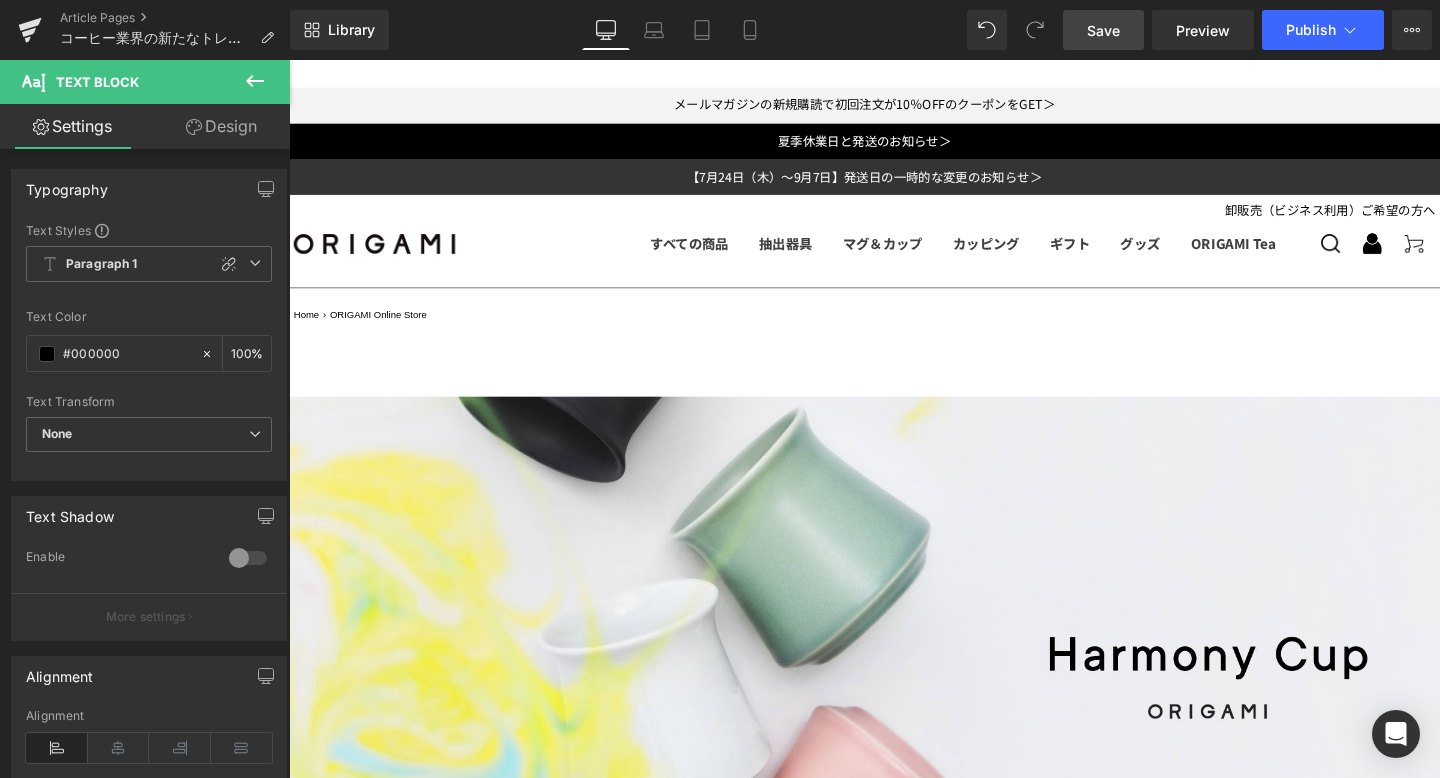 click on "Lorem ipsum dolor sit amet, consectetur adipiscing elit, sed do eiusmod tempor incididunt ut labore et dolore magna aliqua. Ut enim ad minim veniam, quis nostrud exercitation ullamco laboris nisi ut aliquip ex ea commodo consequat. Duis aute irure dolor in reprehenderit in voluptate velit esse cillum dolore eu fugiat nulla pariatur. Excepteur sint occaecat cupidatat non proident, sunt in culpa qui officia deserunt mollit anim id est laborum." at bounding box center (894, 1301) 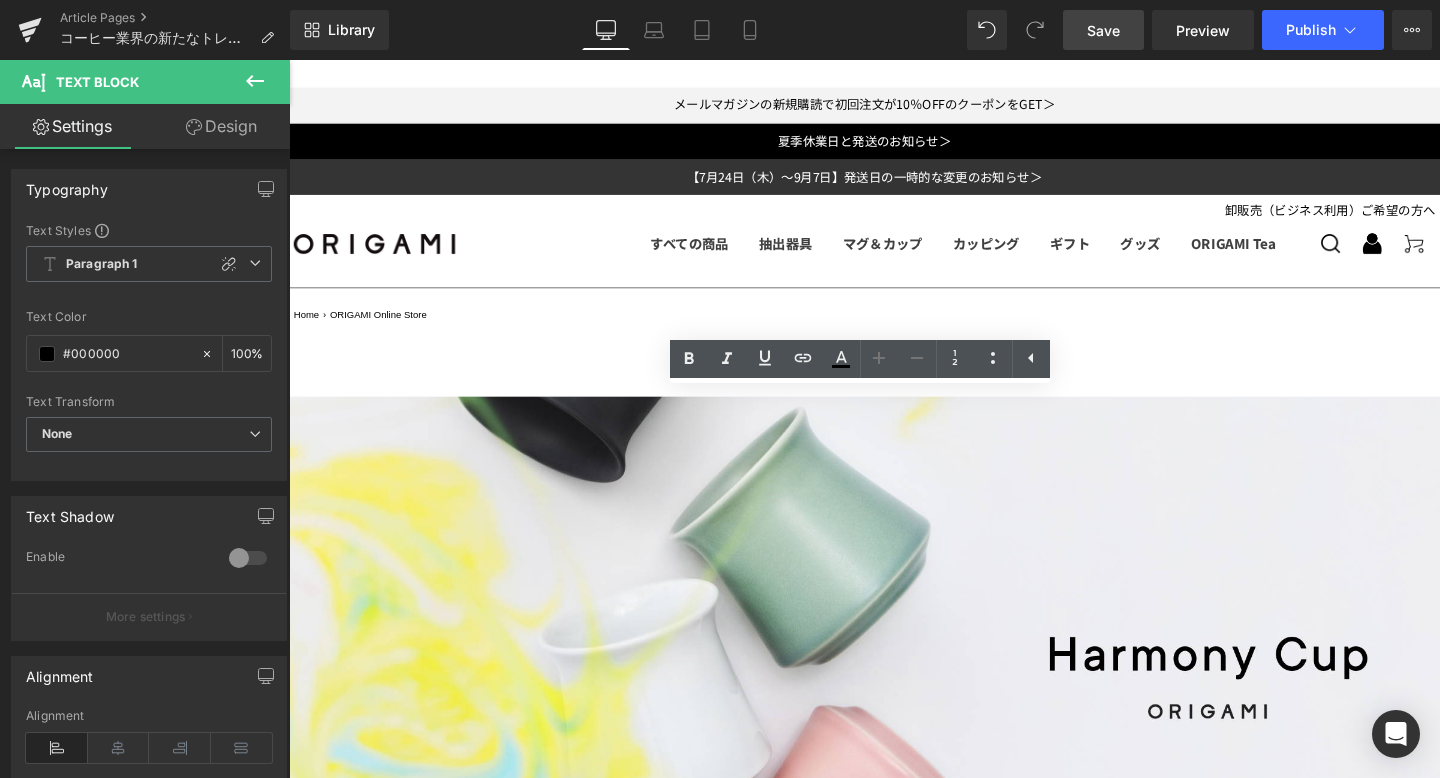 drag, startPoint x: 1284, startPoint y: 470, endPoint x: 323, endPoint y: 421, distance: 962.2484 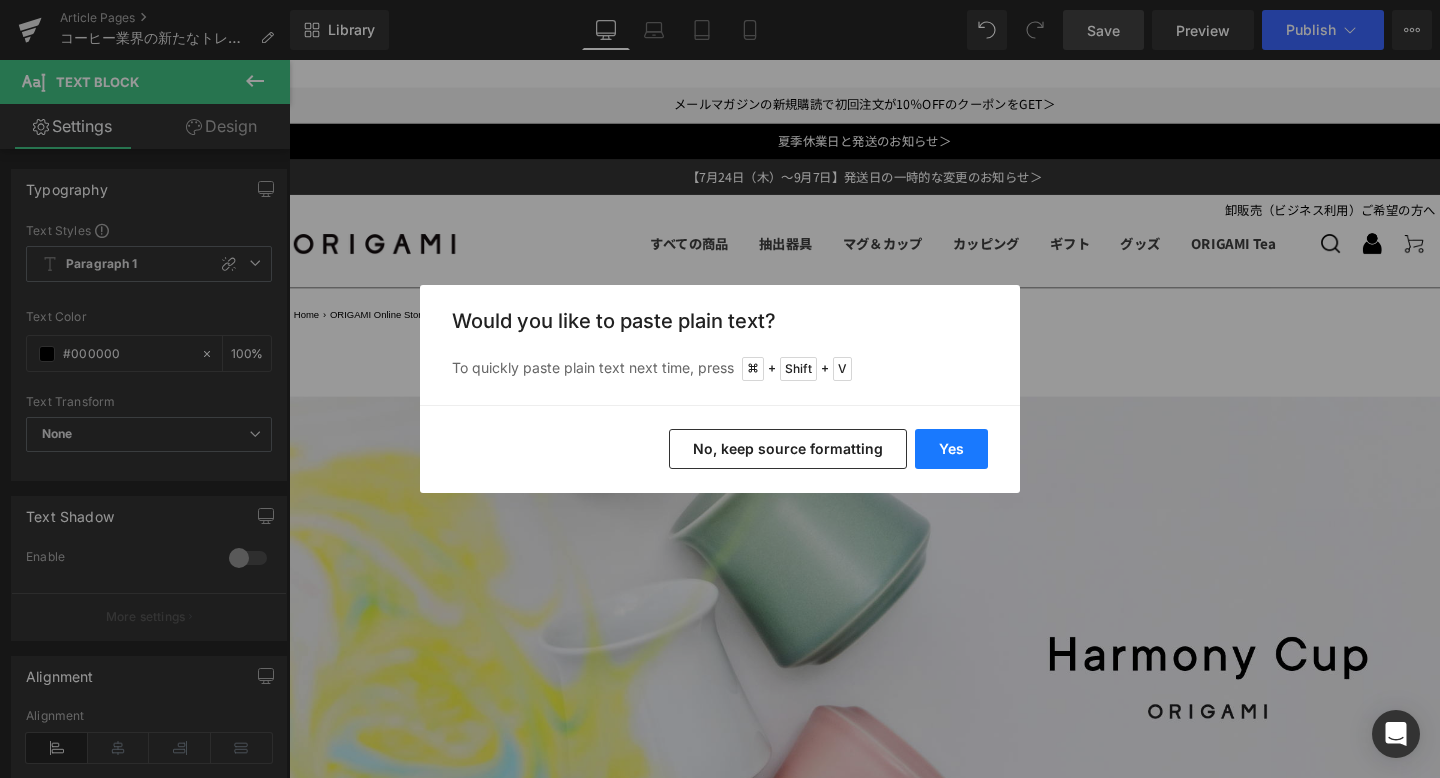 click on "Yes" at bounding box center (951, 449) 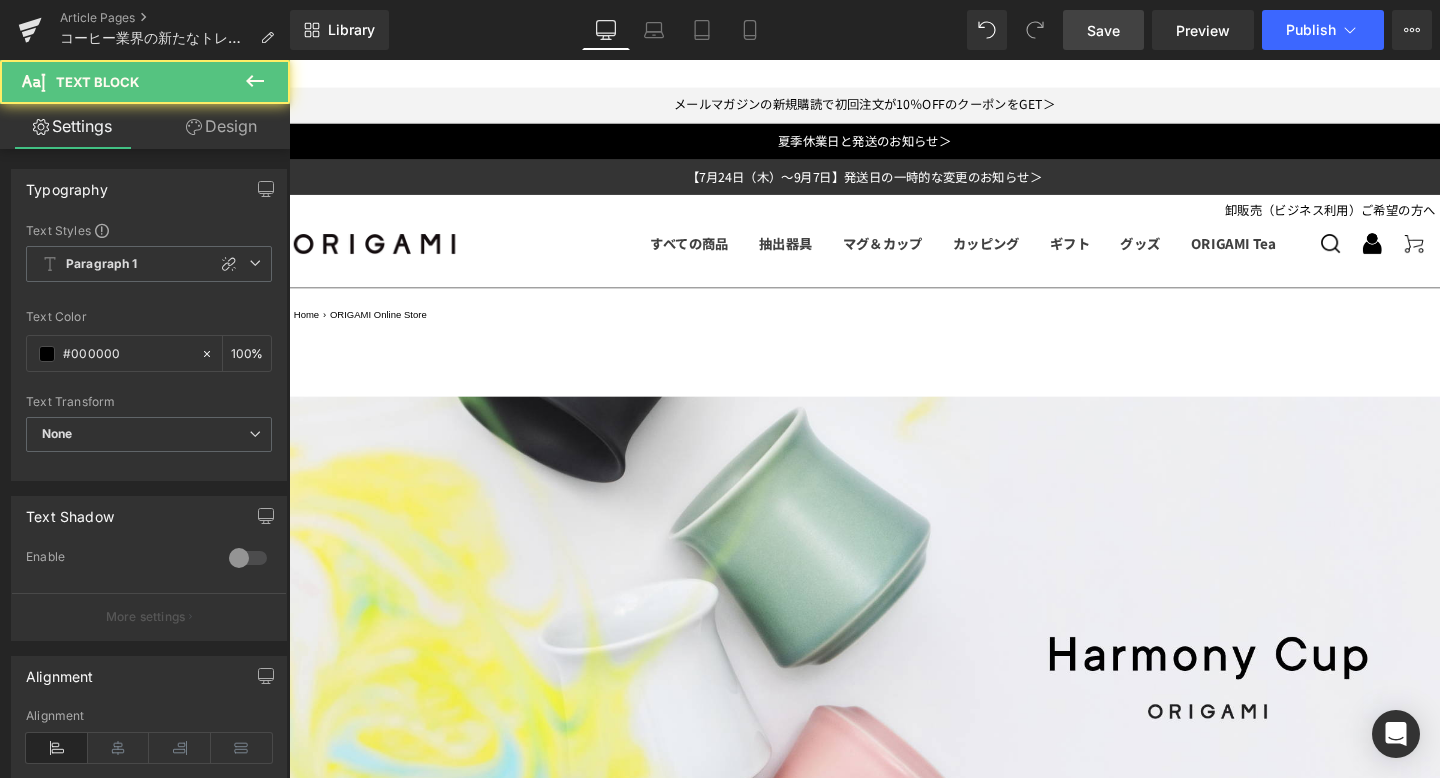 click on "インドネシアのブリューワーズチャンピオン(2016年/2024年)であるRyanWibawa氏（以下、Ryan氏）の「特に香りにフォーカスをあてたカップが作れないか」という提案から生まれた「ORIGAMI ハーモニーカップ」。コーヒー業界の新たなトレンドである、「香りとフレーバーの一体感」を追求し、特にスペシャルティコーヒーの持つ繊細な味わいを最大限に引き出すことを目指して開発しました。" at bounding box center (894, 1301) 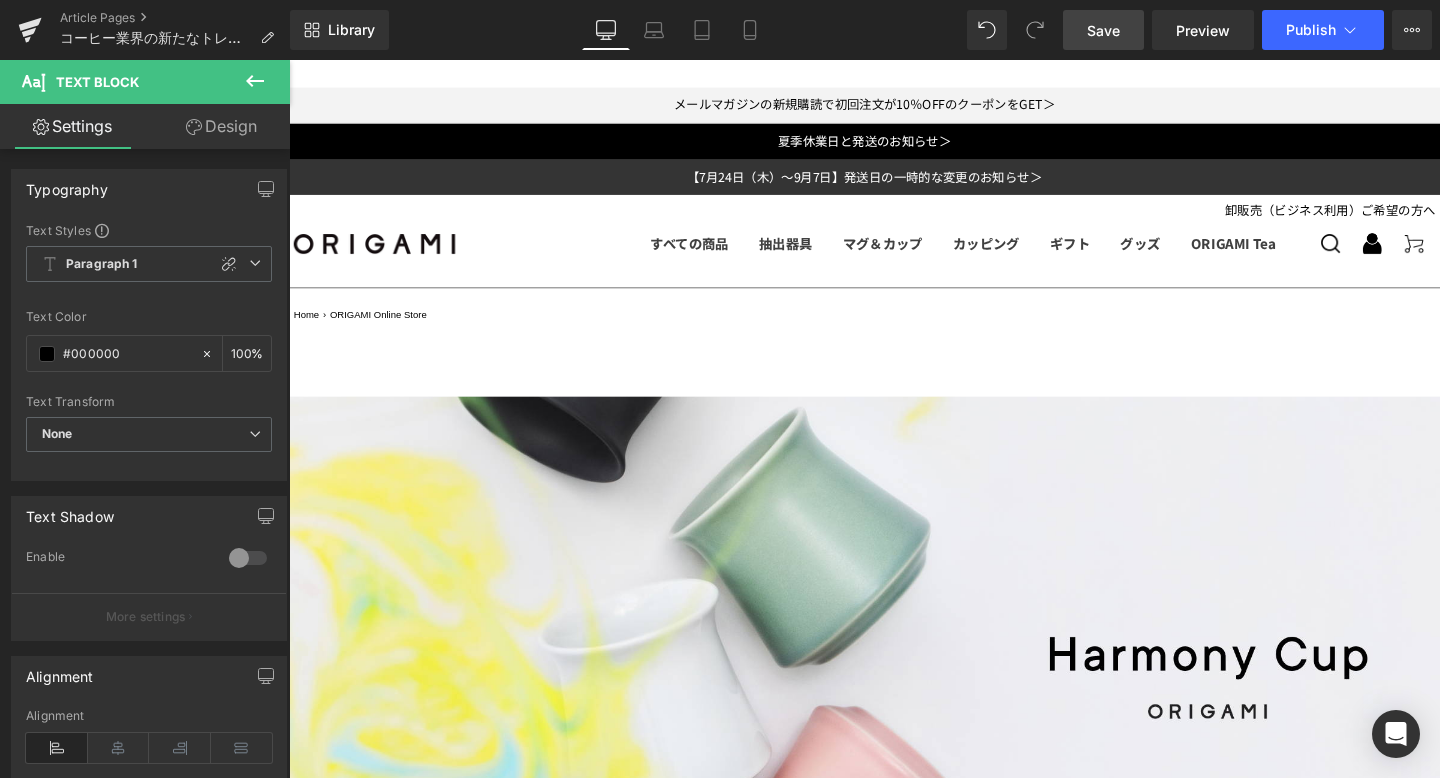 click on "コーヒー業界の新たなトレンド、 「香りとフレーバーの一体感」を追求し尽くした「Harmony Cup」が誕生。 Heading
-器具としての枠組みを超えていく。次世代のコーヒー体験を可能にする革新的なカップ-
Text Block         2025年9月8日（木）より、コーヒー業界の新しいトレンドである、「香りとフレーバーの一体感」を追求し、 特にスペシャルティコーヒーの持つ繊細な味わいを最大限に引き出すことを目指して開発した「Harmony Cup（ハーモニーカップ）」が登場します。 Text Block
インドネシアのブリューワーズチャンピオン(2016年/2024年)であるRyanWibawa氏（以下、Ryan氏）の「特に香りにフォーカスをあてたカップが作れないか」という提案から生まれた「ORIGAMI ハーモニーカップ」。
Text Block         Image" at bounding box center (894, 4286) 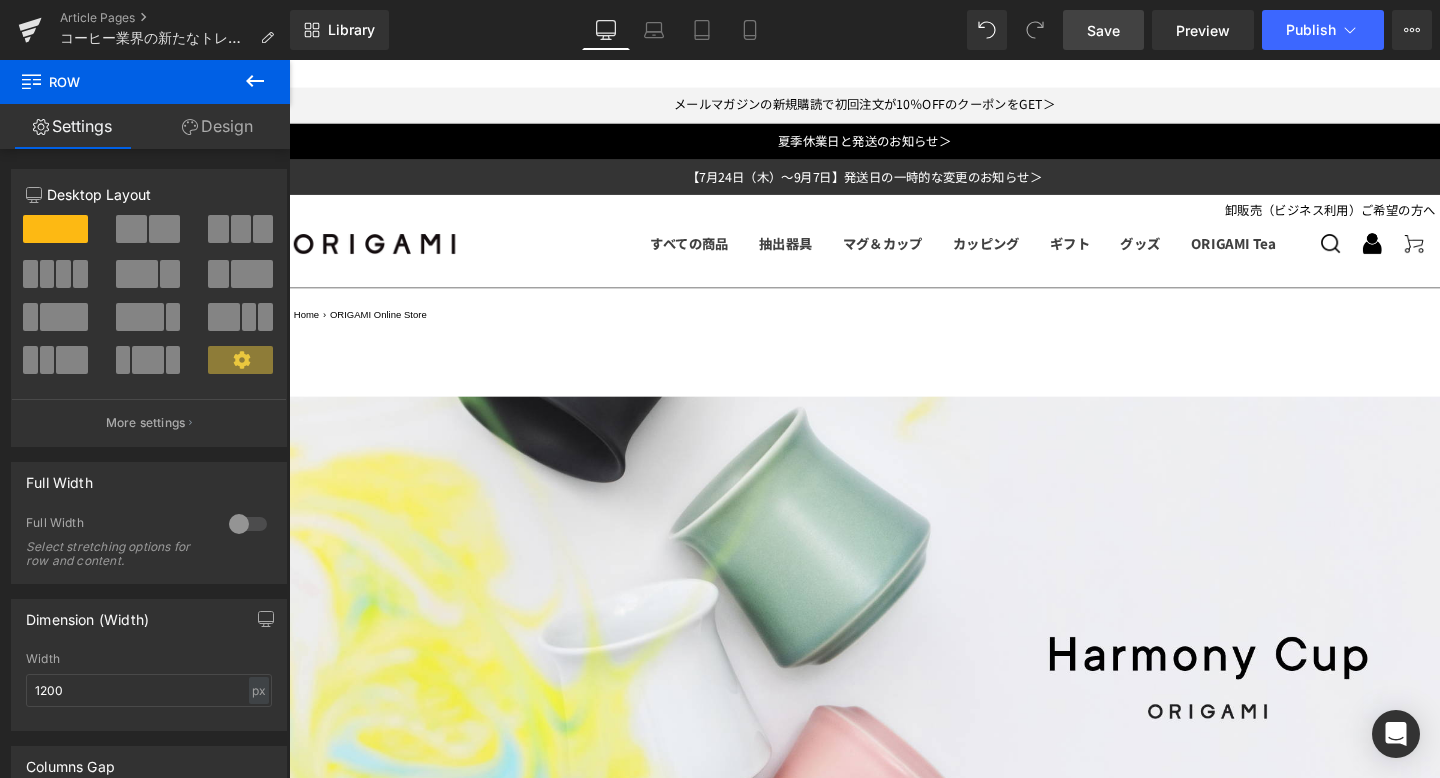 scroll, scrollTop: 1114, scrollLeft: 0, axis: vertical 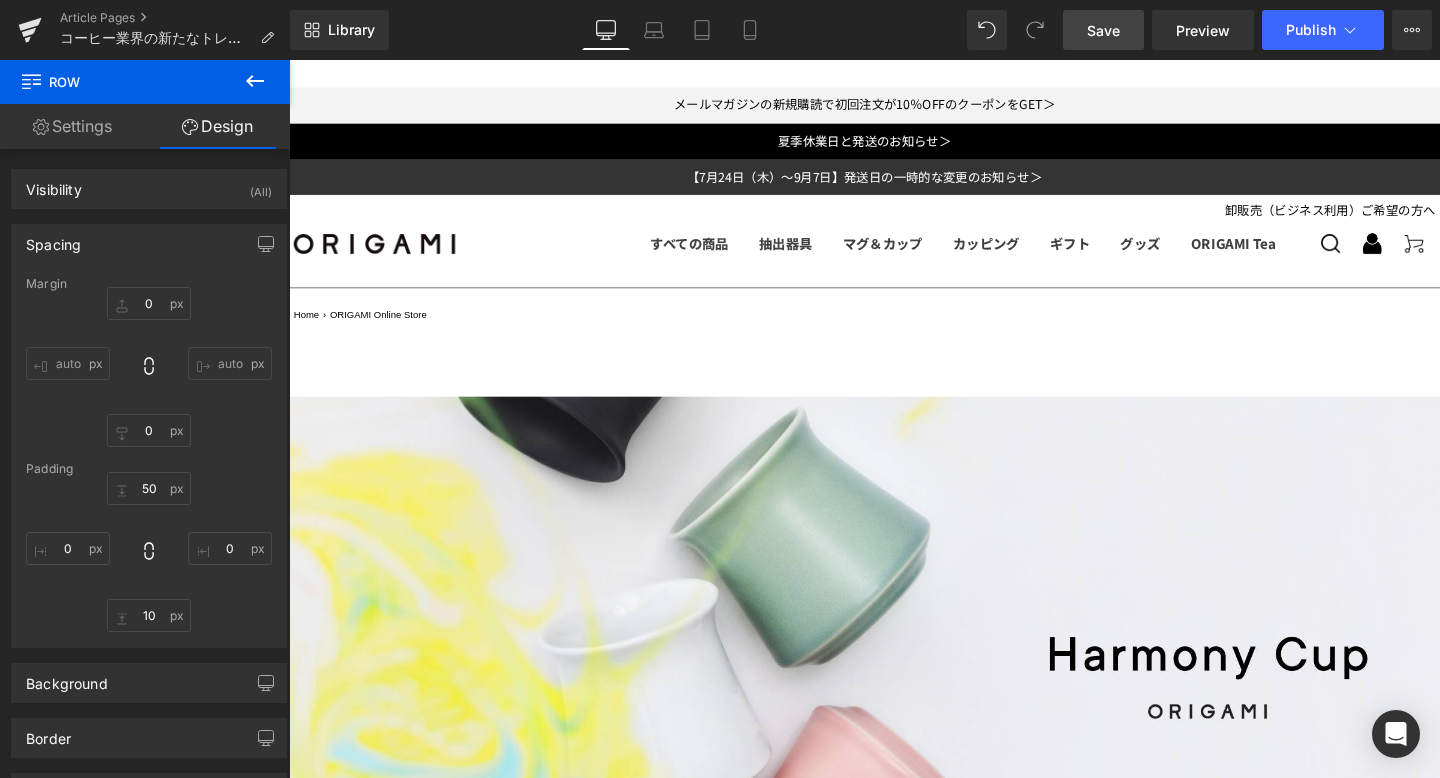click at bounding box center [942, 2274] 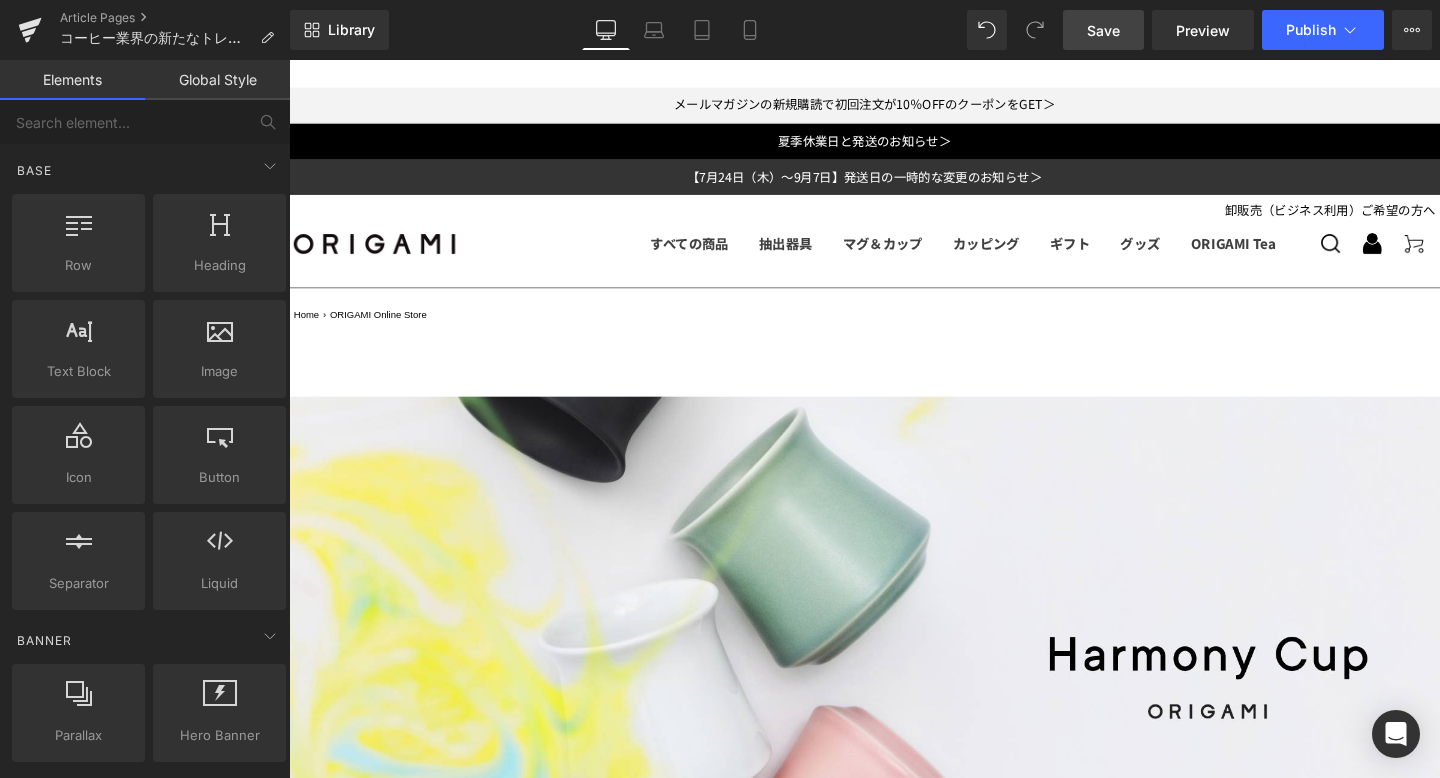 click 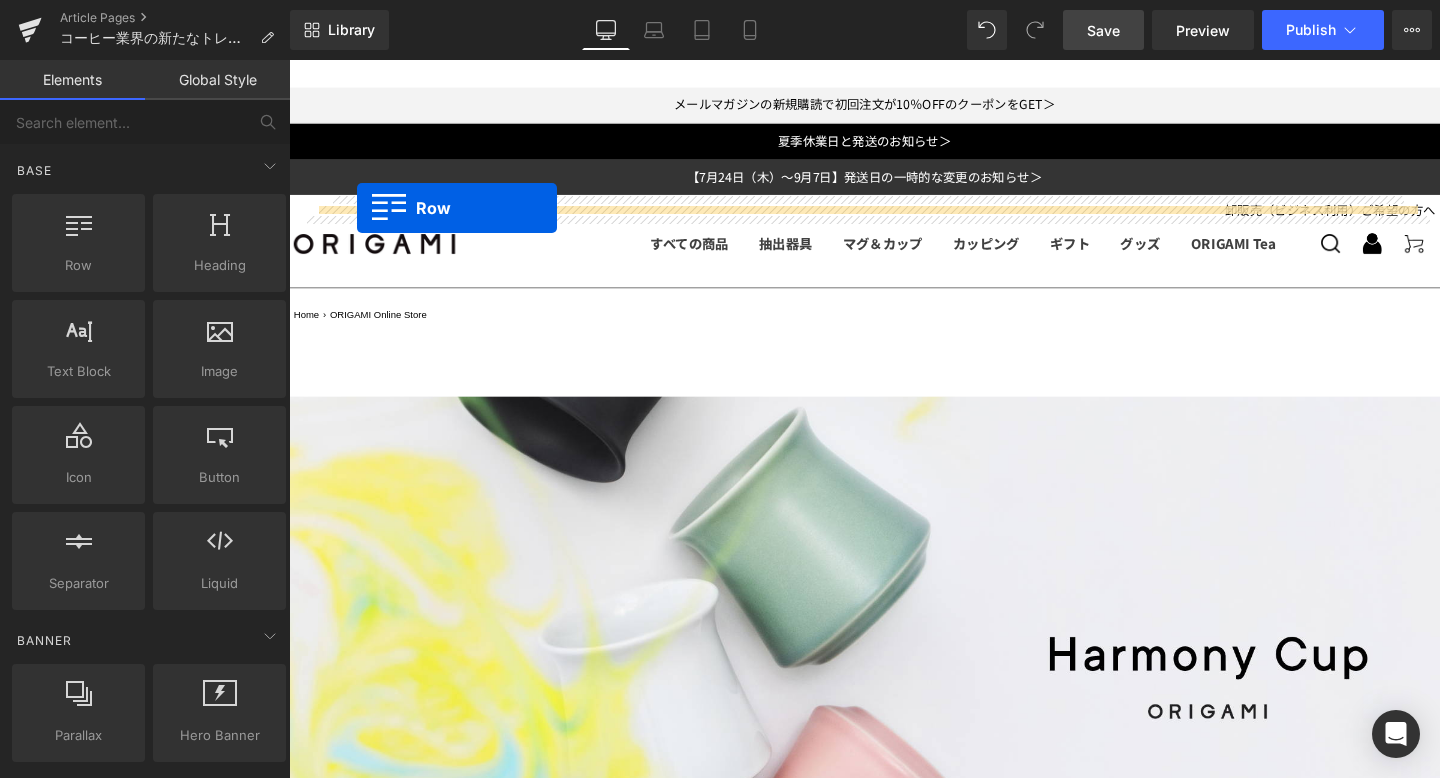 drag, startPoint x: 390, startPoint y: 267, endPoint x: 360, endPoint y: 216, distance: 59.16925 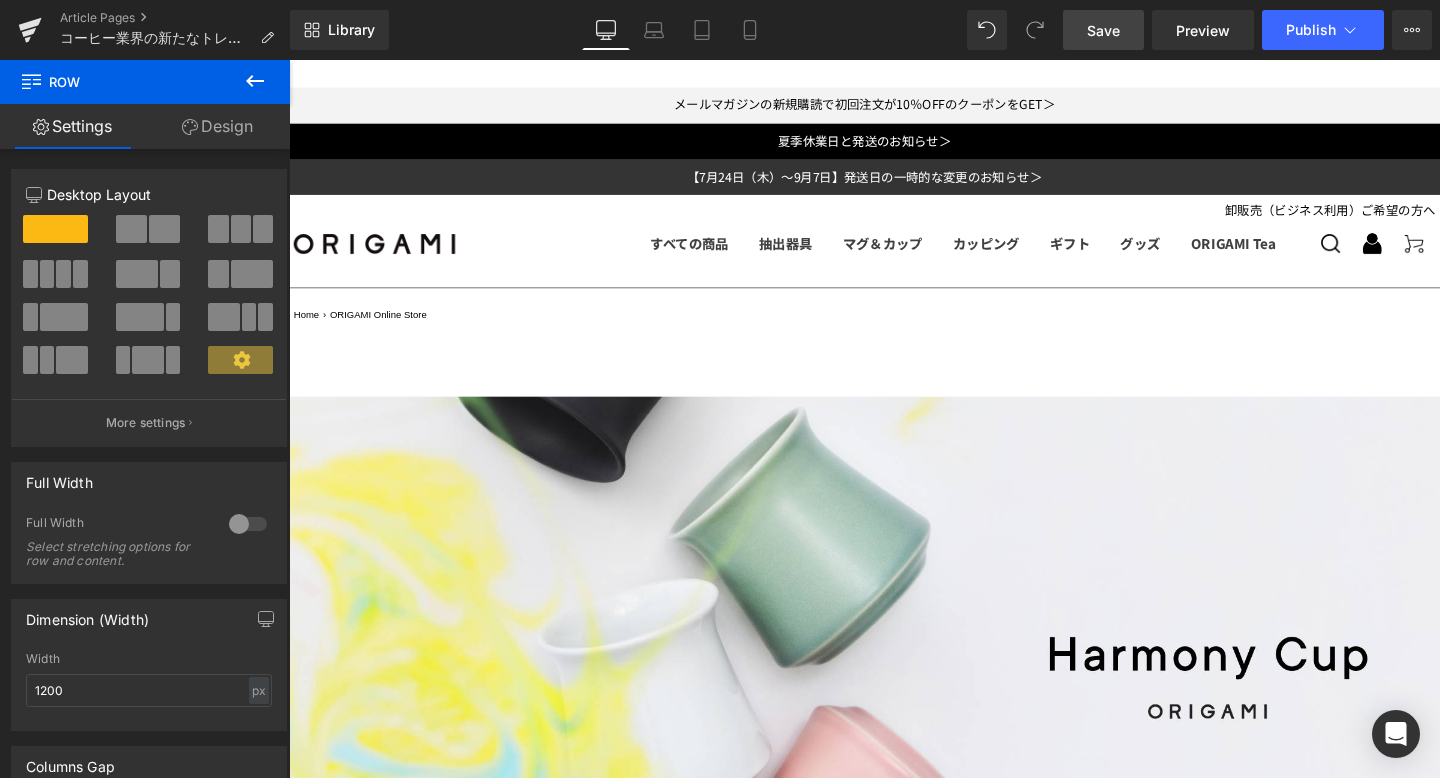 scroll, scrollTop: 1951, scrollLeft: 0, axis: vertical 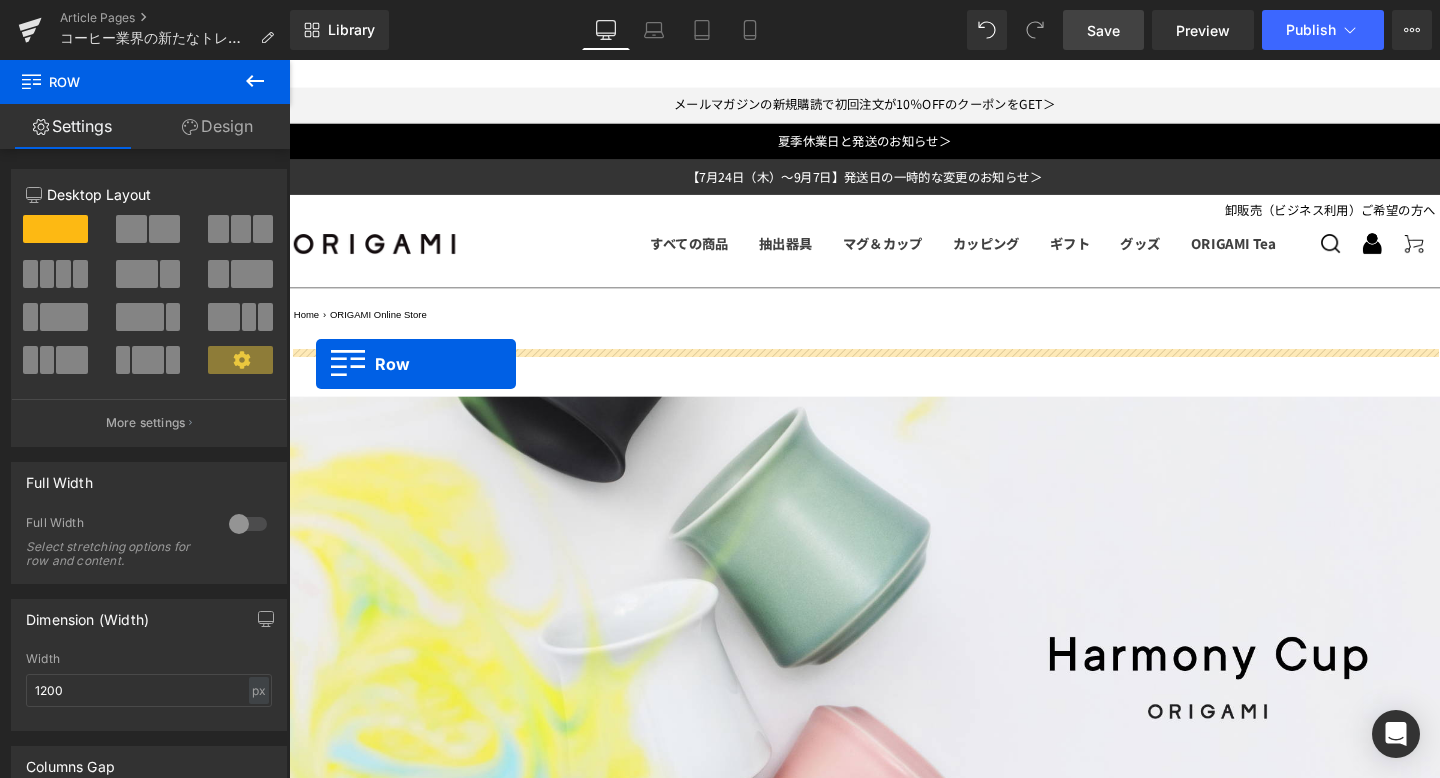 drag, startPoint x: 326, startPoint y: 278, endPoint x: 317, endPoint y: 377, distance: 99.40825 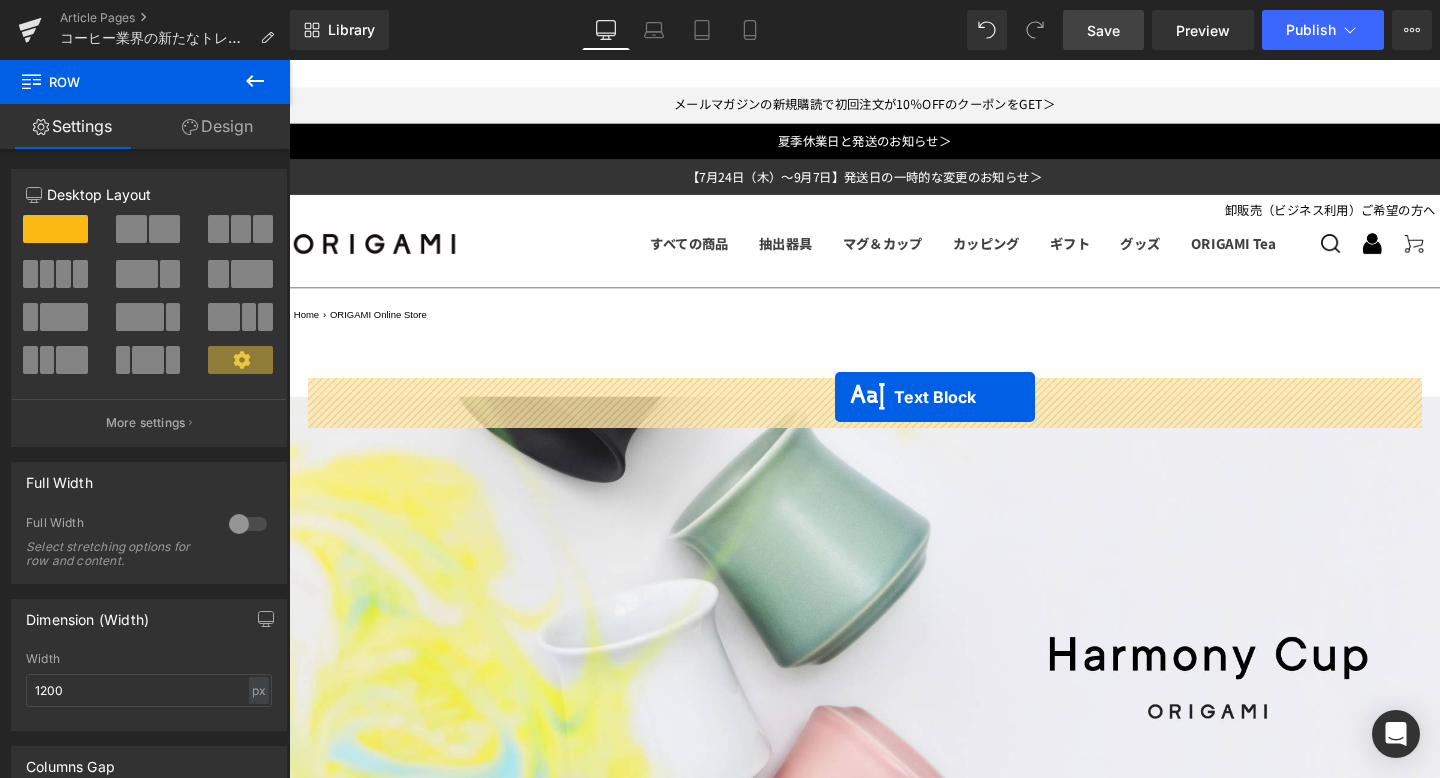 drag, startPoint x: 841, startPoint y: 618, endPoint x: 863, endPoint y: 416, distance: 203.19449 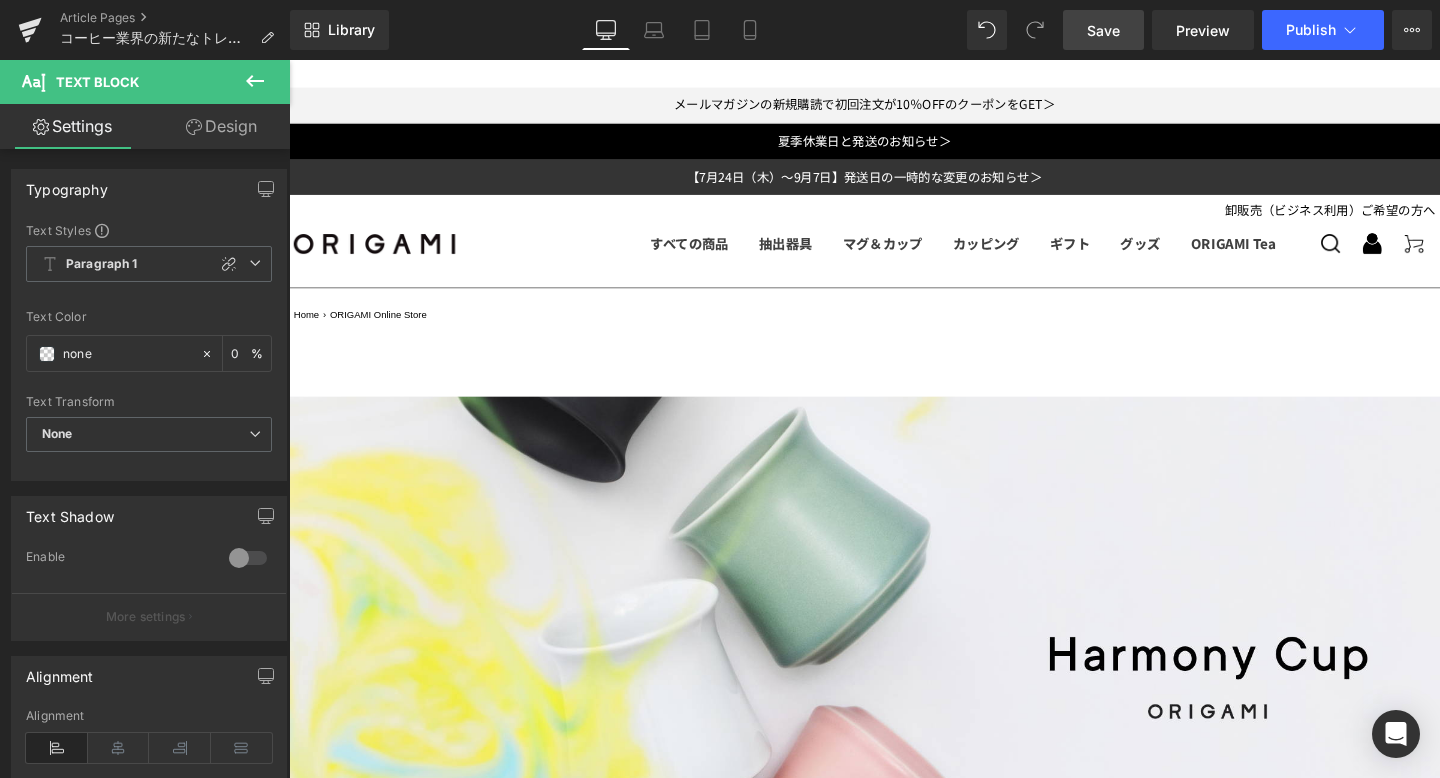 scroll, scrollTop: 25, scrollLeft: 0, axis: vertical 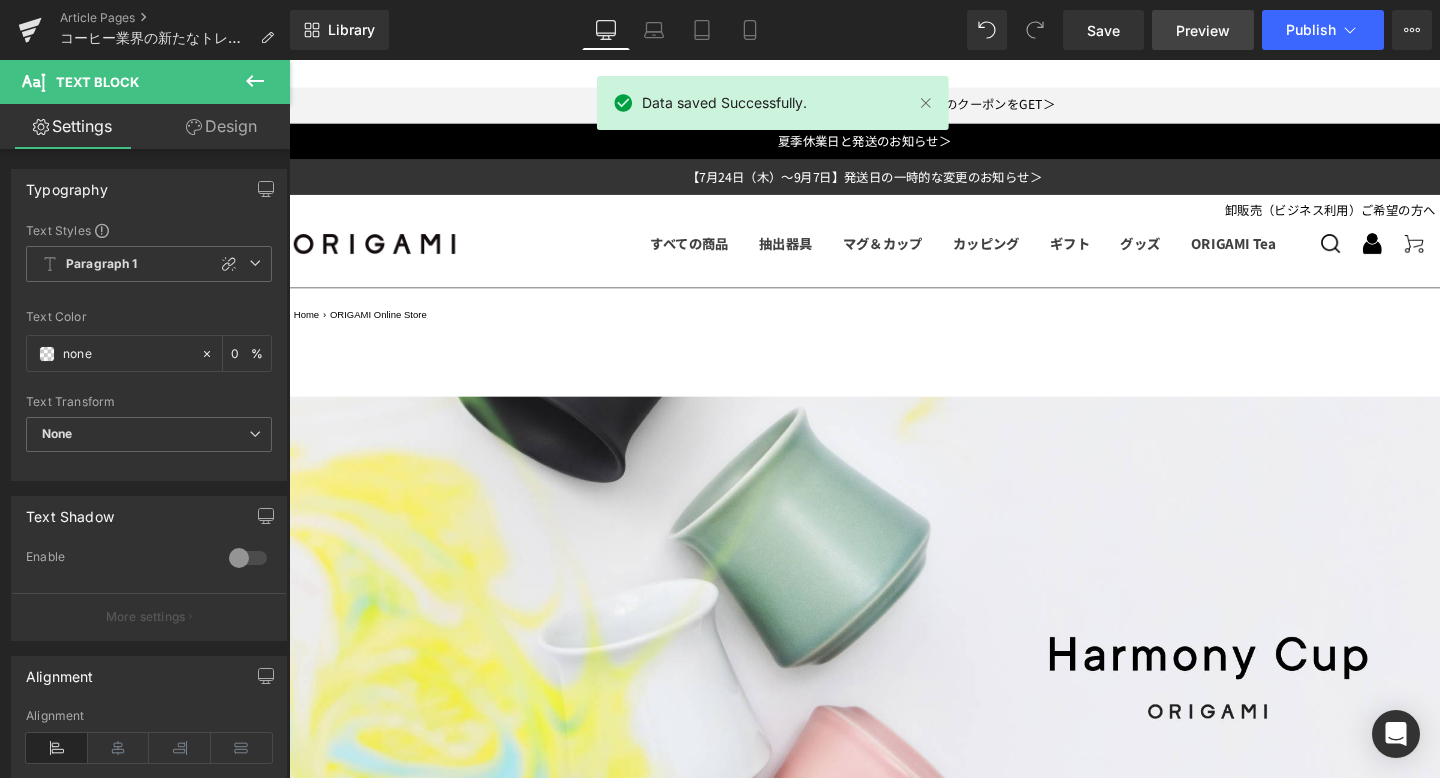 click on "Preview" at bounding box center [1203, 30] 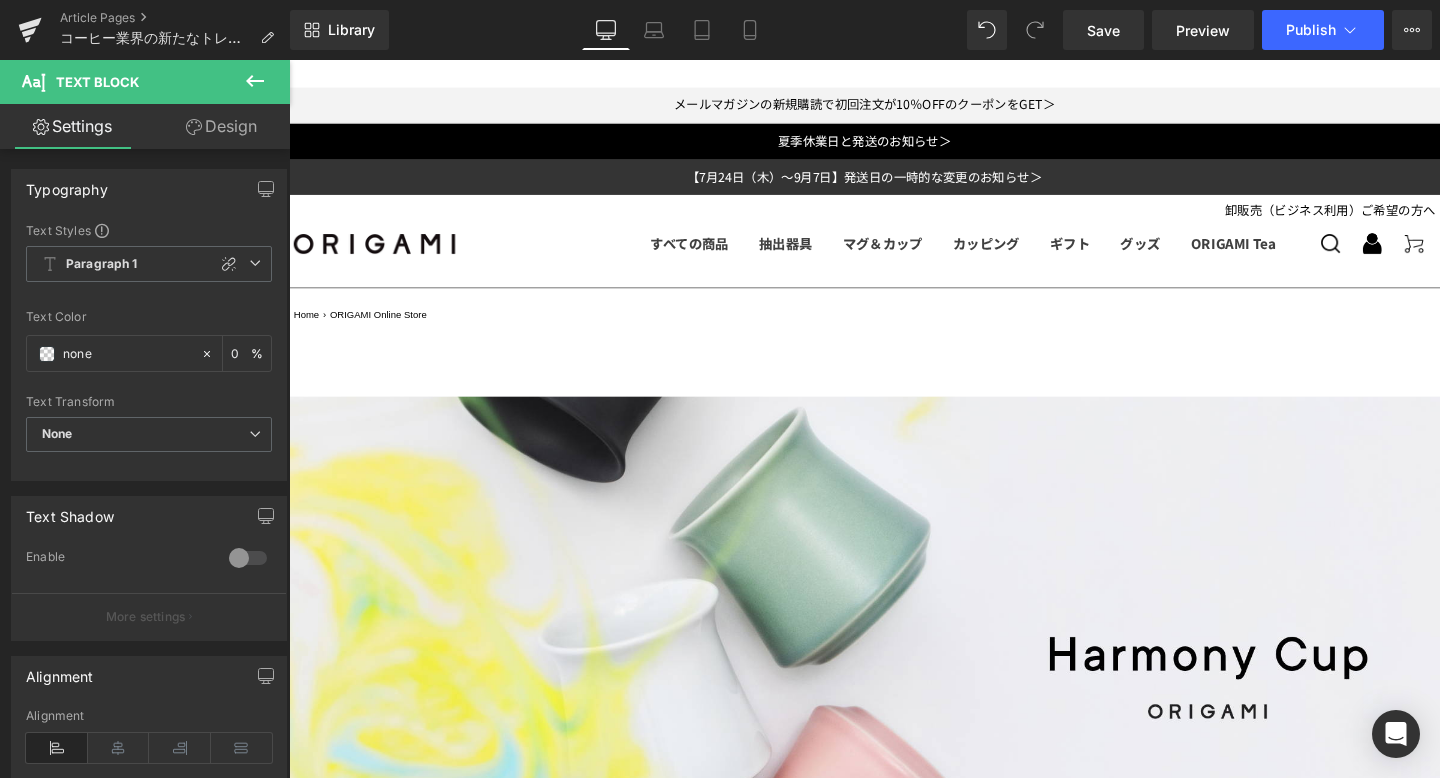 scroll, scrollTop: 795, scrollLeft: 0, axis: vertical 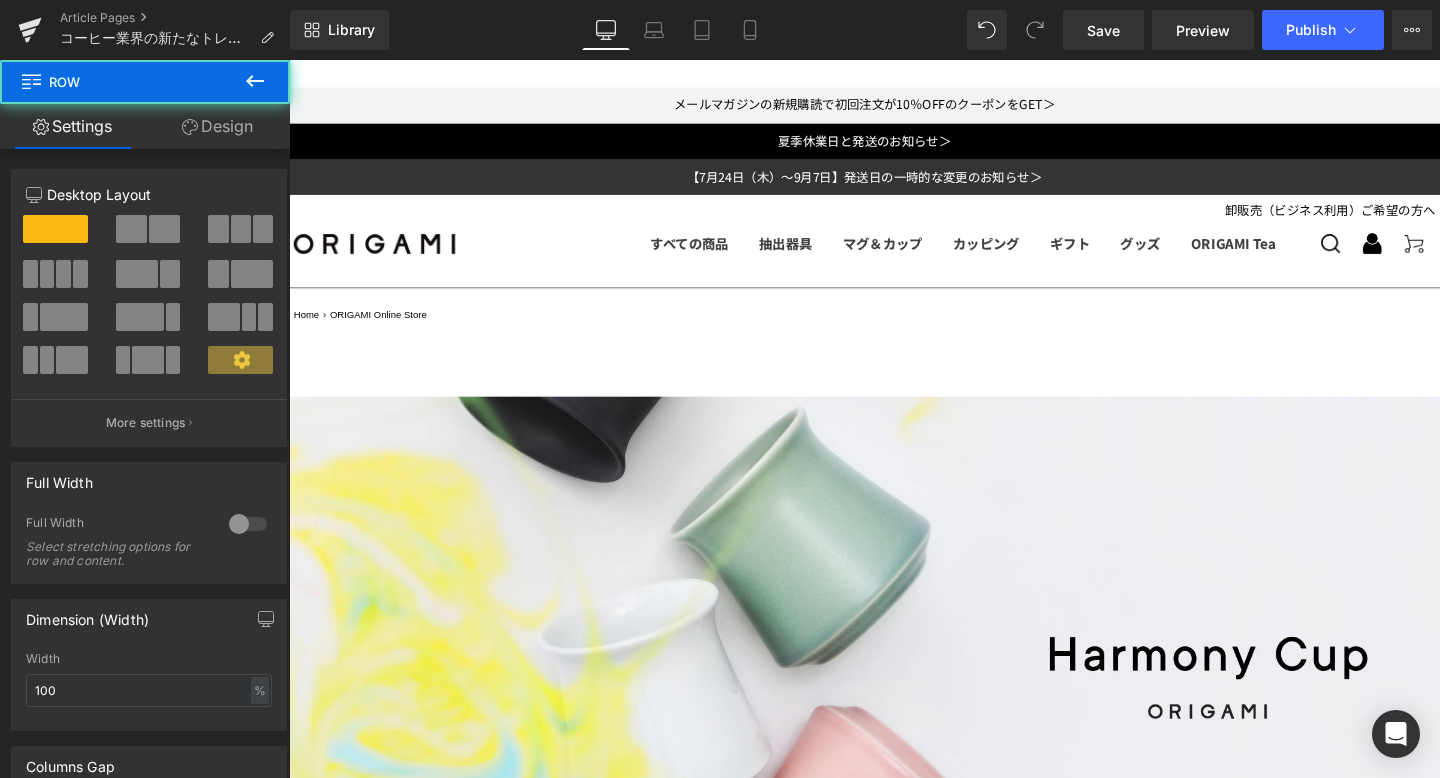 click on "コーヒー業界の新たなトレンド、 「香りとフレーバーの一体感」を追求し尽くした「Harmony Cup」が誕生。 Heading
-器具としての枠組みを超えていく。次世代のコーヒー体験を可能にする革新的なカップ-
Text Block         2025年9月8日（木）より、コーヒー業界の新しいトレンドである、「香りとフレーバーの一体感」を追求し、 特にスペシャルティコーヒーの持つ繊細な味わいを最大限に引き出すことを目指して開発した「Harmony Cup（ハーモニーカップ）」が登場します。 Text Block
インドネシアのブリューワーズチャンピオン(2016年/2024年)であるRyanWibawa氏（以下、Ryan氏）の「特に香りにフォーカスをあてたカップが作れないか」という提案から生まれた「ORIGAMI ハーモニーカップ」。
Text Block         Image" at bounding box center (894, 1639) 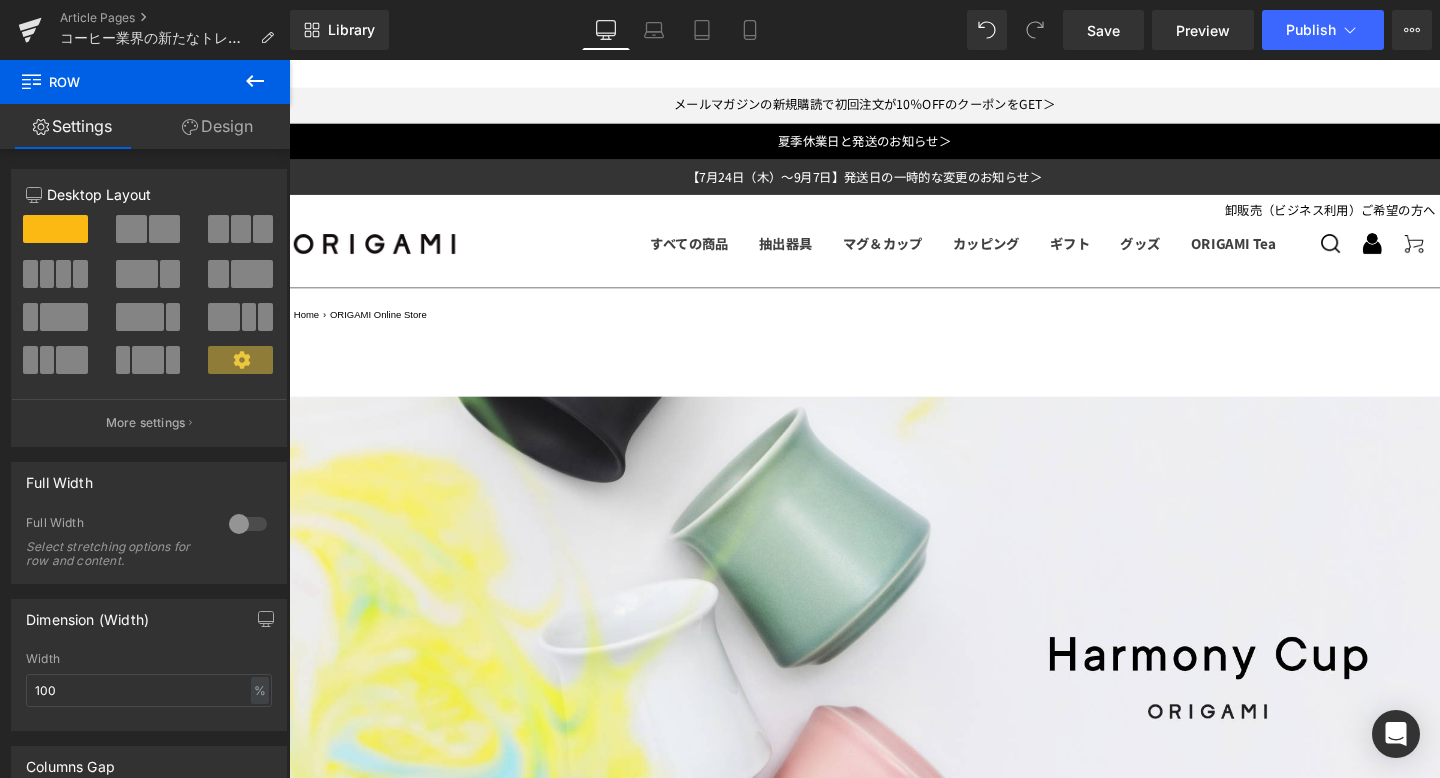 click on "Design" at bounding box center [217, 126] 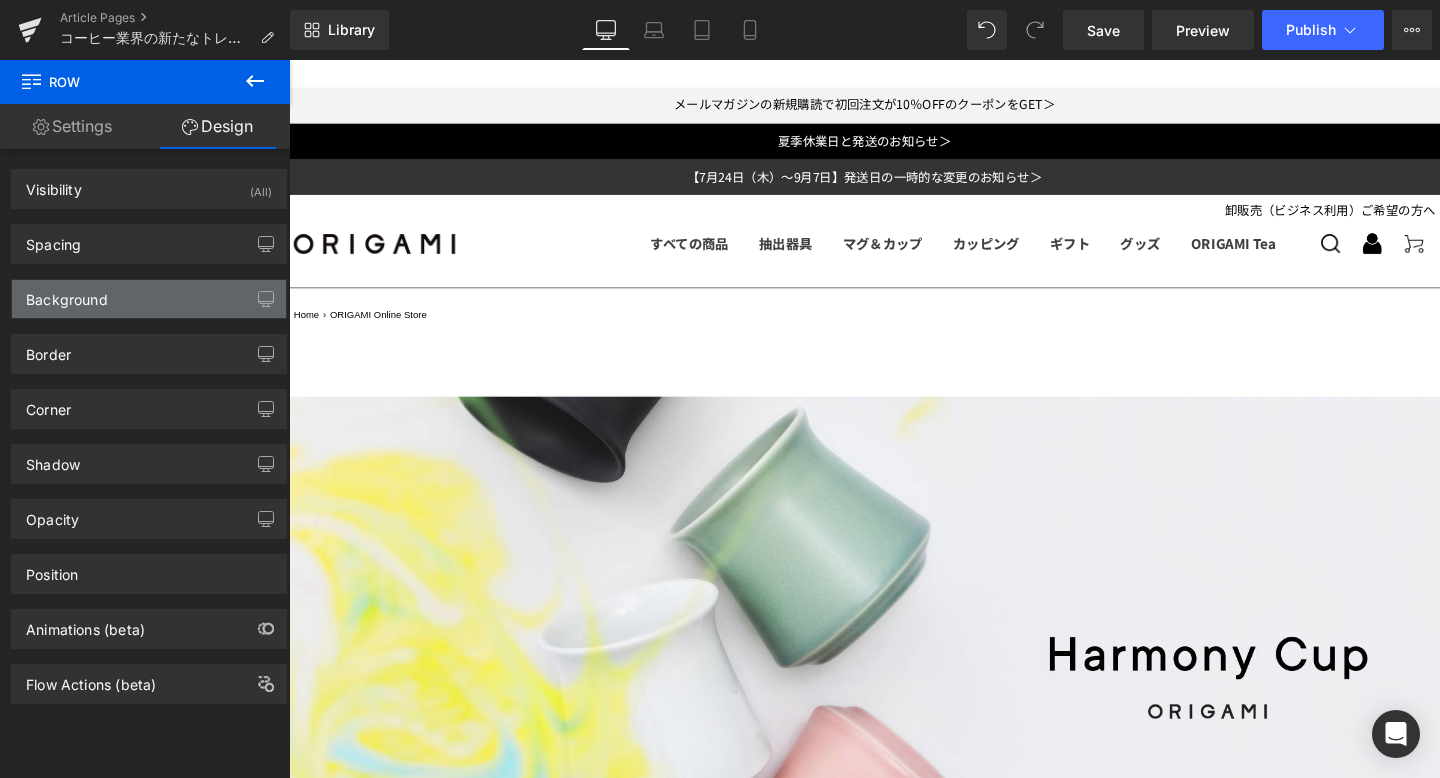 click on "Background" at bounding box center (149, 299) 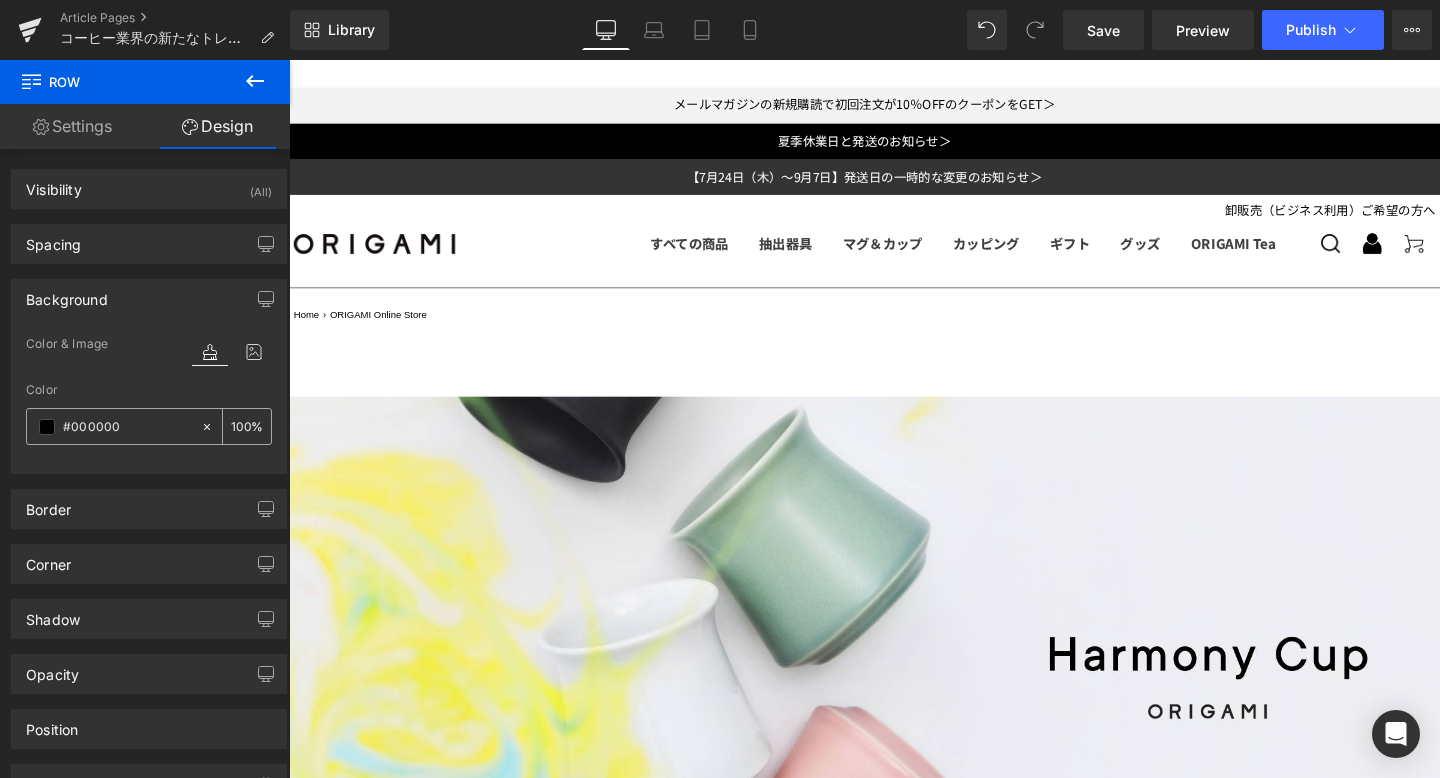 click 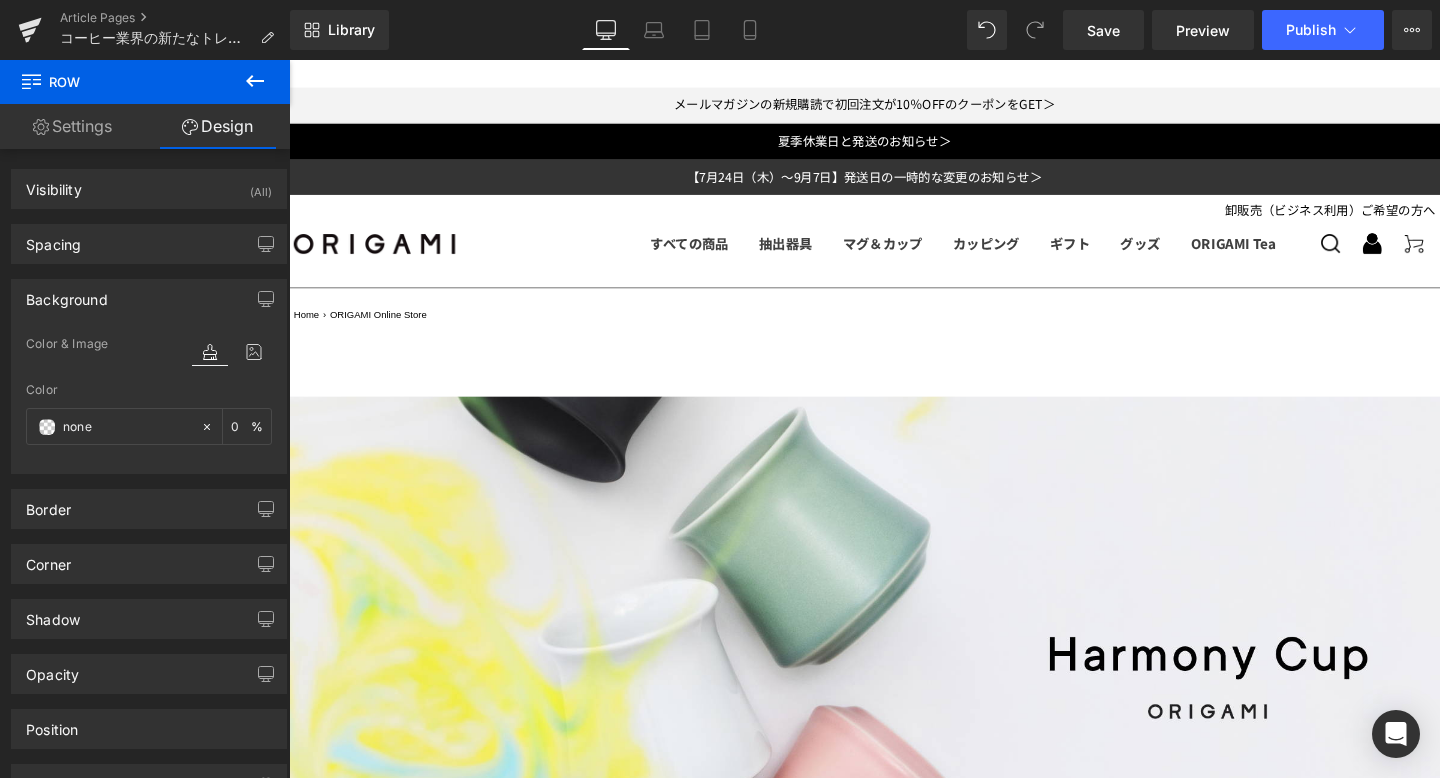 scroll, scrollTop: 1133, scrollLeft: 0, axis: vertical 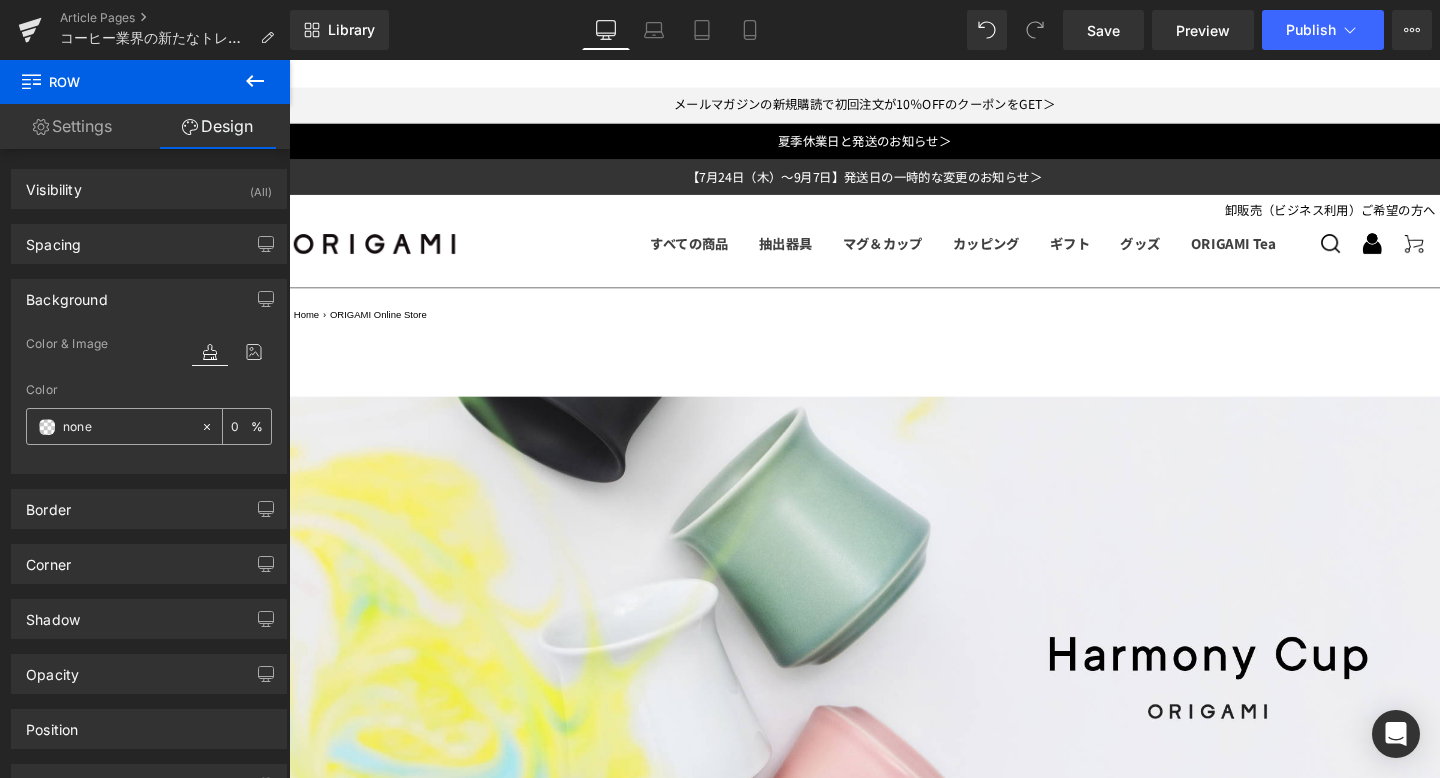 click on "none" at bounding box center (127, 427) 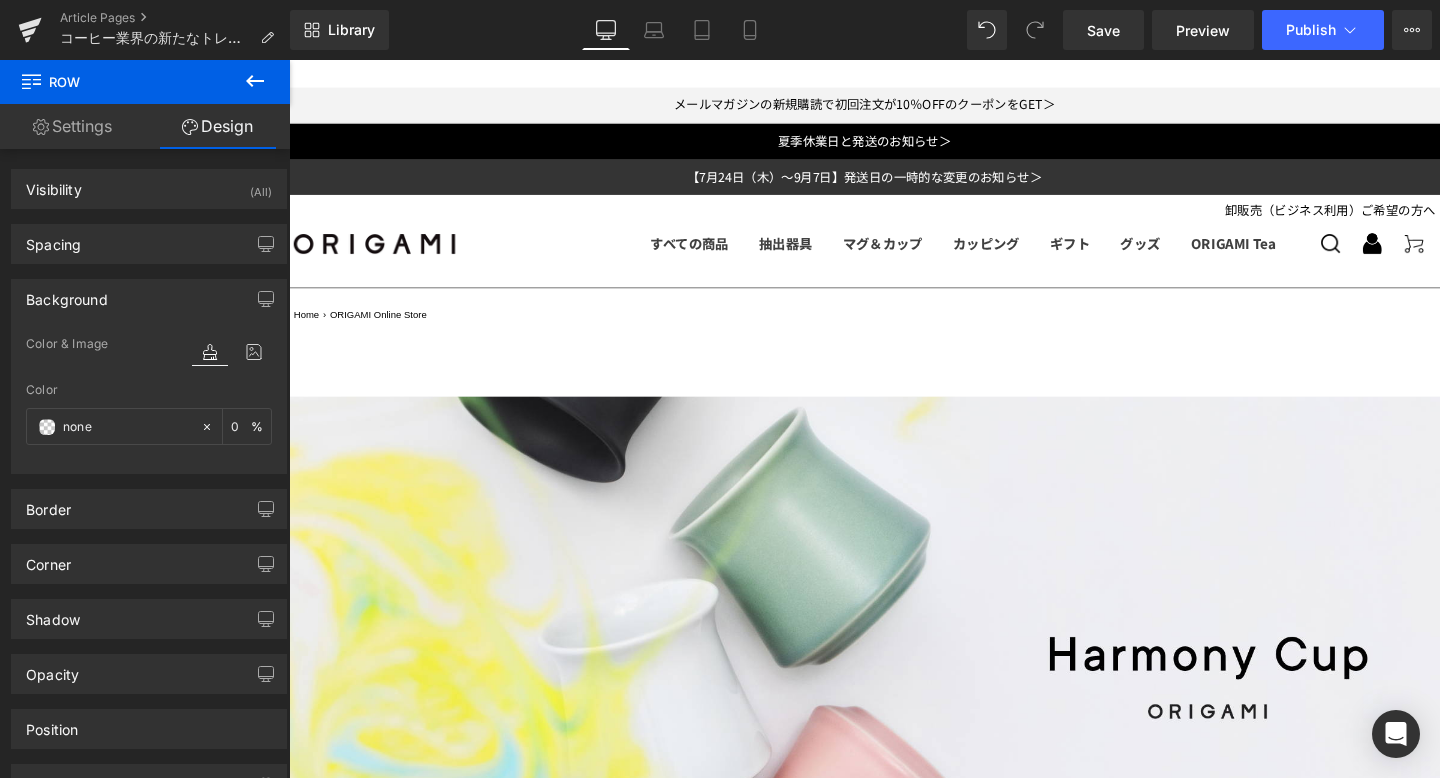 scroll, scrollTop: 1859, scrollLeft: 0, axis: vertical 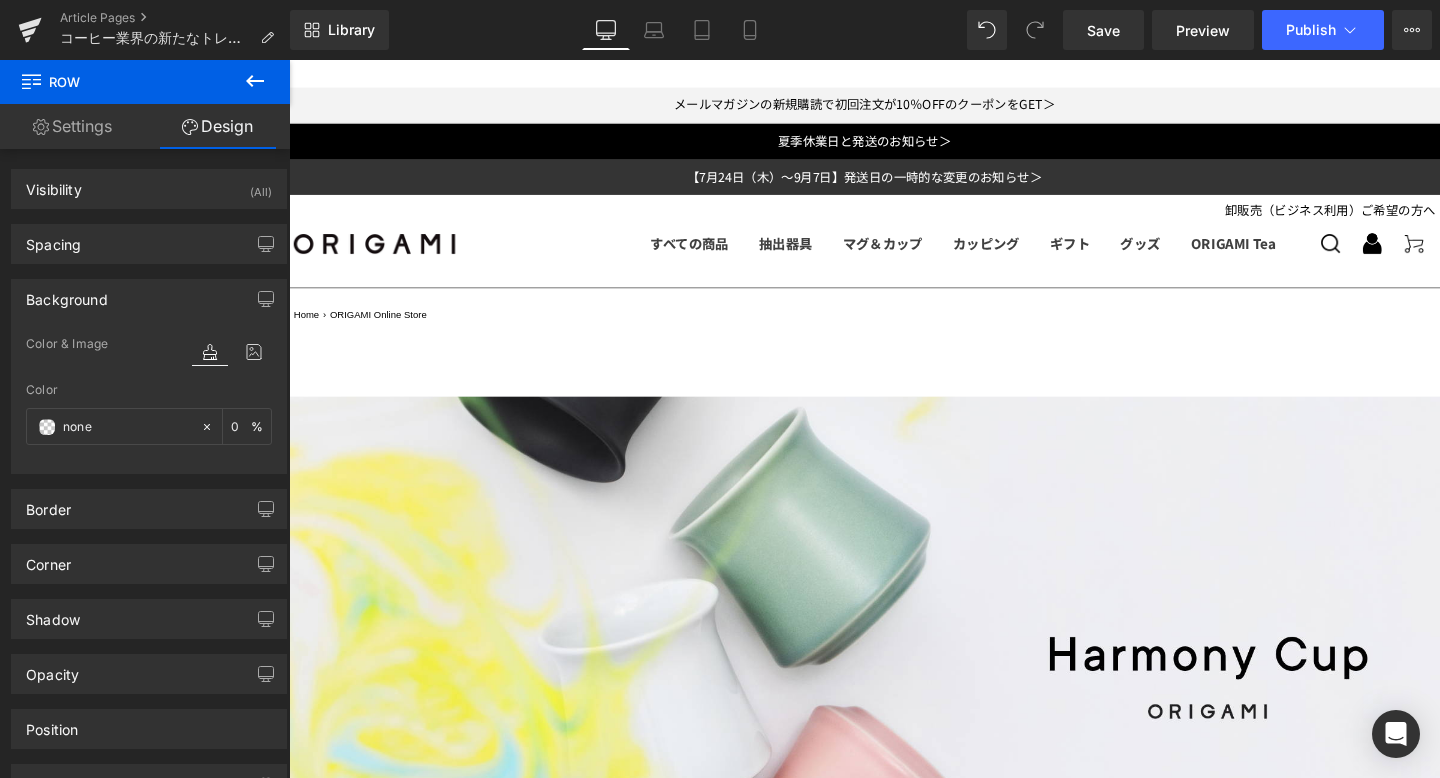 click 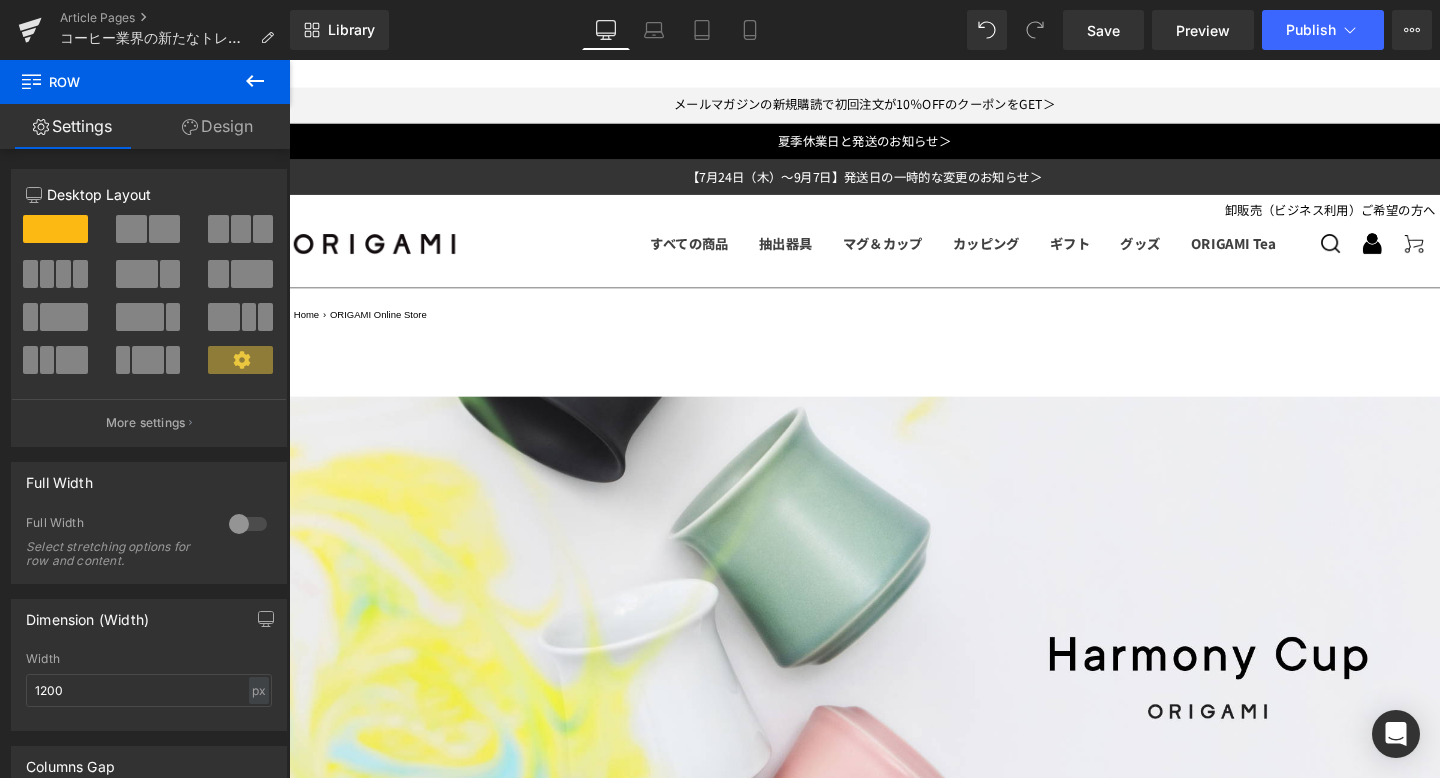 click on "Design" at bounding box center [217, 126] 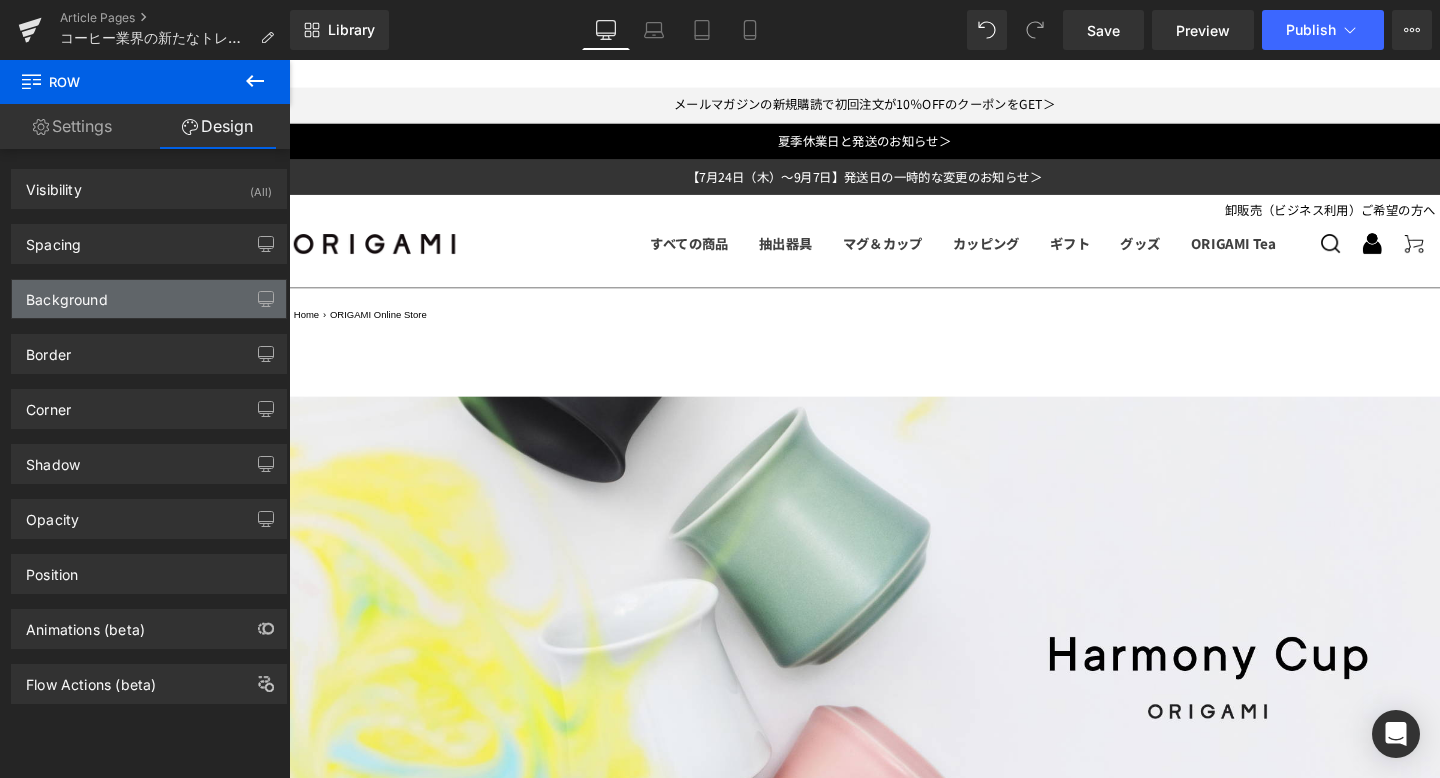 click on "Background" at bounding box center [149, 299] 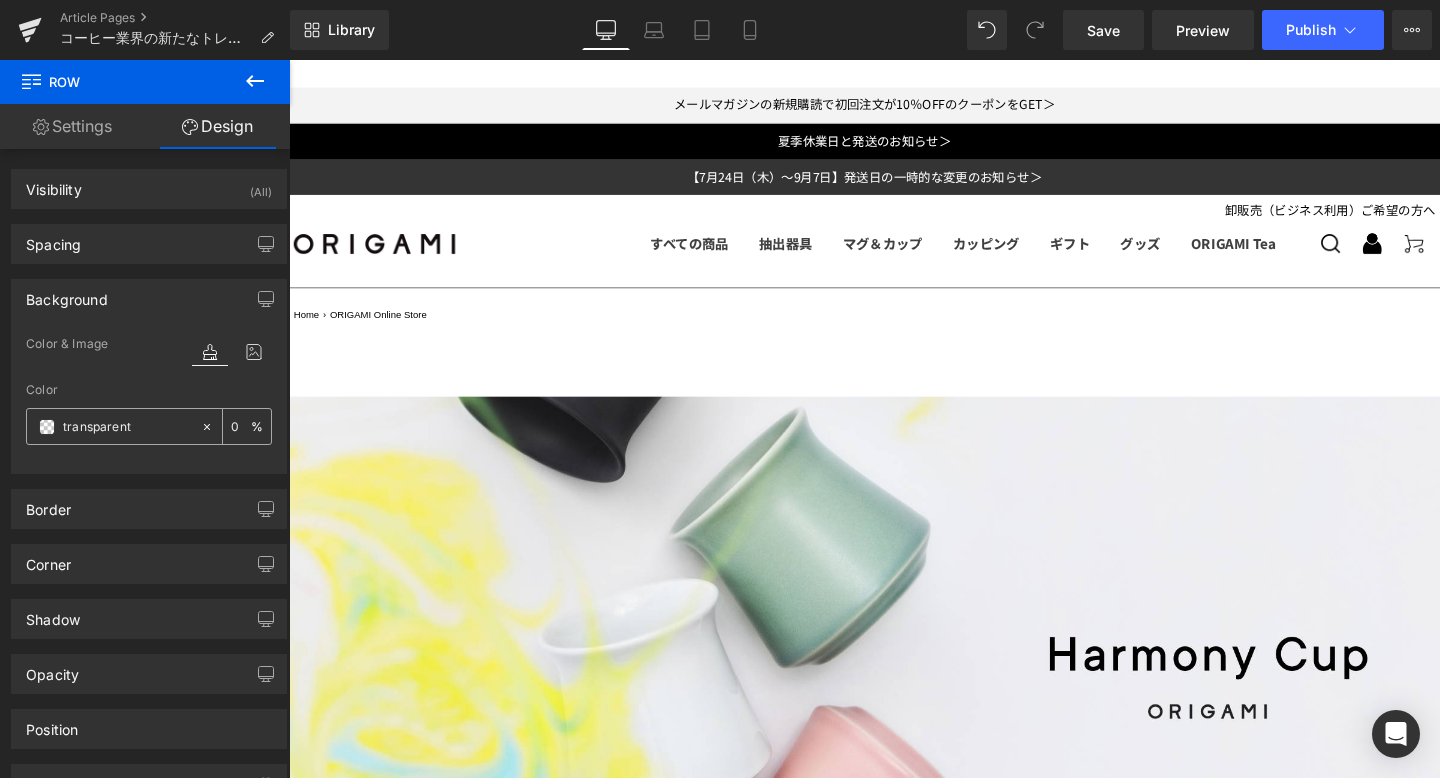 click 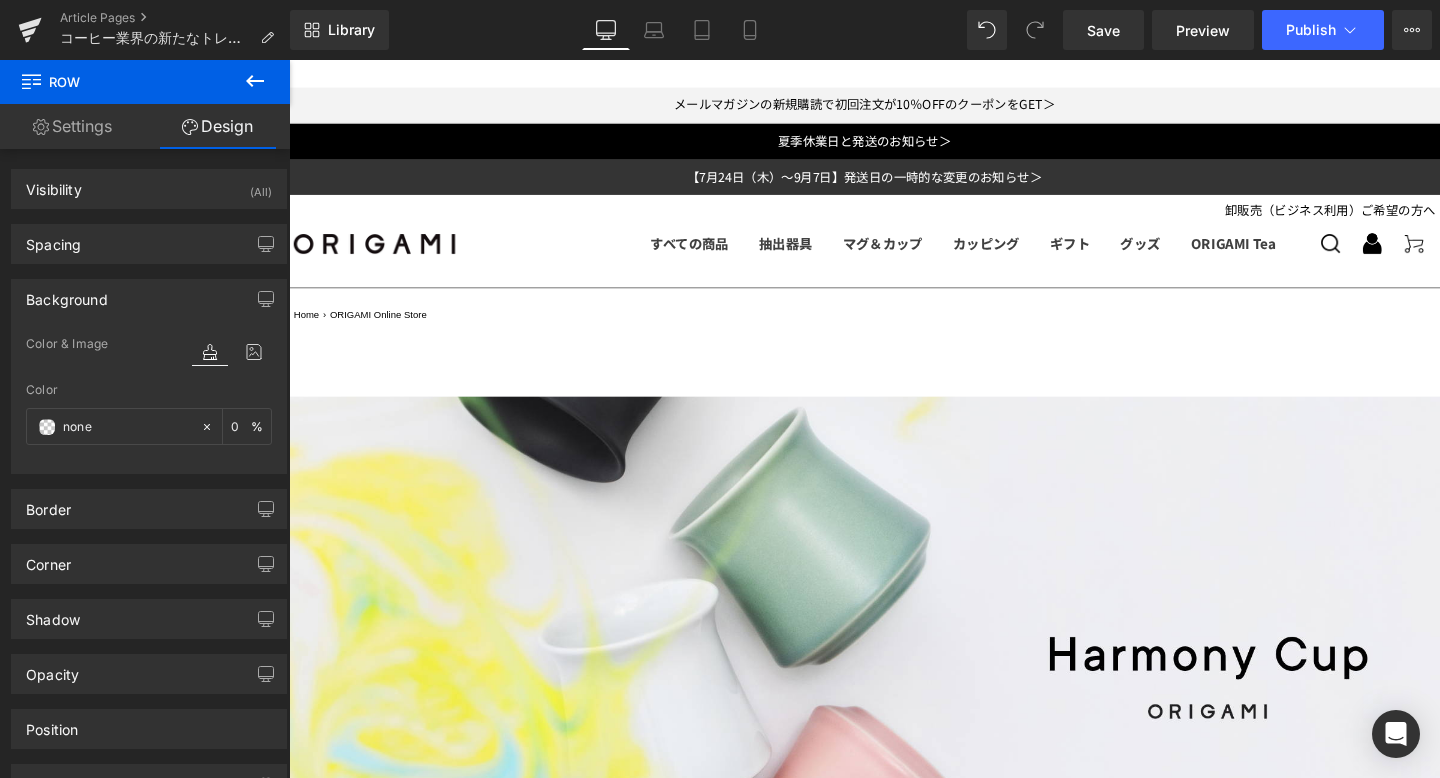 click on "ORIGAMIはバリスタの願いから生まれたブランドです。" at bounding box center [894, 2401] 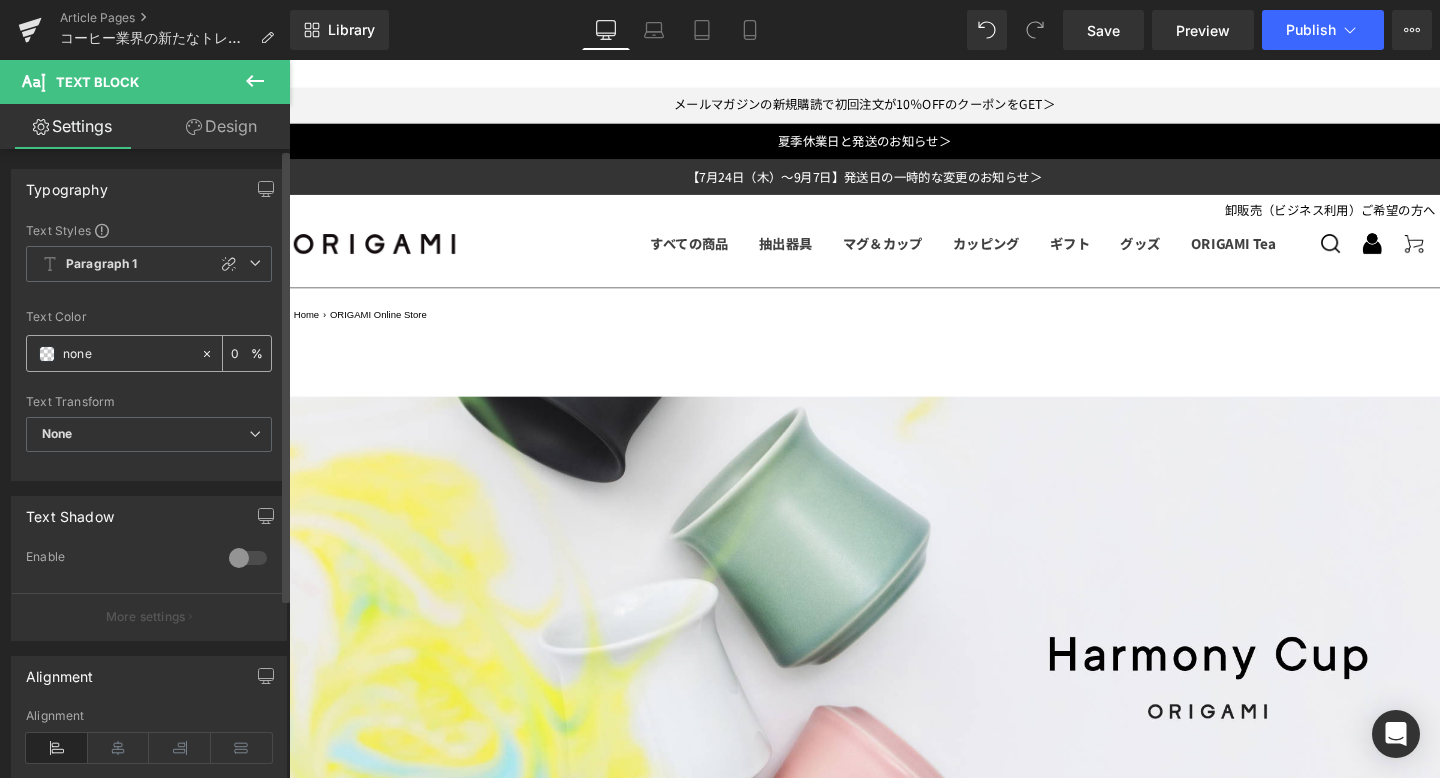 click on "none" at bounding box center (127, 354) 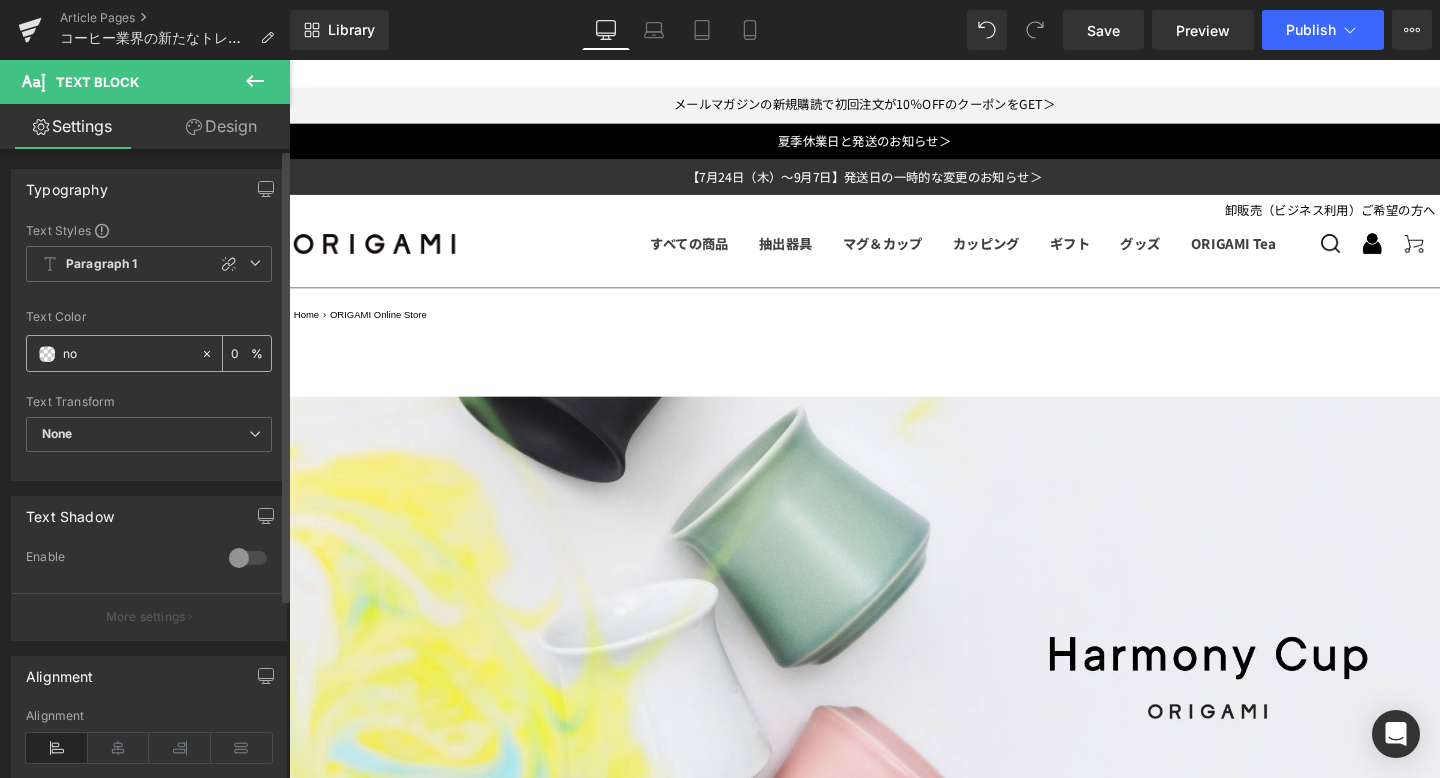 type on "n" 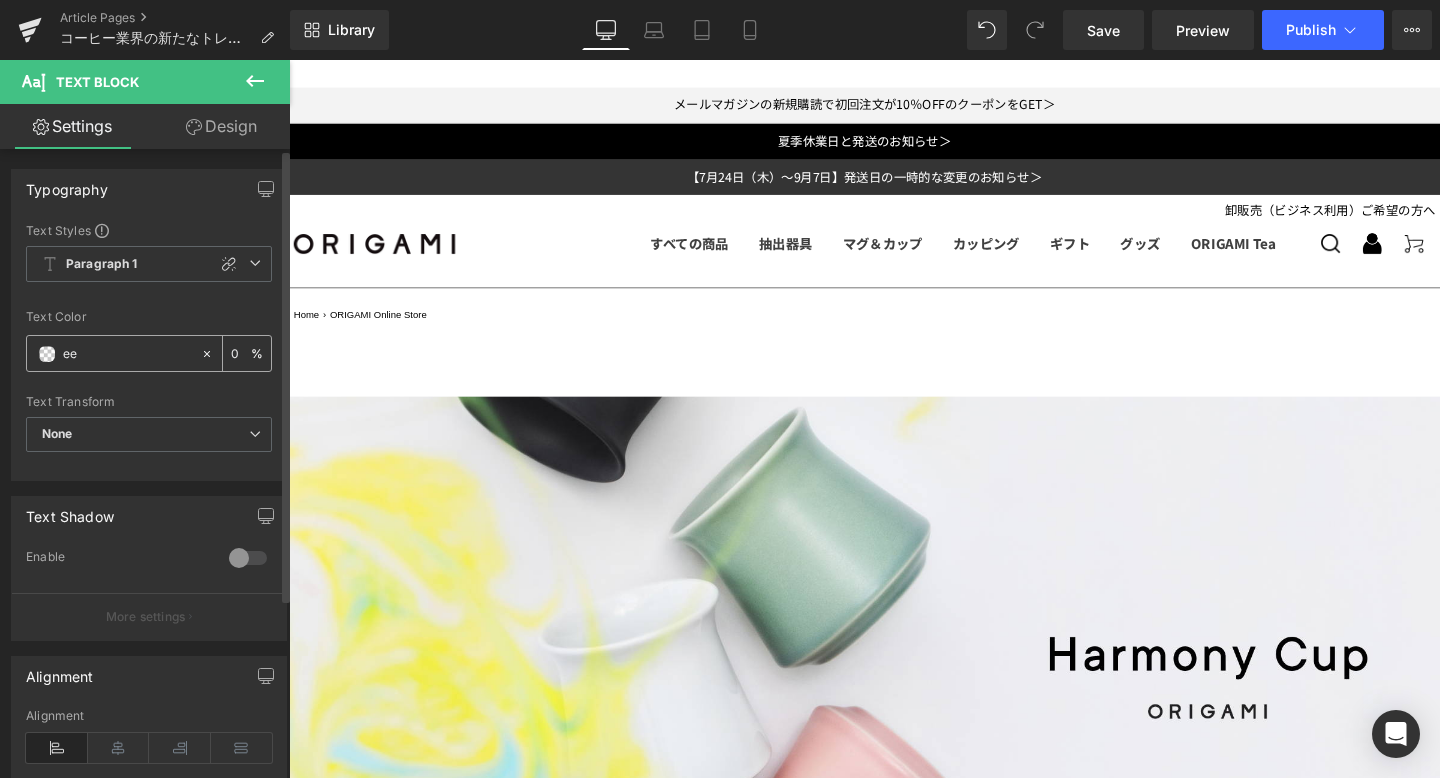 type on "eee" 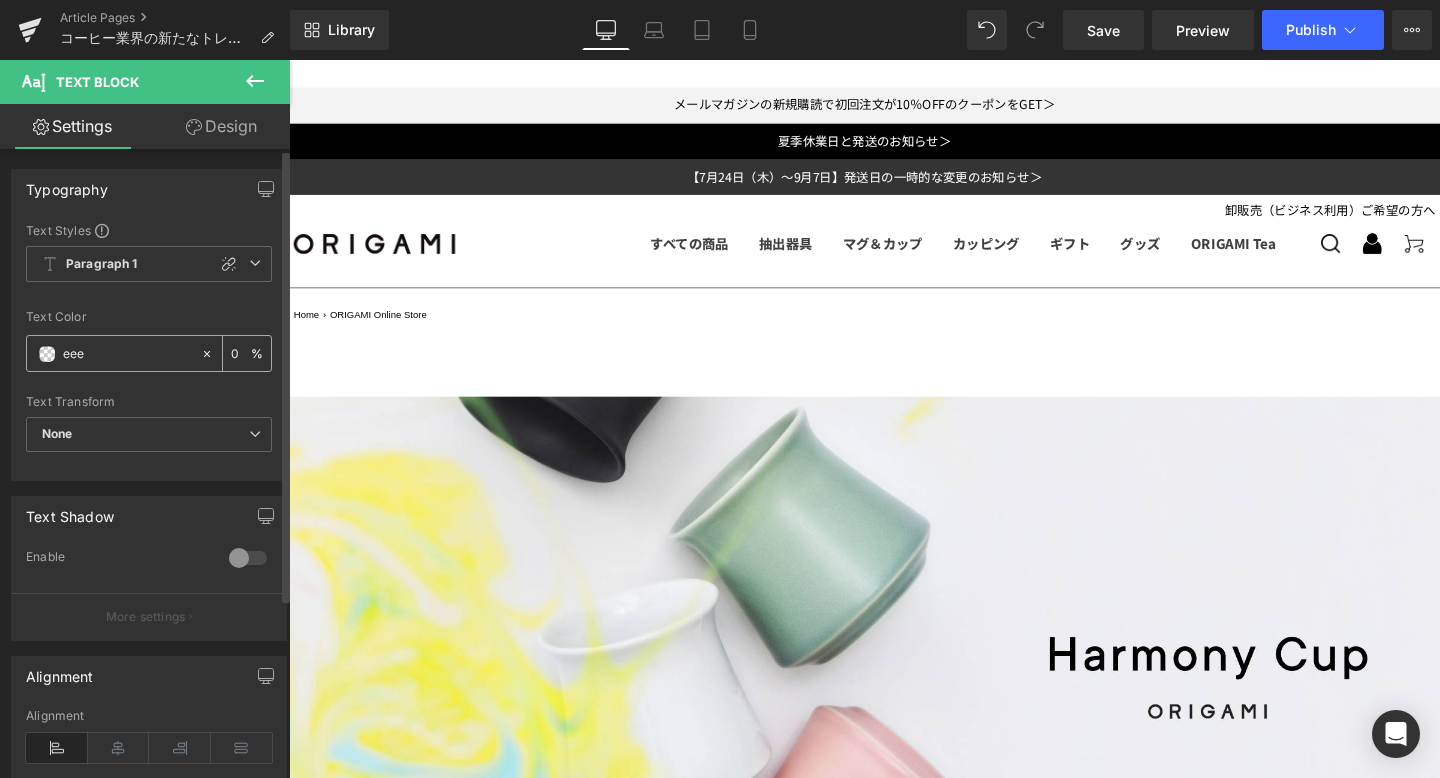 type on "100" 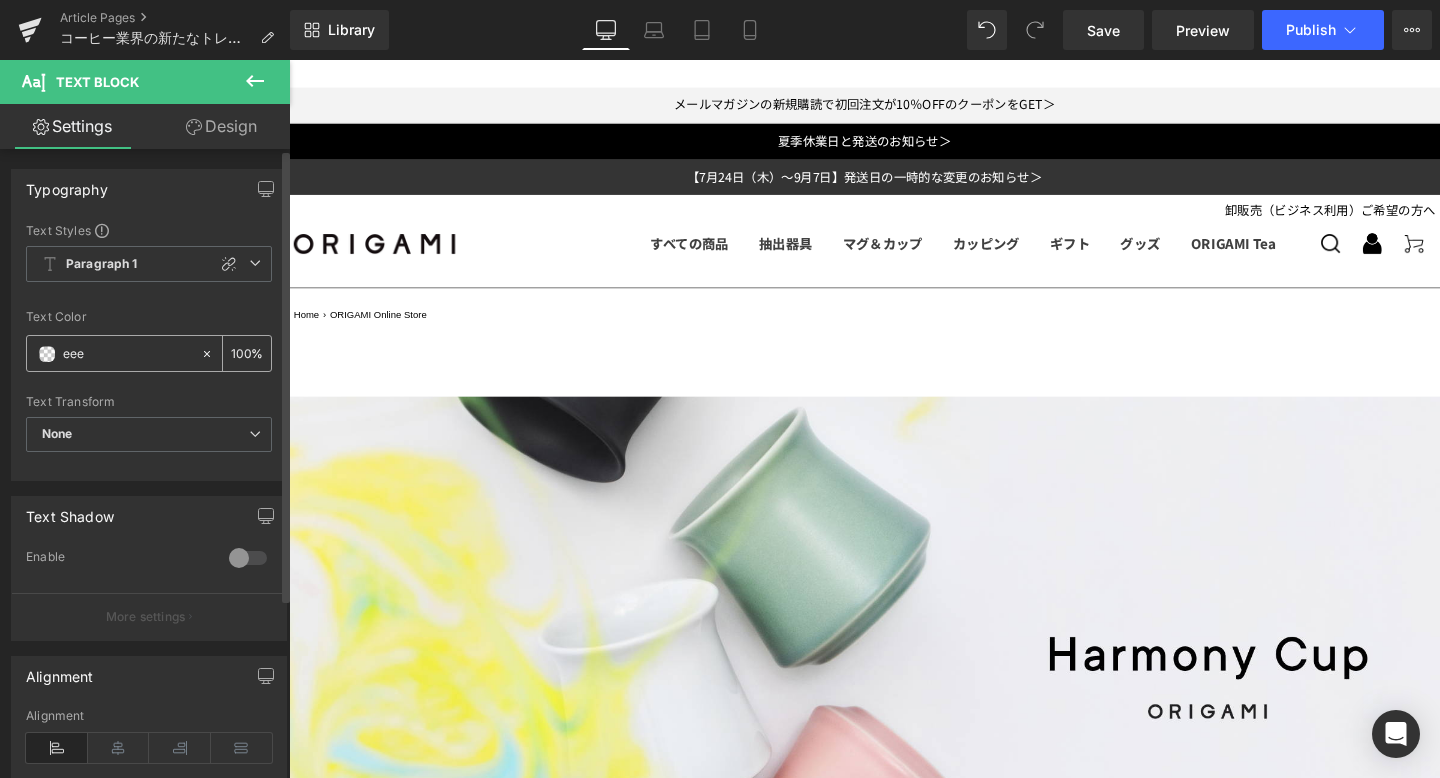 type on "eeee" 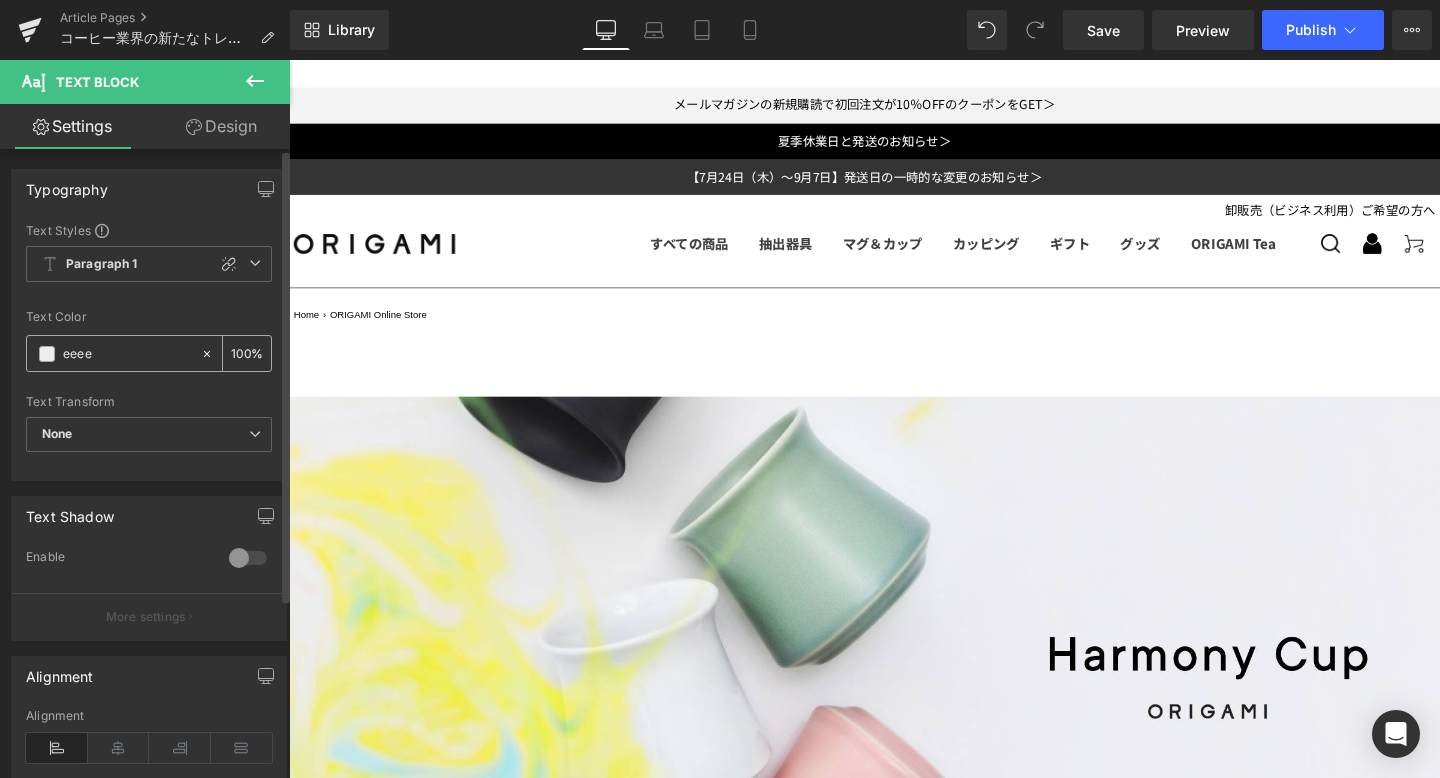 type on "93" 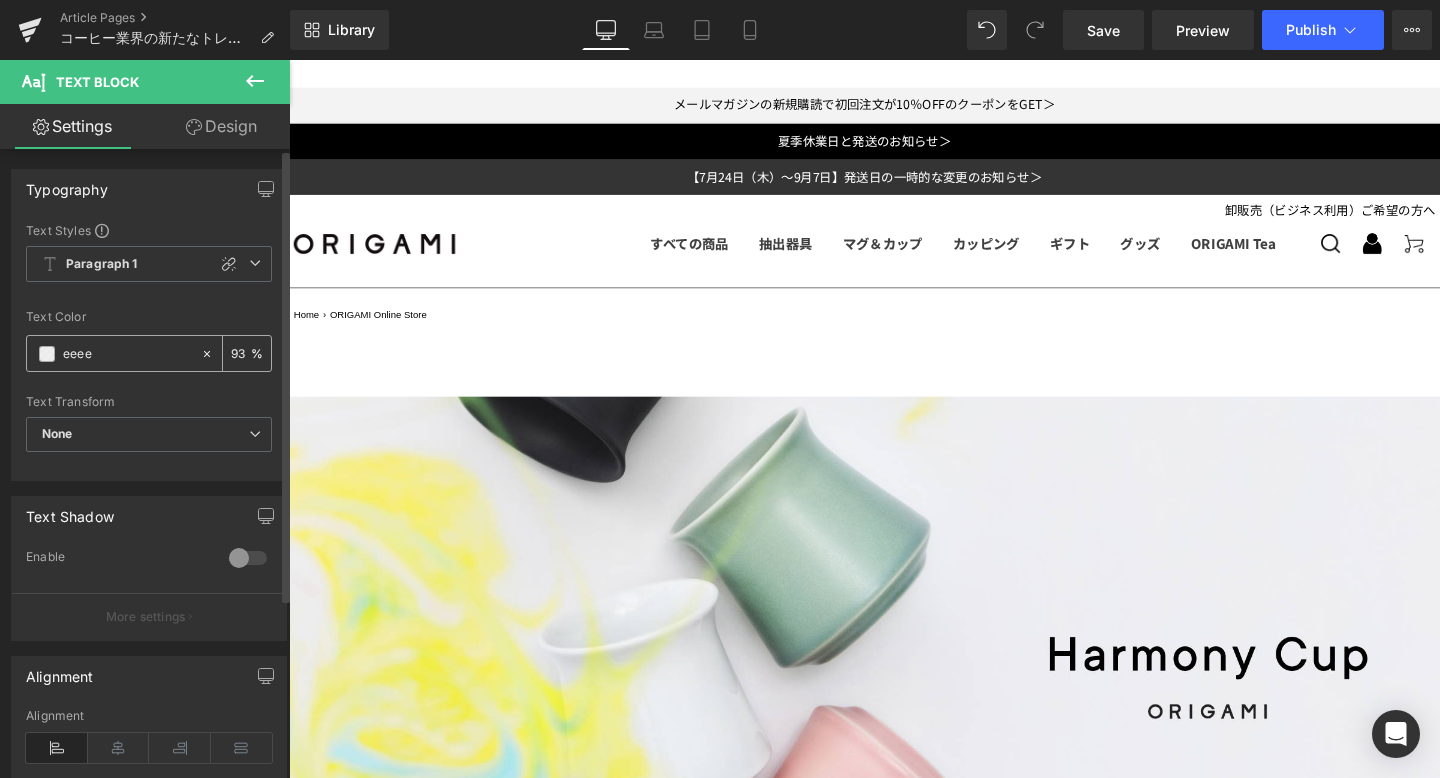 type on "eeeee" 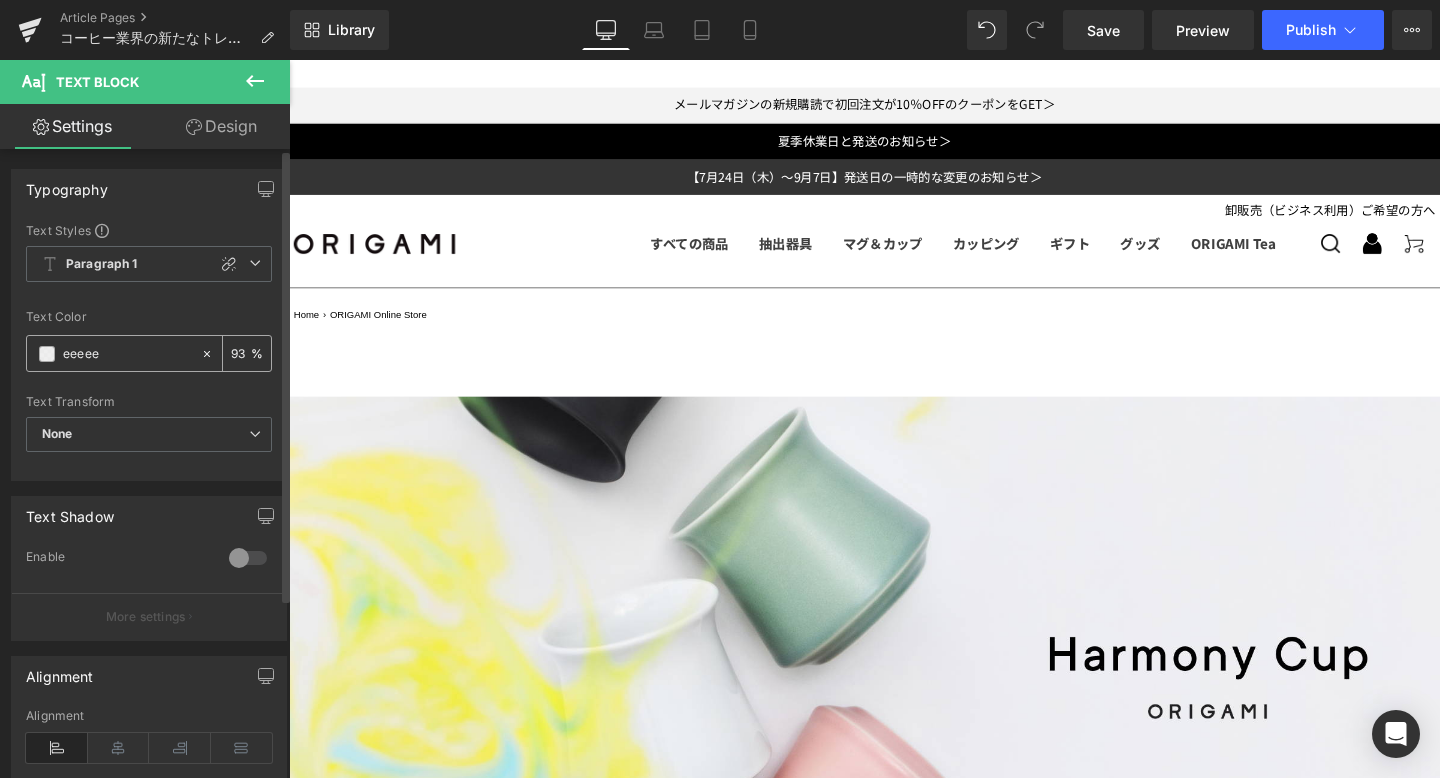 type on "0" 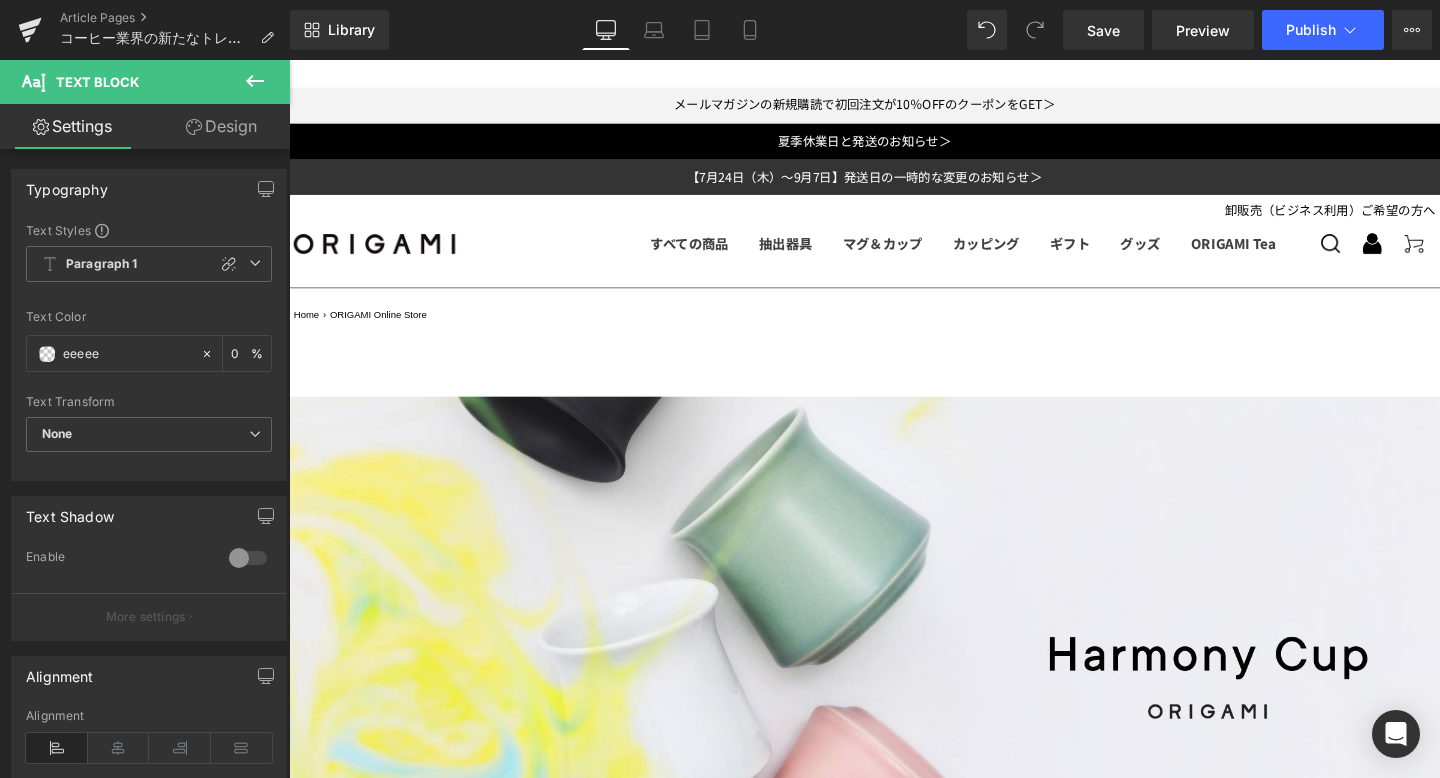 click on "コーヒー業界の新たなトレンド、 「香りとフレーバーの一体感」を追求し尽くした「Harmony Cup」が誕生。 Heading
-器具としての枠組みを超えていく。次世代のコーヒー体験を可能にする革新的なカップ-
Text Block         2025年9月8日（木）より、コーヒー業界の新しいトレンドである、「香りとフレーバーの一体感」を追求し、 特にスペシャルティコーヒーの持つ繊細な味わいを最大限に引き出すことを目指して開発した「Harmony Cup（ハーモニーカップ）」が登場します。 Text Block
インドネシアのブリューワーズチャンピオン(2016年/2024年)であるRyanWibawa氏（以下、Ryan氏）の「特に香りにフォーカスをあてたカップが作れないか」という提案から生まれた「ORIGAMI ハーモニーカップ」。
Text Block         Image" at bounding box center [894, 1639] 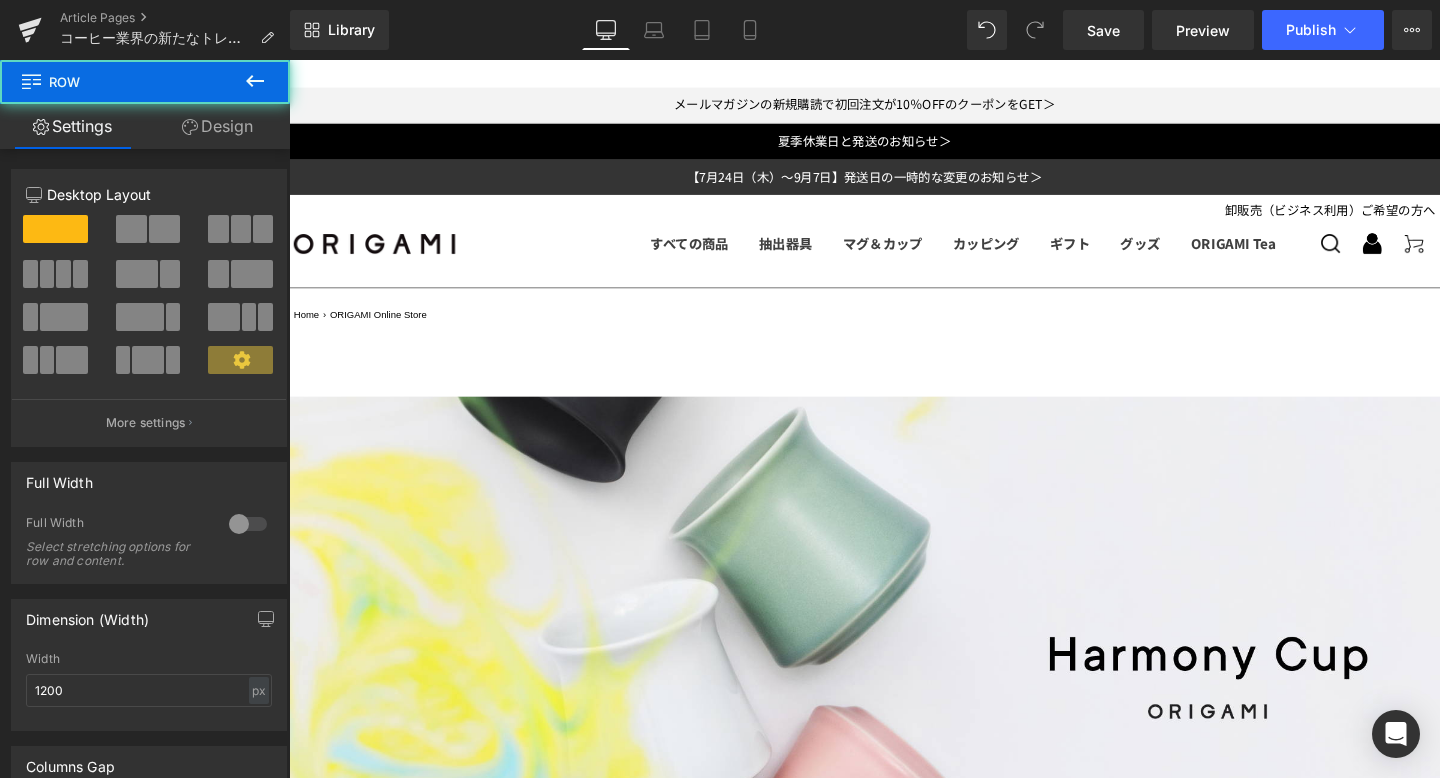 click on "ORIGAMIはバリスタの願いから生まれたブランドです。" at bounding box center (894, 2401) 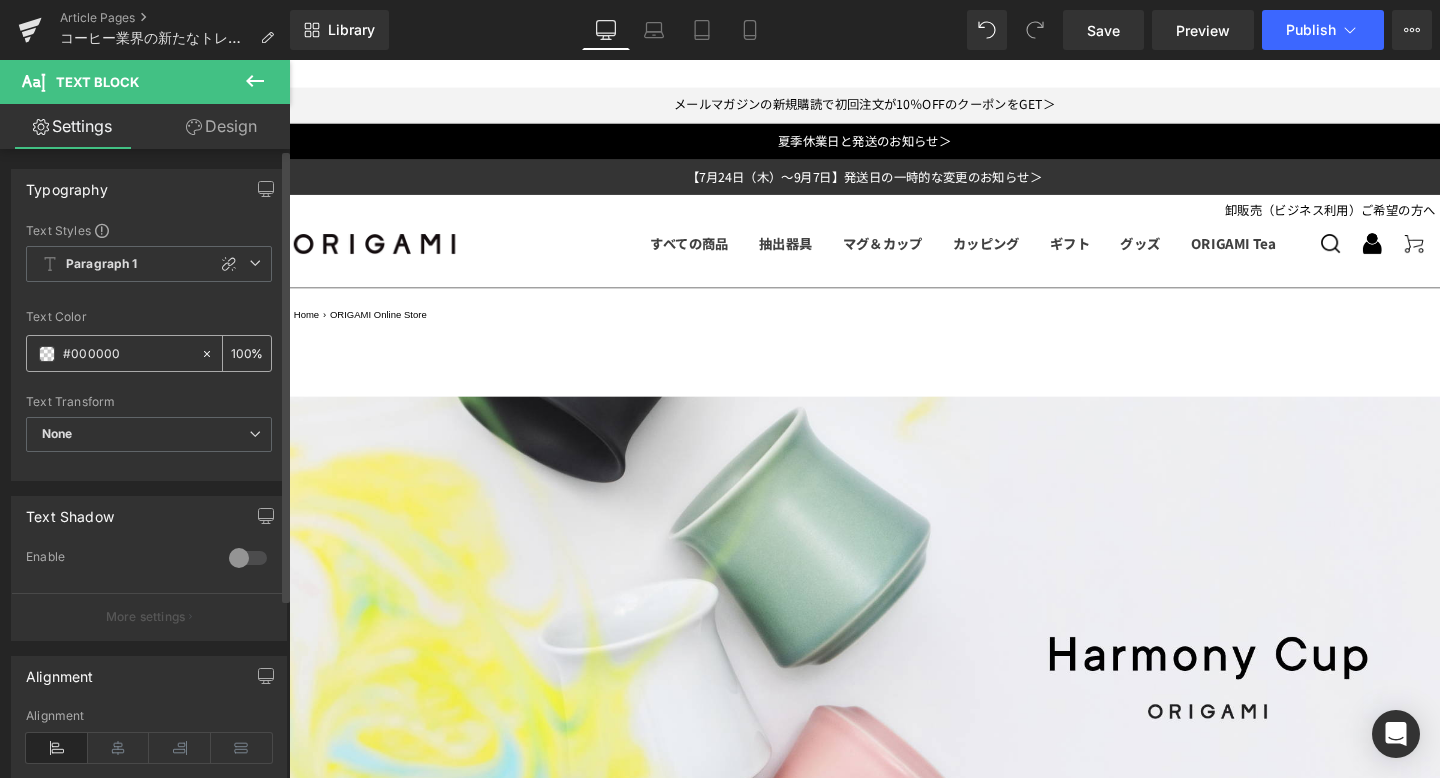 click 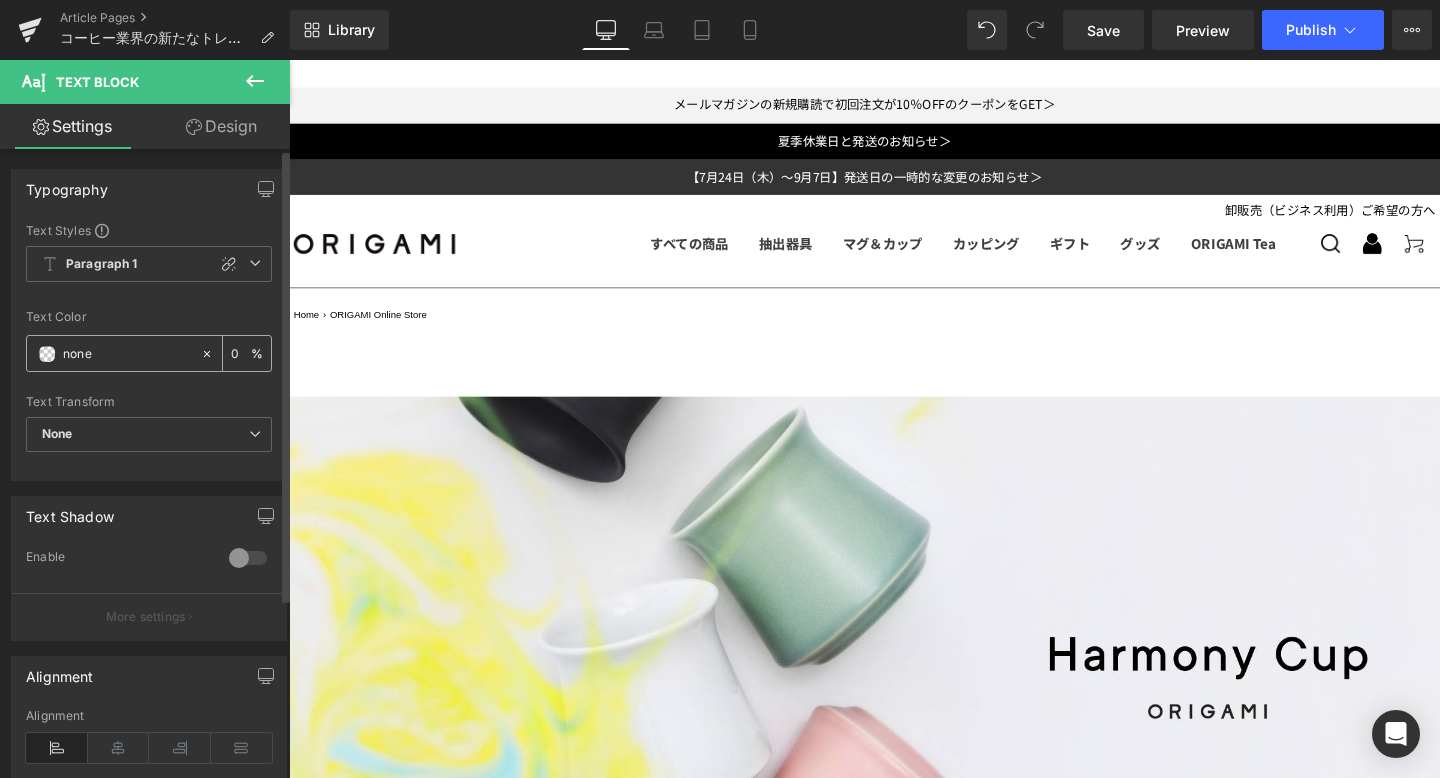click on "none" at bounding box center [127, 354] 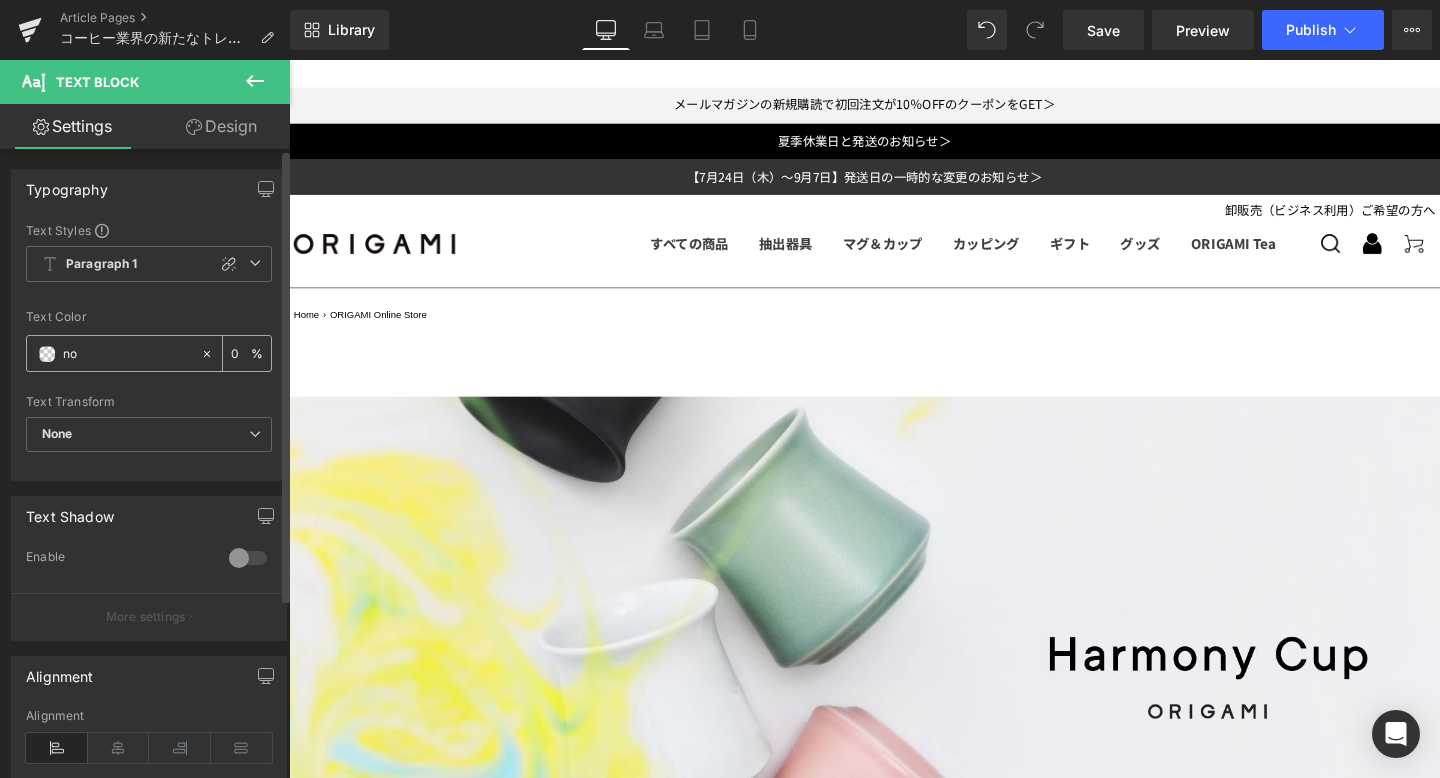 type on "n" 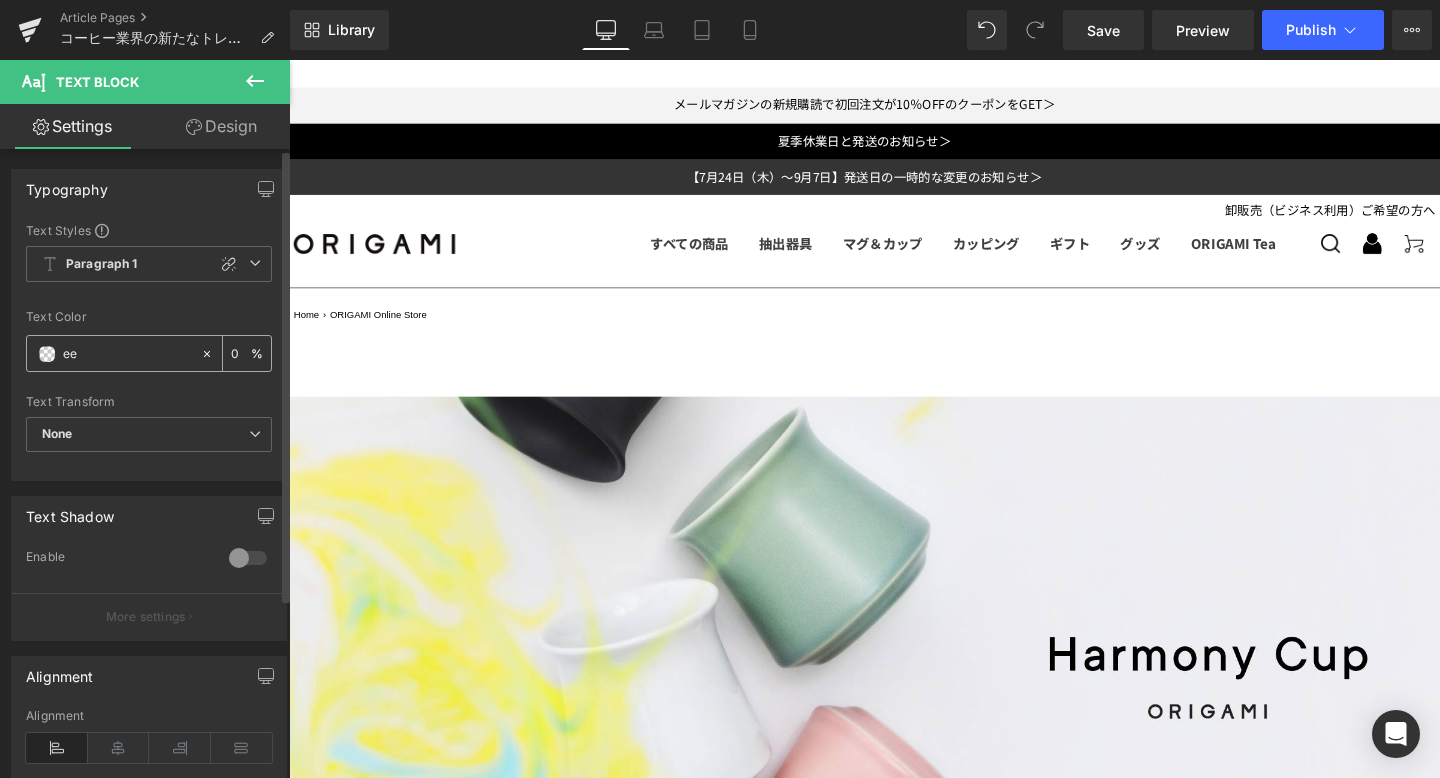 type on "eee" 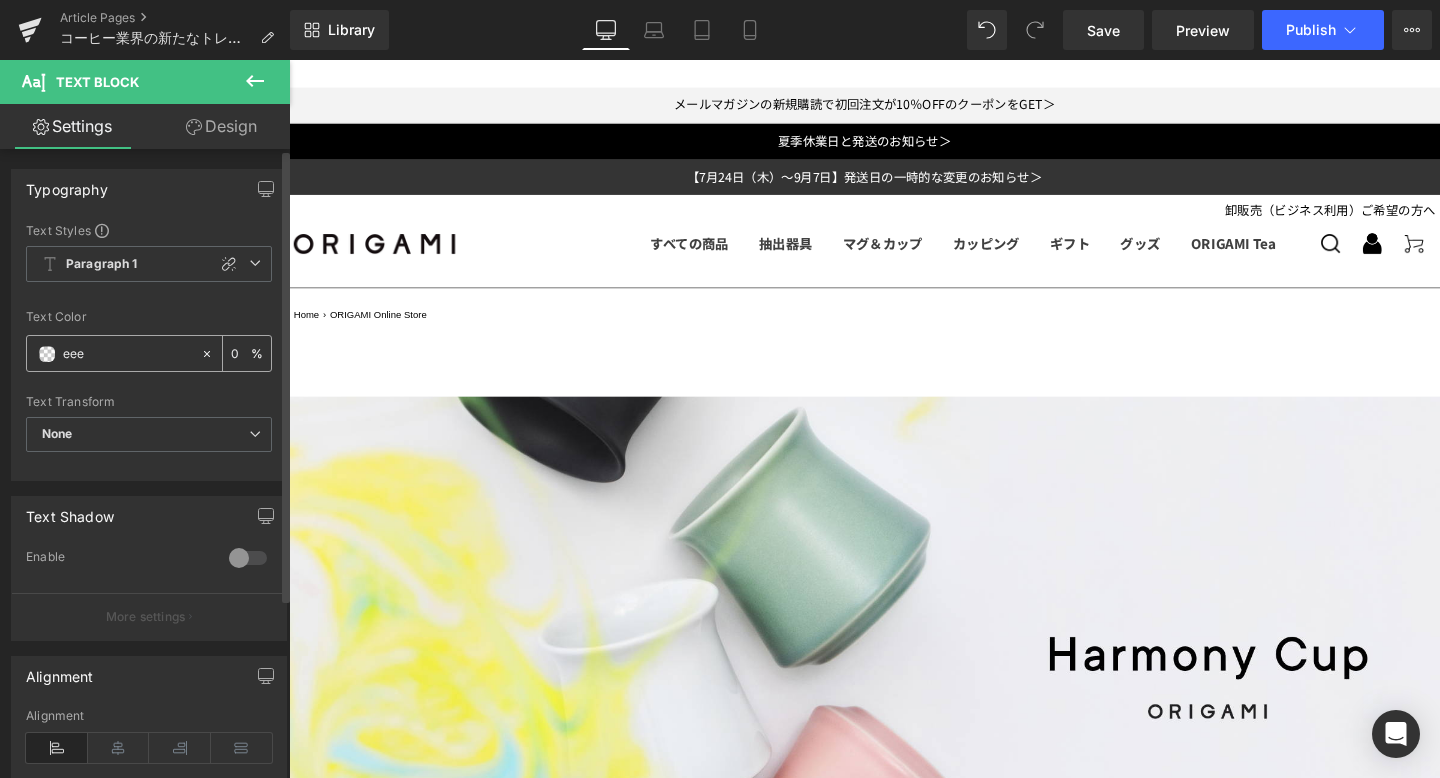 type on "100" 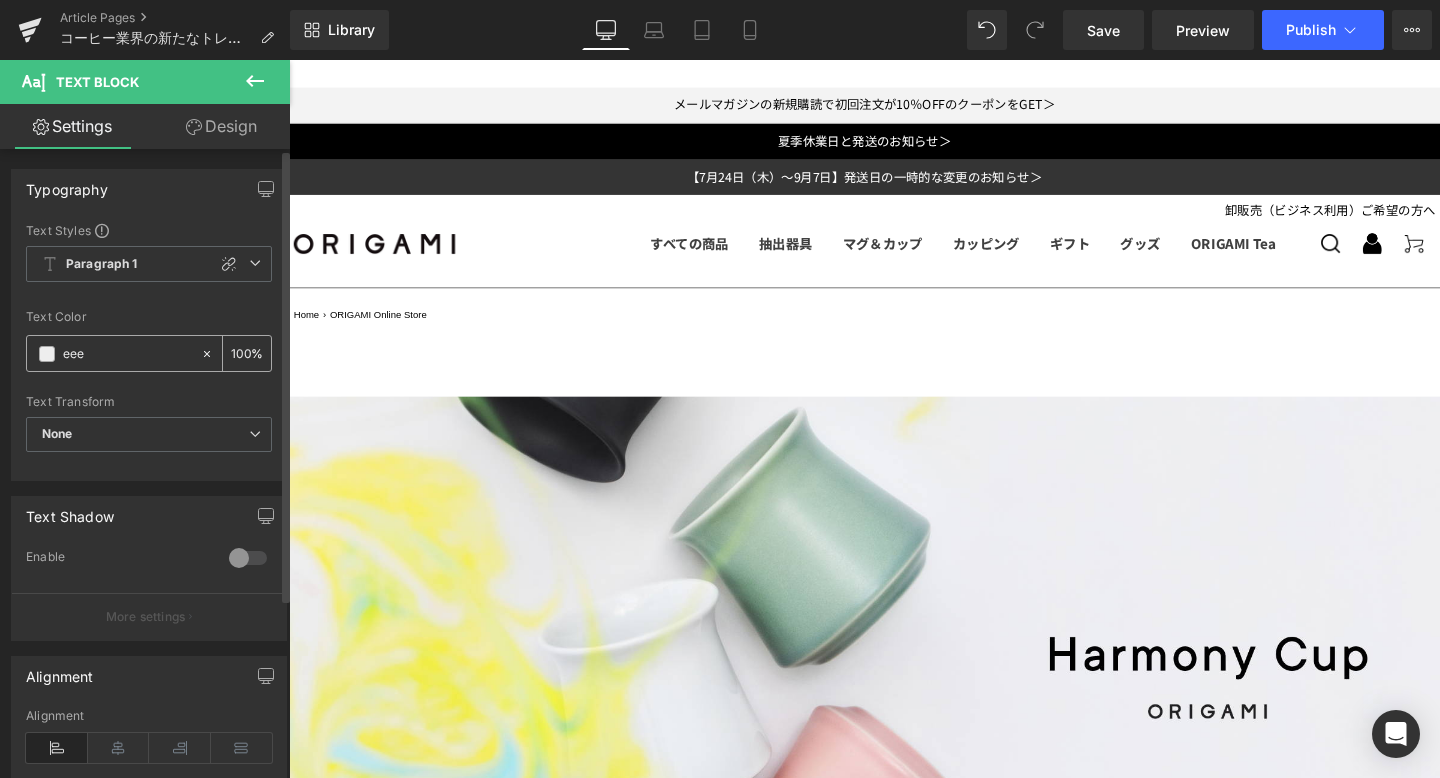 type on "eeee" 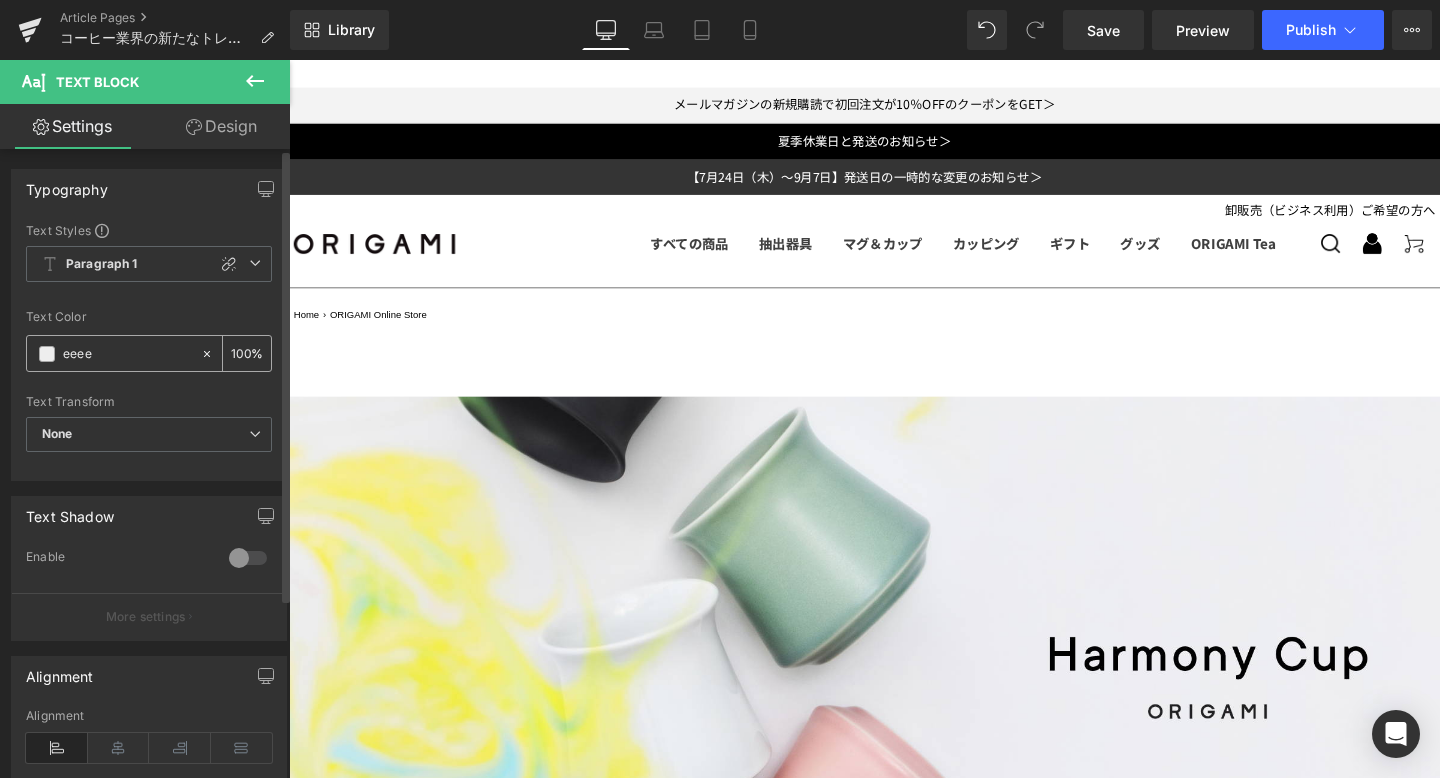 type on "93" 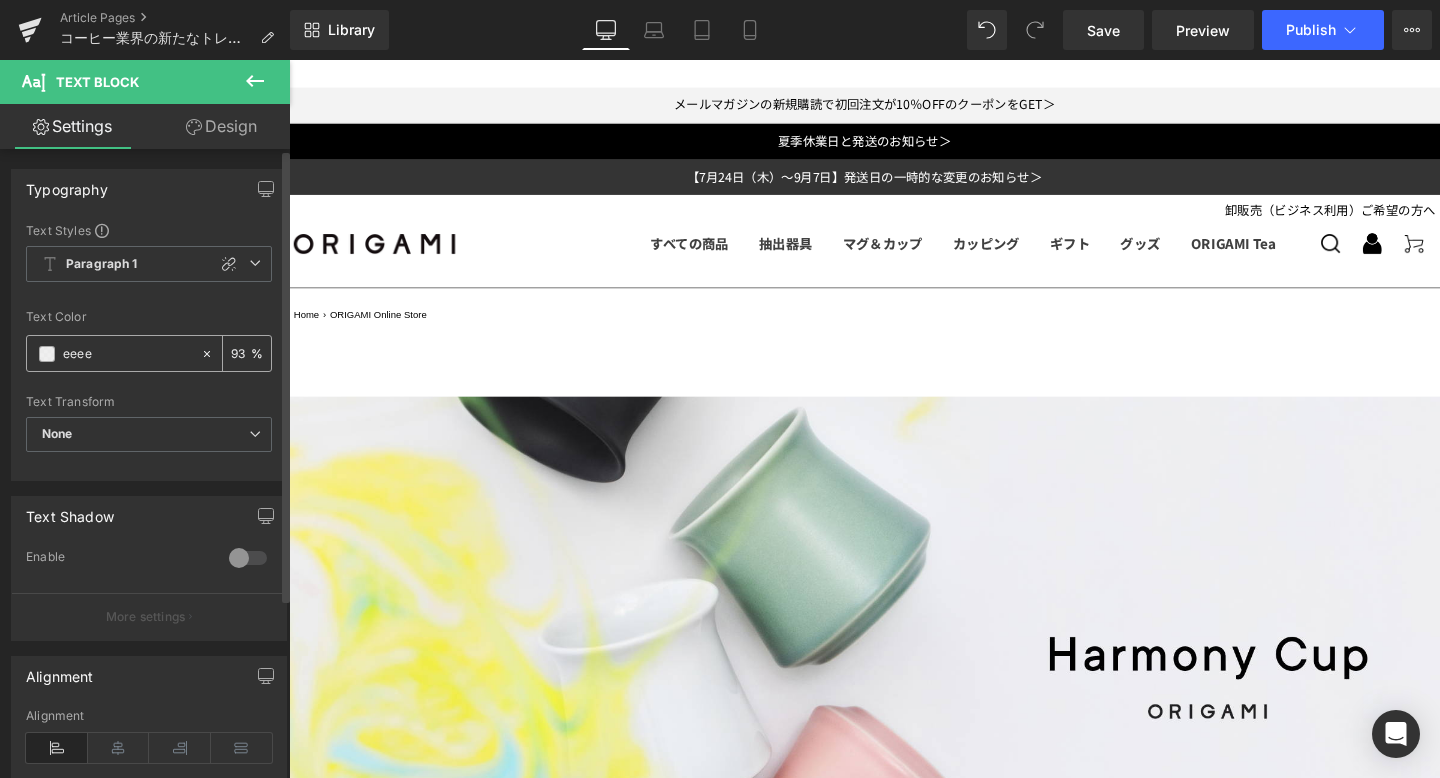 type on "eeeee" 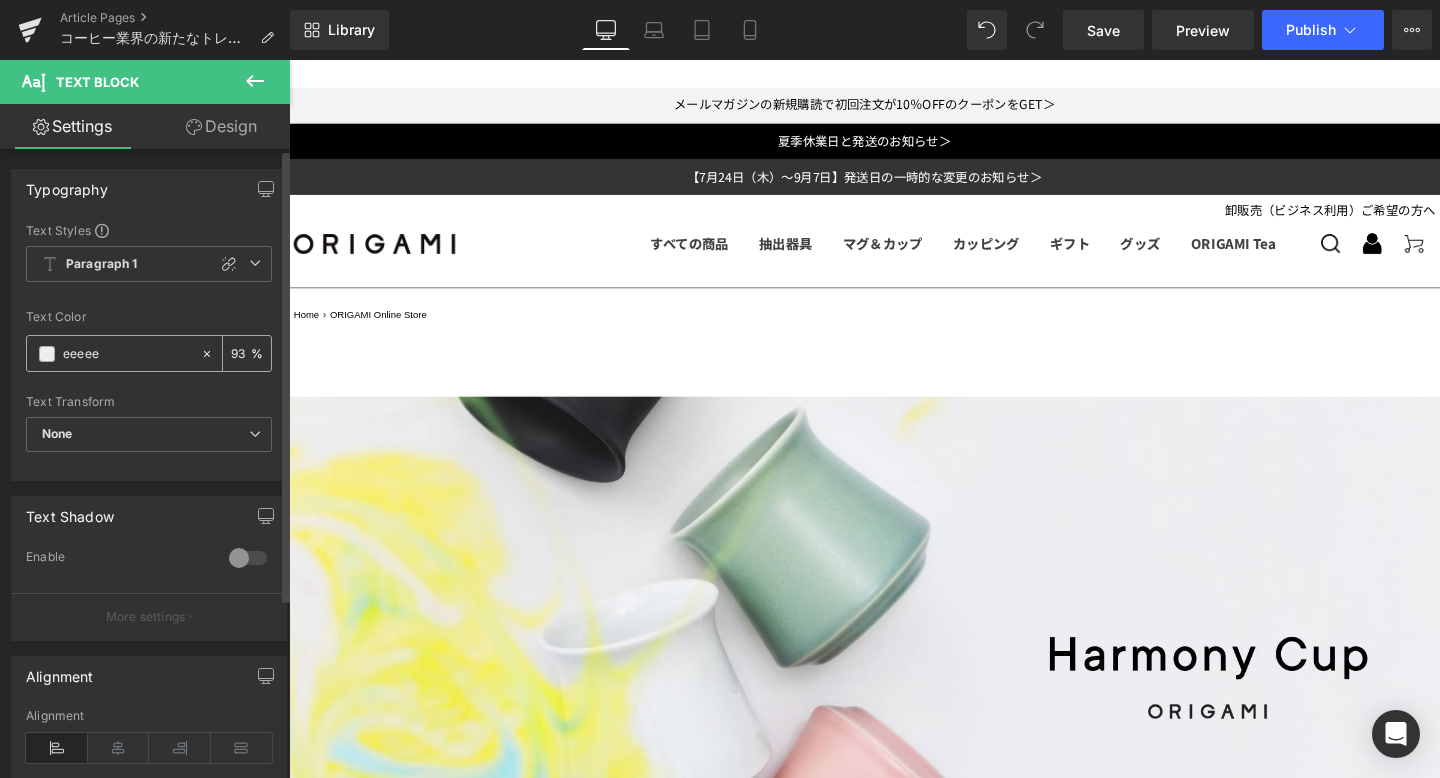 type on "0" 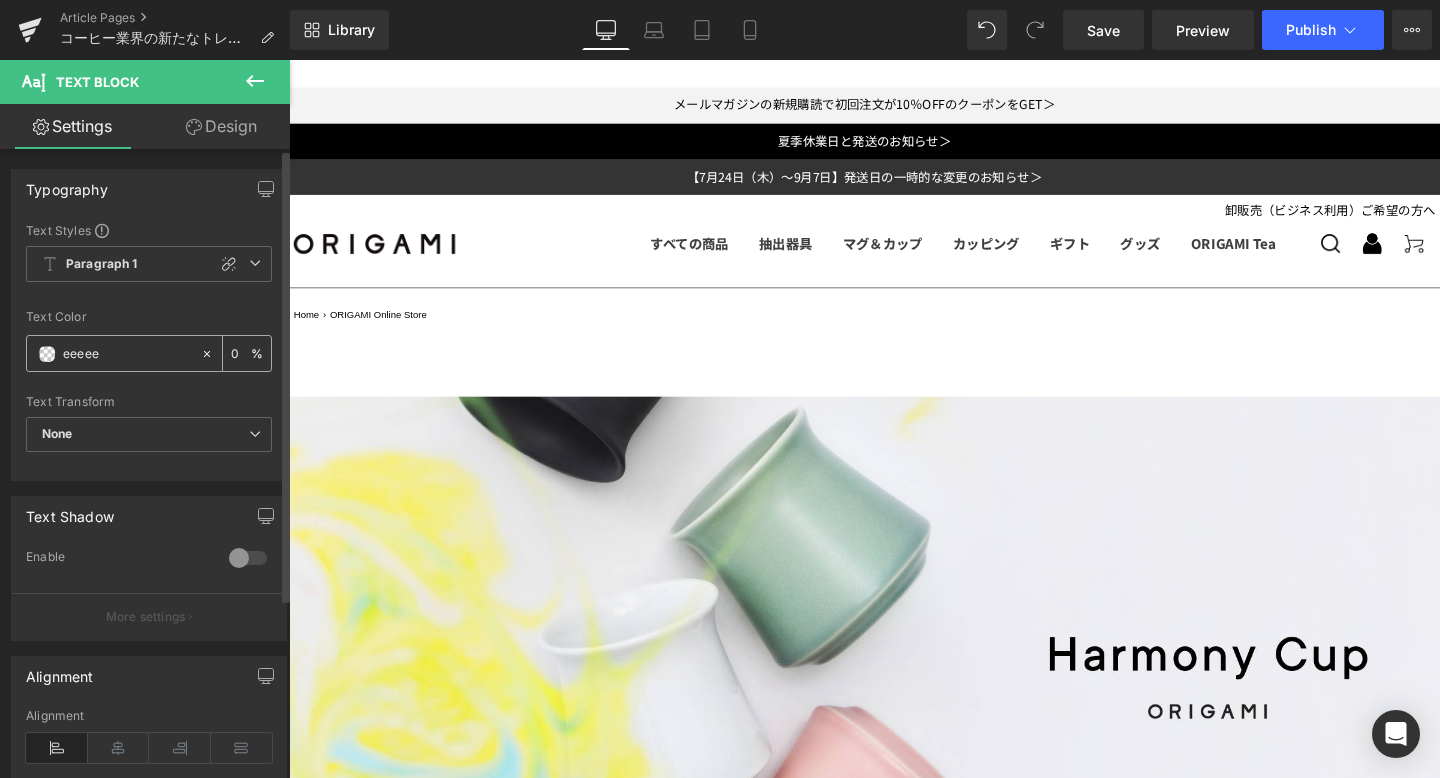 type on "eeeeee" 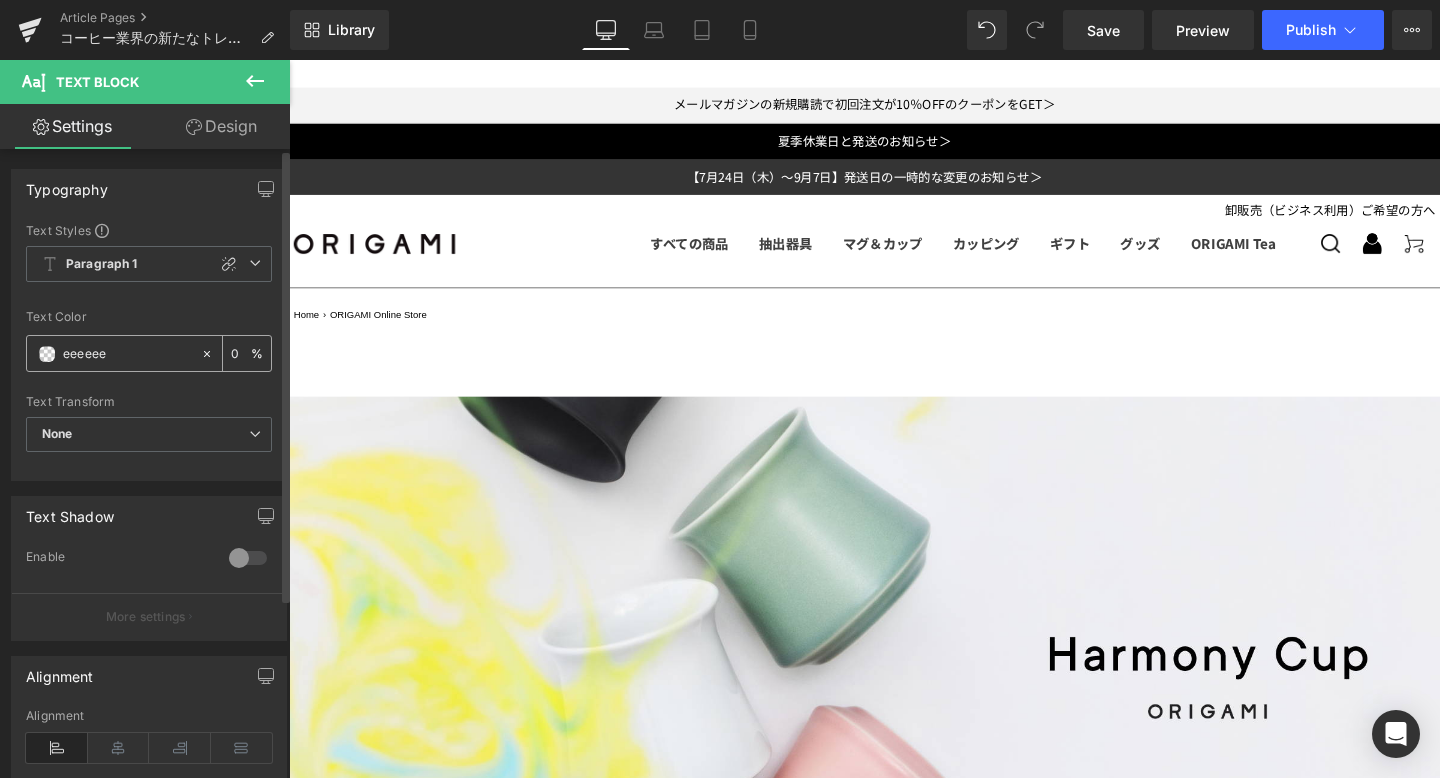type on "100" 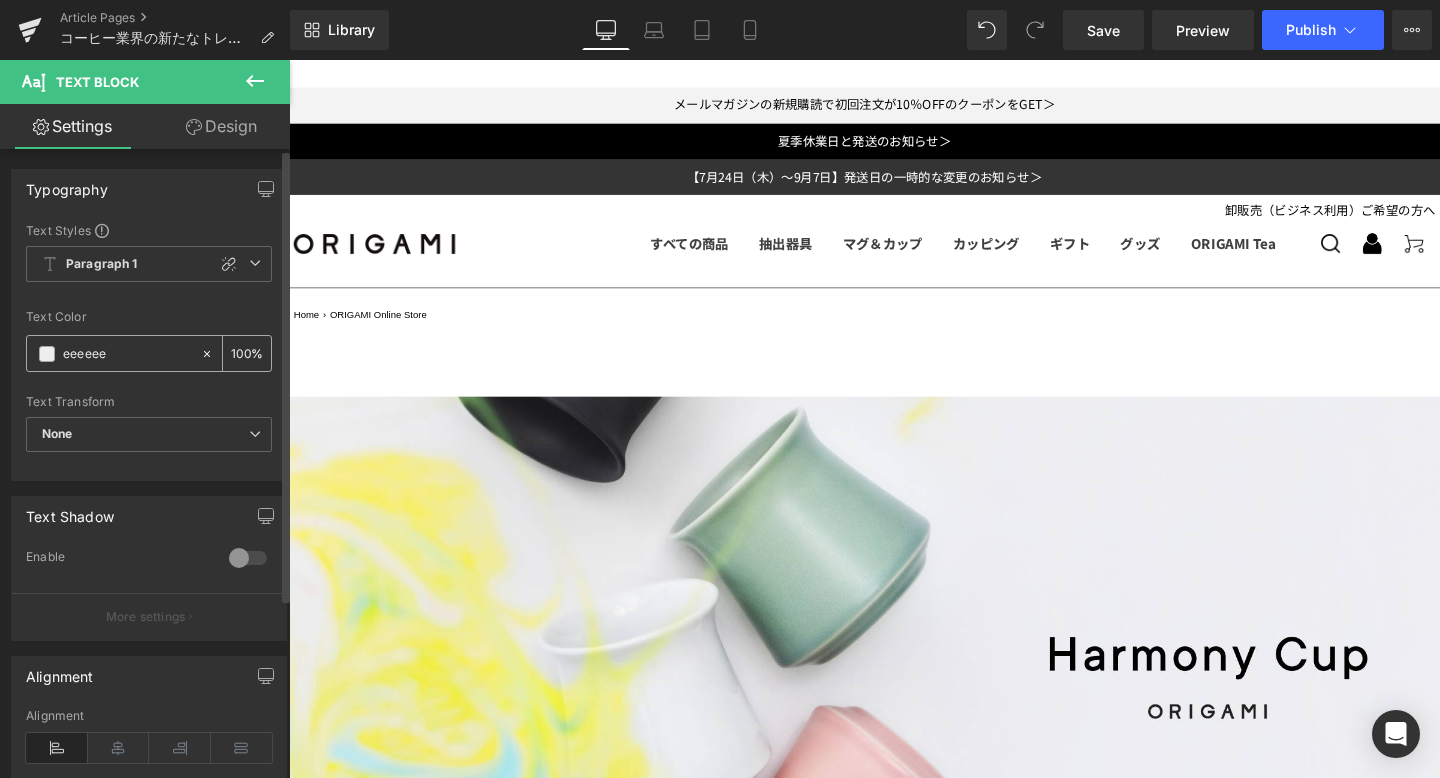 type on "eeeee" 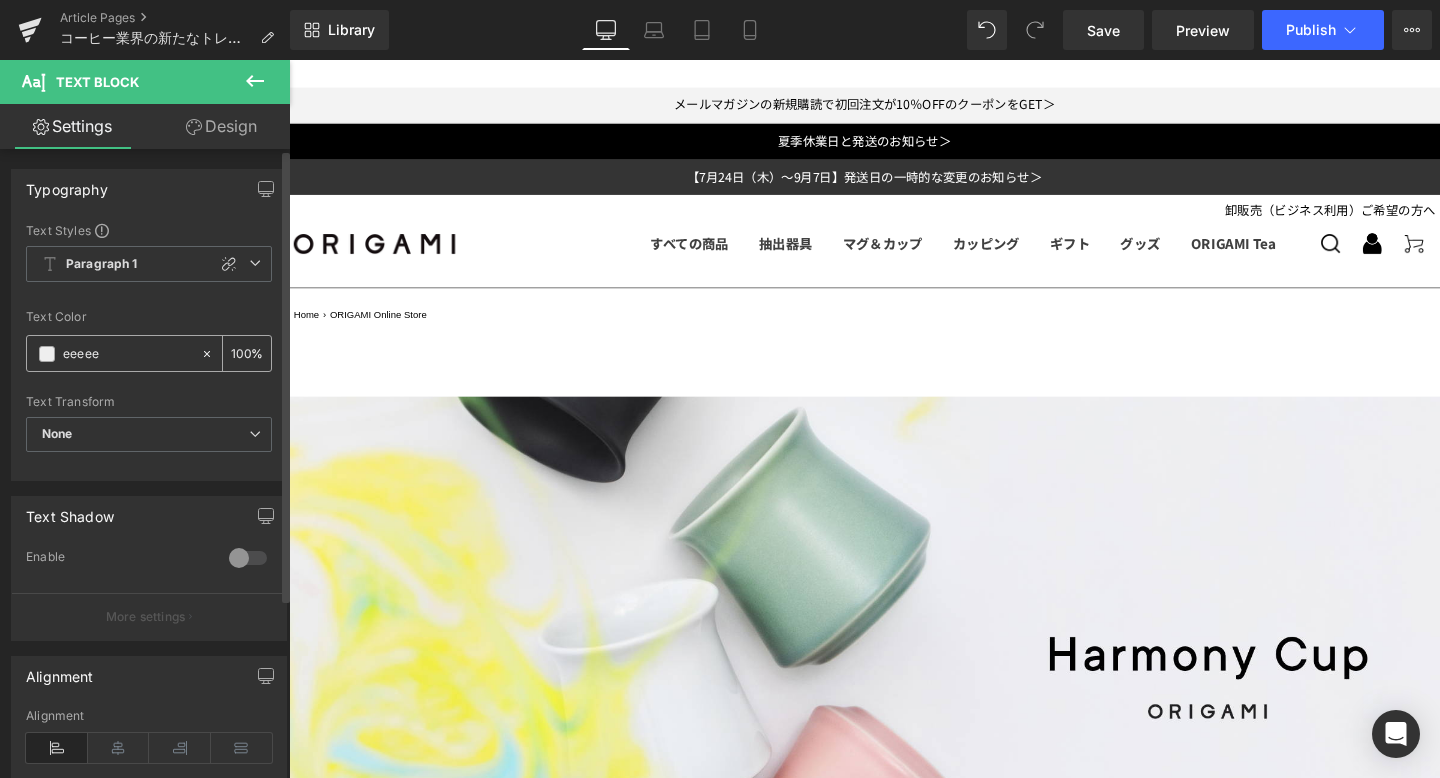 type on "0" 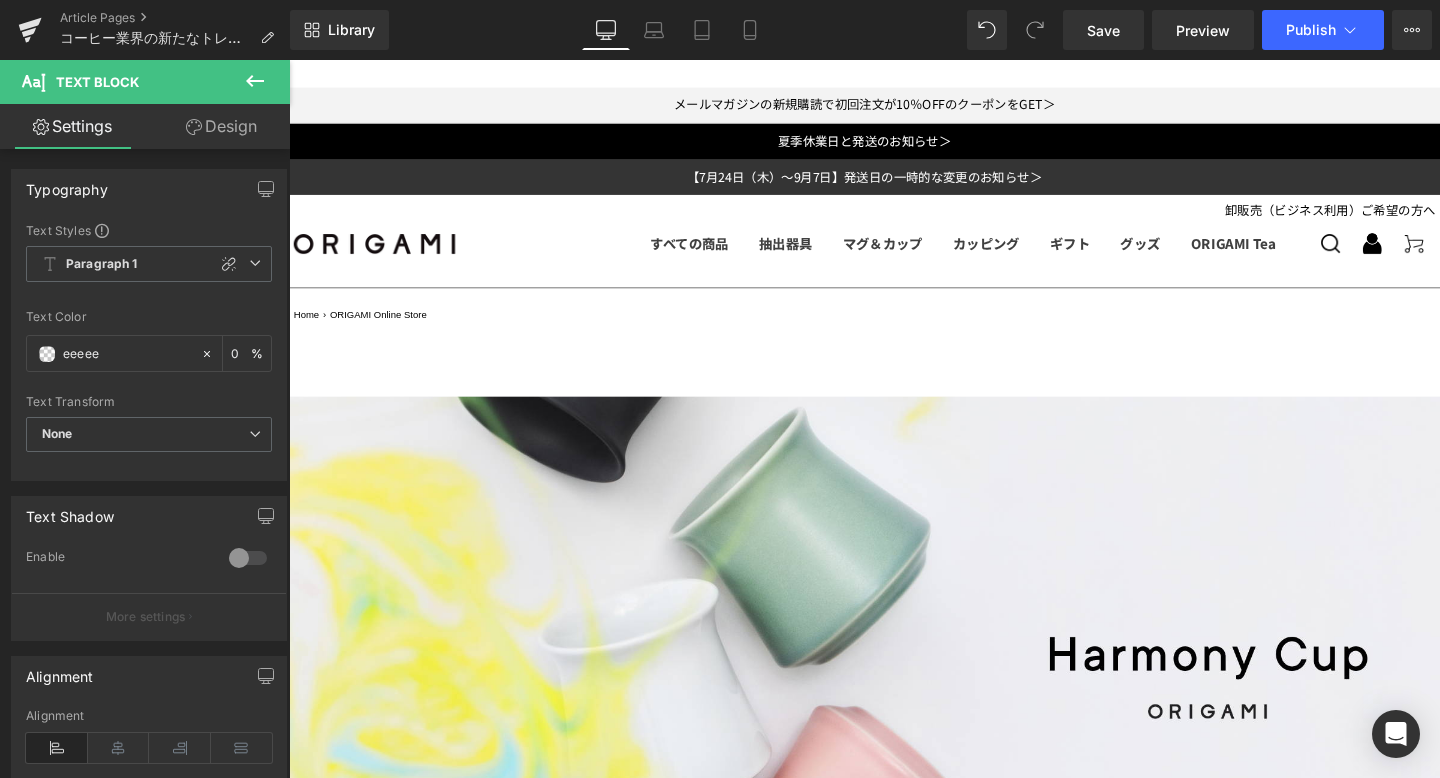 click on "コーヒー業界の新たなトレンド、 「香りとフレーバーの一体感」を追求し尽くした「Harmony Cup」が誕生。 Heading
-器具としての枠組みを超えていく。次世代のコーヒー体験を可能にする革新的なカップ-
Text Block         2025年9月8日（木）より、コーヒー業界の新しいトレンドである、「香りとフレーバーの一体感」を追求し、 特にスペシャルティコーヒーの持つ繊細な味わいを最大限に引き出すことを目指して開発した「Harmony Cup（ハーモニーカップ）」が登場します。 Text Block
インドネシアのブリューワーズチャンピオン(2016年/2024年)であるRyanWibawa氏（以下、Ryan氏）の「特に香りにフォーカスをあてたカップが作れないか」という提案から生まれた「ORIGAMI ハーモニーカップ」。
Text Block         Image" at bounding box center [894, 1639] 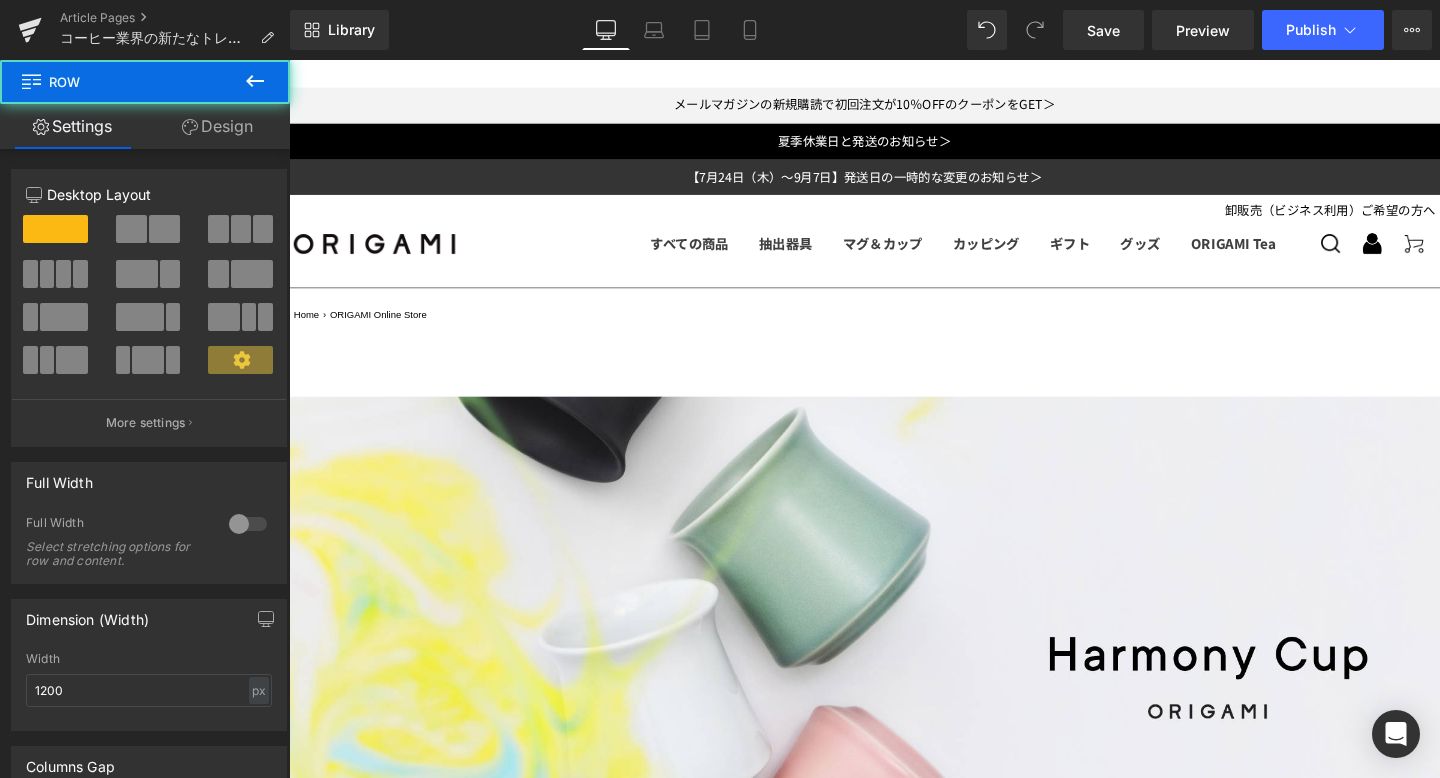 click at bounding box center [894, 2379] 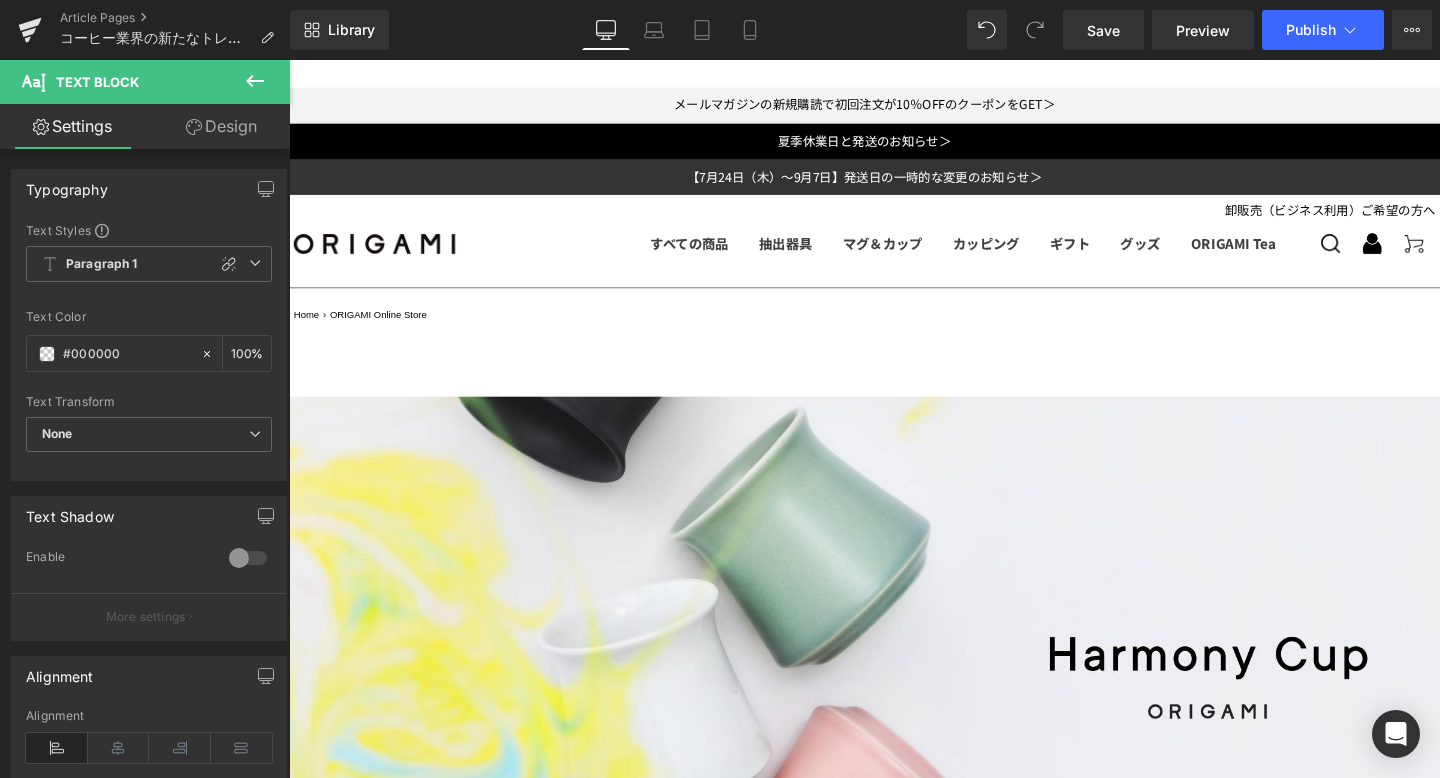 click on "Design" at bounding box center (221, 126) 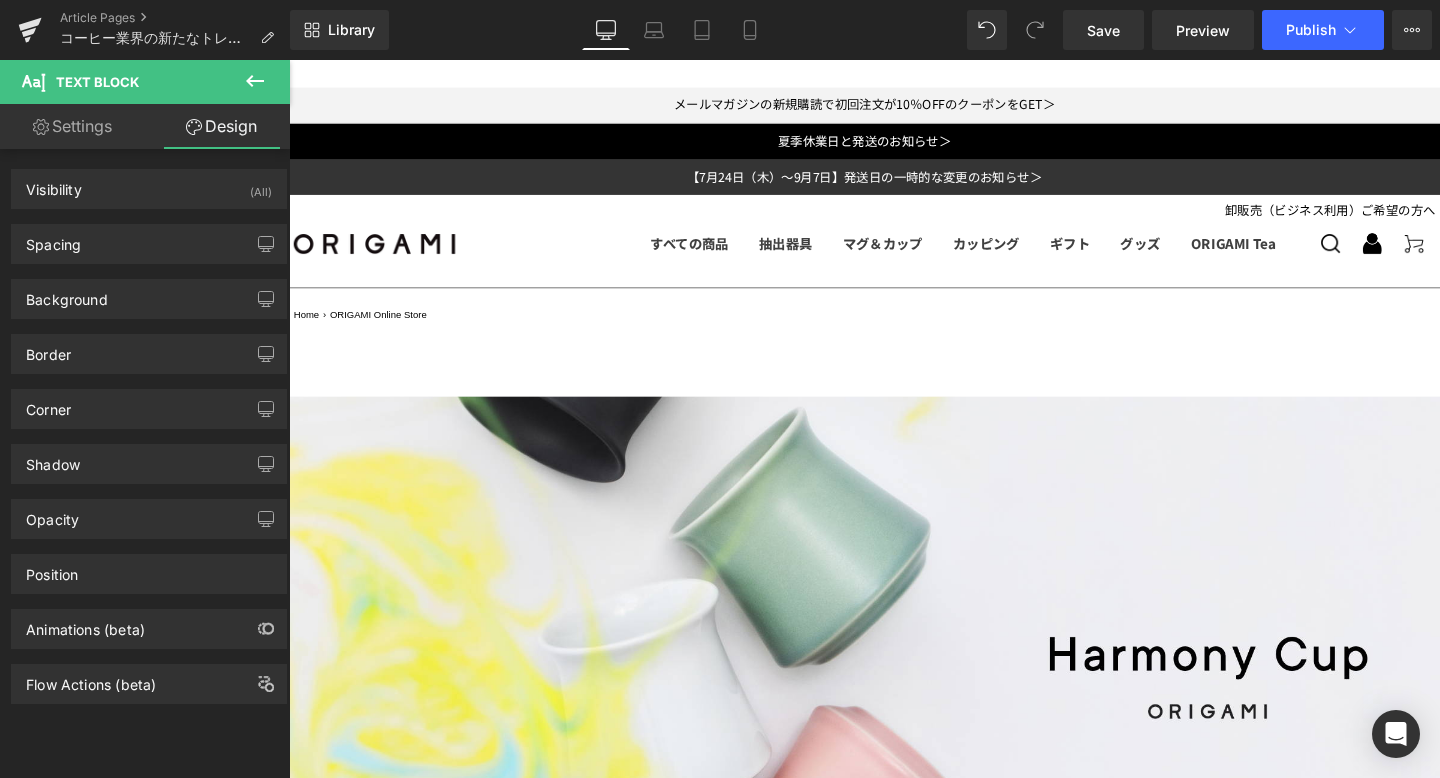 click on "Settings" at bounding box center (72, 126) 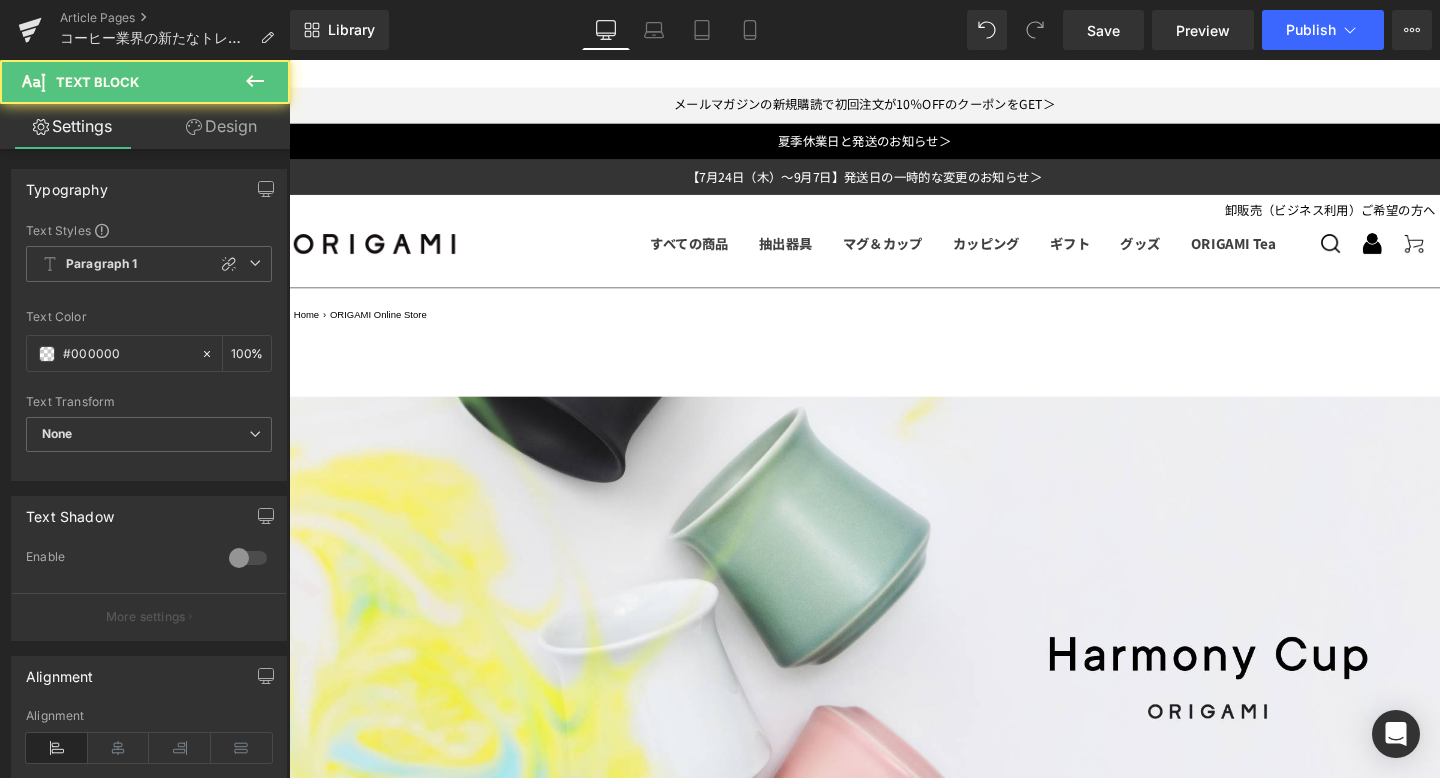 click on "ORIGAMIは、つねに「現場」の声とともに歩んできました。" at bounding box center [894, 2514] 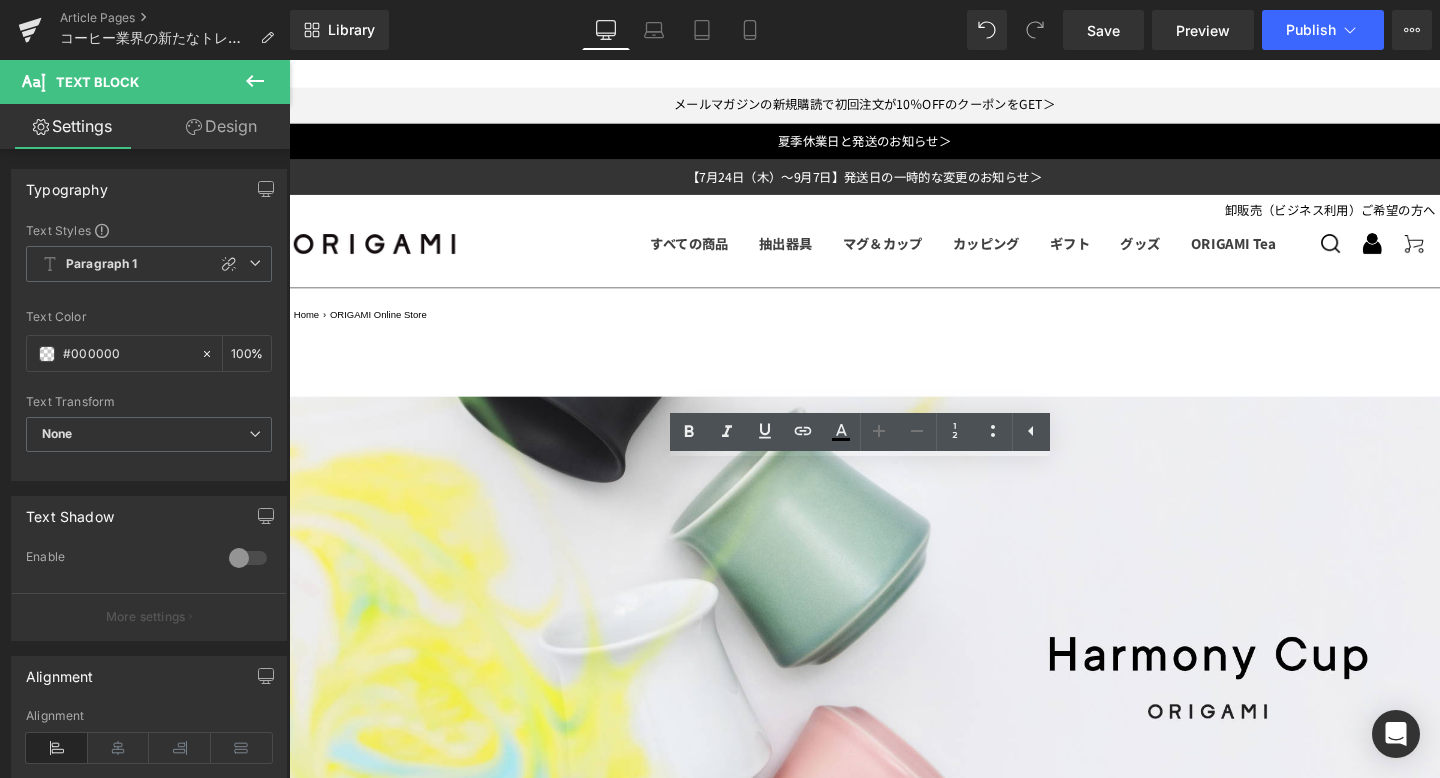 click on "- with BARISTA  Project - ORIGAMIはバリスタの願いから生まれたブランドです。 「with BARISTA」この言葉をスローガンに、よりよい一杯を追及し続ける全てのバリスタのため、美味しいコーヒーを淹れるためのプロダクトを開発し続けています。 一杯の、その先へ 。バリスタとともに、コーヒーの可能性を探る。 ORIGAMIは、つねに「現場」の声とともに歩んできました。 「with BARISTA Project」は、世界中のバリスタと共に、プロダクトの新たな使い方や表現、そしてコーヒー業界の未来を担うコラボレーションアイテムを企画・開発・販売するまで一気通貫で行うプロジェクトです。 バリスタの技術と感性、そしてORIGAMIの器具が交差するところに、まだ見ぬ一杯が生まれる。 Text Block
Row" at bounding box center [894, 2517] 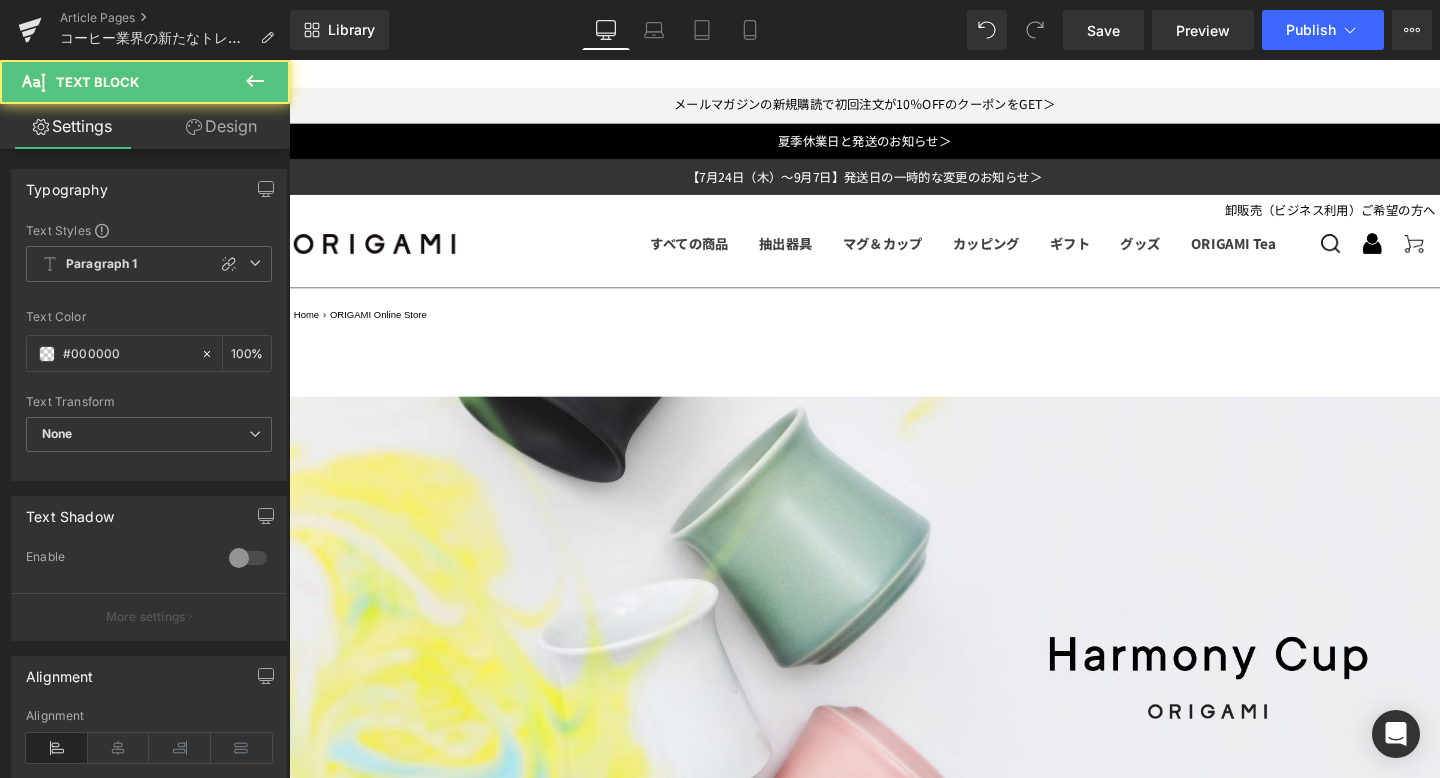 click on "「with BARISTA」この言葉をスローガンに、よりよい一杯を追及し続ける全てのバリスタのため、美味しいコーヒーを淹れるためのプロダクトを開発し続けています。" at bounding box center (894, 2424) 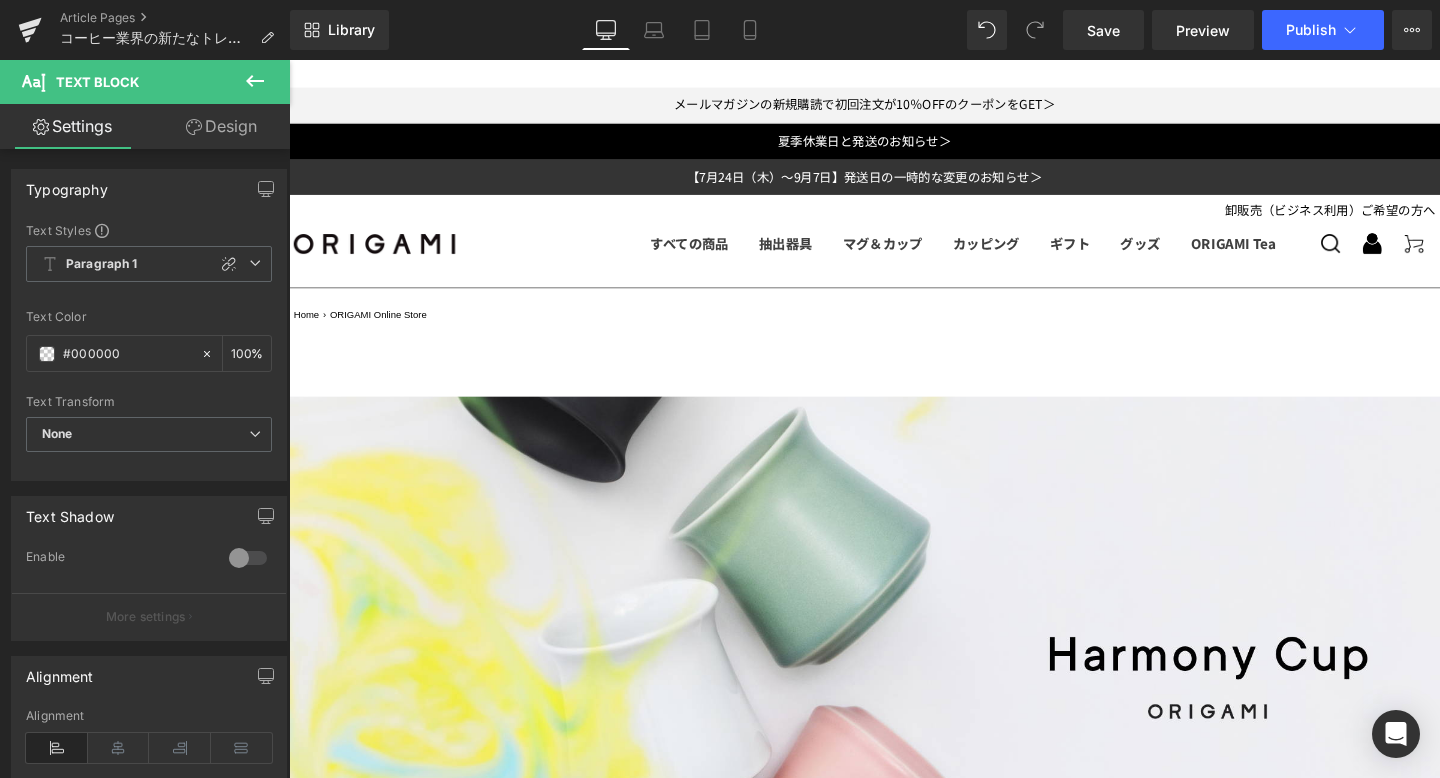 click on "Design" at bounding box center [221, 126] 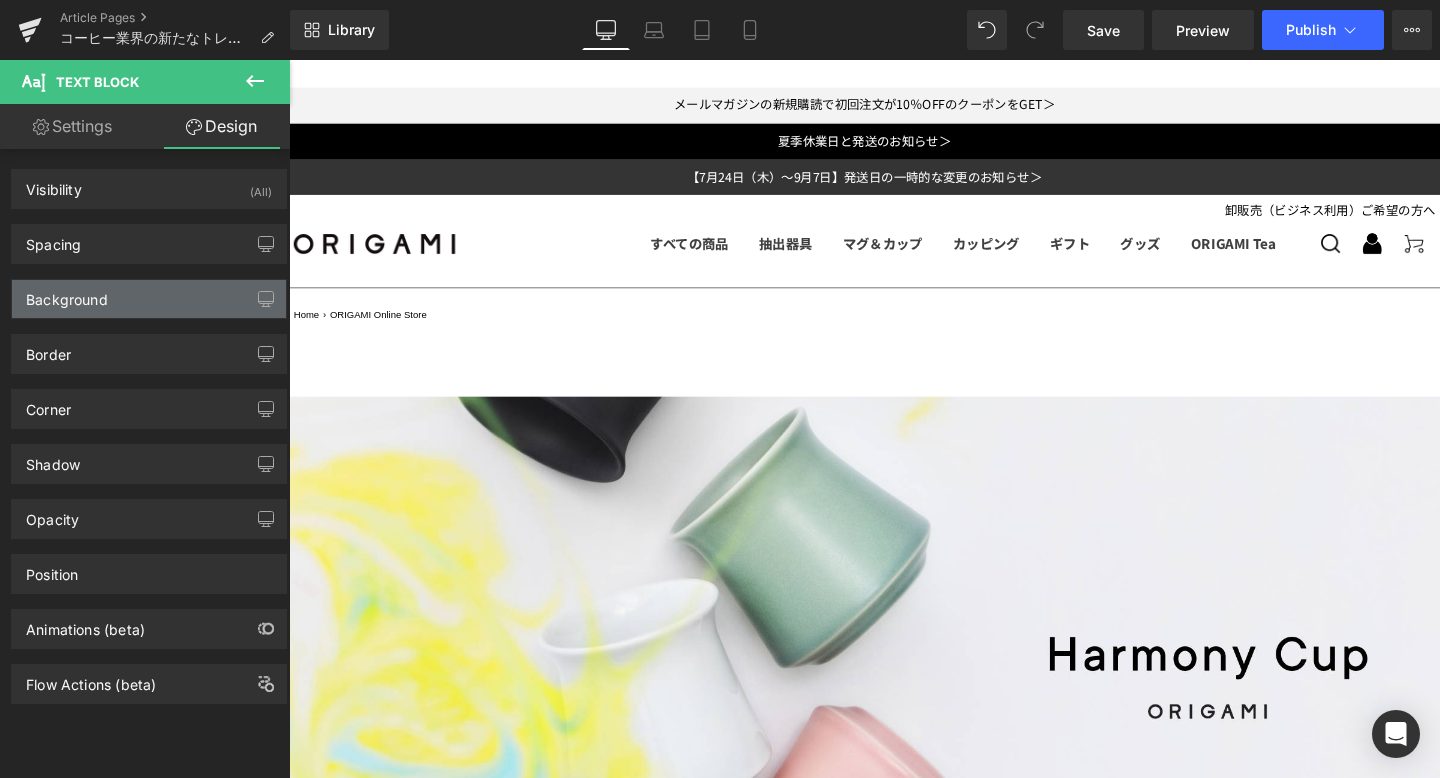 click on "Background" at bounding box center (149, 299) 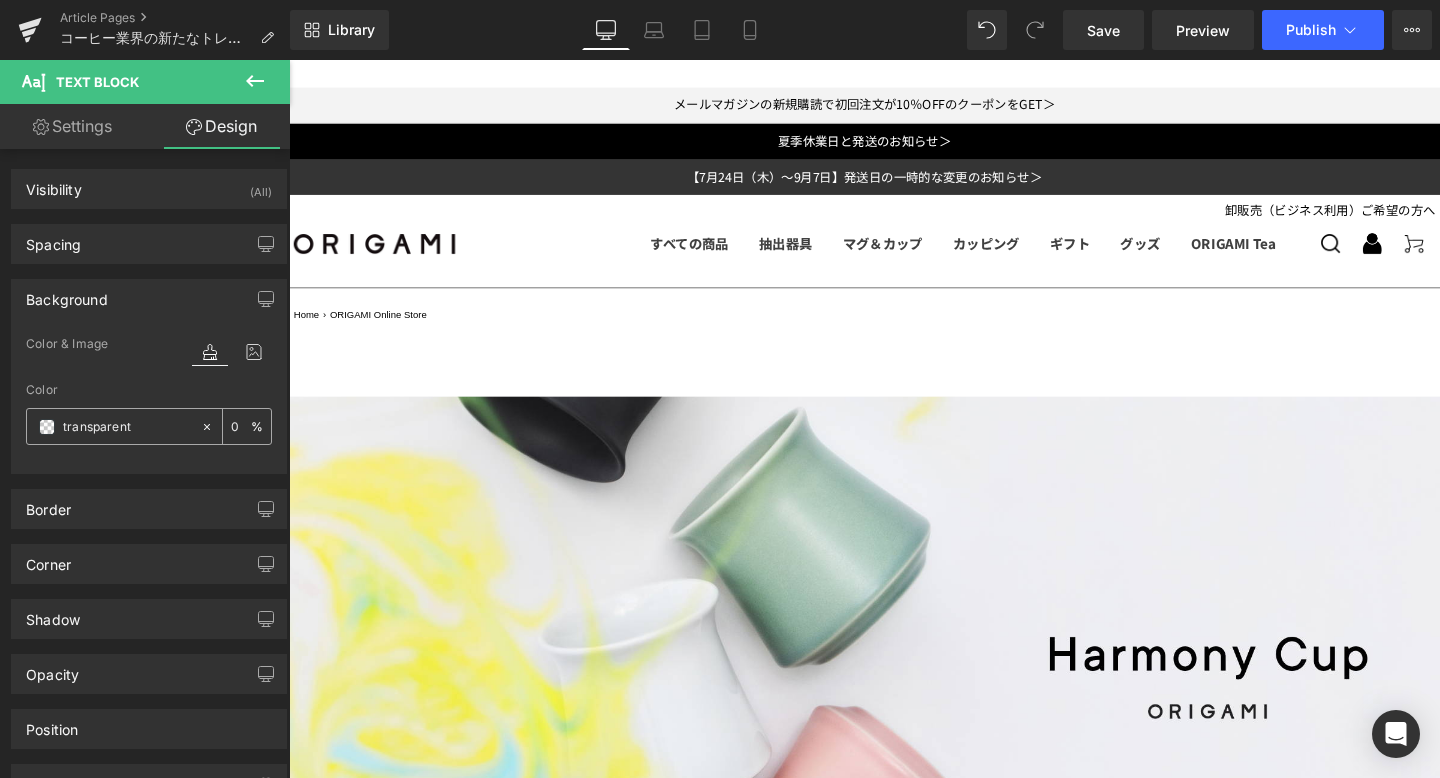 click 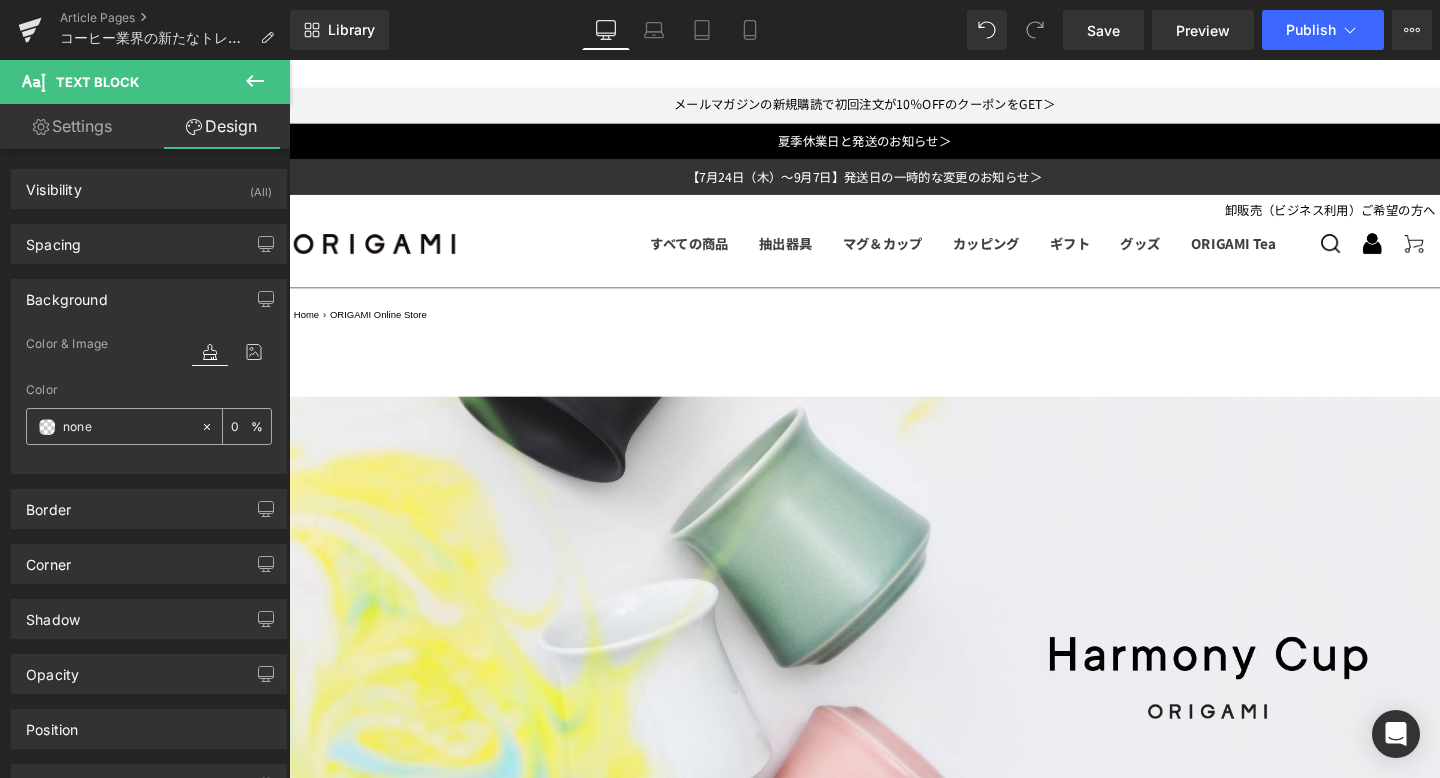 click on "none" at bounding box center (127, 427) 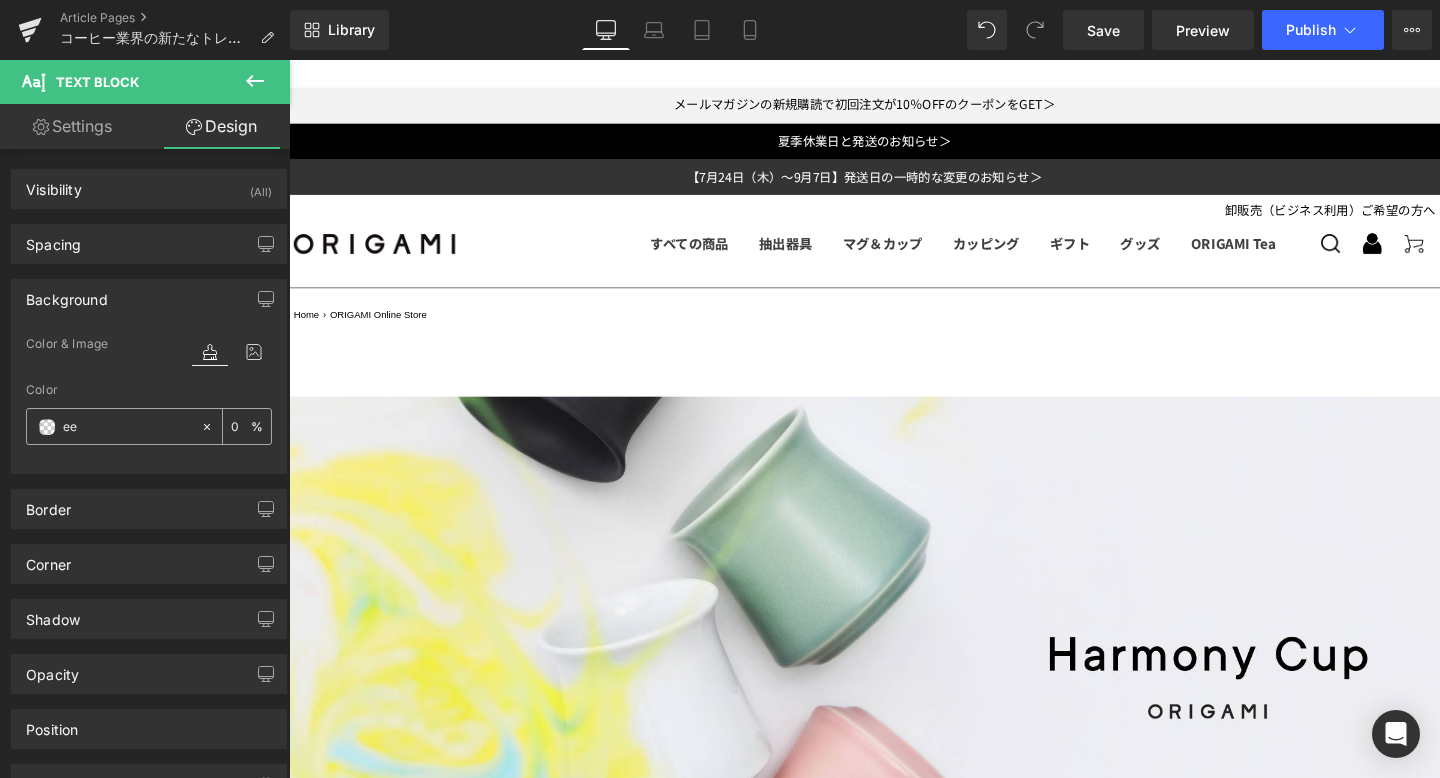 type on "eee" 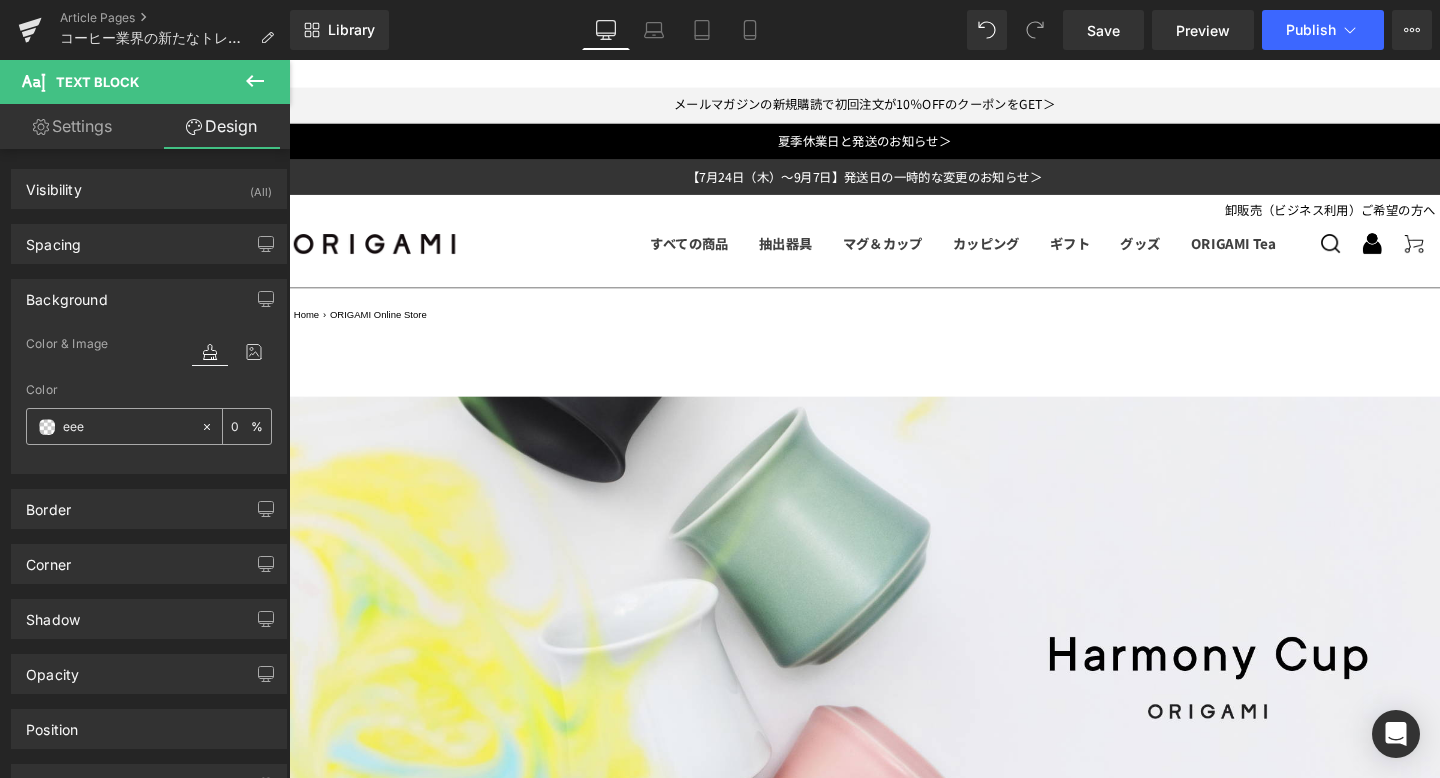 type on "100" 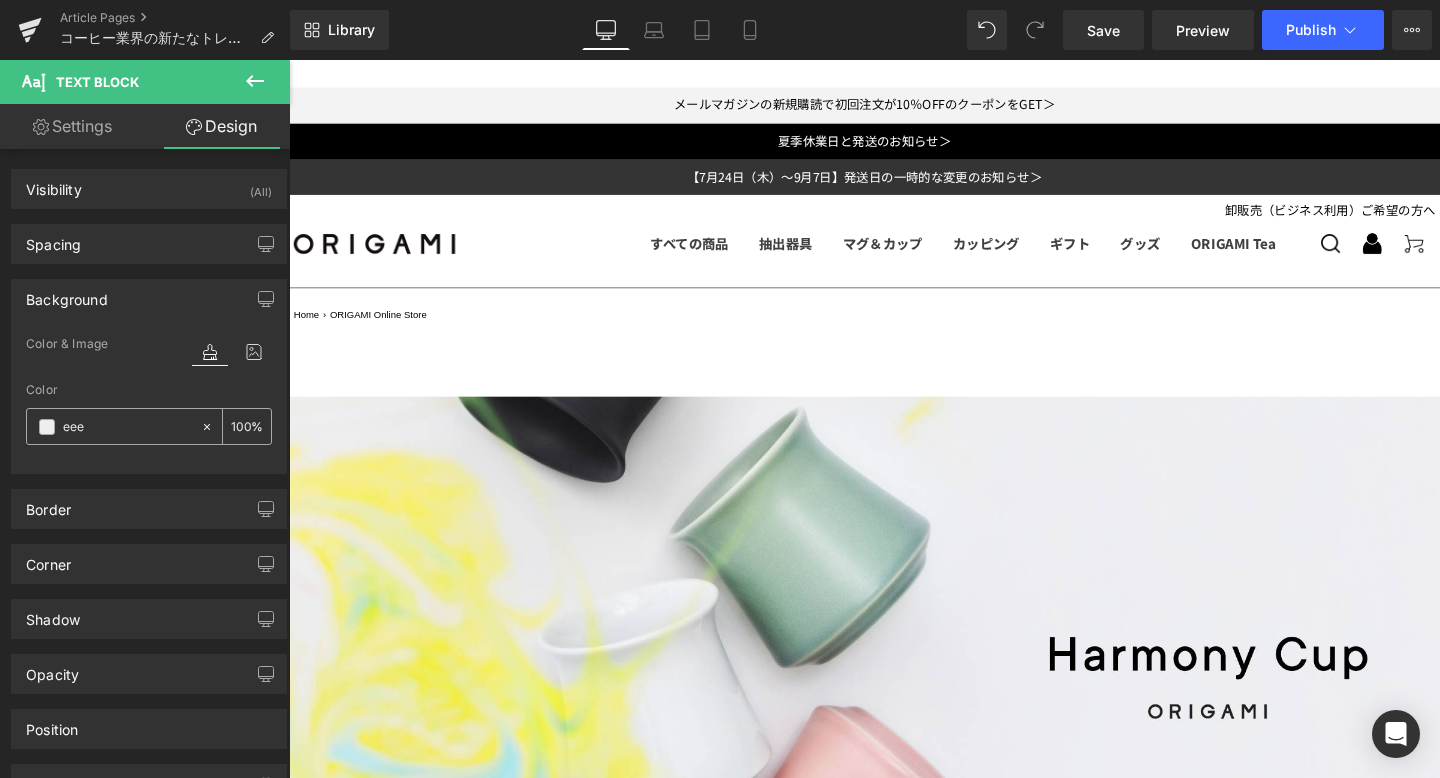 type on "eeee" 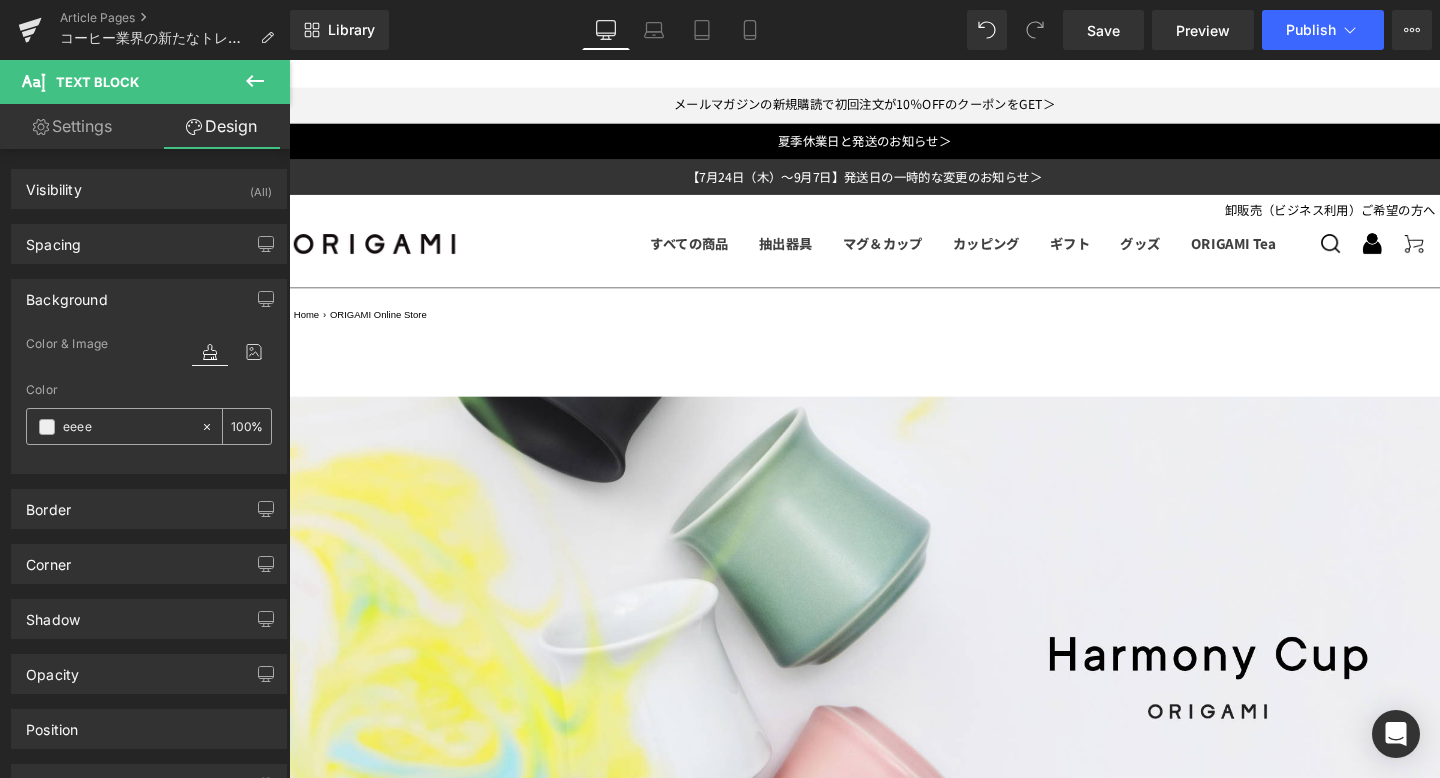 type on "93" 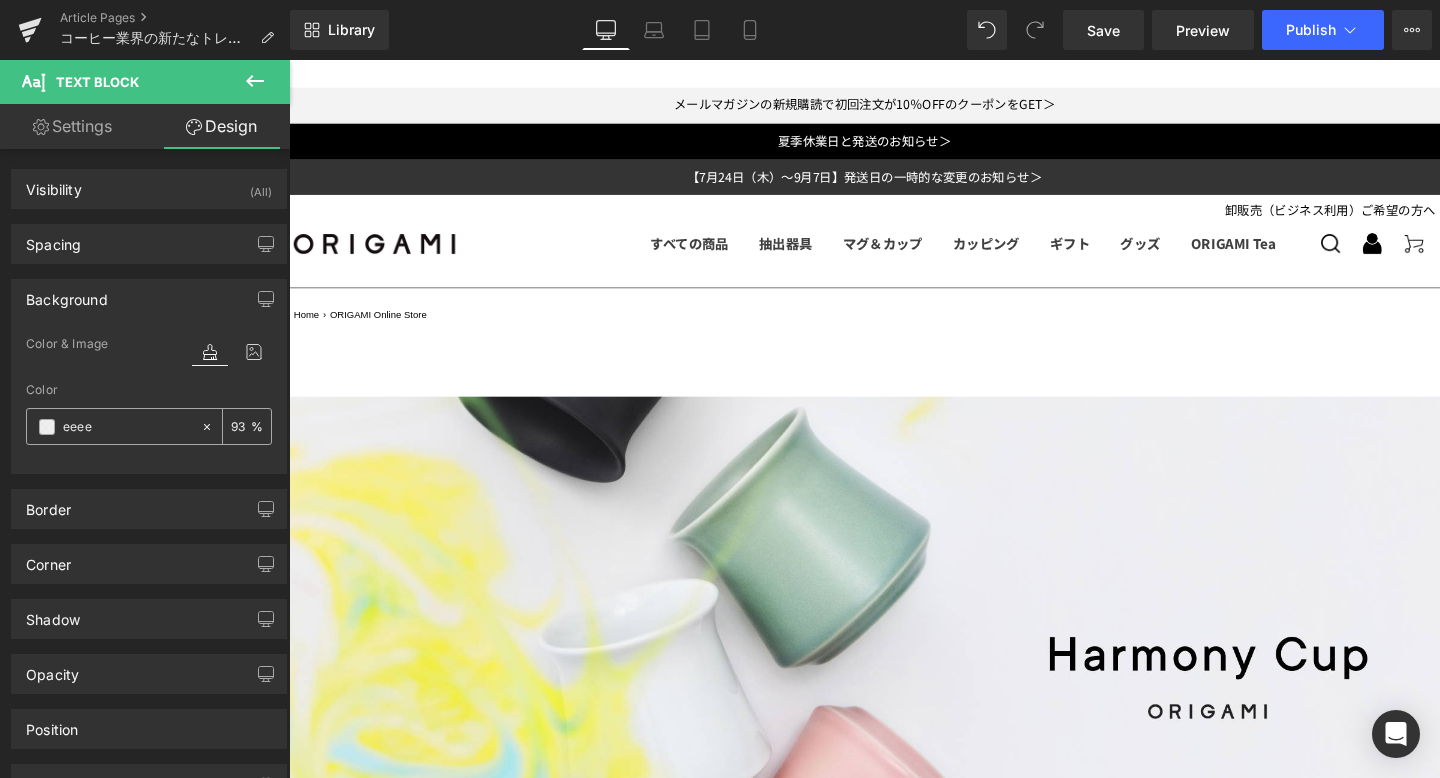 type on "eeeee" 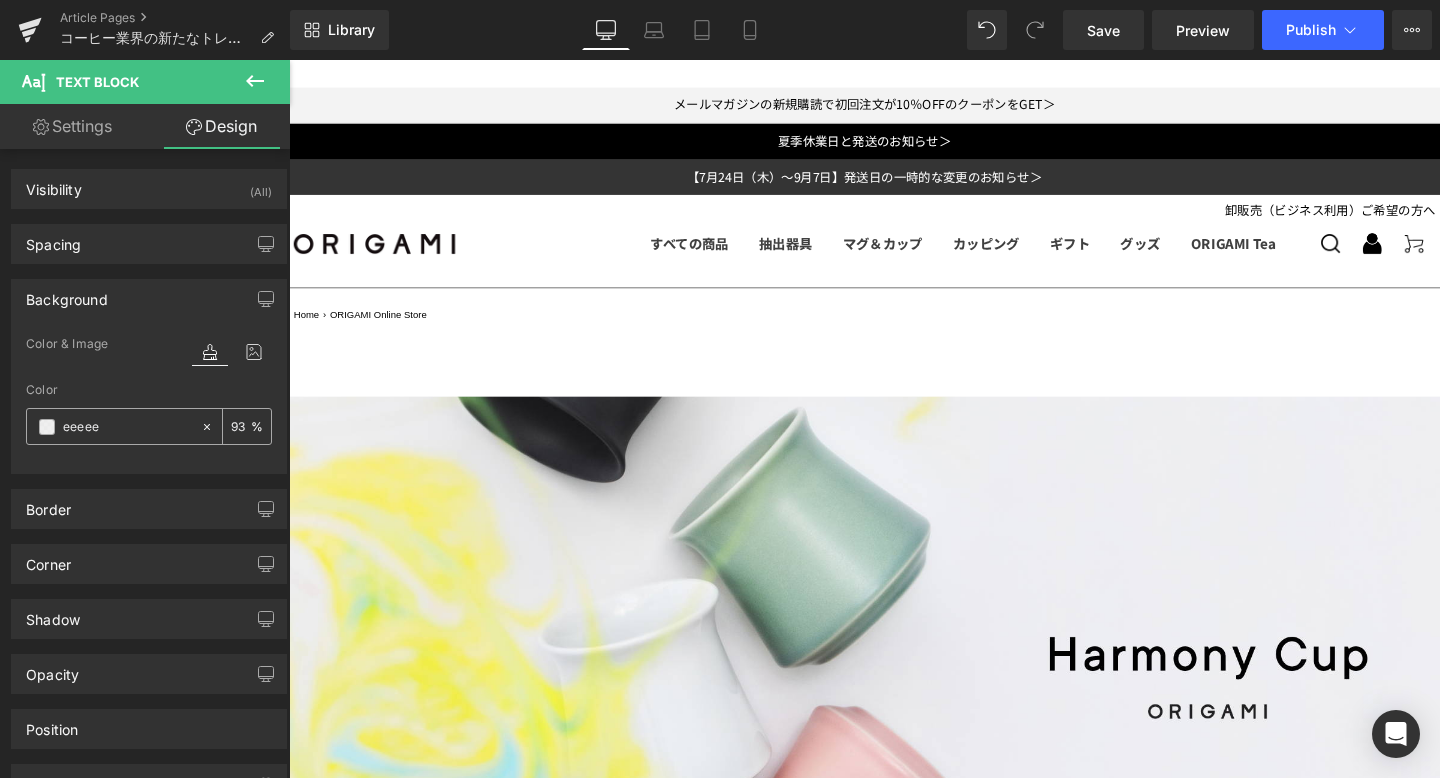 type on "0" 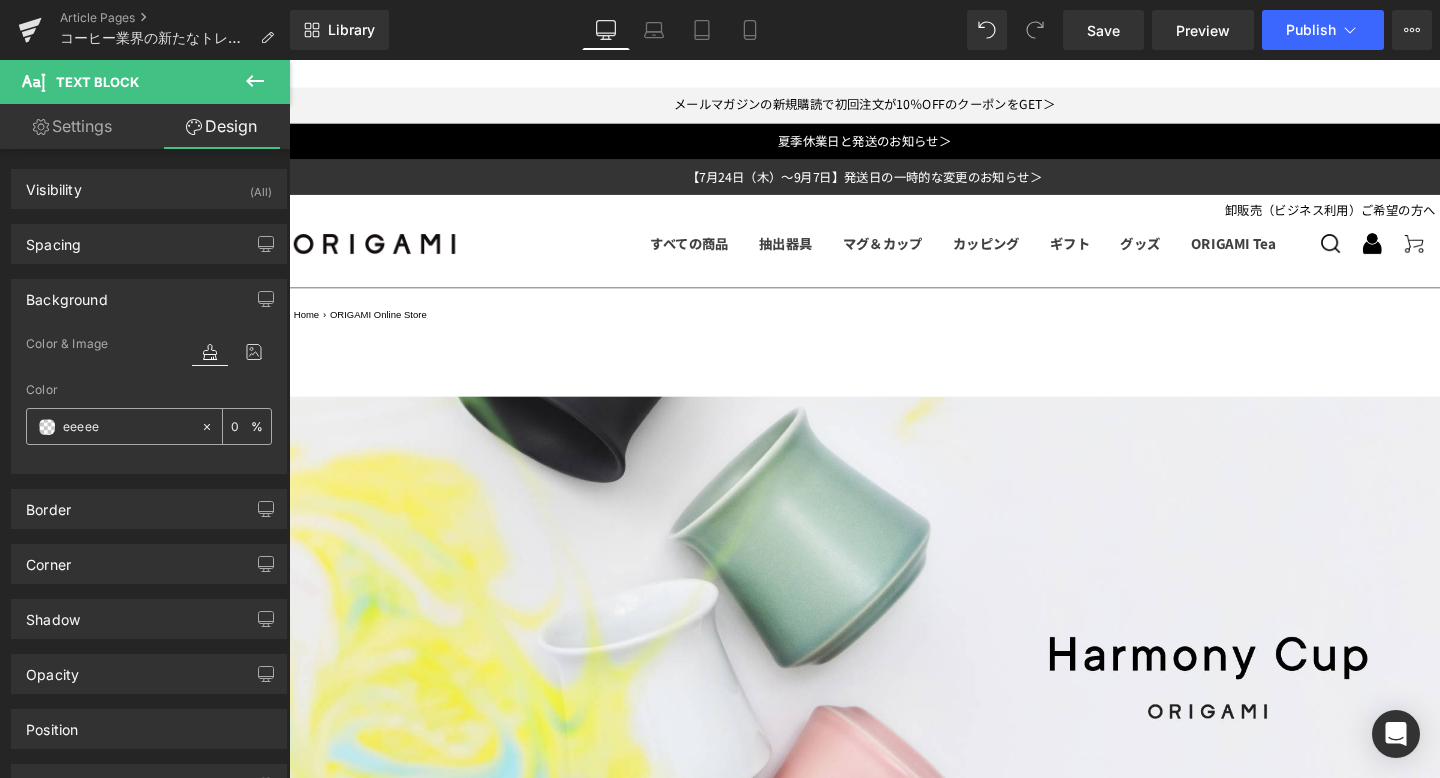 type on "eeee" 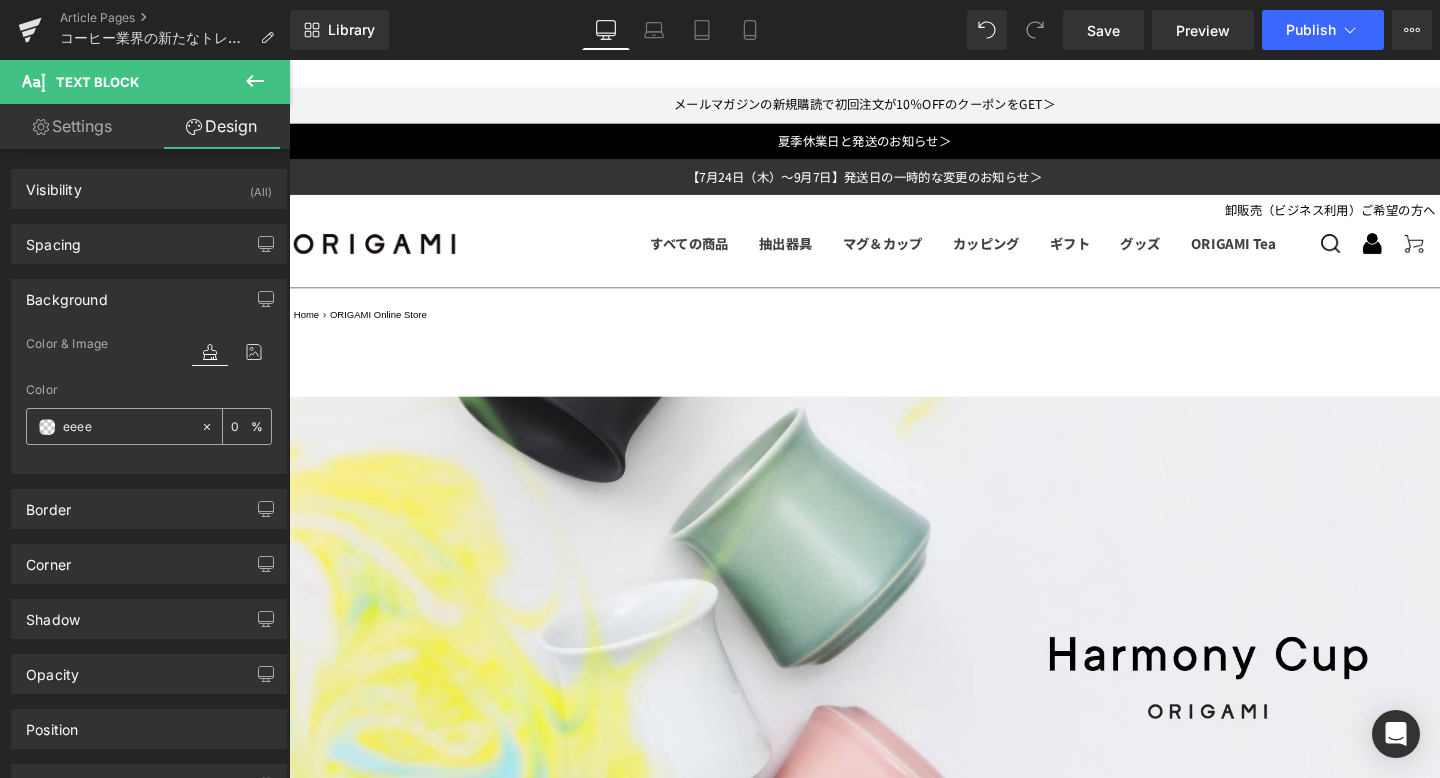 type on "93" 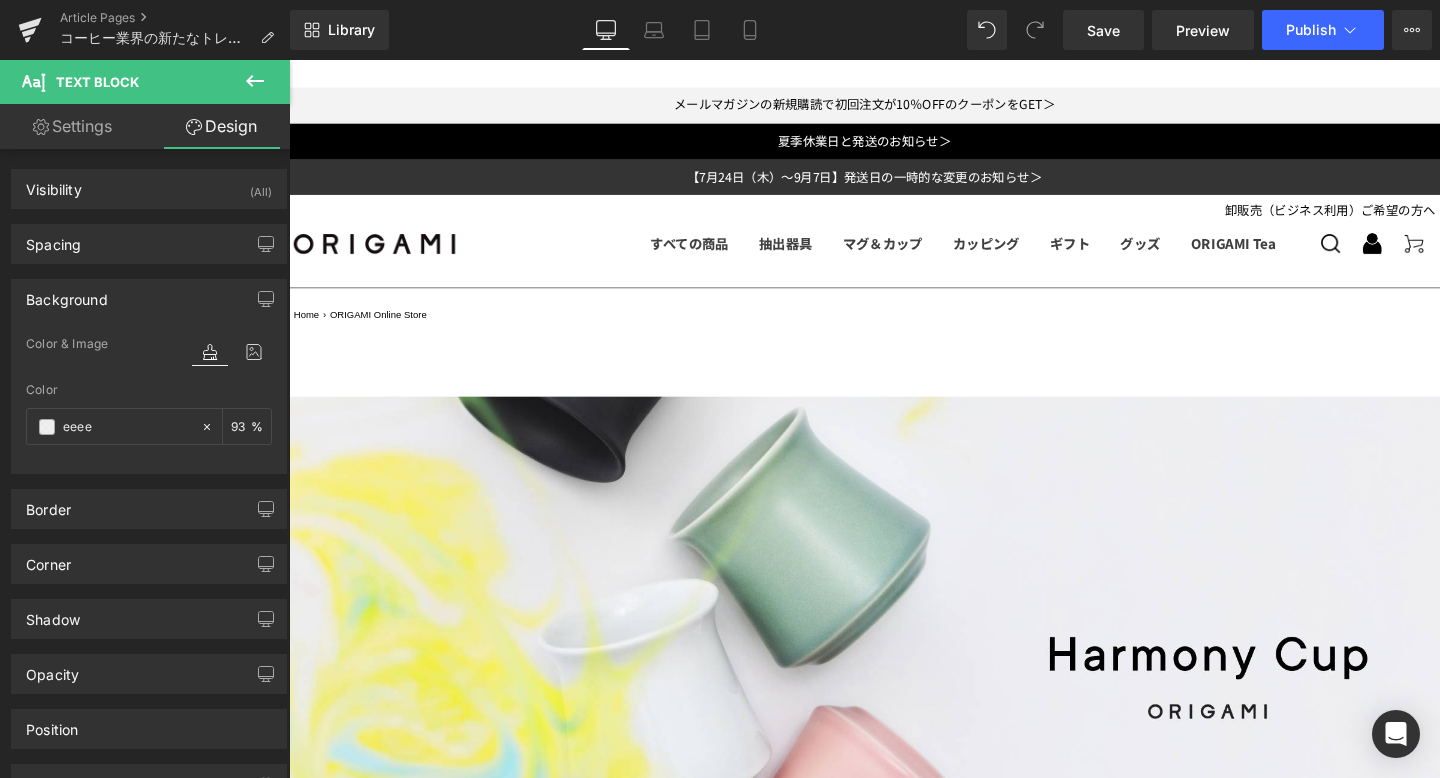 click at bounding box center (289, 60) 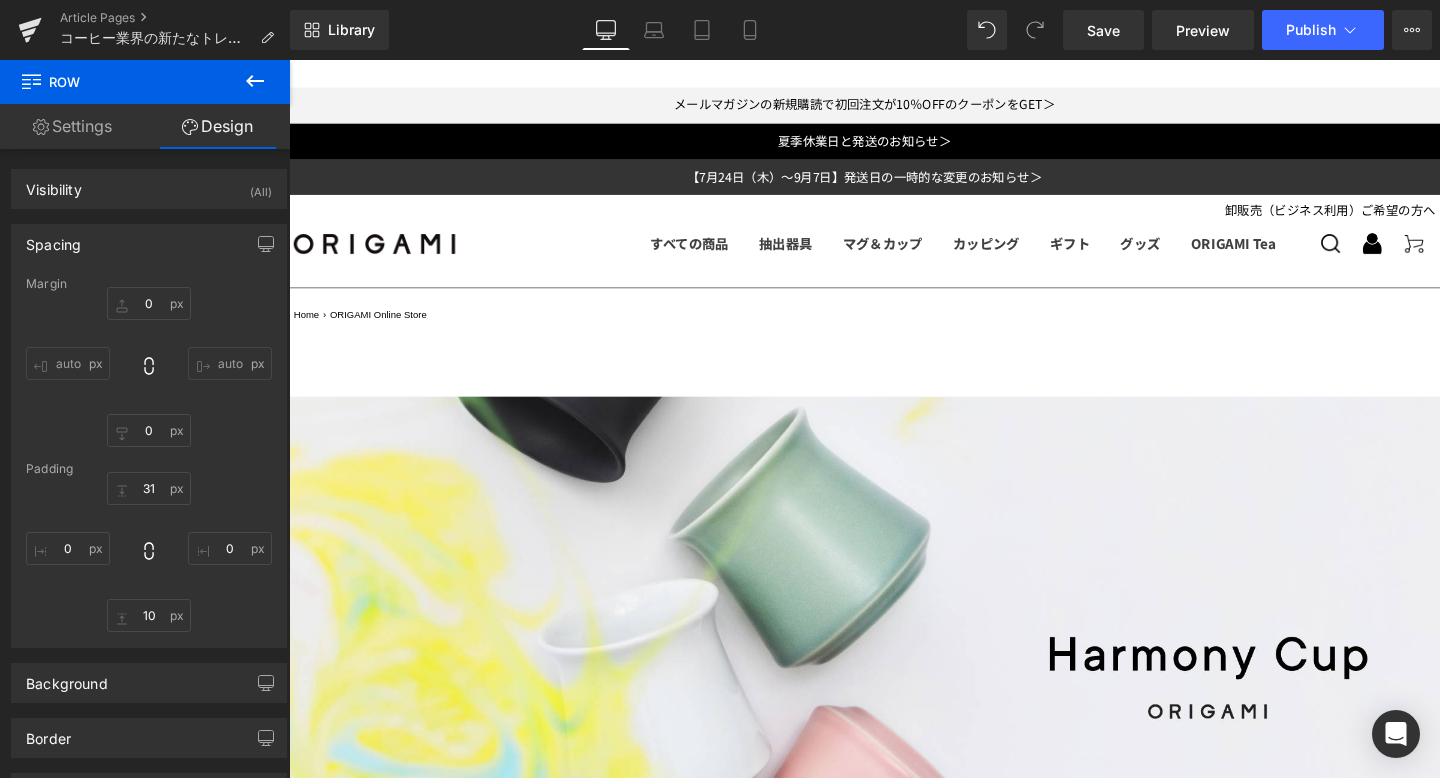 scroll, scrollTop: 2027, scrollLeft: 0, axis: vertical 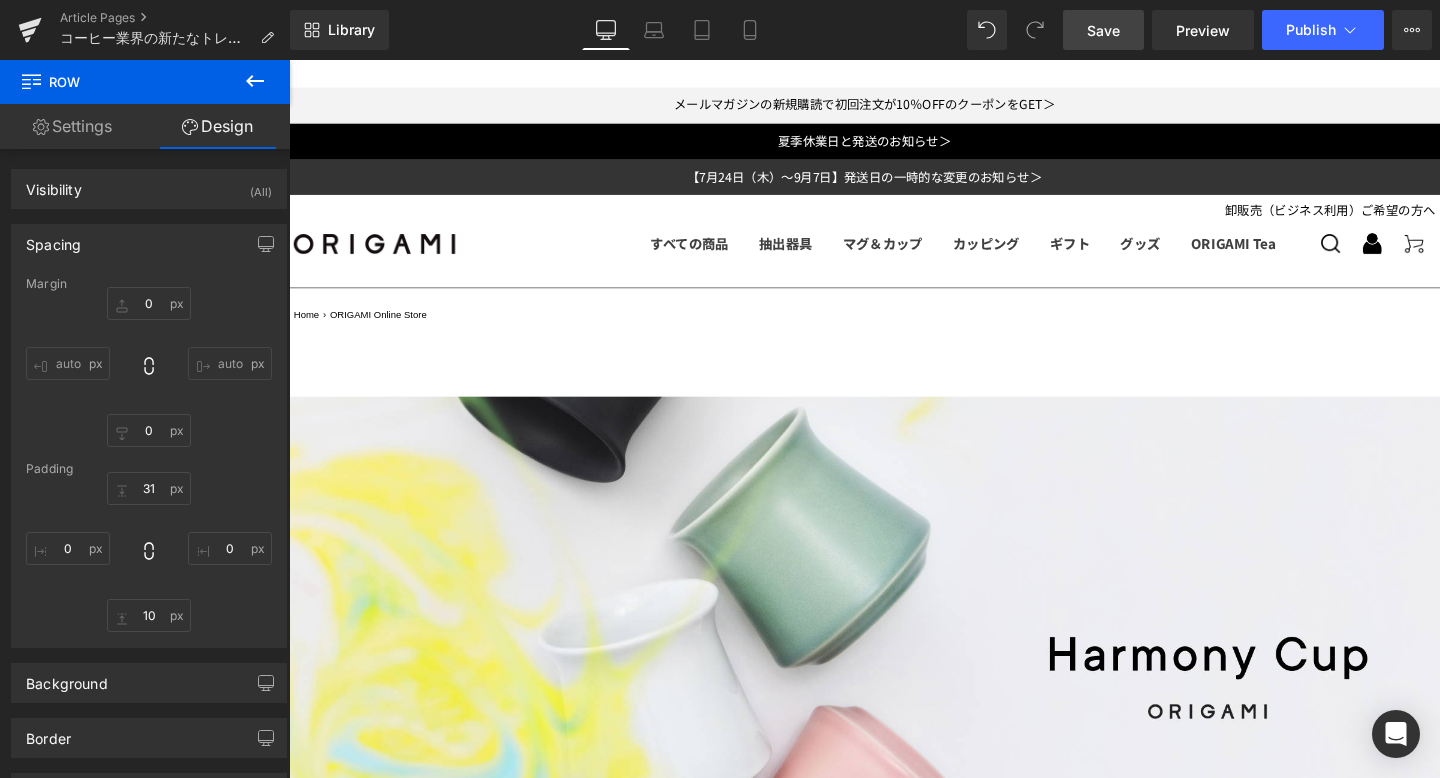 click on "Save" at bounding box center [1103, 30] 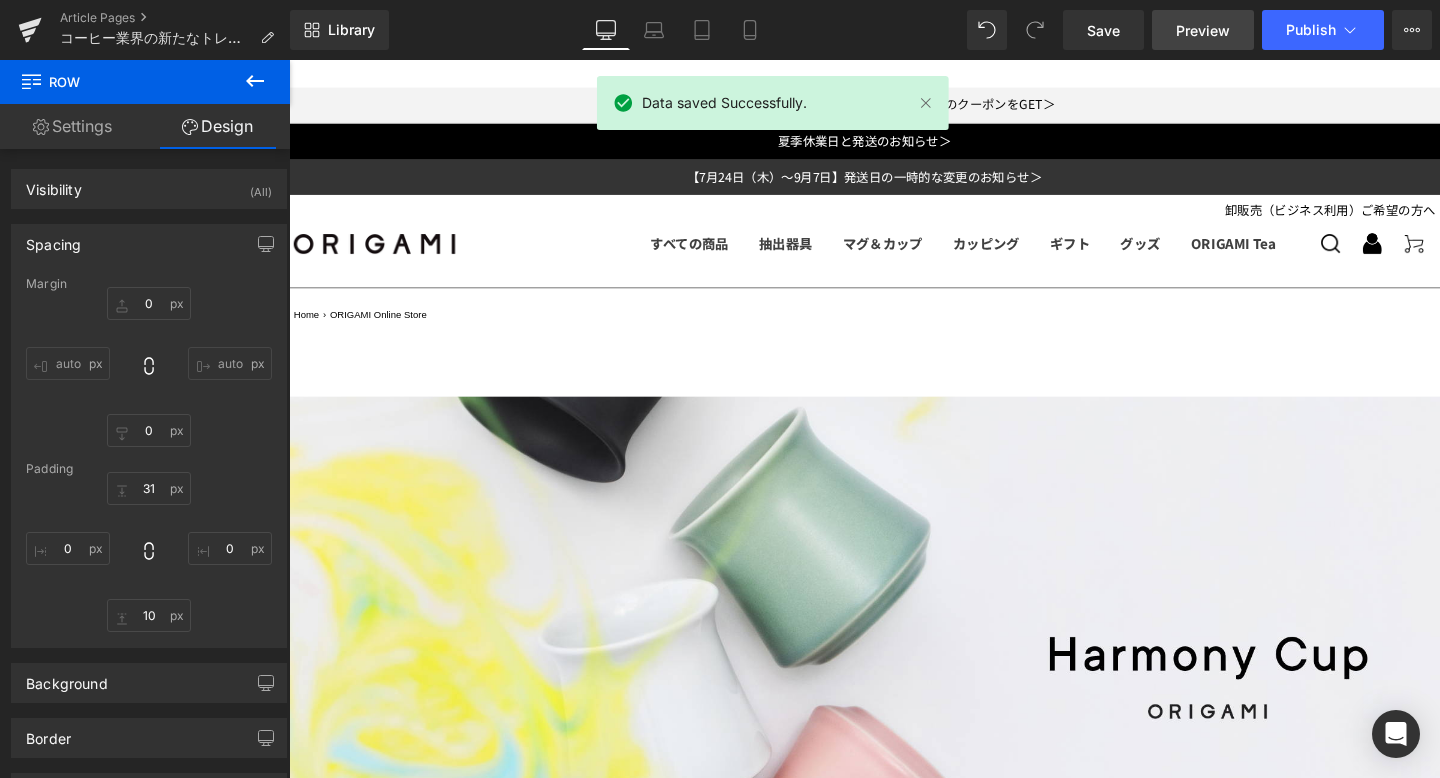 click on "Preview" at bounding box center (1203, 30) 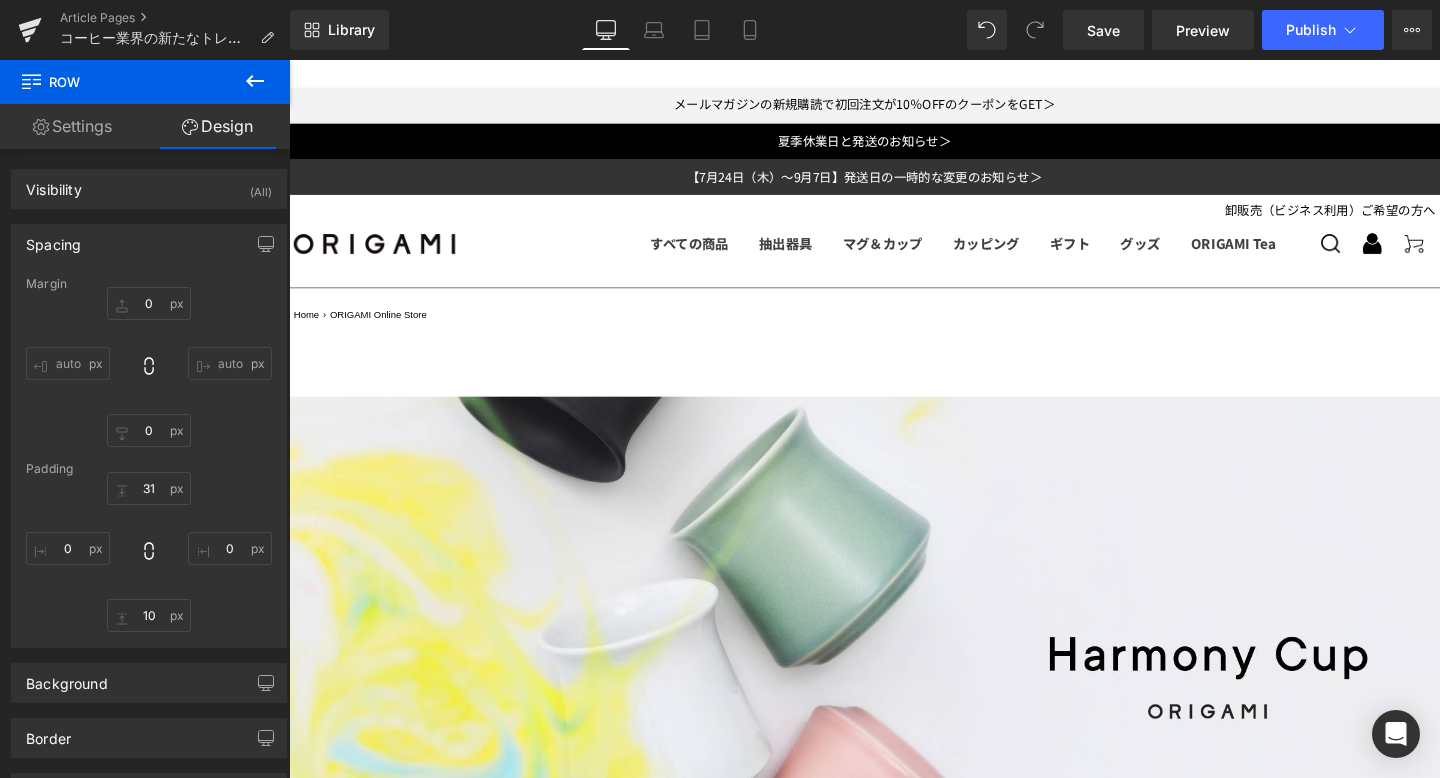 scroll, scrollTop: 1043, scrollLeft: 0, axis: vertical 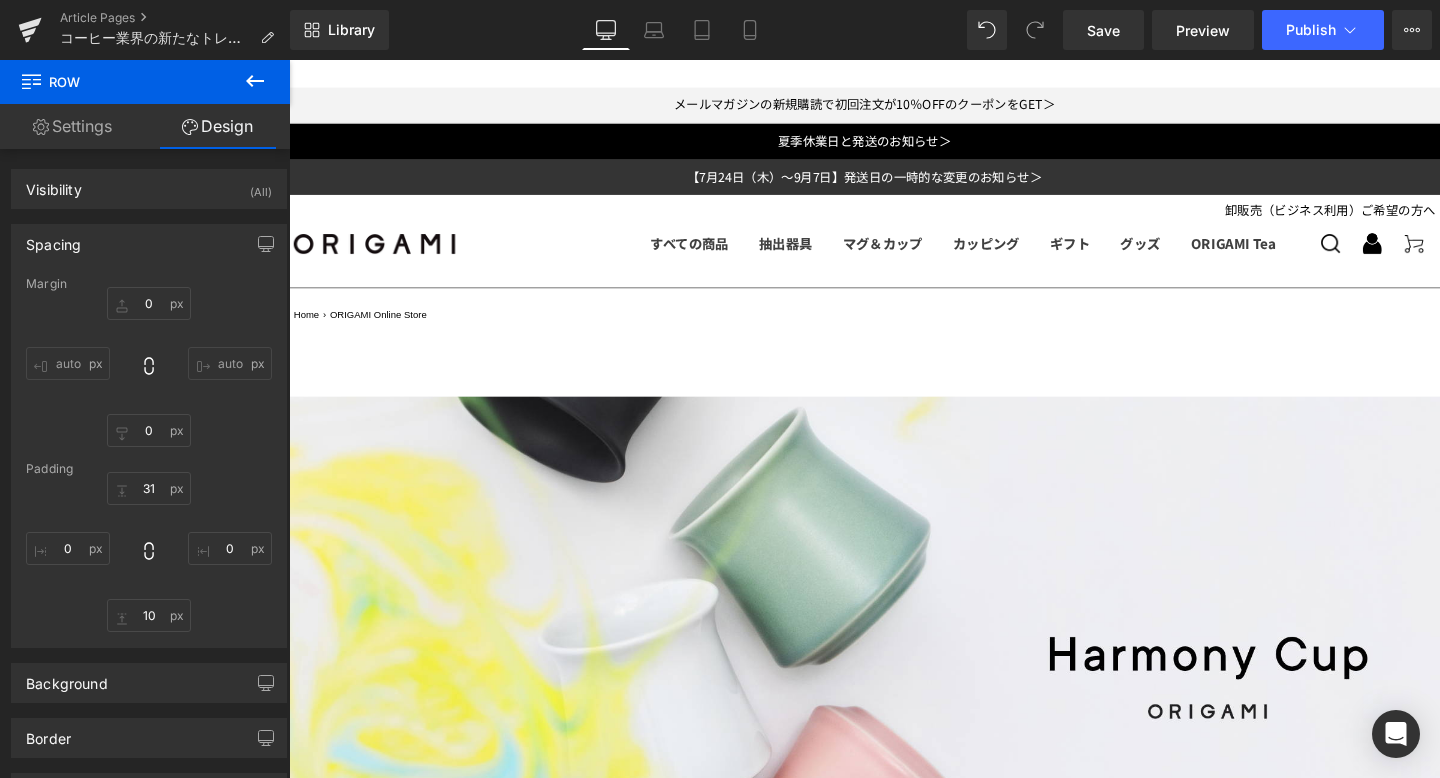 click at bounding box center [894, 1609] 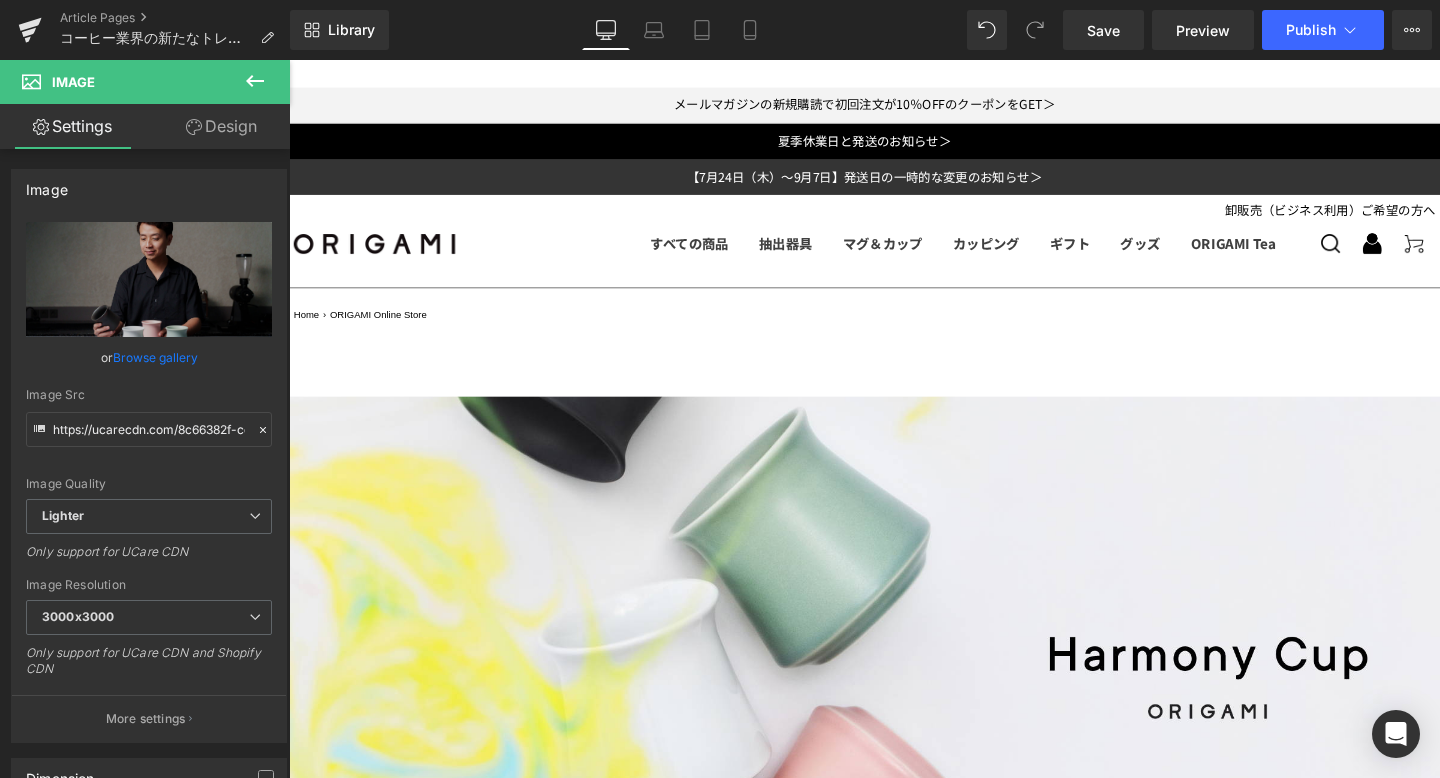 scroll, scrollTop: 1167, scrollLeft: 0, axis: vertical 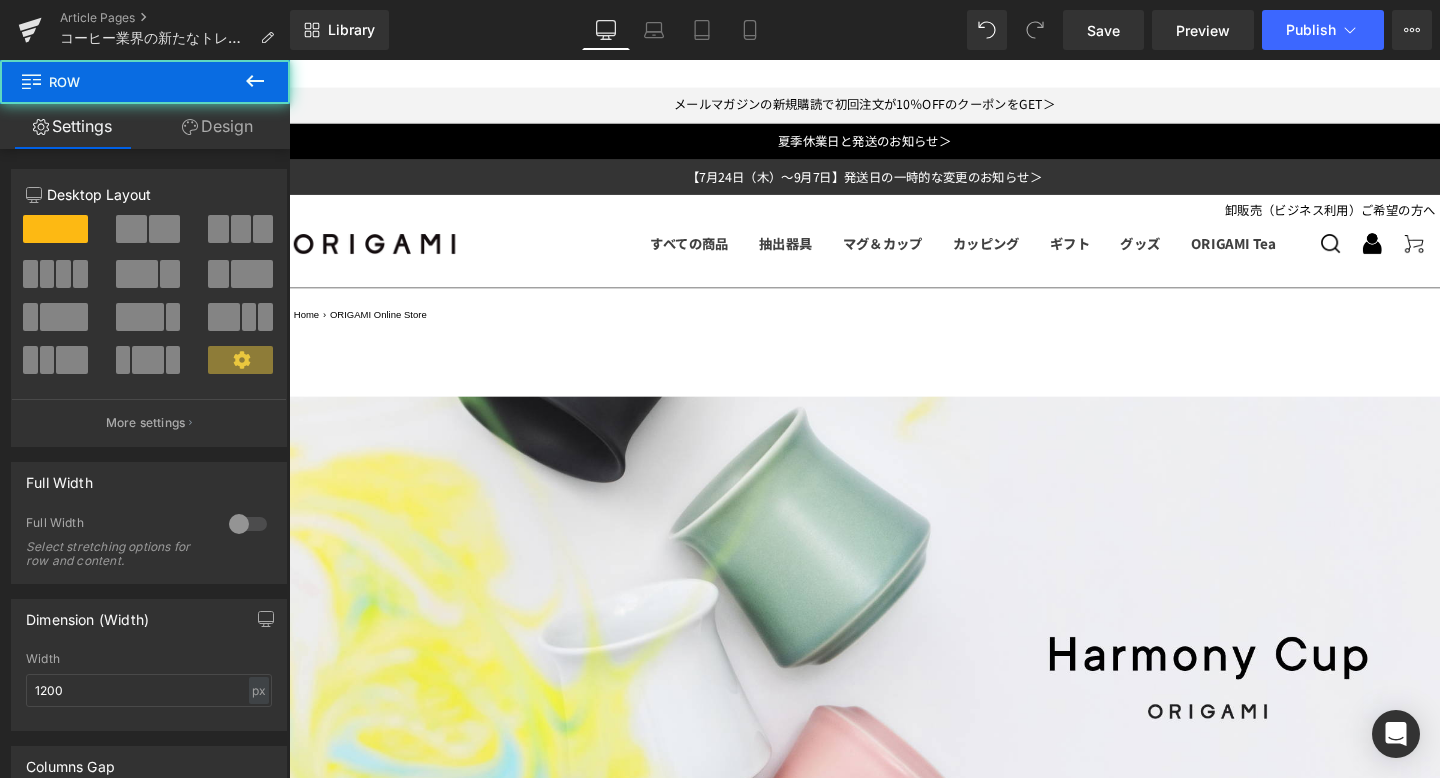 click on "Design" at bounding box center (217, 126) 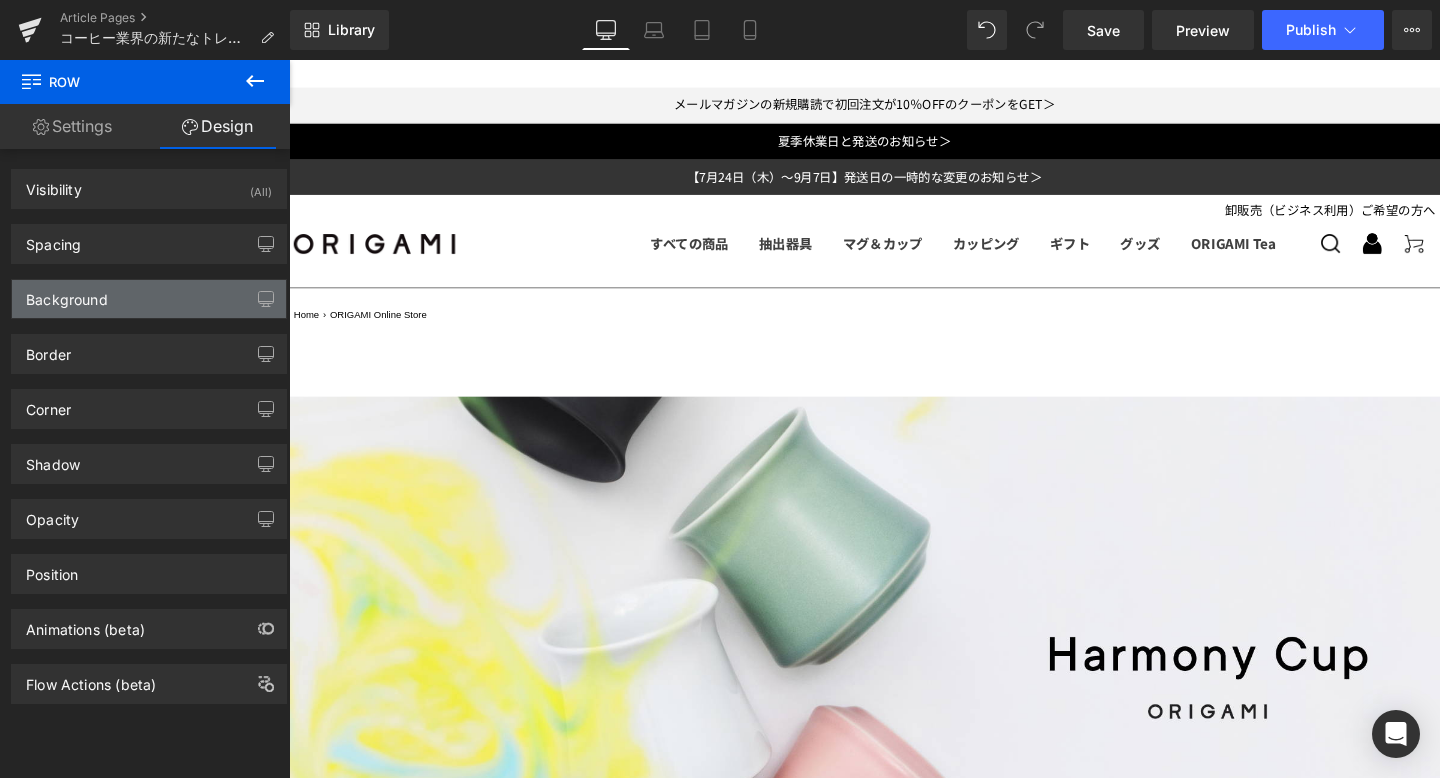 click on "Background" at bounding box center (149, 299) 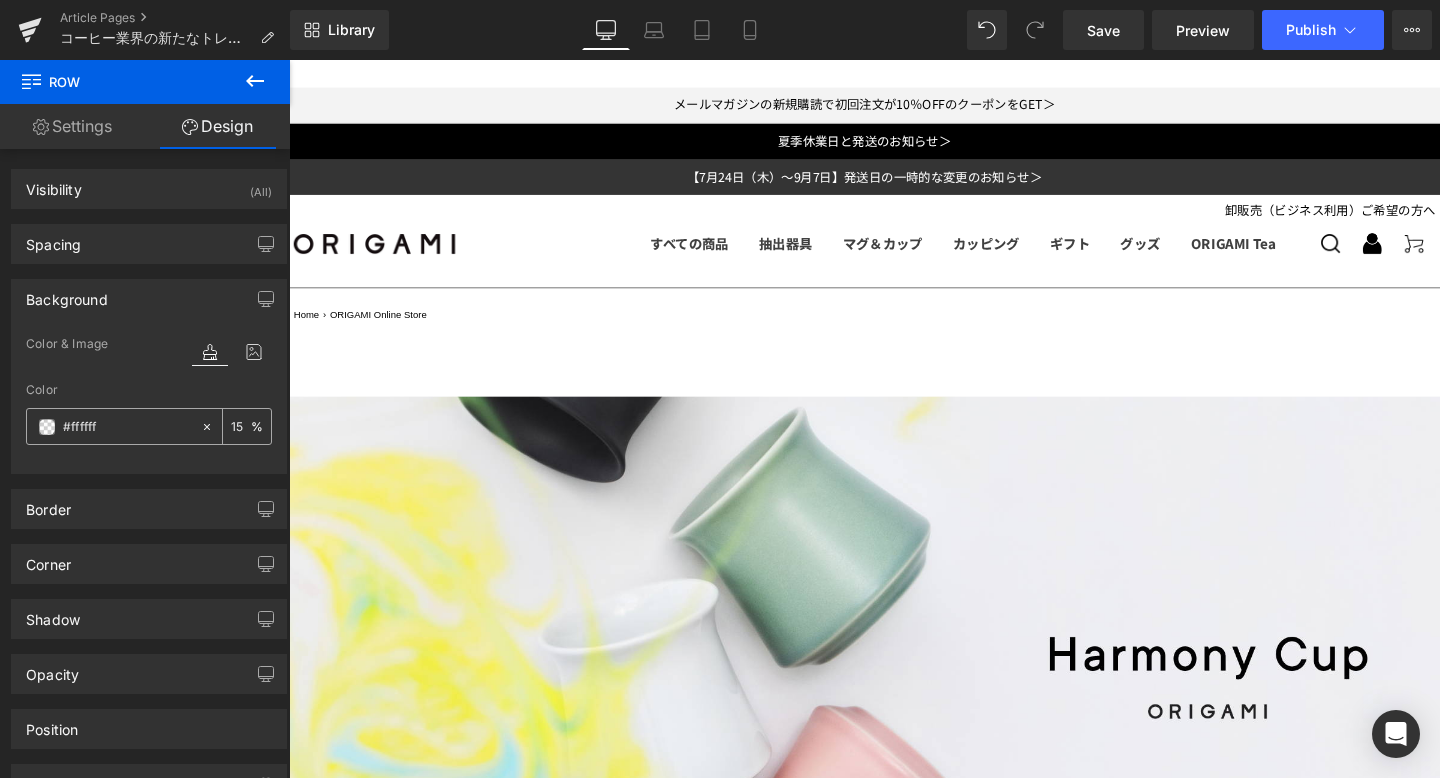 click 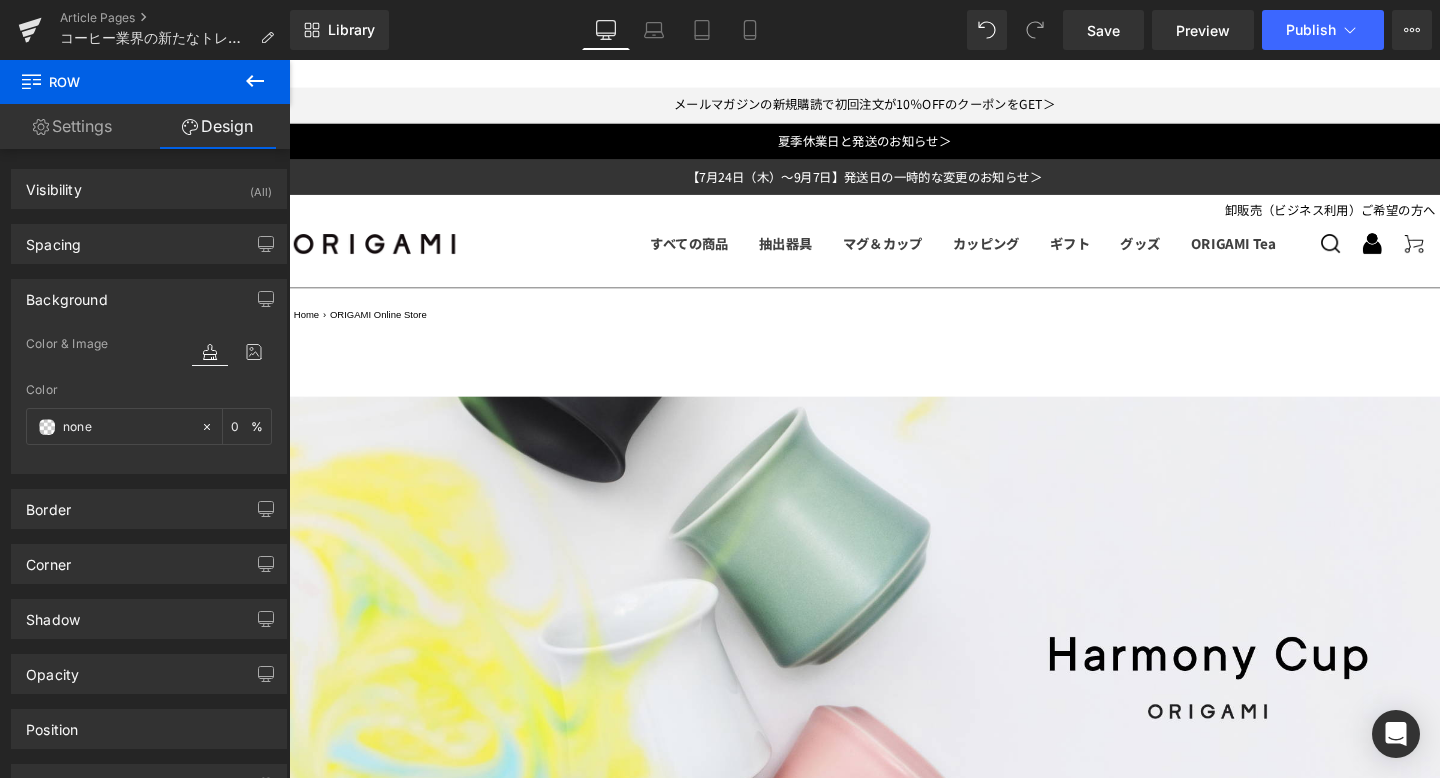 scroll, scrollTop: 1287, scrollLeft: 0, axis: vertical 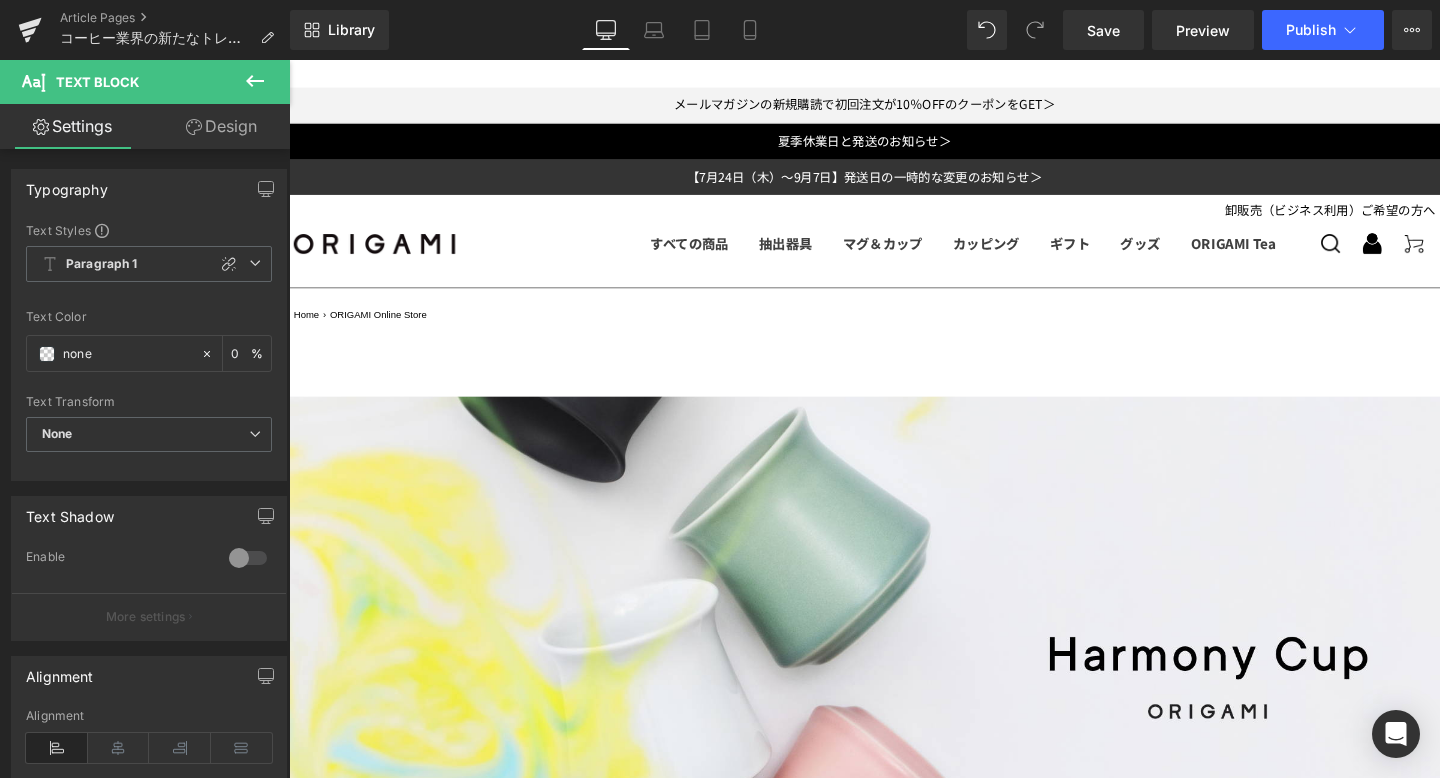 click on "Save Preview Publish Scheduled View Live Page View with current Template Save Template to Library Schedule Publish  Optimize  Publish Settings Shortcuts  Your page can’t be published   You've reached the maximum number of published pages on your plan  (115/999999).  You need to upgrade your plan or unpublish all your pages to get 1 publish slot.   Unpublish pages   Upgrade plan" at bounding box center (1247, 30) 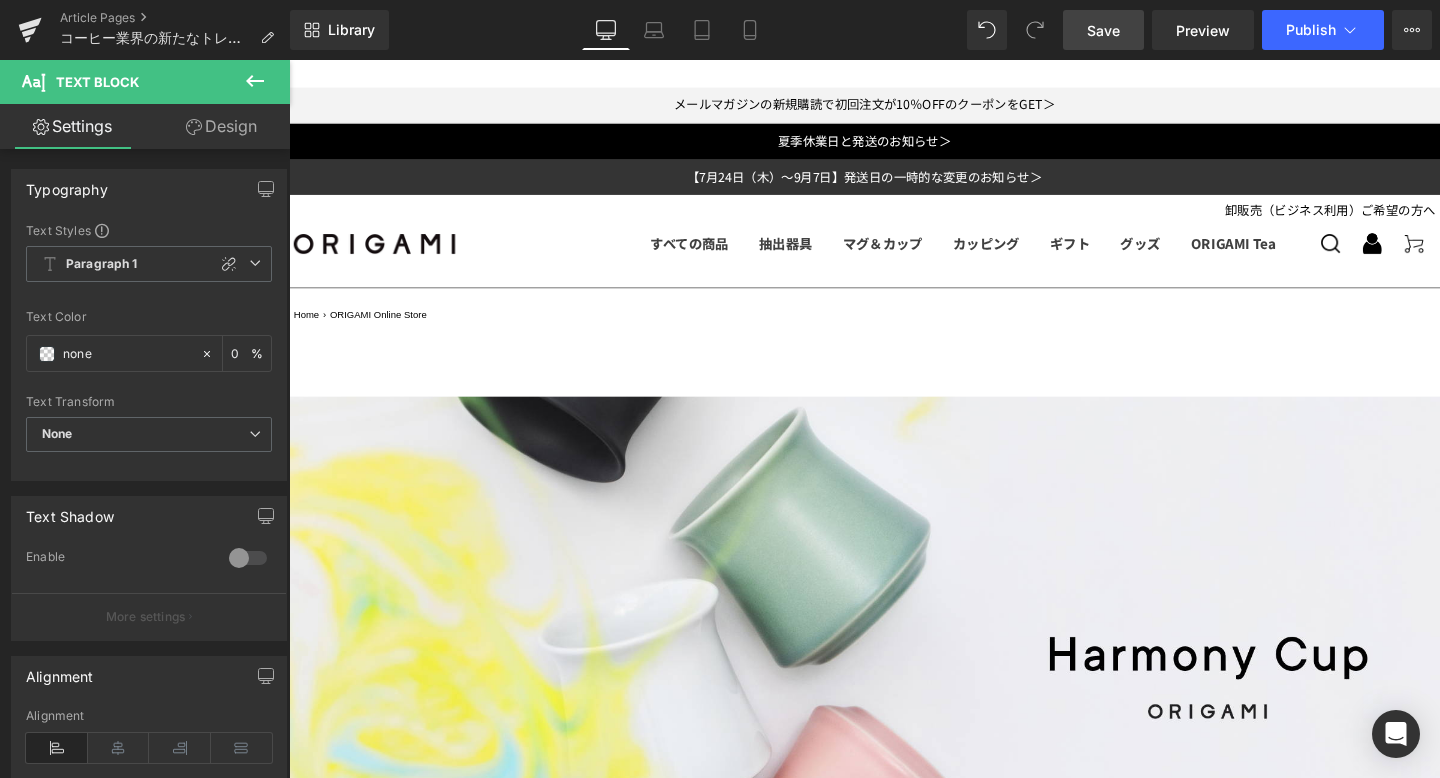 click on "Save" at bounding box center [1103, 30] 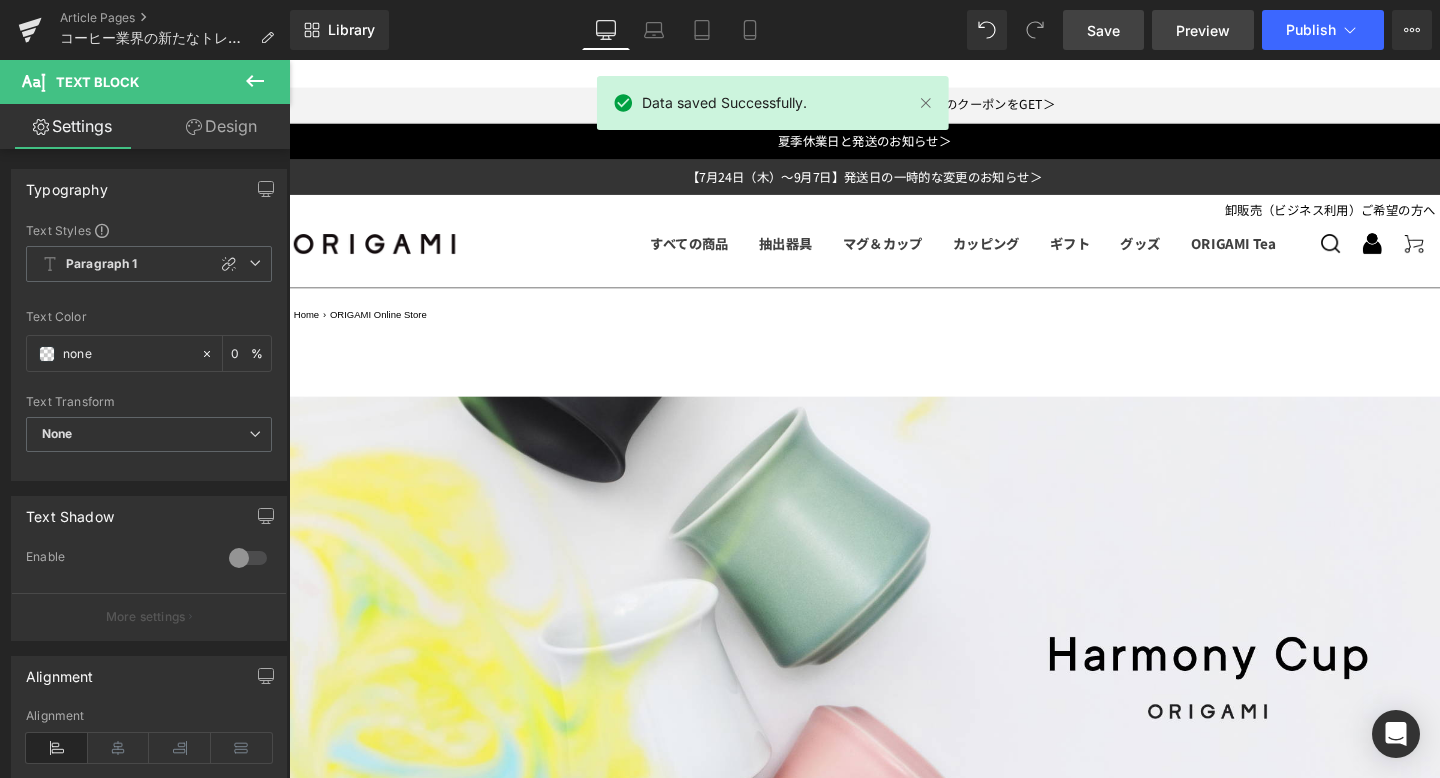 click on "Preview" at bounding box center [1203, 30] 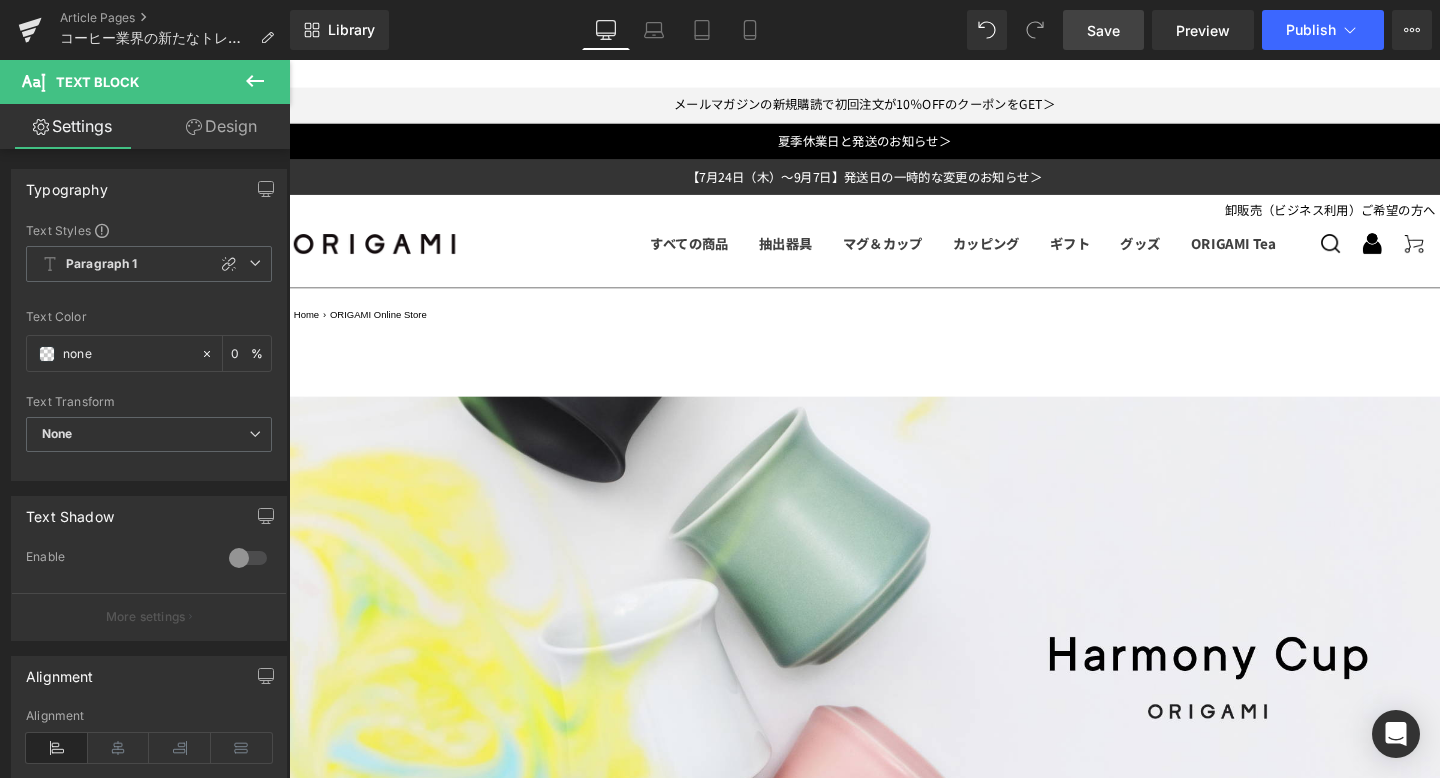 scroll, scrollTop: 356, scrollLeft: 0, axis: vertical 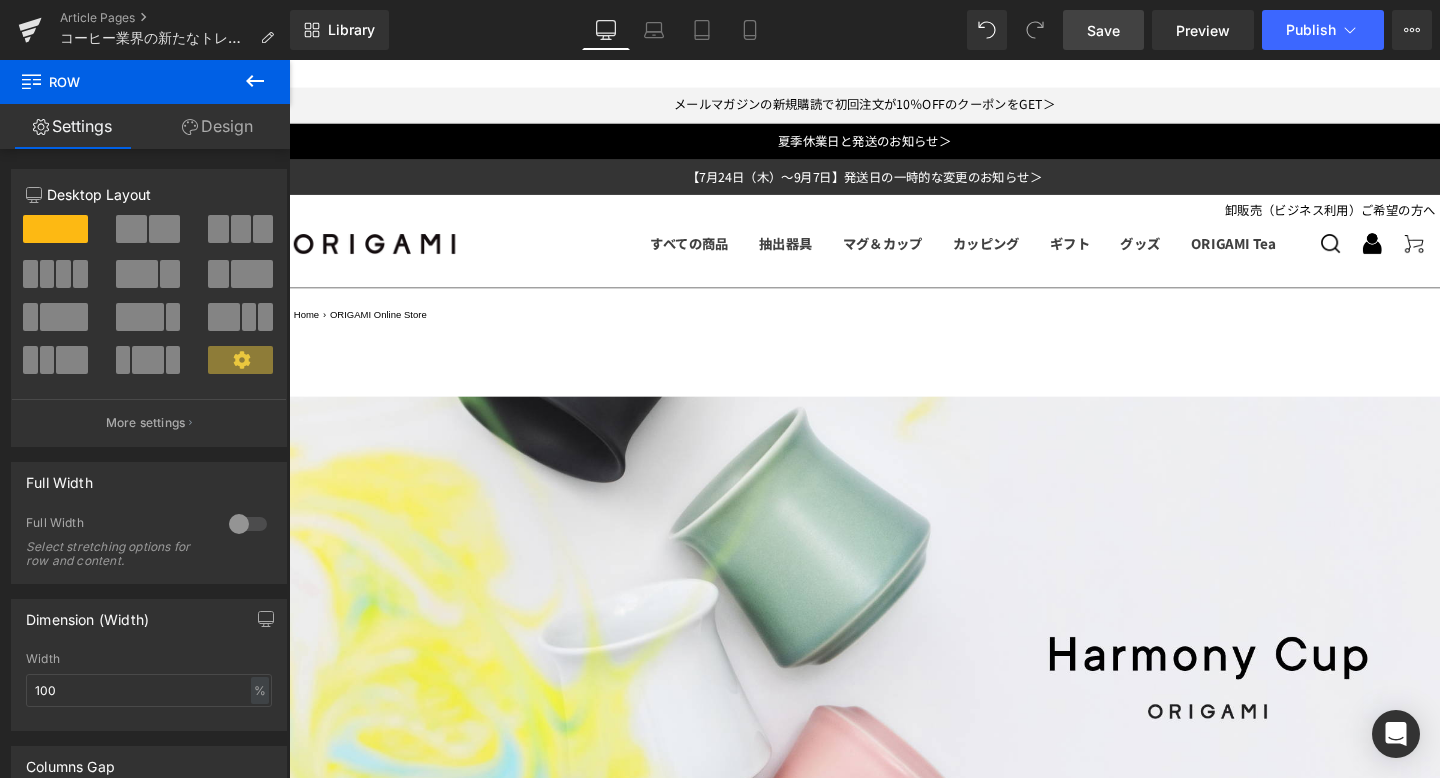 click 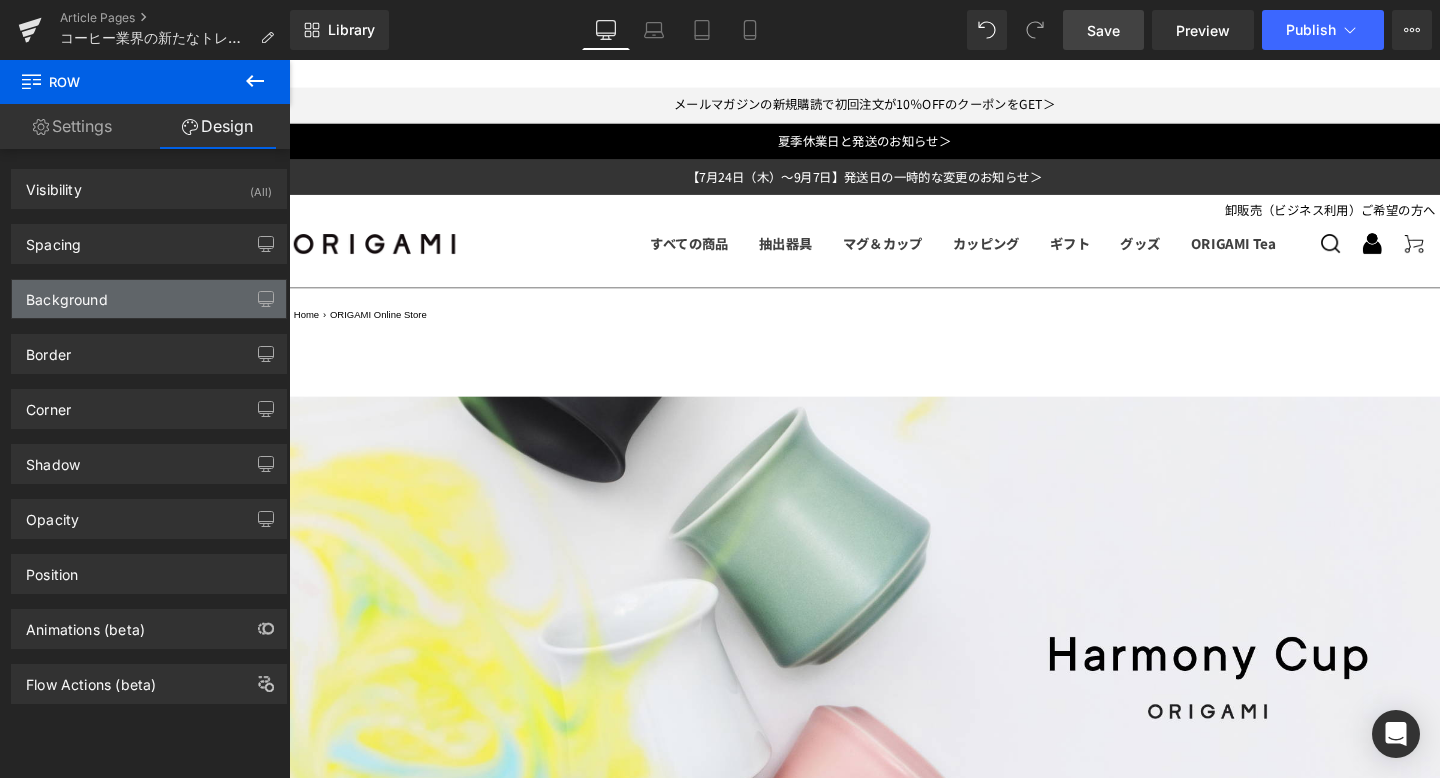 click on "Background" at bounding box center (149, 299) 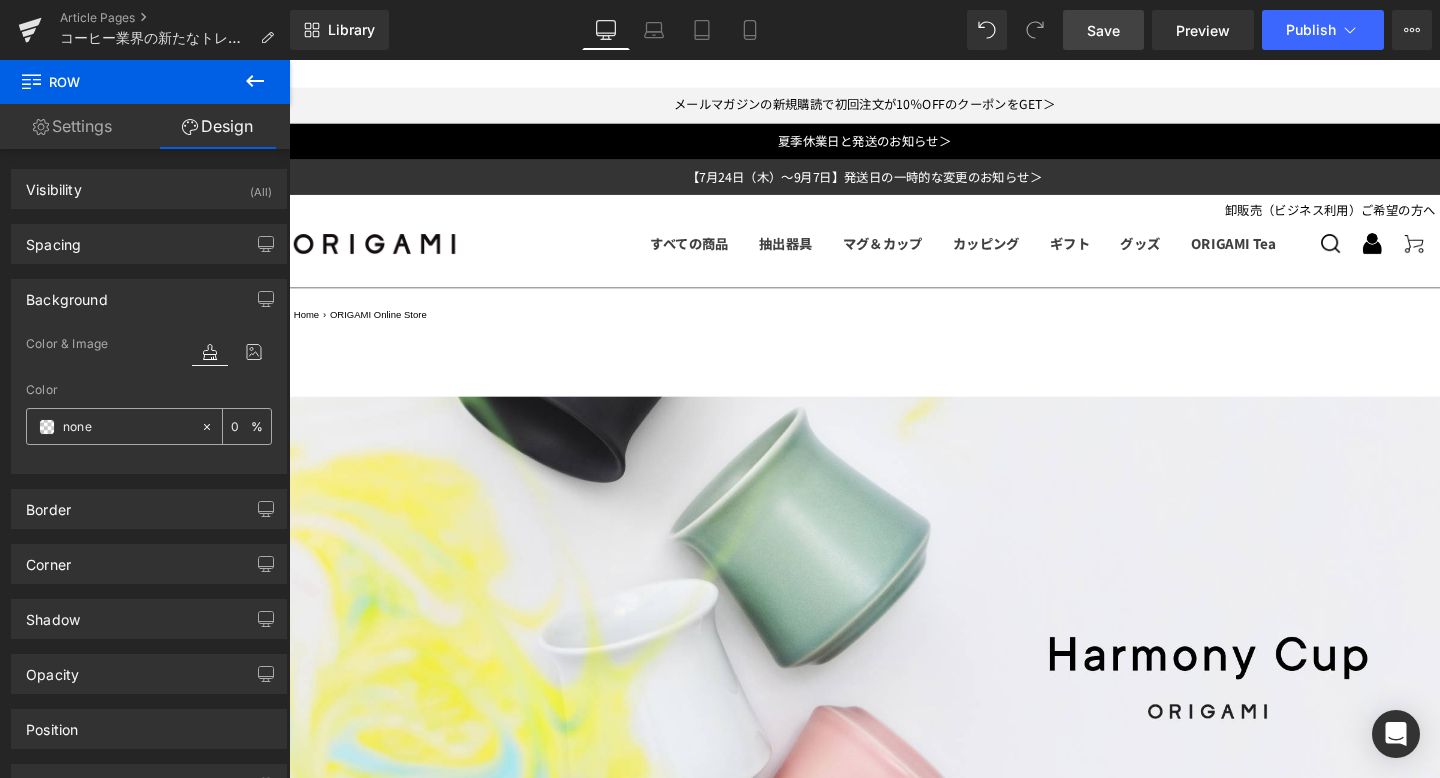 click on "none" at bounding box center [127, 427] 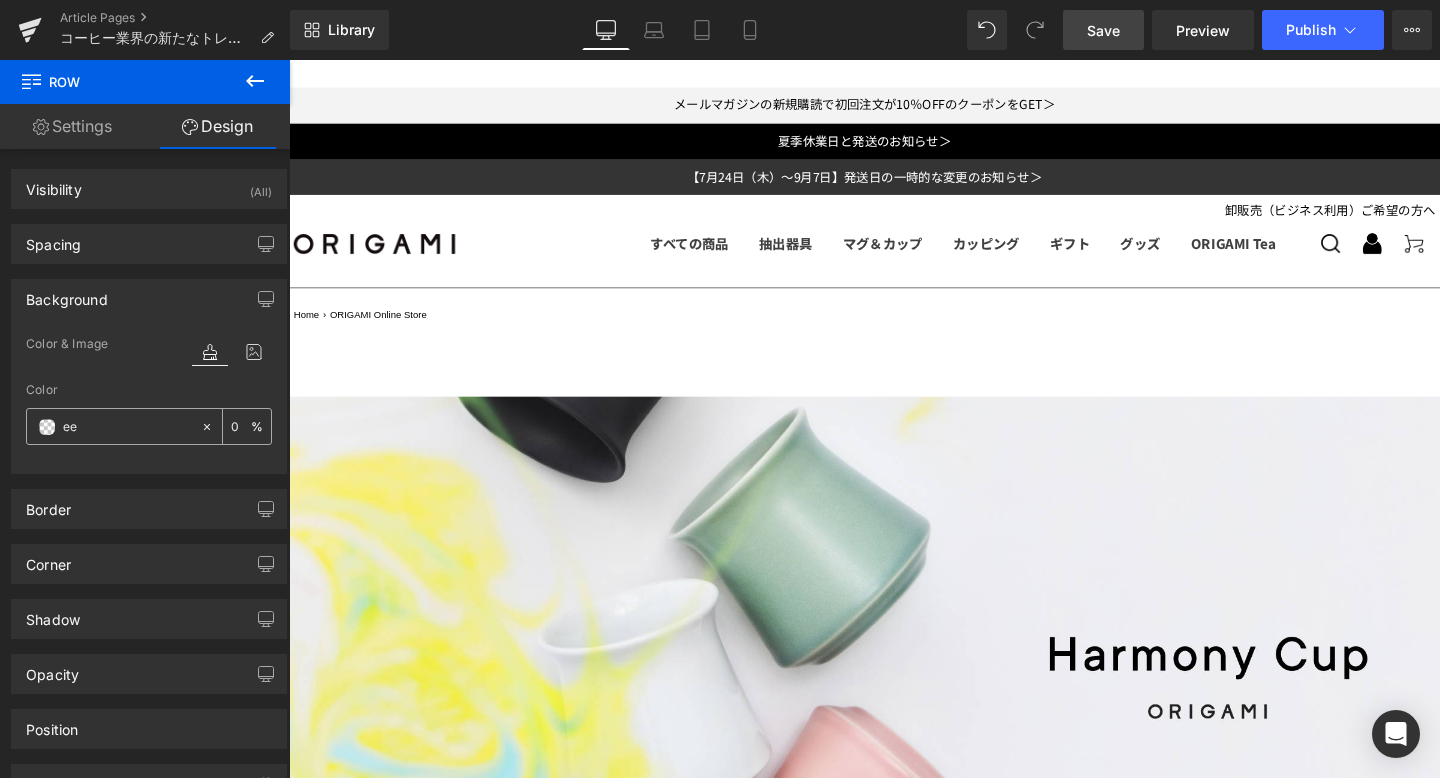 type on "eee" 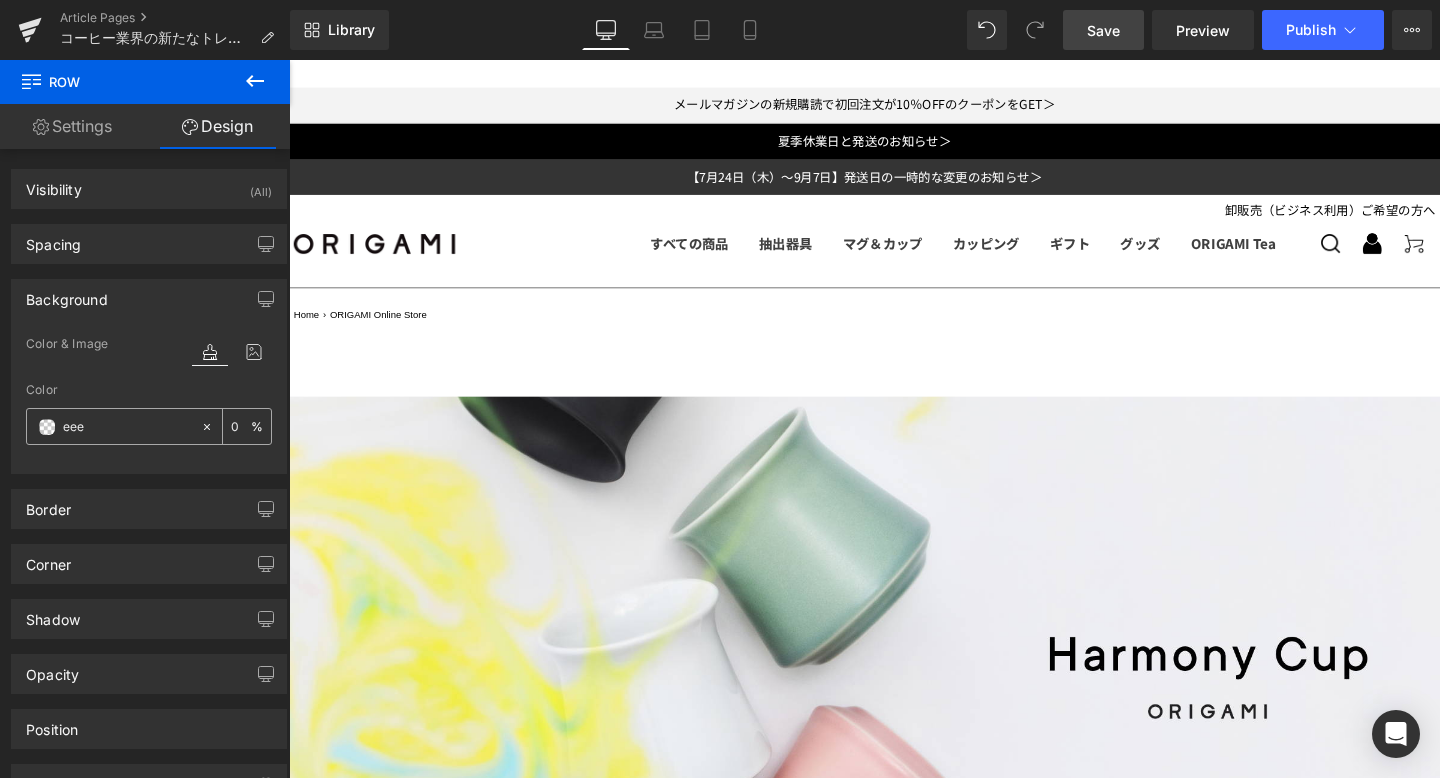 type on "100" 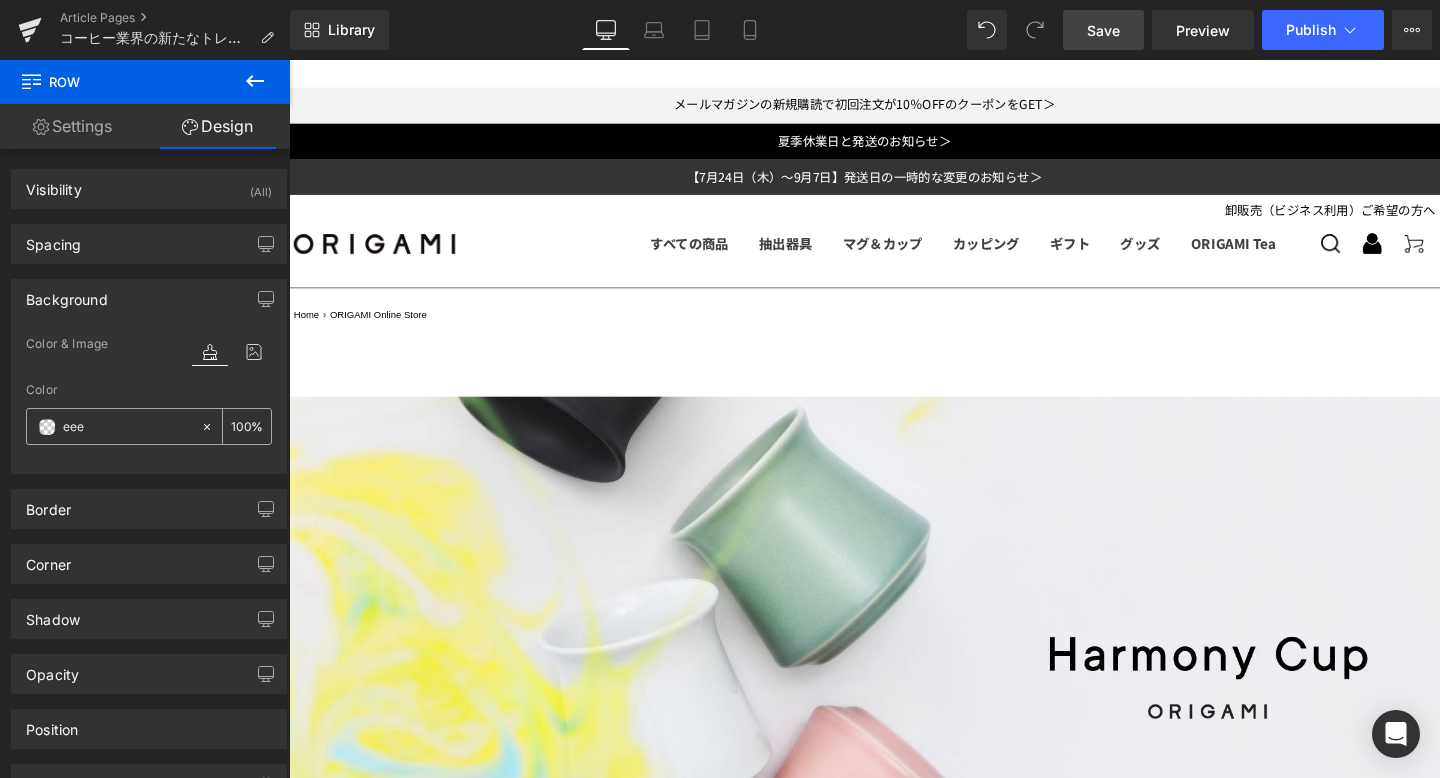 type on "eeee" 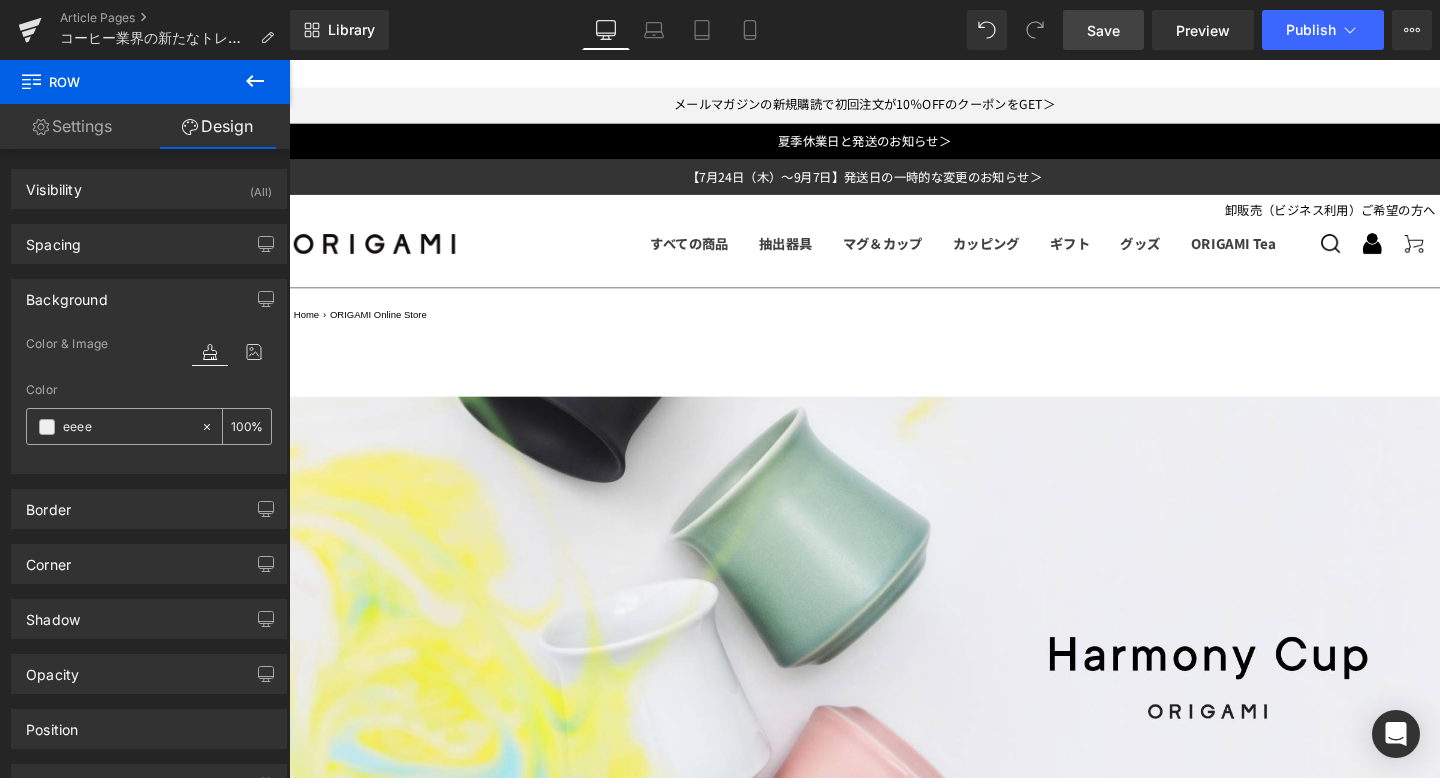 type on "93" 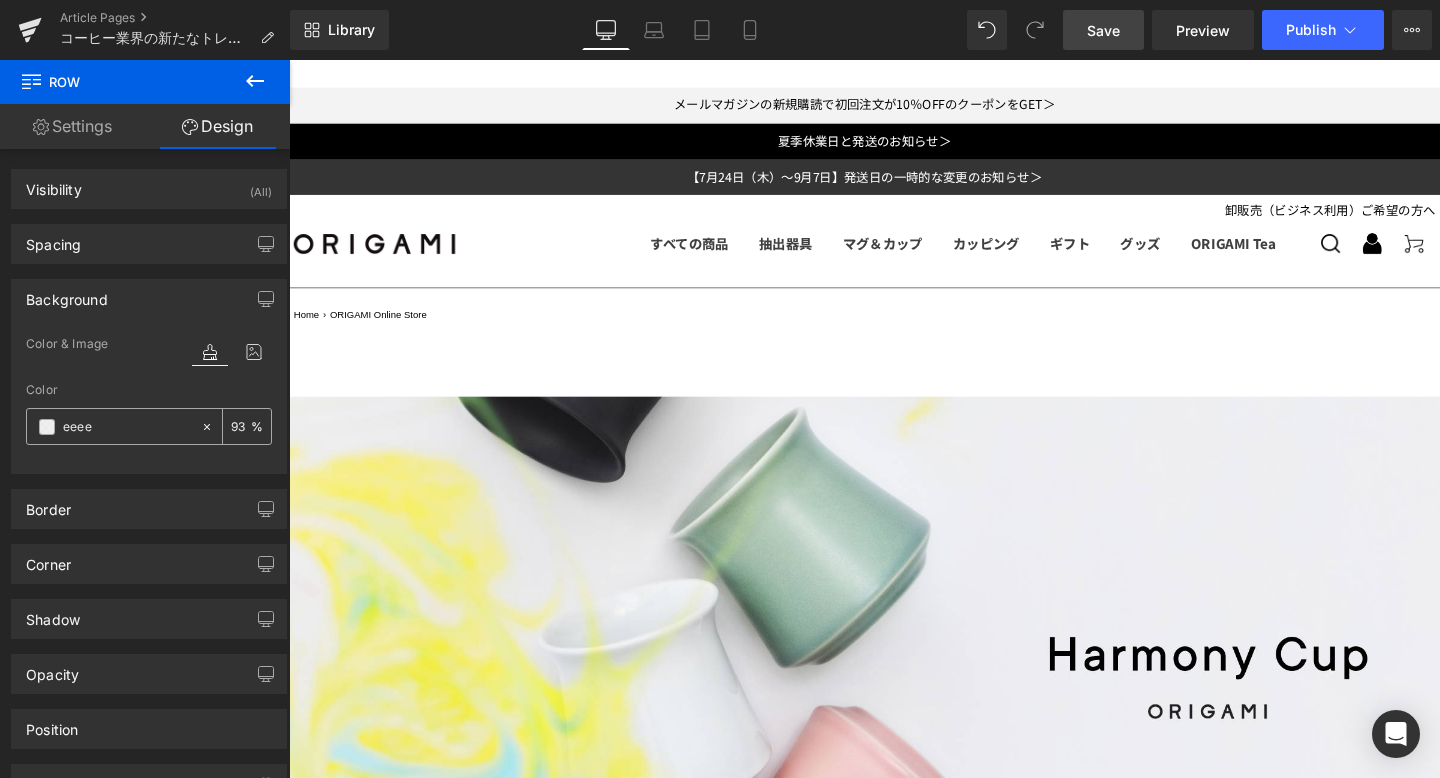 type on "eeeee" 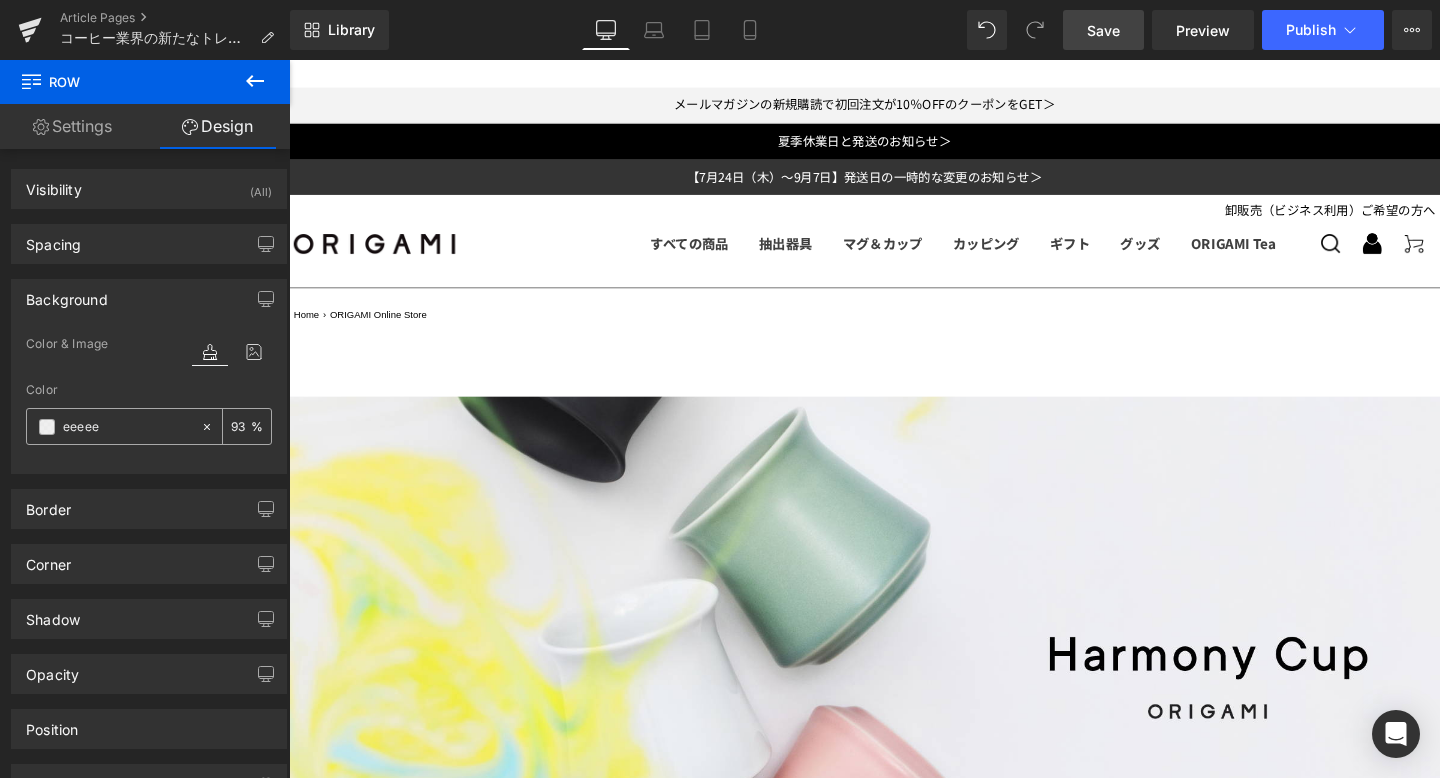type on "0" 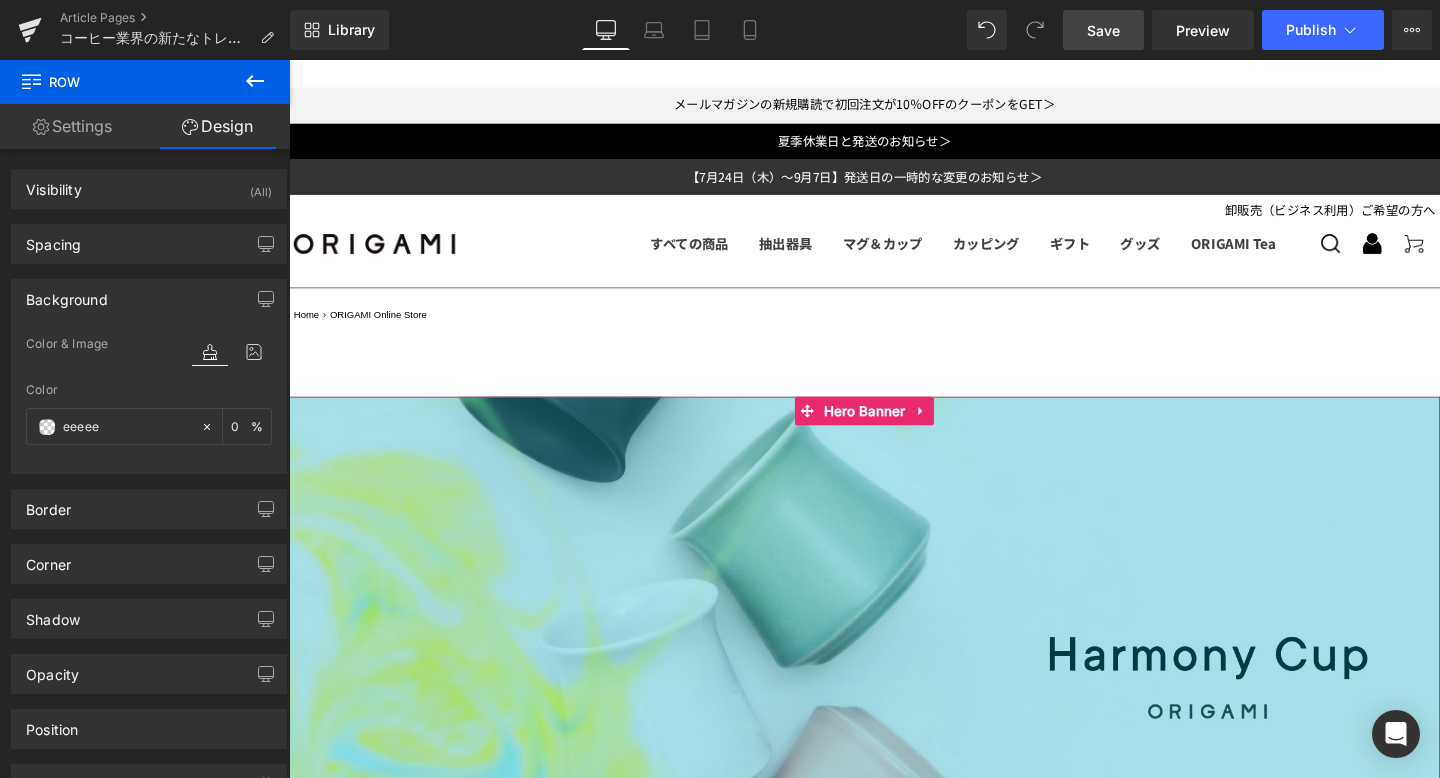 scroll, scrollTop: 701, scrollLeft: 0, axis: vertical 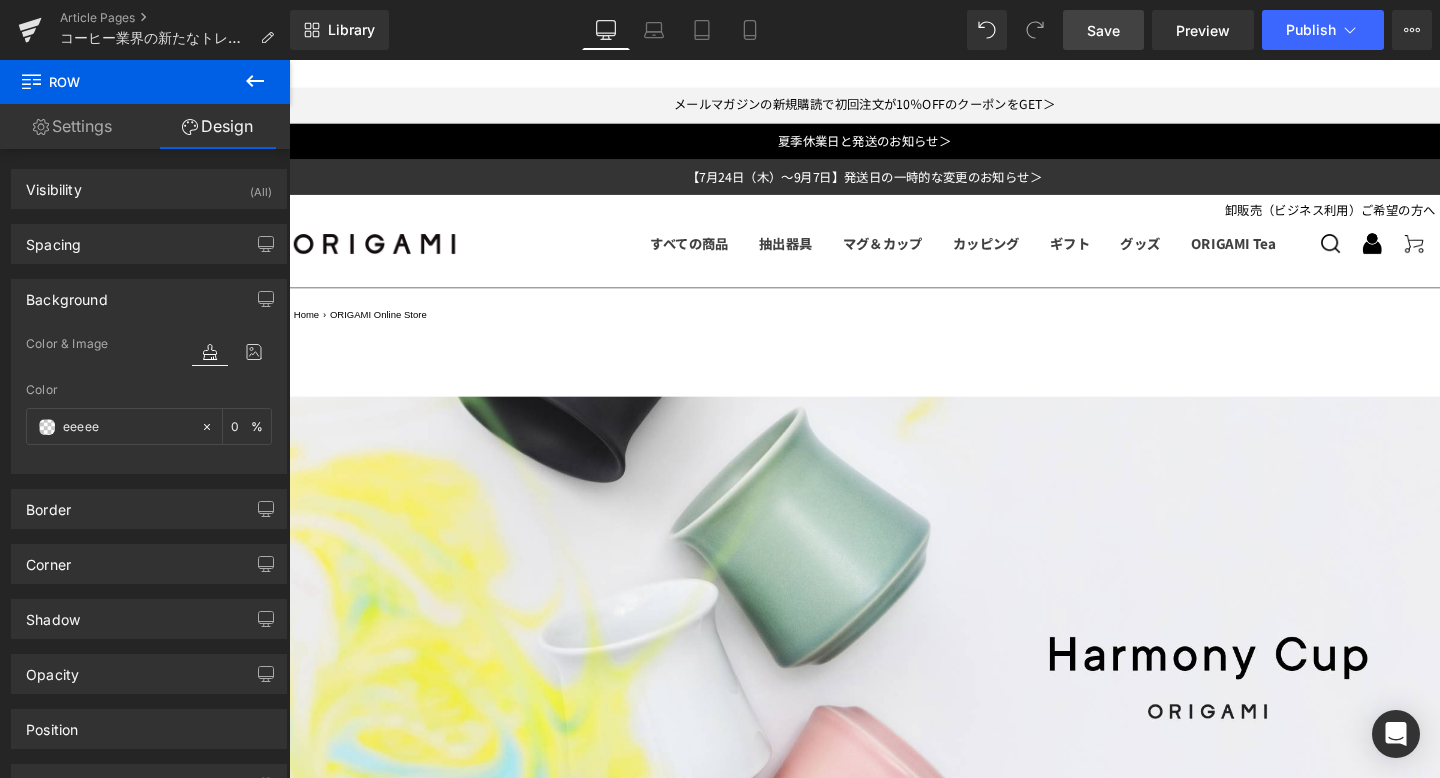 click on "コーヒー業界の新たなトレンド、 「香りとフレーバーの一体感」を追求し尽くした「Harmony Cup」が誕生。 Heading
-器具としての枠組みを超えていく。次世代のコーヒー体験を可能にする革新的なカップ-
Text Block         2025年9月8日（木）より、コーヒー業界の新しいトレンドである、「香りとフレーバーの一体感」を追求し、 特にスペシャルティコーヒーの持つ繊細な味わいを最大限に引き出すことを目指して開発した「Harmony Cup（ハーモニーカップ）」が登場します。 Text Block
インドネシアのブリューワーズチャンピオン(2016年/2024年)であるRyanWibawa氏（以下、Ryan氏）の「特に香りにフォーカスをあてたカップが作れないか」という提案から生まれた「ORIGAMI ハーモニーカップ」。
Text Block         Image" at bounding box center (894, 1639) 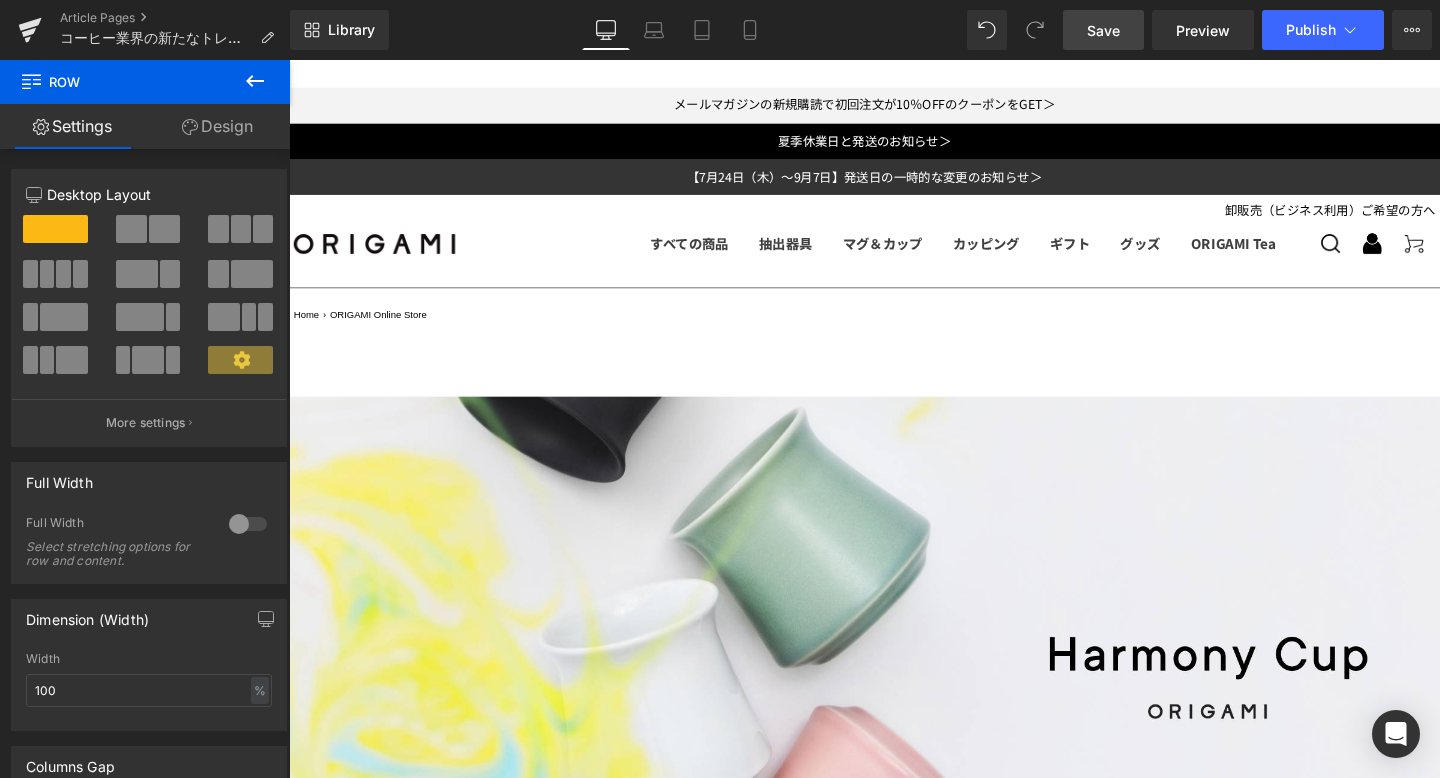 click on "Design" at bounding box center (217, 126) 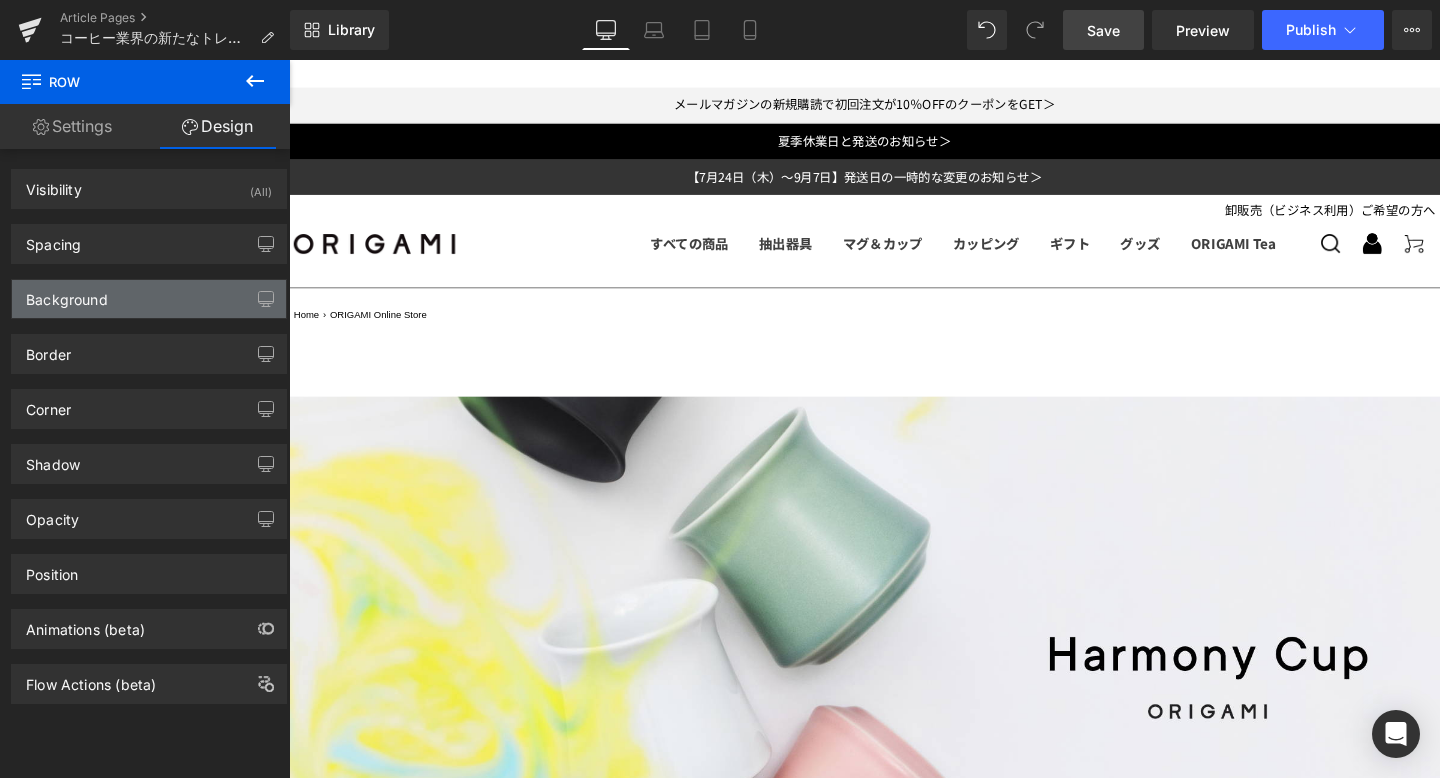 click on "Background" at bounding box center [149, 299] 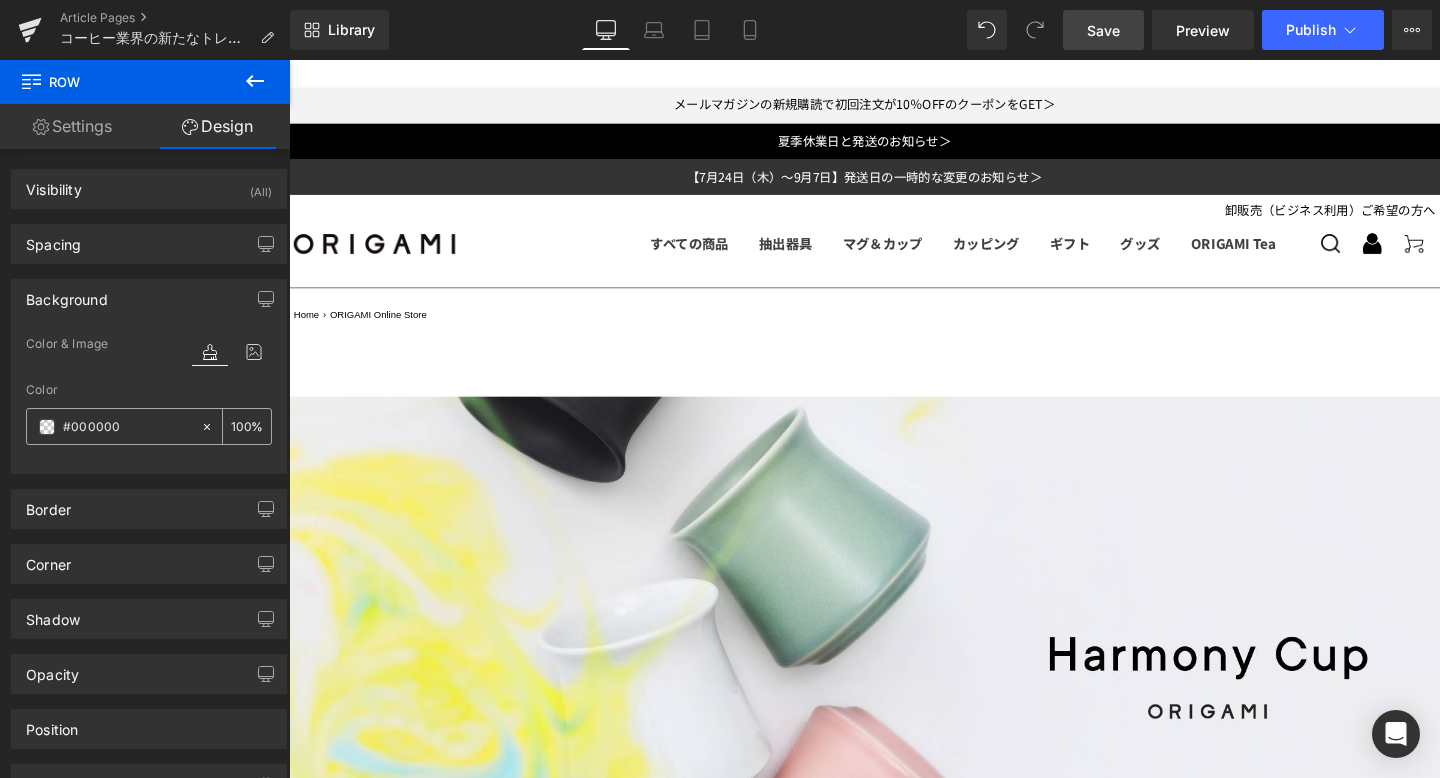 click 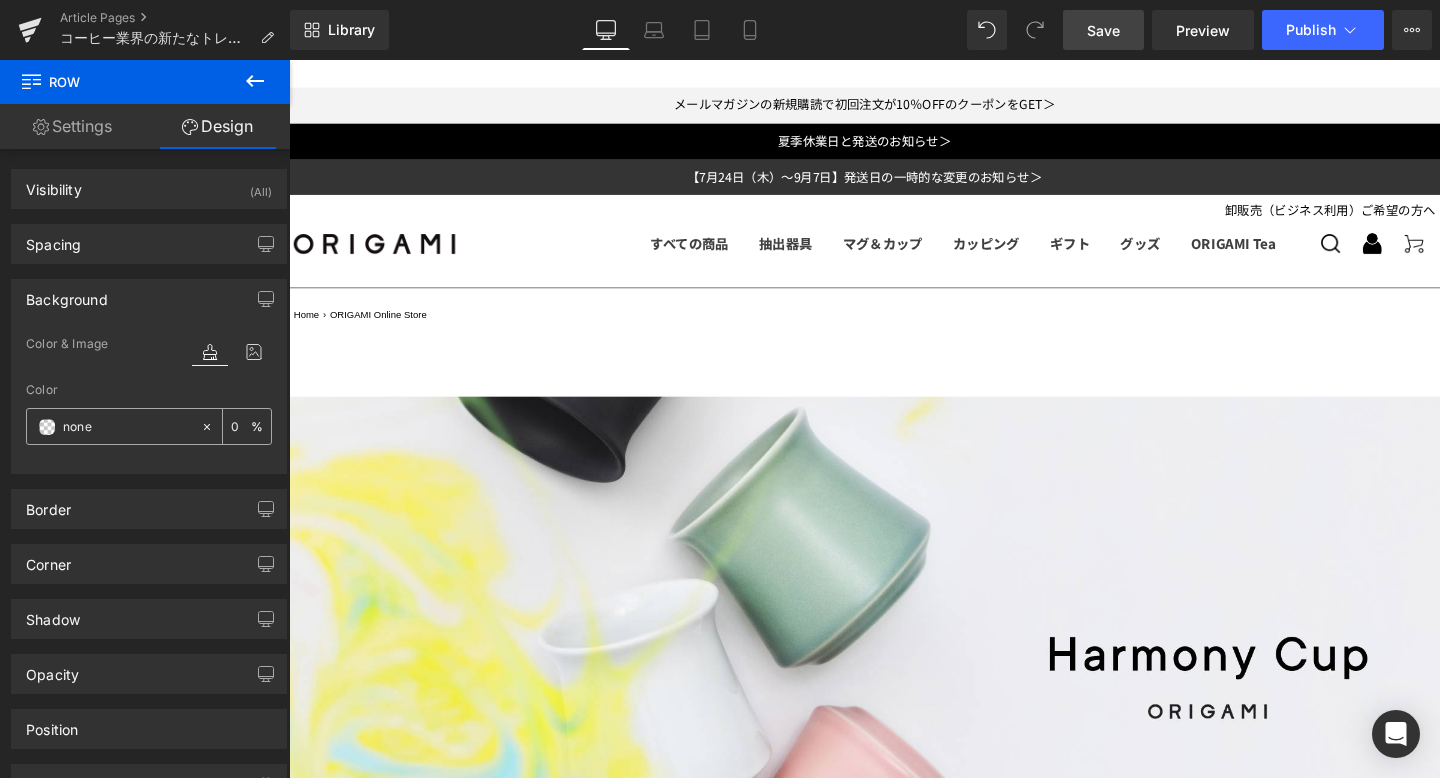 click on "none" at bounding box center [127, 427] 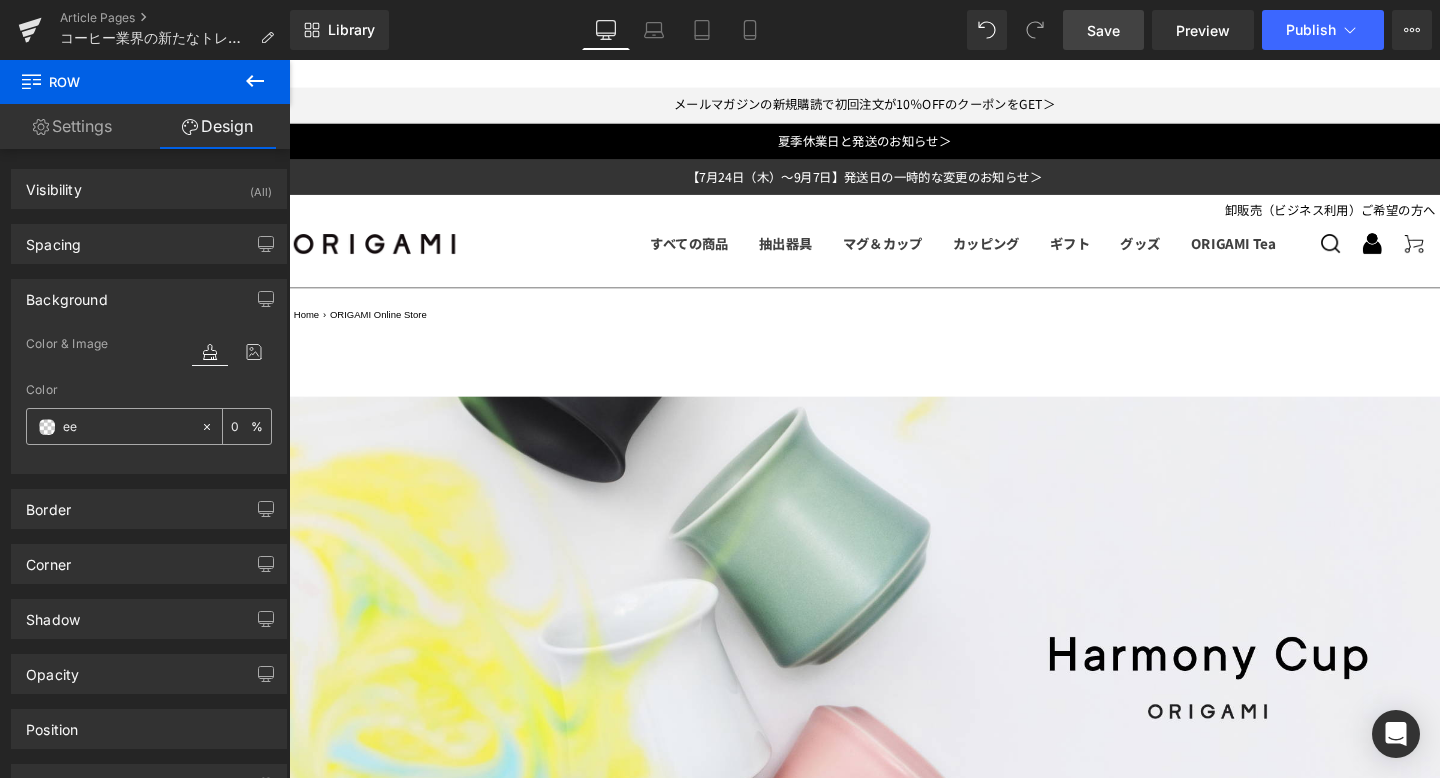 type on "eee" 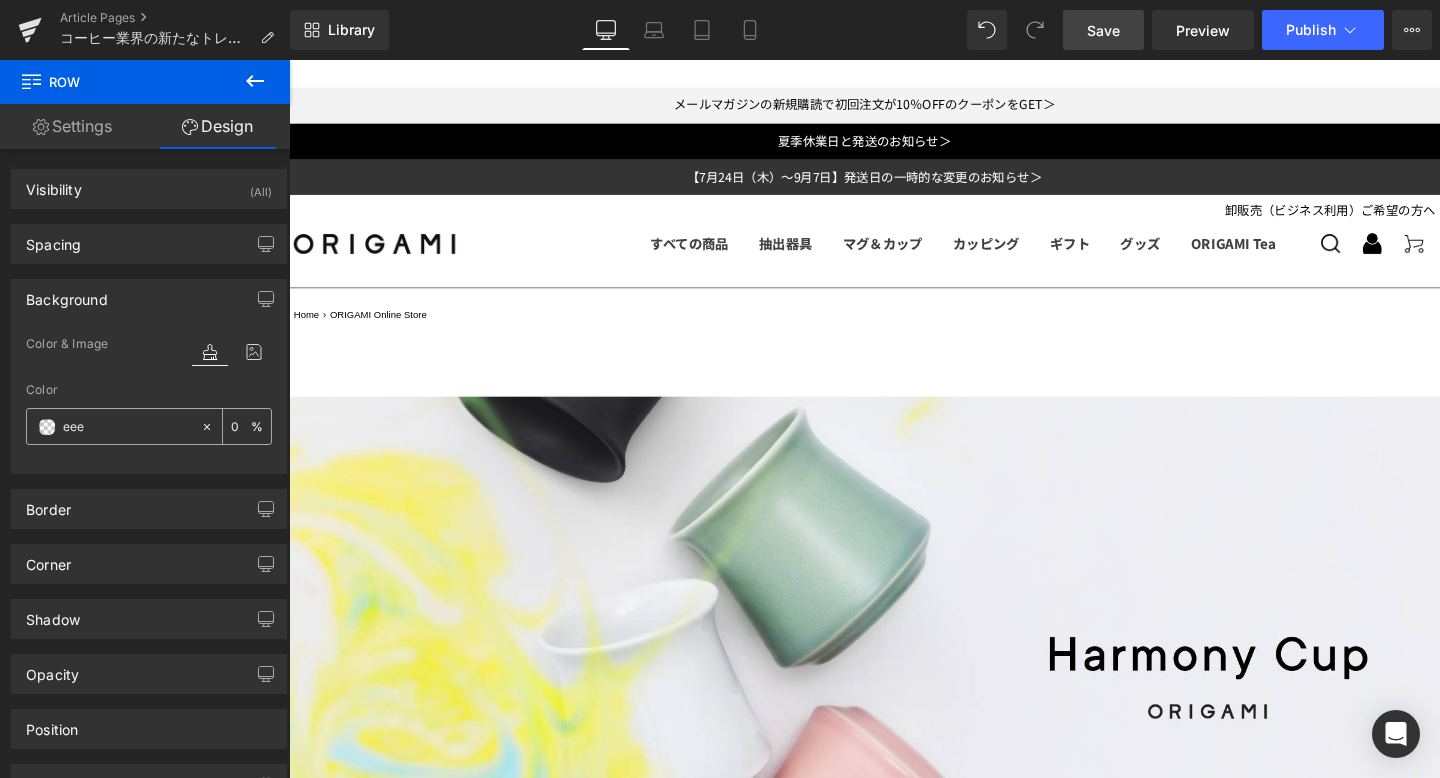 type on "100" 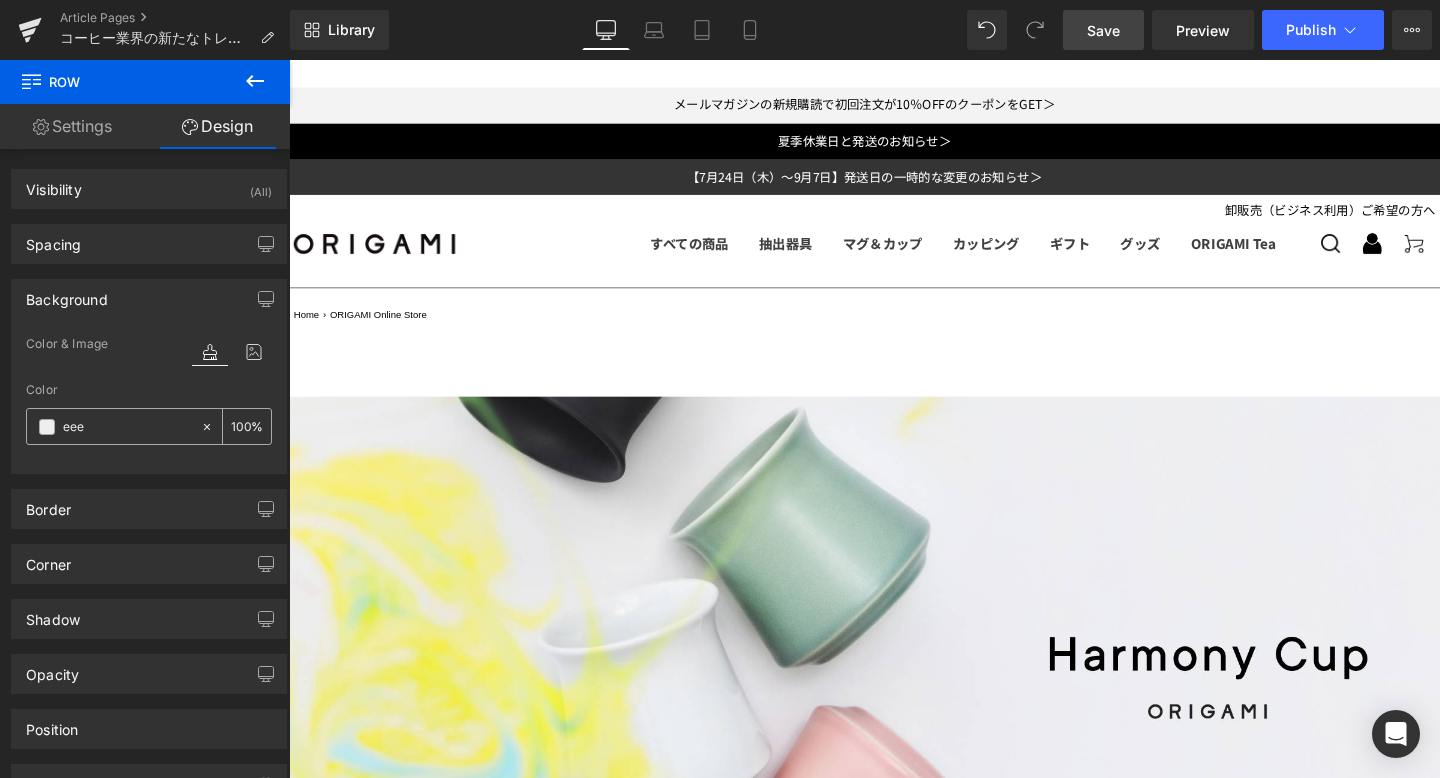 type on "eeee" 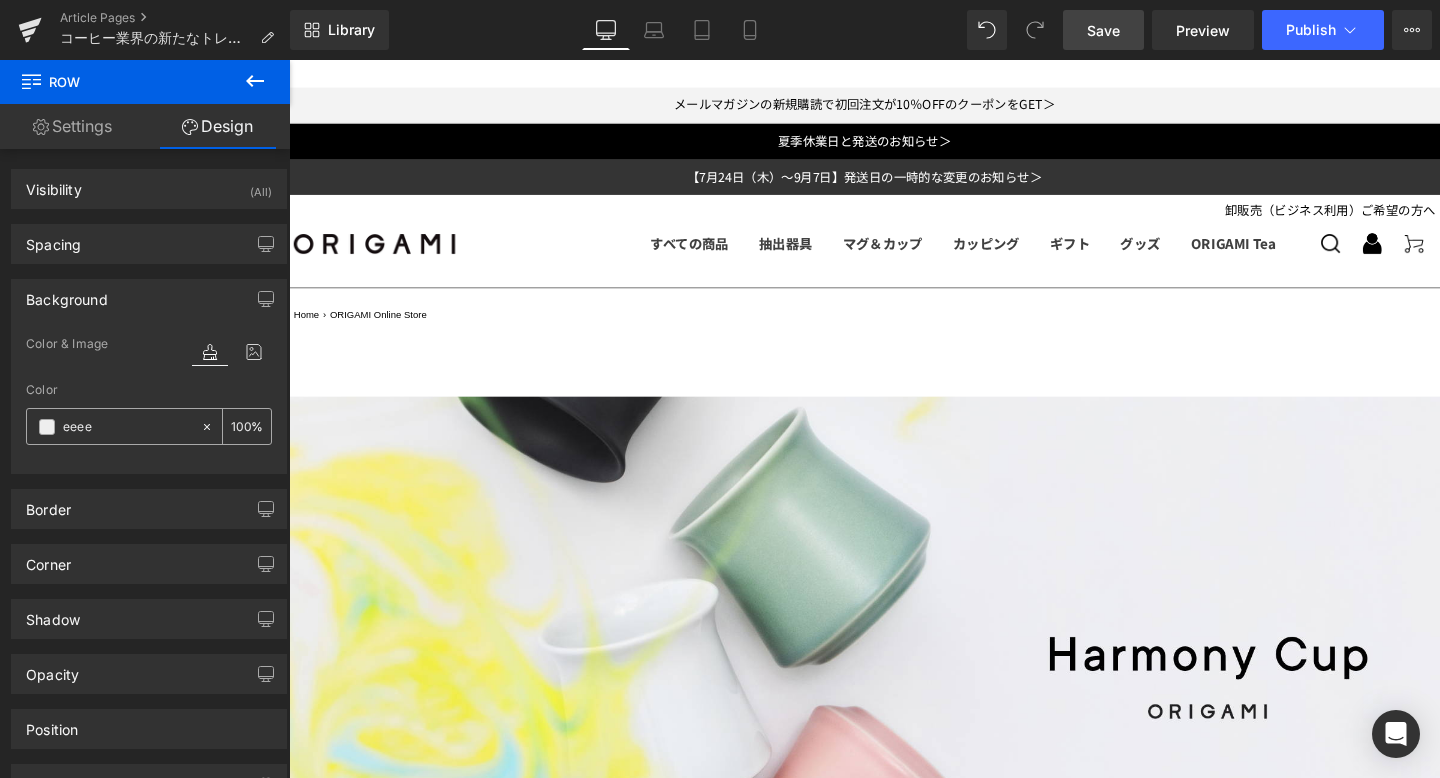 type on "93" 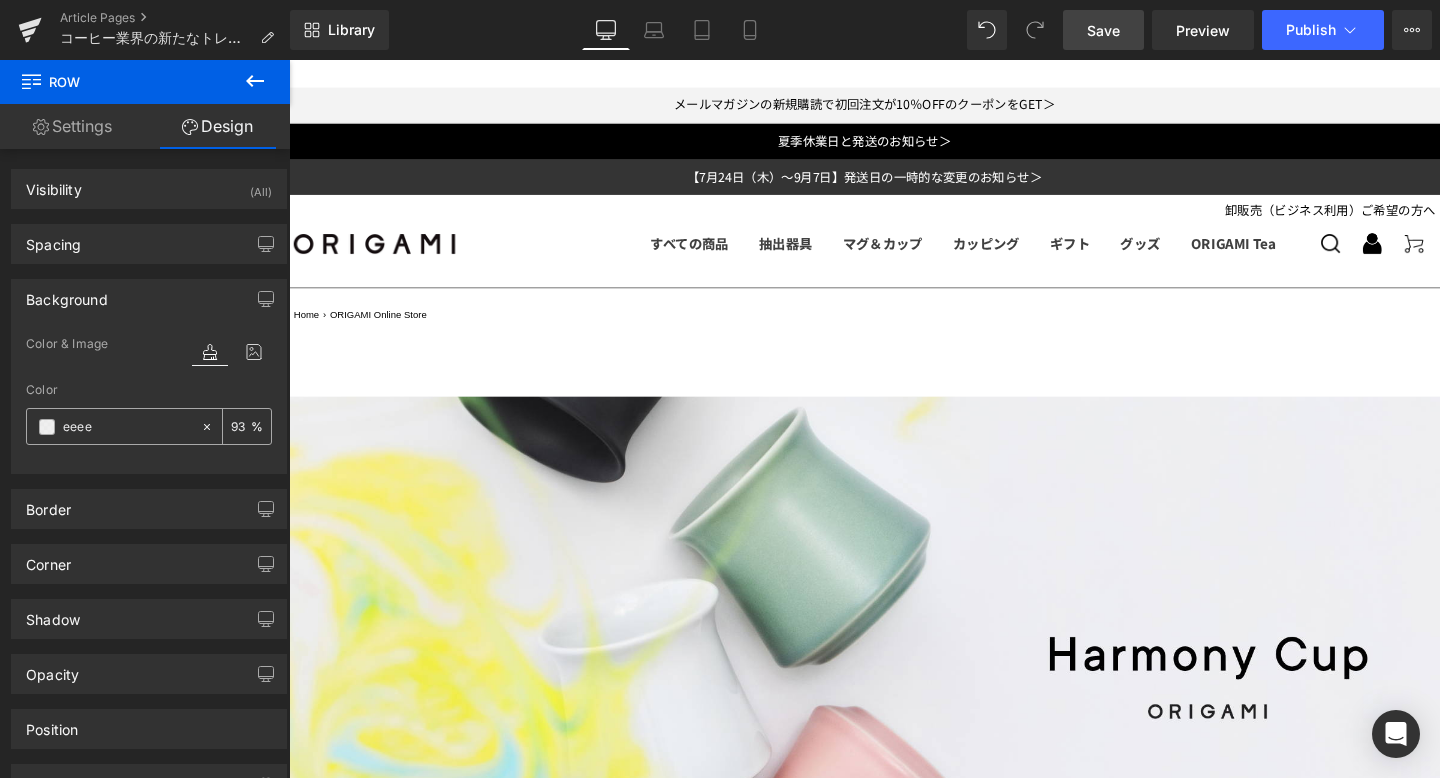 type on "eeeee" 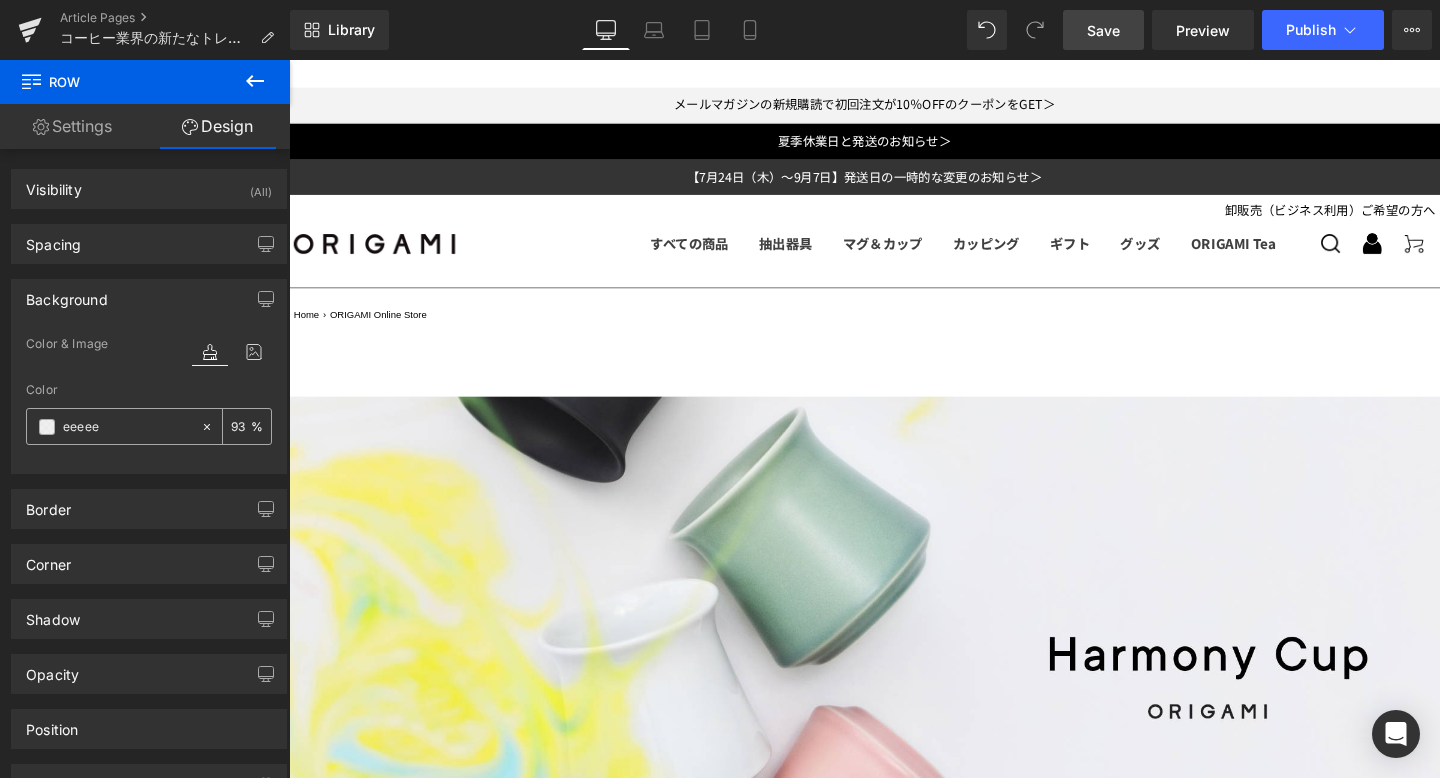 type on "0" 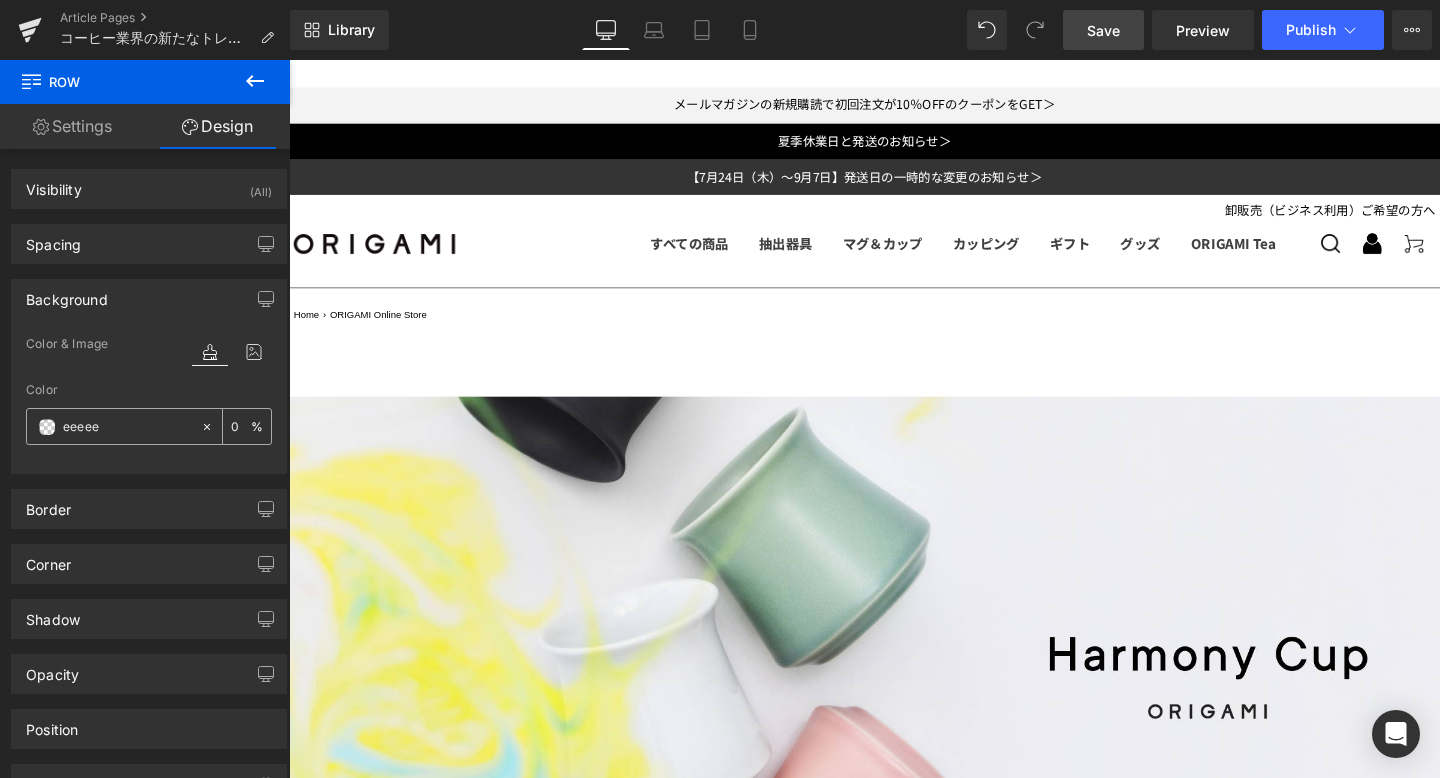 type on "eeeeee" 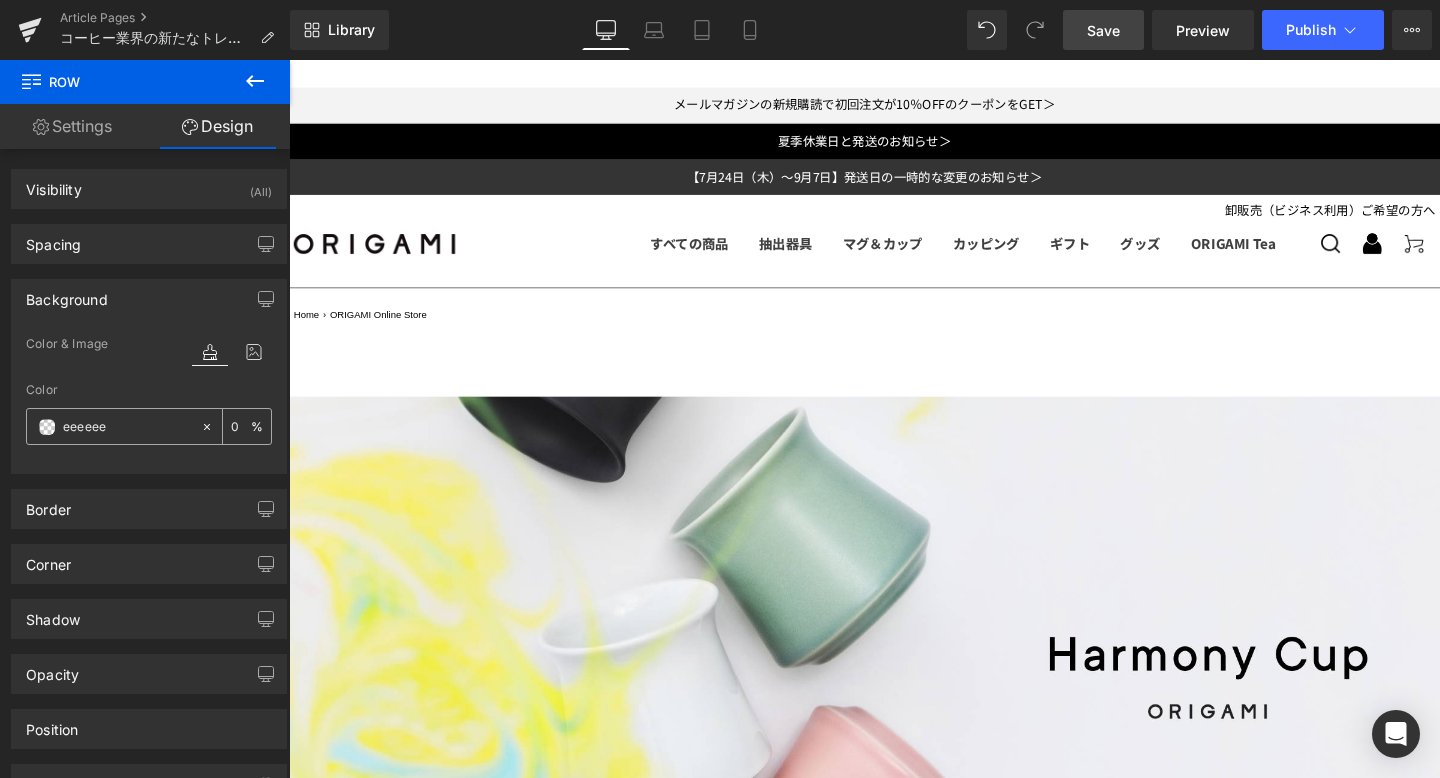 type on "100" 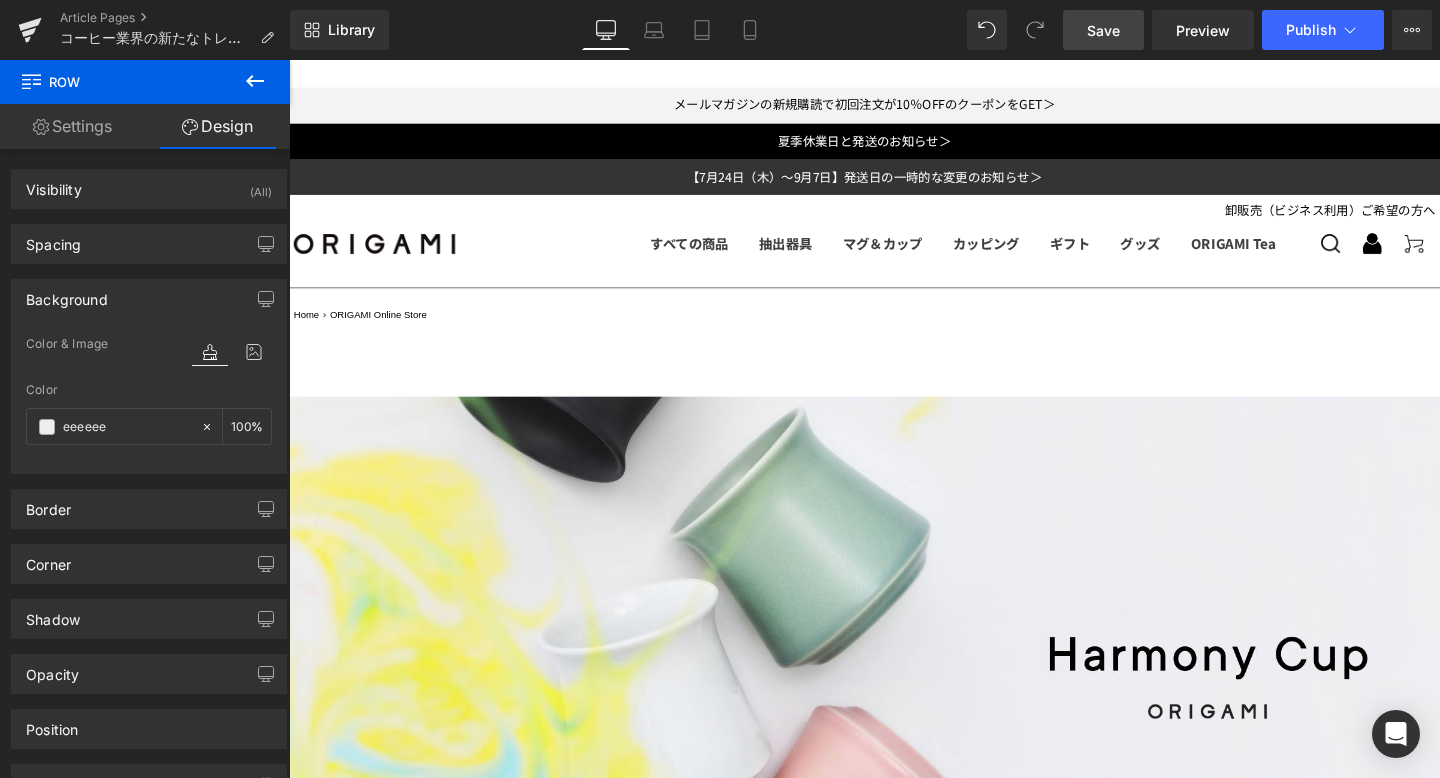 scroll, scrollTop: 1947, scrollLeft: 0, axis: vertical 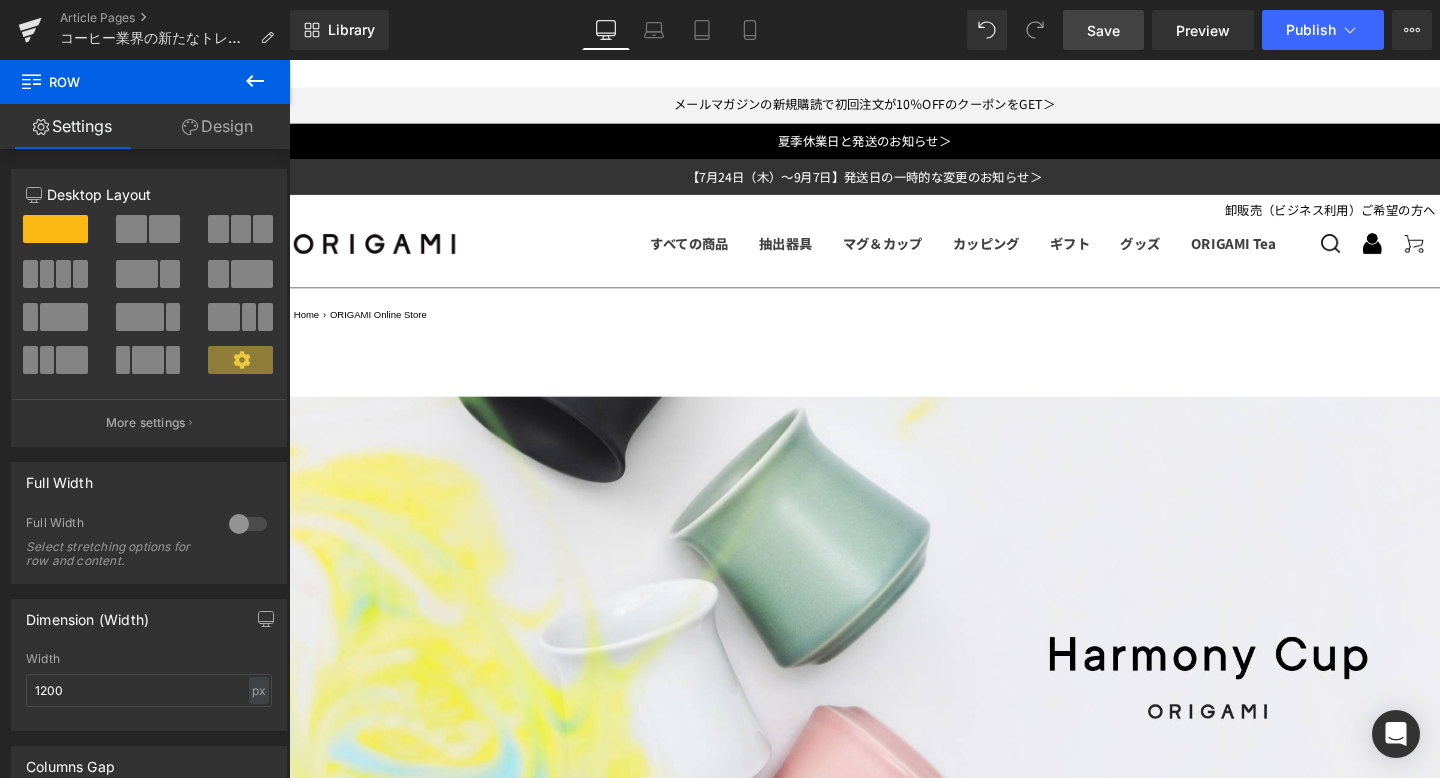 click on "Design" at bounding box center [217, 126] 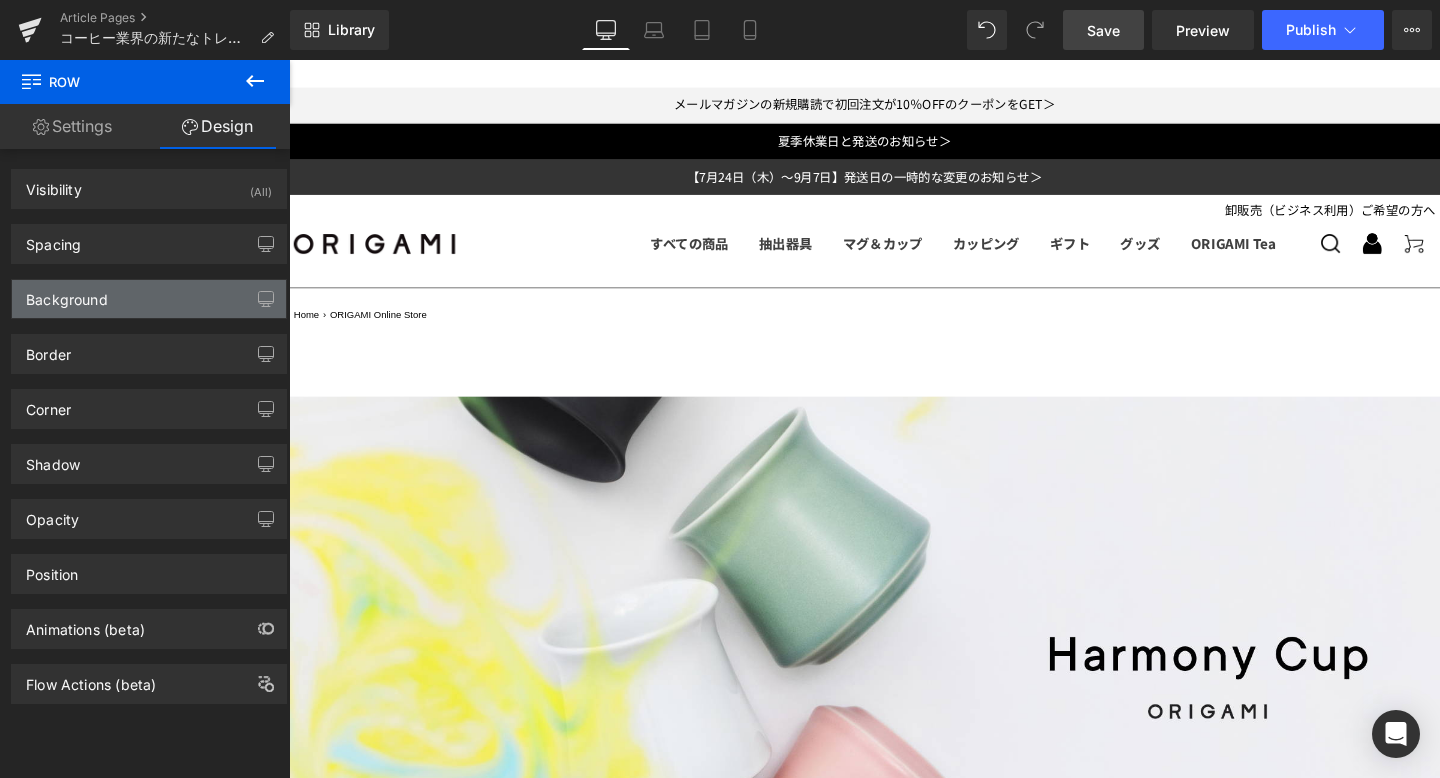 click on "Background" at bounding box center (149, 299) 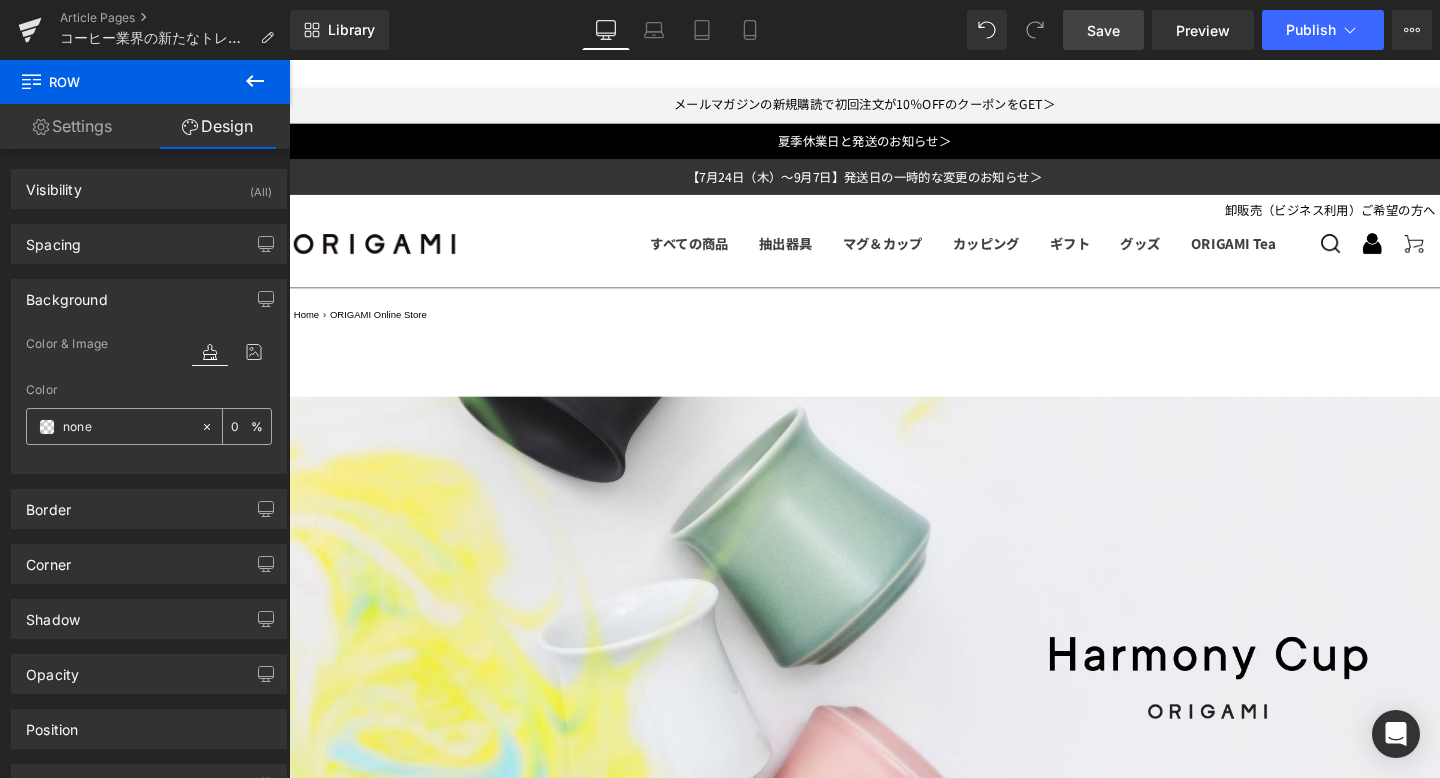 click on "none" at bounding box center [127, 427] 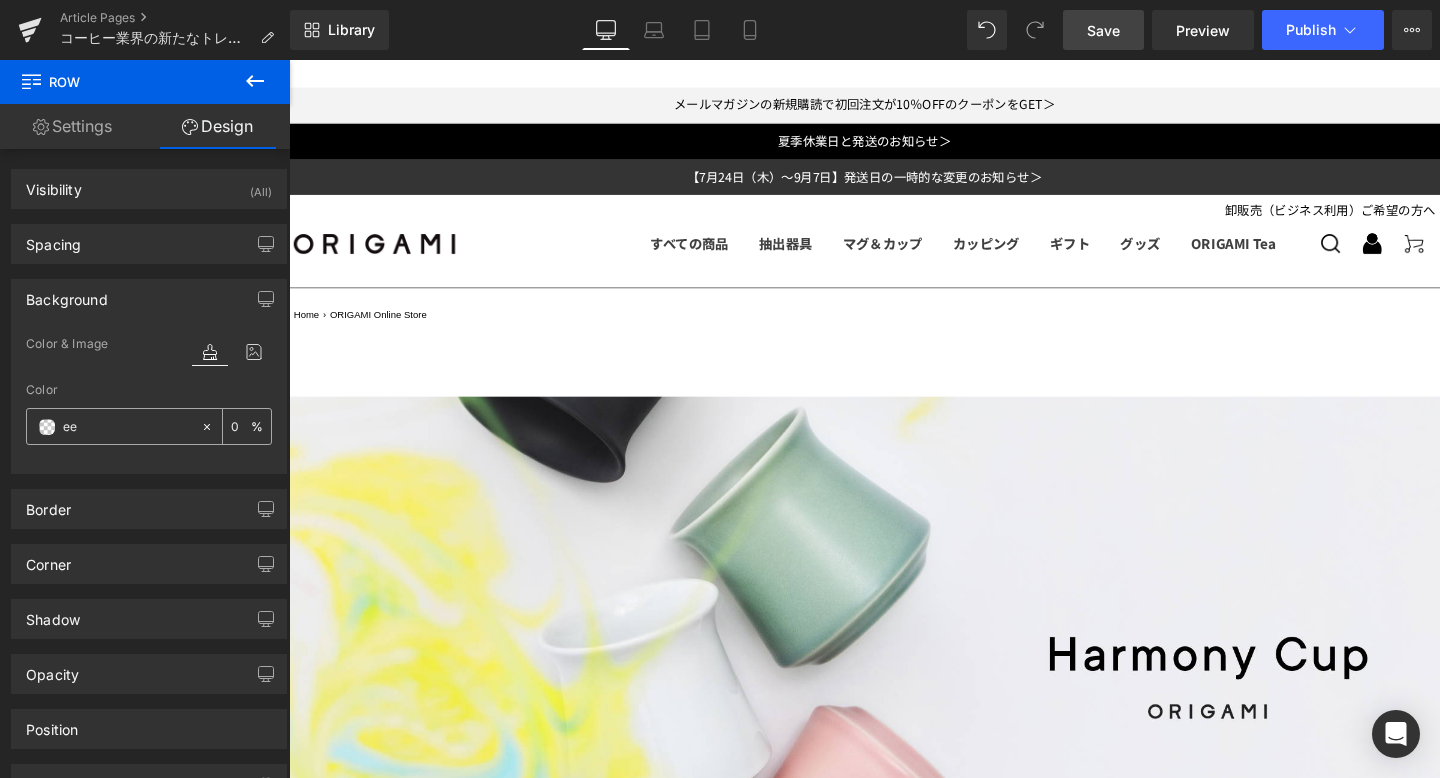 type on "eee" 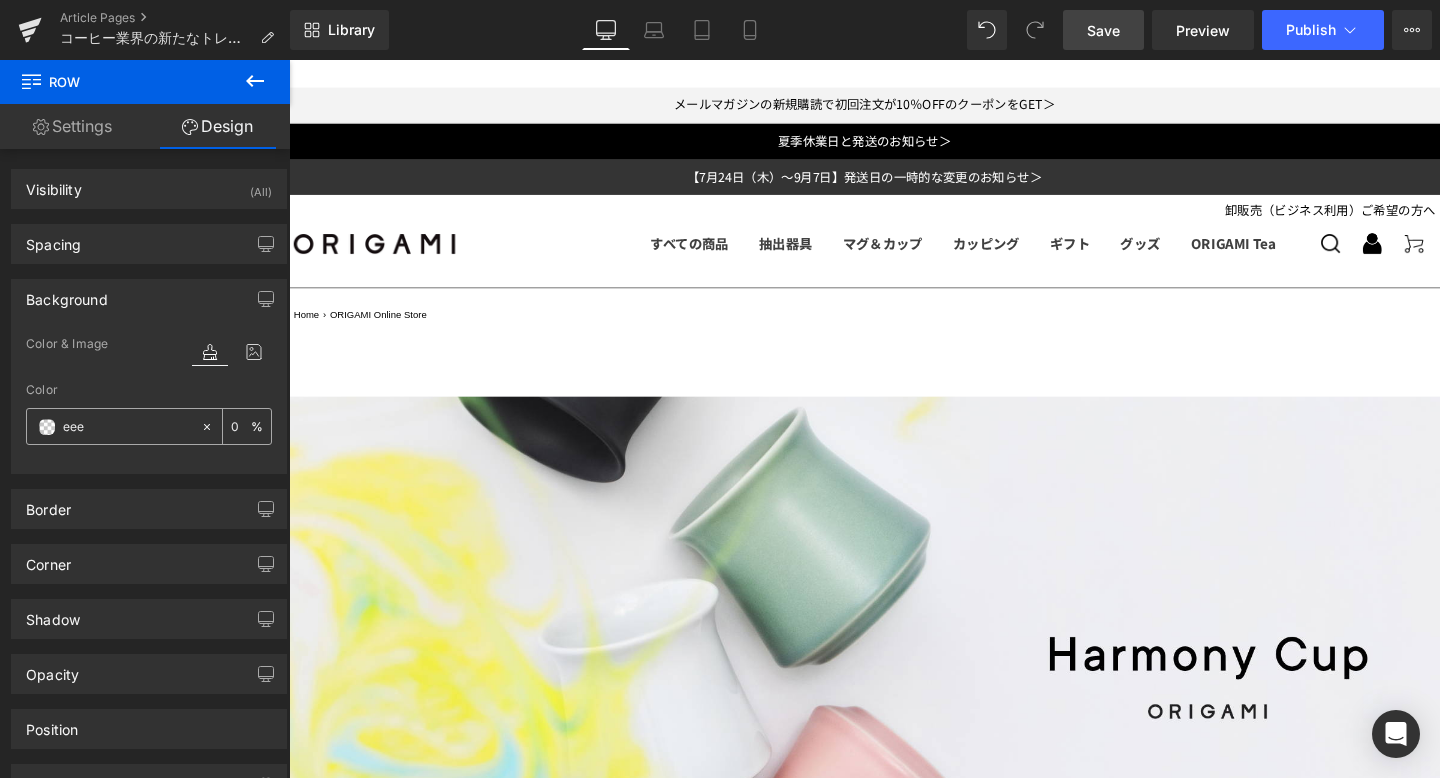 type on "100" 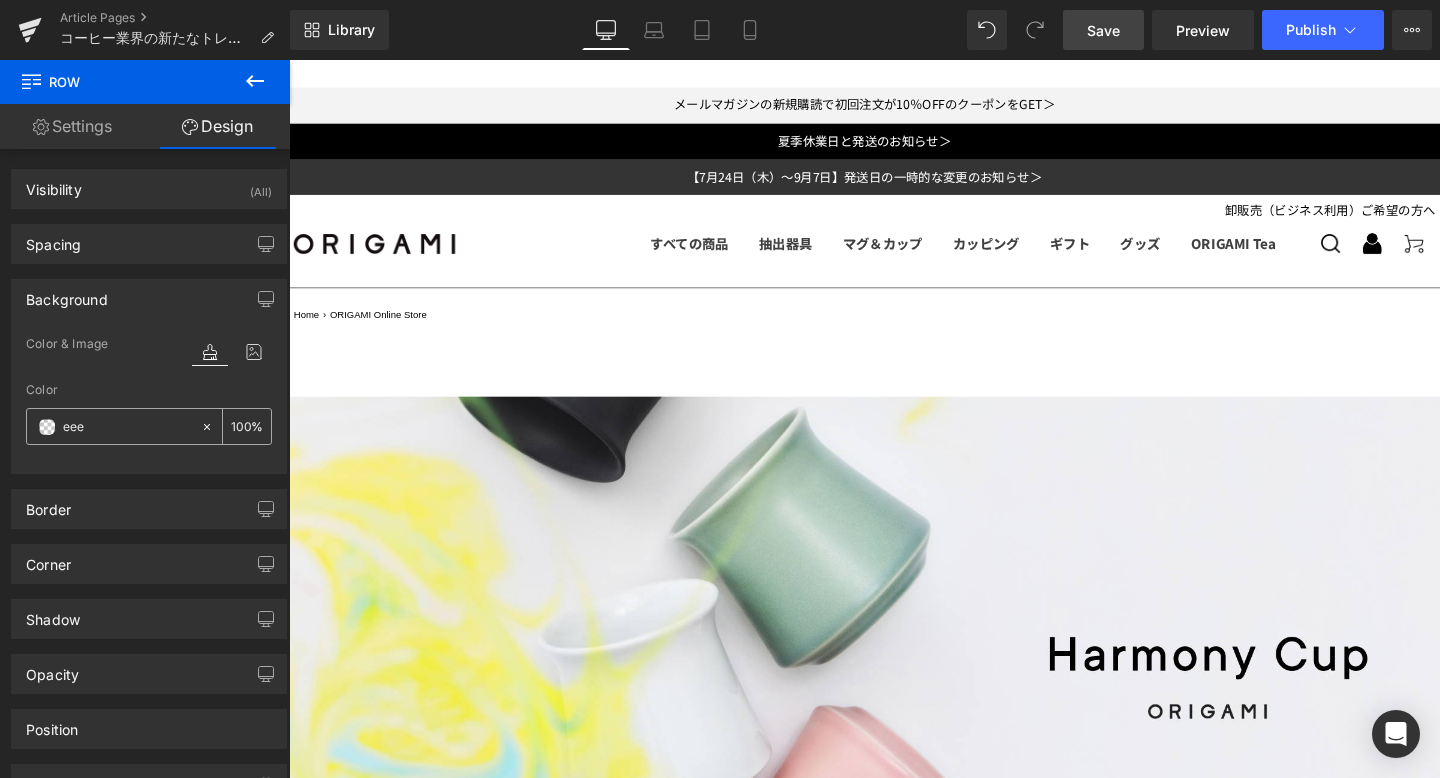 type on "eeee" 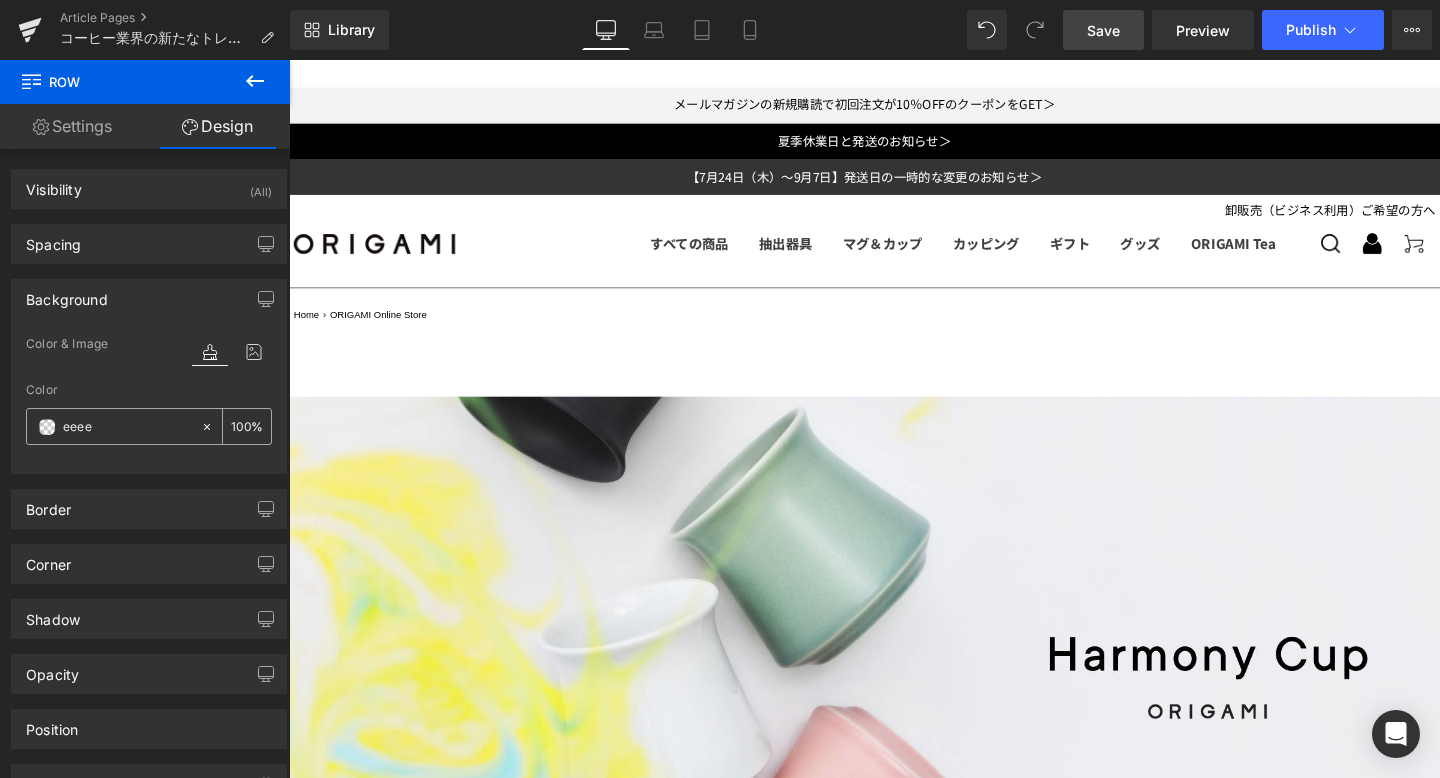 type on "93" 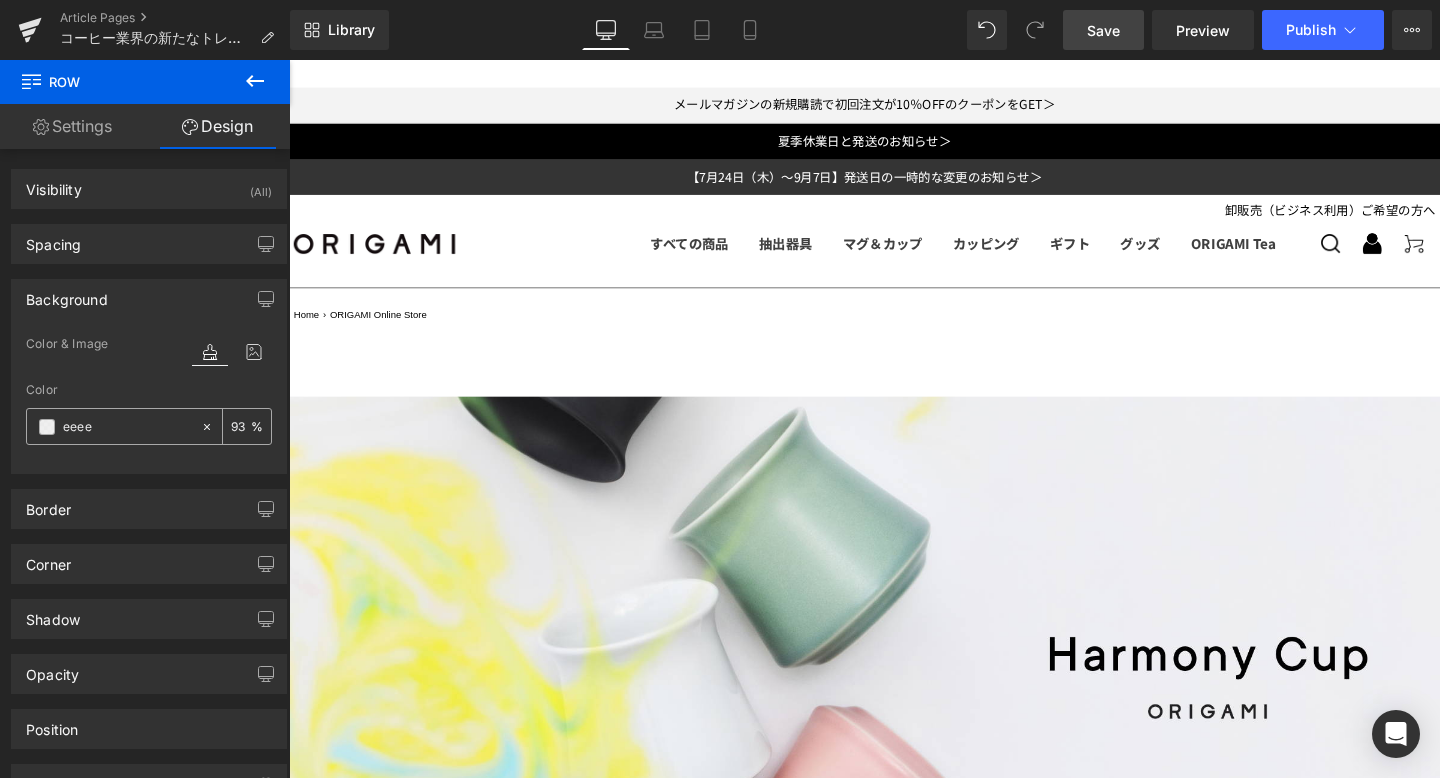 type on "eeeee" 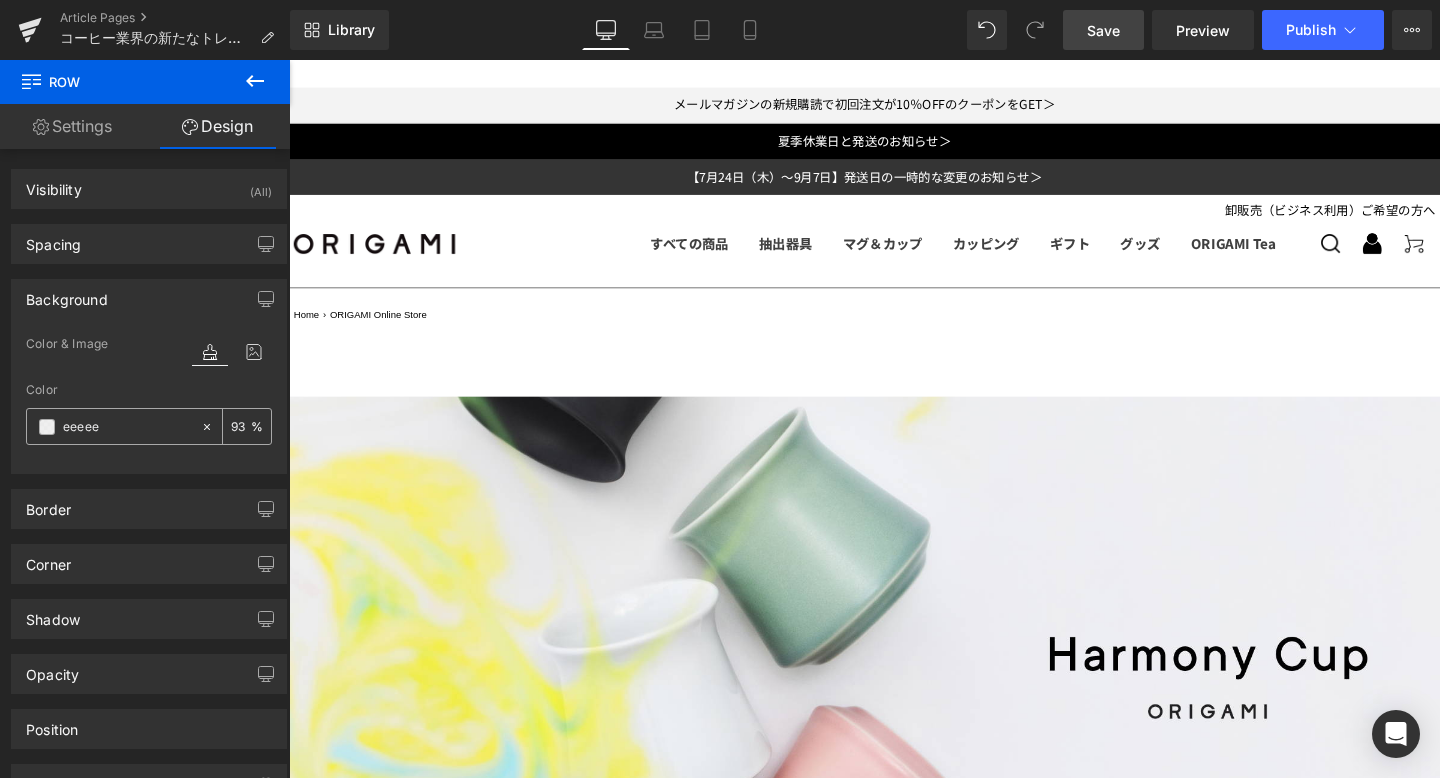 type on "0" 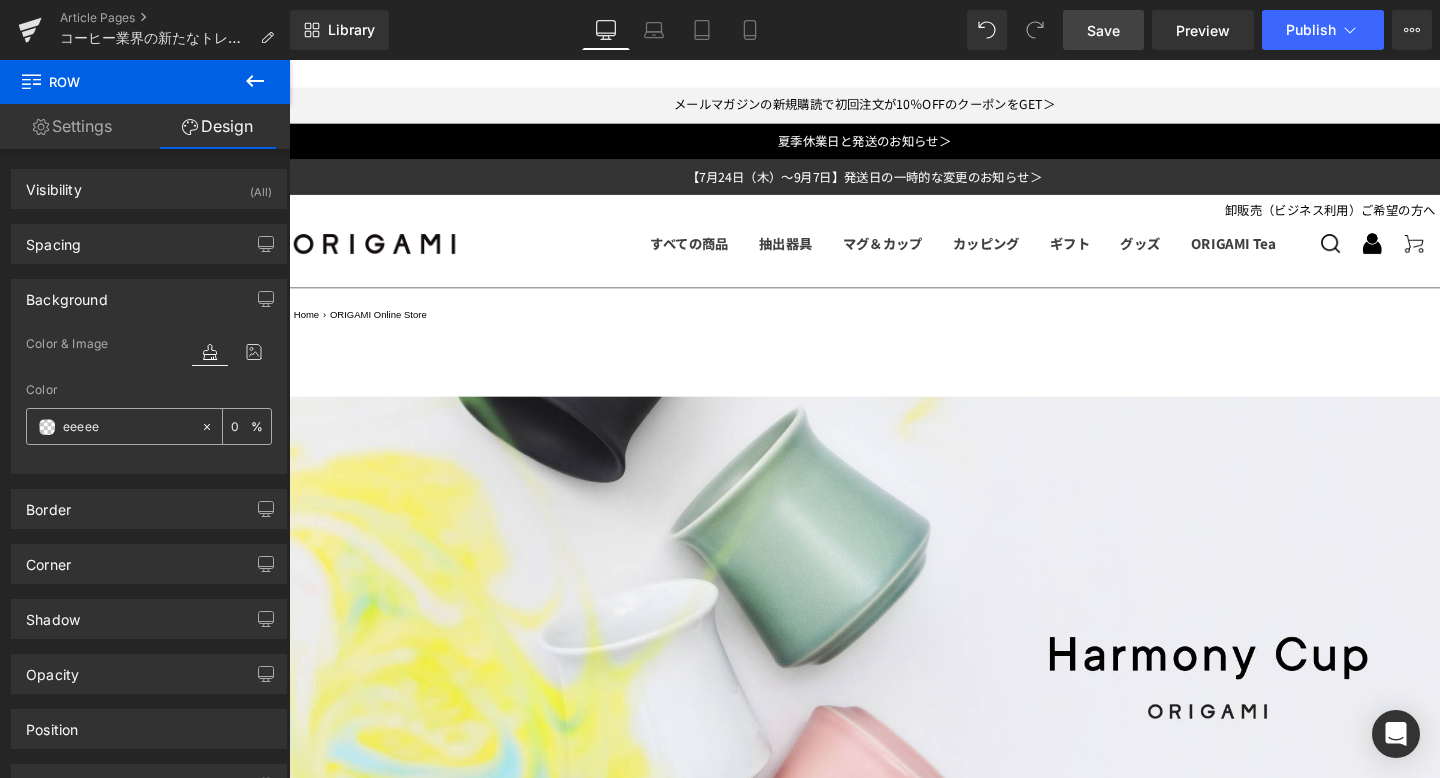 type on "eeeeee" 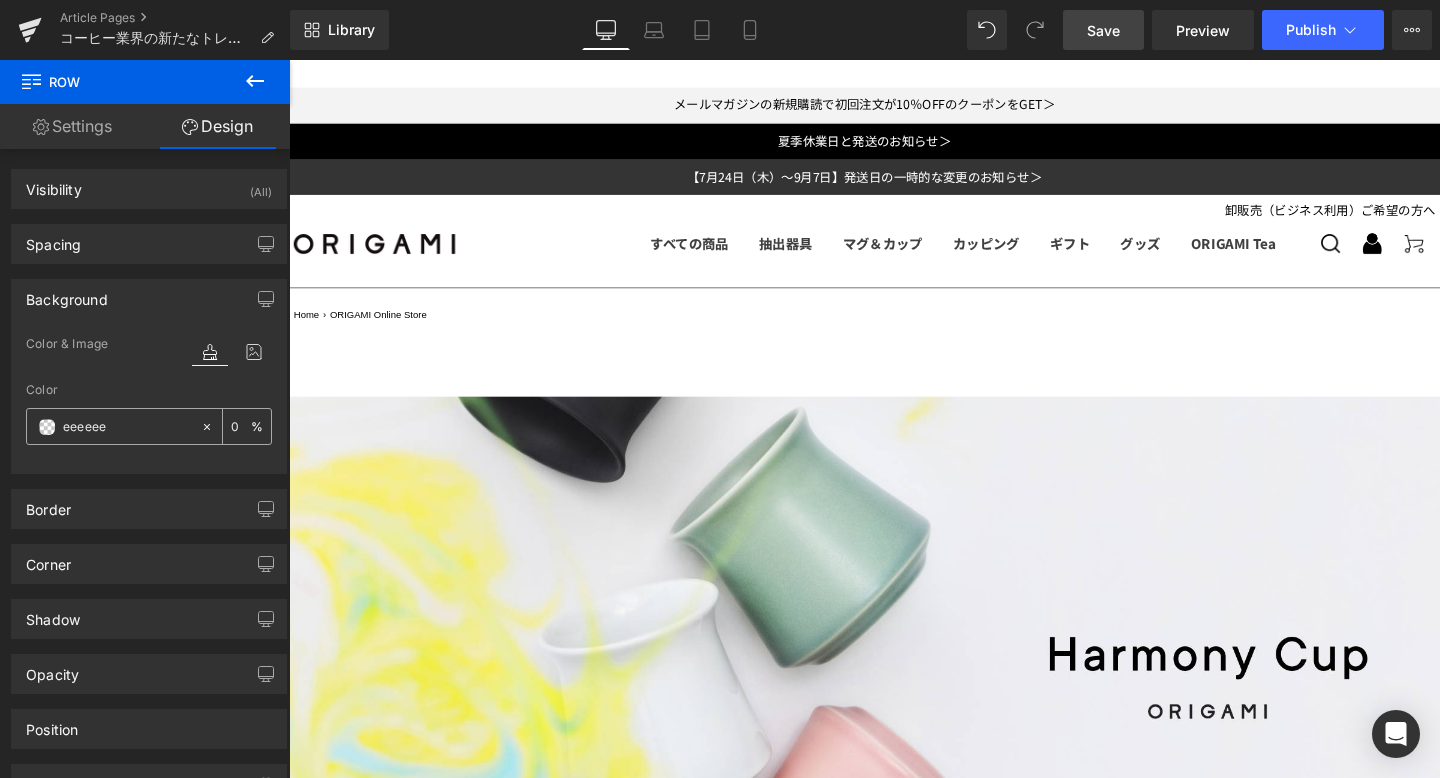 type on "100" 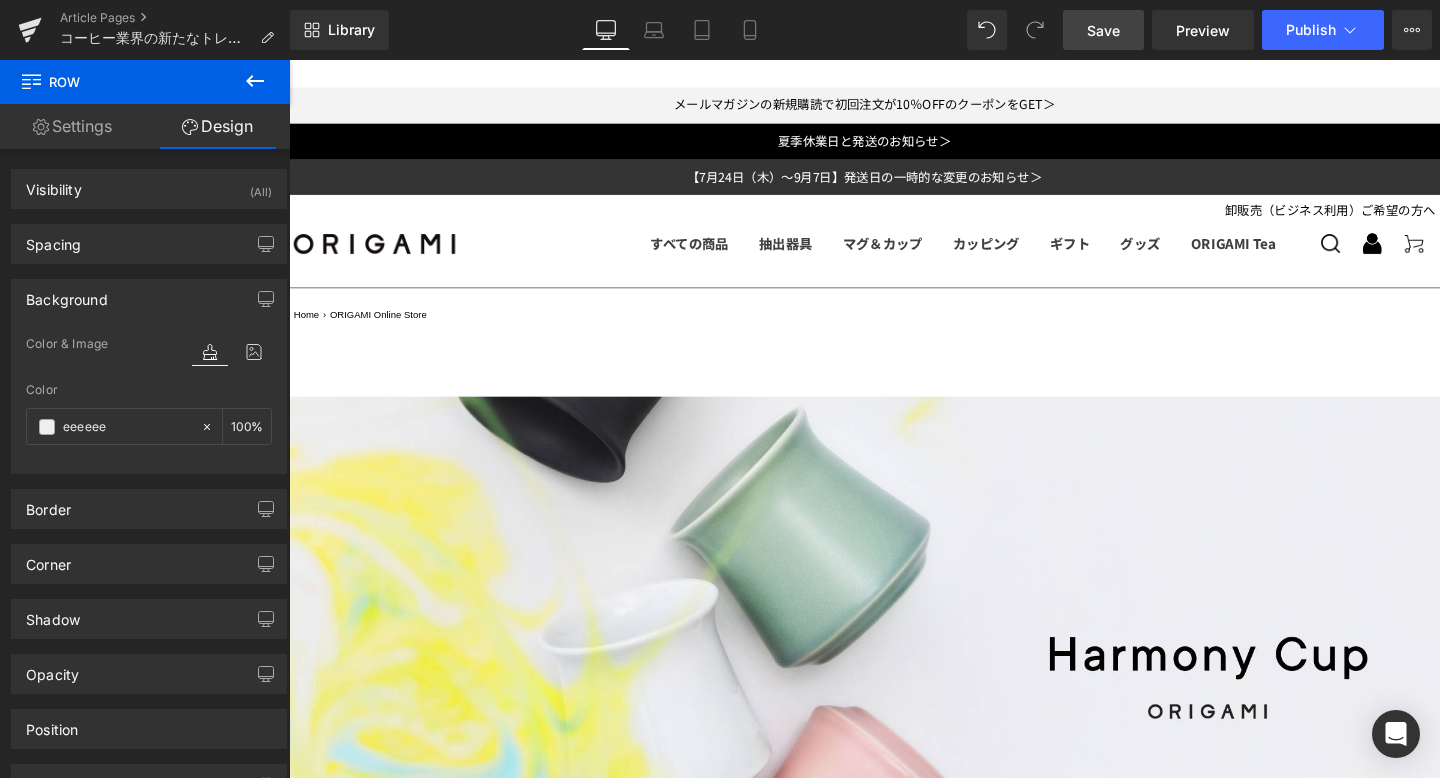 scroll, scrollTop: 0, scrollLeft: 0, axis: both 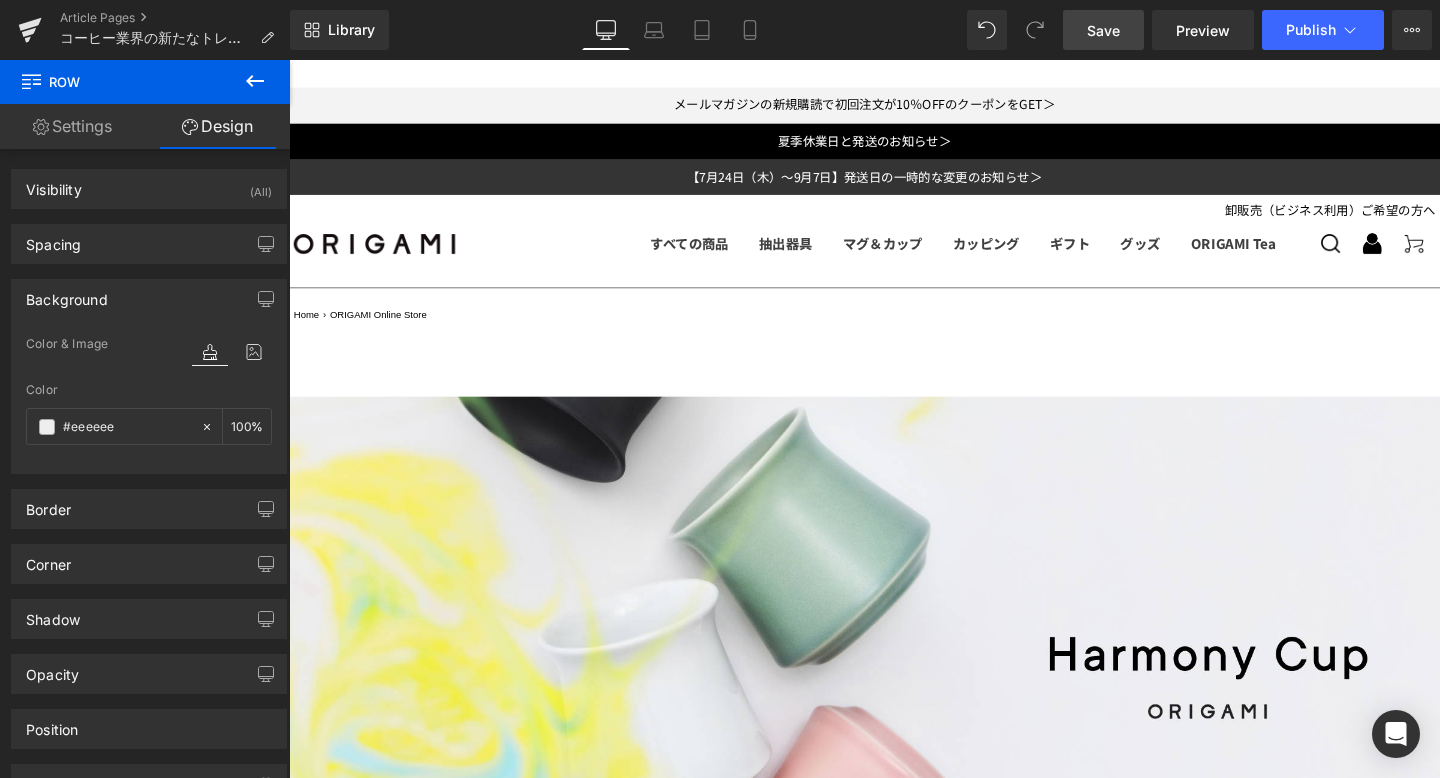 click on "Save" at bounding box center [1103, 30] 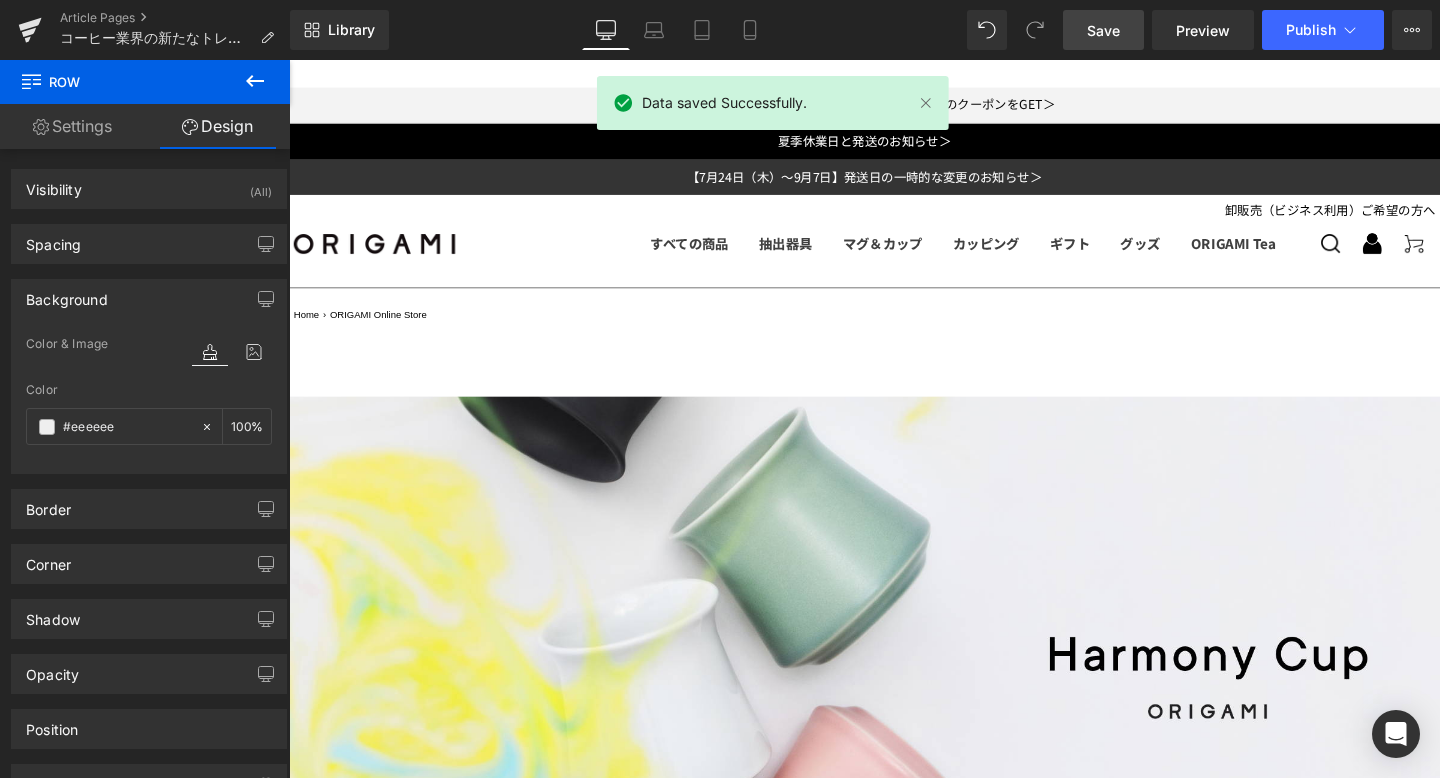 scroll, scrollTop: 2207, scrollLeft: 0, axis: vertical 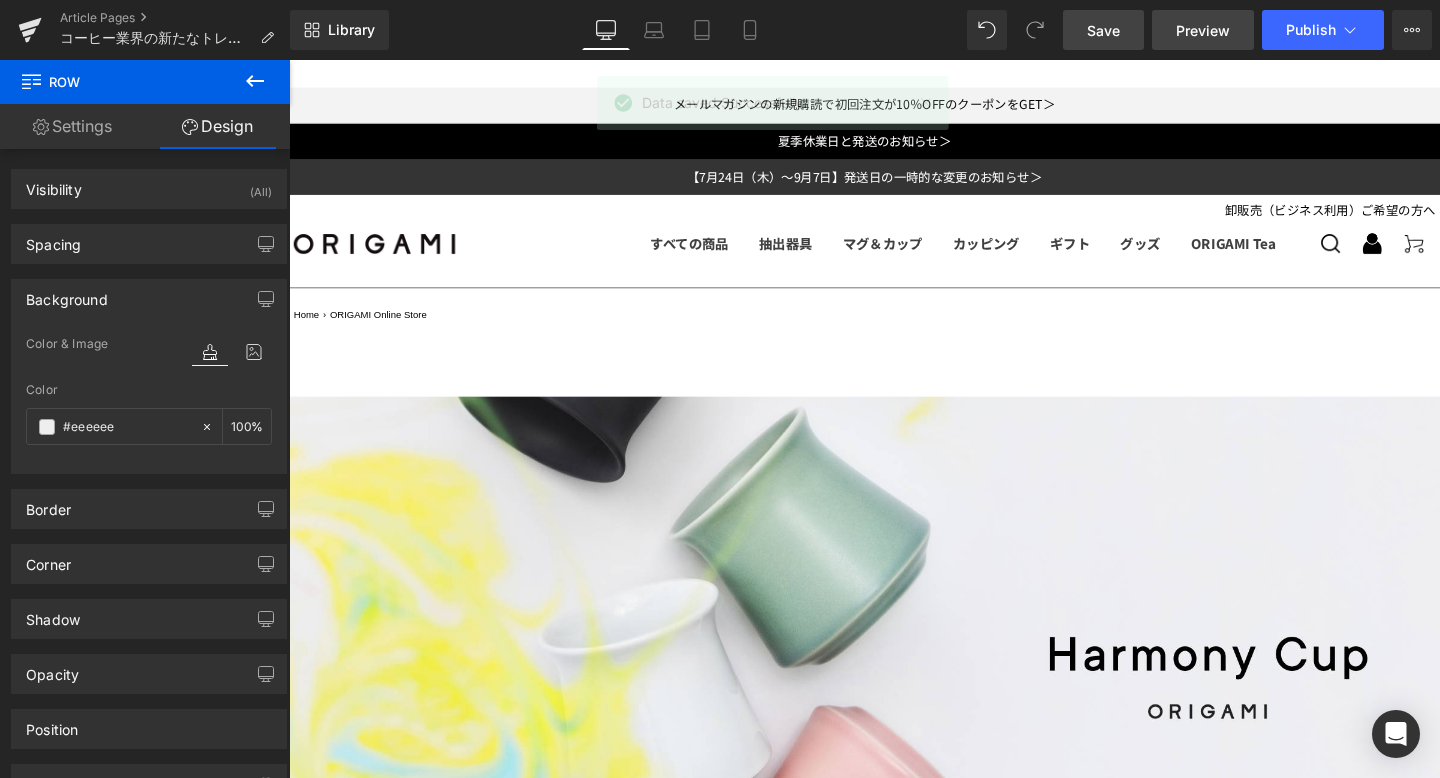 click on "Preview" at bounding box center (1203, 30) 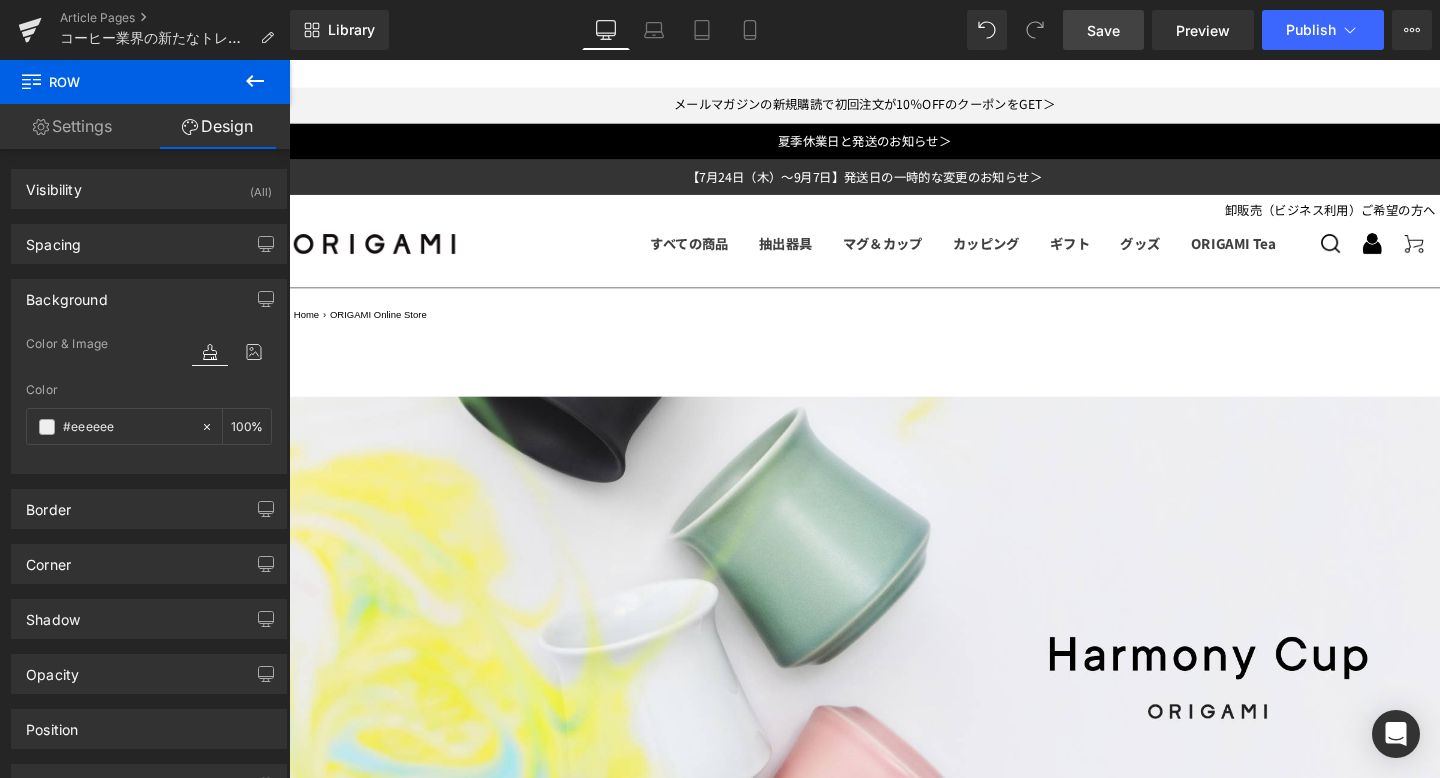 click on "Hero Banner   500px       コーヒー業界の新たなトレンド、 「香りとフレーバーの一体感」を追求し尽くした「Harmony Cup」が誕生。 Heading
-器具としての枠組みを超えていく。次世代のコーヒー体験を可能にする革新的なカップ-
Text Block         2025年9月8日（木）より、コーヒー業界の新しいトレンドである、「香りとフレーバーの一体感」を追求し、 特にスペシャルティコーヒーの持つ繊細な味わいを最大限に引き出すことを目指して開発した「Harmony Cup（ハーモニーカップ）」が登場します。 Text Block
Text Block         Image         About Ryan Wibawa 2011年よりSTRABUCKSにてコーヒー業界でのキャリアをスタート インタビュー記事はこちらからご覧ください。" at bounding box center [894, 1699] 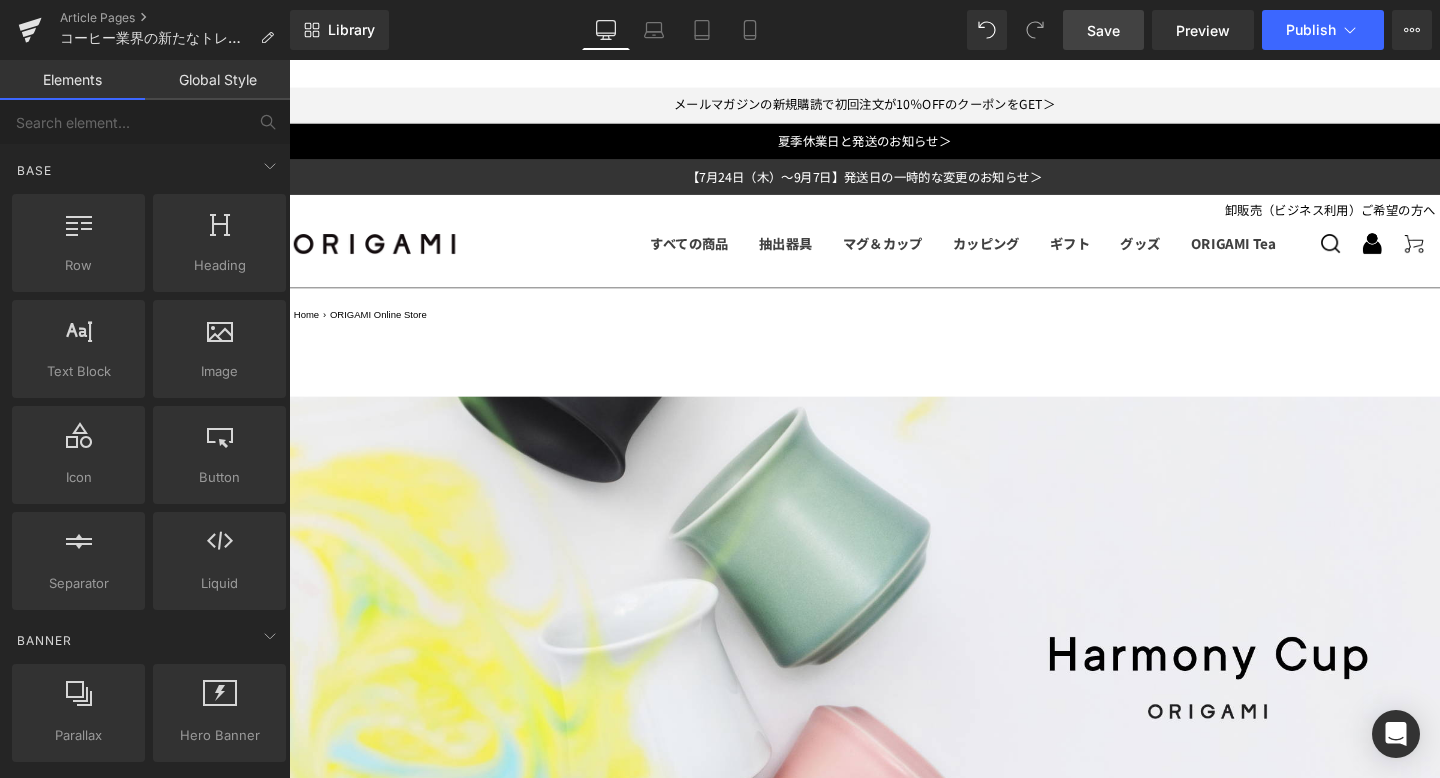 scroll, scrollTop: 2096, scrollLeft: 0, axis: vertical 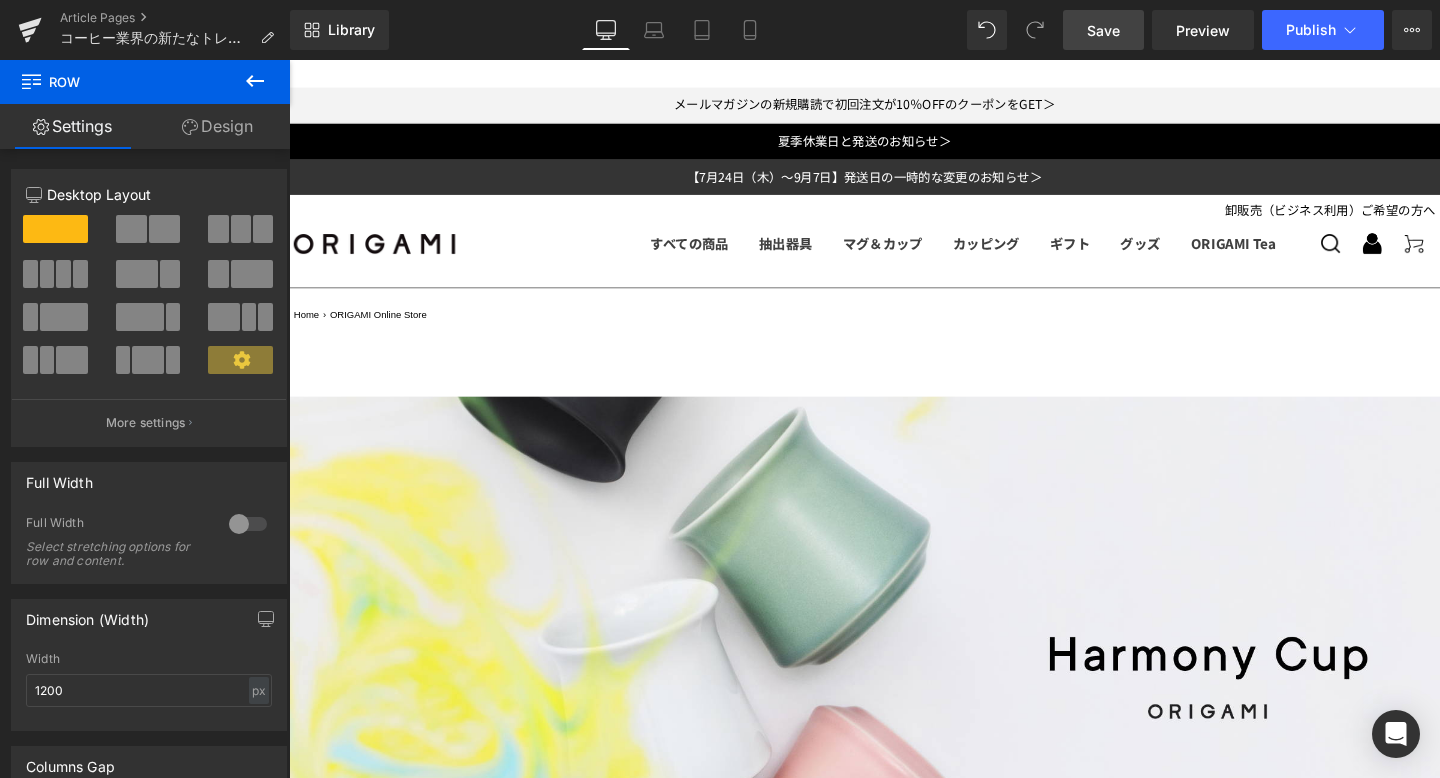 click on "コーヒー業界の新たなトレンド、 「香りとフレーバーの一体感」を追求し尽くした「Harmony Cup」が誕生。 Heading
-器具としての枠組みを超えていく。次世代のコーヒー体験を可能にする革新的なカップ-
Text Block         2025年9月8日（木）より、コーヒー業界の新しいトレンドである、「香りとフレーバーの一体感」を追求し、 特にスペシャルティコーヒーの持つ繊細な味わいを最大限に引き出すことを目指して開発した「Harmony Cup（ハーモニーカップ）」が登場します。 Text Block
インドネシアのブリューワーズチャンピオン(2016年/2024年)であるRyanWibawa氏（以下、Ryan氏）の「特に香りにフォーカスをあてたカップが作れないか」という提案から生まれた「ORIGAMI ハーモニーカップ」。
Text Block         Image" at bounding box center (894, 1639) 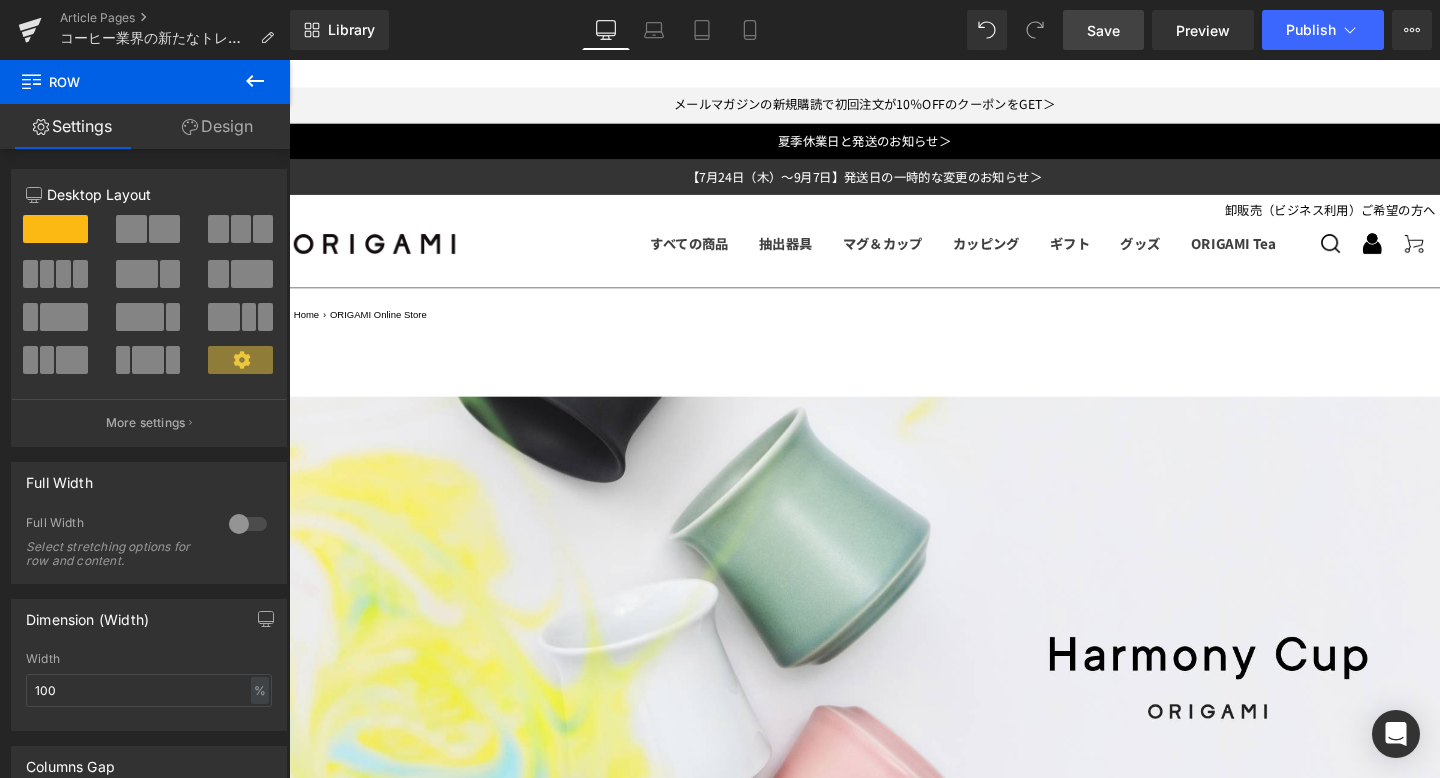 scroll, scrollTop: 1932, scrollLeft: 0, axis: vertical 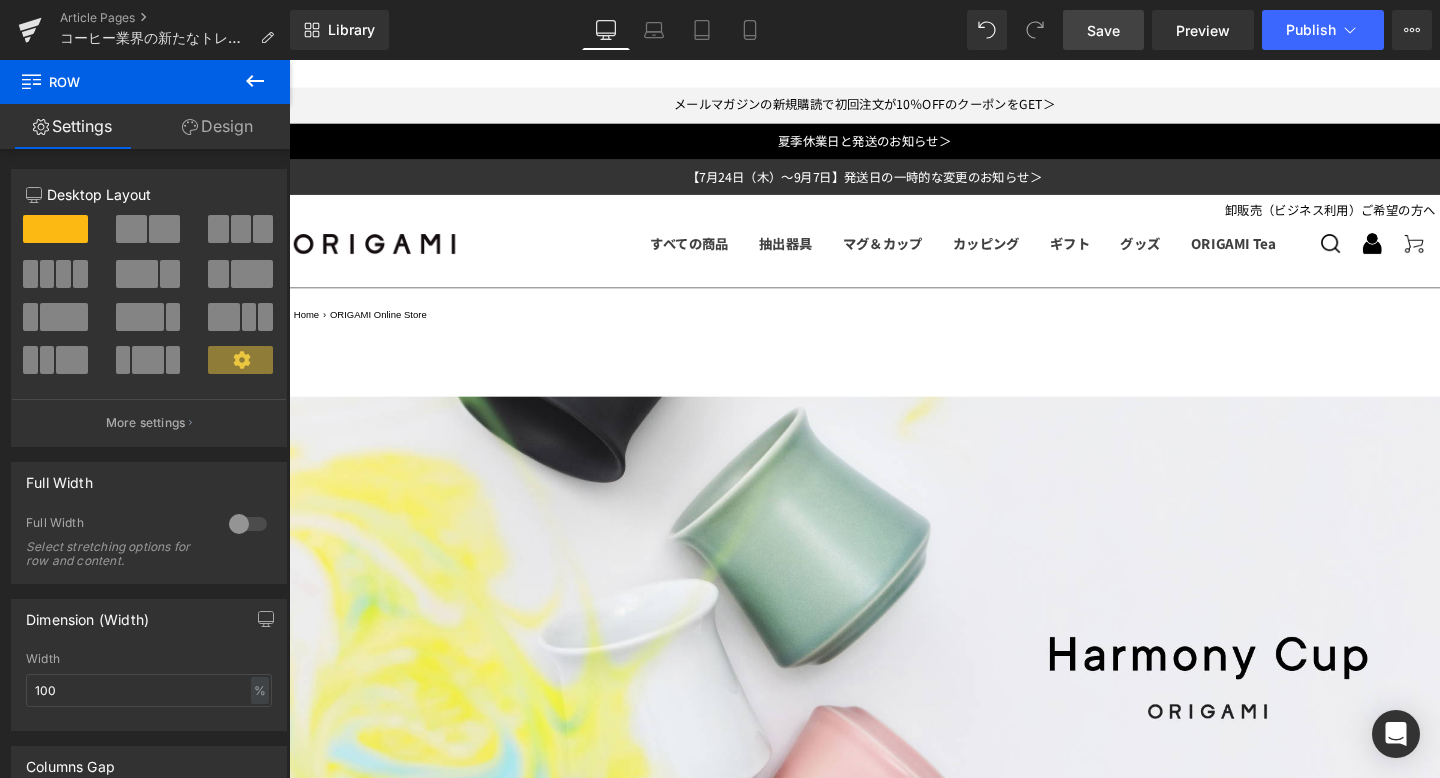 click at bounding box center [307, 2330] 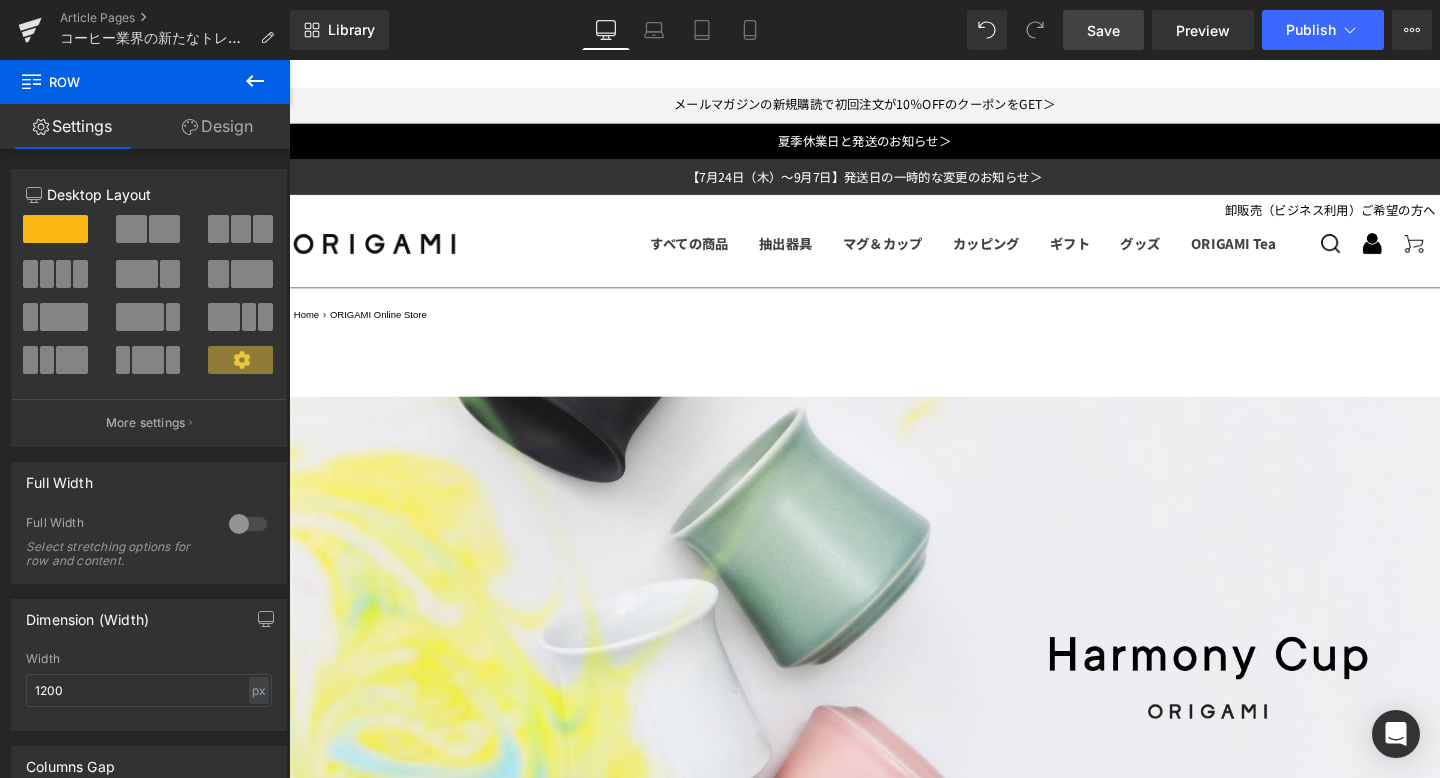 click on "Design" at bounding box center (217, 126) 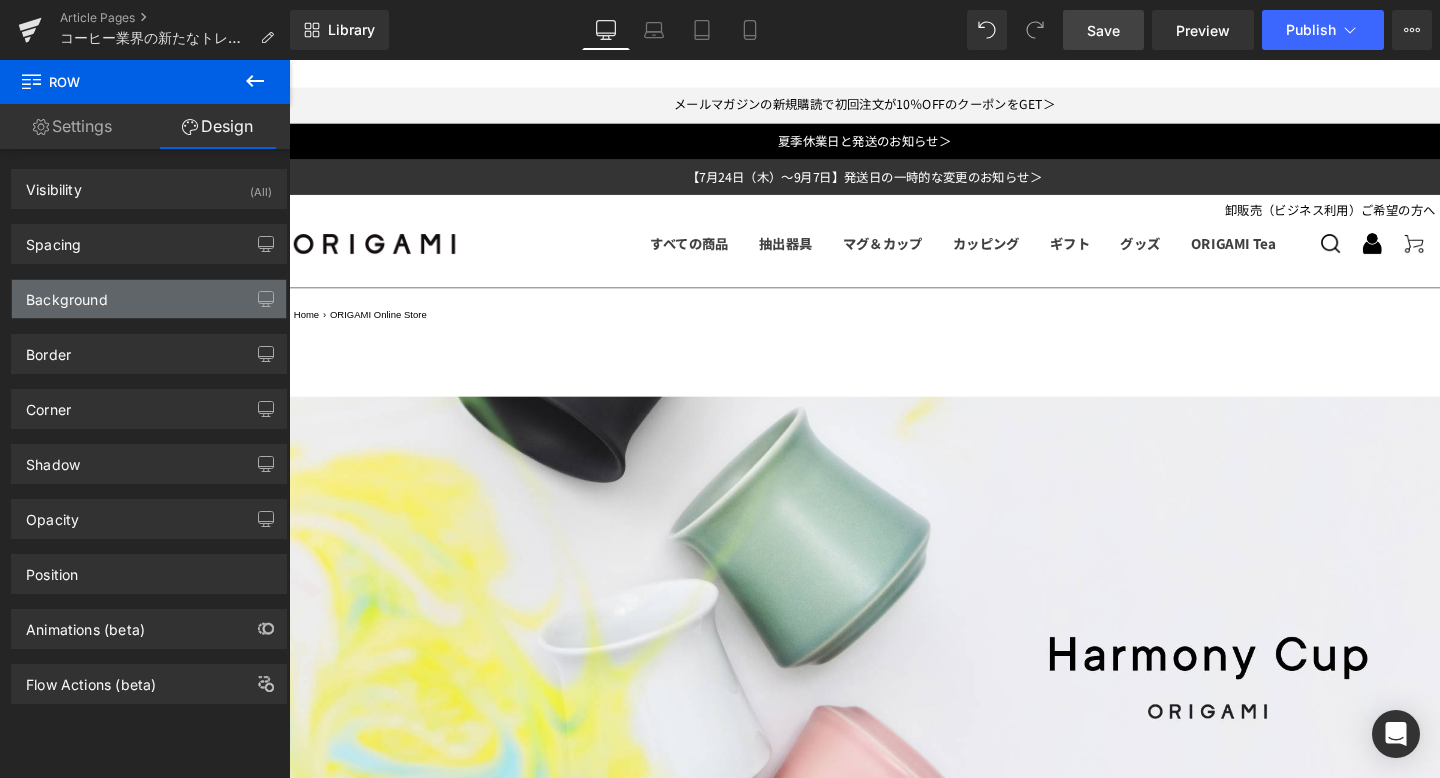 click on "Background" at bounding box center (149, 299) 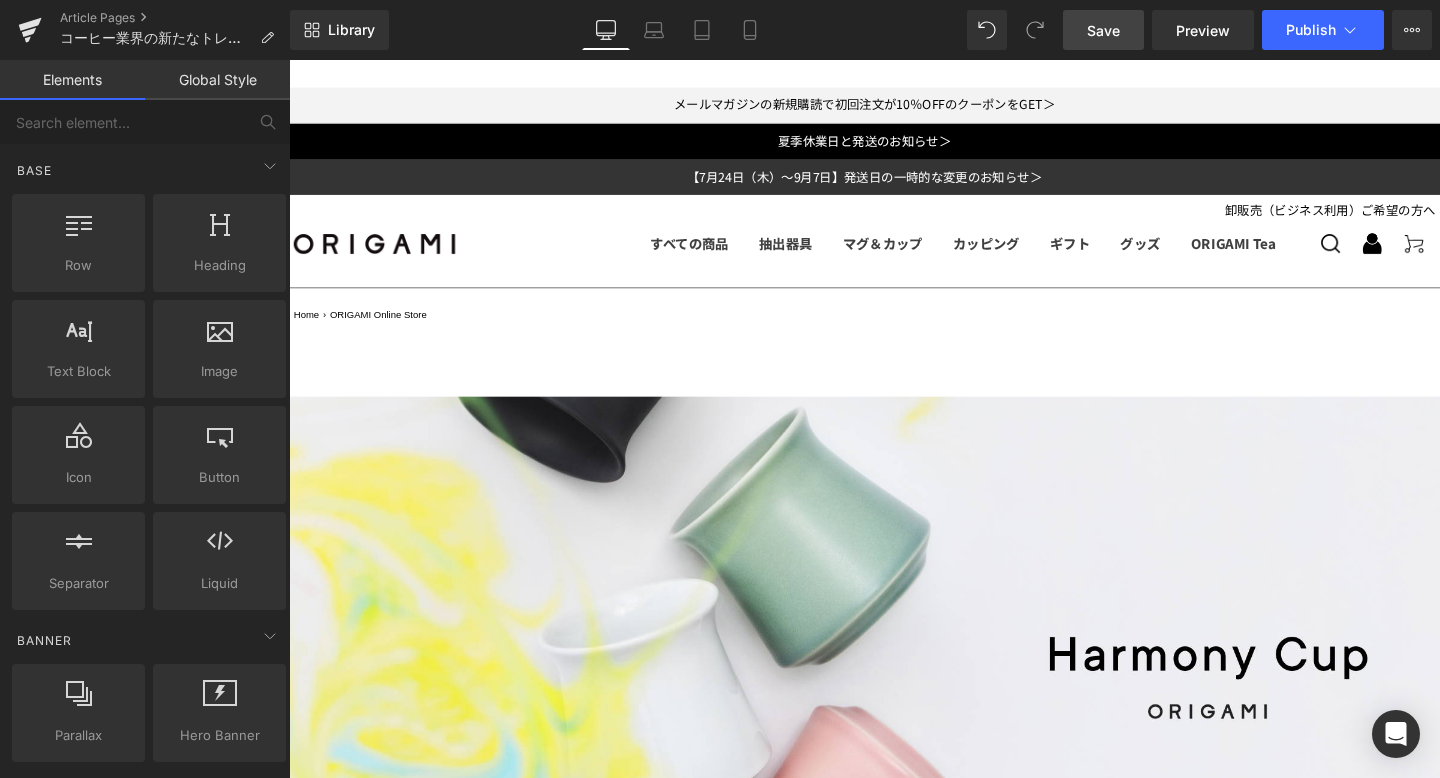 click on "Hero Banner   500px       コーヒー業界の新たなトレンド、 「香りとフレーバーの一体感」を追求し尽くした「Harmony Cup」が誕生。 Heading
-器具としての枠組みを超えていく。次世代のコーヒー体験を可能にする革新的なカップ-
Text Block         2025年9月8日（木）より、コーヒー業界の新しいトレンドである、「香りとフレーバーの一体感」を追求し、 特にスペシャルティコーヒーの持つ繊細な味わいを最大限に引き出すことを目指して開発した「Harmony Cup（ハーモニーカップ）」が登場します。 Text Block
Text Block         Image         About Ryan Wibawa 2011年よりSTRABUCKSにてコーヒー業界でのキャリアをスタート インタビュー記事はこちらからご覧ください。" at bounding box center [894, 1699] 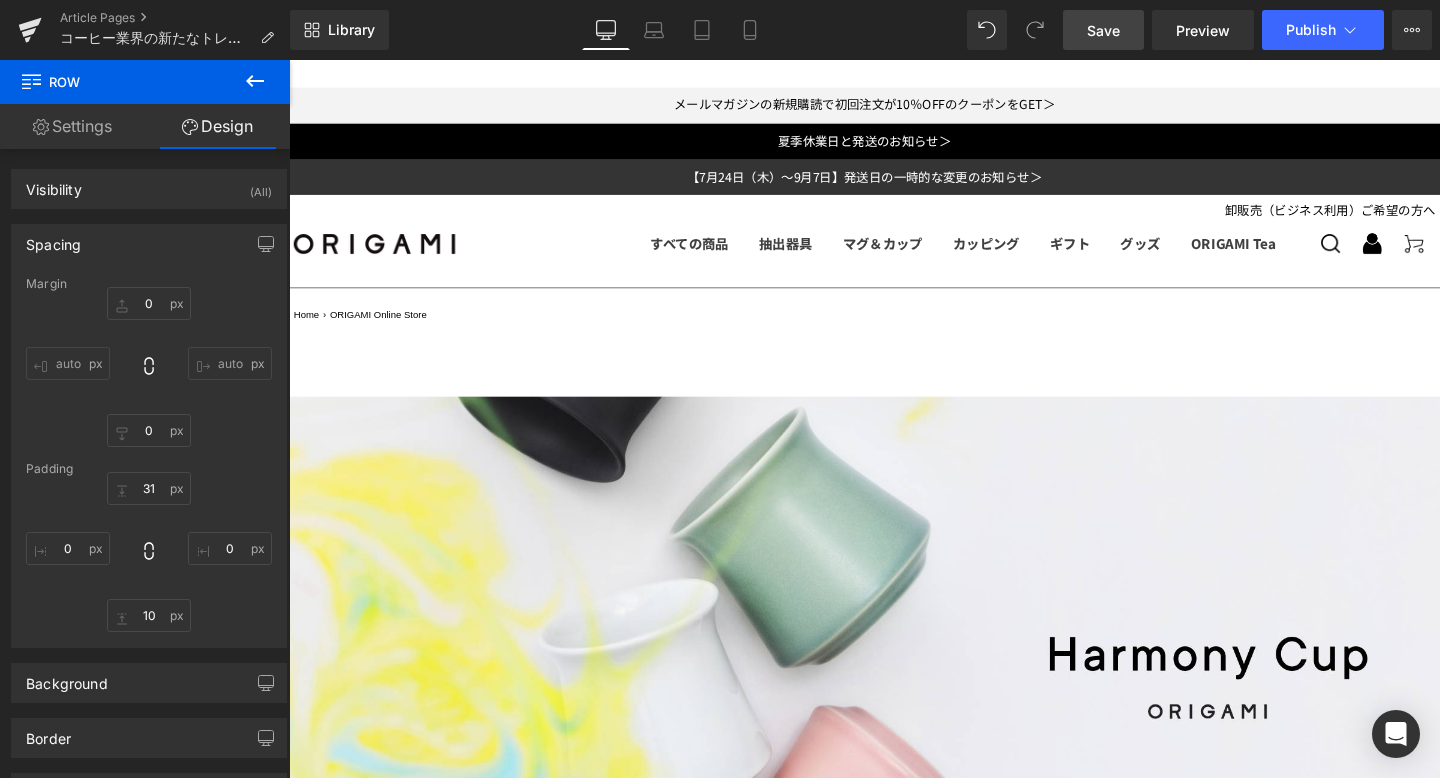 click on "Design" at bounding box center (217, 126) 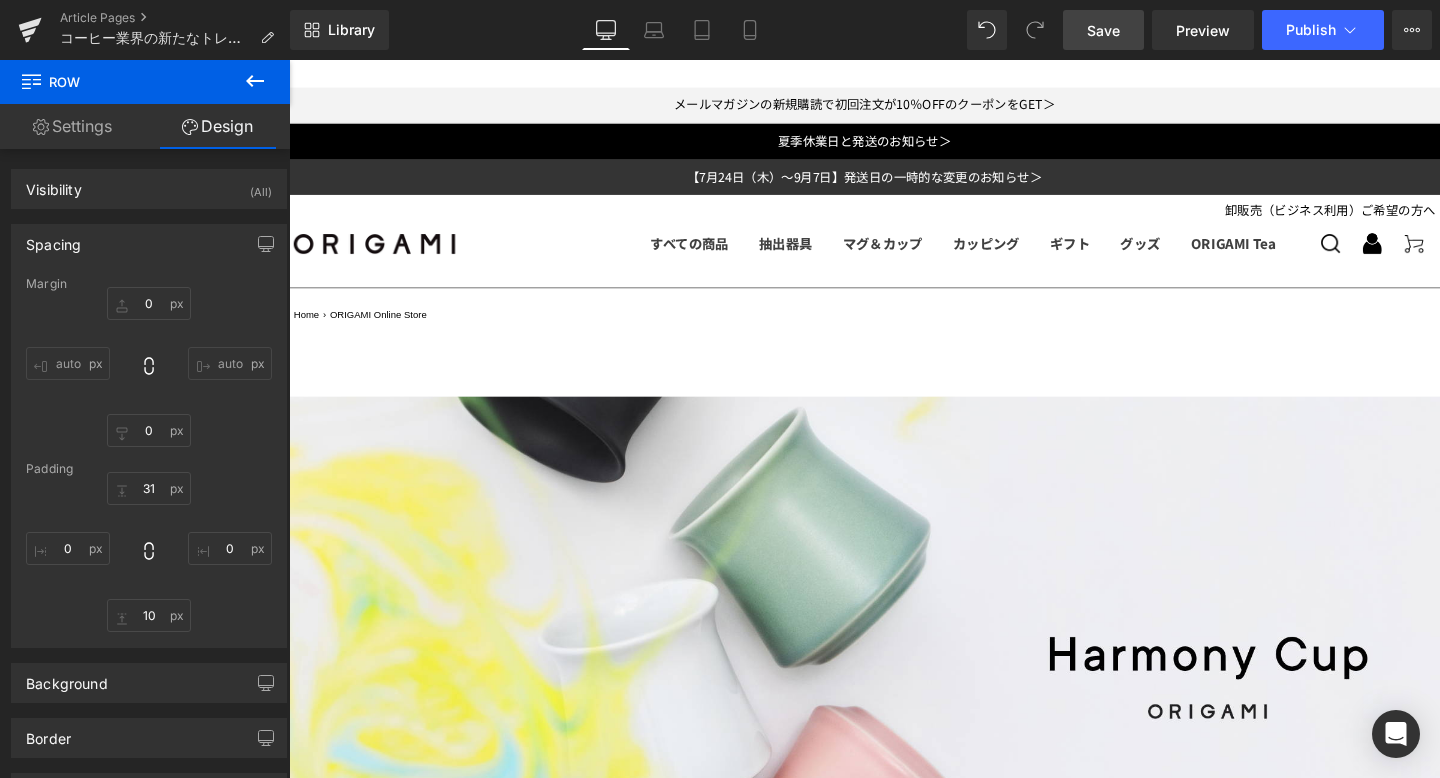 click on "Settings" at bounding box center [72, 126] 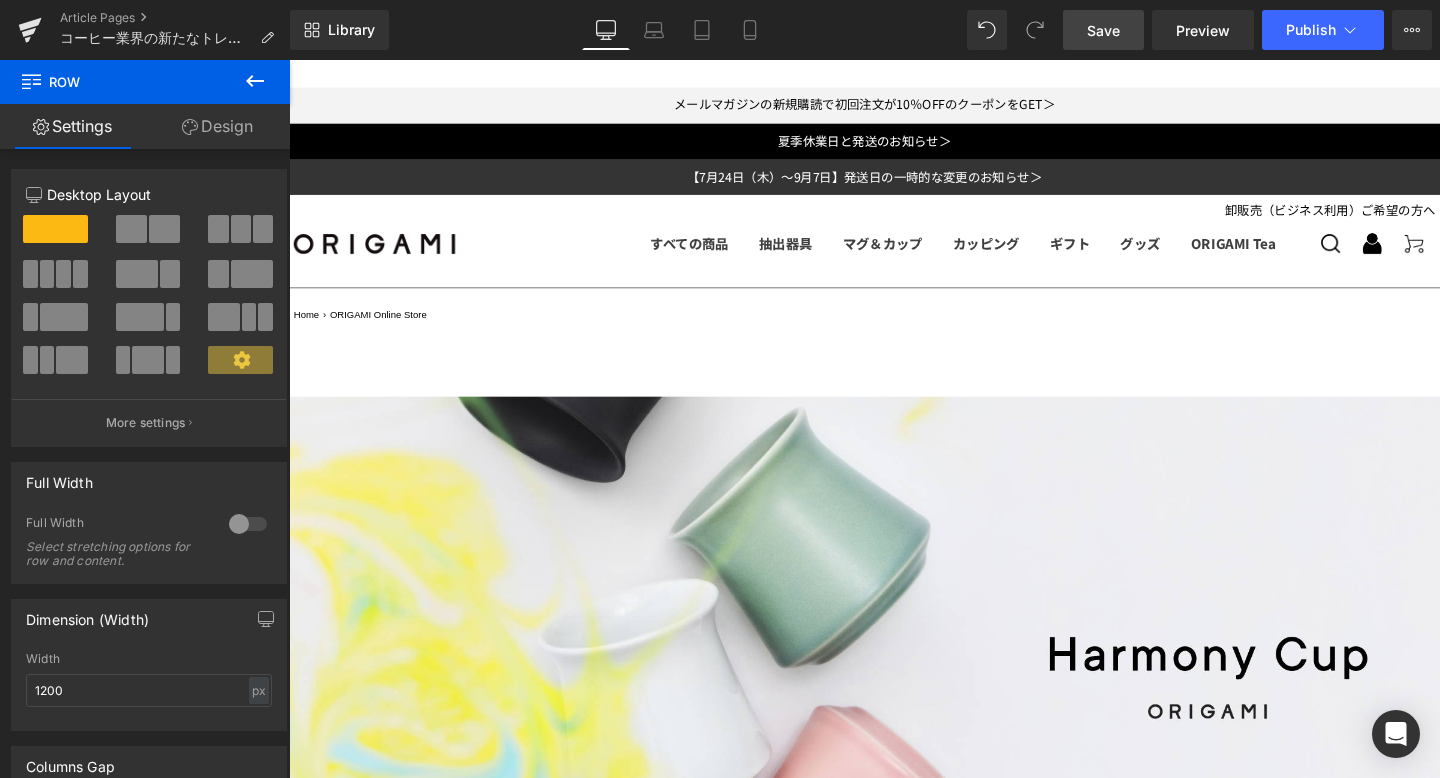 click on "Design" at bounding box center (217, 126) 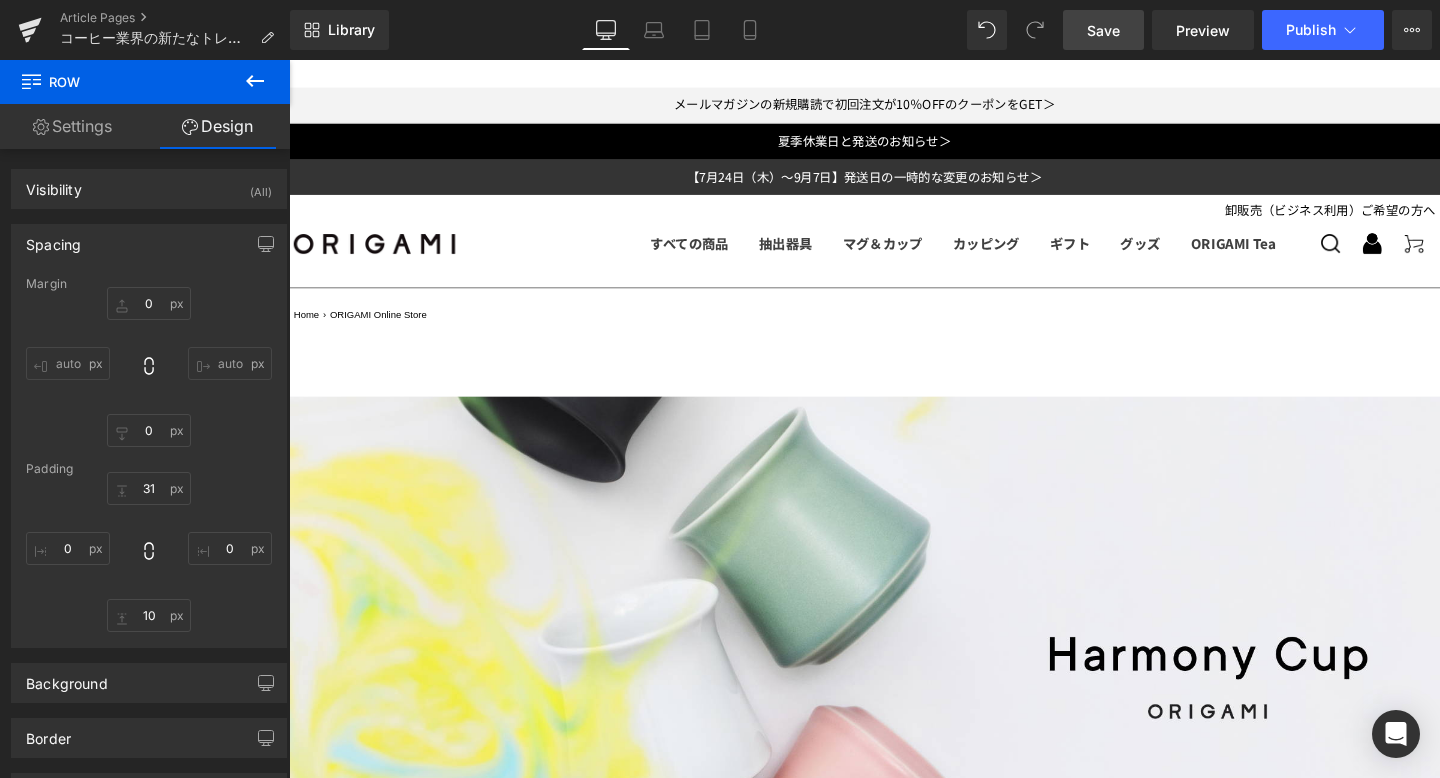 type on "0" 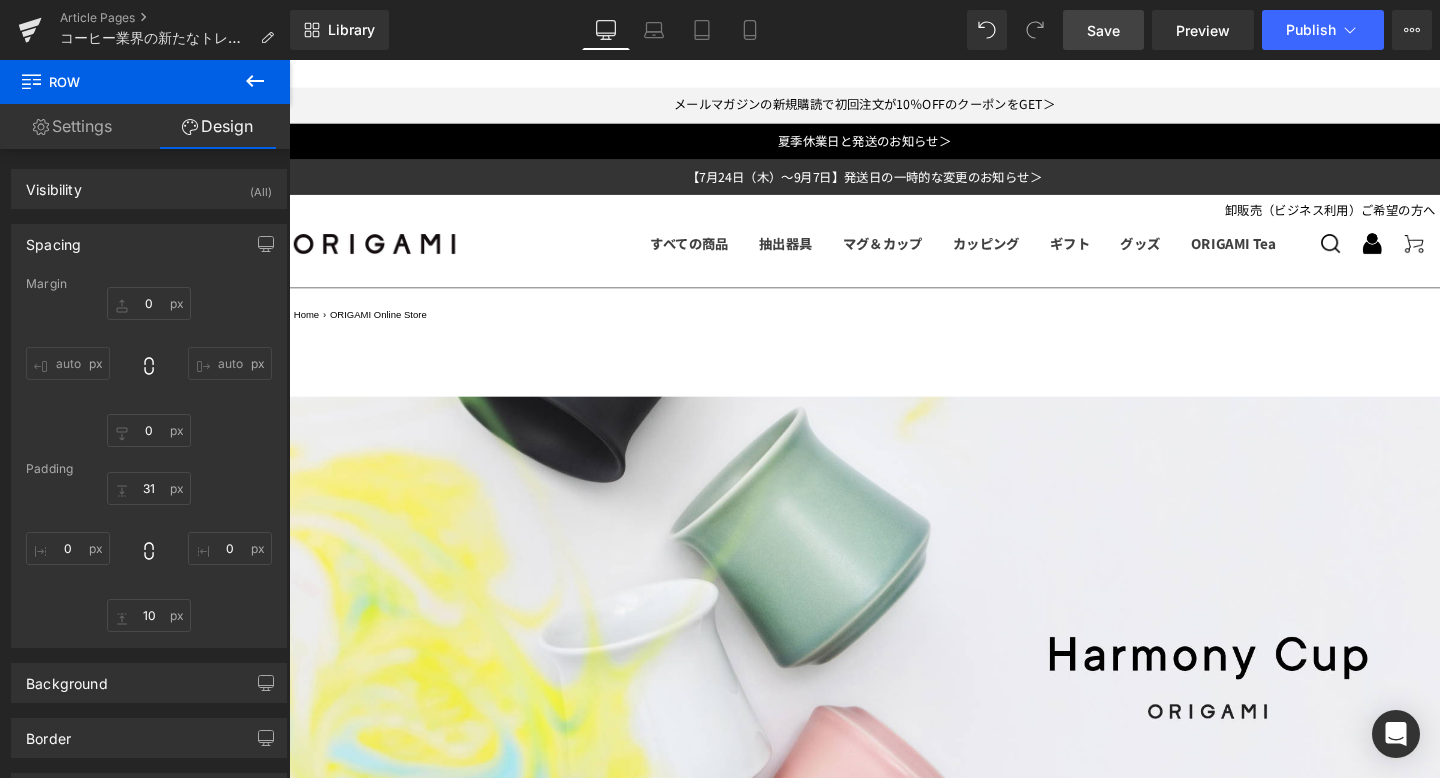 type on "0" 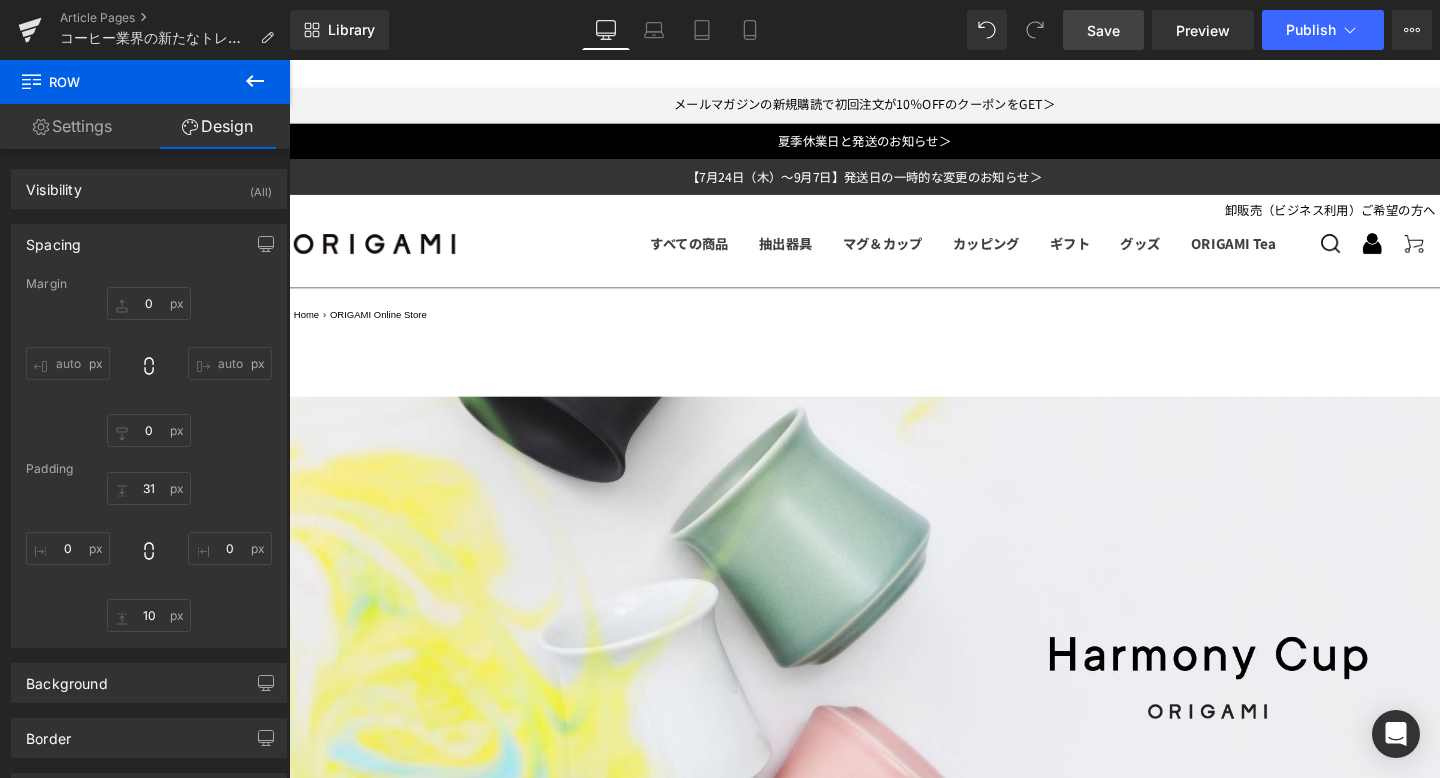 scroll, scrollTop: 1971, scrollLeft: 0, axis: vertical 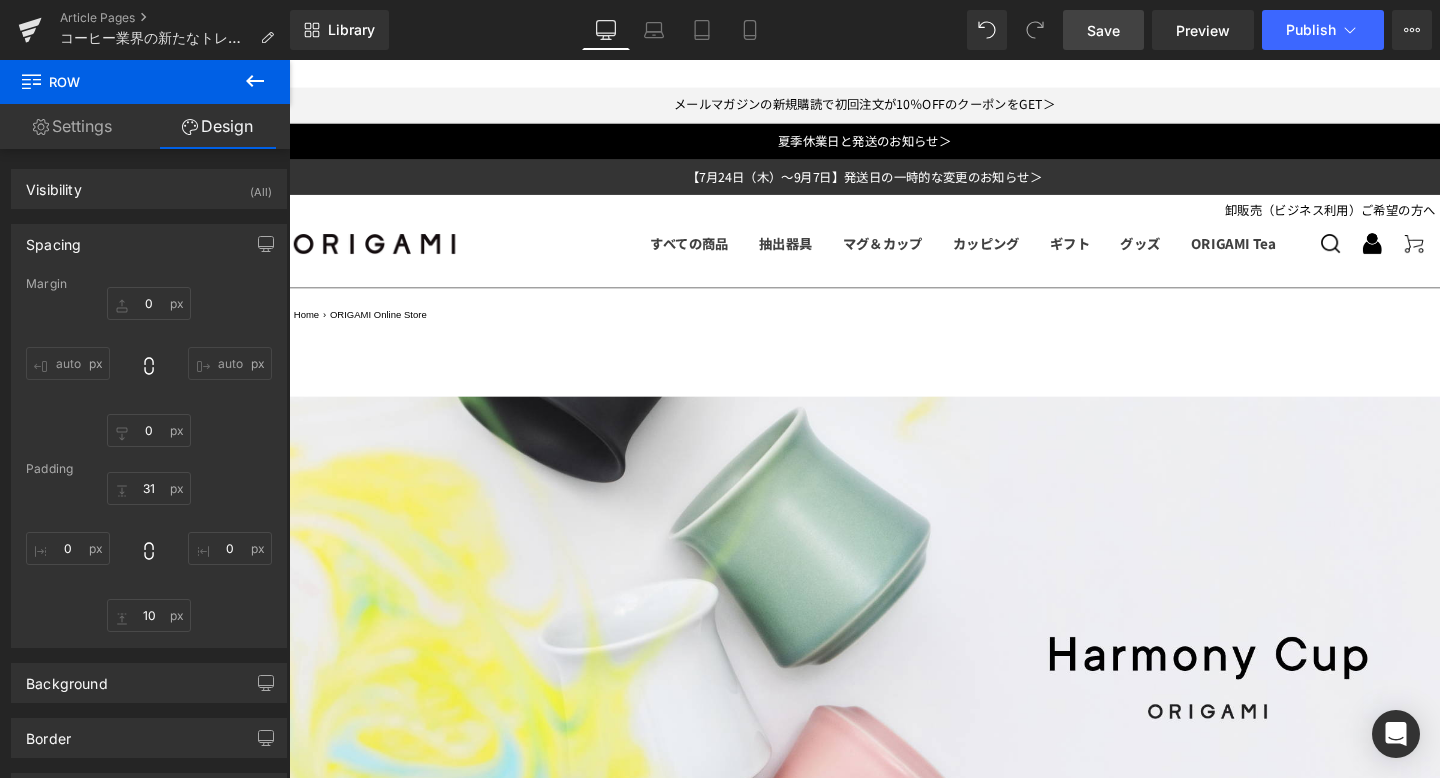 click on "Hero Banner   500px       コーヒー業界の新たなトレンド、 「香りとフレーバーの一体感」を追求し尽くした「Harmony Cup」が誕生。 Heading
-器具としての枠組みを超えていく。次世代のコーヒー体験を可能にする革新的なカップ-
Text Block         2025年9月8日（木）より、コーヒー業界の新しいトレンドである、「香りとフレーバーの一体感」を追求し、 特にスペシャルティコーヒーの持つ繊細な味わいを最大限に引き出すことを目指して開発した「Harmony Cup（ハーモニーカップ）」が登場します。 Text Block
Text Block         Image         About Ryan Wibawa 2011年よりSTRABUCKSにてコーヒー業界でのキャリアをスタート インタビュー記事はこちらからご覧ください。" at bounding box center (894, 1654) 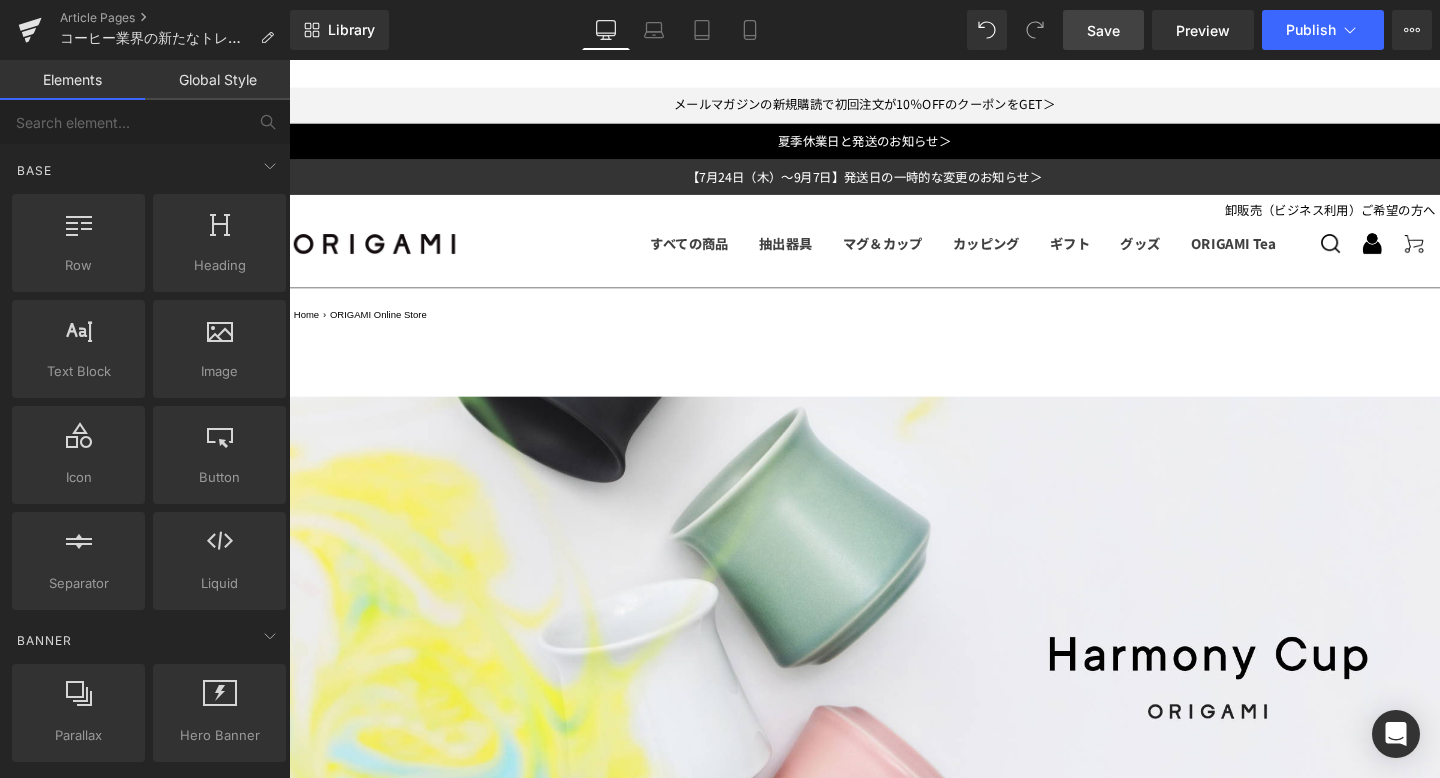 scroll, scrollTop: 2048, scrollLeft: 0, axis: vertical 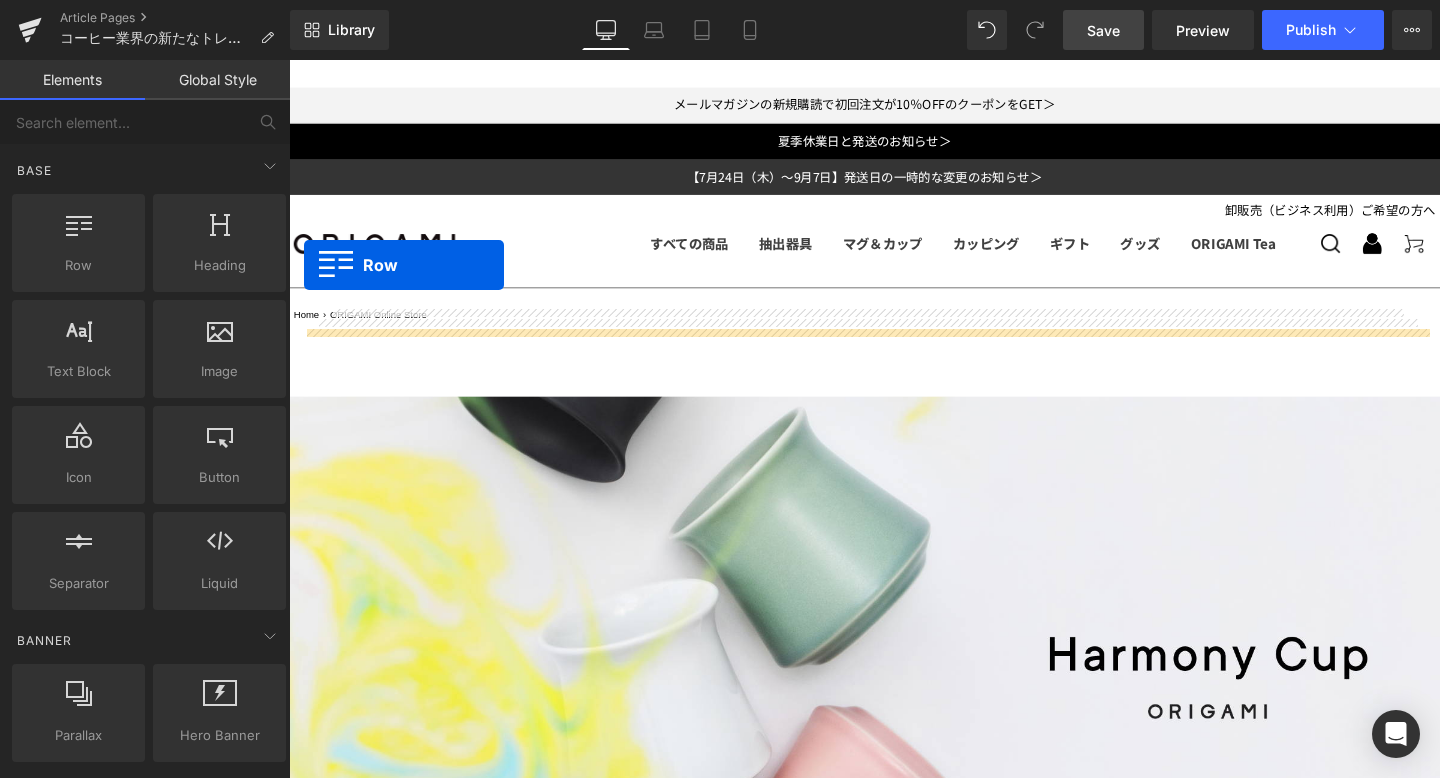 drag, startPoint x: 312, startPoint y: 354, endPoint x: 305, endPoint y: 275, distance: 79.30952 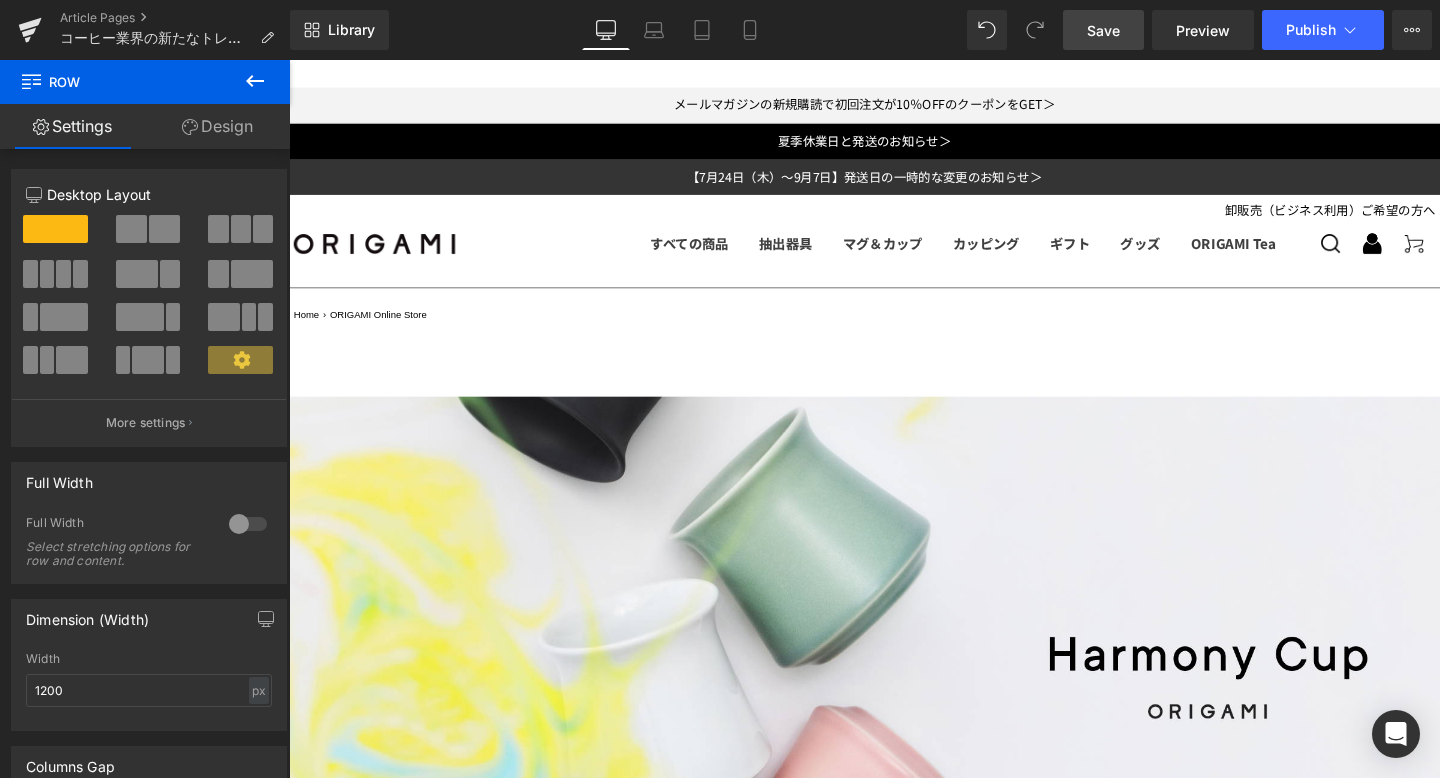 scroll, scrollTop: 1962, scrollLeft: 0, axis: vertical 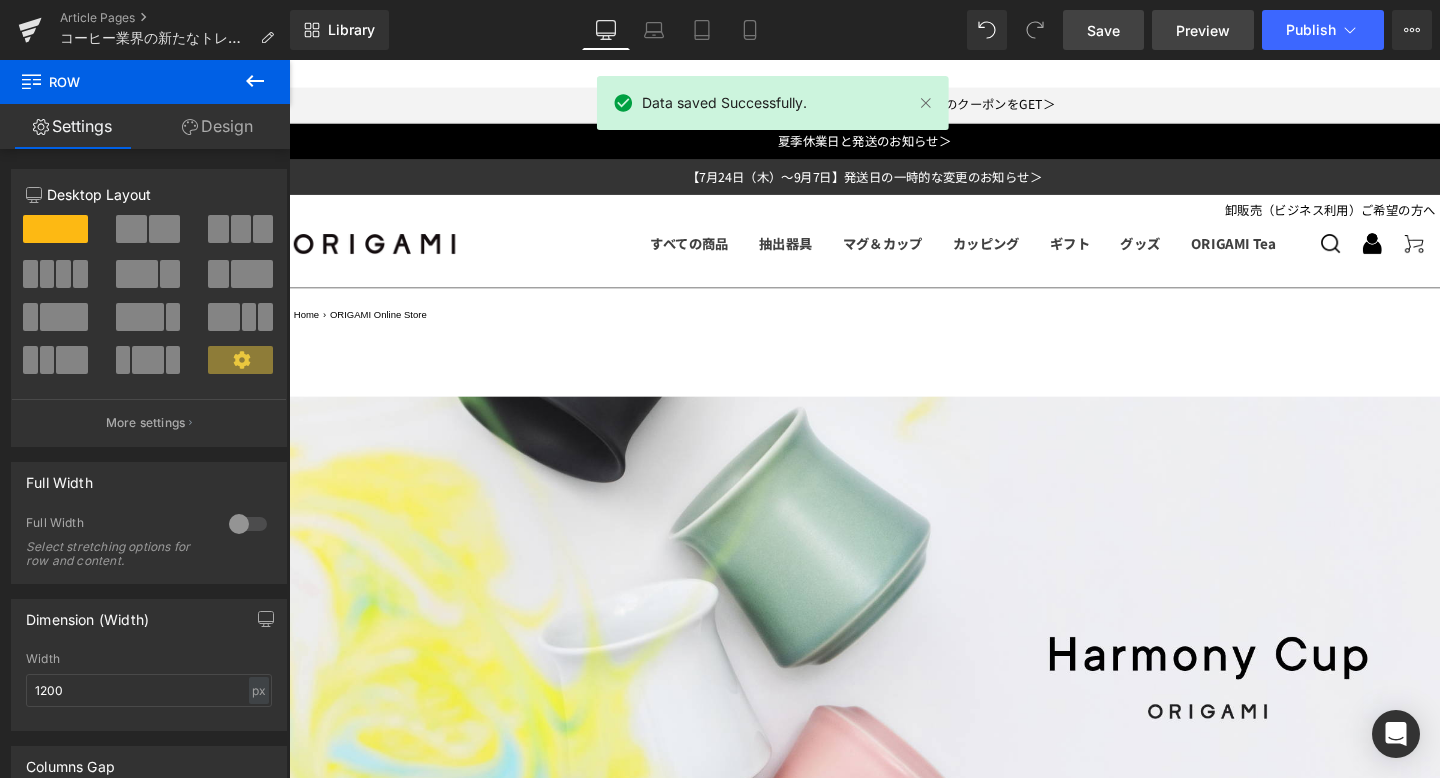 click on "Preview" at bounding box center (1203, 30) 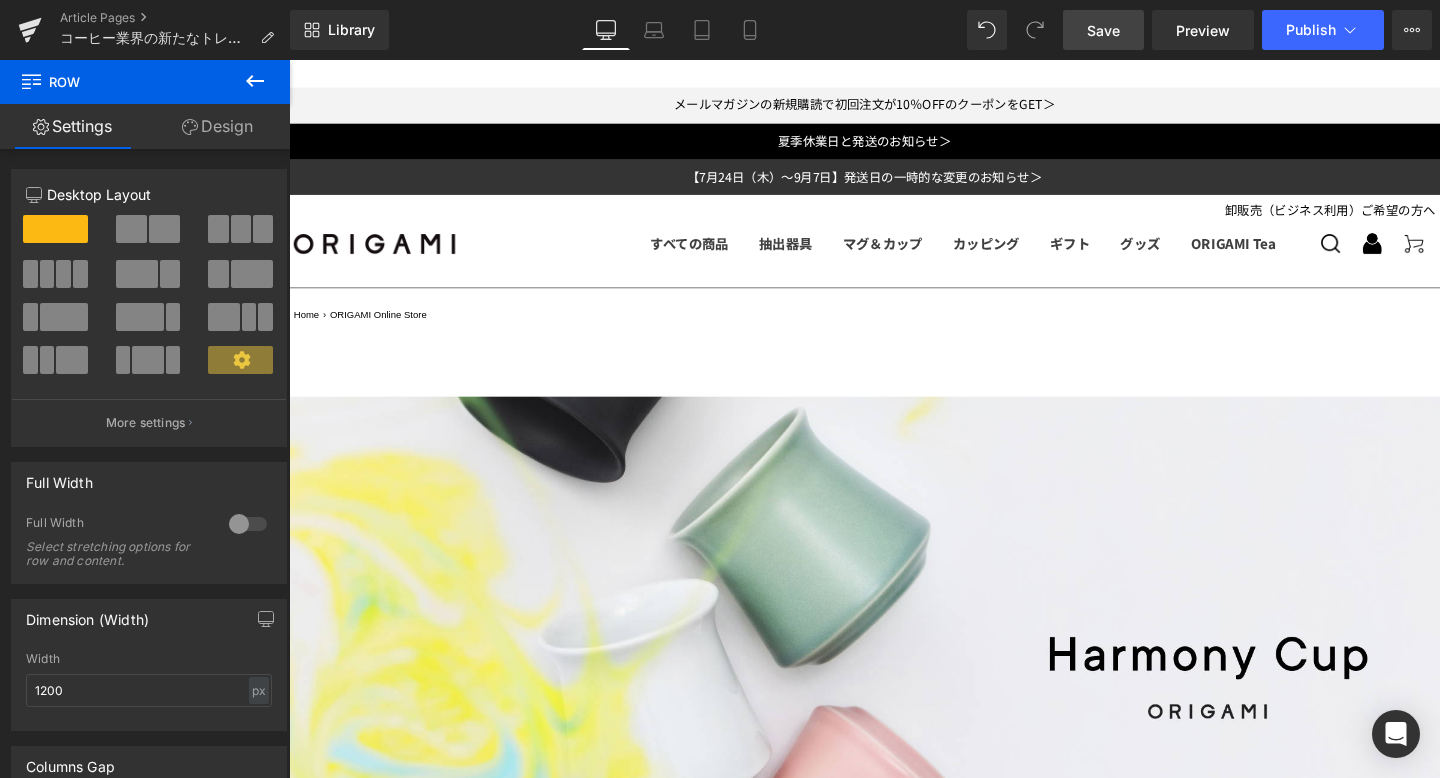 scroll, scrollTop: 1951, scrollLeft: 0, axis: vertical 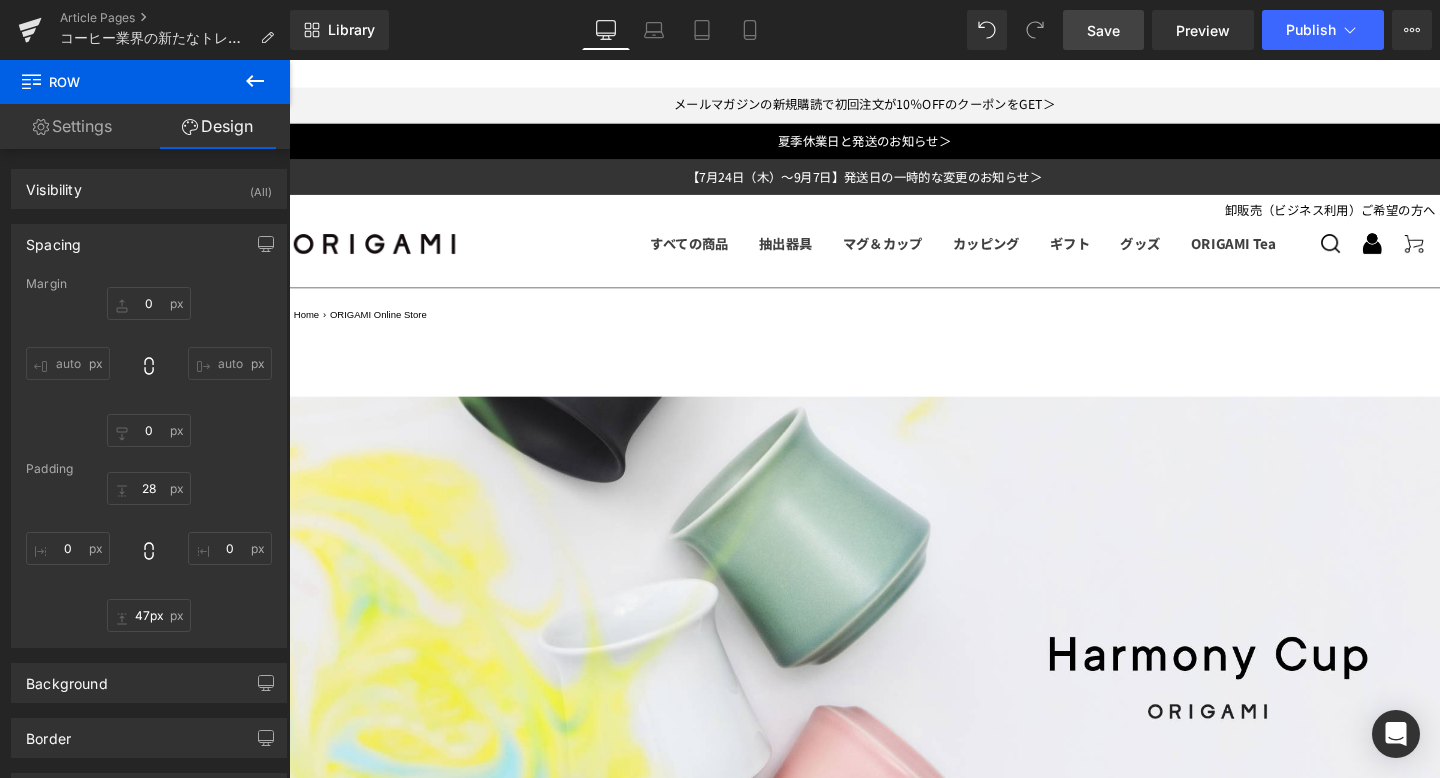 drag, startPoint x: 736, startPoint y: 673, endPoint x: 736, endPoint y: 709, distance: 36 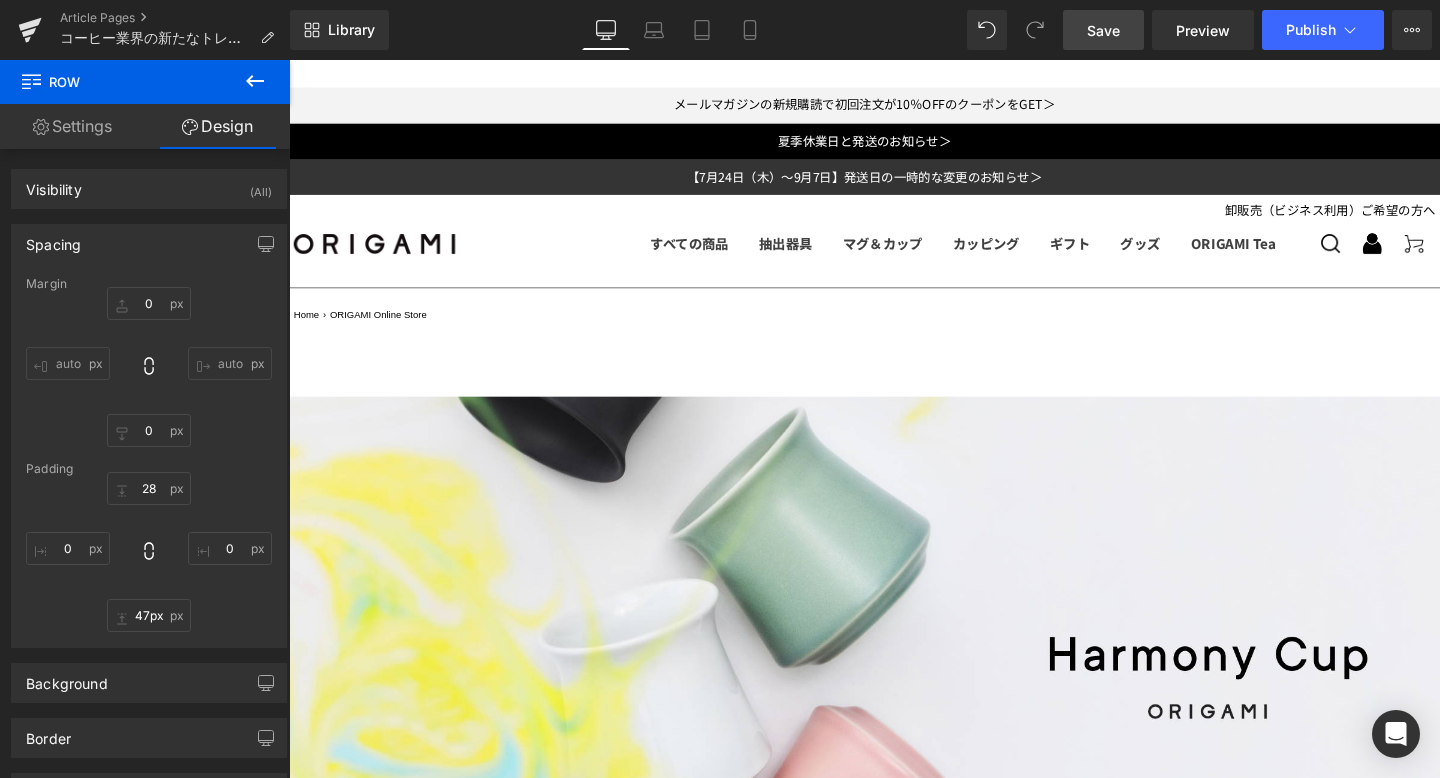 click on "50px" at bounding box center [894, 2643] 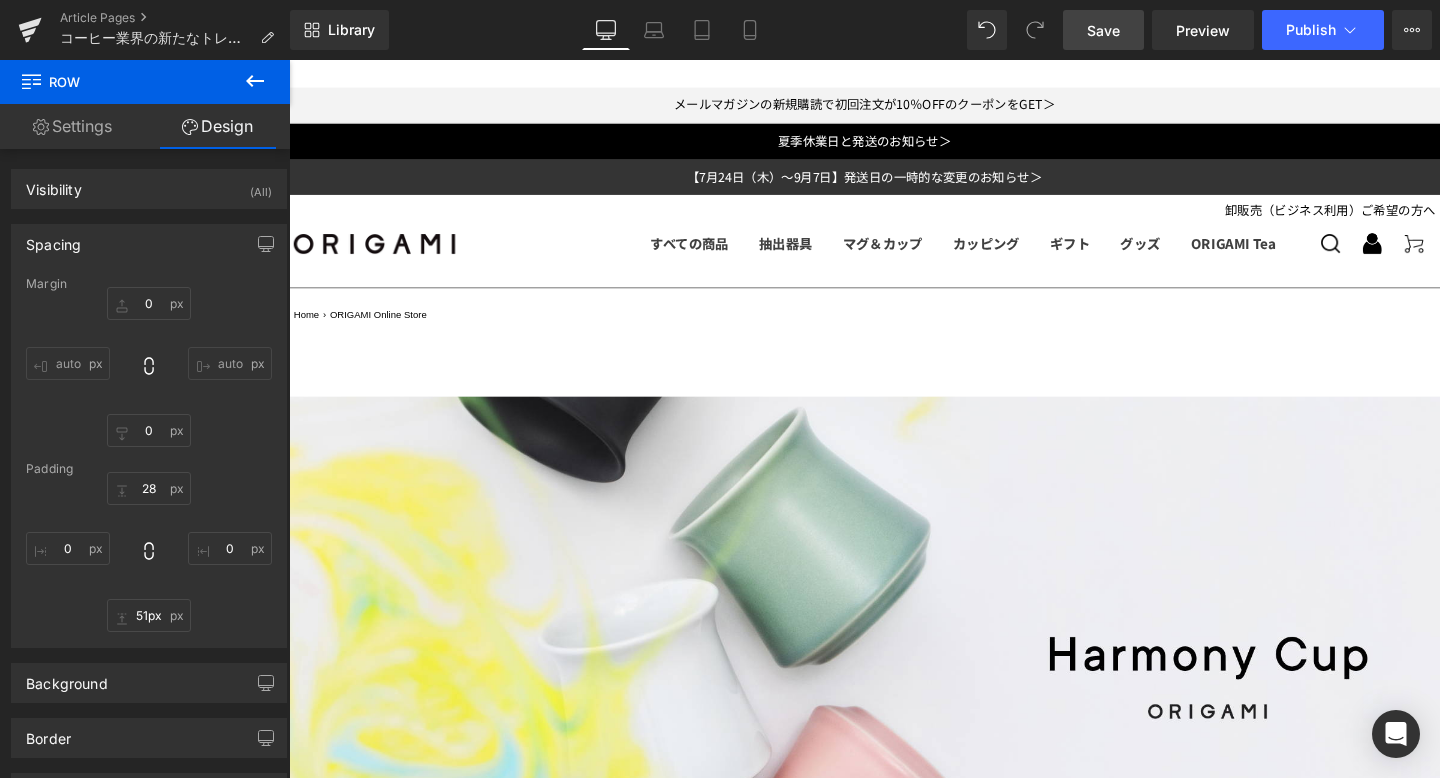 type on "50px" 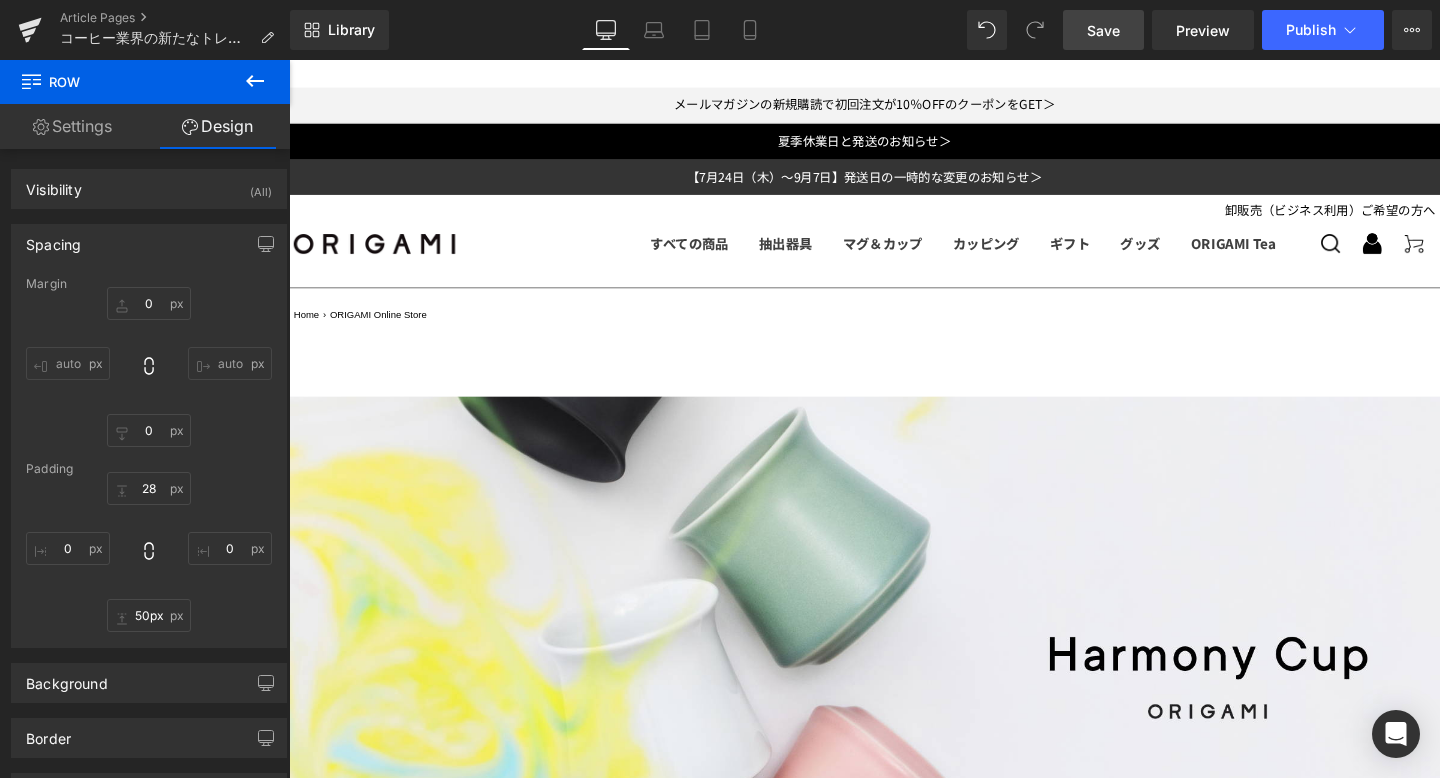click on "50px" at bounding box center (894, 2643) 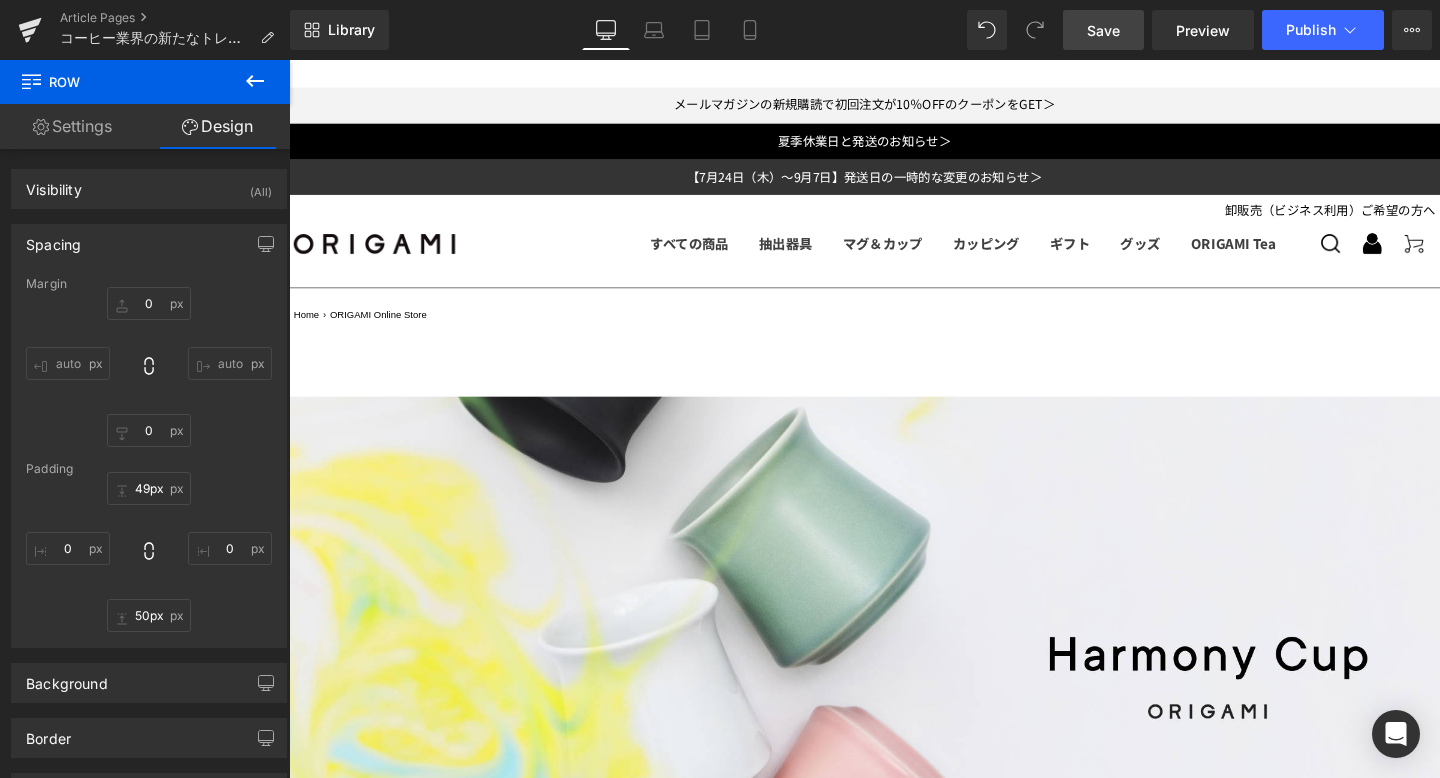 type on "50px" 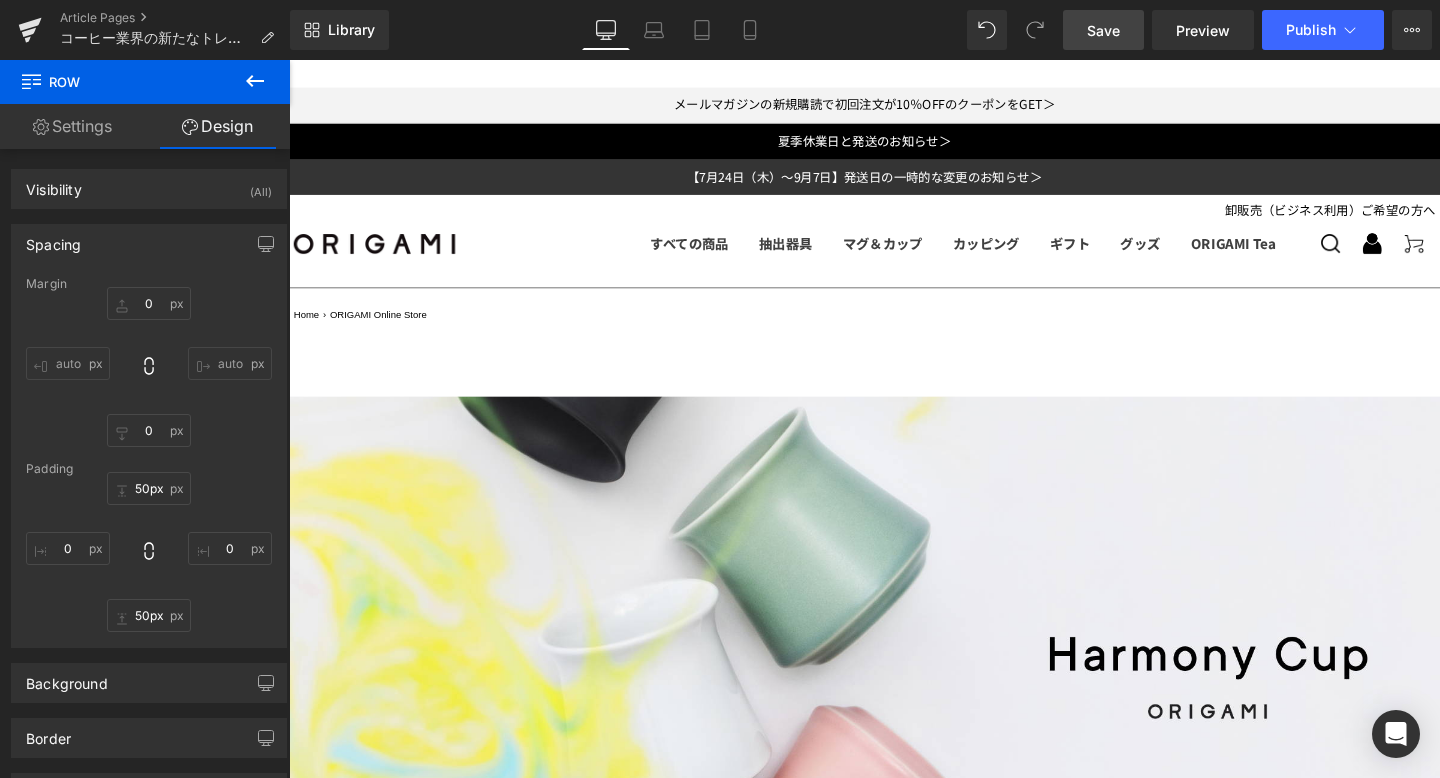 drag, startPoint x: 834, startPoint y: 301, endPoint x: 831, endPoint y: 323, distance: 22.203604 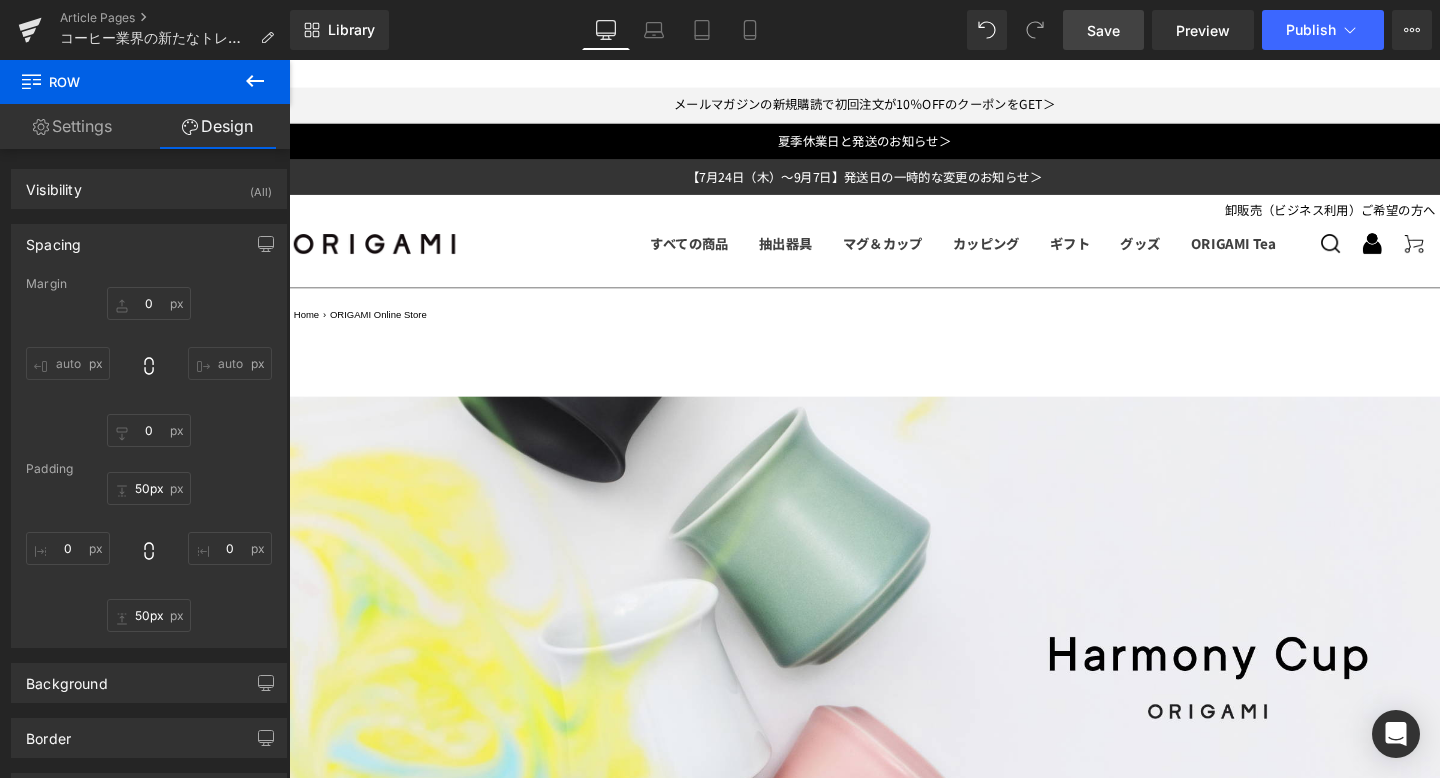 scroll, scrollTop: 1524, scrollLeft: 0, axis: vertical 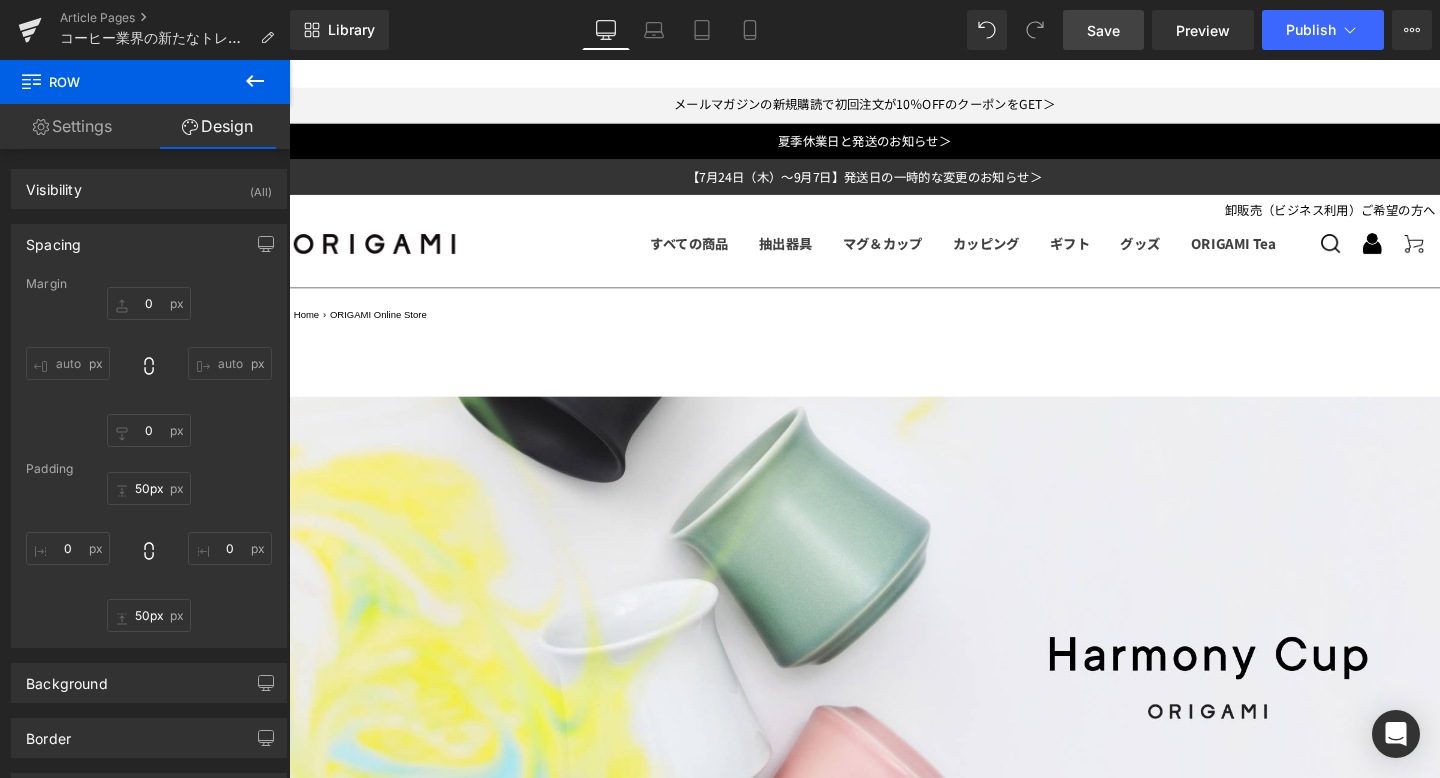 click on "インタビュー記事はこちらからご覧ください。" at bounding box center [488, 2053] 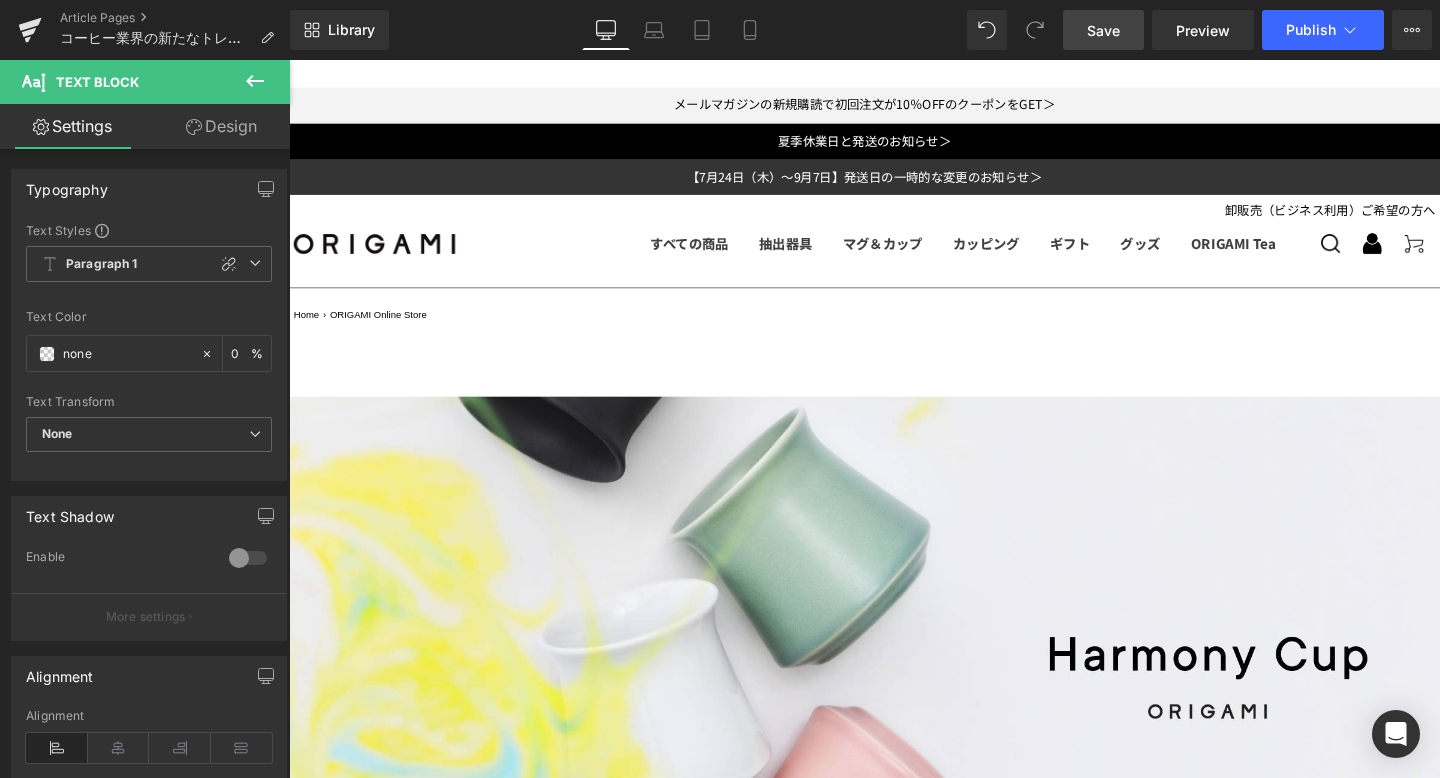 type 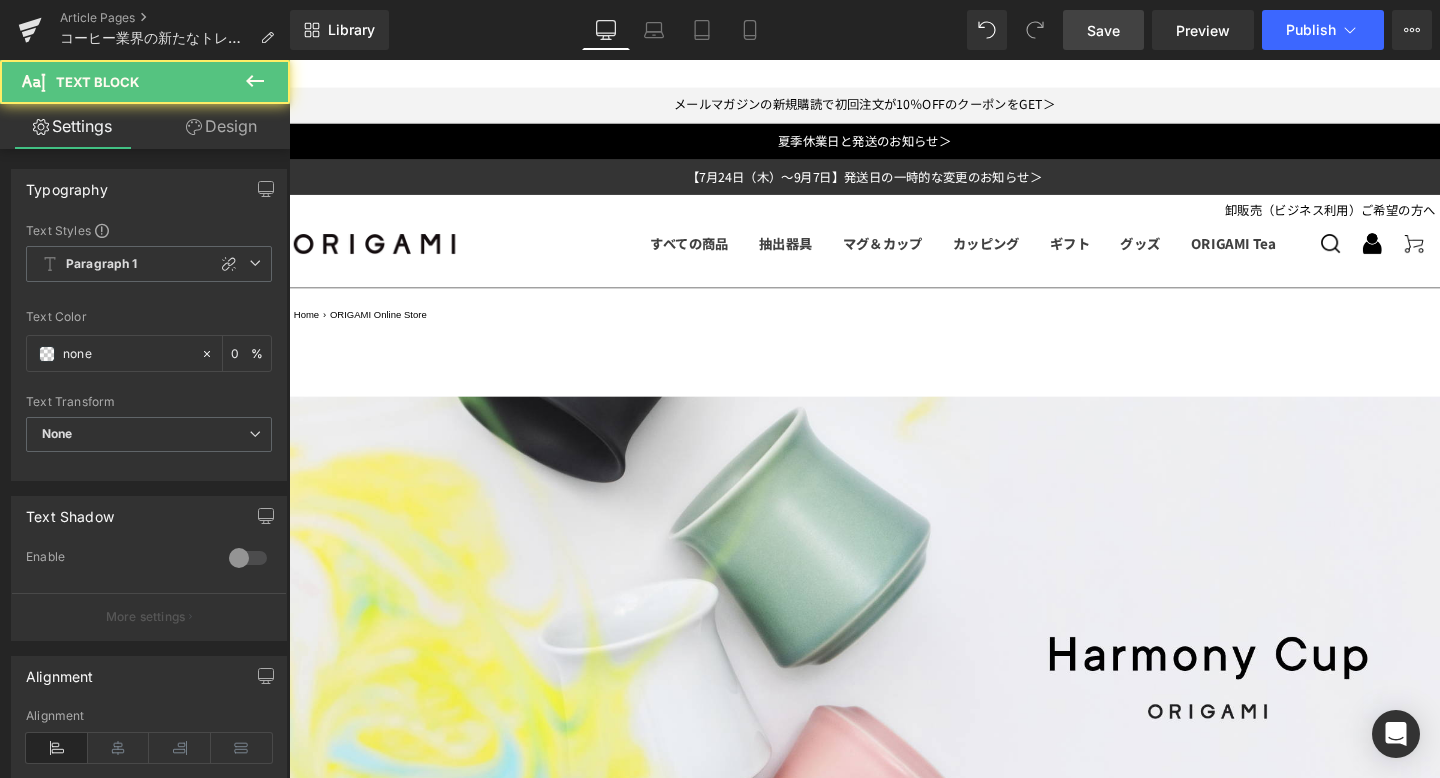click on "2016年および2024年のインドネシア・ブリュワーズカップでは２度の優勝を達成しました。" at bounding box center (894, 1941) 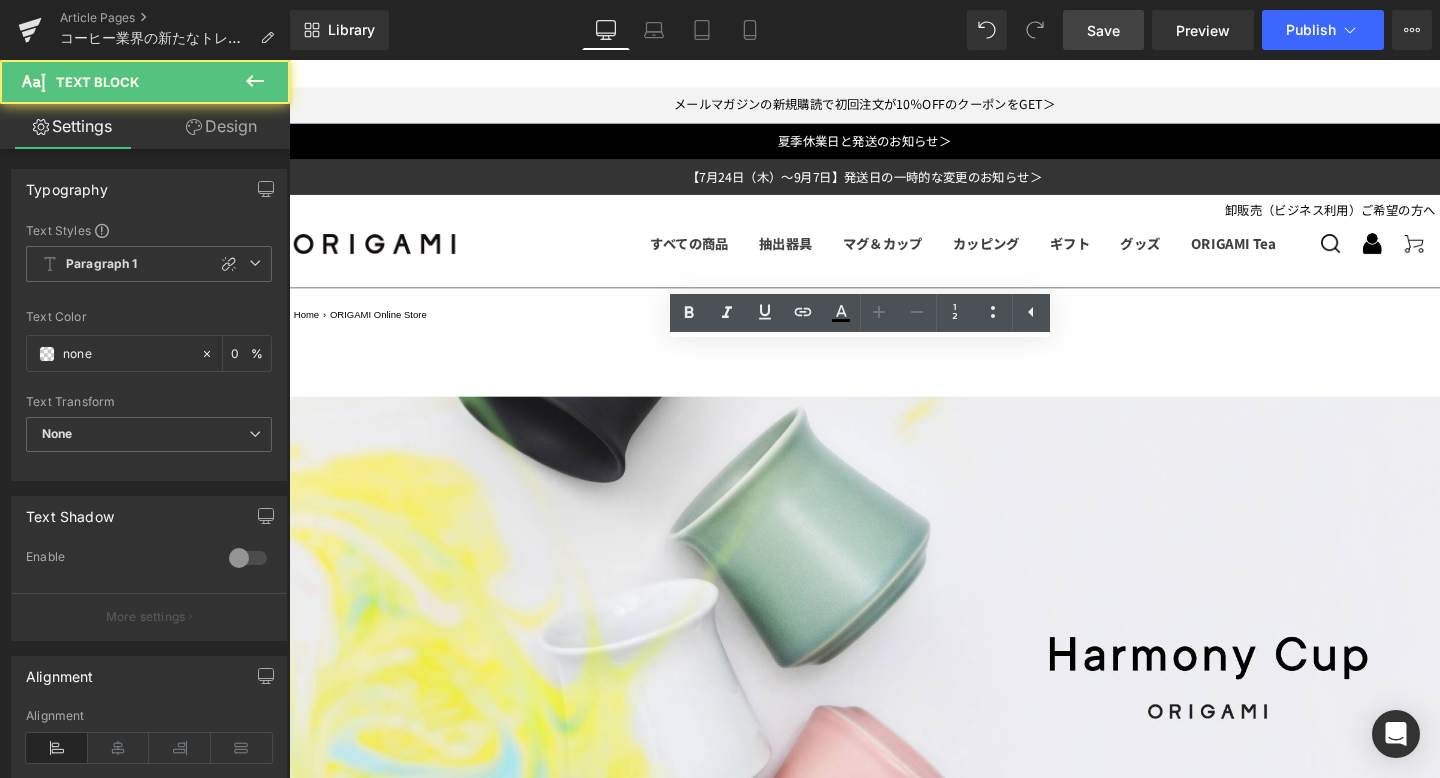 click on "2016年および2024年のインドネシア・ブリュワーズカップでは２度の優勝を達成しました。" at bounding box center (894, 1941) 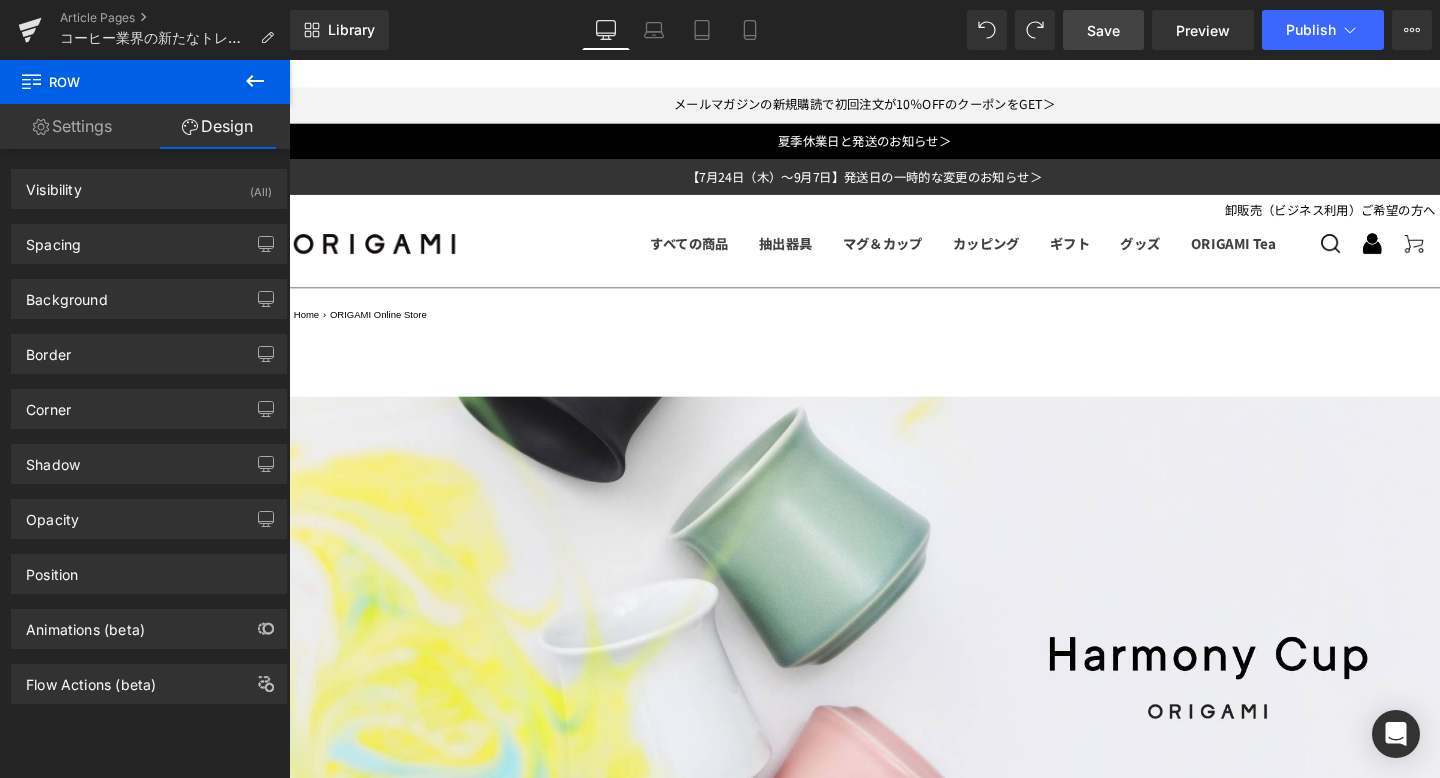 click on "2016年および2024年のインドネシア・ブリュワーズカップでは２度の優勝を達成しました。" at bounding box center [894, 1941] 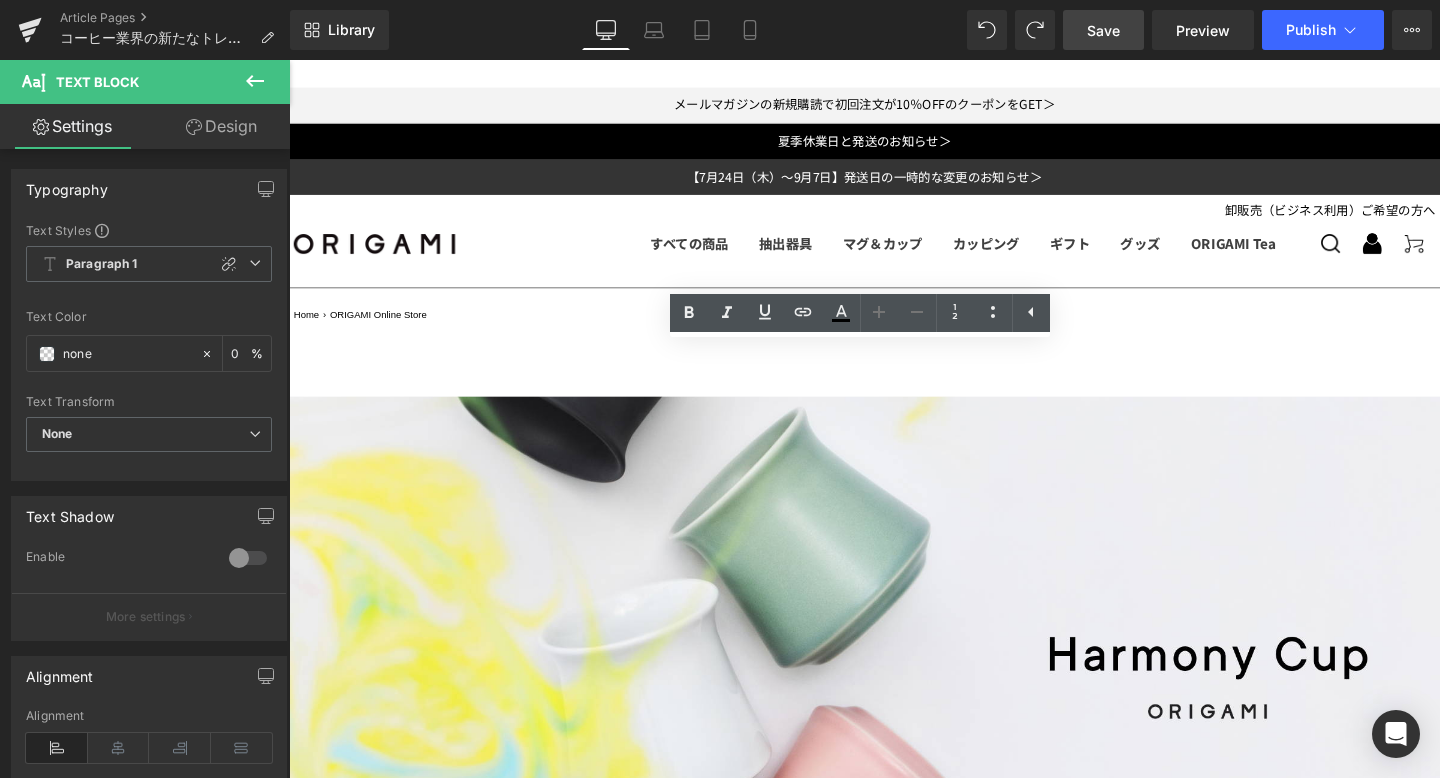 click on "2016年および2024年のインドネシア・ブリュワーズカップでは２度の優勝を達成しました。" at bounding box center (894, 1941) 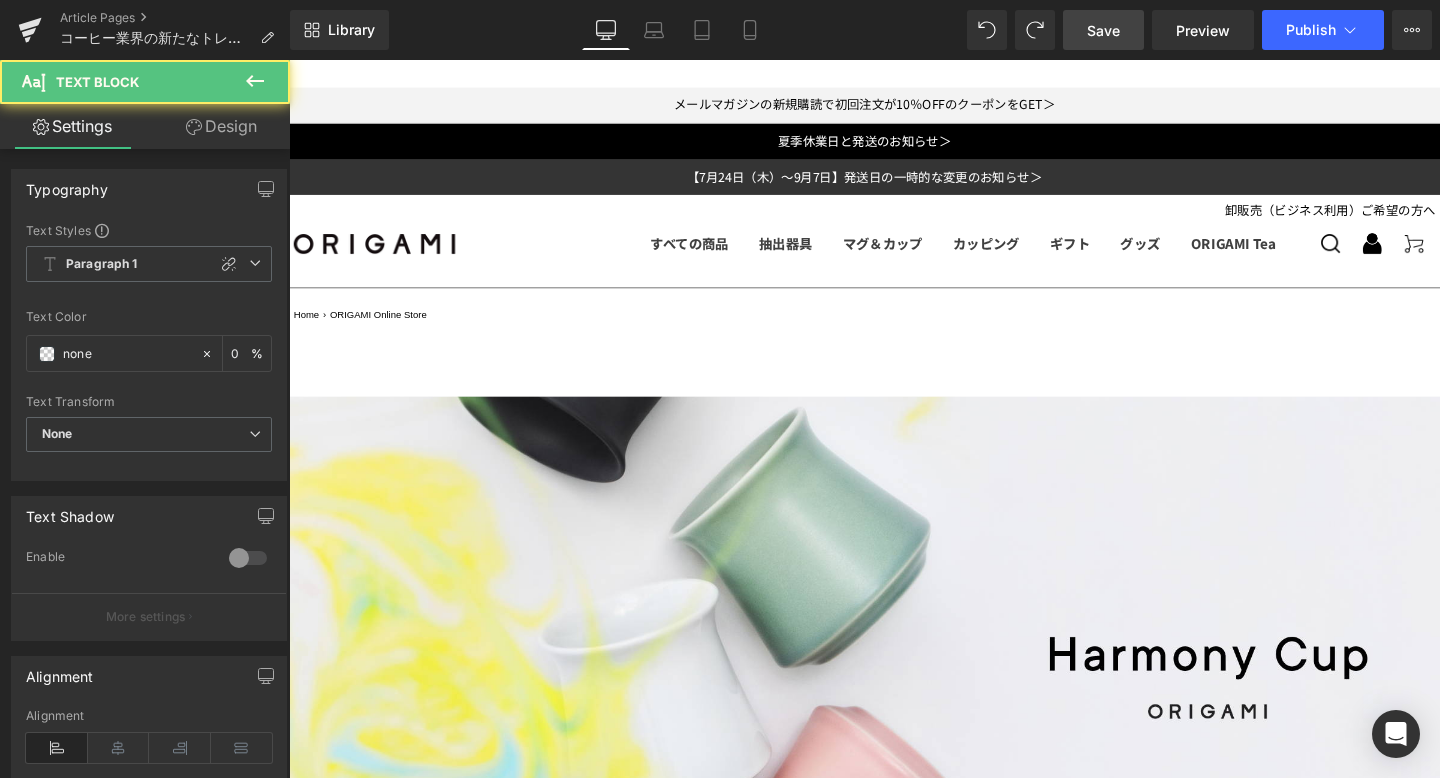click on "2016年および2024年のインドネシア・ブリュワーズカップでは２度の優勝を達成" at bounding box center [894, 1941] 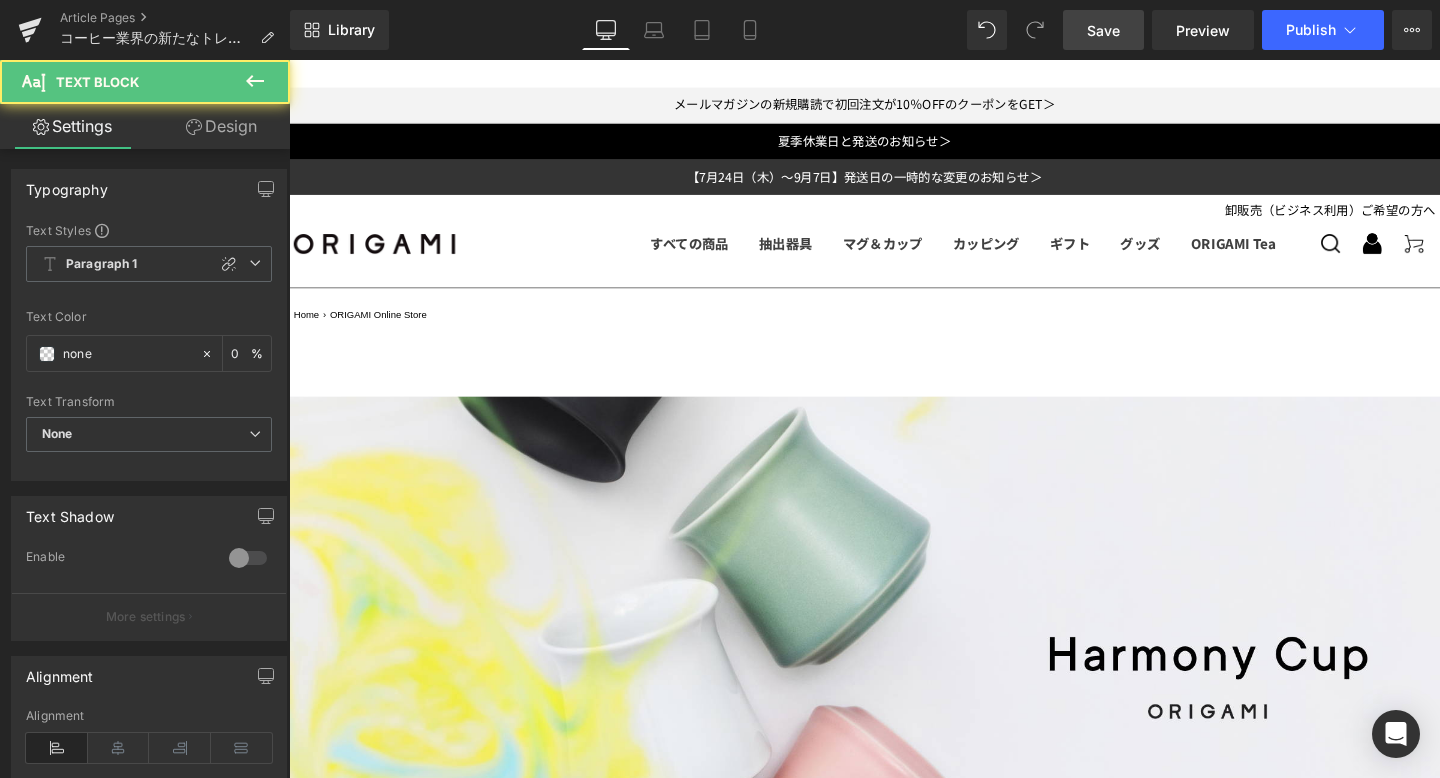 click on "2016年および2024年「インドネシア・ブリュワーズカップ」で２度の優勝を達成" at bounding box center [894, 1941] 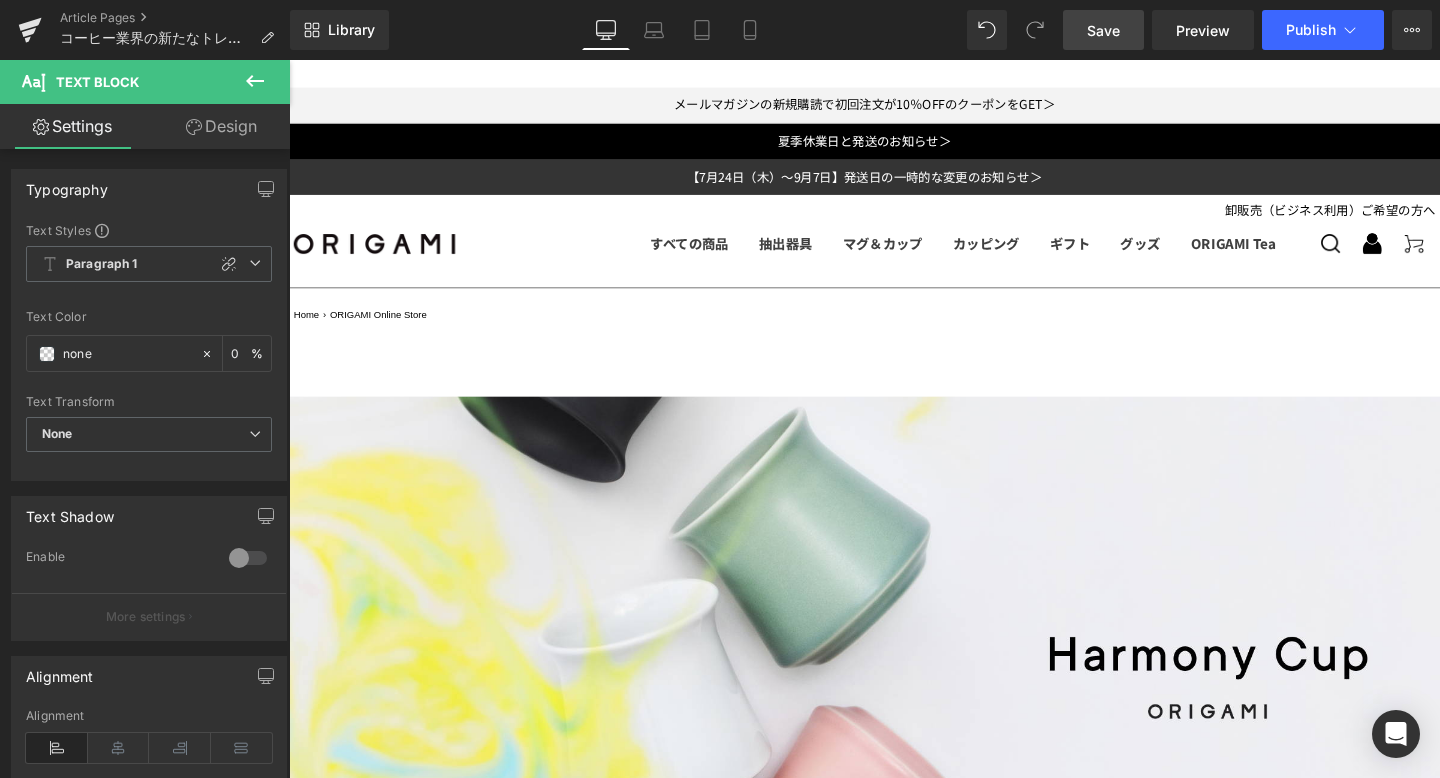 click on "2024年アメリカ・シカゴで開催されたワールド・ブリュワーズカップでは世界３位入賞" at bounding box center (626, 1963) 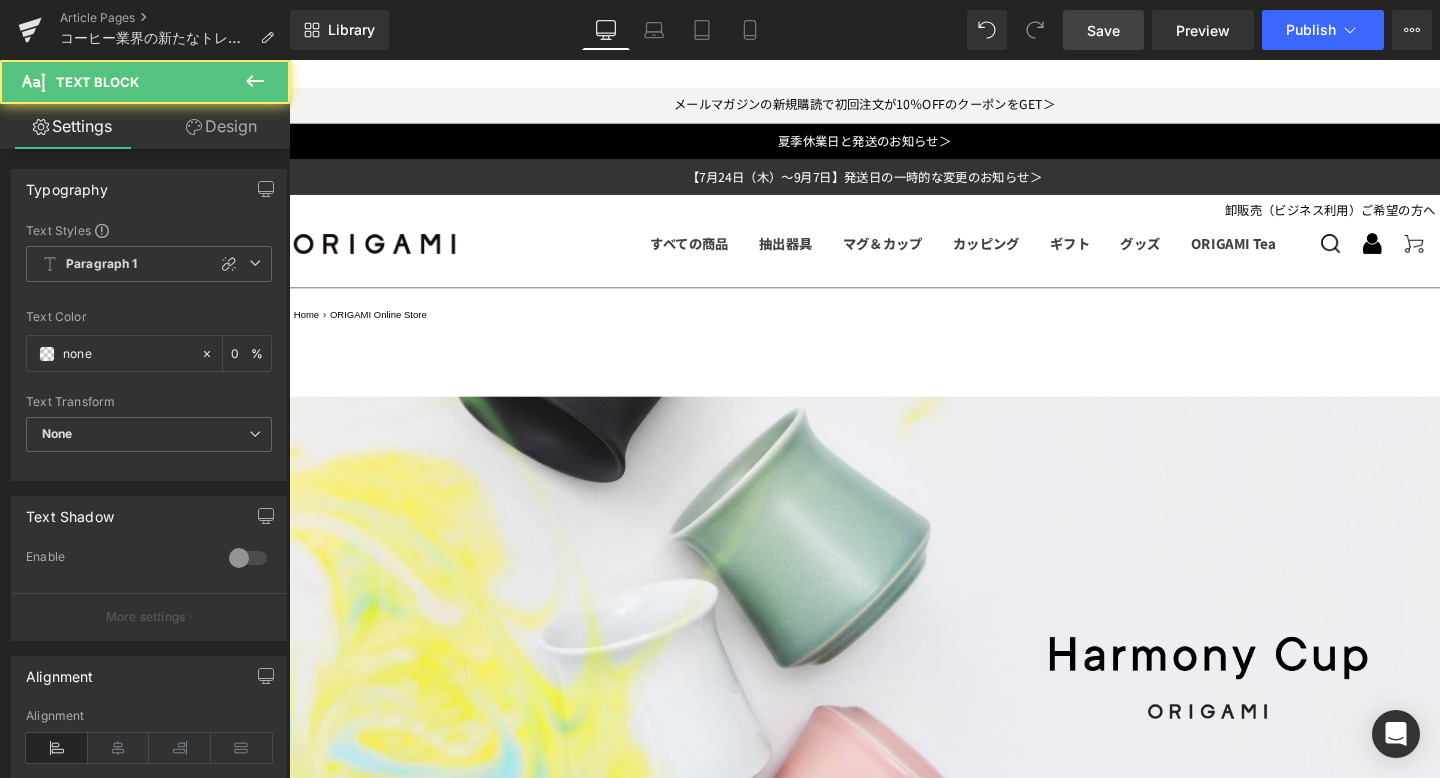 click on "今回Ryan氏に開発のこと、自身のキャリアのことについてインタビューを行いました。" at bounding box center (624, 2008) 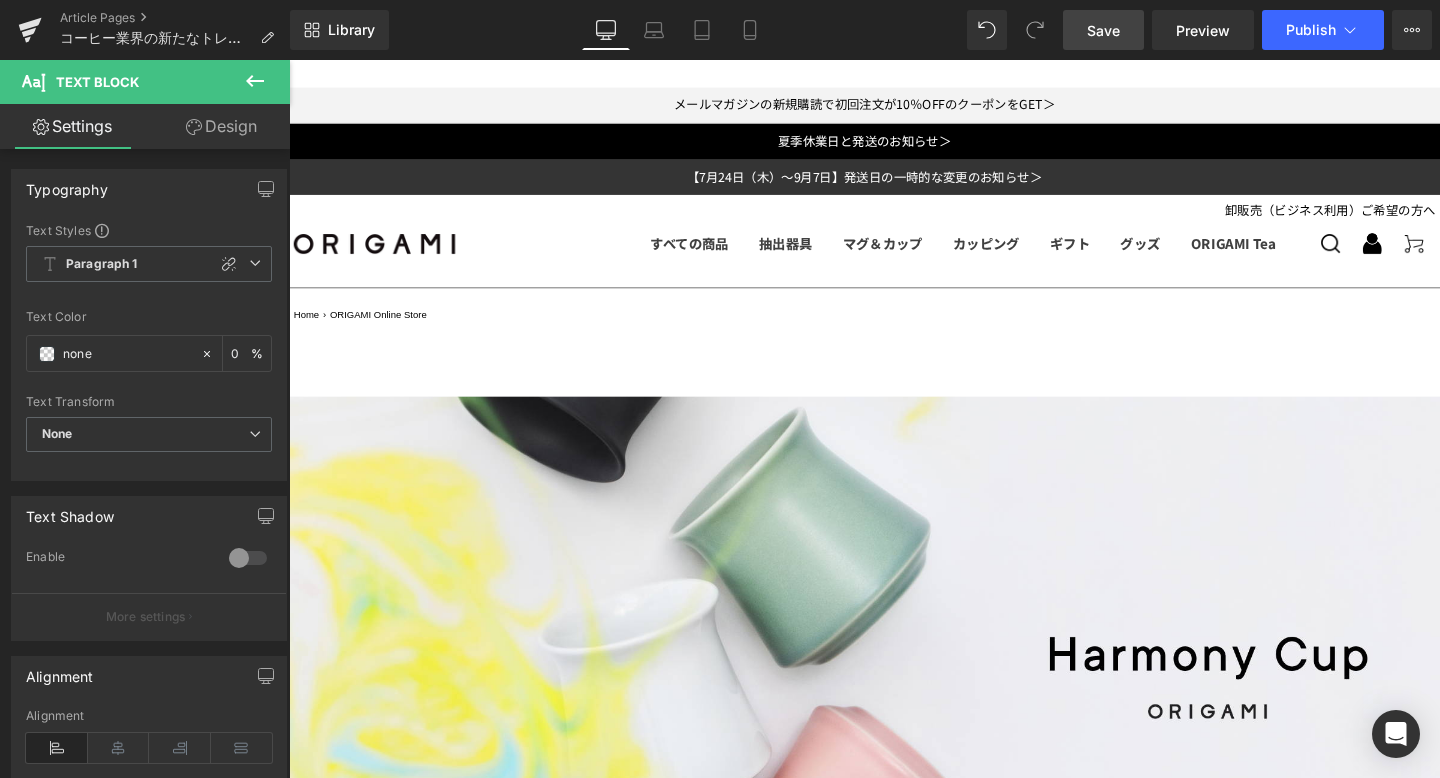 click on "About Ryan Wibawa" at bounding box center (894, 1896) 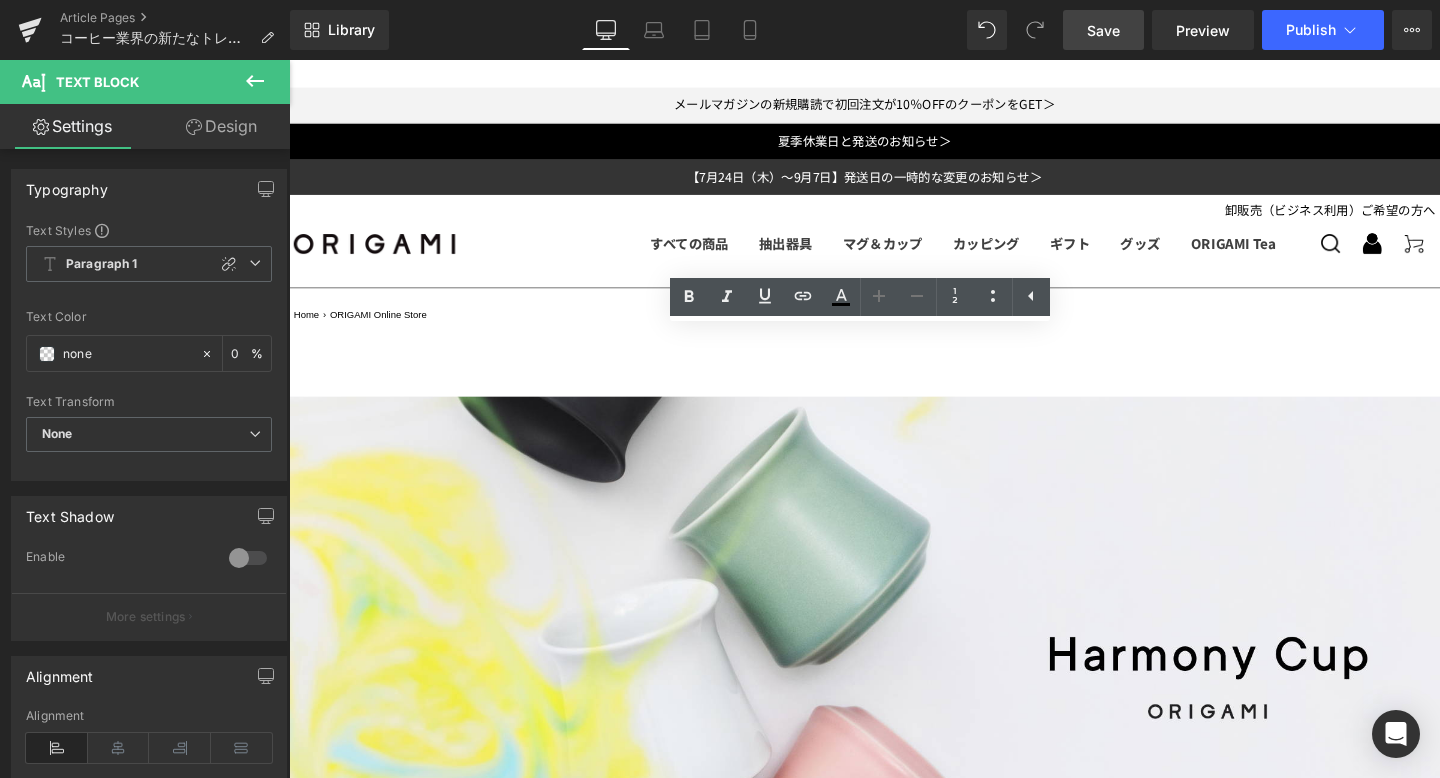 click on "「ハーモニーカップ」共同開発にあたり、Ryan氏にご自身のキャリアや商品開発におけるこだわりについてインタビューを行いました。" at bounding box center (797, 2008) 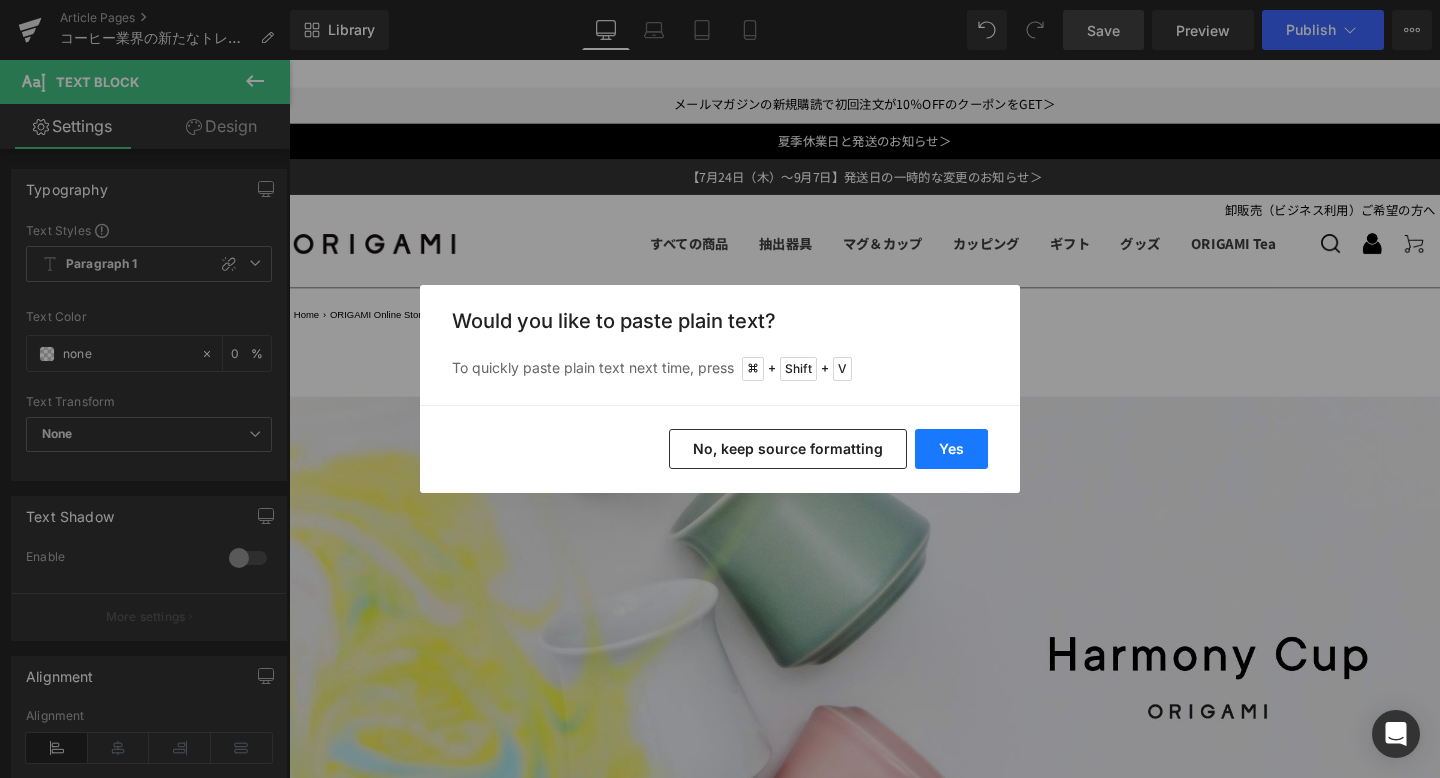 click on "Yes" at bounding box center (951, 449) 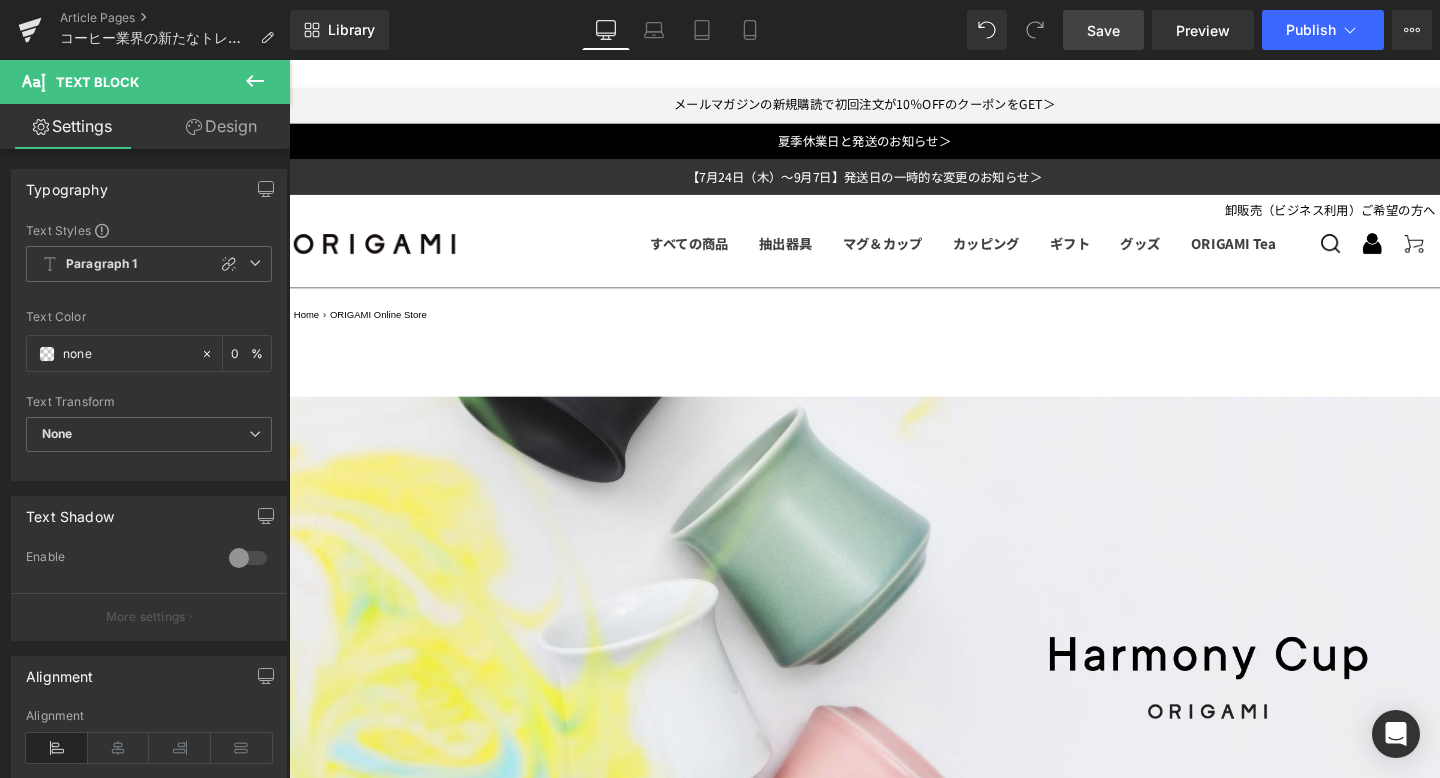 click on "「ハーモニーカップ」共同開発にあたり、こだわった点やRyan氏にご自身のキャリアやインタビューを行いました。" at bounding box center [721, 2008] 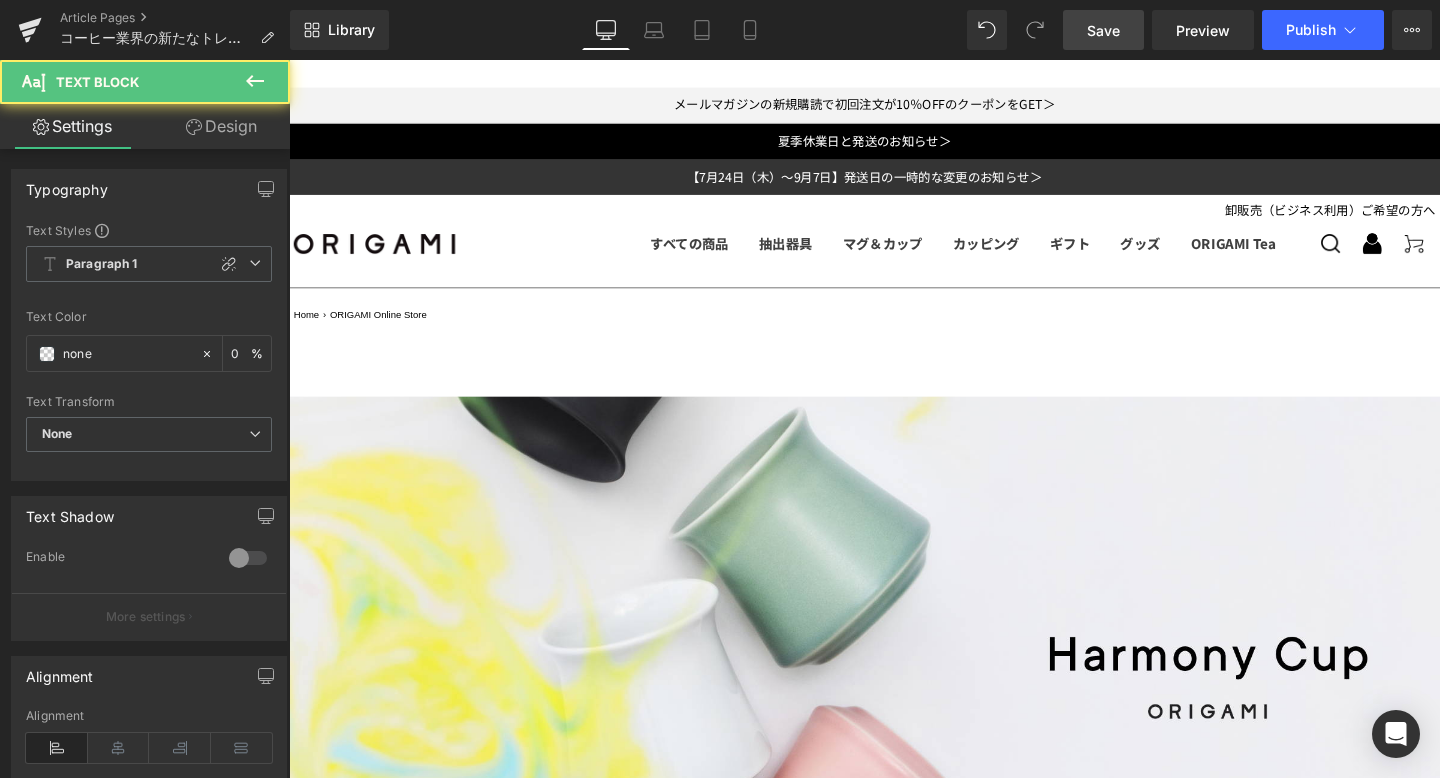 click on "YouTube" at bounding box center [894, 2121] 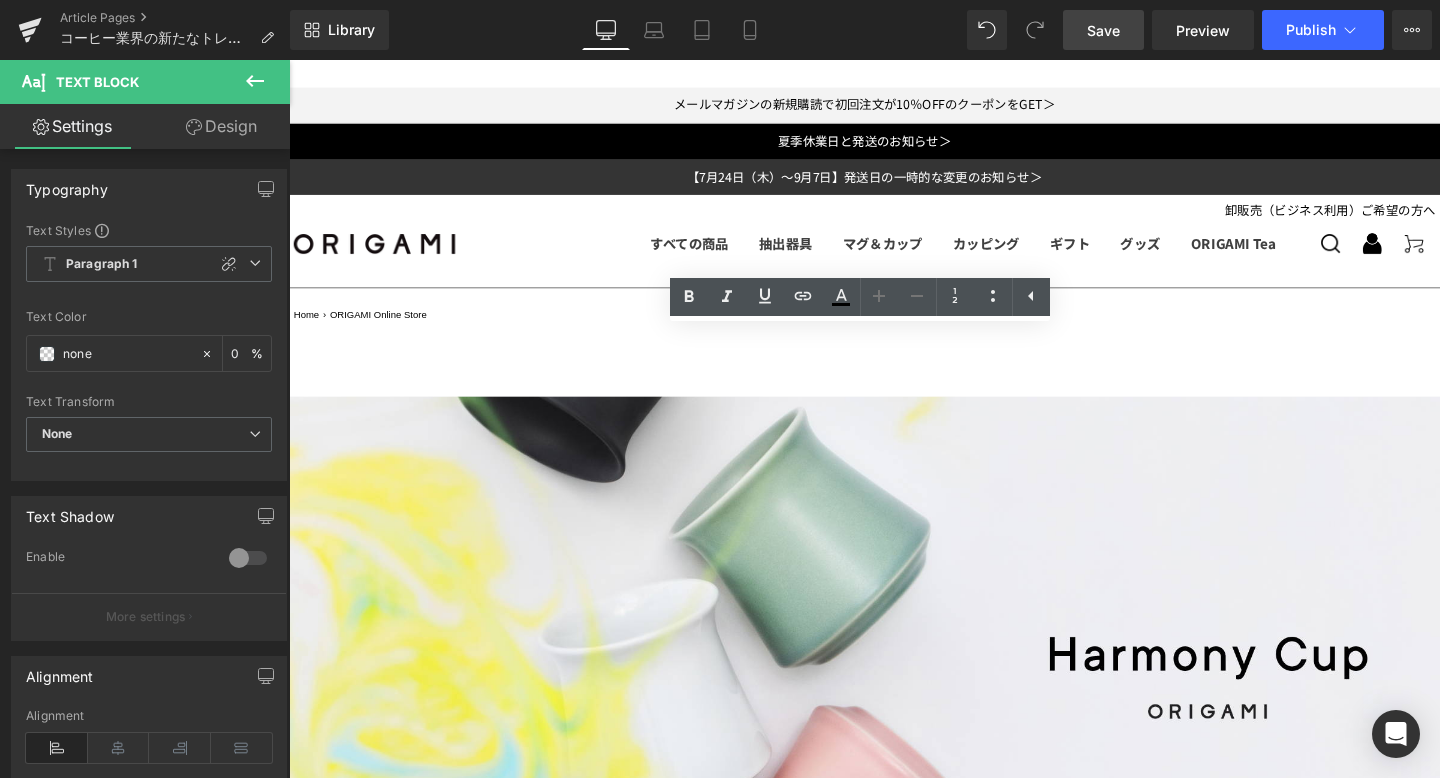 click on "Save" at bounding box center [1103, 30] 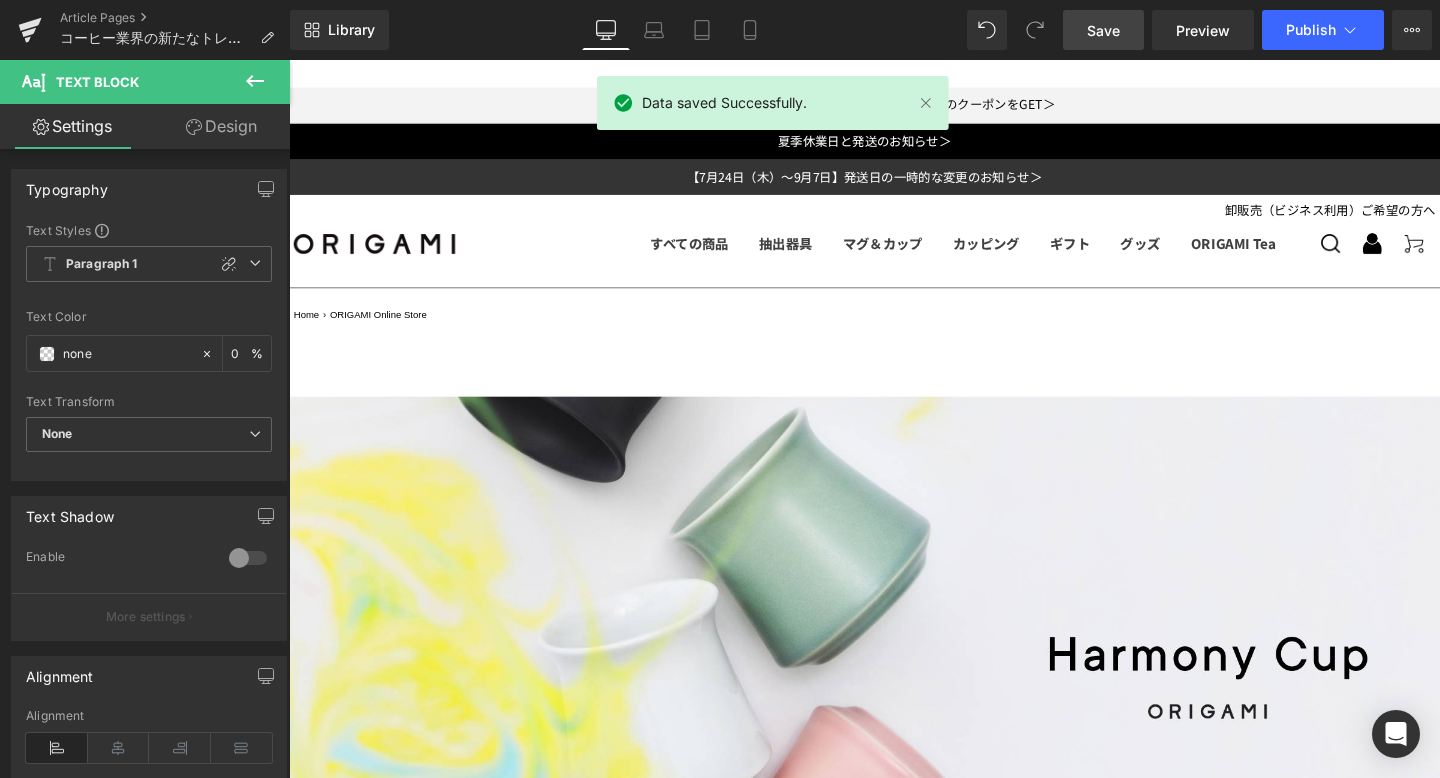 scroll, scrollTop: 1877, scrollLeft: 0, axis: vertical 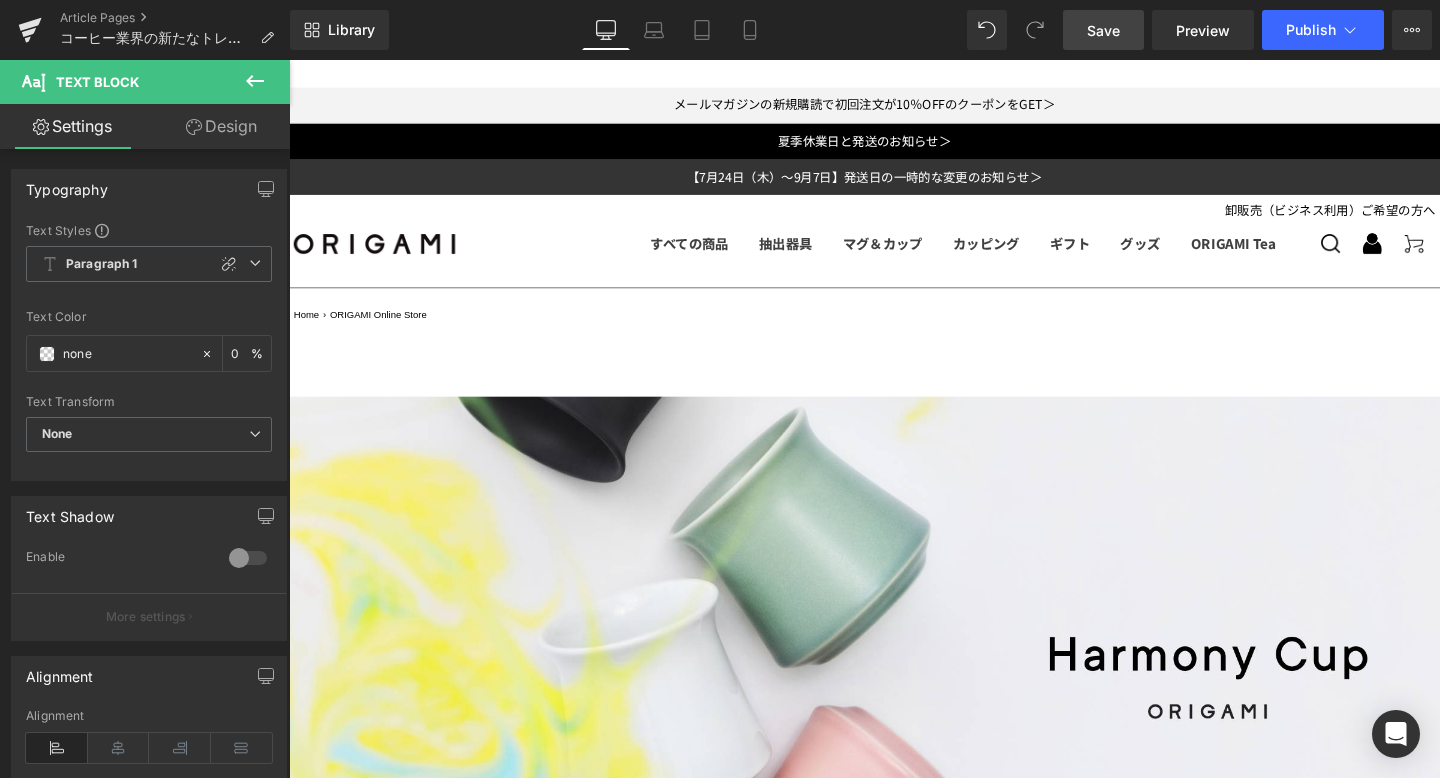 click 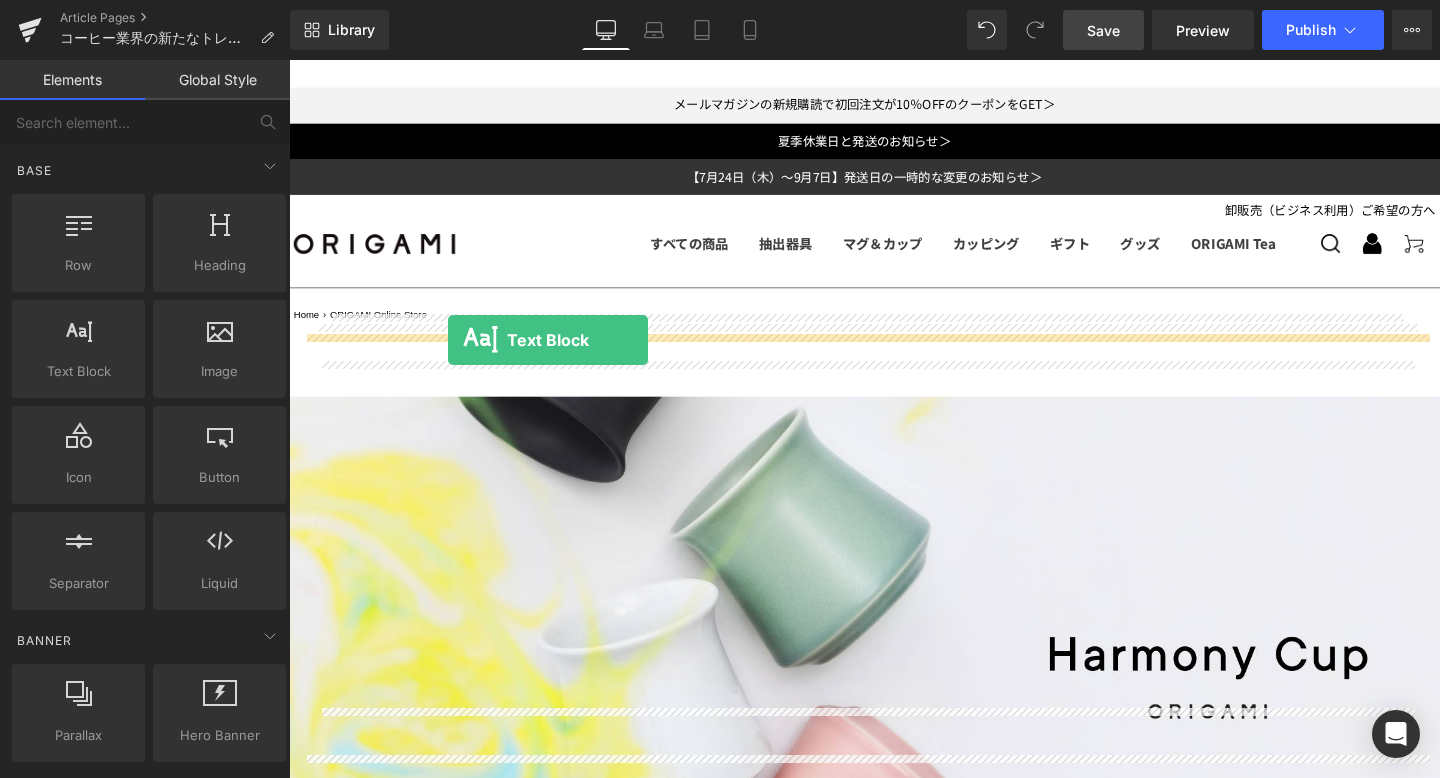 drag, startPoint x: 379, startPoint y: 445, endPoint x: 456, endPoint y: 354, distance: 119.2057 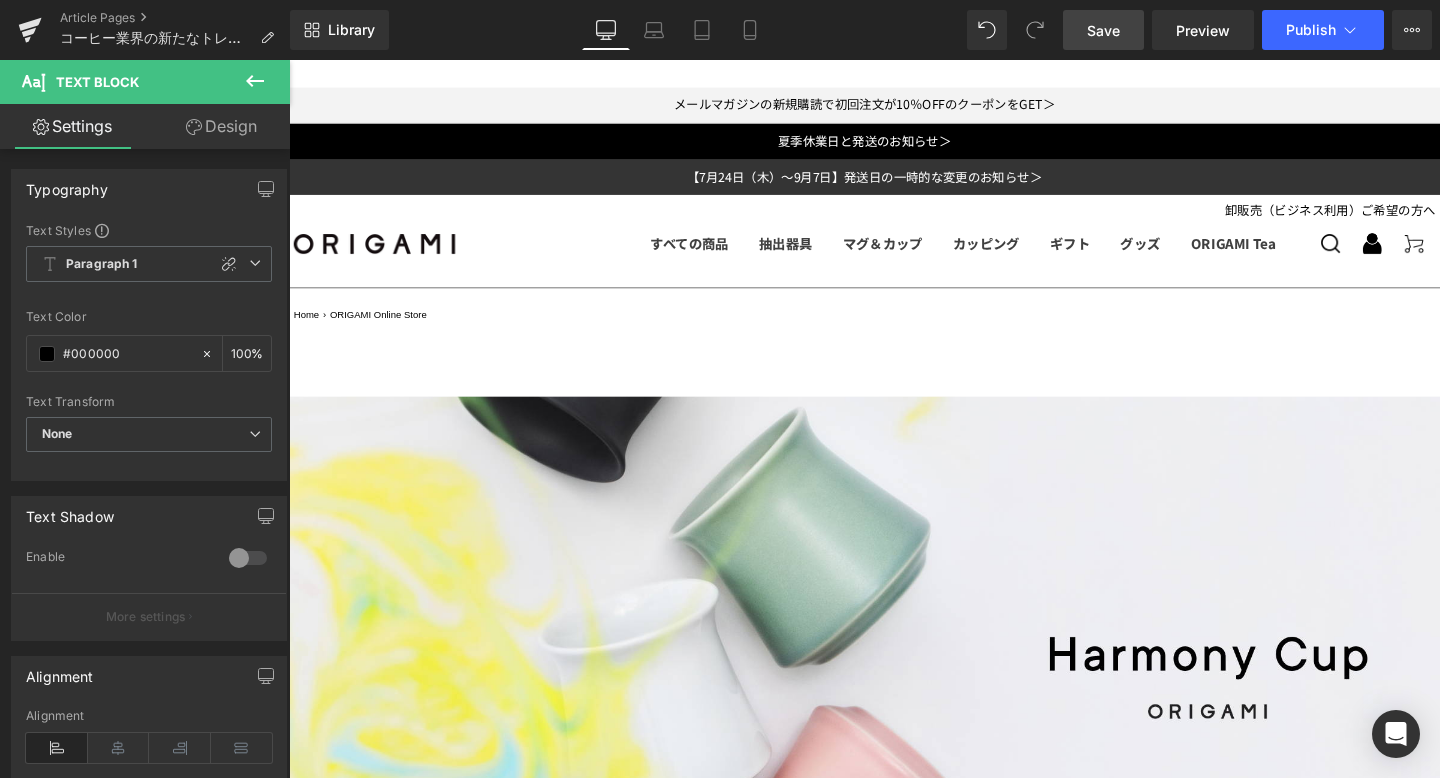 click at bounding box center (255, 82) 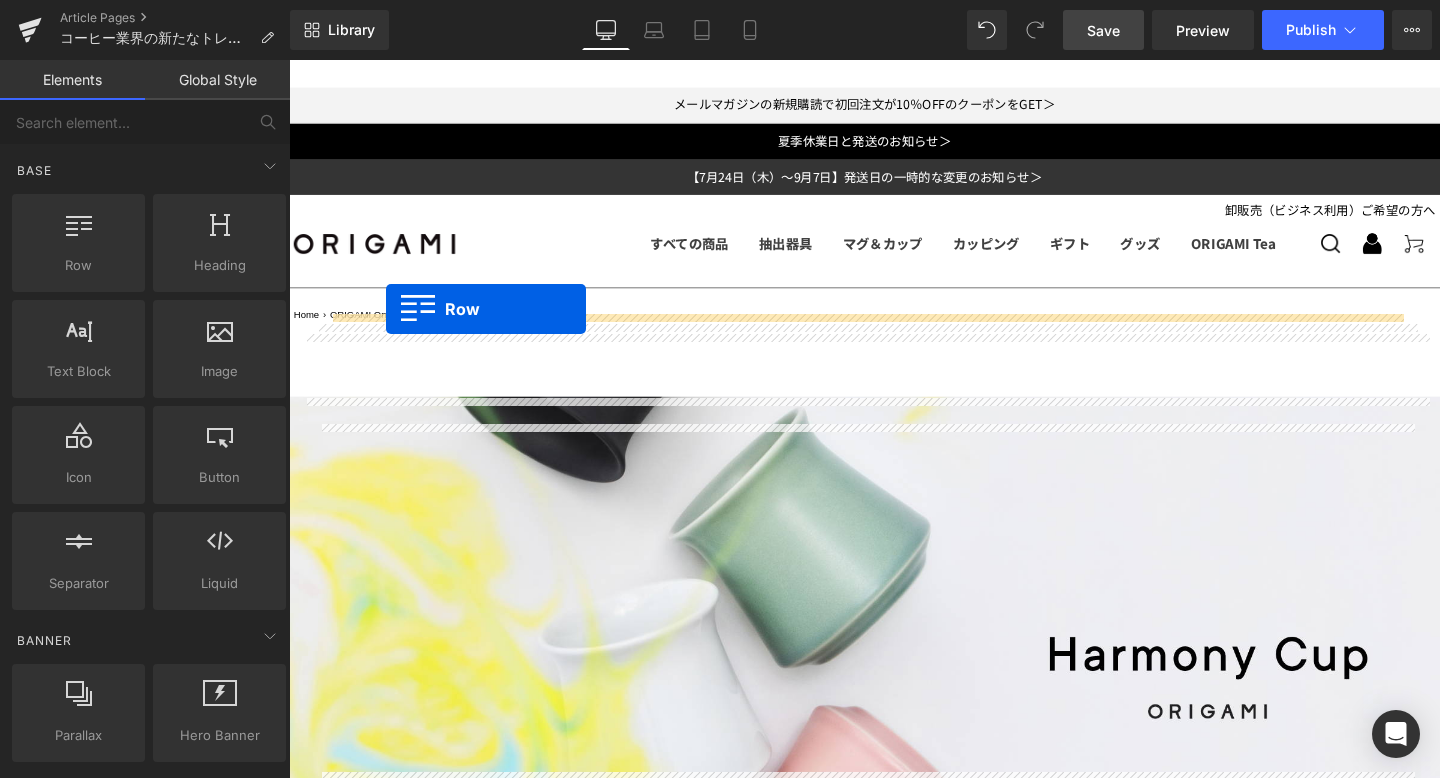 drag, startPoint x: 378, startPoint y: 303, endPoint x: 391, endPoint y: 322, distance: 23.021729 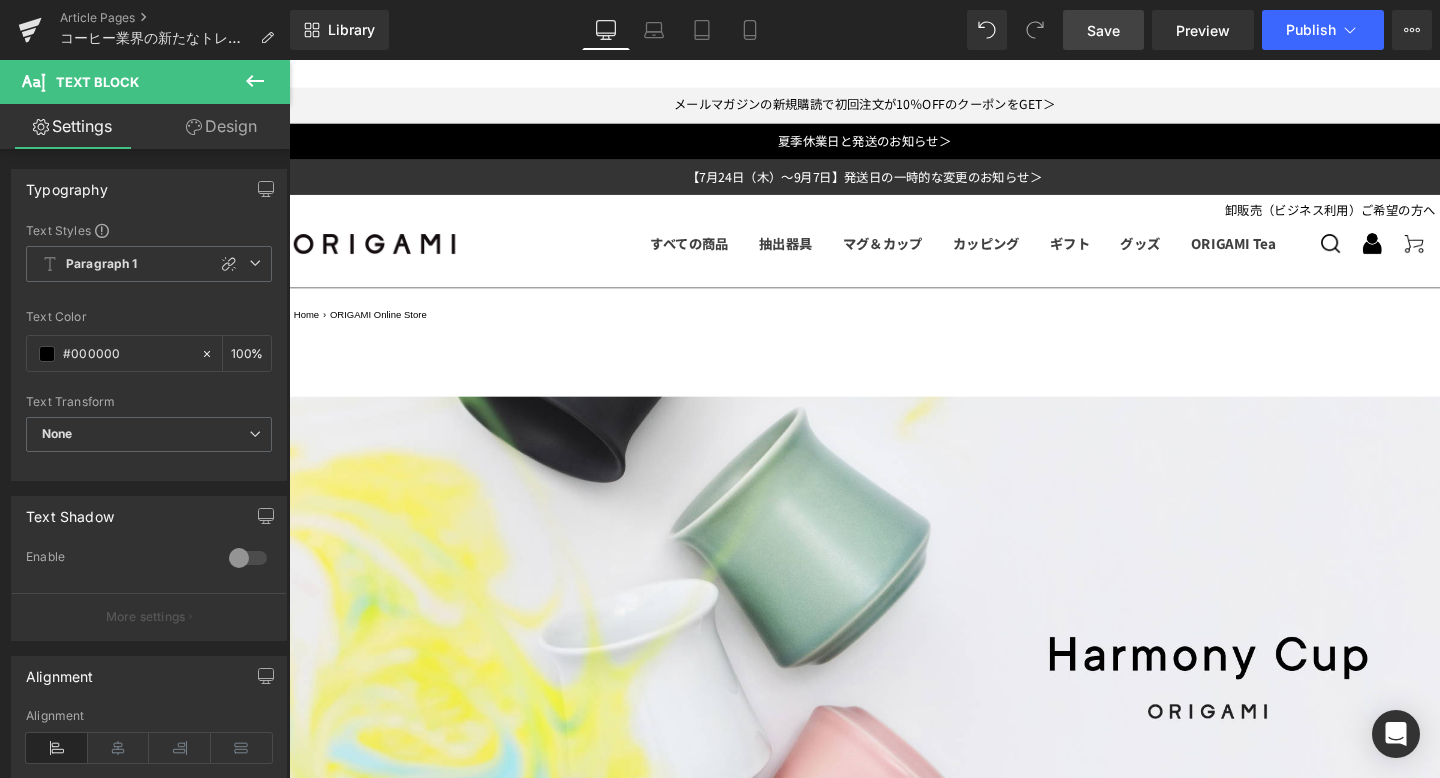 drag, startPoint x: 457, startPoint y: 476, endPoint x: 535, endPoint y: 473, distance: 78.05767 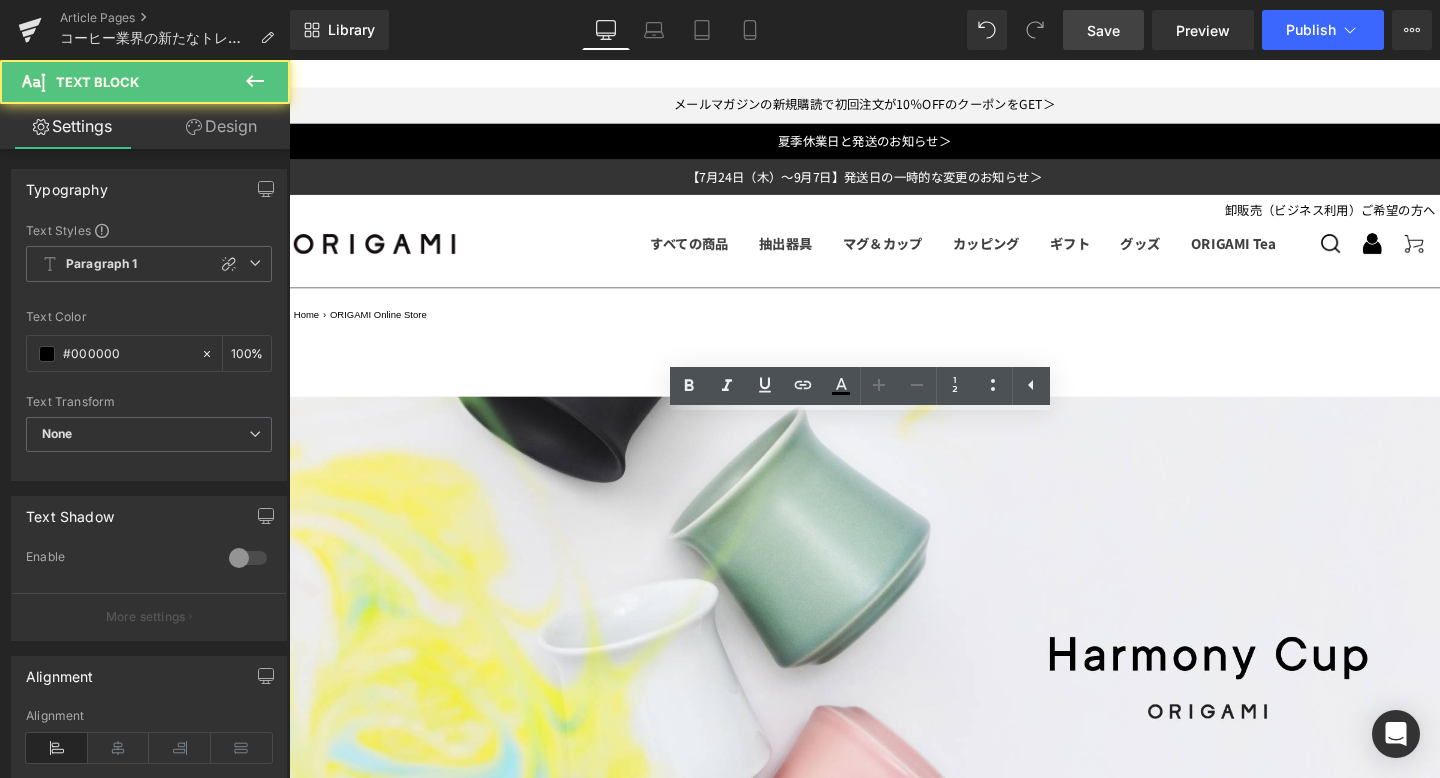 click on "Lorem ipsum dolor sit amet, consectetur adipiscing elit, sed do eiusmod tempor incididunt ut labore et dolore magna aliqua. Ut enim ad minim veniam, quis nostrud exercitation ullamco laboris nisi ut aliquip ex ea commodo consequat. Duis aute irure dolor in reprehenderit in voluptate velit esse cillum dolore eu fugiat nulla pariatur. Excepteur sint occaecat cupidatat non proident, sunt in culpa qui officia deserunt mollit anim id est laborum." at bounding box center [894, 2349] 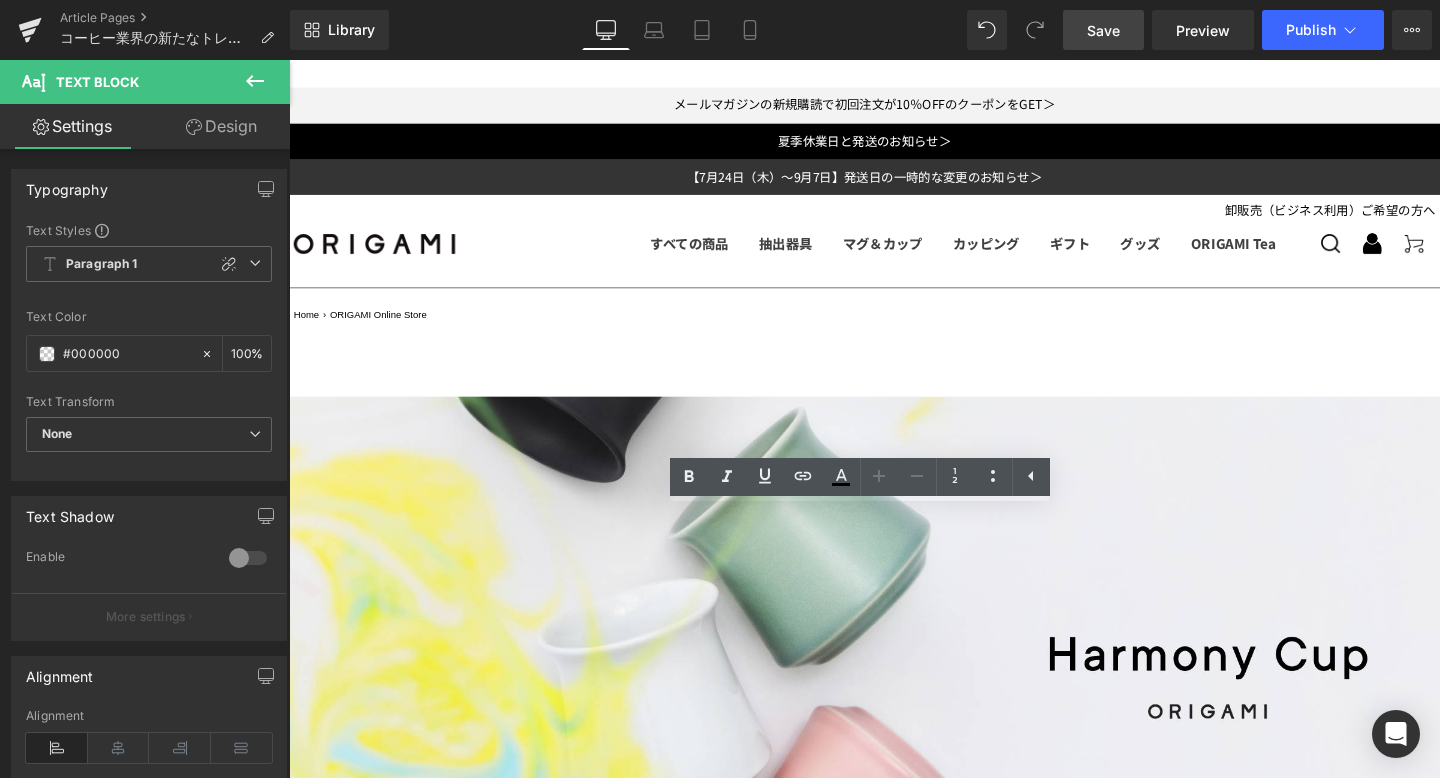 click on "Lorem ipsum dolor sit amet, consectetur adipiscing elit, sed do eiusmod tempor incididunt ut labore et dolore magna aliqua. Ut enim ad minim veniam, quis nostrud exercitation ullamco laboris nisi ut aliquip ex ea commodo consequat. Duis aute irure dolor in reprehenderit in voluptate velit esse cillum dolore eu fugiat nulla pariatur. Excepteur sint occaecat cupidatat non proident, sunt in culpa qui officia deserunt mollit anim id est laborum." at bounding box center (894, 2349) 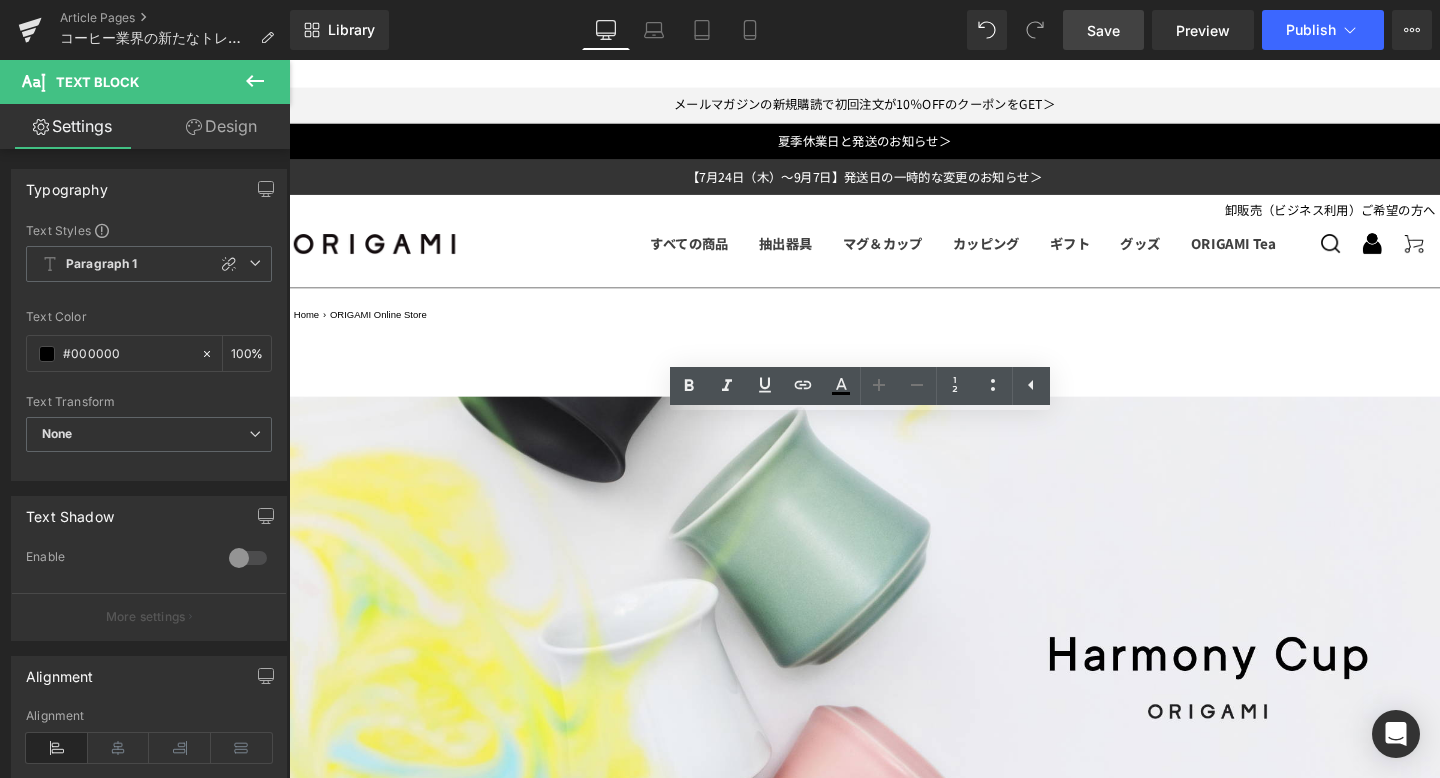 click on "「with BARISTA Project」は、世界中のバリスタと共に、プロダクトの新たな使い方や表現、そしてコーヒー業界の未来を担うコラボレーションアイテムを企画・開発・販売するまで一気通貫で行うプロジェクトです。" at bounding box center [894, 2612] 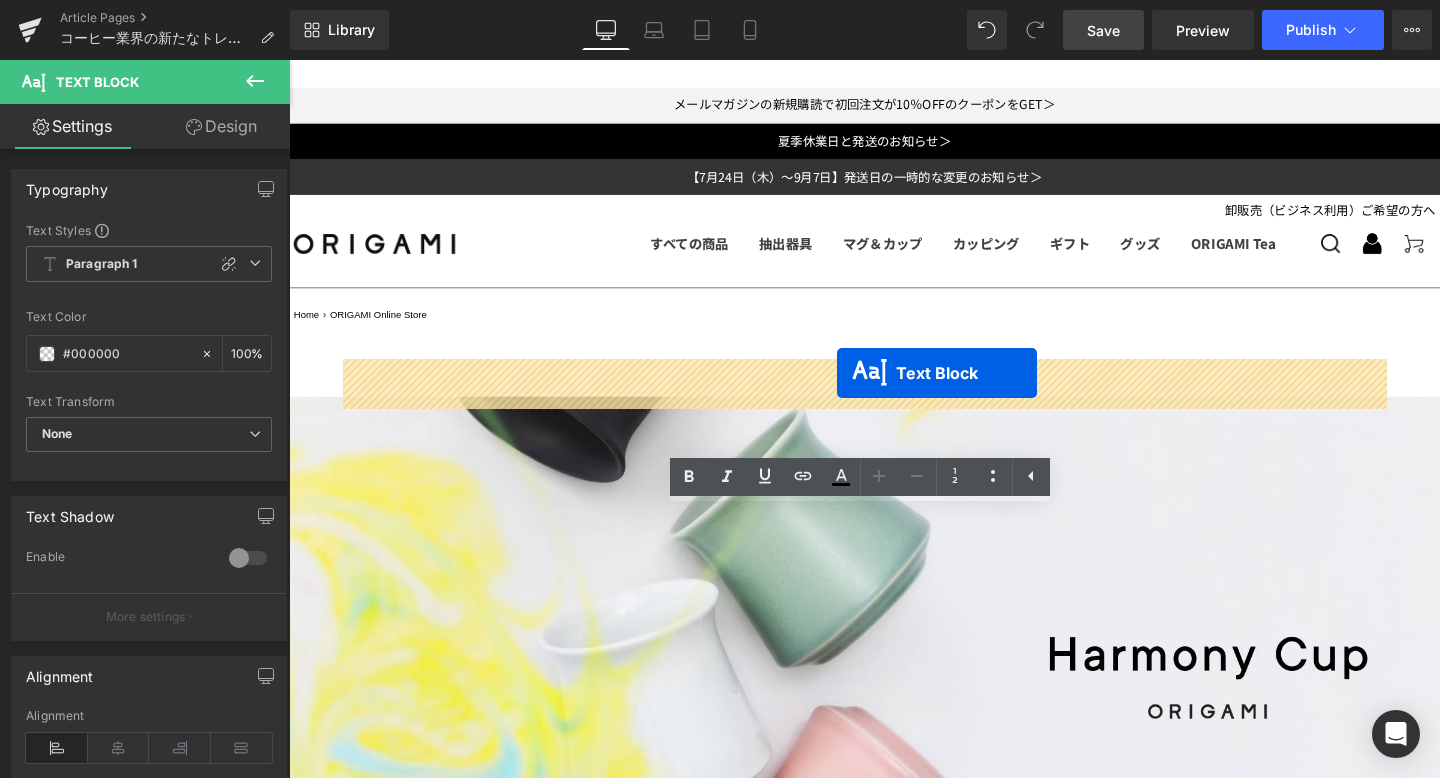 drag, startPoint x: 843, startPoint y: 470, endPoint x: 865, endPoint y: 390, distance: 82.96987 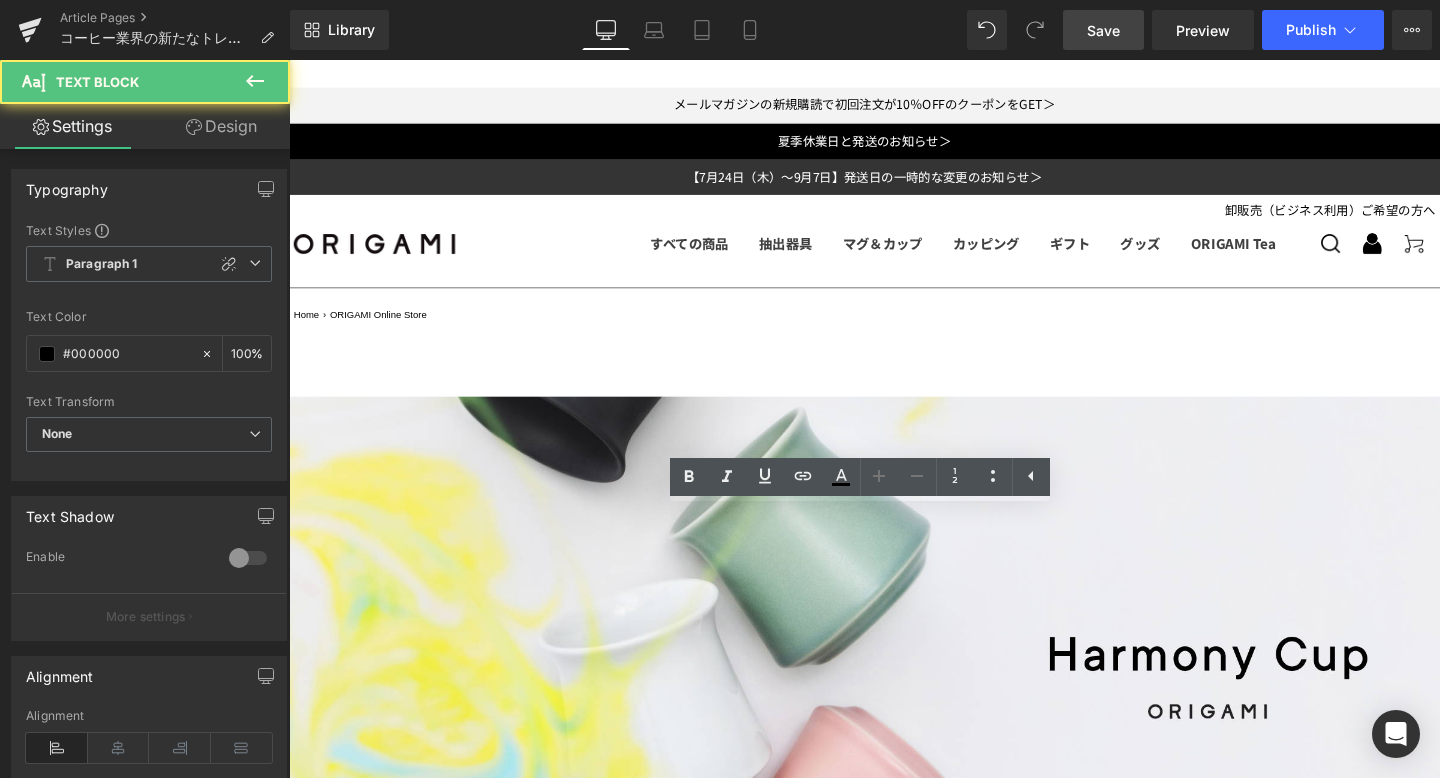 scroll, scrollTop: 1849, scrollLeft: 0, axis: vertical 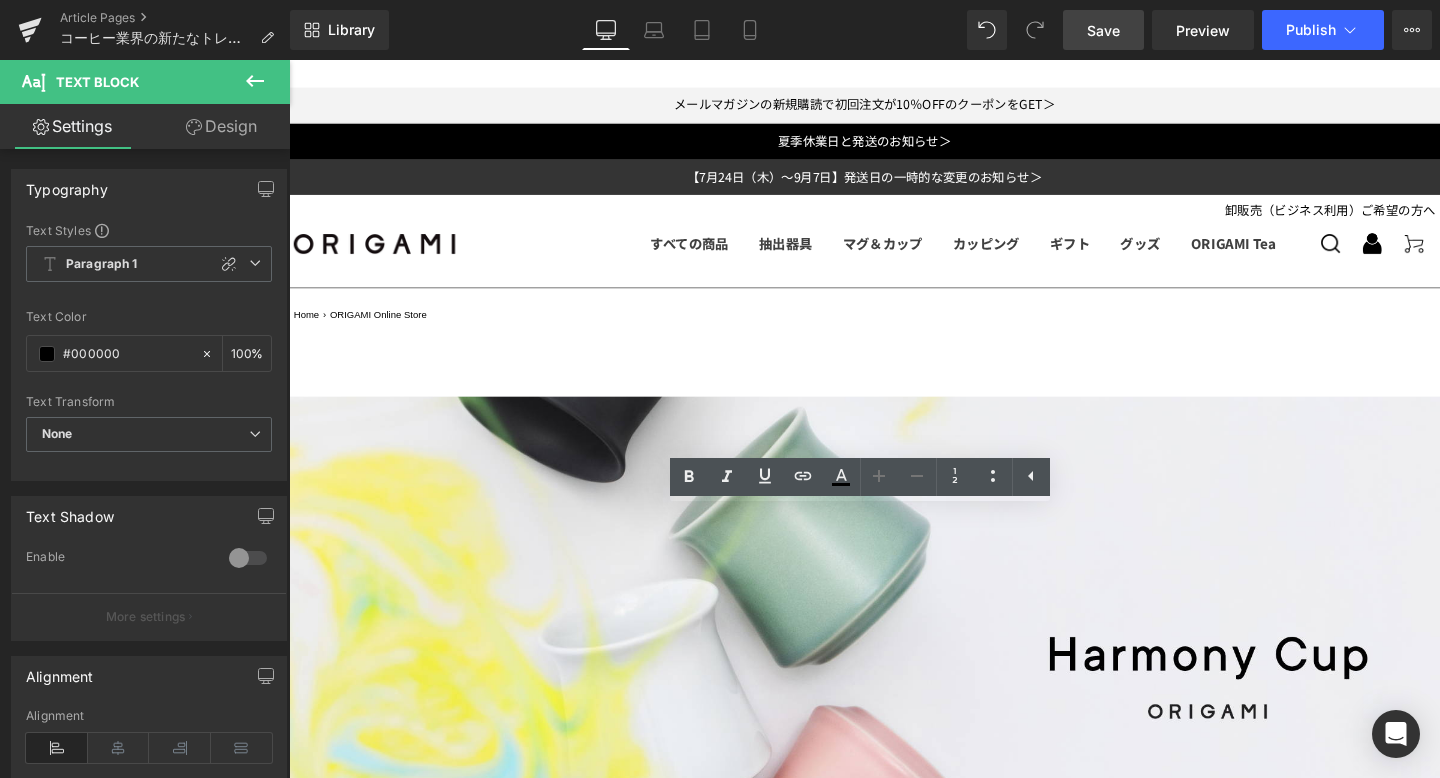 click on "Lorem ipsum dolor sit amet, consectetur adipiscing elit, sed do eiusmod tempor incididunt ut labore et dolore magna aliqua. Ut enim ad minim veniam, quis nostrud exercitation ullamco laboris nisi ut aliquip ex ea commodo consequat. Duis aute irure dolor in reprehenderit in voluptate velit esse cillum dolore eu fugiat nulla pariatur. Excepteur sint occaecat cupidatat non proident, sunt in culpa qui officia deserunt mollit anim id est laborum." at bounding box center [894, 2269] 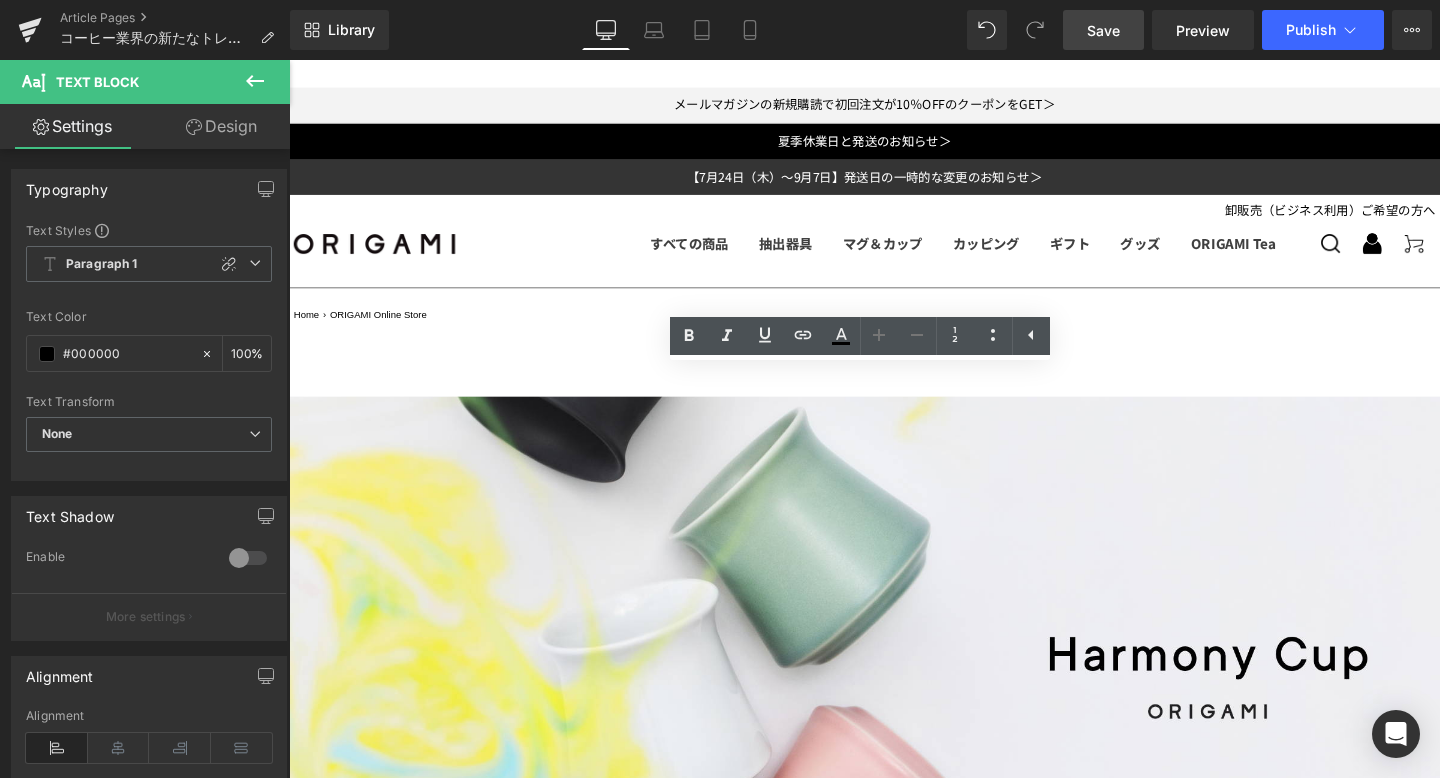 drag, startPoint x: 560, startPoint y: 467, endPoint x: 346, endPoint y: 401, distance: 223.94643 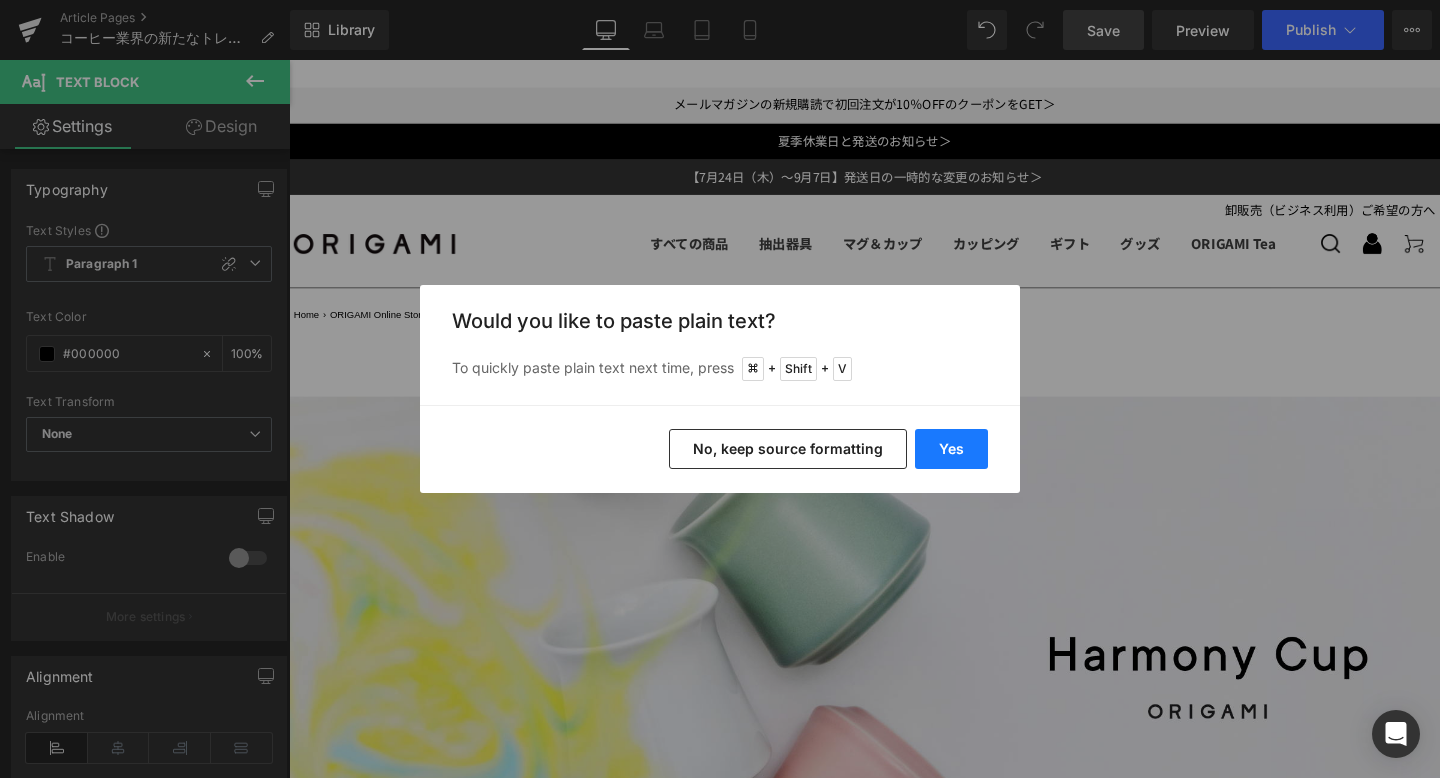 click on "Yes" at bounding box center (951, 449) 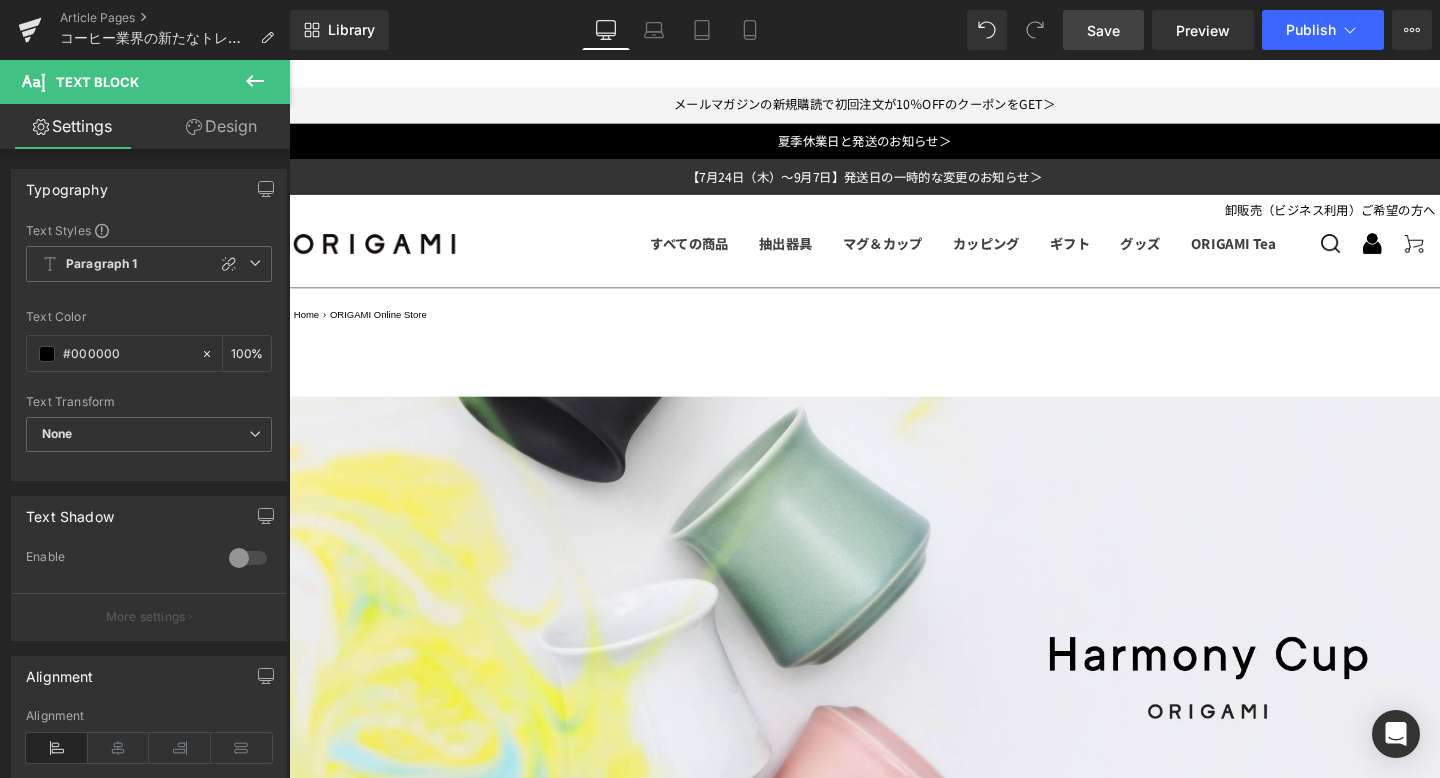 click 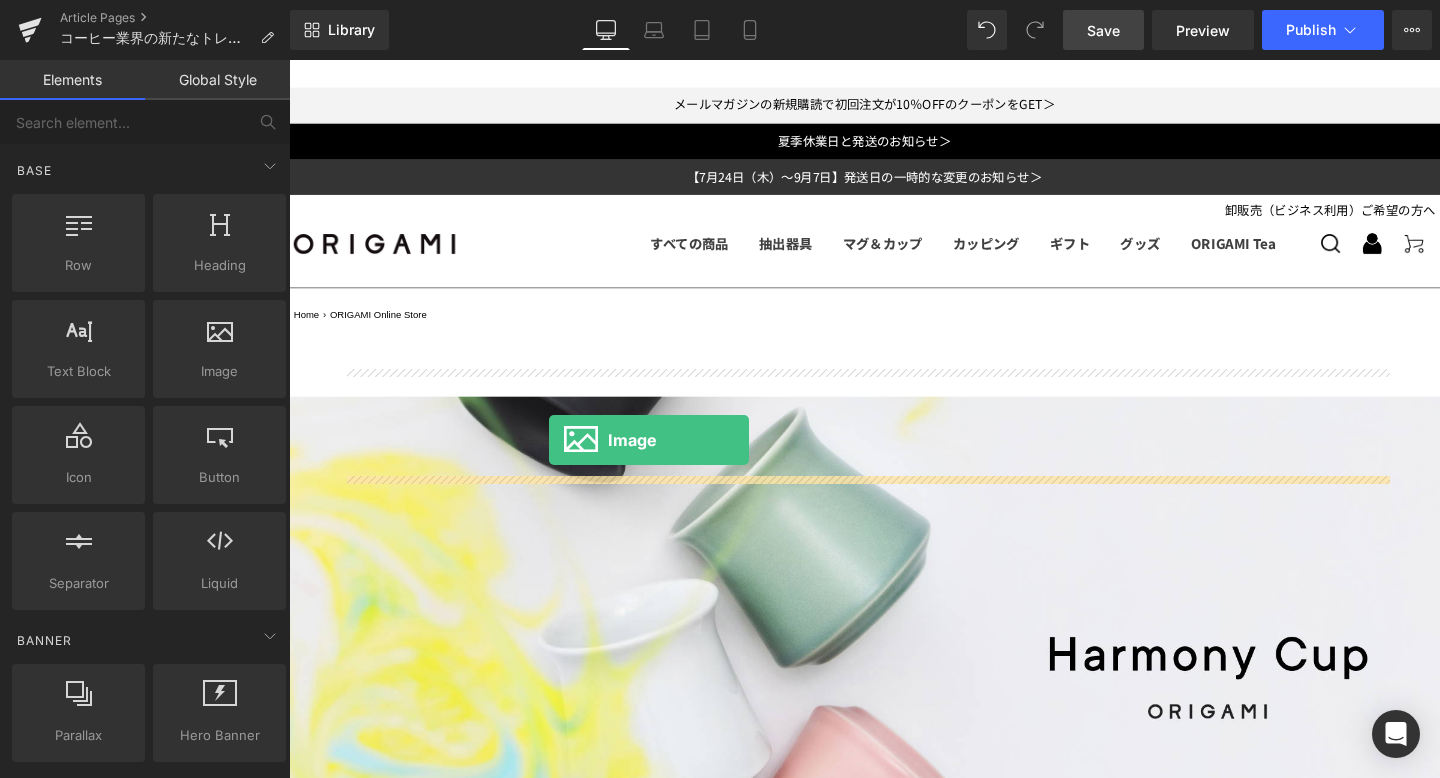 drag, startPoint x: 477, startPoint y: 421, endPoint x: 562, endPoint y: 457, distance: 92.309265 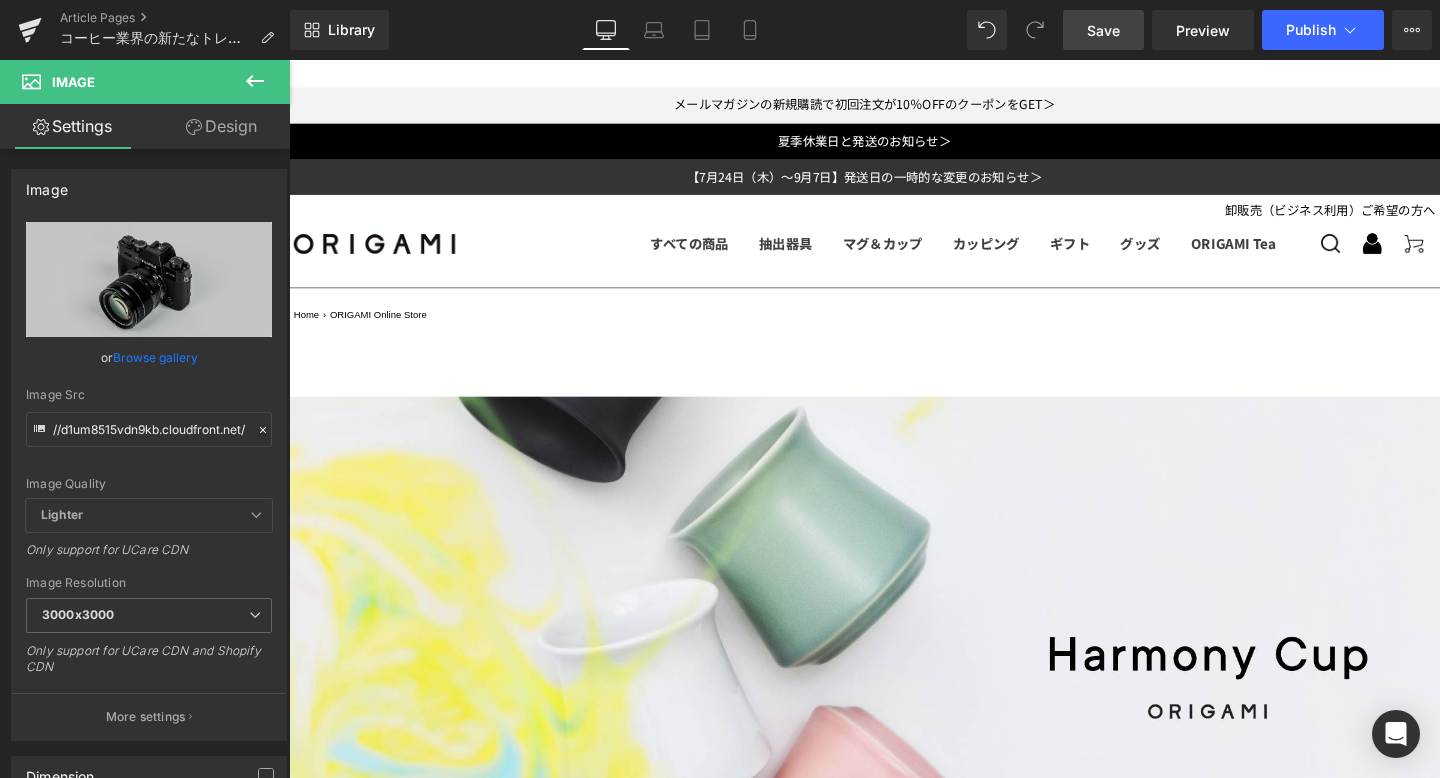 scroll, scrollTop: 2129, scrollLeft: 0, axis: vertical 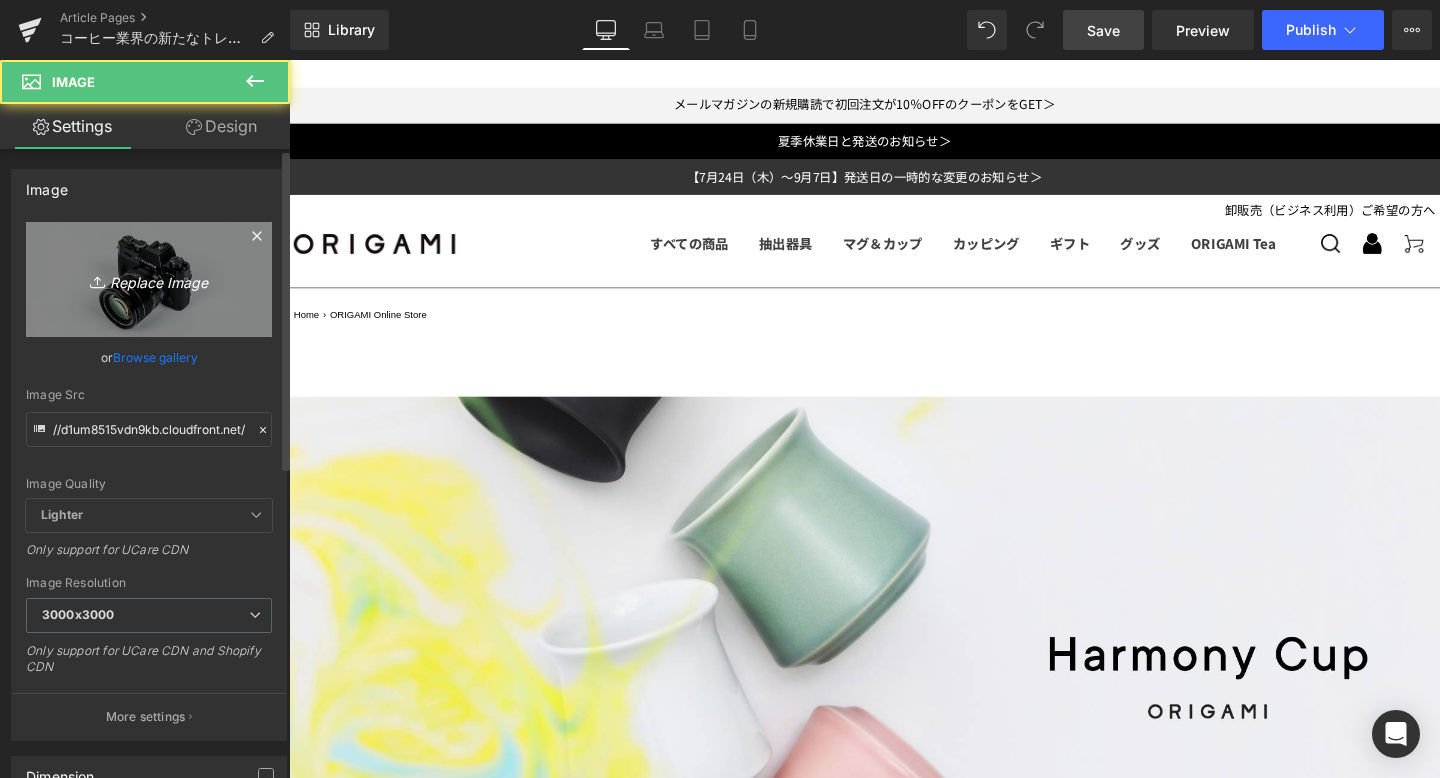 click on "Replace Image" at bounding box center (149, 279) 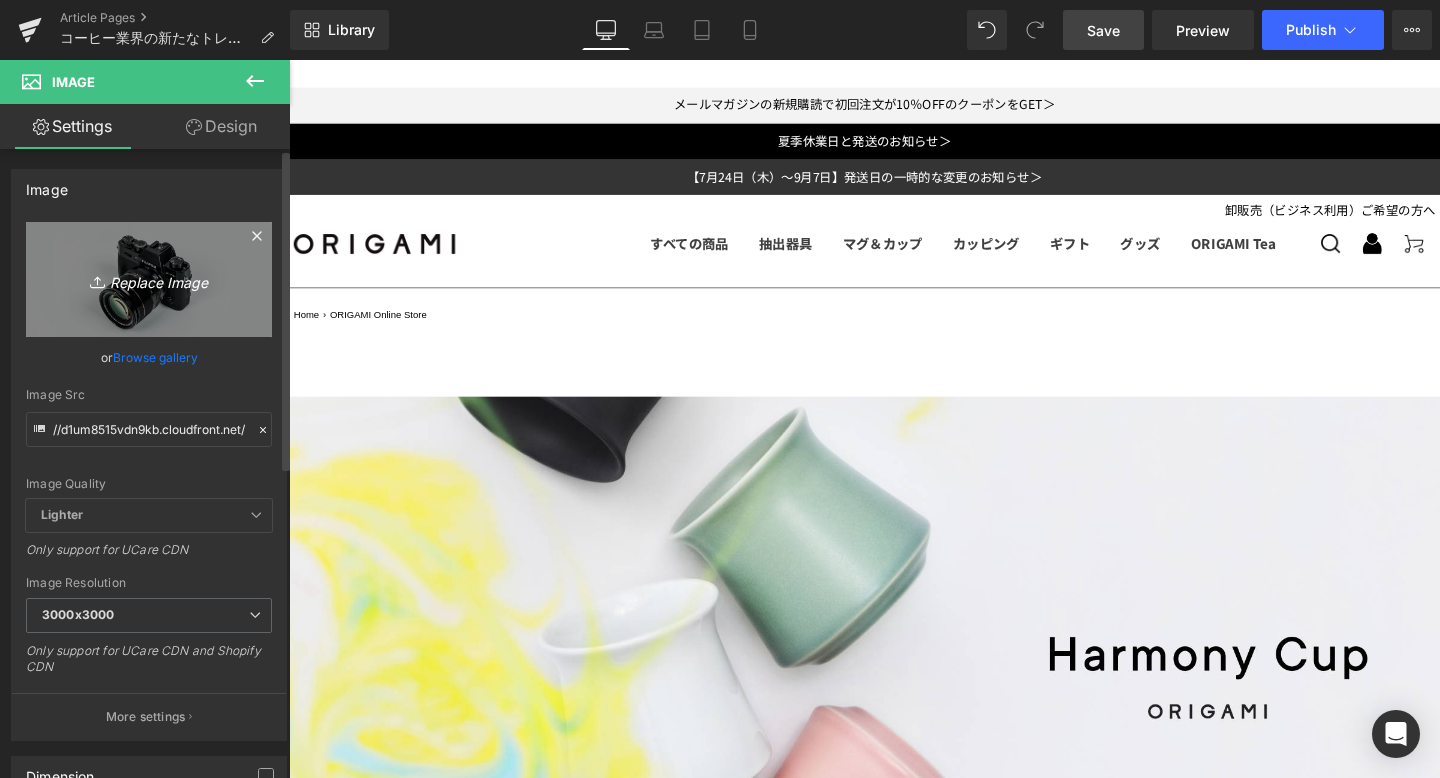 type on "C:\fakepath\ORIGAMI アロマシリーズ説明カード二つ折り（内側） 2.jpg" 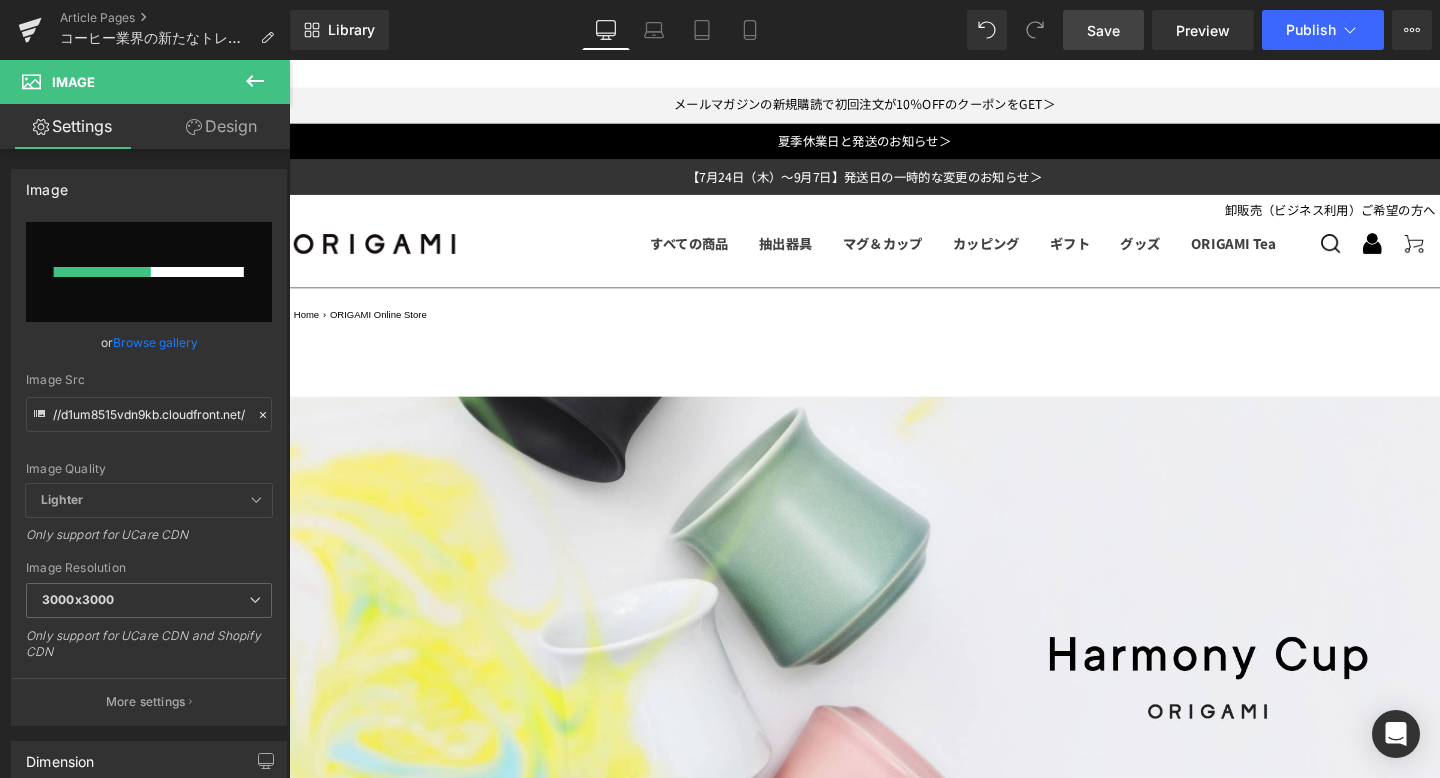 type 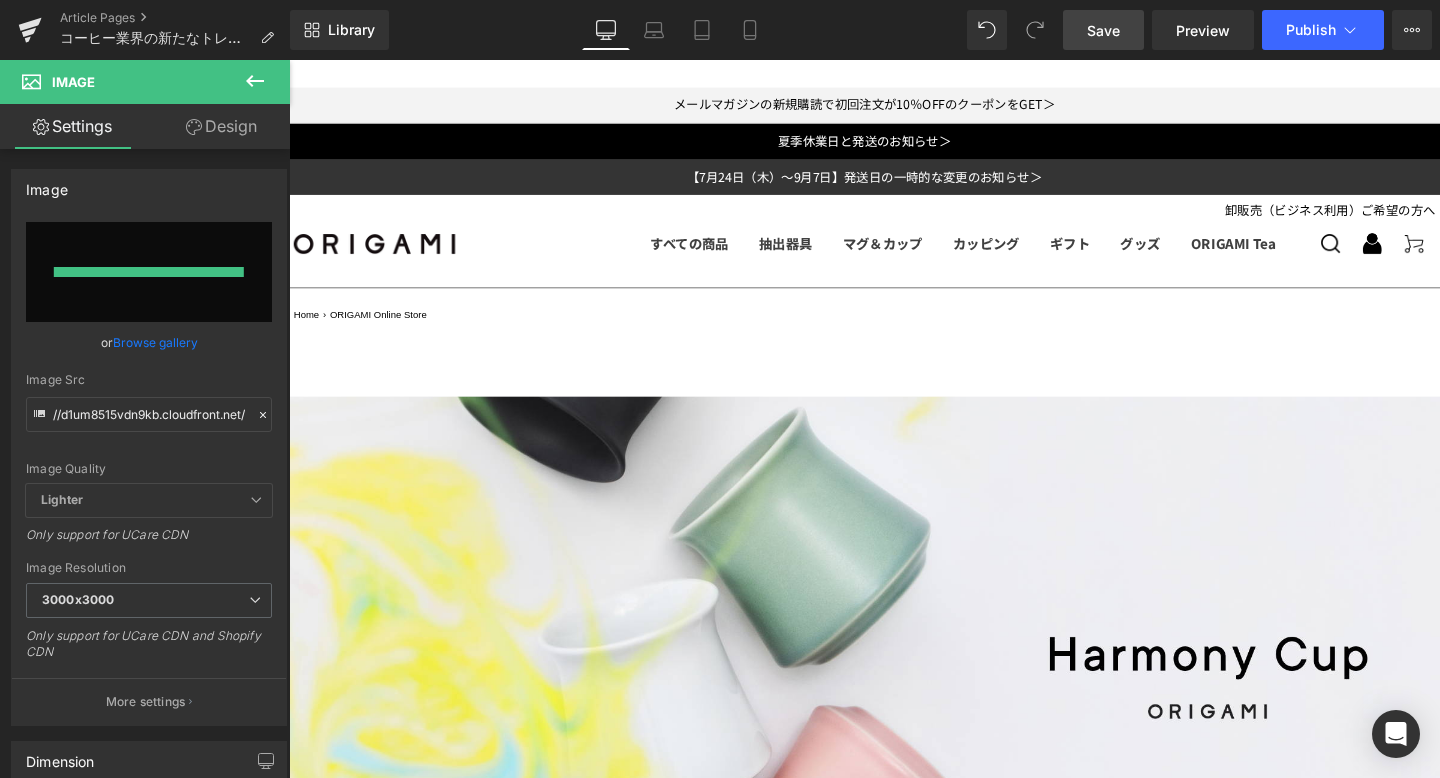 type on "https://ucarecdn.com/cb432ff0-d1cf-49a4-9c46-3ff39e4ed434/-/format/auto/-/preview/3000x3000/-/quality/lighter/ORIGAMI%20%E3%82%A2%E3%83%AD%E3%83%9E%E3%82%B7%E3%83%AA%E3%83%BC%E3%82%B9%E3%82%99%E8%AA%AC%E6%98%8E%E3%82%AB%E3%83%BC%E3%83%88%E3%82%99%E4%BA%8C%E3%81%A4%E6%8A%98%E3%82%8A%EF%BC%88%E5%86%85%E5%81%B4%EF%BC%89%202.jpg" 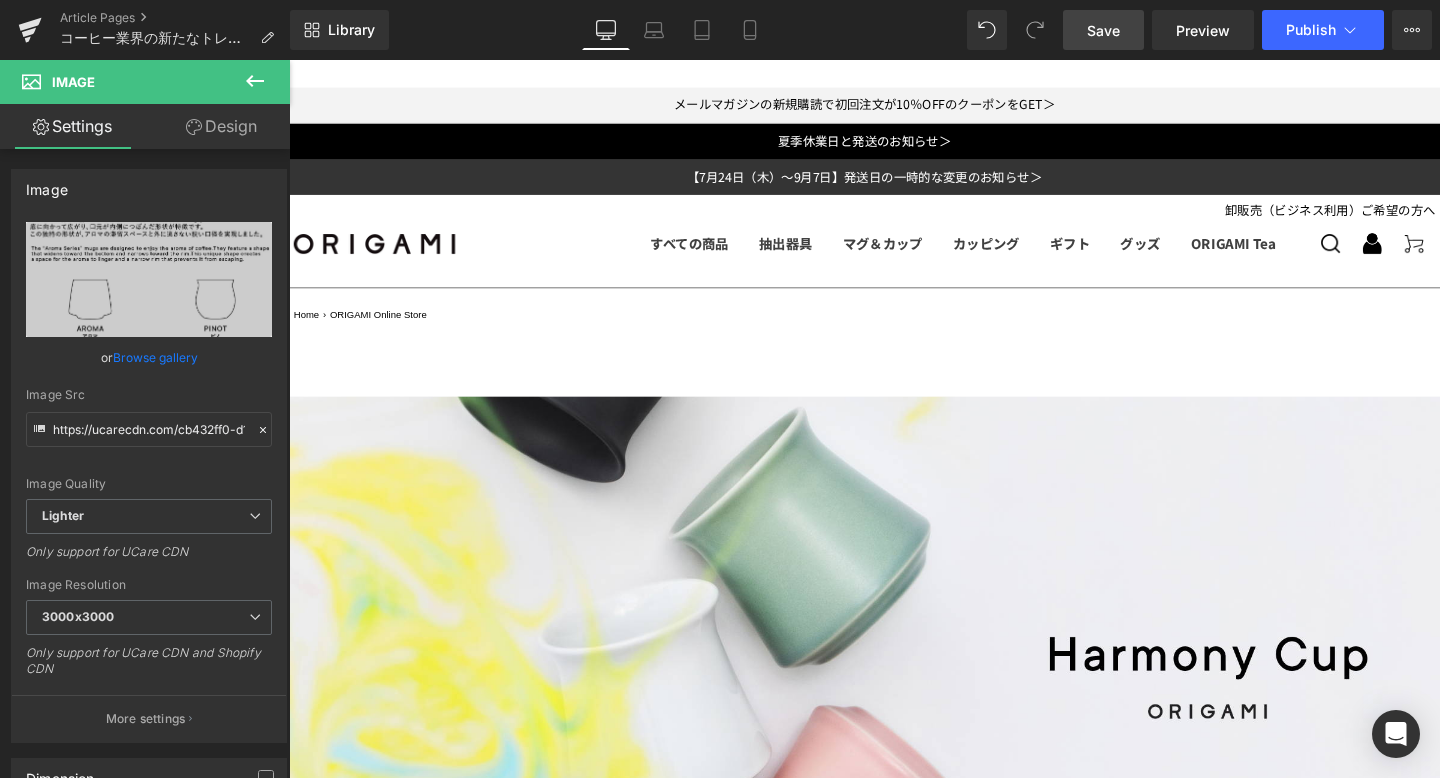 scroll, scrollTop: 3075, scrollLeft: 0, axis: vertical 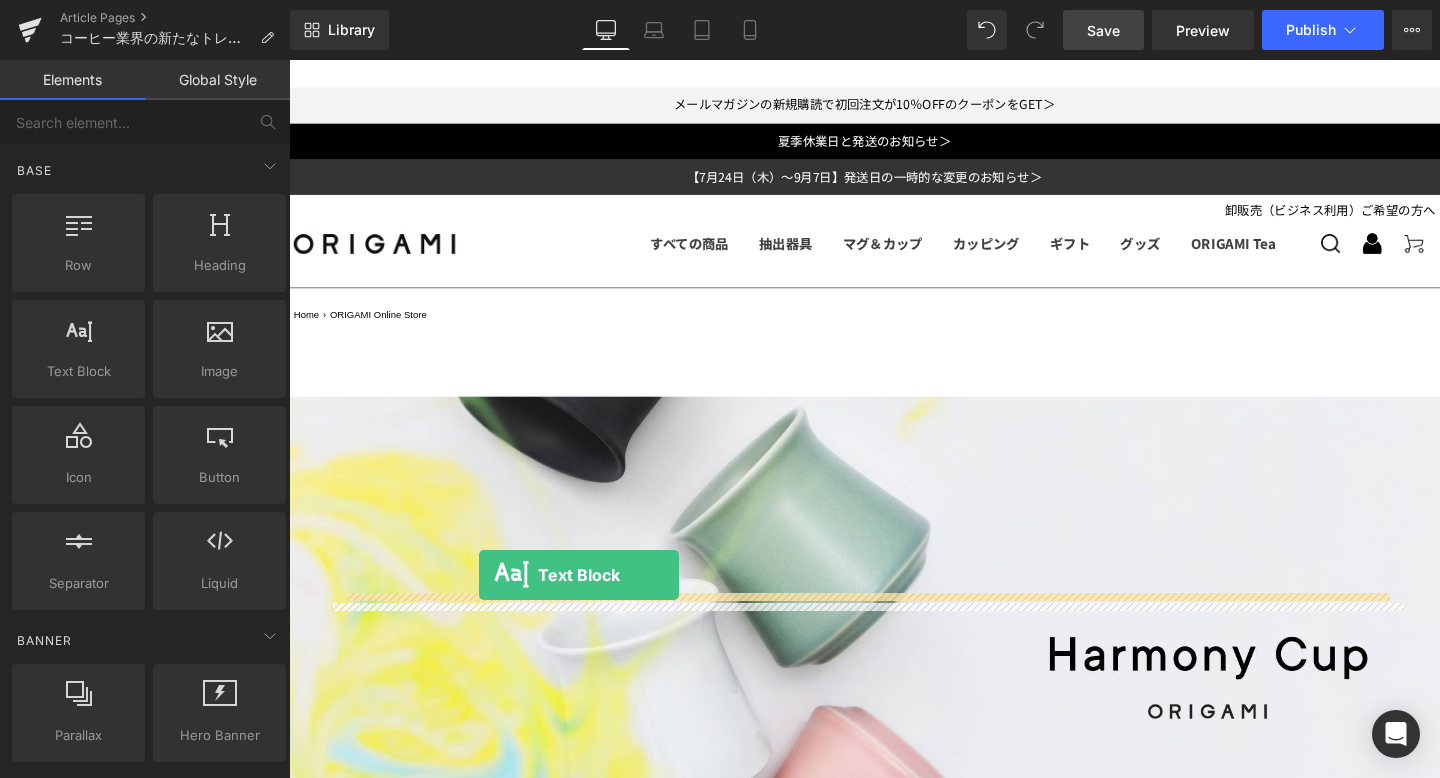 drag, startPoint x: 360, startPoint y: 424, endPoint x: 489, endPoint y: 602, distance: 219.82948 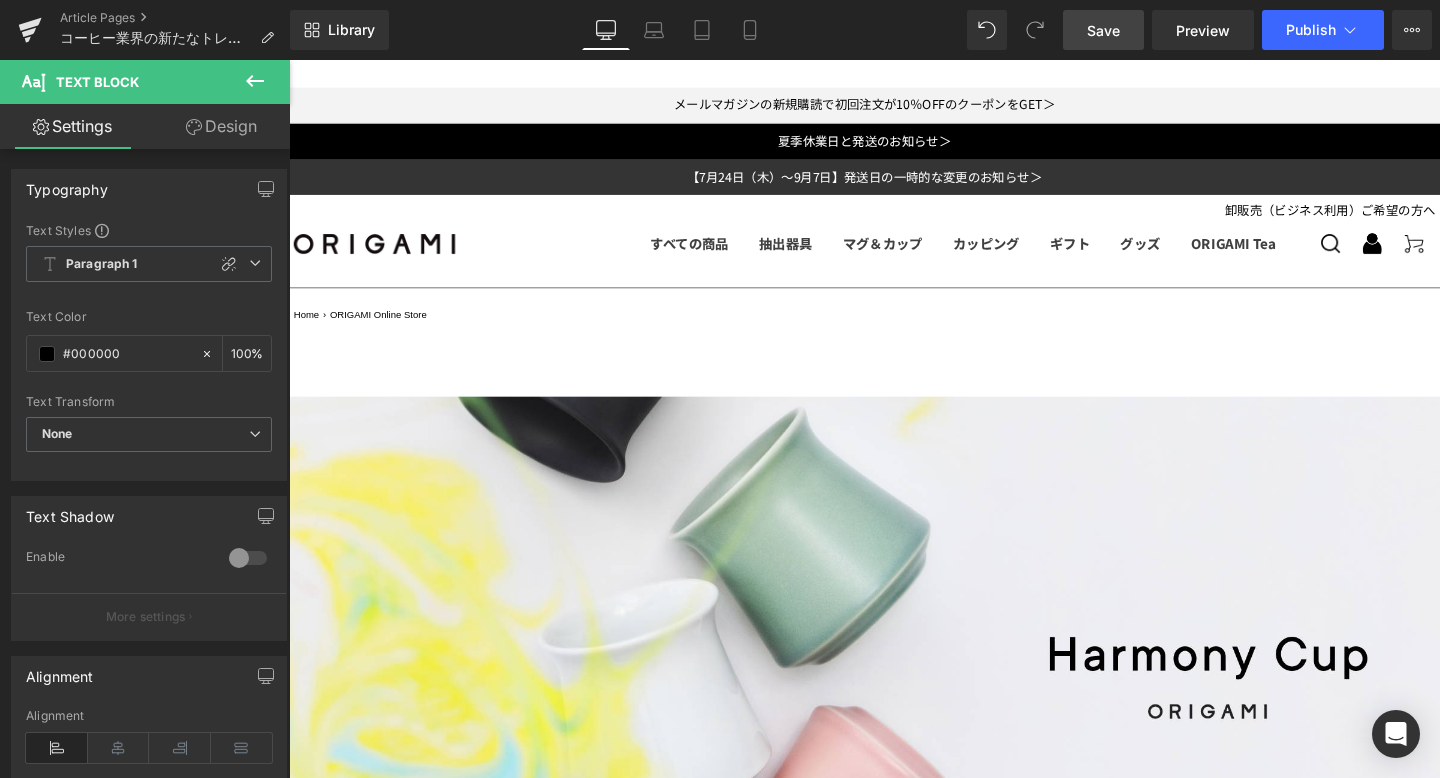drag, startPoint x: 525, startPoint y: 698, endPoint x: 351, endPoint y: 627, distance: 187.92818 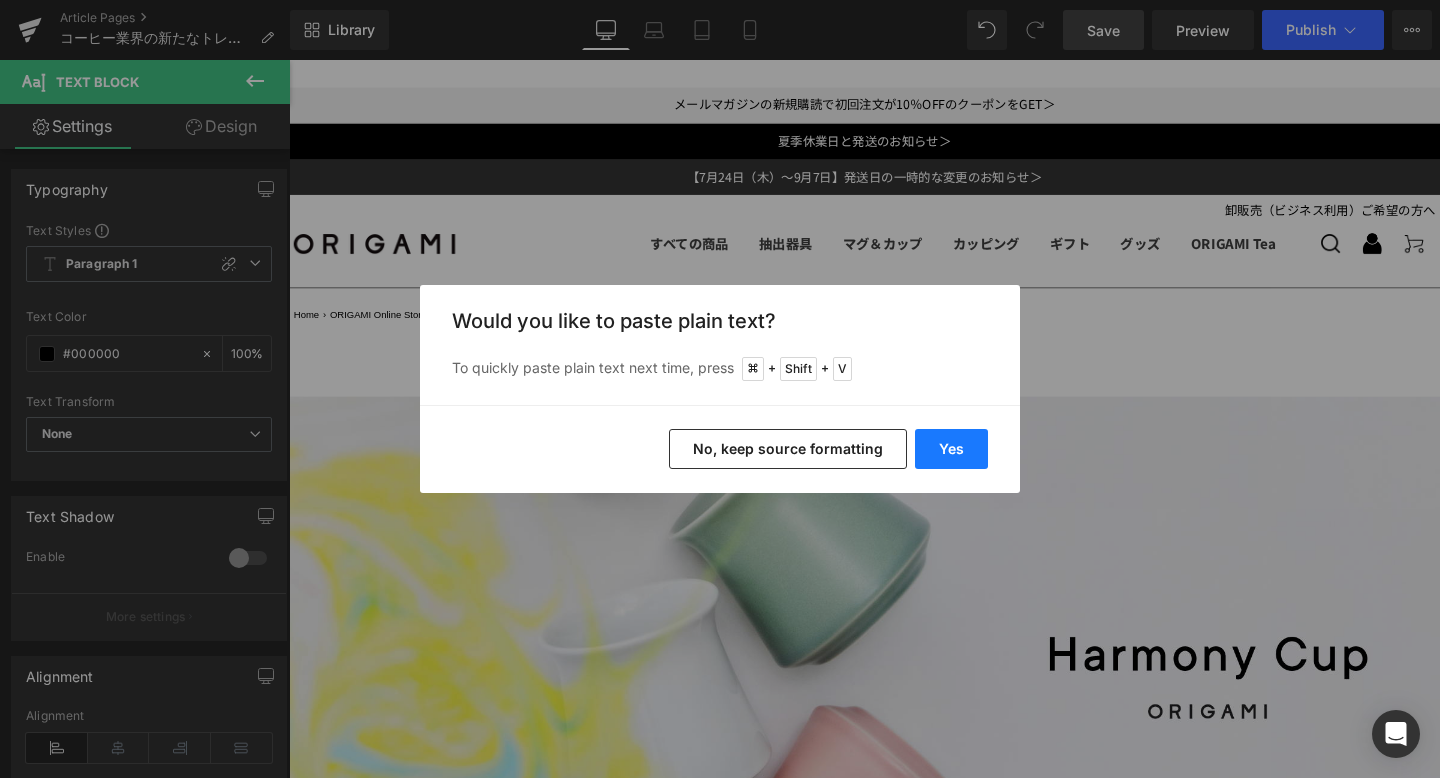 click on "Yes" at bounding box center [951, 449] 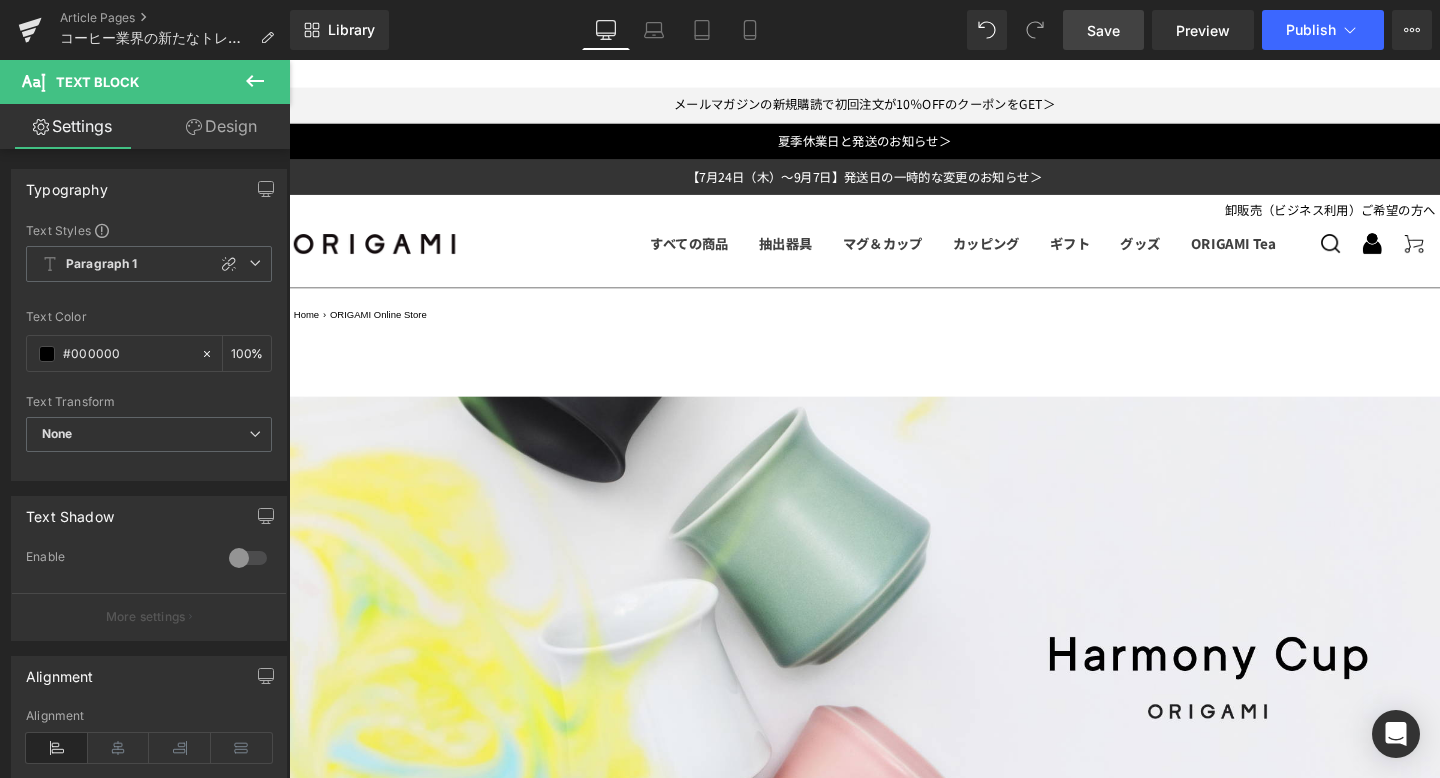 click on "L※形状の違いによる味わいの変化についてを深掘りした特集ページもぜひご覧ください。" at bounding box center (894, 3708) 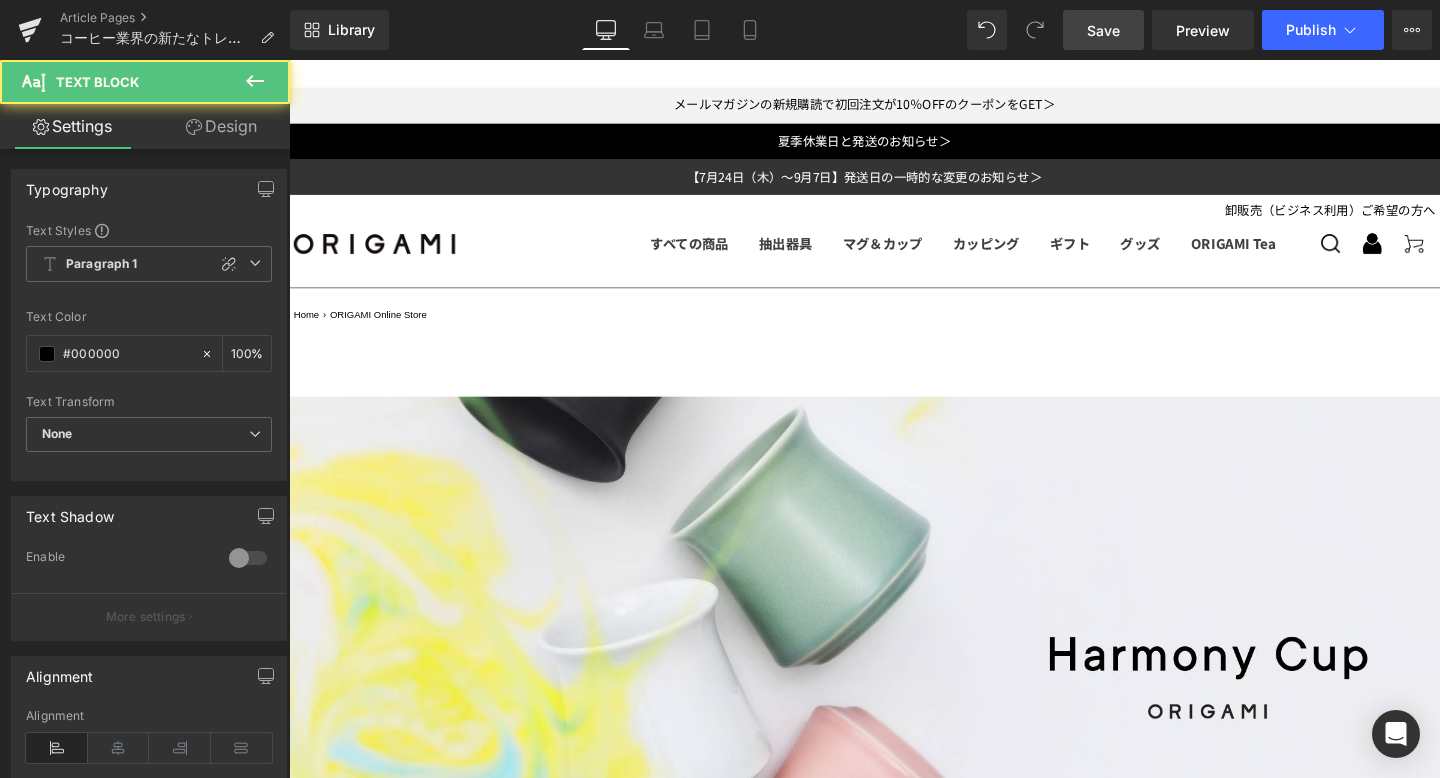 drag, startPoint x: 912, startPoint y: 677, endPoint x: 252, endPoint y: 671, distance: 660.0273 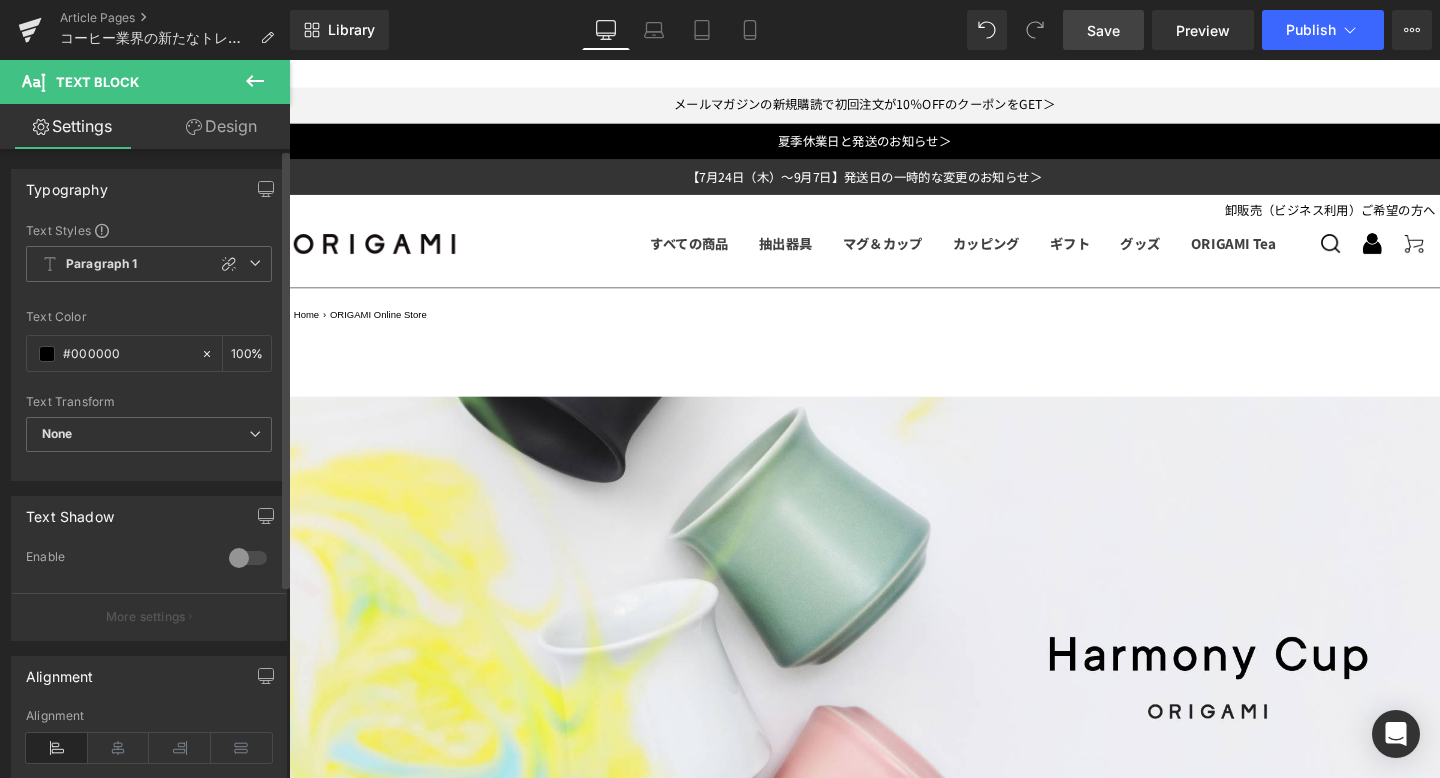 copy on "https://origami-kai.com/blogs/special-feature/new-flavor-cup-from-origami" 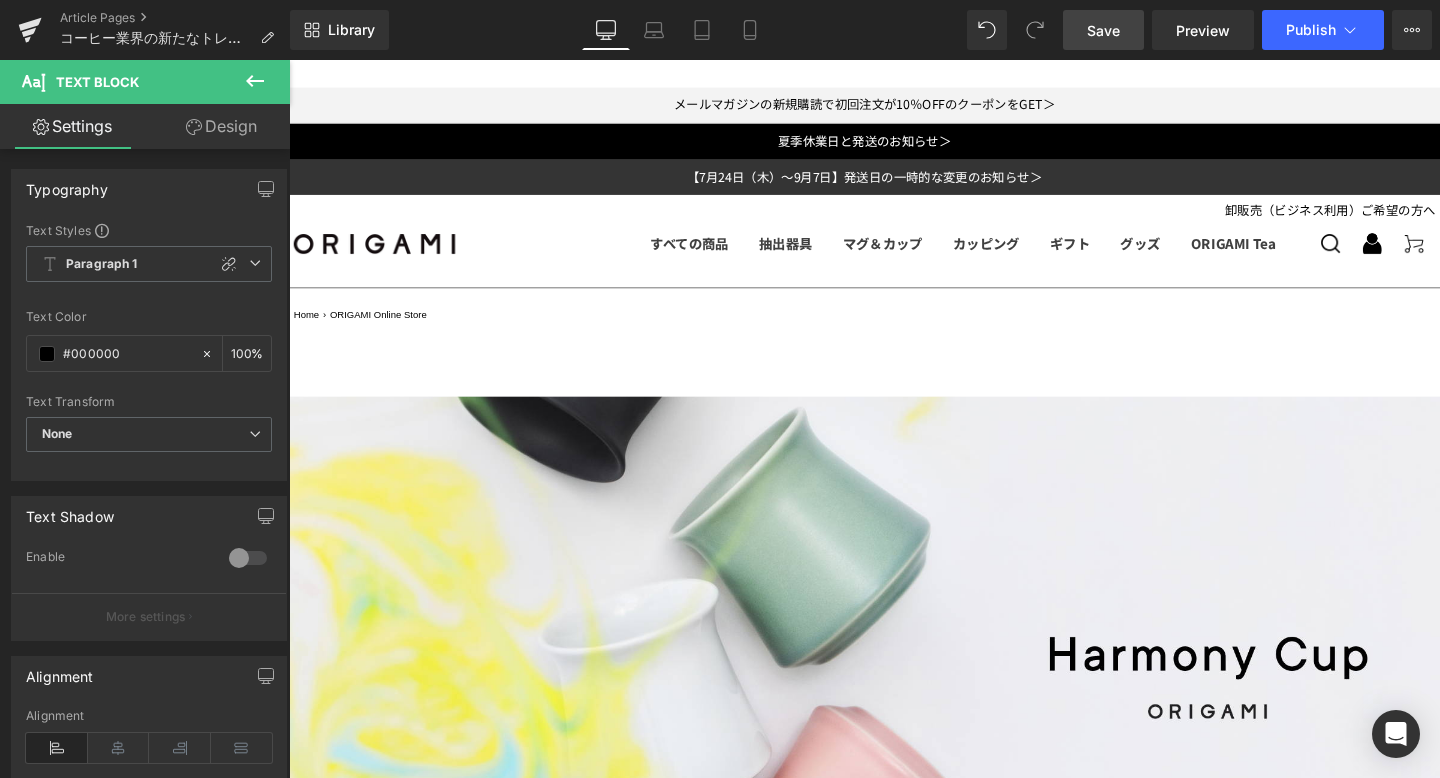 click on "https://origami-kai.com/blogs/special-feature/new-flavor-cup-from-origami" at bounding box center [894, 3753] 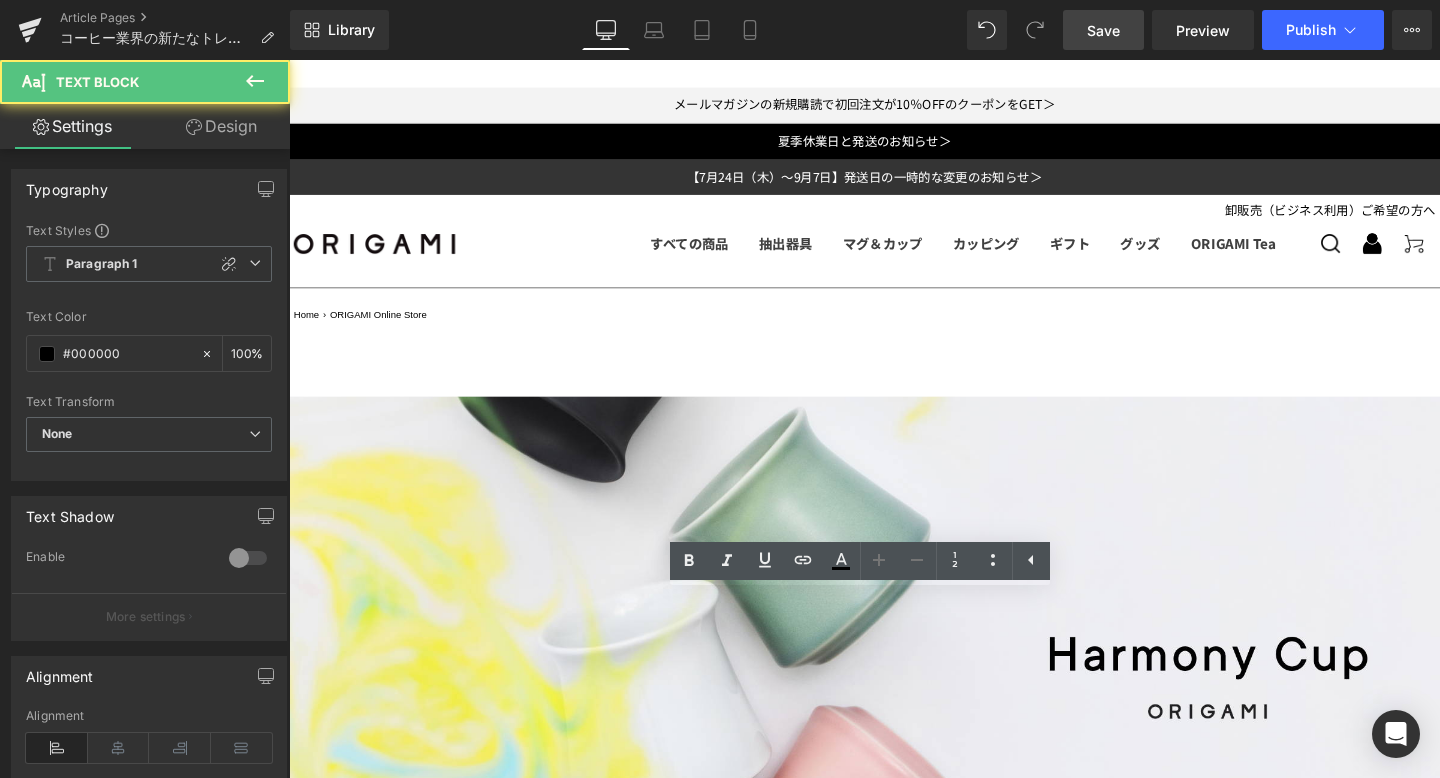 click on "https://origami-kai.com/blogs/special-feature/new-flavor-cup-from-origami" at bounding box center (894, 3753) 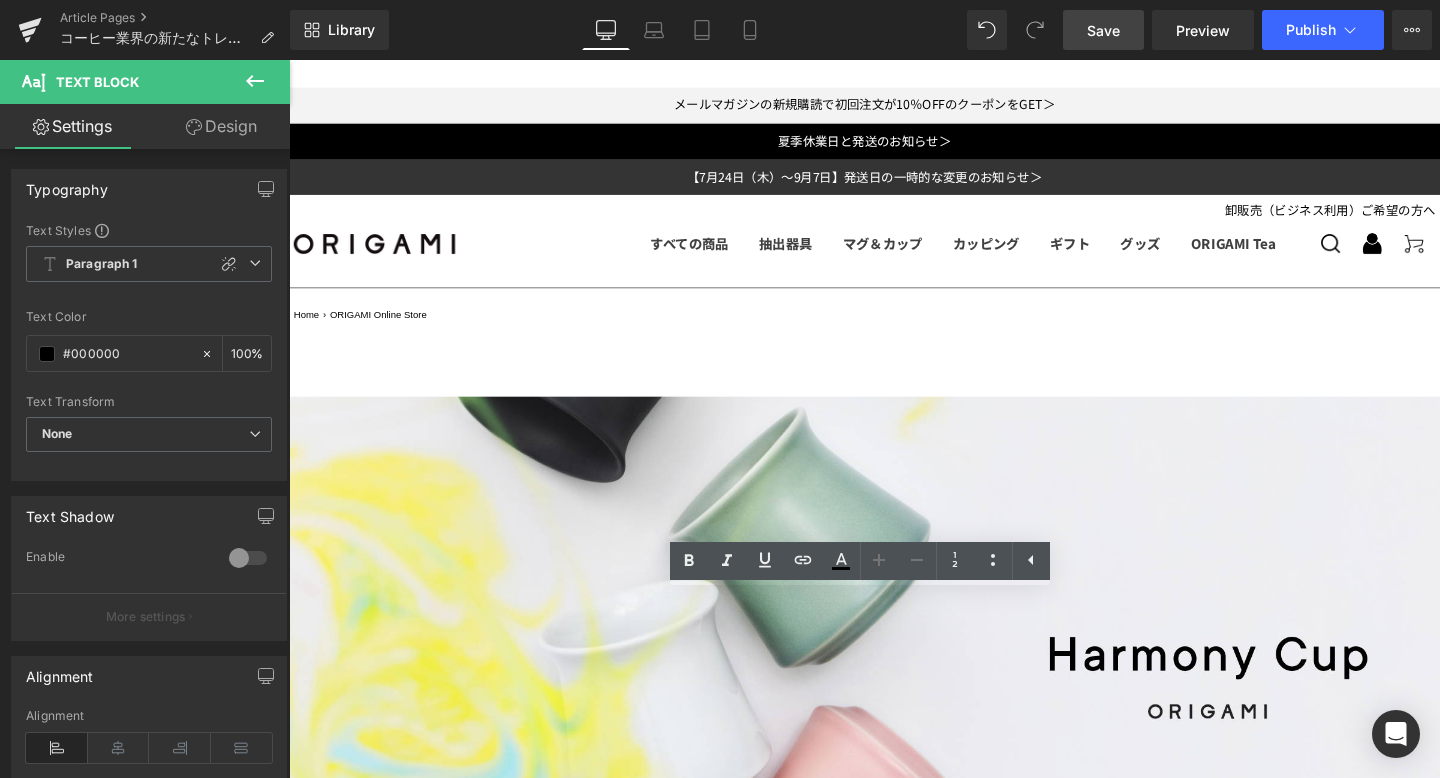 drag, startPoint x: 922, startPoint y: 675, endPoint x: 349, endPoint y: 672, distance: 573.0079 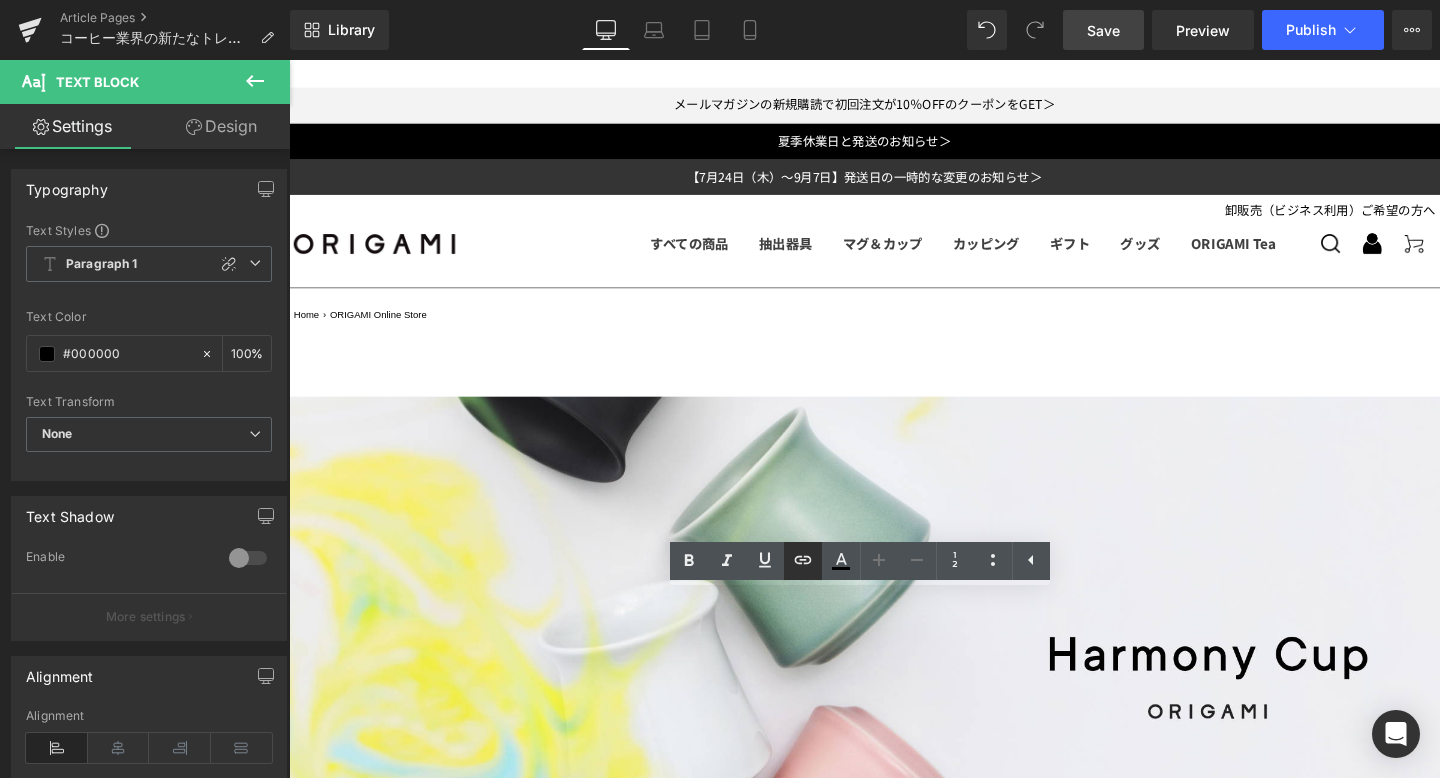 click 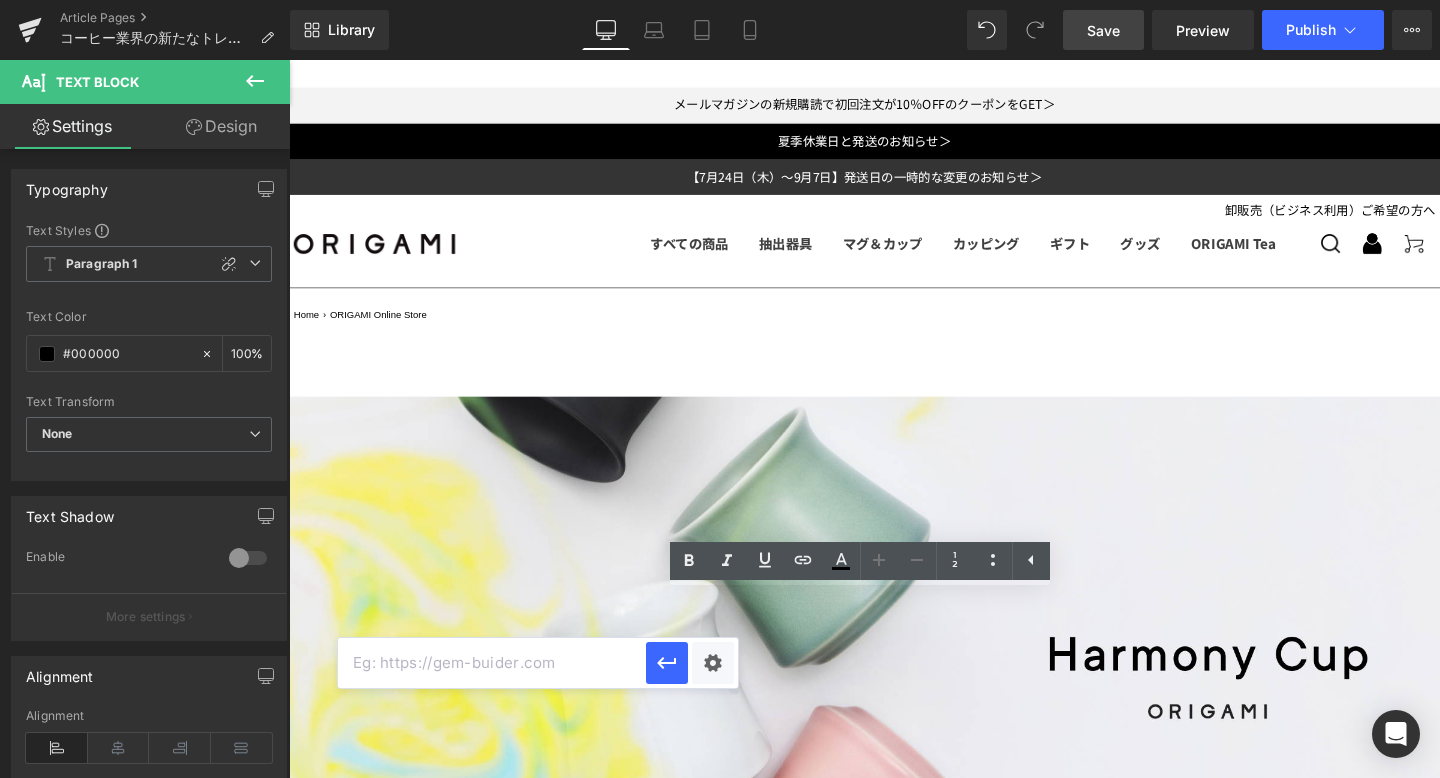 click at bounding box center [492, 663] 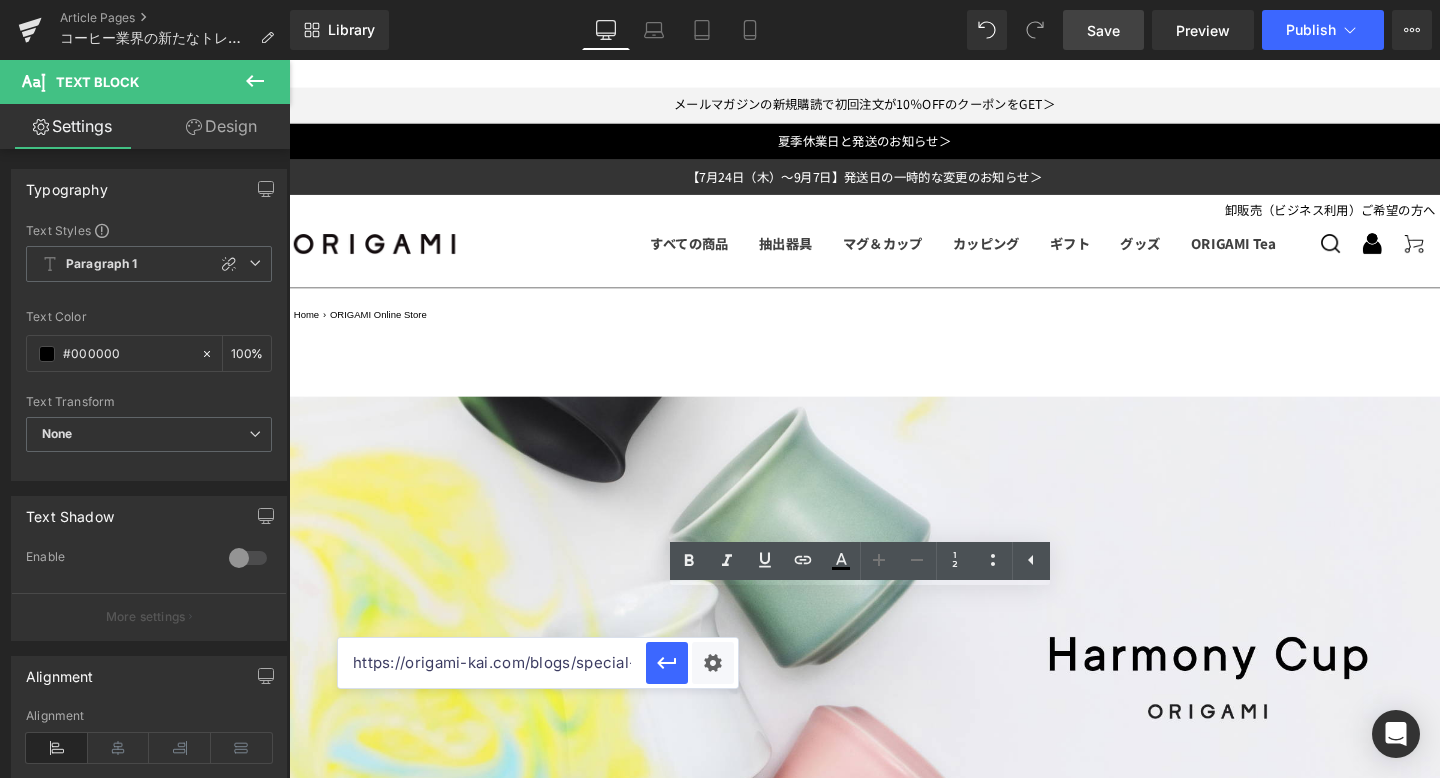 scroll, scrollTop: 0, scrollLeft: 282, axis: horizontal 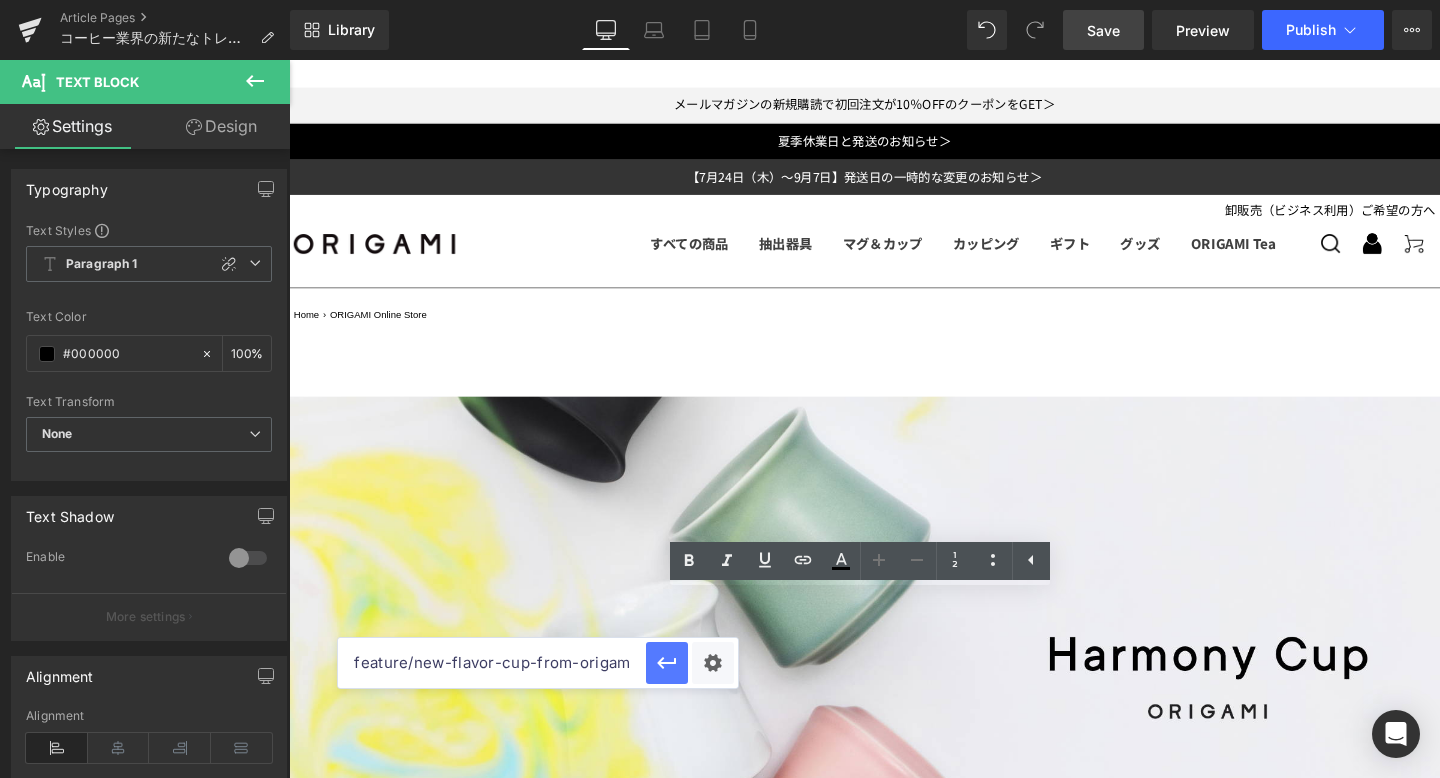 type on "https://origami-kai.com/blogs/special-feature/new-flavor-cup-from-origami" 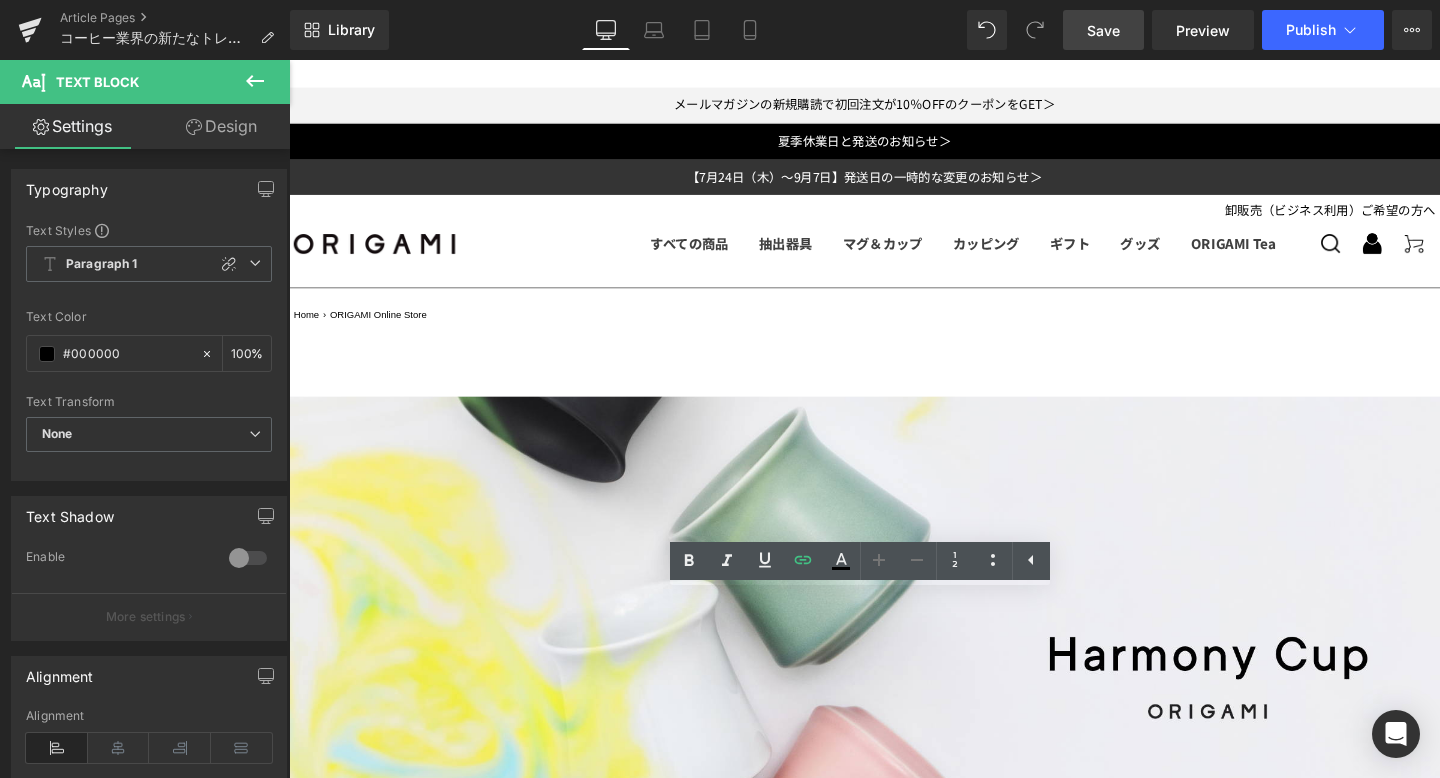 click at bounding box center (894, 3022) 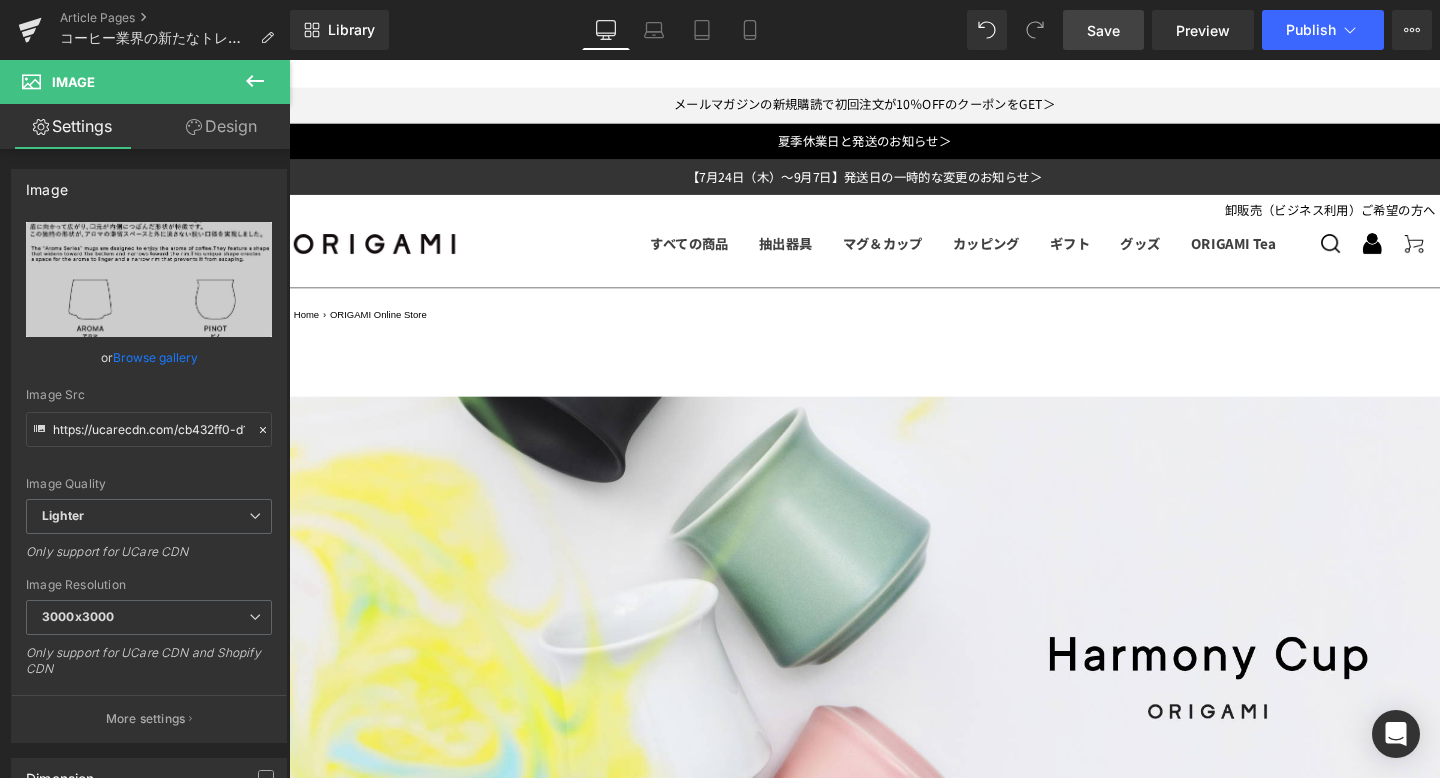 scroll, scrollTop: 3260, scrollLeft: 0, axis: vertical 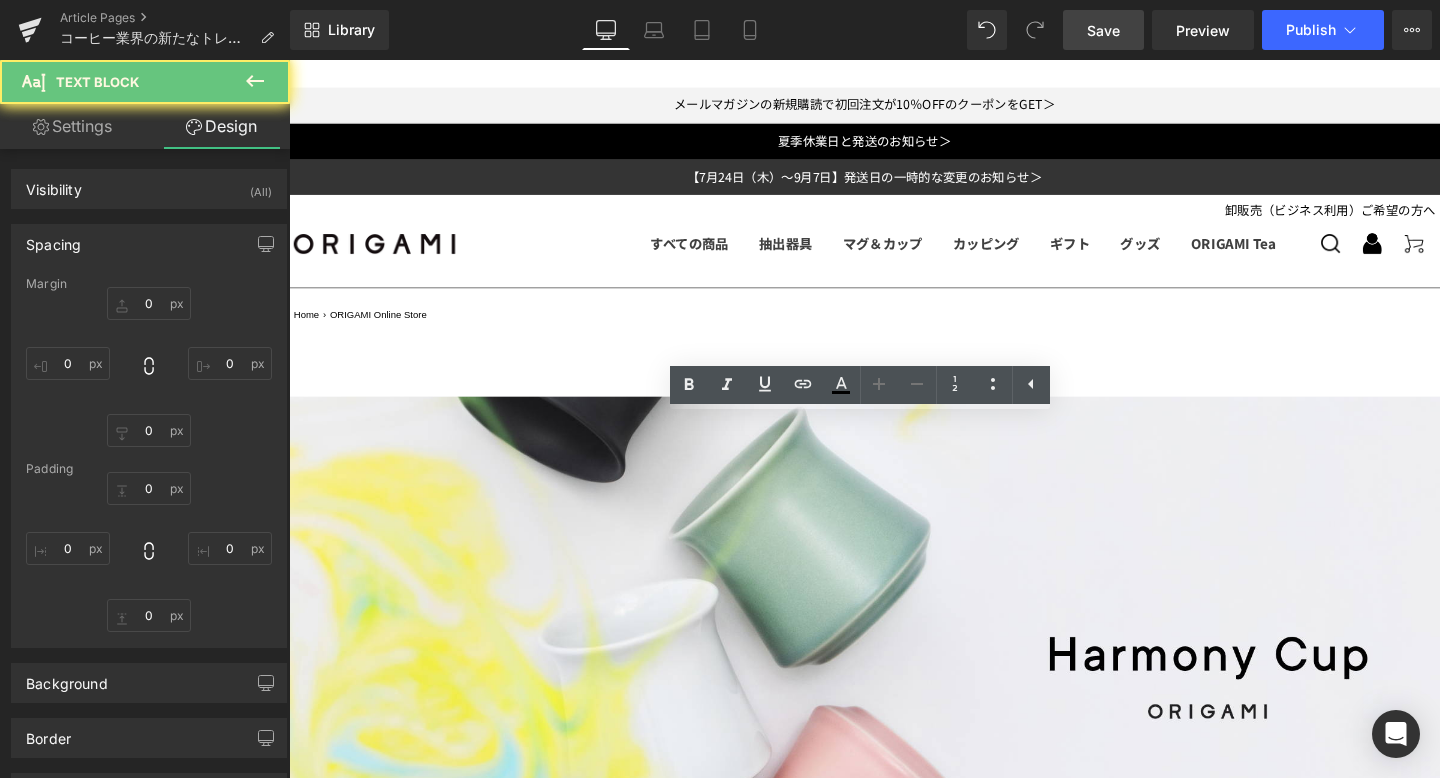 click on "※形状の違いによる味わいの変化についてを深掘りした特集ページもぜひご覧ください。" at bounding box center [894, 3708] 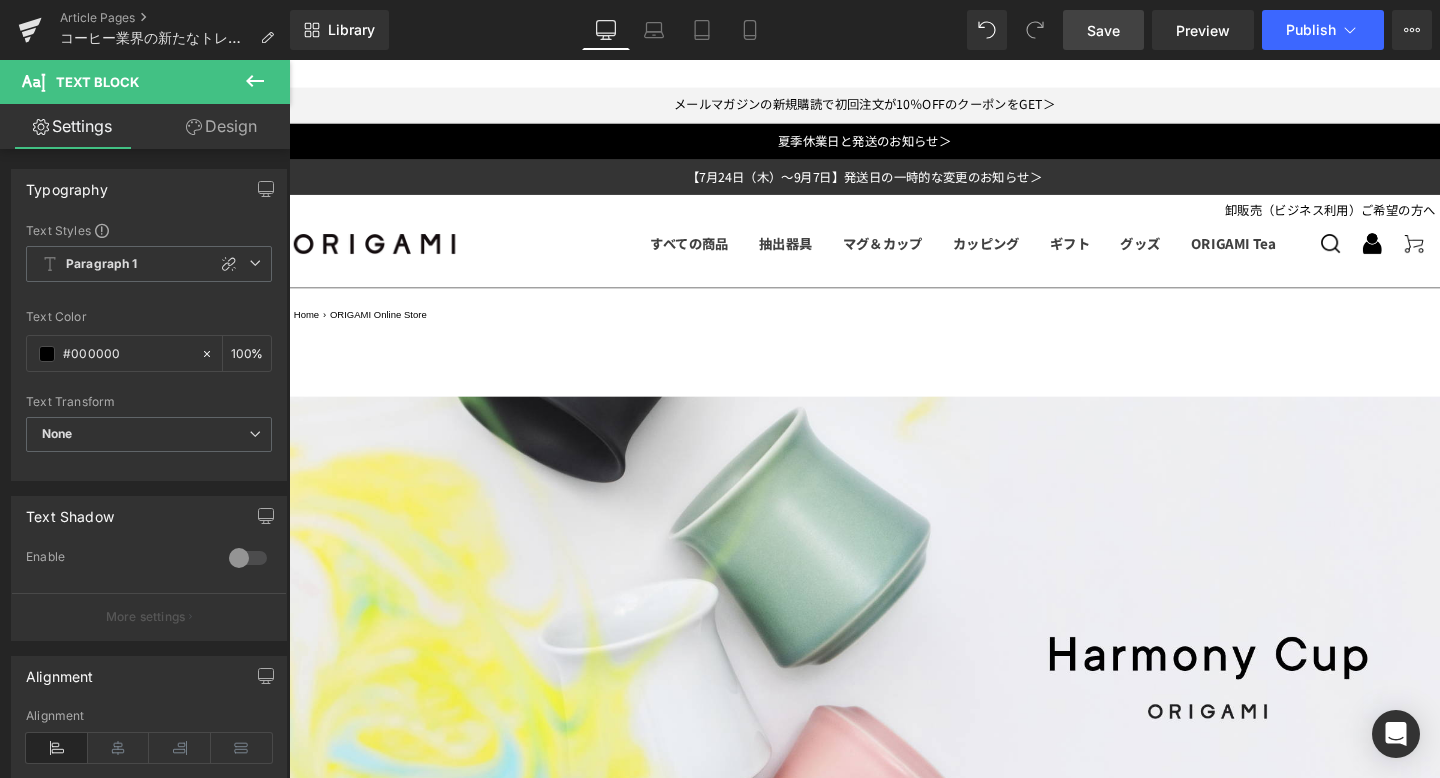 scroll, scrollTop: 3072, scrollLeft: 0, axis: vertical 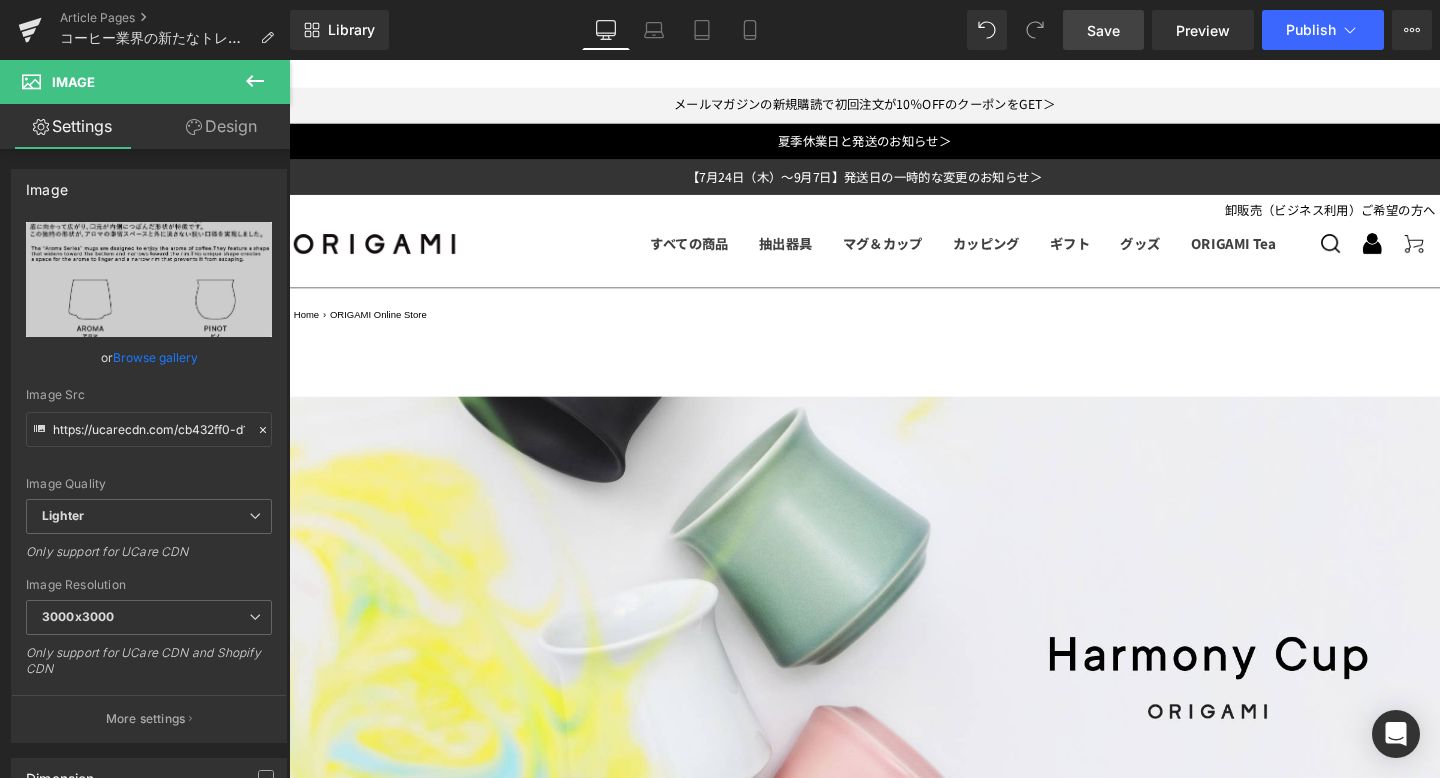 drag, startPoint x: 873, startPoint y: 623, endPoint x: 902, endPoint y: 673, distance: 57.801384 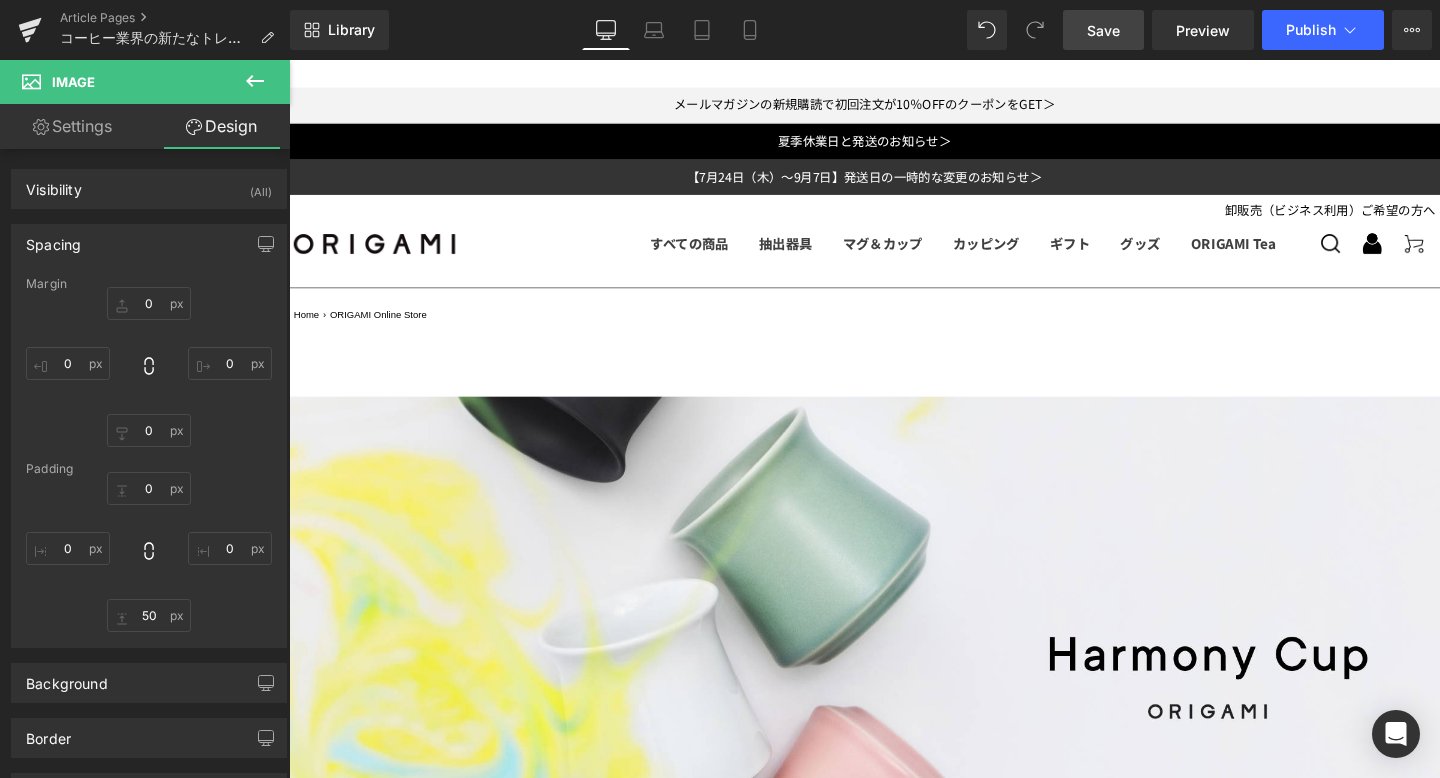 scroll, scrollTop: 3475, scrollLeft: 0, axis: vertical 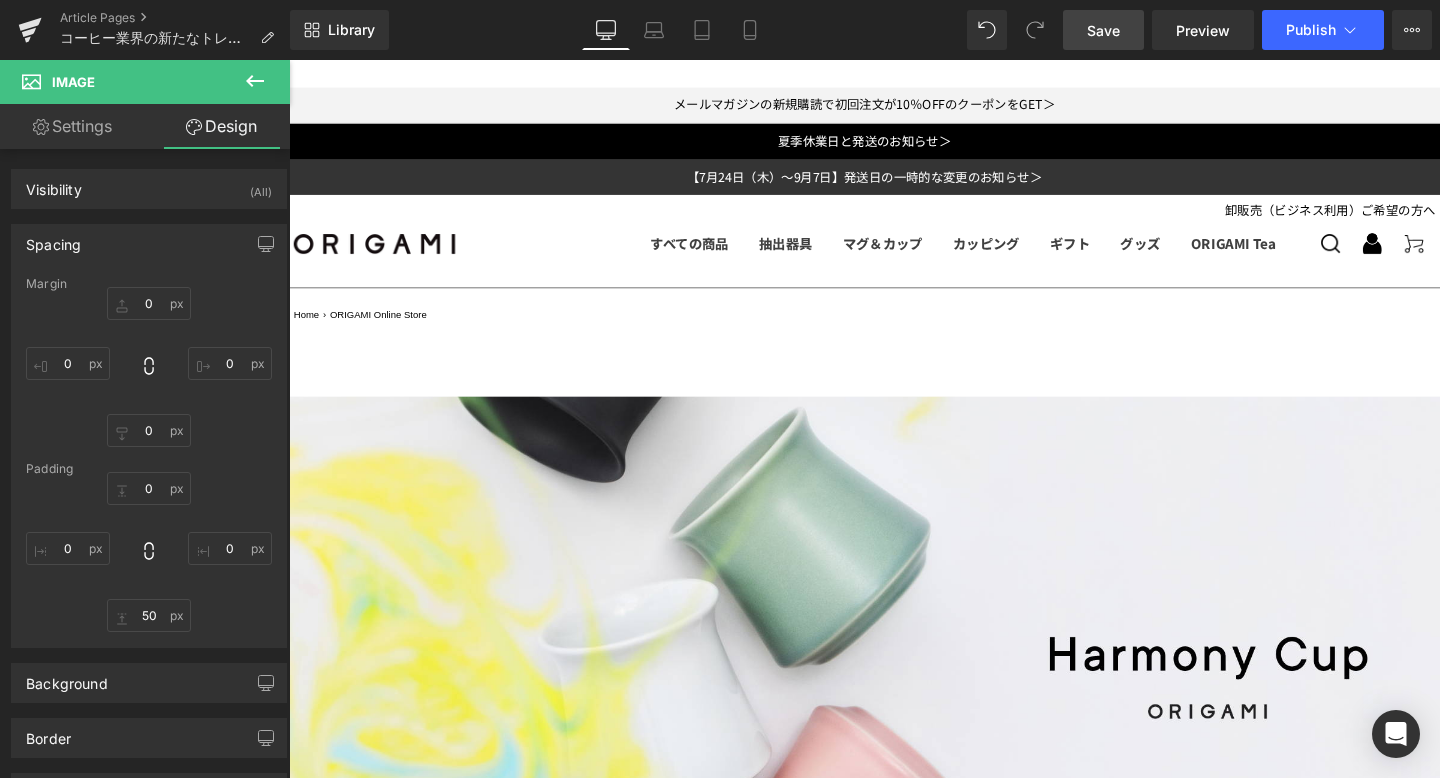 click 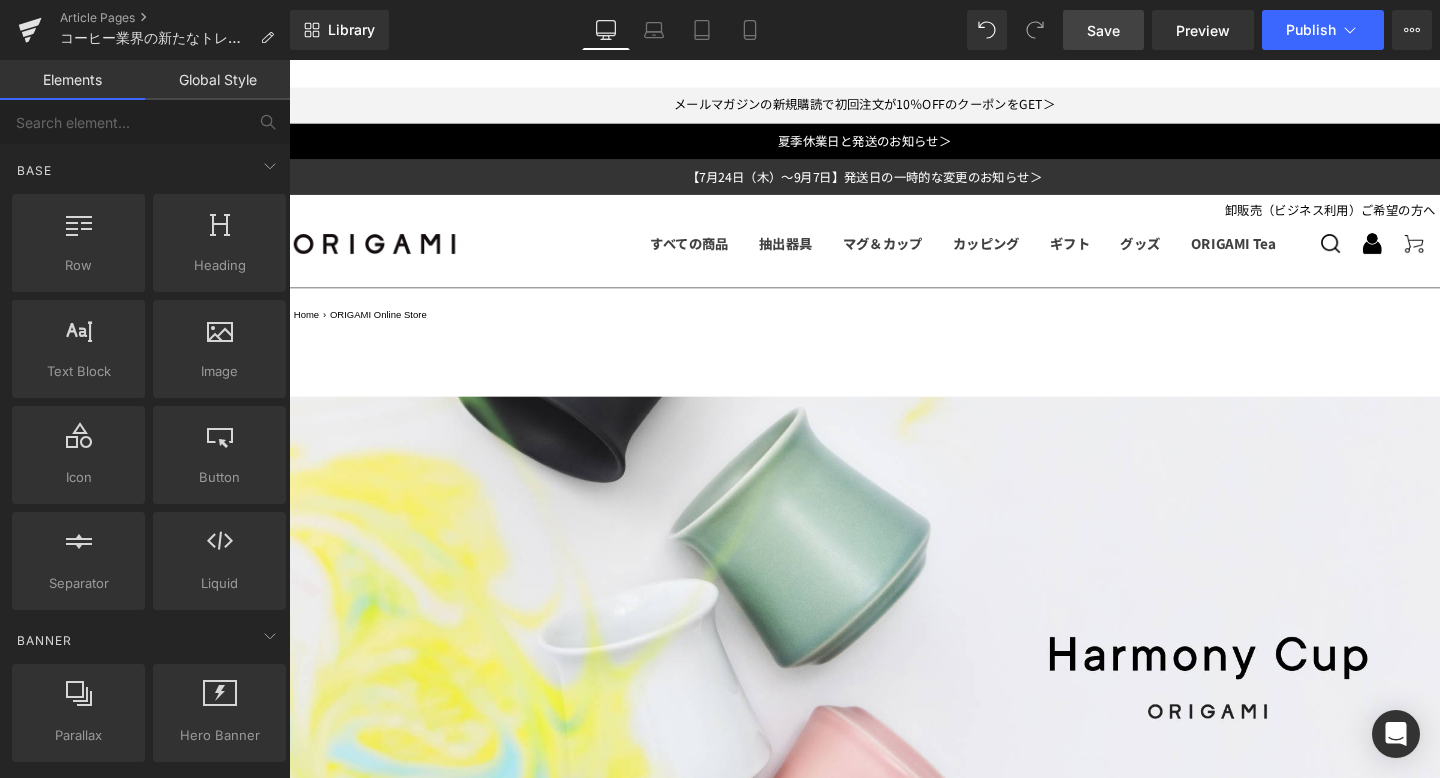 scroll, scrollTop: 3510, scrollLeft: 0, axis: vertical 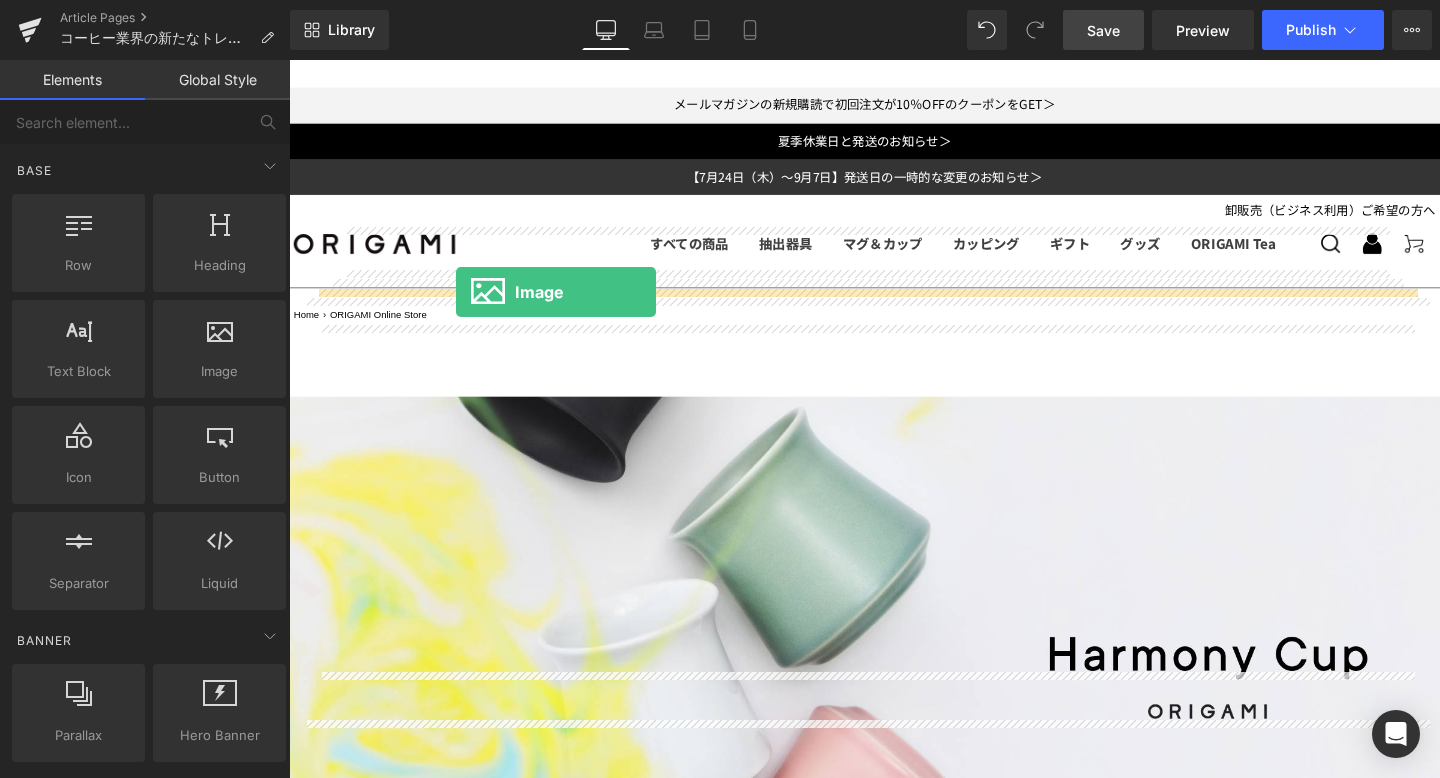 drag, startPoint x: 484, startPoint y: 434, endPoint x: 465, endPoint y: 304, distance: 131.38112 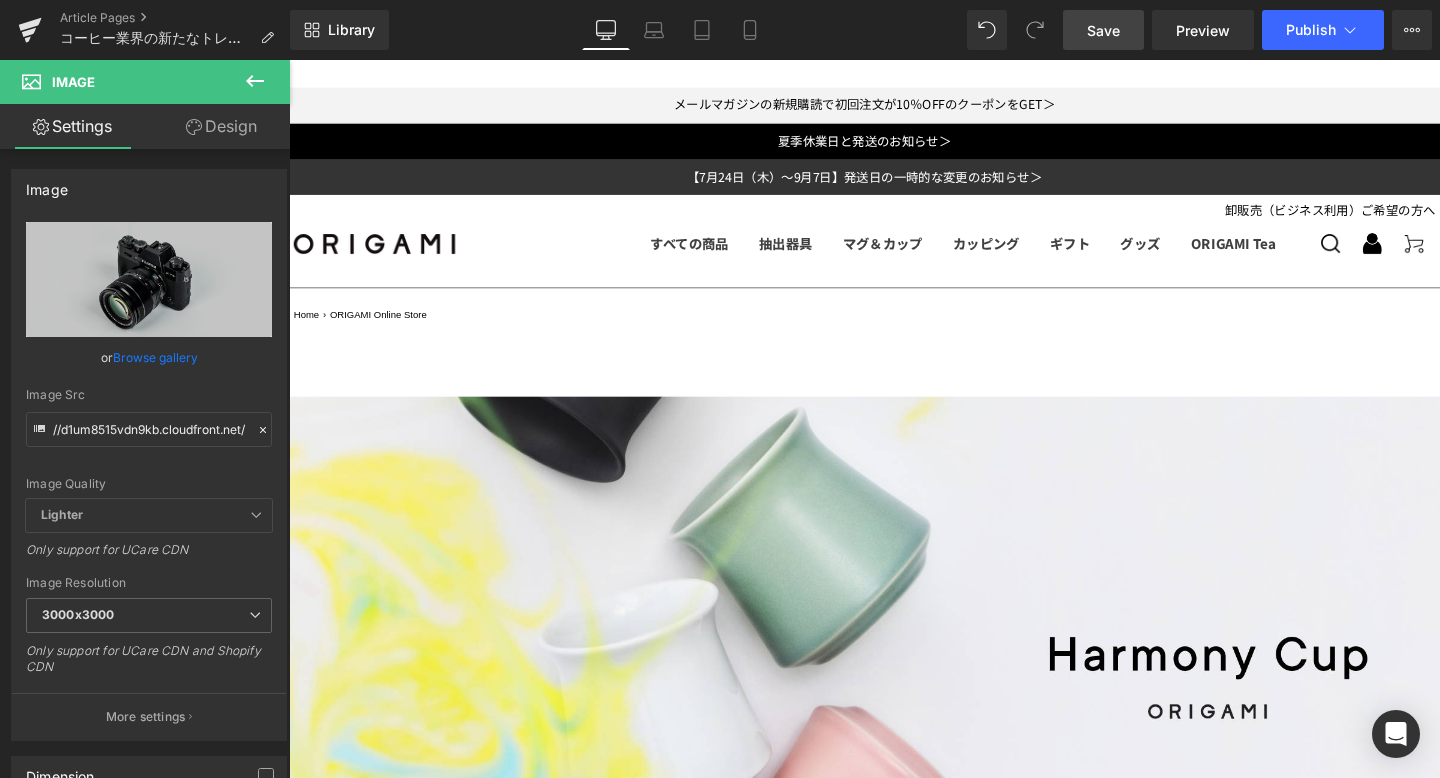 scroll, scrollTop: 3918, scrollLeft: 0, axis: vertical 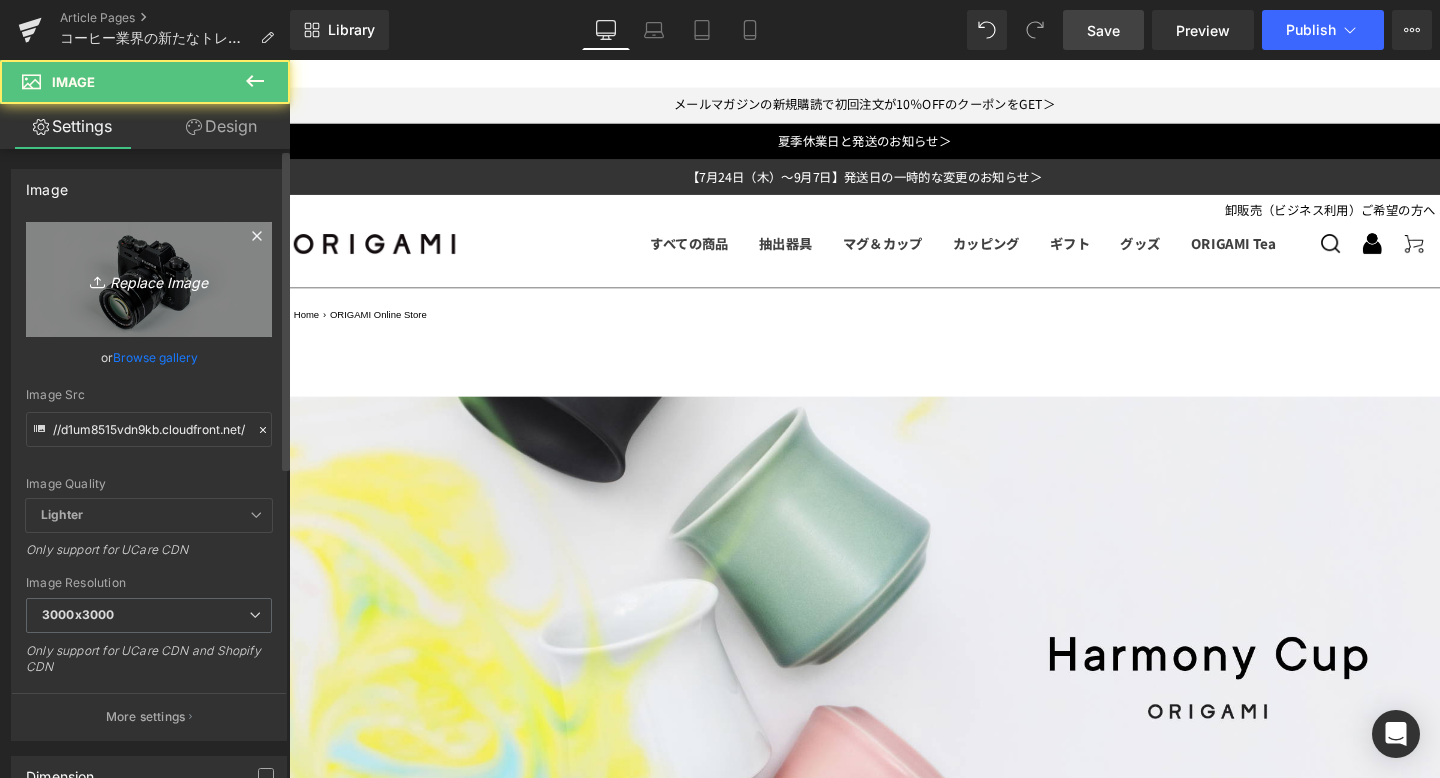 click on "Replace Image" at bounding box center [149, 279] 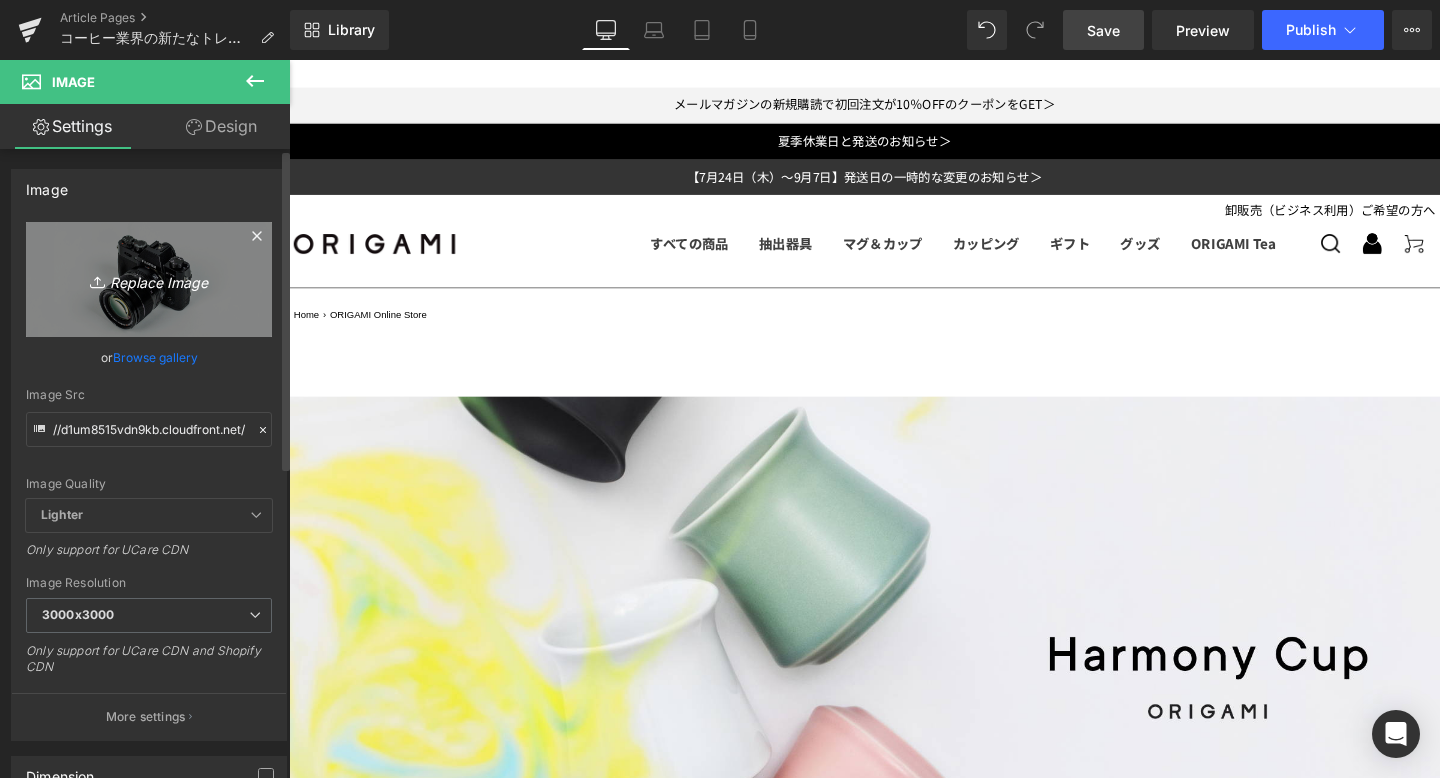 type on "C:\fakepath\0Y1A7926f.jpg" 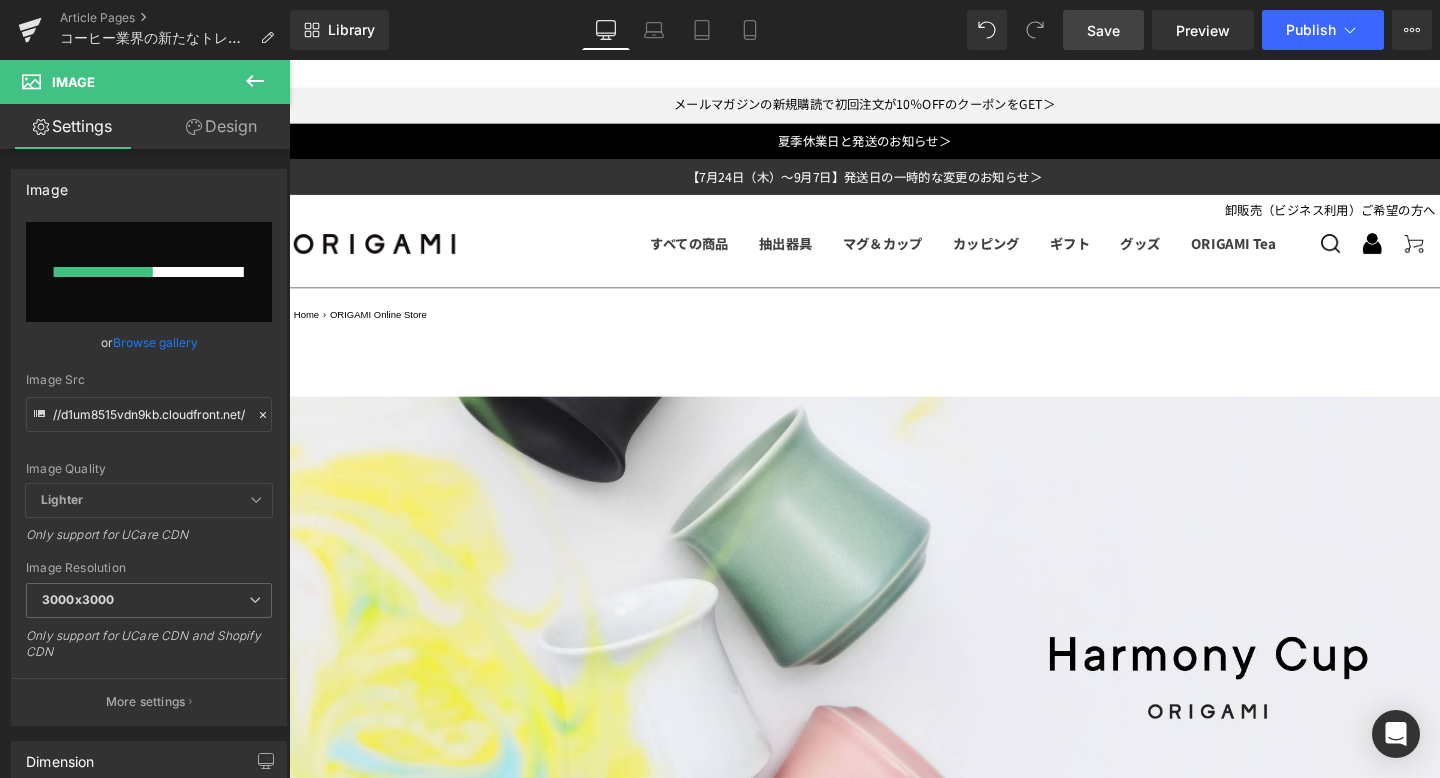 type 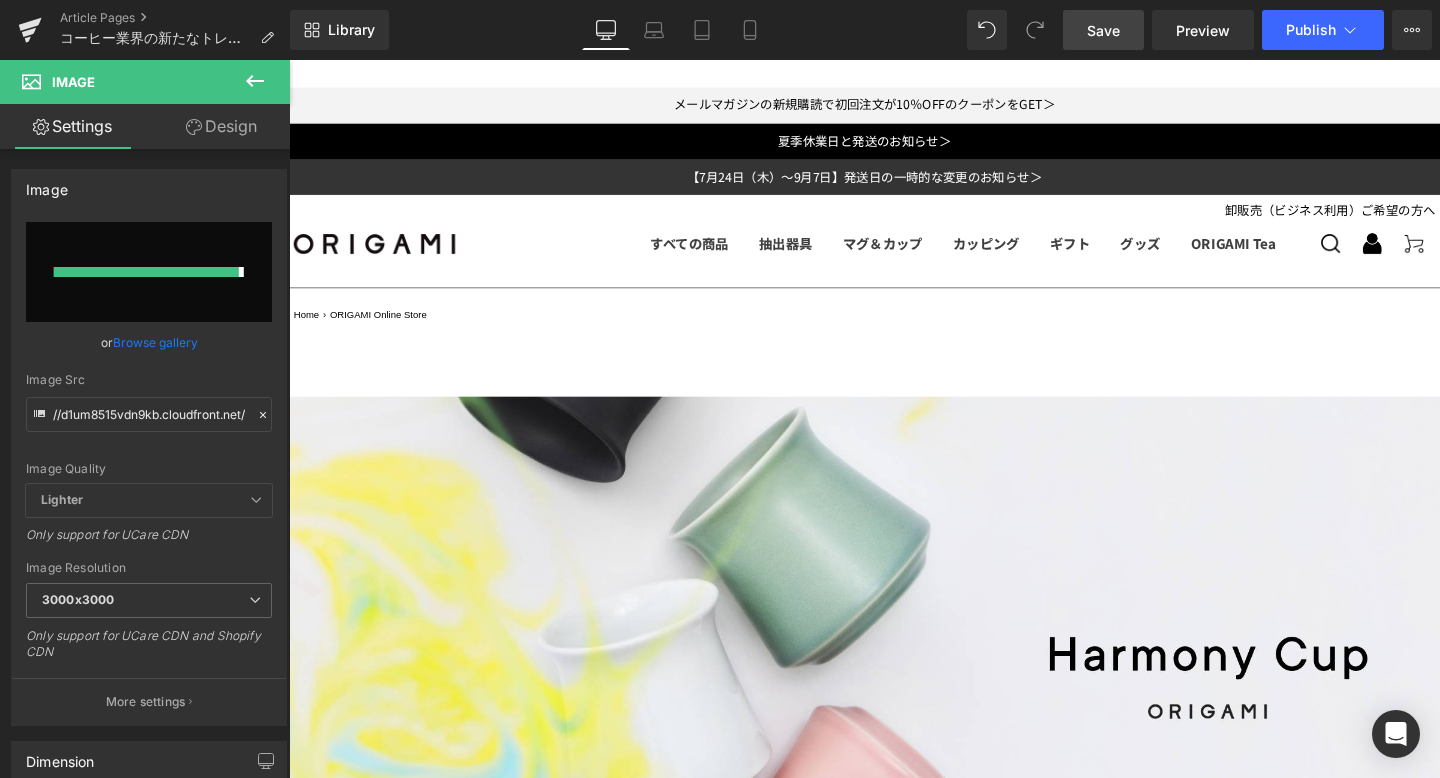 type on "https://ucarecdn.com/3ac7818a-2176-4285-8066-d6fdcb54bf44/-/format/auto/-/preview/3000x3000/-/quality/lighter/0Y1A7926f.jpg" 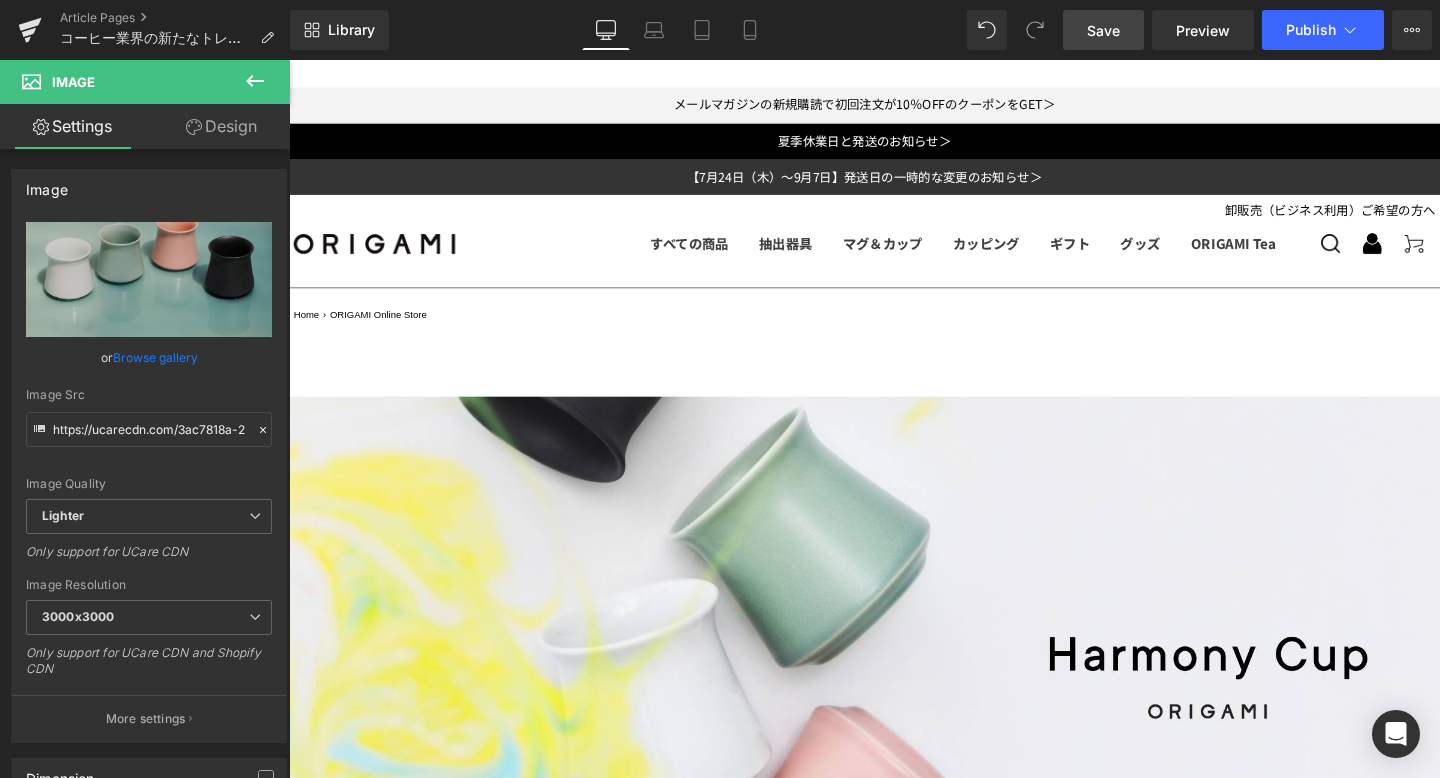 click at bounding box center (255, 82) 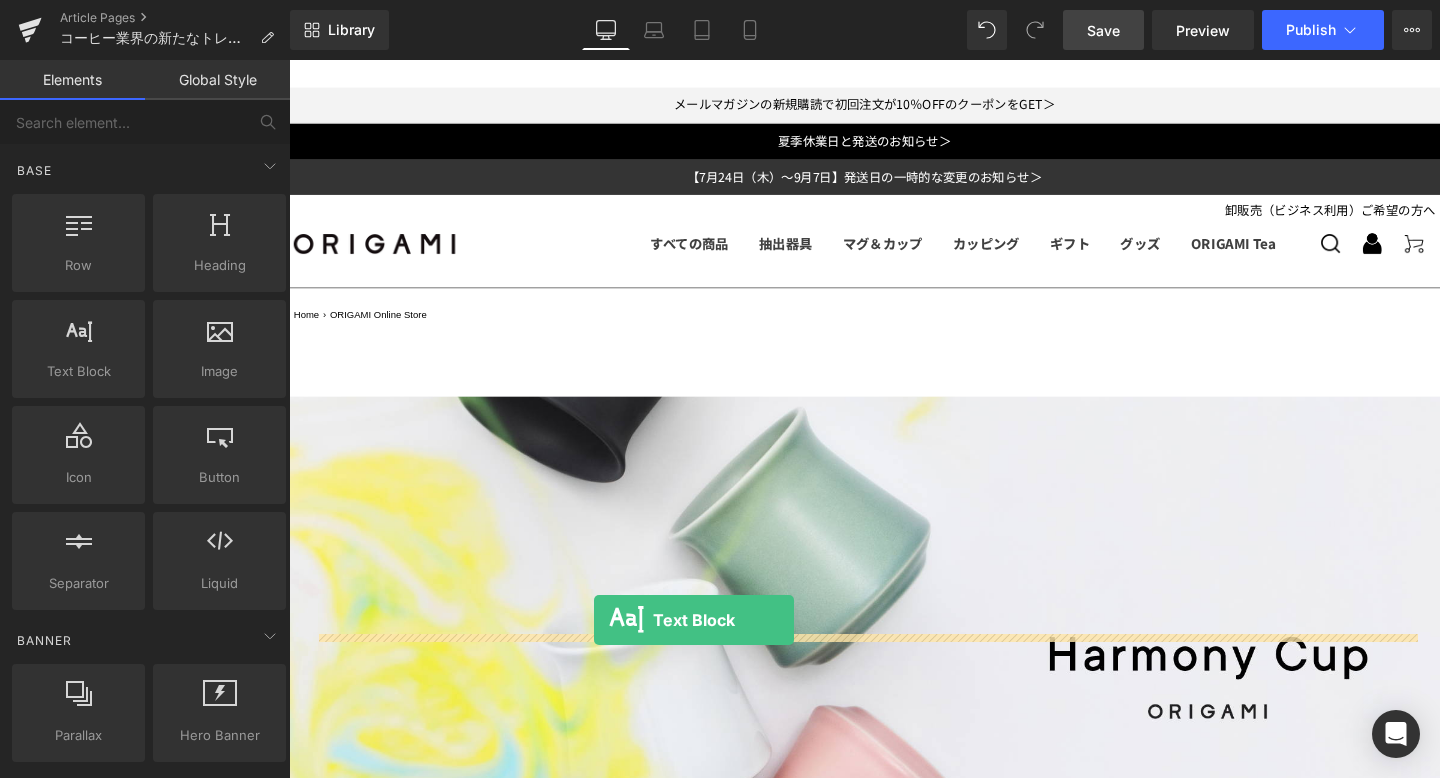 drag, startPoint x: 398, startPoint y: 426, endPoint x: 609, endPoint y: 645, distance: 304.10852 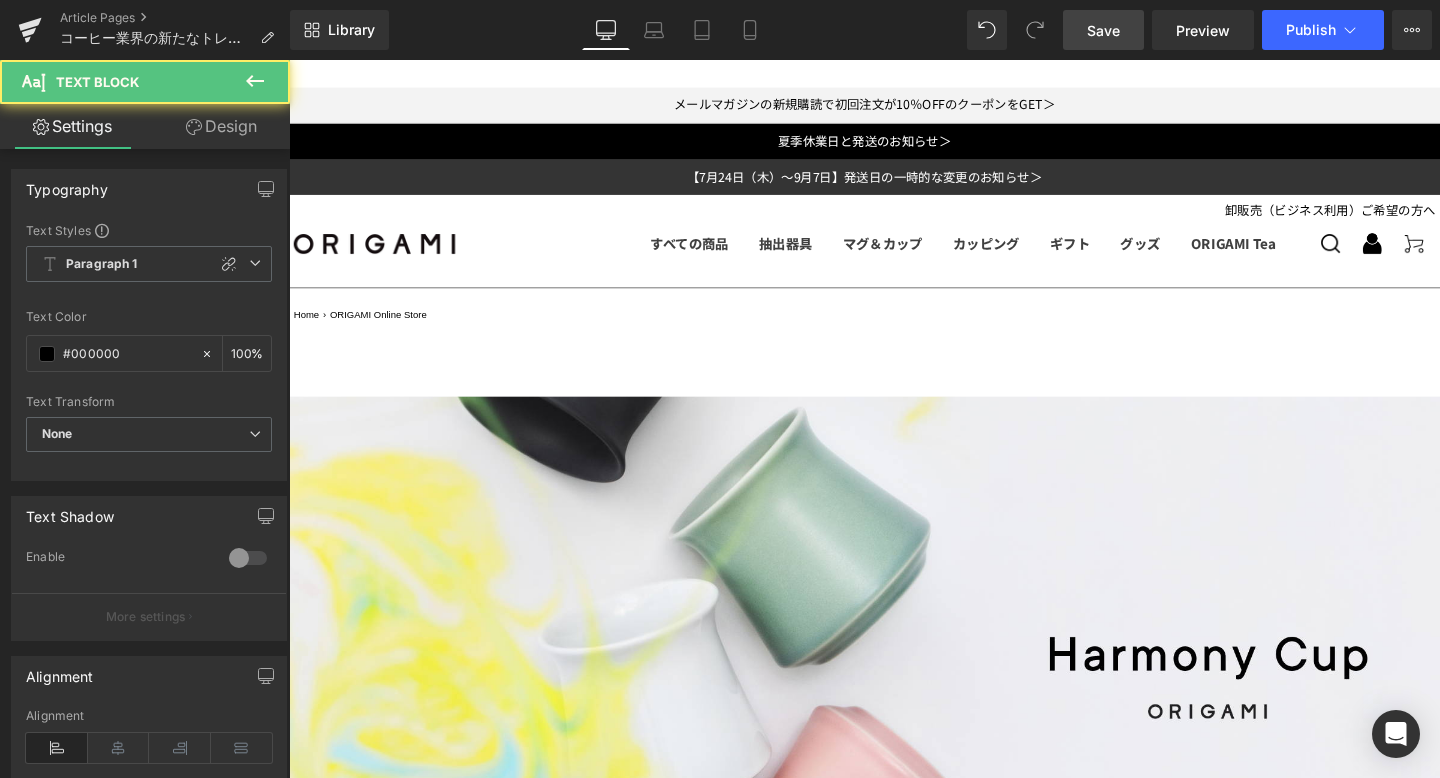 scroll, scrollTop: 4357, scrollLeft: 0, axis: vertical 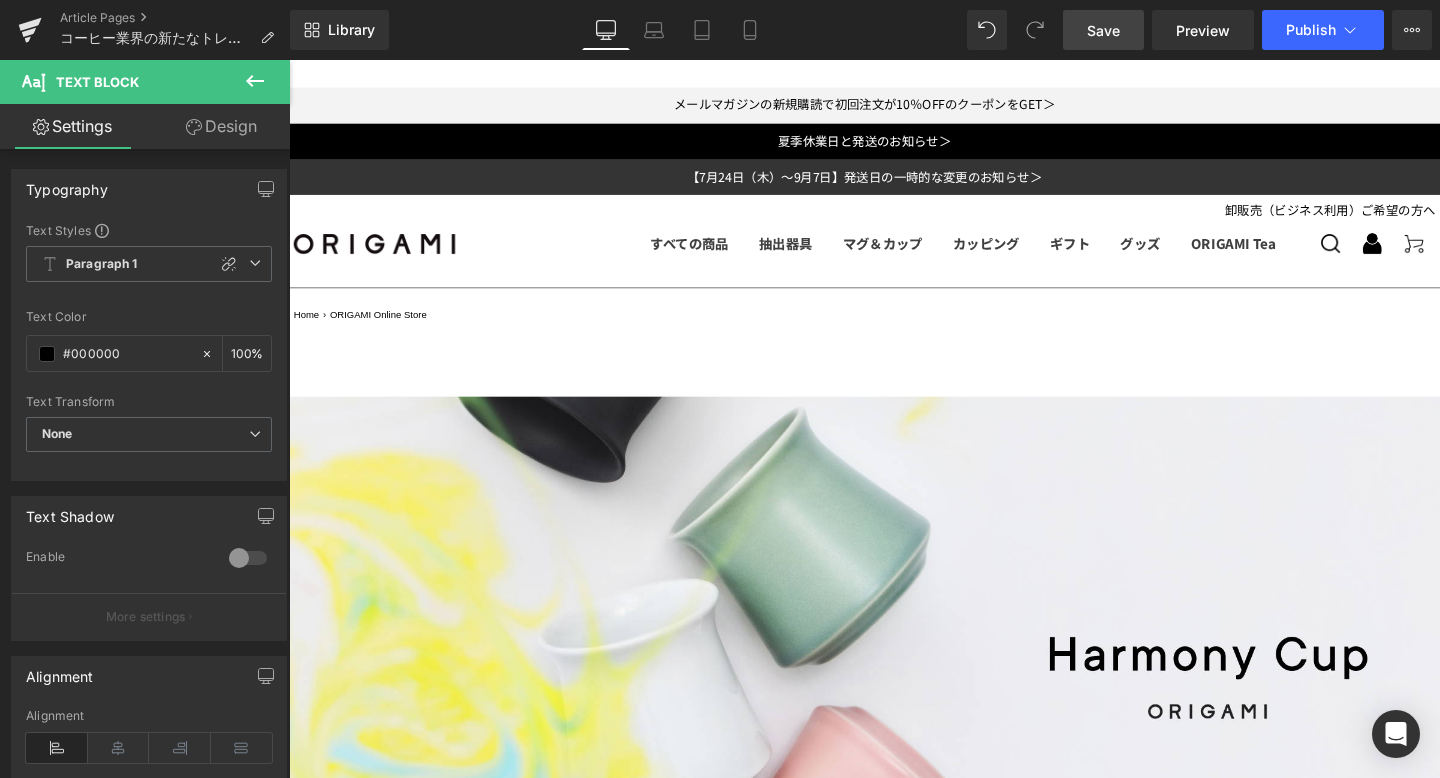drag, startPoint x: 792, startPoint y: 228, endPoint x: 790, endPoint y: 262, distance: 34.058773 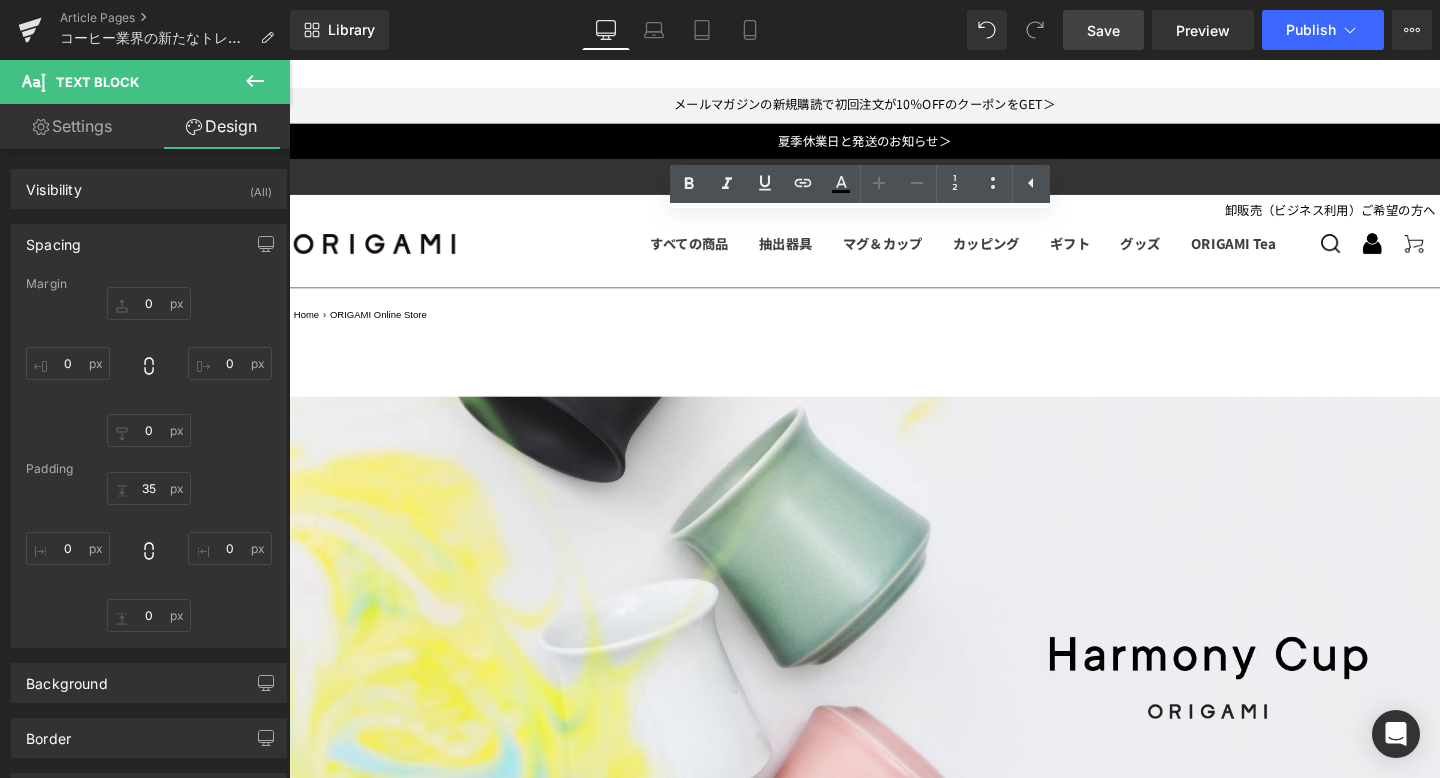click on "Lorem ipsum dolor sit amet, consectetur adipiscing elit, sed do eiusmod tempor incididunt ut labore et dolore magna aliqua. Ut enim ad minim veniam, quis nostrud exercitation ullamco laboris nisi ut aliquip ex ea commodo consequat. Duis aute irure dolor in reprehenderit in voluptate velit esse cillum dolore eu fugiat nulla pariatur. Excepteur sint occaecat cupidatat non proident, sunt in culpa qui officia deserunt mollit anim id est laborum." at bounding box center [894, 4652] 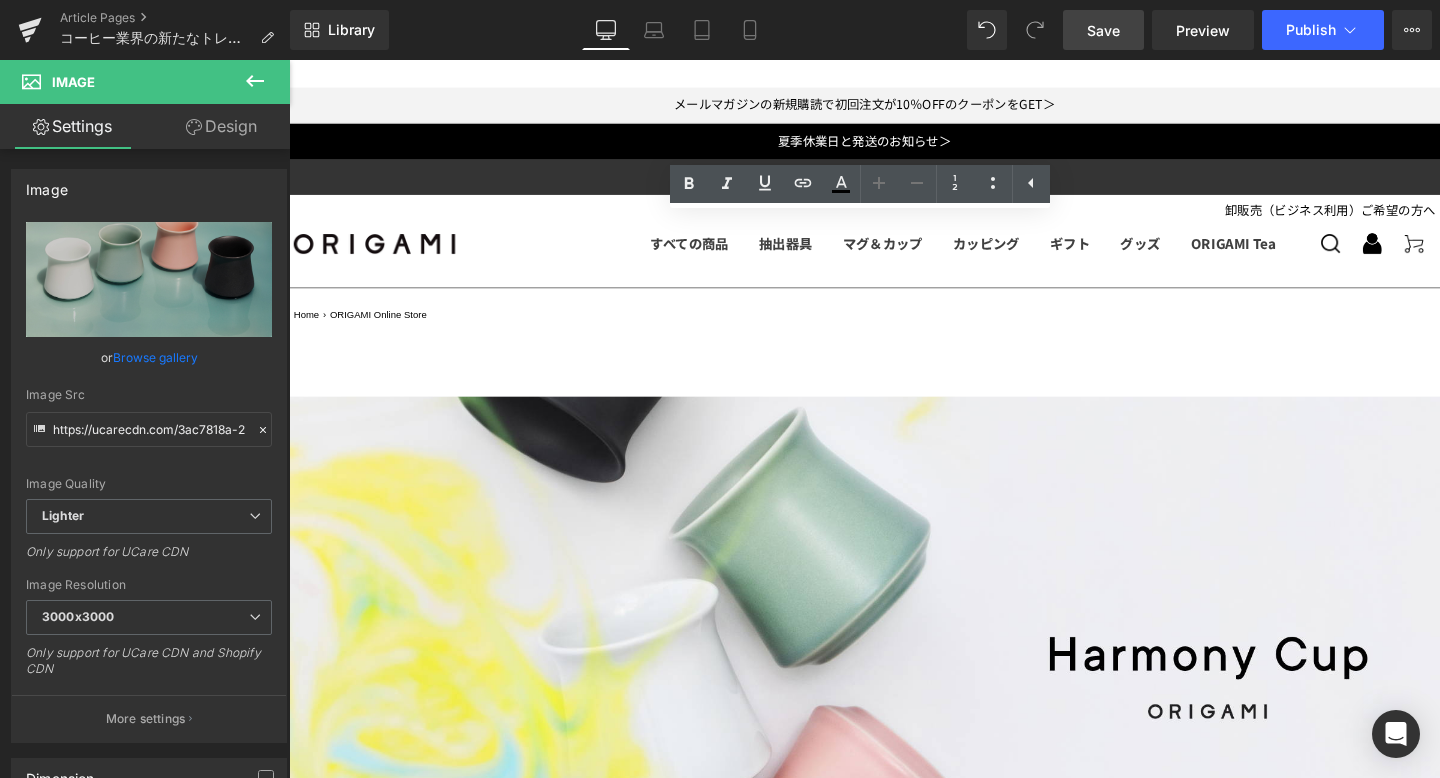 click on "ORIGAMIはバリスタの願いから生まれたブランドです。" at bounding box center [894, 4779] 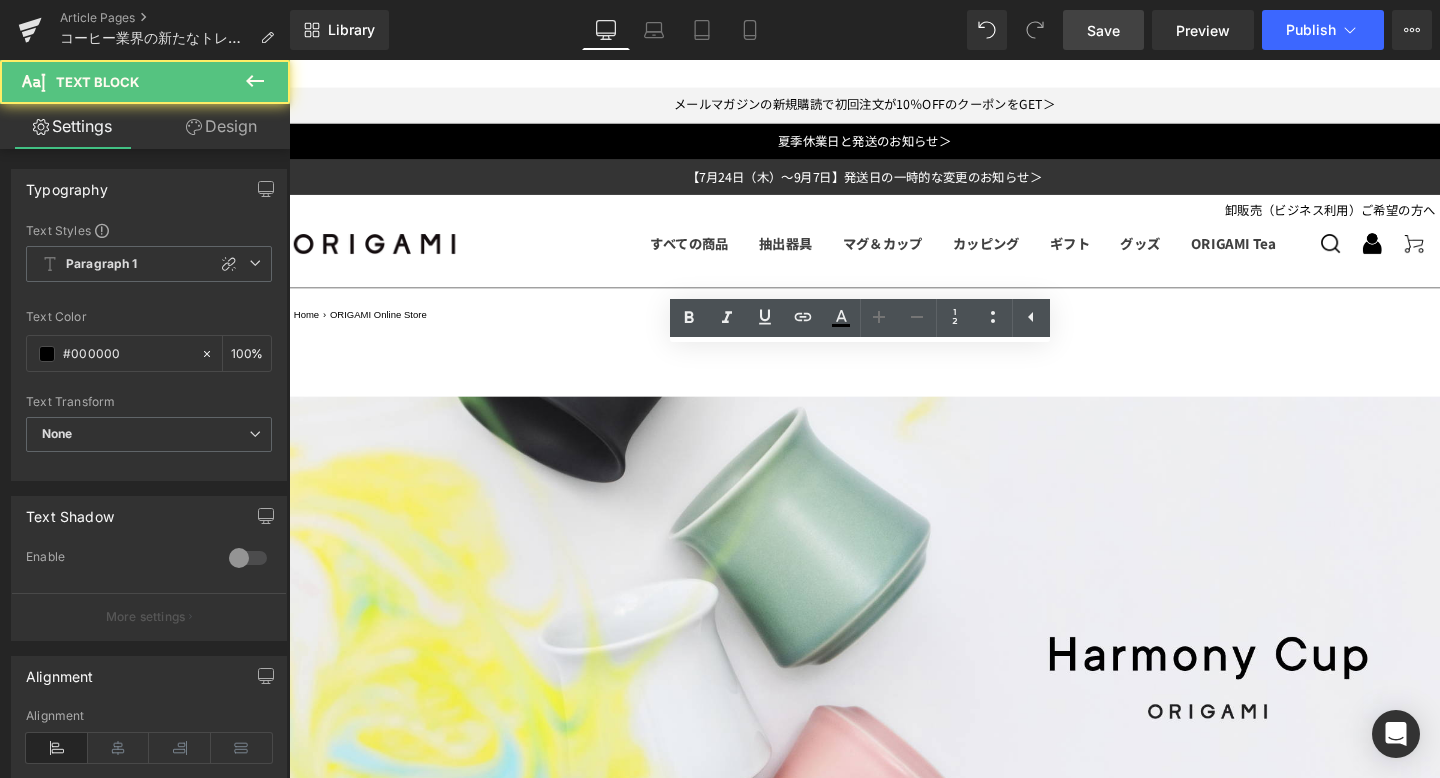 scroll, scrollTop: 4322, scrollLeft: 0, axis: vertical 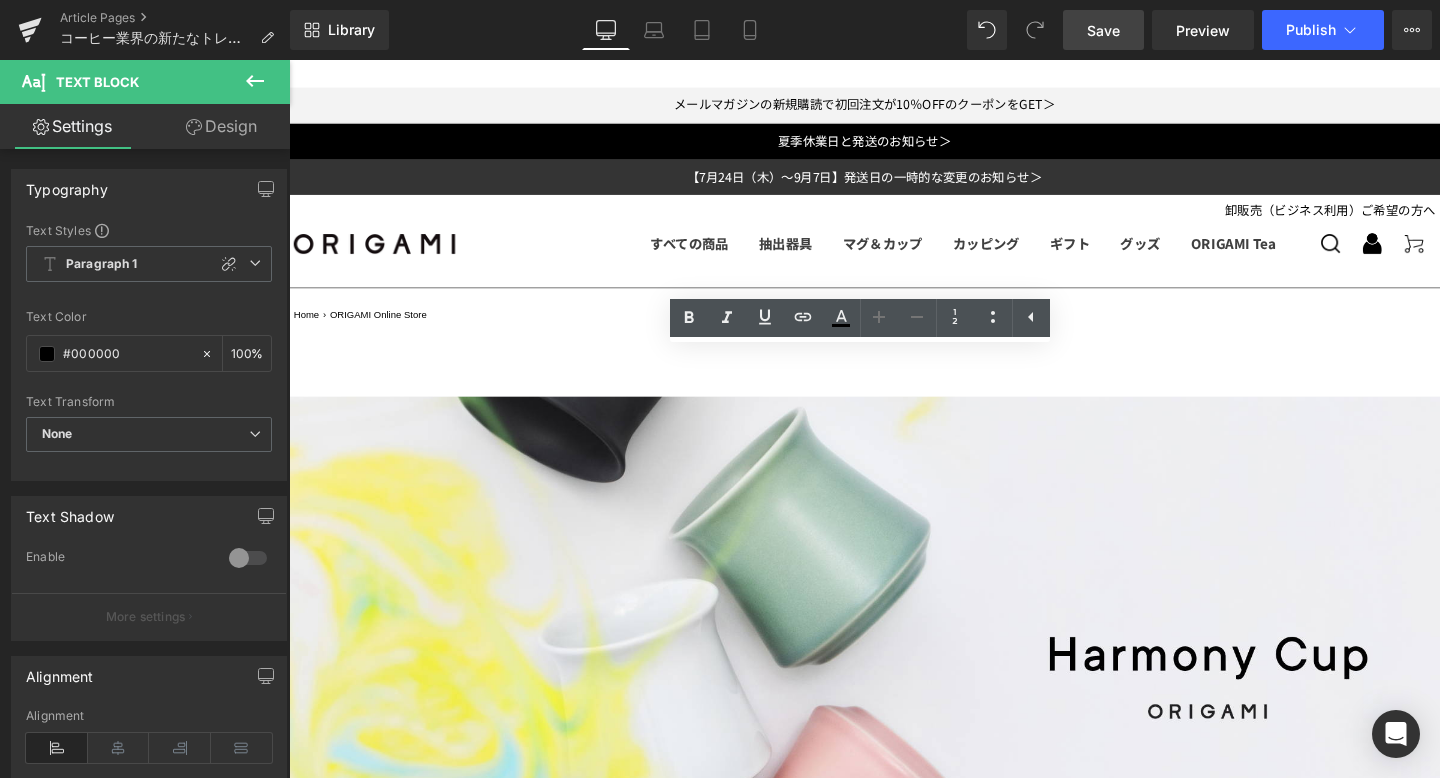 drag, startPoint x: 810, startPoint y: 233, endPoint x: 753, endPoint y: 262, distance: 63.953106 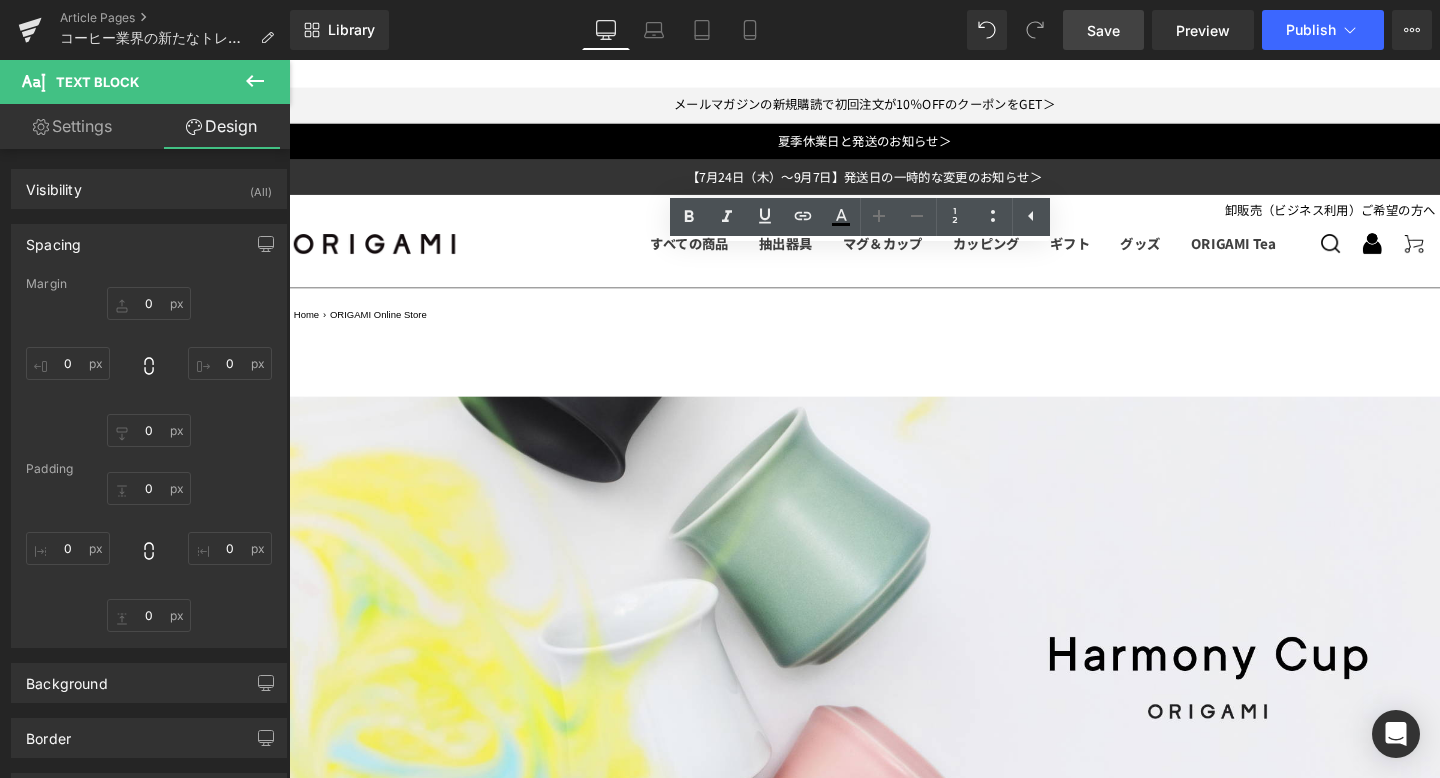 click at bounding box center [894, 4834] 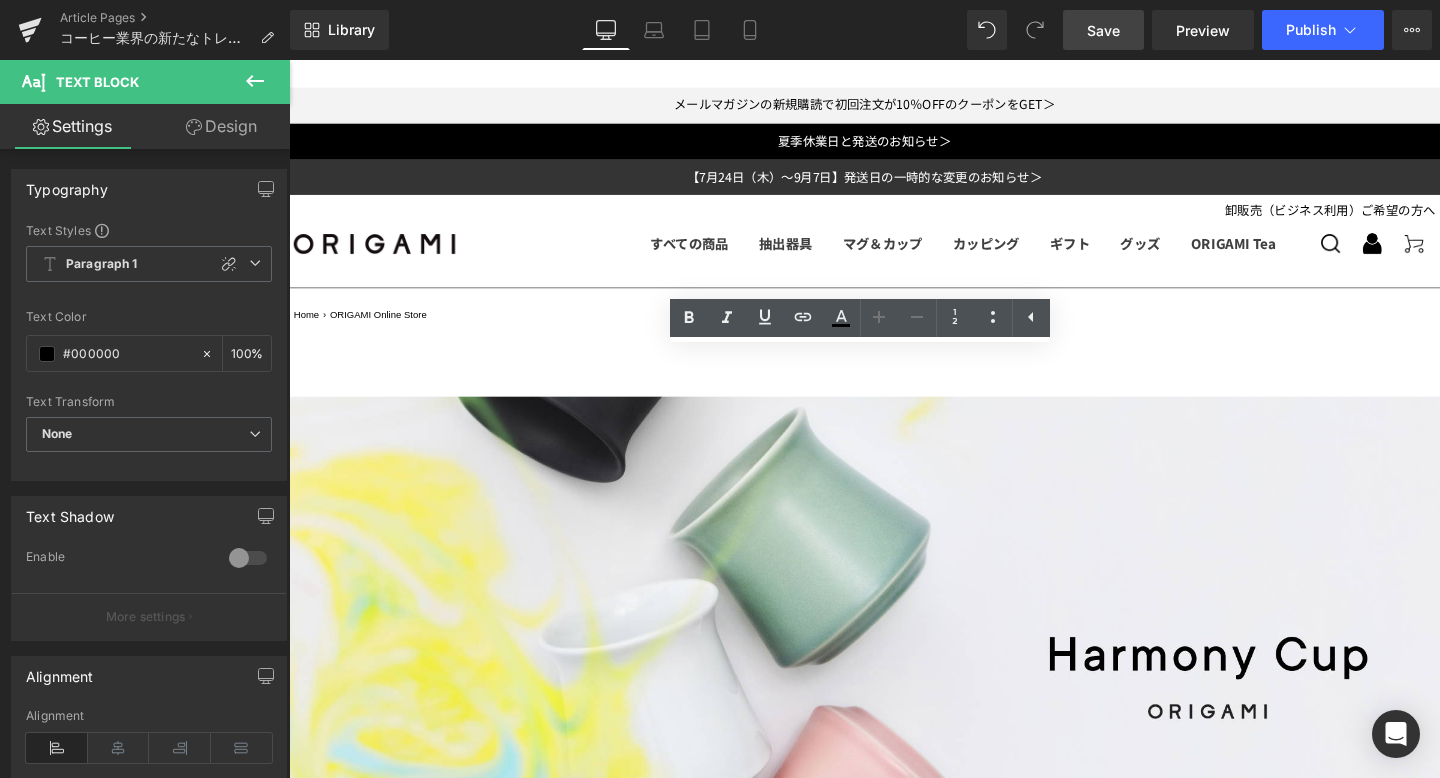 scroll, scrollTop: 4322, scrollLeft: 0, axis: vertical 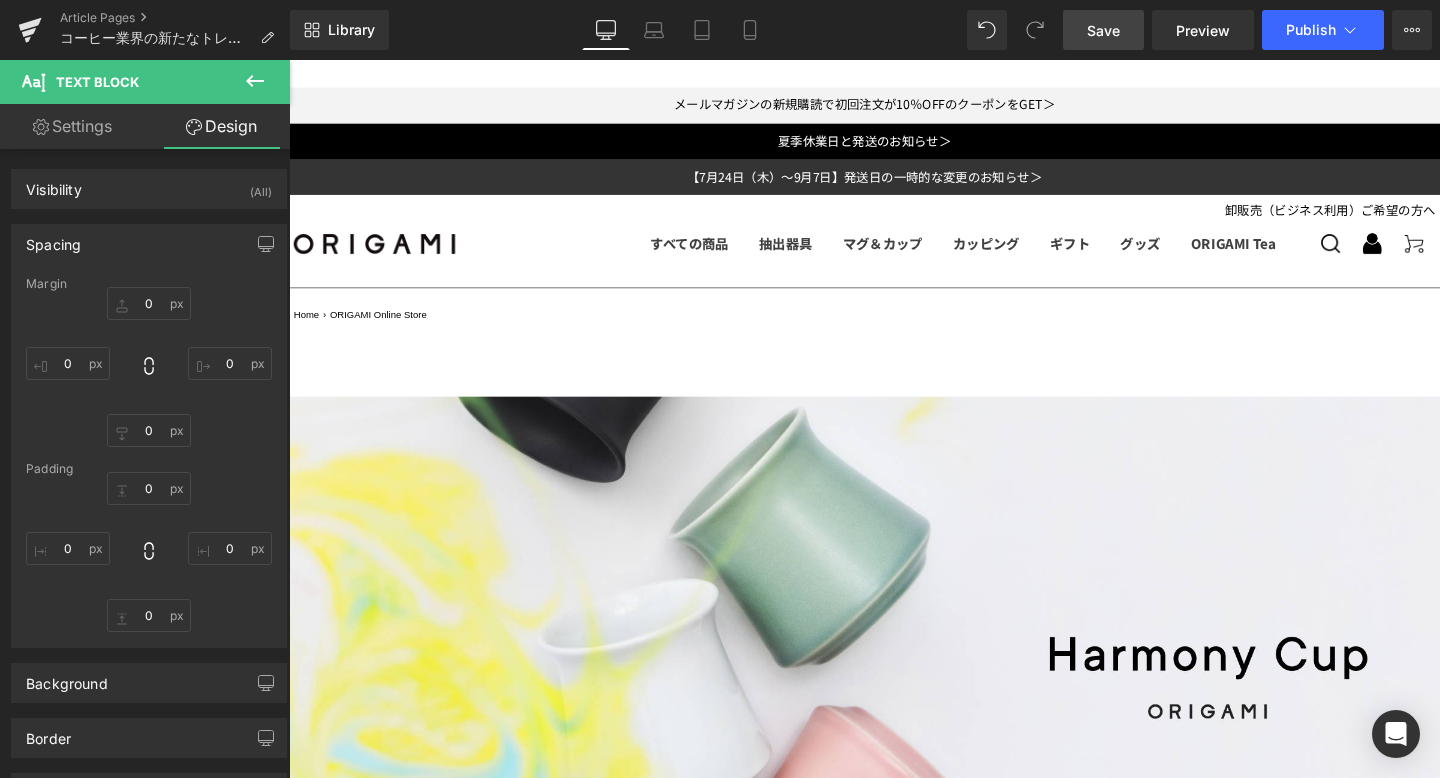 click 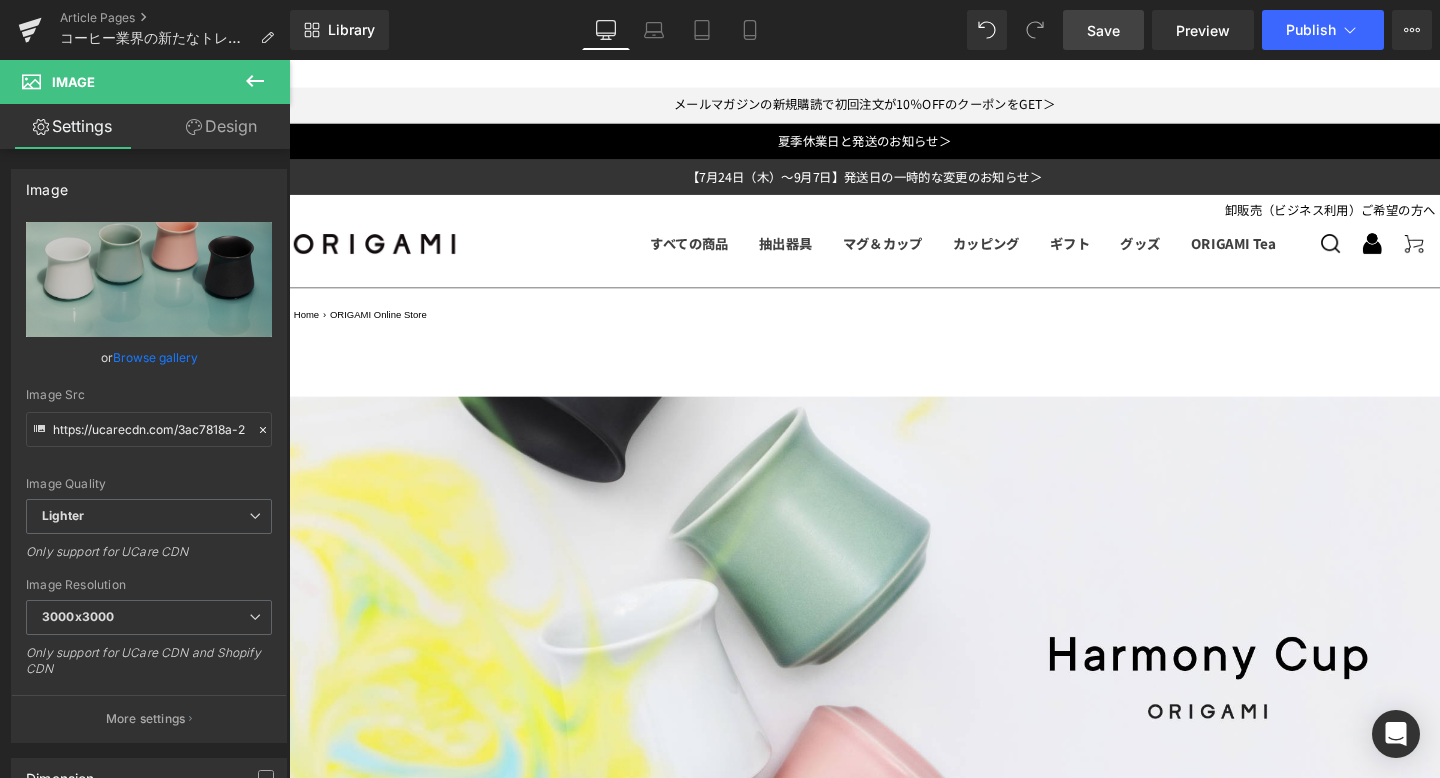 drag, startPoint x: 804, startPoint y: 258, endPoint x: 804, endPoint y: 293, distance: 35 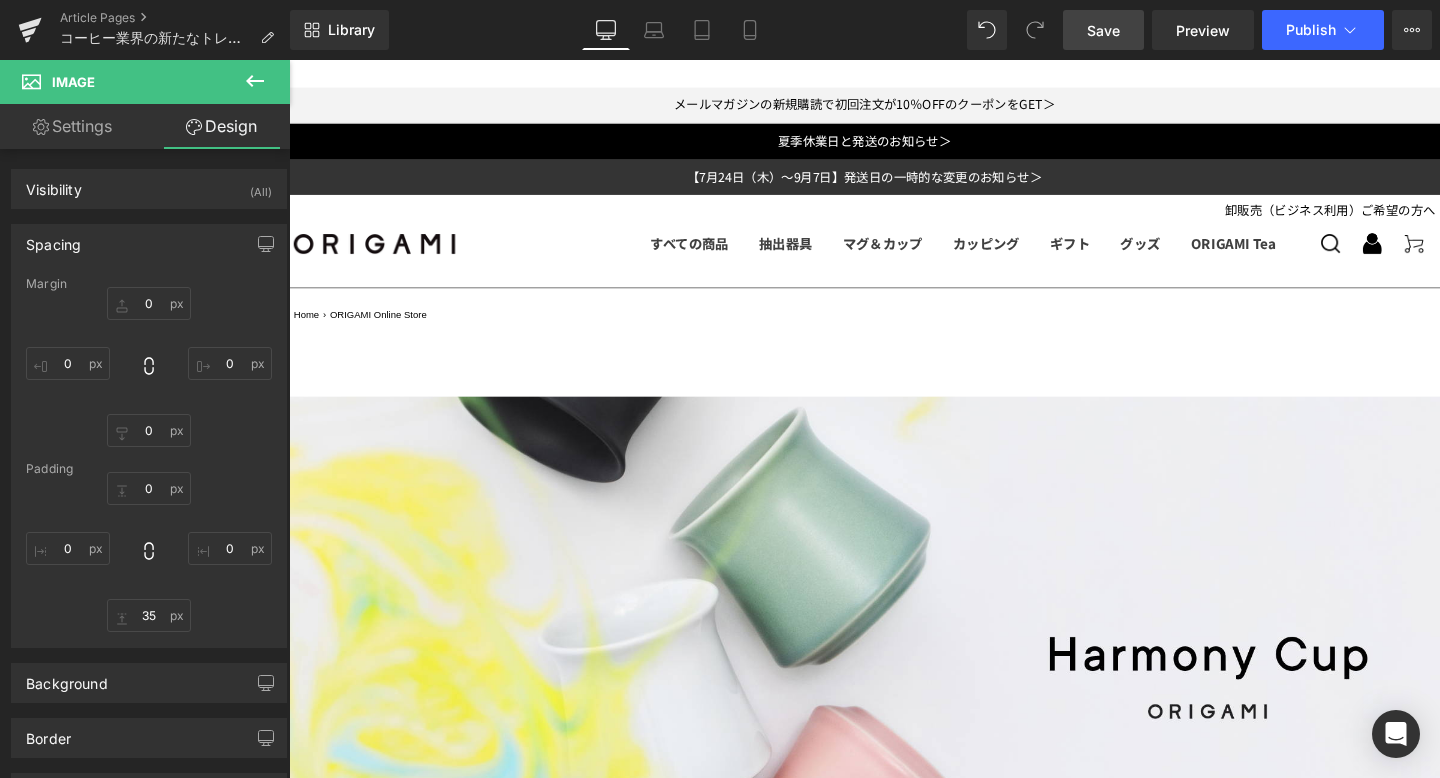 click 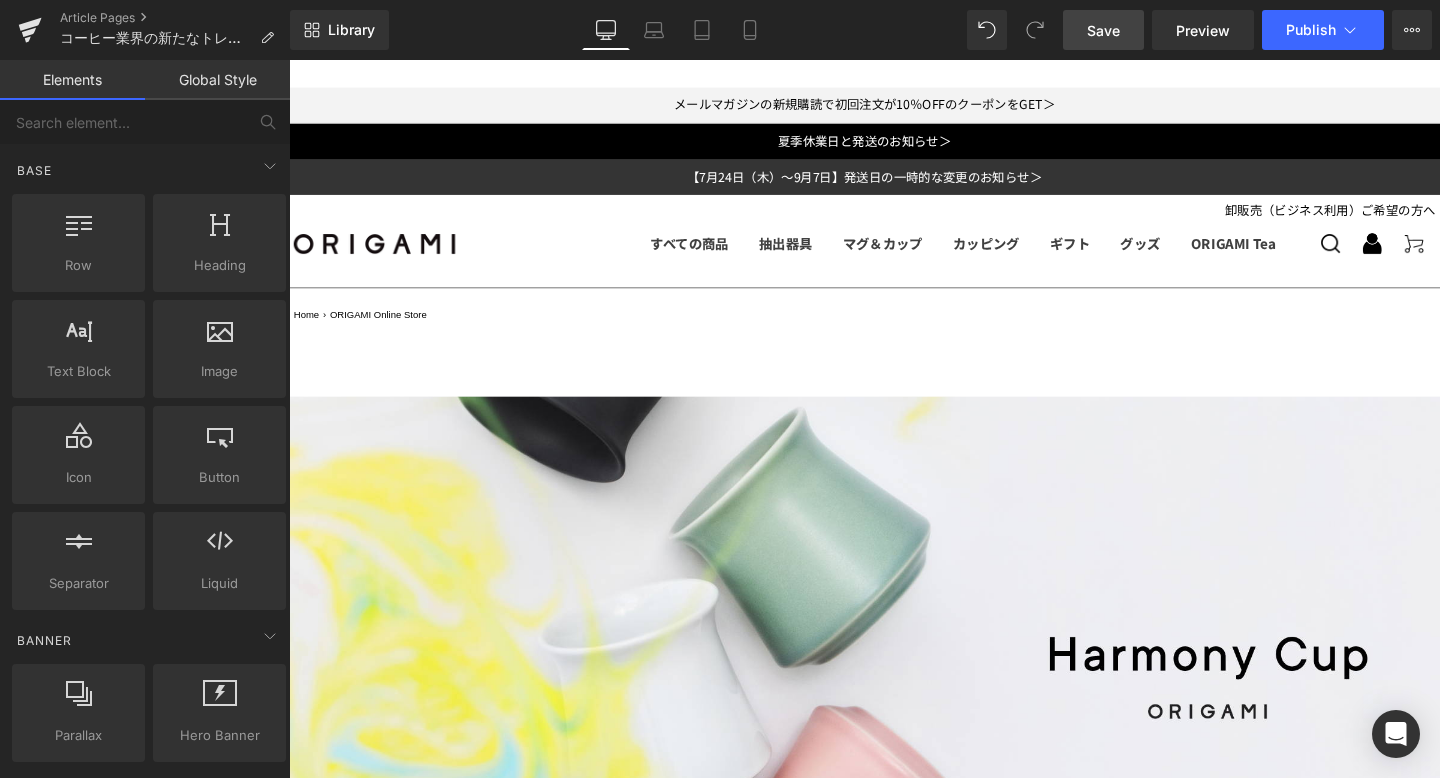 click on "Lorem ipsum dolor sit amet, consectetur adipiscing elit, sed do eiusmod tempor incididunt ut labore et dolore magna aliqua. Ut enim ad minim veniam, quis nostrud exercitation ullamco laboris nisi ut aliquip ex ea commodo consequat. Duis aute irure dolor in reprehenderit in voluptate velit esse cillum dolore eu fugiat nulla pariatur. Excepteur sint occaecat cupidatat non proident, sunt in culpa qui officia deserunt mollit anim id est laborum." at bounding box center [894, 4652] 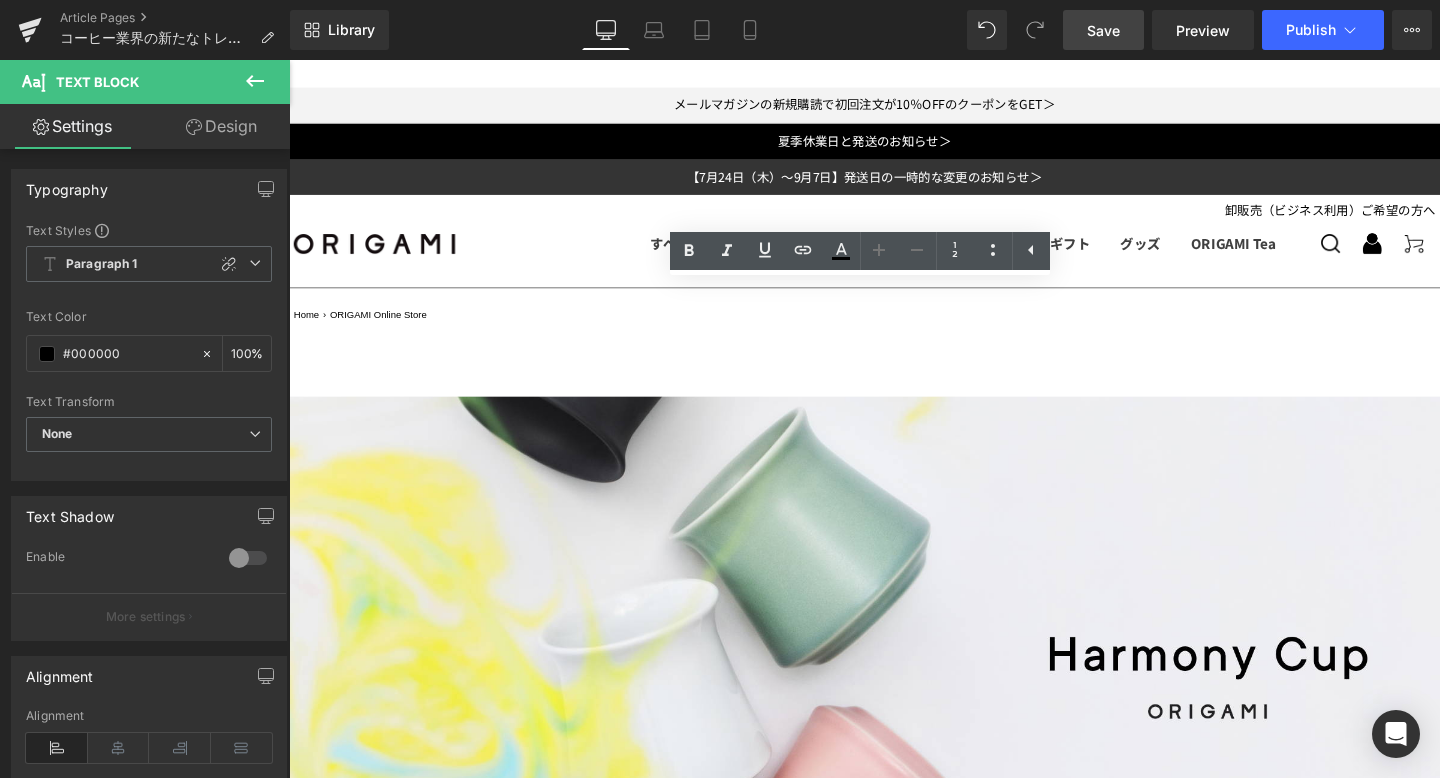drag, startPoint x: 1287, startPoint y: 351, endPoint x: 297, endPoint y: 291, distance: 991.8165 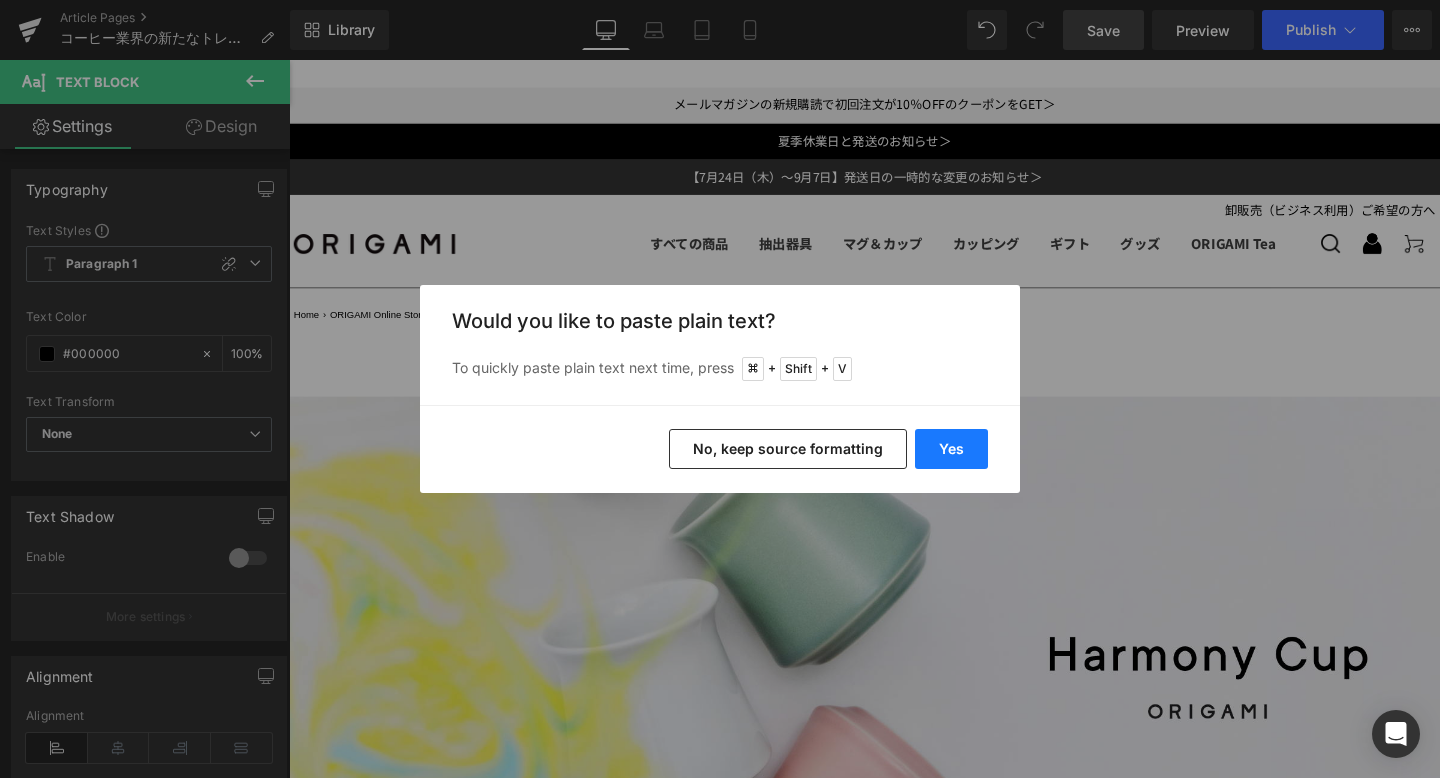 click on "Yes" at bounding box center (951, 449) 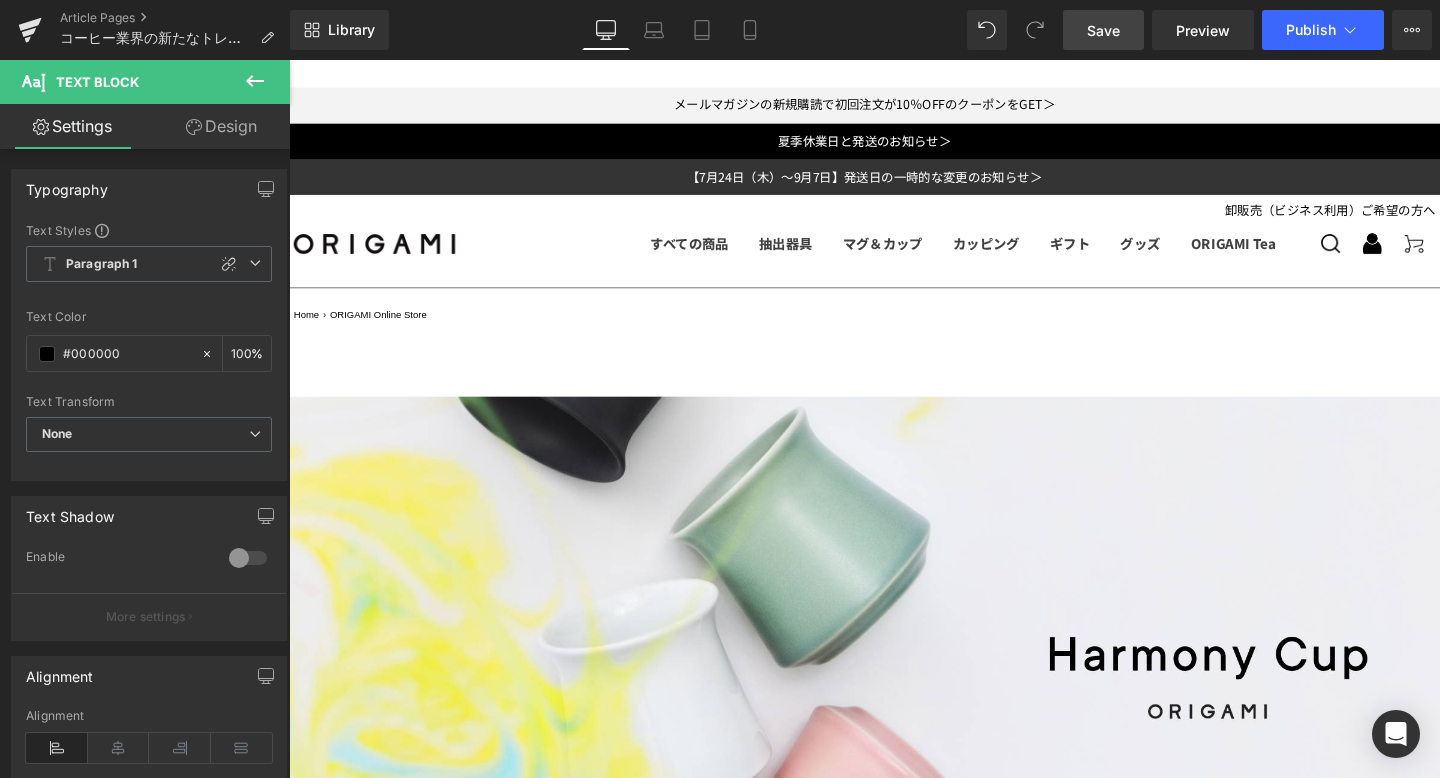 click at bounding box center (894, 4696) 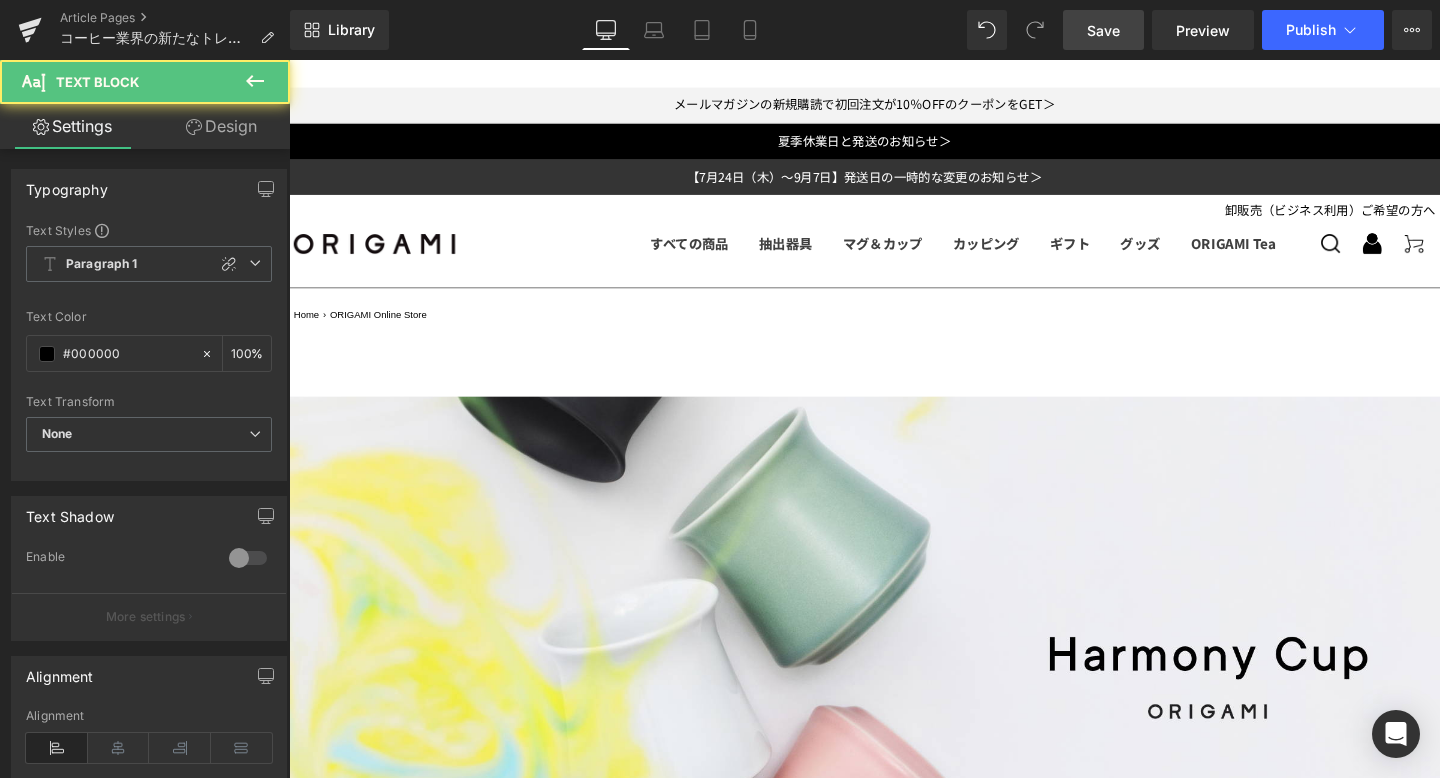 click at bounding box center [894, 4696] 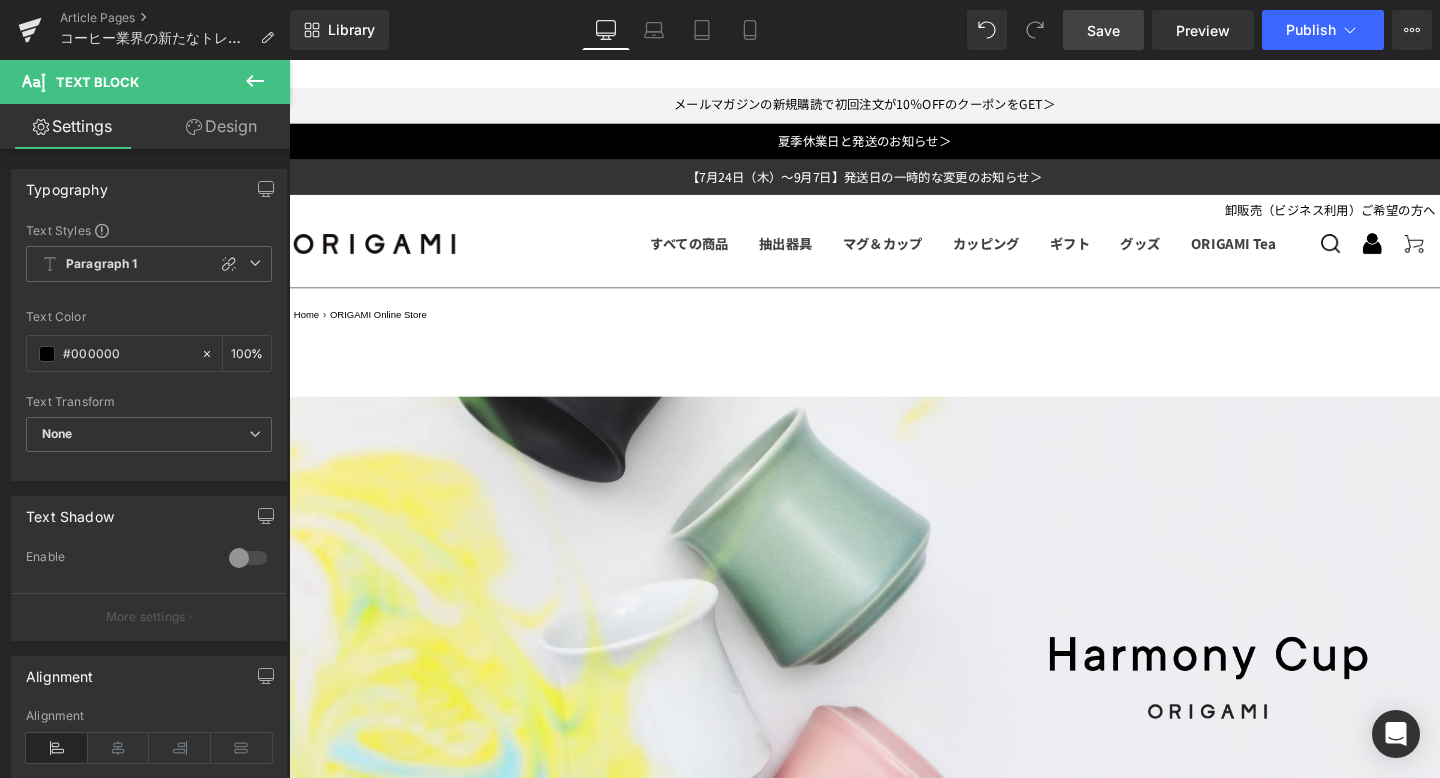 scroll, scrollTop: 4709, scrollLeft: 0, axis: vertical 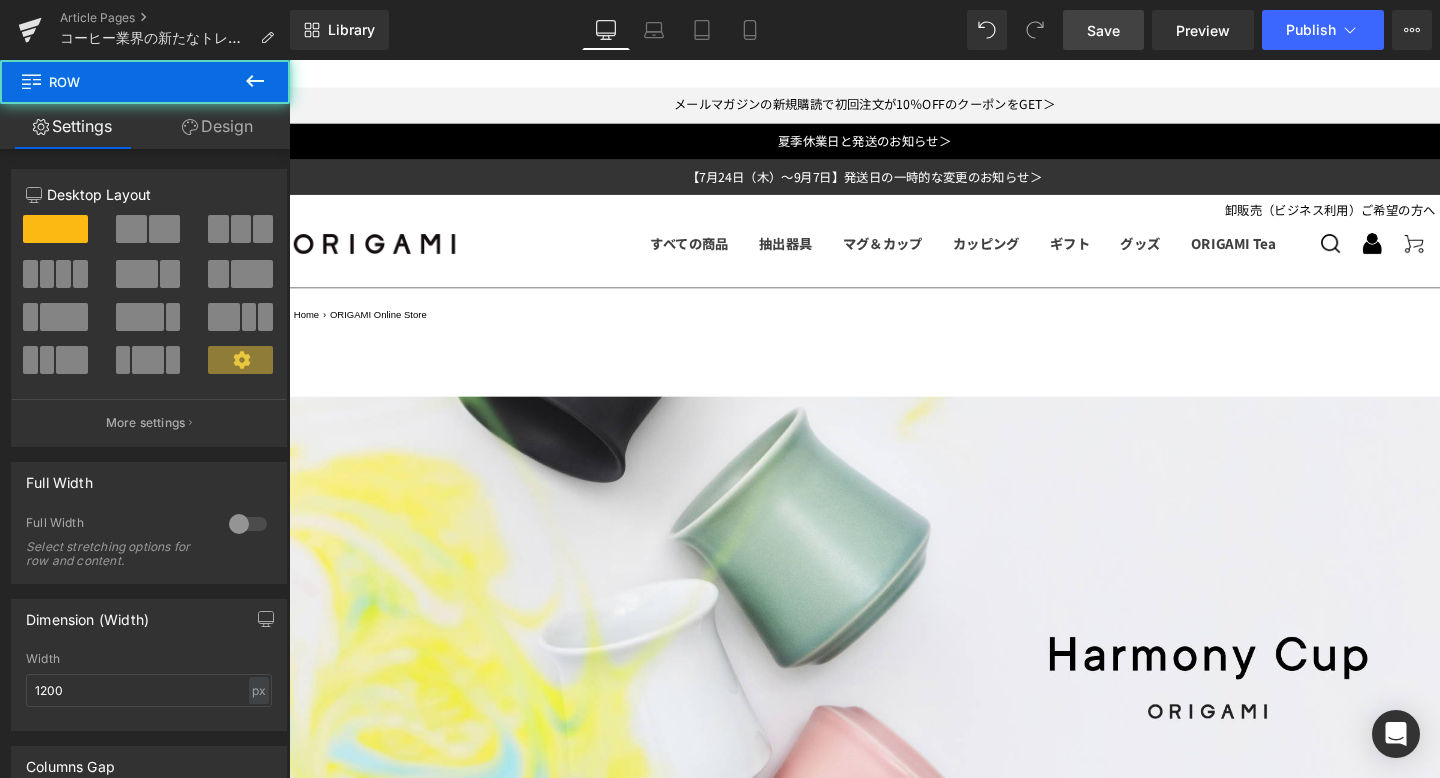 click on "コーヒー業界の新たなトレンド、 「香りとフレーバーの一体感」を追求し尽くした「Harmony Cup」が誕生。 Heading
-器具としての枠組みを超えていく。次世代のコーヒー体験を可能にする革新的なカップ-
Text Block         2025年9月8日（木）より、コーヒー業界の新しいトレンドである、「香りとフレーバーの一体感」を追求し、 特にスペシャルティコーヒーの持つ繊細な味わいを最大限に引き出すことを目指して開発した「Harmony Cup（ハーモニーカップ）」が登場します。 Text Block
インドネシアのブリューワーズチャンピオン(2016年/2024年)であるRyanWibawa氏（以下、Ryan氏）の「特に香りにフォーカスをあてたカップが作れないか」という提案から生まれた「ORIGAMI ハーモニーカップ」。
Text Block         Image" at bounding box center [894, 3332] 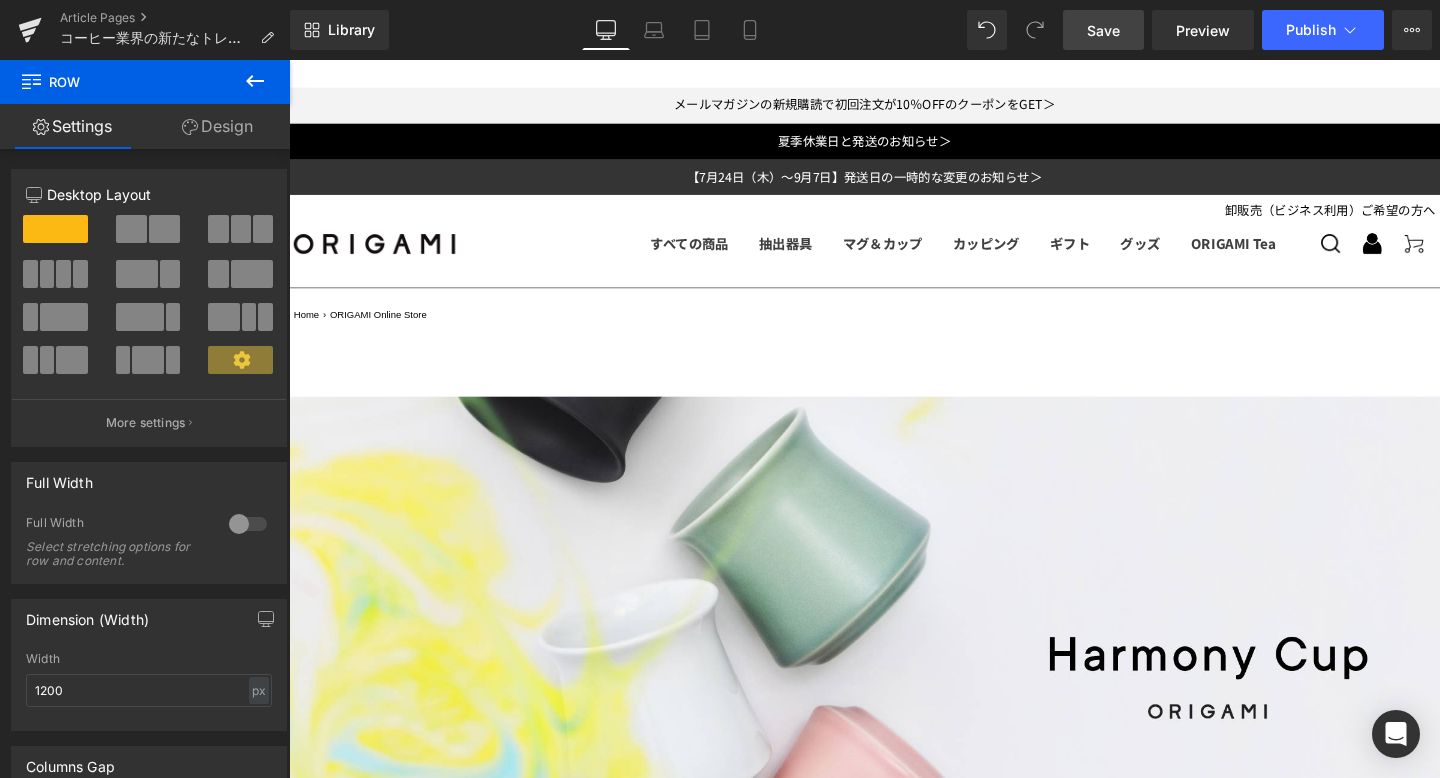 click on "また、形状へのこだわりだけではなく、カップの色彩がコーヒーの味わいに与える心理的な影響にも着目しました。マットグリーンは、リンゴ酸のようなフレッシュで軽やかな酸味を感じさせ、マットピンクは果実の甘味を引き立てるなど、色と味覚の関係を活かした提案がカップの展開カラーへ反映されています。" at bounding box center (894, 5225) 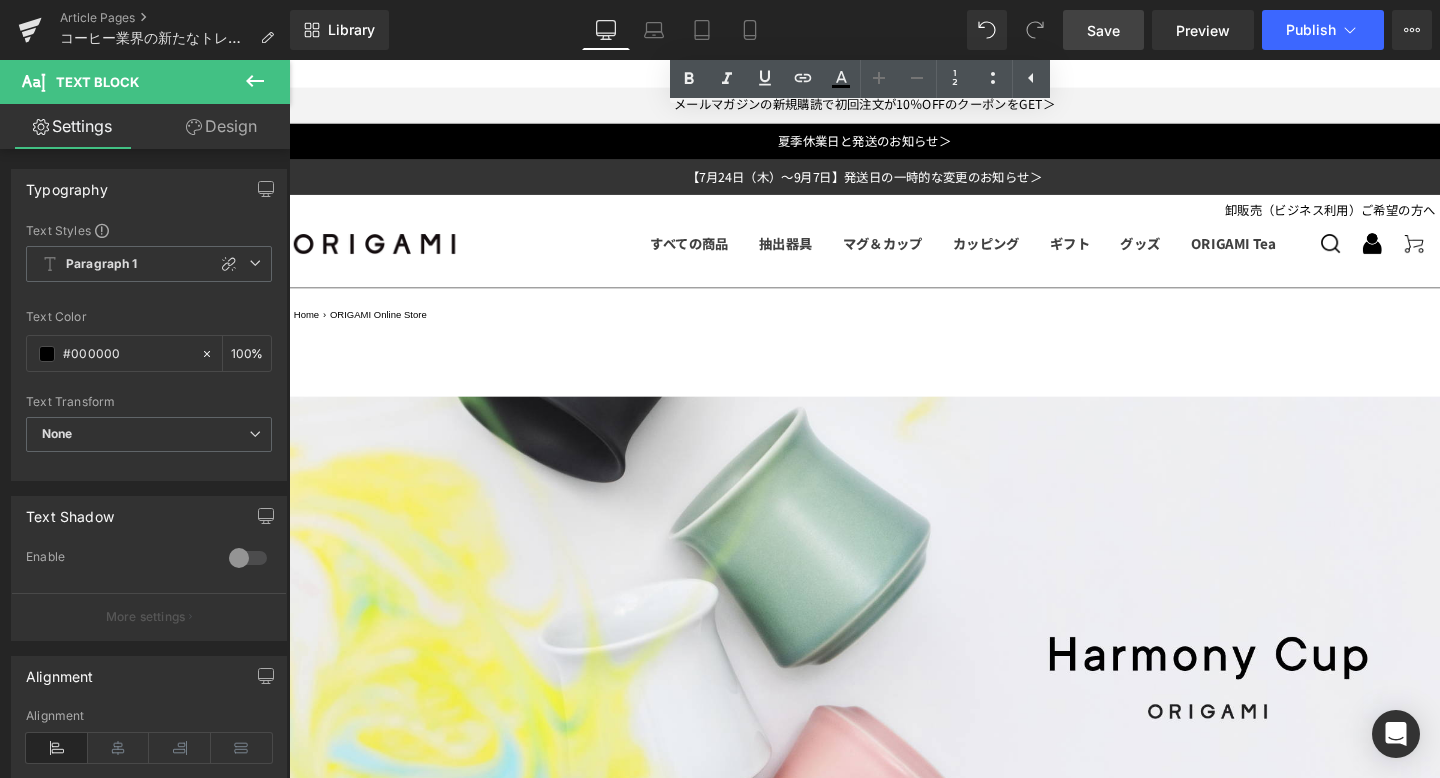 scroll, scrollTop: 4924, scrollLeft: 0, axis: vertical 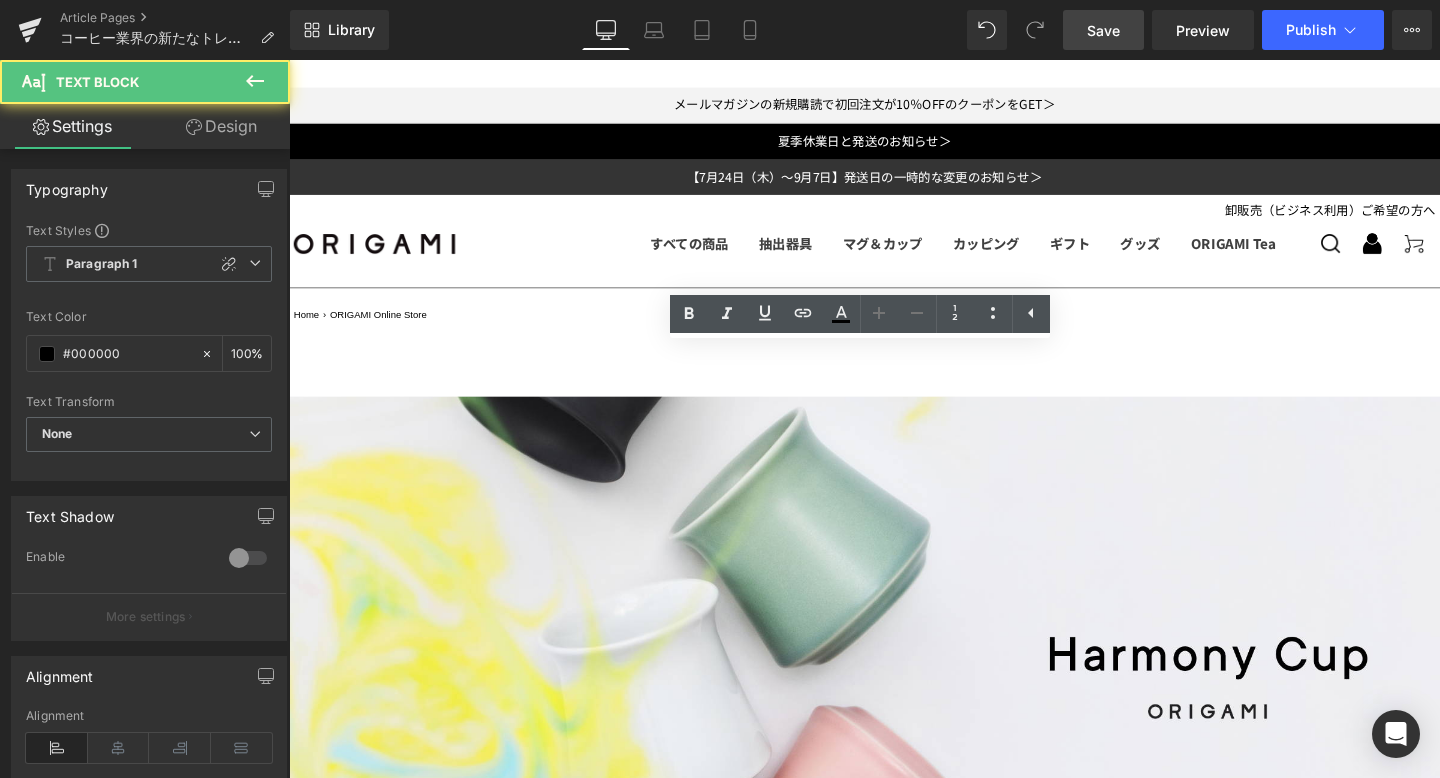 drag, startPoint x: 627, startPoint y: 318, endPoint x: 650, endPoint y: 327, distance: 24.698177 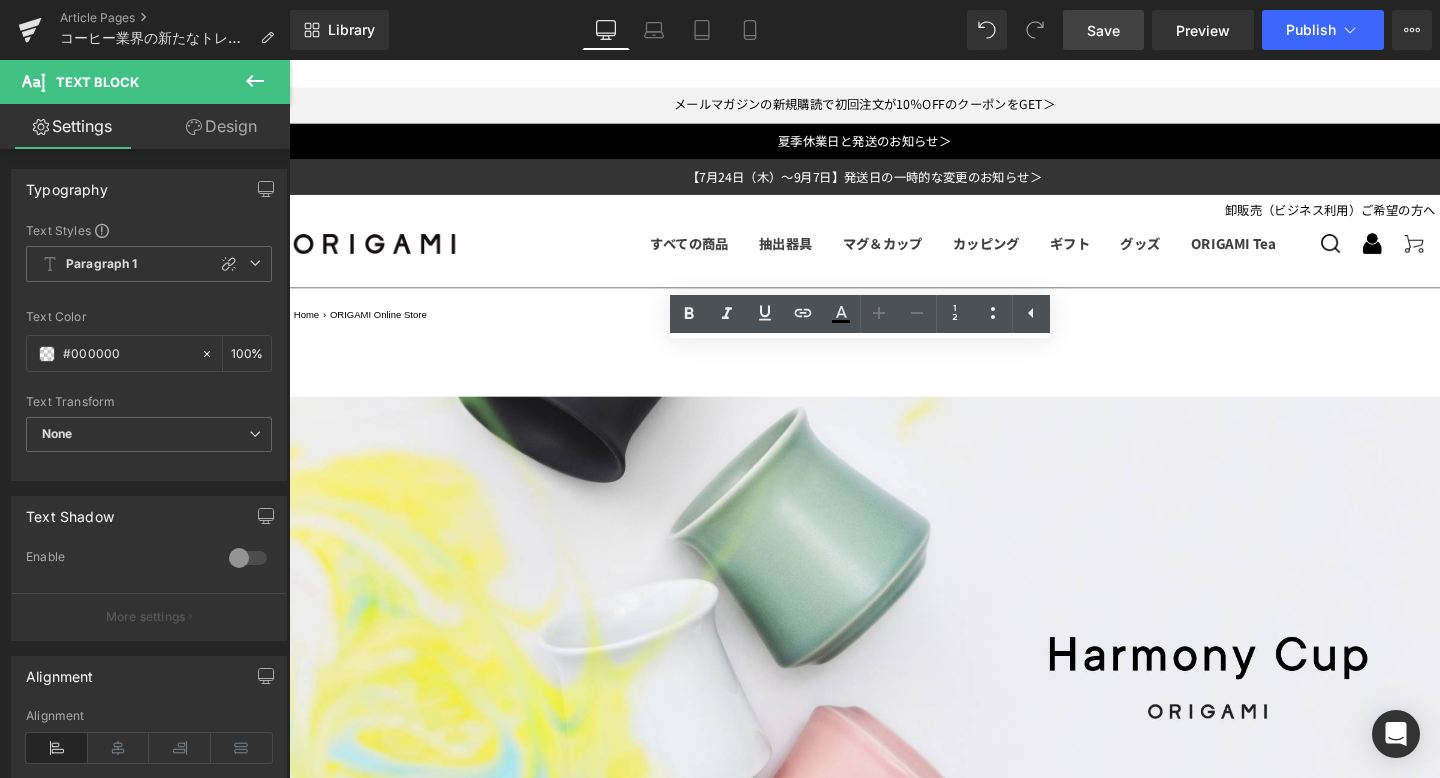 click on "コーヒー業界の新たなトレンド、 「香りとフレーバーの一体感」を追求し尽くした「Harmony Cup」が誕生。 Heading
-器具としての枠組みを超えていく。次世代のコーヒー体験を可能にする革新的なカップ-
Text Block         2025年9月8日（木）より、コーヒー業界の新しいトレンドである、「香りとフレーバーの一体感」を追求し、 特にスペシャルティコーヒーの持つ繊細な味わいを最大限に引き出すことを目指して開発した「Harmony Cup（ハーモニーカップ）」が登場します。 Text Block
インドネシアのブリューワーズチャンピオン(2016年/2024年)であるRyanWibawa氏（以下、Ryan氏）の「特に香りにフォーカスをあてたカップが作れないか」という提案から生まれた「ORIGAMI ハーモニーカップ」。
Text Block         Image" at bounding box center [894, 3110] 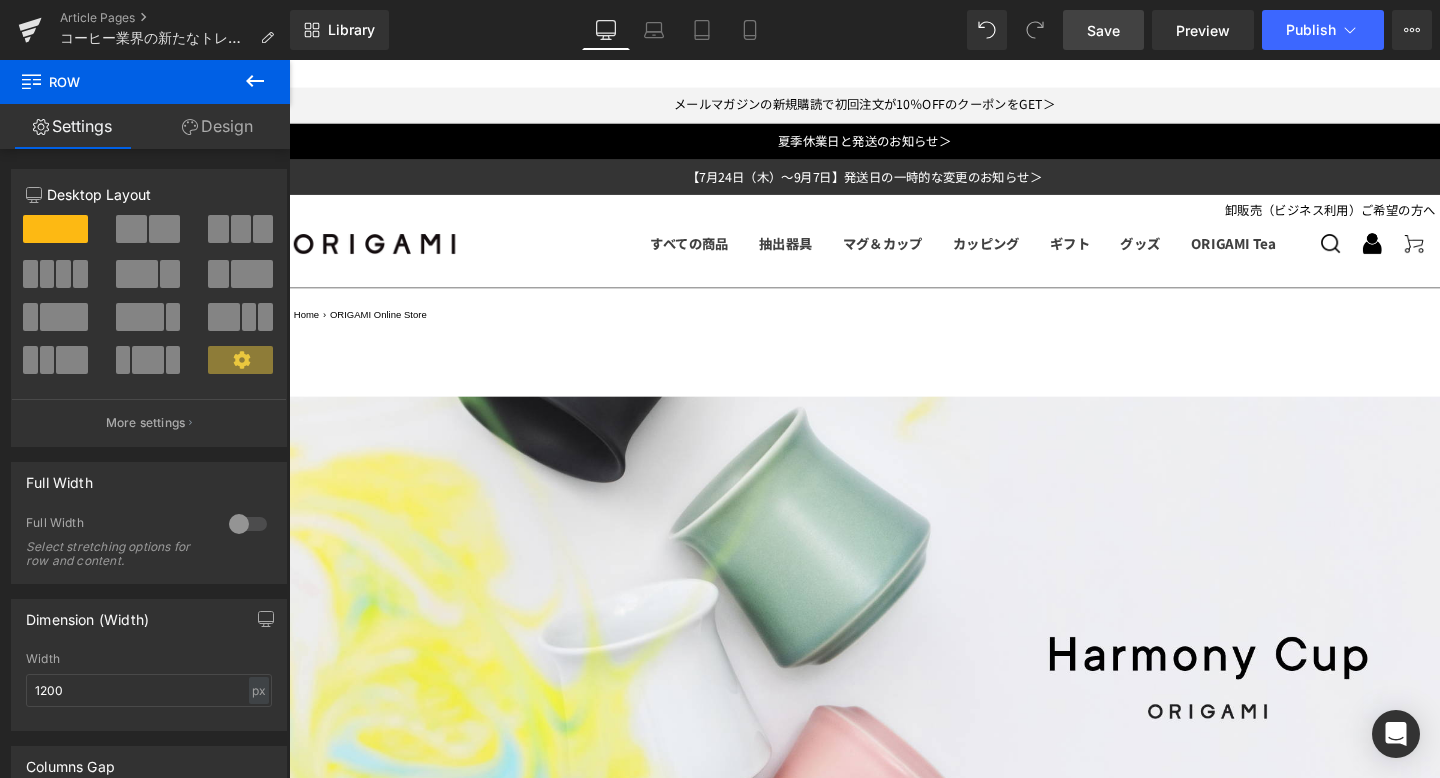 drag, startPoint x: 1186, startPoint y: 328, endPoint x: 1186, endPoint y: 358, distance: 30 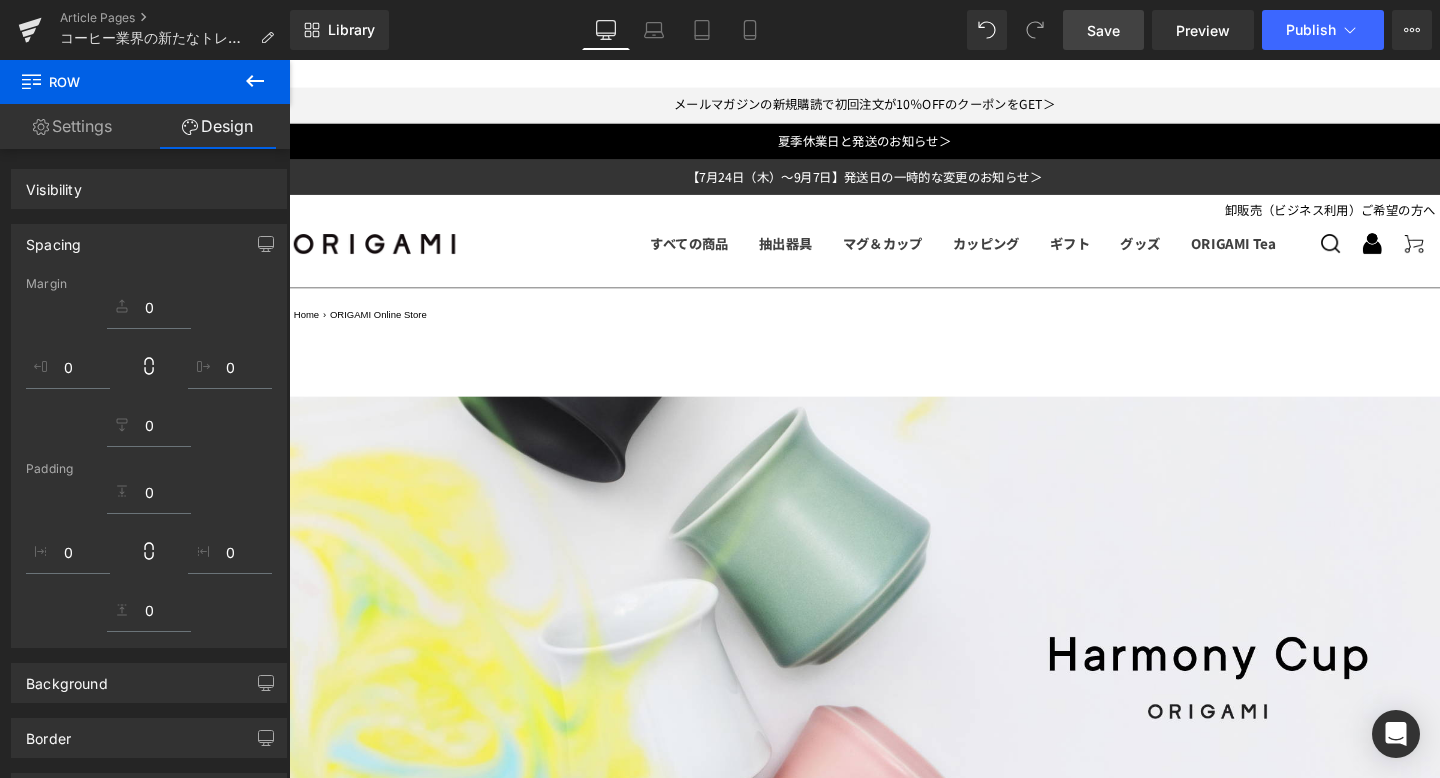click 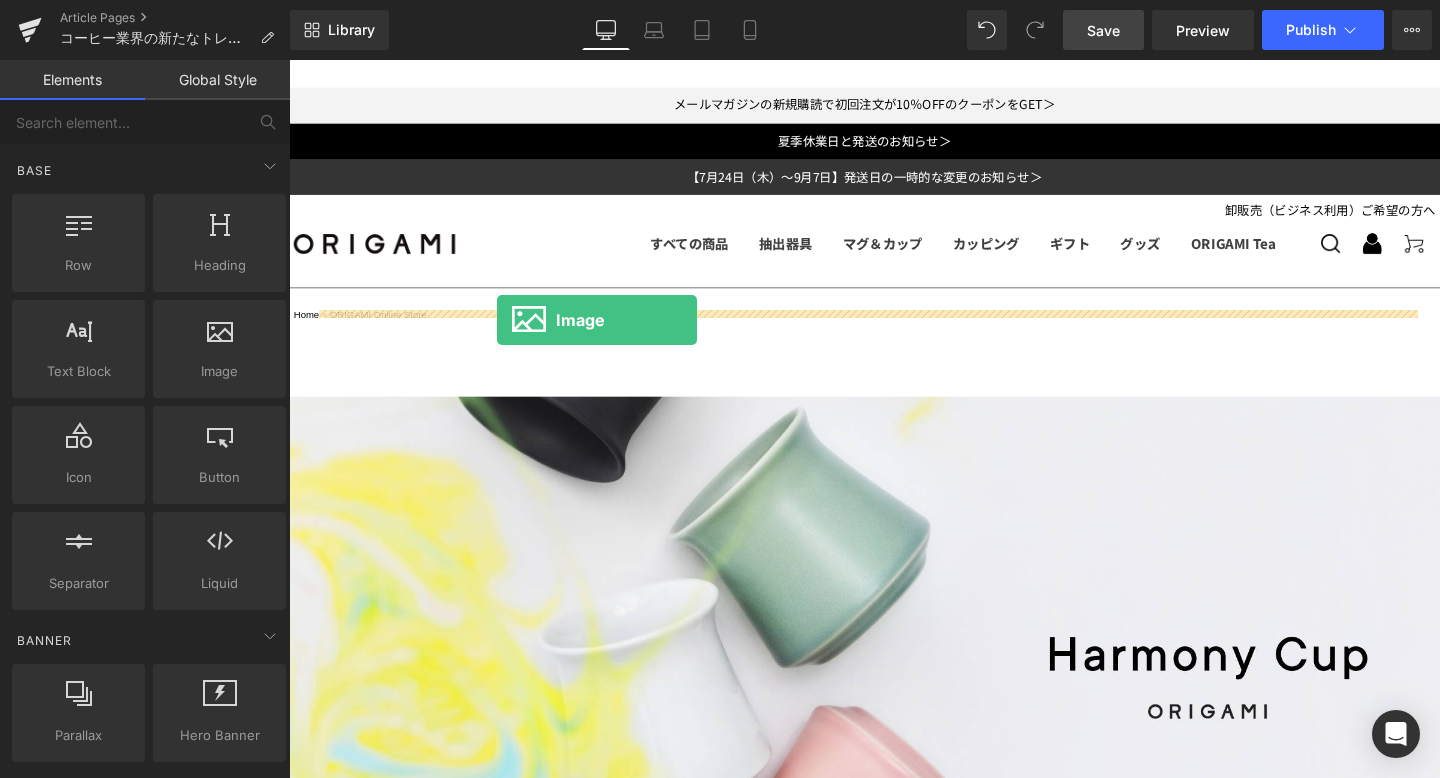 drag, startPoint x: 529, startPoint y: 397, endPoint x: 508, endPoint y: 333, distance: 67.357254 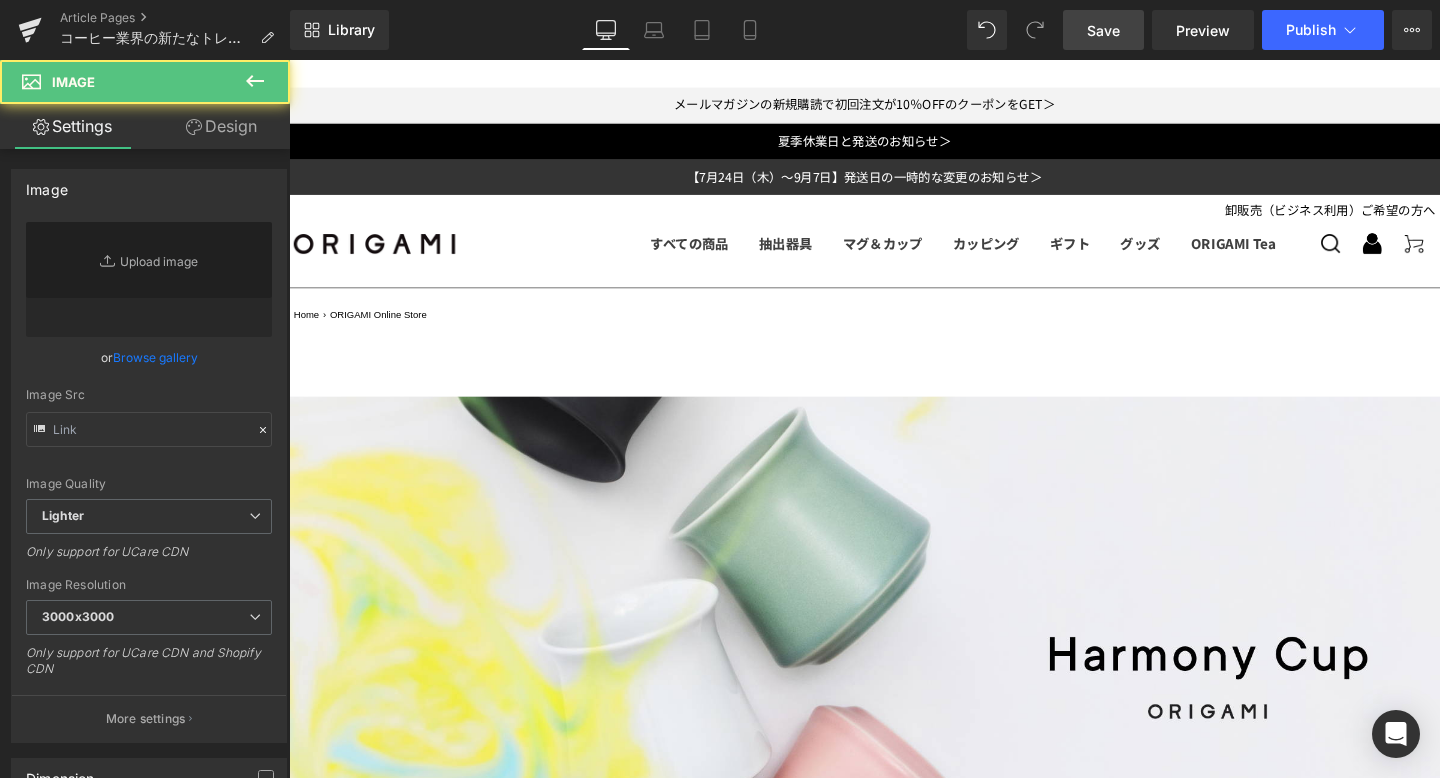 type on "//d1um8515vdn9kb.cloudfront.net/images/parallax.jpg" 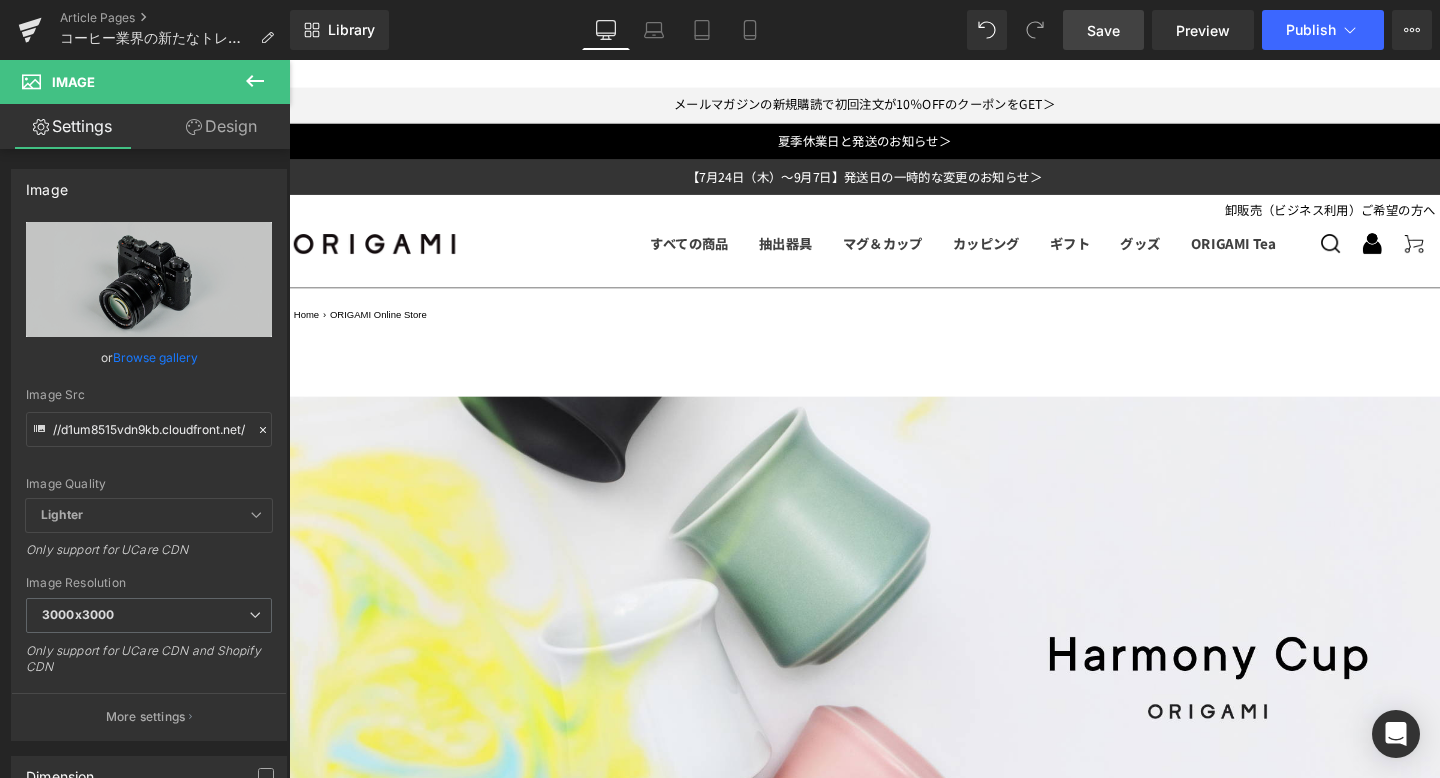 scroll, scrollTop: 4984, scrollLeft: 0, axis: vertical 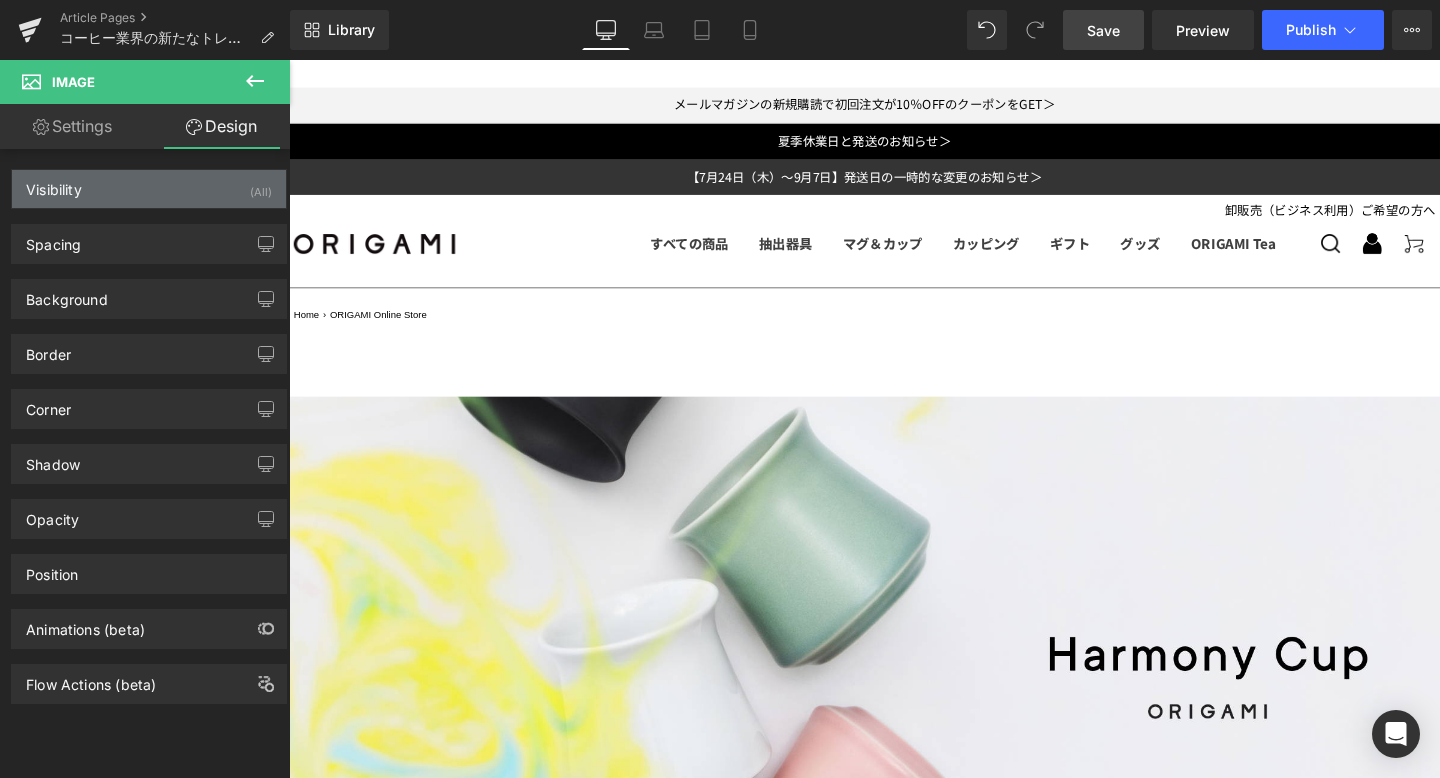 click on "Visibility
(All)" at bounding box center [149, 189] 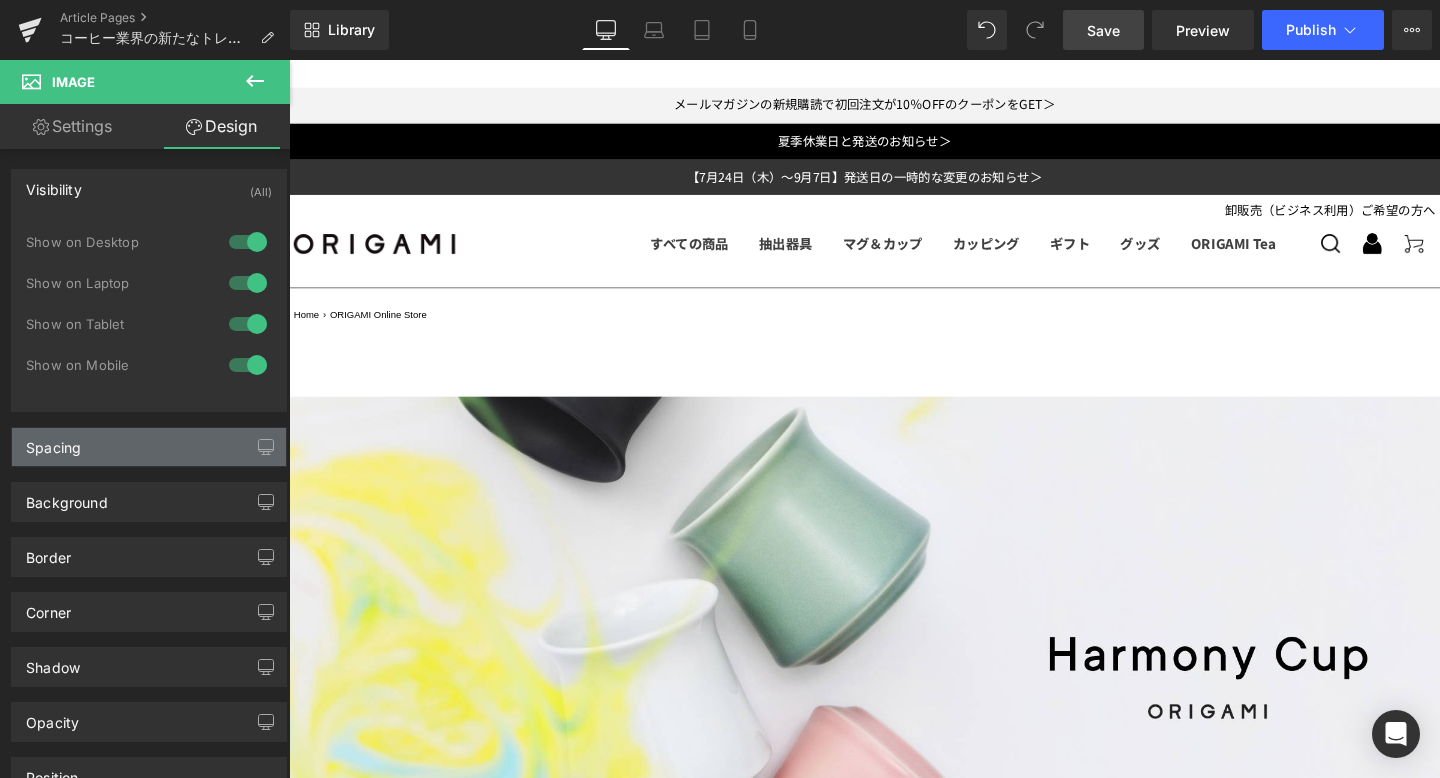 click on "Spacing" at bounding box center [149, 447] 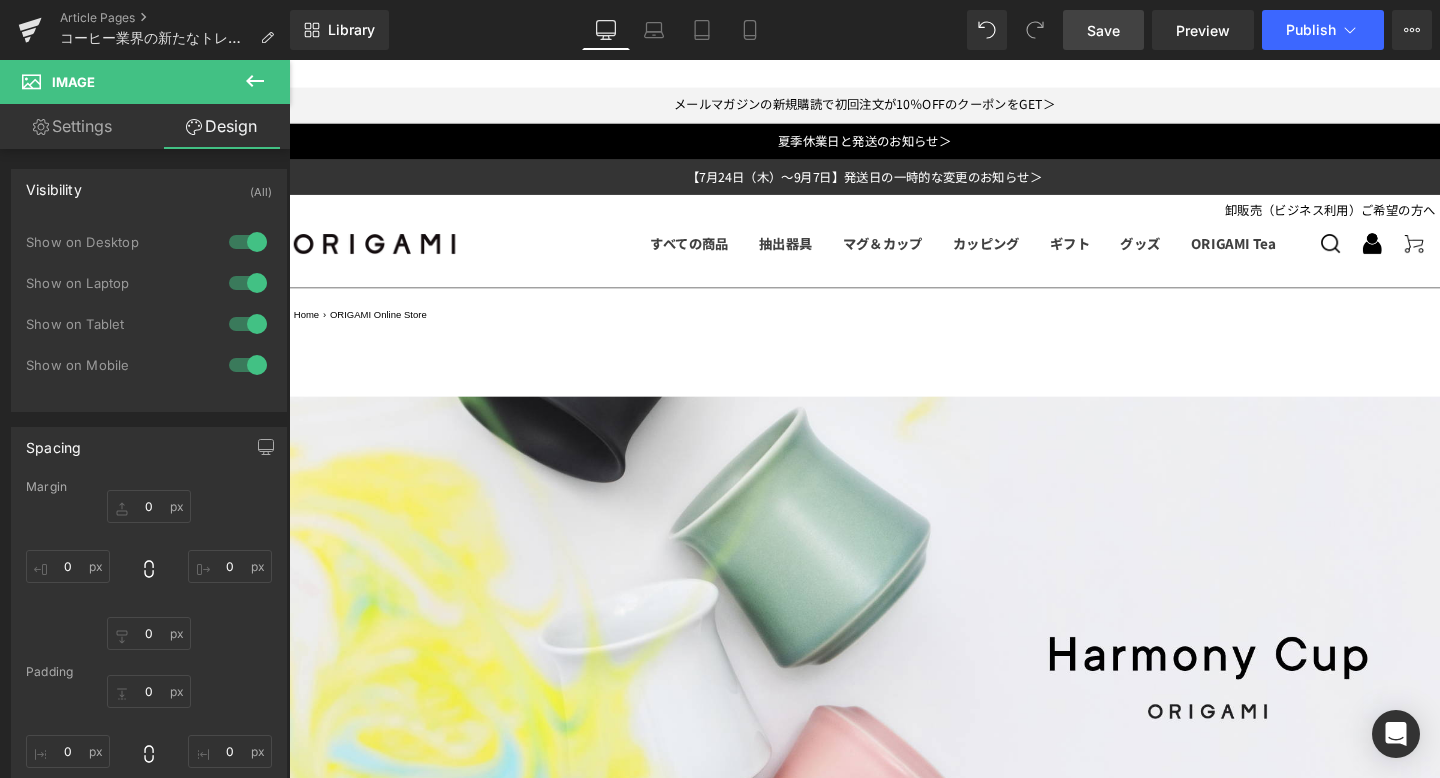 click on "Spacing" at bounding box center (149, 447) 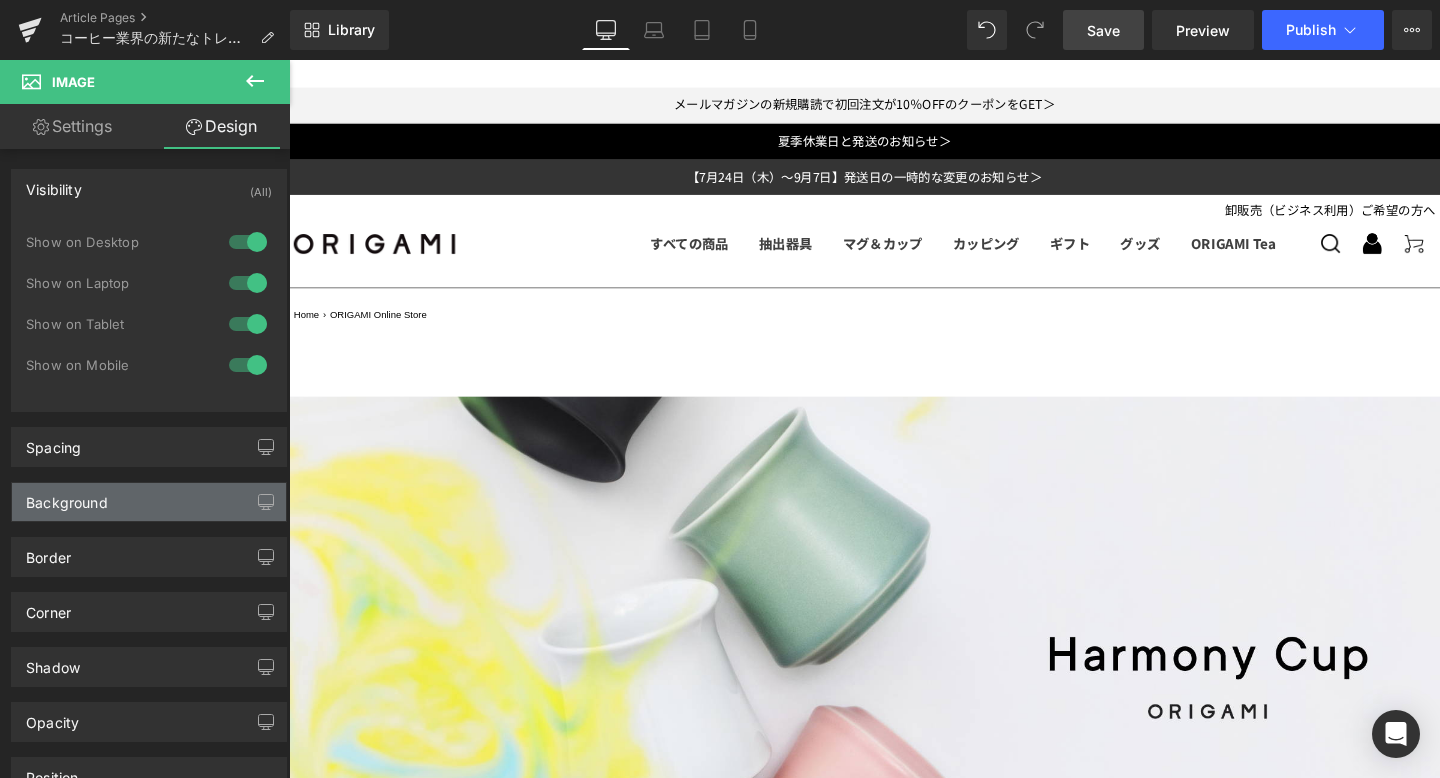 click on "Background" at bounding box center [149, 502] 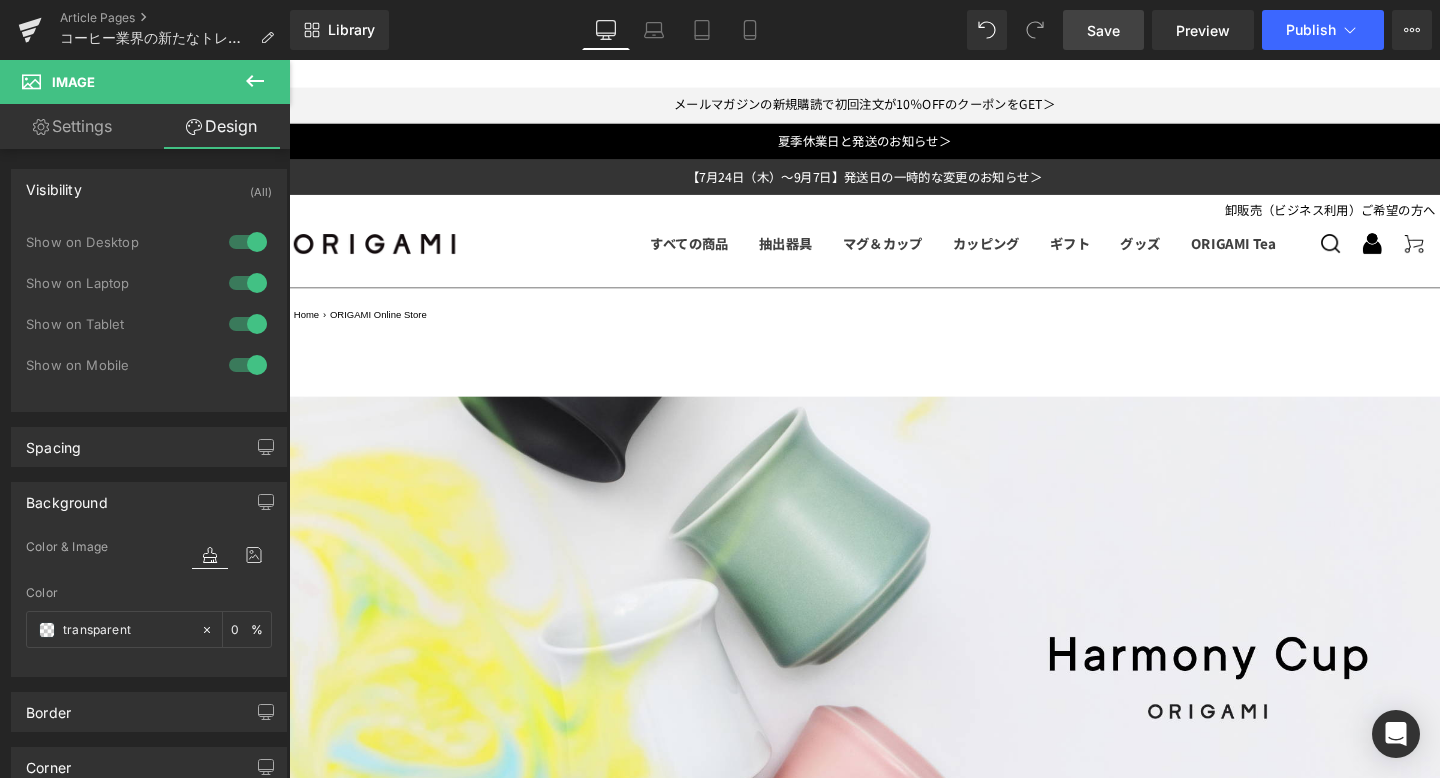 click on "Background" at bounding box center (149, 502) 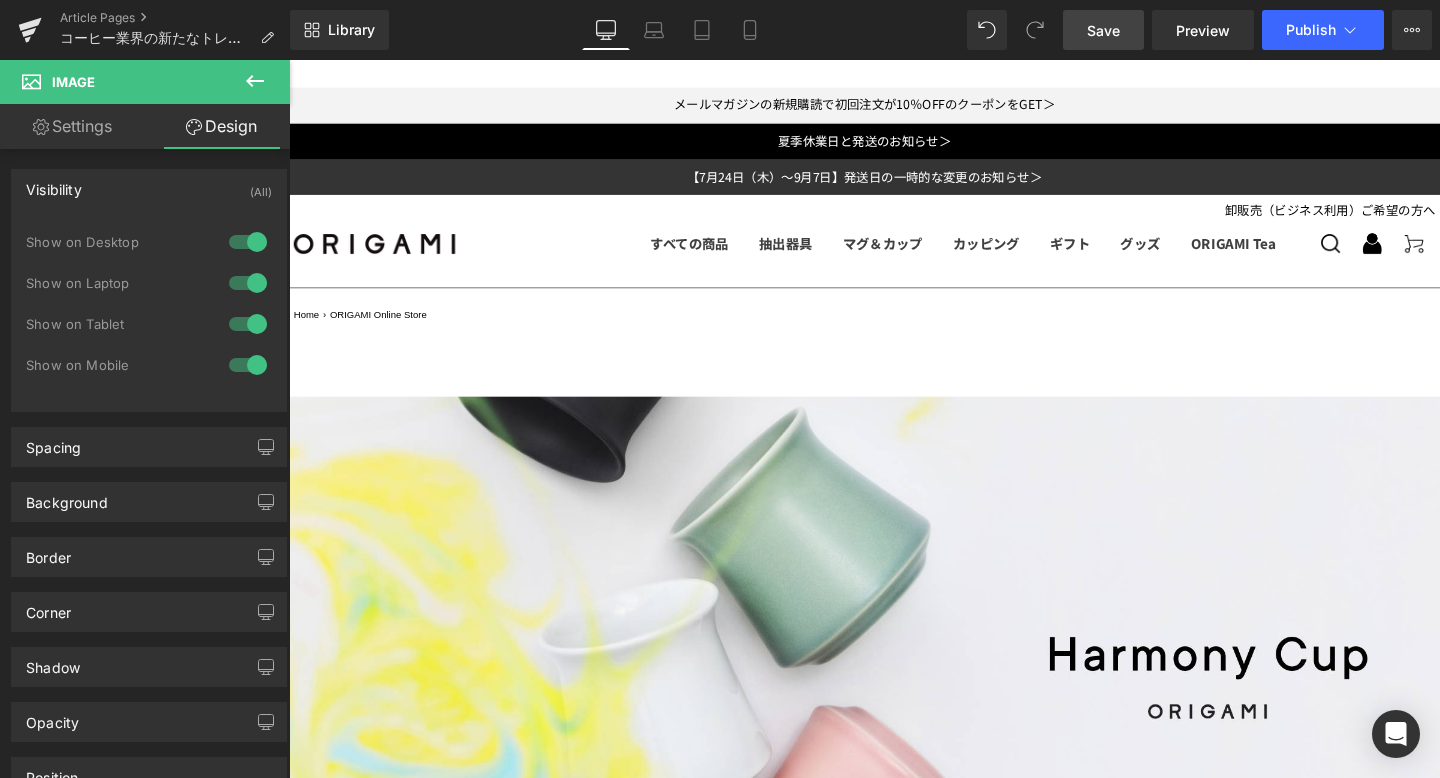 click on "Settings" at bounding box center (72, 126) 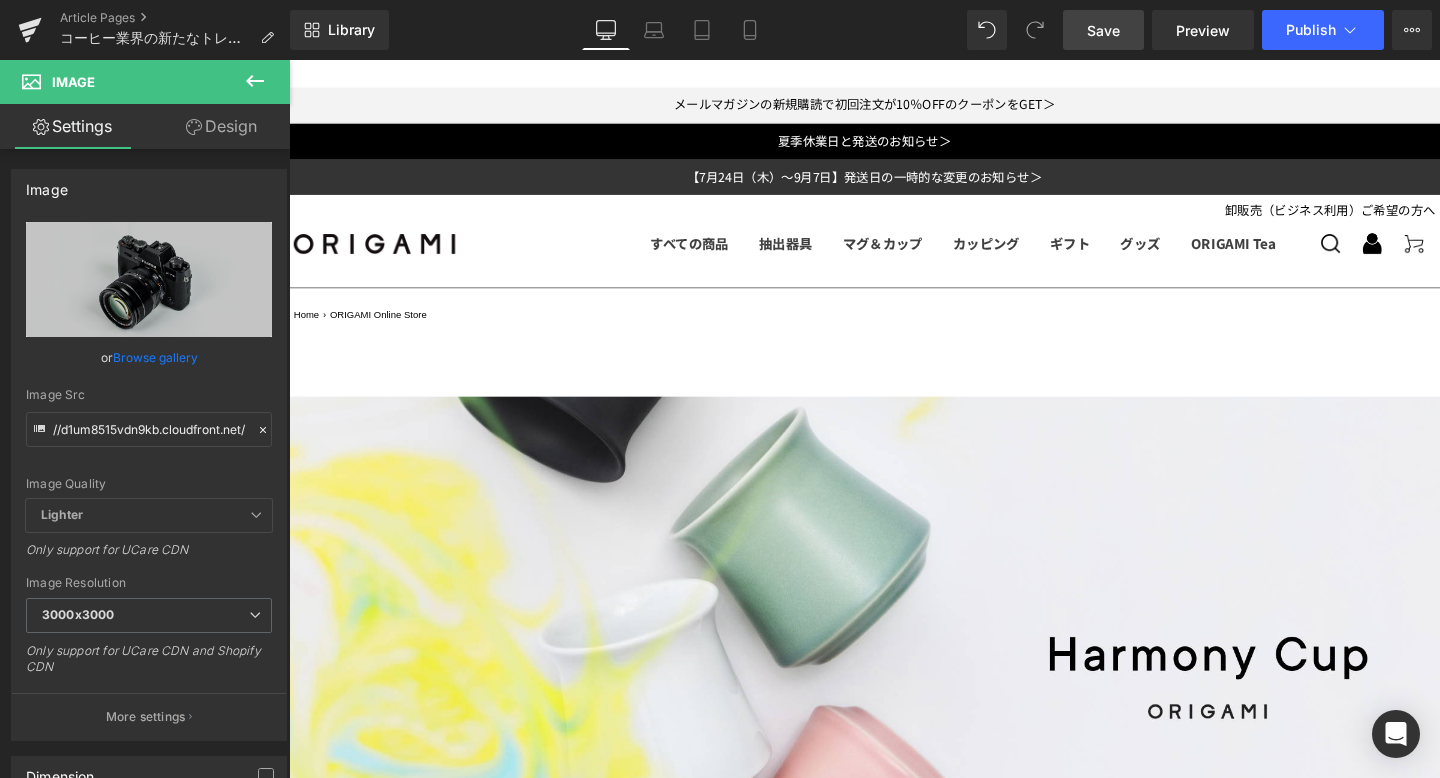click 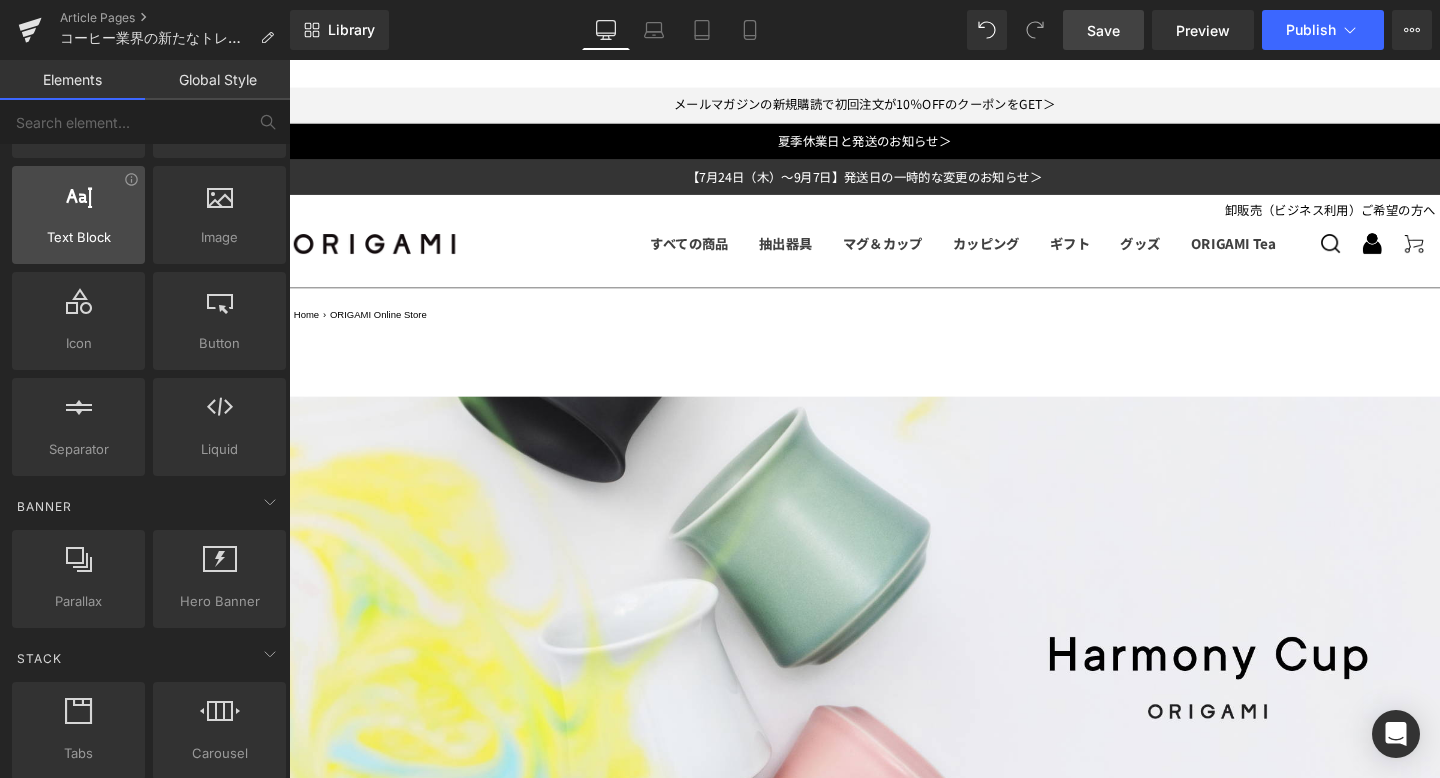 scroll, scrollTop: 0, scrollLeft: 0, axis: both 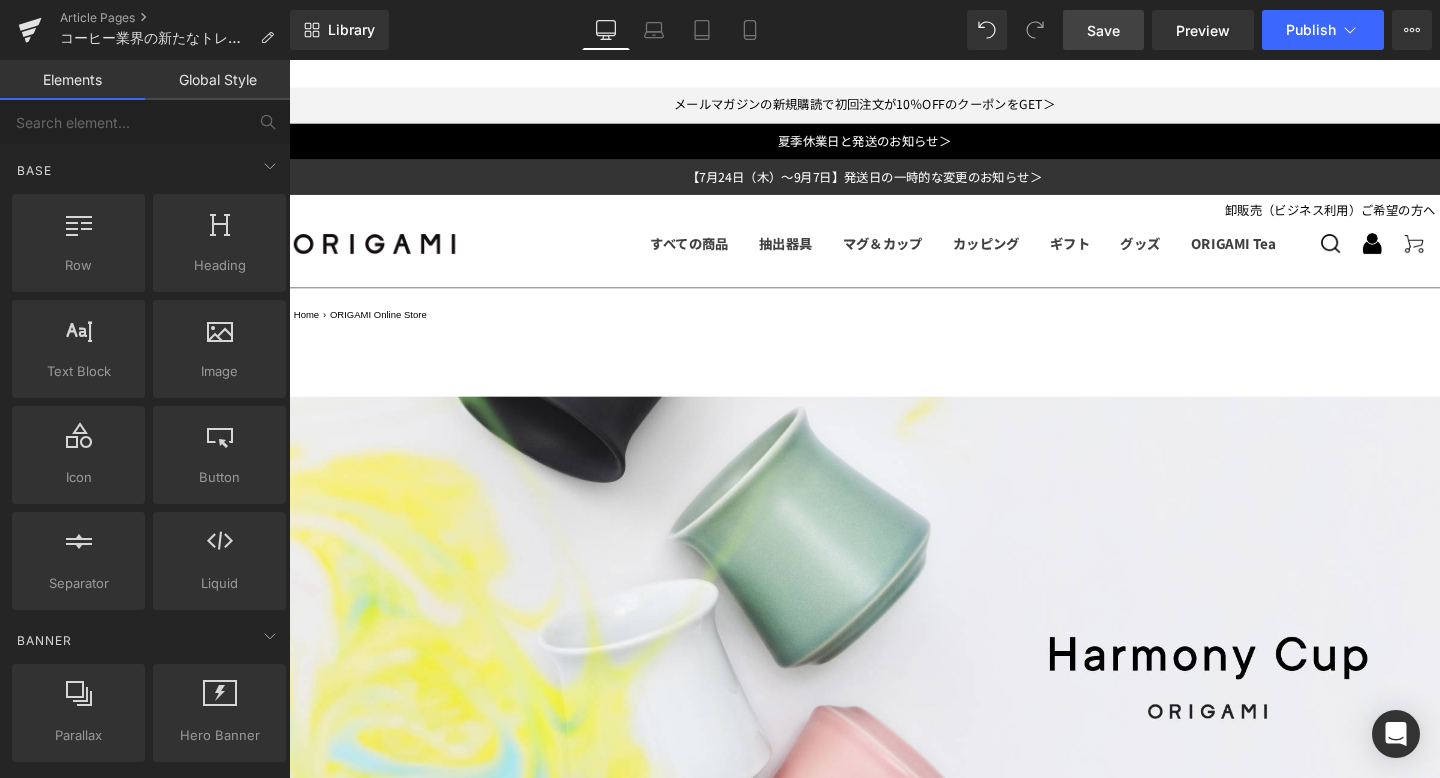 click on "Image" at bounding box center (894, 5630) 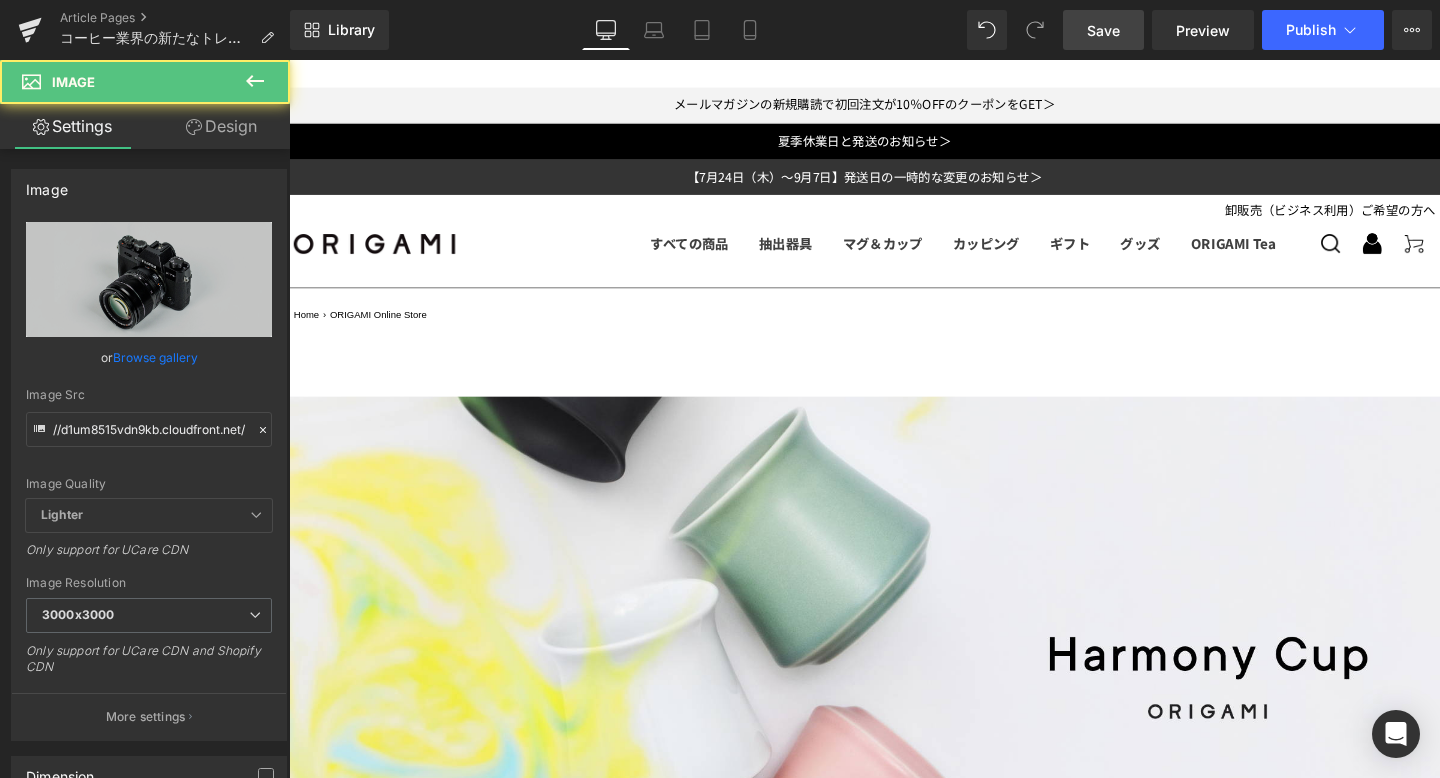 click at bounding box center (894, 5631) 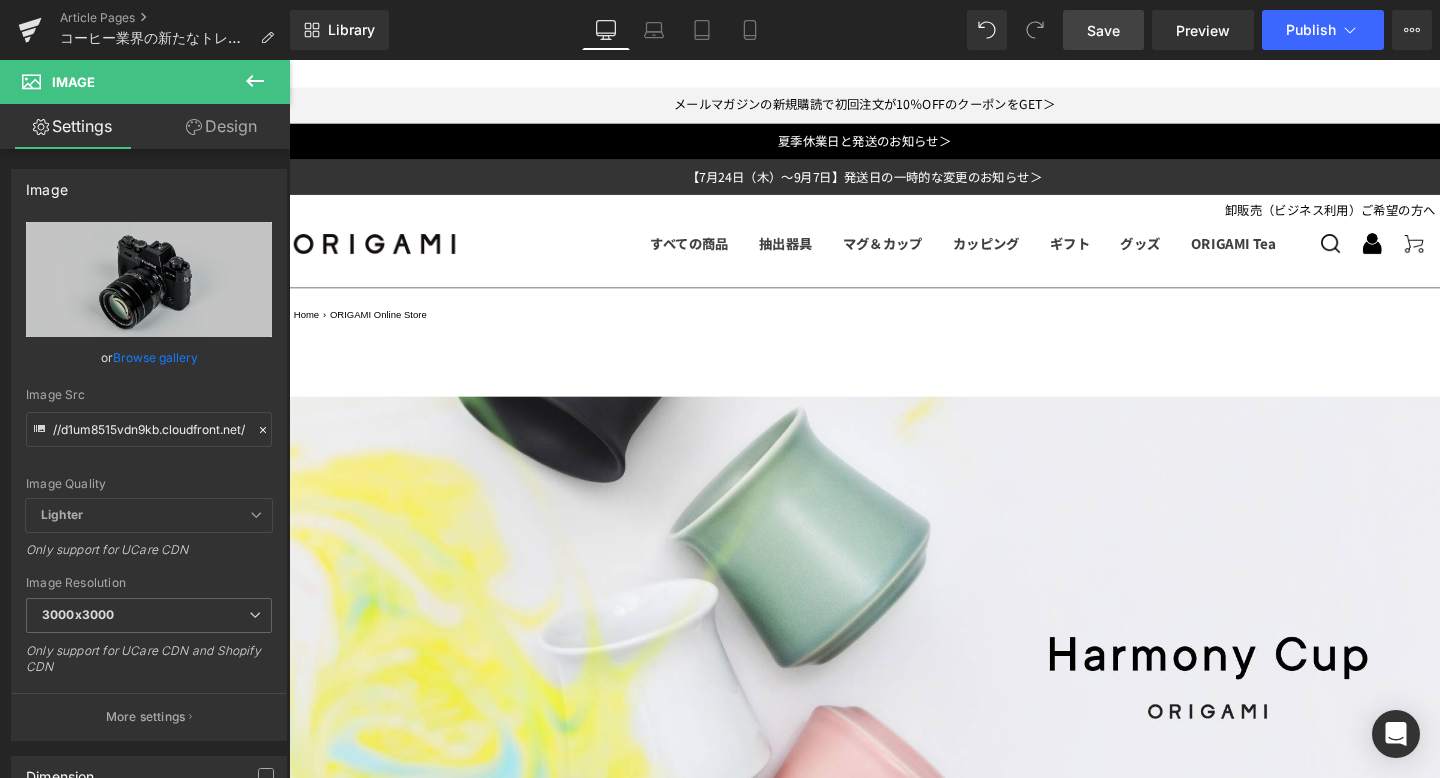 click on "Design" at bounding box center [221, 126] 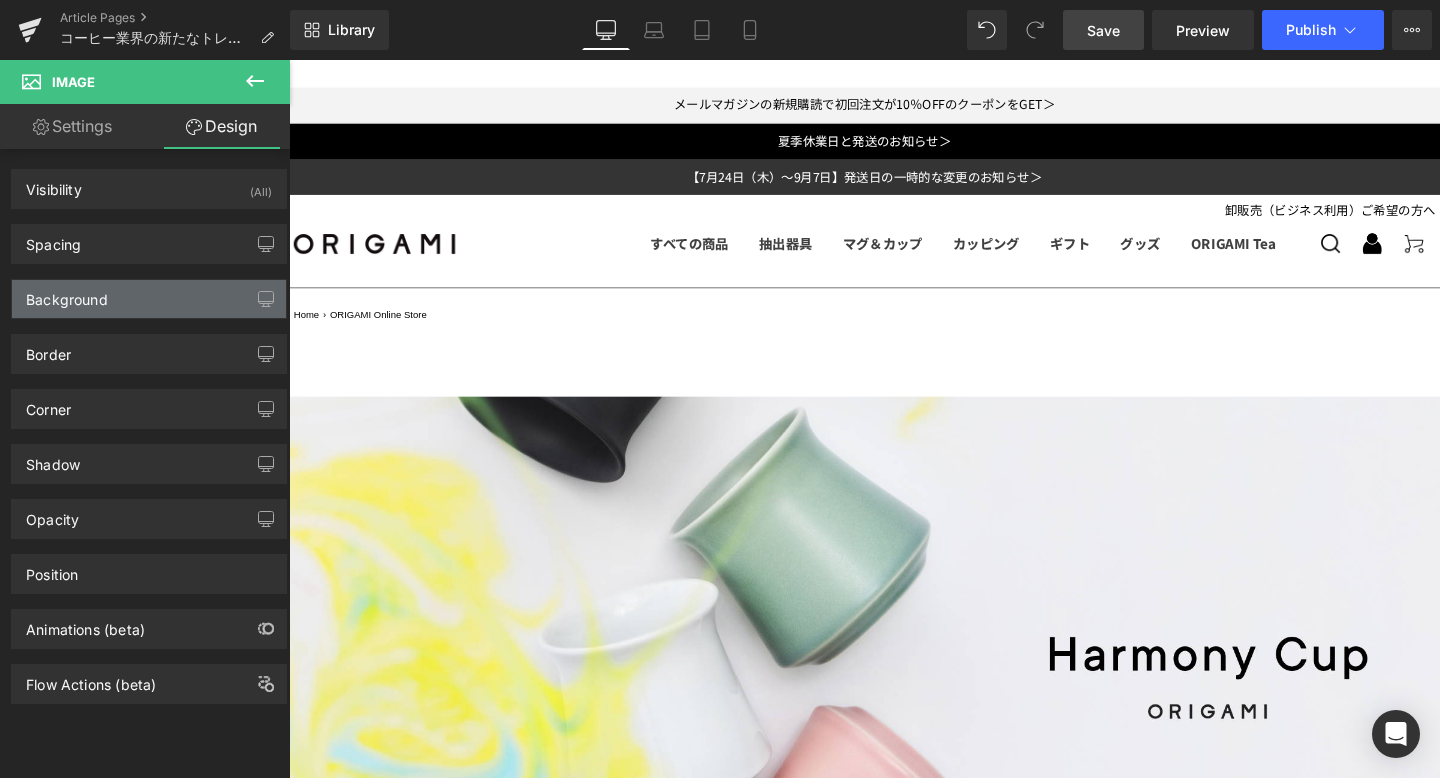 click on "Background" at bounding box center [149, 299] 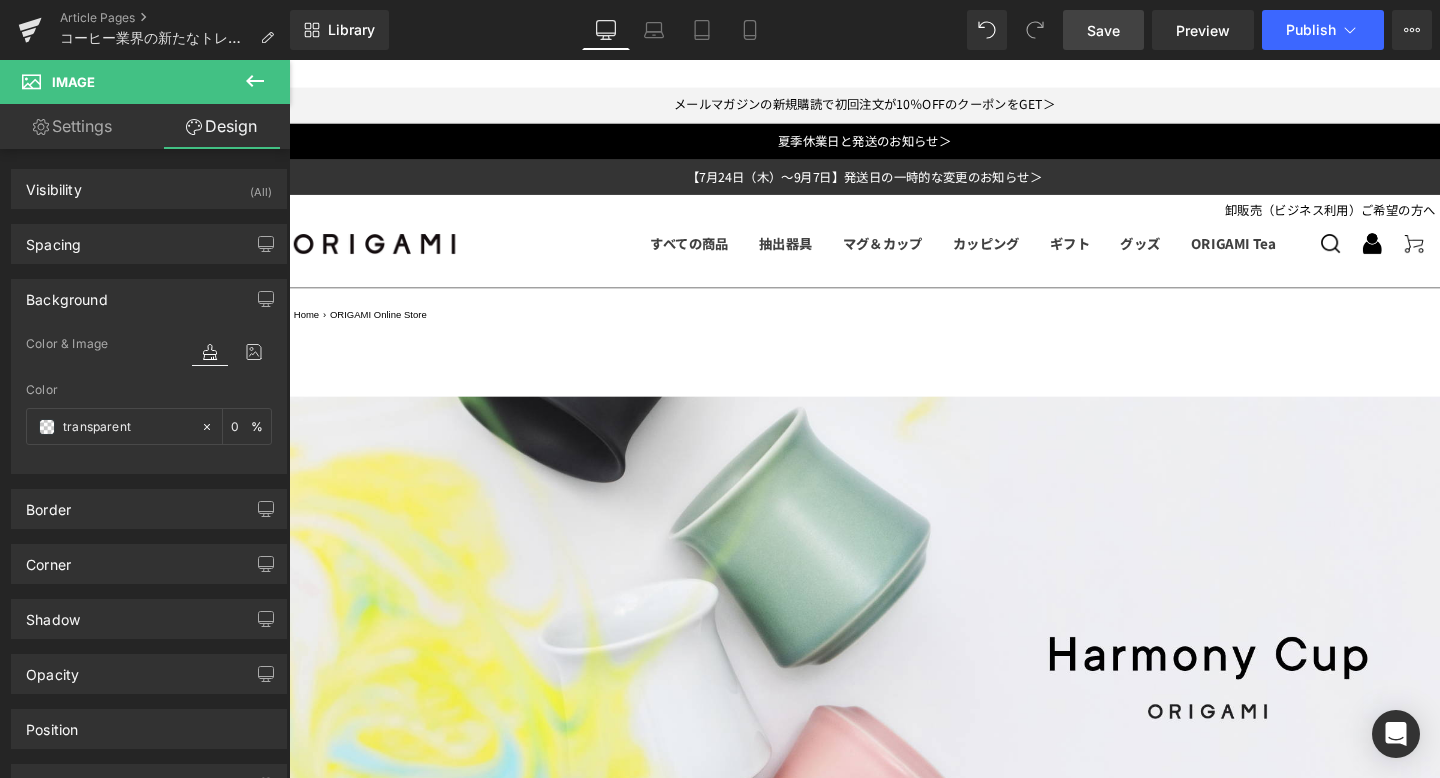 click on "Background" at bounding box center (149, 299) 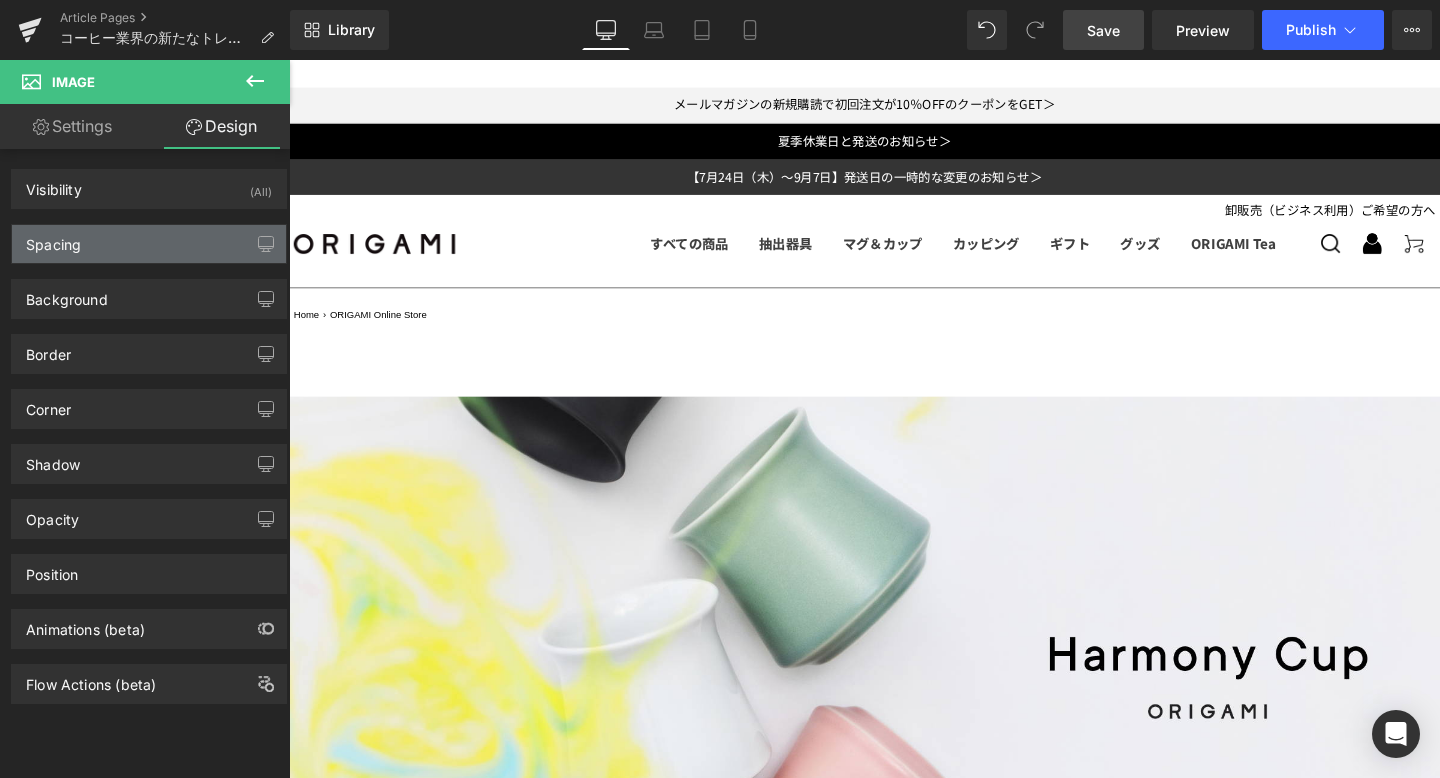 click on "Spacing" at bounding box center (149, 244) 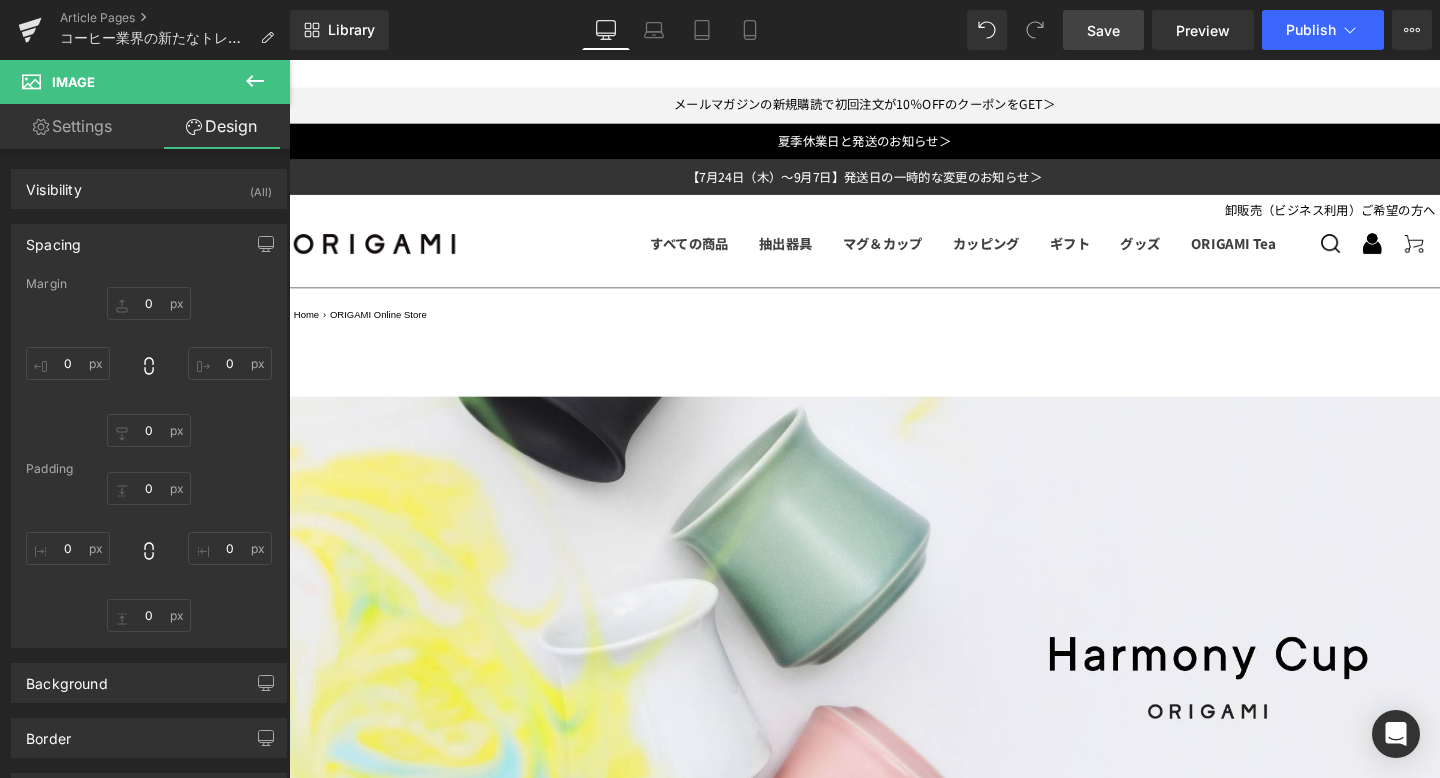 click on "Spacing" at bounding box center [149, 244] 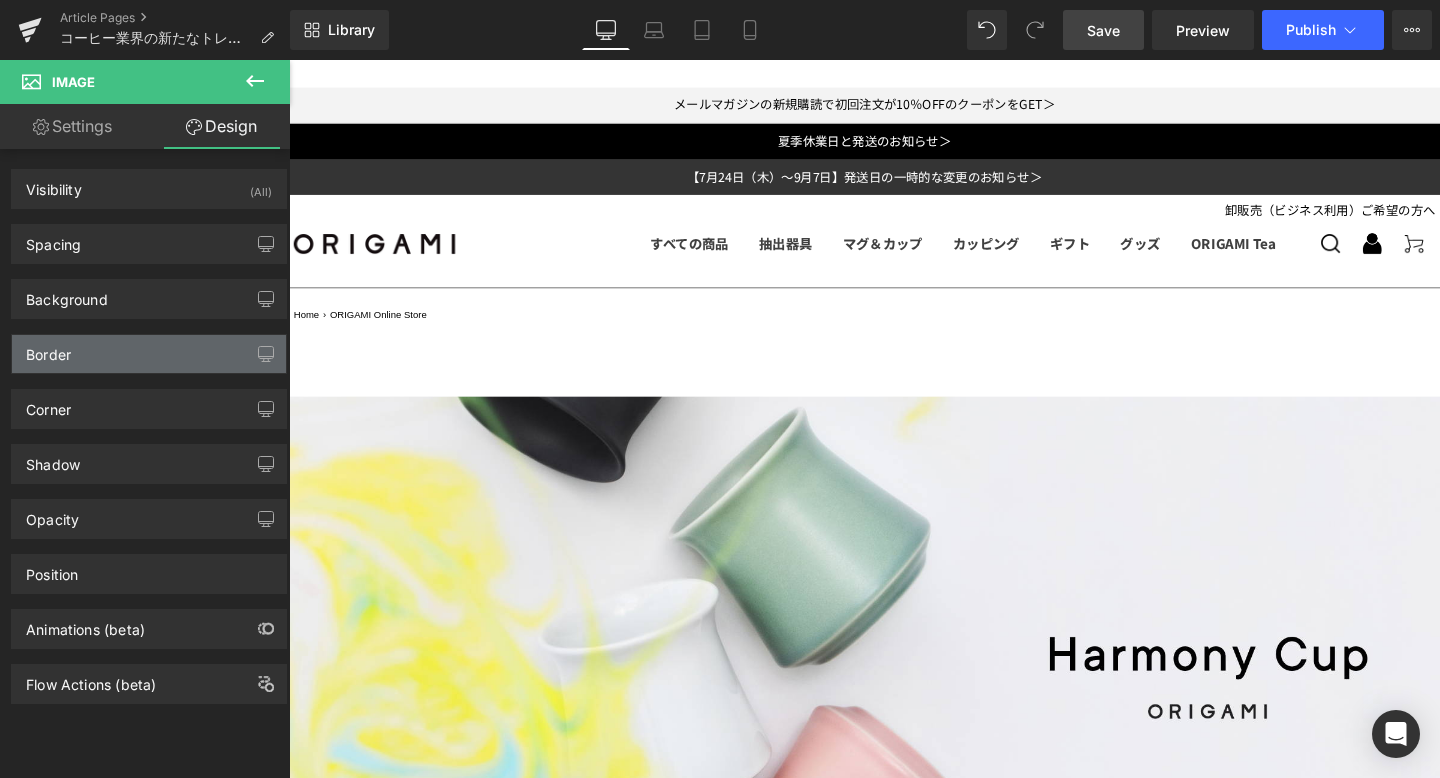 click on "Border" at bounding box center [149, 354] 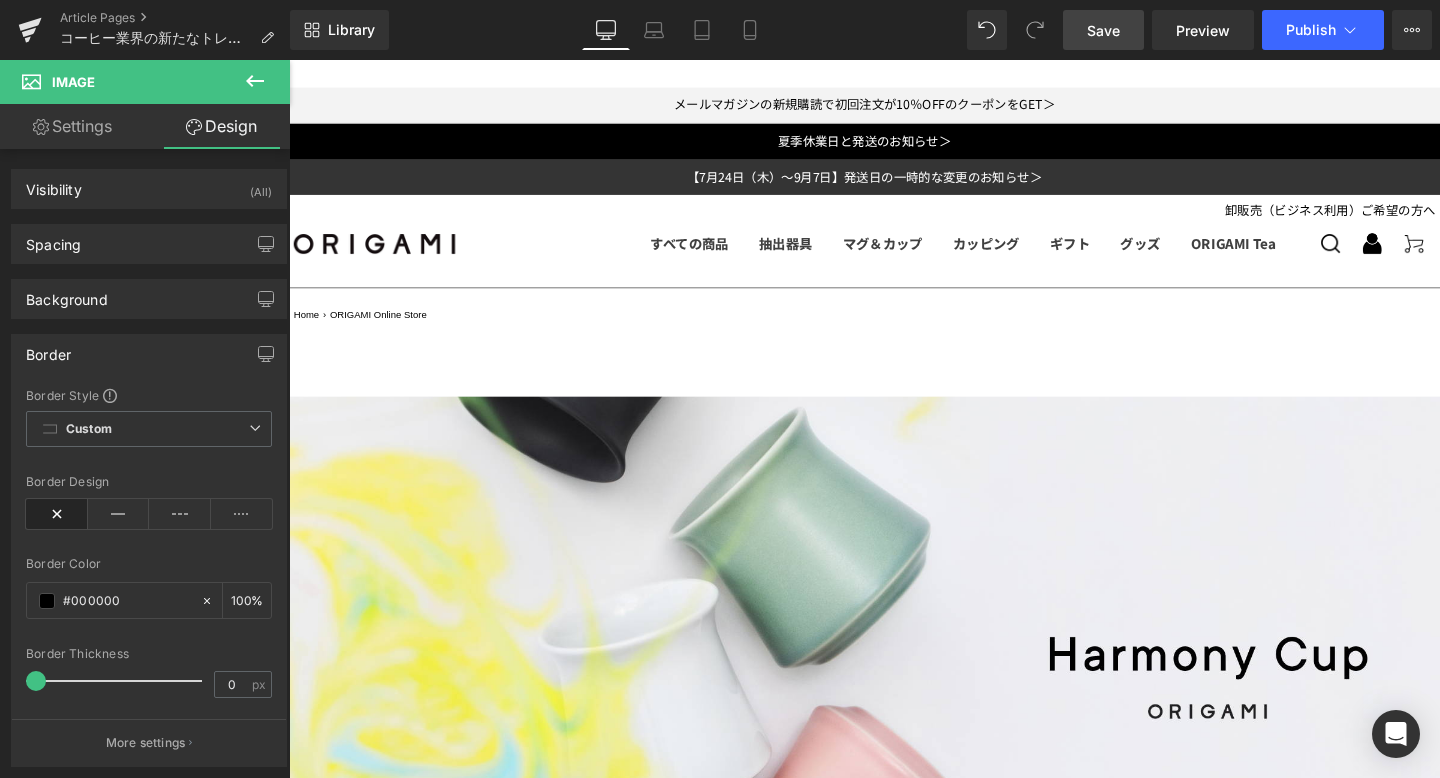 click on "Border" at bounding box center [149, 354] 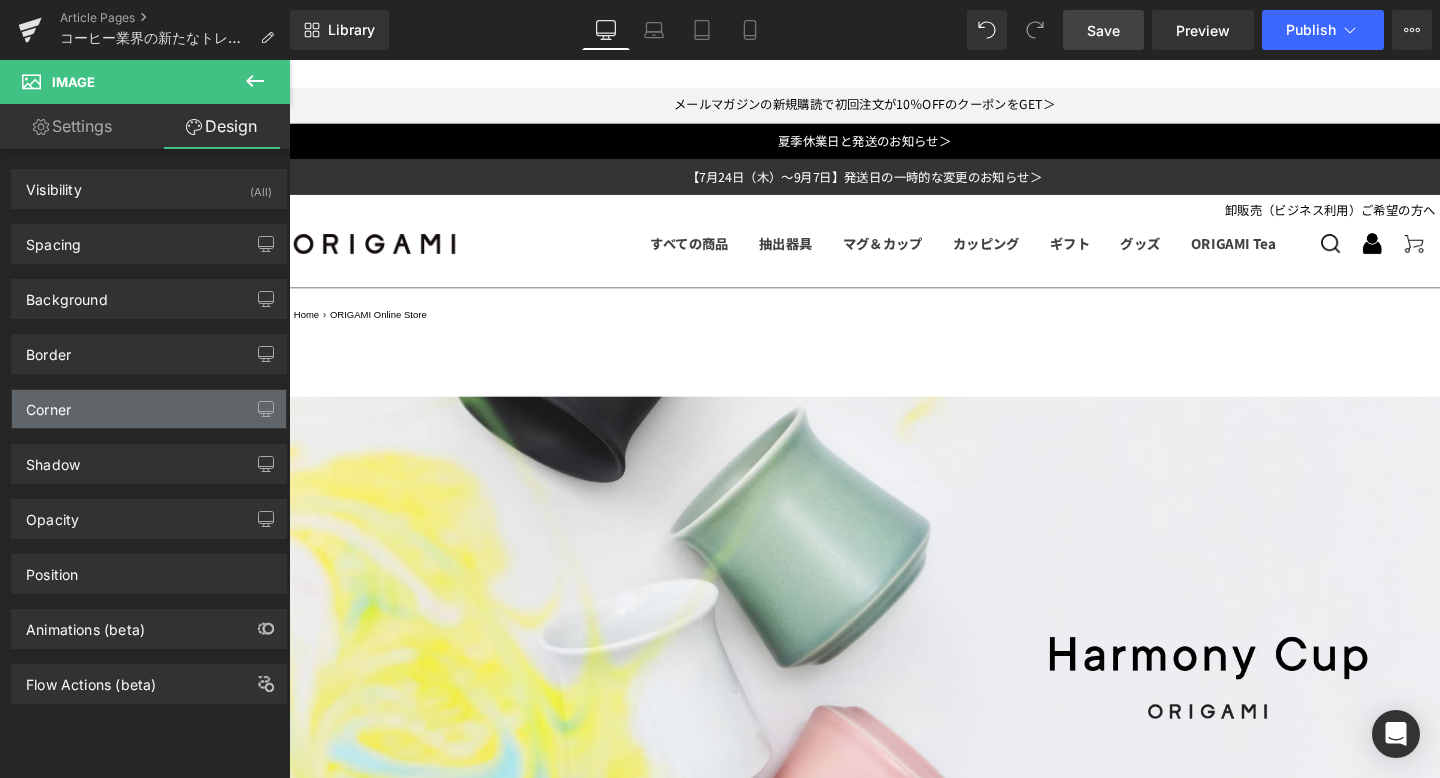click on "Corner" at bounding box center (149, 409) 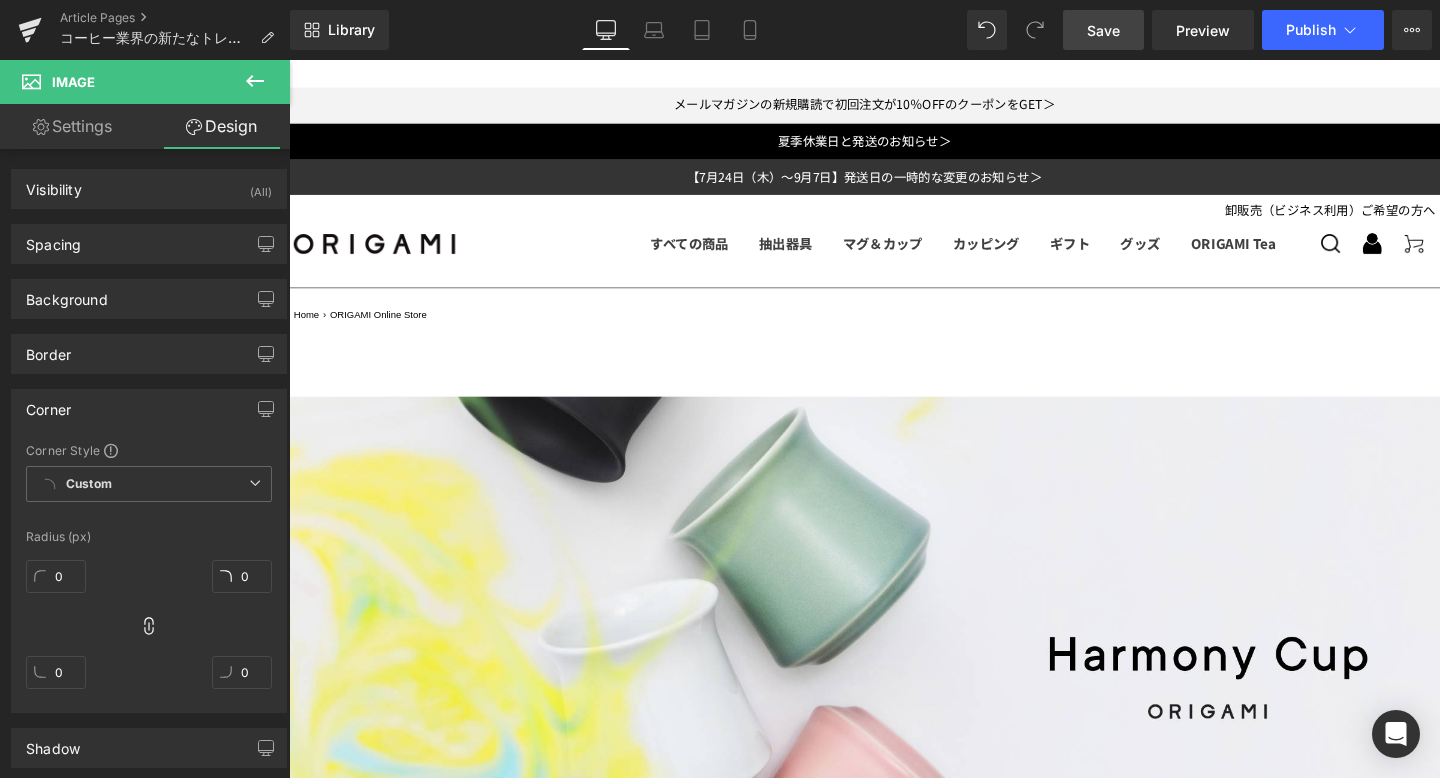 click on "Corner" at bounding box center [149, 409] 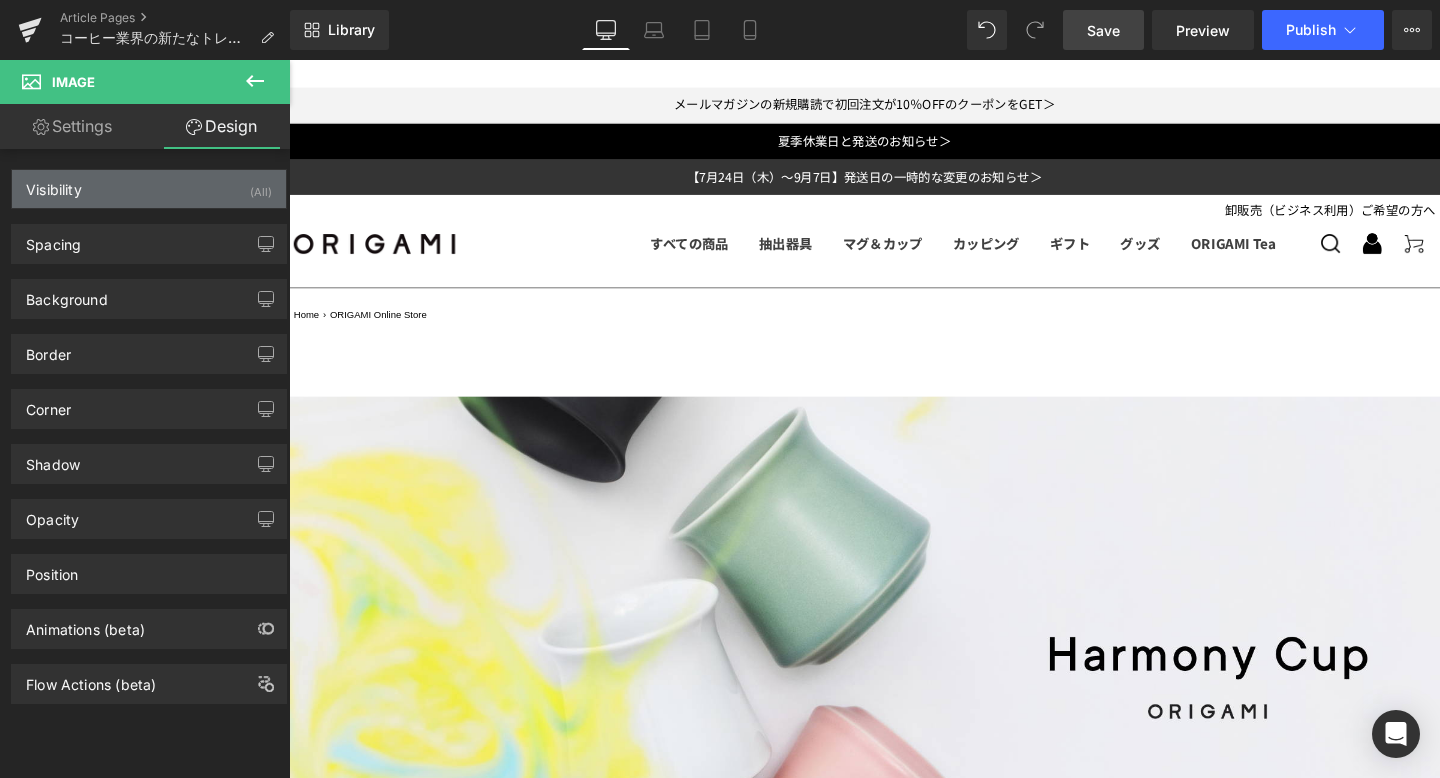 click on "Visibility
(All)" at bounding box center [149, 189] 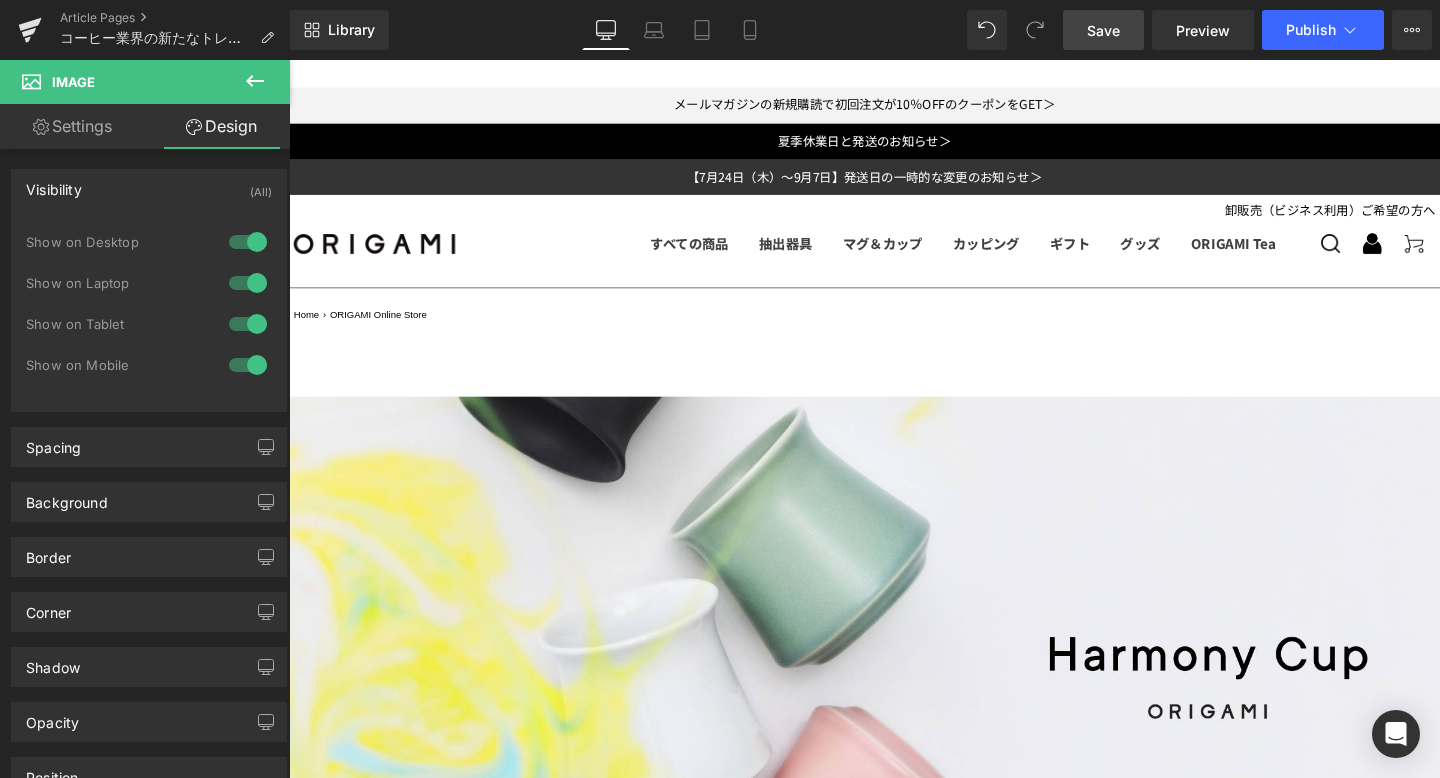 click on "Visibility
(All)" at bounding box center [149, 189] 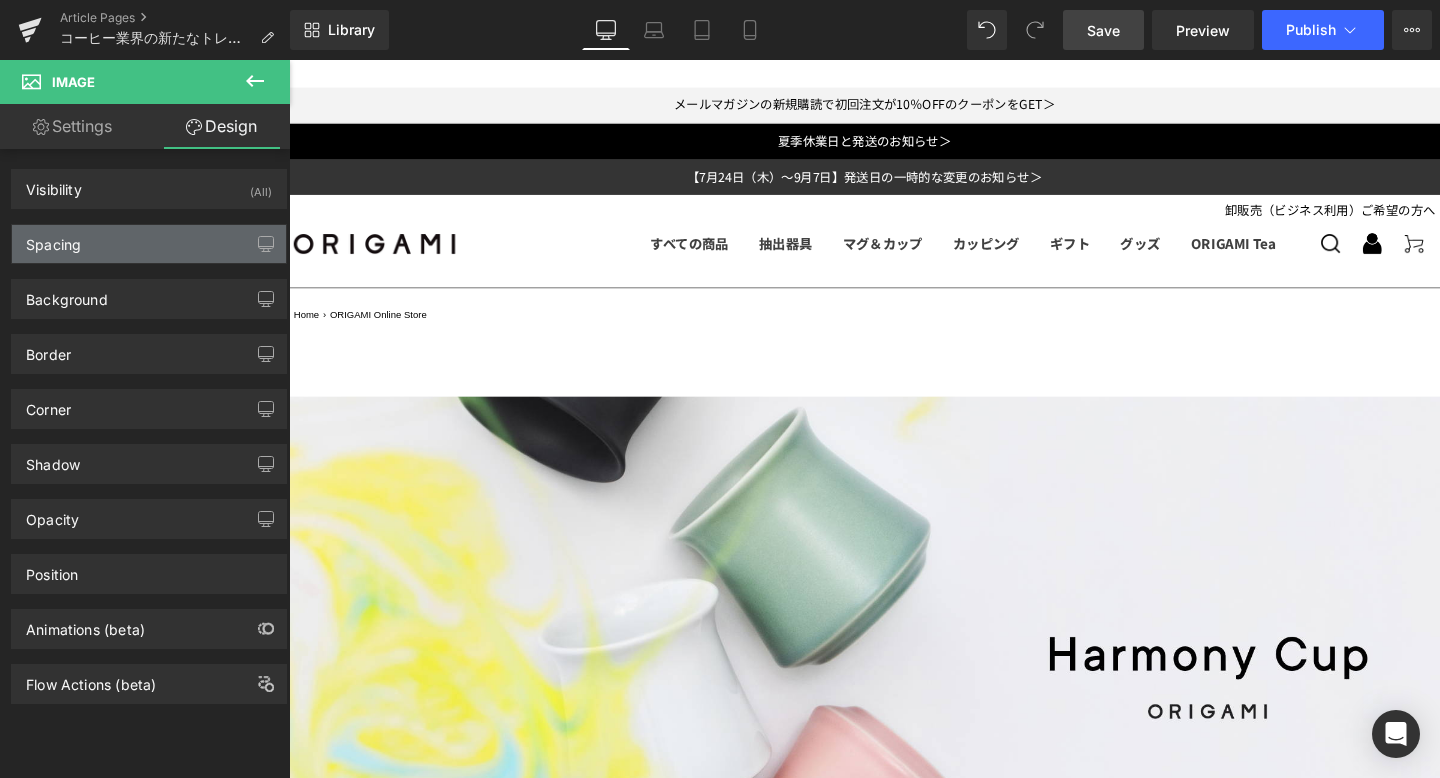 click on "Spacing" at bounding box center [149, 244] 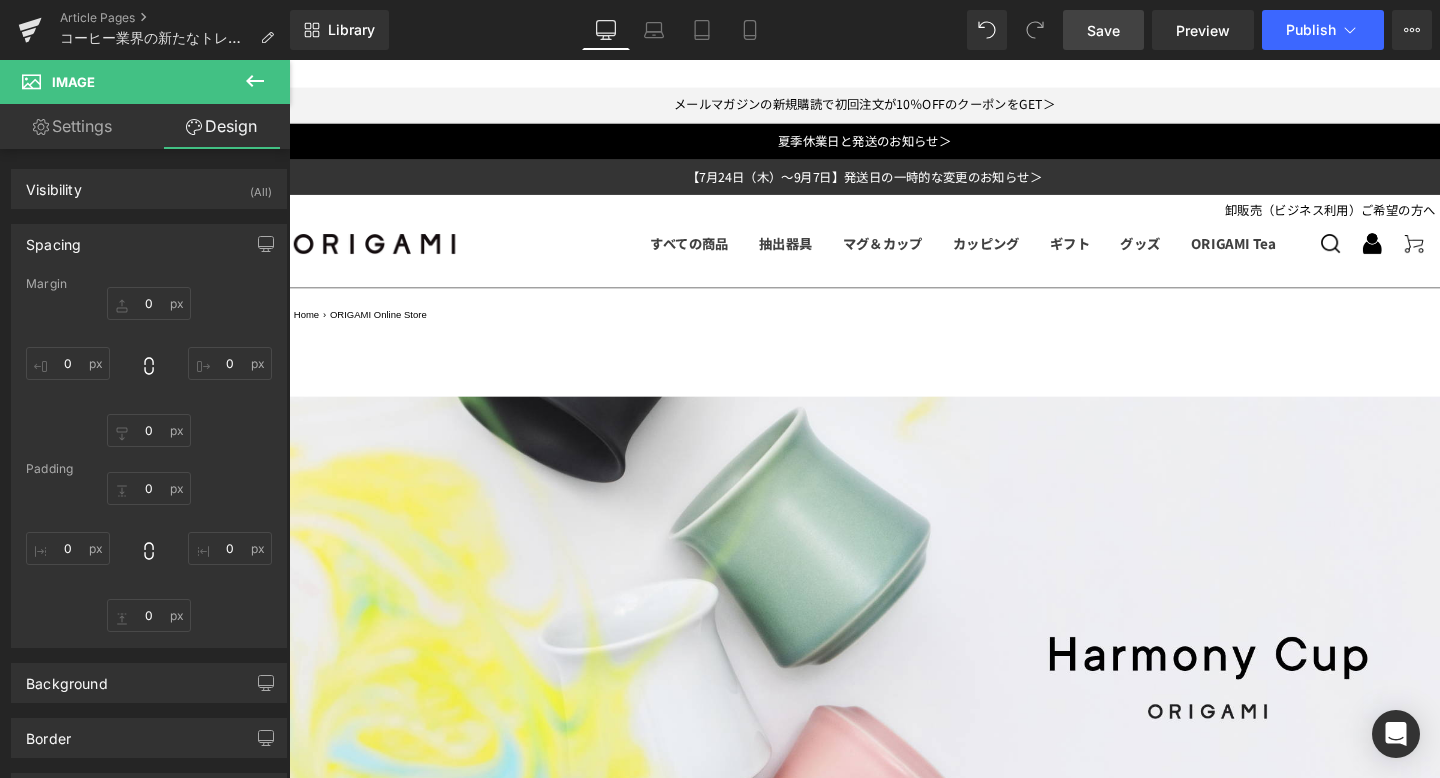 click on "Spacing" at bounding box center (149, 244) 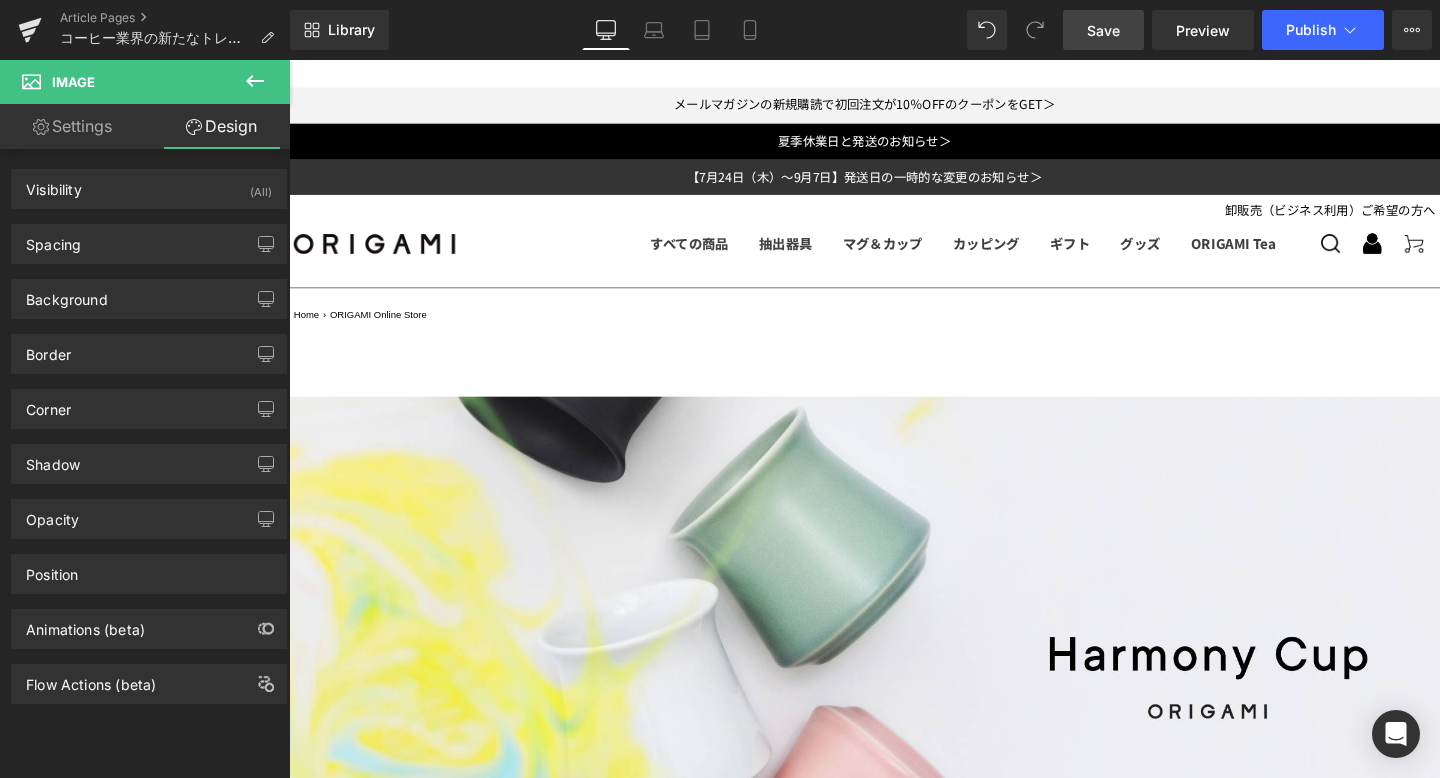 click on "Settings" at bounding box center (72, 126) 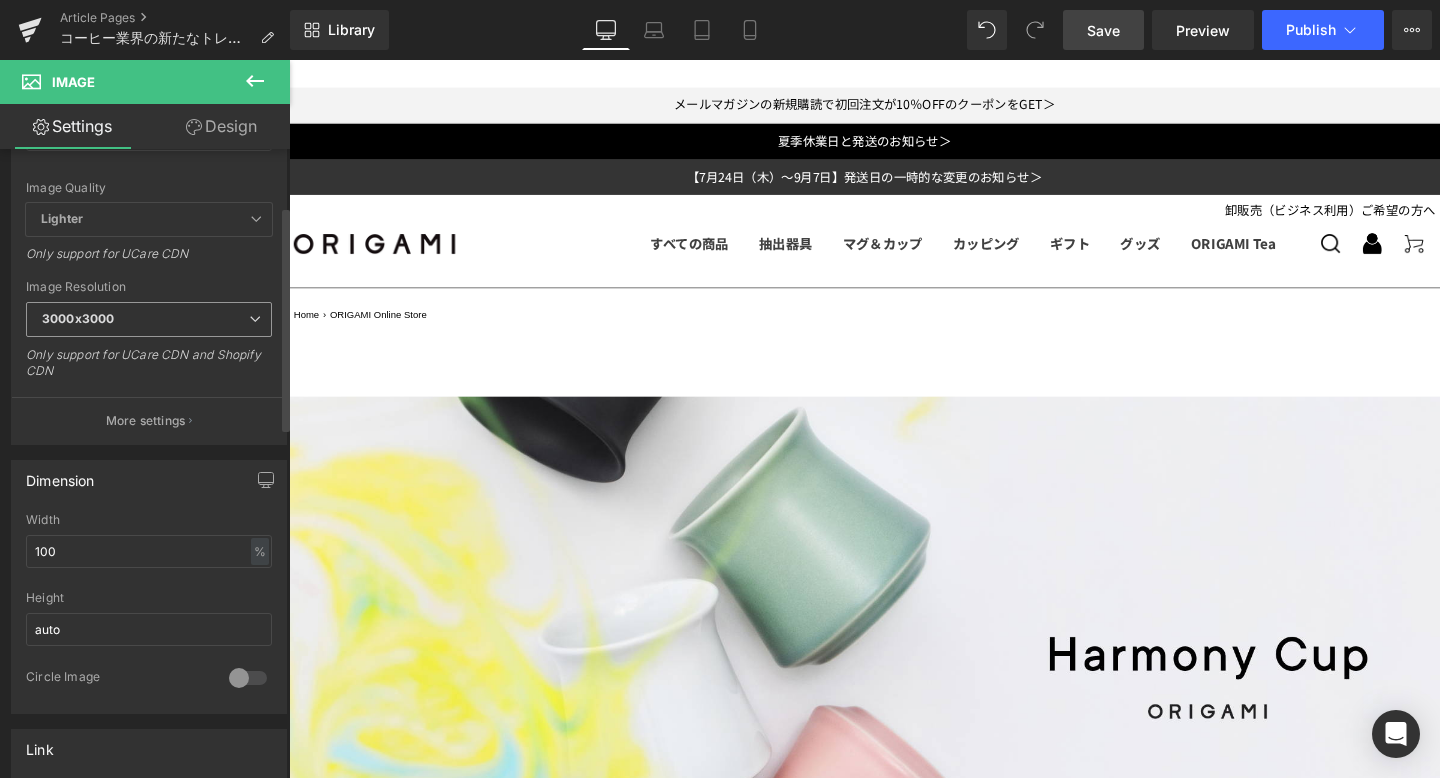 scroll, scrollTop: 0, scrollLeft: 0, axis: both 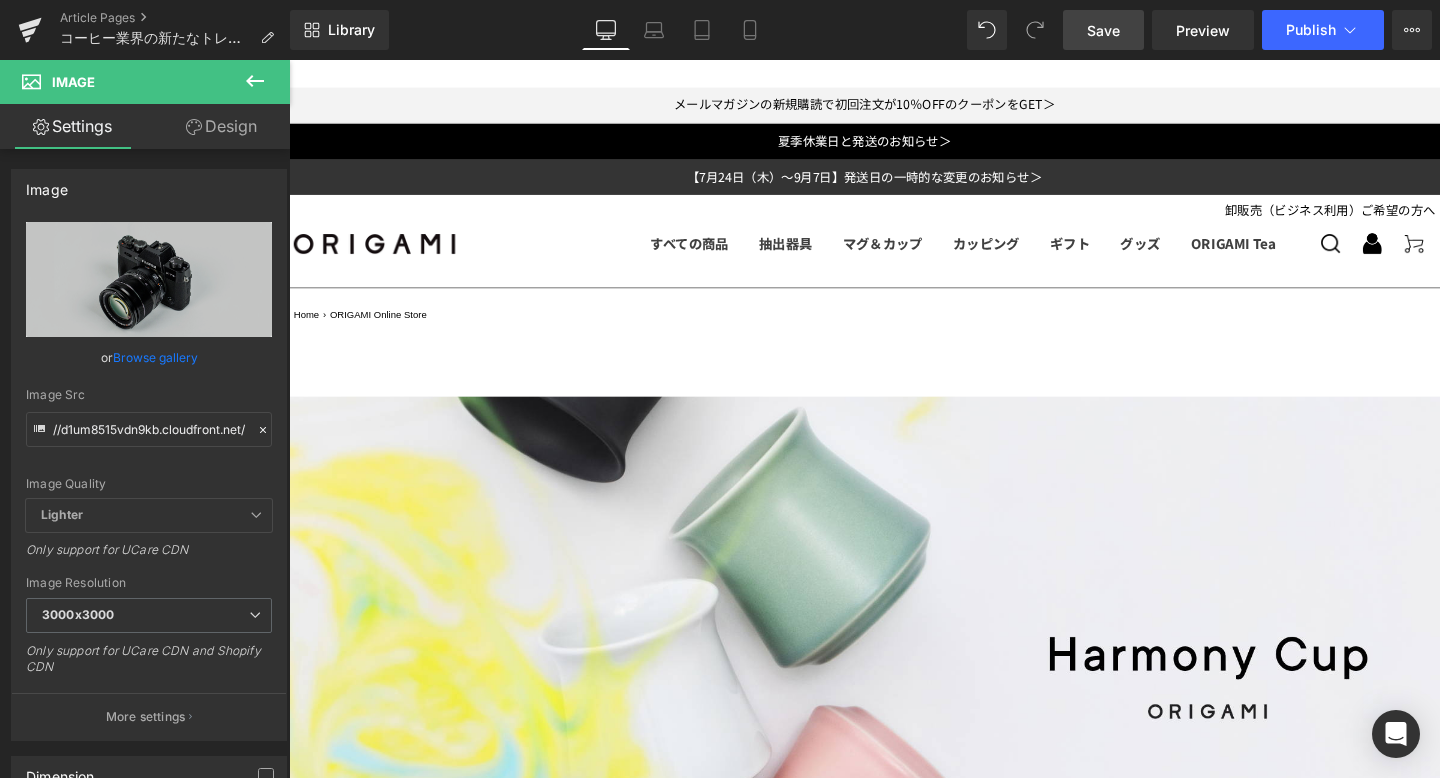 click 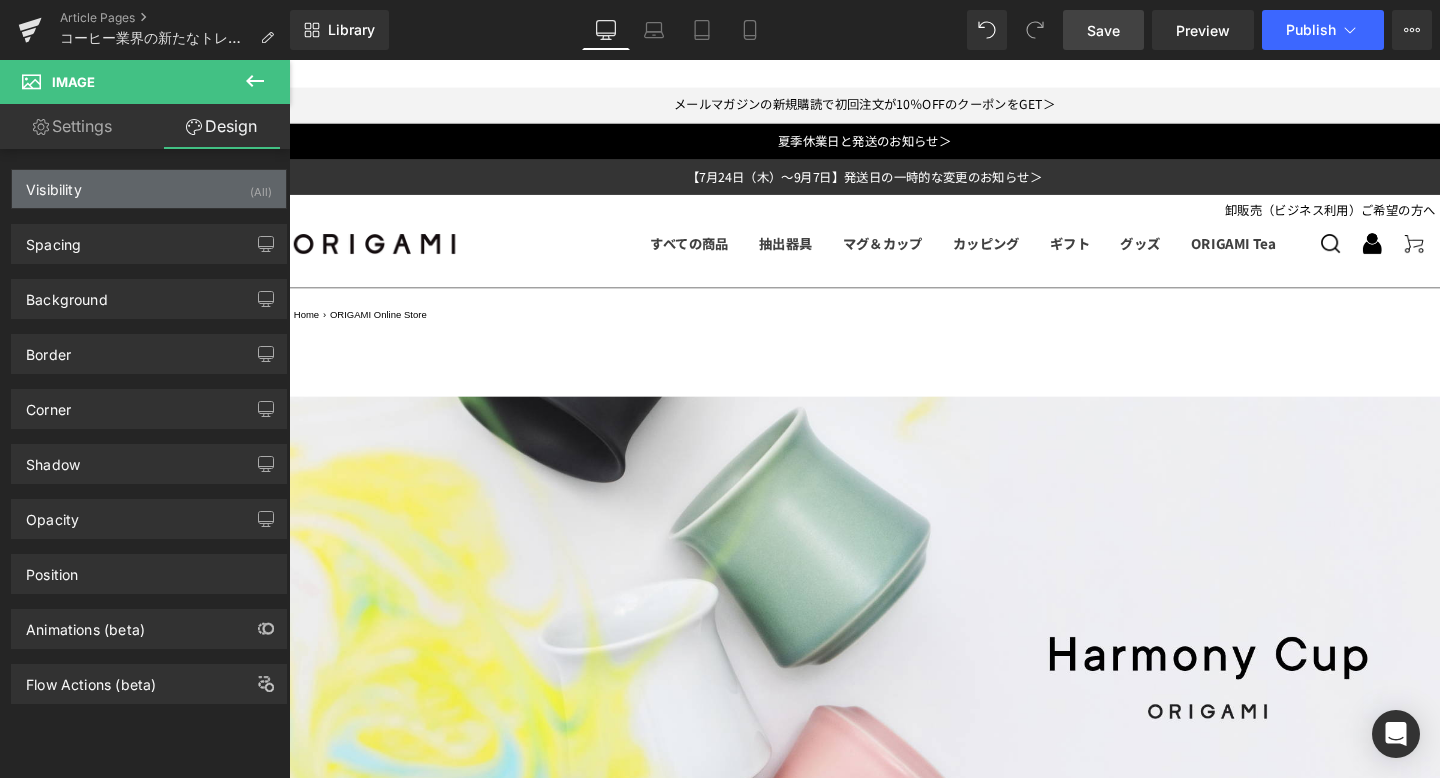 click on "Visibility
(All)" at bounding box center (149, 189) 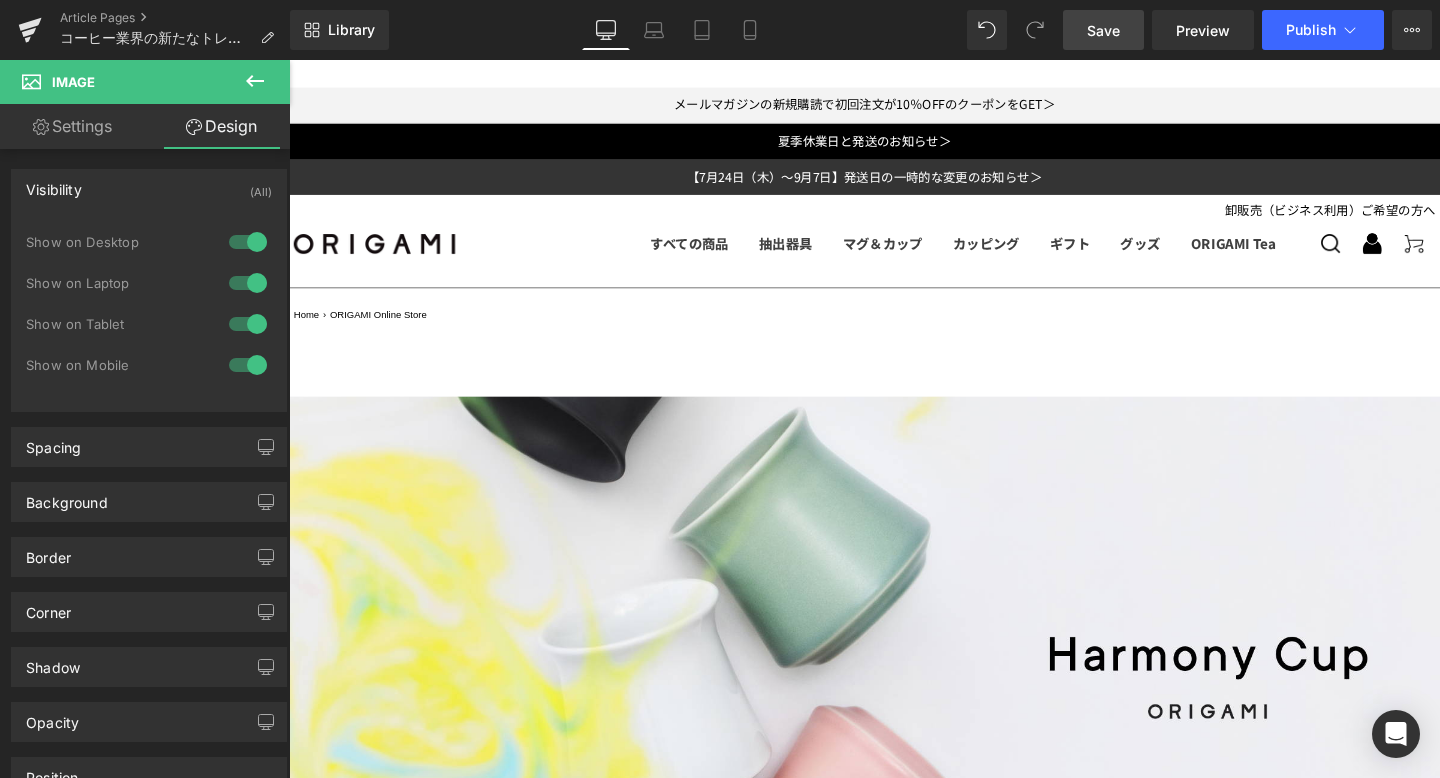 click on "Visibility
(All)" at bounding box center (149, 189) 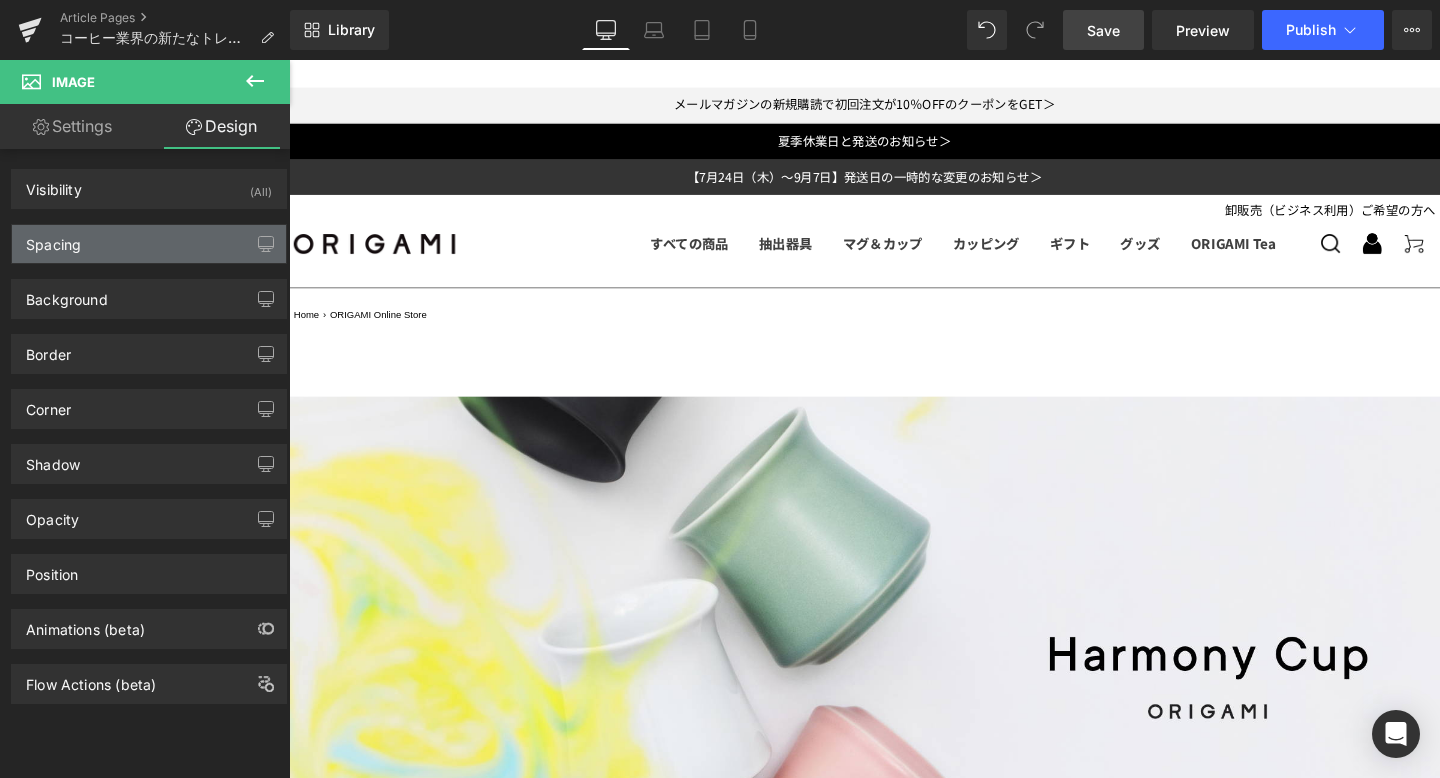click on "Spacing" at bounding box center (149, 244) 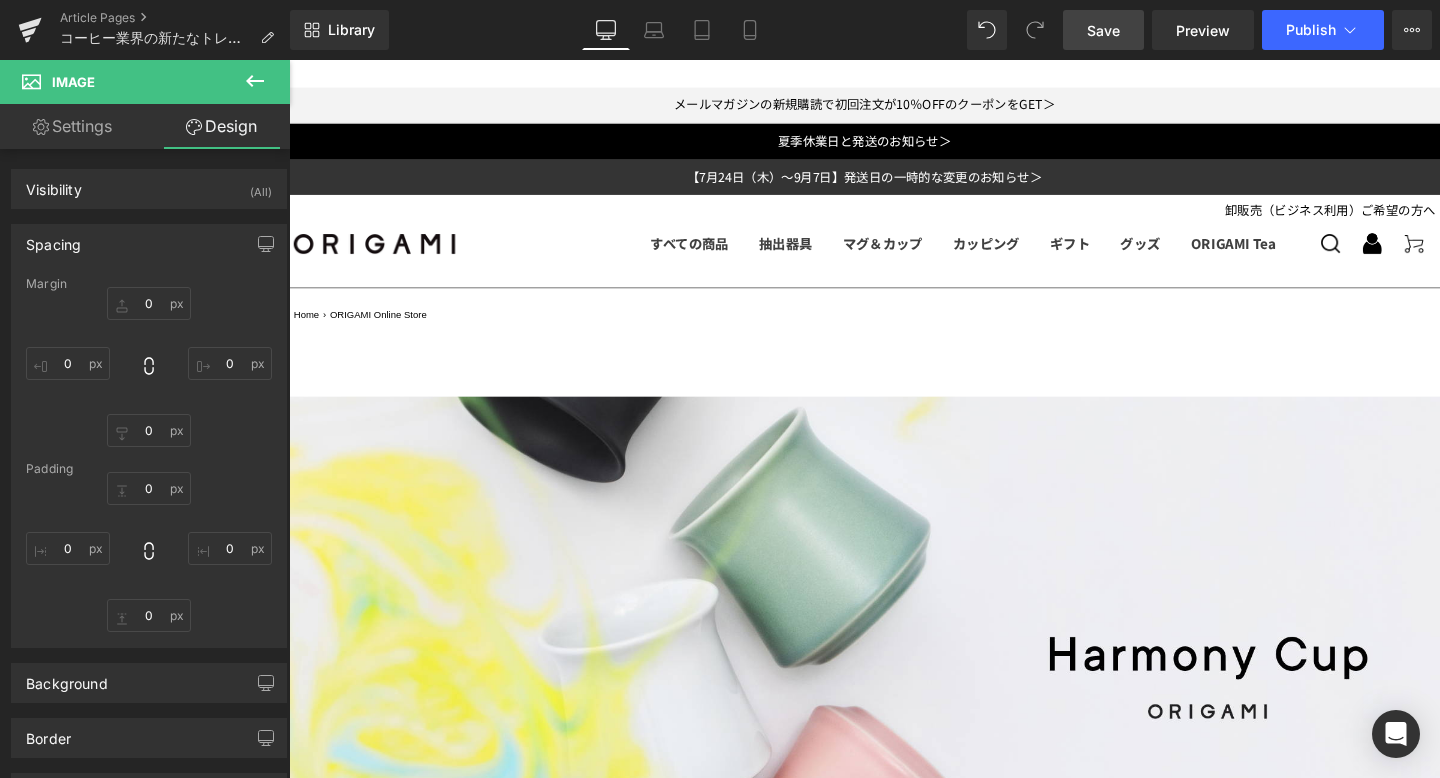 click on "Spacing" at bounding box center [149, 244] 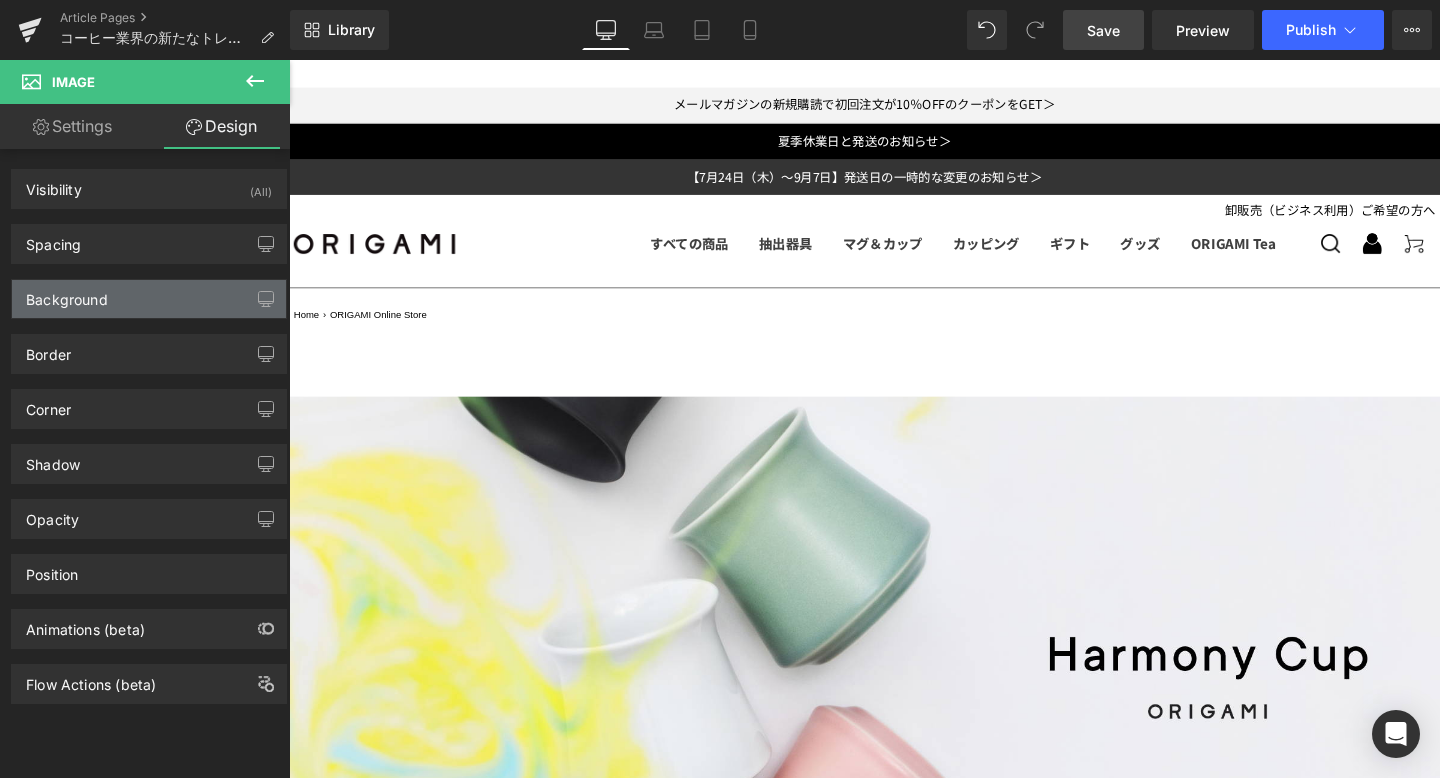 click on "Background" at bounding box center [67, 294] 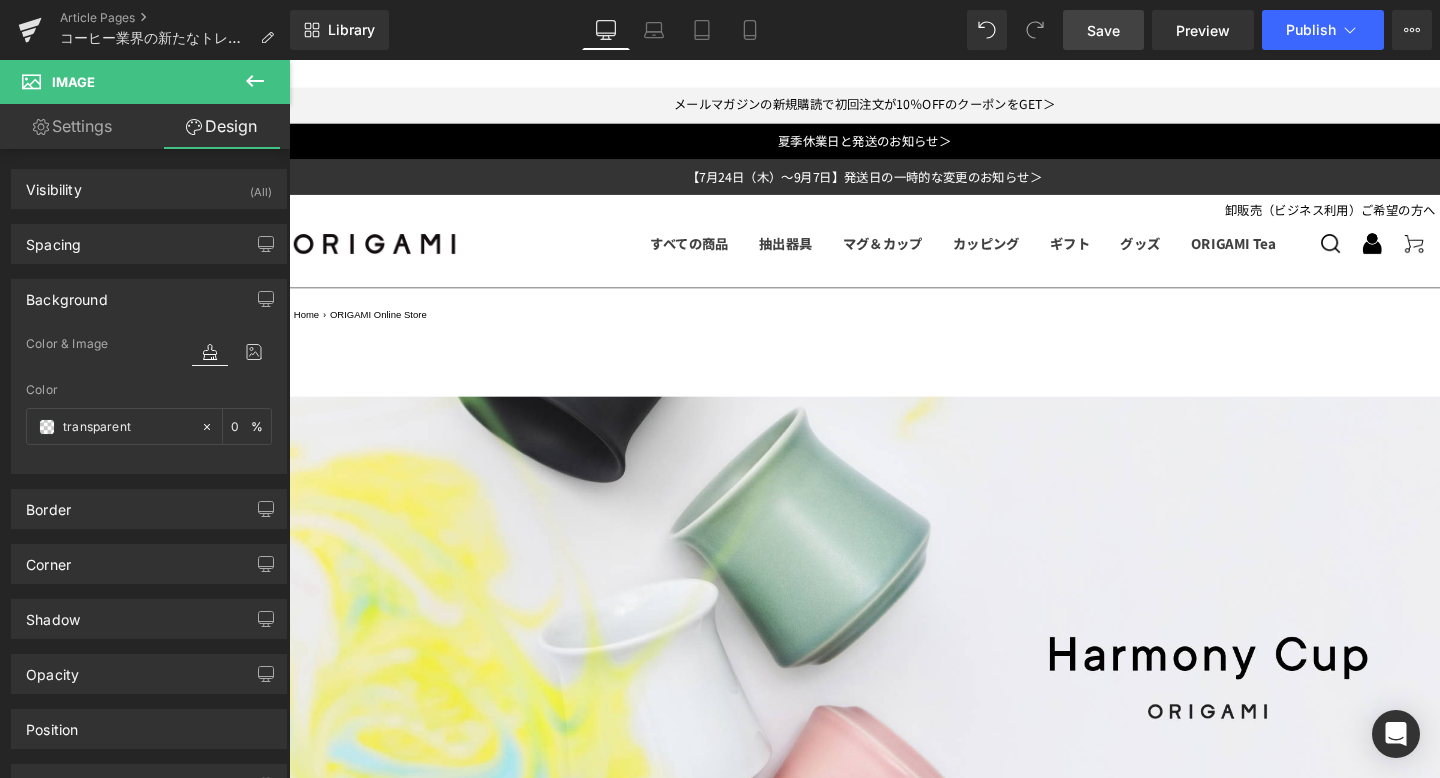 click on "Background" at bounding box center (67, 294) 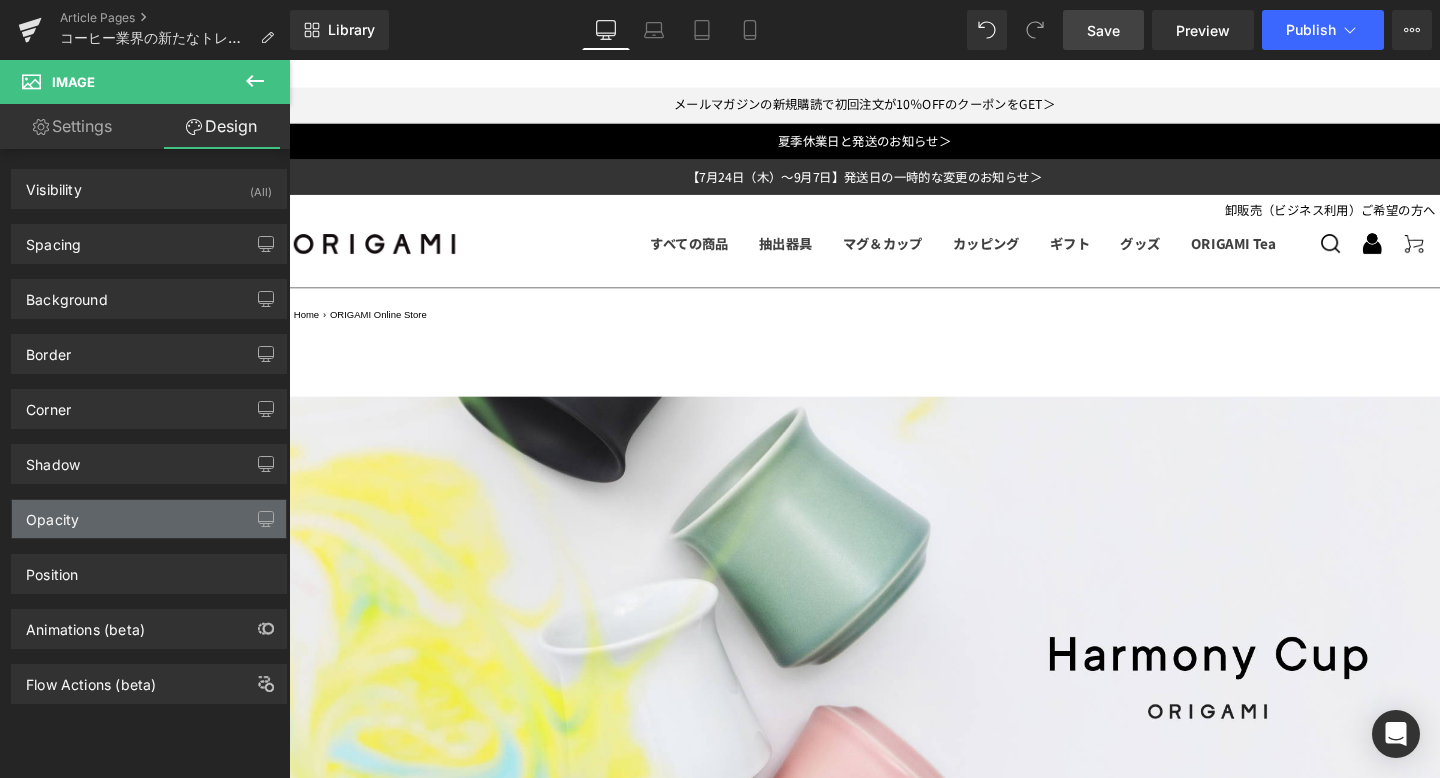 click on "Opacity" at bounding box center (149, 519) 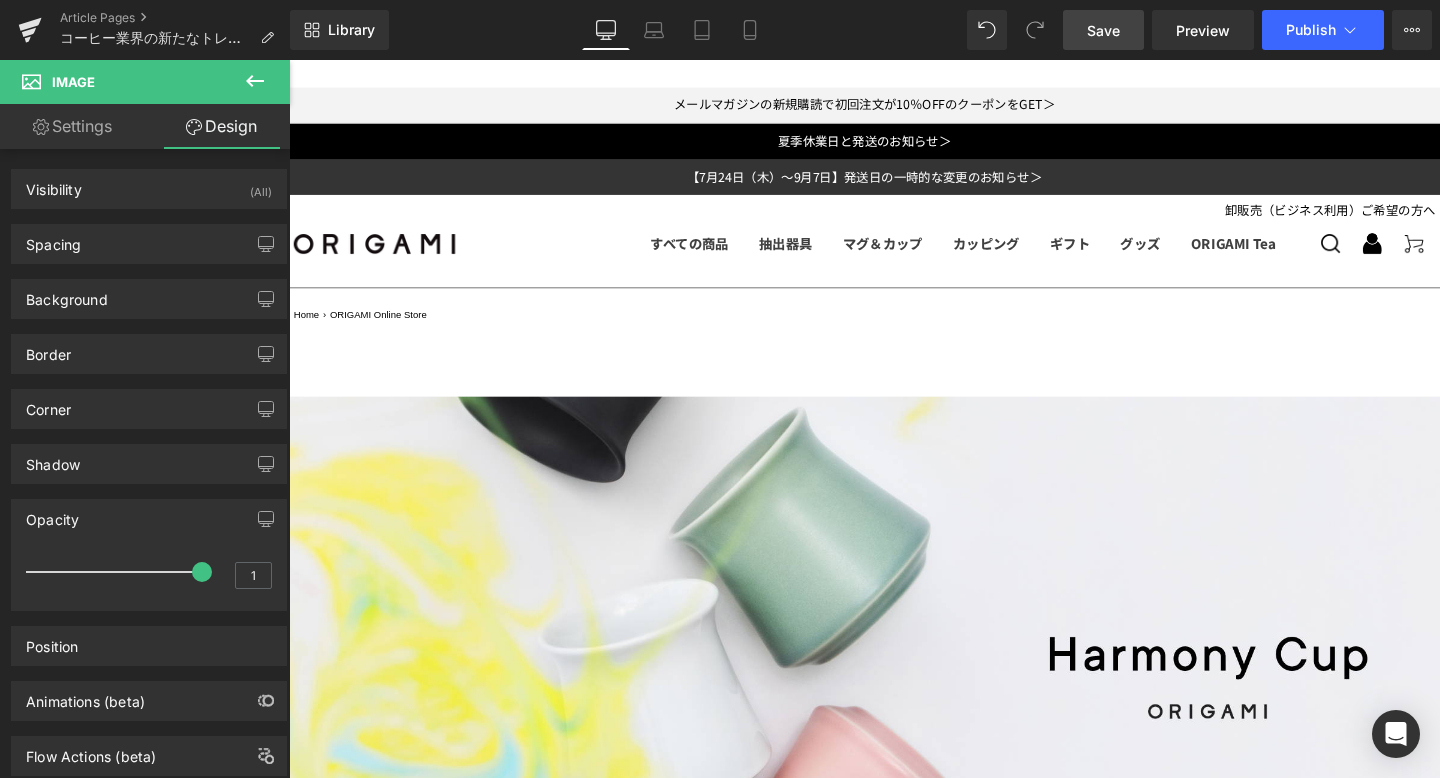 click on "Opacity" at bounding box center [149, 519] 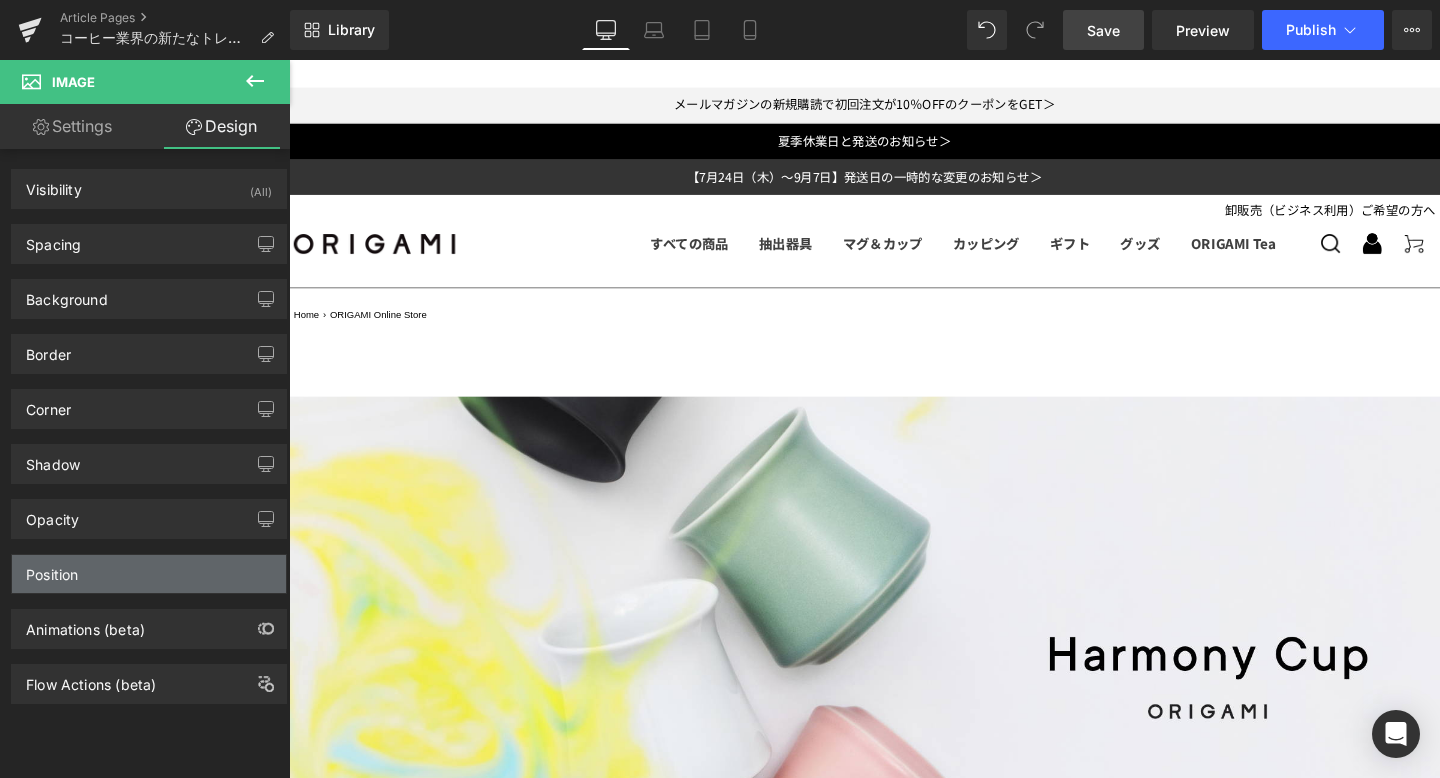 click on "Position" at bounding box center (52, 569) 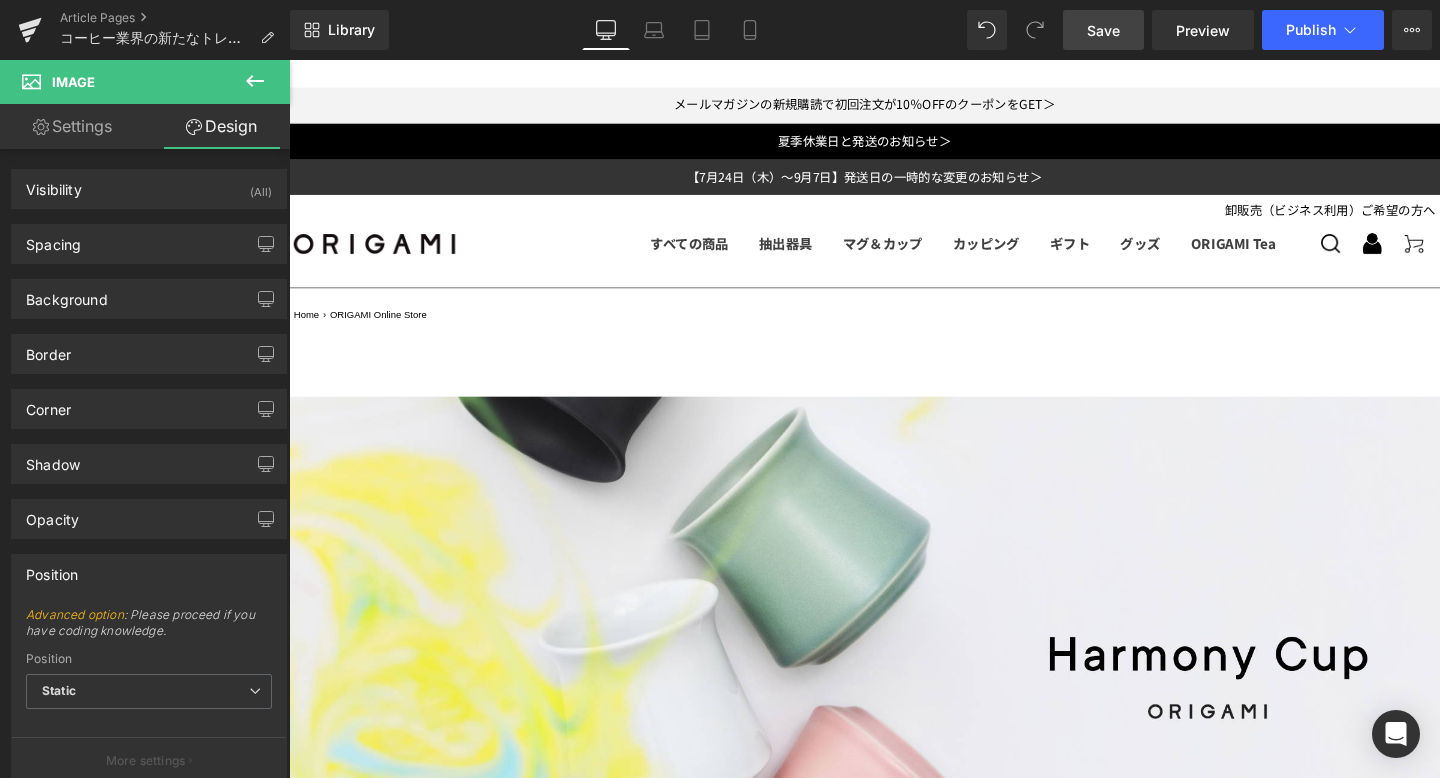 click on "Position" at bounding box center [52, 569] 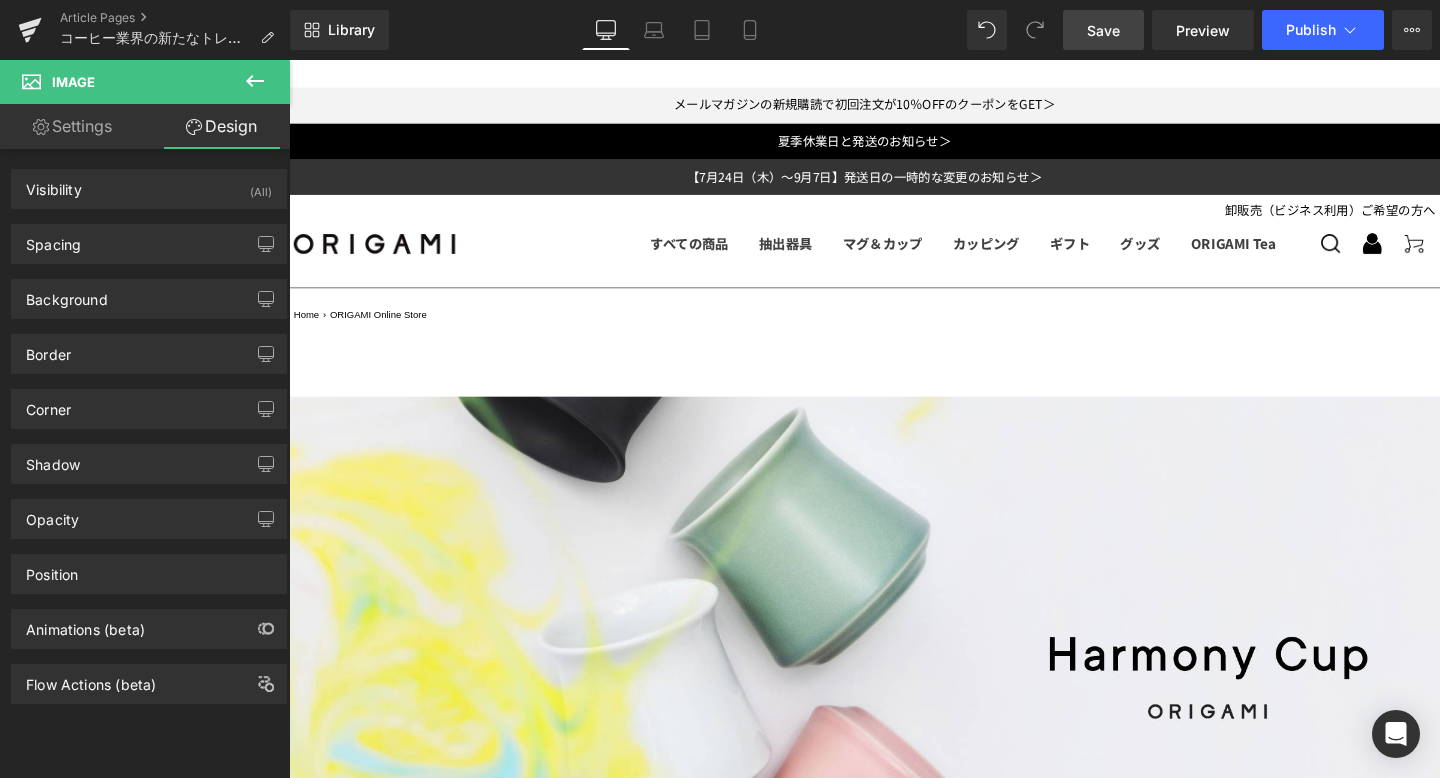 scroll, scrollTop: 5360, scrollLeft: 0, axis: vertical 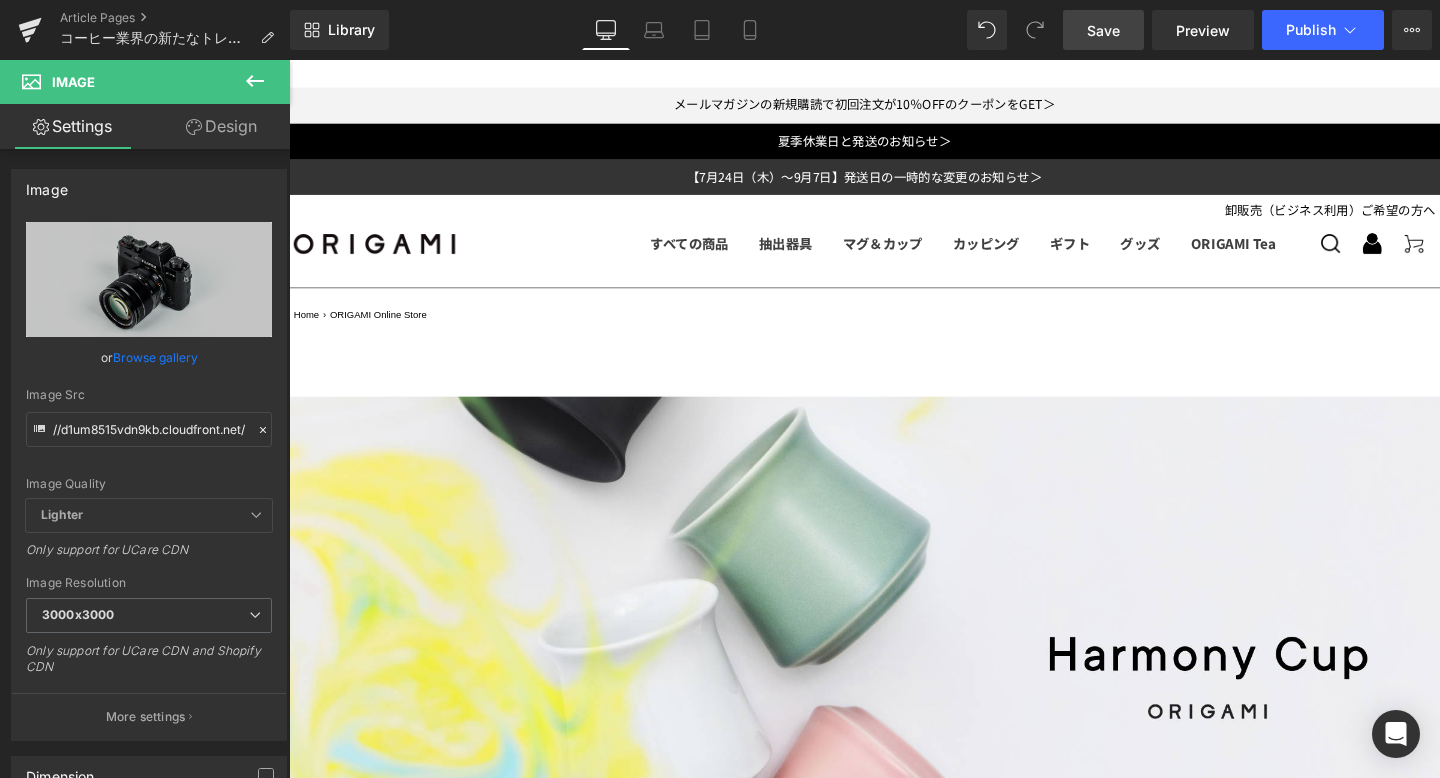 click 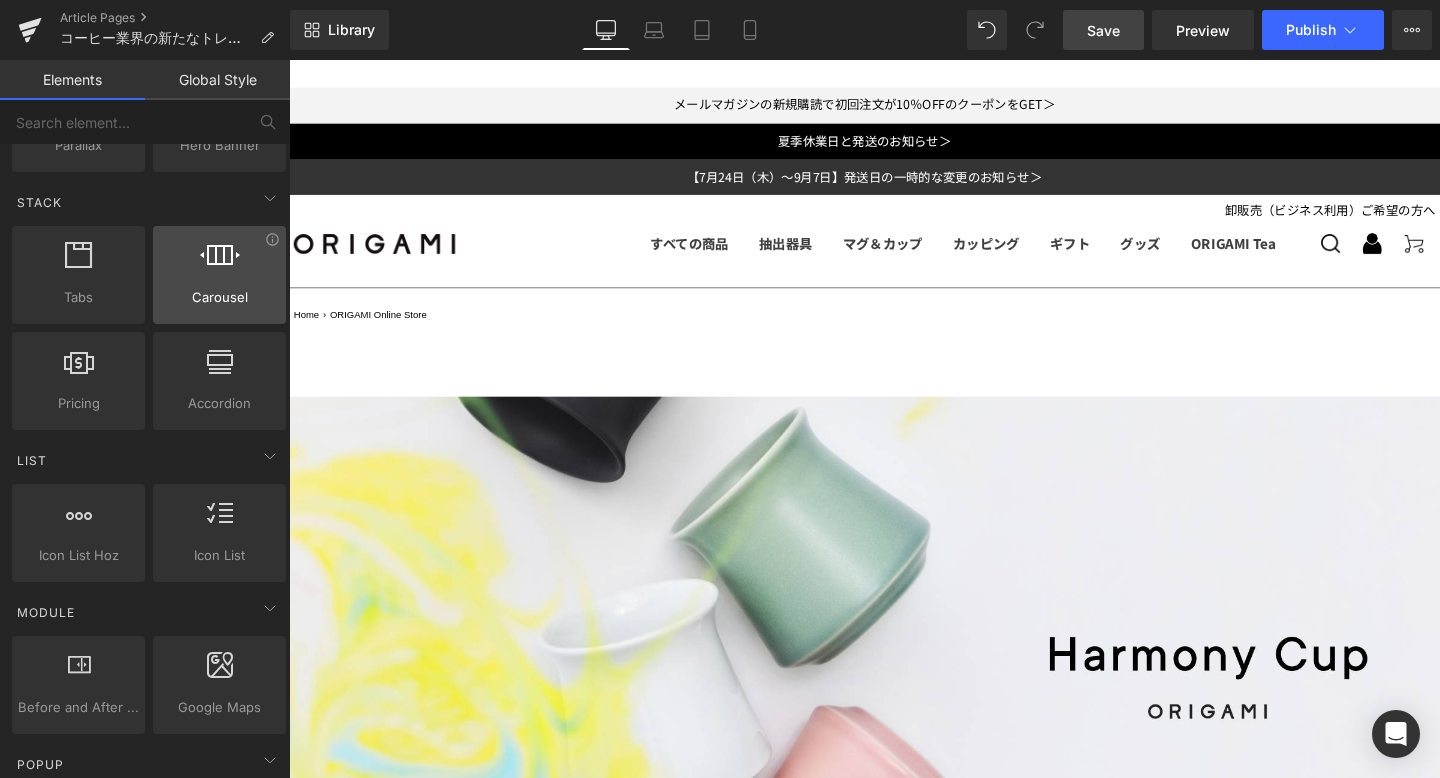 scroll, scrollTop: 607, scrollLeft: 0, axis: vertical 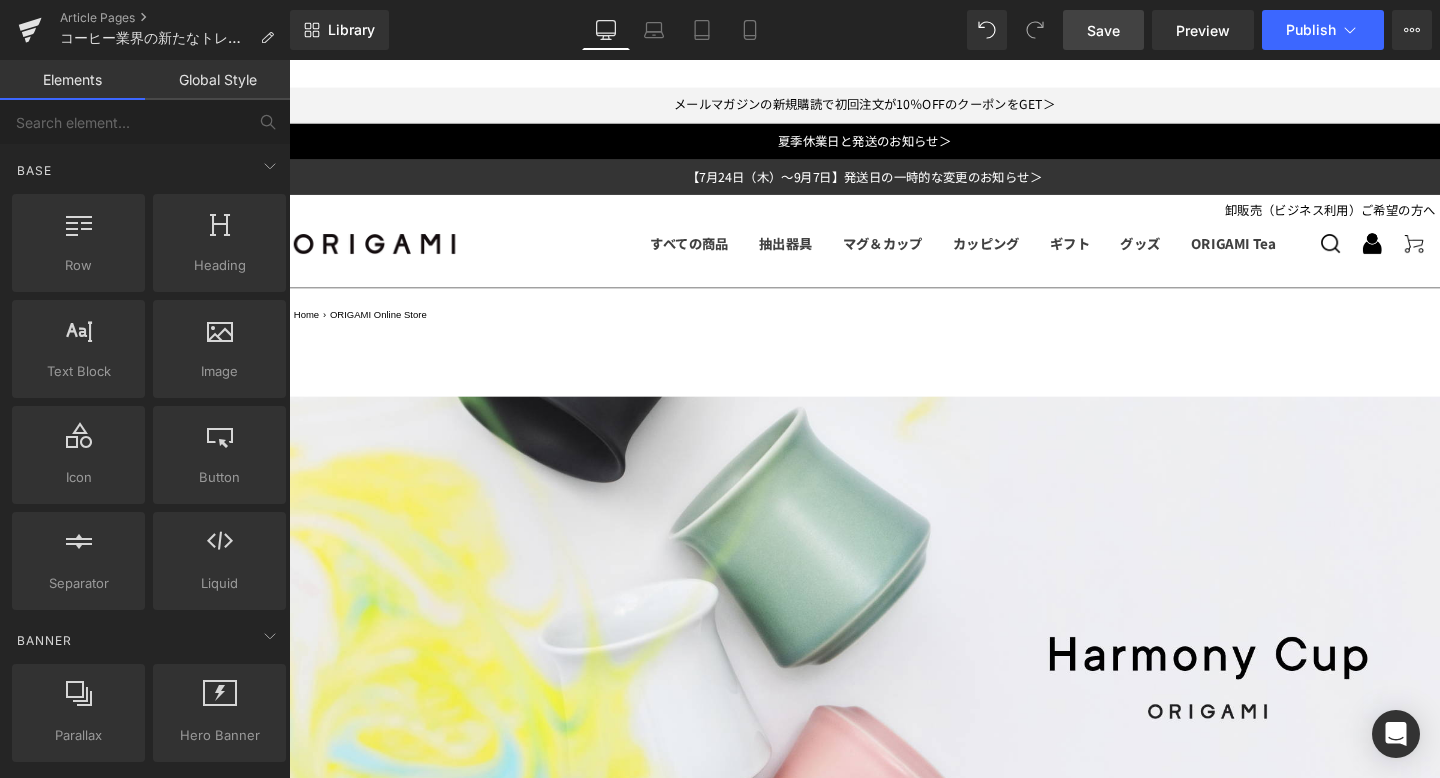 click at bounding box center [894, 5631] 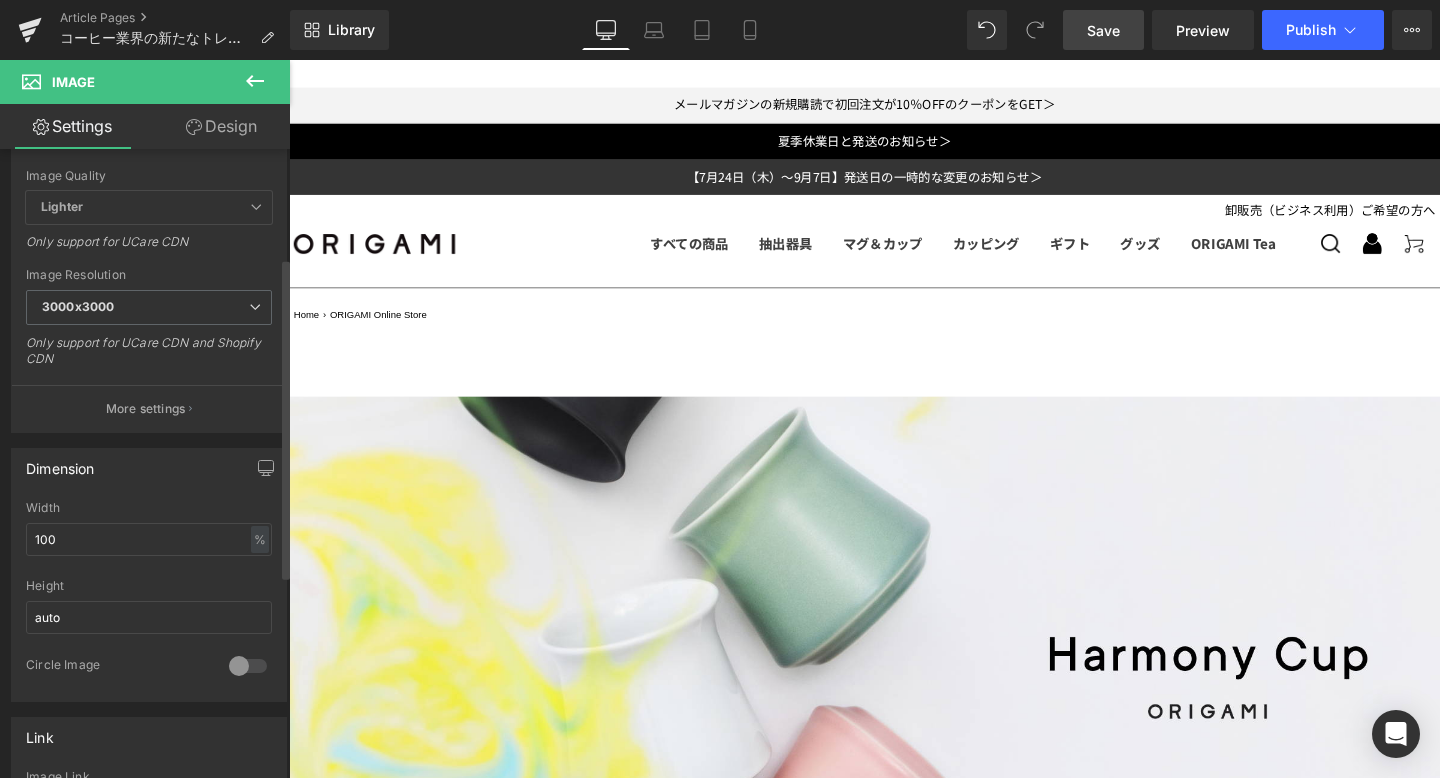 scroll, scrollTop: 128, scrollLeft: 0, axis: vertical 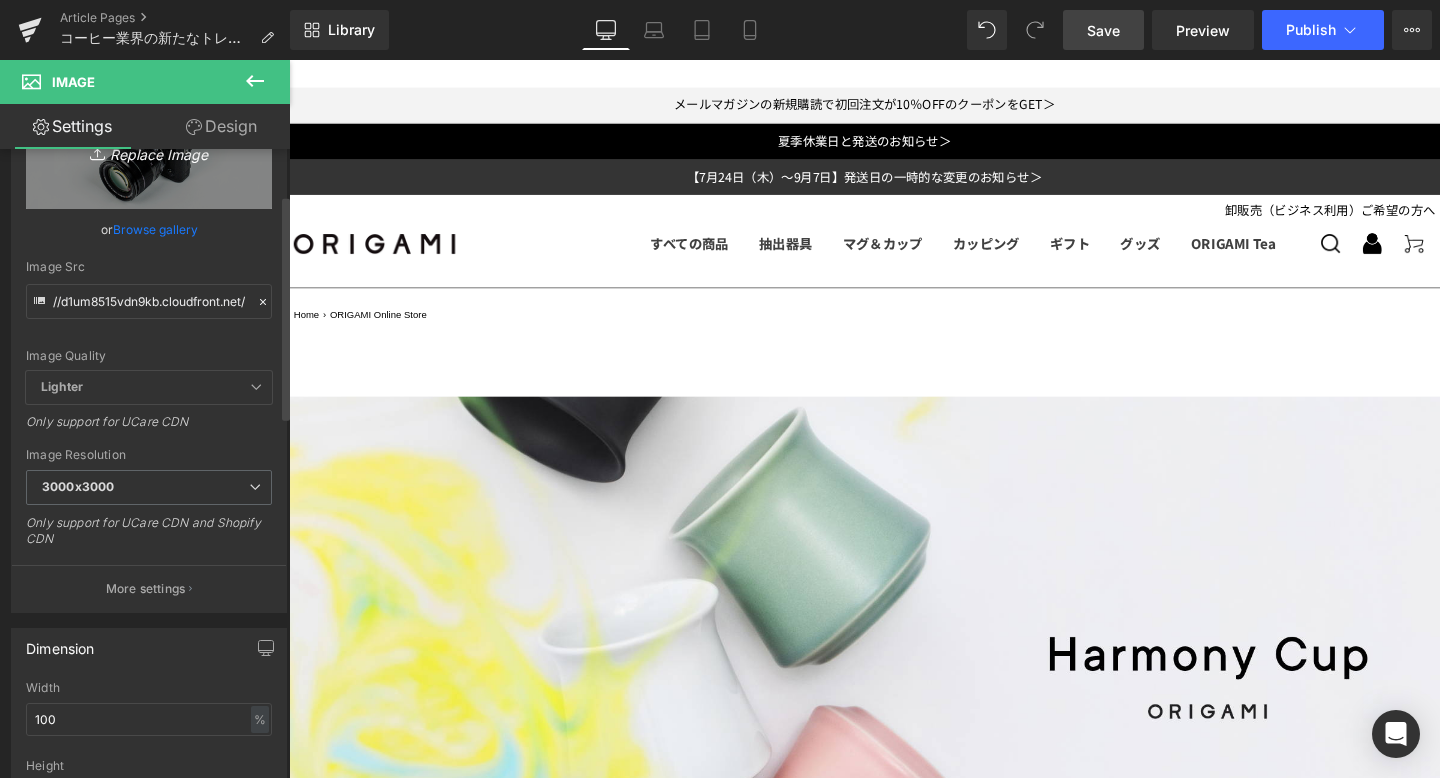 click on "Replace Image" at bounding box center (149, 151) 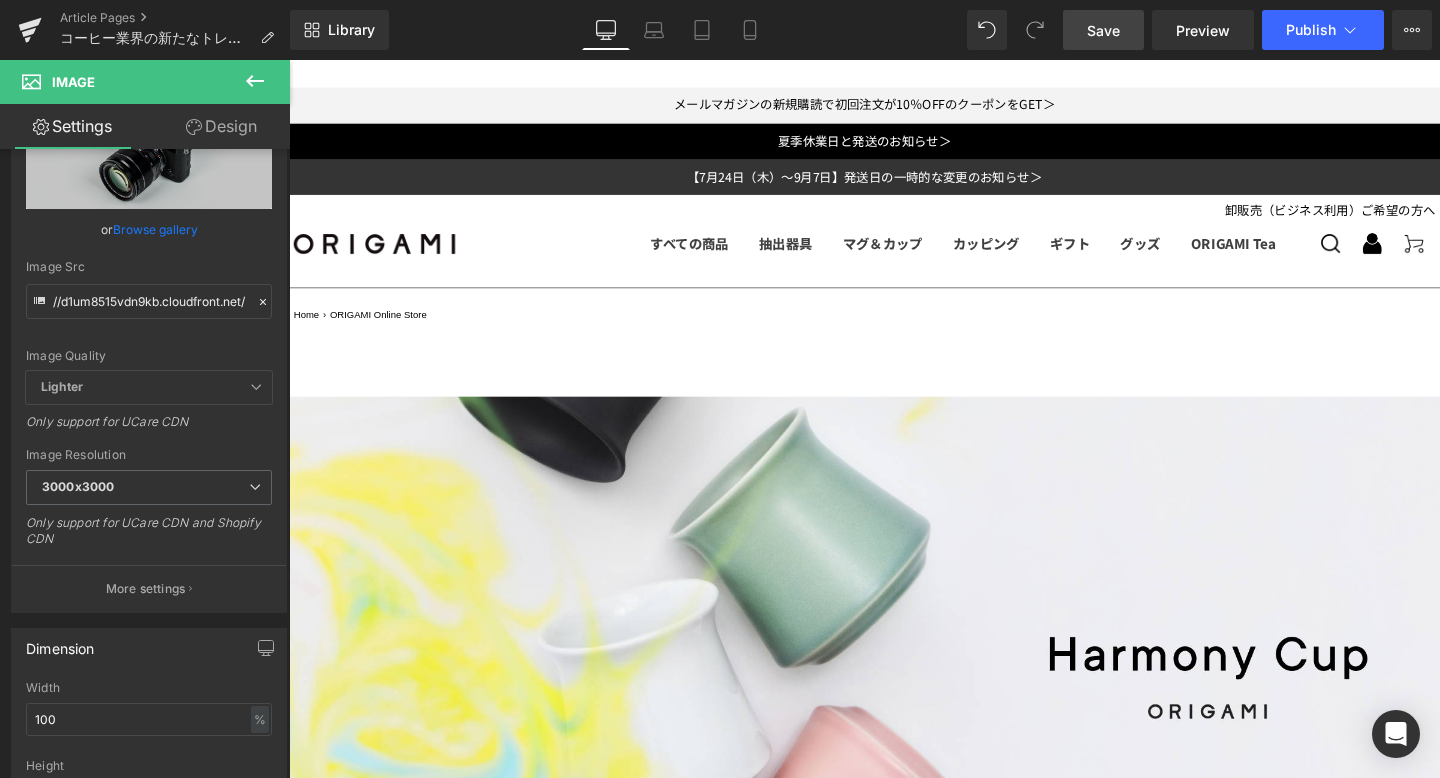 type on "C:\fakepath\0Y1A2484f.jpg" 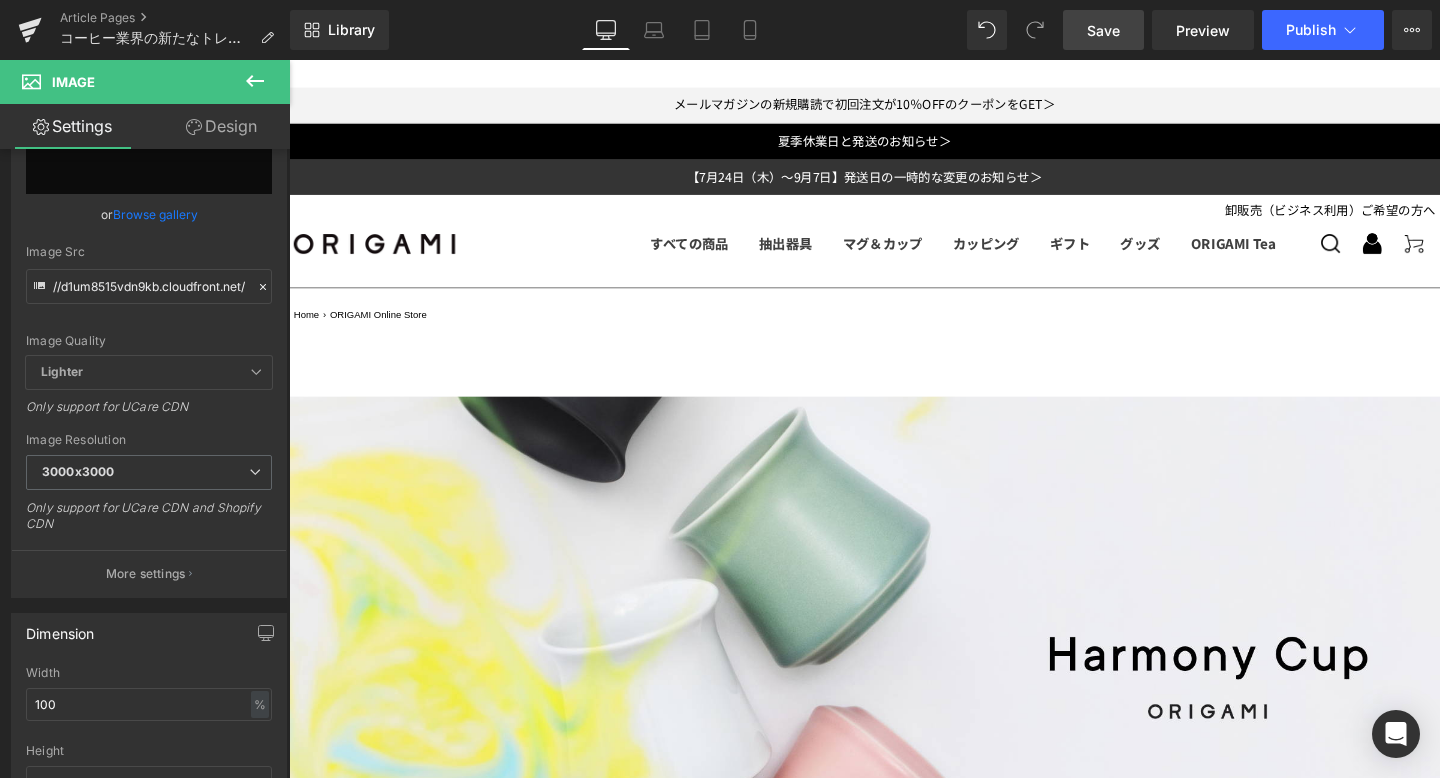 scroll, scrollTop: 5107, scrollLeft: 0, axis: vertical 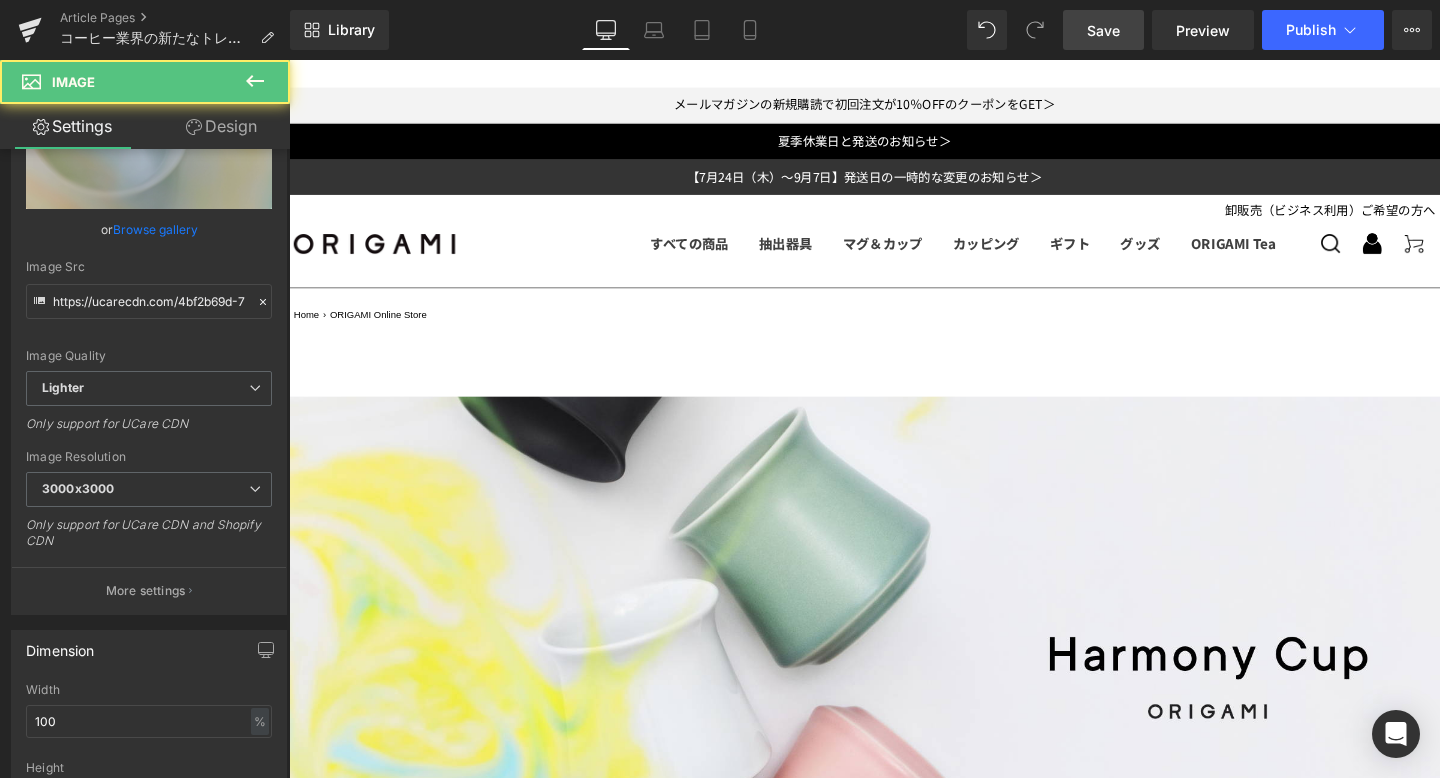 click at bounding box center [894, 5826] 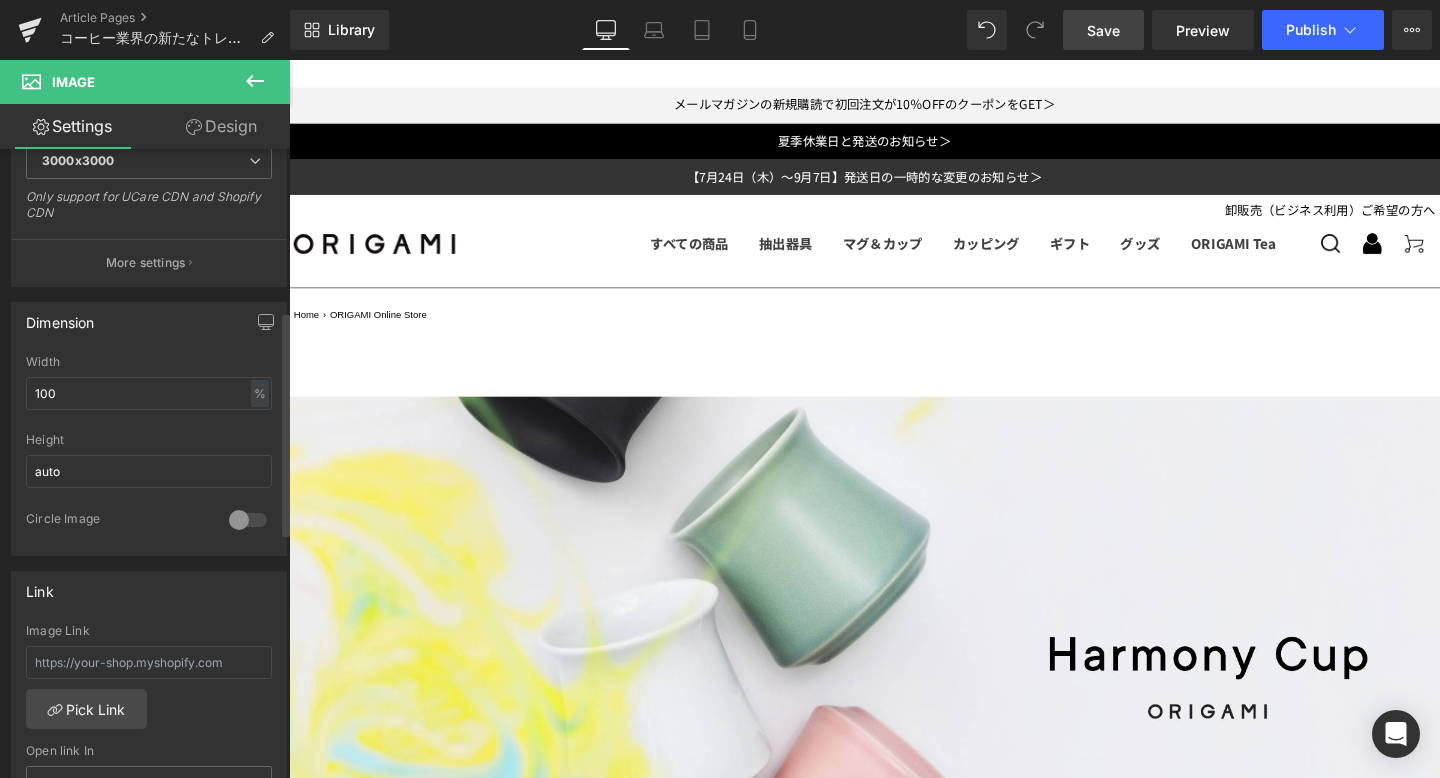scroll, scrollTop: 0, scrollLeft: 0, axis: both 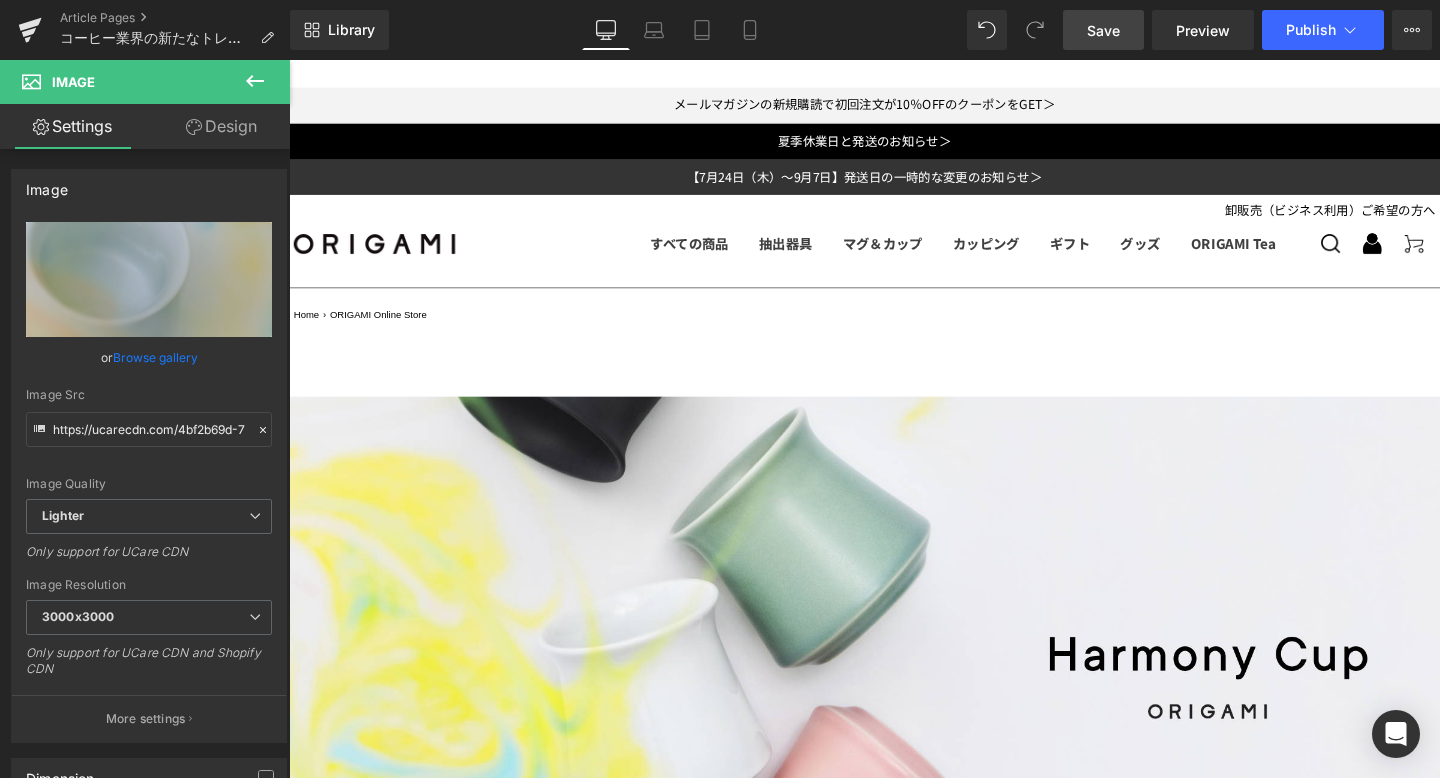 click on "Design" at bounding box center [221, 126] 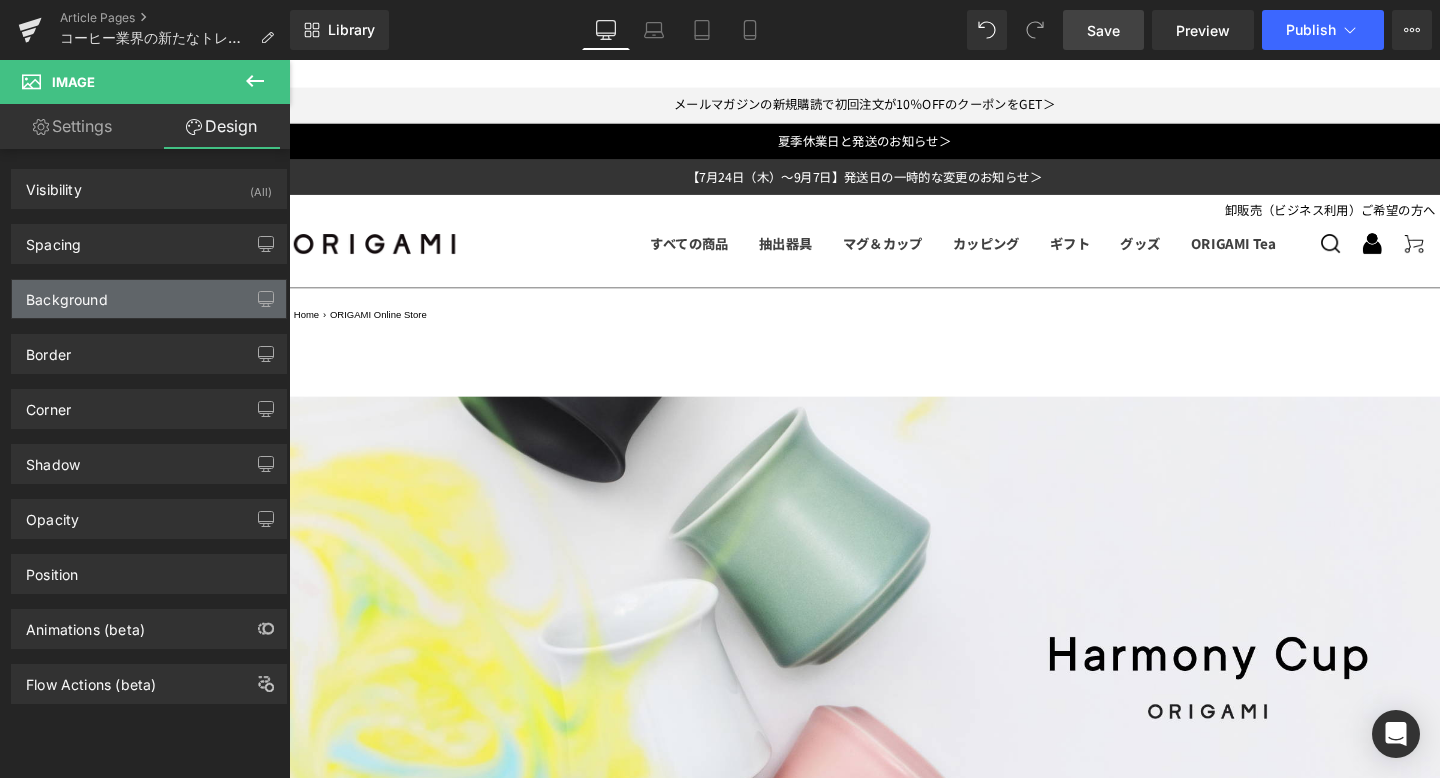 click on "Background" at bounding box center [149, 299] 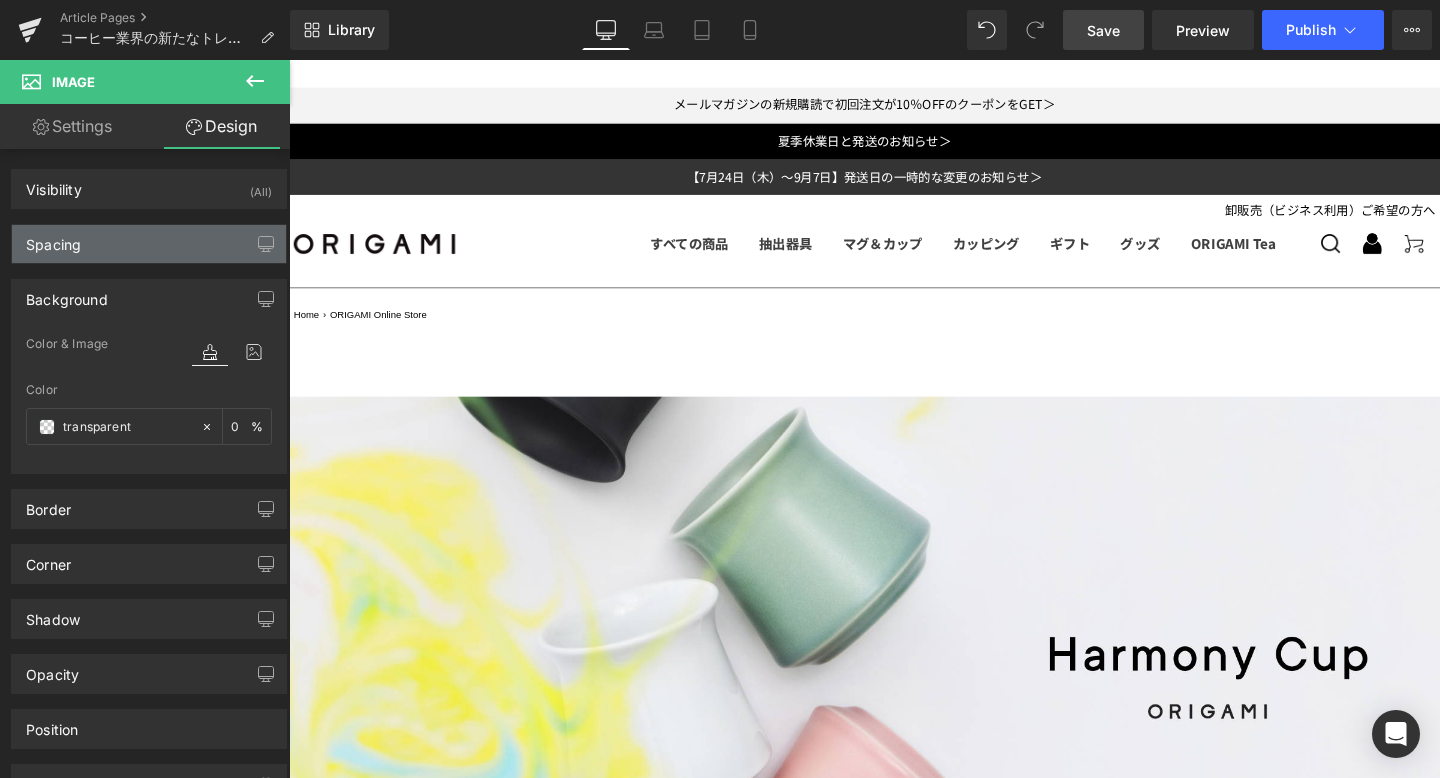 click on "Spacing" at bounding box center [149, 244] 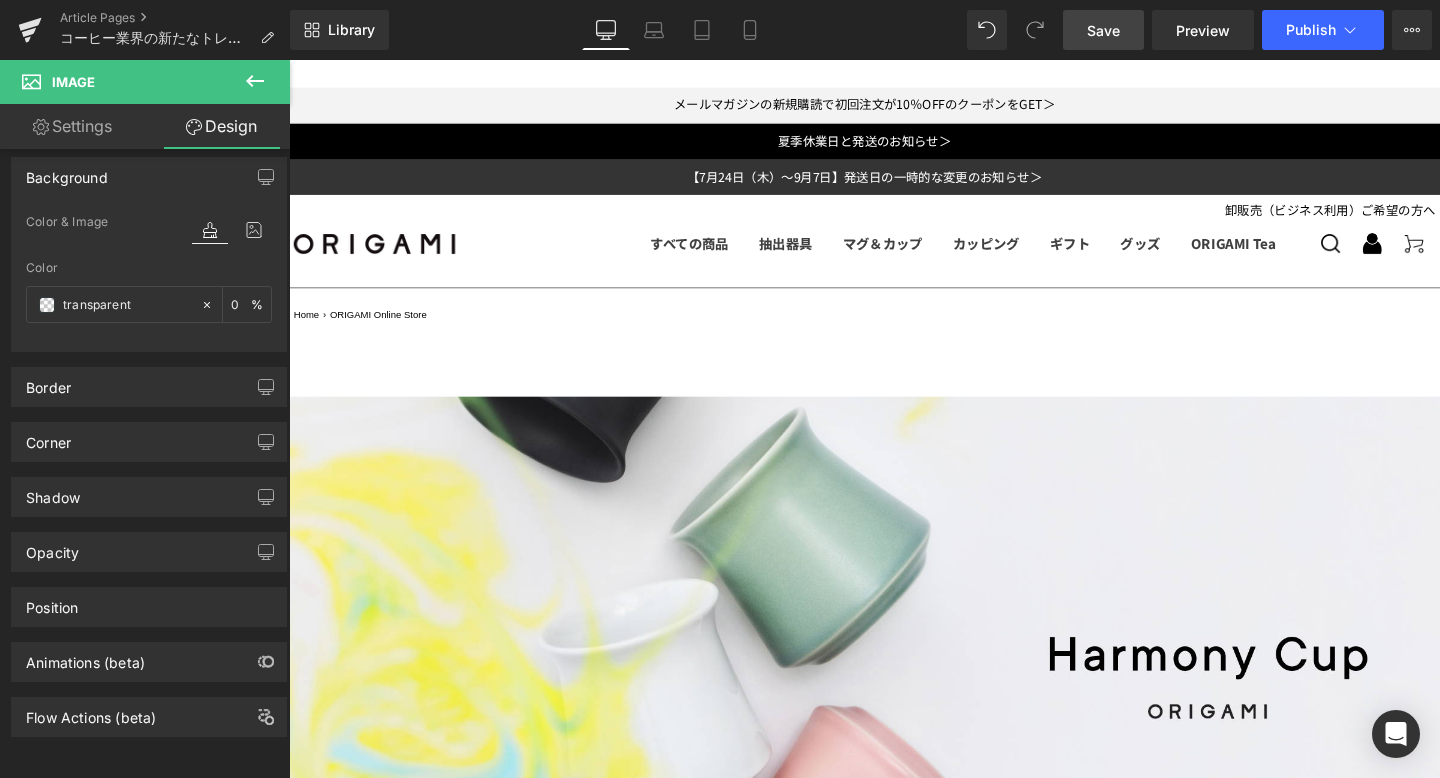 scroll, scrollTop: 522, scrollLeft: 0, axis: vertical 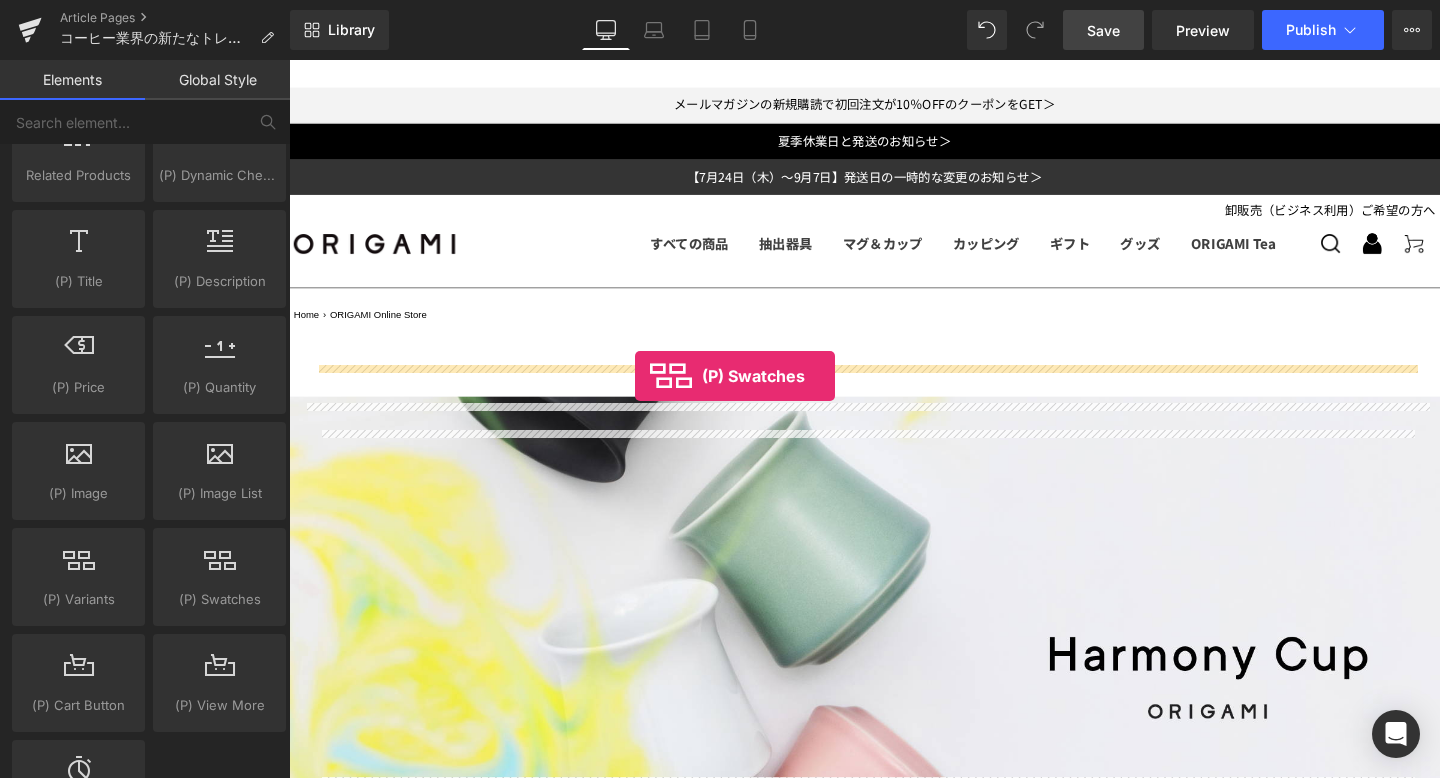drag, startPoint x: 512, startPoint y: 638, endPoint x: 653, endPoint y: 390, distance: 285.28058 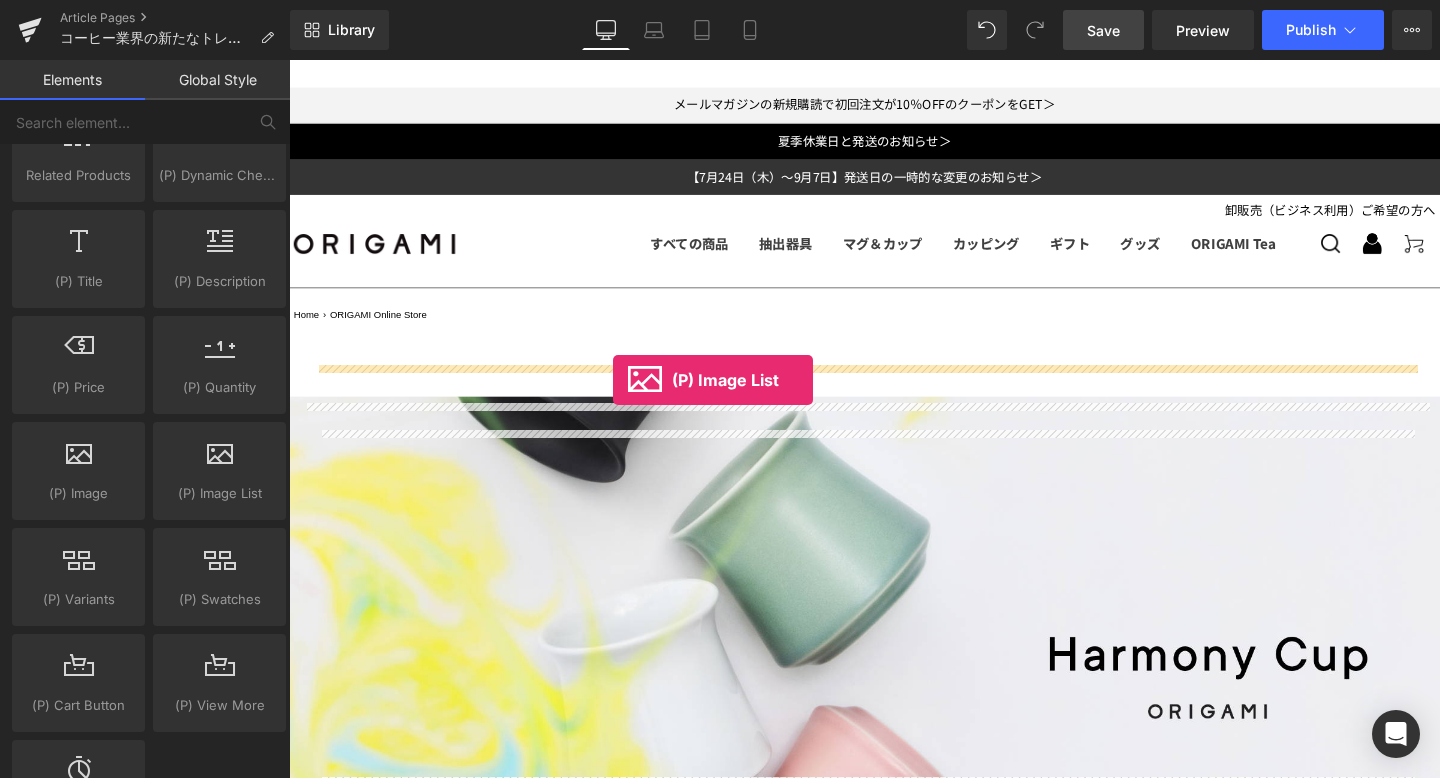 drag, startPoint x: 520, startPoint y: 529, endPoint x: 630, endPoint y: 396, distance: 172.5949 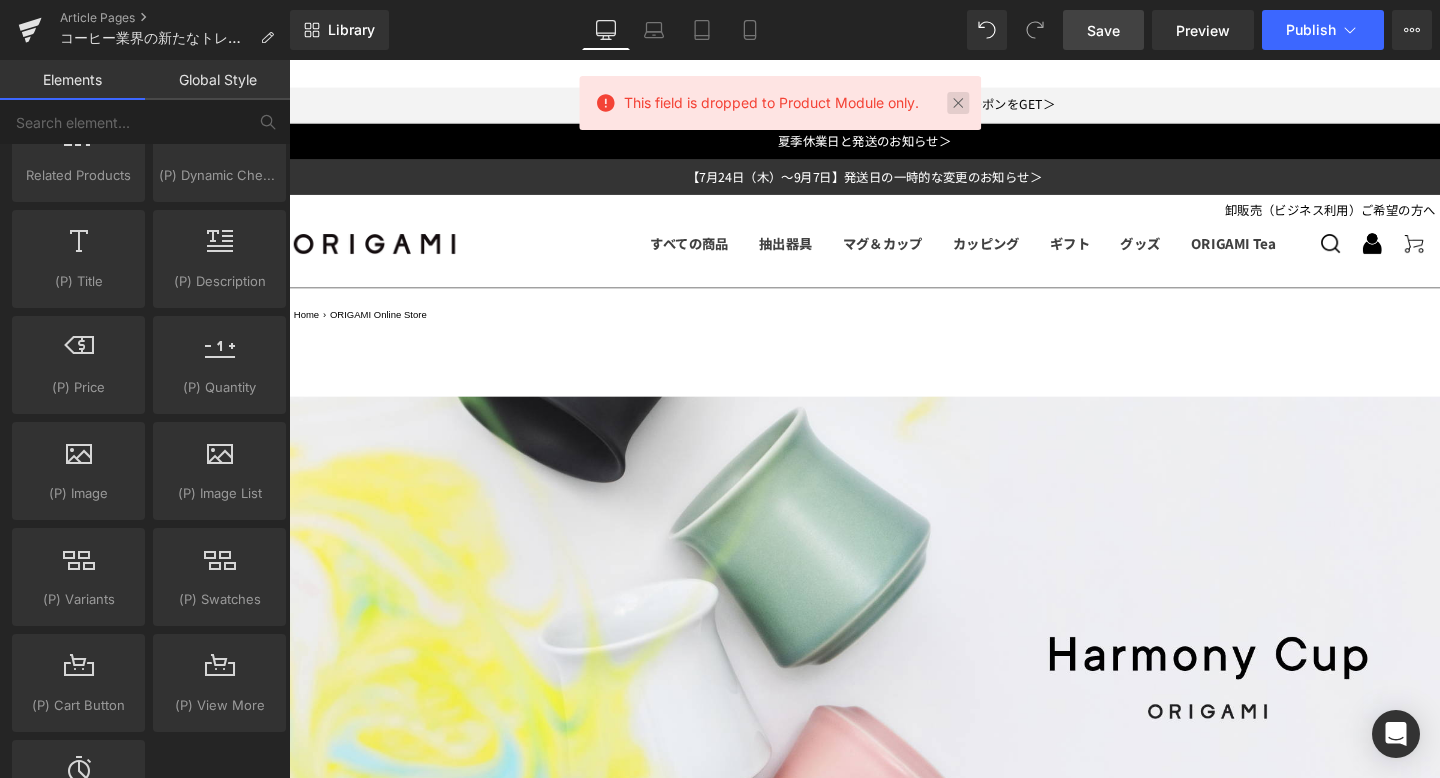 click at bounding box center [958, 103] 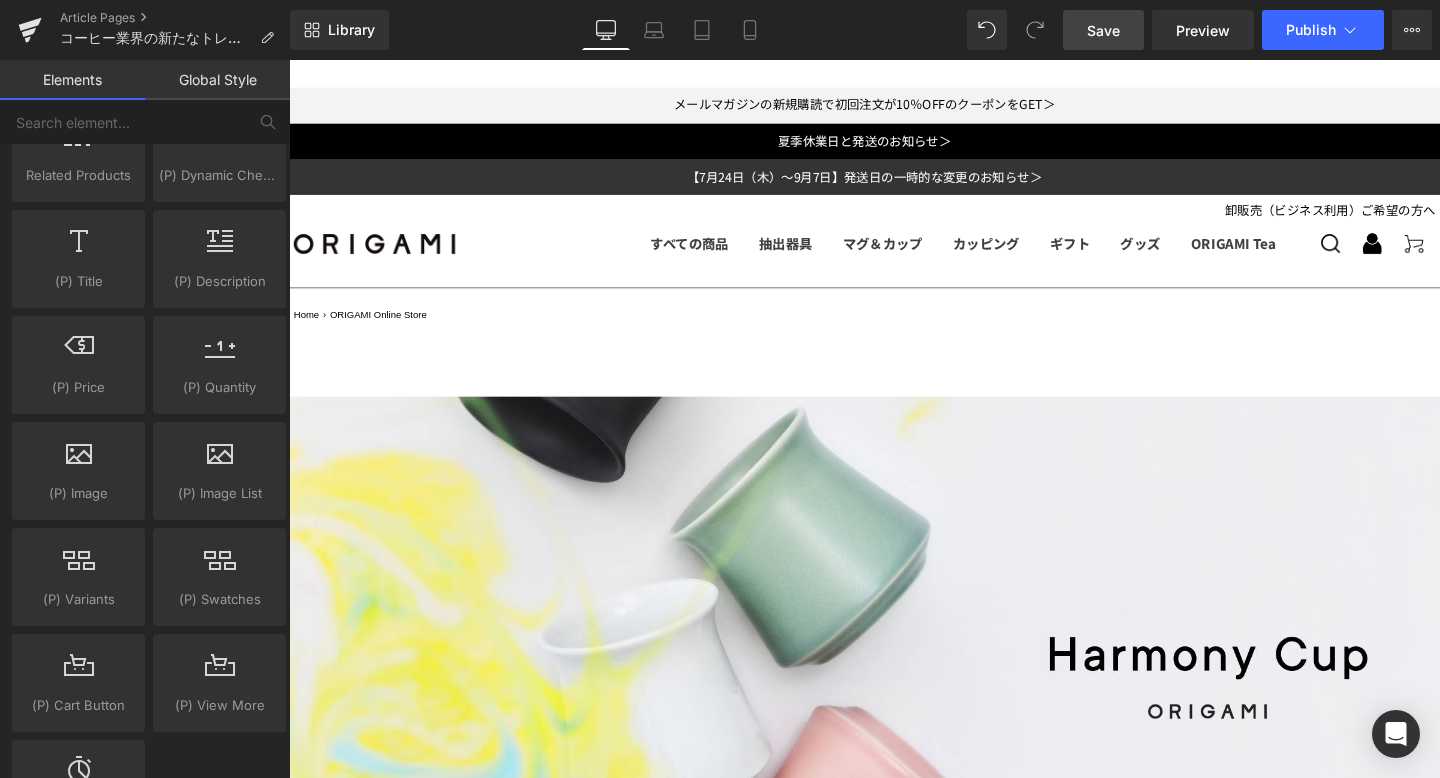 scroll, scrollTop: 5192, scrollLeft: 0, axis: vertical 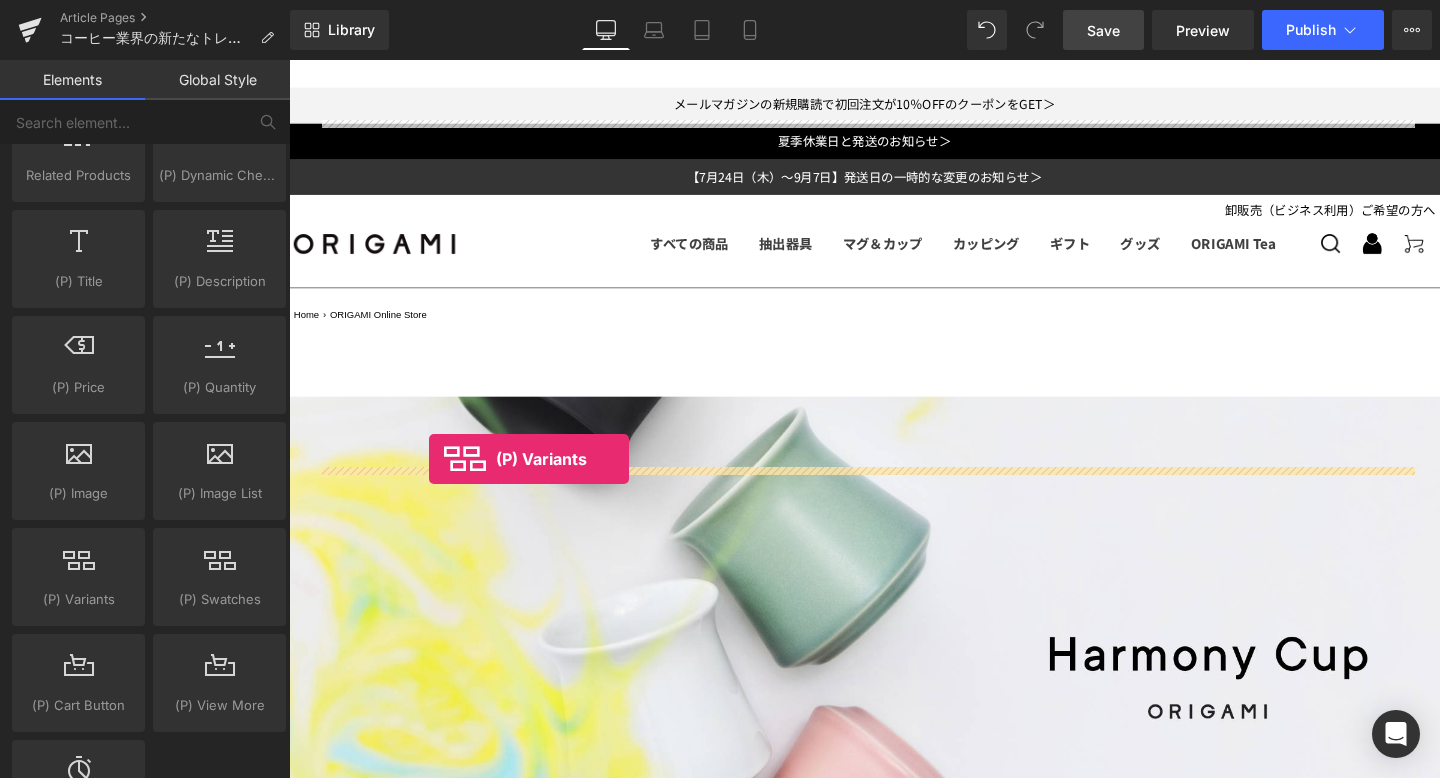 drag, startPoint x: 379, startPoint y: 639, endPoint x: 436, endPoint y: 479, distance: 169.84993 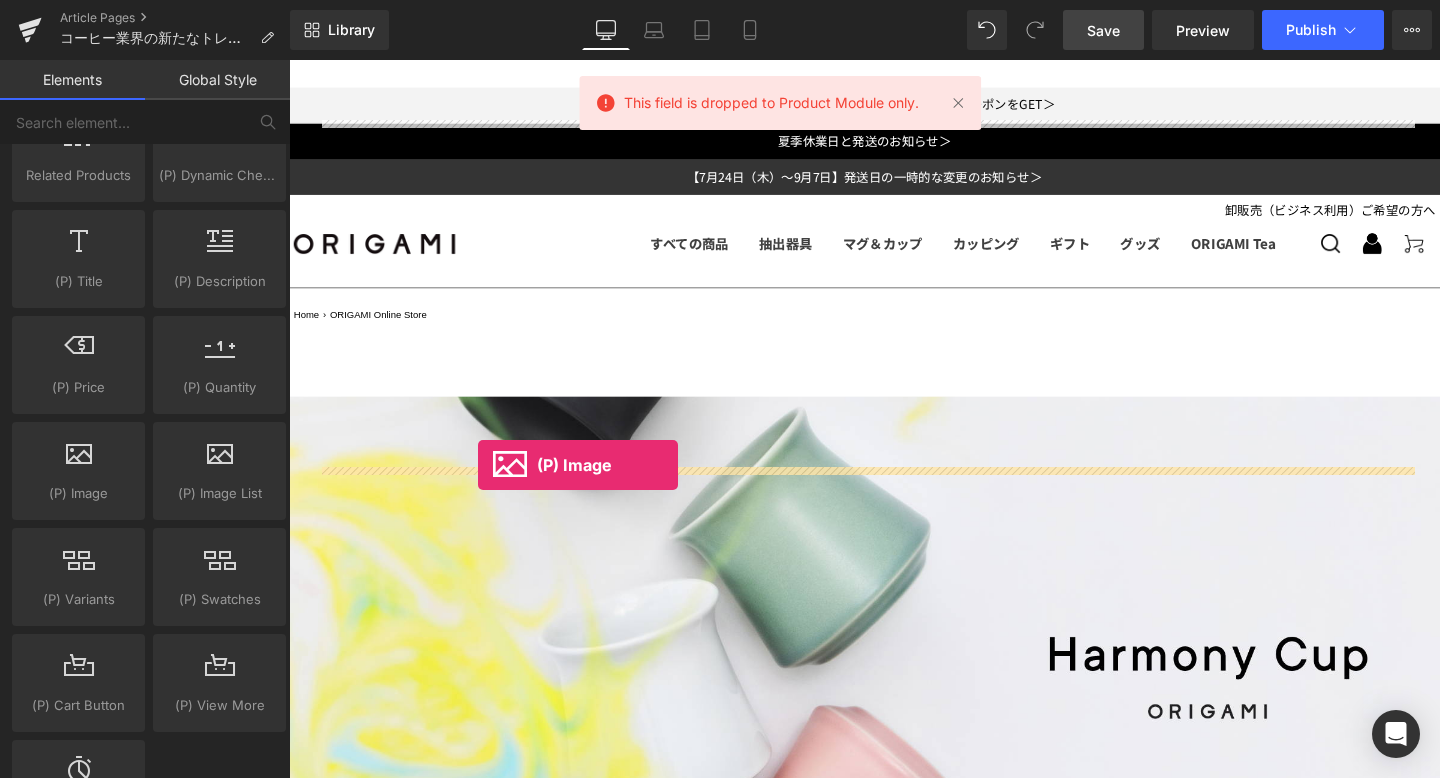 drag, startPoint x: 388, startPoint y: 538, endPoint x: 487, endPoint y: 481, distance: 114.236595 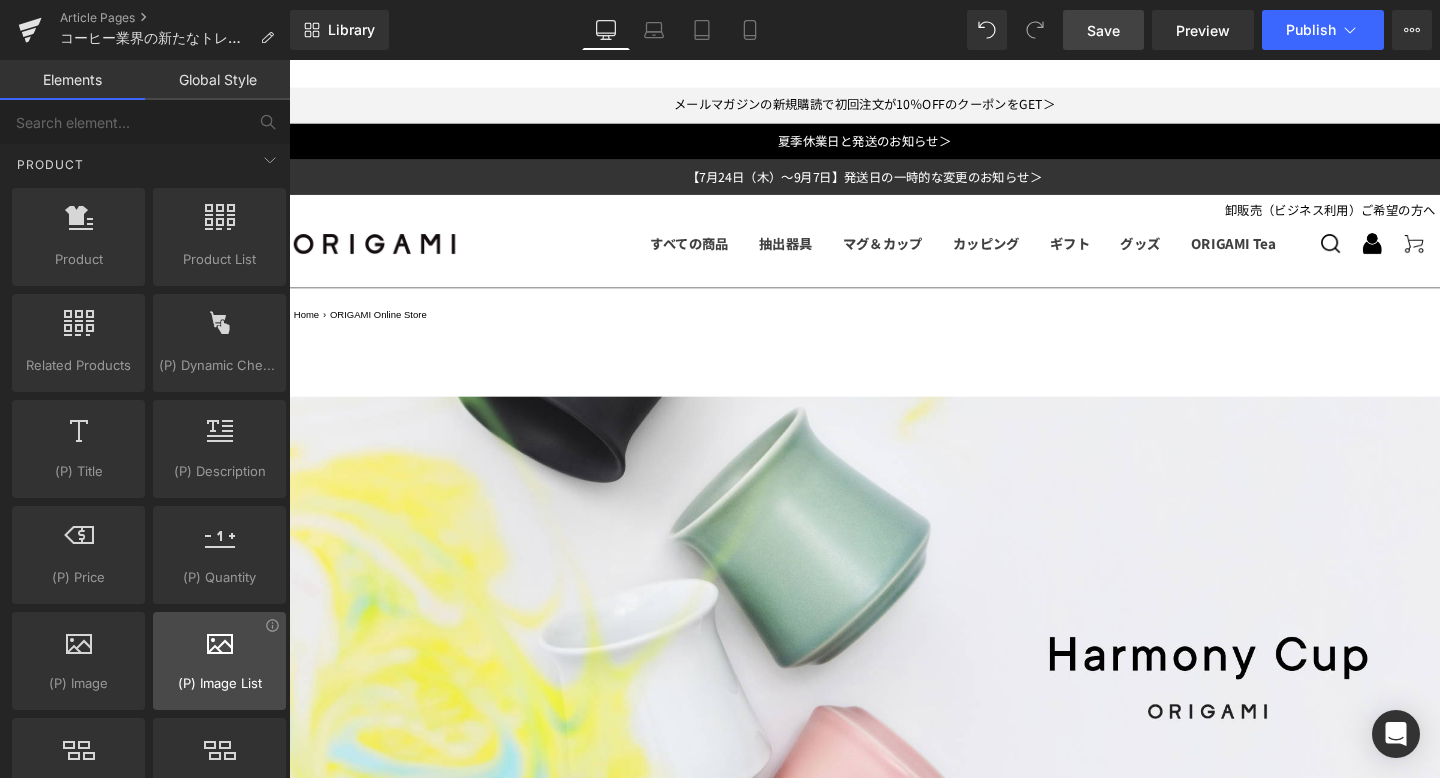 scroll, scrollTop: 1578, scrollLeft: 0, axis: vertical 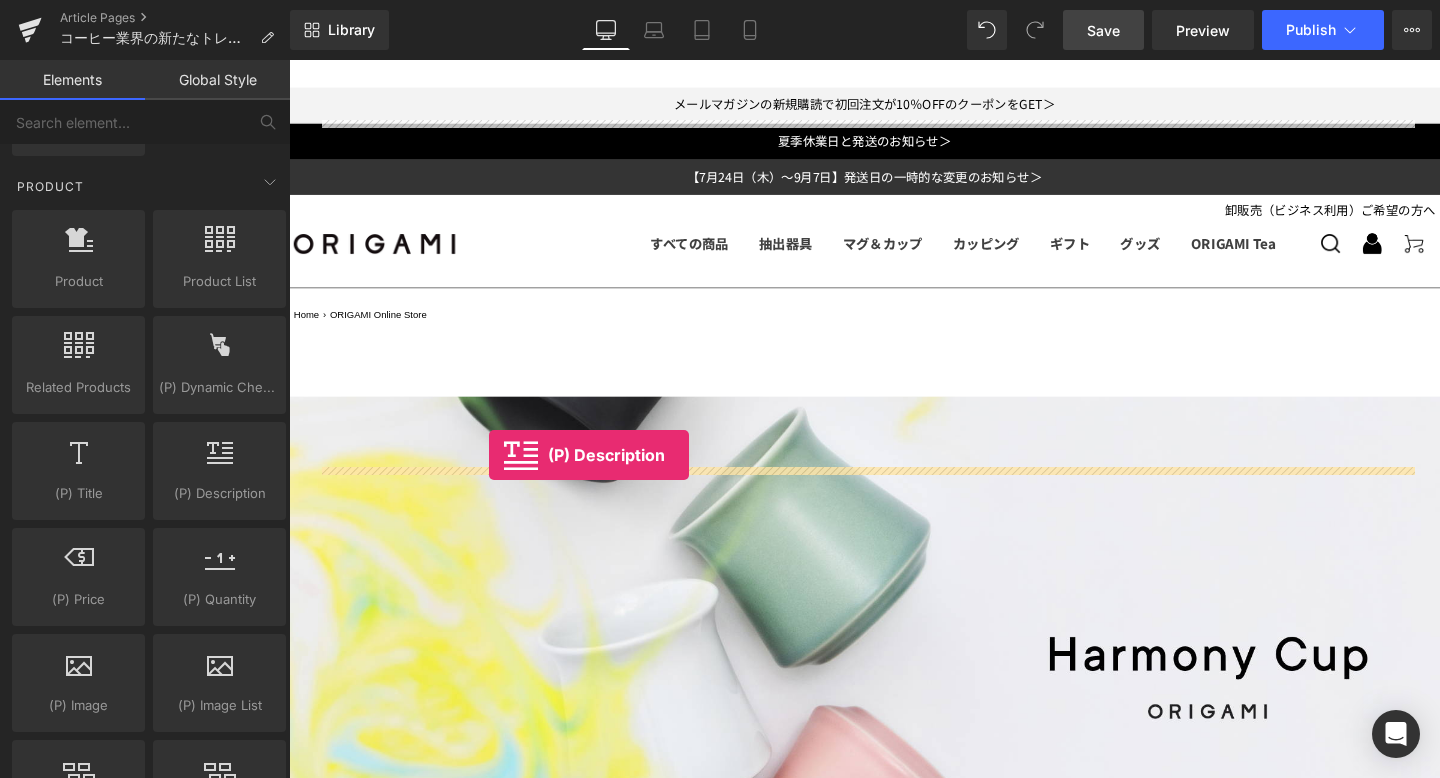 drag, startPoint x: 506, startPoint y: 521, endPoint x: 499, endPoint y: 471, distance: 50.48762 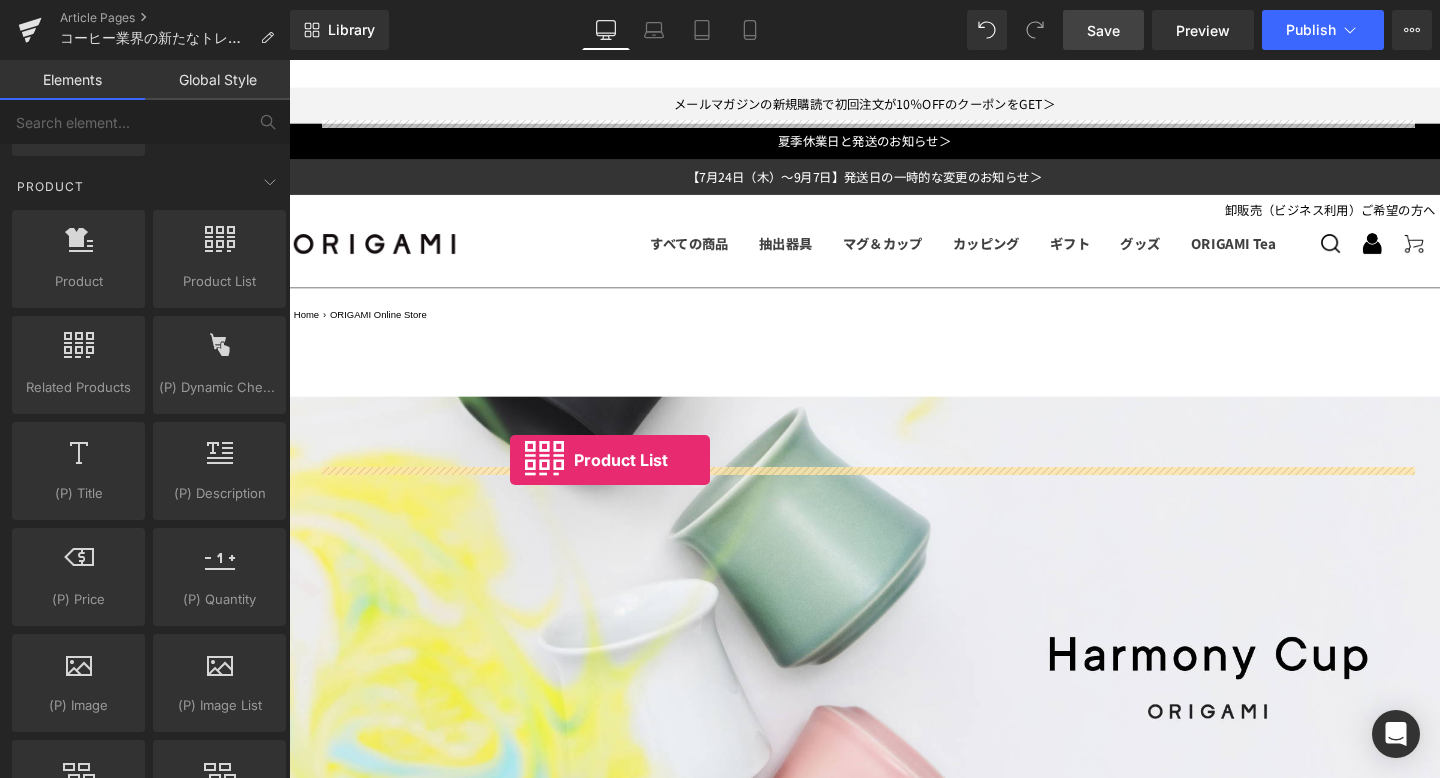 drag, startPoint x: 510, startPoint y: 321, endPoint x: 521, endPoint y: 481, distance: 160.37769 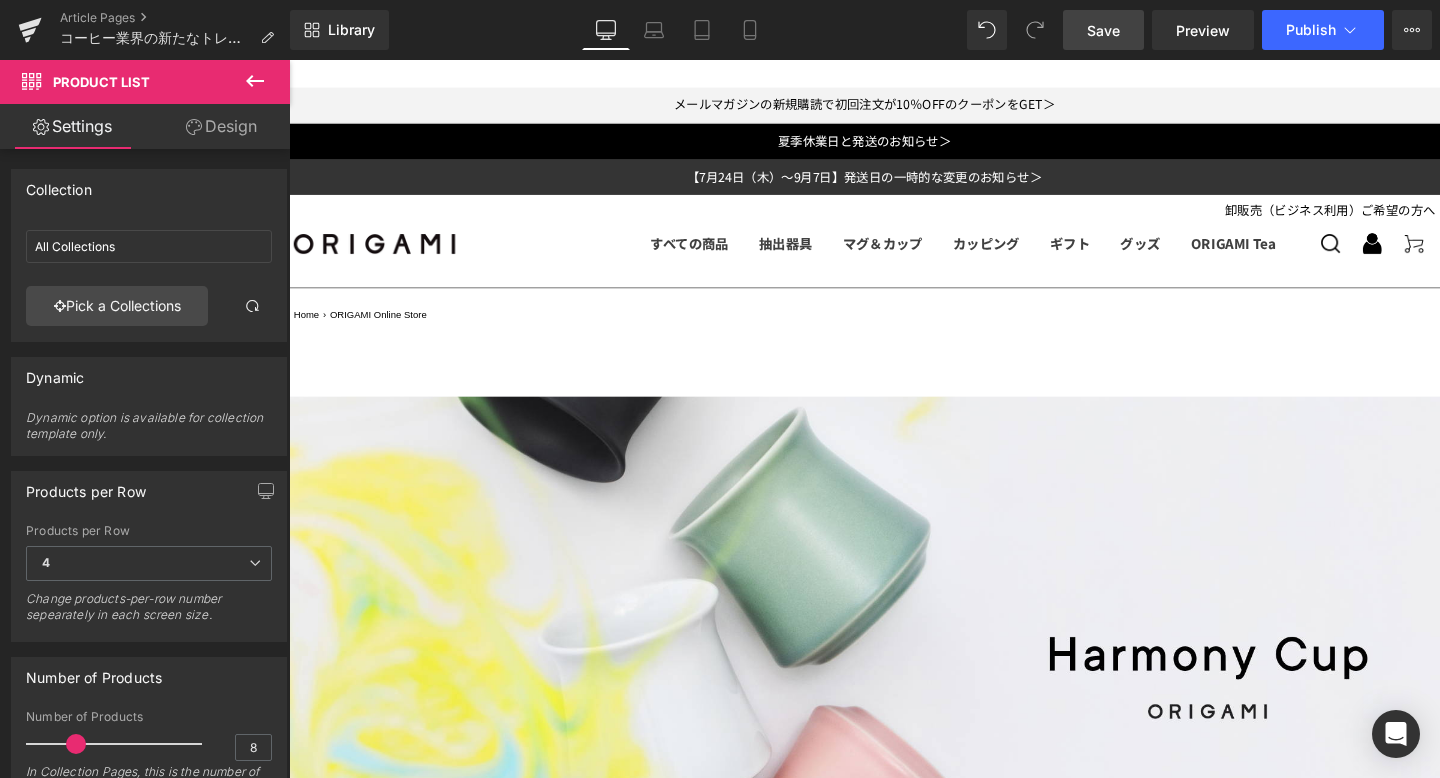 scroll, scrollTop: 5327, scrollLeft: 0, axis: vertical 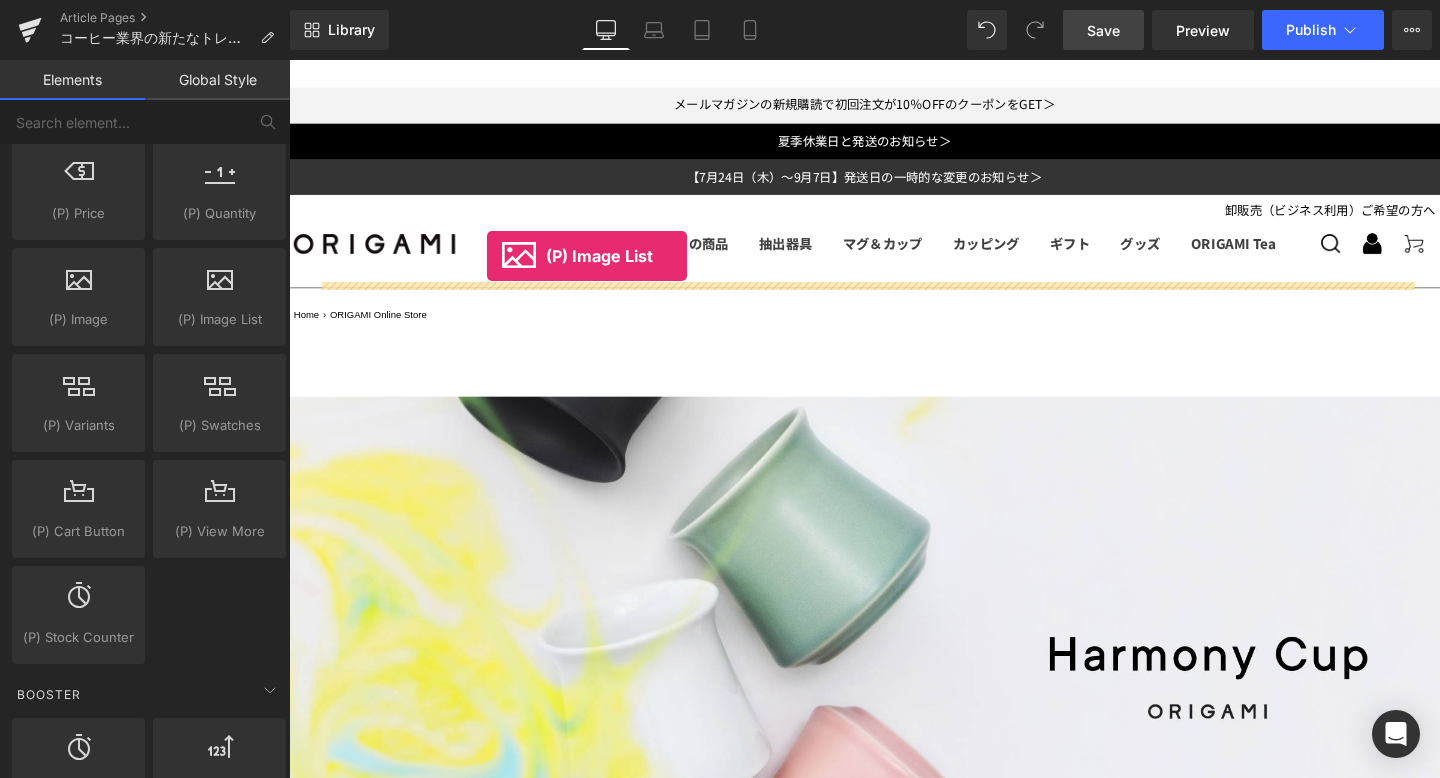 drag, startPoint x: 508, startPoint y: 366, endPoint x: 496, endPoint y: 260, distance: 106.677086 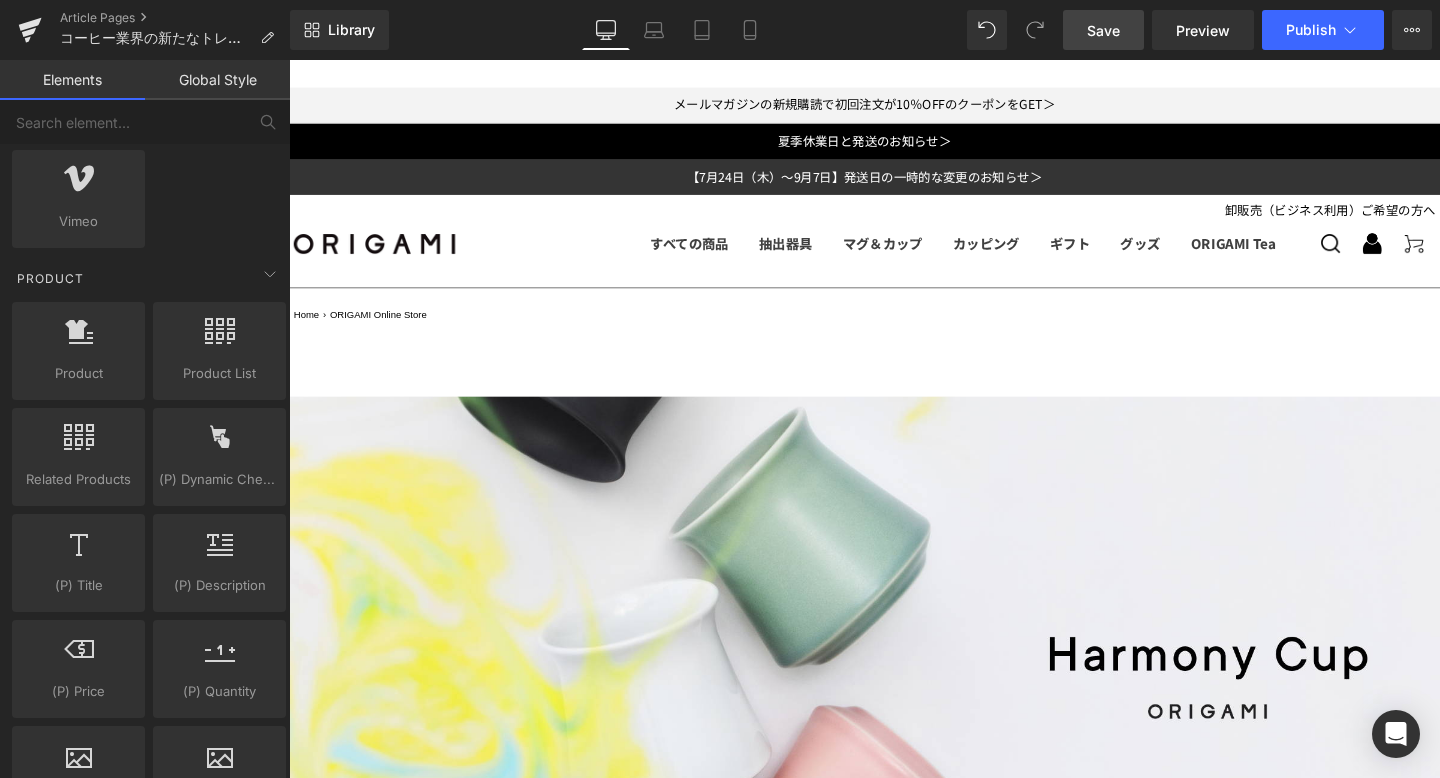 scroll, scrollTop: 1493, scrollLeft: 0, axis: vertical 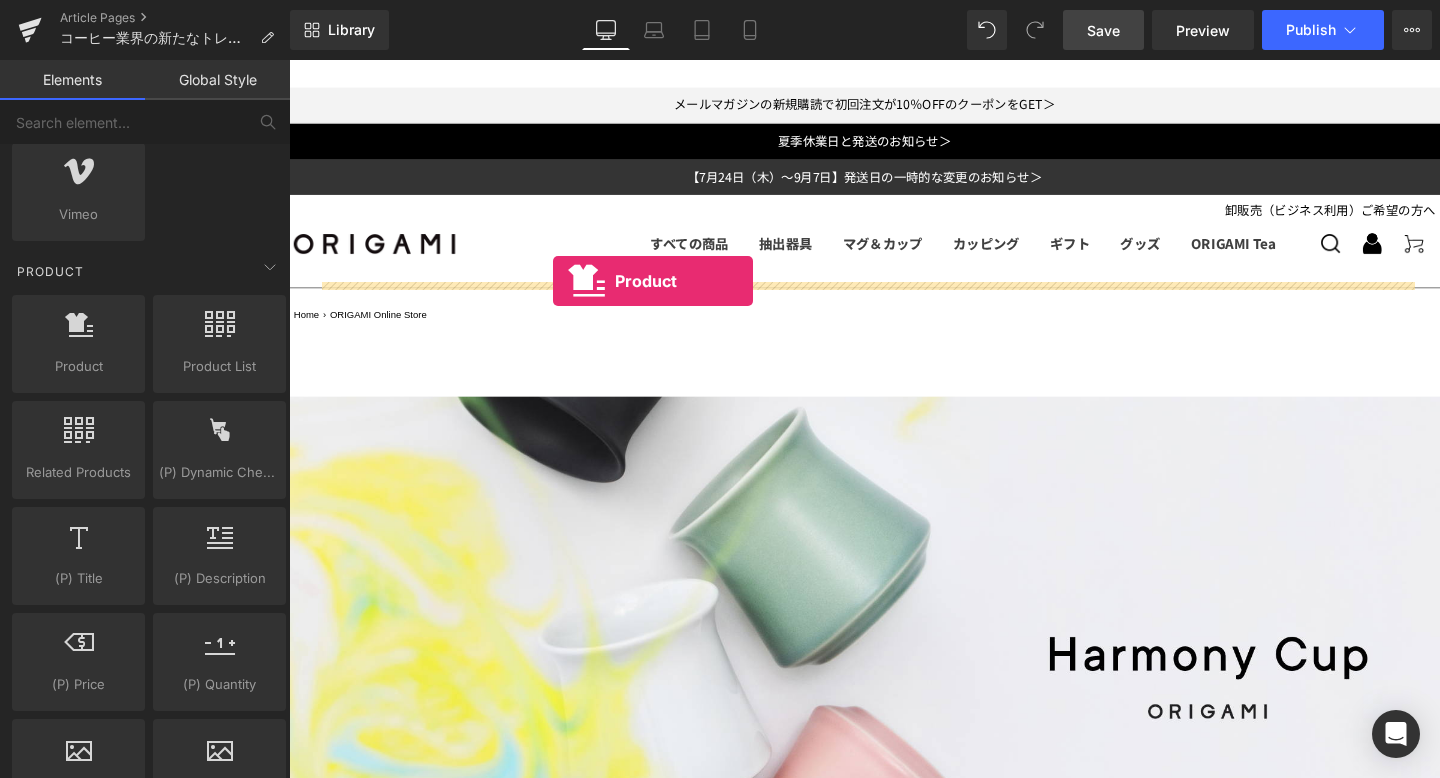drag, startPoint x: 364, startPoint y: 412, endPoint x: 567, endPoint y: 291, distance: 236.32605 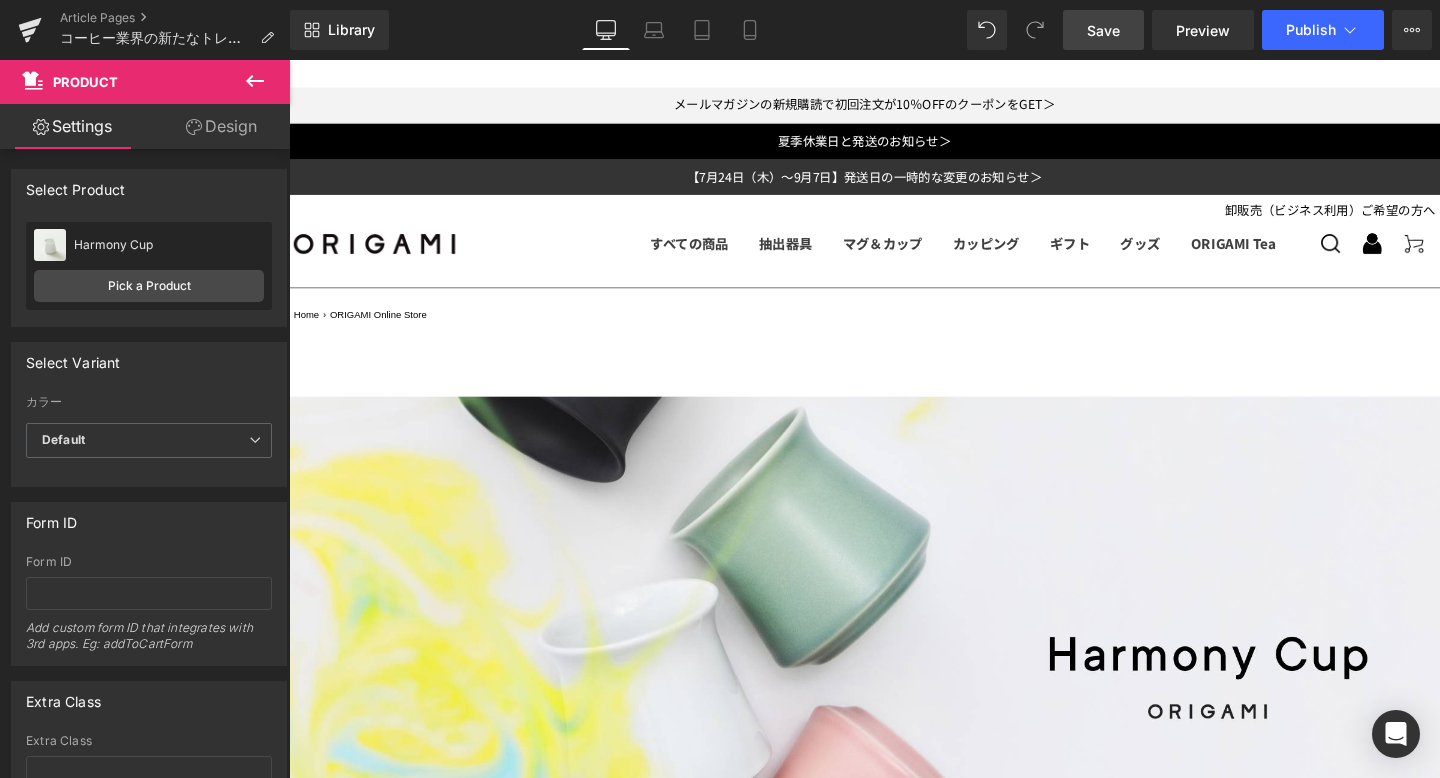 click at bounding box center [945, 6050] 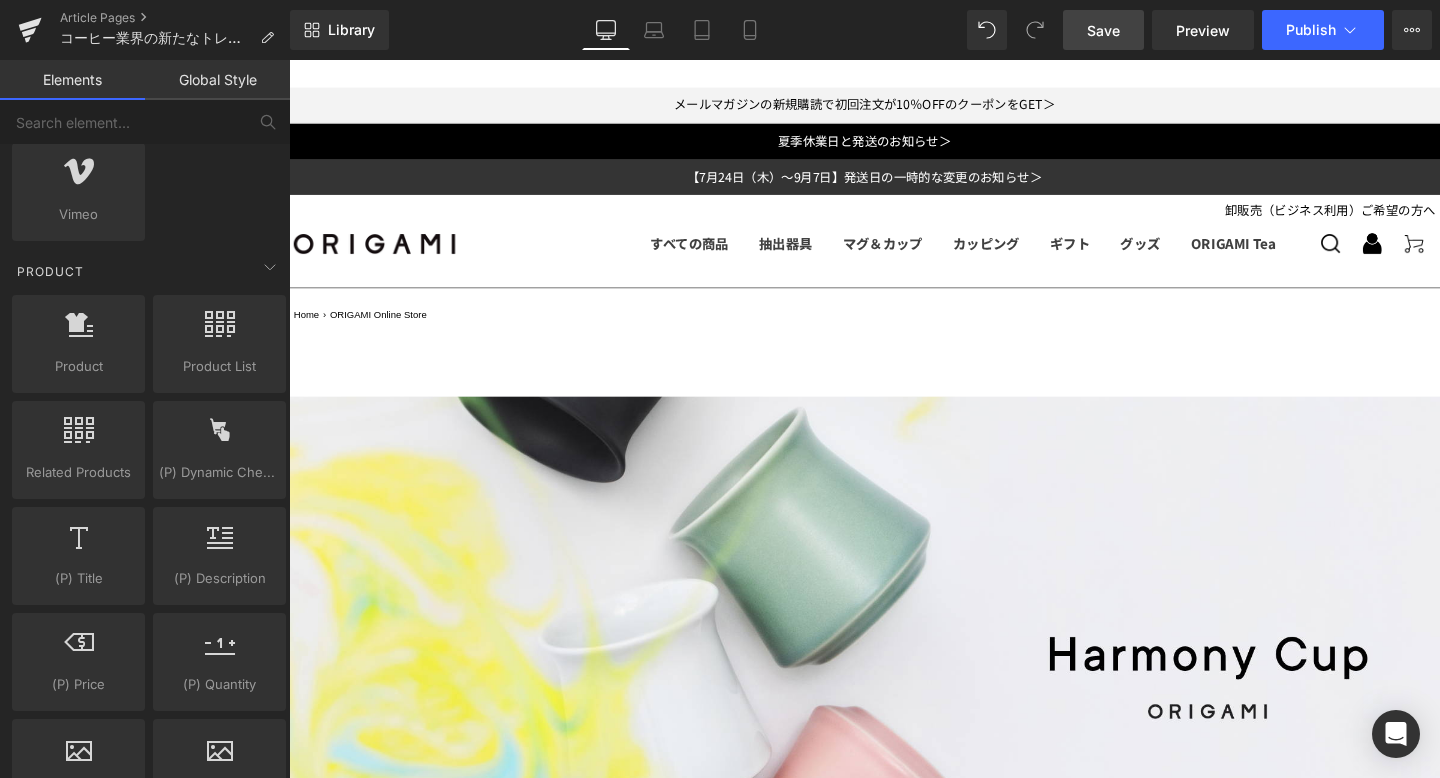click 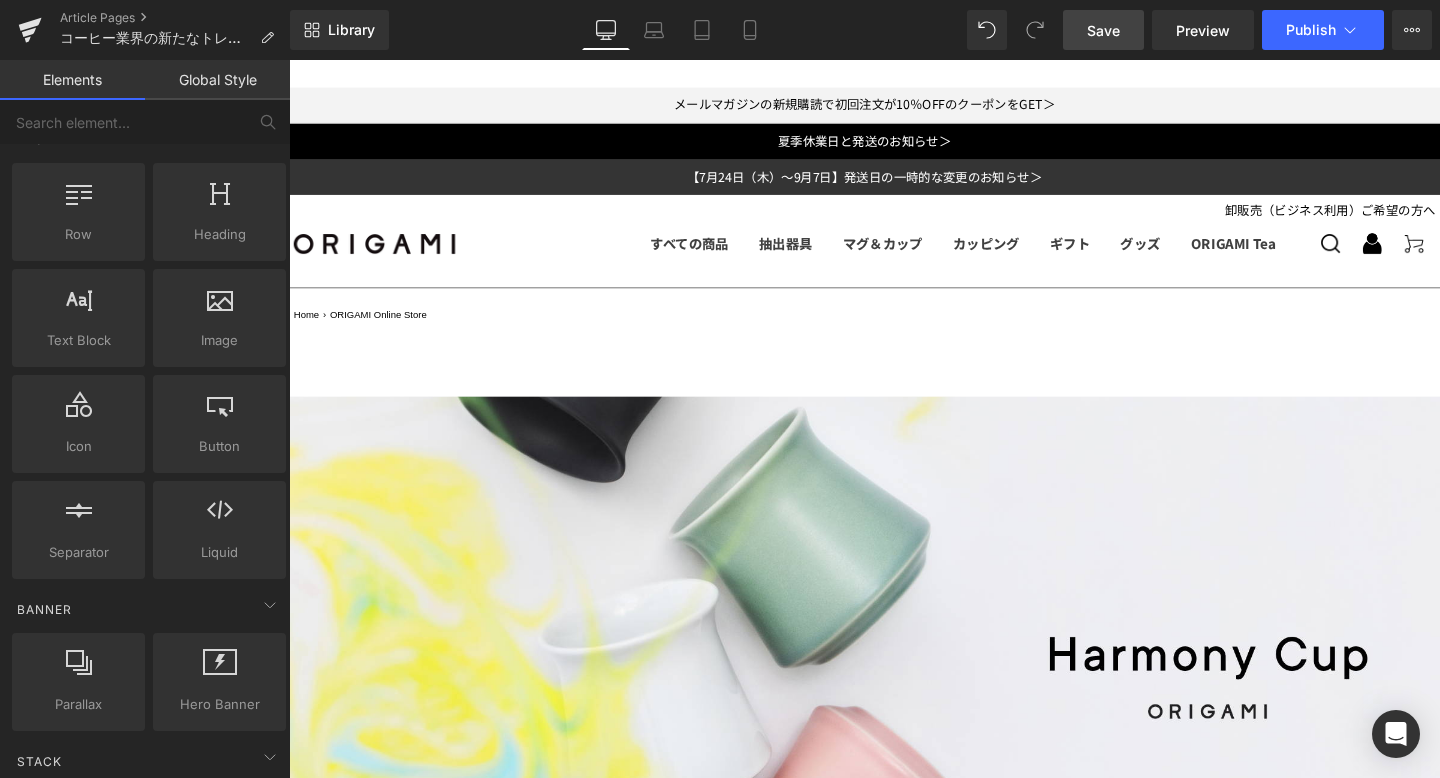 scroll, scrollTop: 0, scrollLeft: 0, axis: both 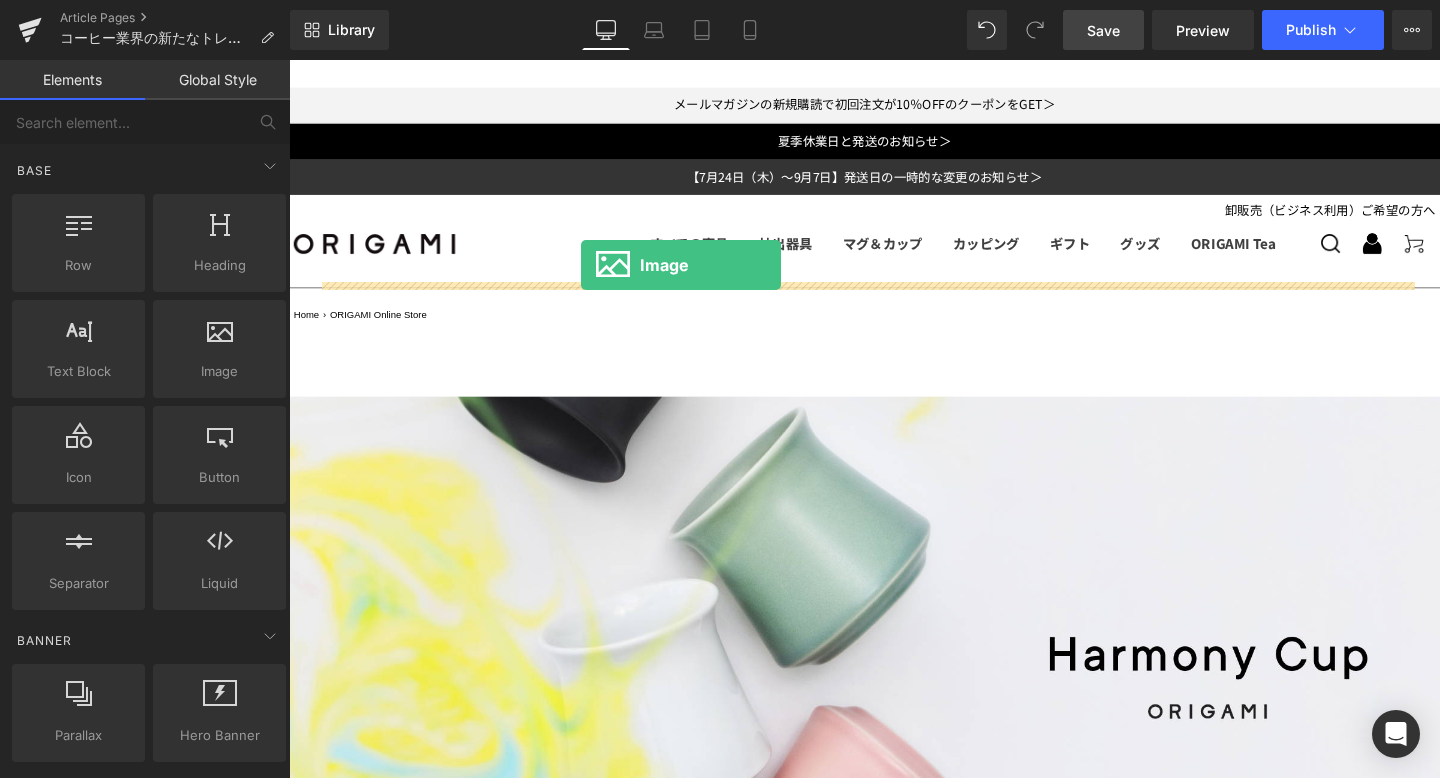 drag, startPoint x: 507, startPoint y: 409, endPoint x: 596, endPoint y: 272, distance: 163.37074 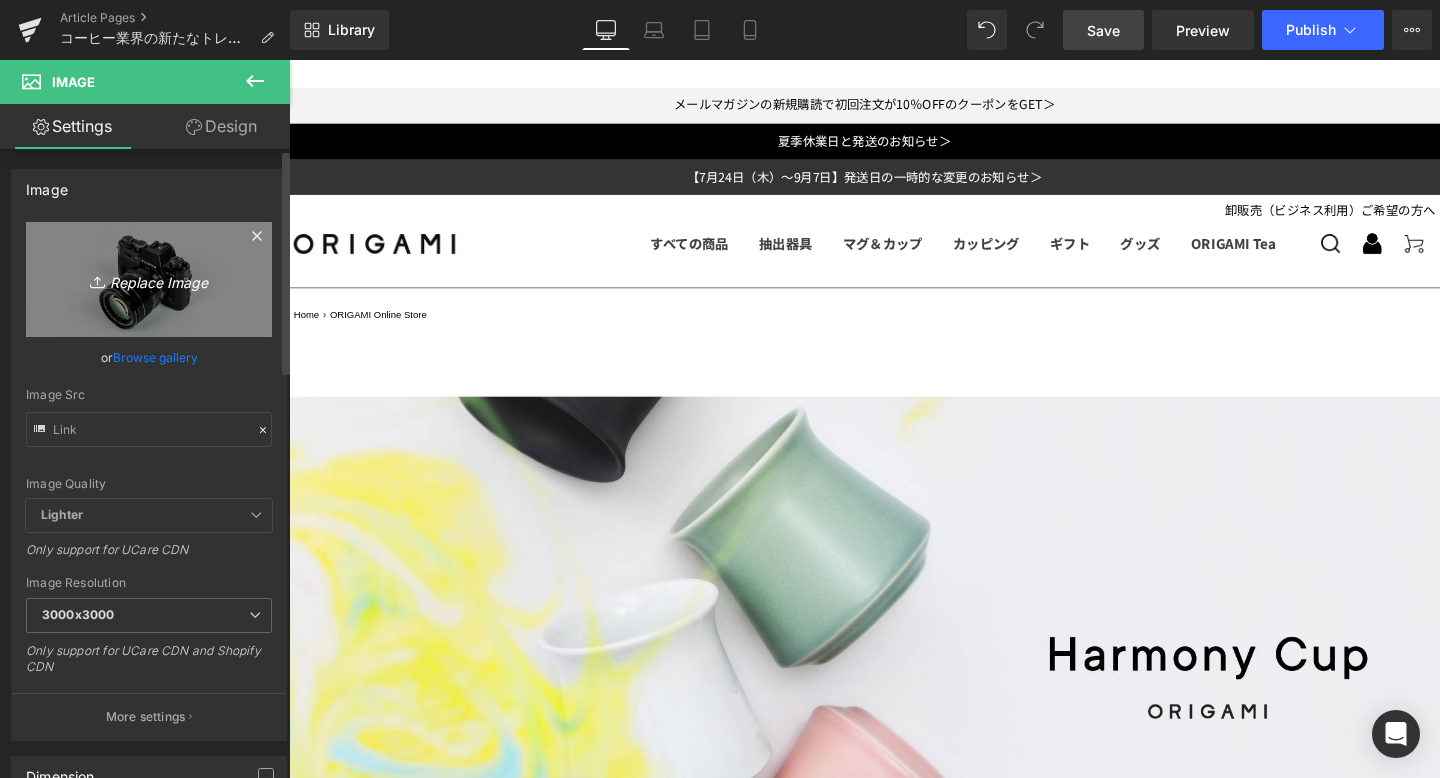 click on "Replace Image" at bounding box center [149, 279] 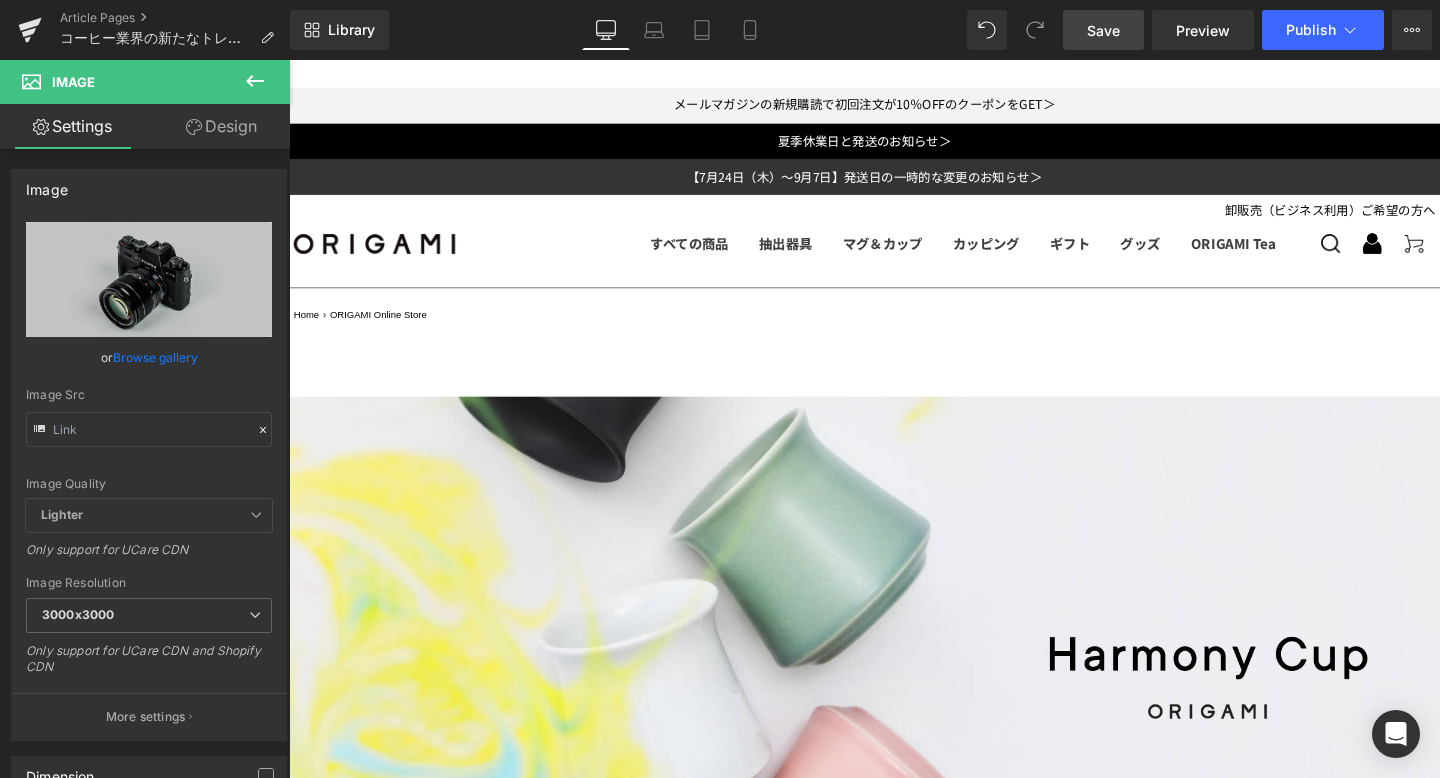 scroll, scrollTop: 5419, scrollLeft: 0, axis: vertical 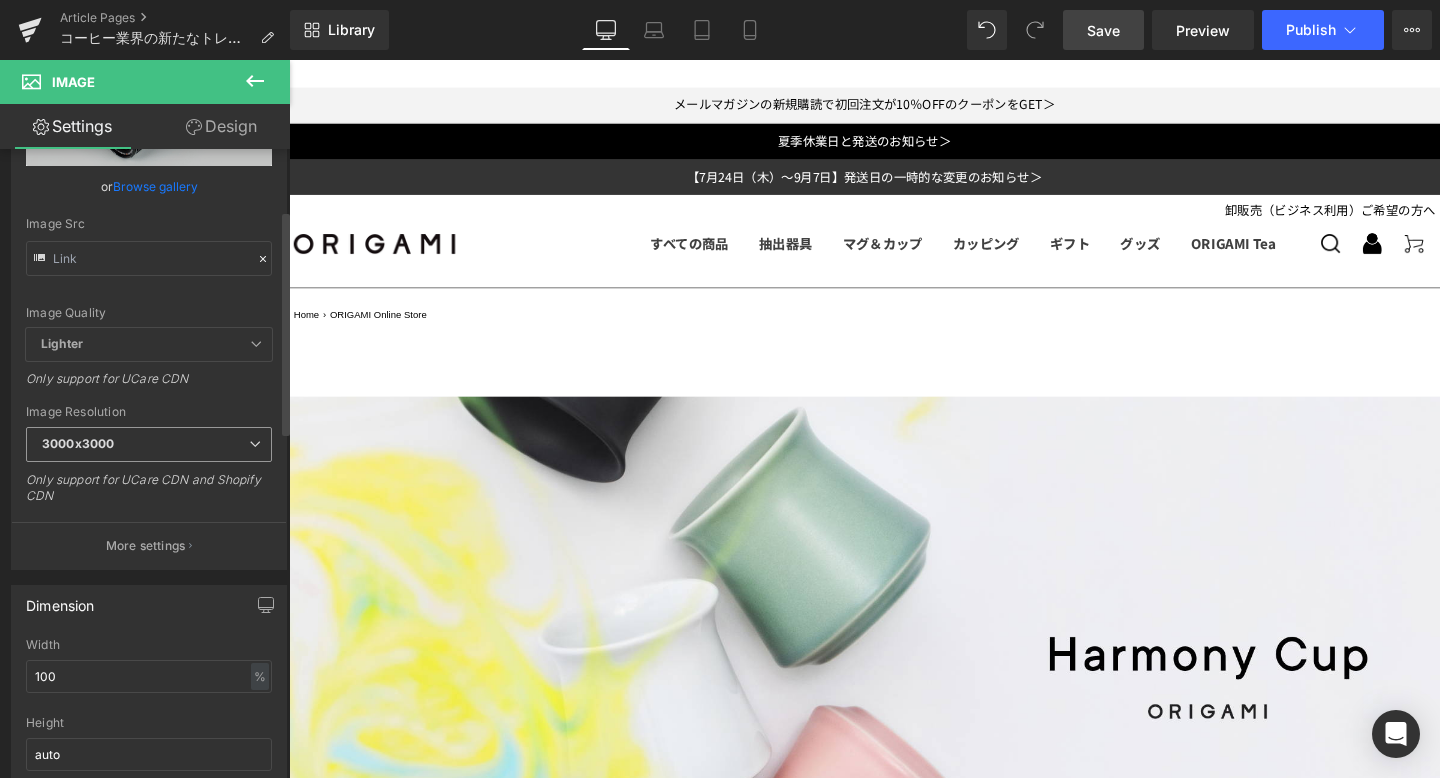 click at bounding box center (255, 444) 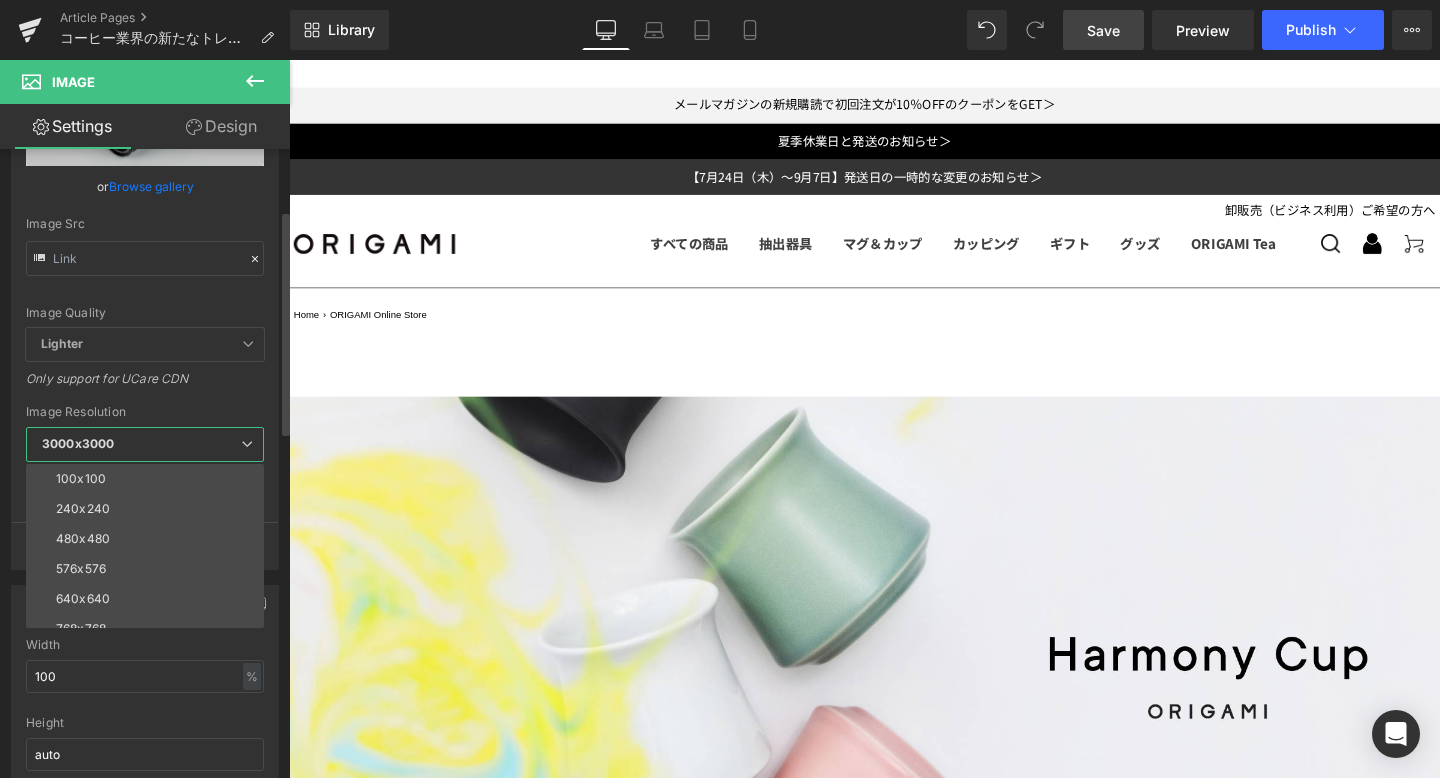 click on "3000x3000" at bounding box center (145, 444) 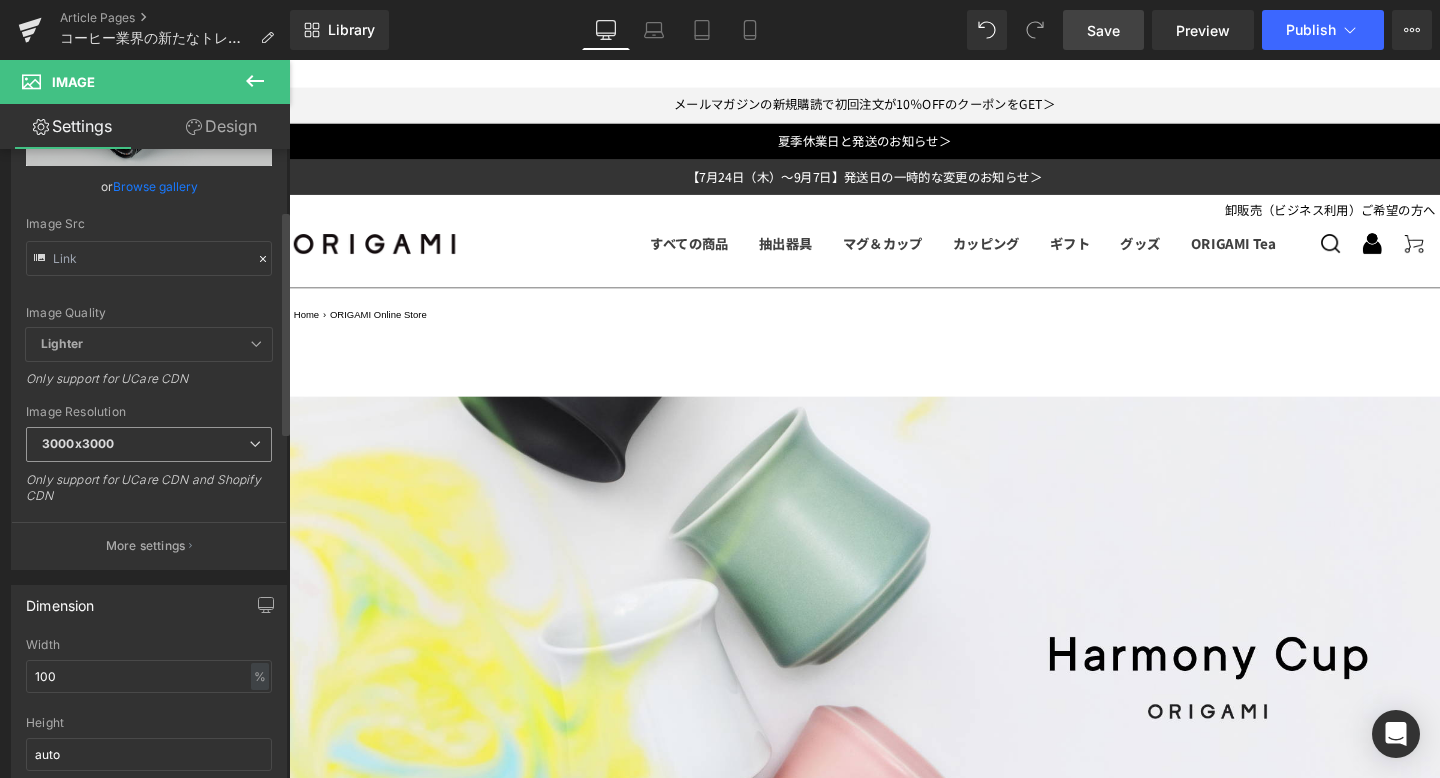 click on "3000x3000" at bounding box center [149, 444] 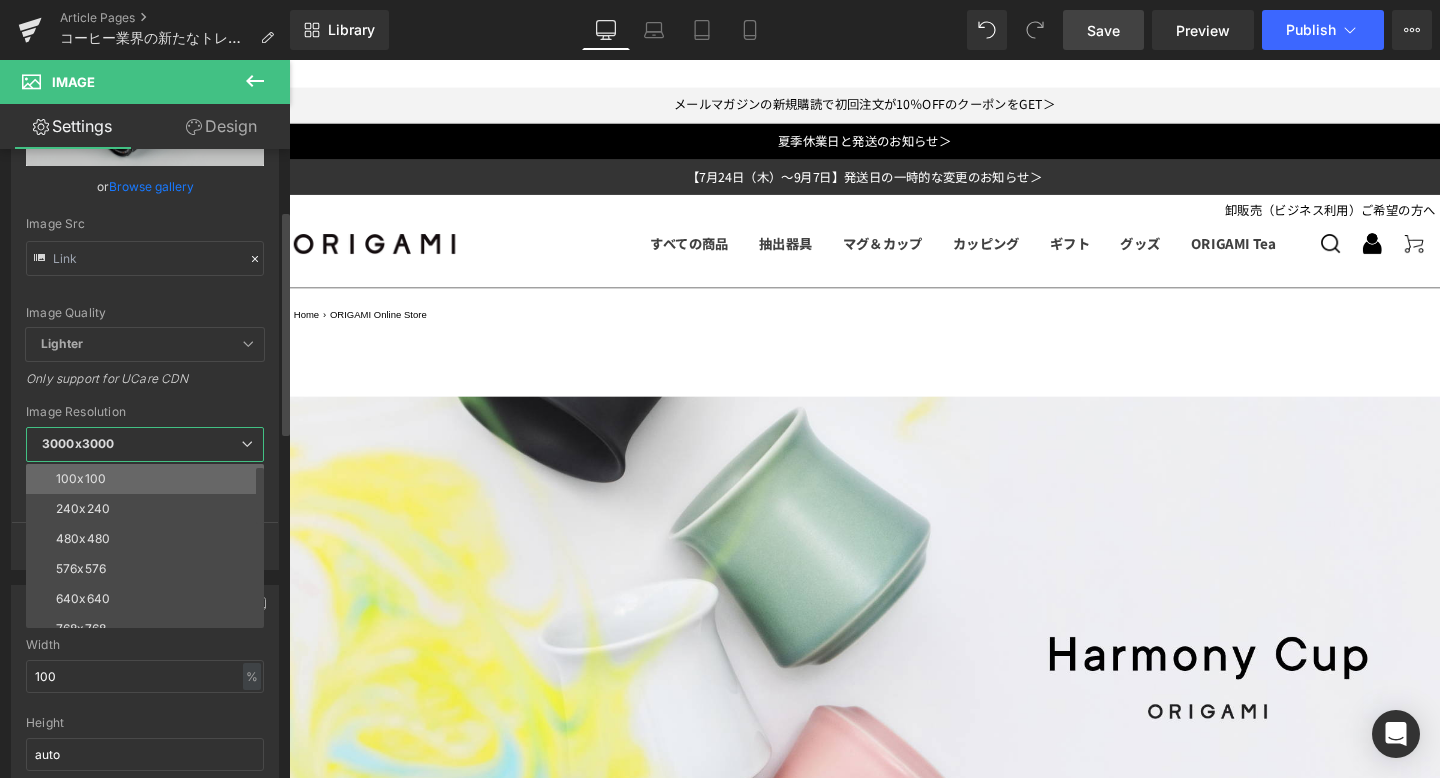click on "100x100" at bounding box center (149, 479) 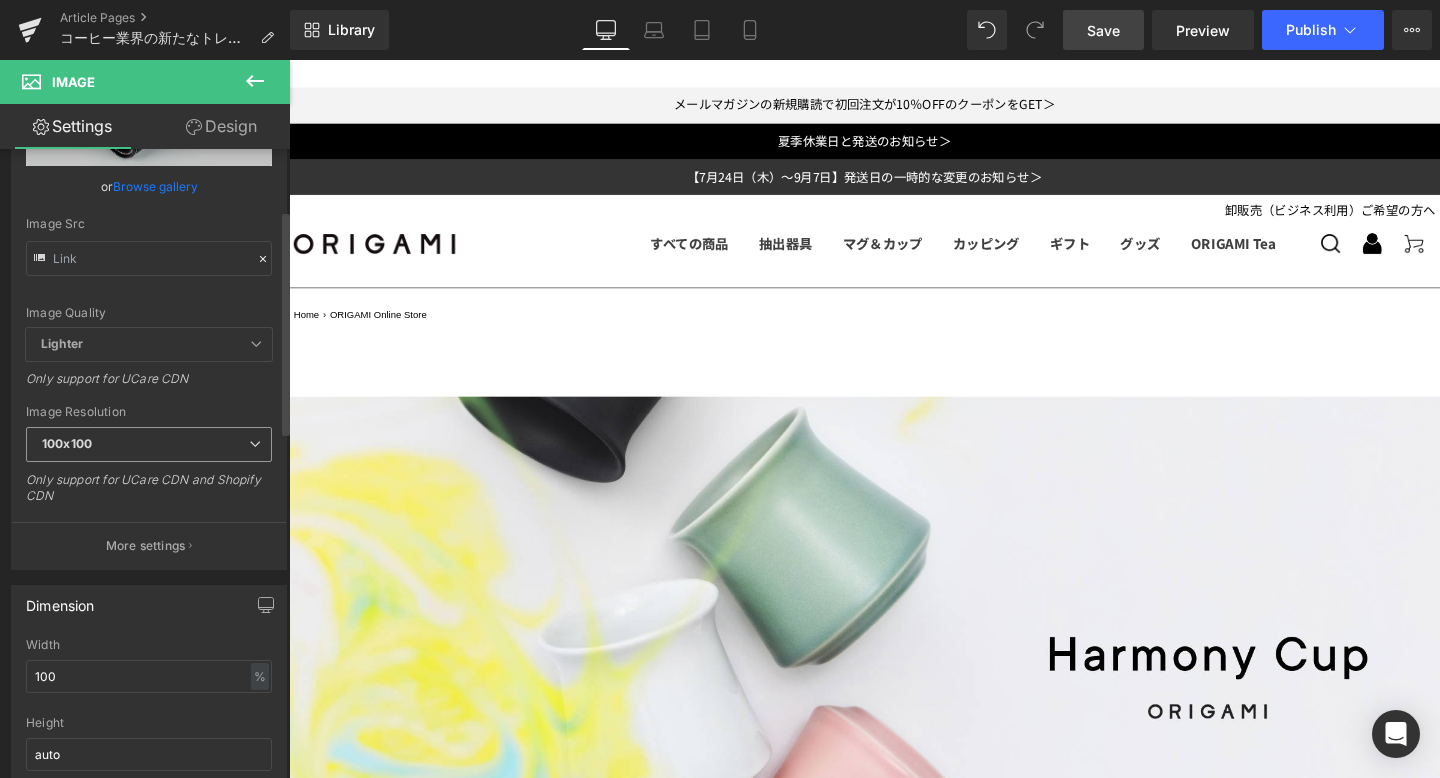 click at bounding box center [255, 444] 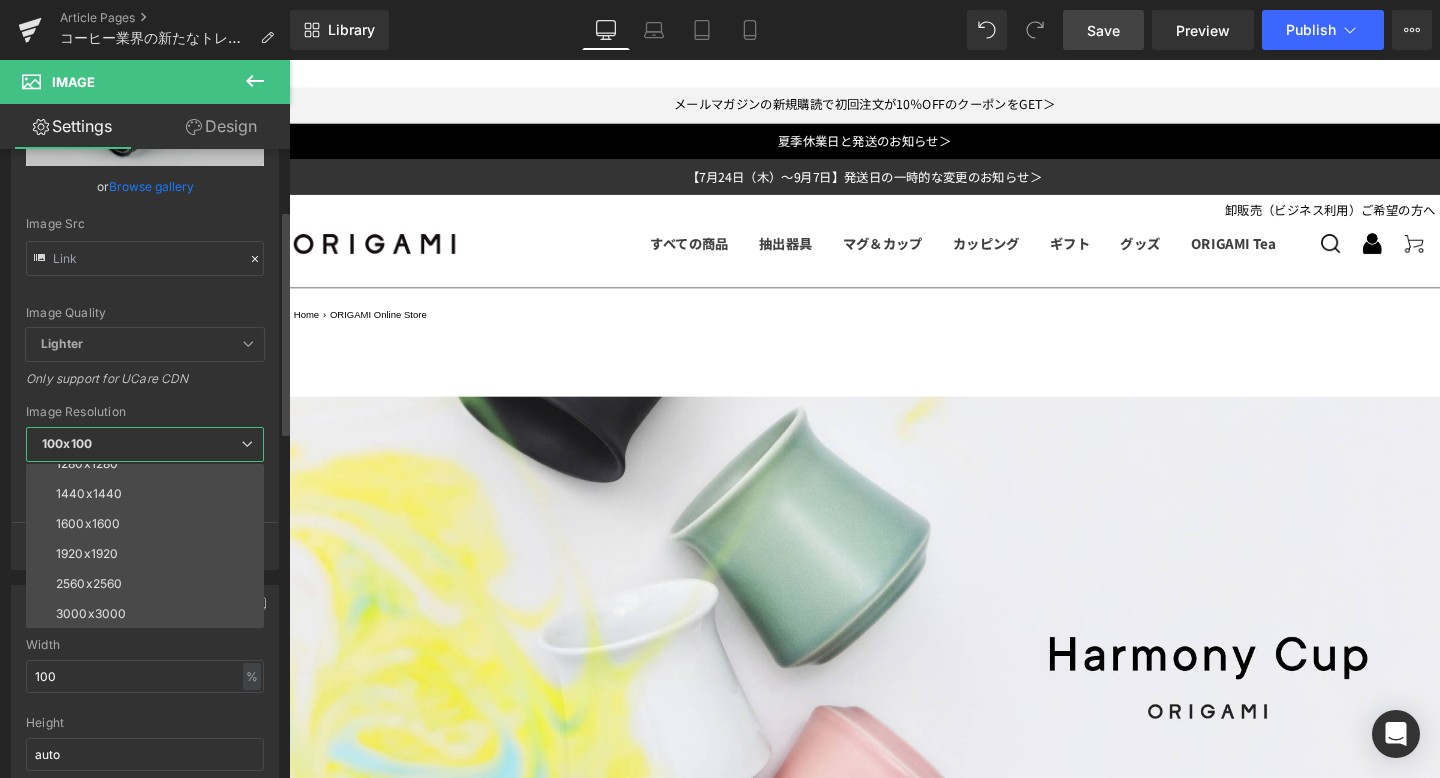 scroll, scrollTop: 286, scrollLeft: 0, axis: vertical 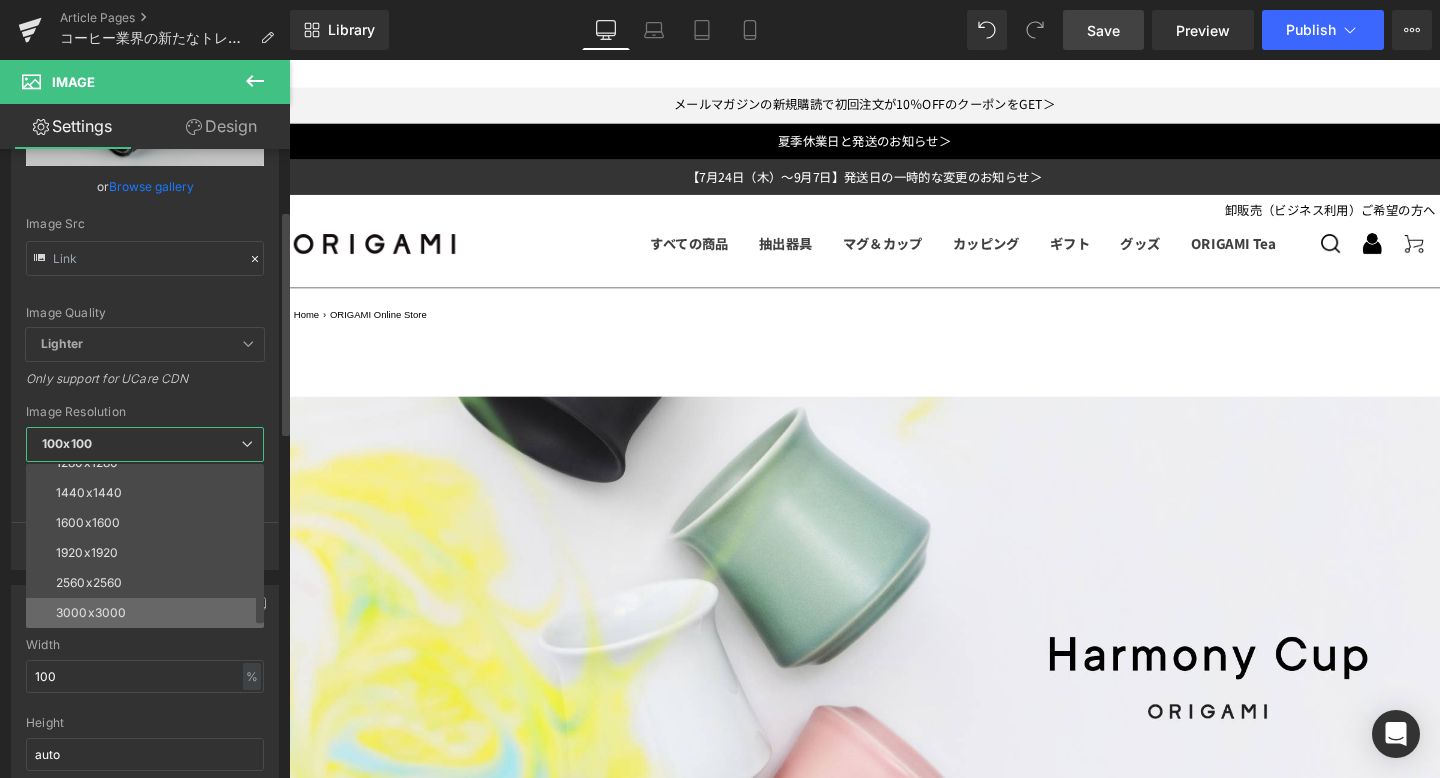 click on "3000x3000" at bounding box center [91, 613] 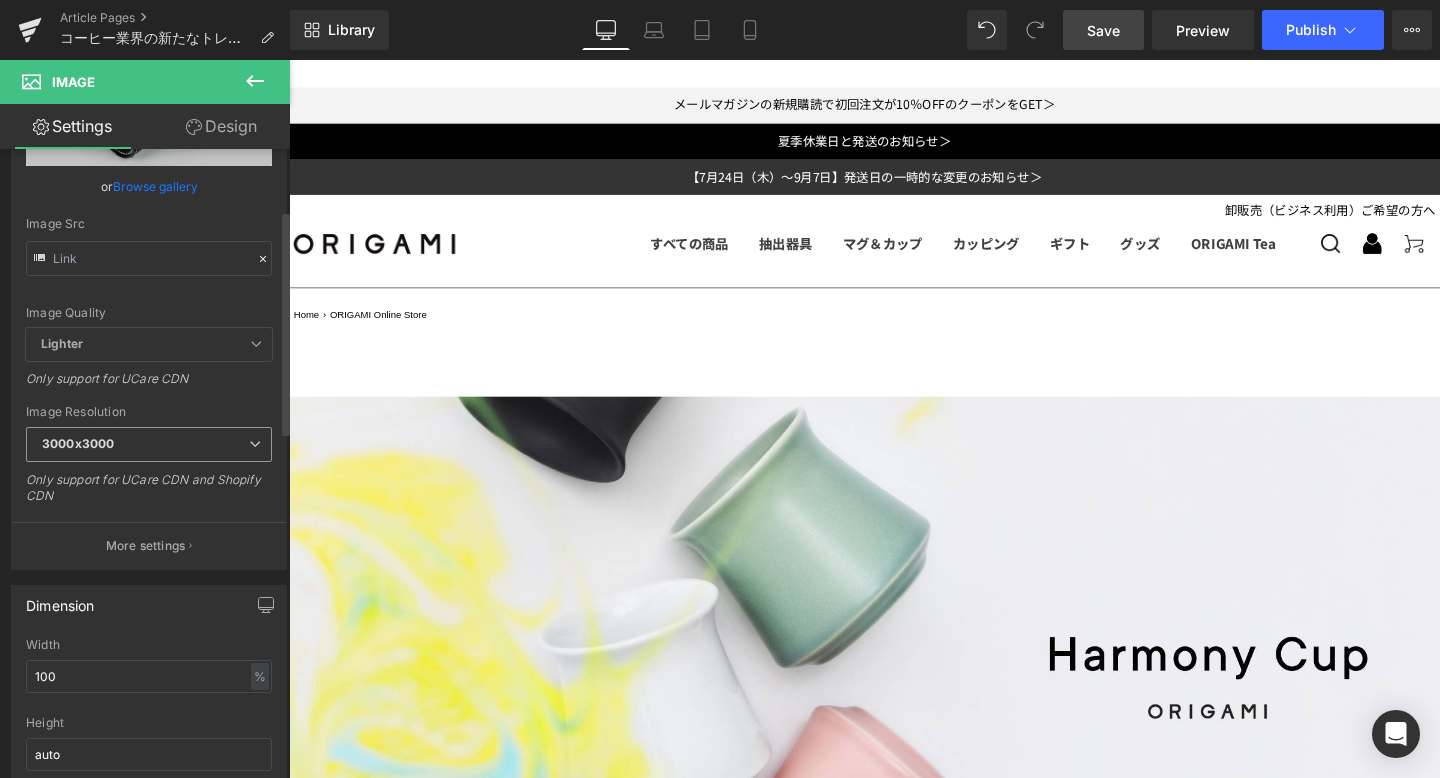 click at bounding box center (255, 444) 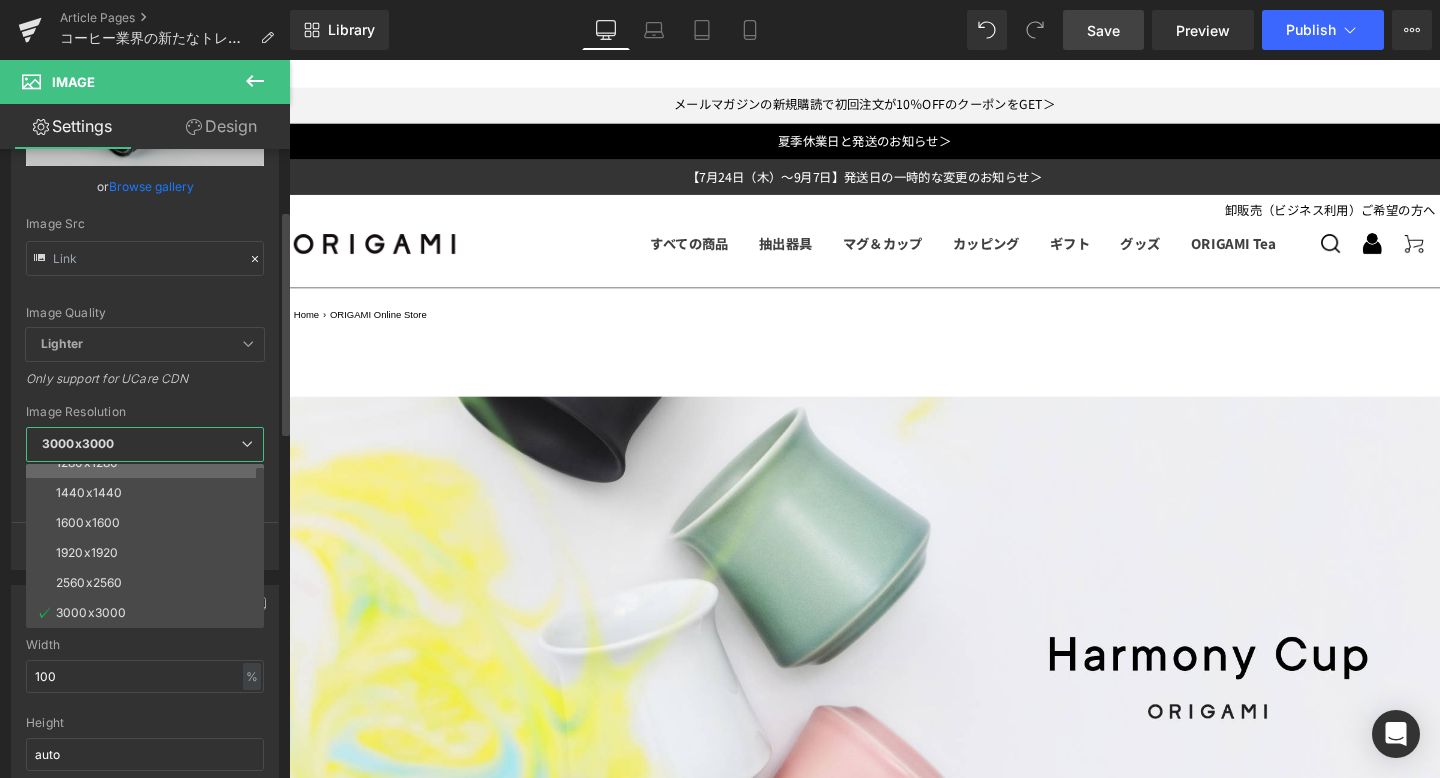 scroll, scrollTop: 0, scrollLeft: 0, axis: both 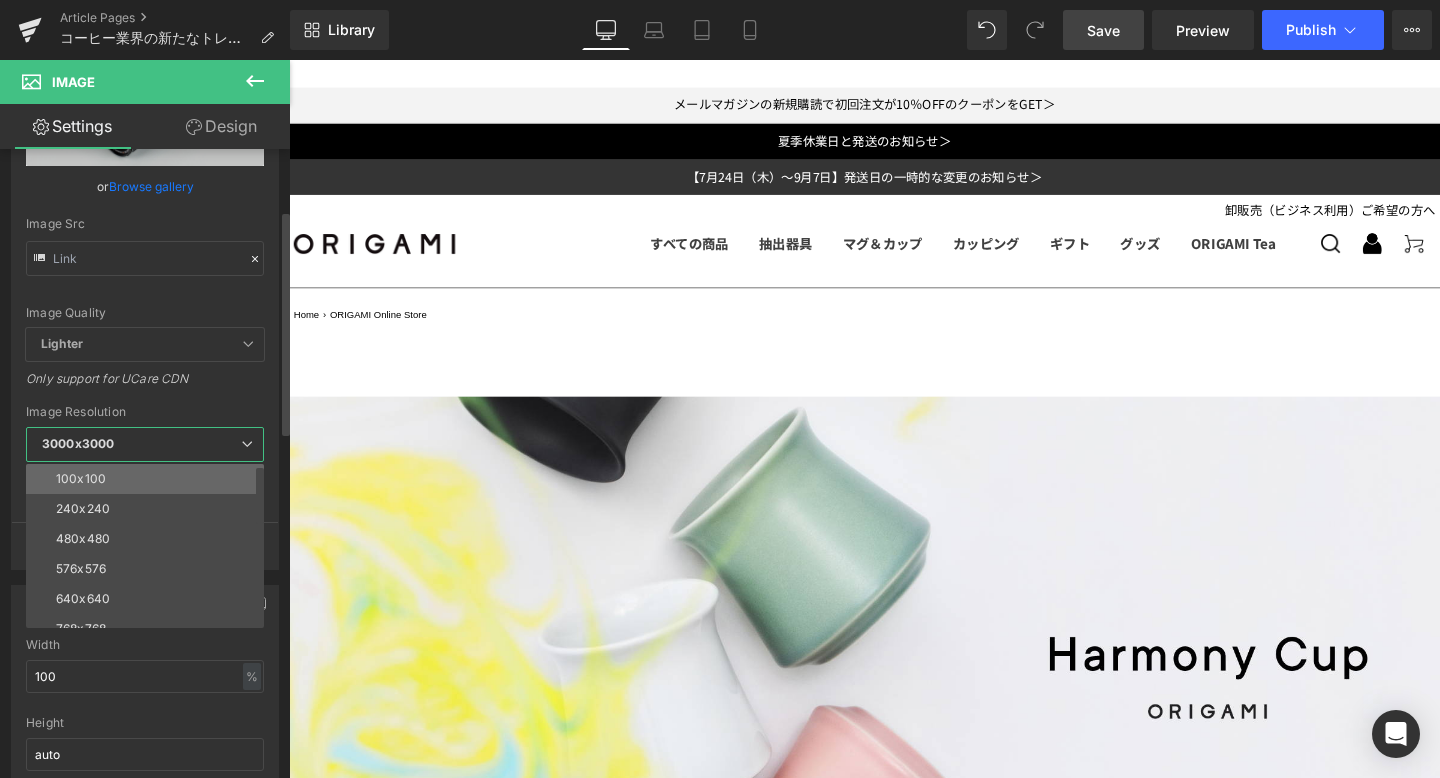 click on "100x100" at bounding box center (149, 479) 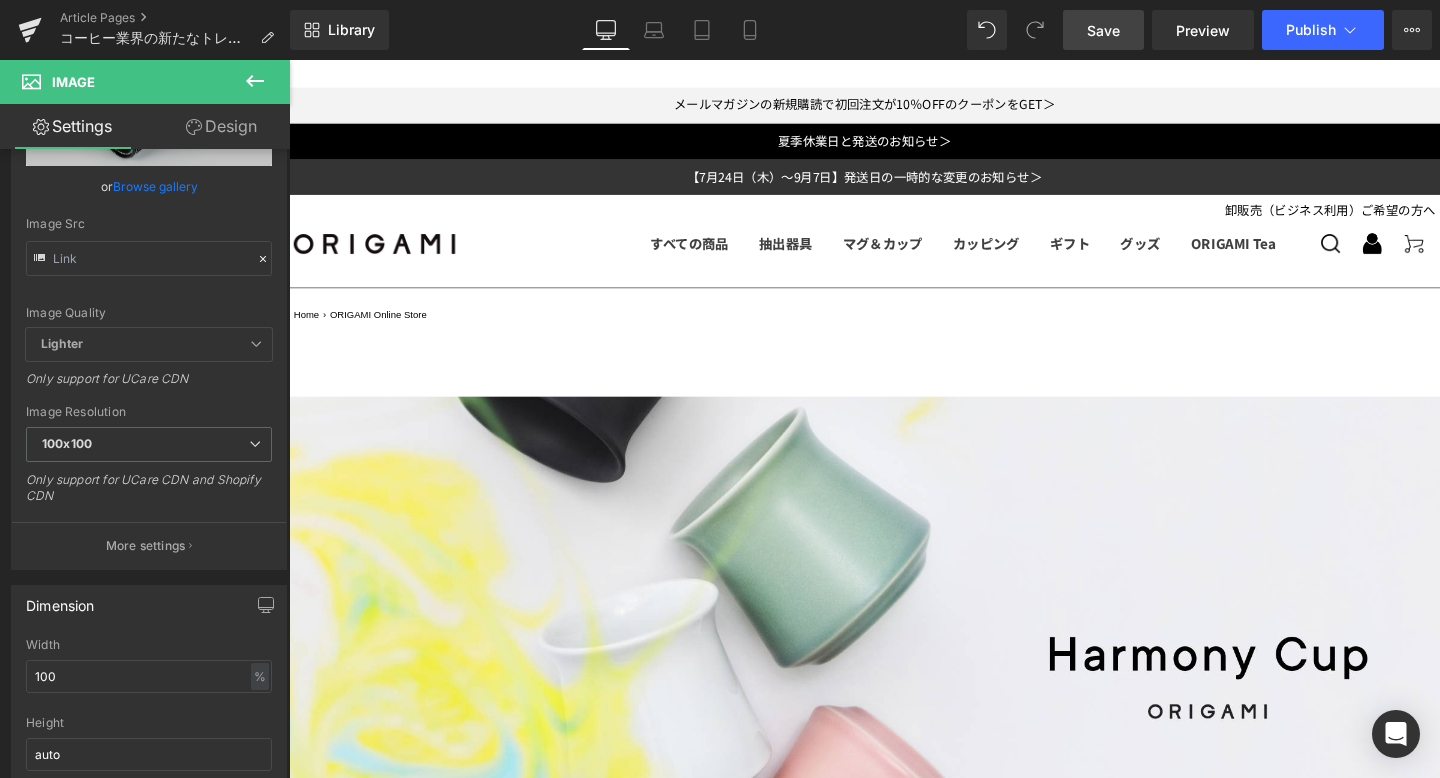 click at bounding box center [894, 6062] 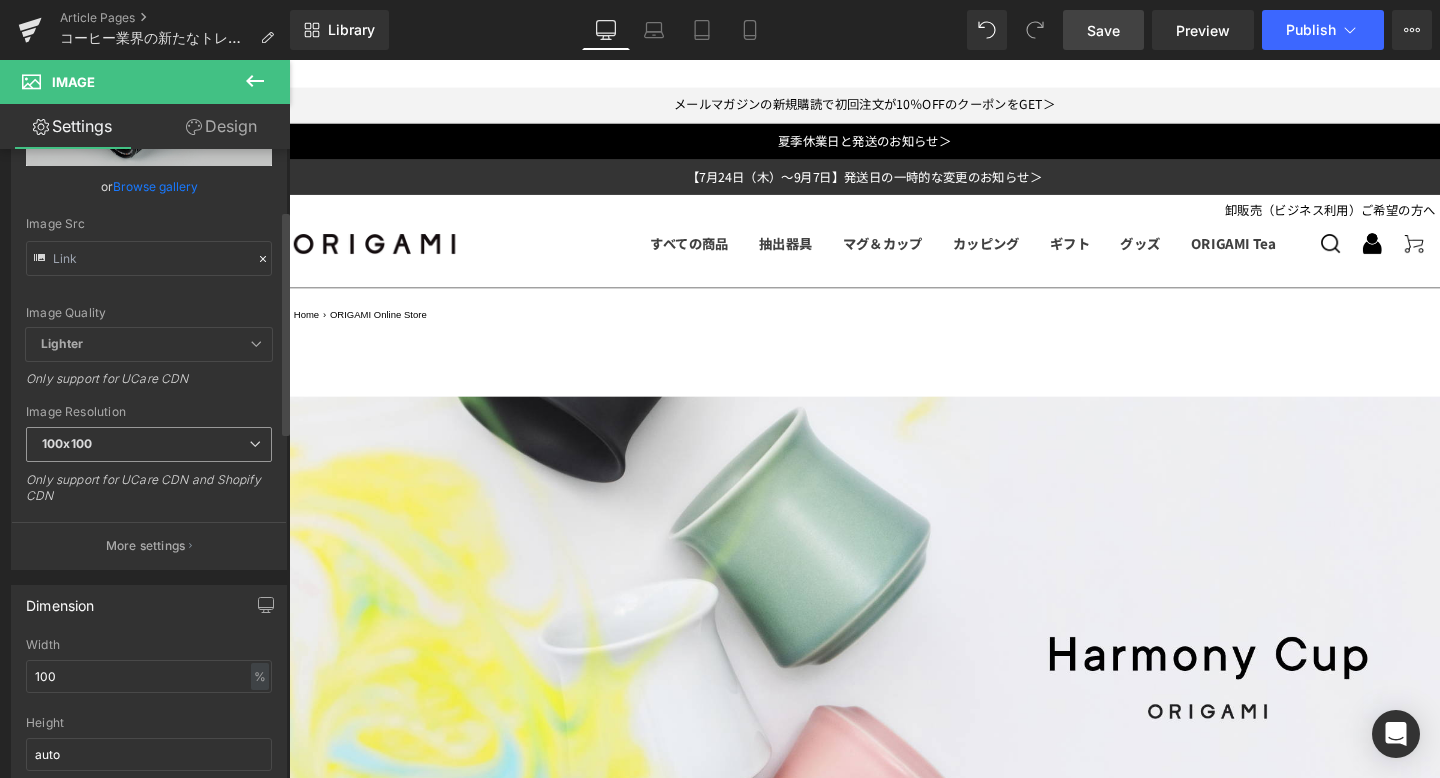 click at bounding box center (255, 444) 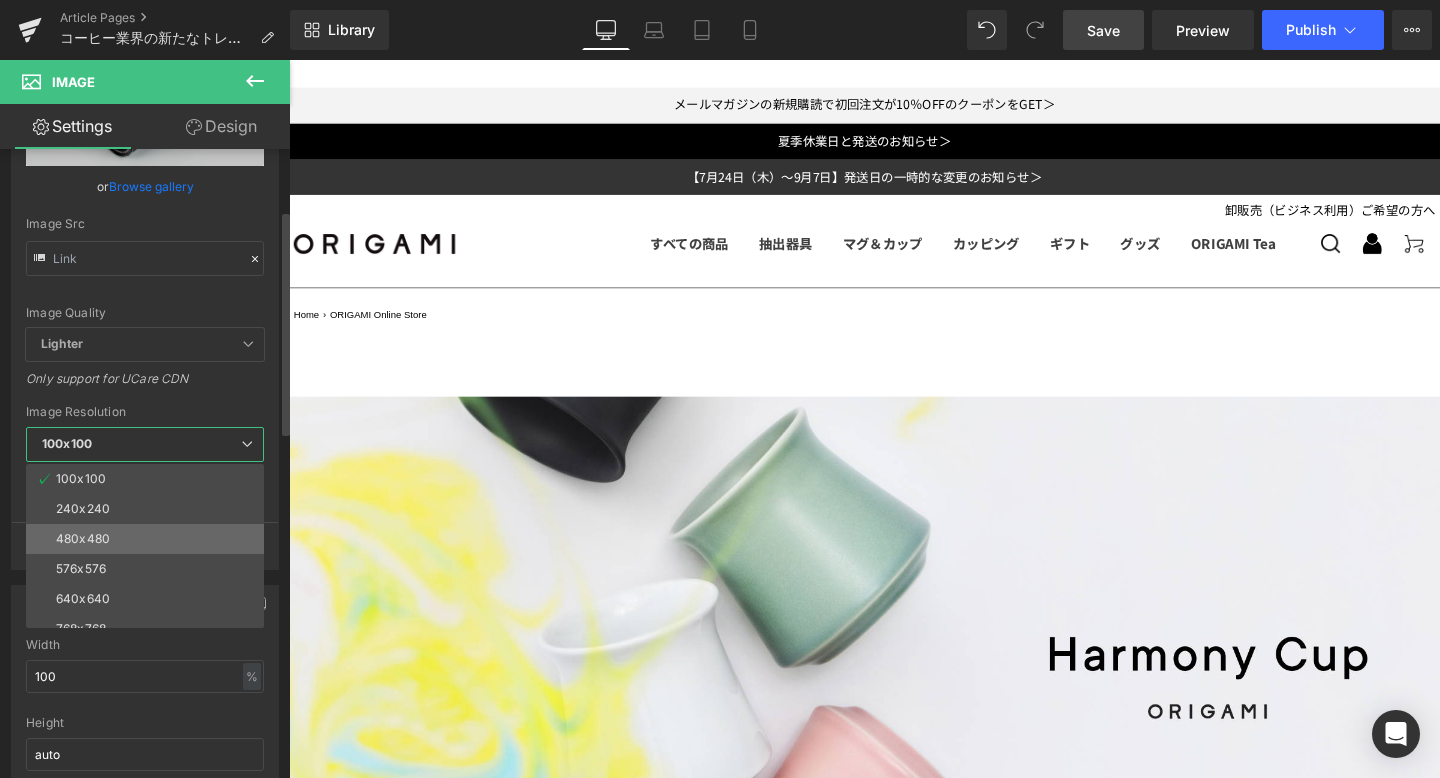 scroll, scrollTop: 286, scrollLeft: 0, axis: vertical 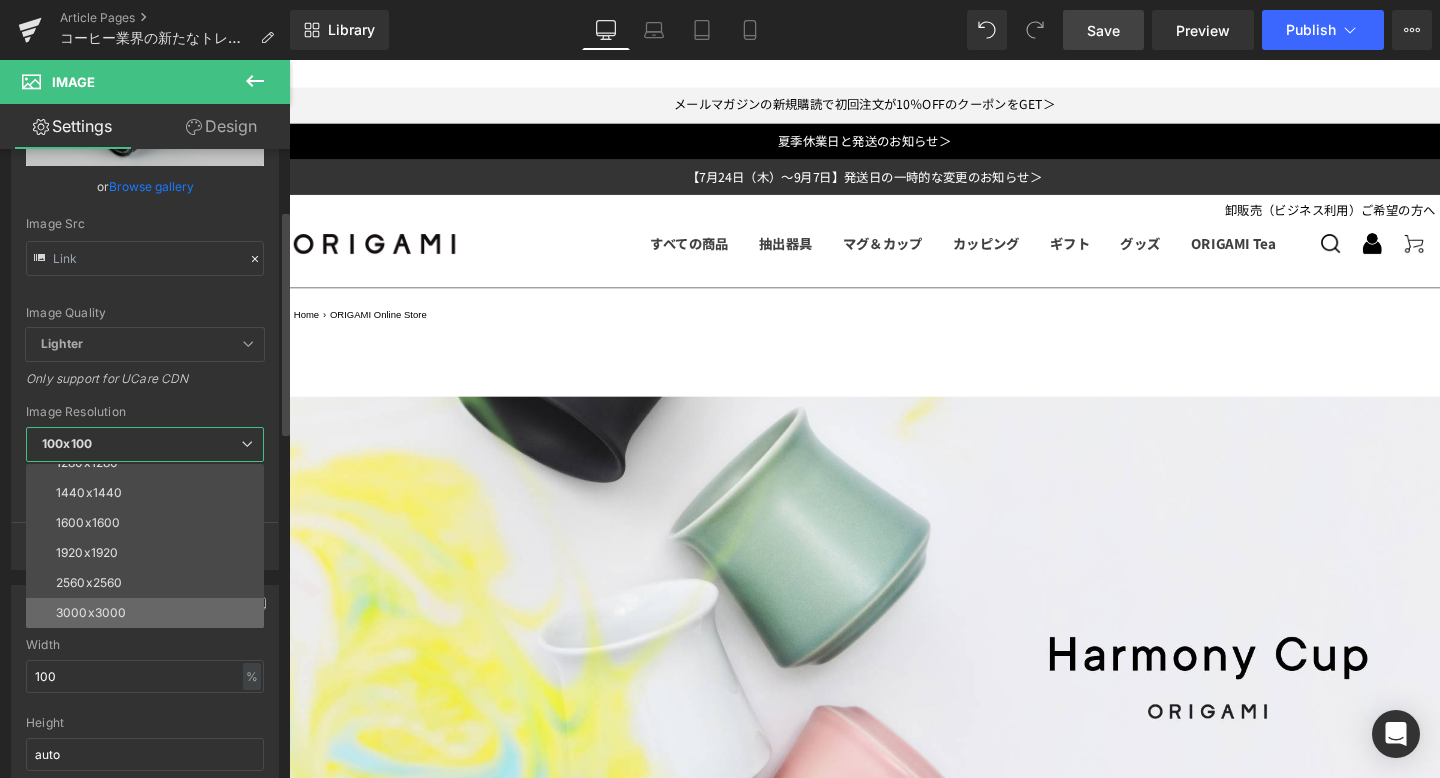 click on "3000x3000" at bounding box center (91, 613) 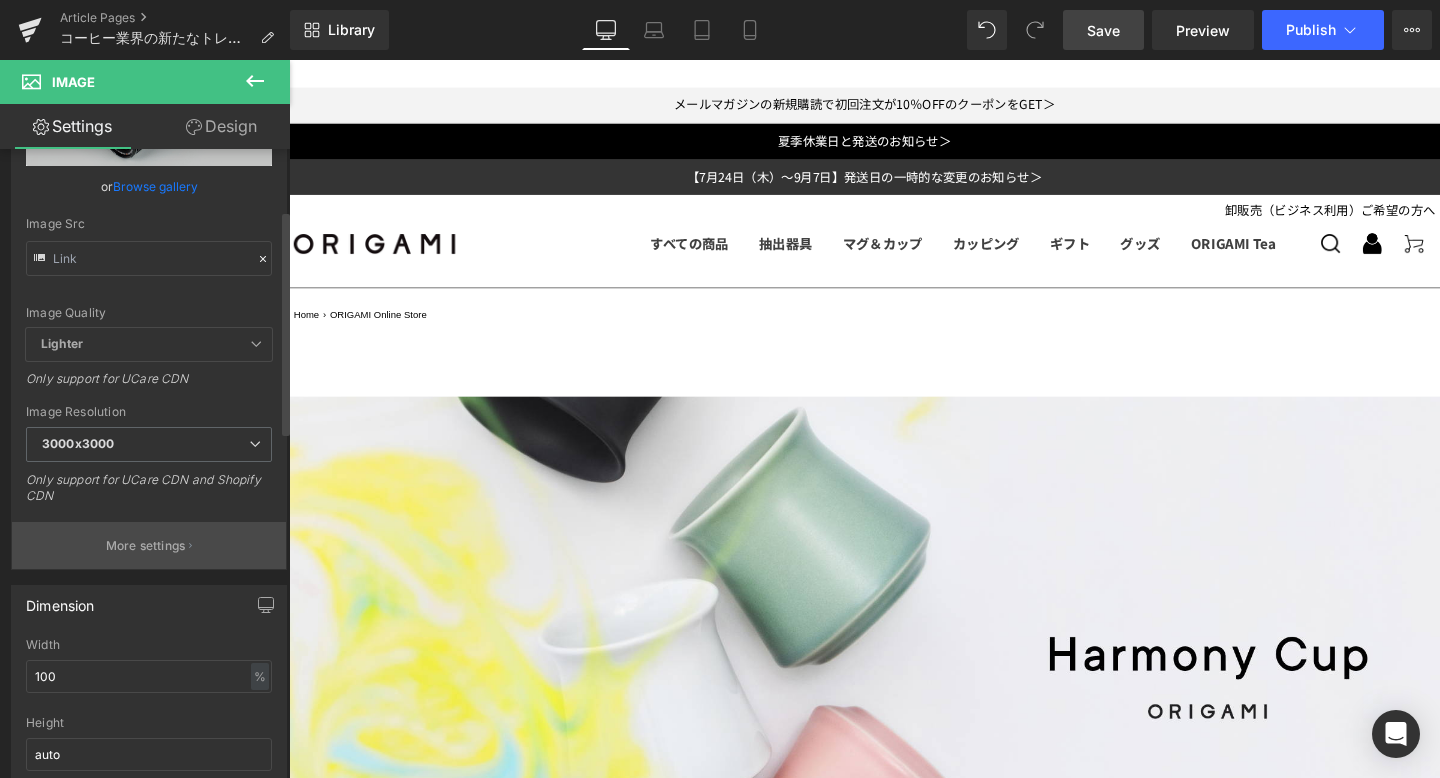 click on "More settings" at bounding box center [146, 546] 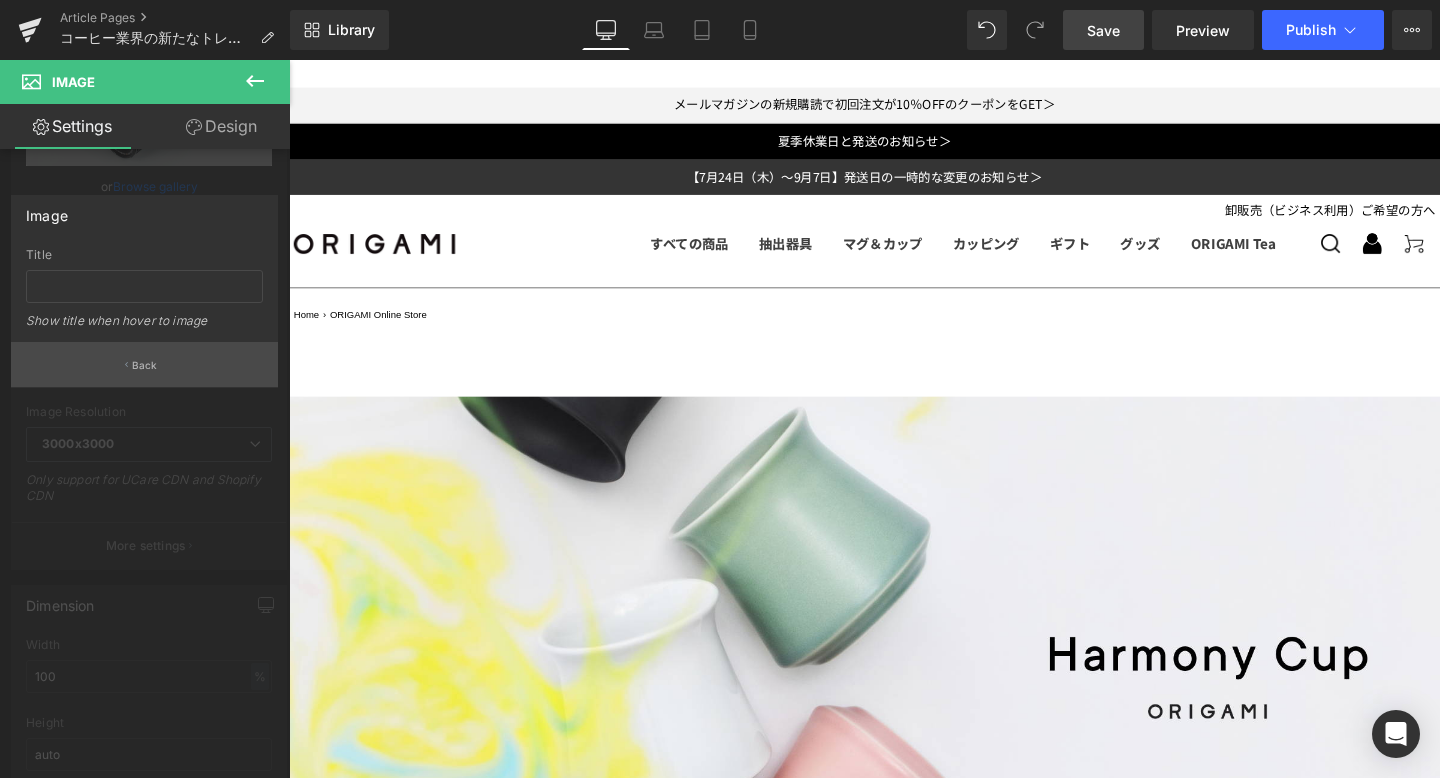 click on "Back" at bounding box center [145, 365] 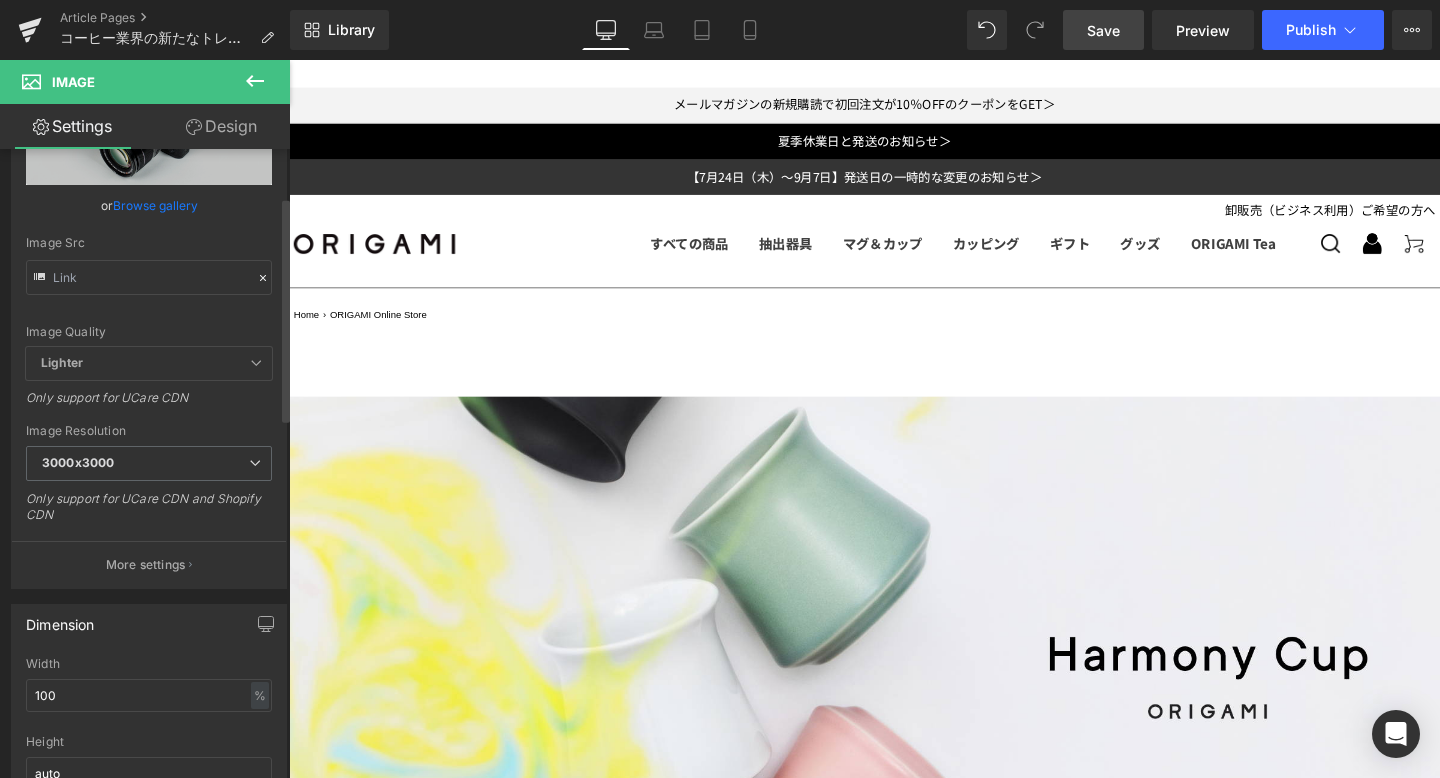 scroll, scrollTop: 329, scrollLeft: 0, axis: vertical 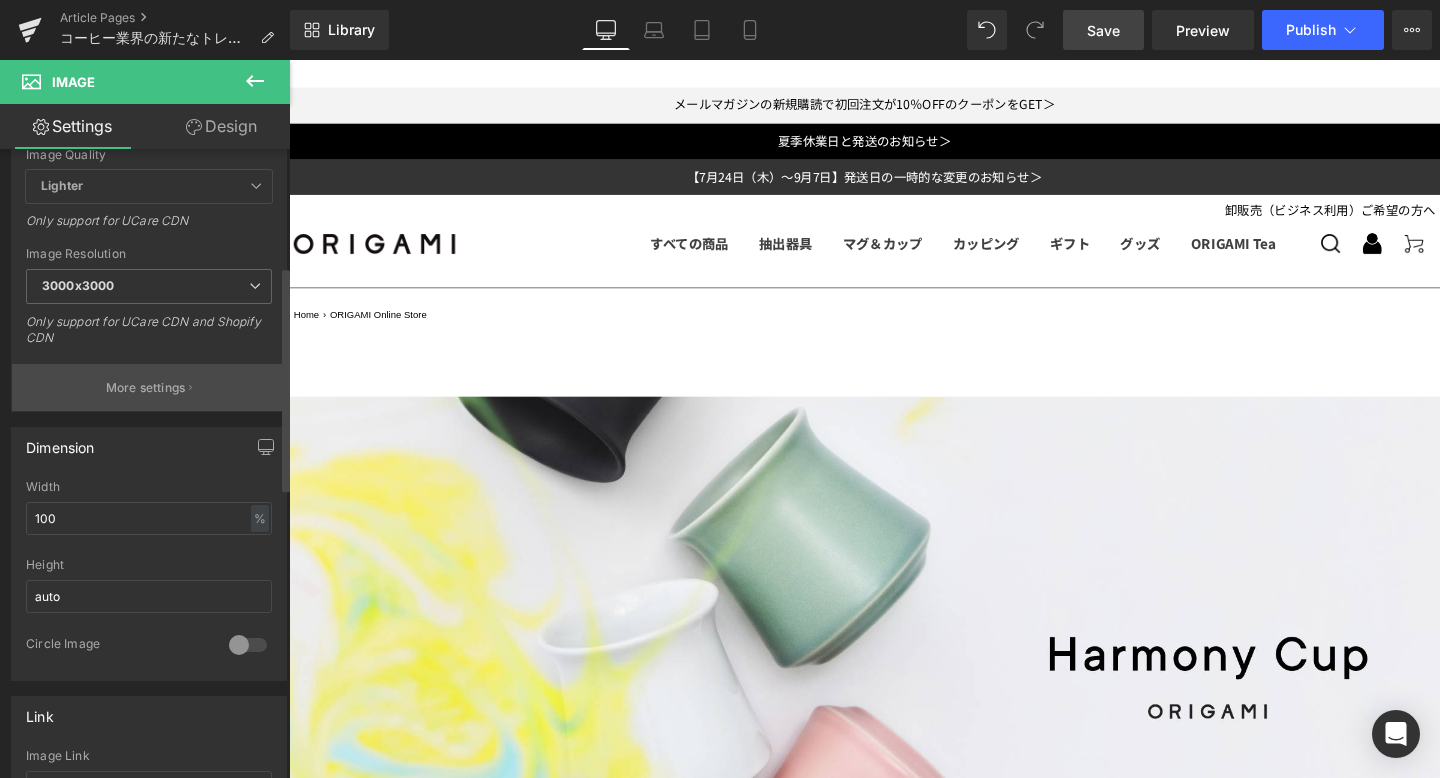 click on "More settings" at bounding box center (146, 388) 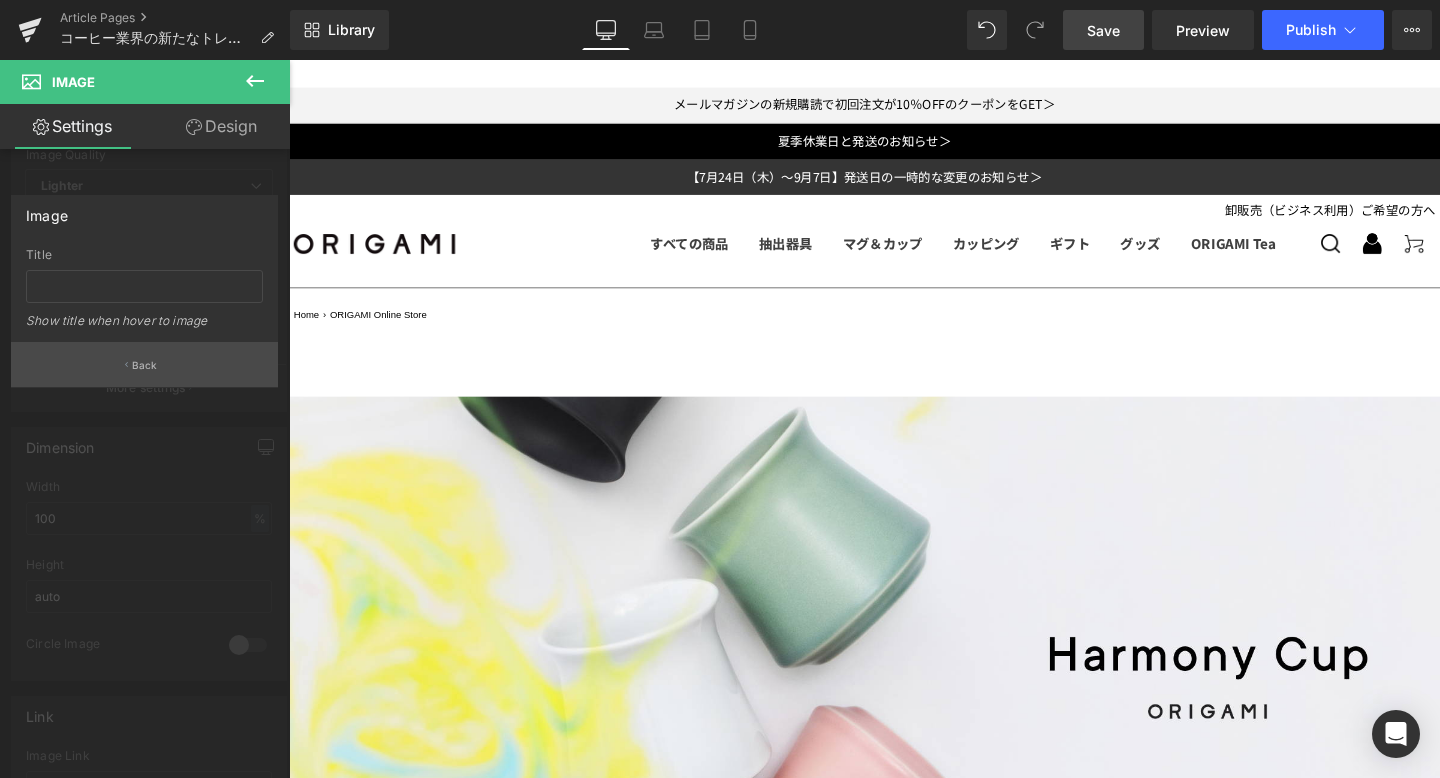click on "Back" at bounding box center [145, 365] 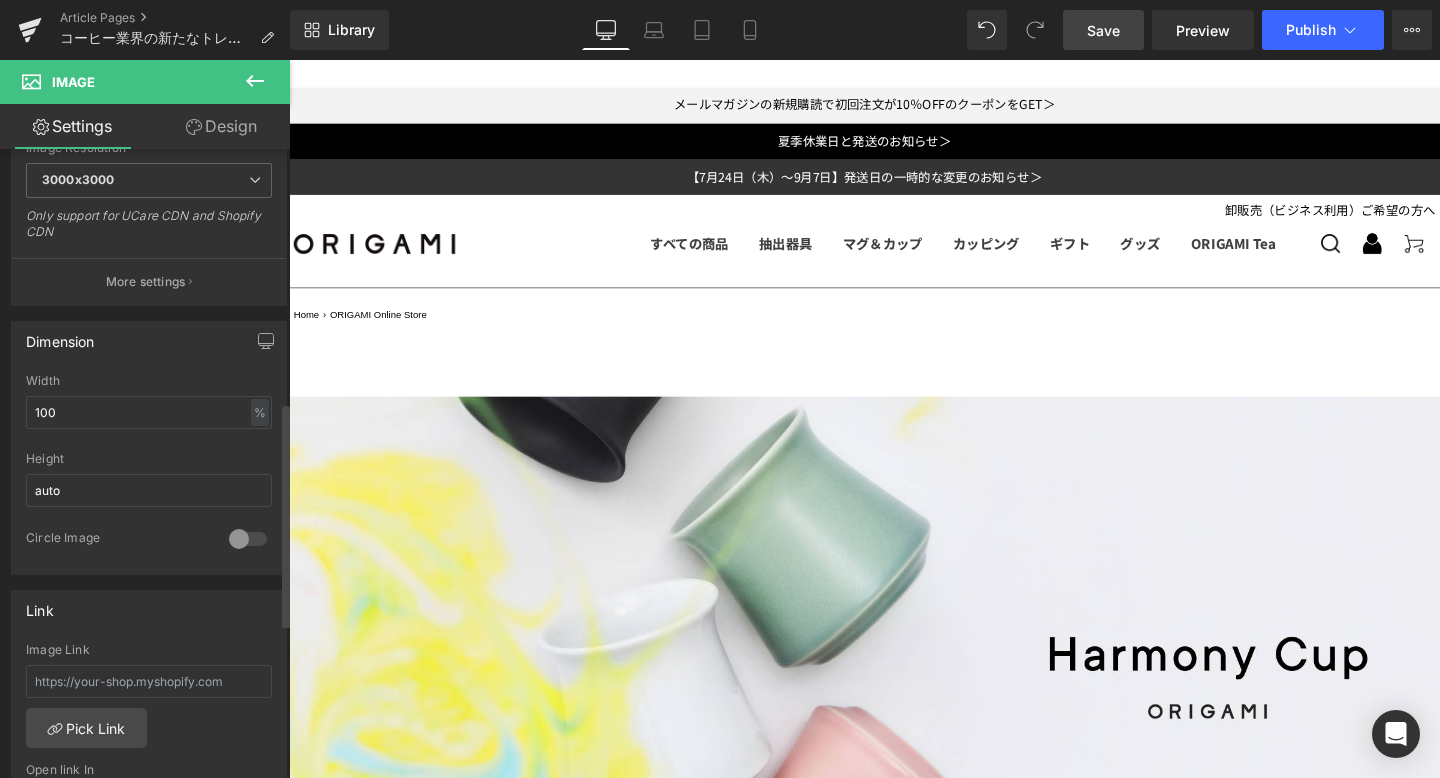 scroll, scrollTop: 0, scrollLeft: 0, axis: both 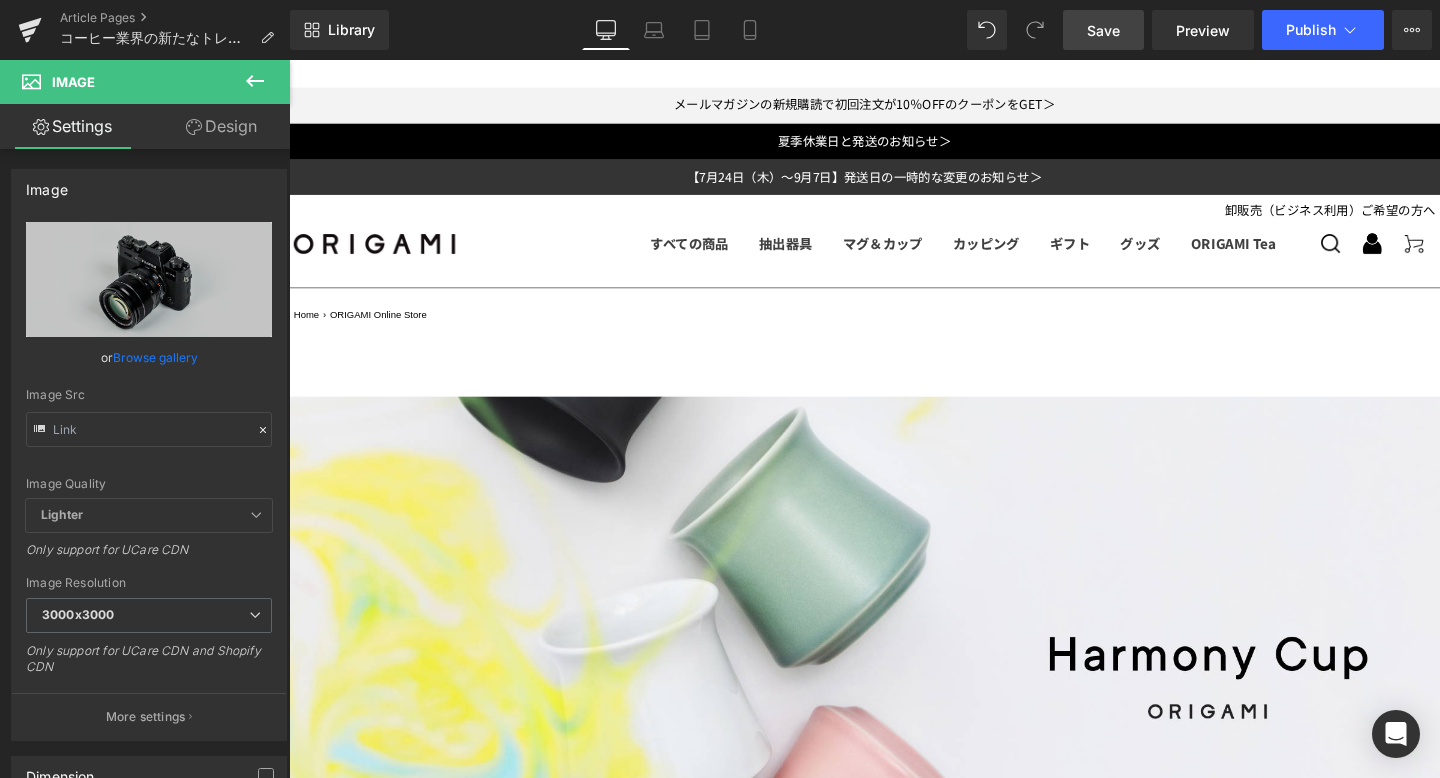 click on "Design" at bounding box center [221, 126] 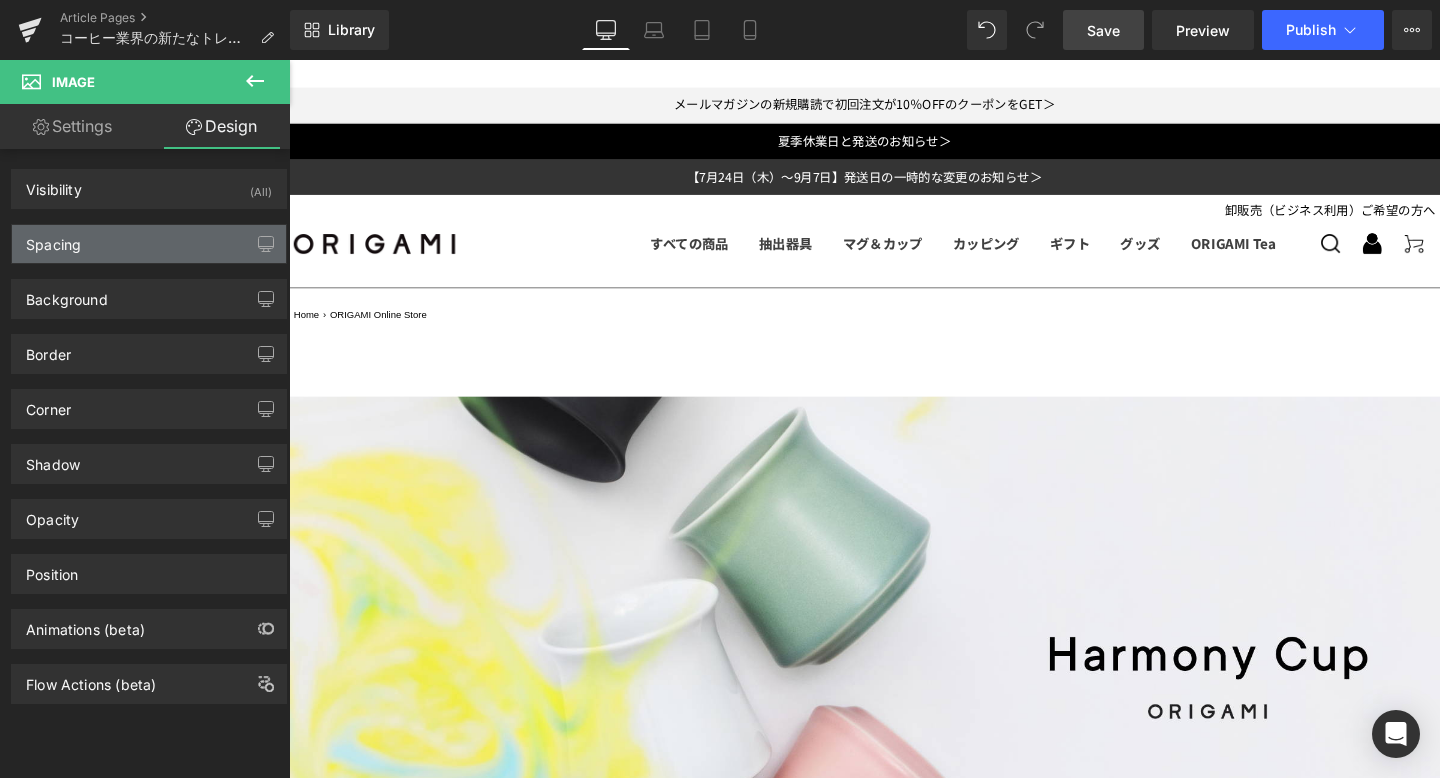 click on "Spacing" at bounding box center [149, 244] 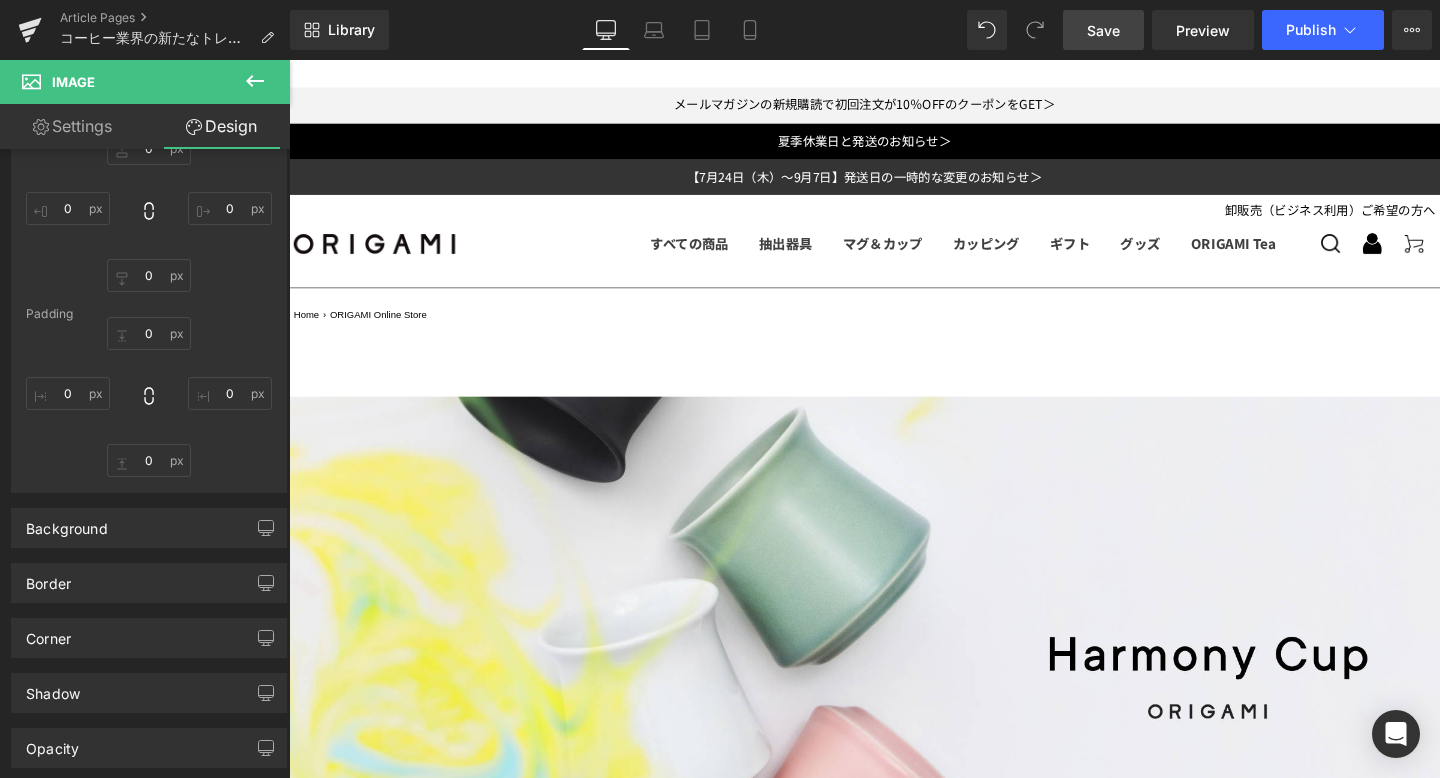 scroll, scrollTop: 191, scrollLeft: 0, axis: vertical 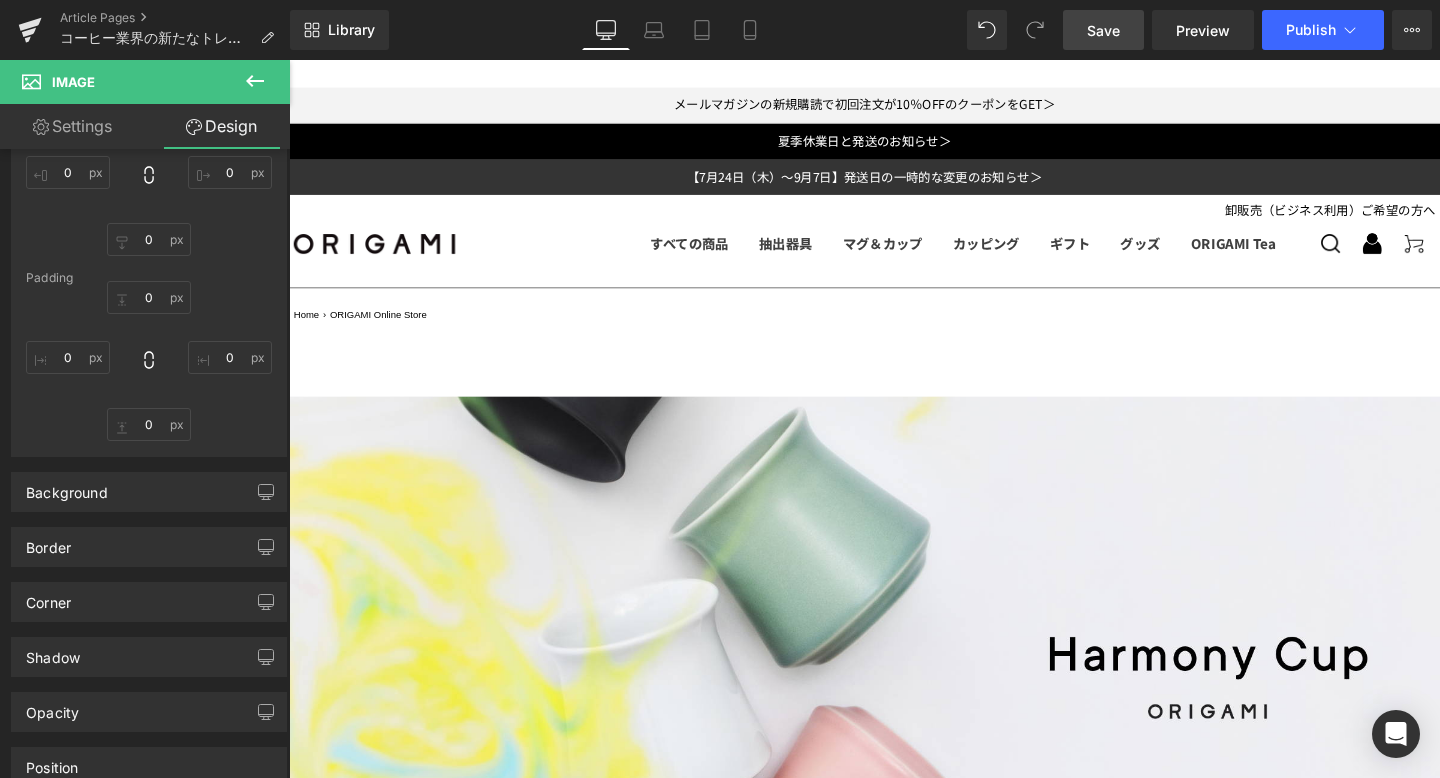click on "Background" at bounding box center [149, 492] 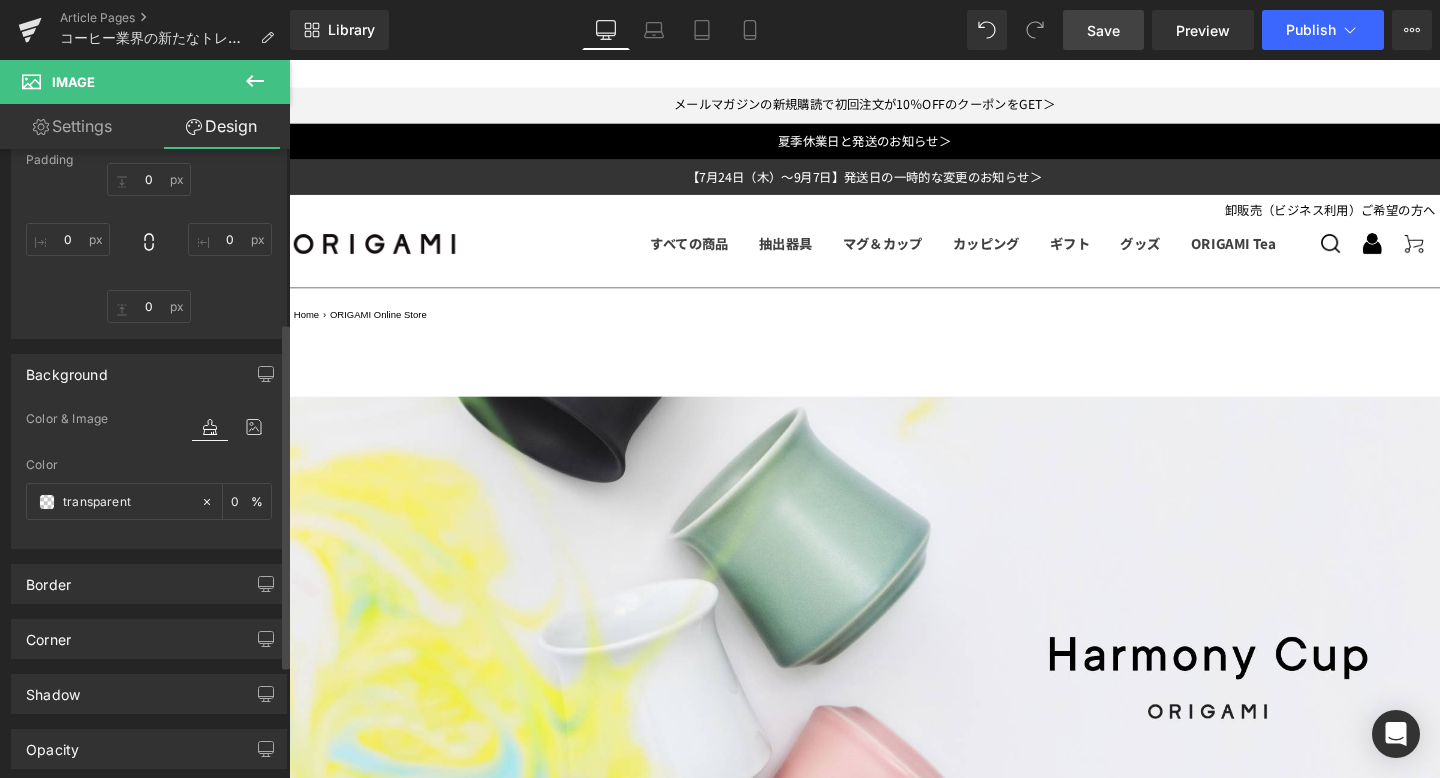 scroll, scrollTop: 319, scrollLeft: 0, axis: vertical 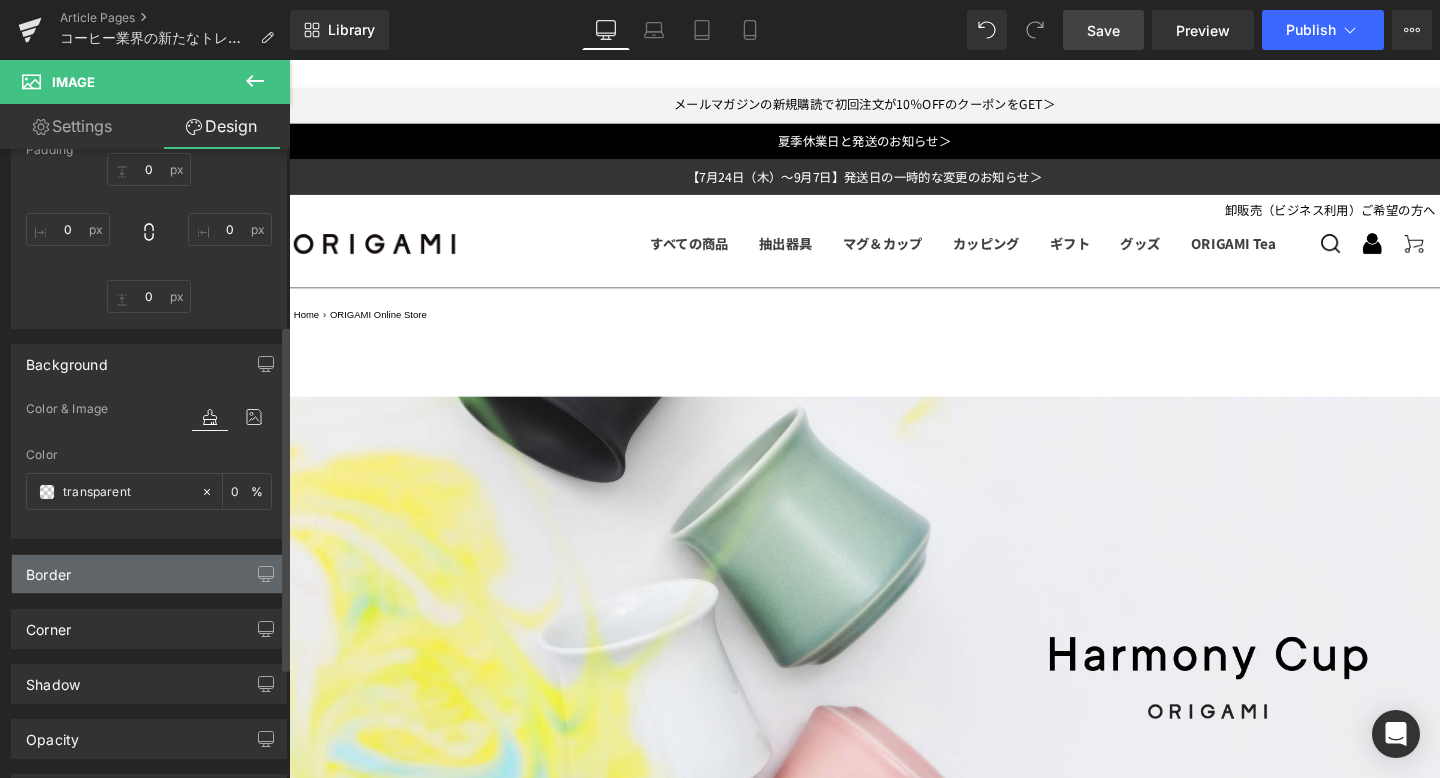 click on "Border" at bounding box center [149, 574] 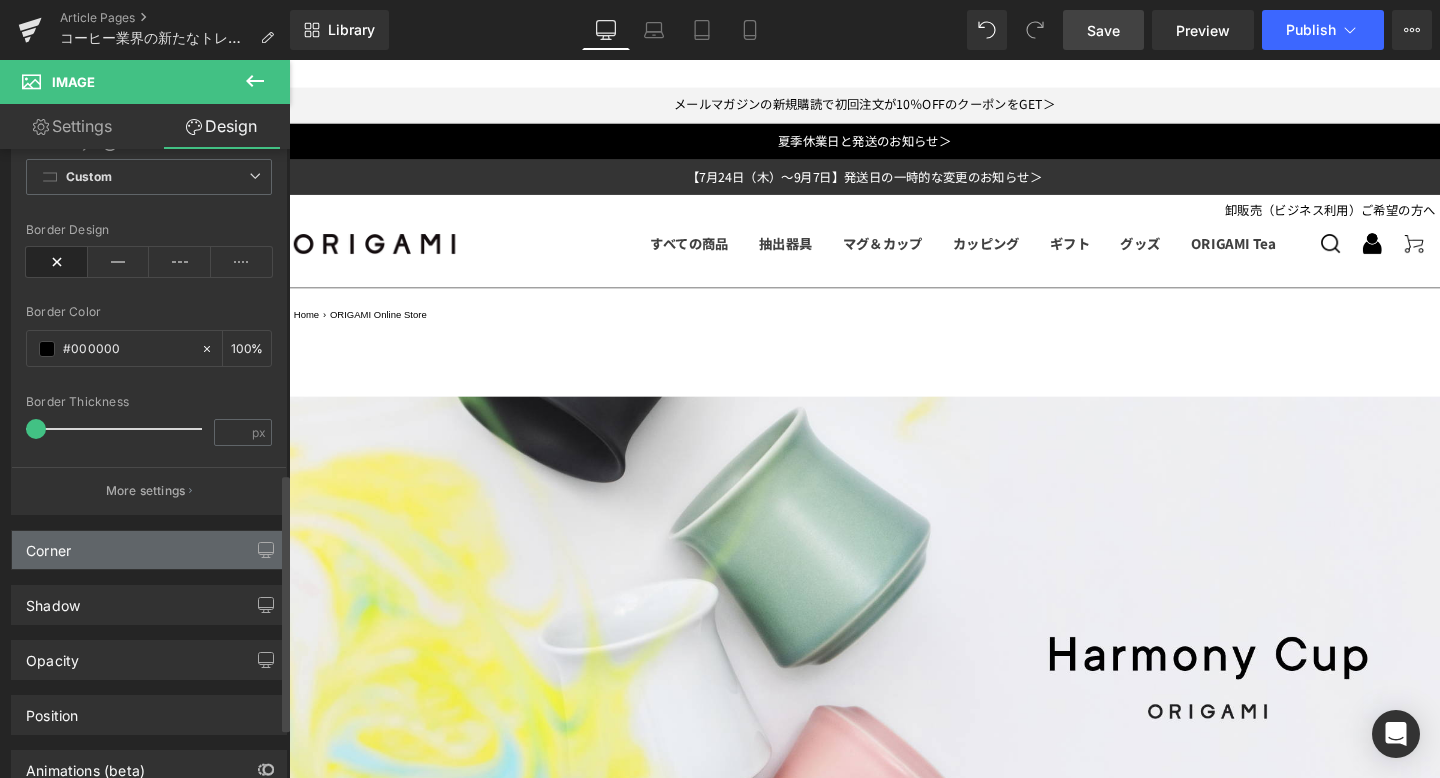 scroll, scrollTop: 792, scrollLeft: 0, axis: vertical 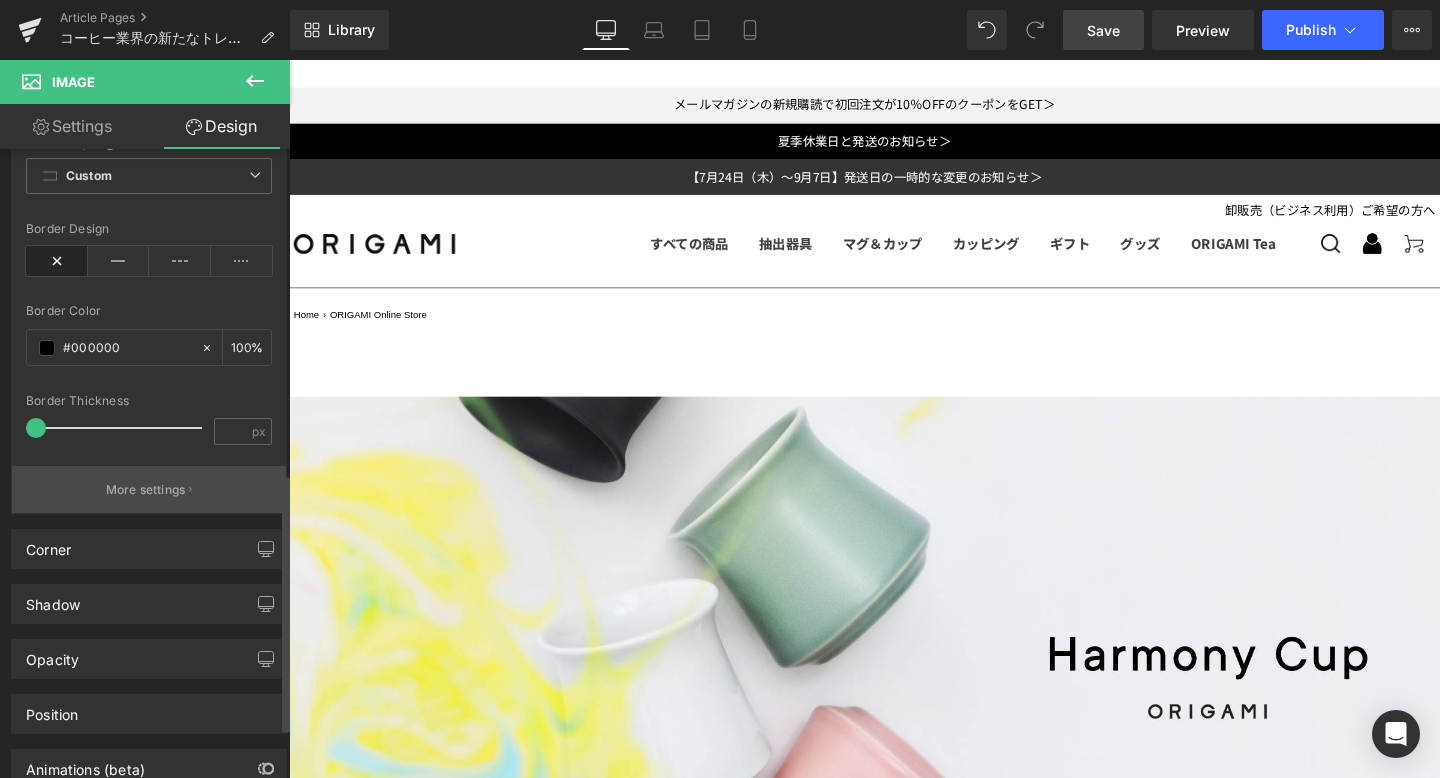click on "More settings" at bounding box center (146, 490) 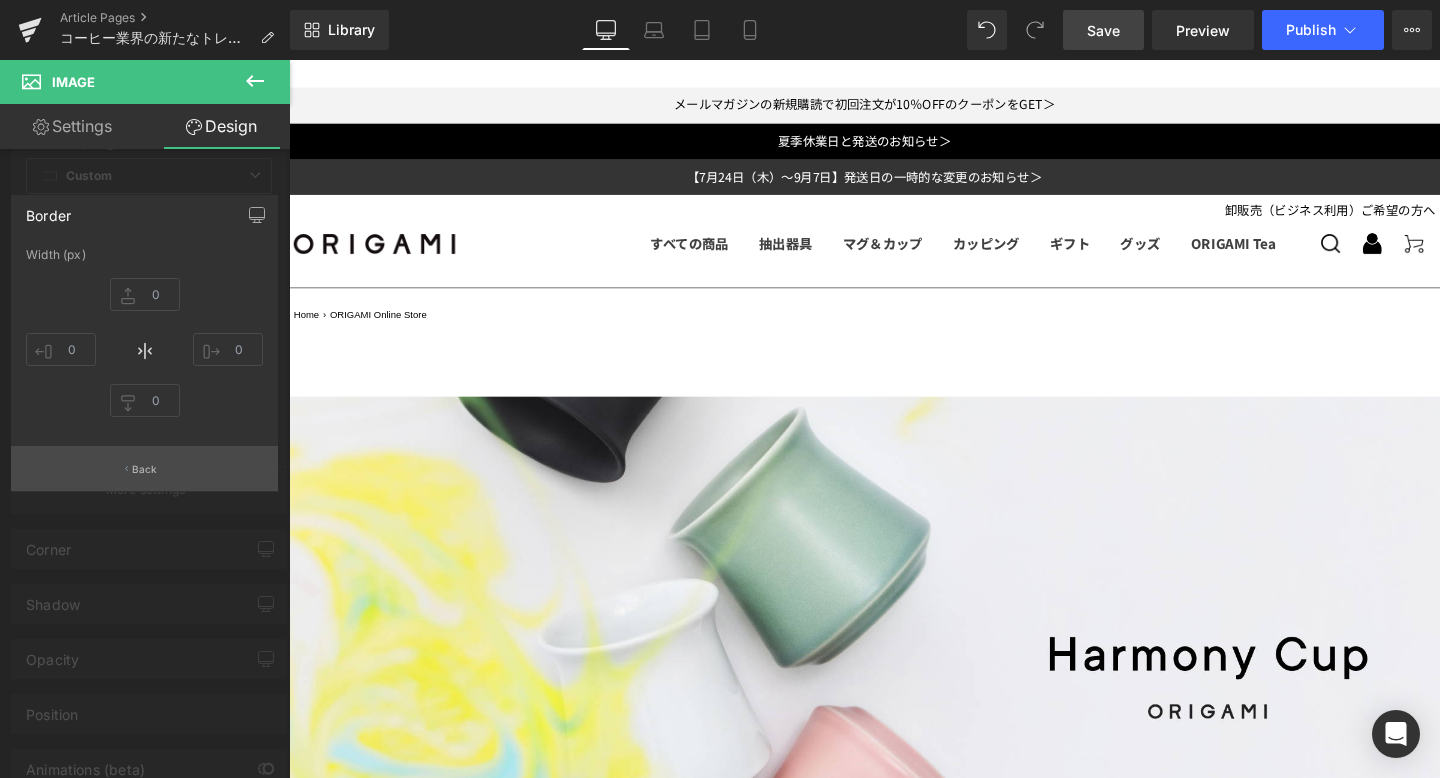 click on "Back" at bounding box center (145, 469) 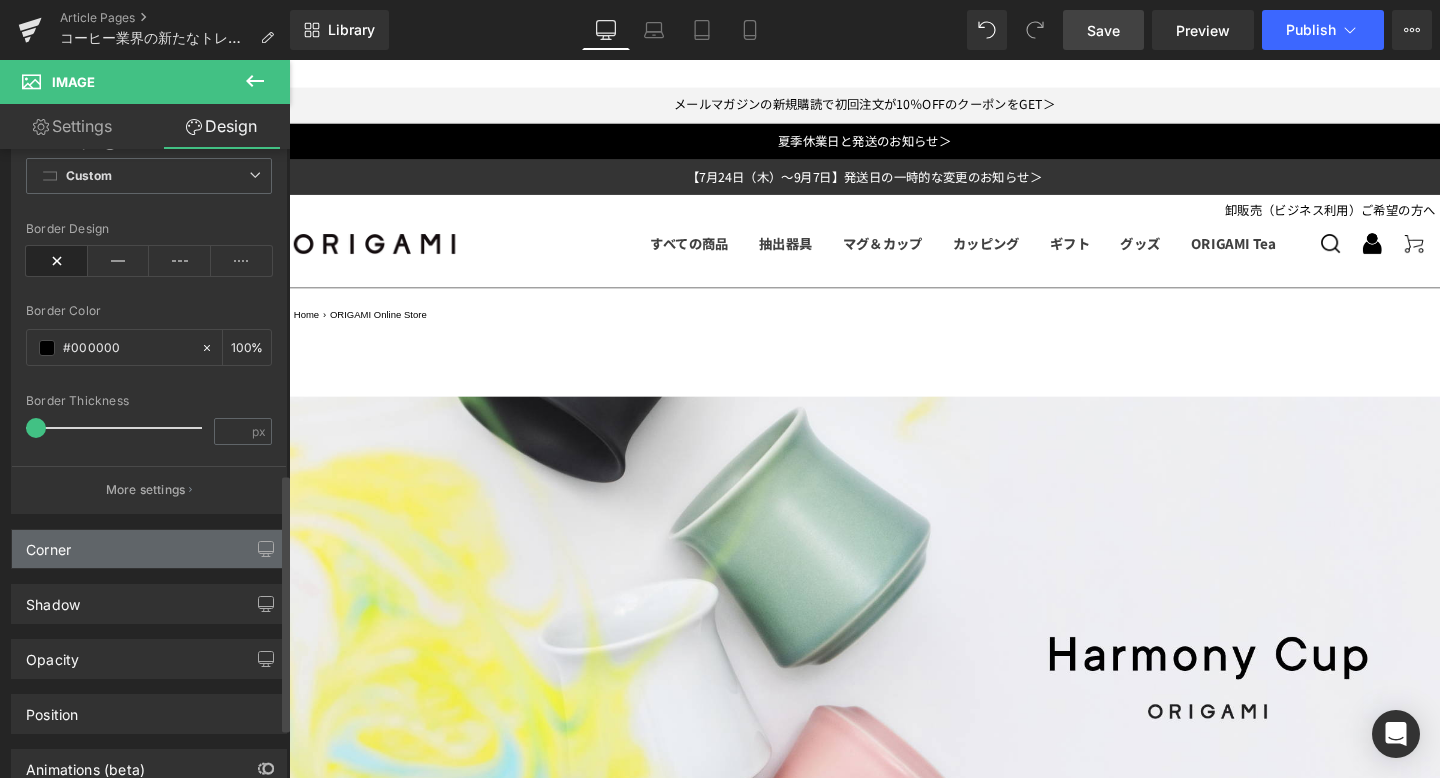 click on "Corner" at bounding box center [149, 549] 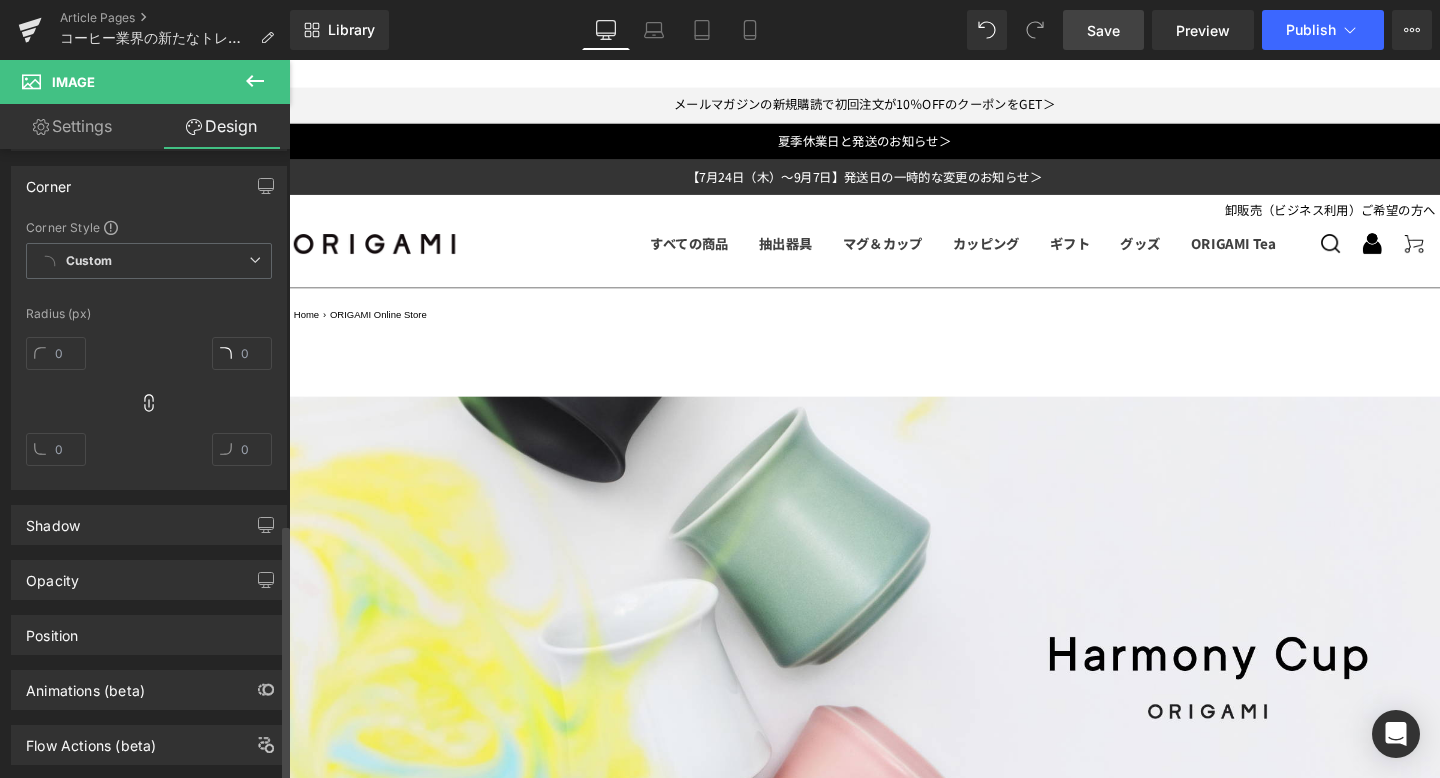 scroll, scrollTop: 1199, scrollLeft: 0, axis: vertical 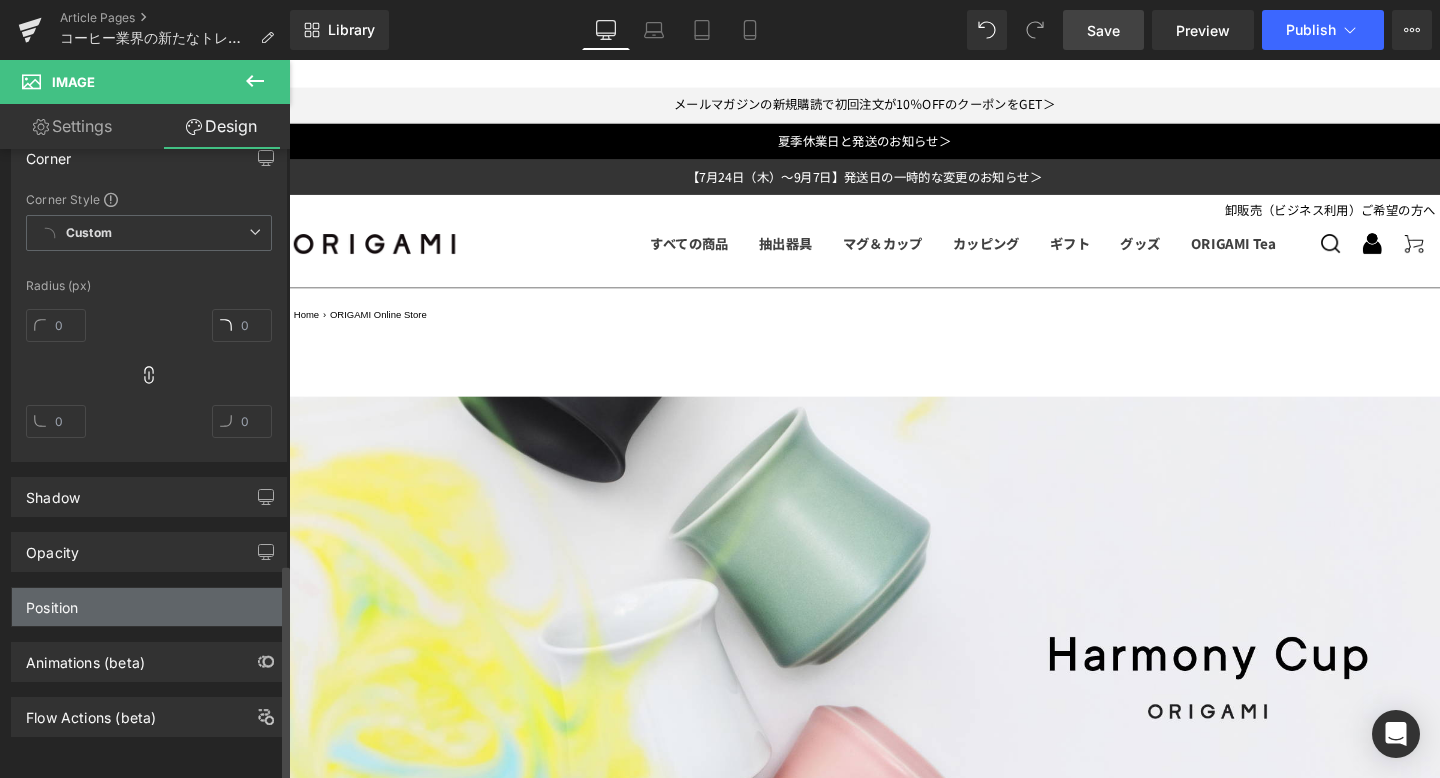 click on "Position" at bounding box center [149, 607] 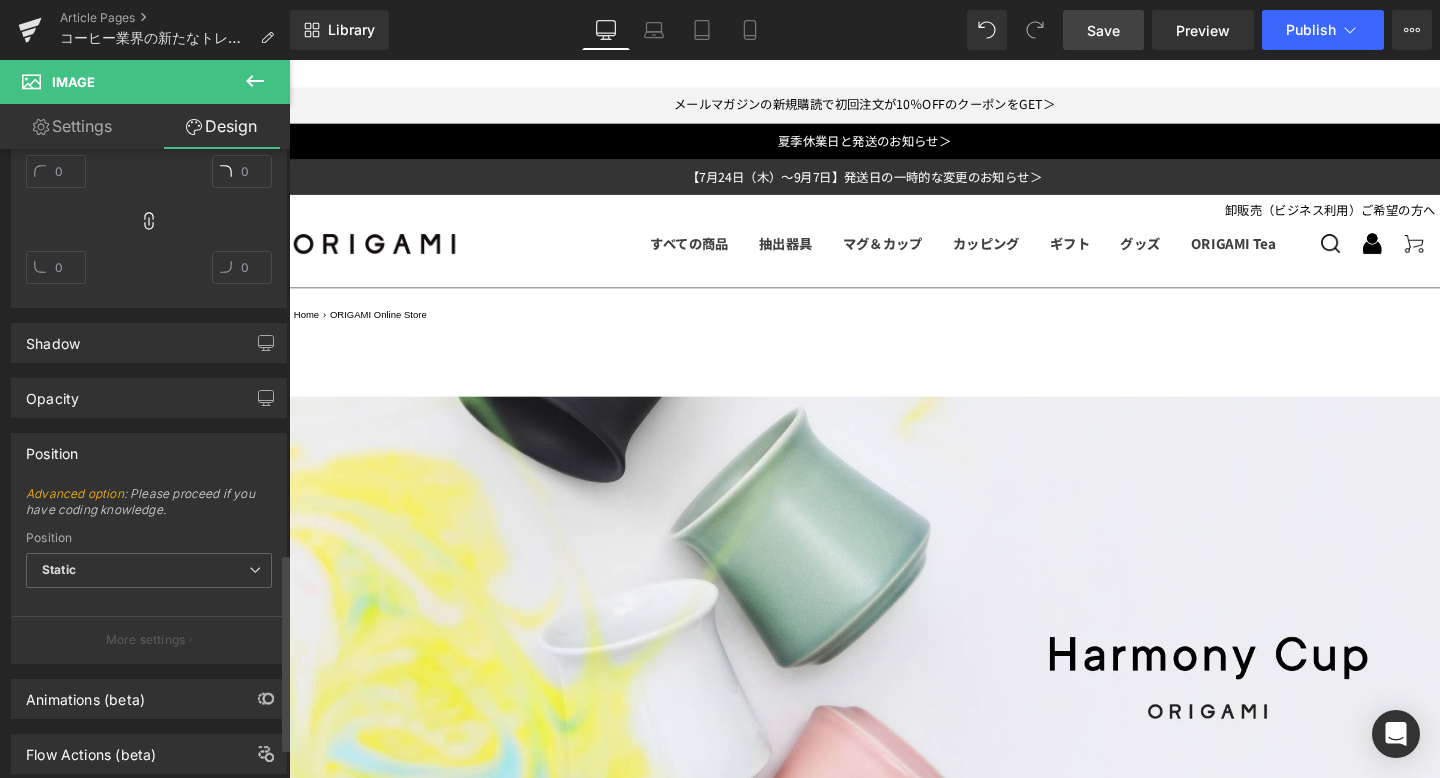 scroll, scrollTop: 1390, scrollLeft: 0, axis: vertical 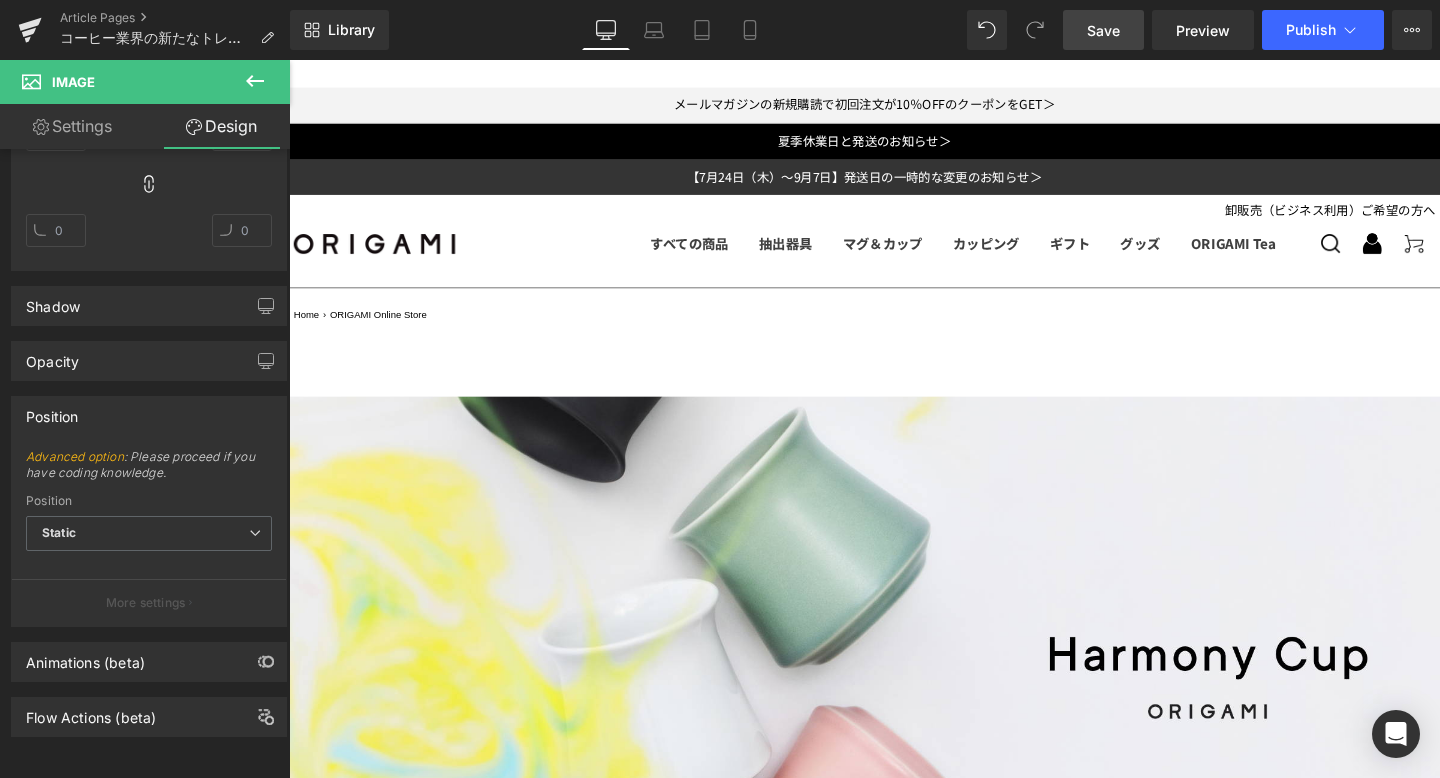 click on "Settings" at bounding box center [72, 126] 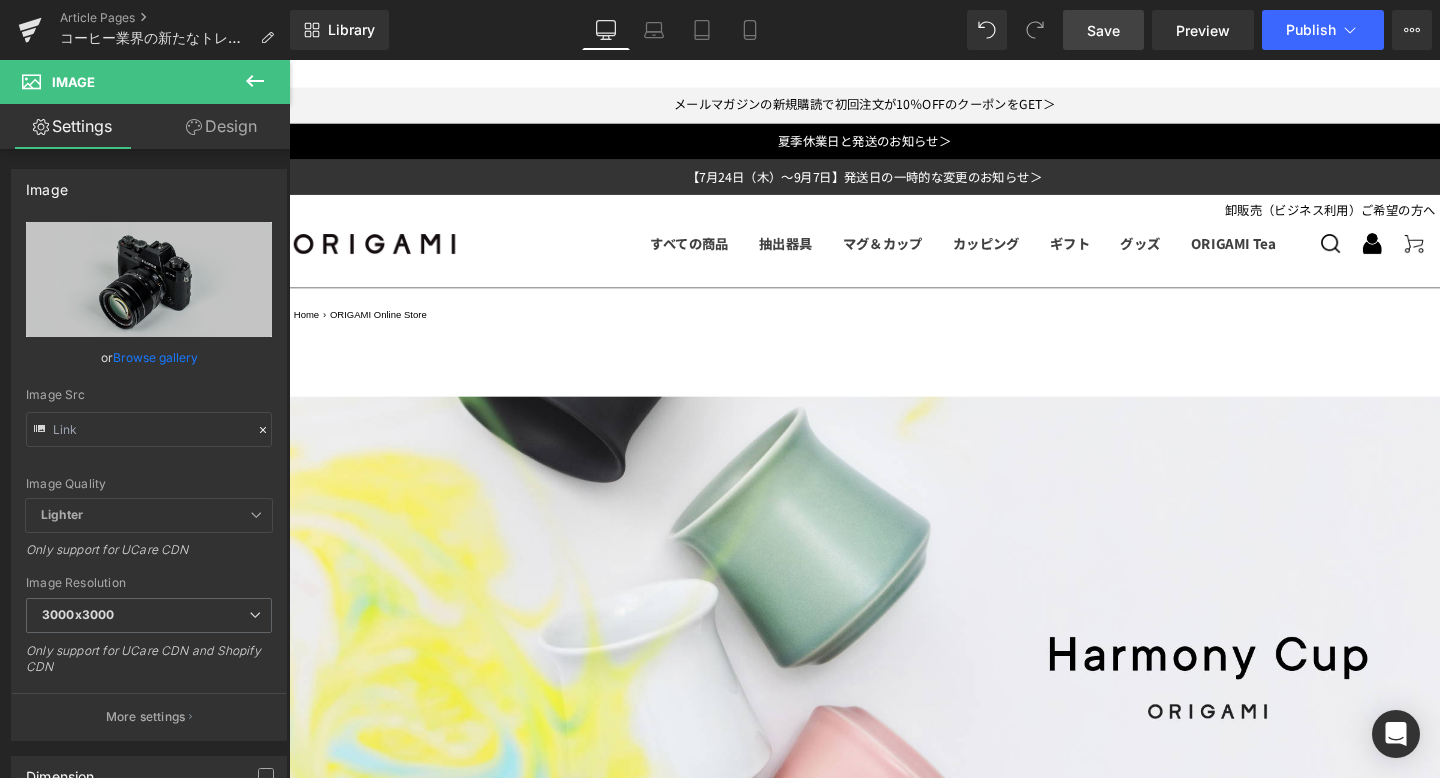 click 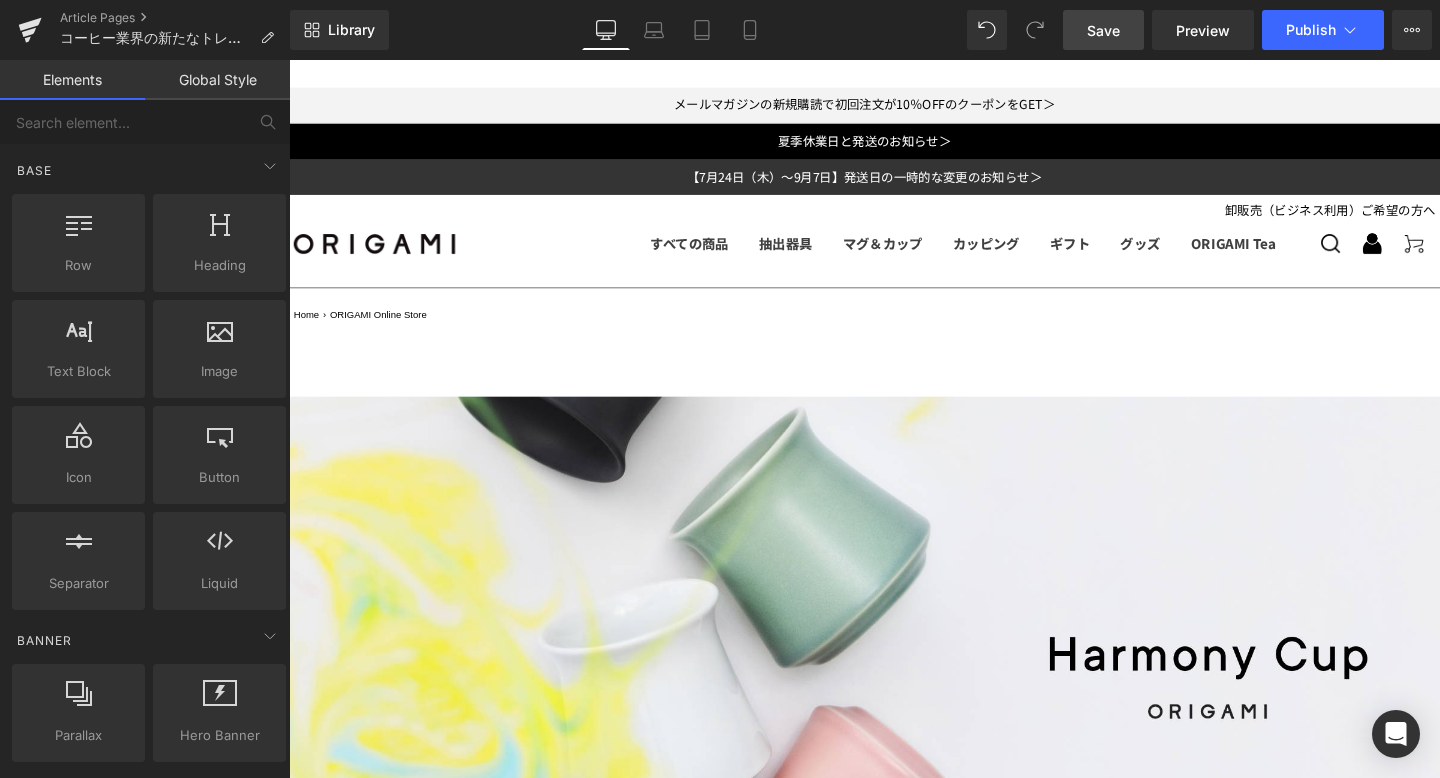 scroll, scrollTop: 5645, scrollLeft: 0, axis: vertical 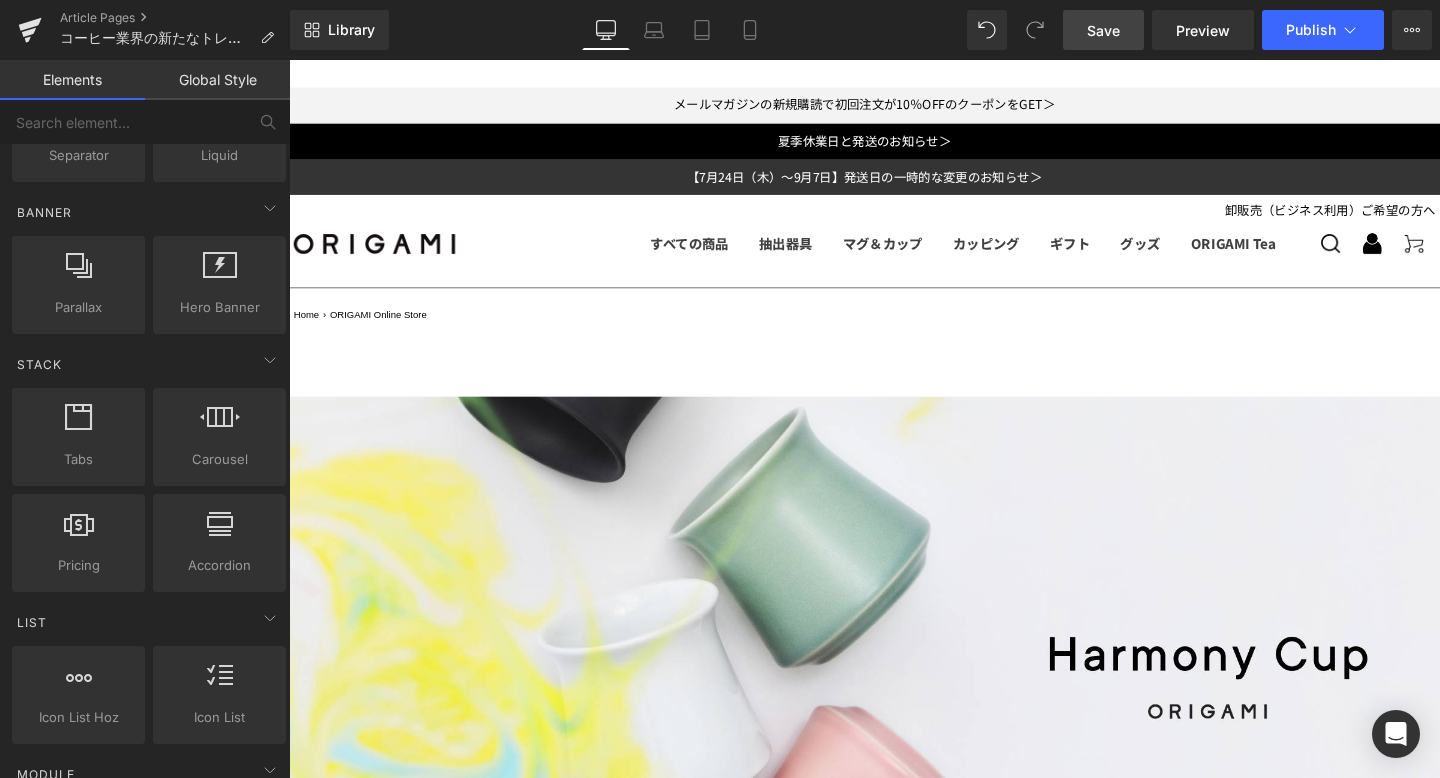 click 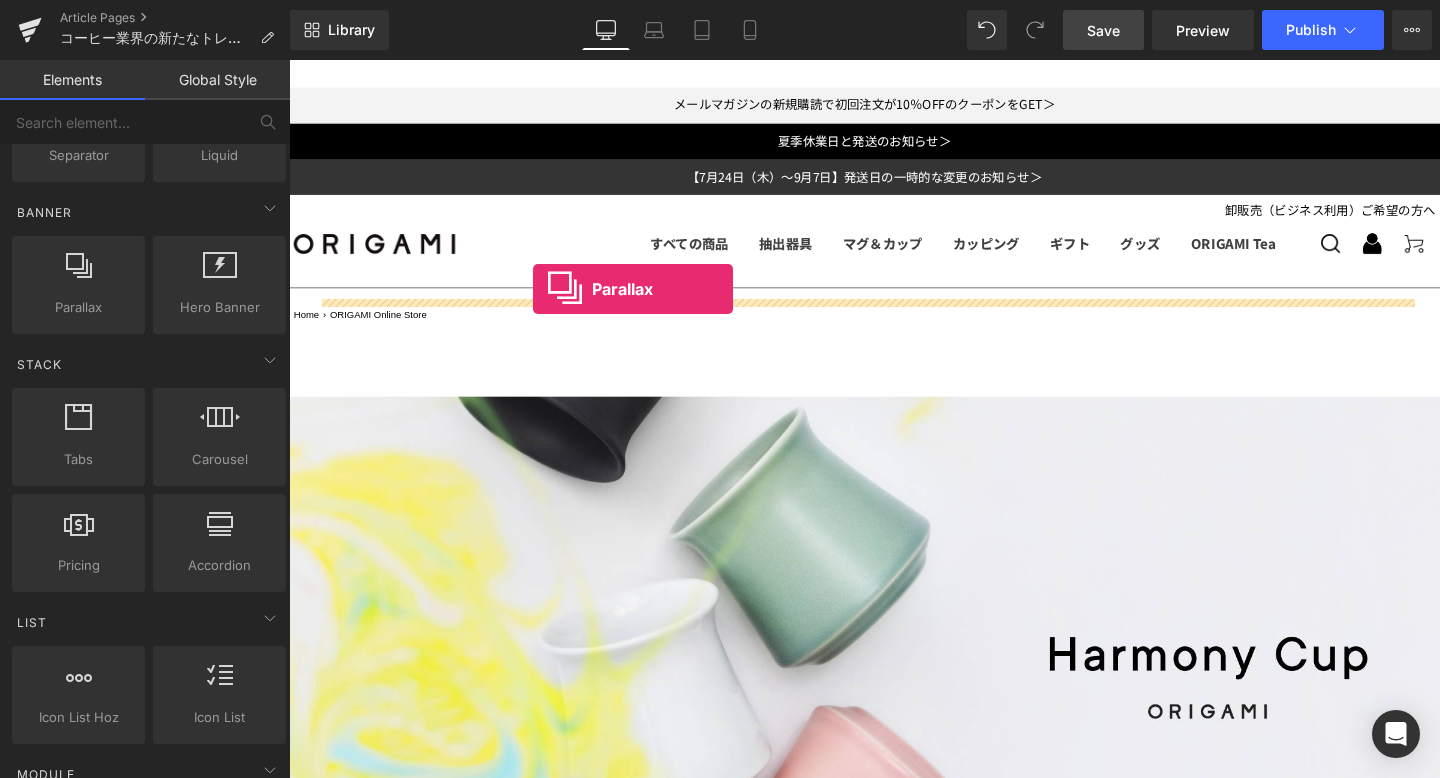 drag, startPoint x: 389, startPoint y: 363, endPoint x: 544, endPoint y: 295, distance: 169.26016 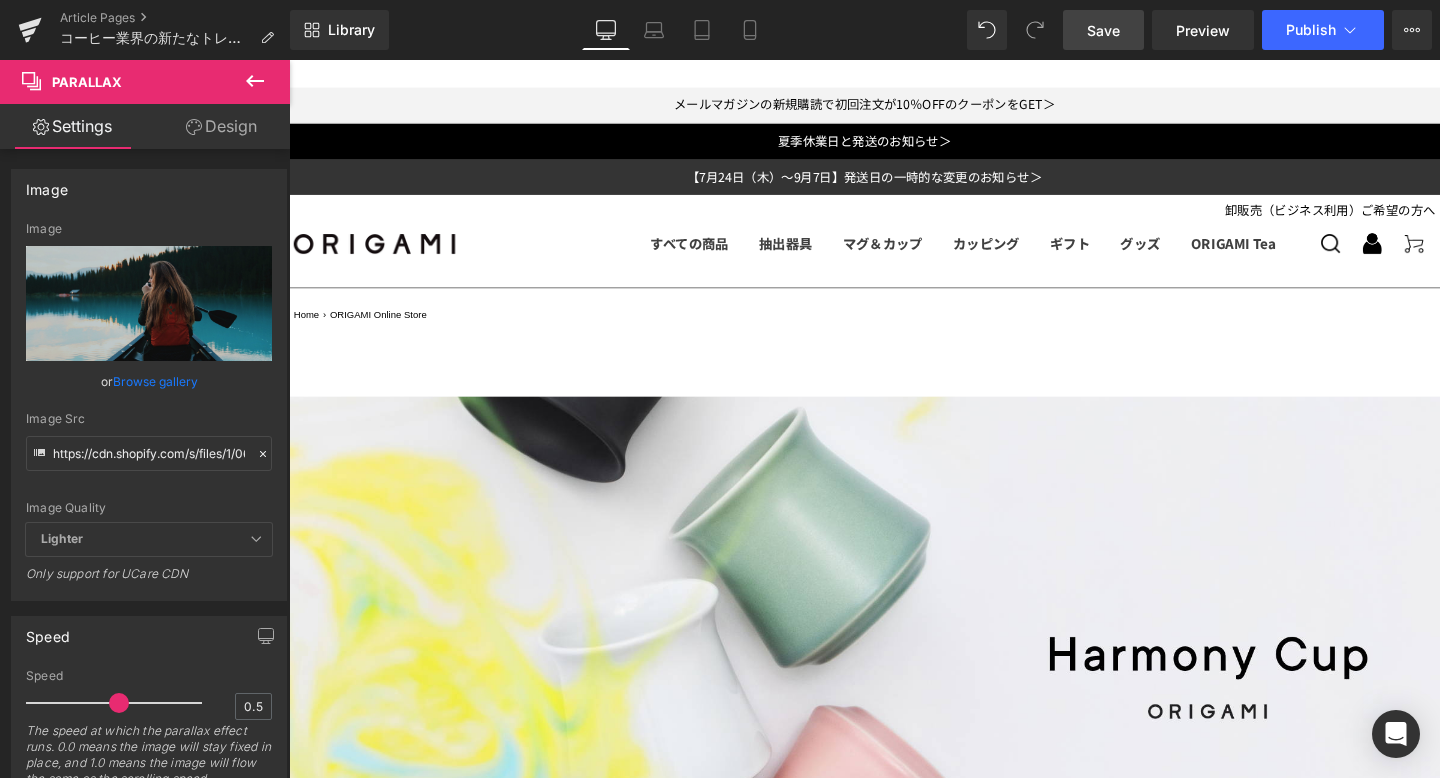 scroll, scrollTop: 5443, scrollLeft: 0, axis: vertical 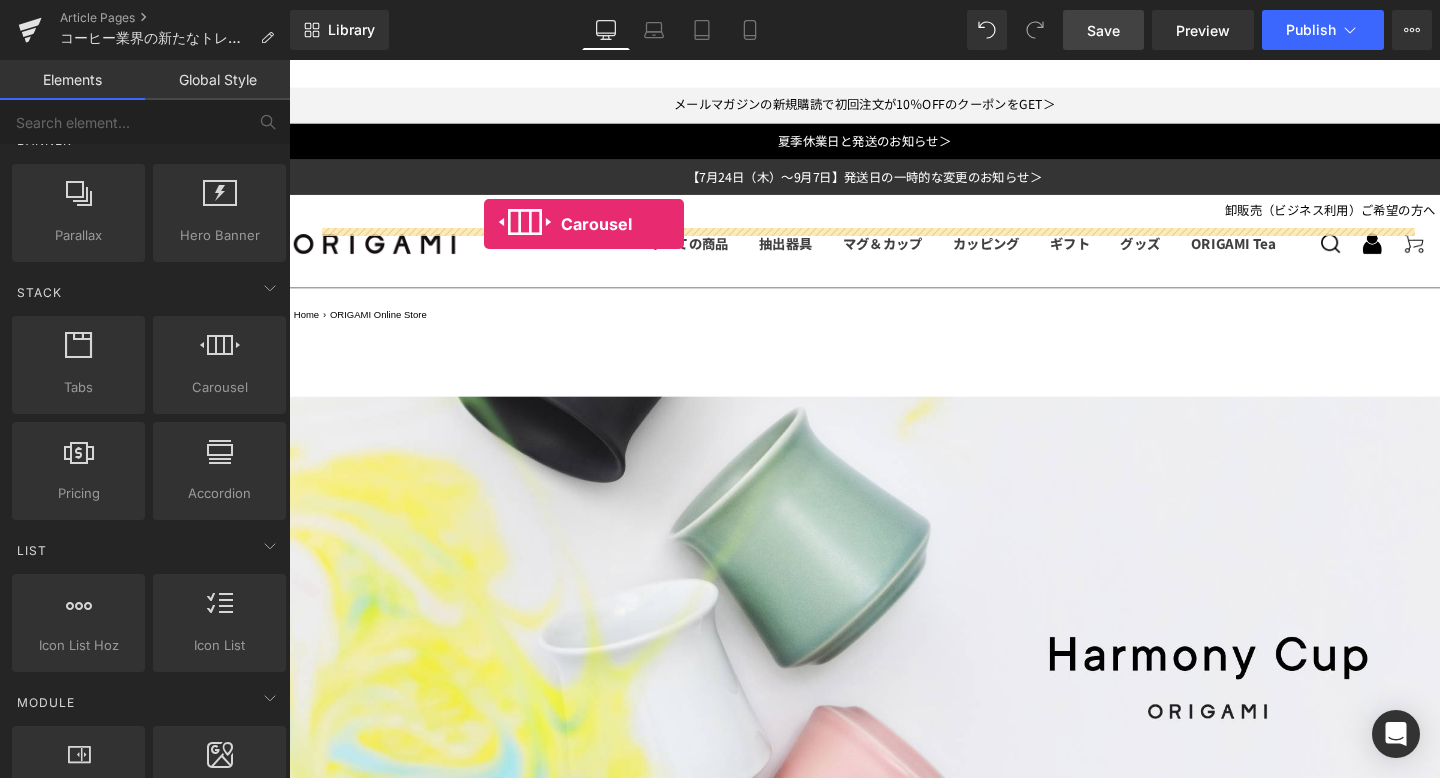 drag, startPoint x: 507, startPoint y: 417, endPoint x: 494, endPoint y: 232, distance: 185.45619 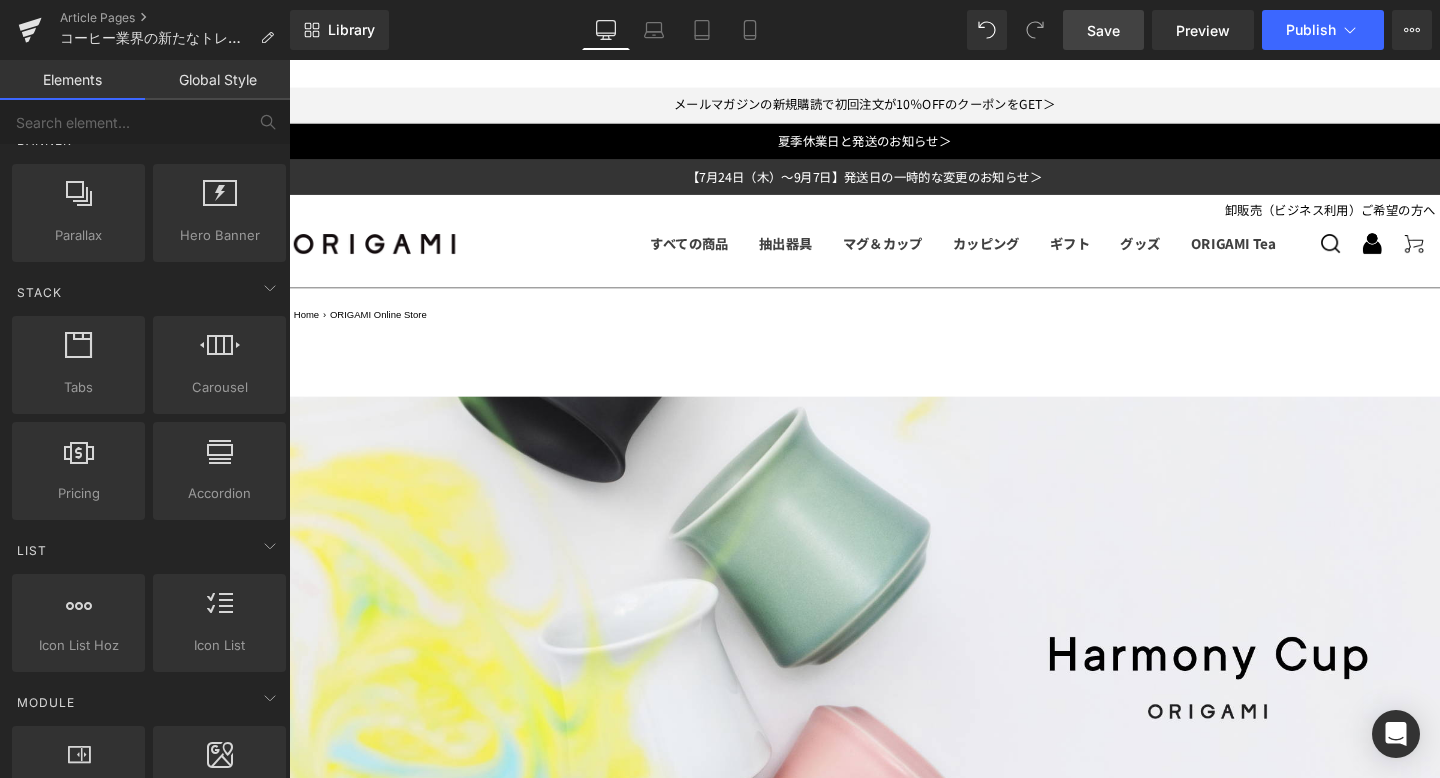 click at bounding box center (509, 5735) 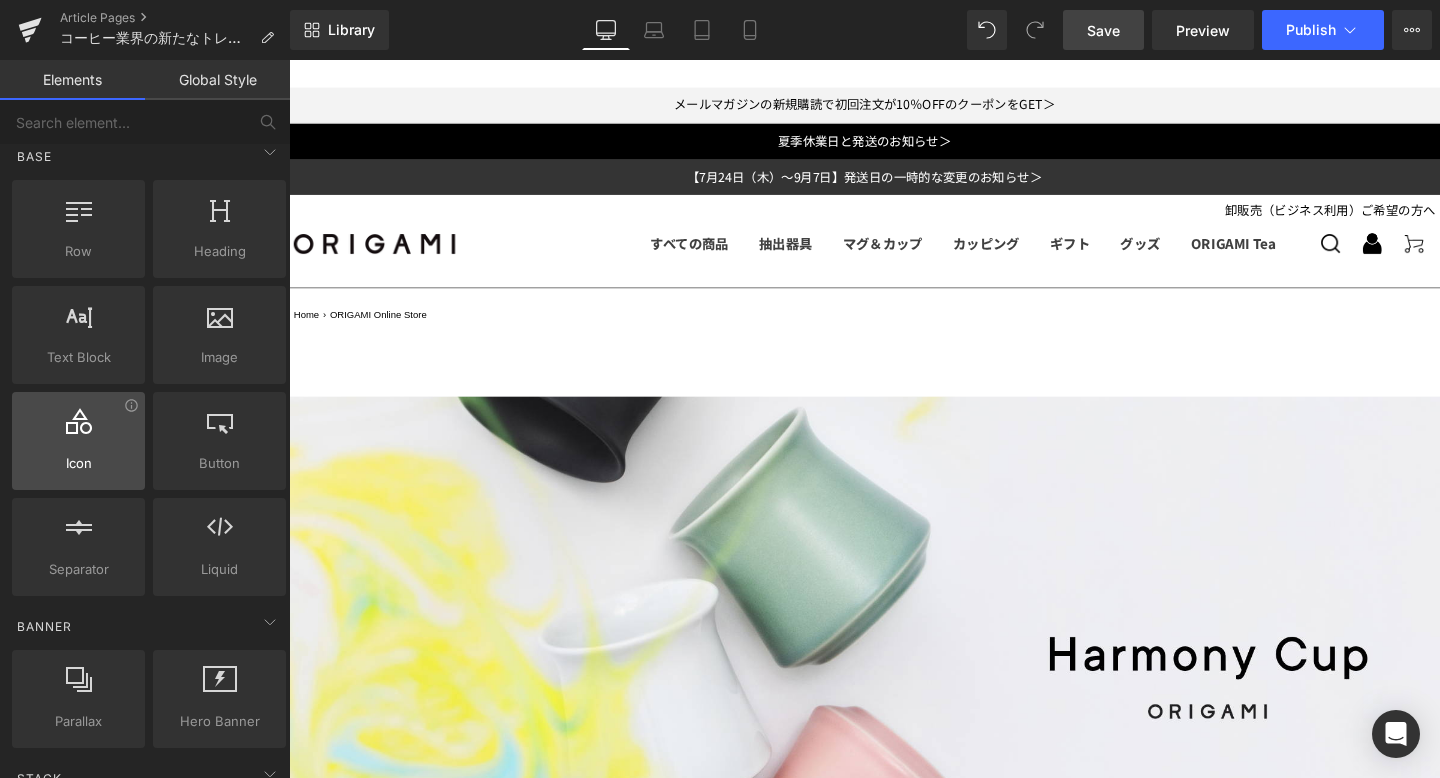 scroll, scrollTop: 0, scrollLeft: 0, axis: both 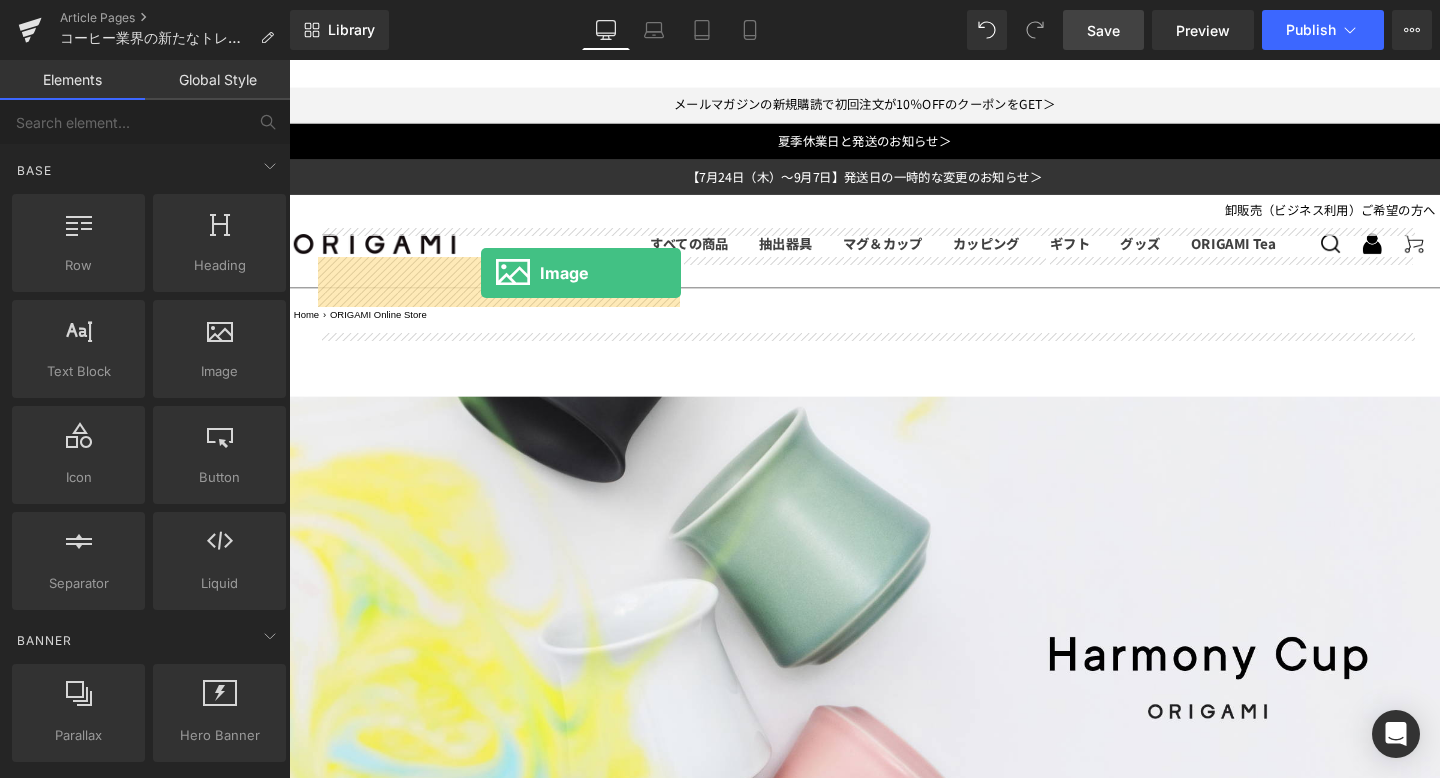 drag, startPoint x: 524, startPoint y: 407, endPoint x: 491, endPoint y: 284, distance: 127.349915 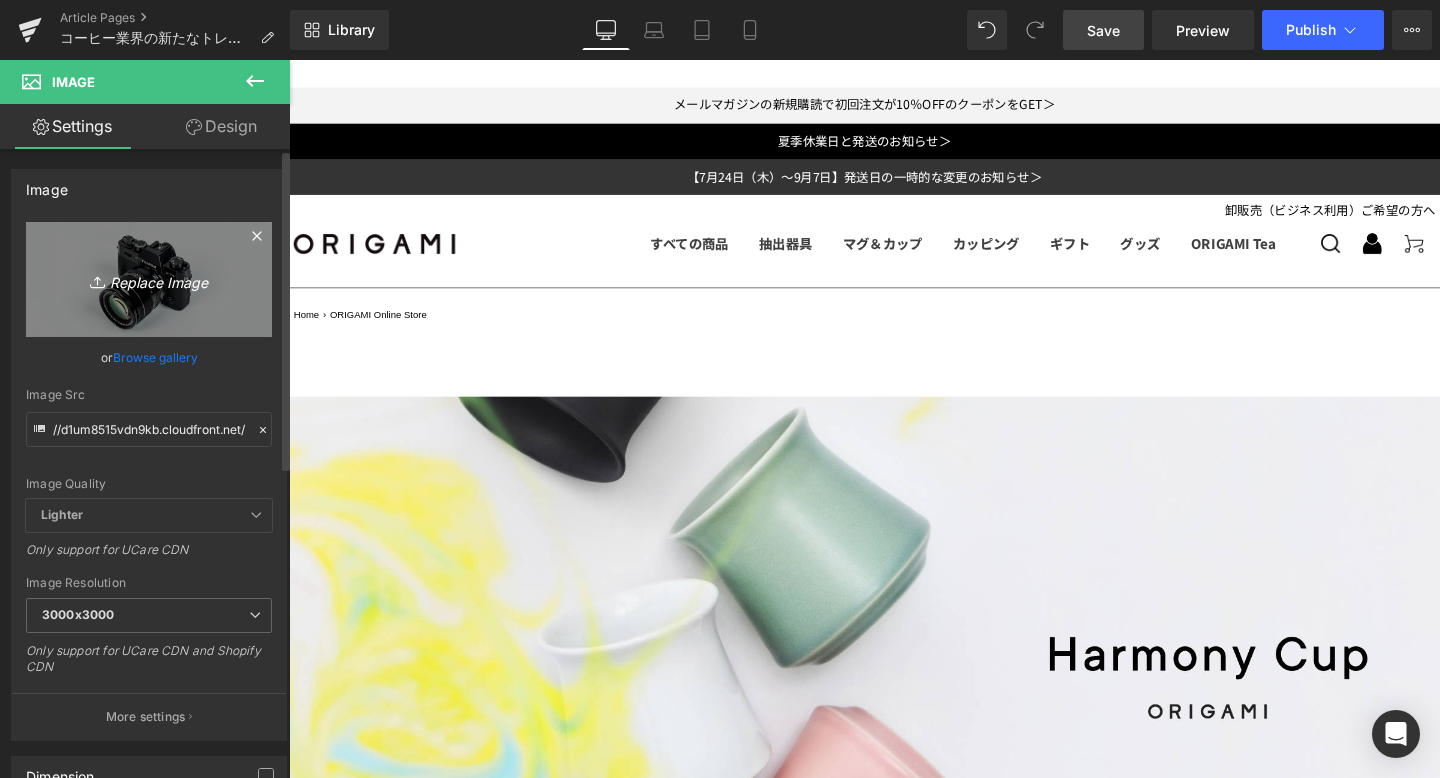 drag, startPoint x: 210, startPoint y: 354, endPoint x: 182, endPoint y: 313, distance: 49.648766 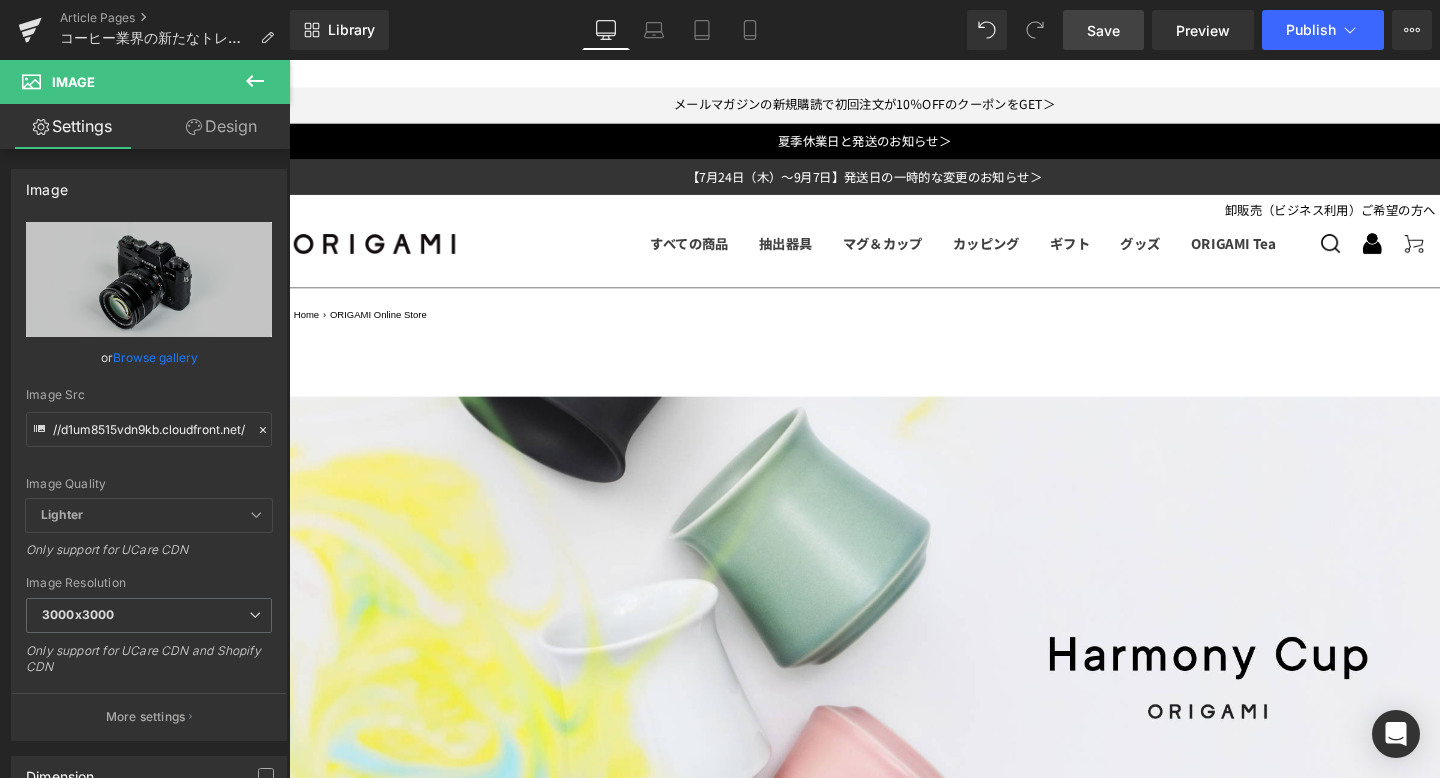 click 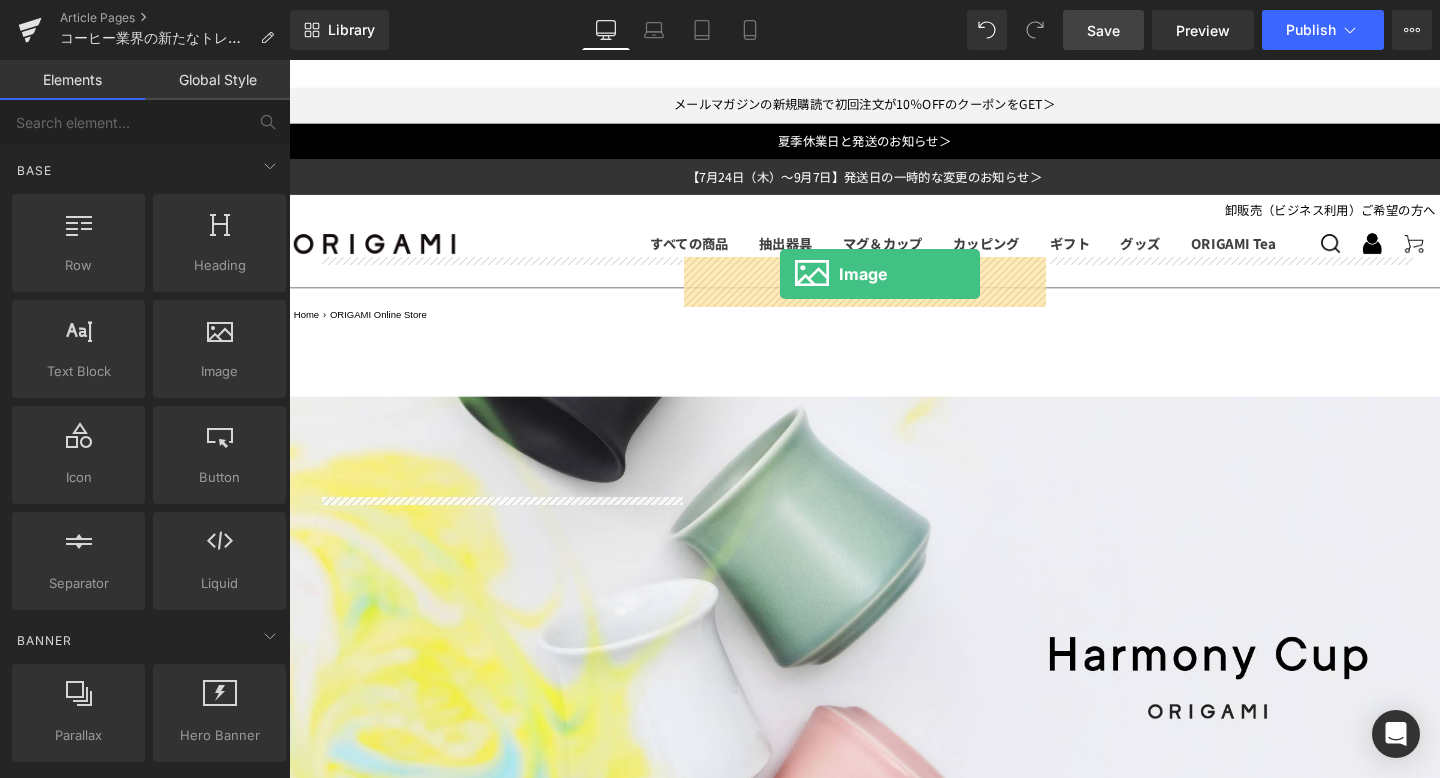 drag, startPoint x: 495, startPoint y: 406, endPoint x: 805, endPoint y: 279, distance: 335.00598 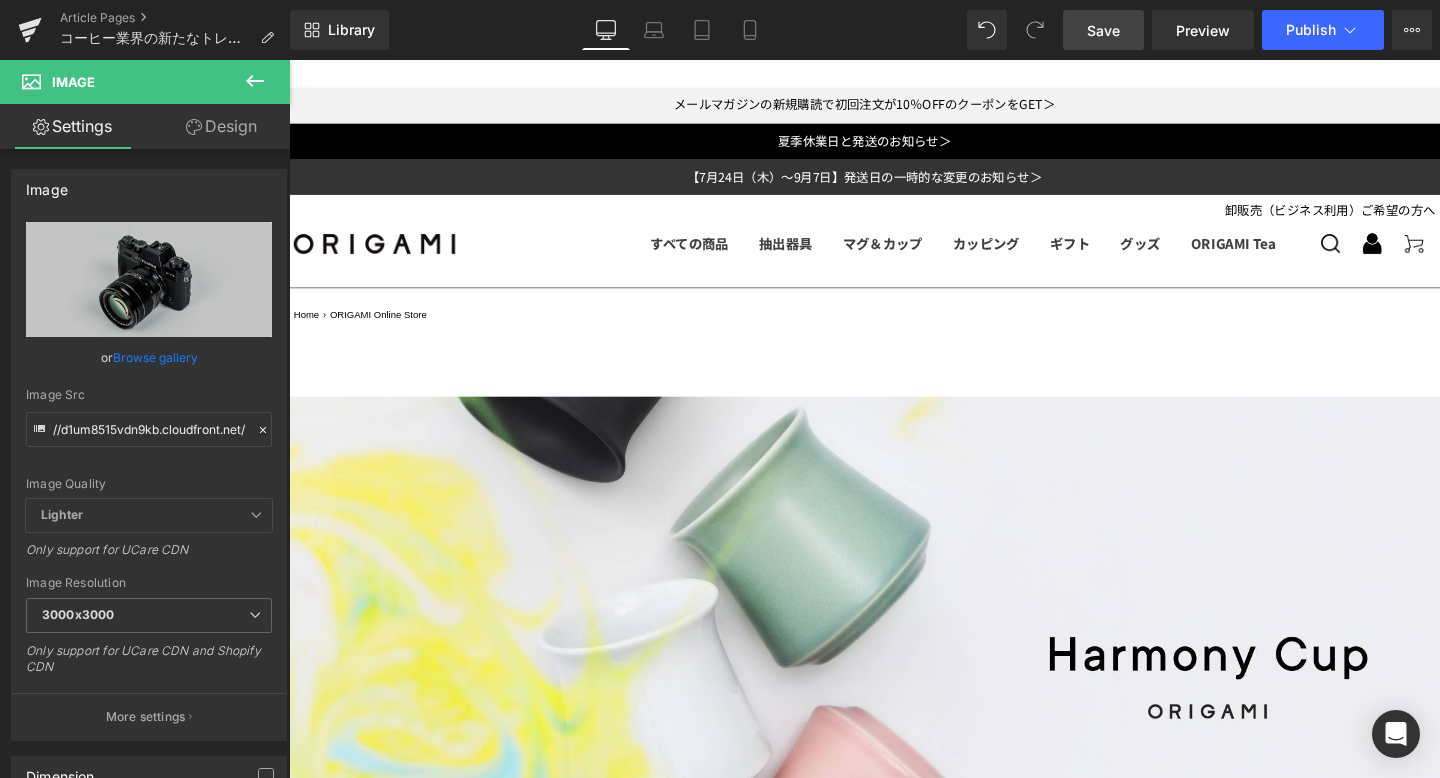click 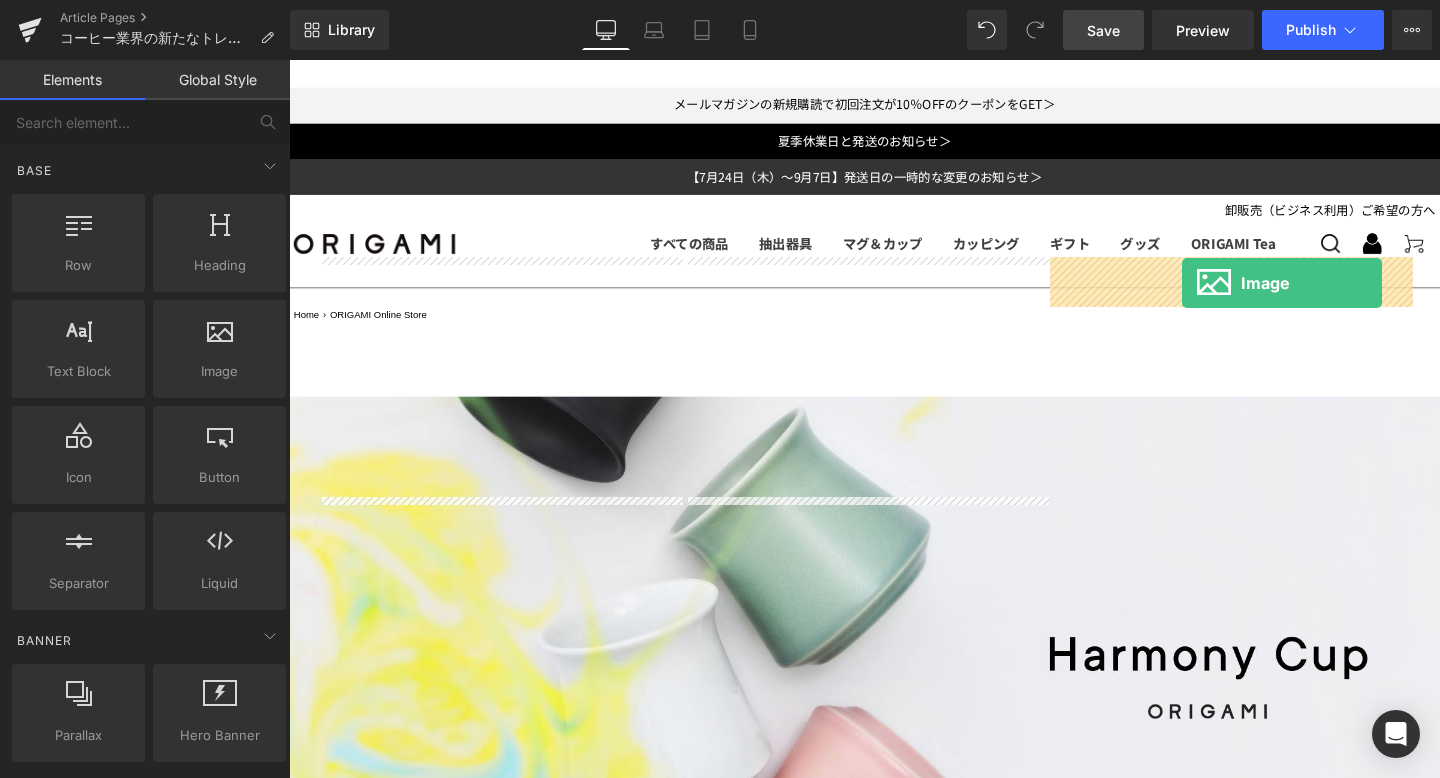 drag, startPoint x: 512, startPoint y: 433, endPoint x: 1227, endPoint y: 285, distance: 730.15686 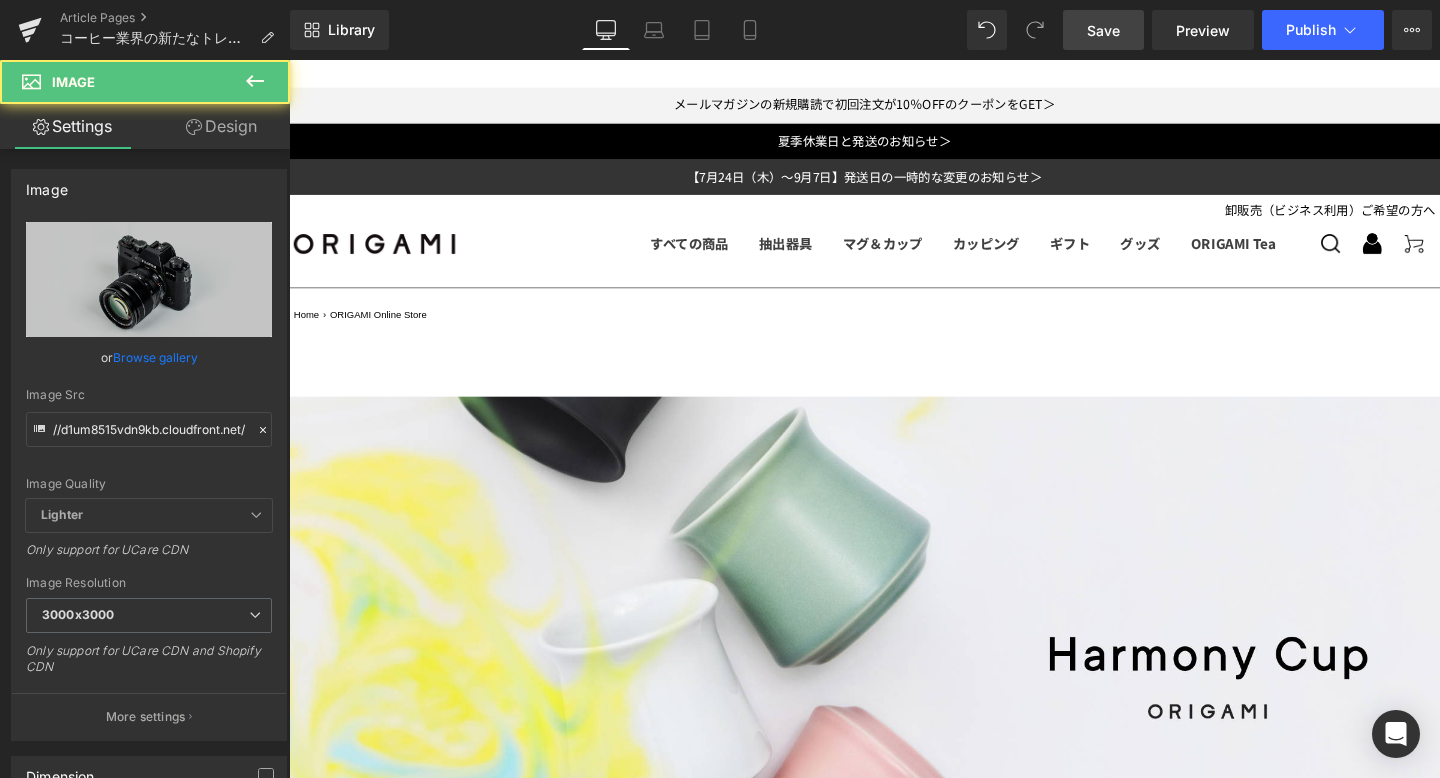 click on "›" at bounding box center [1439, 5836] 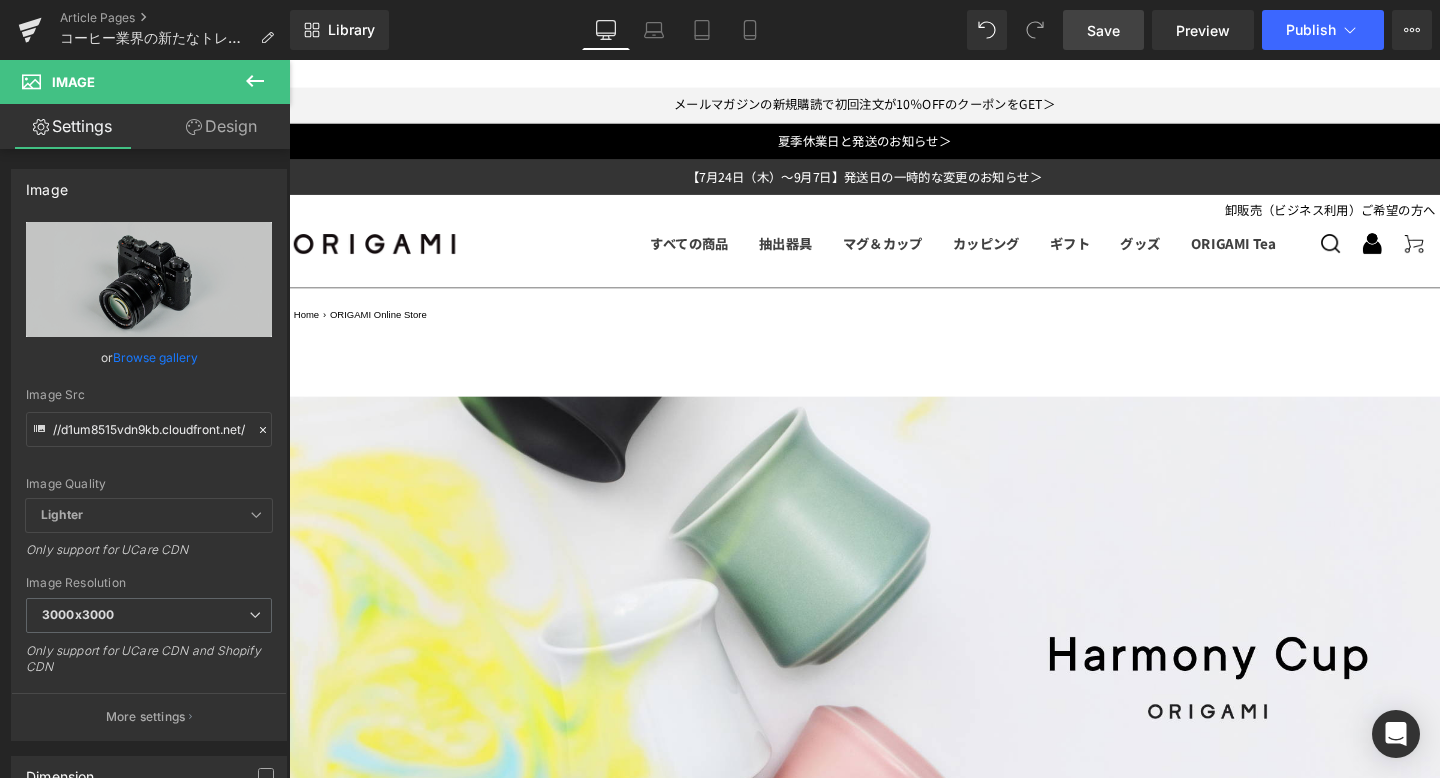 click 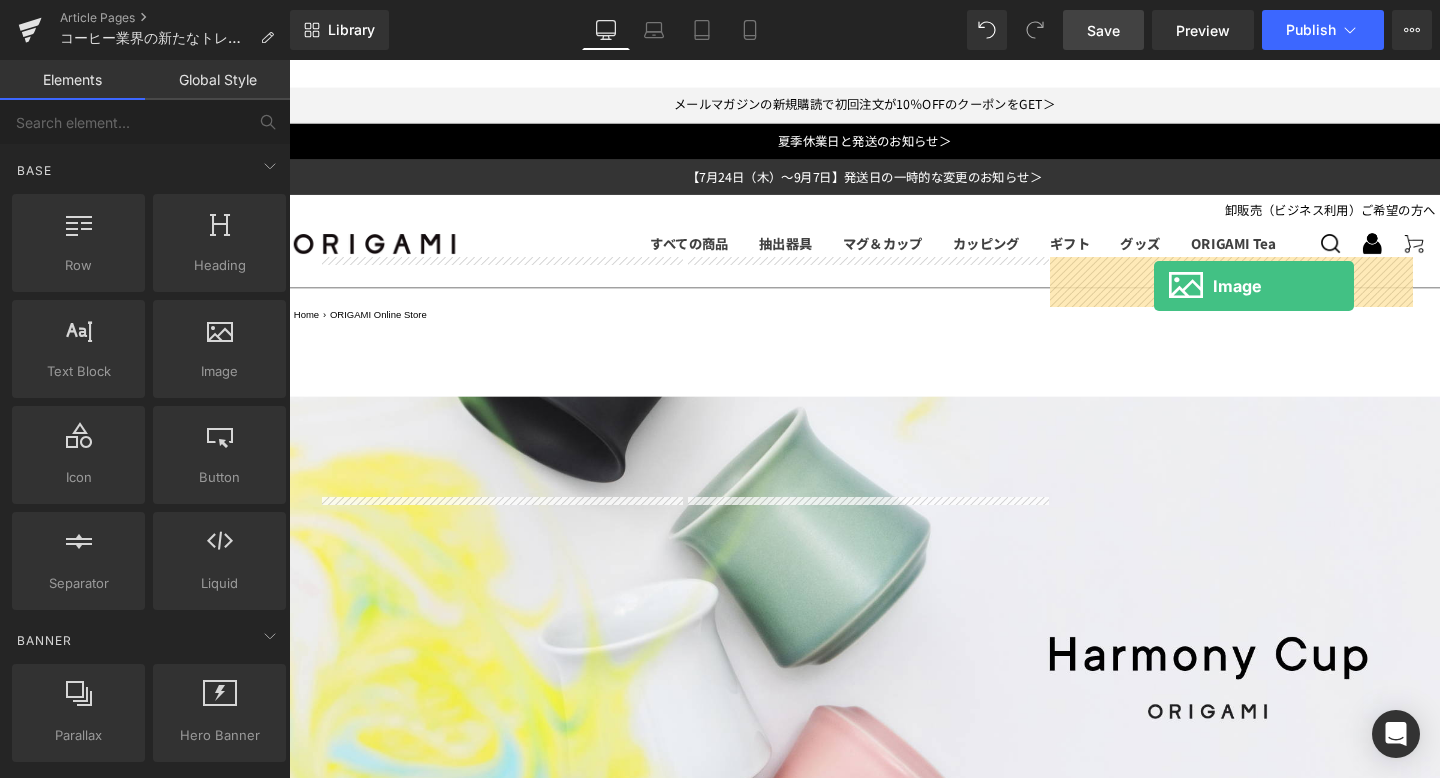 drag, startPoint x: 667, startPoint y: 373, endPoint x: 1199, endPoint y: 304, distance: 536.45593 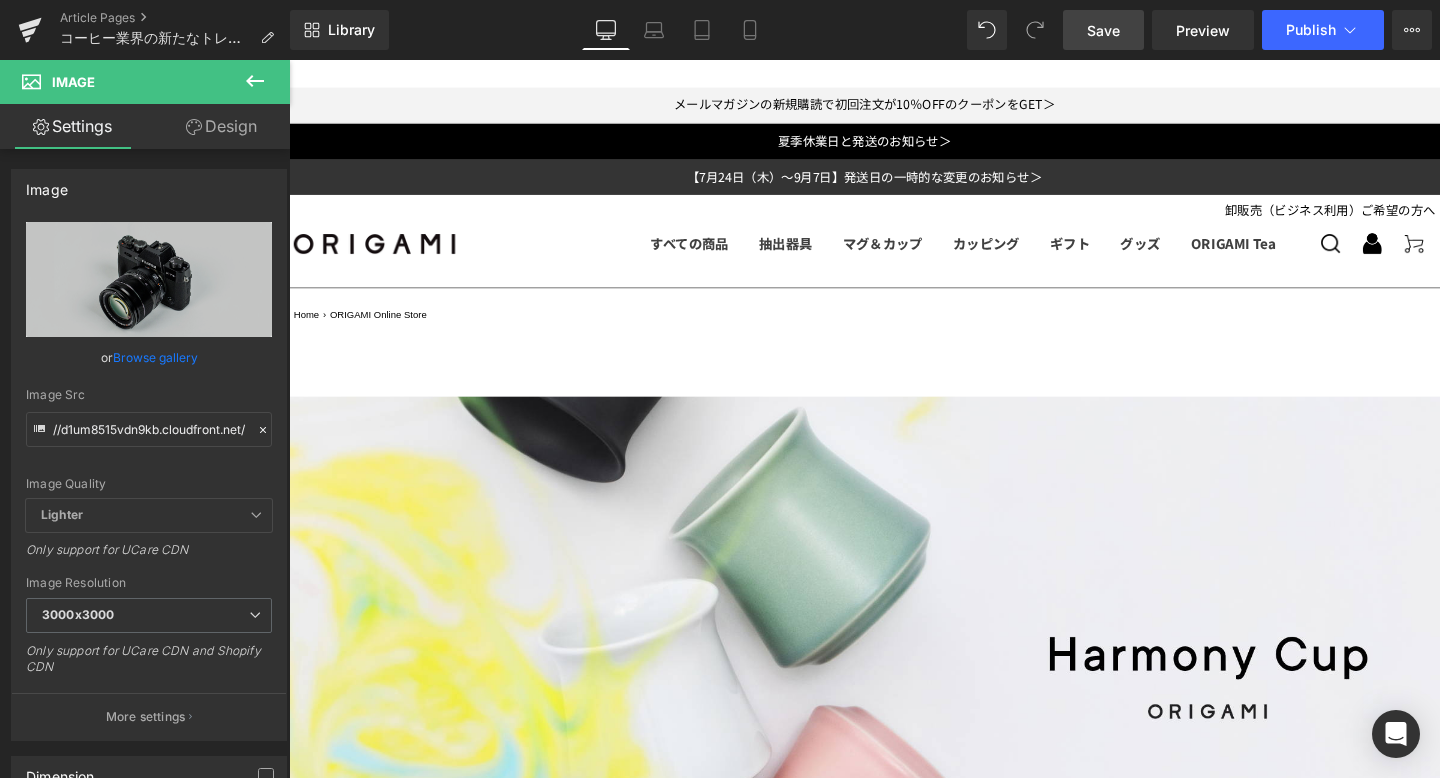 click on "‹" at bounding box center [349, 5836] 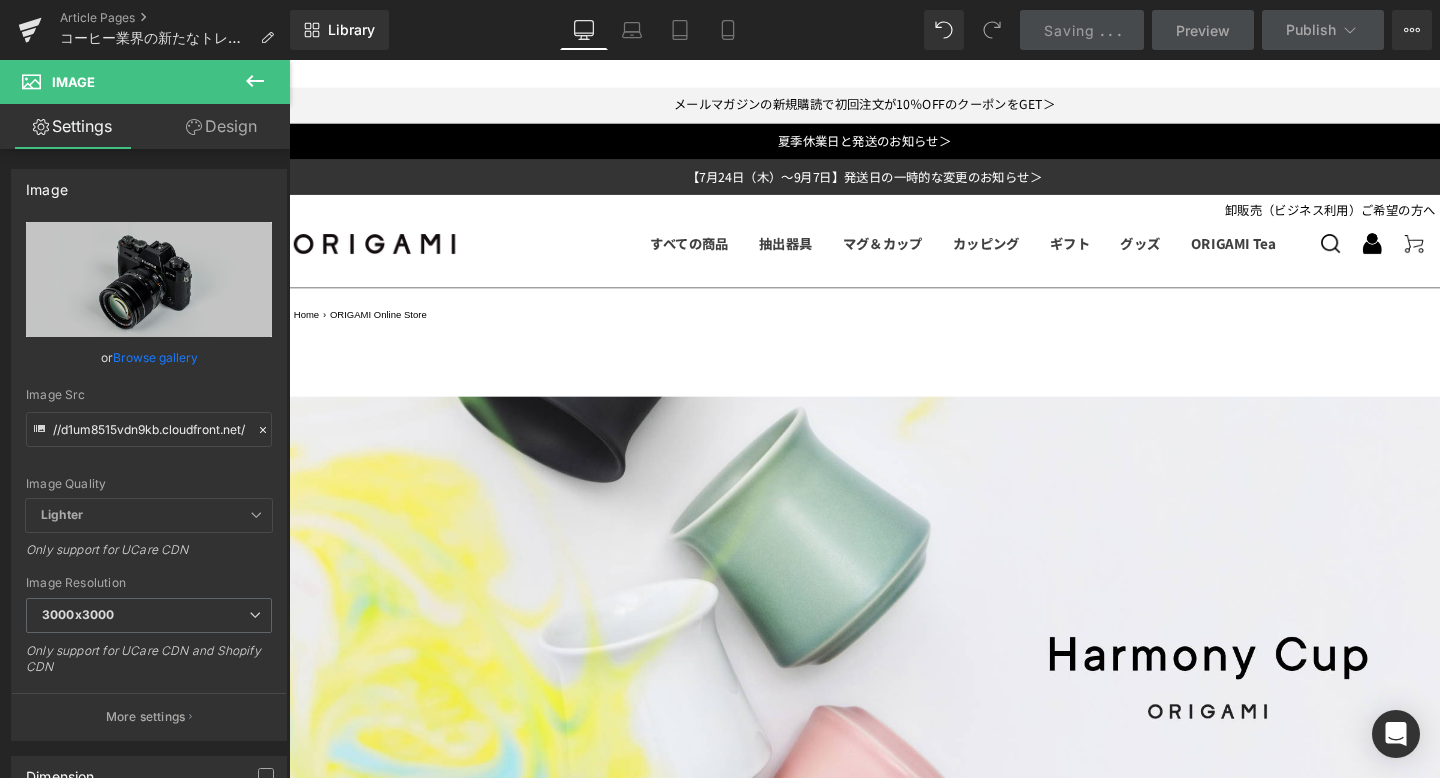 click on "Image" at bounding box center [509, 5837] 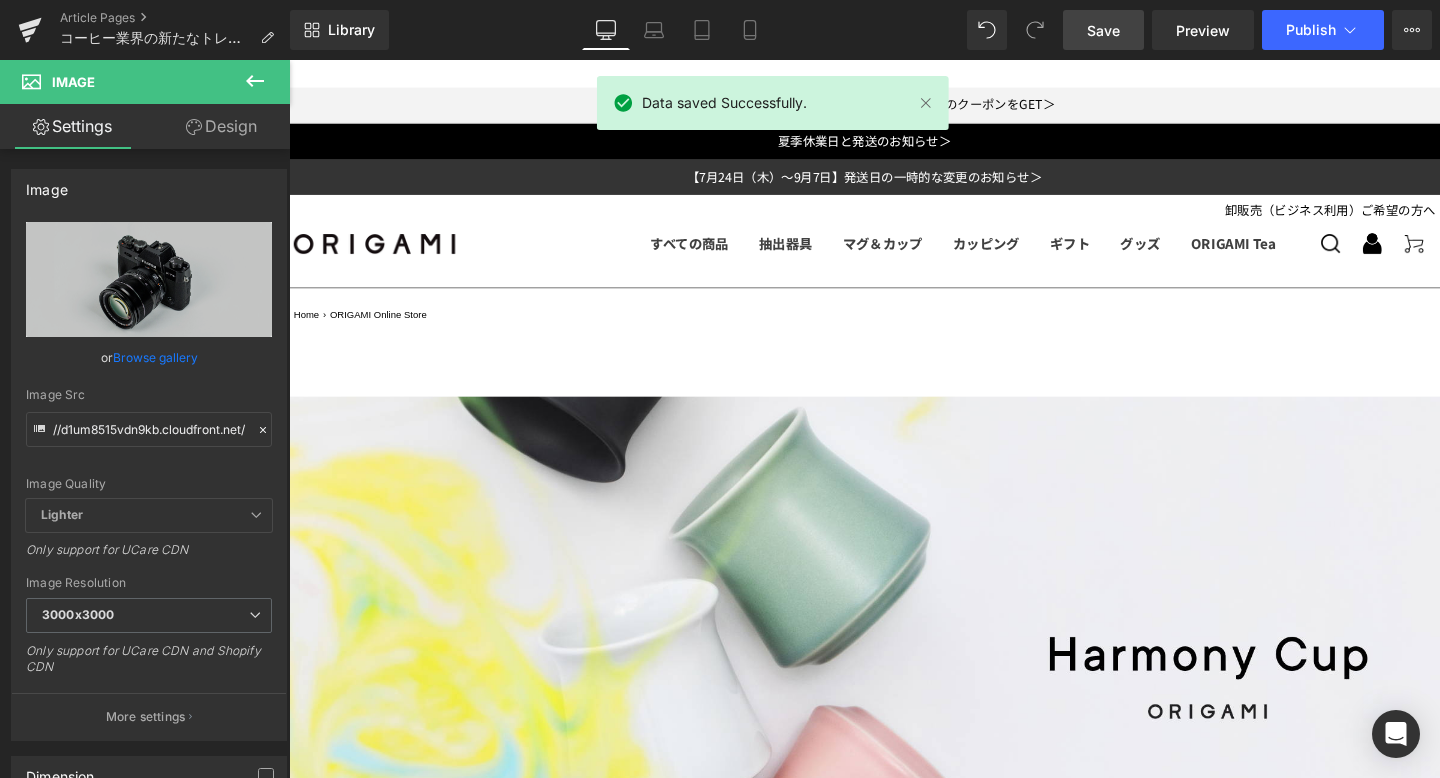 click on "Image" at bounding box center [509, 5836] 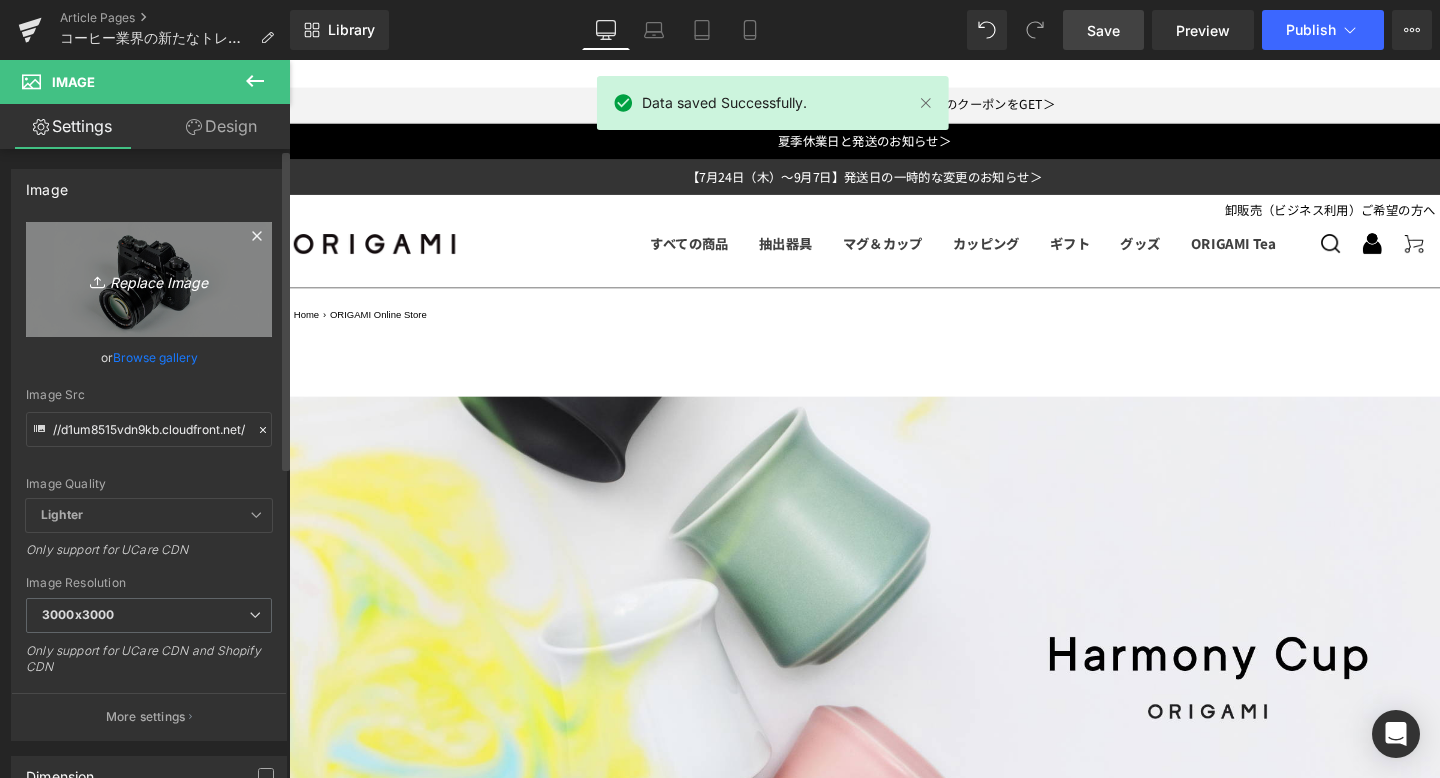click on "Replace Image" at bounding box center (149, 279) 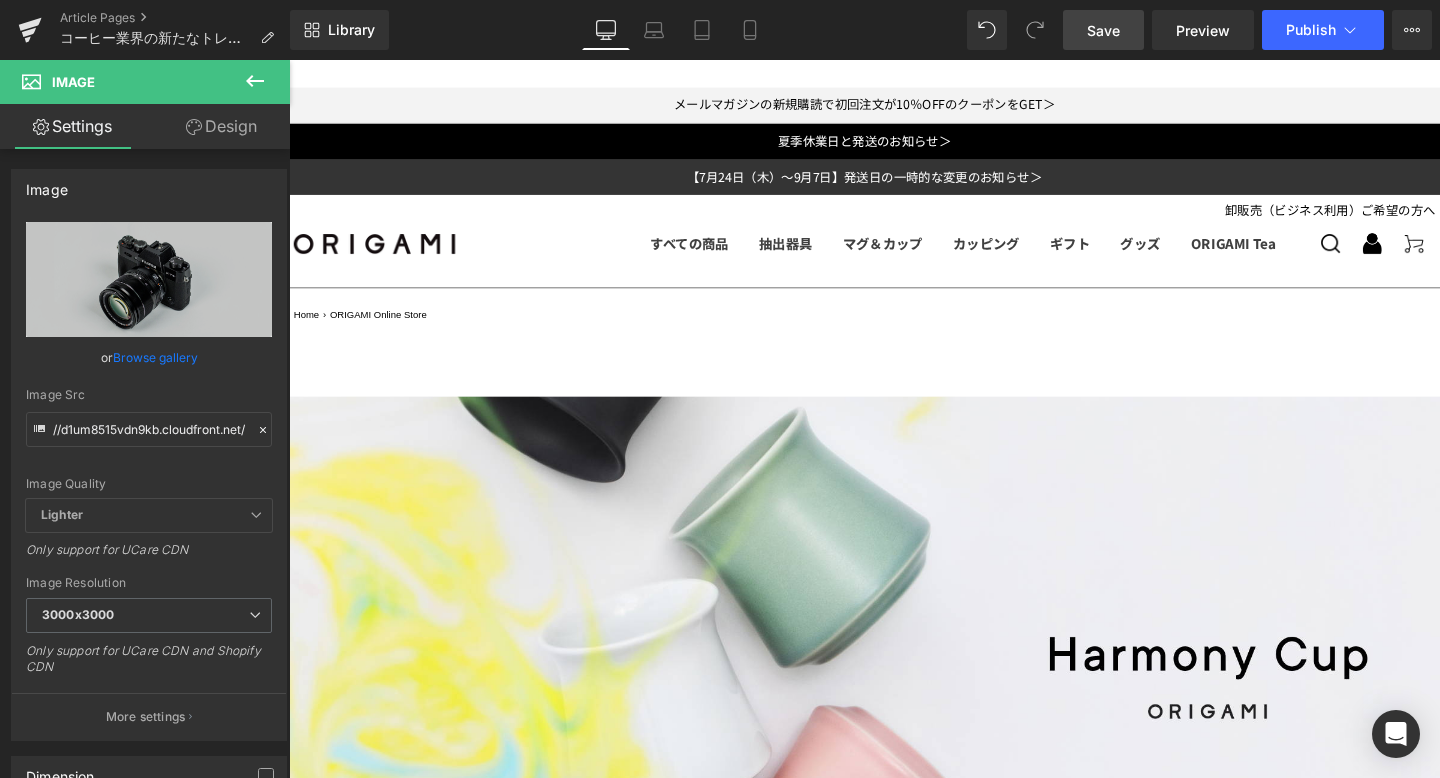 click on "Image" at bounding box center [509, 5836] 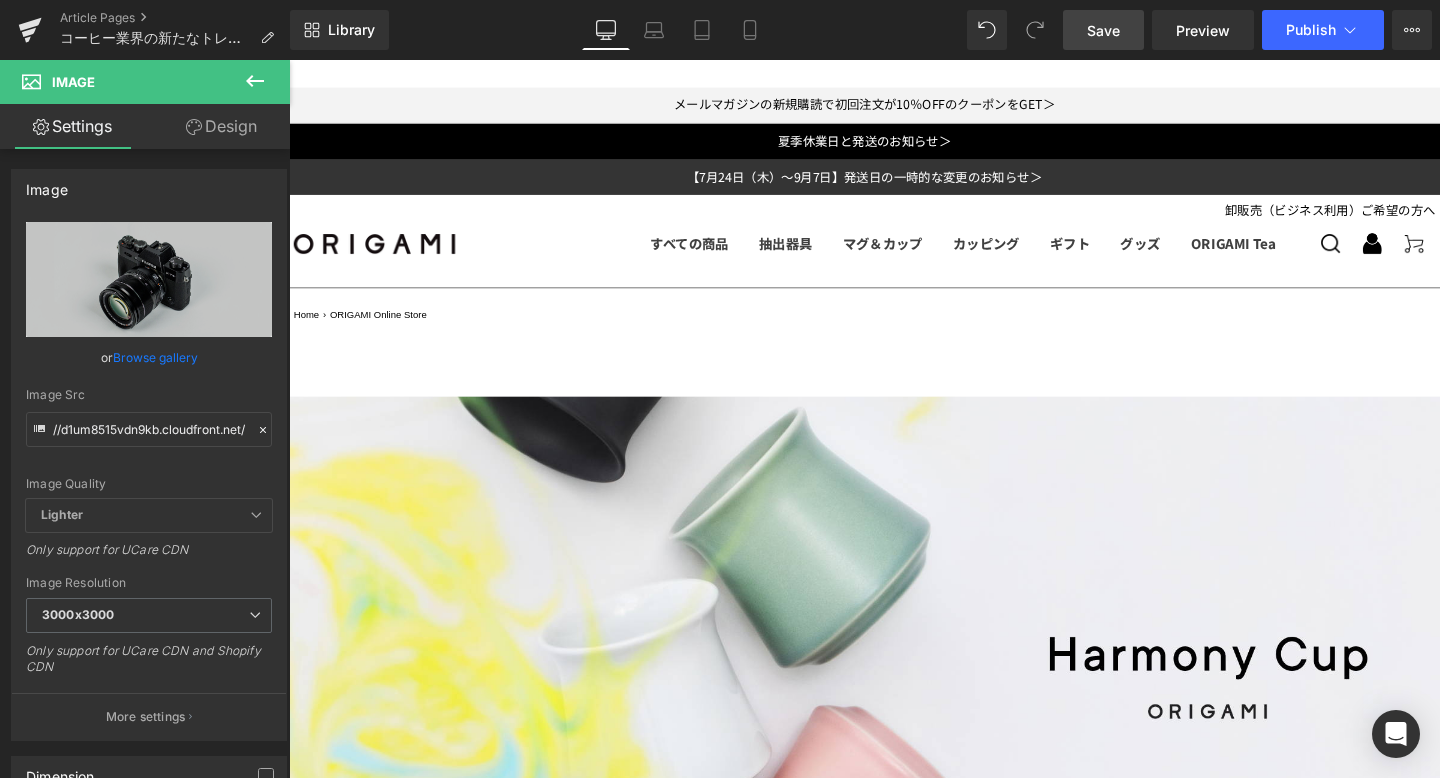 click on "Image" at bounding box center (509, 5836) 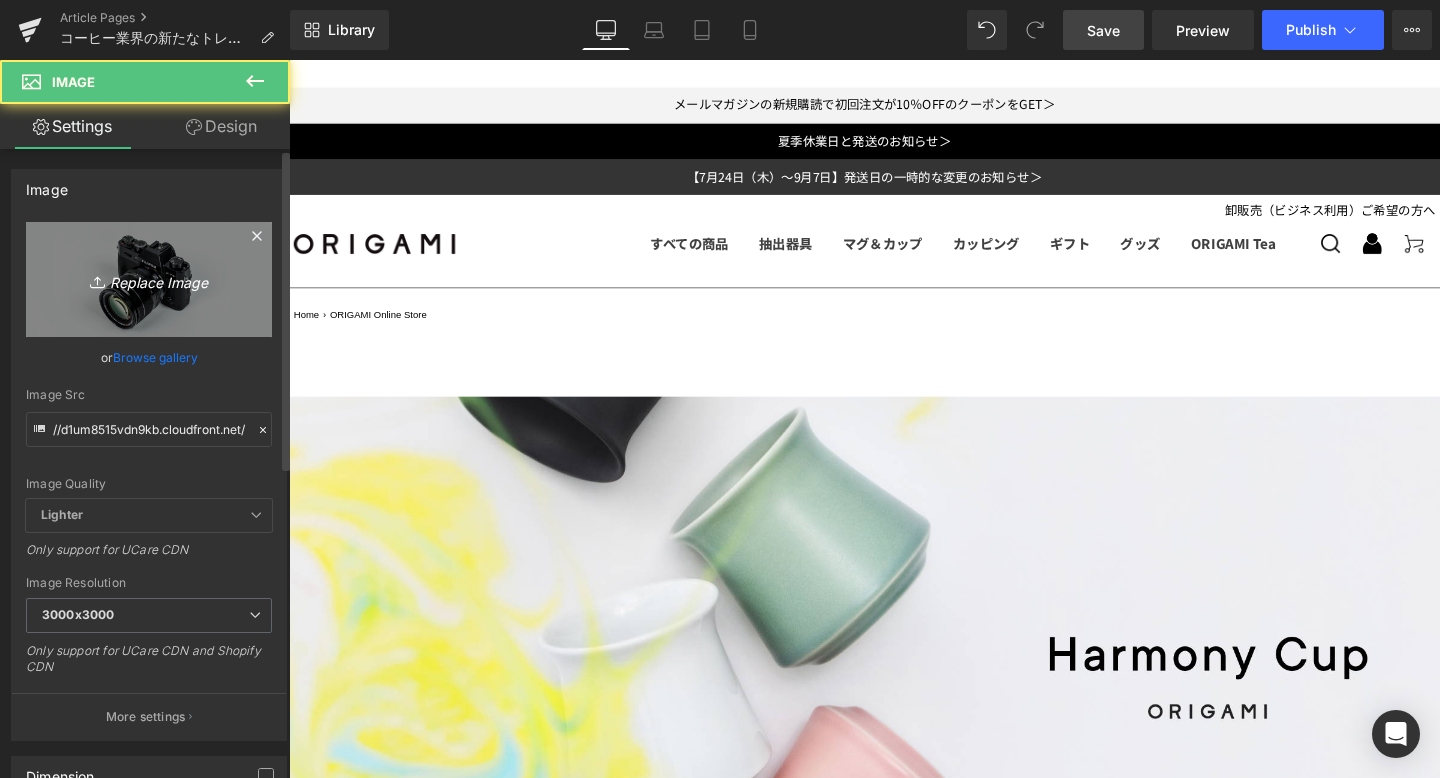 click on "Replace Image" at bounding box center (149, 279) 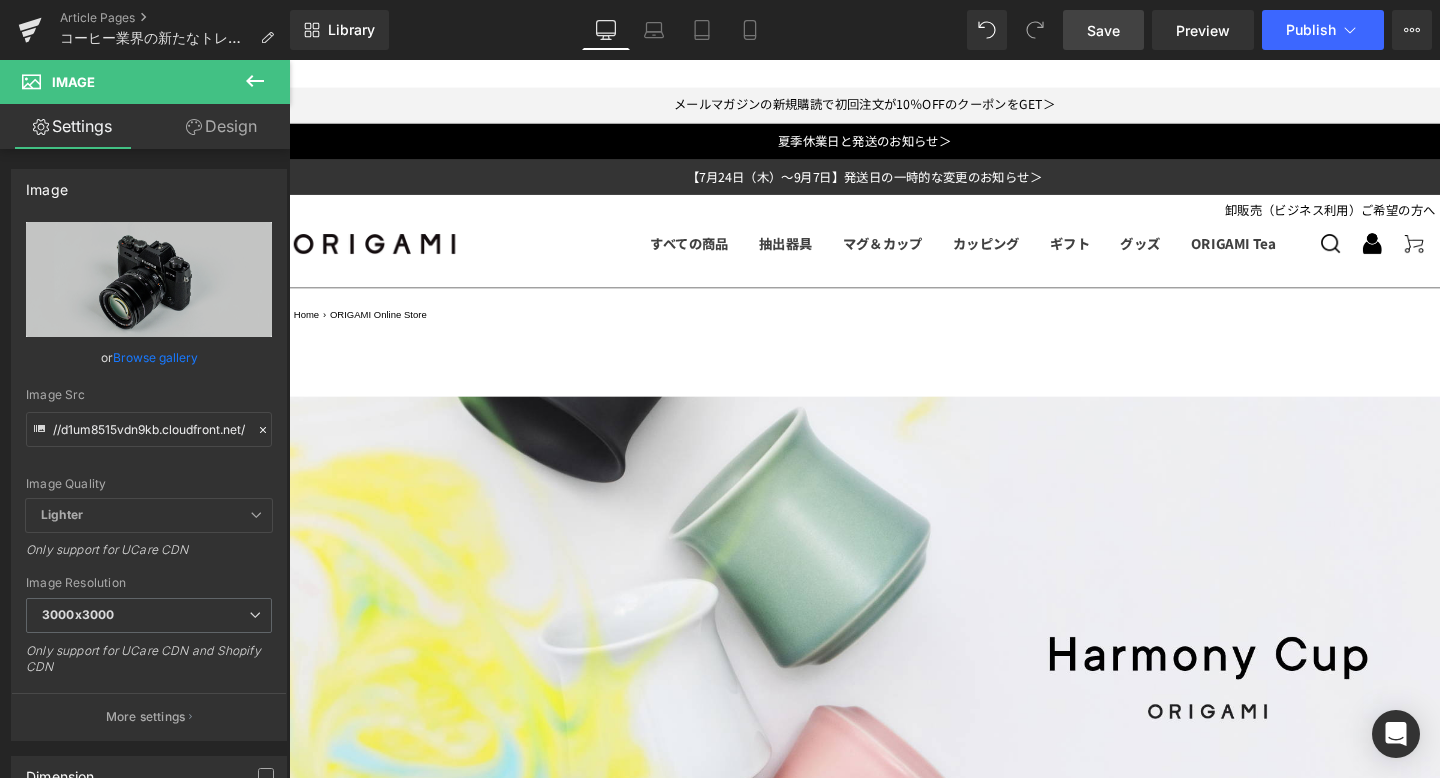 type on "C:\fakepath\0Y1A2484f.jpg" 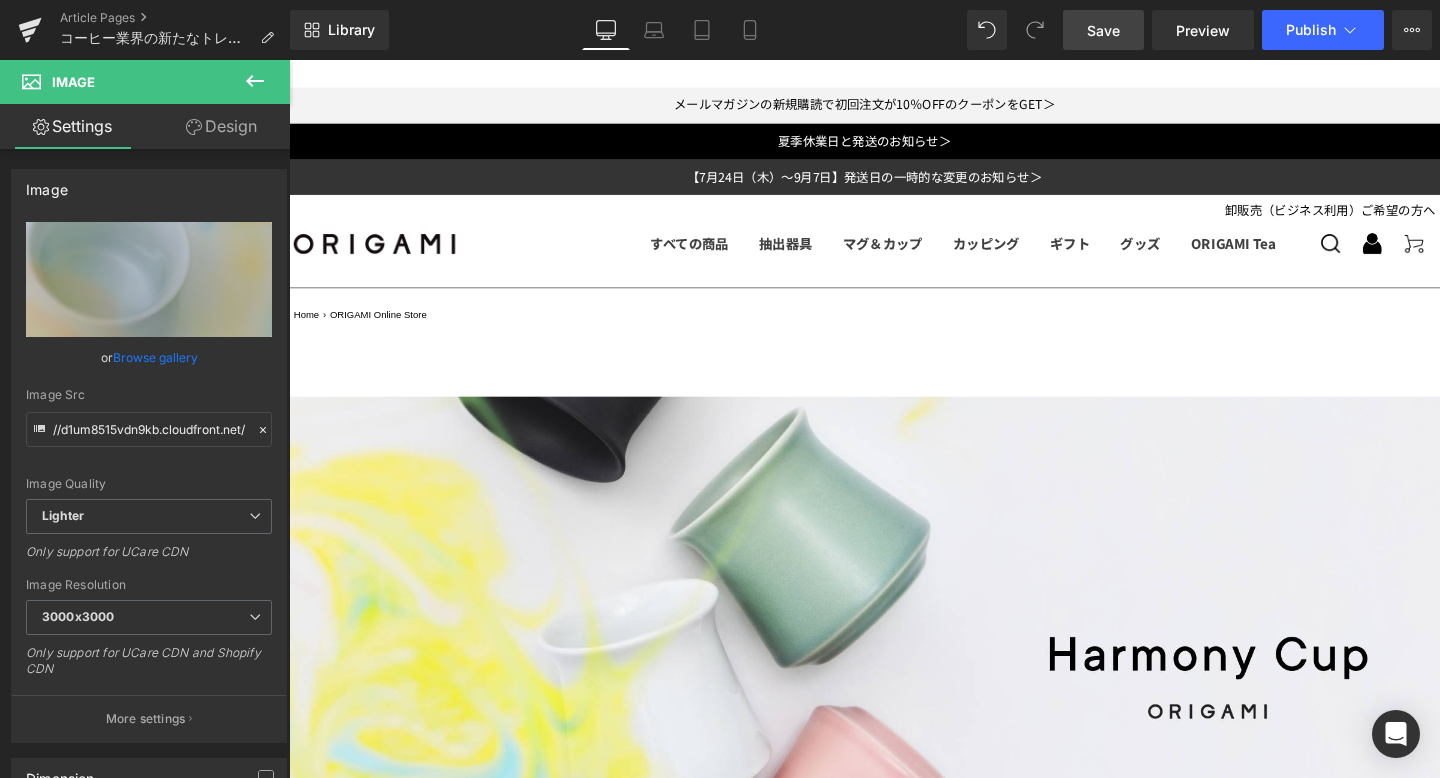 click on "Image" at bounding box center (894, 5837) 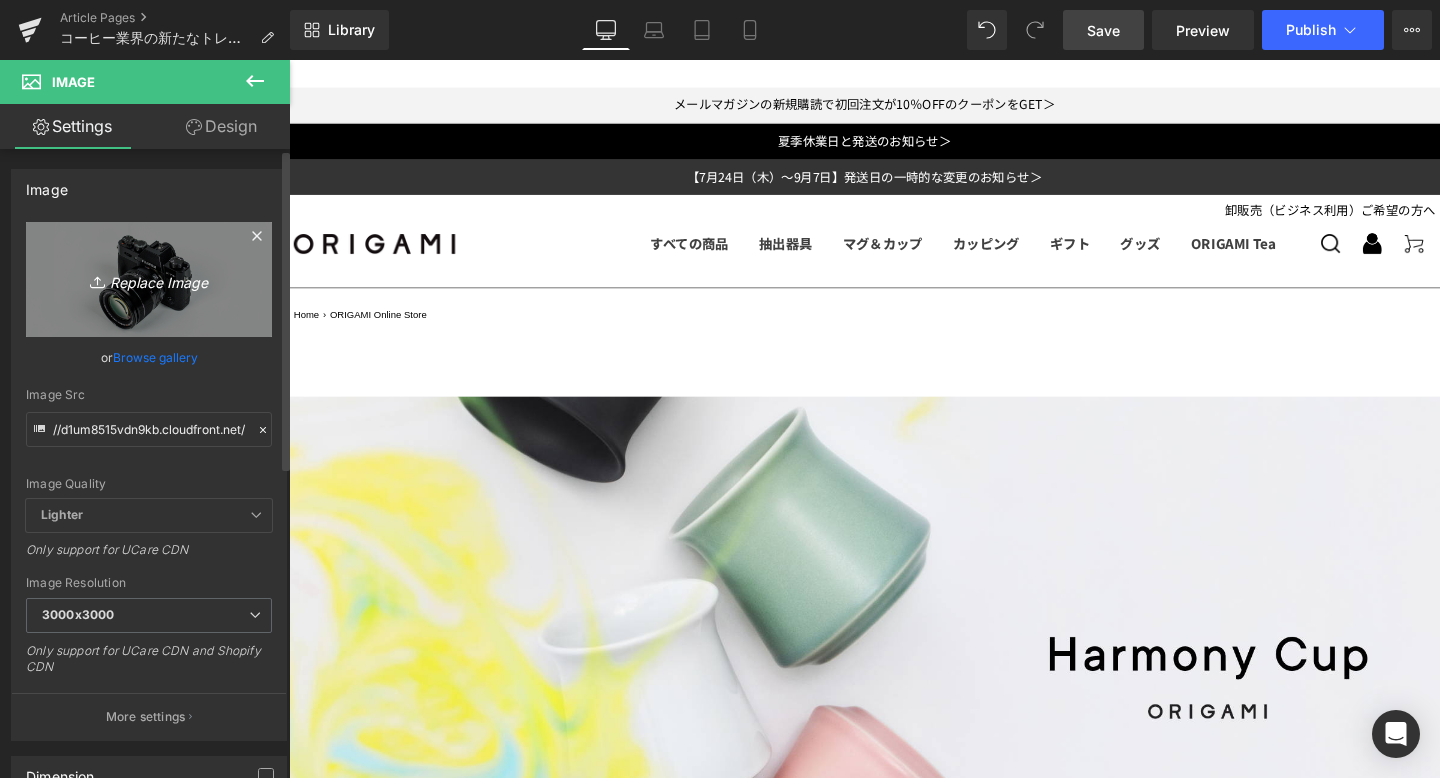 click on "Replace Image" at bounding box center (149, 279) 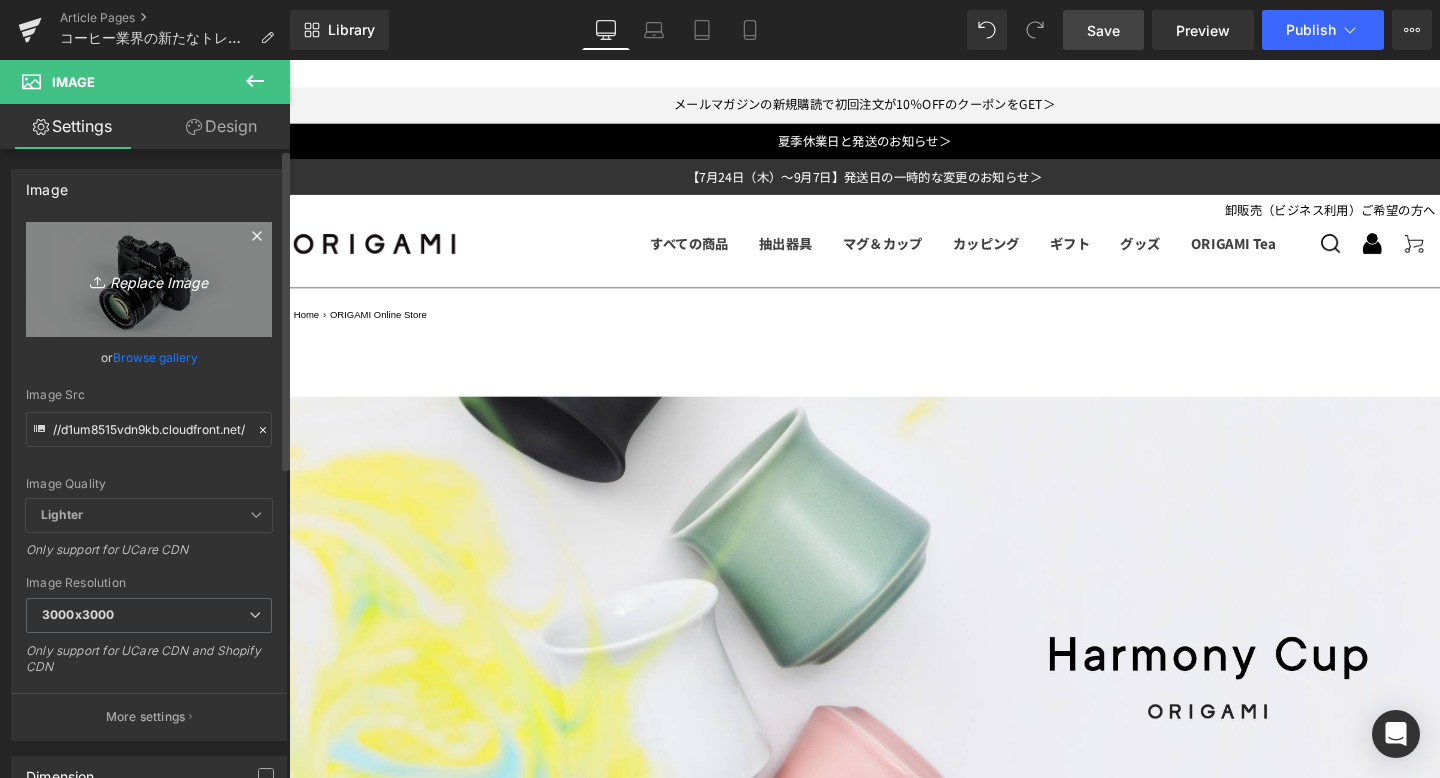 type on "C:\fakepath\0Y1A2490f.jpg" 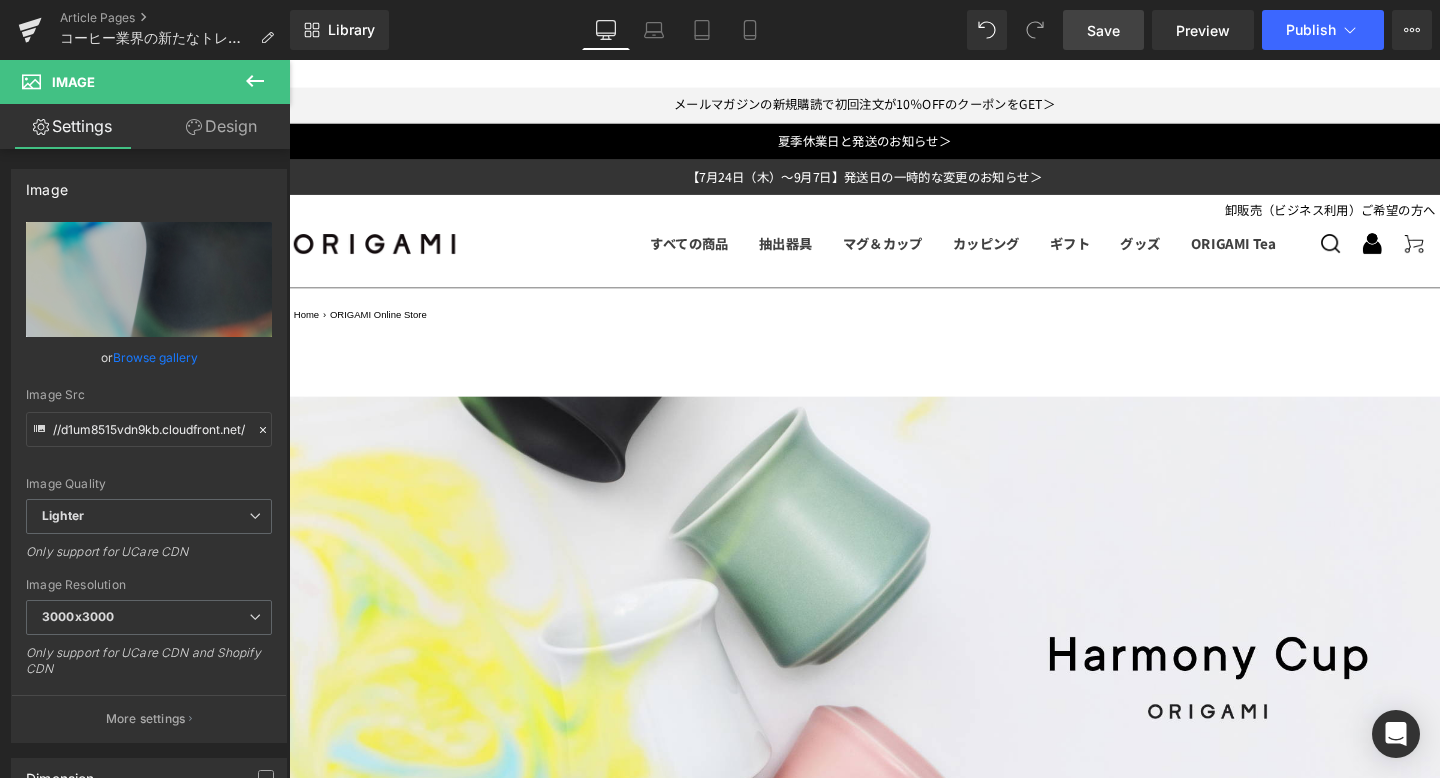 click on "Image" at bounding box center [1279, 5836] 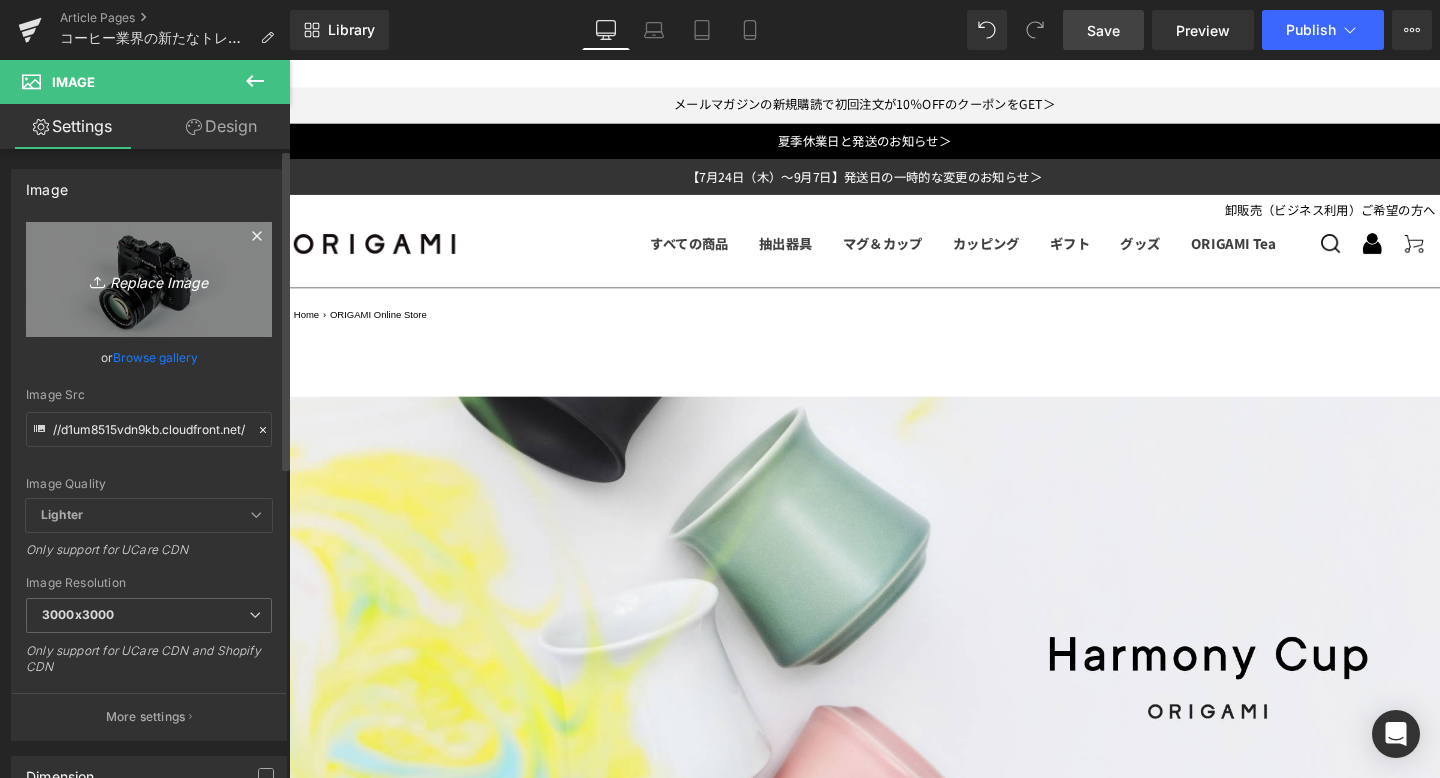 click on "Replace Image" at bounding box center (149, 279) 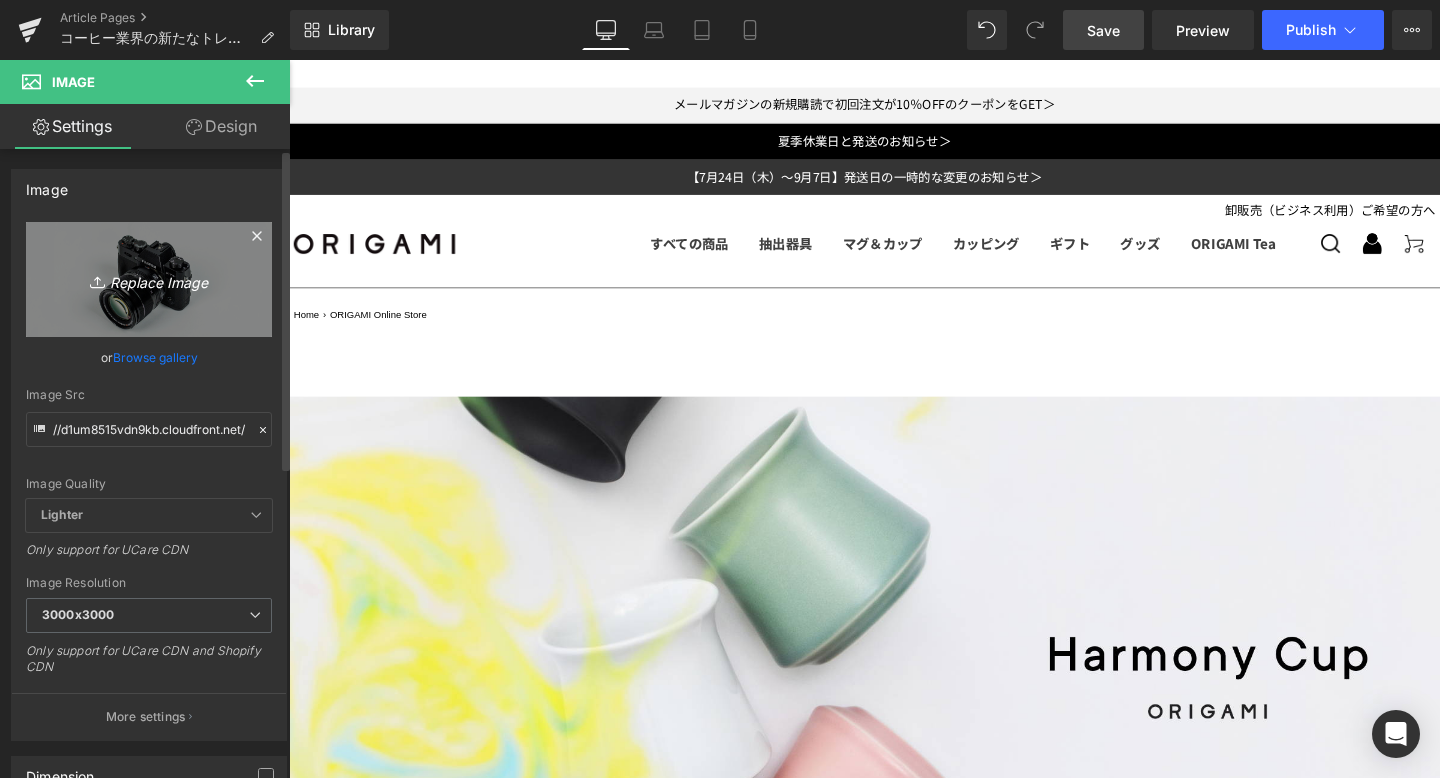 type on "C:\fakepath\0Y1A2465f.jpg" 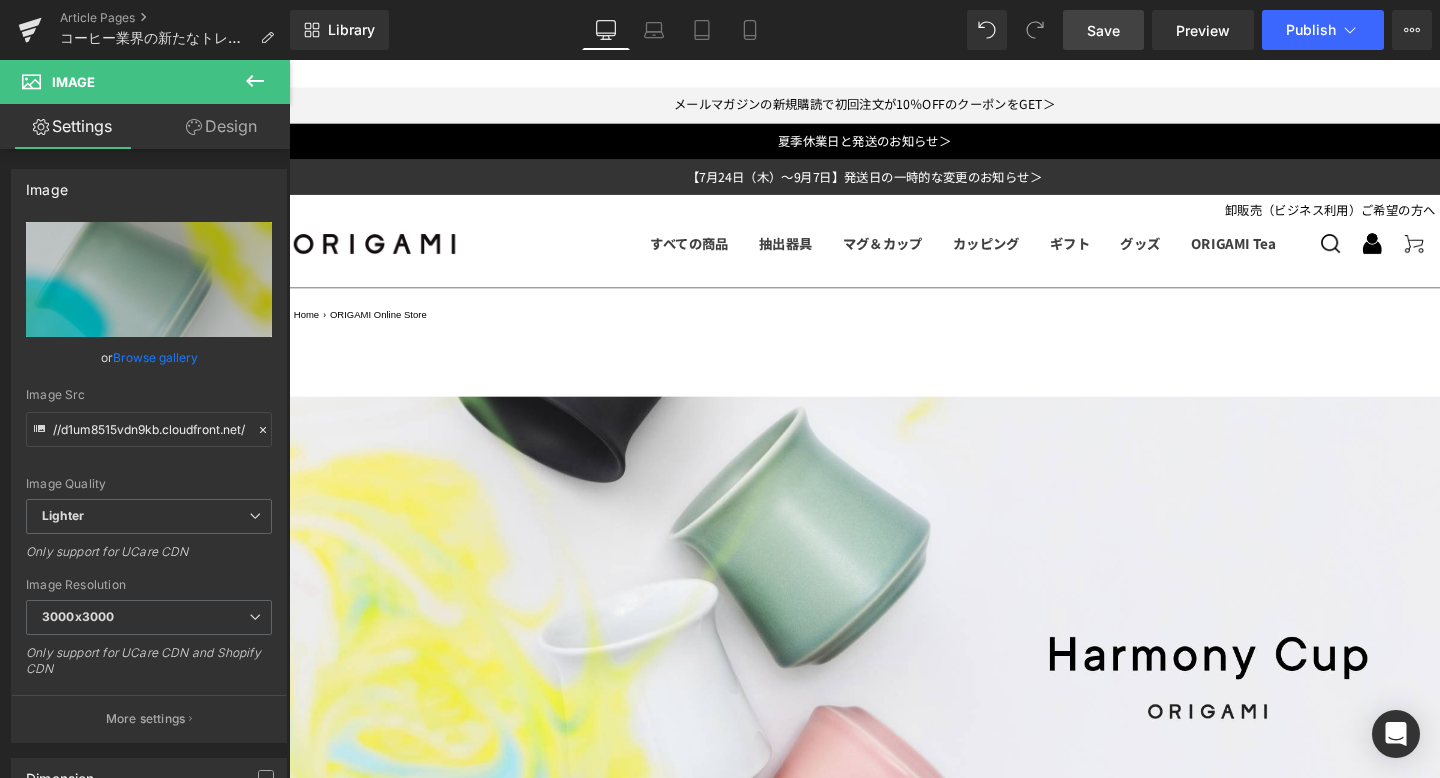 click on "›" at bounding box center [1439, 5901] 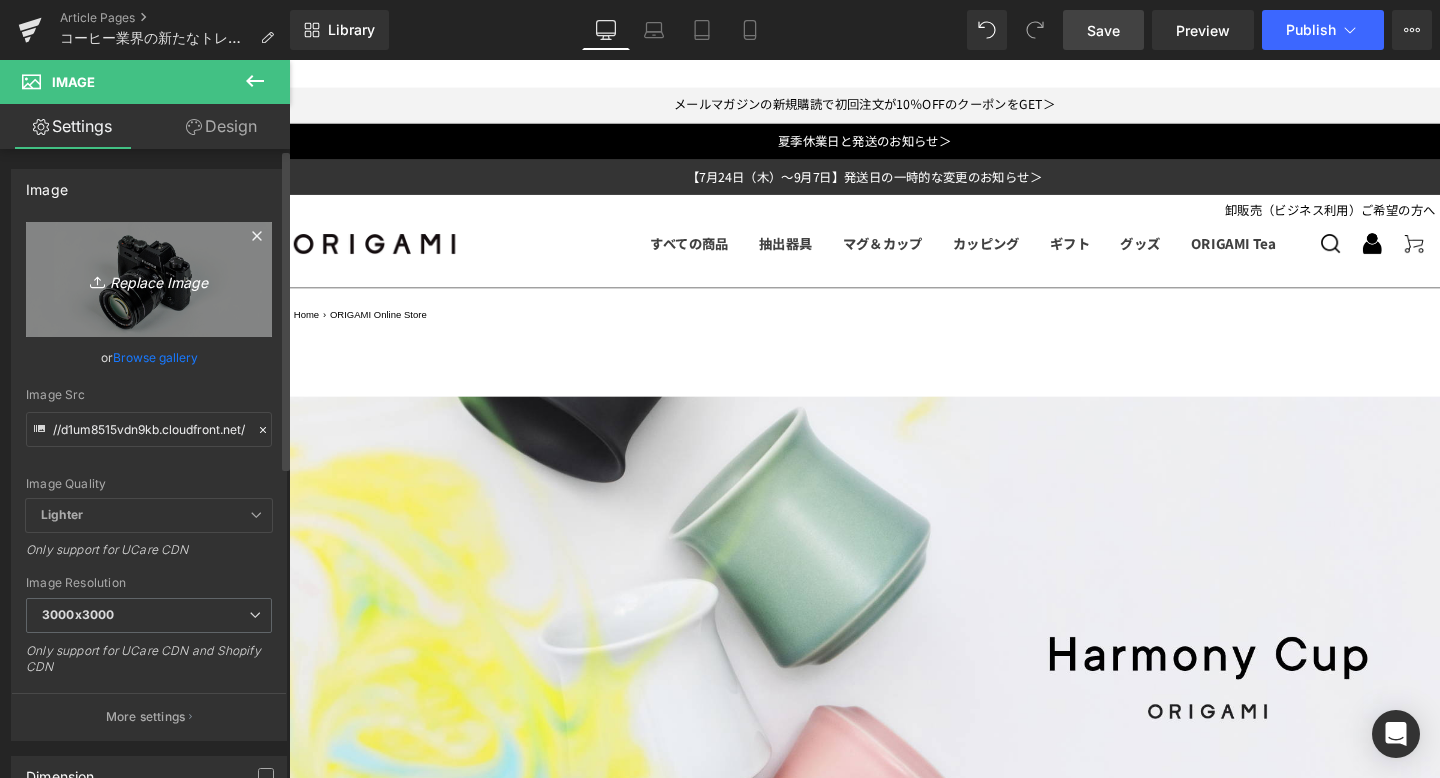 click on "Replace Image" at bounding box center (149, 279) 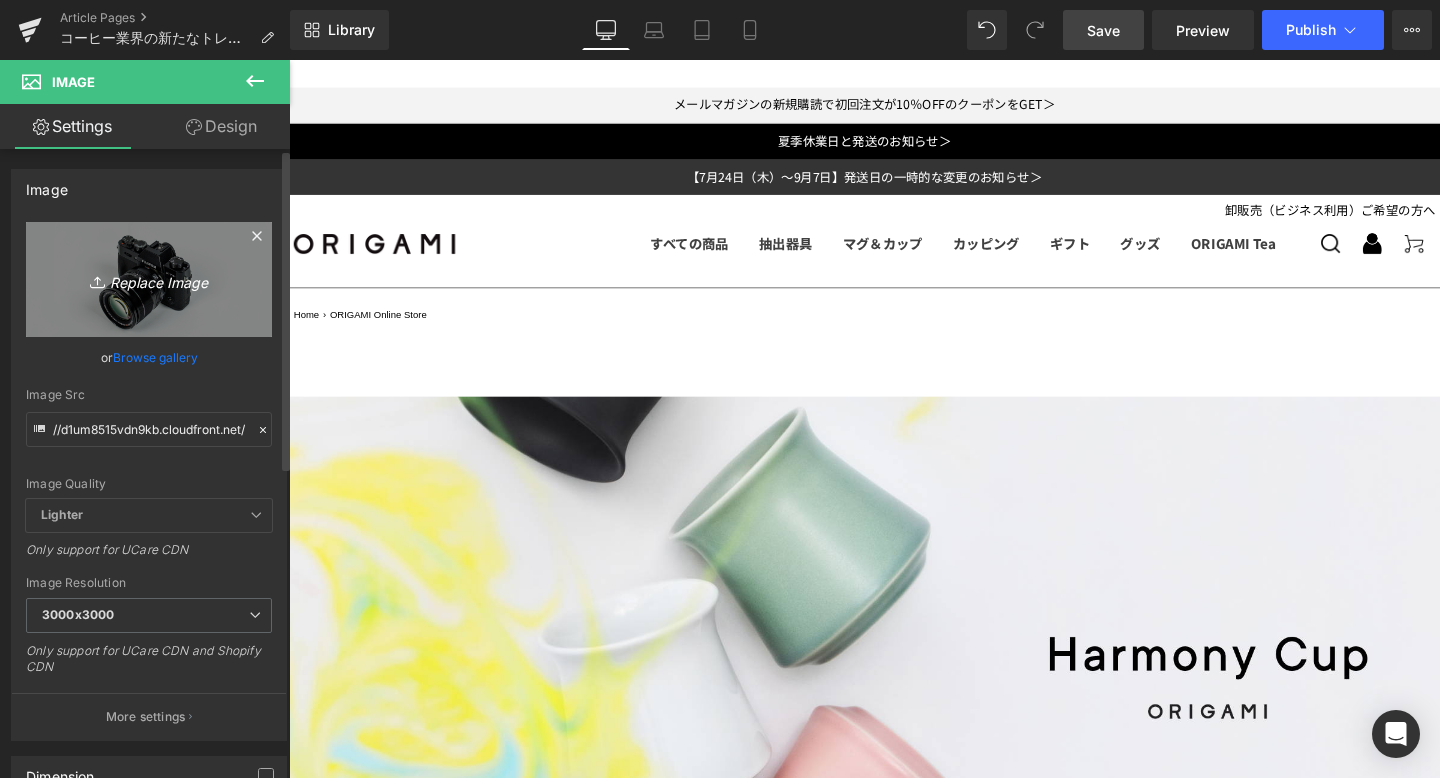 type on "C:\fakepath\0Y1A2473f.jpg" 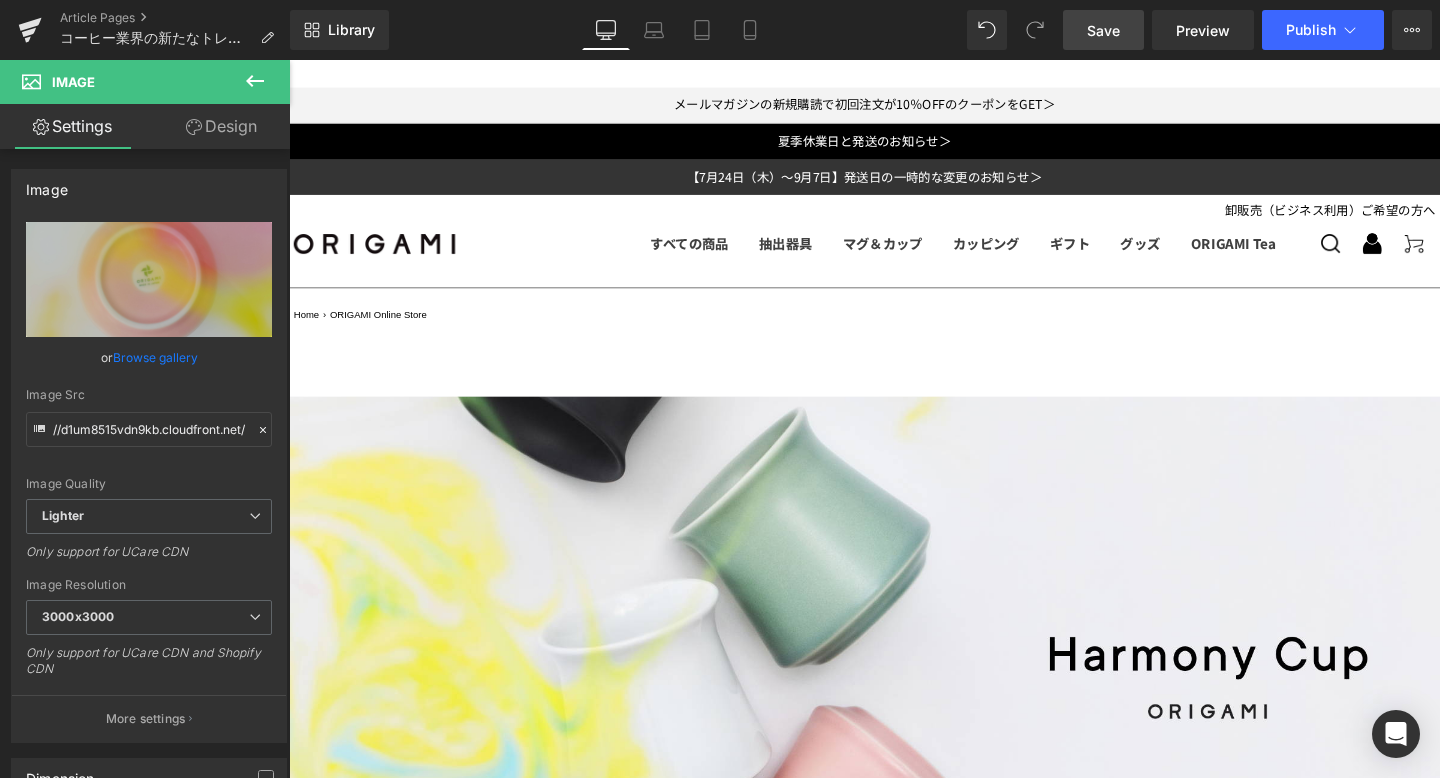 scroll, scrollTop: 5708, scrollLeft: 0, axis: vertical 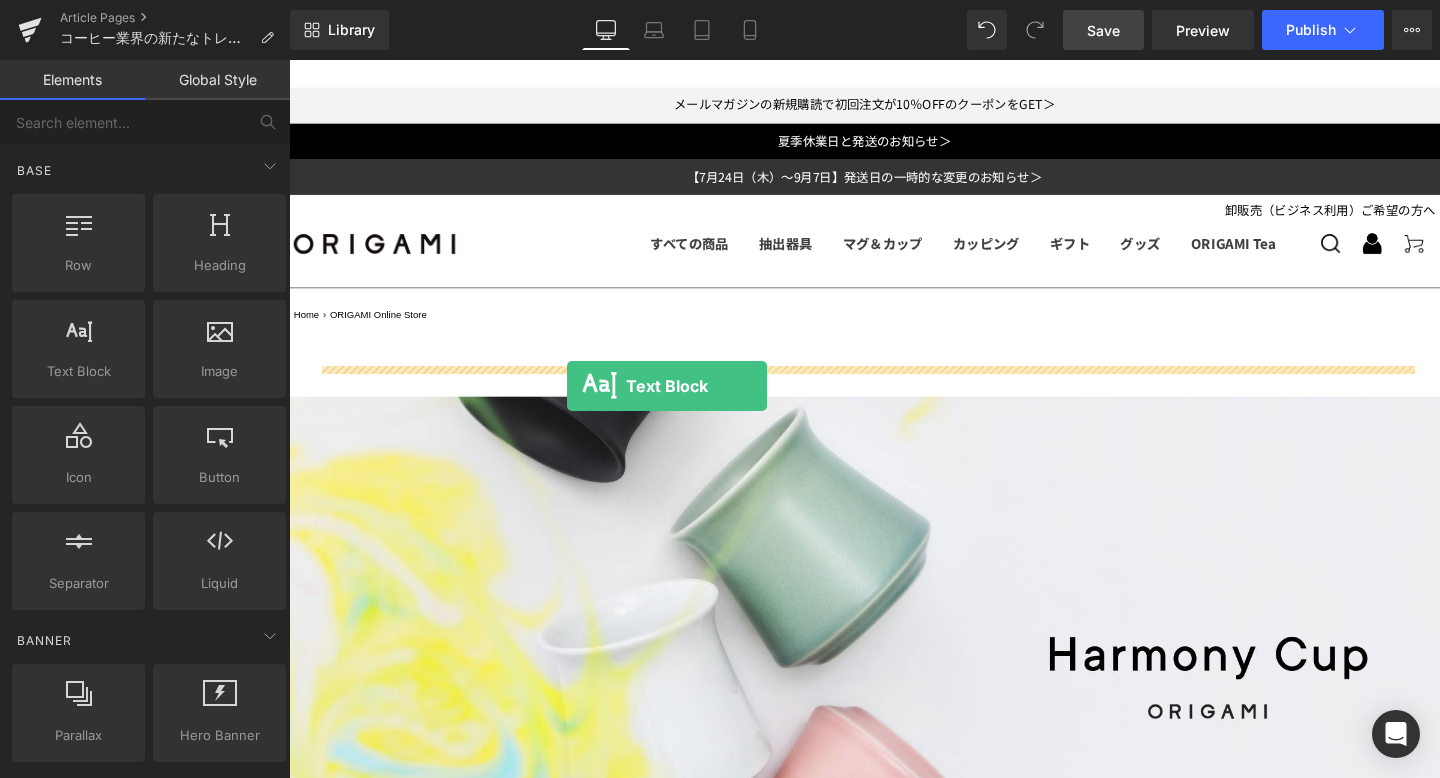 drag, startPoint x: 384, startPoint y: 427, endPoint x: 581, endPoint y: 403, distance: 198.45654 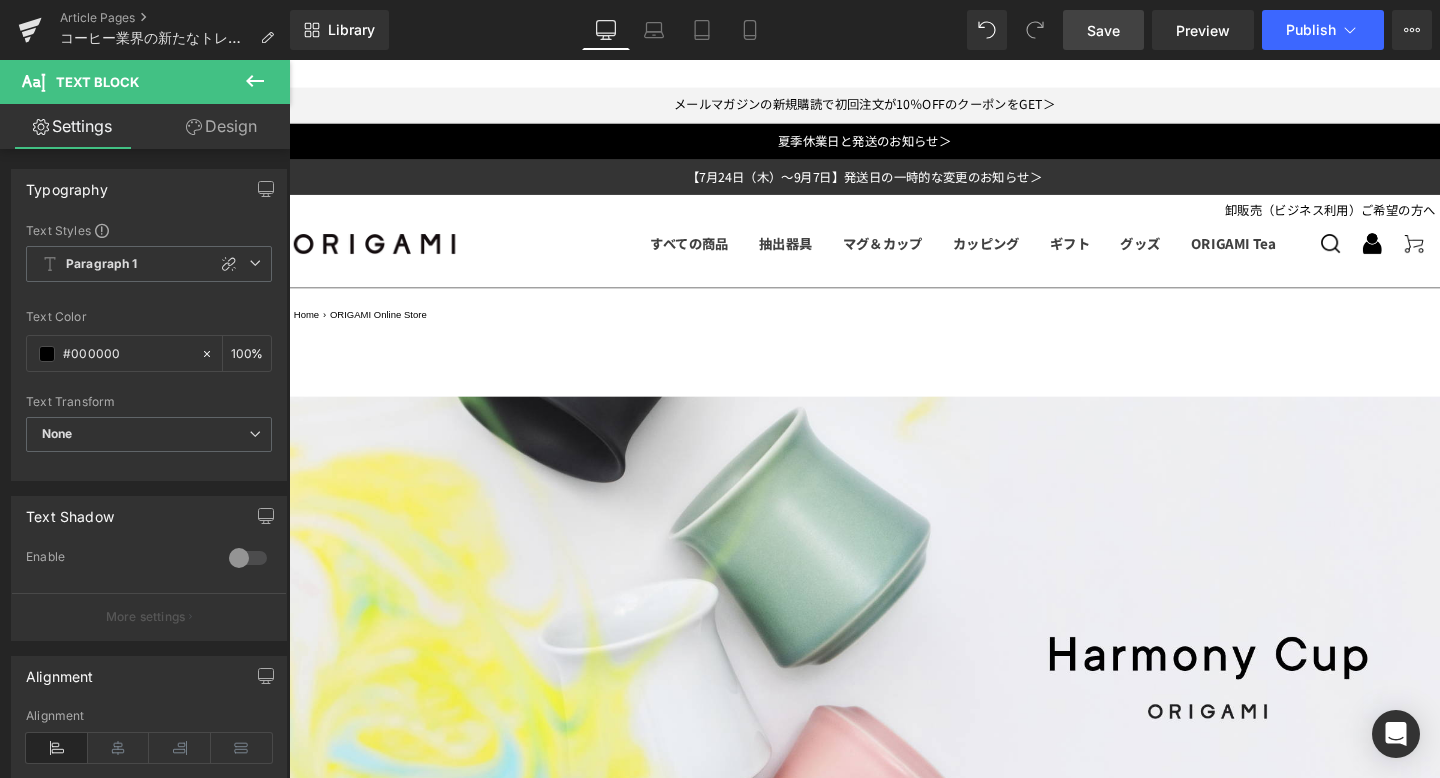 drag, startPoint x: 731, startPoint y: 384, endPoint x: 1193, endPoint y: 73, distance: 556.92456 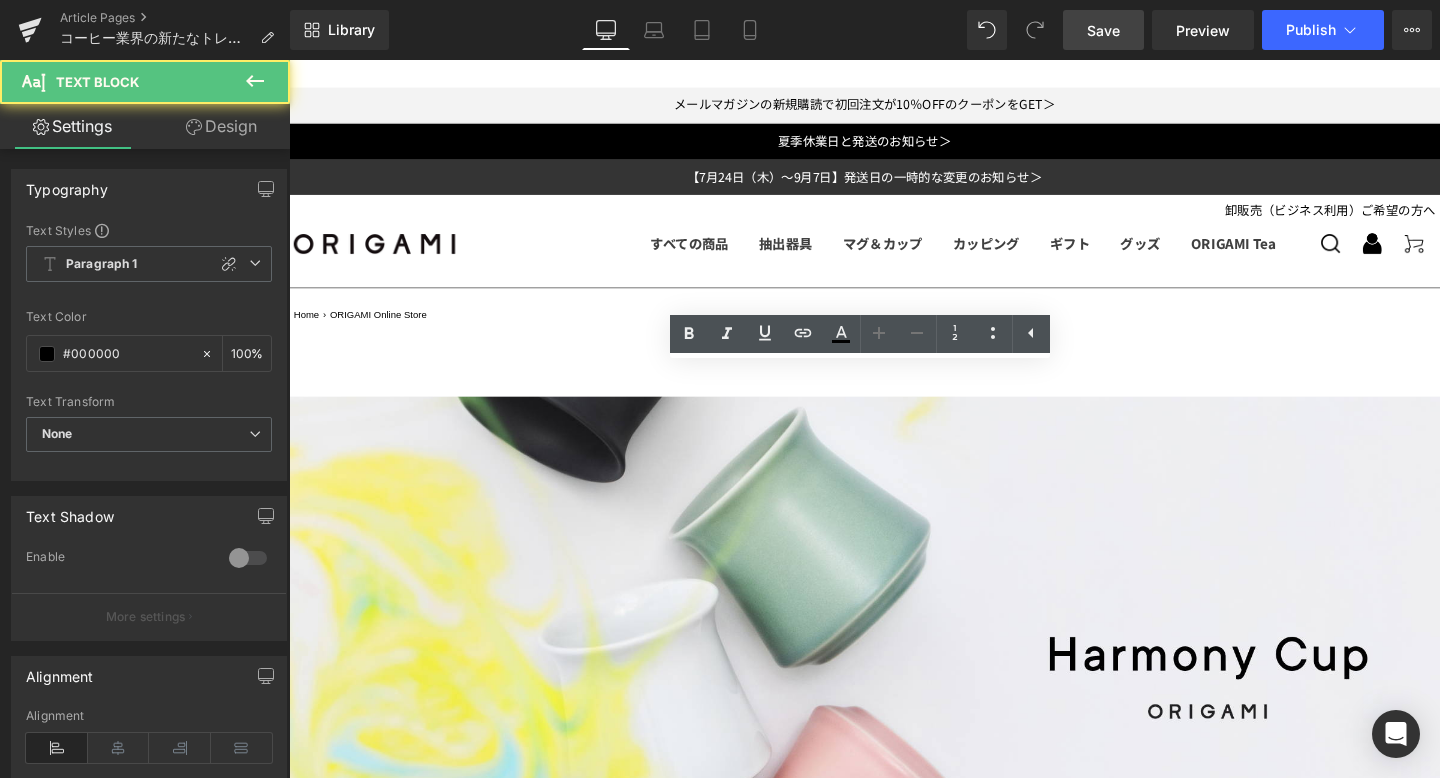 drag, startPoint x: 724, startPoint y: 443, endPoint x: 314, endPoint y: 380, distance: 414.812 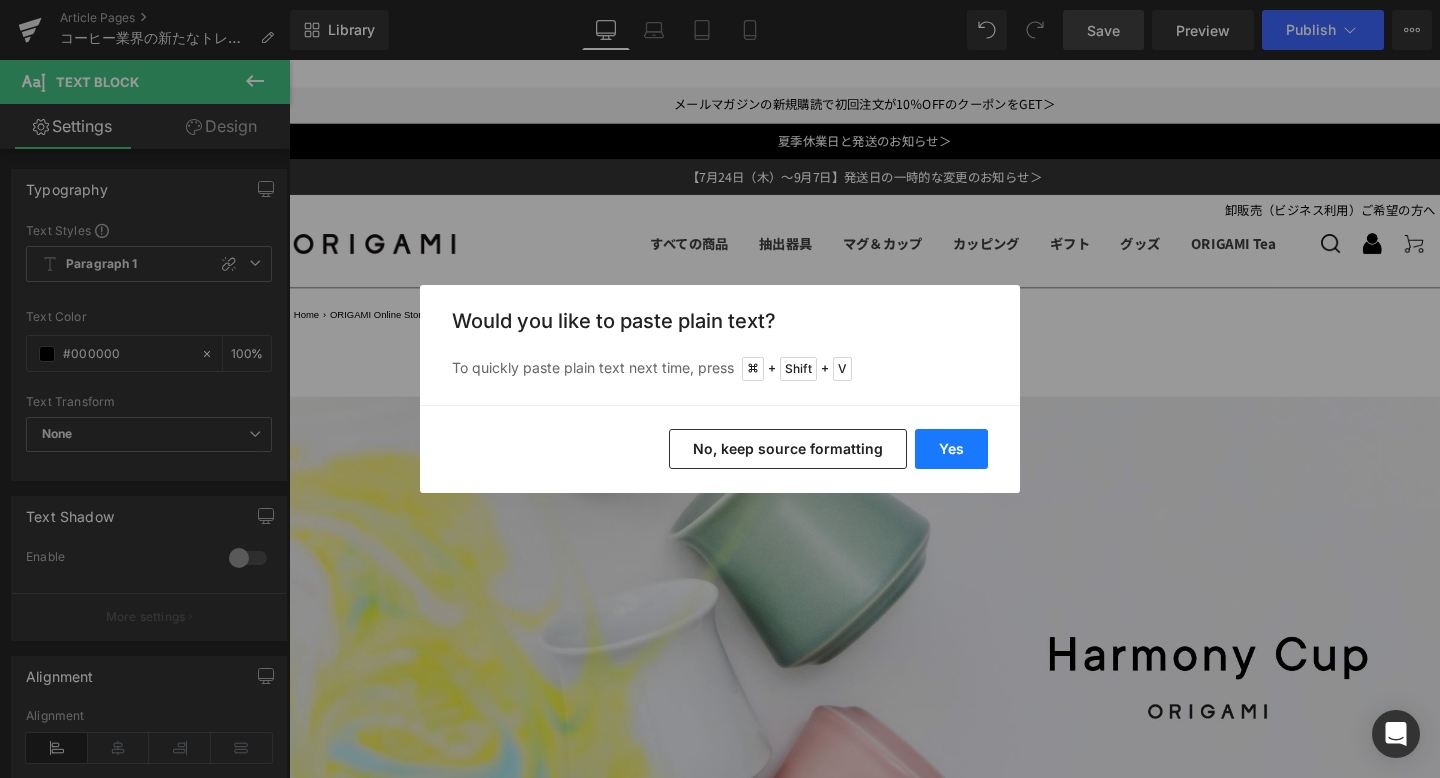 click on "Yes" at bounding box center [951, 449] 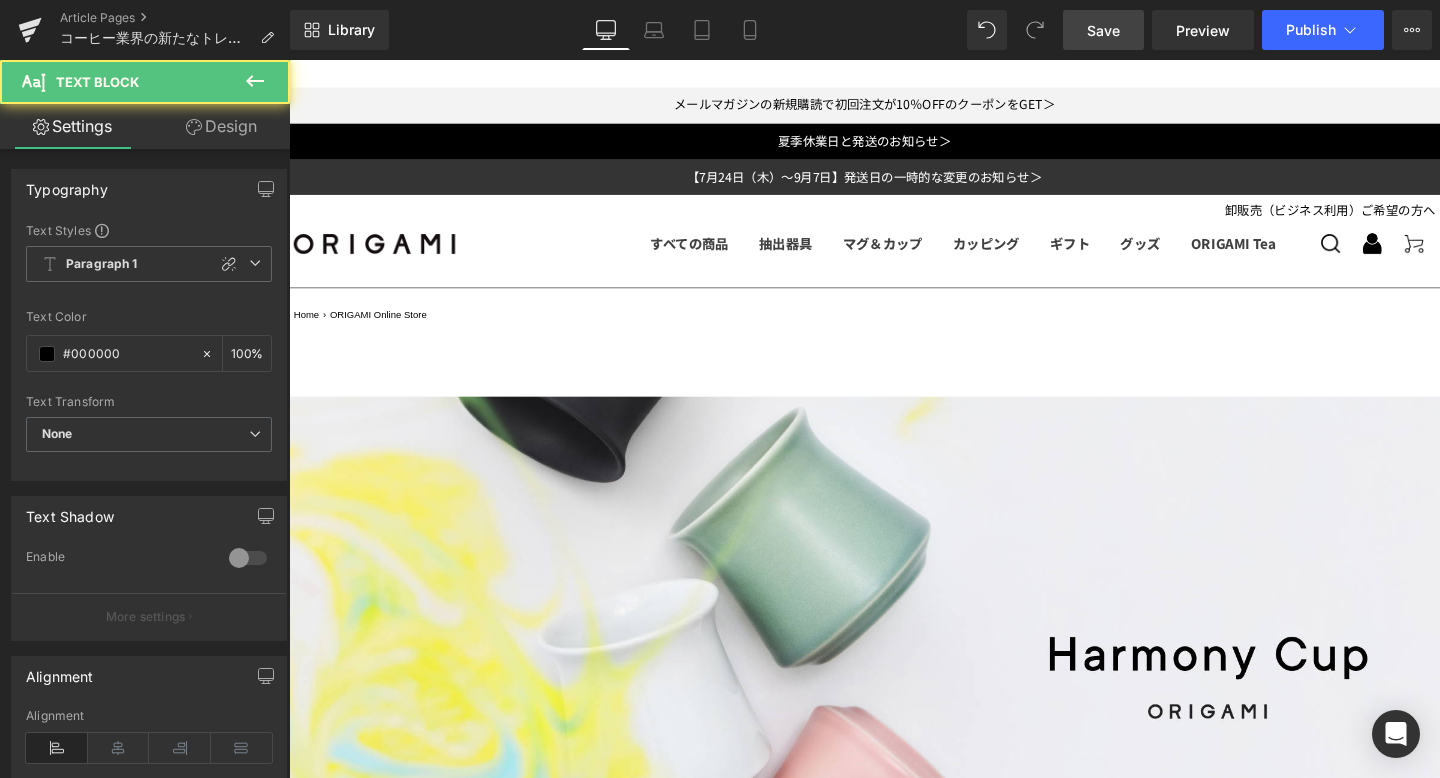 click on "＜ホワイト/マットブラック＞" at bounding box center (894, 6146) 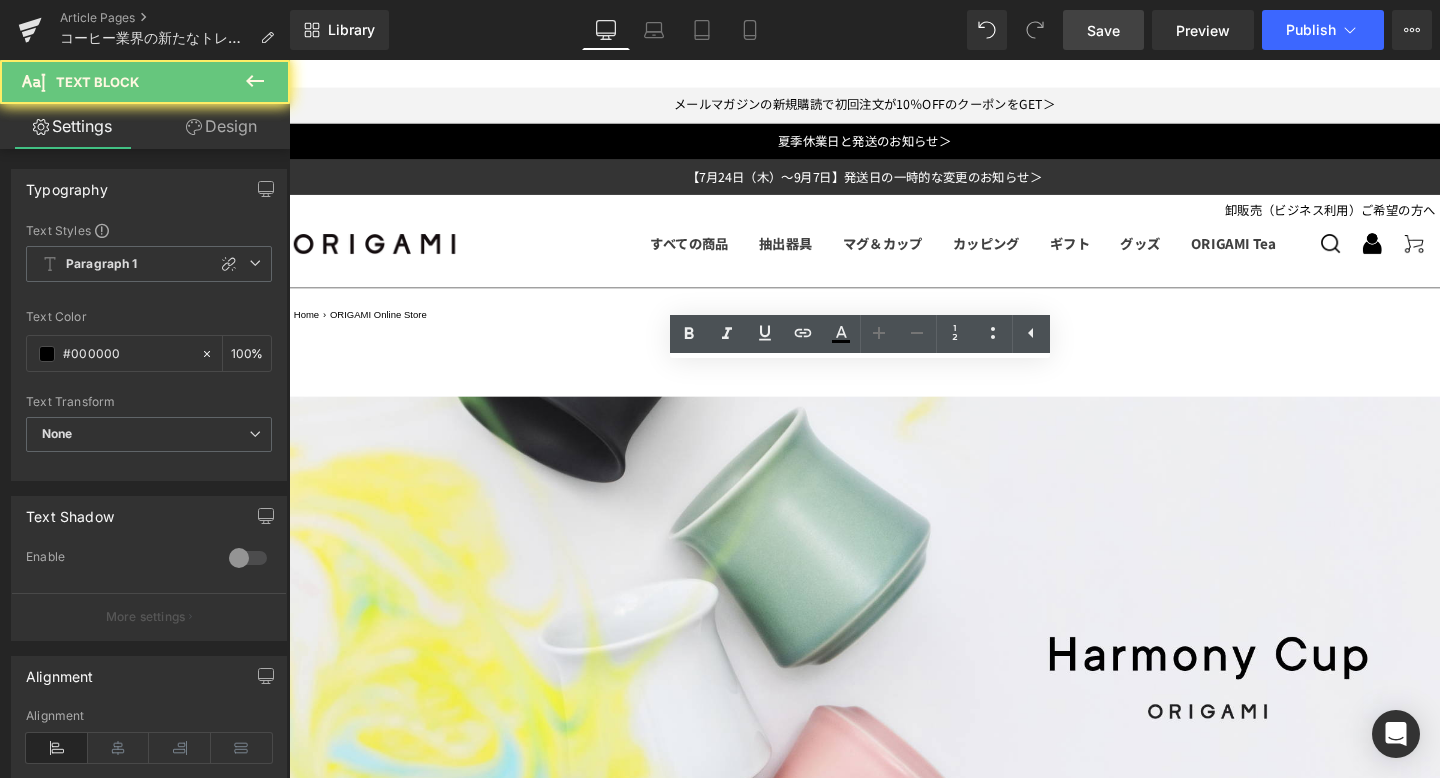 click on "＜ホワイト/マットブラック＞ コーヒーそのものの色や香りをそのまま楽しめるベーシックカラー。 素材本来の魅力を純粋に引き立てます。" at bounding box center (894, 6169) 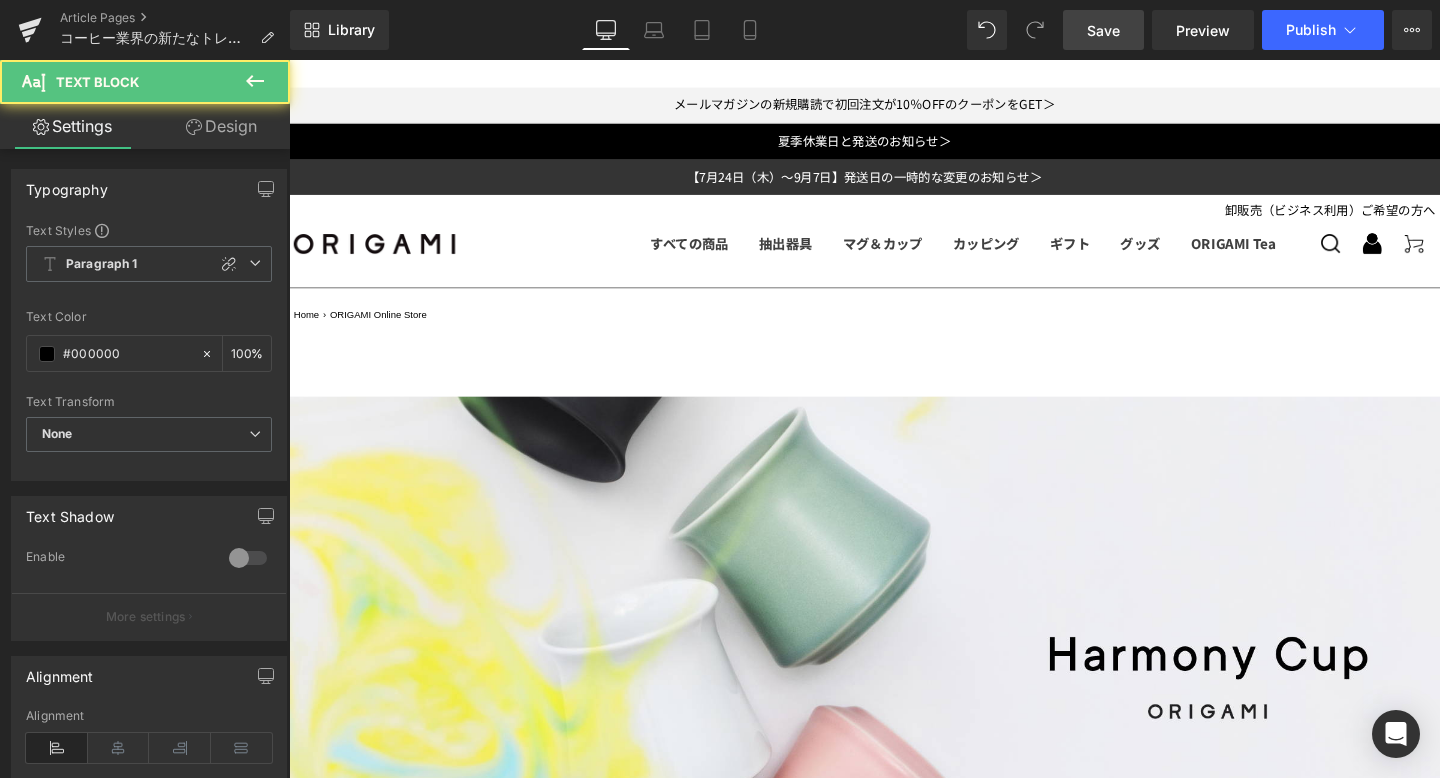 click on "素材本来の魅力を純粋に引き立てます。" at bounding box center [894, 6191] 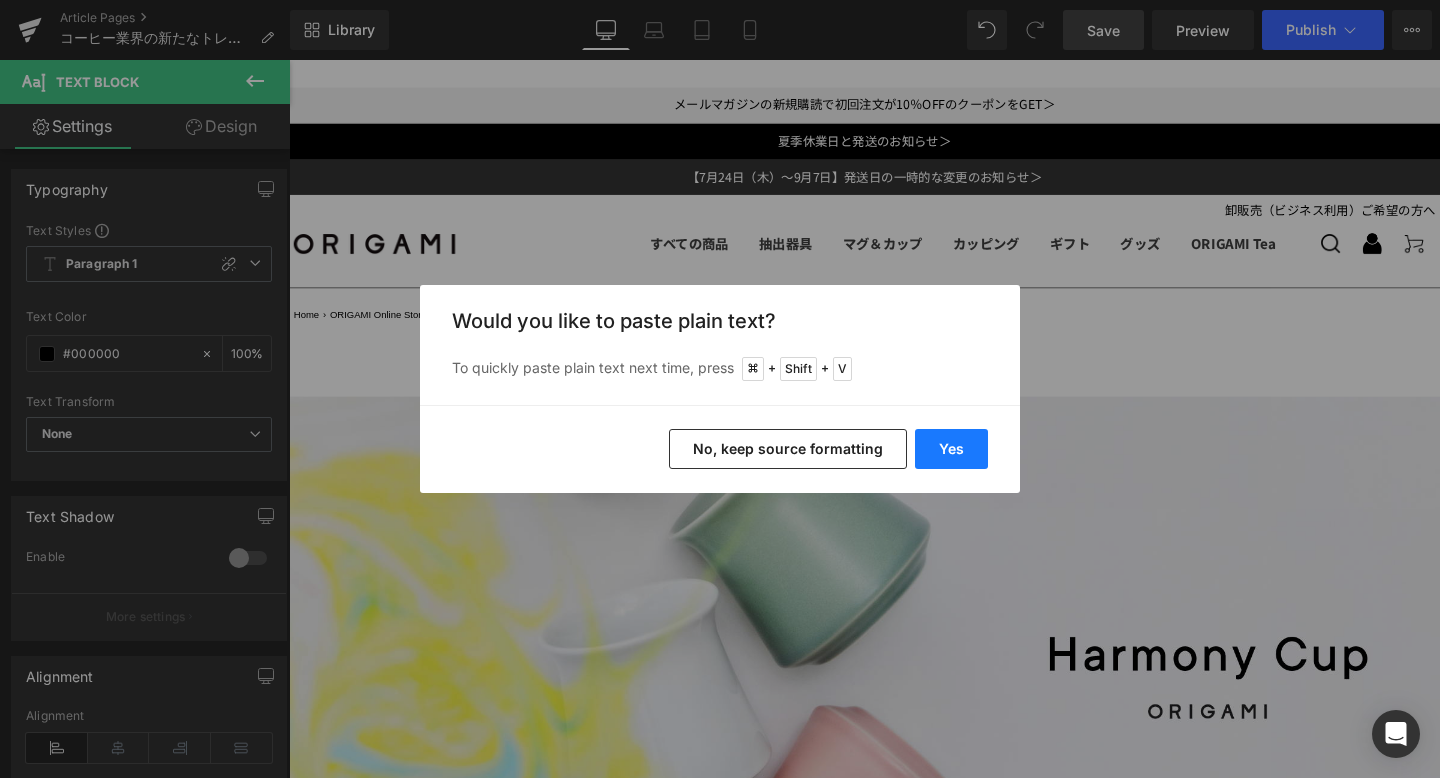 click on "Yes" at bounding box center (951, 449) 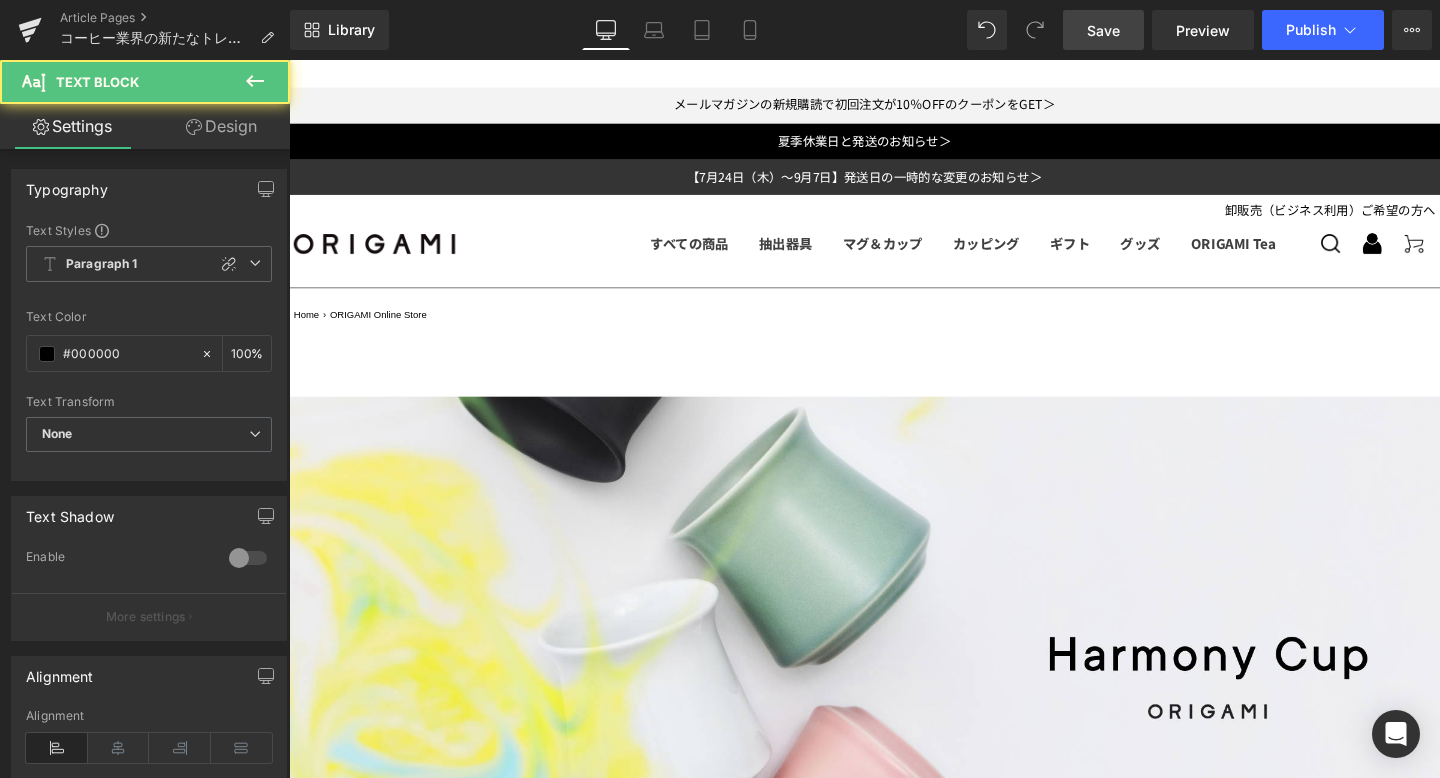 click on "リンゴのようなフレッシュで軽やかな酸味を強調します。" at bounding box center (894, 6281) 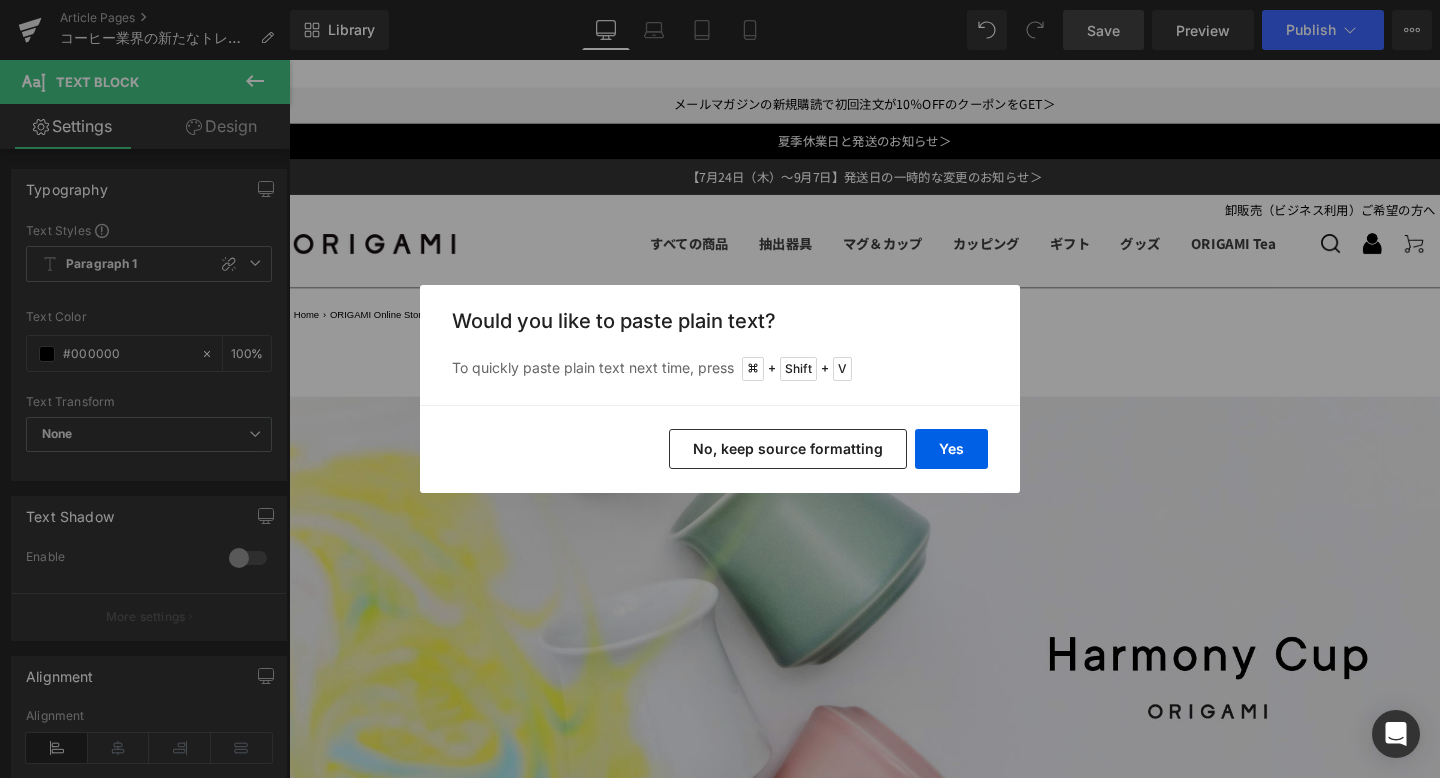 click on "Yes No, keep source formatting" at bounding box center (720, 449) 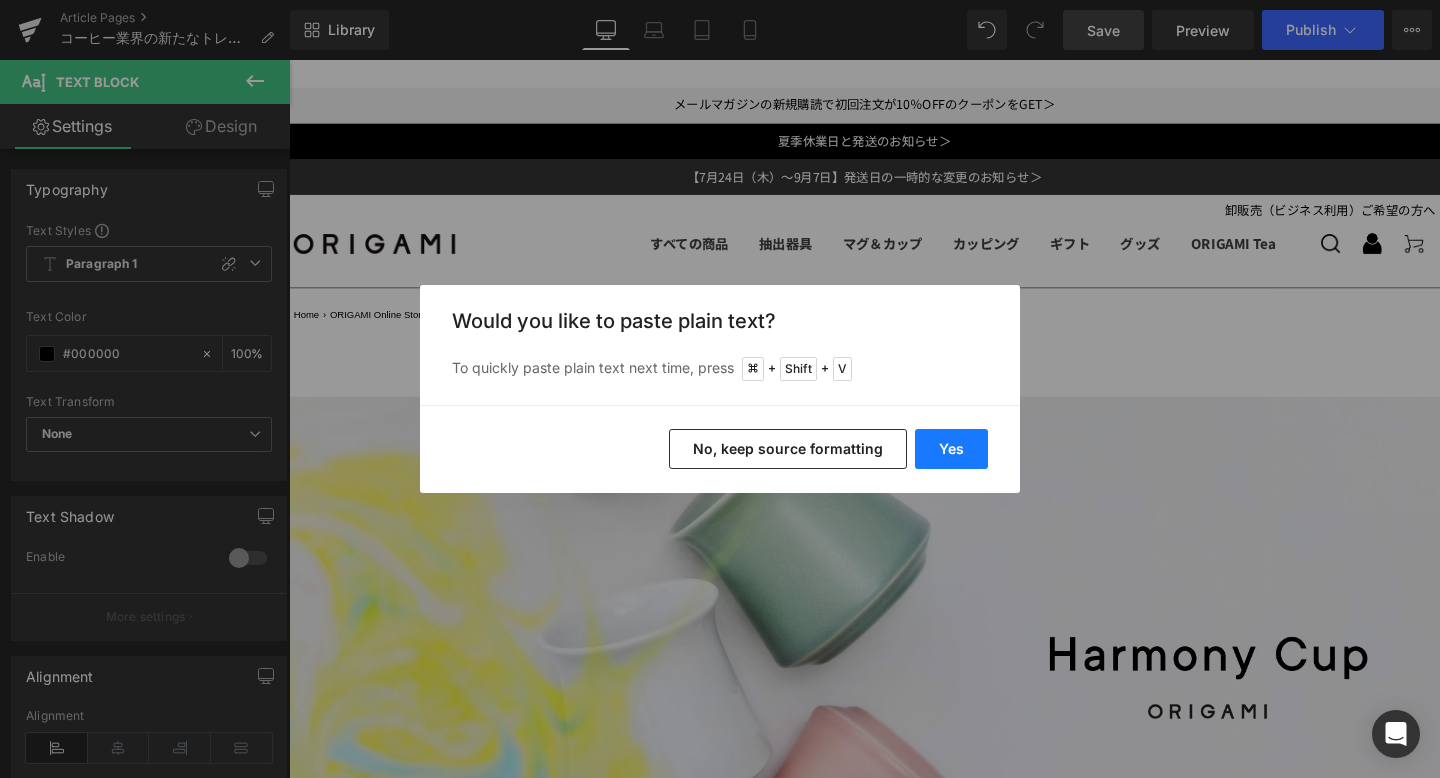 click on "Yes" at bounding box center (951, 449) 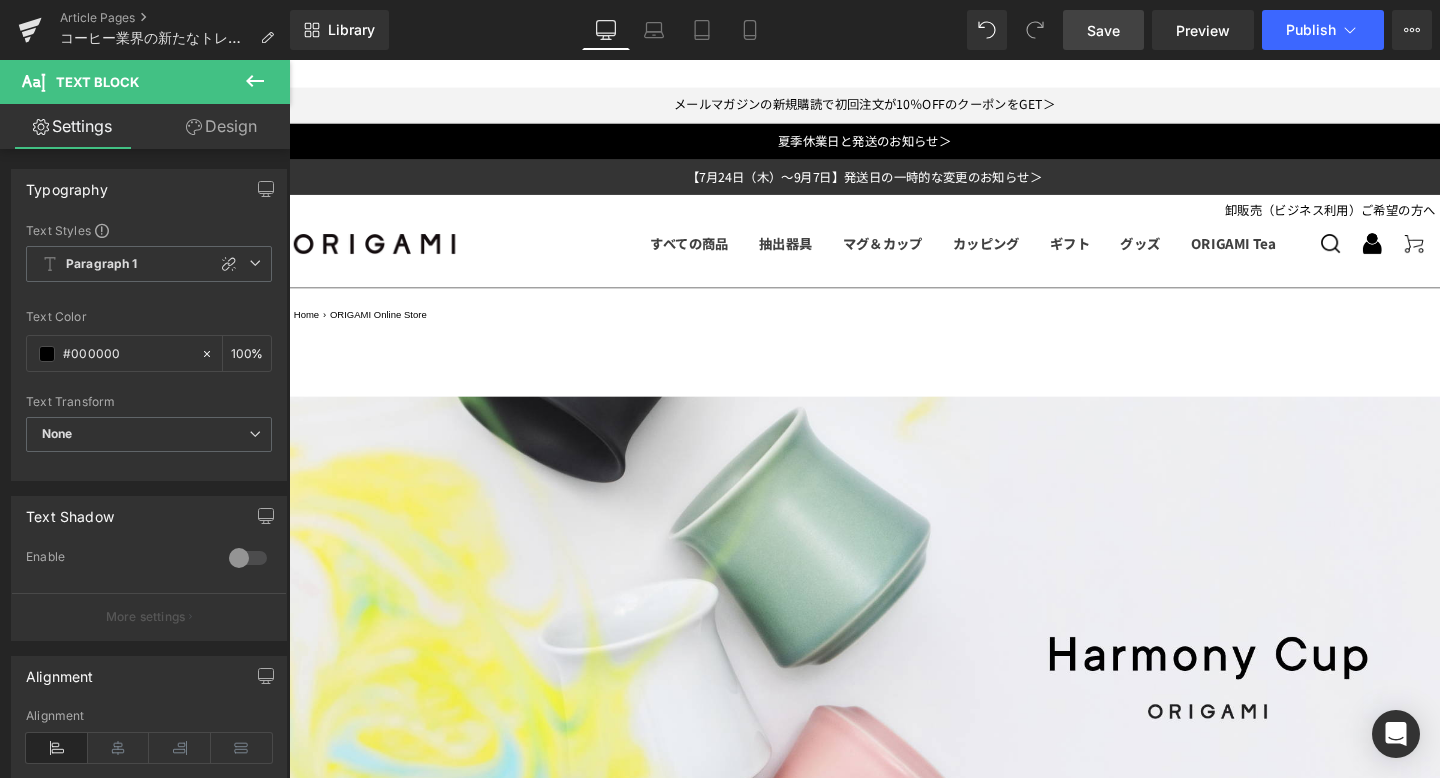 click at bounding box center [894, 6326] 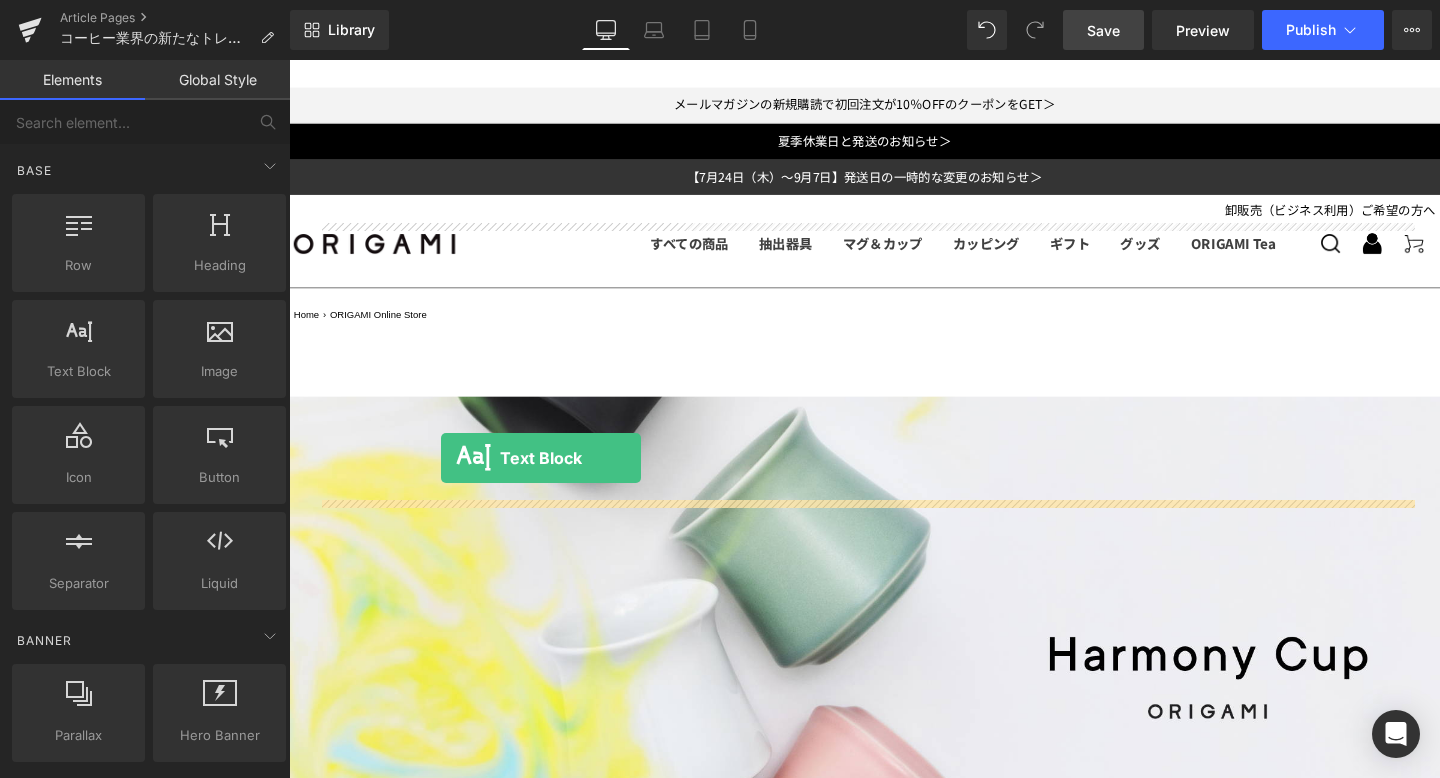 drag, startPoint x: 375, startPoint y: 413, endPoint x: 449, endPoint y: 478, distance: 98.49365 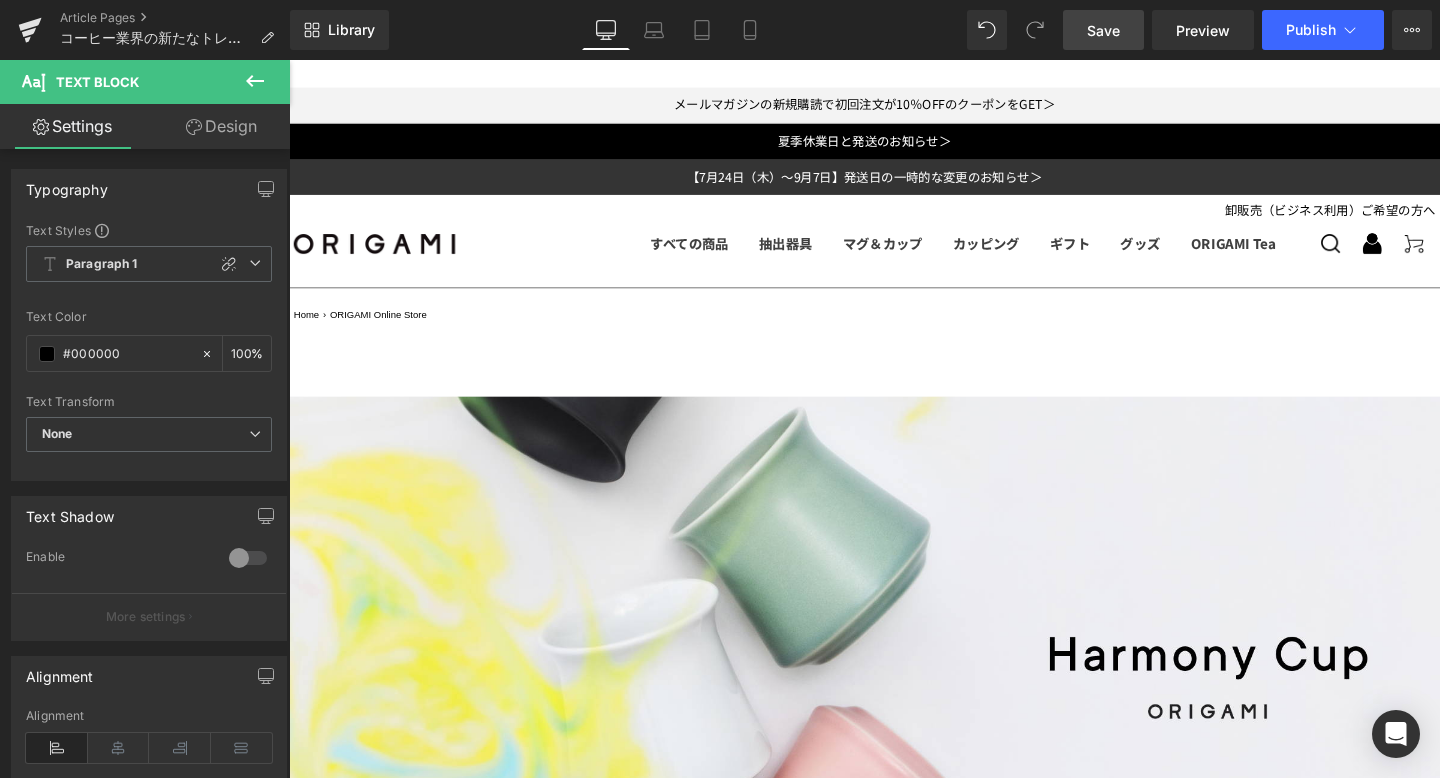 drag, startPoint x: 1272, startPoint y: 578, endPoint x: 322, endPoint y: 527, distance: 951.368 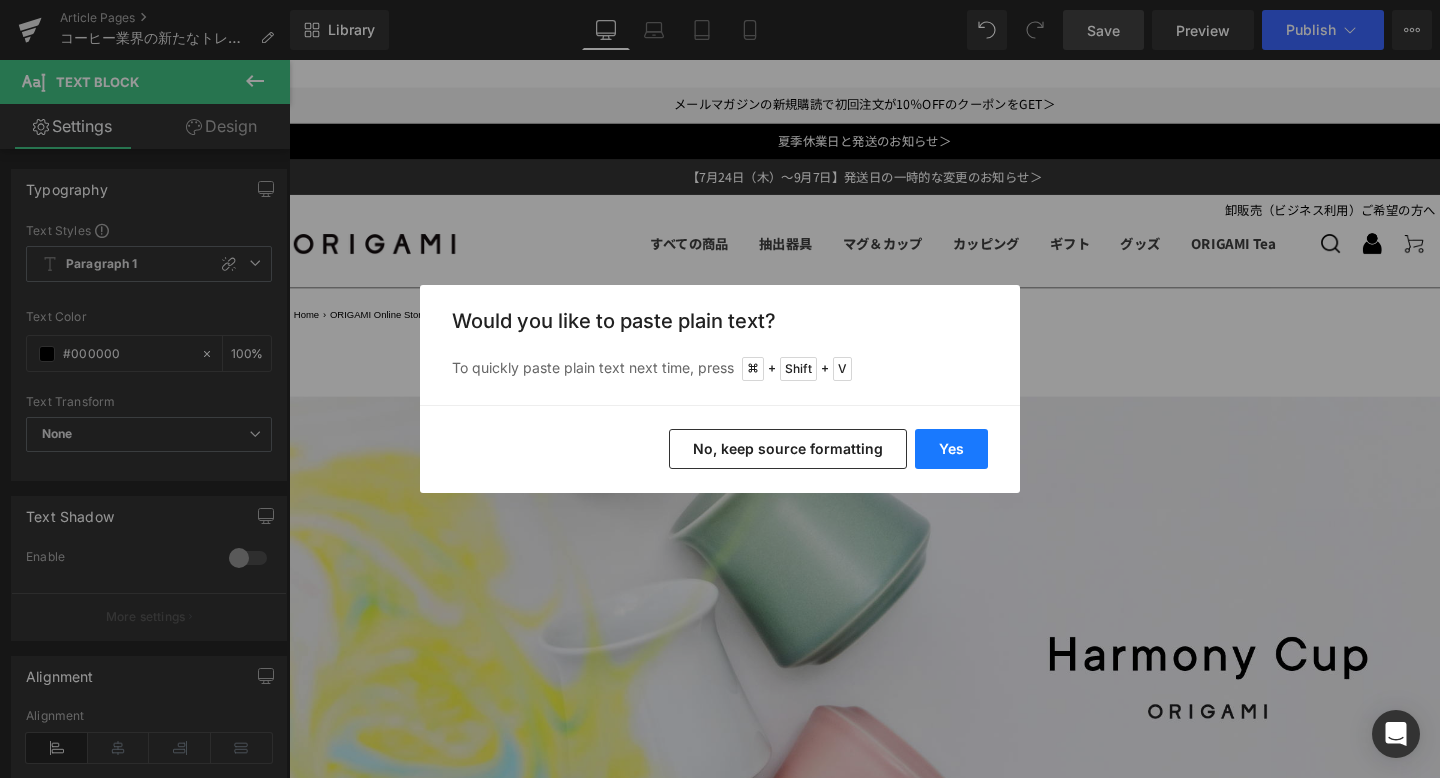 click on "Yes" at bounding box center [951, 449] 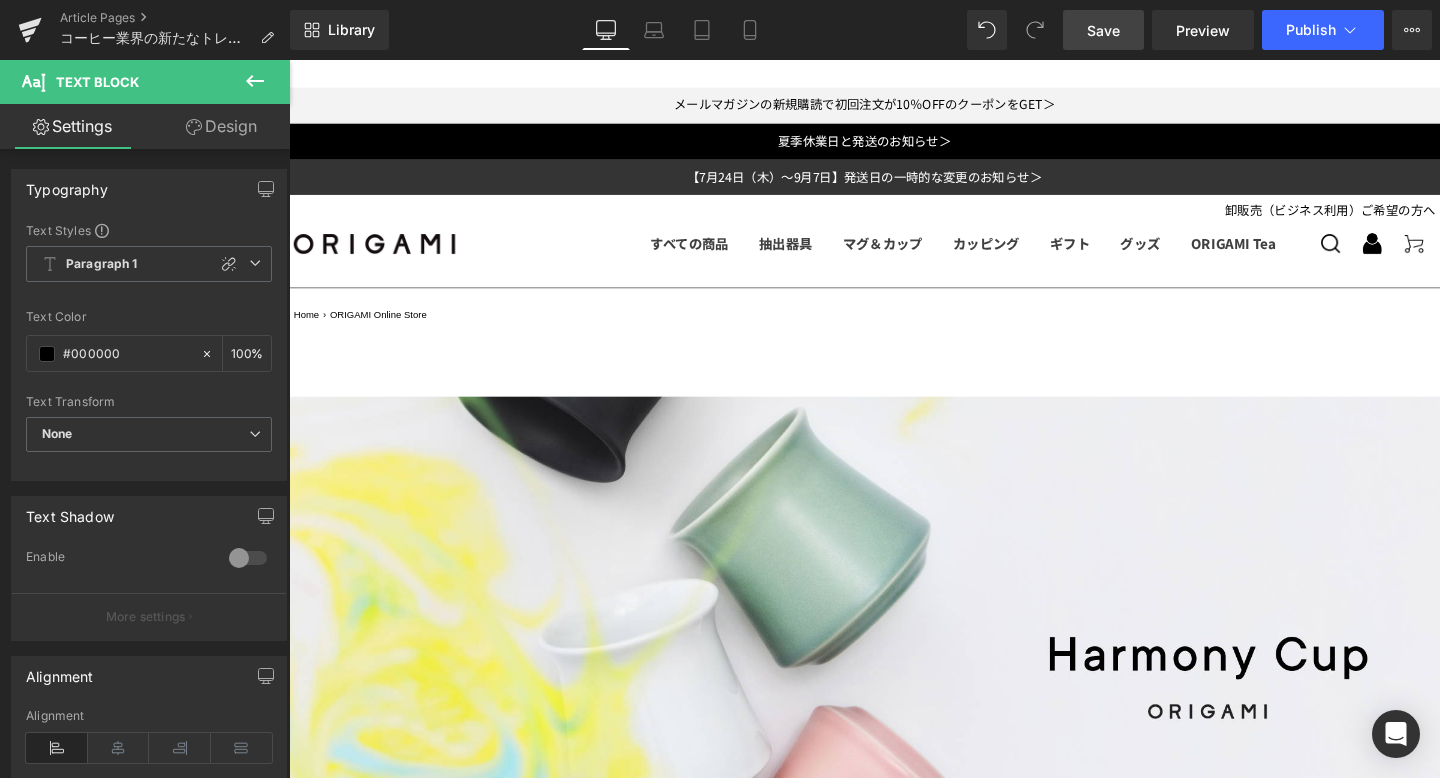 click 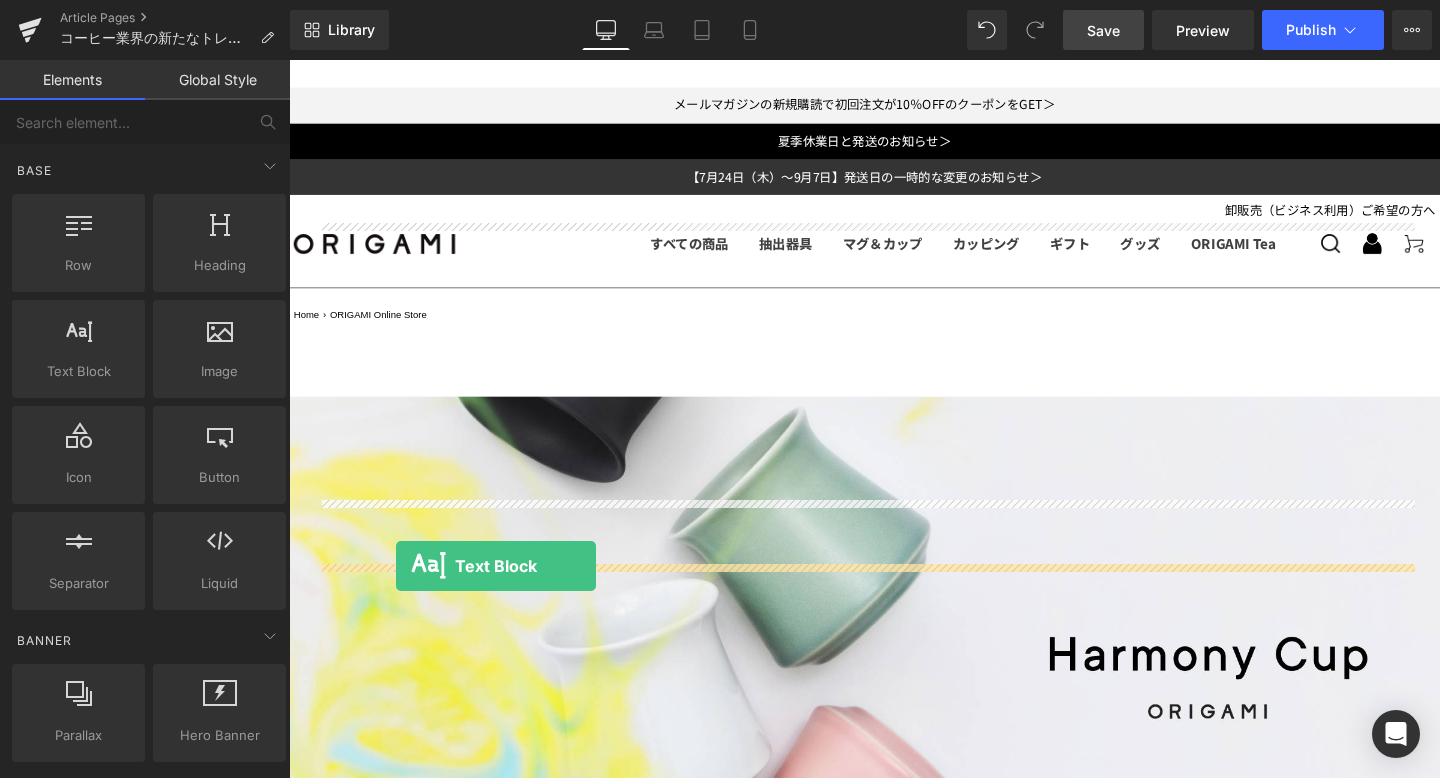 drag, startPoint x: 400, startPoint y: 425, endPoint x: 402, endPoint y: 592, distance: 167.01198 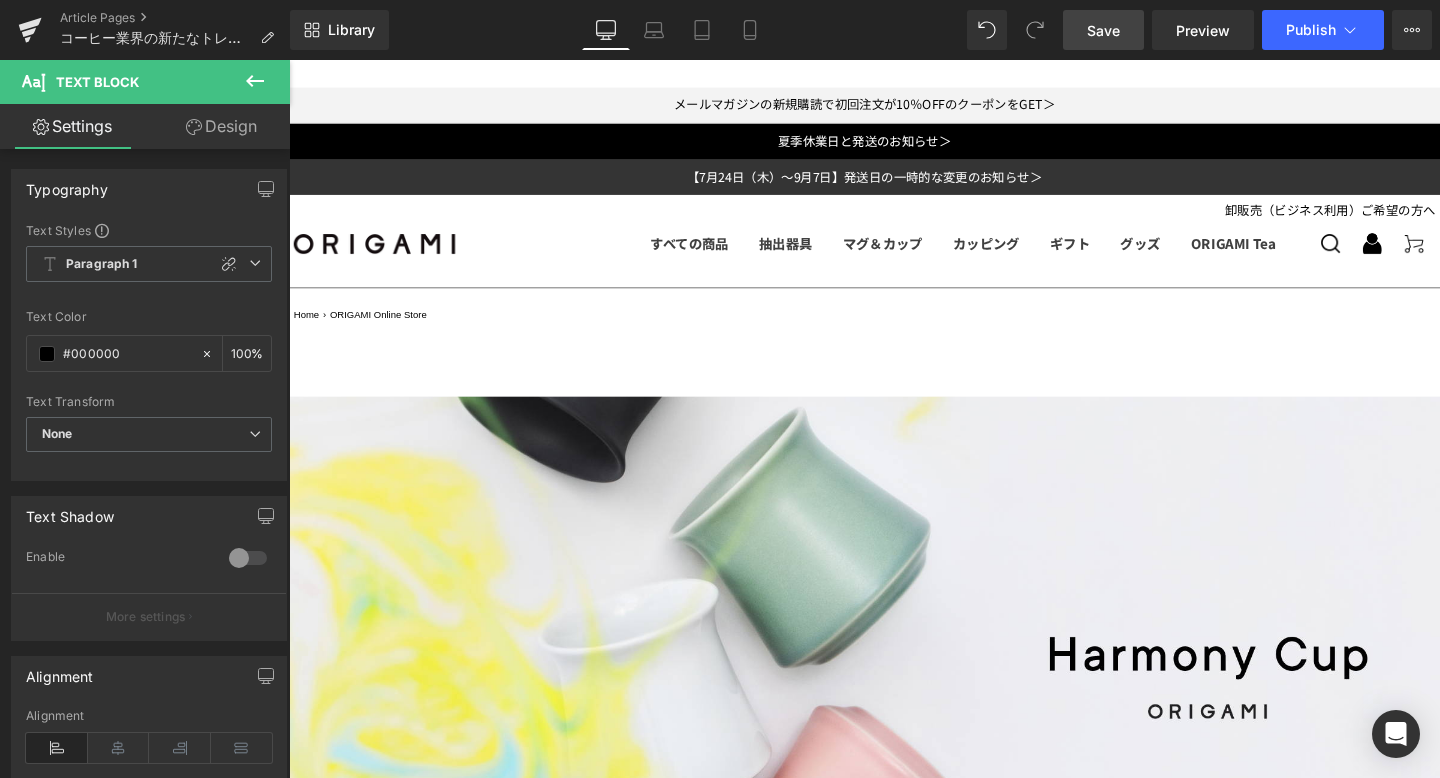click on "Lorem ipsum dolor sit amet, consectetur adipiscing elit, sed do eiusmod tempor incididunt ut labore et dolore magna aliqua. Ut enim ad minim veniam, quis nostrud exercitation ullamco laboris nisi ut aliquip ex ea commodo consequat. Duis aute irure dolor in reprehenderit in voluptate velit esse cillum dolore eu fugiat nulla pariatur. Excepteur sint occaecat cupidatat non proident, sunt in culpa qui officia deserunt mollit anim id est laborum.
Text Block" at bounding box center (894, 6484) 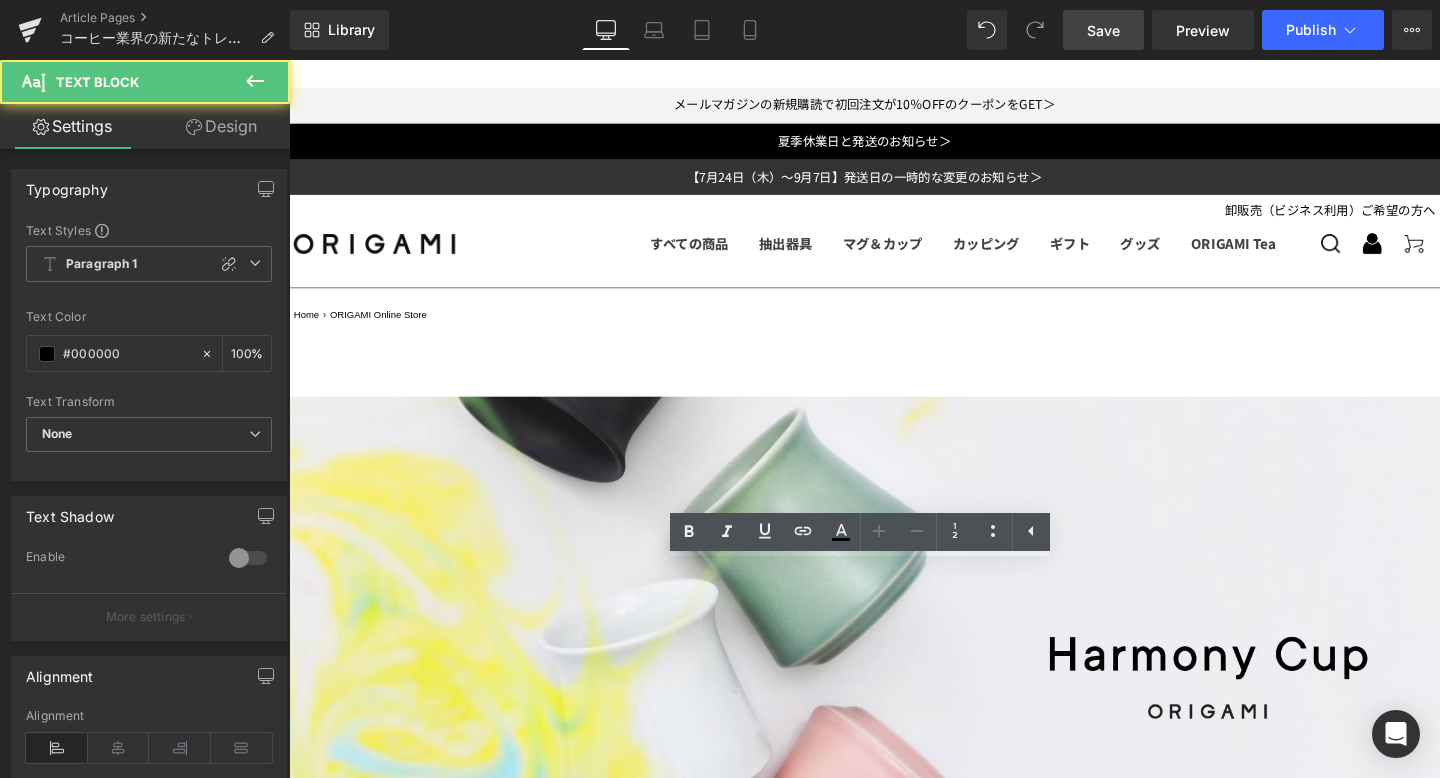 click on "Lorem ipsum dolor sit amet, consectetur adipiscing elit, sed do eiusmod tempor incididunt ut labore et dolore magna aliqua. Ut enim ad minim veniam, quis nostrud exercitation ullamco laboris nisi ut aliquip ex ea commodo consequat. Duis aute irure dolor in reprehenderit in voluptate velit esse cillum dolore eu fugiat nulla pariatur. Excepteur sint occaecat cupidatat non proident, sunt in culpa qui officia deserunt mollit anim id est laborum.
Text Block" at bounding box center (894, 6484) 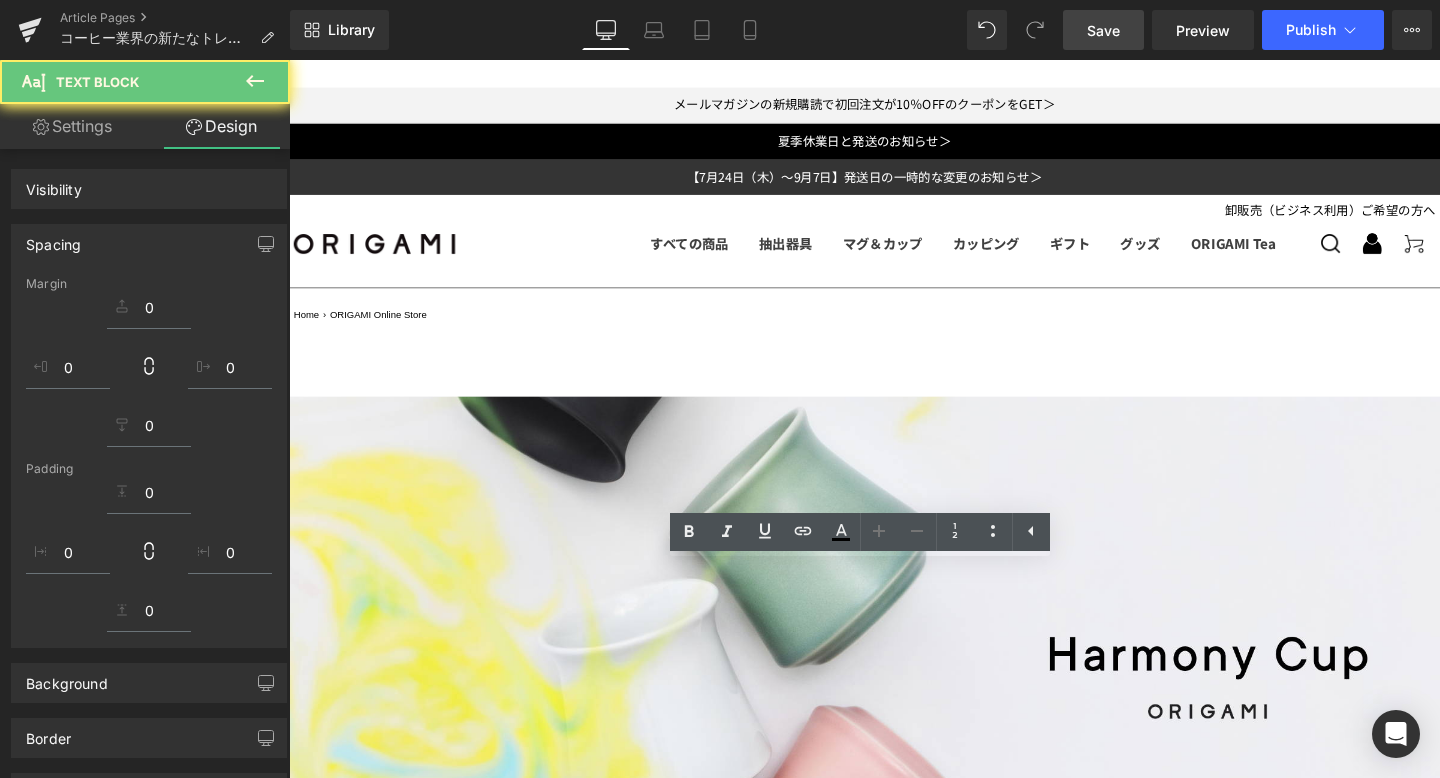 click on "Lorem ipsum dolor sit amet, consectetur adipiscing elit, sed do eiusmod tempor incididunt ut labore et dolore magna aliqua. Ut enim ad minim veniam, quis nostrud exercitation ullamco laboris nisi ut aliquip ex ea commodo consequat. Duis aute irure dolor in reprehenderit in voluptate velit esse cillum dolore eu fugiat nulla pariatur. Excepteur sint occaecat cupidatat non proident, sunt in culpa qui officia deserunt mollit anim id est laborum." at bounding box center (894, 6484) 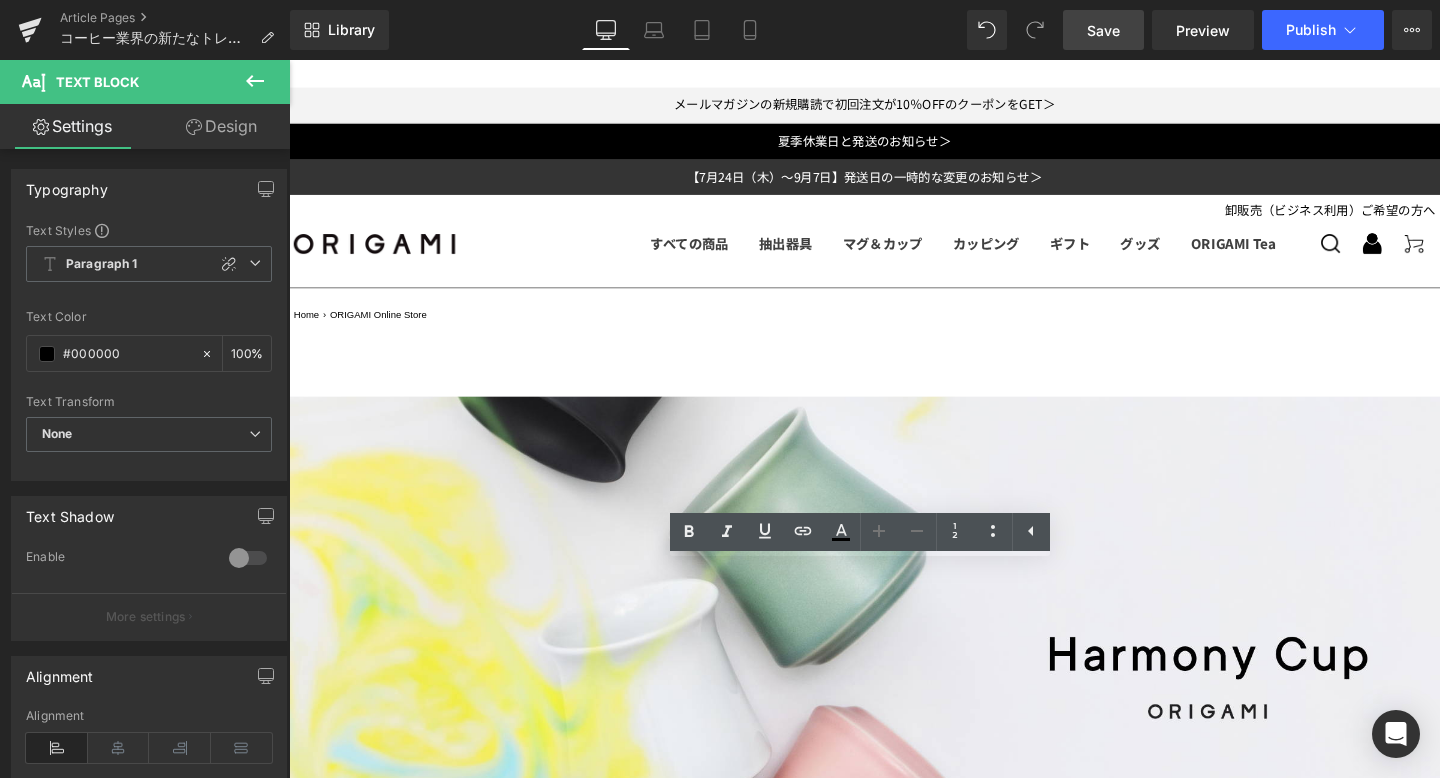click on "Lorem ipsum dolor sit amet, consectetur adipiscing elit, sed do eiusmod tempor incididunt ut labore et dolore magna aliqua. Ut enim ad minim veniam, quis nostrud exercitation ullamco laboris nisi ut aliquip ex ea commodo consequat. Duis aute irure dolor in reprehenderit in voluptate velit esse cillum dolore eu fugiat nulla pariatur. Excepteur sint occaecat cupidatat non proident, sunt in culpa qui officia deserunt mollit anim id est laborum." at bounding box center [894, 6484] 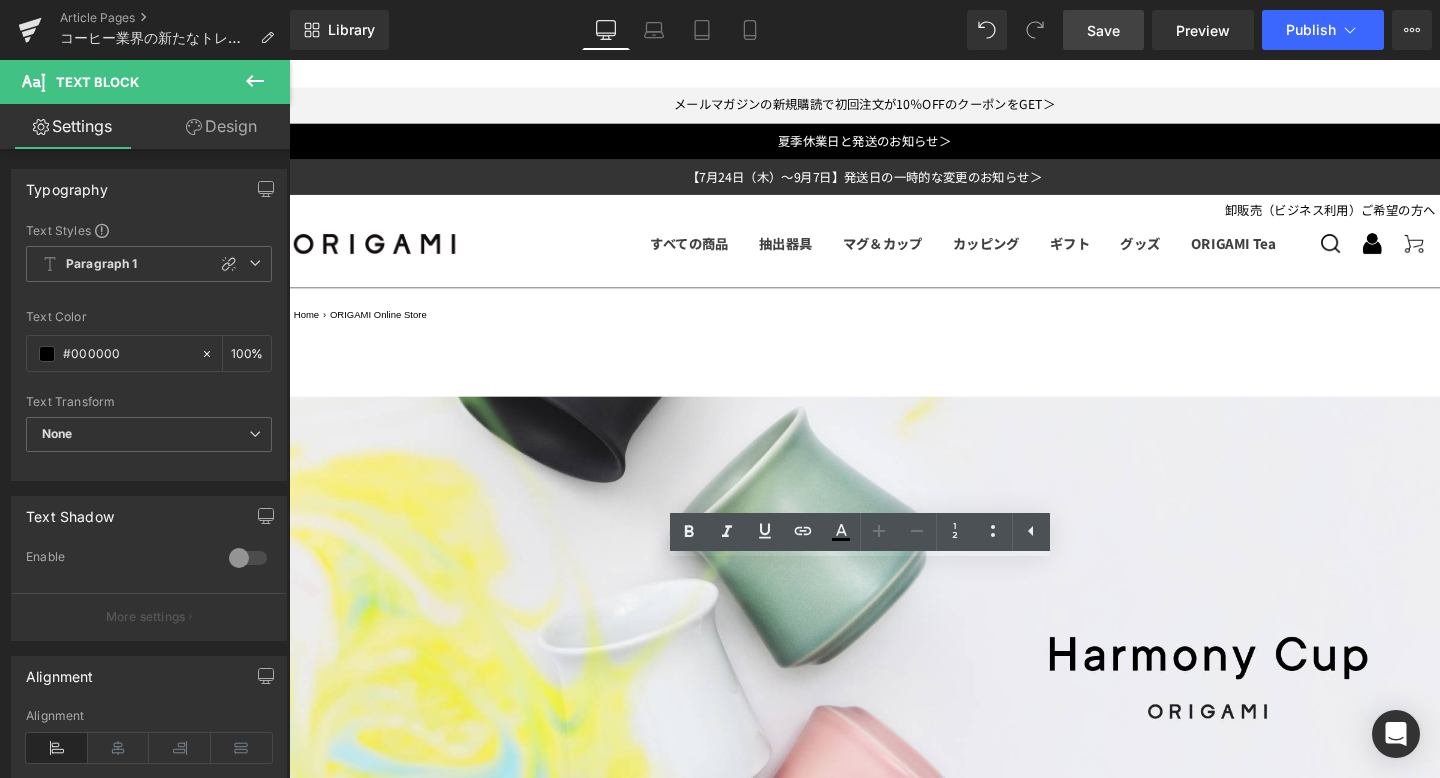 click on "Lorem ipsum dolor sit amet, consectetur adipiscing elit, sed do eiusmod tempor incididunt ut labore et dolore magna aliqua. Ut enim ad minim veniam, quis nostrud exercitation ullamco laboris nisi ut aliquip ex ea commodo consequat. Duis aute irure dolor in reprehenderit in voluptate velit esse cillum dolore eu fugiat nulla pariatur. Excepteur sint occaecat cupidatat non proident, sunt in culpa qui officia deserunt mollit anim id est laborum." at bounding box center (894, 6484) 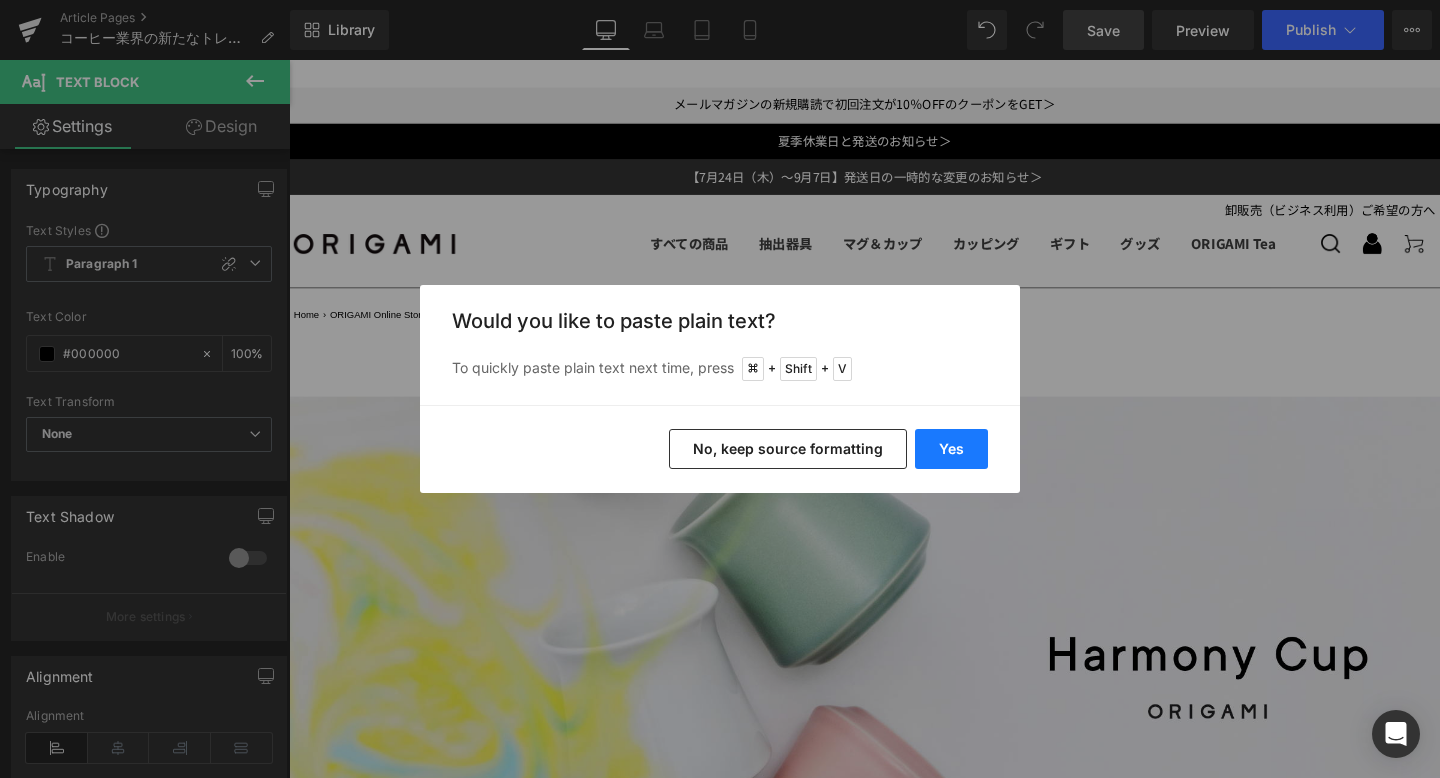 click on "Yes" at bounding box center (951, 449) 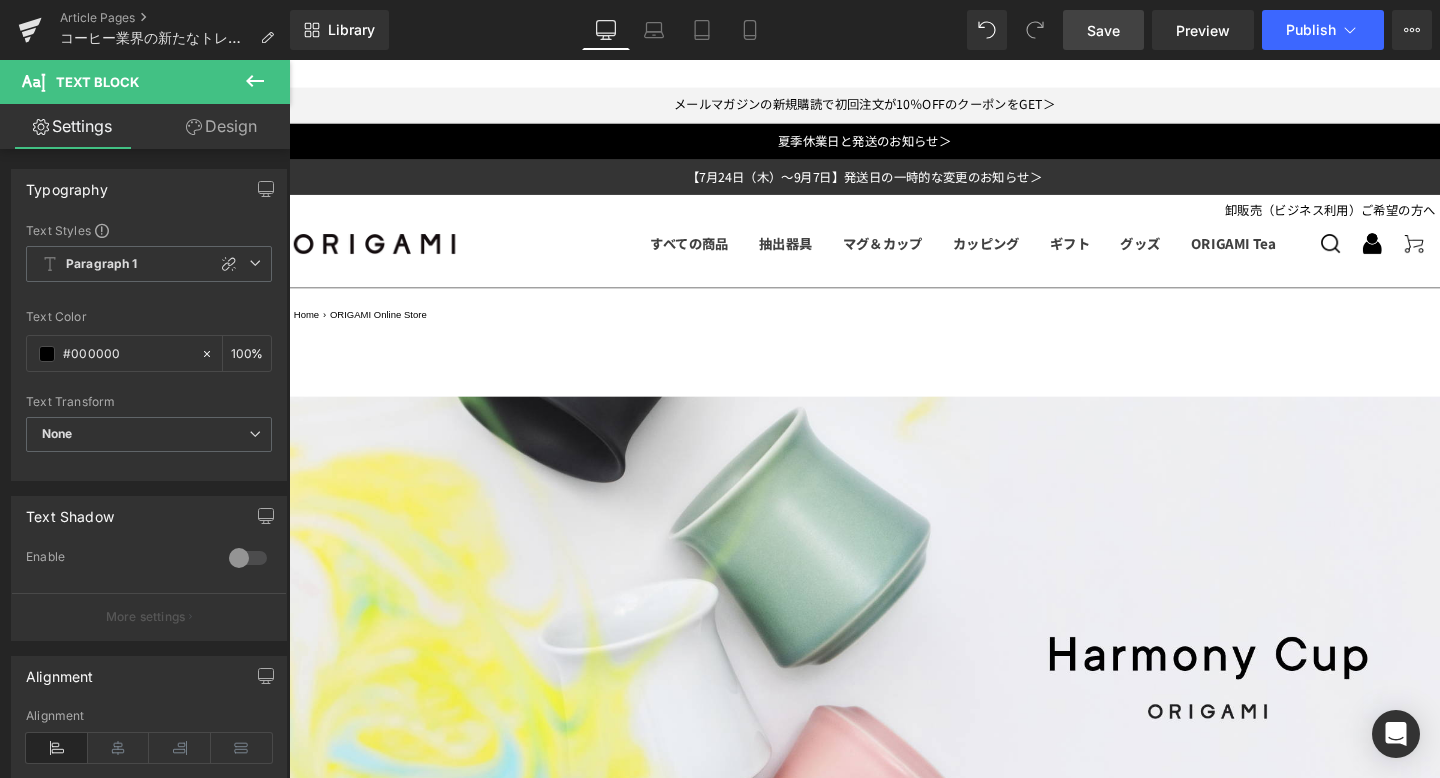 scroll, scrollTop: 6175, scrollLeft: 0, axis: vertical 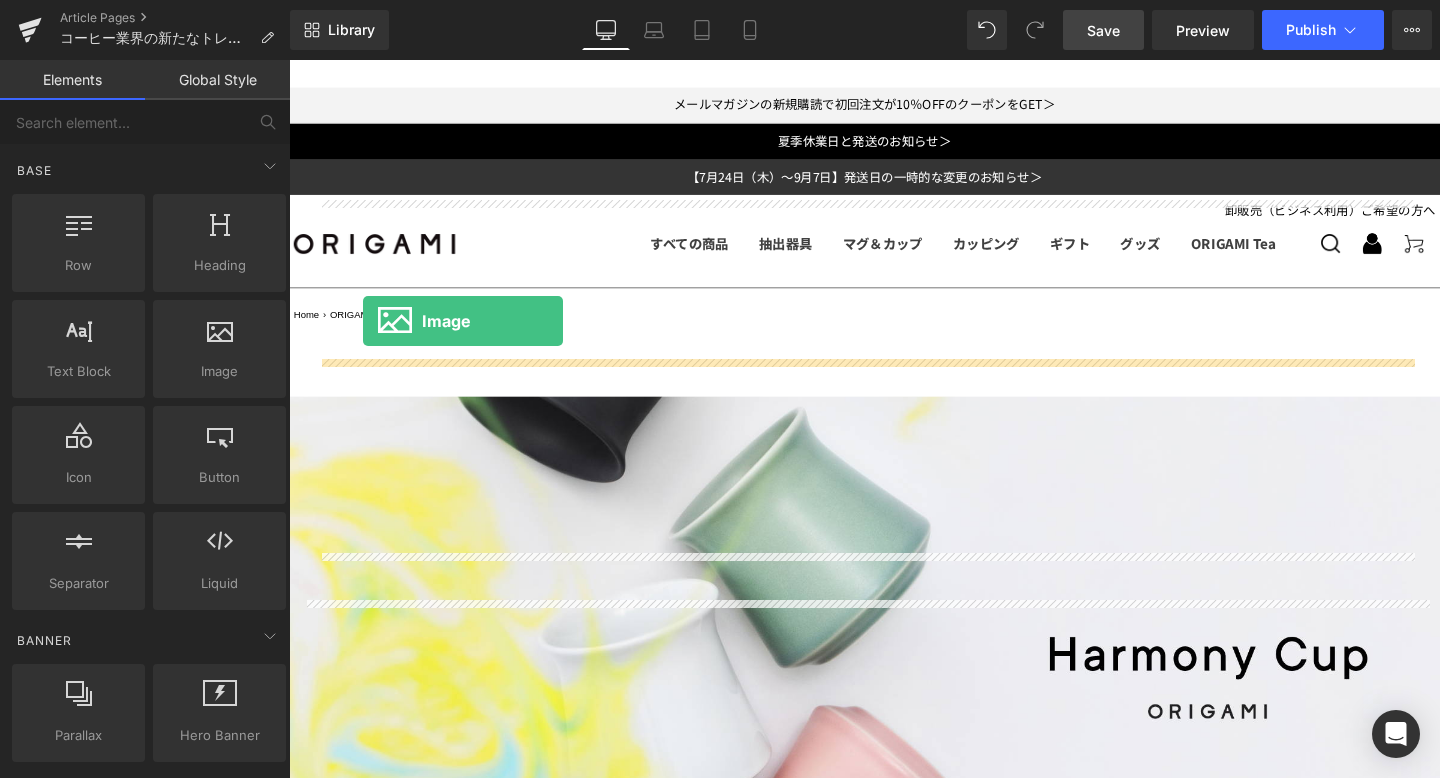 drag, startPoint x: 510, startPoint y: 433, endPoint x: 367, endPoint y: 334, distance: 173.92528 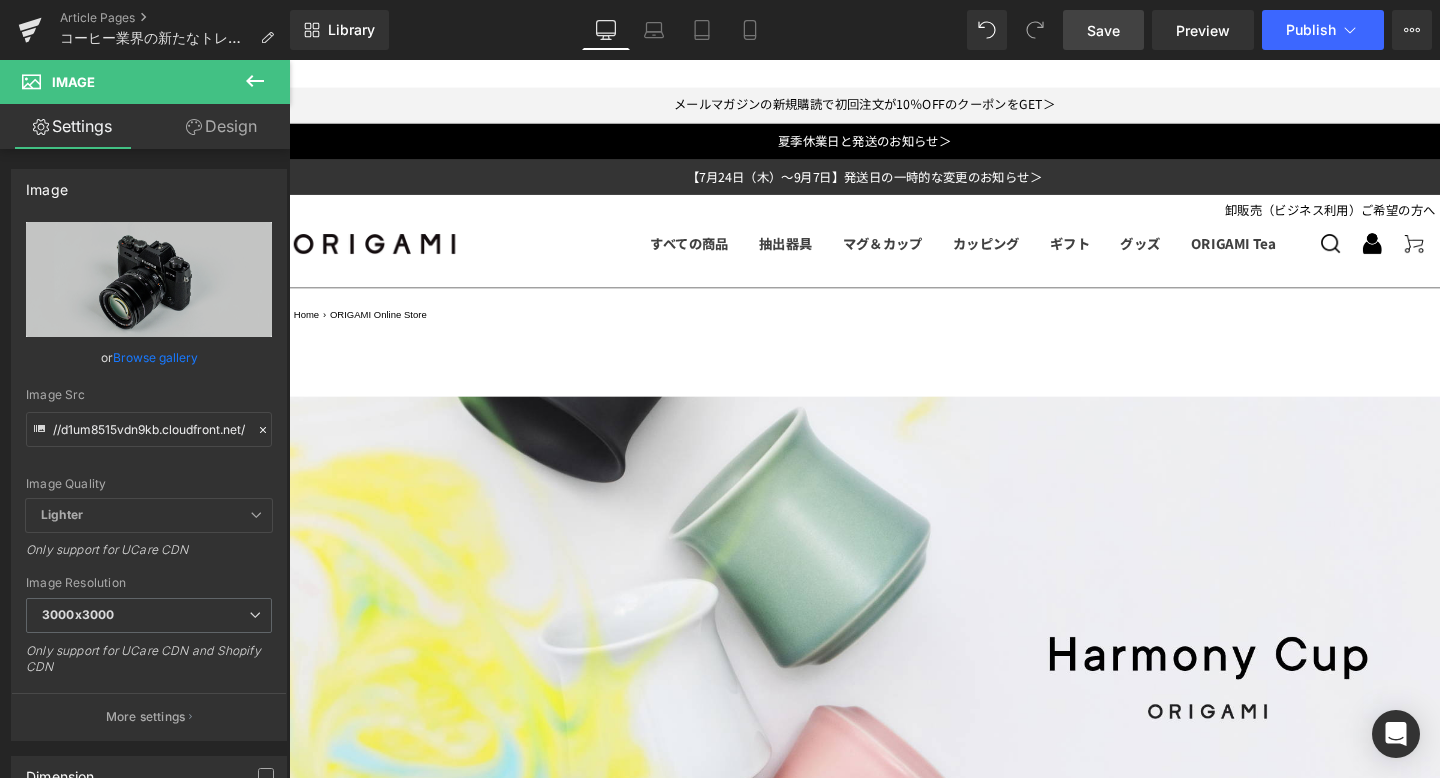 click on "美しいデザインと機能性が両立しているこのカップは、日常のコーヒーシーンからカフェやバリスタの競技の場まで、幅広いシーンでの使用を想定しています。バリスタが注ぐ際の技術や細部へのこだわりをしっかりと汲み取り、飲むひとに新たな発見をもたらすこの「Harmony Cup（ハーモニーカップ）」は、ORIGAMIブランドの次世代を担う商品です。" at bounding box center [894, 6416] 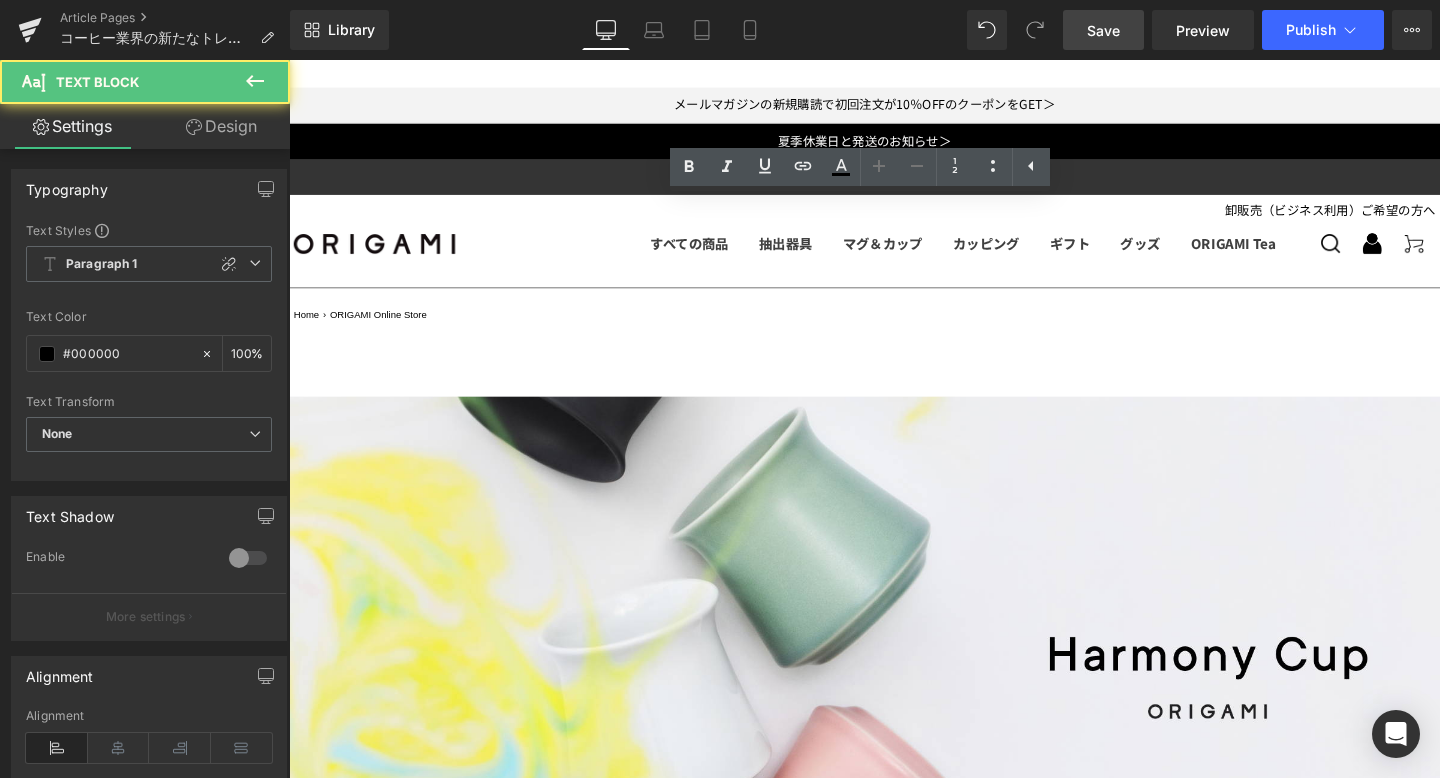 click at bounding box center (894, 6931) 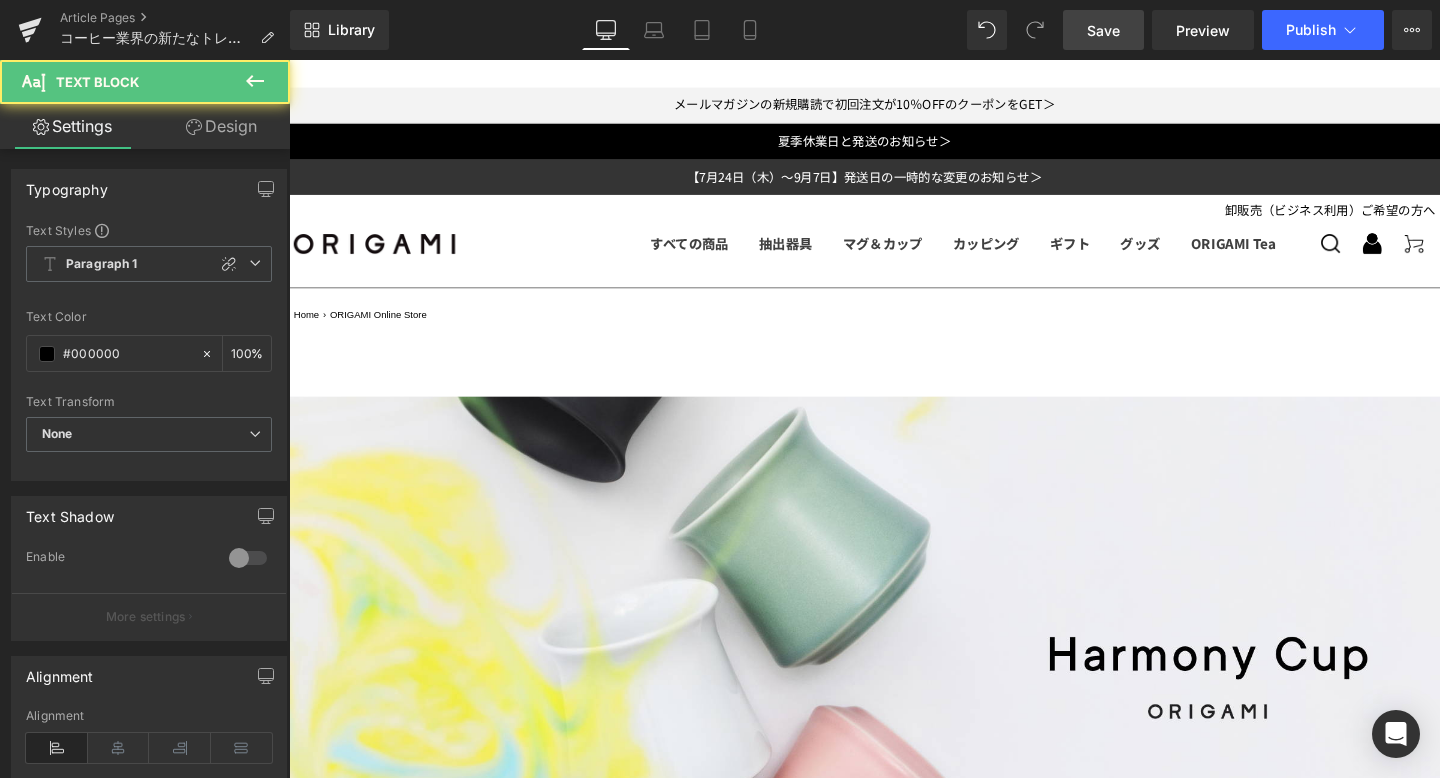 drag, startPoint x: 819, startPoint y: 365, endPoint x: 821, endPoint y: 295, distance: 70.028564 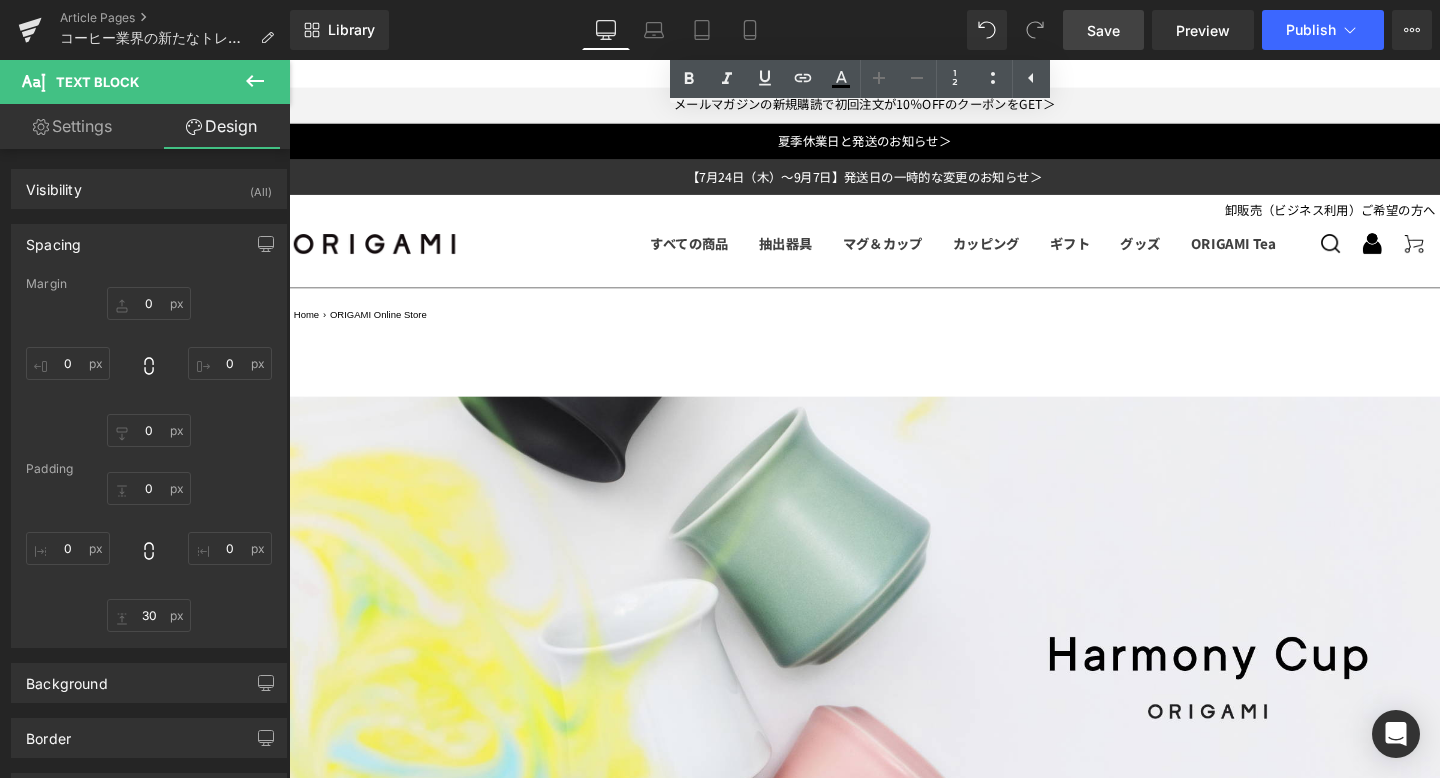 scroll, scrollTop: 6546, scrollLeft: 0, axis: vertical 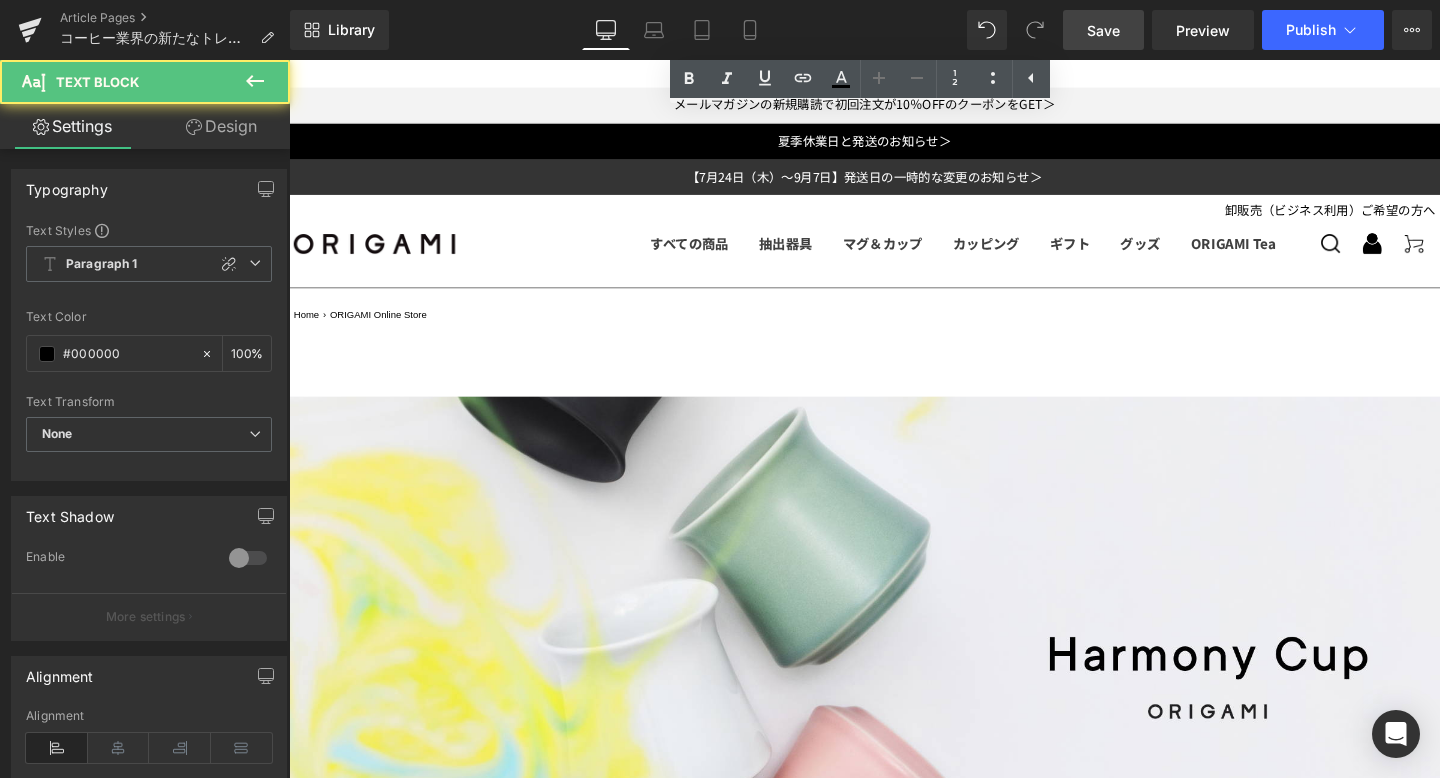 click on "「Harmony Cup（ハーモニーカップ）」、美しいデザインと機能性がそれぞれに確立し、そして両立していることで、日常のコーヒーシーンからカフェやバリスタの競技の場まで、あらゆるシーンでの使用を想定しています。 バリスタが注ぐ際の技術や細部へのこだわりをしっかりと汲み取ることで、飲むひとに新たな発見をもたらすことができるこのカップは、ORIGAMIブランドの次世代を担う存在になります。 そして、単なるコーヒー器具ではなく、視覚と味覚が調和する新しい体験を「提供してくれるパートナー」へとなり得る革新的なプロダクトです。 この機会にぜひお手に取って新しい体験を味わってみてください。
Text Block   86px" at bounding box center [894, 7386] 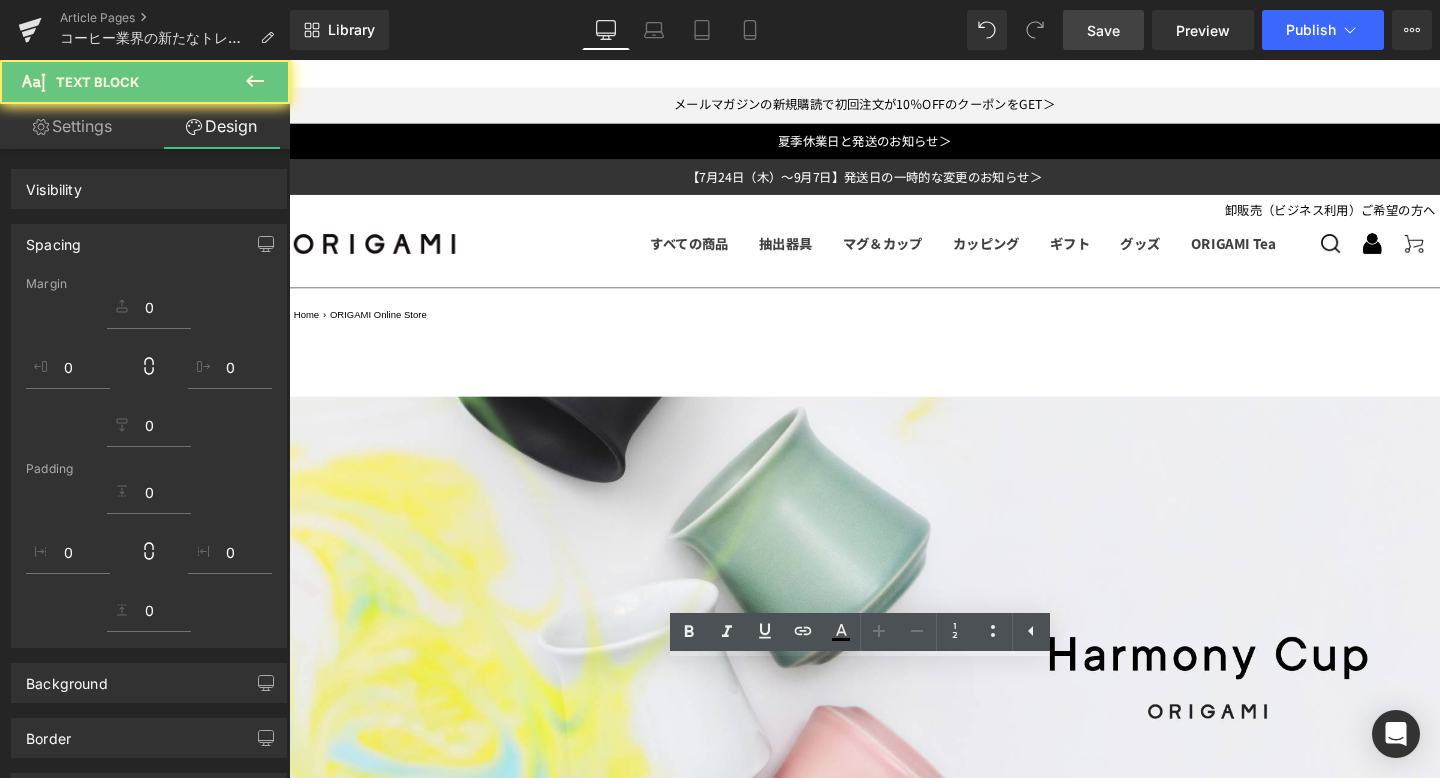click at bounding box center [894, 6861] 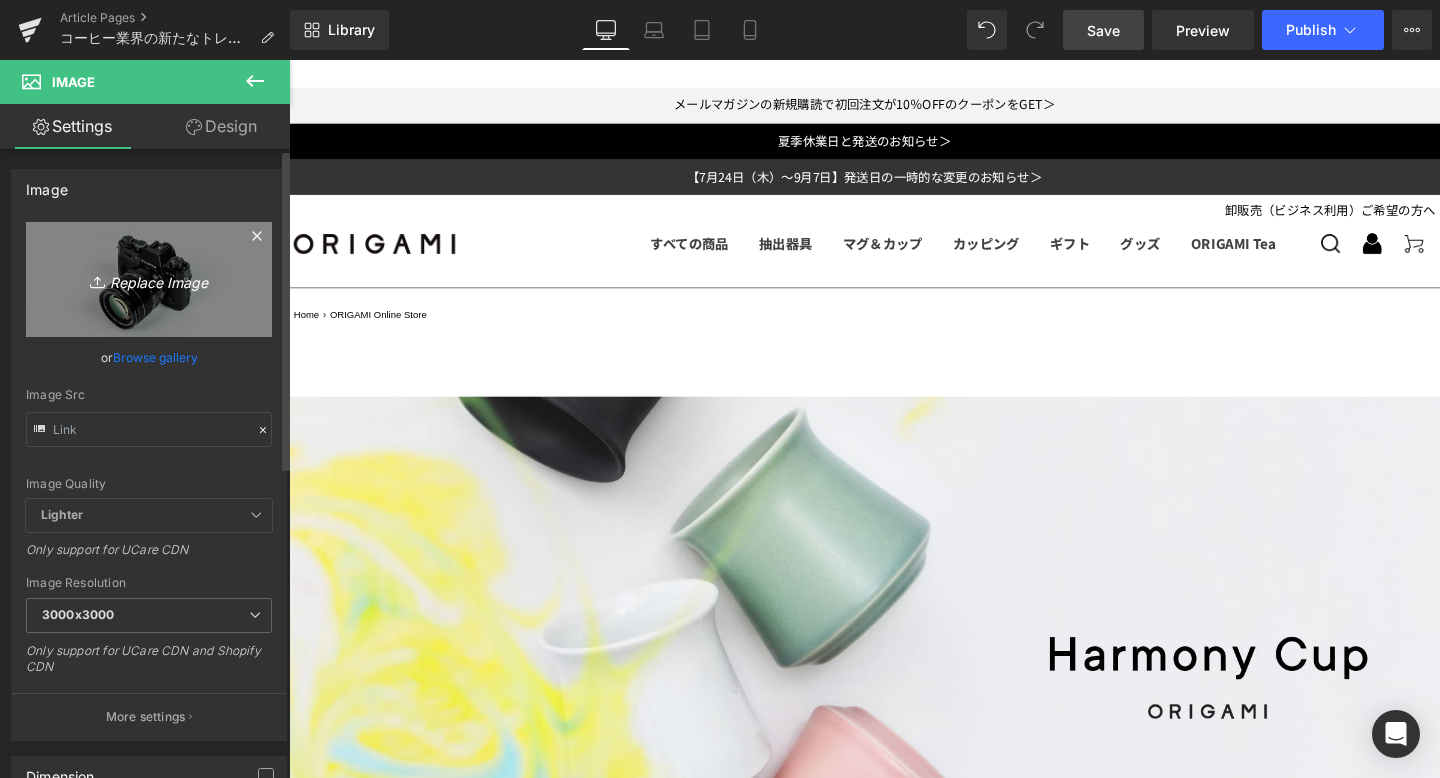 click on "Replace Image" at bounding box center (149, 279) 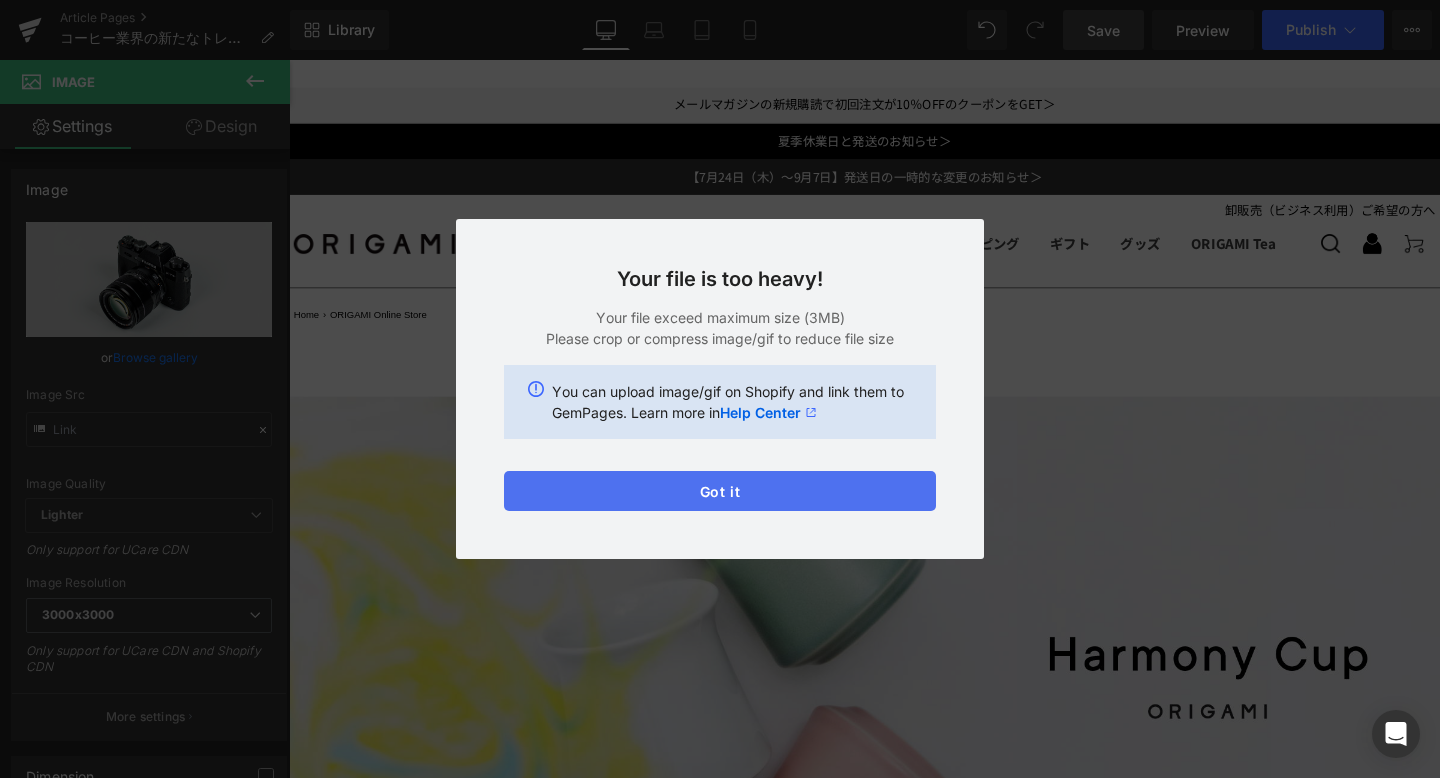 click on "Got it" at bounding box center [720, 491] 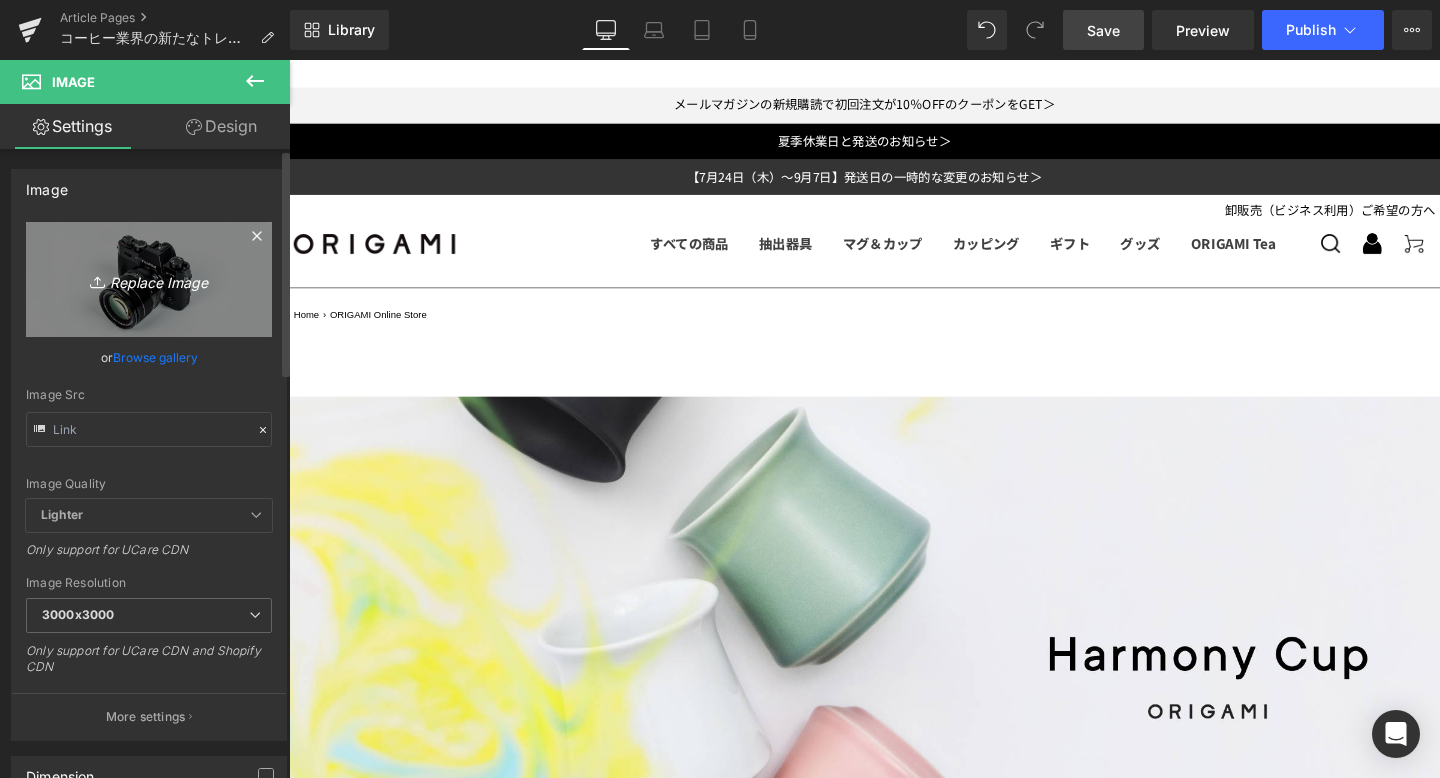 click on "Replace Image" at bounding box center (149, 279) 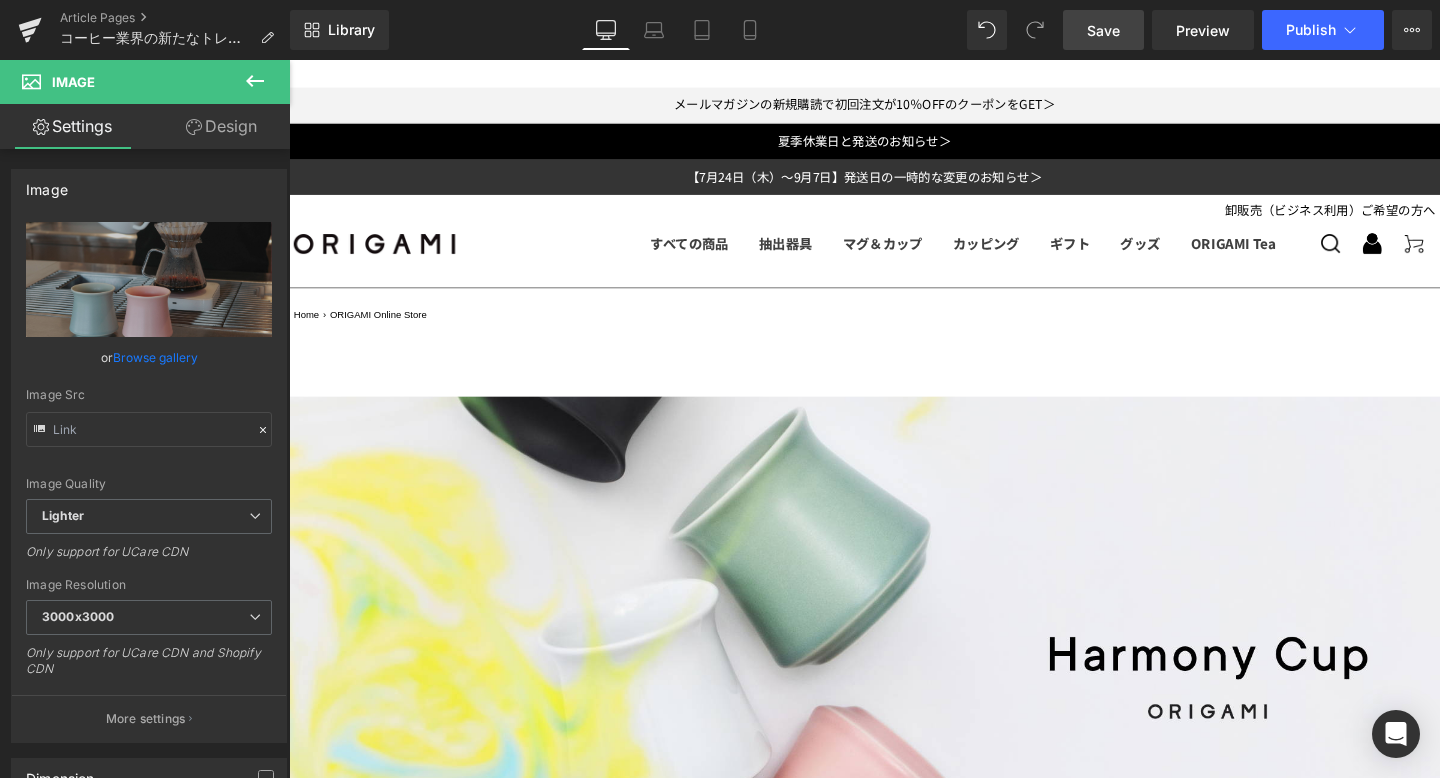 scroll, scrollTop: 7360, scrollLeft: 0, axis: vertical 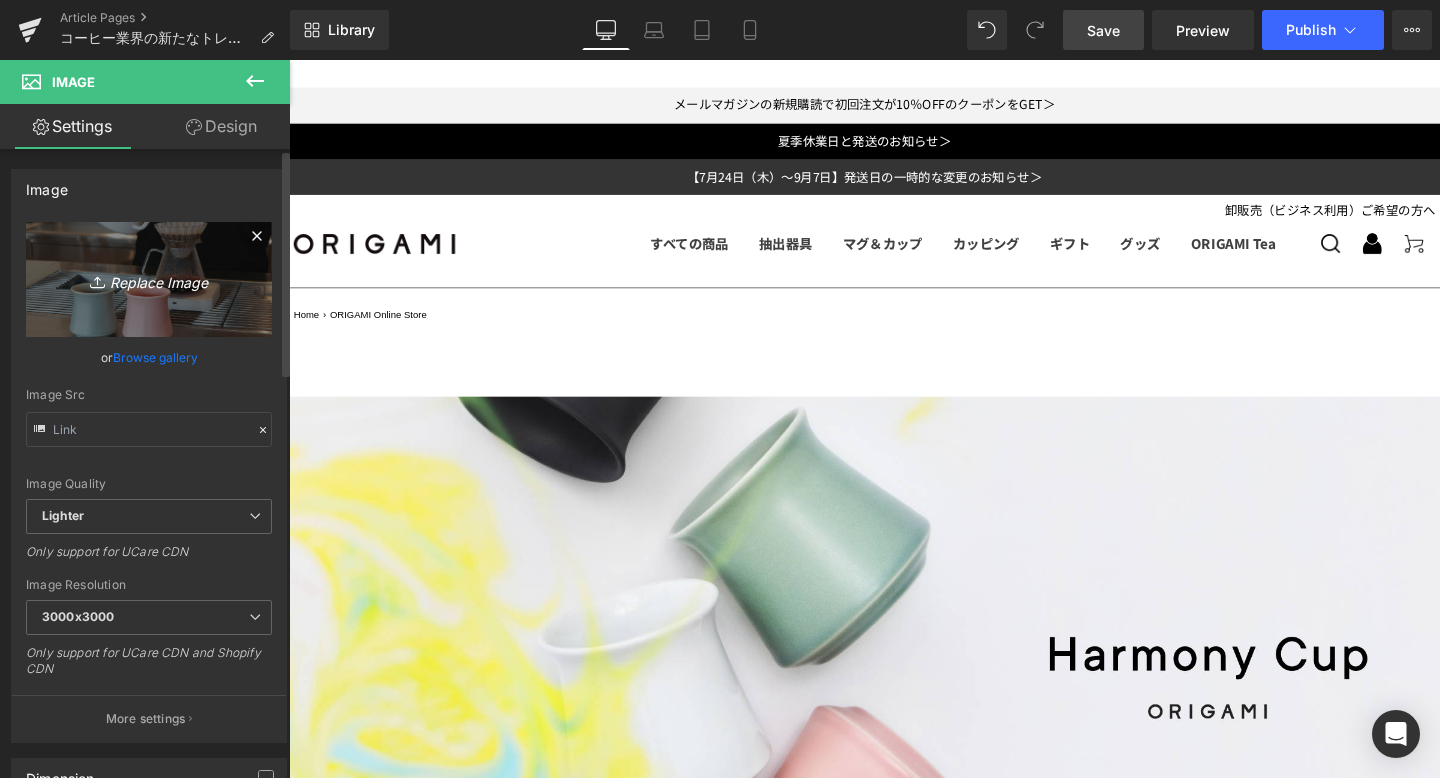 click on "Replace Image" at bounding box center [149, 279] 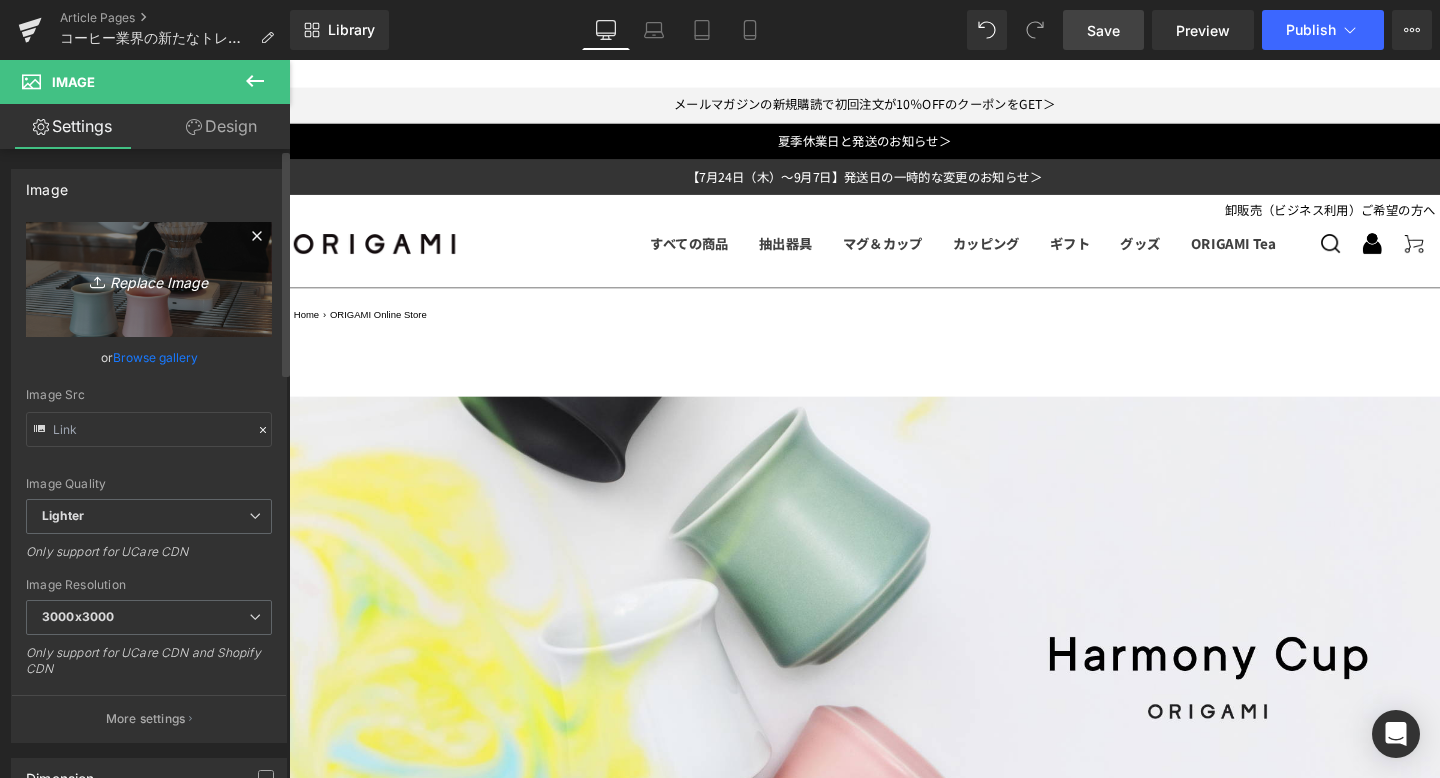 type on "C:\fakepath\IMG_0639.jpg" 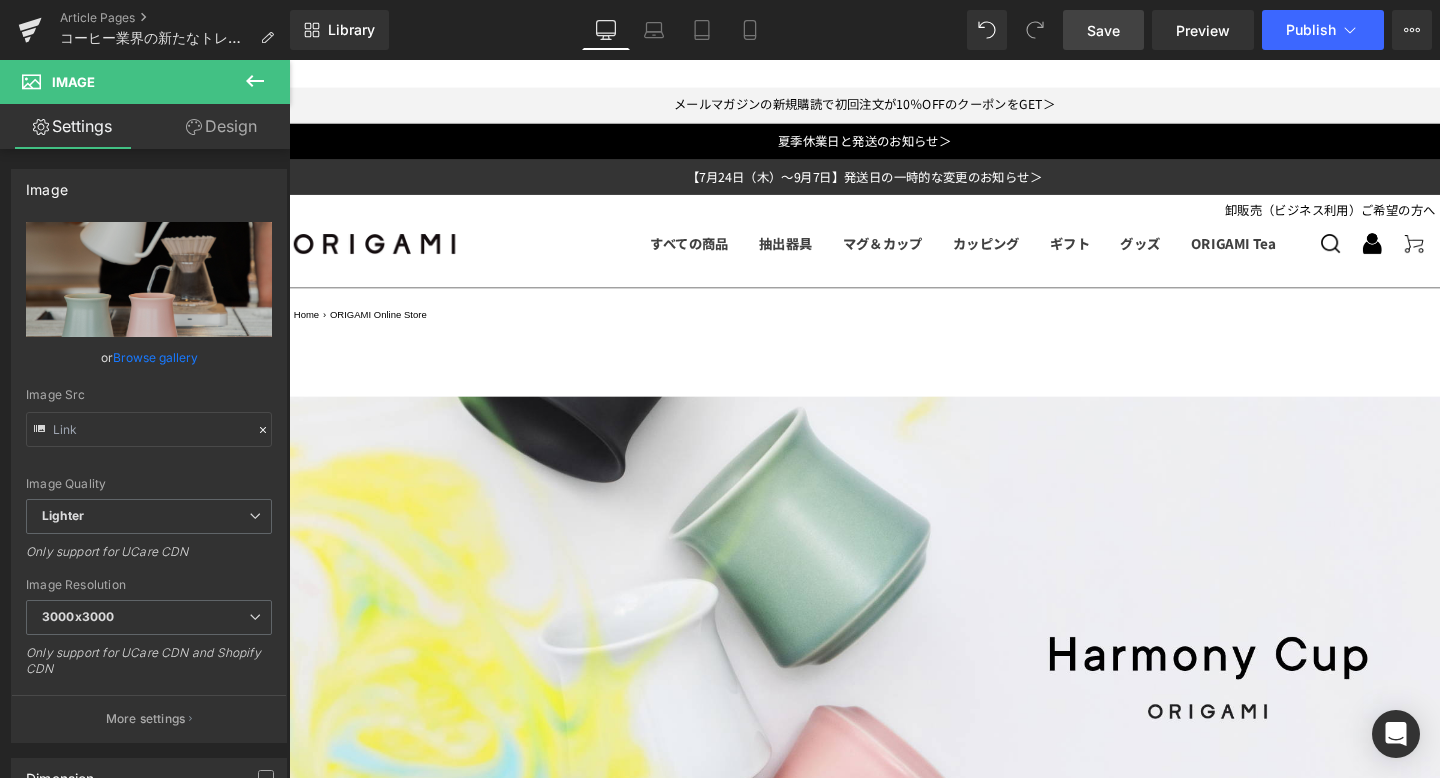 scroll, scrollTop: 1353, scrollLeft: 0, axis: vertical 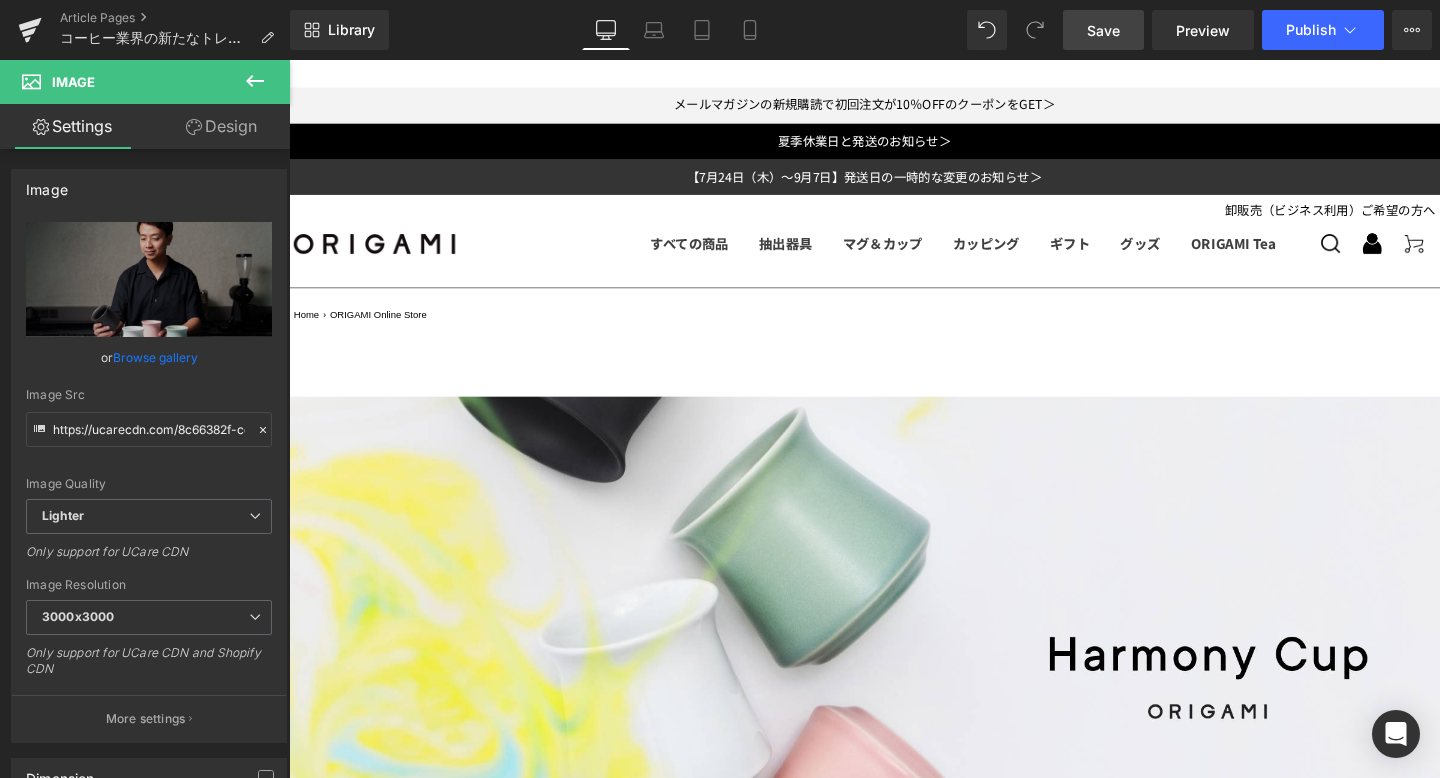 click 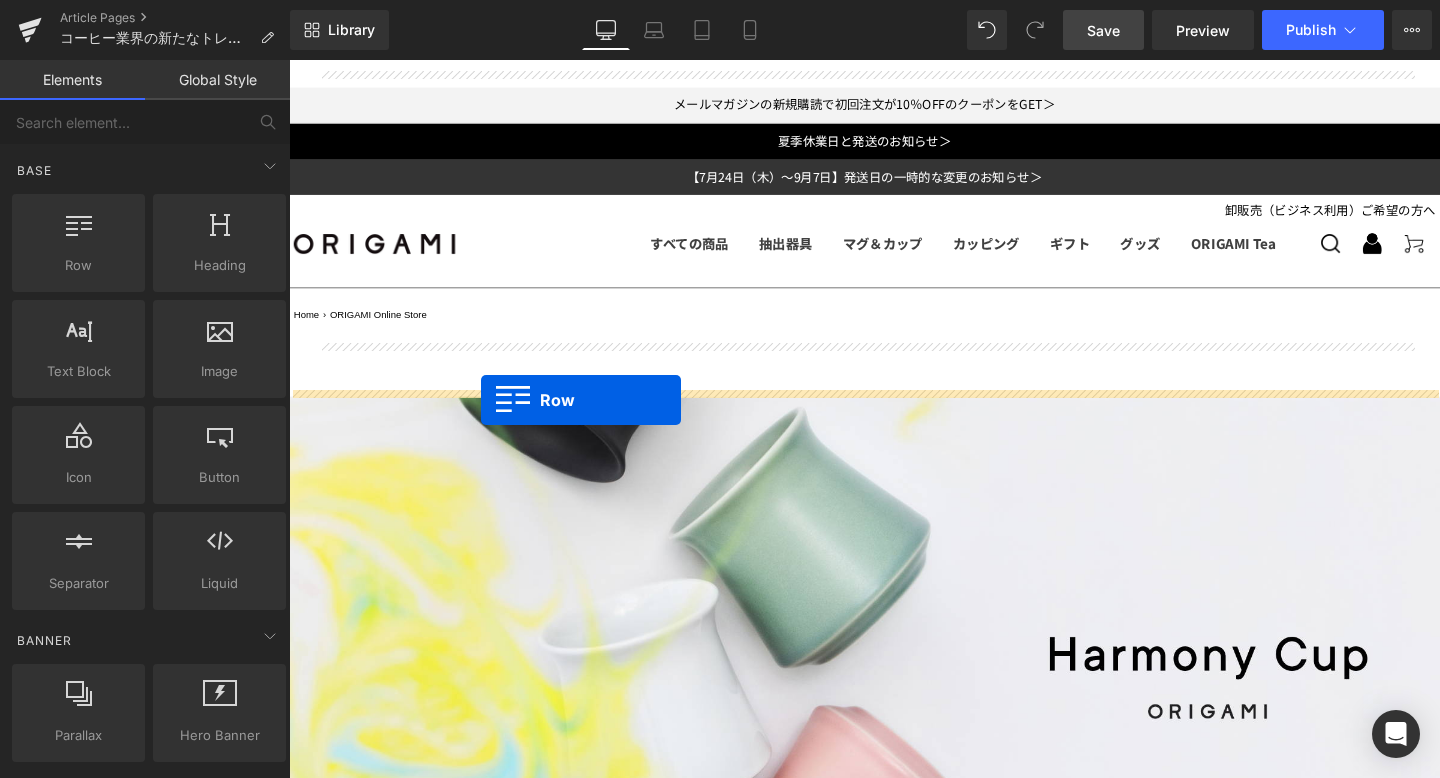 drag, startPoint x: 369, startPoint y: 328, endPoint x: 491, endPoint y: 417, distance: 151.01324 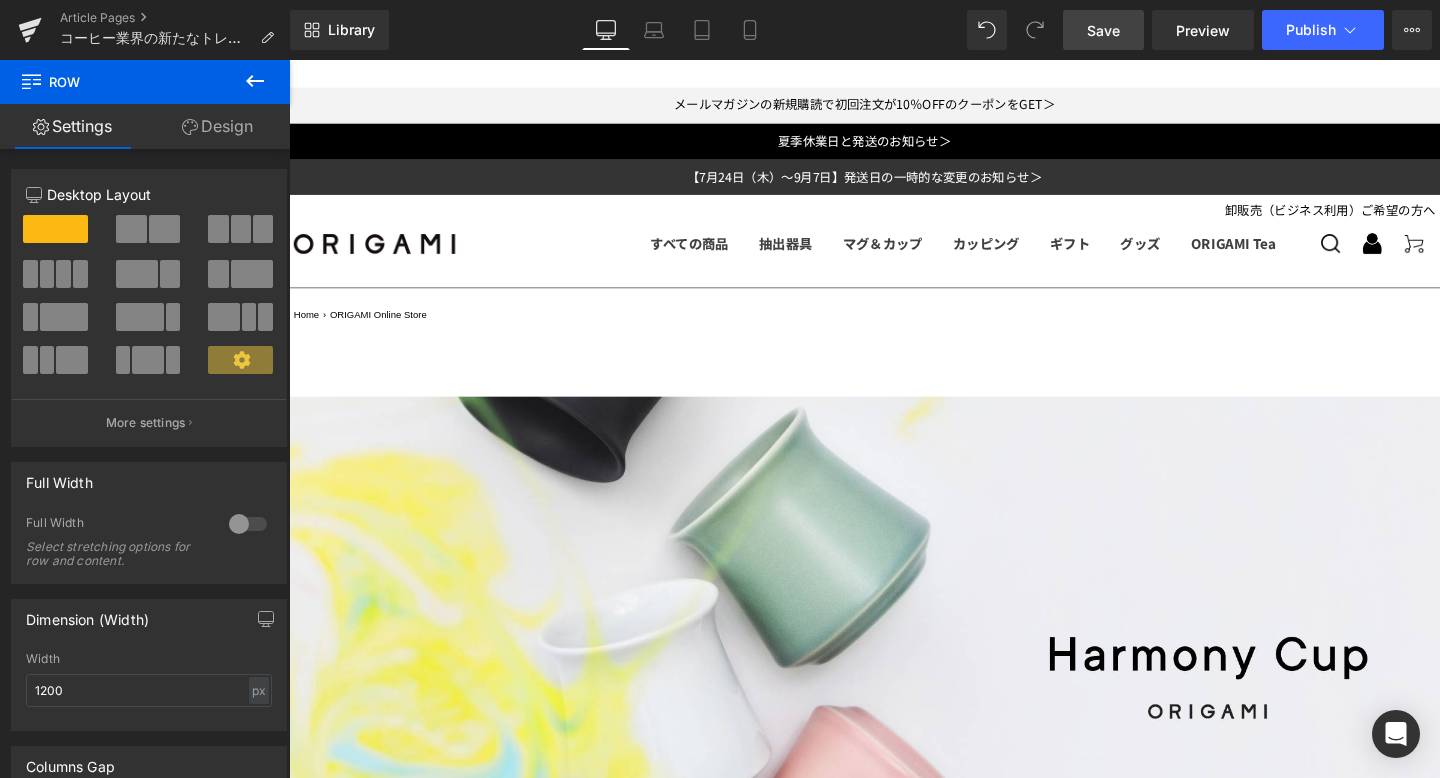 scroll, scrollTop: 5192, scrollLeft: 0, axis: vertical 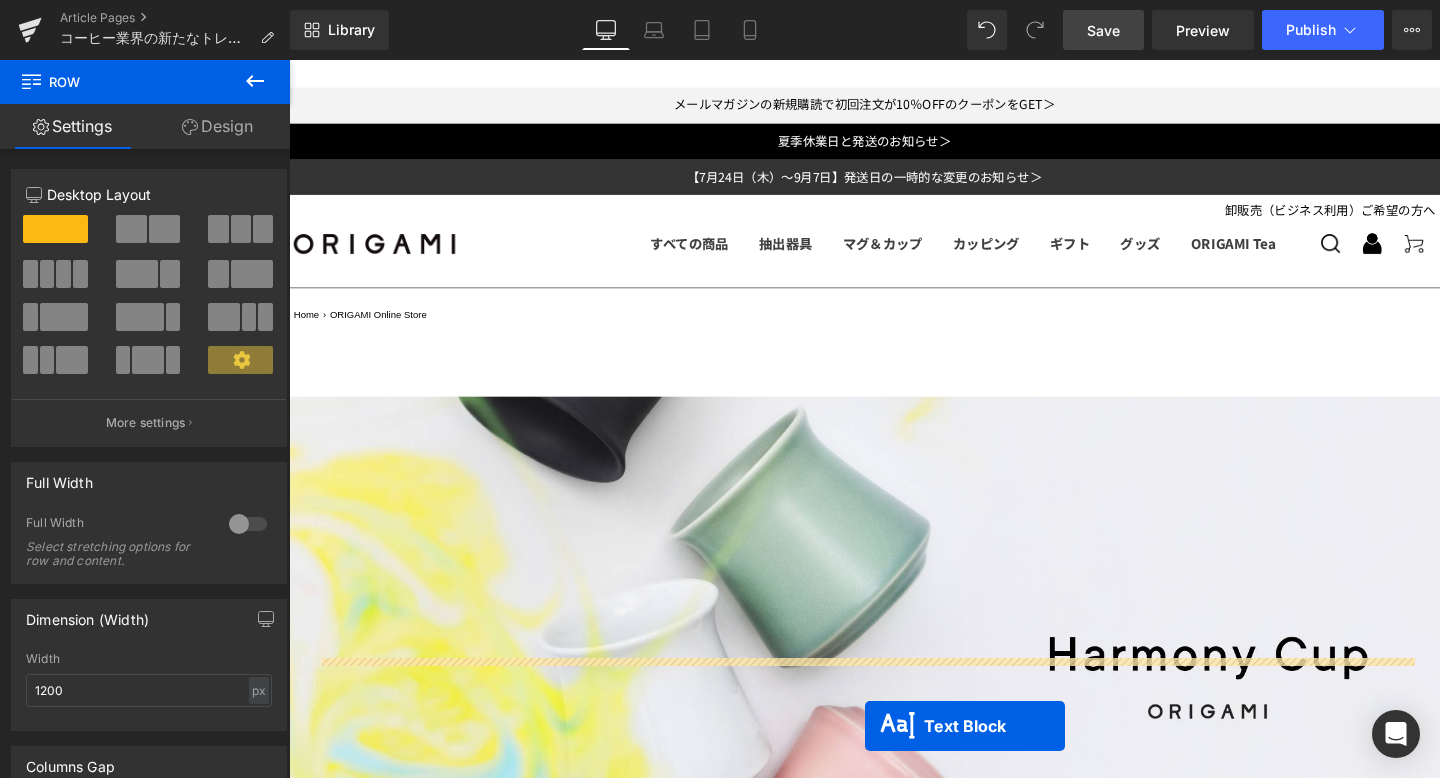 drag, startPoint x: 841, startPoint y: 286, endPoint x: 892, endPoint y: 763, distance: 479.71866 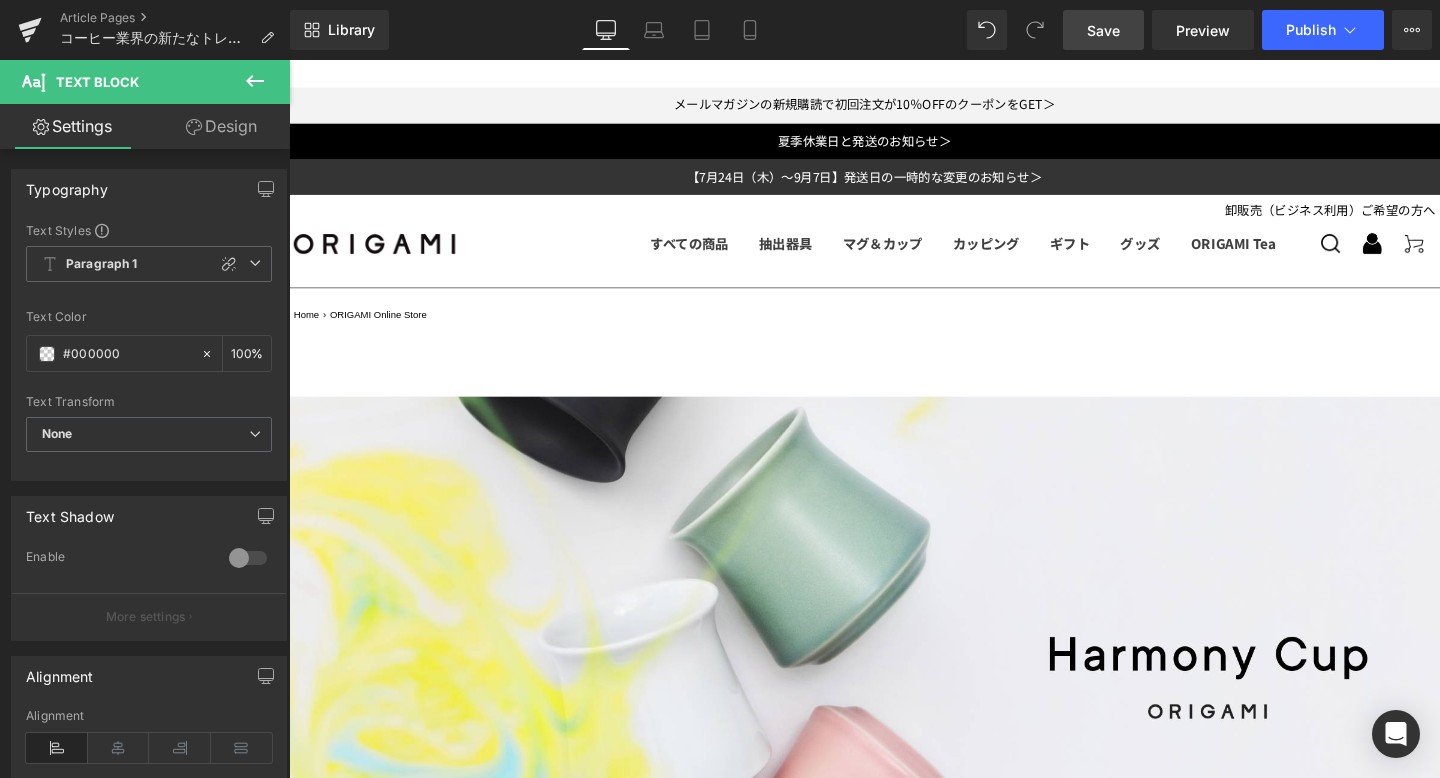 scroll, scrollTop: 7007, scrollLeft: 0, axis: vertical 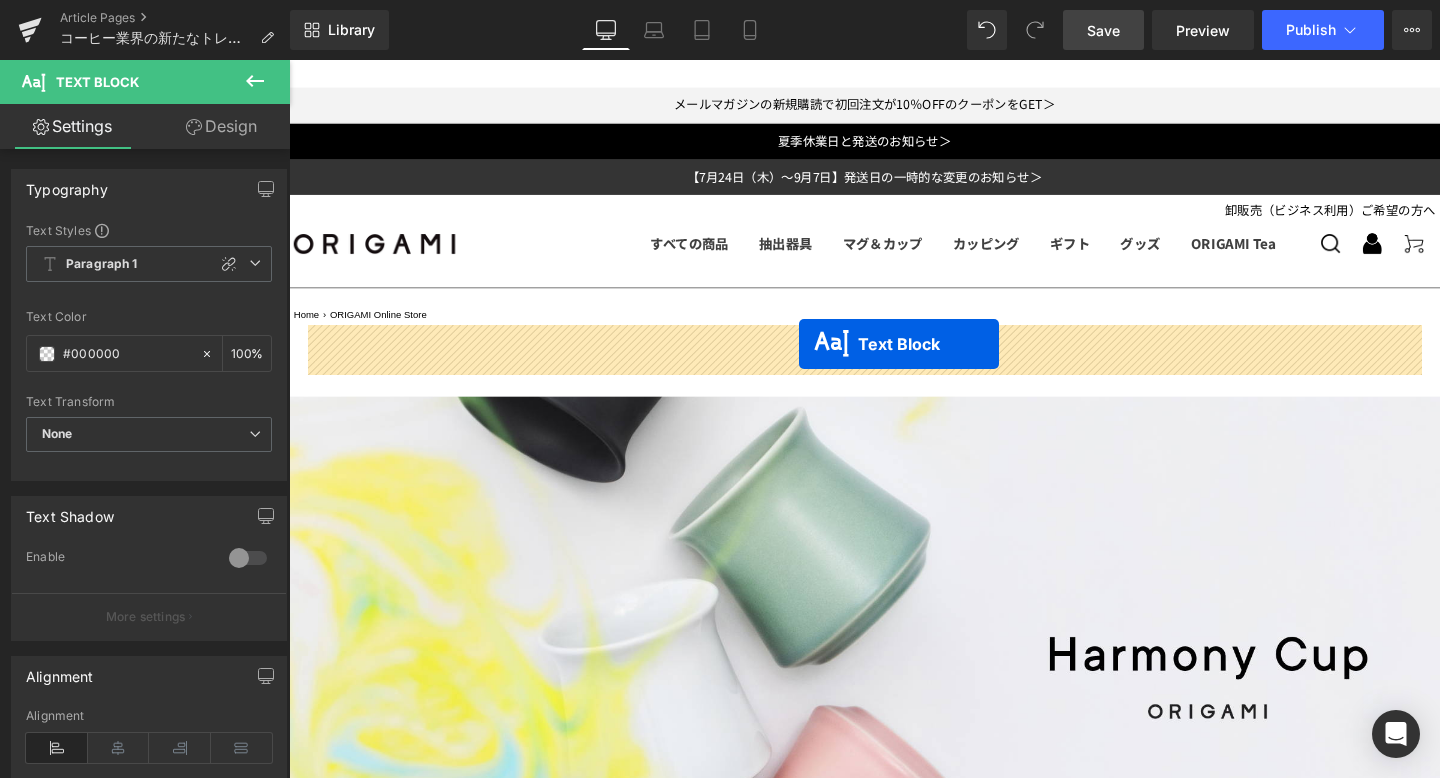 drag, startPoint x: 836, startPoint y: 322, endPoint x: 825, endPoint y: 359, distance: 38.600517 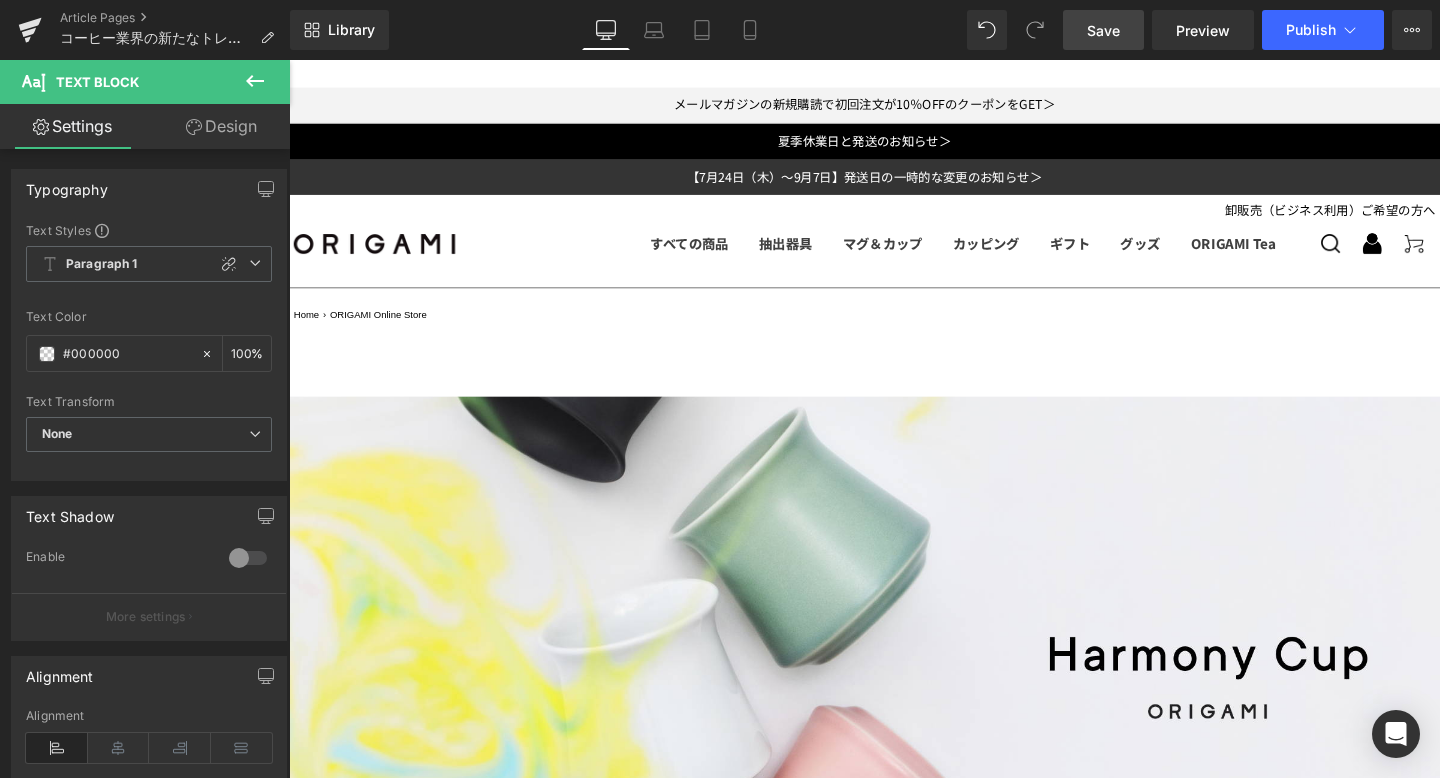 scroll, scrollTop: 6870, scrollLeft: 0, axis: vertical 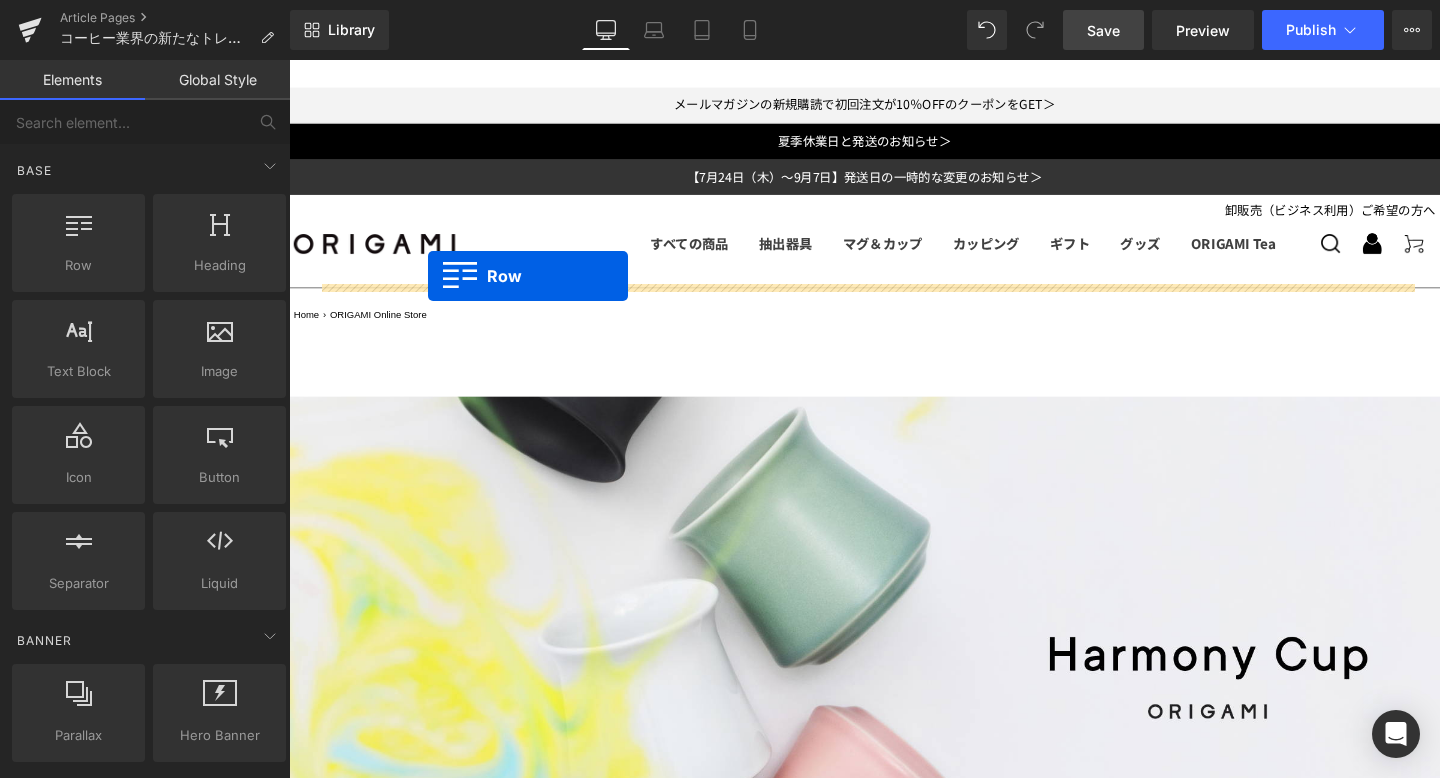 drag, startPoint x: 388, startPoint y: 293, endPoint x: 435, endPoint y: 287, distance: 47.38143 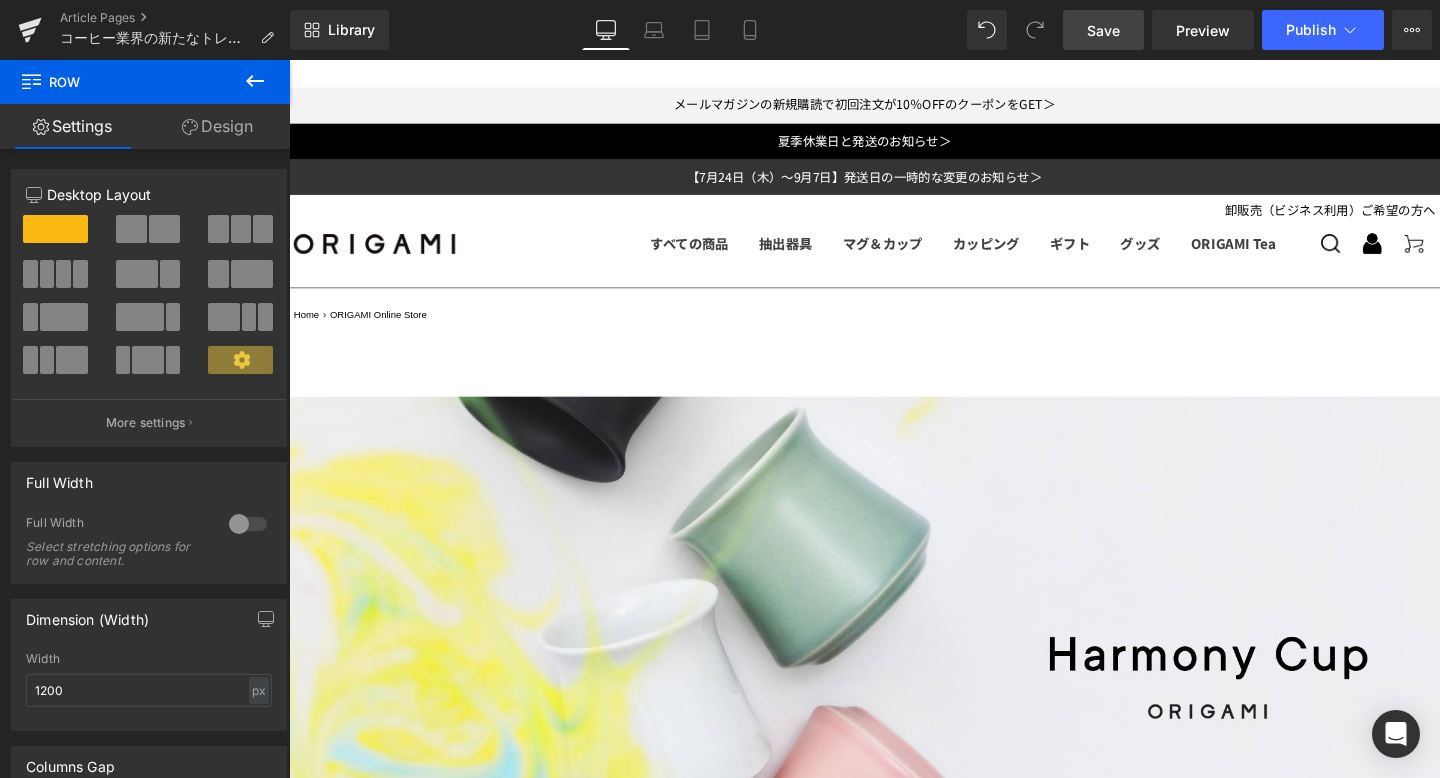 click 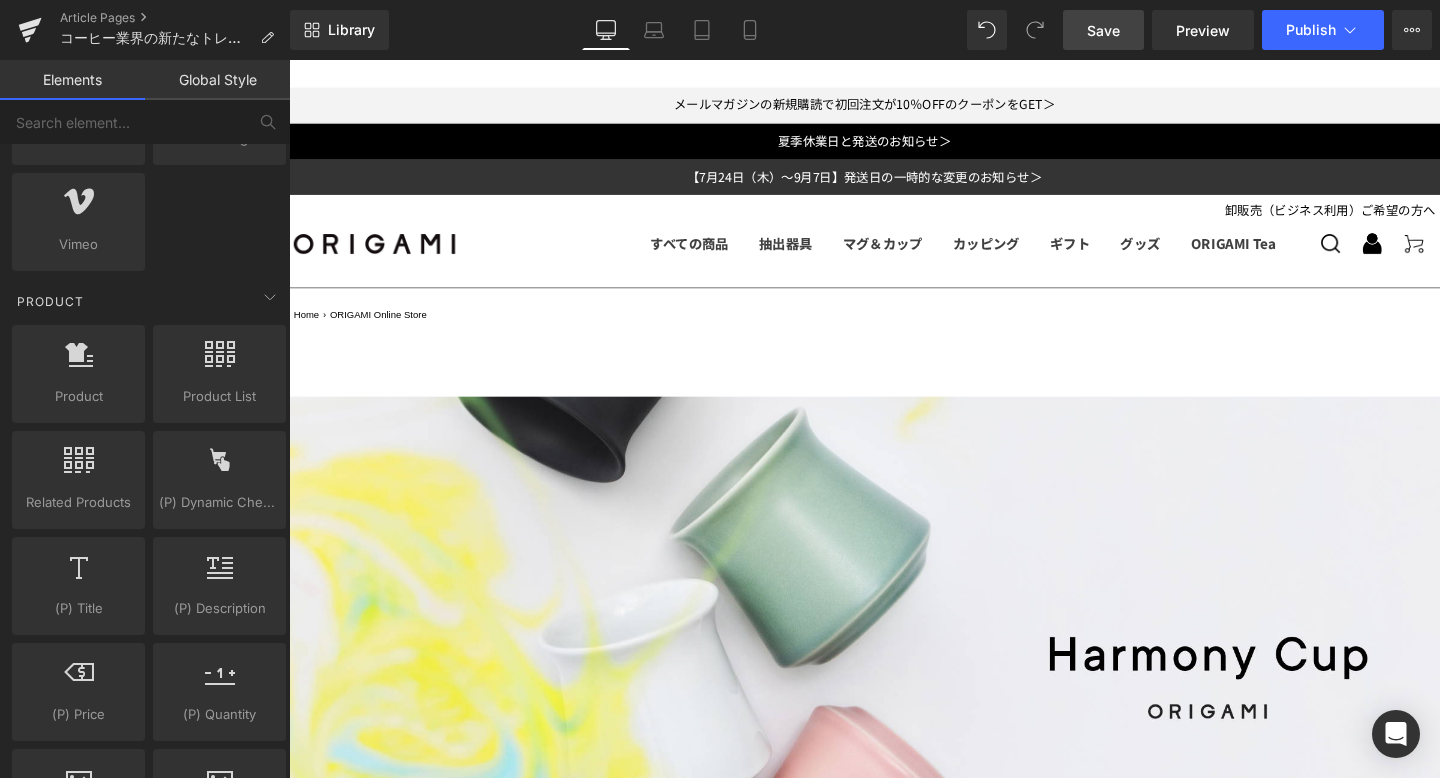 scroll, scrollTop: 1462, scrollLeft: 0, axis: vertical 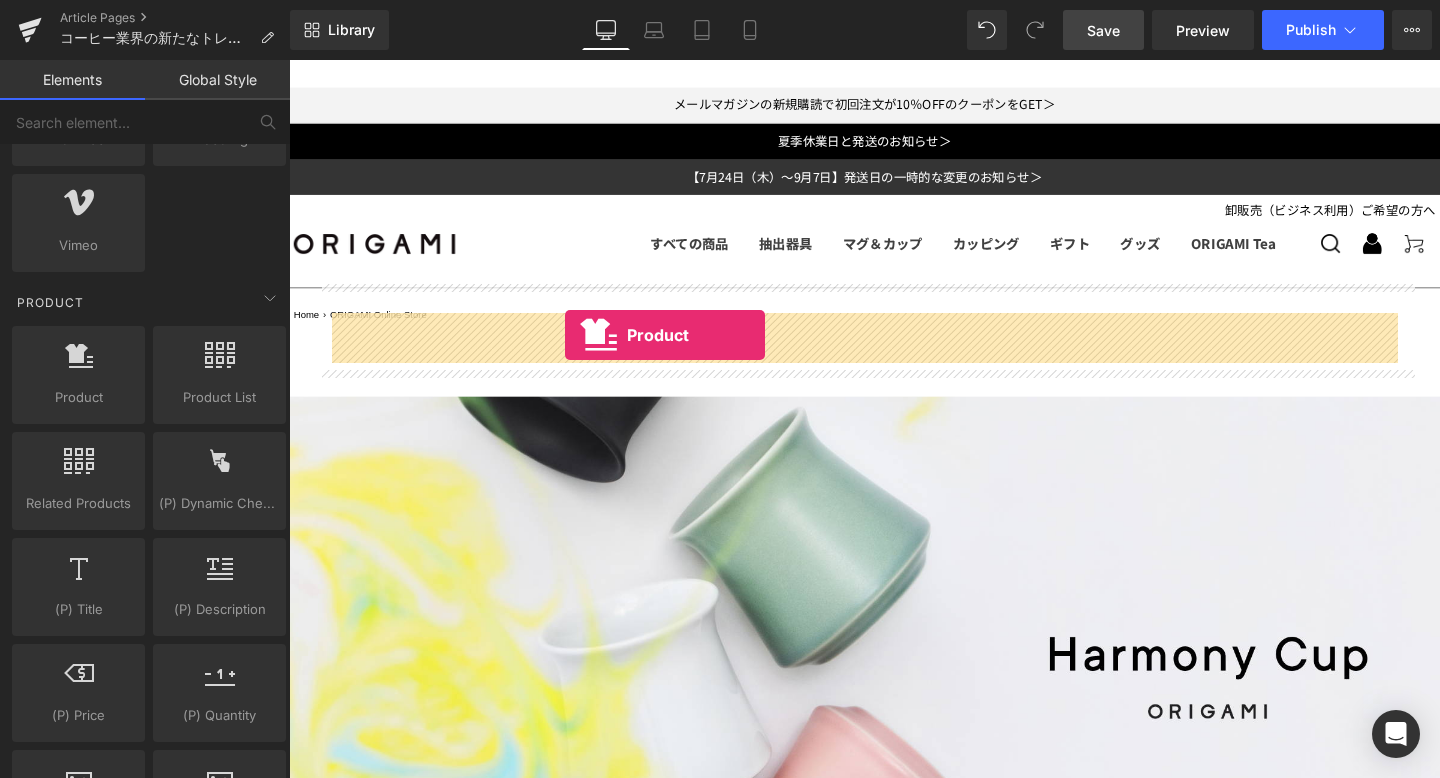 drag, startPoint x: 365, startPoint y: 416, endPoint x: 579, endPoint y: 349, distance: 224.24316 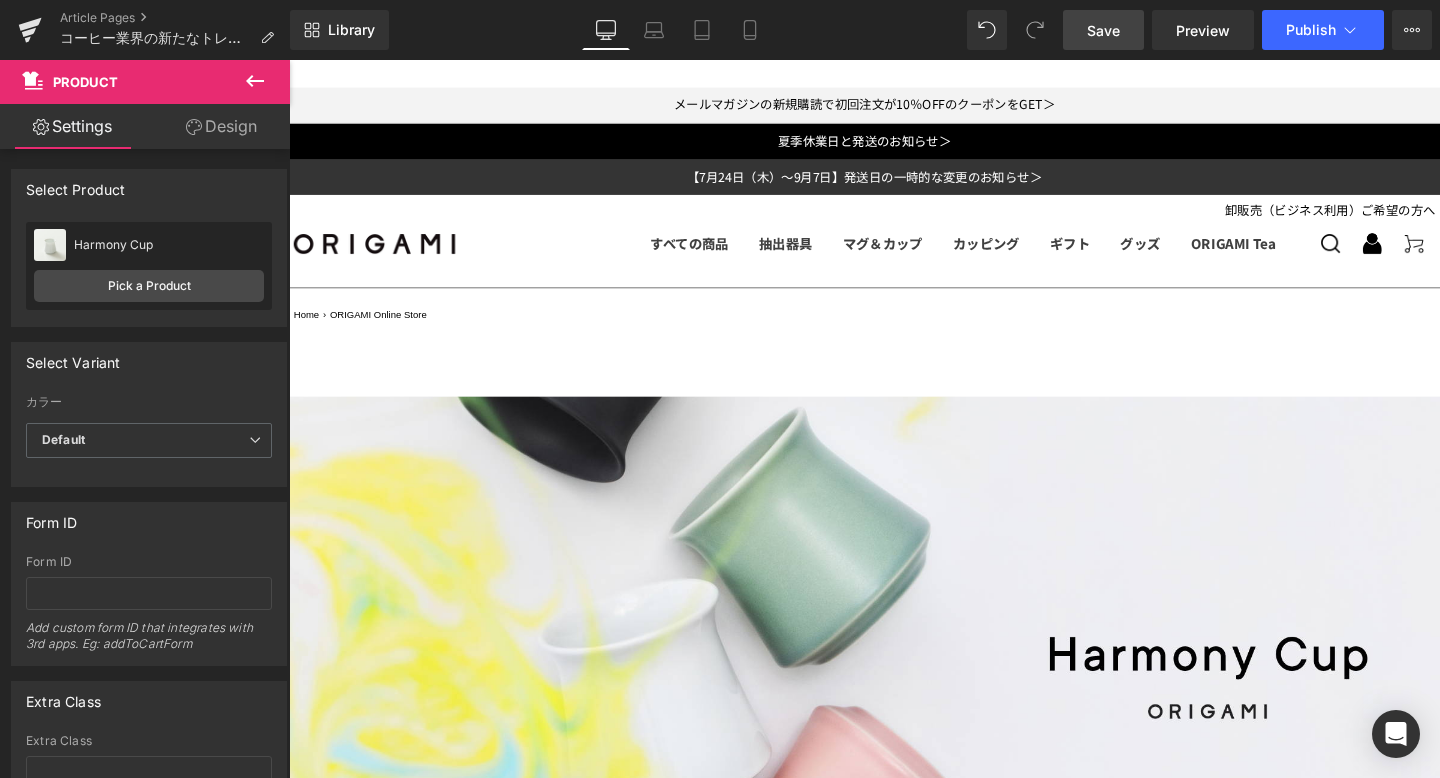 scroll, scrollTop: 7246, scrollLeft: 0, axis: vertical 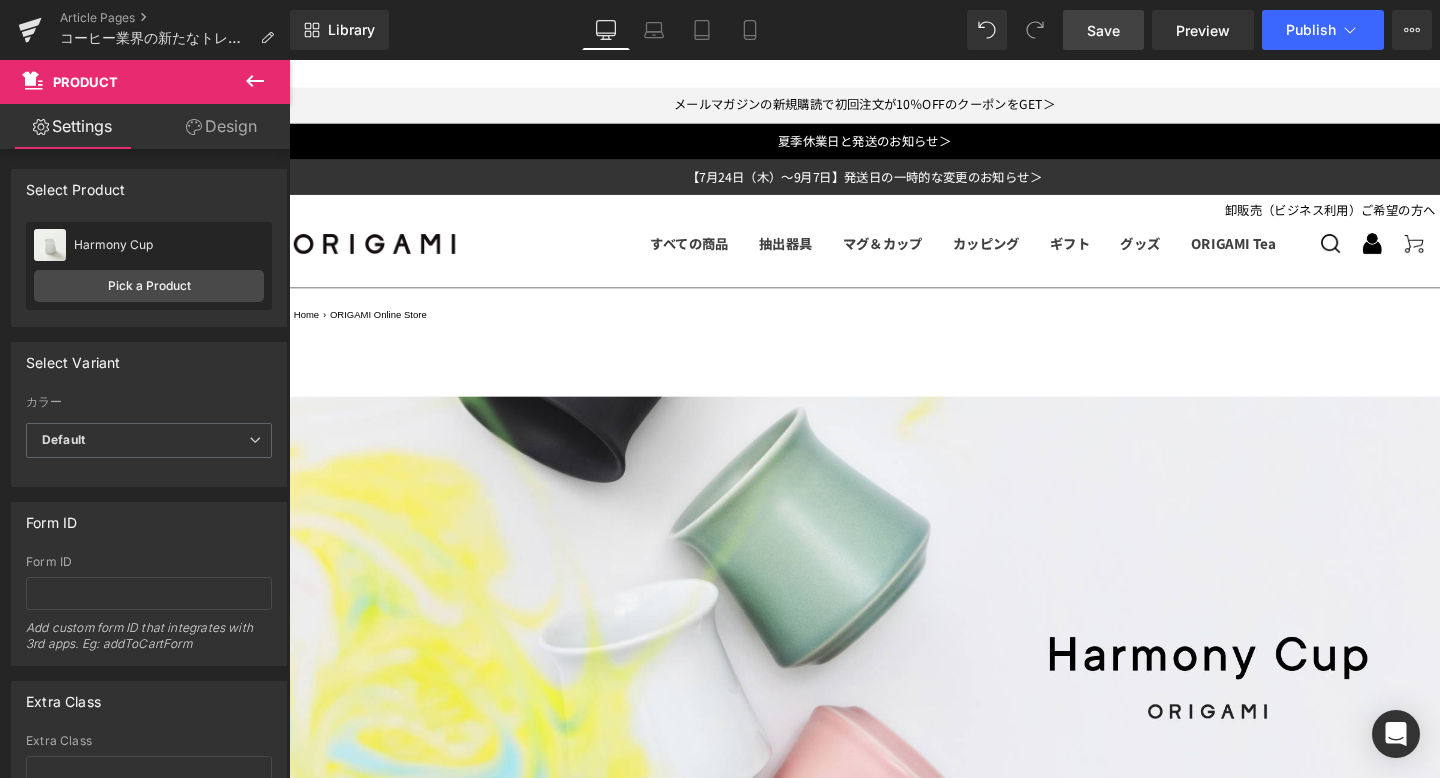 click on "(P) Image" at bounding box center [894, 7558] 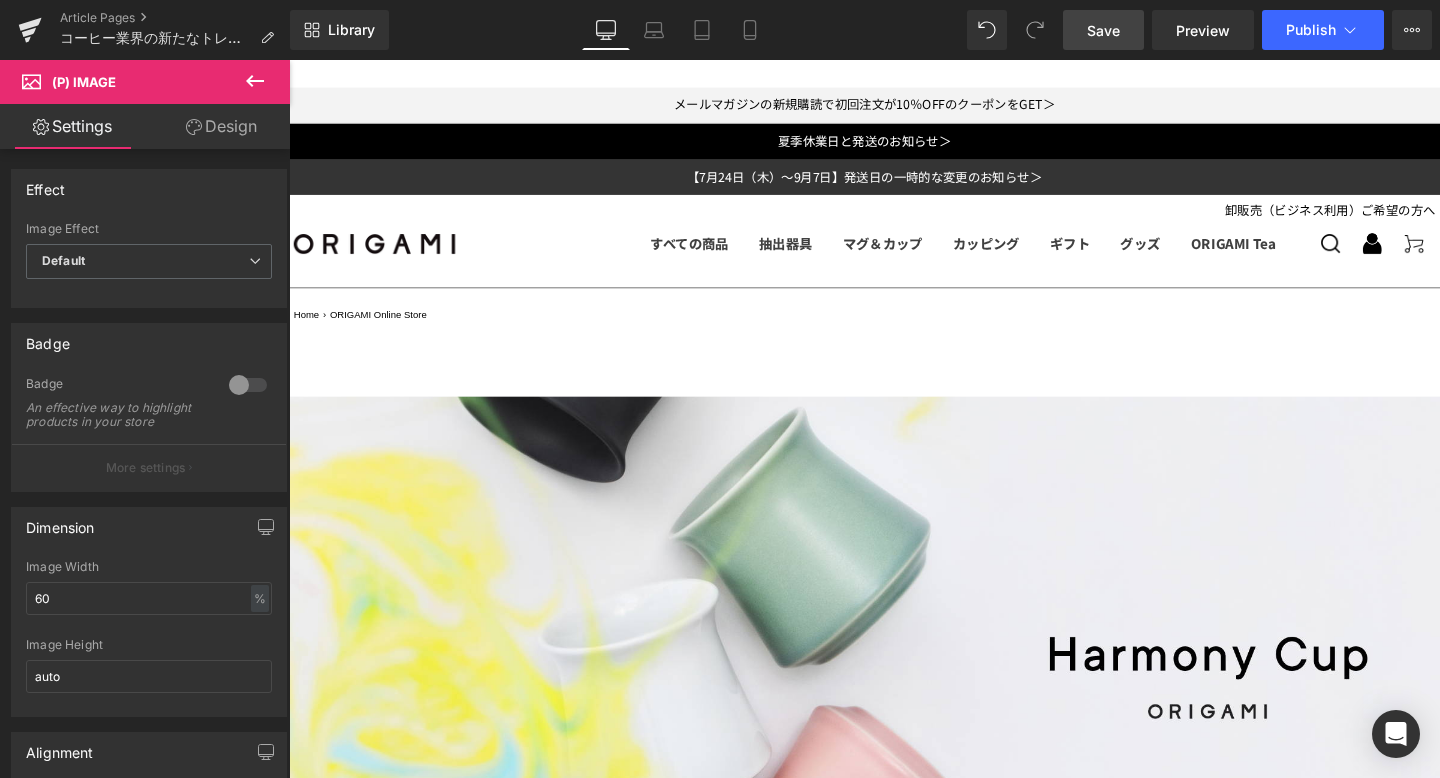 scroll, scrollTop: 7261, scrollLeft: 0, axis: vertical 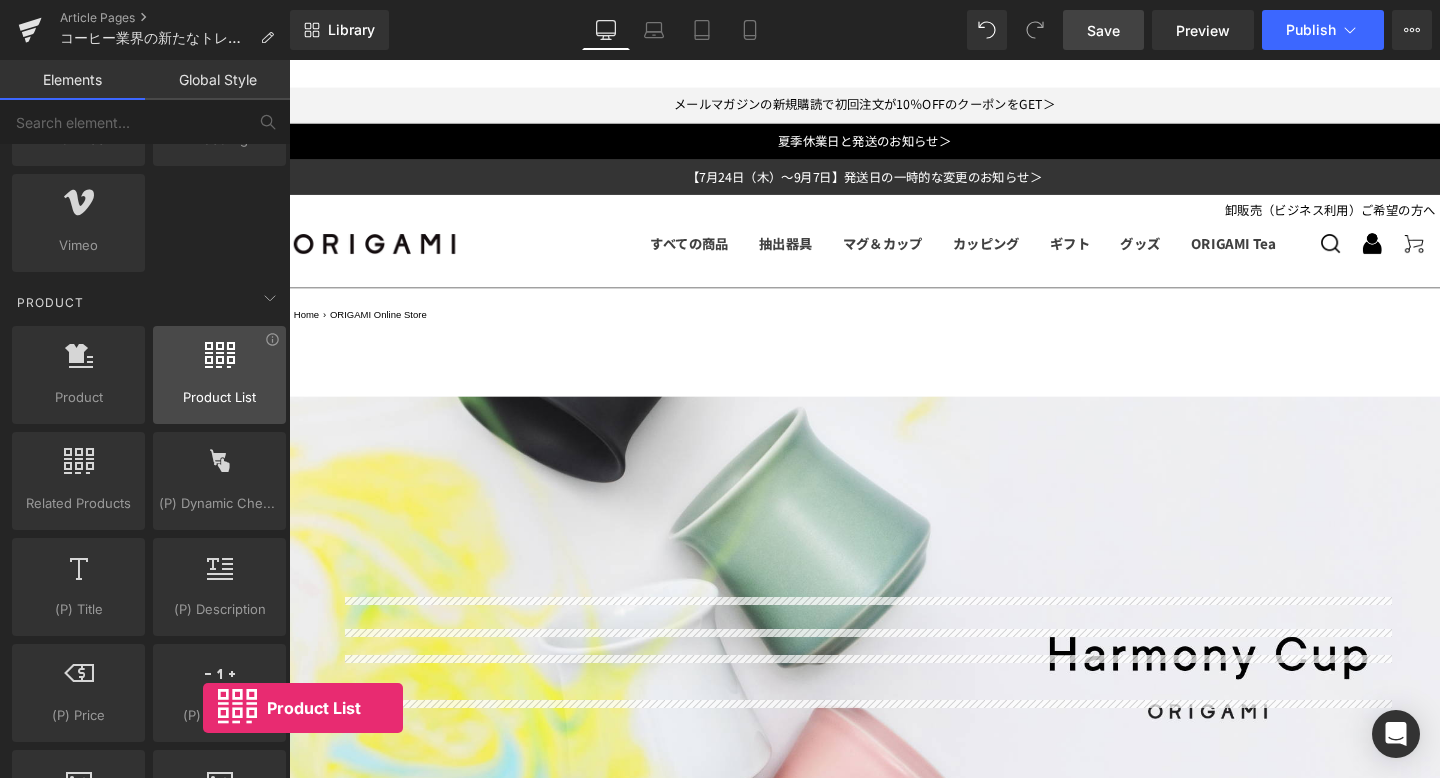 drag, startPoint x: 234, startPoint y: 364, endPoint x: 203, endPoint y: 354, distance: 32.572994 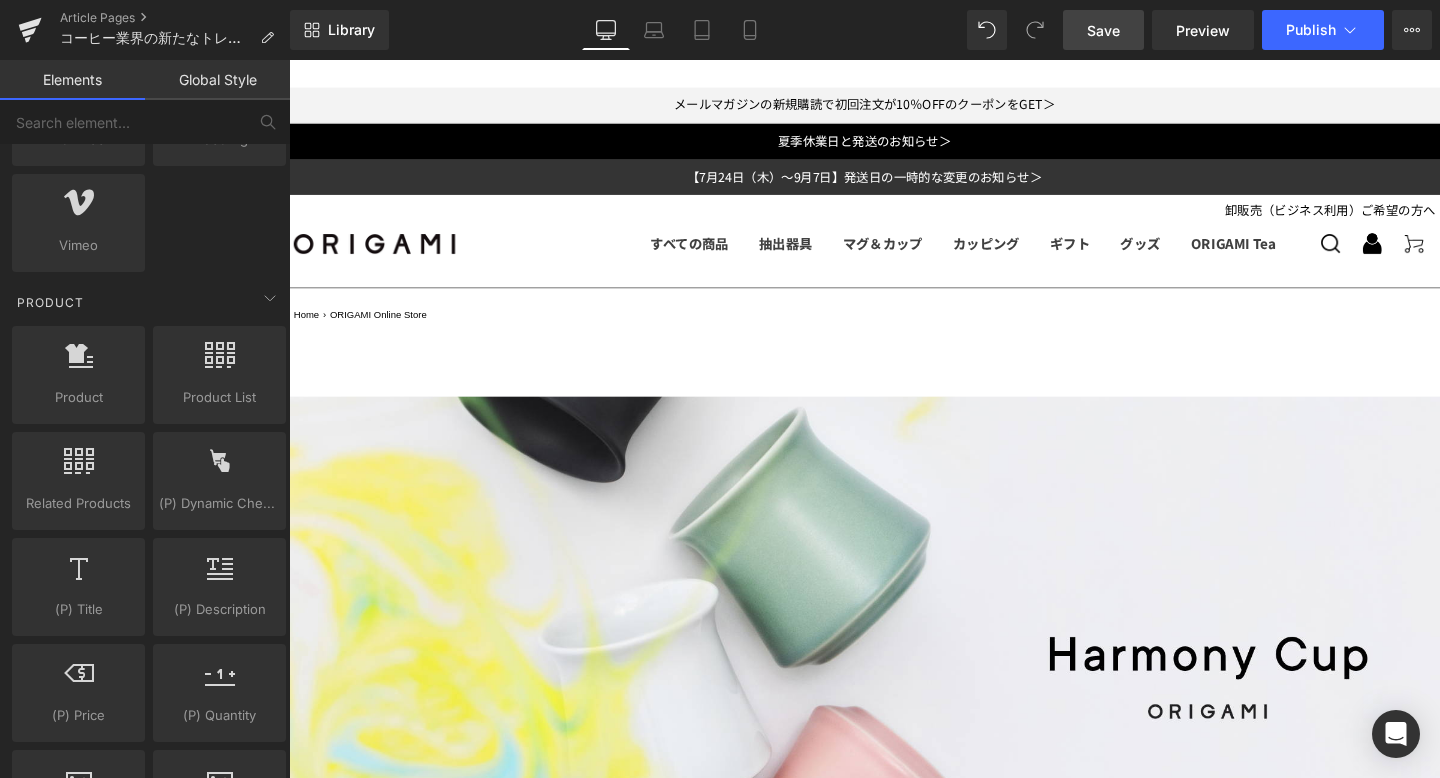 scroll, scrollTop: 6952, scrollLeft: 0, axis: vertical 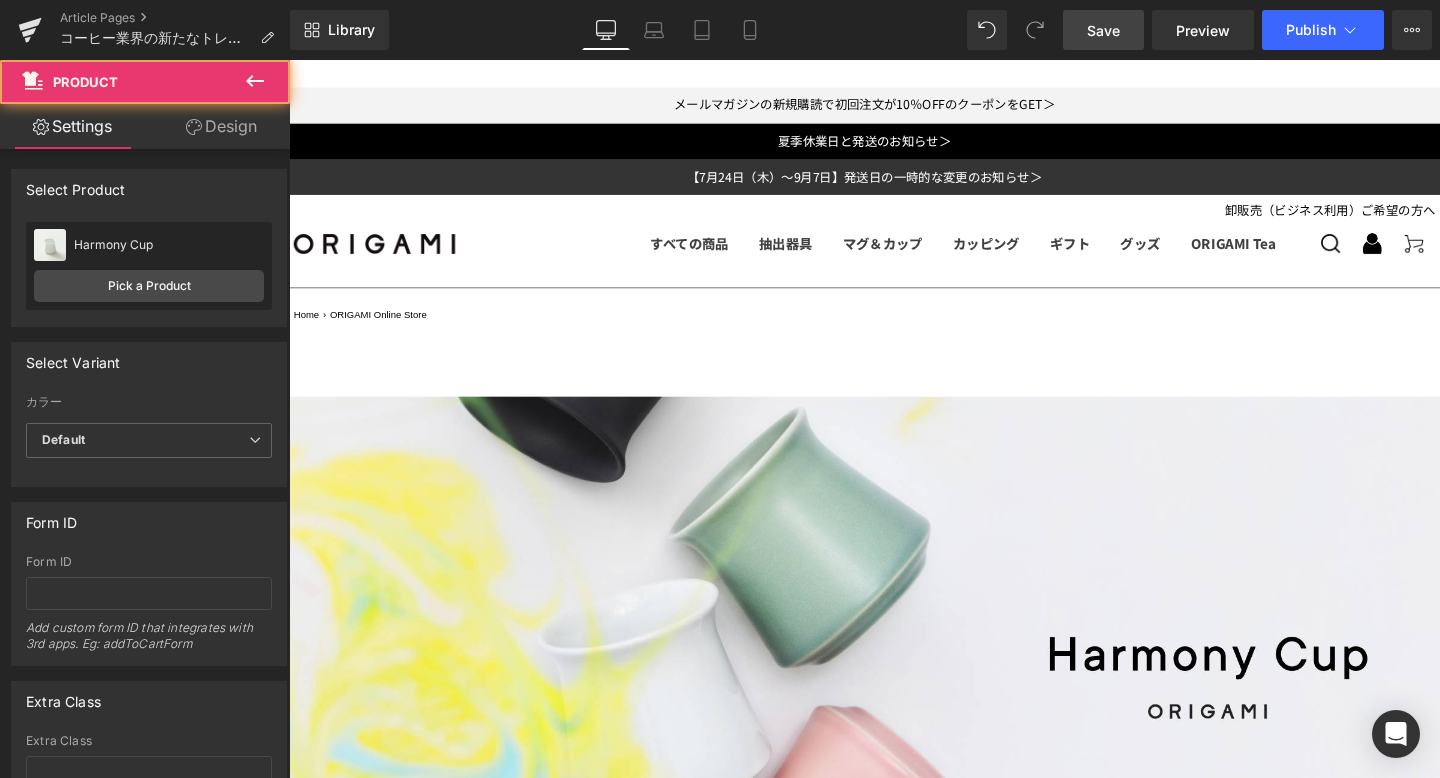 click on "Sale Off
(P) Image
Harmony Cup
(P) Title
¥0
¥2,310.00
(P) Price
Sold Out
(P) Cart Button
Product" at bounding box center [894, 7611] 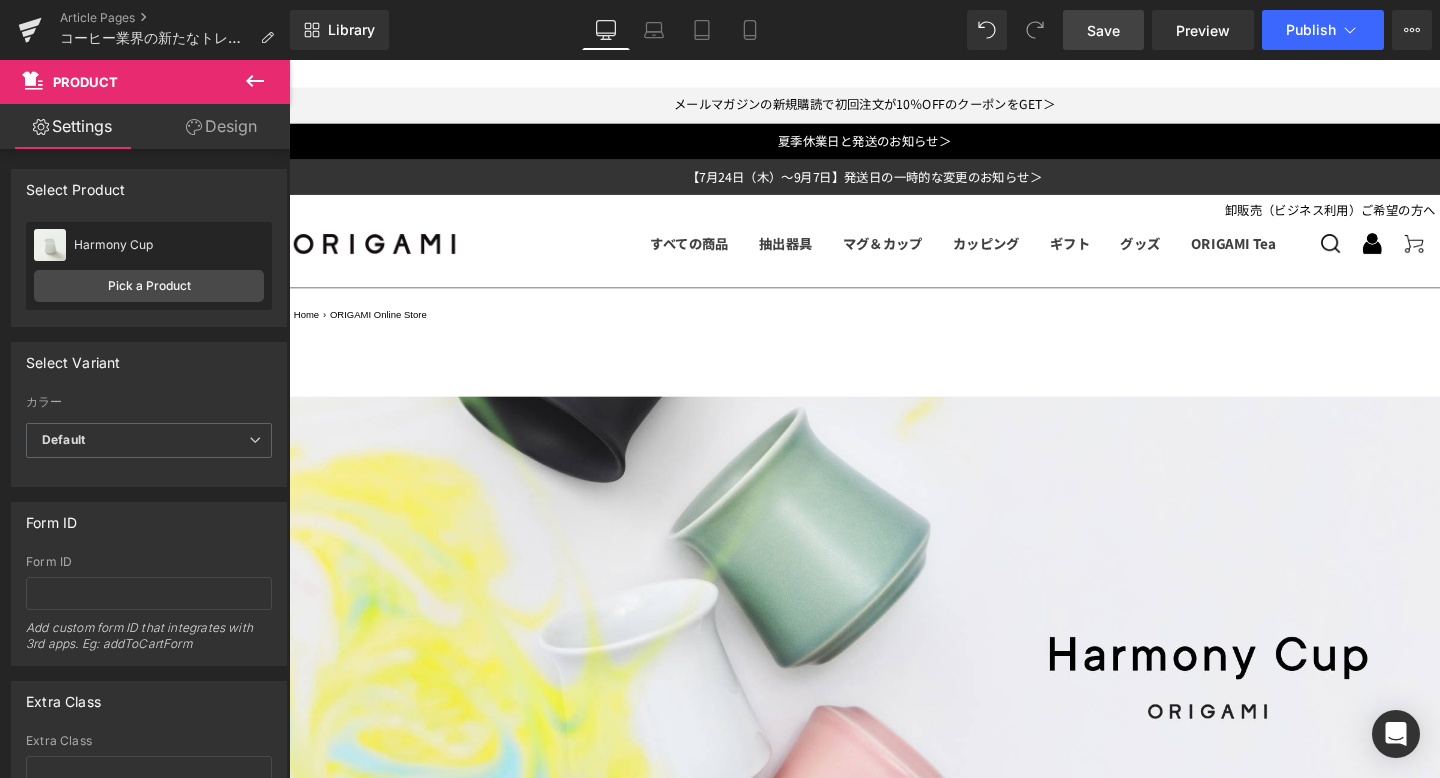 click on "そして、単なるコーヒー器具ではなく、視覚と味覚が調和する新しい体験を「提供してくれるパートナー」へとなり得る革新的なプロダクトです。" at bounding box center [894, 7109] 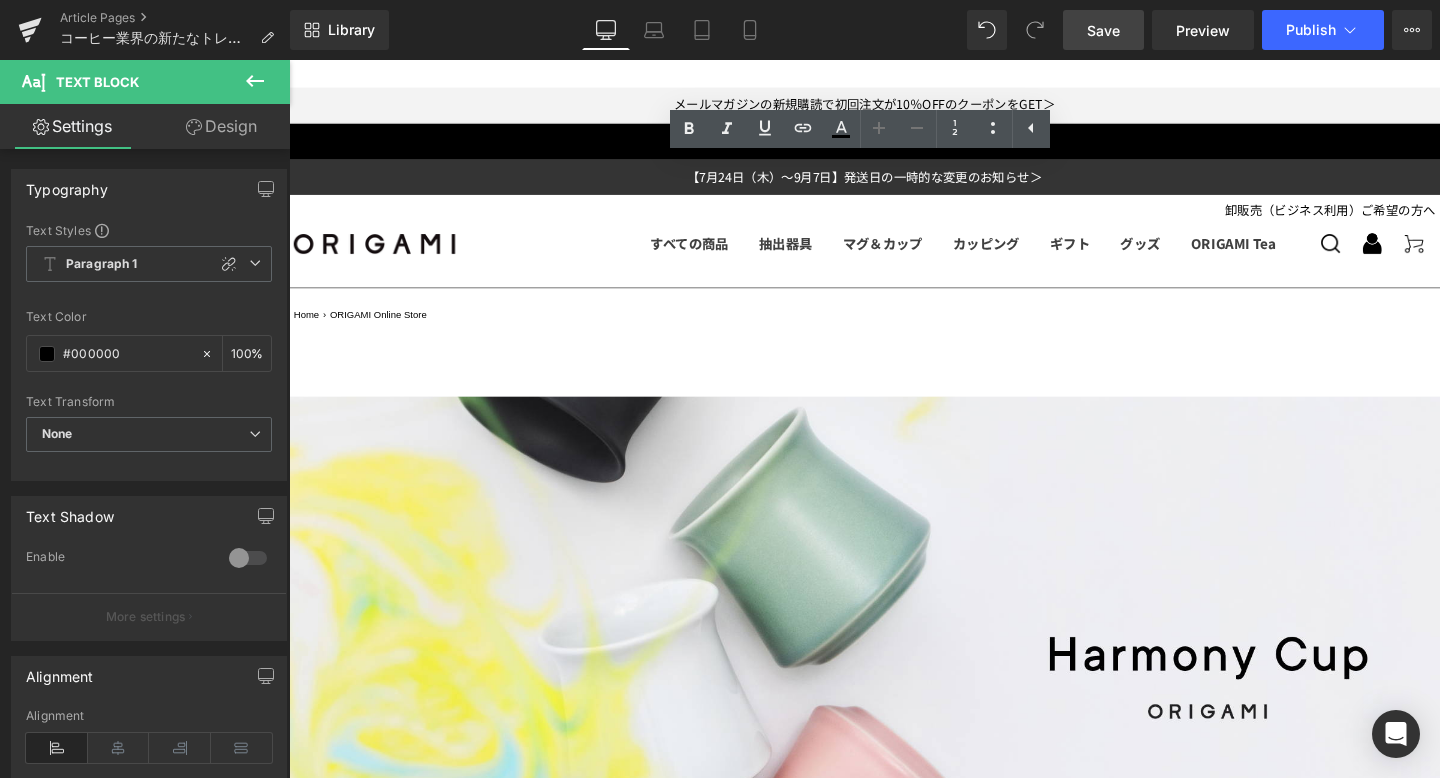 click 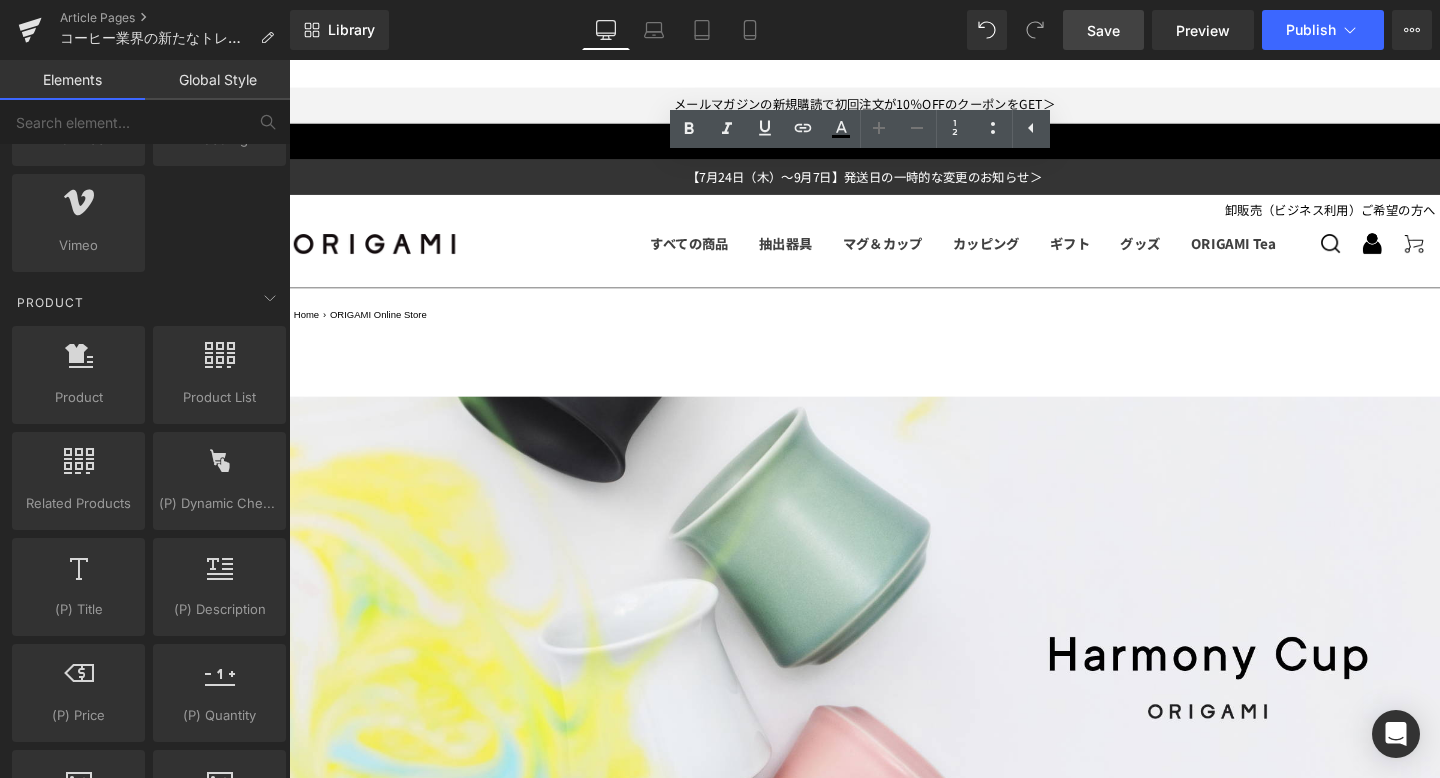 click on "Harmony Cup
(P) Title
¥0
¥2,310.00
(P) Price
Sold Out
(P) Cart Button
Product" at bounding box center [894, 7281] 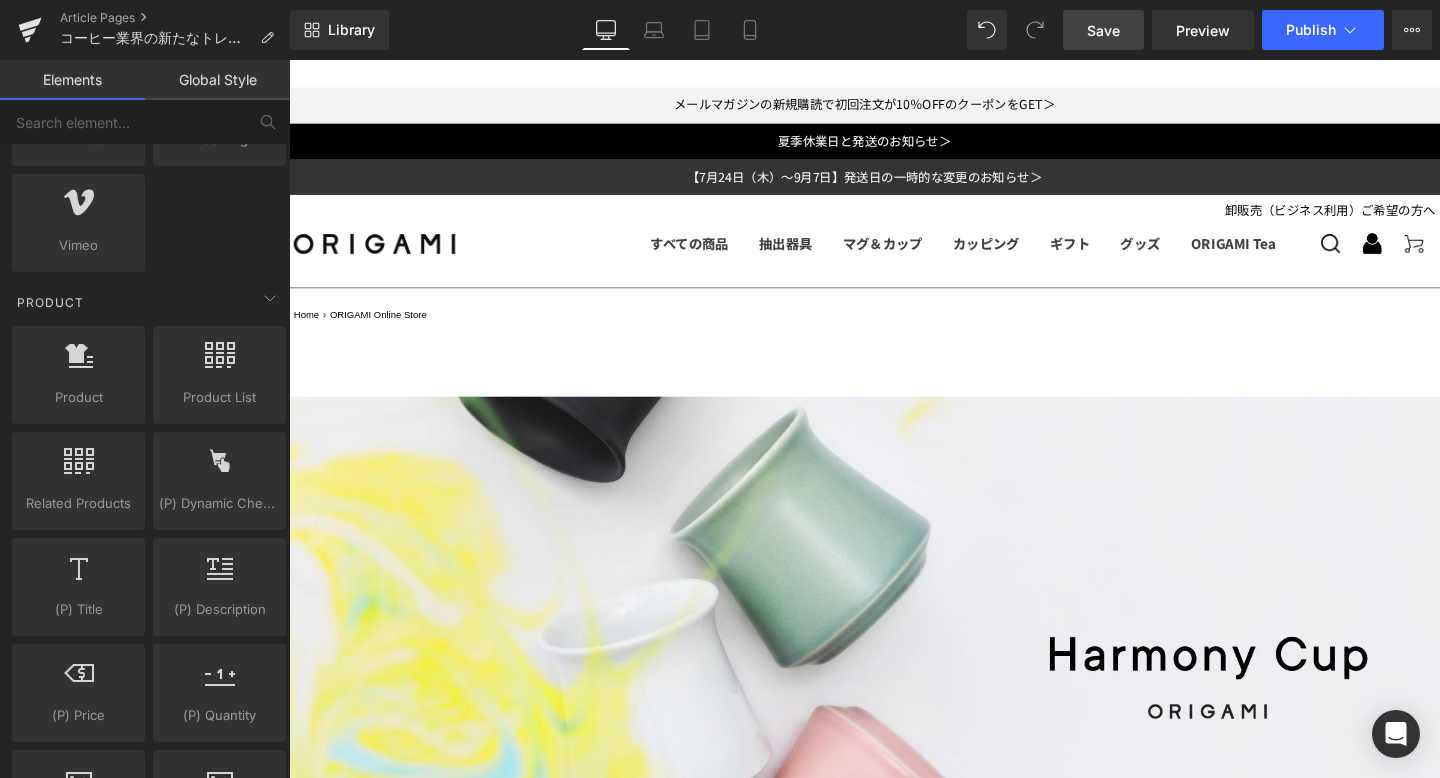 click 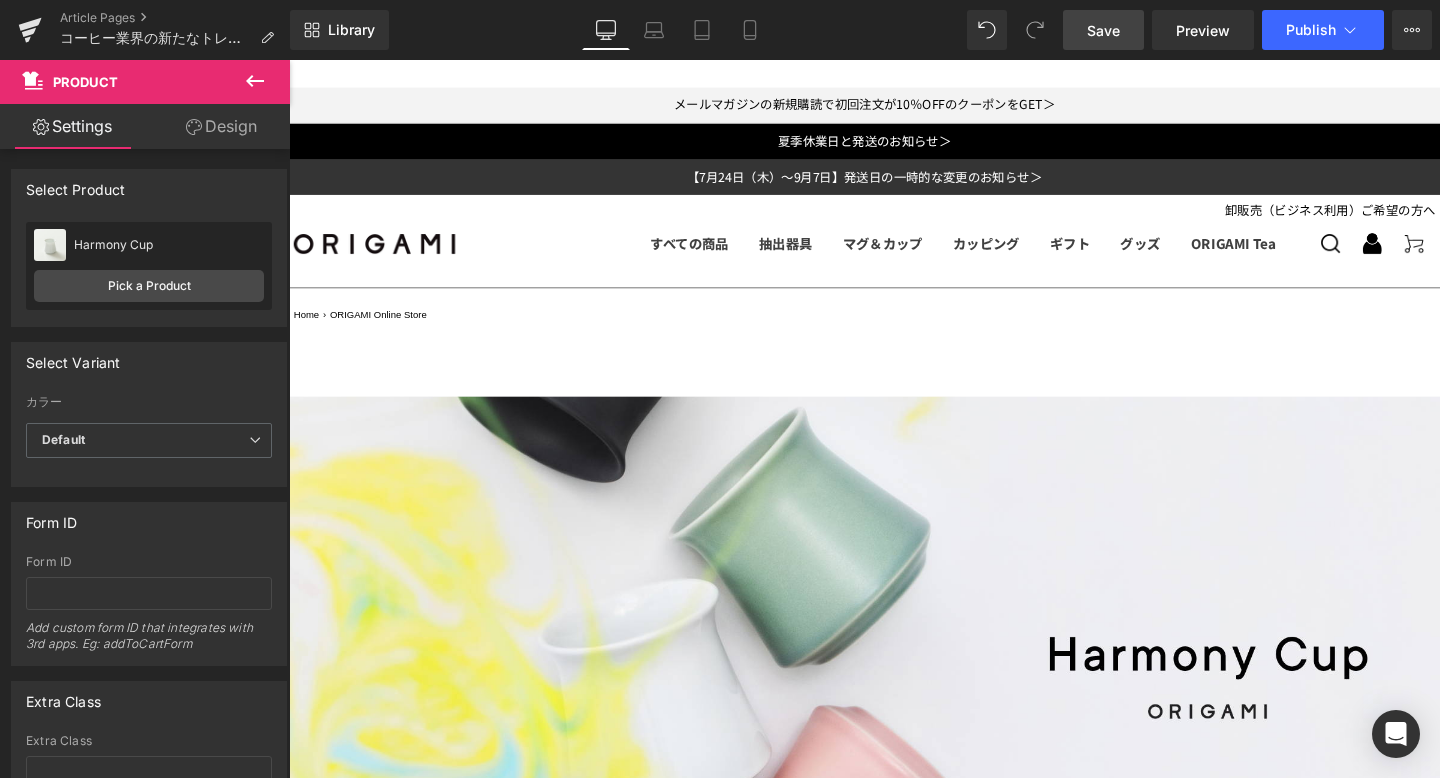 click on "Harmony Cup
(P) Title
¥0
¥2,310.00
(P) Price
Product
Row" at bounding box center [894, 7247] 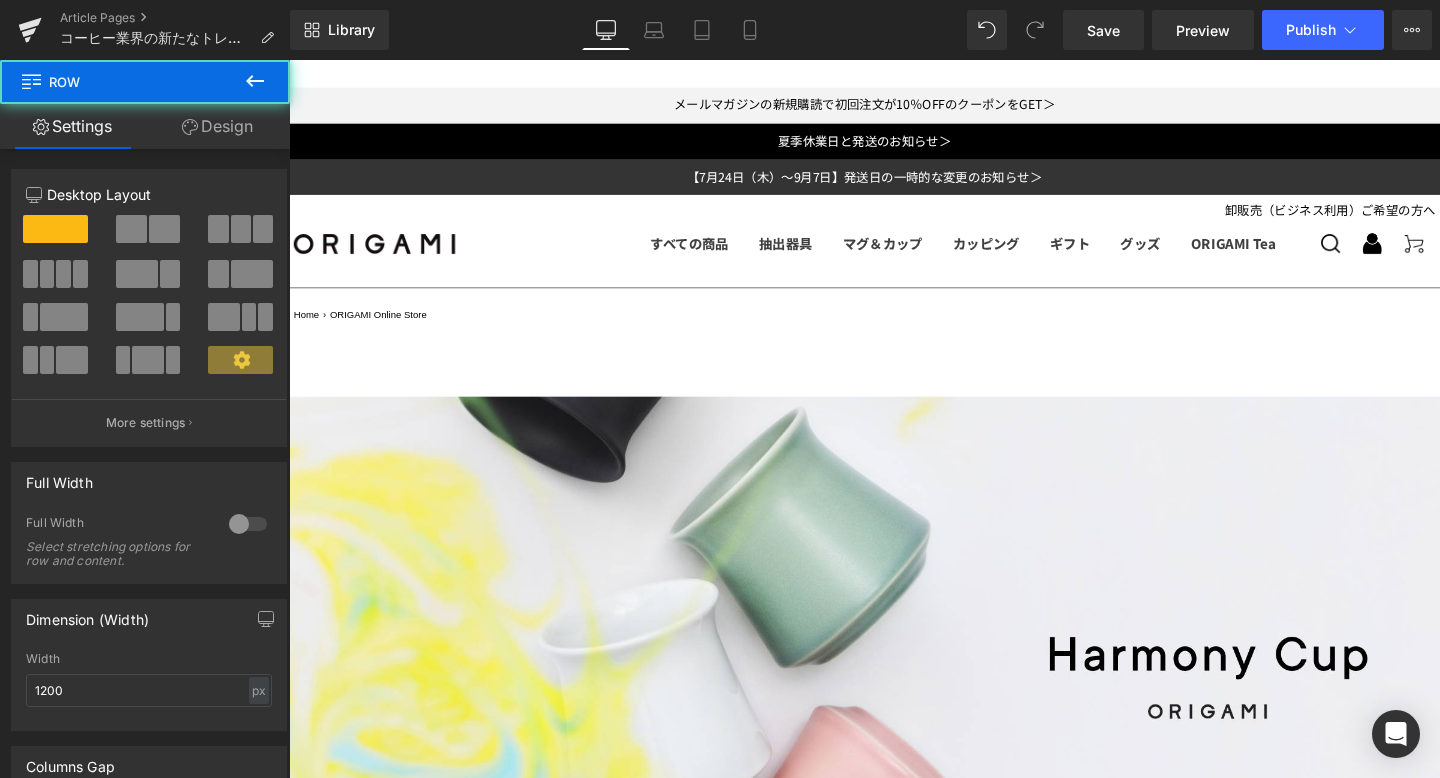 scroll, scrollTop: 6952, scrollLeft: 0, axis: vertical 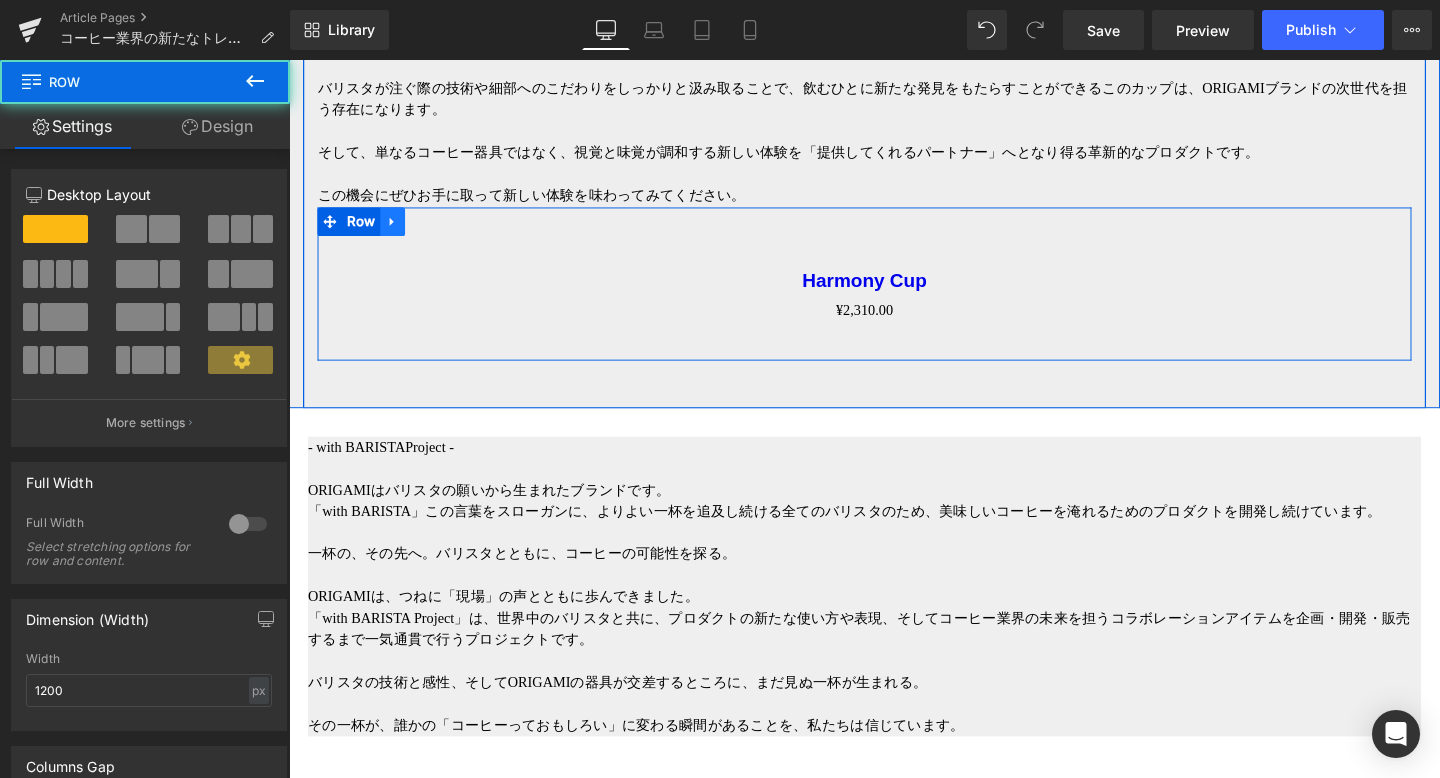 click on "Harmony Cup
(P) Title
¥0
¥2,310.00
(P) Price
Product
Row" at bounding box center [894, 295] 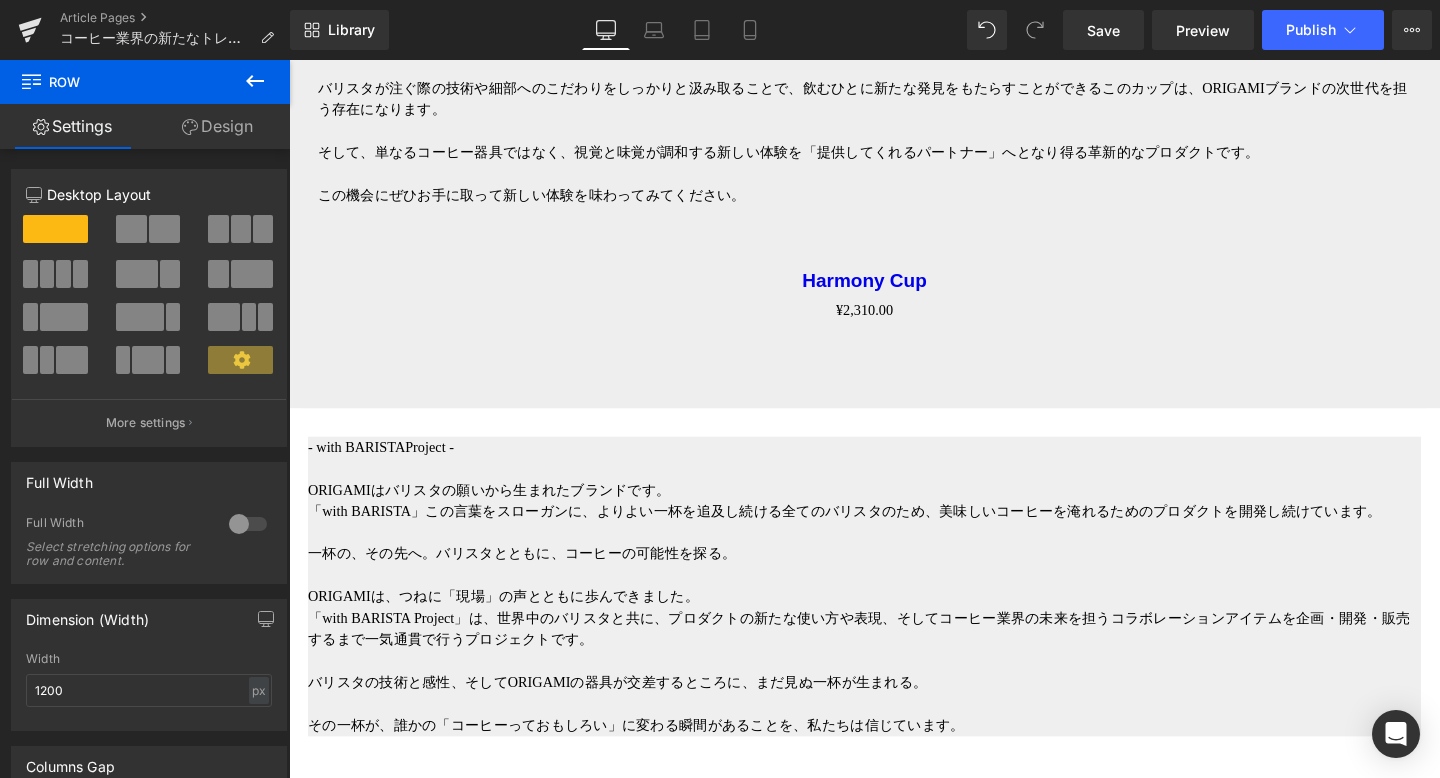click on "Harmony Cup
(P) Title
¥0
¥2,310.00
(P) Price
Product
Row" at bounding box center [894, 295] 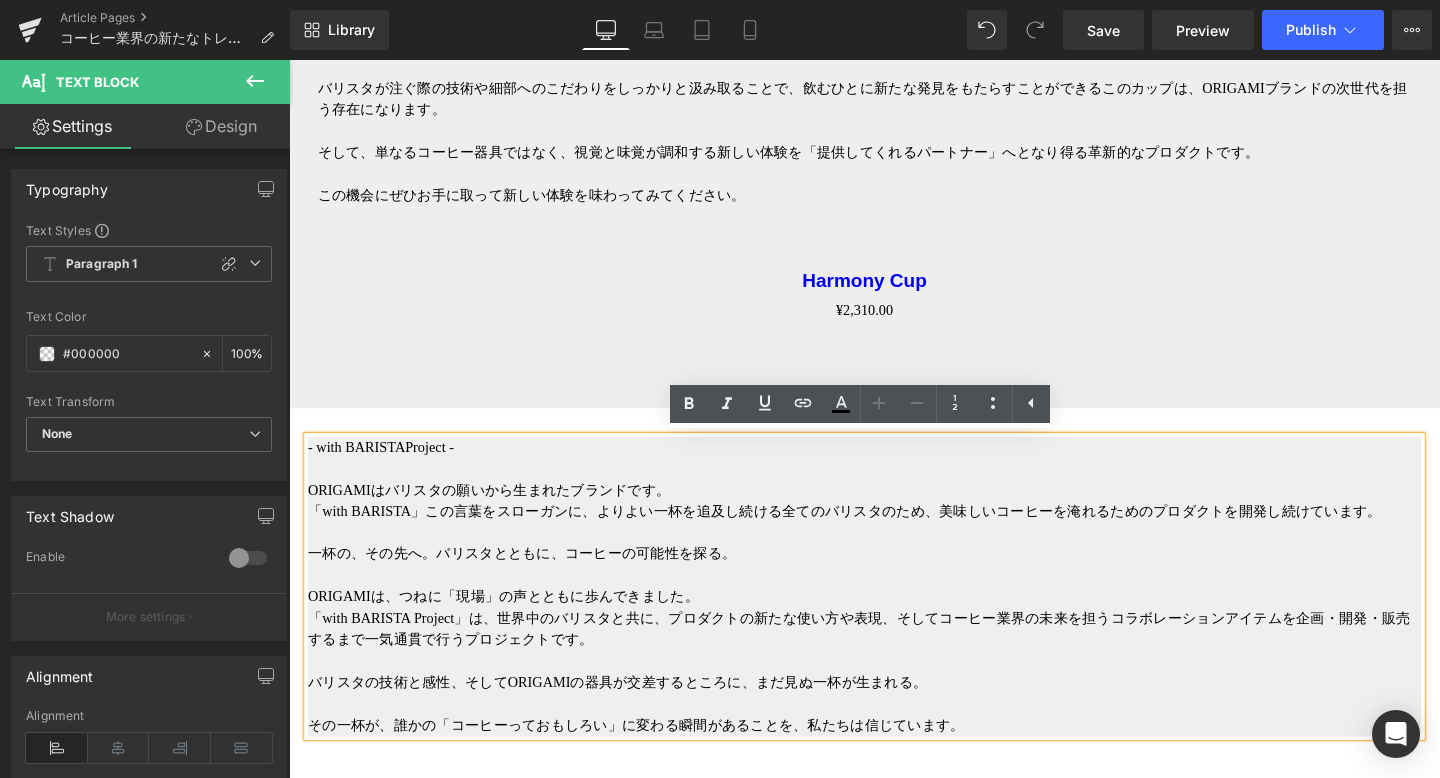 click at bounding box center [894, 180] 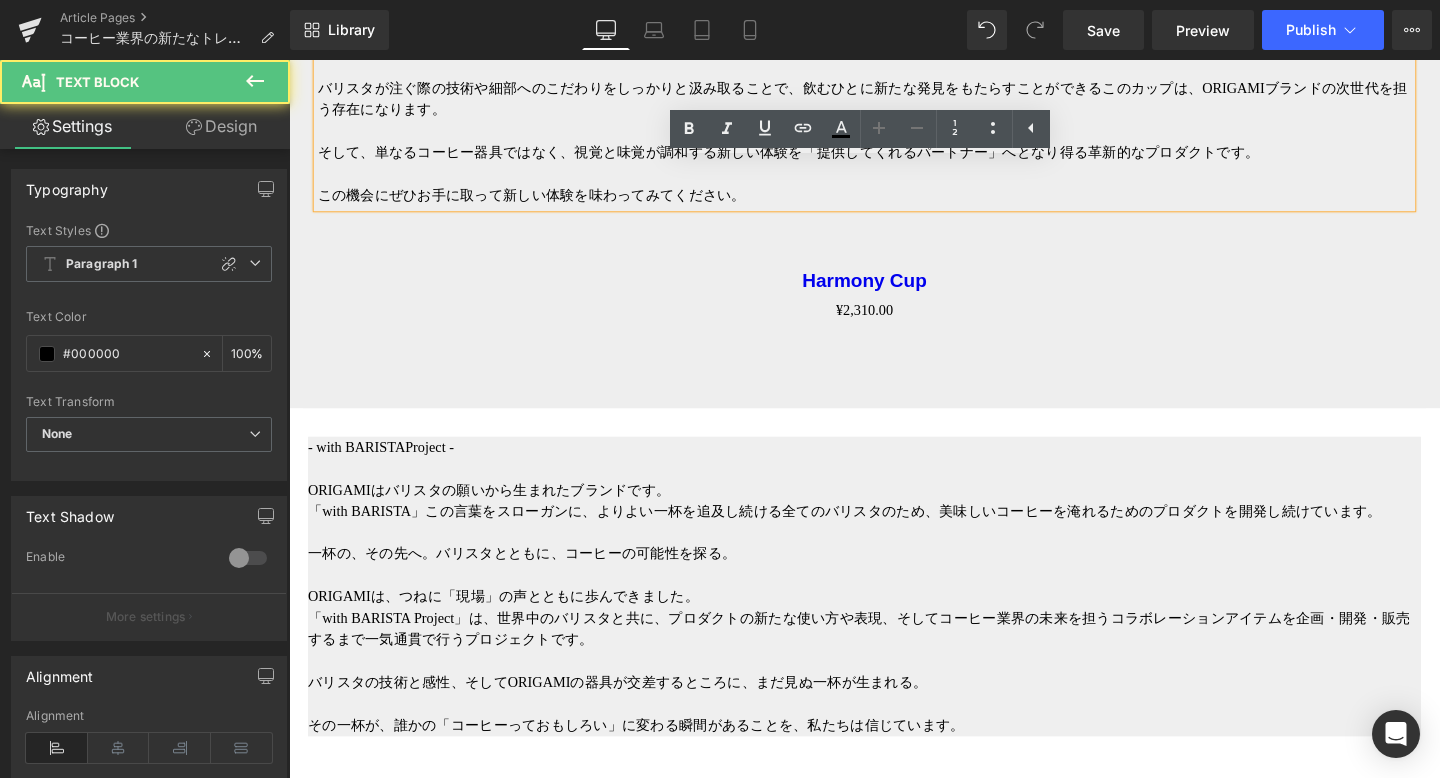 click on "この機会にぜひお手に取って新しい体験を味わってみてください。" at bounding box center (894, 202) 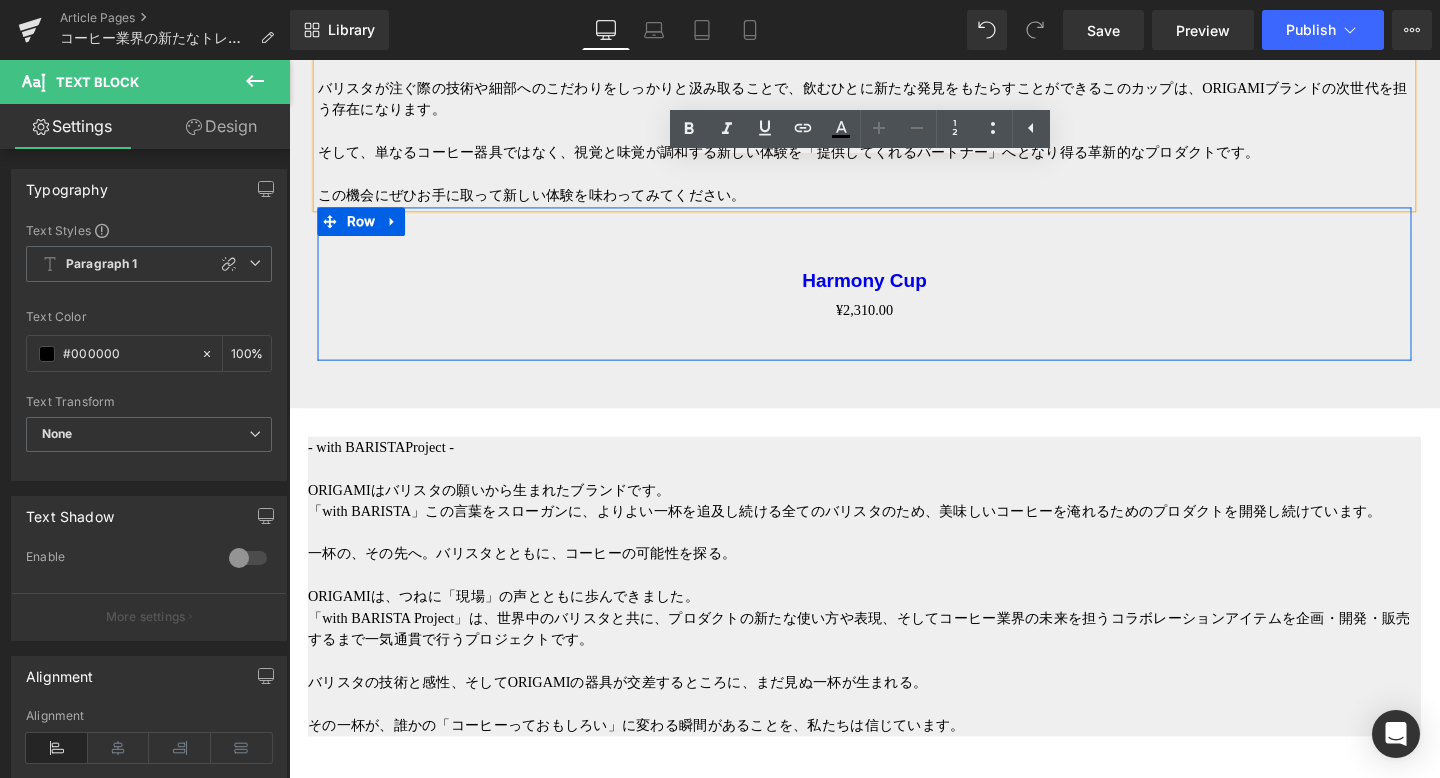 click on "Harmony Cup
(P) Title
¥0
¥2,310.00
(P) Price
Product
Row" at bounding box center (894, 295) 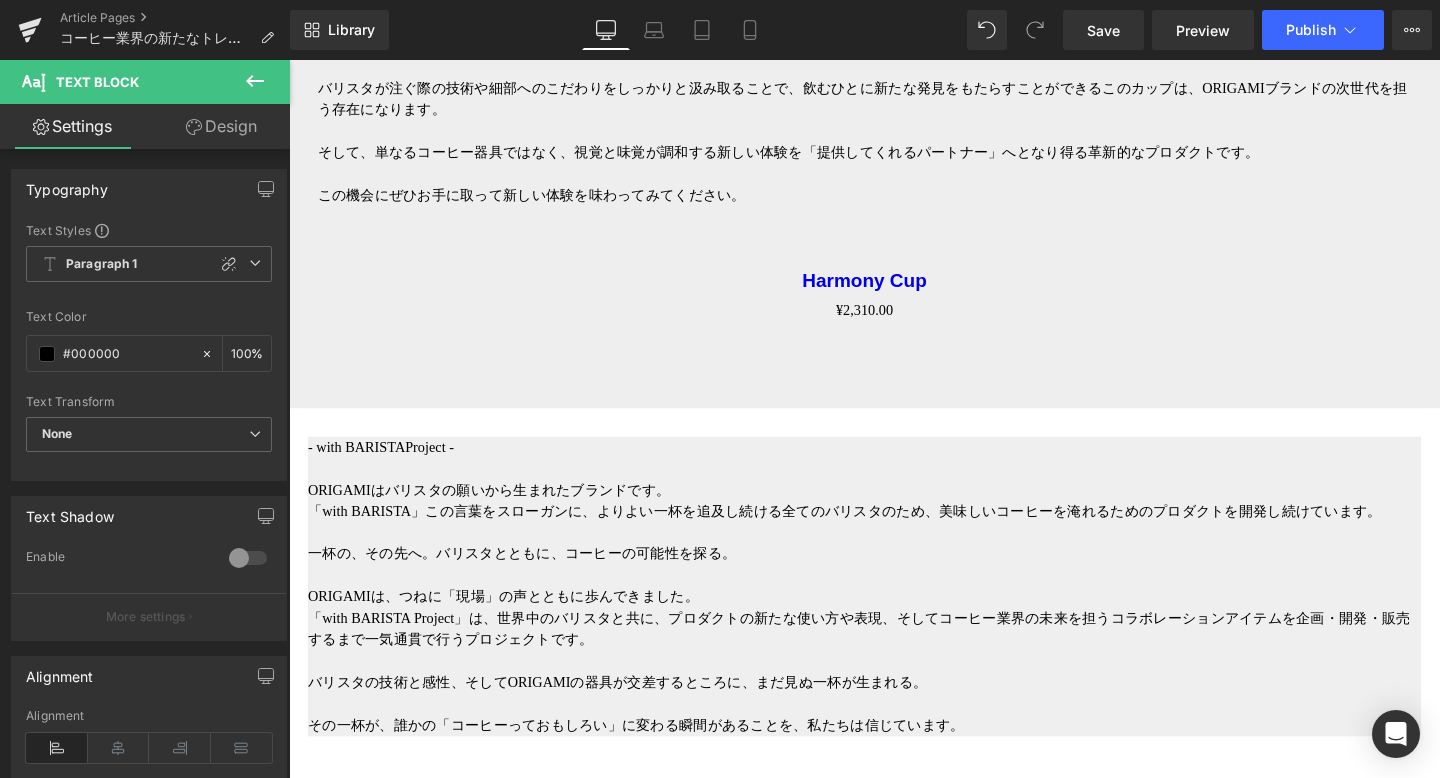 click on "Harmony Cup
(P) Title
¥0
¥2,310.00
(P) Price
Product
Row" at bounding box center (894, 295) 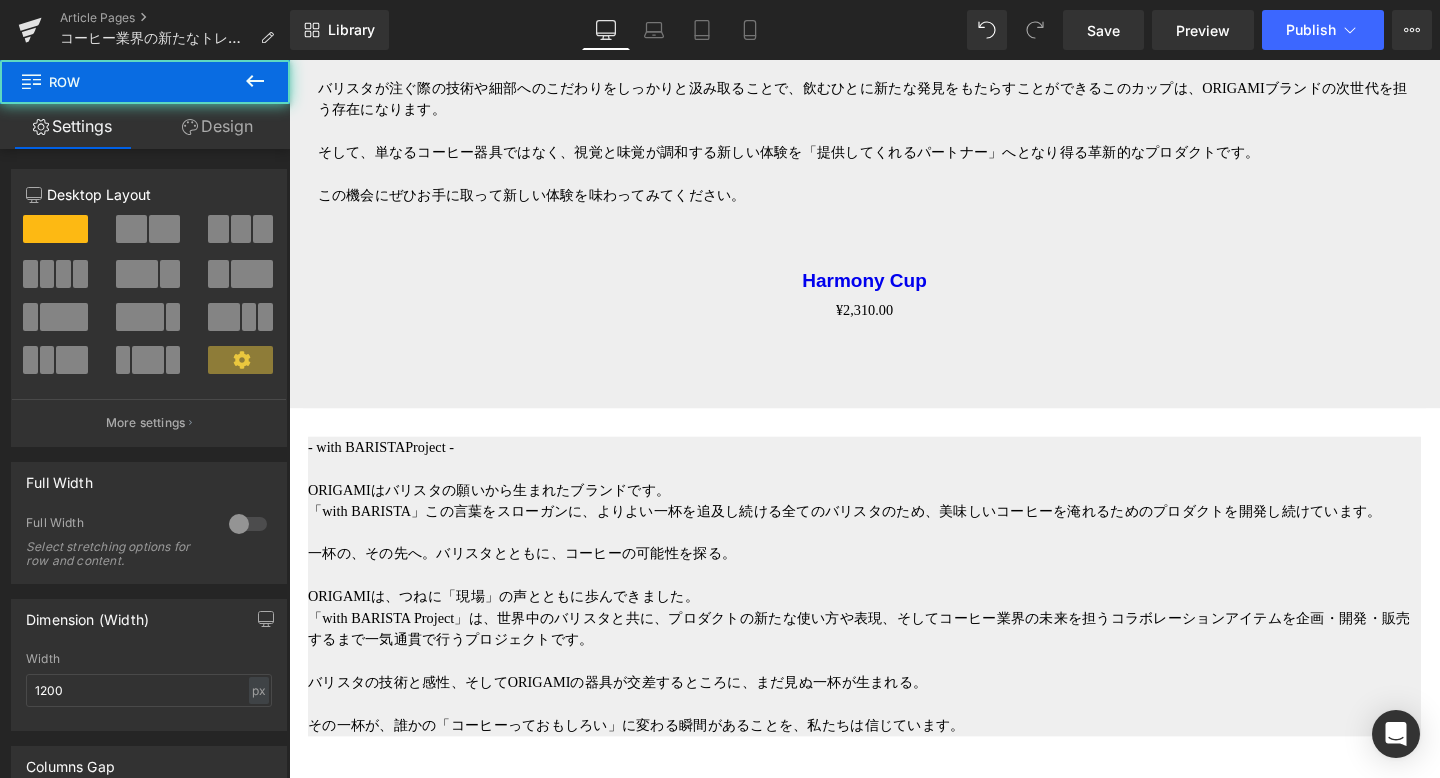 click on "Harmony Cup
(P) Title
¥0
¥2,310.00
(P) Price
Product
Row" at bounding box center [894, 295] 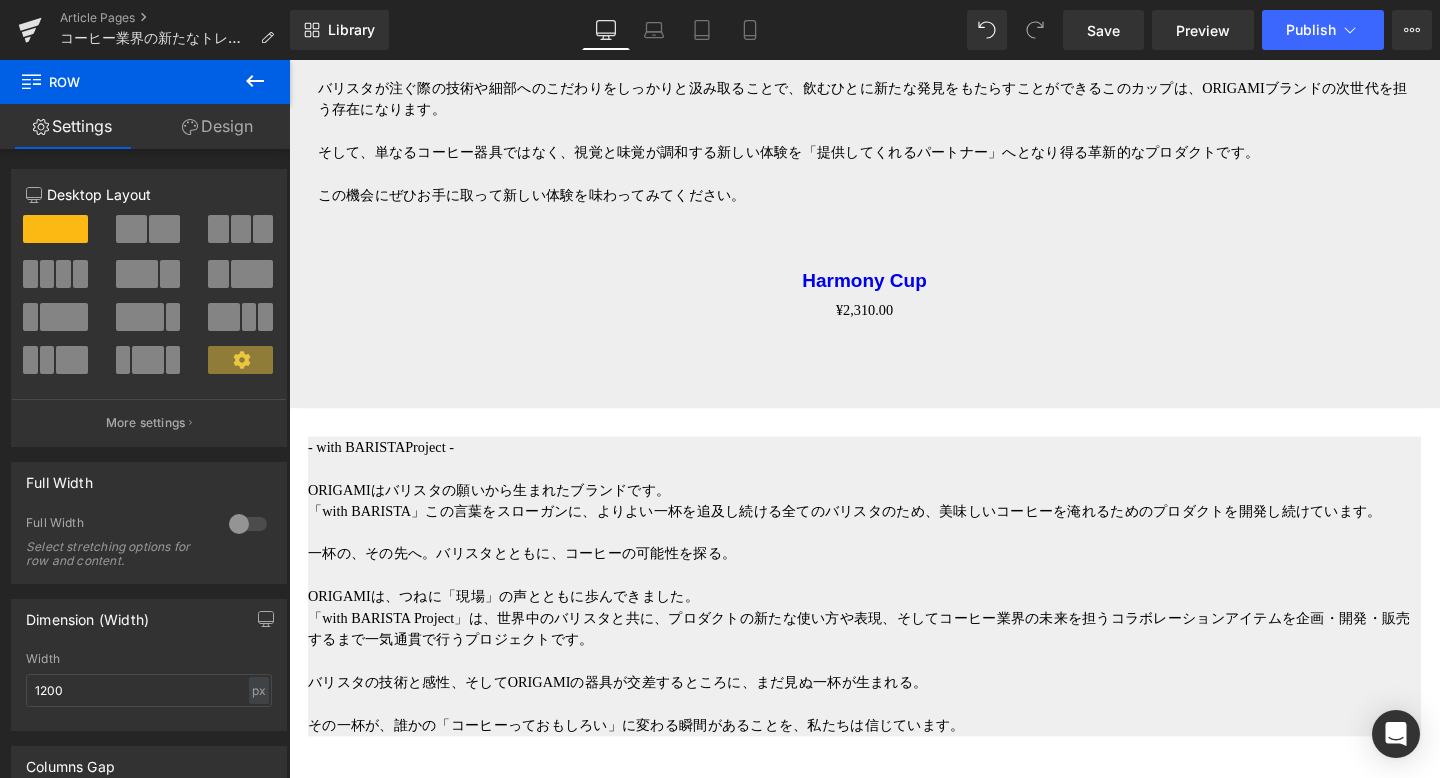 click 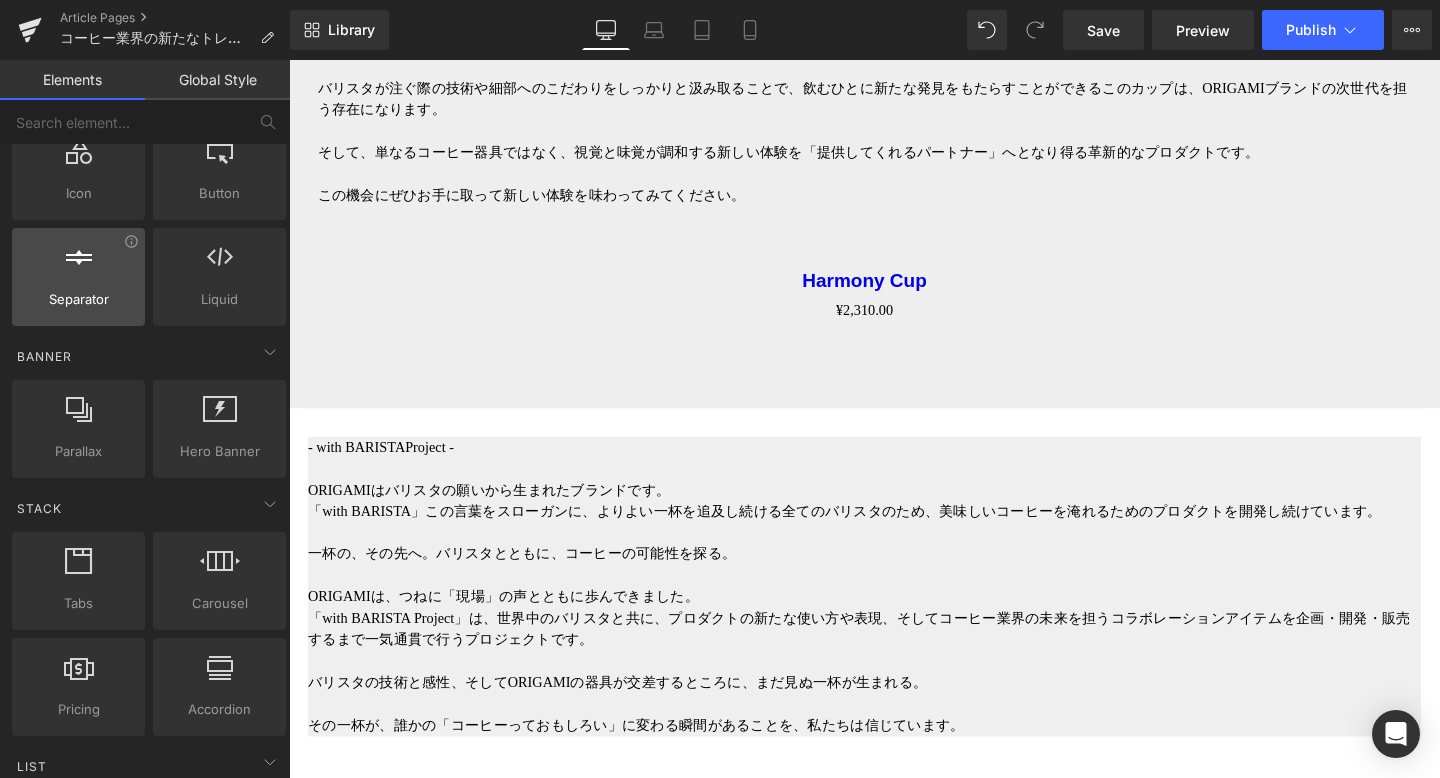 scroll, scrollTop: 0, scrollLeft: 0, axis: both 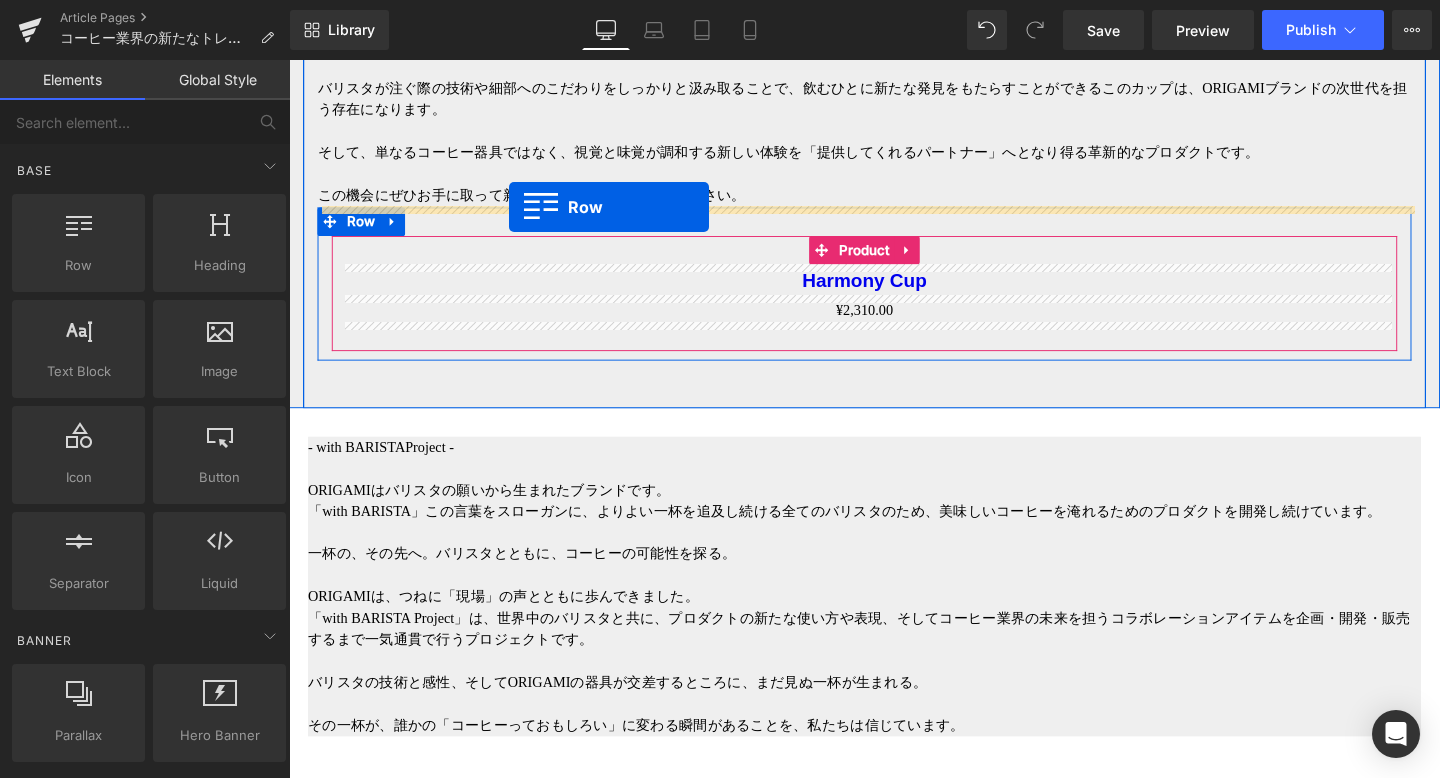 drag, startPoint x: 375, startPoint y: 327, endPoint x: 520, endPoint y: 215, distance: 183.21844 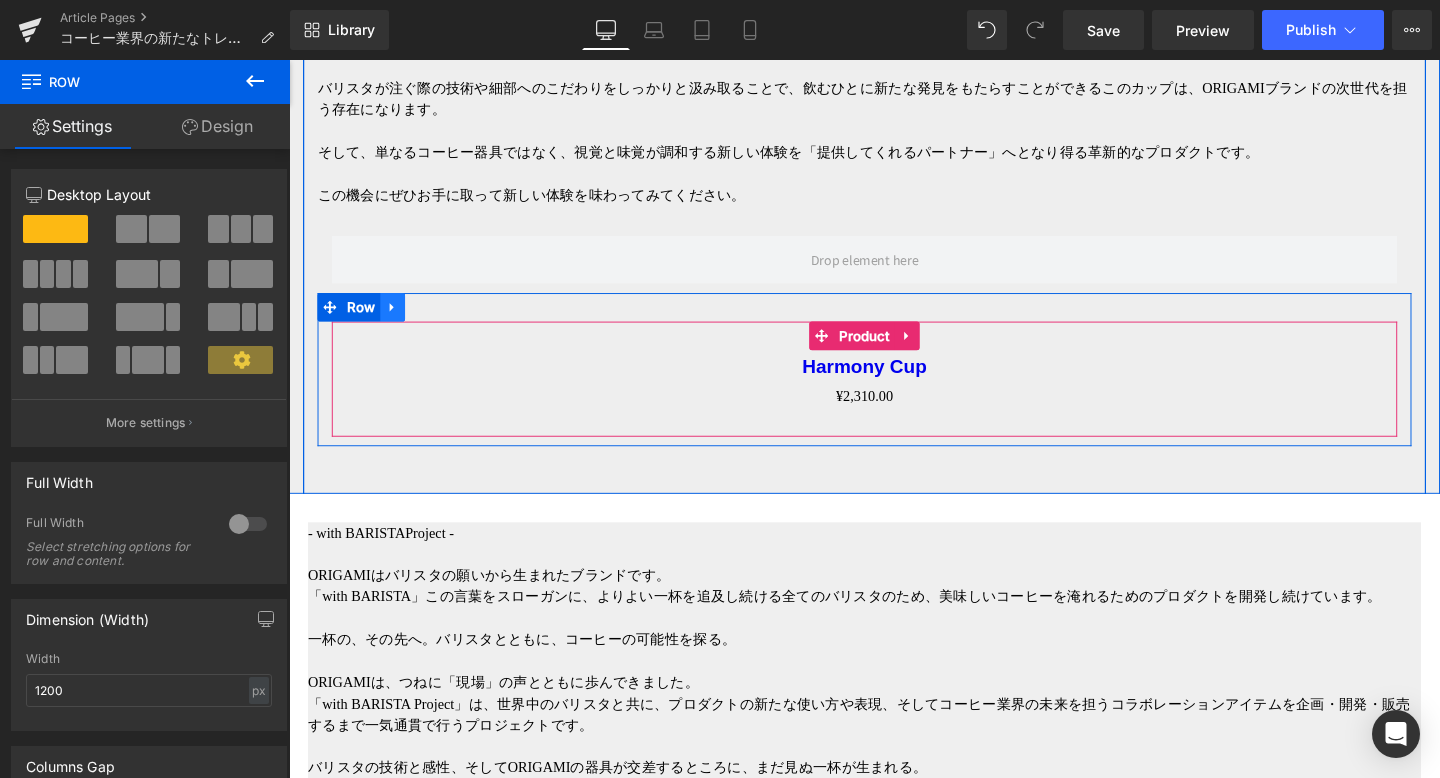 click 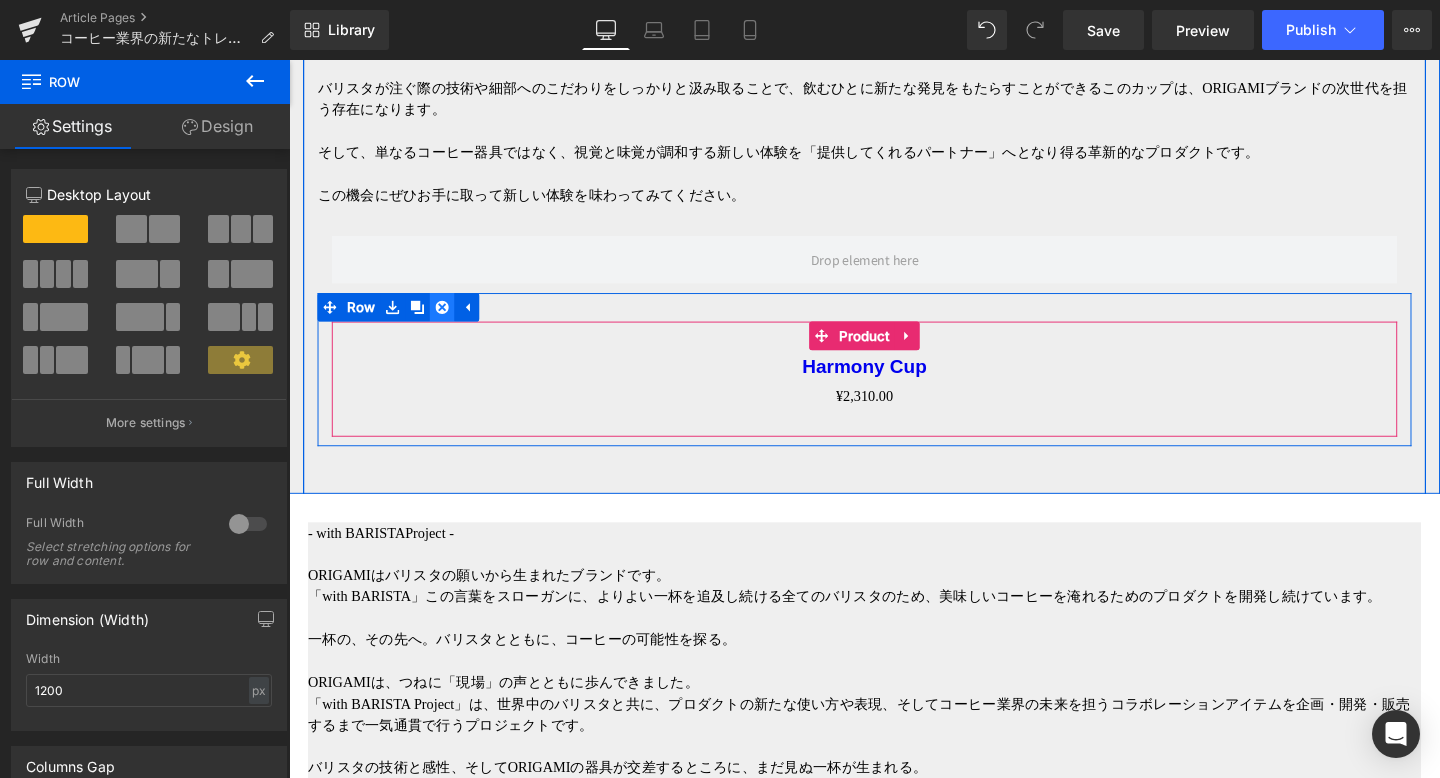 click 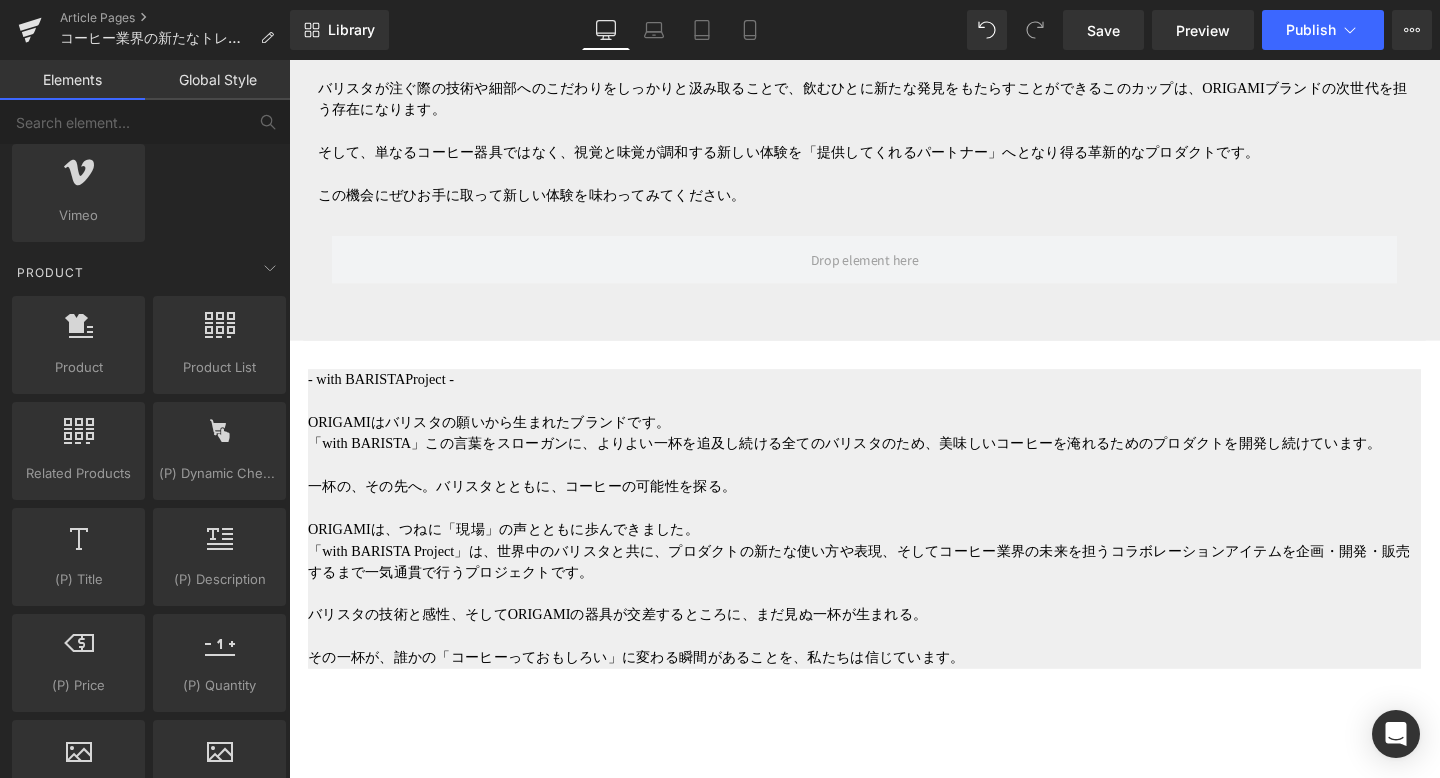 scroll, scrollTop: 1487, scrollLeft: 0, axis: vertical 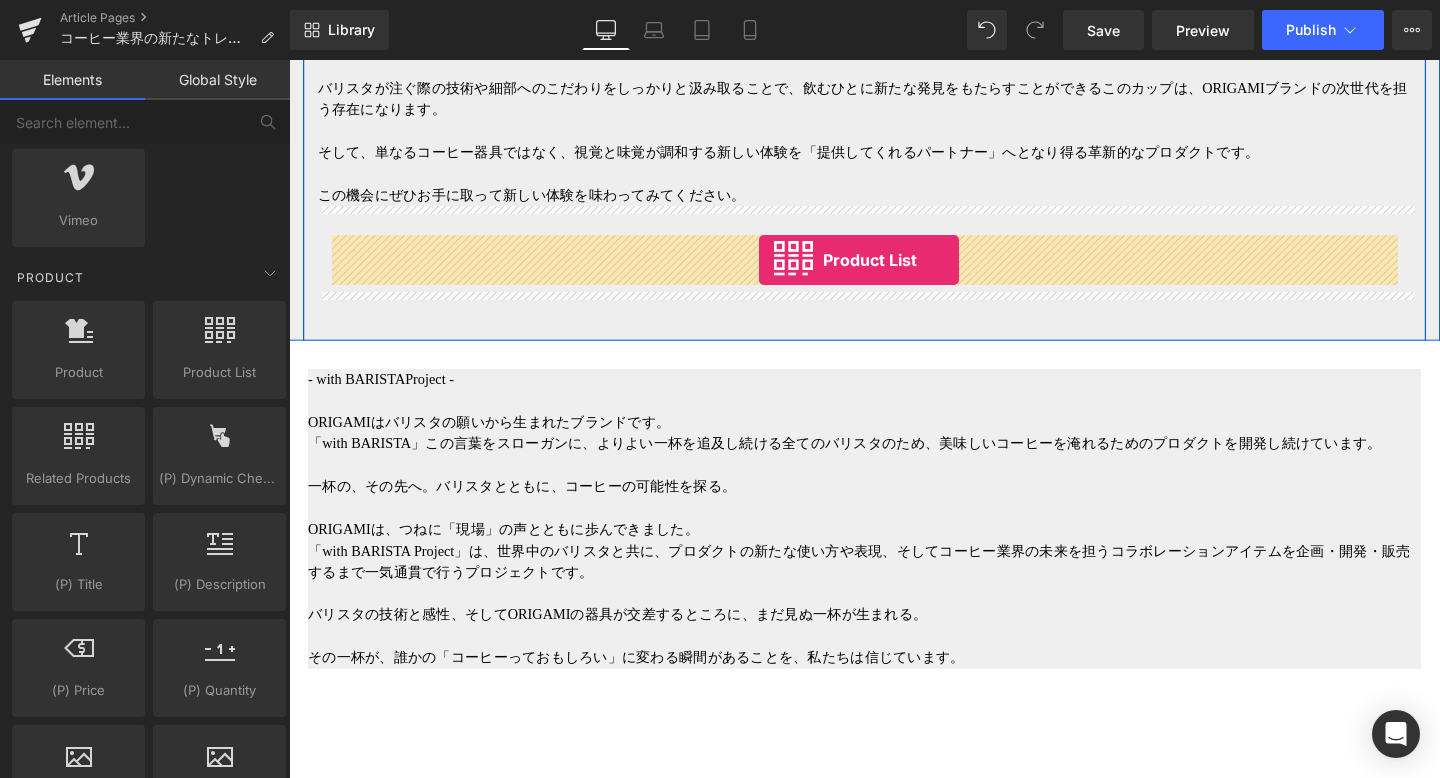 drag, startPoint x: 511, startPoint y: 407, endPoint x: 783, endPoint y: 266, distance: 306.37396 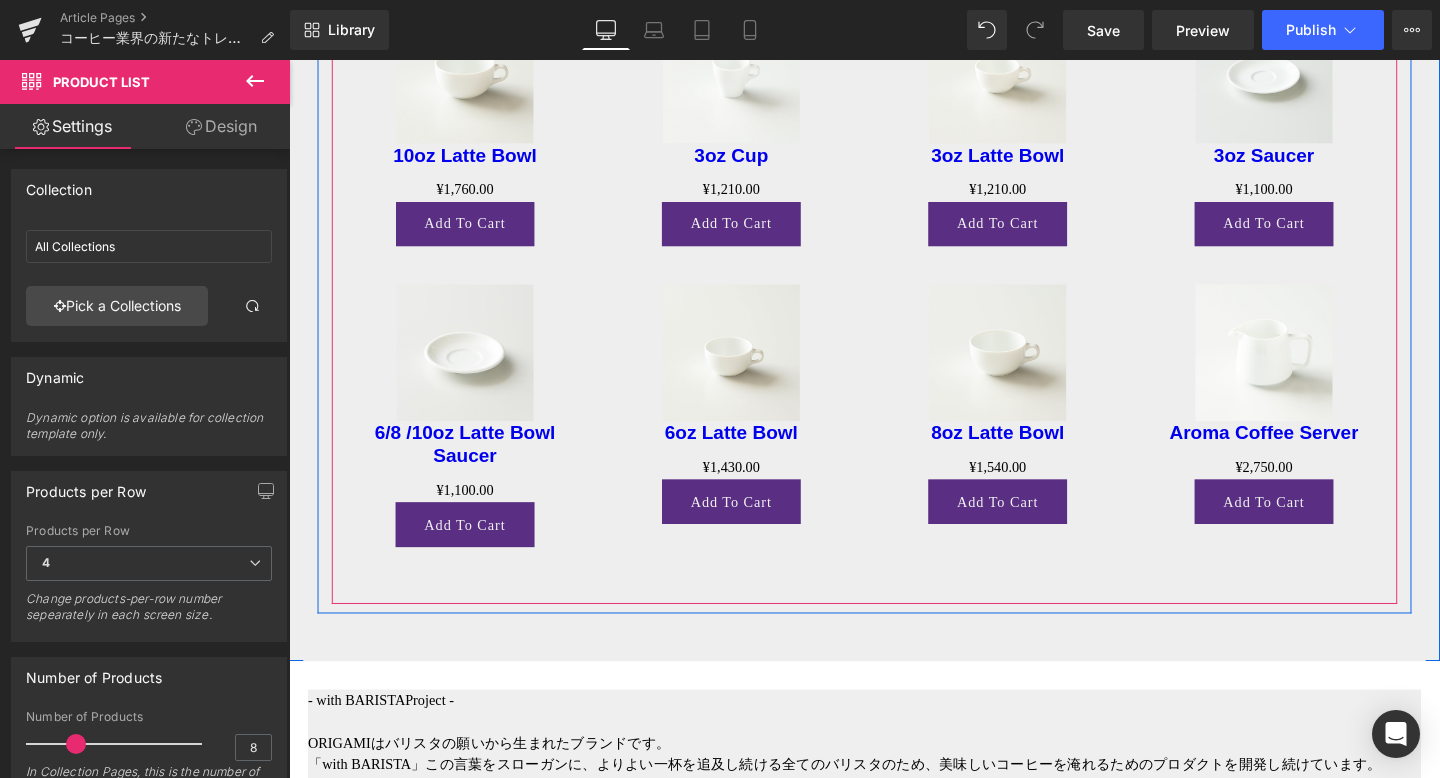 scroll, scrollTop: 7251, scrollLeft: 0, axis: vertical 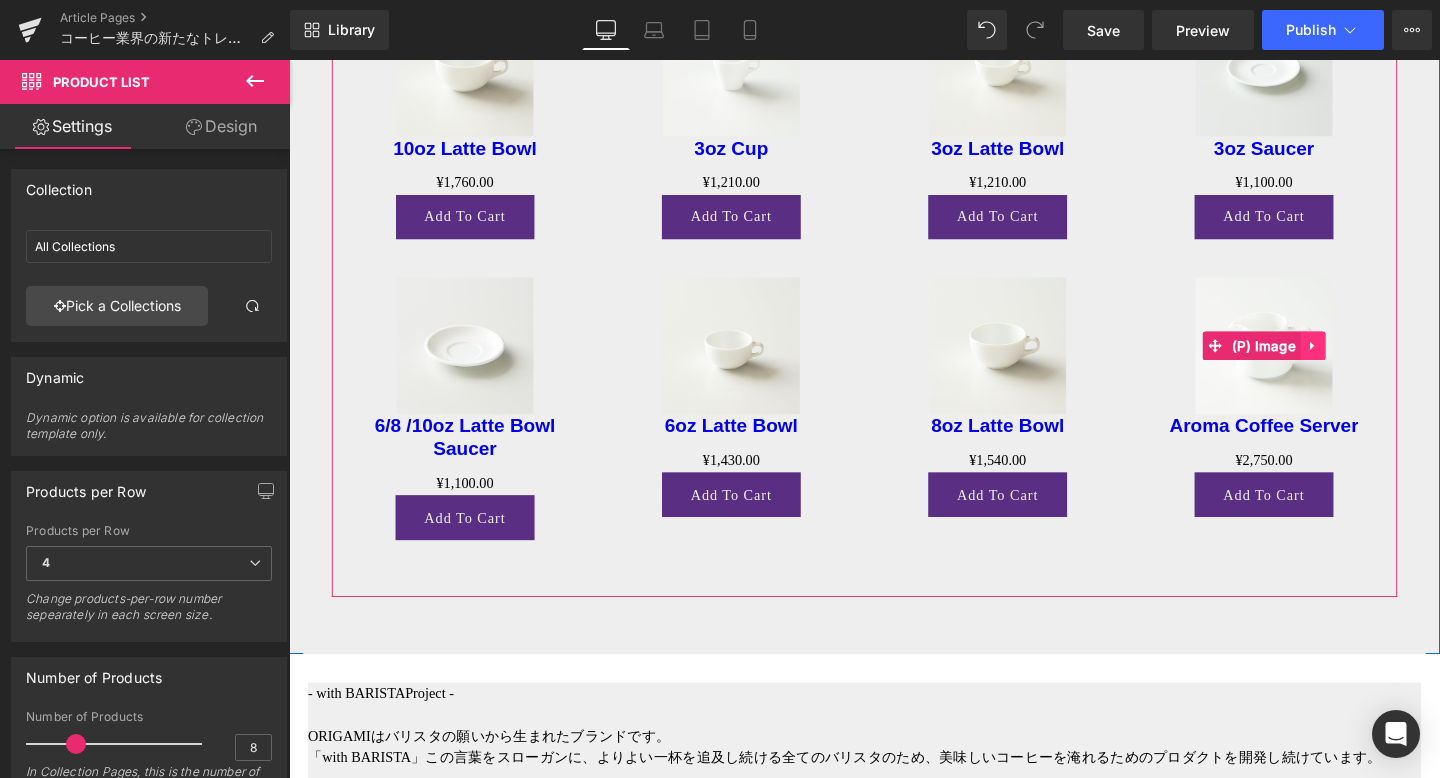 click 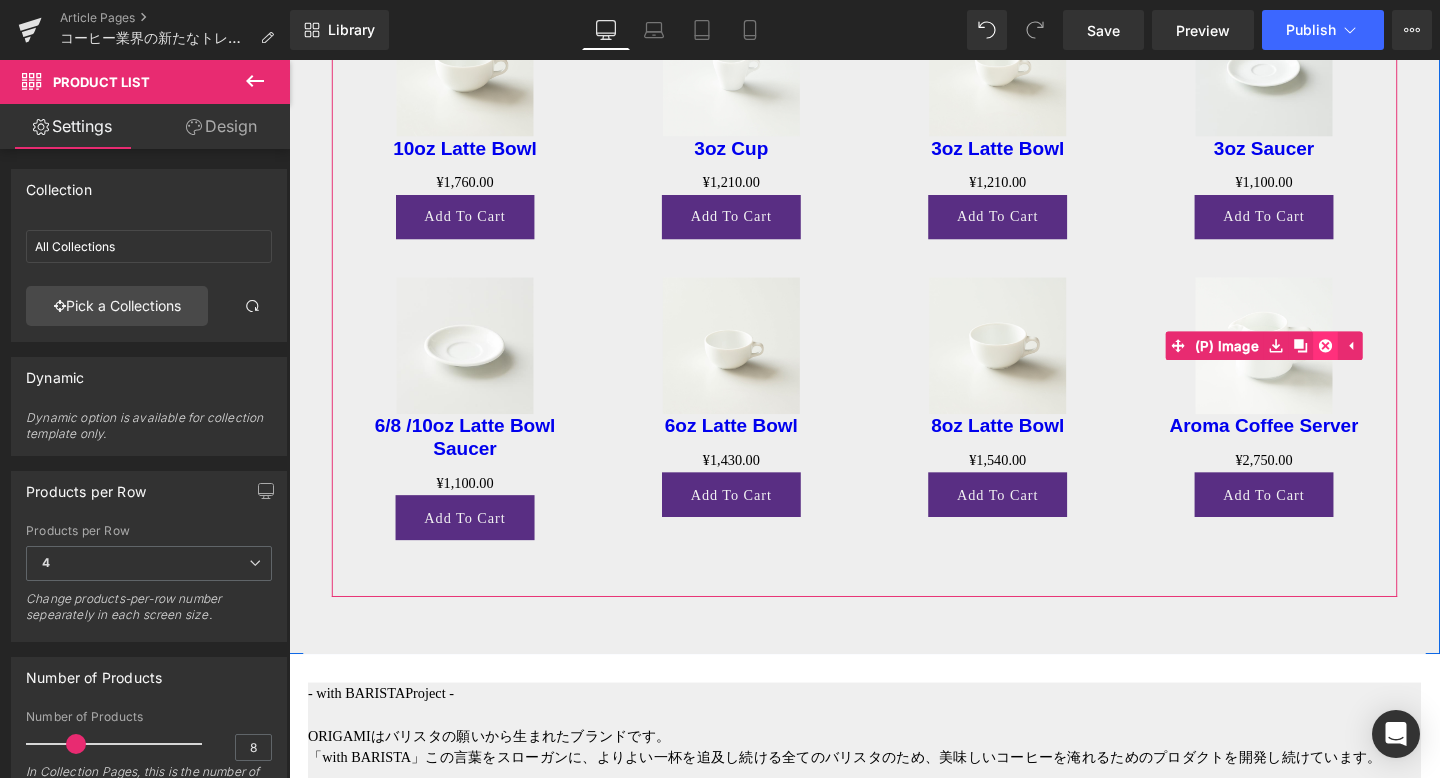 click 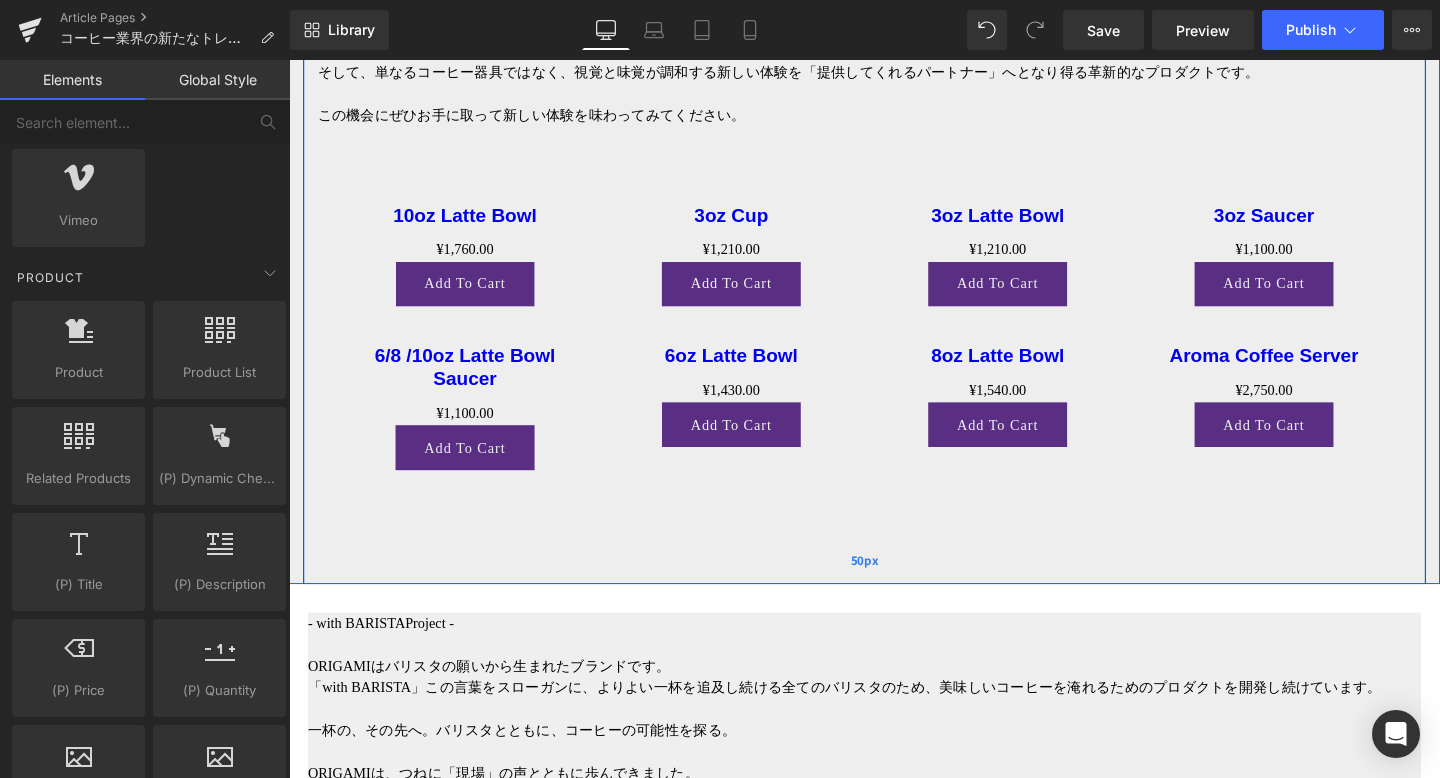 scroll, scrollTop: 7016, scrollLeft: 0, axis: vertical 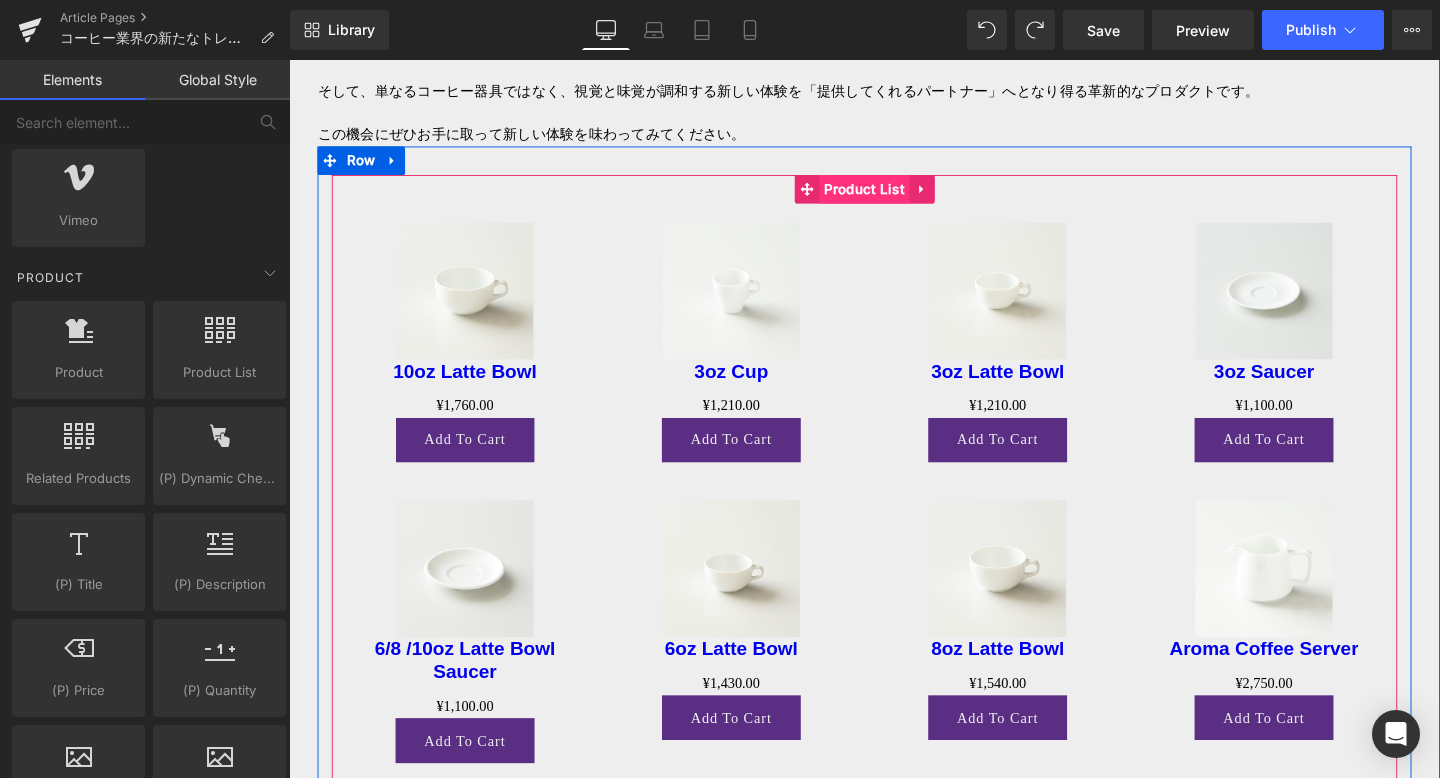 click on "Product List" at bounding box center [894, 196] 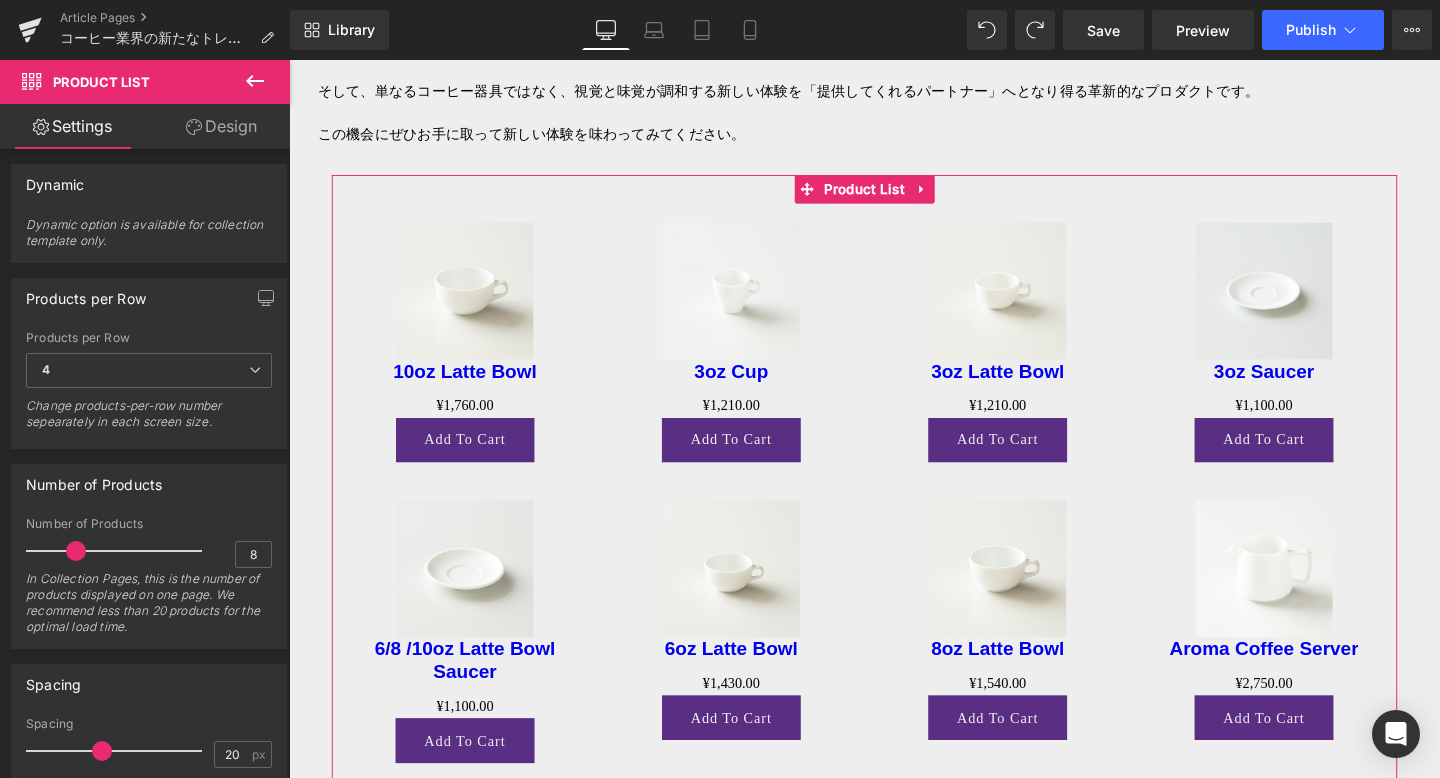 scroll, scrollTop: 215, scrollLeft: 0, axis: vertical 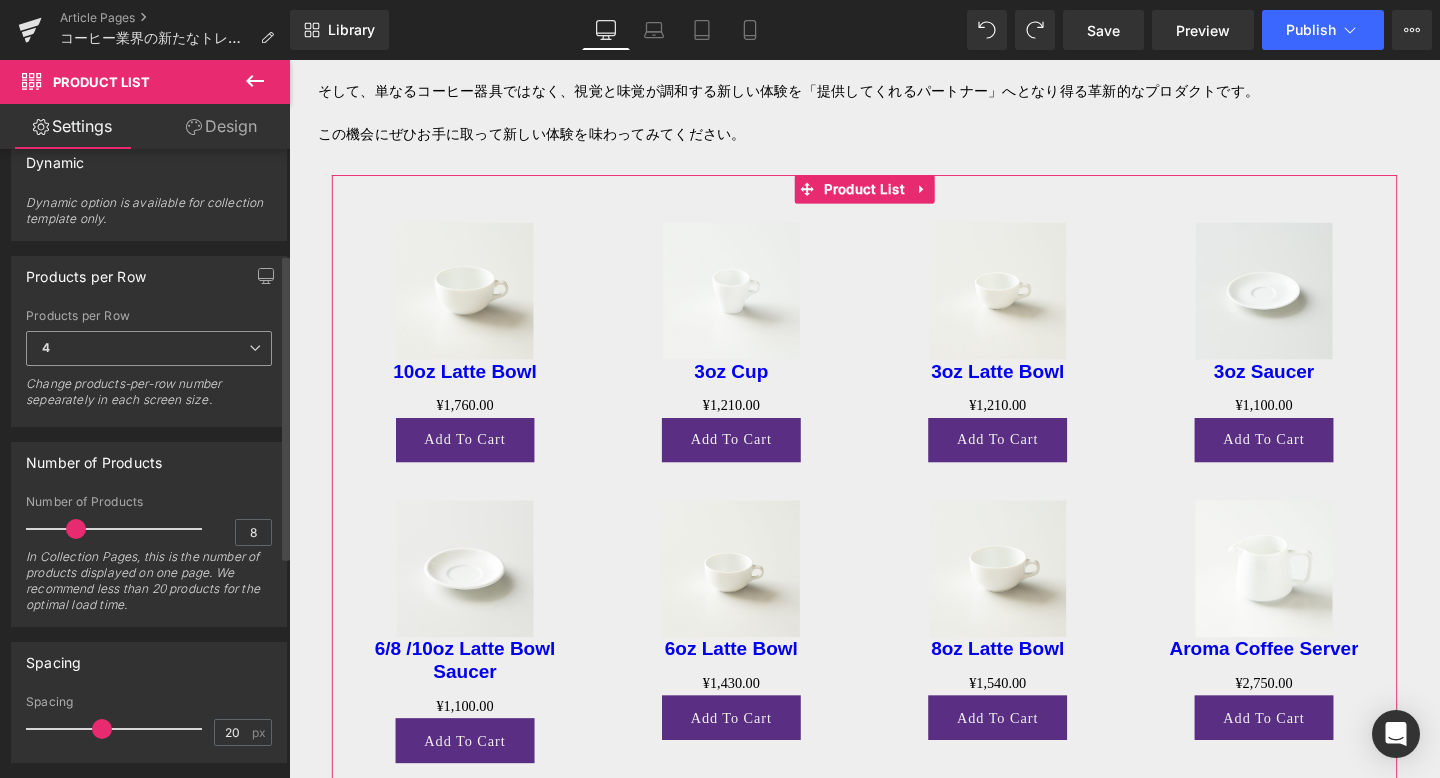 click on "4" at bounding box center [149, 348] 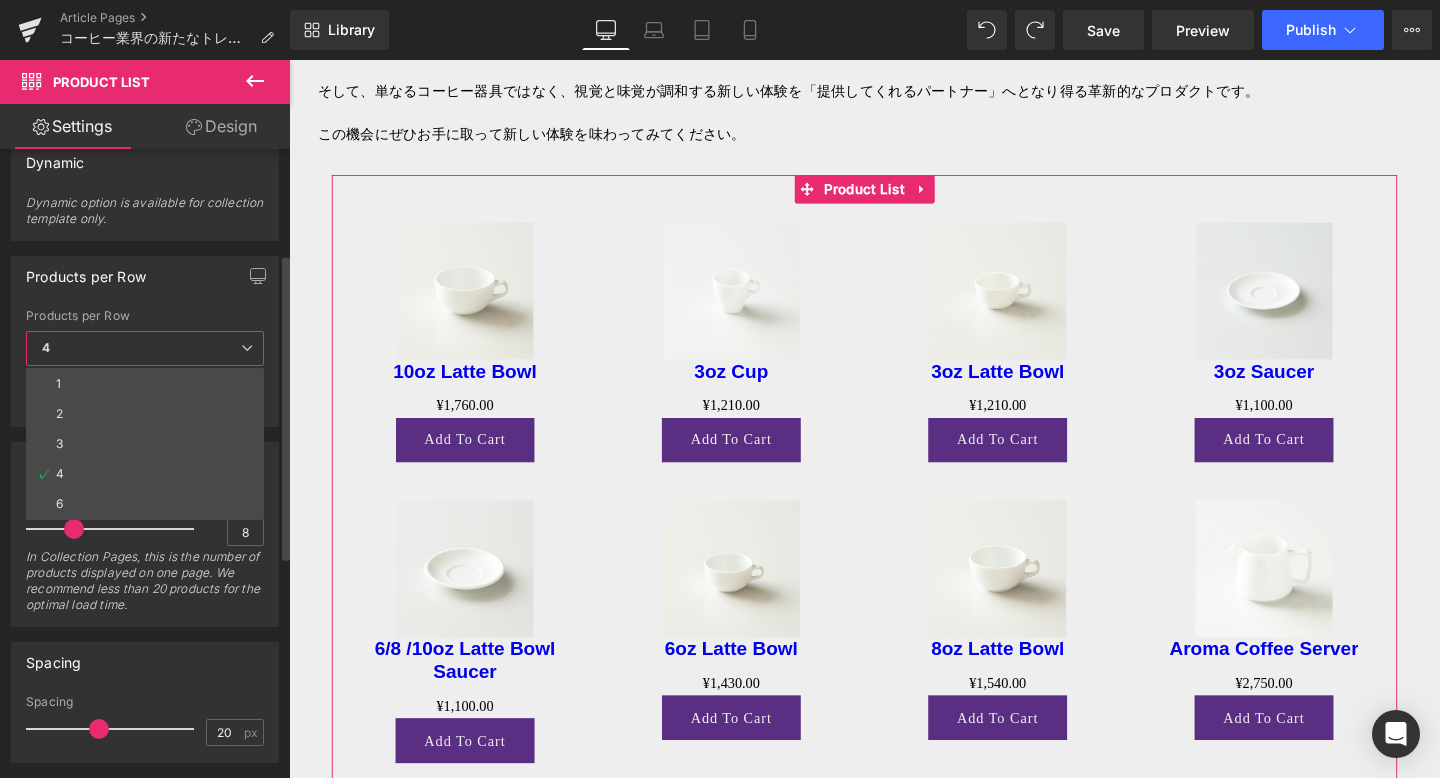 click on "4" at bounding box center (145, 348) 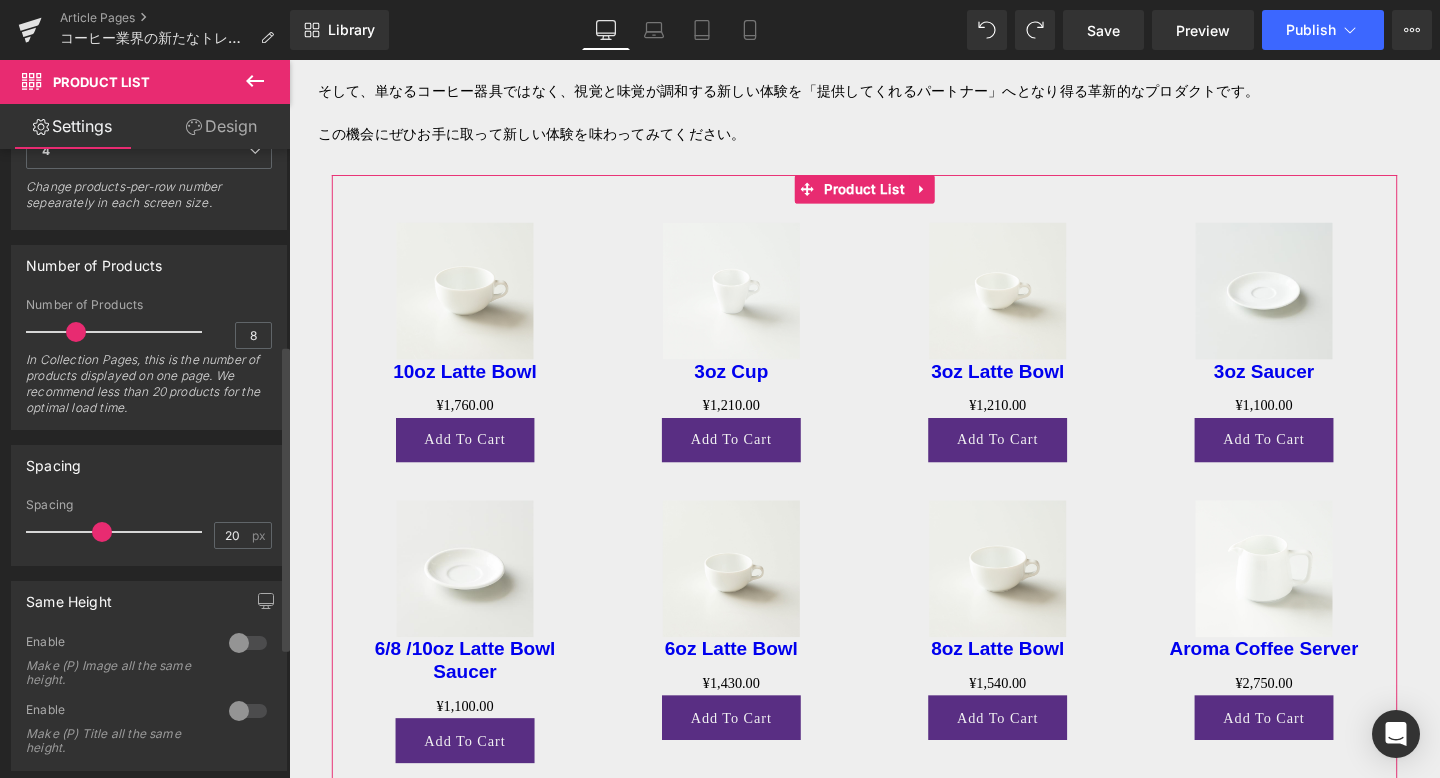 scroll, scrollTop: 435, scrollLeft: 0, axis: vertical 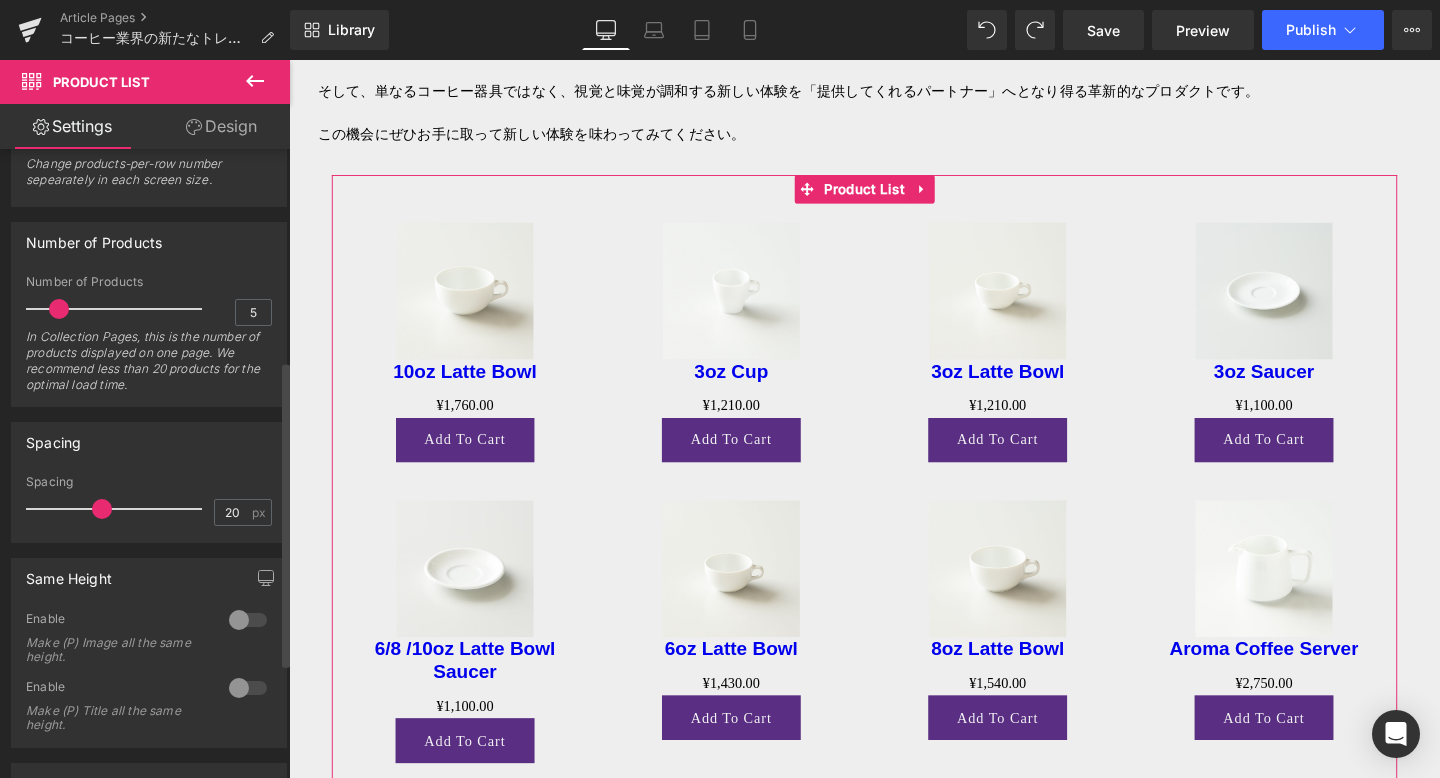 type on "4" 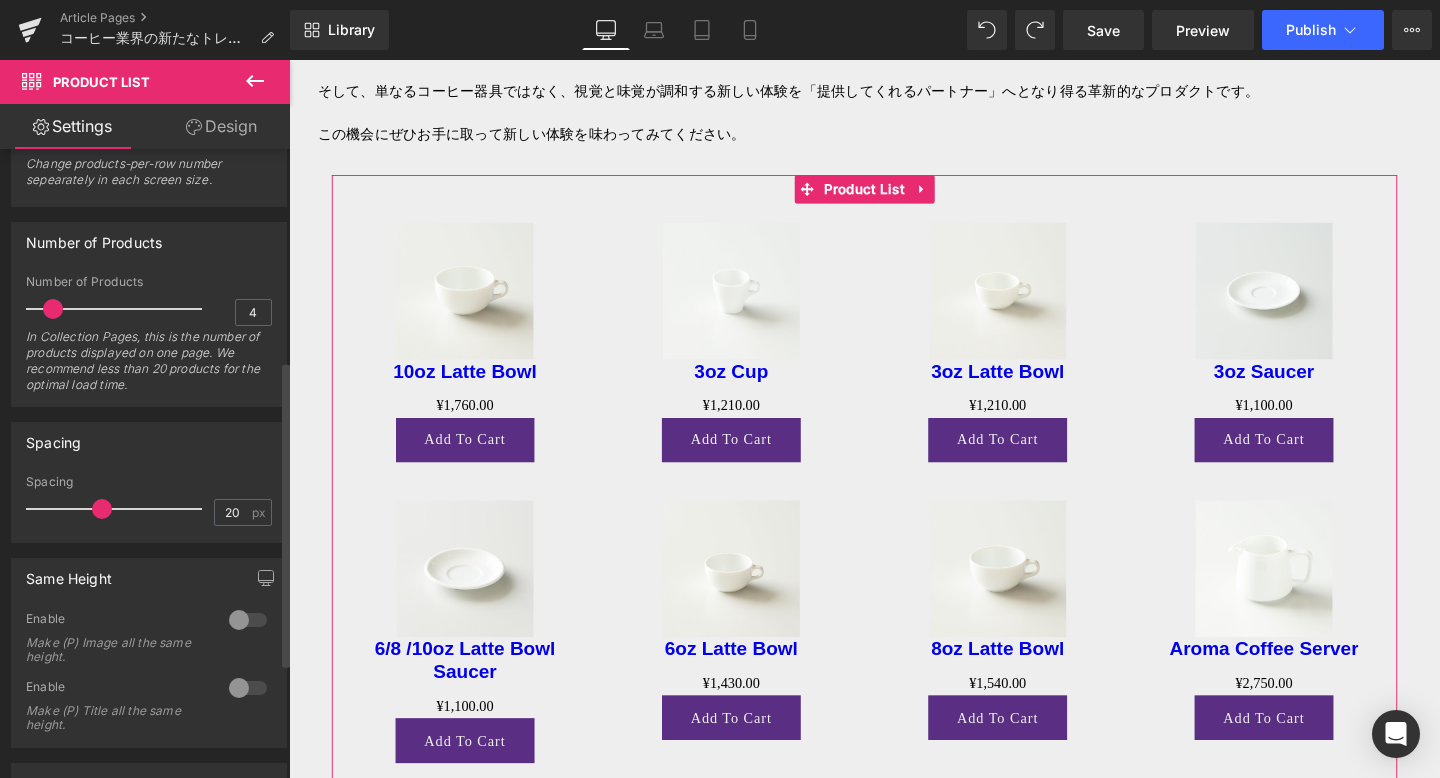 drag, startPoint x: 78, startPoint y: 305, endPoint x: 59, endPoint y: 303, distance: 19.104973 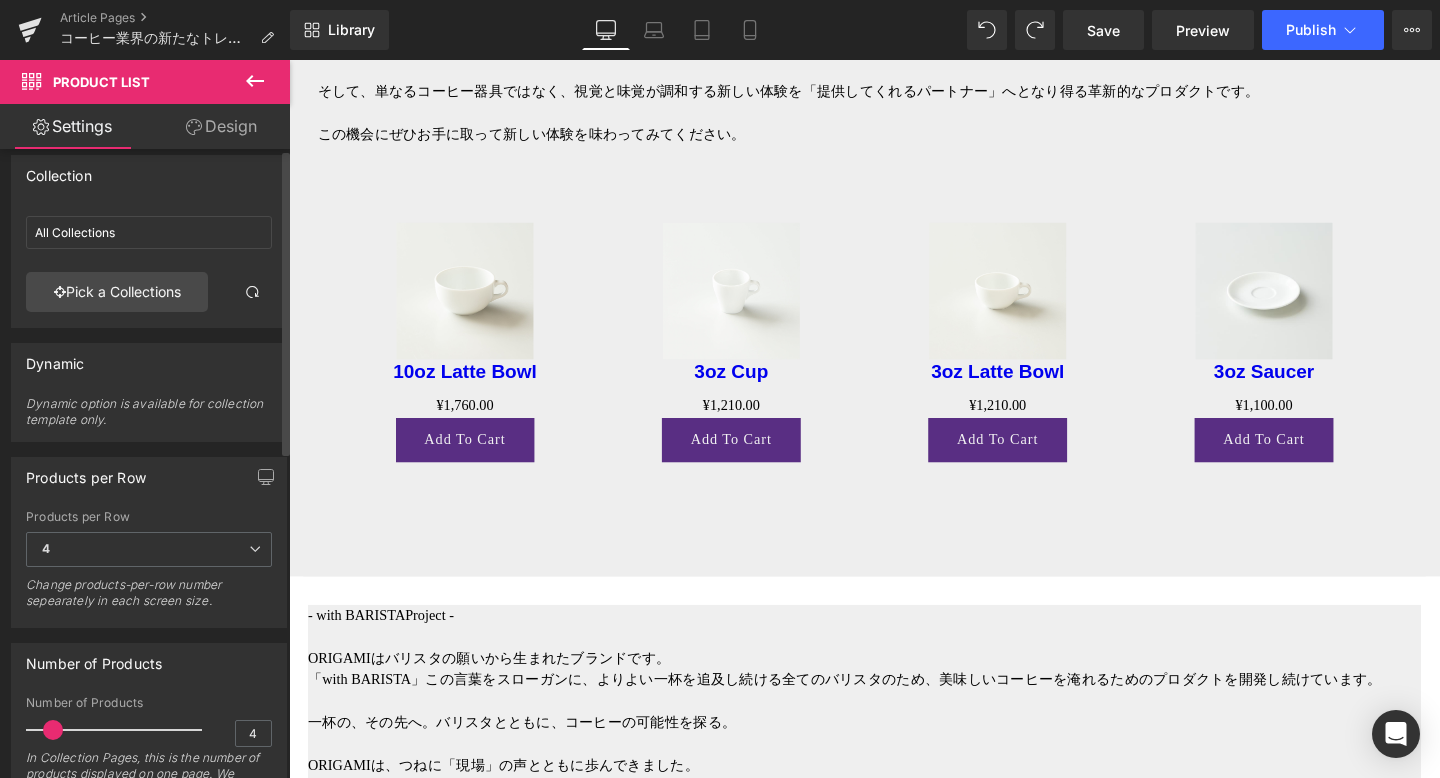 scroll, scrollTop: 0, scrollLeft: 0, axis: both 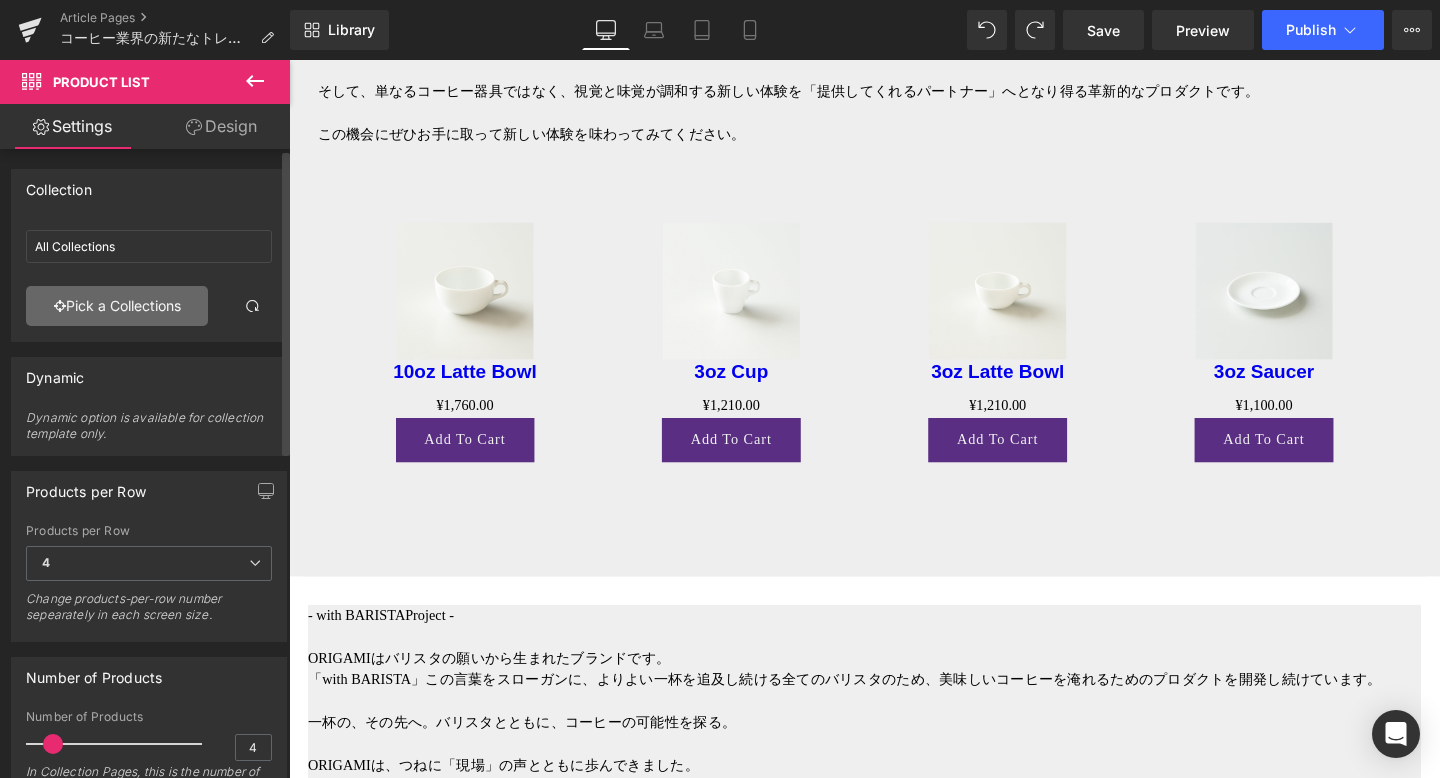 click on "Pick a Collections" at bounding box center [117, 306] 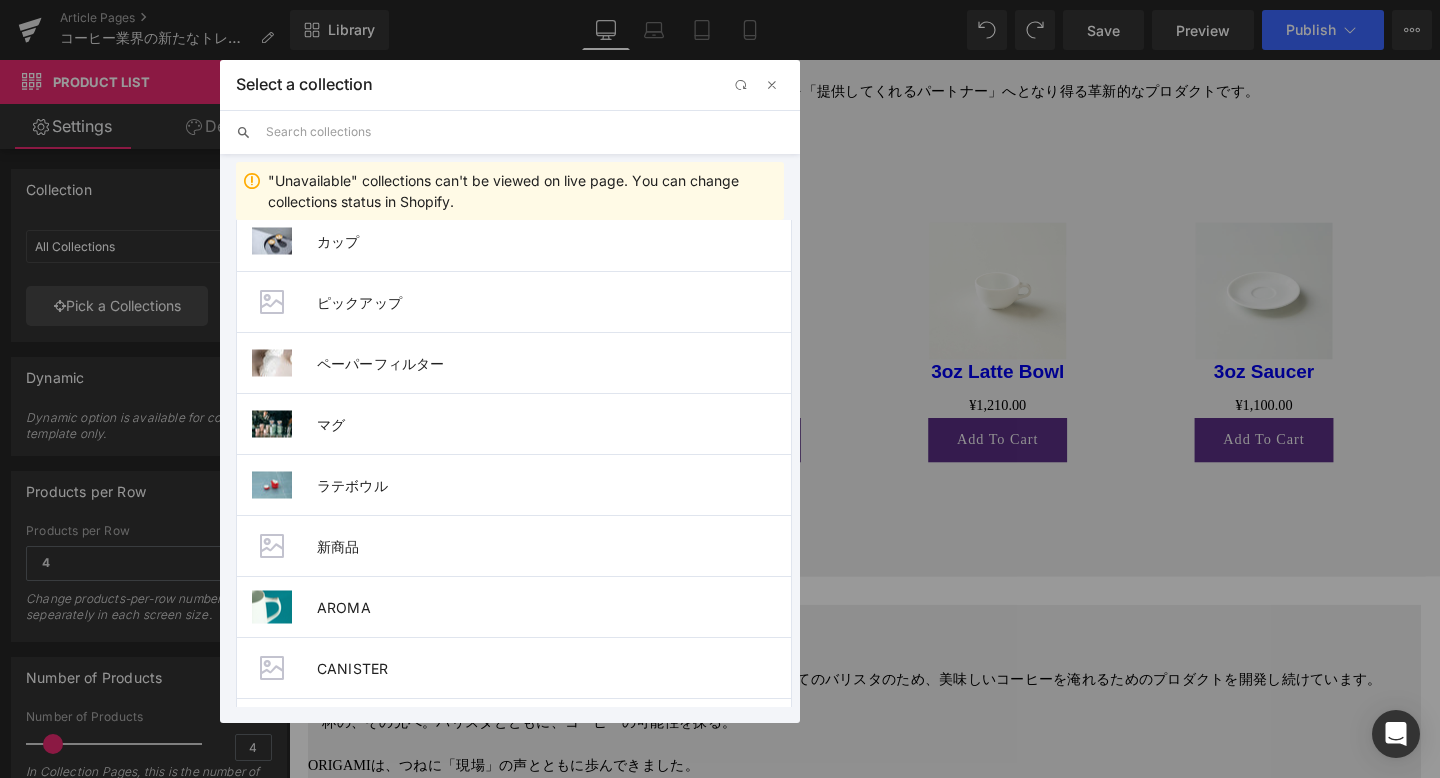 scroll, scrollTop: 0, scrollLeft: 0, axis: both 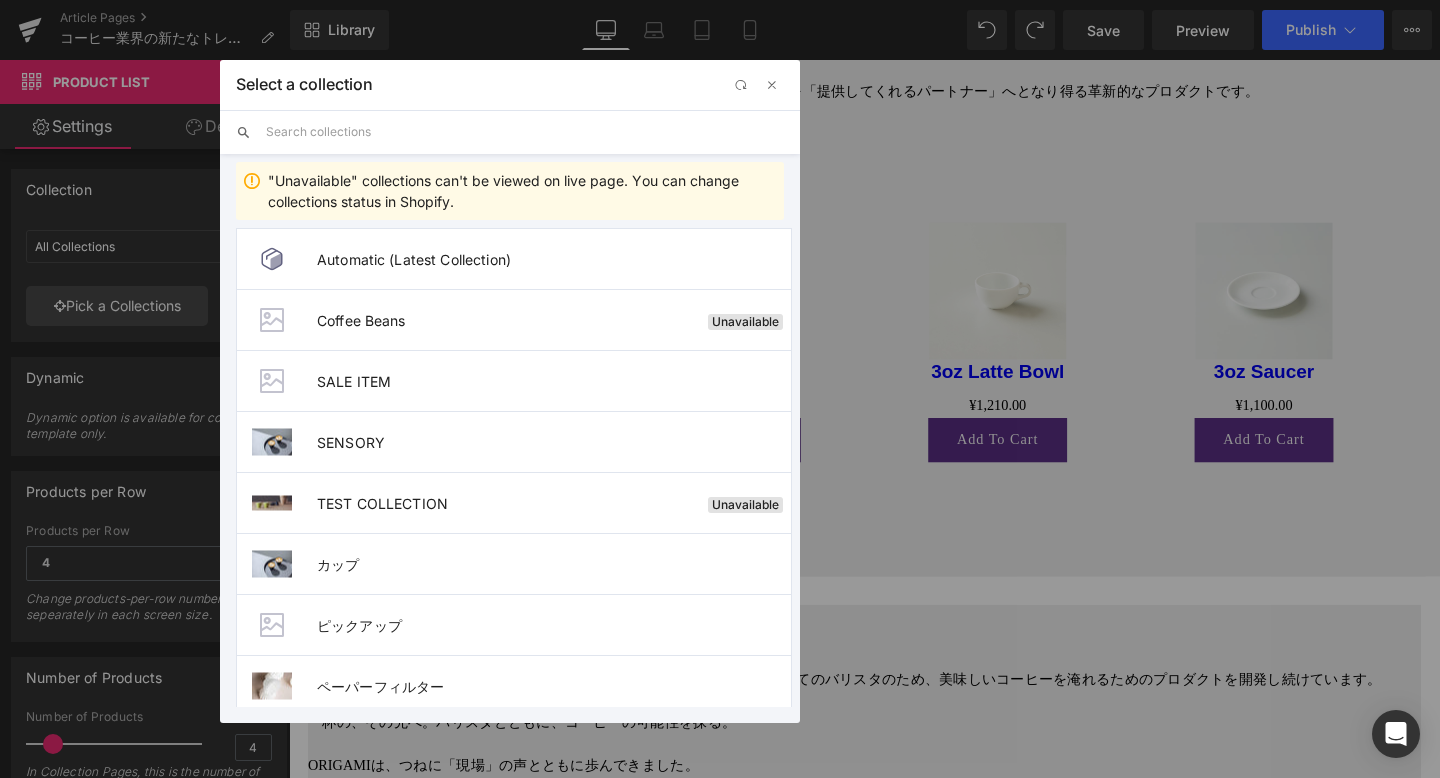 click on ""Unavailable" collections can't be viewed on live page. You can change collections status in Shopify." at bounding box center [510, 191] 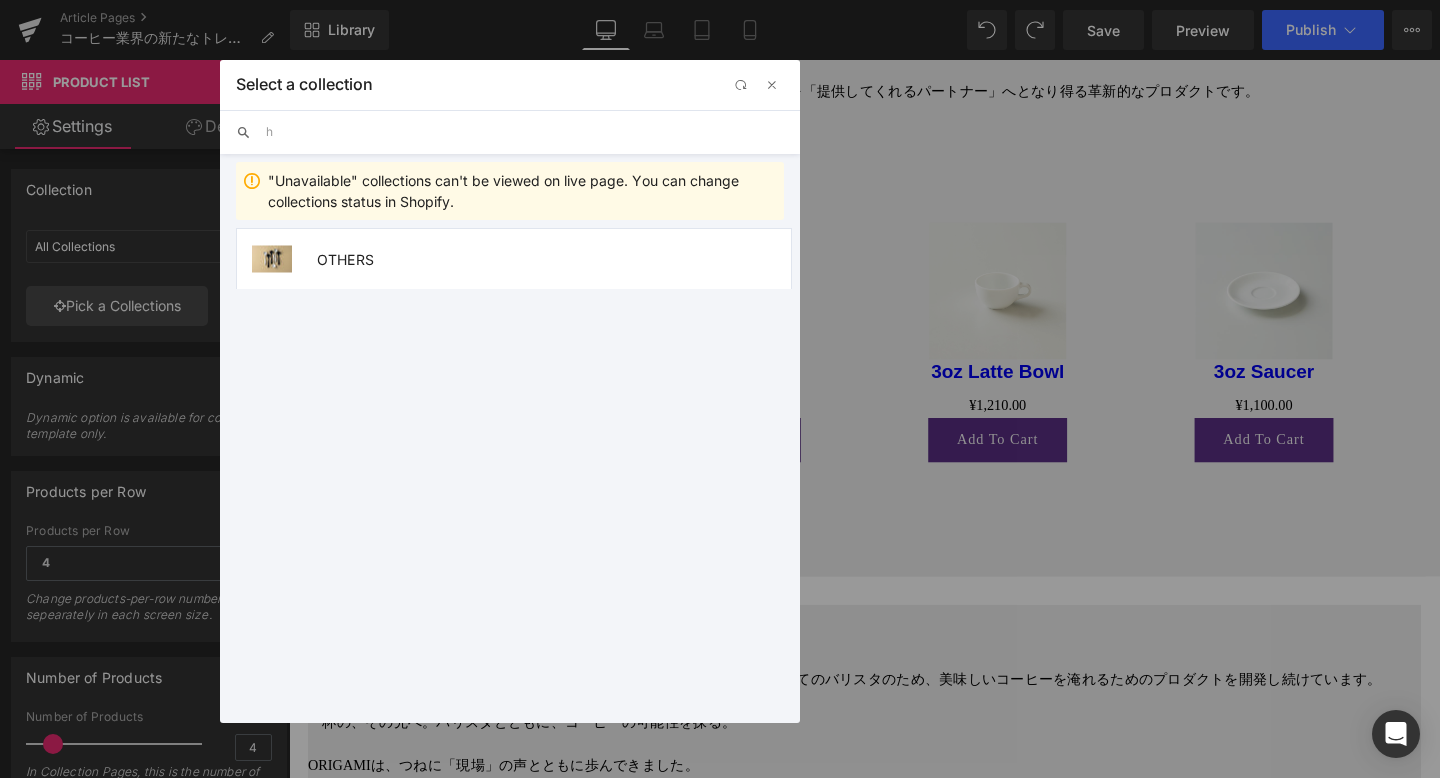 click on "h" at bounding box center [525, 132] 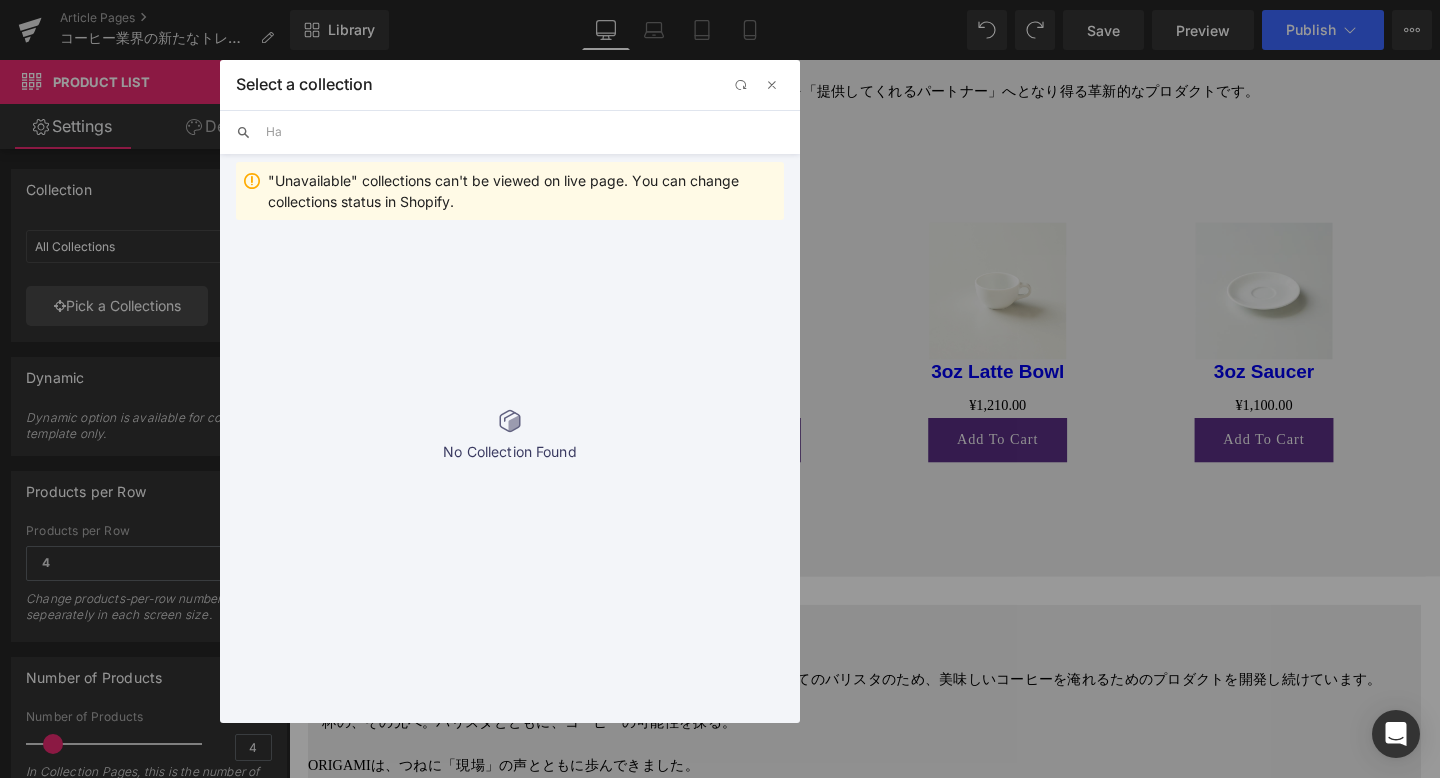 type on "H" 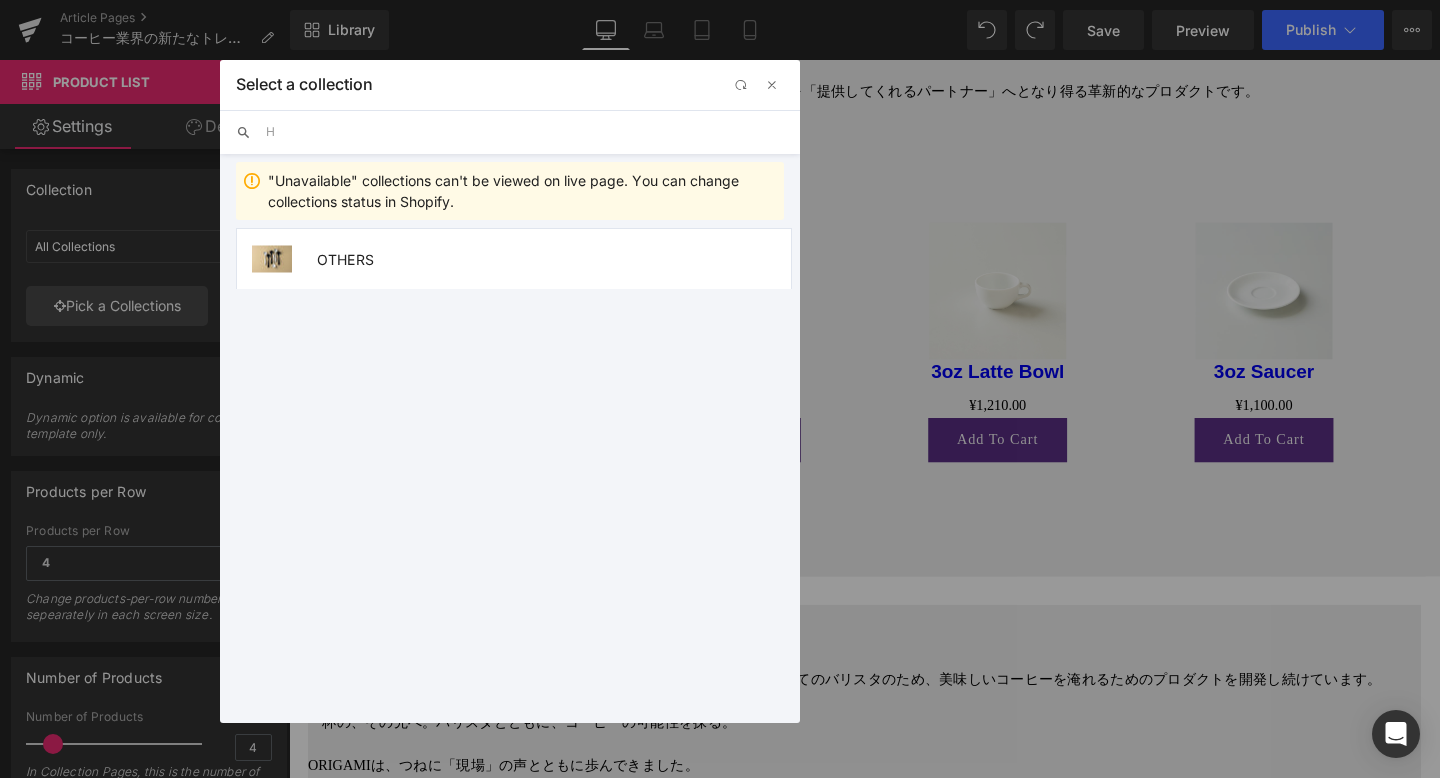 type 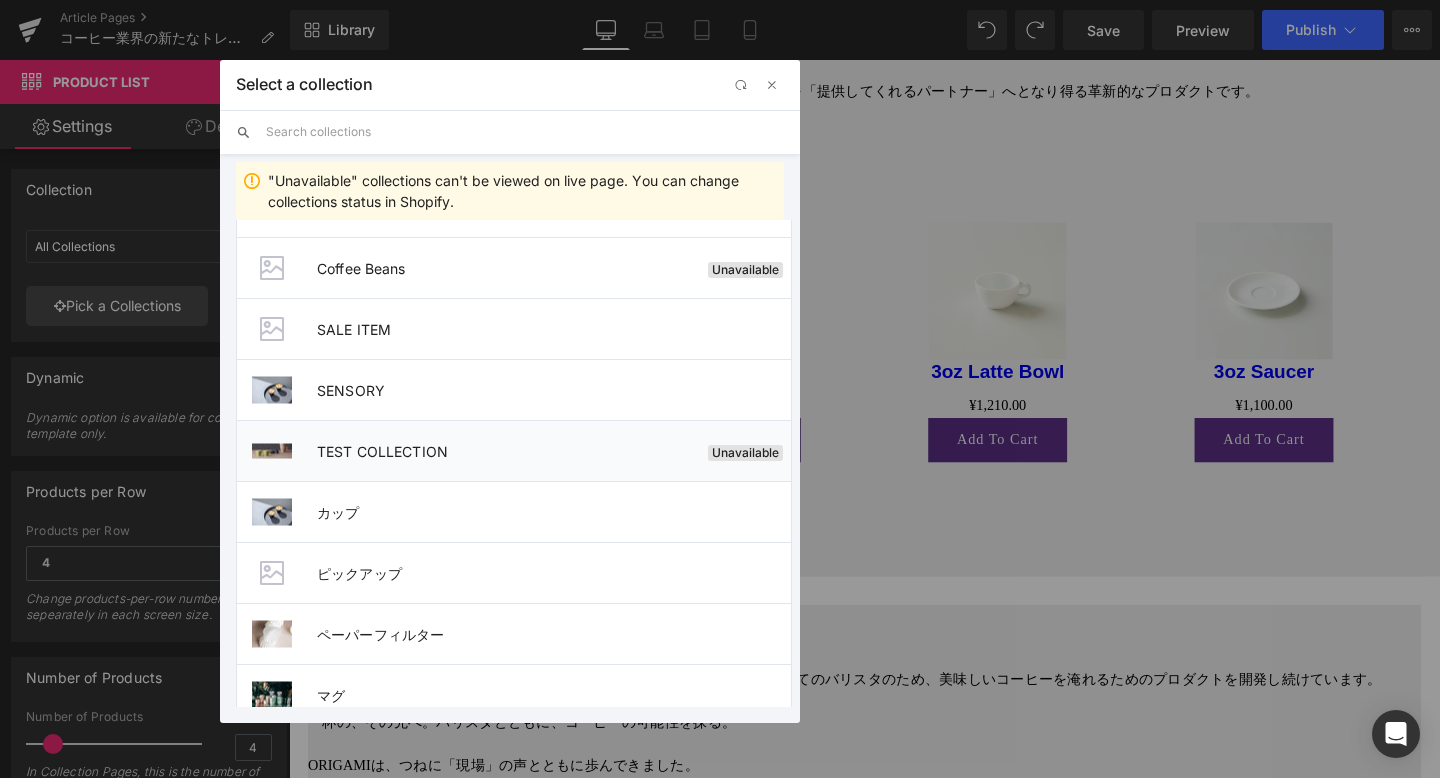 scroll, scrollTop: 57, scrollLeft: 0, axis: vertical 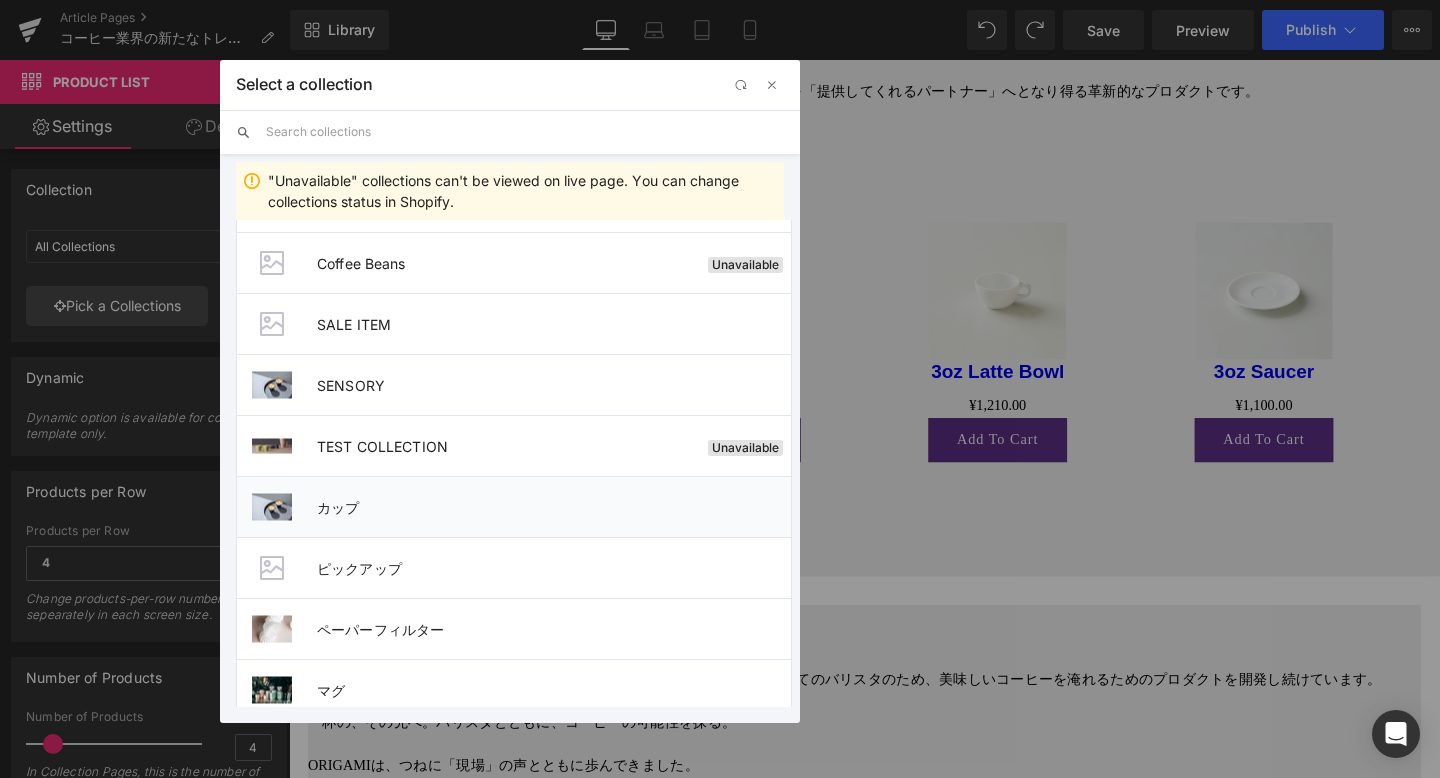 click on "カップ" at bounding box center [554, 507] 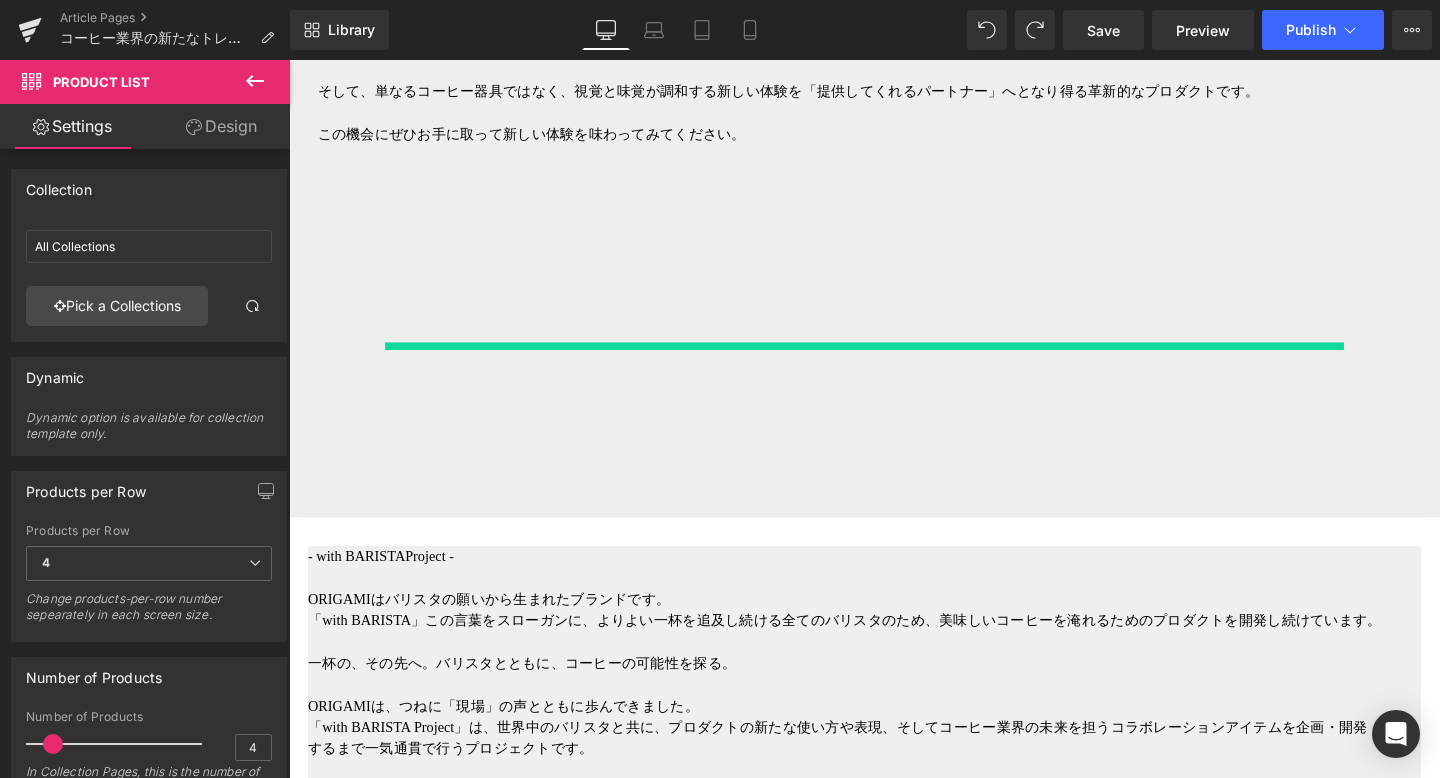 type on "カップ" 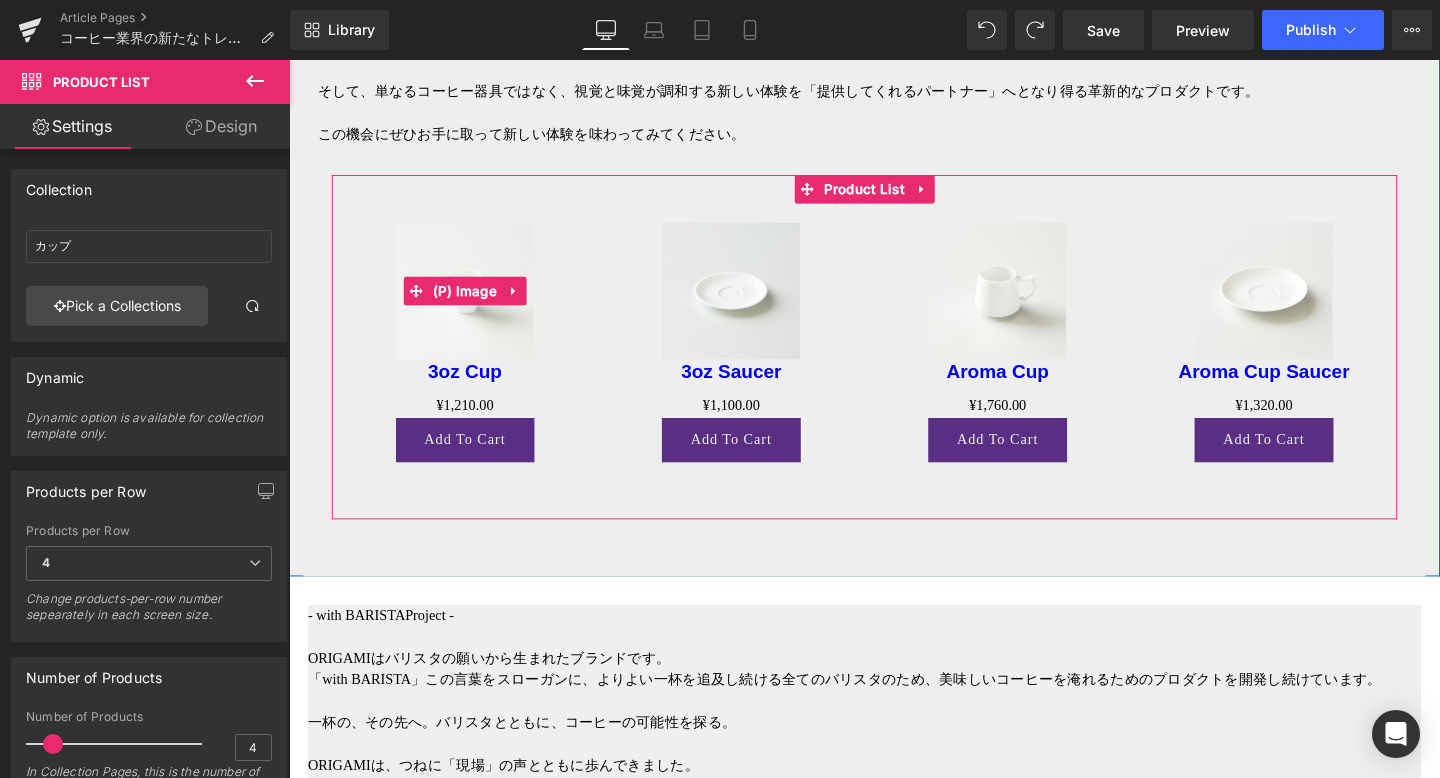 click at bounding box center (474, 303) 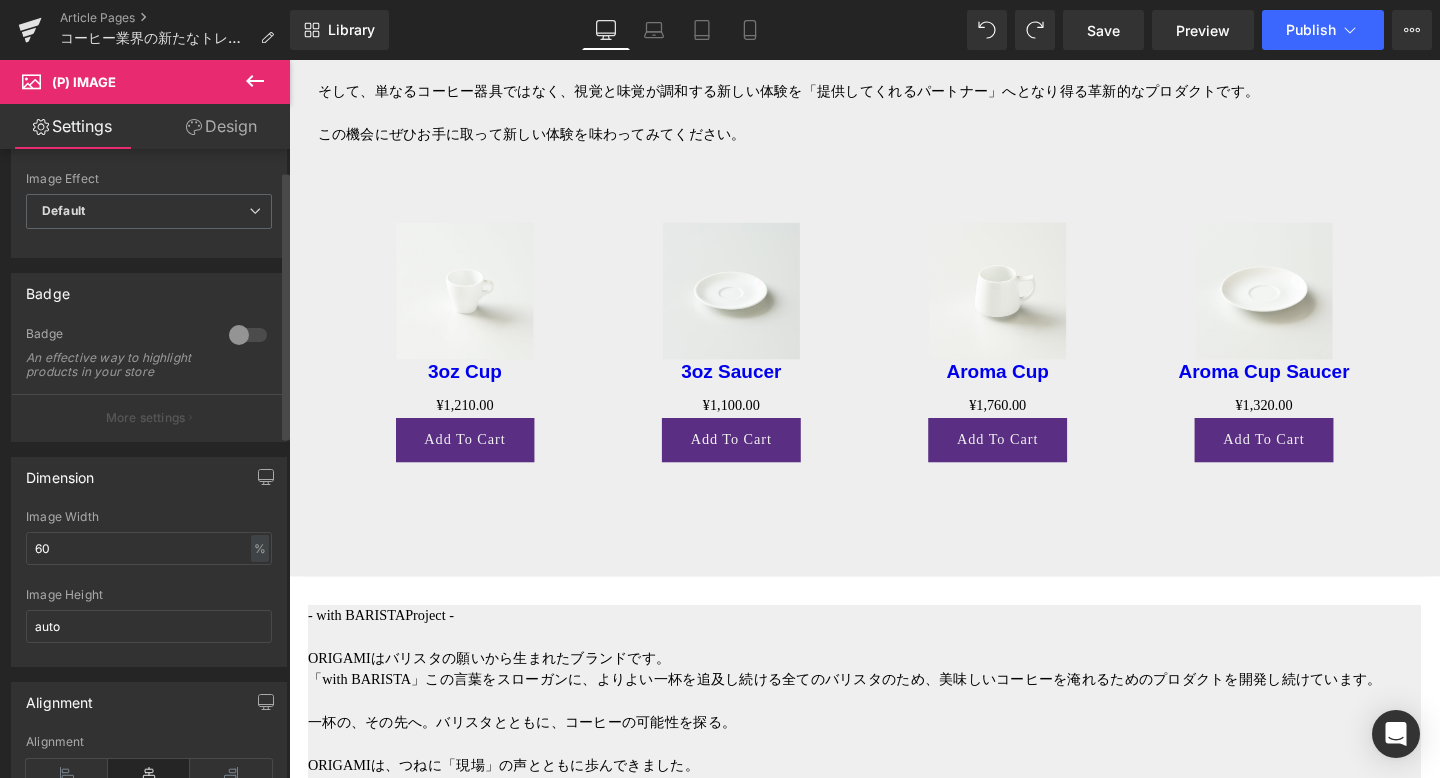 scroll, scrollTop: 0, scrollLeft: 0, axis: both 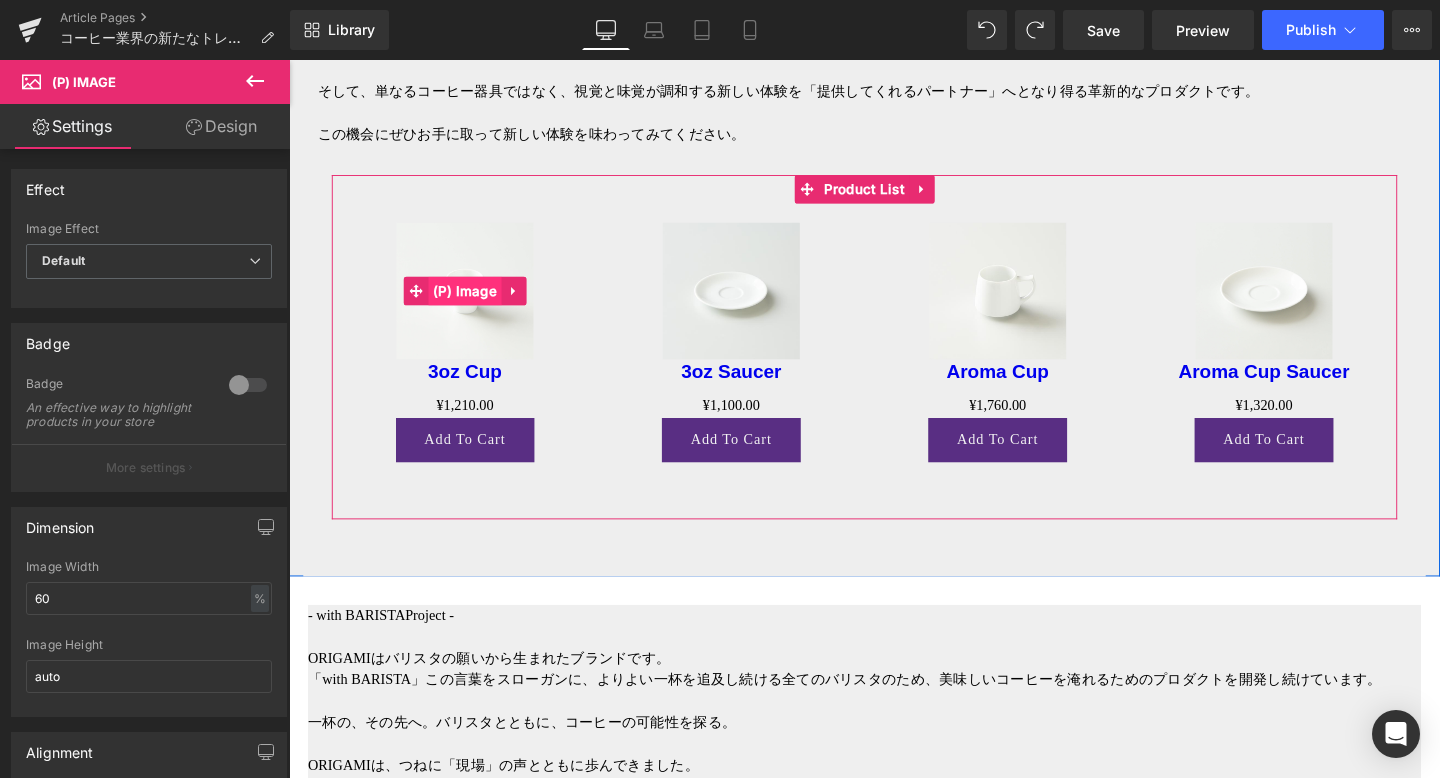 click on "(P) Image" at bounding box center (474, 303) 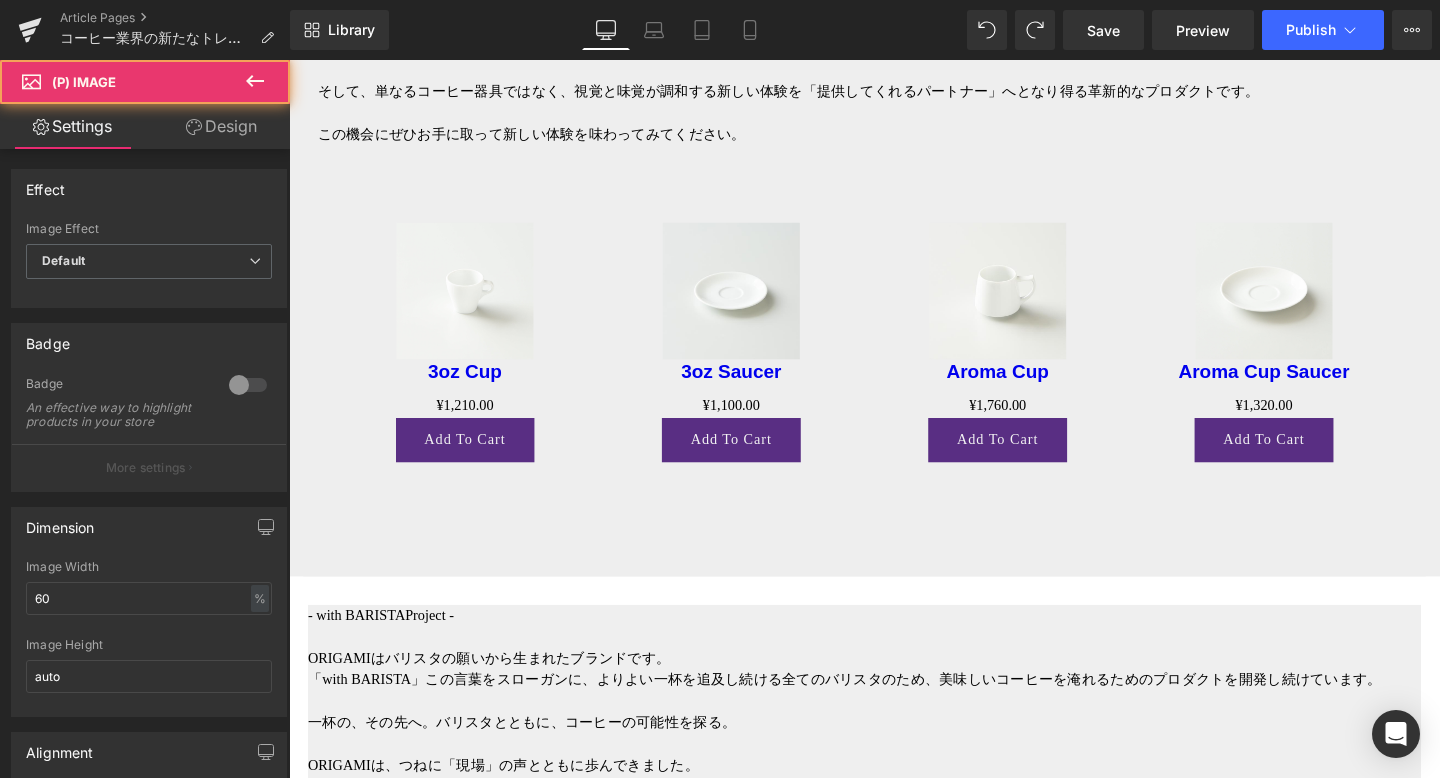 click on "Design" at bounding box center [221, 126] 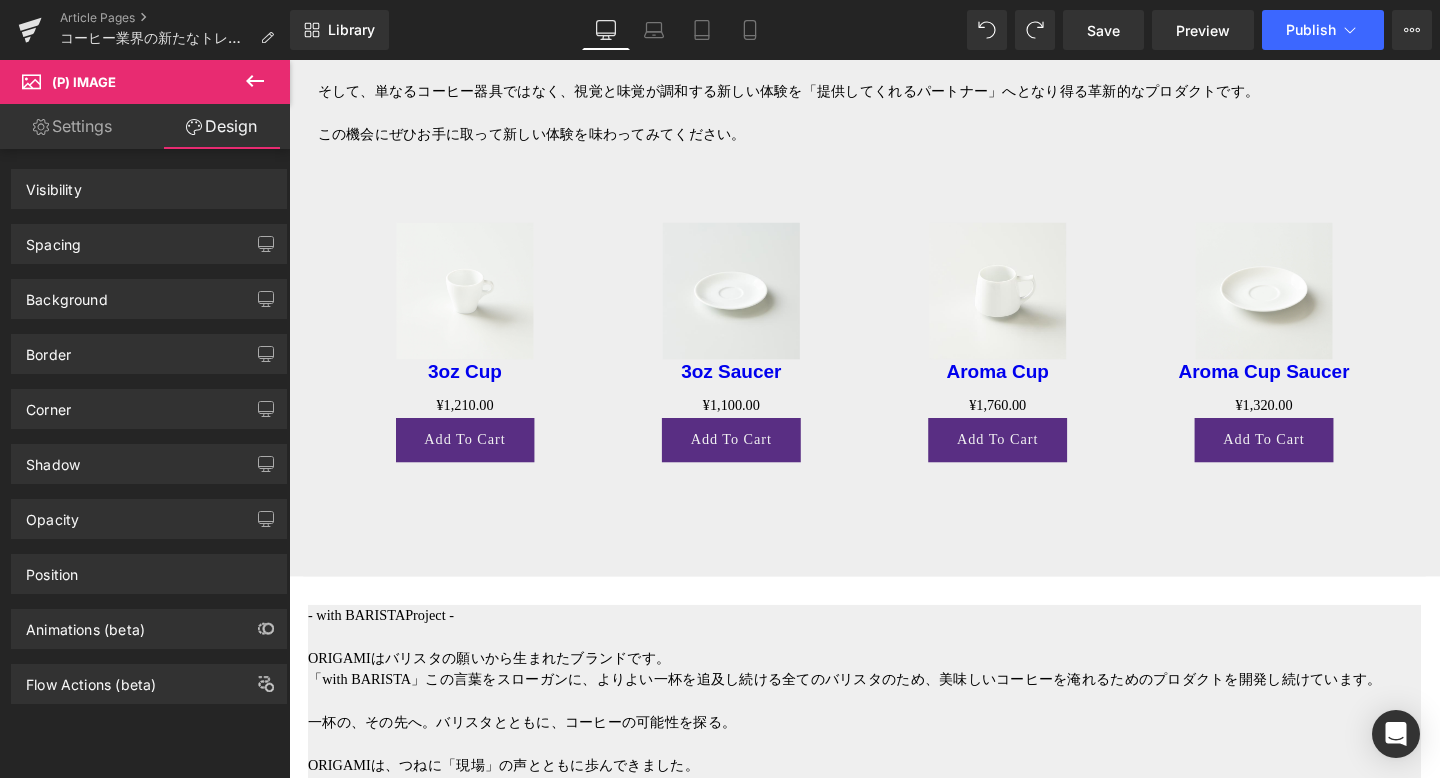click on "Settings" at bounding box center (72, 126) 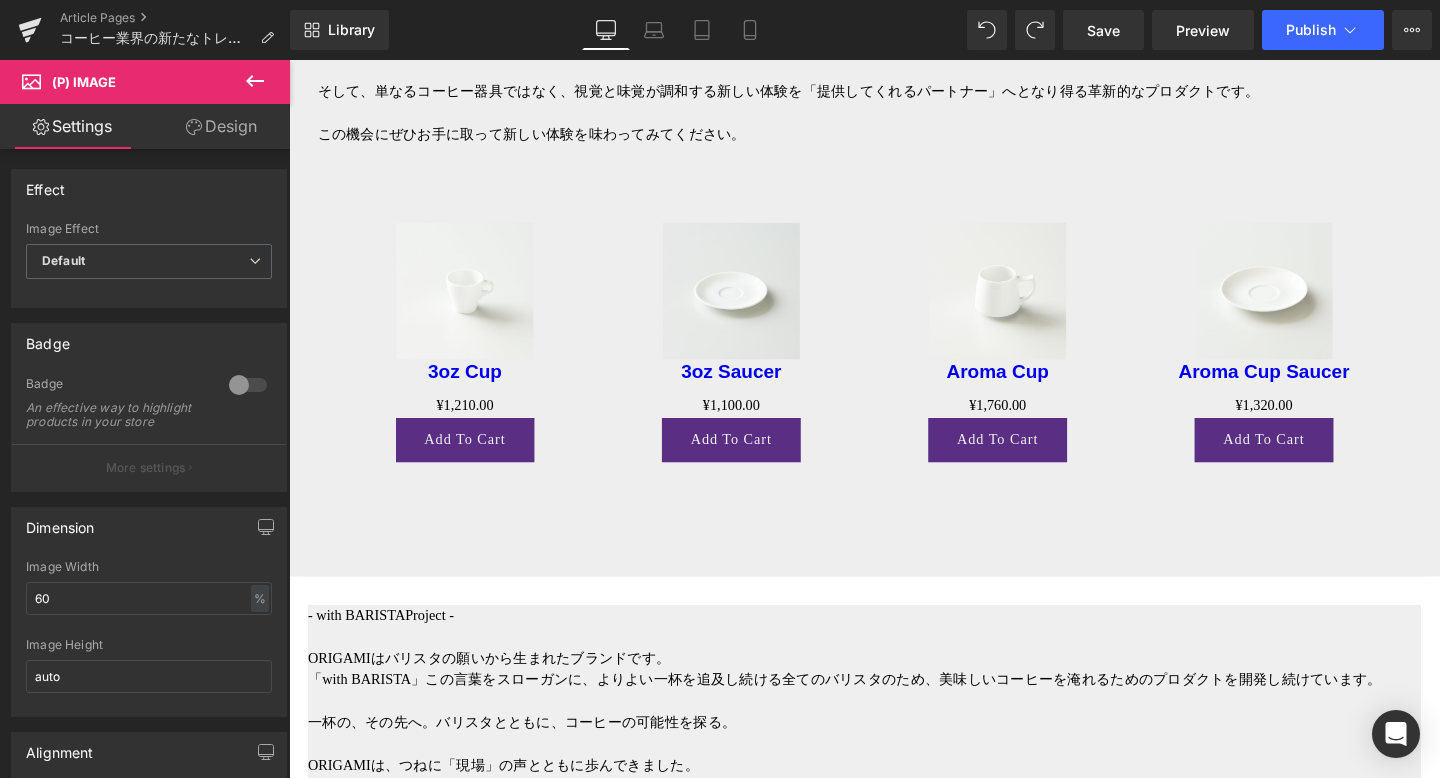 drag, startPoint x: 921, startPoint y: 174, endPoint x: 917, endPoint y: 202, distance: 28.284271 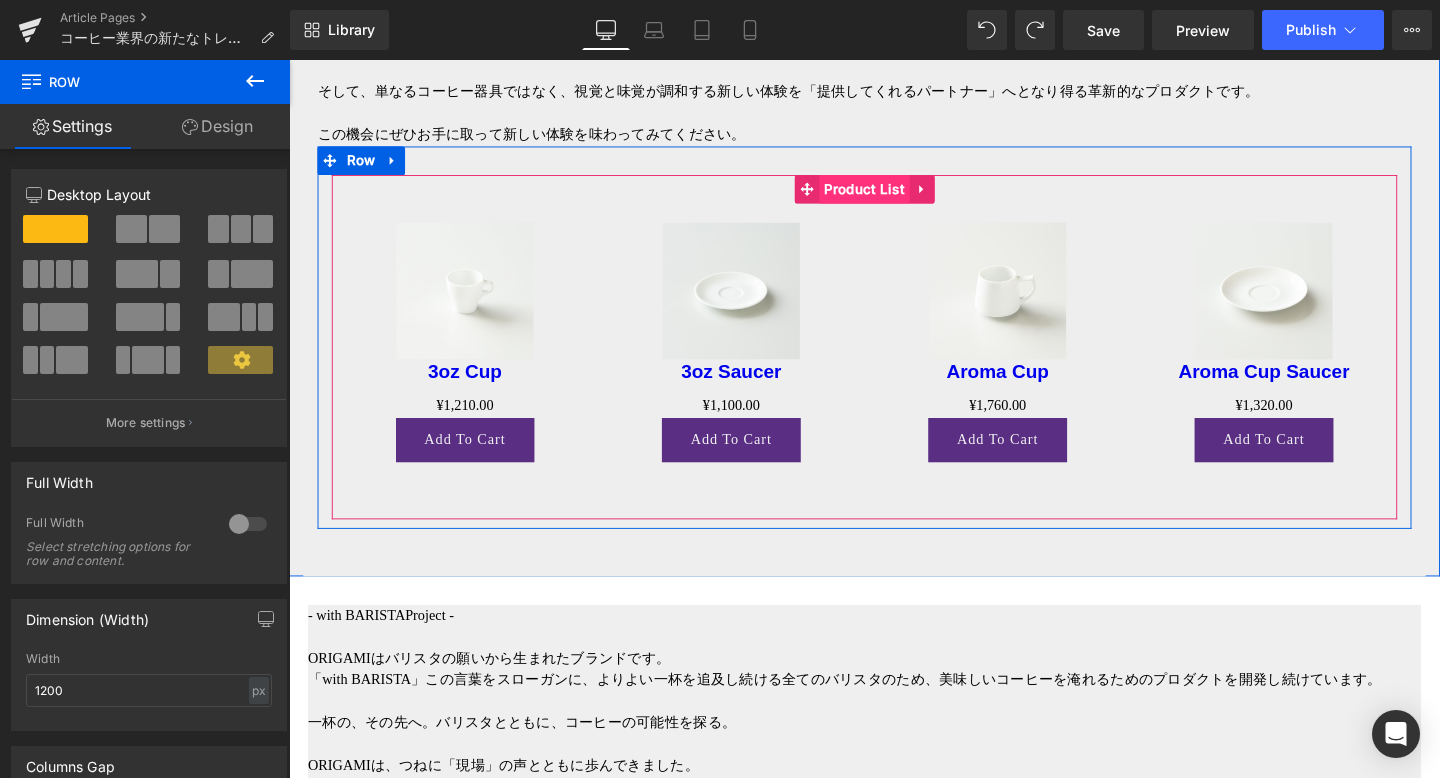 click on "Product List" at bounding box center (894, 196) 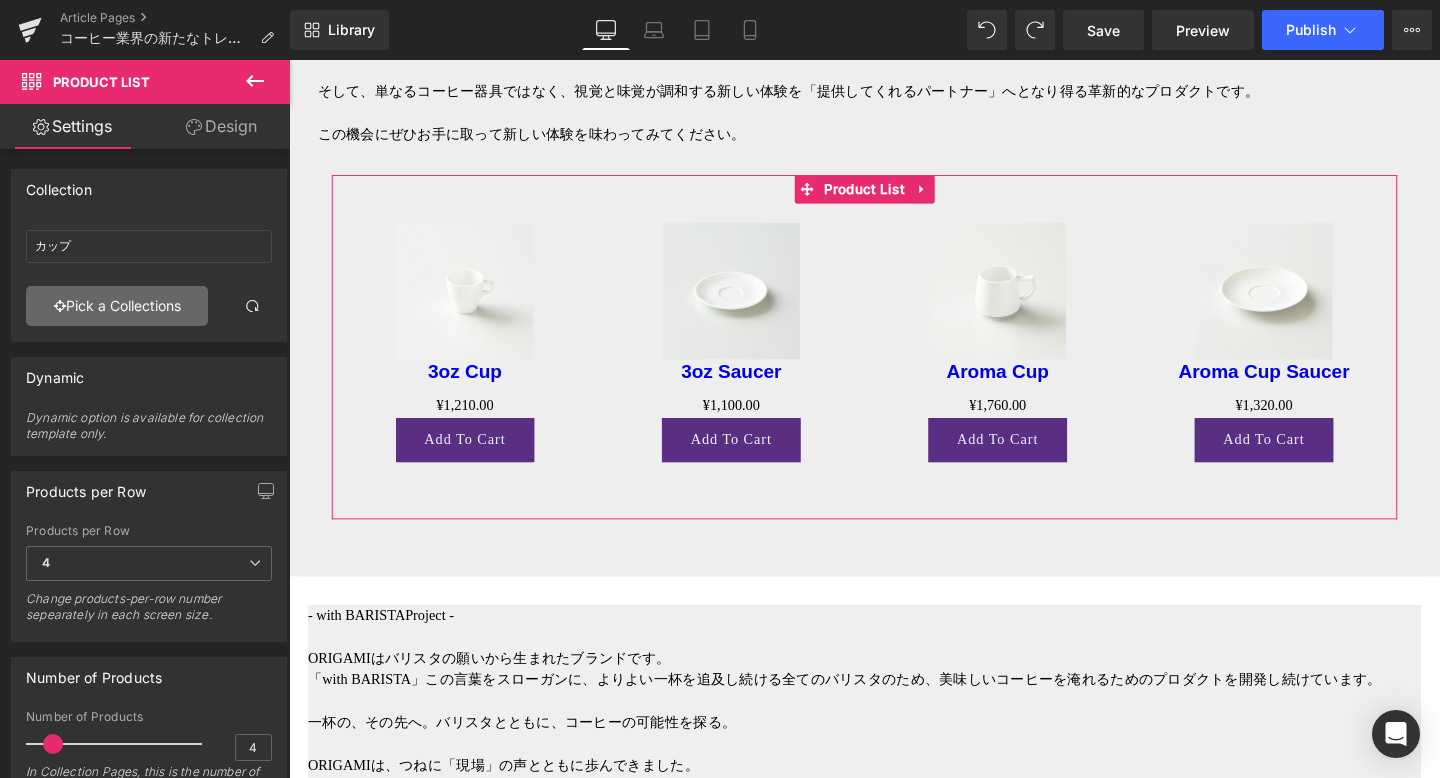 click on "Pick a Collections" at bounding box center [117, 306] 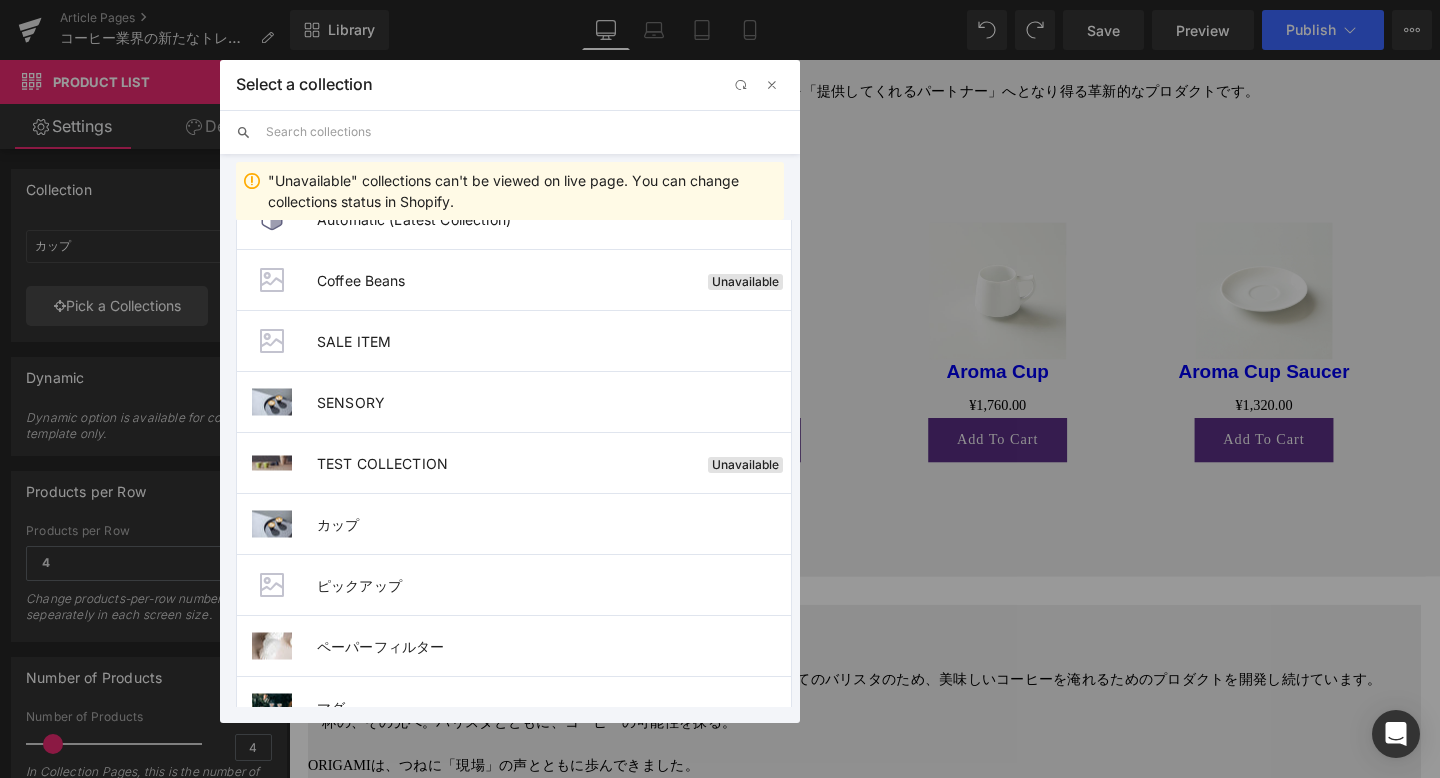 scroll, scrollTop: 0, scrollLeft: 0, axis: both 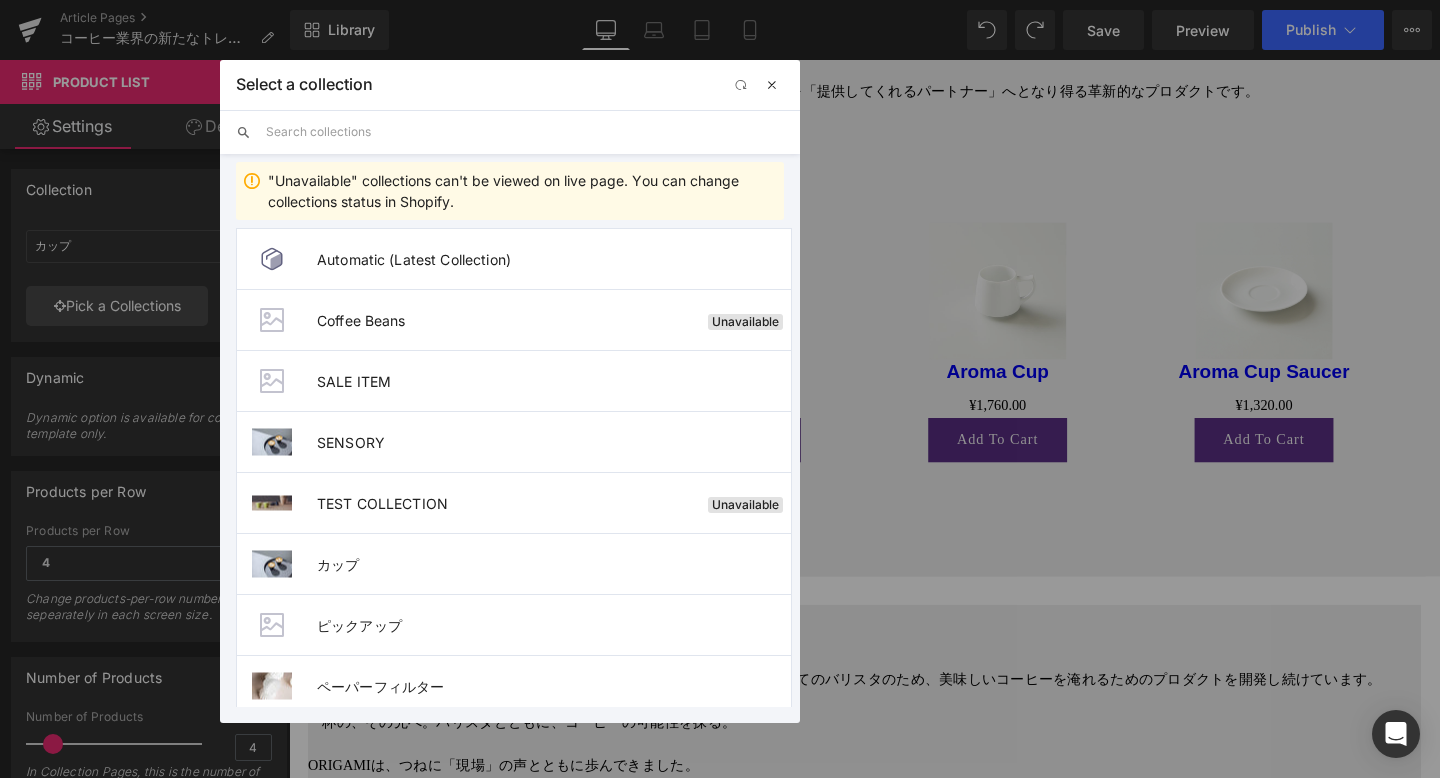 click at bounding box center (772, 85) 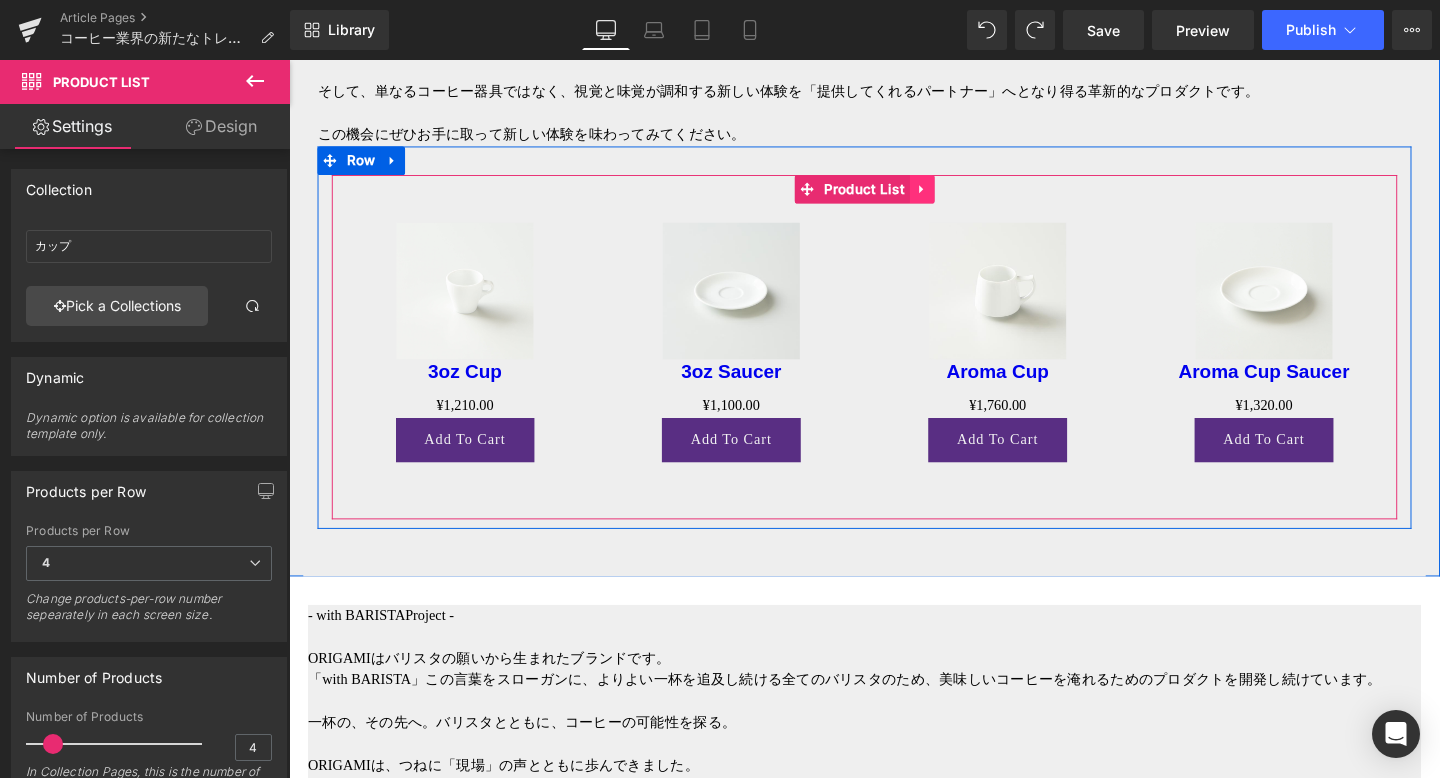 click 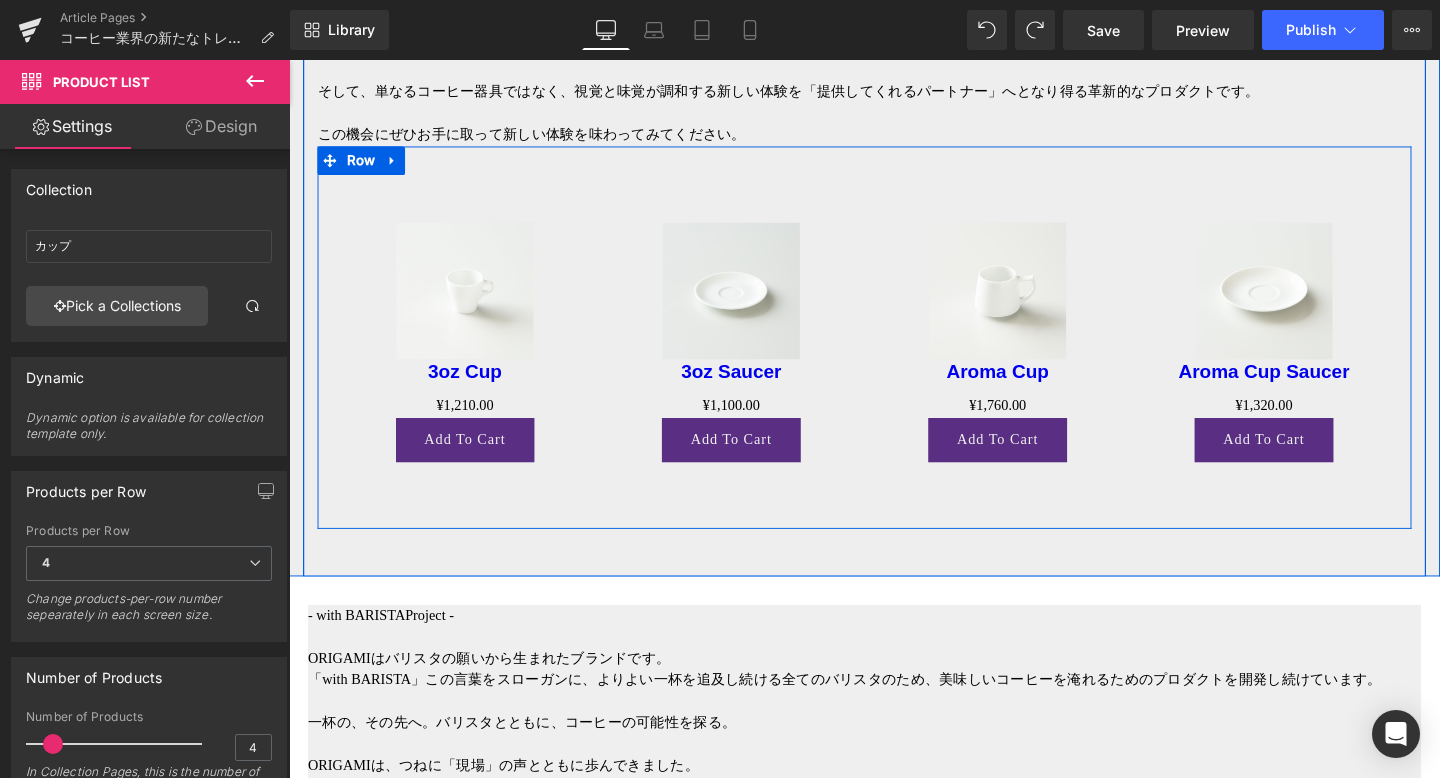 click on "Sale Off
(P) Image
3oz Cup
(P) Title
¥0
¥1,210.00
(P) Price
Add To Cart
(P) Cart Button
Product
Sale Off" at bounding box center (894, 352) 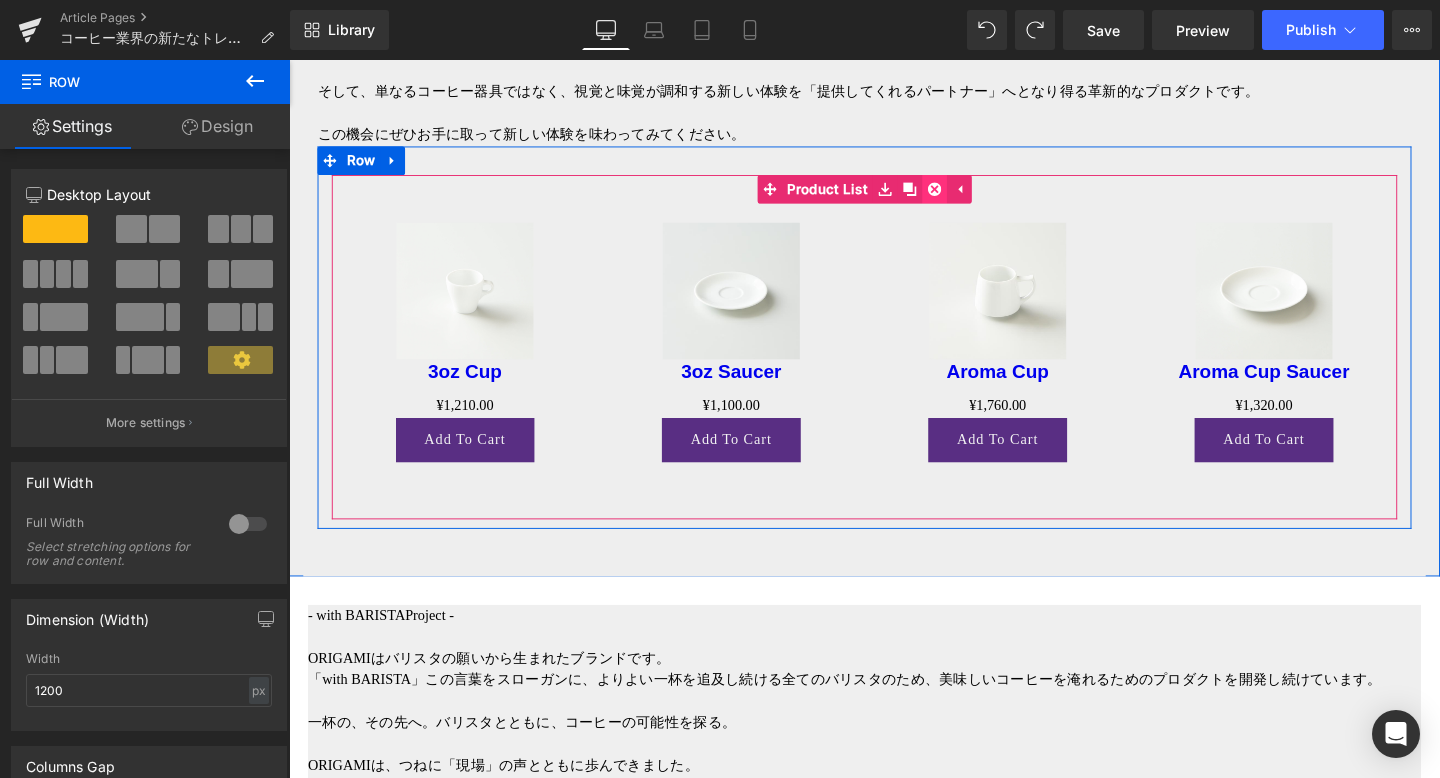 click 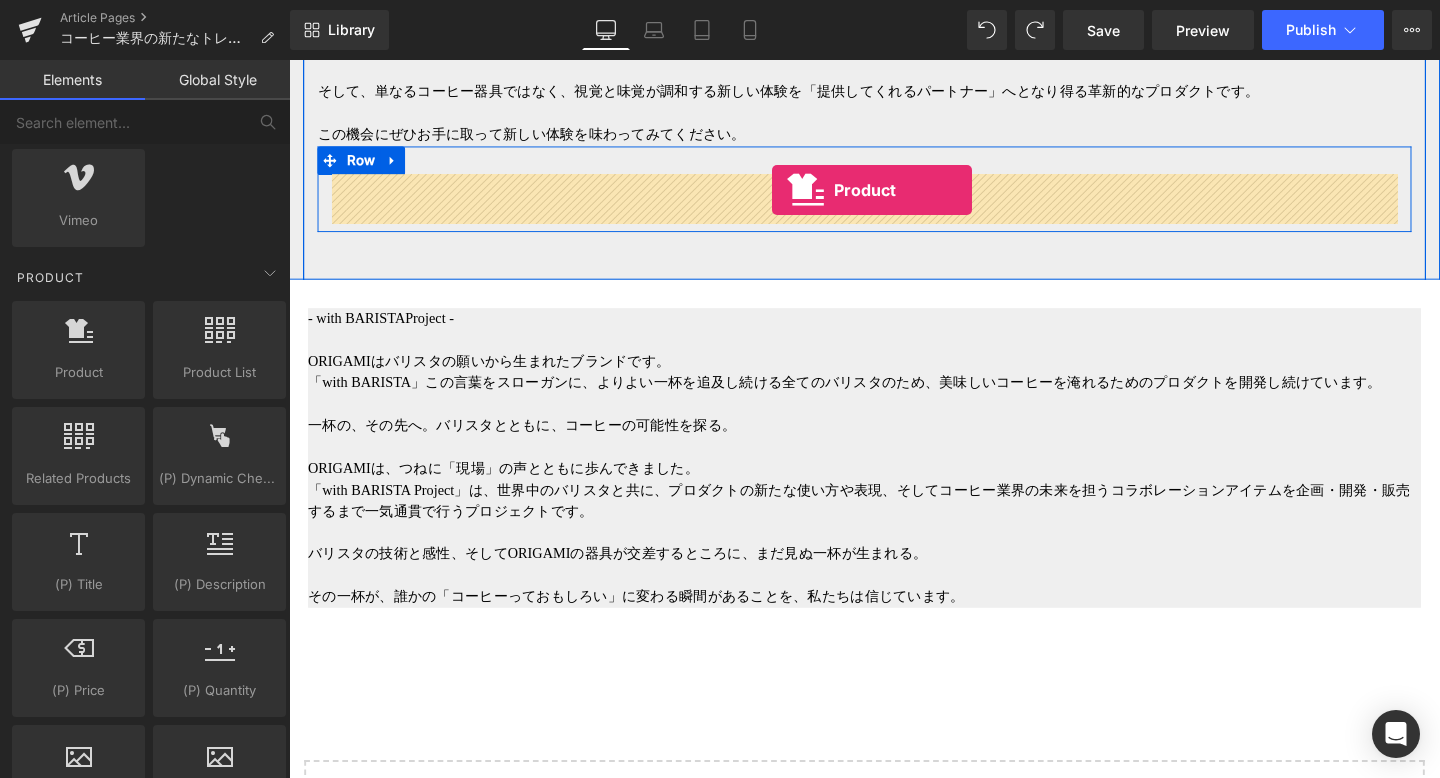 drag, startPoint x: 373, startPoint y: 405, endPoint x: 797, endPoint y: 197, distance: 472.27112 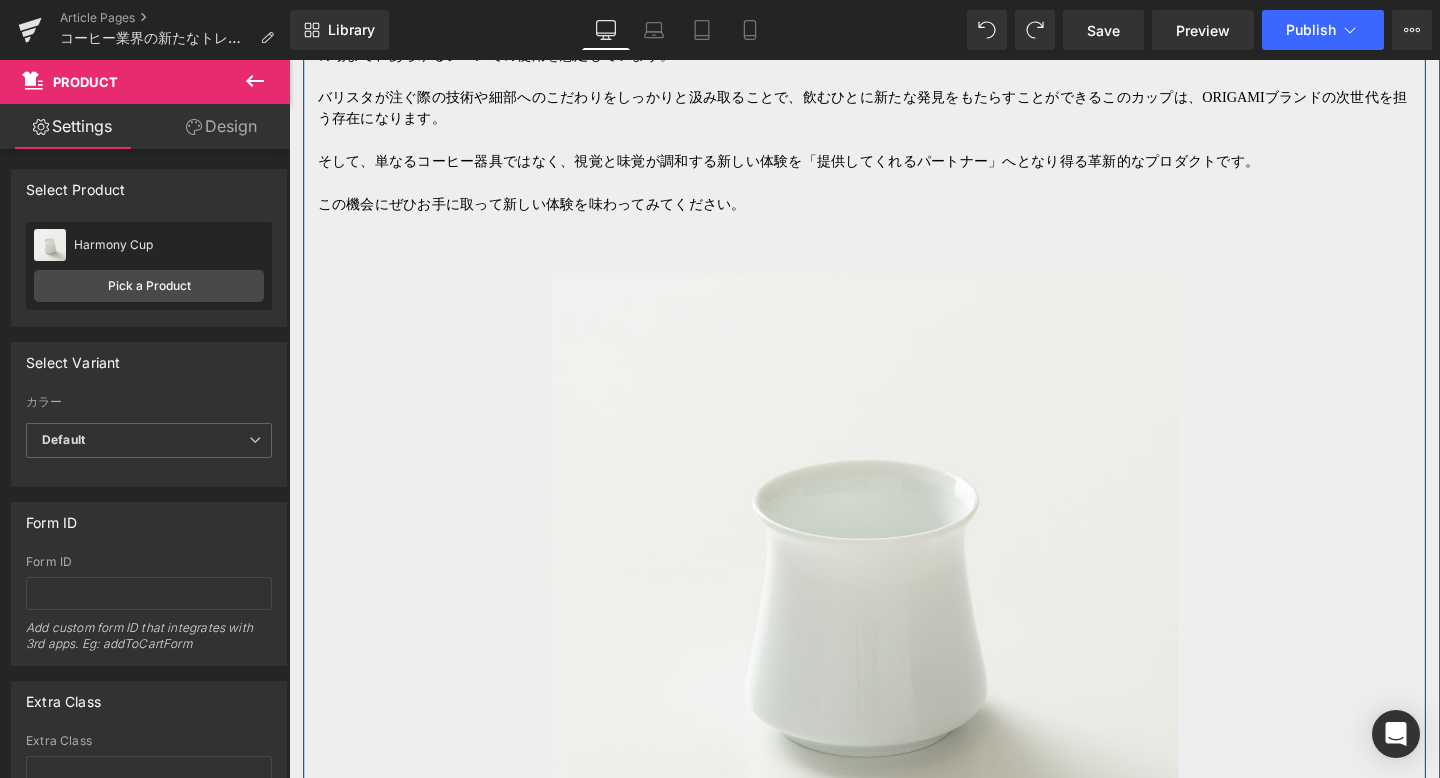 scroll, scrollTop: 7012, scrollLeft: 0, axis: vertical 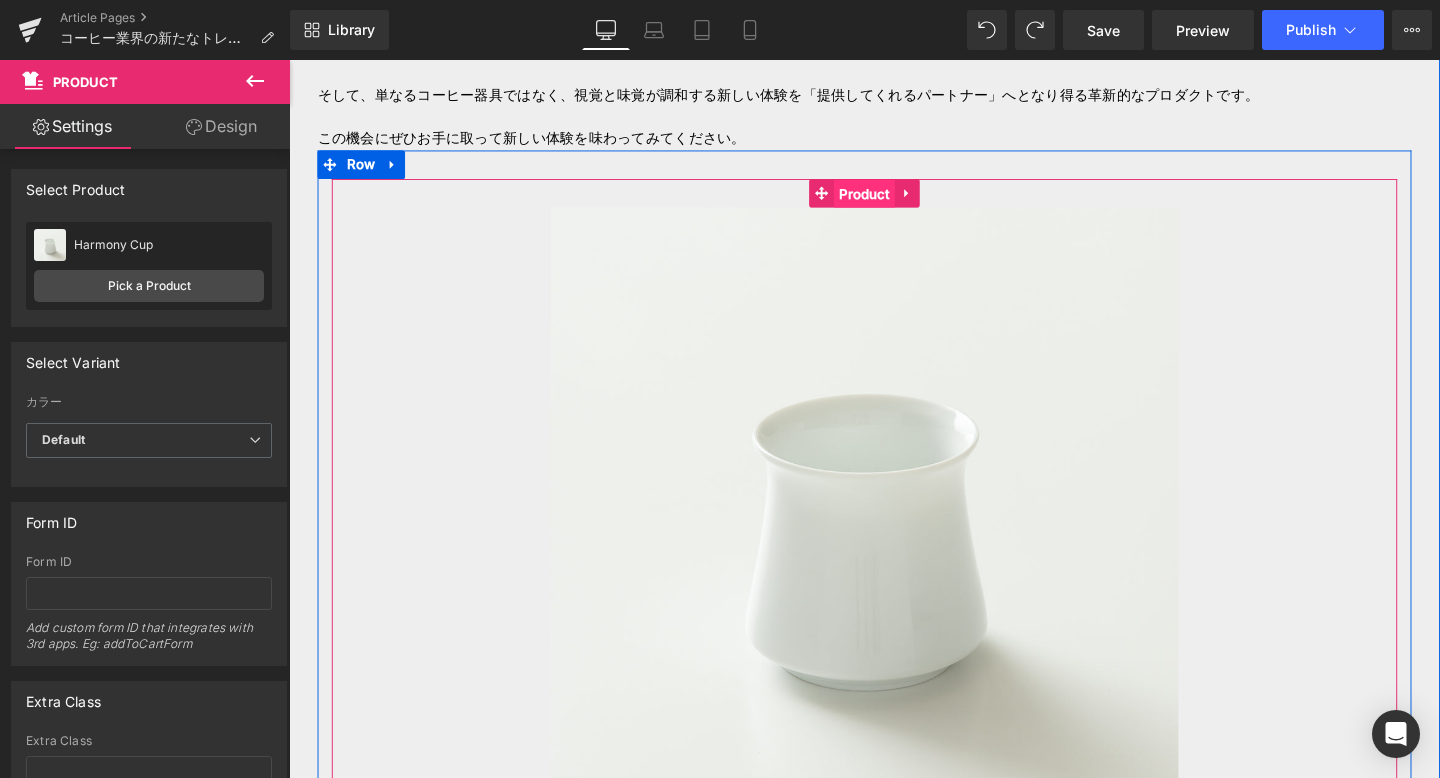 click on "Product" at bounding box center [894, 201] 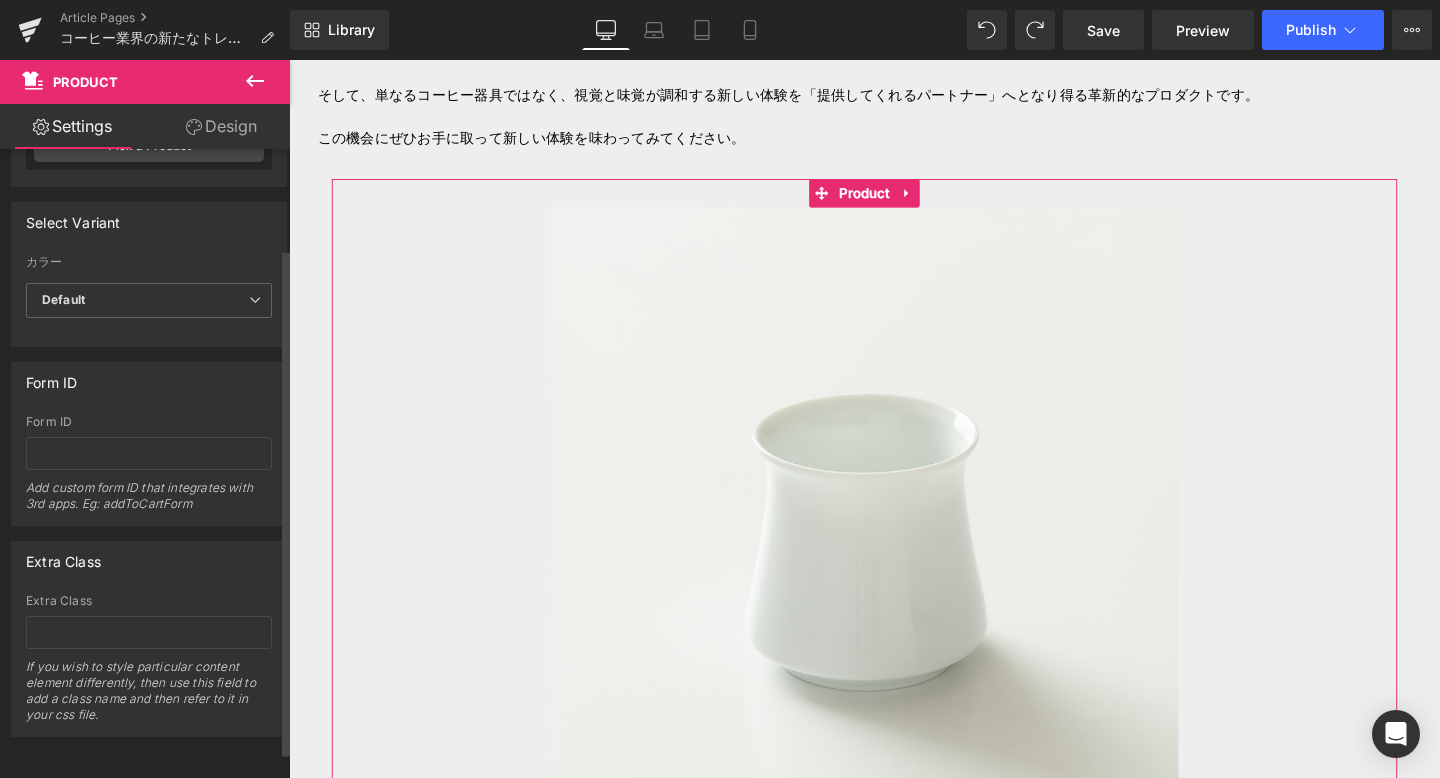 scroll, scrollTop: 0, scrollLeft: 0, axis: both 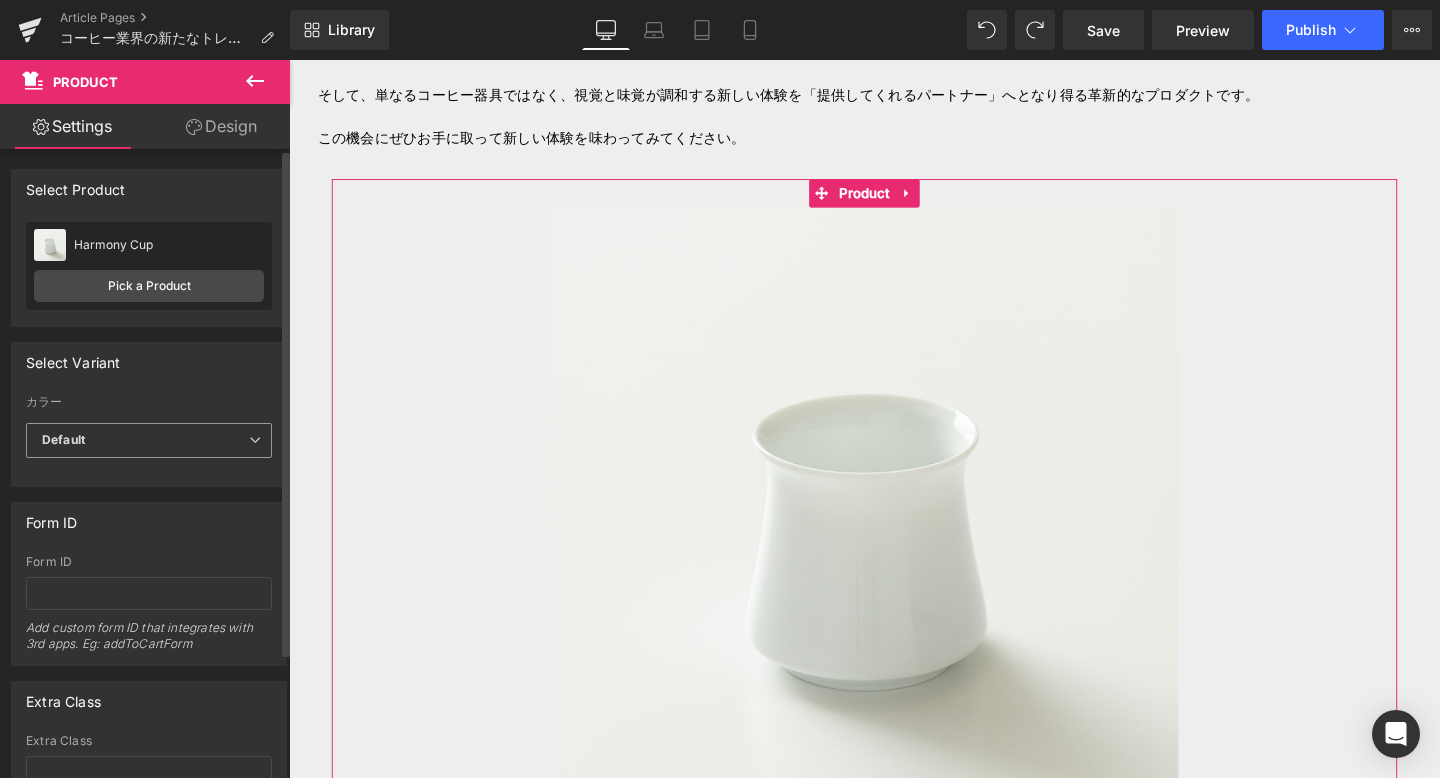 click on "Default" at bounding box center [149, 440] 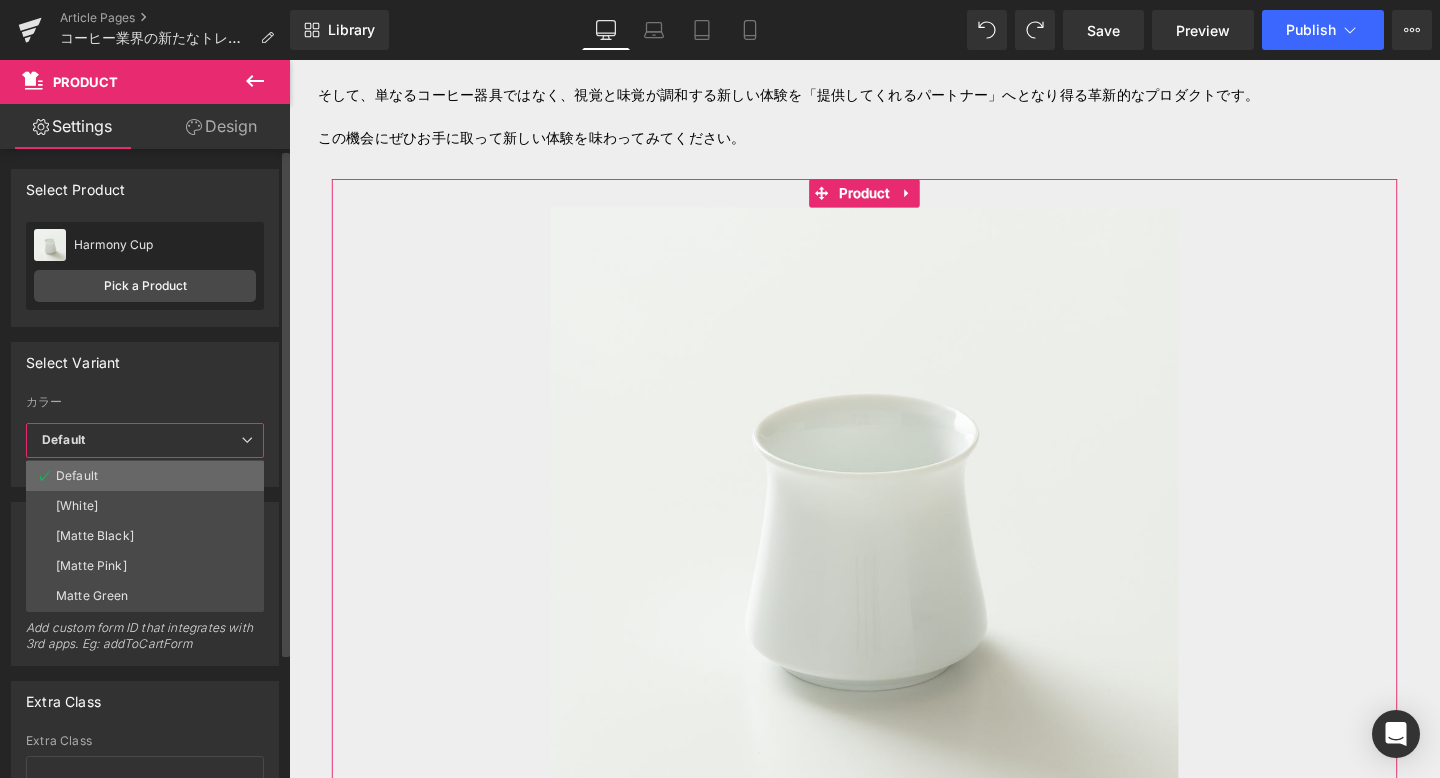 click on "Default" at bounding box center (77, 476) 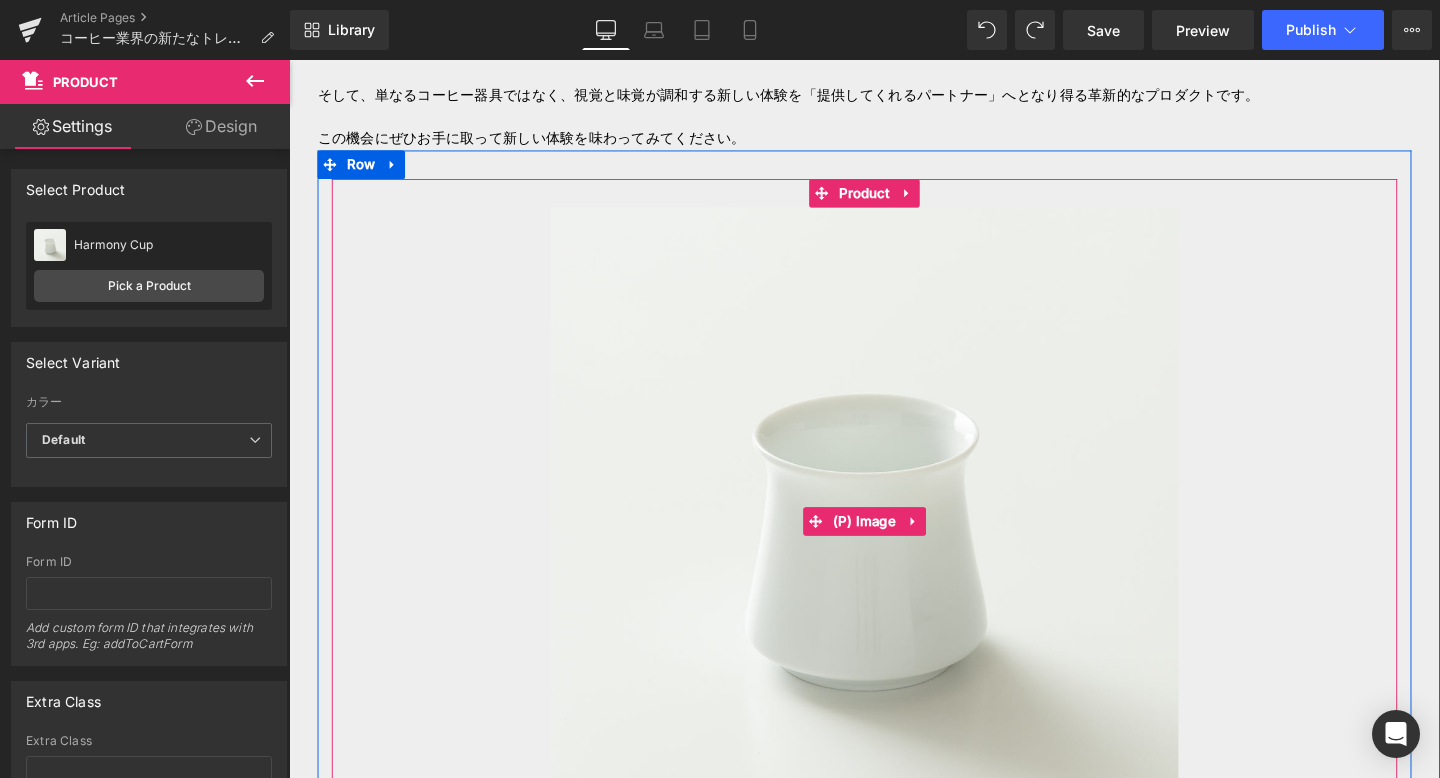 scroll, scrollTop: 7031, scrollLeft: 0, axis: vertical 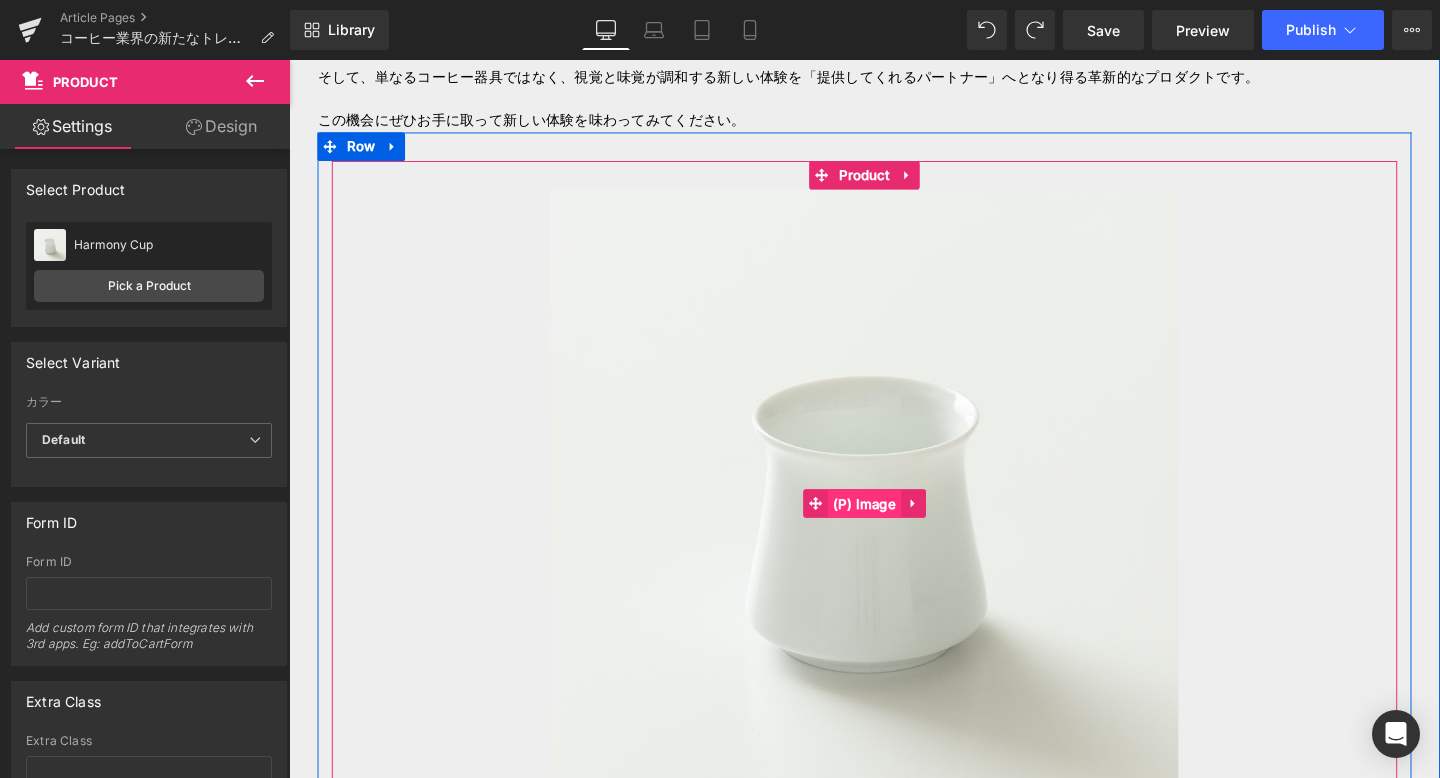 click on "(P) Image" at bounding box center [894, 527] 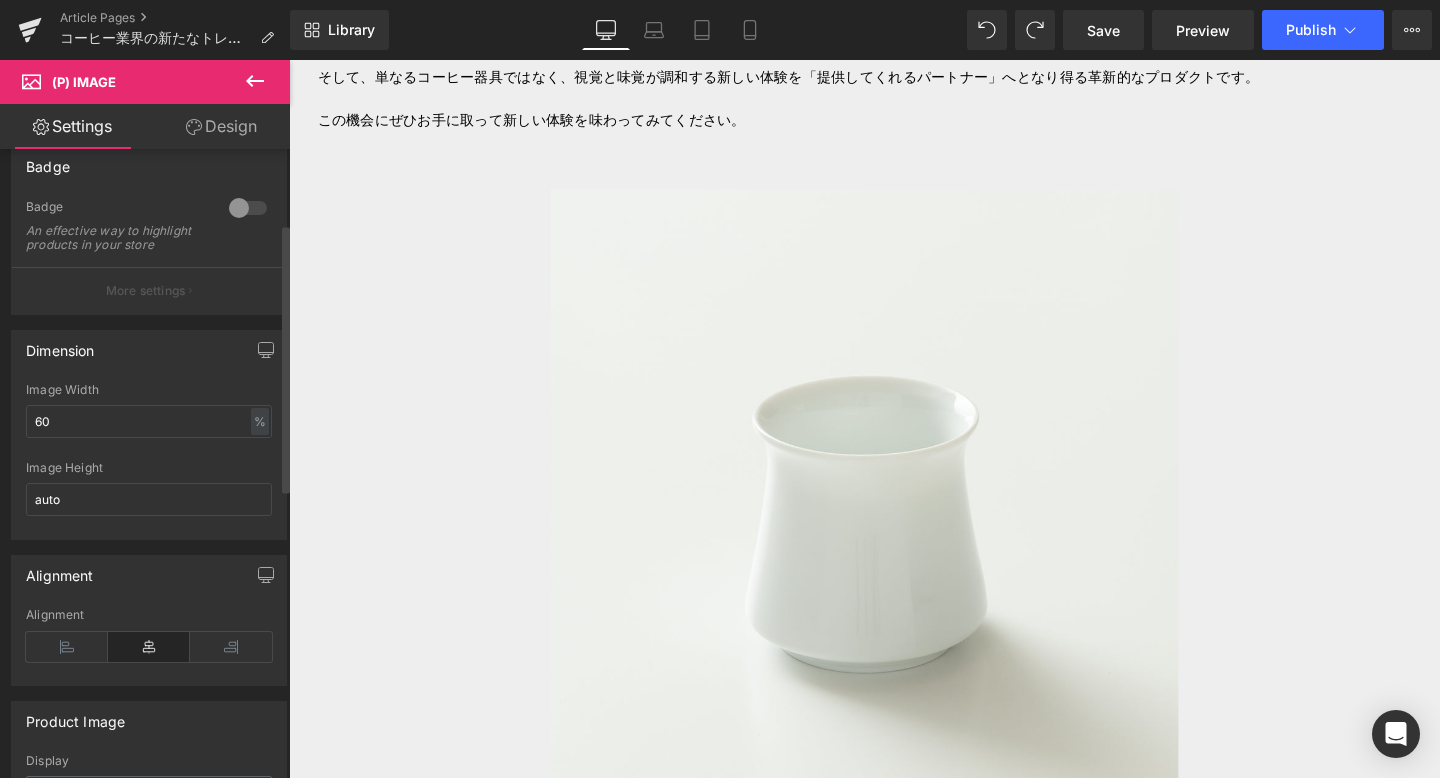 scroll, scrollTop: 180, scrollLeft: 0, axis: vertical 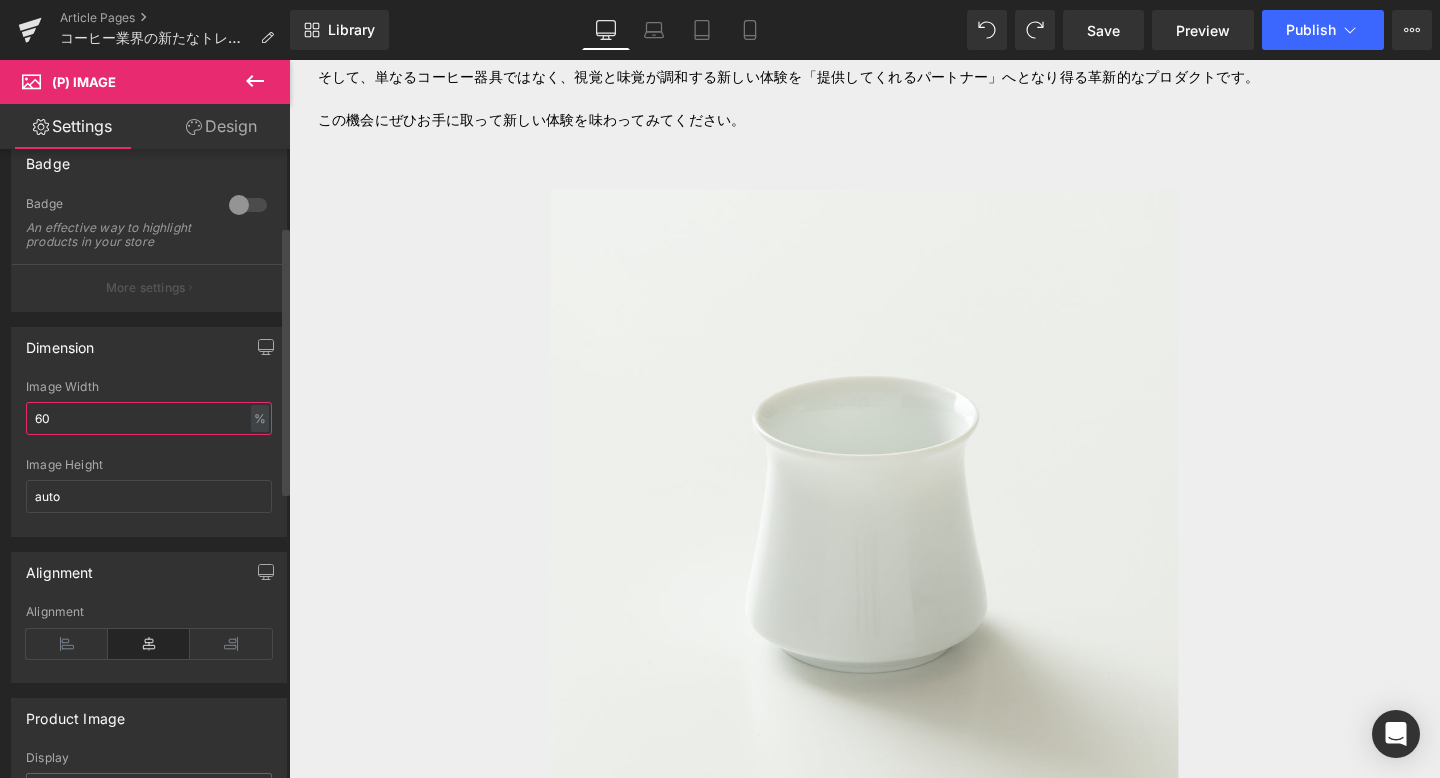 click on "60" at bounding box center (149, 418) 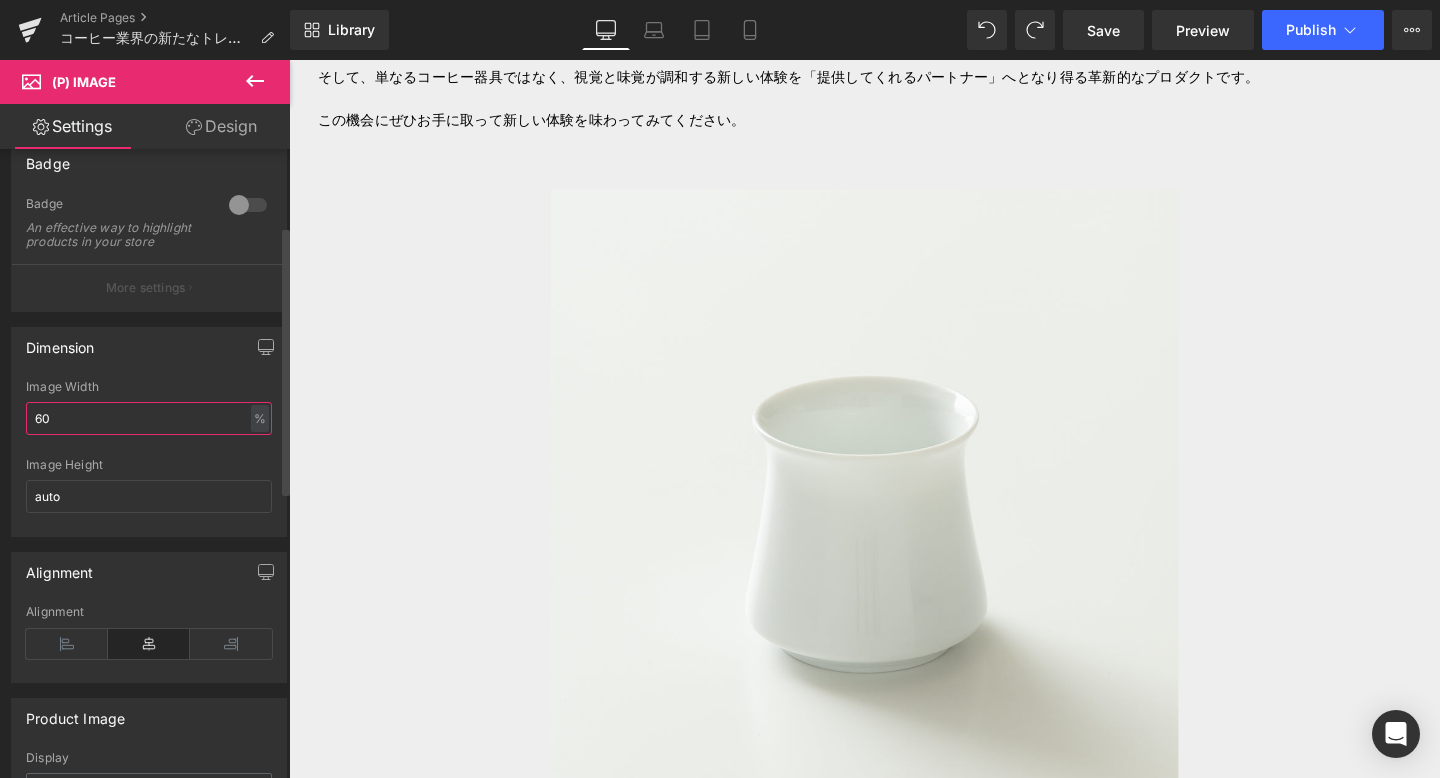 type on "6" 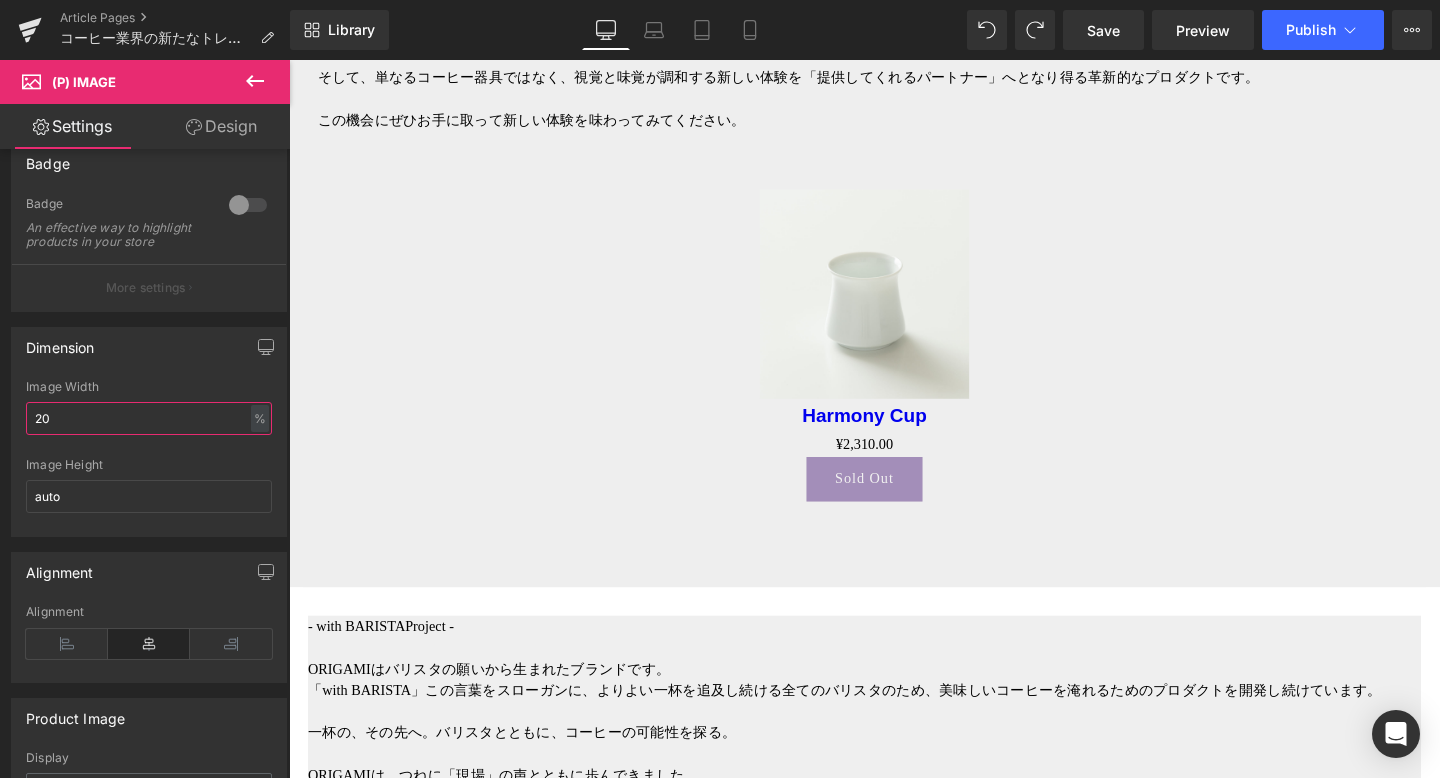type on "20" 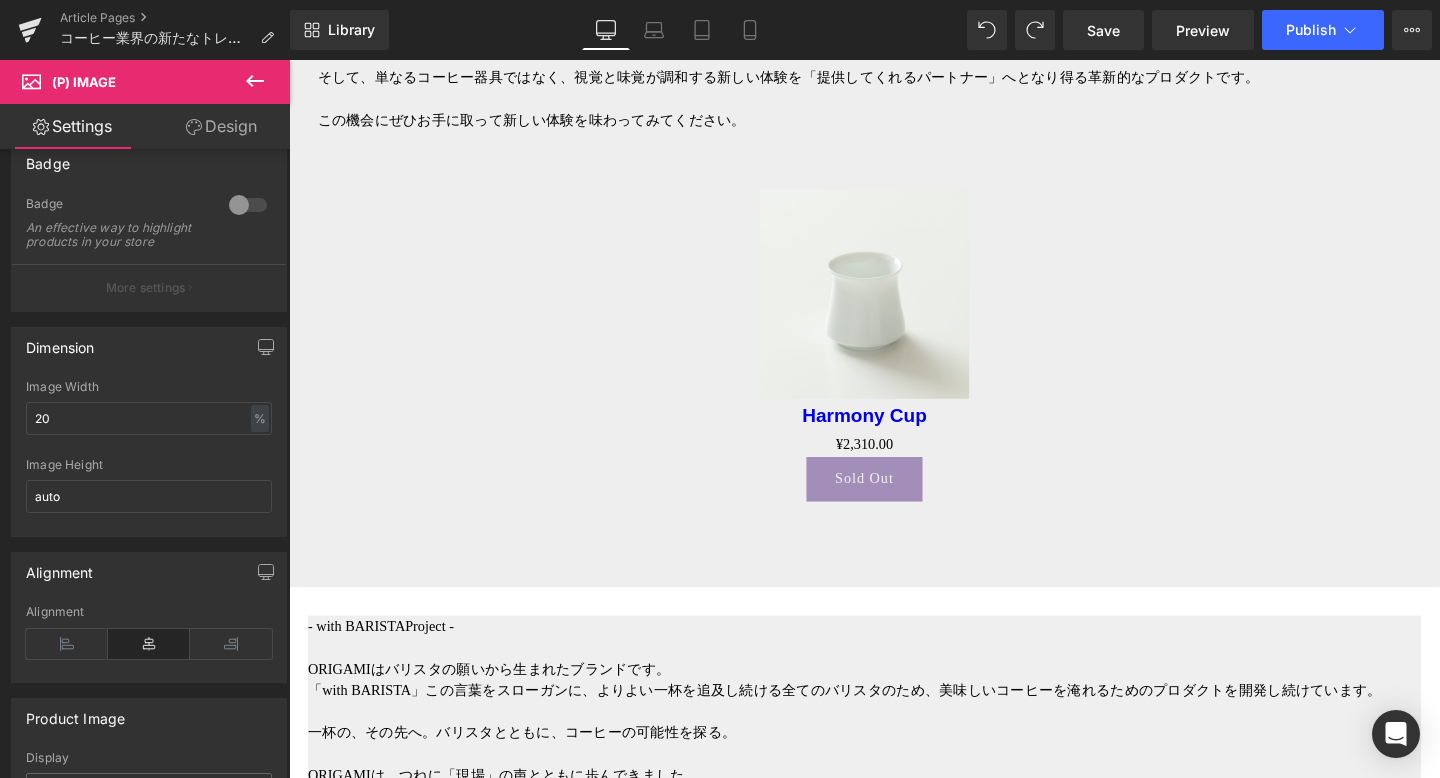 click 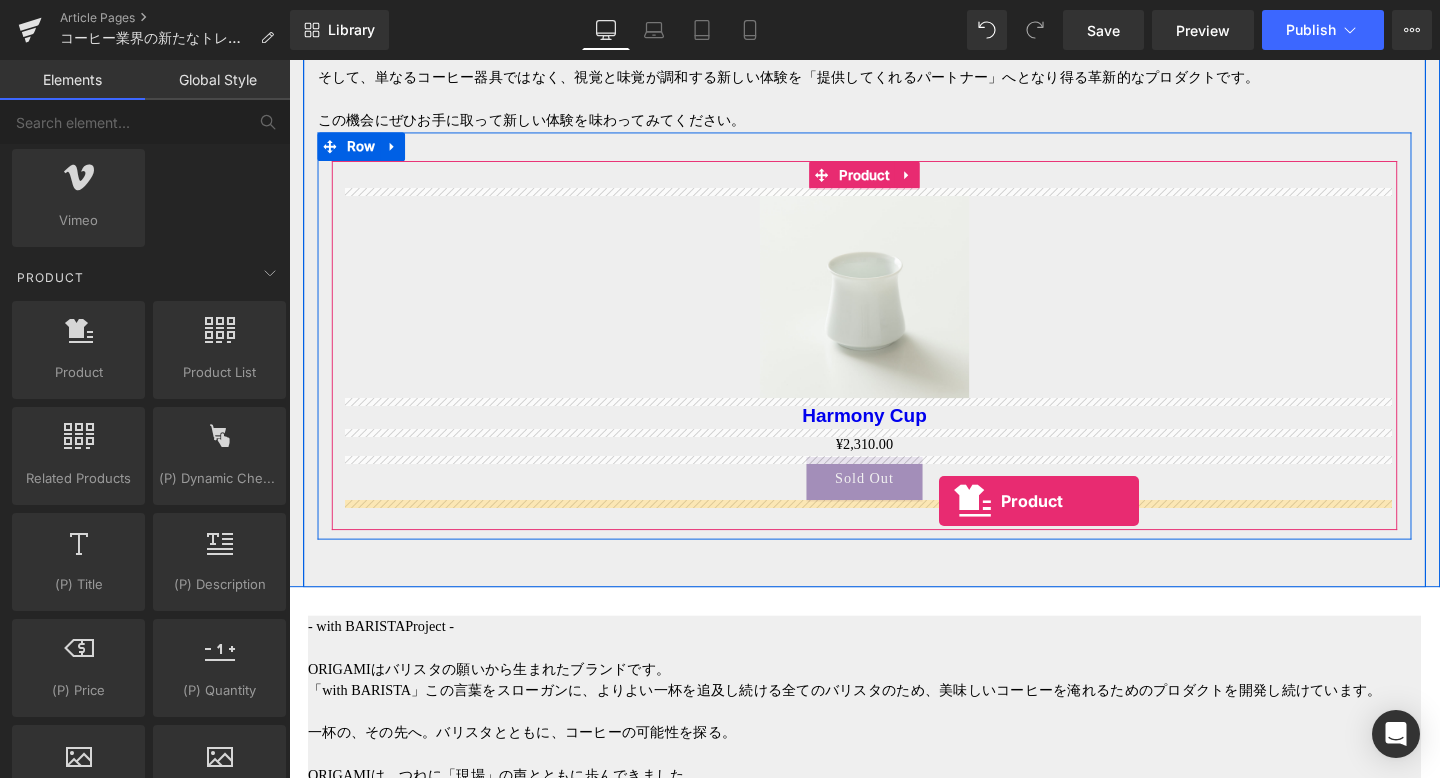 drag, startPoint x: 395, startPoint y: 402, endPoint x: 972, endPoint y: 524, distance: 589.7567 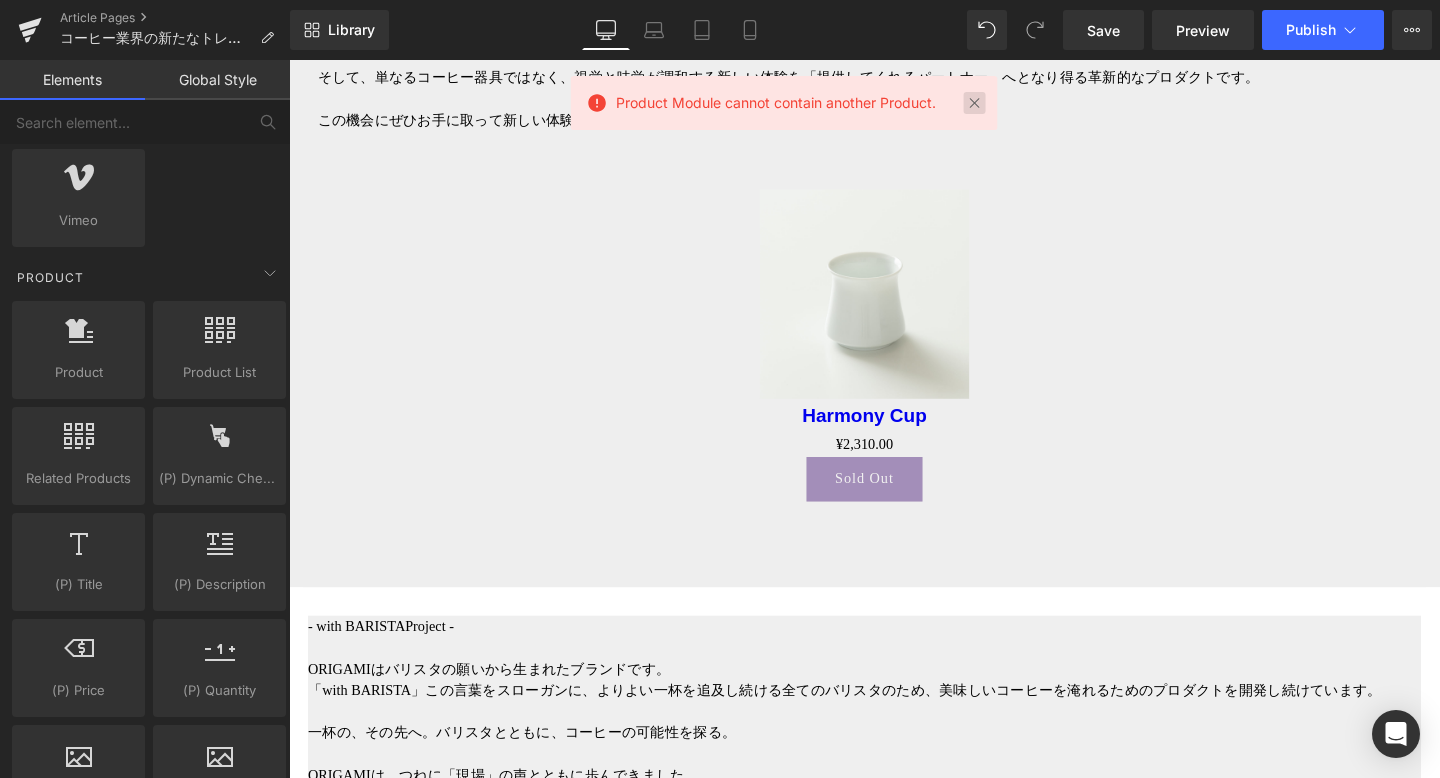 click at bounding box center (975, 103) 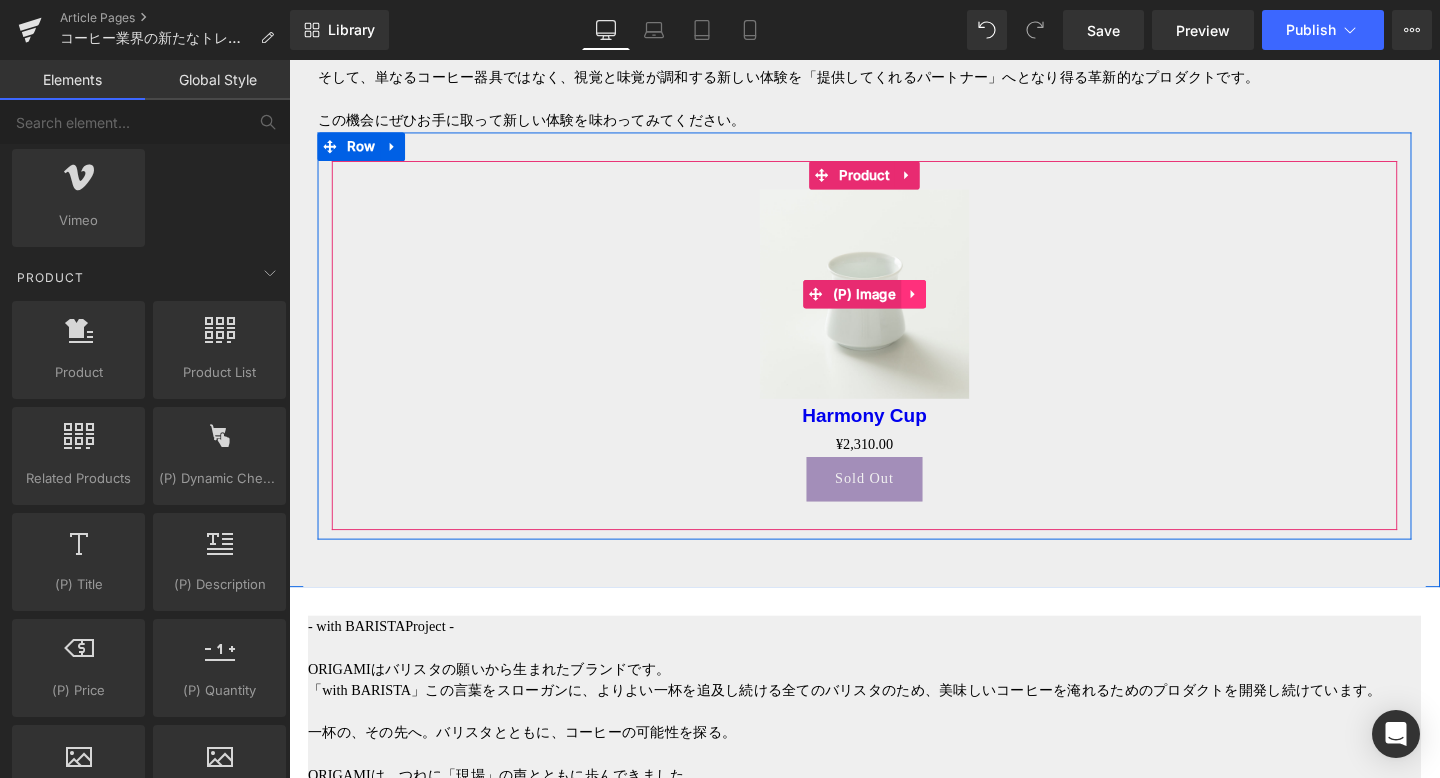 click 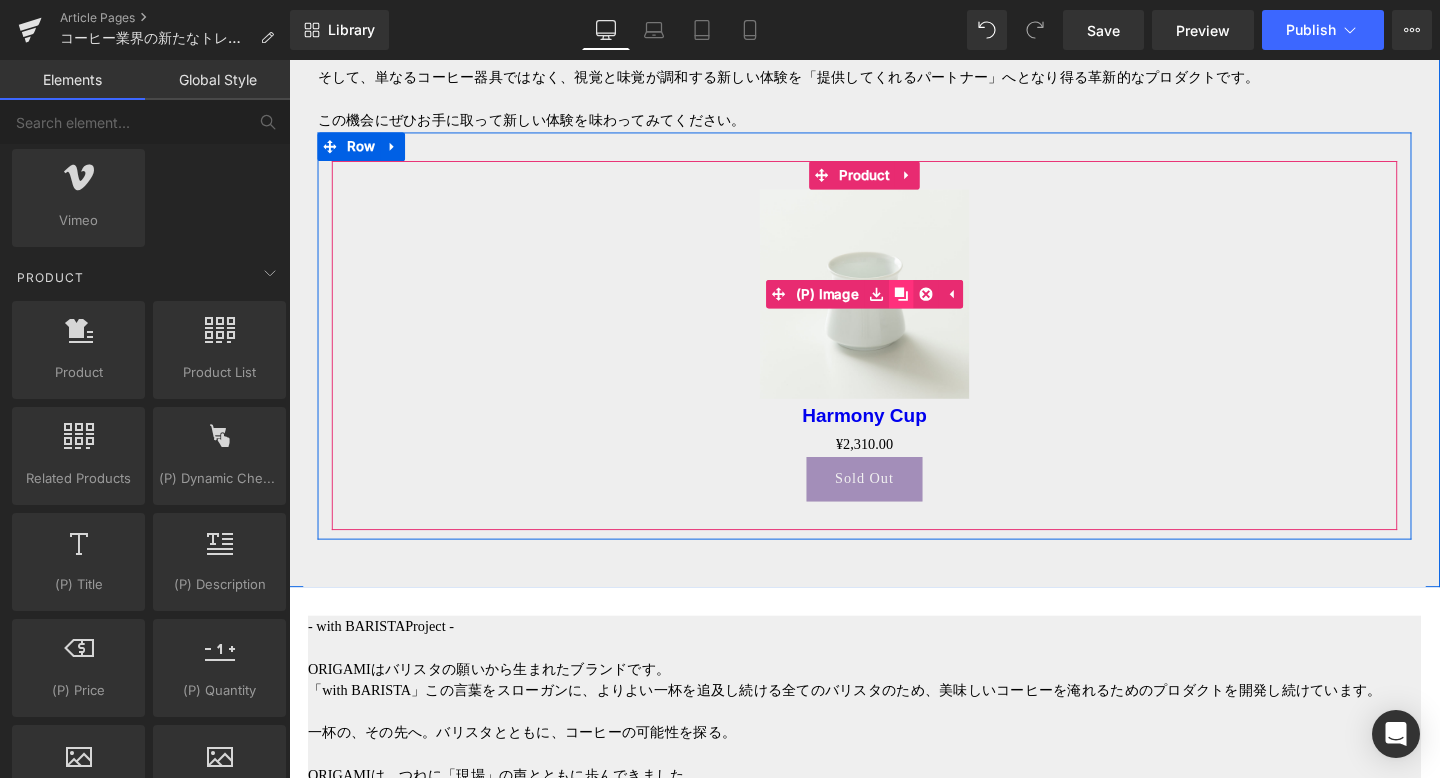 click 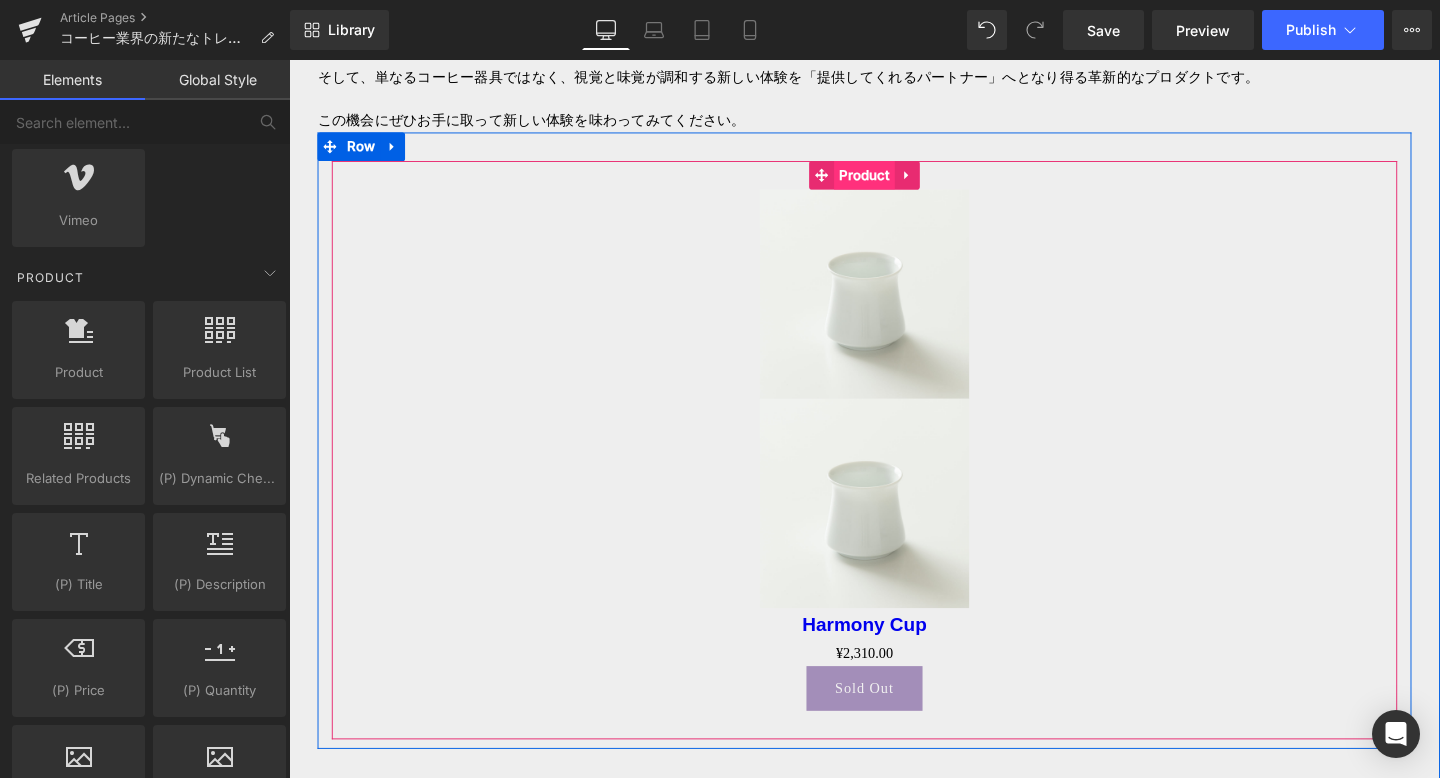 click on "Product" at bounding box center (894, 181) 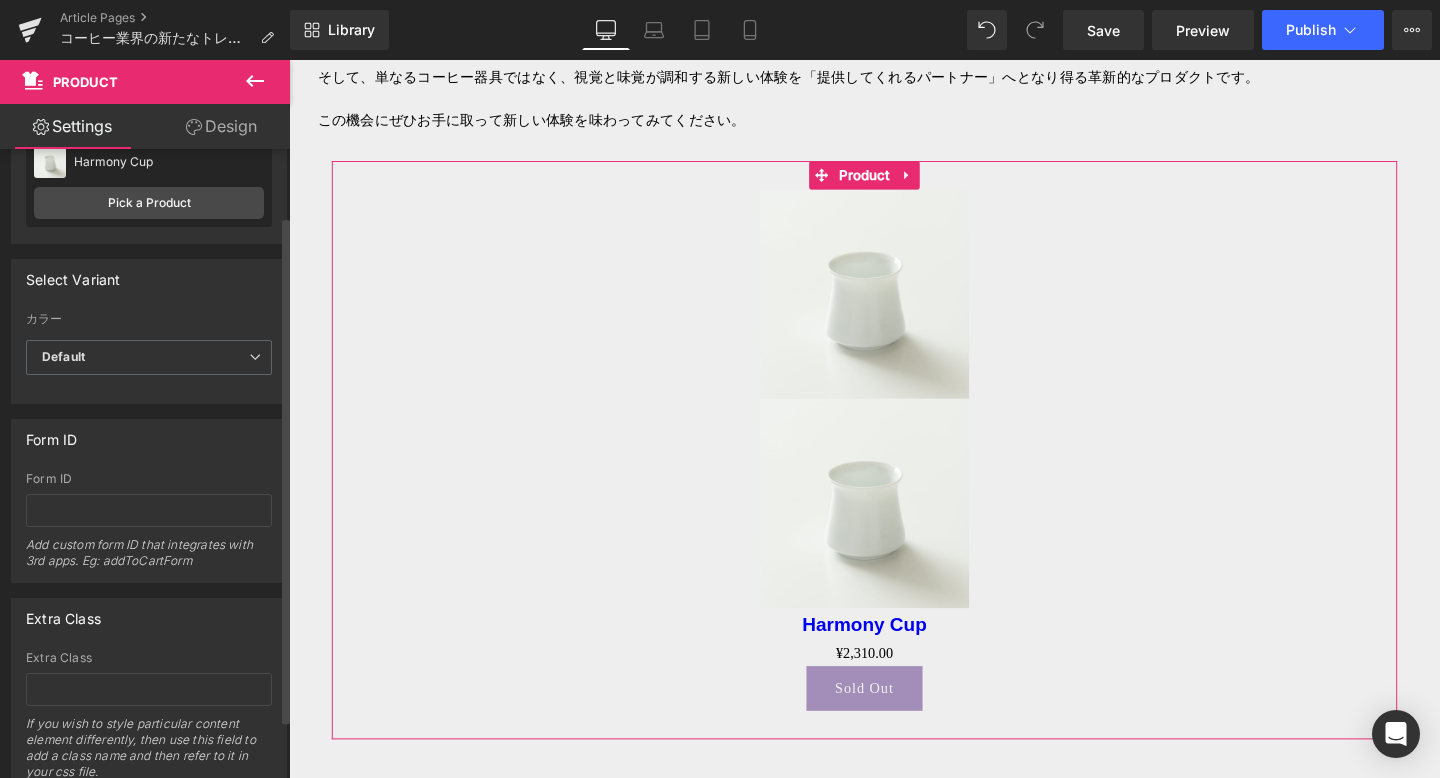 scroll, scrollTop: 0, scrollLeft: 0, axis: both 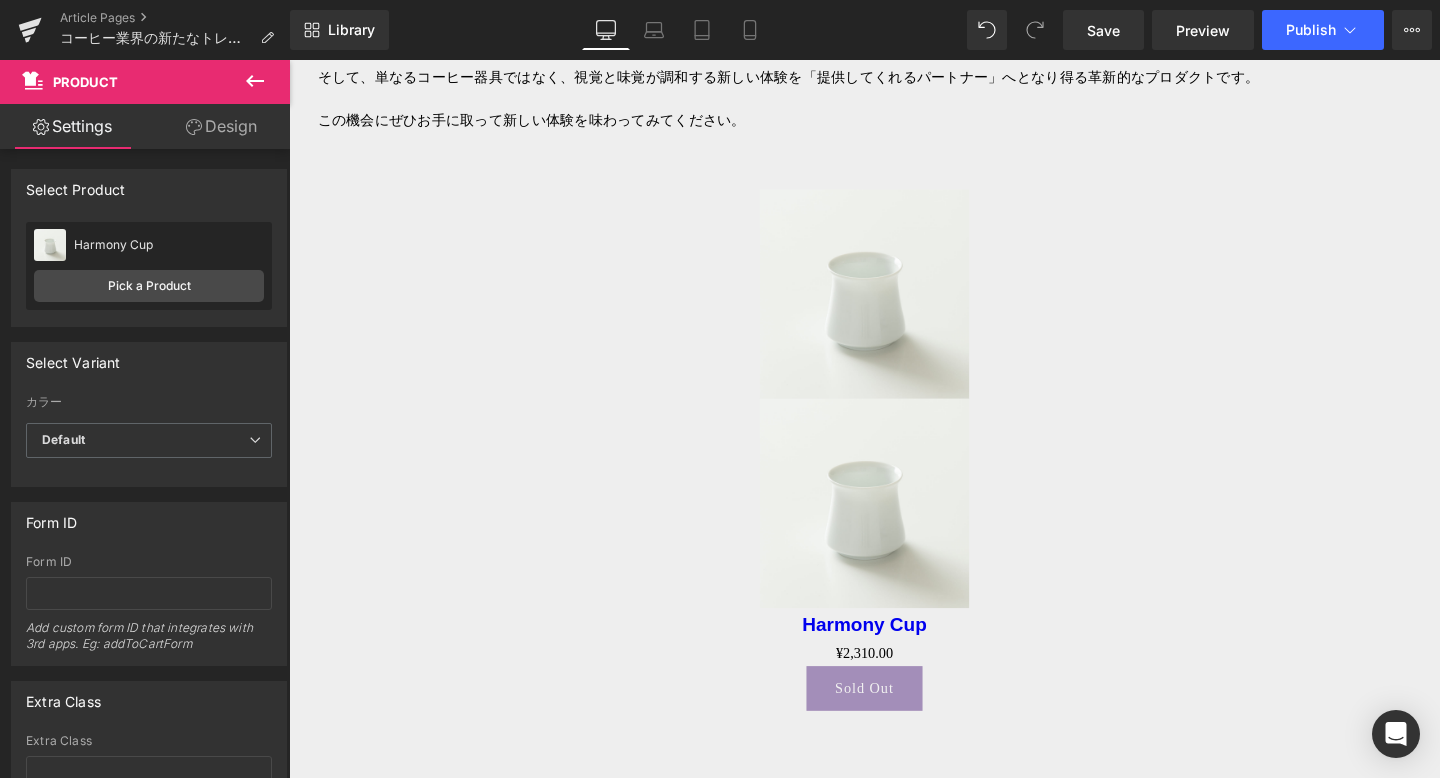 click 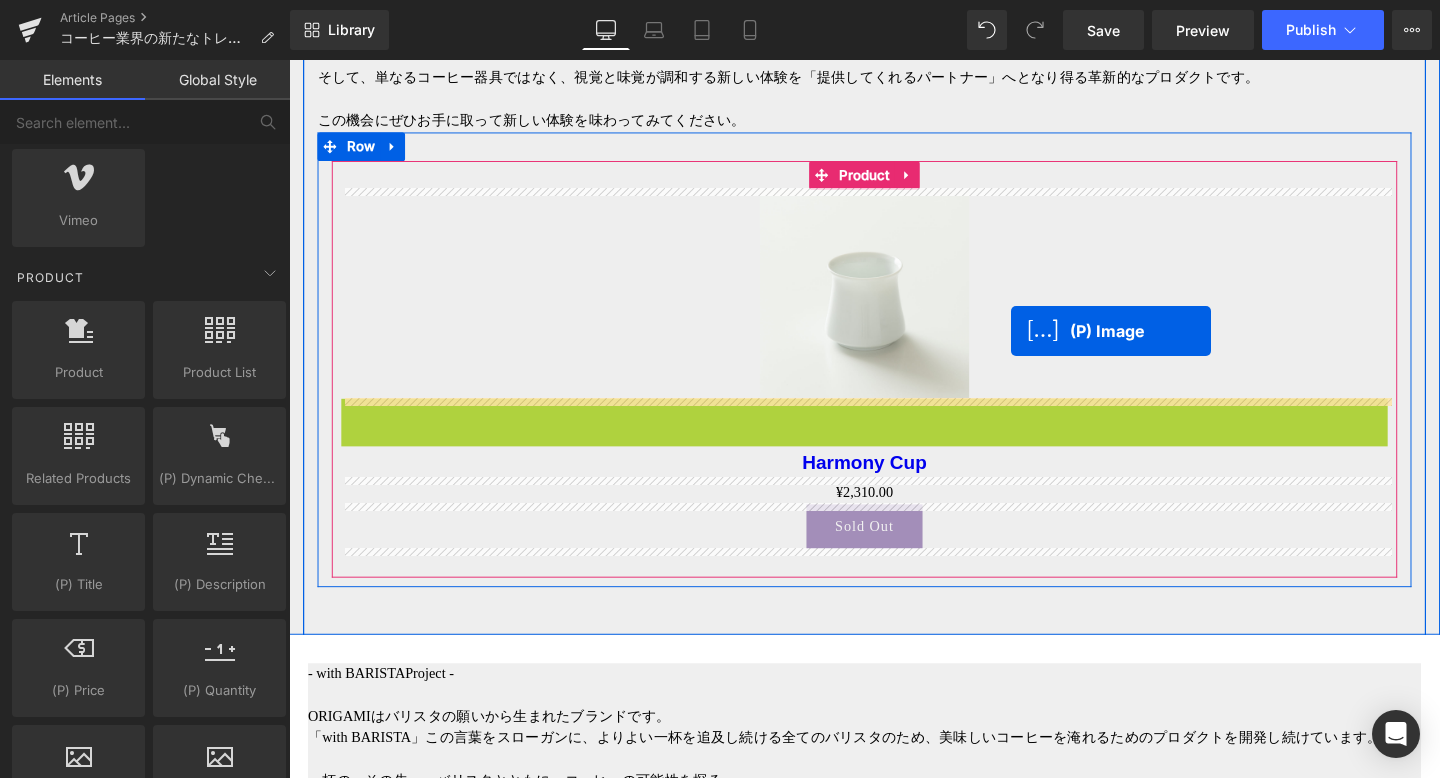 drag, startPoint x: 849, startPoint y: 522, endPoint x: 1050, endPoint y: 344, distance: 268.4865 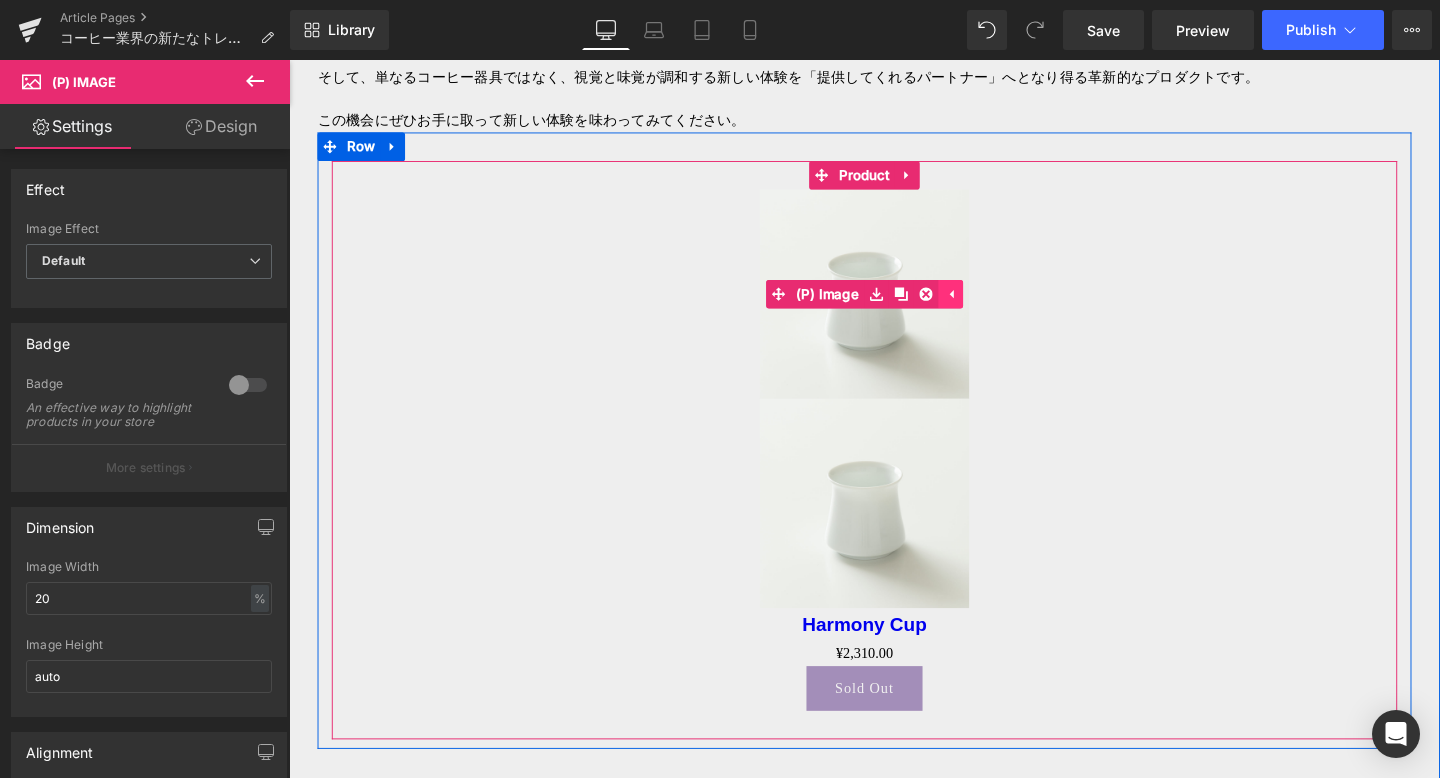 click at bounding box center [984, 306] 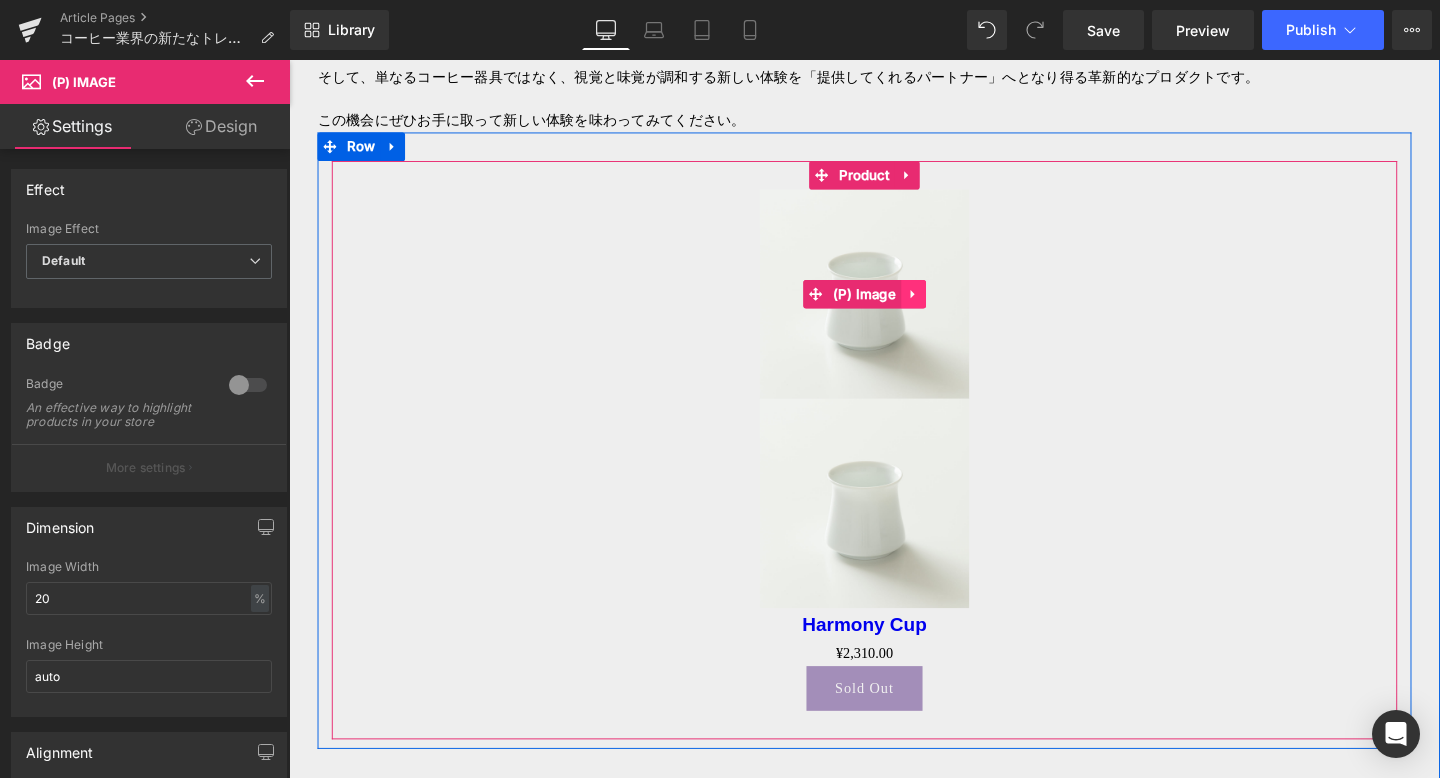 click 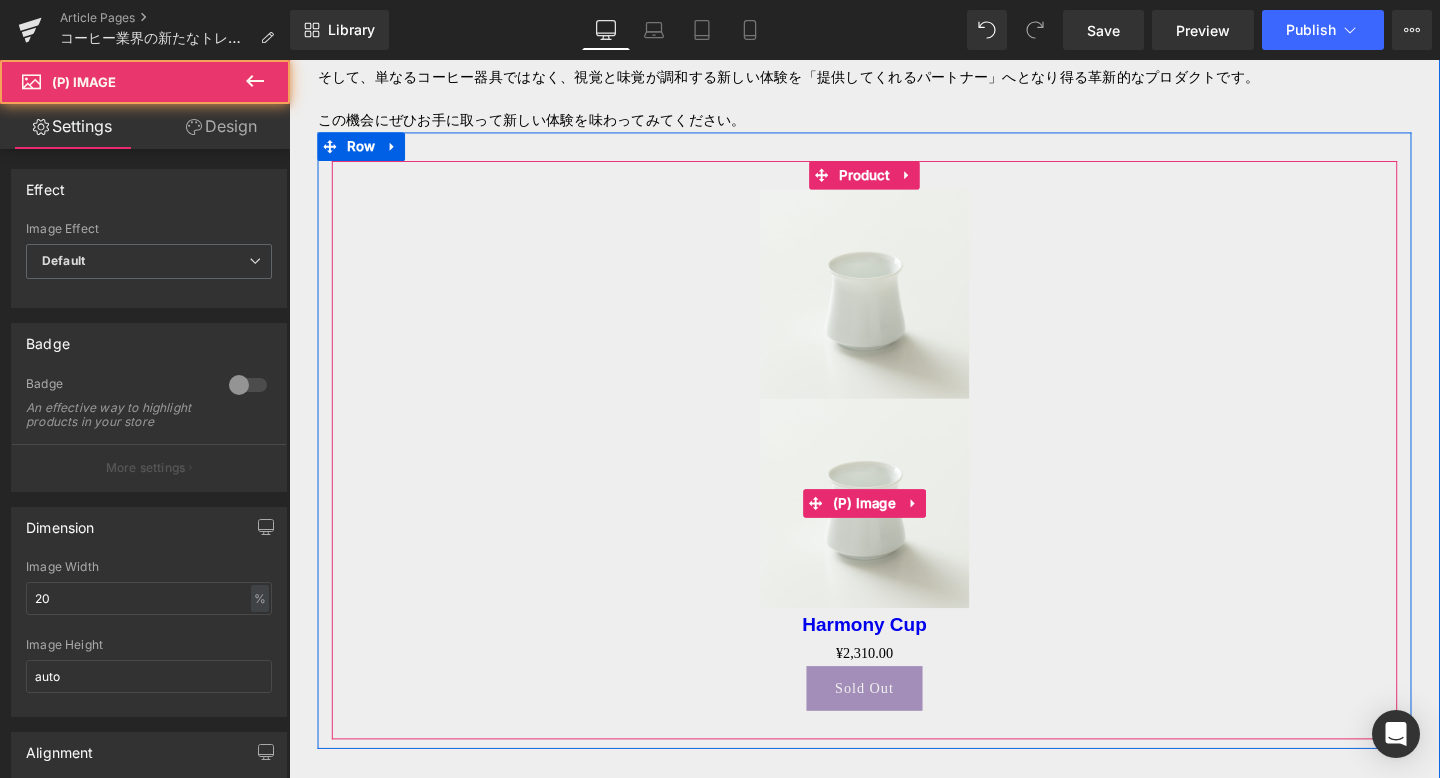 click on "Sale Off" at bounding box center [894, 526] 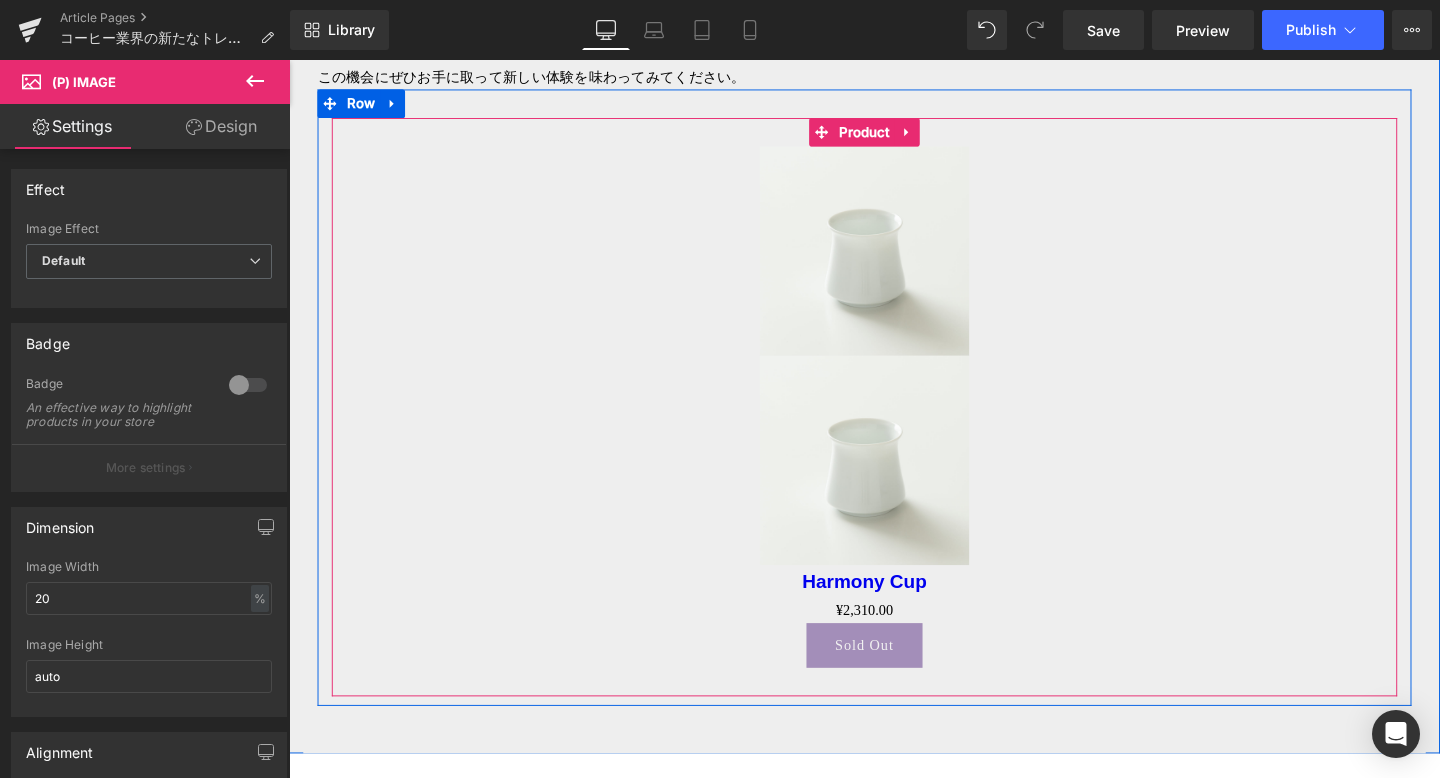 scroll, scrollTop: 7071, scrollLeft: 0, axis: vertical 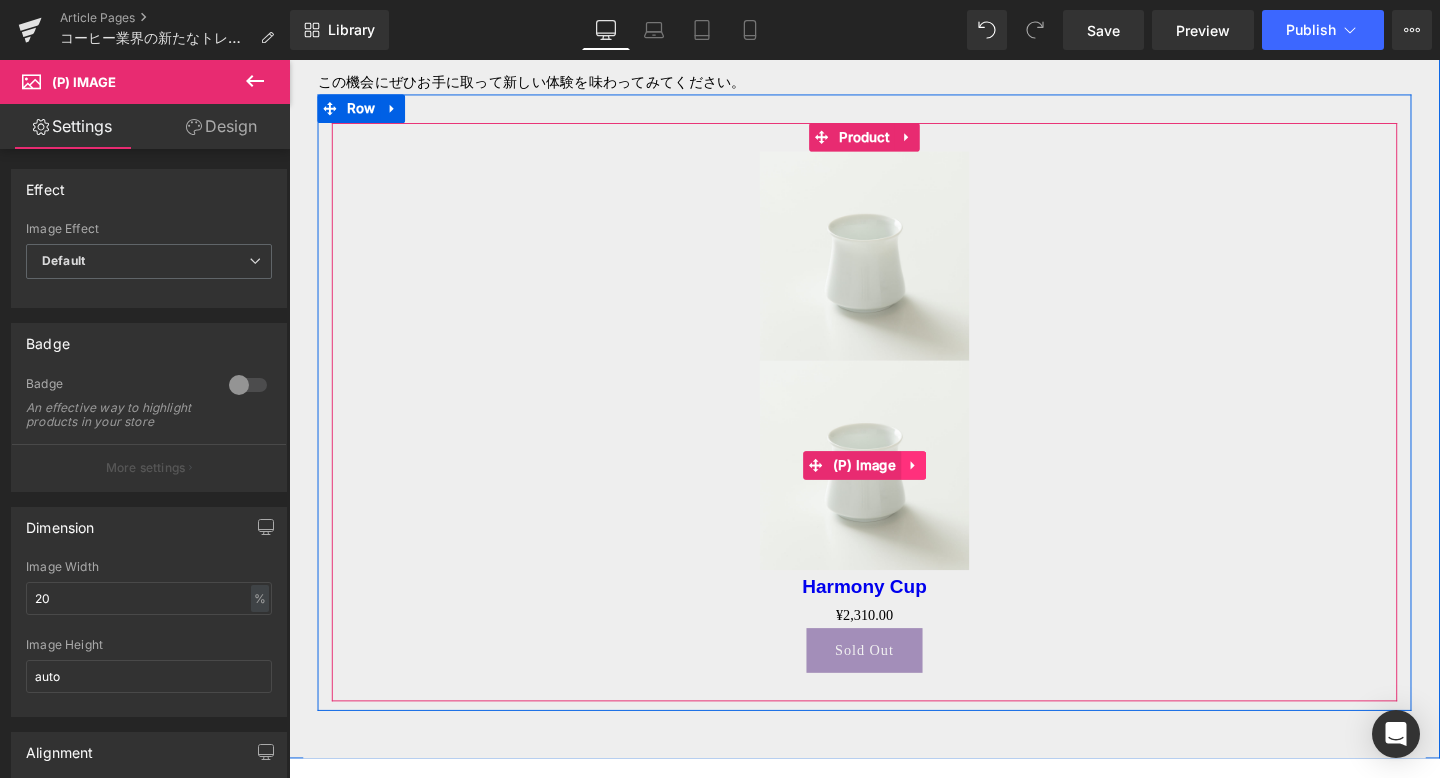 click 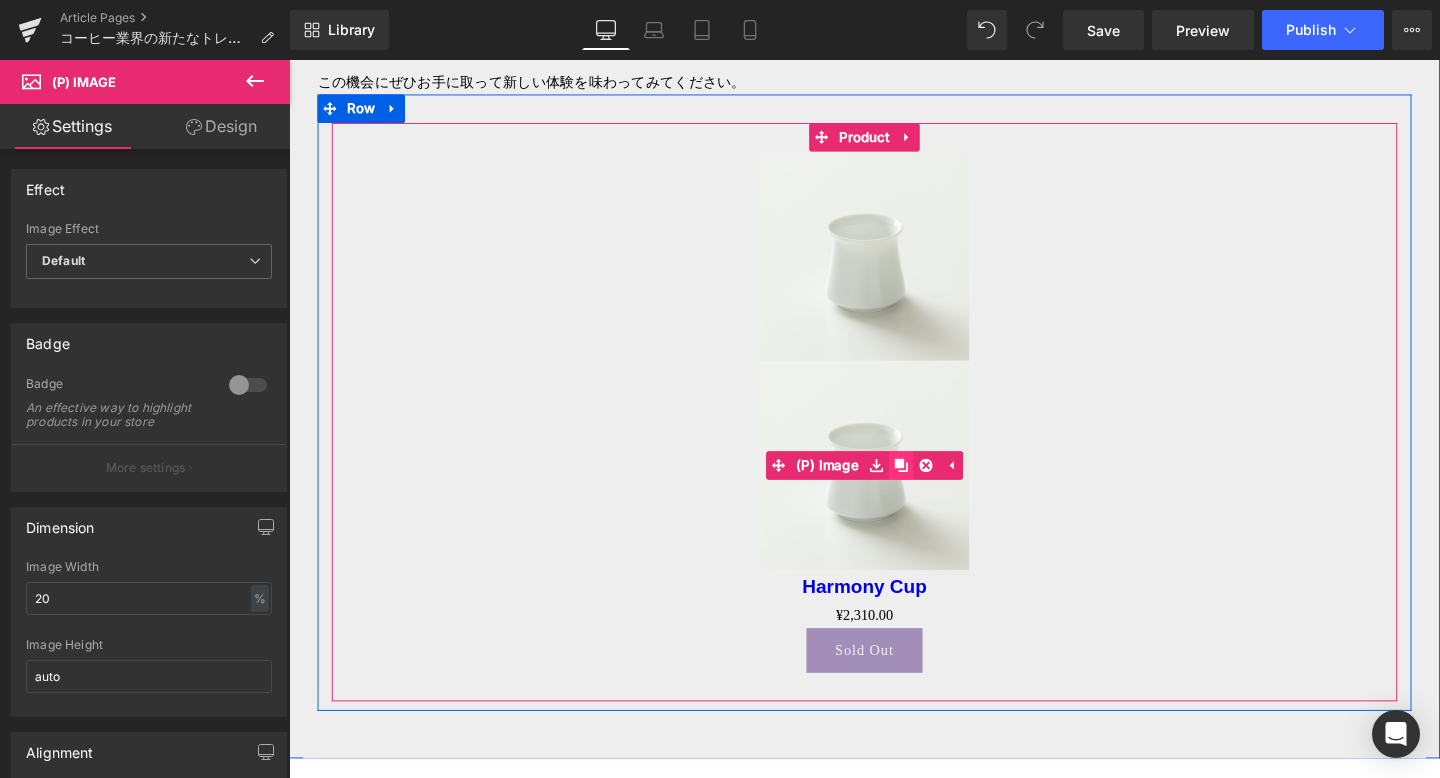 click 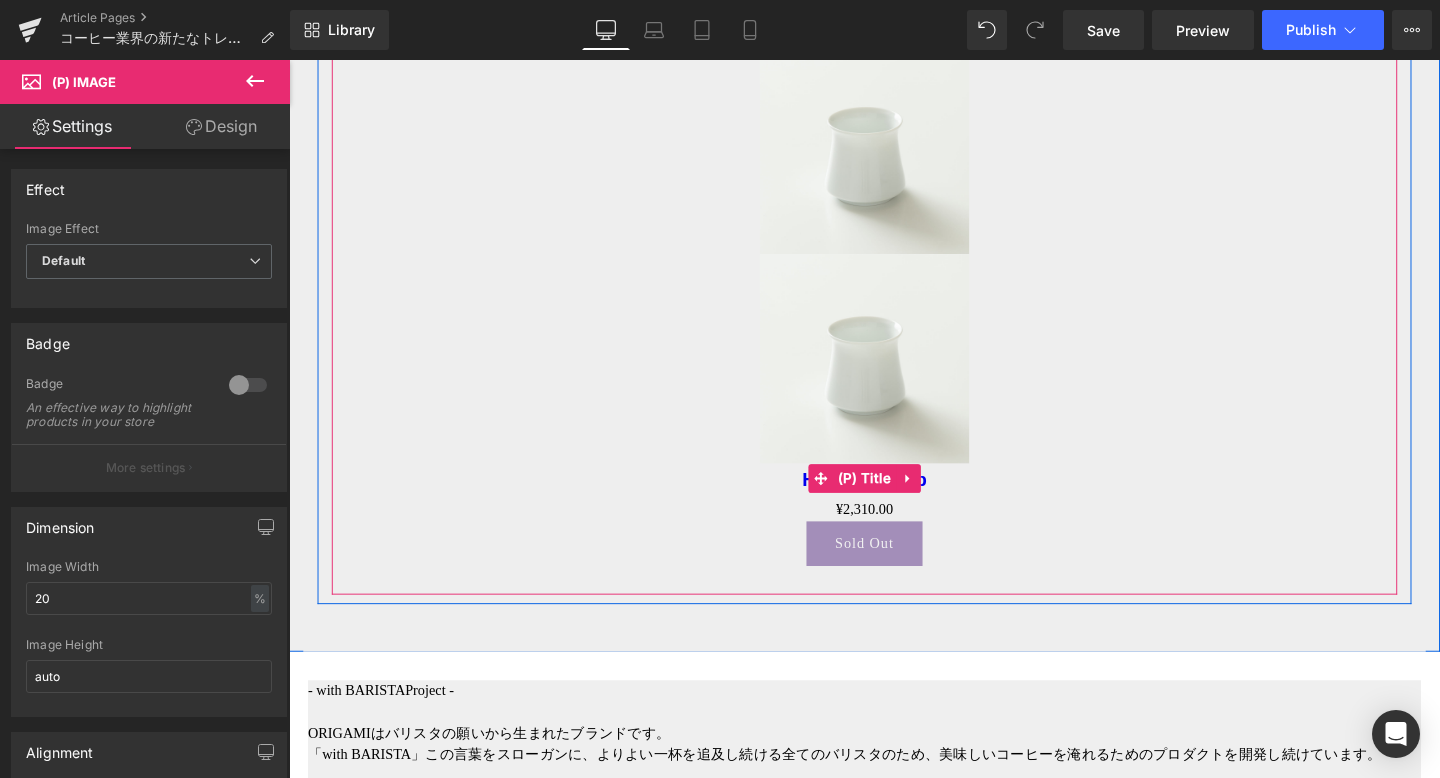 scroll, scrollTop: 7329, scrollLeft: 0, axis: vertical 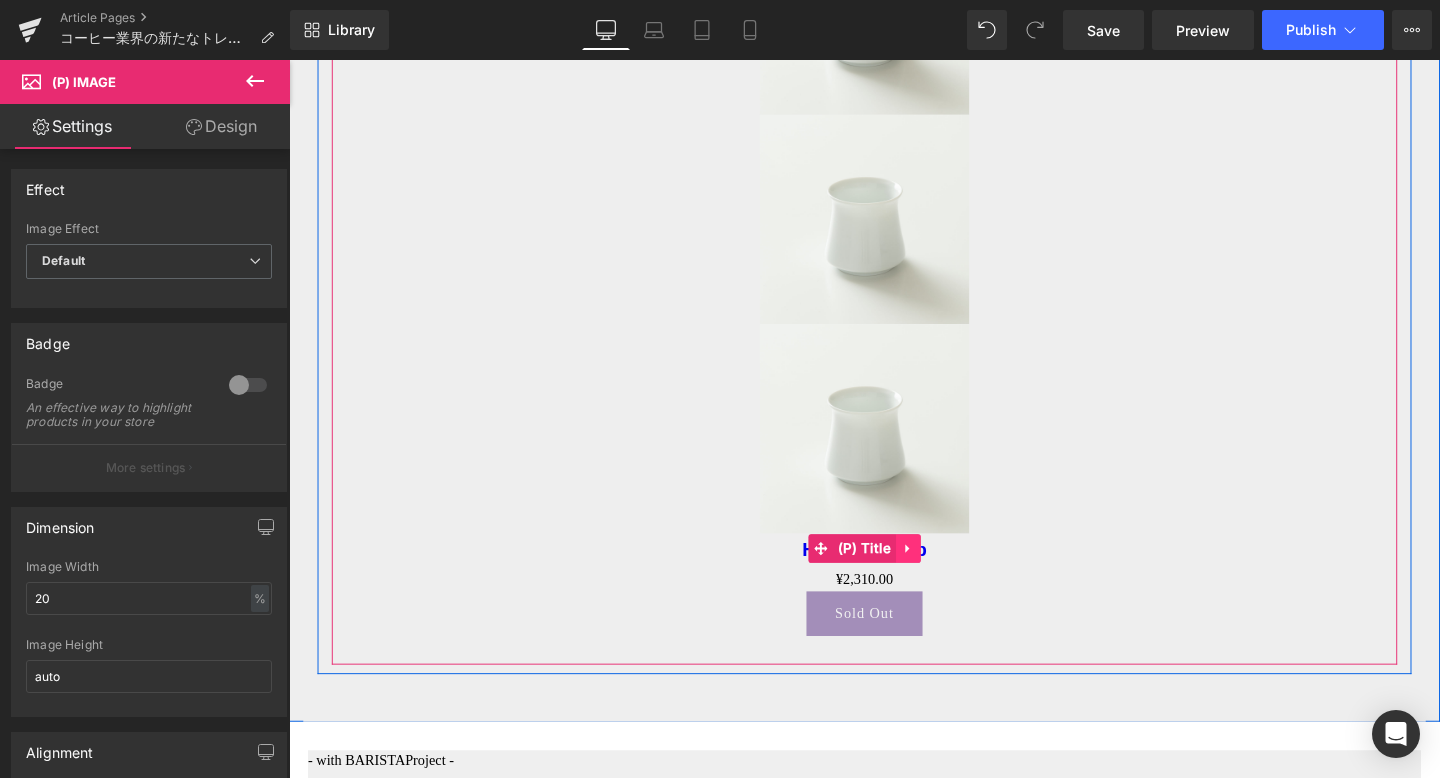 click 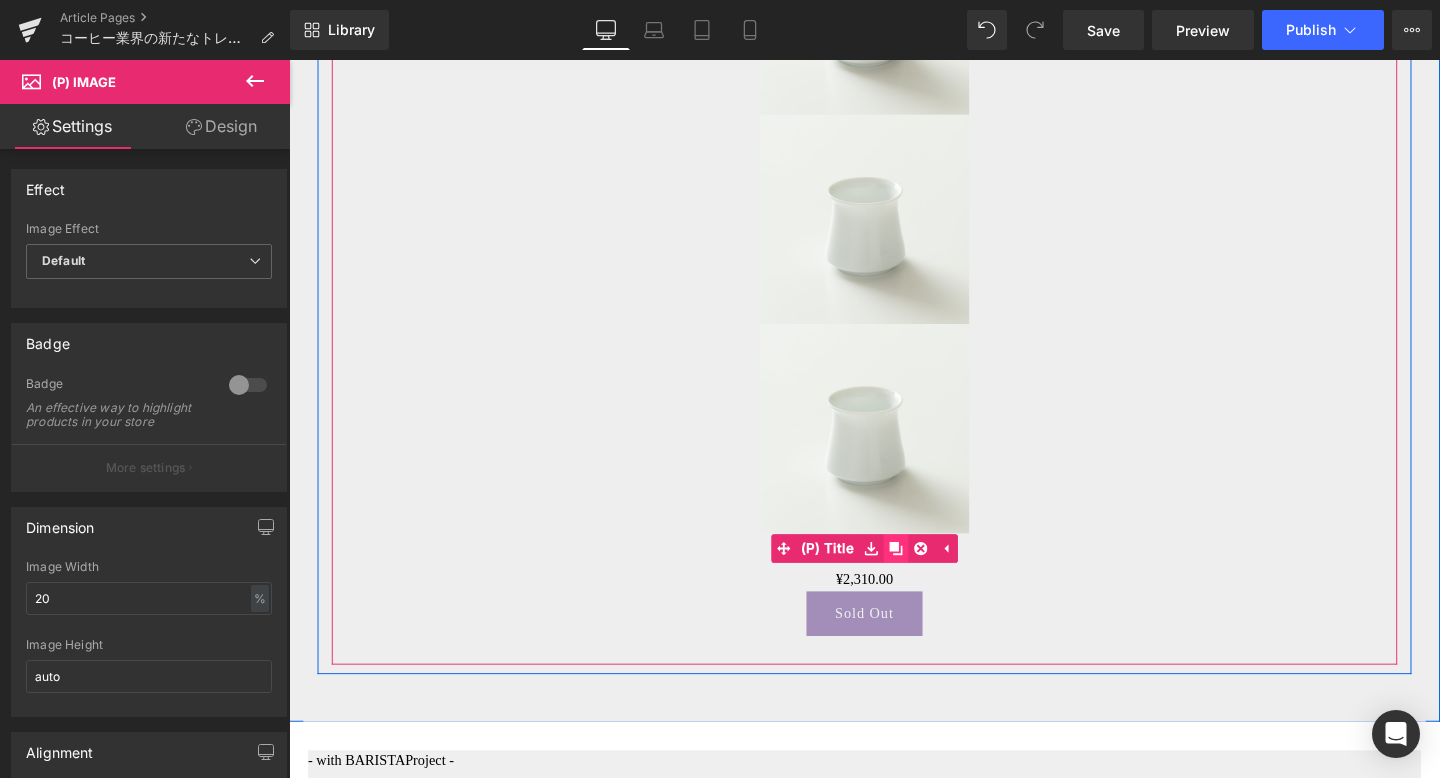 click at bounding box center [927, 574] 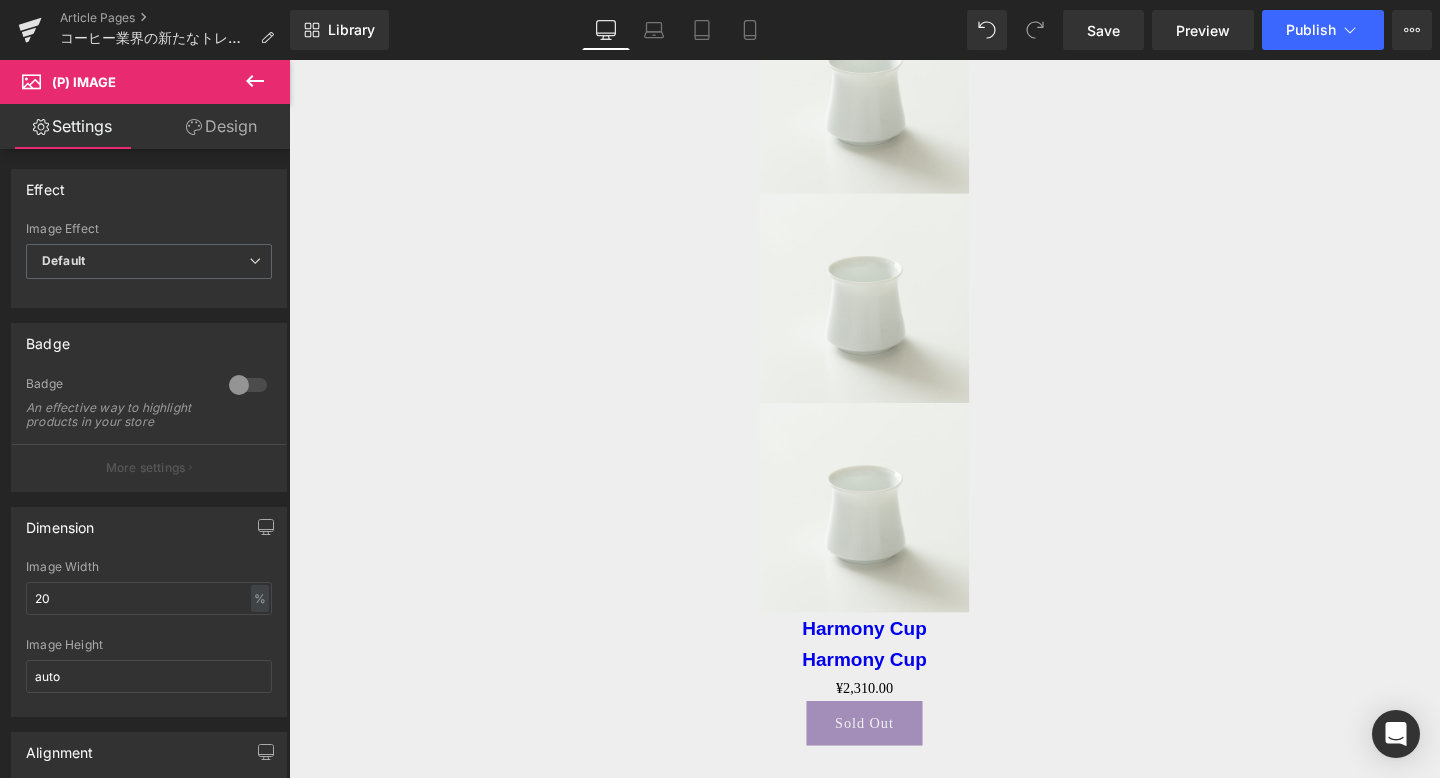 scroll, scrollTop: 7345, scrollLeft: 0, axis: vertical 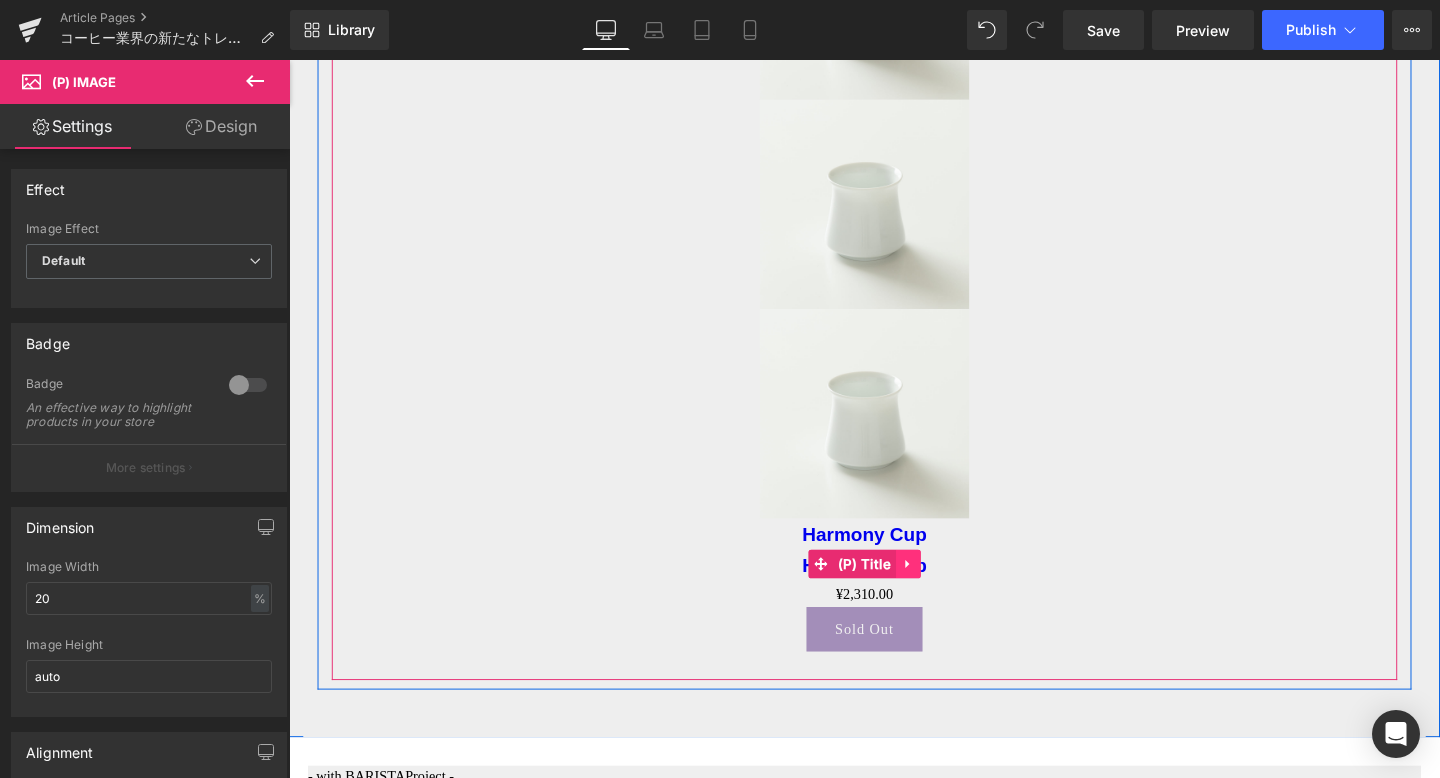 click 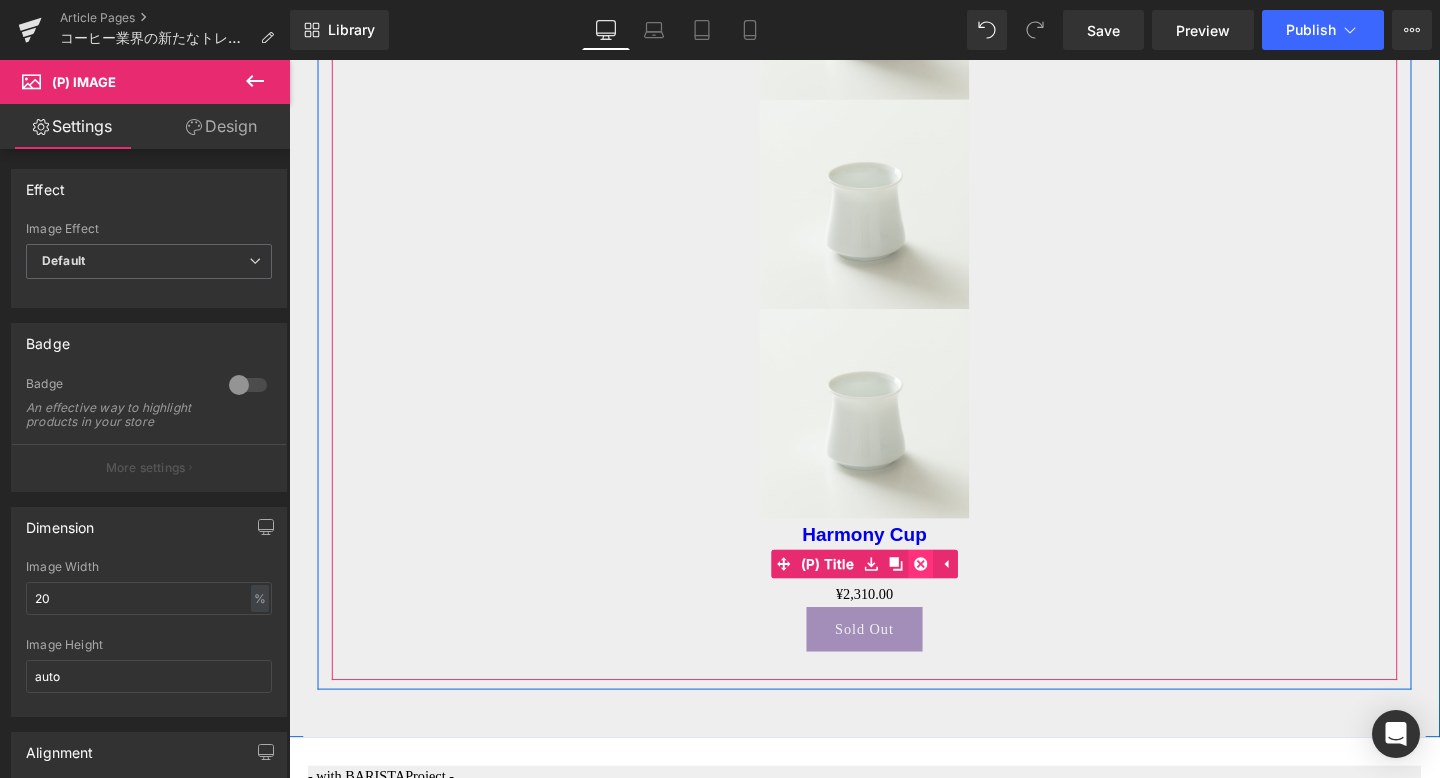 click 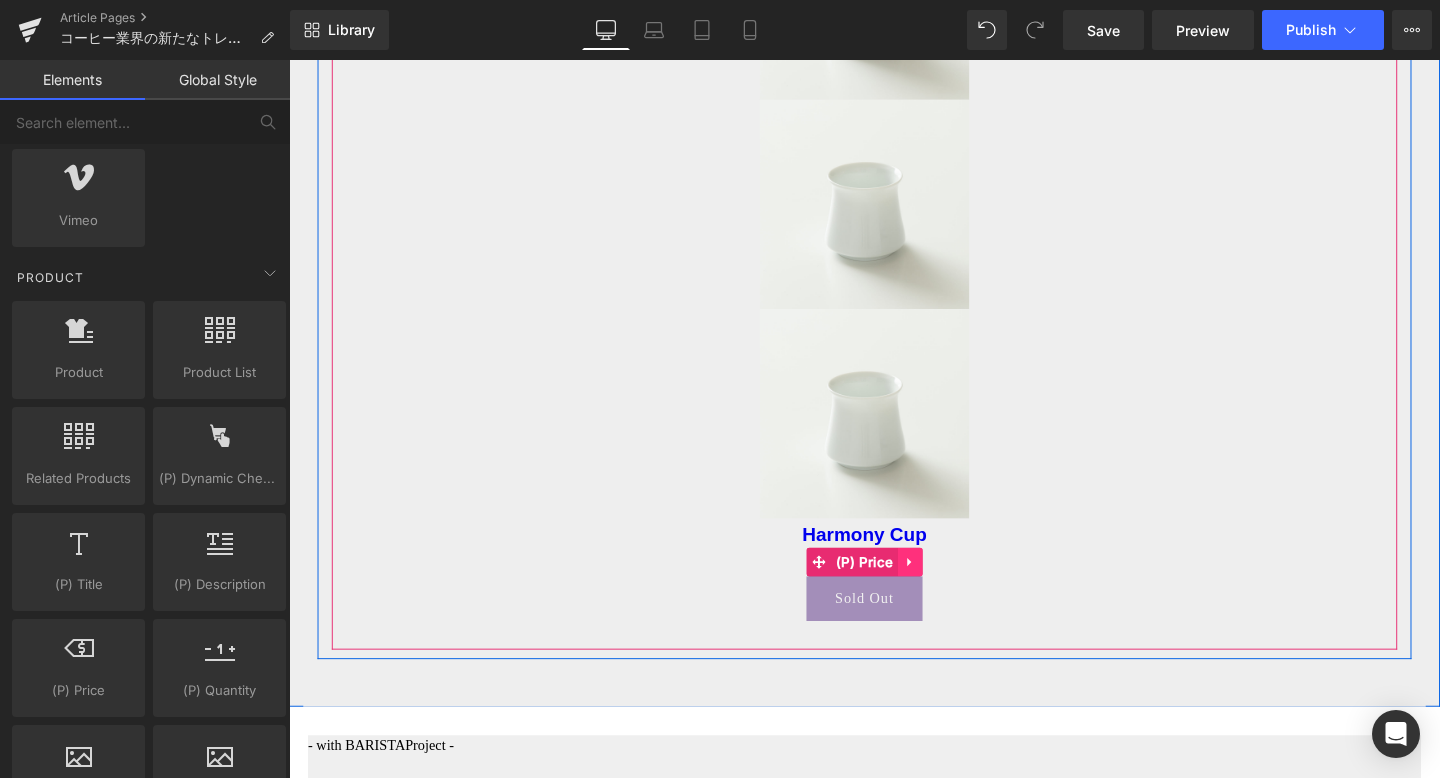 click 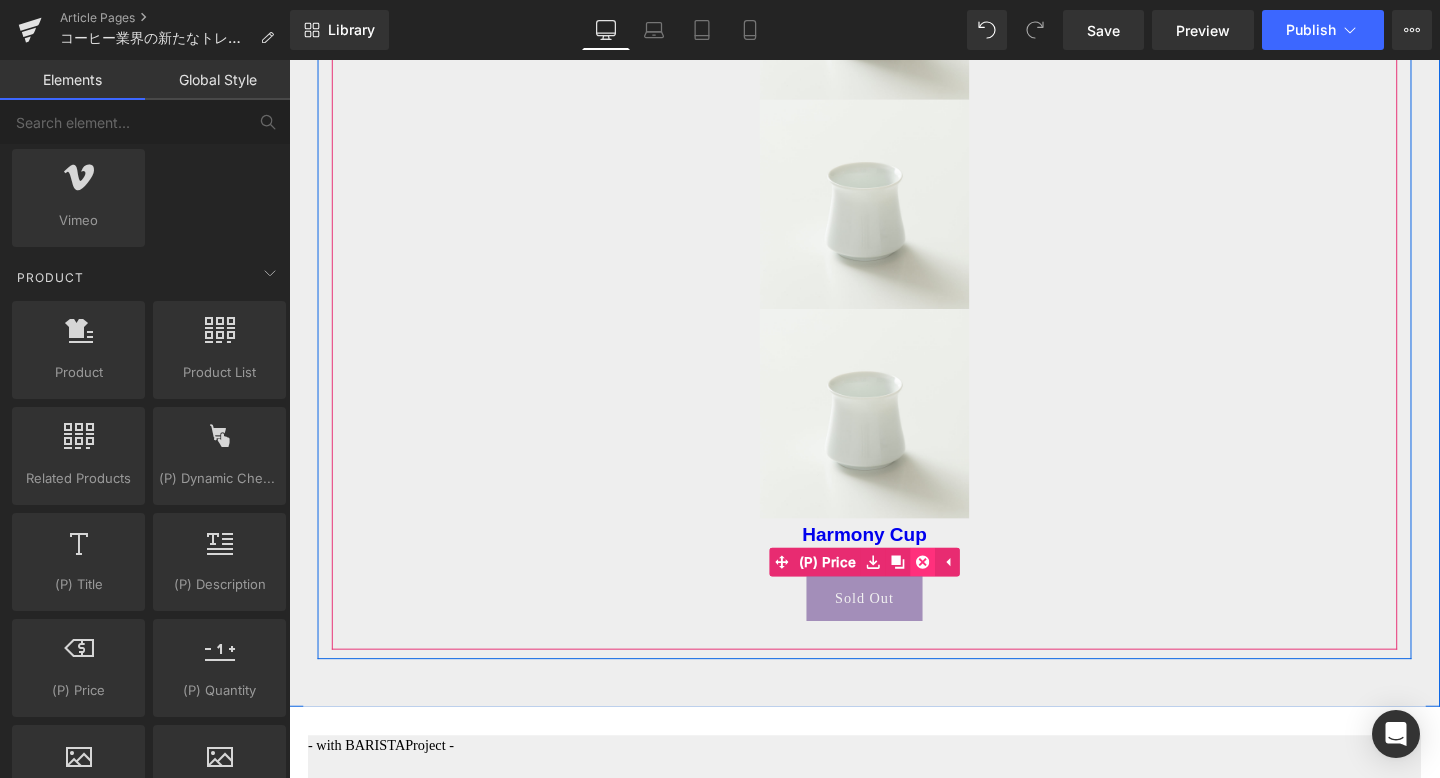 click 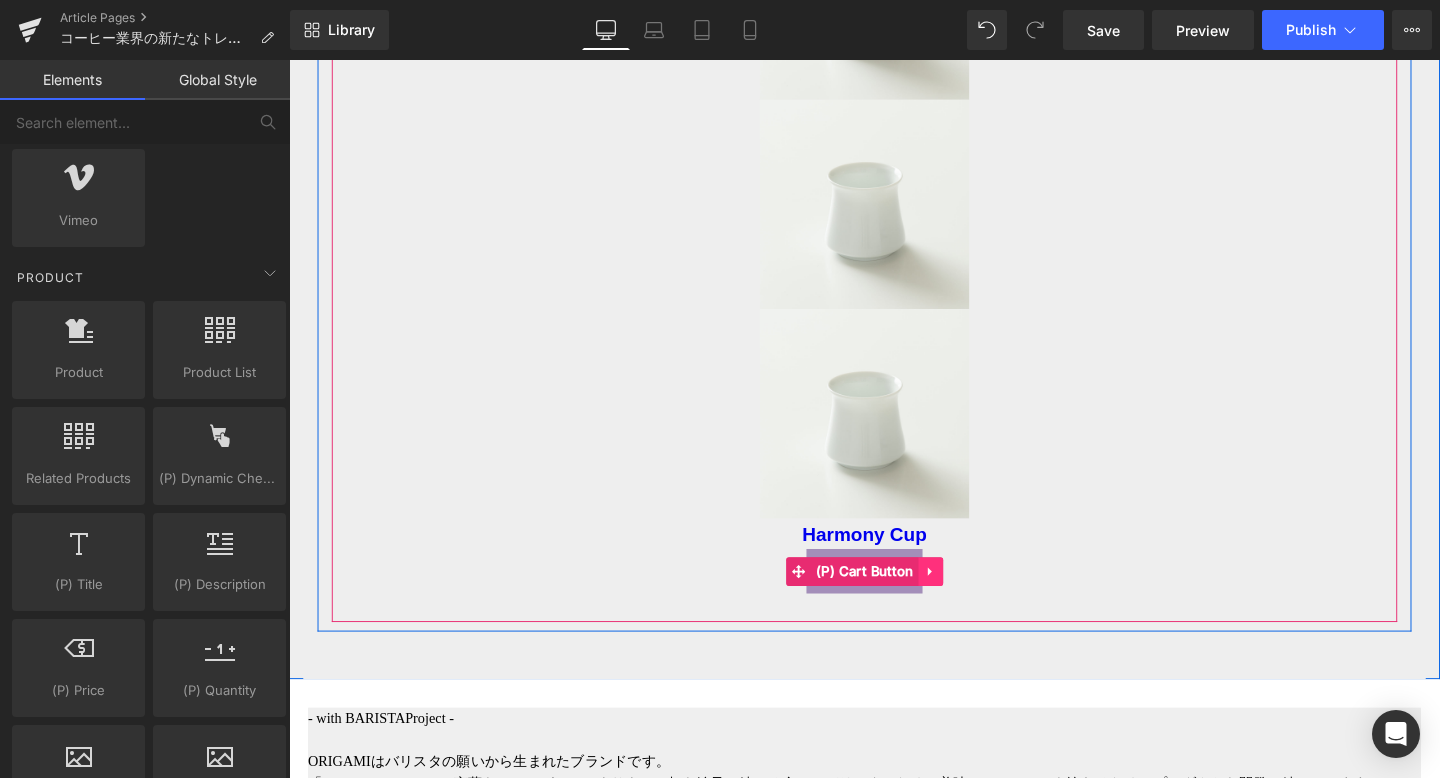 click 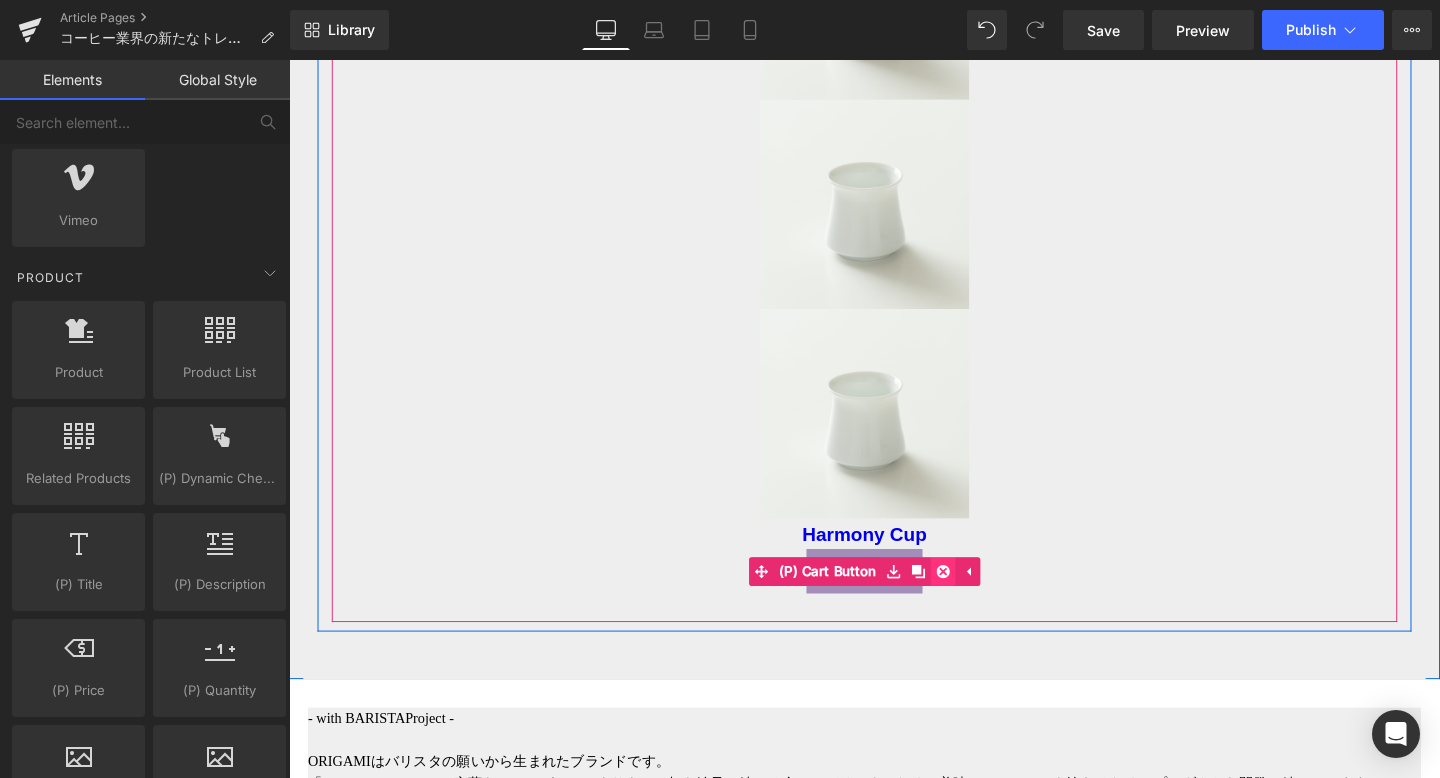 click 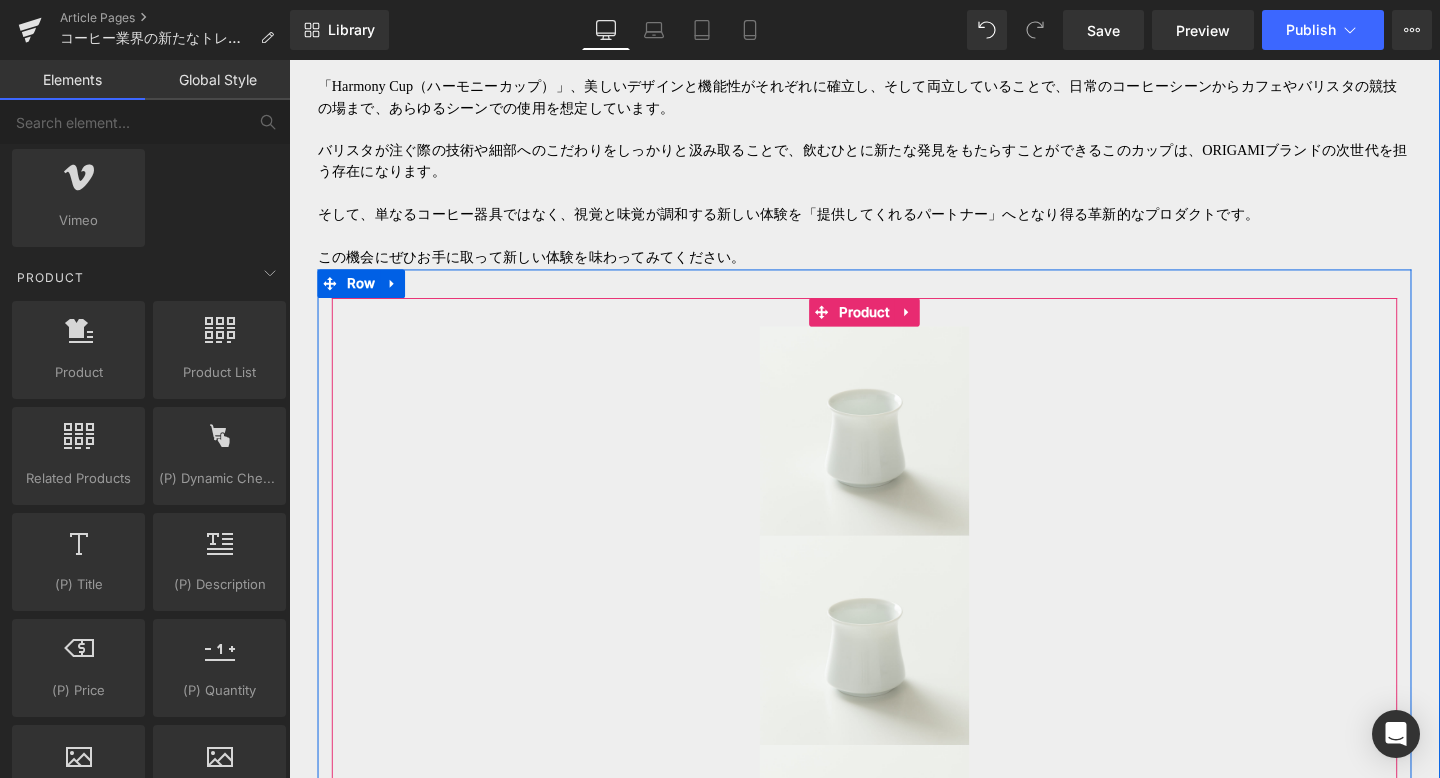 scroll, scrollTop: 6883, scrollLeft: 0, axis: vertical 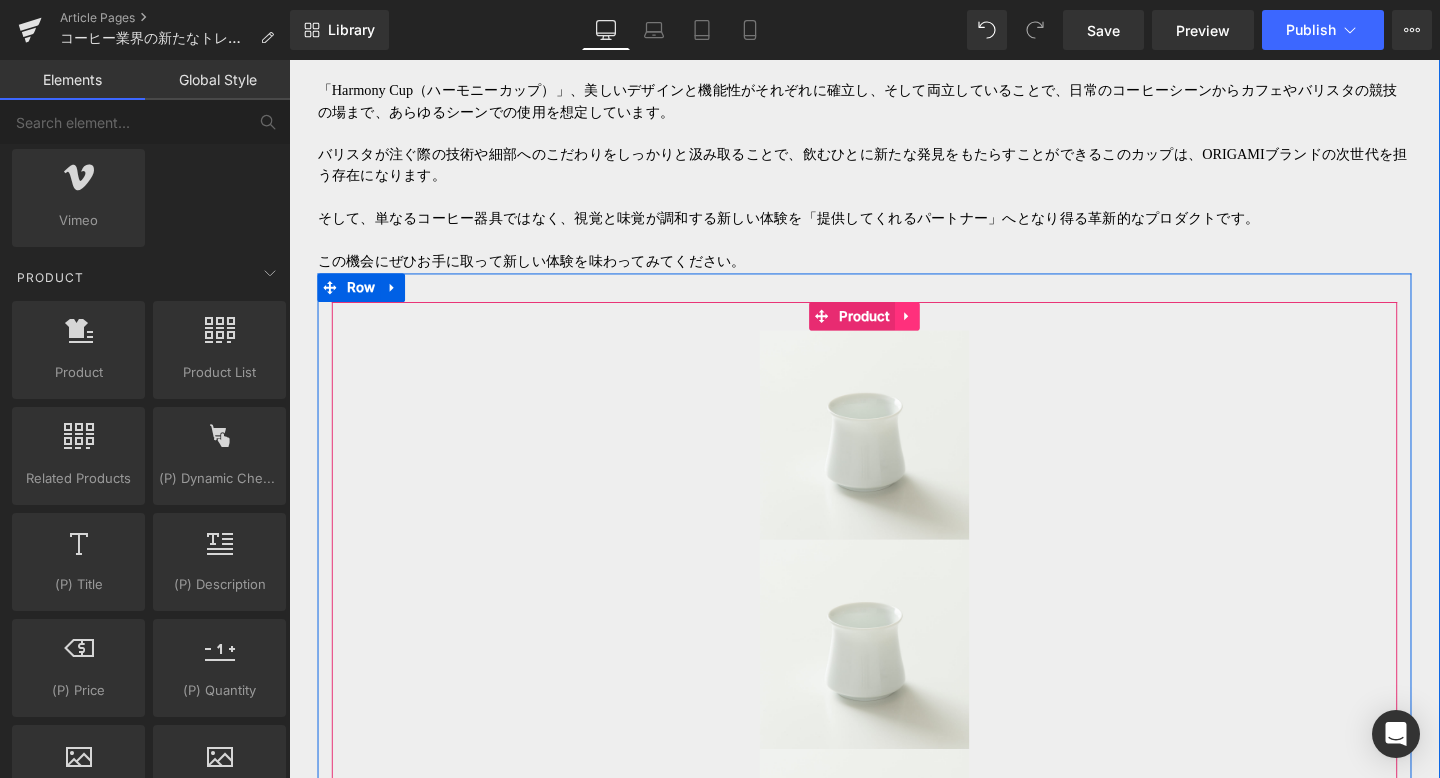click 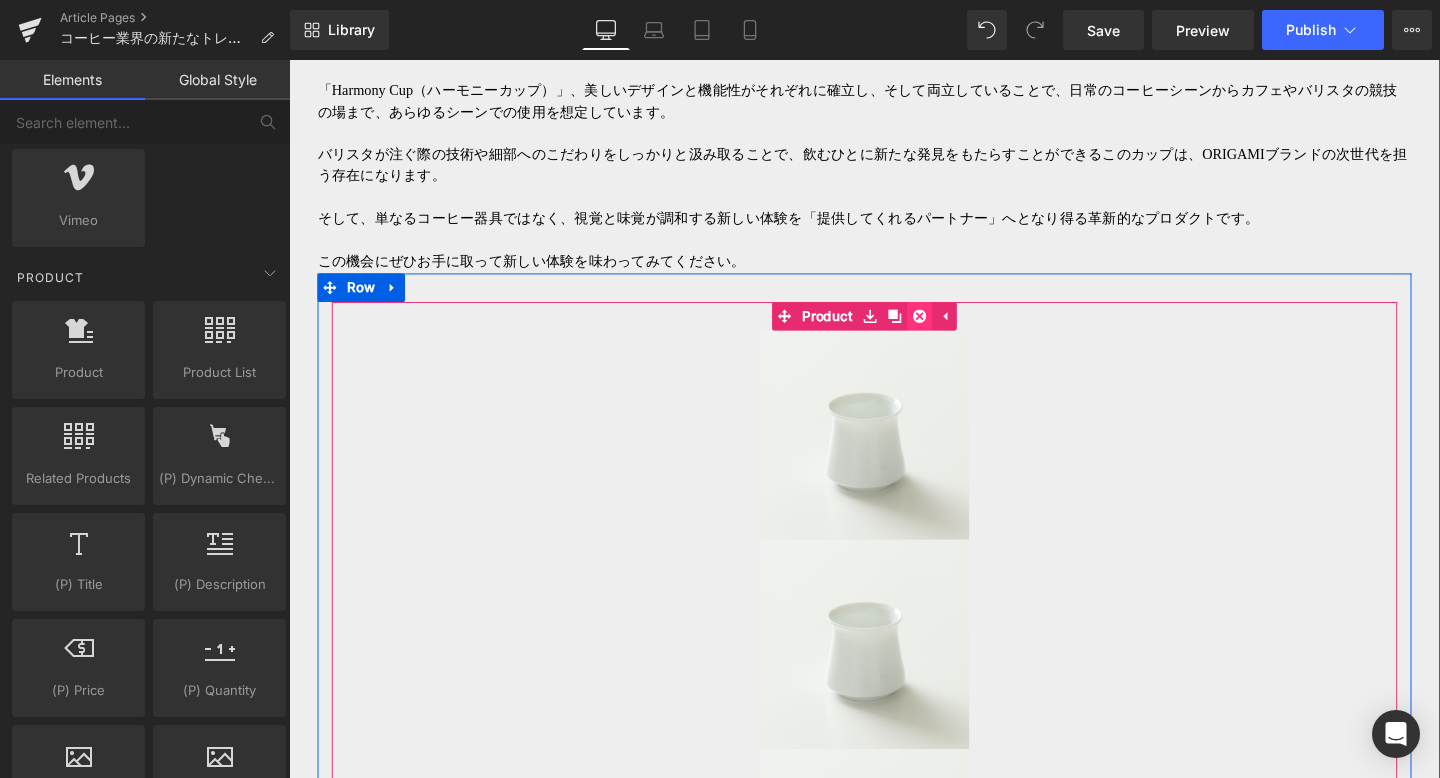 click 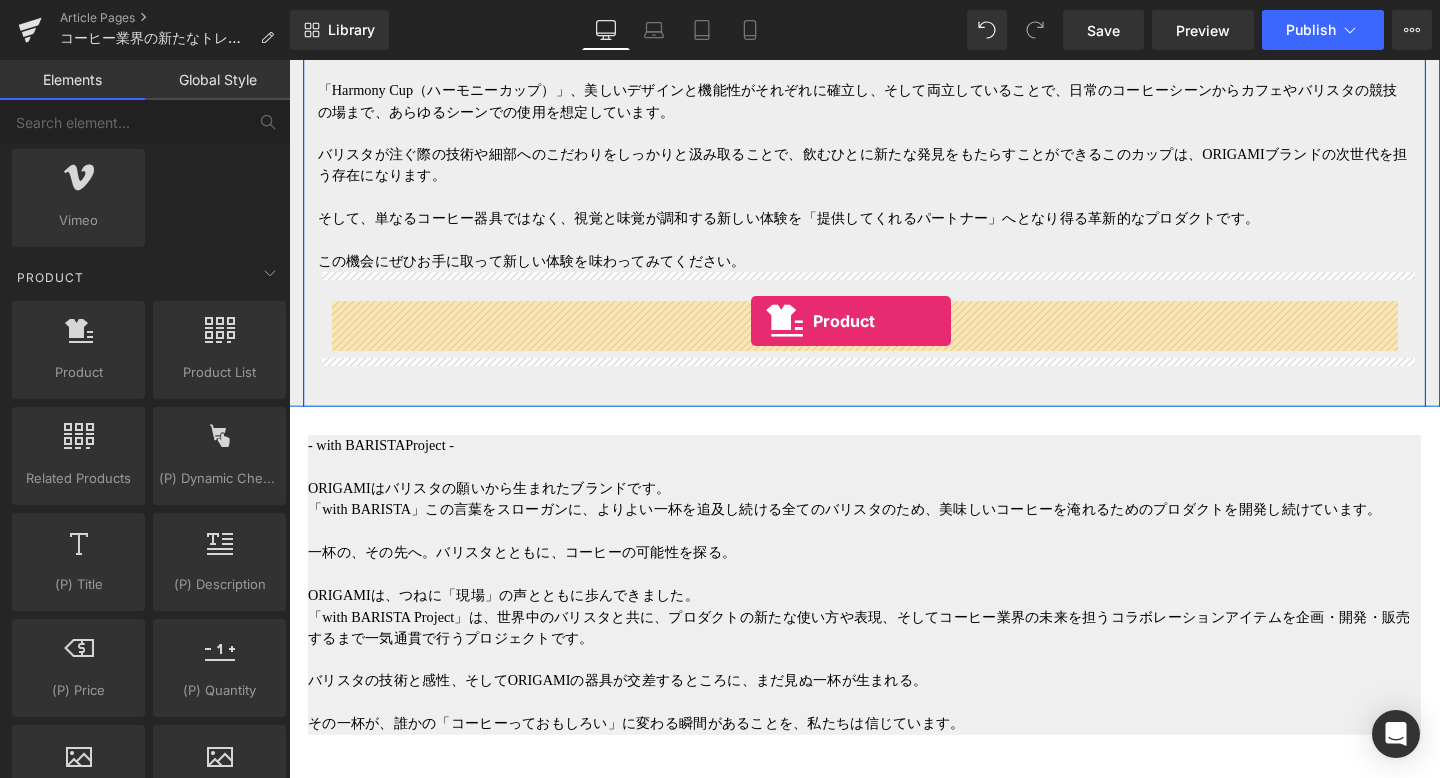 drag, startPoint x: 371, startPoint y: 418, endPoint x: 775, endPoint y: 334, distance: 412.6403 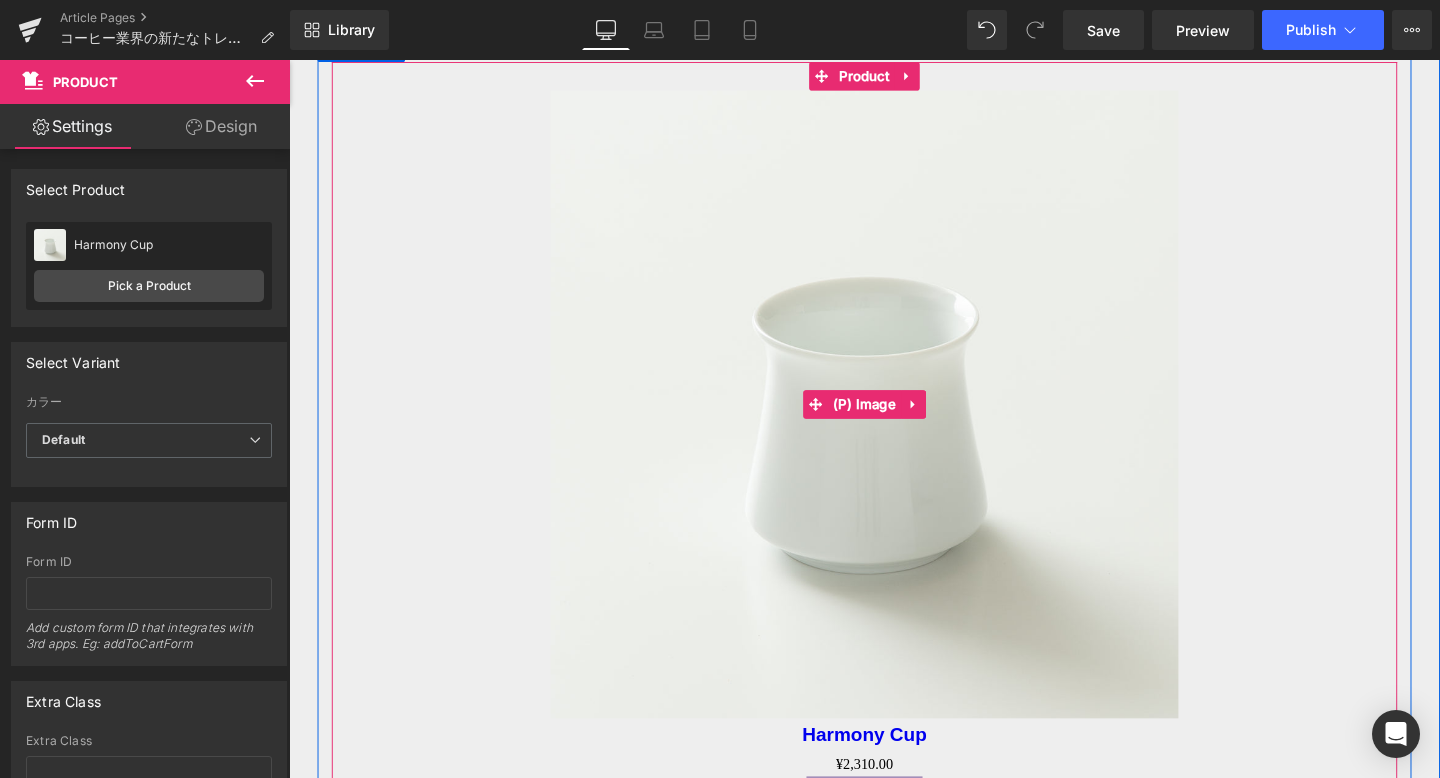 scroll, scrollTop: 7133, scrollLeft: 0, axis: vertical 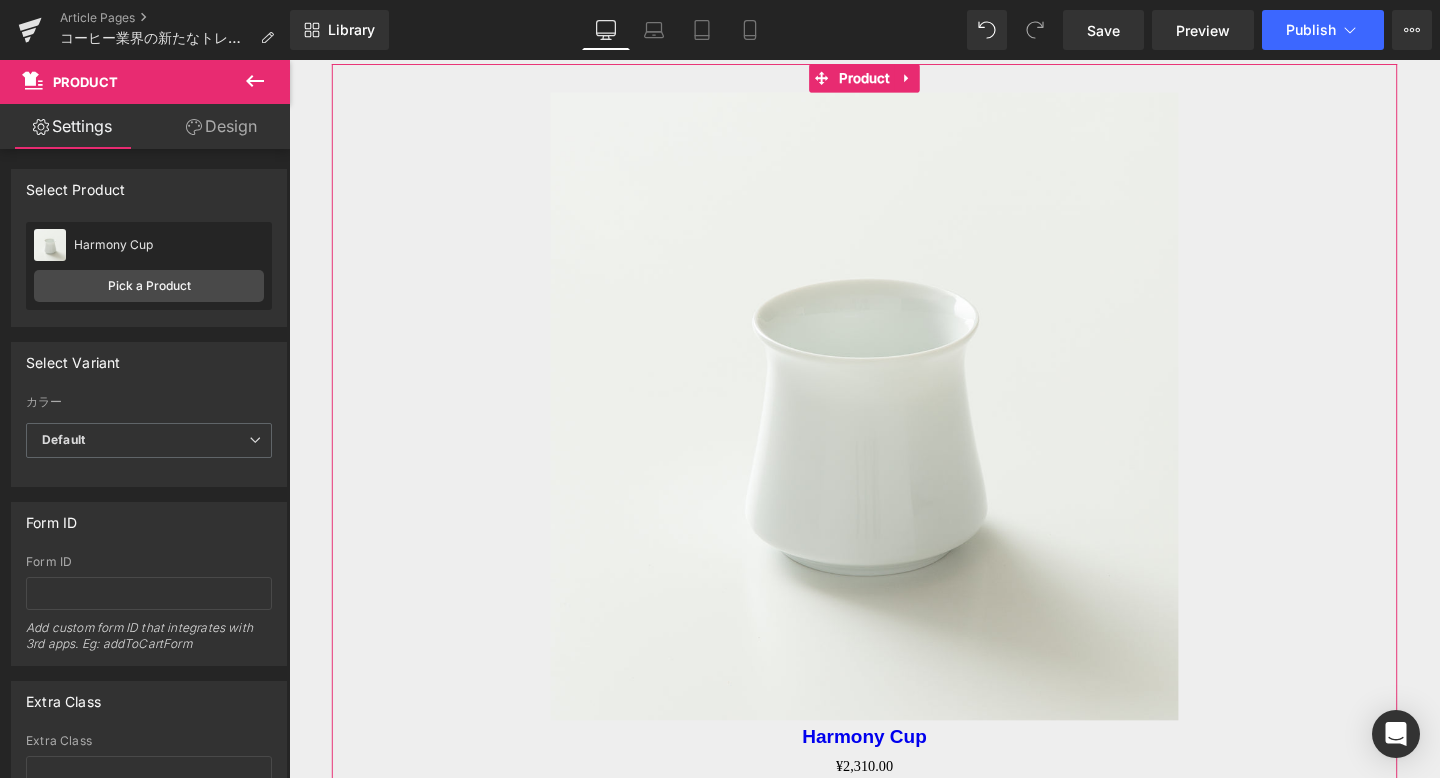 click on "Design" at bounding box center (221, 126) 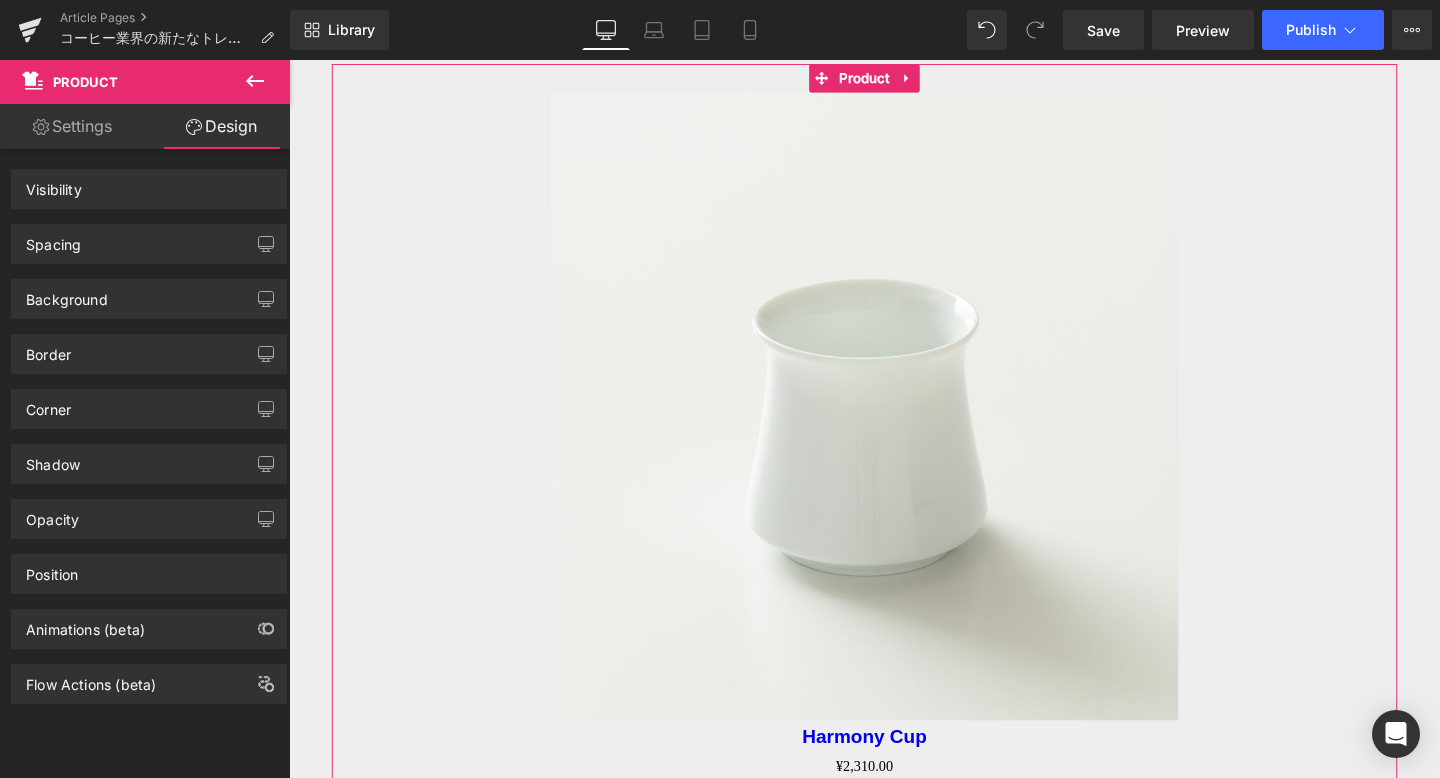 click on "Settings" at bounding box center [72, 126] 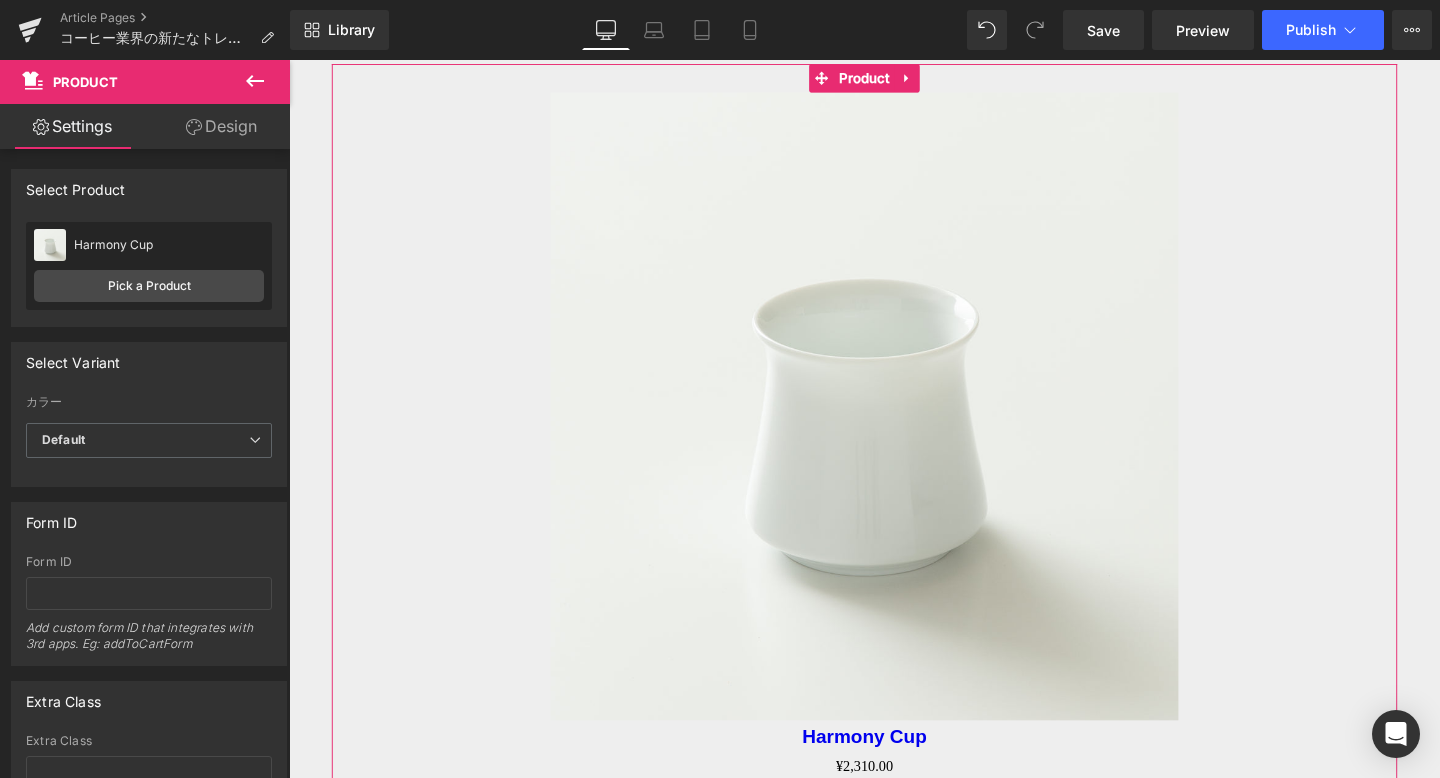 click on "Settings" at bounding box center (72, 126) 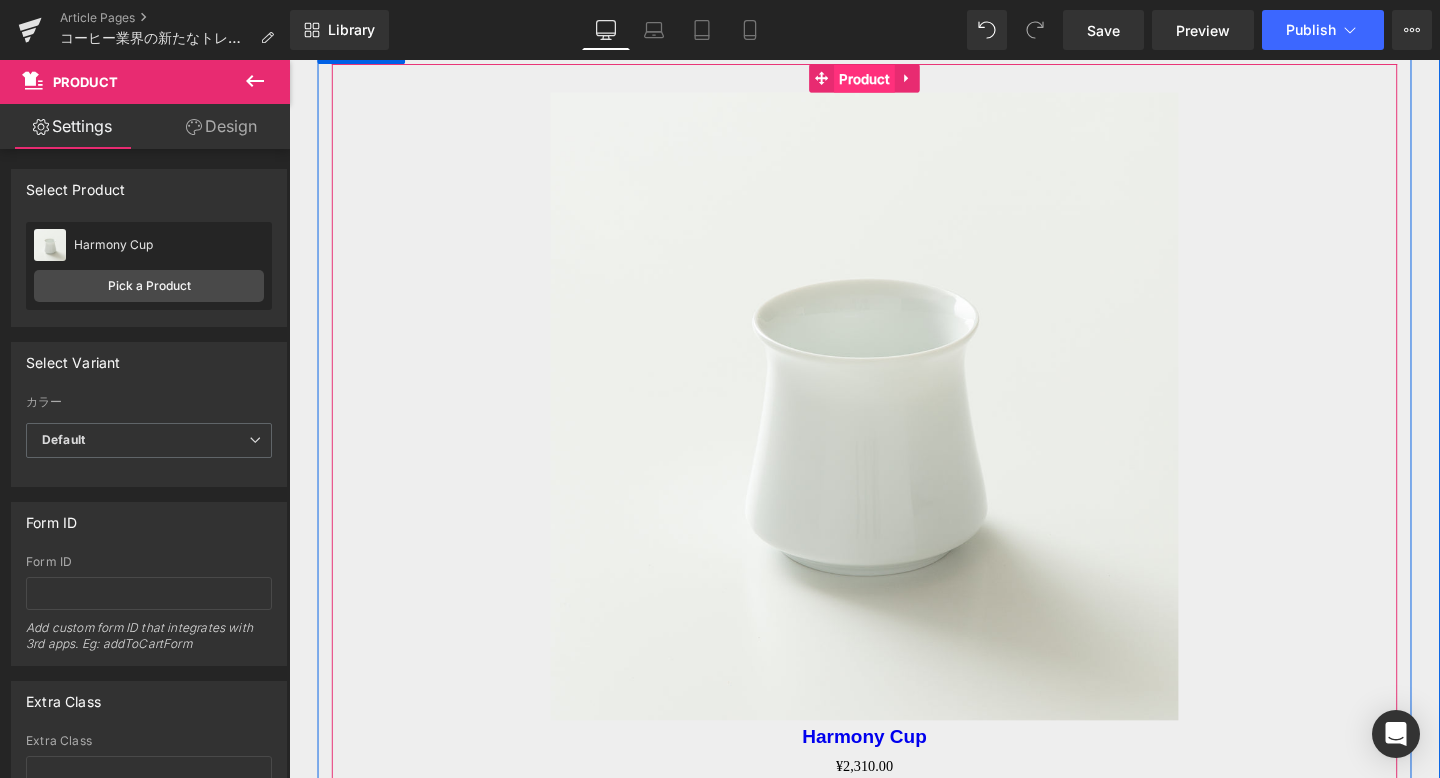 click on "Product" at bounding box center [894, 80] 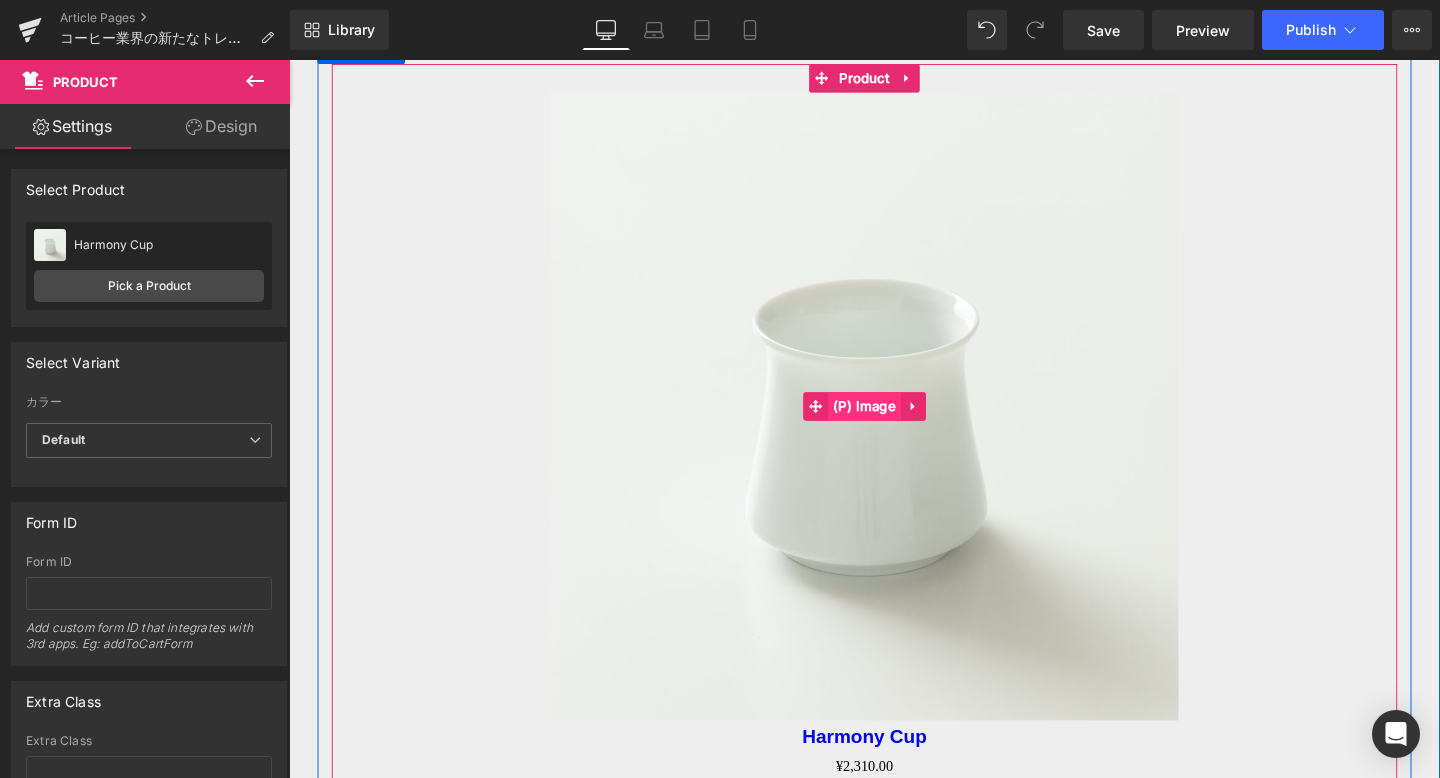 click on "(P) Image" at bounding box center [894, 424] 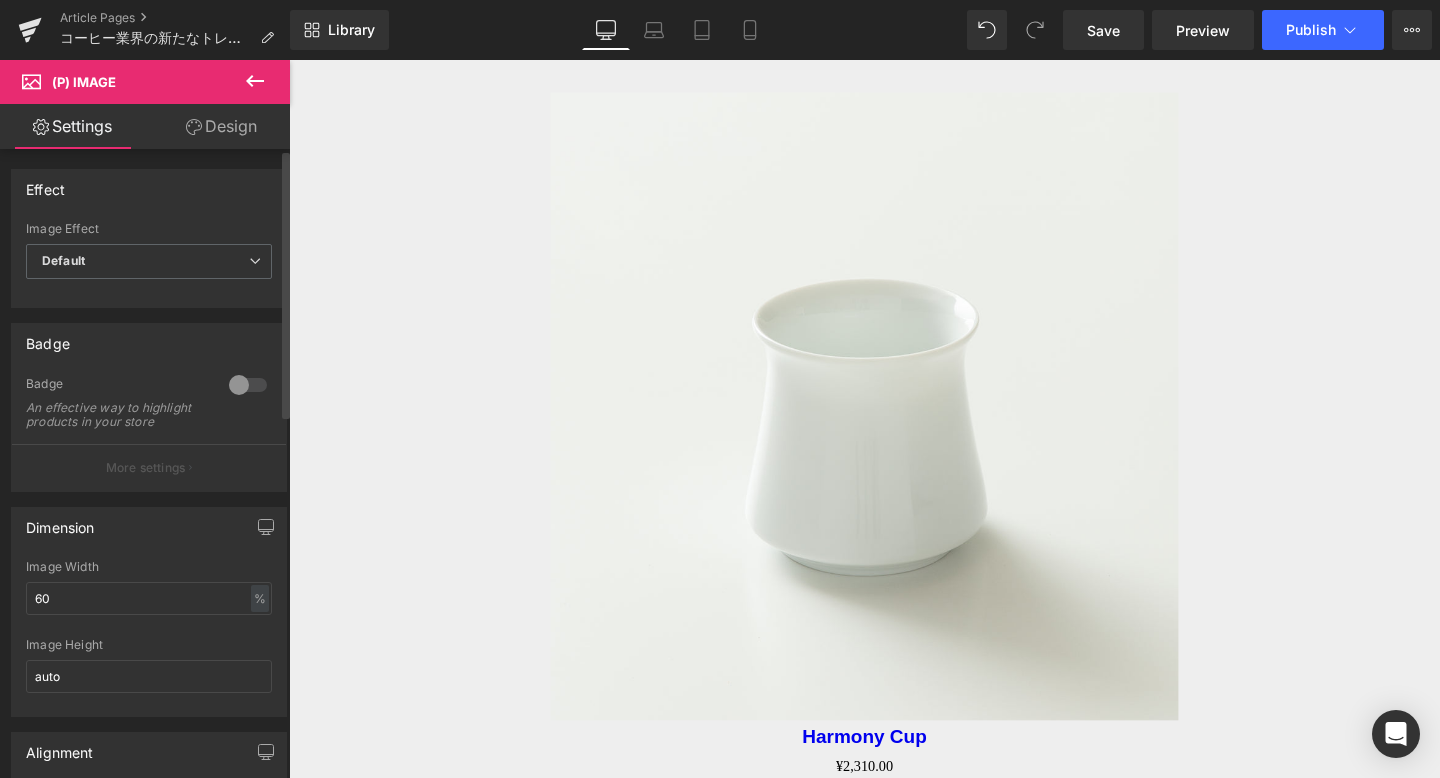 scroll, scrollTop: 51, scrollLeft: 0, axis: vertical 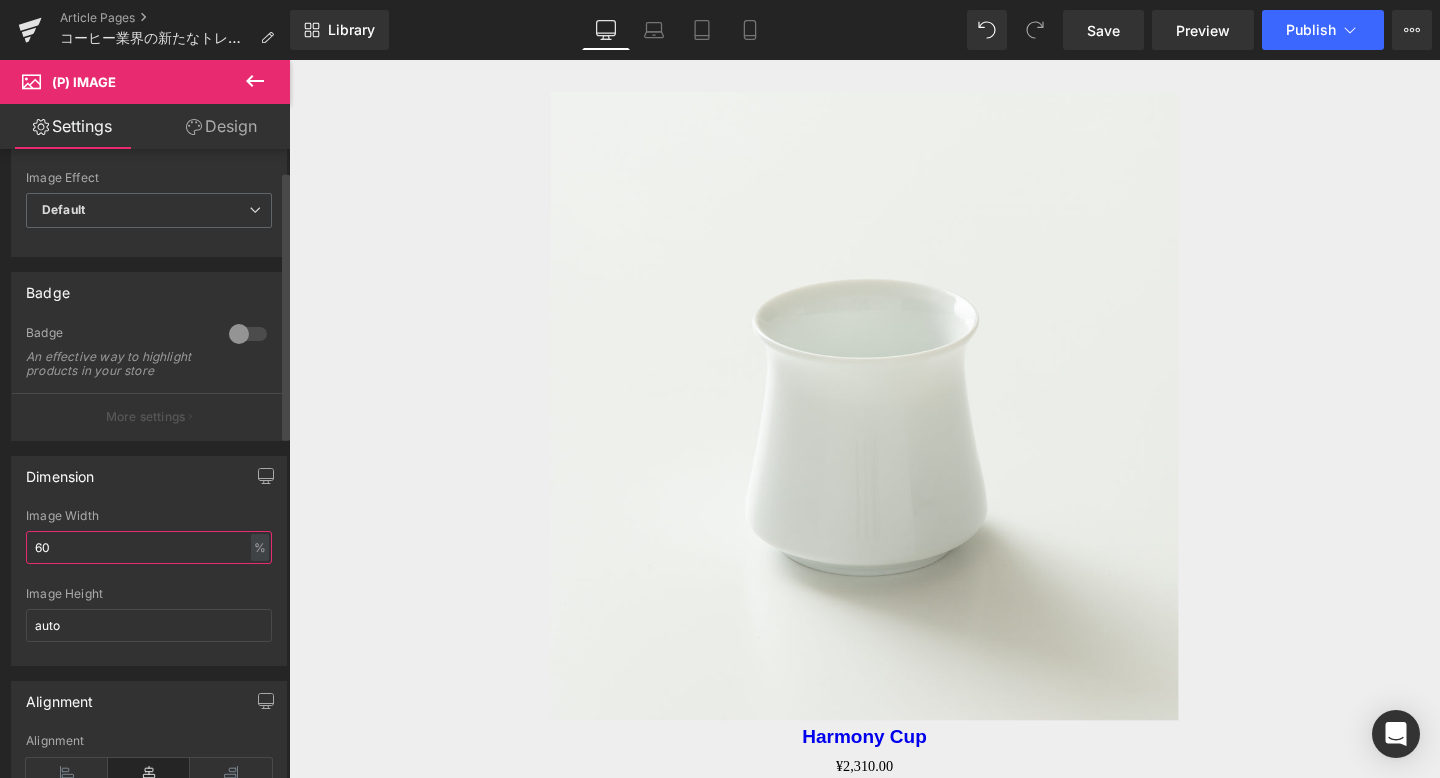 click on "60" at bounding box center [149, 547] 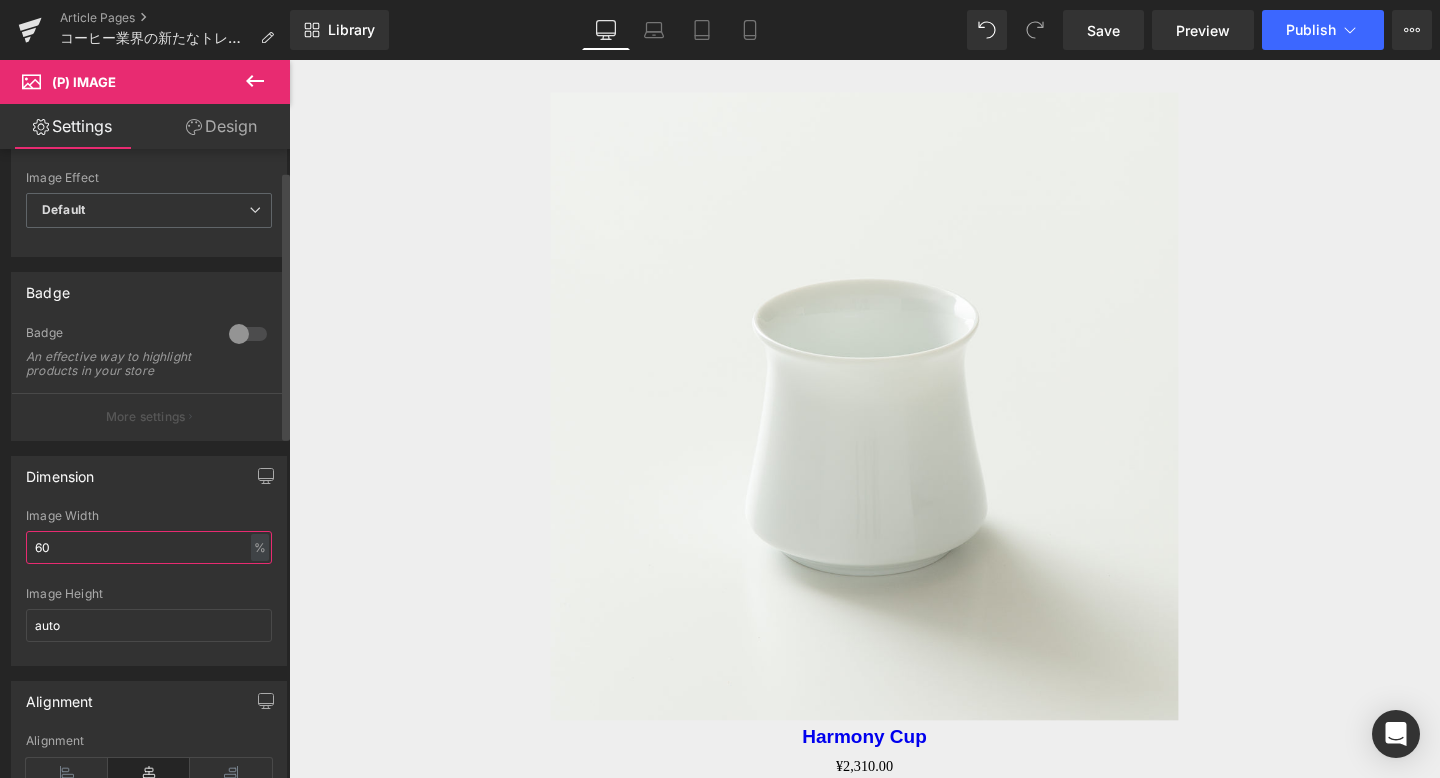 type on "6" 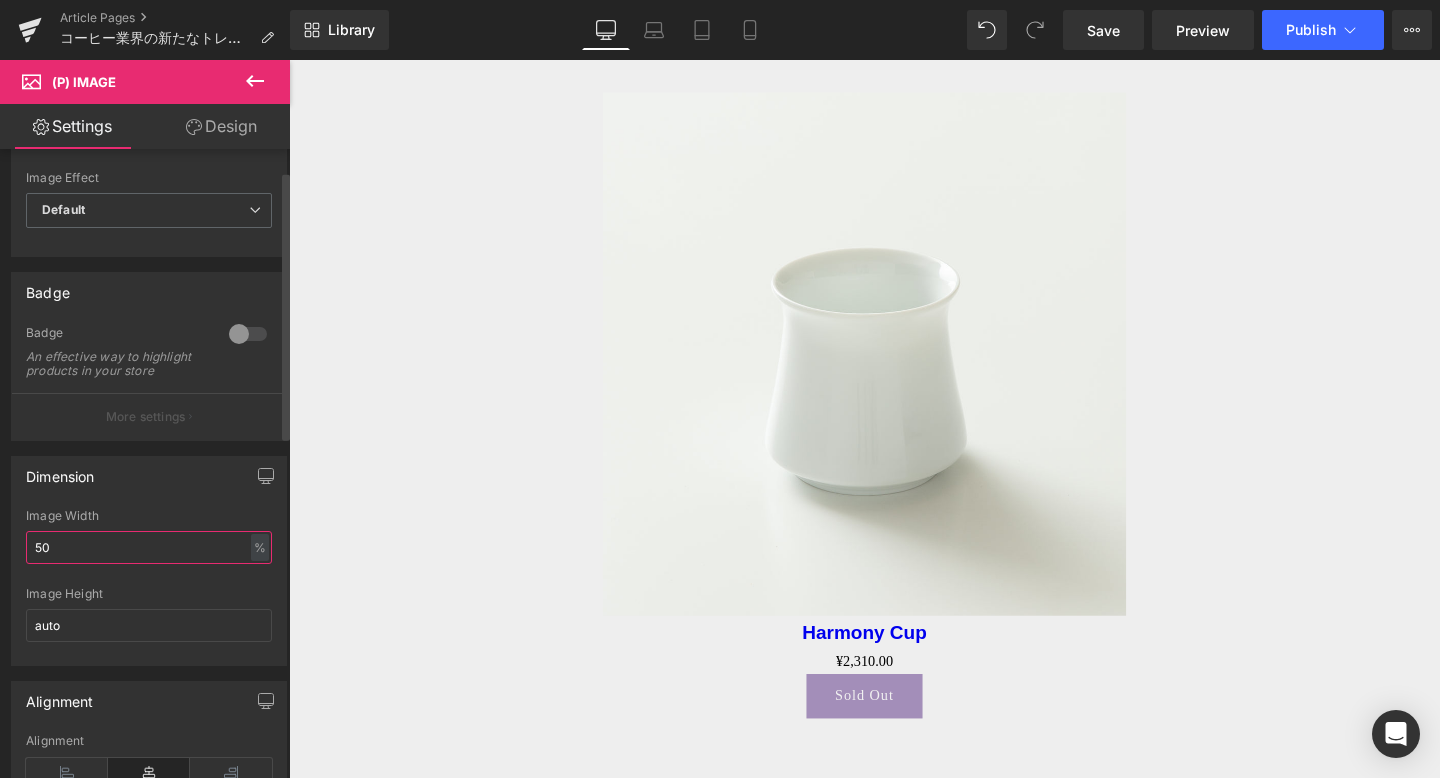 type on "5" 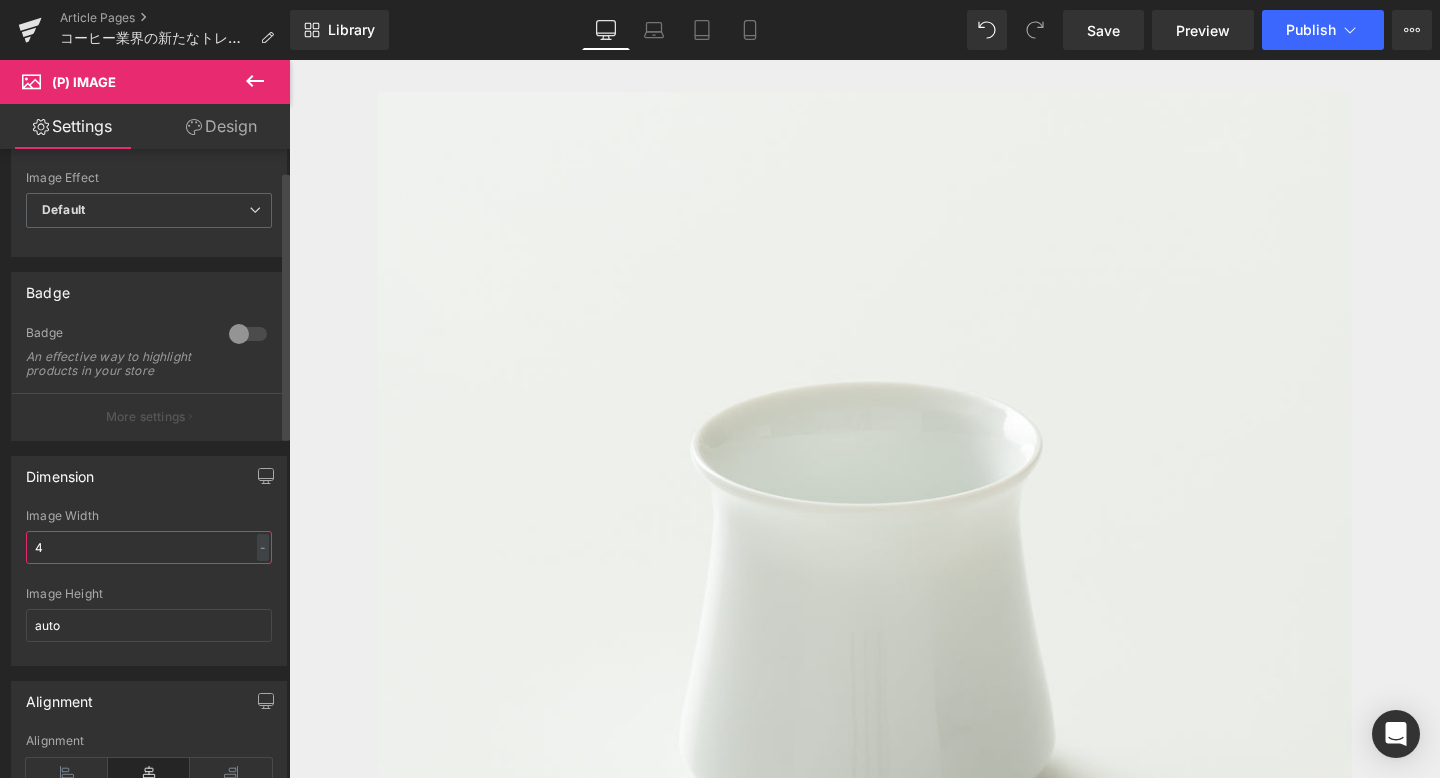 type on "40" 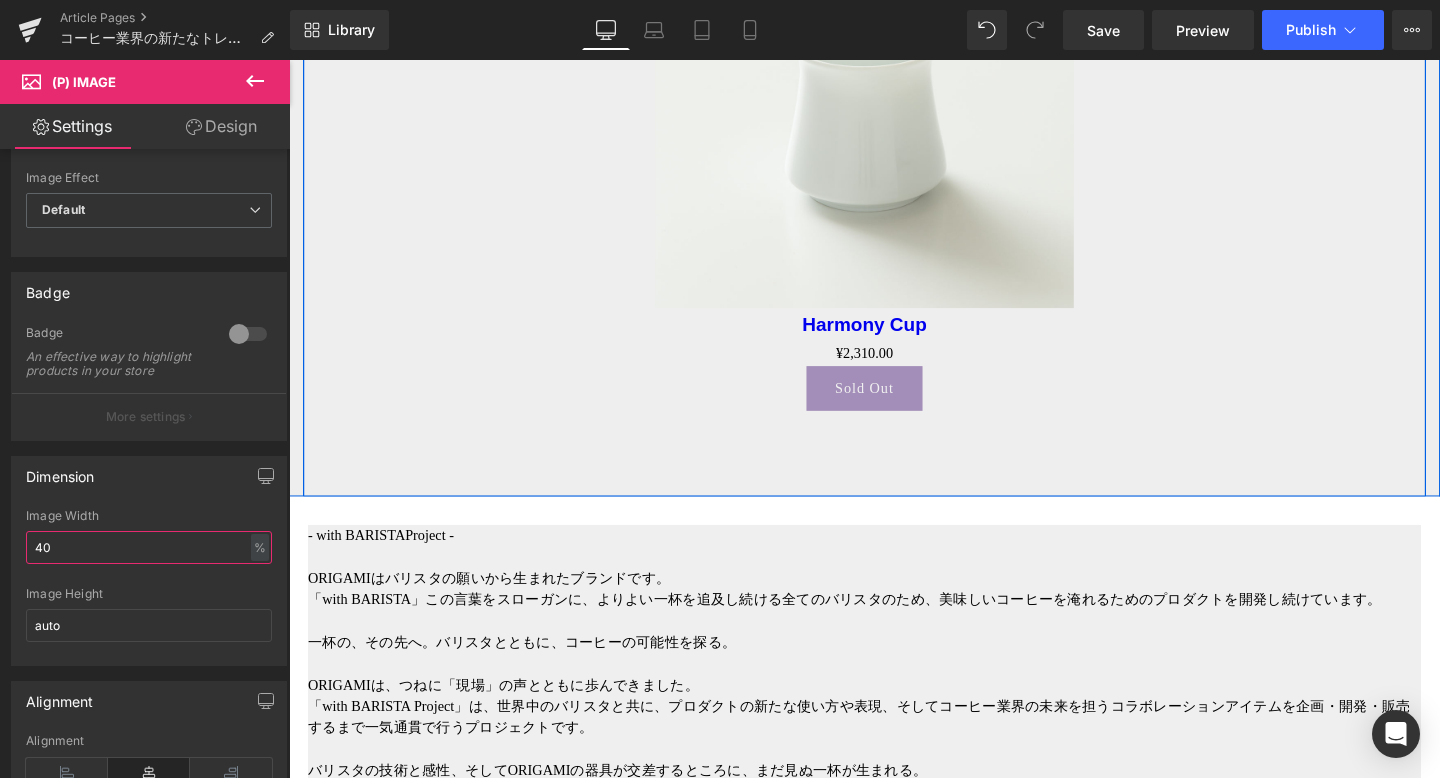 scroll, scrollTop: 7401, scrollLeft: 0, axis: vertical 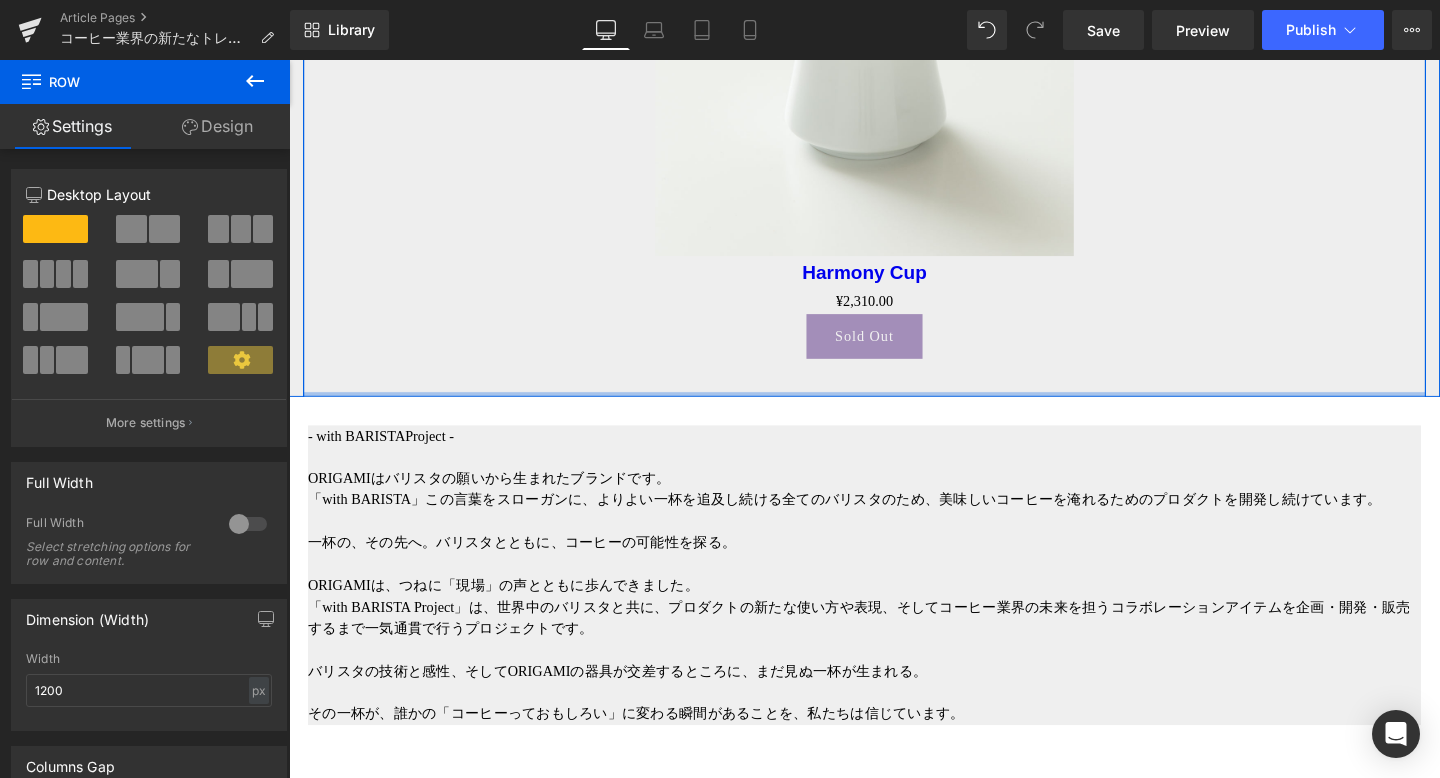 drag, startPoint x: 915, startPoint y: 421, endPoint x: 915, endPoint y: 377, distance: 44 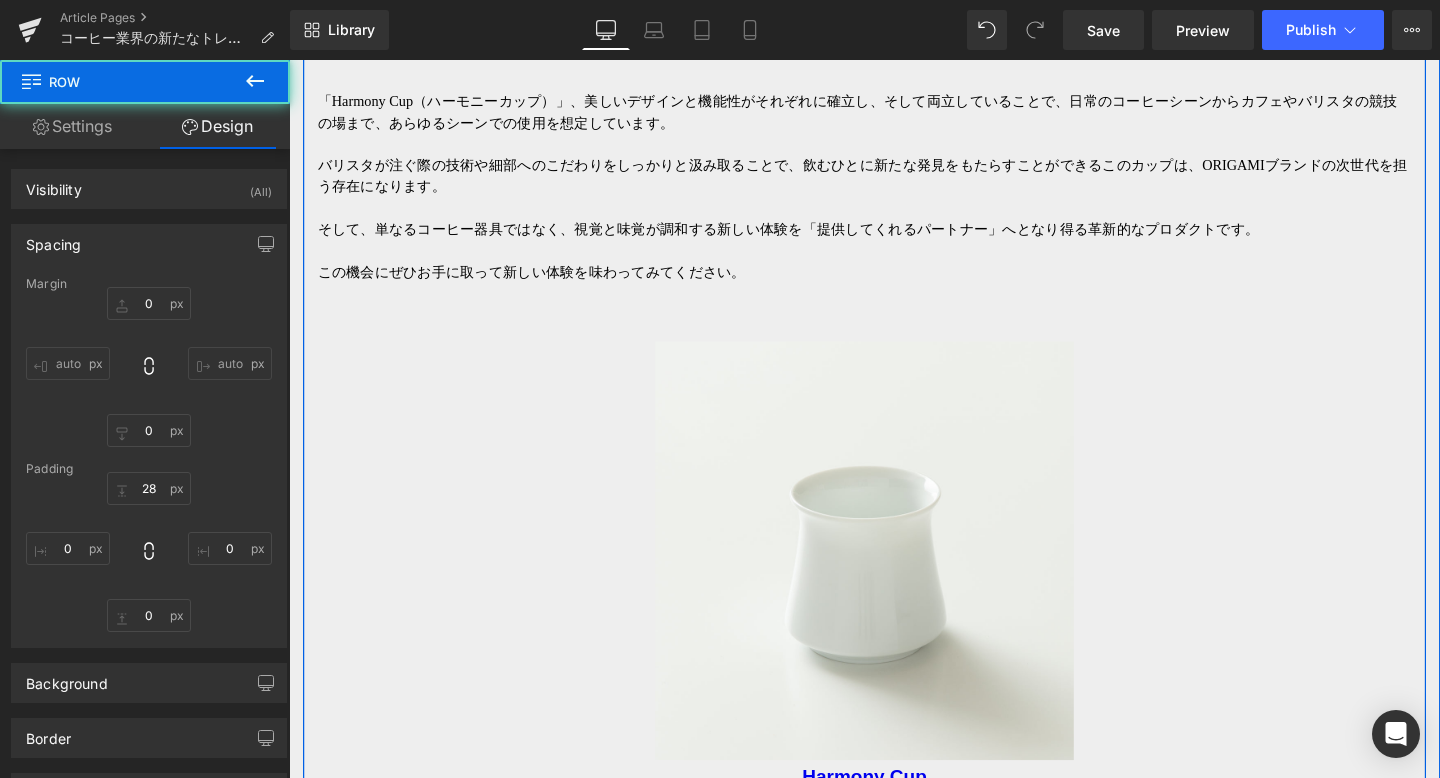 scroll, scrollTop: 6864, scrollLeft: 0, axis: vertical 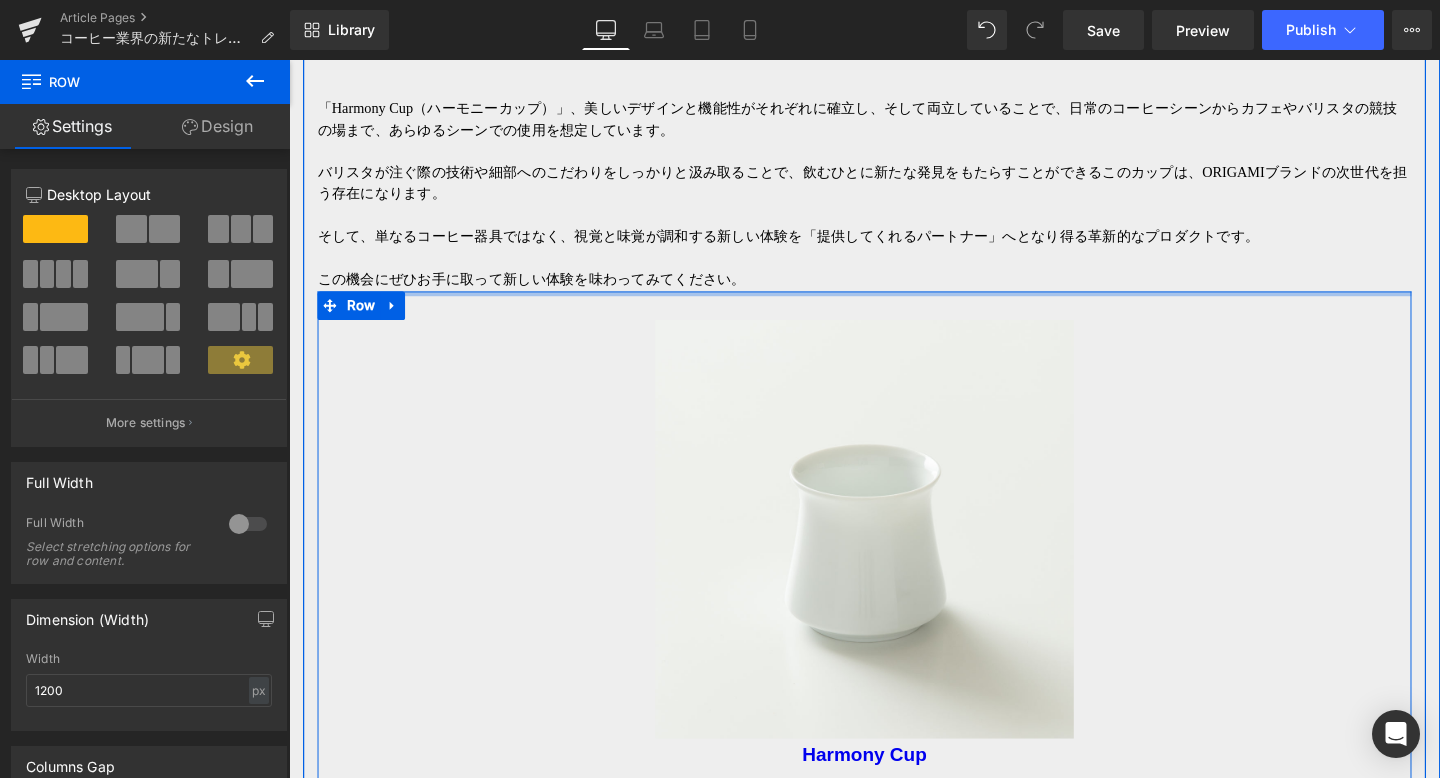 drag, startPoint x: 881, startPoint y: 305, endPoint x: 898, endPoint y: 253, distance: 54.708317 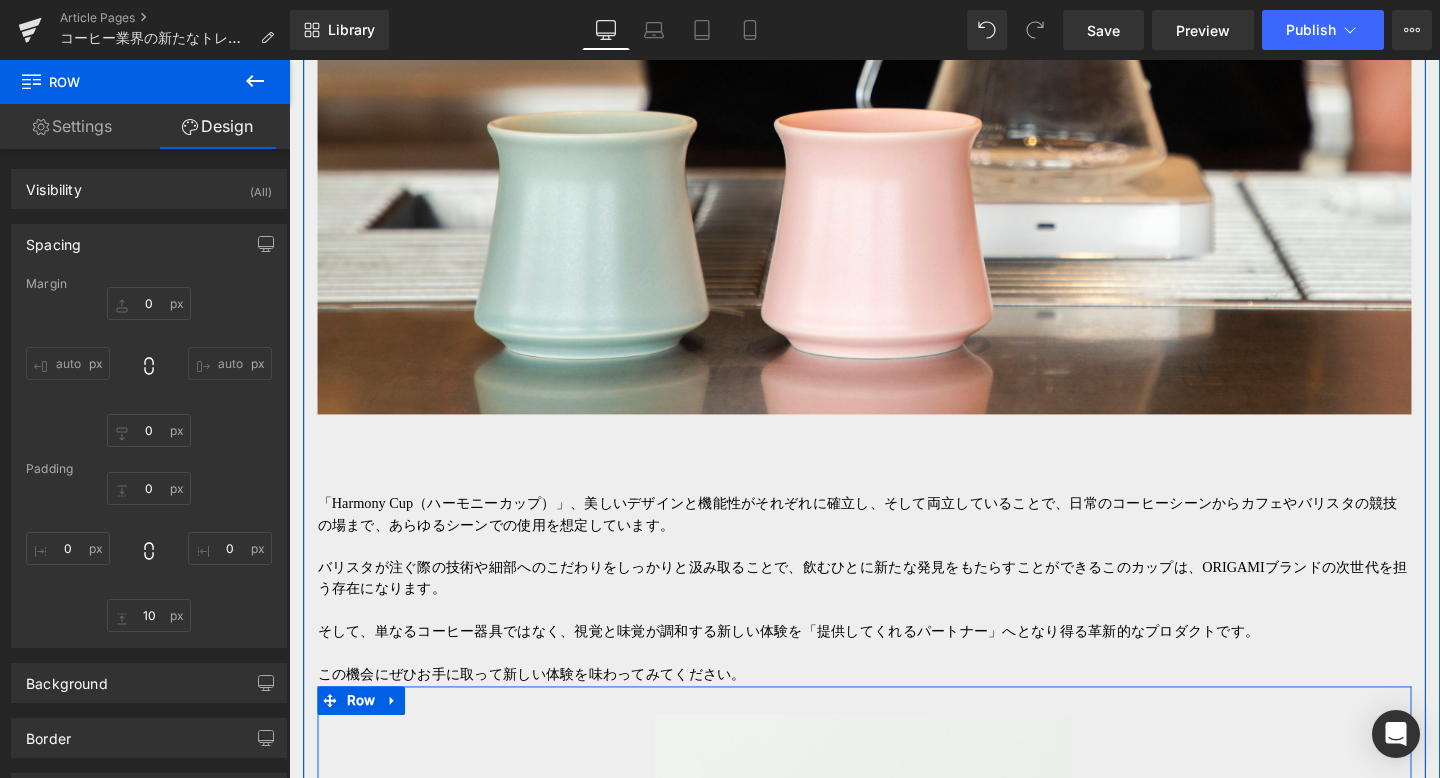 scroll, scrollTop: 6445, scrollLeft: 0, axis: vertical 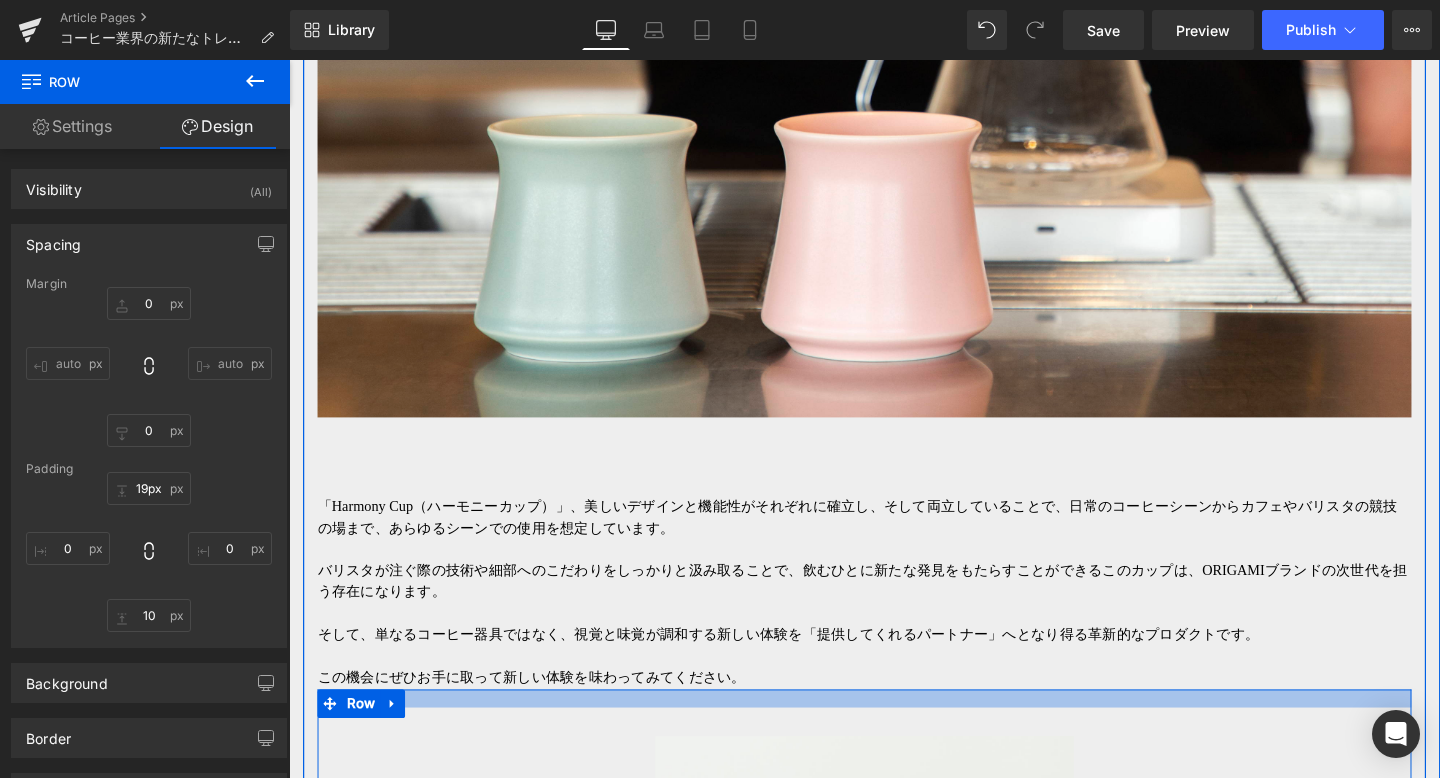 type on "27px" 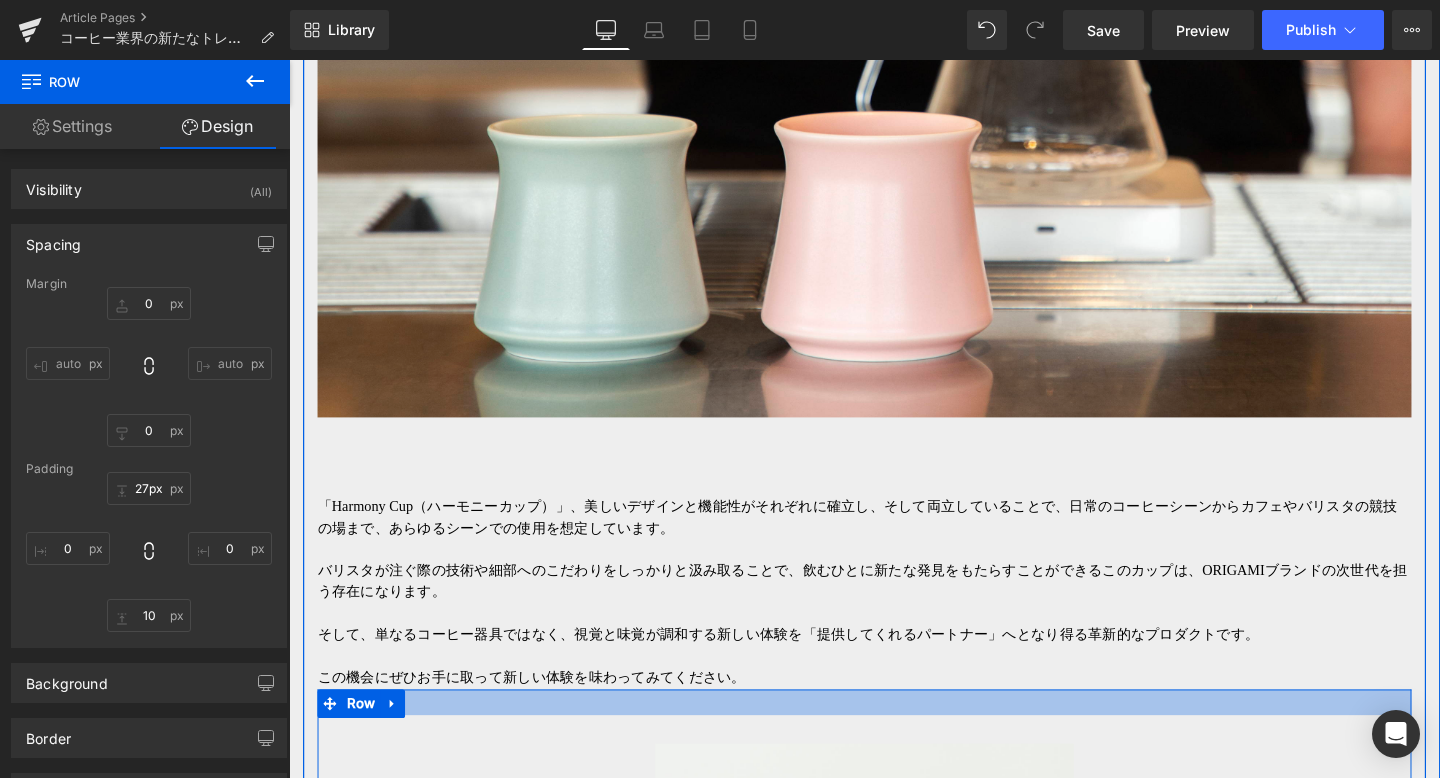 drag, startPoint x: 973, startPoint y: 723, endPoint x: 973, endPoint y: 750, distance: 27 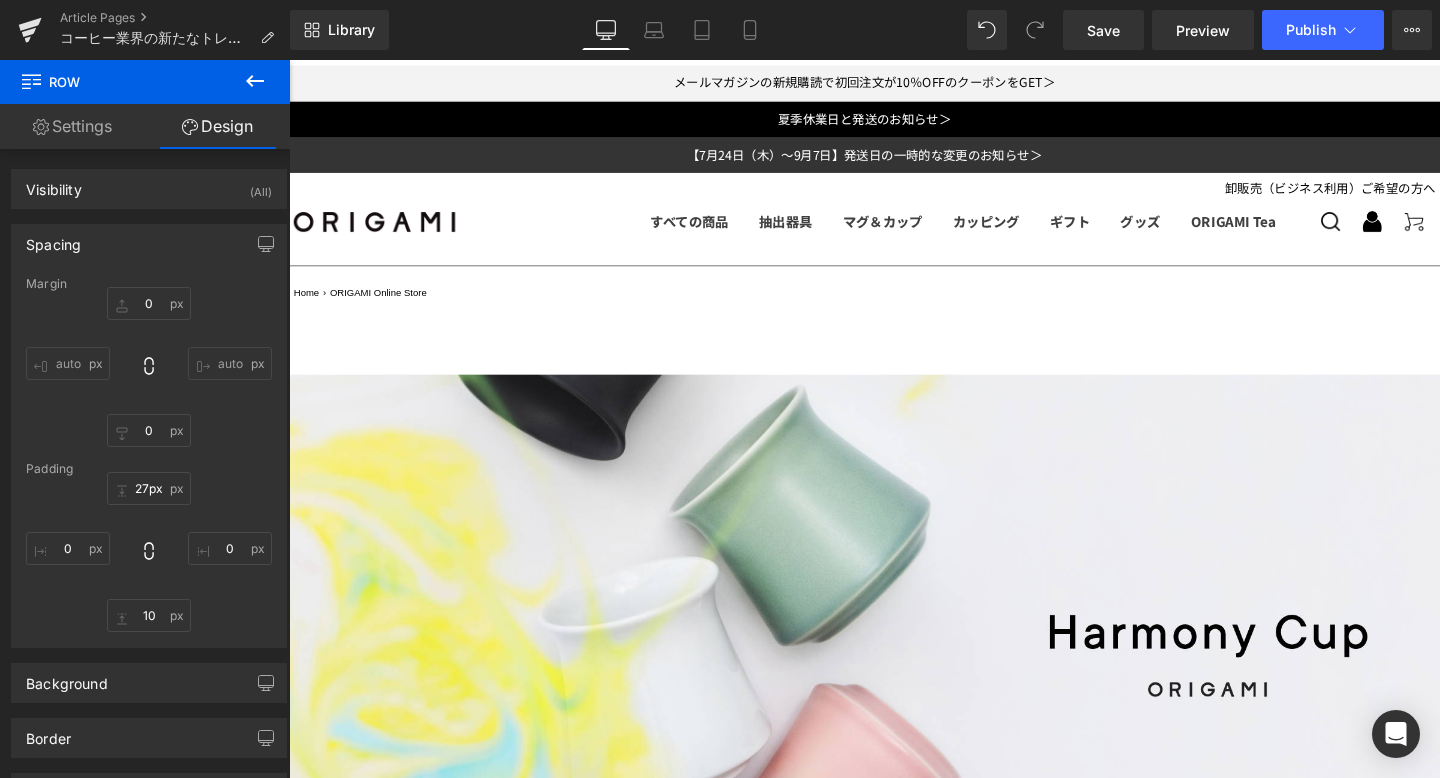 scroll, scrollTop: 0, scrollLeft: 0, axis: both 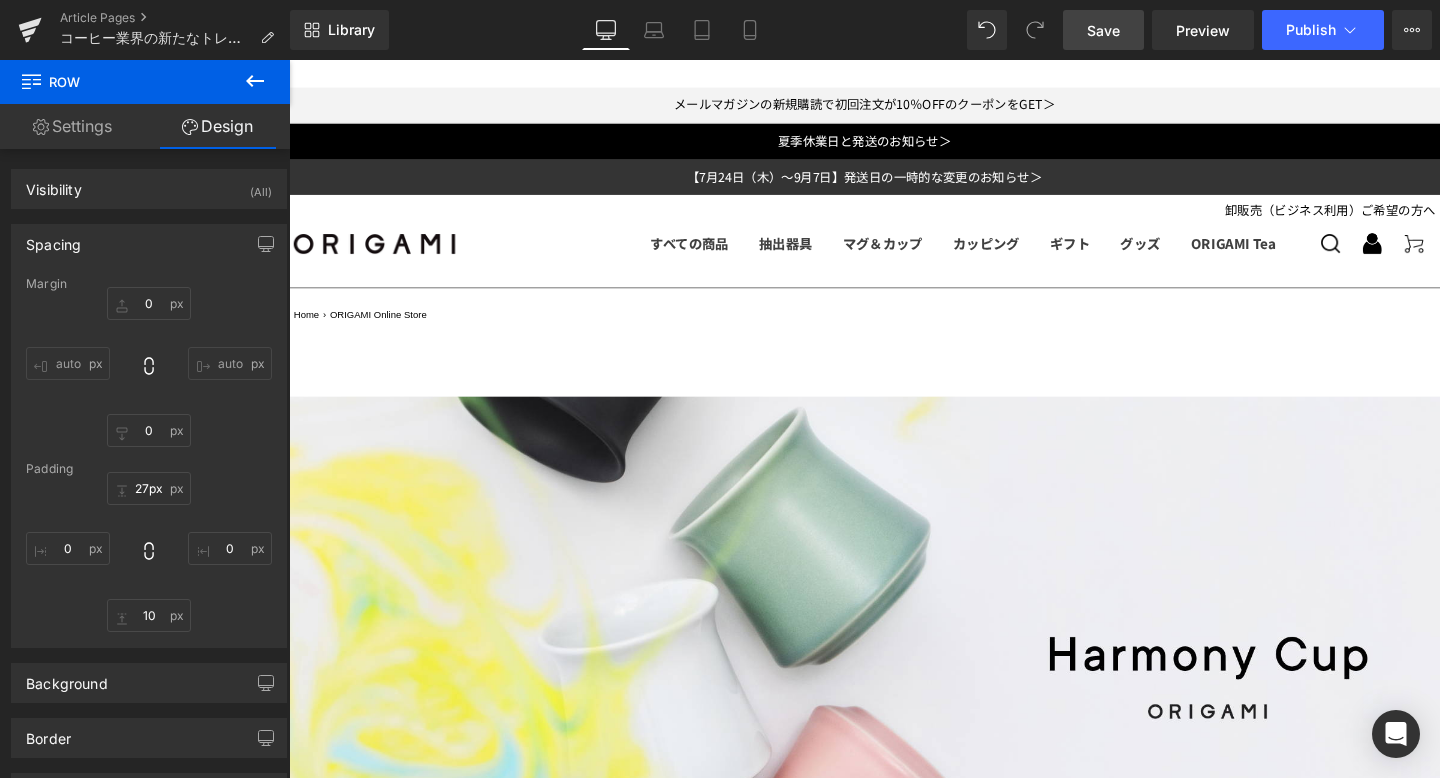 click on "Save" at bounding box center (1103, 30) 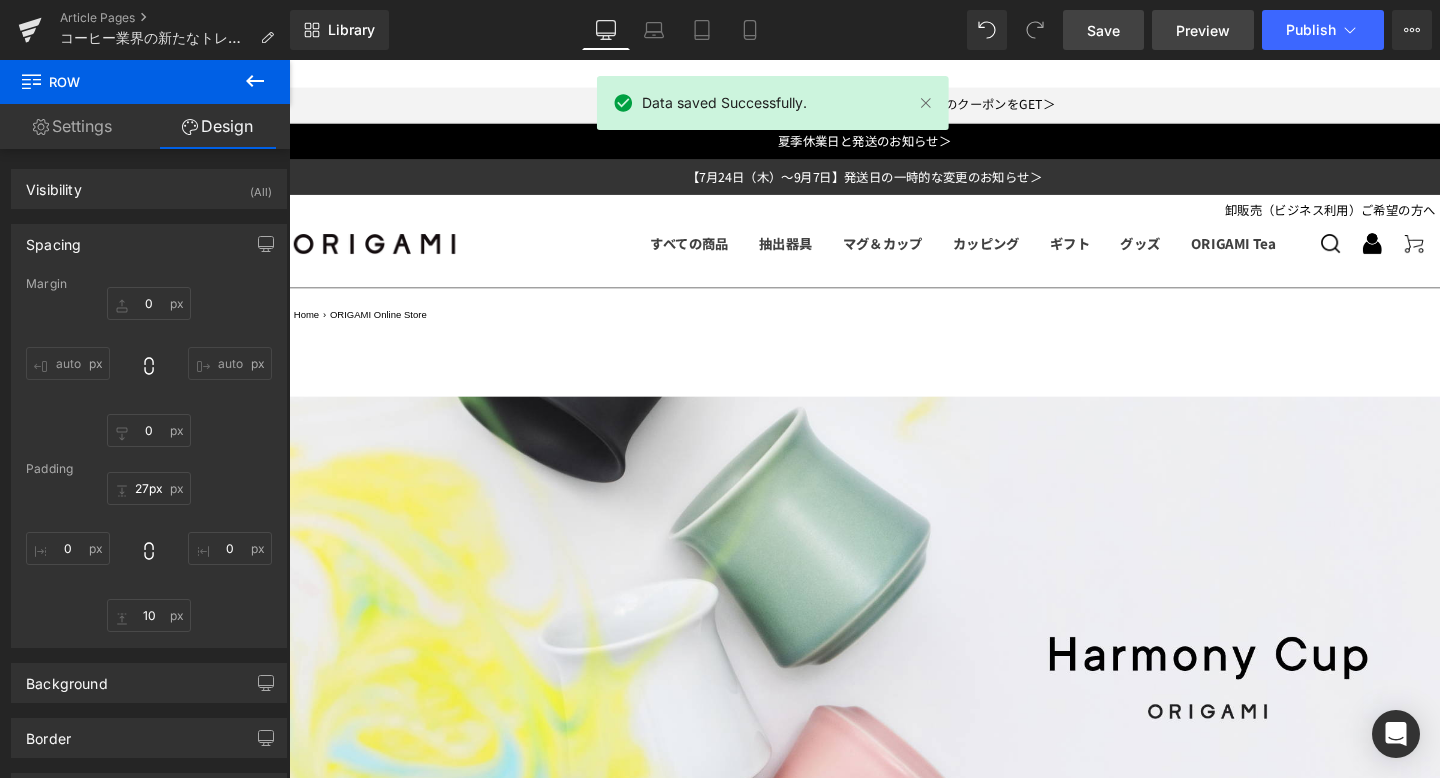 click on "Preview" at bounding box center (1203, 30) 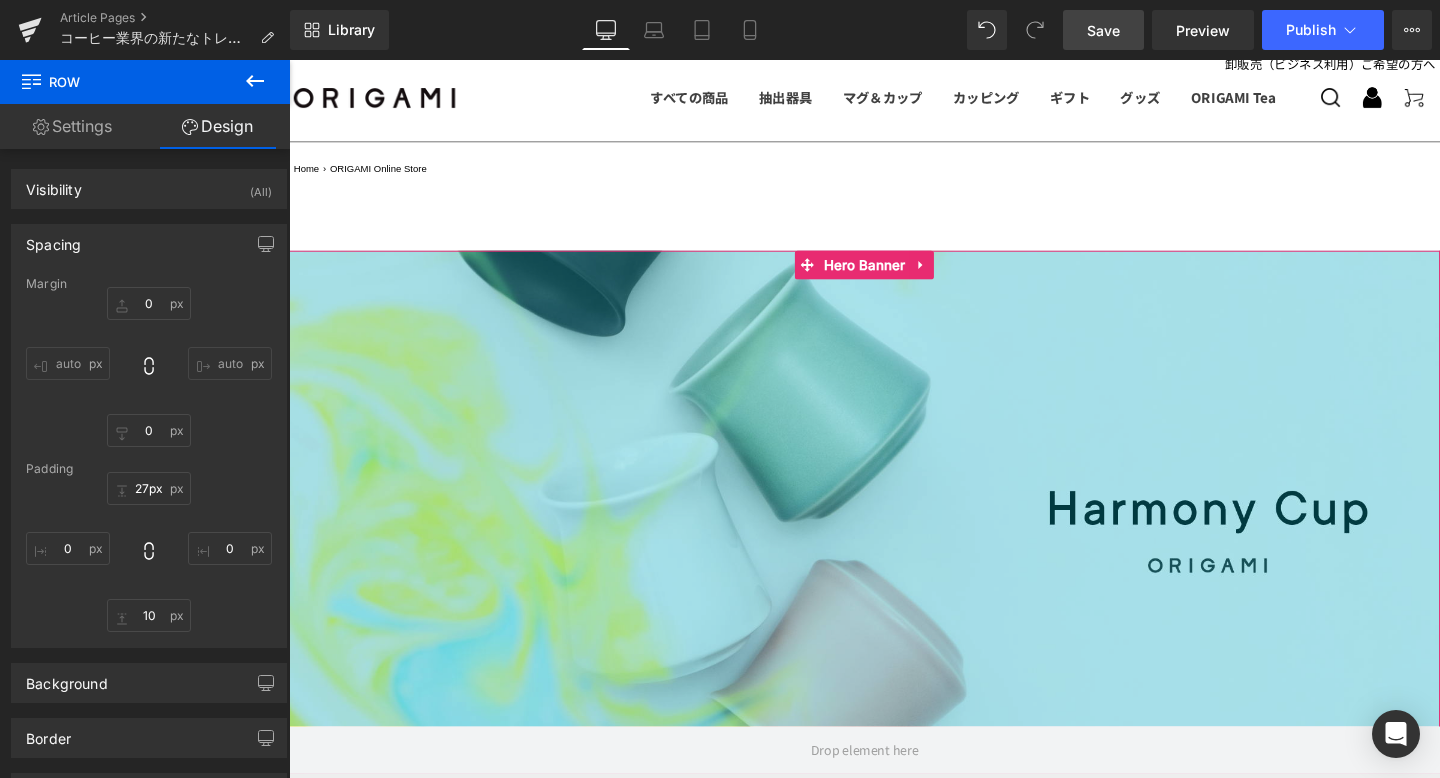 scroll, scrollTop: 181, scrollLeft: 0, axis: vertical 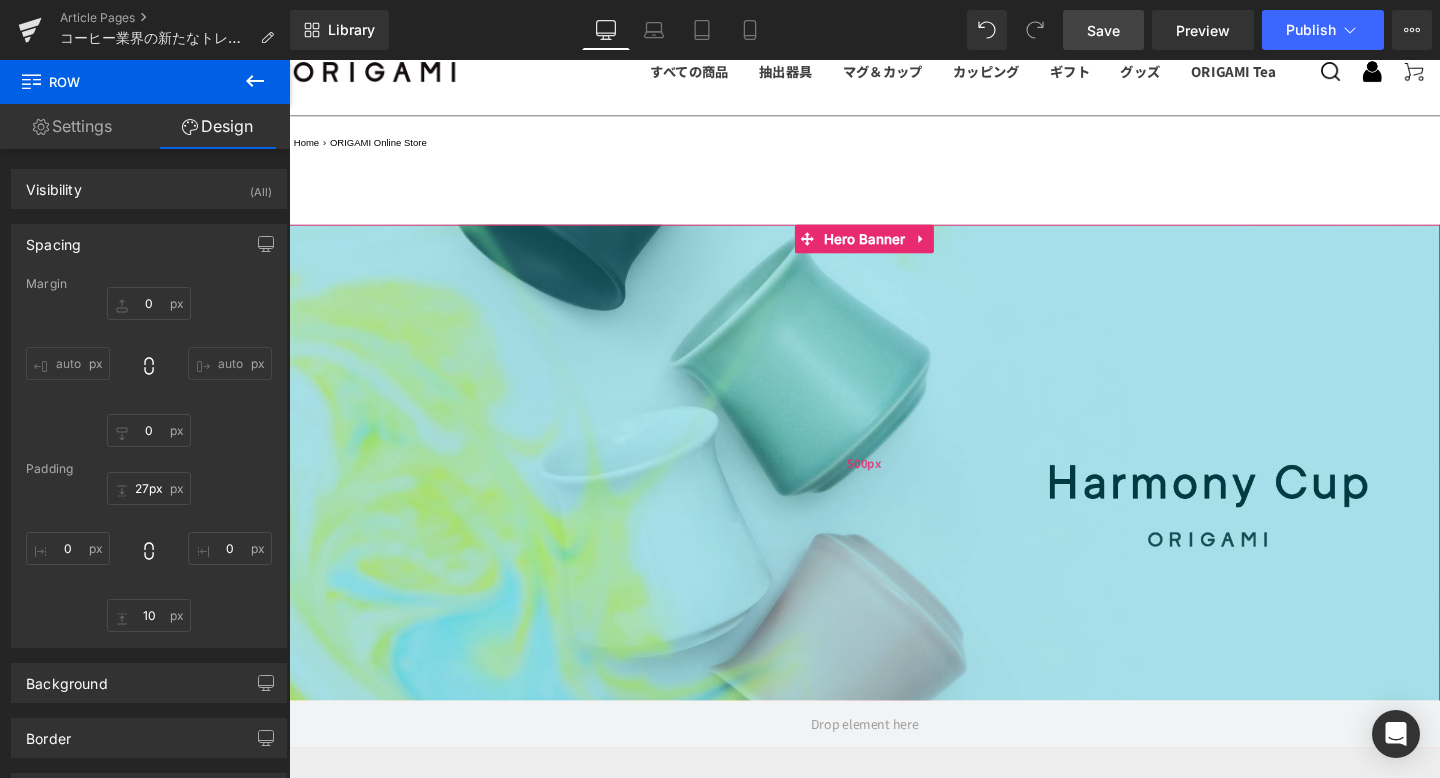 click on "500px" at bounding box center [894, 483] 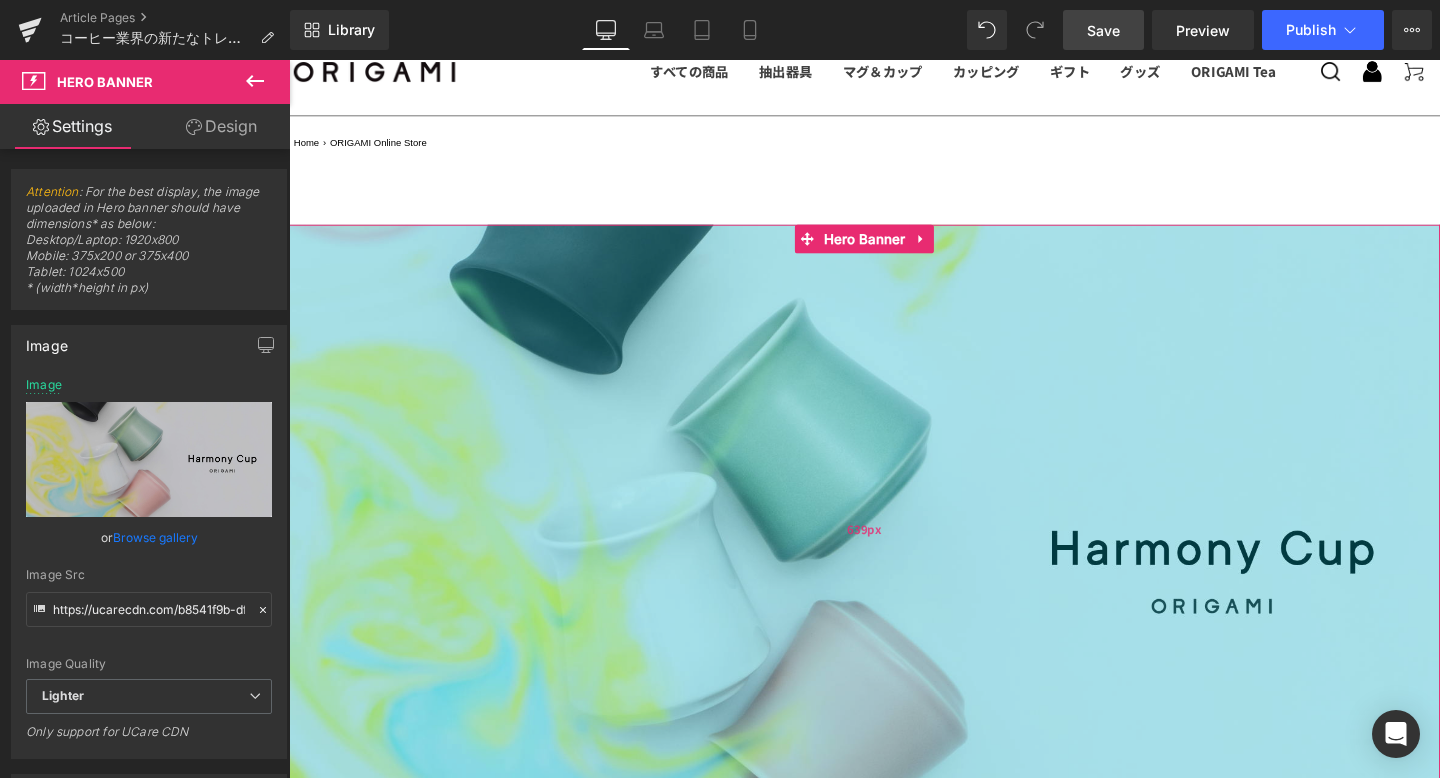 drag, startPoint x: 907, startPoint y: 299, endPoint x: 911, endPoint y: 434, distance: 135.05925 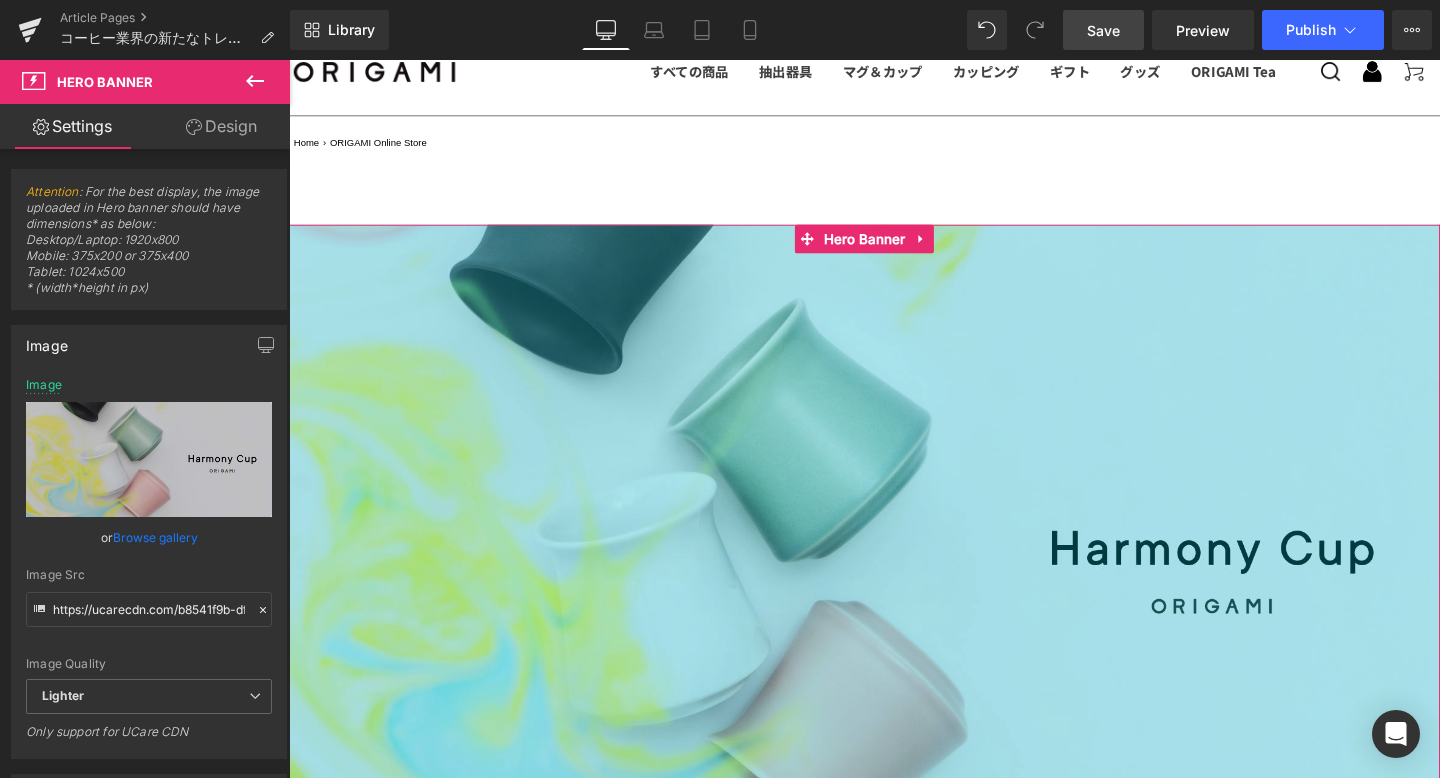 click on "Save" at bounding box center (1103, 30) 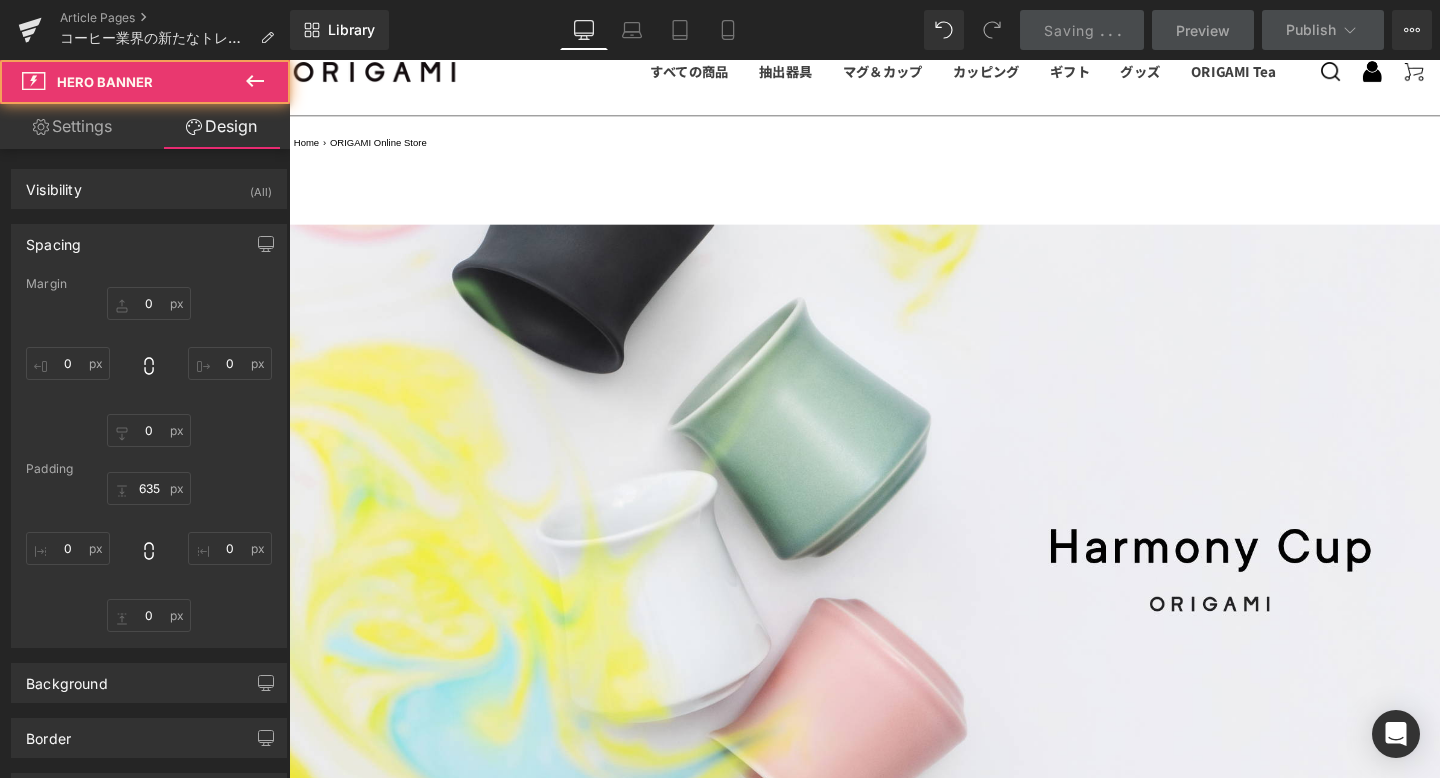 type on "0" 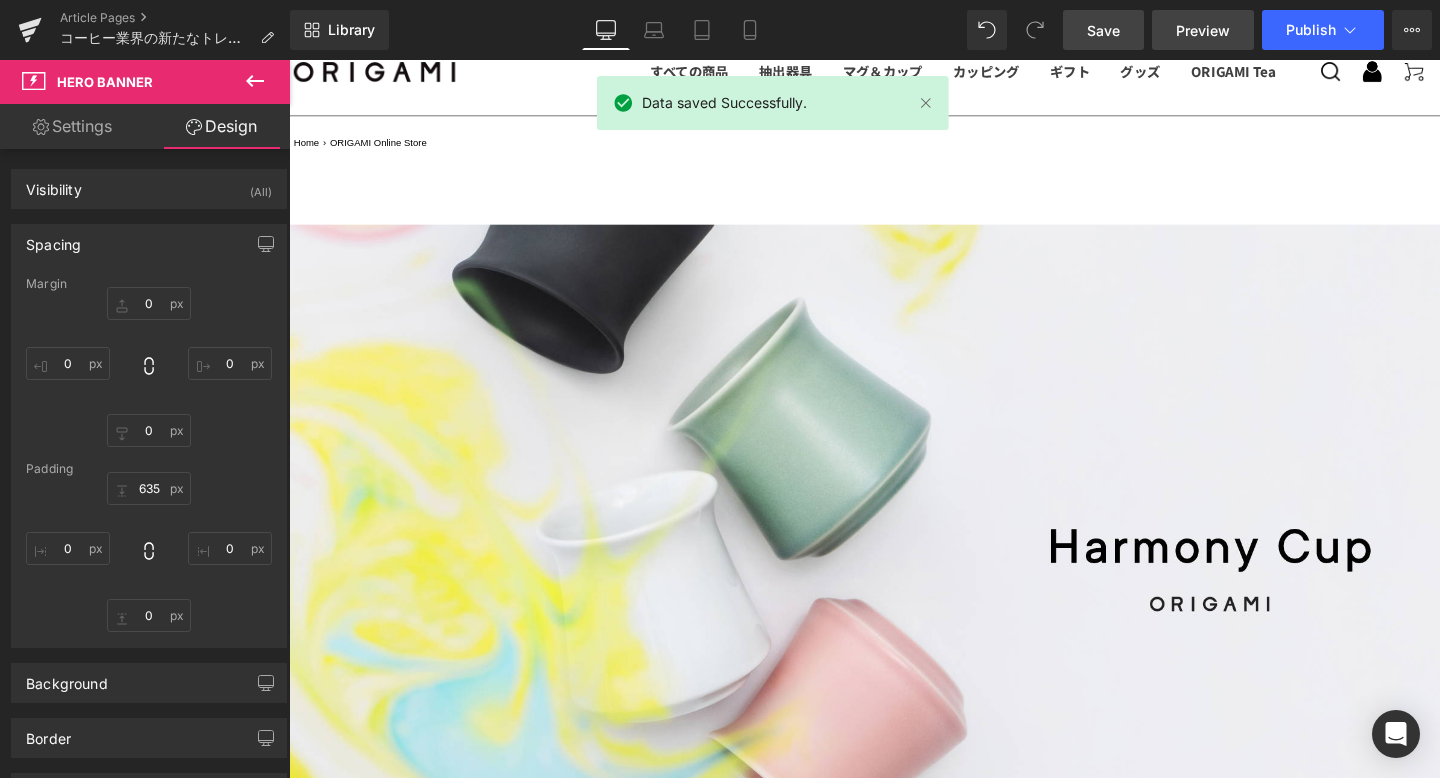 click on "Preview" at bounding box center [1203, 30] 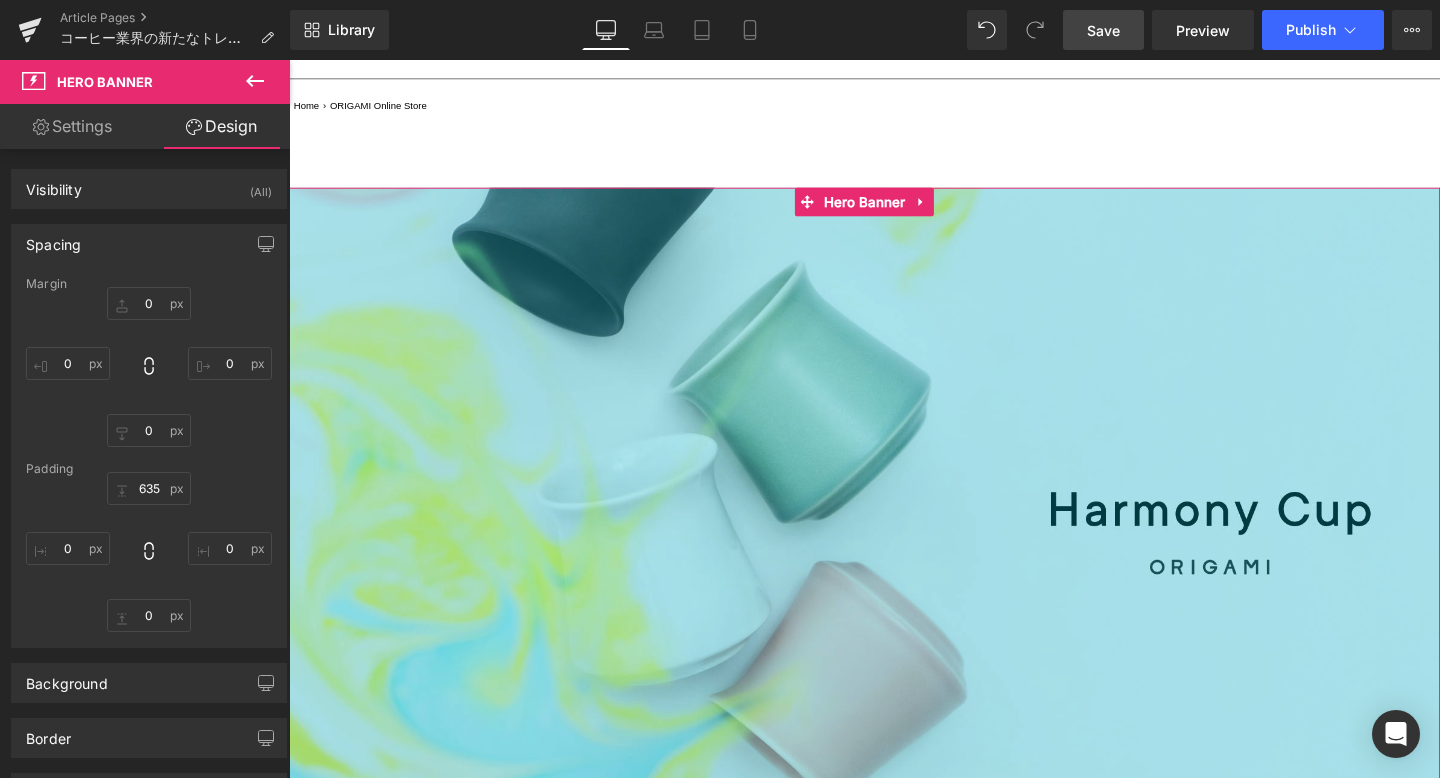 scroll, scrollTop: 240, scrollLeft: 0, axis: vertical 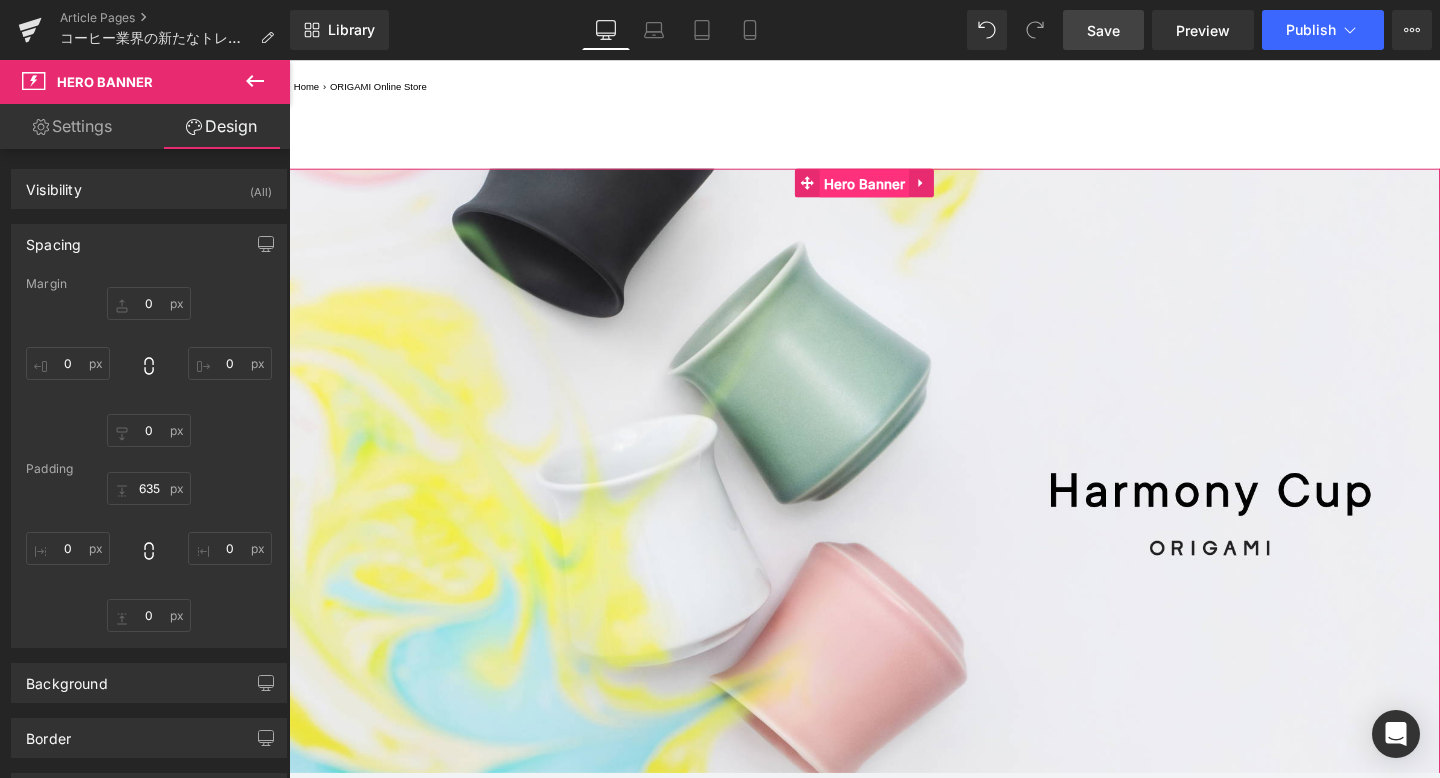 click on "Hero Banner" at bounding box center [894, 190] 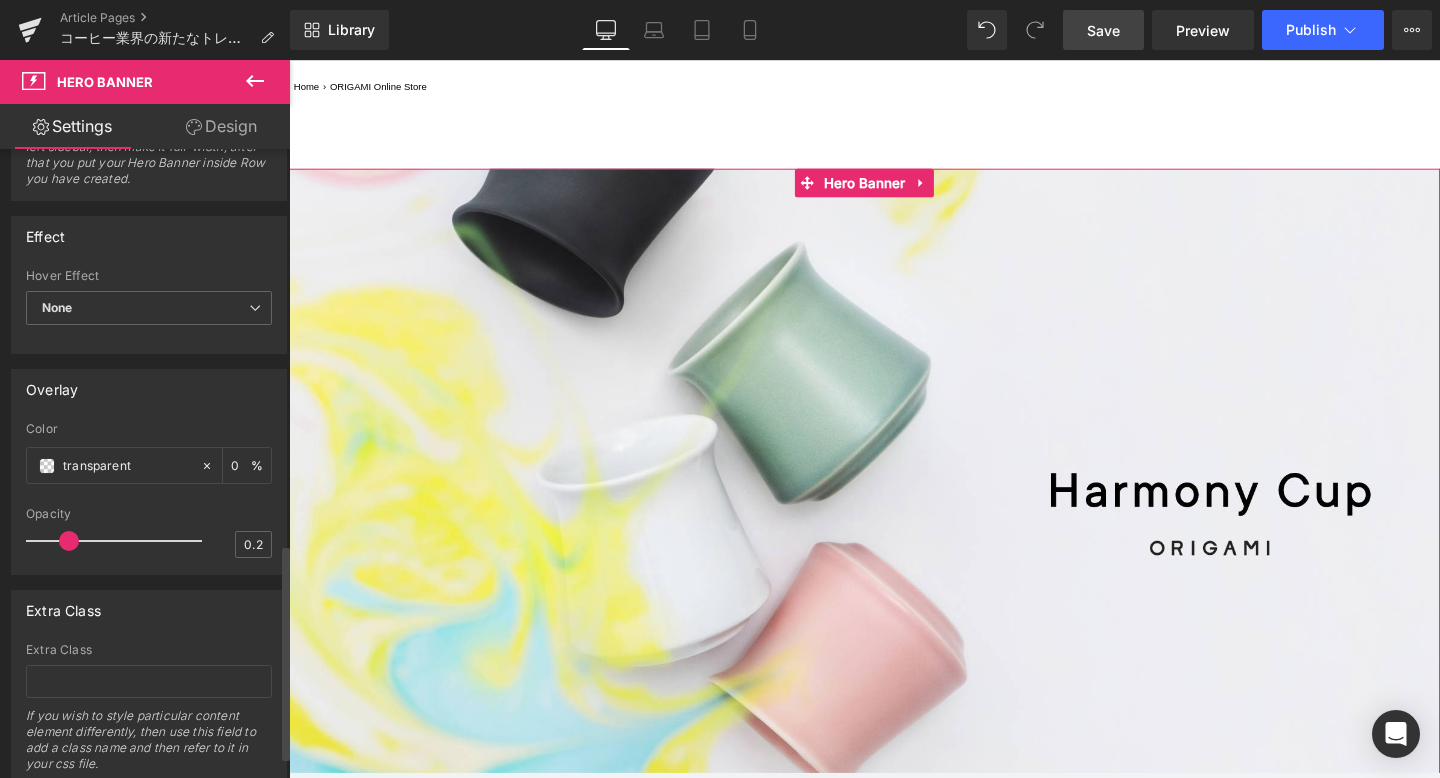 scroll, scrollTop: 1152, scrollLeft: 0, axis: vertical 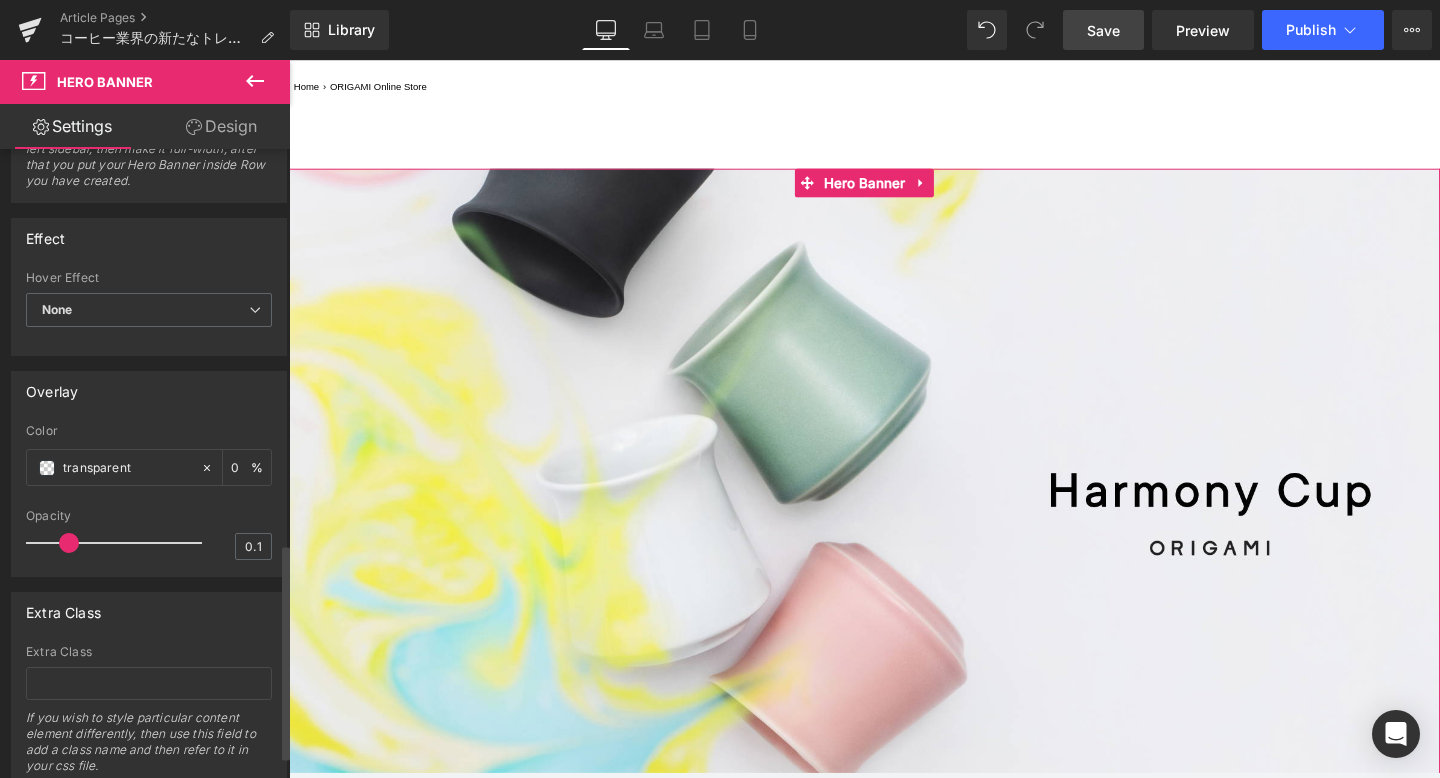 type on "0" 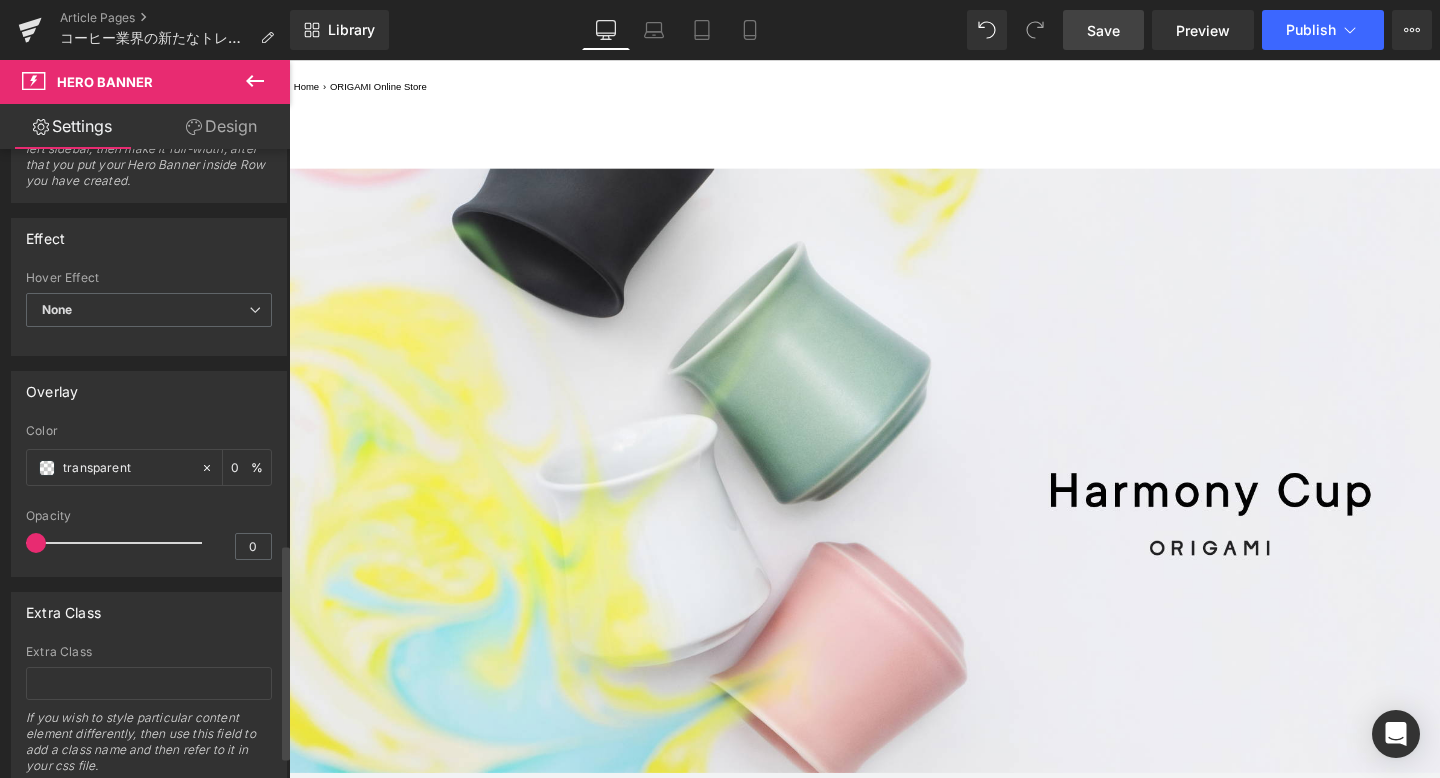drag, startPoint x: 73, startPoint y: 546, endPoint x: 0, endPoint y: 539, distance: 73.33485 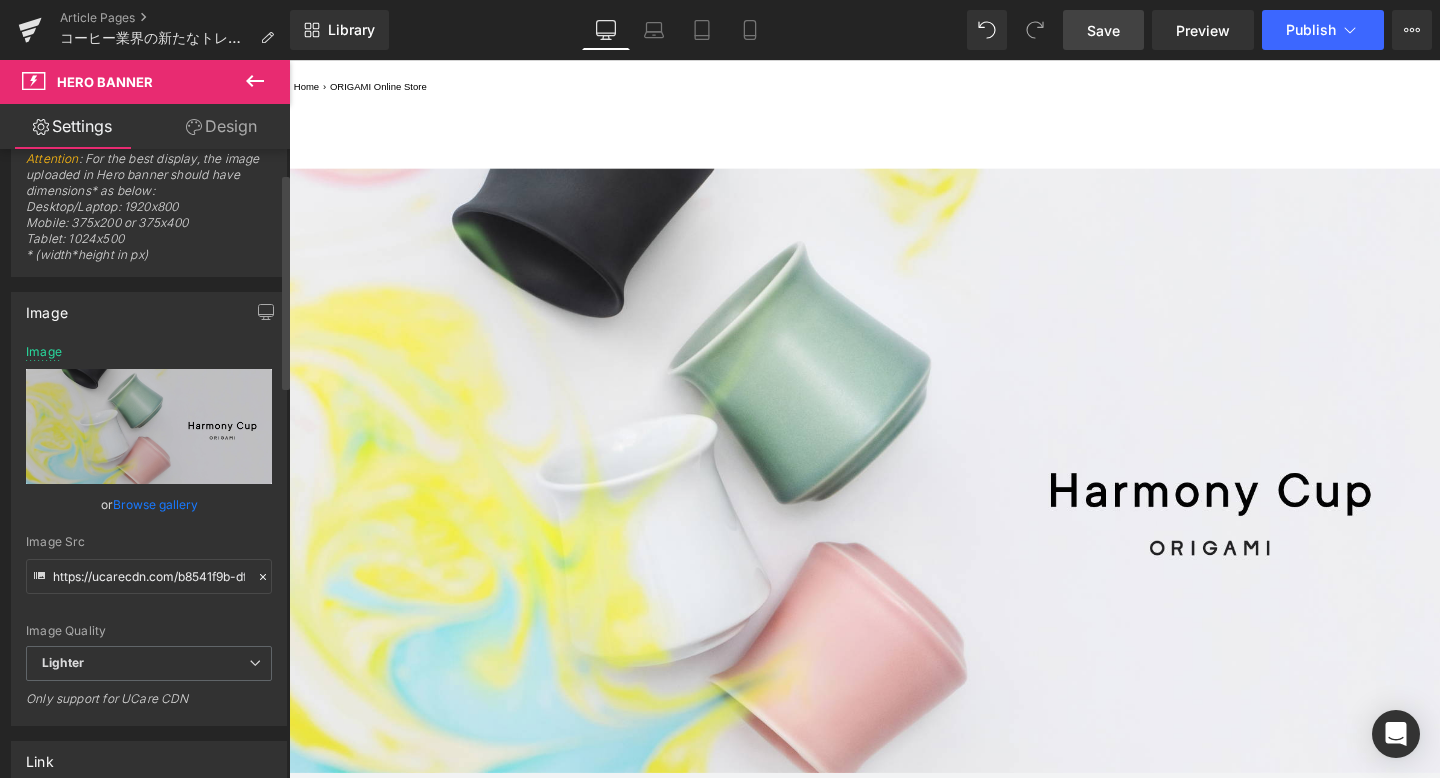 scroll, scrollTop: 0, scrollLeft: 0, axis: both 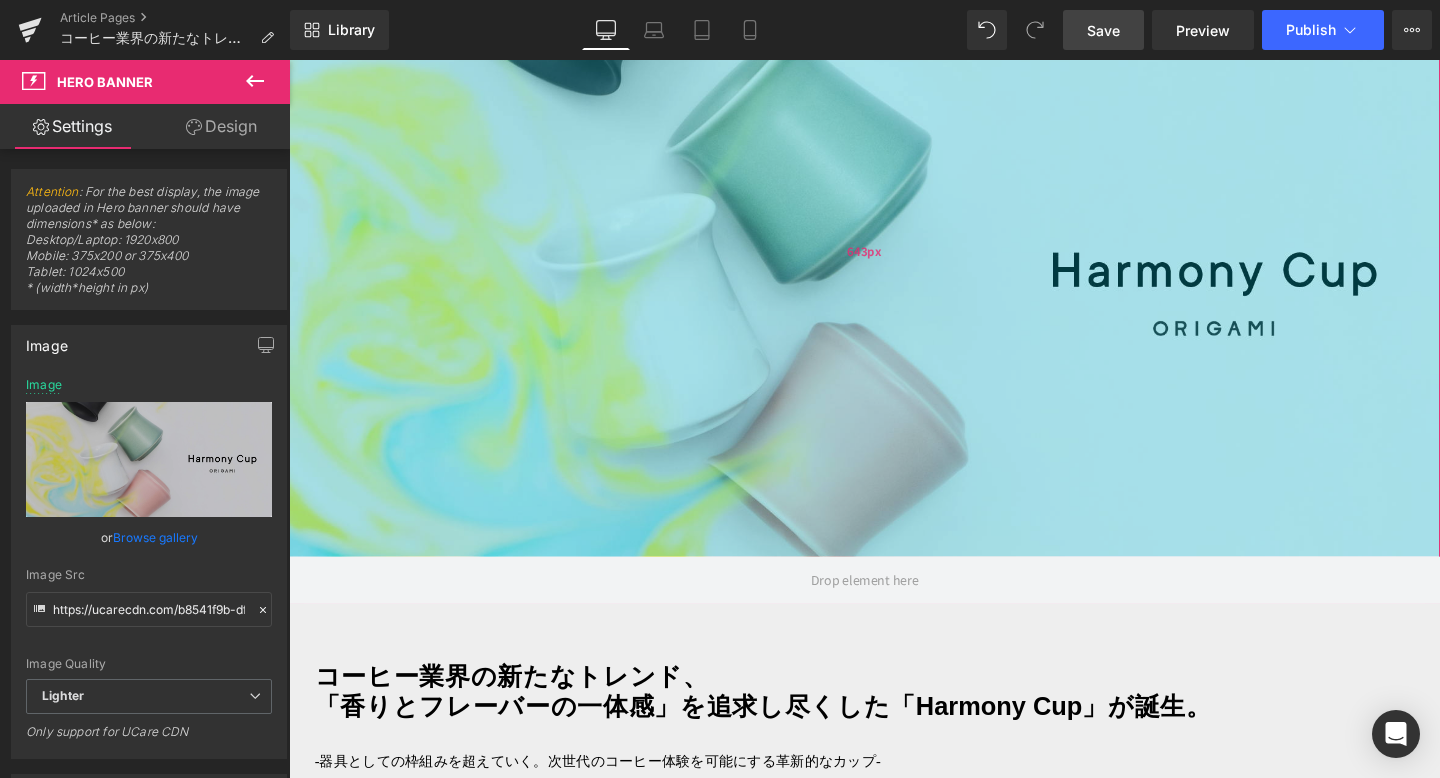 drag, startPoint x: 779, startPoint y: 473, endPoint x: 929, endPoint y: 477, distance: 150.05333 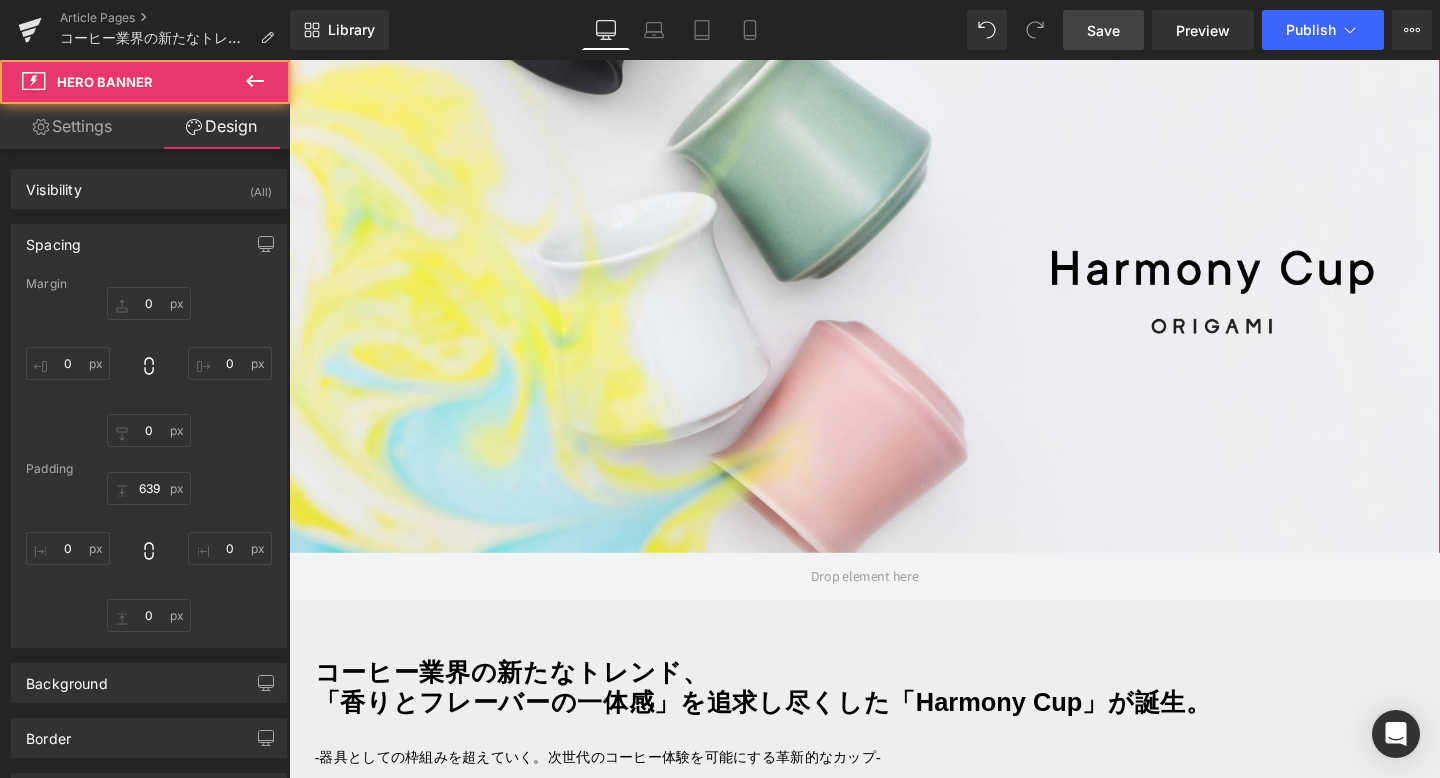 scroll, scrollTop: 238, scrollLeft: 0, axis: vertical 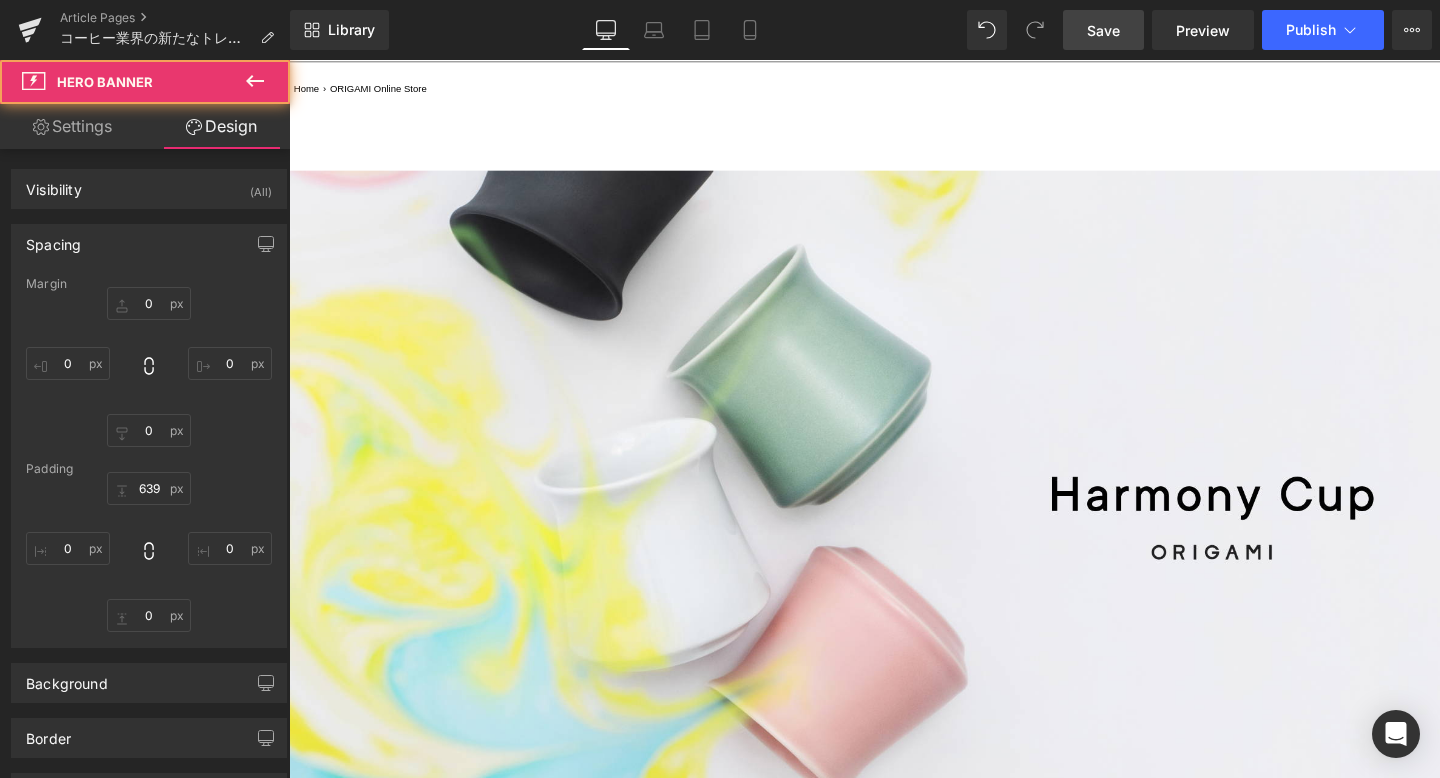 click on "Save" at bounding box center (1103, 30) 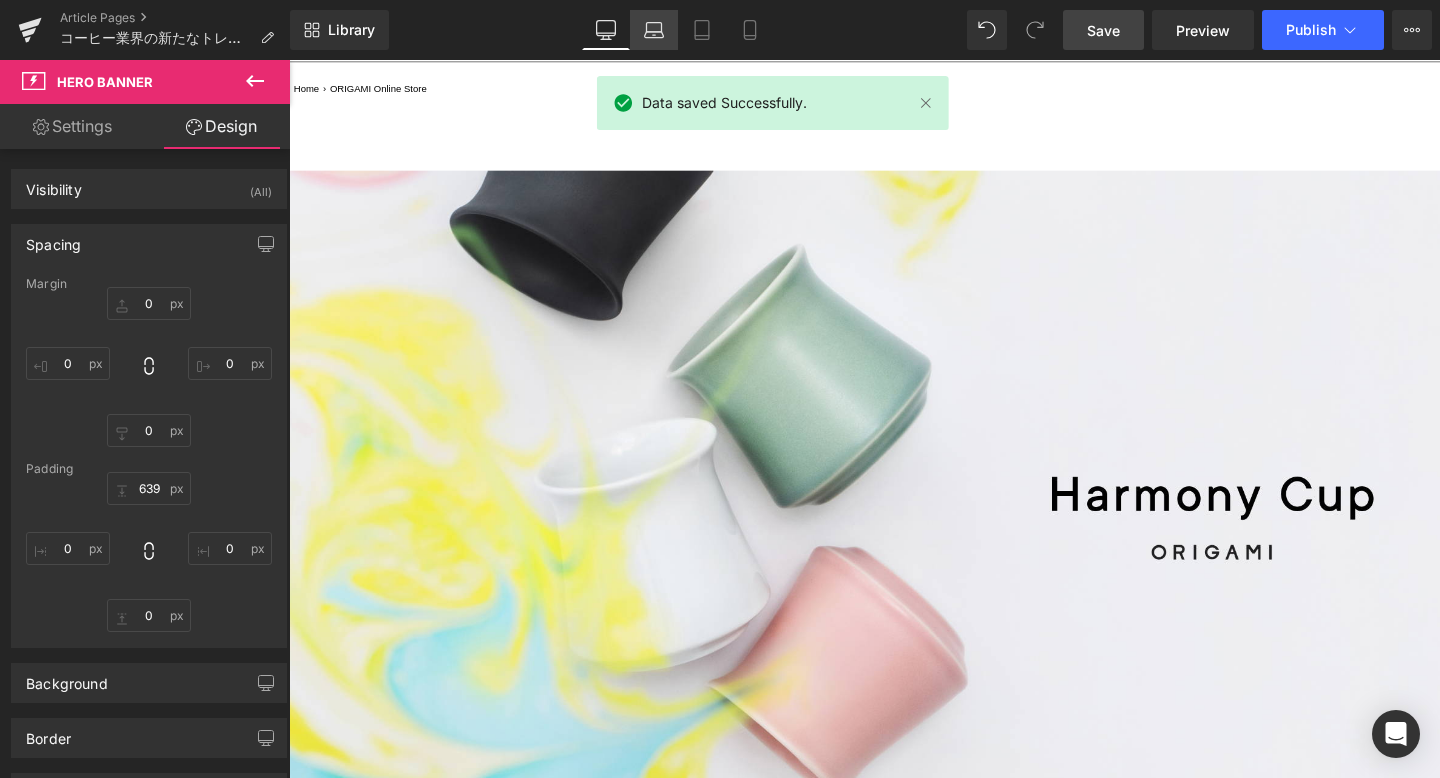 click on "Laptop" at bounding box center (654, 30) 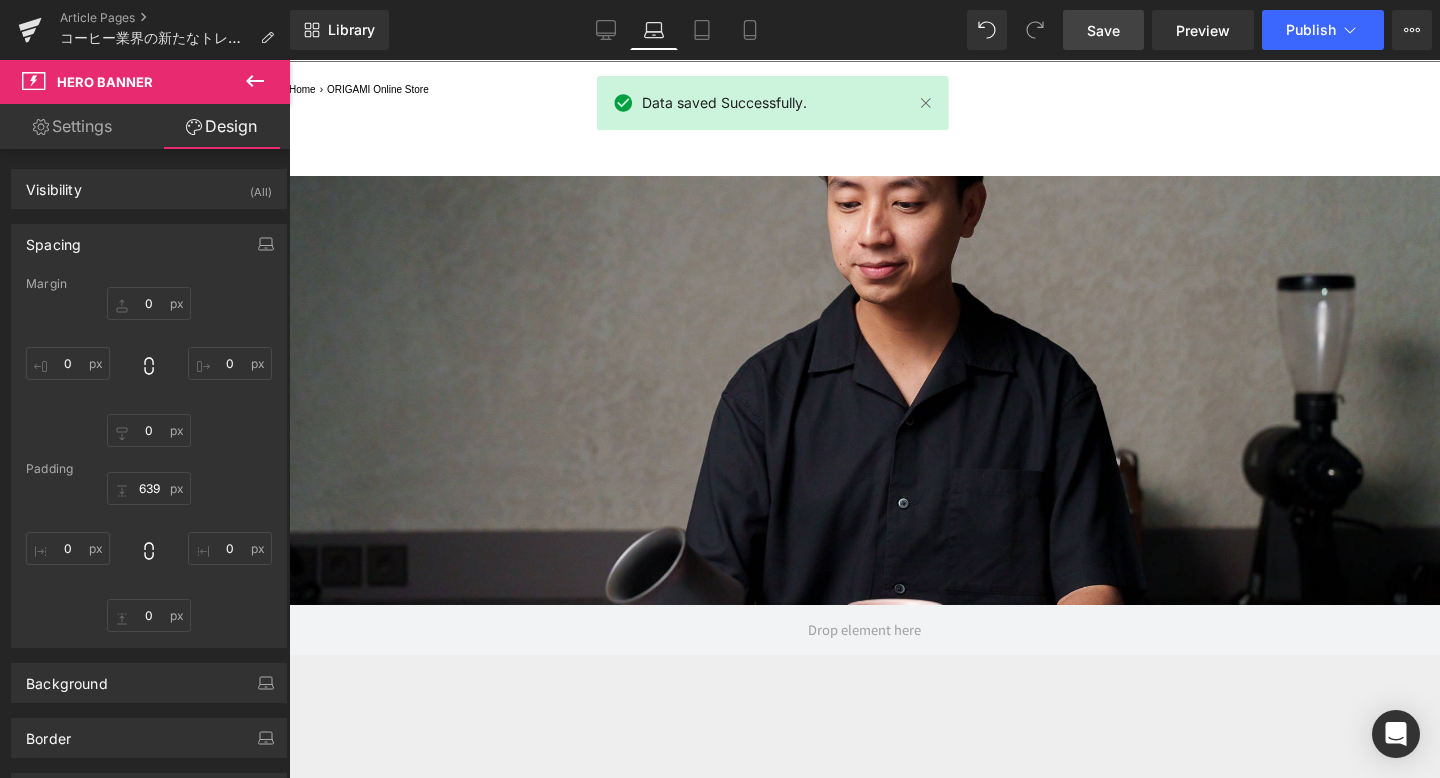 type on "0" 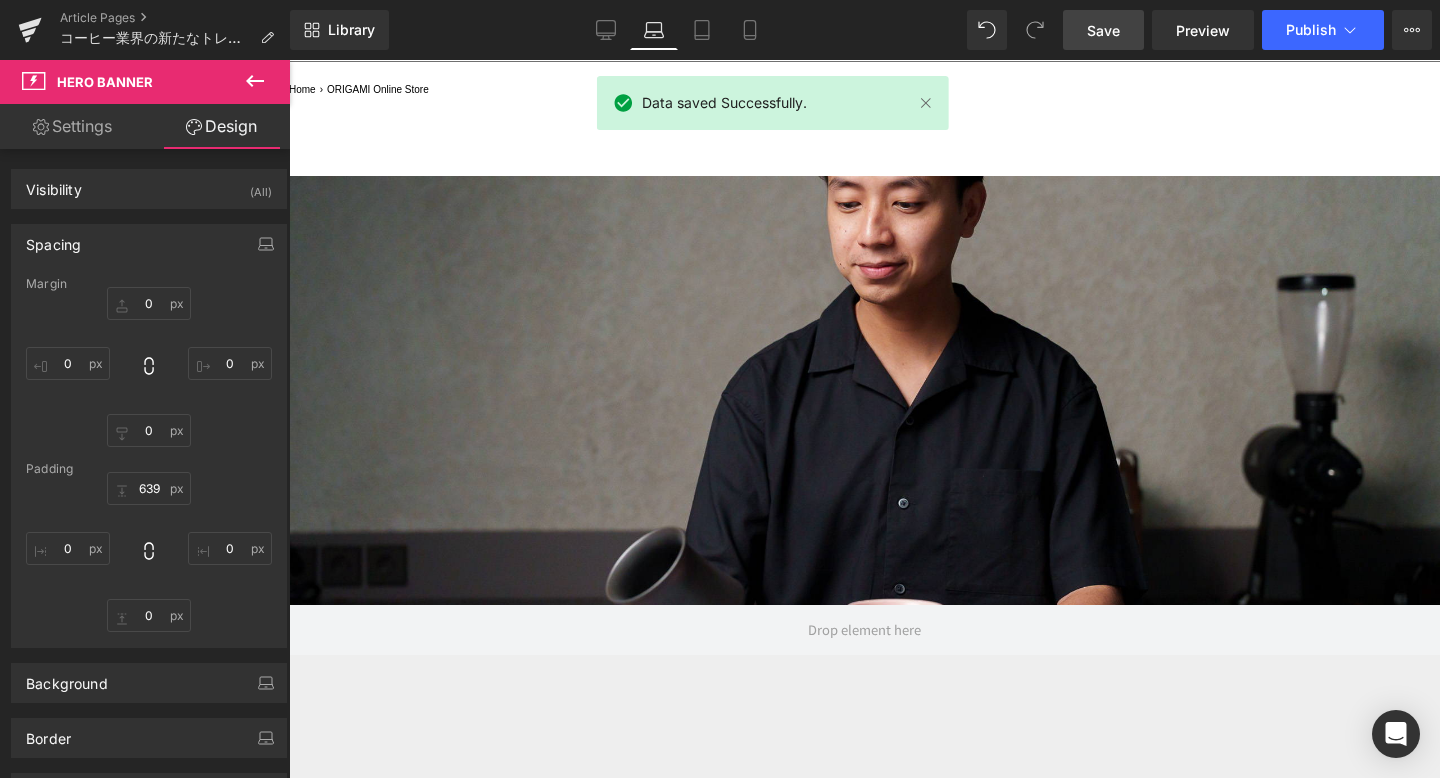 type on "0" 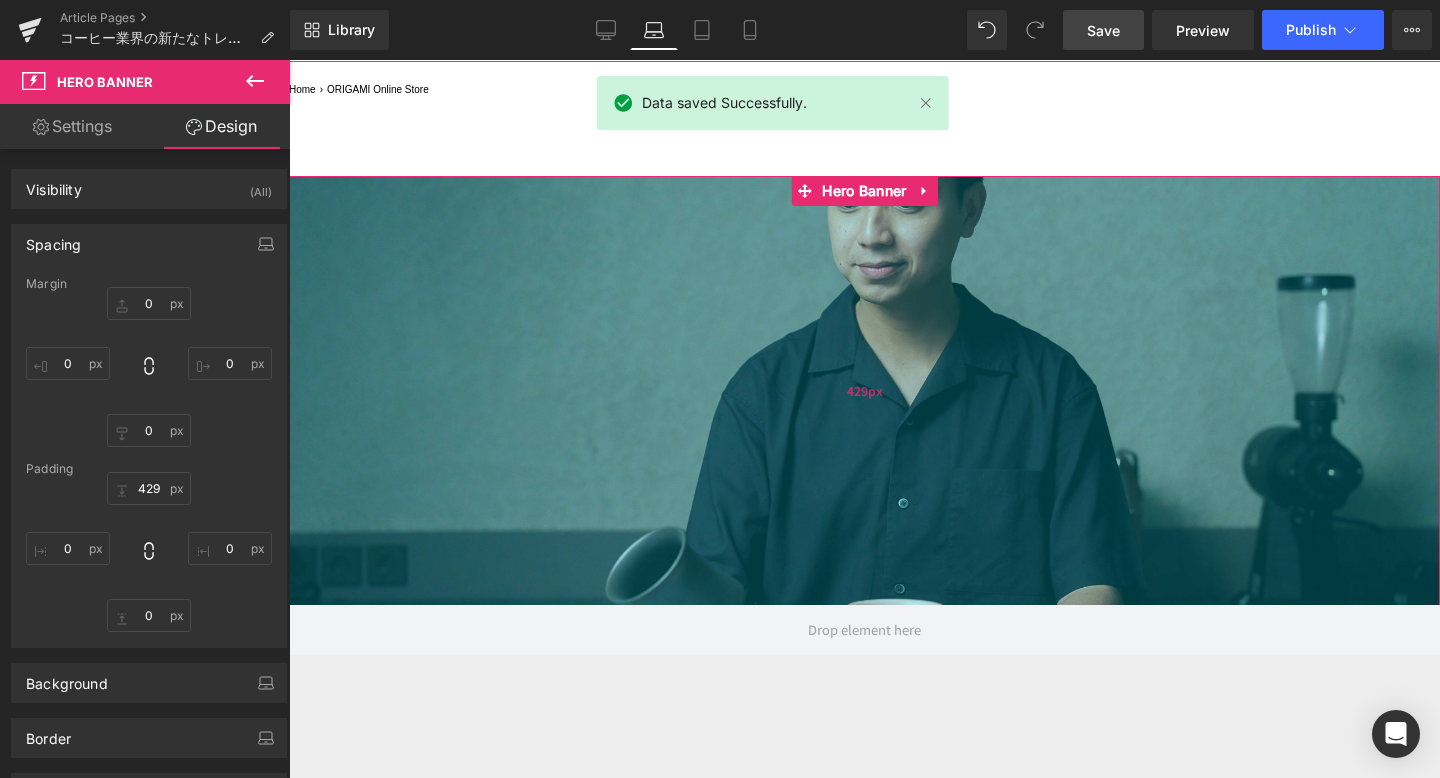 click on "429px" at bounding box center [864, 390] 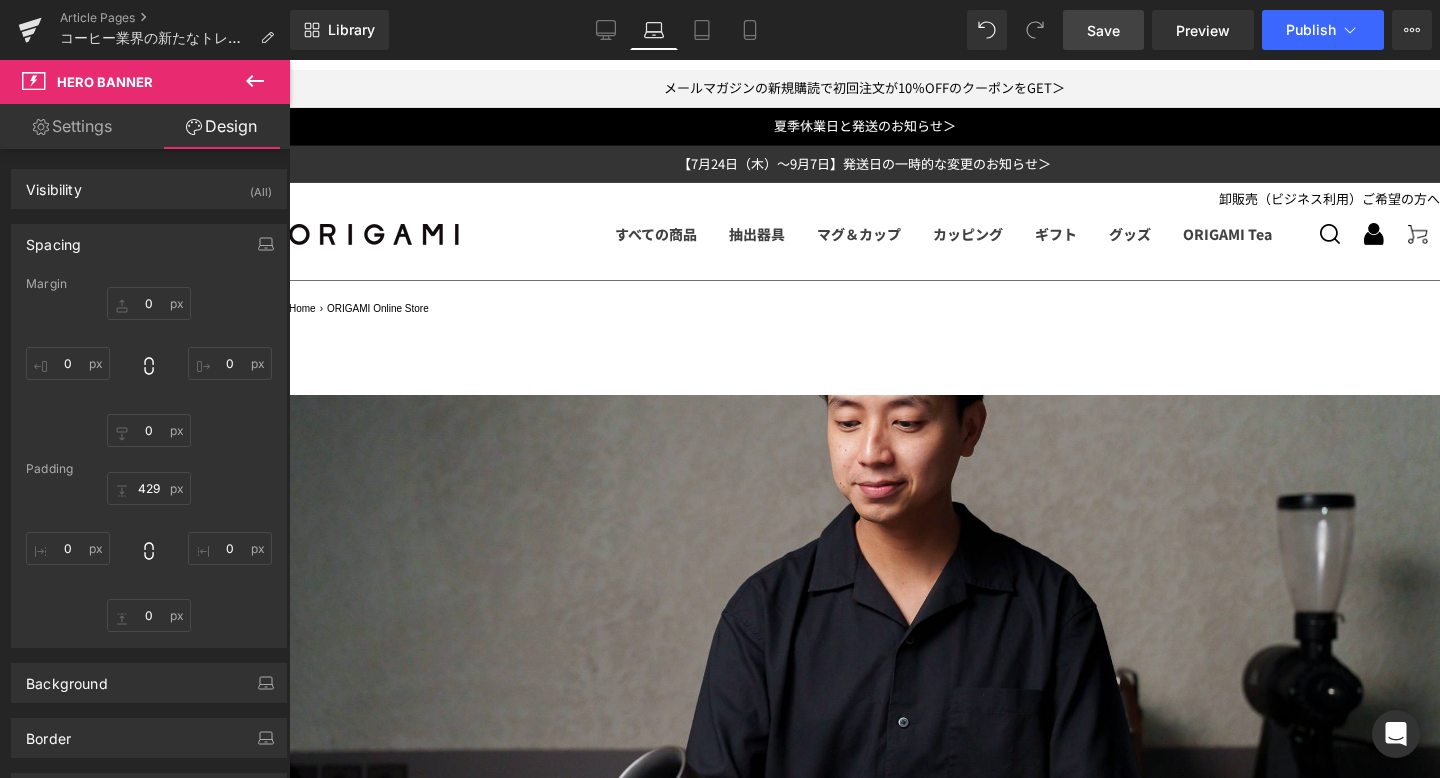 scroll, scrollTop: 0, scrollLeft: 0, axis: both 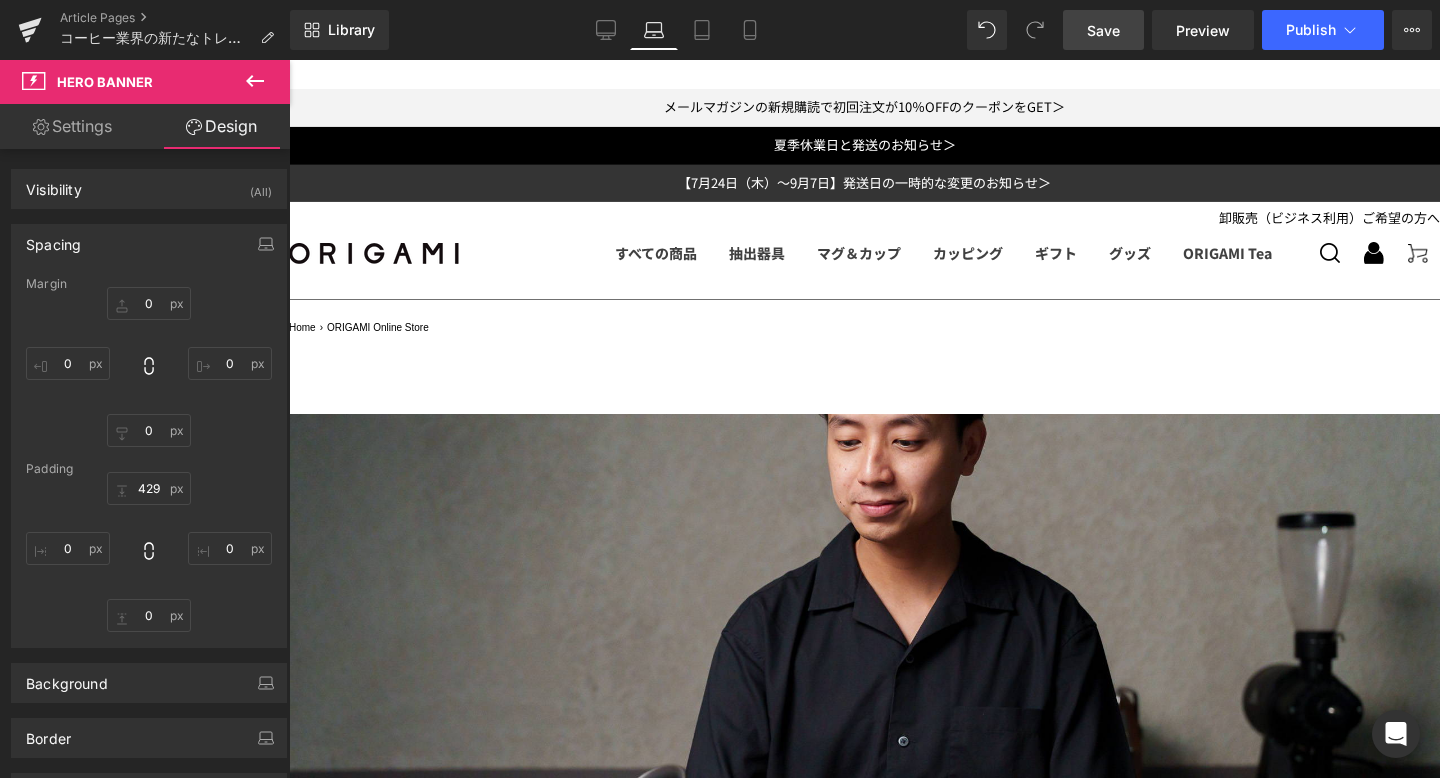 click 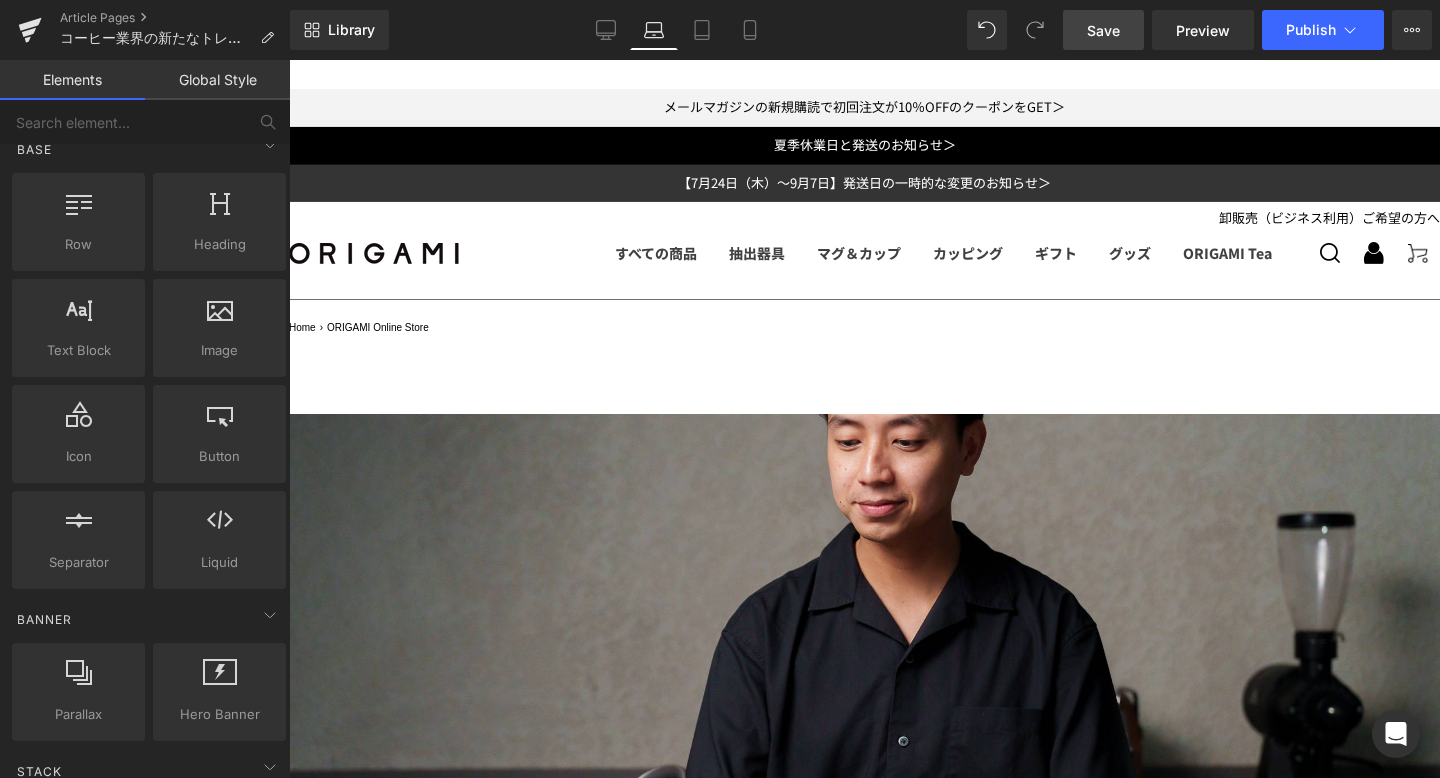 scroll, scrollTop: 0, scrollLeft: 0, axis: both 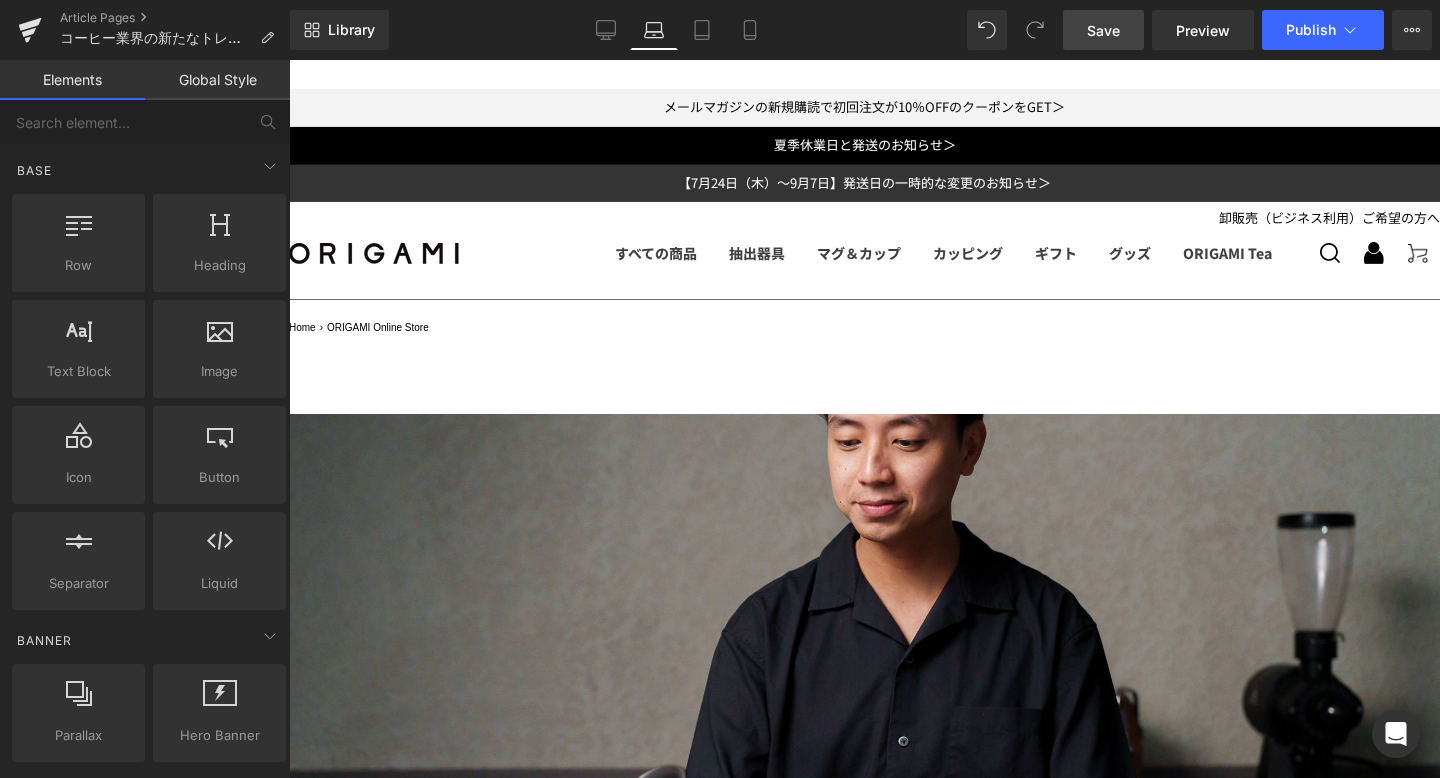 click at bounding box center [78, 338] 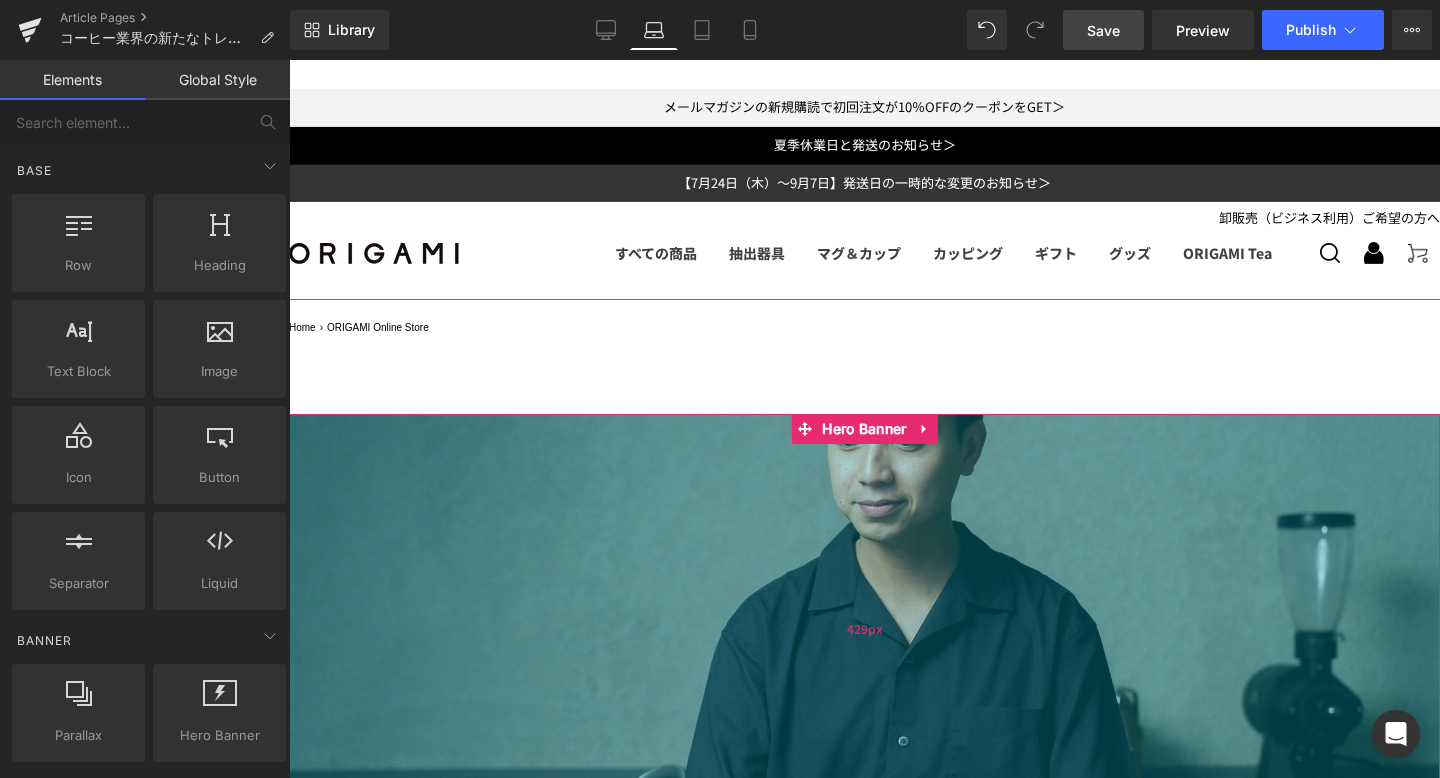 click on "429px" at bounding box center (864, 628) 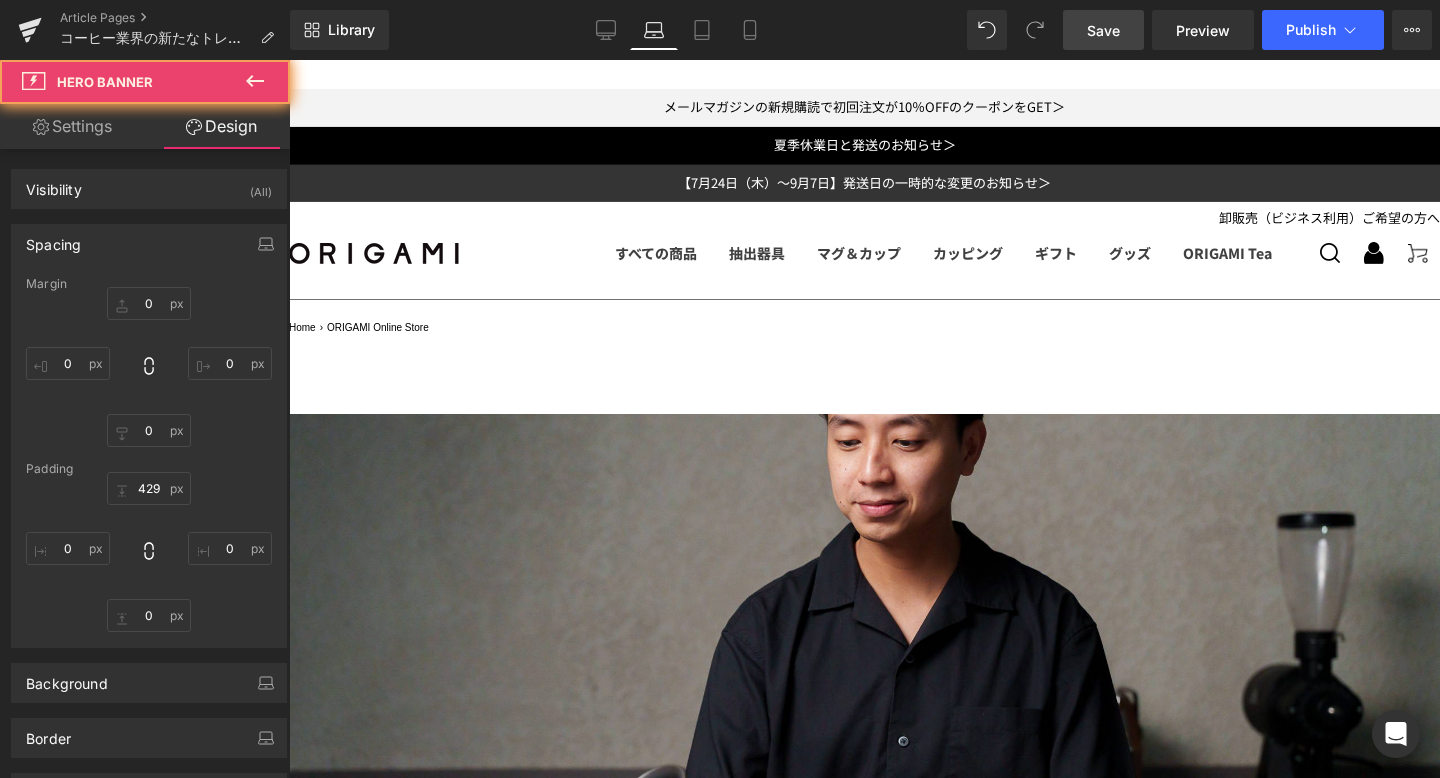 click 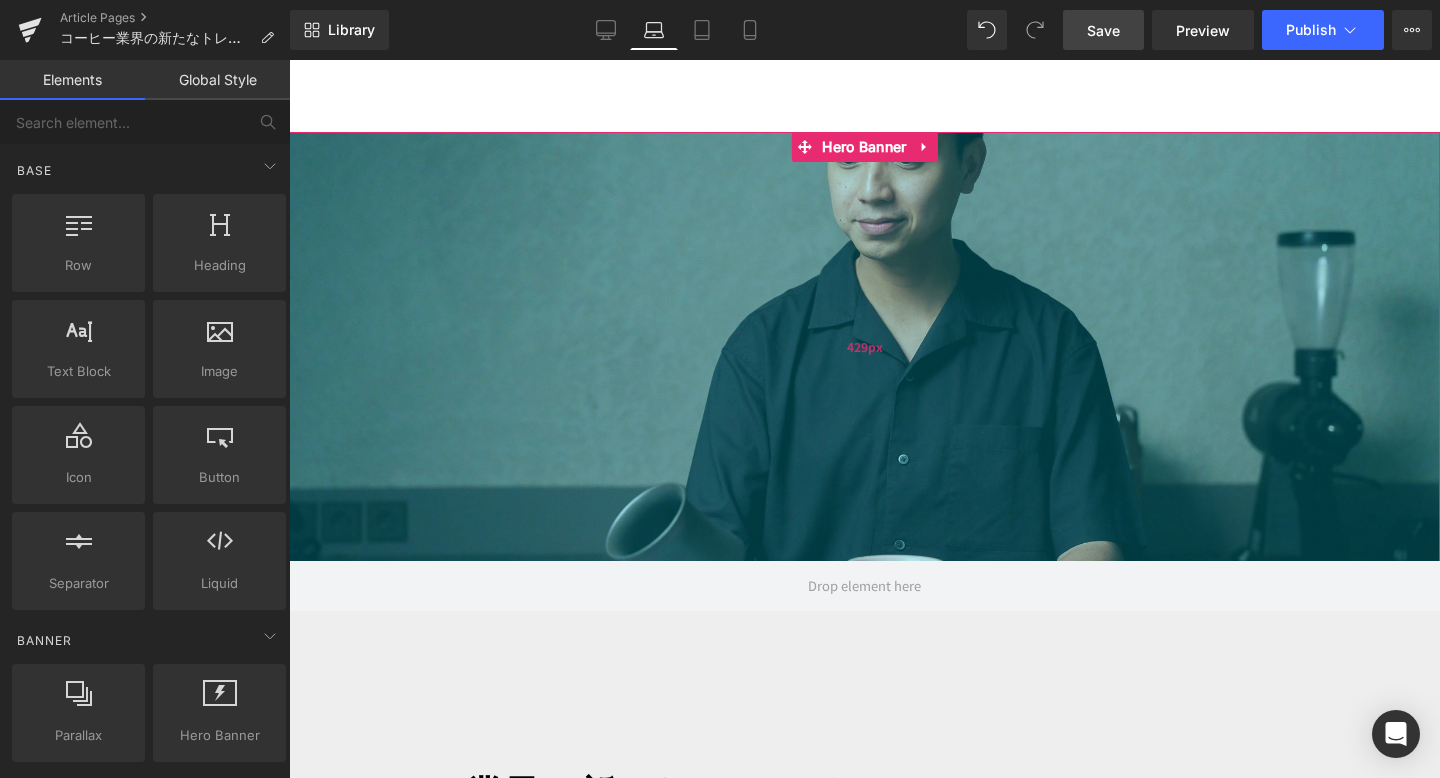 scroll, scrollTop: 427, scrollLeft: 0, axis: vertical 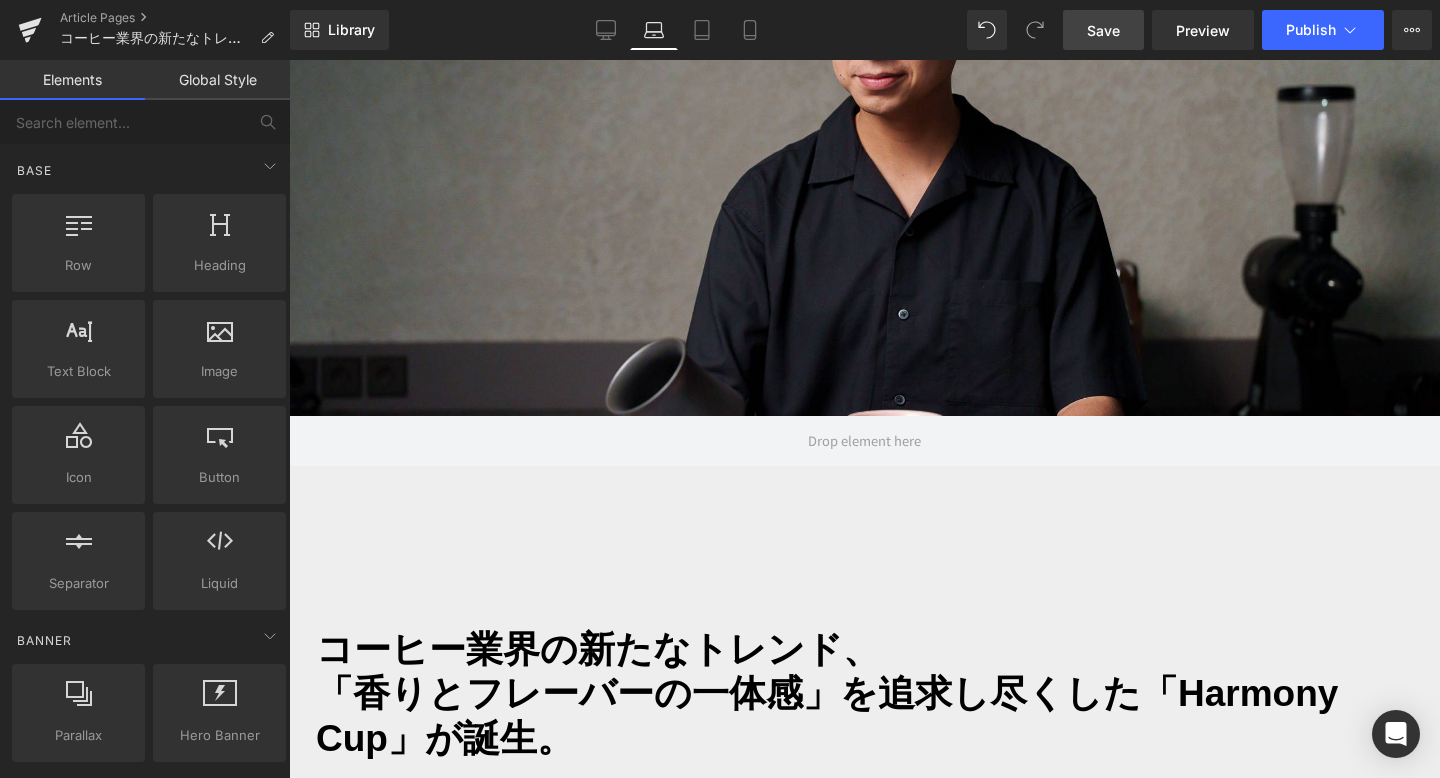 click on "Hero Banner   429px" at bounding box center [864, 226] 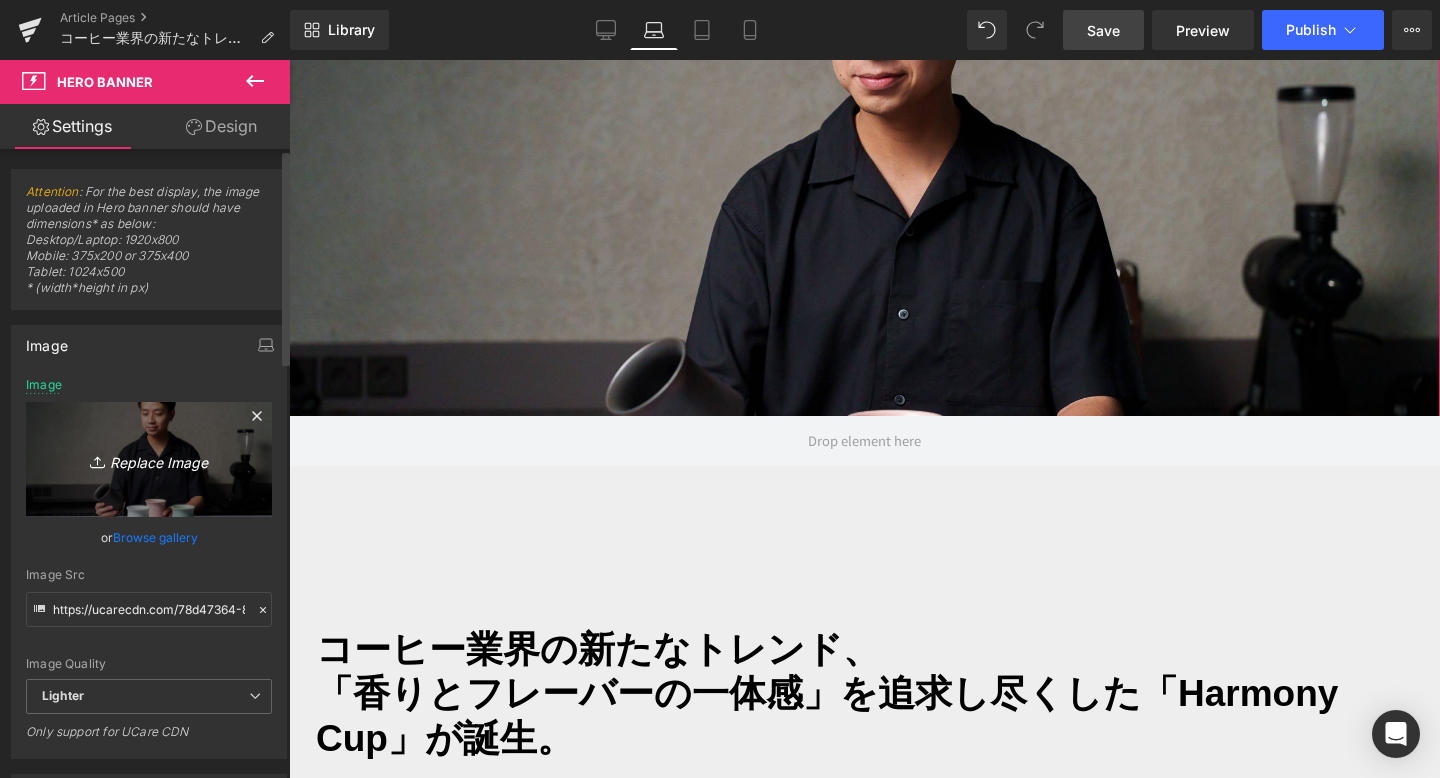 click on "Replace Image" at bounding box center [149, 459] 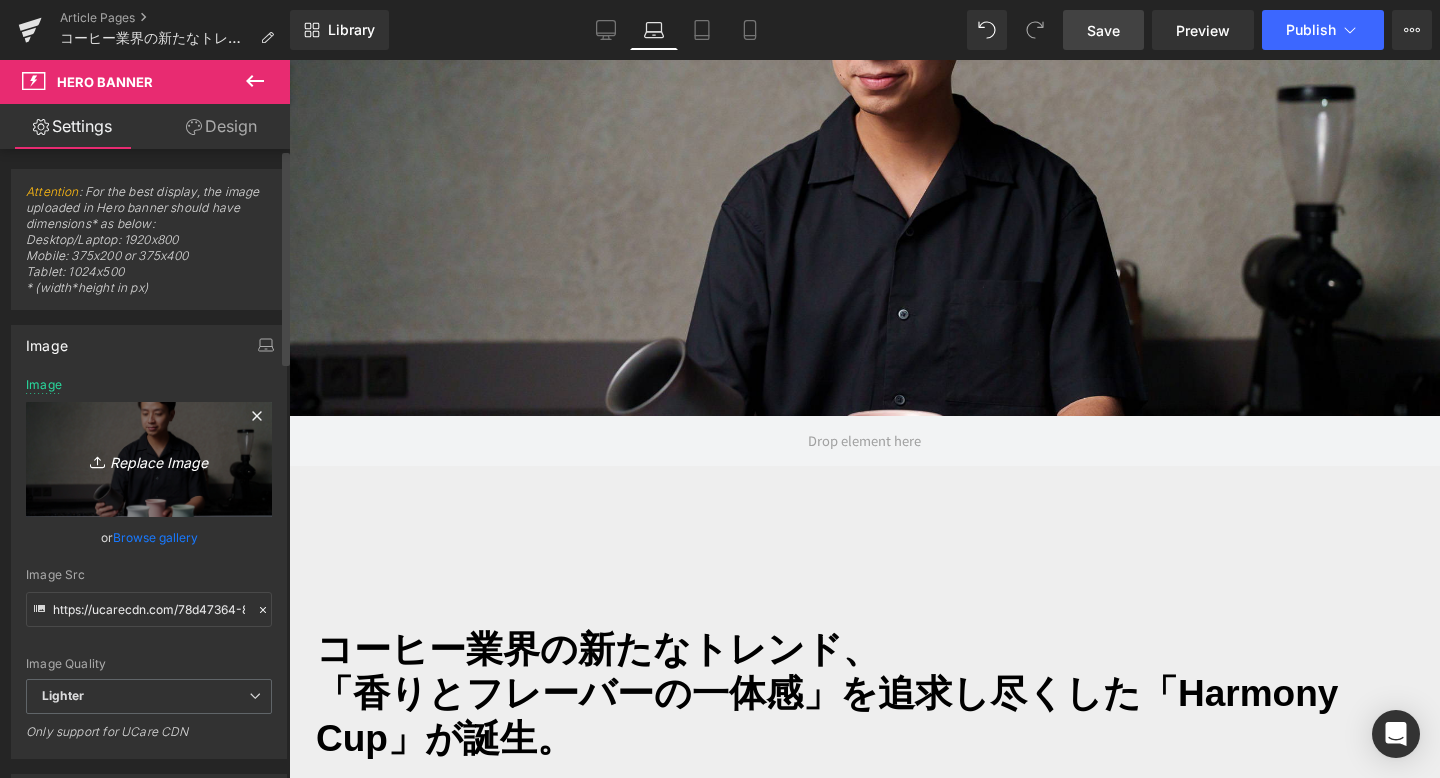 type on "C:\fakepath\0Y1A2440ffff_ロゴ入れ.jpg" 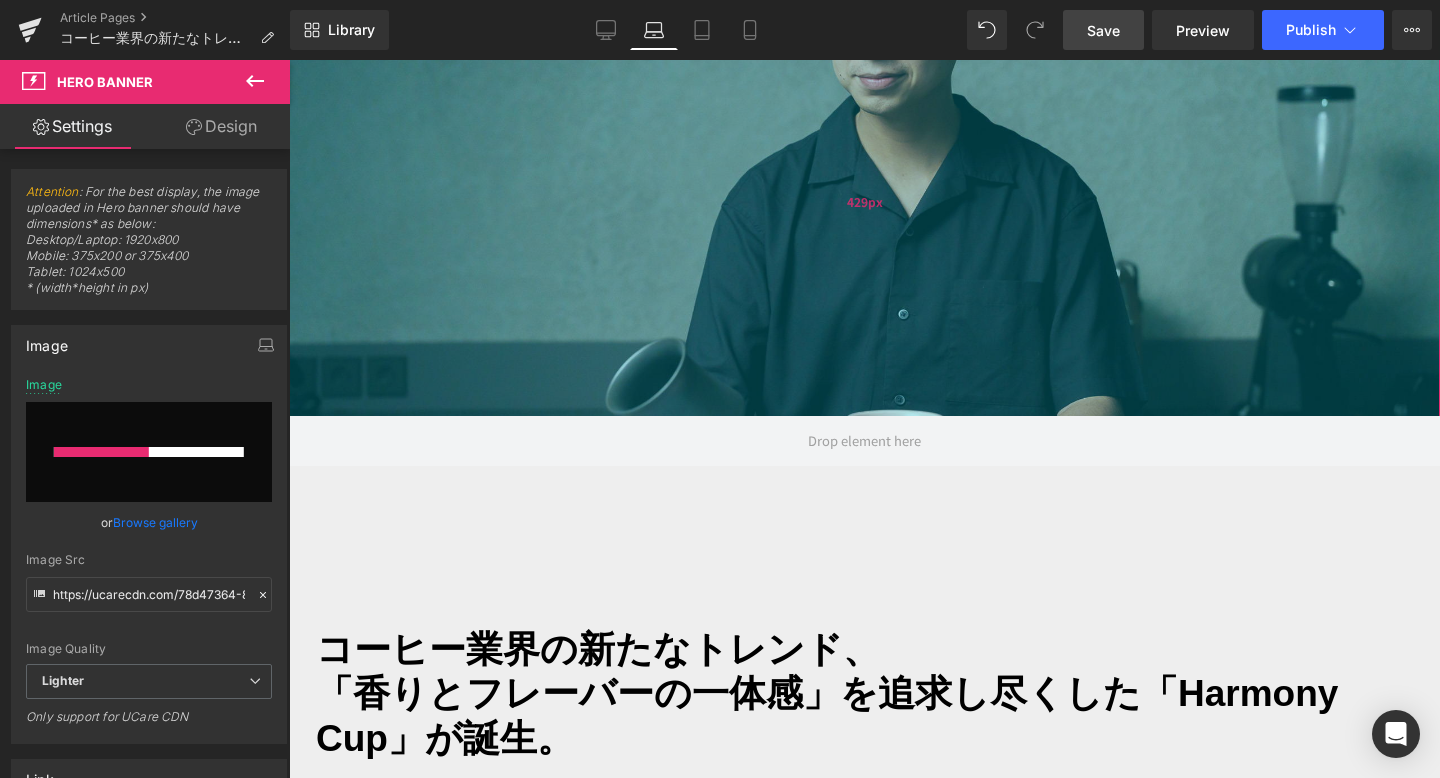 type 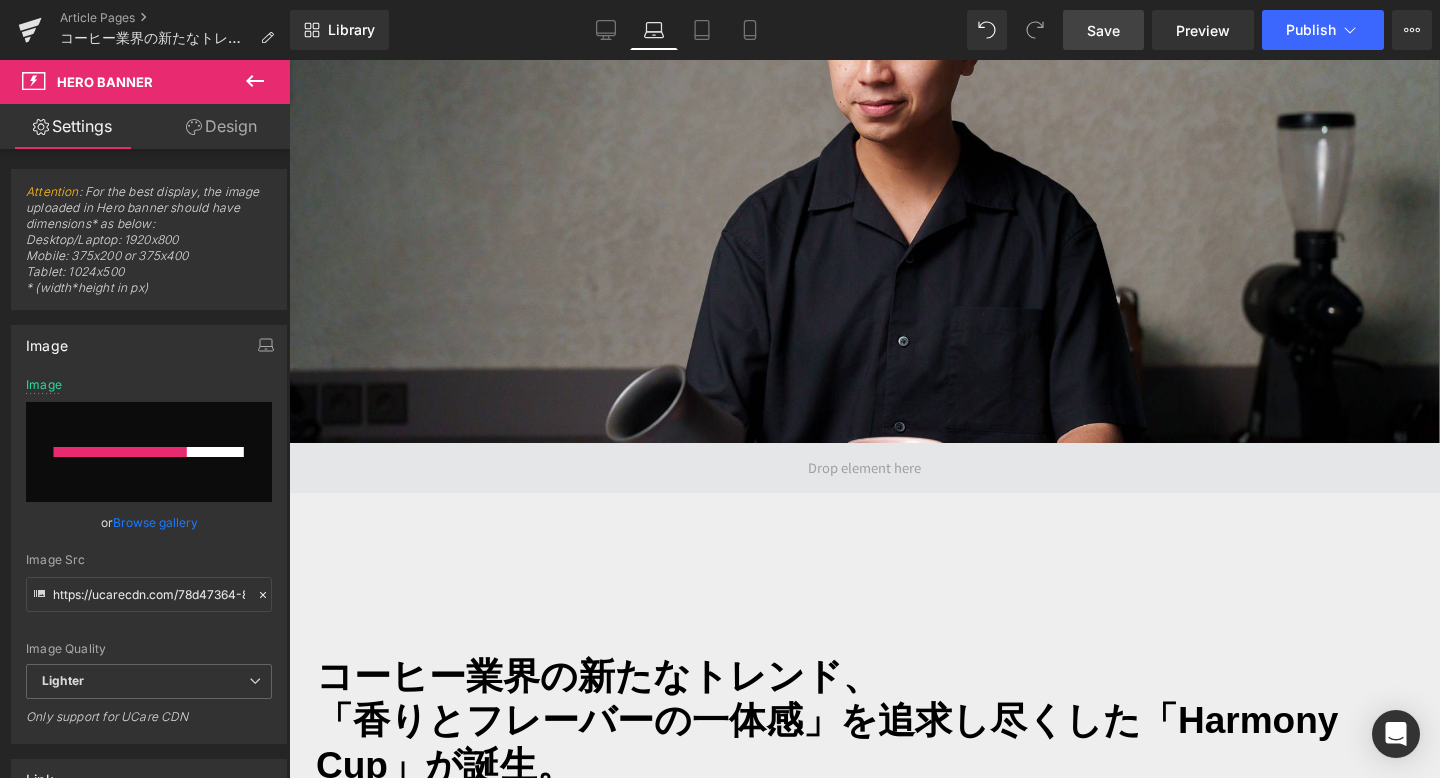scroll, scrollTop: 398, scrollLeft: 0, axis: vertical 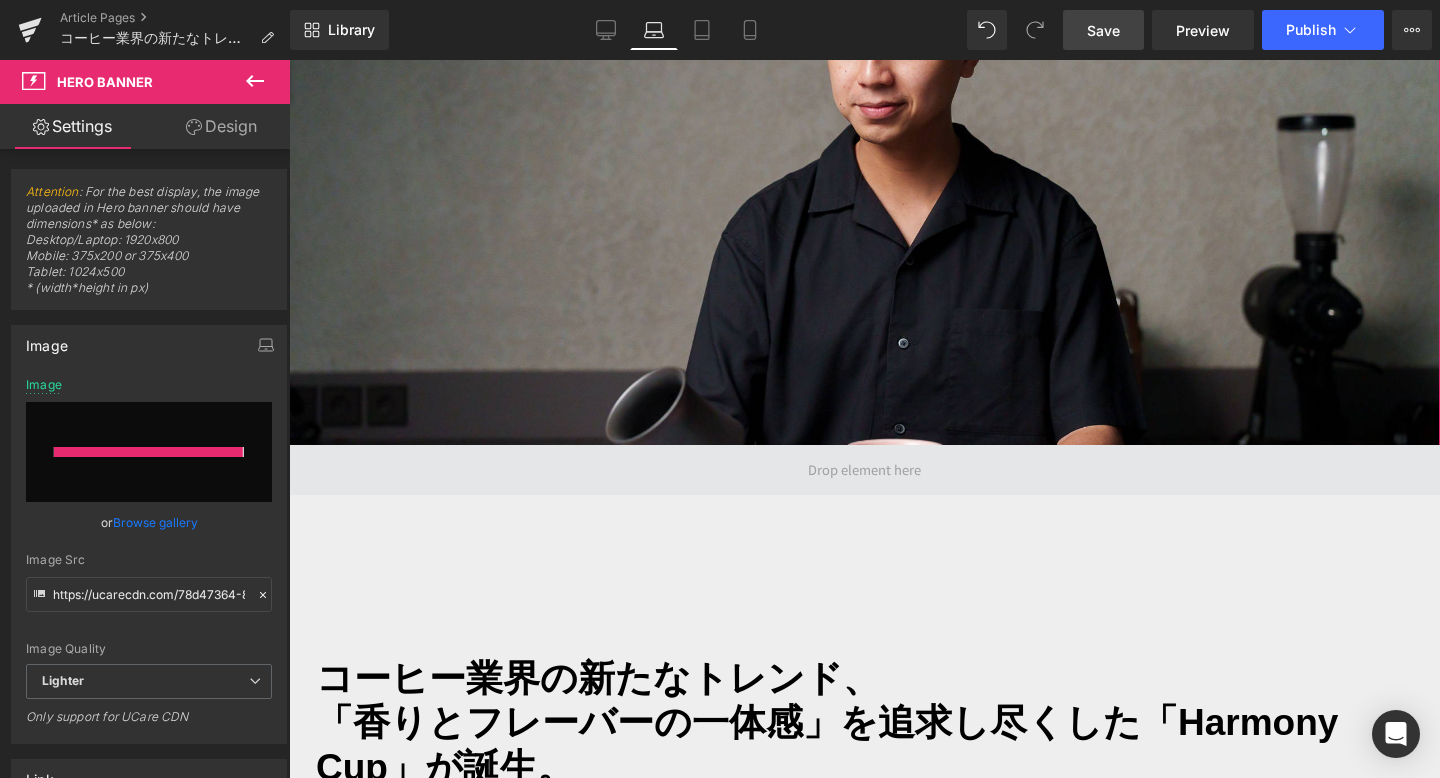 type on "https://ucarecdn.com/3e6908b4-3199-43f4-8ed5-3b221ec9eb9c/-/format/auto/-/preview/3000x3000/-/quality/lighter/0Y1A2440ffff_%E3%83%AD%E3%82%B3%E3%82%99%E5%85%A5%E3%82%8C.jpg" 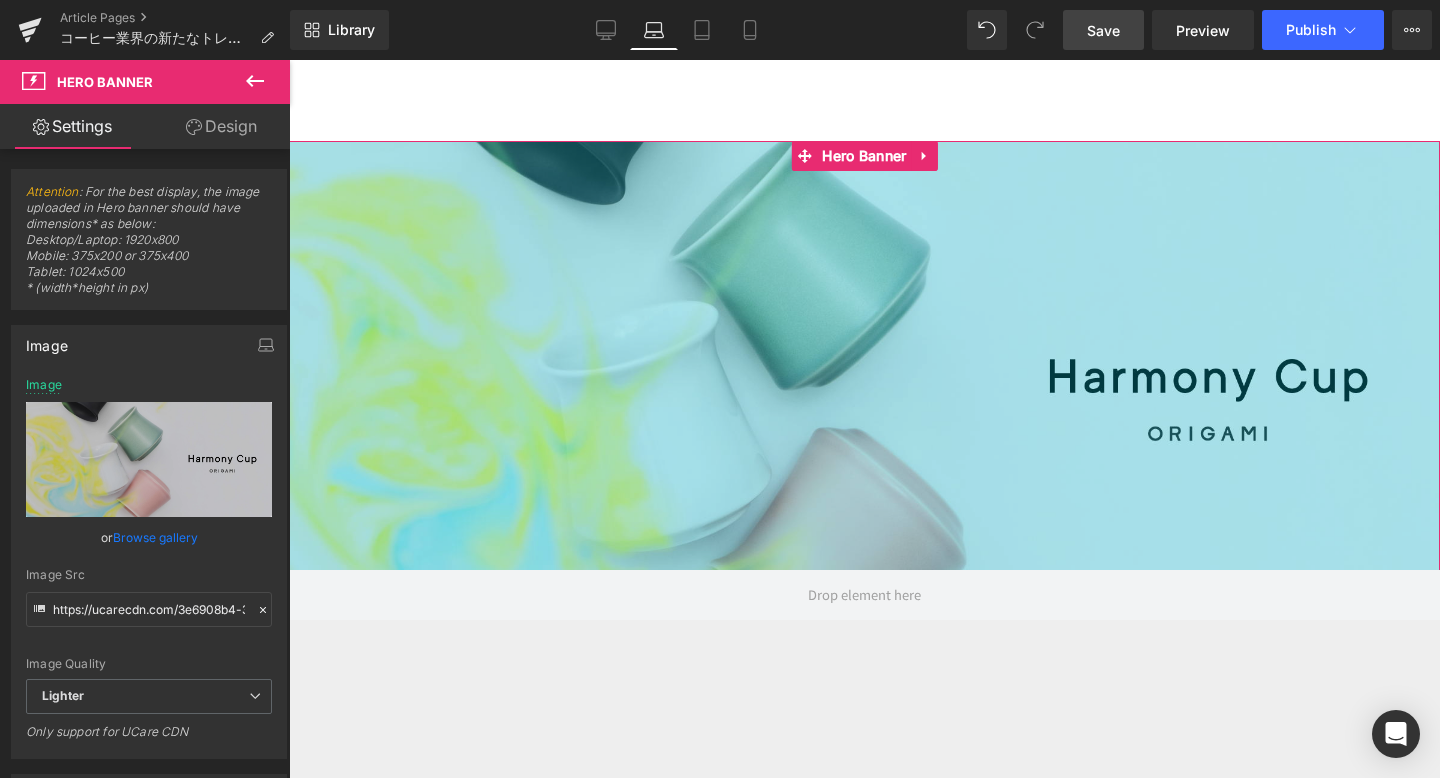 scroll, scrollTop: 266, scrollLeft: 0, axis: vertical 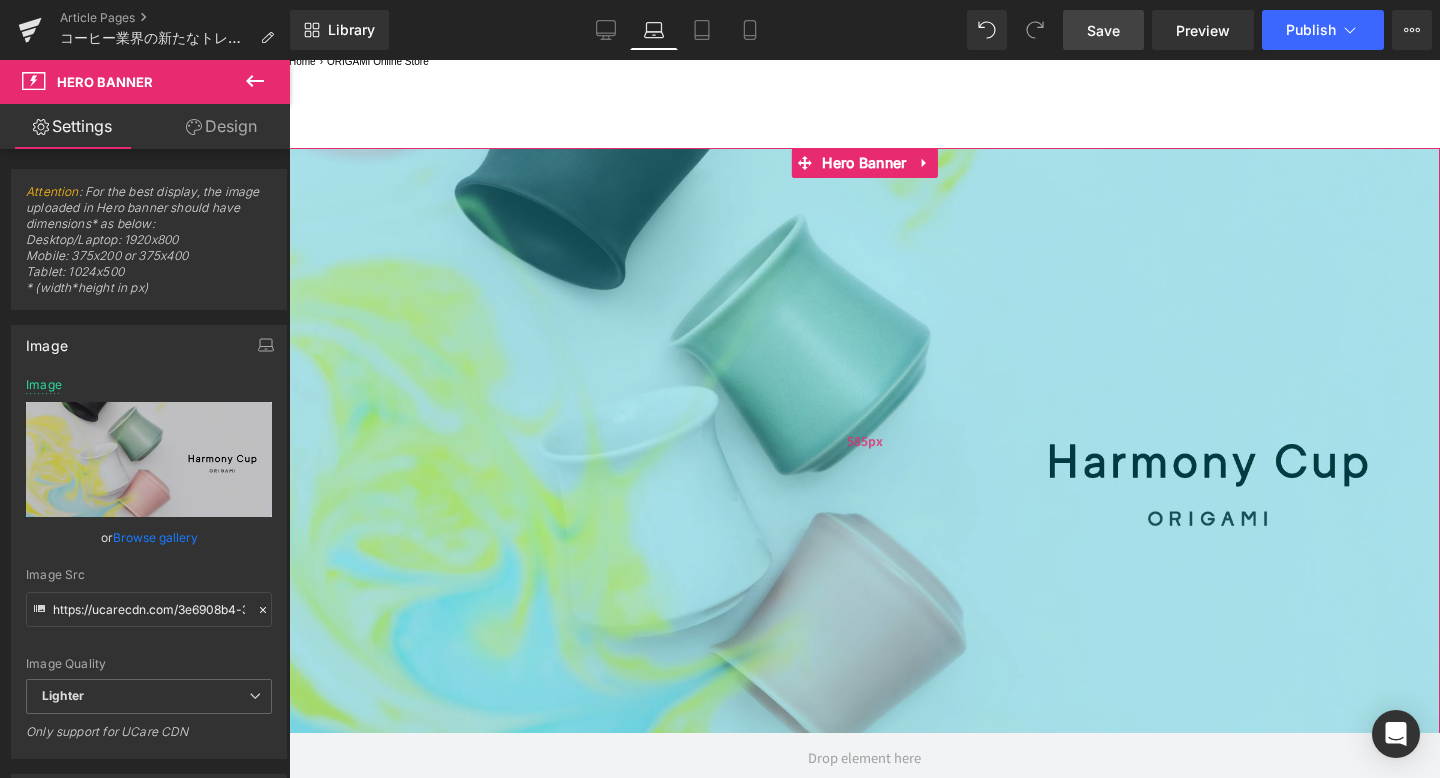 drag, startPoint x: 865, startPoint y: 567, endPoint x: 878, endPoint y: 723, distance: 156.54073 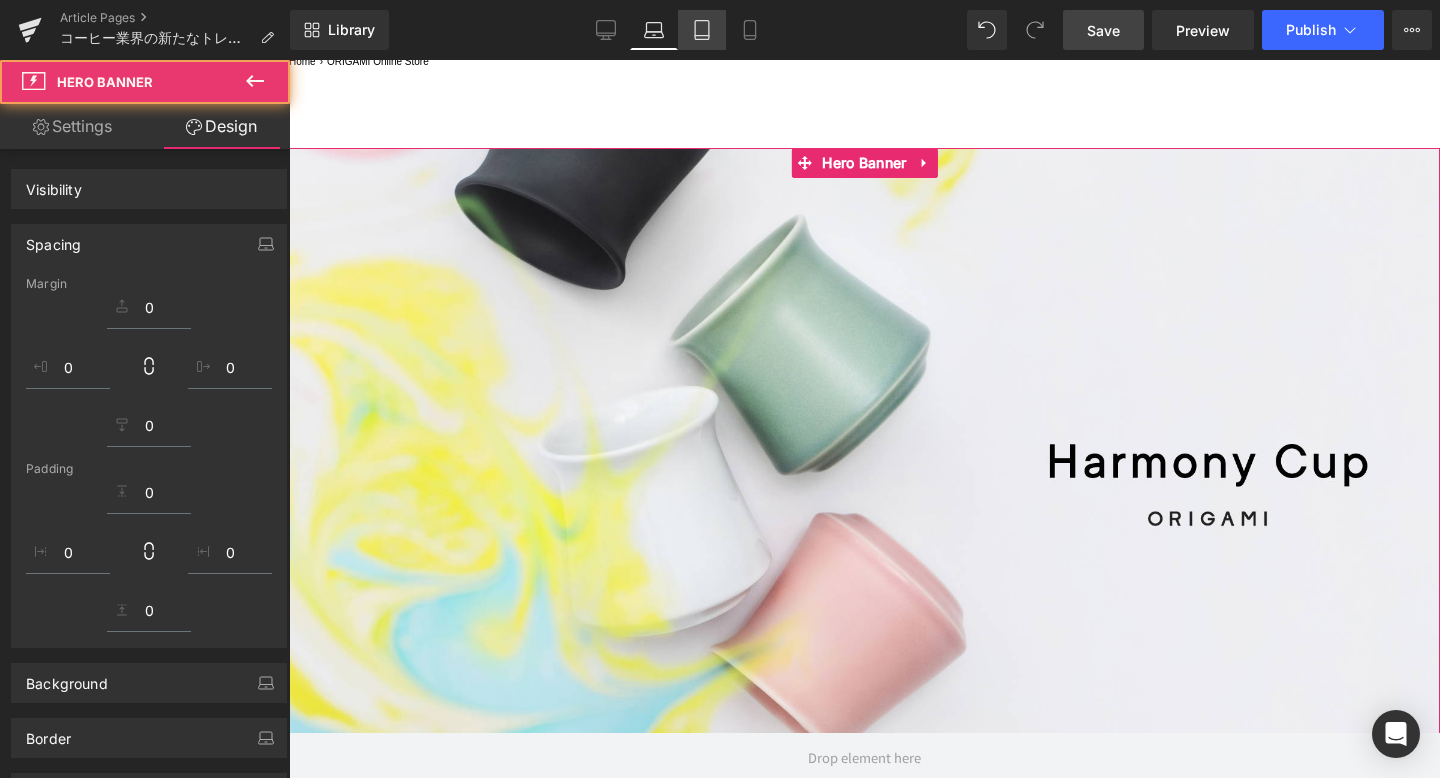 click on "Tablet" at bounding box center [702, 30] 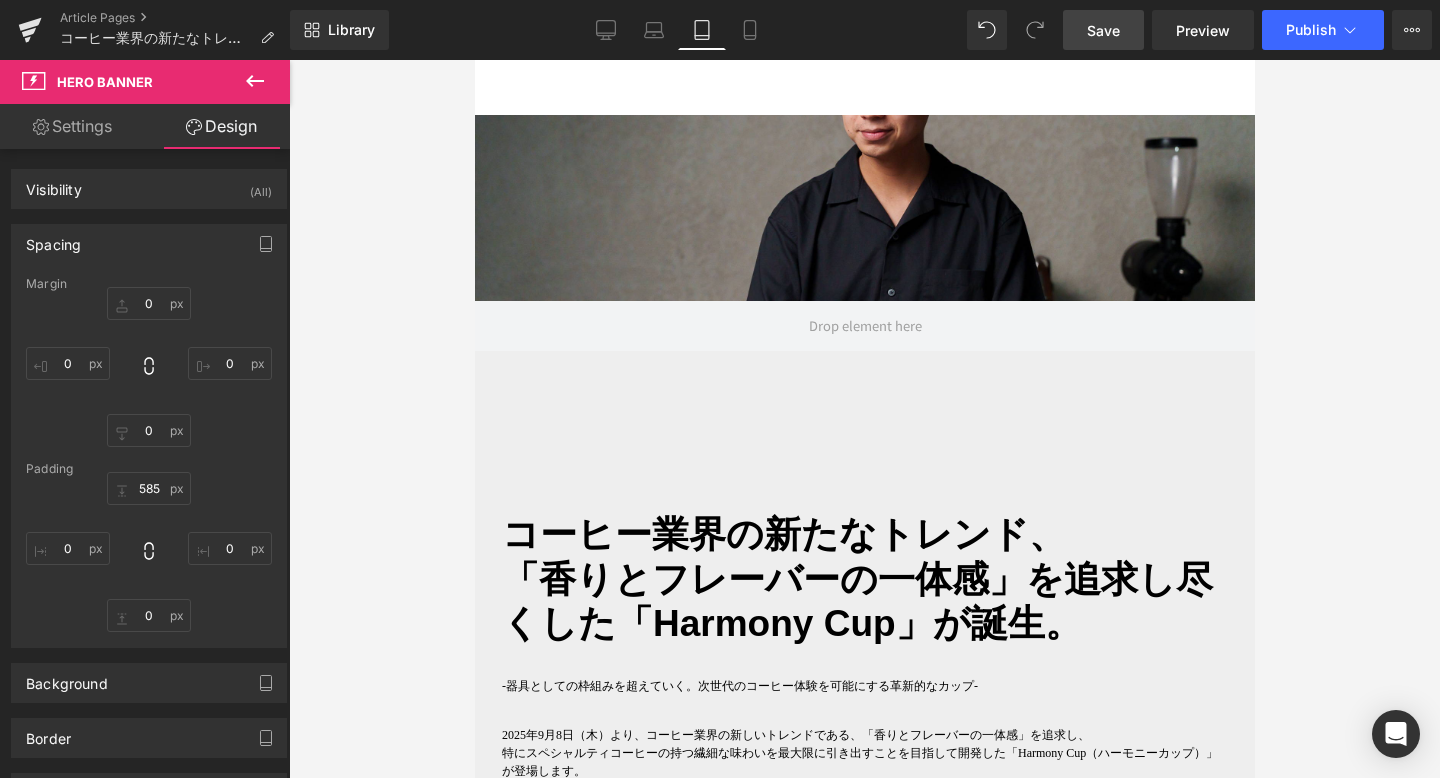 type on "0" 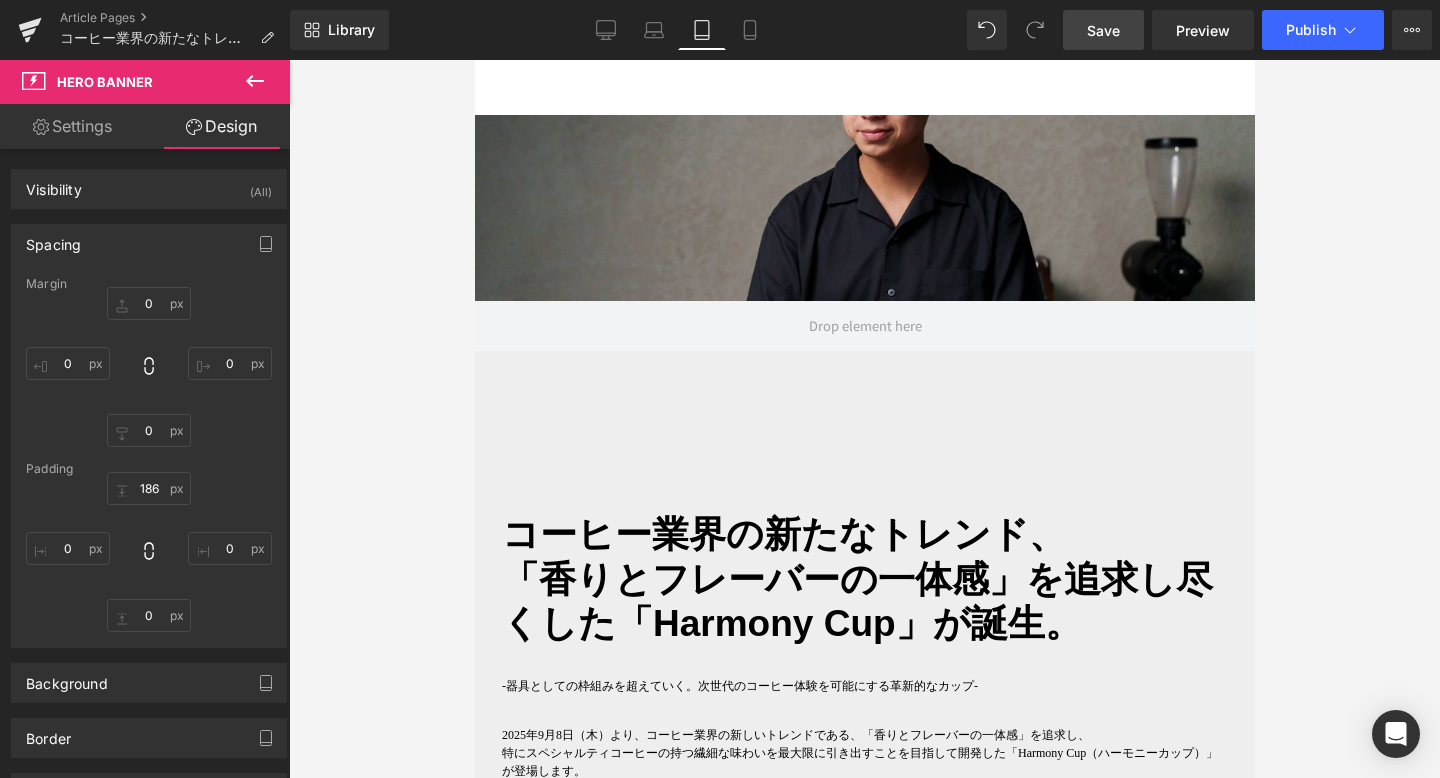 scroll, scrollTop: 233, scrollLeft: 0, axis: vertical 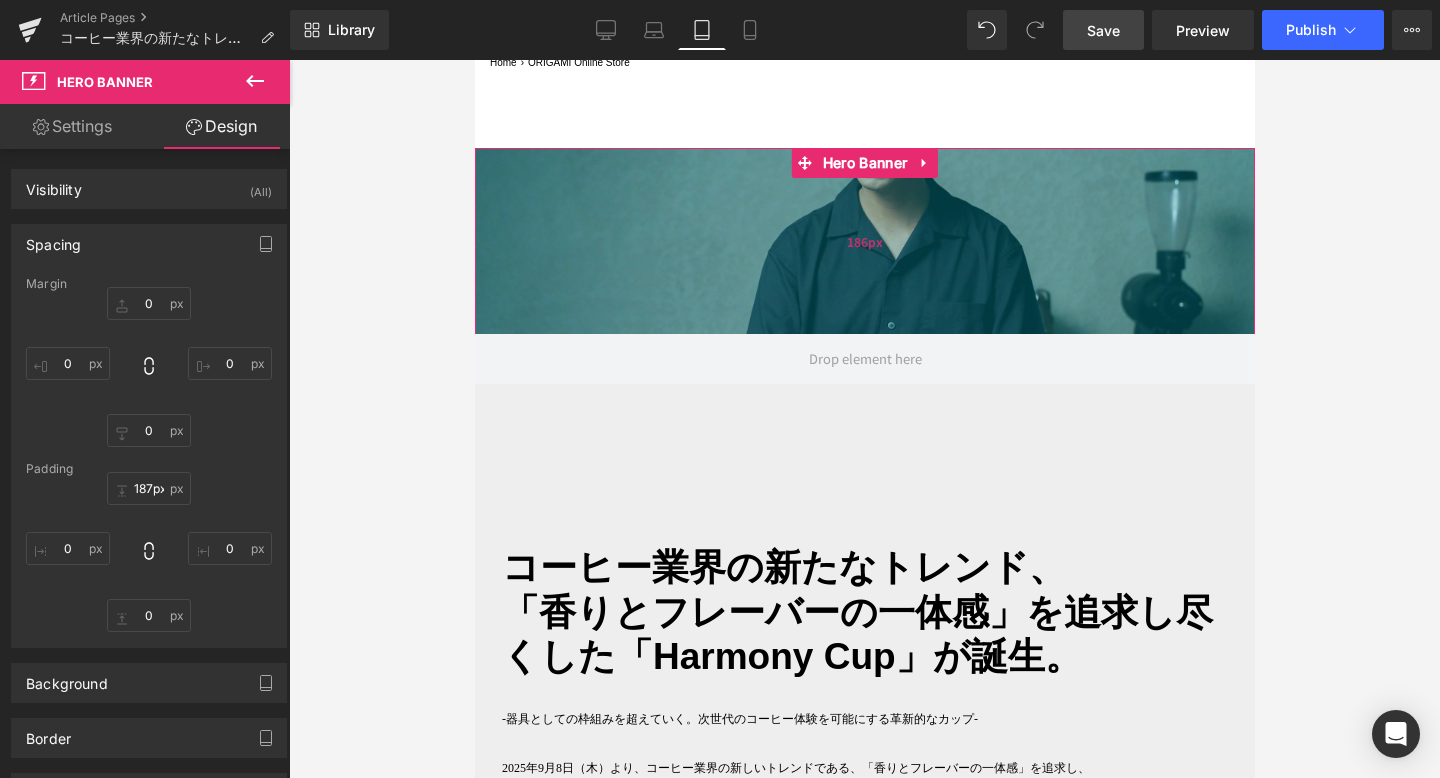 click on "186px" at bounding box center [864, 242] 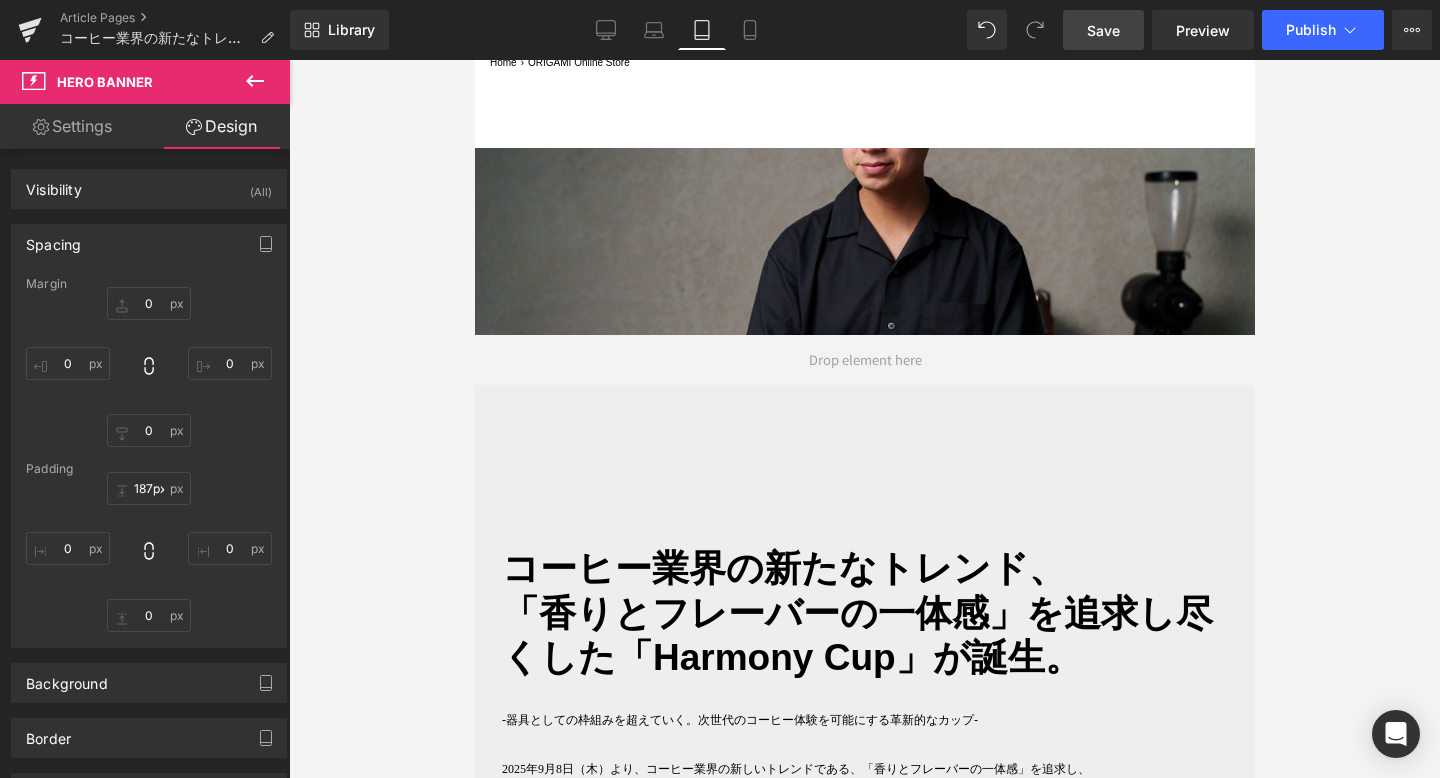 type on "188px" 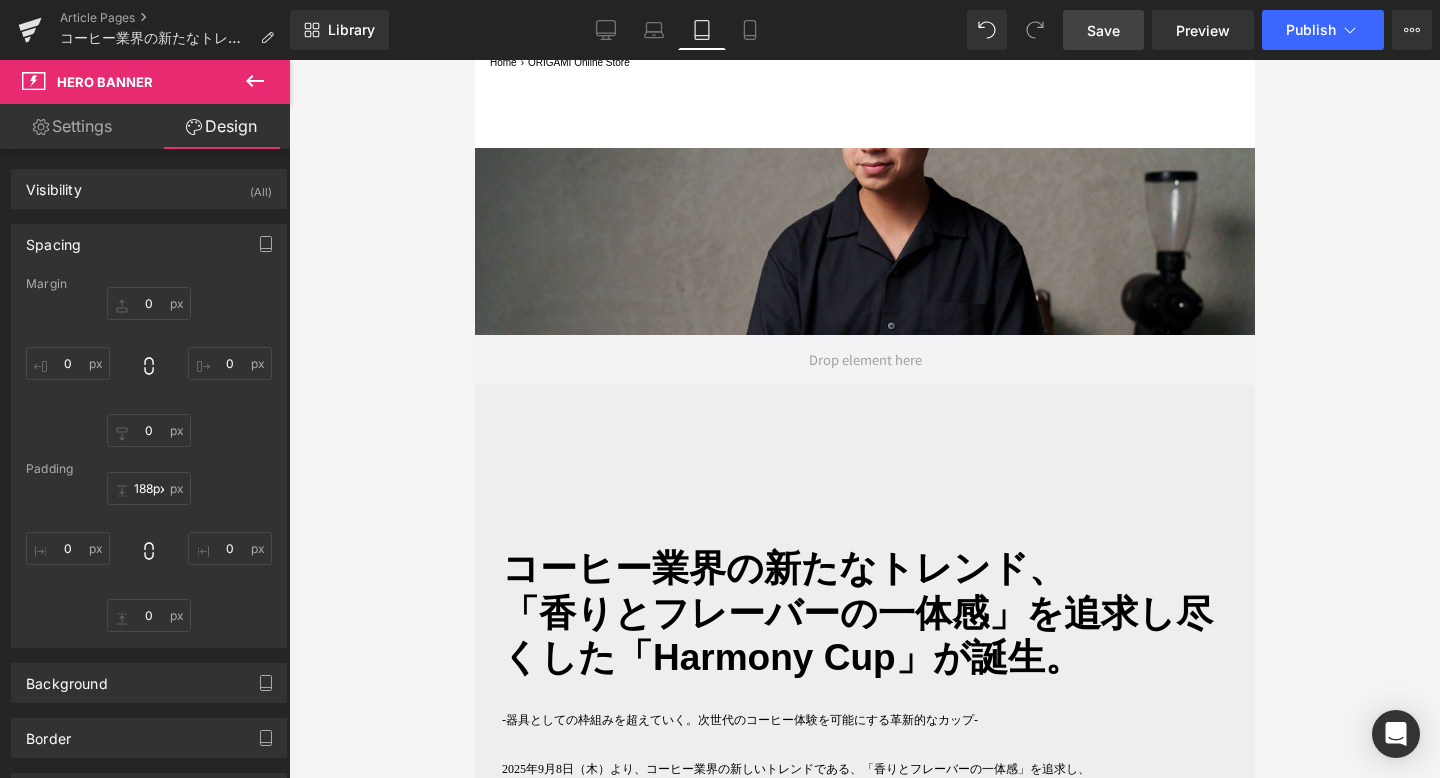 click on "187px" at bounding box center (474, 60) 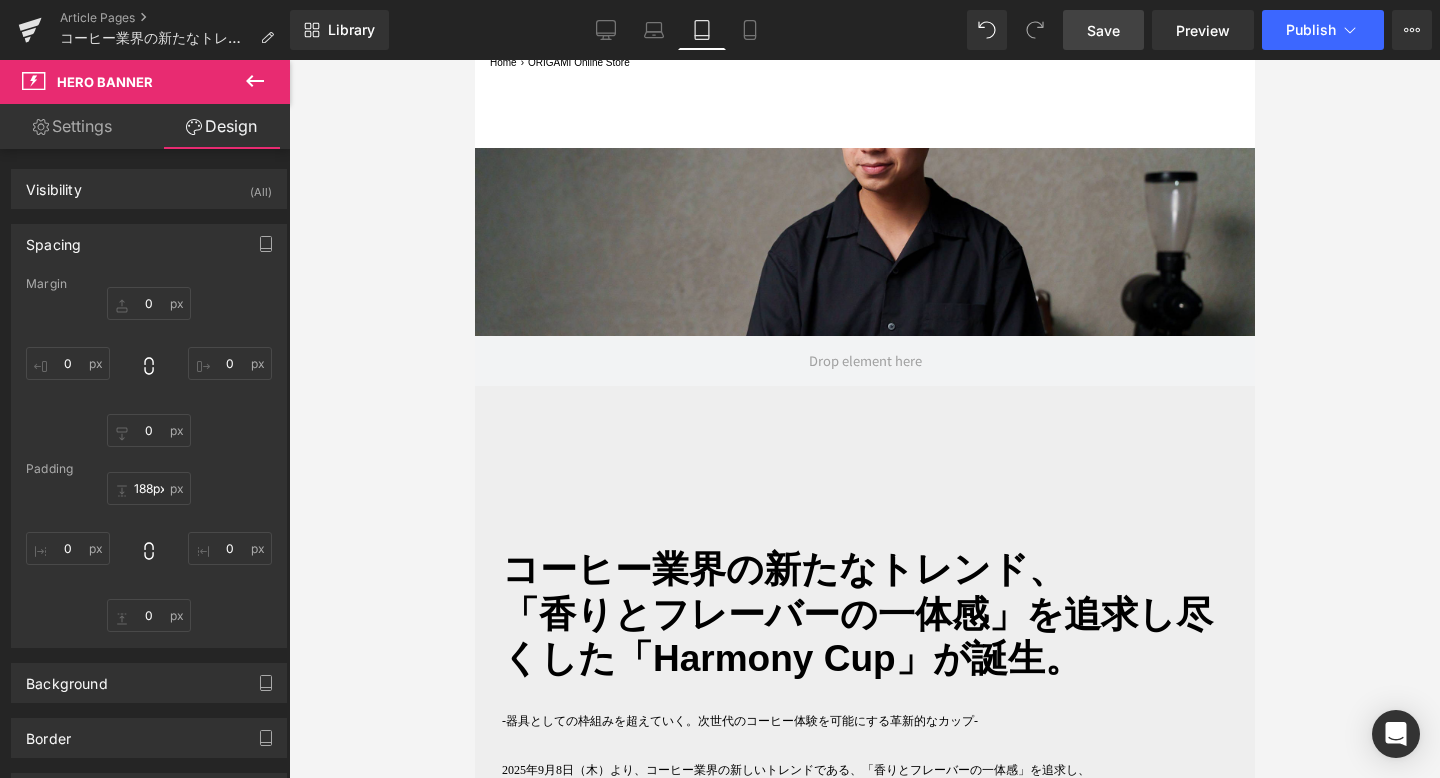 click 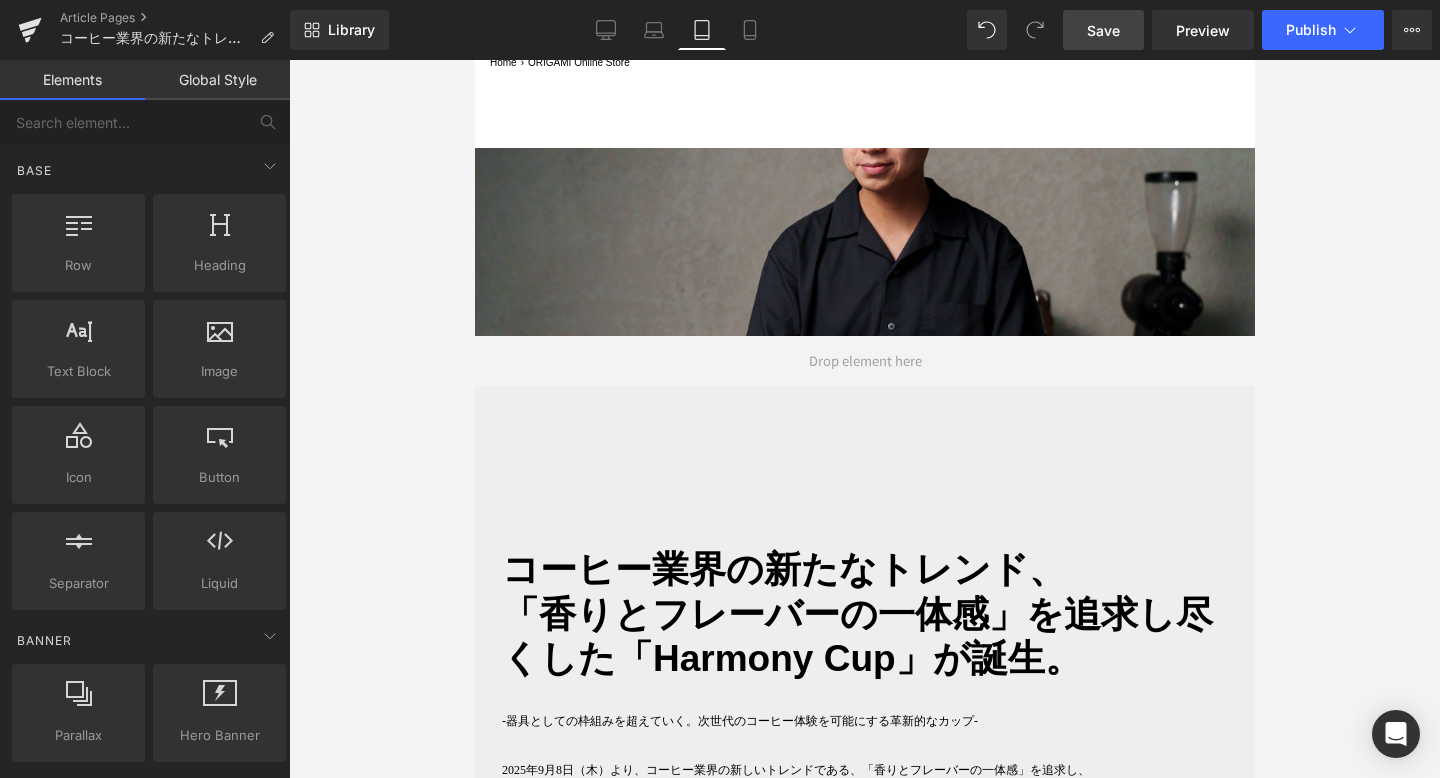 click on "188px" at bounding box center (474, 60) 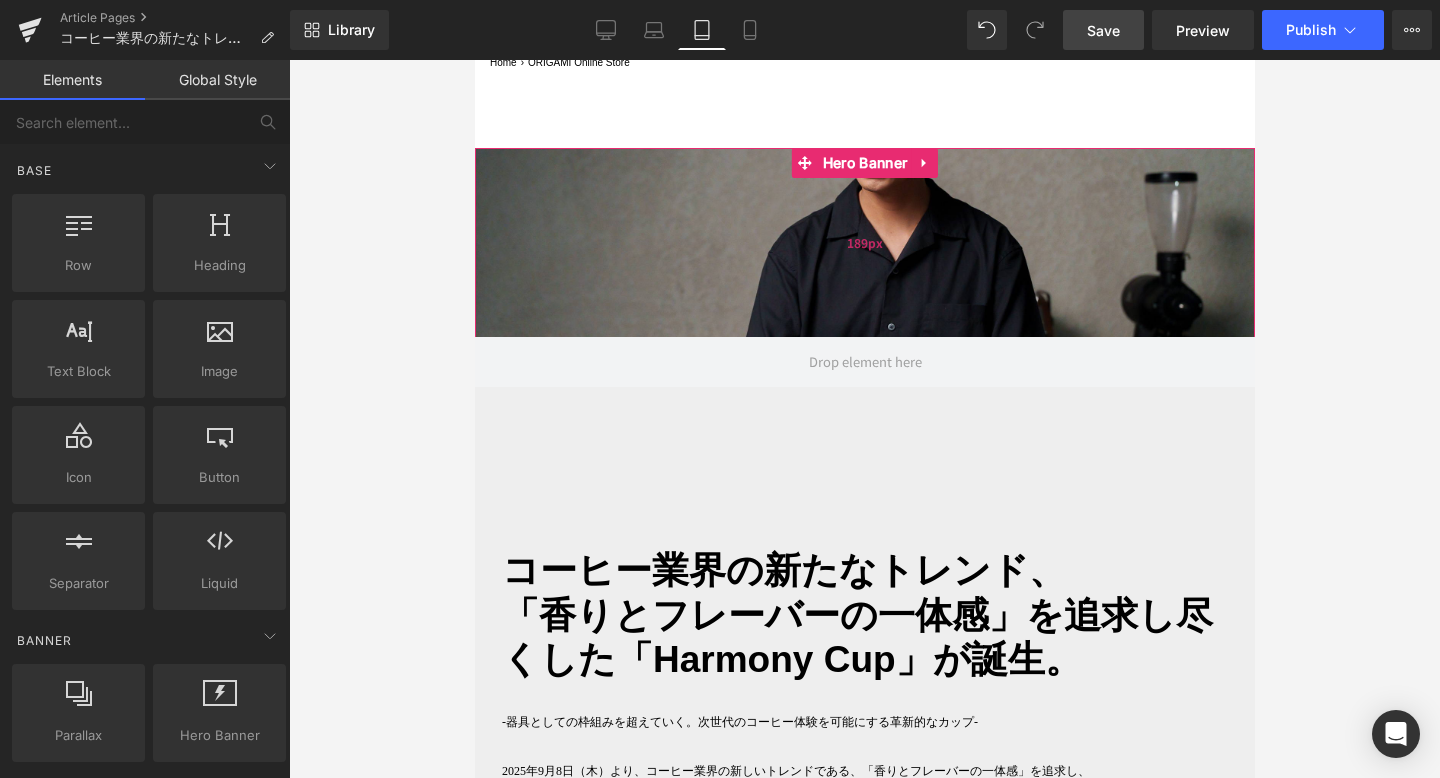 click on "189px" at bounding box center (864, 242) 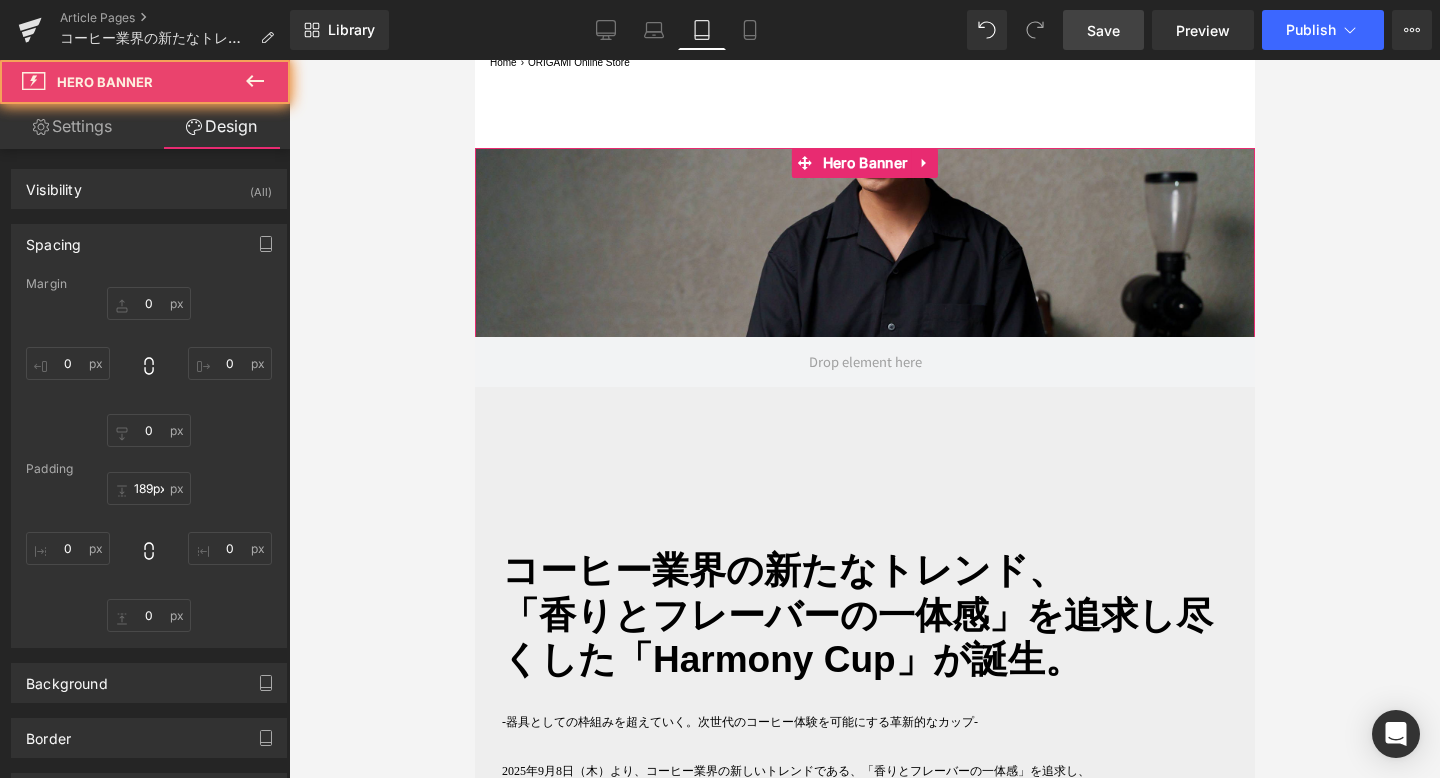 type on "https://ucarecdn.com/1a135dec-c945-4c5a-9cce-6138f18f07cb/-/format/auto/-/preview/3000x3000/-/quality/lighter/s-Lyan+HarmonyCup_00752.jpg" 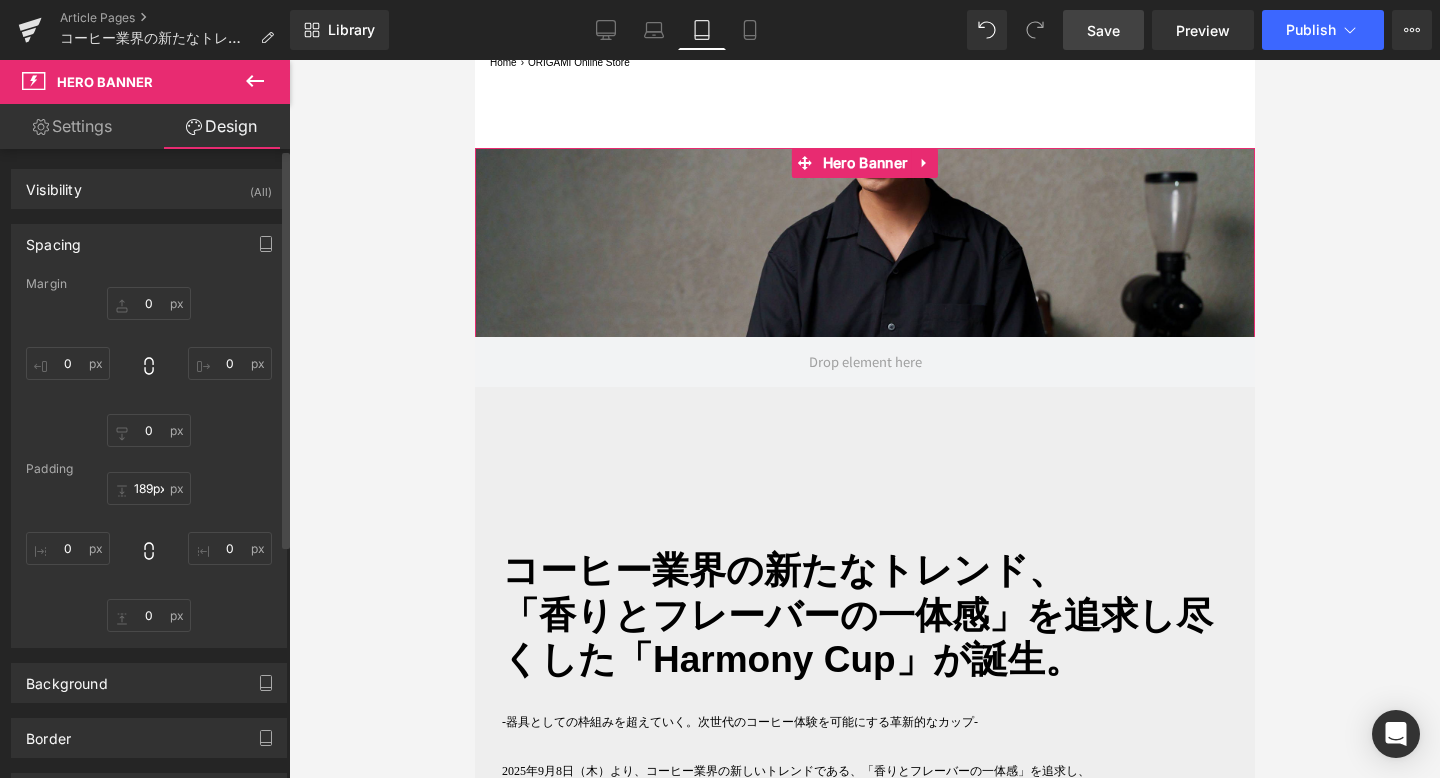 type on "0" 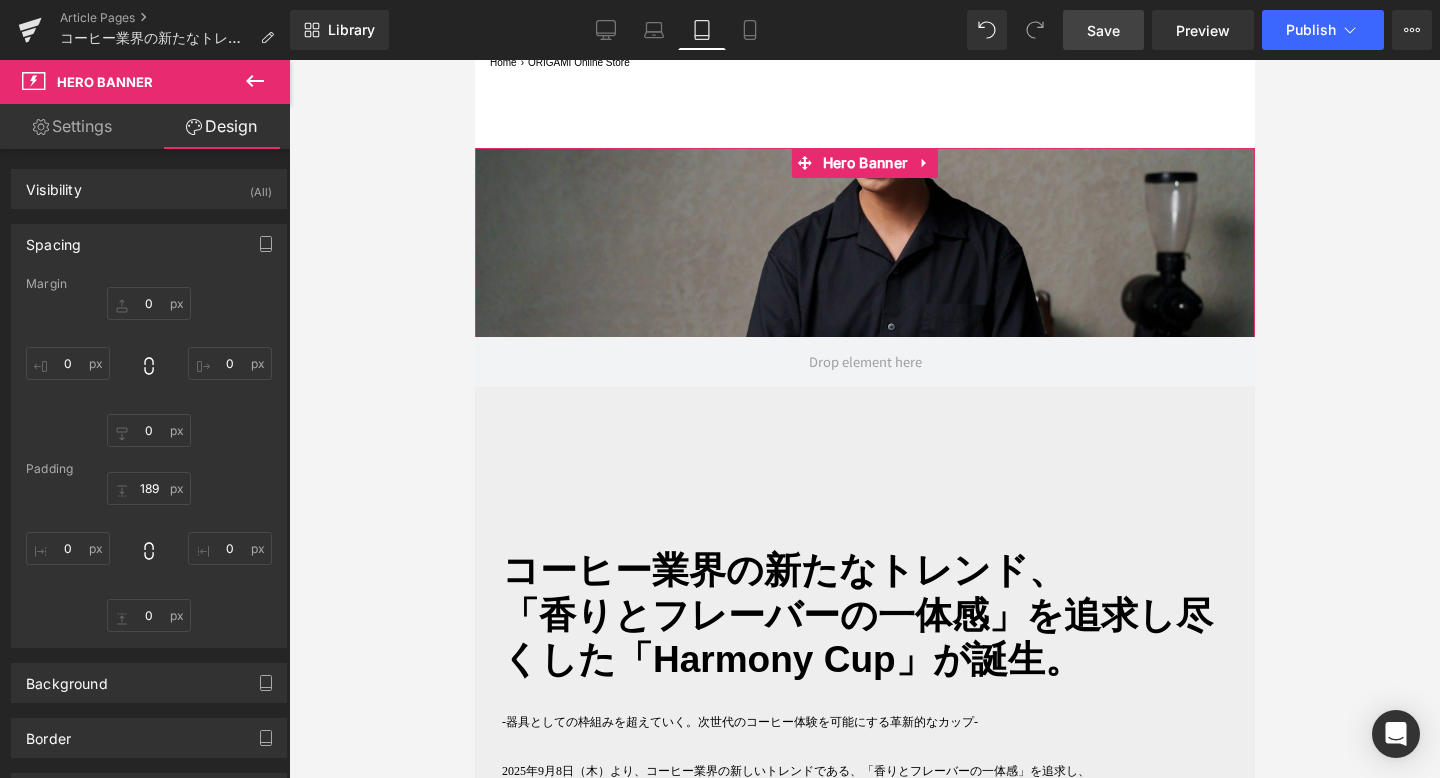 click on "Settings" at bounding box center (72, 126) 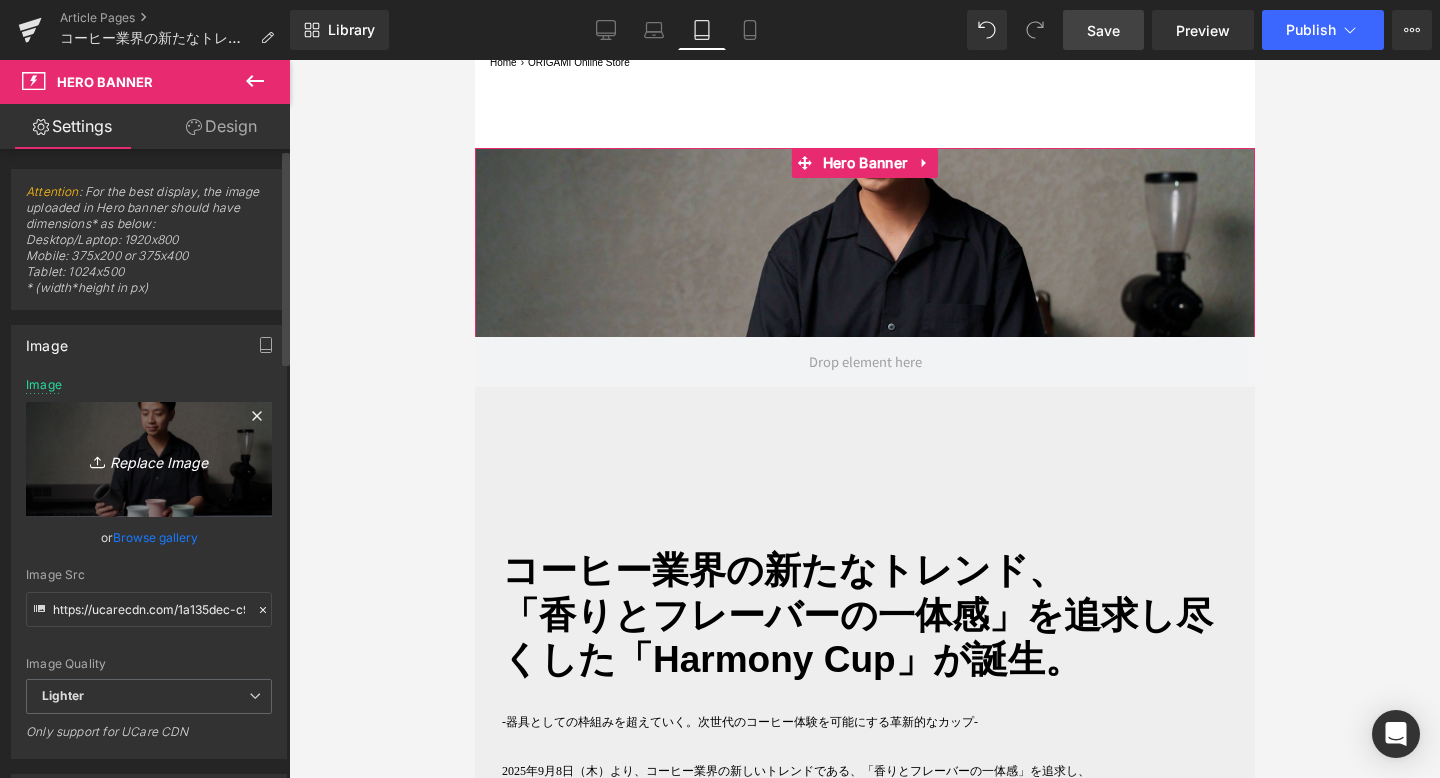 click on "Replace Image" at bounding box center (149, 459) 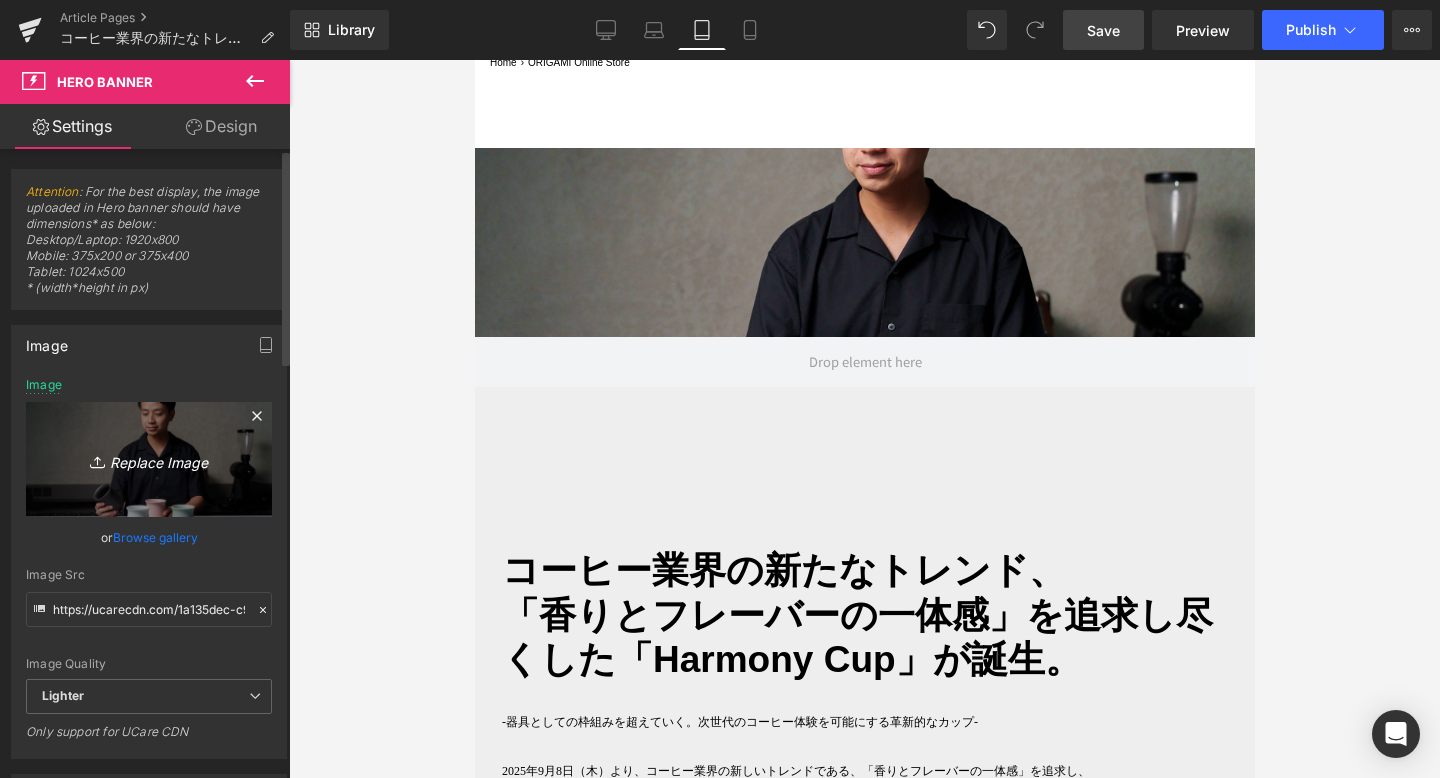 type on "C:\fakepath\0Y1A2440ffff_ロゴ入れ.jpg" 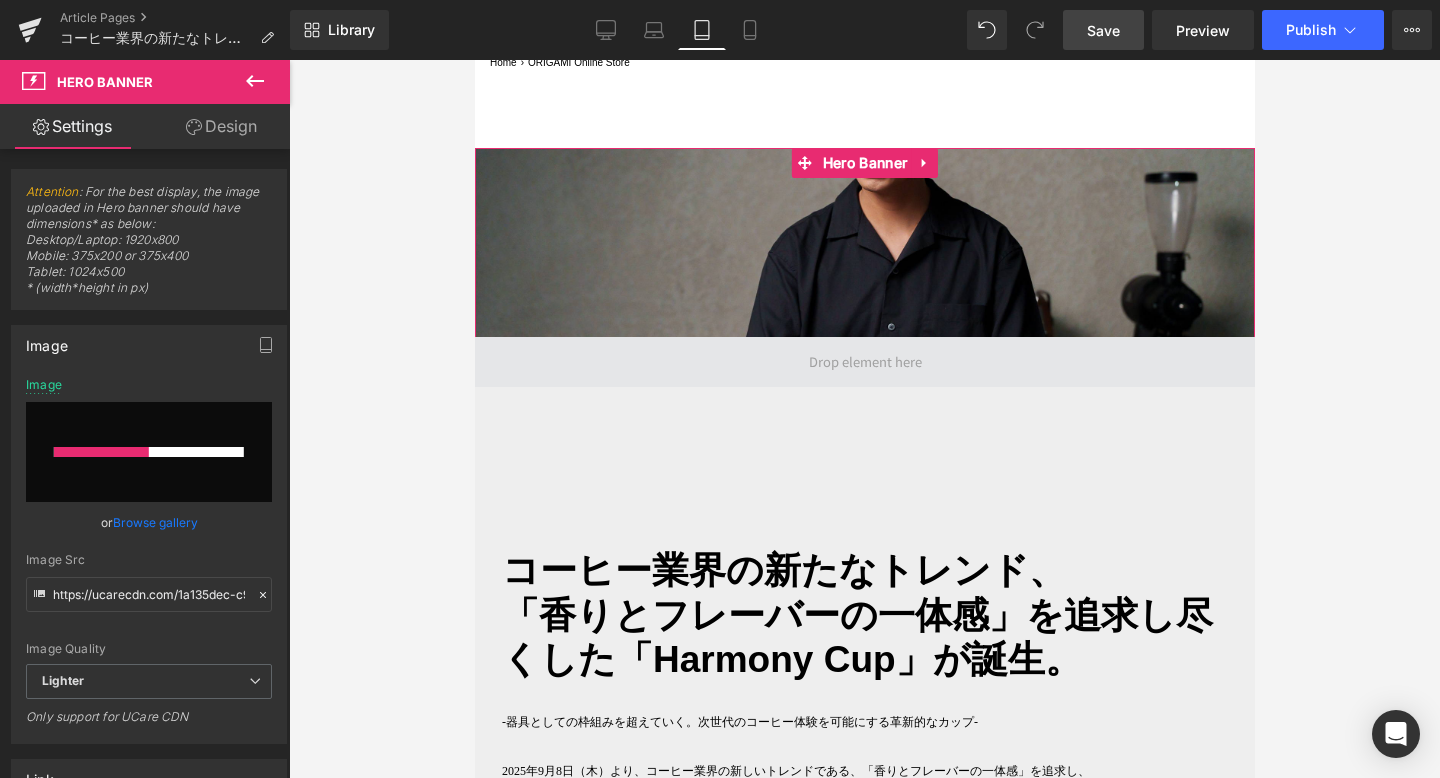 type 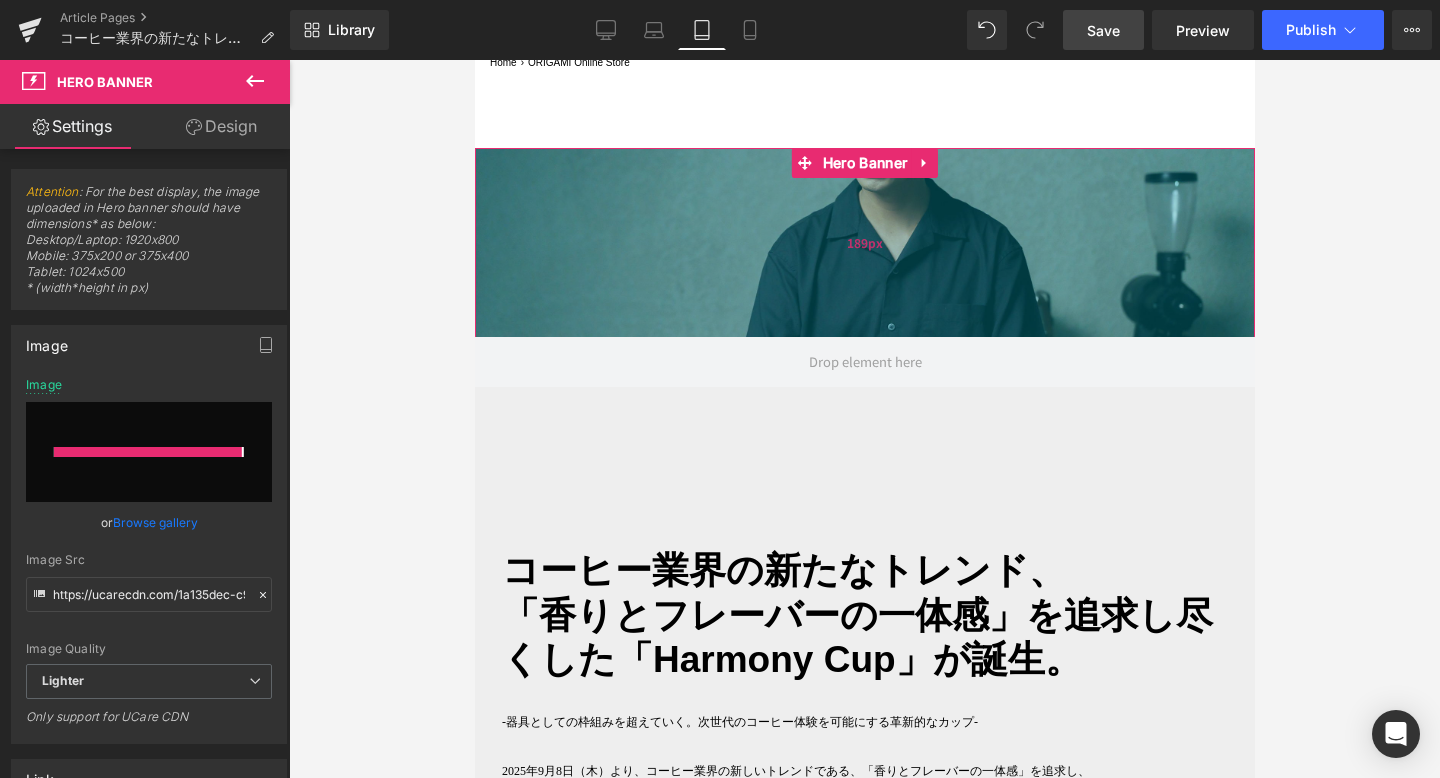 type on "https://ucarecdn.com/19875d87-01d2-4209-9aef-de756ebb8235/-/format/auto/-/preview/3000x3000/-/quality/lighter/0Y1A2440ffff_%E3%83%AD%E3%82%B3%E3%82%99%E5%85%A5%E3%82%8C.jpg" 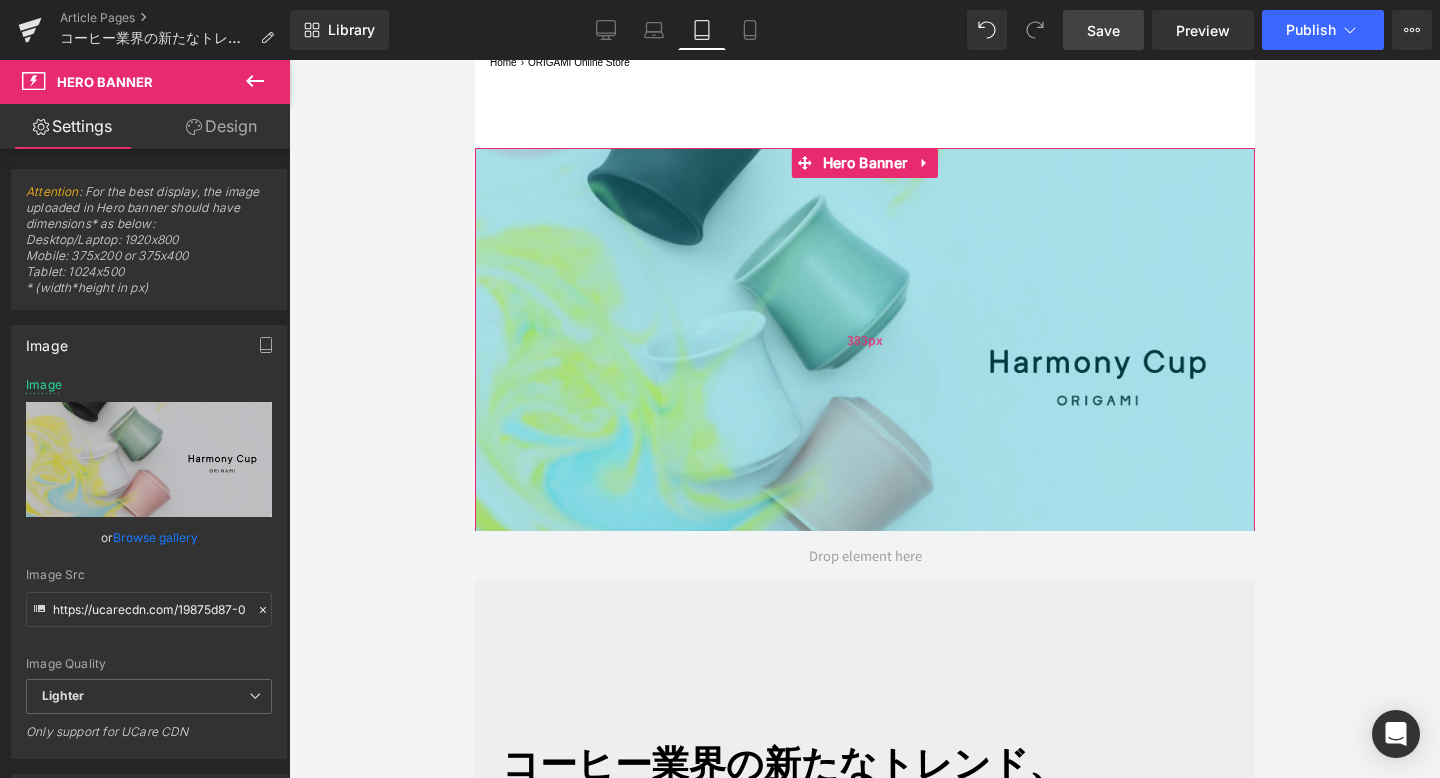 drag, startPoint x: 901, startPoint y: 328, endPoint x: 934, endPoint y: 522, distance: 196.78668 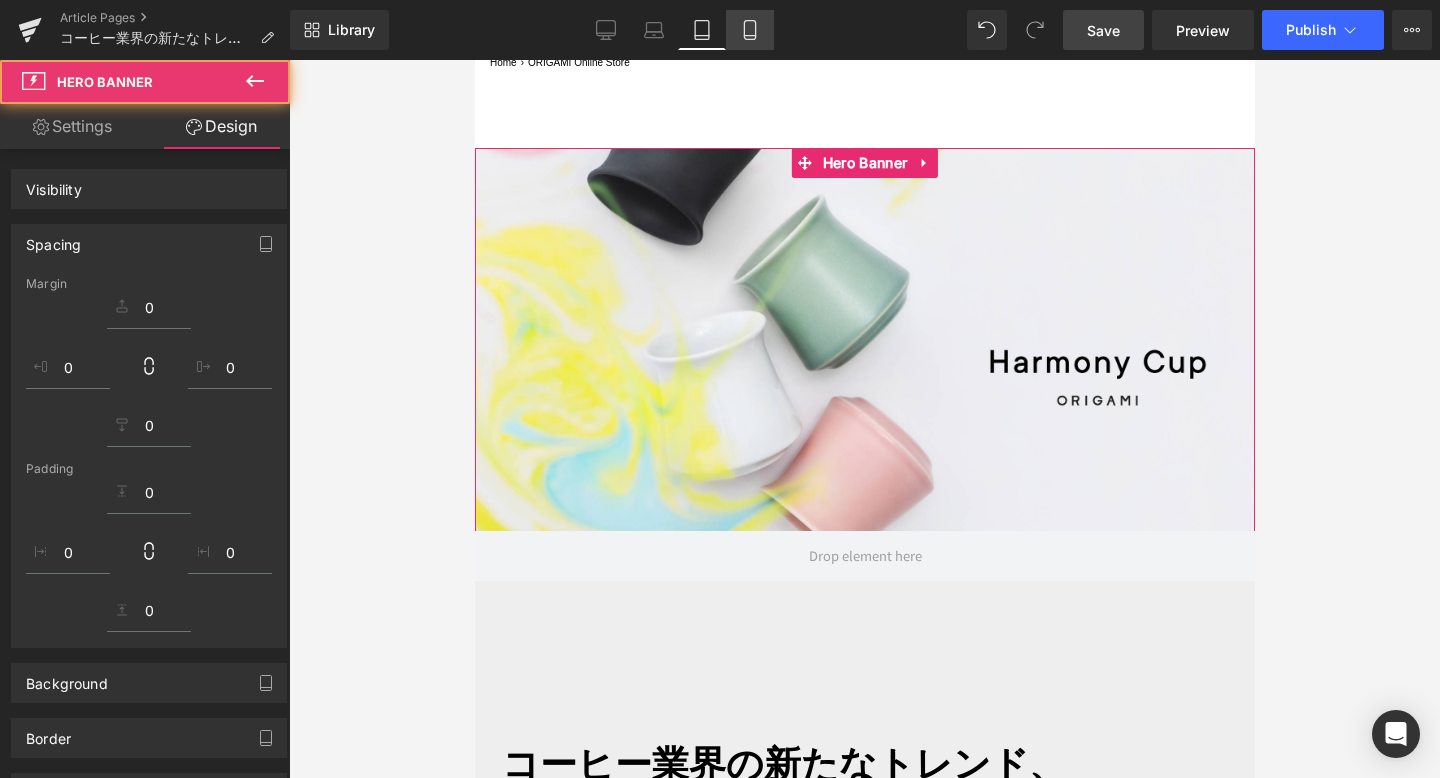 click on "Mobile" at bounding box center (750, 30) 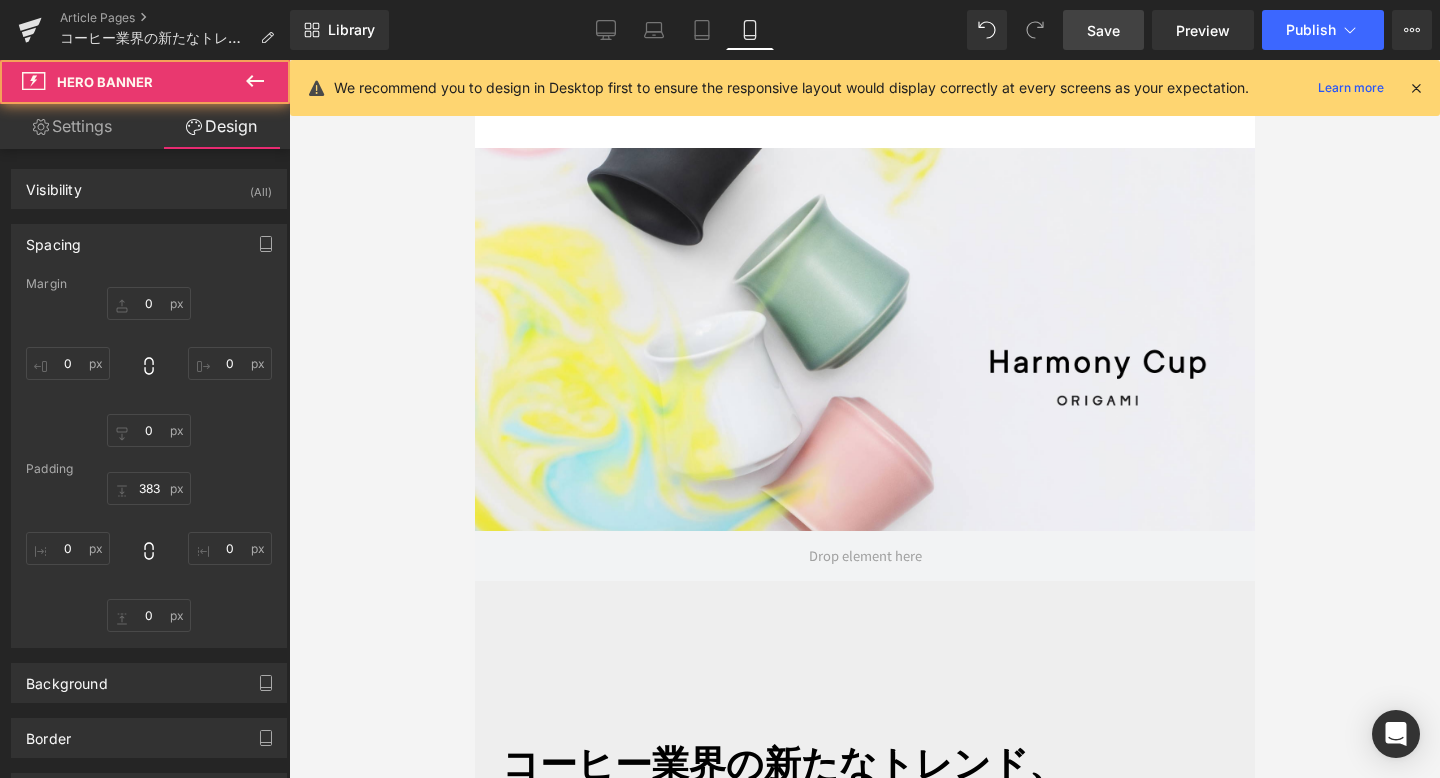 type on "0" 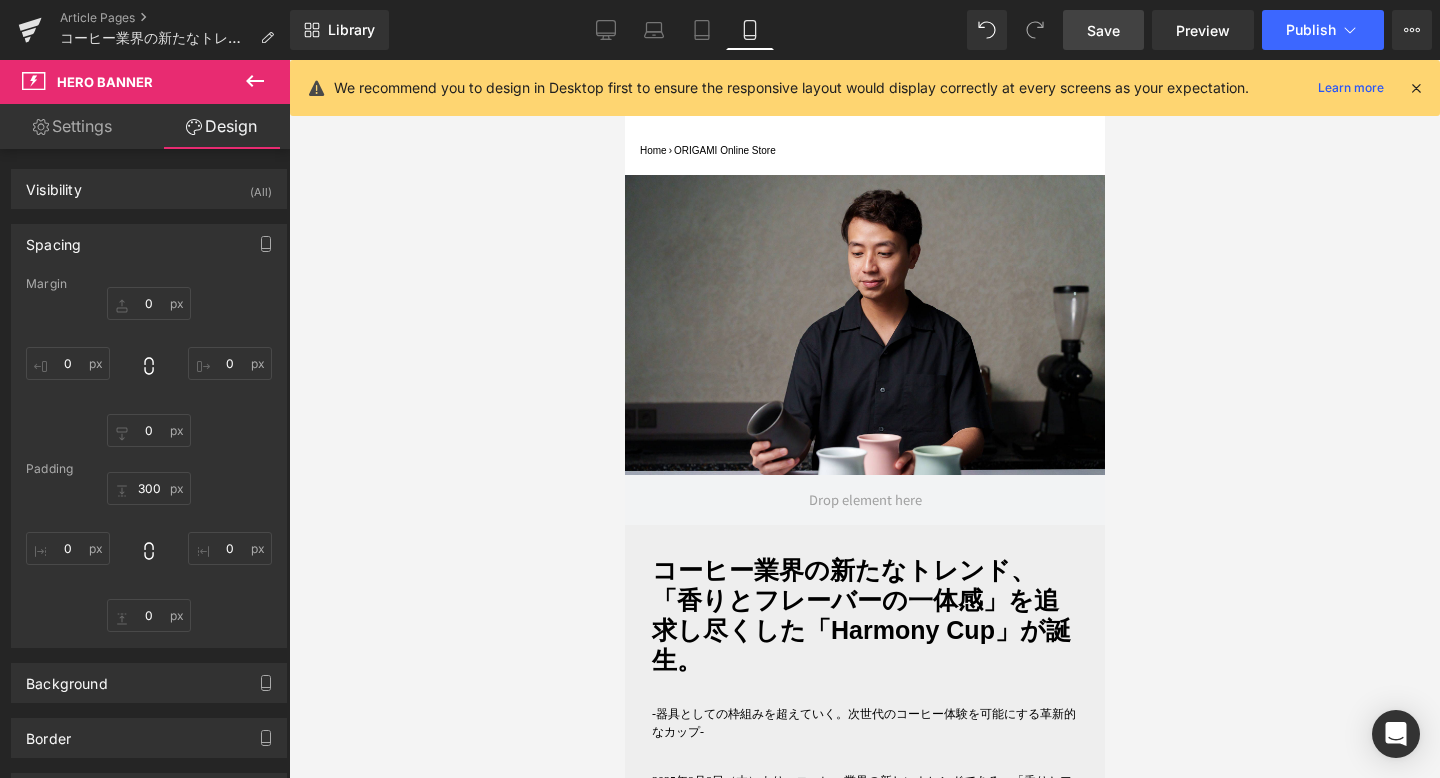 scroll, scrollTop: 115, scrollLeft: 0, axis: vertical 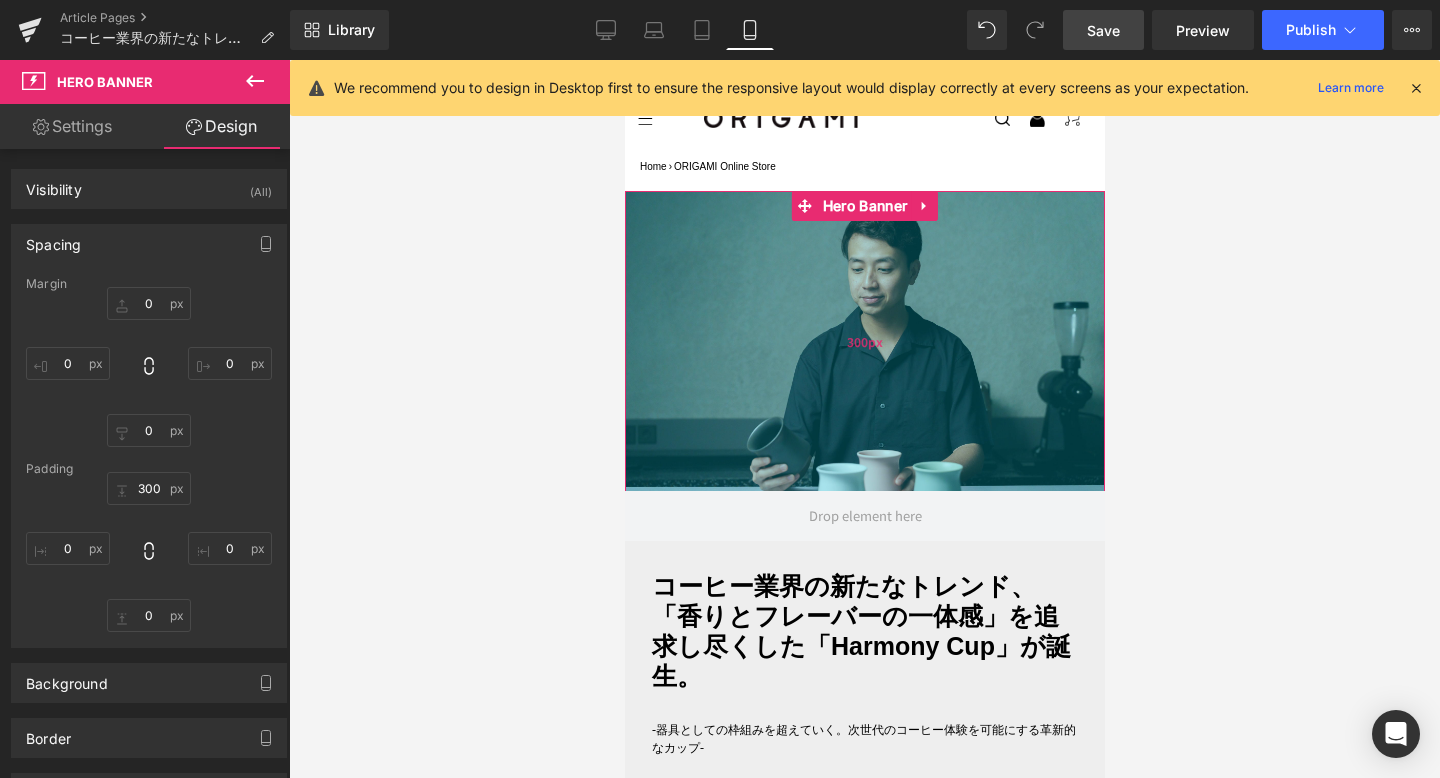 type on "300px" 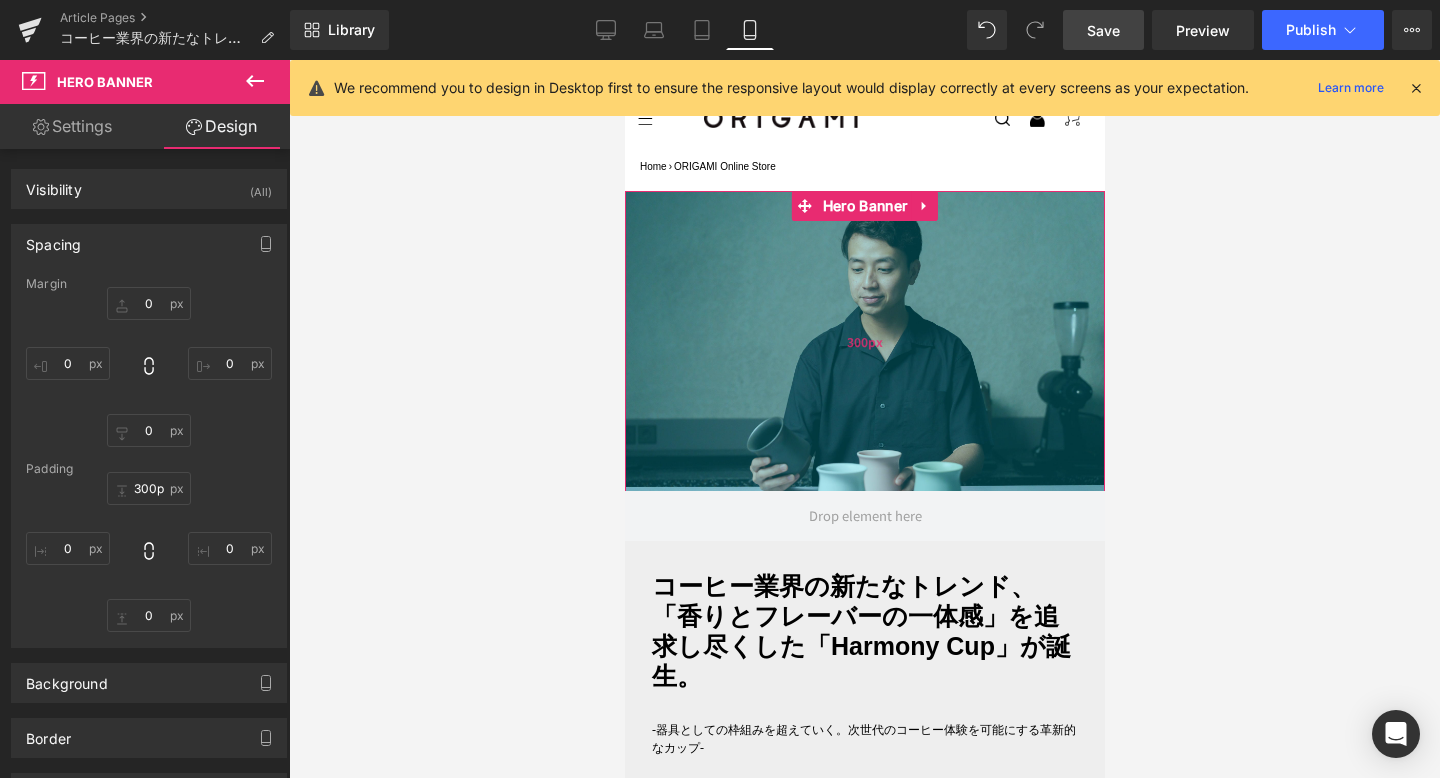 click on "300px" at bounding box center (864, 342) 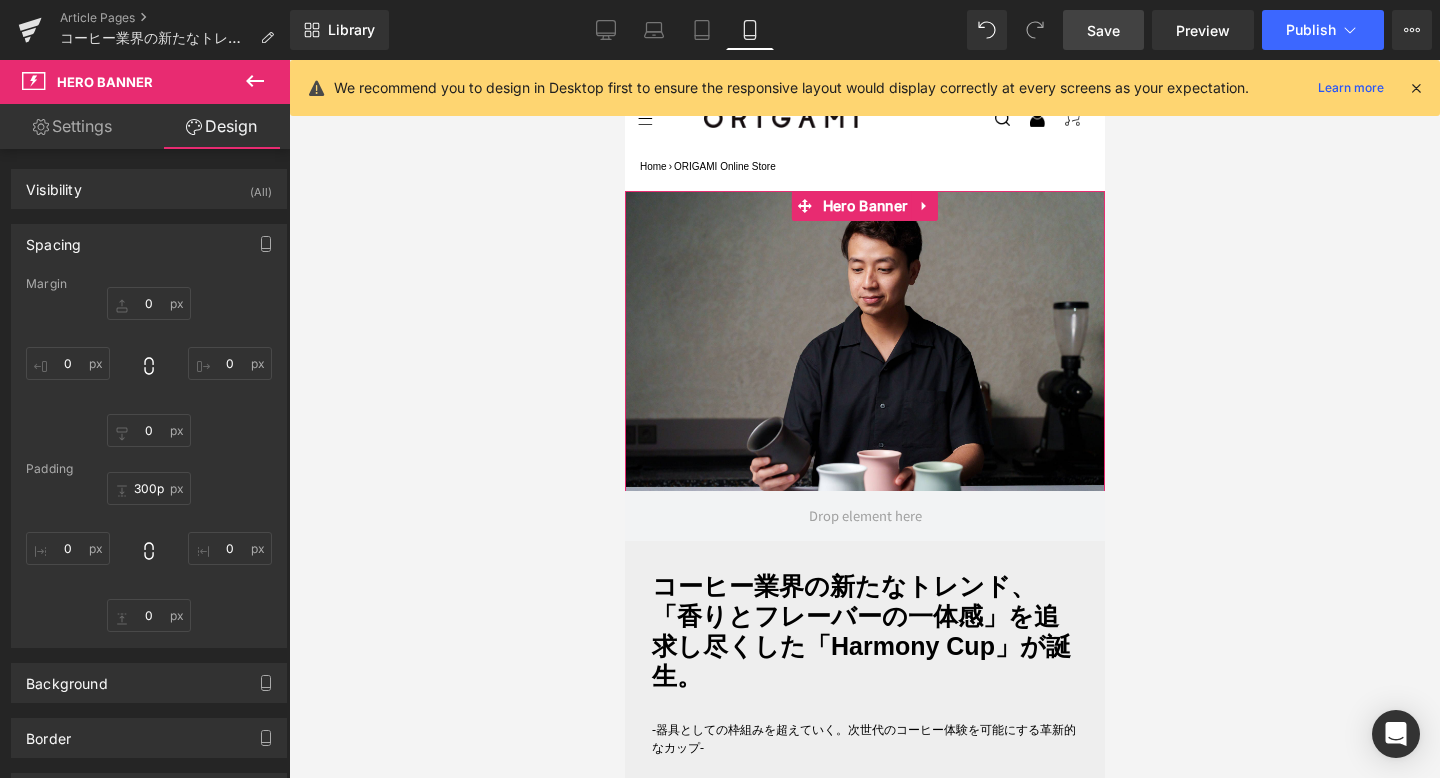 click on "Settings" at bounding box center [72, 126] 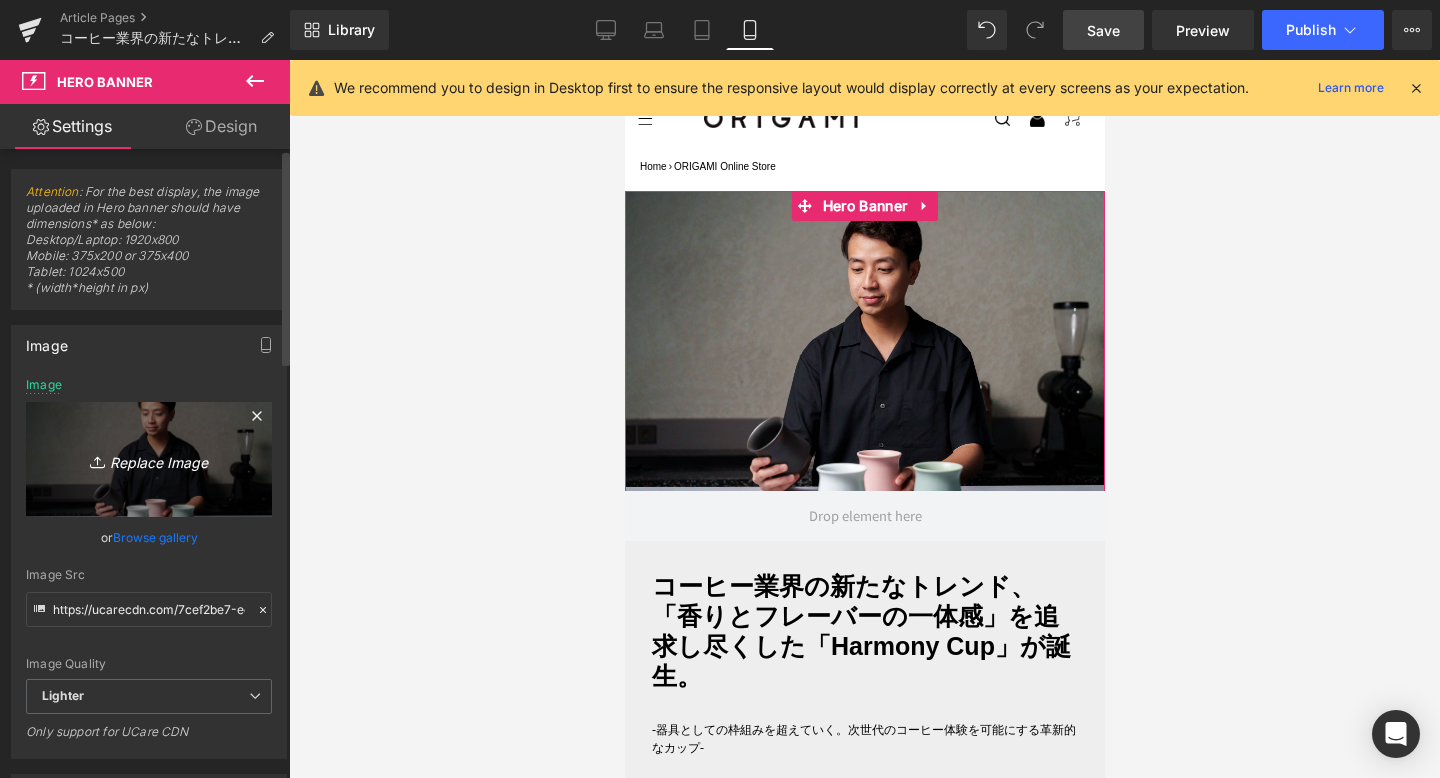 click on "Replace Image" at bounding box center (149, 459) 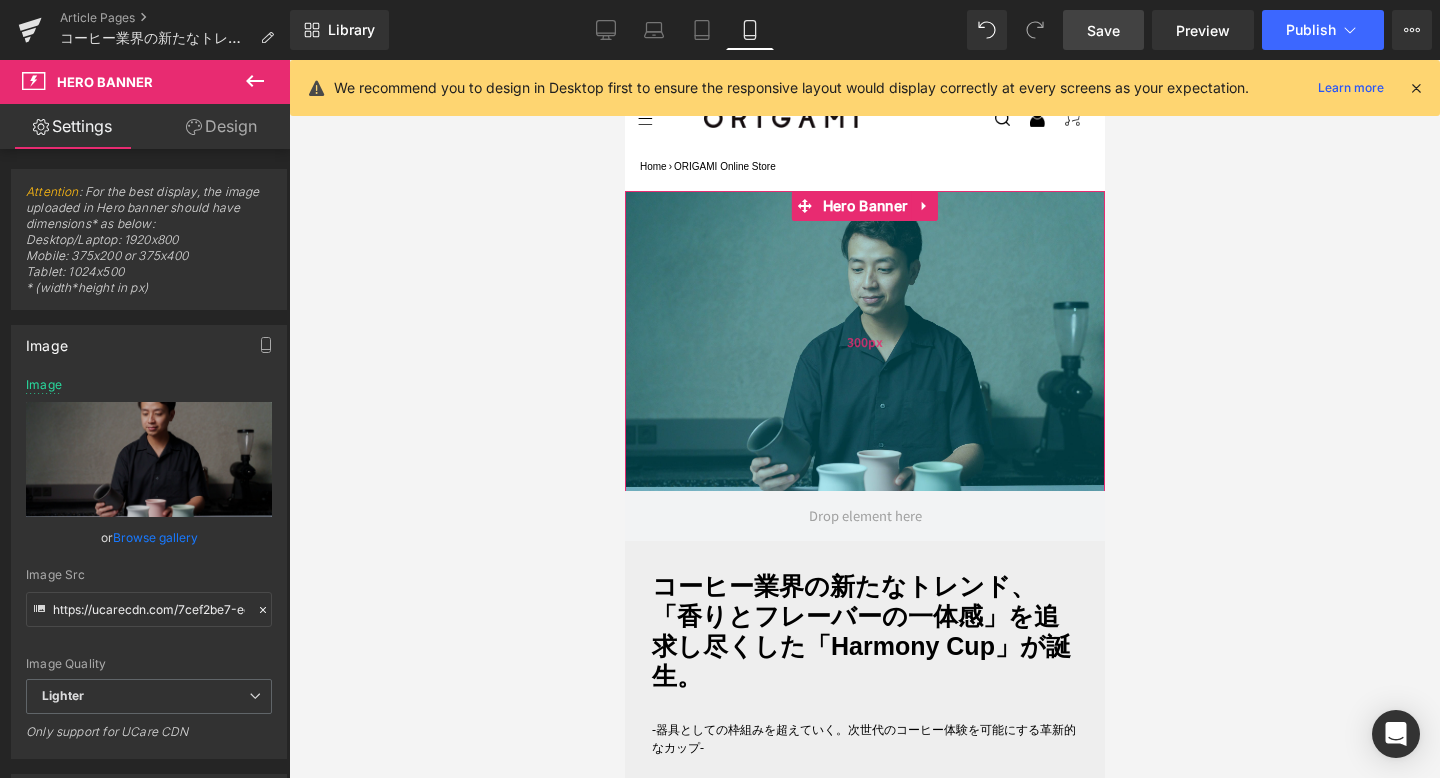 click on "300px" at bounding box center (864, 341) 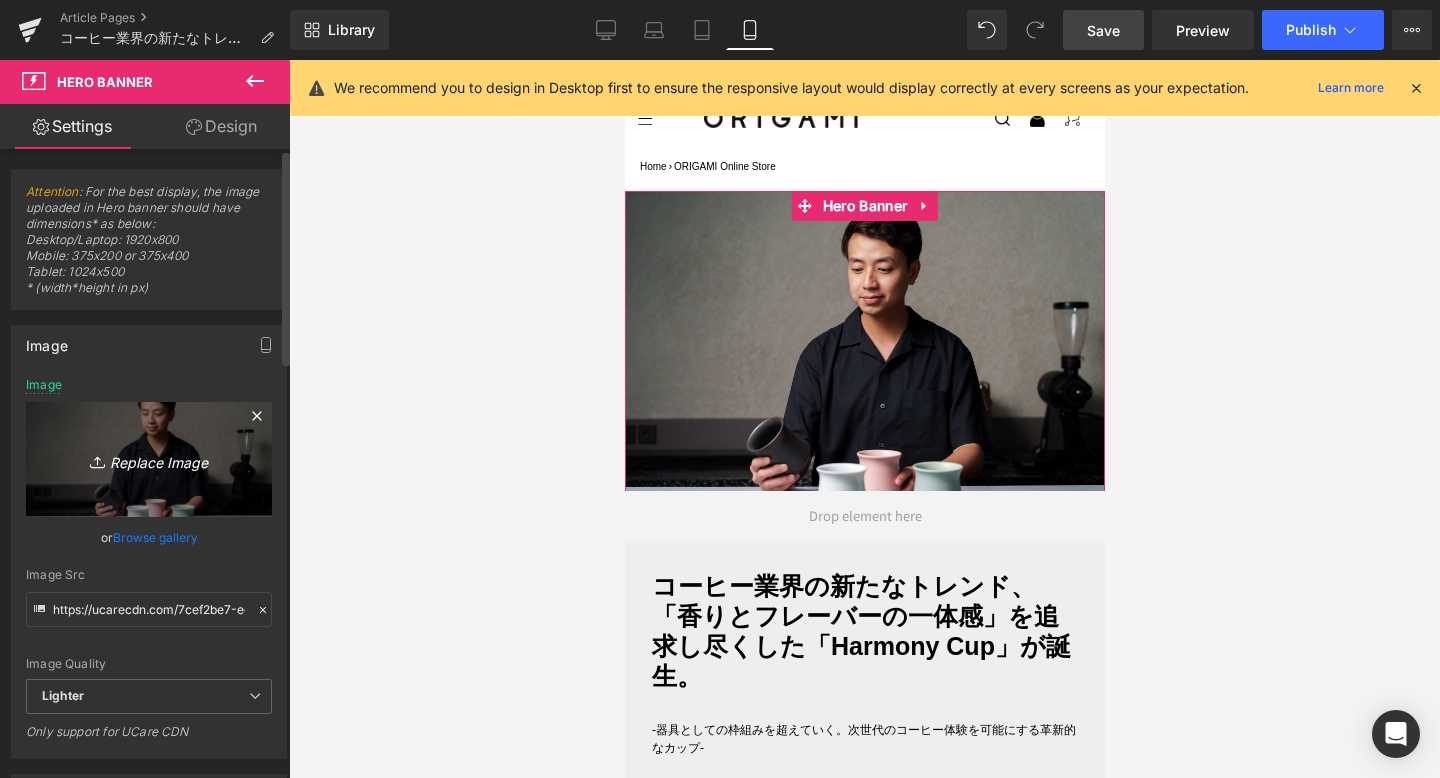 click on "Replace Image" at bounding box center (149, 459) 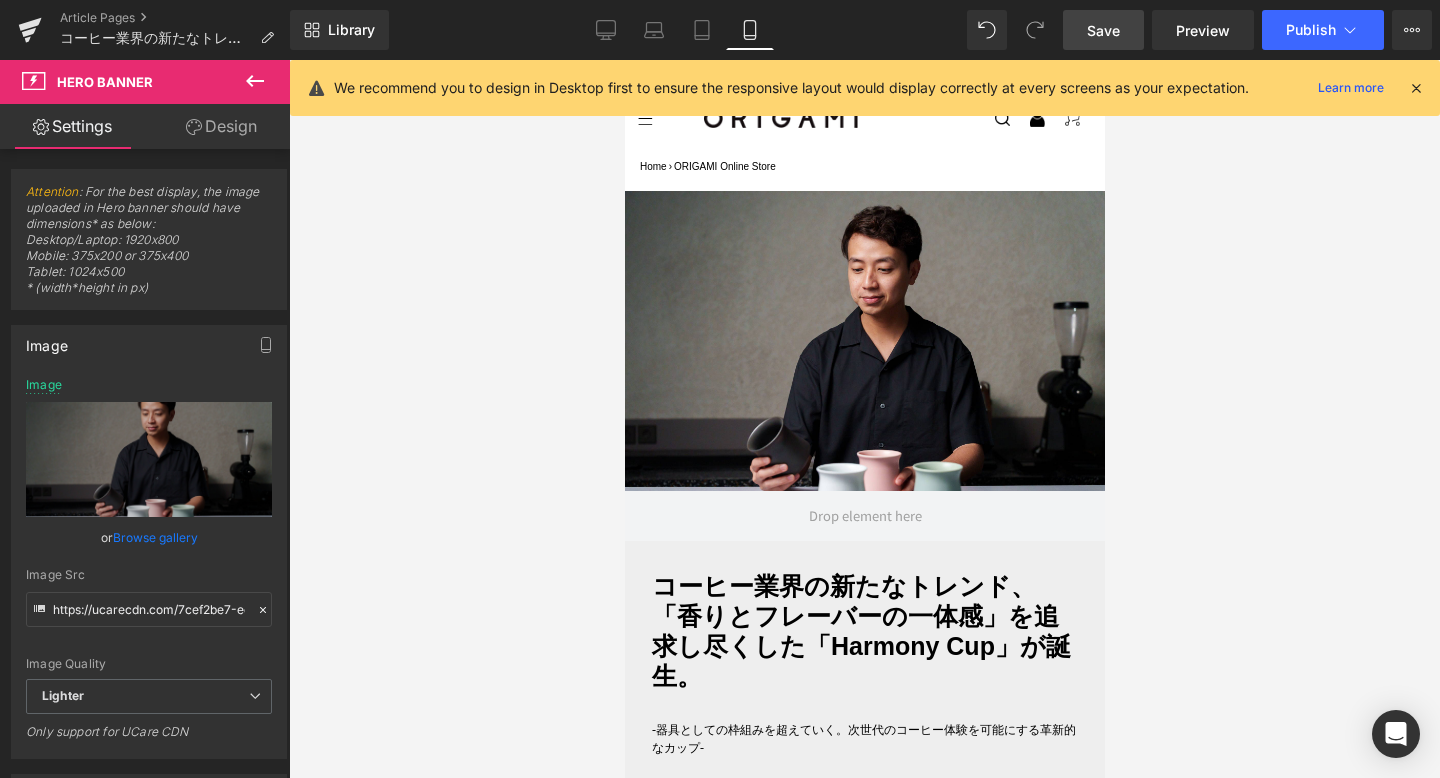 click on "Save" at bounding box center [1103, 30] 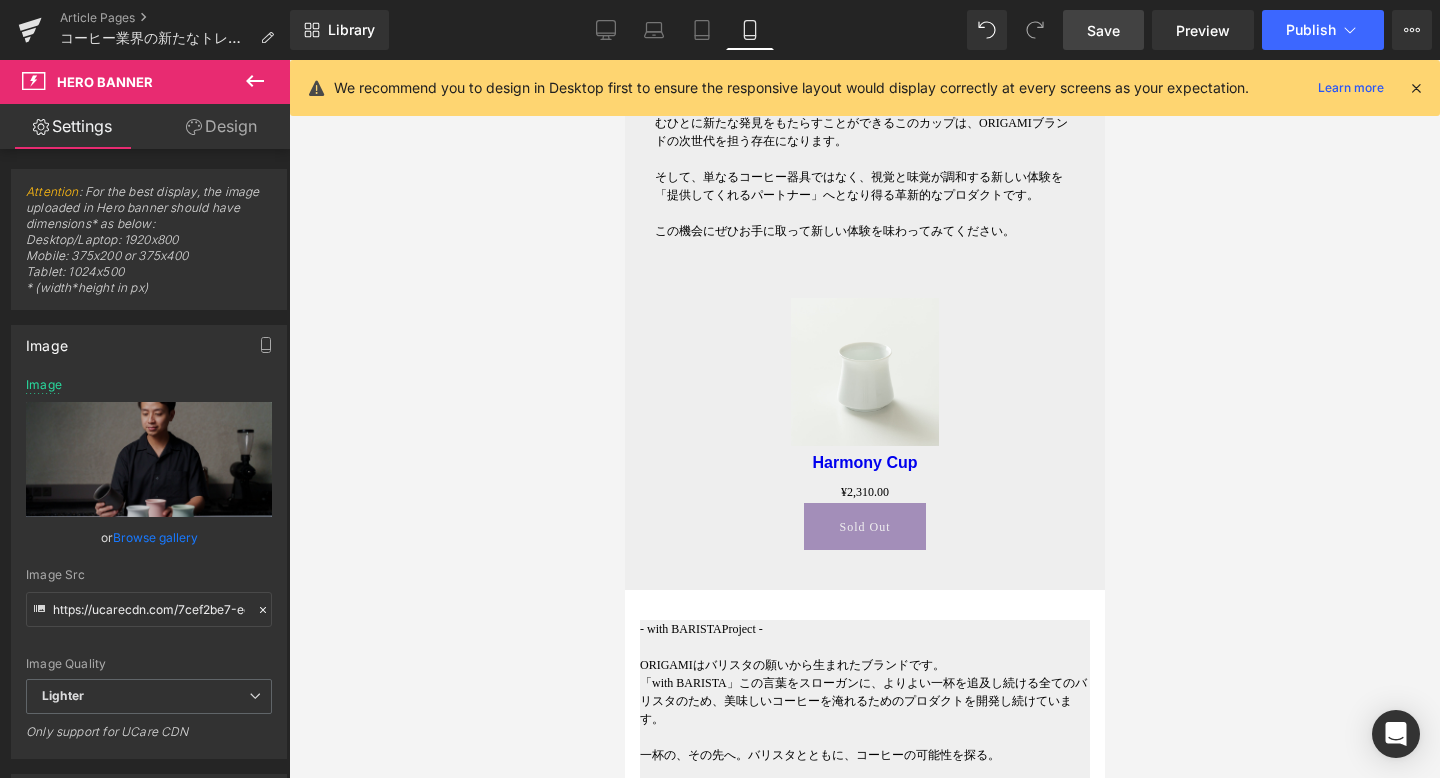 scroll, scrollTop: 4804, scrollLeft: 0, axis: vertical 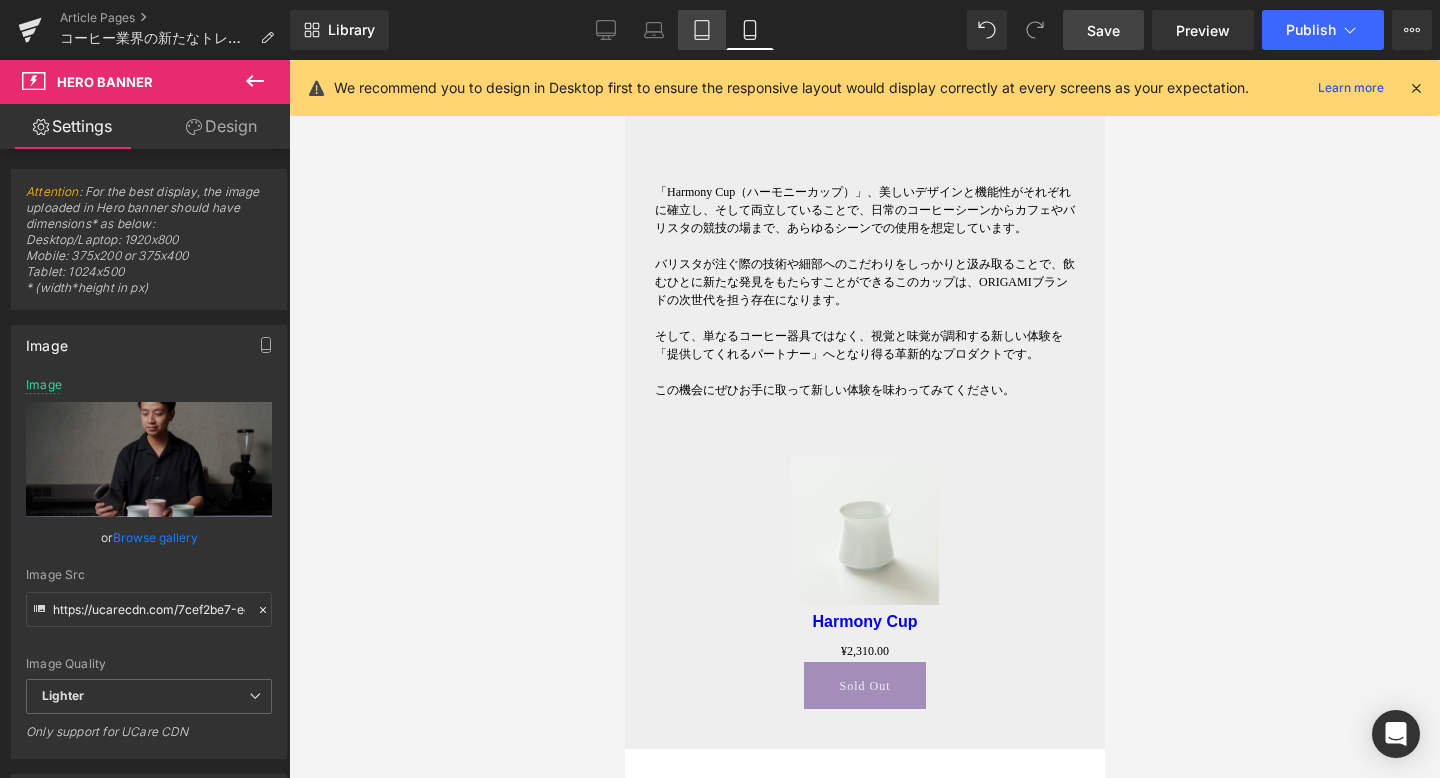 click 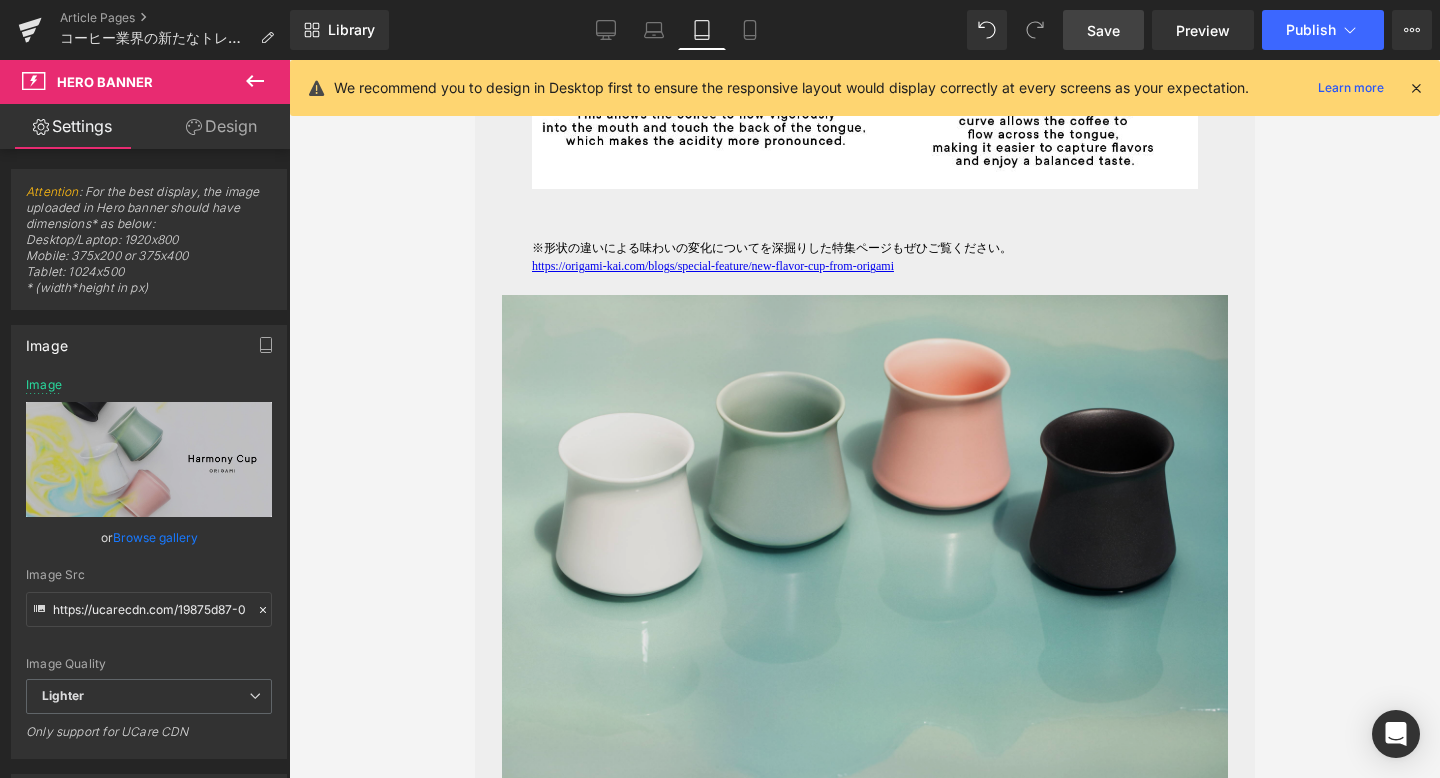 scroll, scrollTop: 2907, scrollLeft: 0, axis: vertical 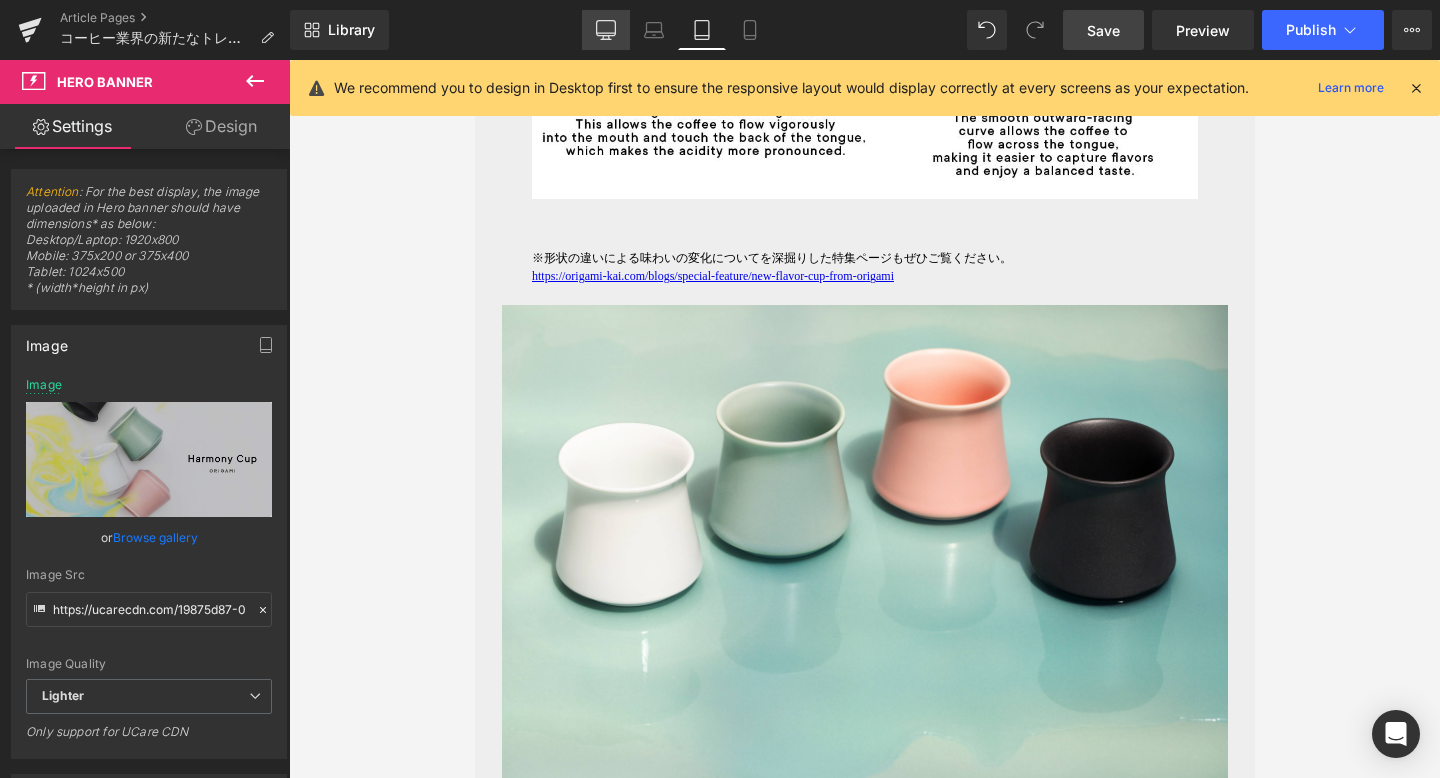 click 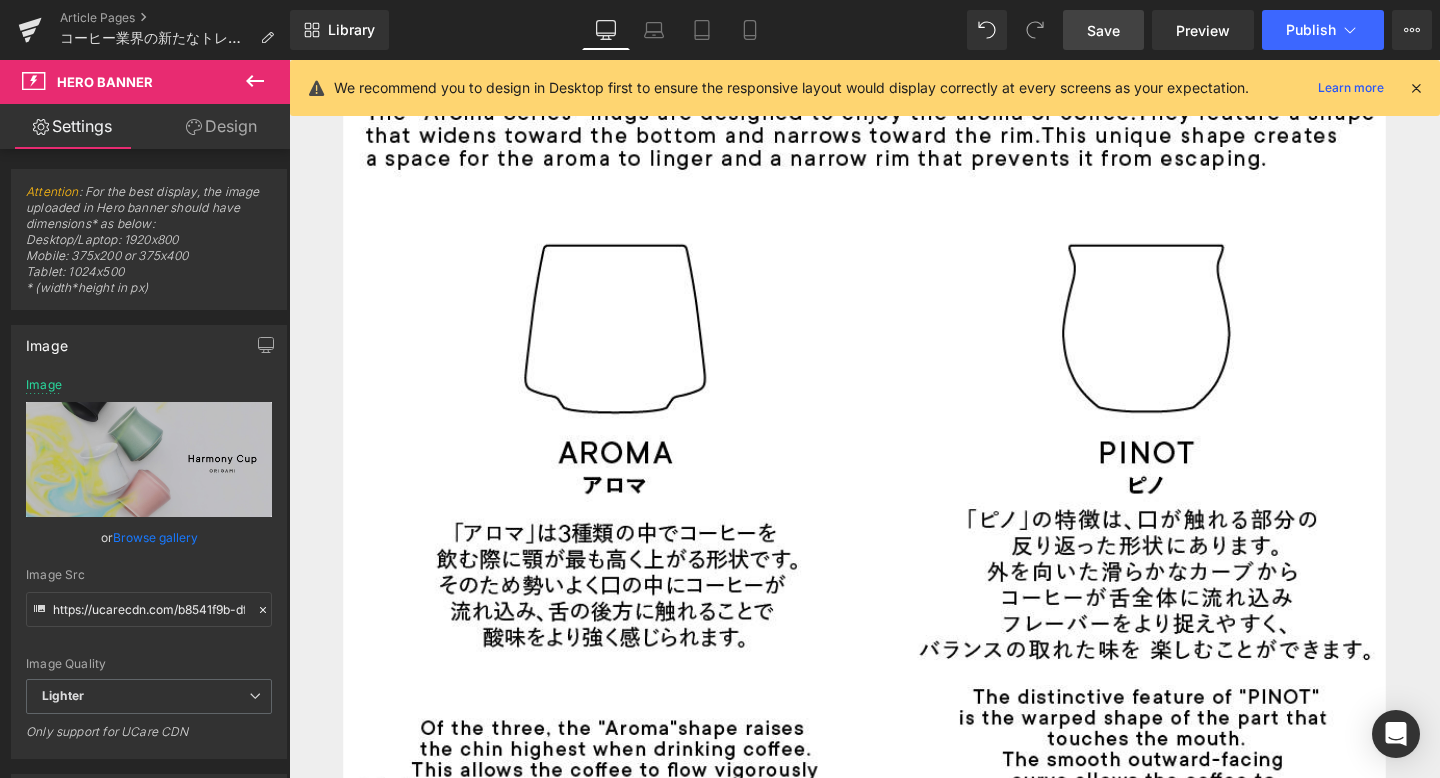 scroll, scrollTop: 111, scrollLeft: 0, axis: vertical 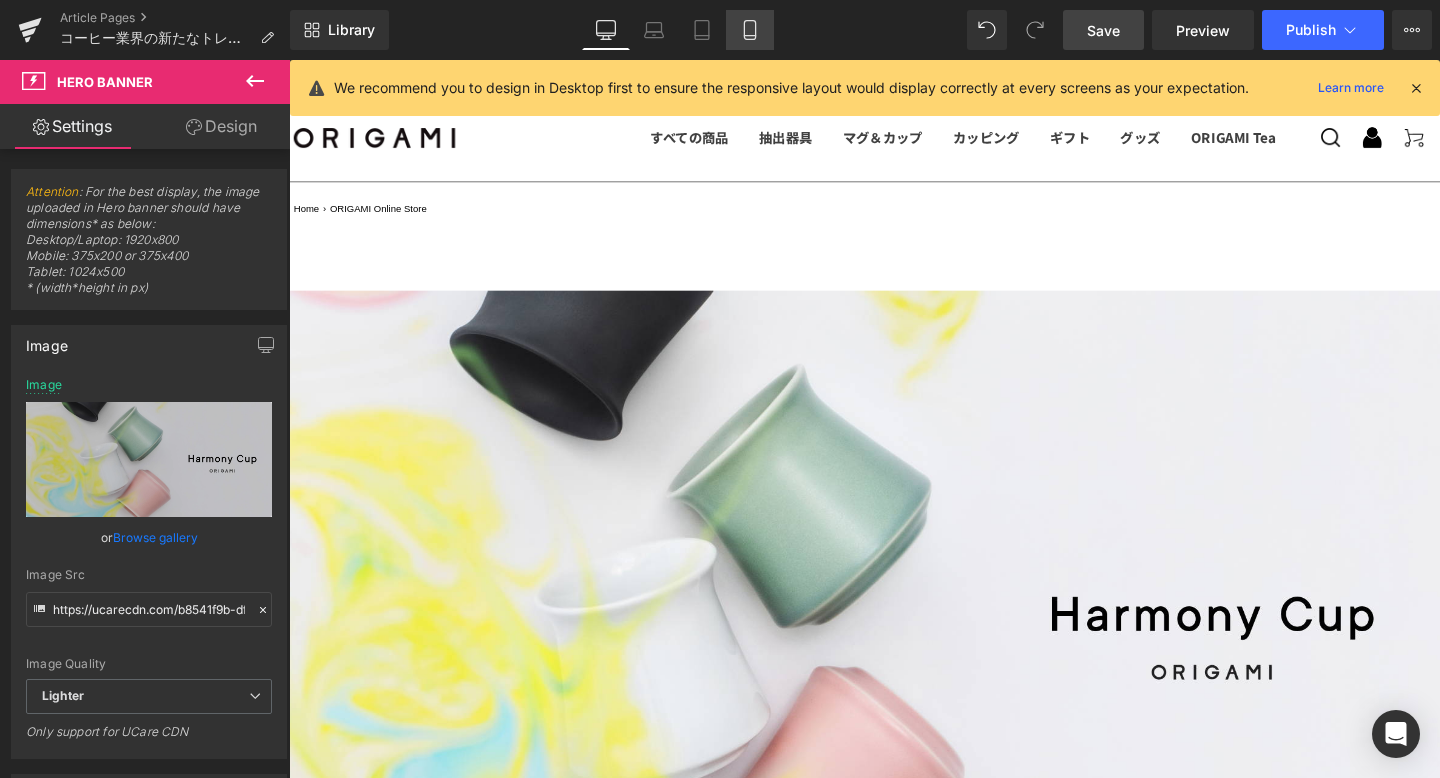 click 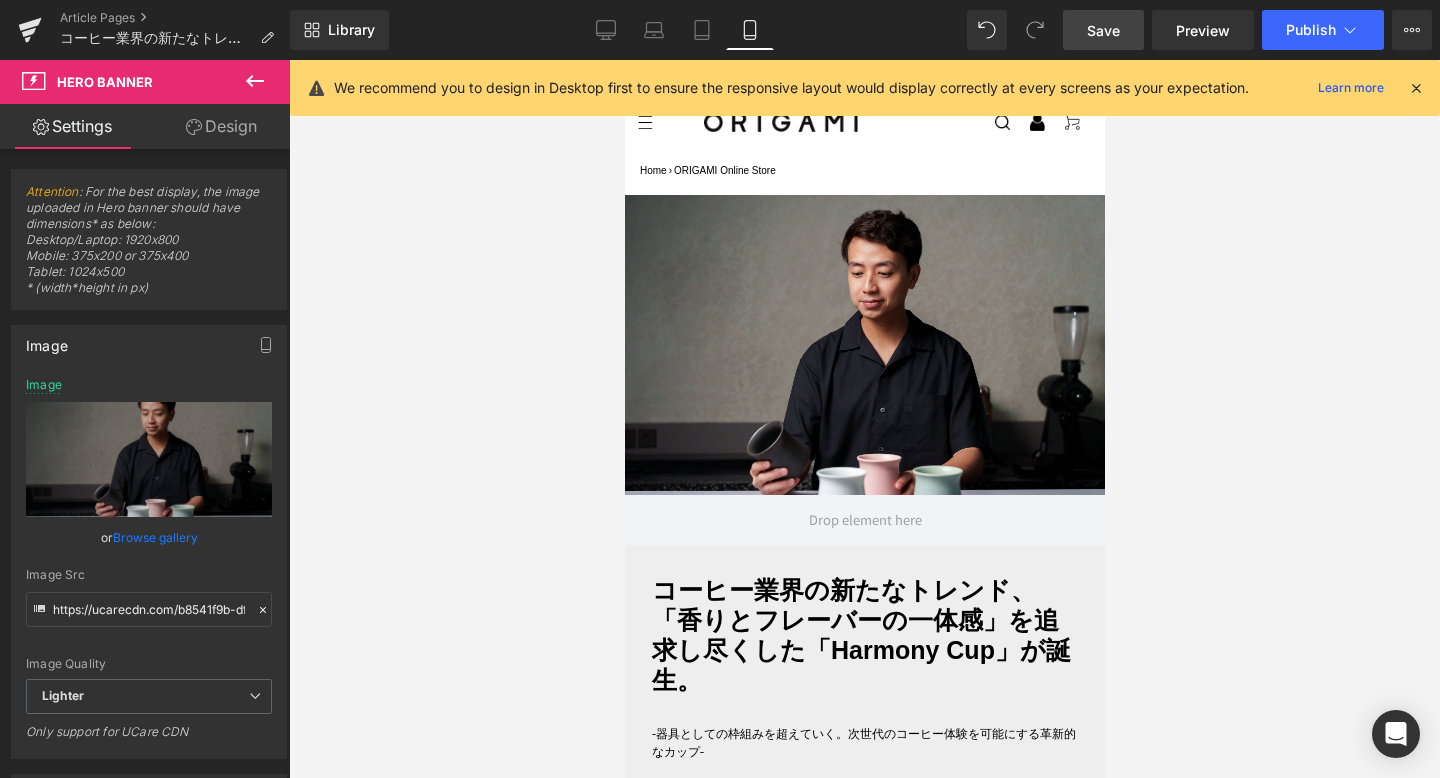 type on "https://ucarecdn.com/7cef2be7-ecfe-48ad-a2fd-8201a9c3241f/-/format/auto/-/preview/3000x3000/-/quality/lighter/s-Lyan+HarmonyCup_00752.jpg" 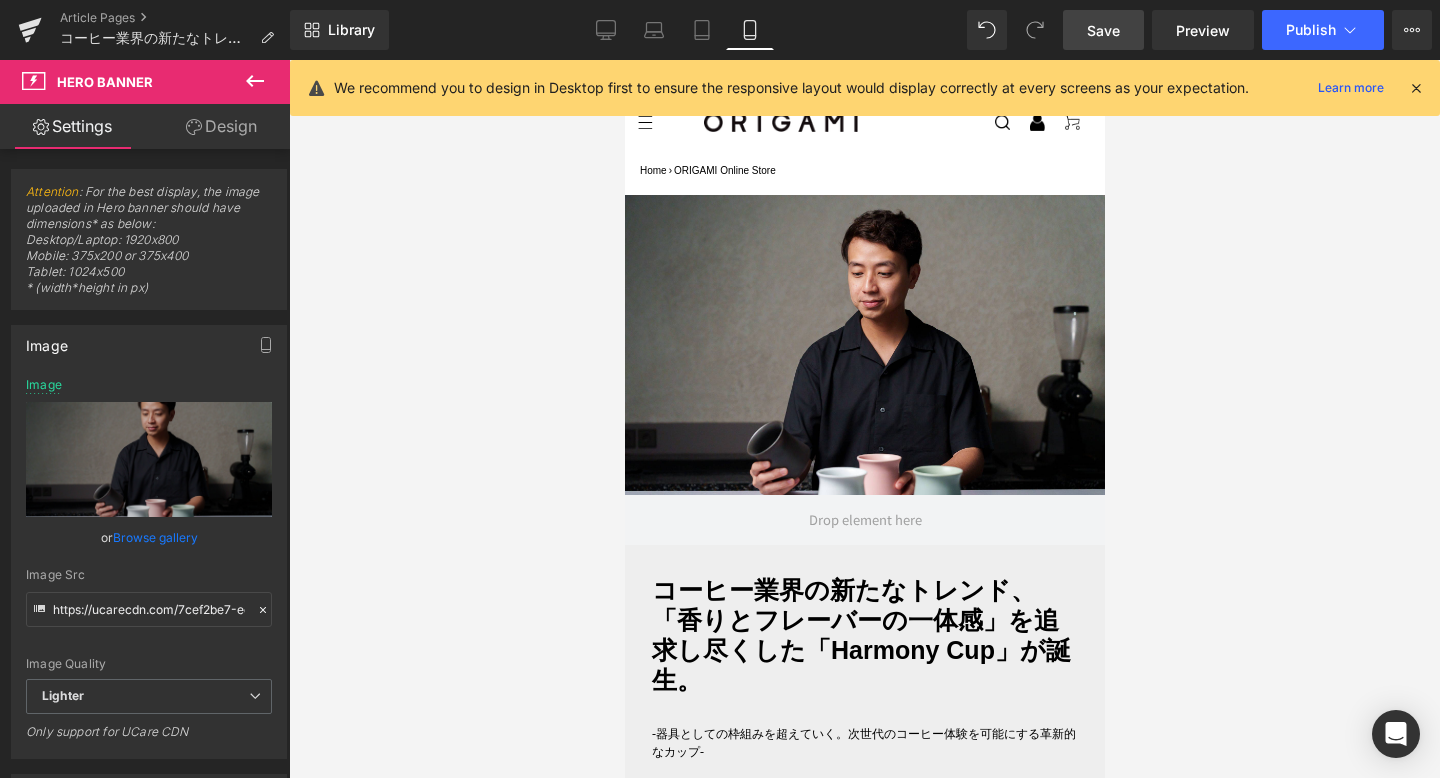 scroll, scrollTop: 3, scrollLeft: 0, axis: vertical 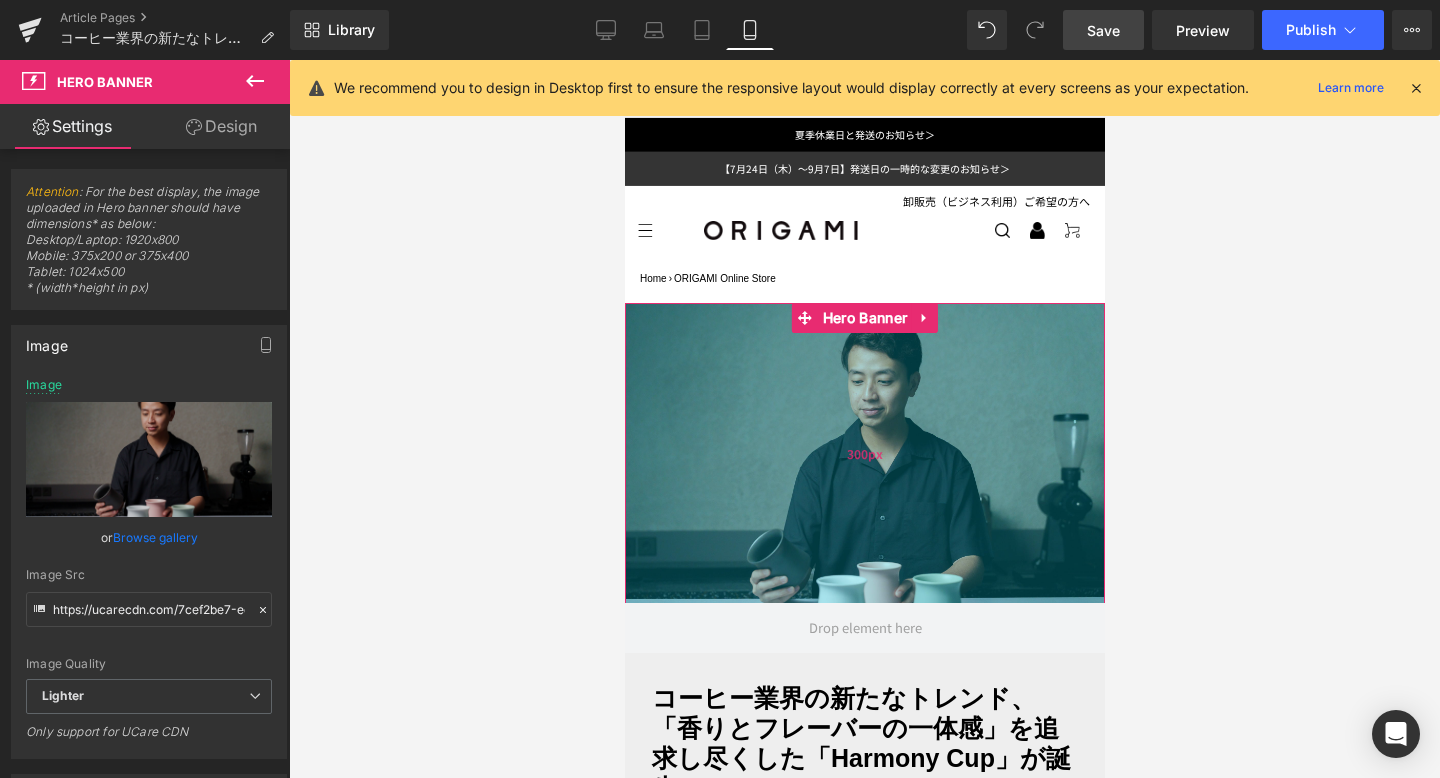 click on "300px" at bounding box center [864, 453] 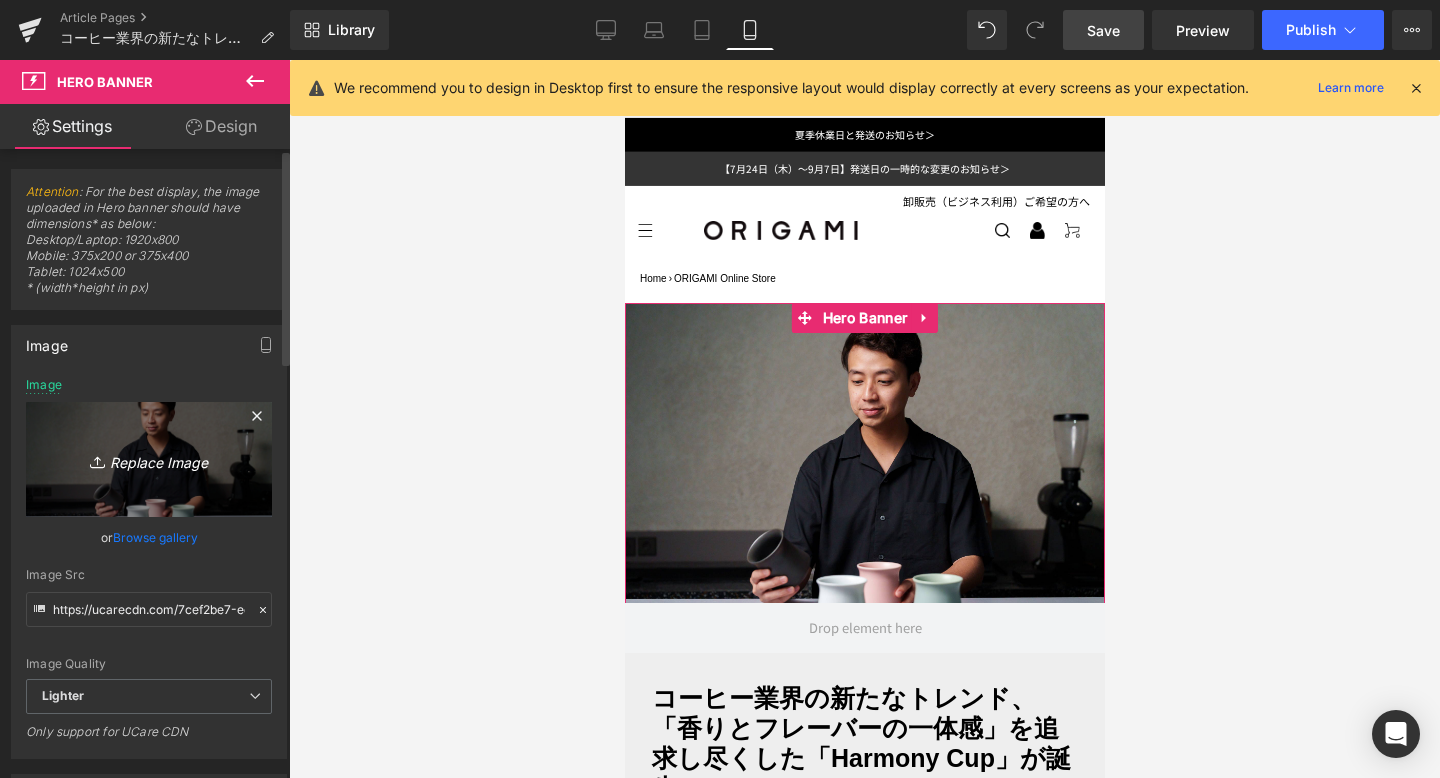 click on "Replace Image" at bounding box center (149, 459) 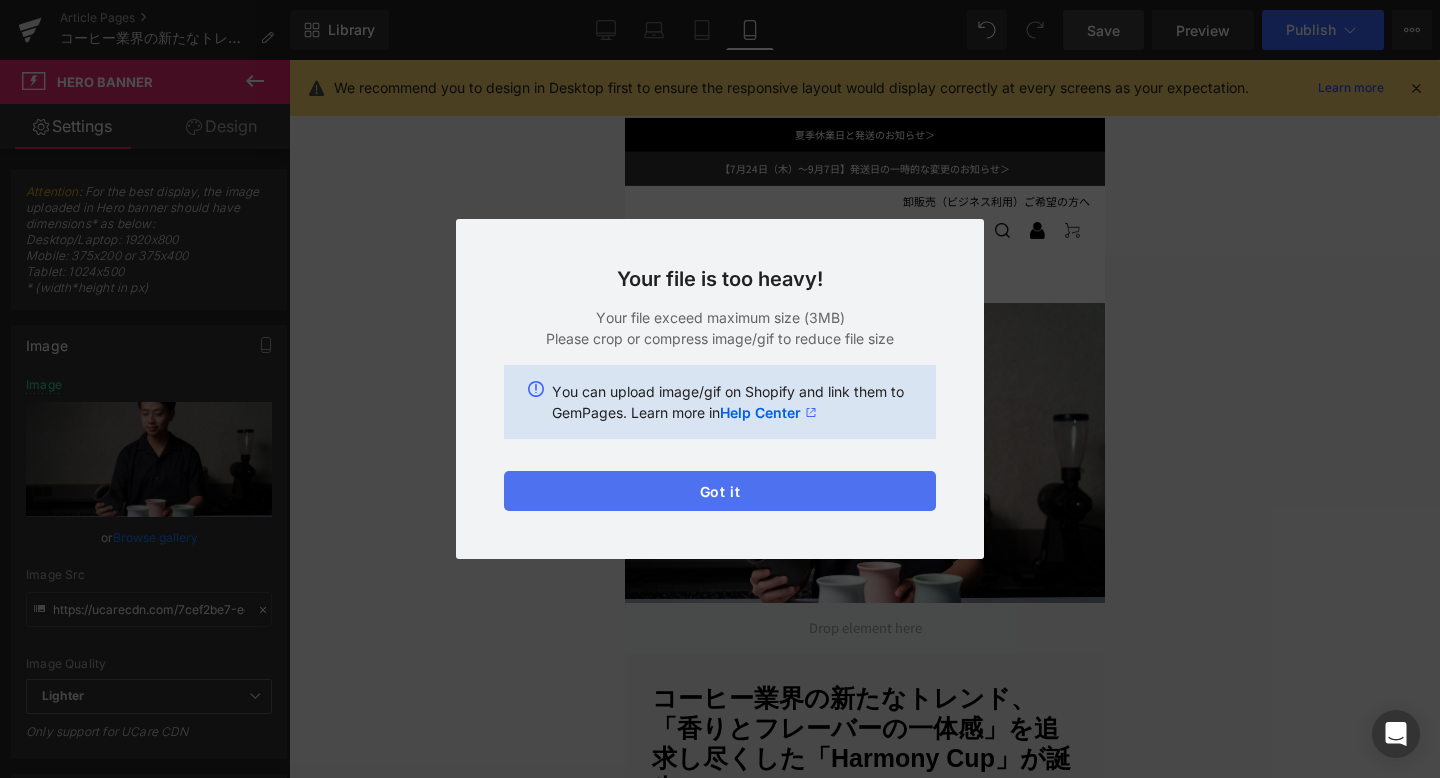 drag, startPoint x: 752, startPoint y: 500, endPoint x: 128, endPoint y: 438, distance: 627.0726 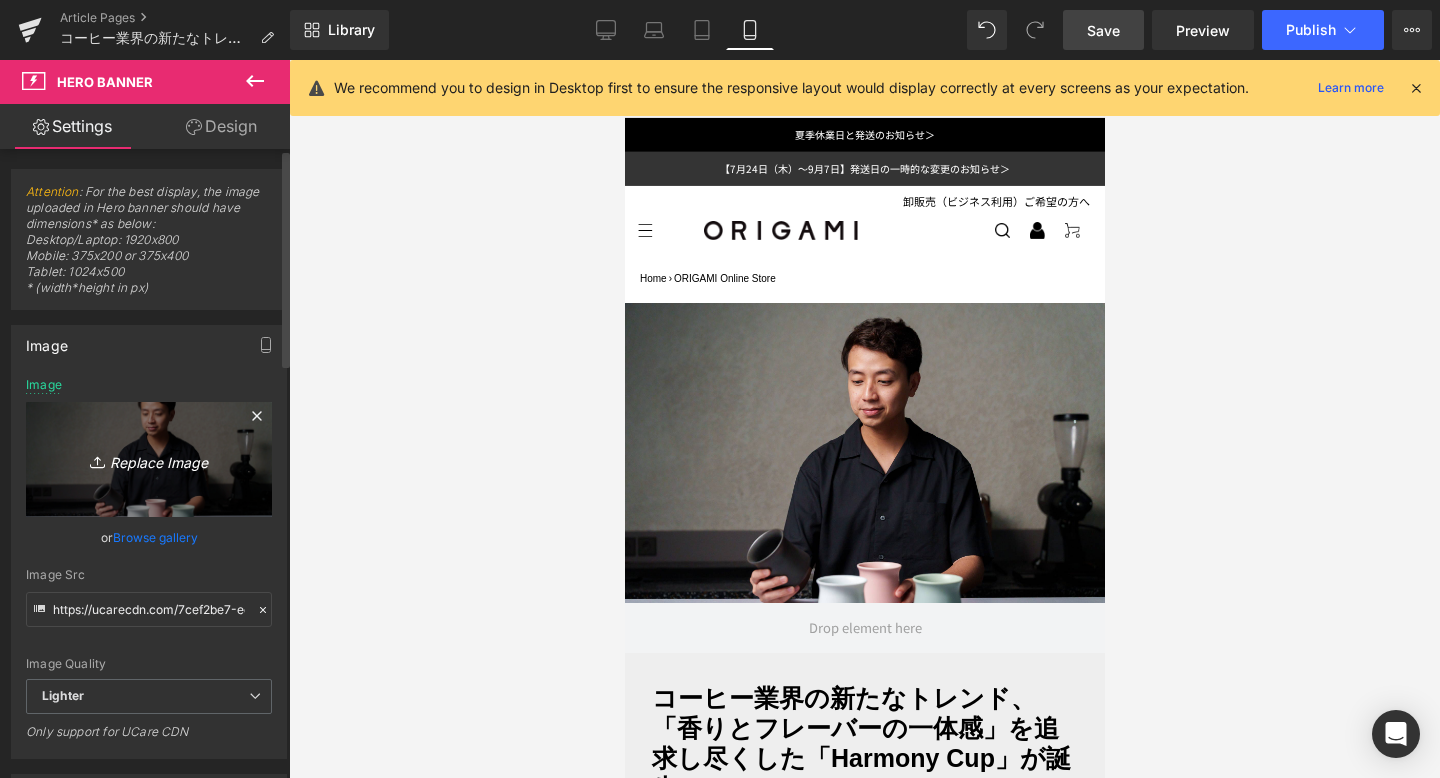 click on "Replace Image" at bounding box center [149, 459] 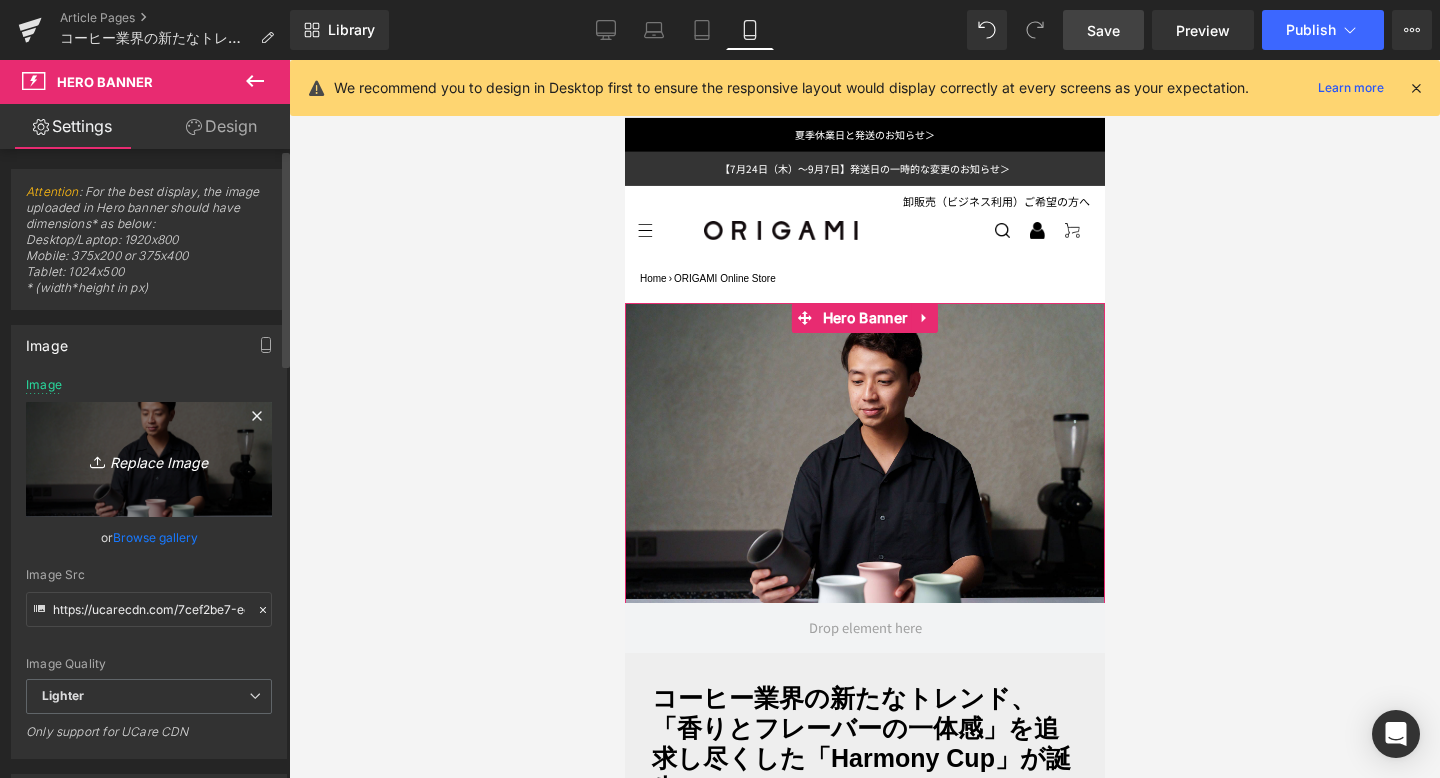 click on "Replace Image" at bounding box center (149, 459) 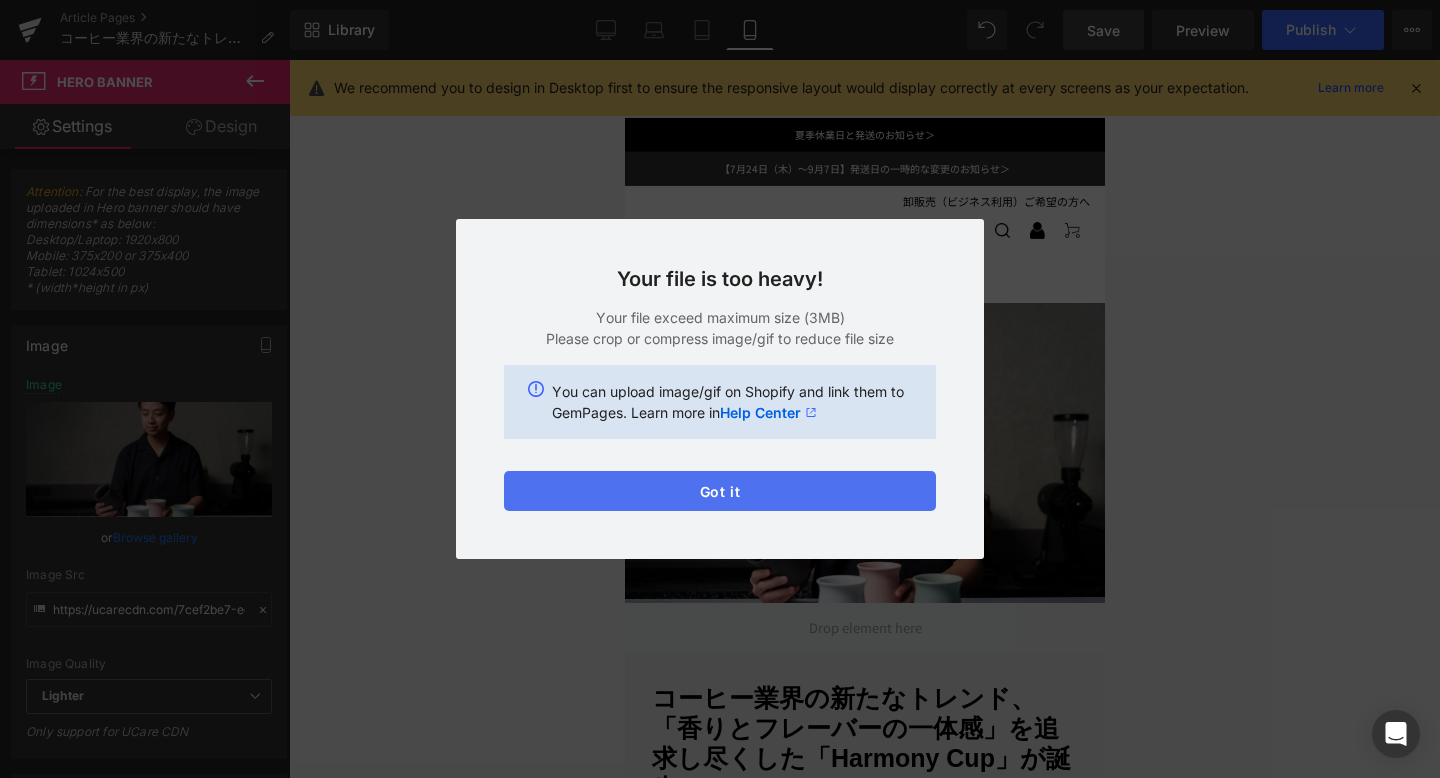 click on "Got it" at bounding box center (720, 491) 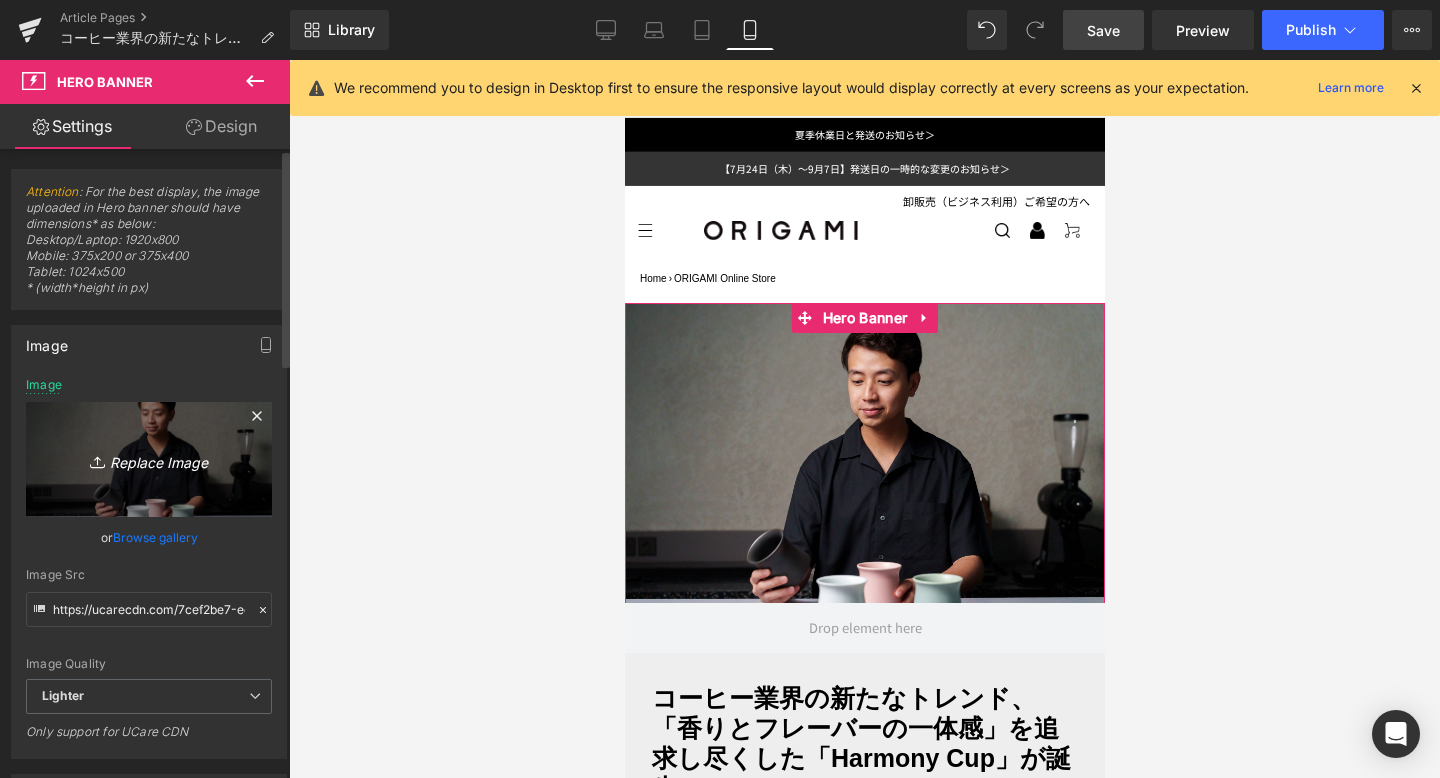 click on "Replace Image" at bounding box center [149, 459] 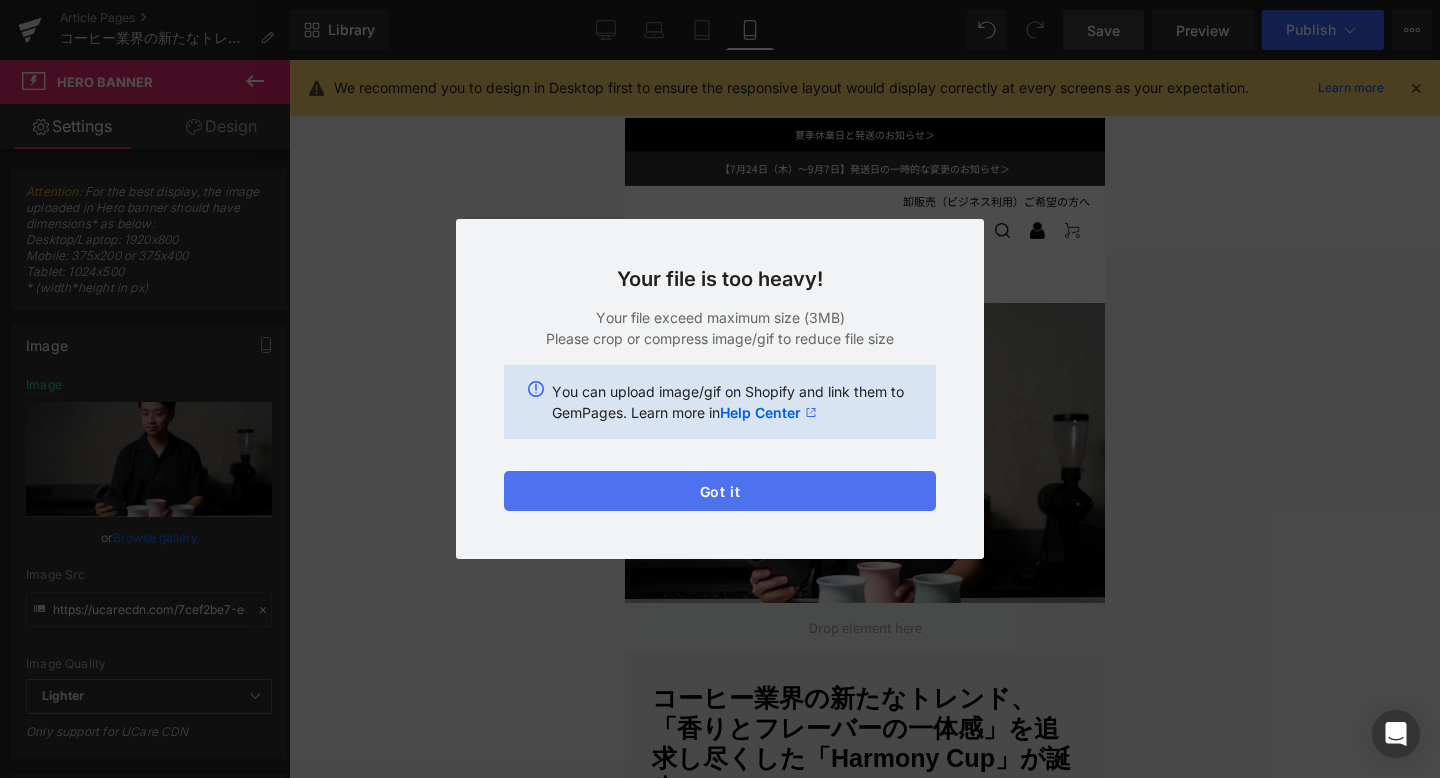 click on "Got it" at bounding box center (720, 491) 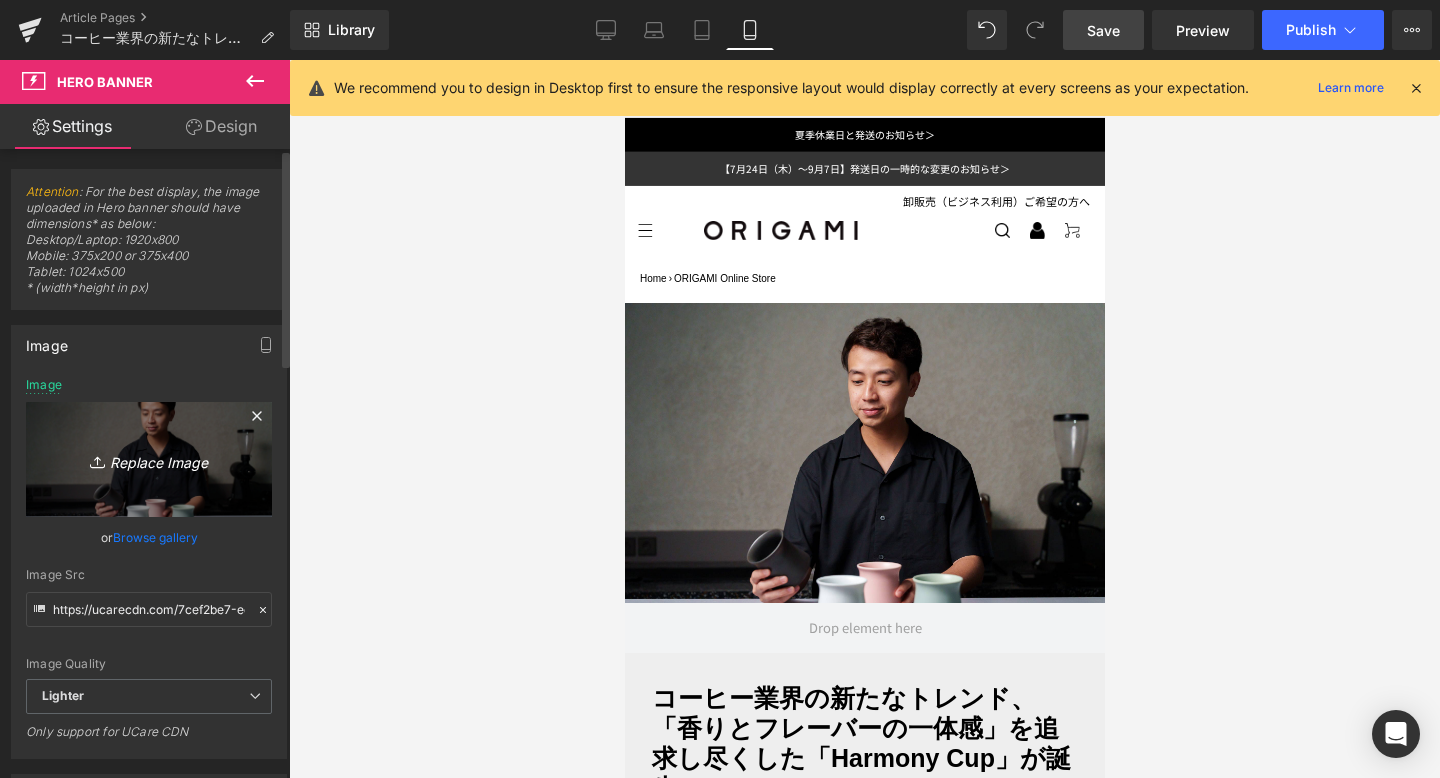 click on "Replace Image" at bounding box center (149, 459) 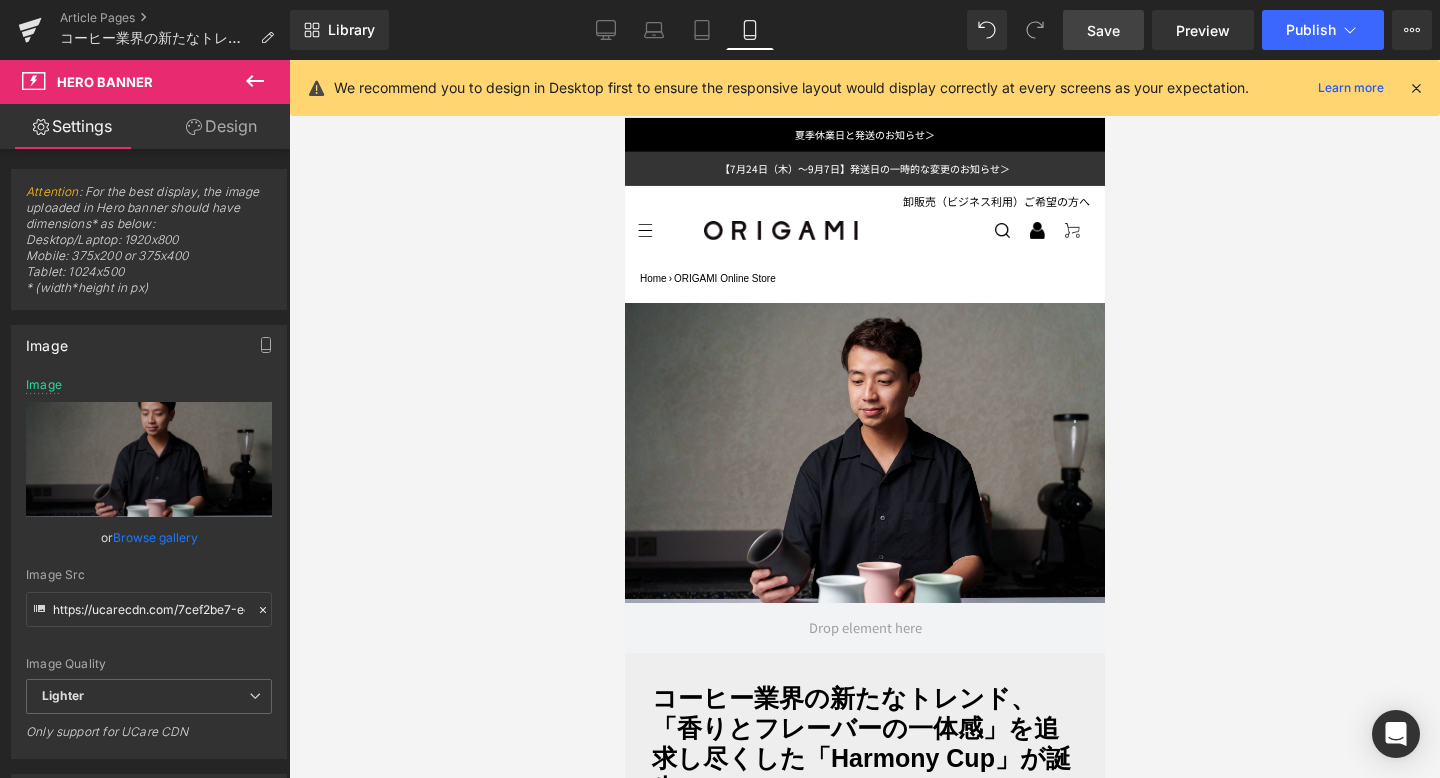 type on "C:\fakepath\0Y1A2440ffff＿縦ロゴ入れ-2.jpg" 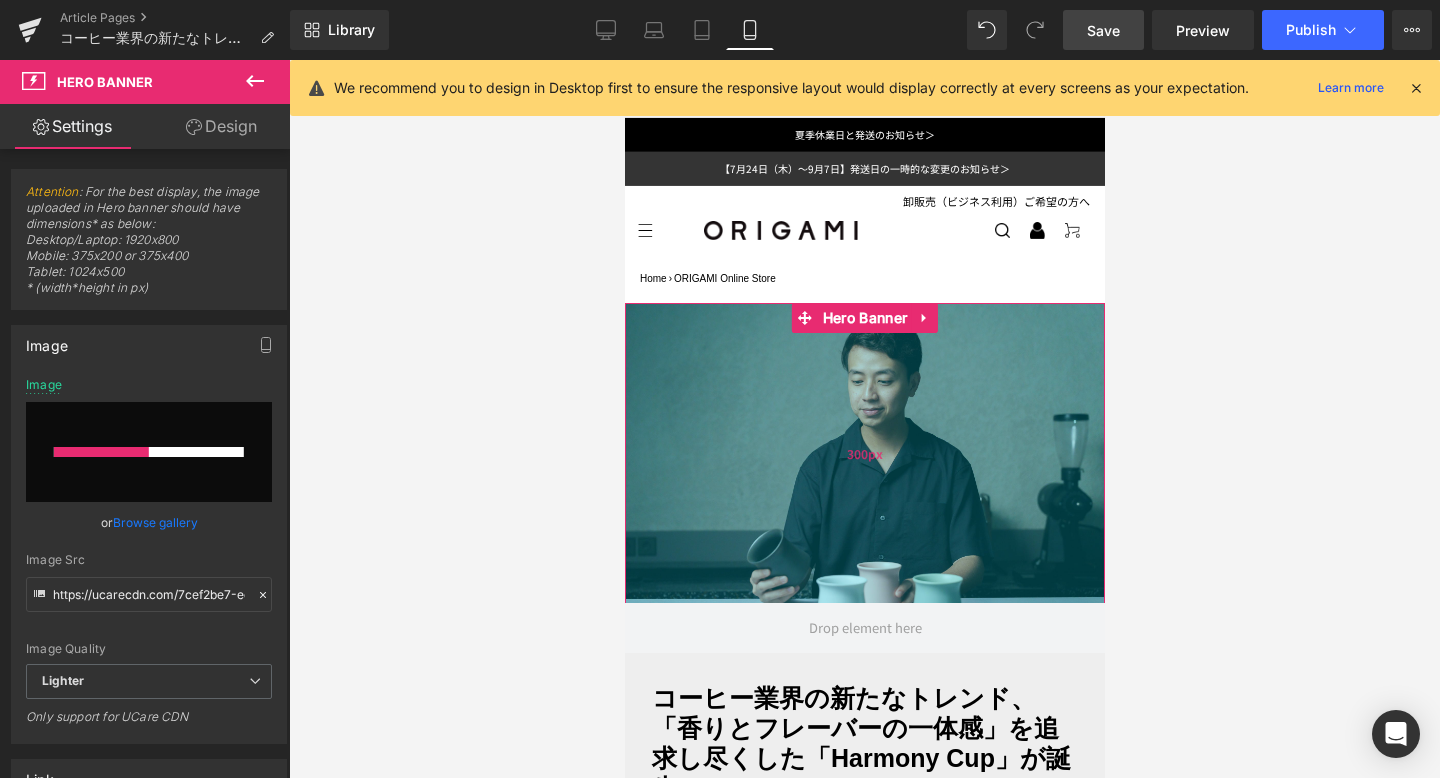 scroll, scrollTop: 0, scrollLeft: 0, axis: both 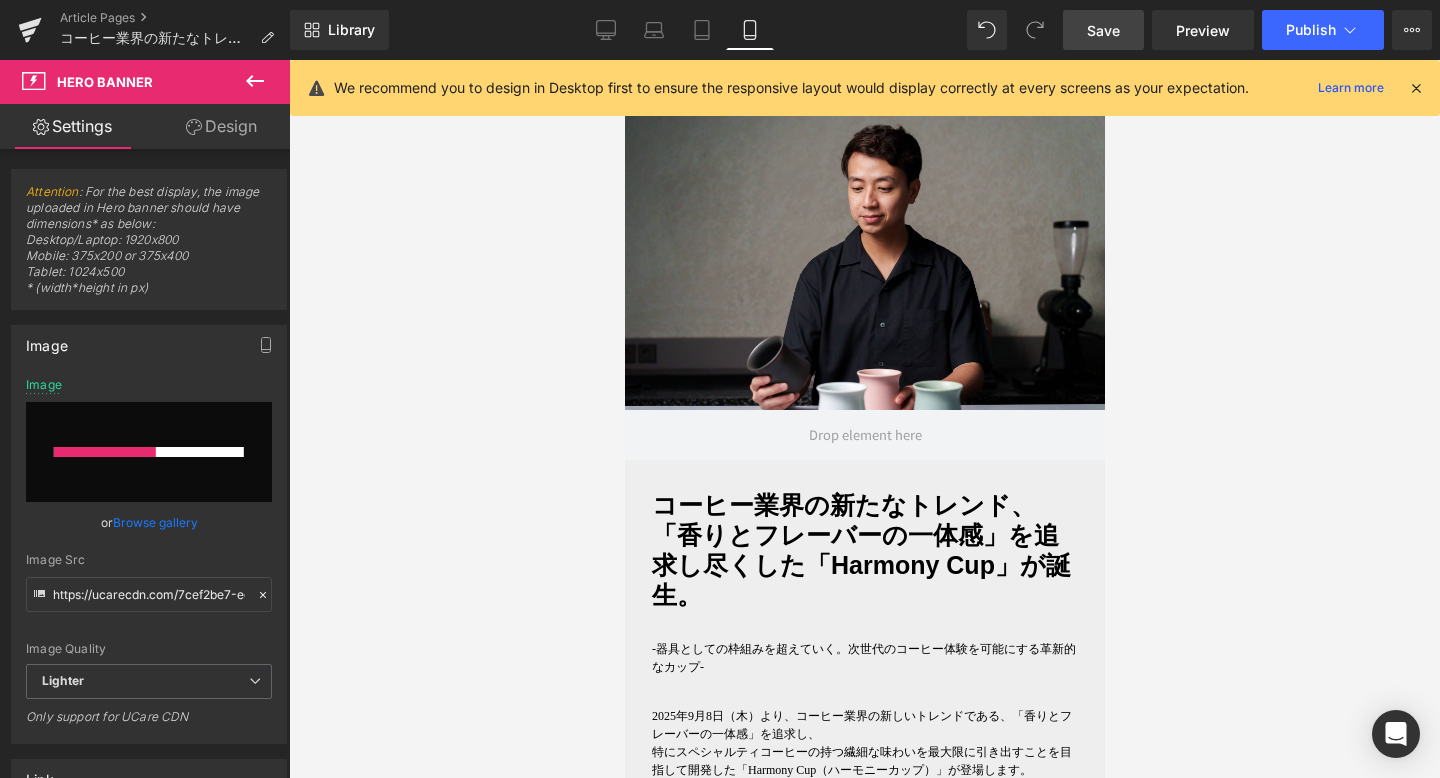 type 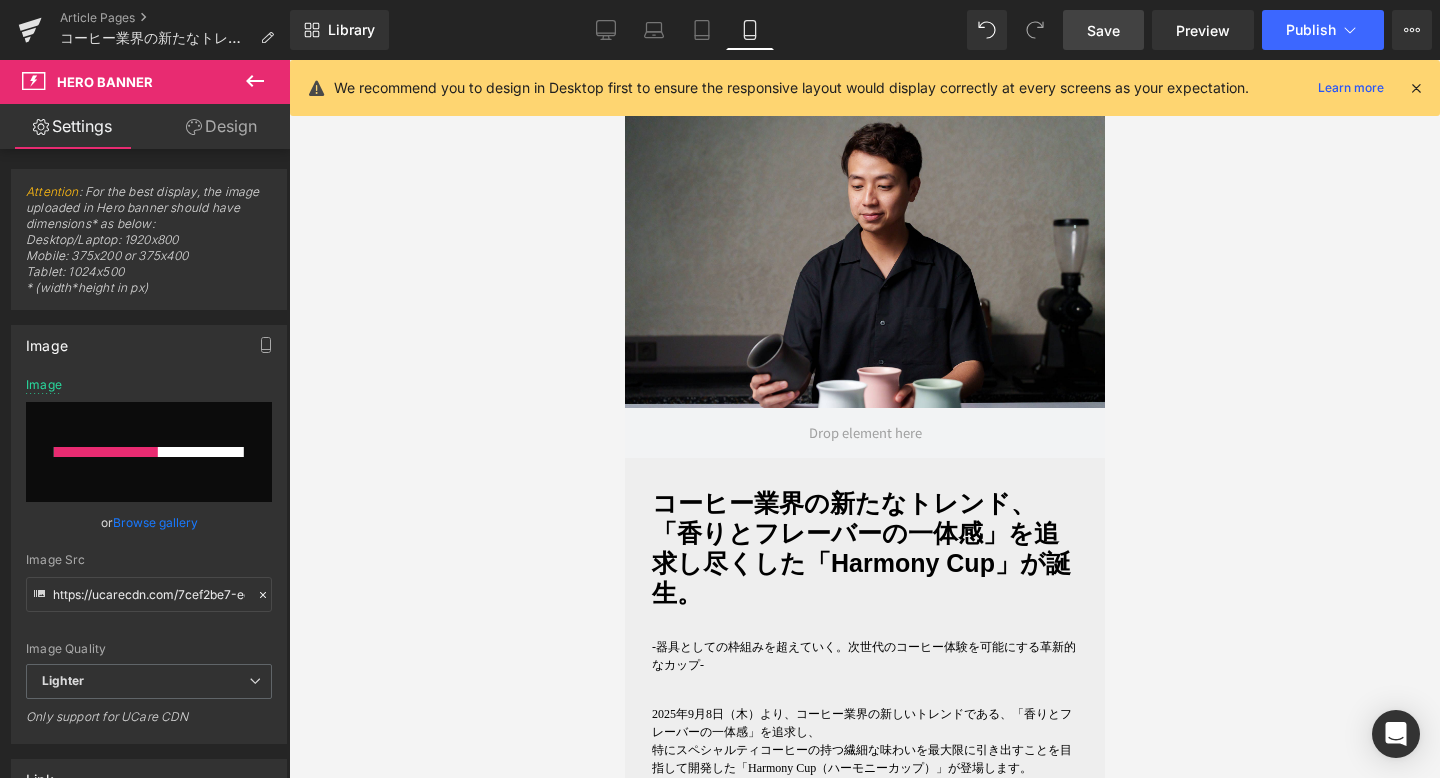 scroll, scrollTop: 203, scrollLeft: 0, axis: vertical 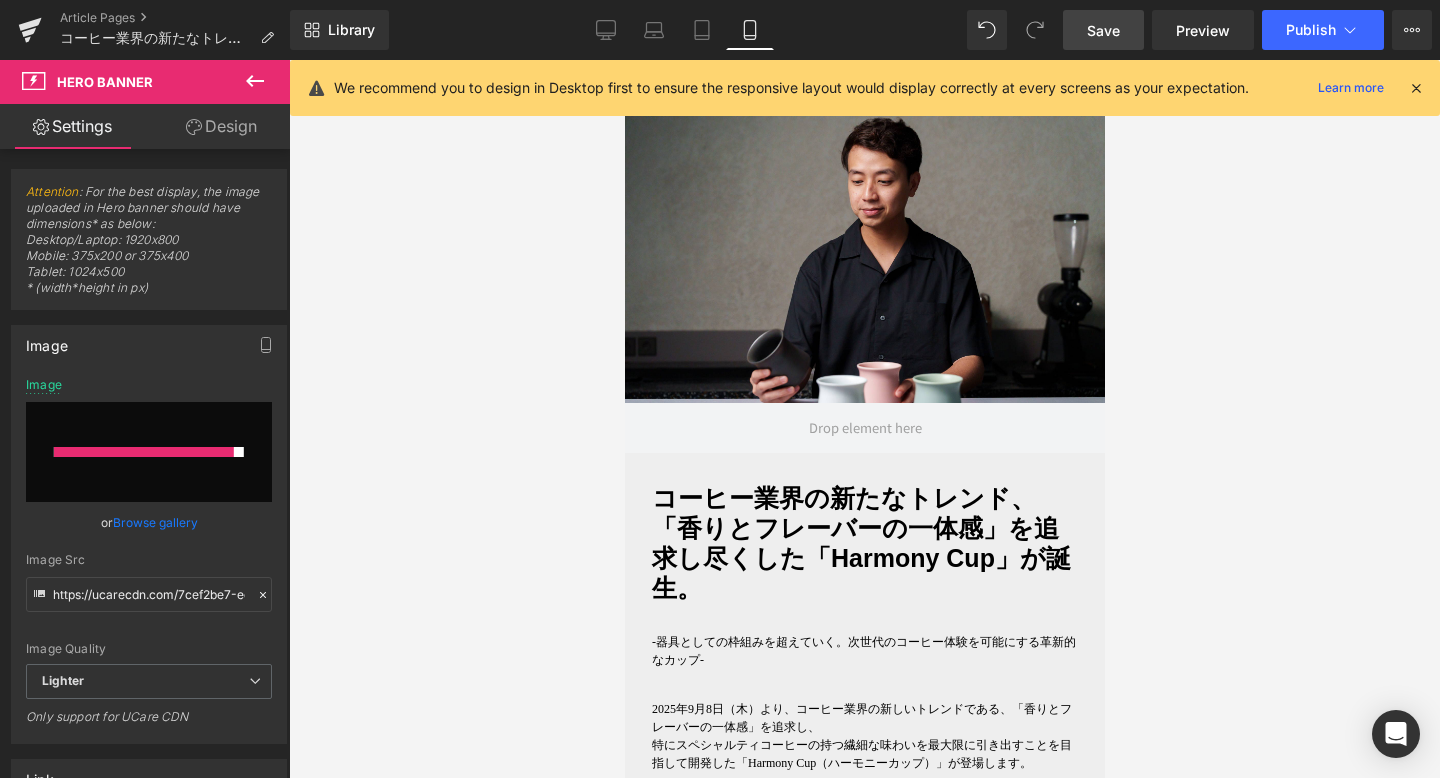 type on "https://ucarecdn.com/7d96c172-2606-499b-a615-ccb6602857eb/-/format/auto/-/preview/3000x3000/-/quality/lighter/0Y1A2440ffff%EF%BC%BF%E7%B8%A6%E3%83%AD%E3%82%B3%E3%82%99%E5%85%A5%E3%82%8C-2.jpg" 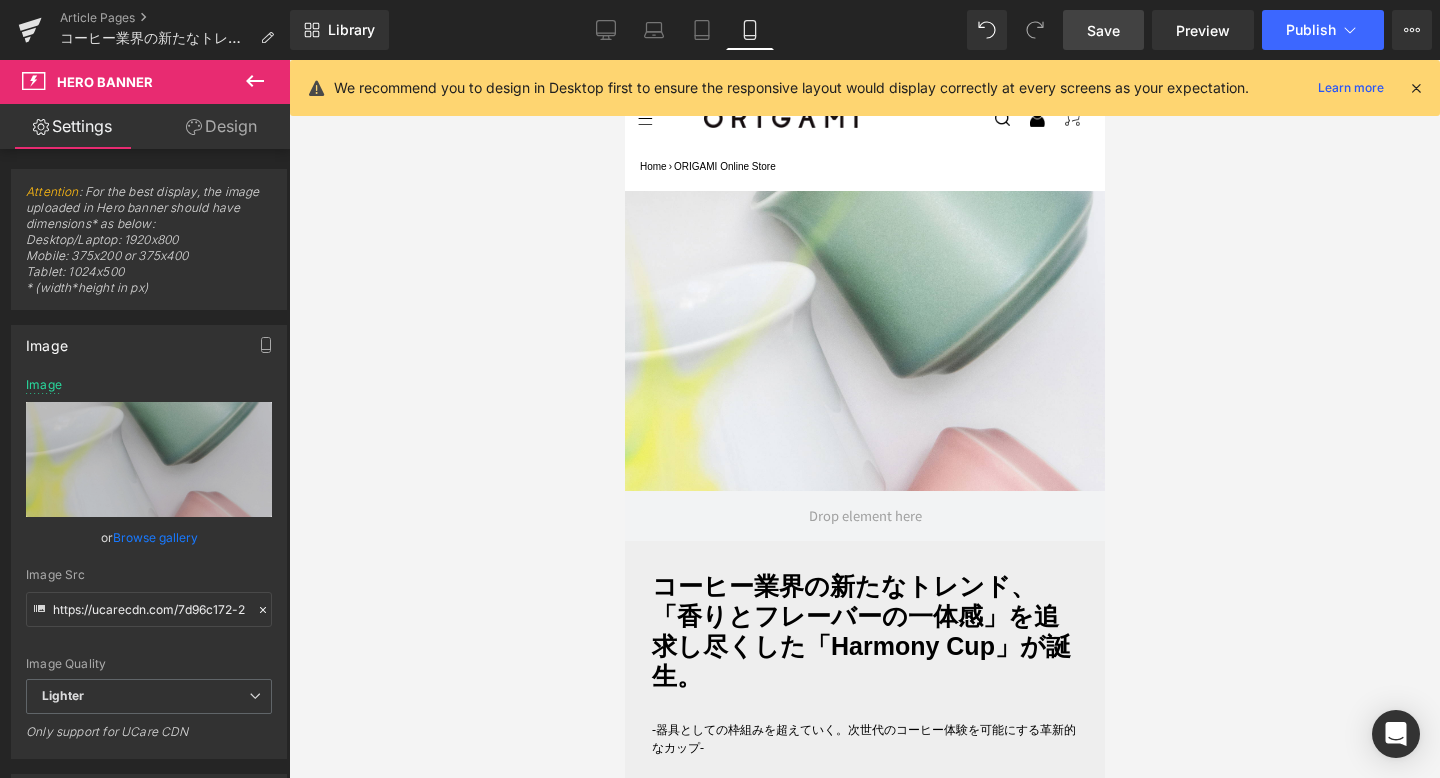 scroll, scrollTop: 0, scrollLeft: 0, axis: both 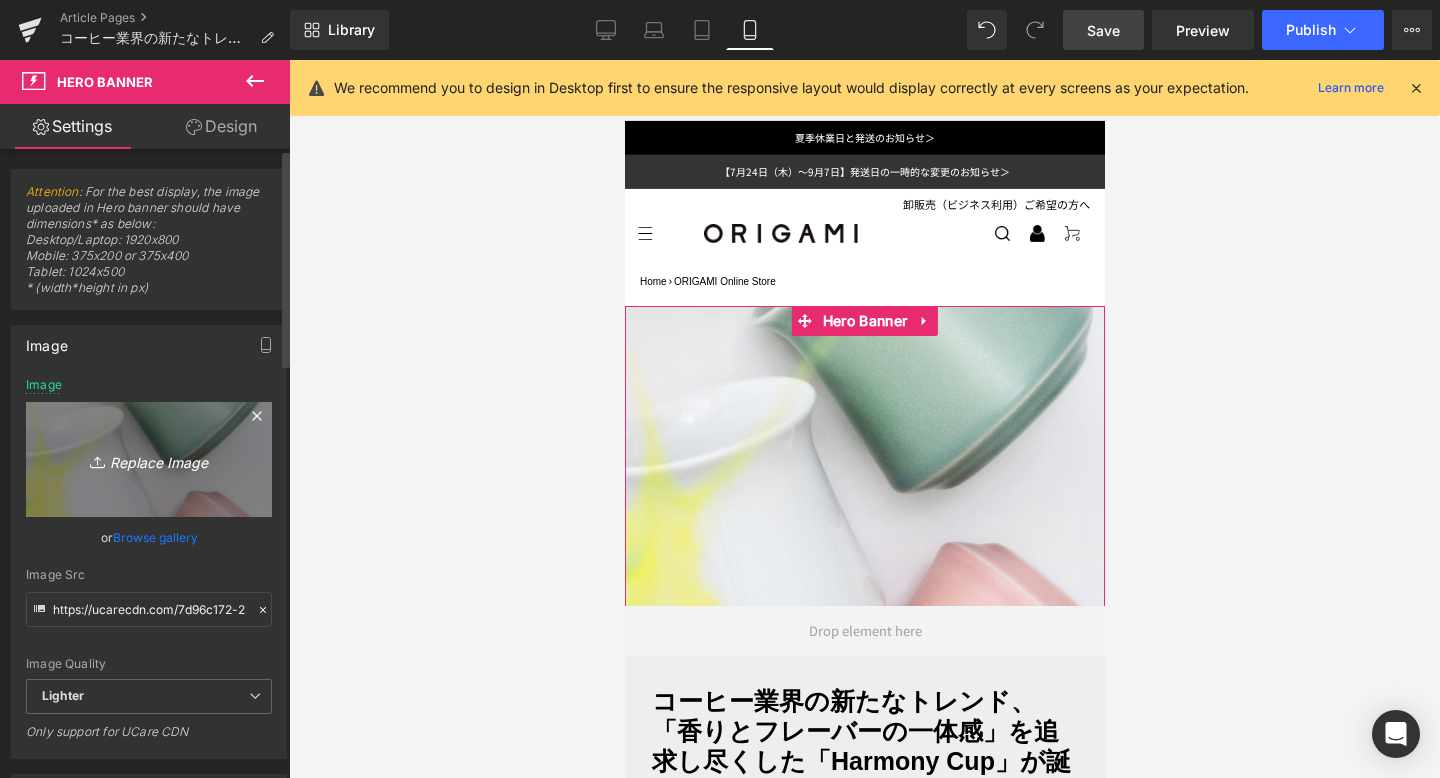 click on "Replace Image" at bounding box center (149, 459) 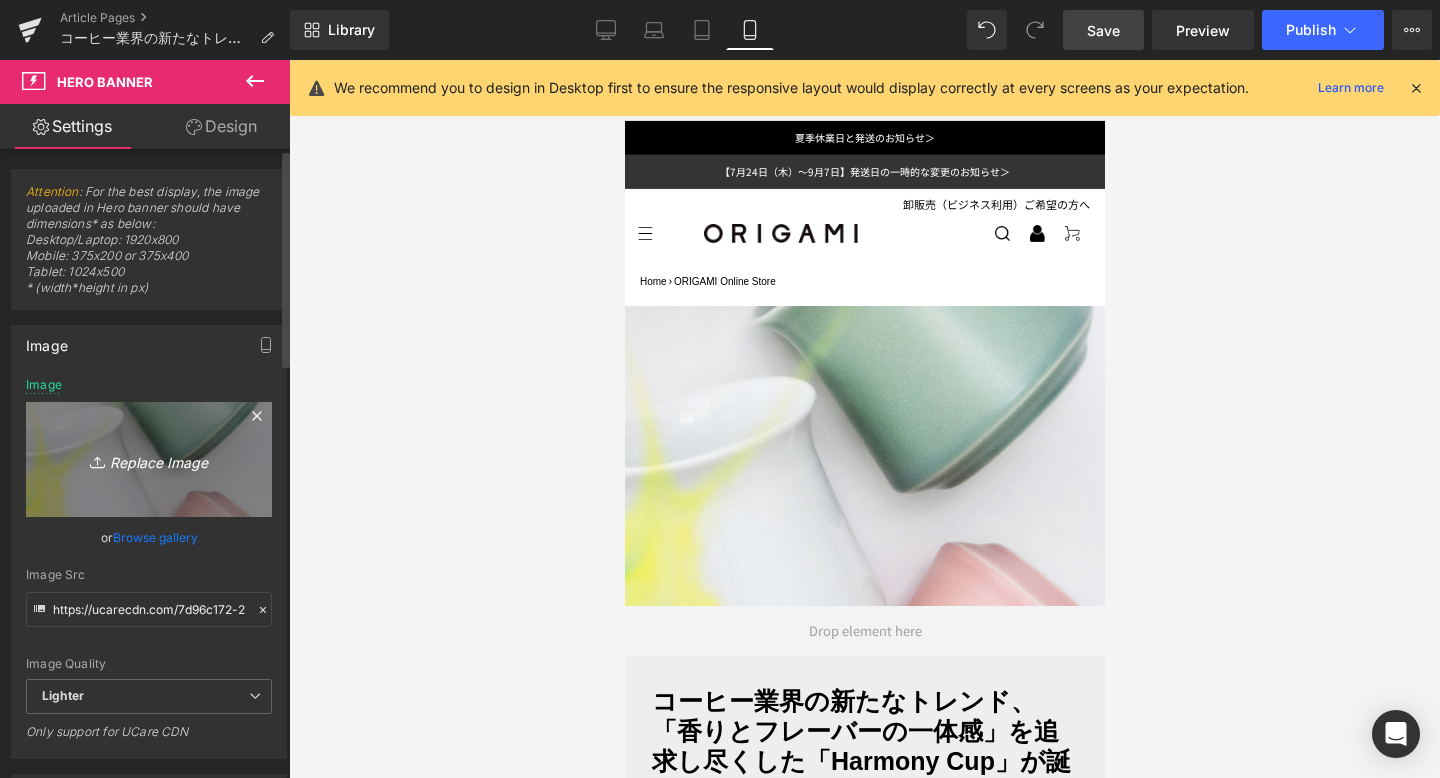 type on "C:\fakepath\0Y1A2440ffff_ロゴ入れ.jpg" 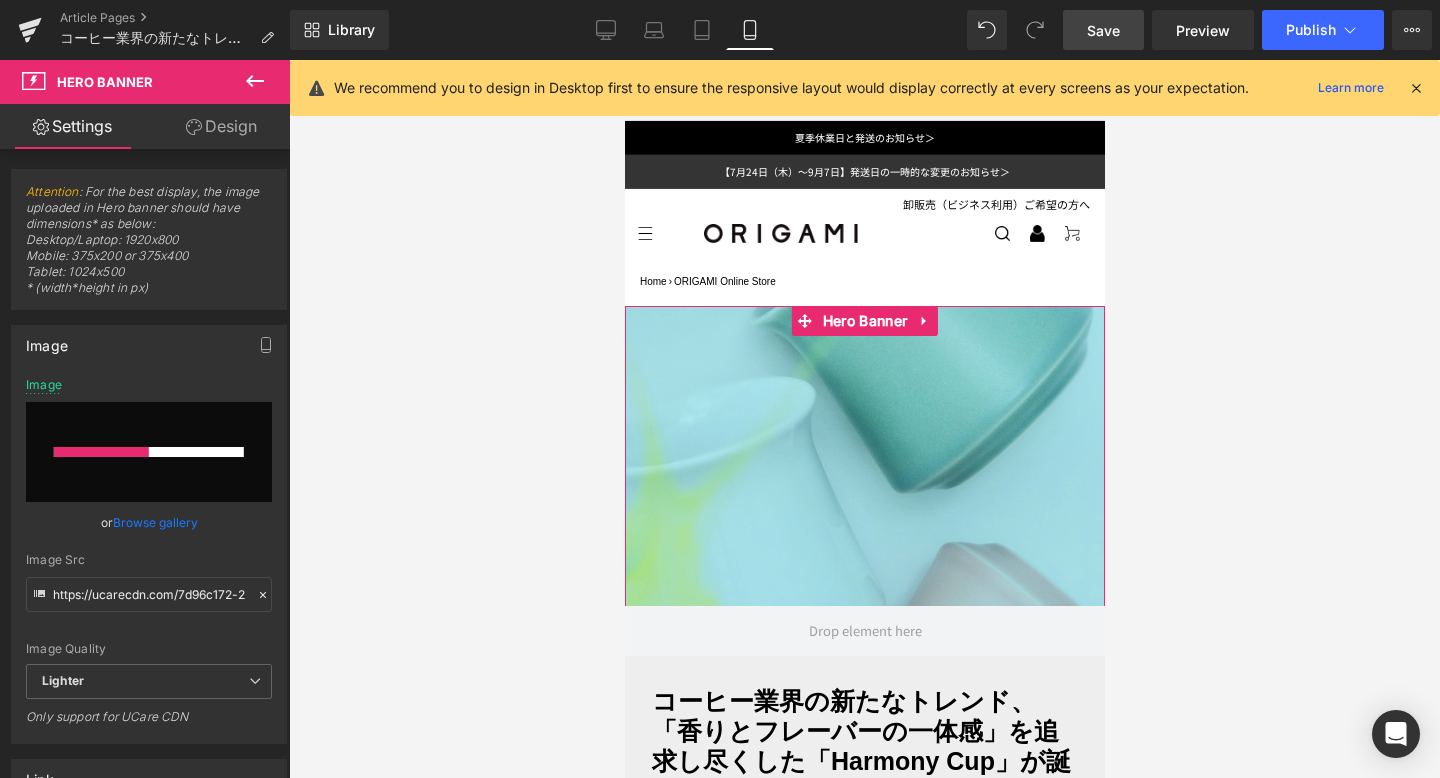 type 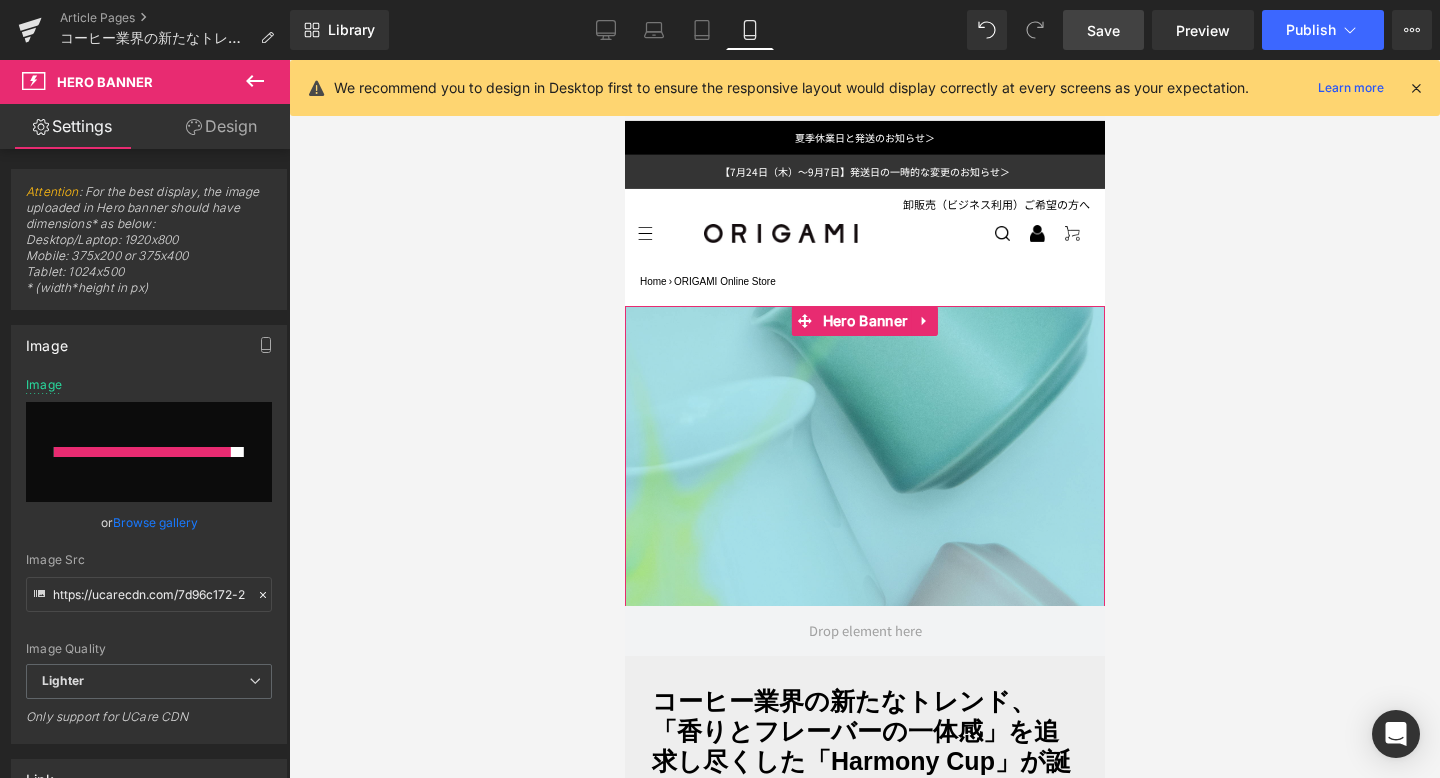 type on "https://ucarecdn.com/13c7f572-535e-4241-a561-b4aa8dc03ded/-/format/auto/-/preview/3000x3000/-/quality/lighter/0Y1A2440ffff_%E3%83%AD%E3%82%B3%E3%82%99%E5%85%A5%E3%82%8C.jpg" 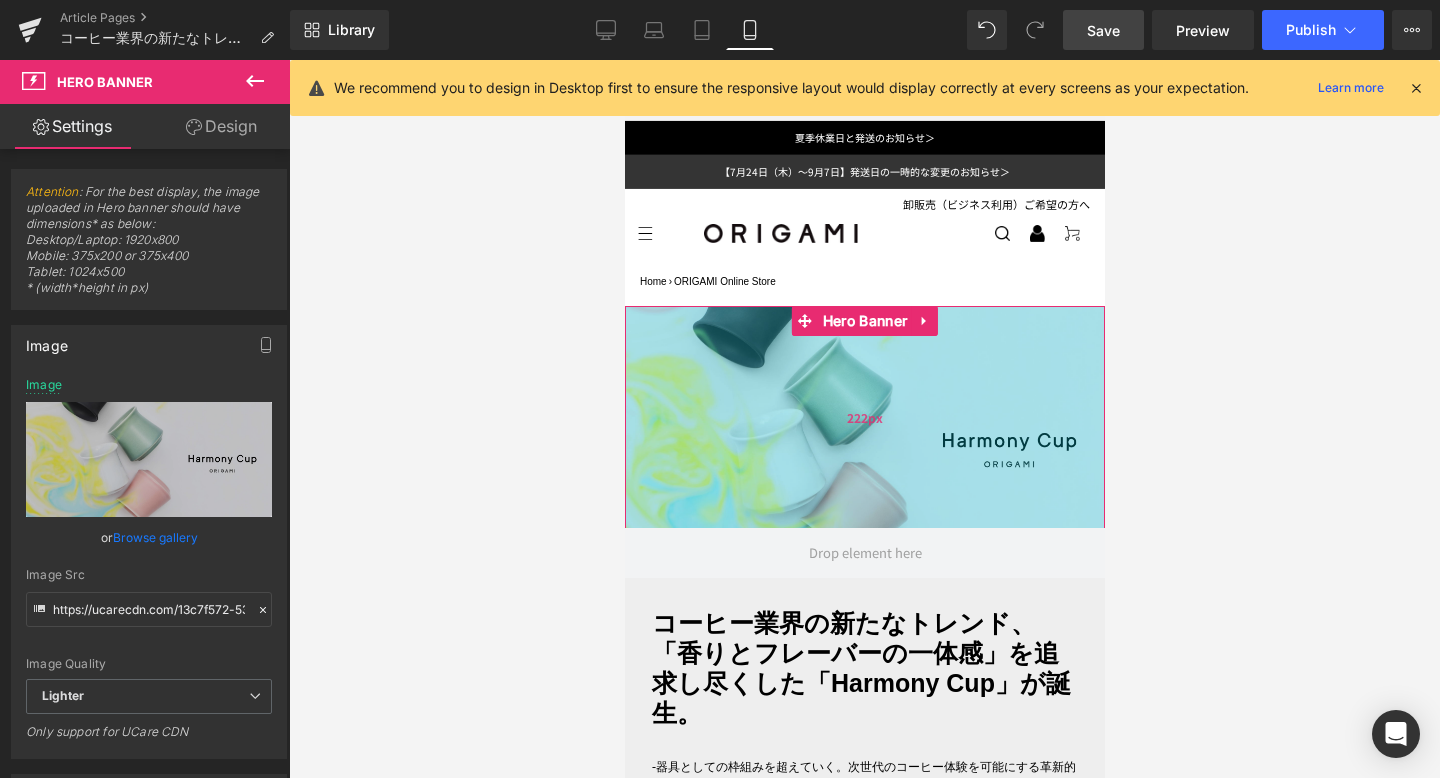 drag, startPoint x: 827, startPoint y: 502, endPoint x: 1726, endPoint y: 104, distance: 983.1607 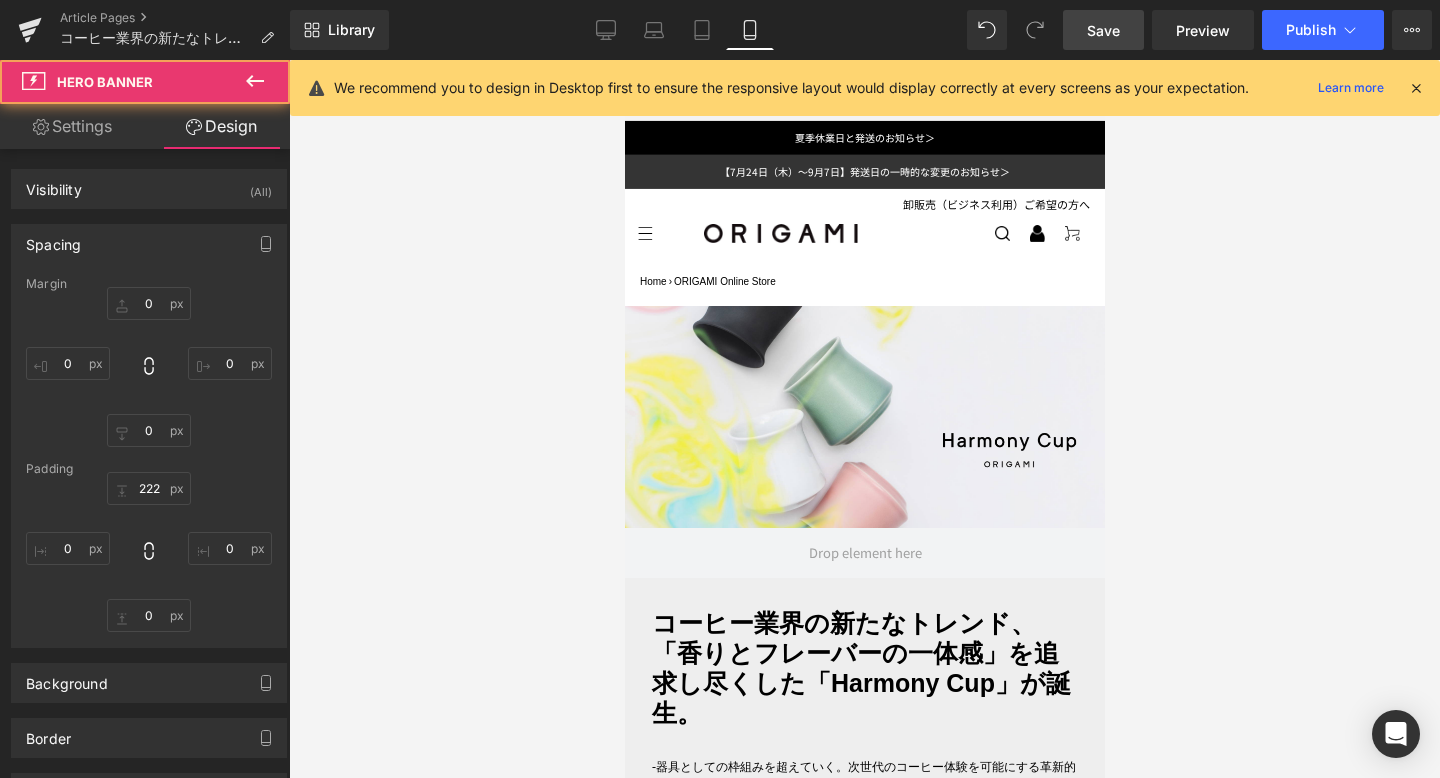 type on "0" 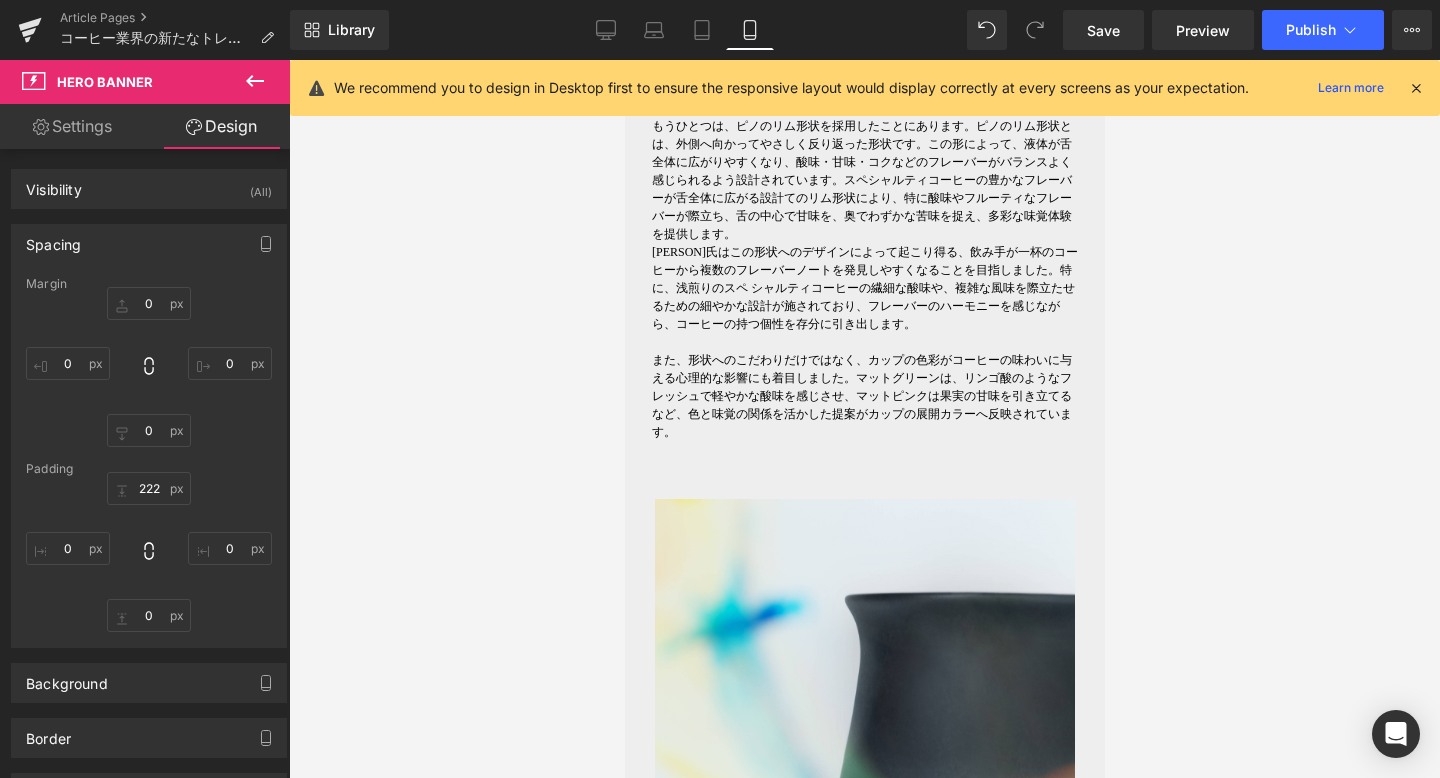 scroll, scrollTop: 3240, scrollLeft: 0, axis: vertical 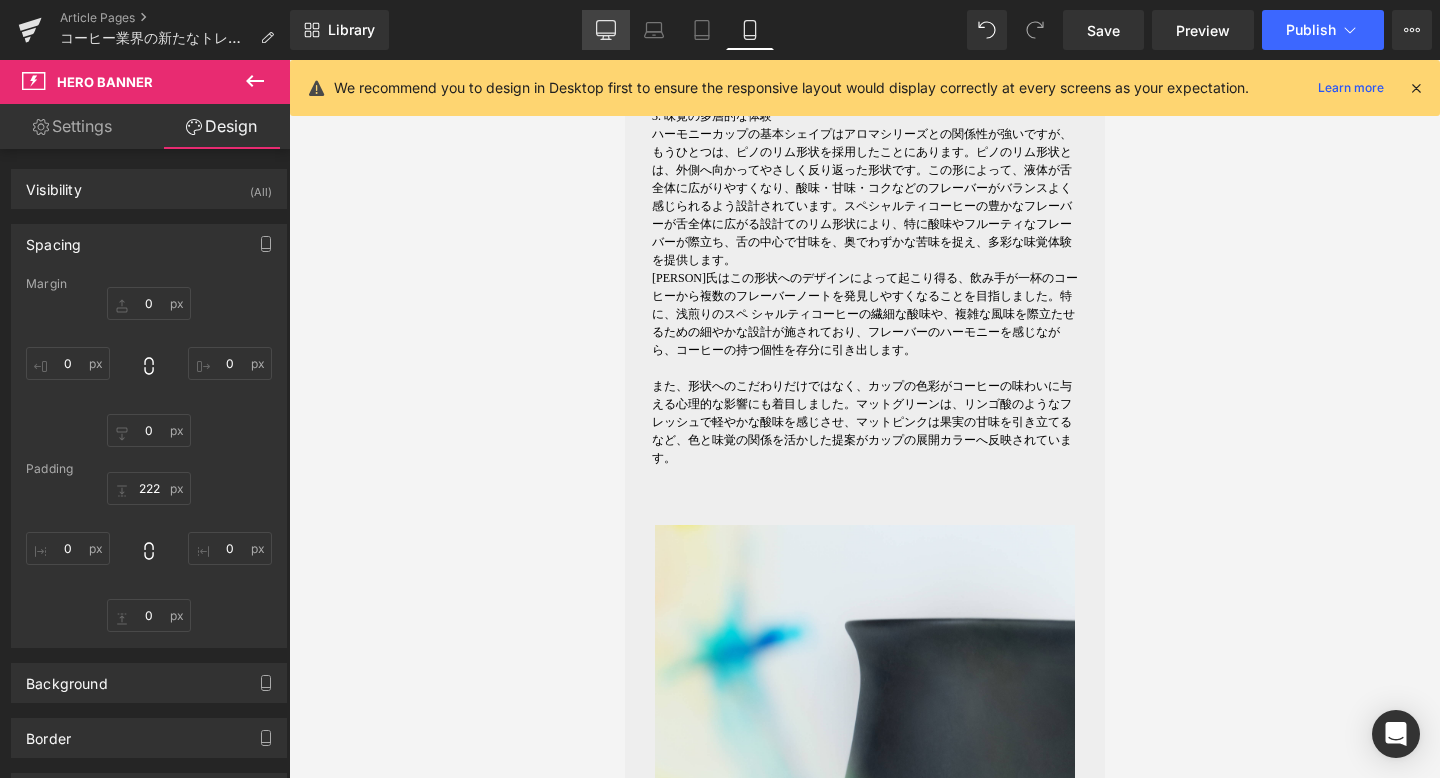click 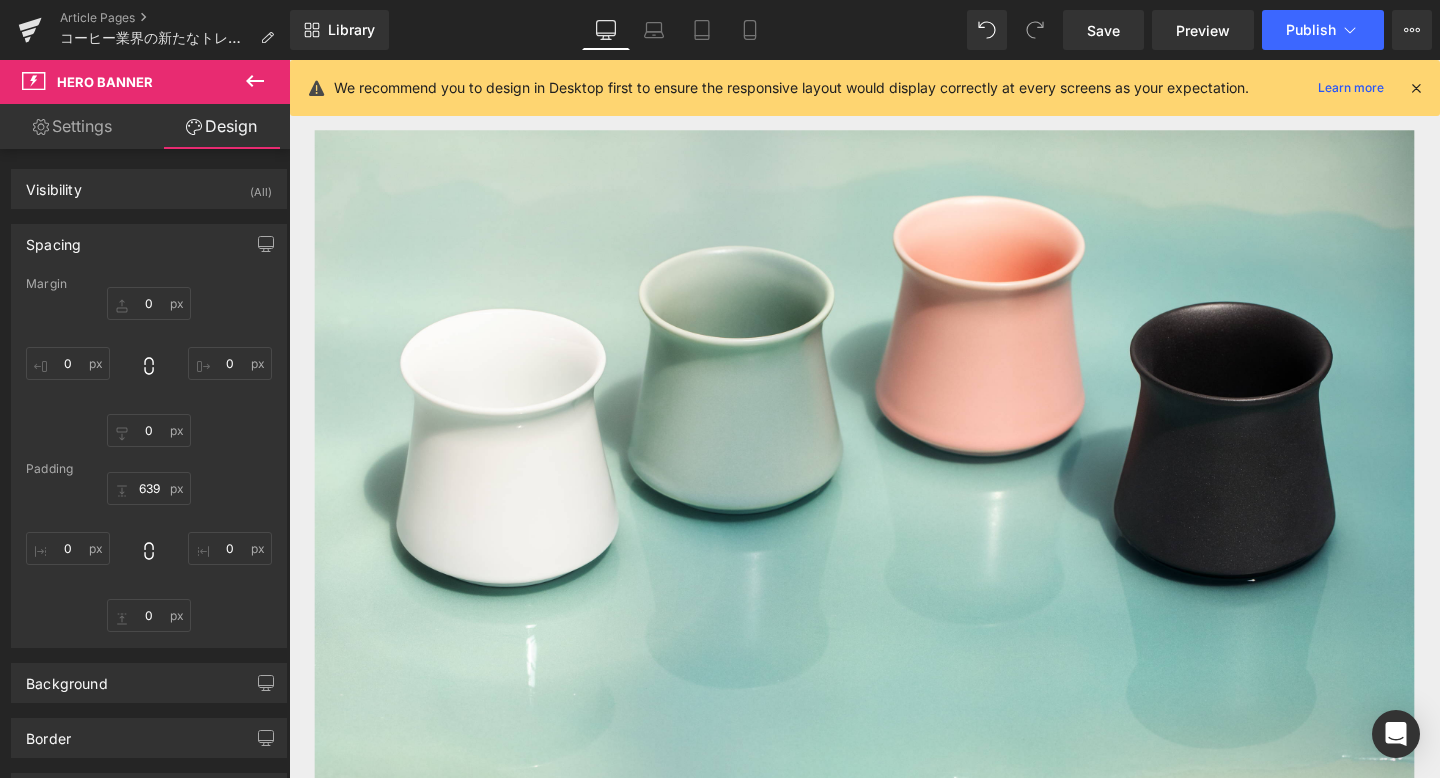 scroll, scrollTop: 3751, scrollLeft: 0, axis: vertical 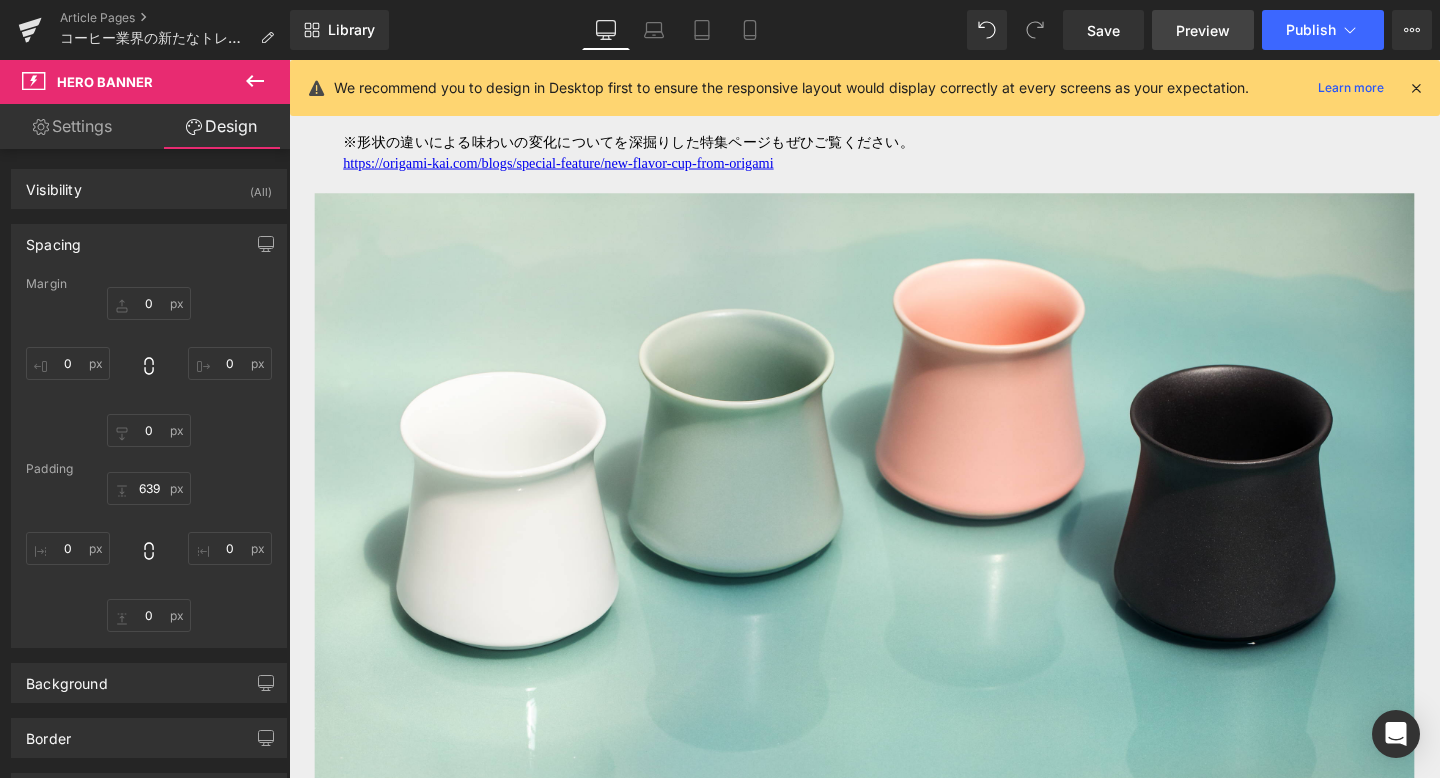 click on "Preview" at bounding box center (1203, 30) 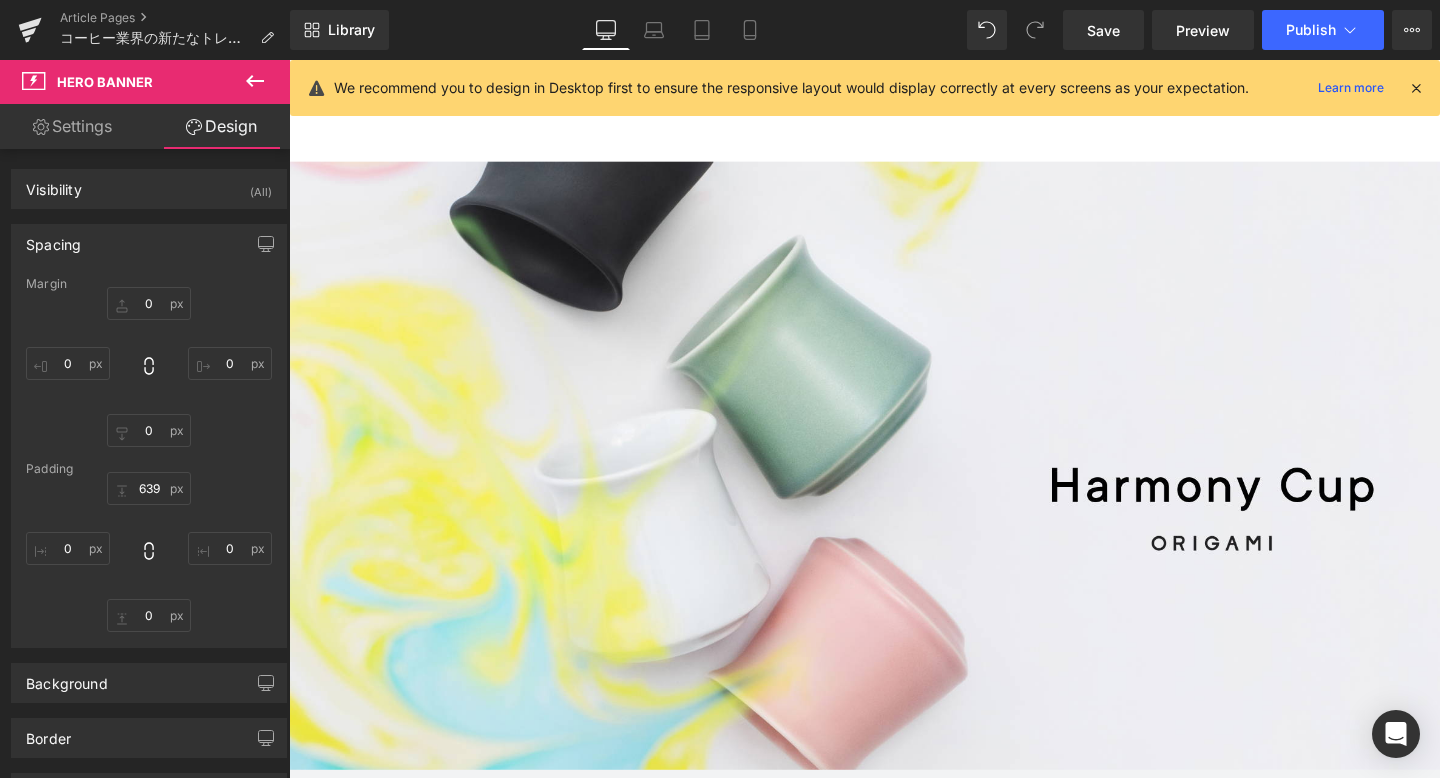 scroll, scrollTop: 0, scrollLeft: 0, axis: both 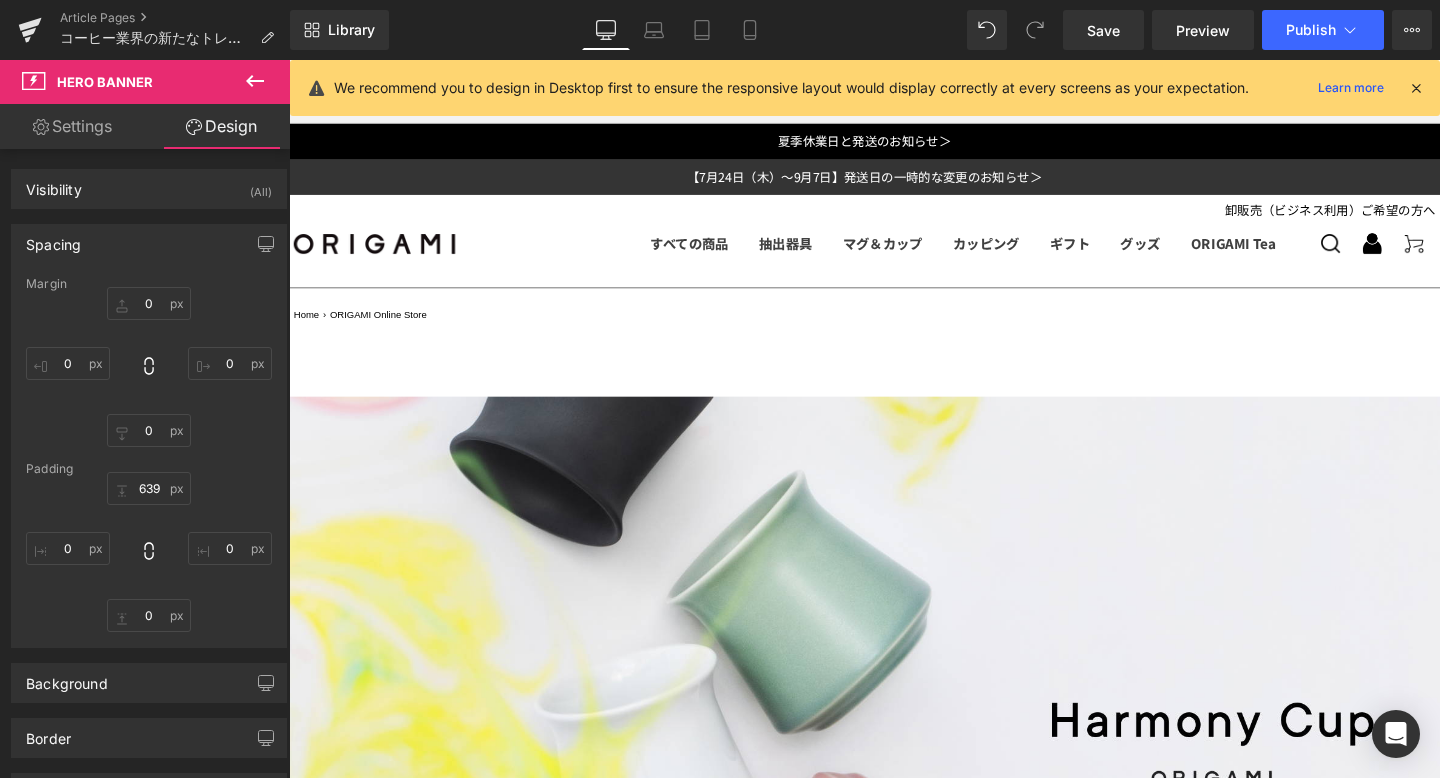 click 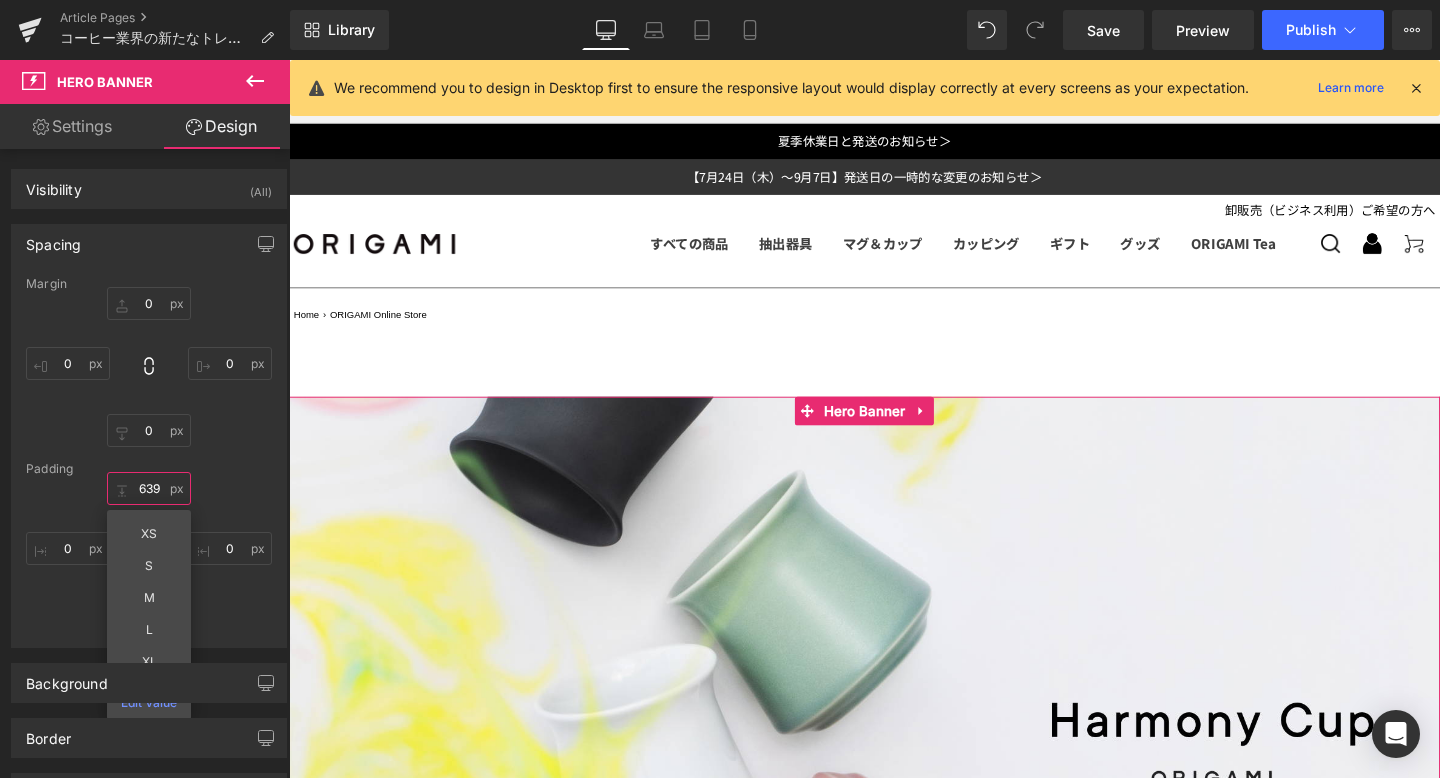 click on "639" at bounding box center [149, 488] 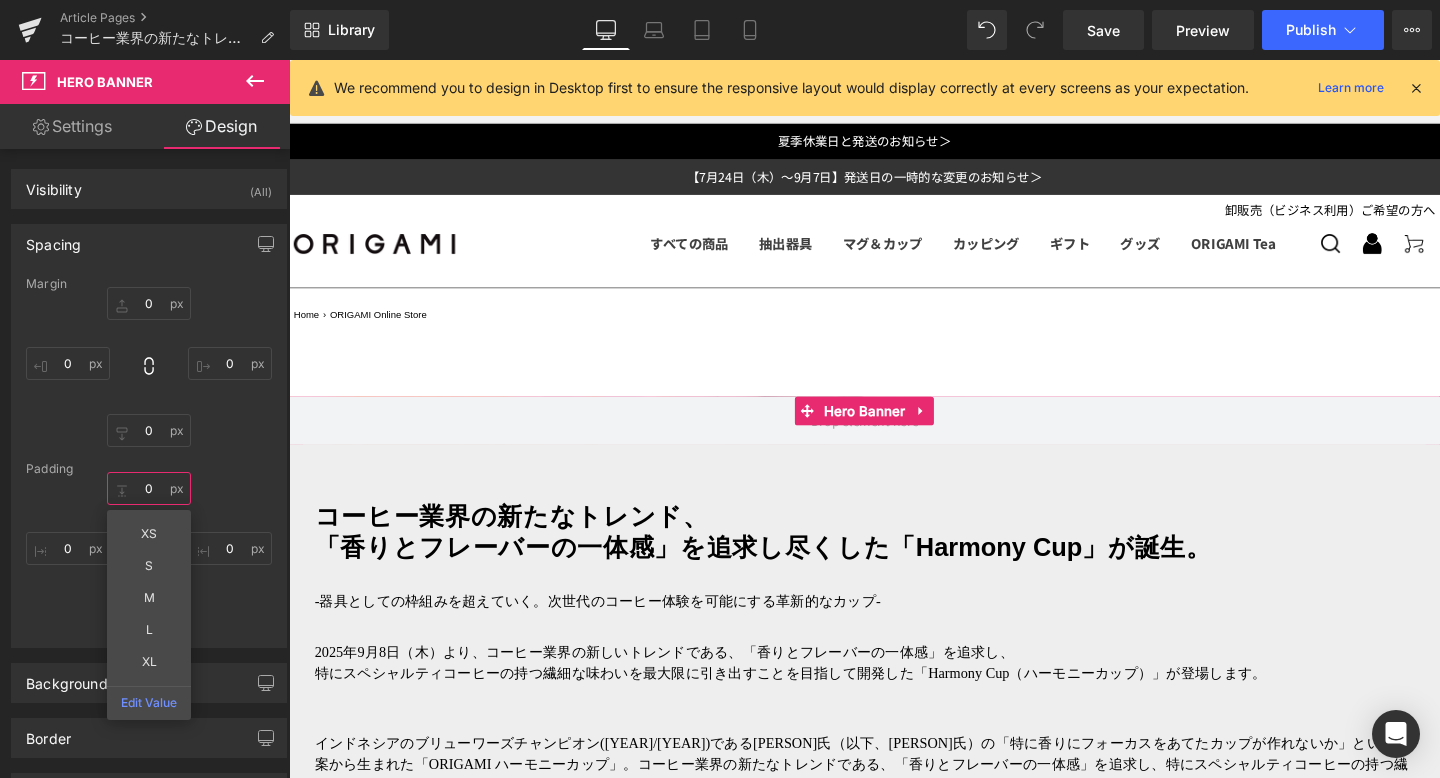 type on "0" 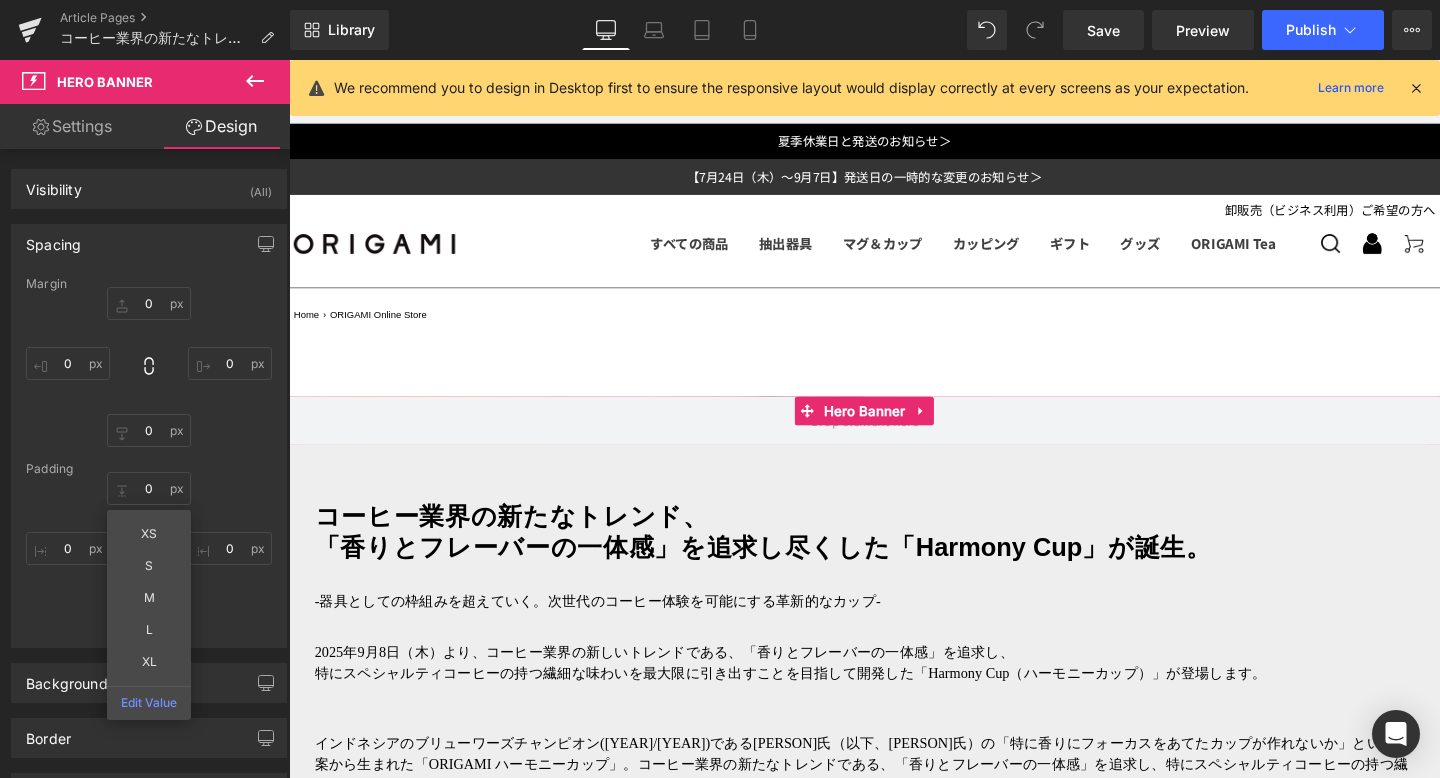 click on "Padding" at bounding box center [149, 469] 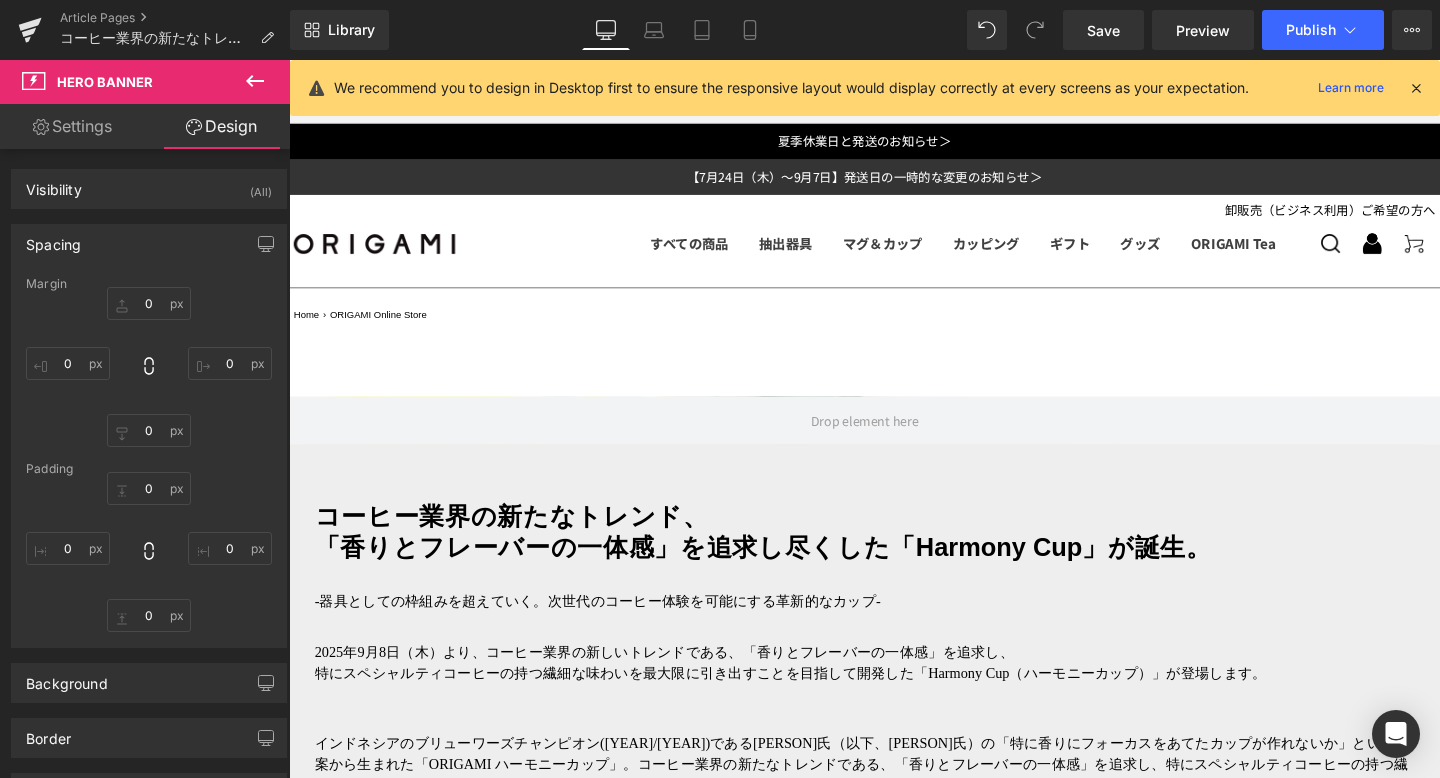 click on "Hero Banner" at bounding box center [120, 82] 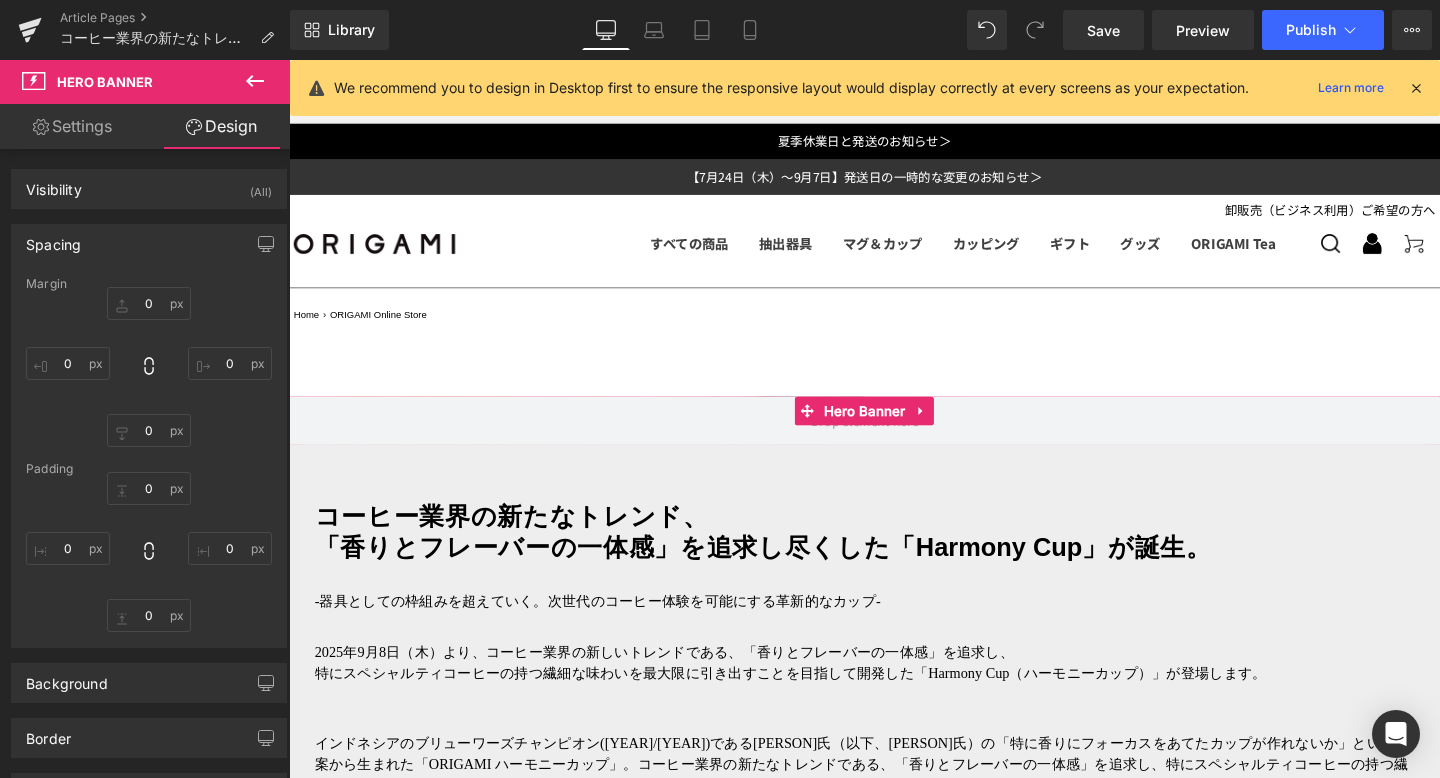 click on "Settings" at bounding box center (72, 126) 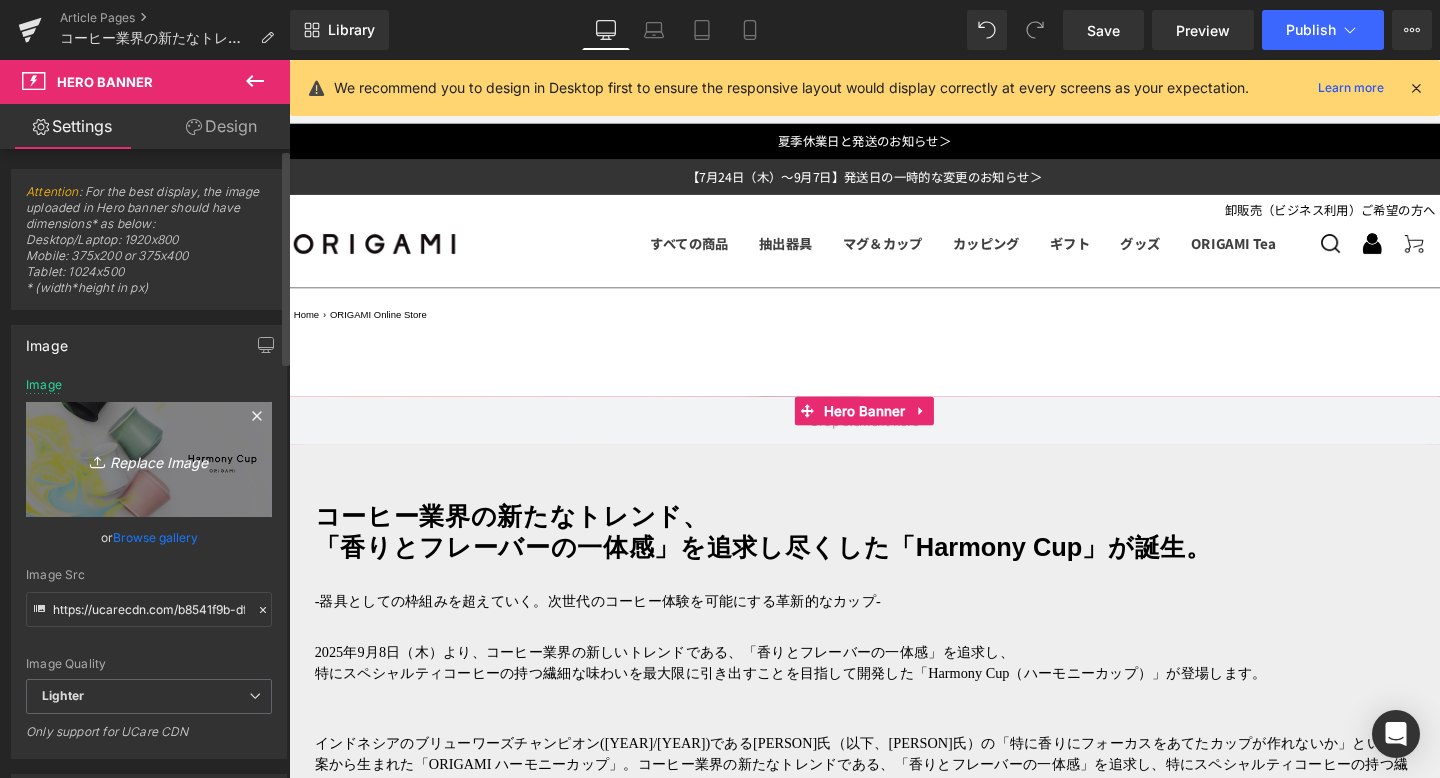 click on "Replace Image" at bounding box center [149, 459] 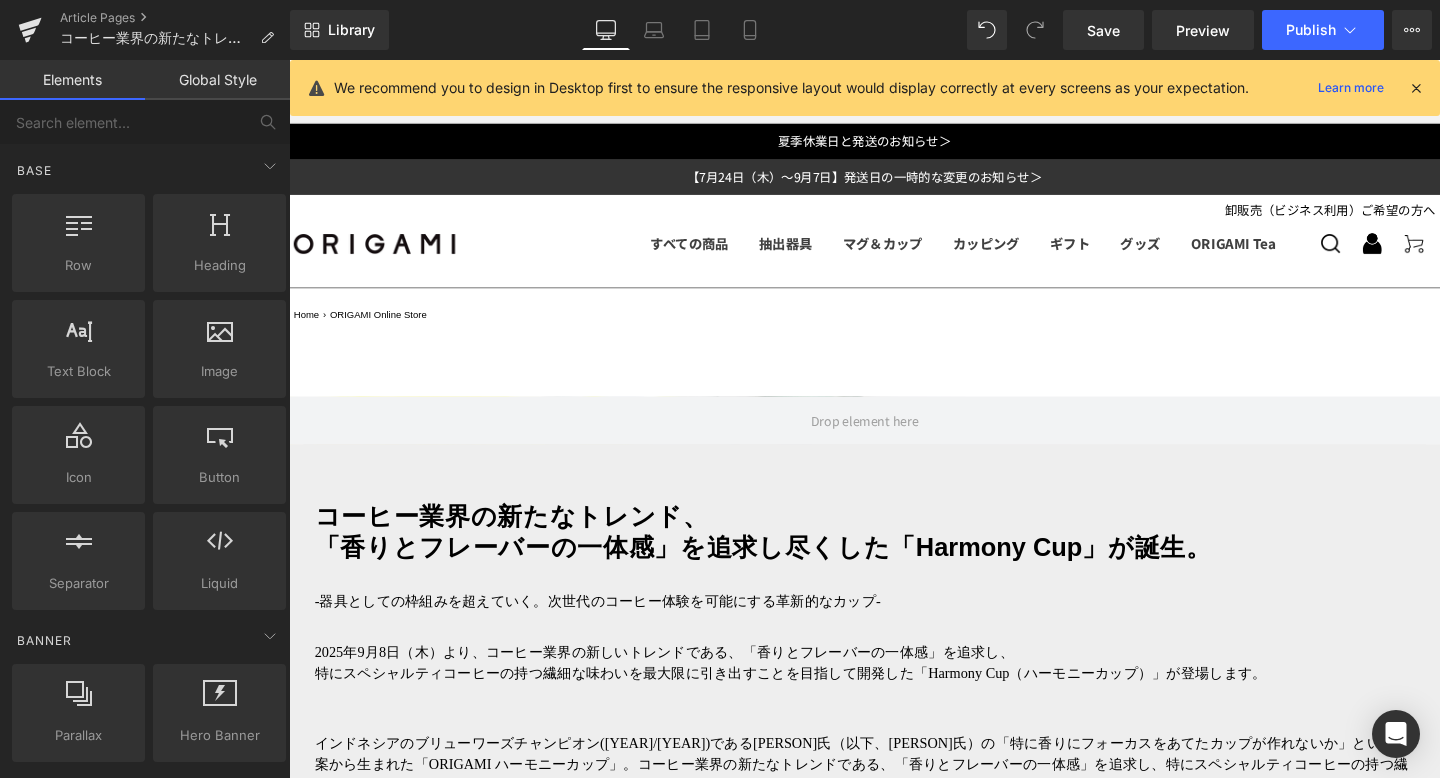 click on "Home
›
ORIGAMI Online Store
Hero Banner         コーヒー業界の新たなトレンド、 「香りとフレーバーの一体感」を追求し尽くした「Harmony Cup」が誕生。 Heading
-器具としての枠組みを超えていく。次世代のコーヒー体験を可能にする革新的なカップ-
Text Block         2025年9月8日（木）より、コーヒー業界の新しいトレンドである、「香りとフレーバーの一体感」を追求し、 特にスペシャルティコーヒーの持つ繊細な味わいを最大限に引き出すことを目指して開発した「Harmony Cup（ハーモニーカップ）」が登場します。 Text Block
Text Block         Image         Ryan Wibawa 2011年よりSTRABUCKSにてコーヒー業界でのキャリアをスタート" at bounding box center (894, 4155) 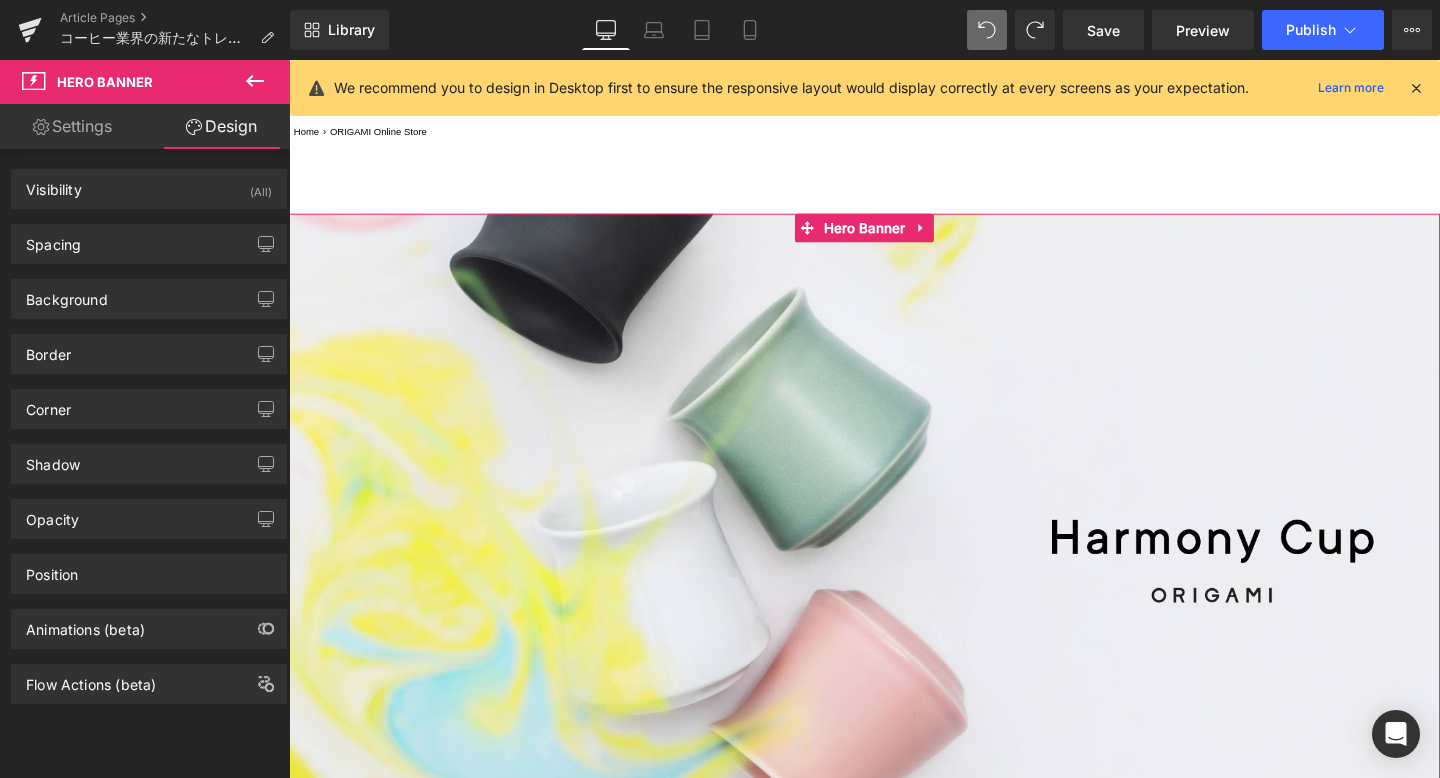 scroll, scrollTop: 196, scrollLeft: 0, axis: vertical 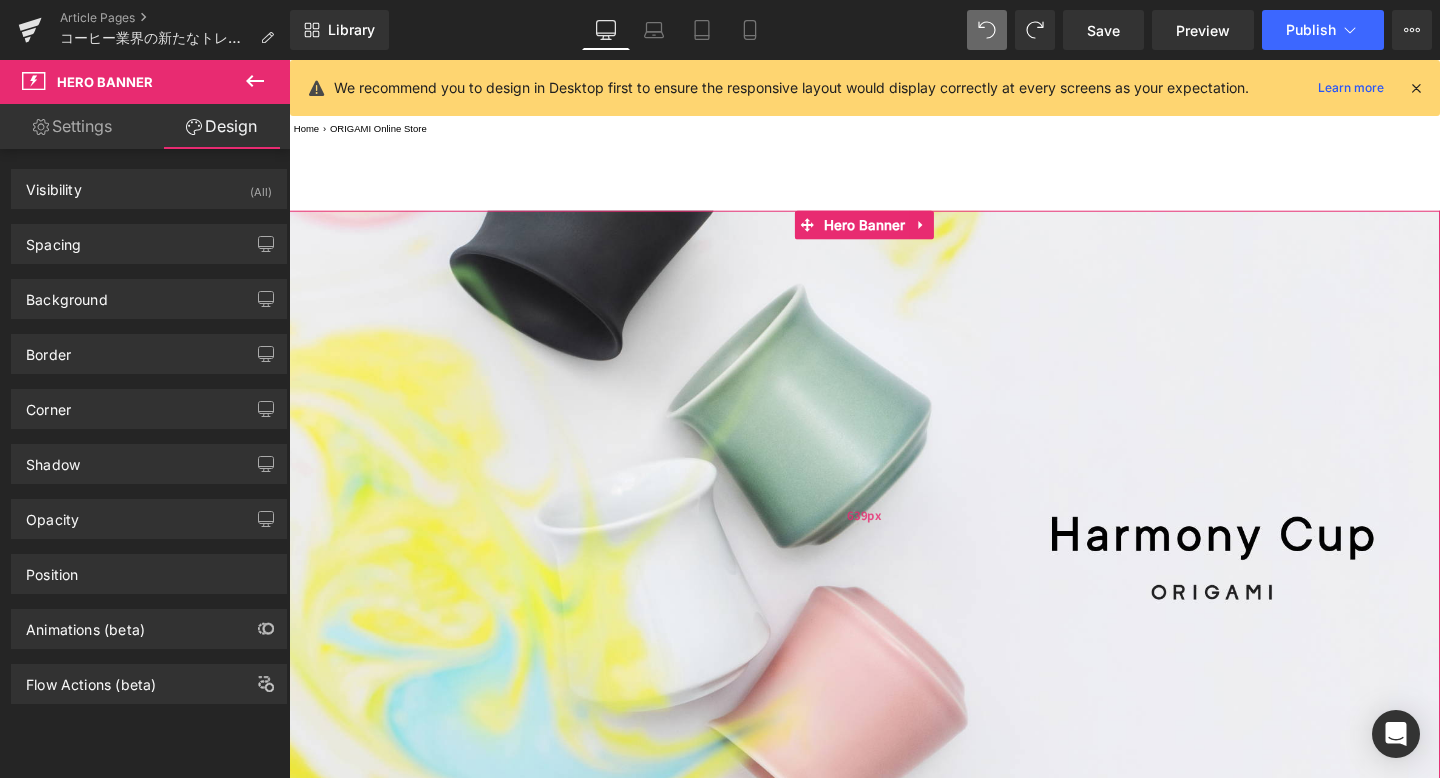 click on "639px" at bounding box center (894, 537) 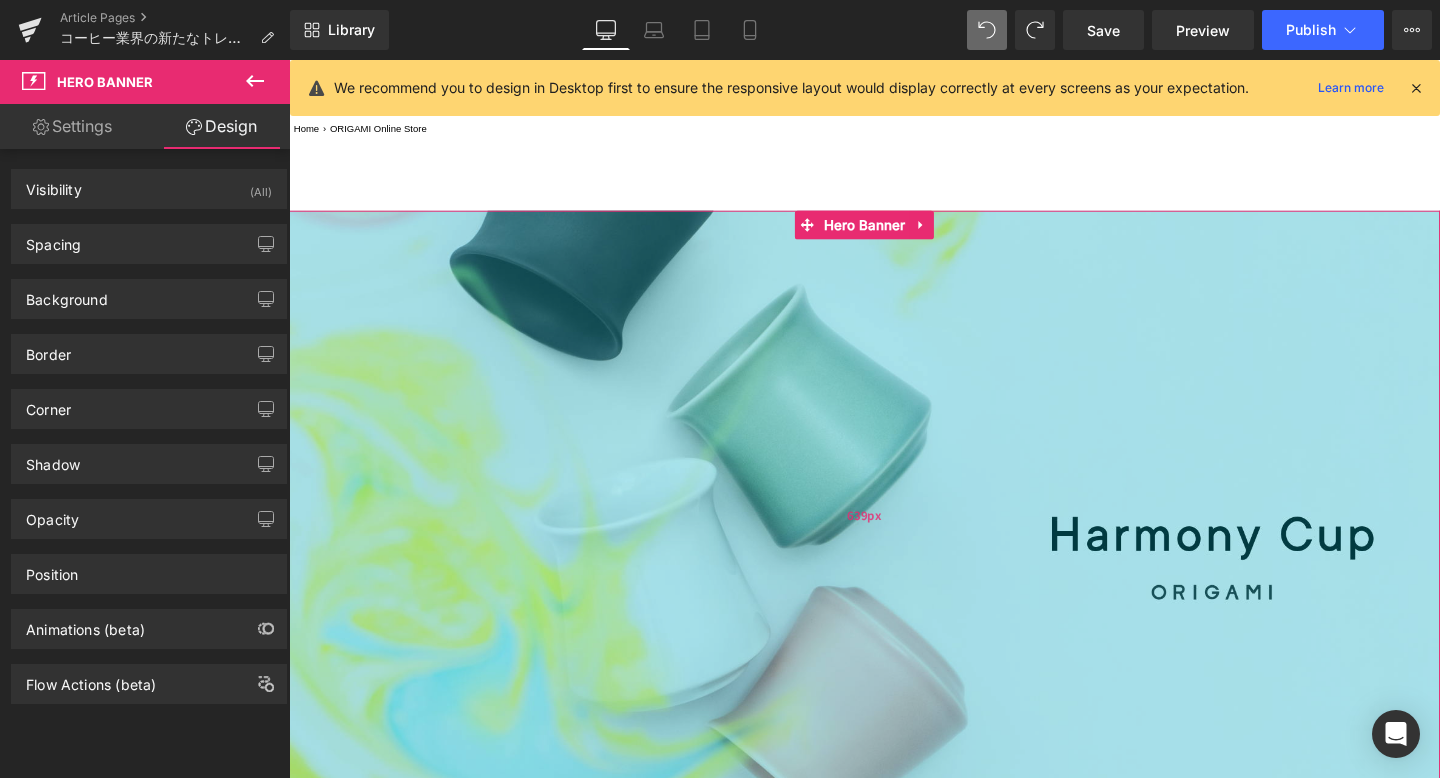 click on "639px" at bounding box center [894, 538] 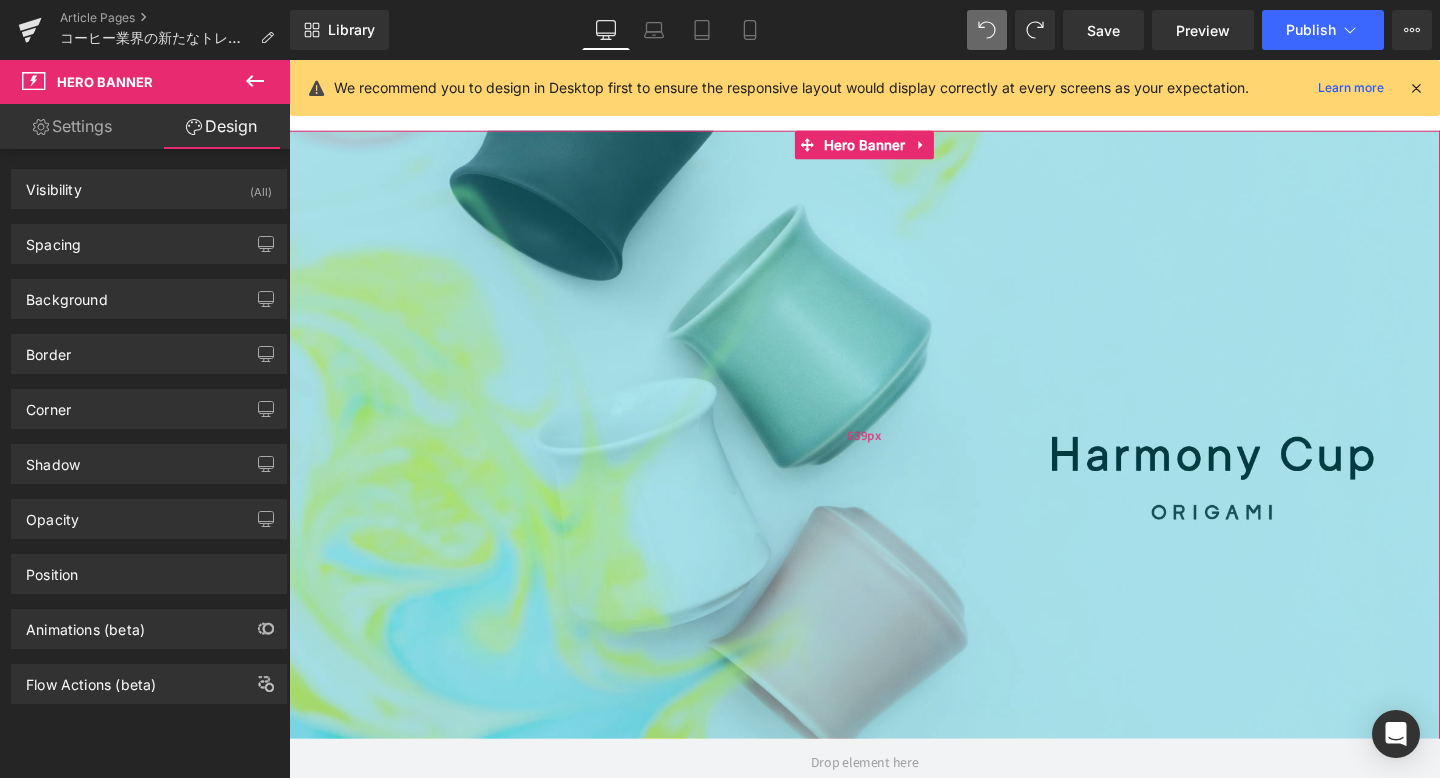 scroll, scrollTop: 284, scrollLeft: 0, axis: vertical 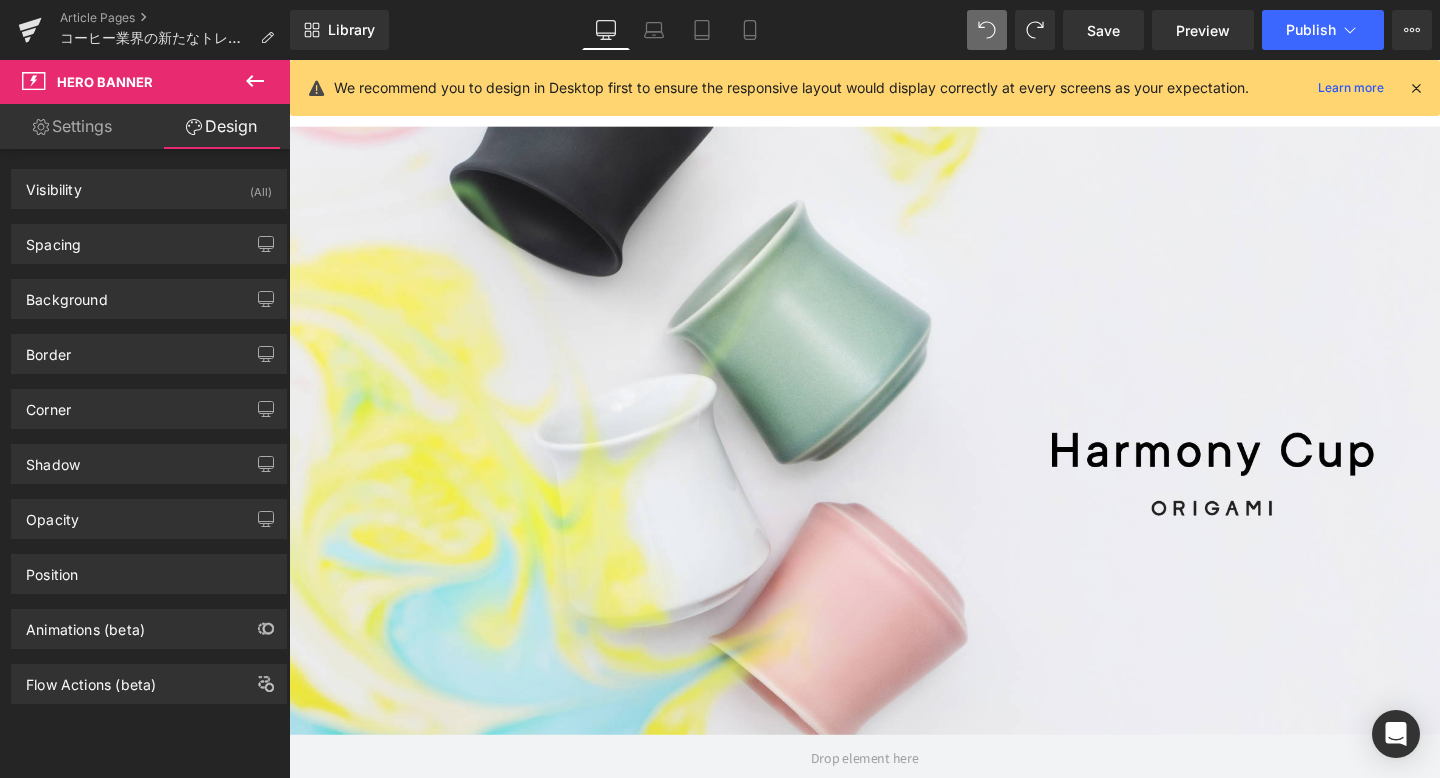 click 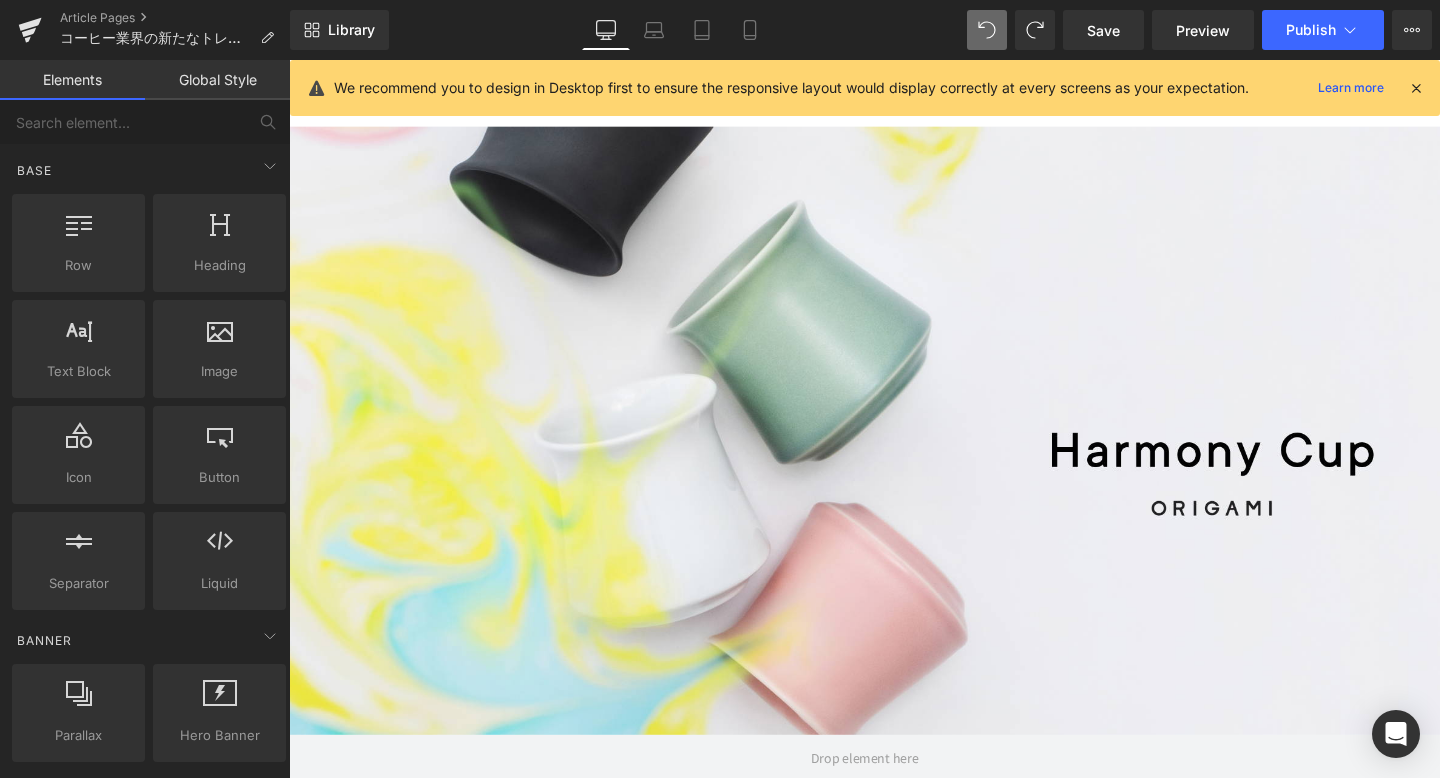 click on "639px" at bounding box center (289, 60) 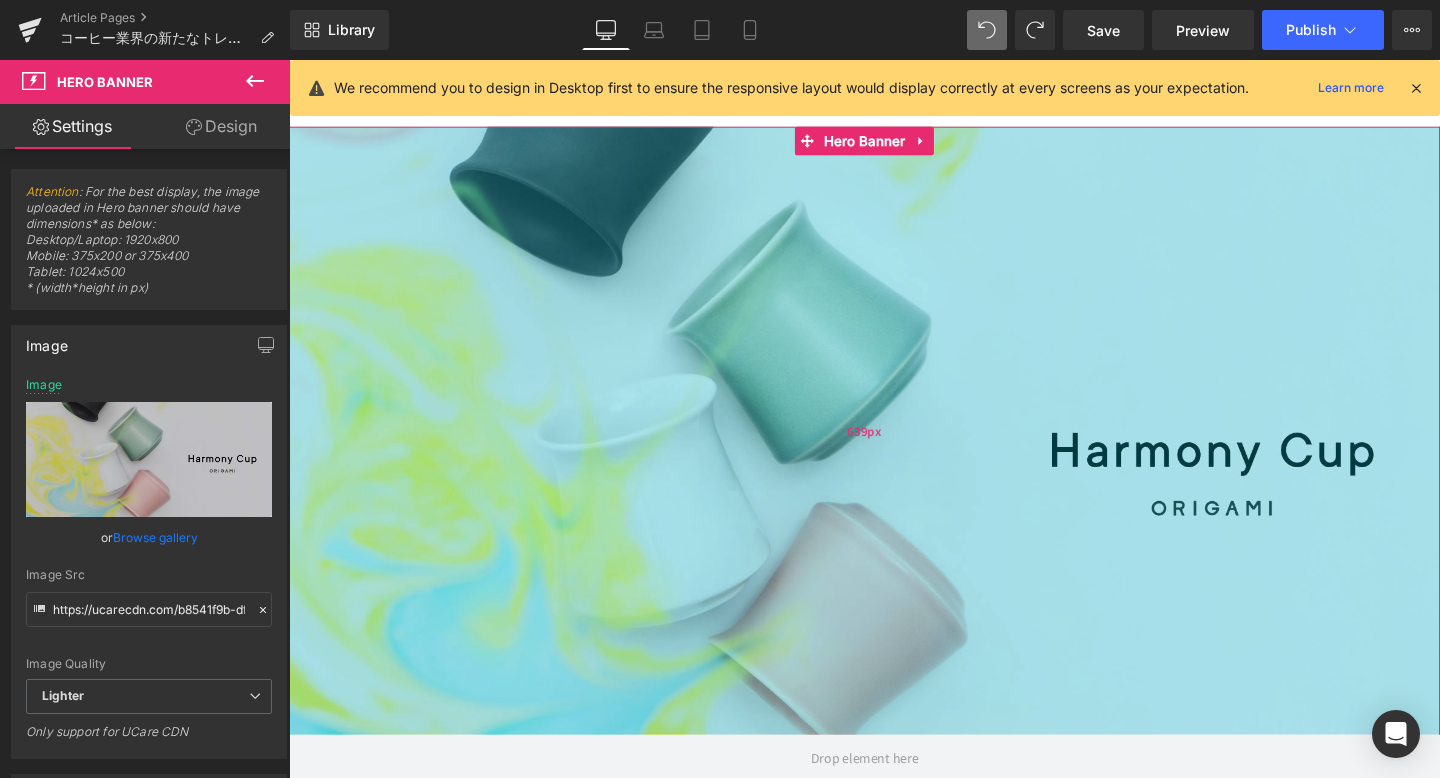 click on "639px" at bounding box center [894, 449] 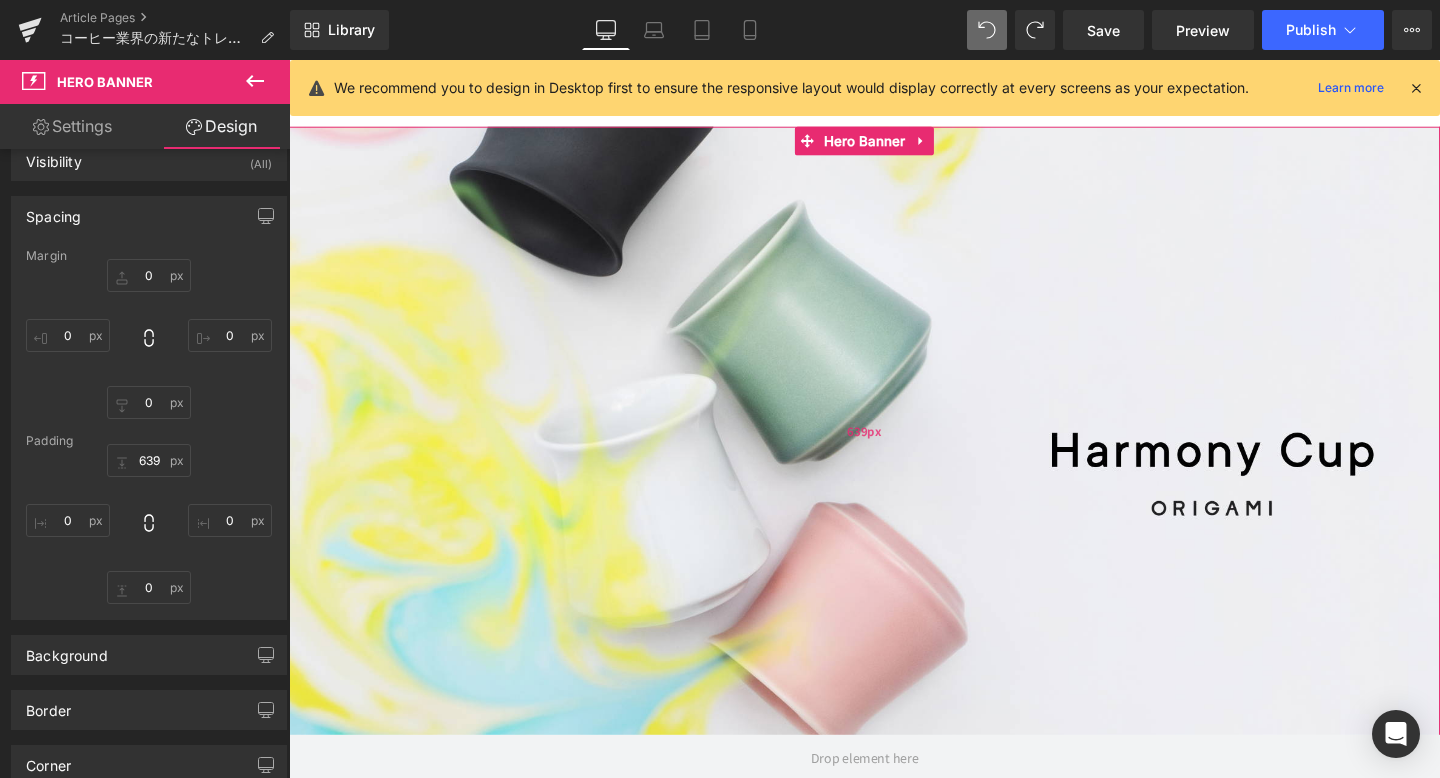 scroll, scrollTop: 42, scrollLeft: 0, axis: vertical 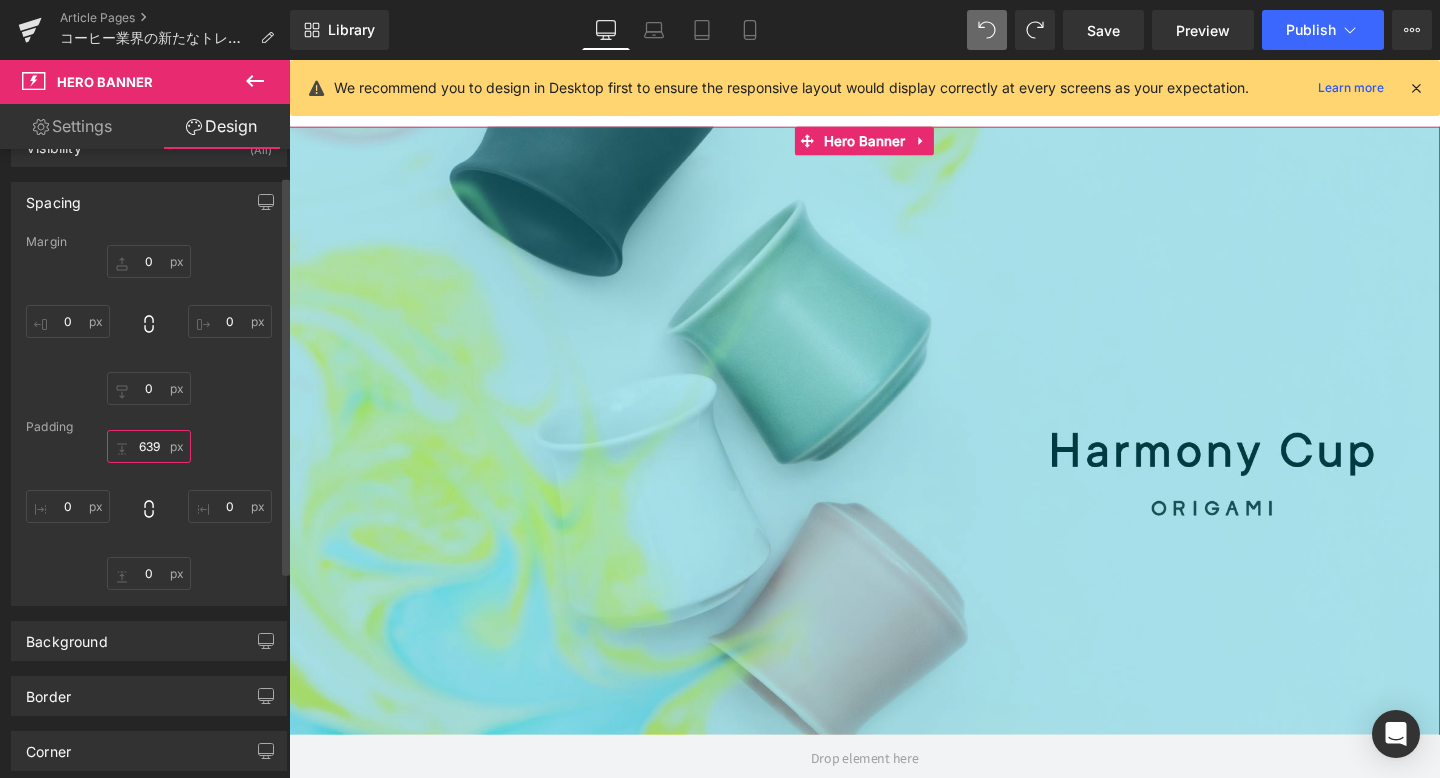 click on "639" at bounding box center (149, 446) 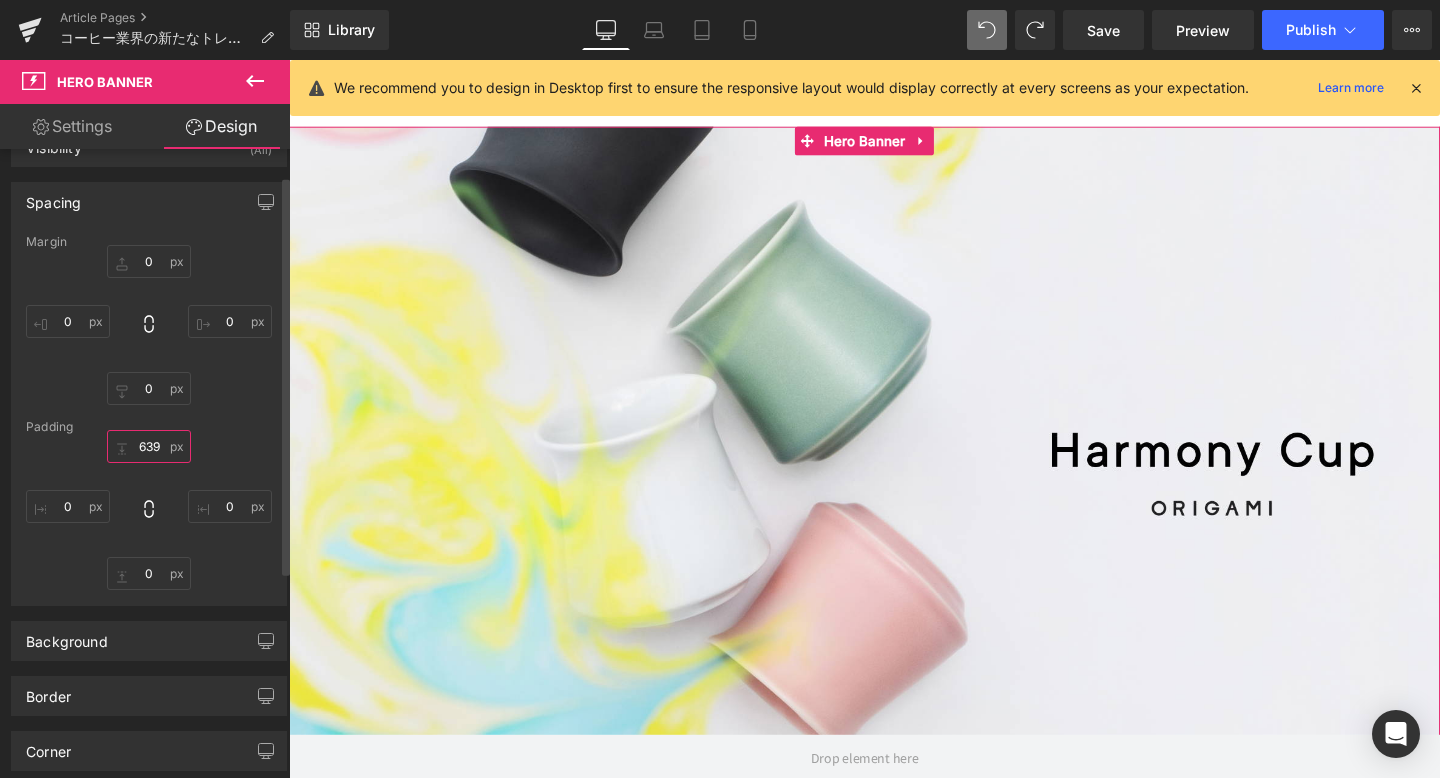 click on "639" at bounding box center (149, 446) 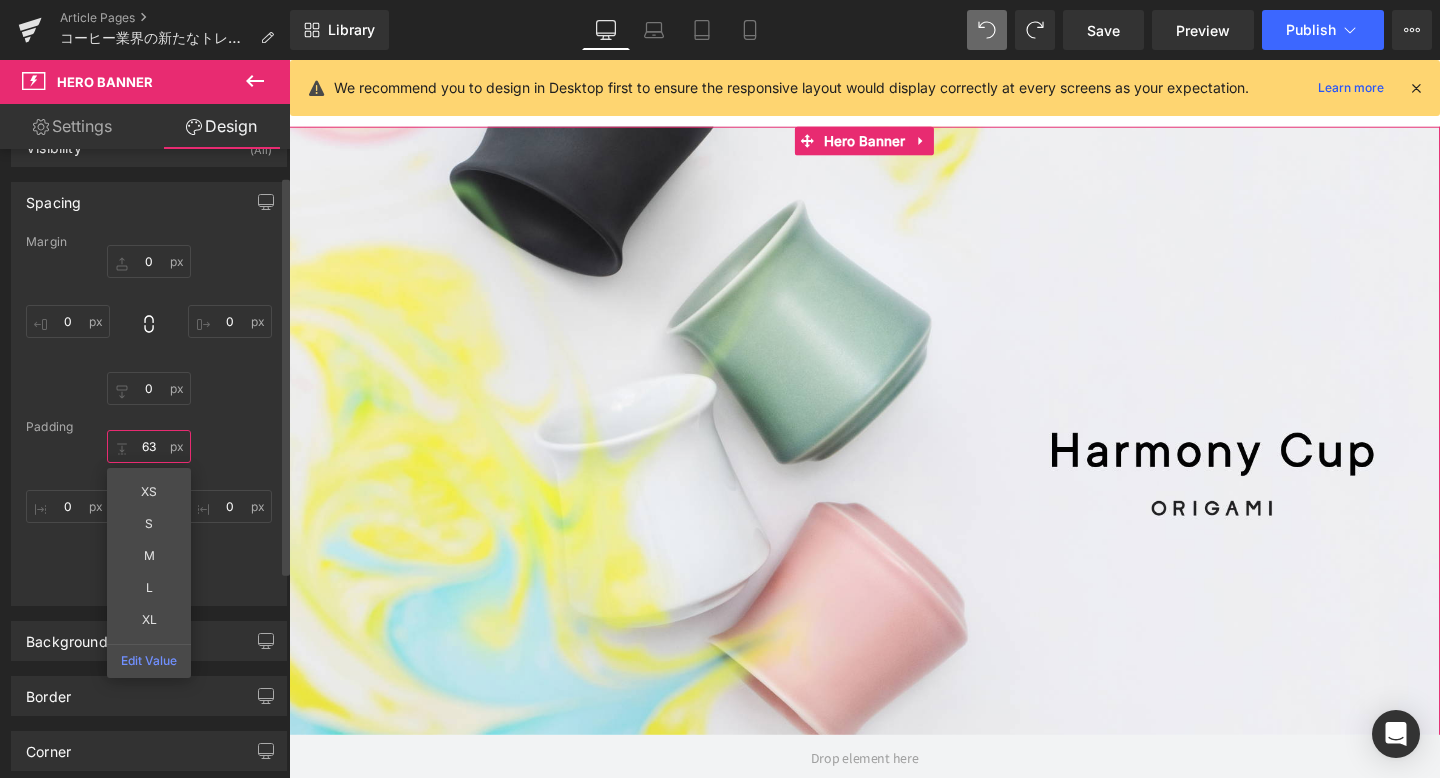 type on "6" 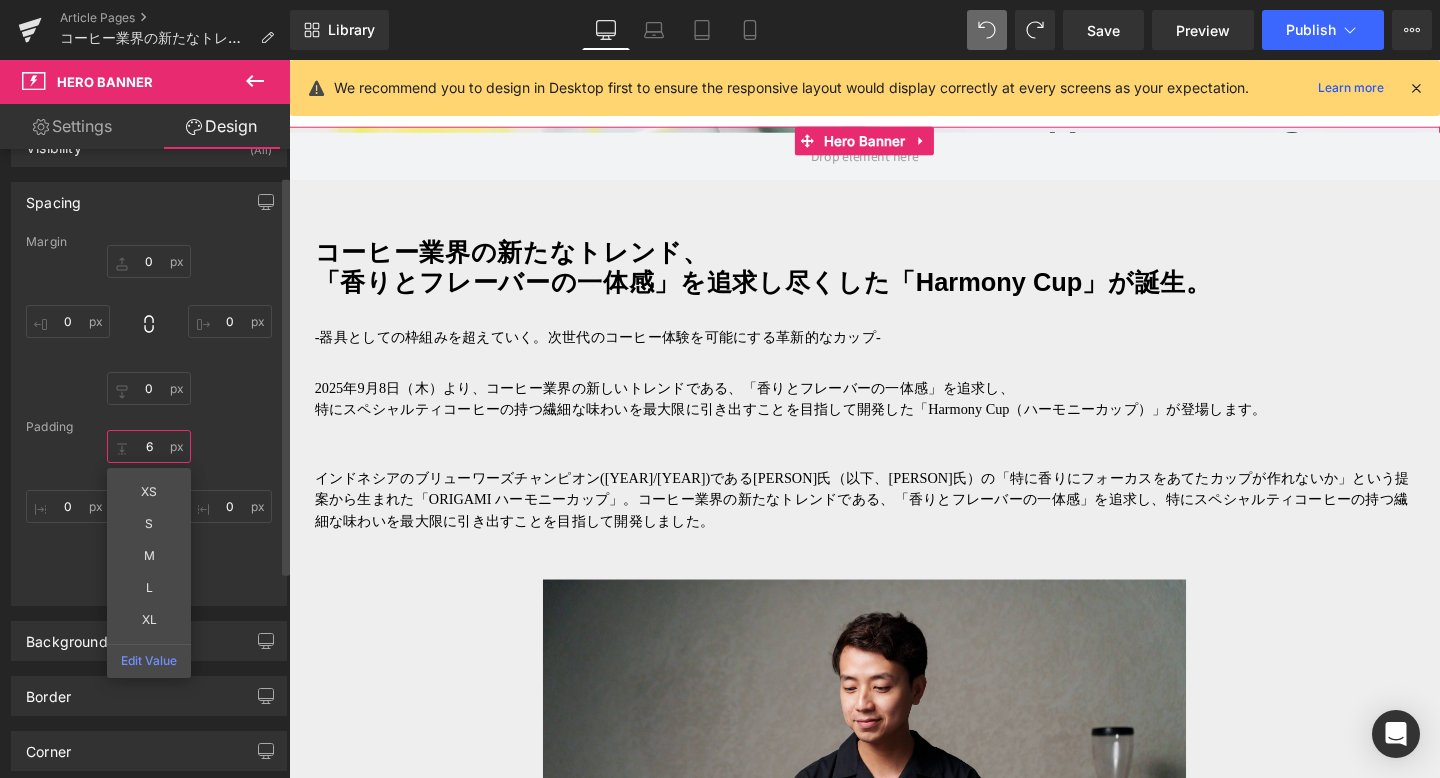 type 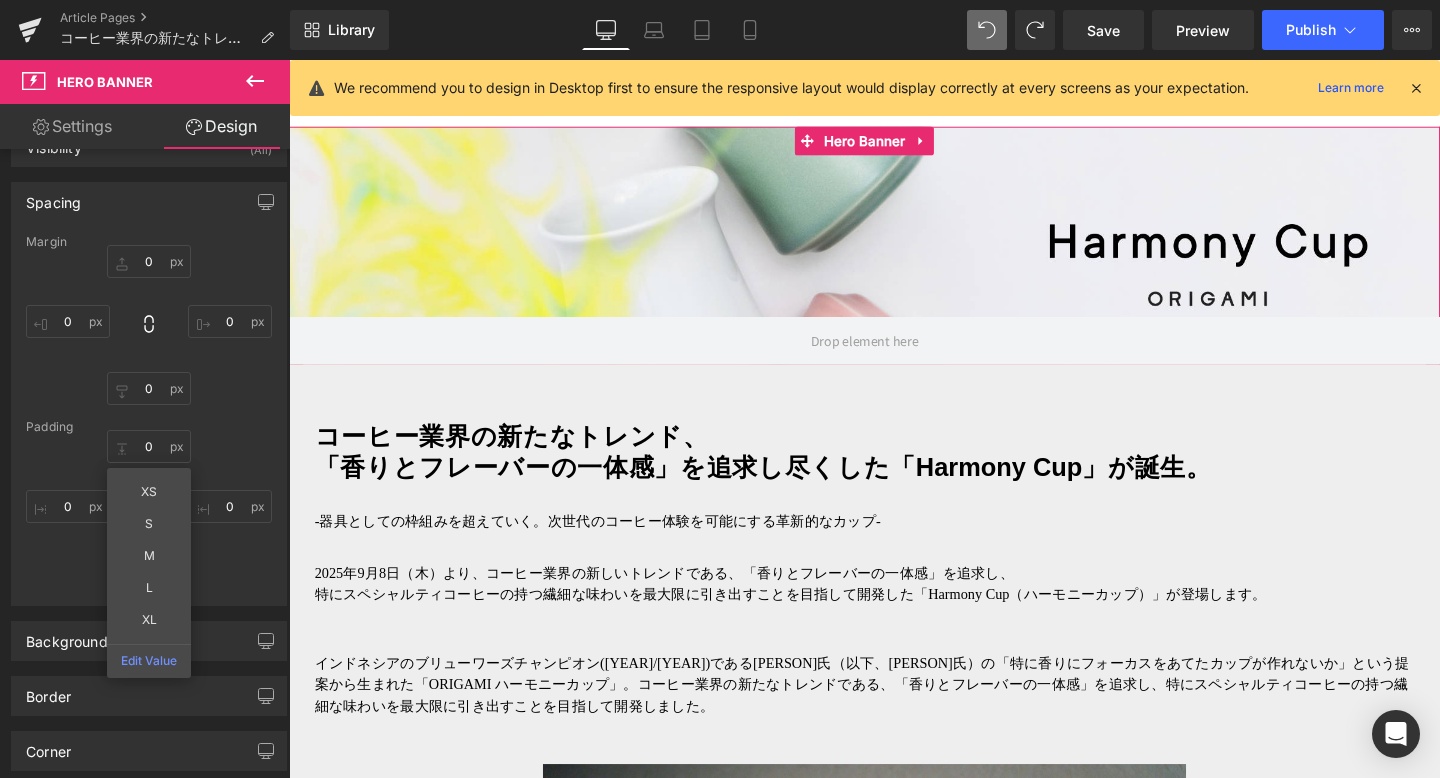 click at bounding box center [894, 255] 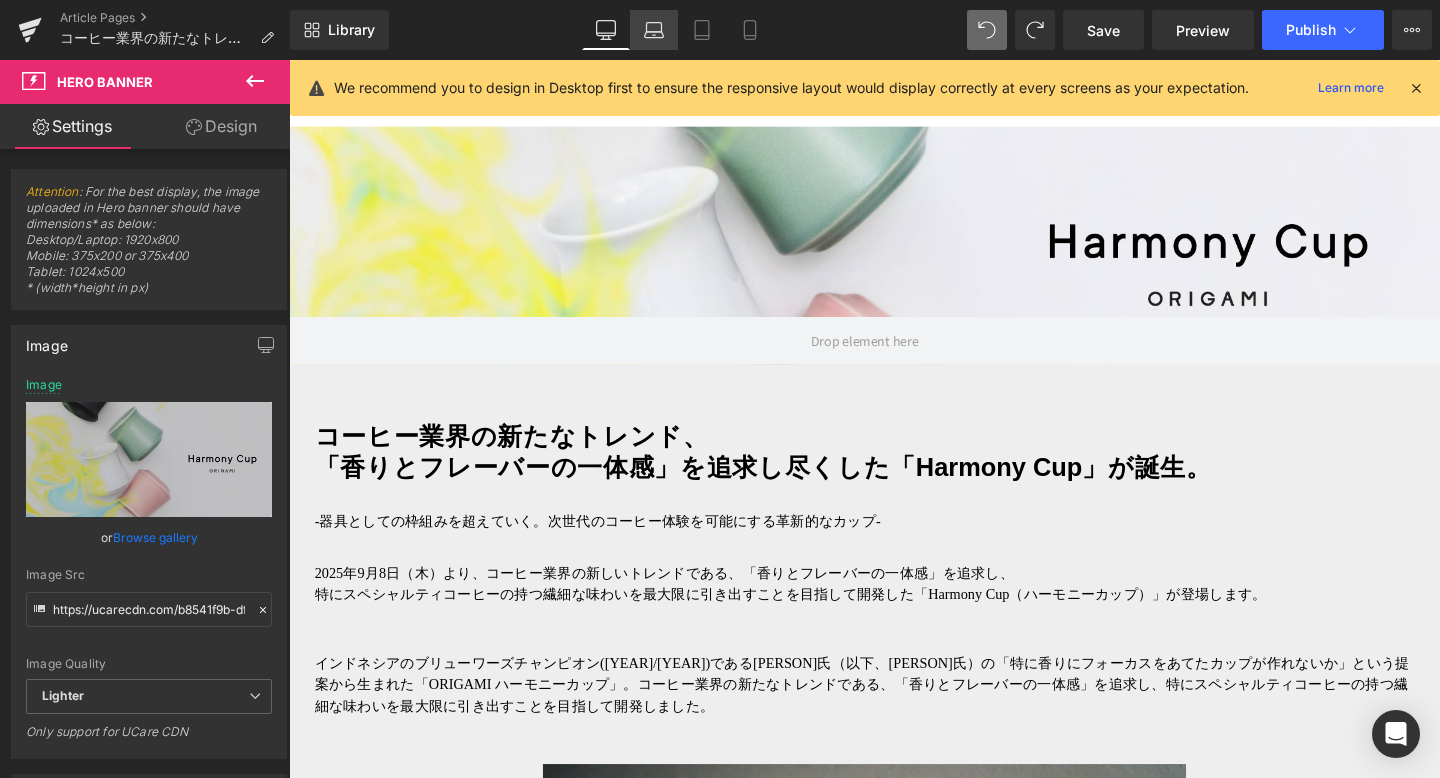 click 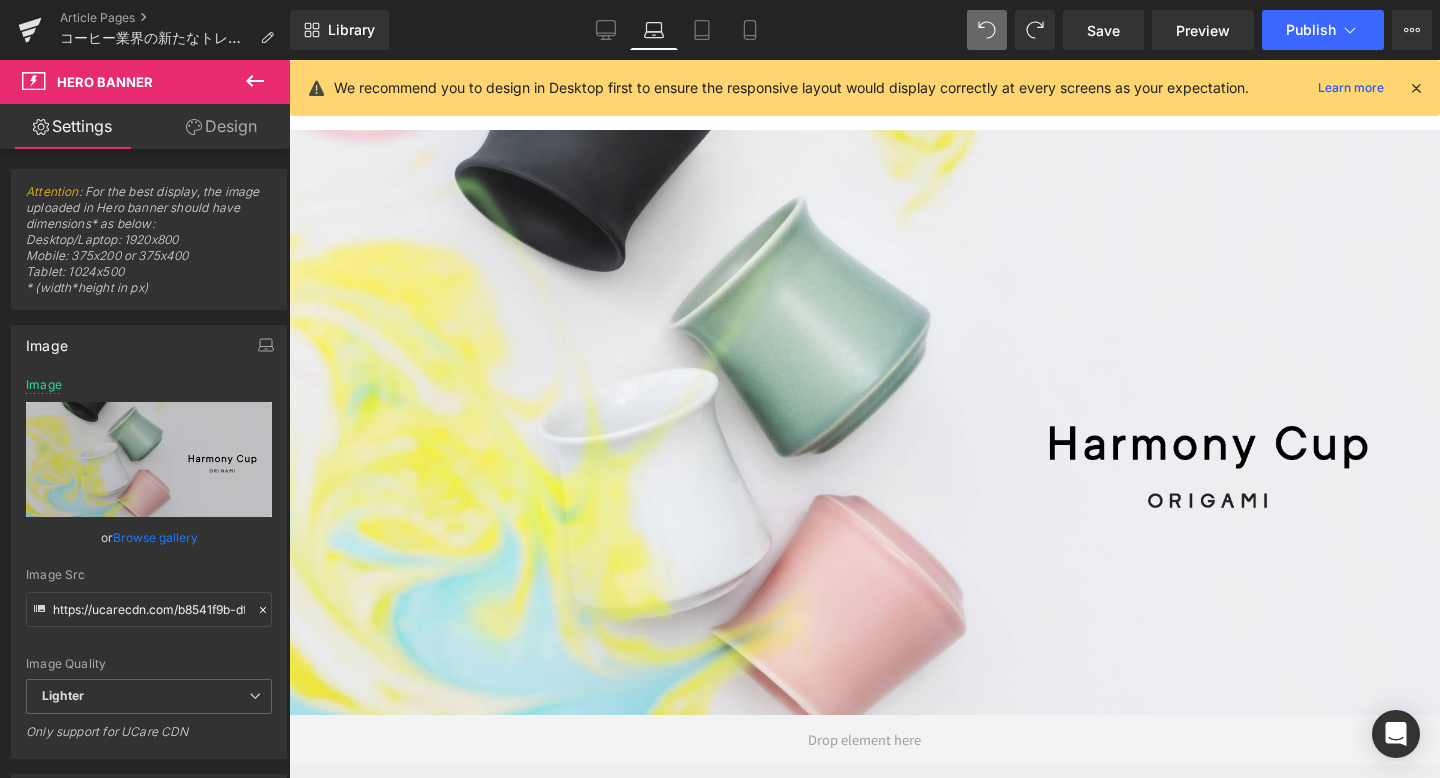 type on "https://ucarecdn.com/3e6908b4-3199-43f4-8ed5-3b221ec9eb9c/-/format/auto/-/preview/3000x3000/-/quality/lighter/0Y1A2440ffff_%E3%83%AD%E3%82%B3%E3%82%99%E5%85%A5%E3%82%8C.jpg" 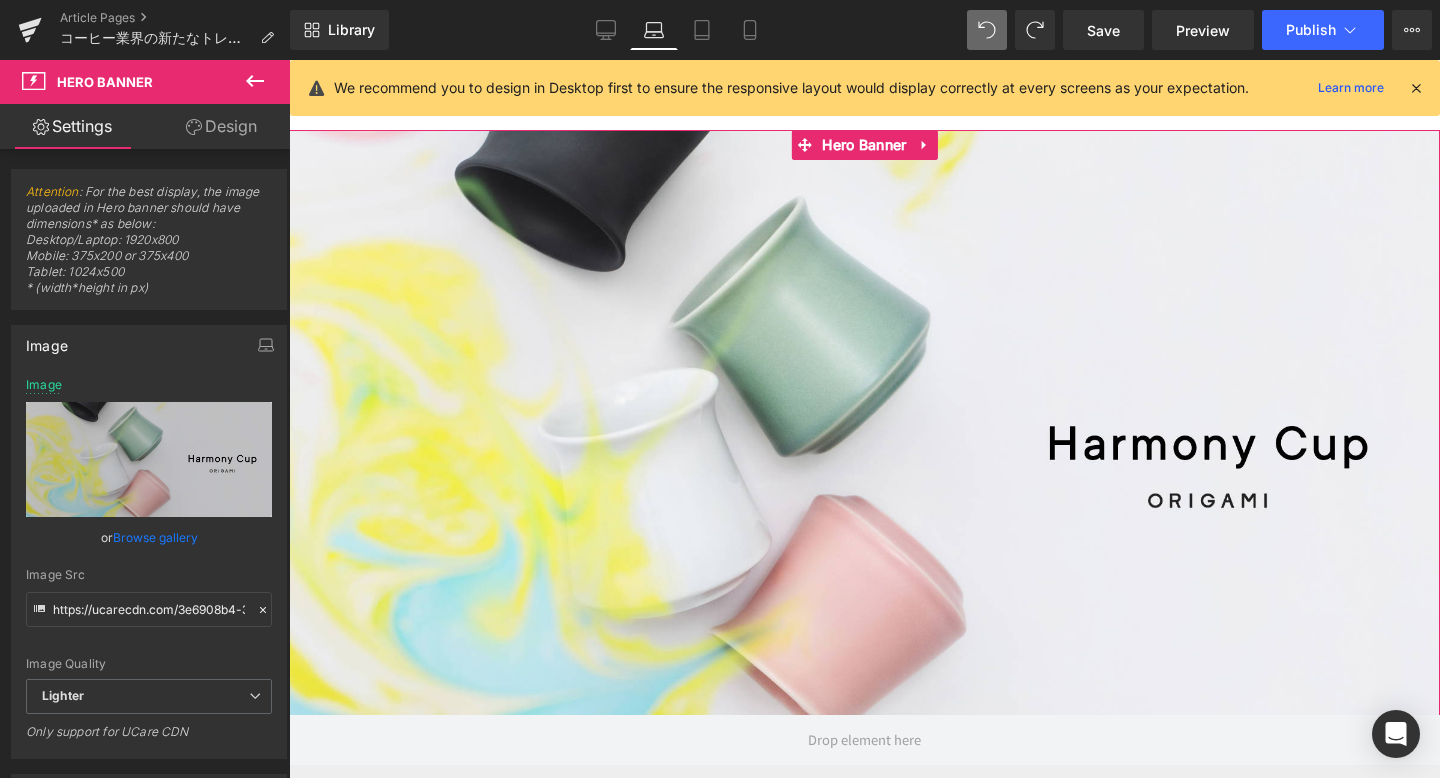click at bounding box center [864, 447] 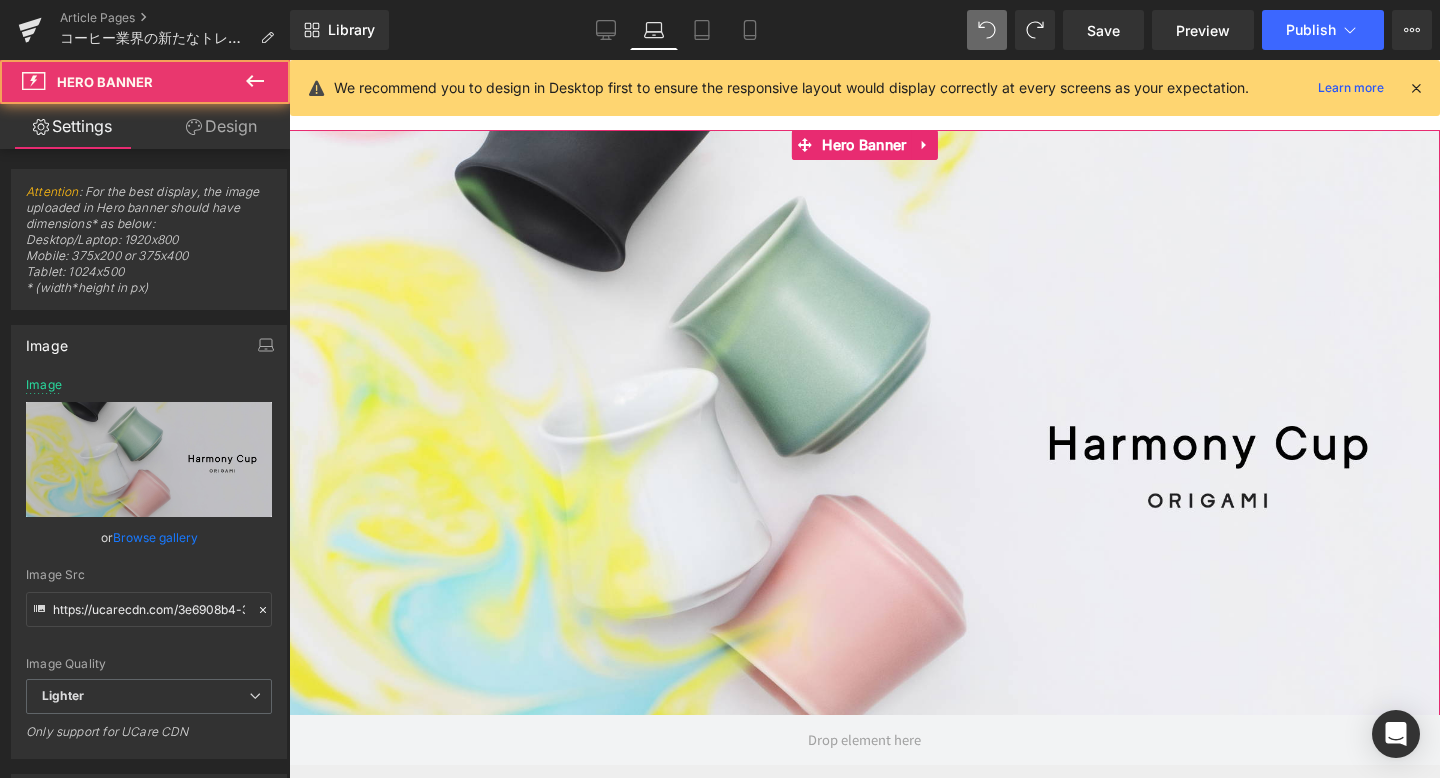 click at bounding box center [864, 447] 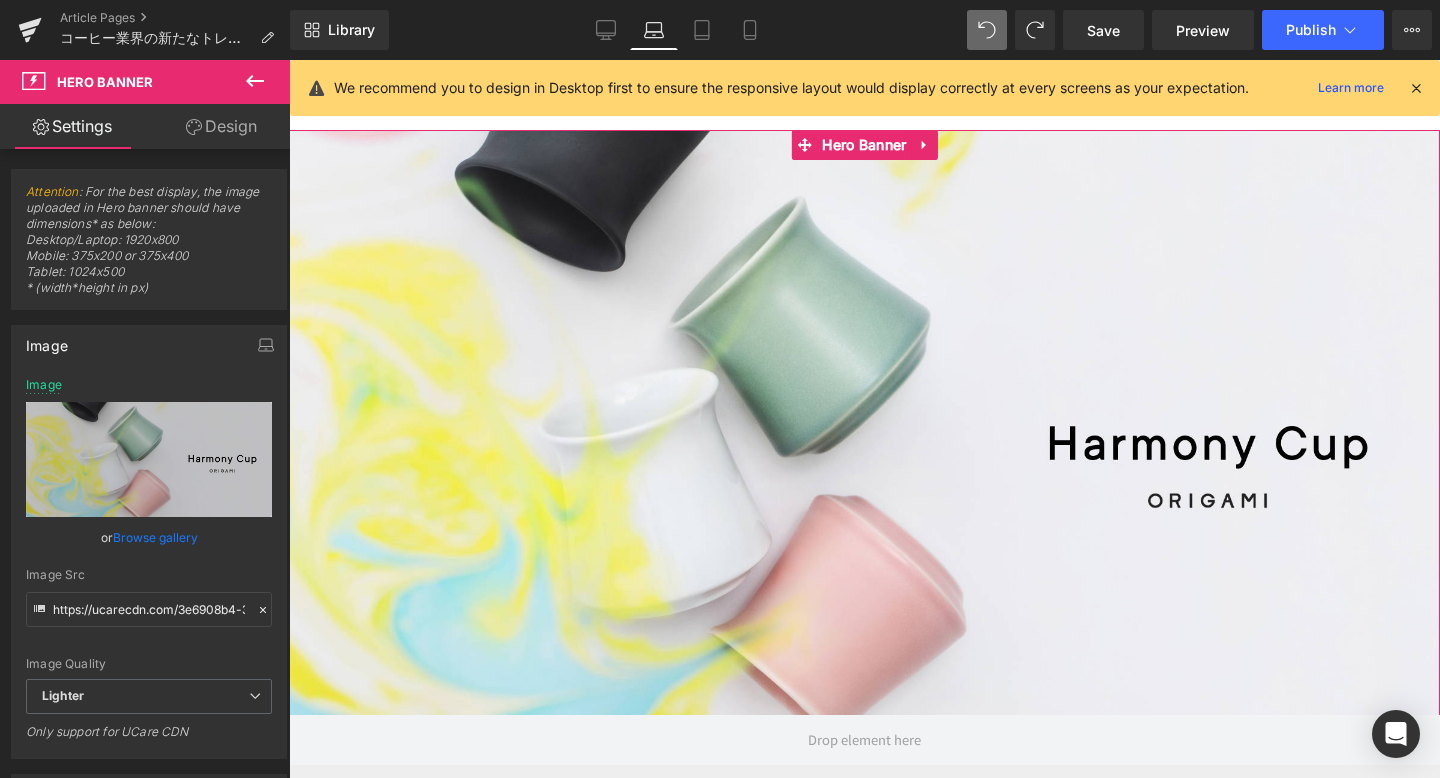 click on "Design" at bounding box center [221, 126] 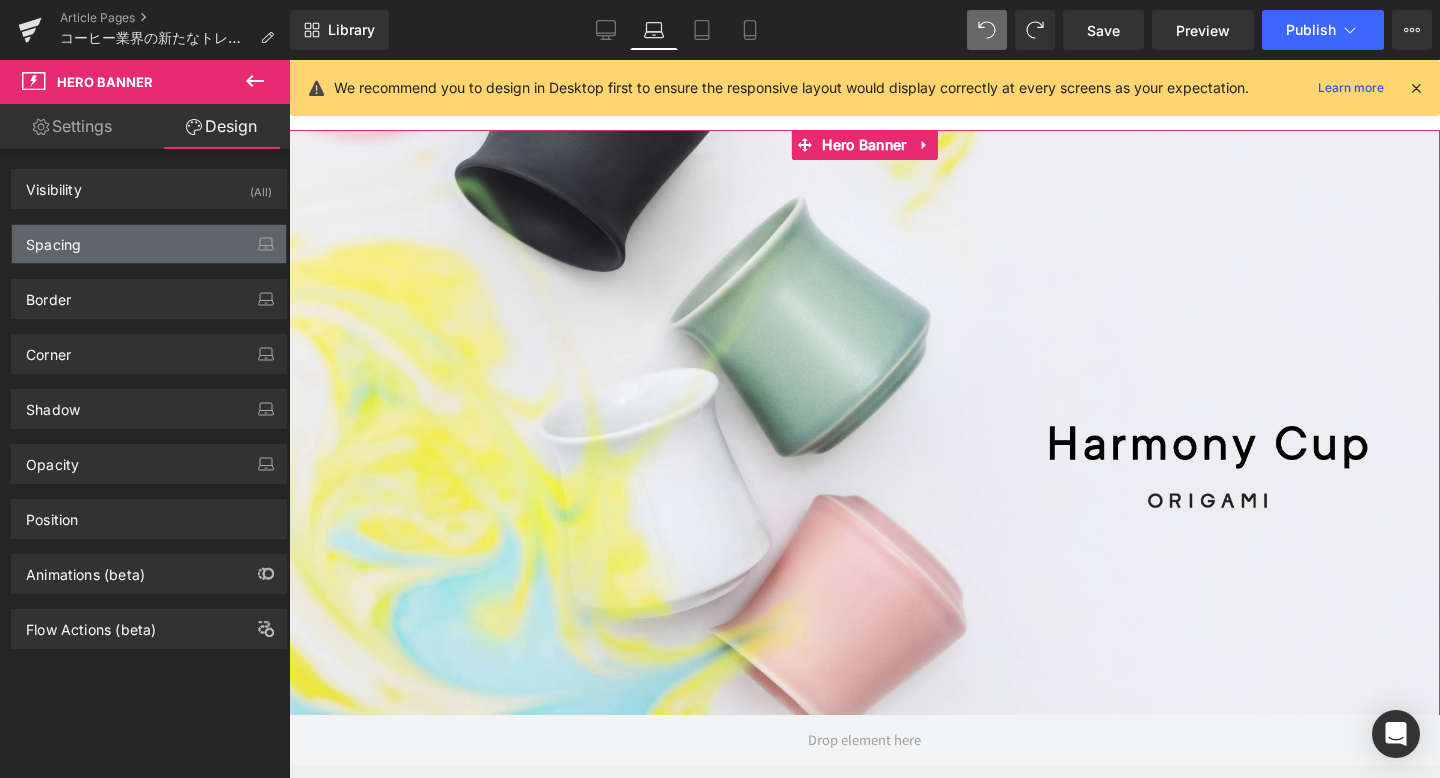 type on "0" 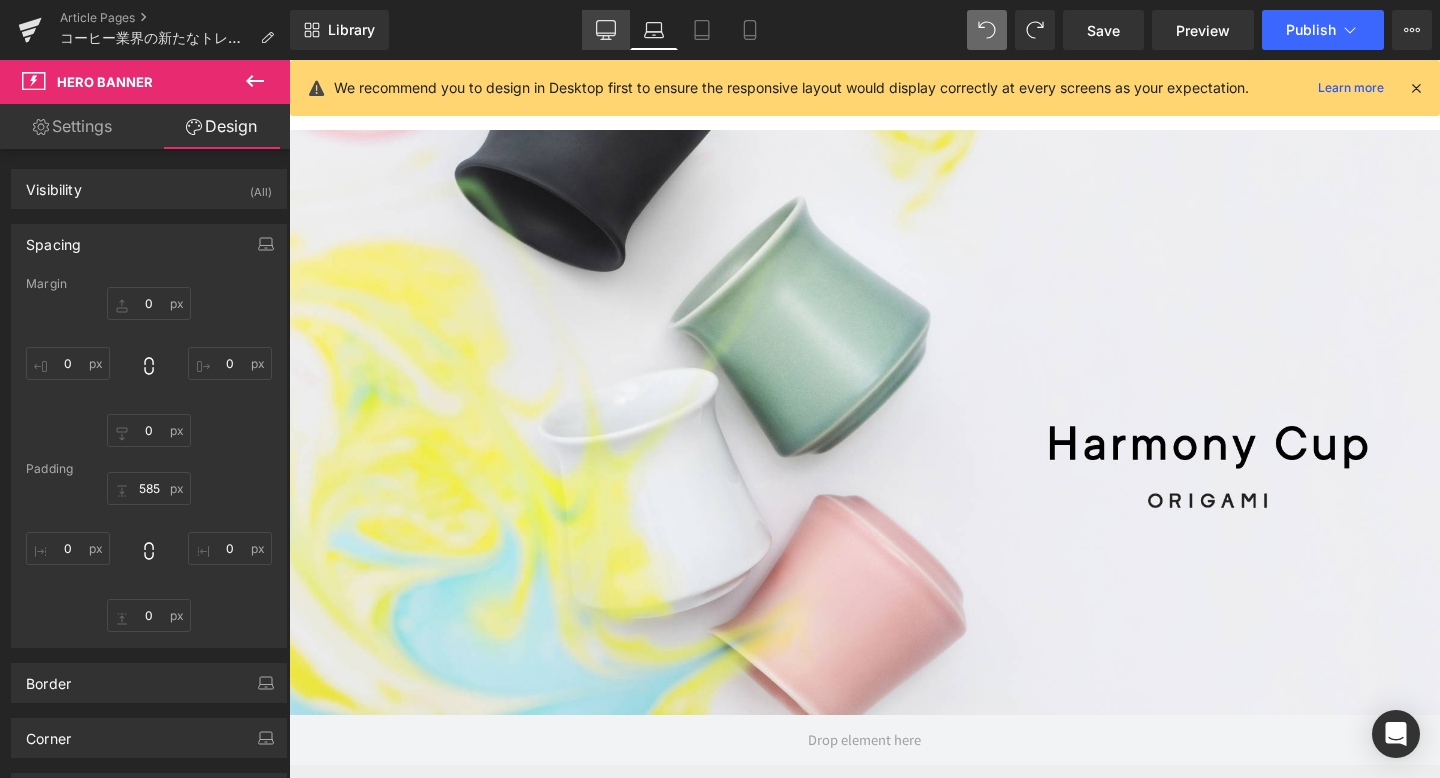 click 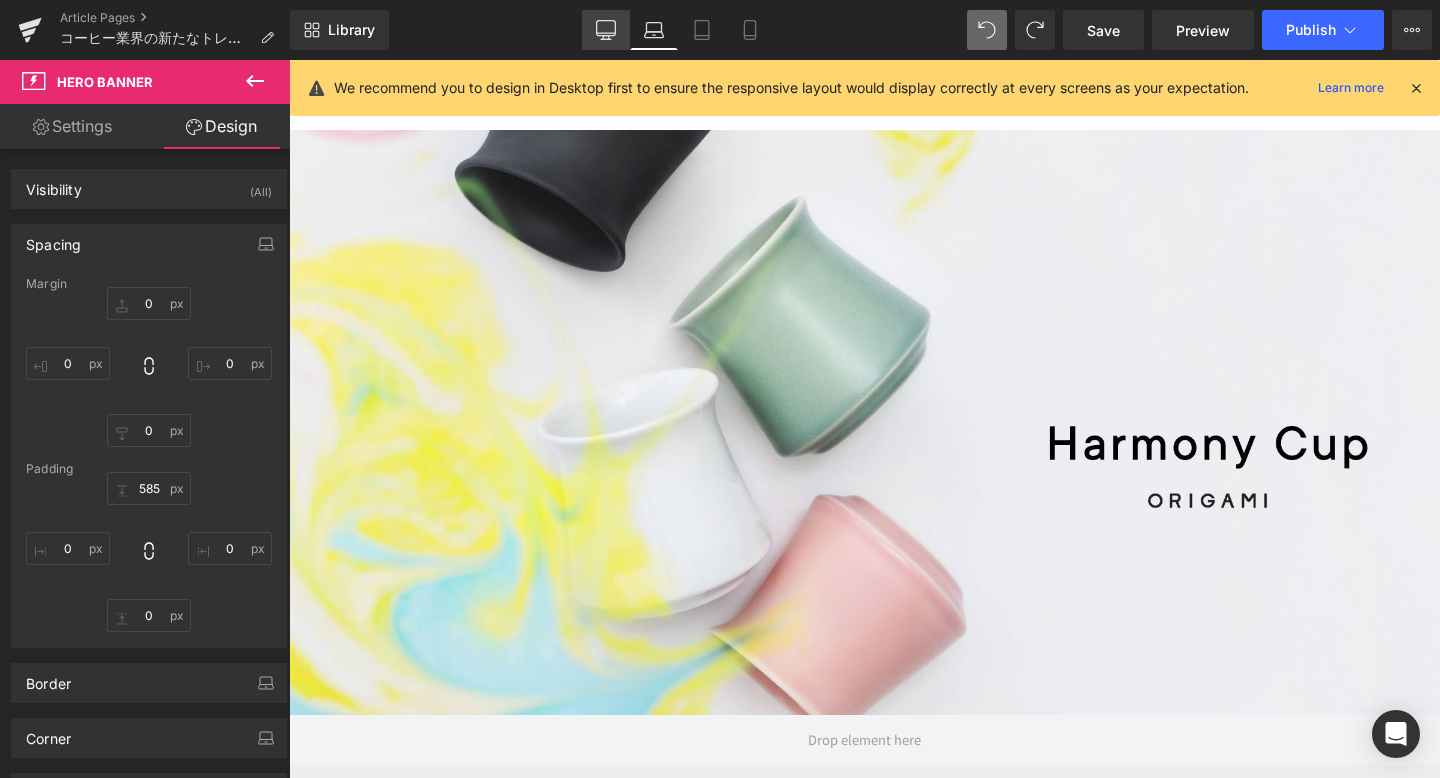 type on "0" 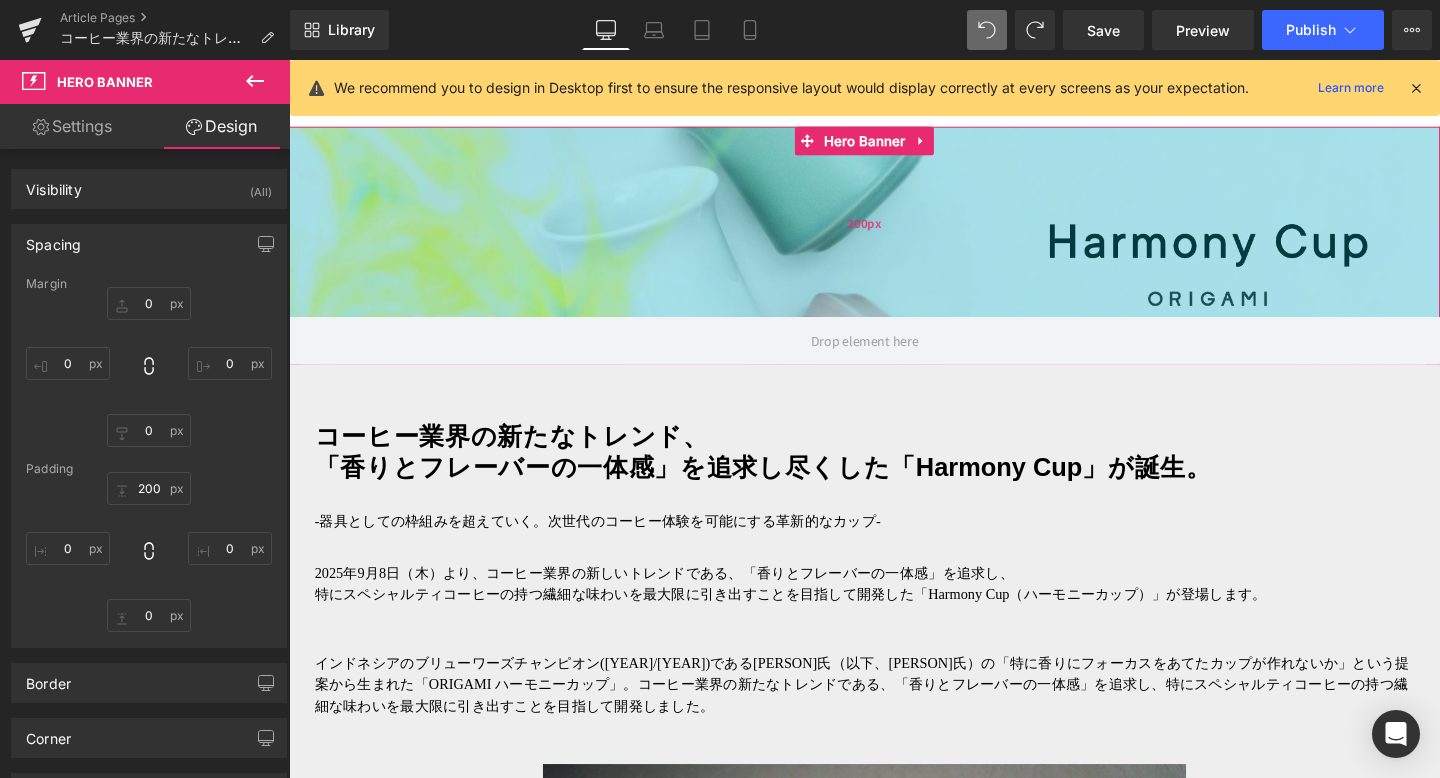 click on "200px" at bounding box center [894, 230] 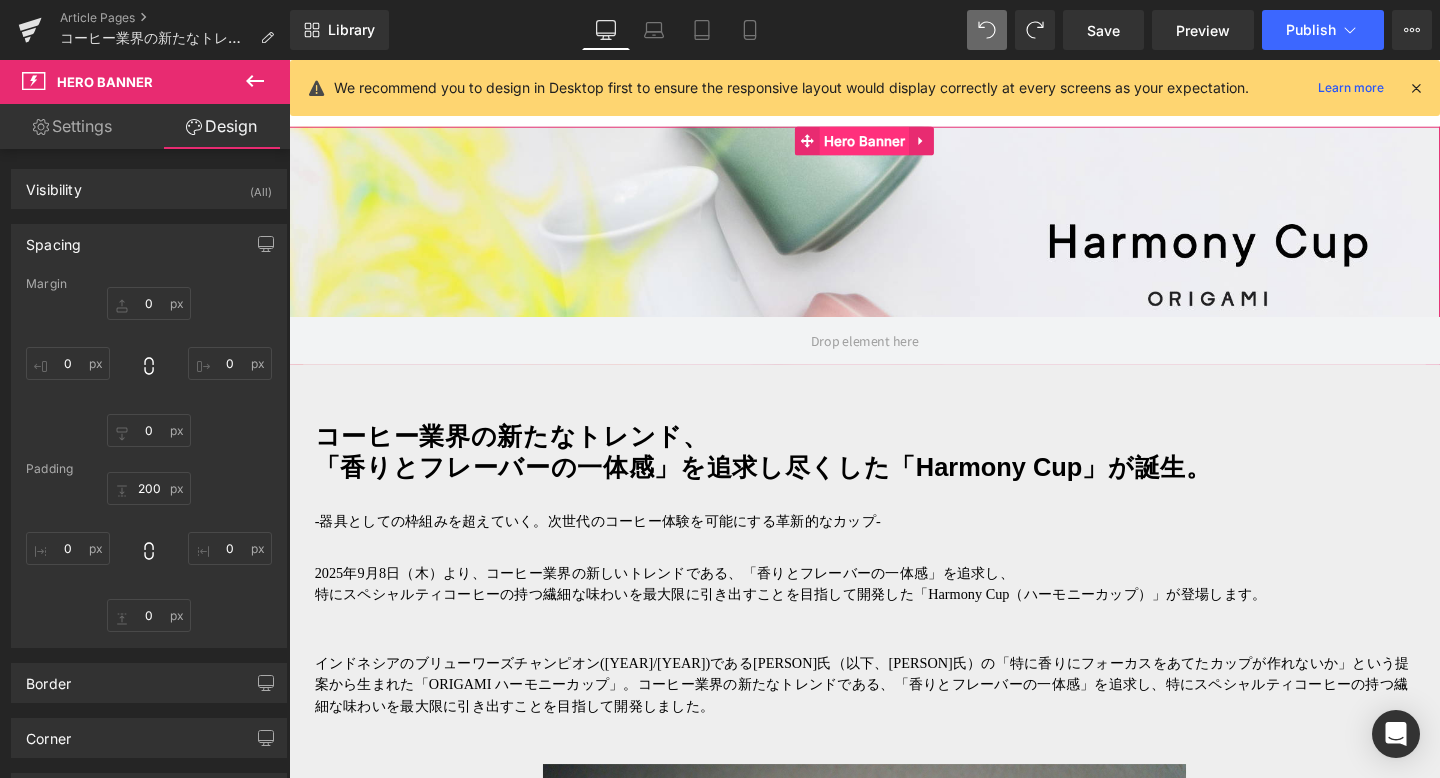 click on "Hero Banner" at bounding box center [894, 145] 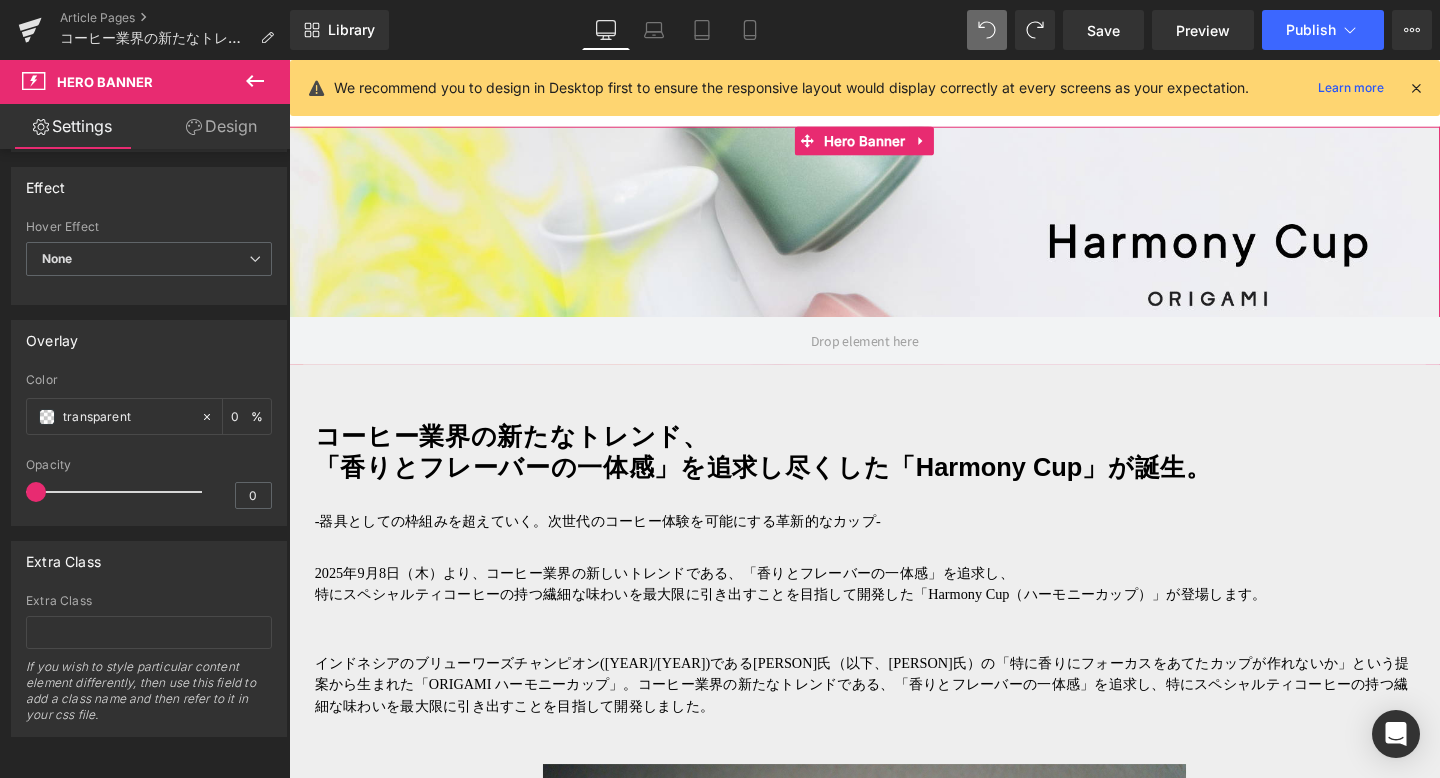scroll, scrollTop: 1218, scrollLeft: 0, axis: vertical 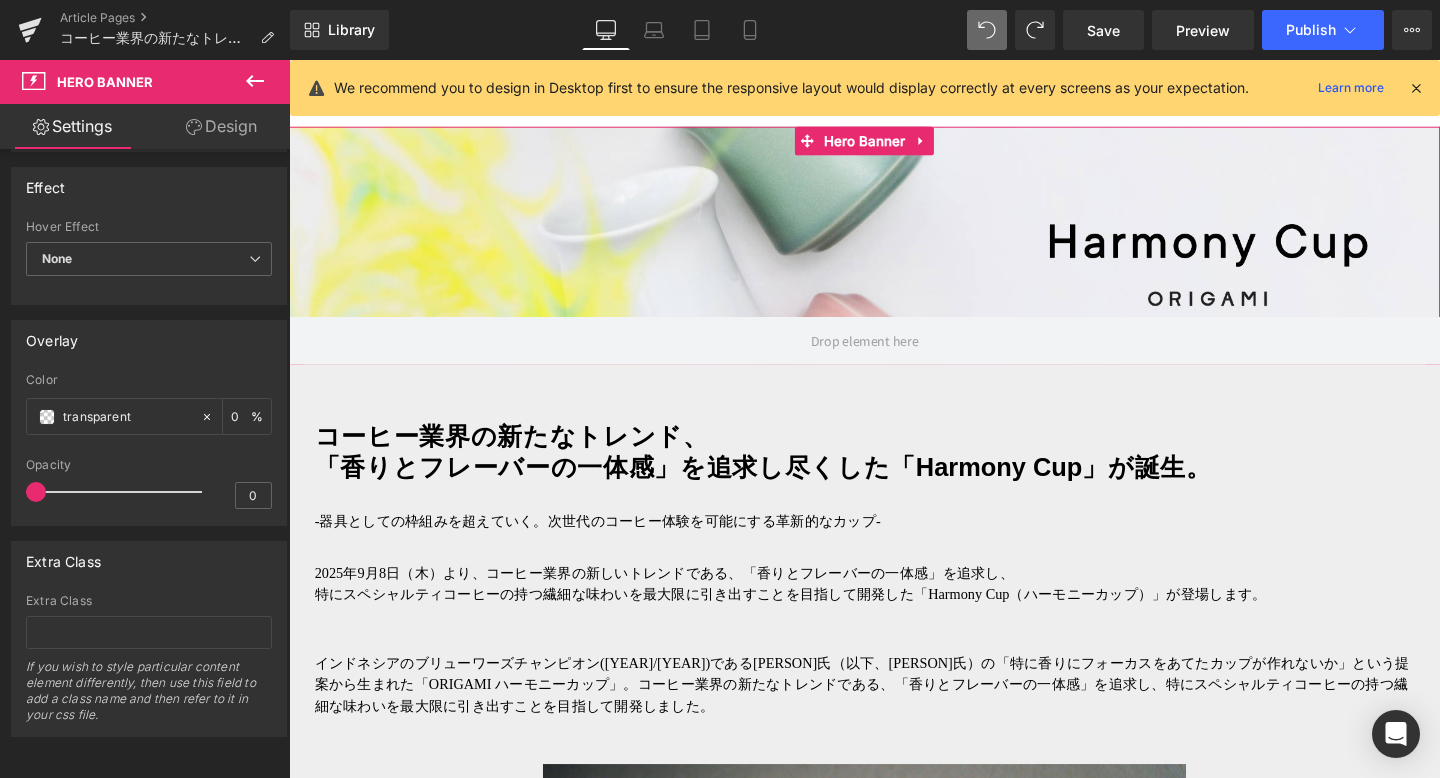 click on "Spacing" at bounding box center (0, 0) 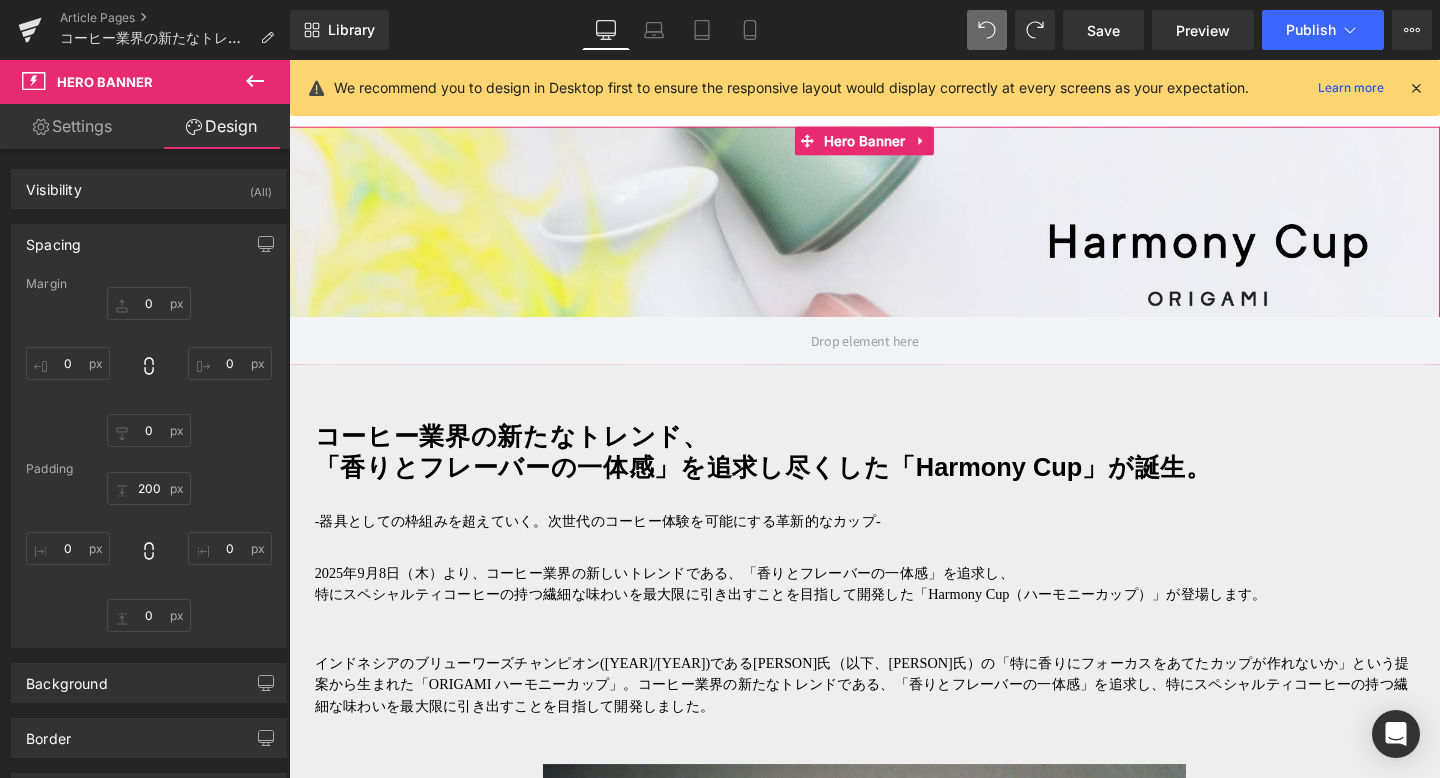 type on "0" 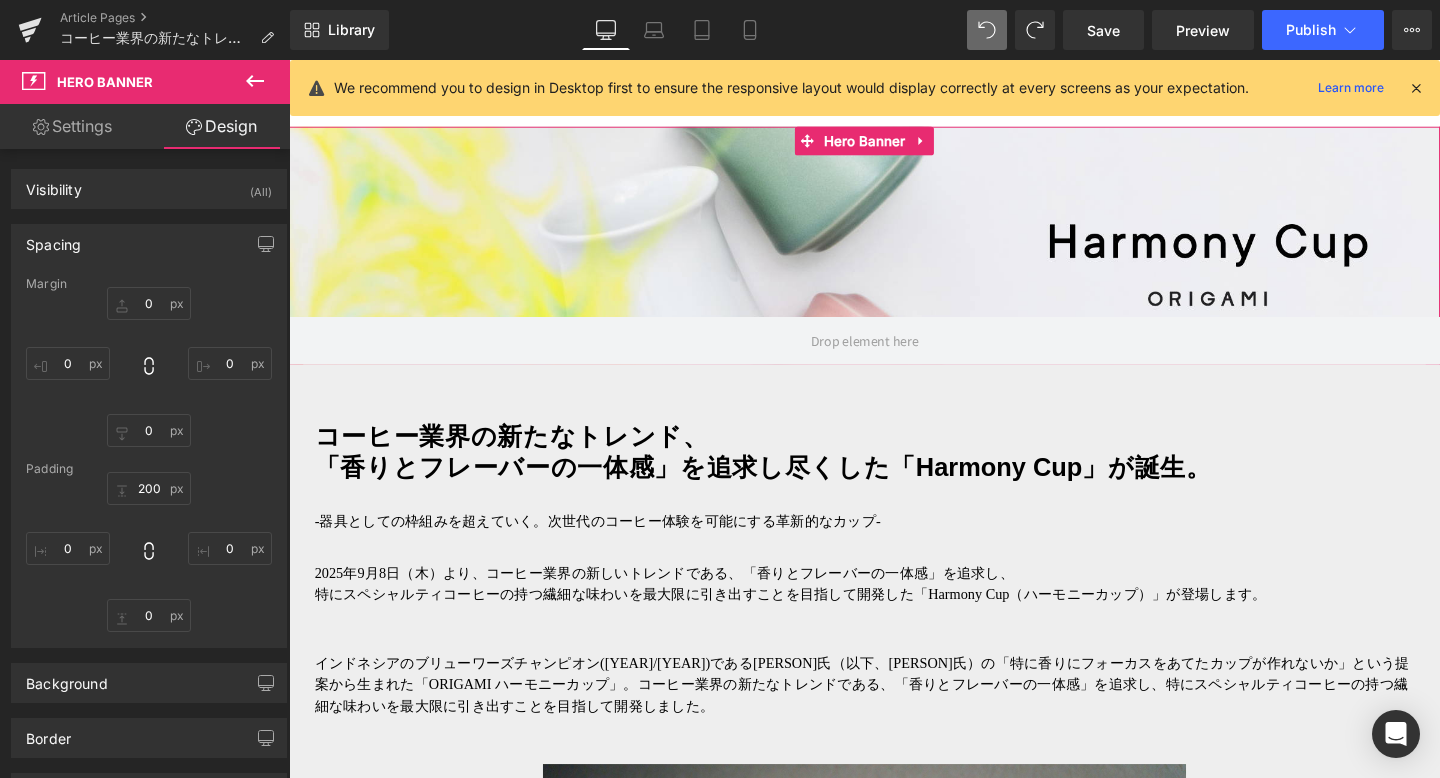type on "0" 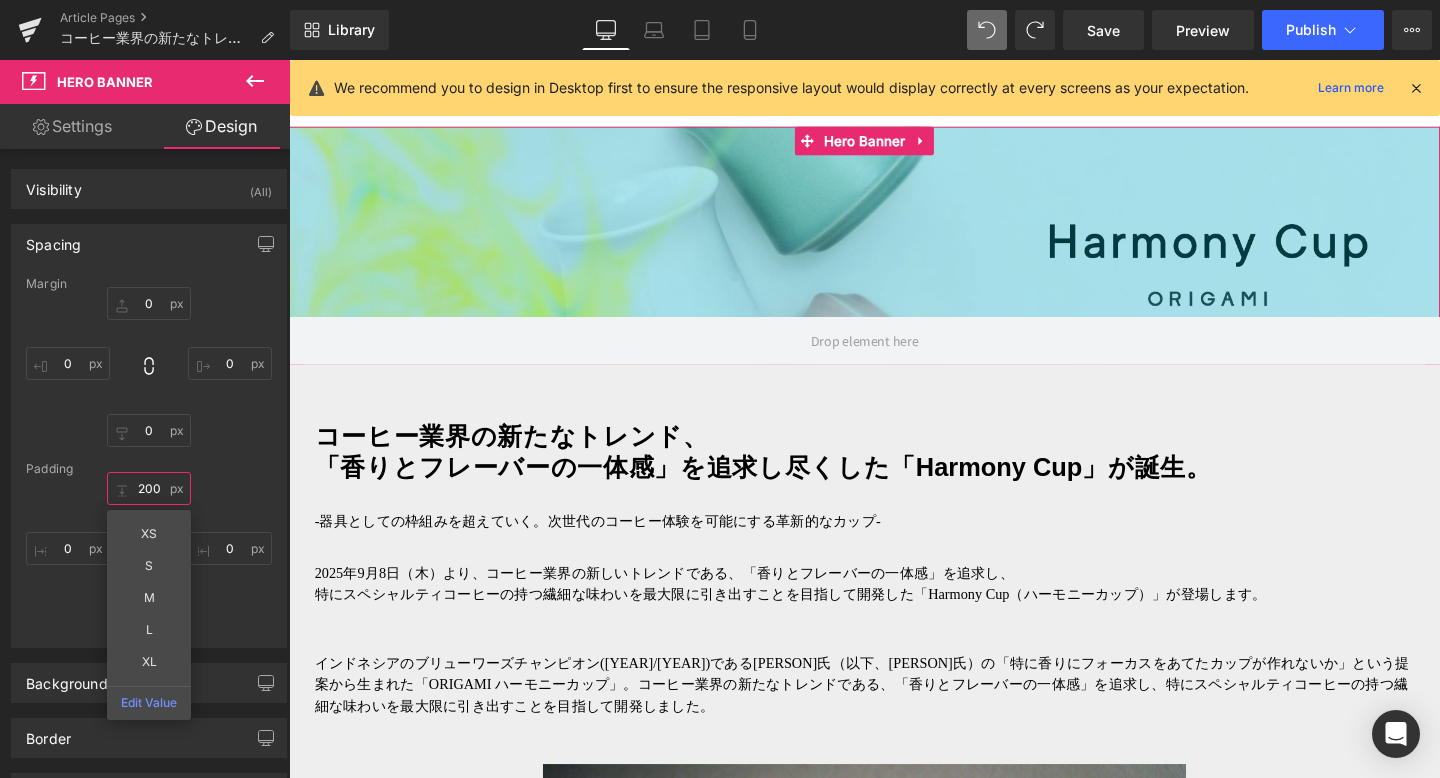click on "200" at bounding box center [149, 488] 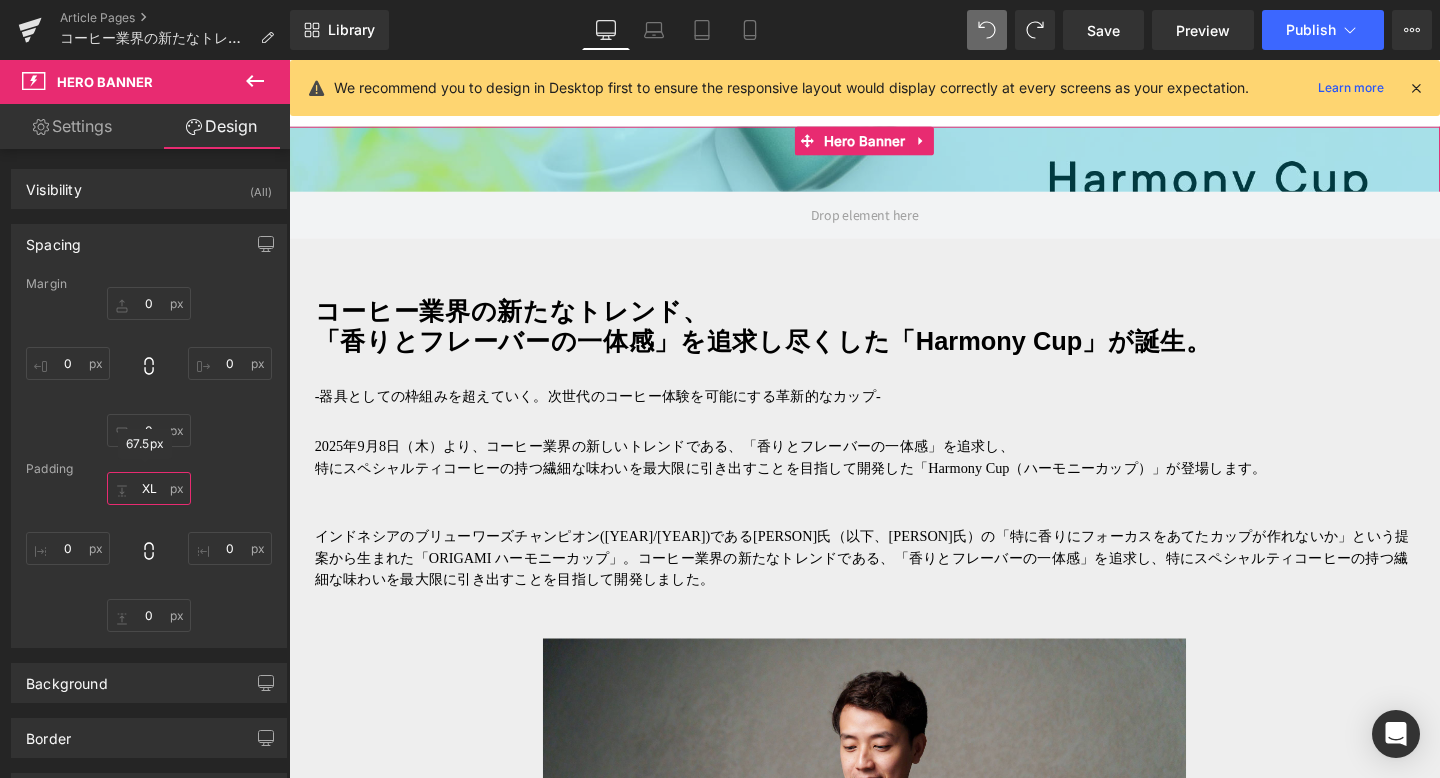 click on "XL" at bounding box center (149, 488) 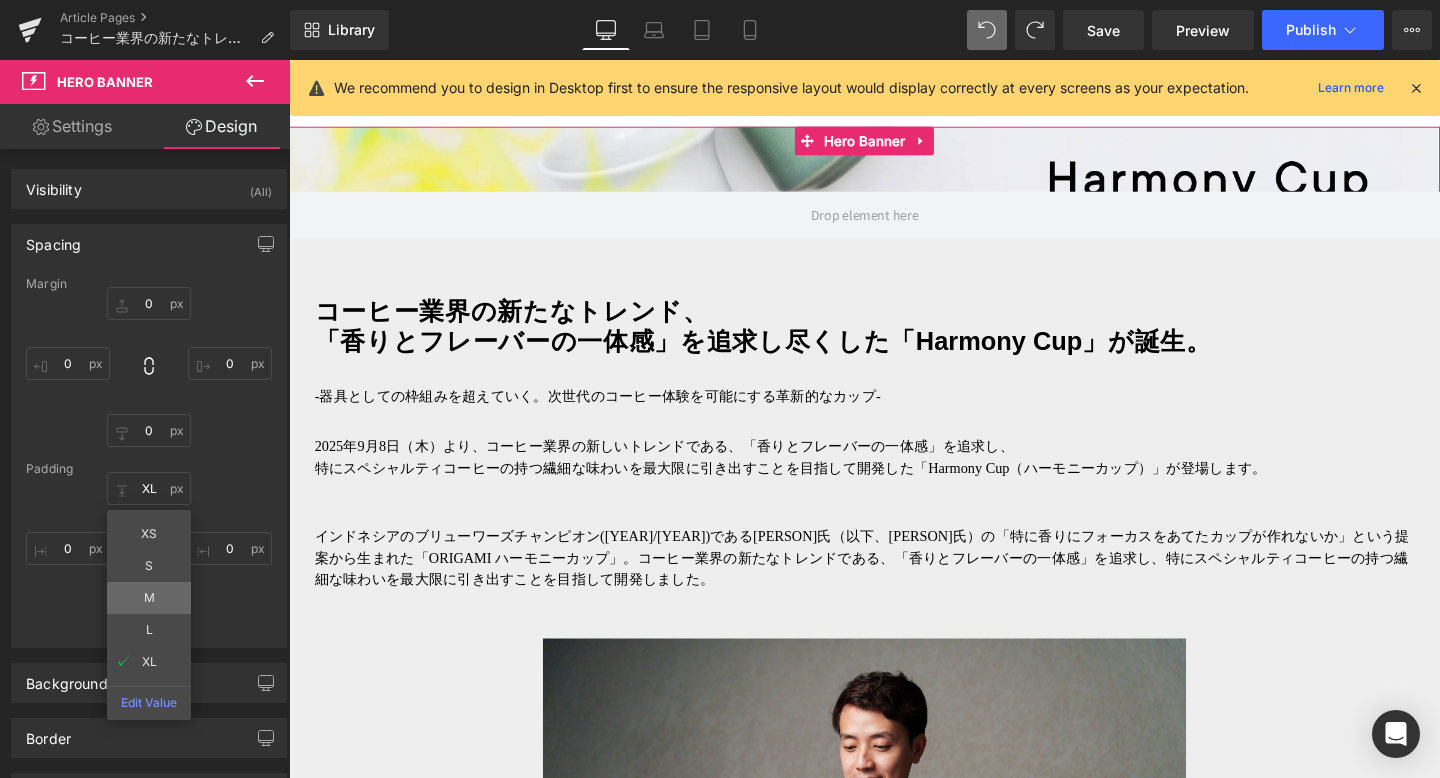 type on "M" 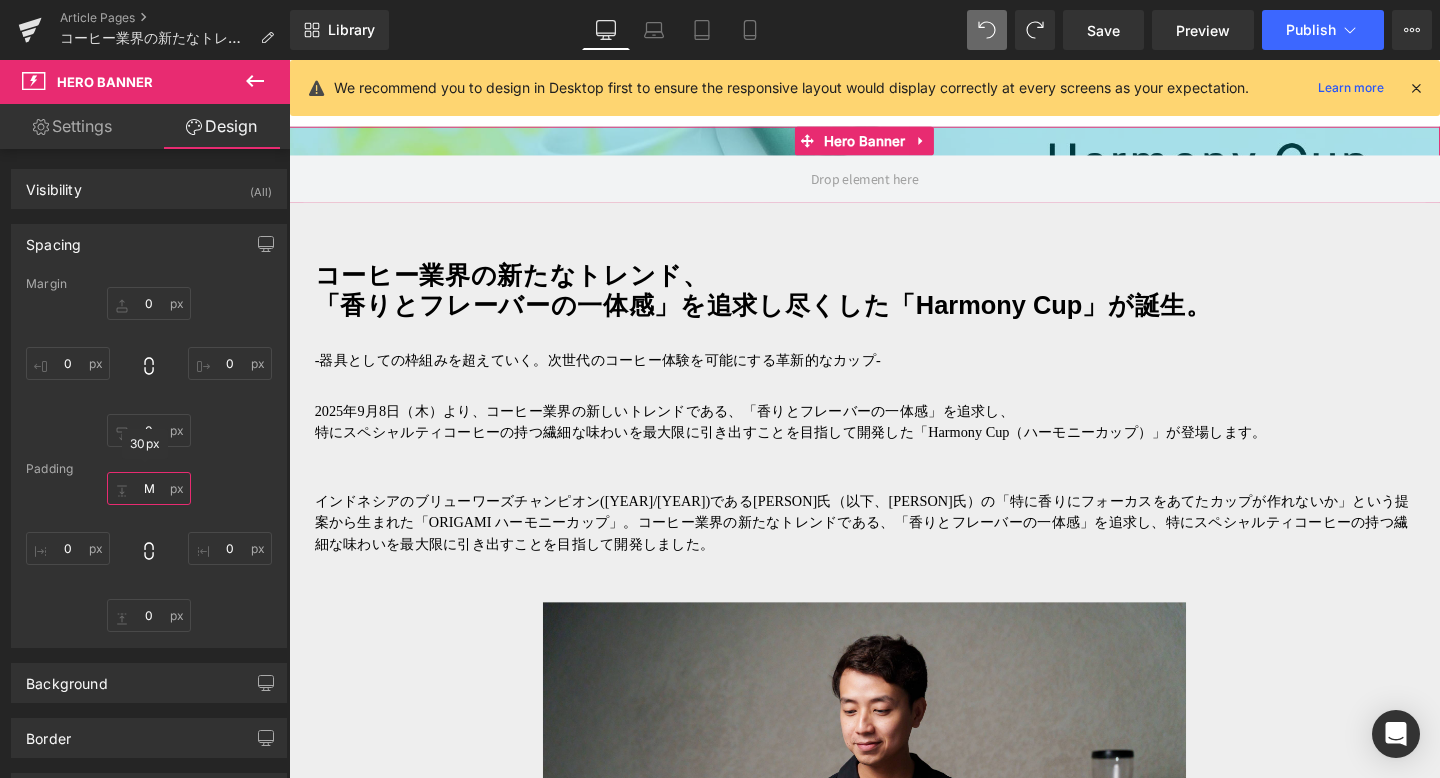 click on "M" at bounding box center [149, 488] 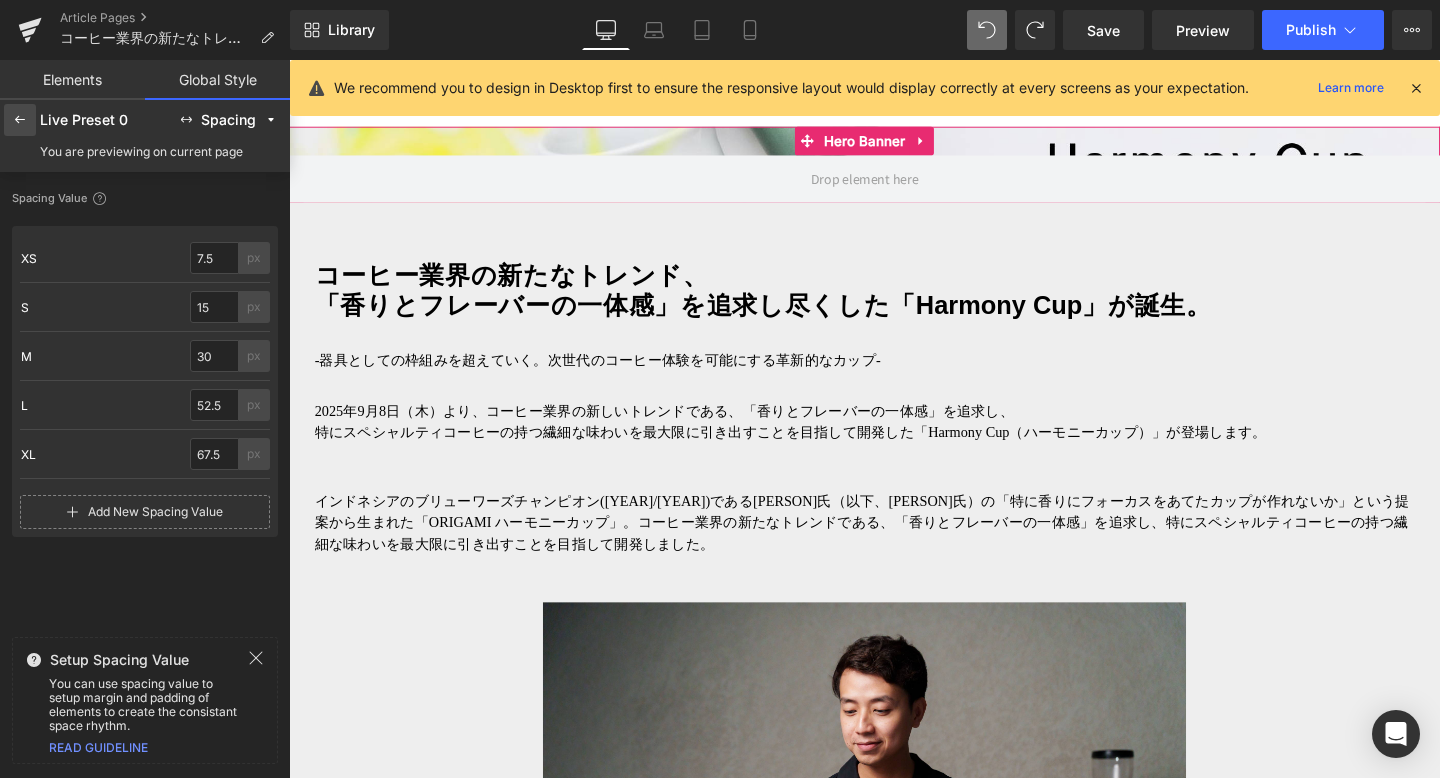 click at bounding box center (20, 120) 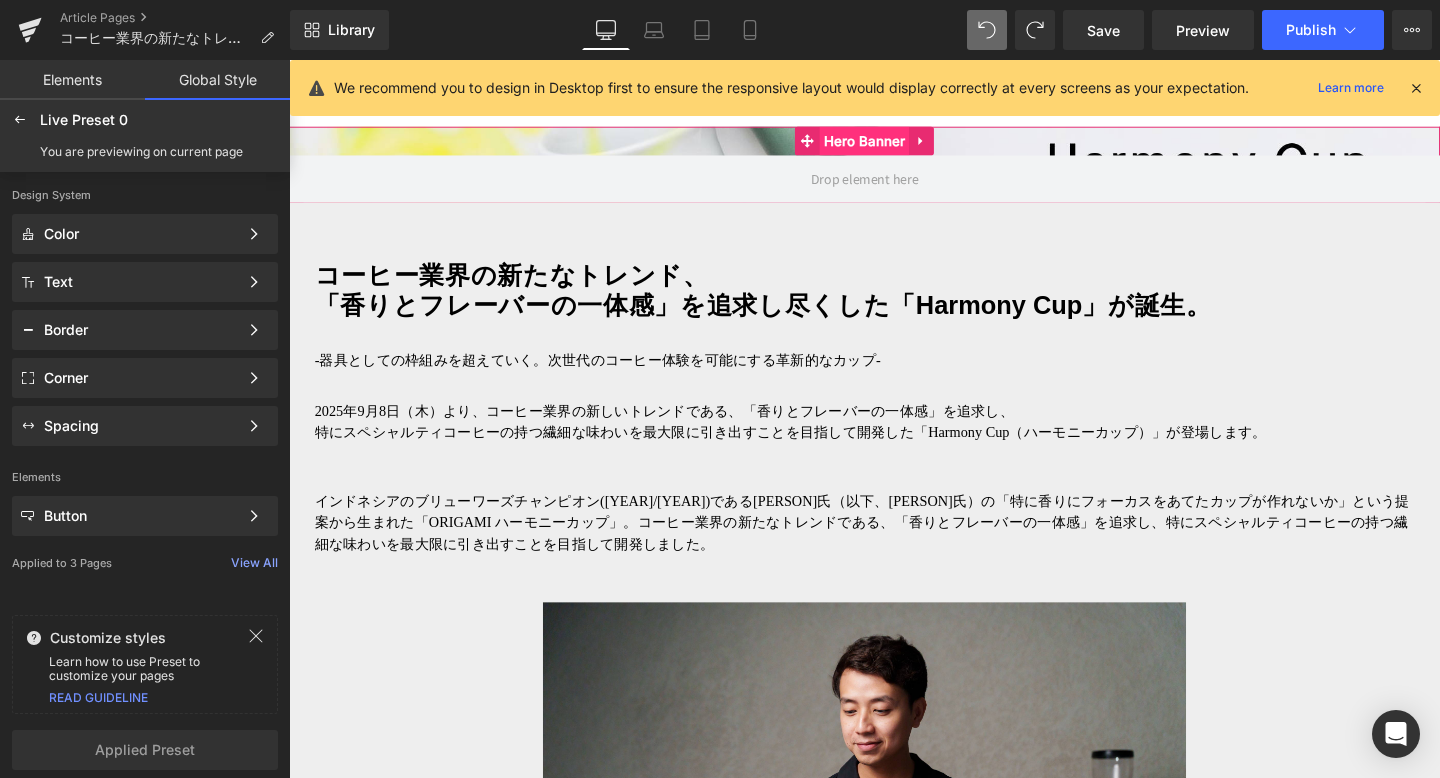 click on "Hero Banner" at bounding box center [894, 145] 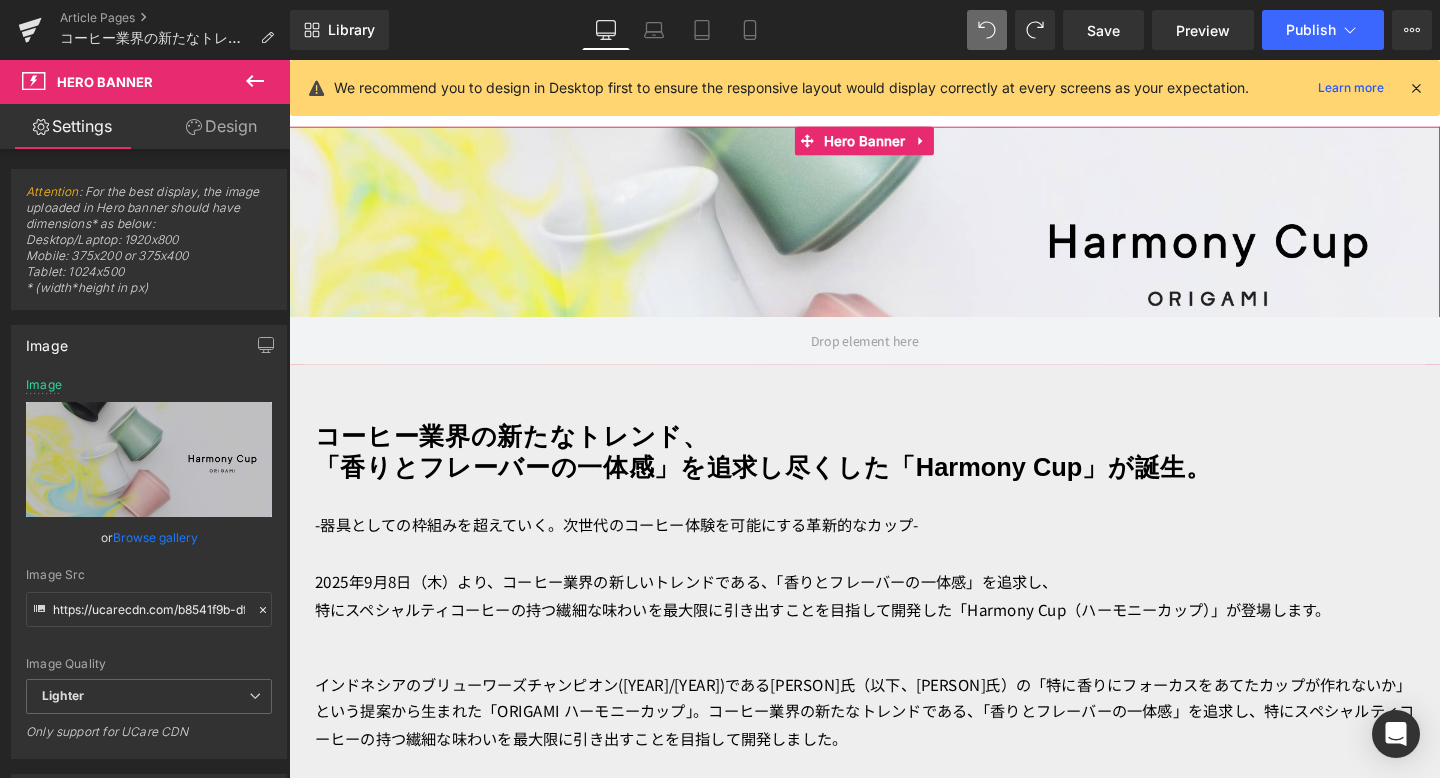 click on "Design" at bounding box center (221, 126) 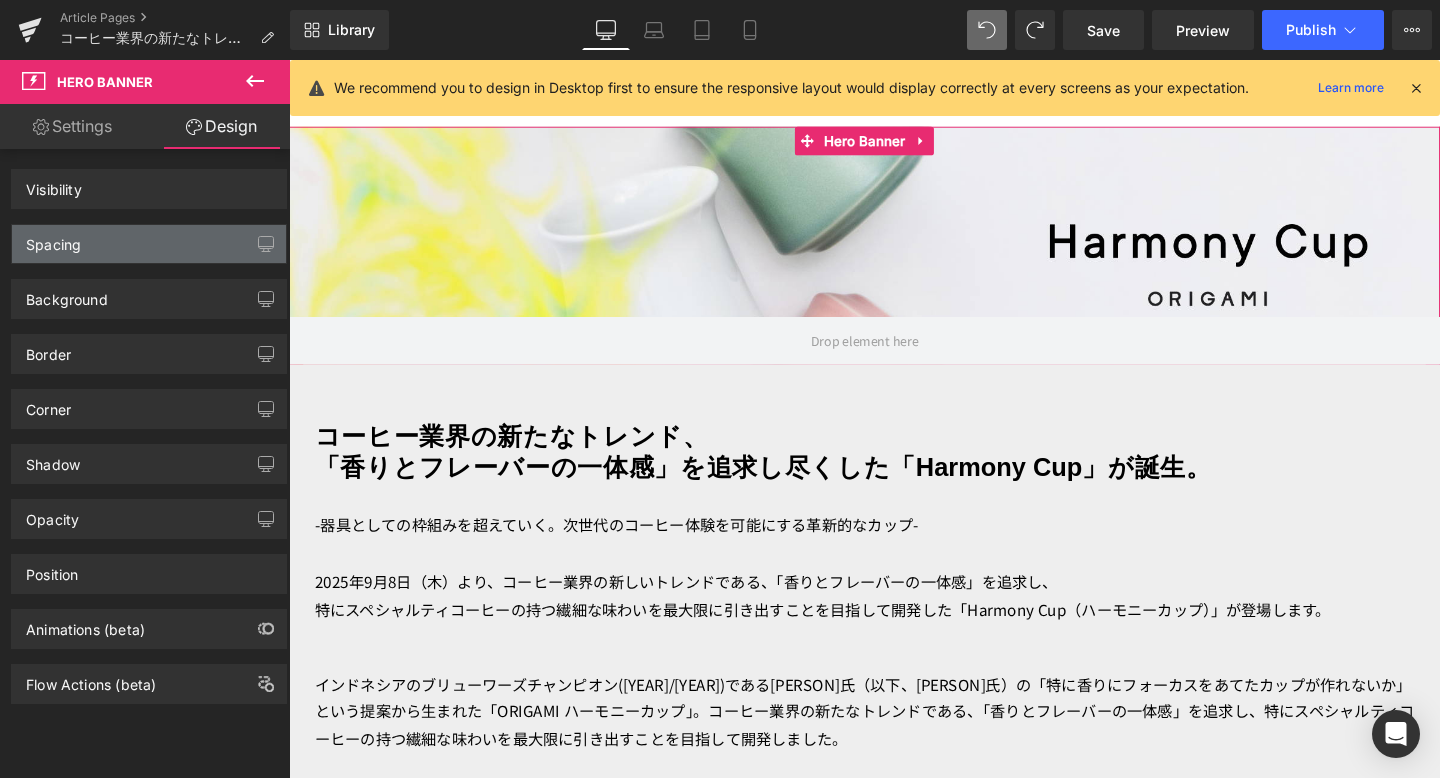 click on "Spacing" at bounding box center (149, 244) 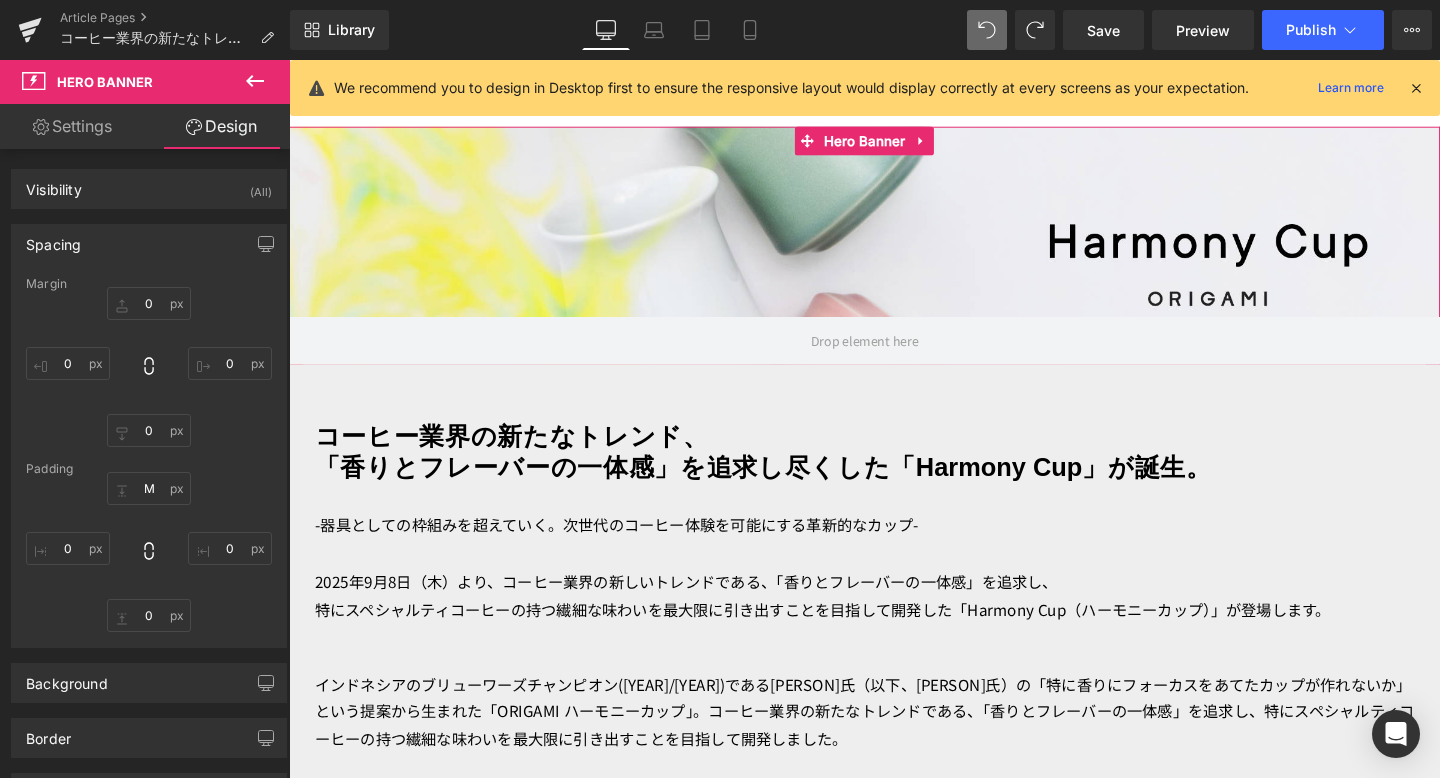 type on "0" 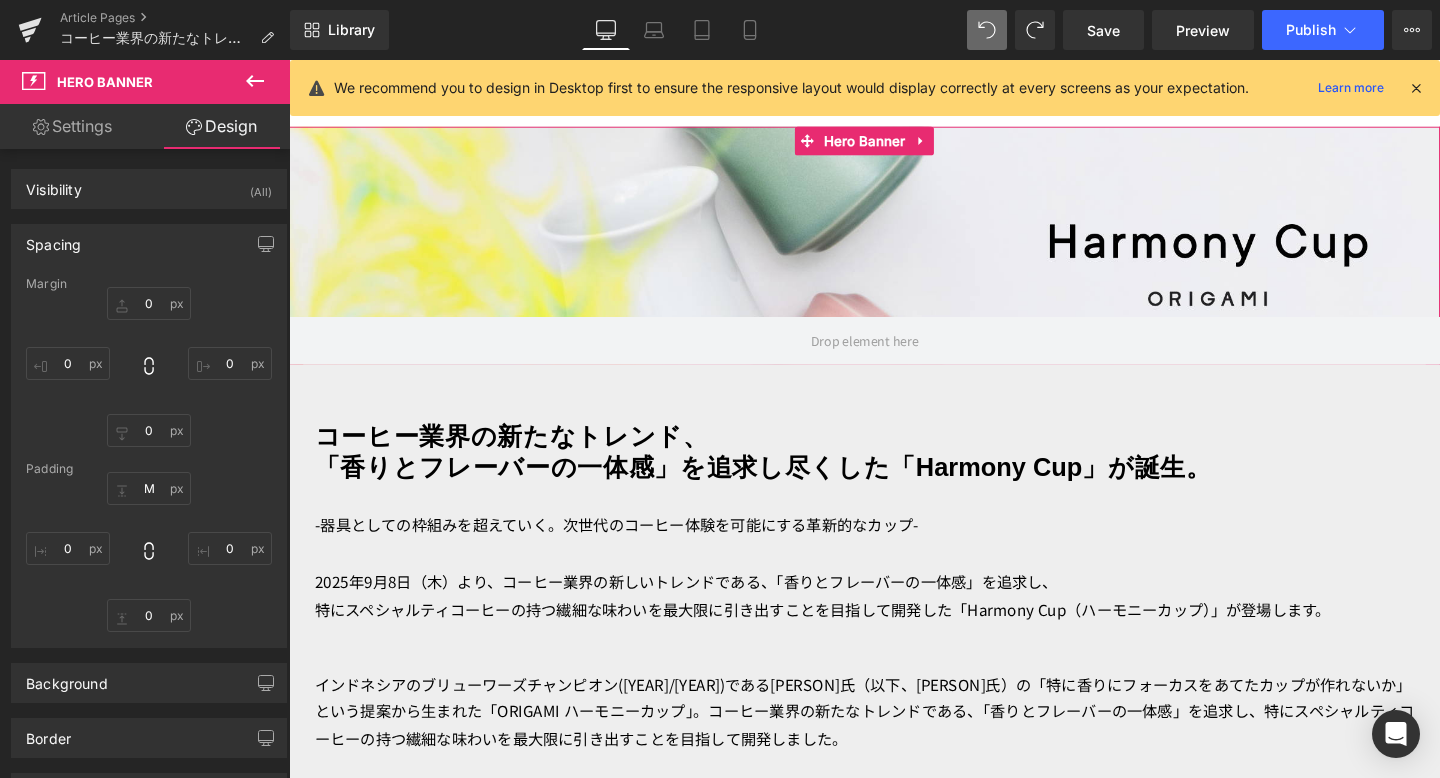 type on "0" 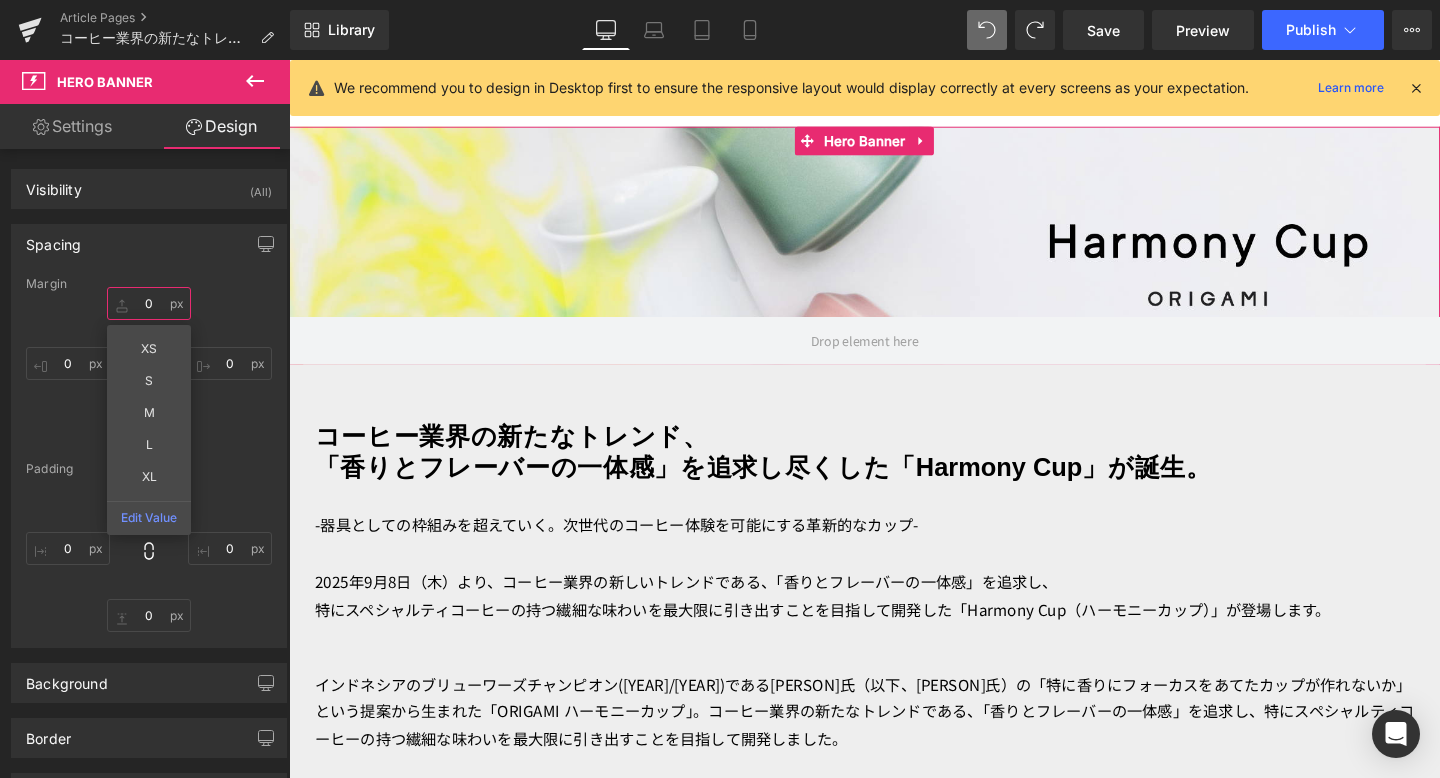 click on "0" at bounding box center (149, 303) 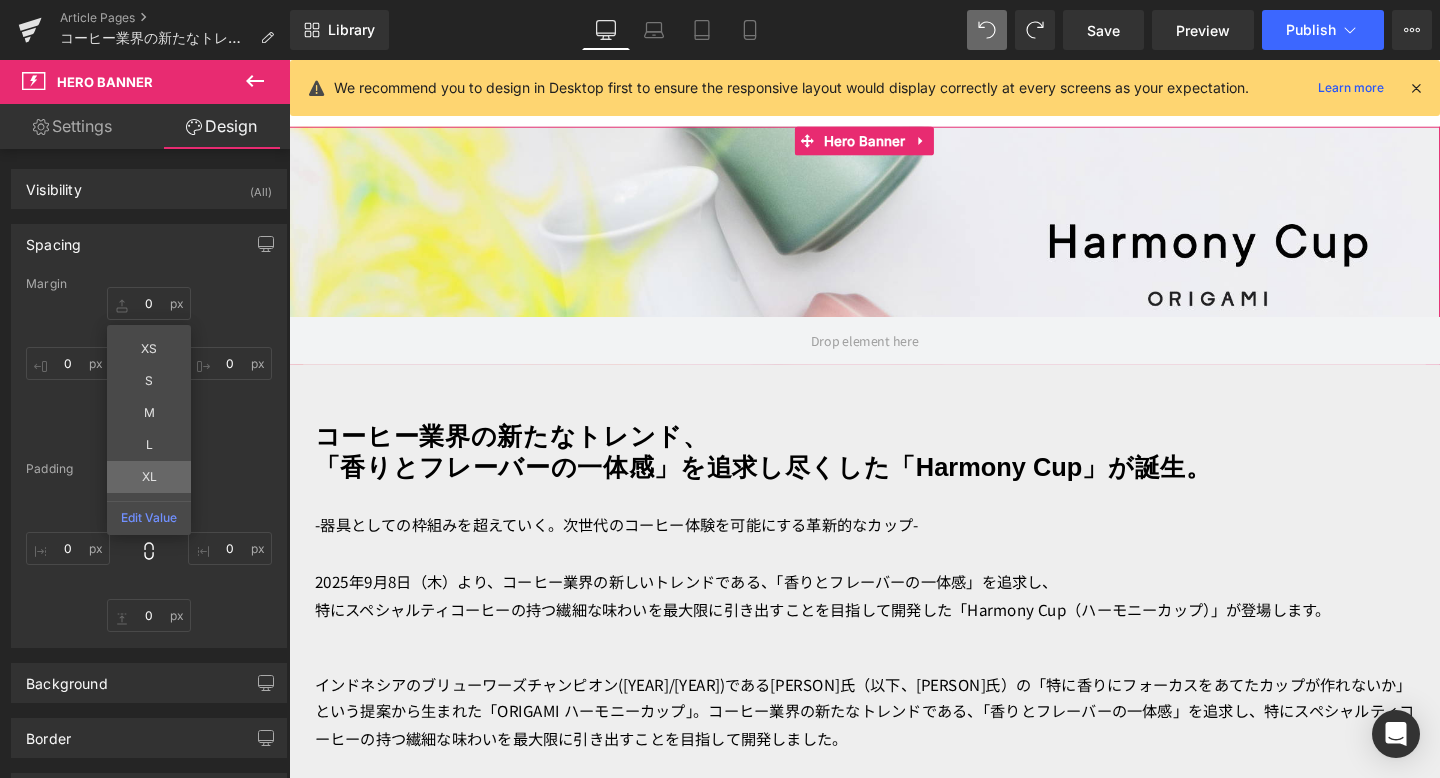 type on "XL" 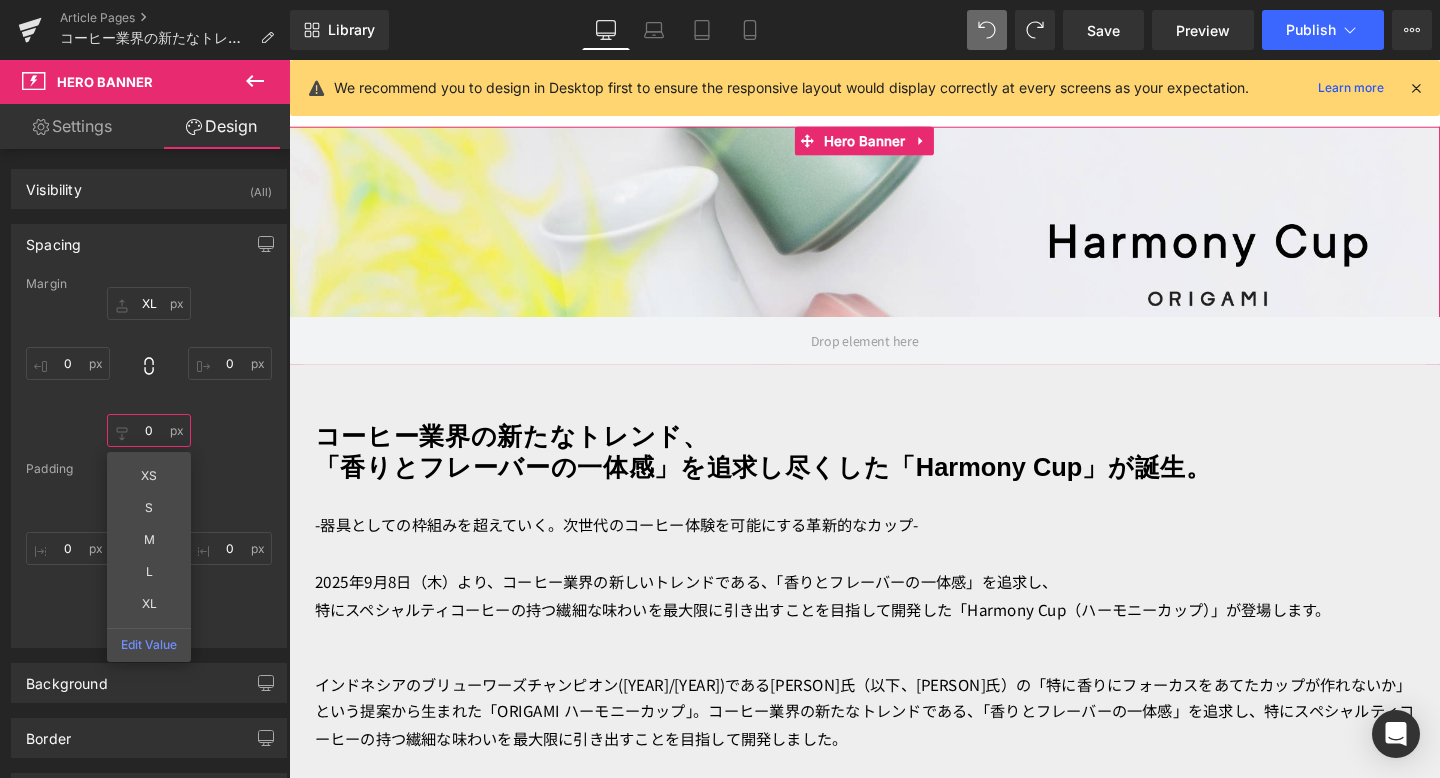 click on "0" at bounding box center (149, 430) 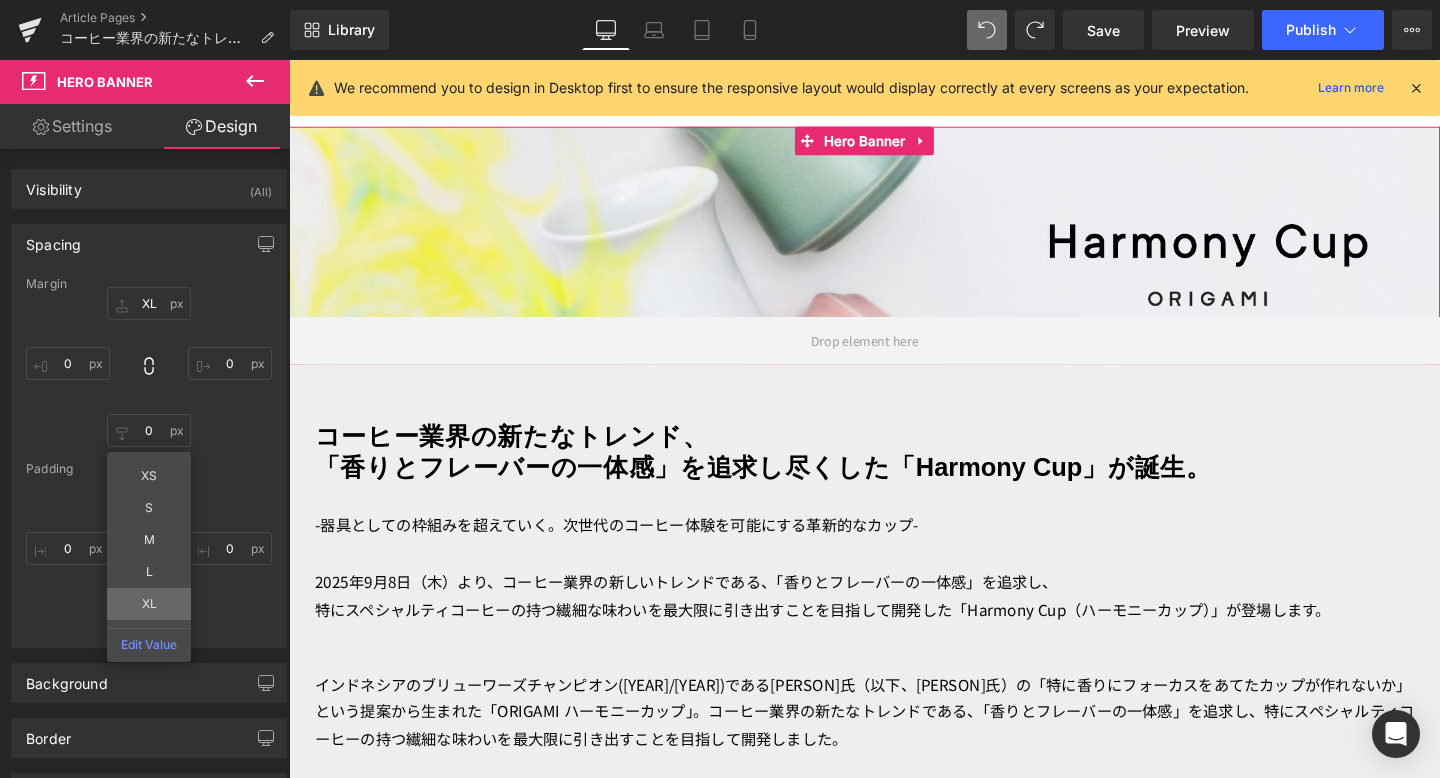 type on "XL" 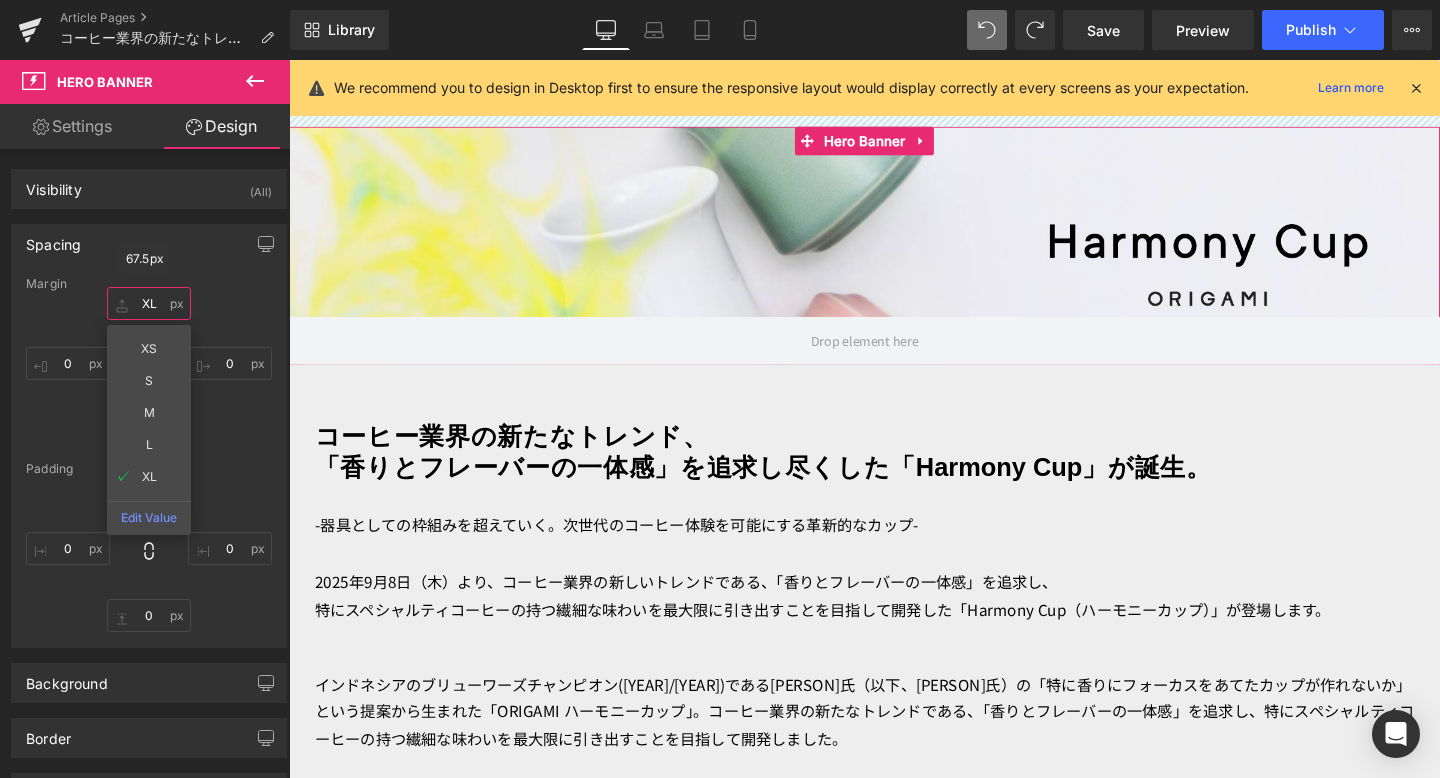 click on "XL" at bounding box center (149, 303) 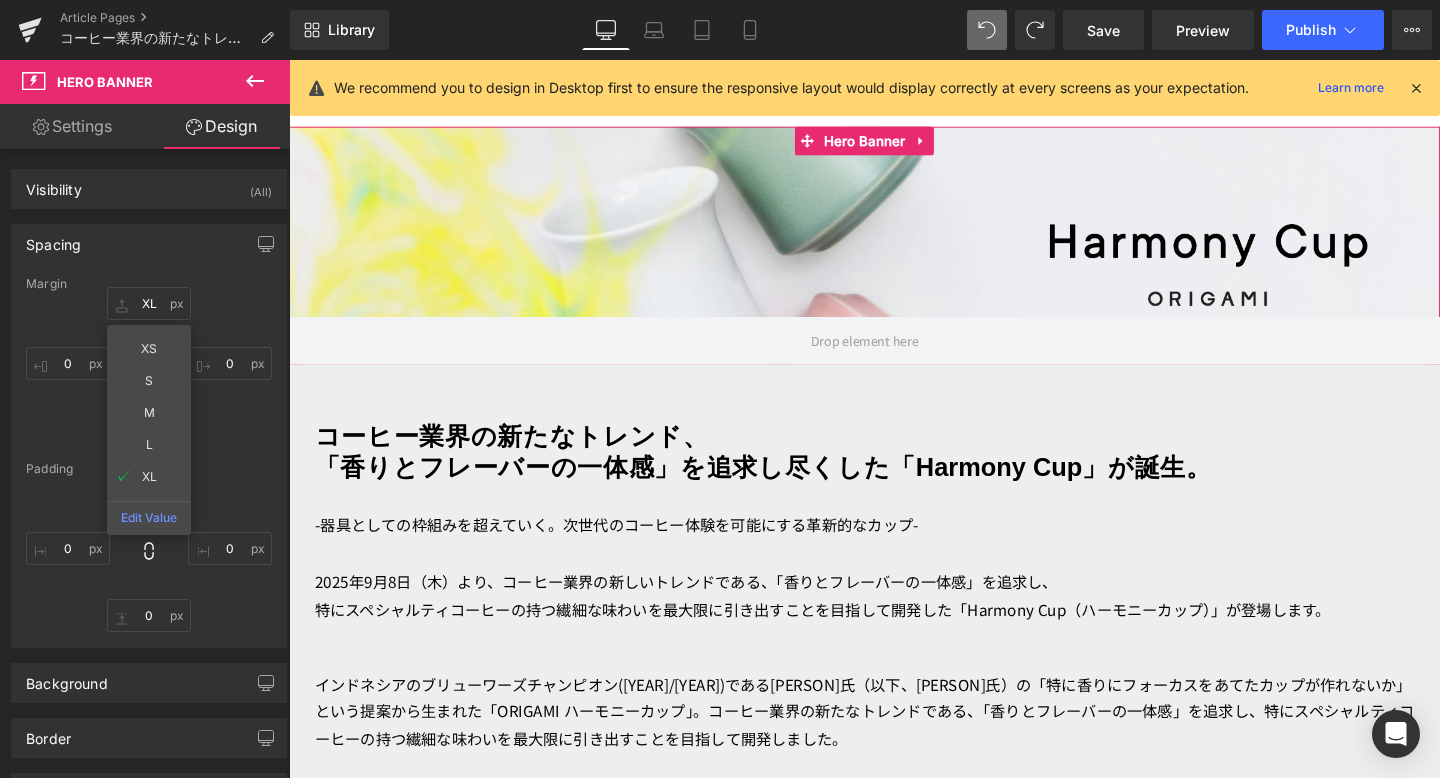 type on "XS" 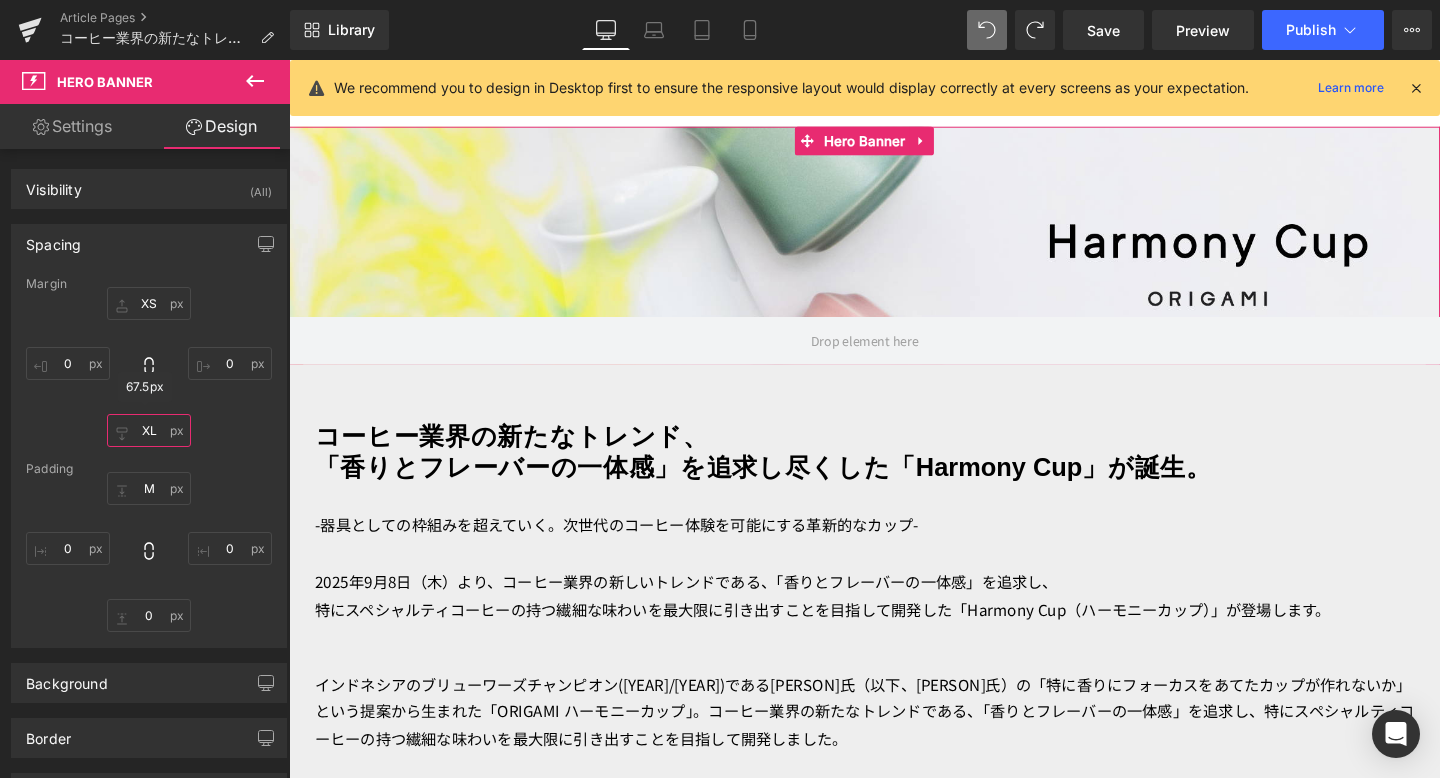 click on "XL" at bounding box center (149, 430) 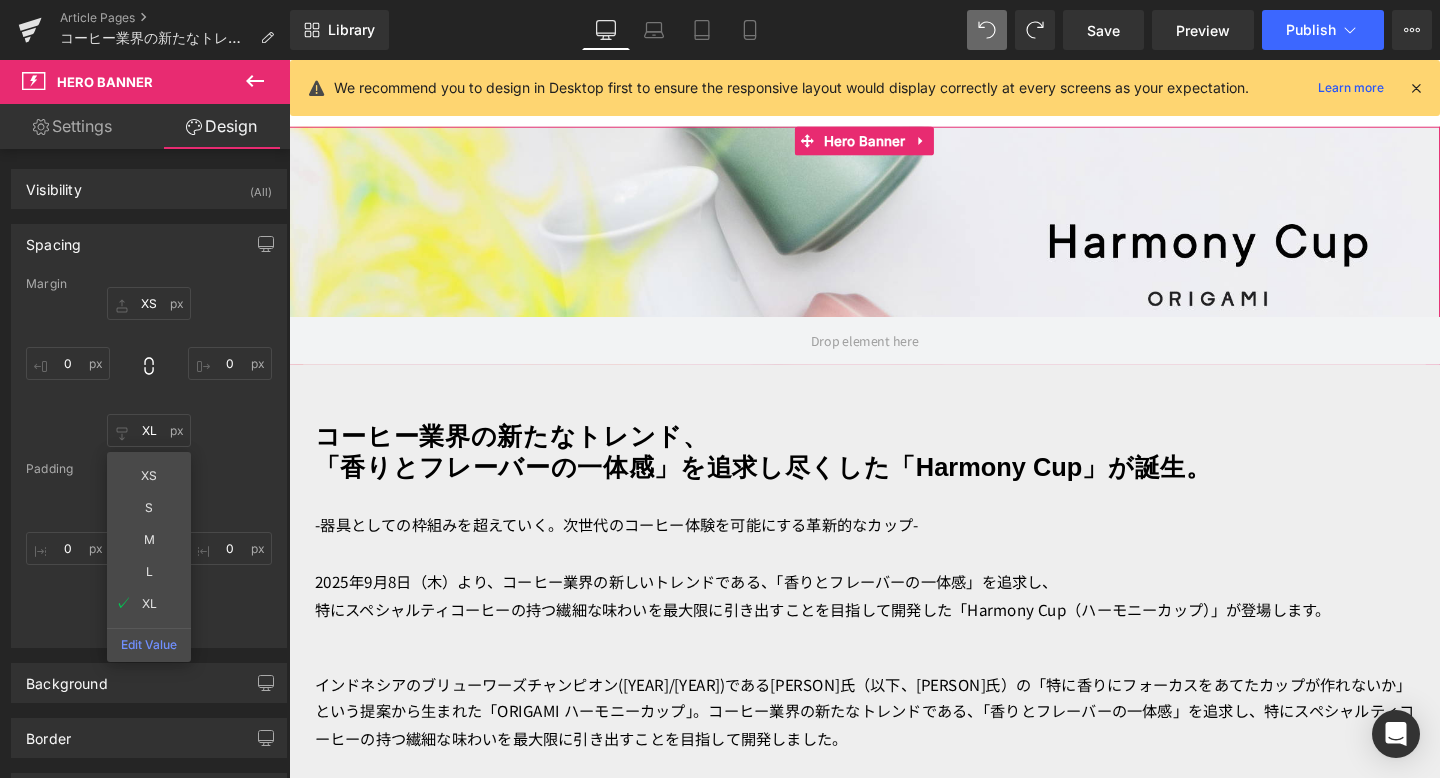 type on "XS" 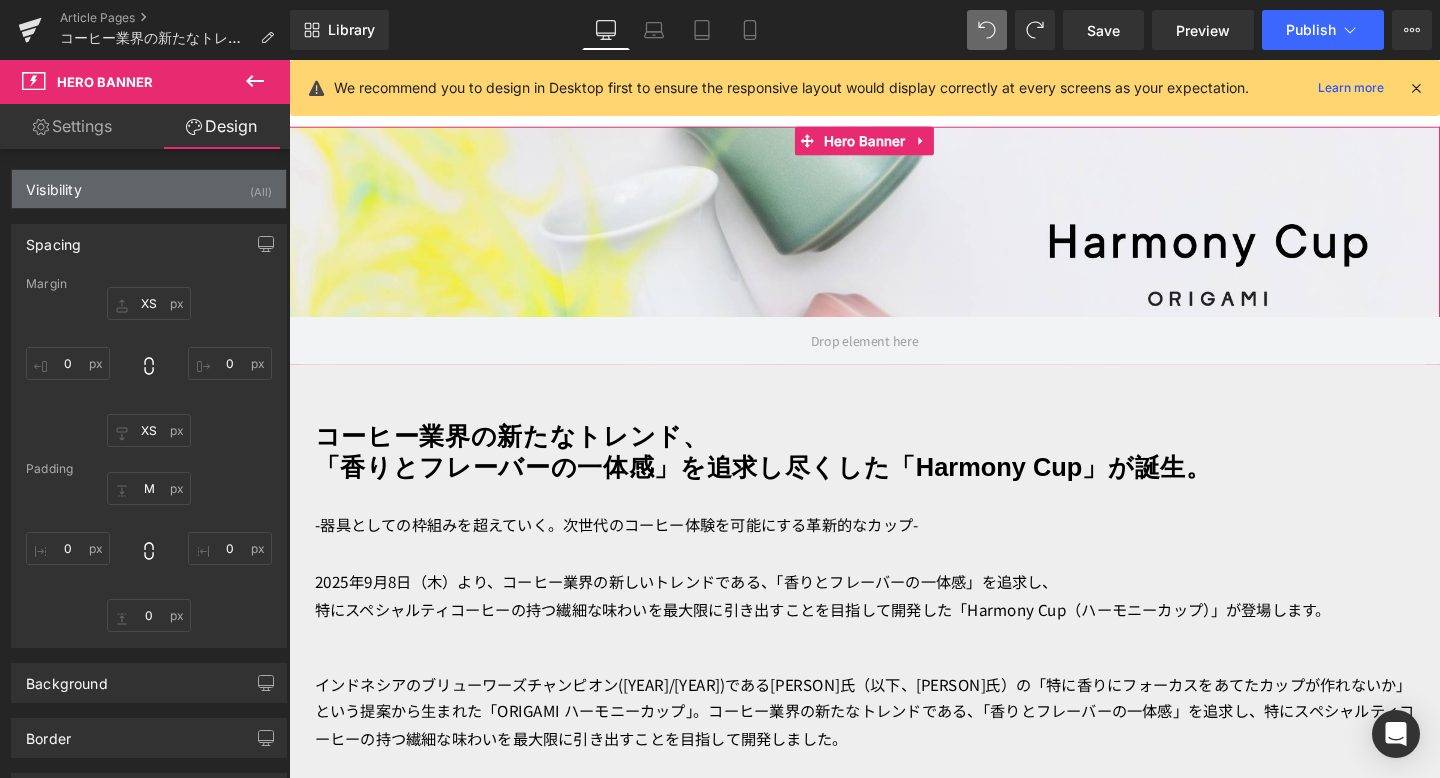 click on "Visibility
(All)" at bounding box center [149, 189] 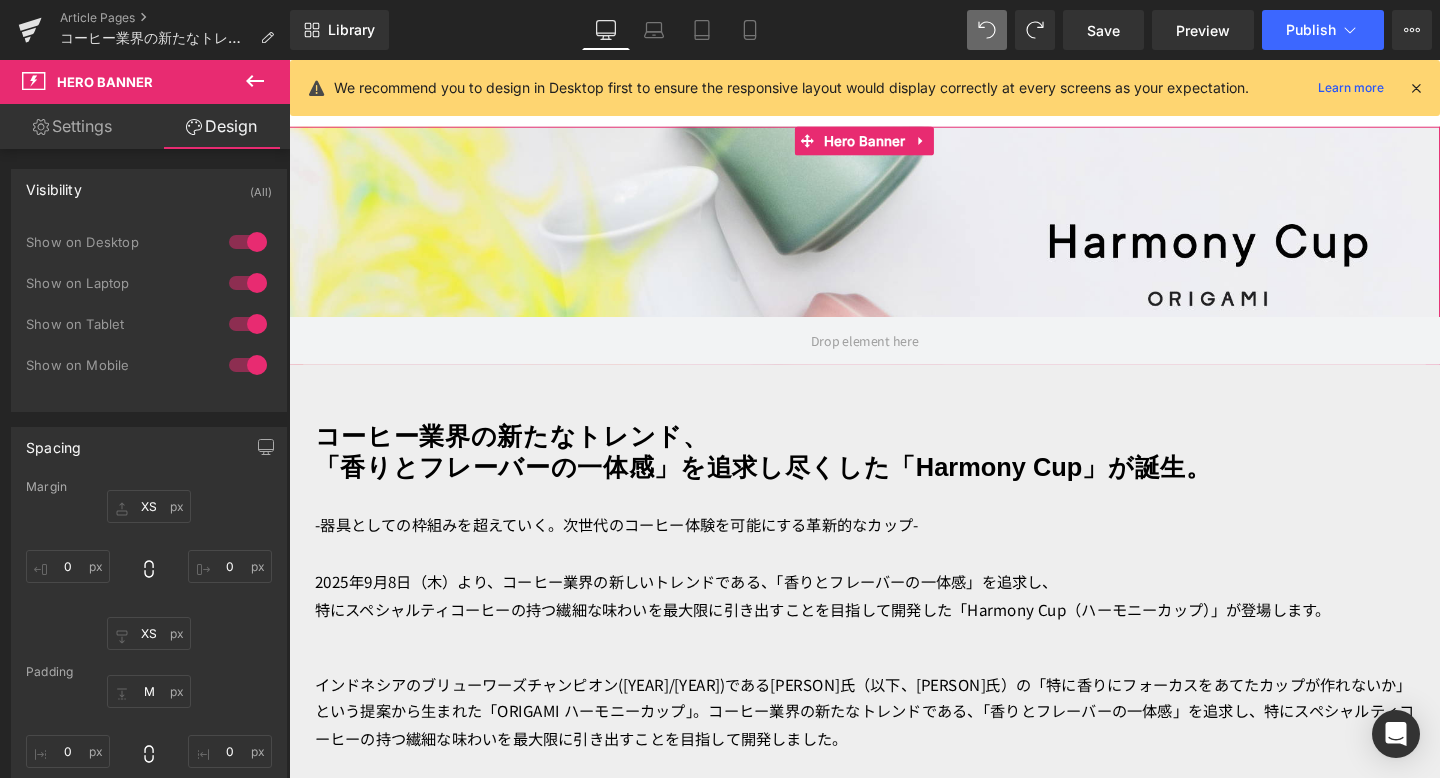 click on "Visibility
(All)" at bounding box center [149, 189] 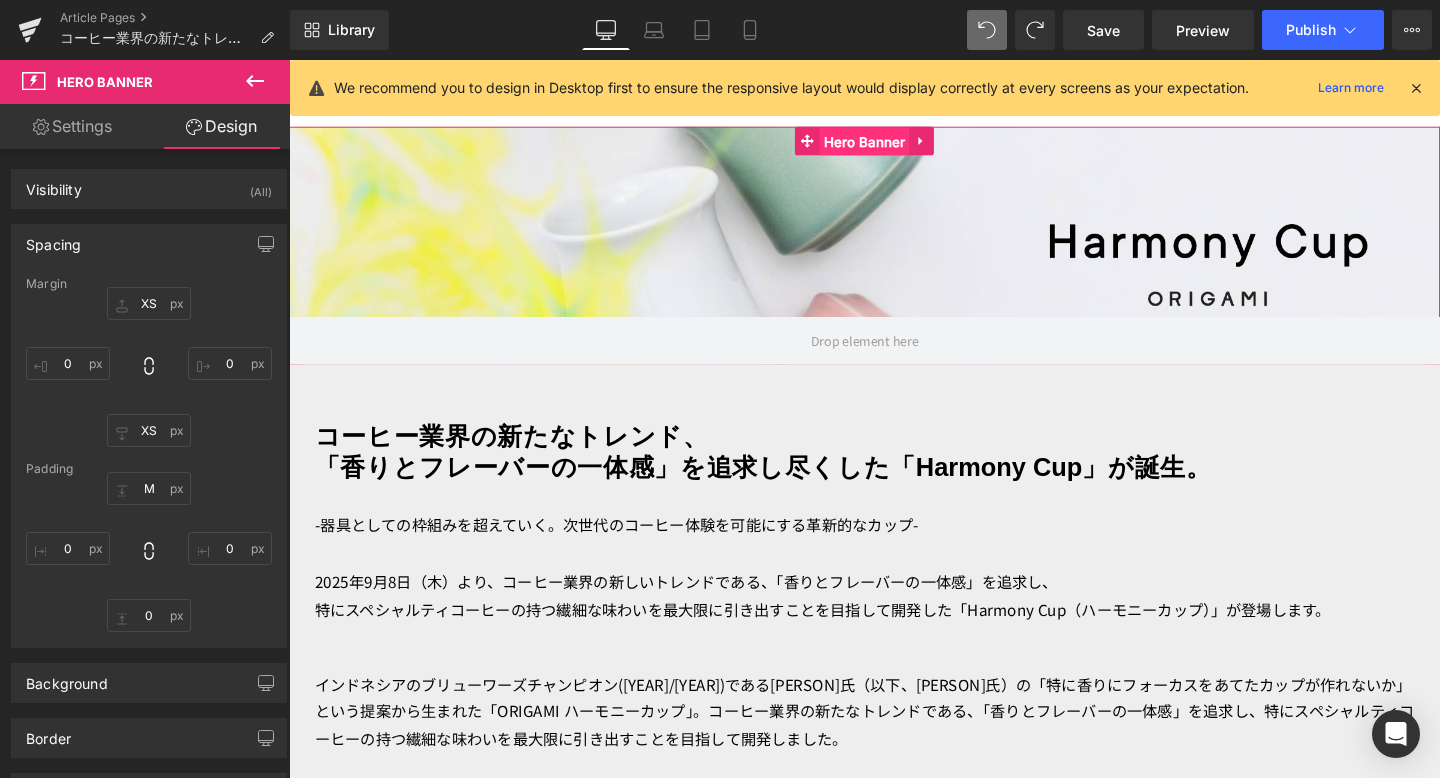 click on "Hero Banner" at bounding box center [894, 146] 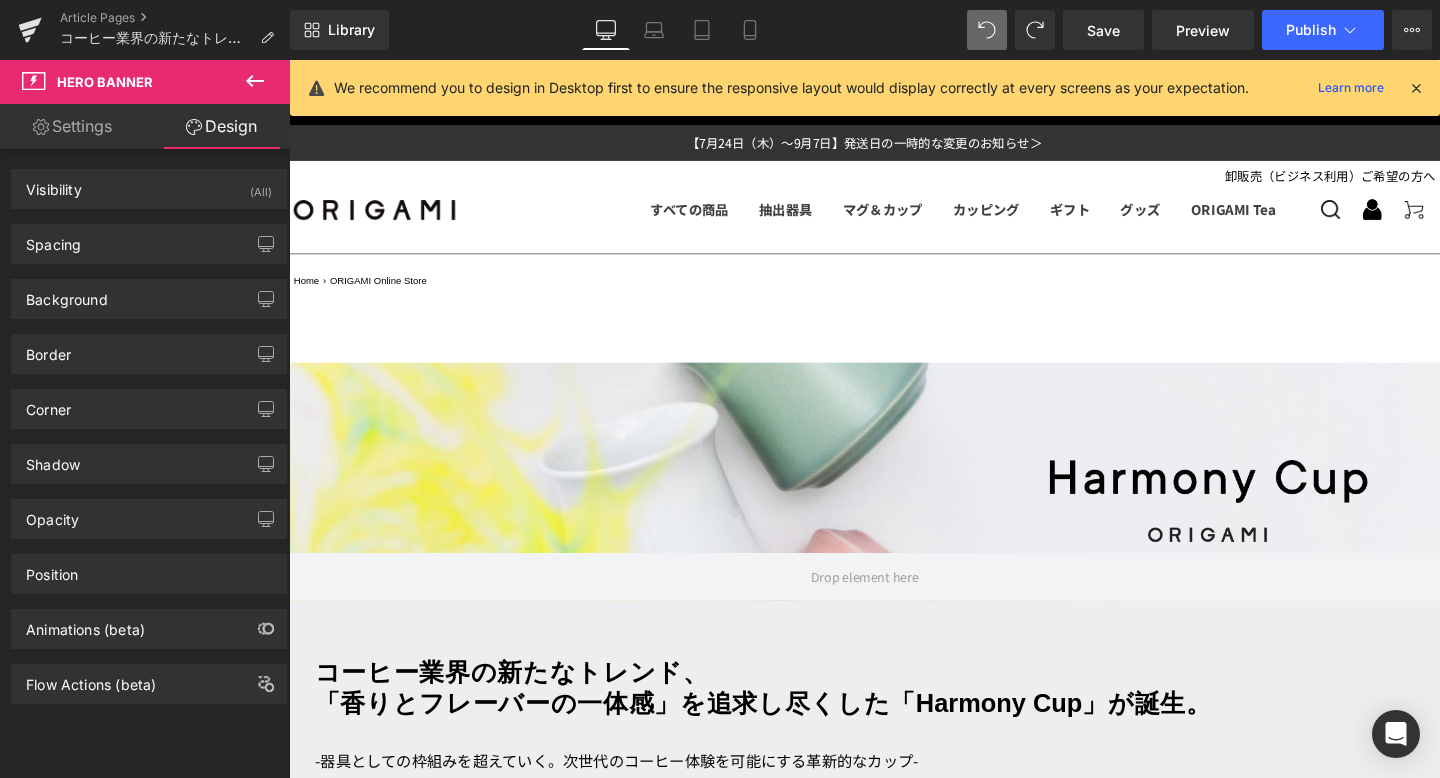 scroll, scrollTop: 6, scrollLeft: 0, axis: vertical 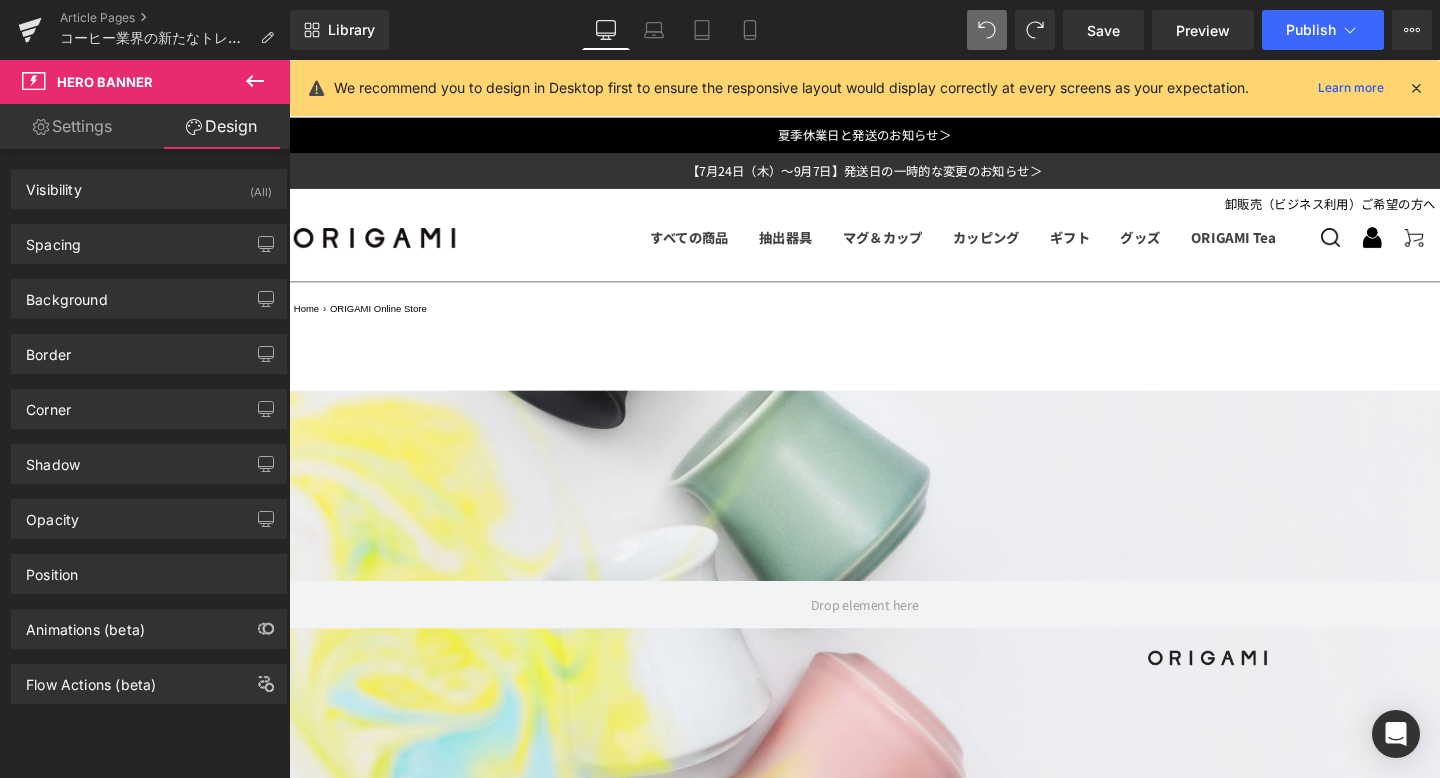 click on "Desktop" at bounding box center (606, 30) 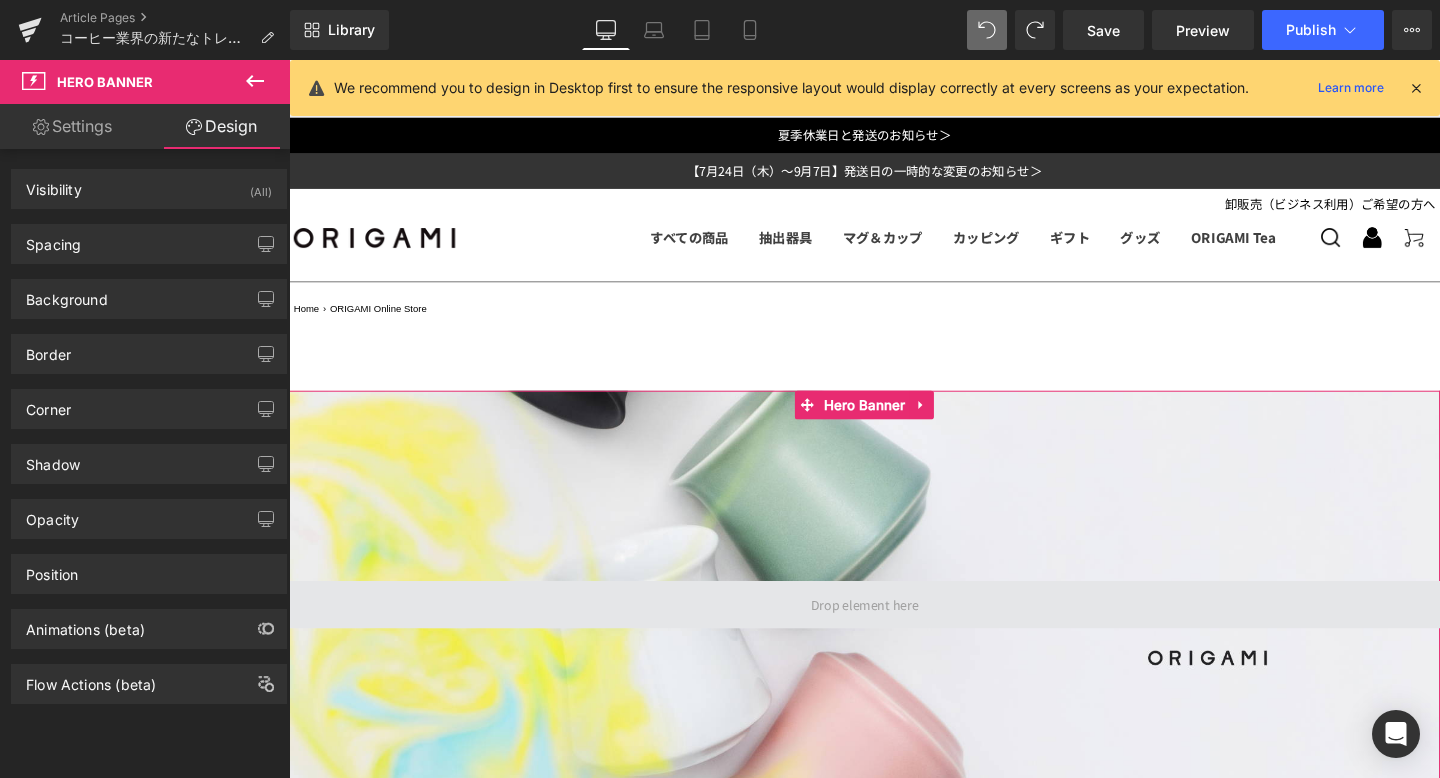 click at bounding box center (894, 632) 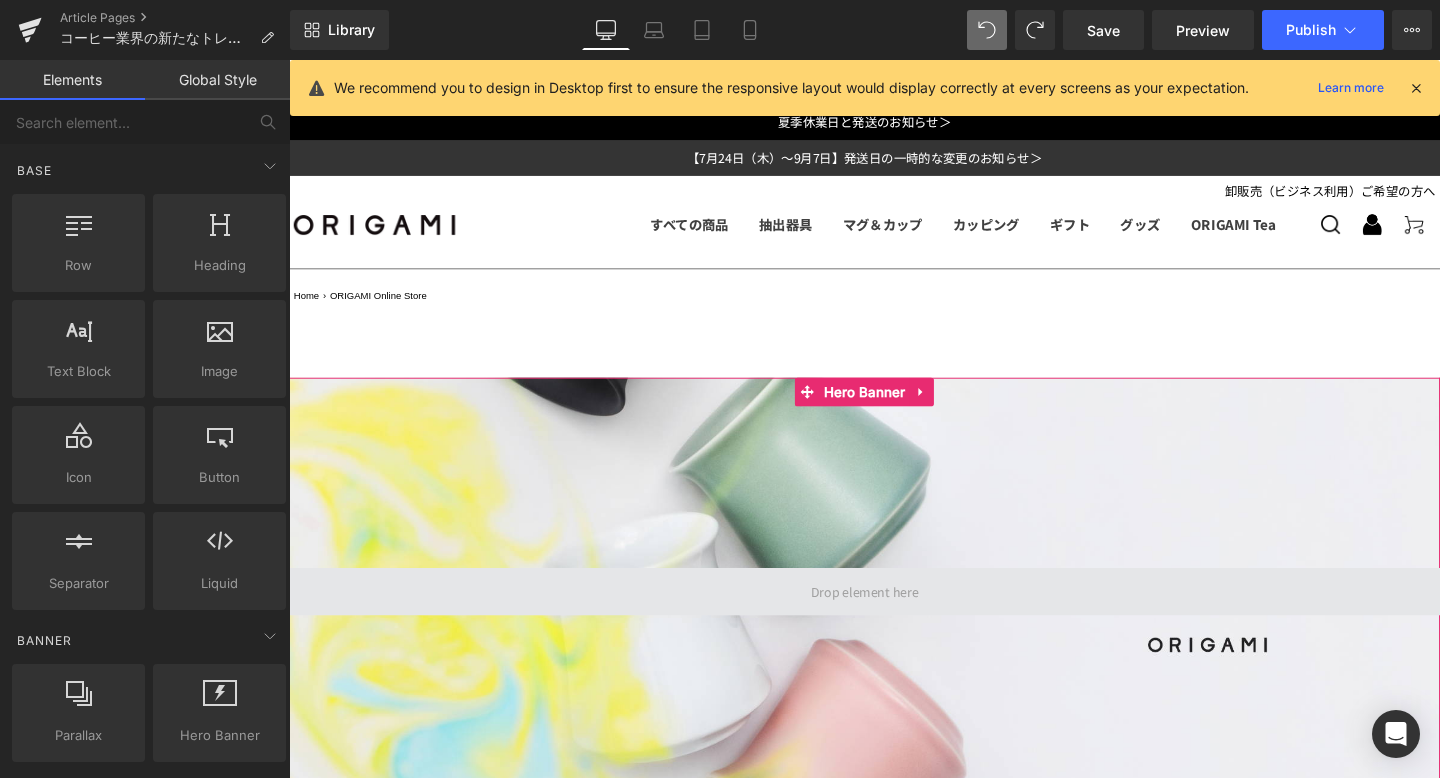scroll, scrollTop: 25, scrollLeft: 0, axis: vertical 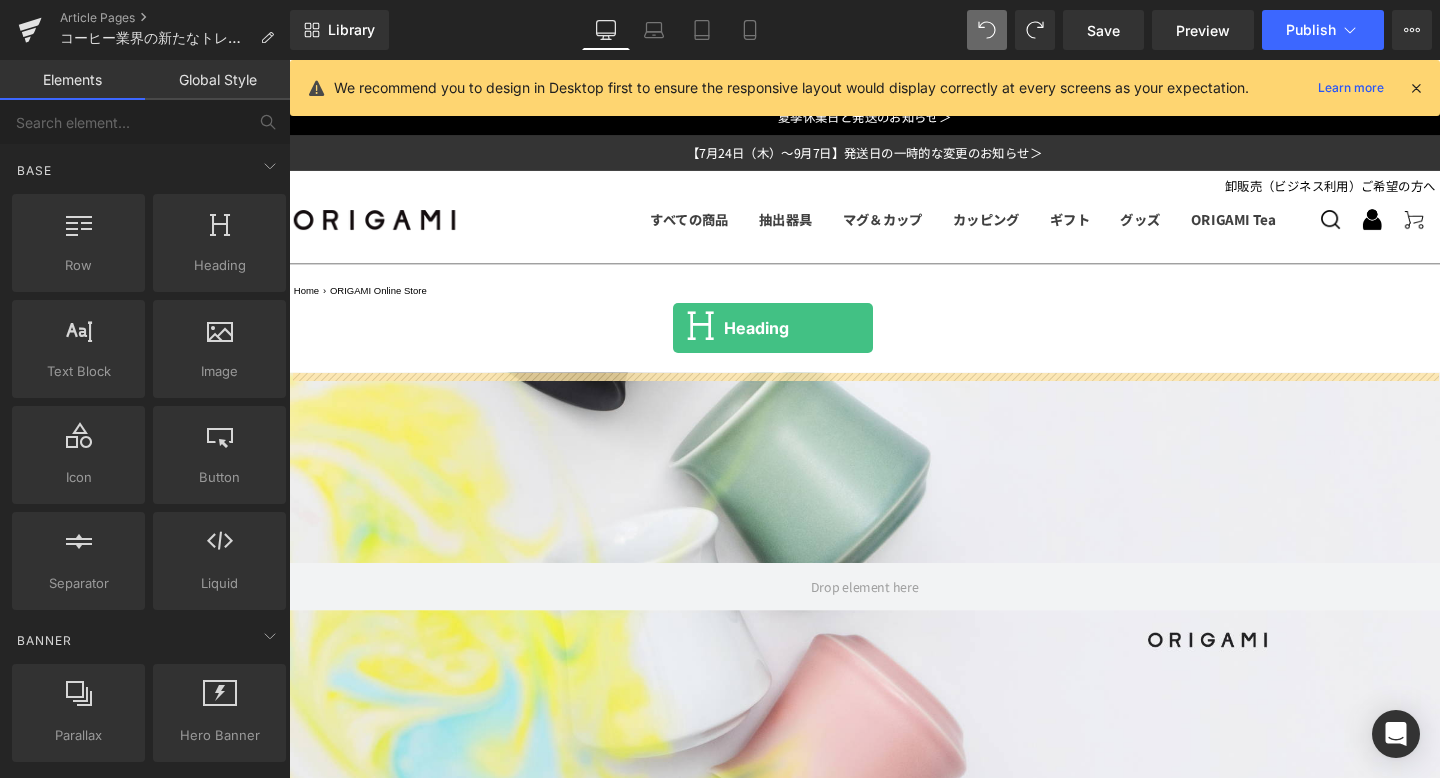 drag, startPoint x: 504, startPoint y: 324, endPoint x: 693, endPoint y: 342, distance: 189.85521 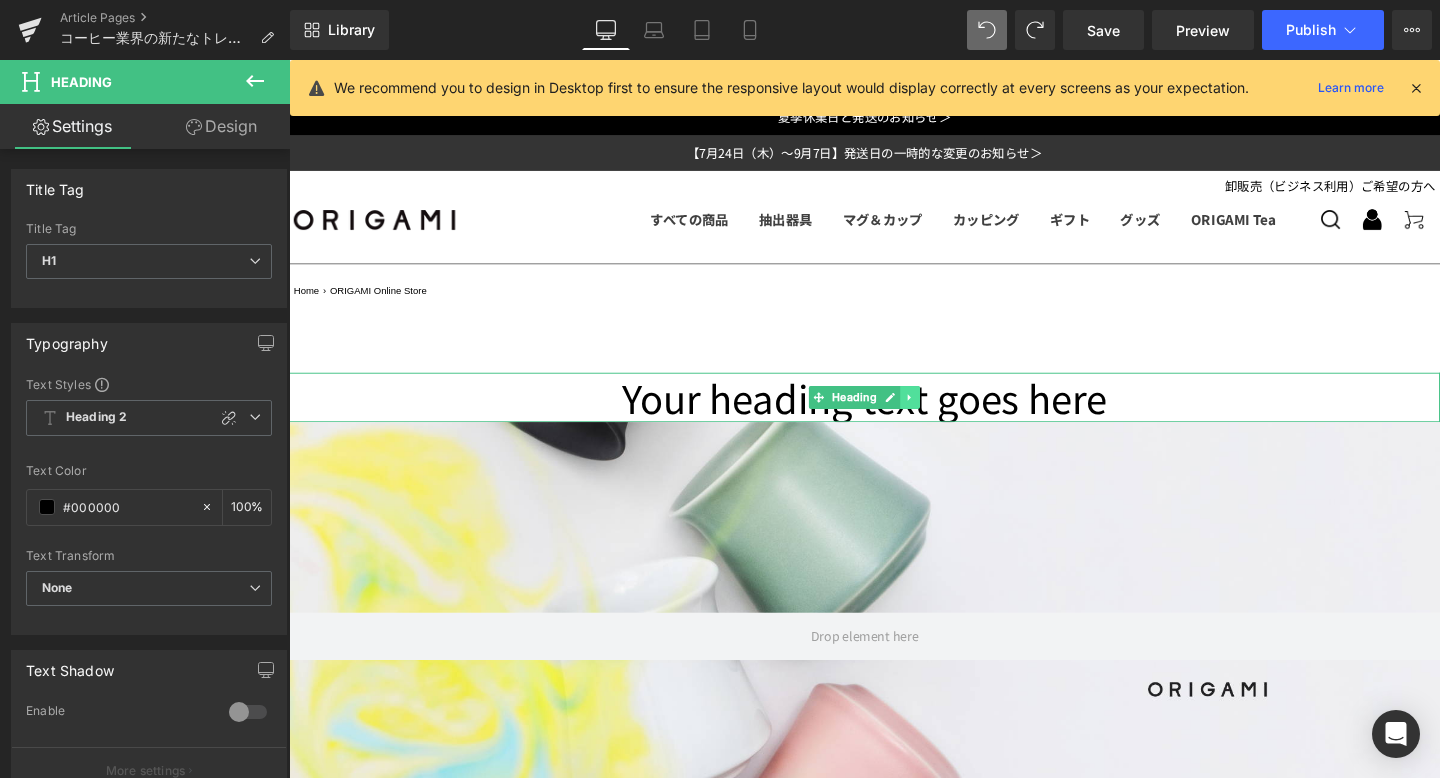 click 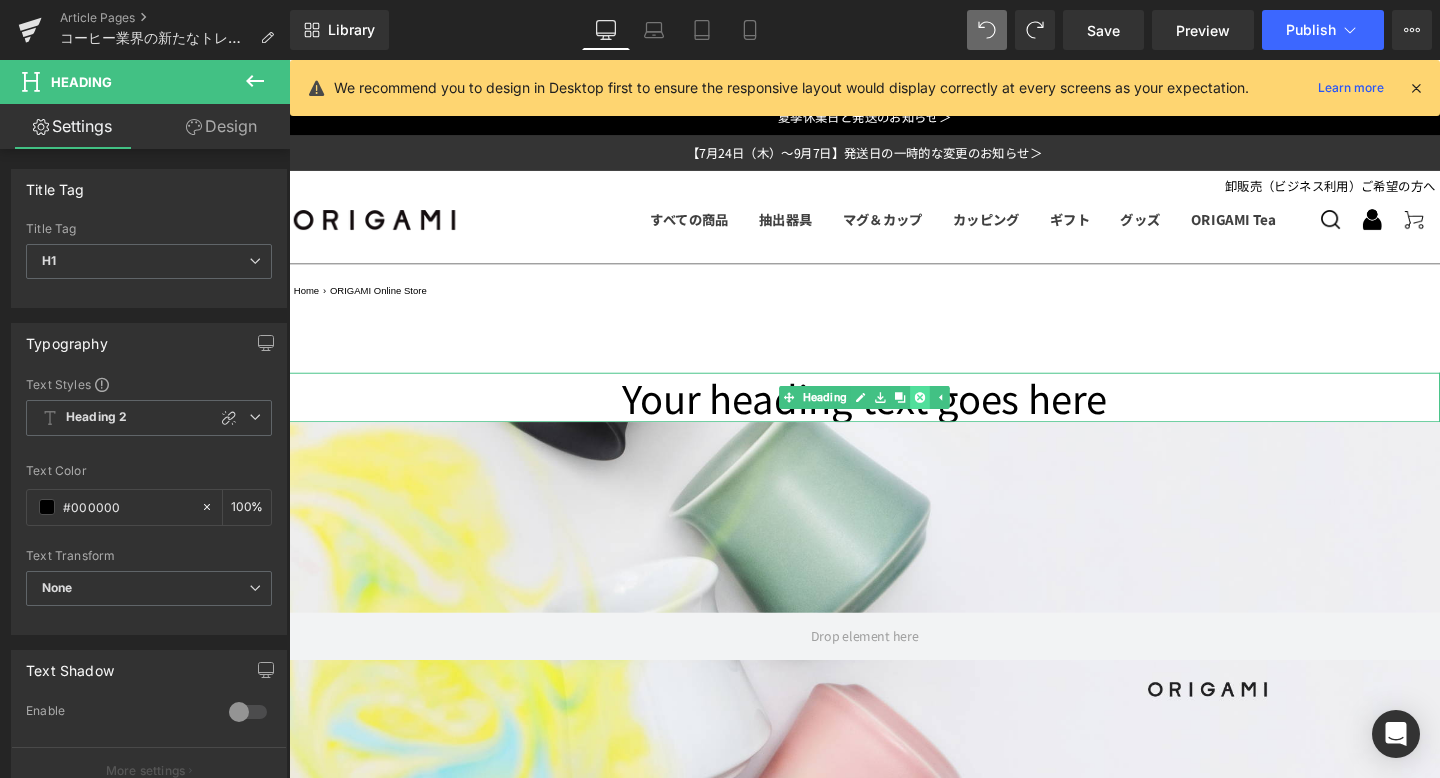 click at bounding box center (952, 415) 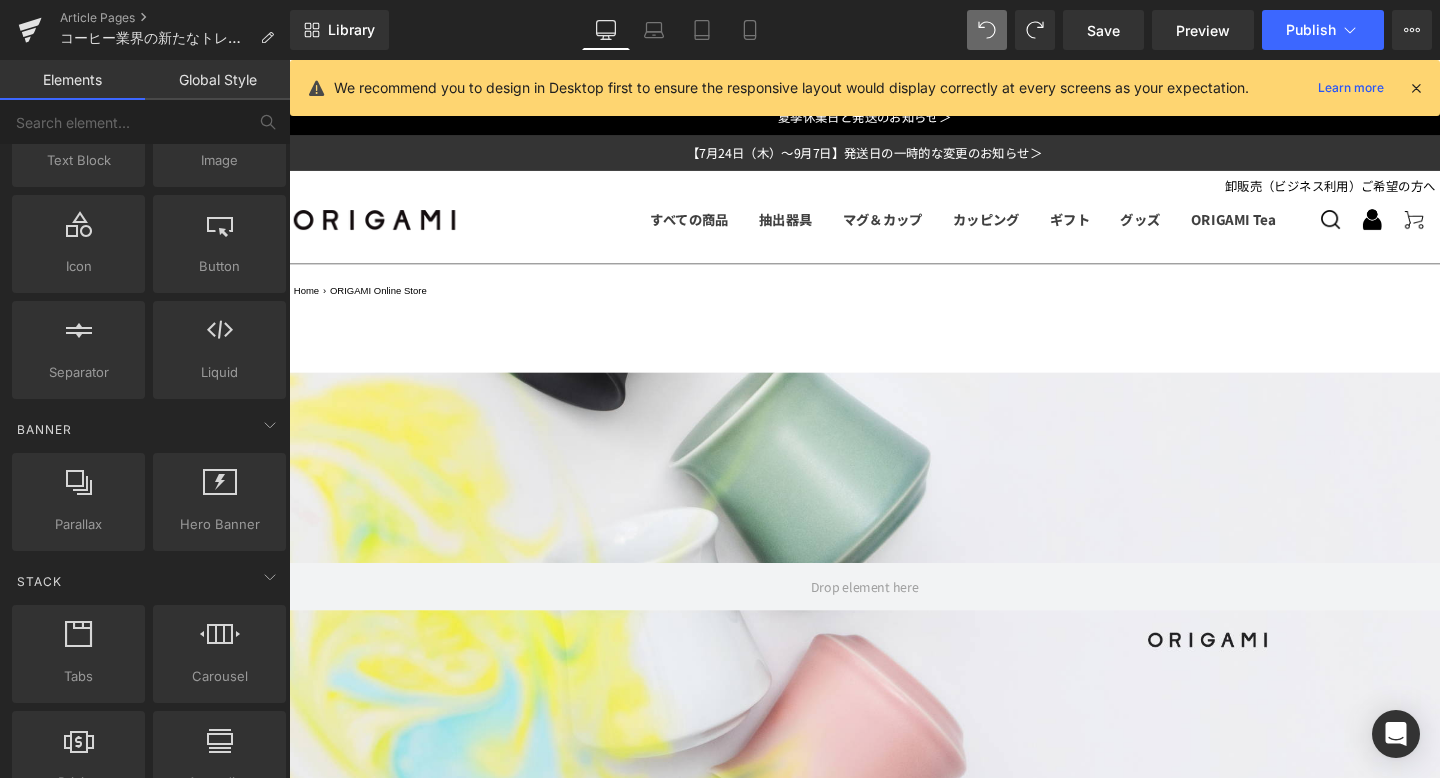 scroll, scrollTop: 227, scrollLeft: 0, axis: vertical 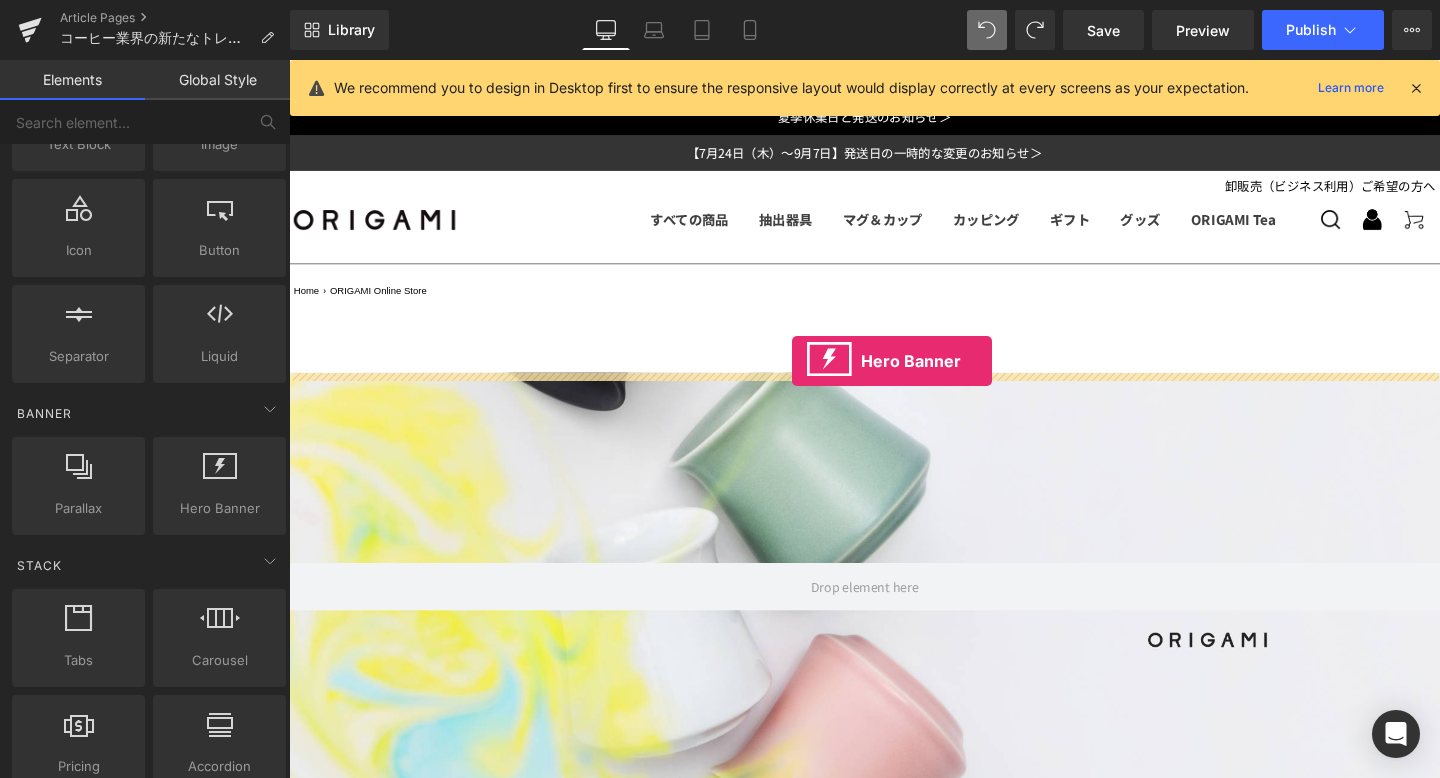 drag, startPoint x: 517, startPoint y: 561, endPoint x: 818, endPoint y: 376, distance: 353.30722 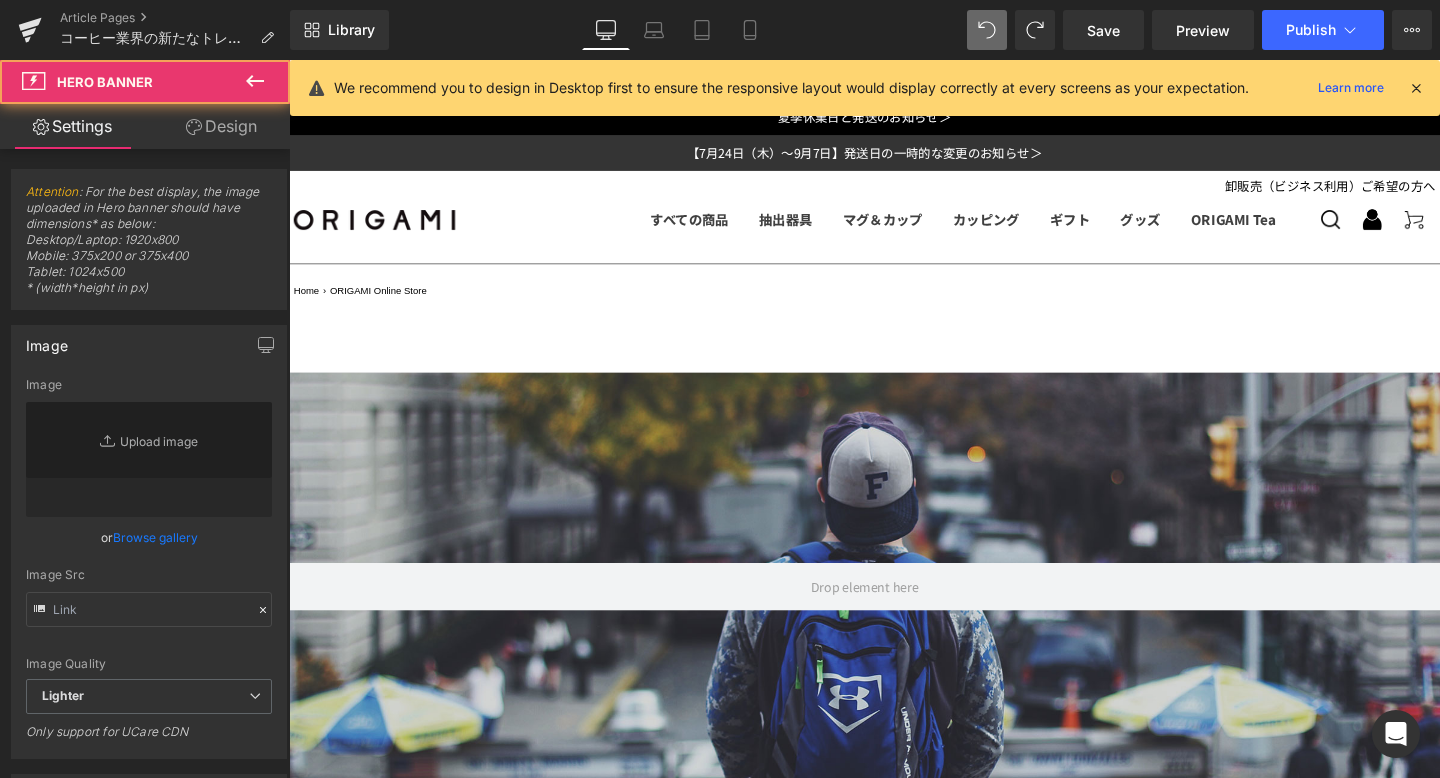 type on "https://d1um8515vdn9kb.cloudfront.net/images/hero.jpg" 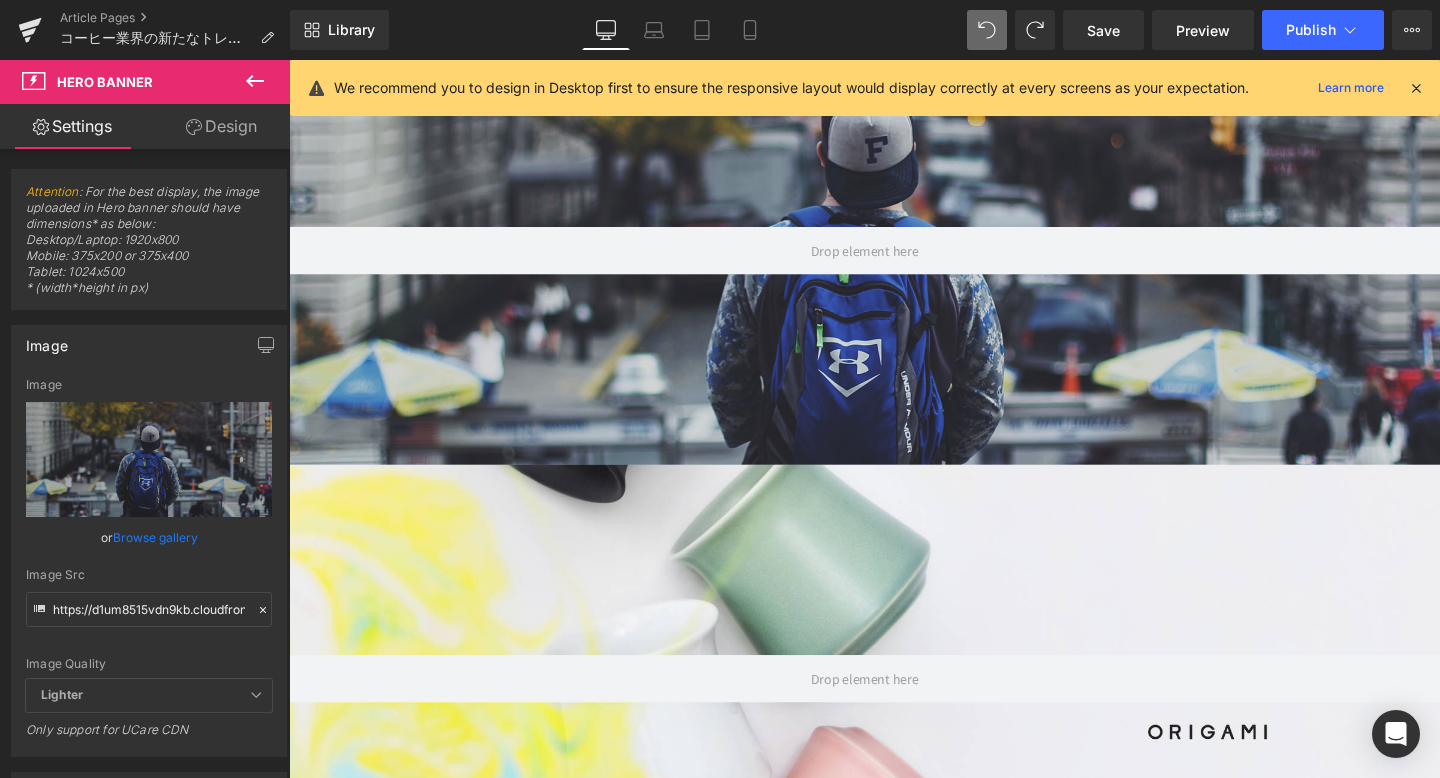 scroll, scrollTop: 370, scrollLeft: 0, axis: vertical 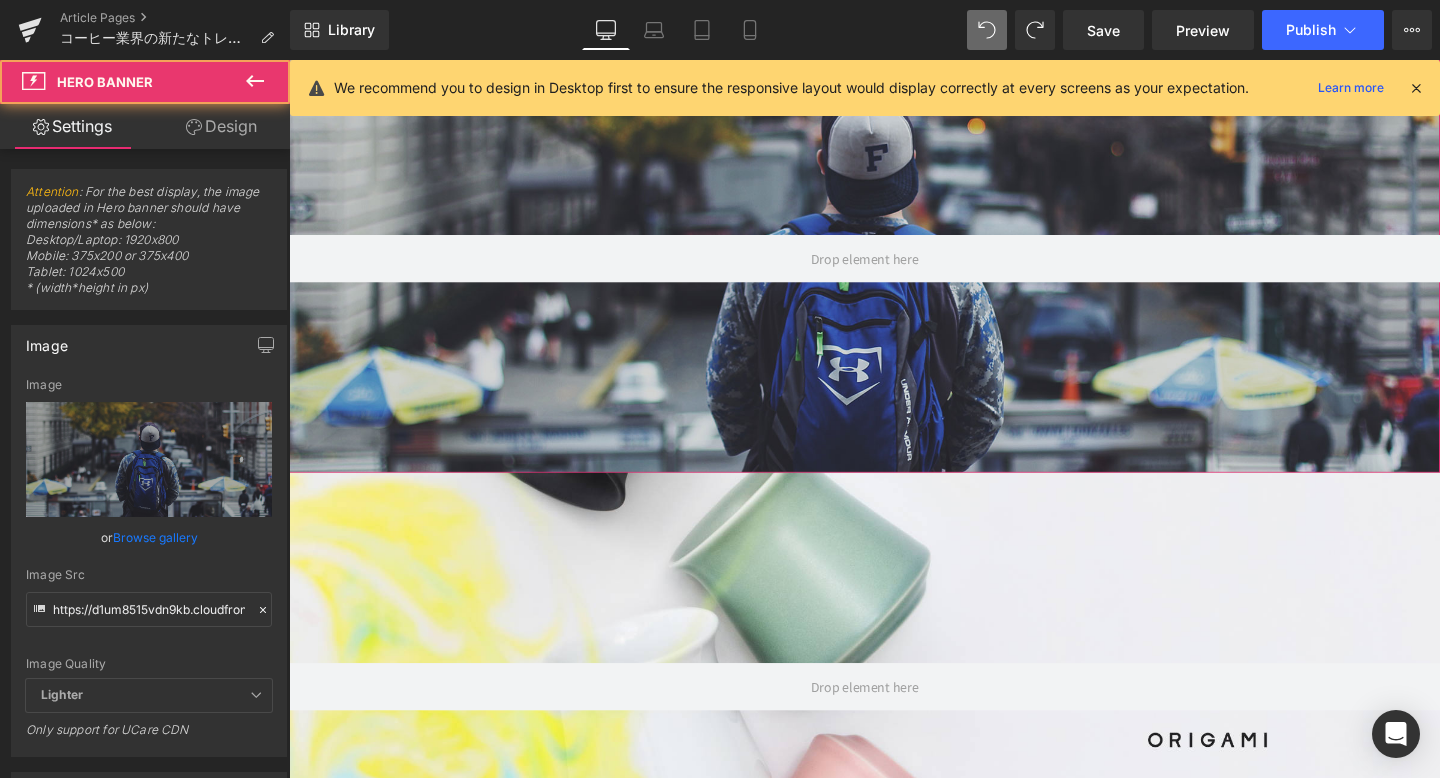 click at bounding box center (894, 269) 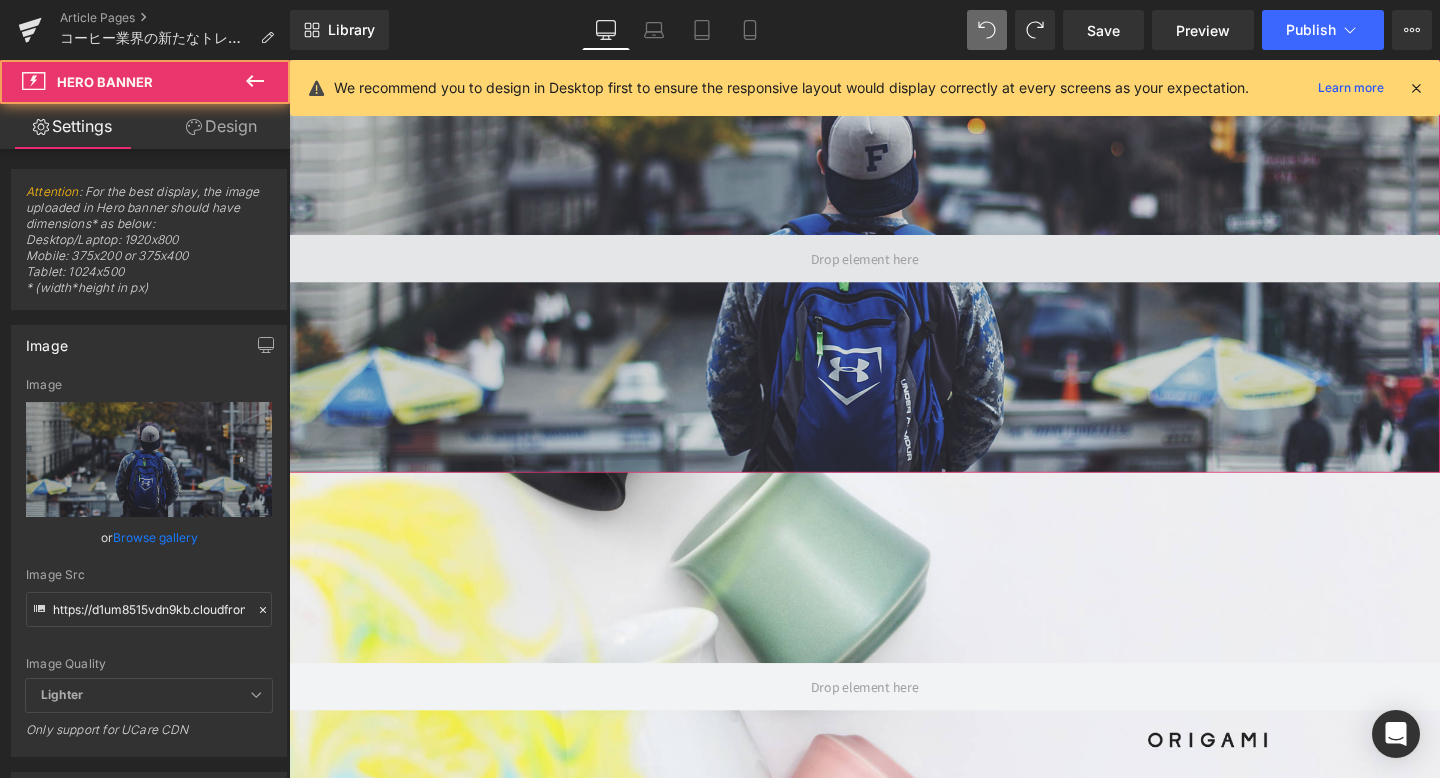 click at bounding box center [894, 268] 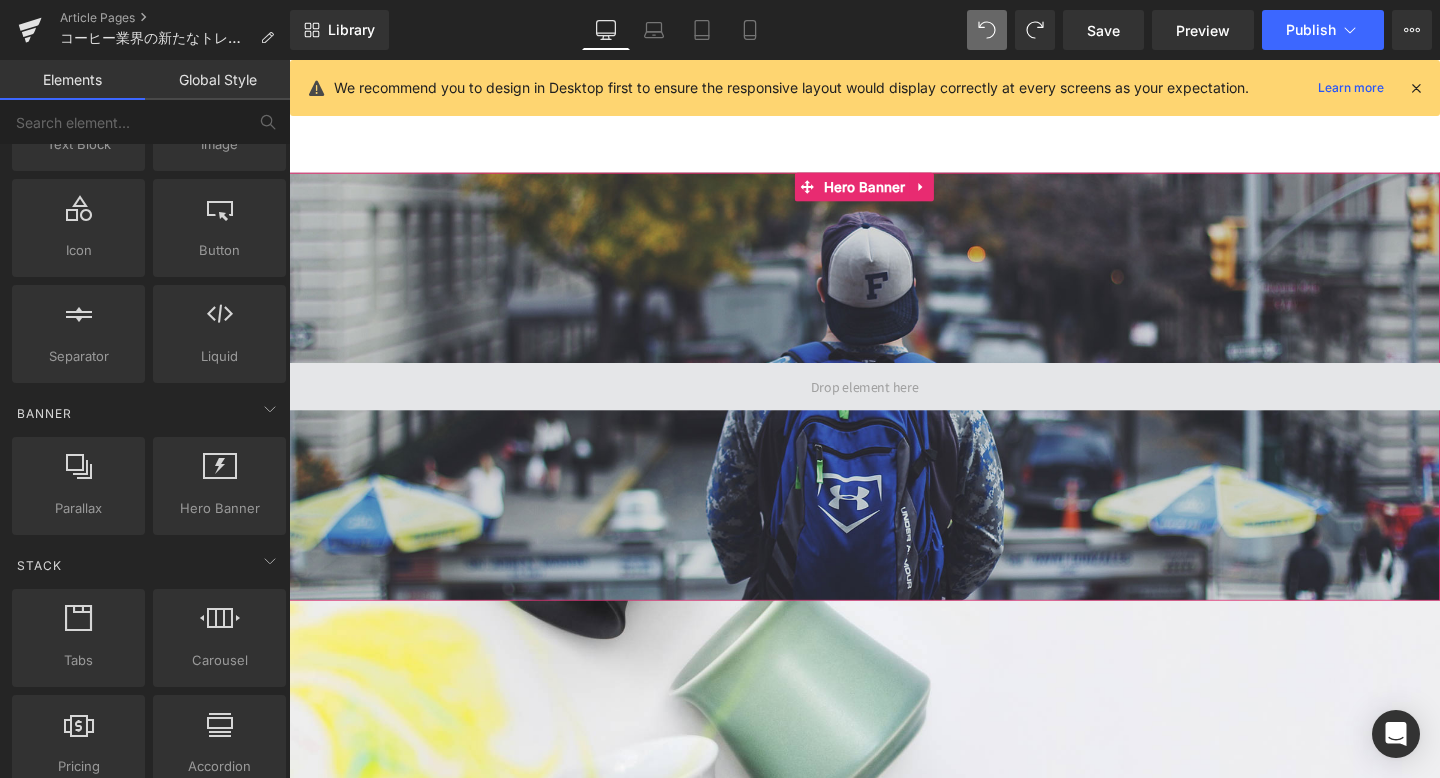scroll, scrollTop: 194, scrollLeft: 0, axis: vertical 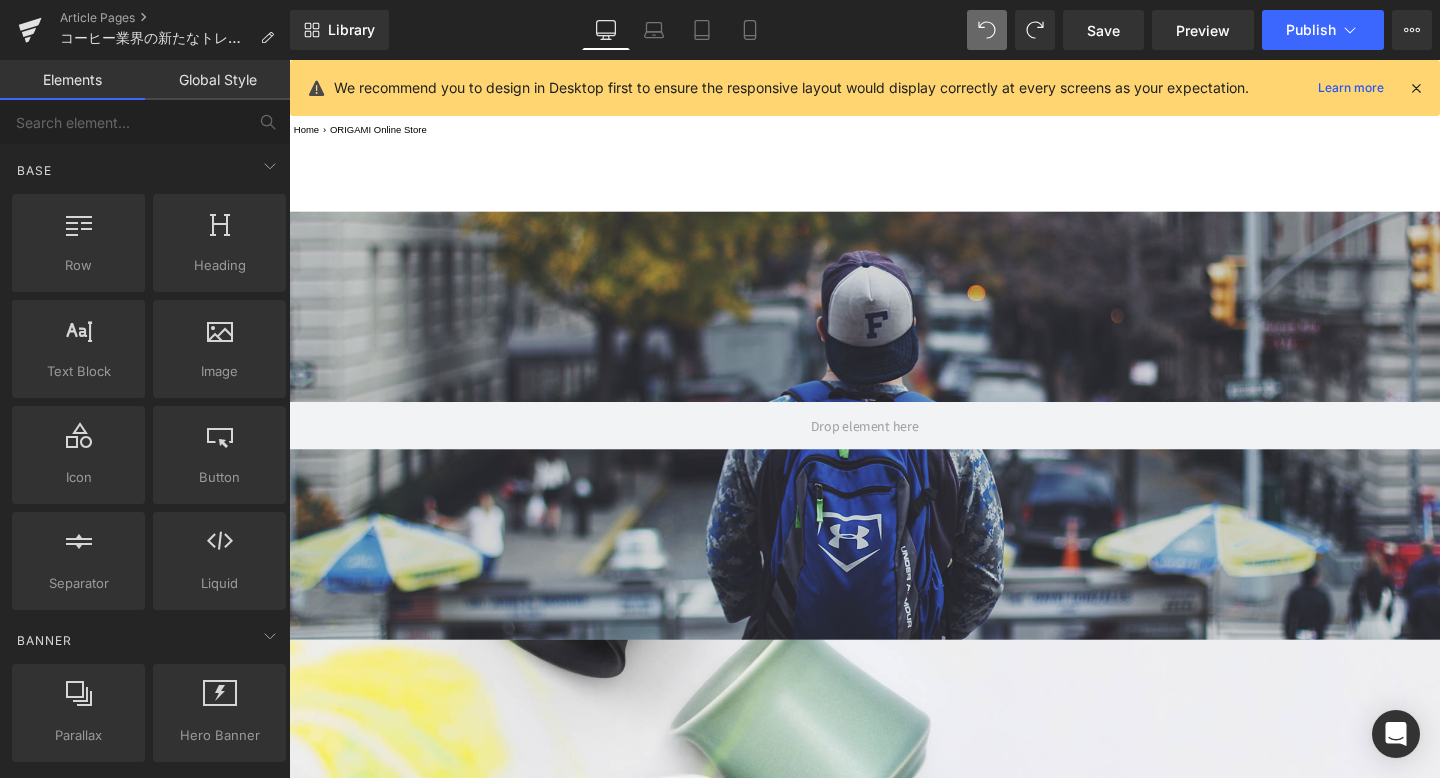 click at bounding box center (894, 445) 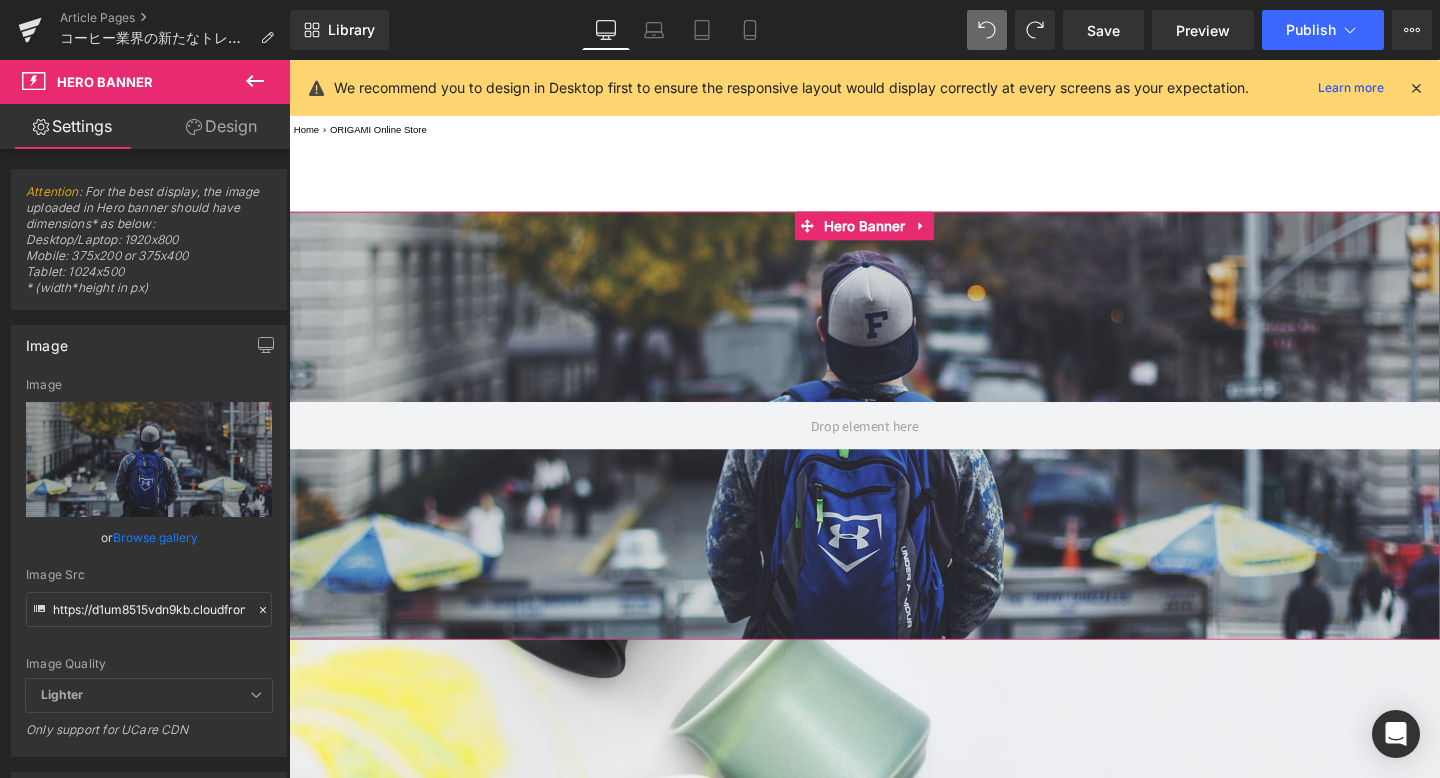 click on "Design" at bounding box center (221, 126) 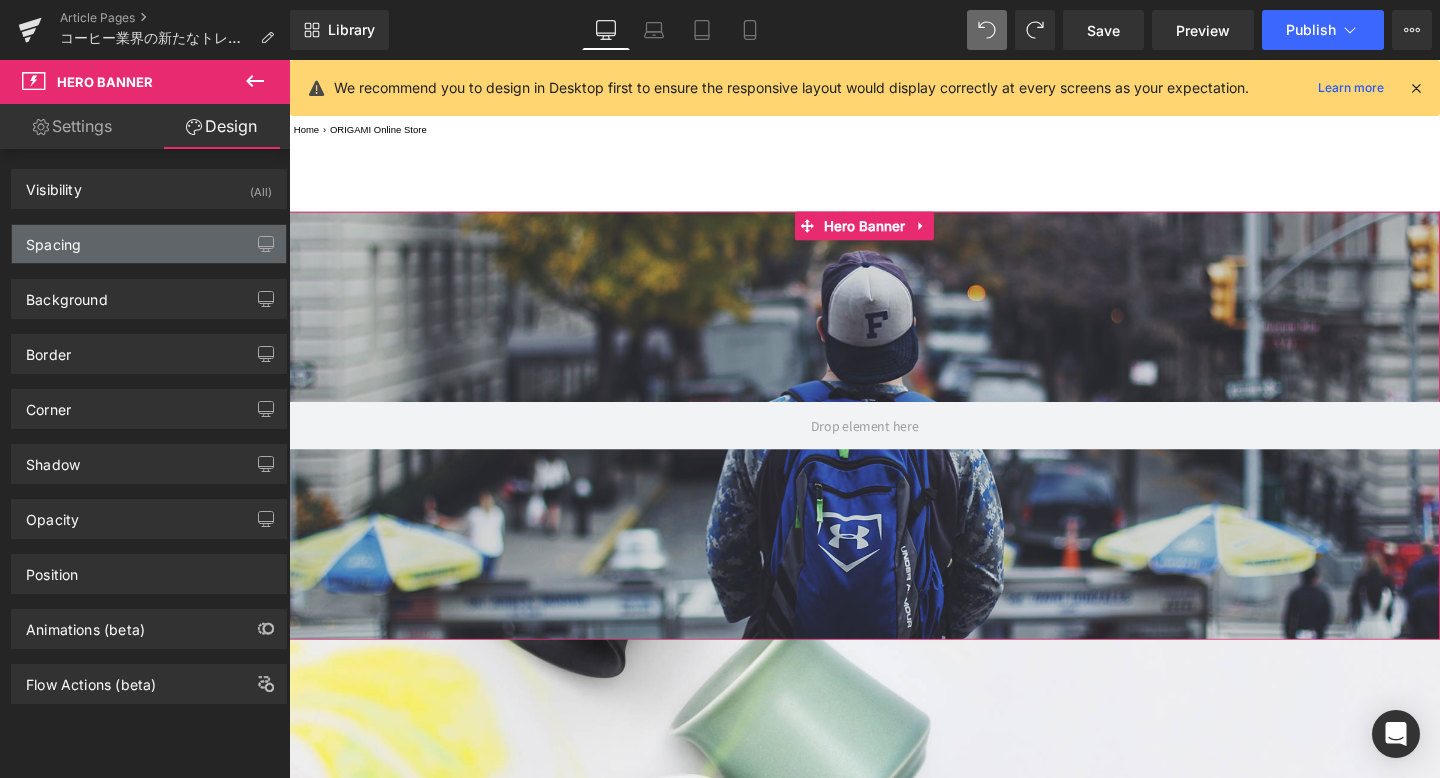 click on "Spacing" at bounding box center (149, 244) 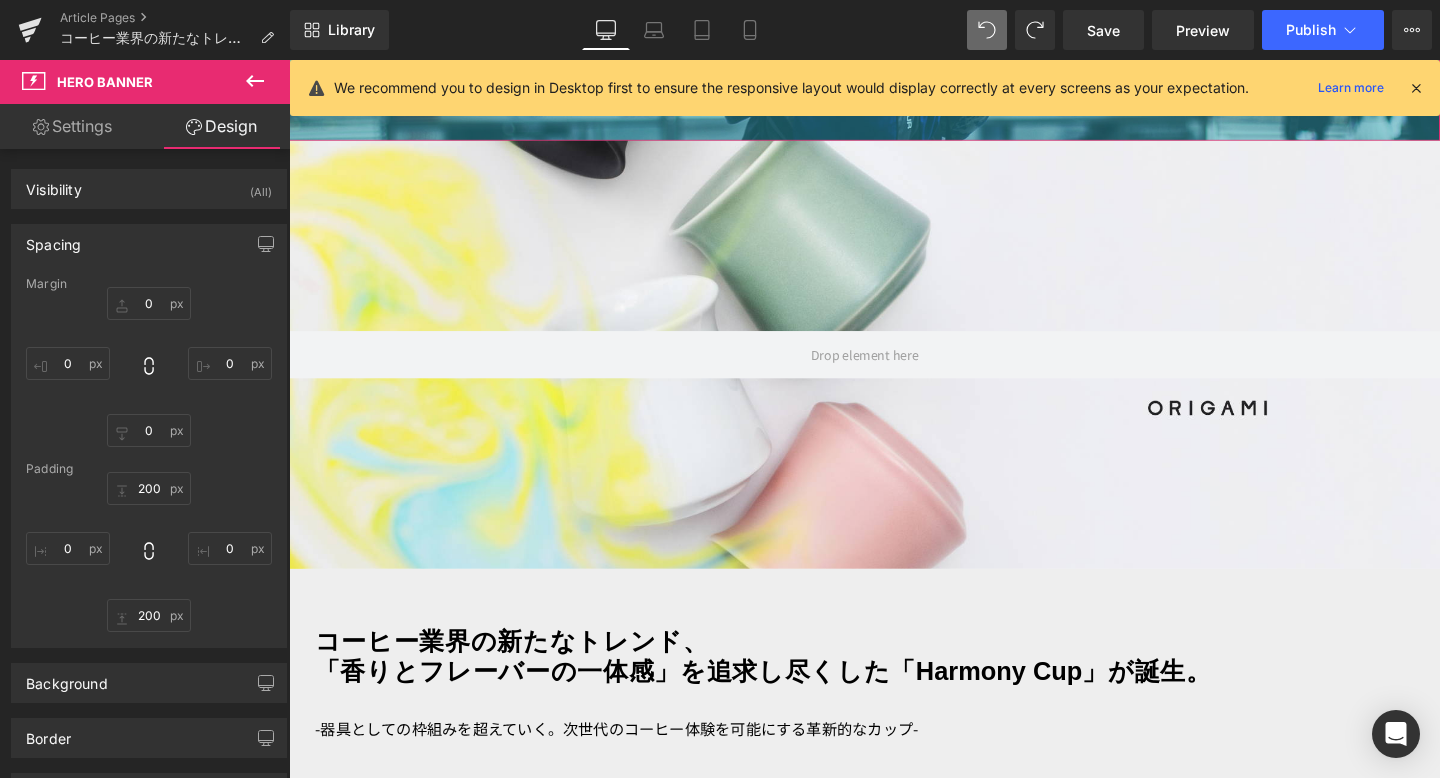 scroll, scrollTop: 757, scrollLeft: 0, axis: vertical 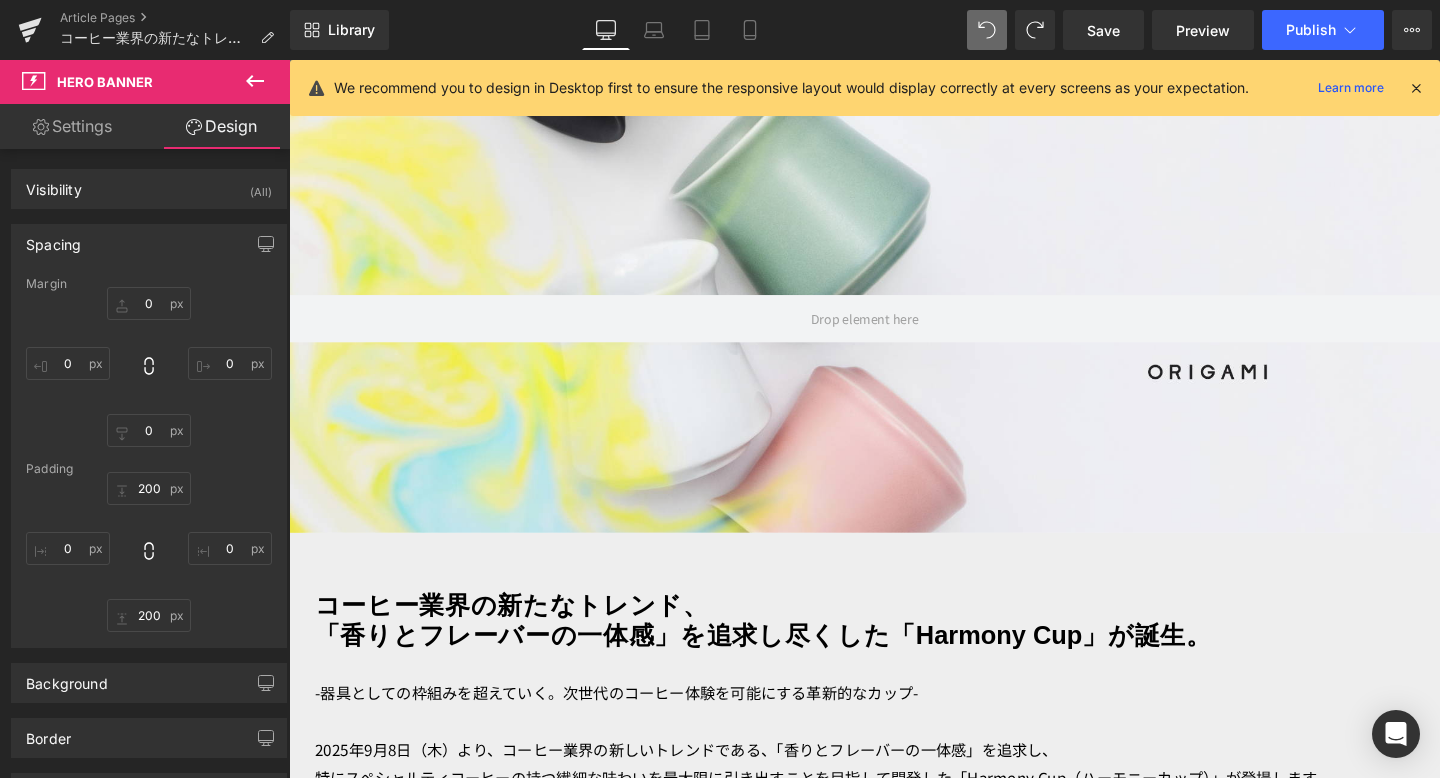 click at bounding box center (894, 332) 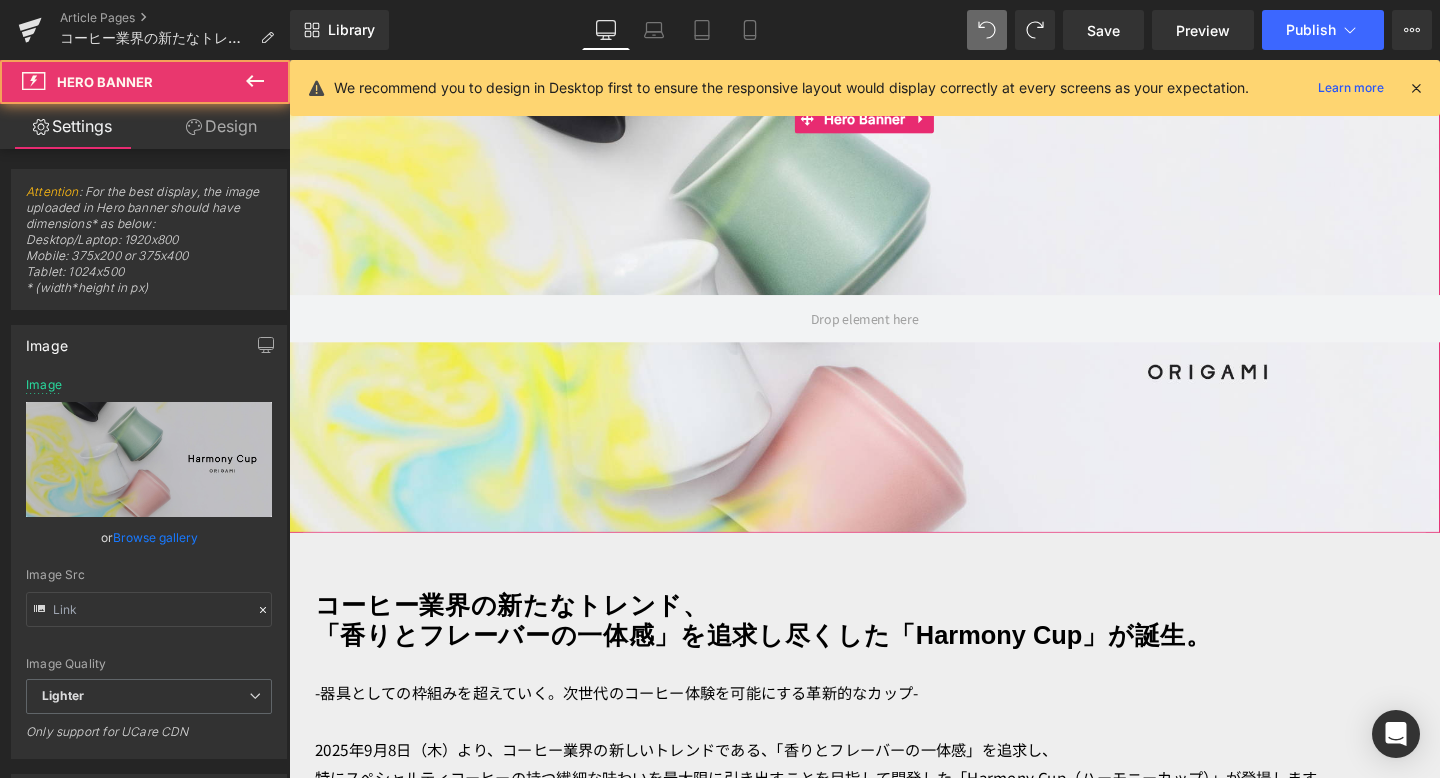 type on "https://ucarecdn.com/b8541f9b-dffd-4dd5-b47c-51e42e8874e3/-/format/auto/-/preview/3000x3000/-/quality/lighter/0Y1A2440ffff_%E3%83%AD%E3%82%B3%E3%82%99%E5%85%A5%E3%82%8C.jpg" 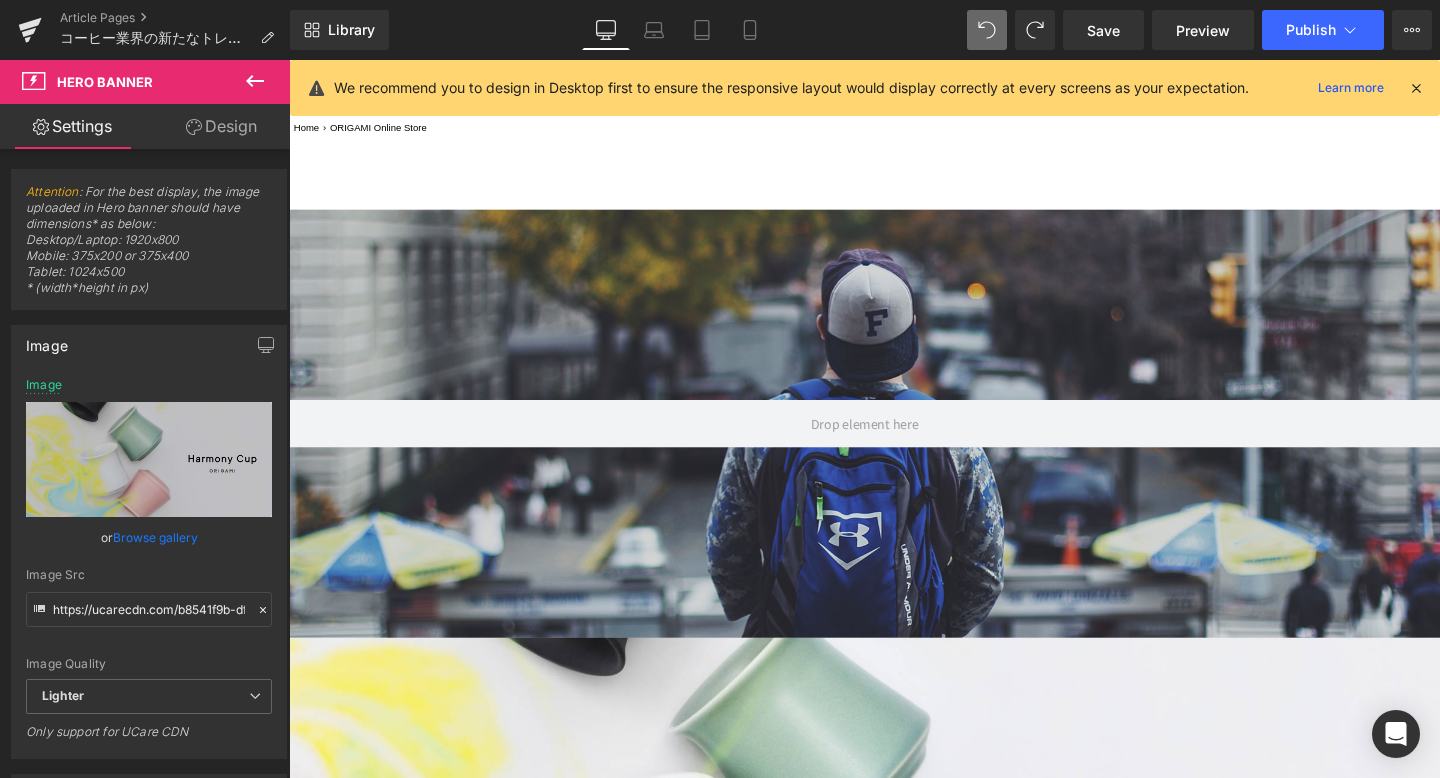 scroll, scrollTop: 146, scrollLeft: 0, axis: vertical 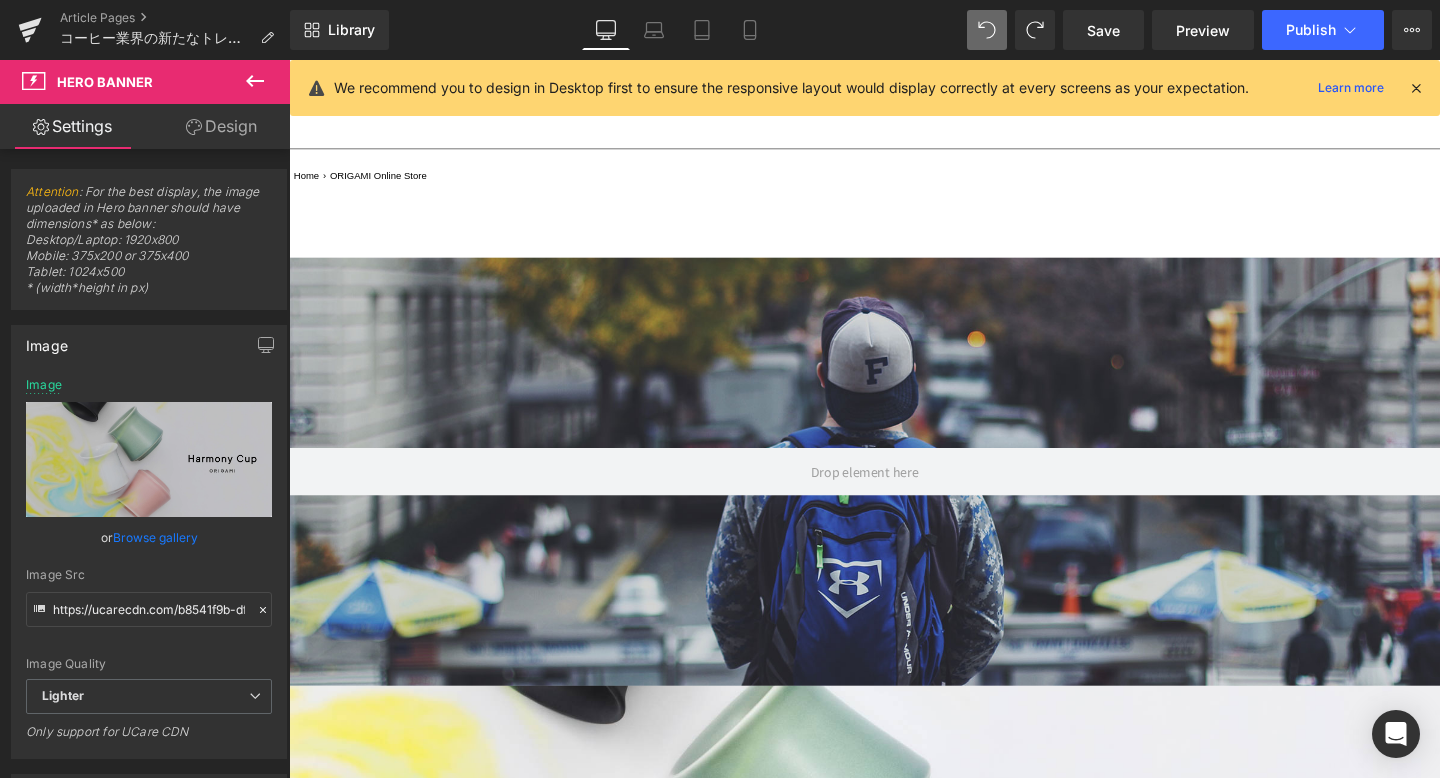click at bounding box center [894, 493] 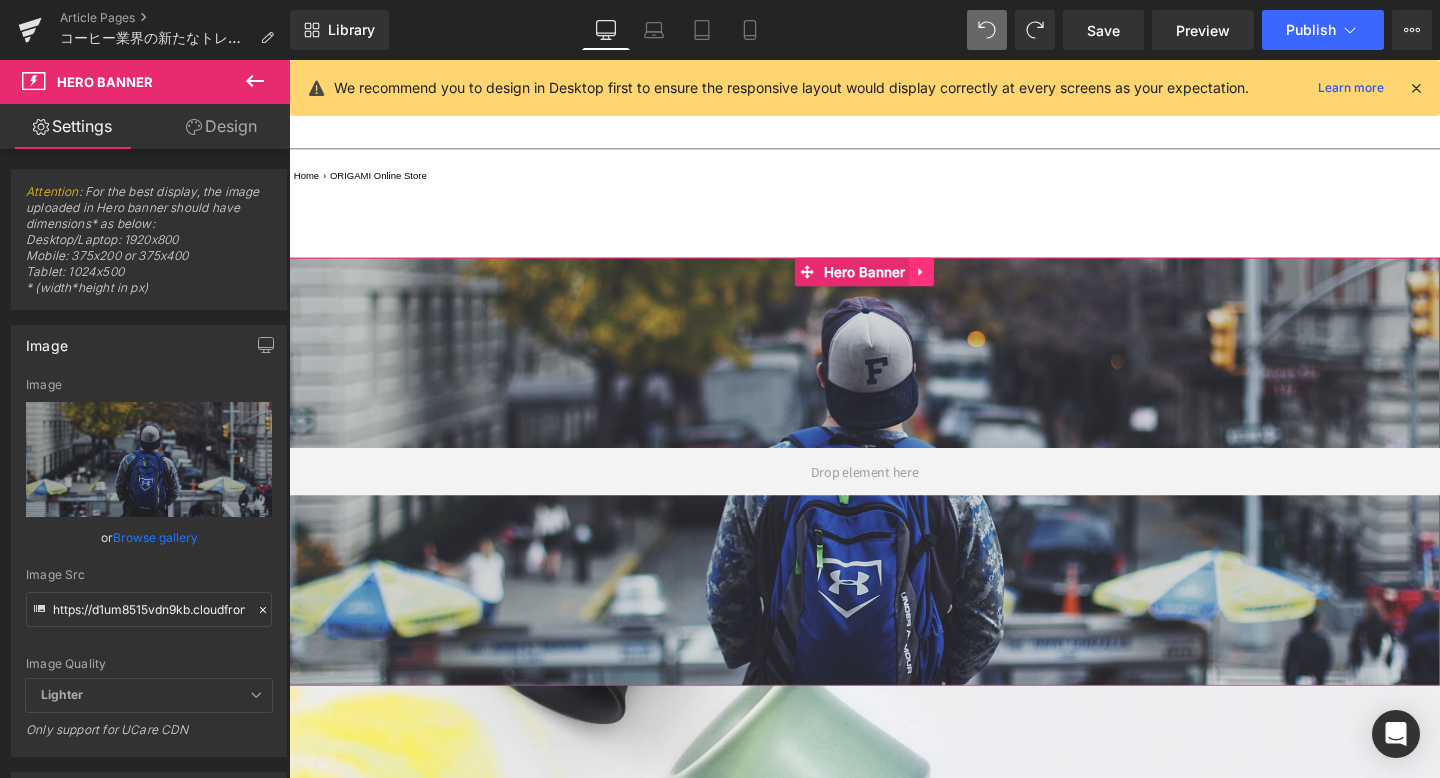 click 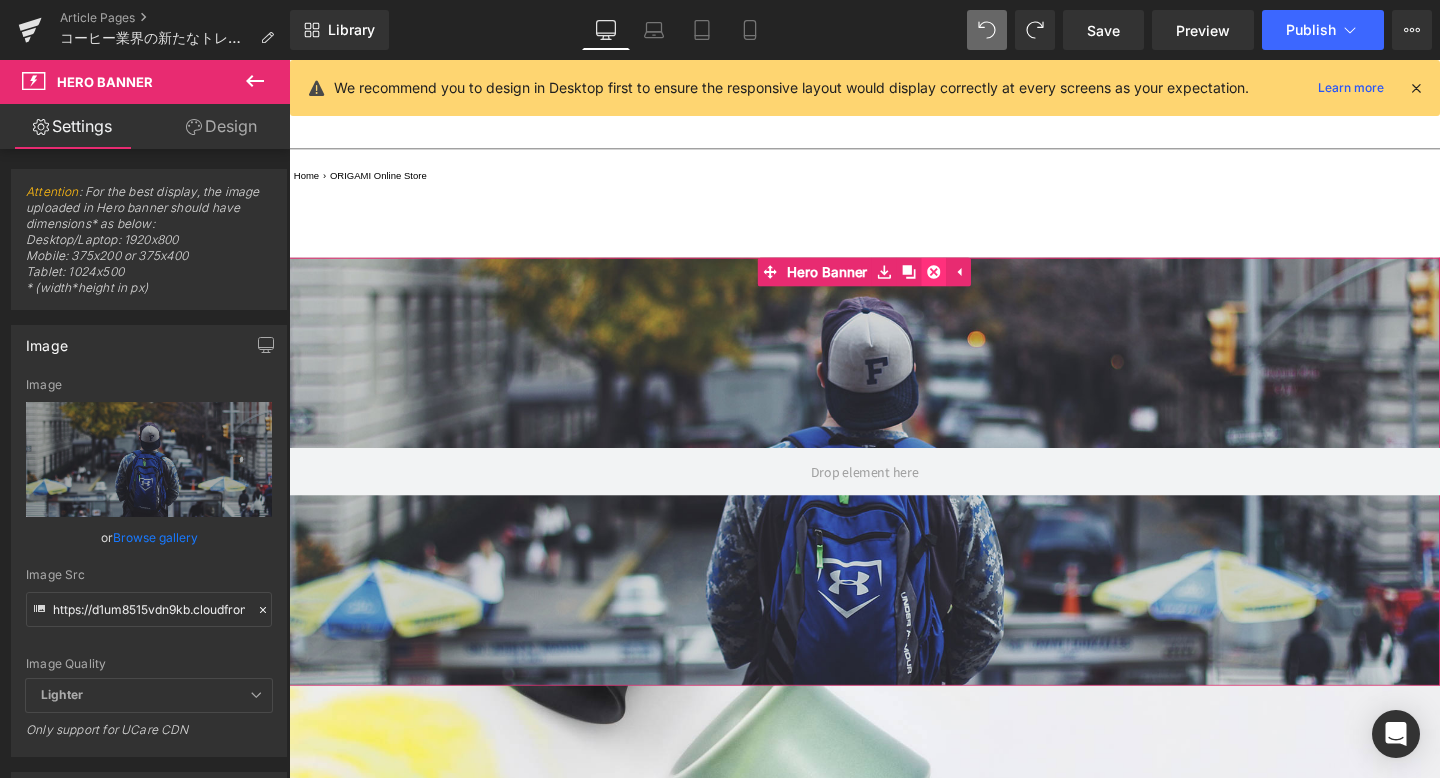 click at bounding box center (967, 283) 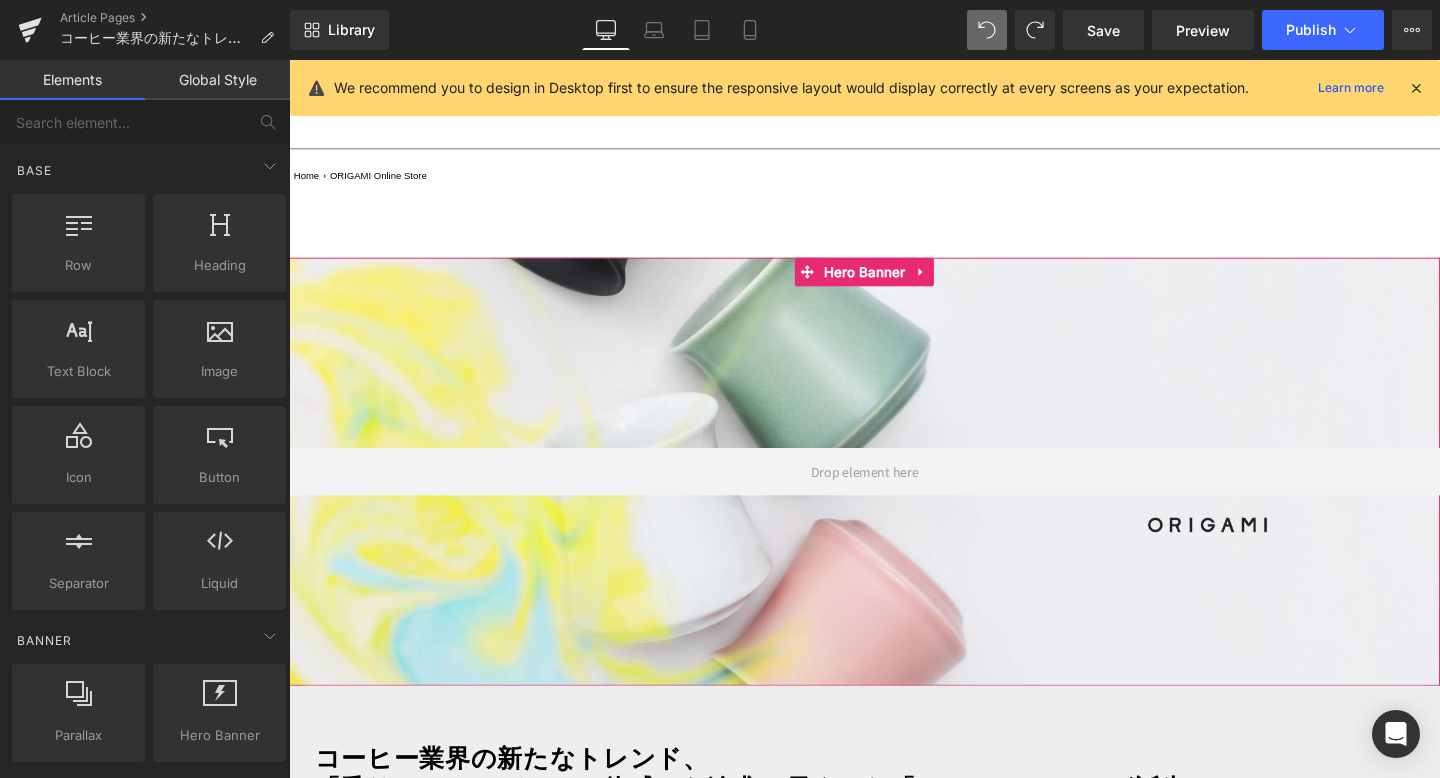 click at bounding box center (894, 493) 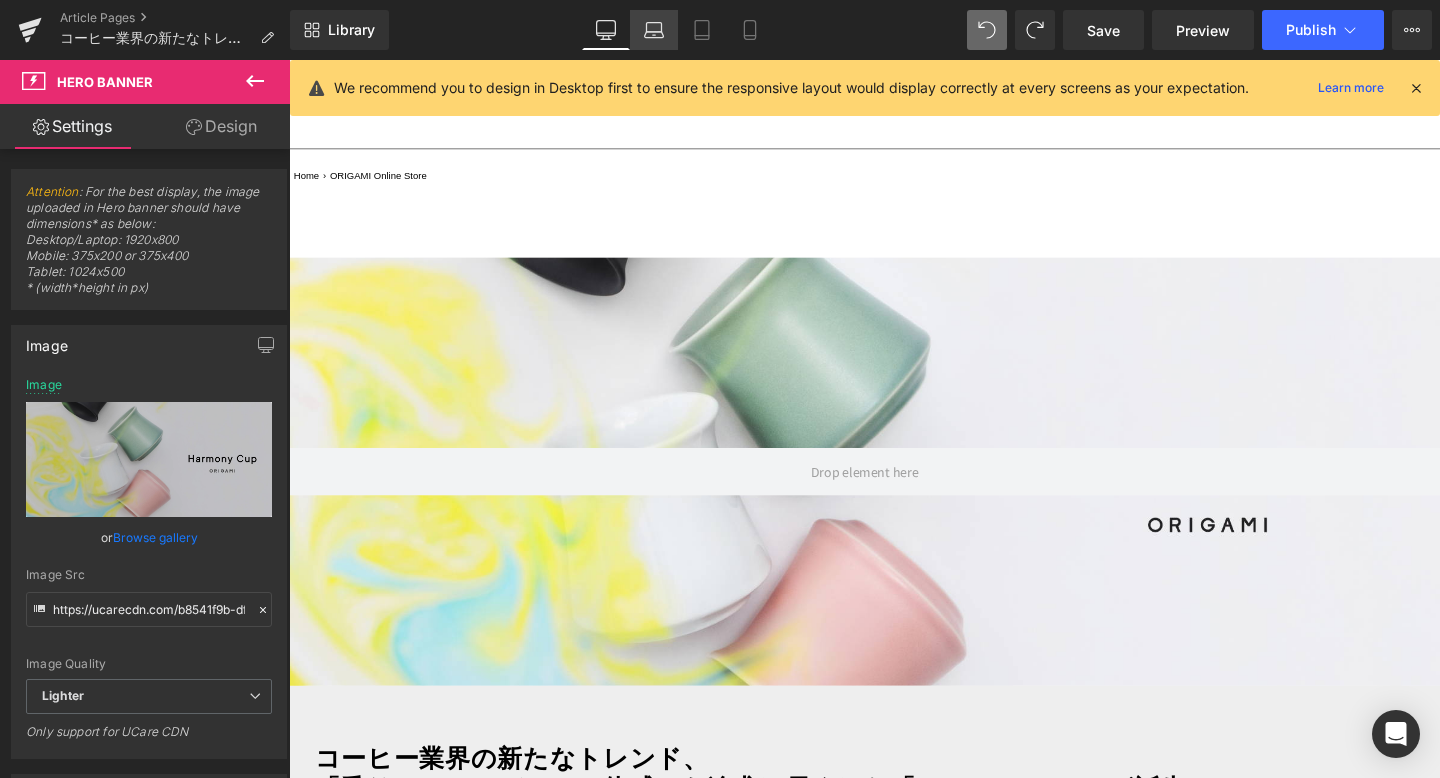 click 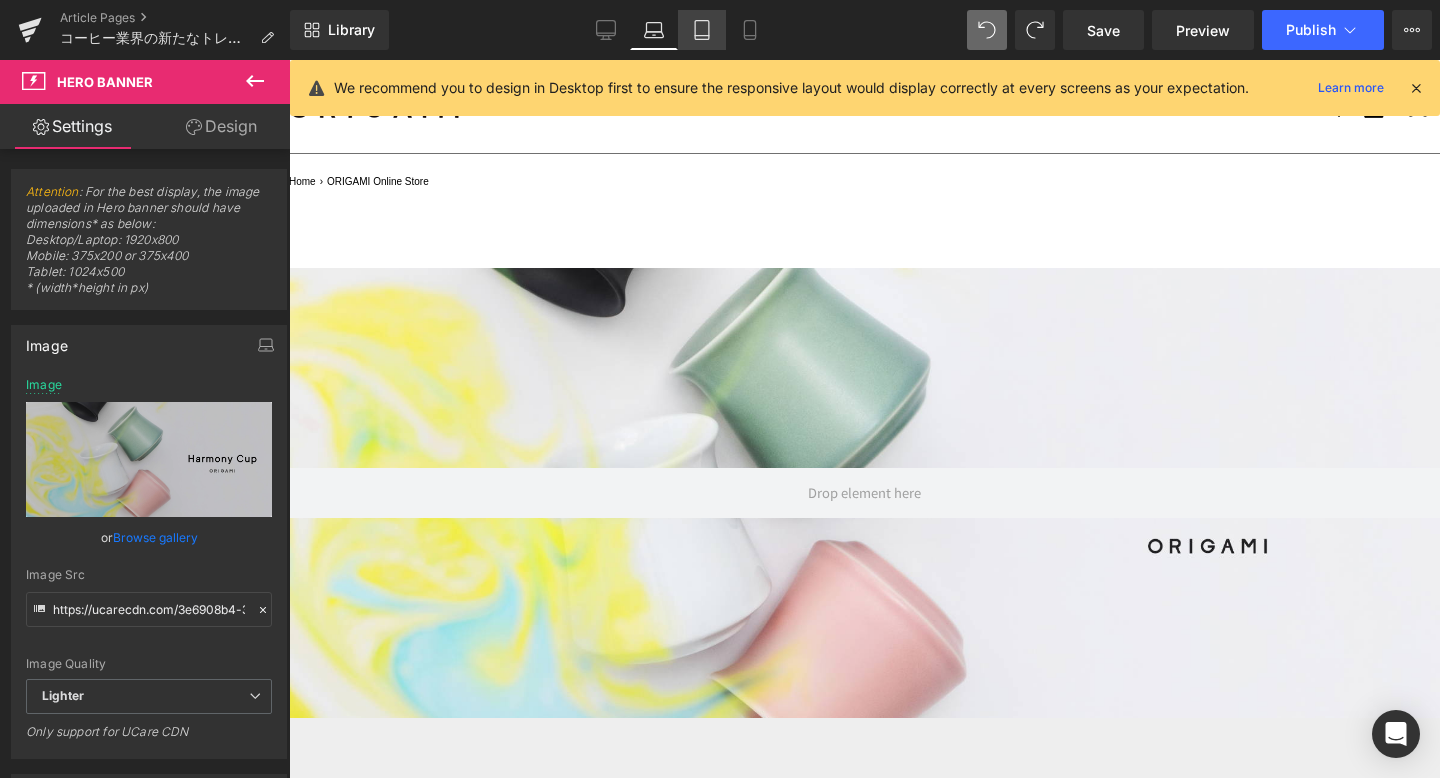 click 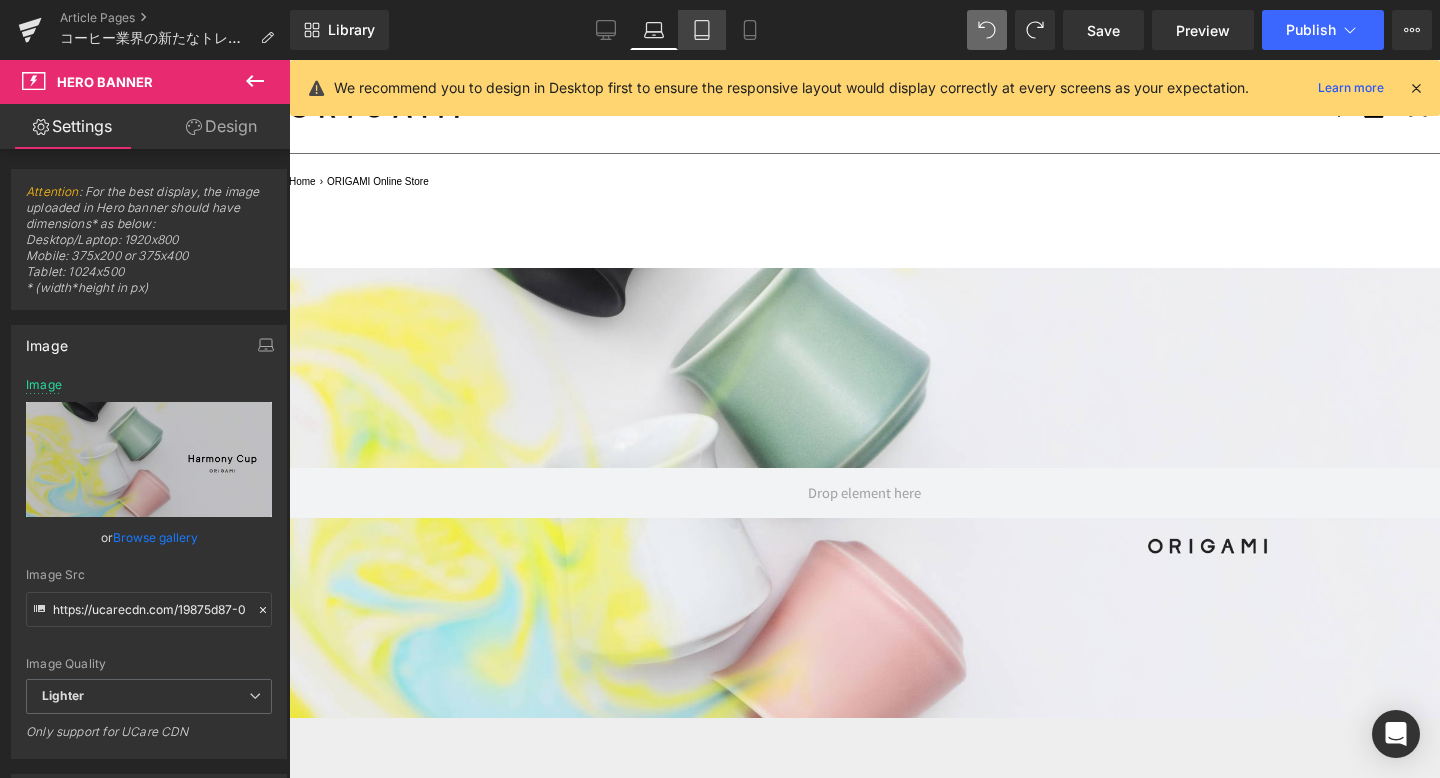 scroll, scrollTop: 113, scrollLeft: 0, axis: vertical 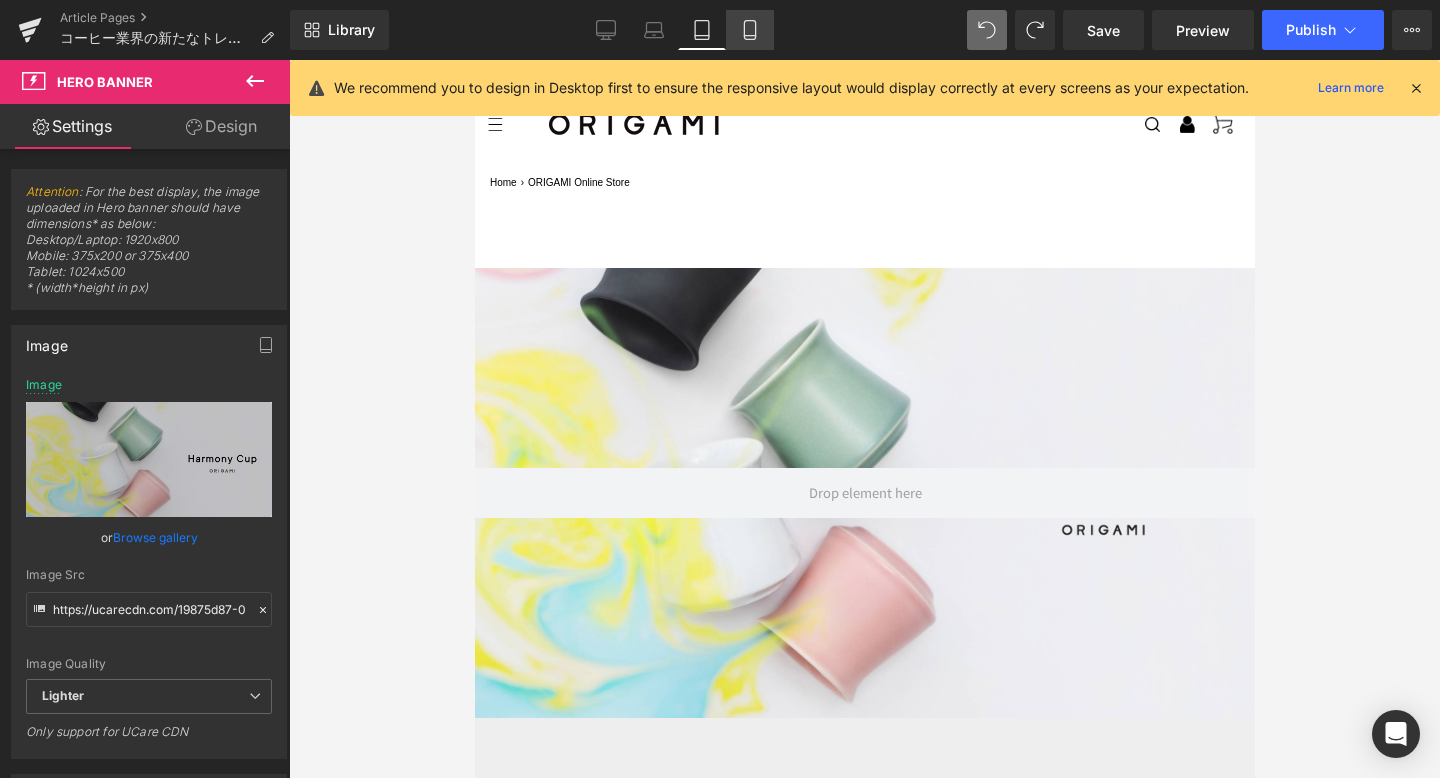 click 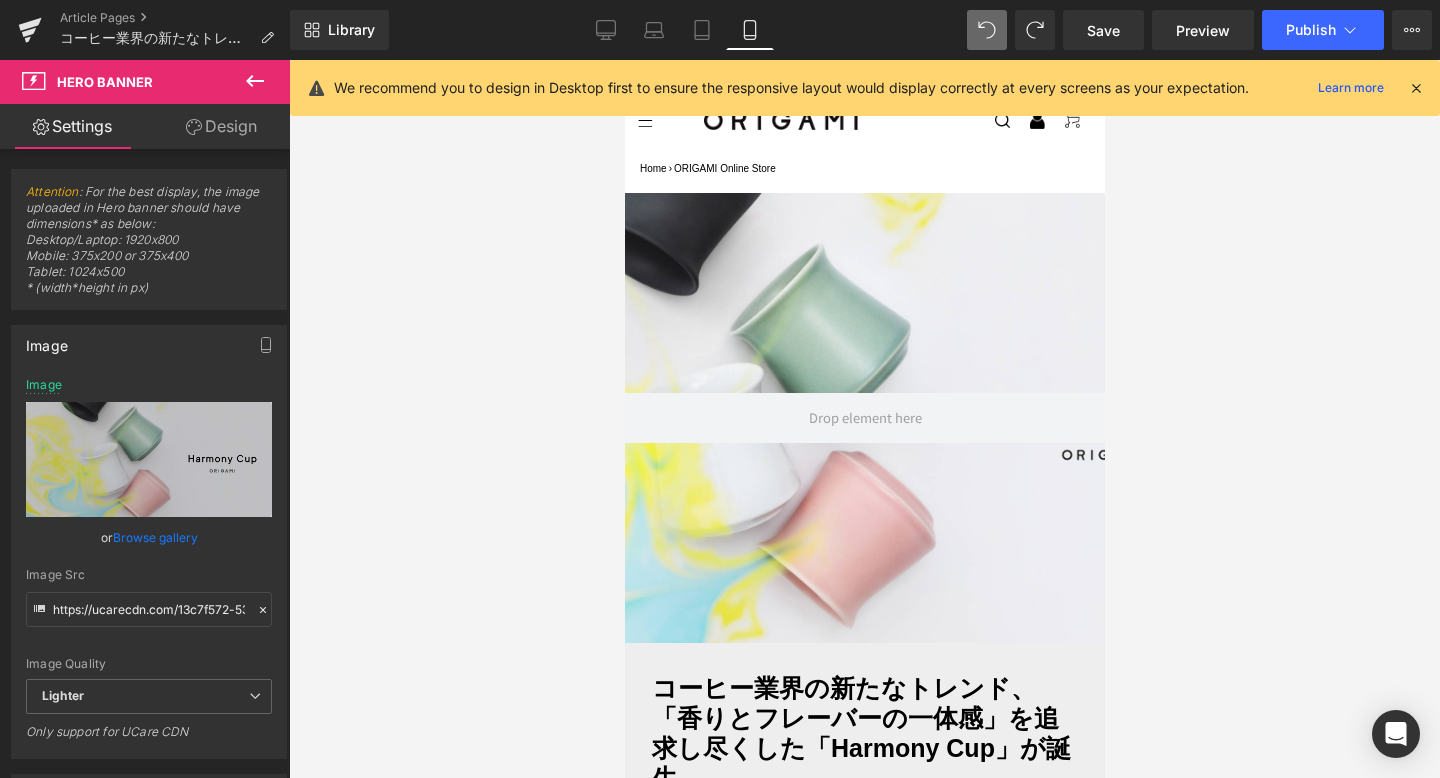 scroll, scrollTop: 38, scrollLeft: 0, axis: vertical 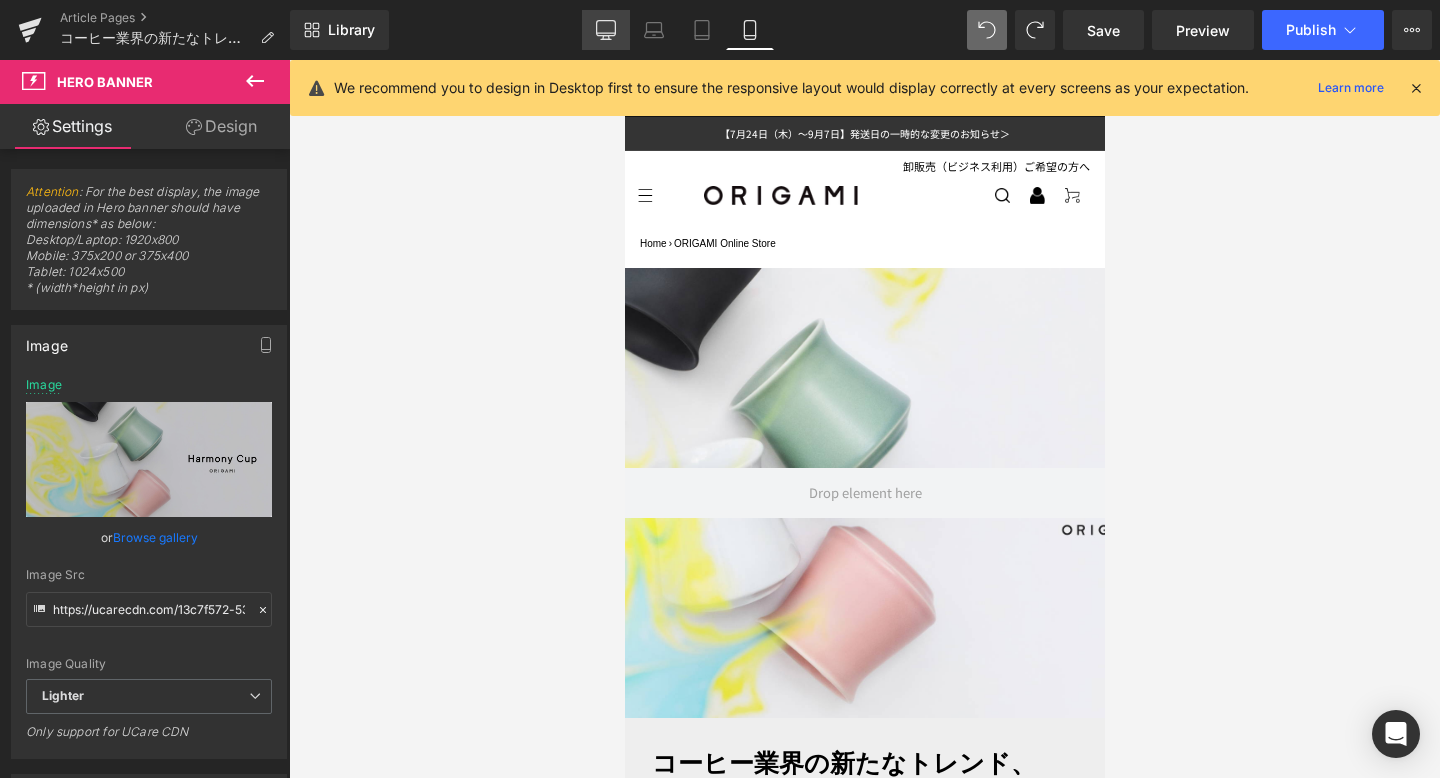 click on "Desktop" at bounding box center (606, 30) 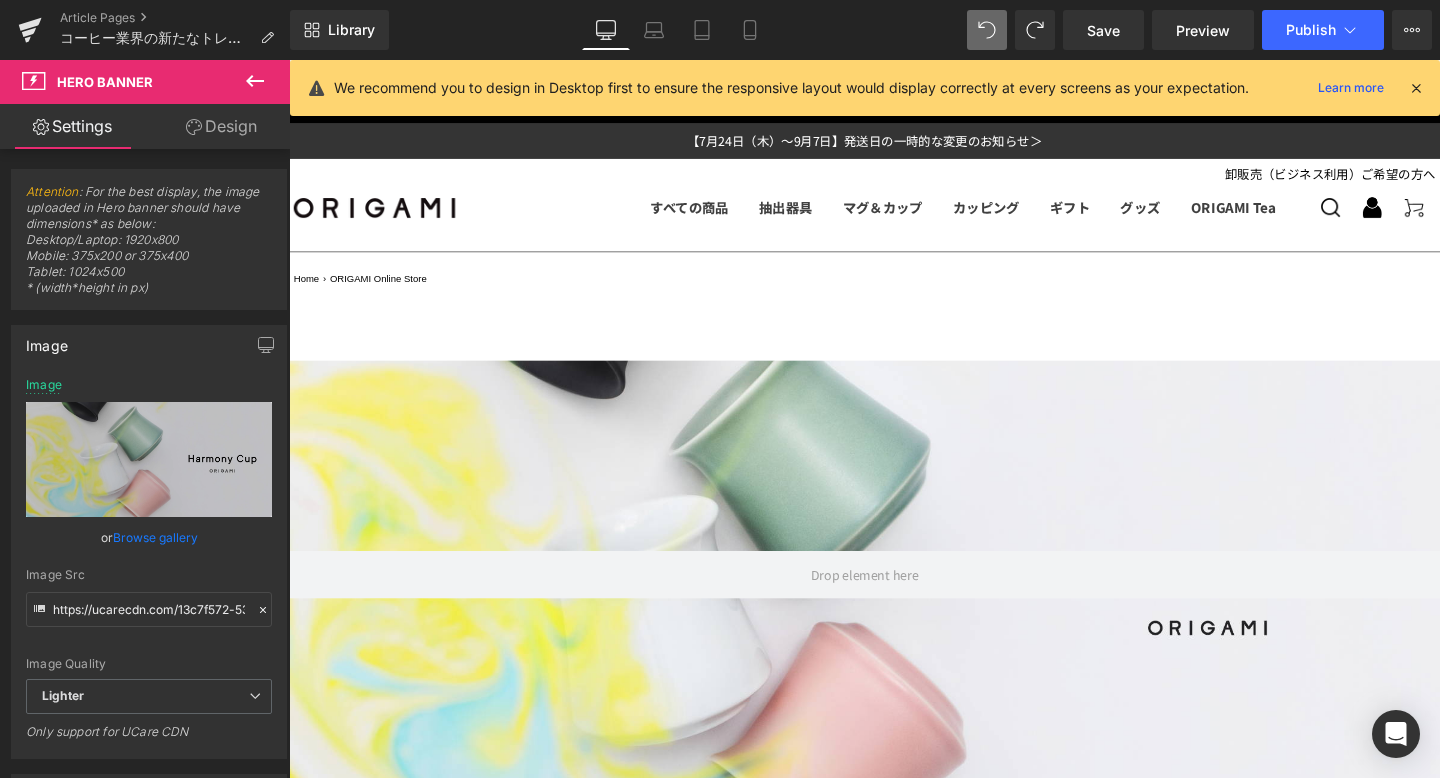 type on "https://ucarecdn.com/b8541f9b-dffd-4dd5-b47c-51e42e8874e3/-/format/auto/-/preview/3000x3000/-/quality/lighter/0Y1A2440ffff_%E3%83%AD%E3%82%B3%E3%82%99%E5%85%A5%E3%82%8C.jpg" 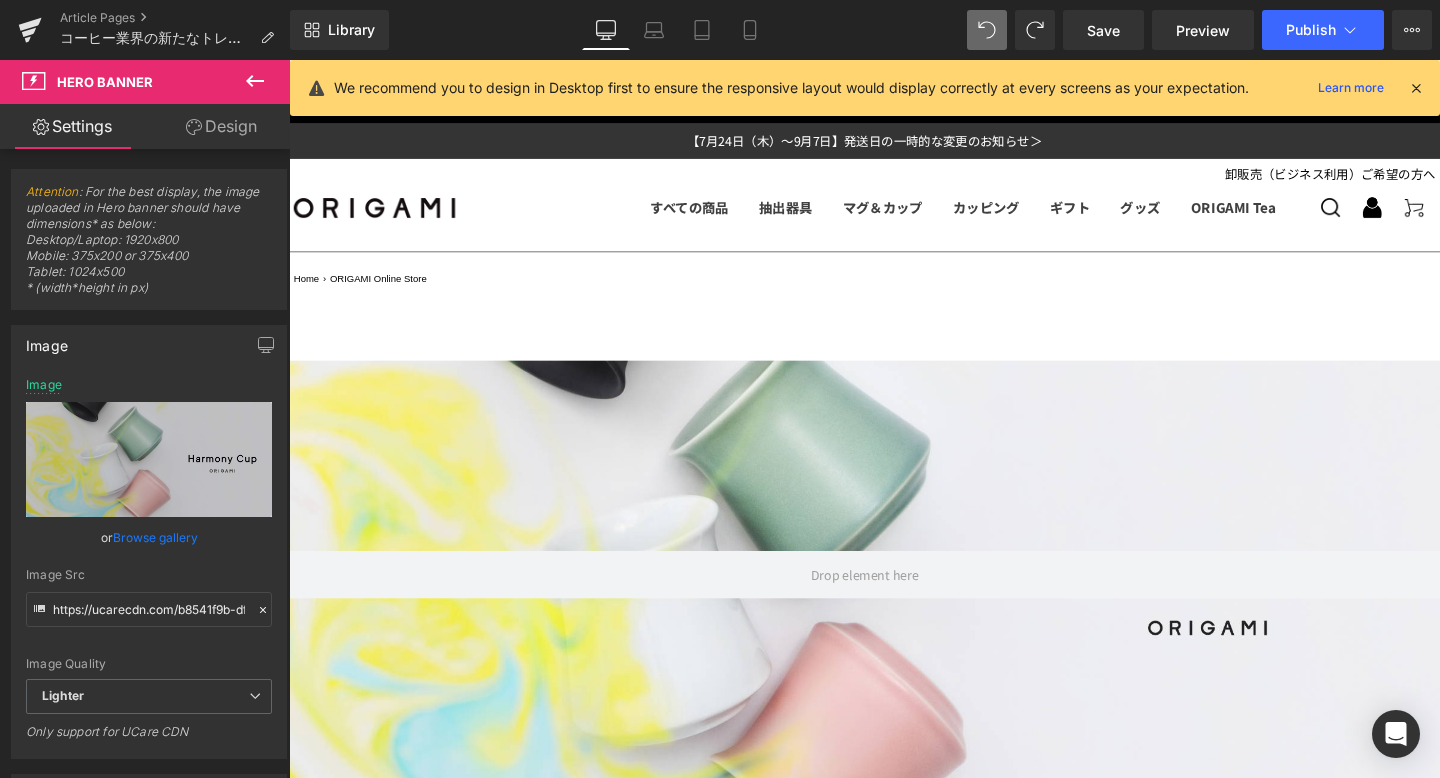 scroll, scrollTop: 146, scrollLeft: 0, axis: vertical 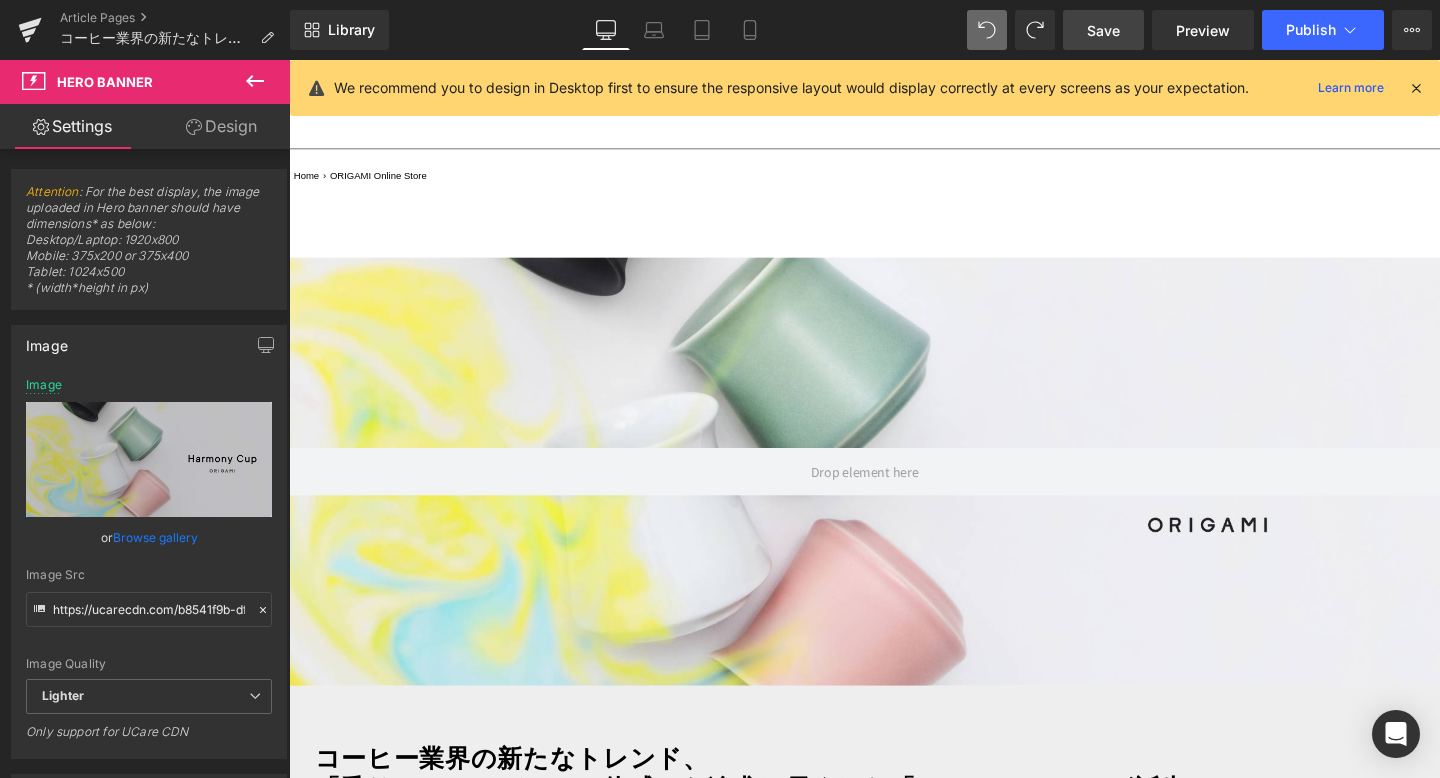 click on "Save" at bounding box center (1103, 30) 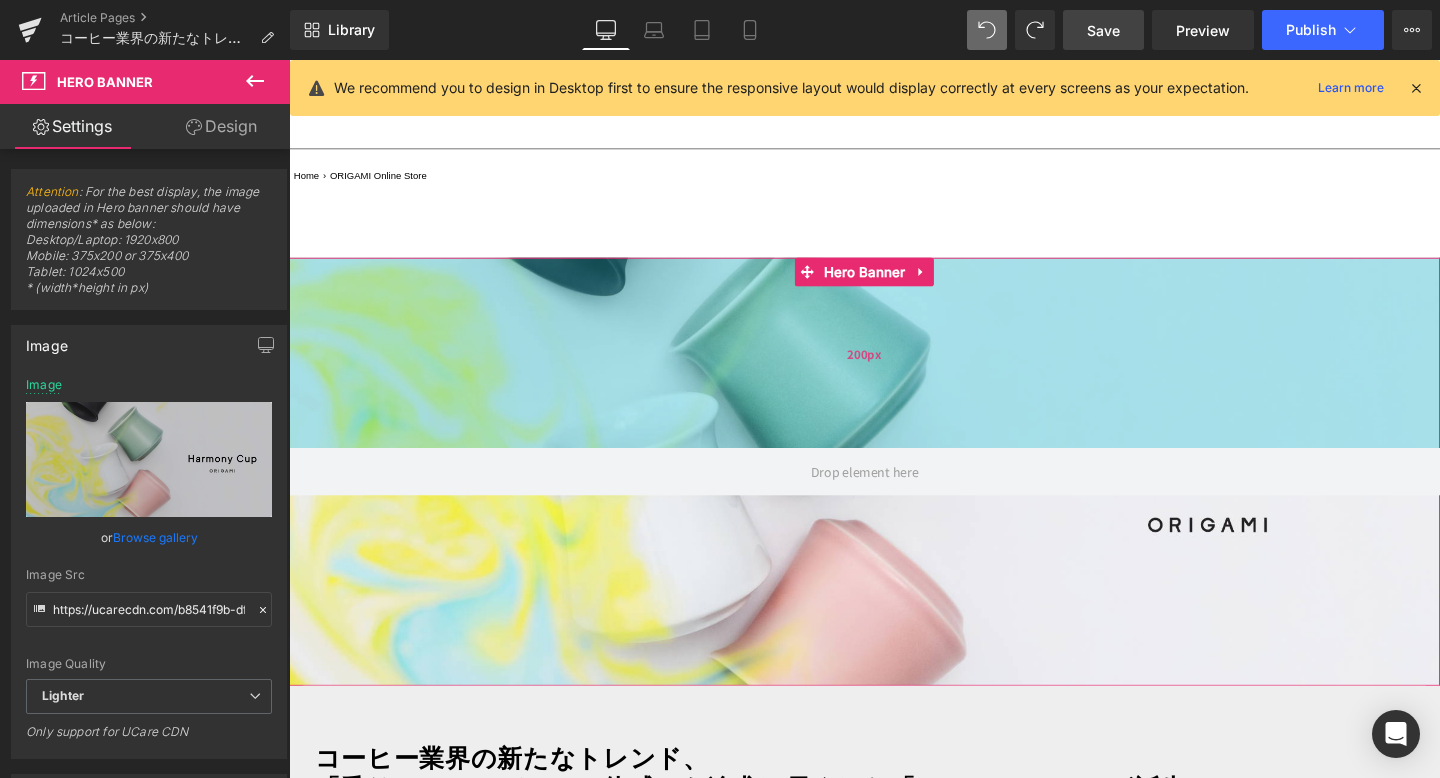 drag, startPoint x: 790, startPoint y: 270, endPoint x: 844, endPoint y: 403, distance: 143.54442 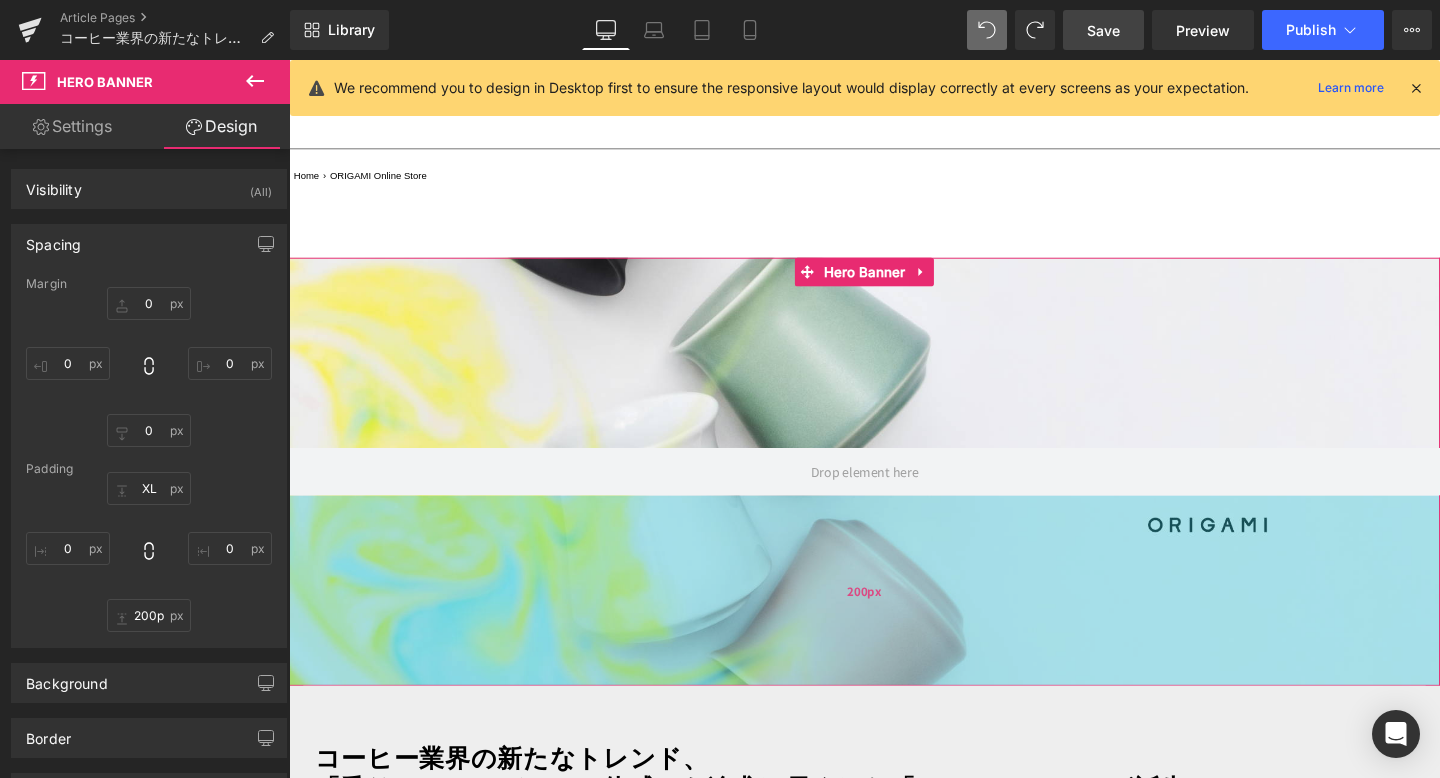drag, startPoint x: 876, startPoint y: 738, endPoint x: 898, endPoint y: 714, distance: 32.55764 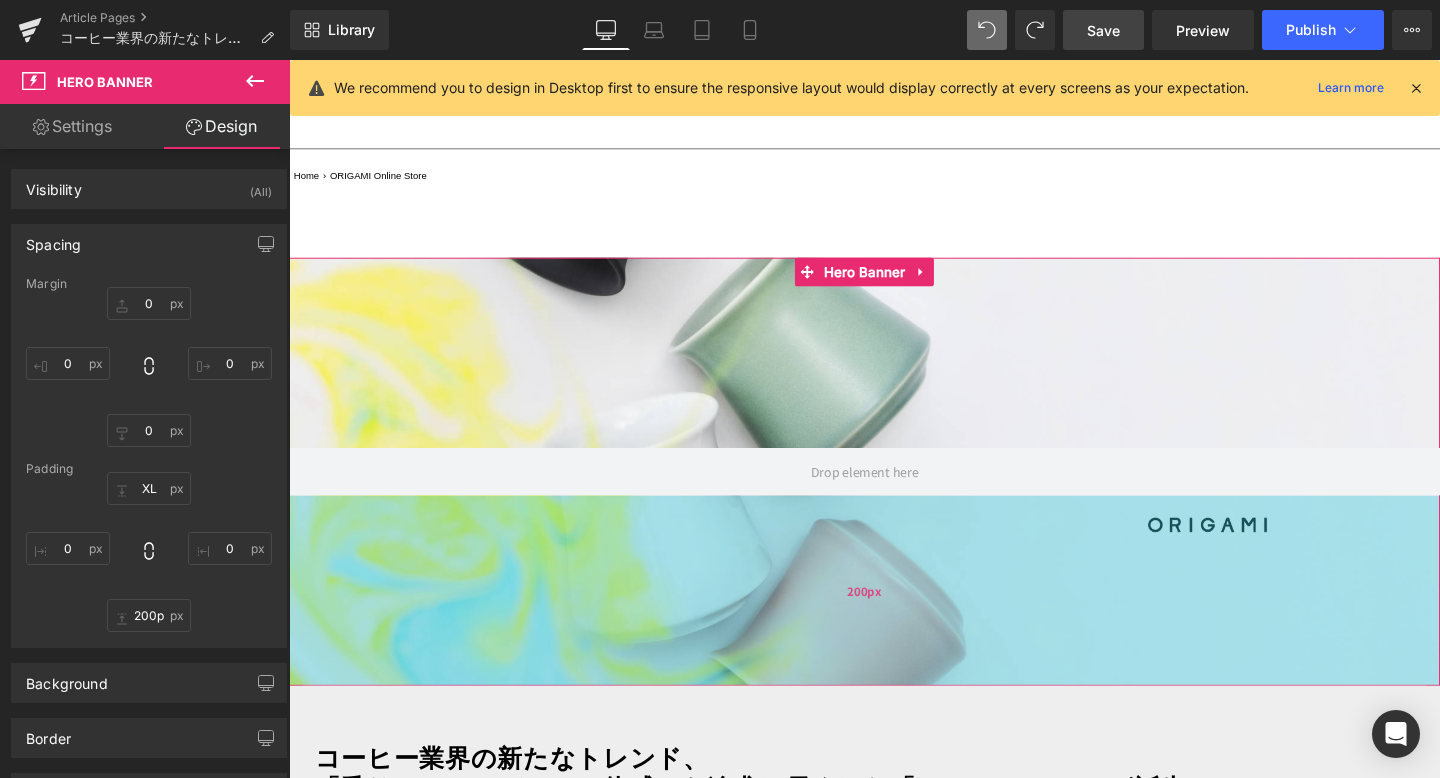 click on "200px" at bounding box center [894, 618] 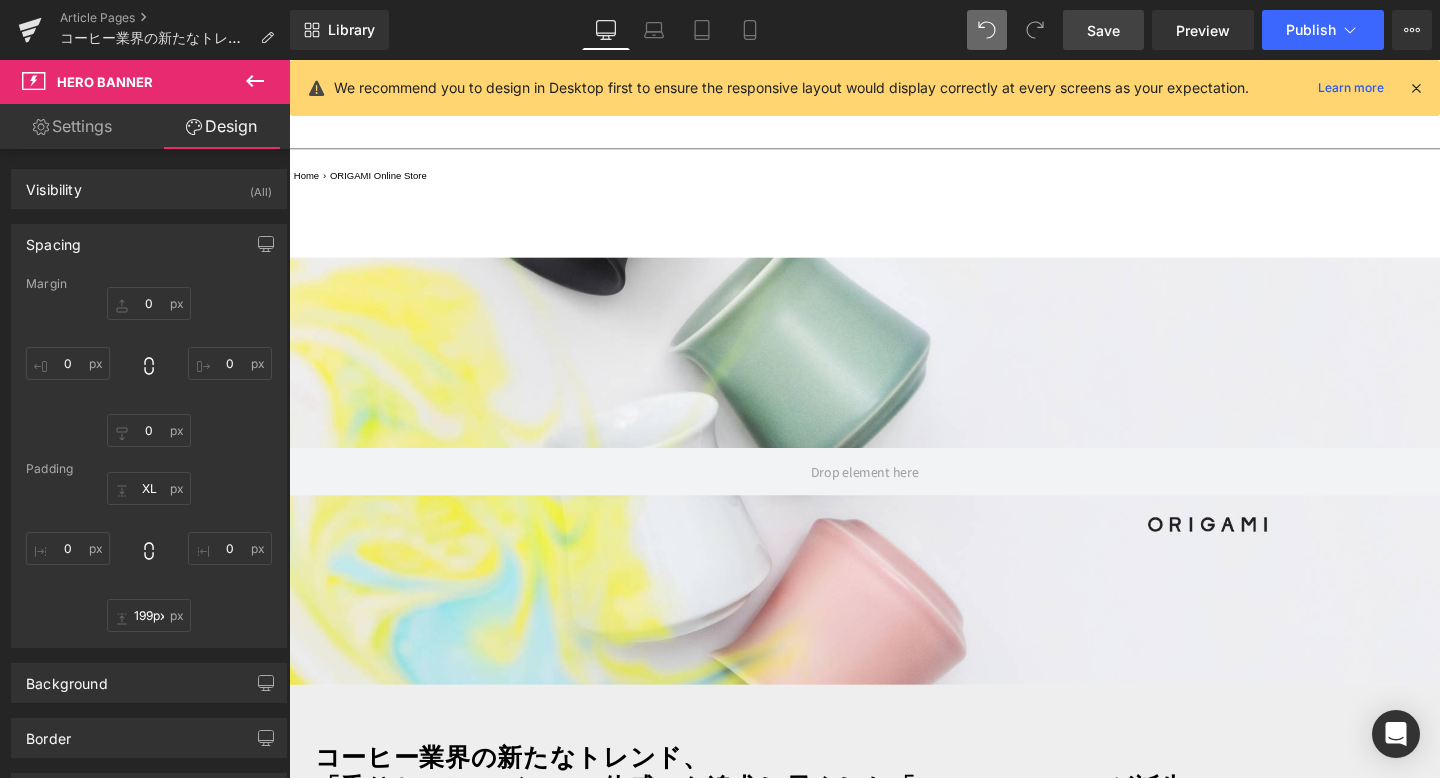 click on "Save" at bounding box center (1103, 30) 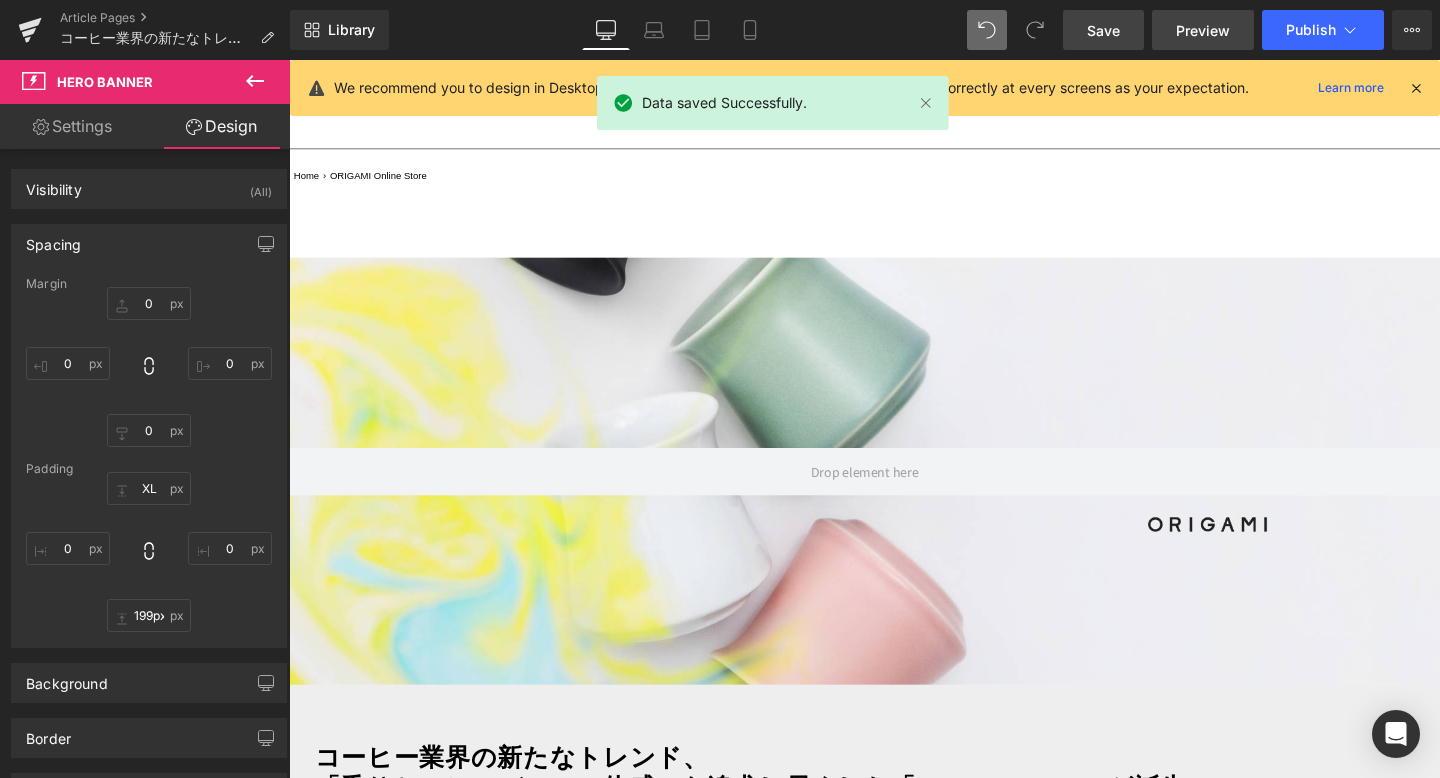 click on "Preview" at bounding box center (1203, 30) 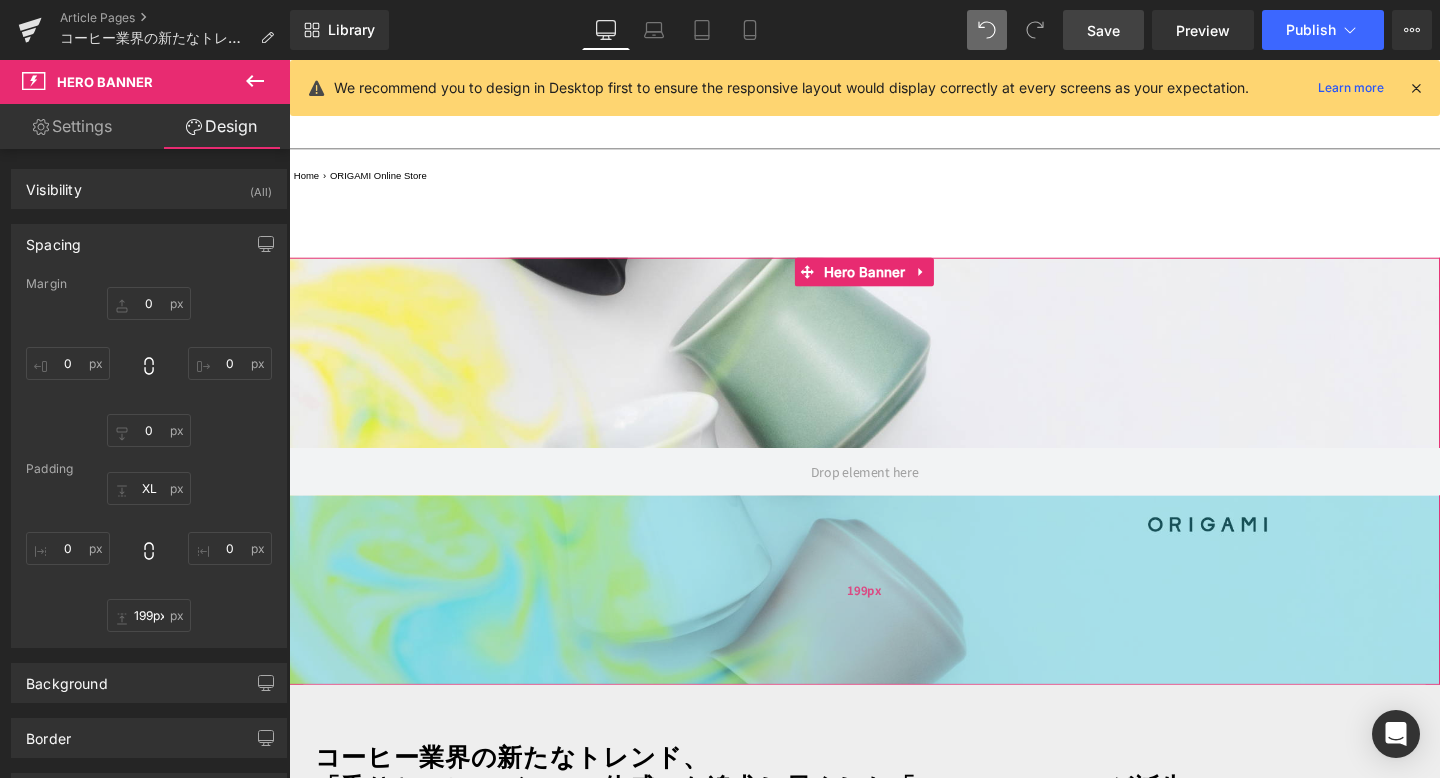 click on "199px" at bounding box center [894, 617] 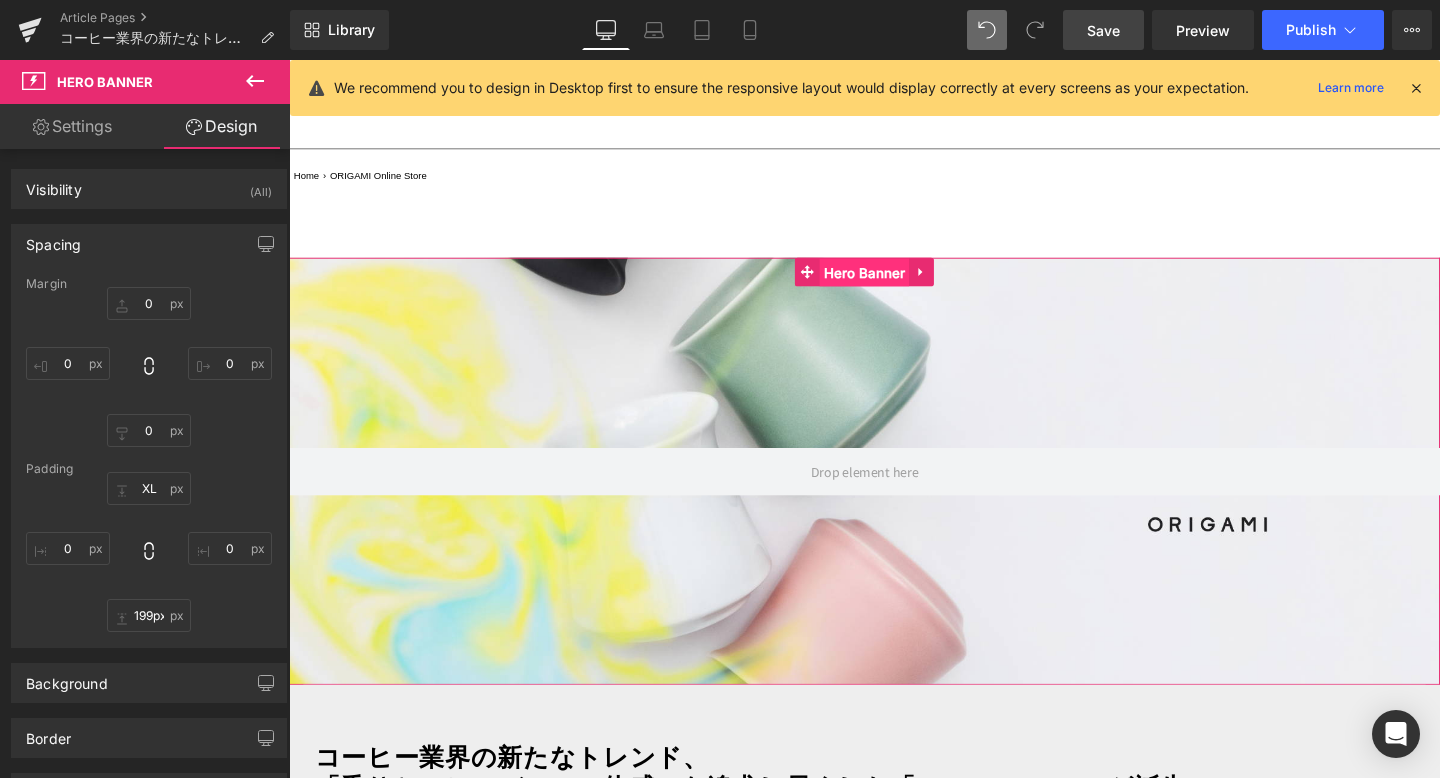 click on "Hero Banner" at bounding box center [894, 284] 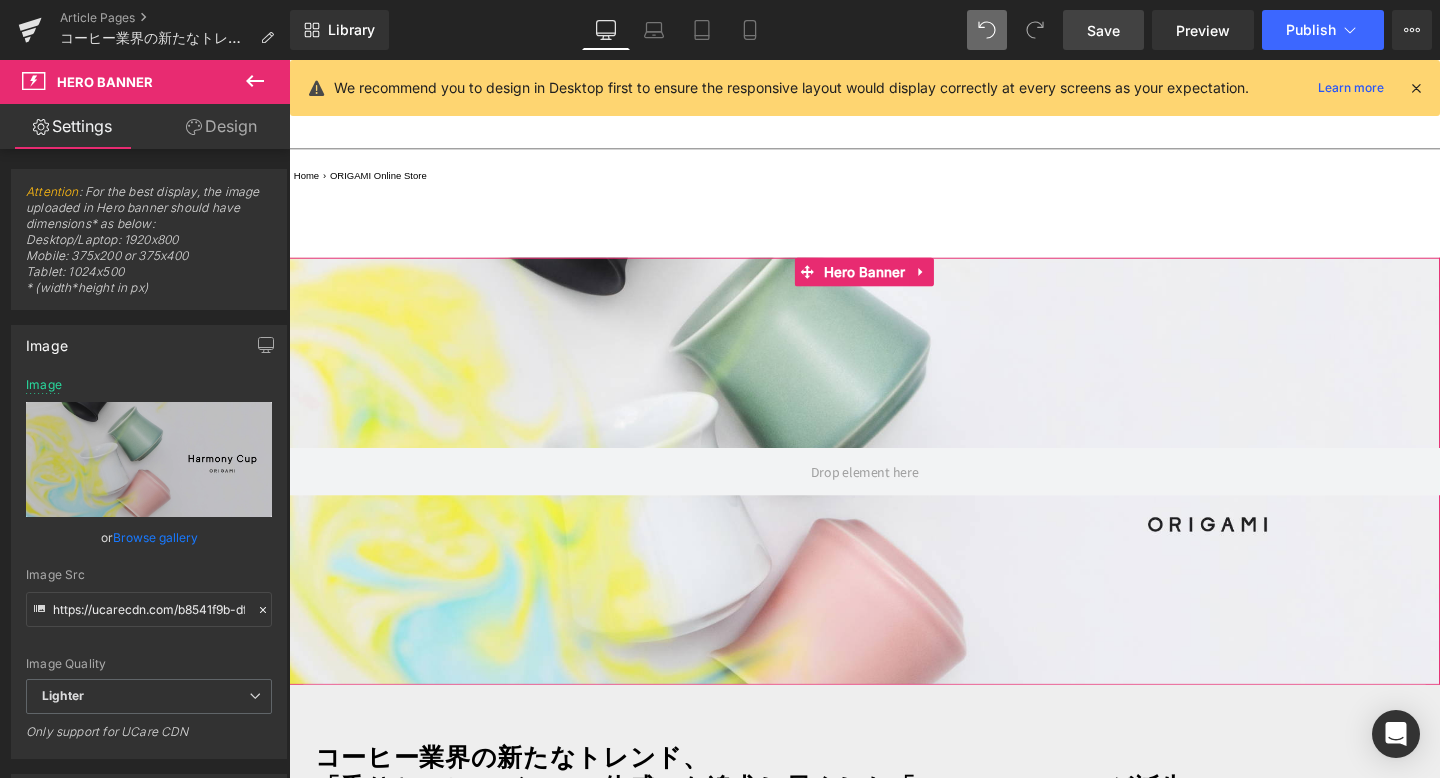 click on "Design" at bounding box center (221, 126) 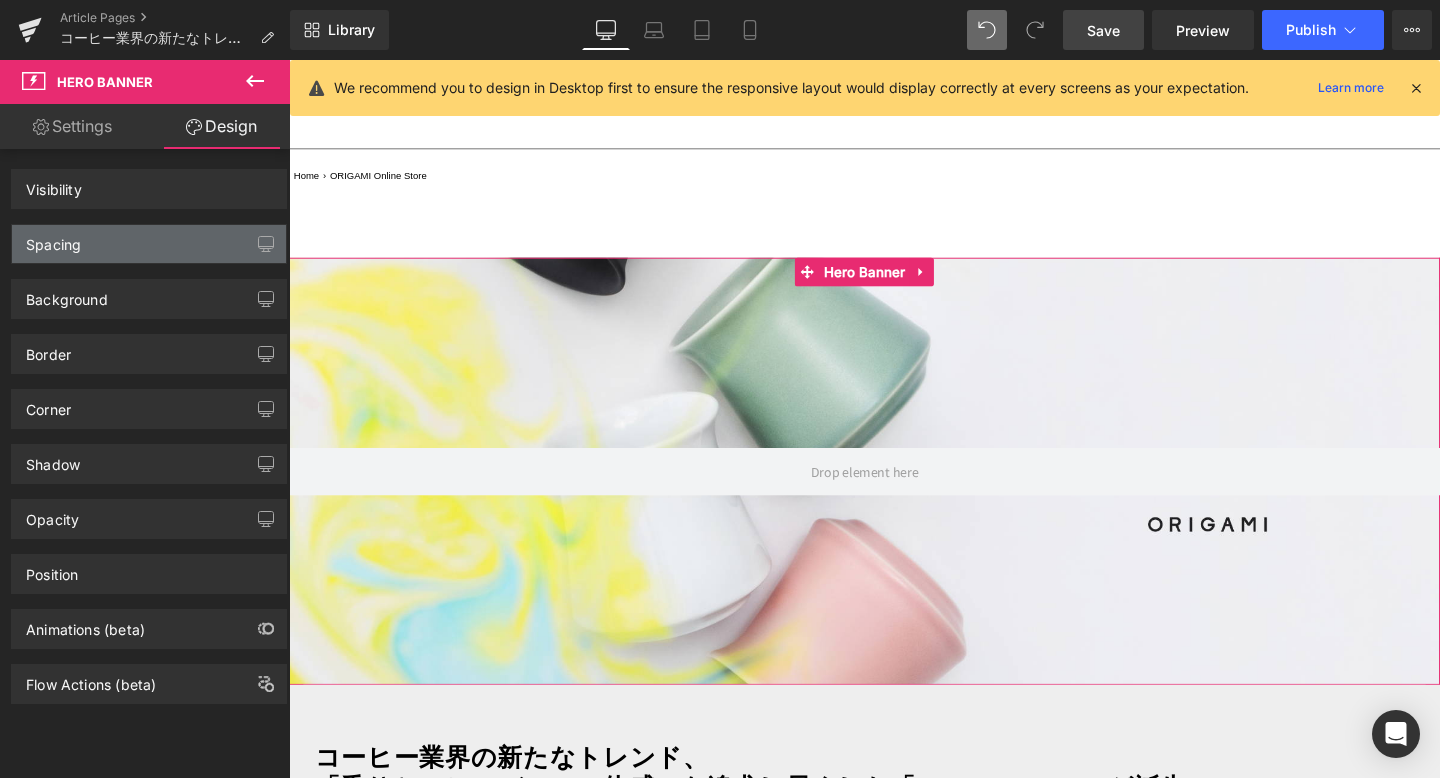 click on "Spacing" at bounding box center (149, 244) 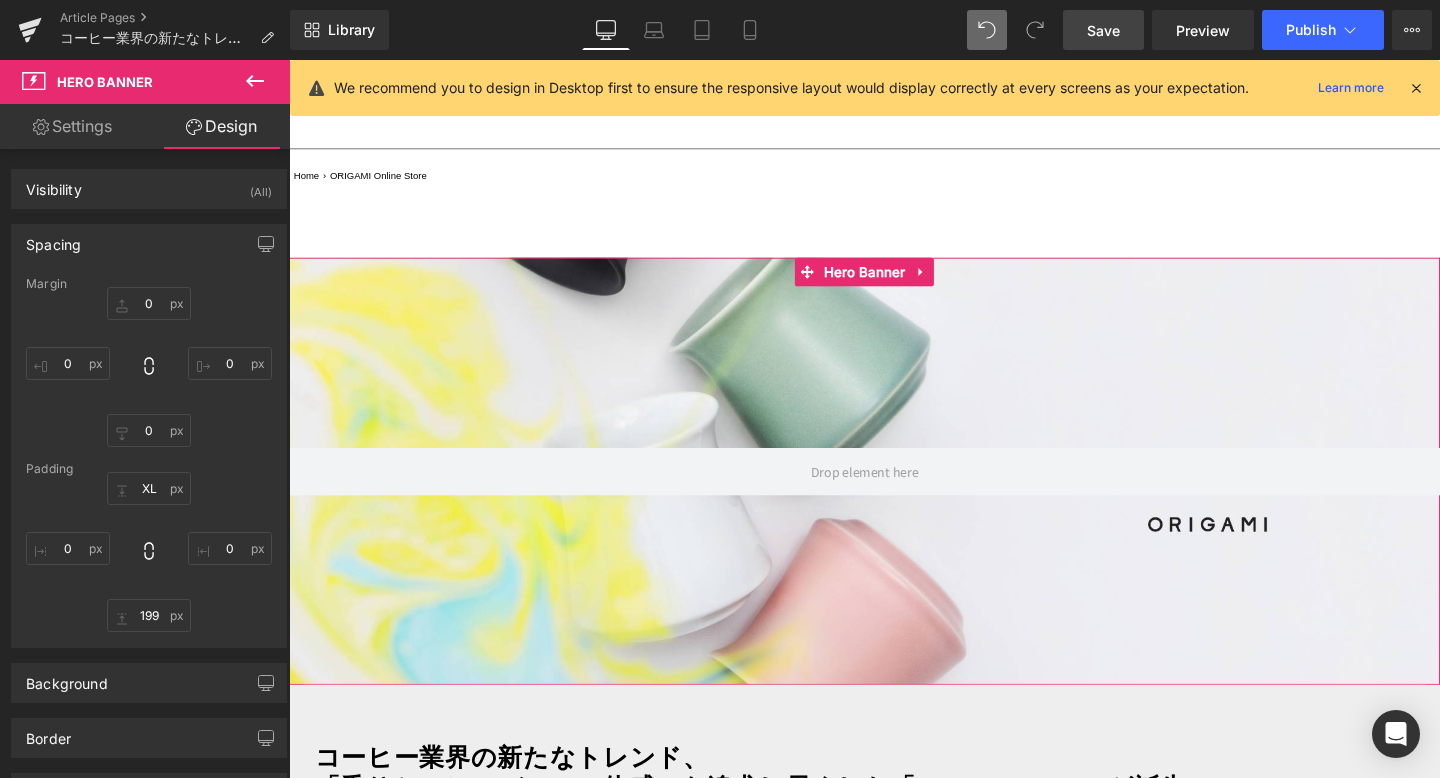 type on "0" 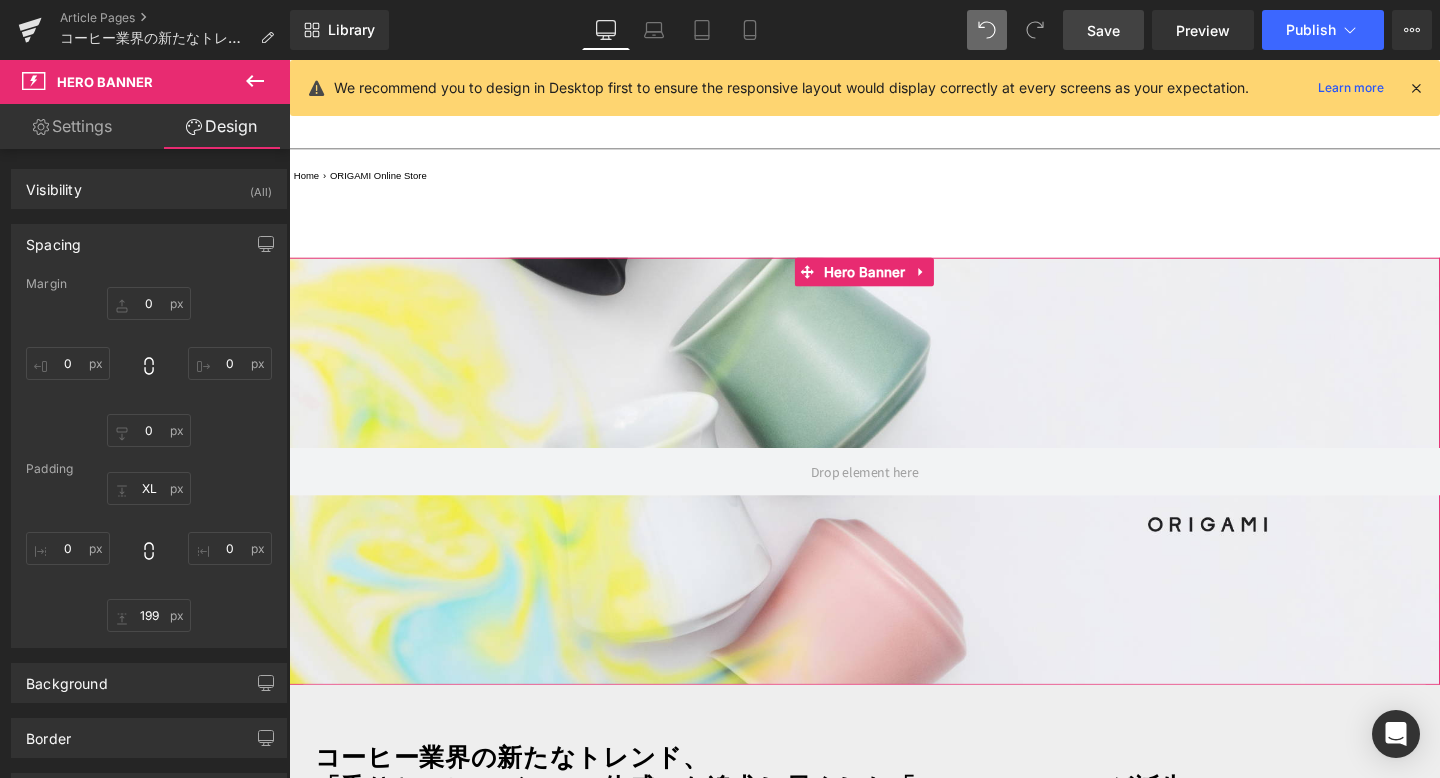 type on "0" 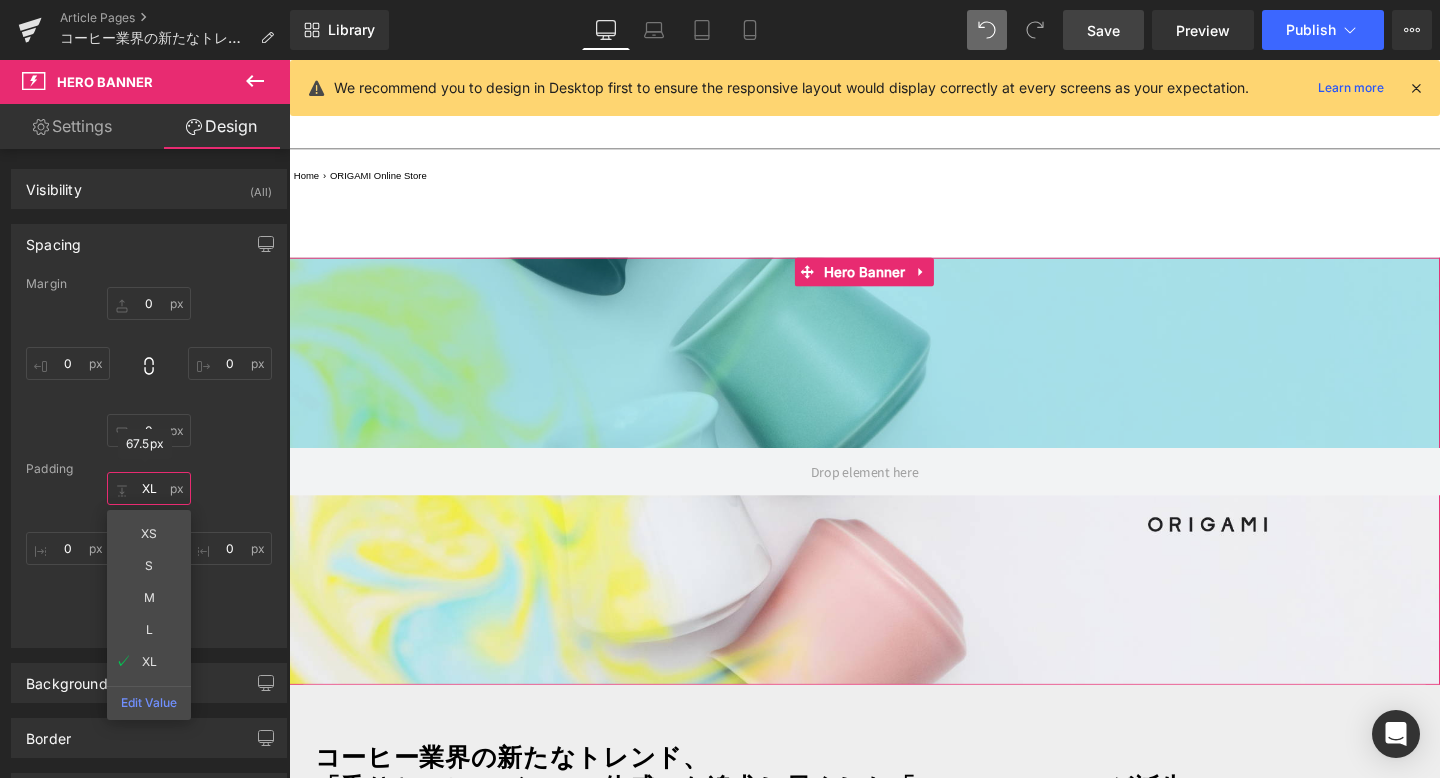 click on "XL" at bounding box center [149, 488] 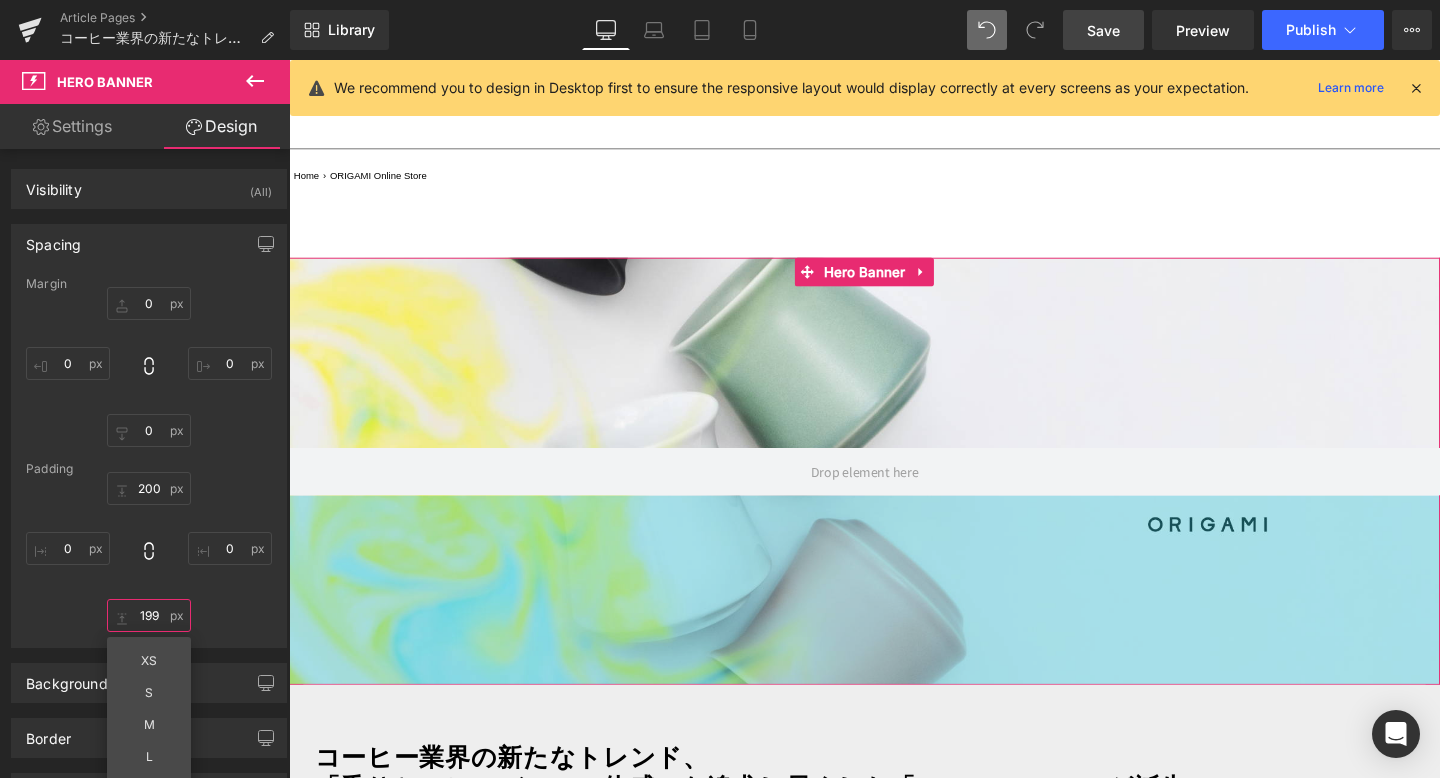 click on "199" at bounding box center [149, 615] 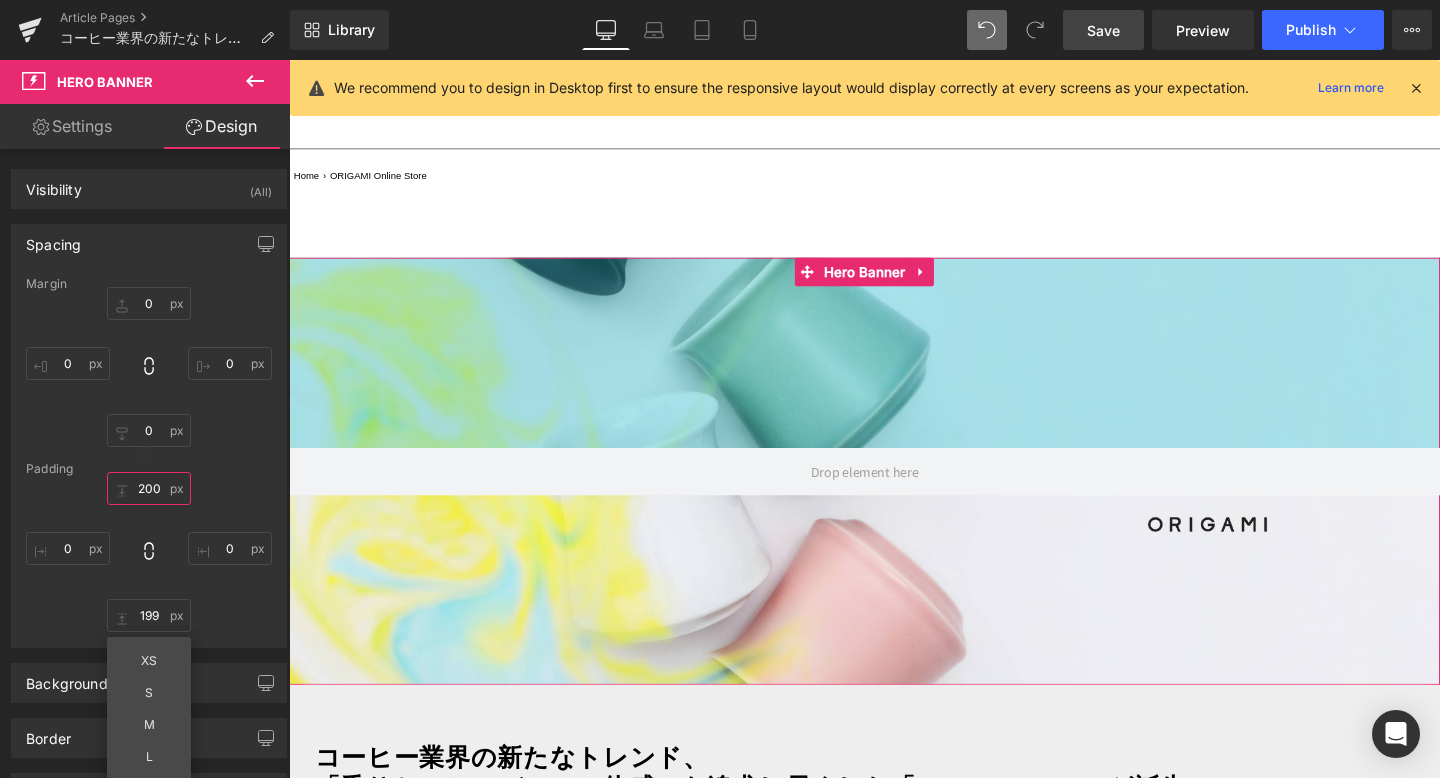 click on "200" at bounding box center [149, 488] 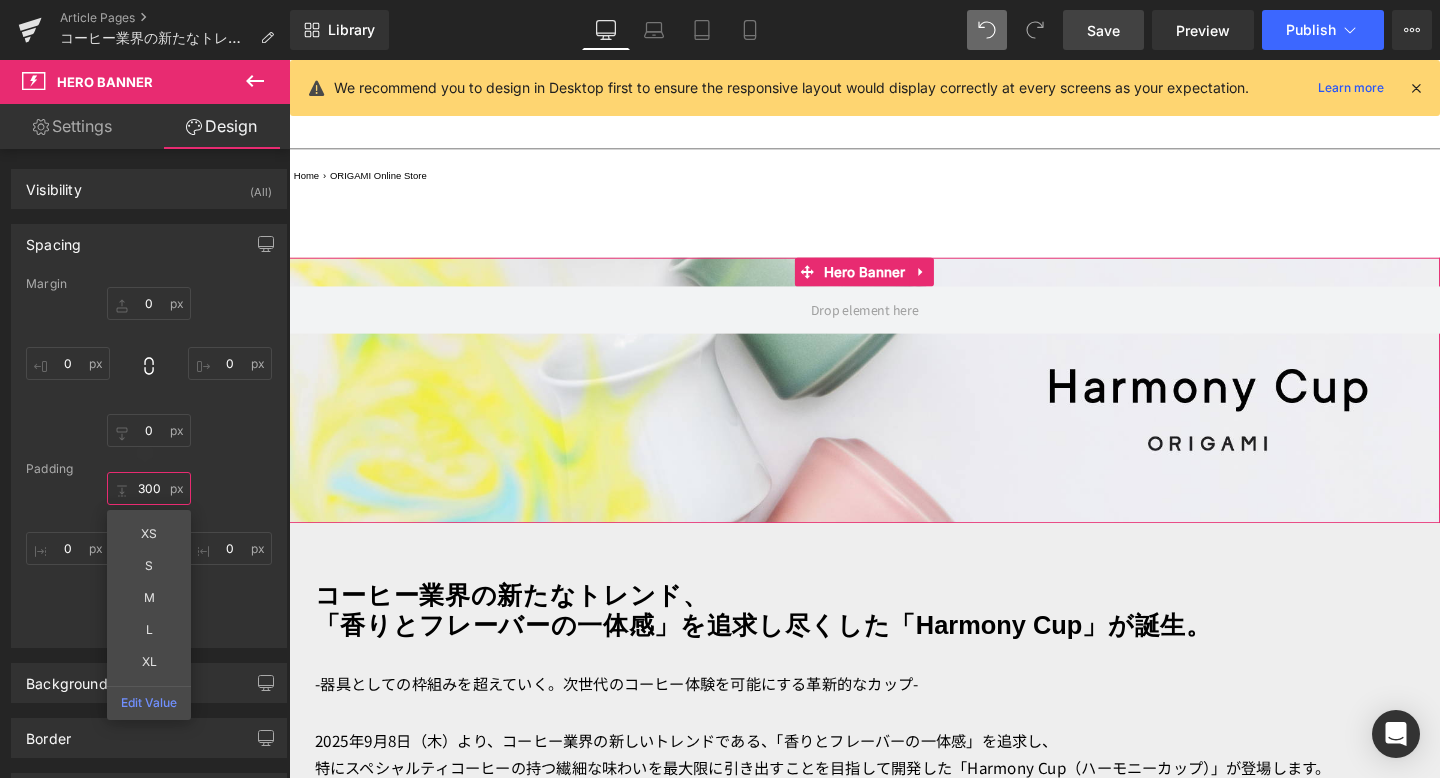 type on "300" 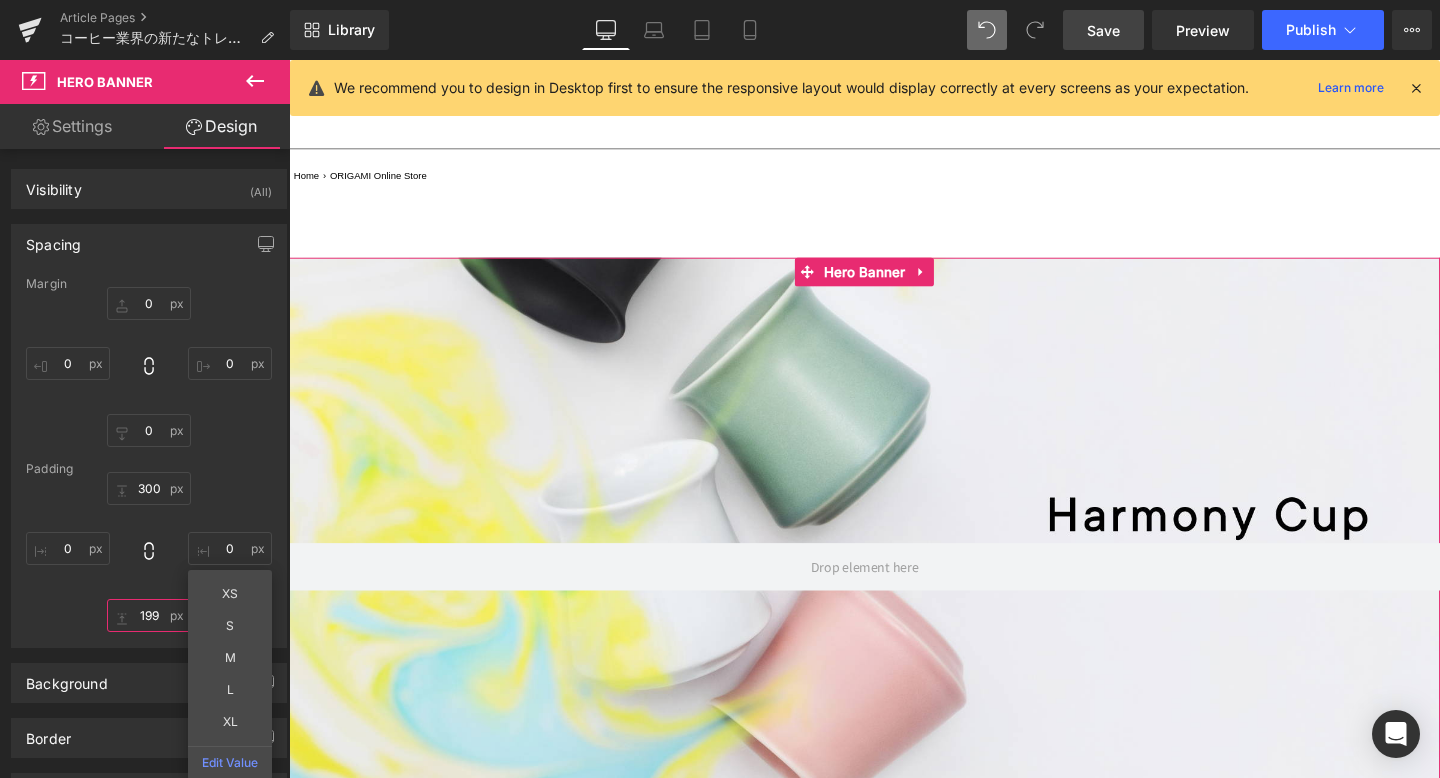 click on "199" at bounding box center (149, 615) 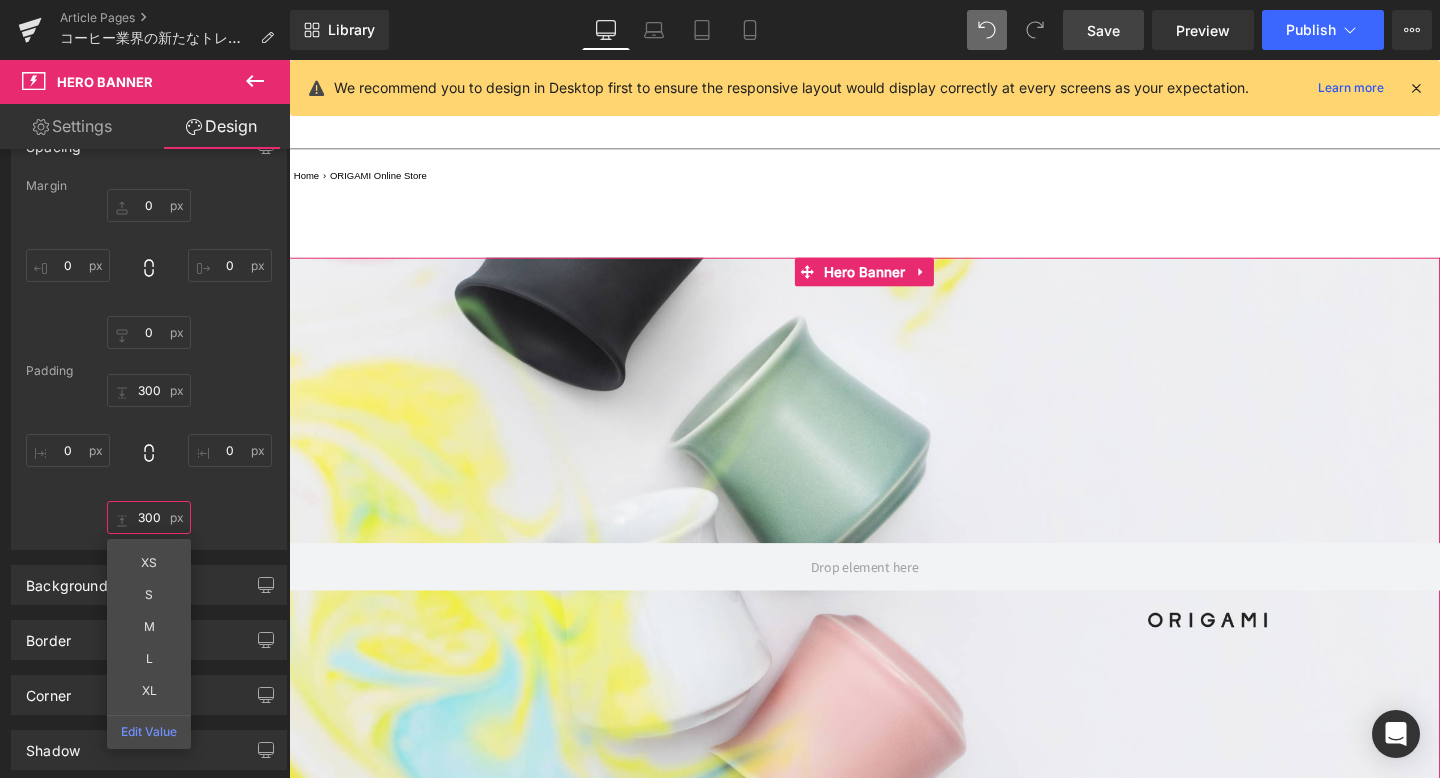 scroll, scrollTop: 110, scrollLeft: 0, axis: vertical 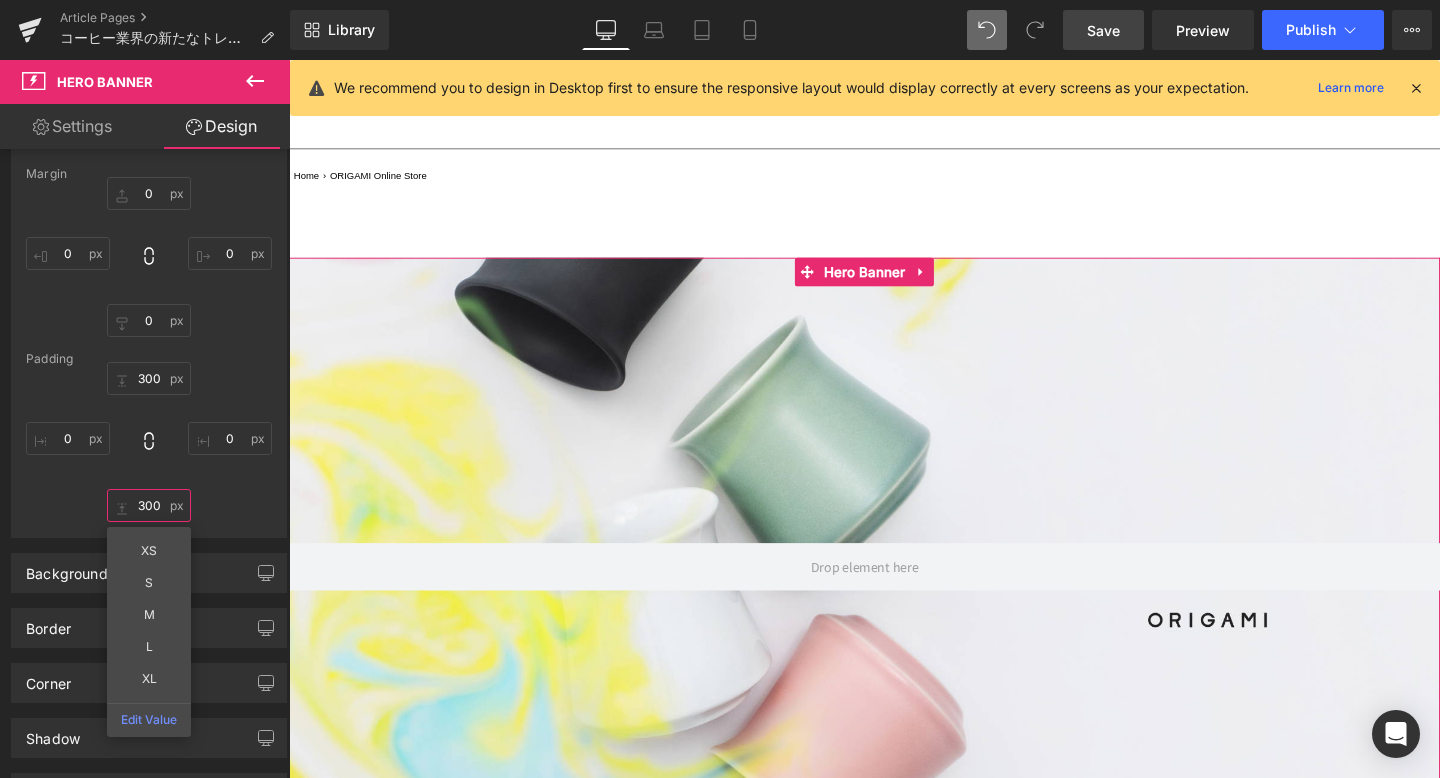 type on "300" 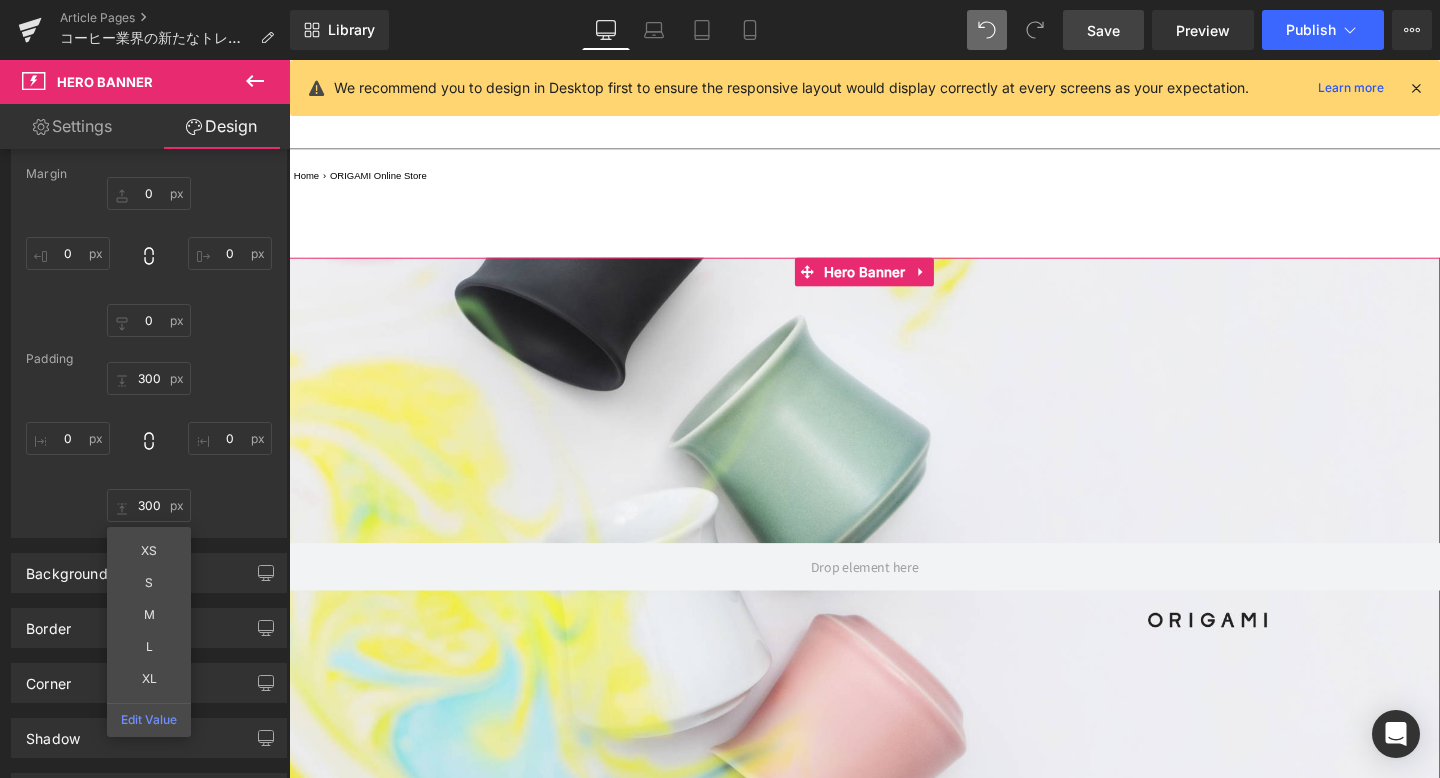 click on "300 300
0 0
300 300 XS S M L XL Edit Value
0px 0" at bounding box center [149, 442] 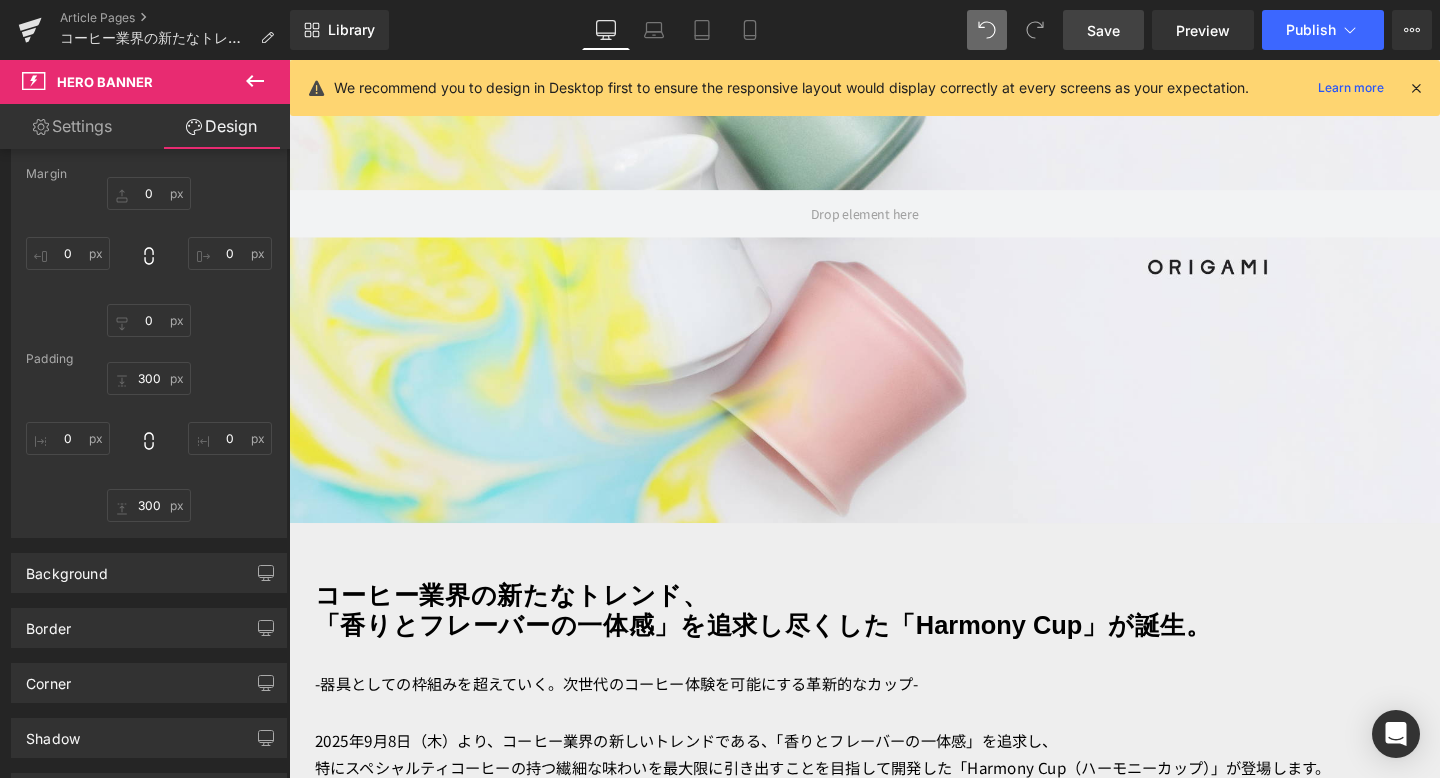 scroll, scrollTop: 499, scrollLeft: 0, axis: vertical 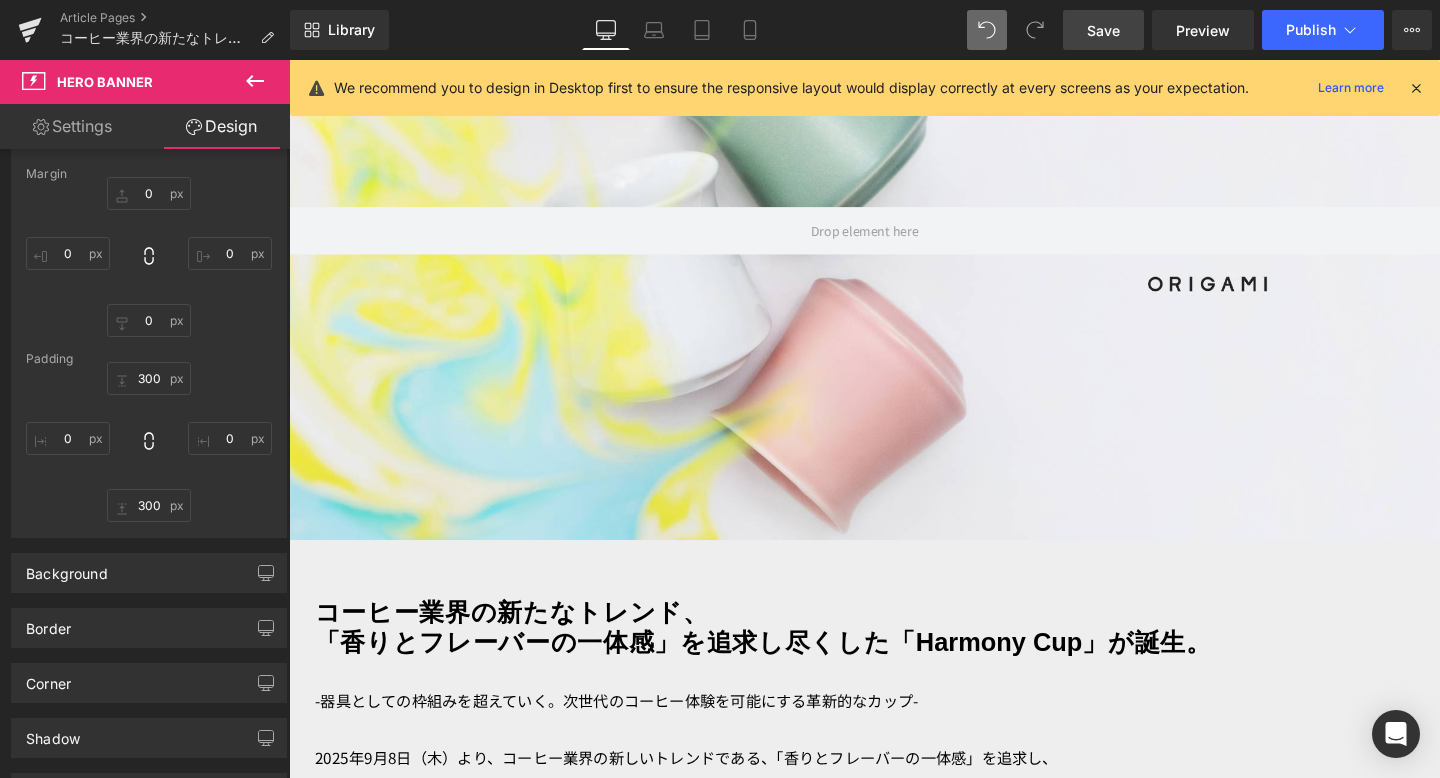 click on "Save" at bounding box center (1103, 30) 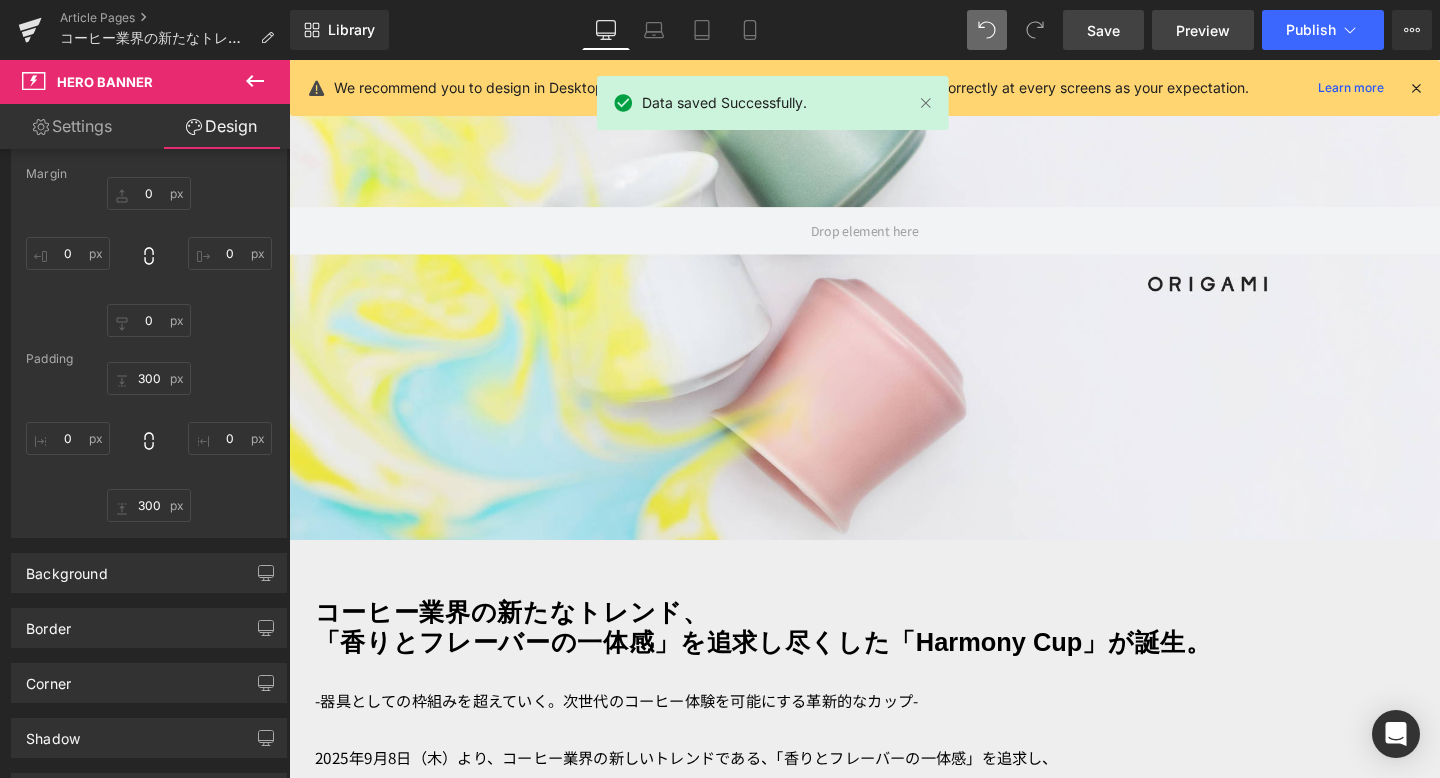 click on "Preview" at bounding box center [1203, 30] 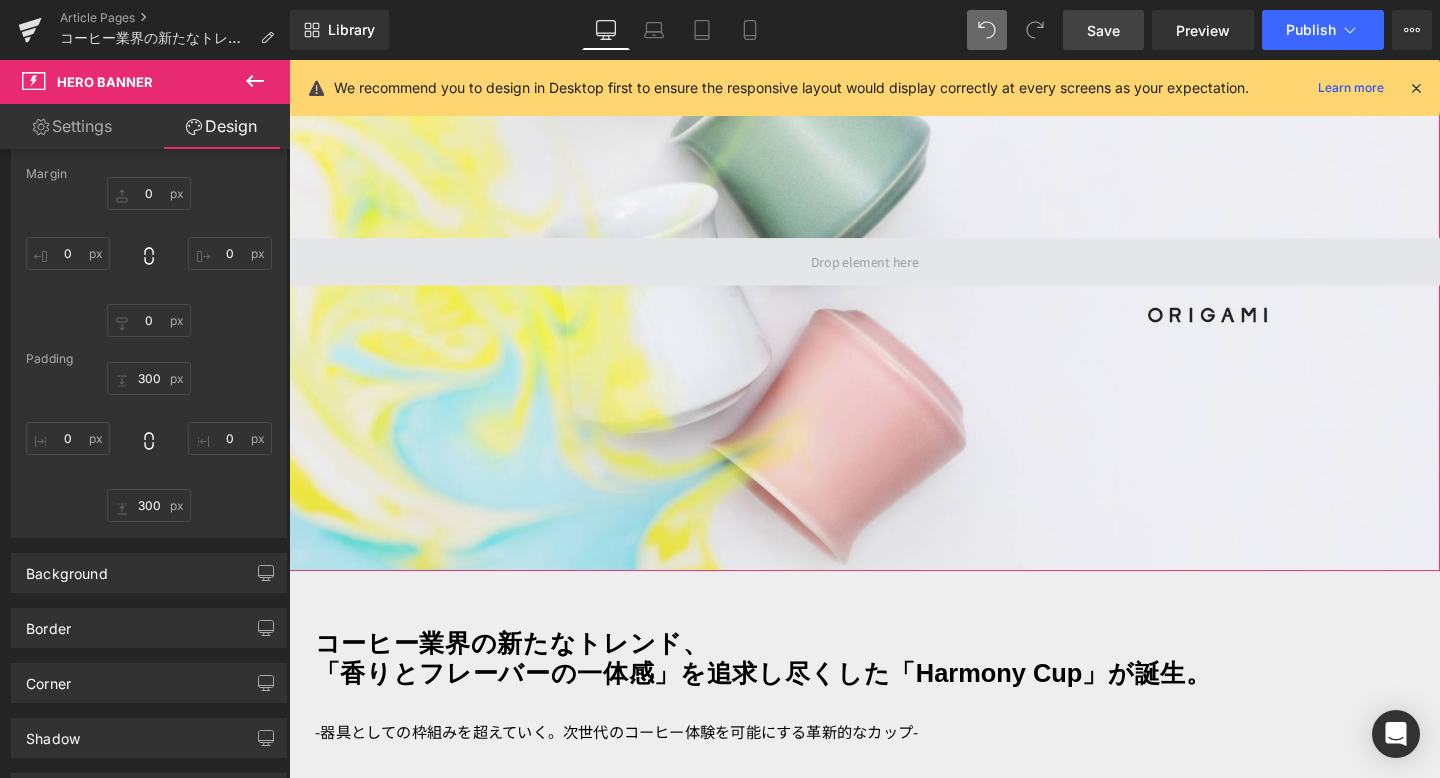 scroll, scrollTop: 455, scrollLeft: 0, axis: vertical 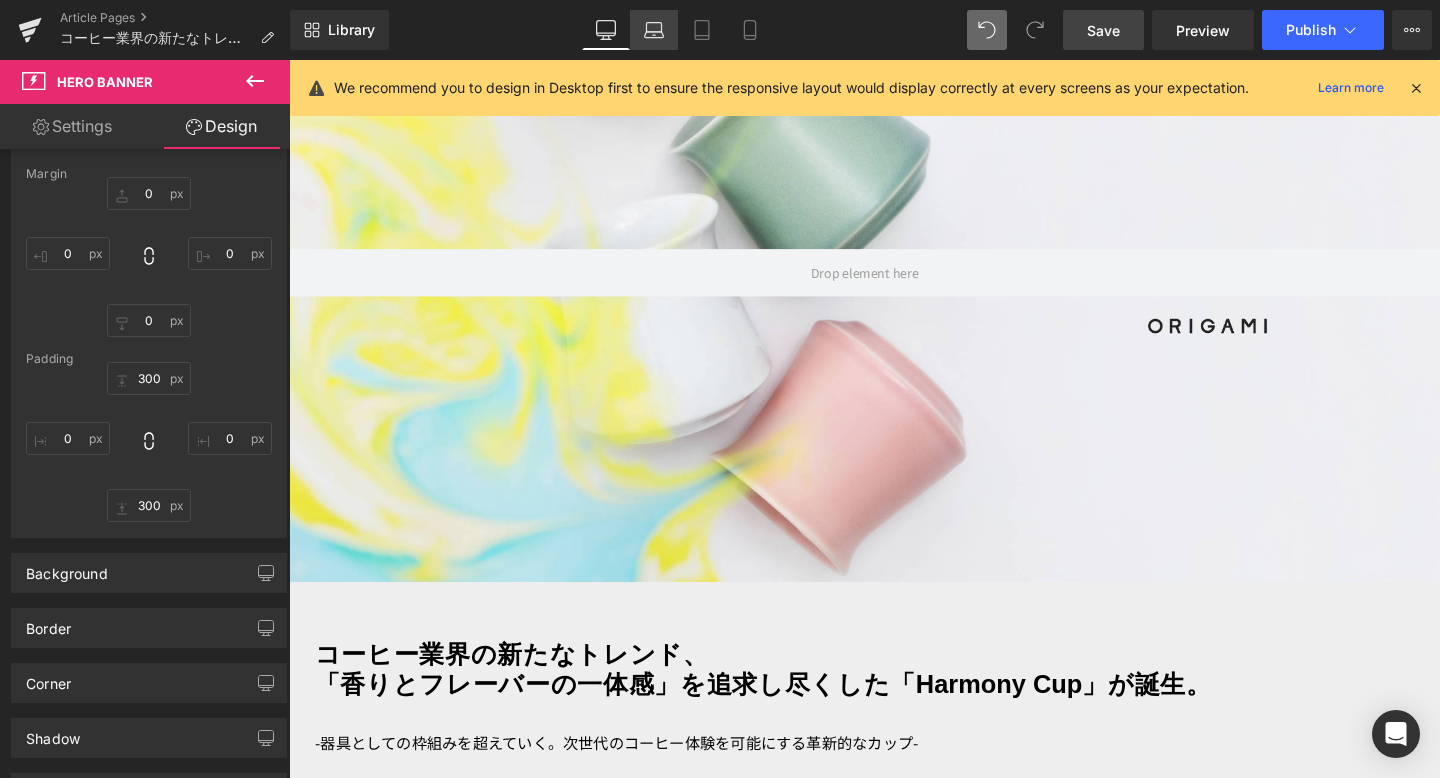 click on "Laptop" at bounding box center [654, 30] 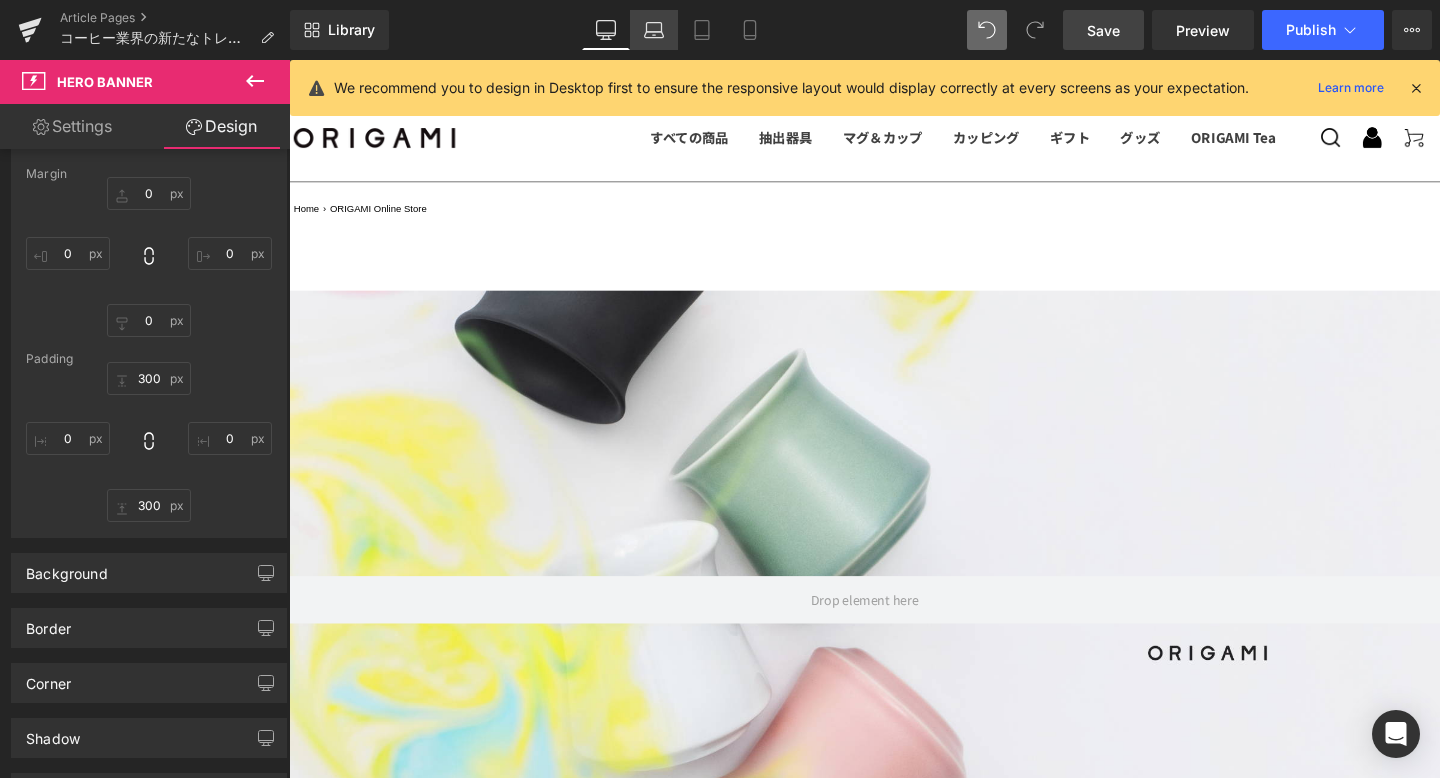type on "0" 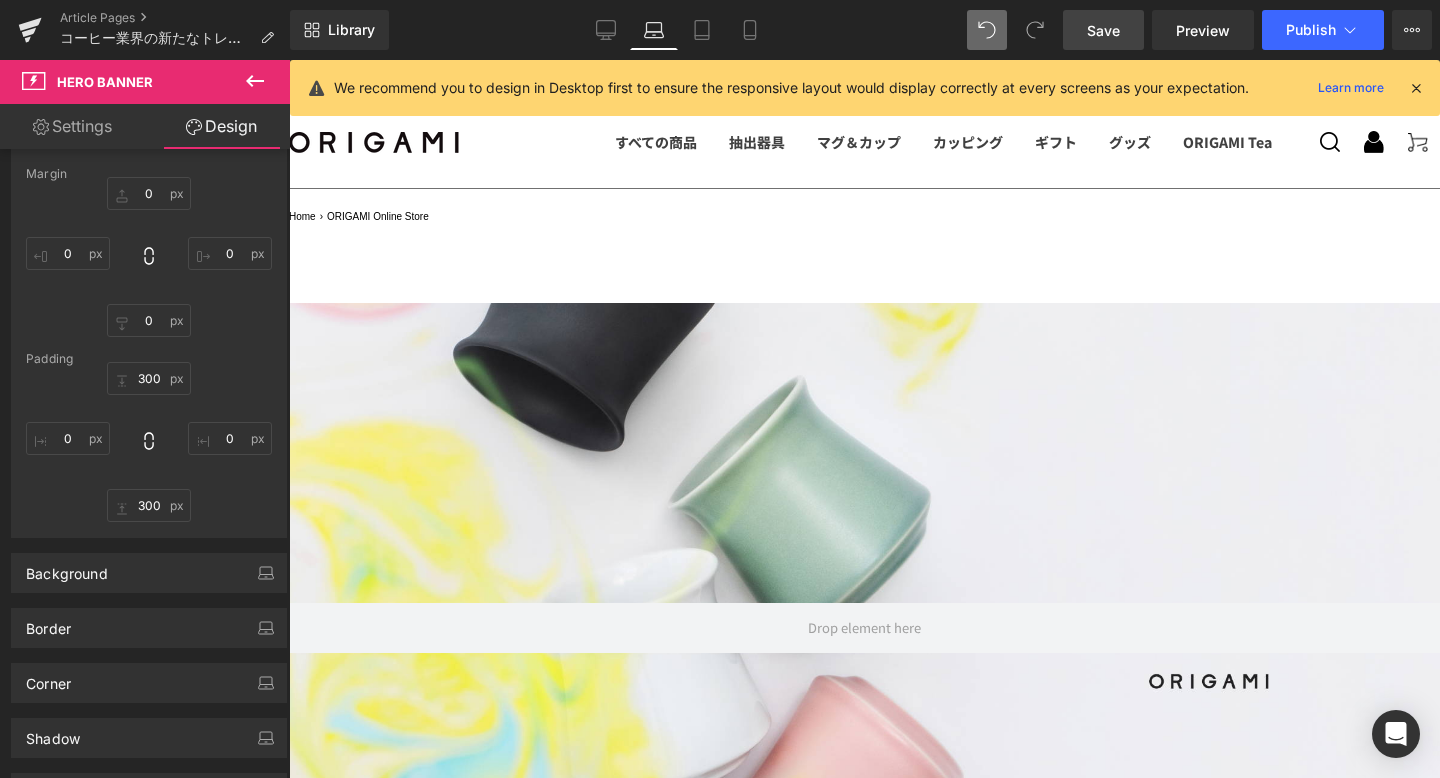 click on "Save" at bounding box center (1103, 30) 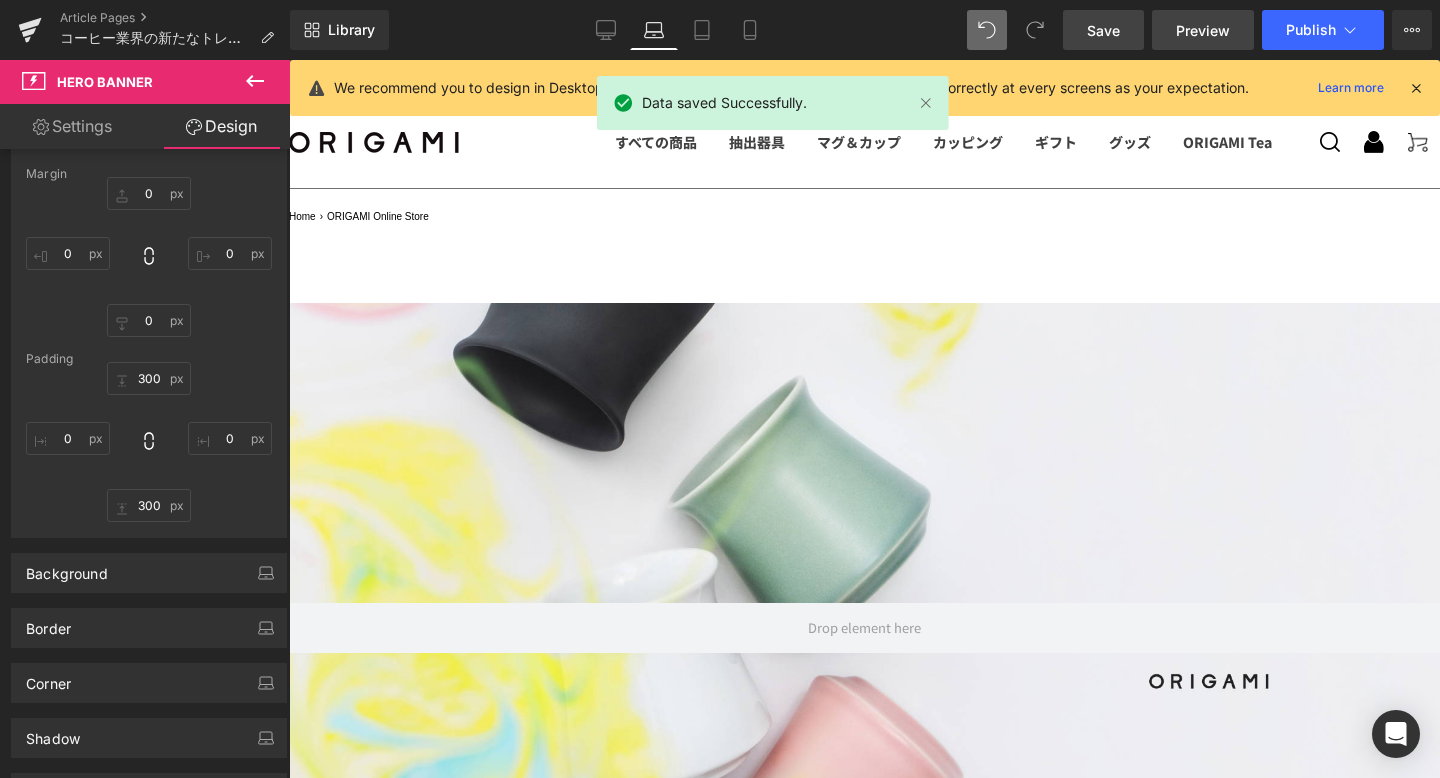 click on "Preview" at bounding box center [1203, 30] 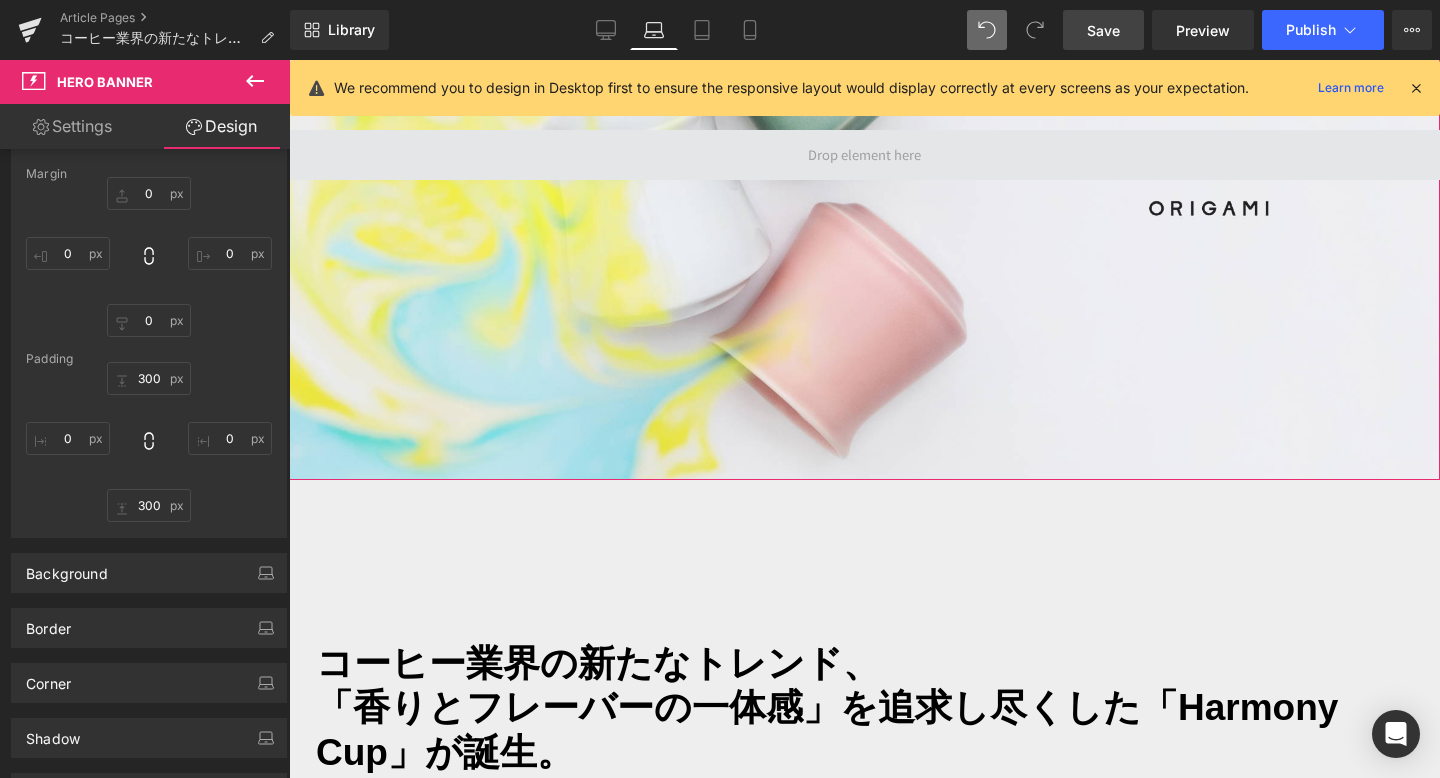 scroll, scrollTop: 663, scrollLeft: 0, axis: vertical 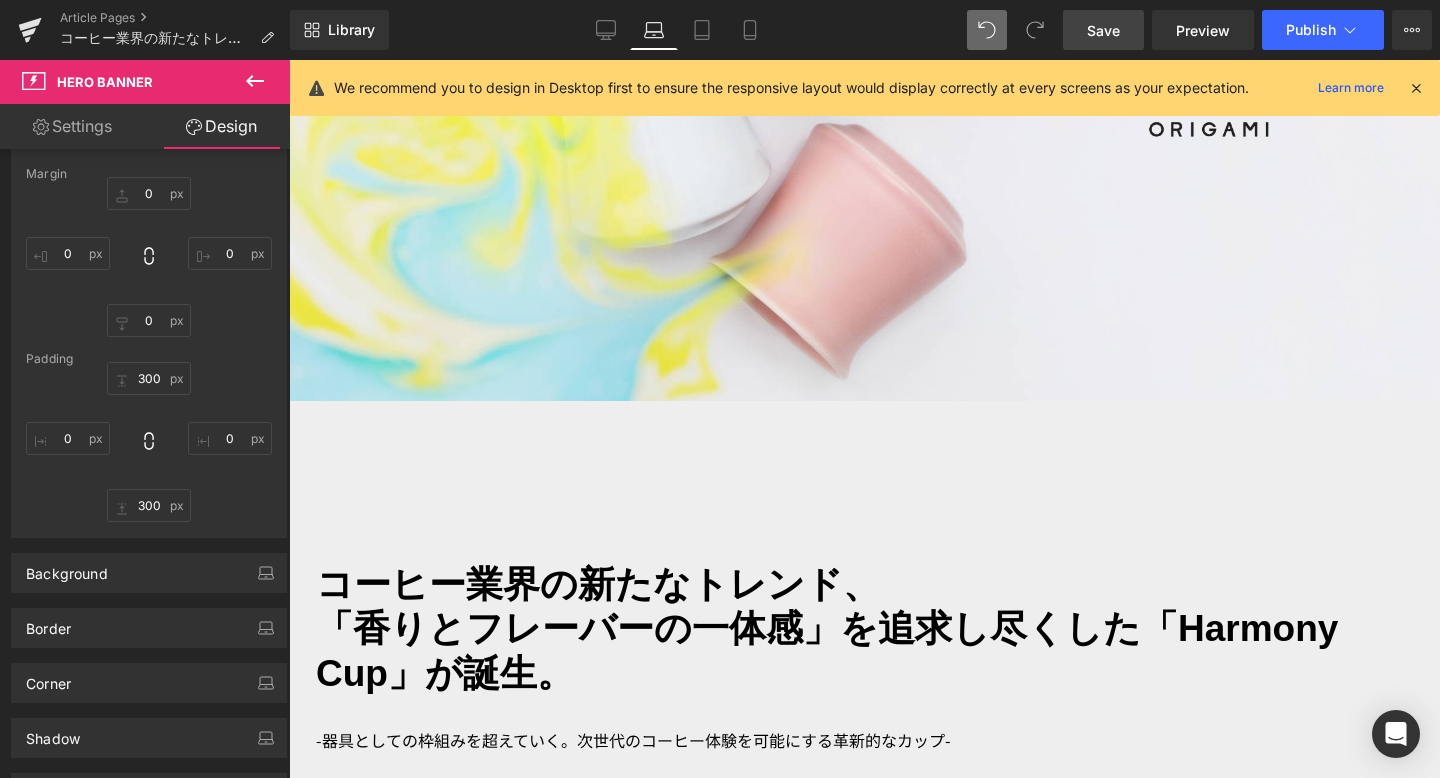 click 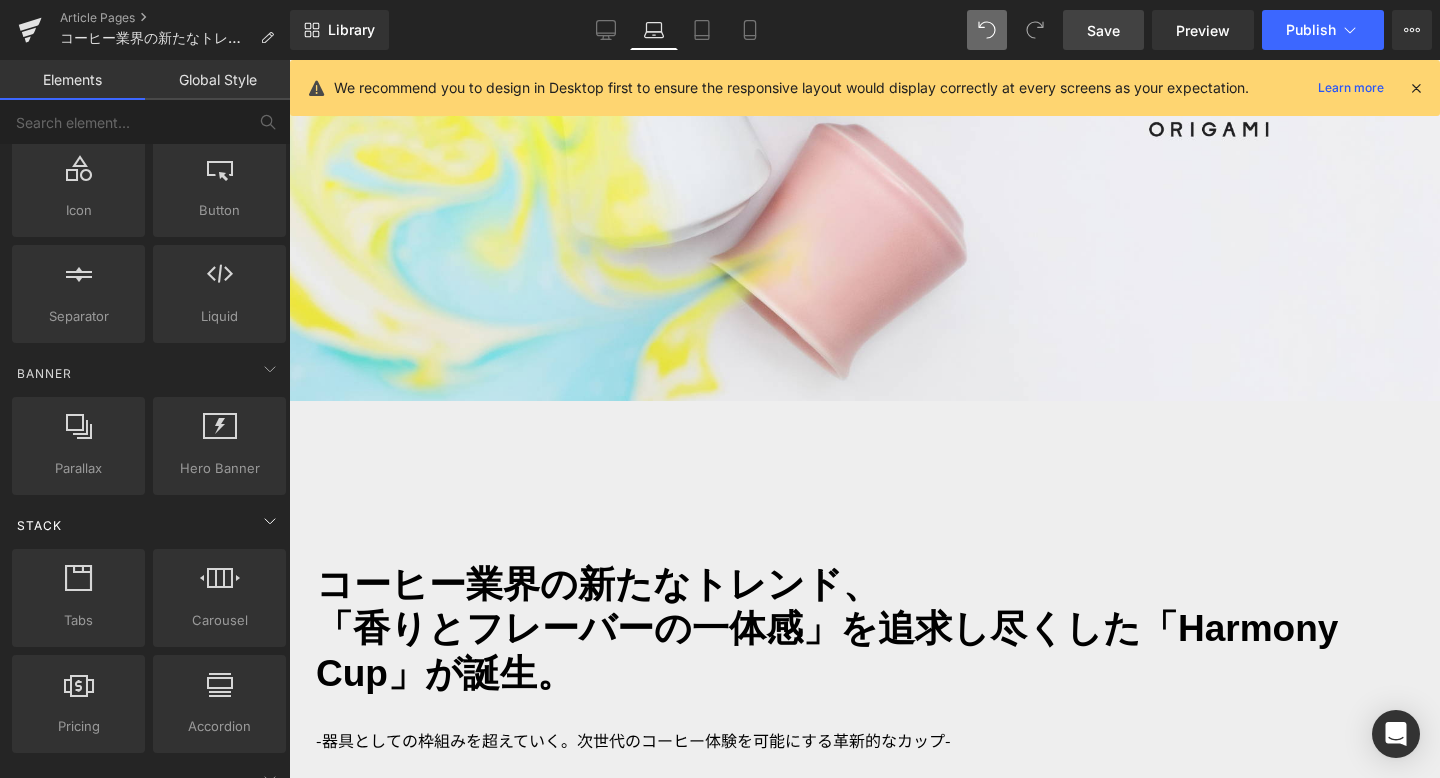scroll, scrollTop: 268, scrollLeft: 0, axis: vertical 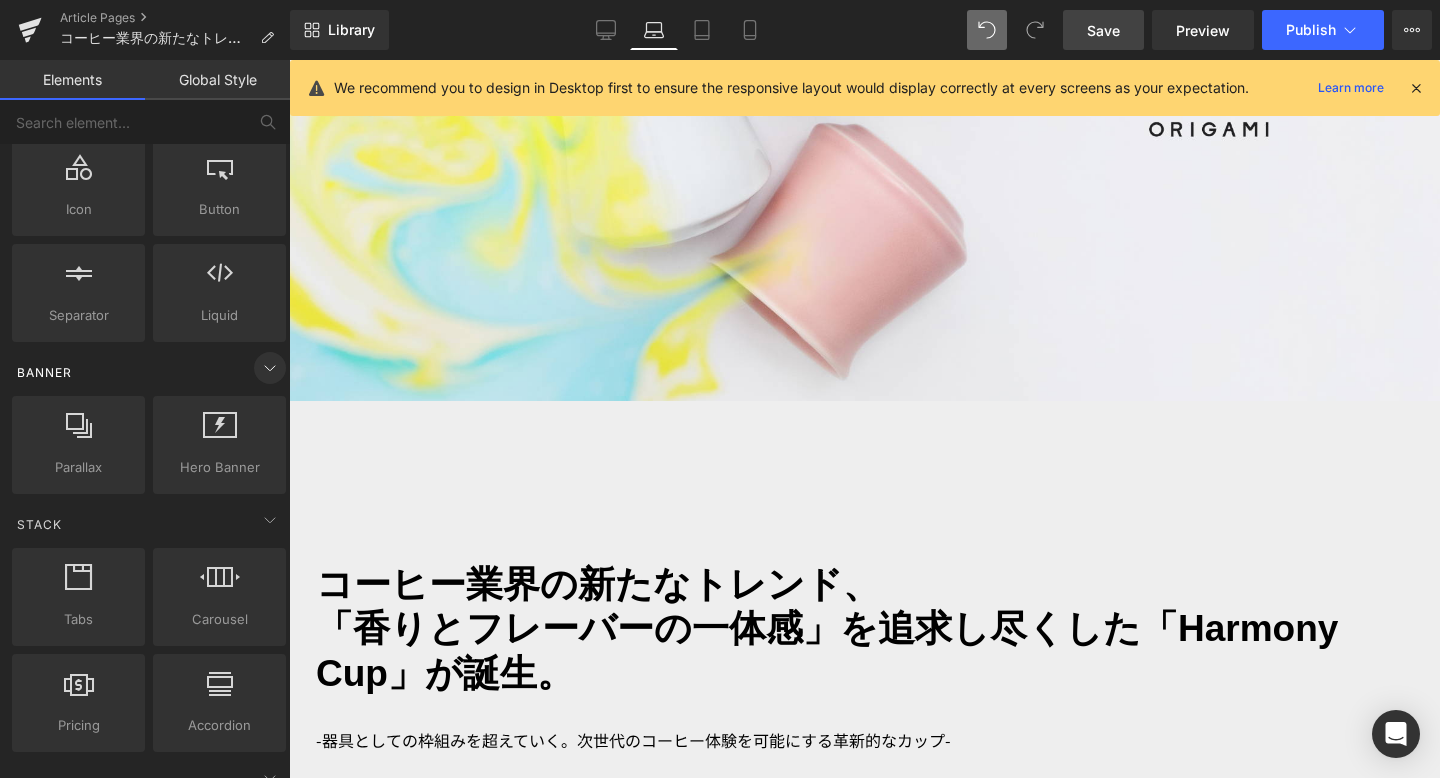 click 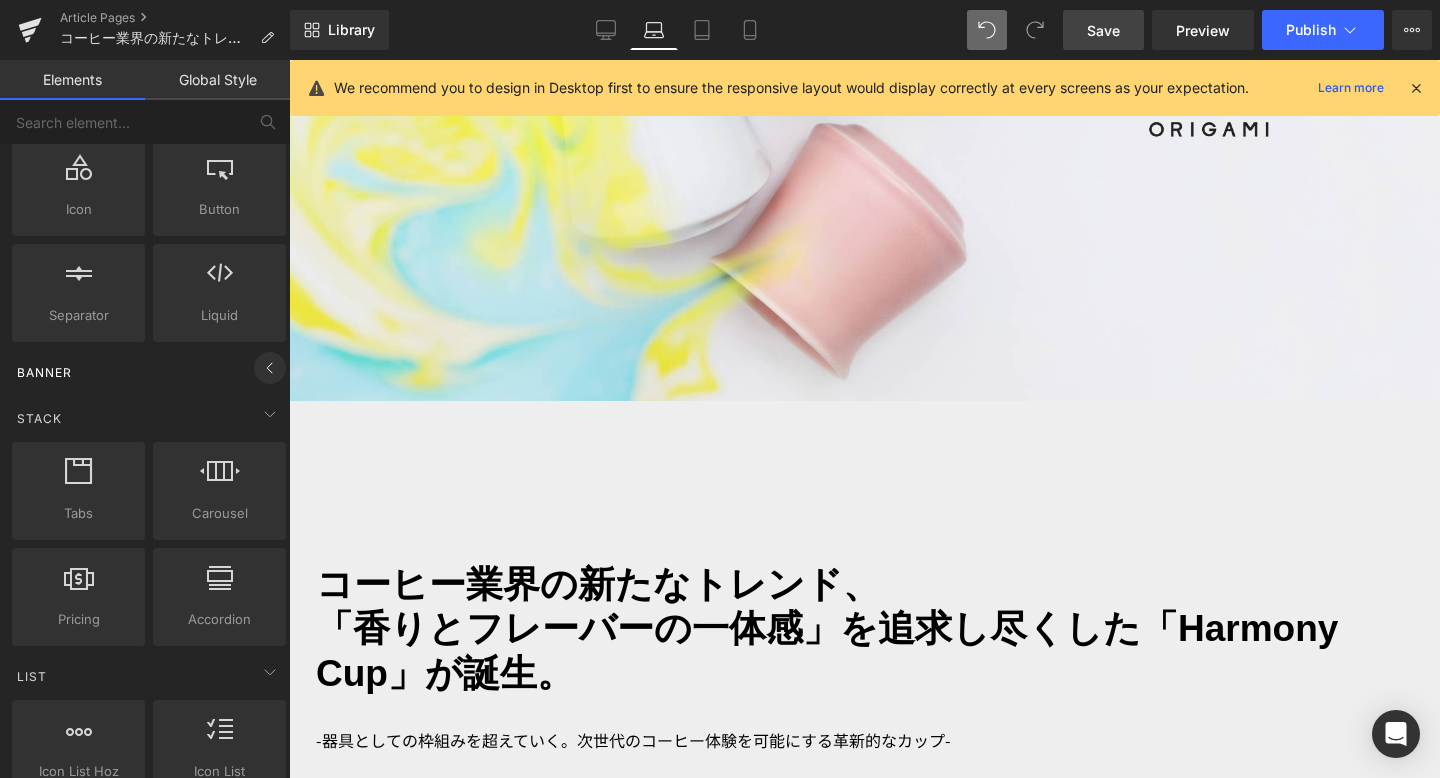 click 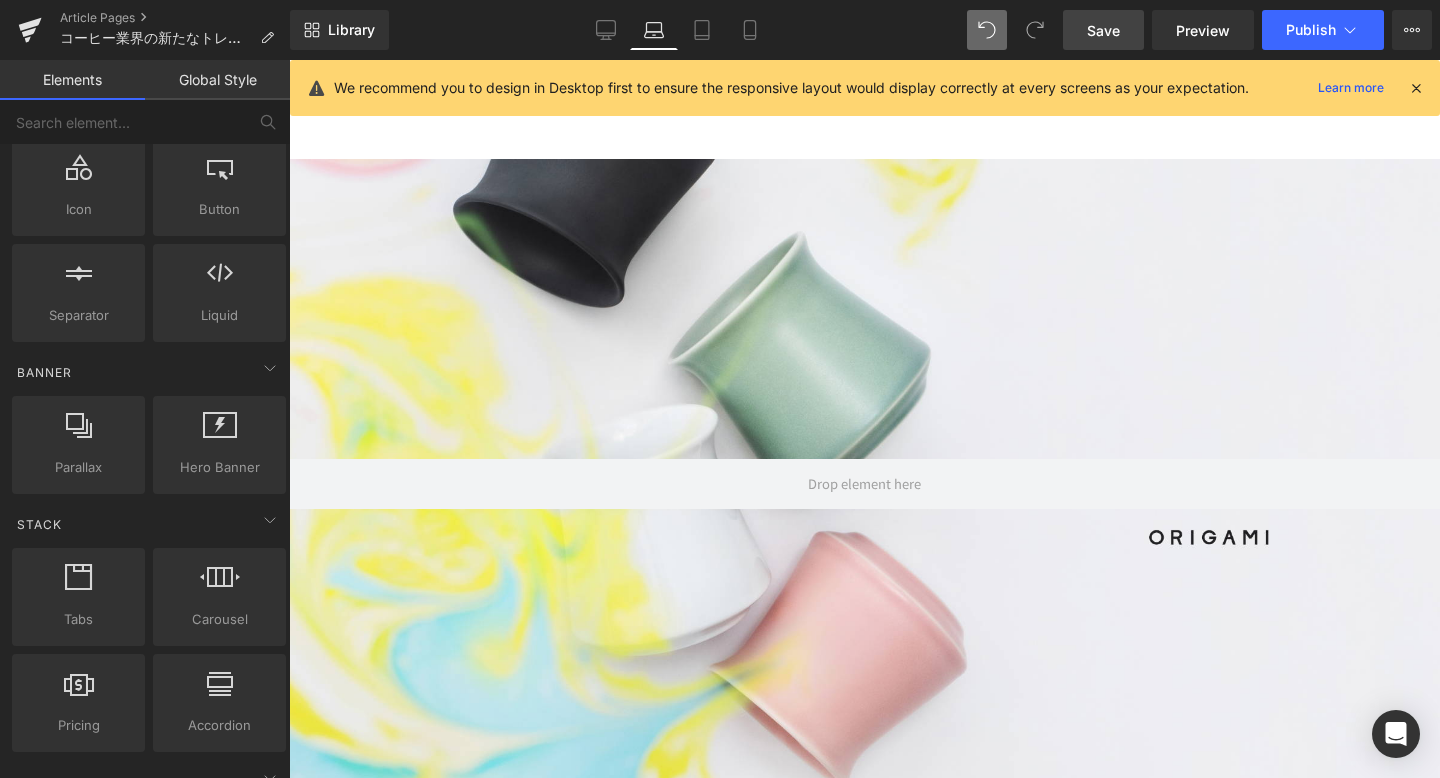 scroll, scrollTop: 216, scrollLeft: 0, axis: vertical 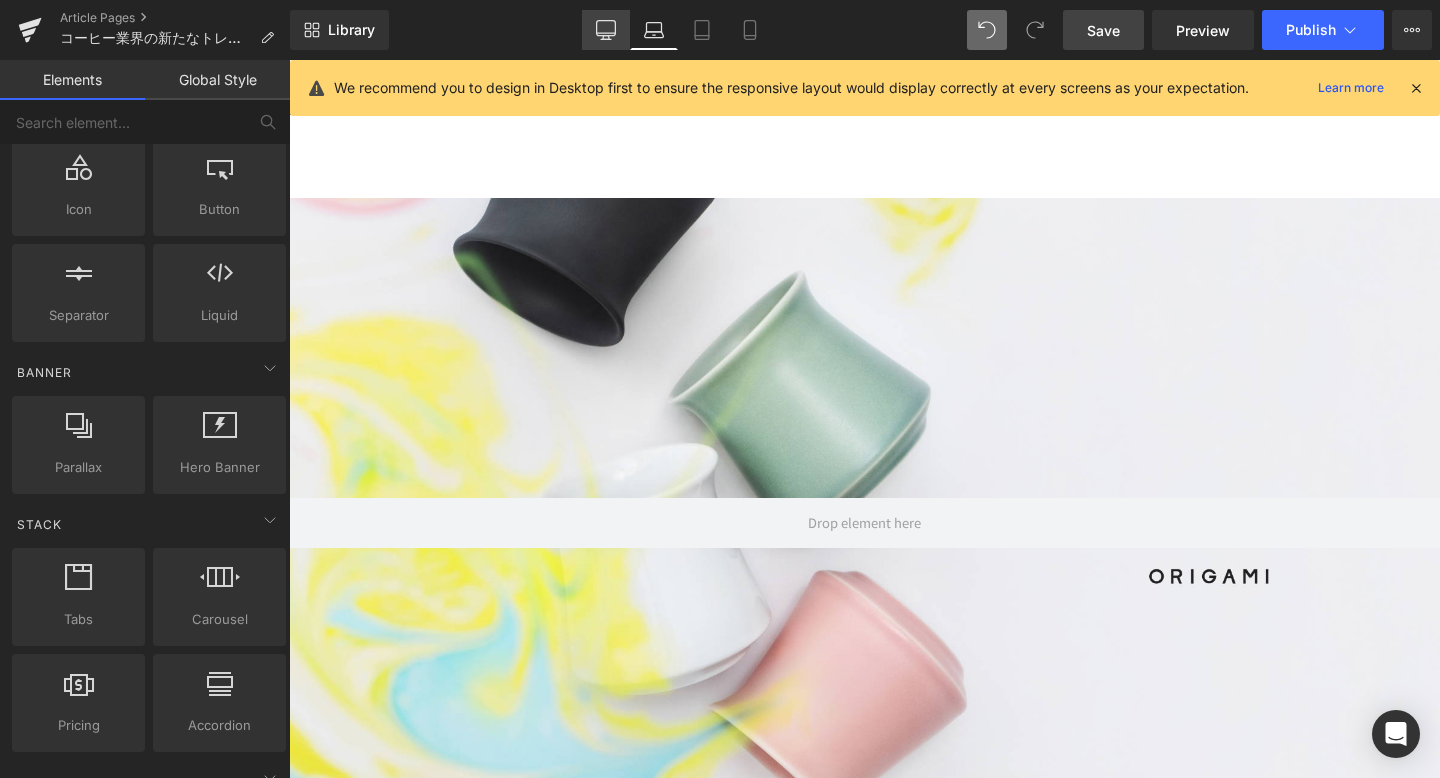 click on "Desktop" at bounding box center (606, 30) 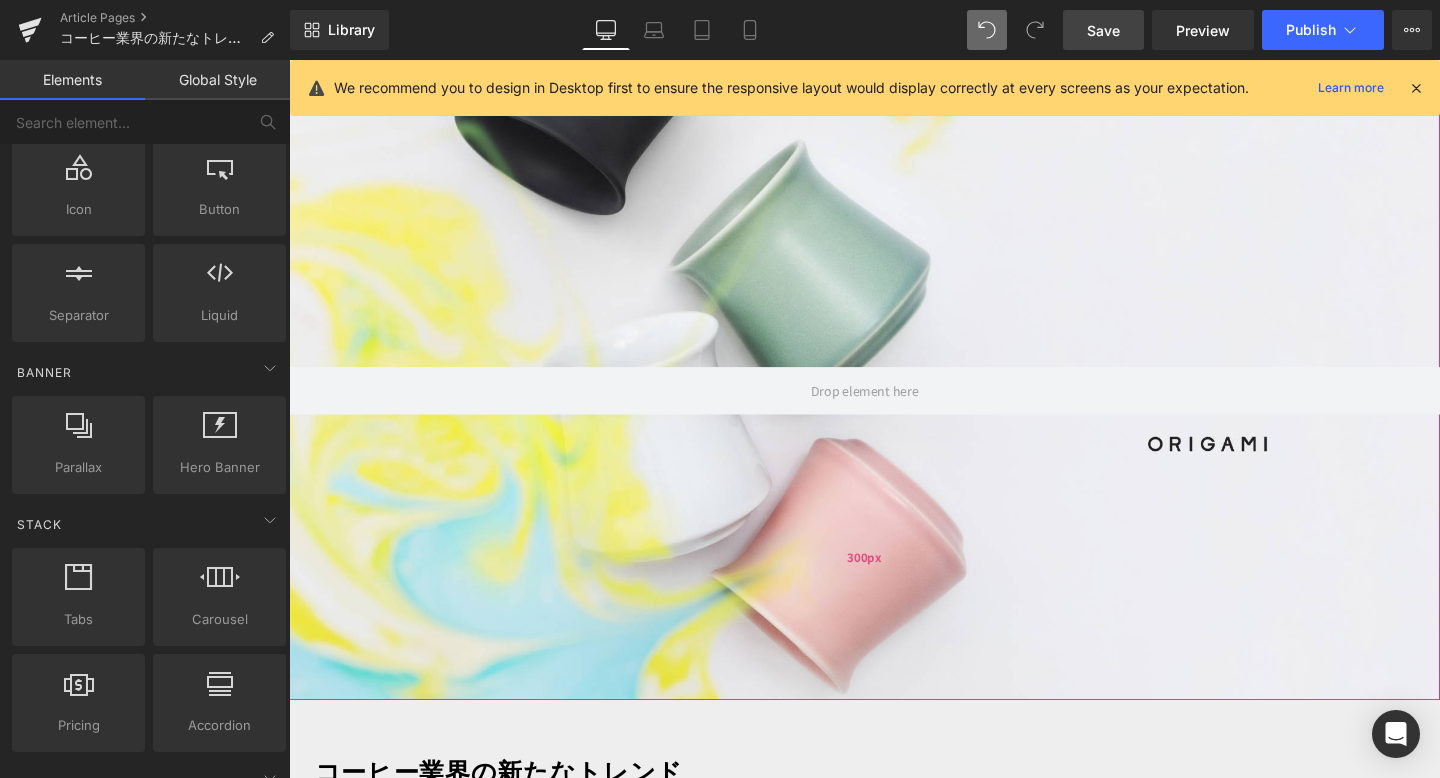 scroll, scrollTop: 335, scrollLeft: 0, axis: vertical 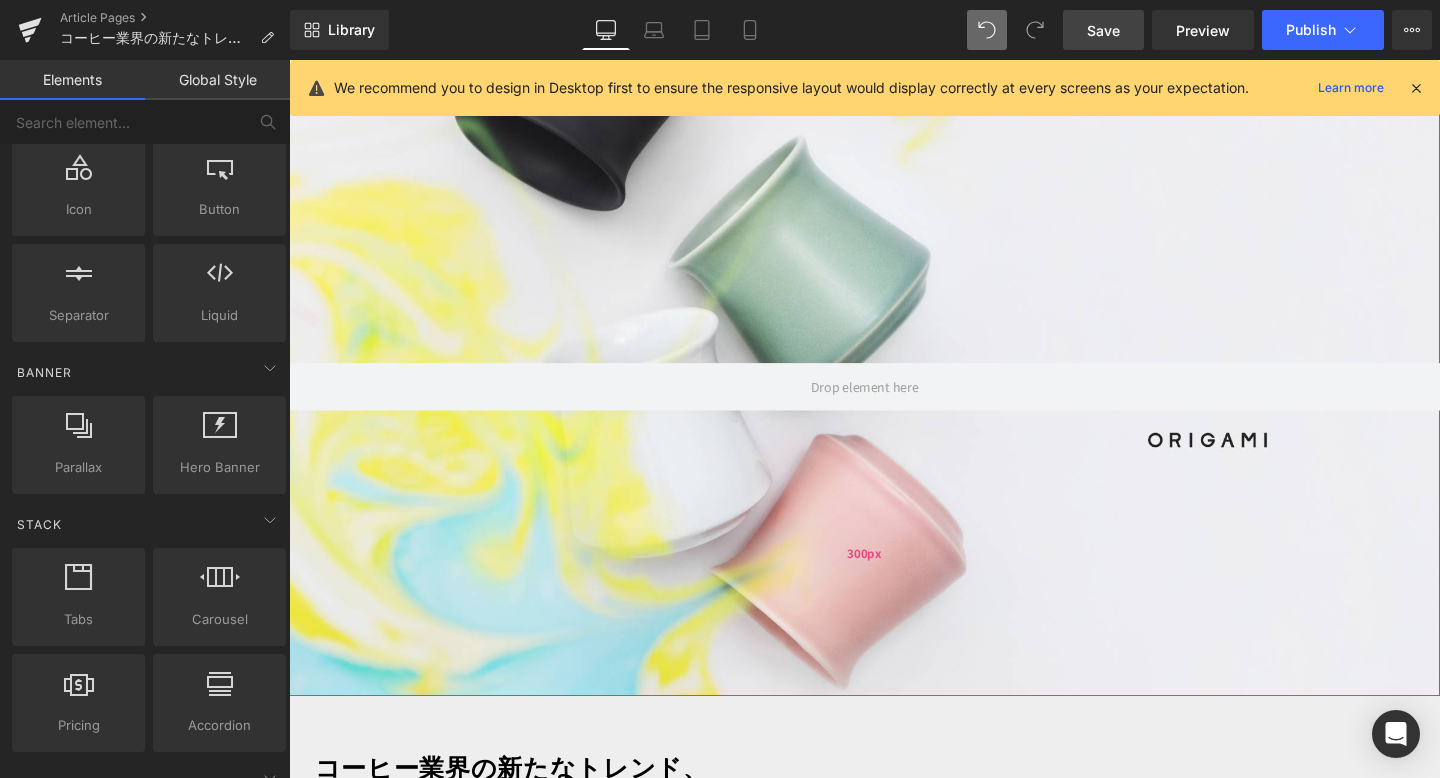 click on "300px" at bounding box center (894, 579) 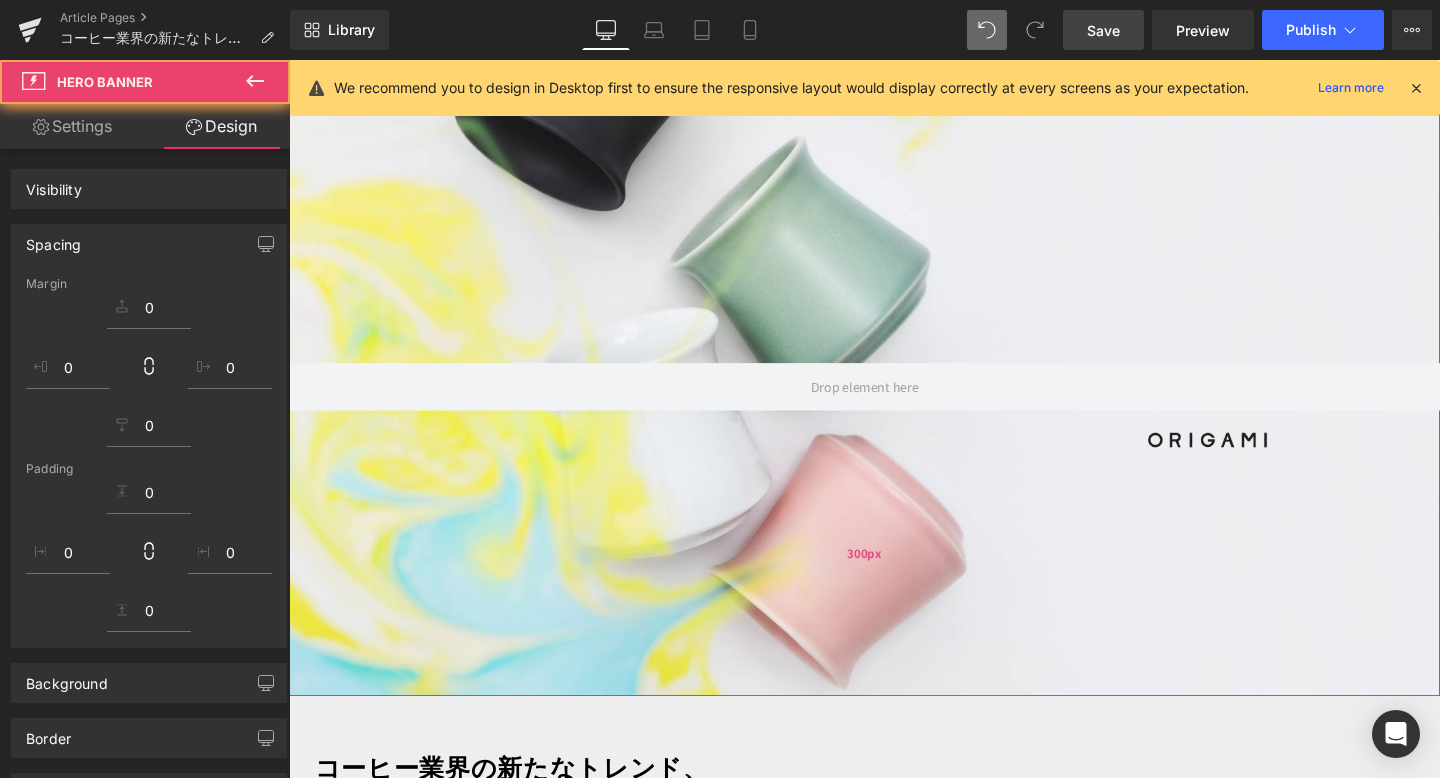click on "300px" at bounding box center (894, 579) 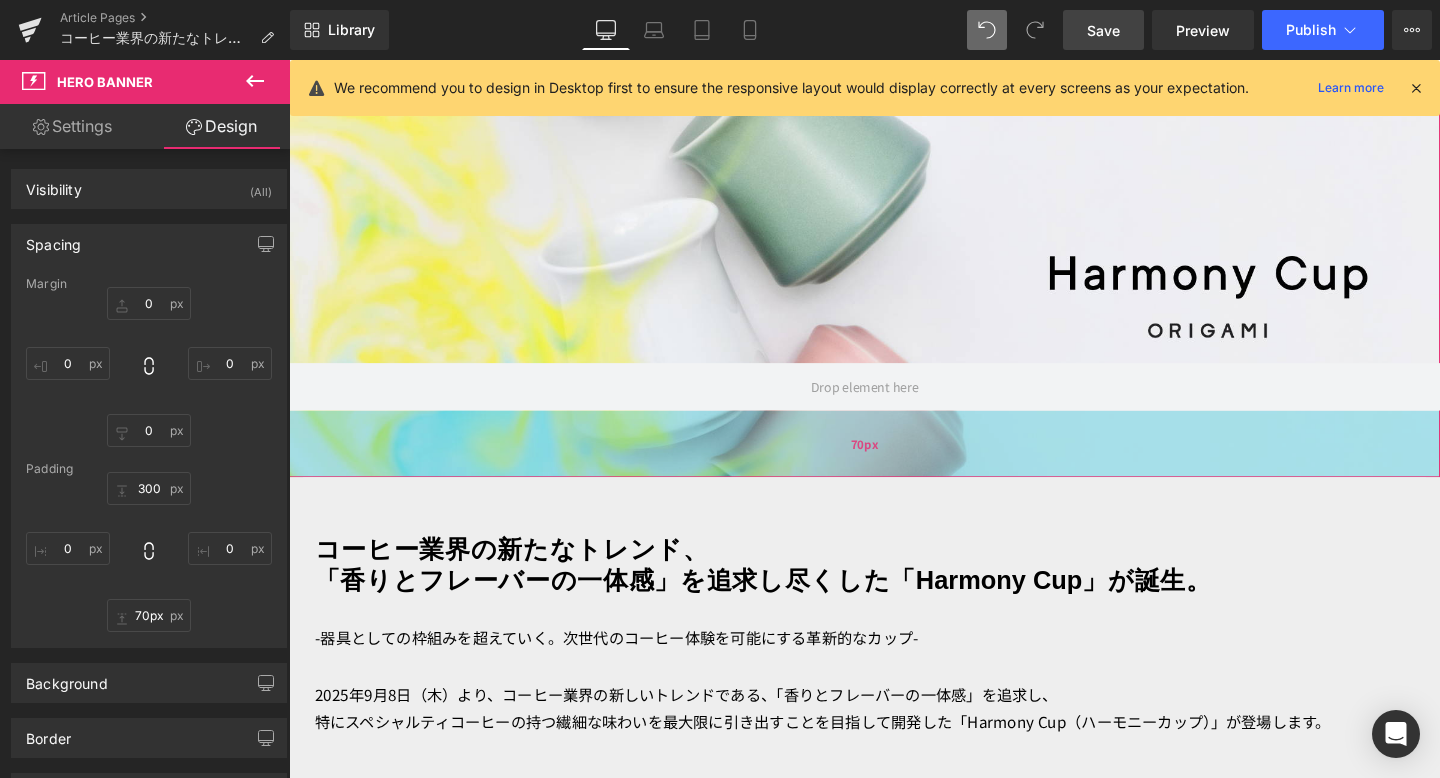 drag, startPoint x: 1015, startPoint y: 520, endPoint x: 1025, endPoint y: 460, distance: 60.827625 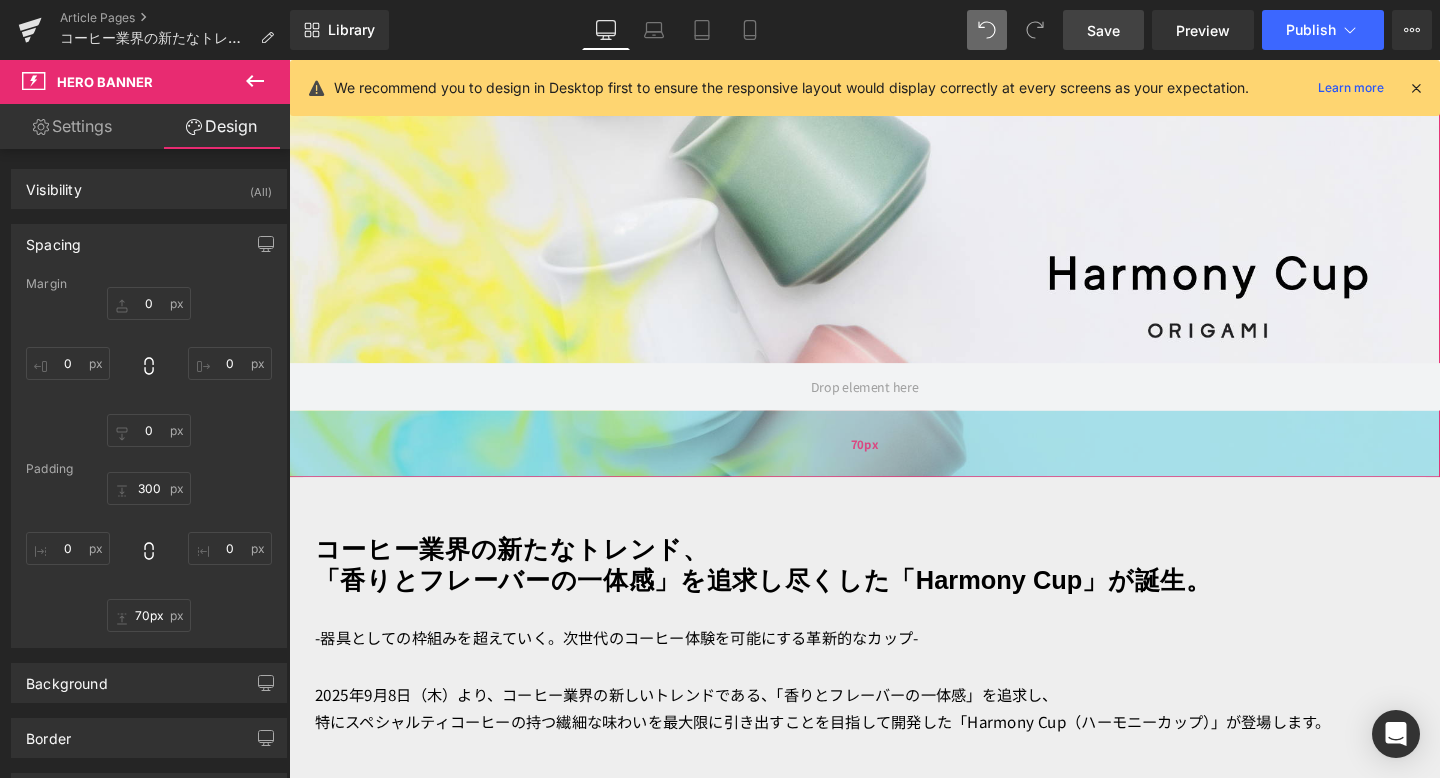 click on "70px" at bounding box center [894, 464] 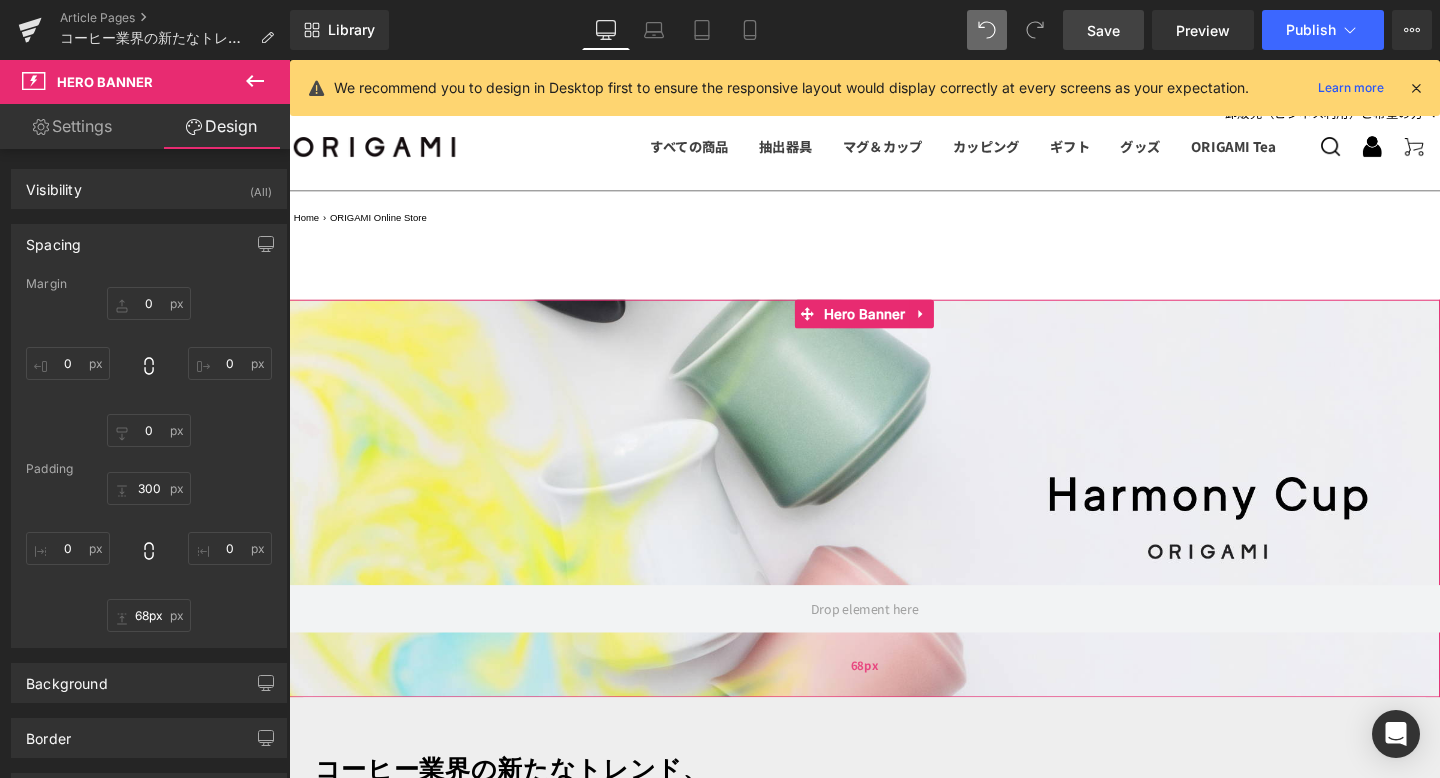 scroll, scrollTop: 97, scrollLeft: 0, axis: vertical 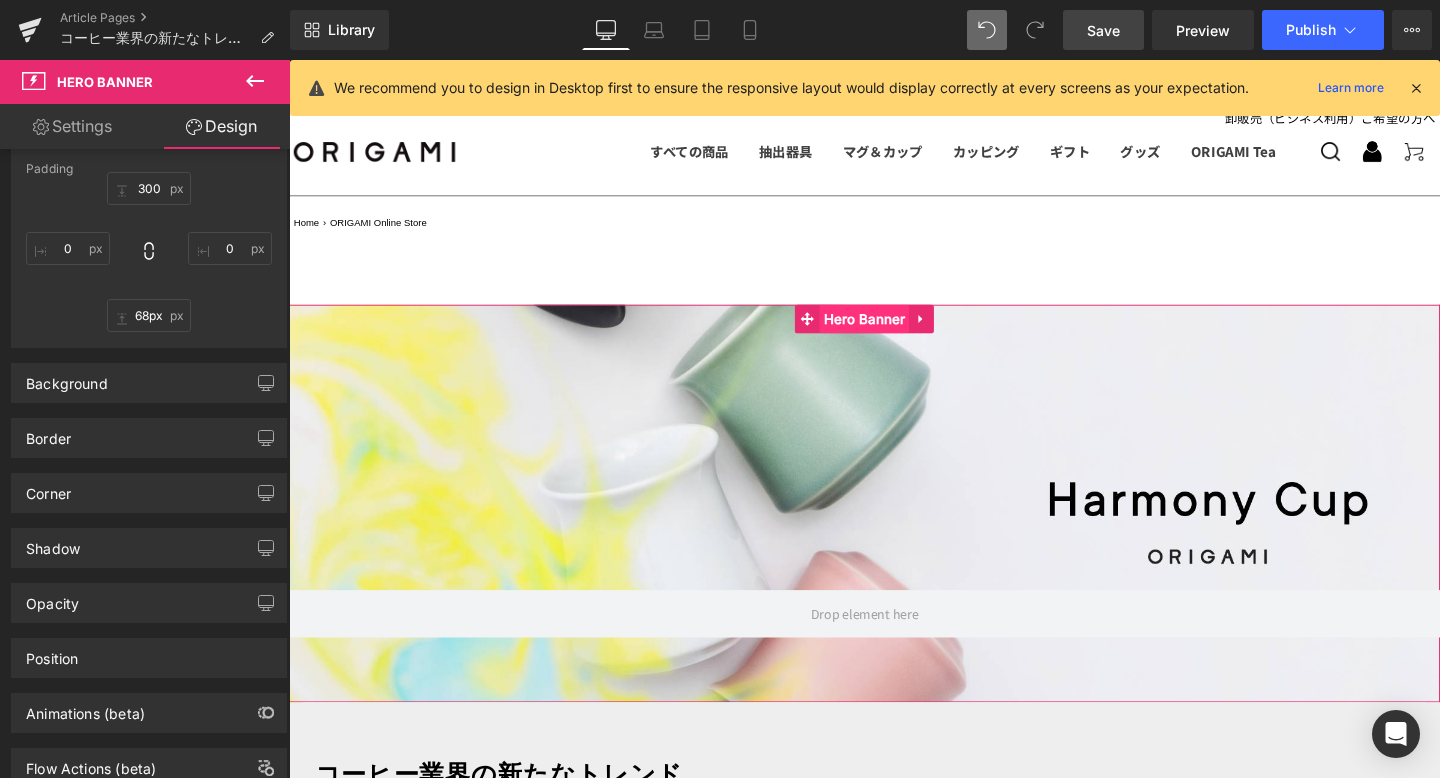 click on "Hero Banner" at bounding box center (894, 332) 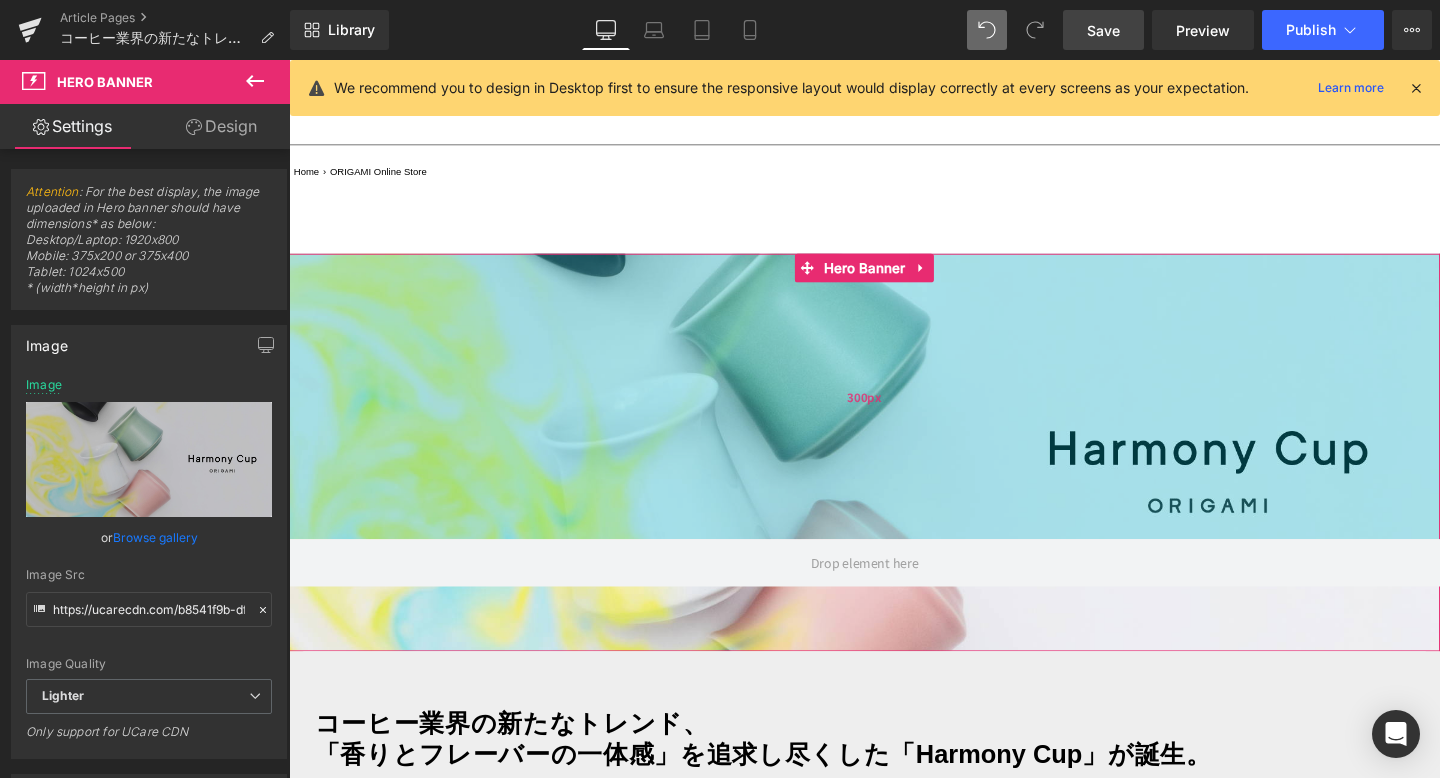 scroll, scrollTop: 155, scrollLeft: 0, axis: vertical 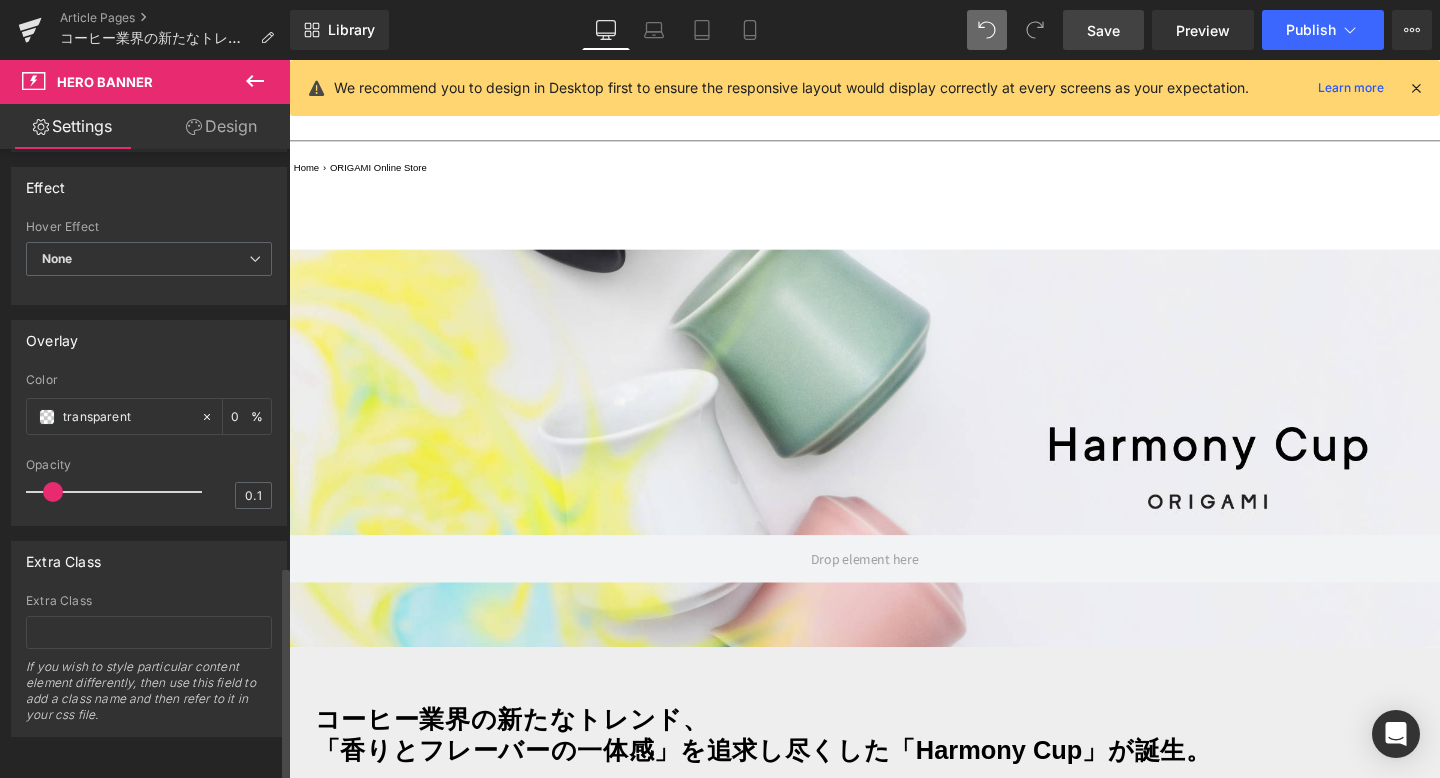 type on "0" 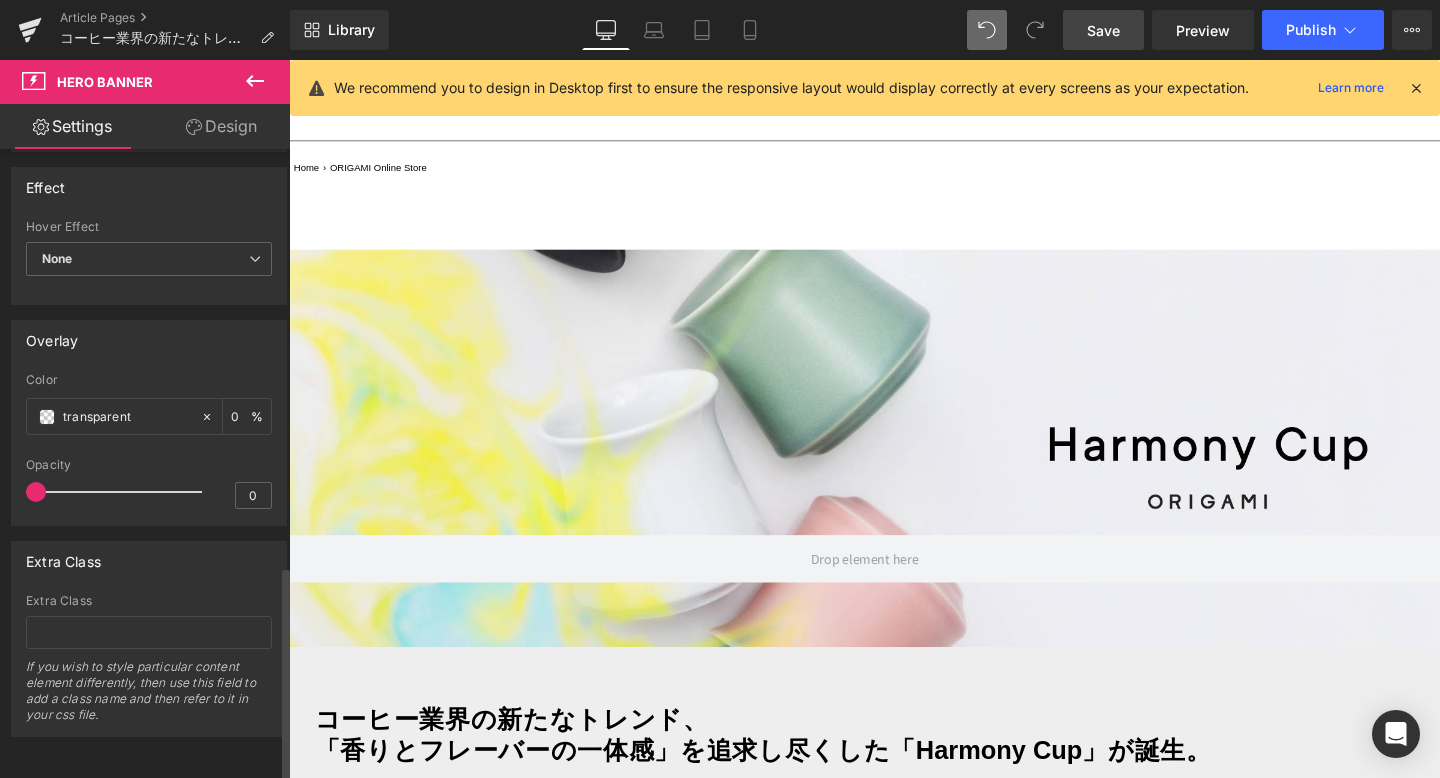 drag, startPoint x: 44, startPoint y: 476, endPoint x: 21, endPoint y: 501, distance: 33.970577 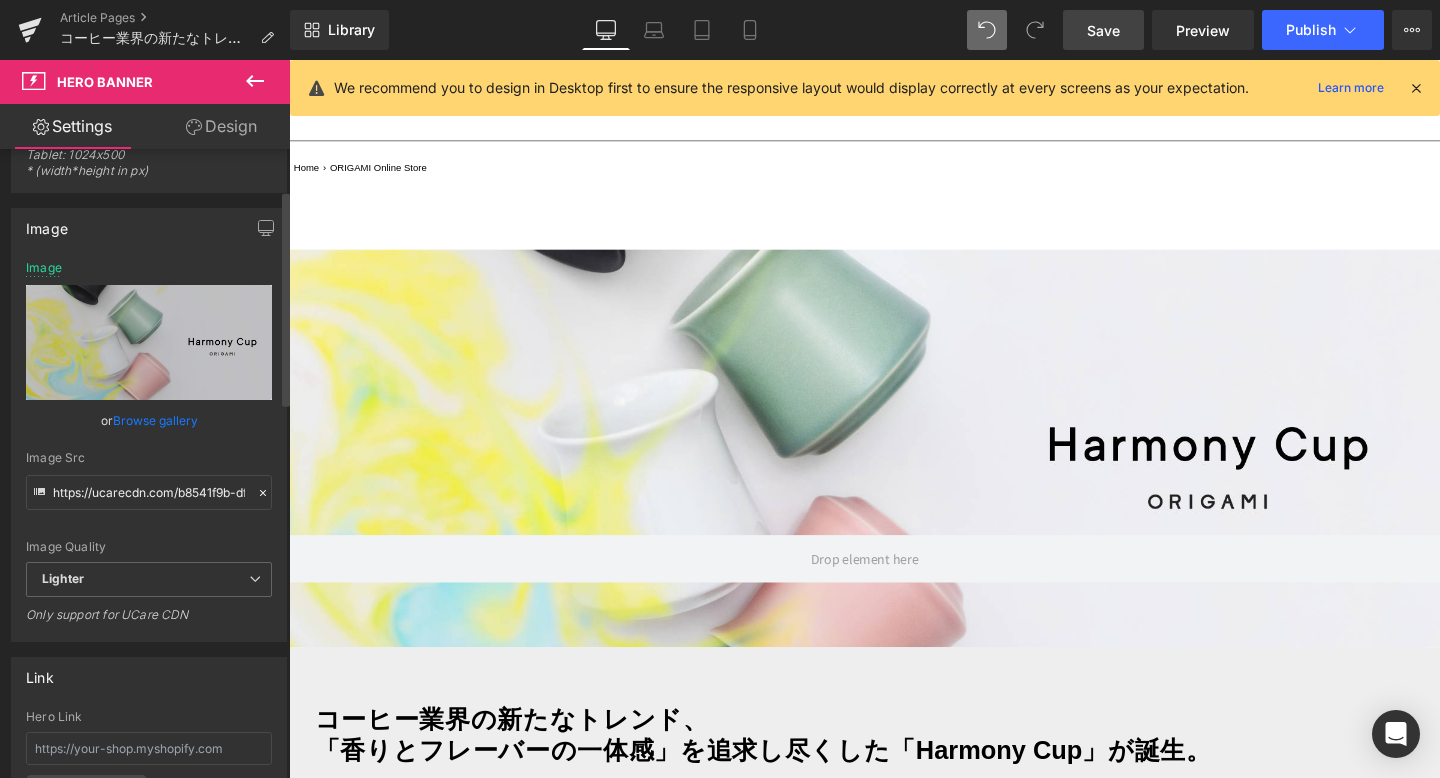 scroll, scrollTop: 126, scrollLeft: 0, axis: vertical 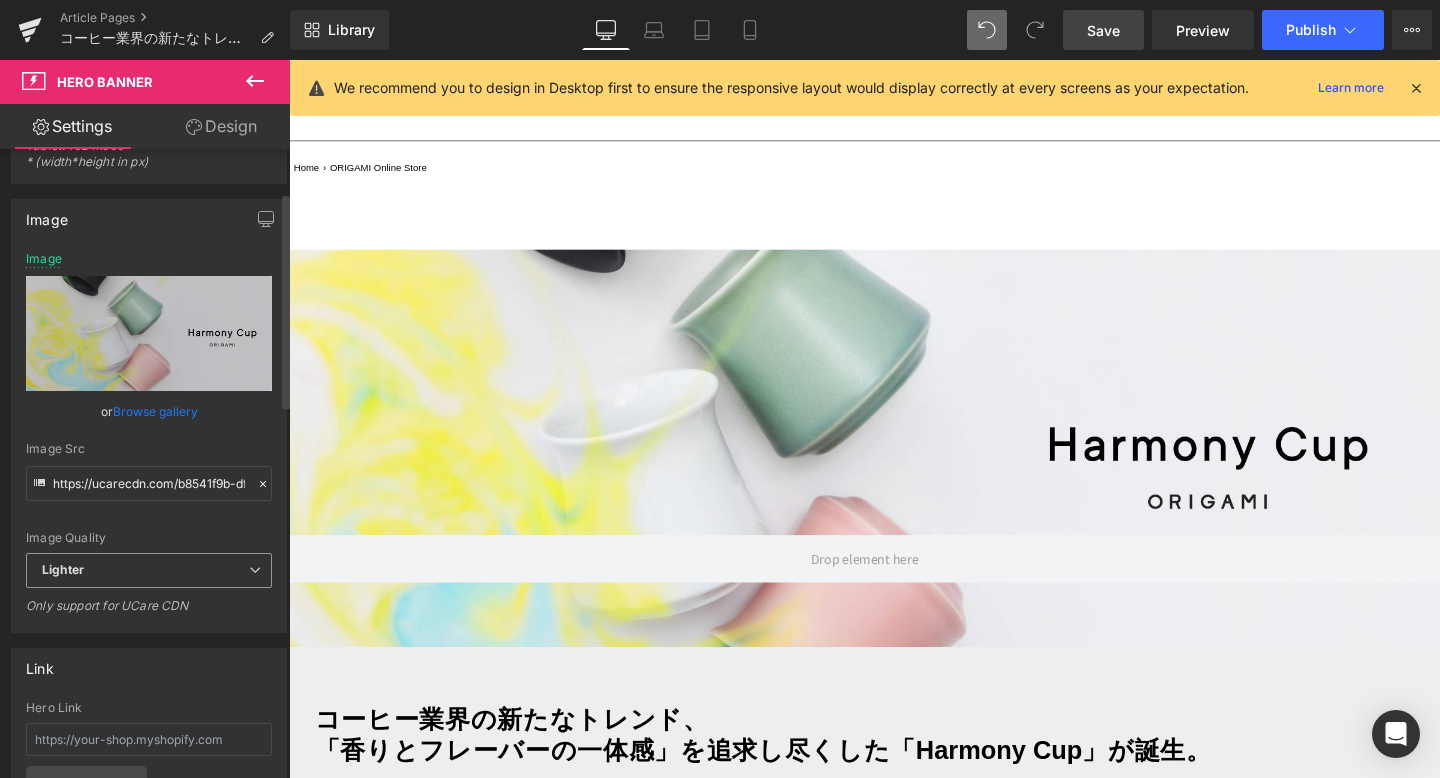 click on "Lighter" at bounding box center [149, 570] 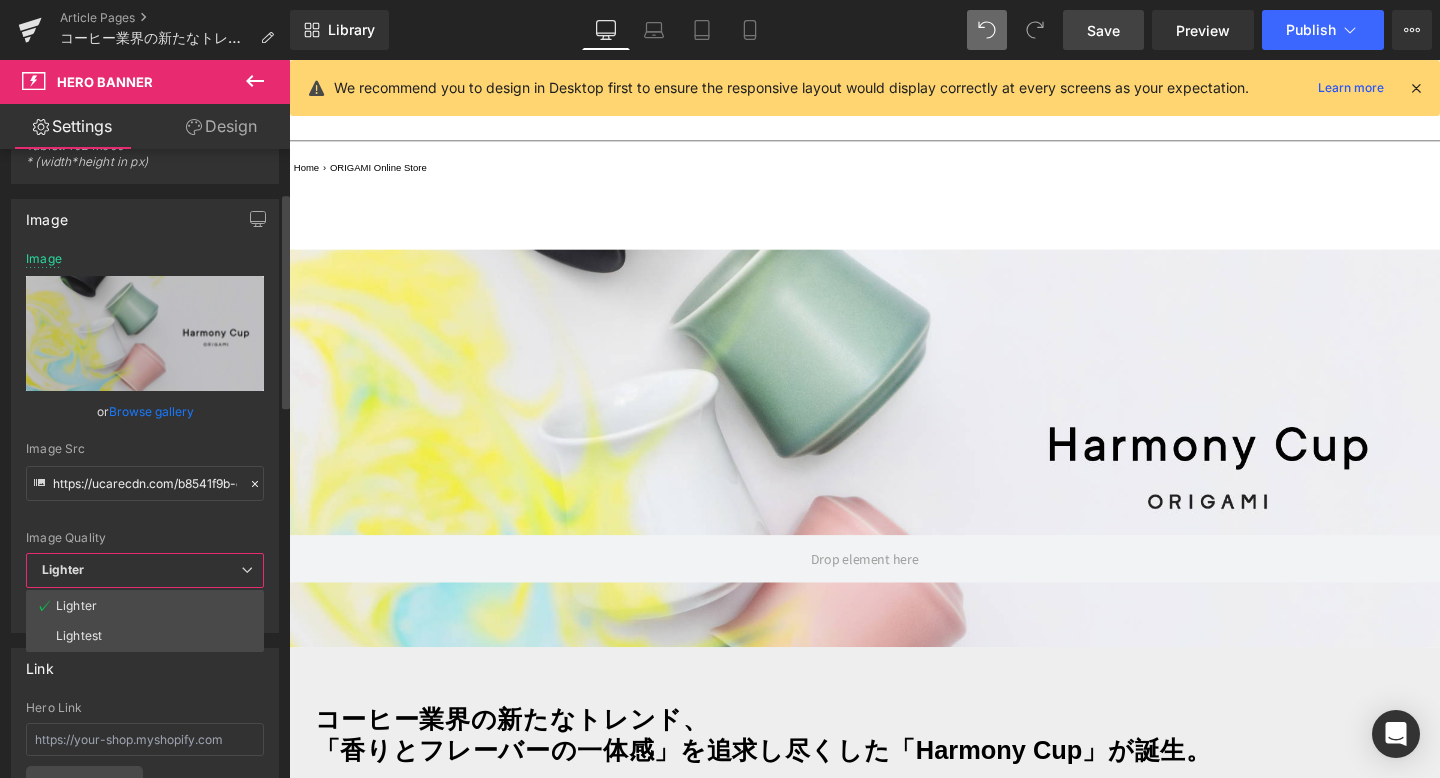 click on "Lighter" at bounding box center (145, 570) 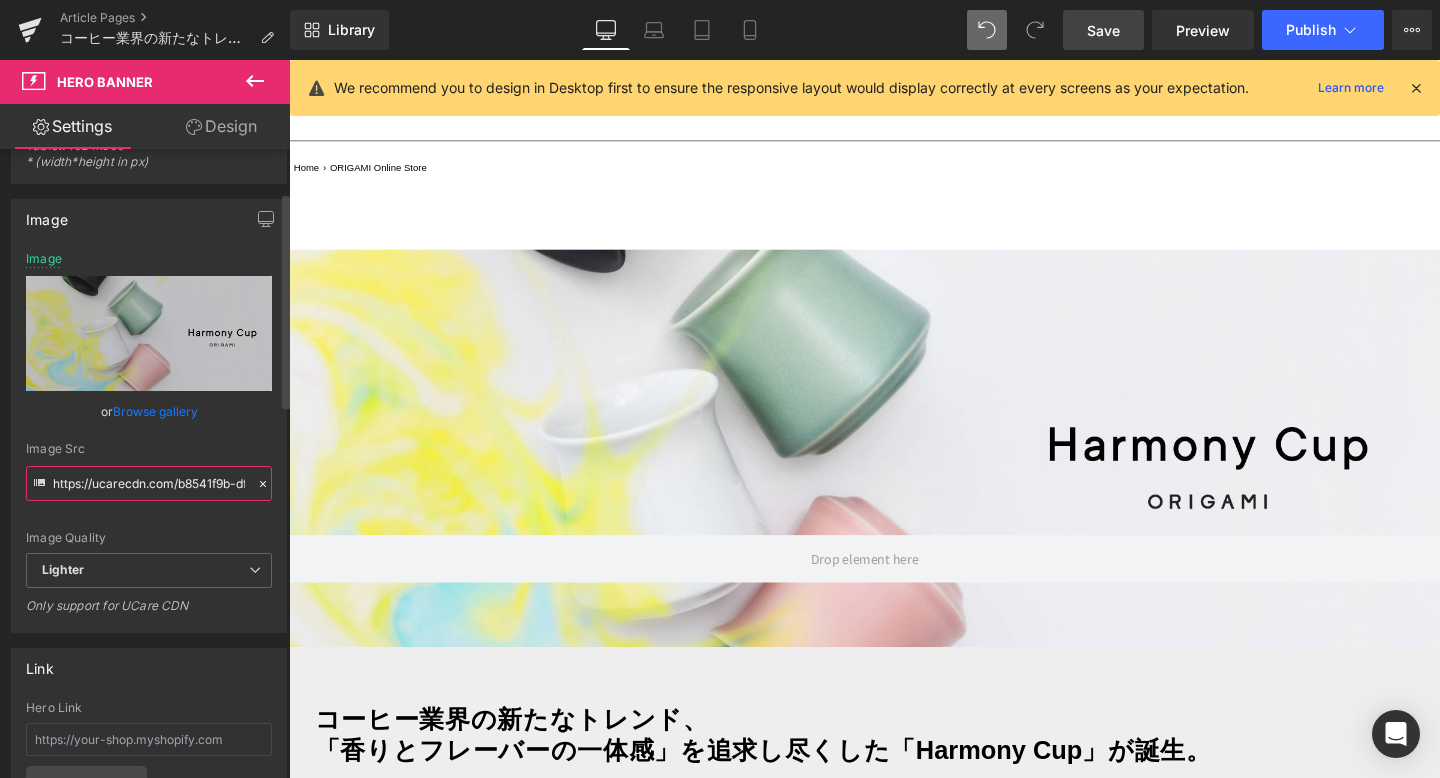 click on "https://ucarecdn.com/b8541f9b-dffd-4dd5-b47c-51e42e8874e3/-/format/auto/-/preview/3000x3000/-/quality/lighter/0Y1A2440ffff_%E3%83%AD%E3%82%B3%E3%82%99%E5%85%A5%E3%82%8C.jpg" at bounding box center (149, 483) 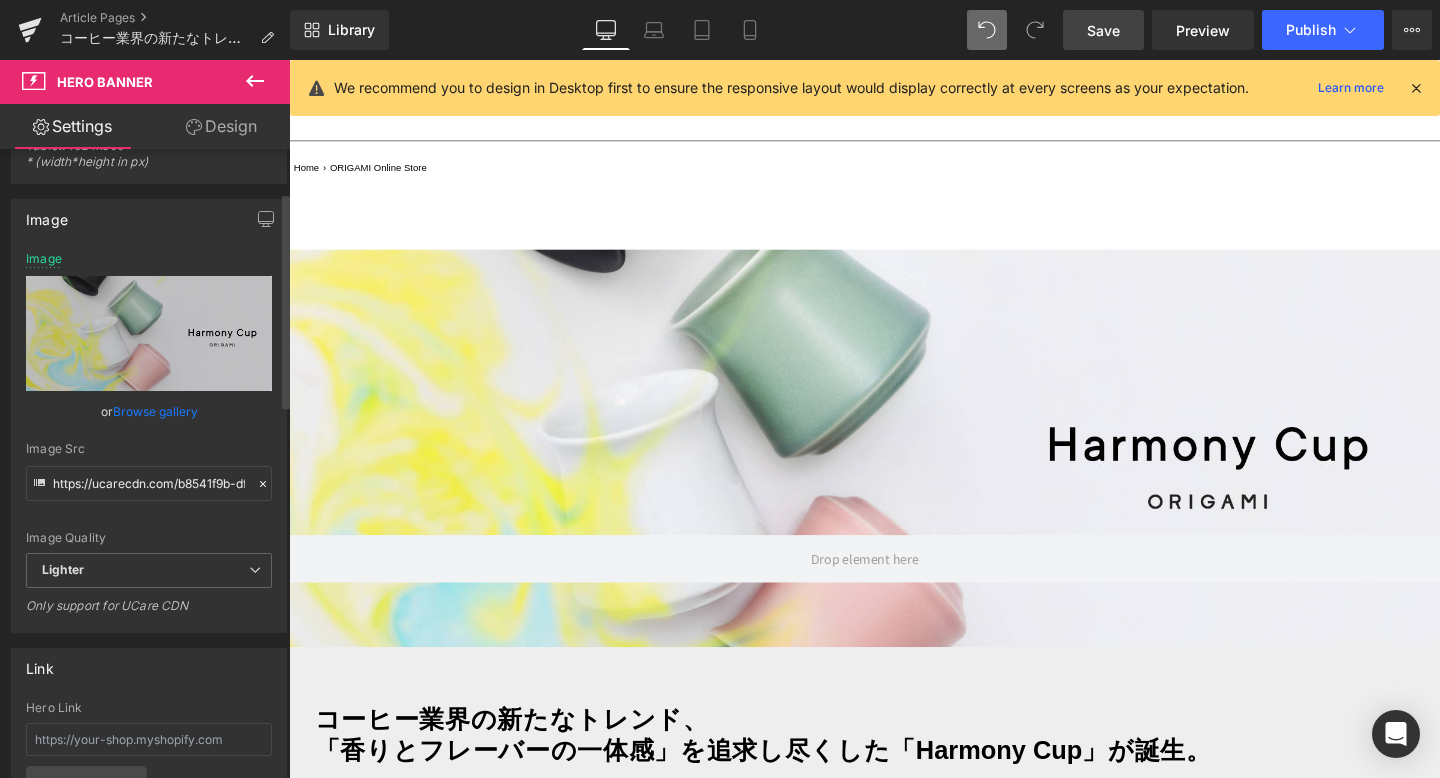 click 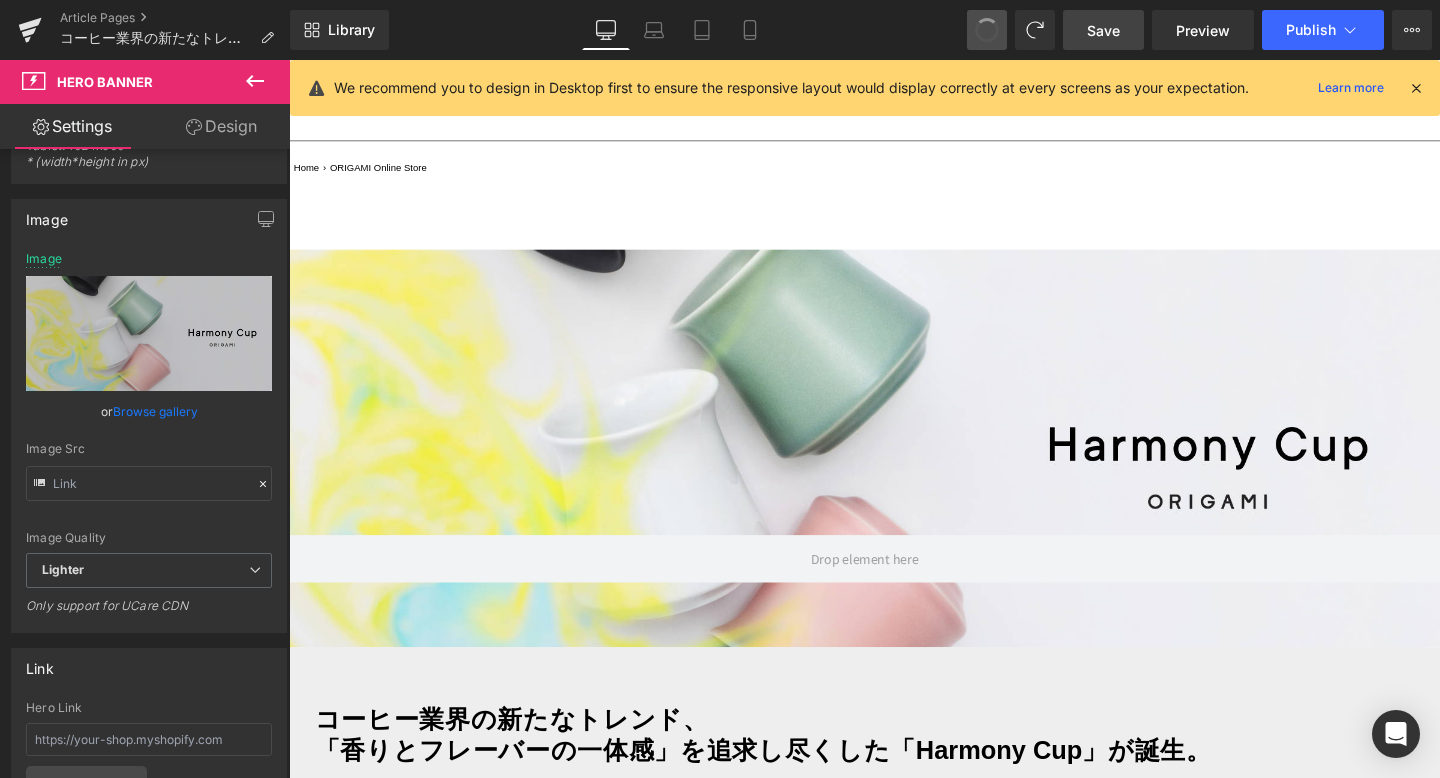 type on "https://ucarecdn.com/b8541f9b-dffd-4dd5-b47c-51e42e8874e3/-/format/auto/-/preview/3000x3000/-/quality/lighter/0Y1A2440ffff_%E3%83%AD%E3%82%B3%E3%82%99%E5%85%A5%E3%82%8C.jpg" 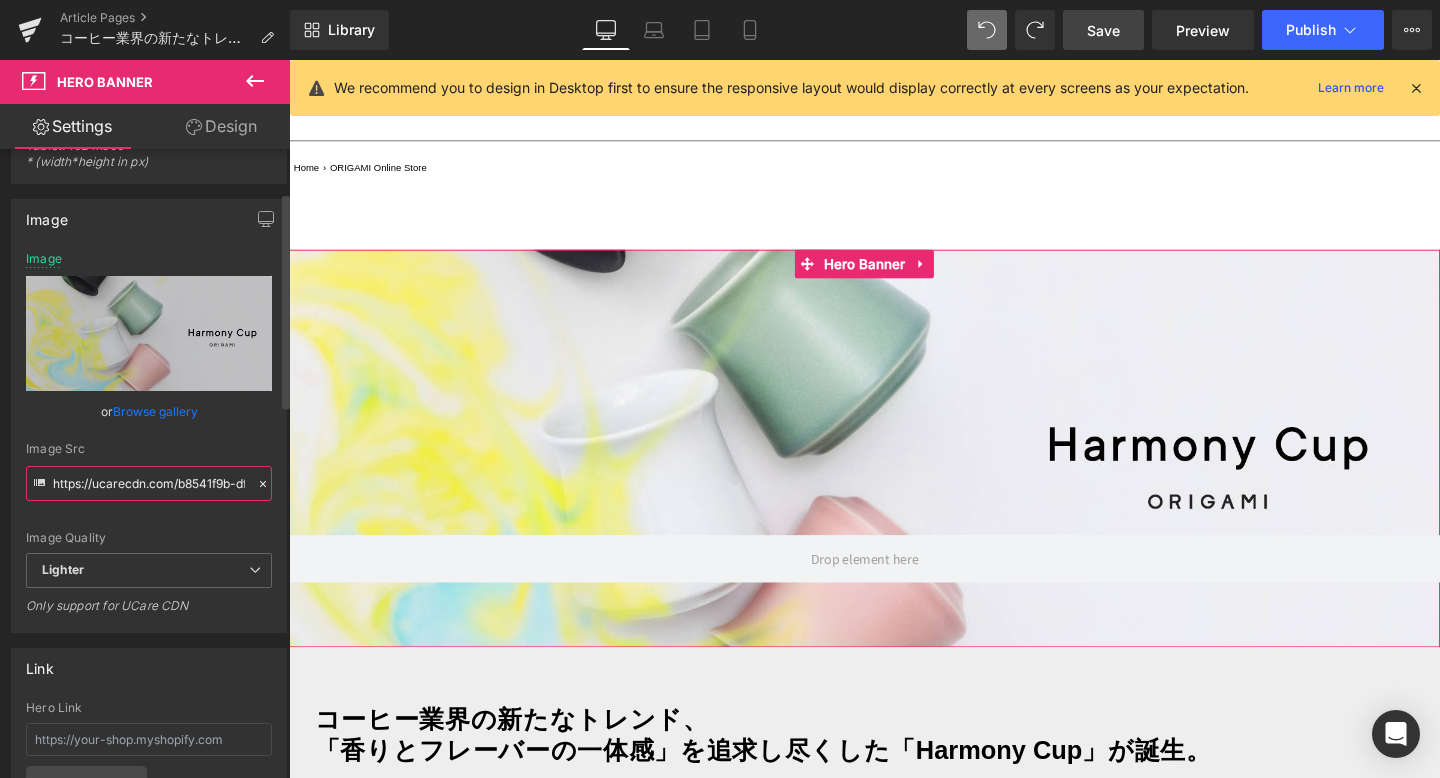 click on "https://ucarecdn.com/b8541f9b-dffd-4dd5-b47c-51e42e8874e3/-/format/auto/-/preview/3000x3000/-/quality/lighter/0Y1A2440ffff_%E3%83%AD%E3%82%B3%E3%82%99%E5%85%A5%E3%82%8C.jpg" at bounding box center [149, 483] 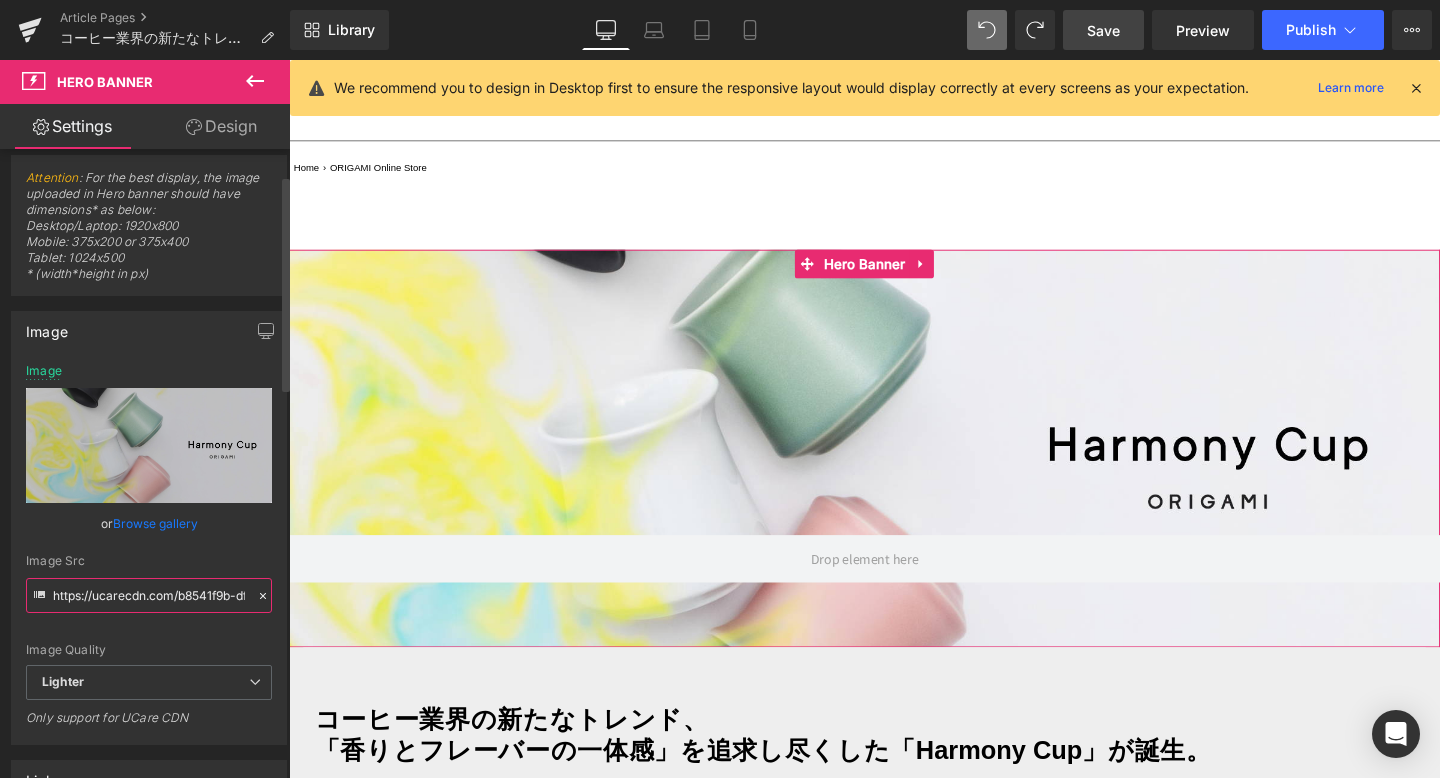 scroll, scrollTop: 0, scrollLeft: 0, axis: both 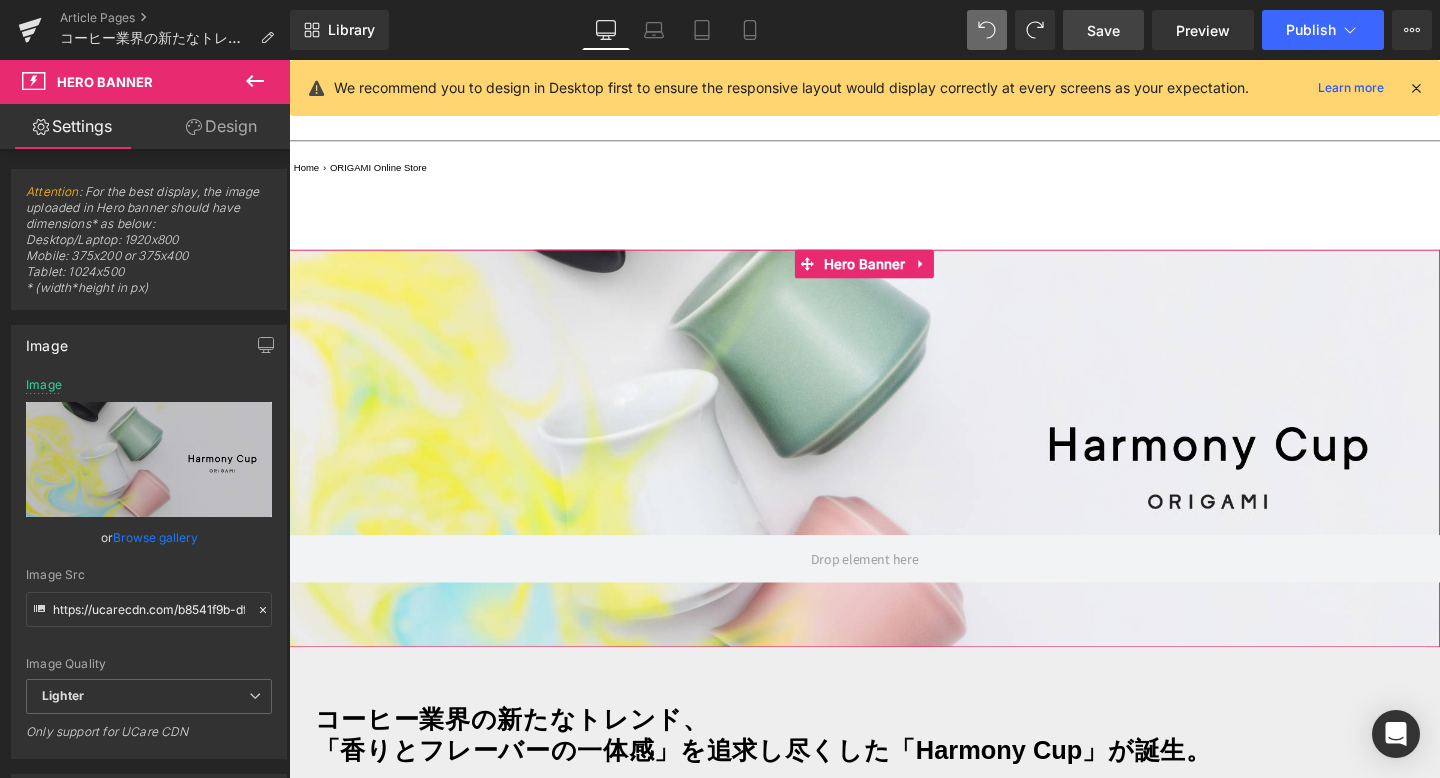 click on "Design" at bounding box center [221, 126] 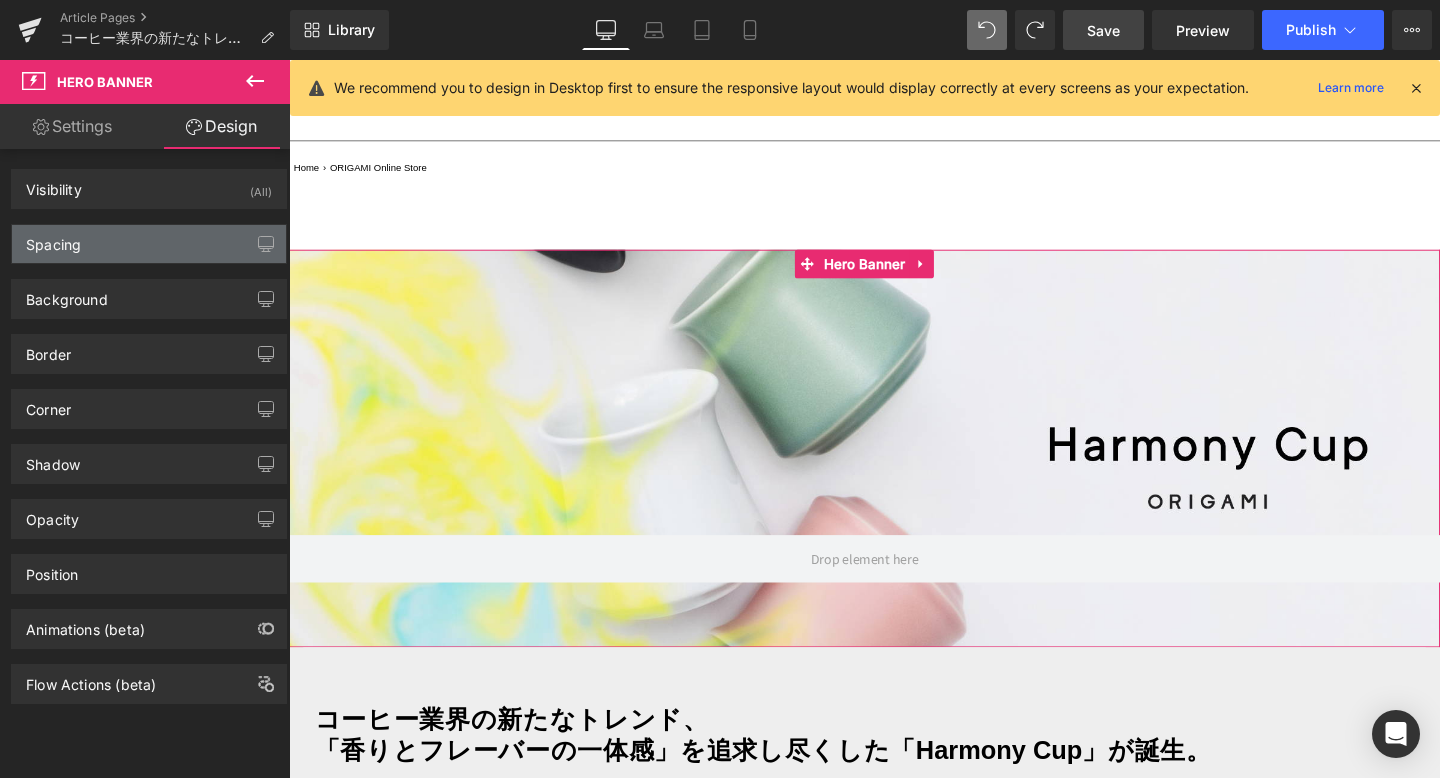 click on "Spacing" at bounding box center (149, 244) 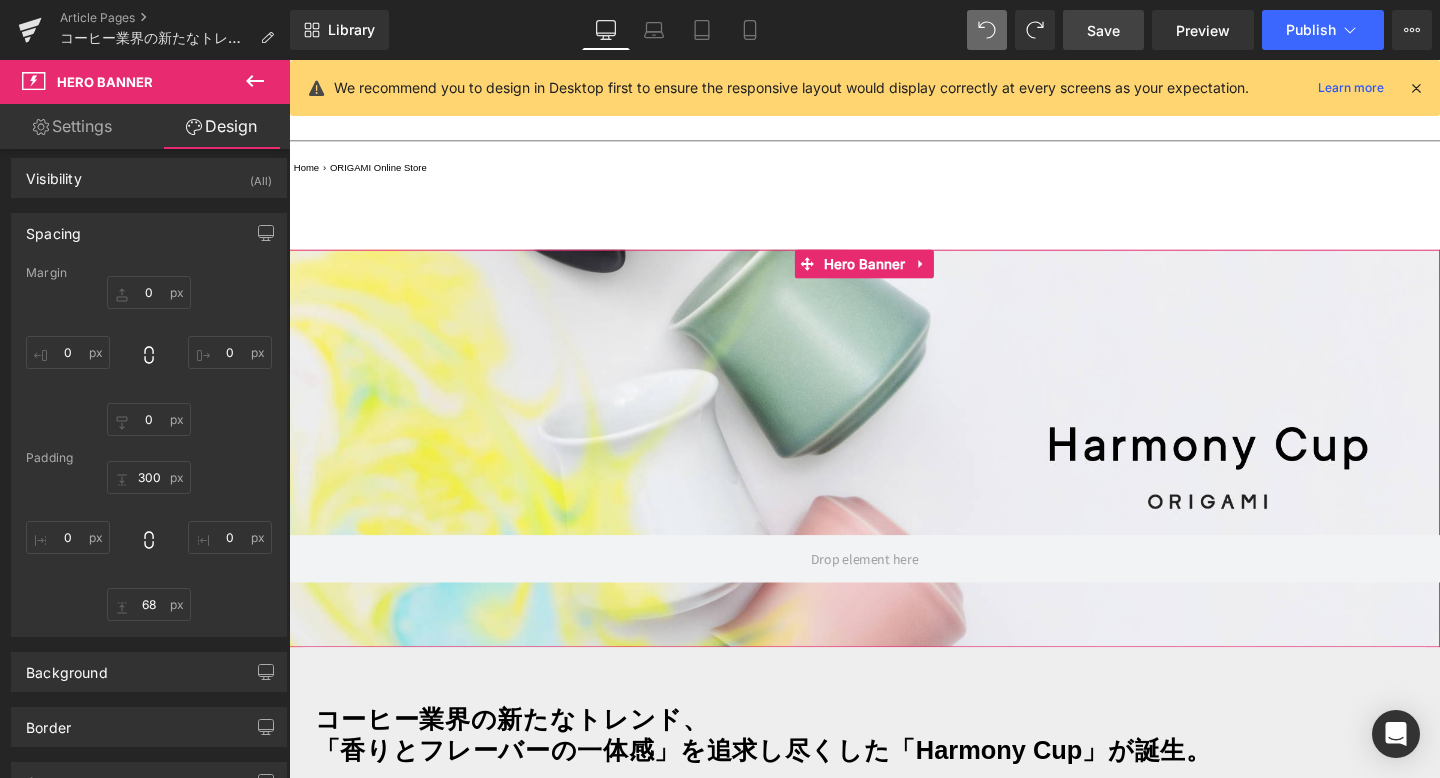scroll, scrollTop: 0, scrollLeft: 0, axis: both 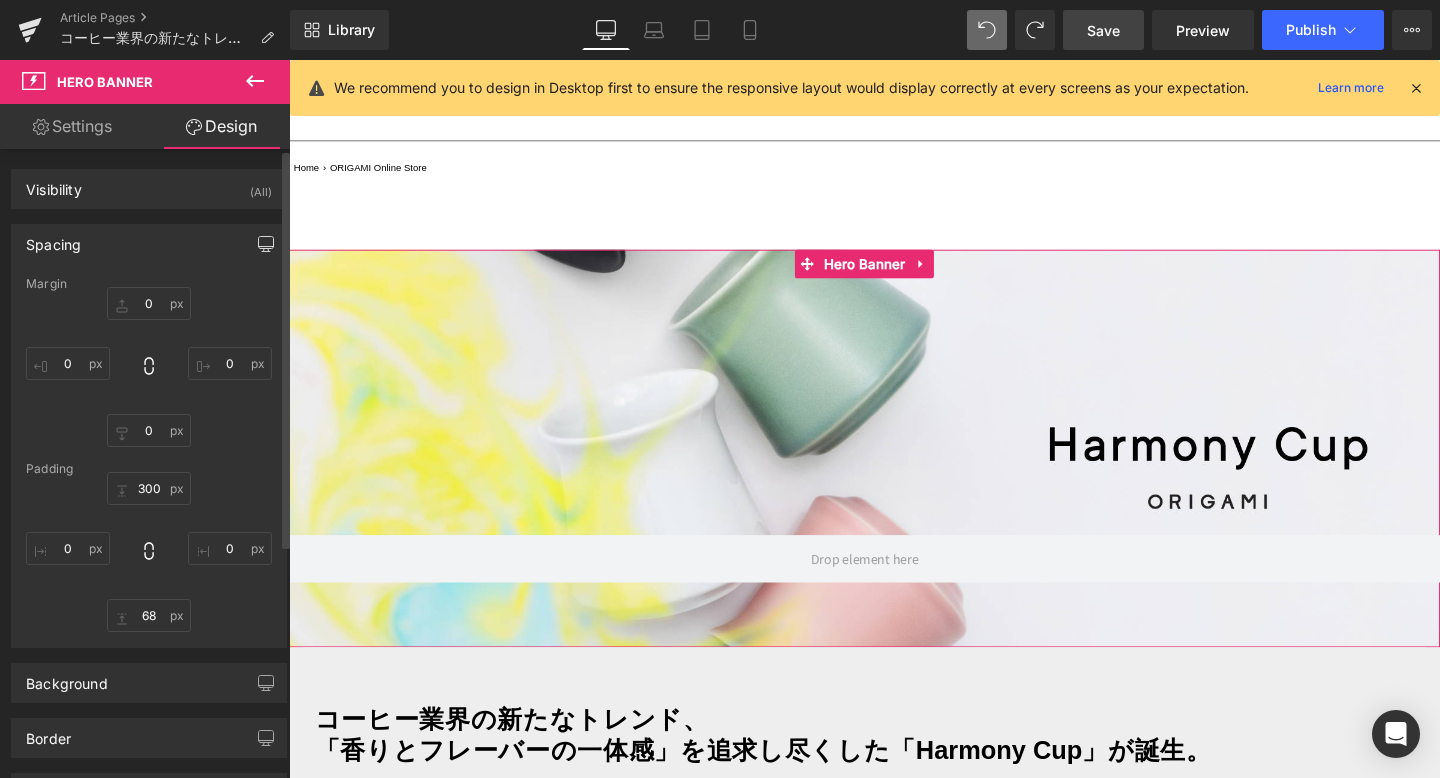 click at bounding box center [266, 244] 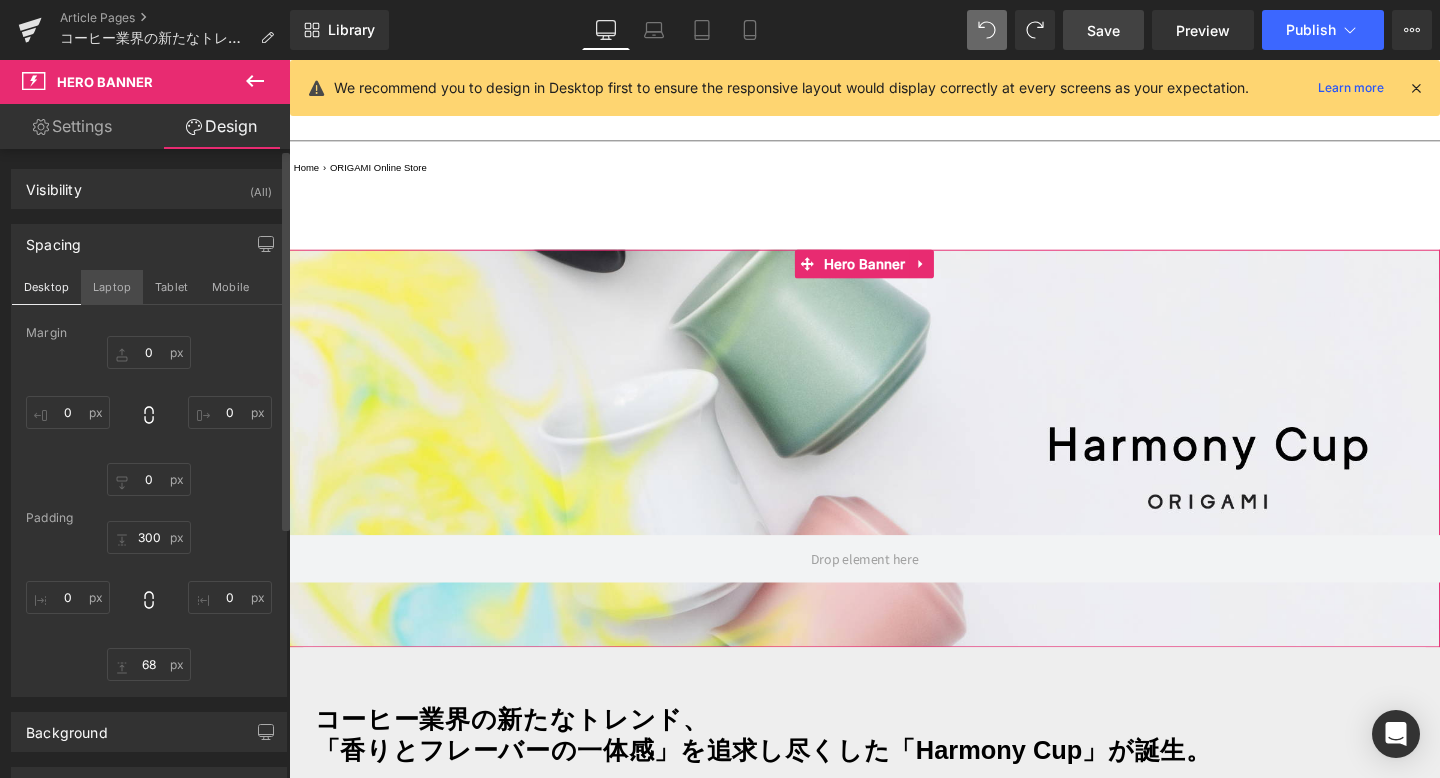 click on "Laptop" at bounding box center (112, 287) 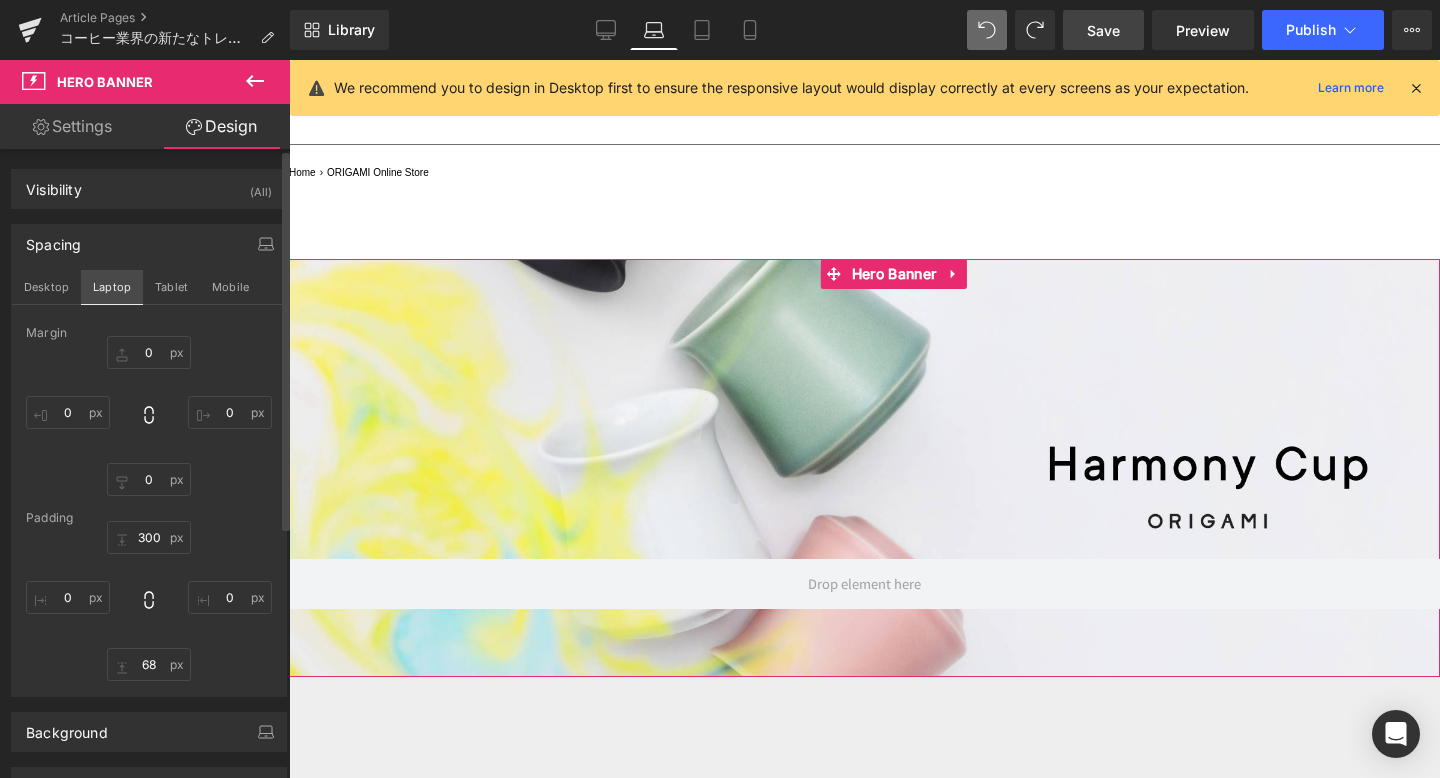 type on "0" 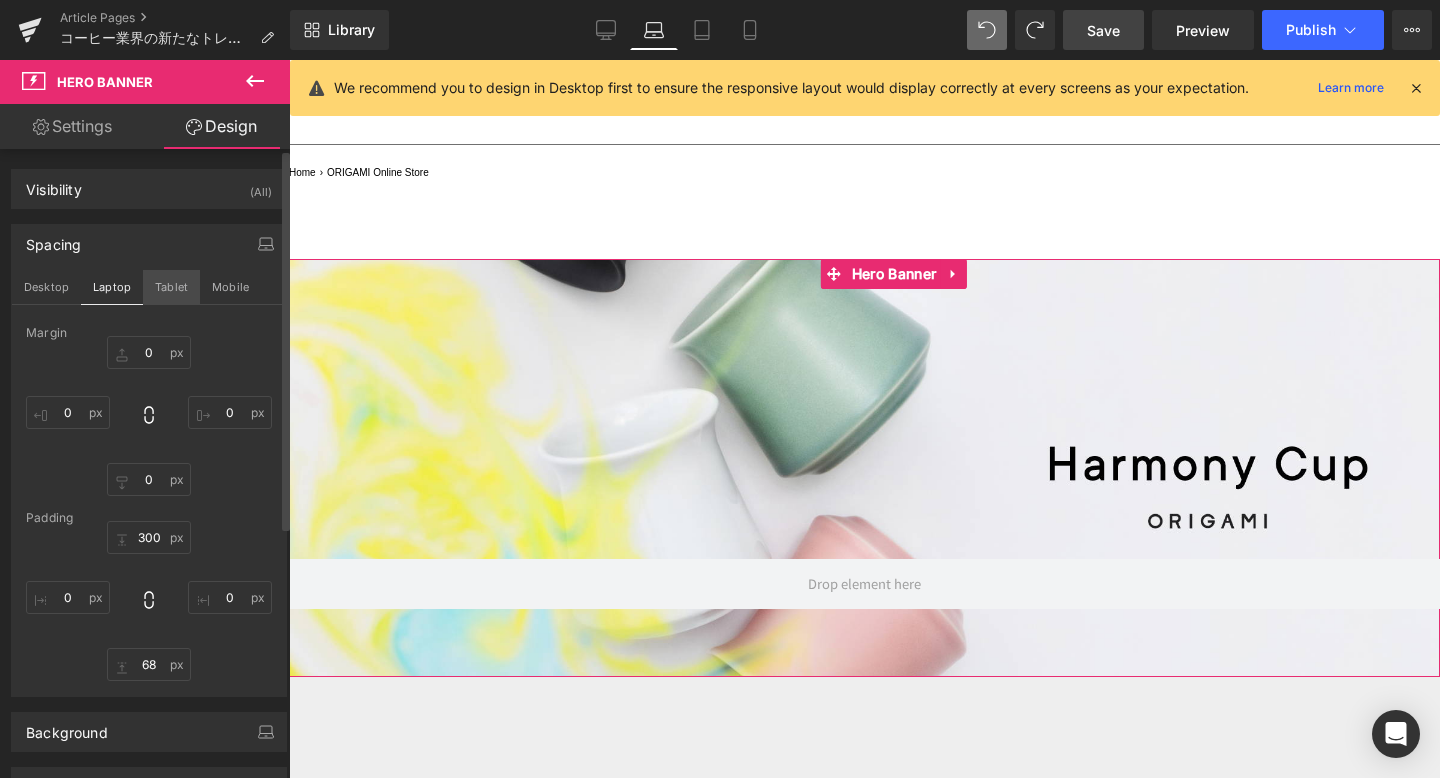 click on "Tablet" at bounding box center (171, 287) 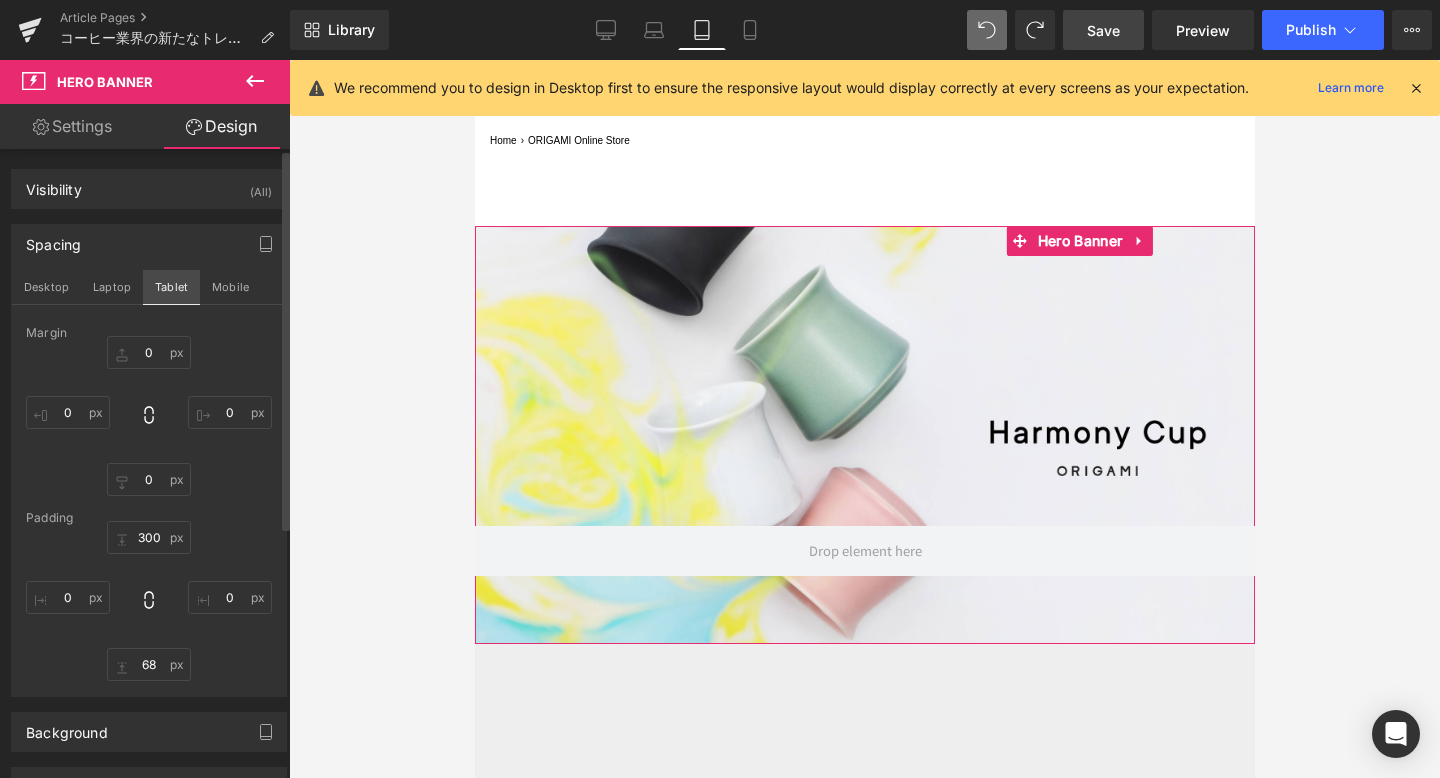 type on "0" 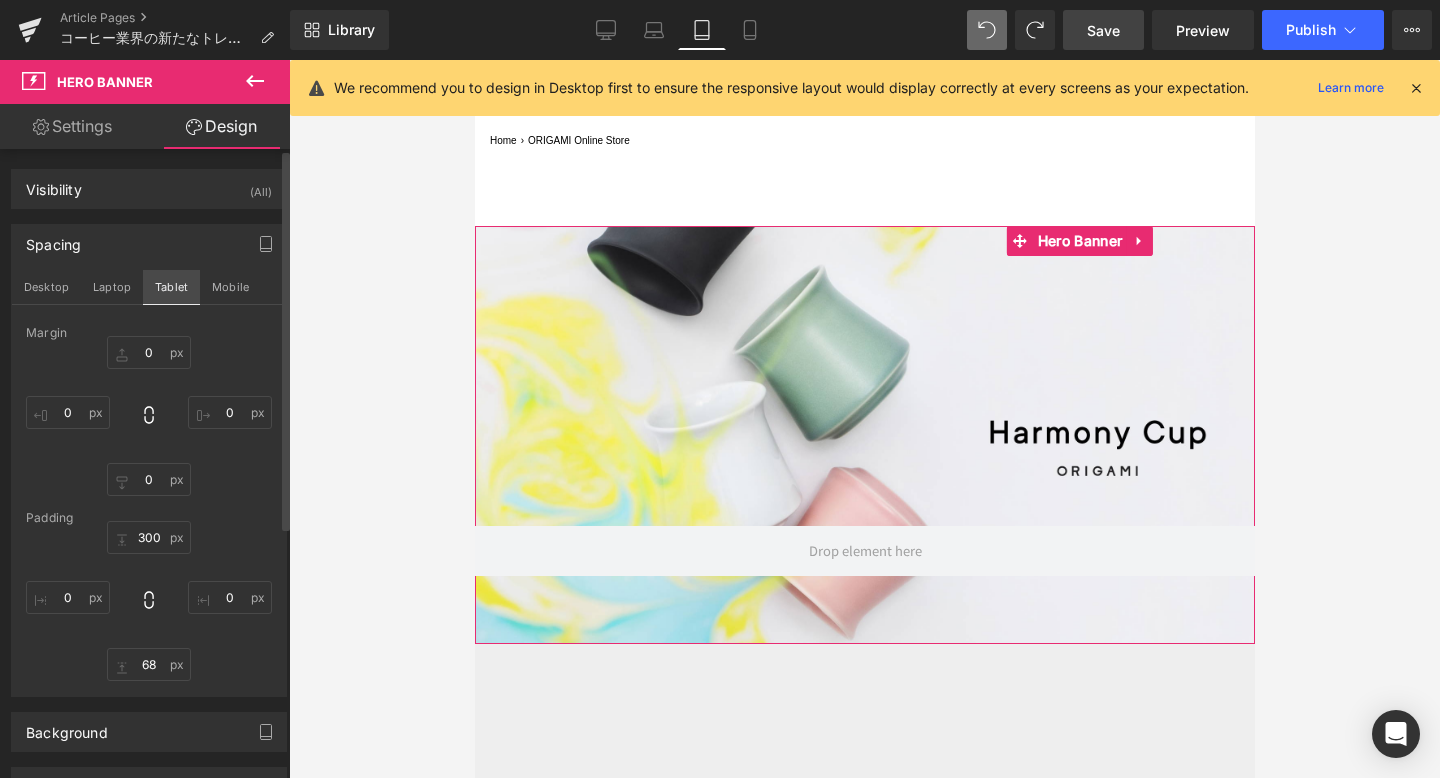 type on "0" 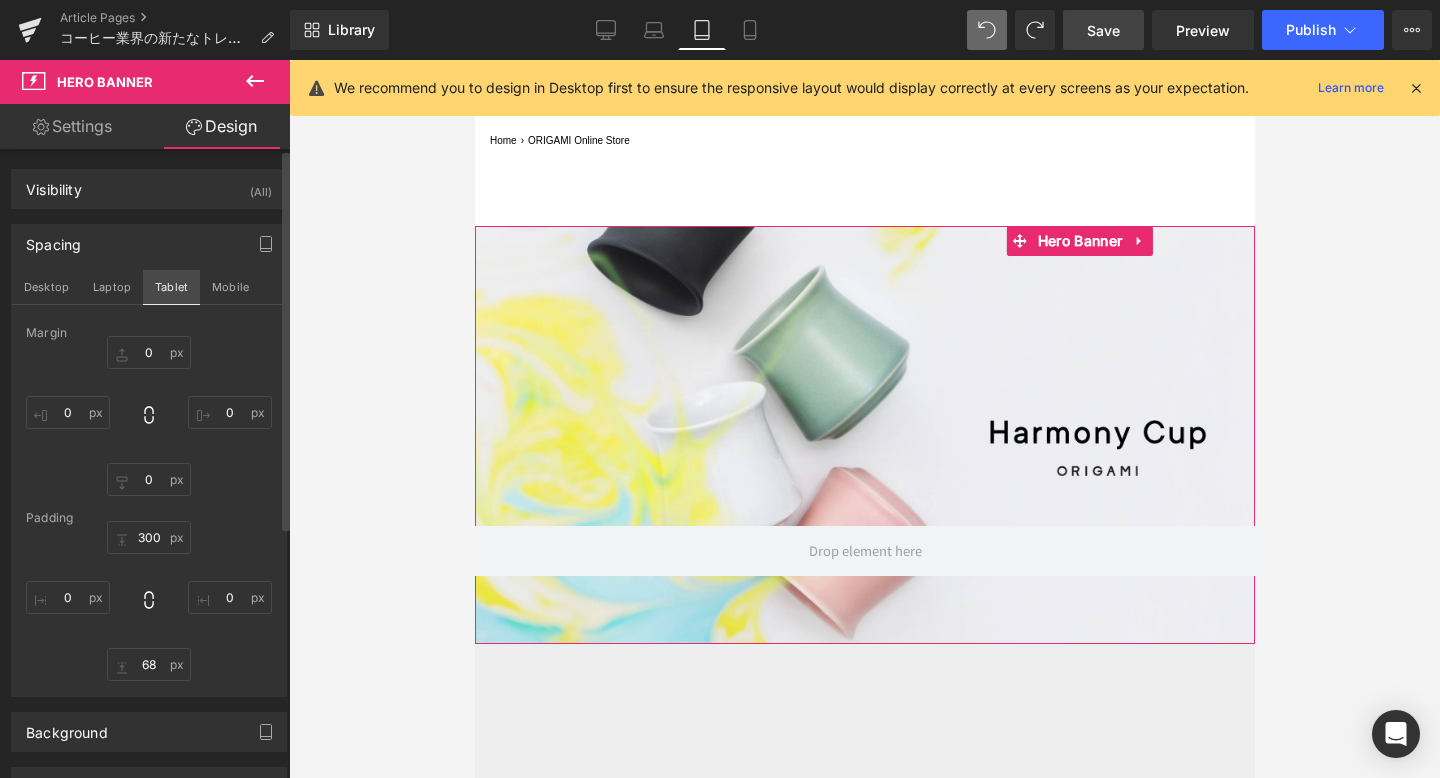 type on "0" 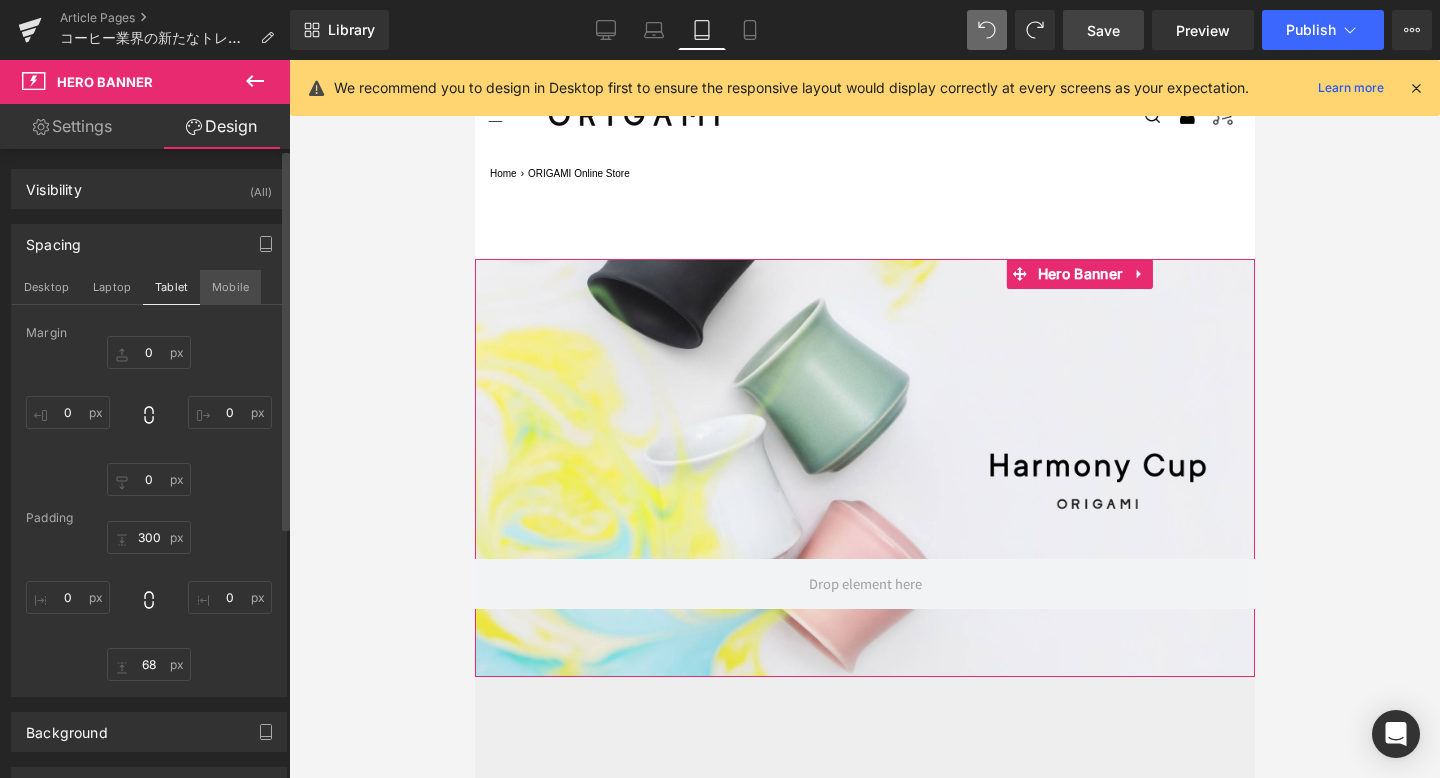 click on "Mobile" at bounding box center [230, 287] 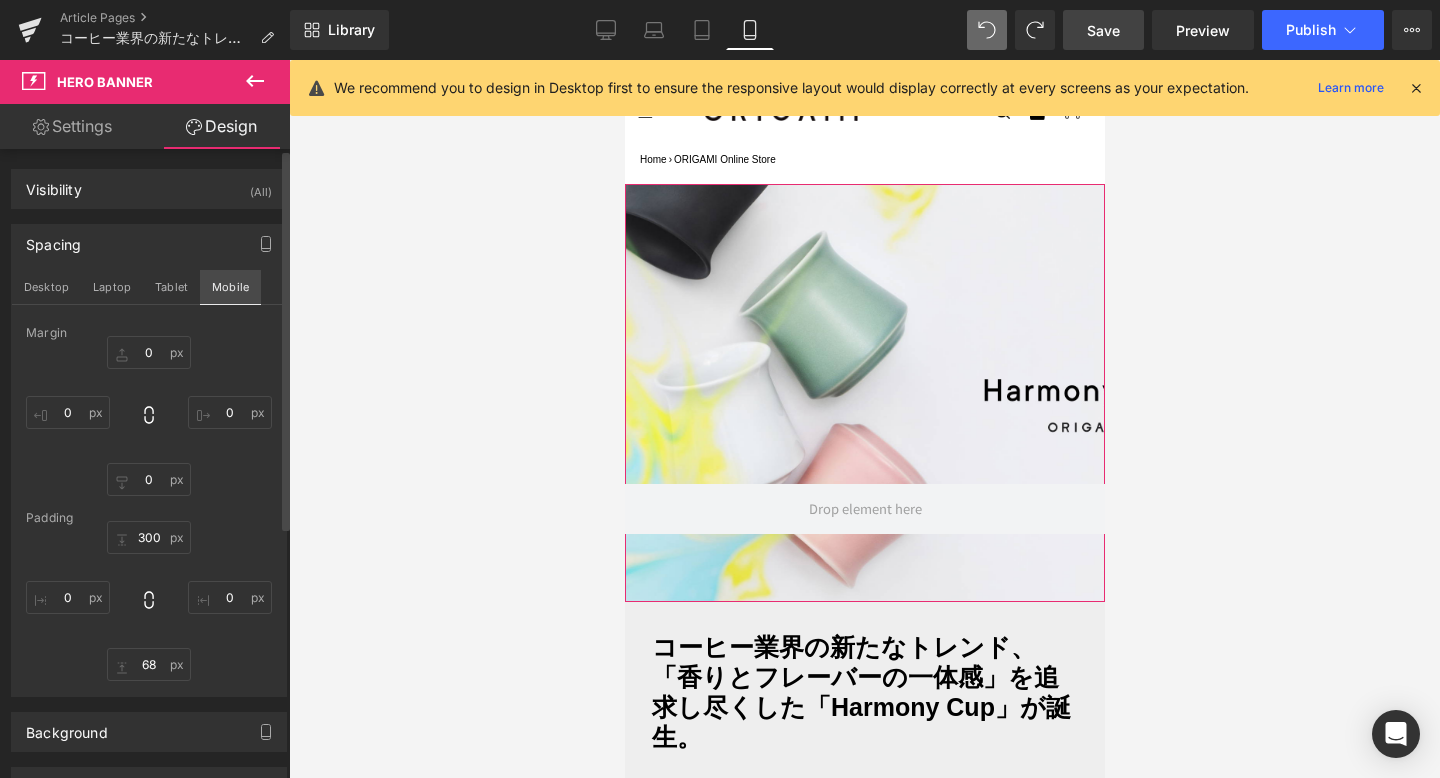 type on "0" 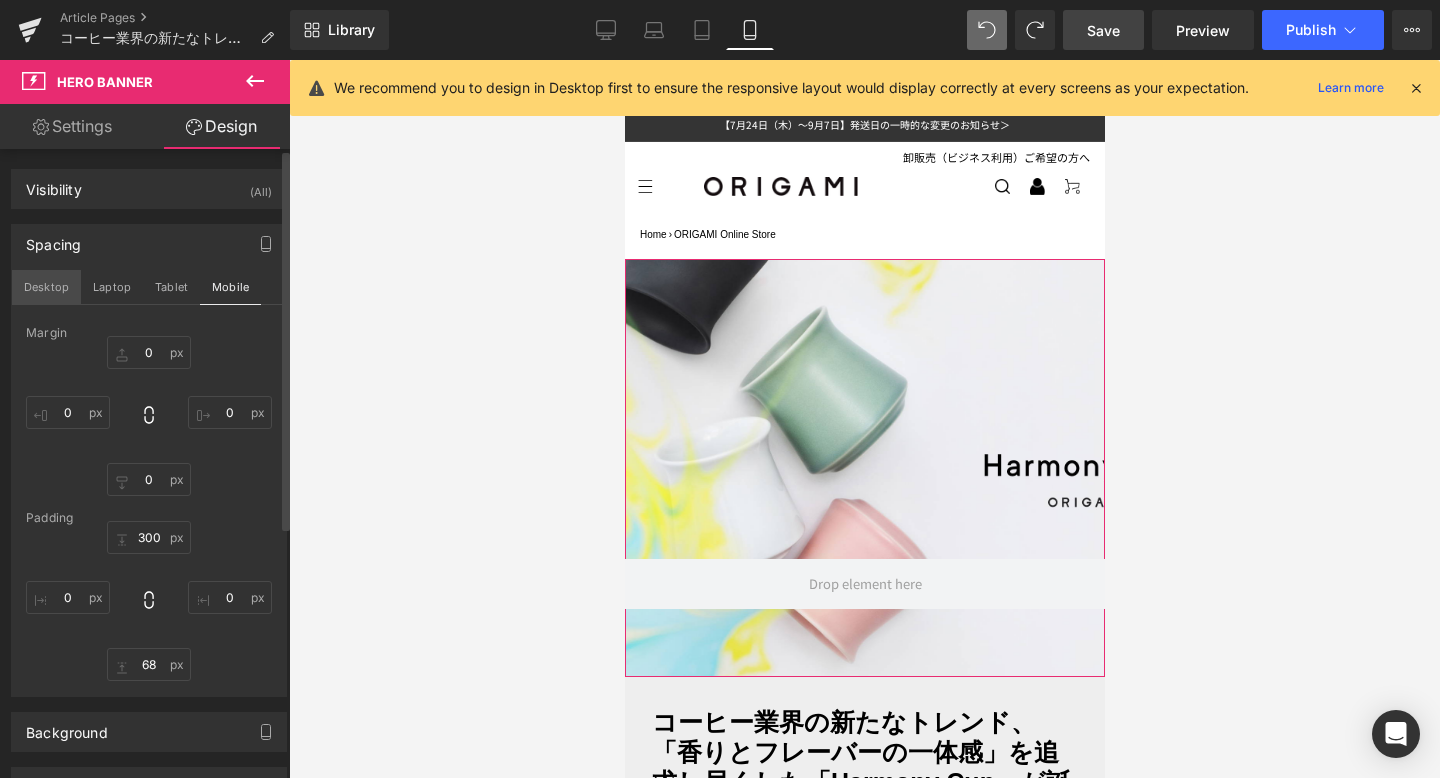 click on "Desktop" at bounding box center (46, 287) 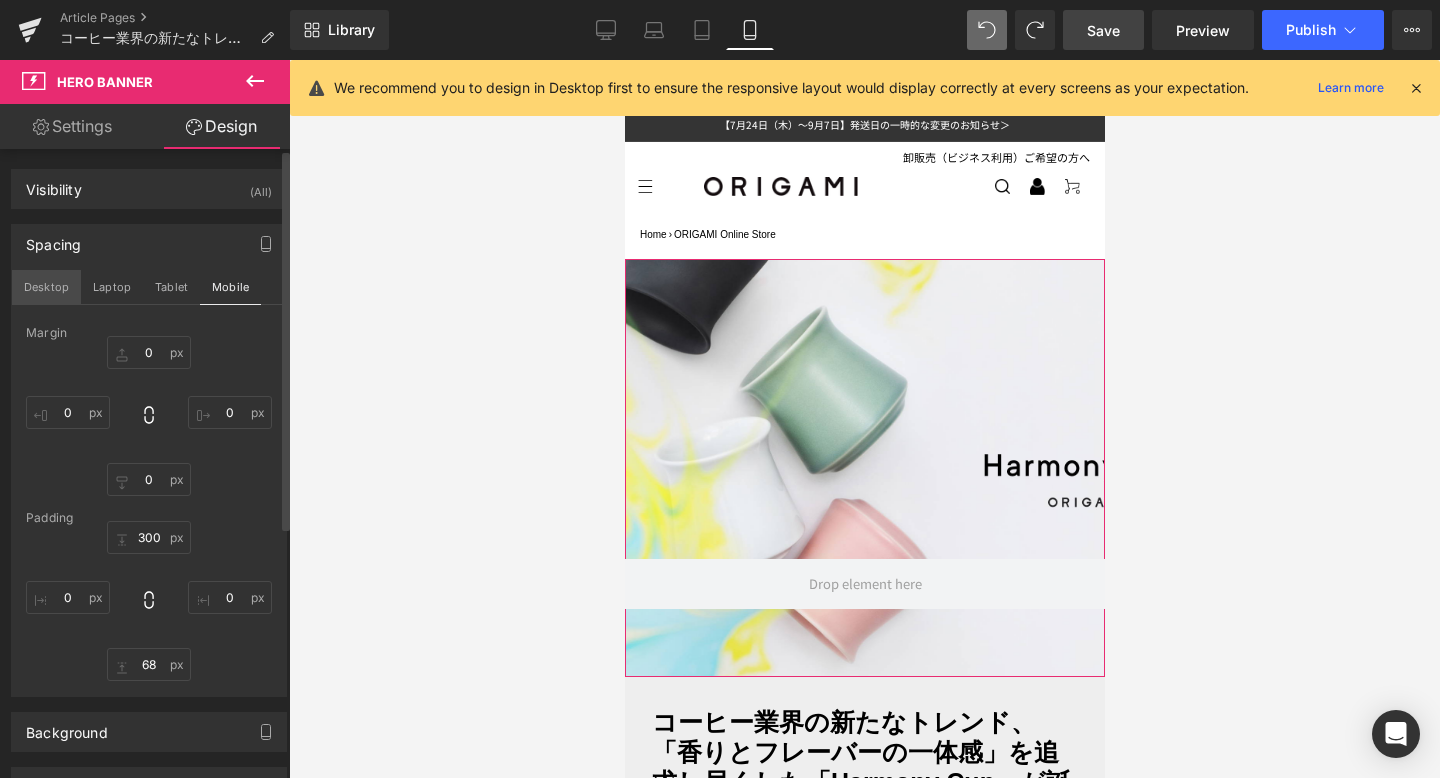 type on "0" 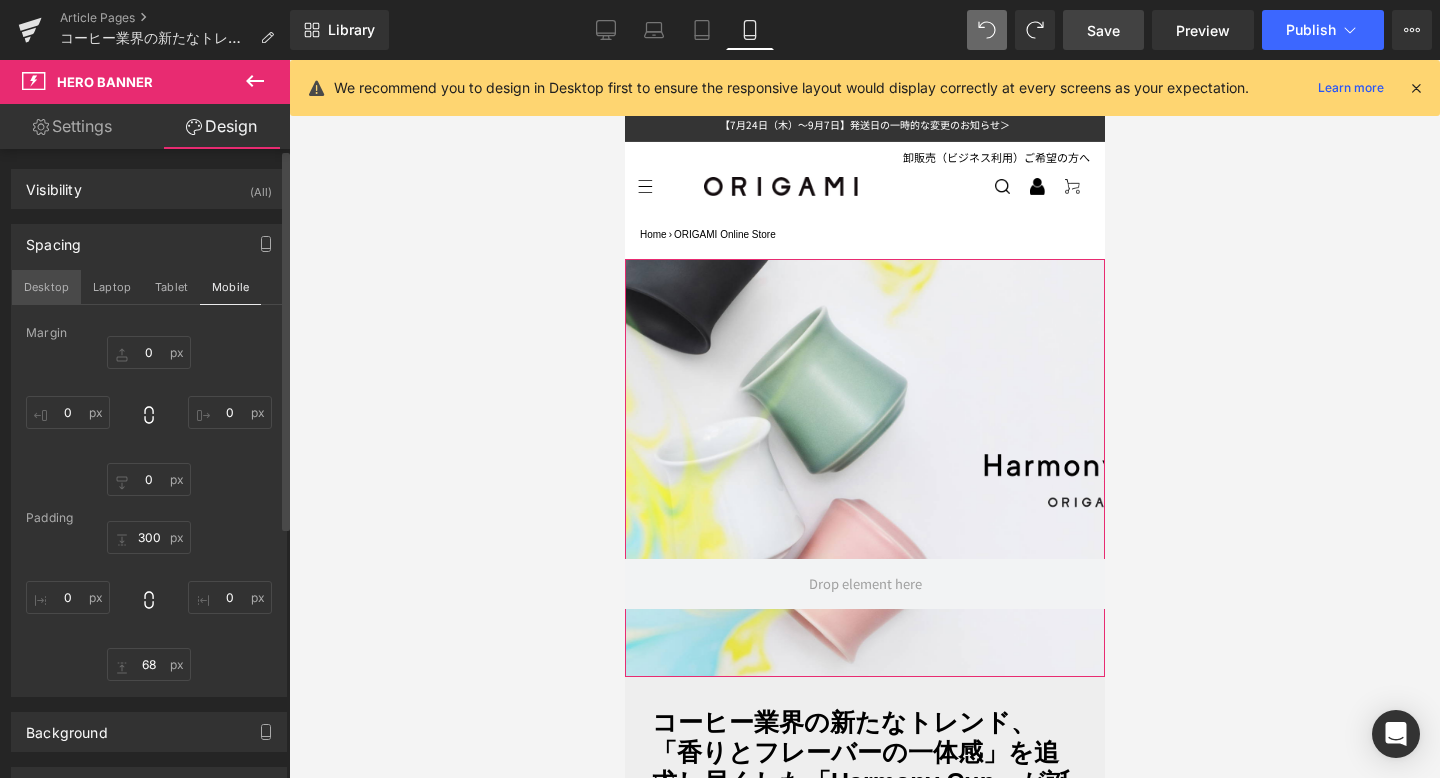 type on "68" 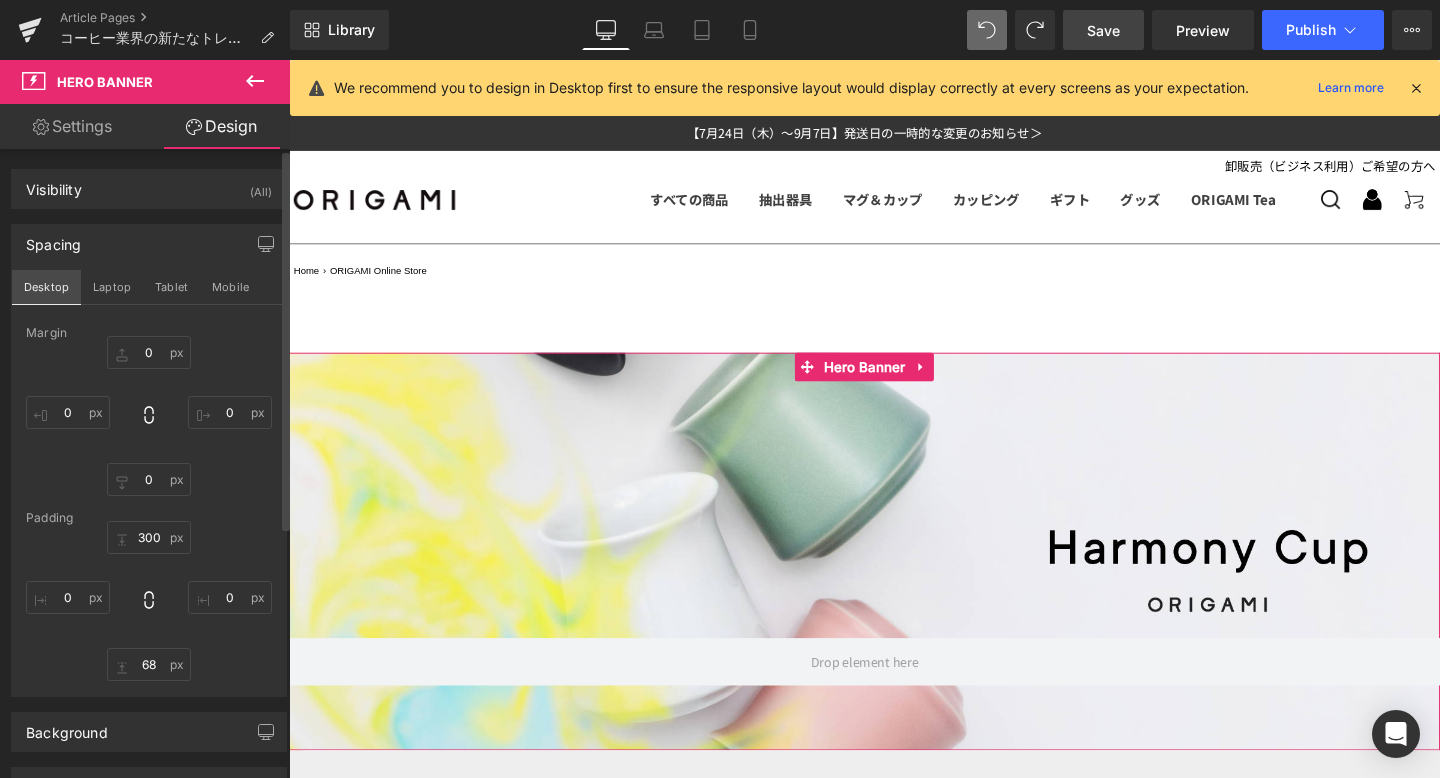 scroll, scrollTop: 155, scrollLeft: 0, axis: vertical 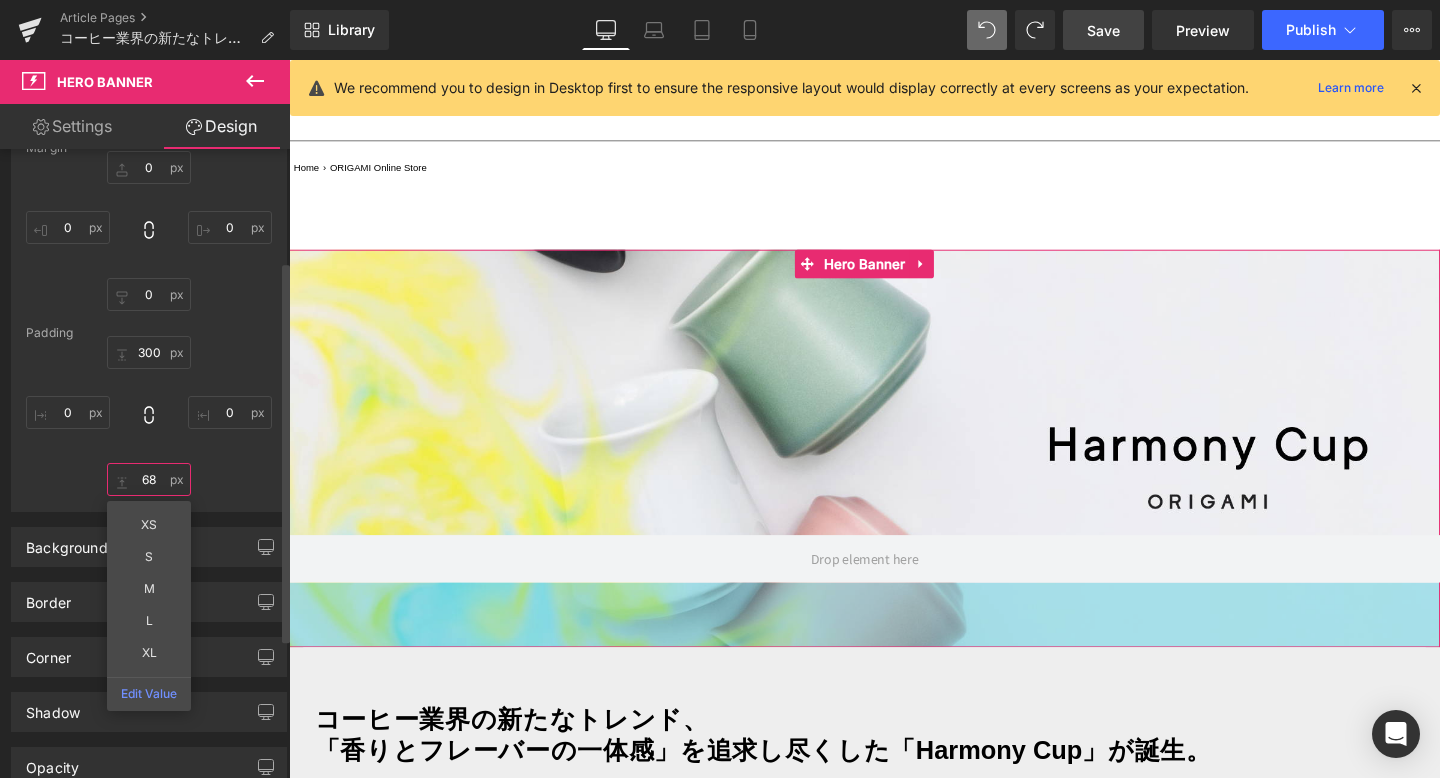 click on "68" at bounding box center [149, 479] 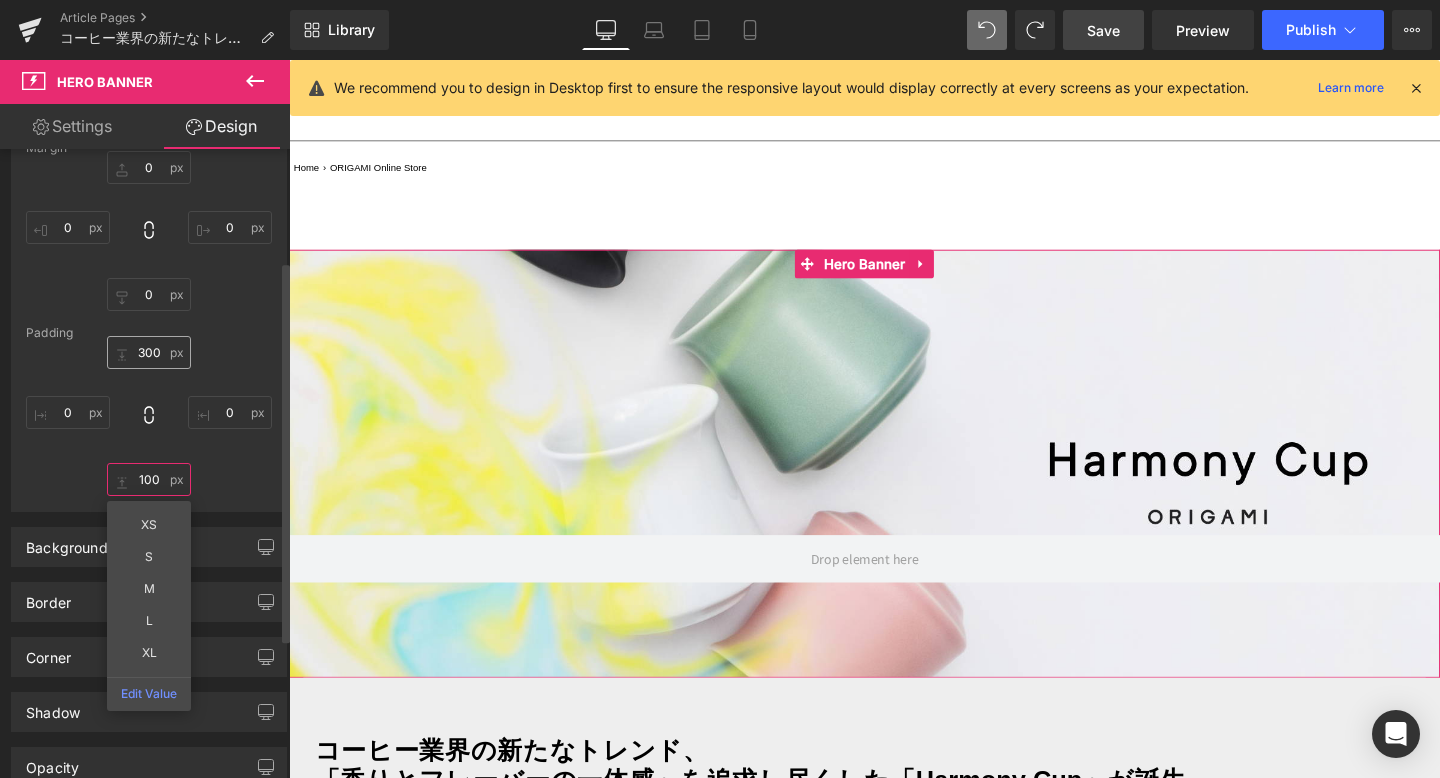 type on "100" 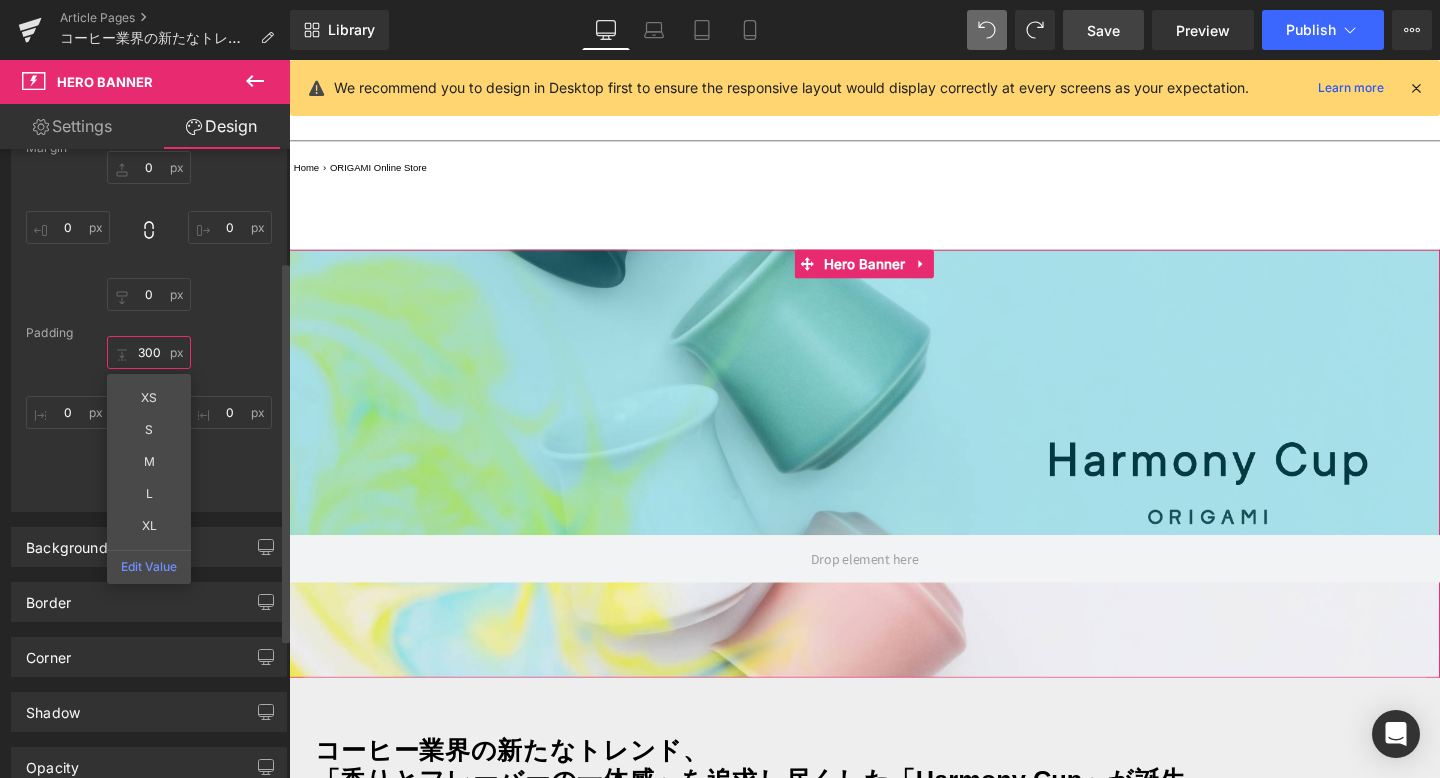 click on "300" at bounding box center [149, 352] 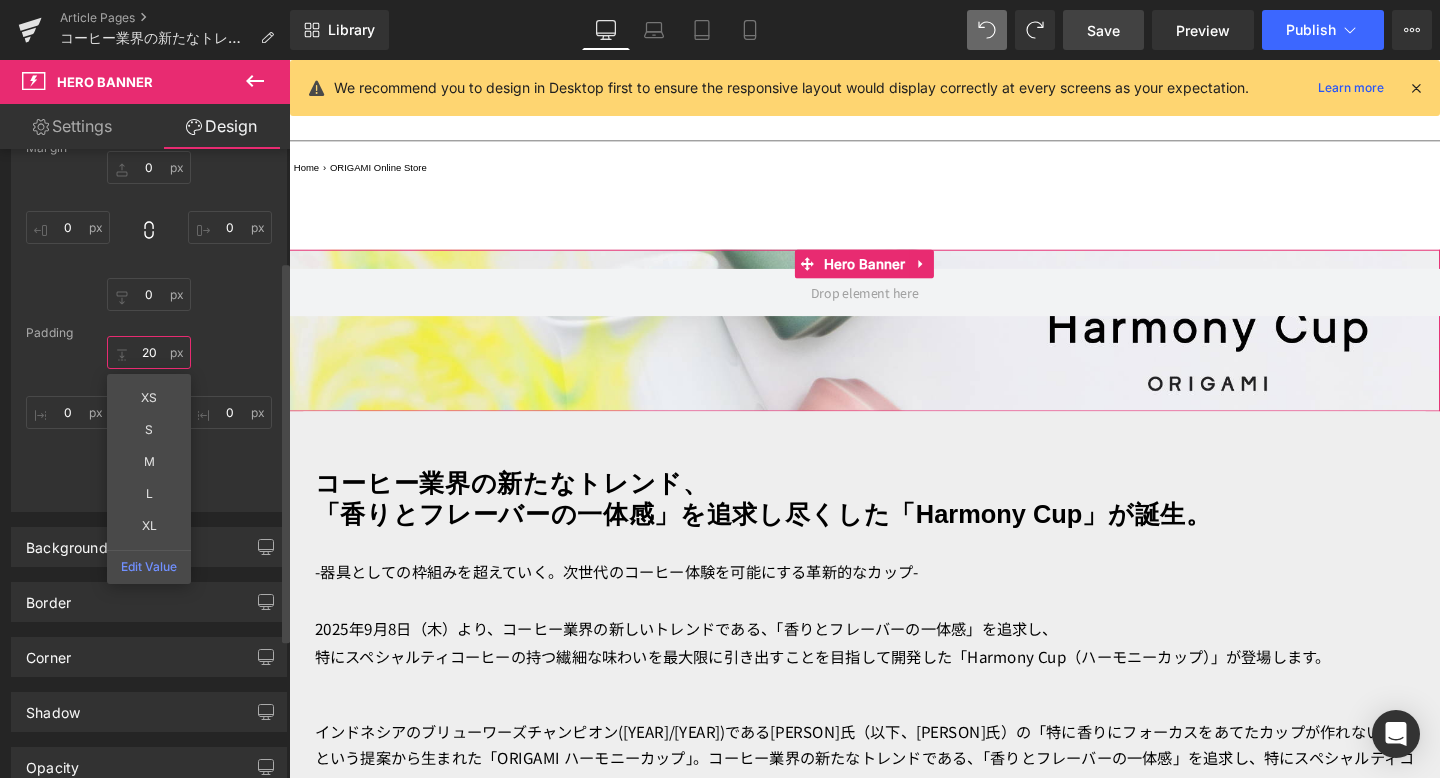 type on "2" 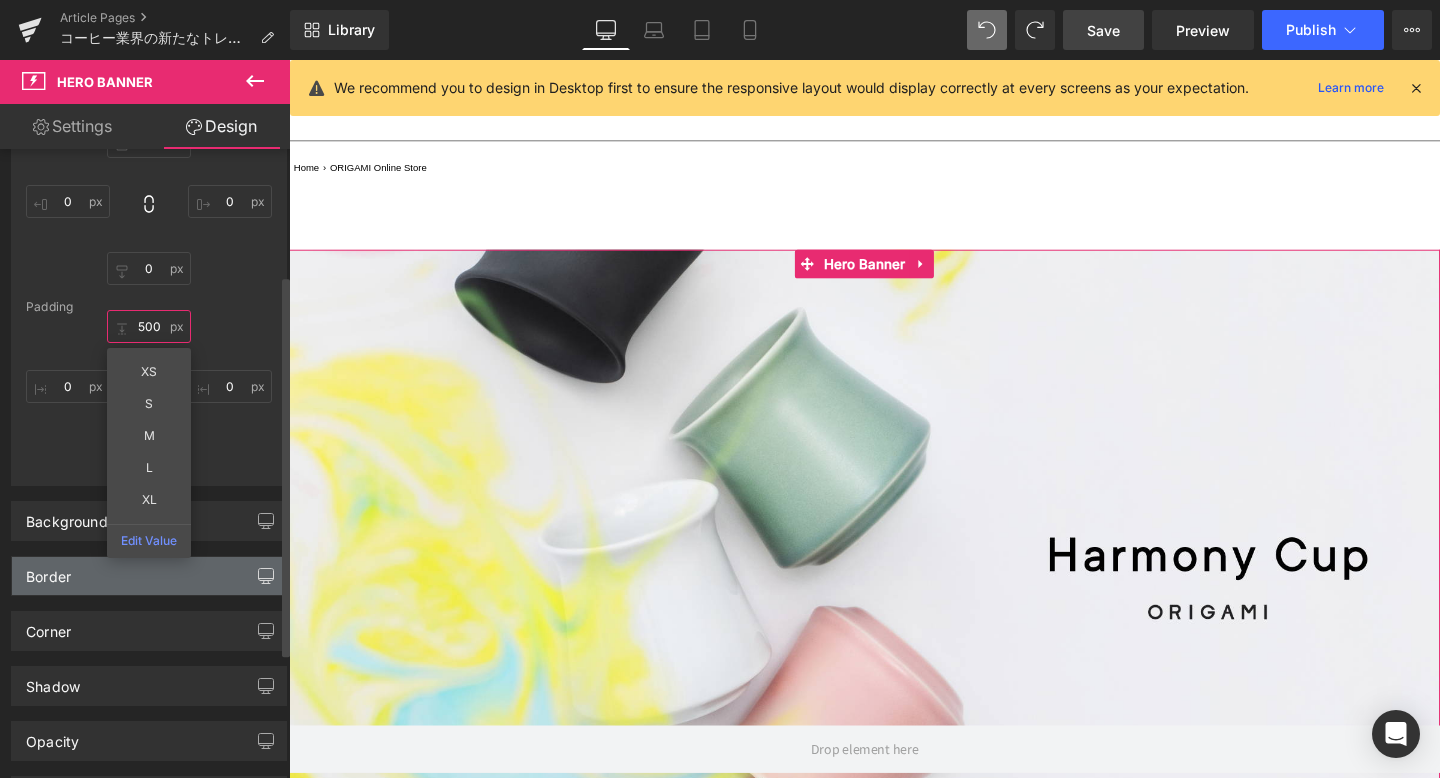 scroll, scrollTop: 194, scrollLeft: 0, axis: vertical 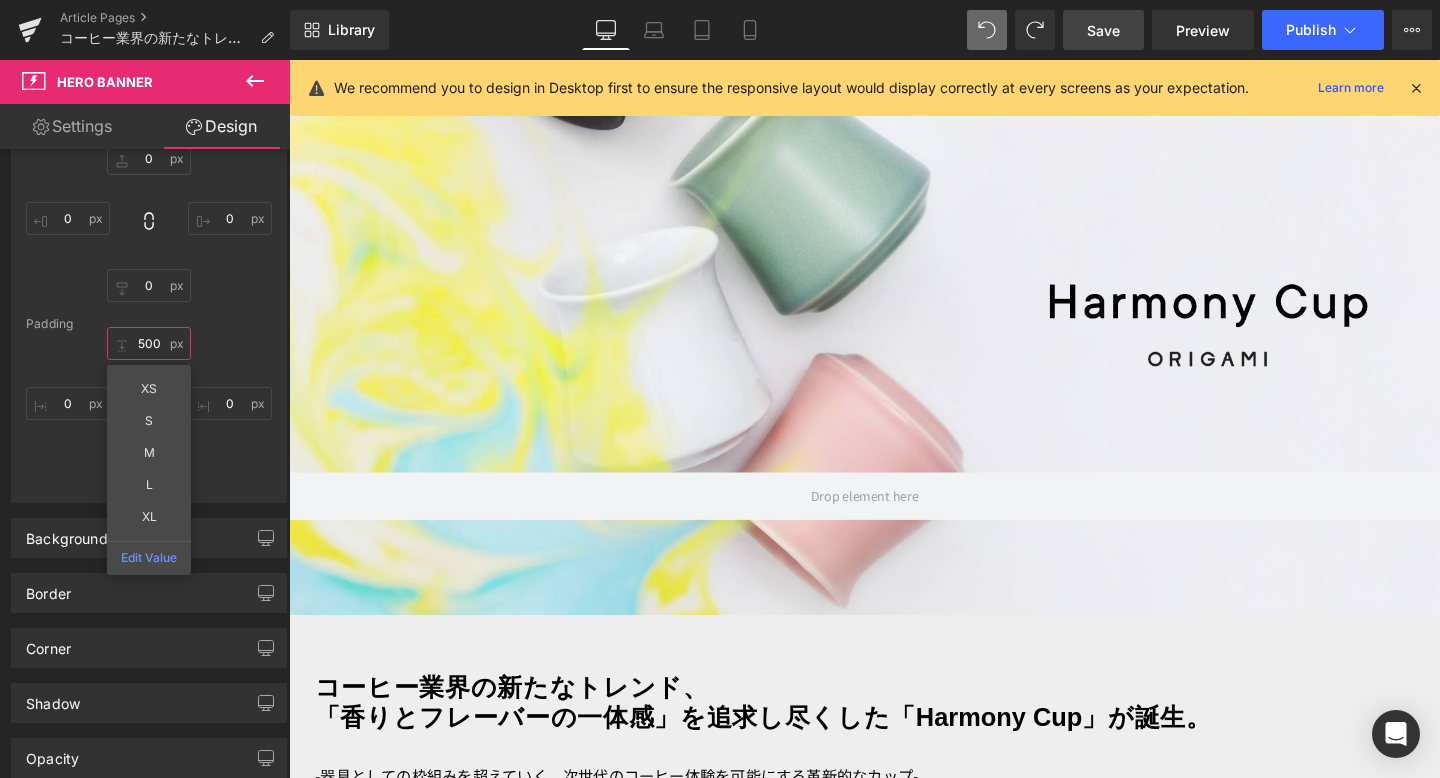 type on "500" 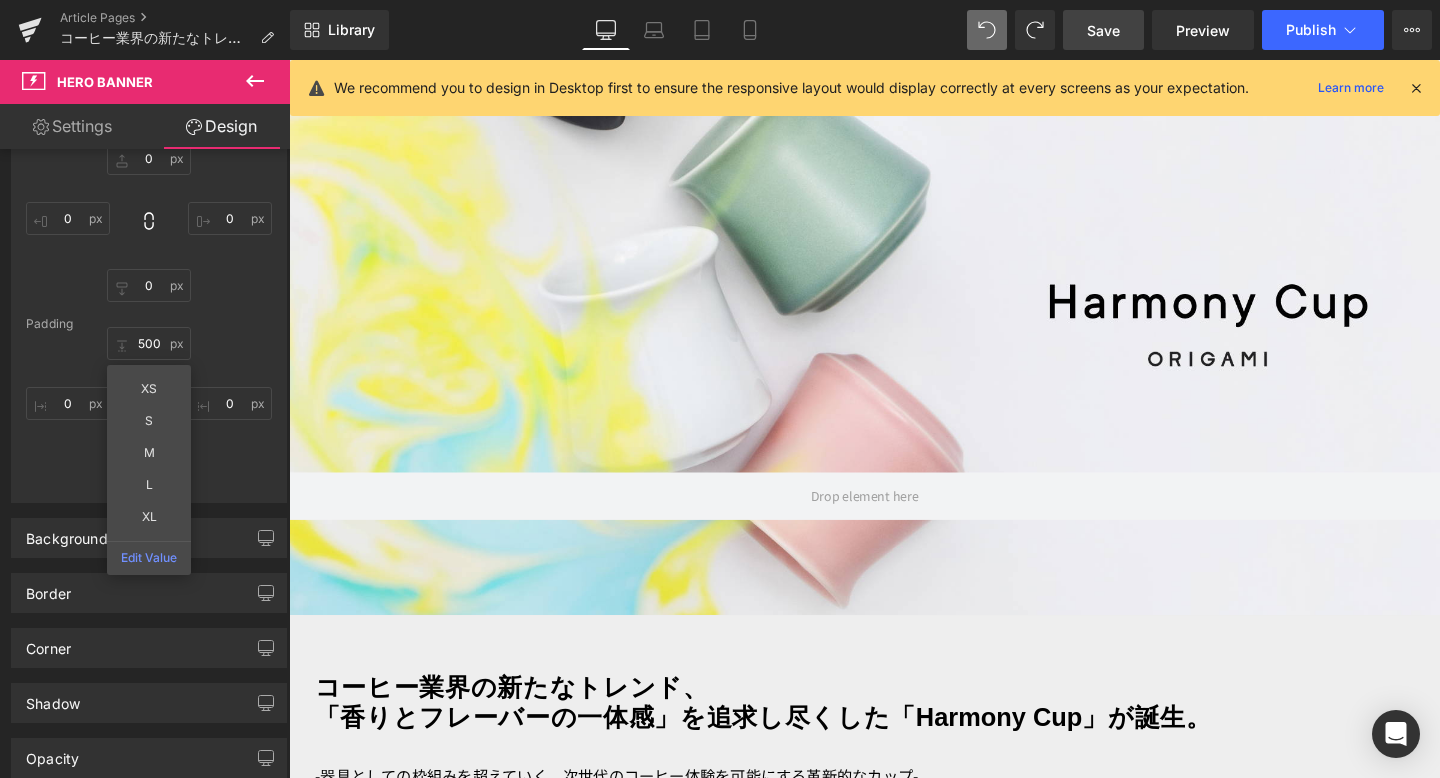 click on "Save" at bounding box center (1103, 30) 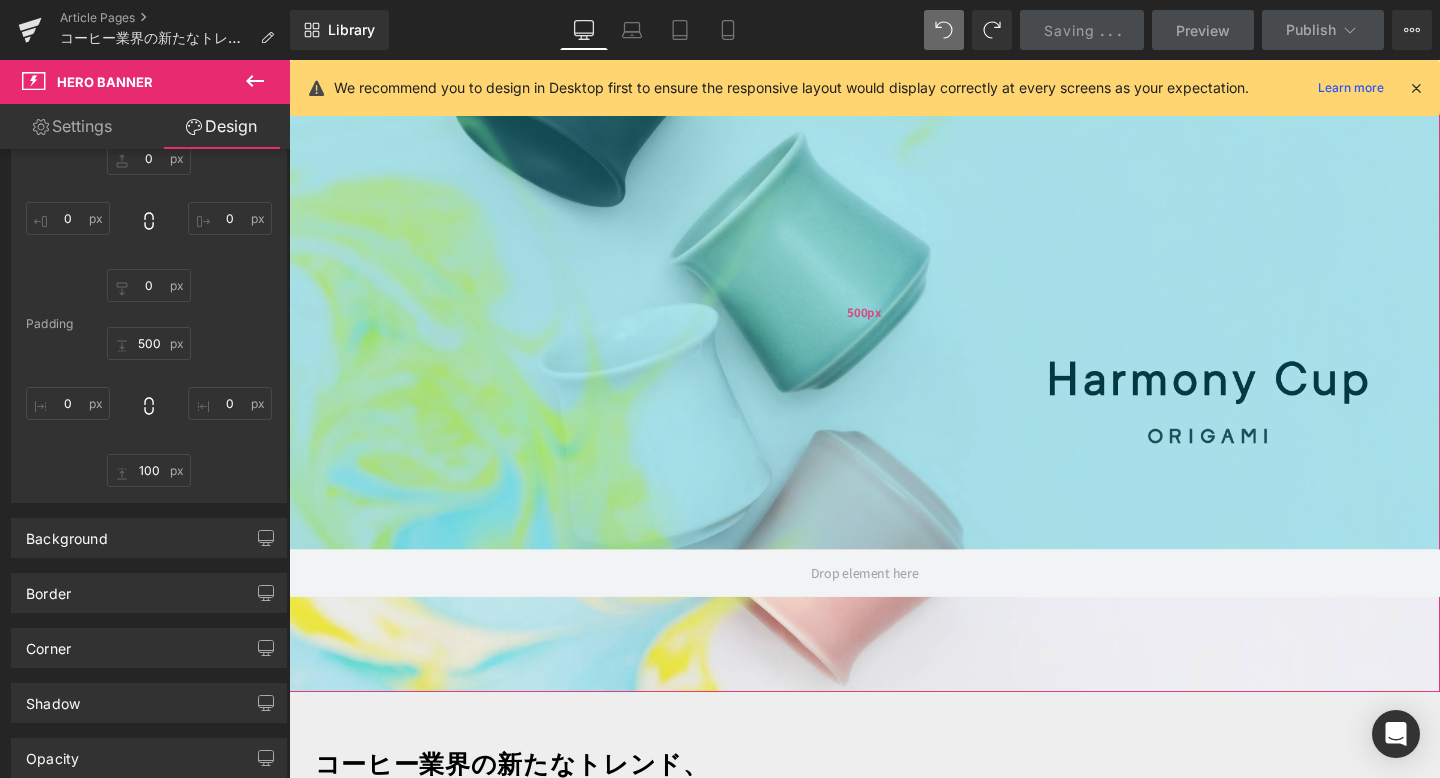 scroll, scrollTop: 316, scrollLeft: 0, axis: vertical 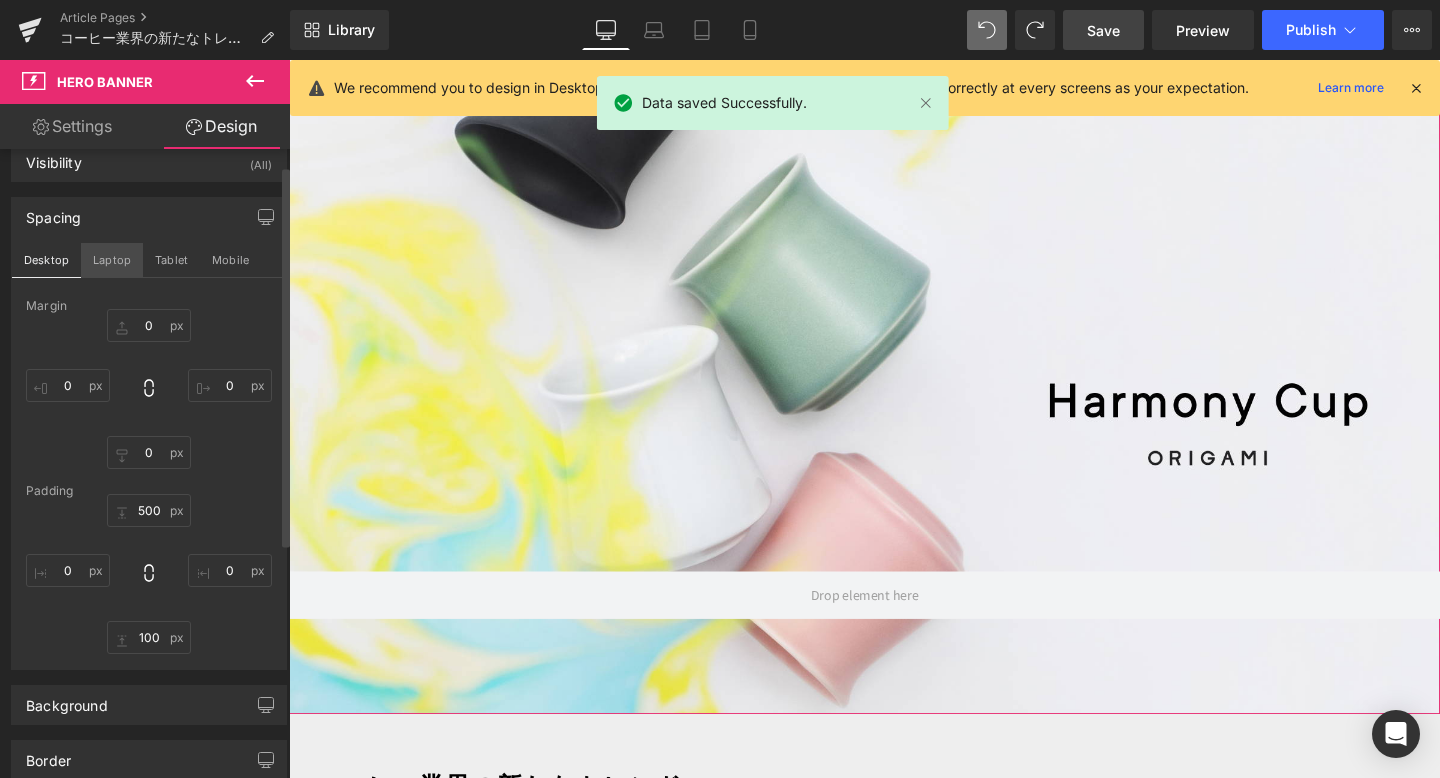 click on "Laptop" at bounding box center (112, 260) 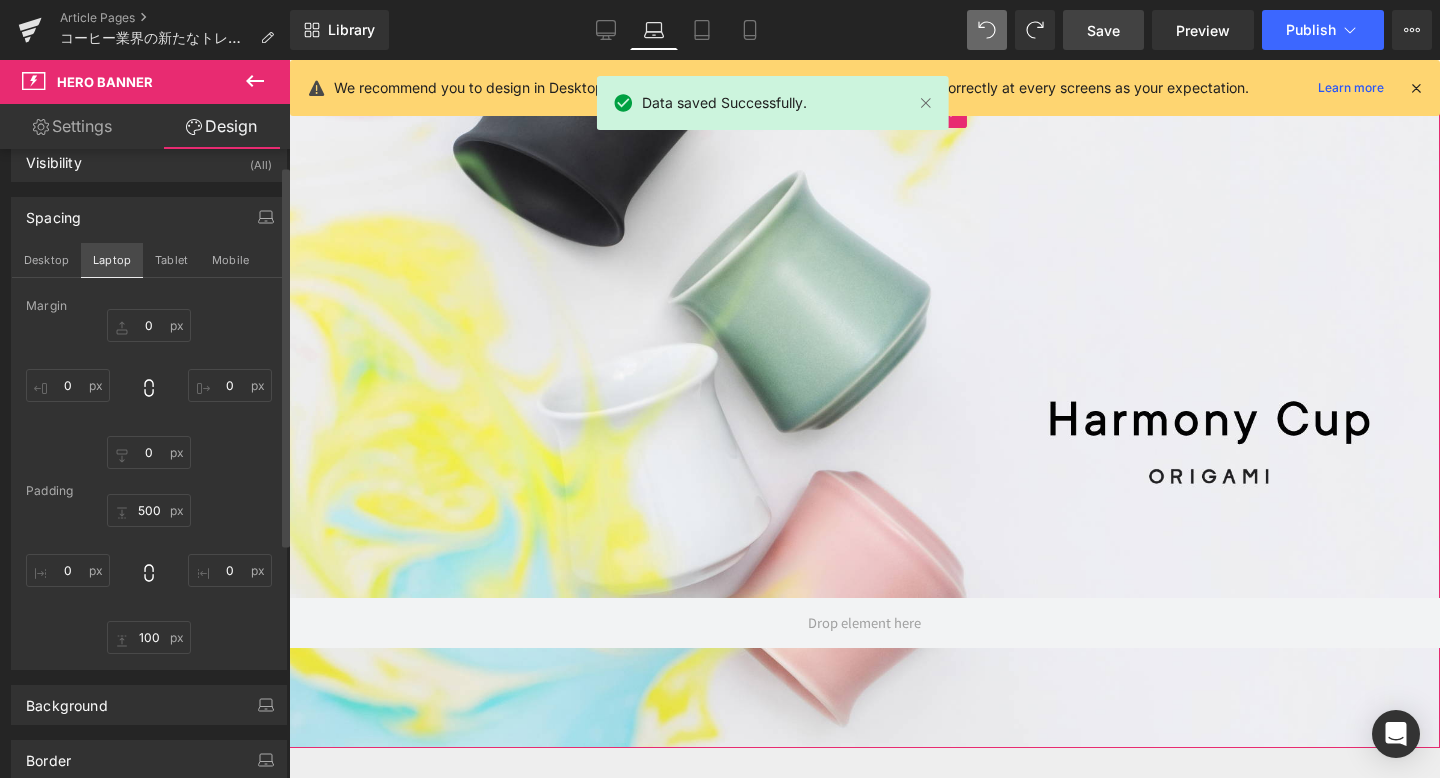 type on "0" 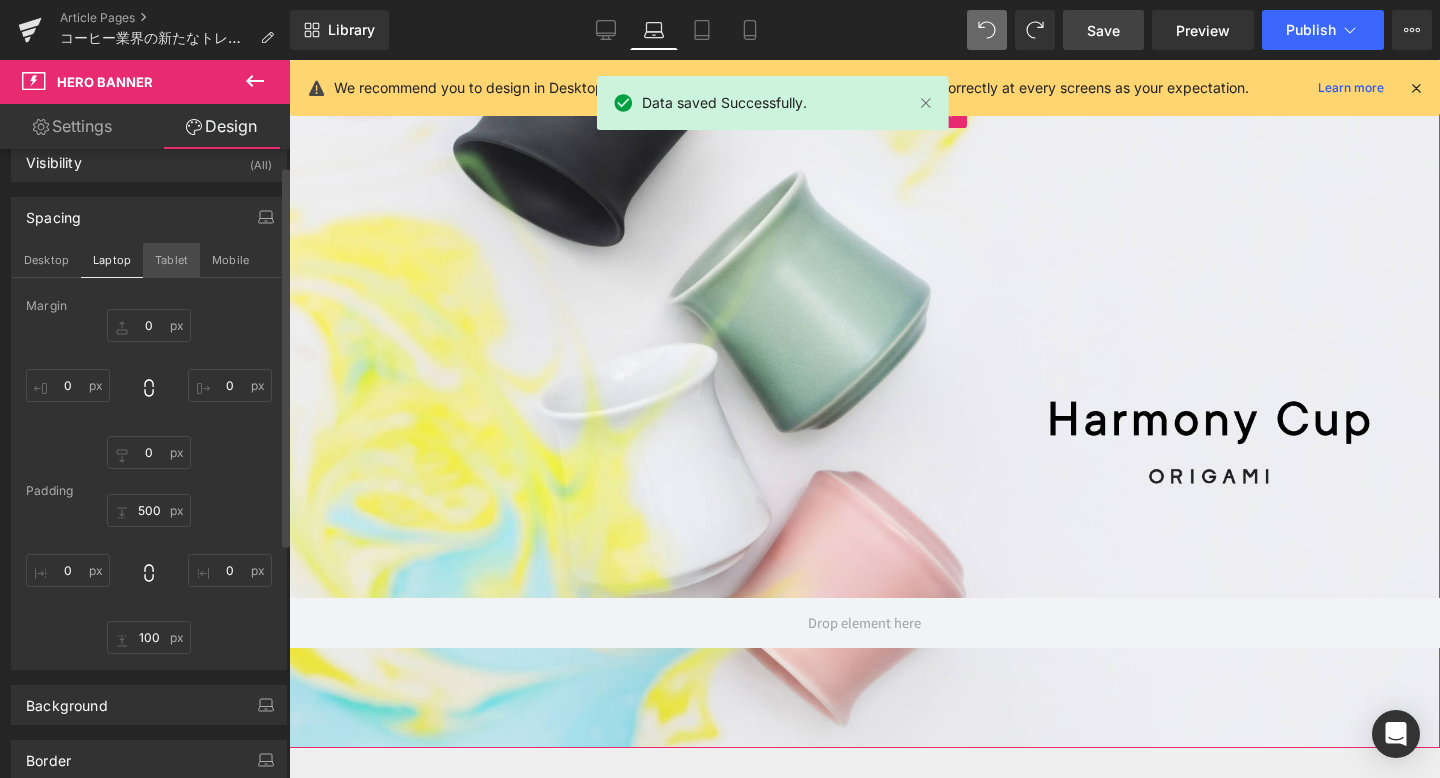 click on "Tablet" at bounding box center (171, 260) 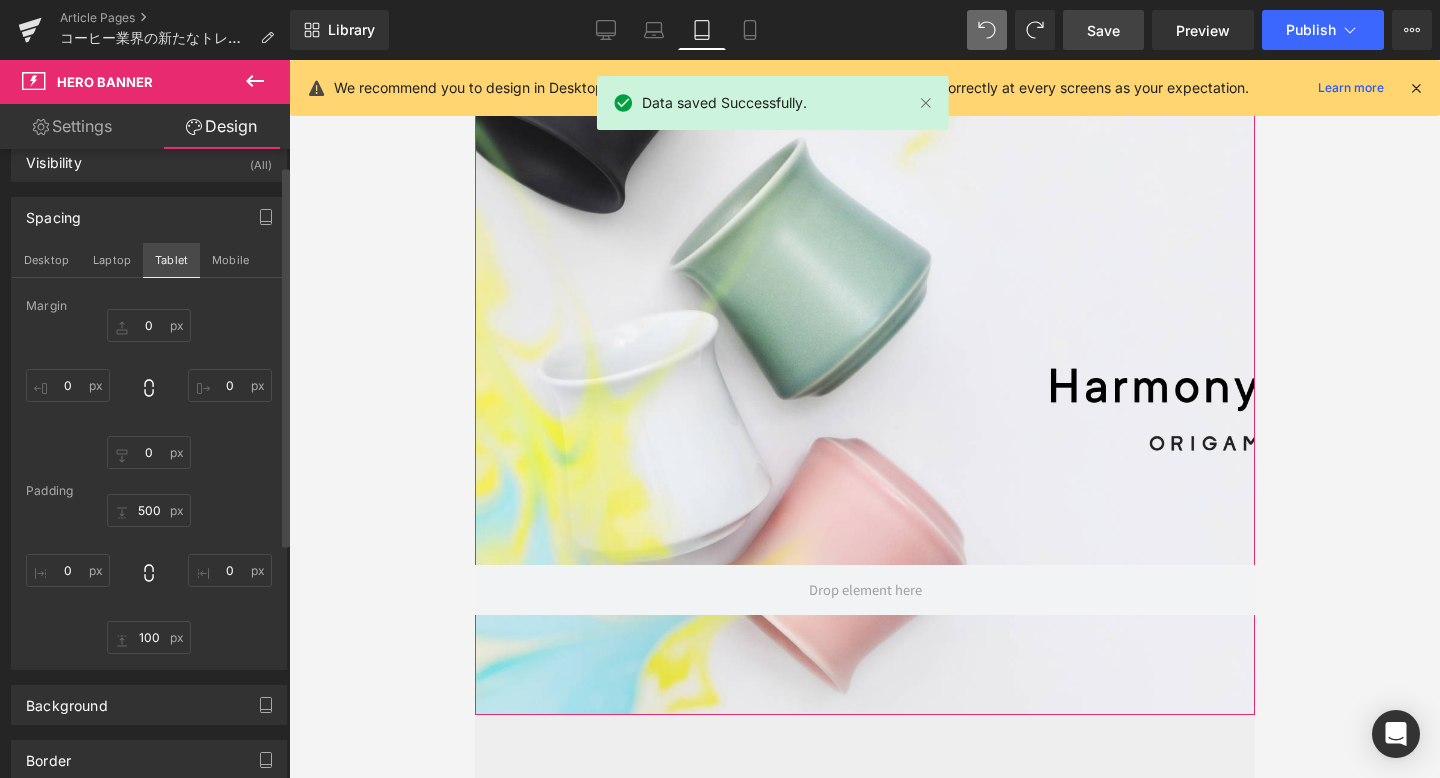 type on "0" 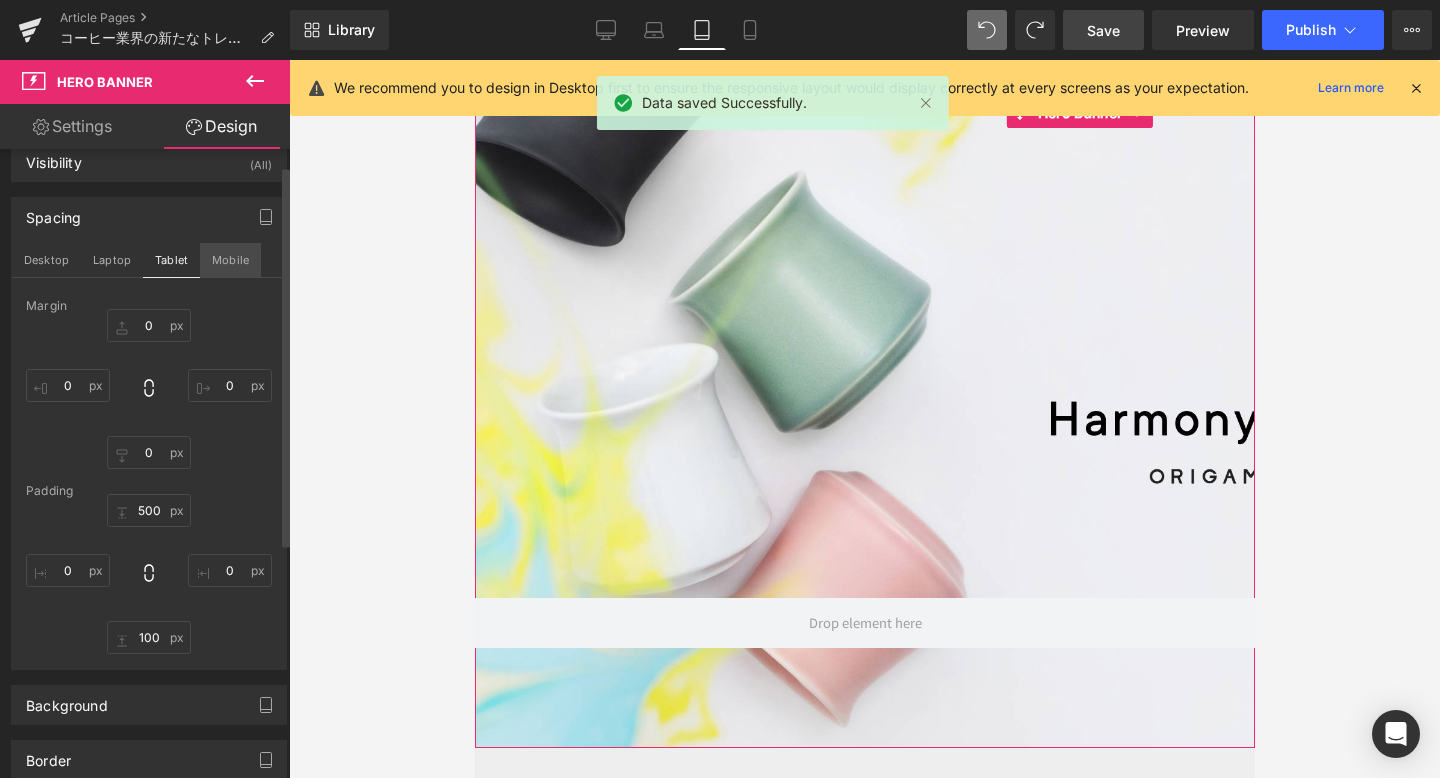click on "Mobile" at bounding box center (230, 260) 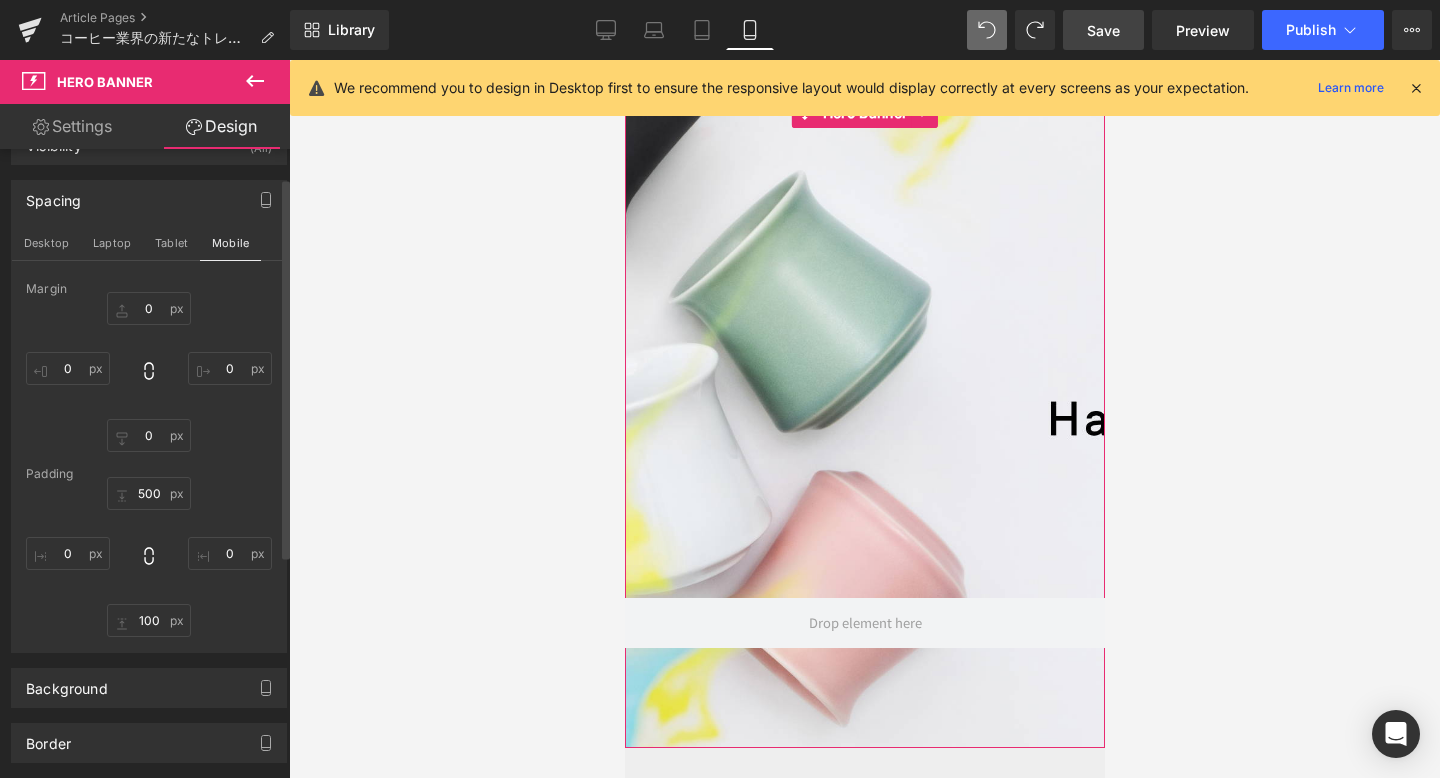 scroll, scrollTop: 47, scrollLeft: 0, axis: vertical 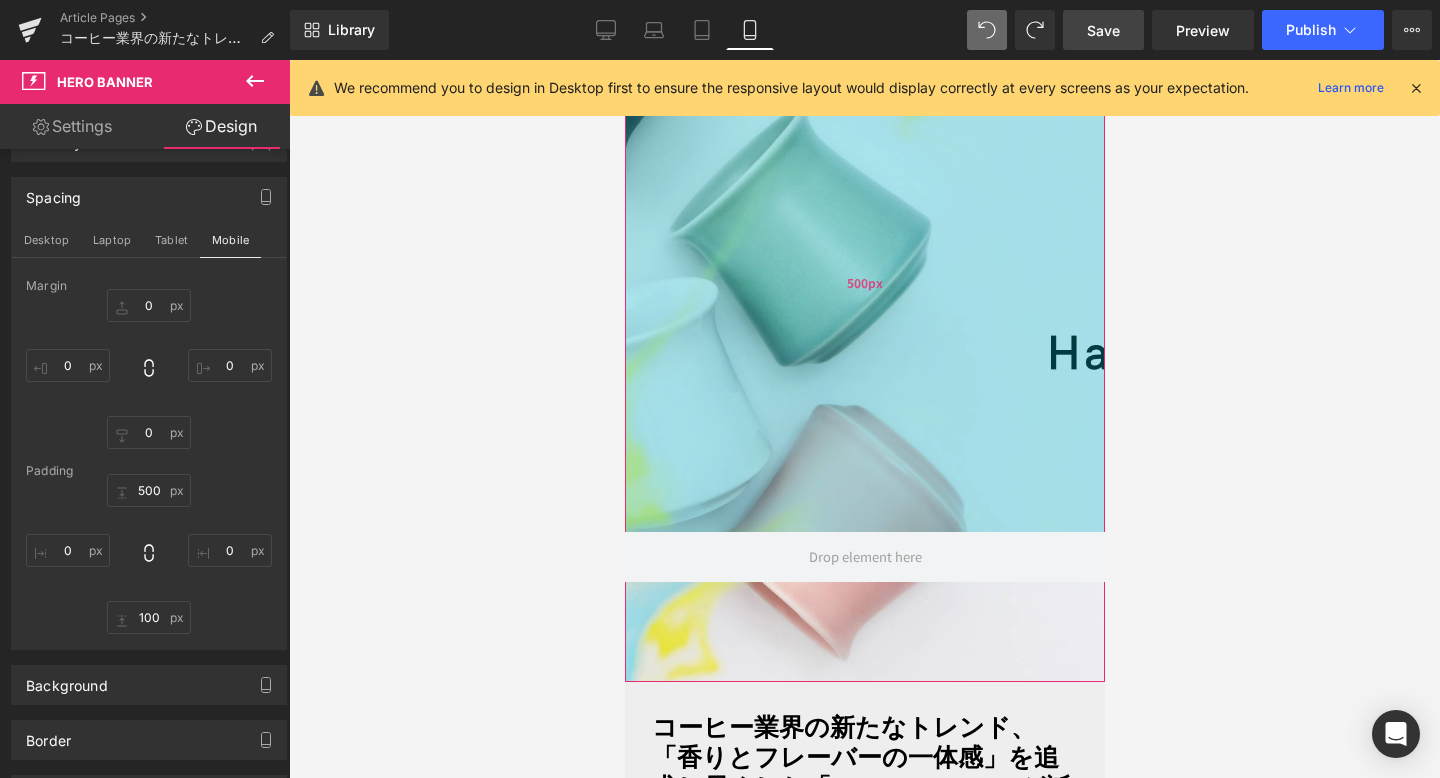 click on "500px" at bounding box center [864, 282] 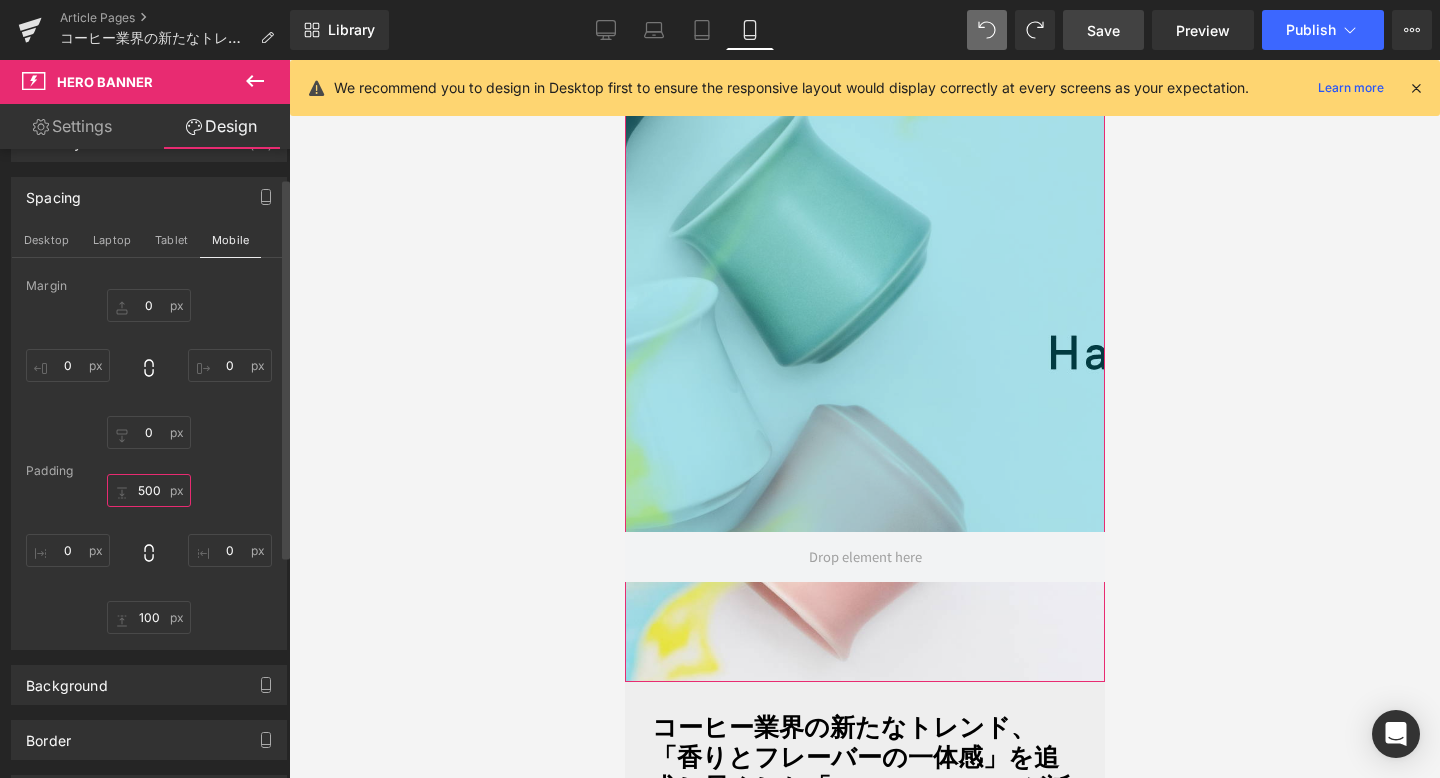 click on "500" at bounding box center [149, 490] 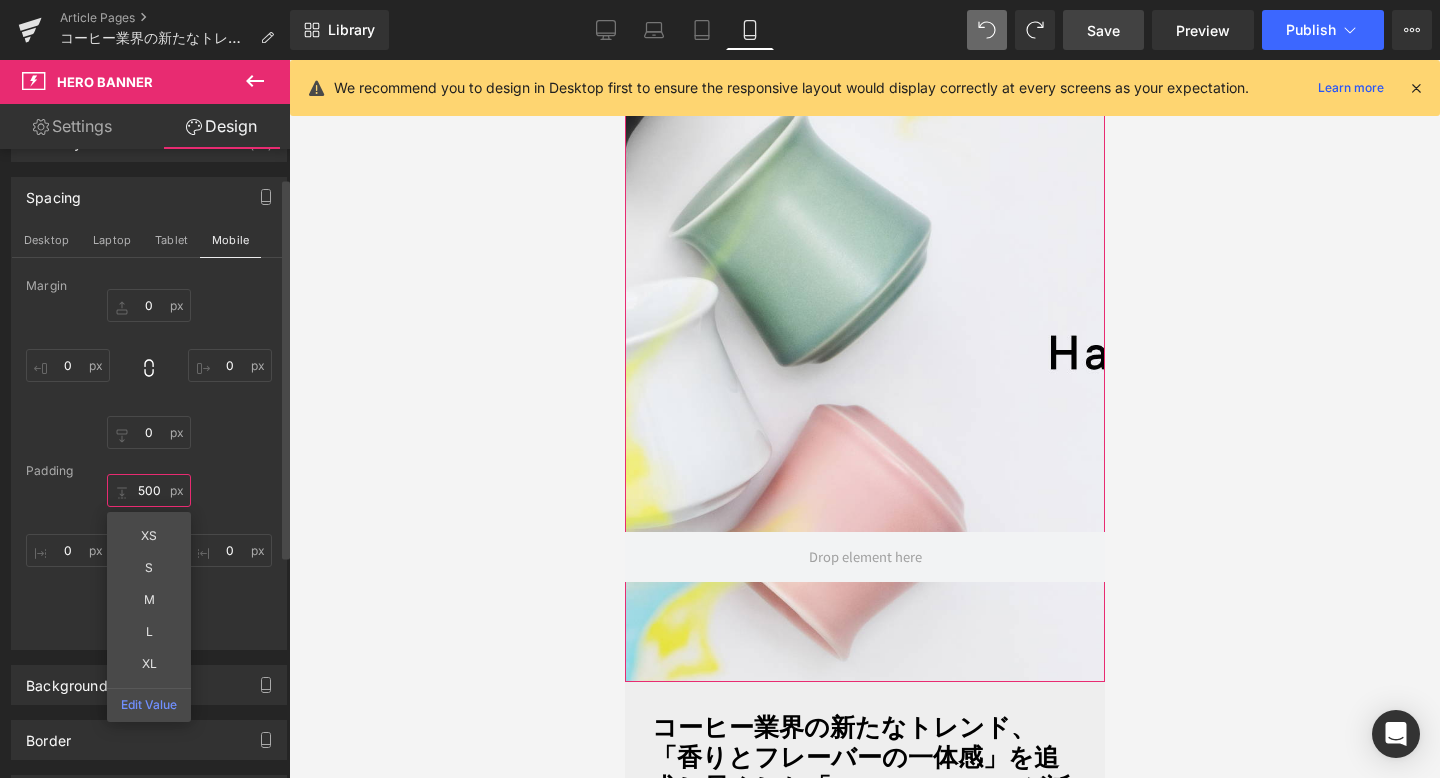 click on "500" at bounding box center [149, 490] 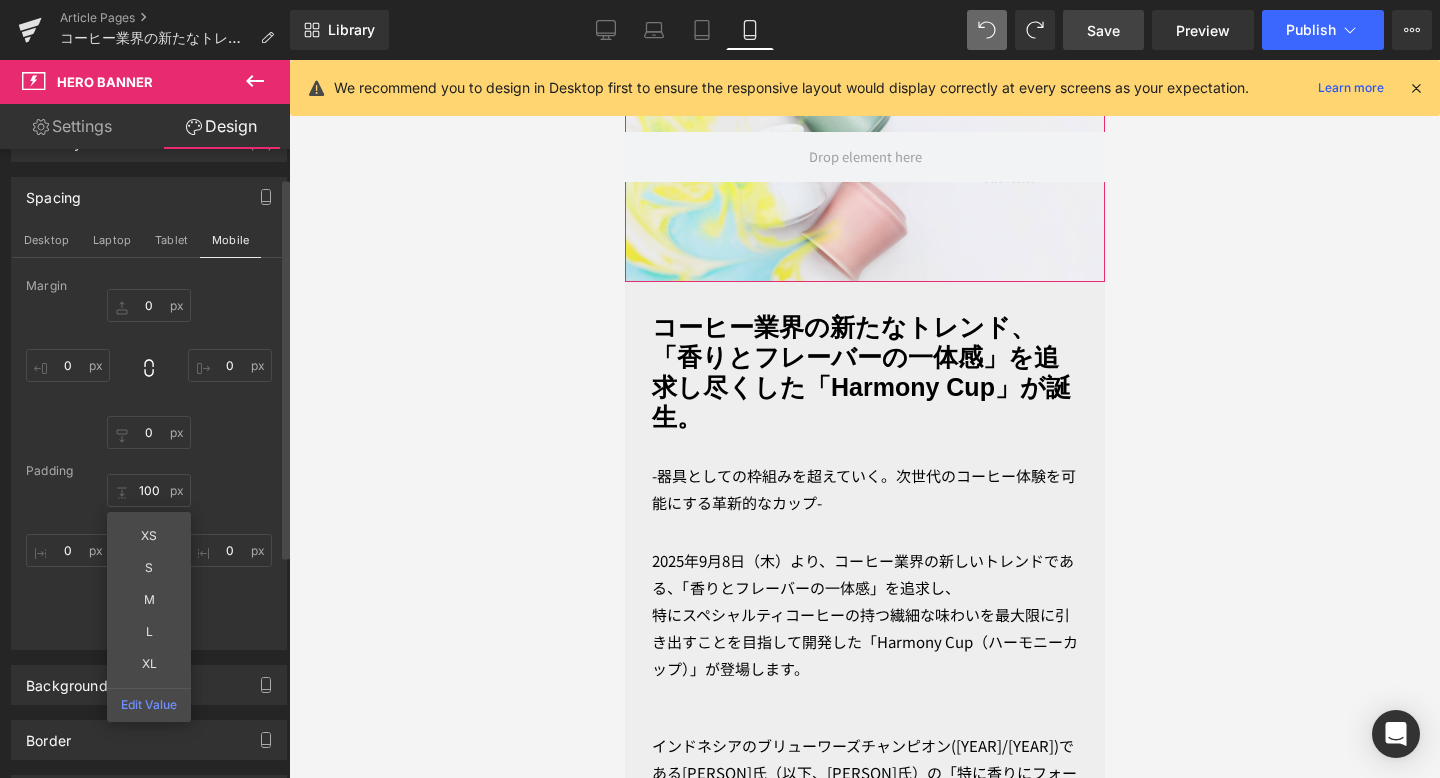click on "100 100 XS S M L XL Edit Value
0px 0
100px 100
0px 0" at bounding box center (149, 554) 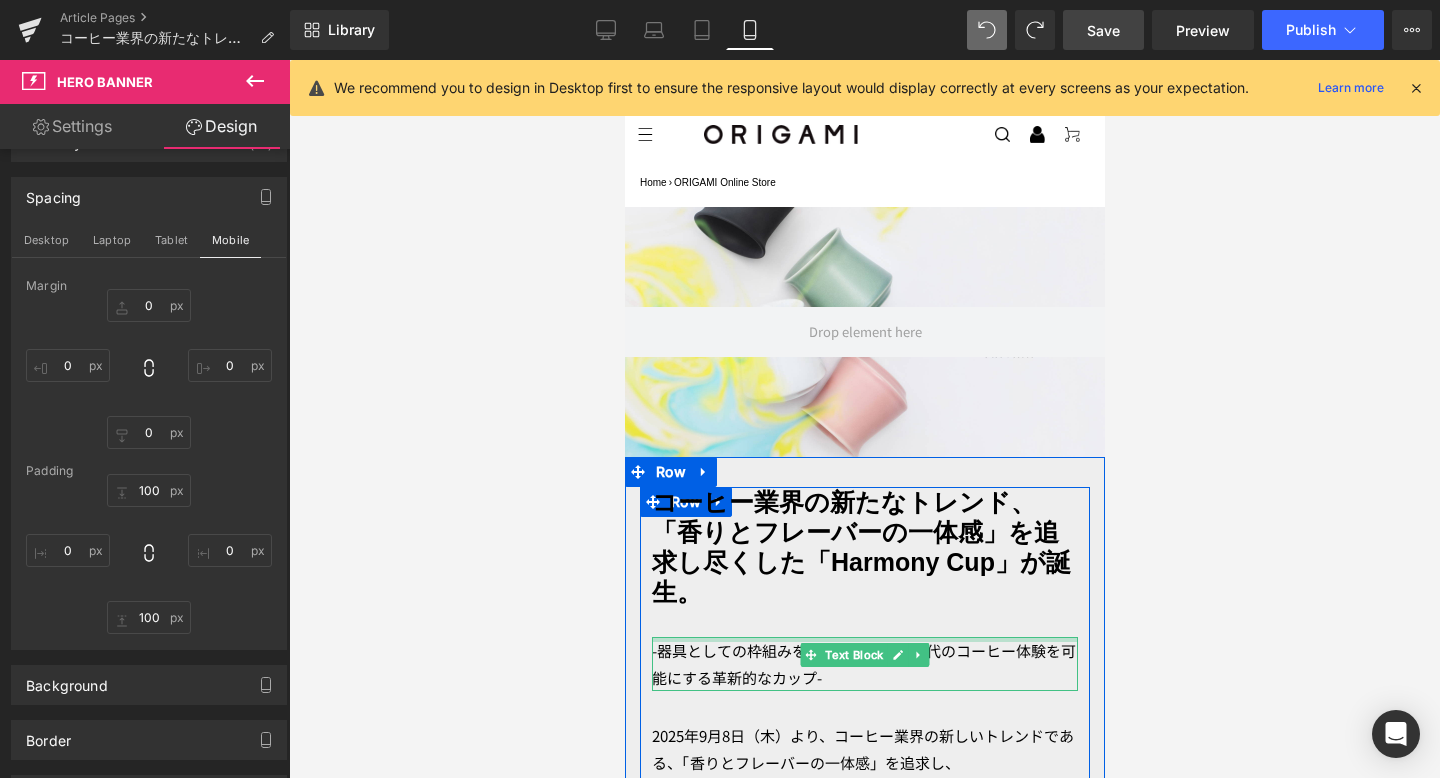 scroll, scrollTop: 93, scrollLeft: 0, axis: vertical 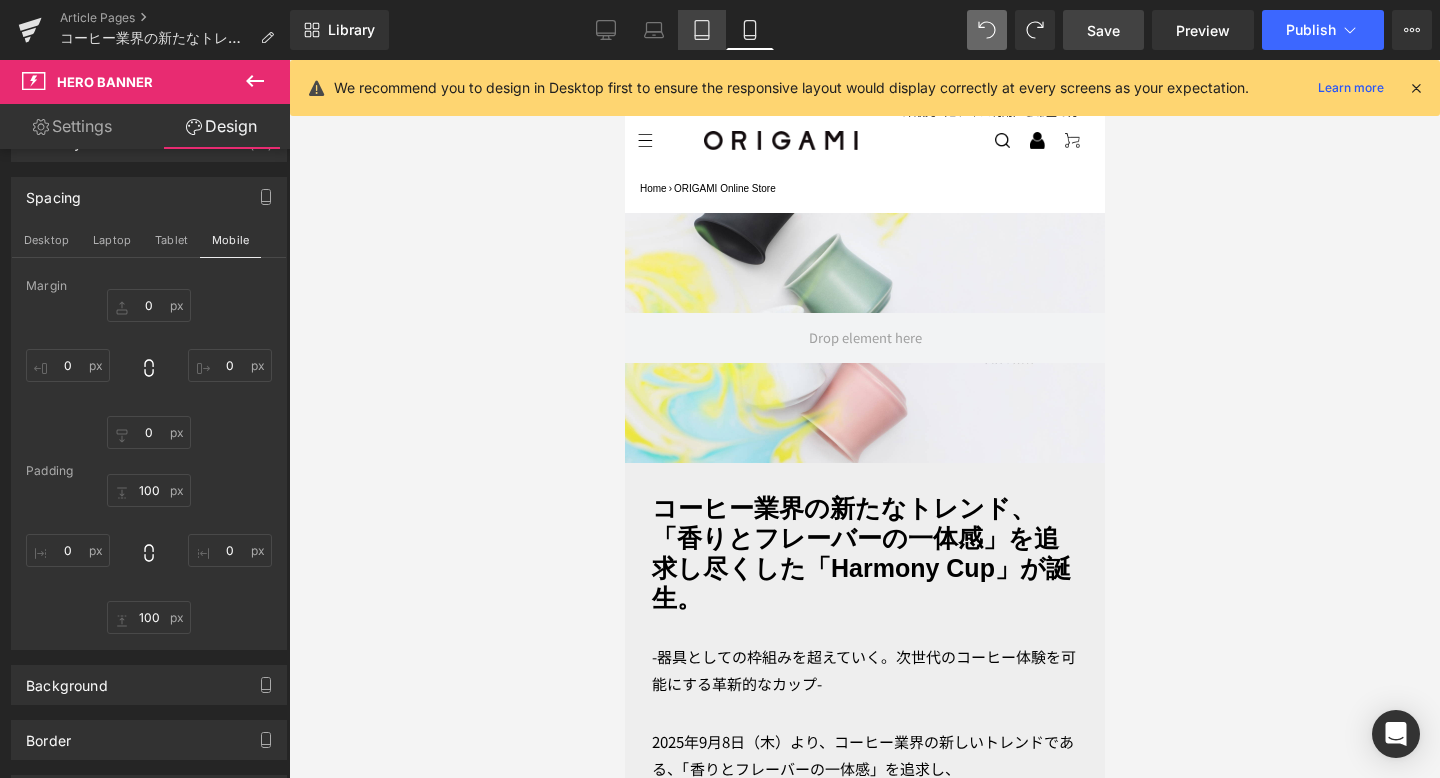 click on "Tablet" at bounding box center (702, 30) 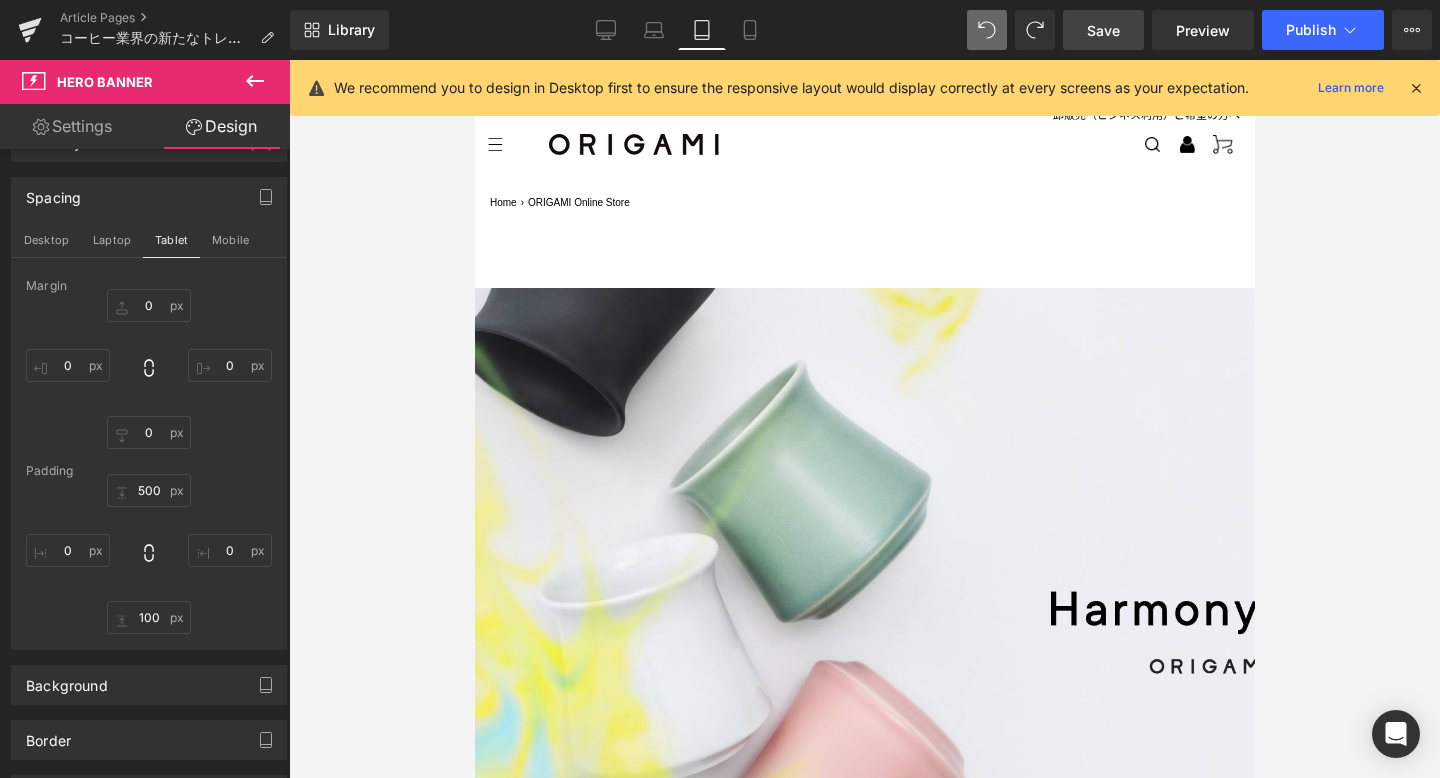 scroll, scrollTop: 168, scrollLeft: 0, axis: vertical 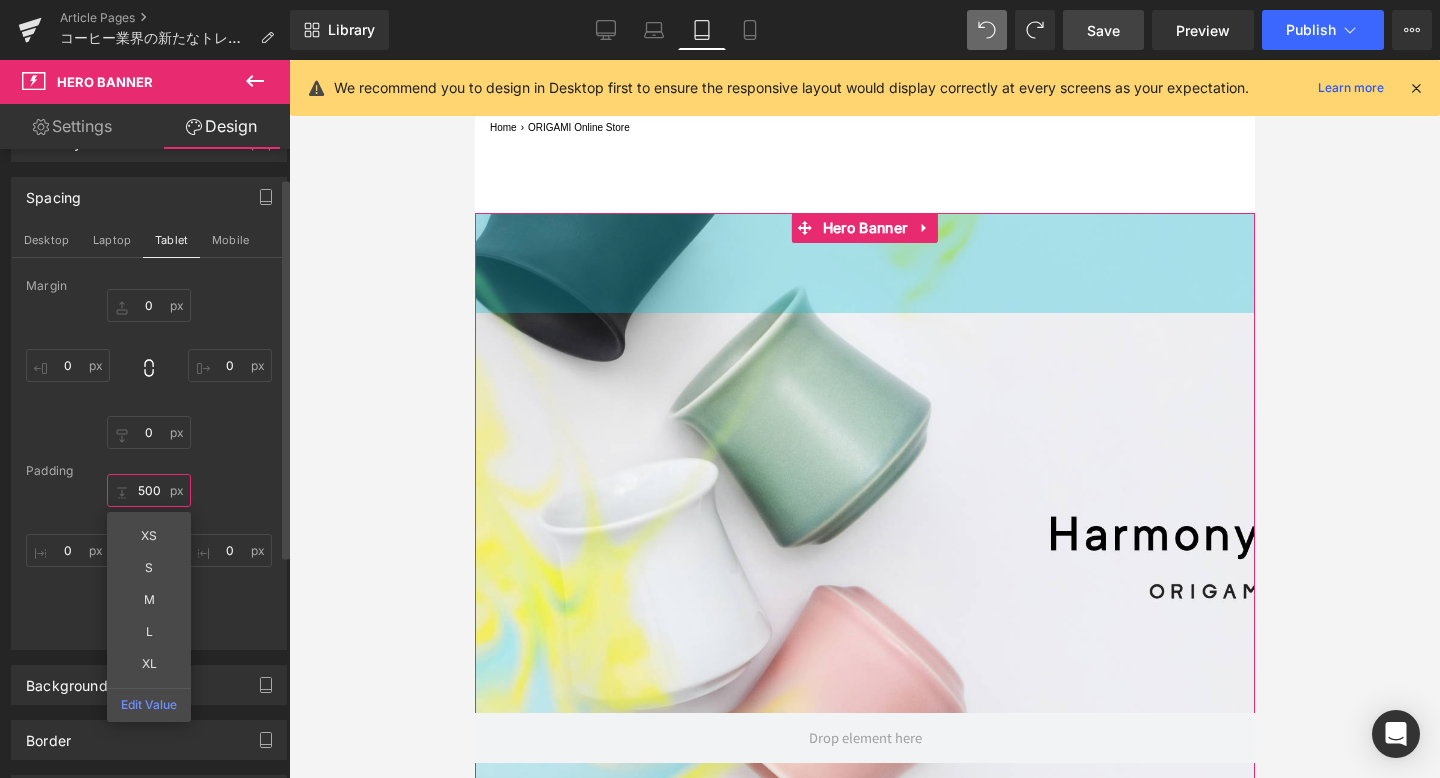 click on "500" at bounding box center [149, 490] 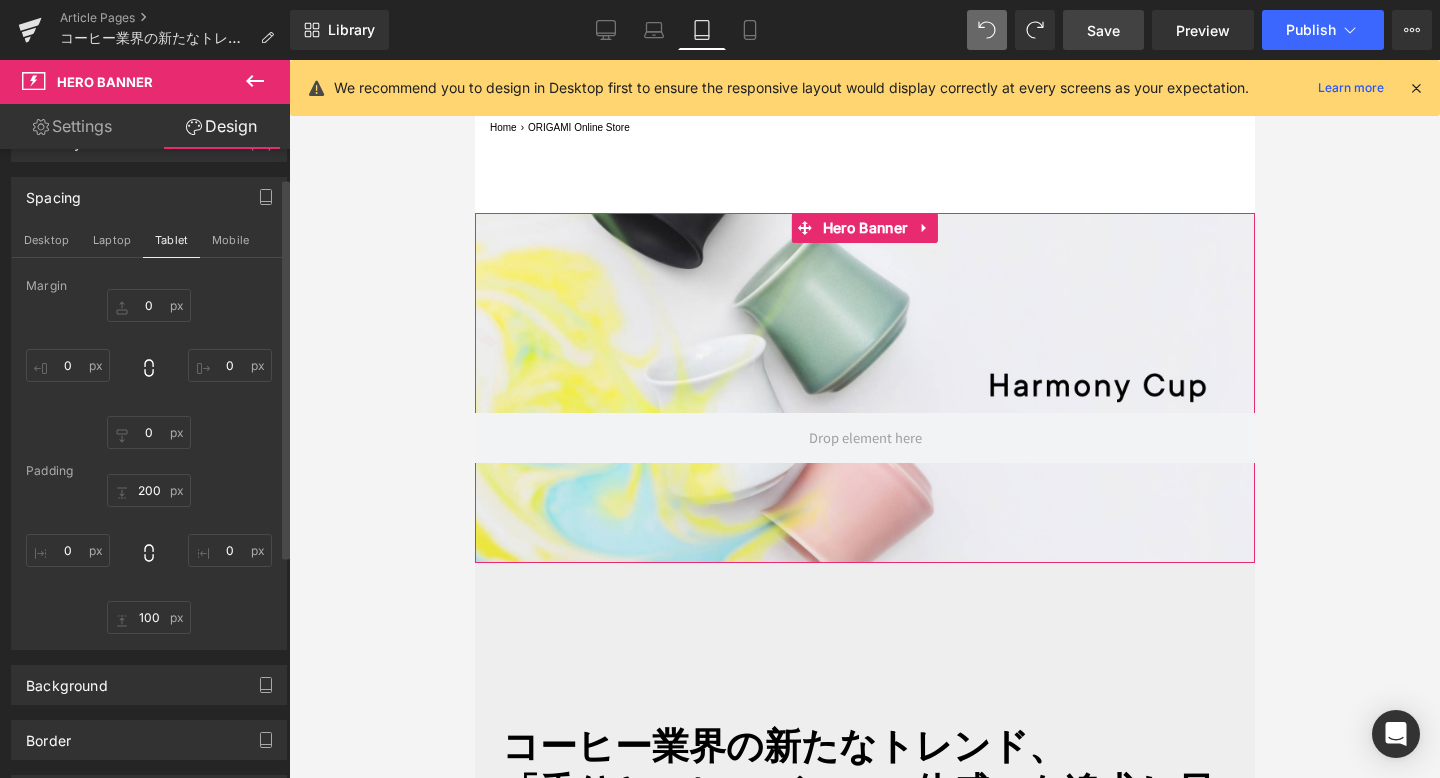 click on "200 200
0px 0
100px 100
0px 0" at bounding box center (149, 554) 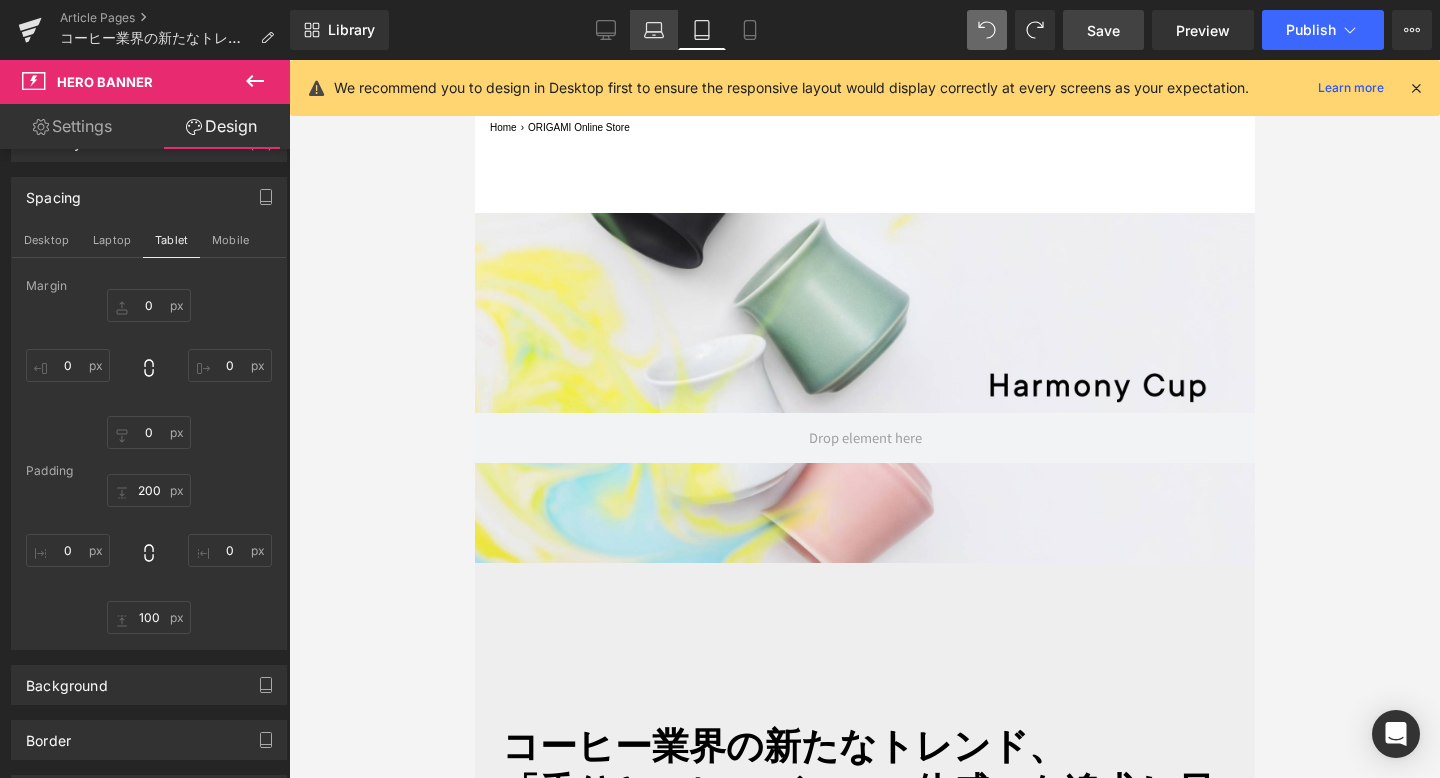 click 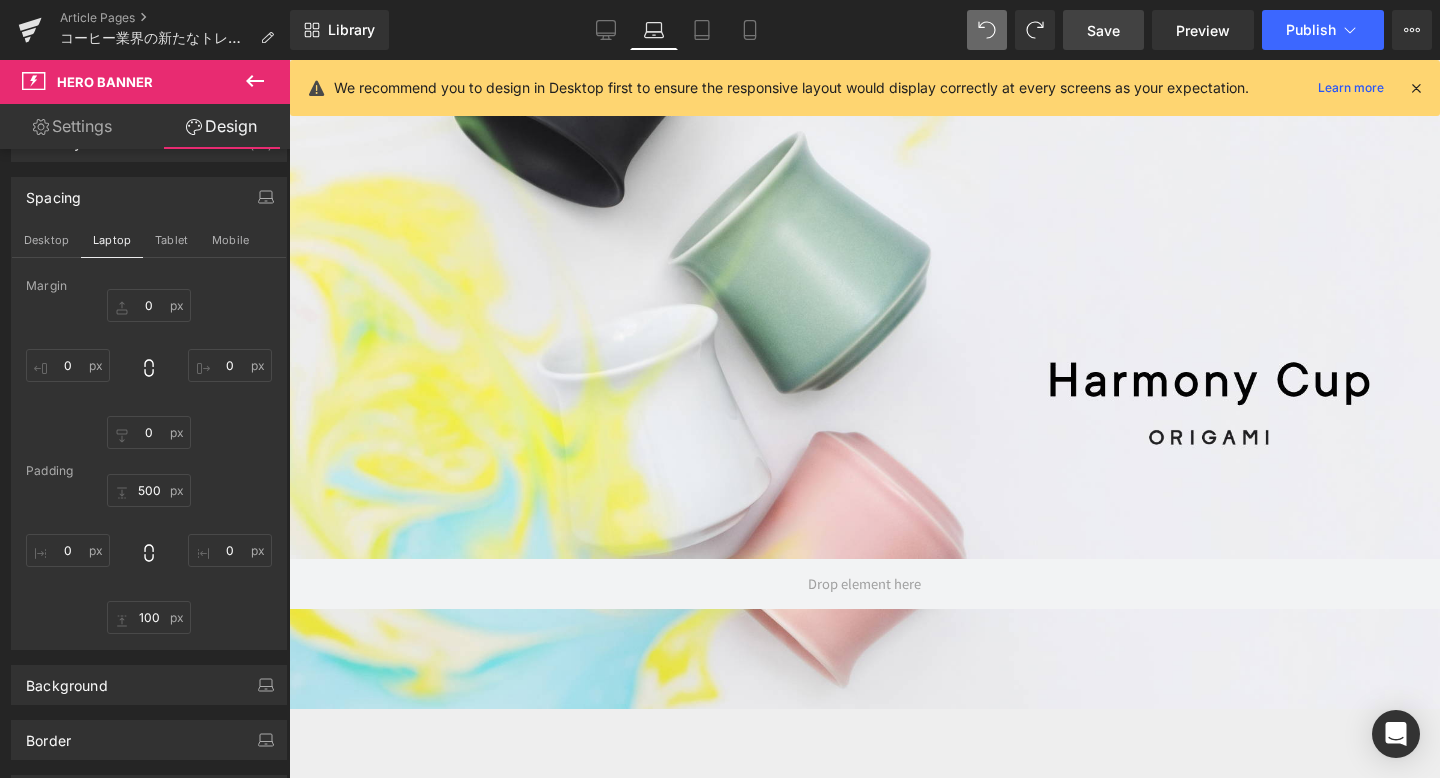 scroll, scrollTop: 354, scrollLeft: 0, axis: vertical 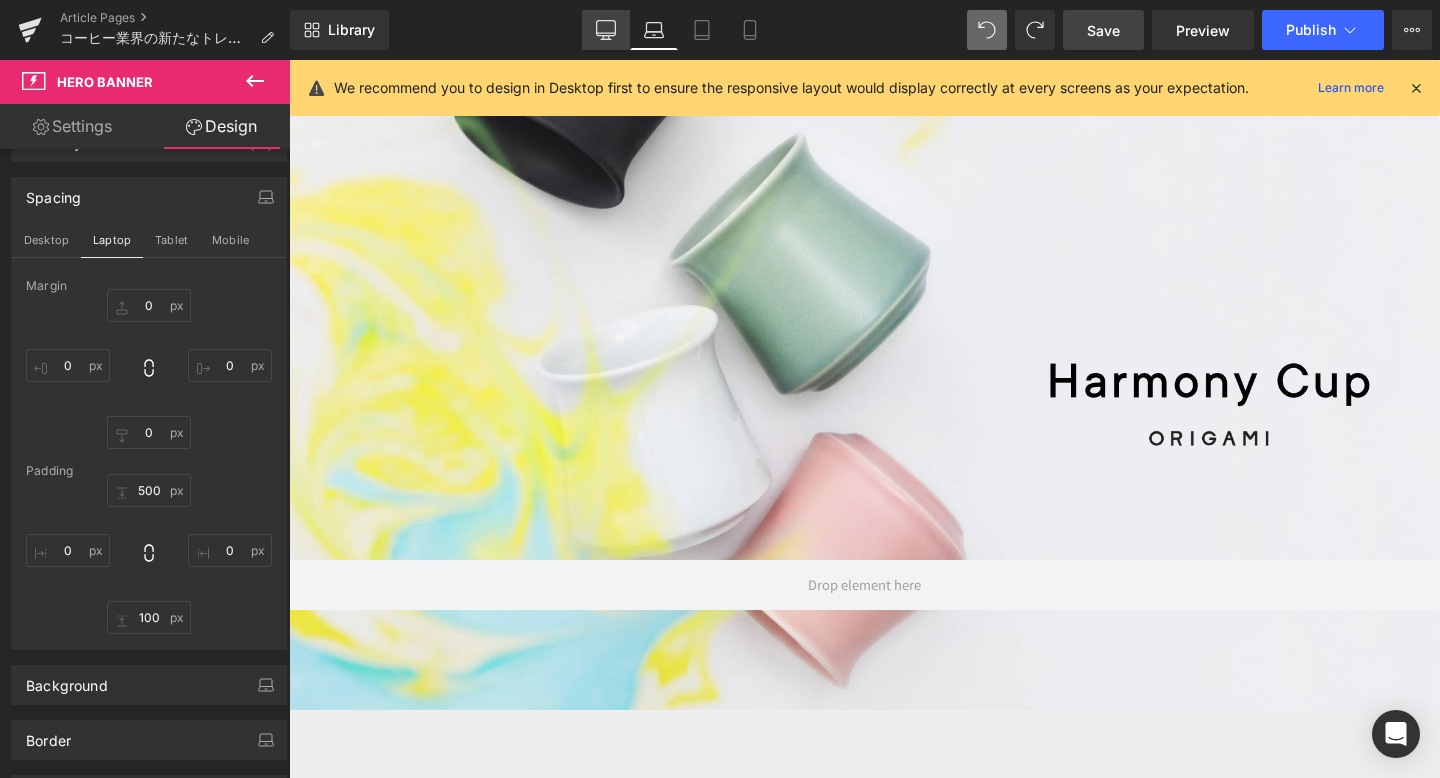 click 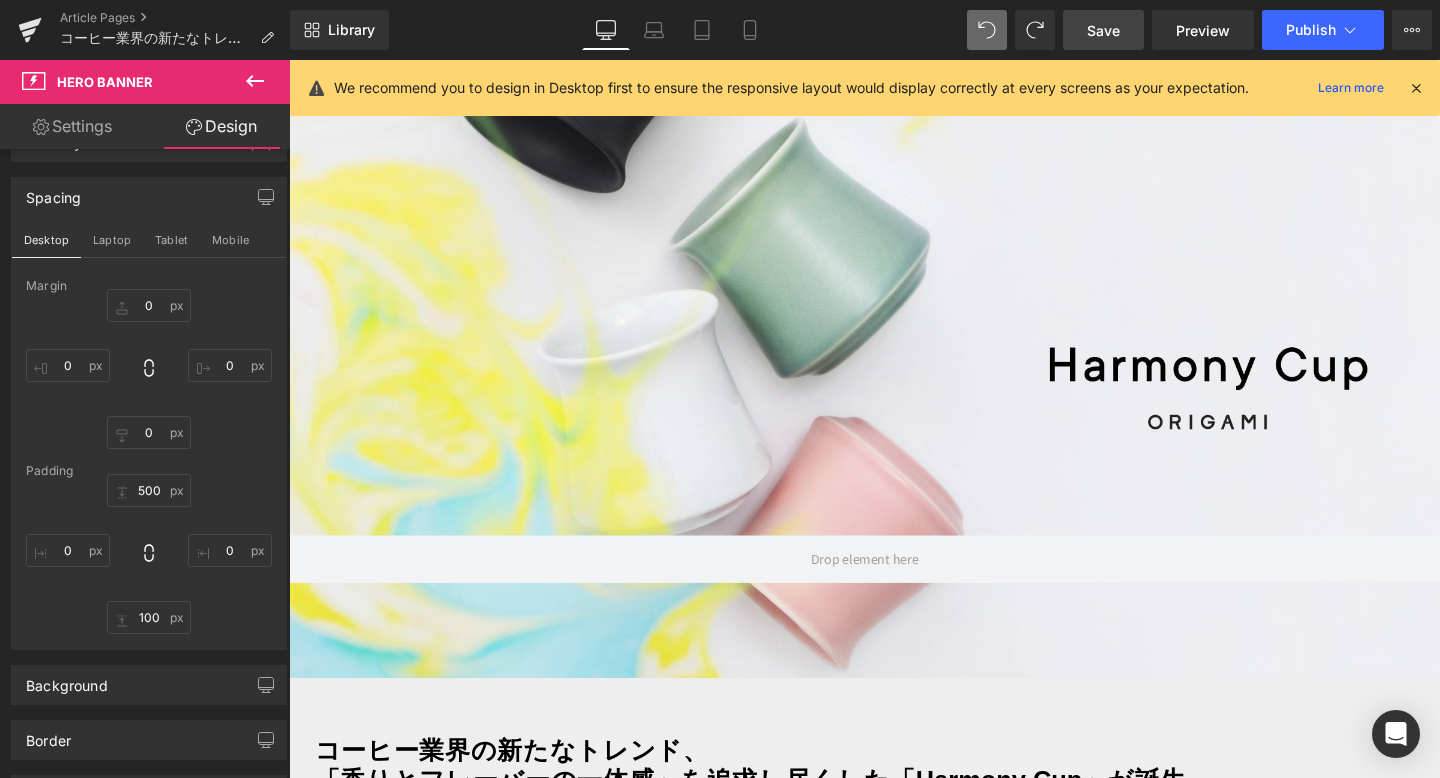 click on "Save" at bounding box center (1103, 30) 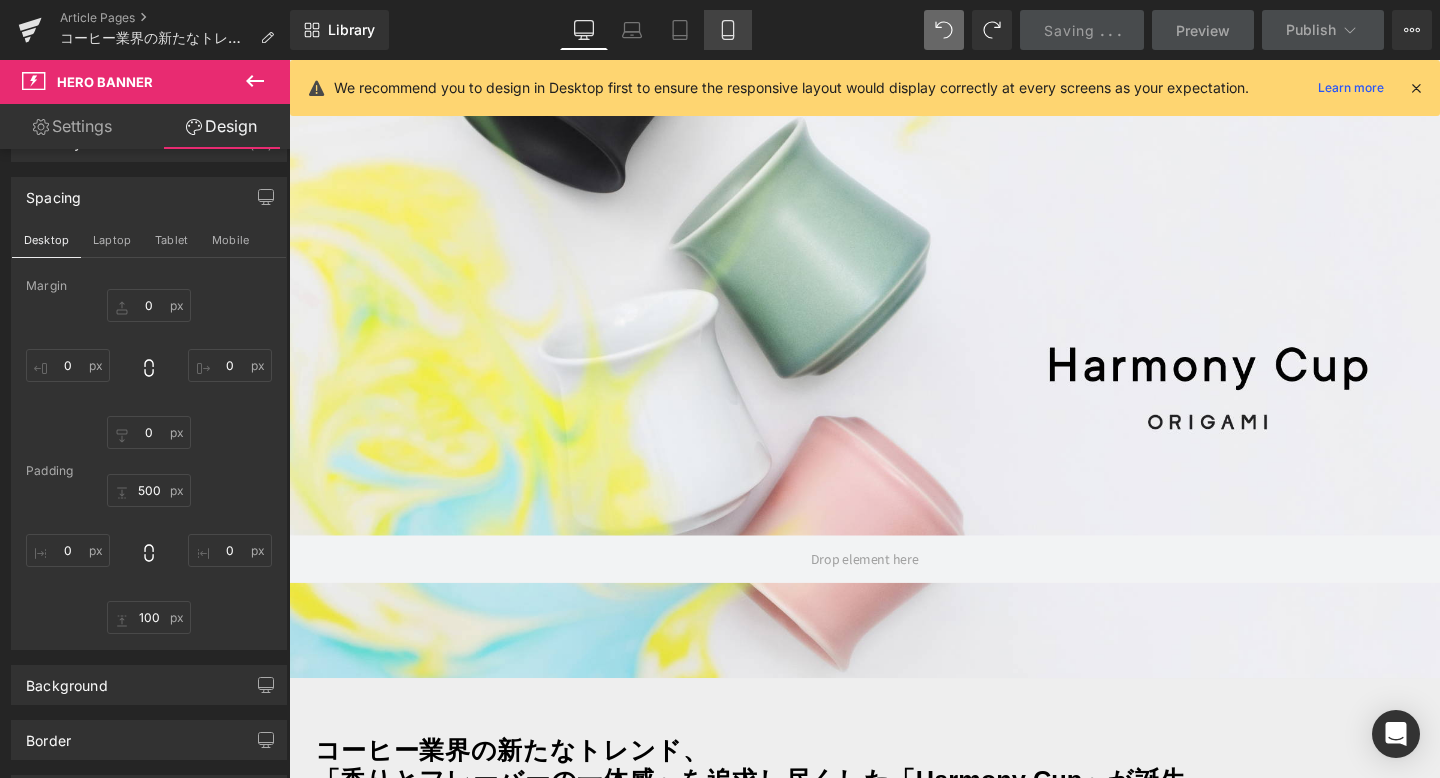 click on "Mobile" at bounding box center [728, 30] 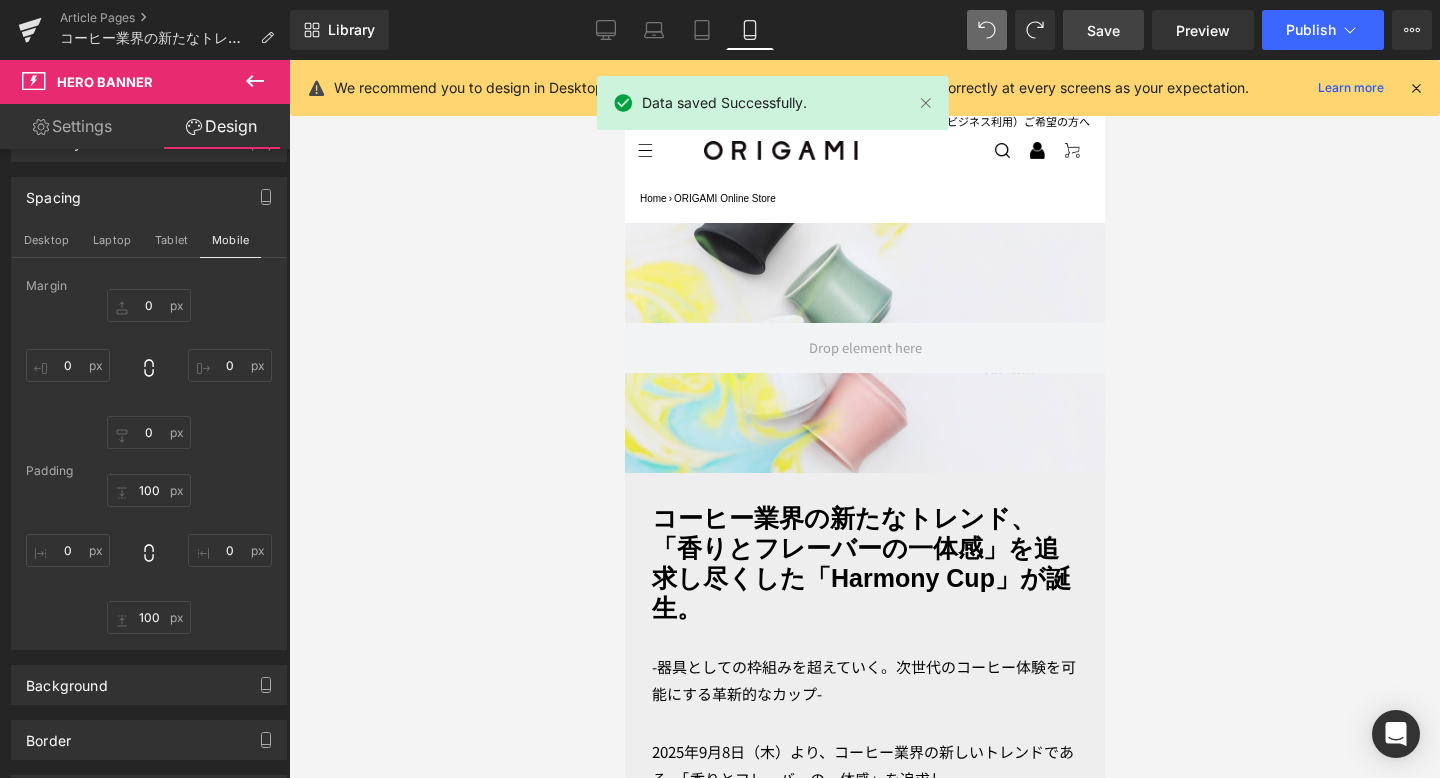 scroll, scrollTop: 70, scrollLeft: 0, axis: vertical 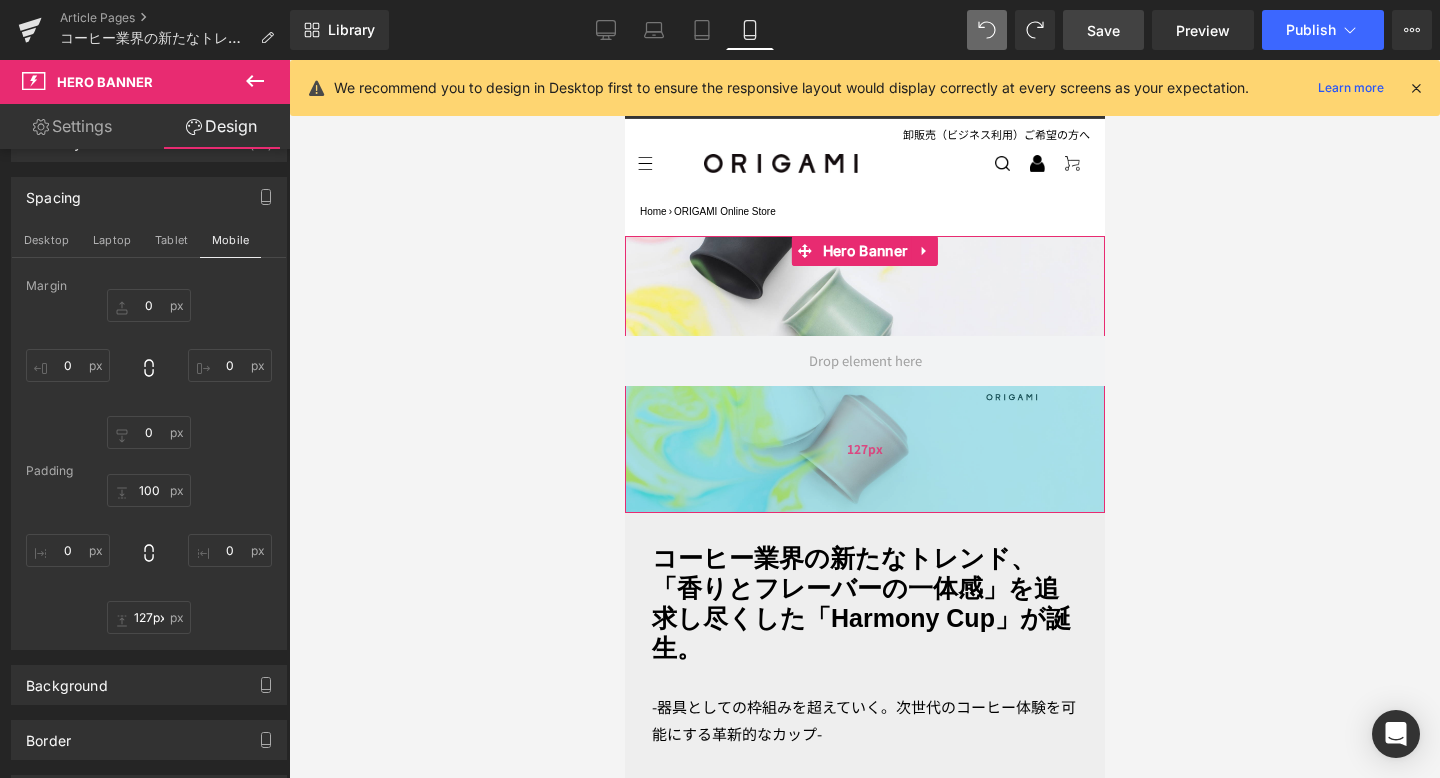drag, startPoint x: 985, startPoint y: 393, endPoint x: 1009, endPoint y: 420, distance: 36.124783 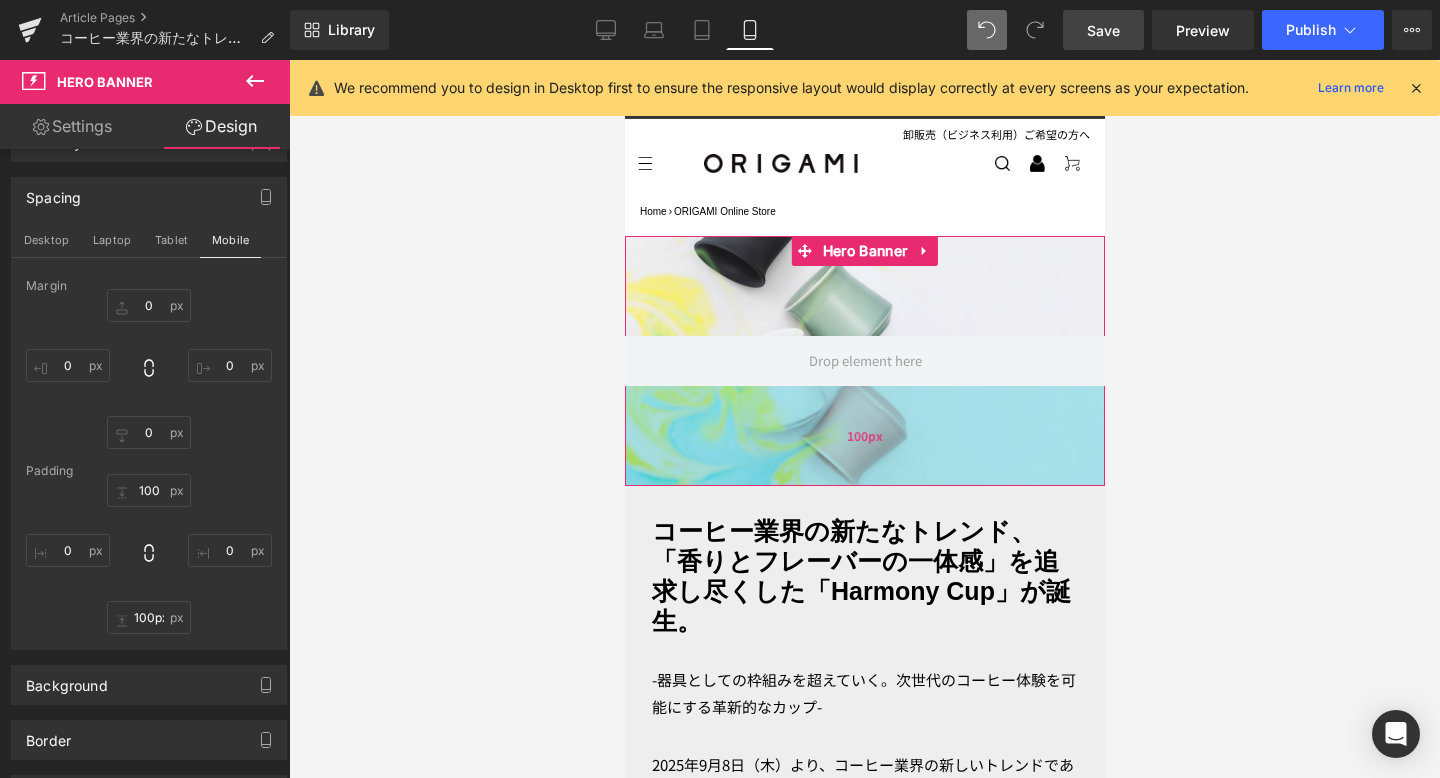 drag, startPoint x: 959, startPoint y: 442, endPoint x: 964, endPoint y: 415, distance: 27.45906 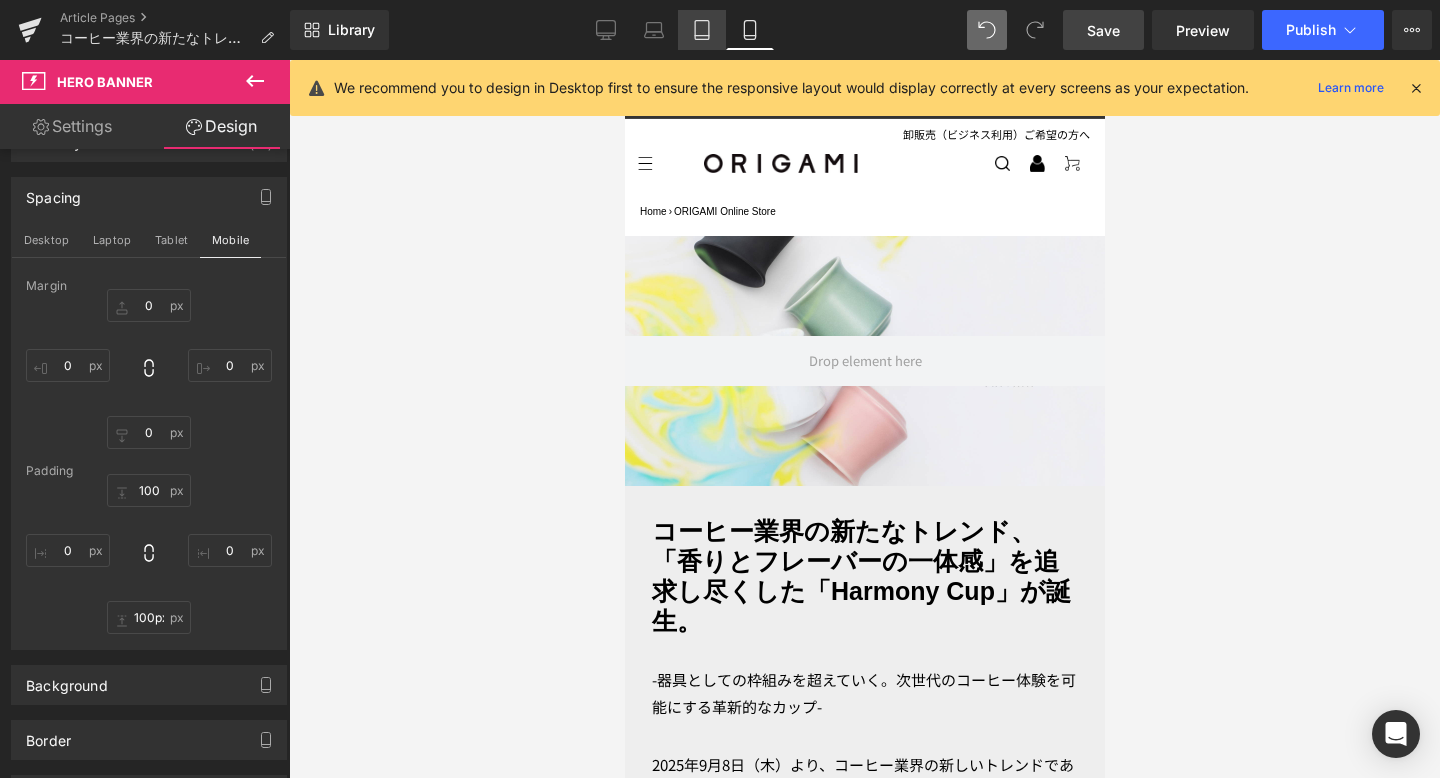 click on "Tablet" at bounding box center [702, 30] 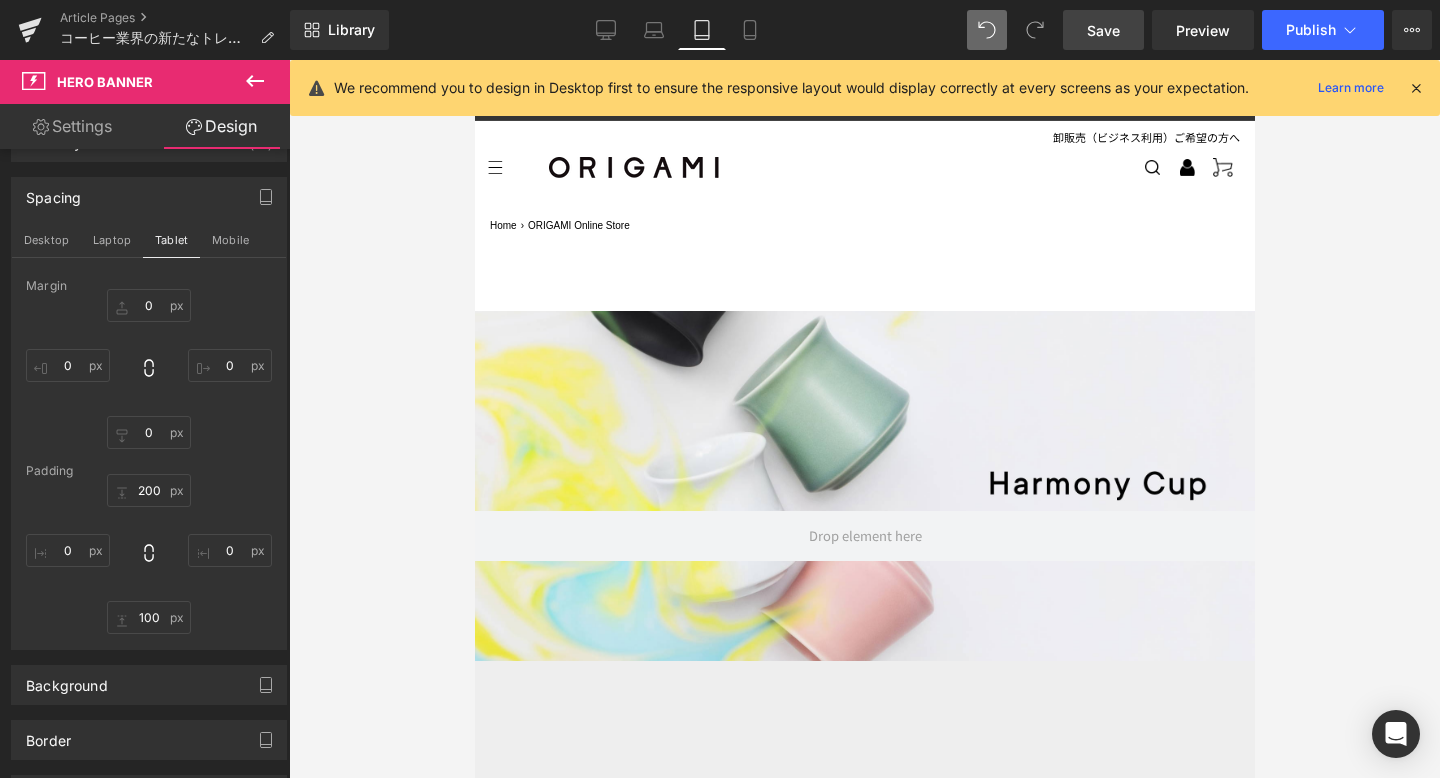 scroll, scrollTop: 145, scrollLeft: 0, axis: vertical 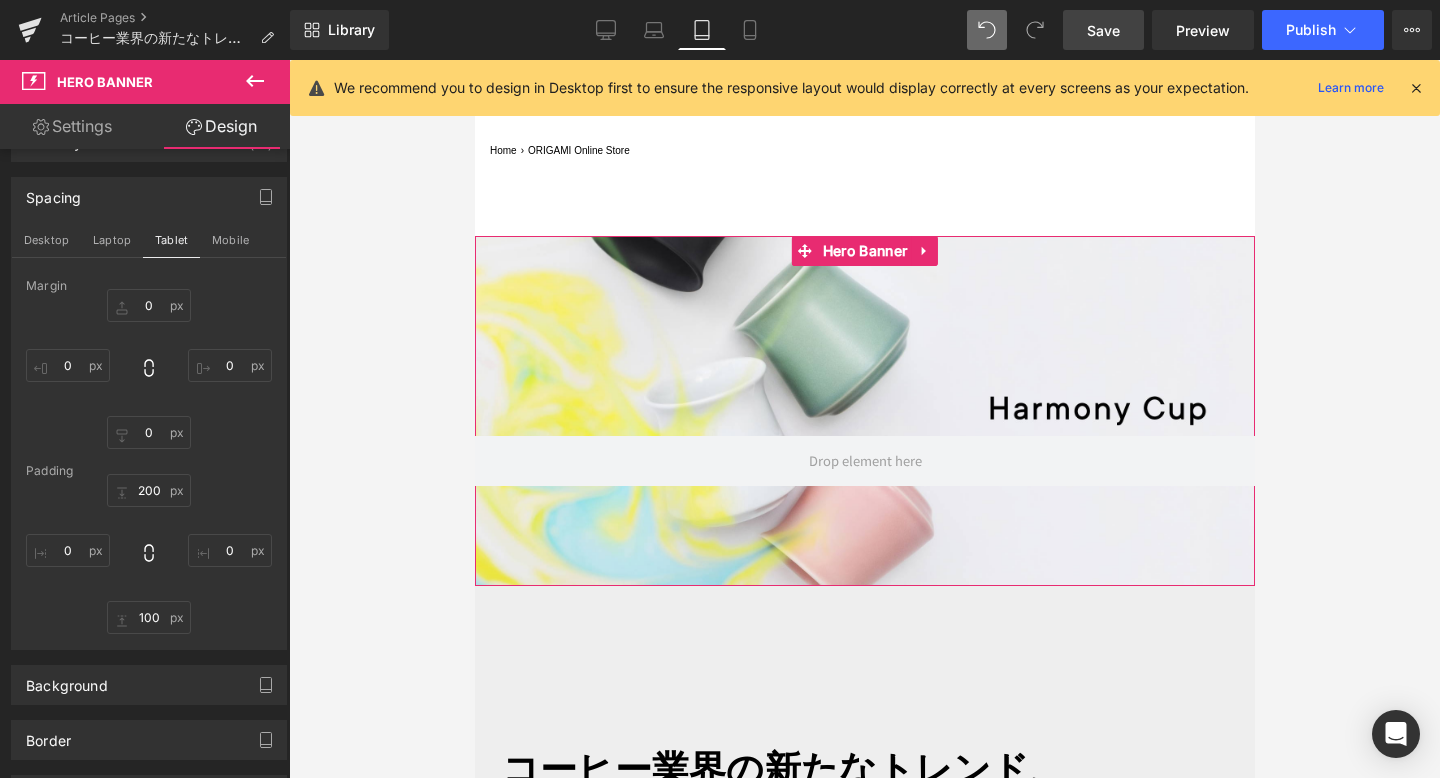 click at bounding box center [864, 411] 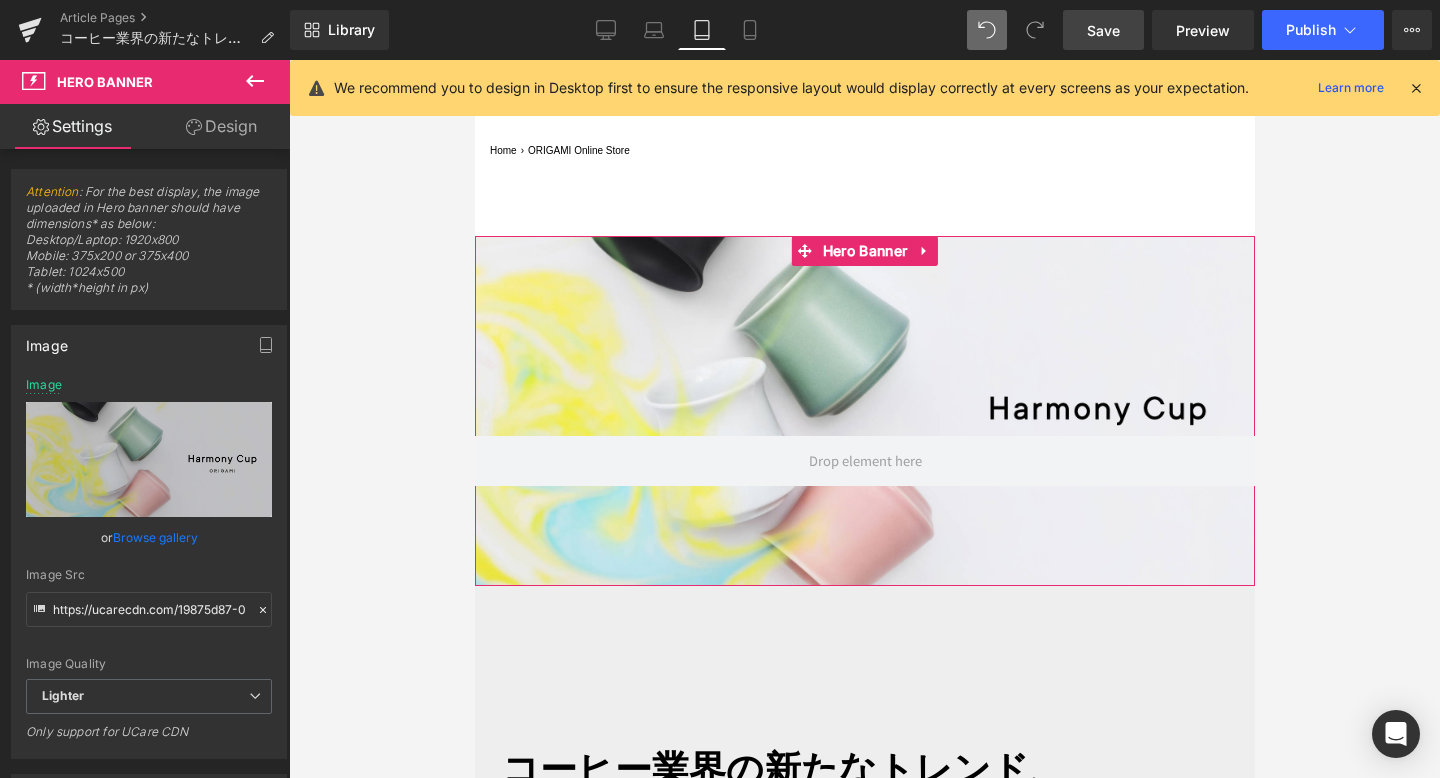 drag, startPoint x: 788, startPoint y: 409, endPoint x: 788, endPoint y: 430, distance: 21 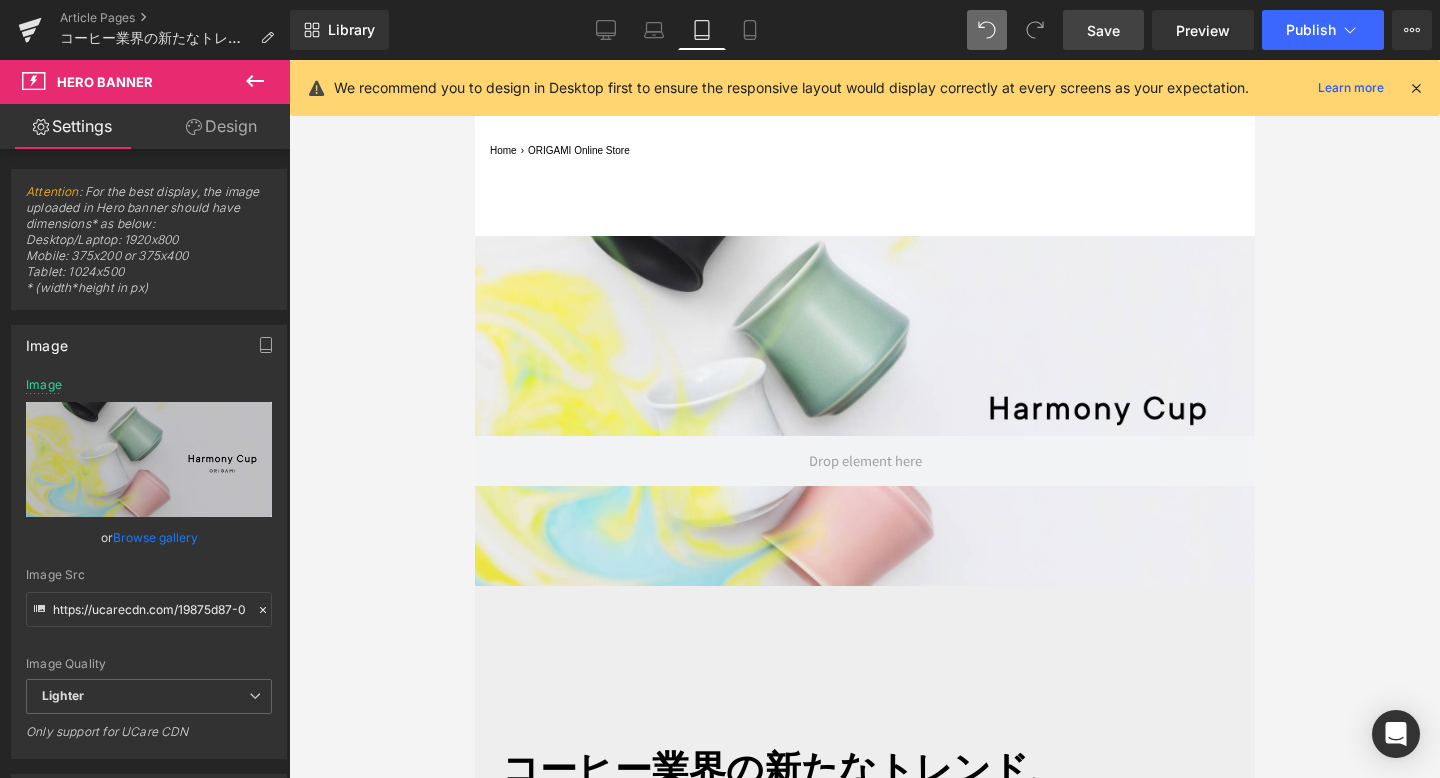 click on "Save" at bounding box center (1103, 30) 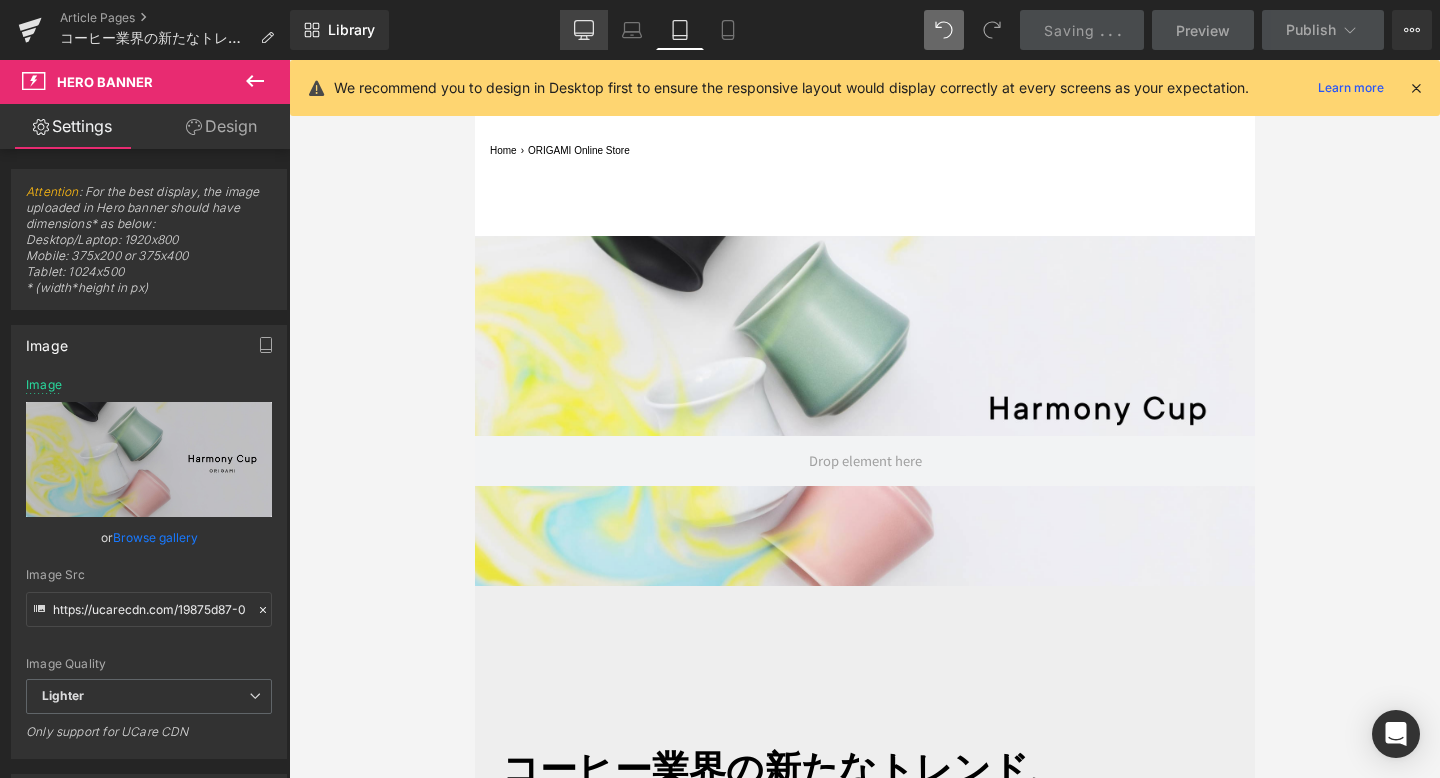 click on "Library Tablet Desktop Laptop Tablet Mobile   Saving   .   .   .   Preview Publish Scheduled View Live Page View with current Template Save Template to Library Schedule Publish  Optimize  Publish Settings Shortcuts We recommend you to design in Desktop first to ensure the responsive layout would display correctly at every screens as your expectation. Learn more  Your page can’t be published   You've reached the maximum number of published pages on your plan  (115/999999).  You need to upgrade your plan or unpublish all your pages to get 1 publish slot.   Unpublish pages   Upgrade plan" at bounding box center (865, 30) 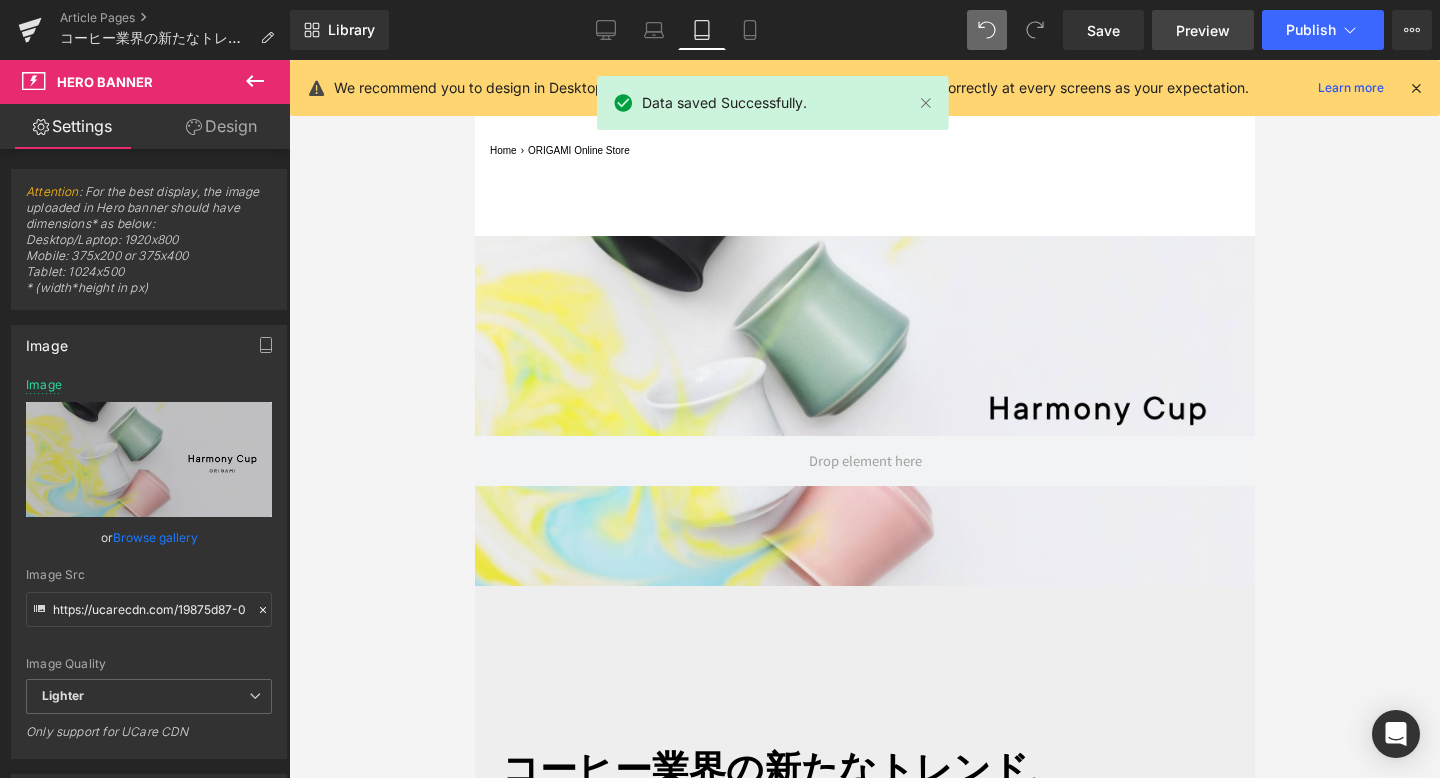 click on "Preview" at bounding box center [1203, 30] 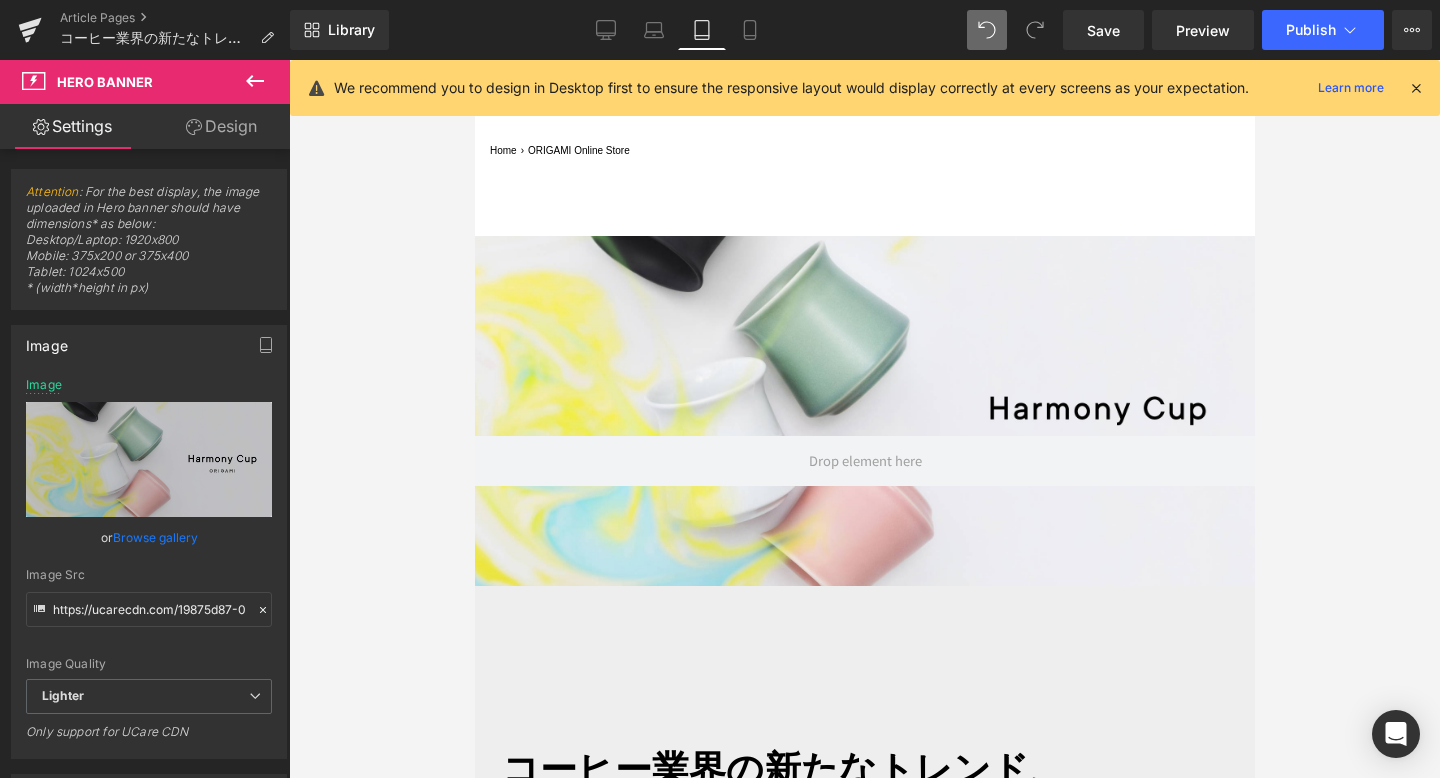 drag, startPoint x: 623, startPoint y: 33, endPoint x: 96, endPoint y: 90, distance: 530.0736 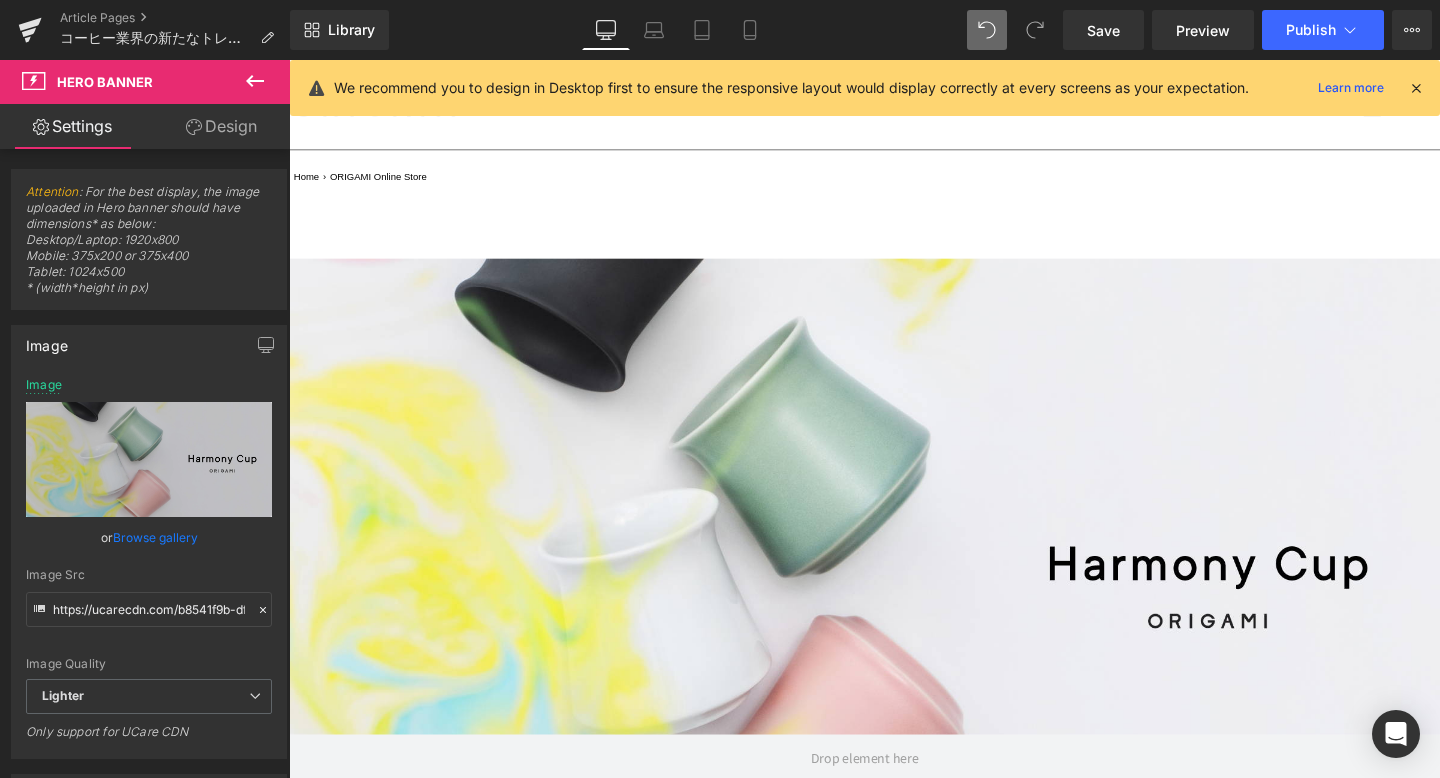 scroll, scrollTop: 178, scrollLeft: 0, axis: vertical 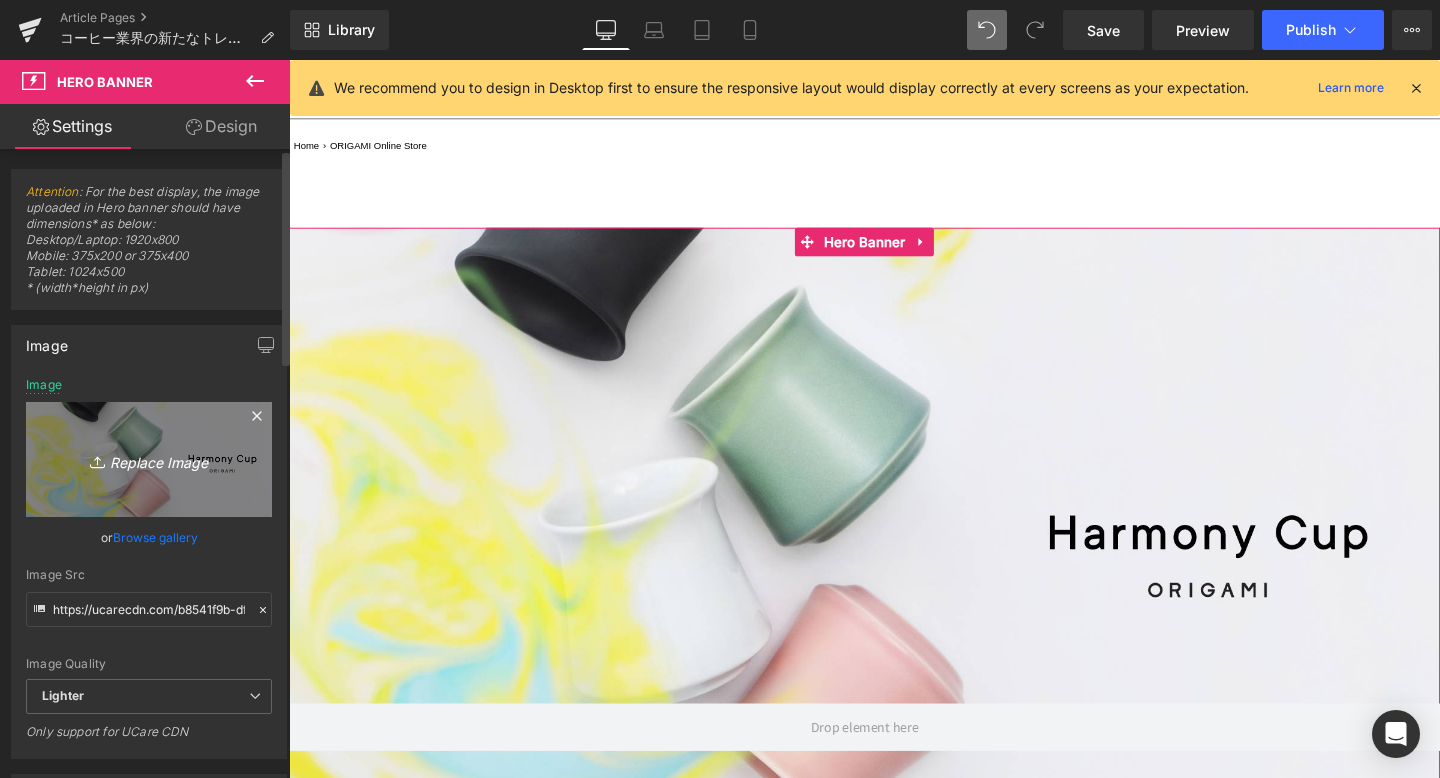 click on "Replace Image" at bounding box center [149, 459] 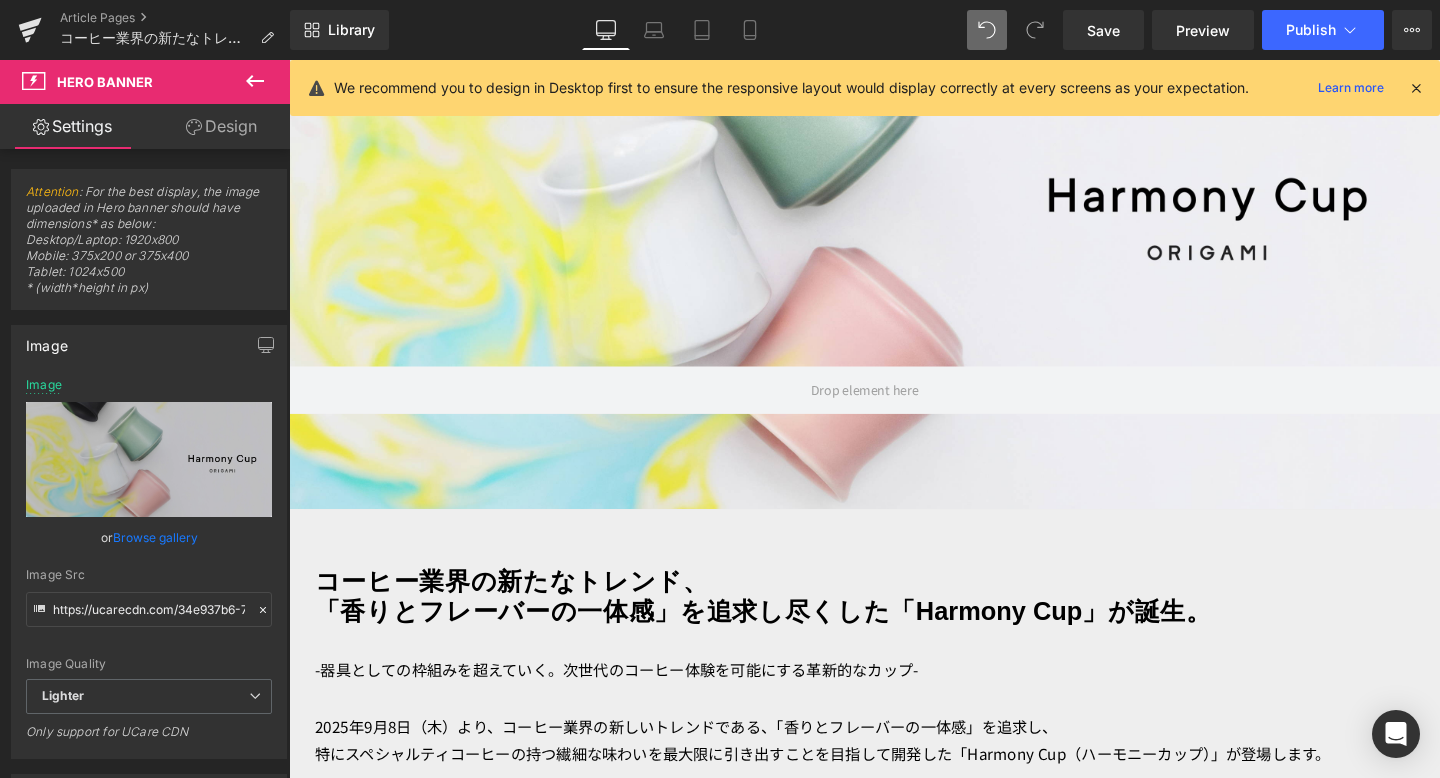 scroll, scrollTop: 550, scrollLeft: 0, axis: vertical 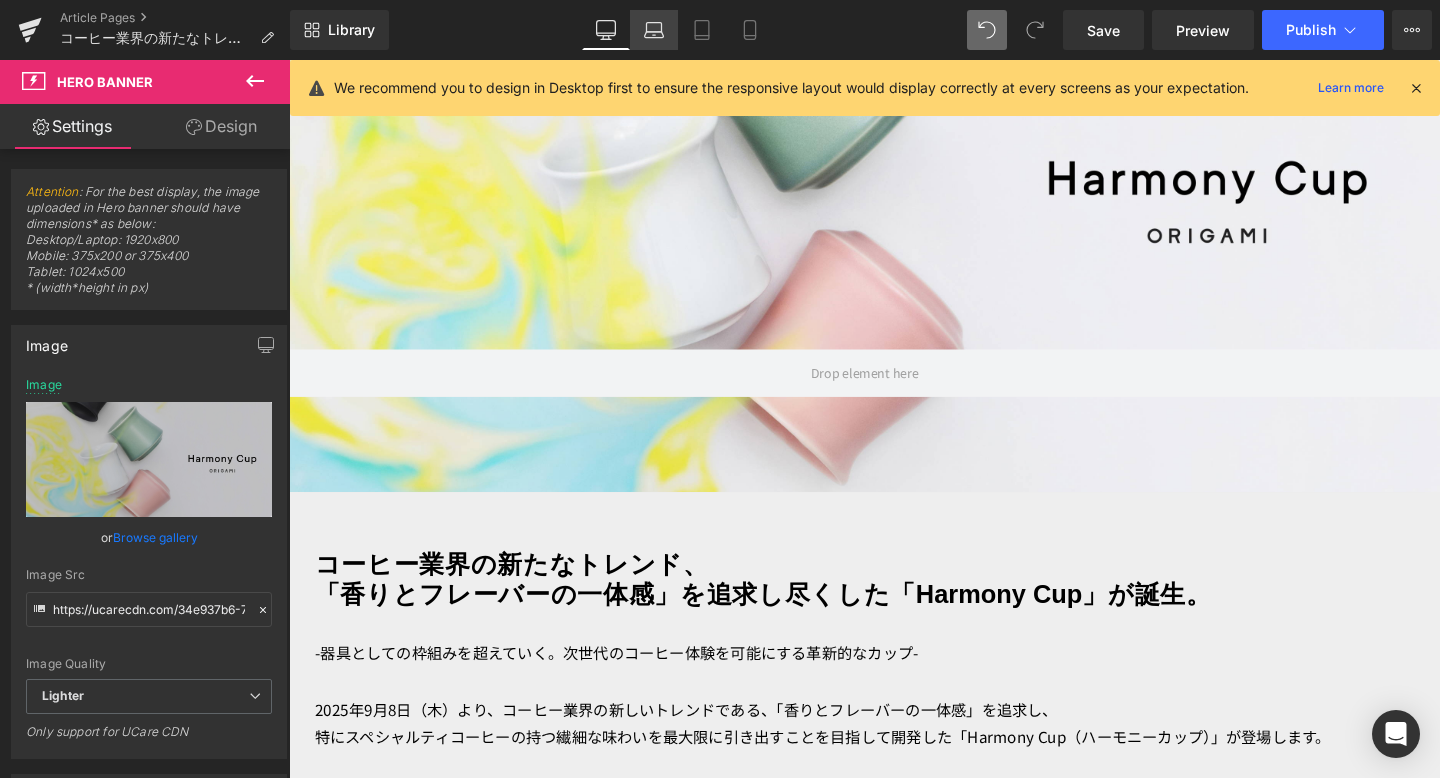 click 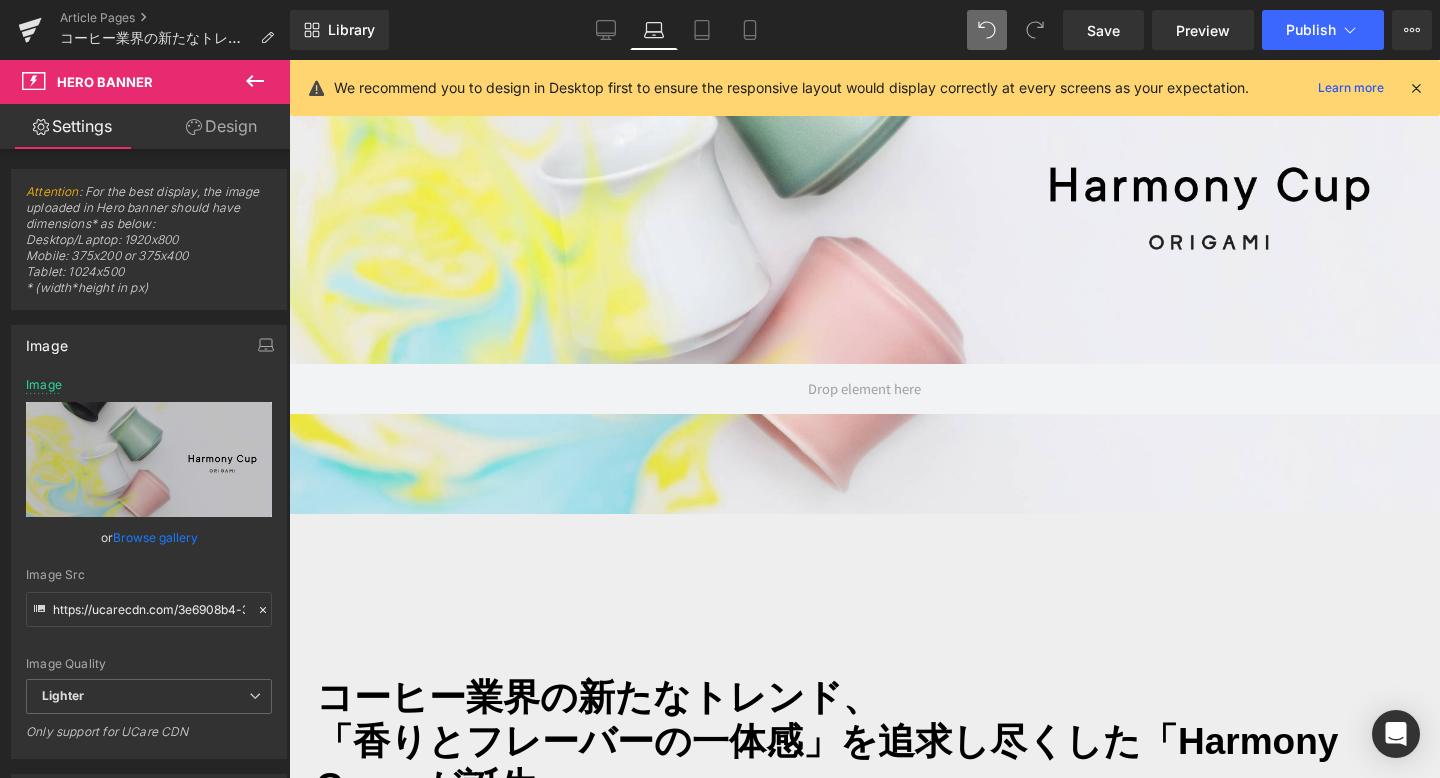 scroll, scrollTop: 111, scrollLeft: 0, axis: vertical 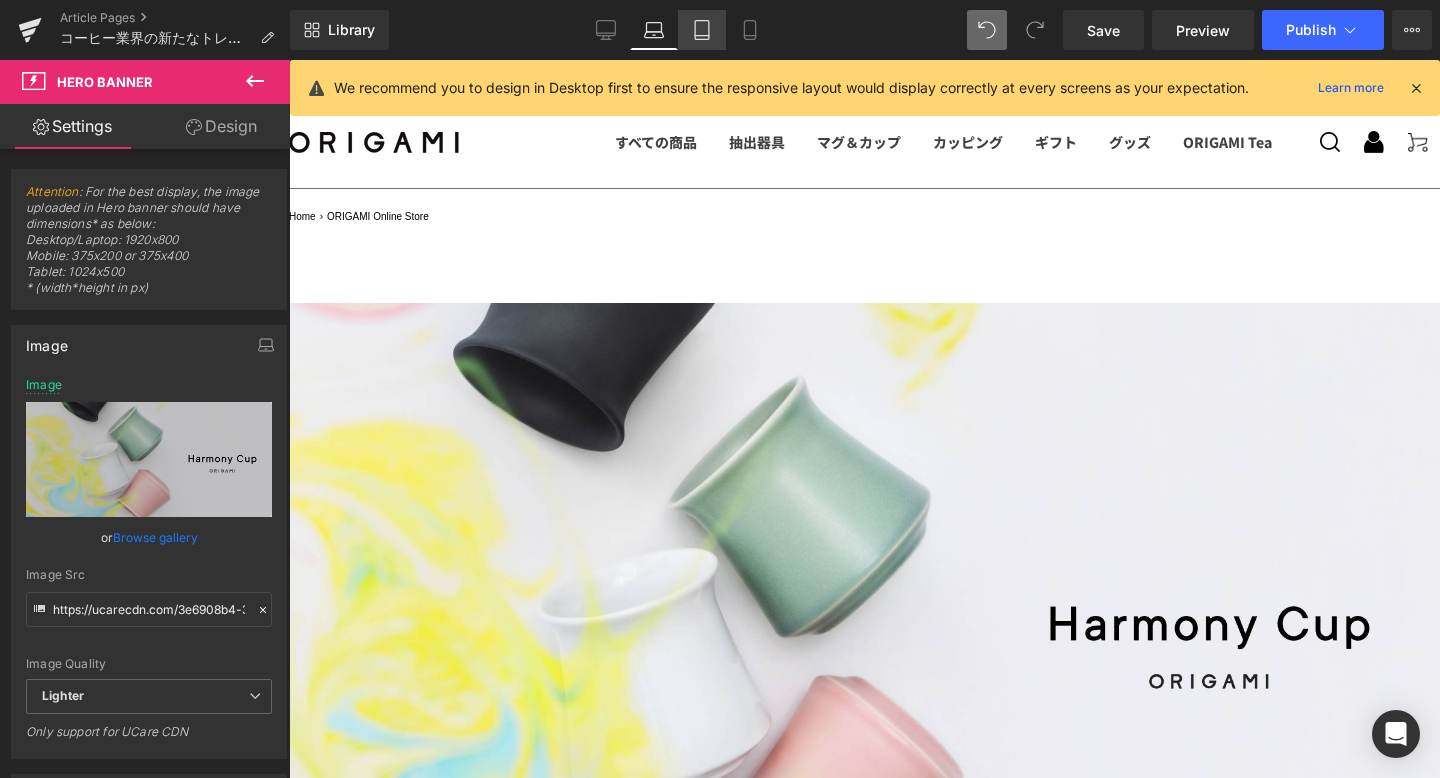 click on "Tablet" at bounding box center [702, 30] 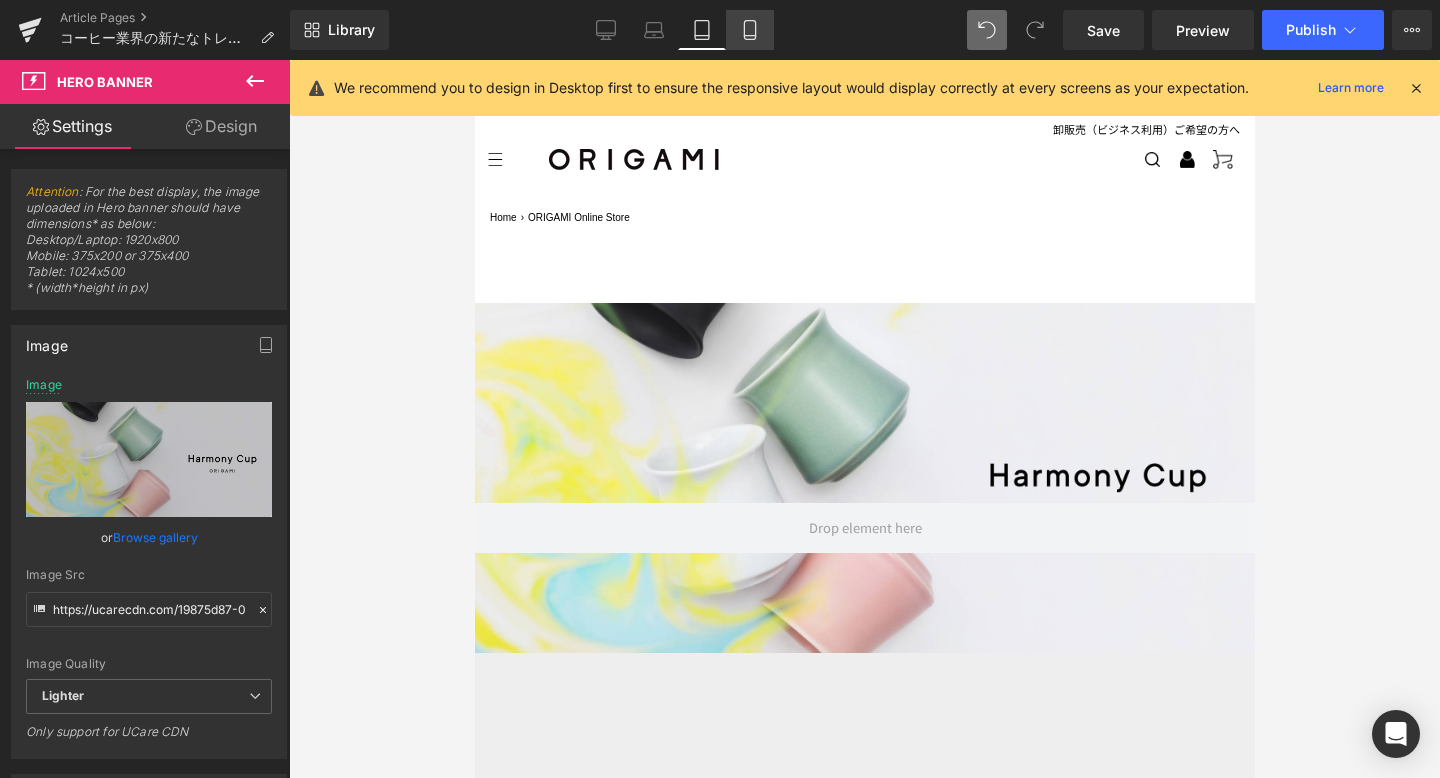 click 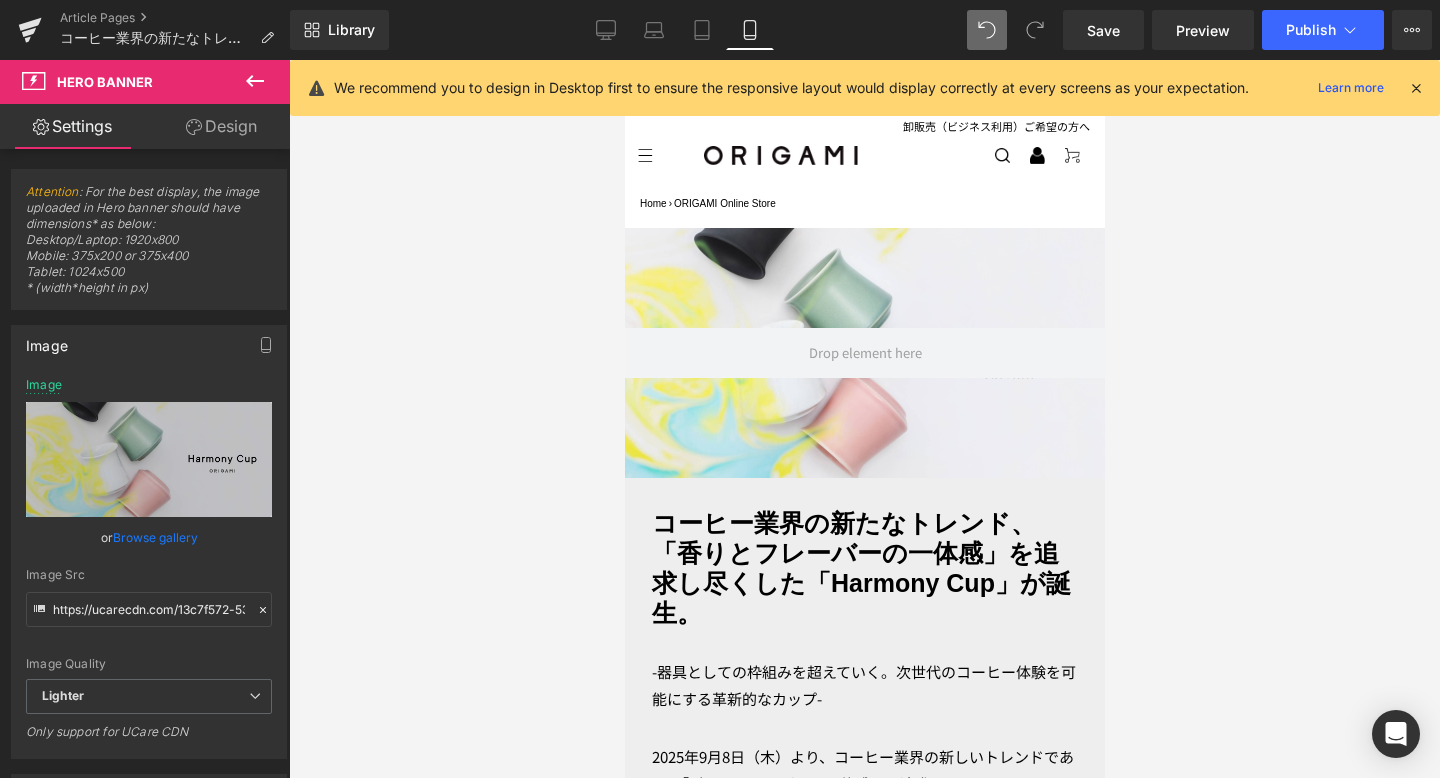 scroll, scrollTop: 3, scrollLeft: 0, axis: vertical 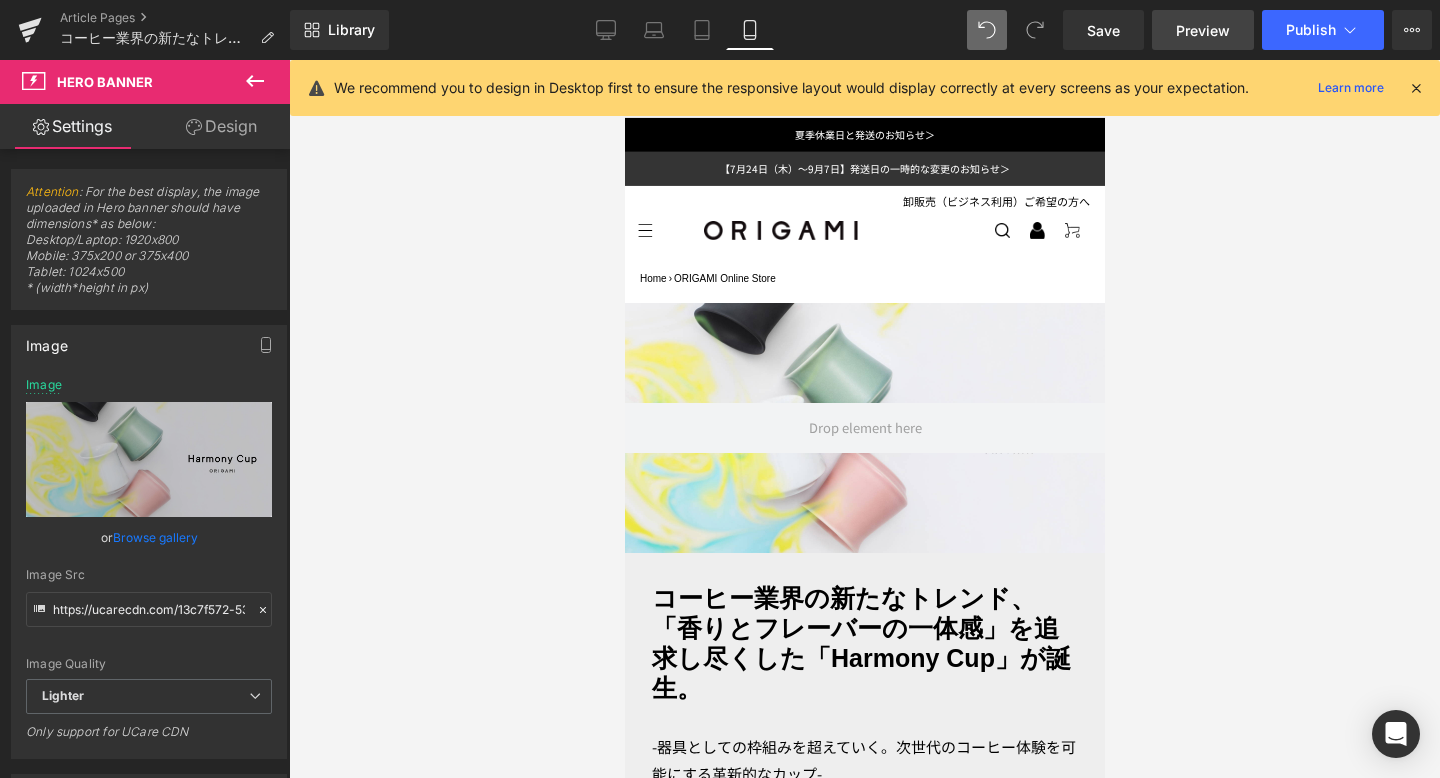 click on "Preview" at bounding box center [1203, 30] 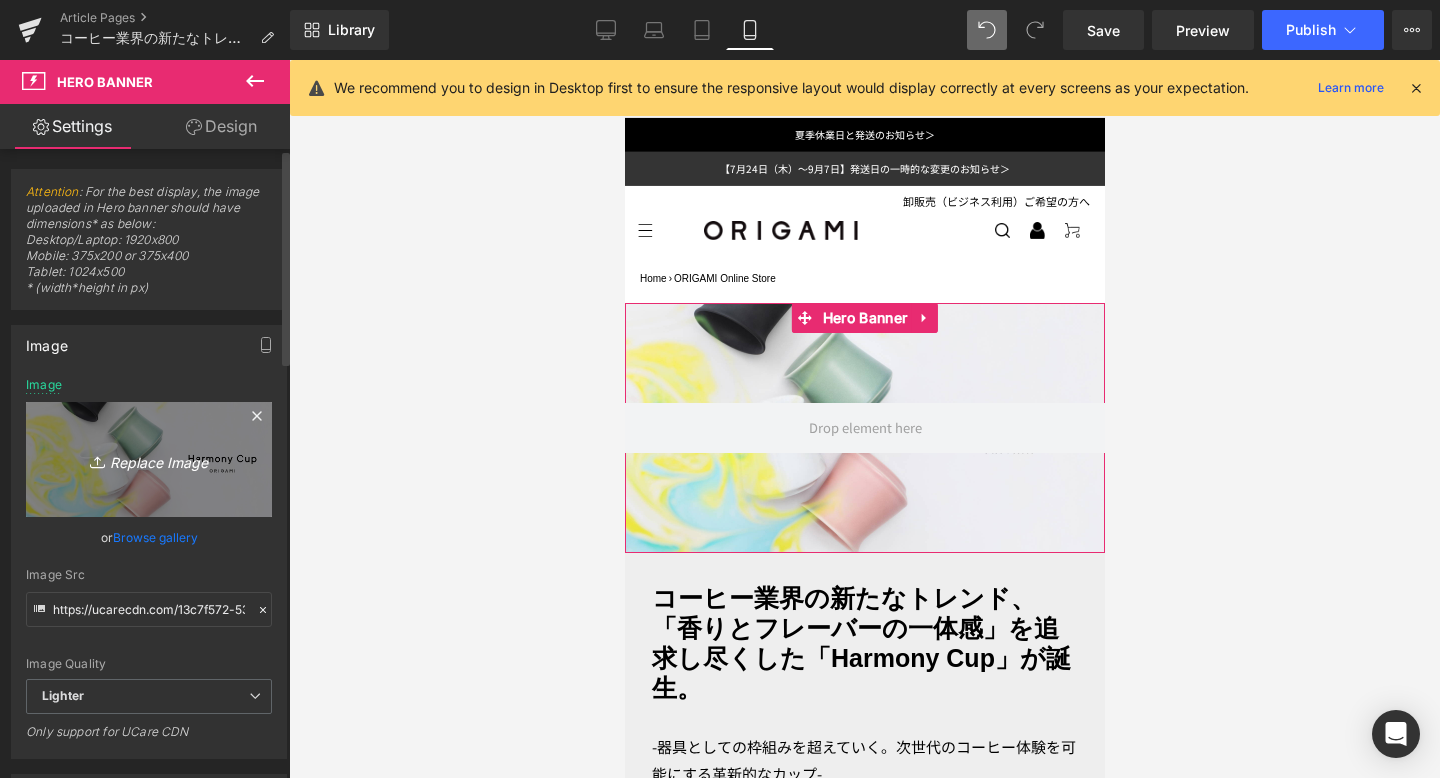 click on "Replace Image" at bounding box center [149, 459] 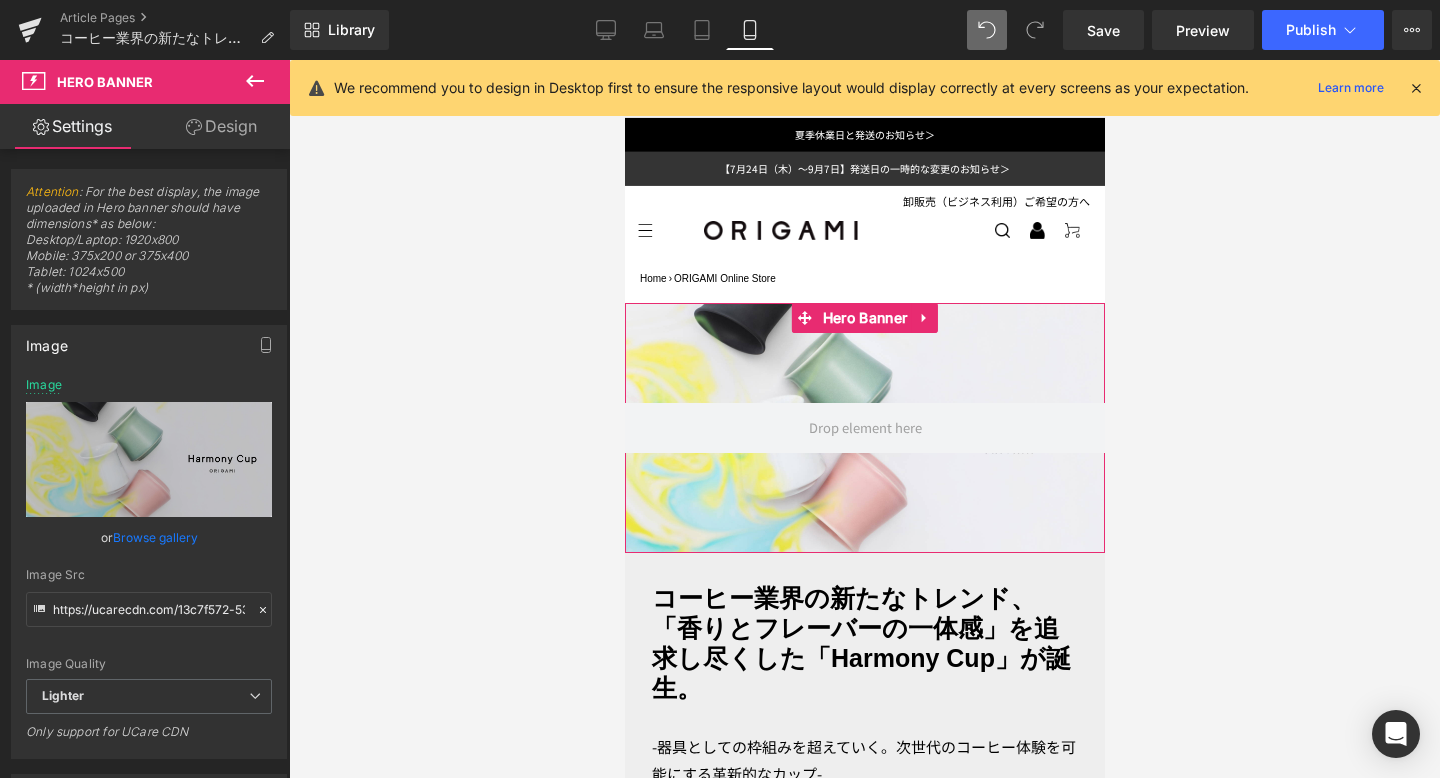 click on "Design" at bounding box center [221, 126] 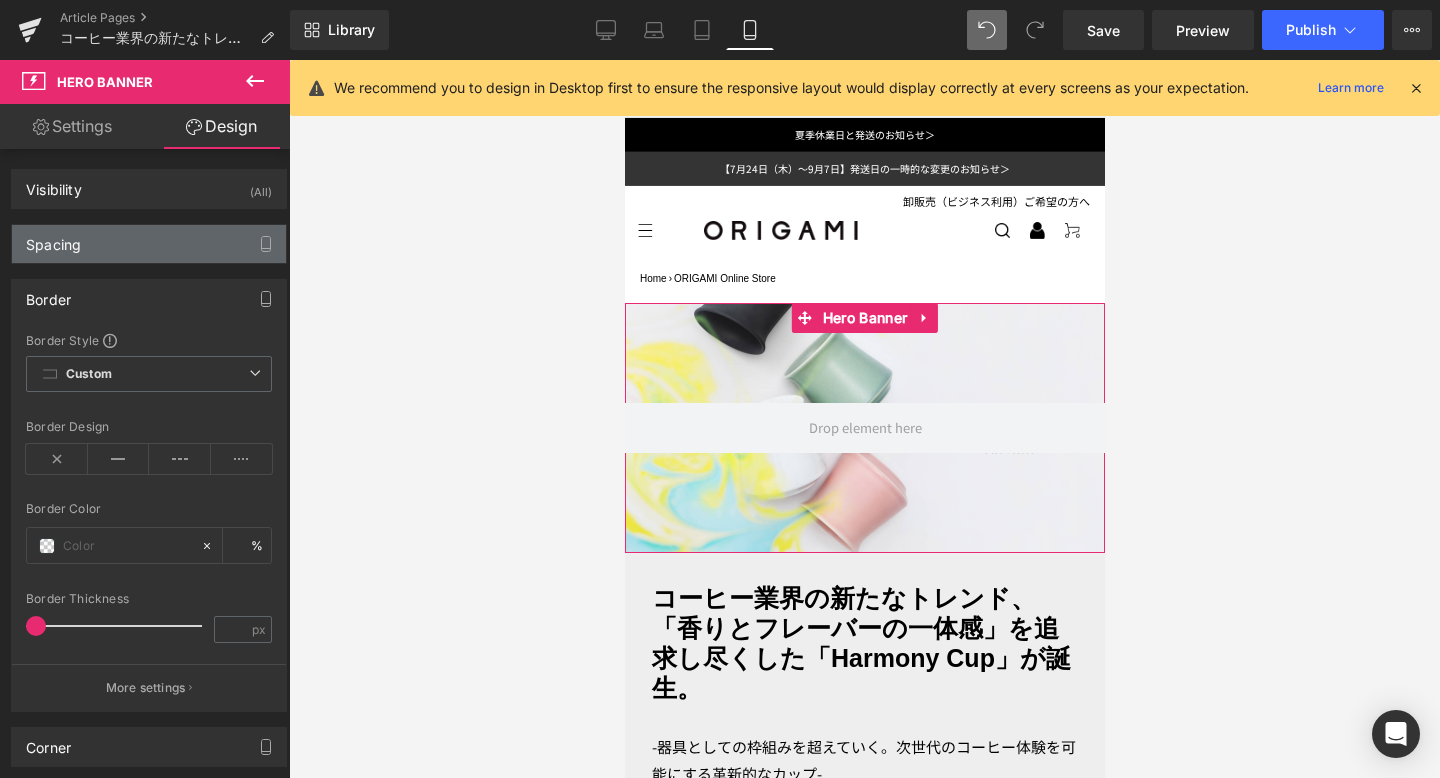 click on "Spacing" at bounding box center (149, 244) 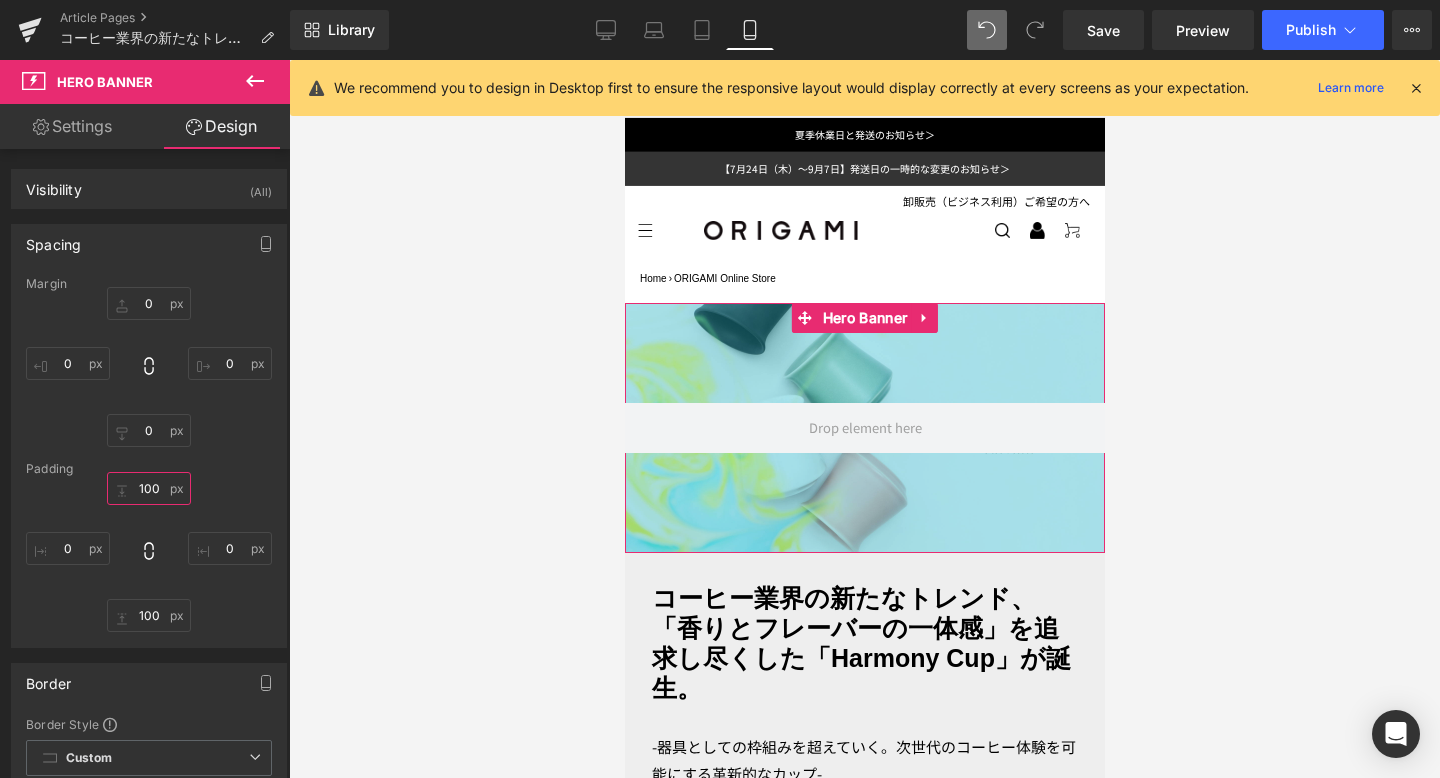 click on "100" at bounding box center [149, 488] 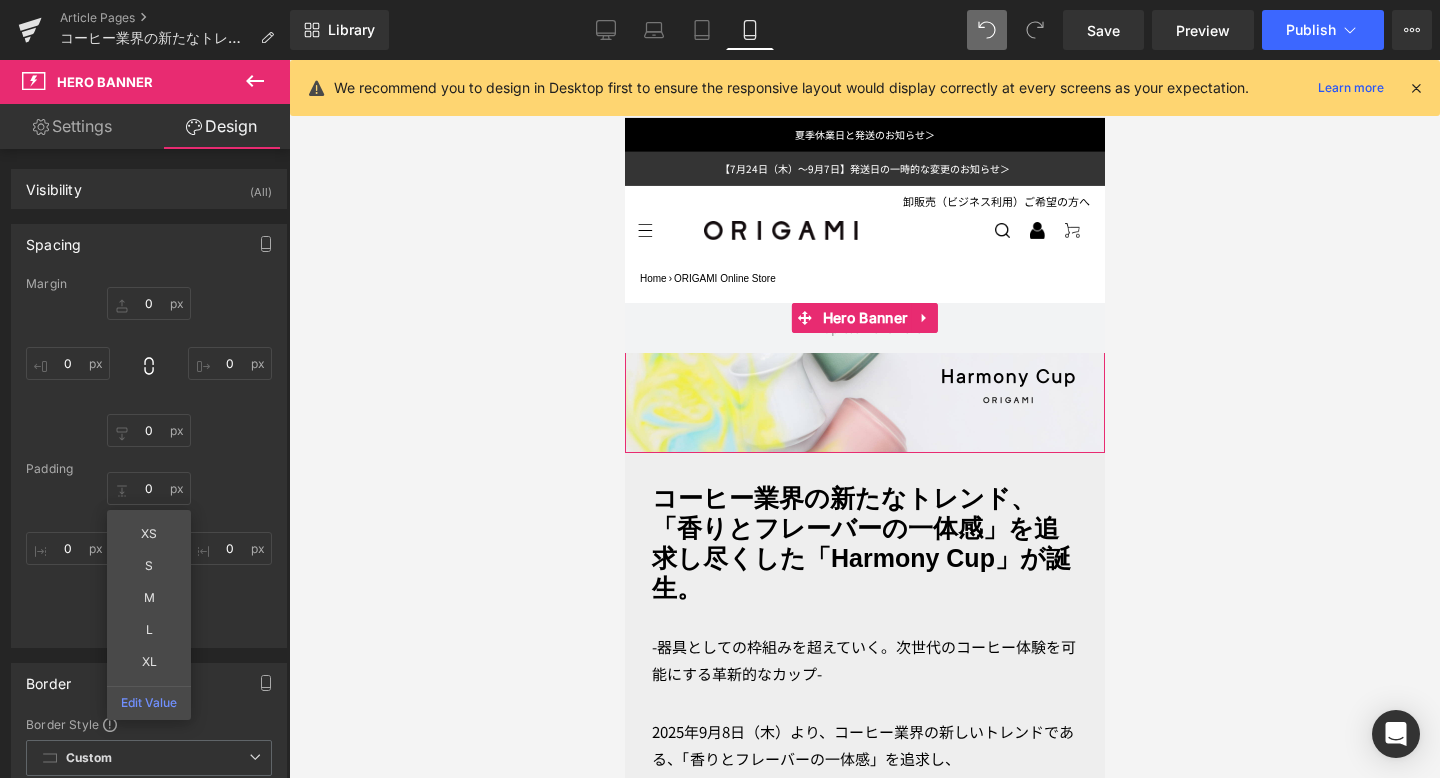 click on "Border
Border Style Custom Border Solid Border Dashed Border Dotted
Custom
Custom
Border Solid
Border Dashed
Border Dotted
none Border Design
#000000 Border Color #000000 100 %
0px Border Thickness 0 px
More settings" at bounding box center [149, 872] 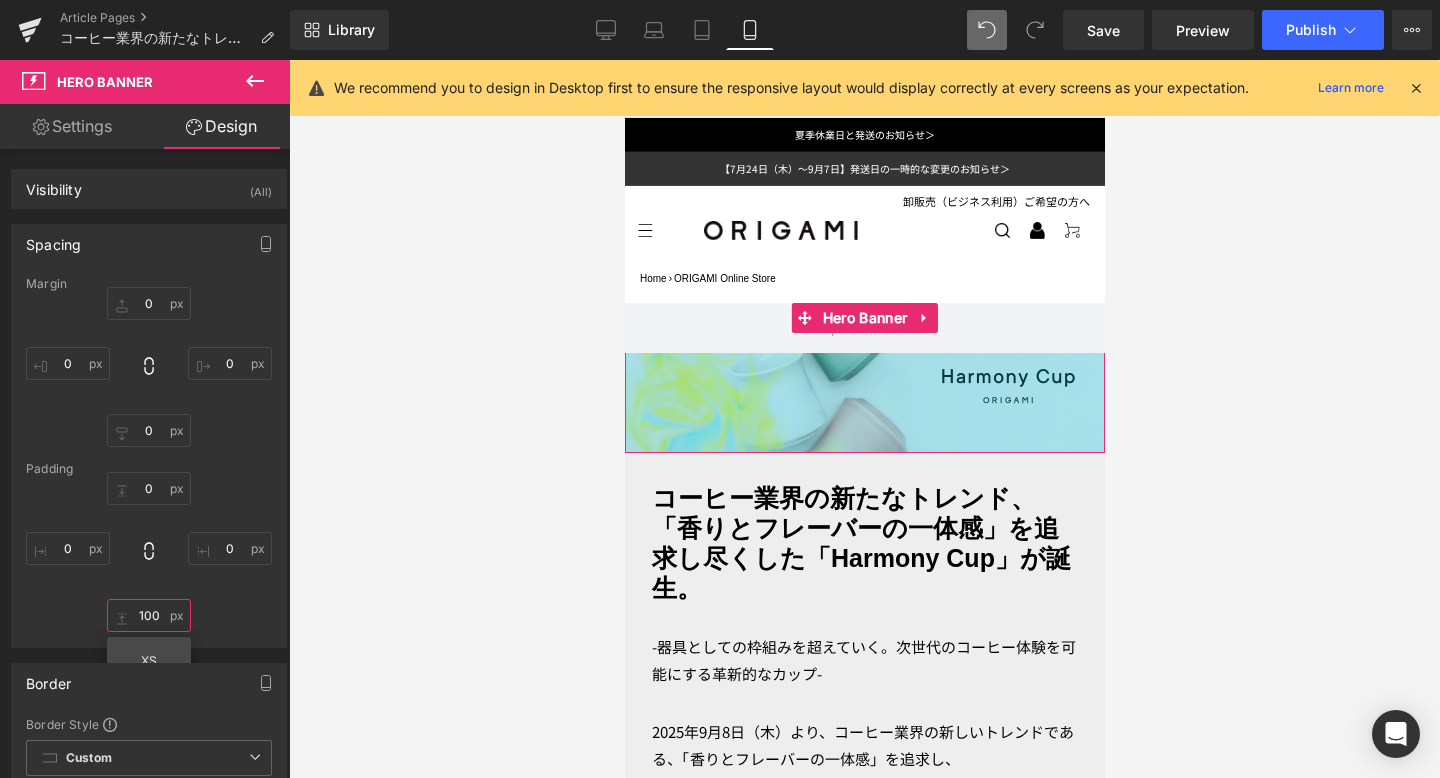click on "100" at bounding box center (149, 615) 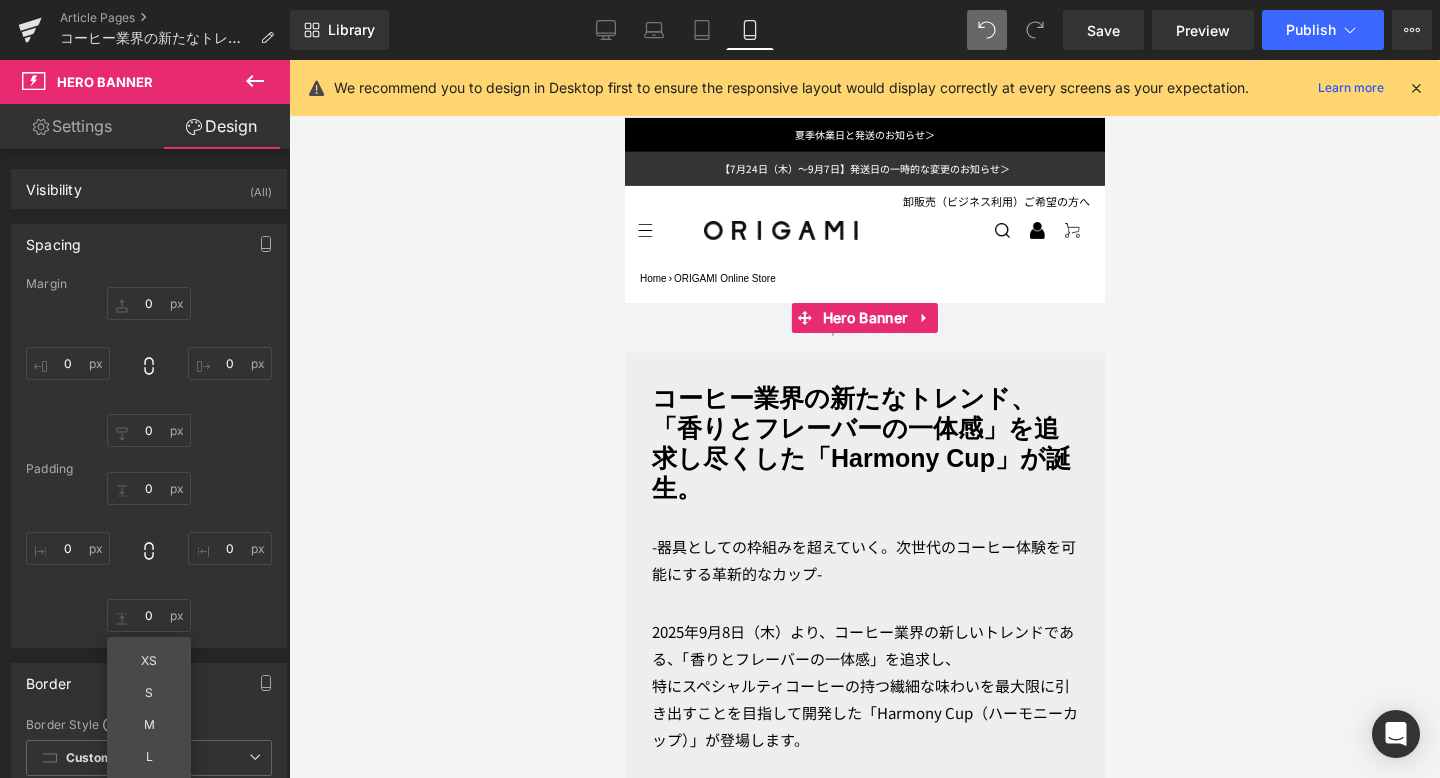 click on "0 0
0px 0
0 0 XS S M L XL Edit Value
0px 0" at bounding box center [149, 552] 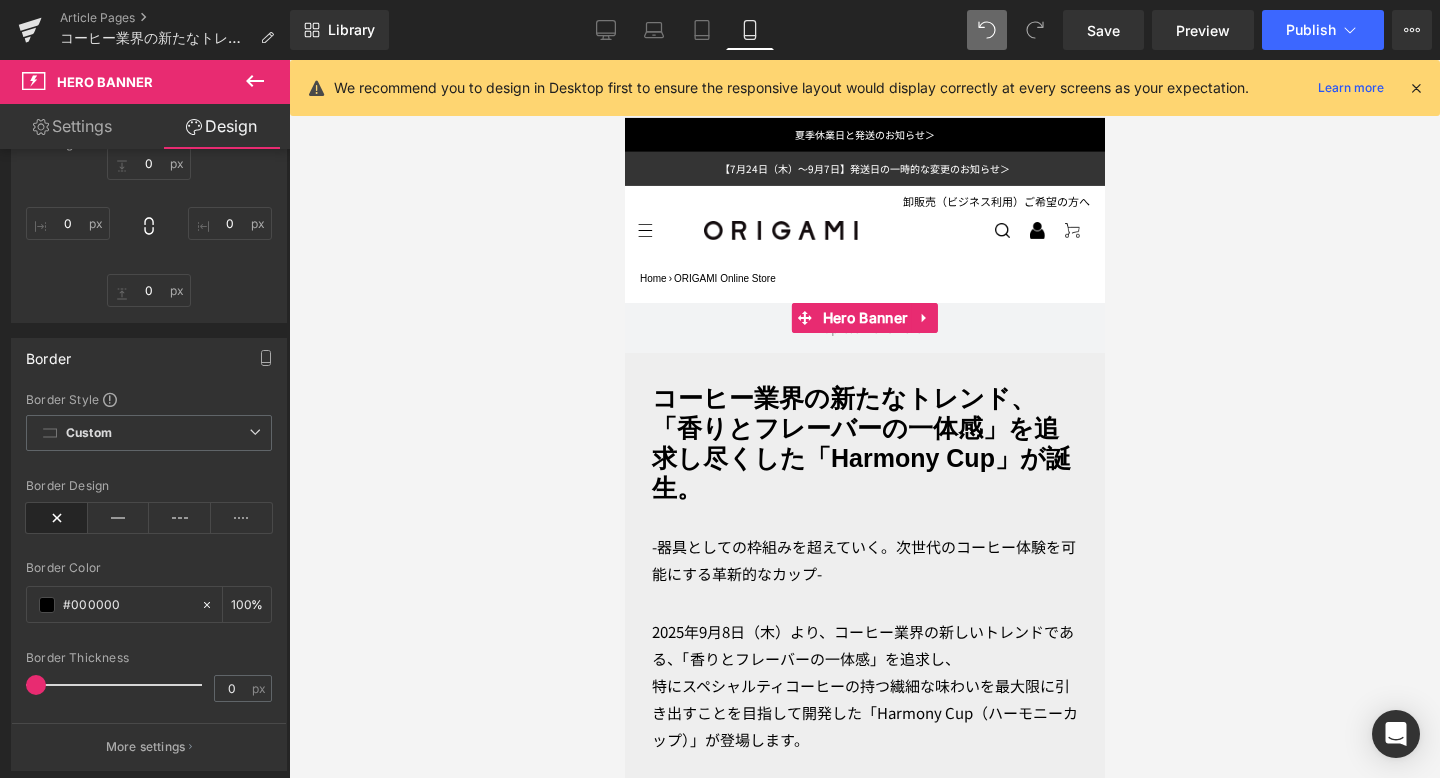 scroll, scrollTop: 380, scrollLeft: 0, axis: vertical 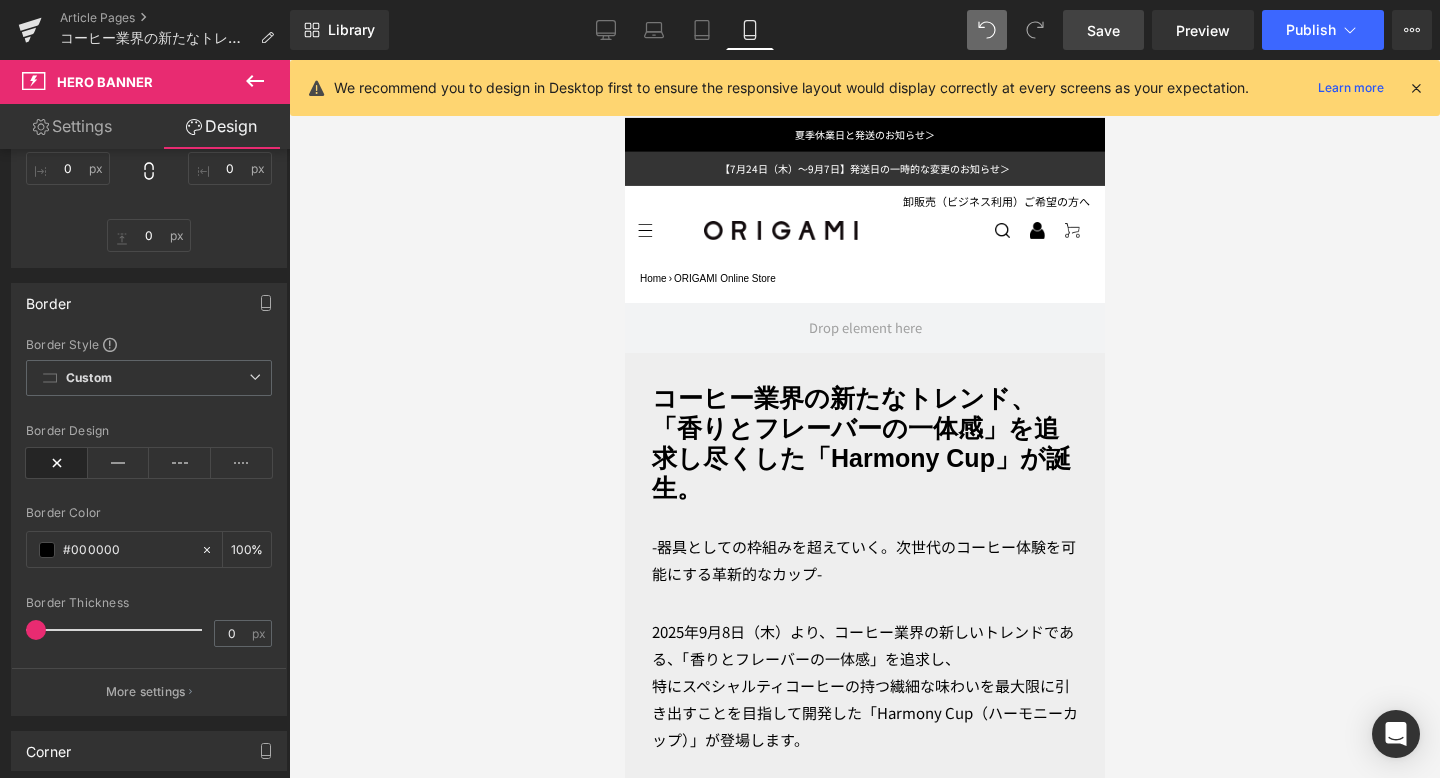 click on "Save" at bounding box center [1103, 30] 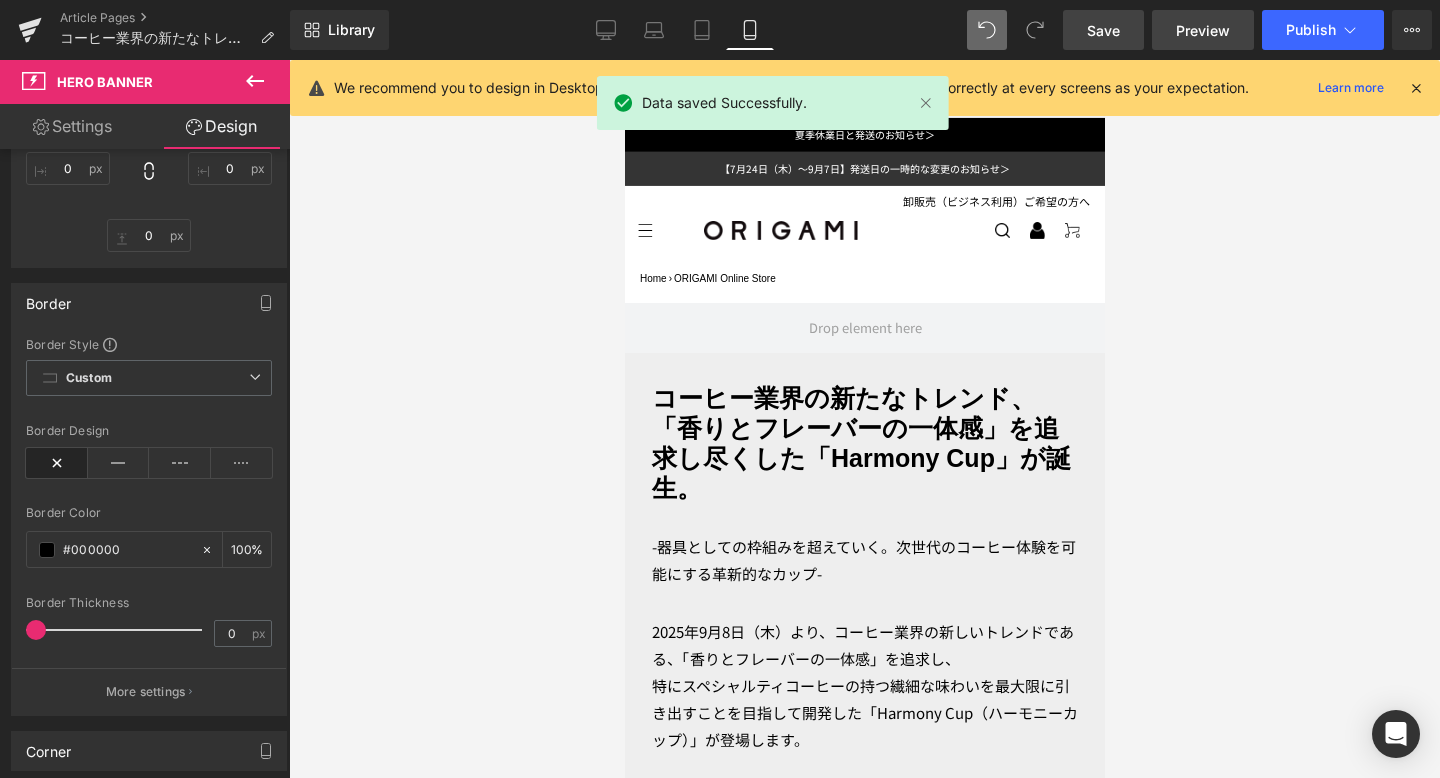 click on "Preview" at bounding box center [1203, 30] 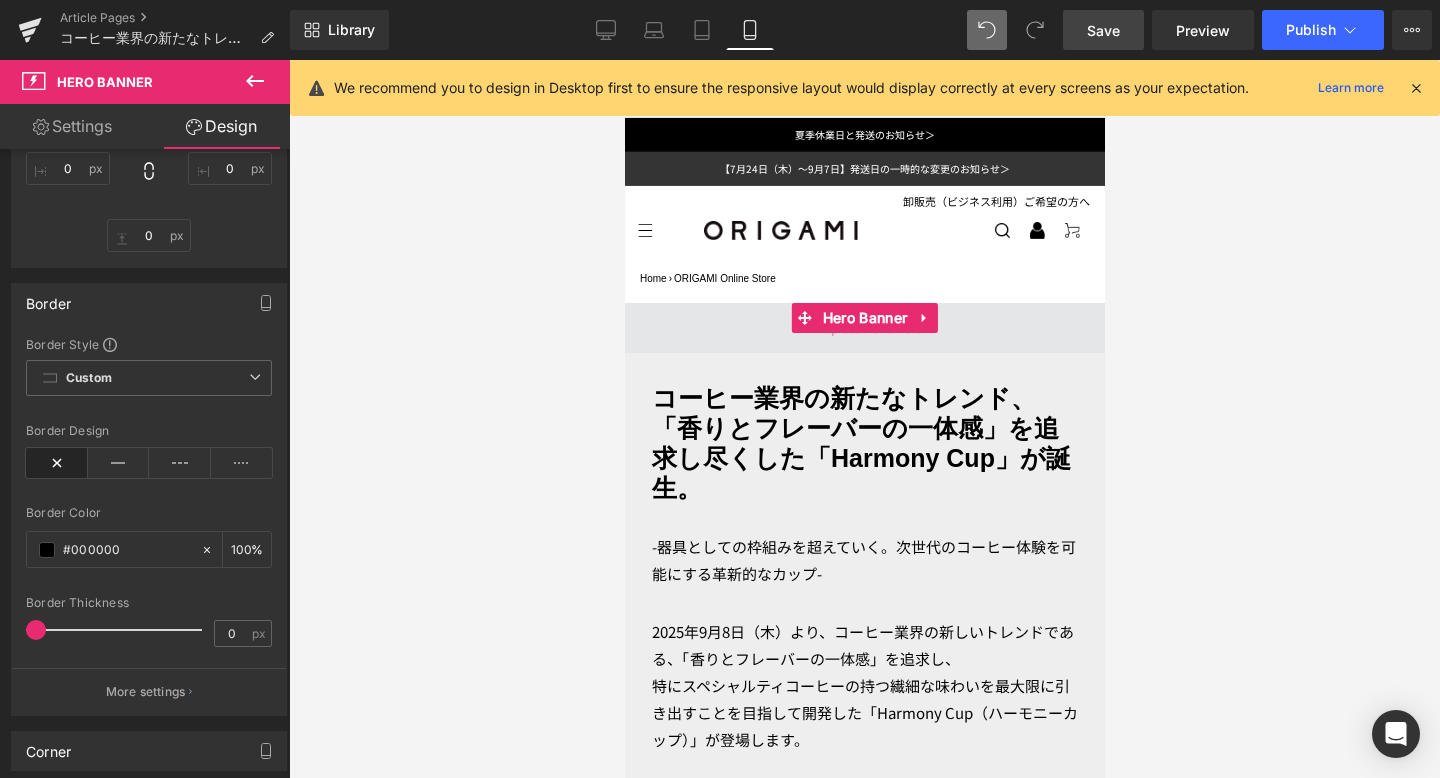 click at bounding box center [864, 328] 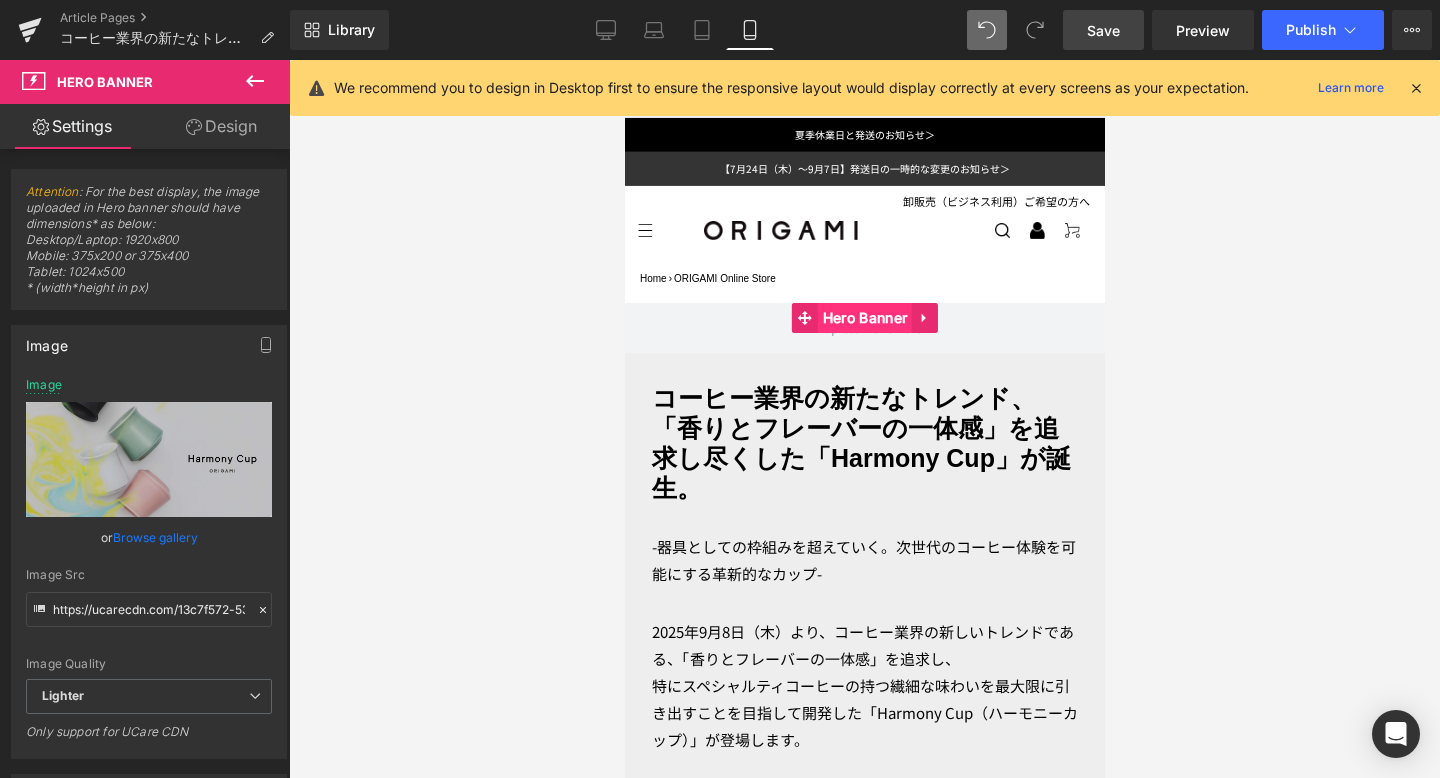 click on "Hero Banner" at bounding box center (864, 318) 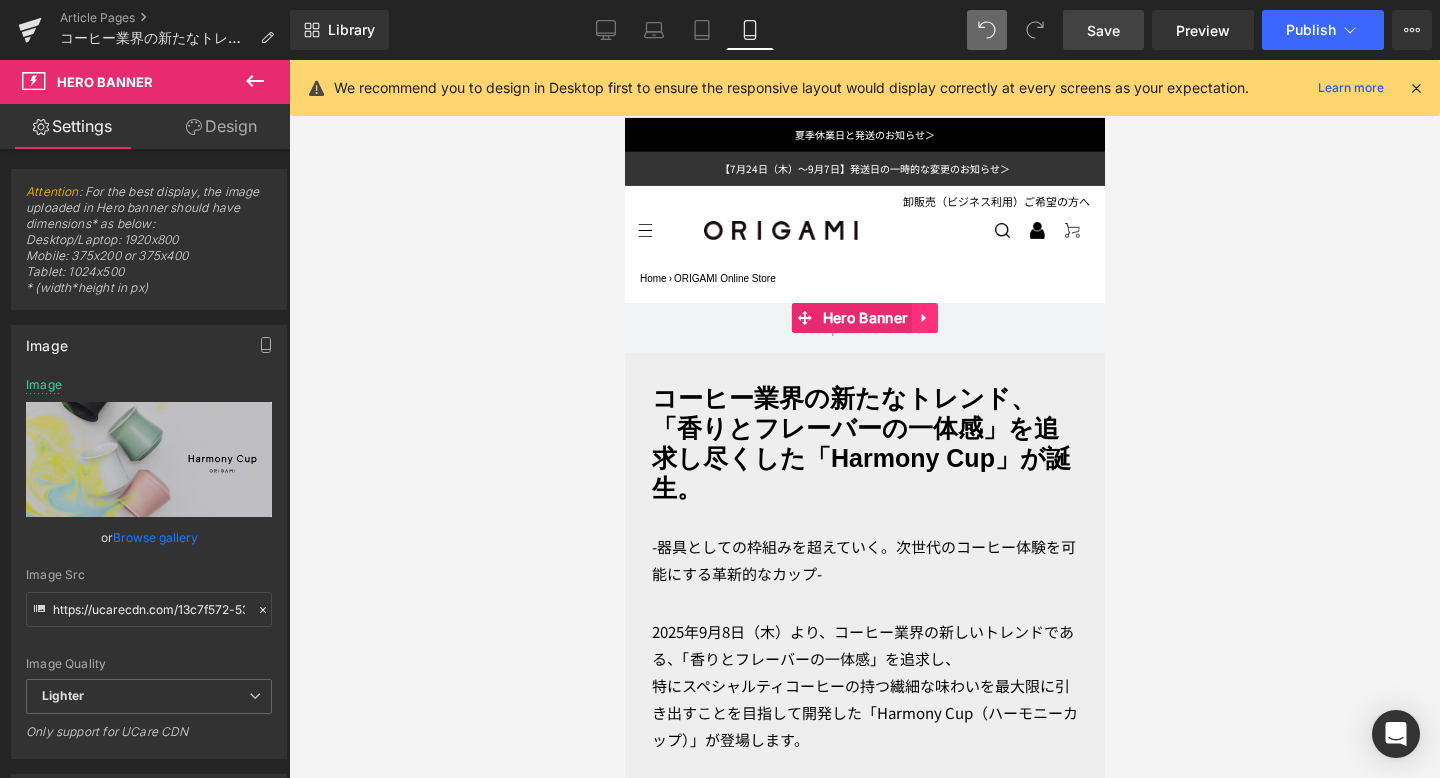 click 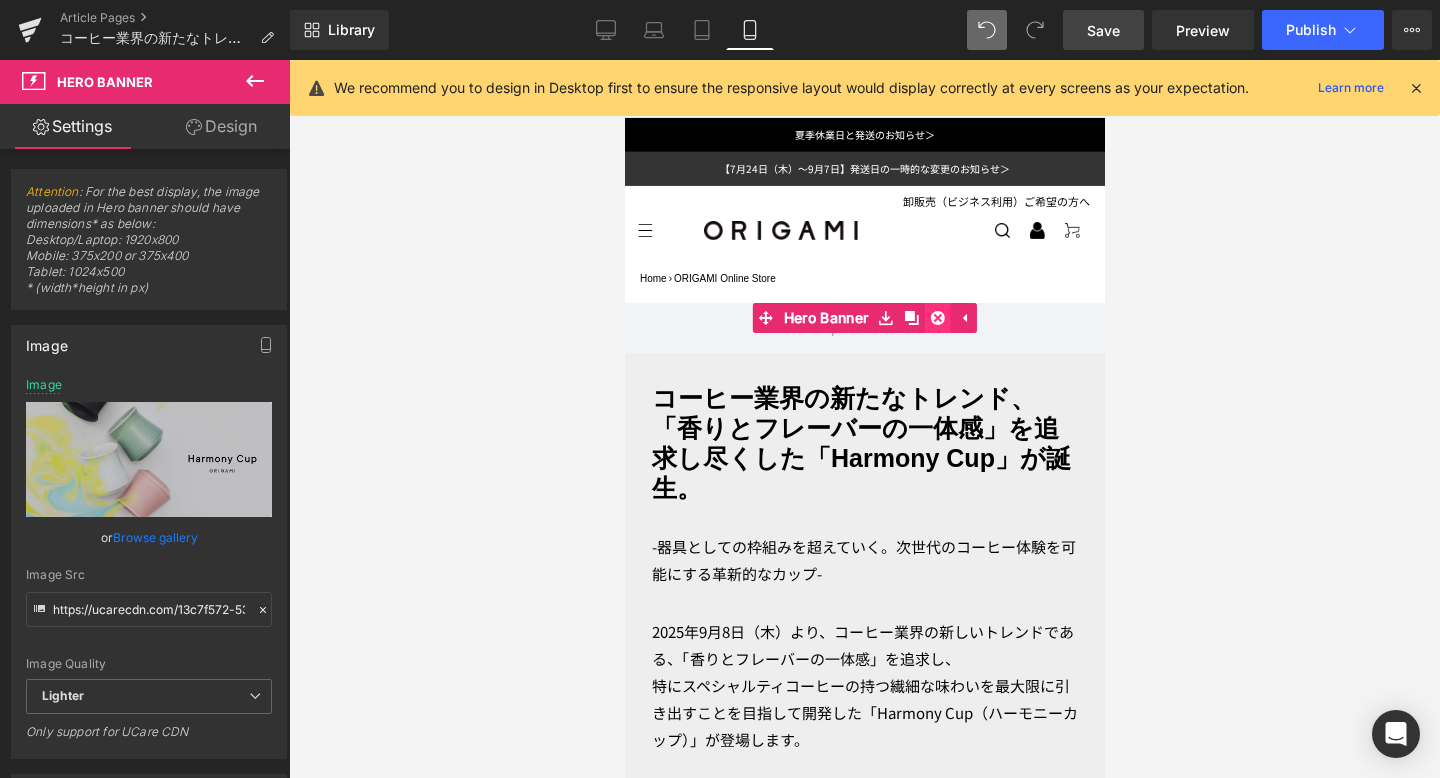click at bounding box center (937, 318) 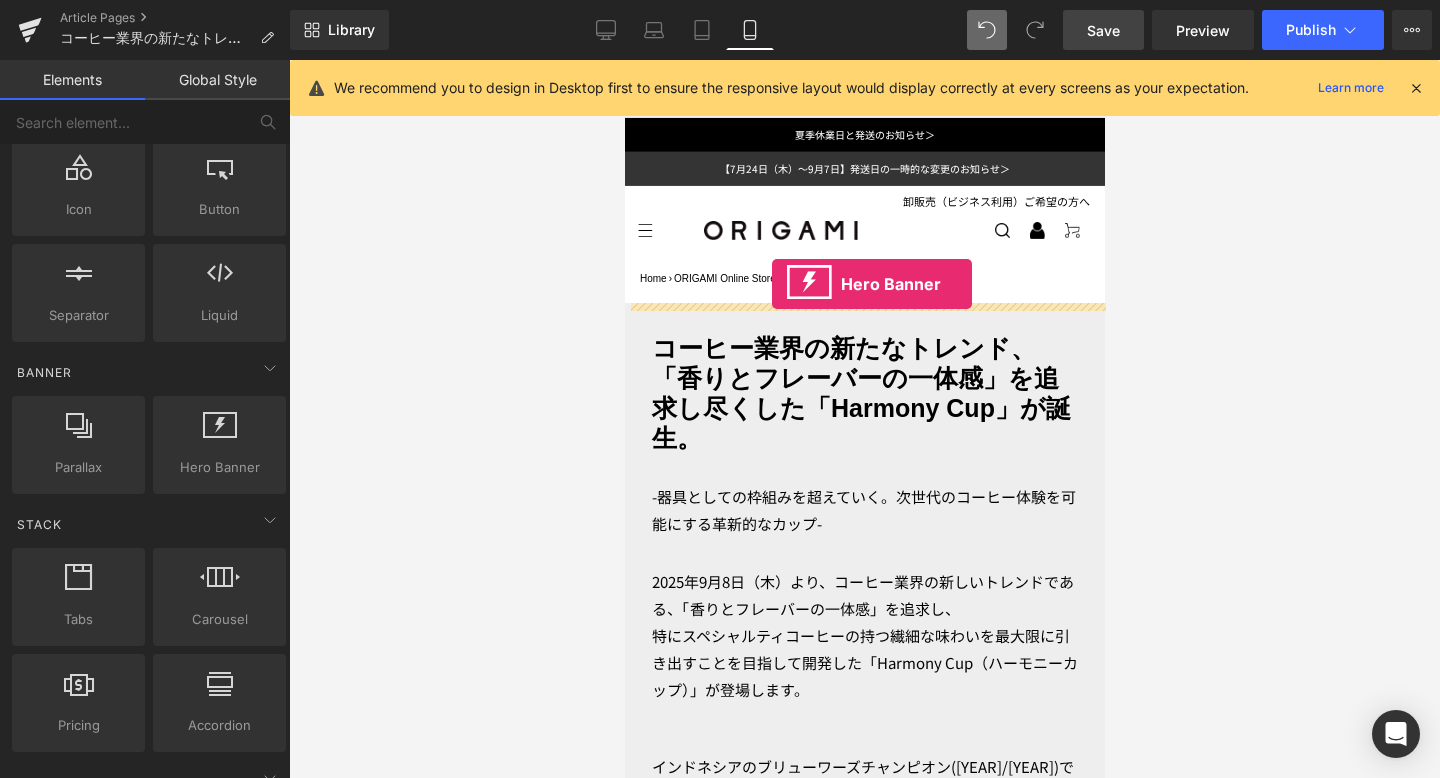 drag, startPoint x: 841, startPoint y: 531, endPoint x: 771, endPoint y: 279, distance: 261.5416 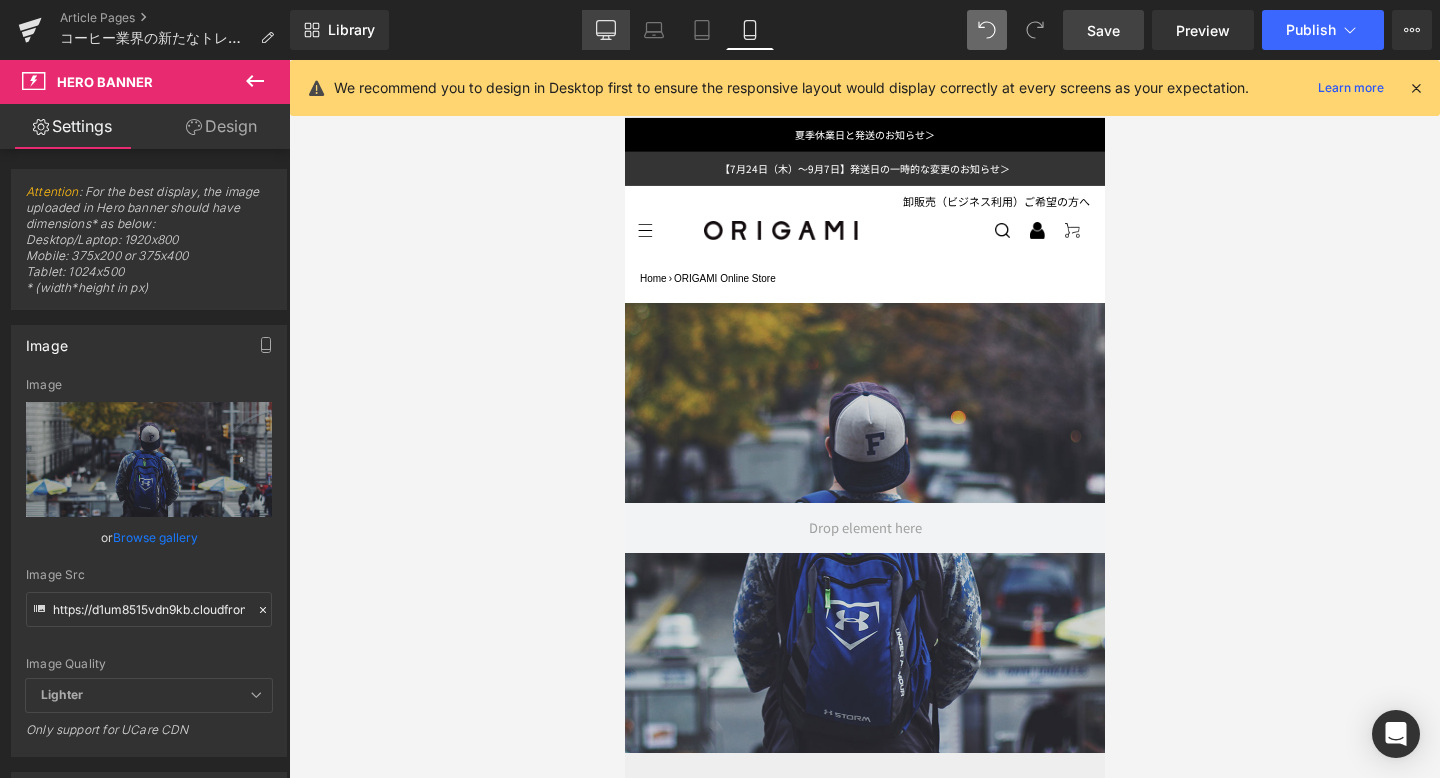 click 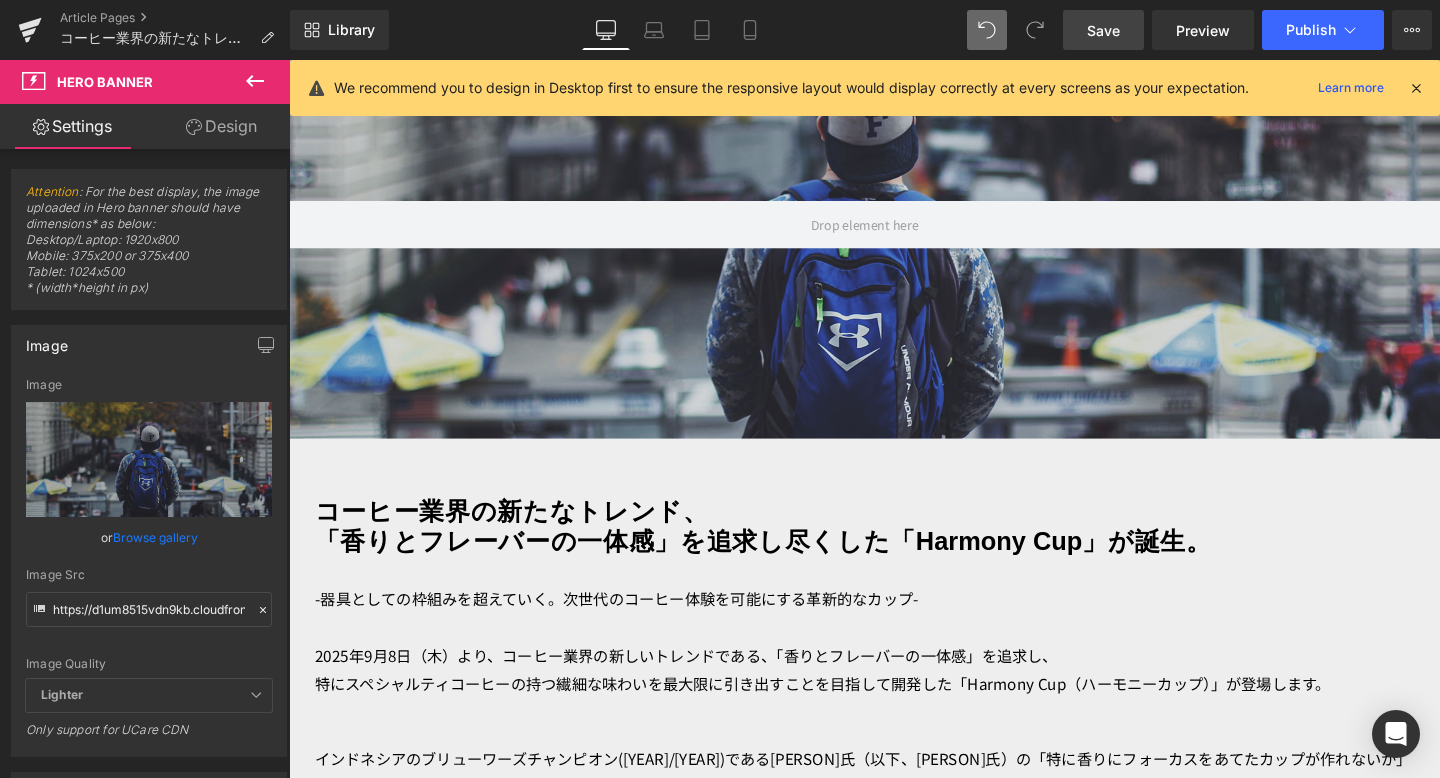 scroll, scrollTop: 340, scrollLeft: 0, axis: vertical 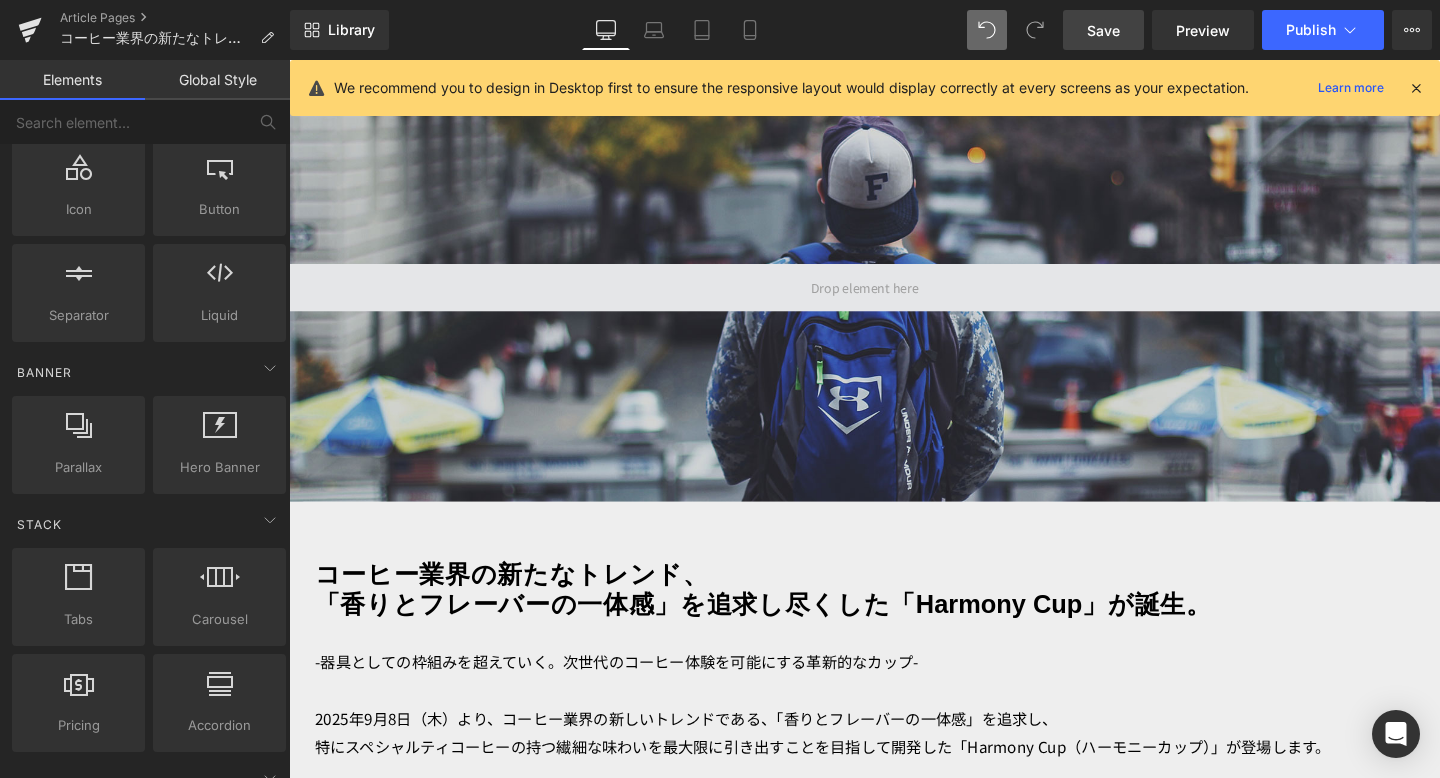 click at bounding box center (894, 298) 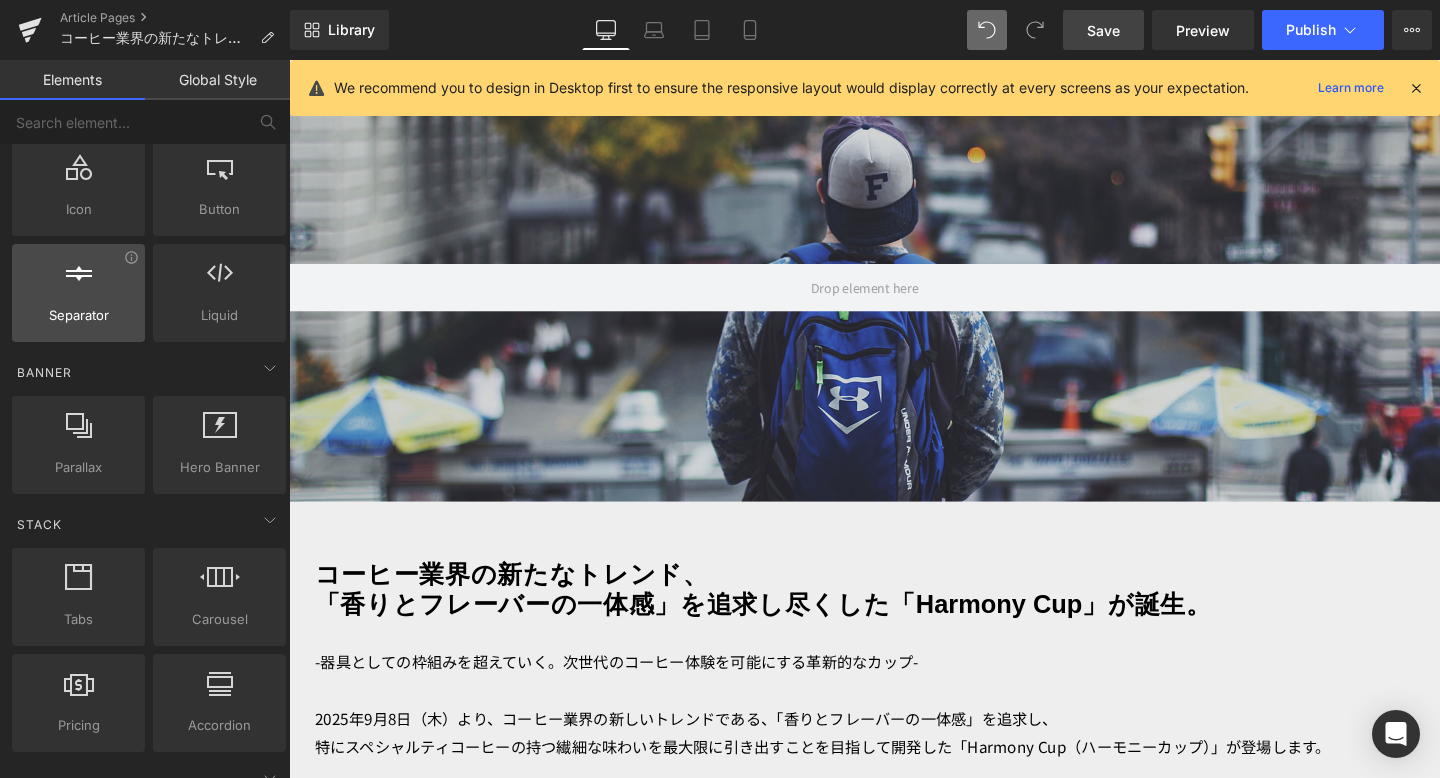 scroll, scrollTop: 0, scrollLeft: 0, axis: both 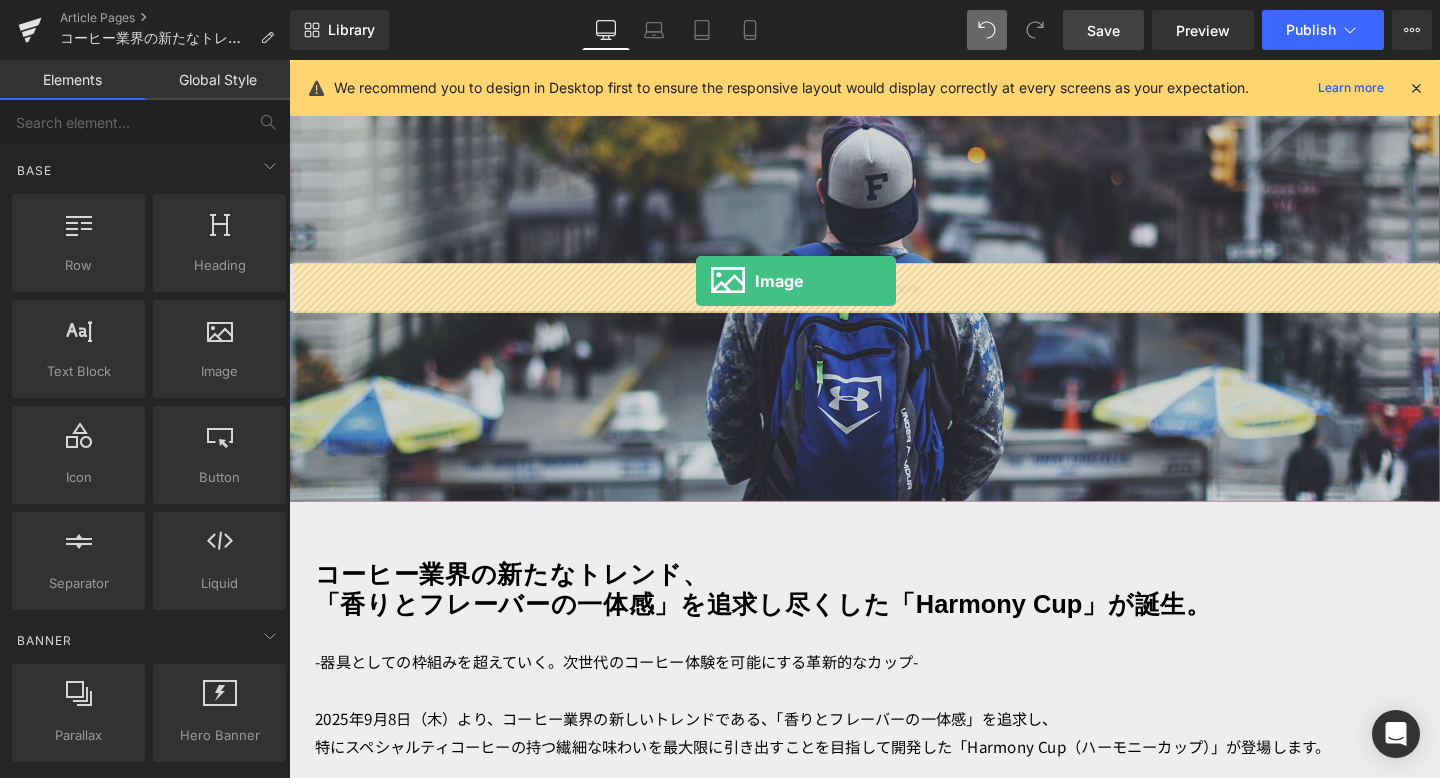 drag, startPoint x: 504, startPoint y: 422, endPoint x: 717, endPoint y: 292, distance: 249.53757 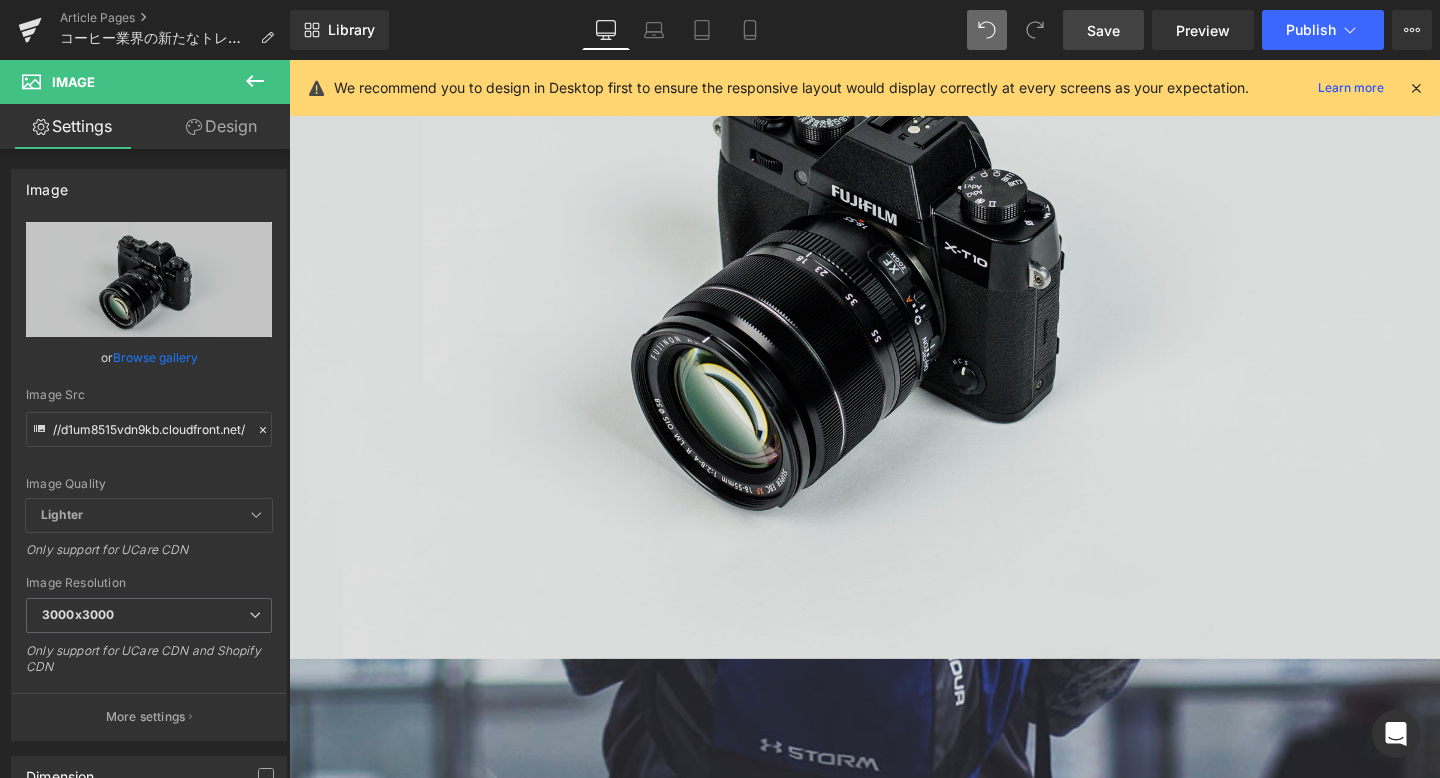 scroll, scrollTop: 720, scrollLeft: 0, axis: vertical 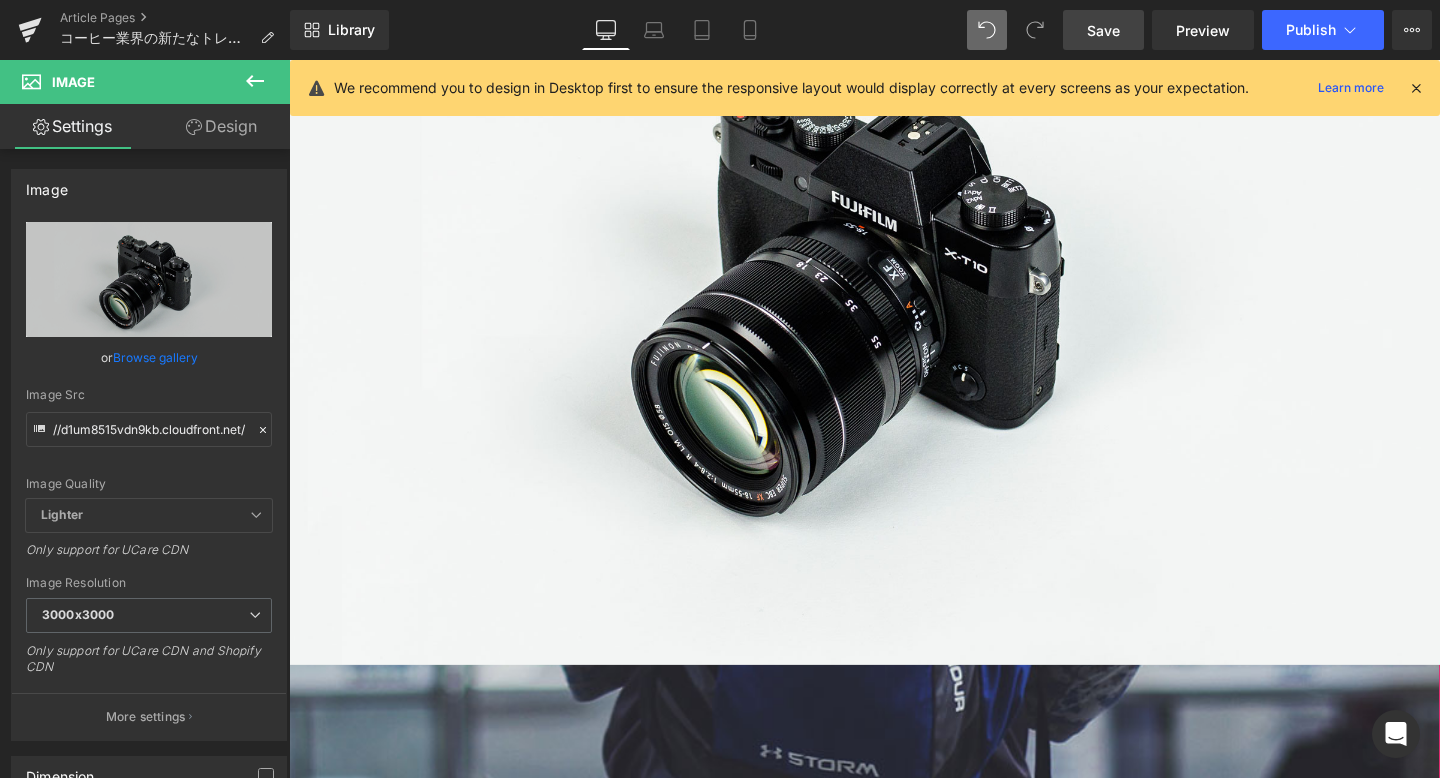 click at bounding box center [894, 295] 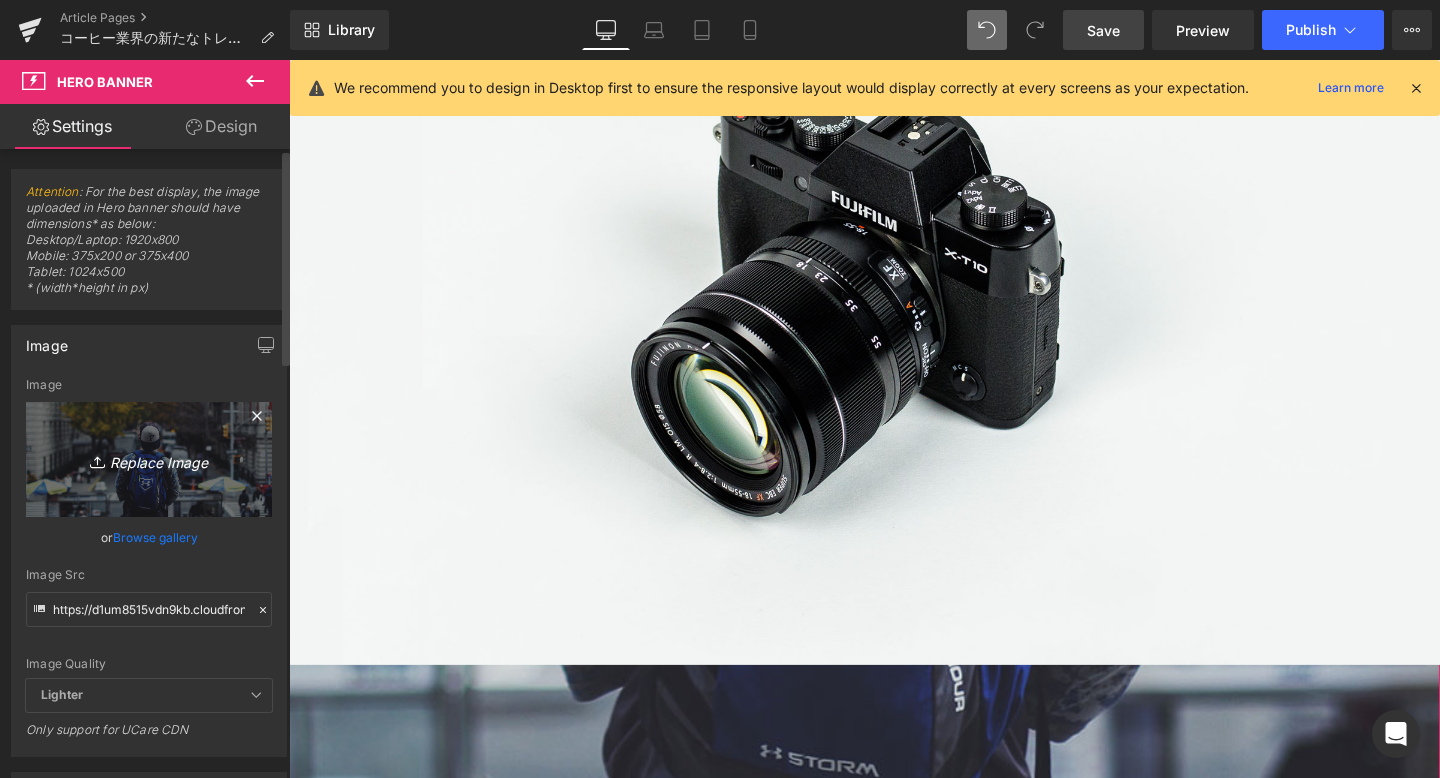 click on "Replace Image" at bounding box center (149, 459) 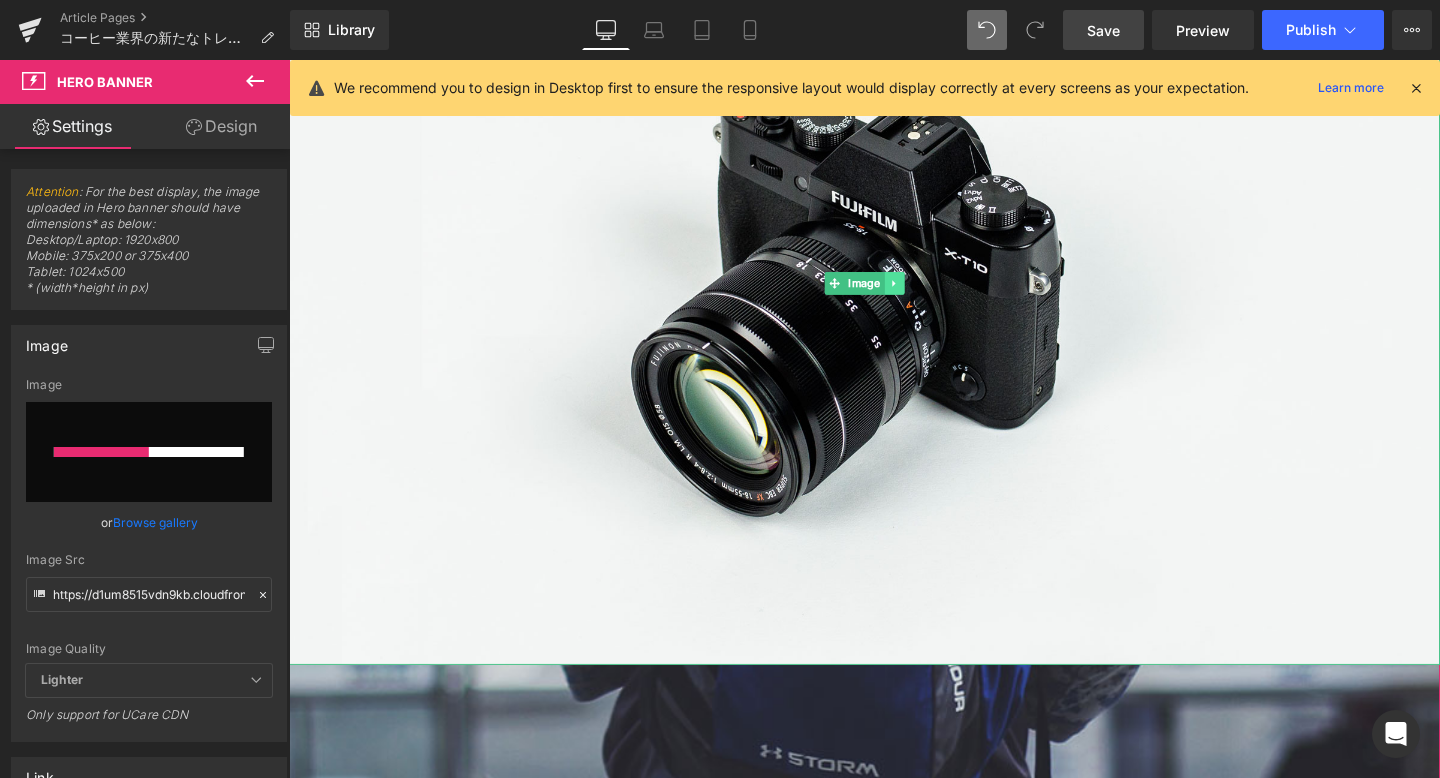 click 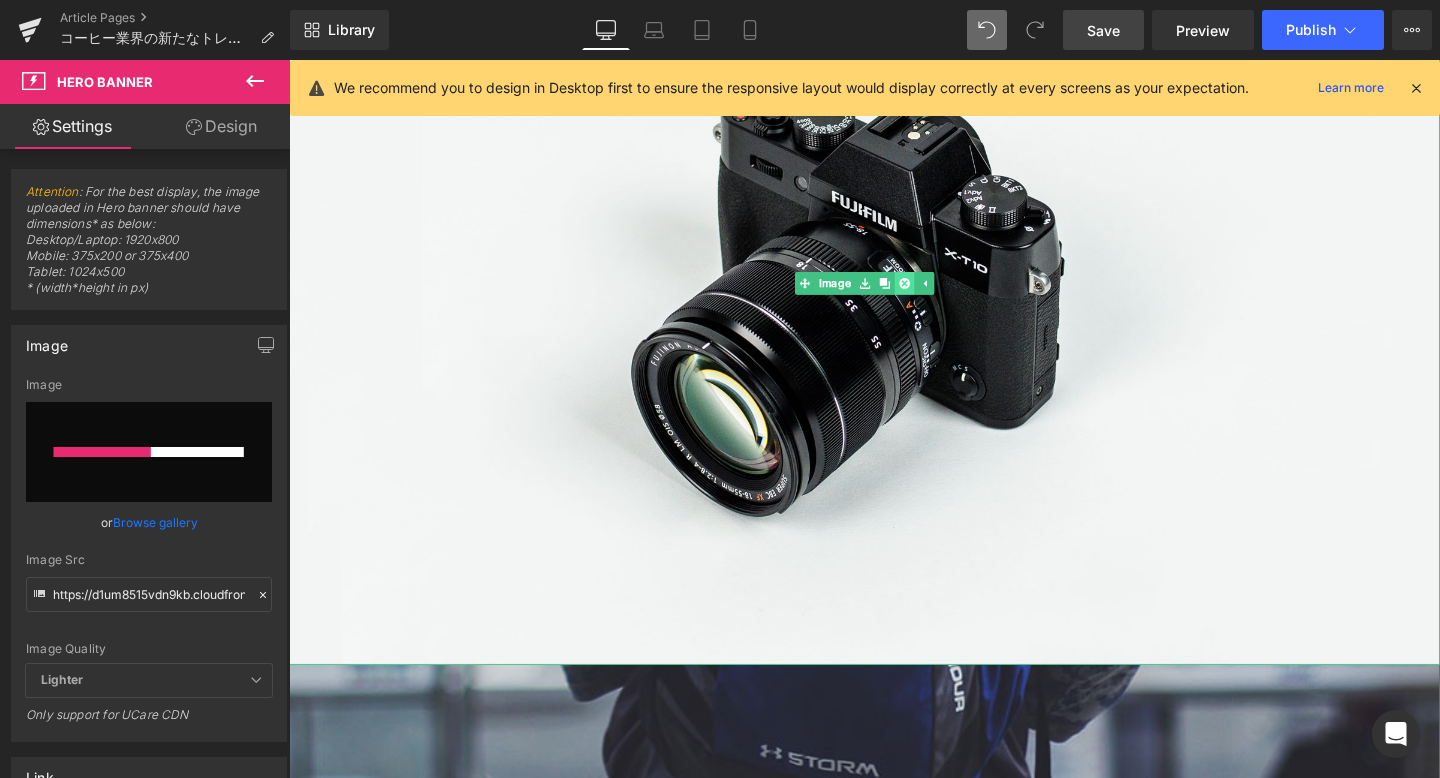 click 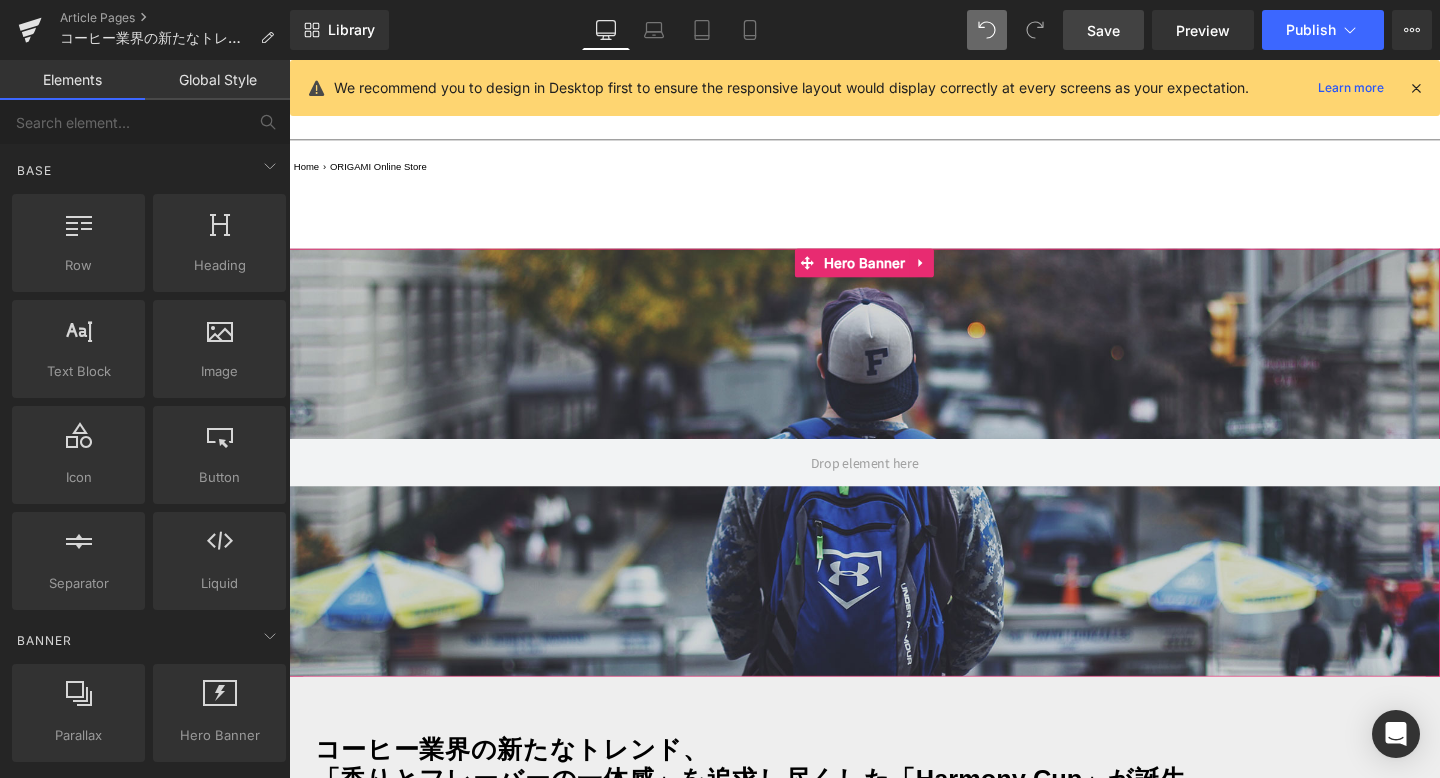 scroll, scrollTop: 153, scrollLeft: 0, axis: vertical 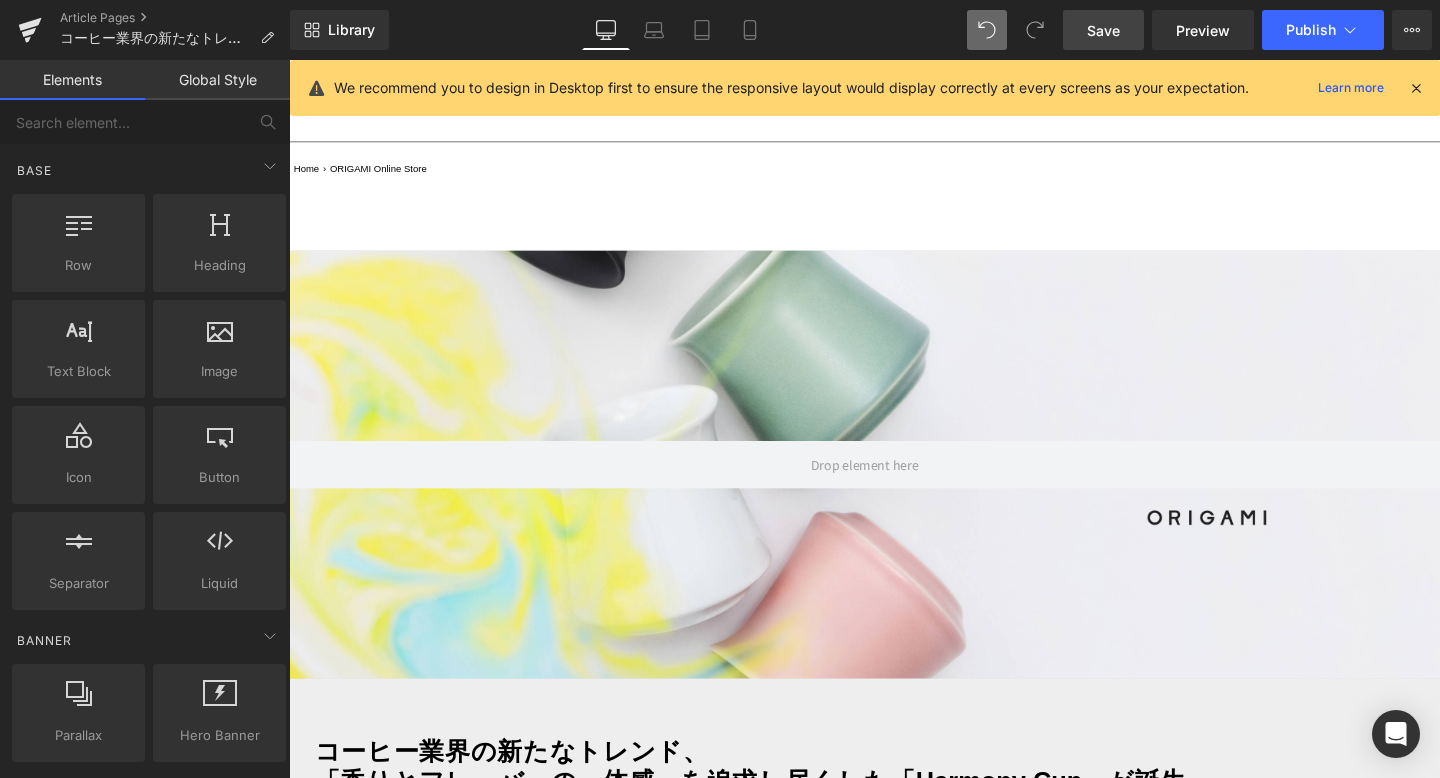 click on "Hero Banner" at bounding box center (894, 486) 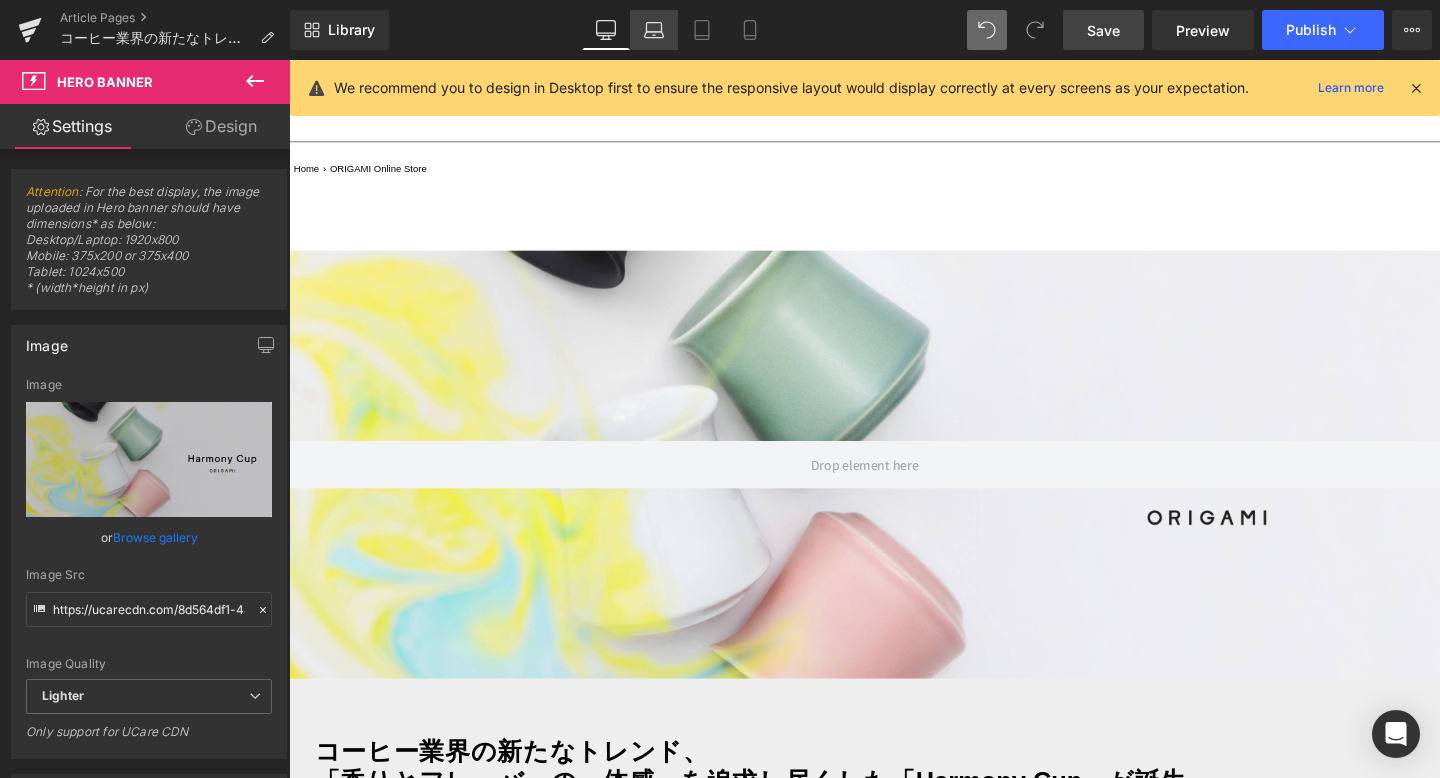 click on "Laptop" at bounding box center [654, 30] 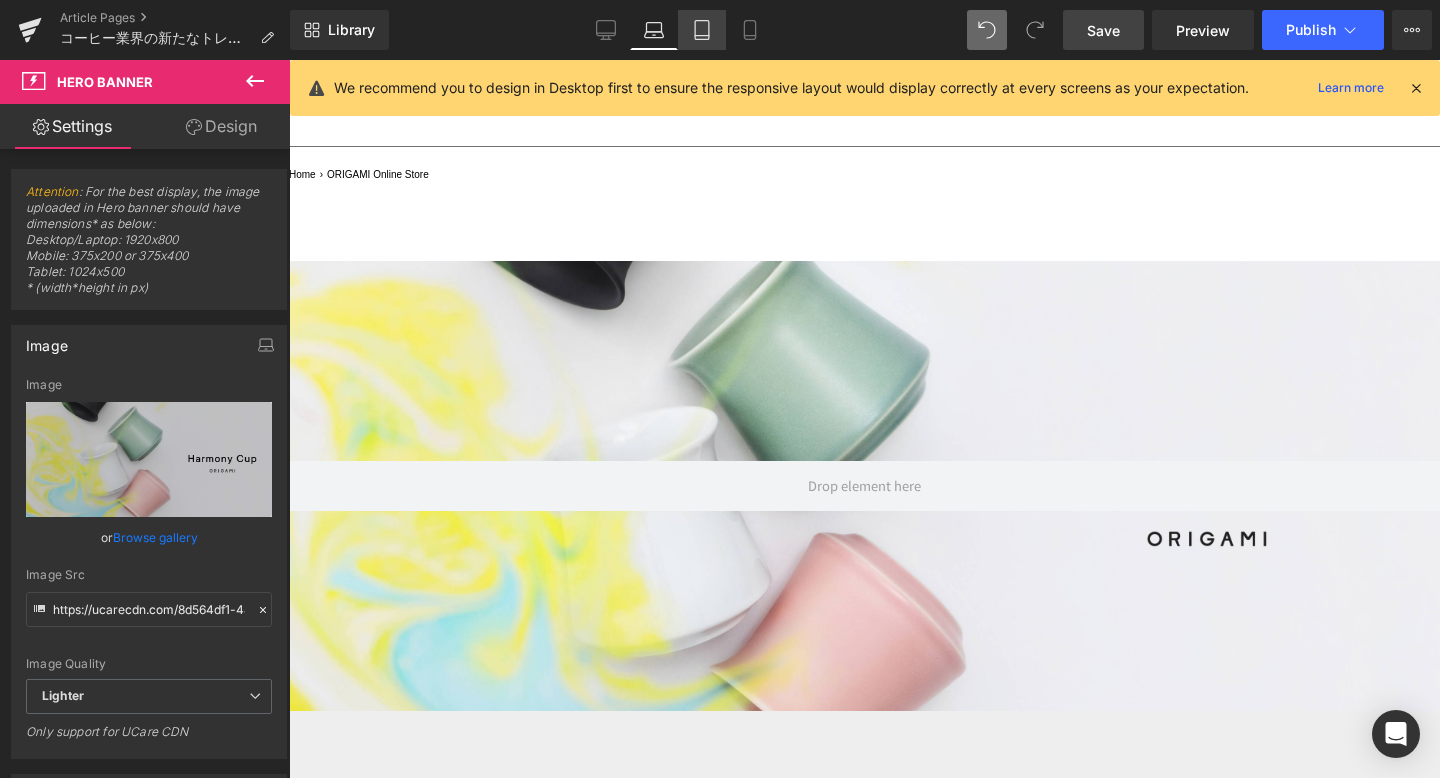click 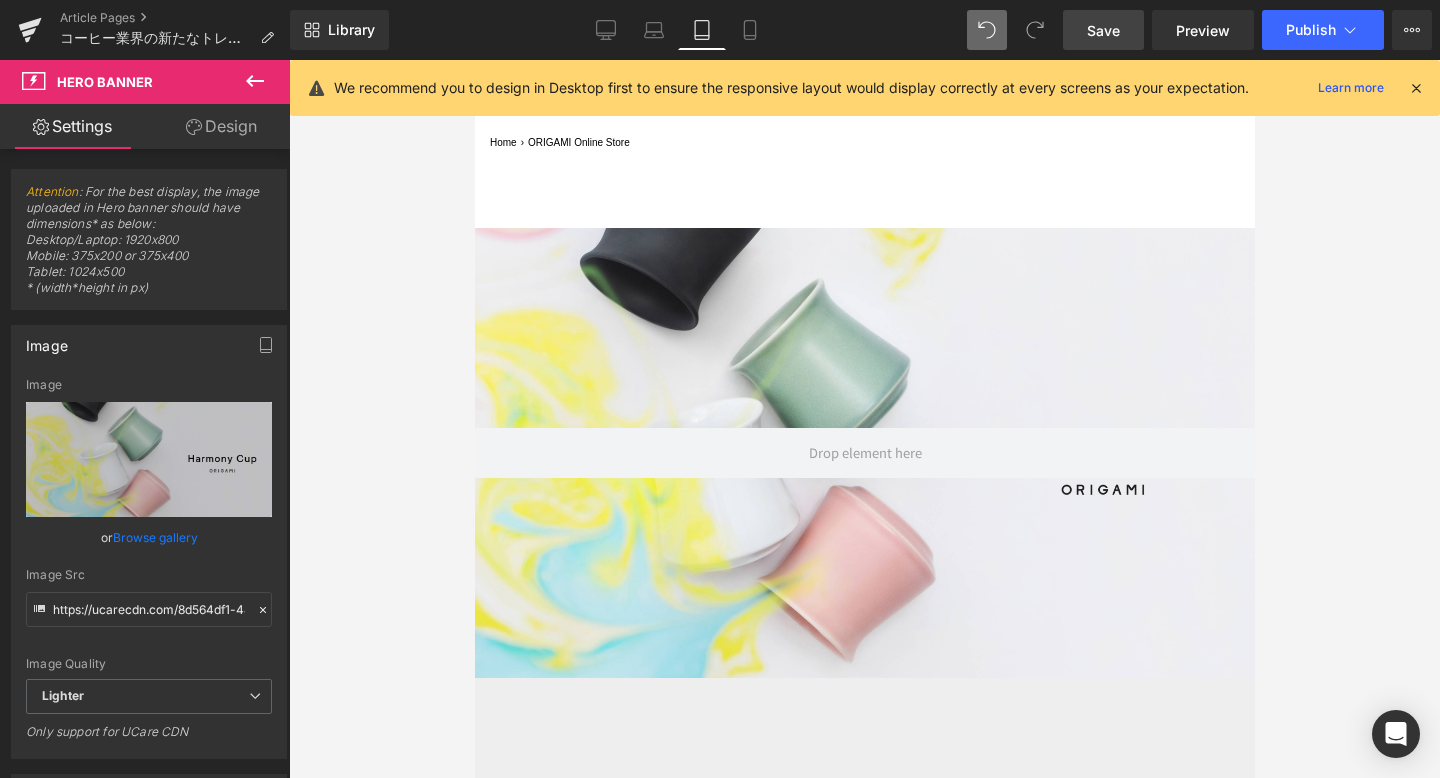 scroll, scrollTop: 120, scrollLeft: 0, axis: vertical 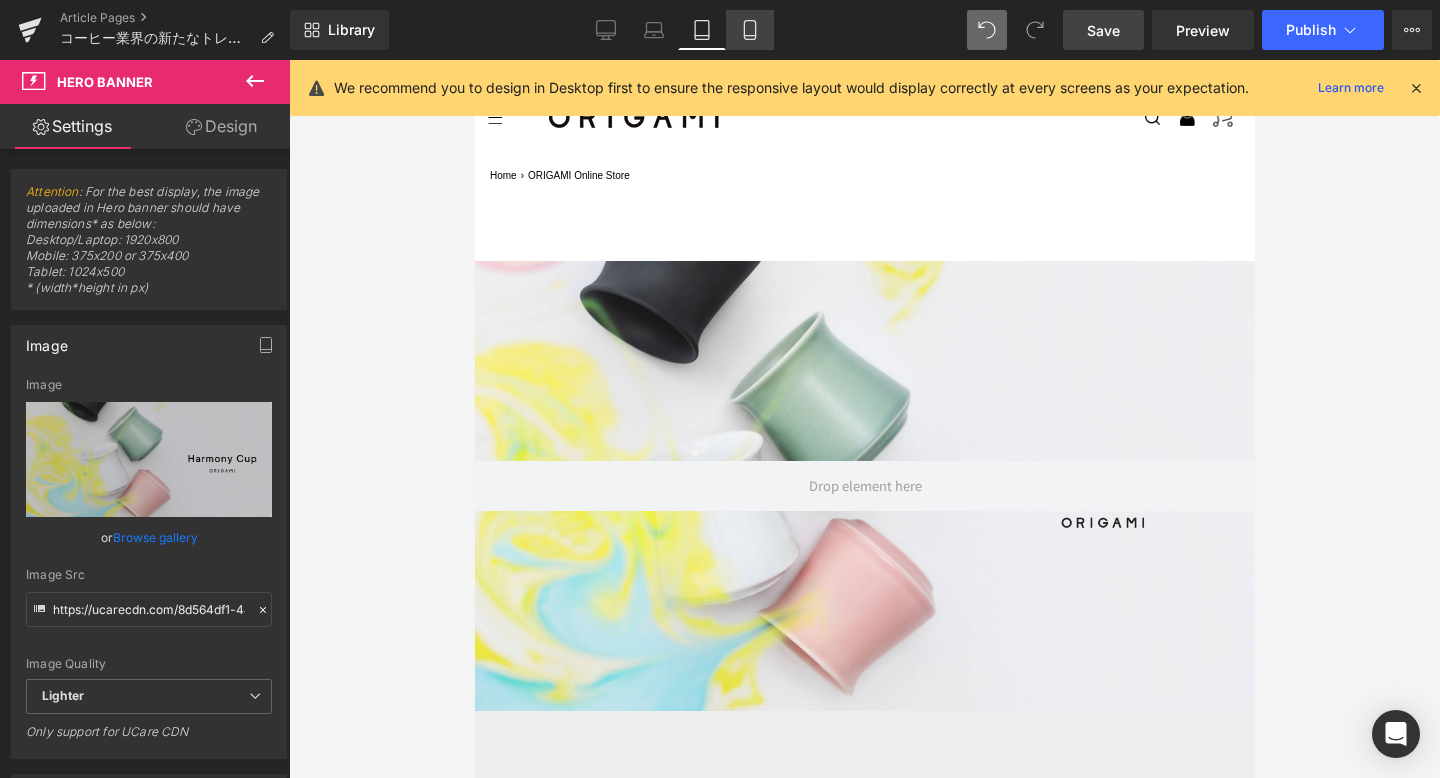 click 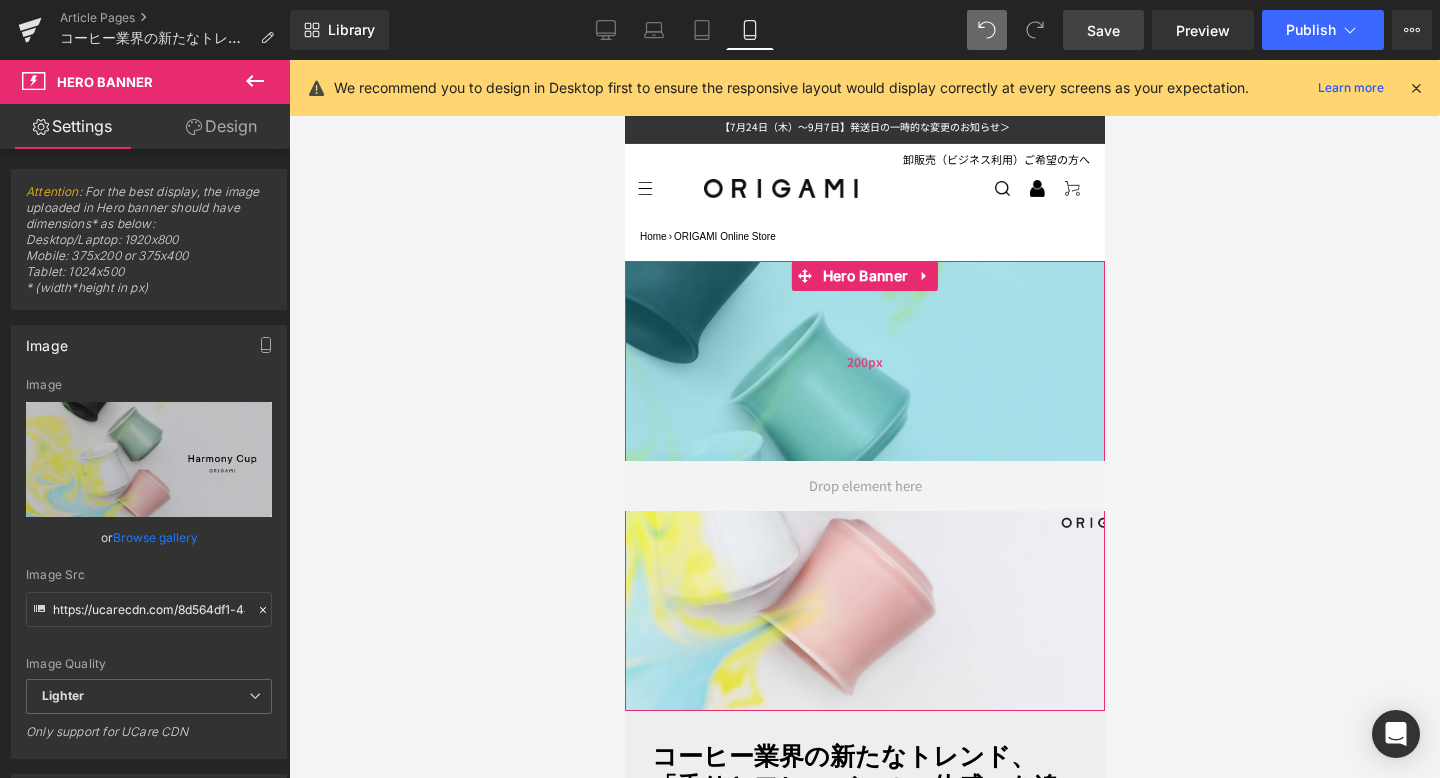 click on "200px" at bounding box center [864, 361] 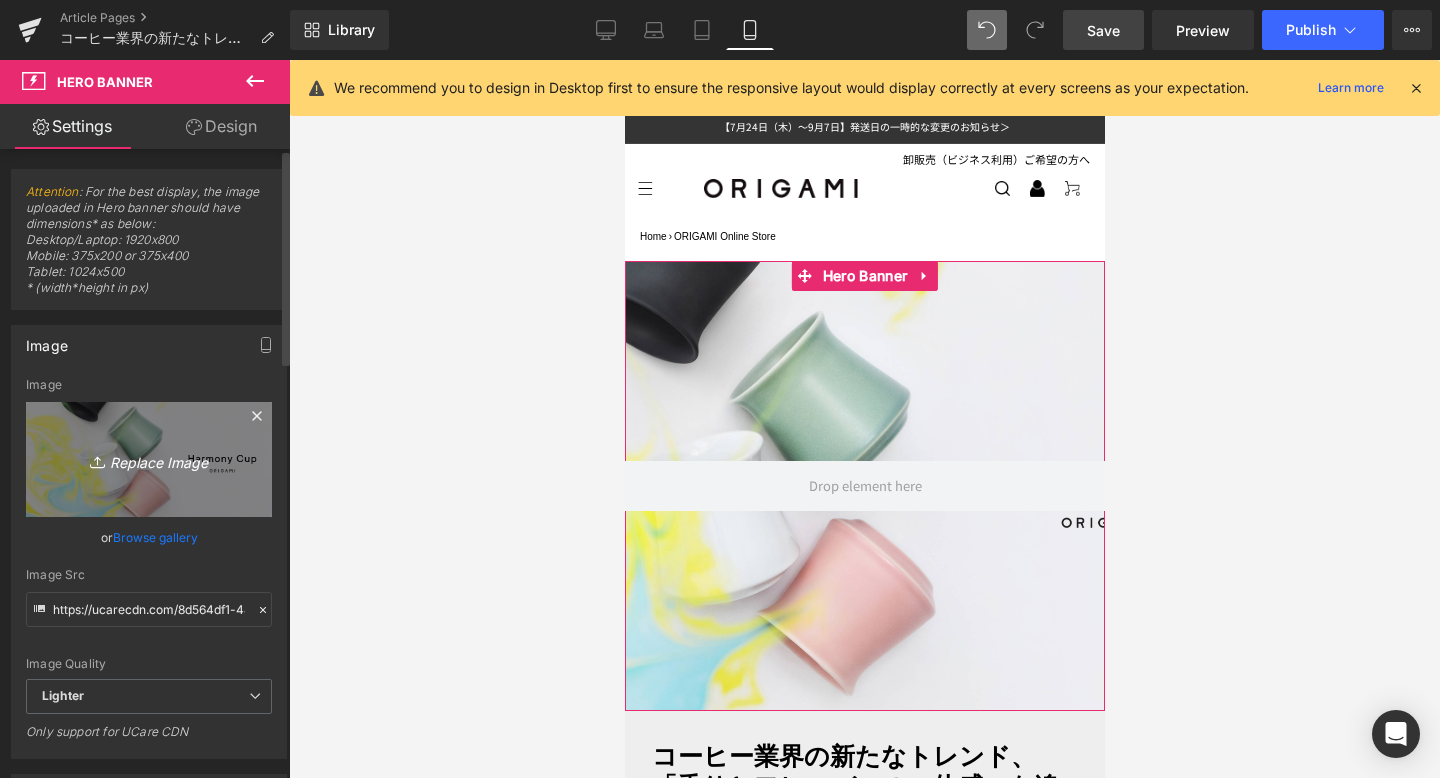 click on "Replace Image" at bounding box center [149, 459] 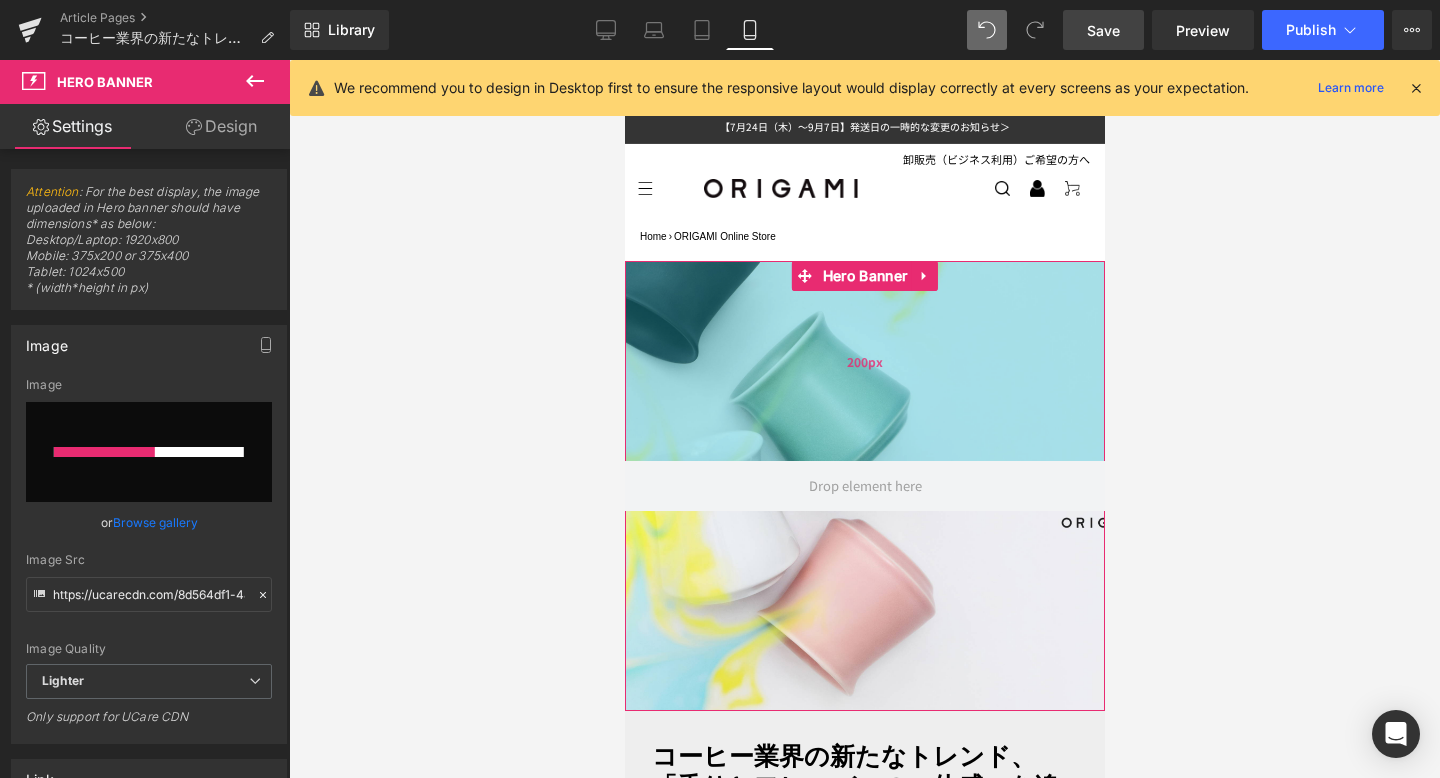 scroll, scrollTop: 99, scrollLeft: 0, axis: vertical 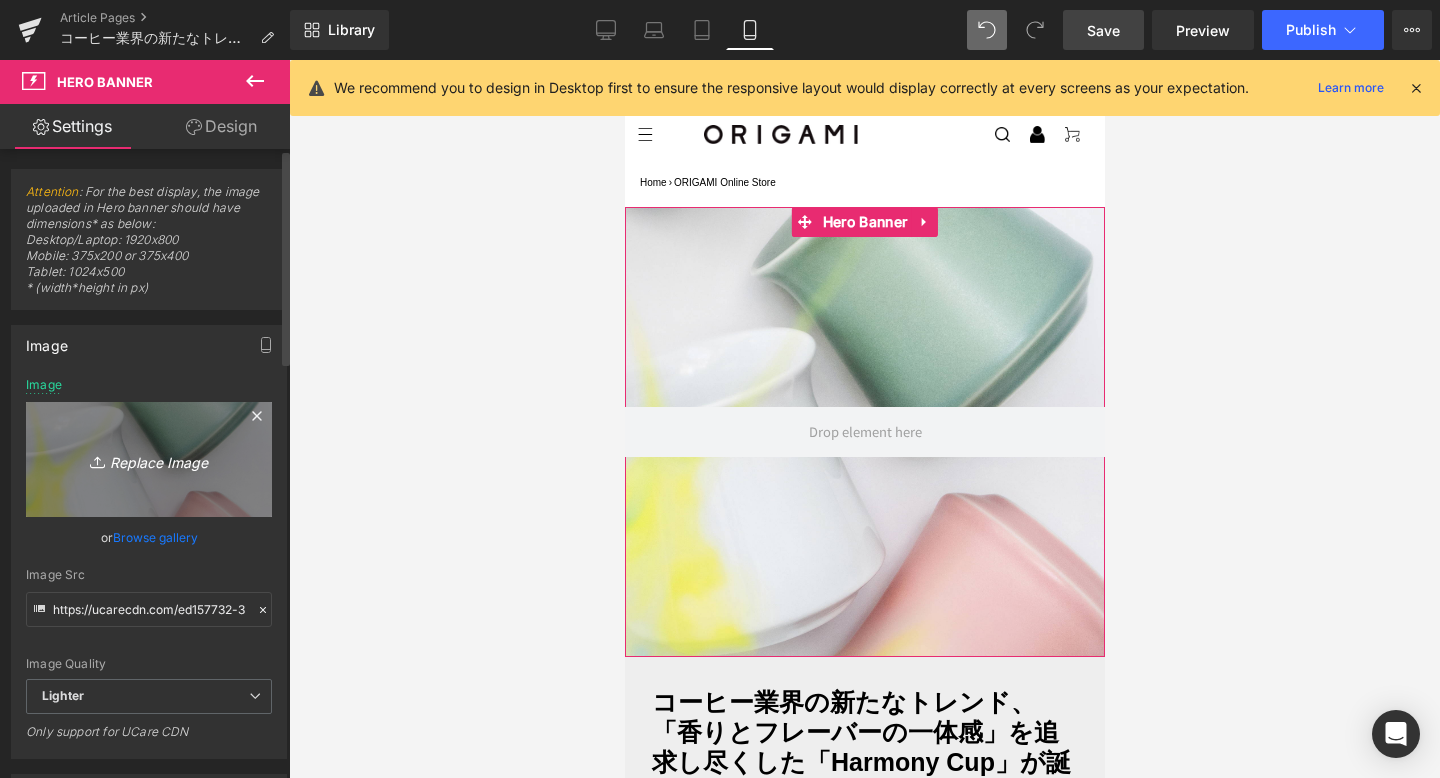 click on "Replace Image" at bounding box center (149, 459) 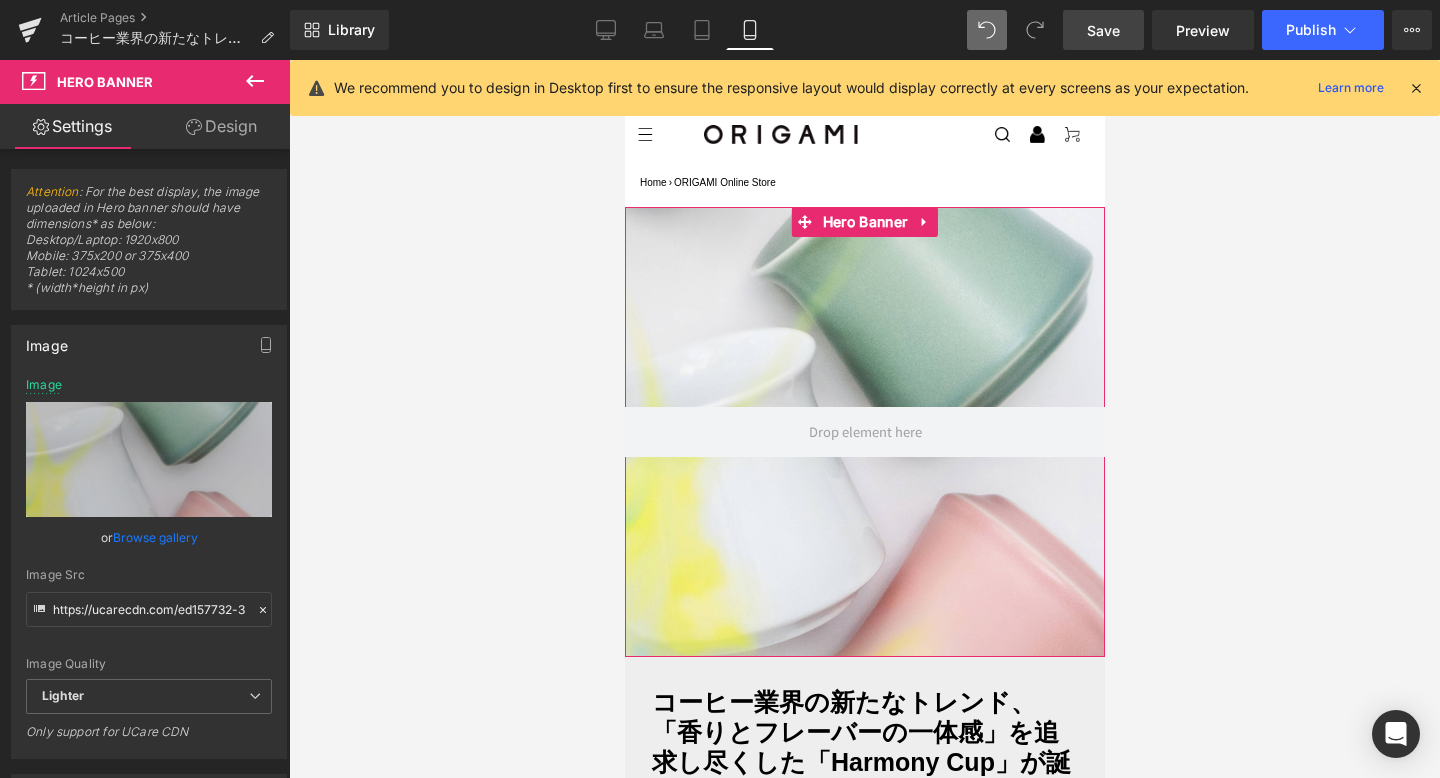 click on "Design" at bounding box center (221, 126) 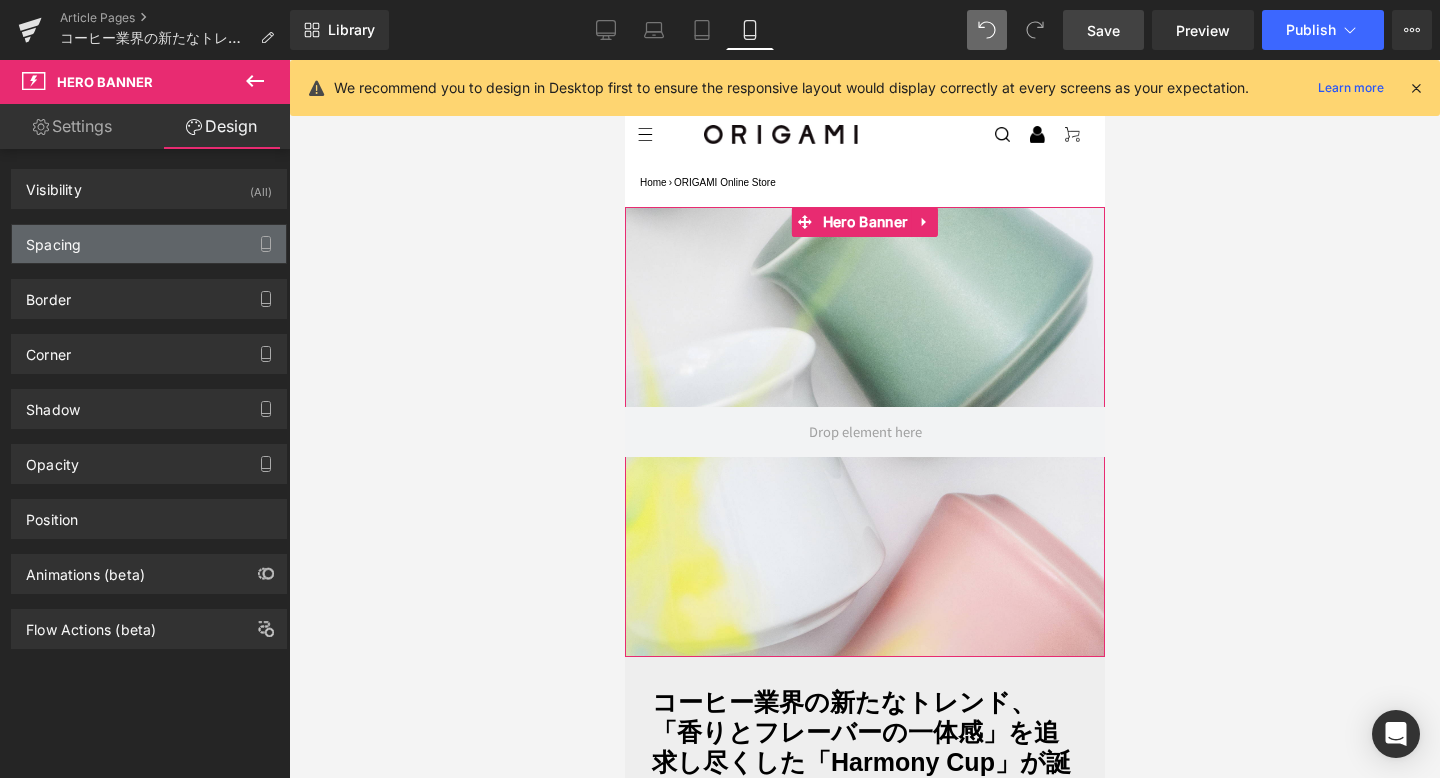 click on "Spacing" at bounding box center [149, 244] 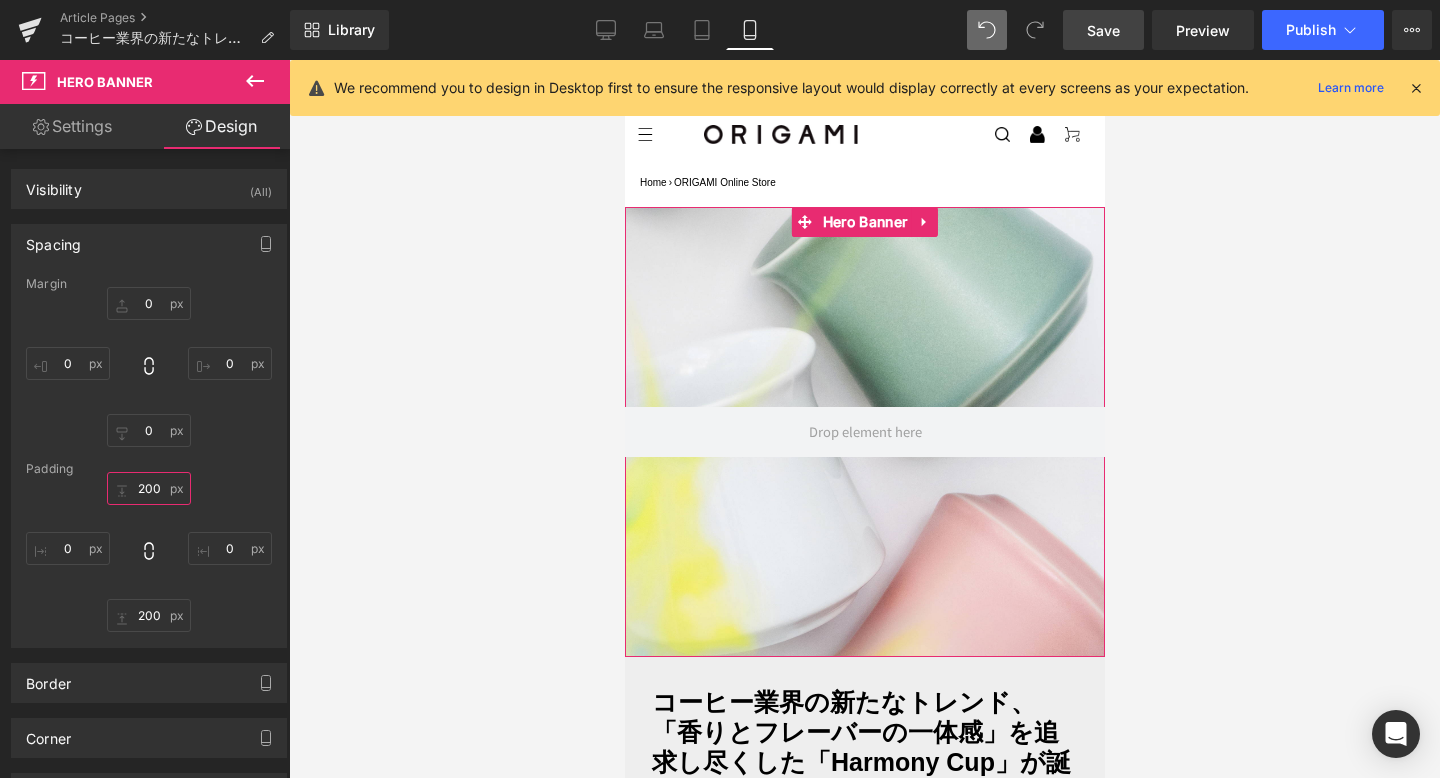 click on "200" at bounding box center [149, 488] 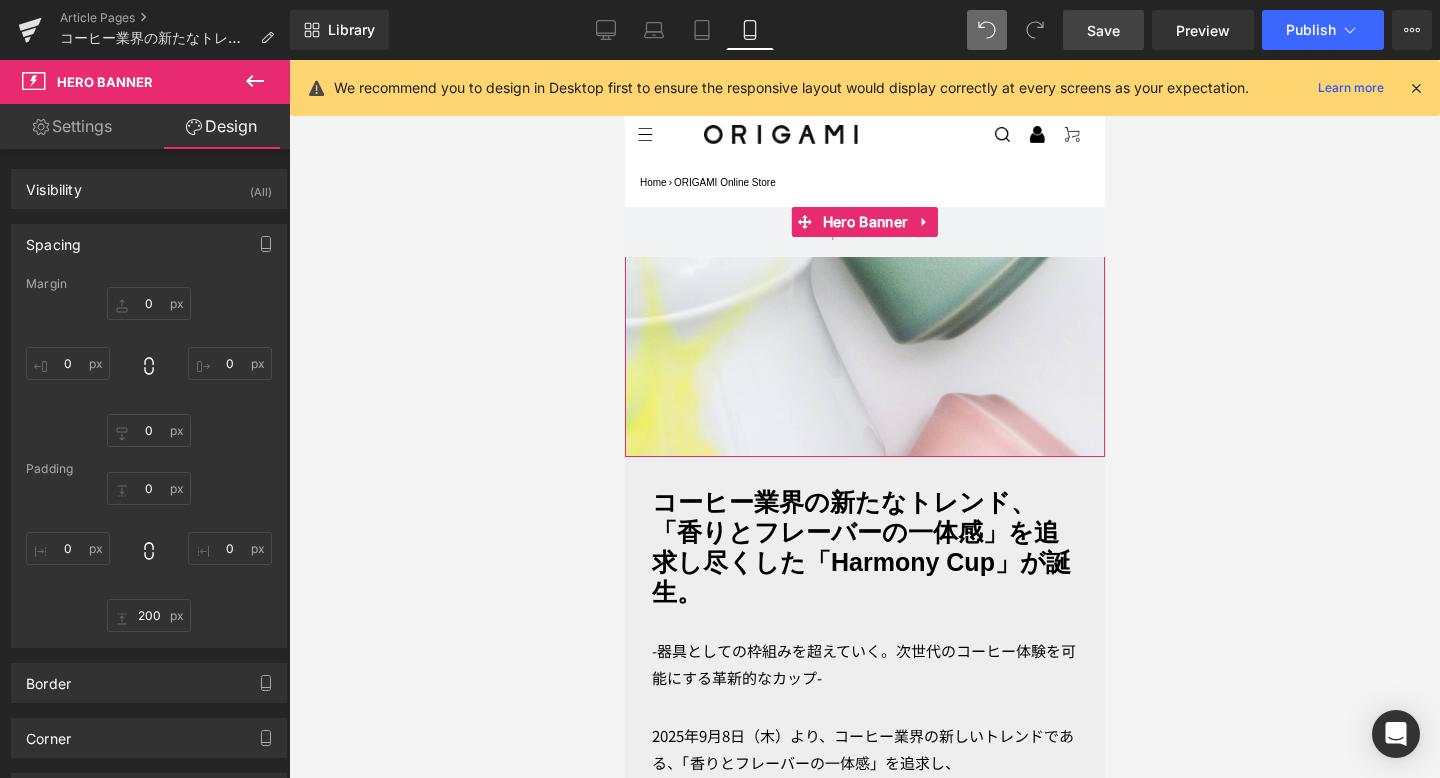 click on "Margin
0px 0
0px 0
0px 0
0px 0
Padding
0 0
0px 0
200px 200
0px 0" at bounding box center (149, 462) 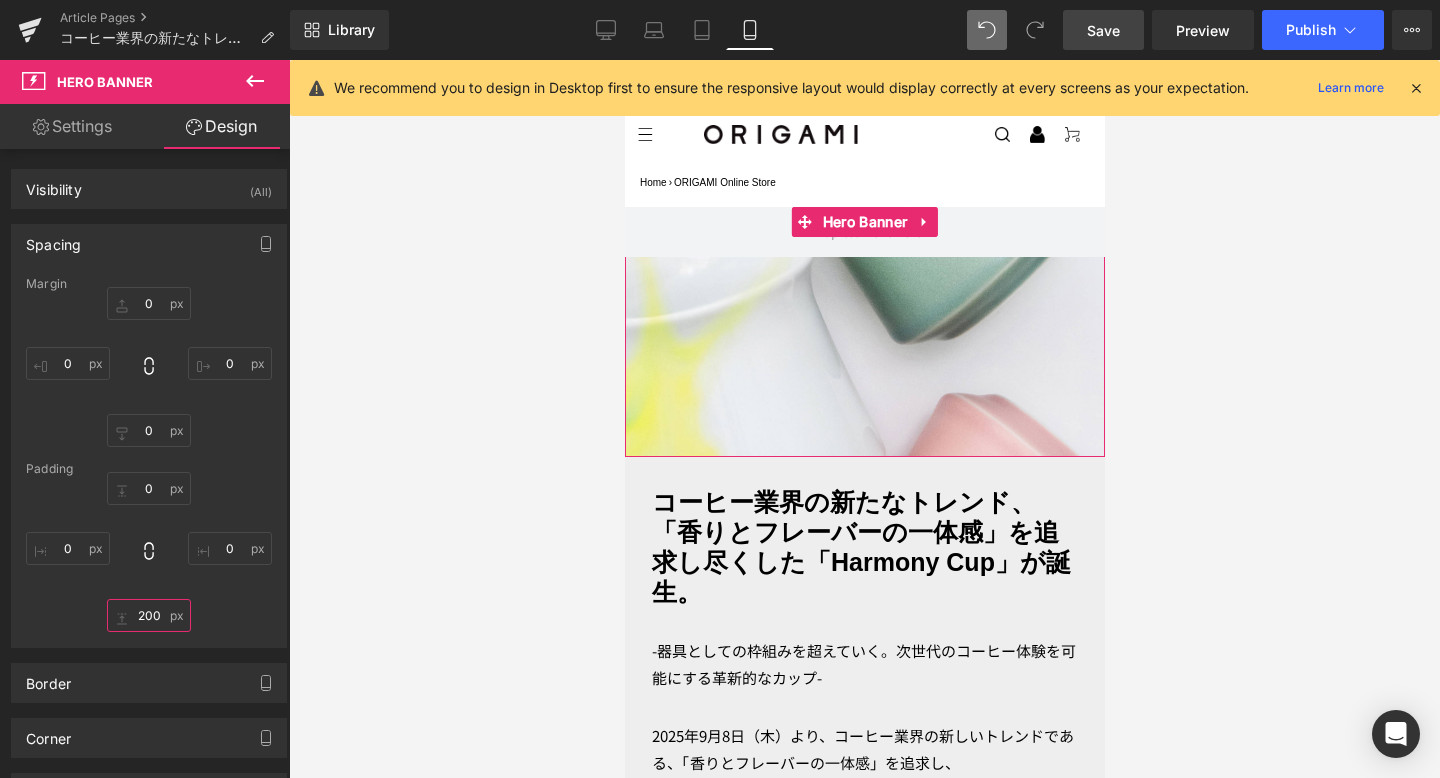 click on "200" at bounding box center (149, 615) 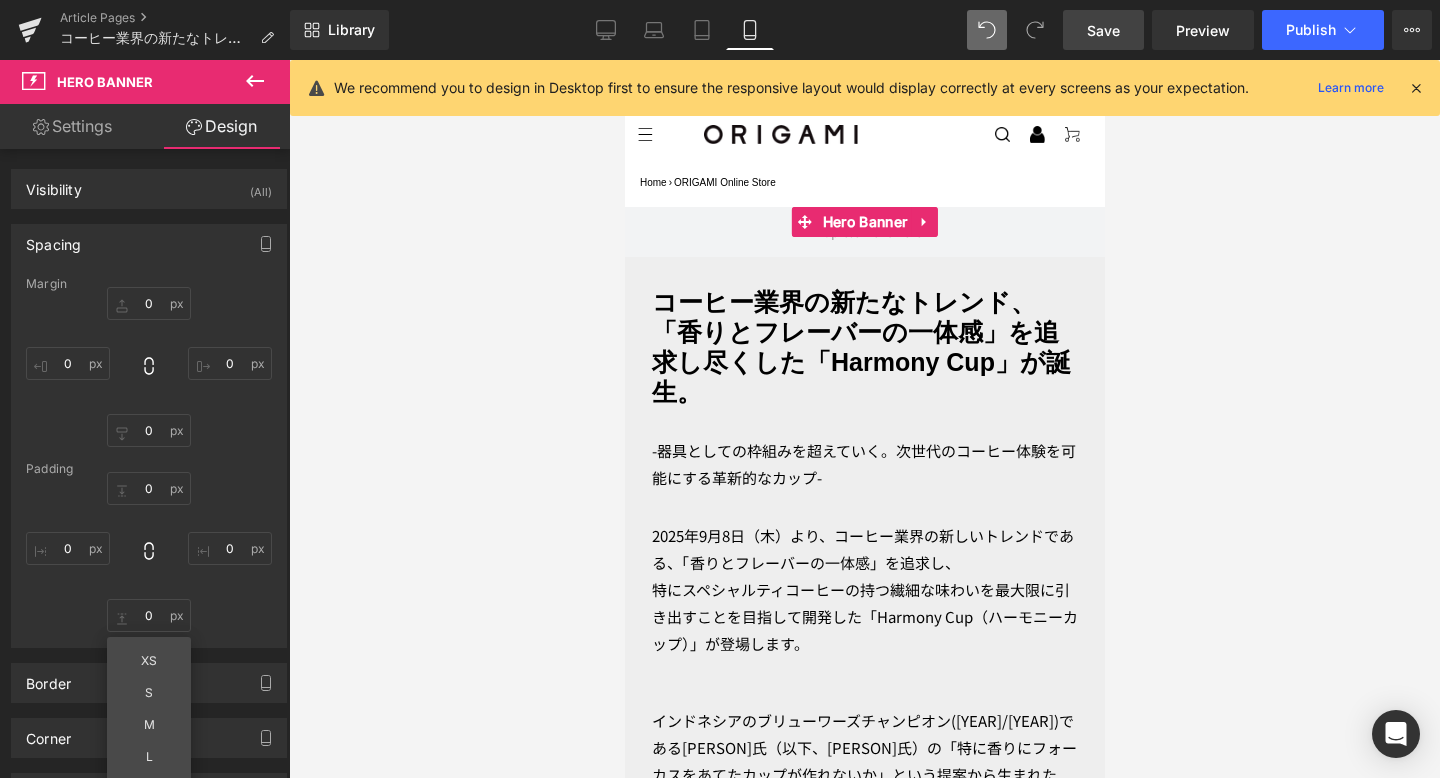 click on "0 0
0px 0
0 0 XS S M L XL Edit Value
0px 0" at bounding box center (149, 552) 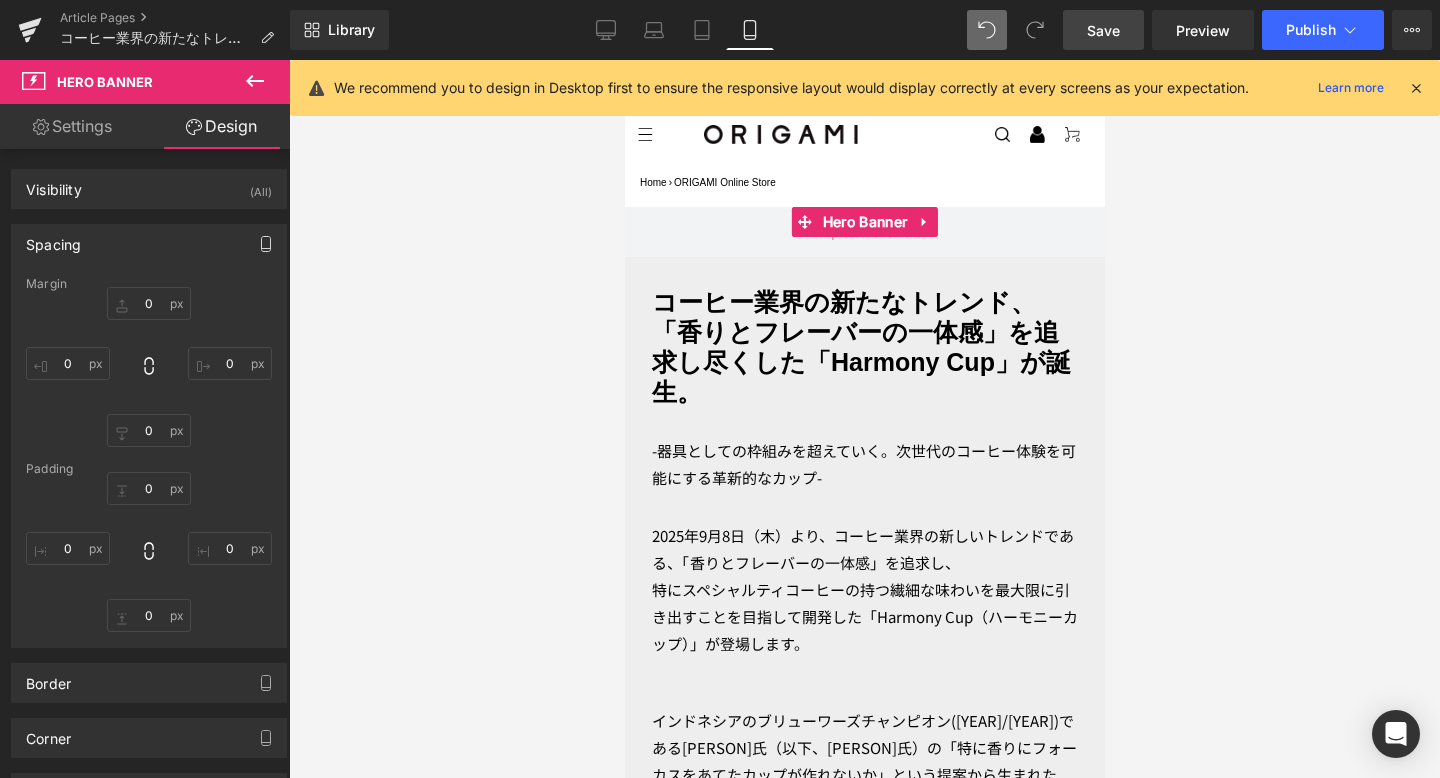 click 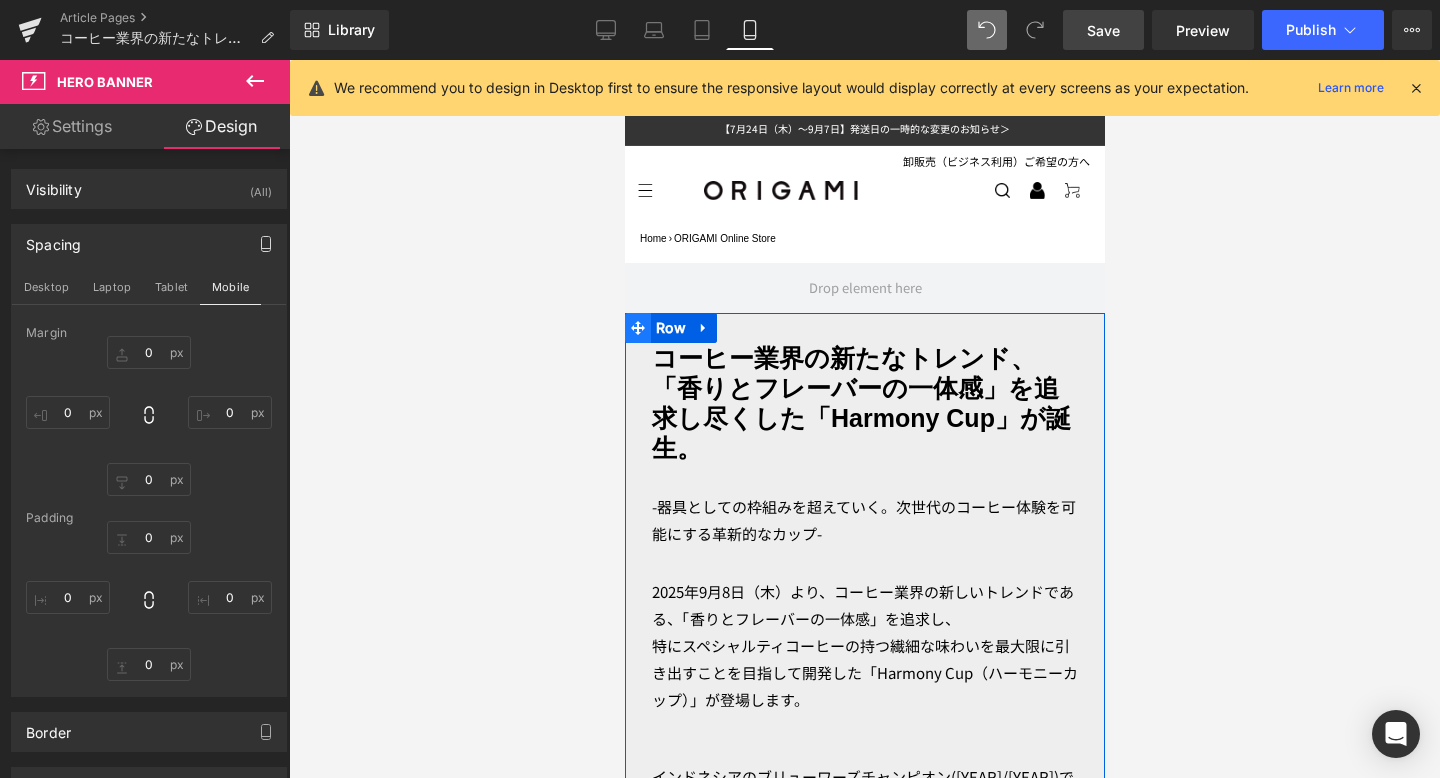 scroll, scrollTop: 38, scrollLeft: 0, axis: vertical 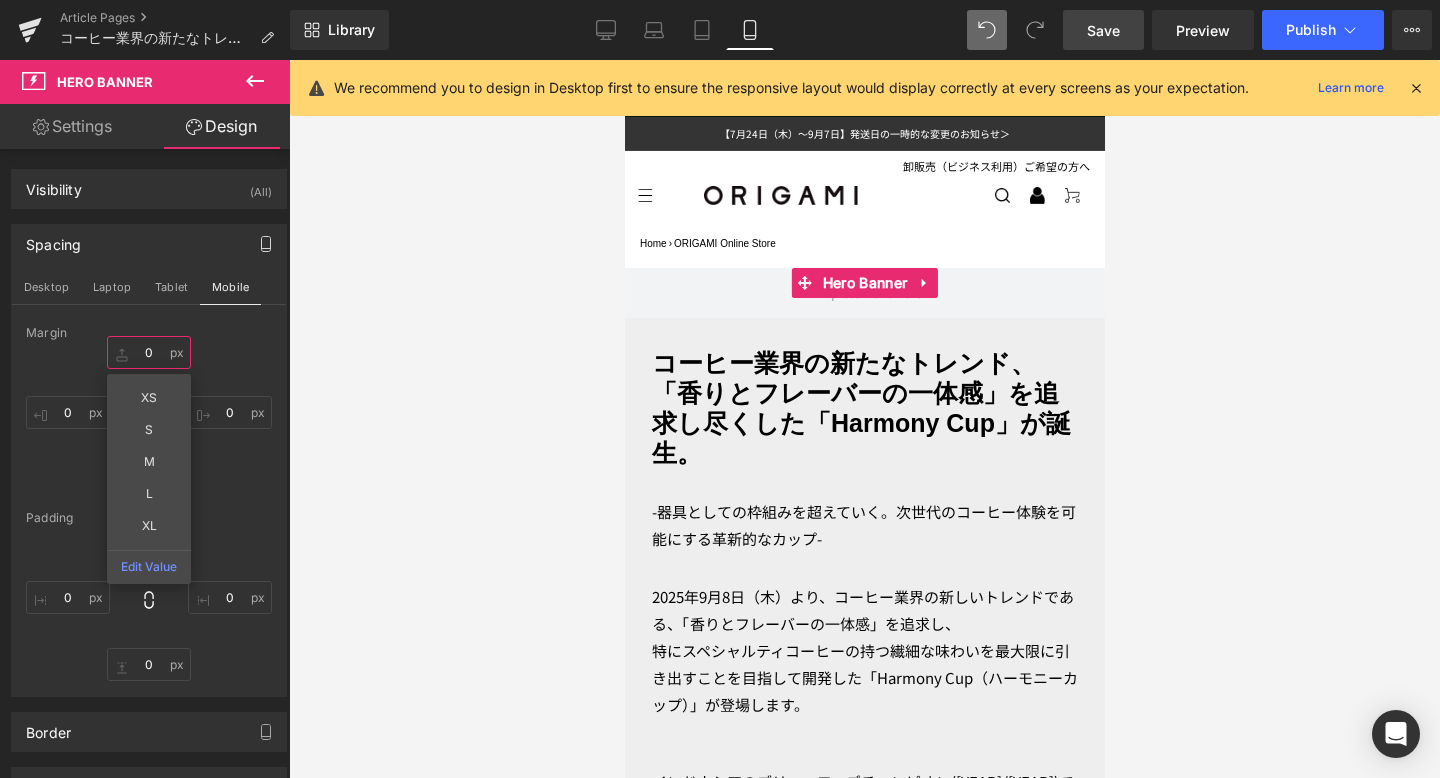 click on "0" at bounding box center (149, 352) 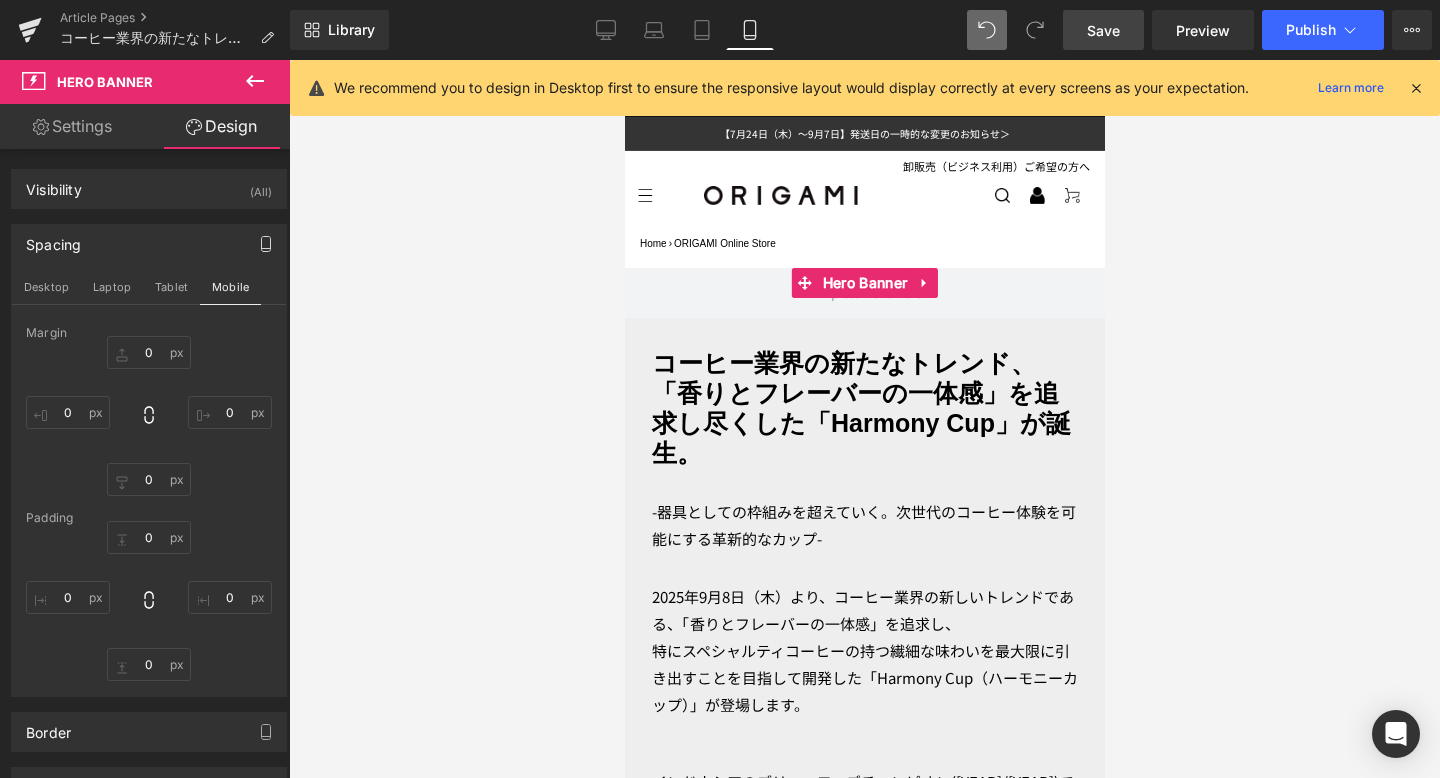 click on "Margin
0px 0
0px 0
0px 0
0px 0
Padding
0 0
0px 0
0 0
0px 0" at bounding box center [149, 511] 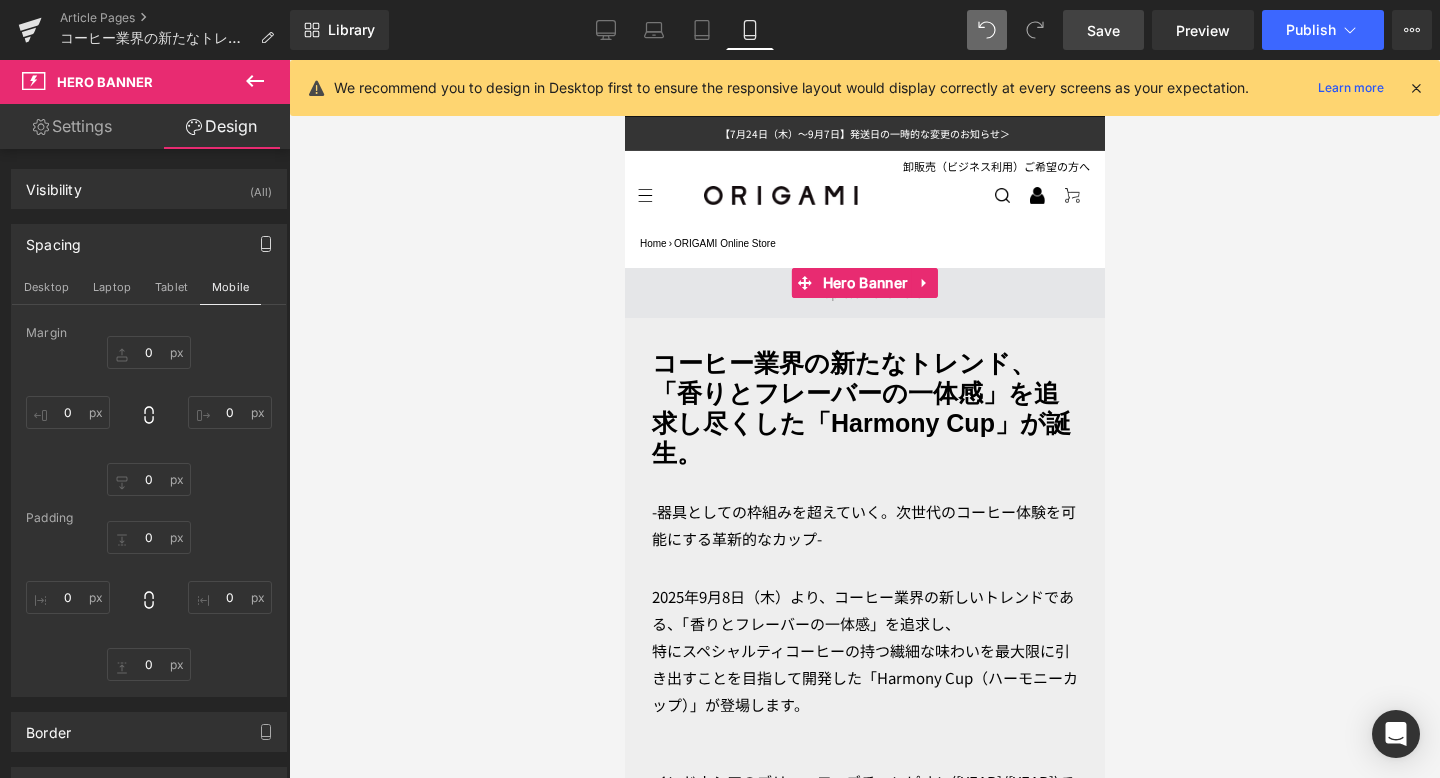 click at bounding box center (864, 293) 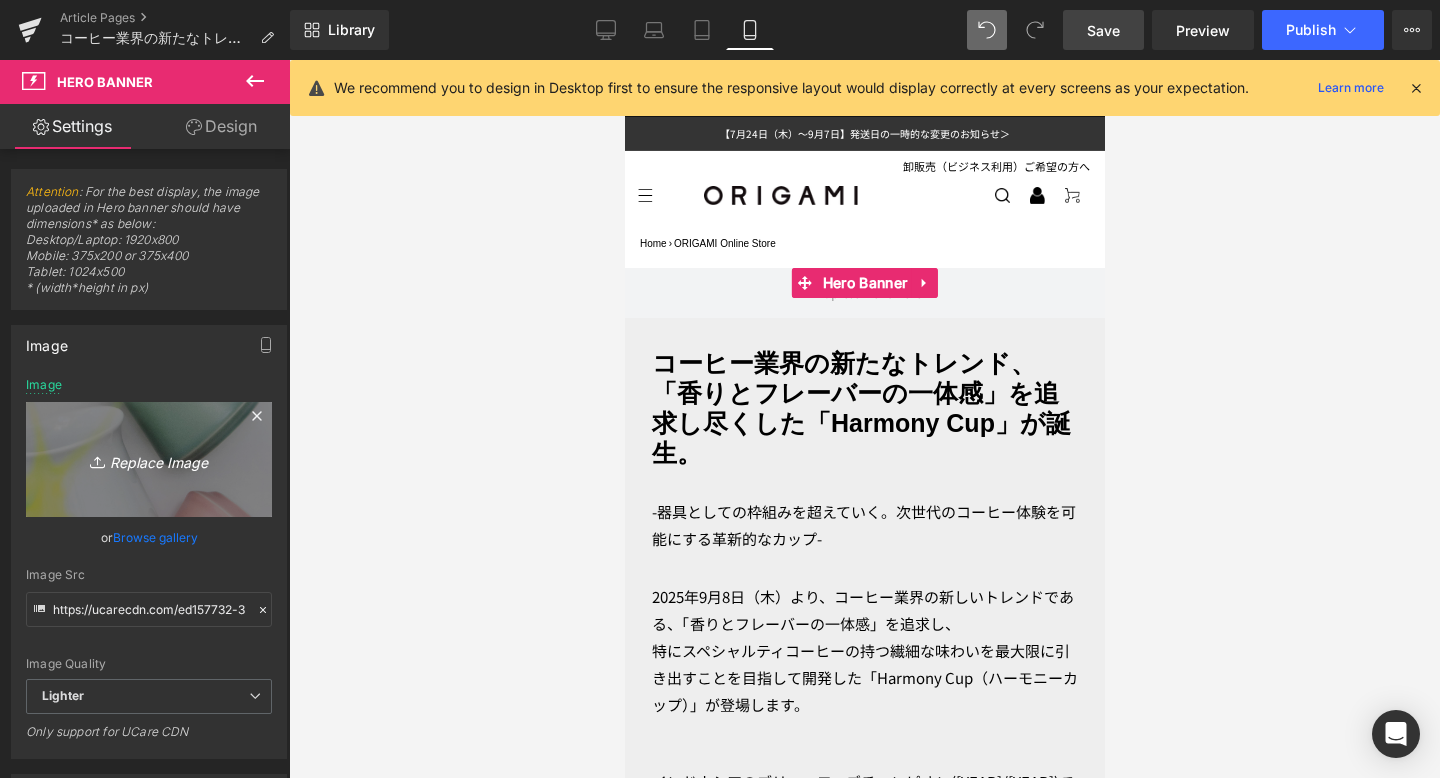 click on "Replace Image" at bounding box center (149, 459) 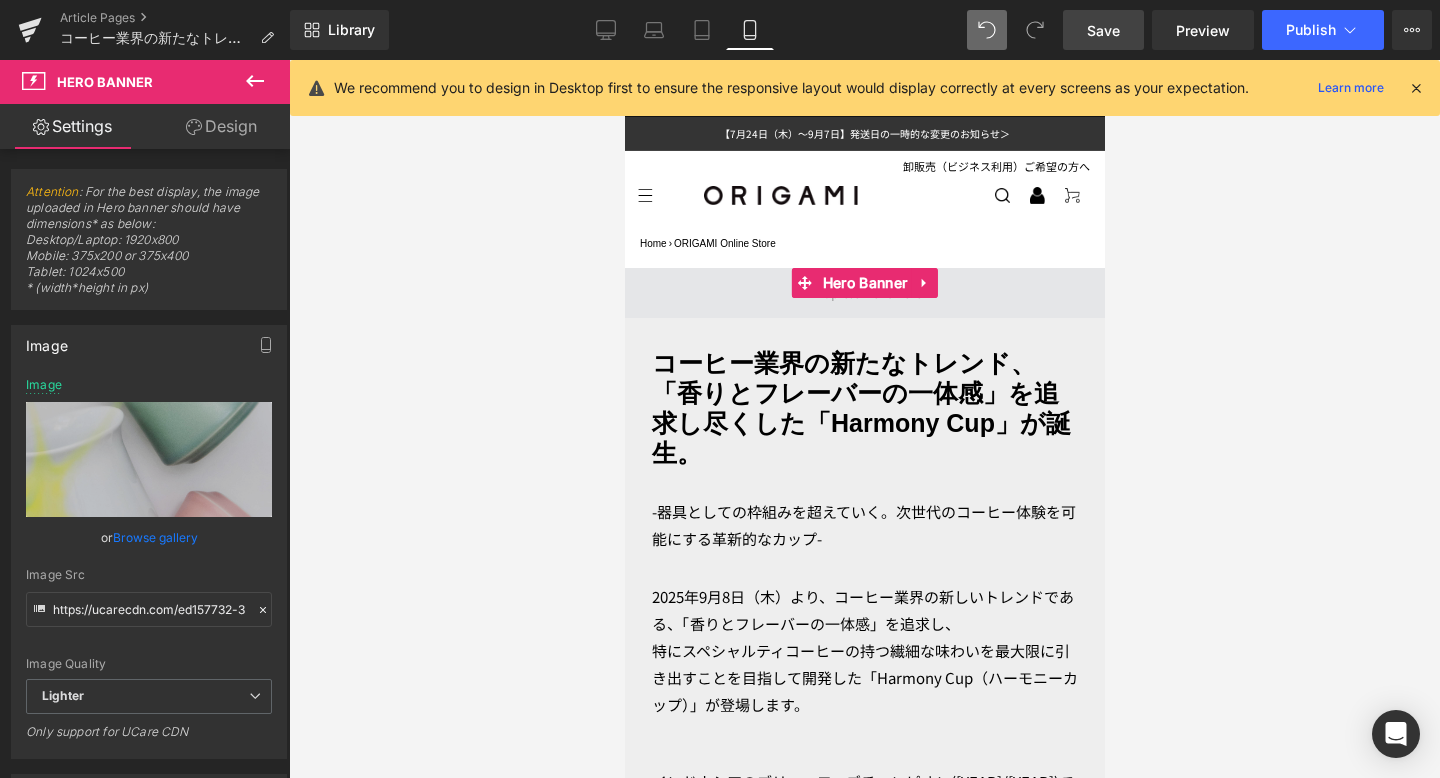 click at bounding box center (864, 293) 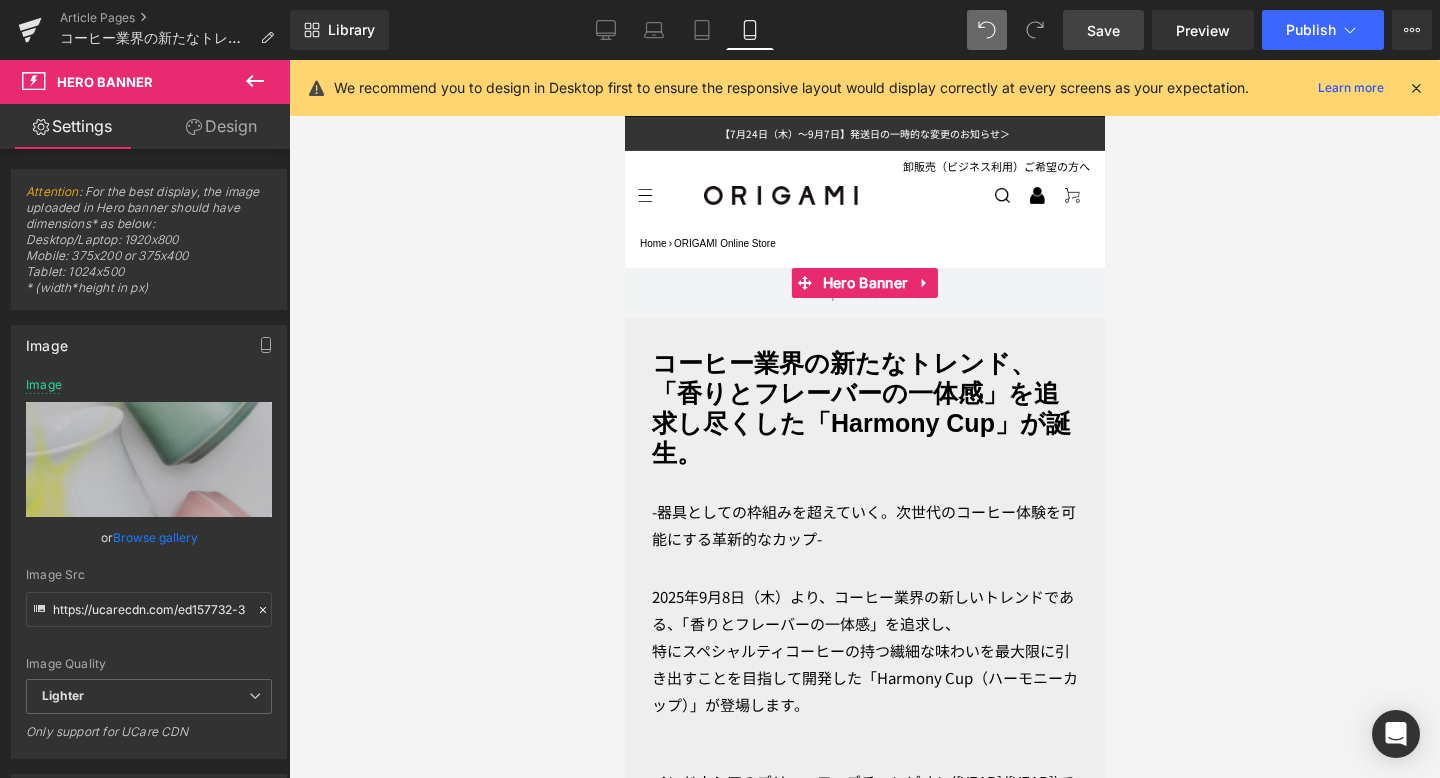 click on "Design" at bounding box center (221, 126) 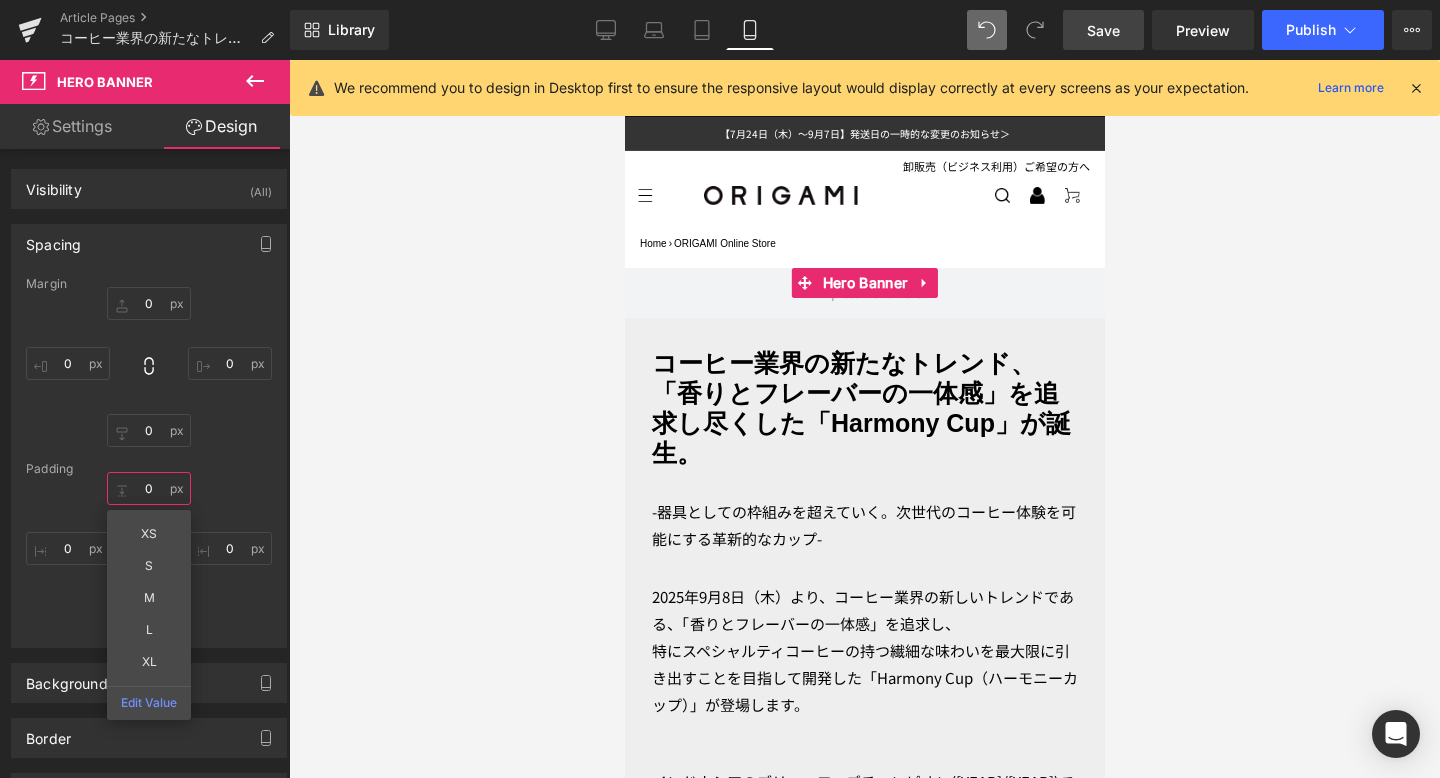 click on "0" at bounding box center [149, 488] 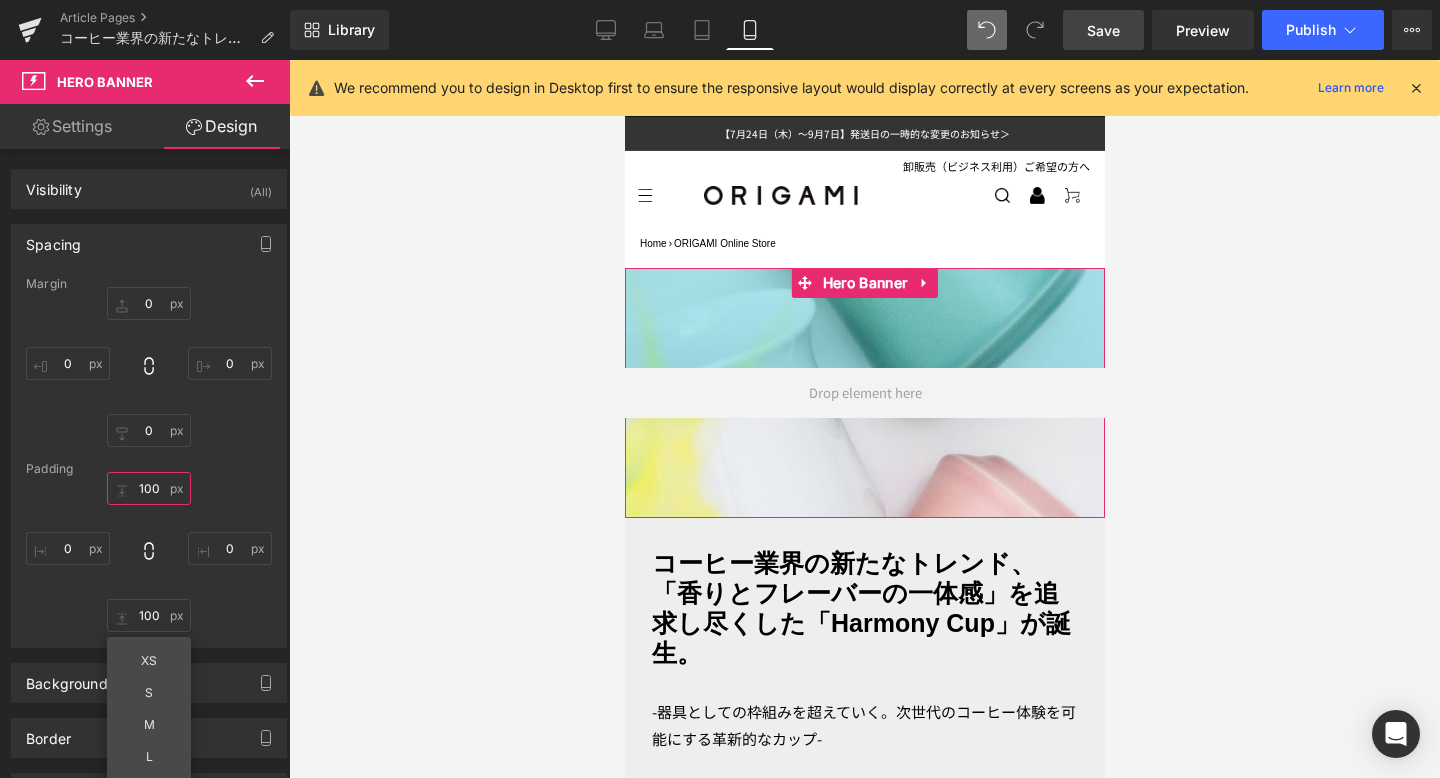 click on "100" at bounding box center [149, 488] 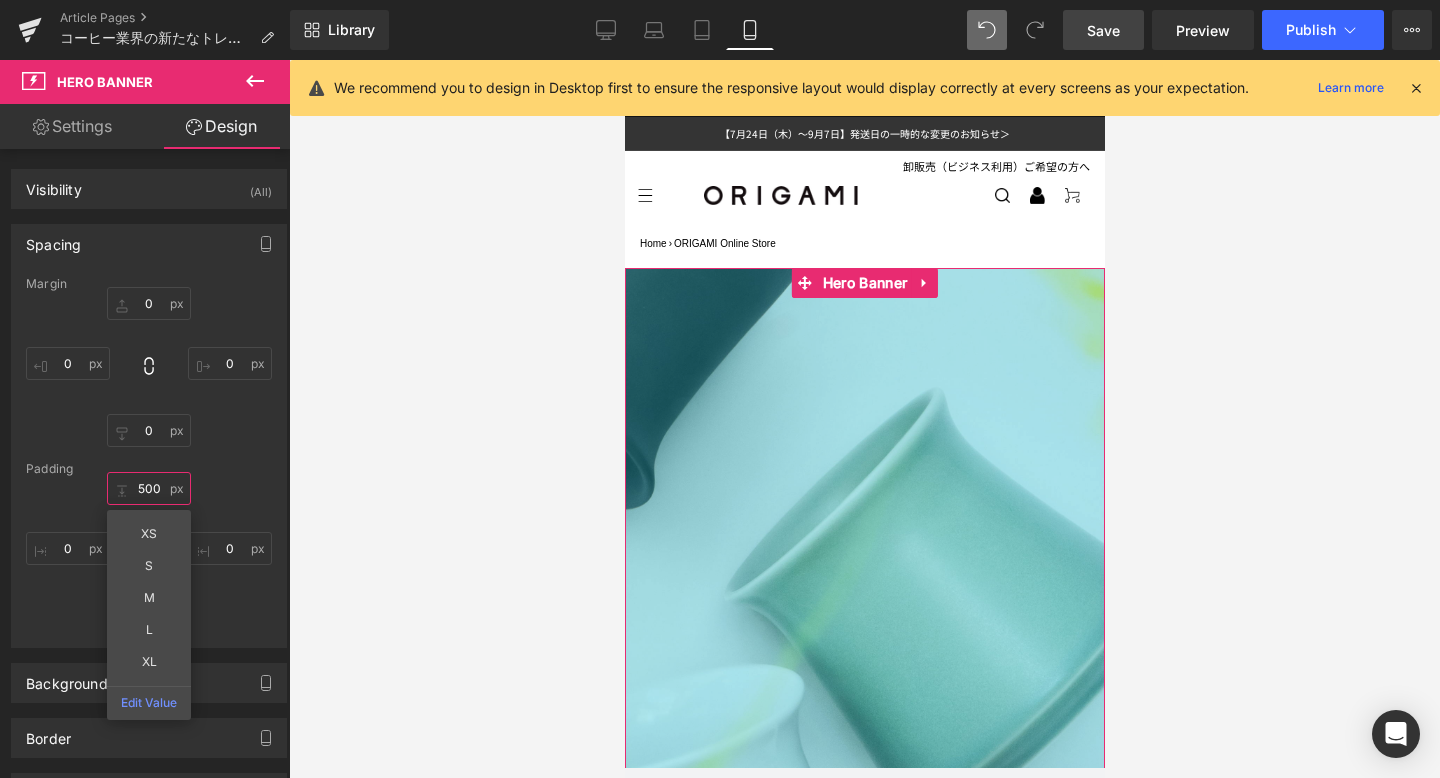 click on "500" at bounding box center [149, 488] 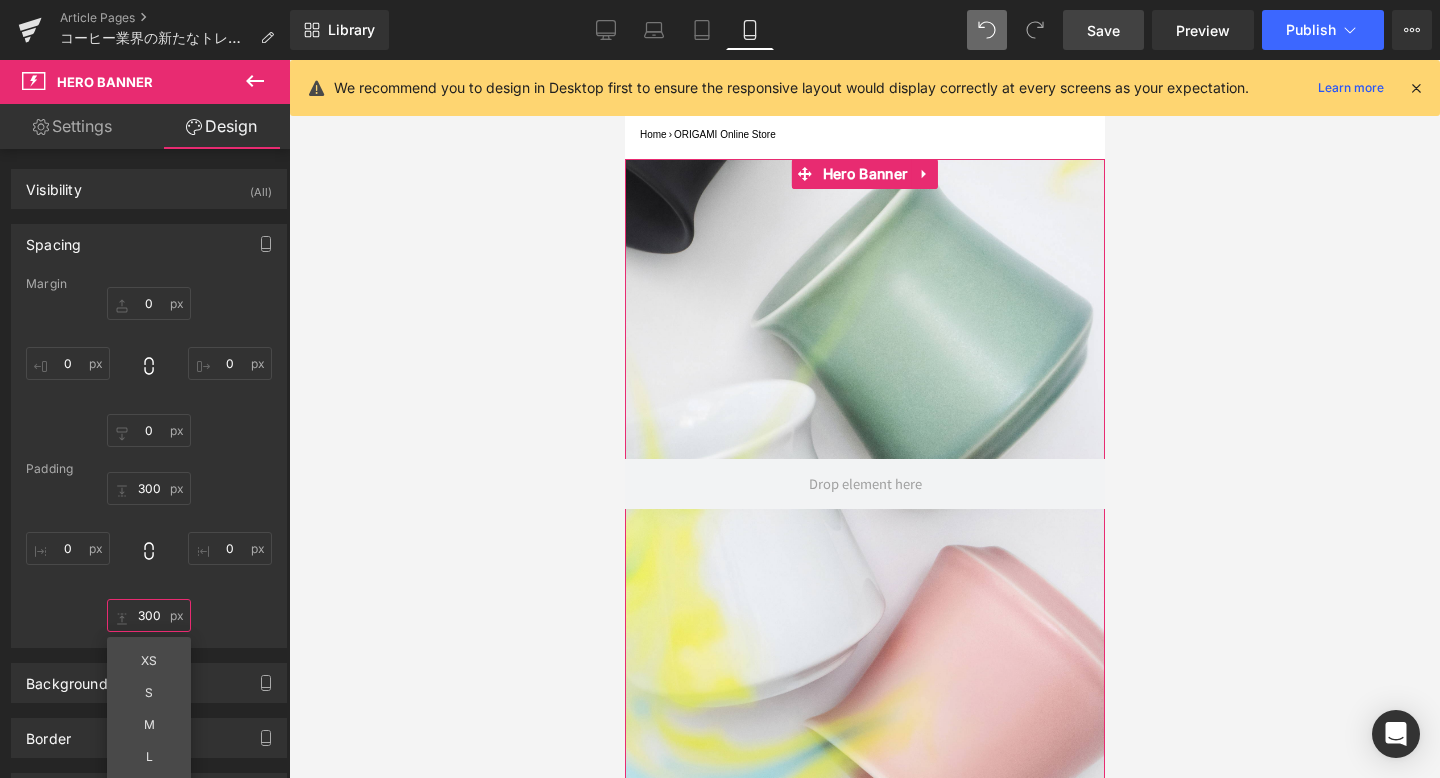 scroll, scrollTop: 141, scrollLeft: 0, axis: vertical 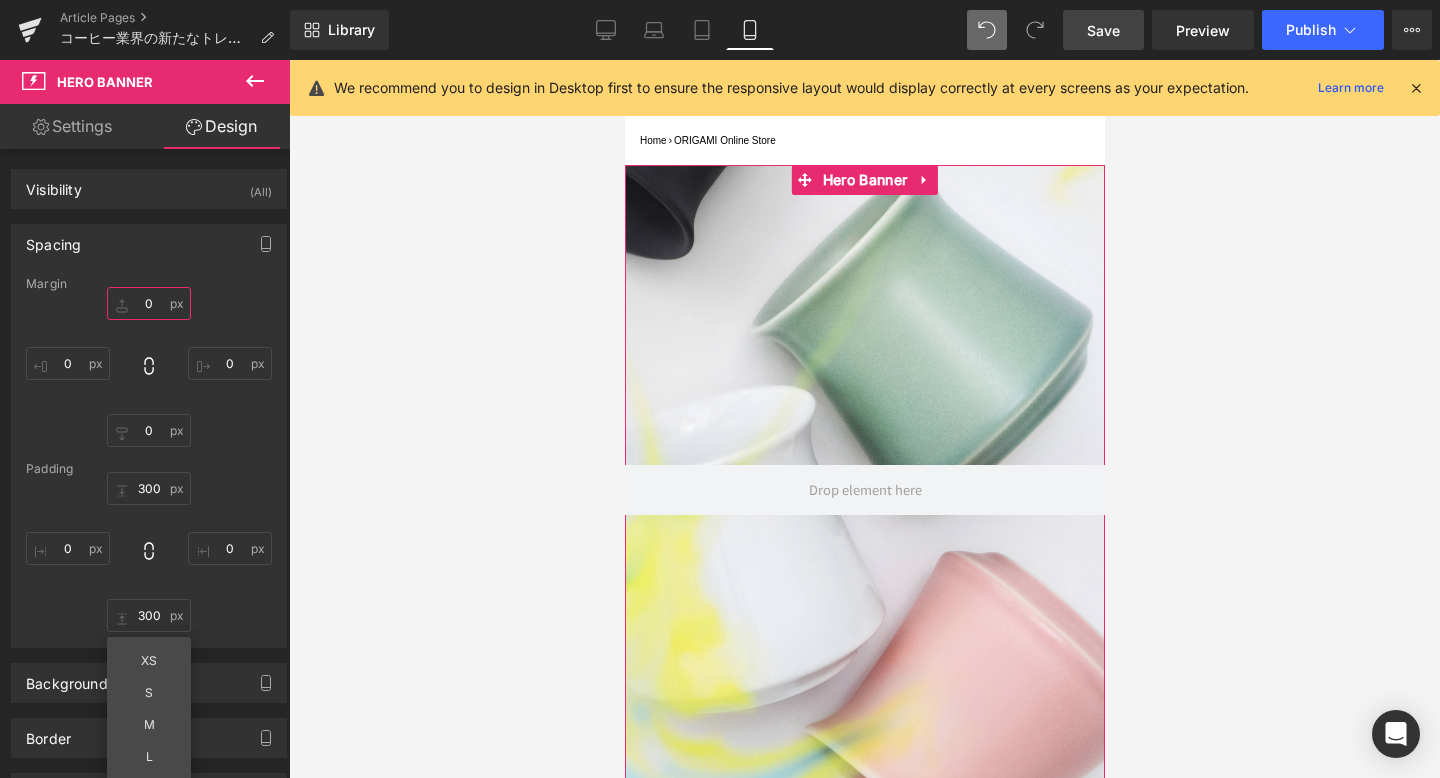 click on "0" at bounding box center [149, 303] 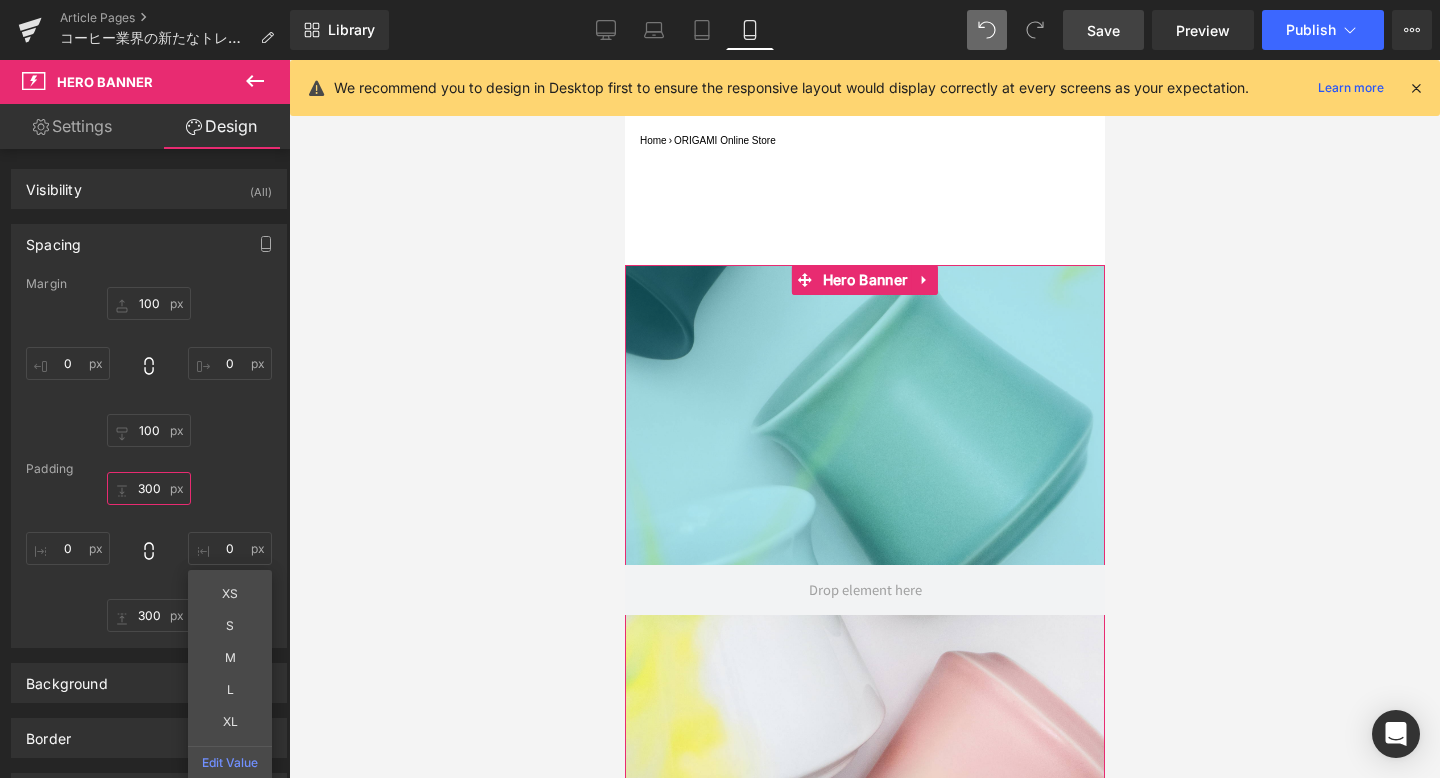 click on "300" at bounding box center (149, 488) 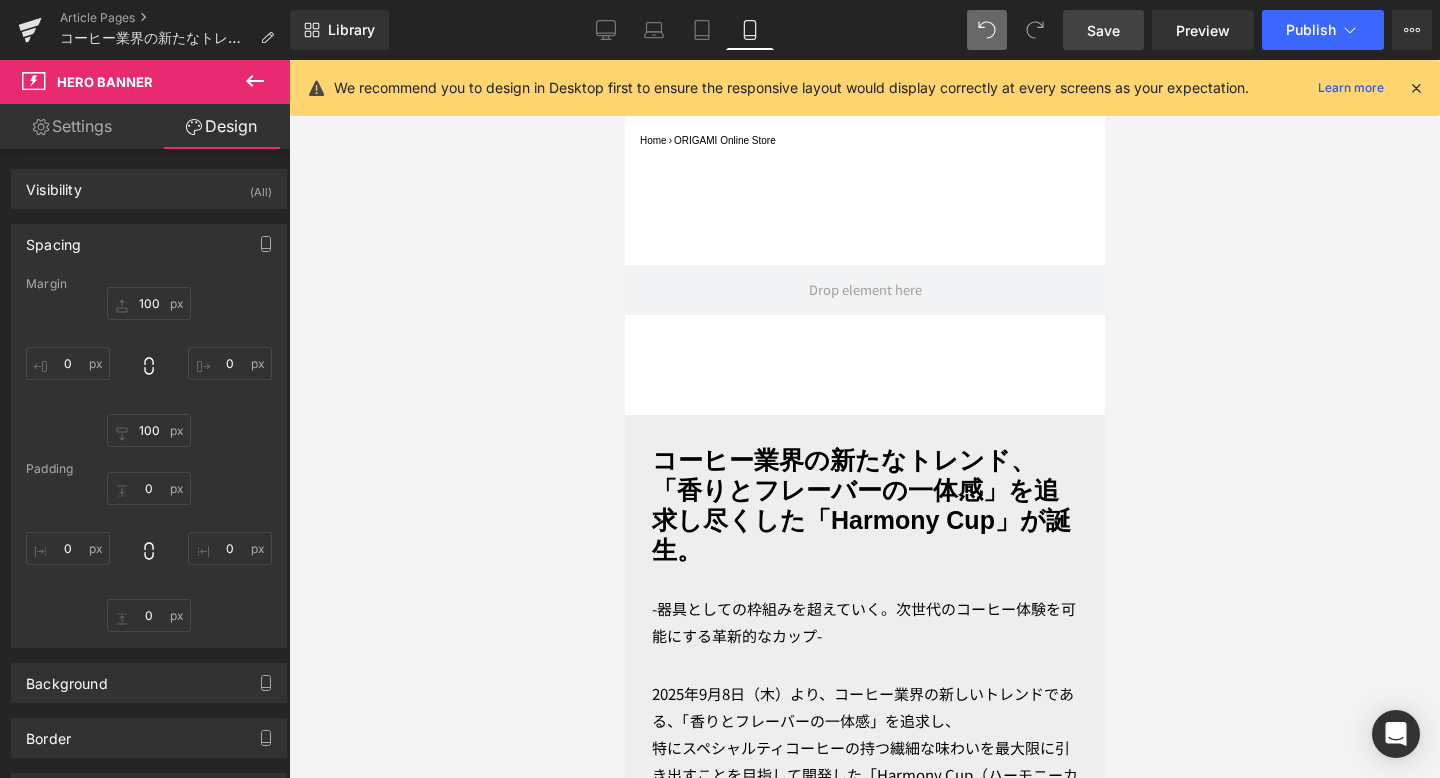 click at bounding box center (864, 419) 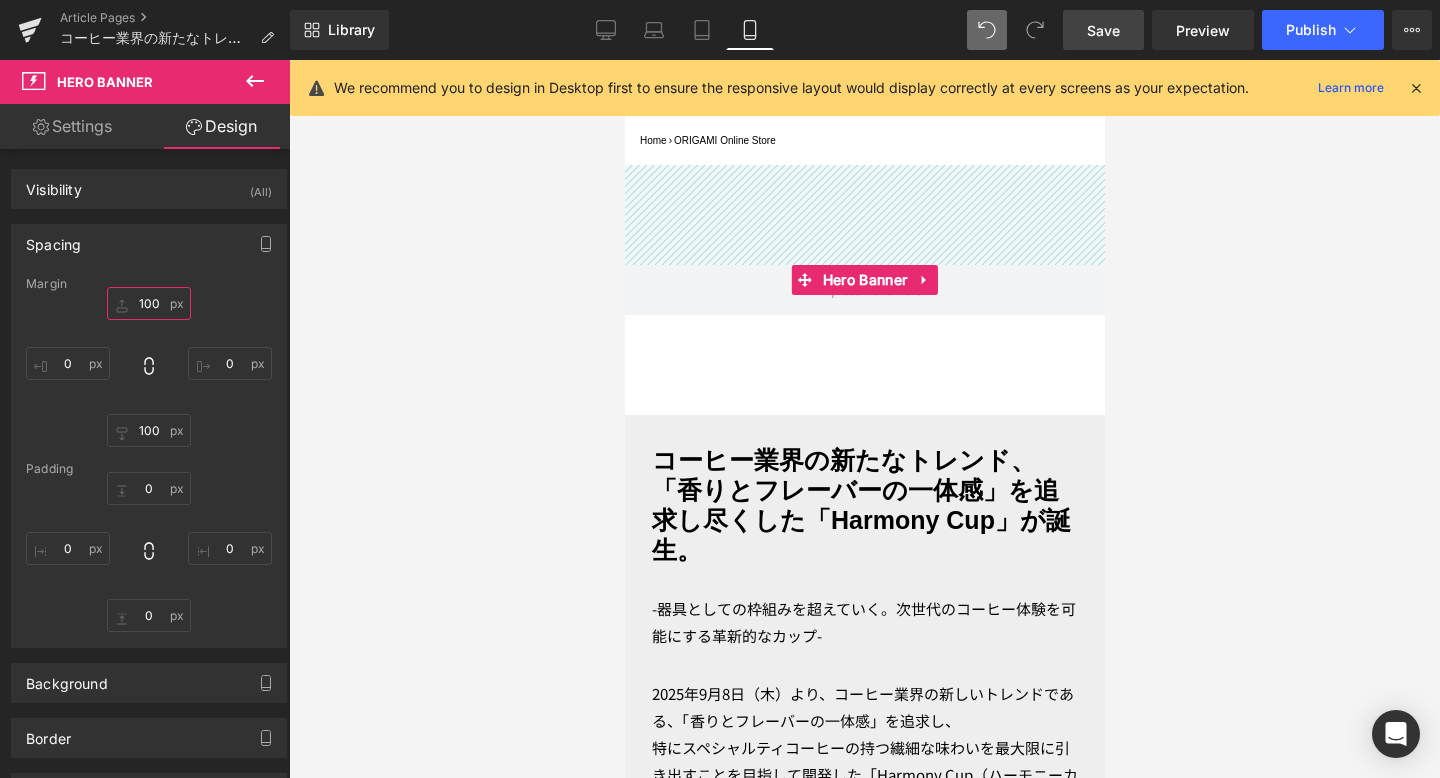 click on "100" at bounding box center (149, 303) 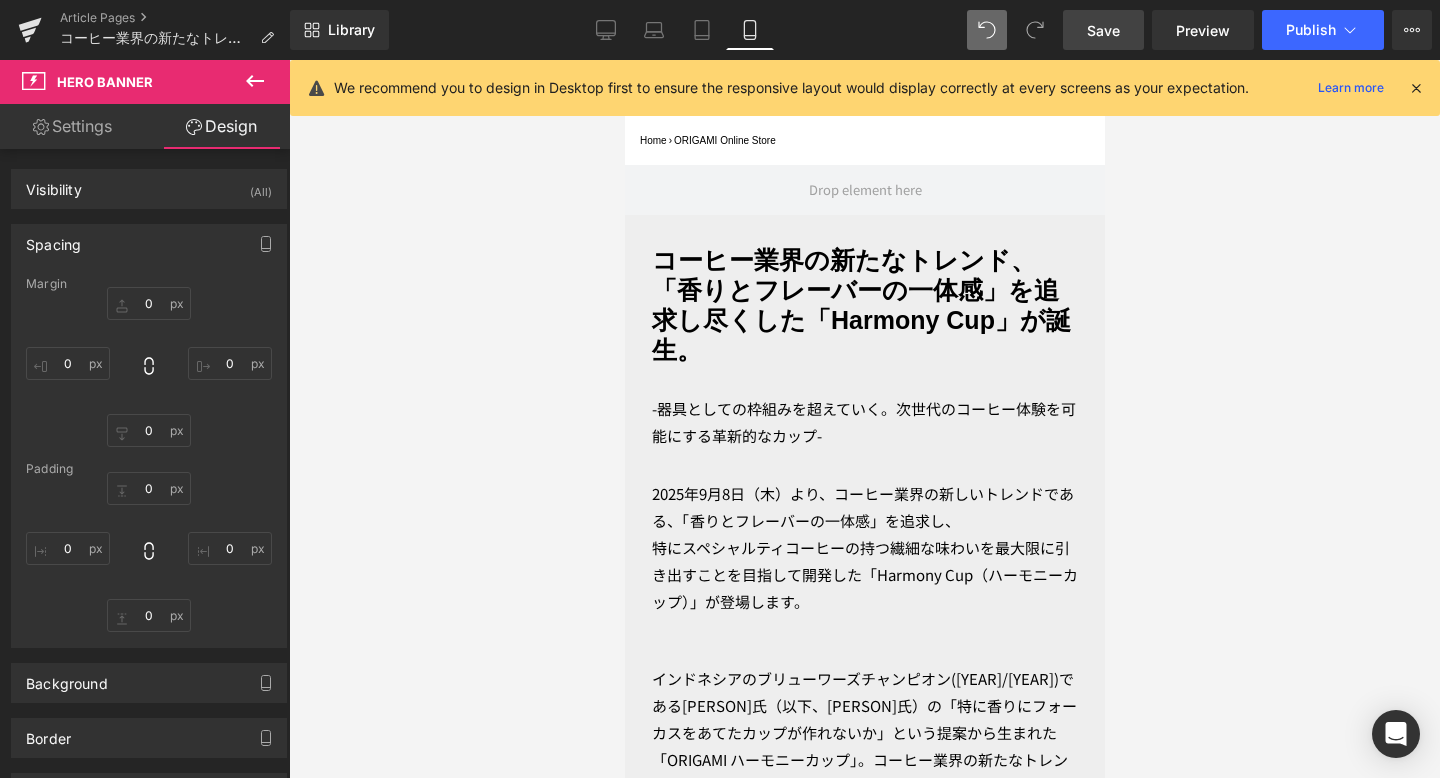 click on "Save" at bounding box center [1103, 30] 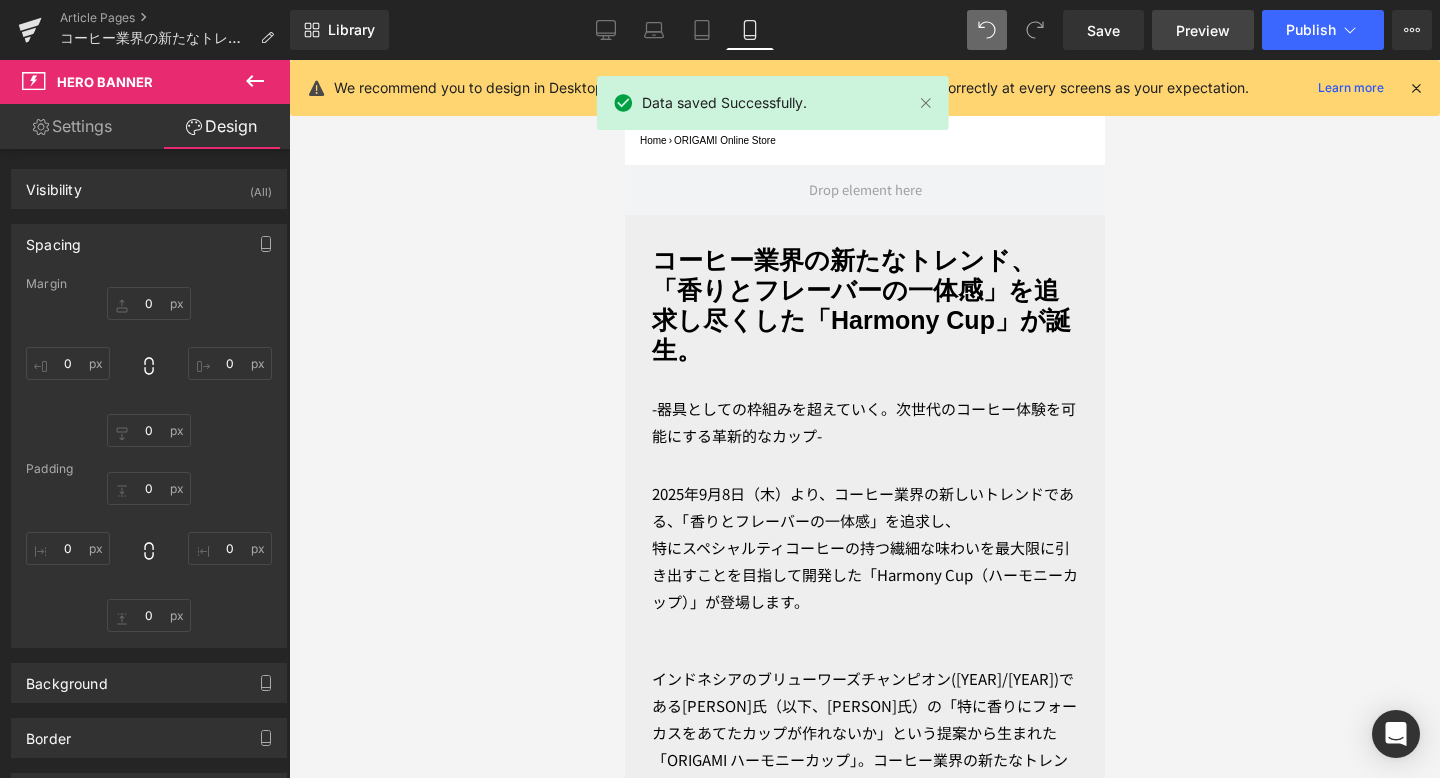 click on "Preview" at bounding box center [1203, 30] 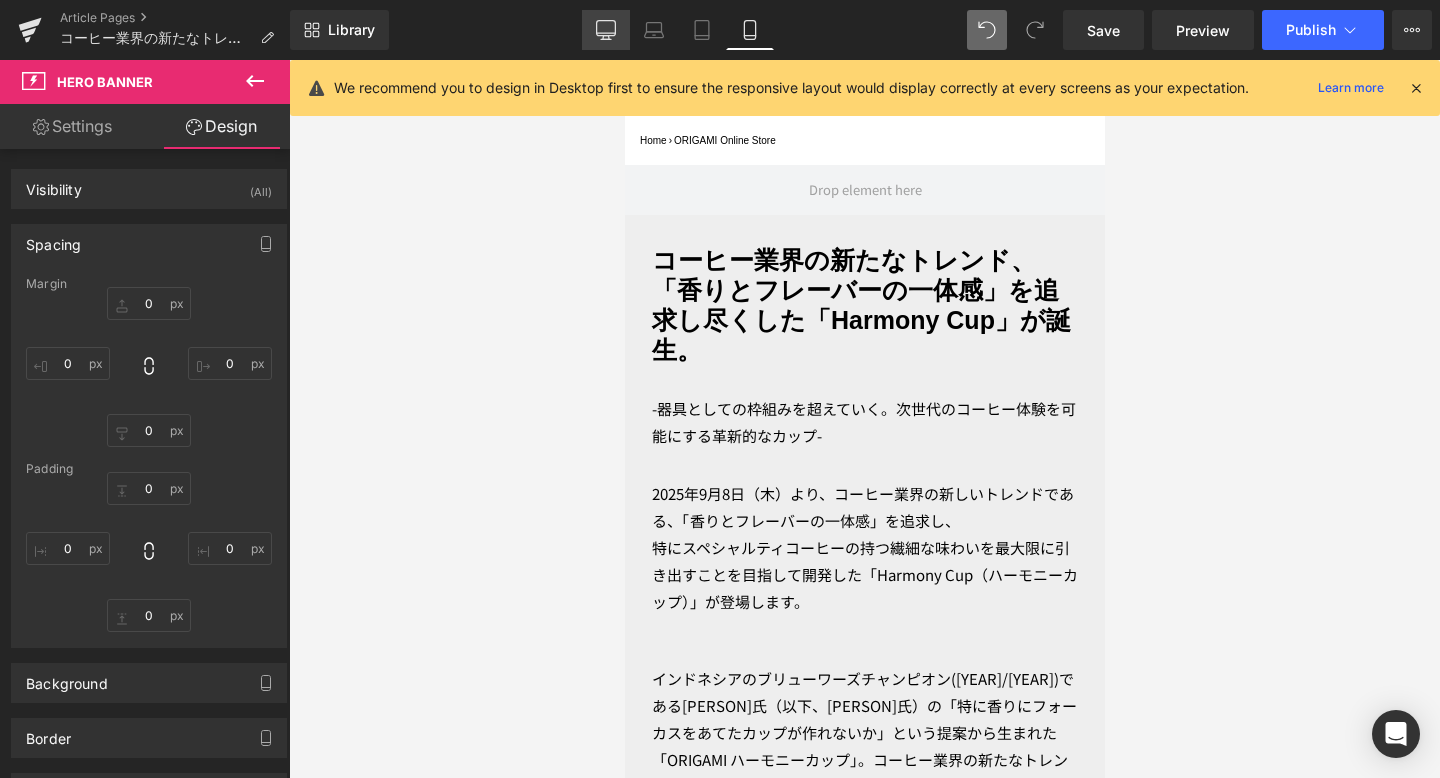 click 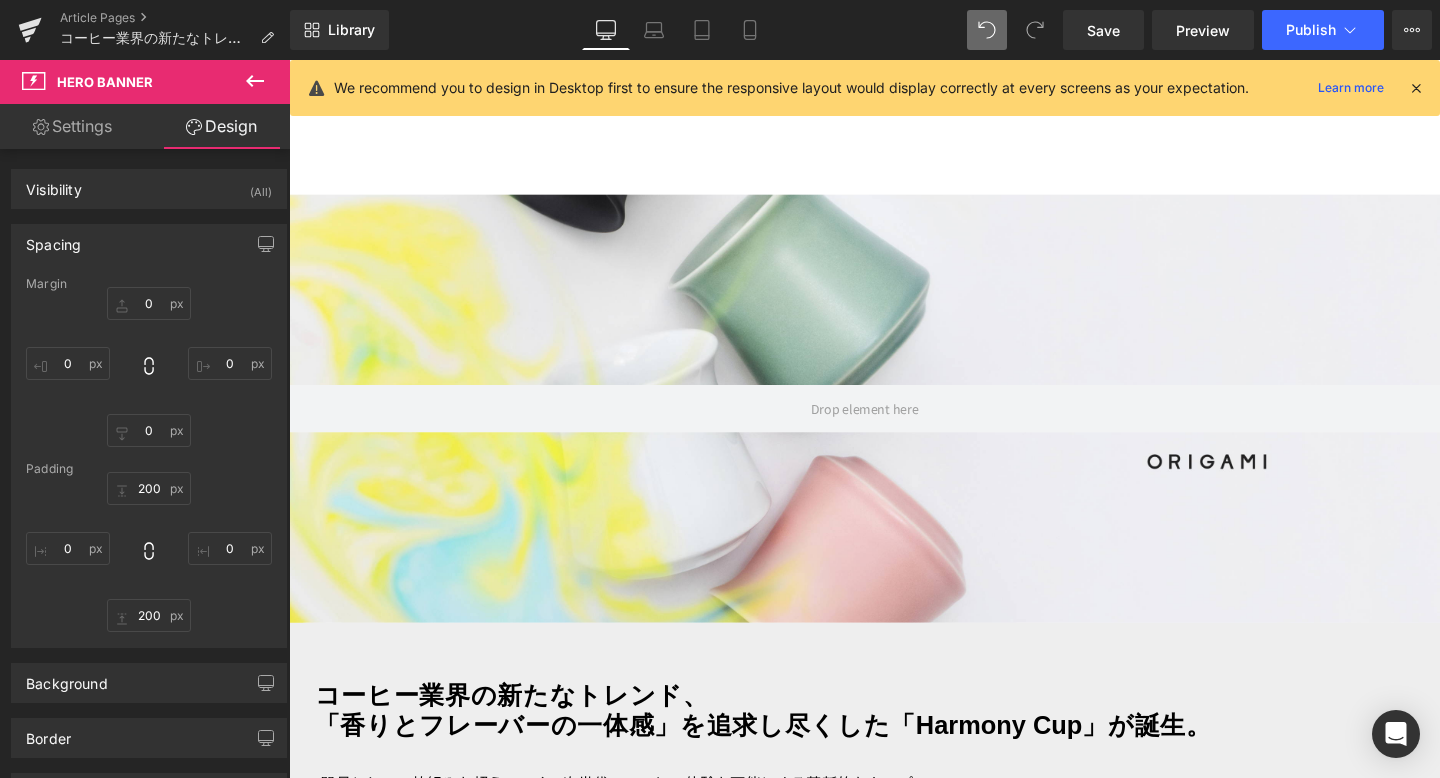 scroll, scrollTop: 204, scrollLeft: 0, axis: vertical 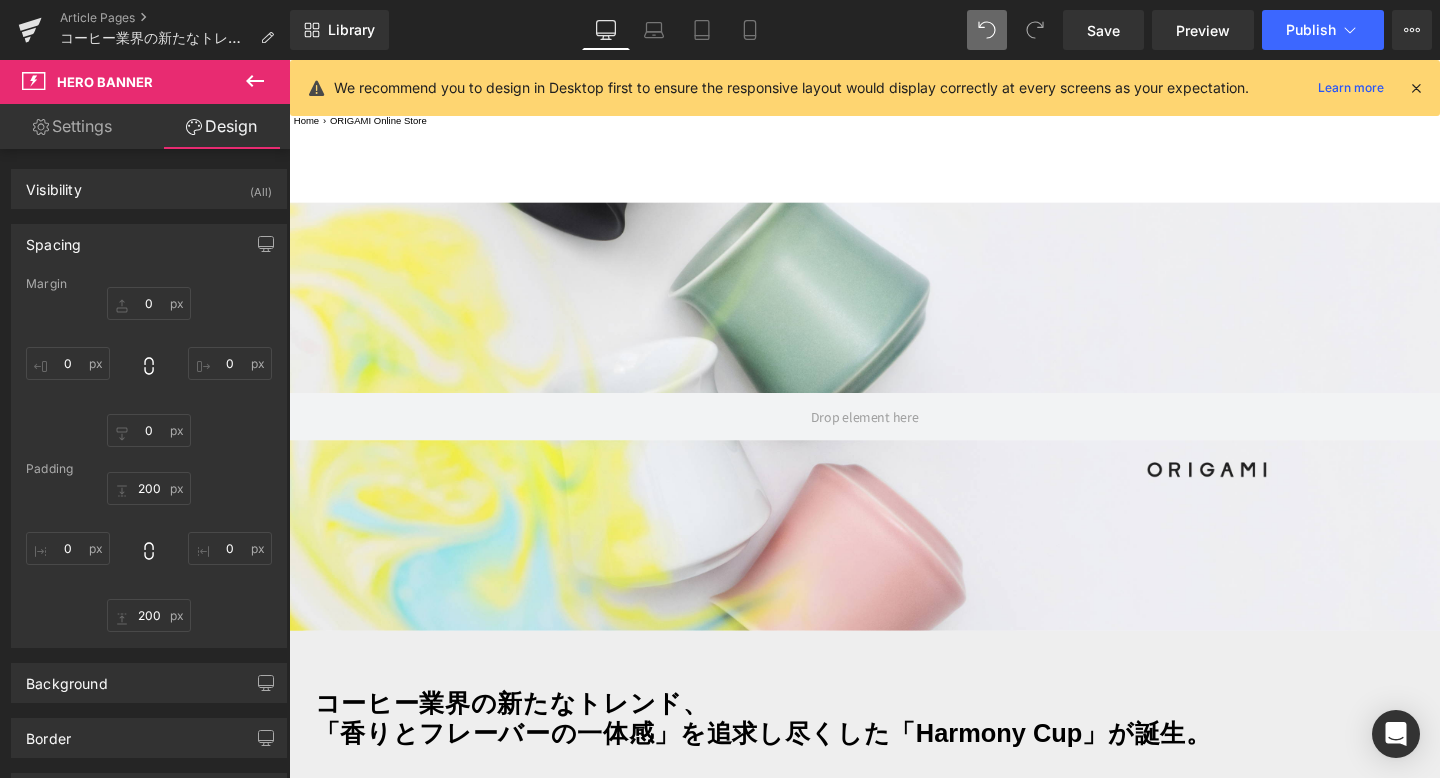 click at bounding box center [894, 435] 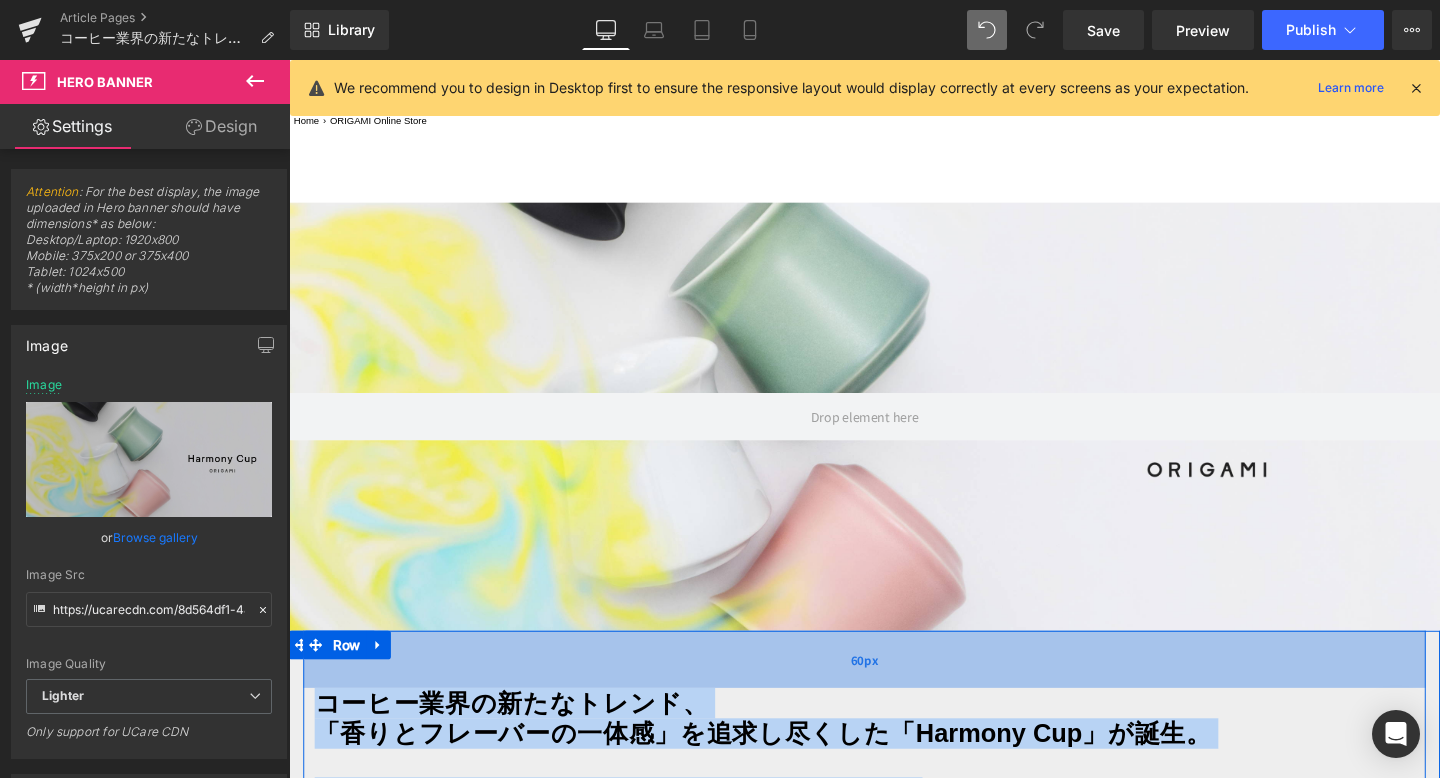 drag, startPoint x: 864, startPoint y: 520, endPoint x: 862, endPoint y: 706, distance: 186.01076 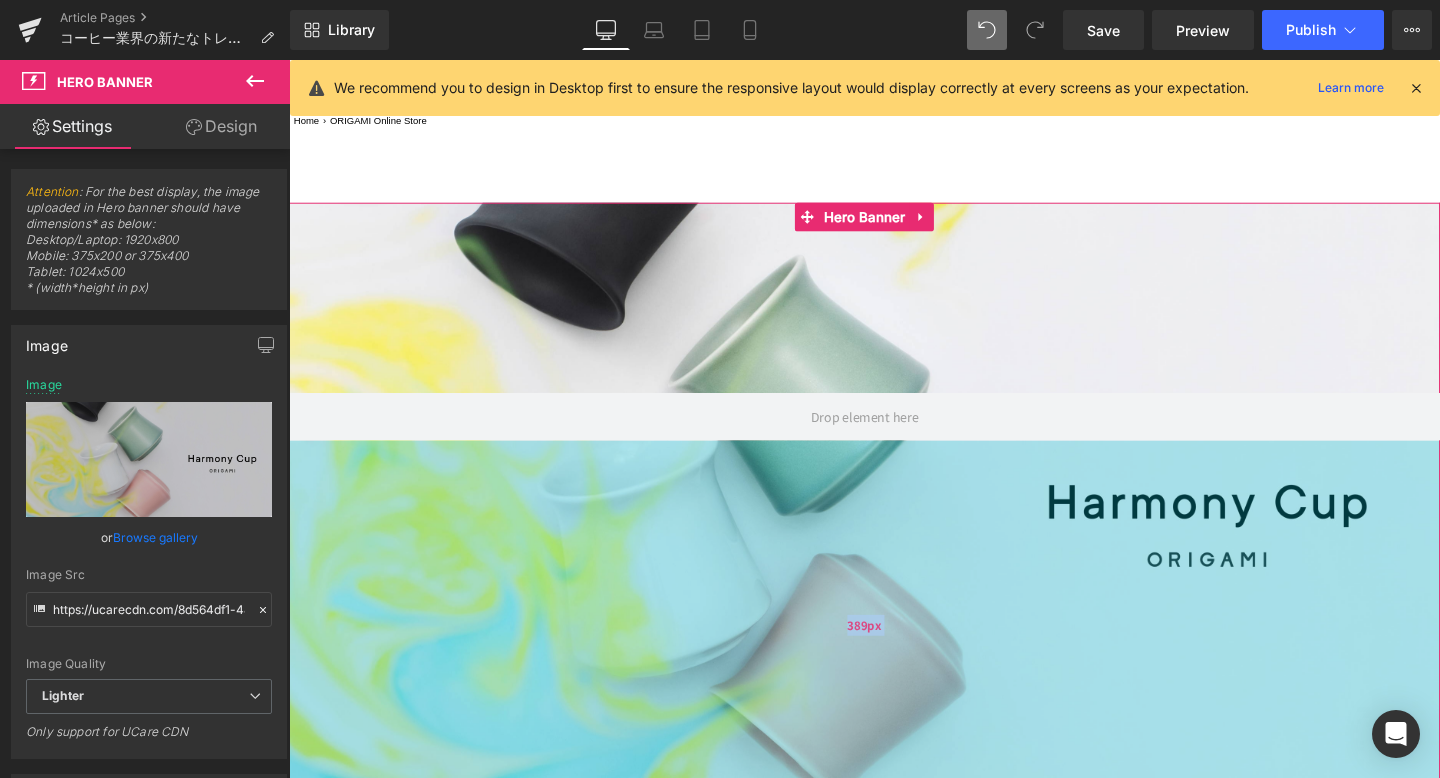 drag, startPoint x: 887, startPoint y: 600, endPoint x: 901, endPoint y: 782, distance: 182.53767 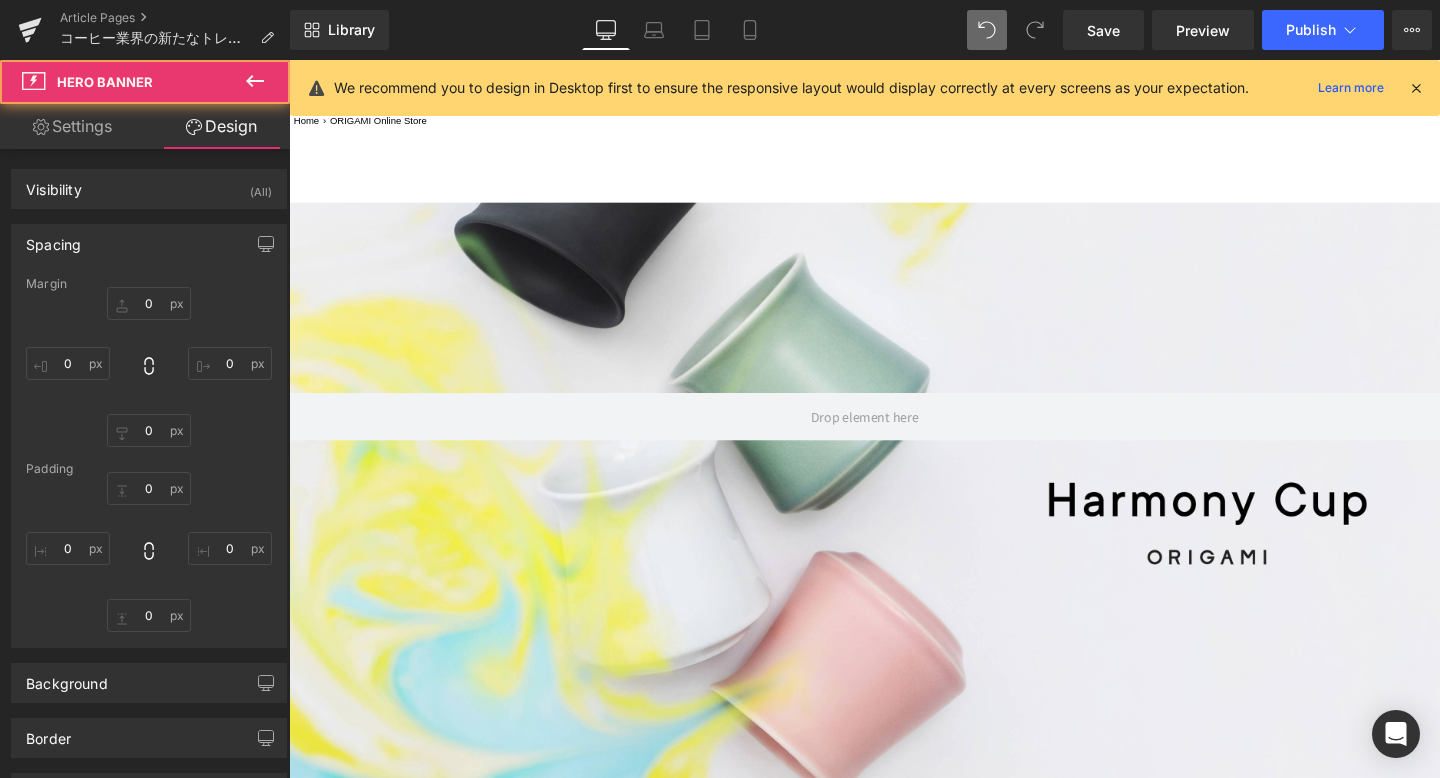 click on "Hero Banner     384px" at bounding box center [894, 527] 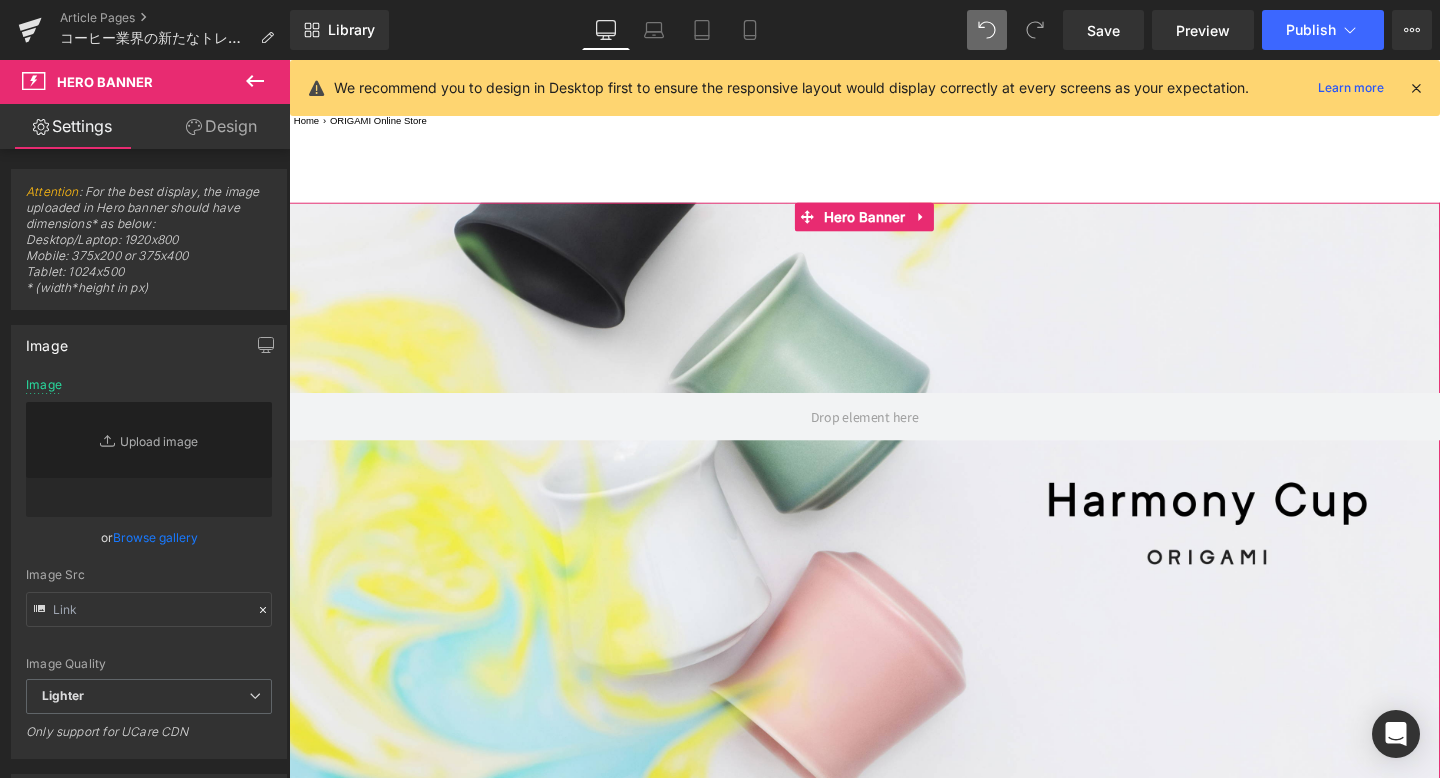 scroll, scrollTop: 455, scrollLeft: 0, axis: vertical 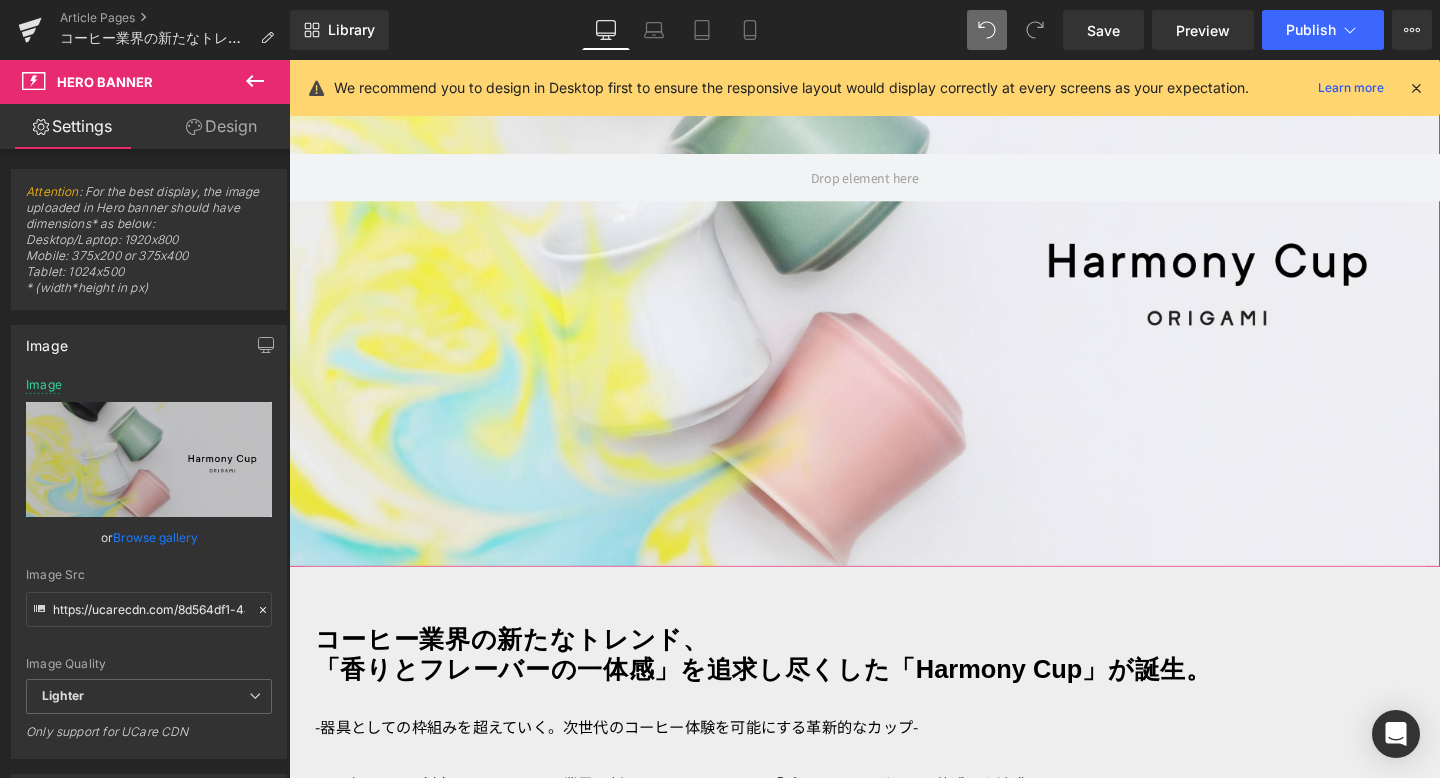 click on "Design" at bounding box center [221, 126] 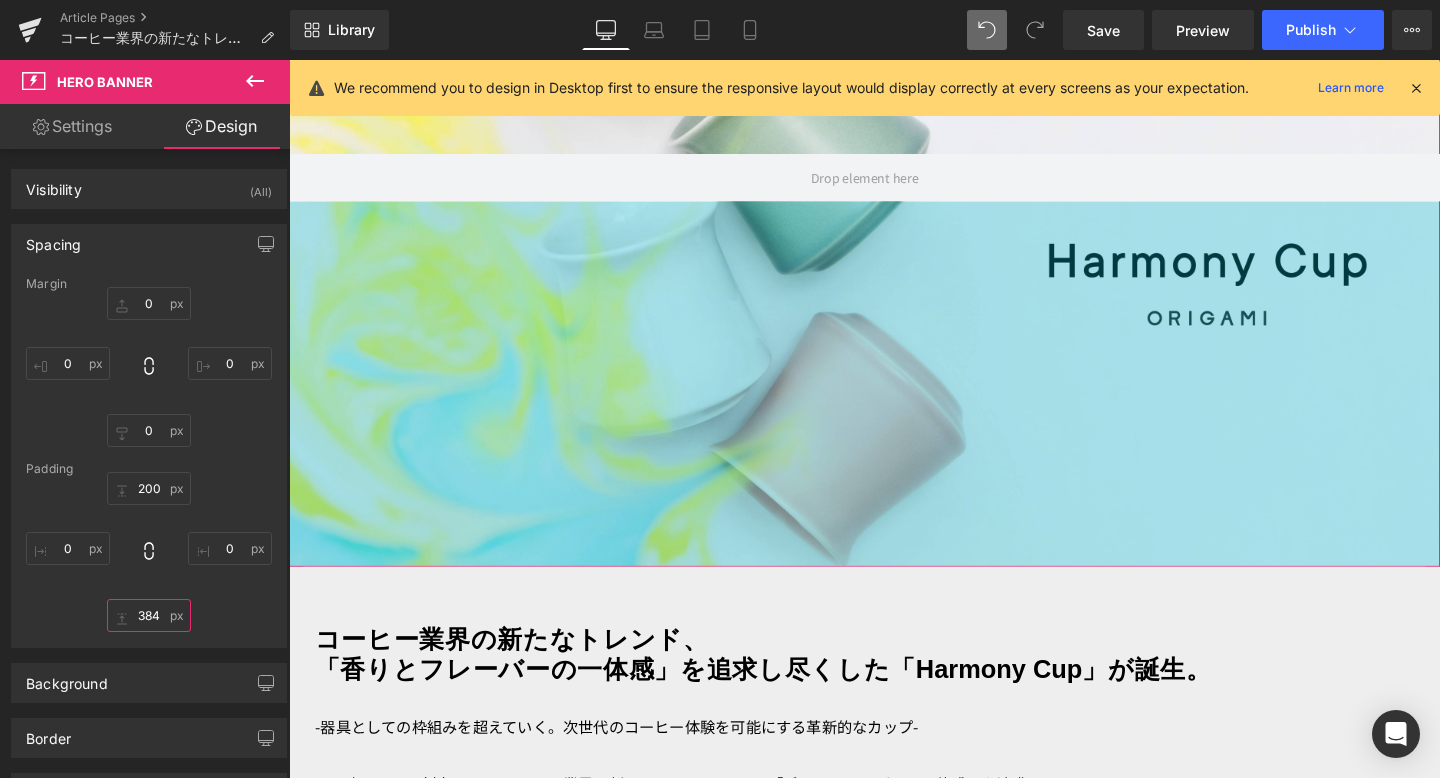 click on "384" at bounding box center (149, 615) 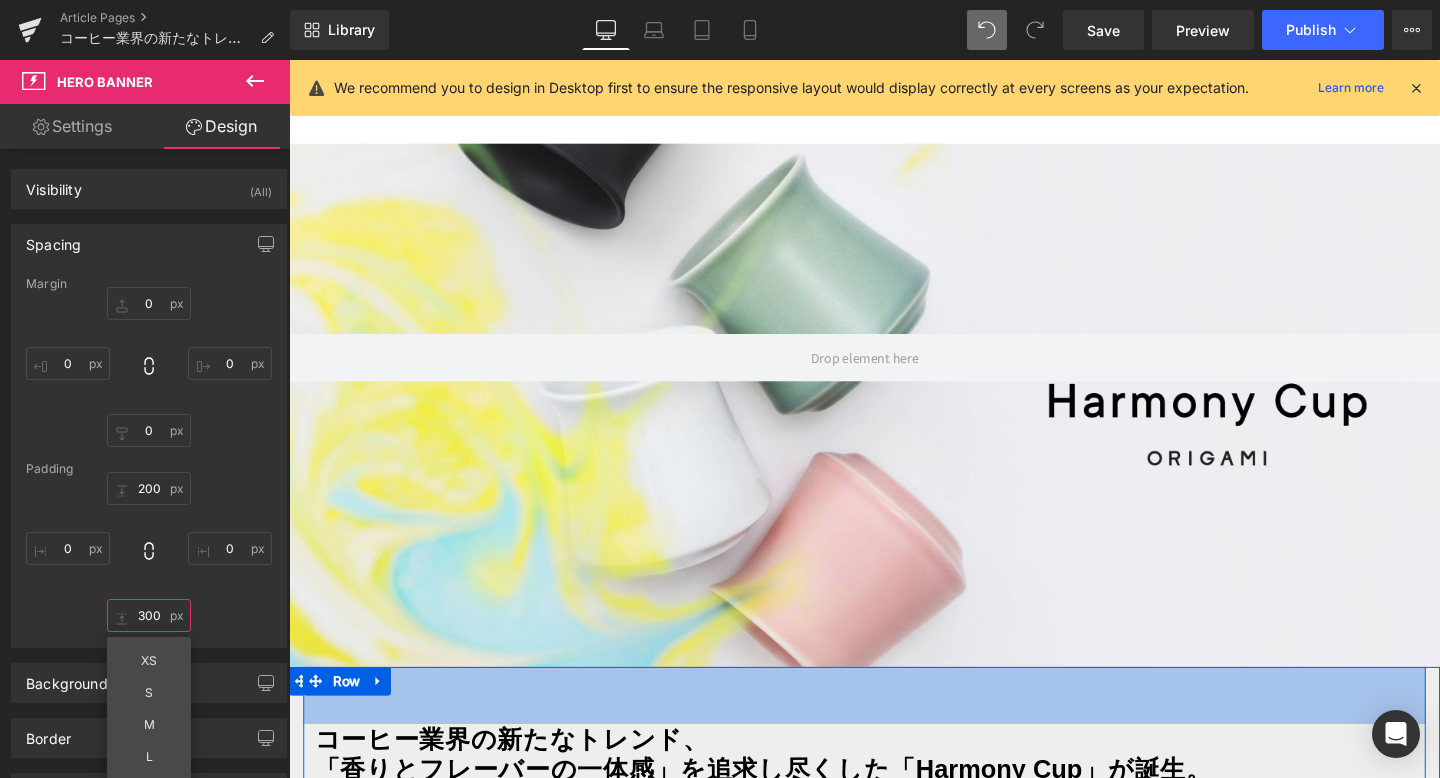 scroll, scrollTop: 263, scrollLeft: 0, axis: vertical 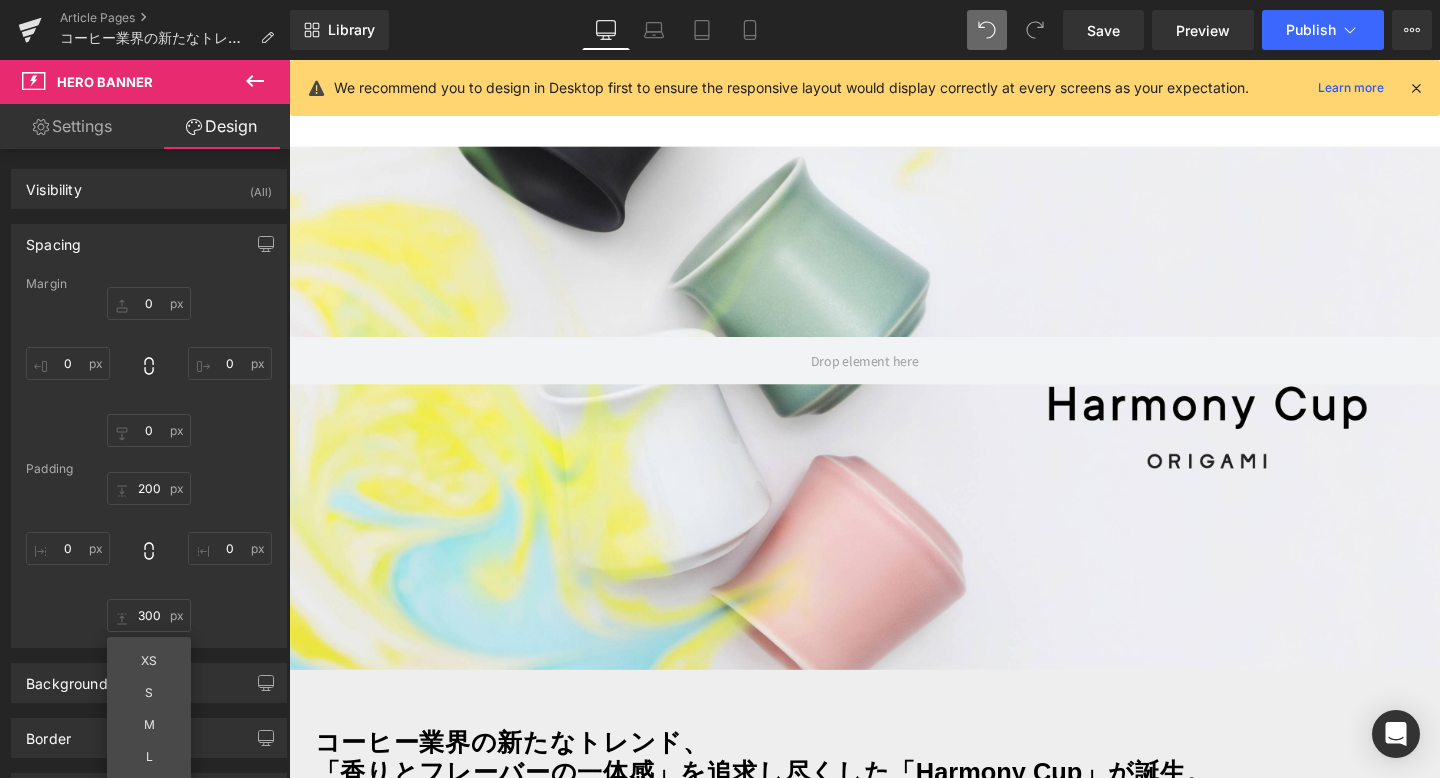 click on "Hero Banner     300px" at bounding box center [894, 426] 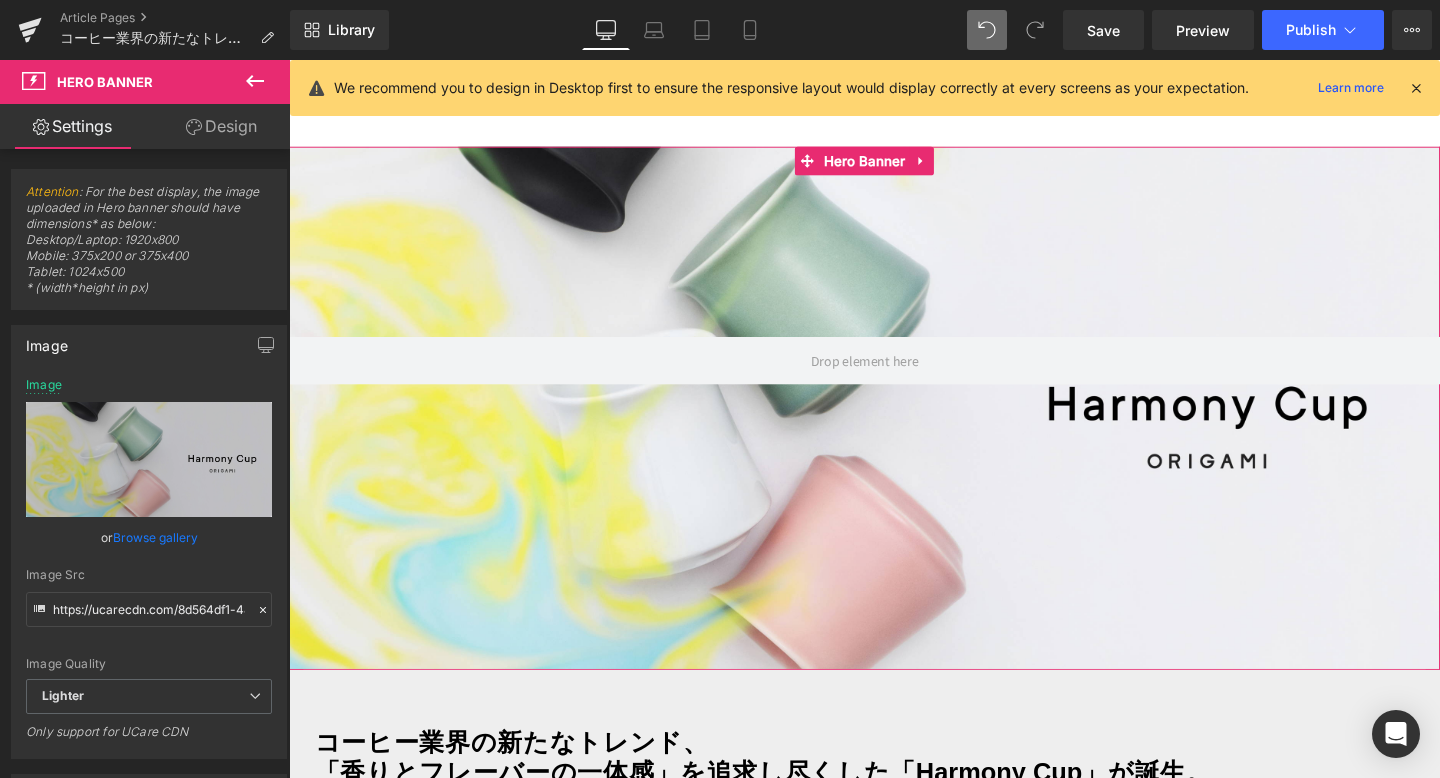 click at bounding box center (894, 426) 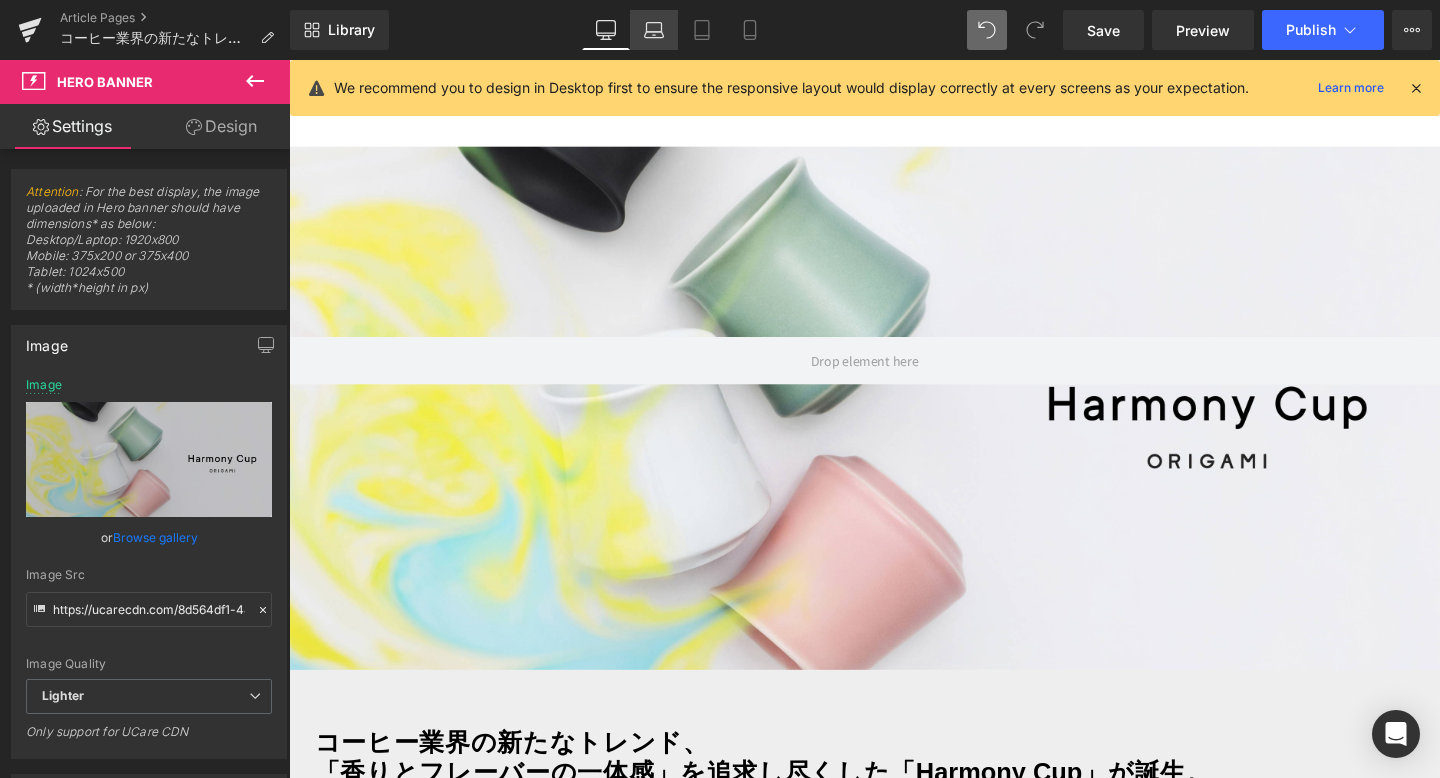 click 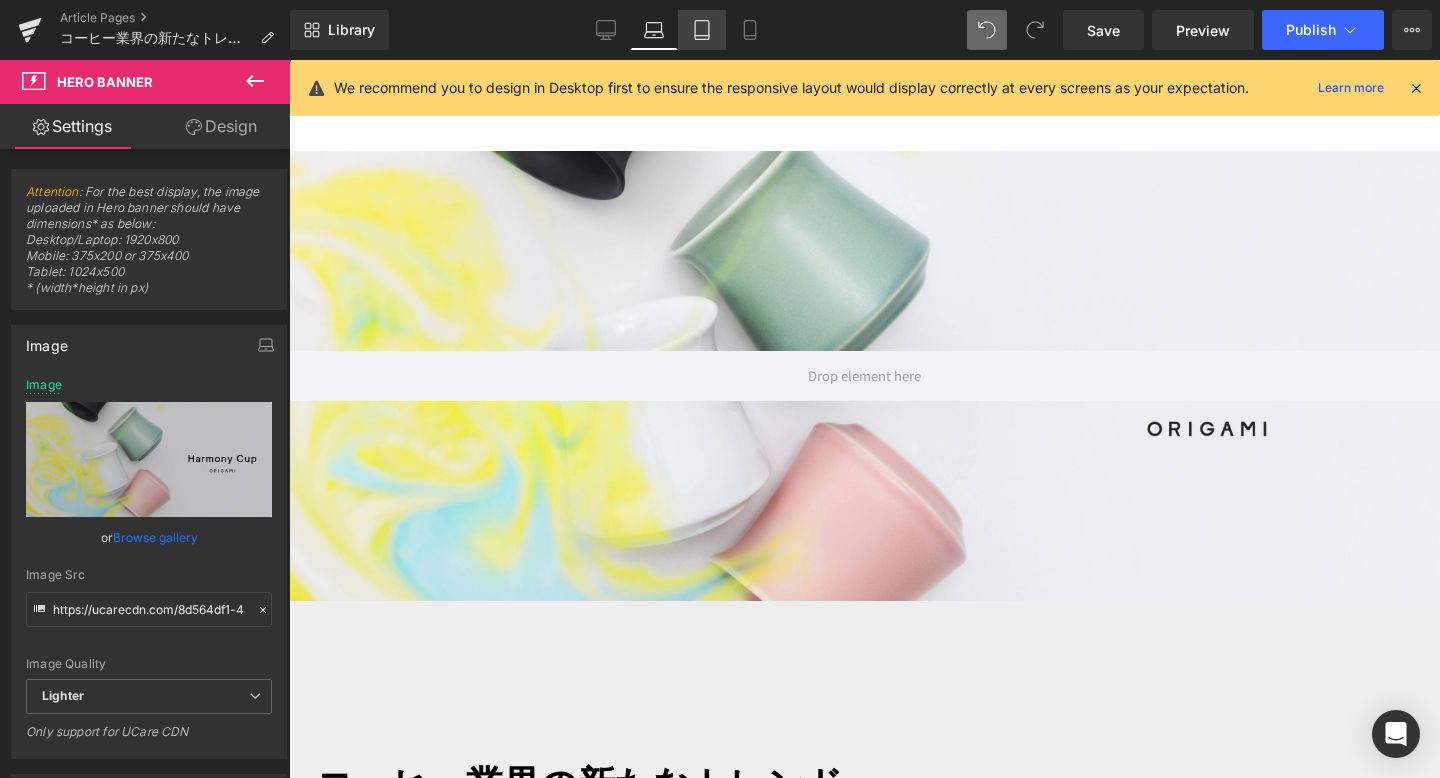 click 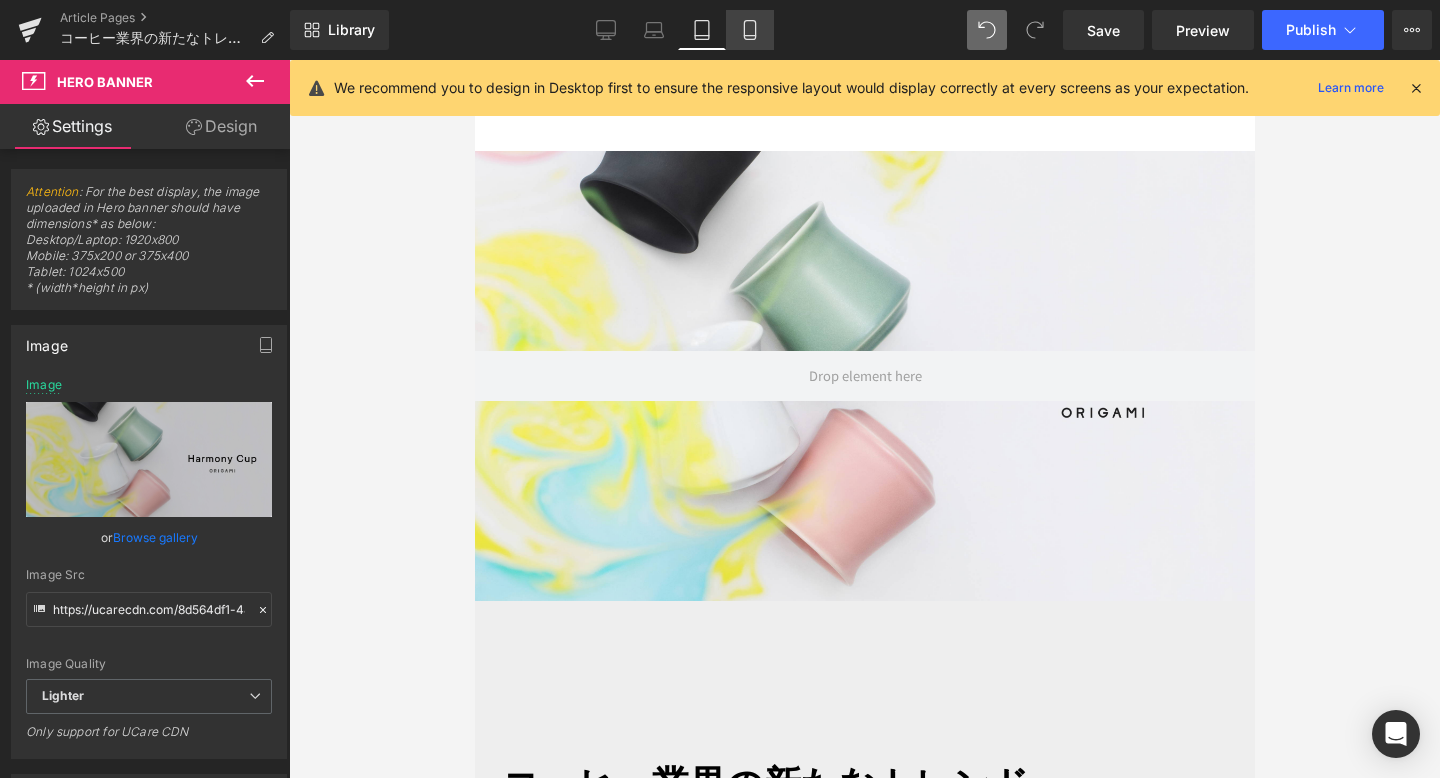 click on "Mobile" at bounding box center [750, 30] 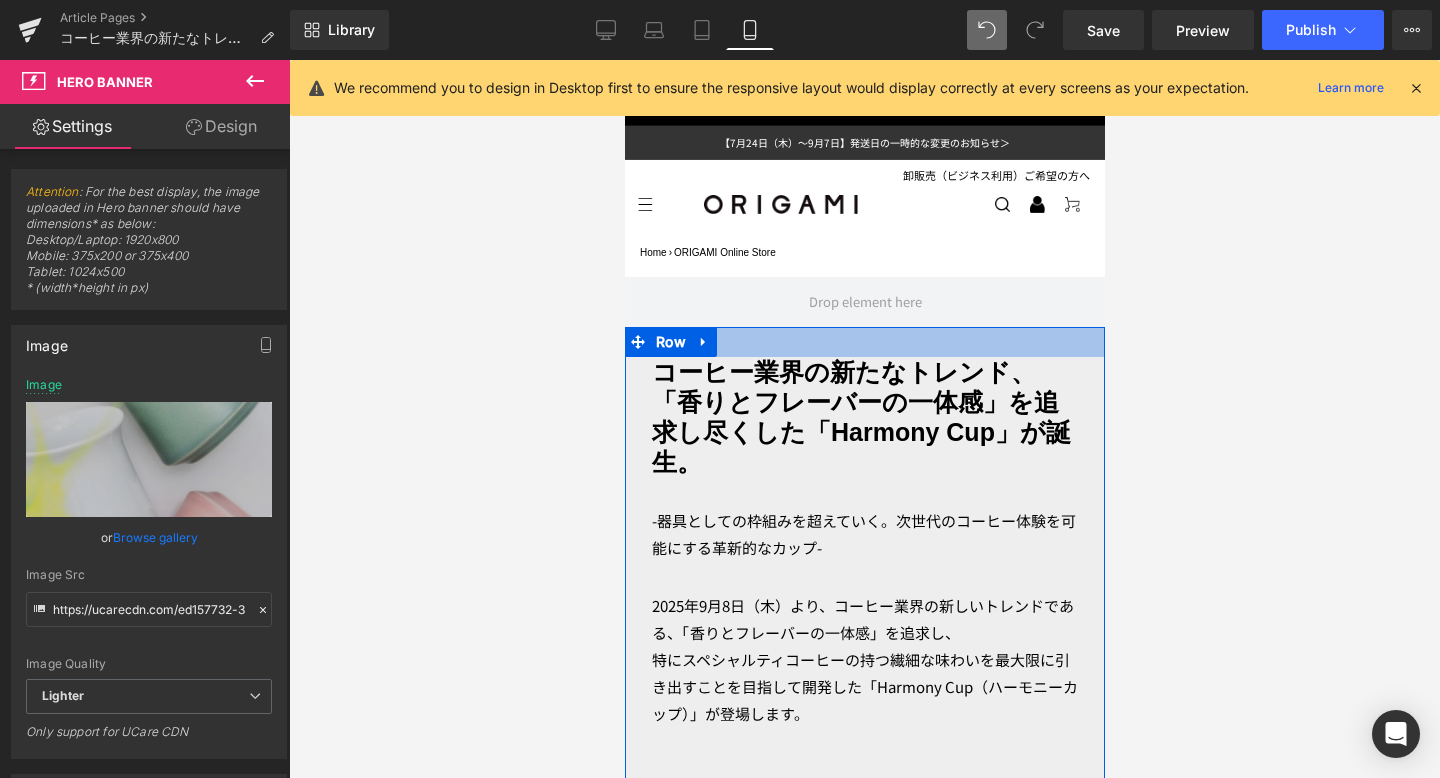 scroll, scrollTop: 12, scrollLeft: 0, axis: vertical 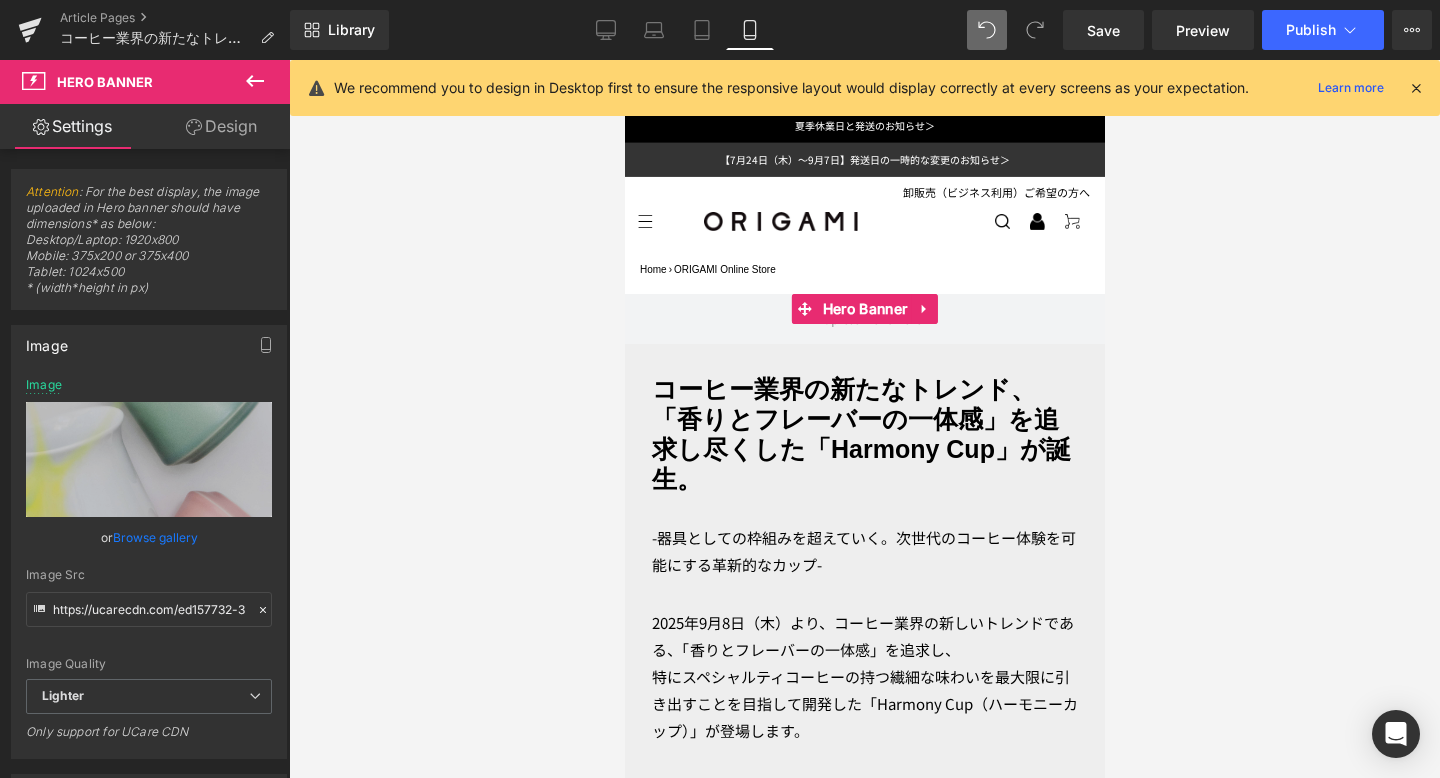 click on "Design" at bounding box center (221, 126) 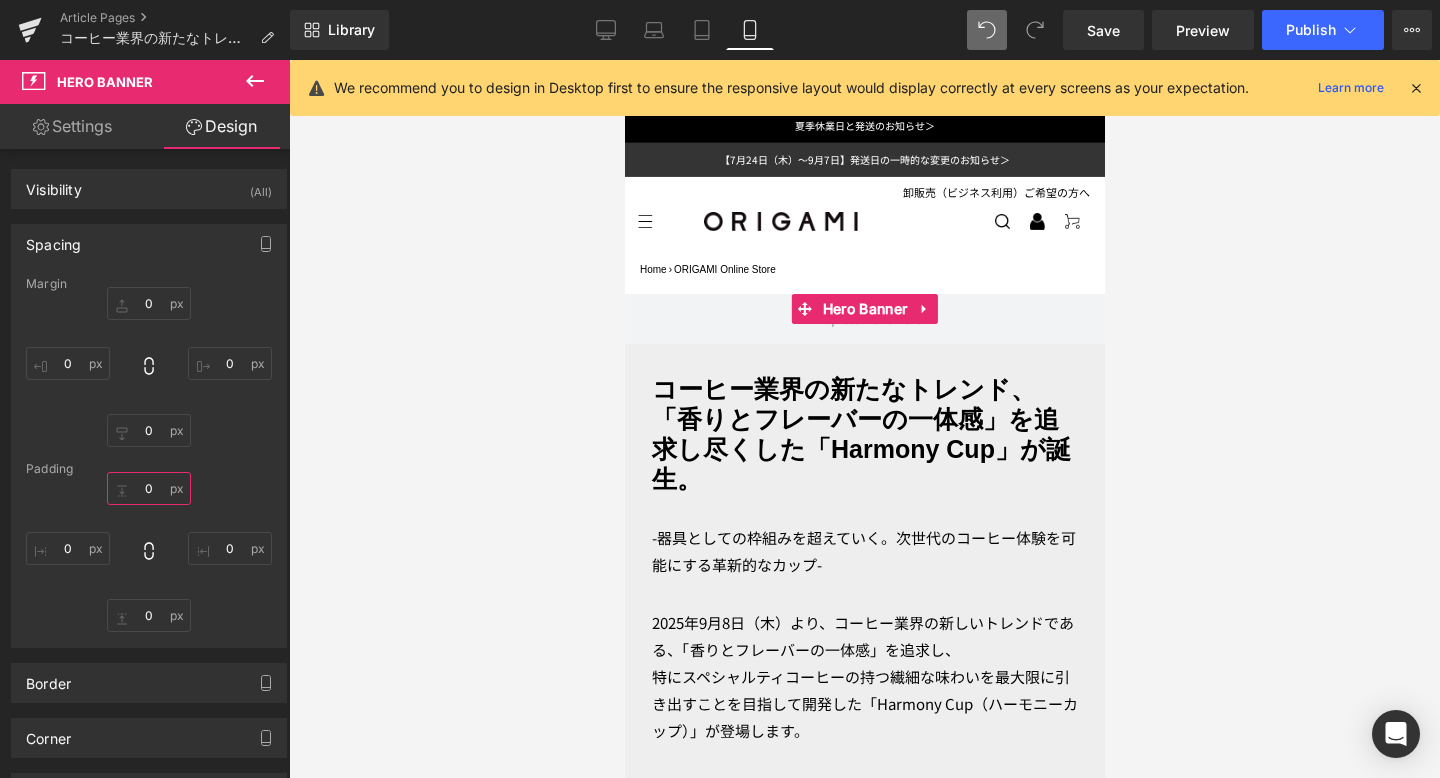click on "0" at bounding box center (149, 488) 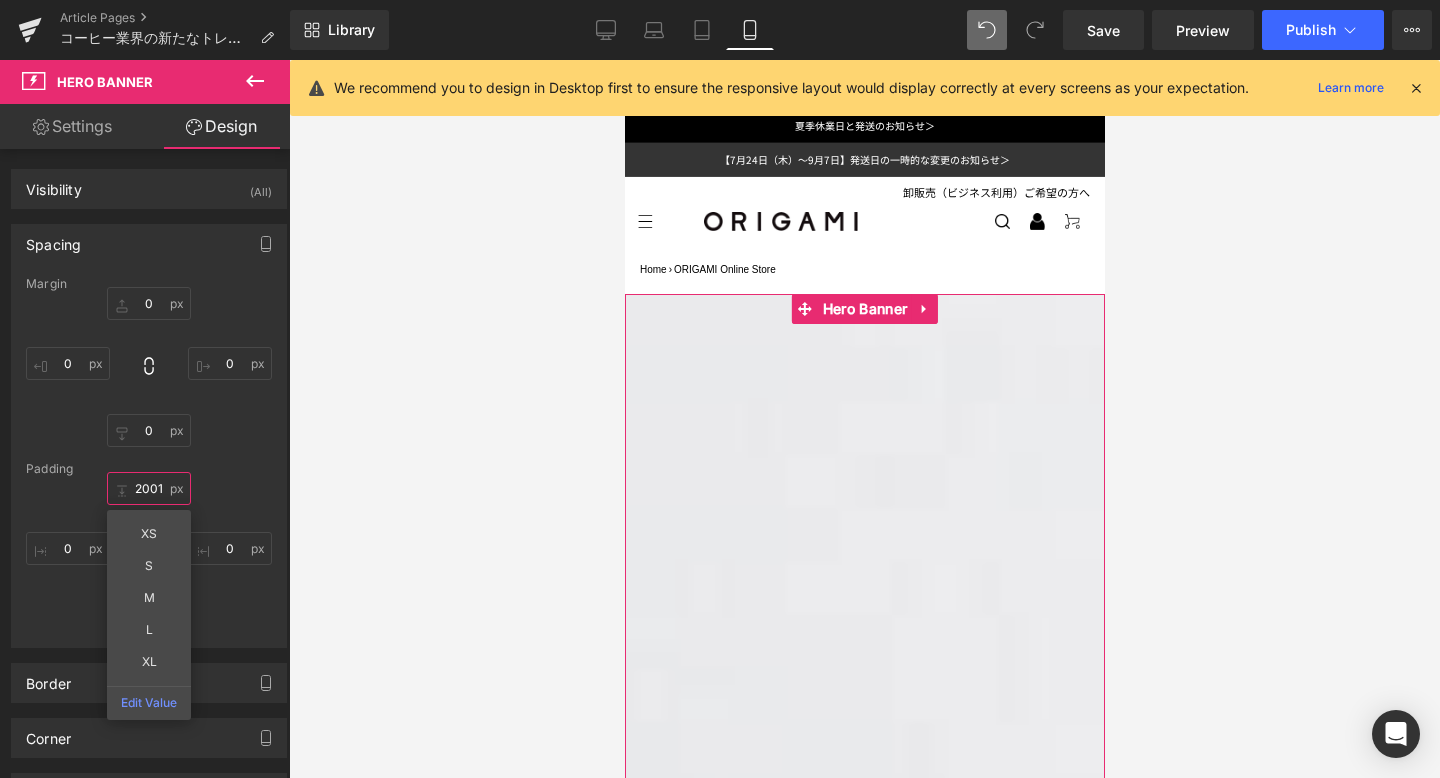 scroll, scrollTop: 0, scrollLeft: 0, axis: both 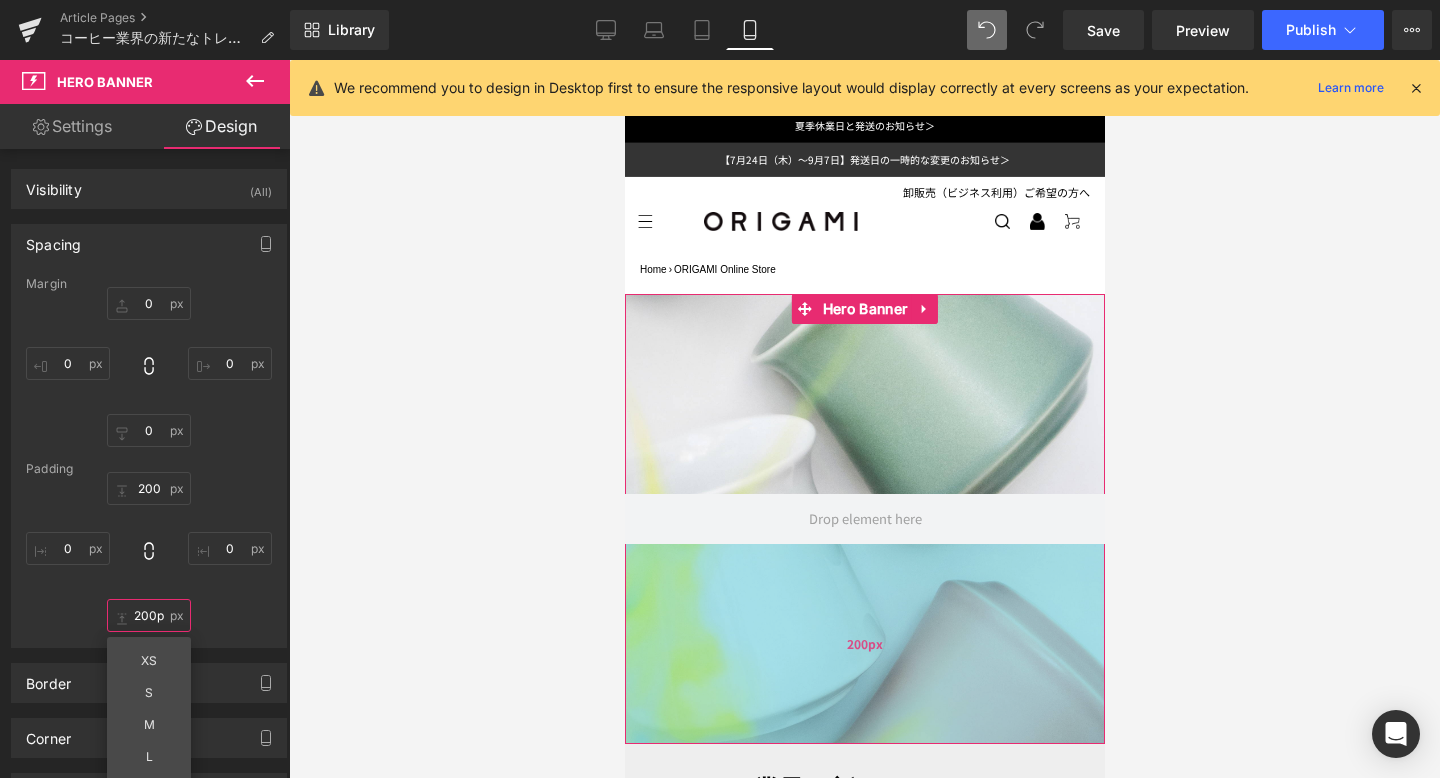 click on "200px" at bounding box center [864, 644] 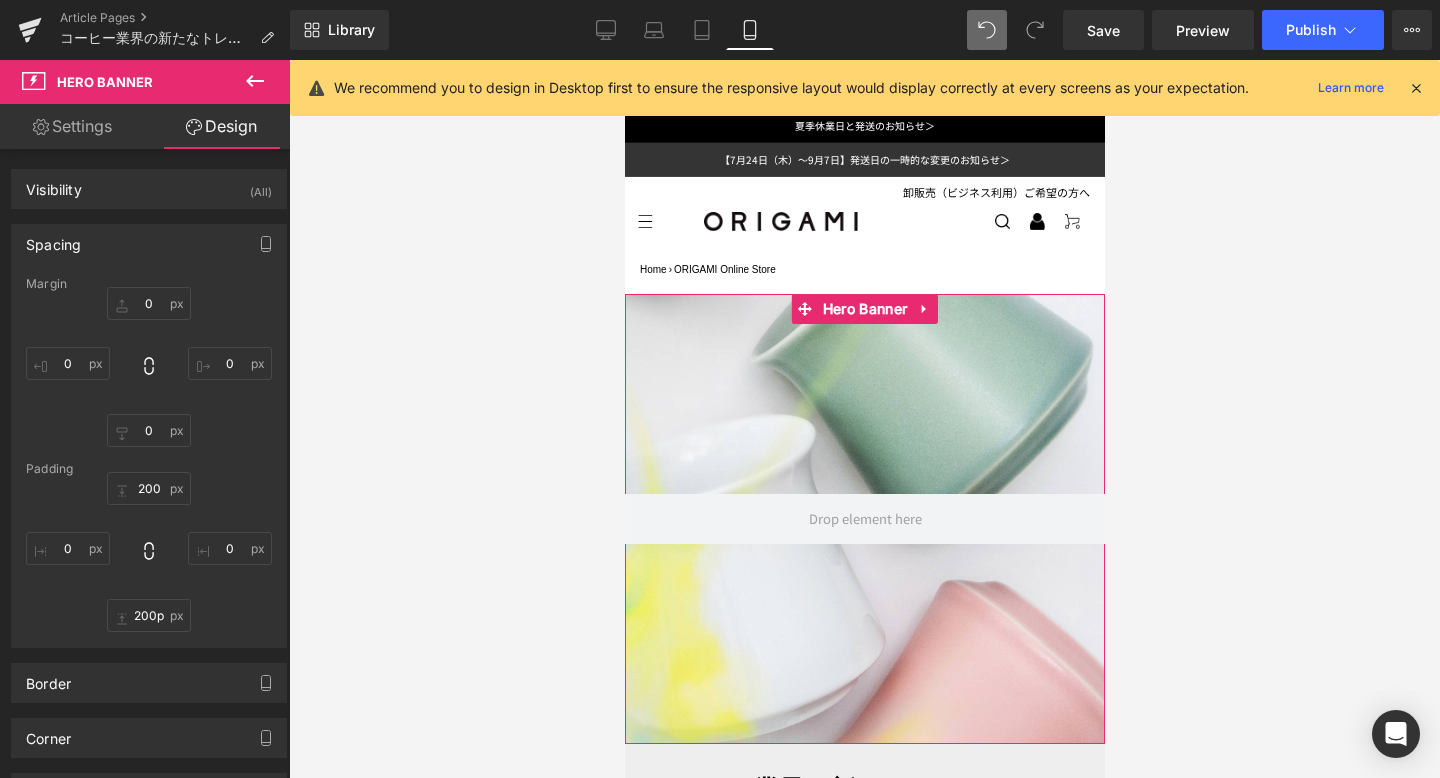 click on "Settings" at bounding box center [72, 126] 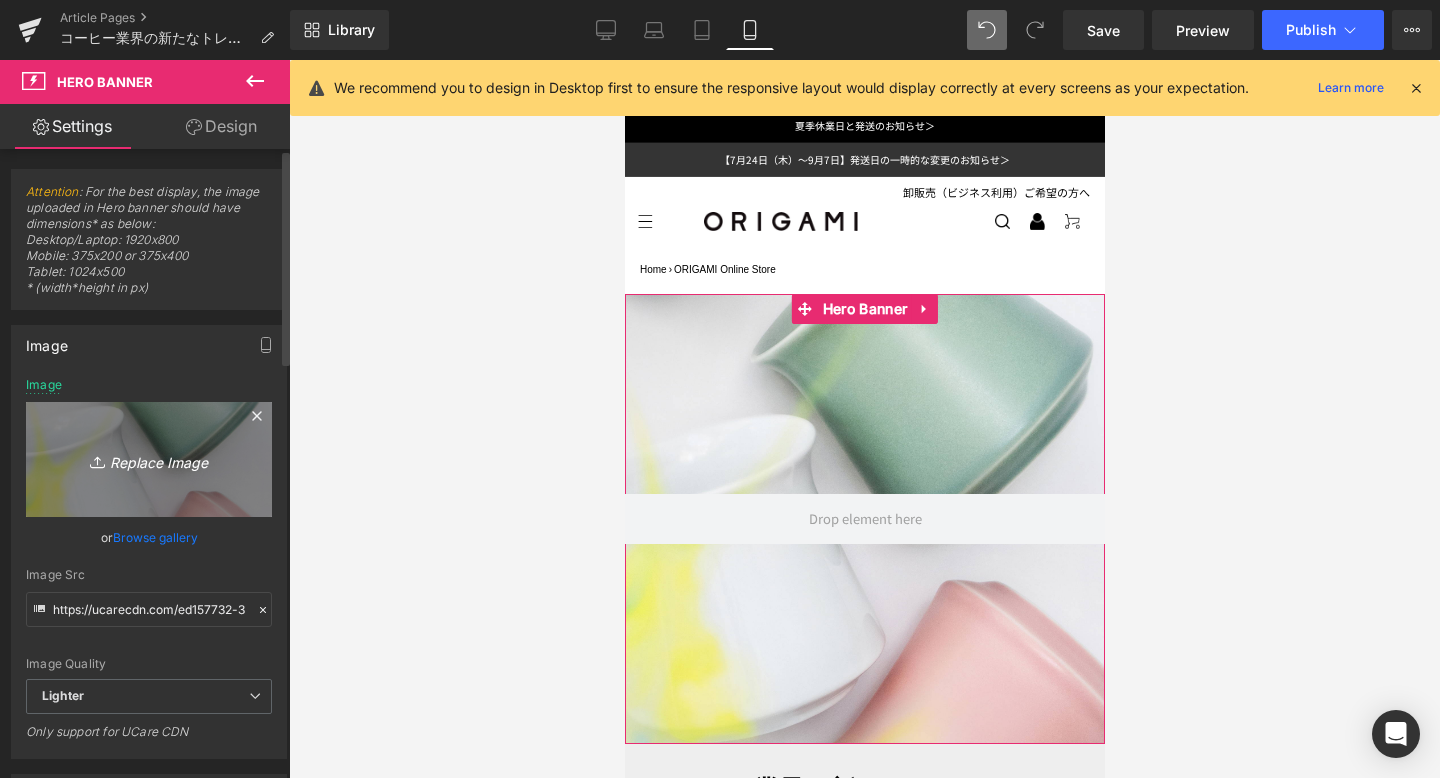 click on "Replace Image" at bounding box center [149, 459] 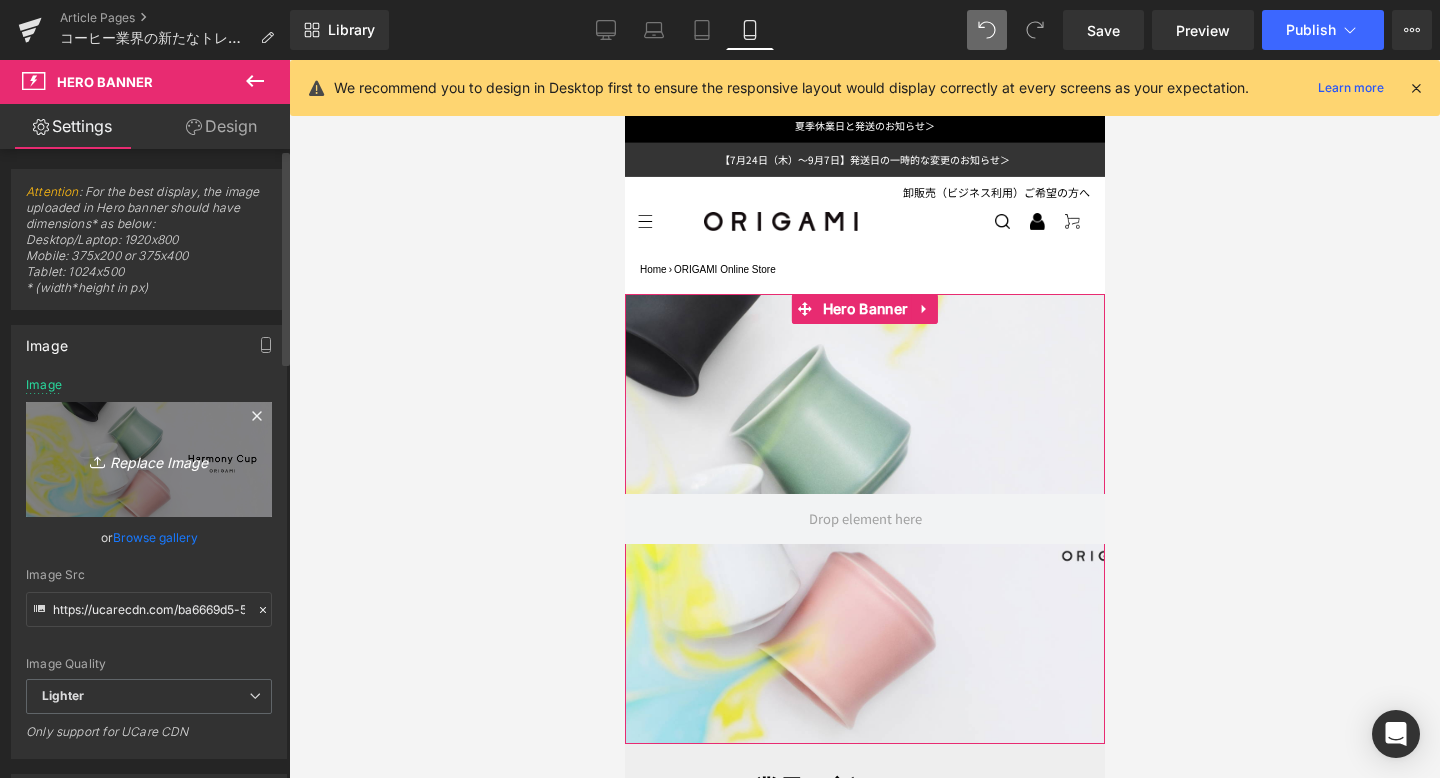 click on "Replace Image" at bounding box center (149, 459) 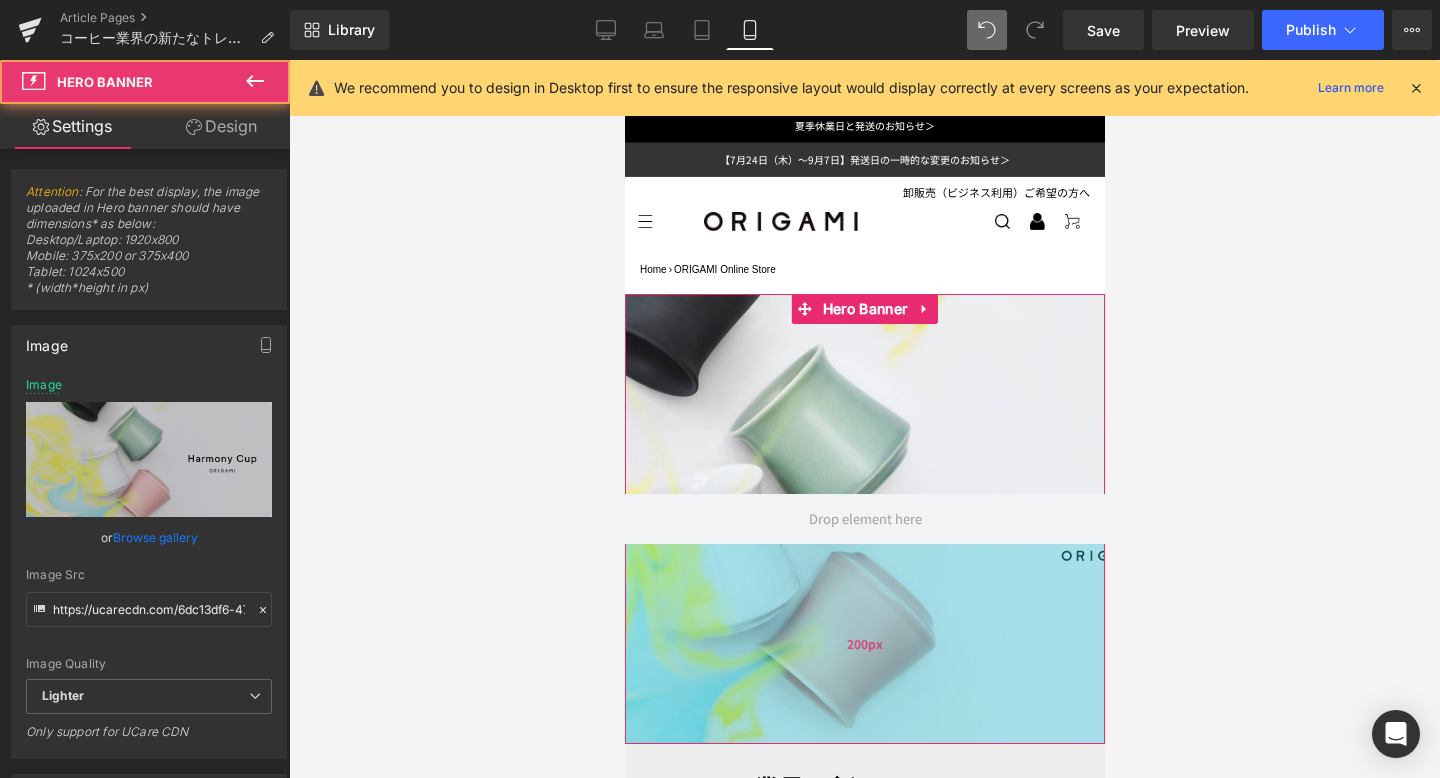 drag, startPoint x: 915, startPoint y: 685, endPoint x: 937, endPoint y: 570, distance: 117.08544 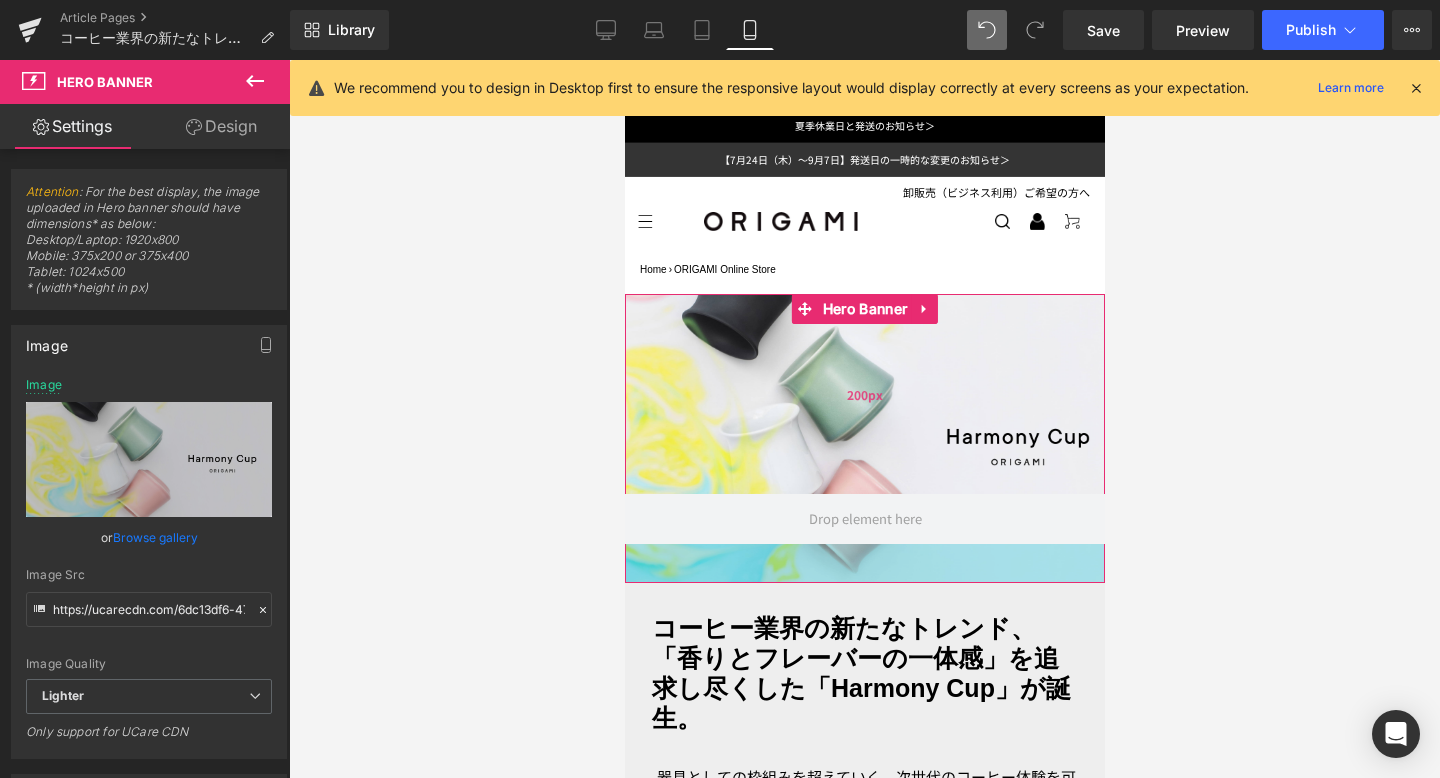drag, startPoint x: 935, startPoint y: 576, endPoint x: 957, endPoint y: 417, distance: 160.5148 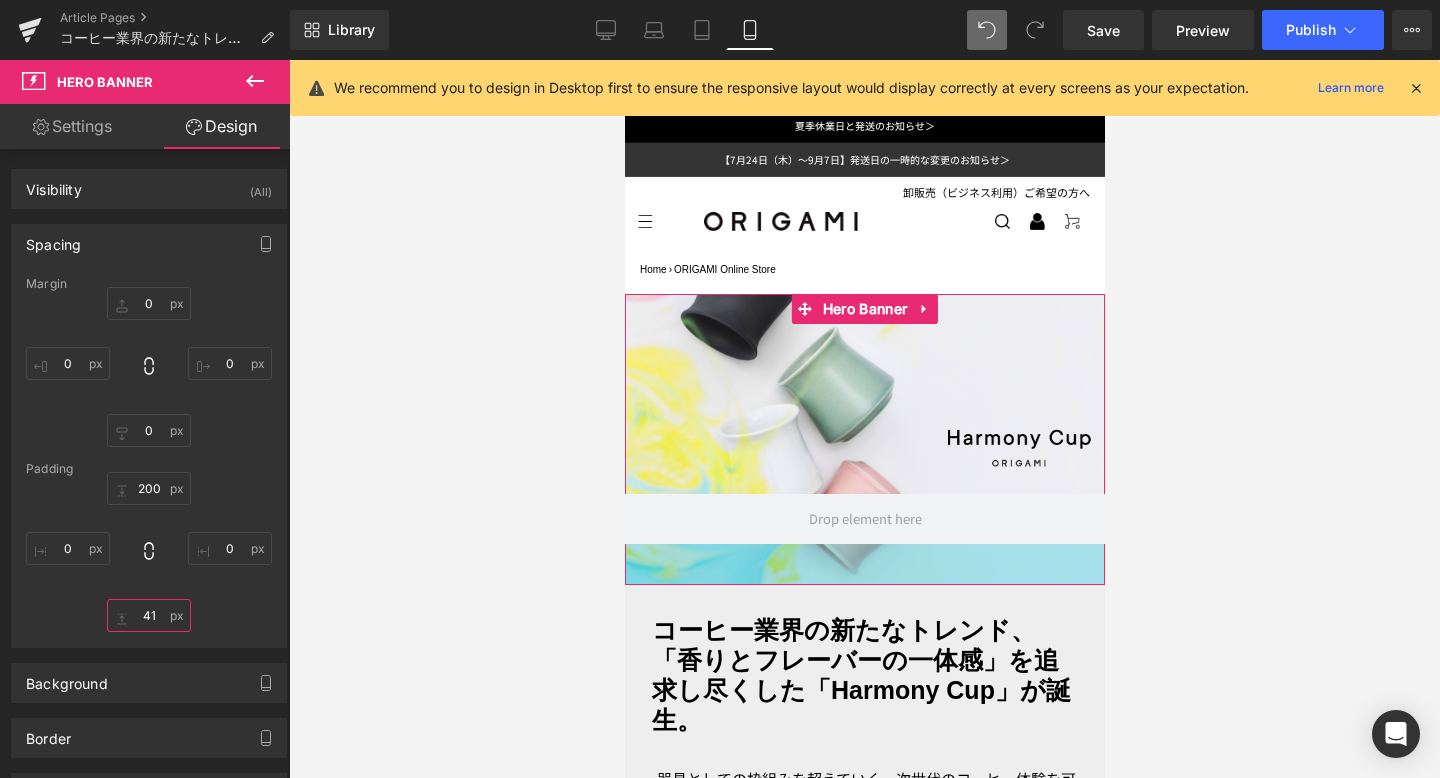 click on "41" at bounding box center [149, 615] 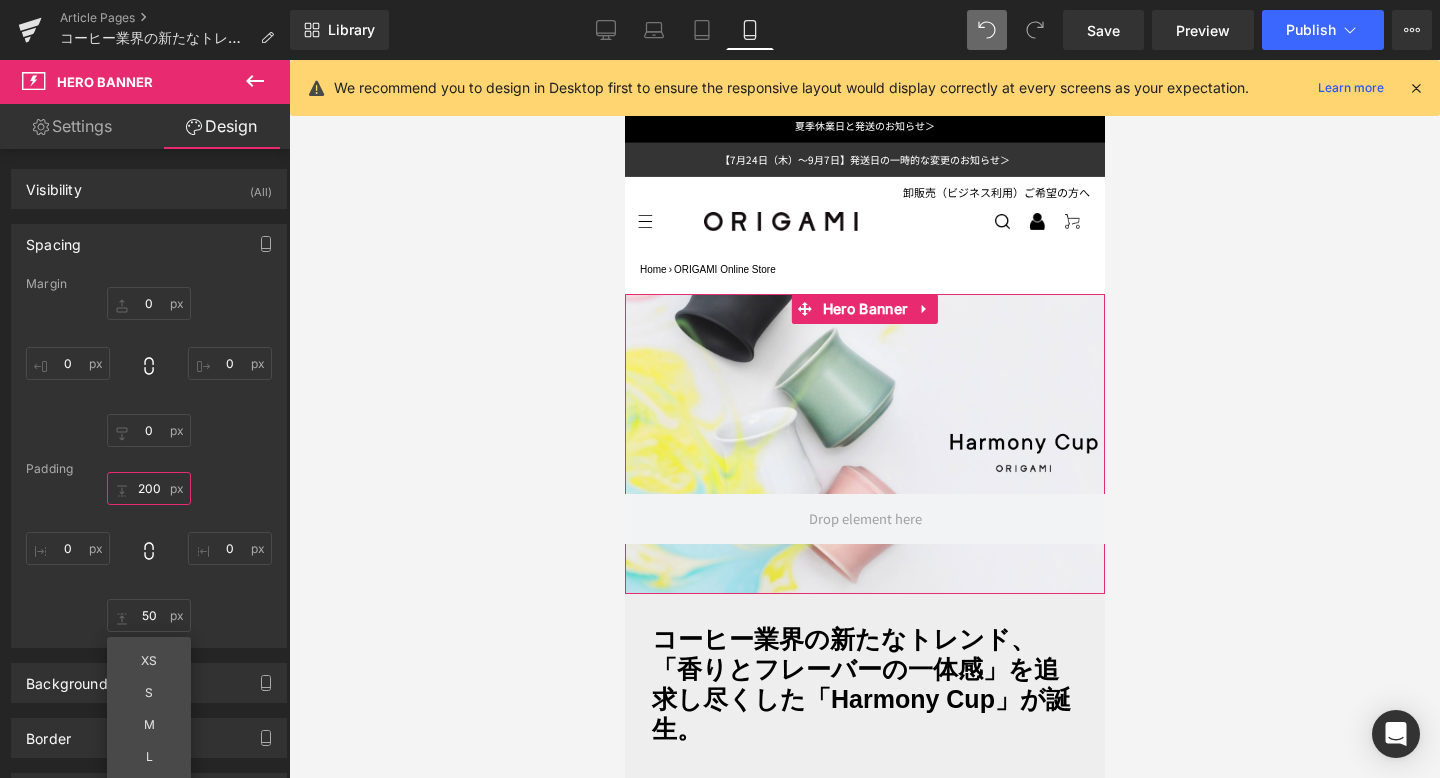 click on "200" at bounding box center [149, 488] 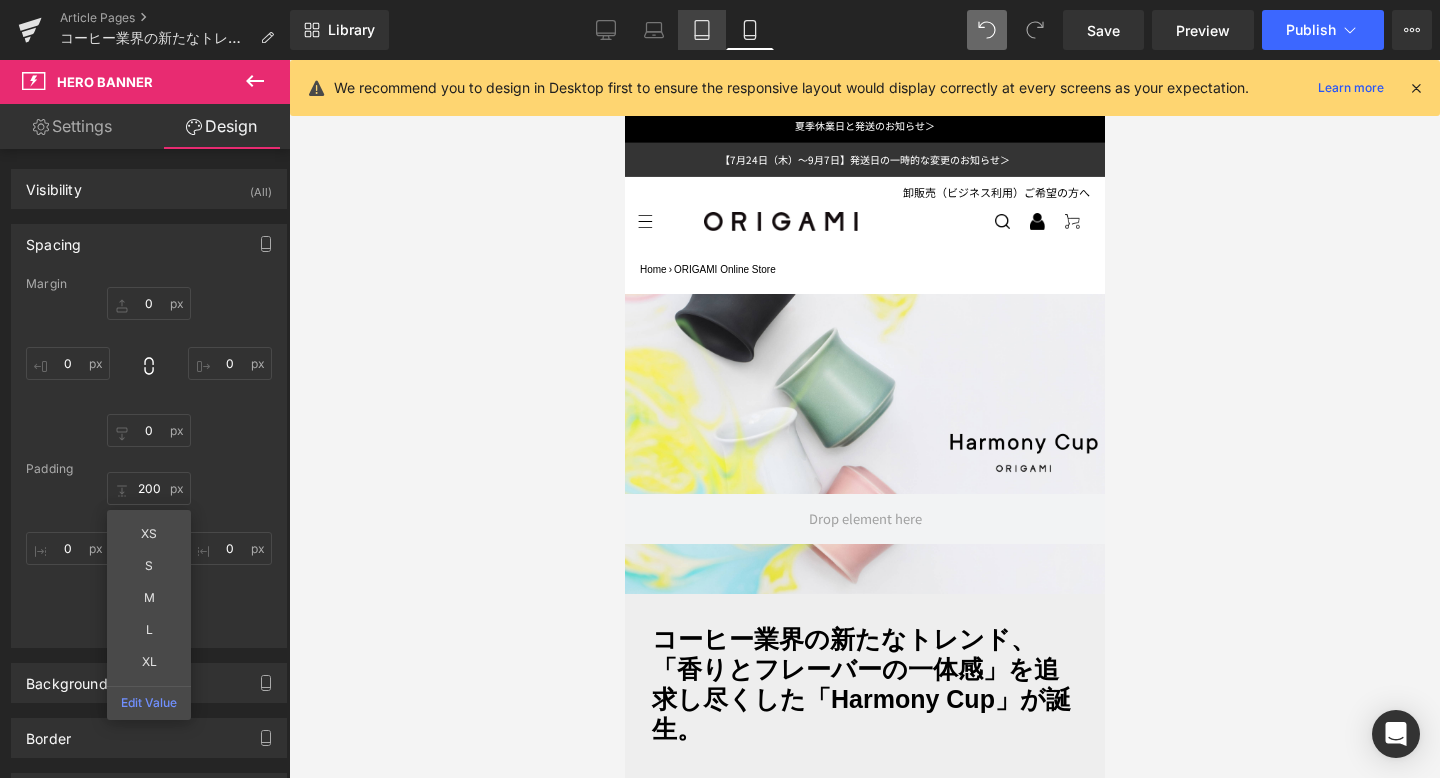 click 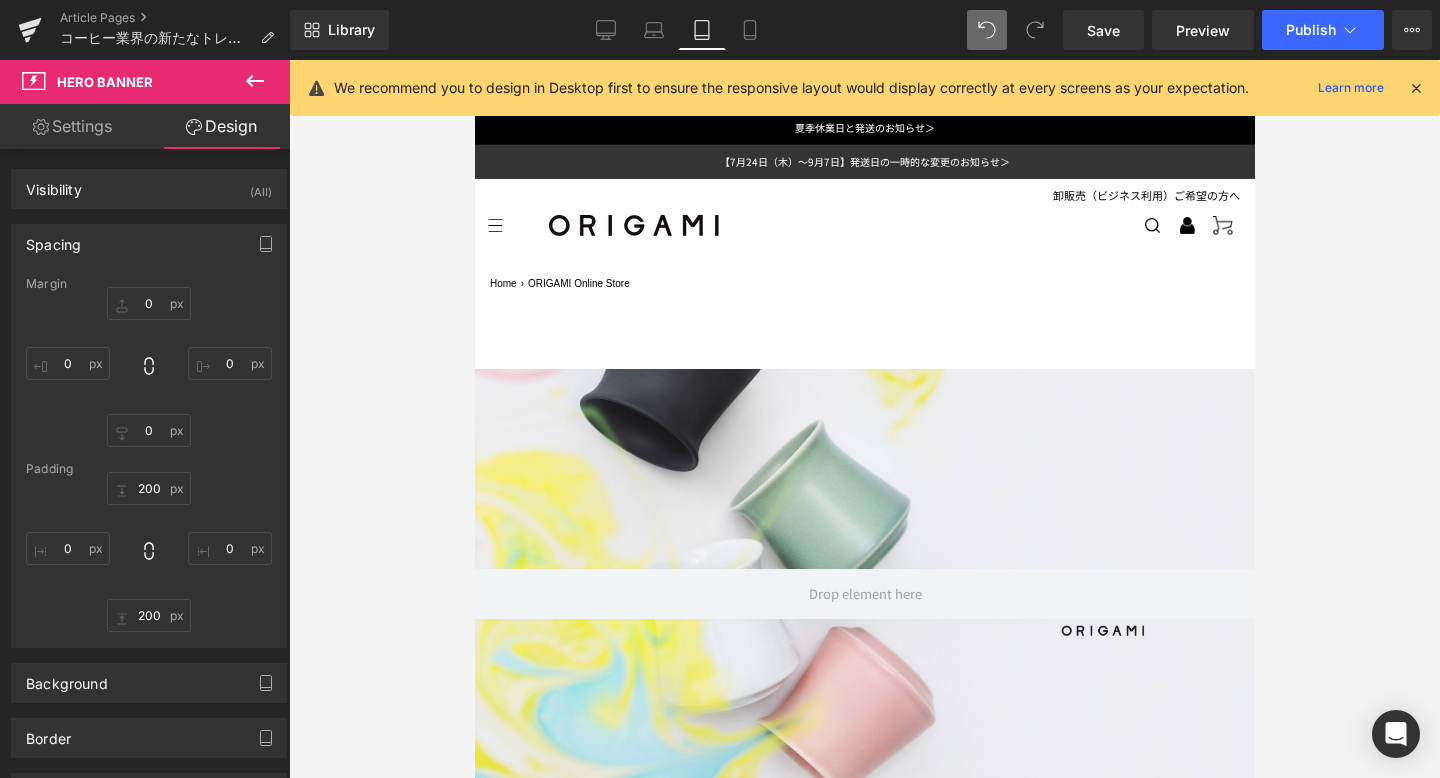 scroll, scrollTop: 87, scrollLeft: 0, axis: vertical 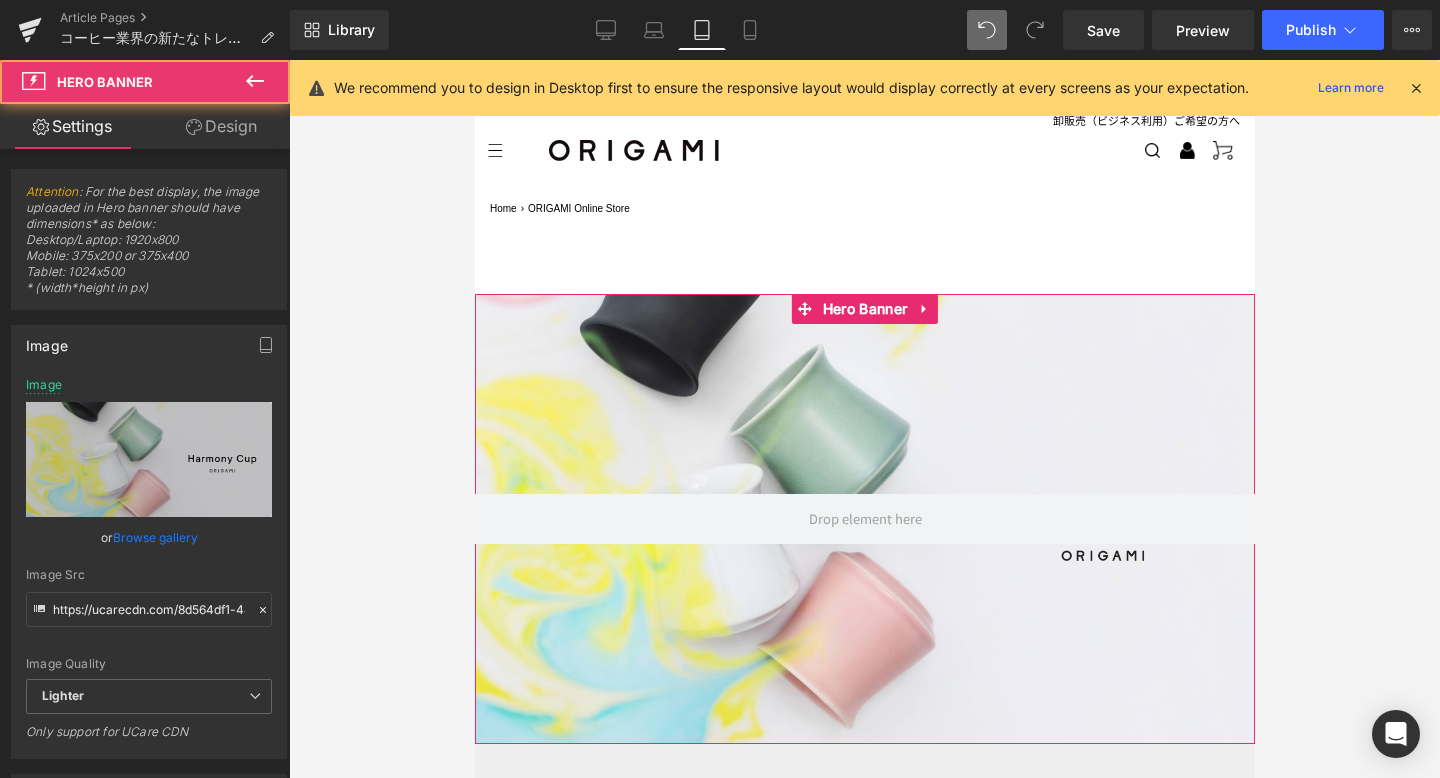 drag, startPoint x: 931, startPoint y: 582, endPoint x: 933, endPoint y: 680, distance: 98.02041 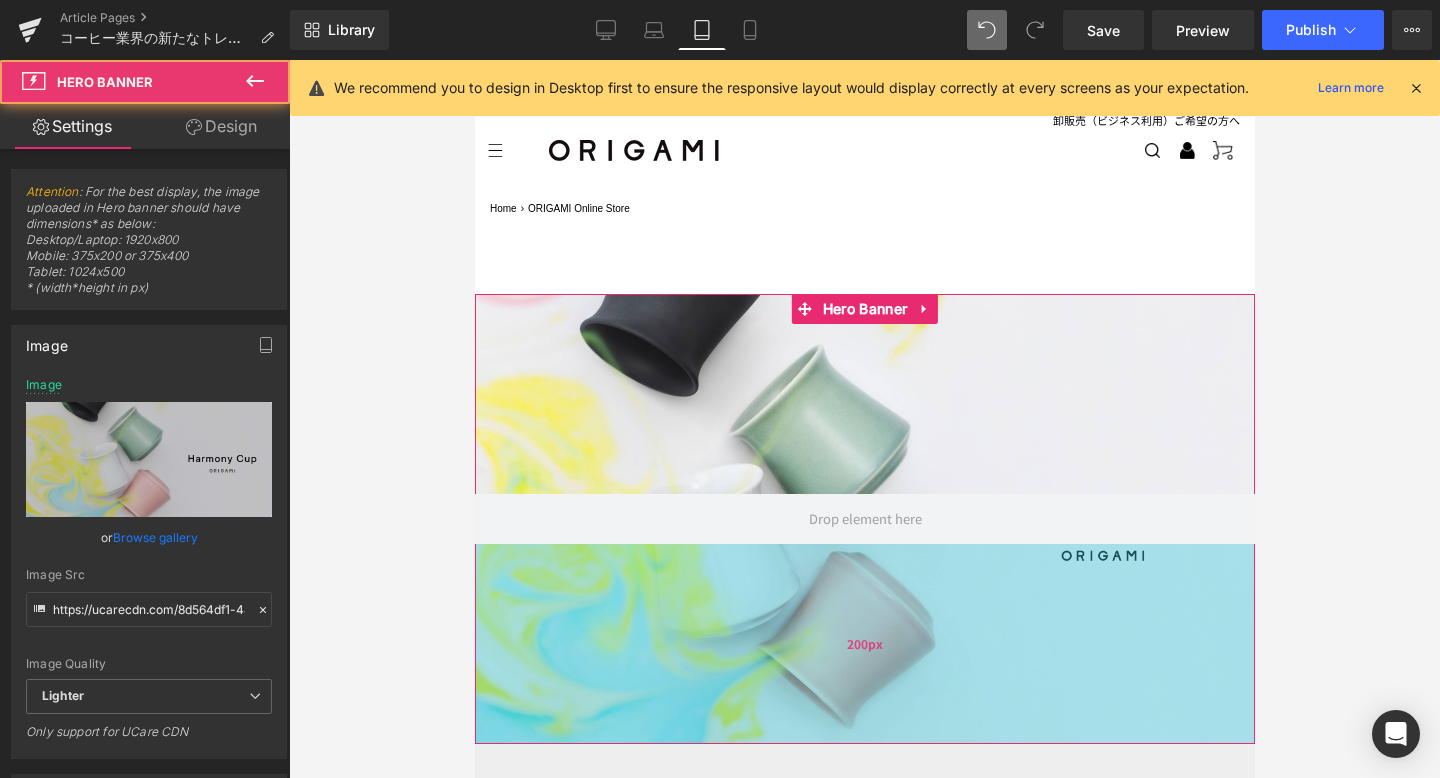 drag, startPoint x: 933, startPoint y: 680, endPoint x: 933, endPoint y: 730, distance: 50 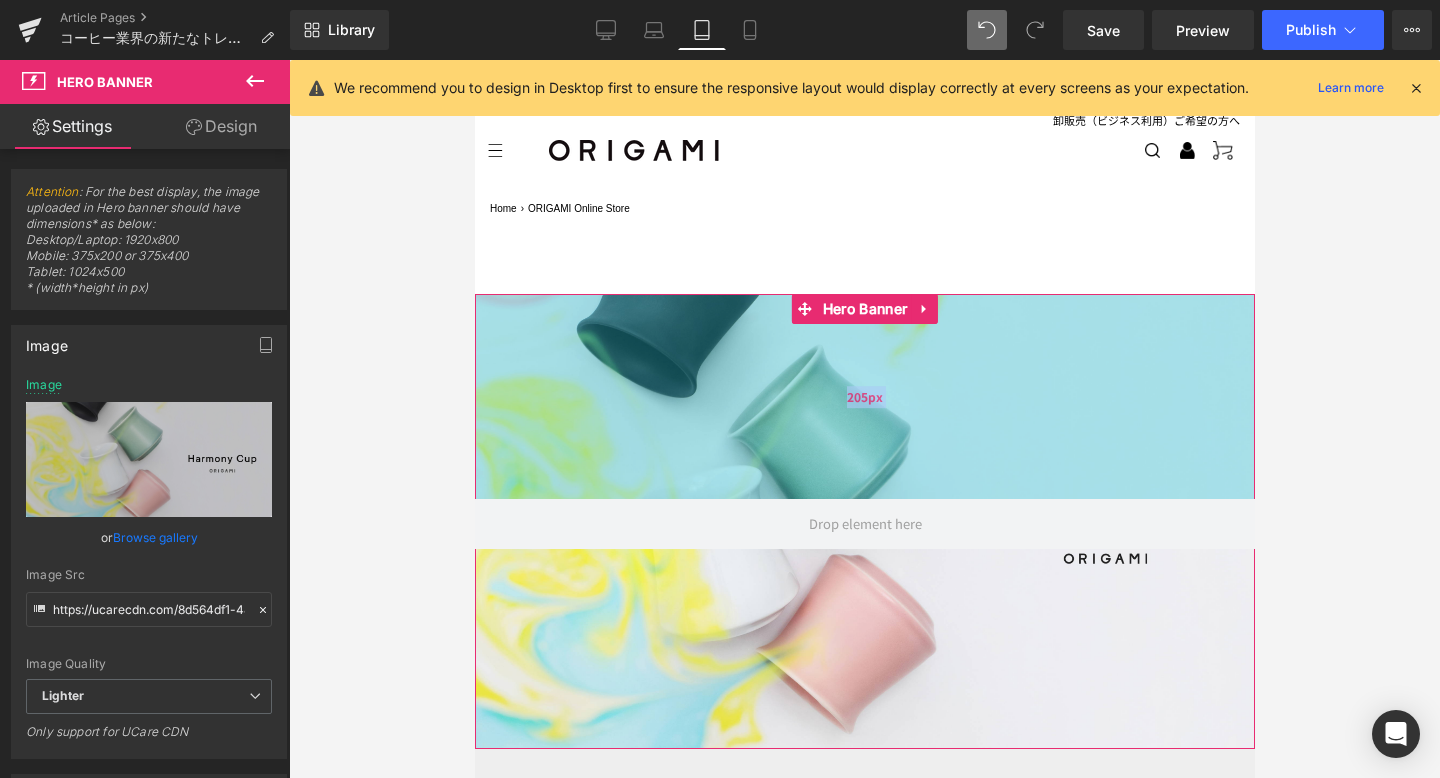 drag, startPoint x: 987, startPoint y: 436, endPoint x: 1026, endPoint y: 440, distance: 39.20459 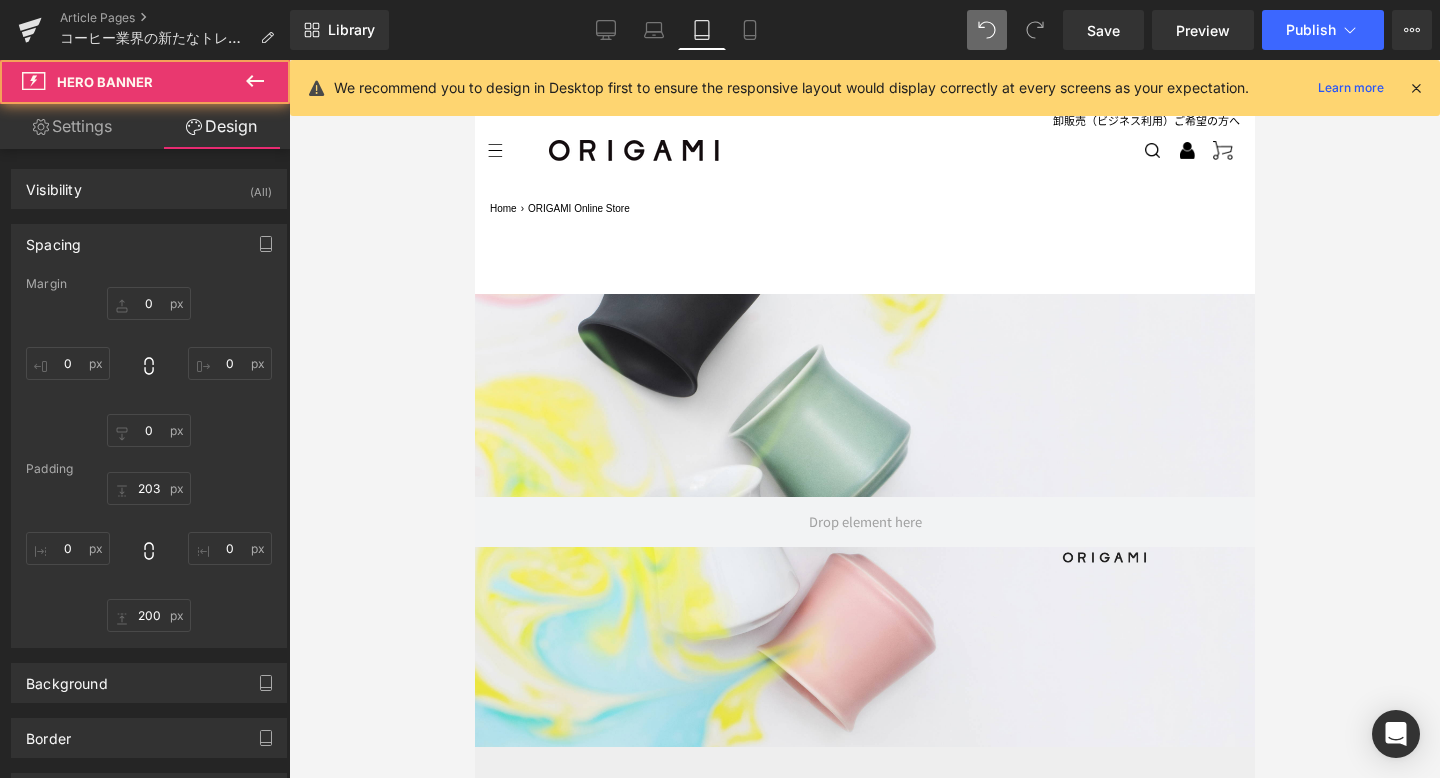 click on "Hero Banner   203px   200px" at bounding box center [864, 520] 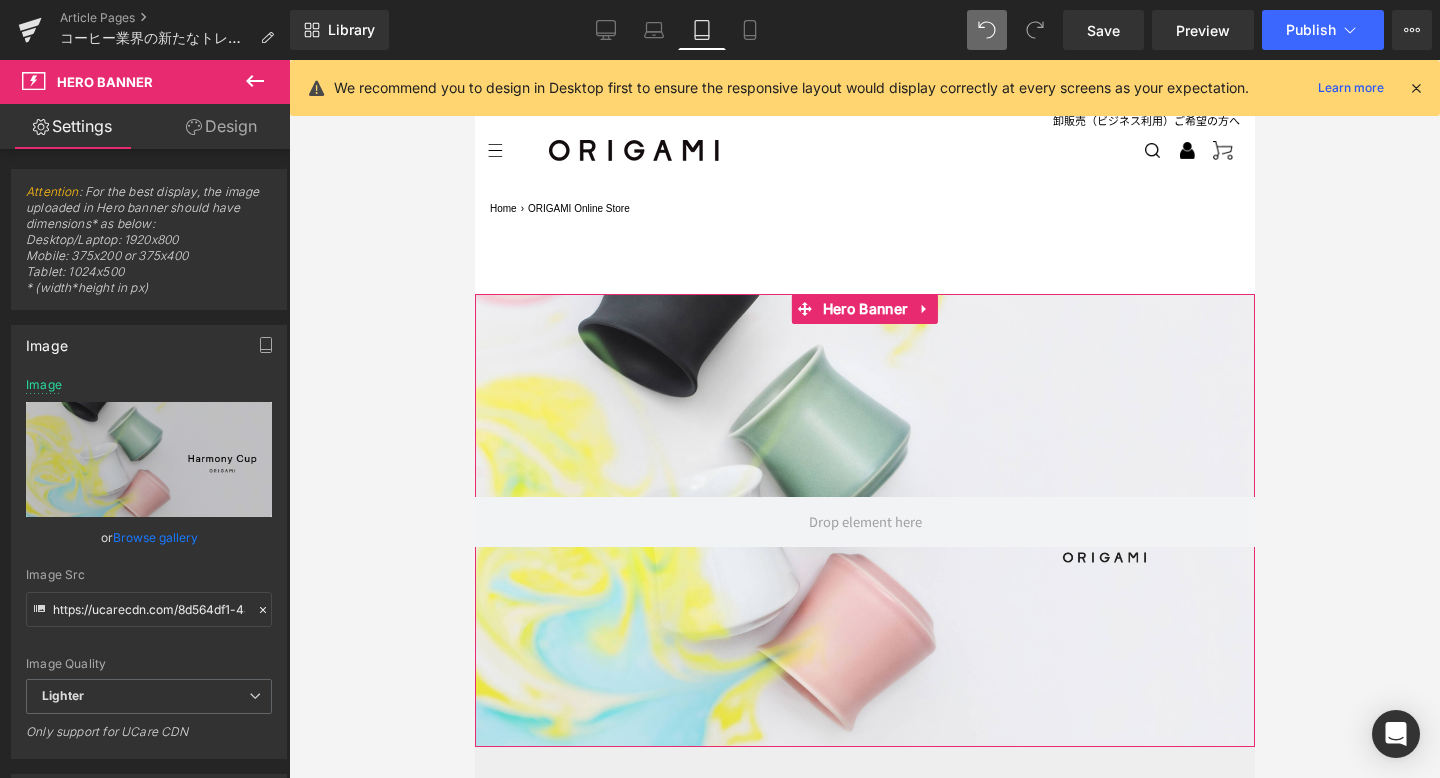 click on "Design" at bounding box center [221, 126] 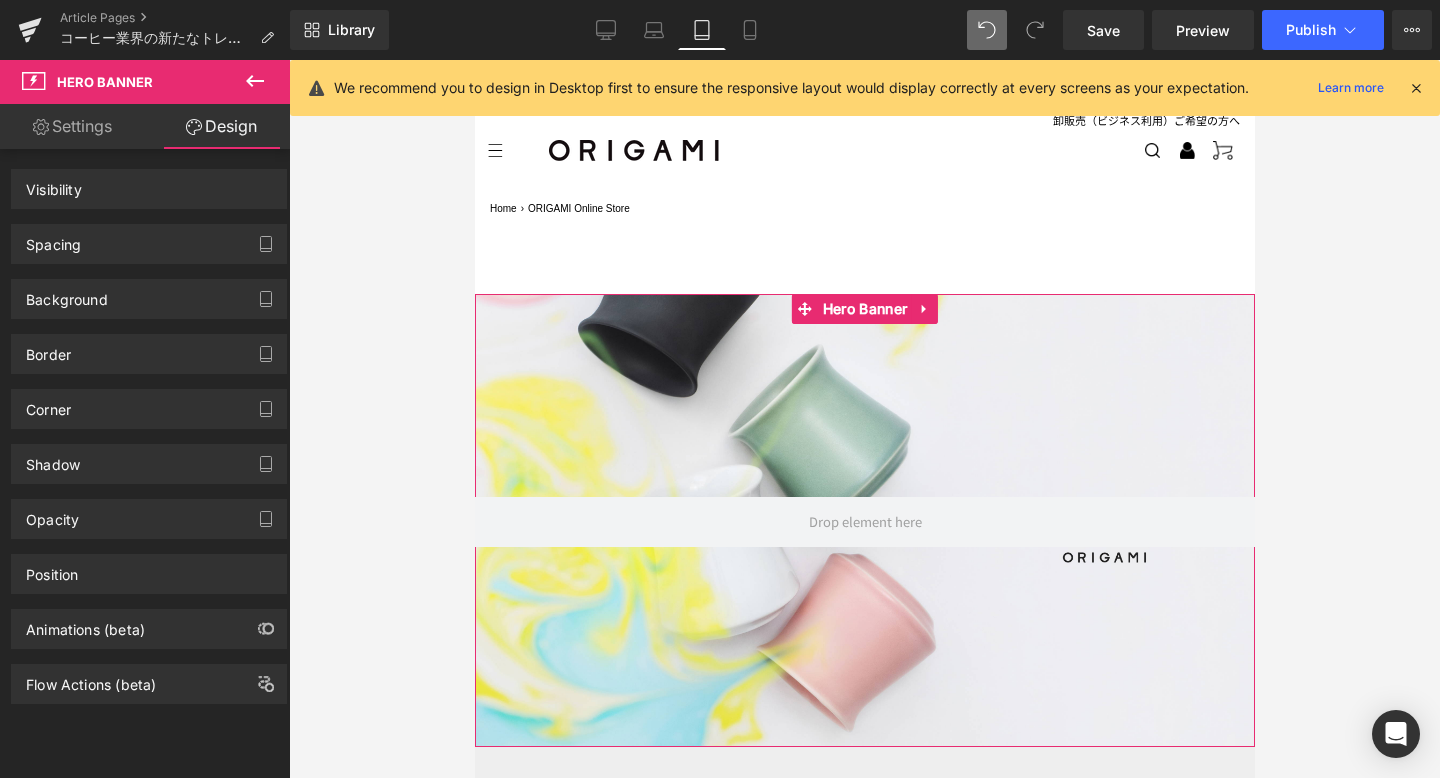 click on "Spacing" at bounding box center [149, 244] 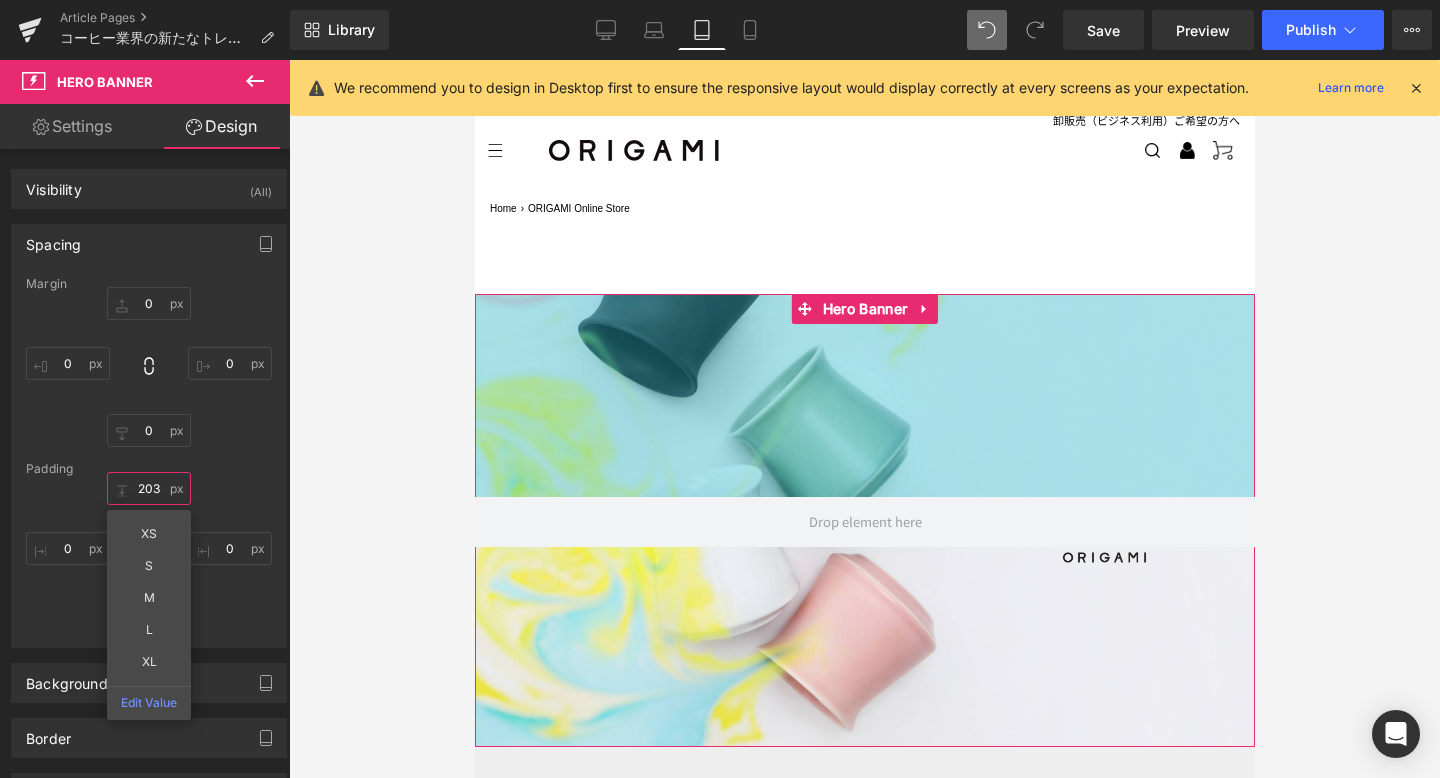 click on "203" at bounding box center [149, 488] 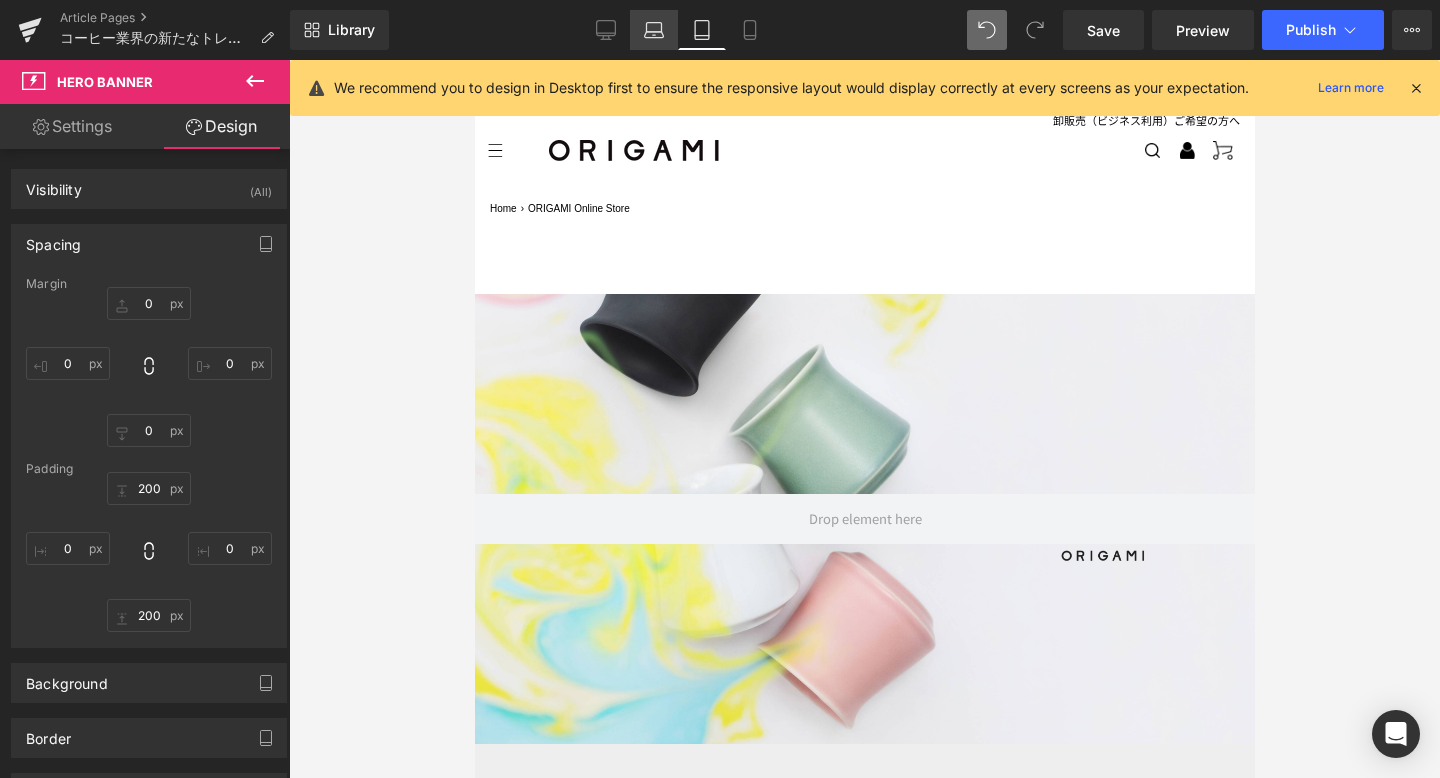 click 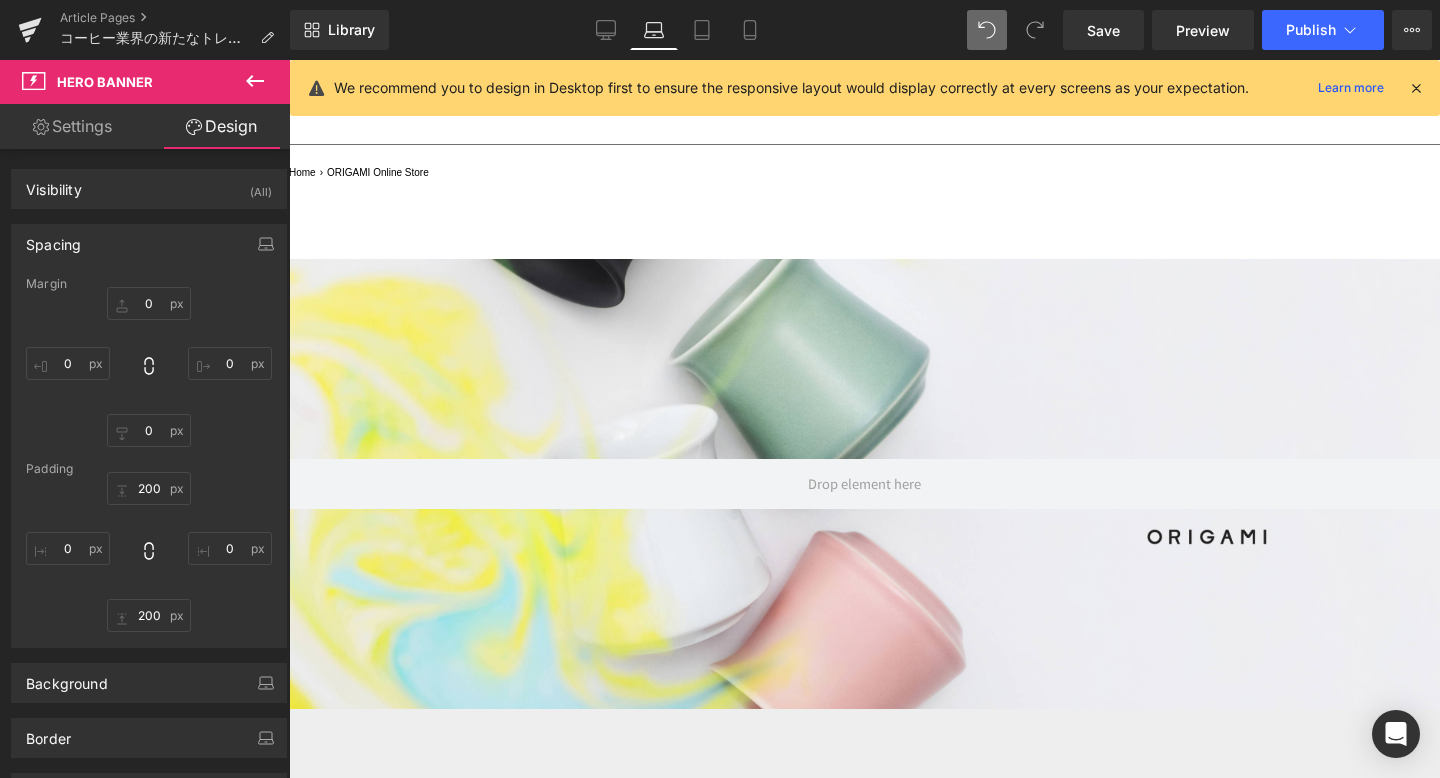 scroll, scrollTop: 181, scrollLeft: 0, axis: vertical 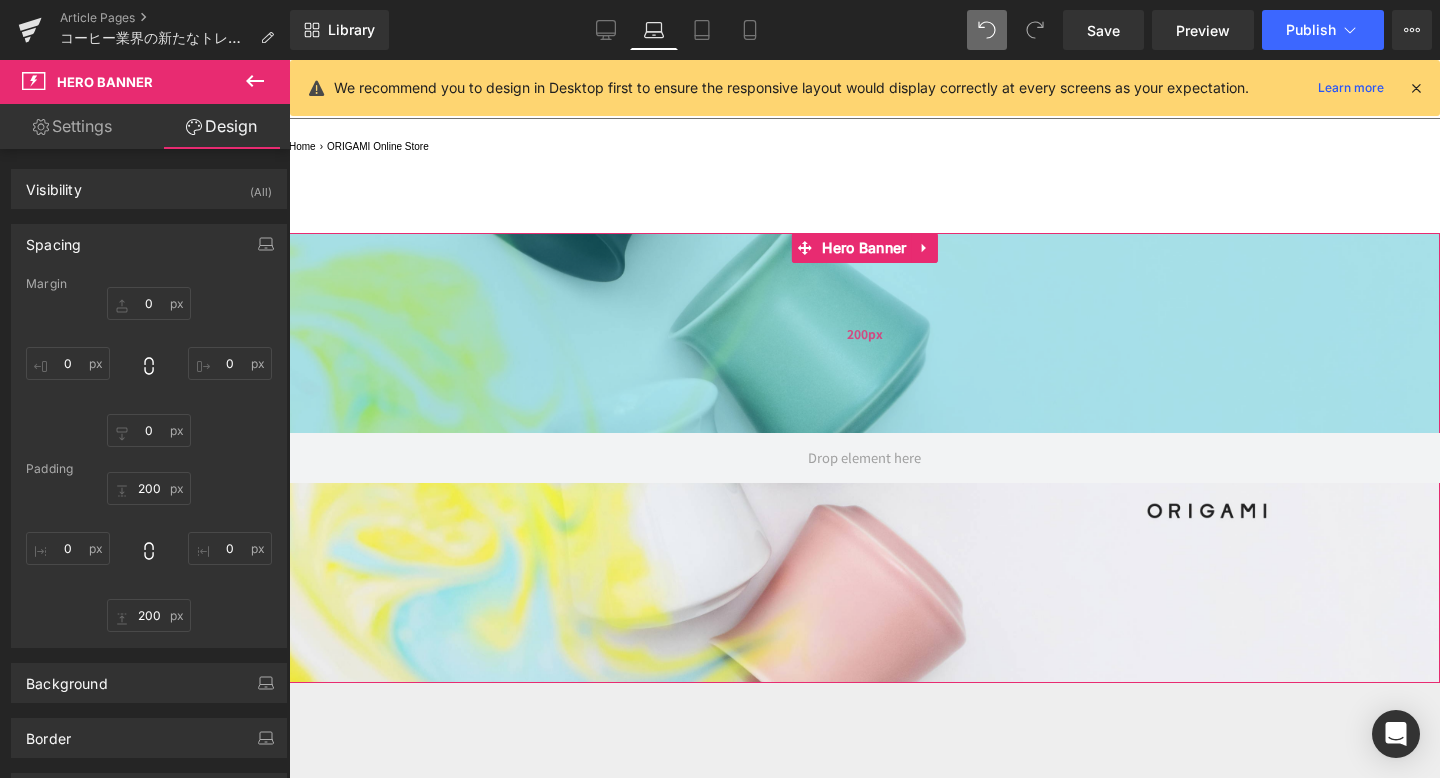 click on "200px" at bounding box center [864, 333] 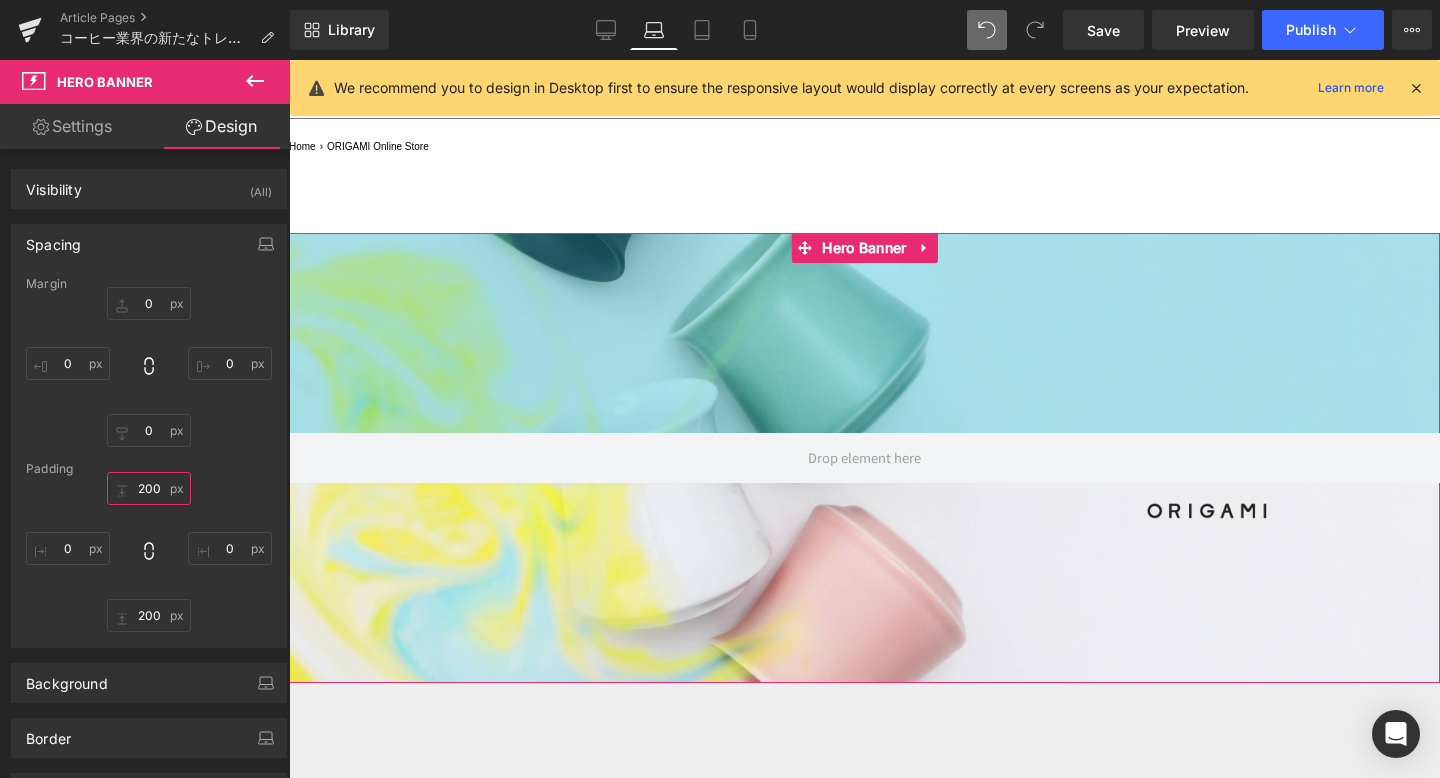 click on "200" at bounding box center (149, 488) 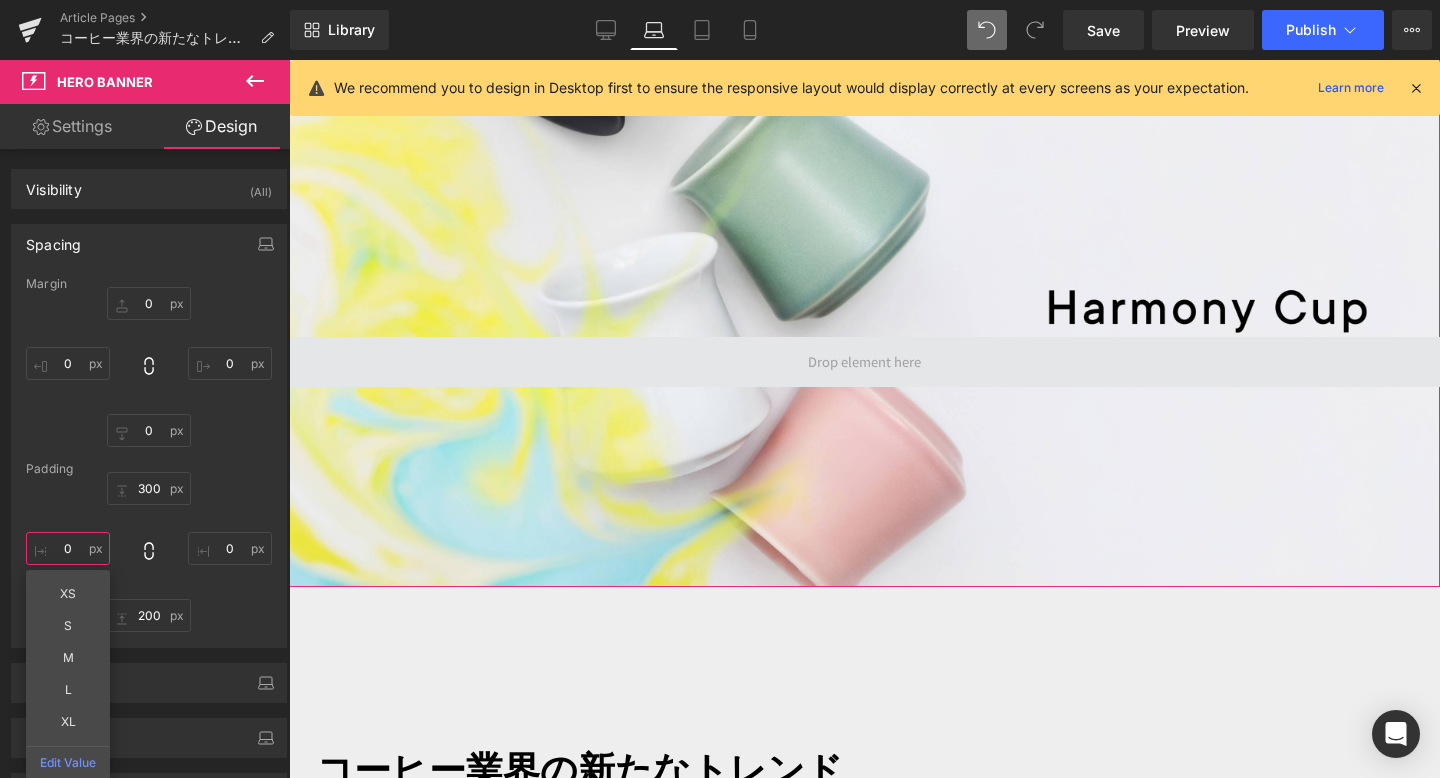 scroll, scrollTop: 389, scrollLeft: 0, axis: vertical 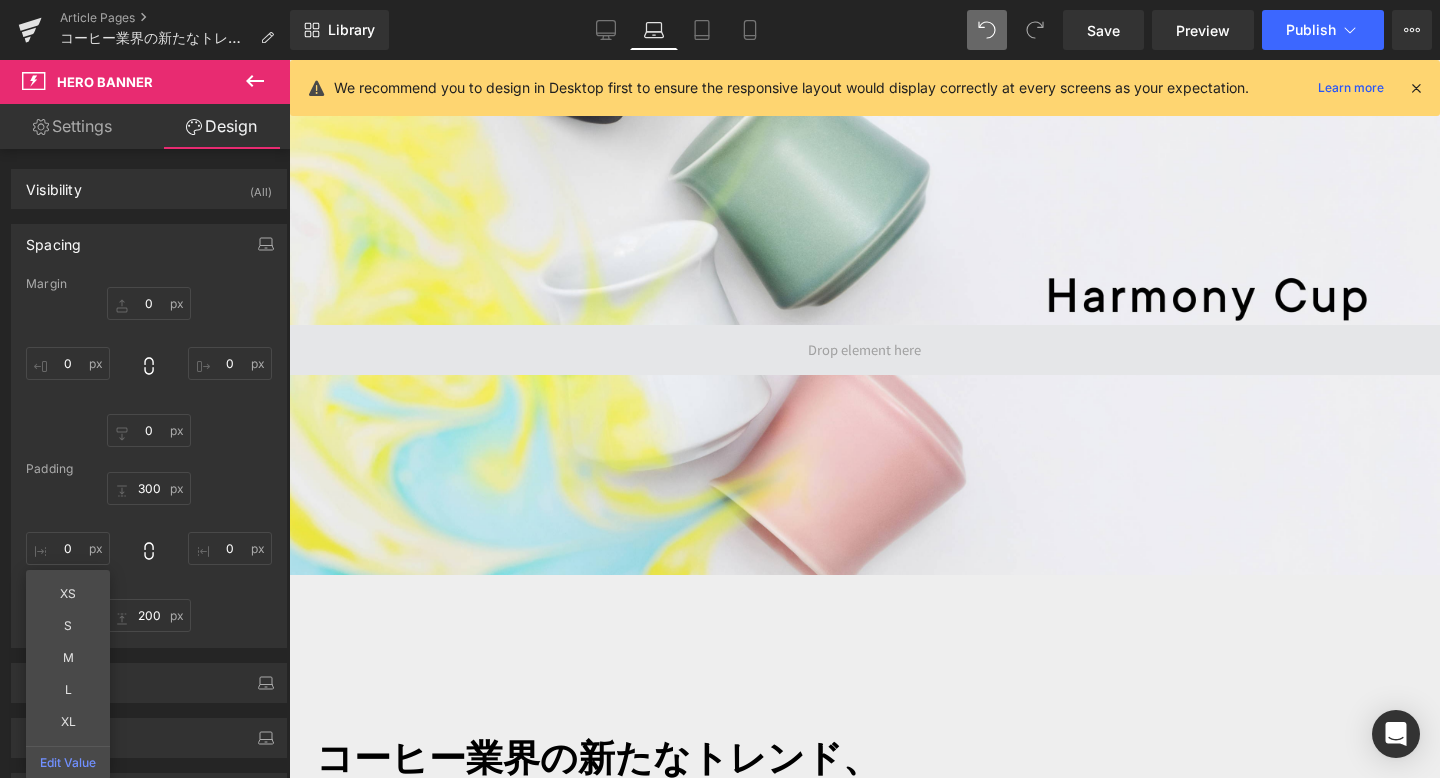 click on "コーヒー業界の新たなトレンド、 「香りとフレーバーの一体感」を追求し尽くした「Harmony Cup」が誕生。 Heading
-器具としての枠組みを超えていく。次世代のコーヒー体験を可能にする革新的なカップ-
Text Block         2025年9月8日（木）より、コーヒー業界の新しいトレンドである、「香りとフレーバーの一体感」を追求し、 特にスペシャルティコーヒーの持つ繊細な味わいを最大限に引き出すことを目指して開発した「Harmony Cup（ハーモニーカップ）」が登場します。 Text Block
インドネシアのブリューワーズチャンピオン(2016年/2024年)であるRyanWibawa氏（以下、Ryan氏）の「特に香りにフォーカスをあてたカップが作れないか」という提案から生まれた「ORIGAMI ハーモニーカップ」。
Text Block         Image" at bounding box center [864, 4349] 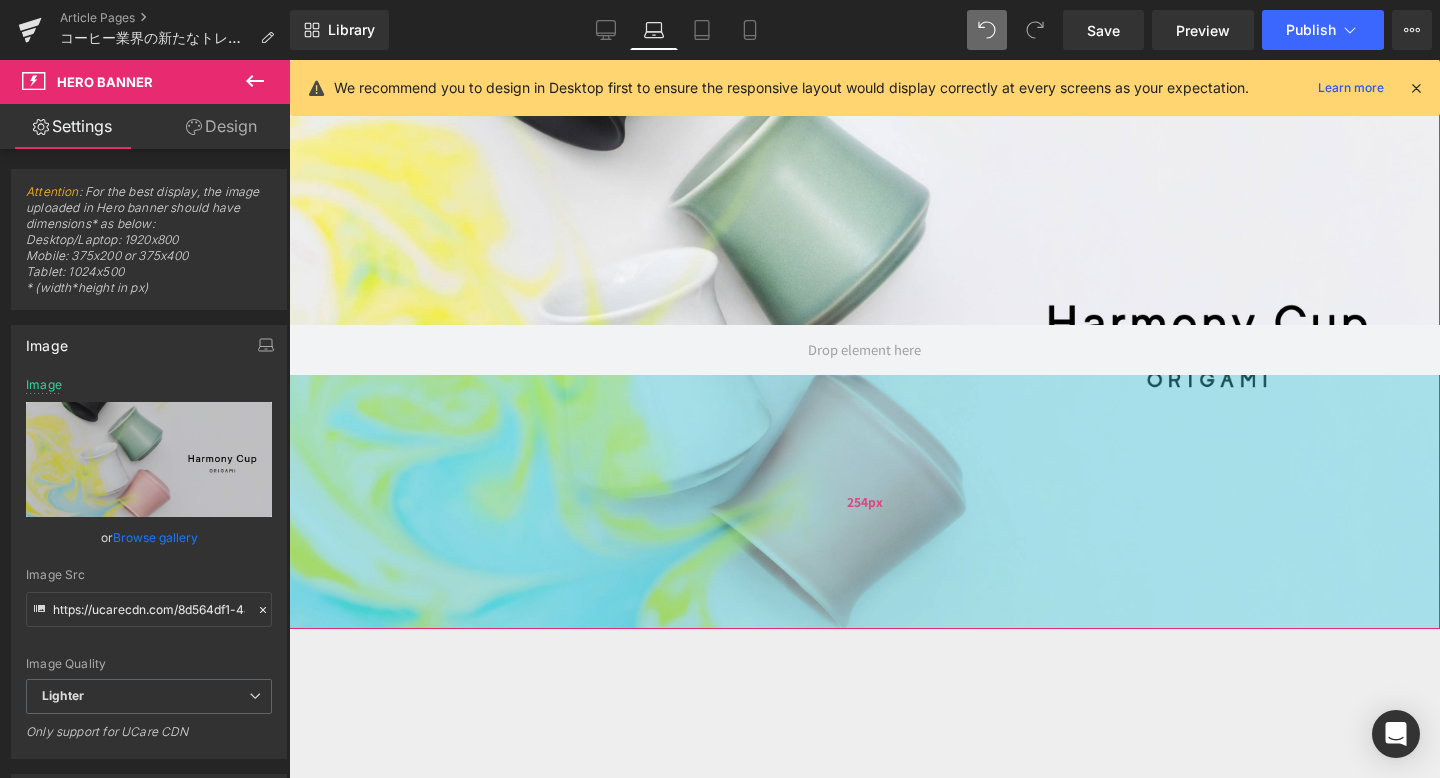 click on "254px" at bounding box center (864, 502) 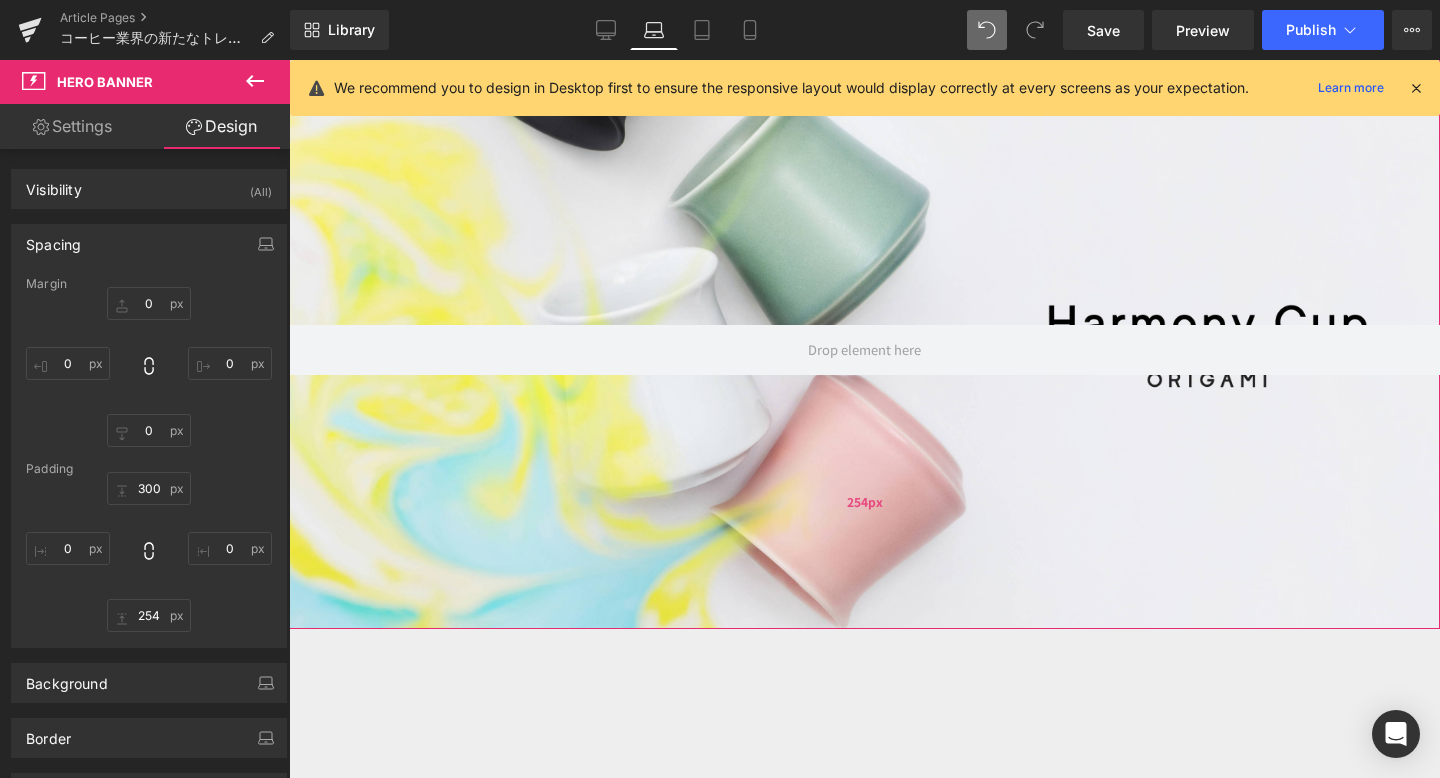 scroll, scrollTop: 363, scrollLeft: 0, axis: vertical 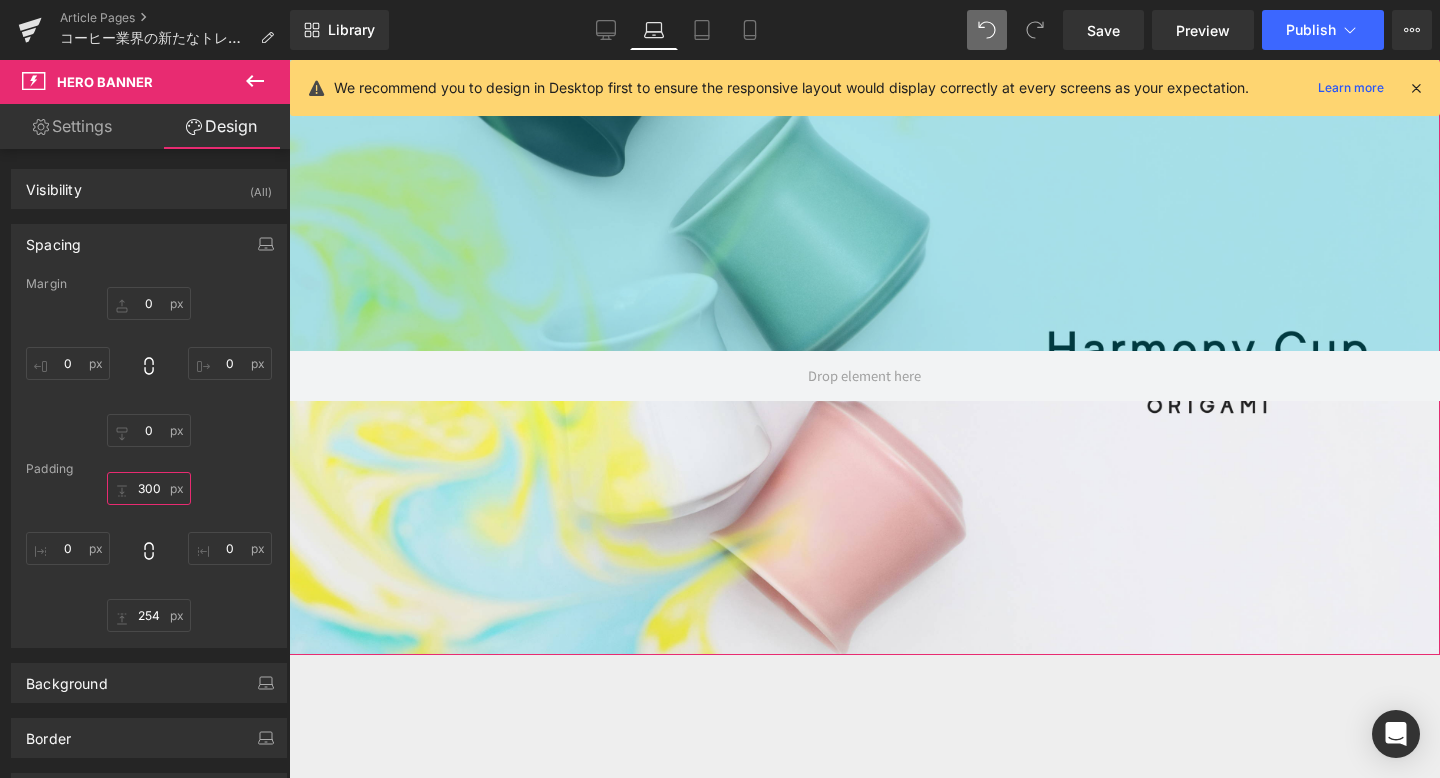 click on "300" at bounding box center (149, 488) 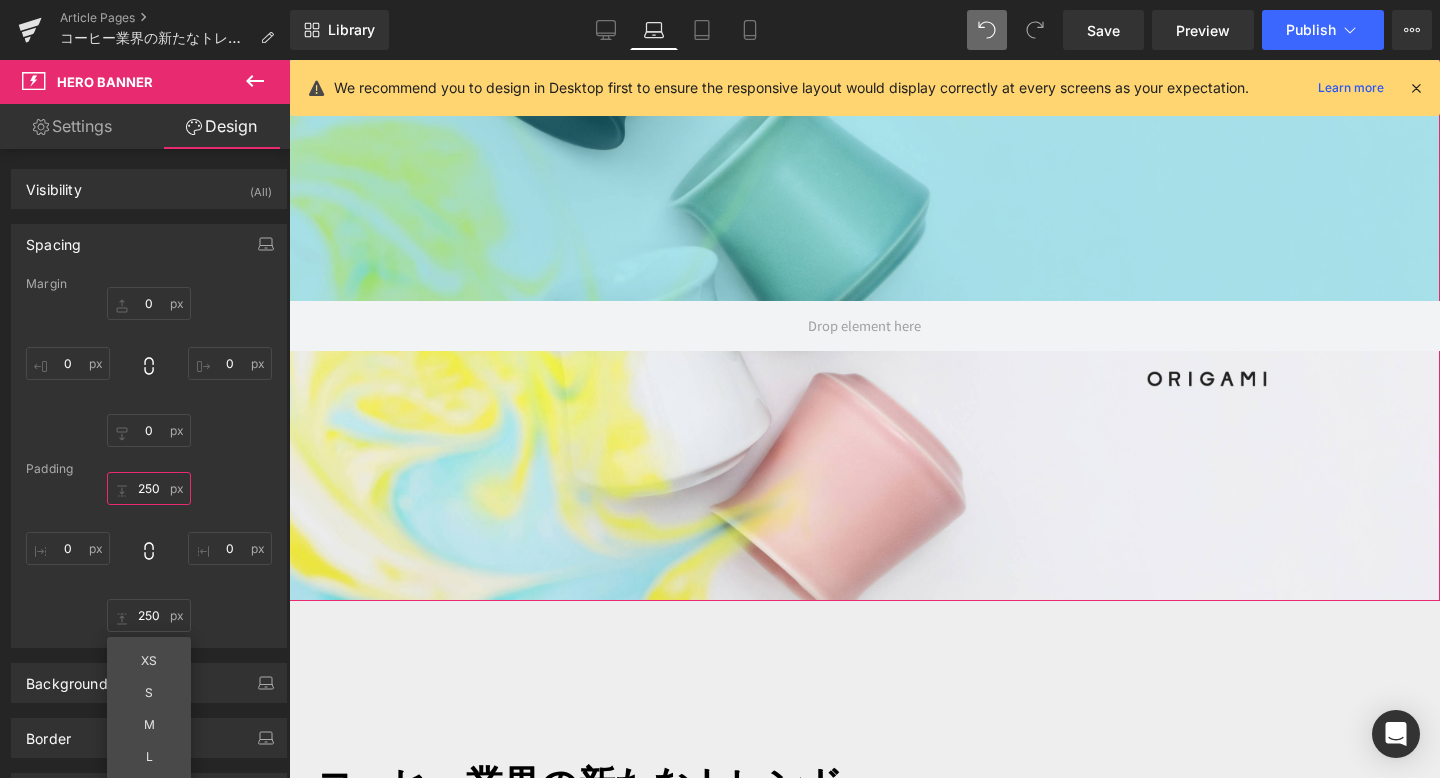 click on "250" at bounding box center [149, 488] 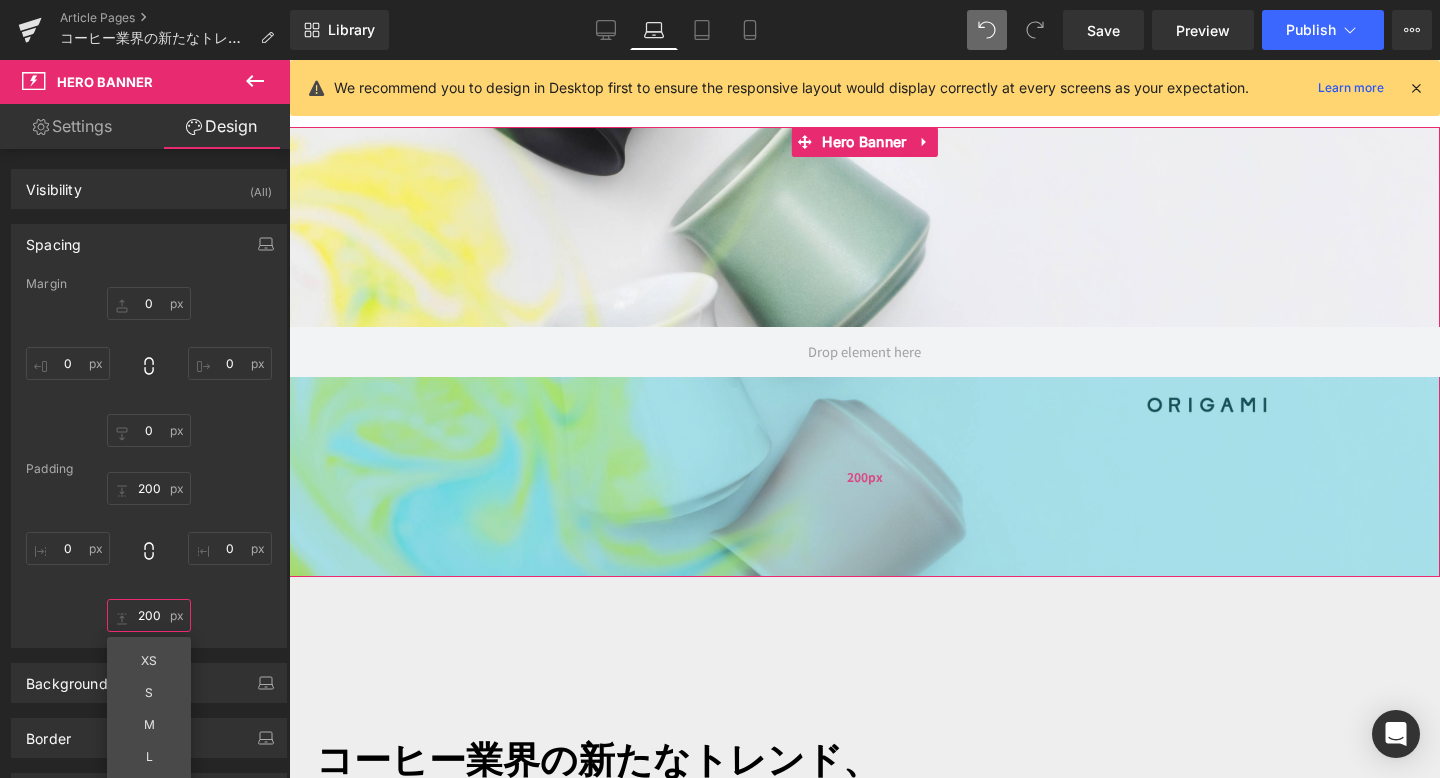 scroll, scrollTop: 283, scrollLeft: 0, axis: vertical 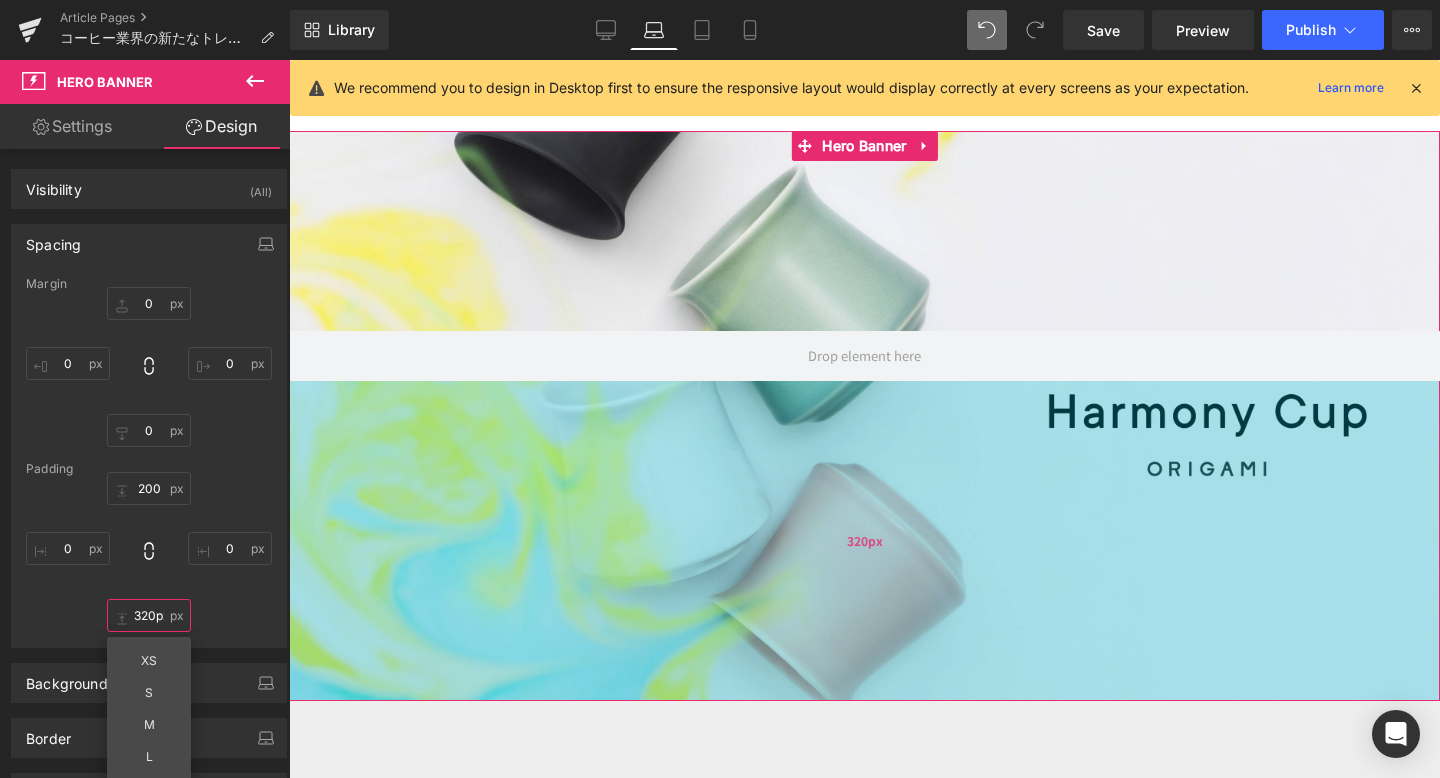 drag, startPoint x: 443, startPoint y: 439, endPoint x: 454, endPoint y: 558, distance: 119.507324 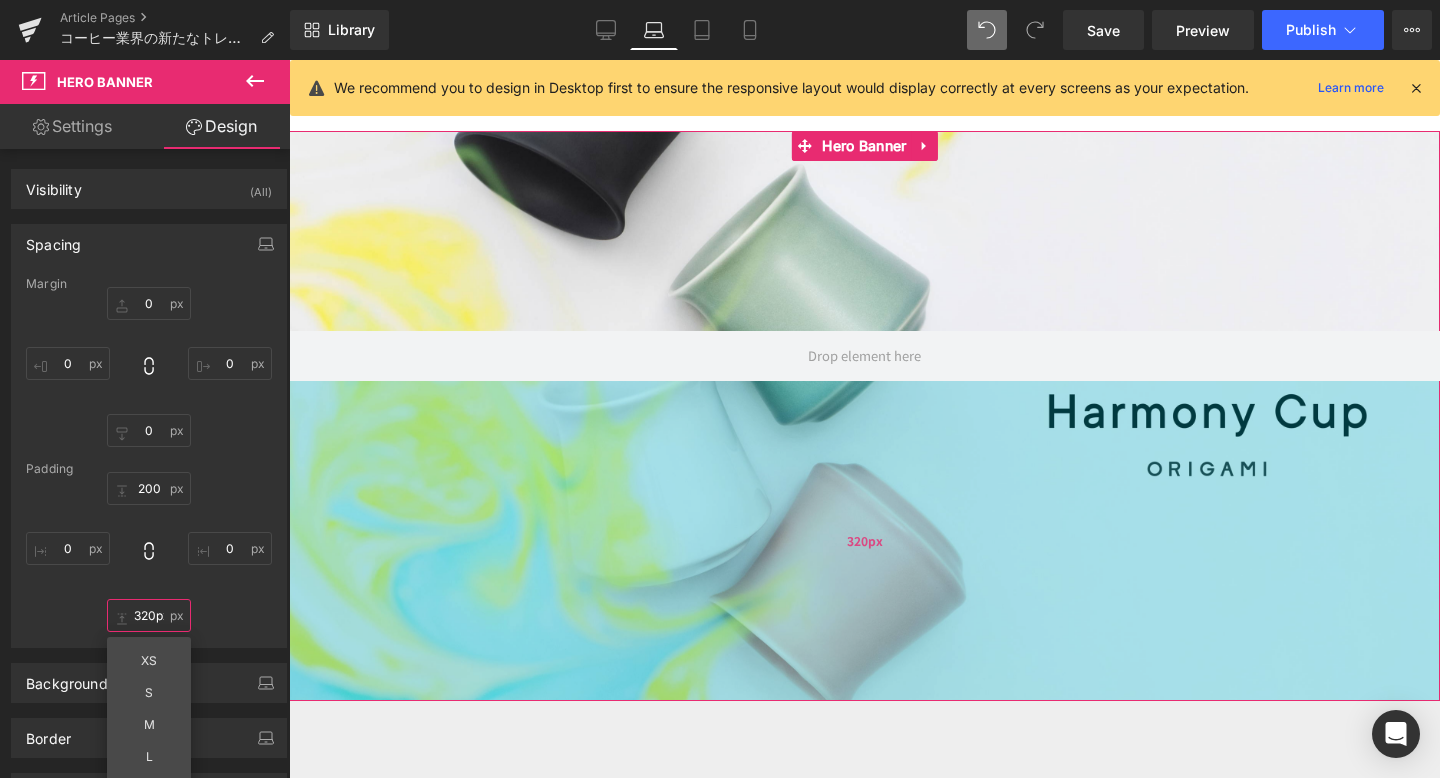 click on "320px" at bounding box center (864, 541) 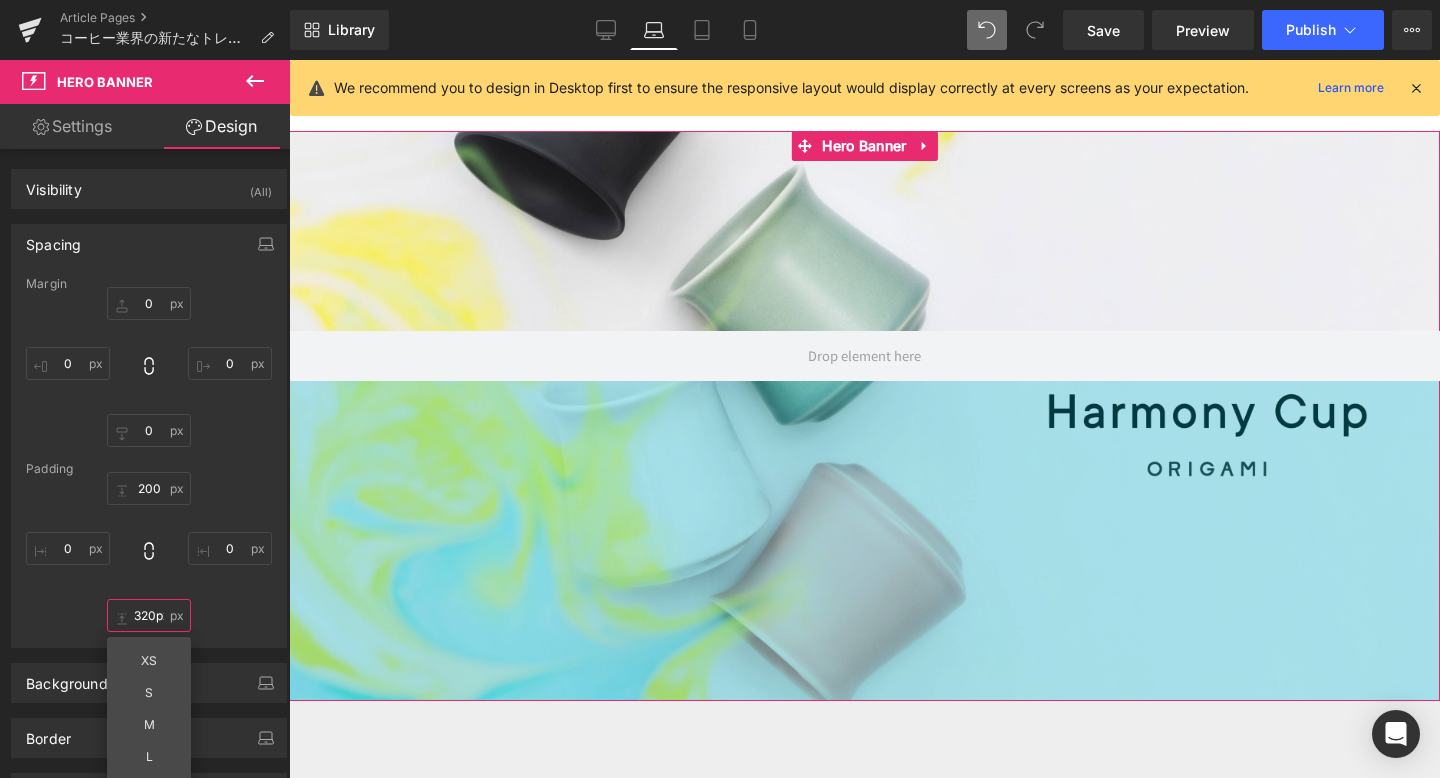 click on "320px" at bounding box center (149, 615) 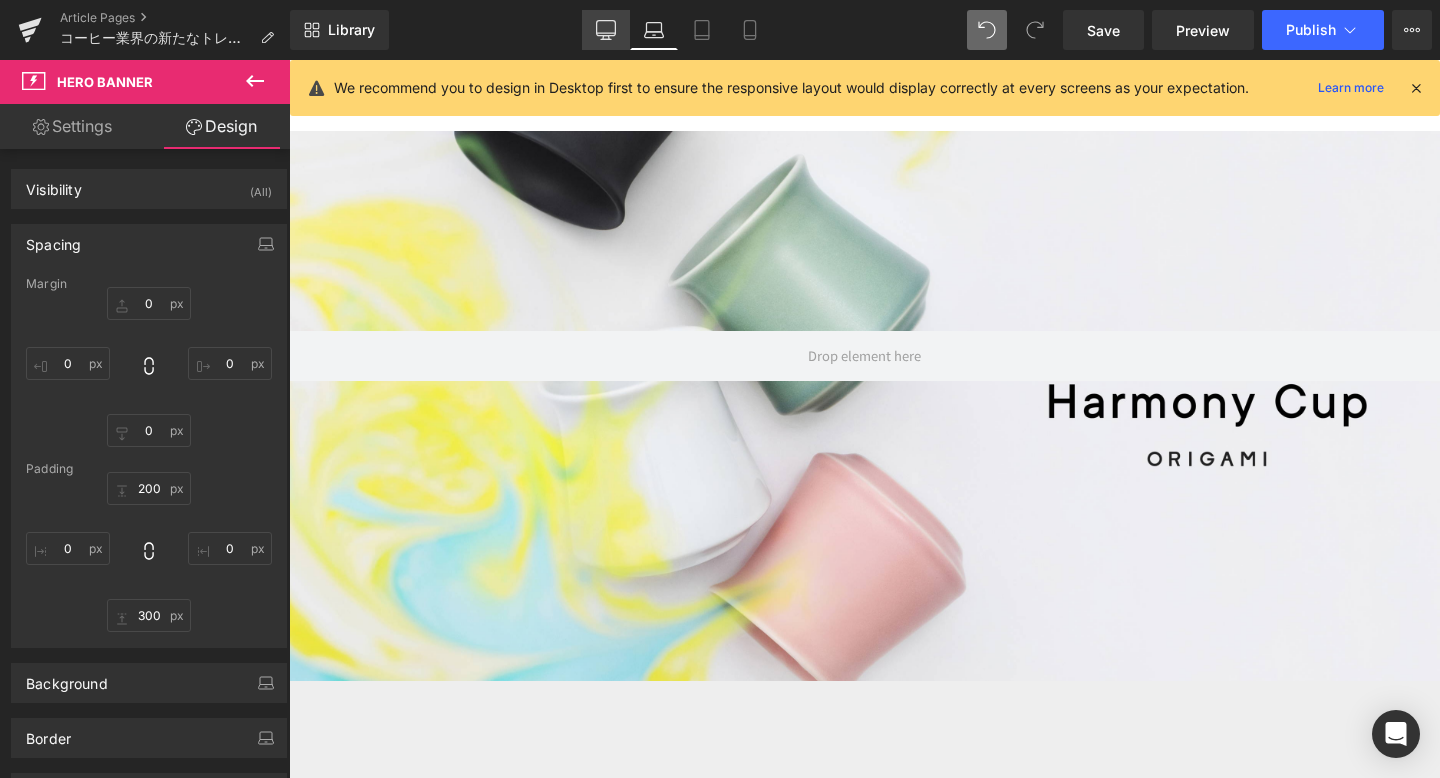 click 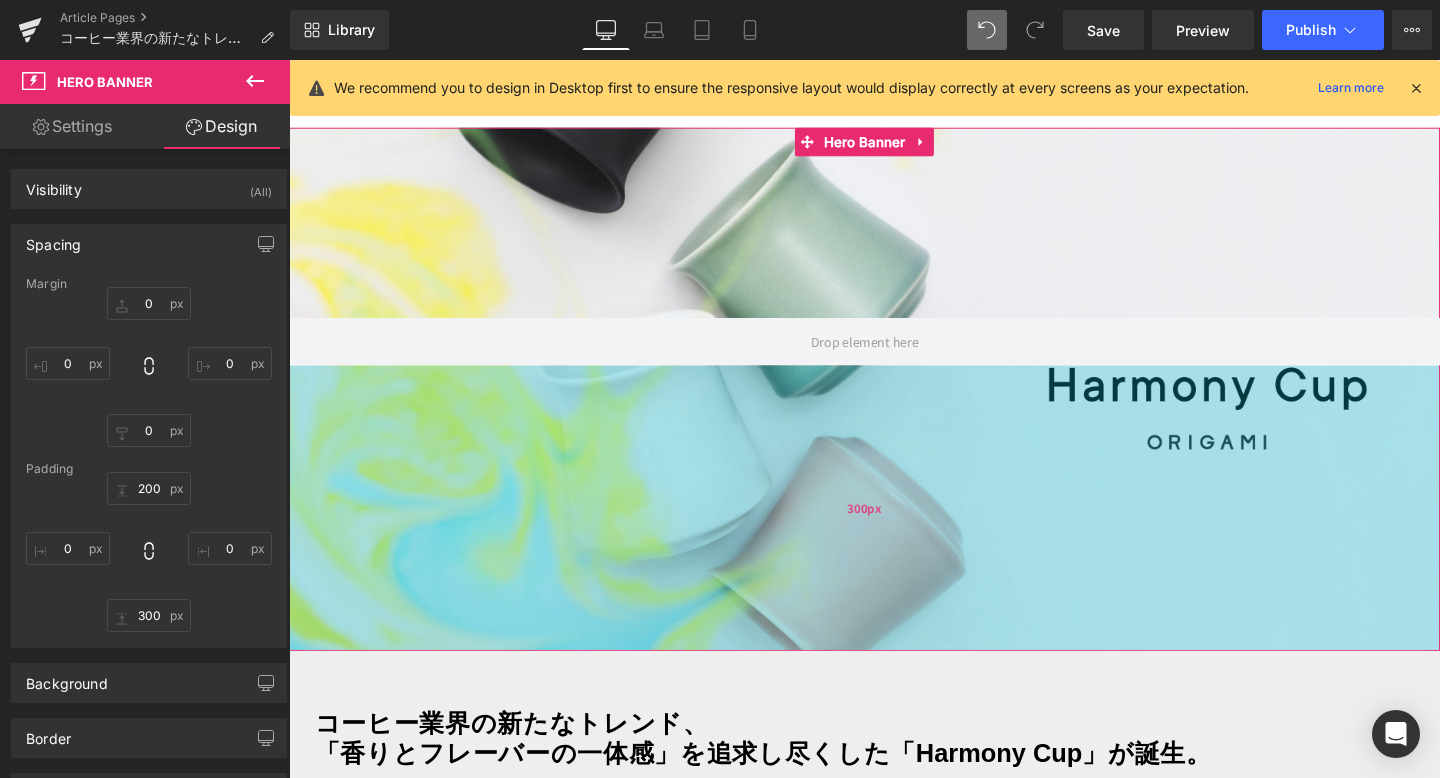 click on "300px" at bounding box center (894, 531) 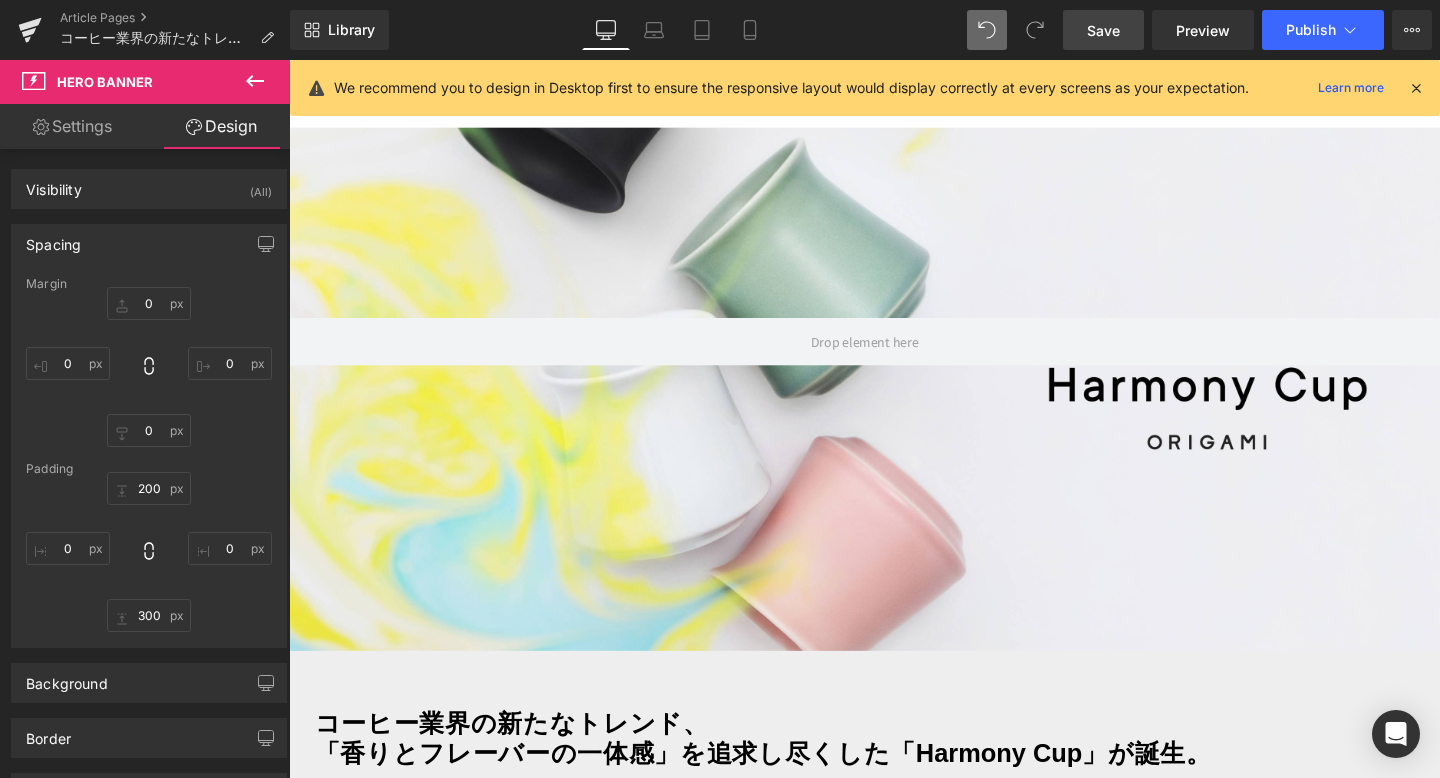 click on "Save" at bounding box center [1103, 30] 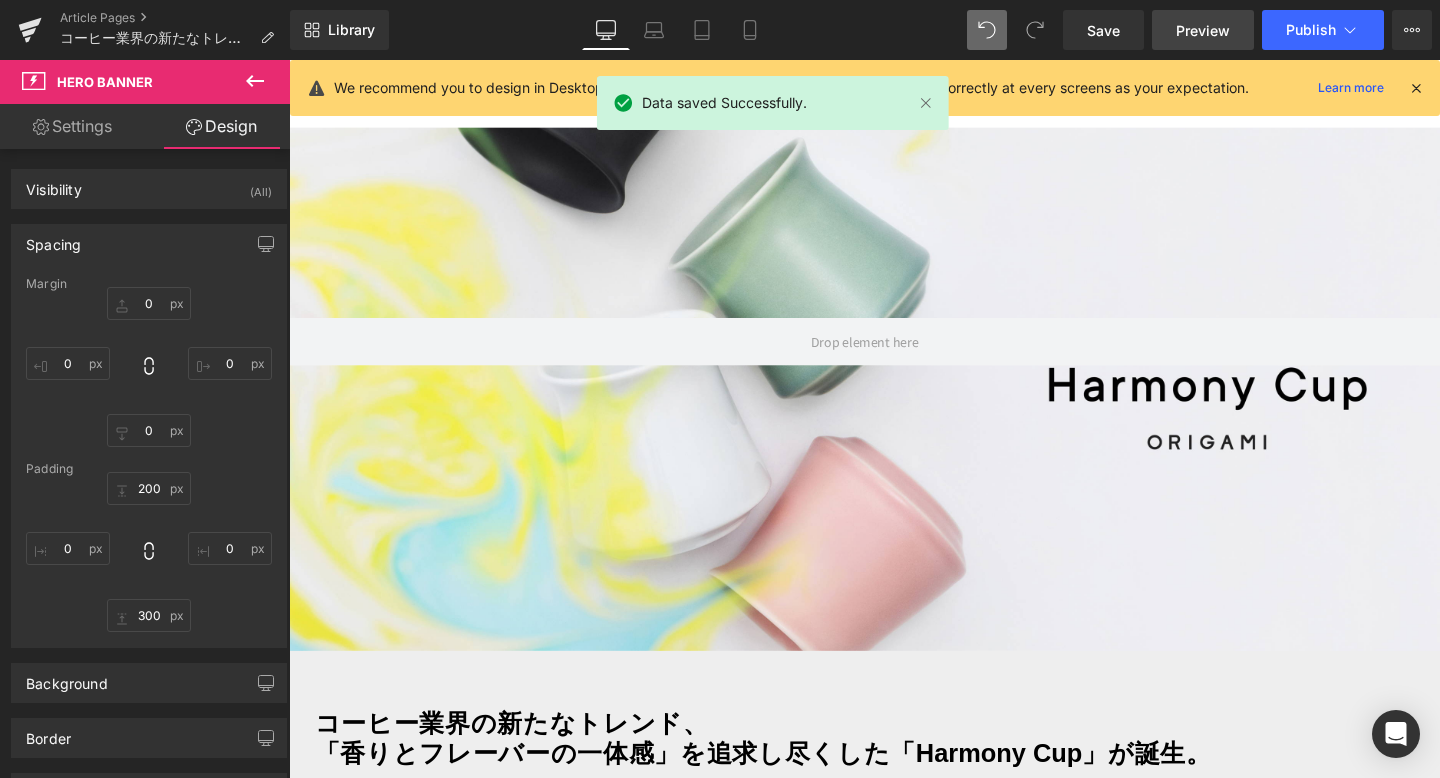 click on "Preview" at bounding box center [1203, 30] 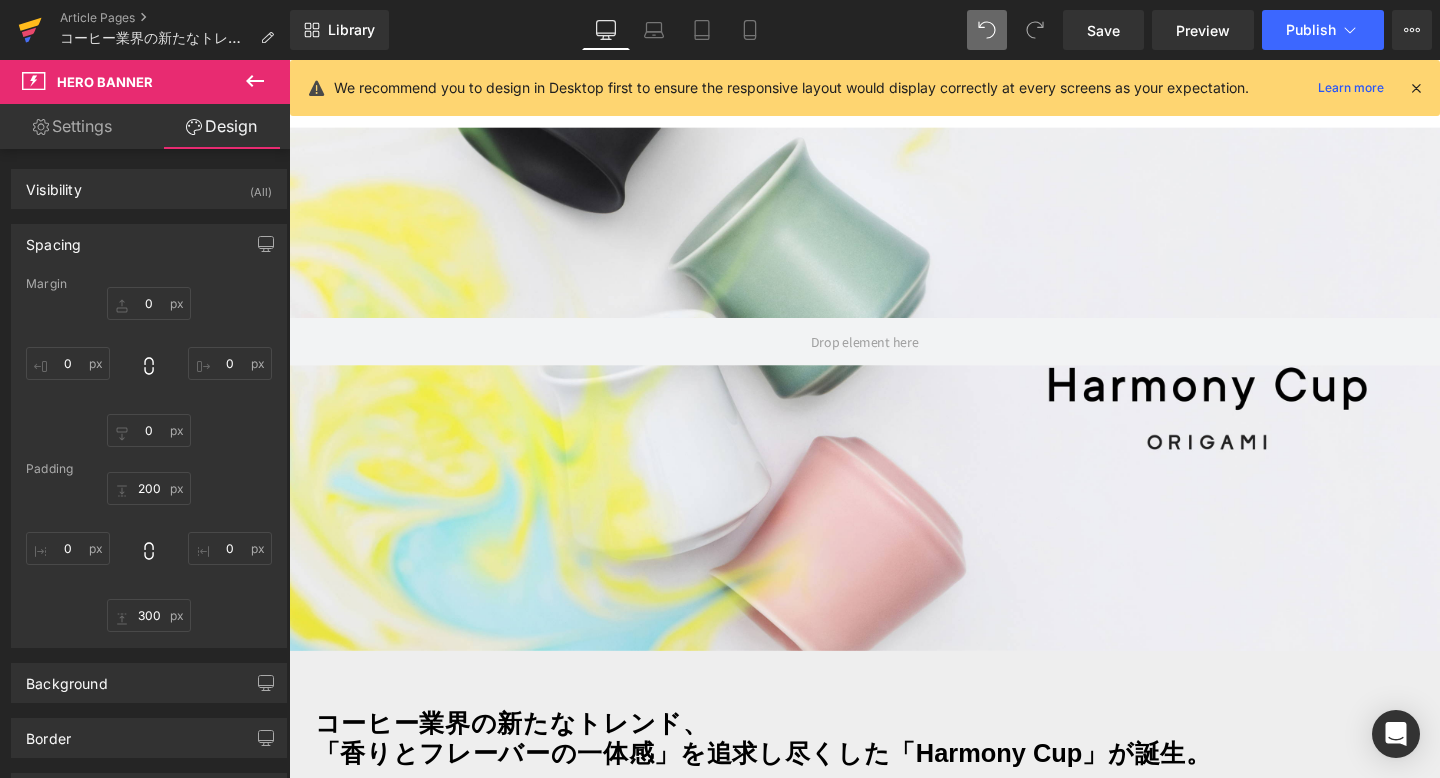 click 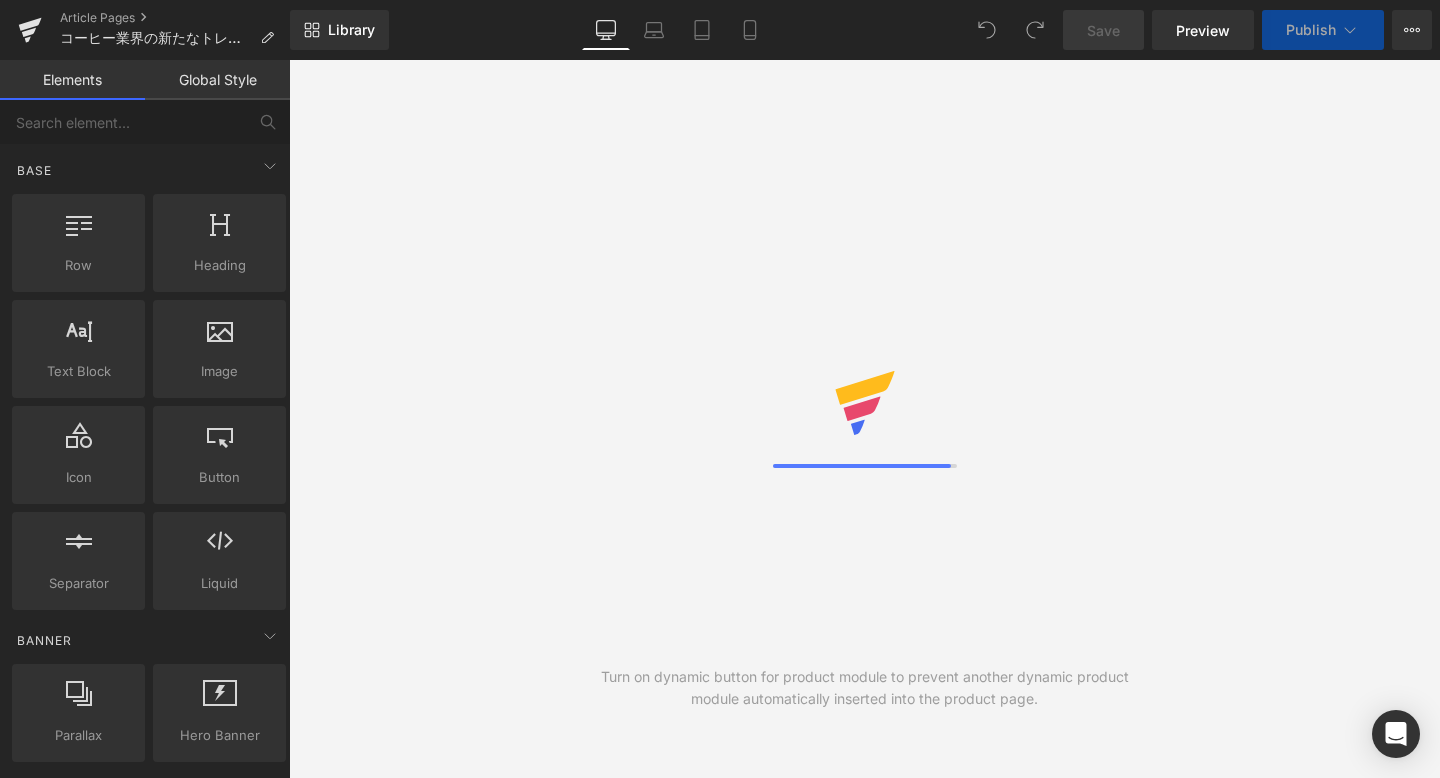 scroll, scrollTop: 0, scrollLeft: 0, axis: both 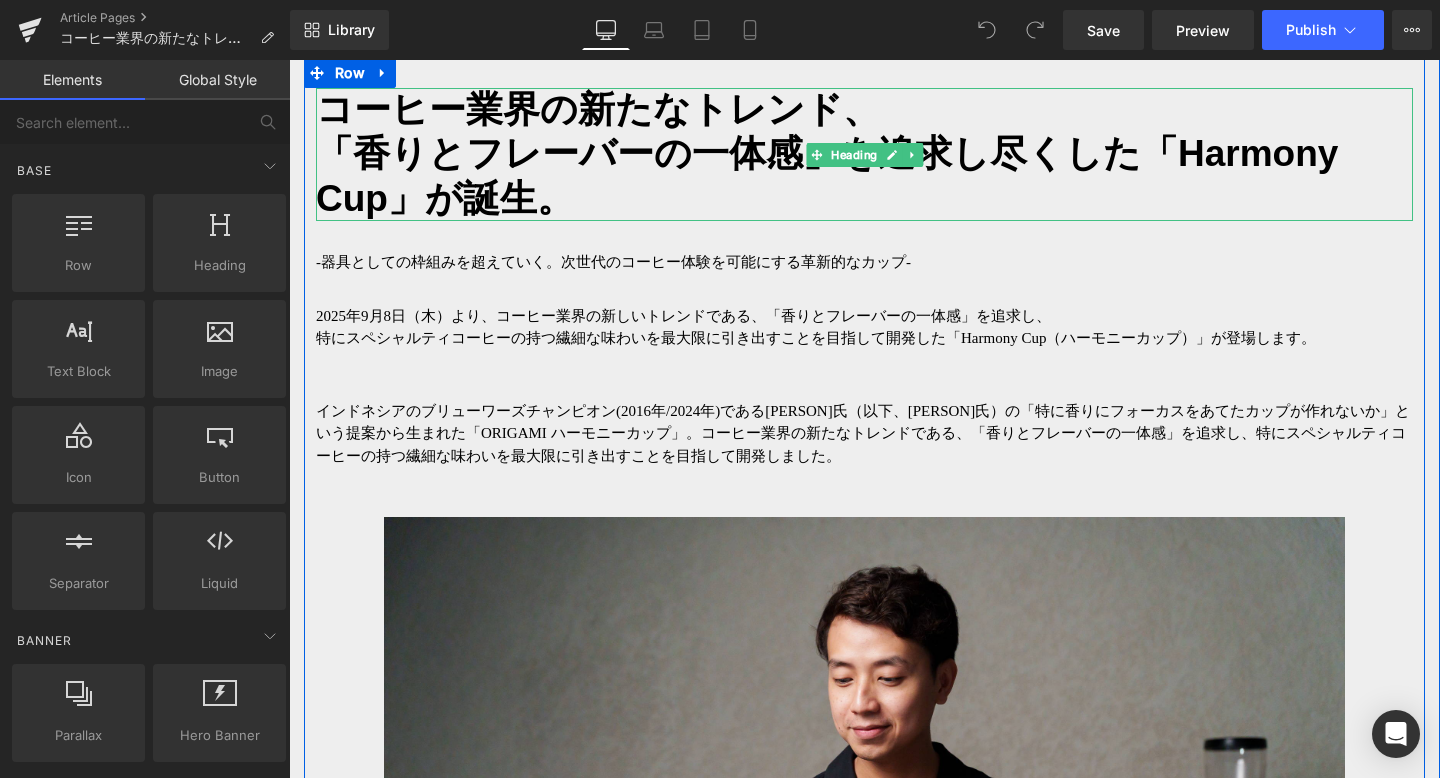 click on "「香りとフレーバーの一体感」を追求し尽くした「Harmony Cup」が誕生。" at bounding box center [864, 176] 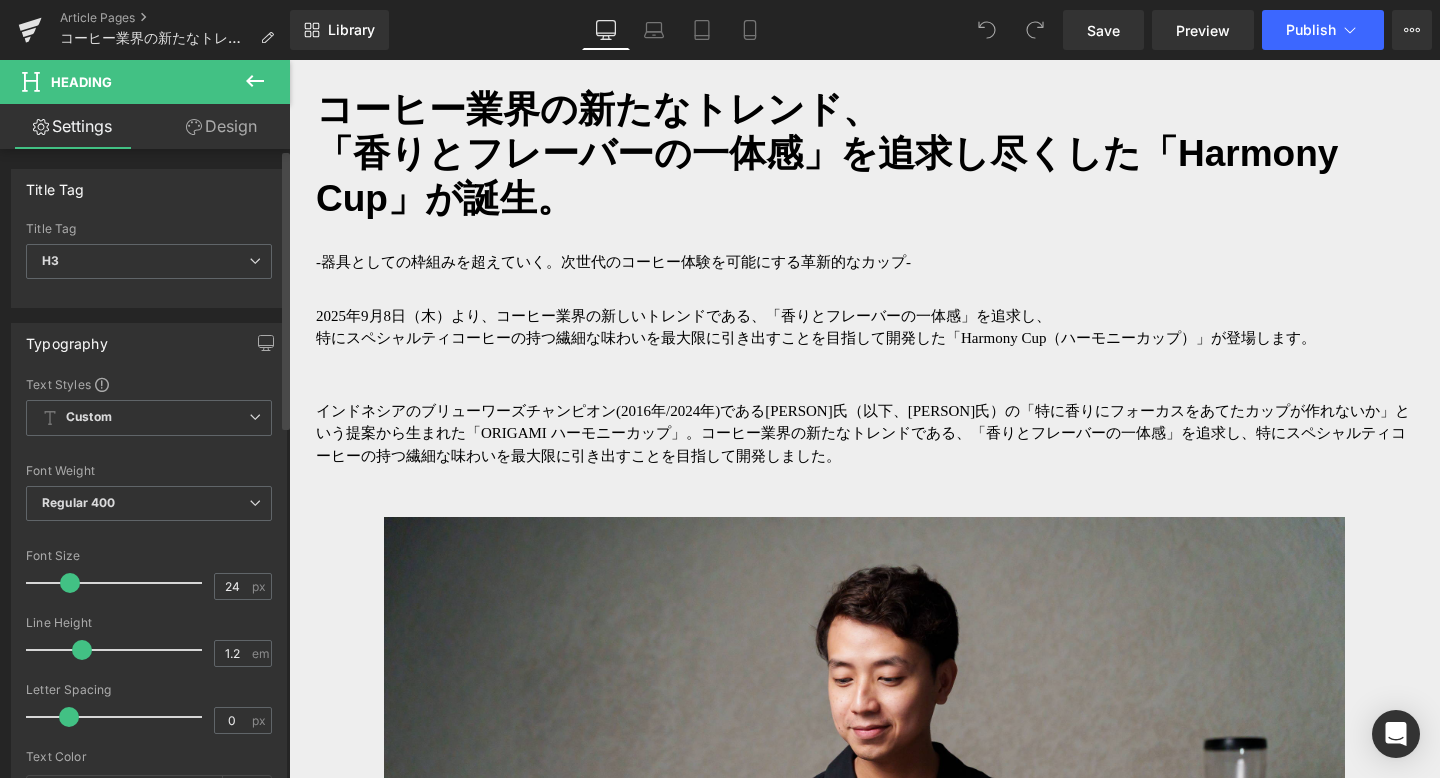 type on "23" 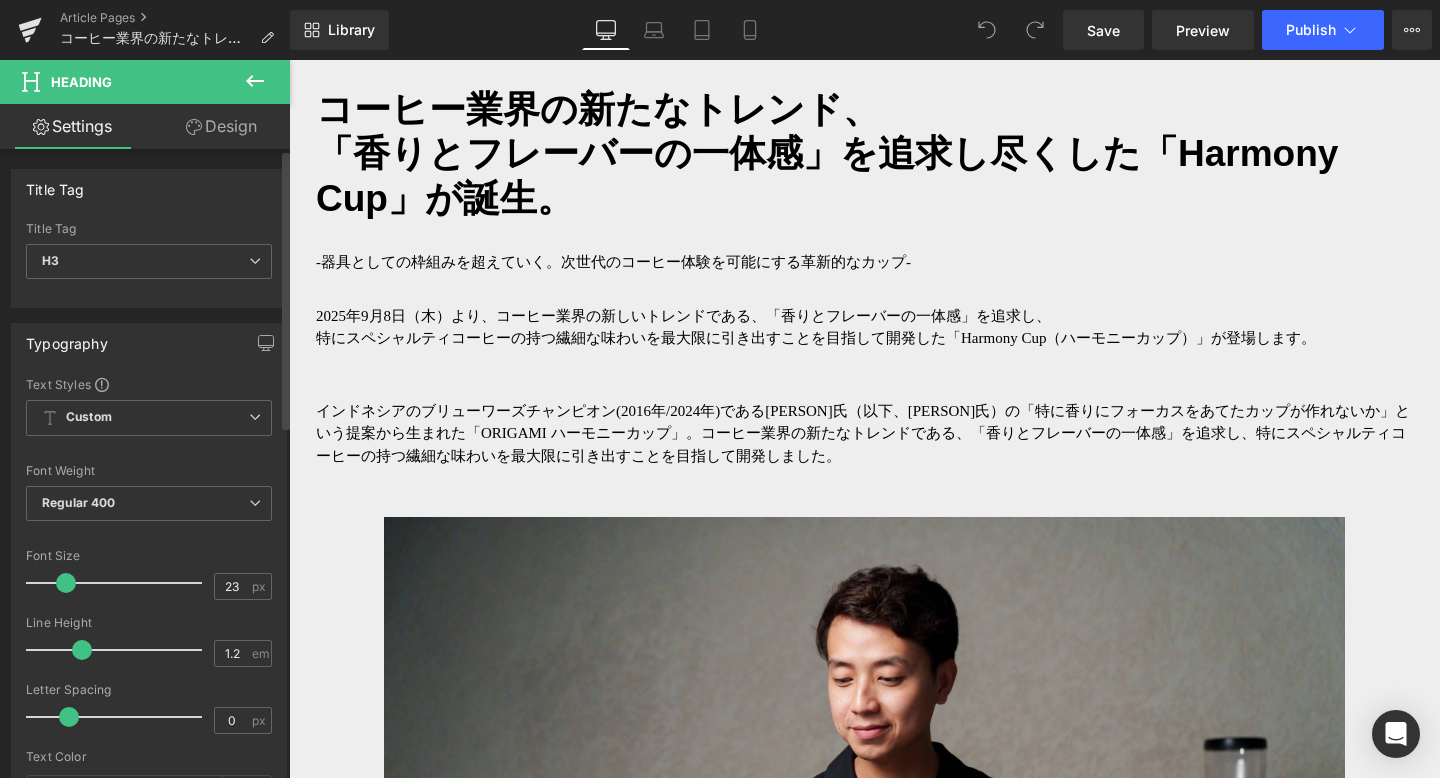 drag, startPoint x: 90, startPoint y: 579, endPoint x: 67, endPoint y: 579, distance: 23 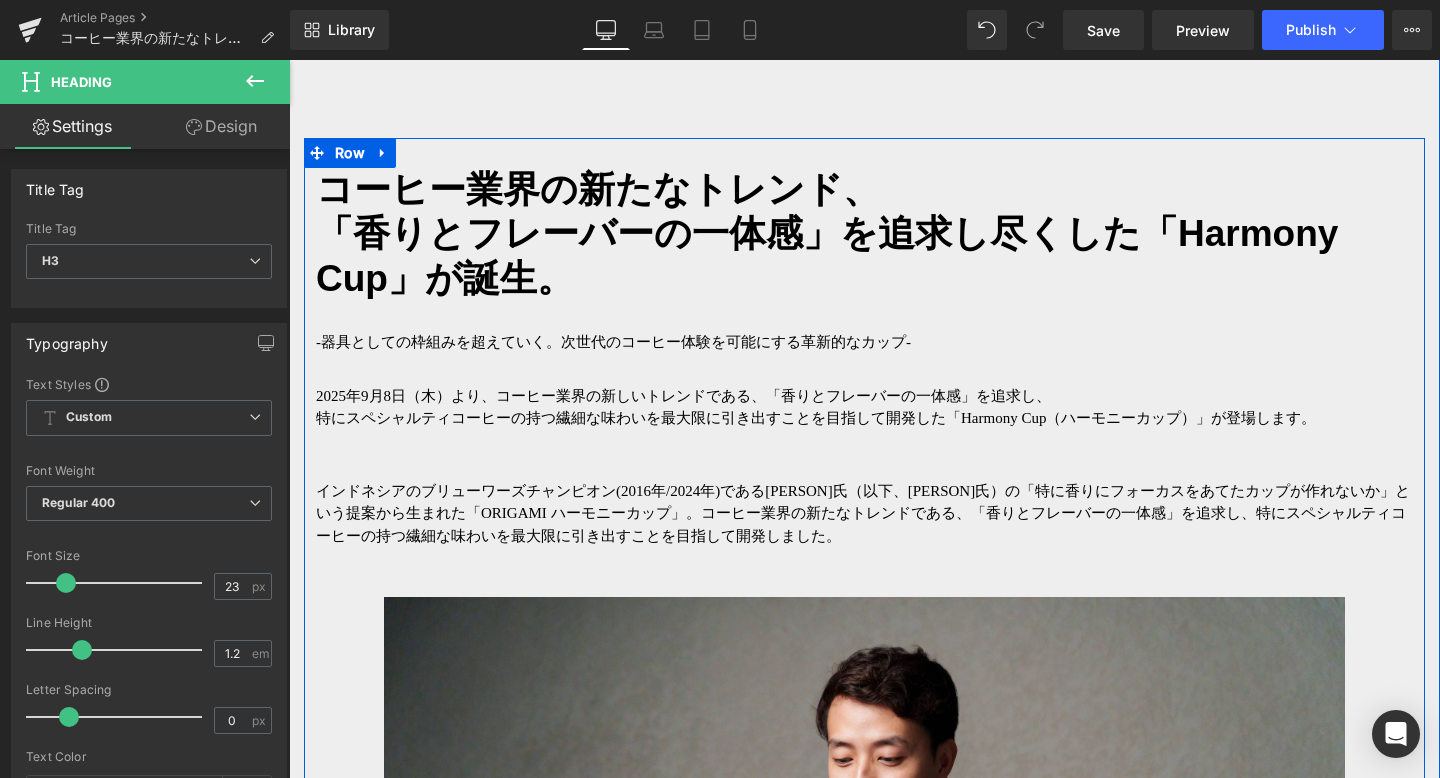 scroll, scrollTop: 955, scrollLeft: 0, axis: vertical 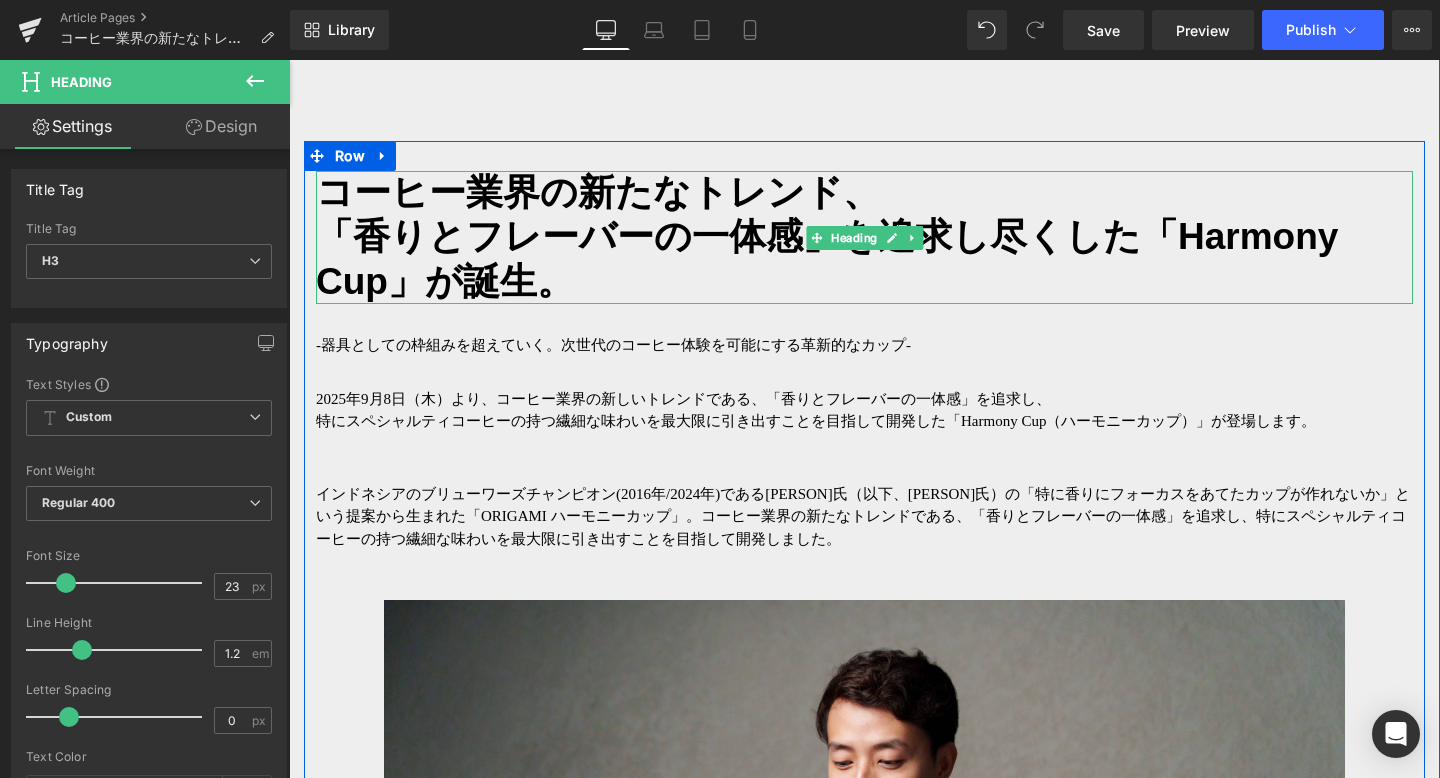 click on "コーヒー業界の新たなトレンド、 「香りとフレーバーの一体感」を追求し尽くした「Harmony Cup」が誕生。" at bounding box center [864, 237] 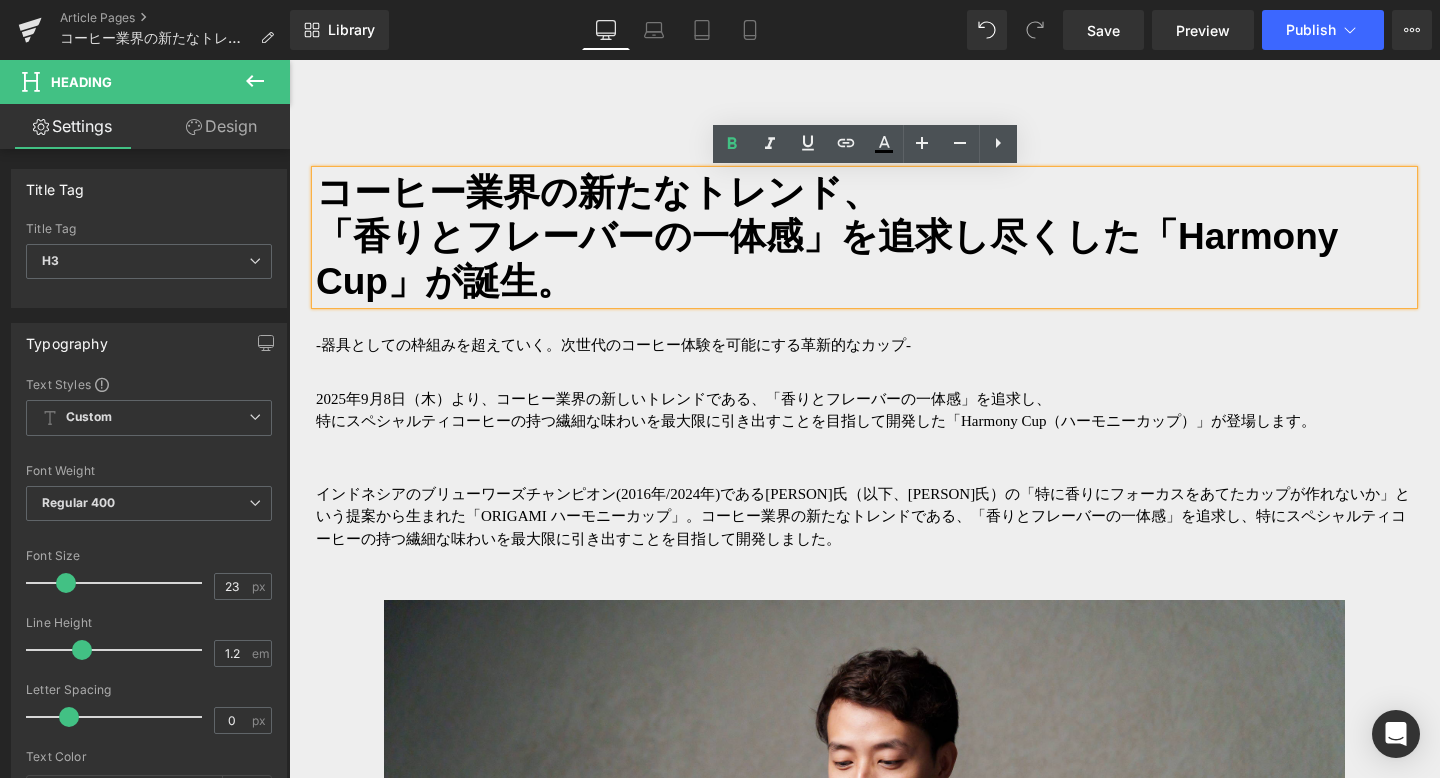click on "コーヒー業界の新たなトレンド、 「香りとフレーバーの一体感」を追求し尽くした「Harmony Cup」が誕生。 Heading         -器具としての枠組みを超えていく。次世代のコーヒー体験を可能にする革新的なカップ- Text Block         2025年9月8日（木）より、コーヒー業界の新しいトレンドである、「香りとフレーバーの一体感」を追求し、 特にスペシャルティコーヒーの持つ繊細な味わいを最大限に引き出すことを目指して開発した「Harmony Cup（ハーモニーカップ）」が登場します。 Text Block         インドネシアのブリューワーズチャンピオン(2016年/2024年)である[FIRST] [LAST]氏（以下、[FIRST]氏）の「特に香りにフォーカスをあてたカップが作れないか」という提案から生まれた「ORIGAMI ハーモニーカップ」。 Text Block         Image         [FIRST] [LAST] Text Block" at bounding box center (864, 2378) 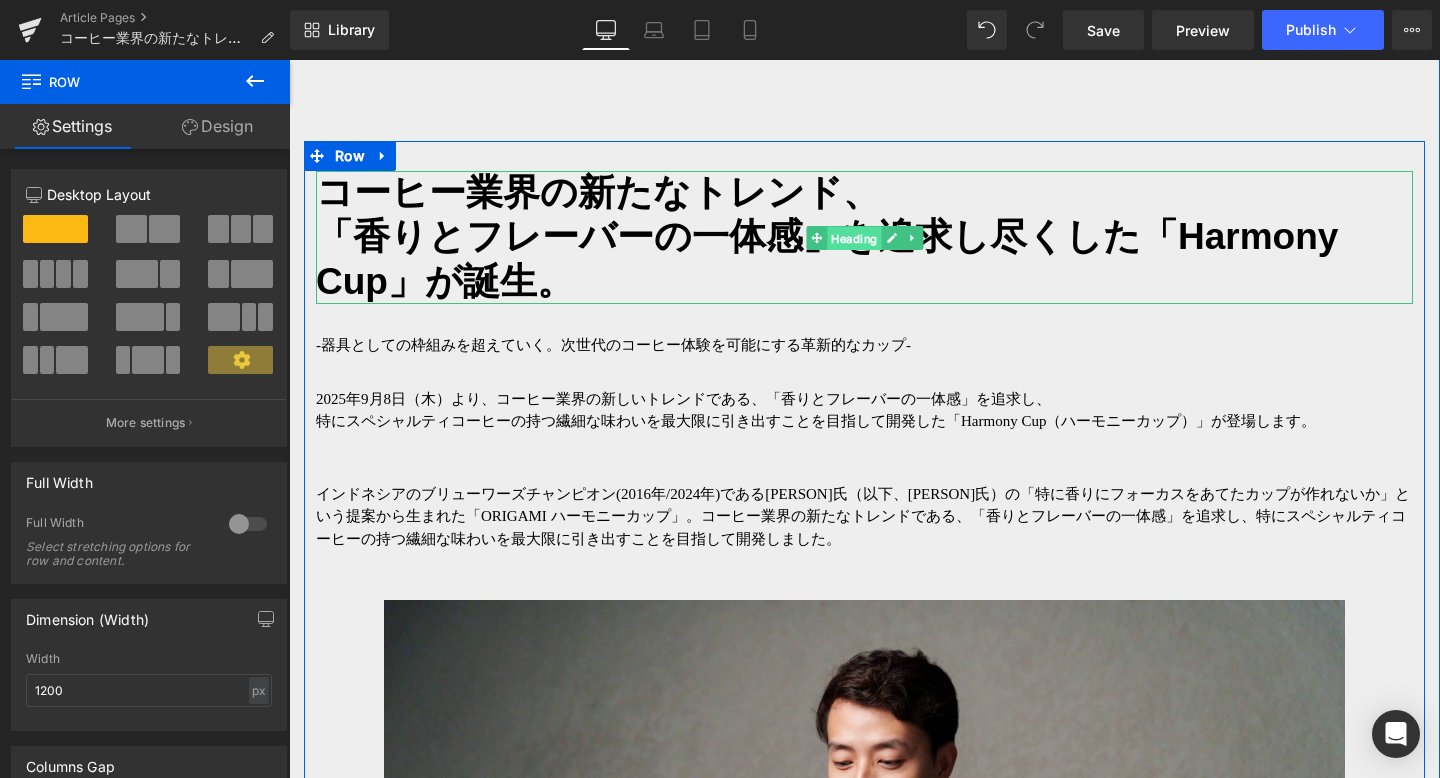 click on "Heading" at bounding box center [854, 238] 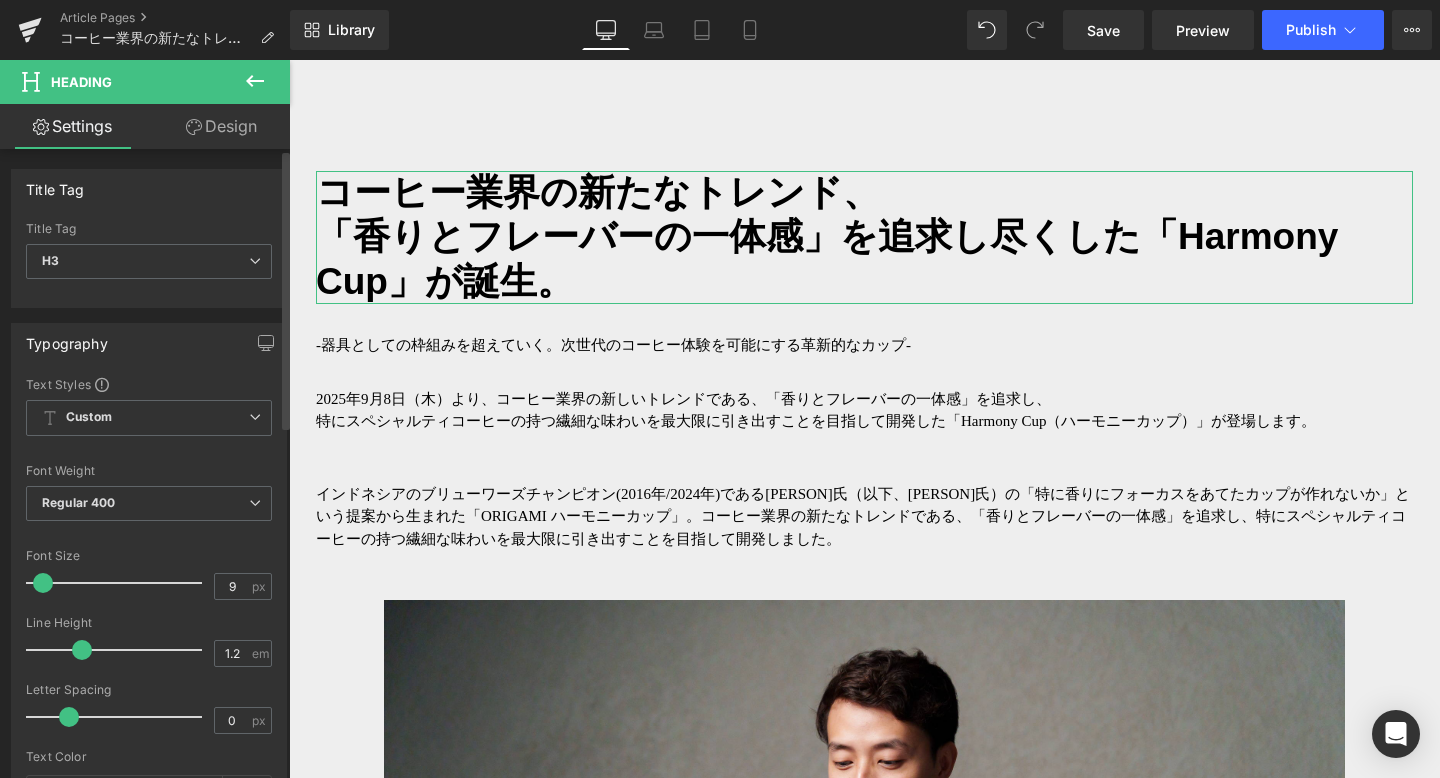 drag, startPoint x: 67, startPoint y: 582, endPoint x: 44, endPoint y: 582, distance: 23 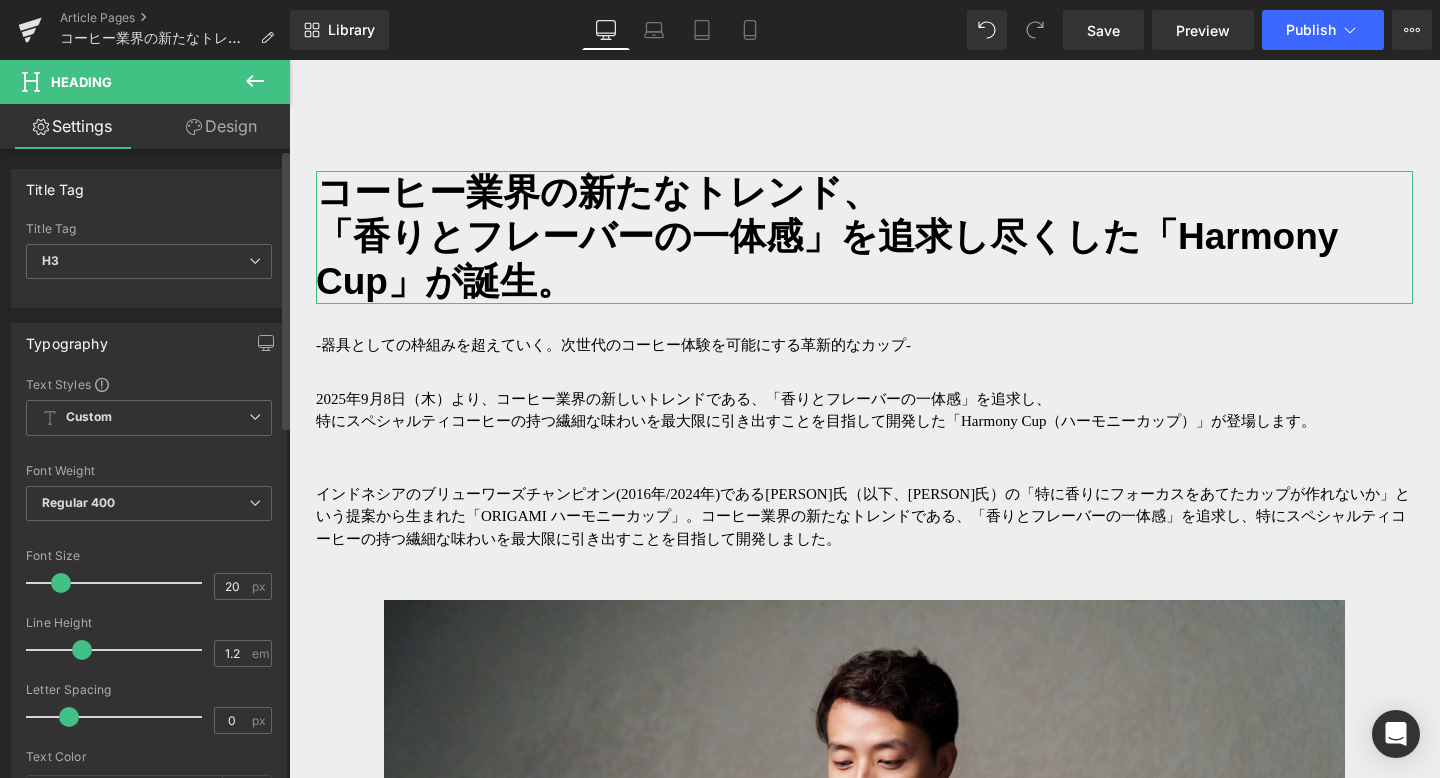 drag, startPoint x: 43, startPoint y: 580, endPoint x: 61, endPoint y: 583, distance: 18.248287 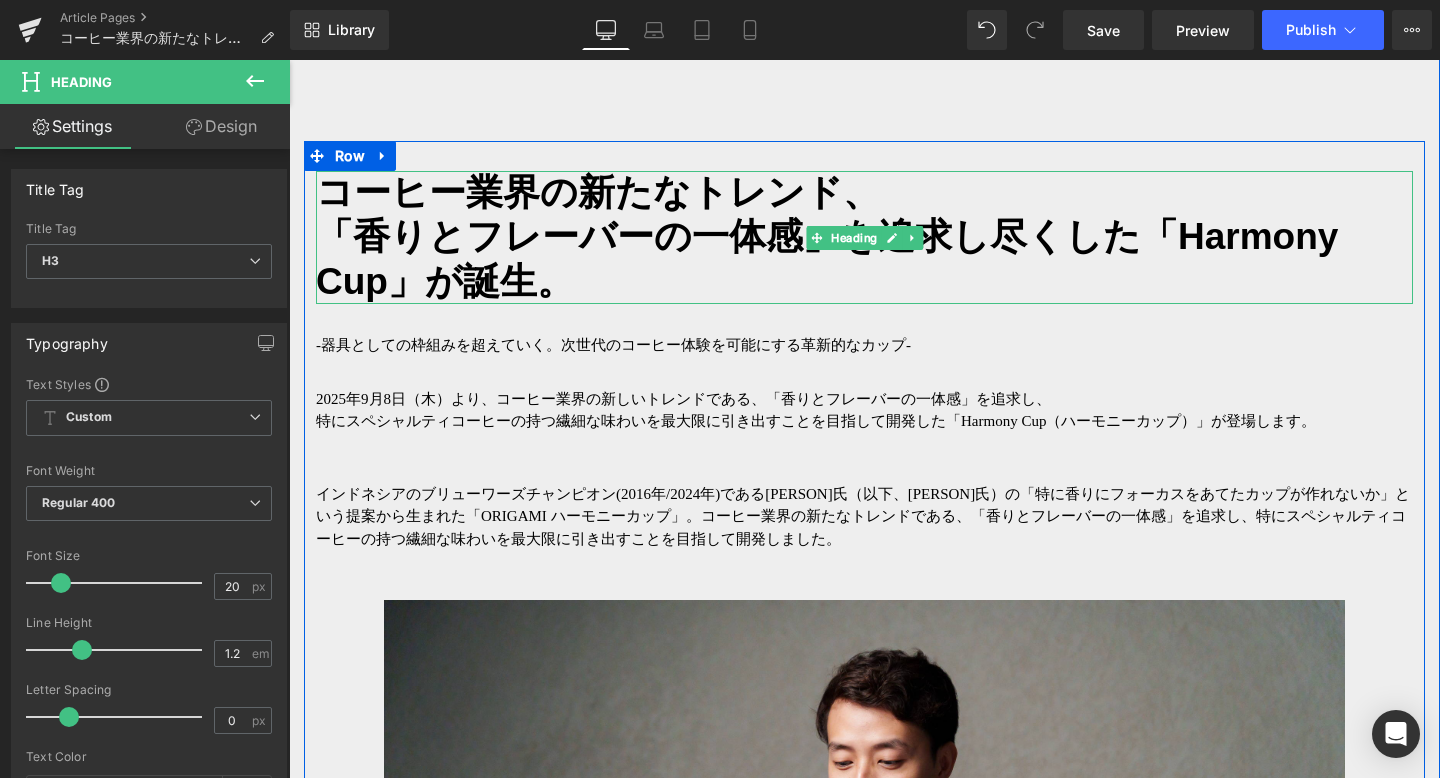 click on "「香りとフレーバーの一体感」を追求し尽くした「Harmony Cup」が誕生。" at bounding box center [864, 259] 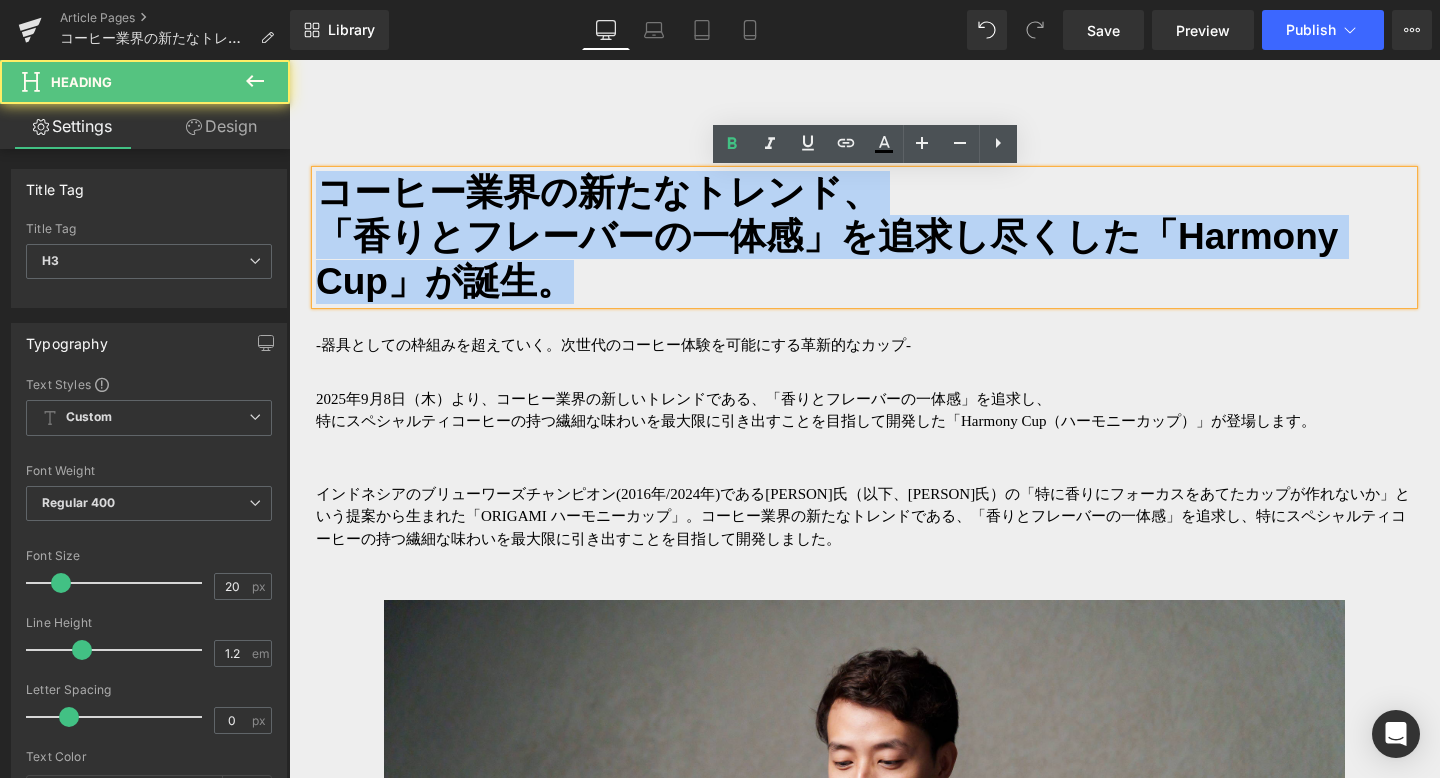 drag, startPoint x: 568, startPoint y: 287, endPoint x: 332, endPoint y: 187, distance: 256.31232 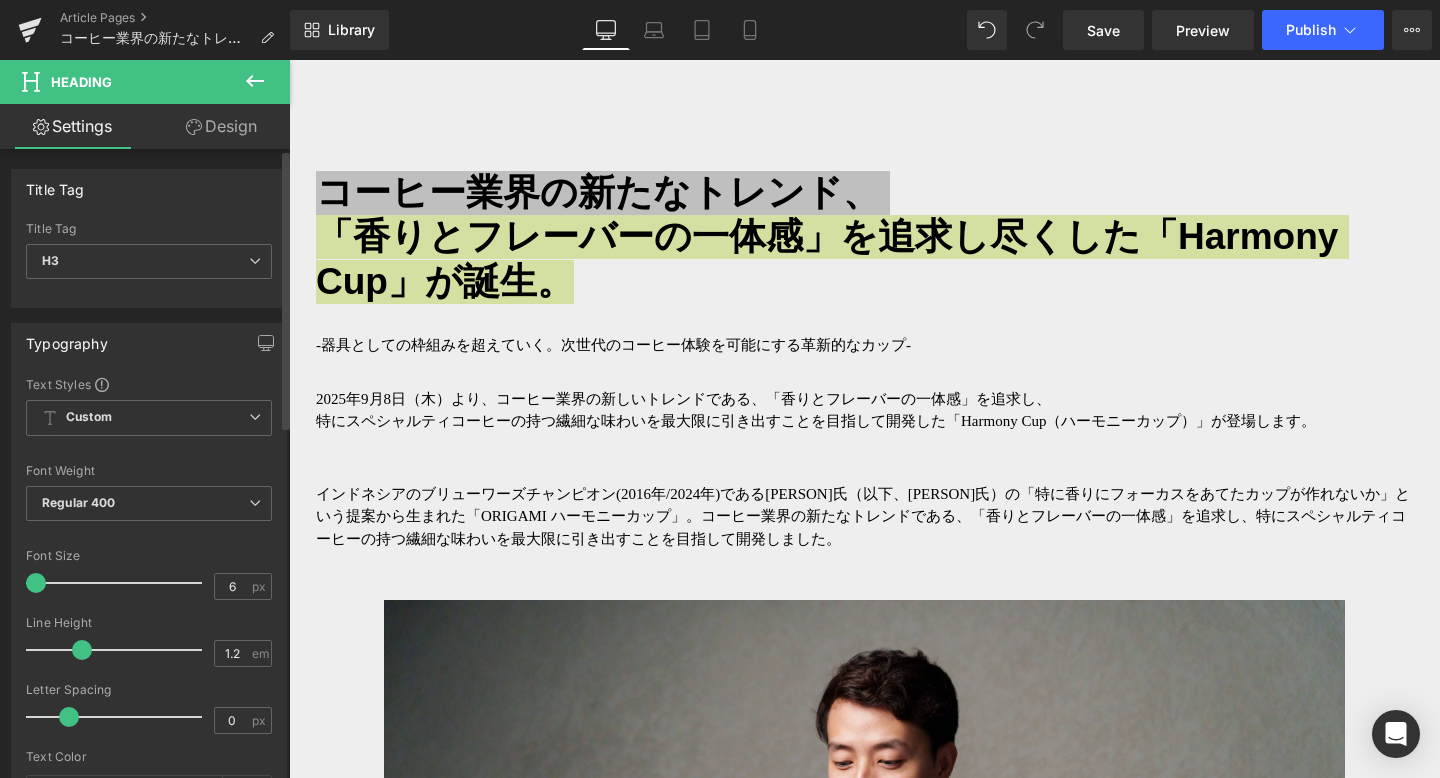 drag, startPoint x: 62, startPoint y: 582, endPoint x: 4, endPoint y: 581, distance: 58.00862 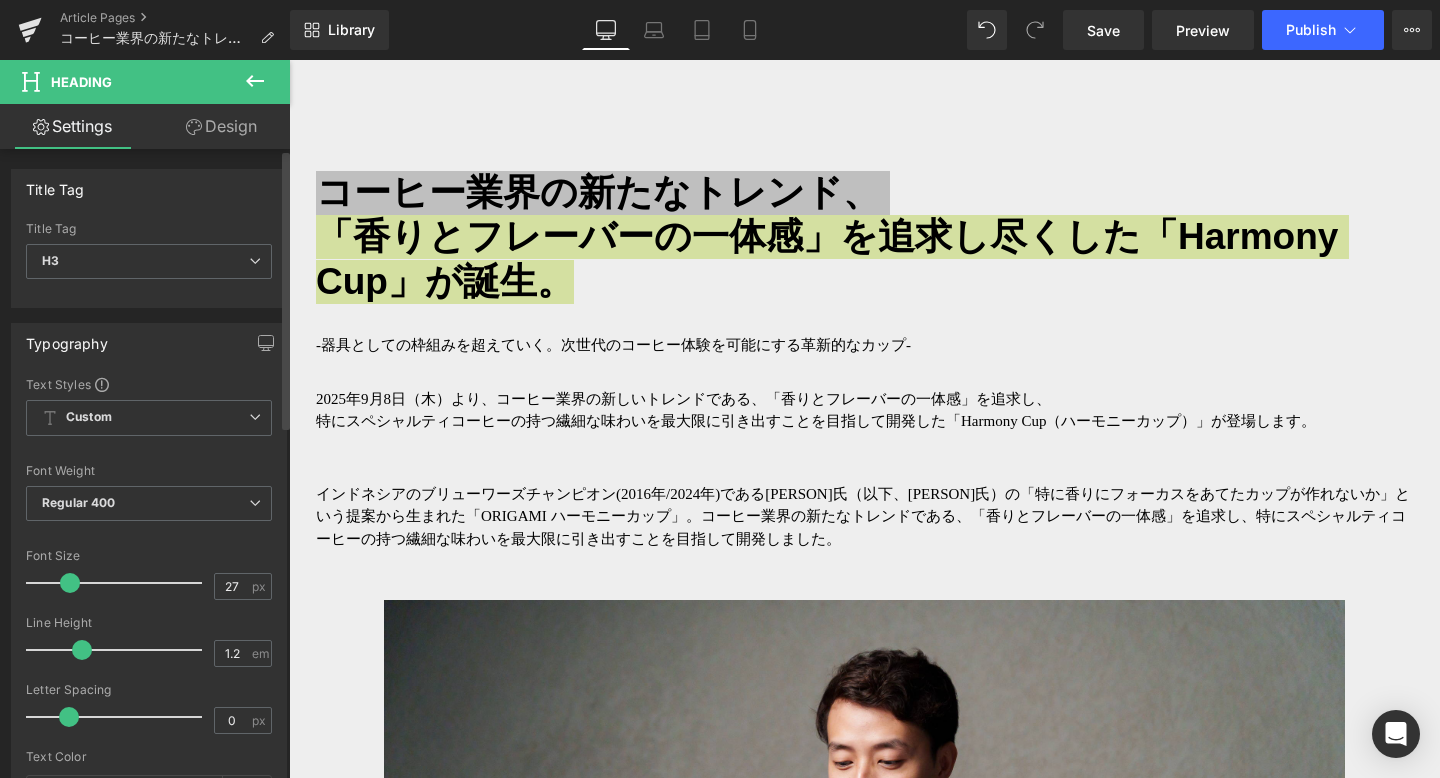 type on "28" 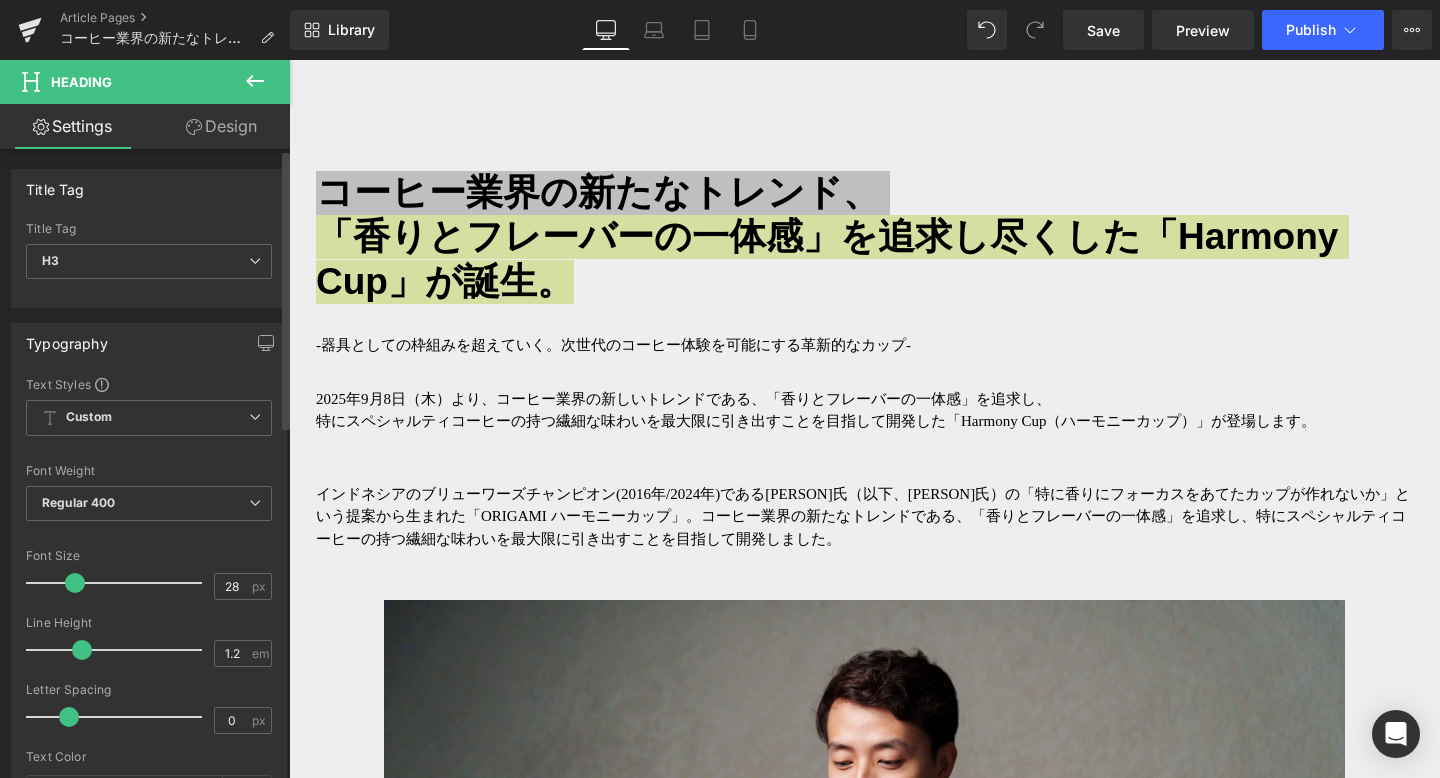 drag, startPoint x: 46, startPoint y: 585, endPoint x: 73, endPoint y: 589, distance: 27.294687 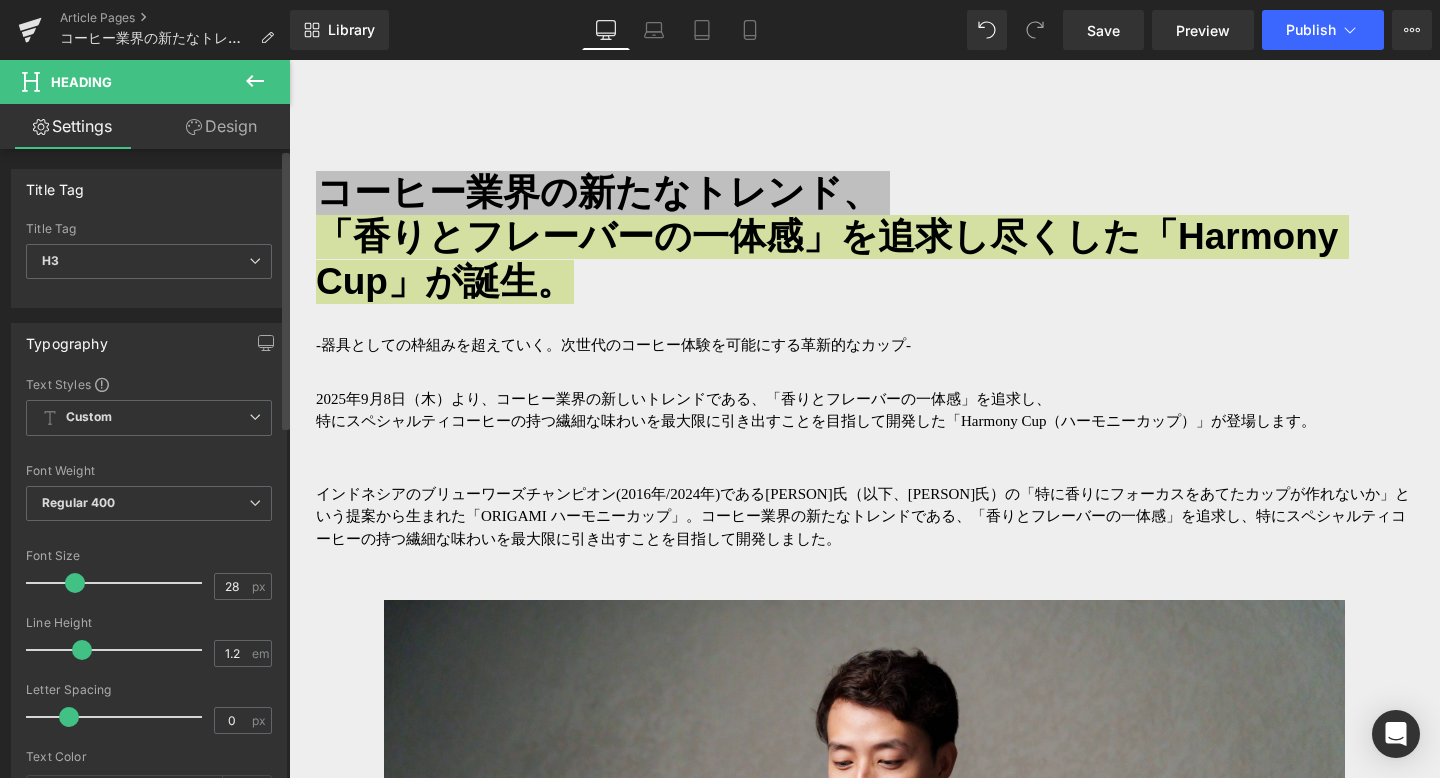 click at bounding box center [119, 583] 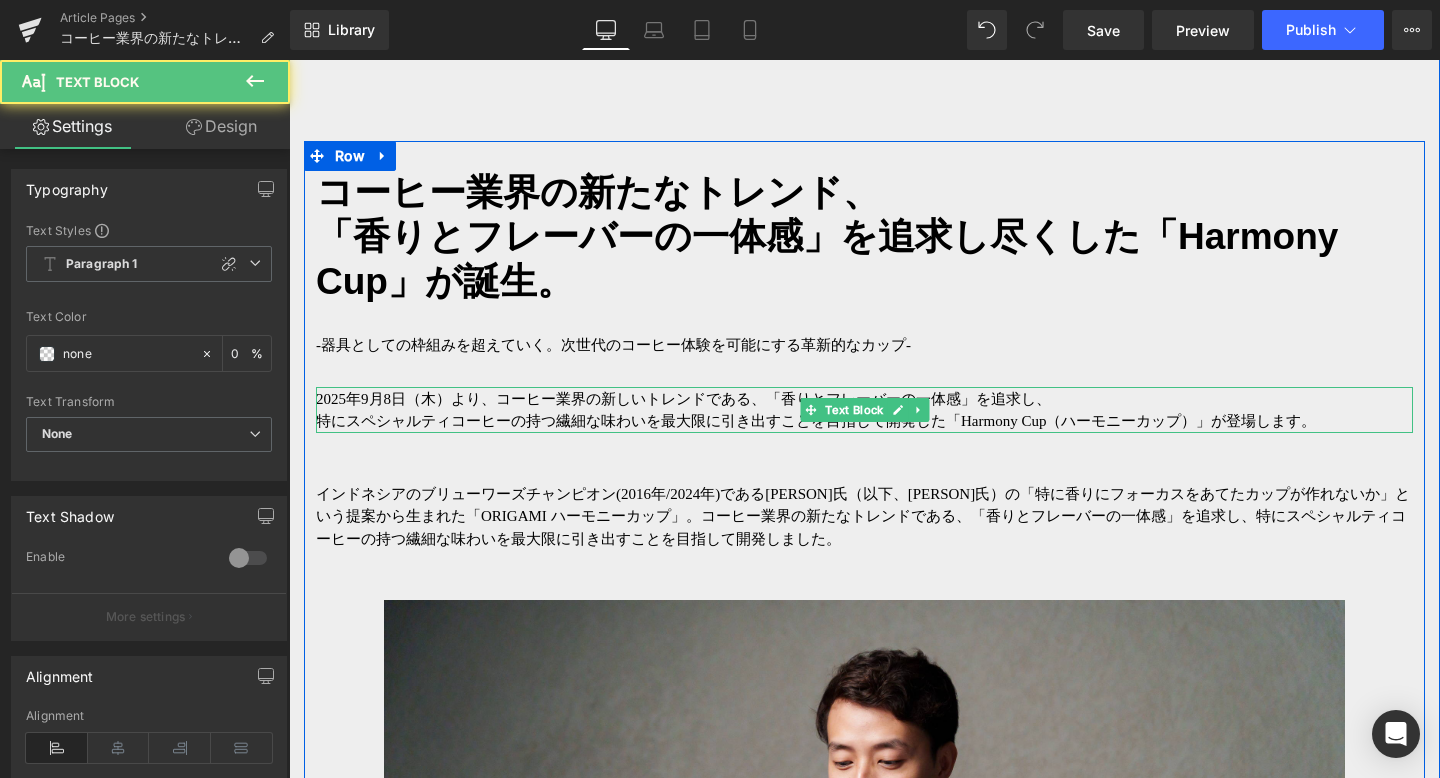 click on "特にスペシャルティコーヒーの持つ繊細な味わいを最大限に引き出すことを目指して開発した「Harmony Cup（ハーモニーカップ）」が登場します。" at bounding box center [864, 421] 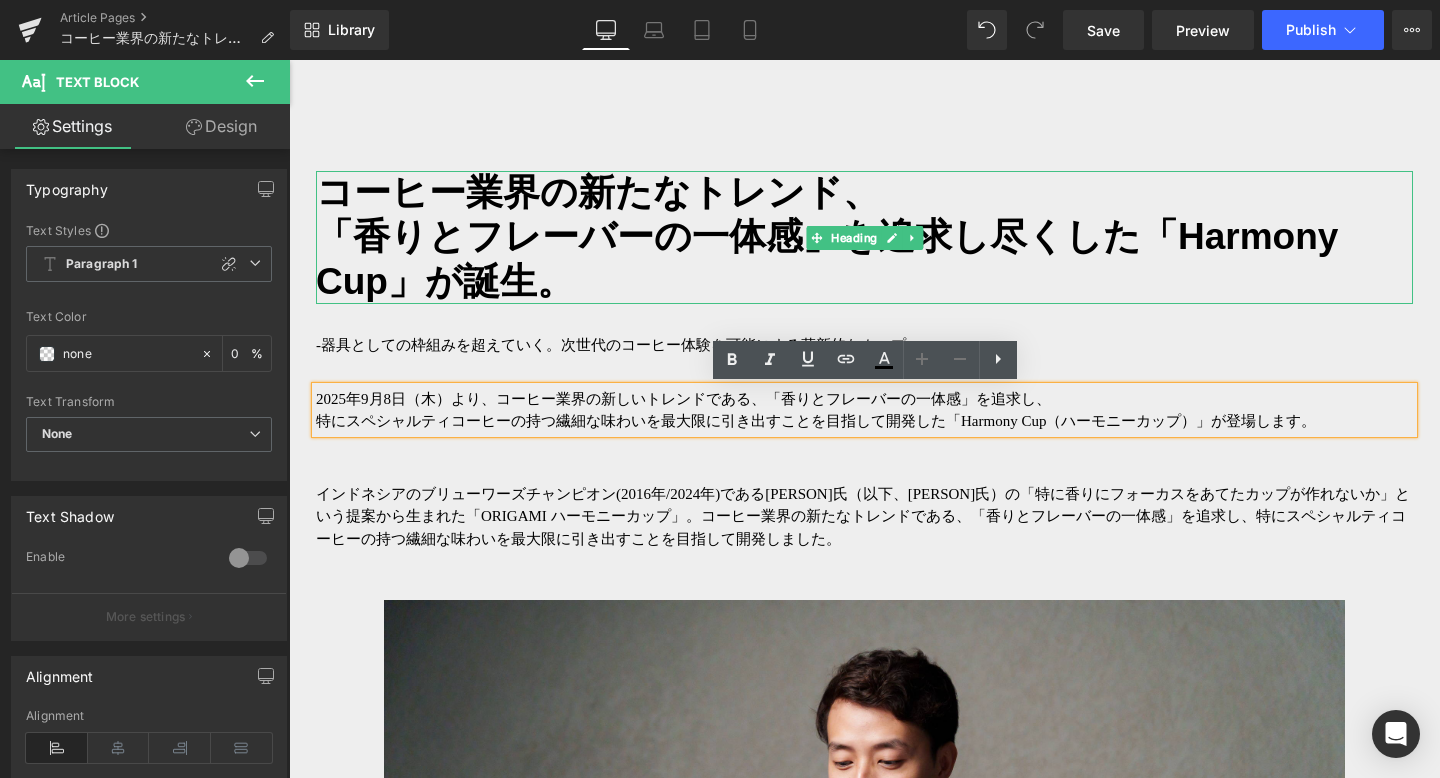 click on "「香りとフレーバーの一体感」を追求し尽くした「Harmony Cup」が誕生。" at bounding box center (864, 259) 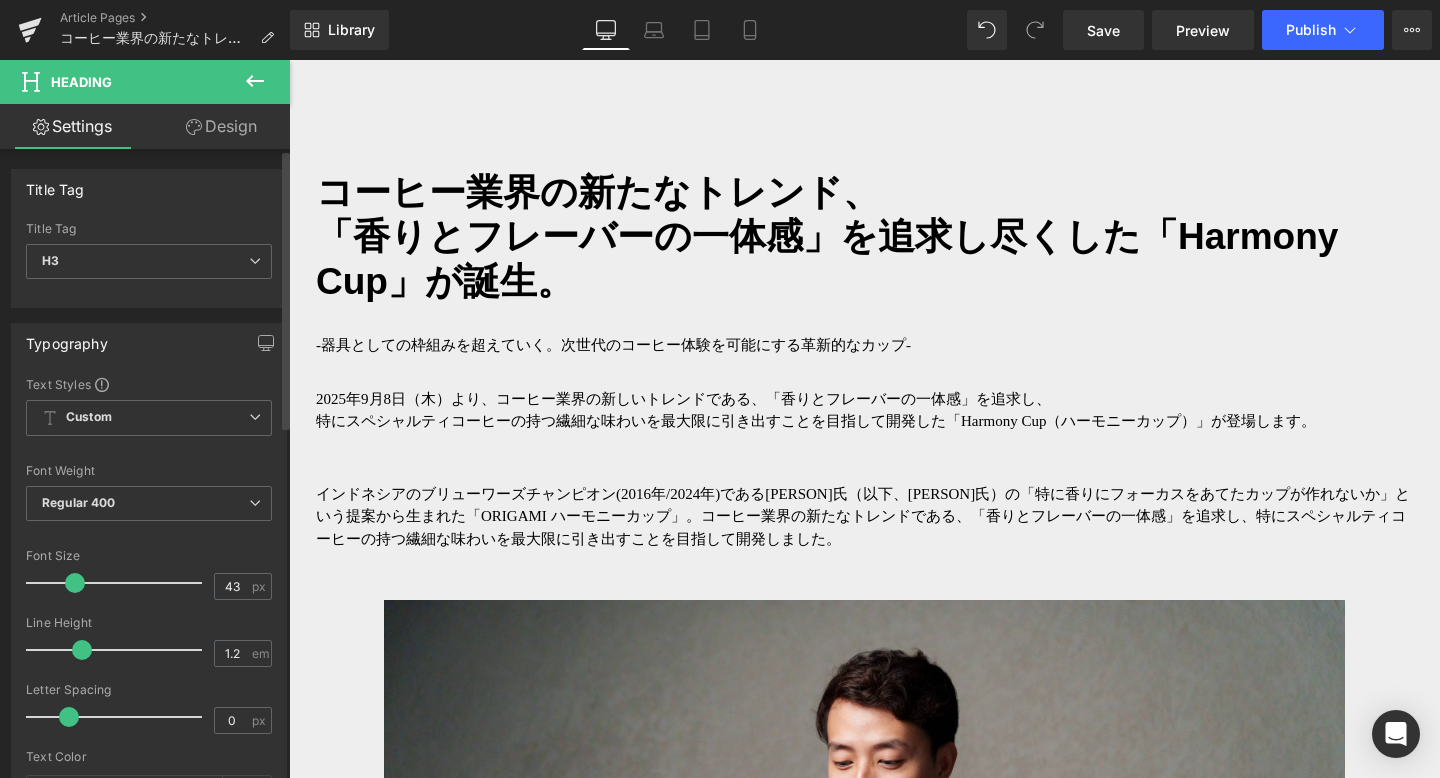 click at bounding box center (119, 583) 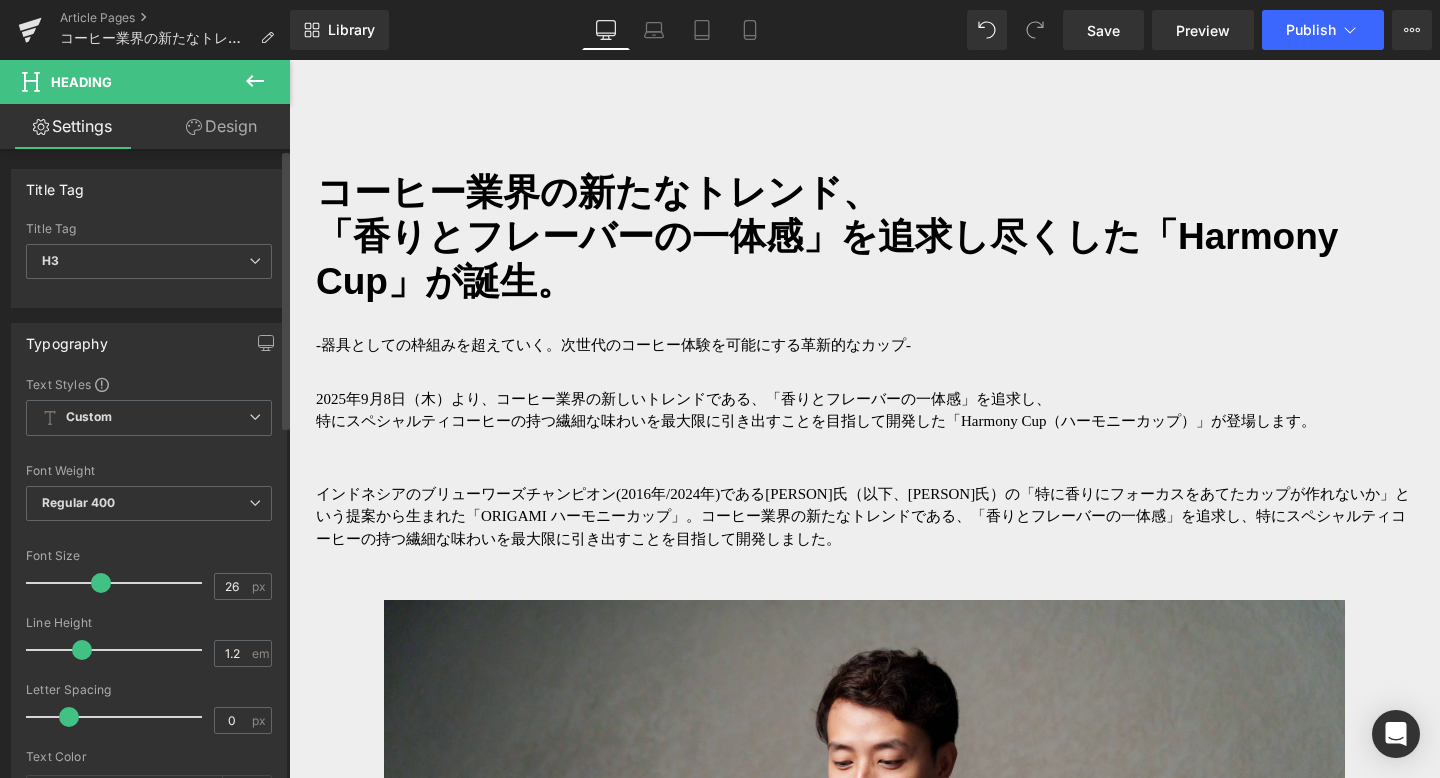 click at bounding box center (119, 583) 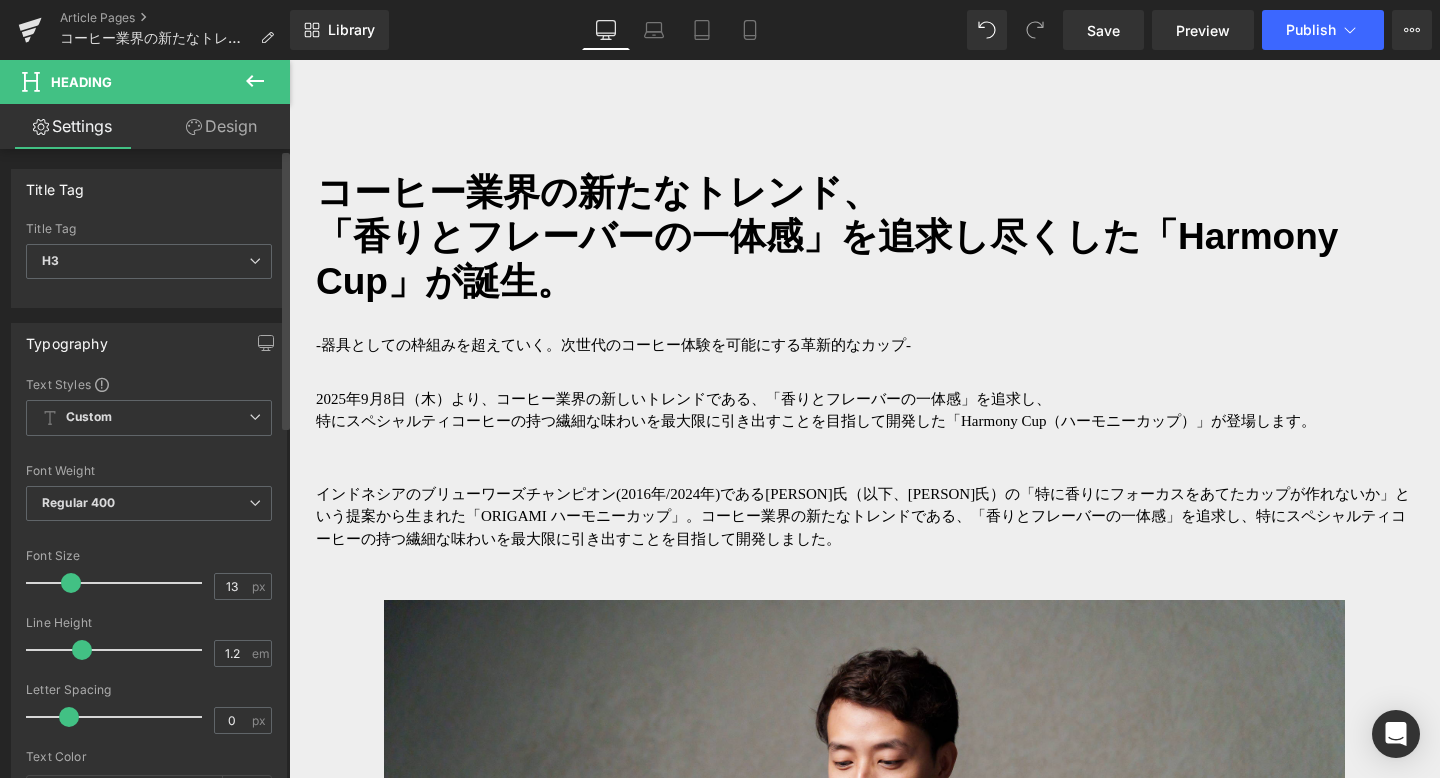 click at bounding box center [119, 583] 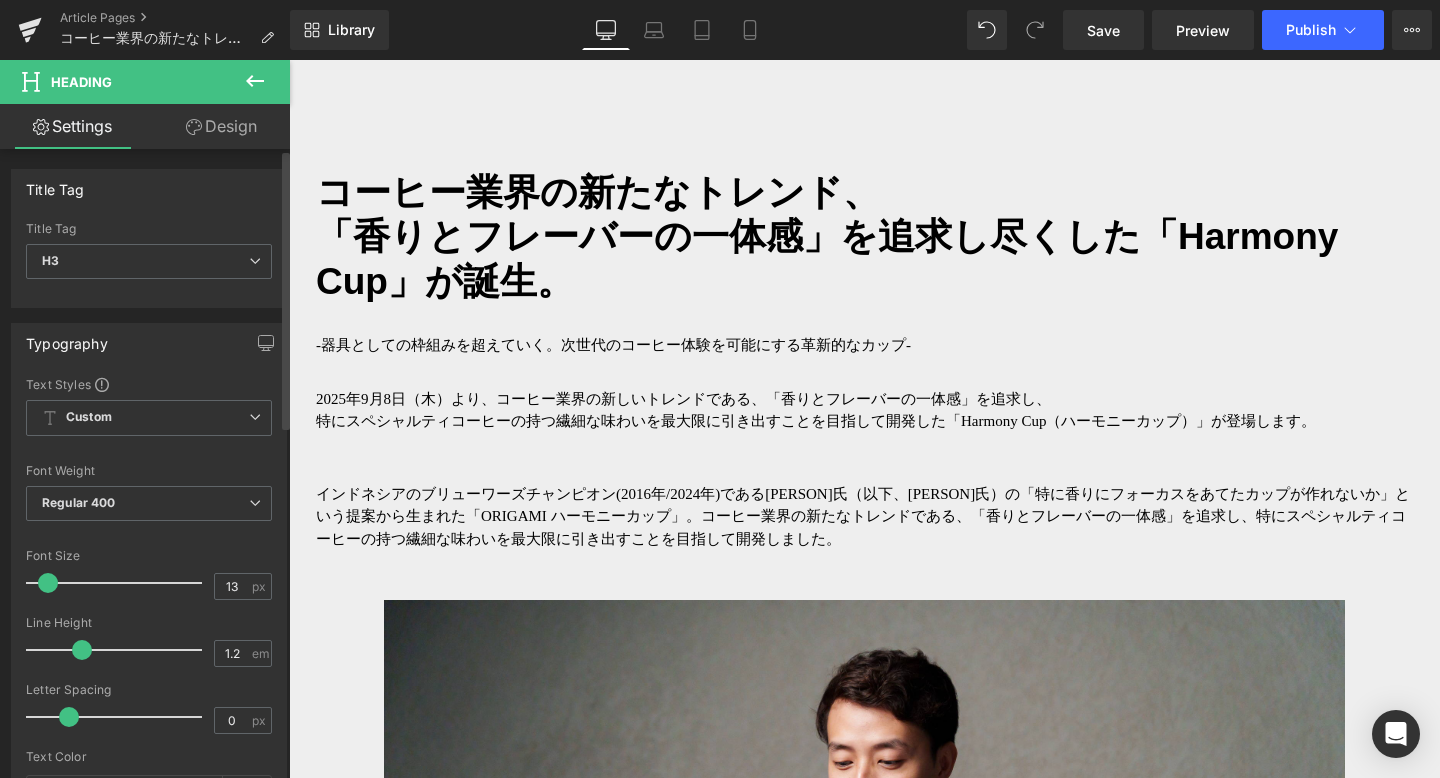 type on "27" 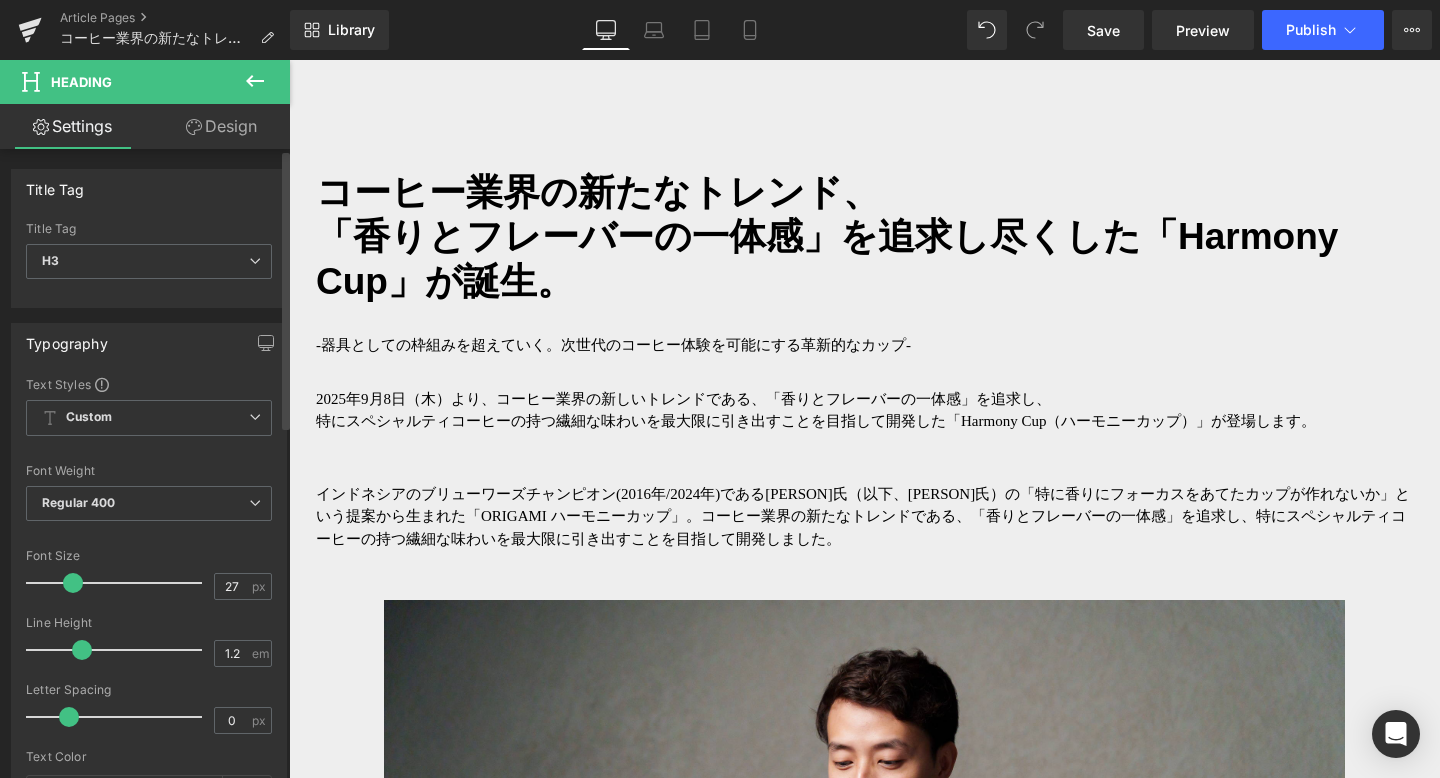 click at bounding box center (119, 583) 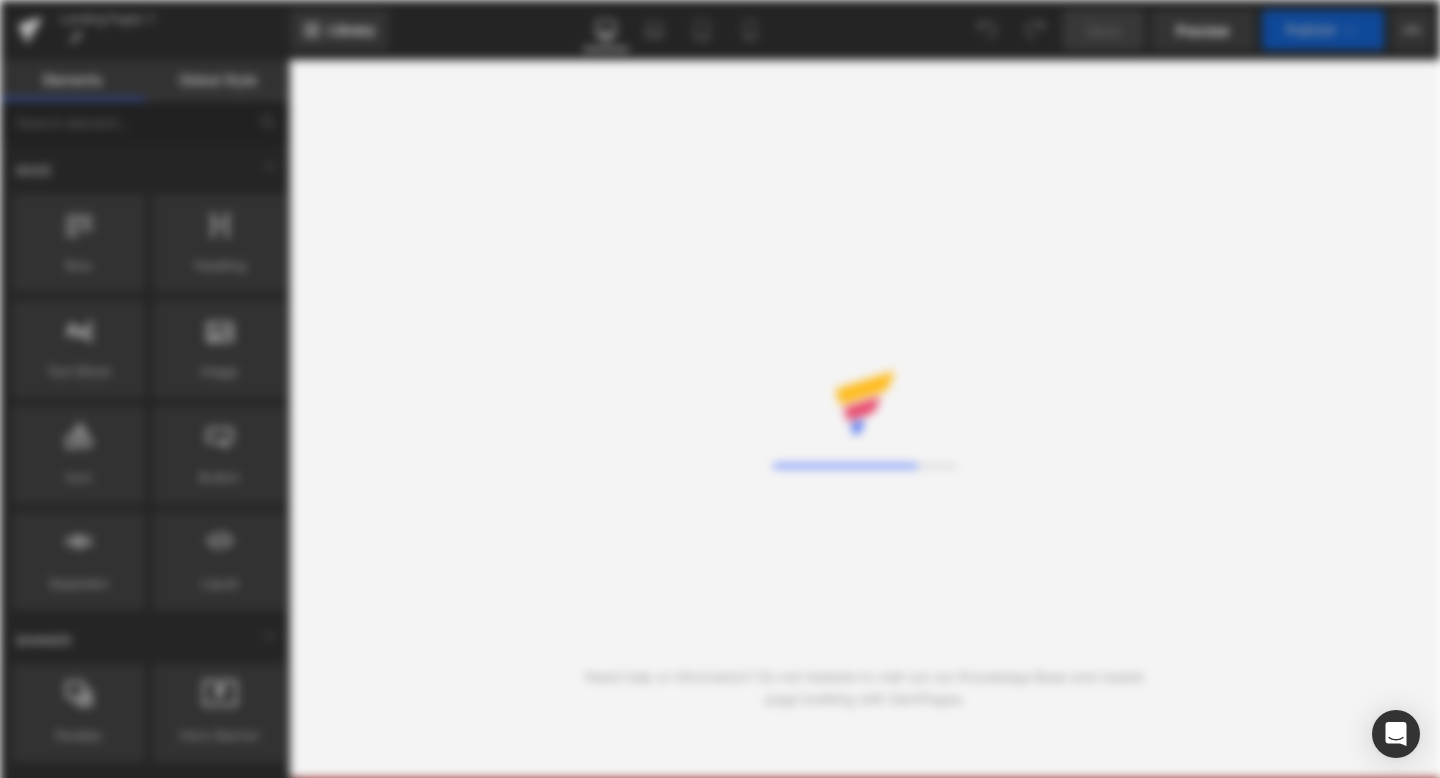 scroll, scrollTop: 0, scrollLeft: 0, axis: both 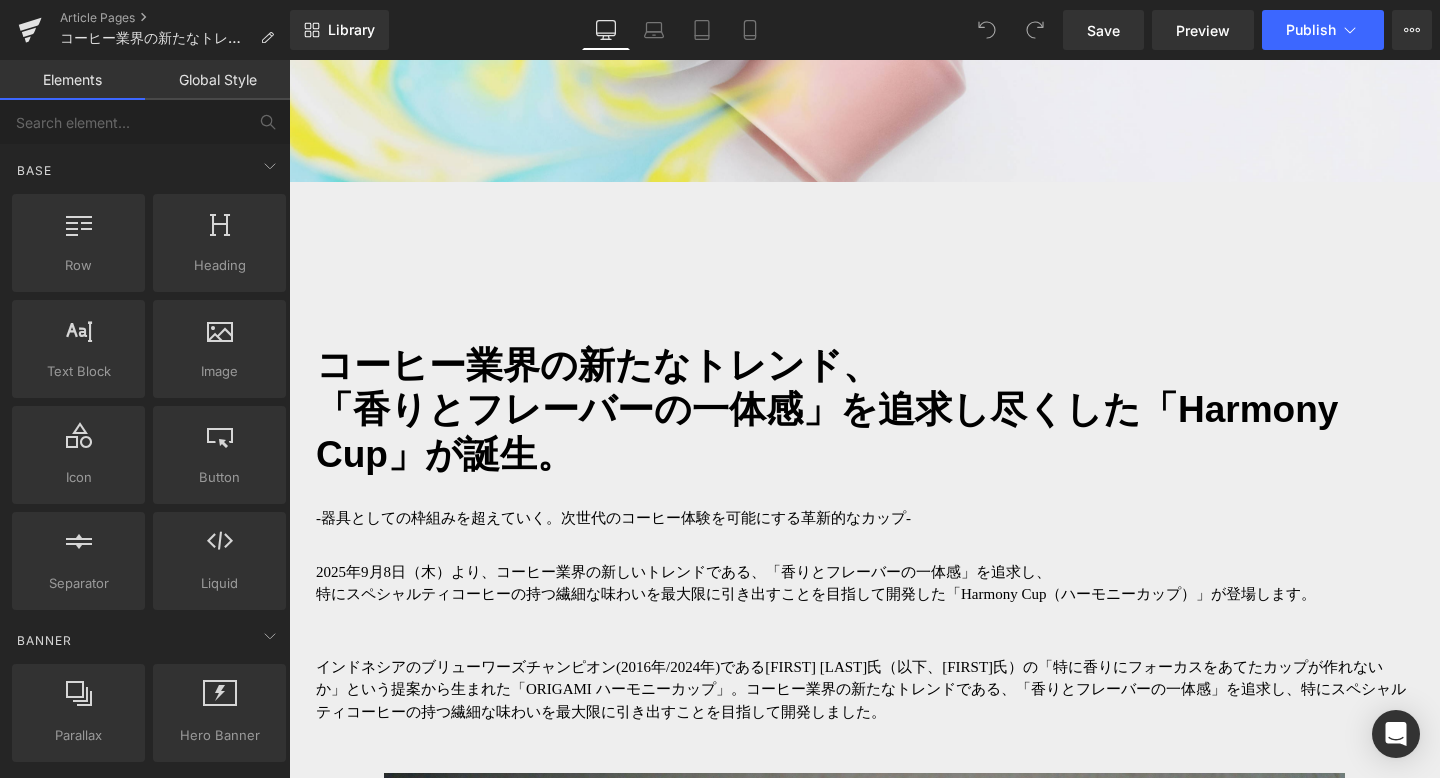 click on "コーヒー業界の新たなトレンド、 「香りとフレーバーの一体感」を追求し尽くした「Harmony Cup」が誕生。" at bounding box center (864, 410) 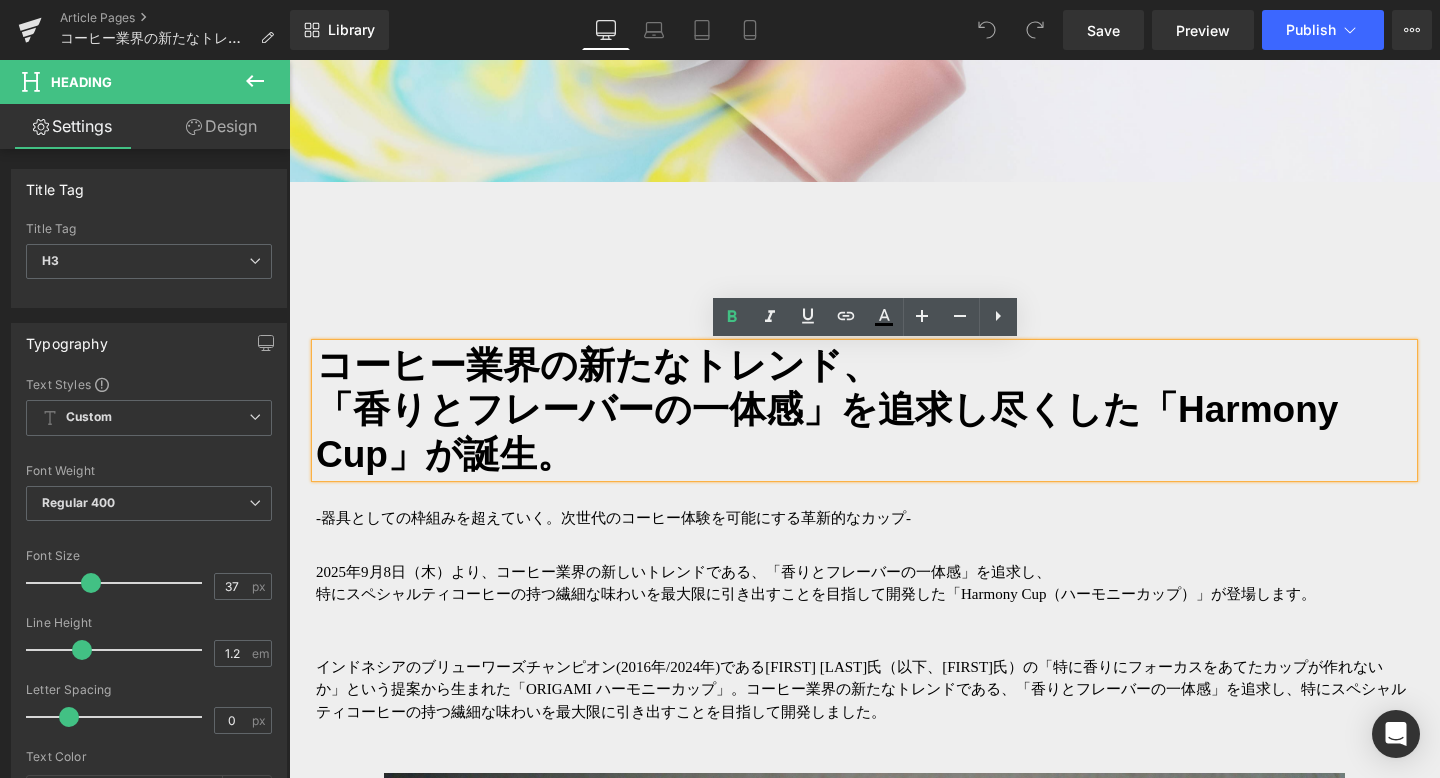 click on "コーヒー業界の新たなトレンド、 「香りとフレーバーの一体感」を追求し尽くした「Harmony Cup」が誕生。" at bounding box center [864, 410] 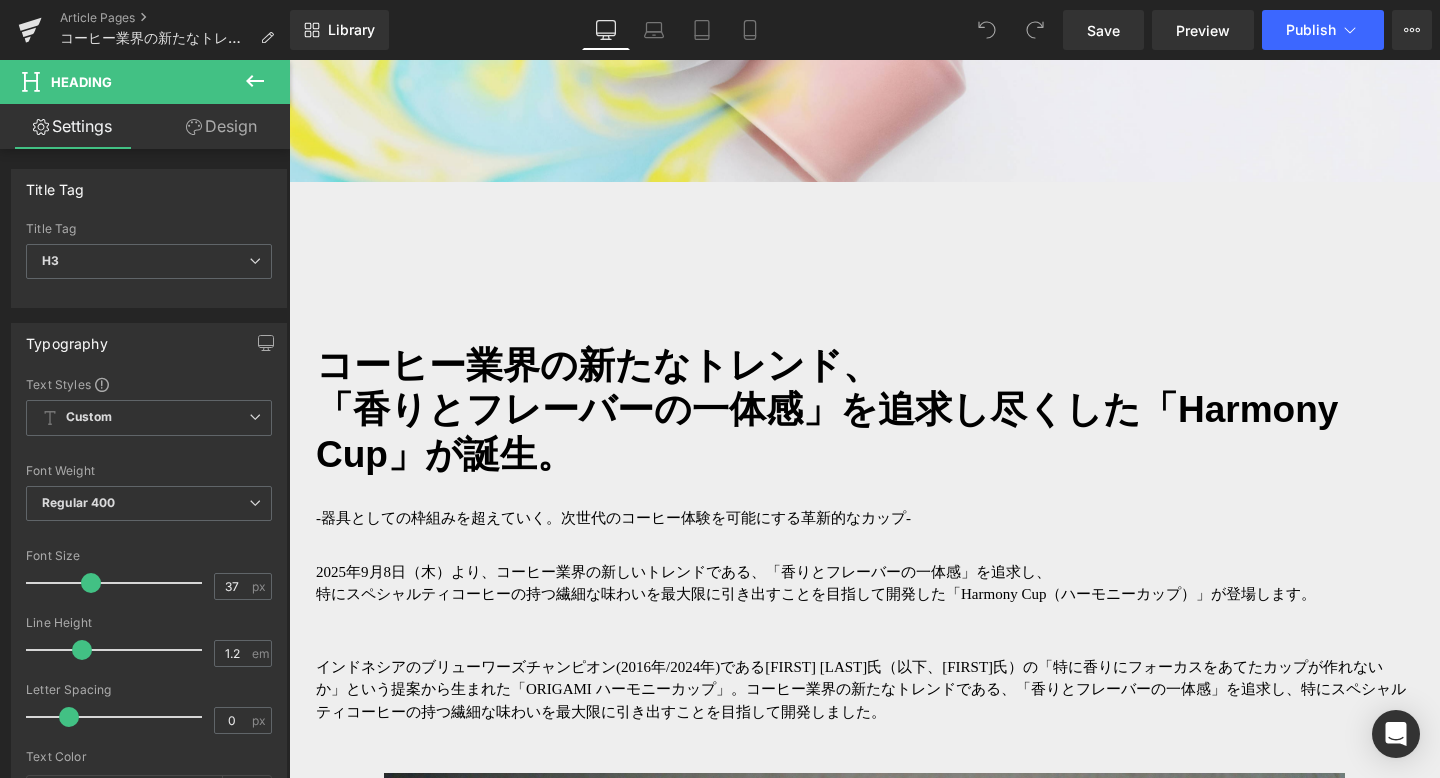 click 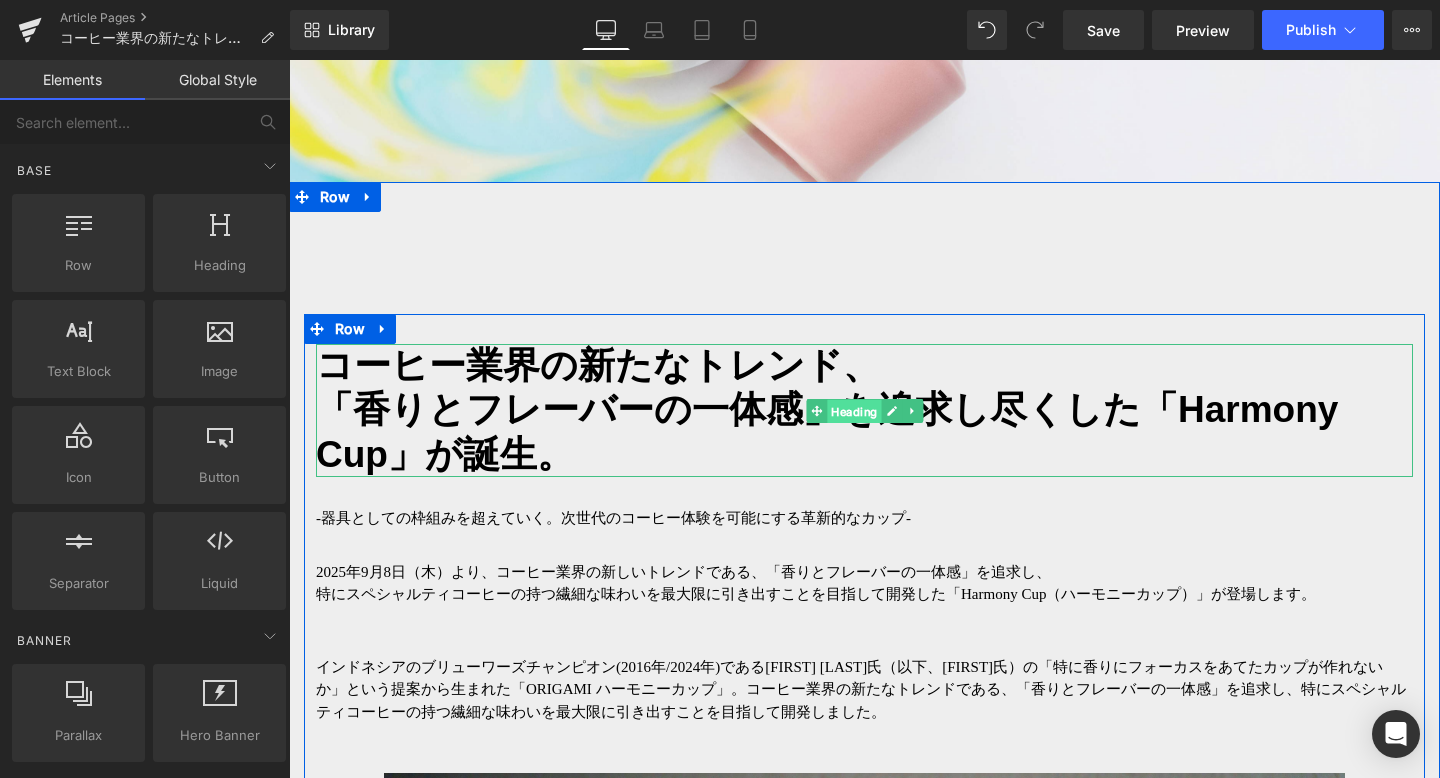 click on "Heading" at bounding box center [854, 411] 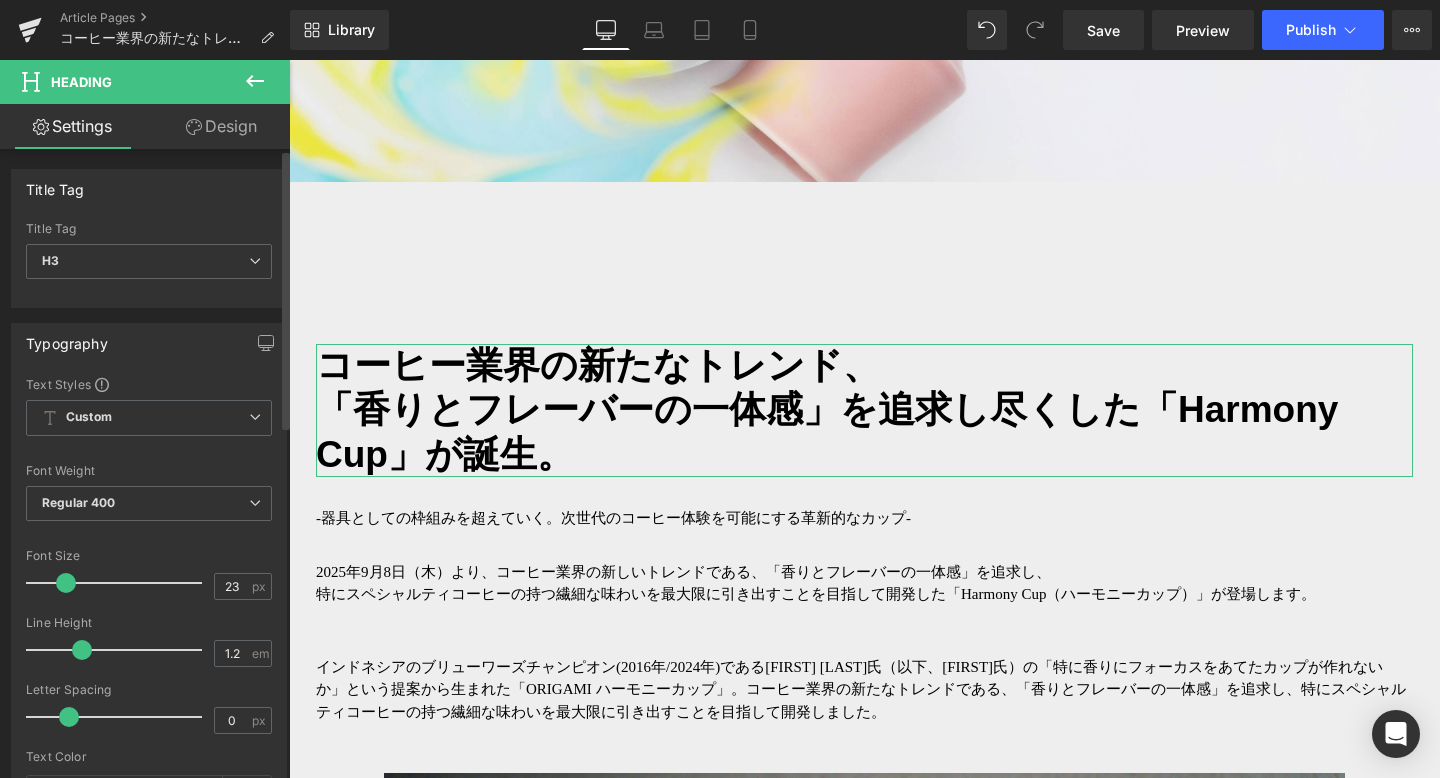 type on "24" 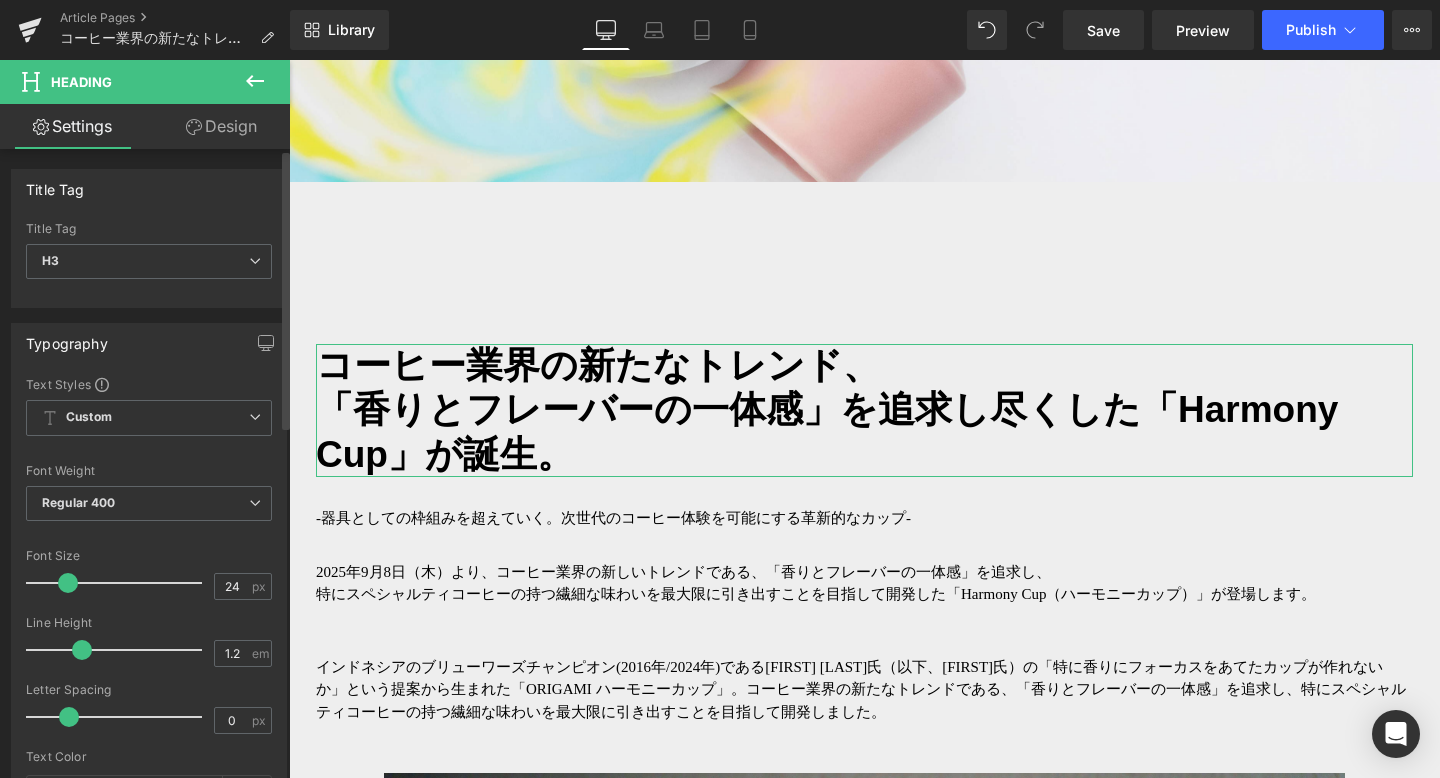 drag, startPoint x: 87, startPoint y: 582, endPoint x: 65, endPoint y: 582, distance: 22 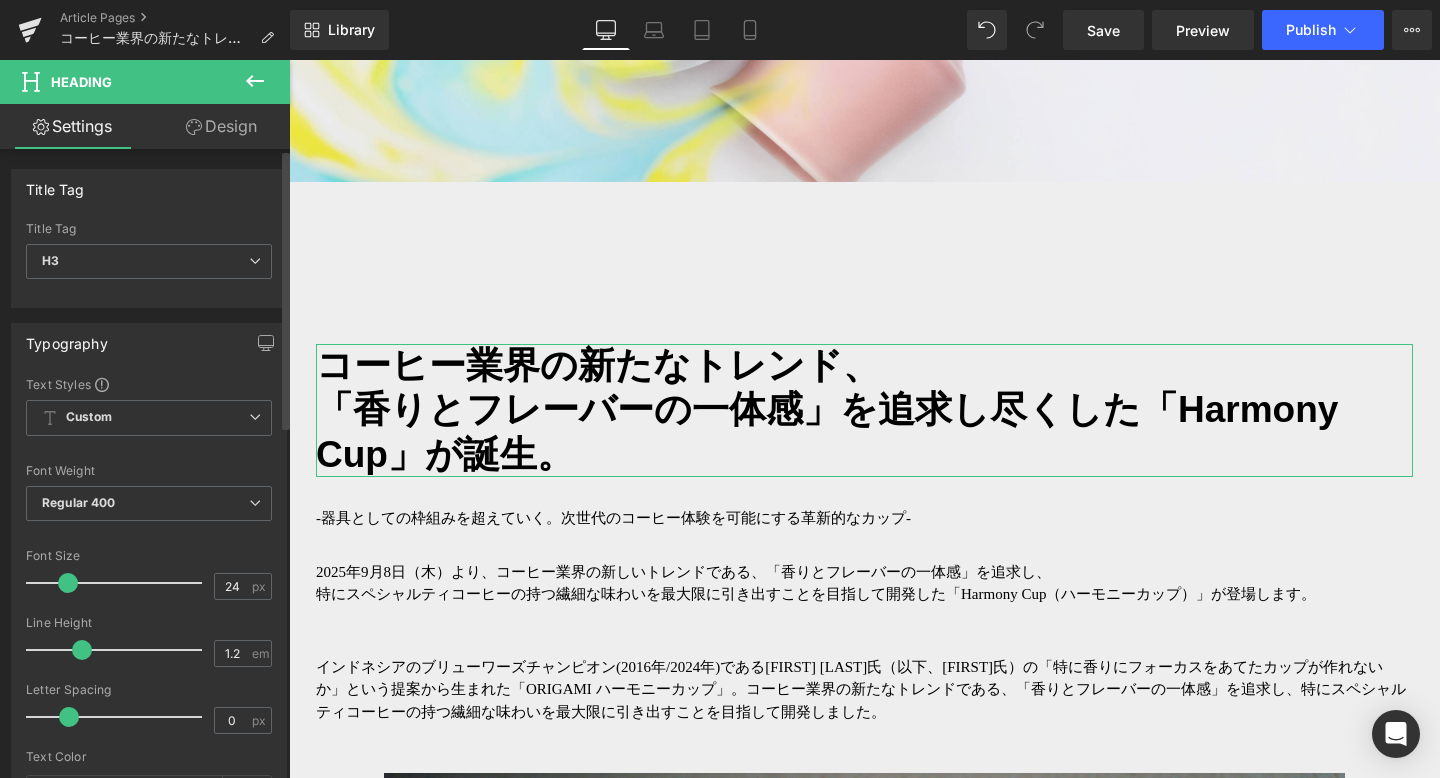 click at bounding box center [68, 583] 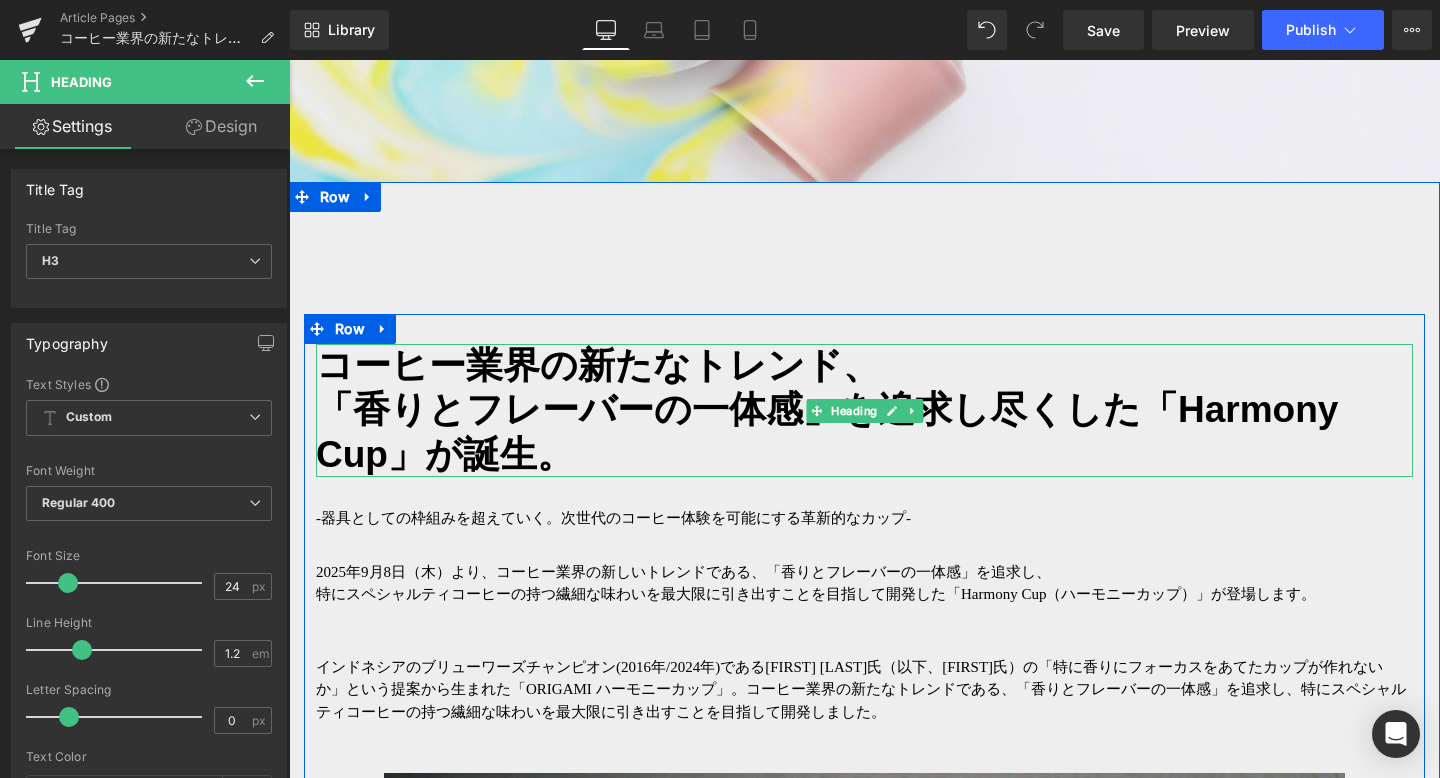 click on "「香りとフレーバーの一体感」を追求し尽くした「Harmony Cup」が誕生。" at bounding box center [864, 432] 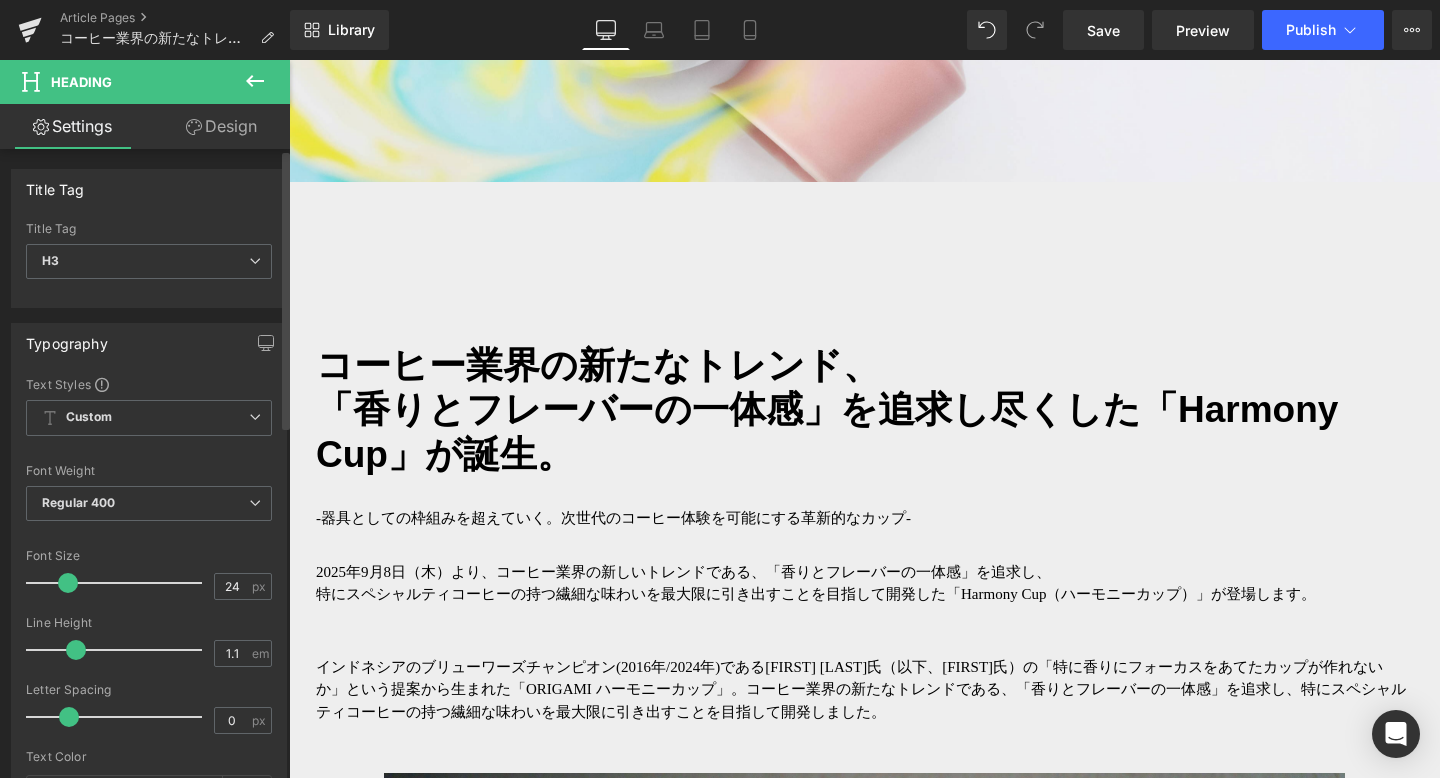 type on "1.2" 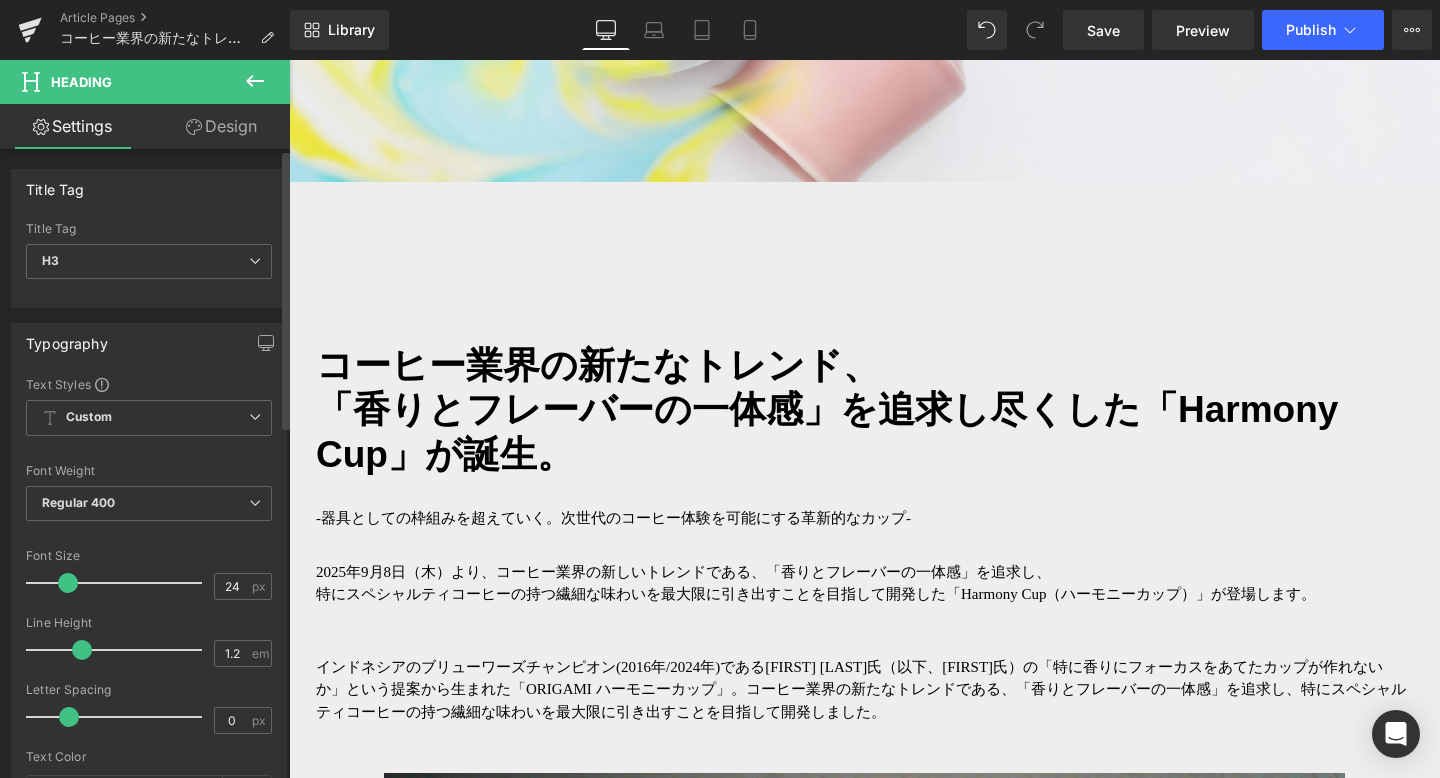 click at bounding box center (82, 650) 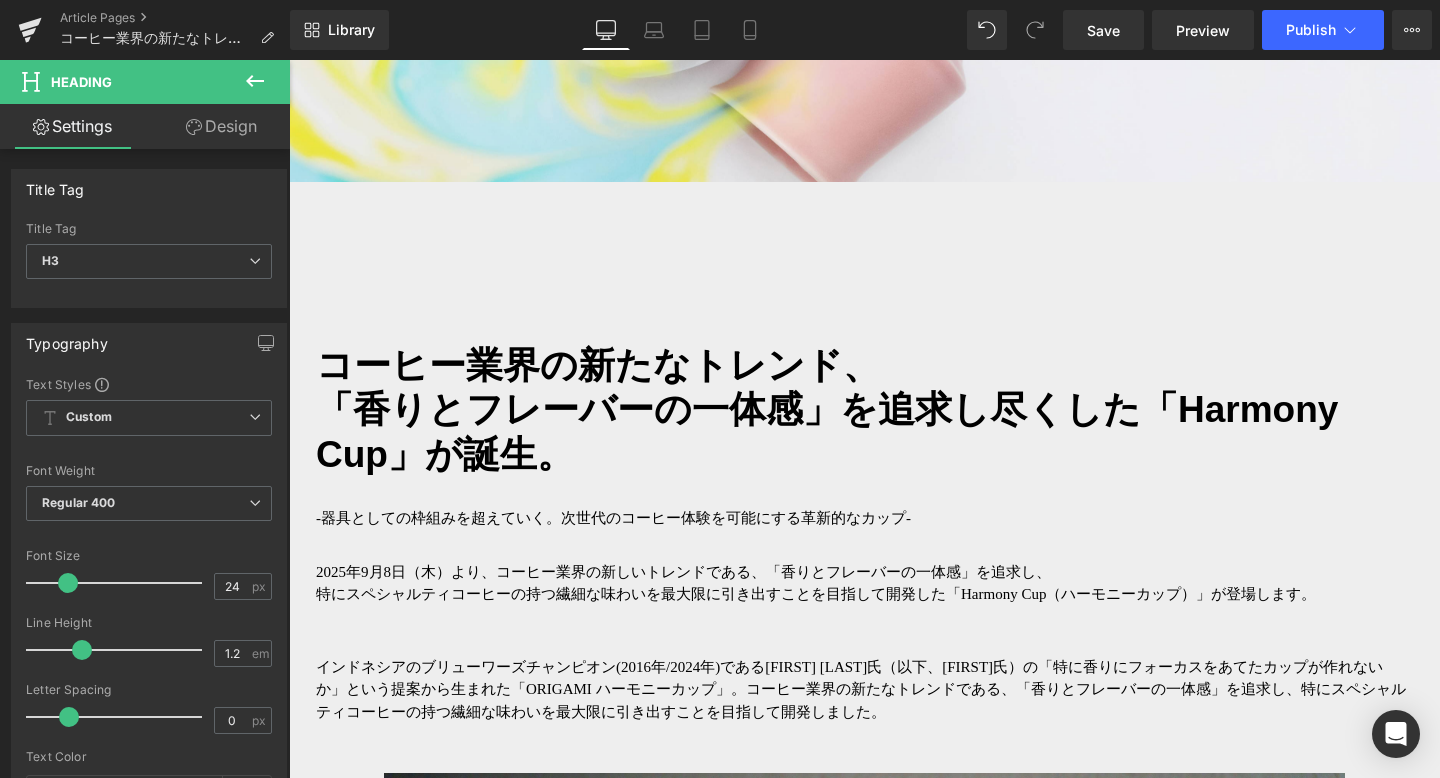 click on "「香りとフレーバーの一体感」を追求し尽くした「Harmony Cup」が誕生。" at bounding box center [864, 432] 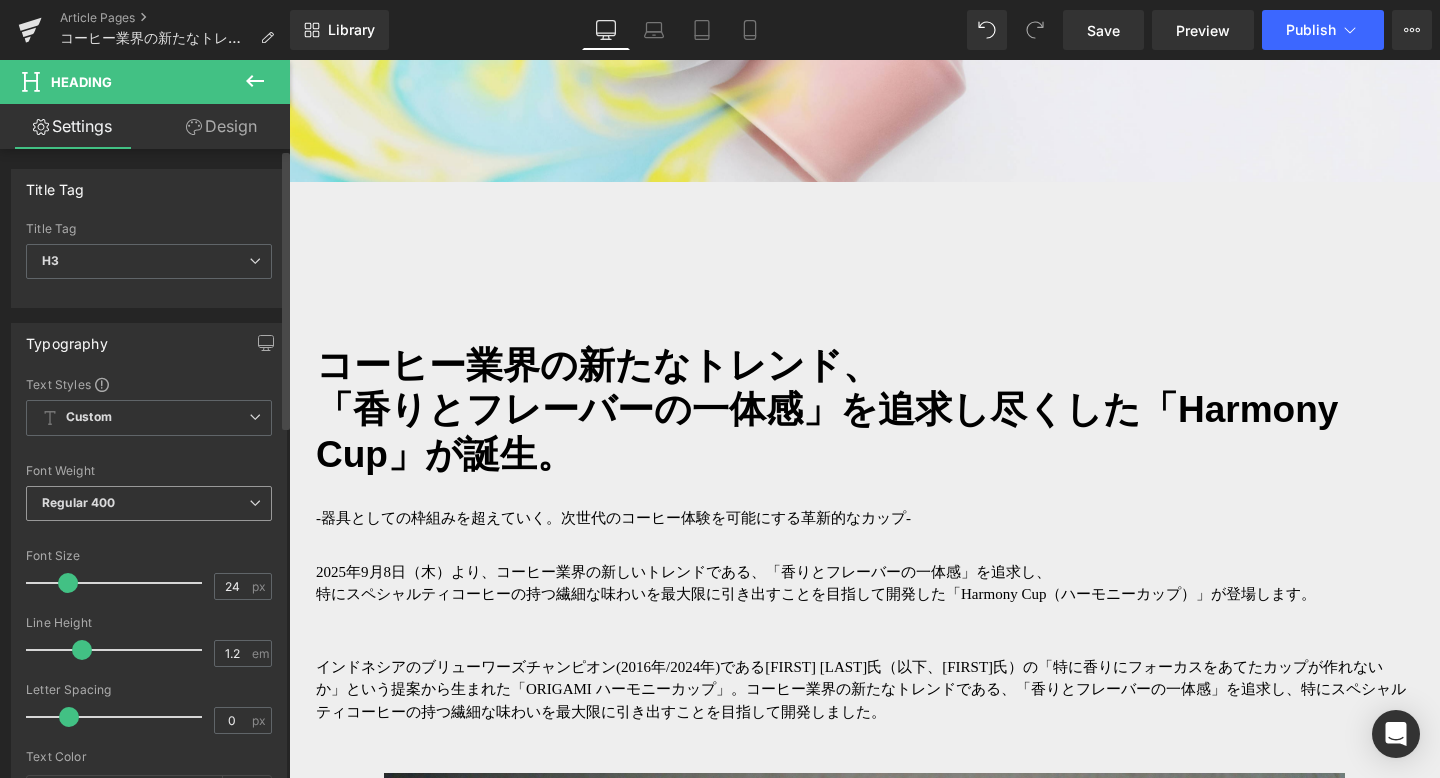 click on "Regular 400" at bounding box center (149, 503) 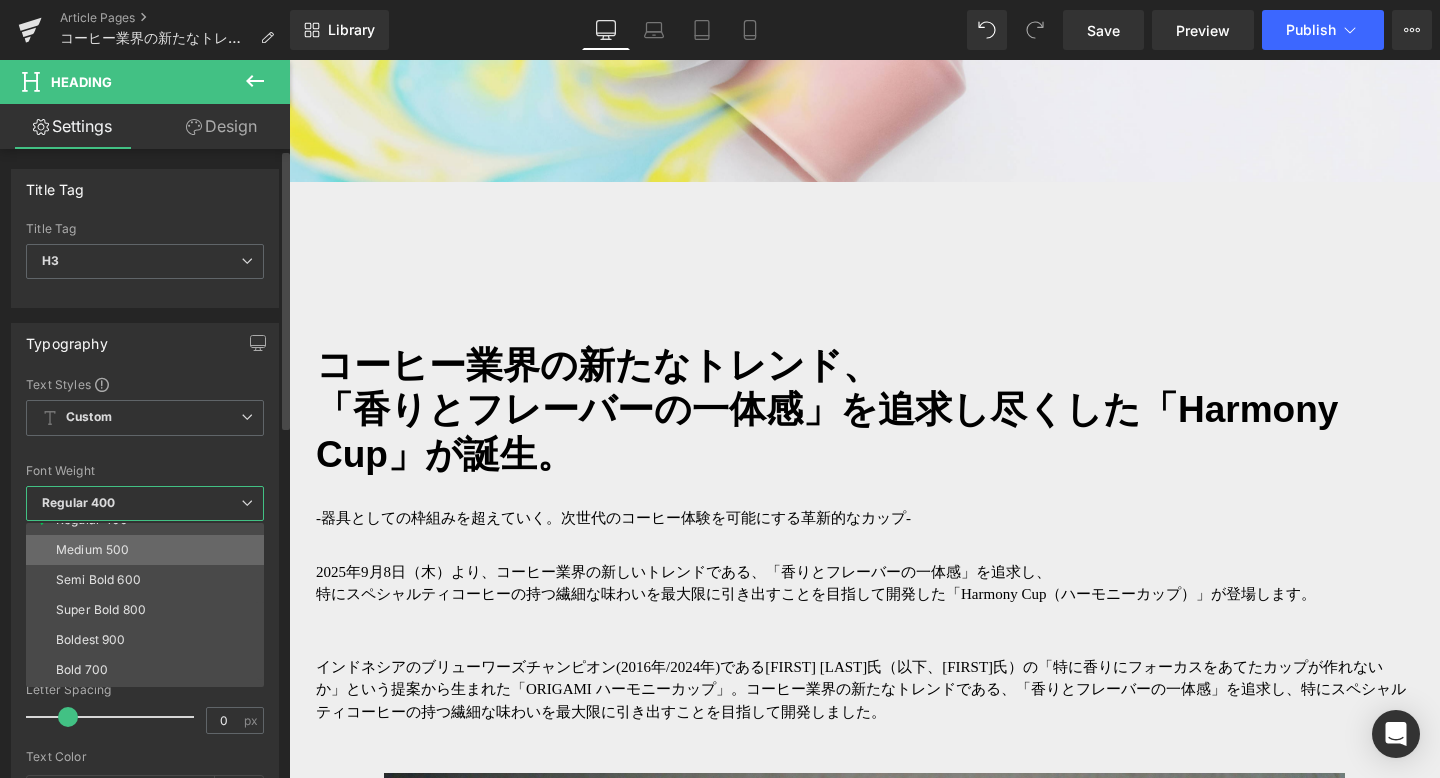 scroll, scrollTop: 166, scrollLeft: 0, axis: vertical 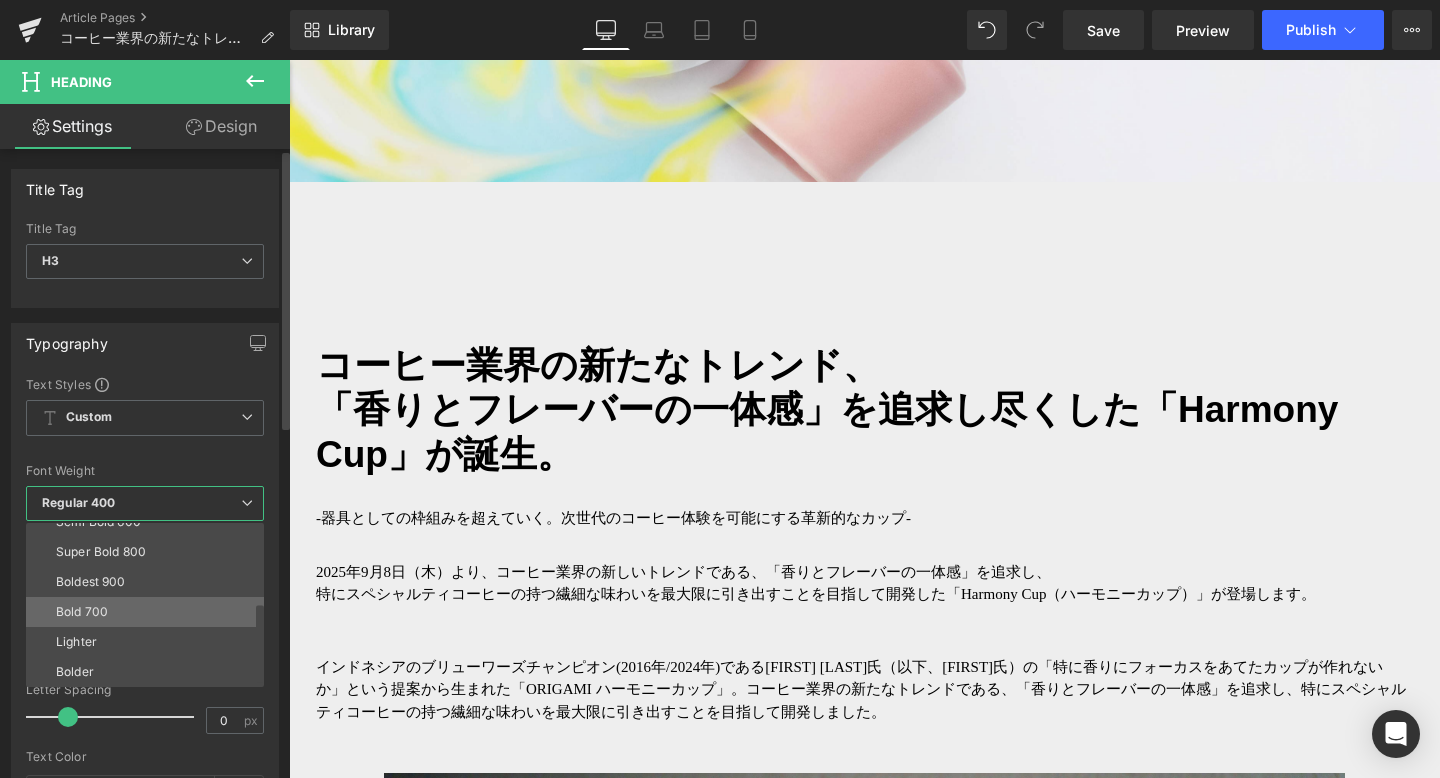 click on "Bold 700" at bounding box center [149, 612] 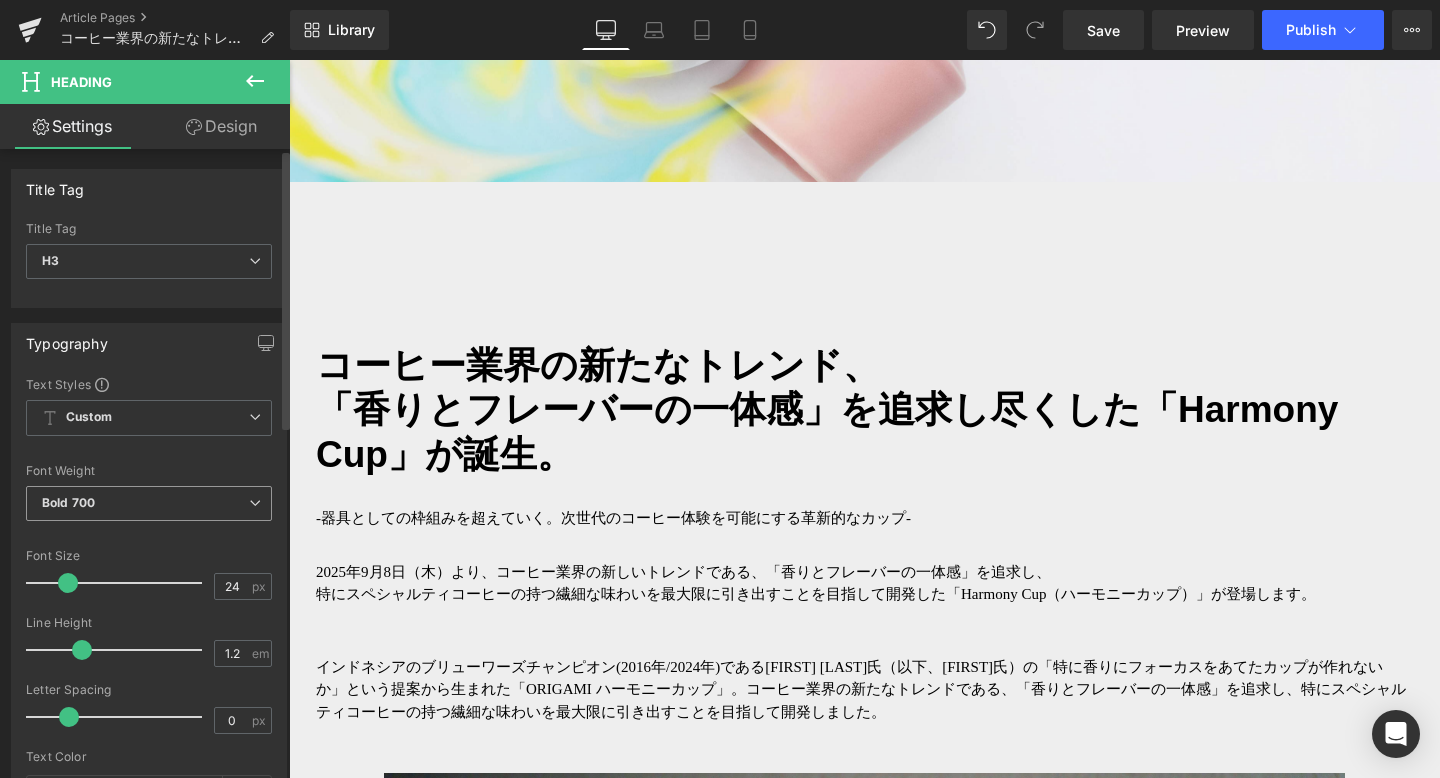 click on "Bold 700" at bounding box center [149, 503] 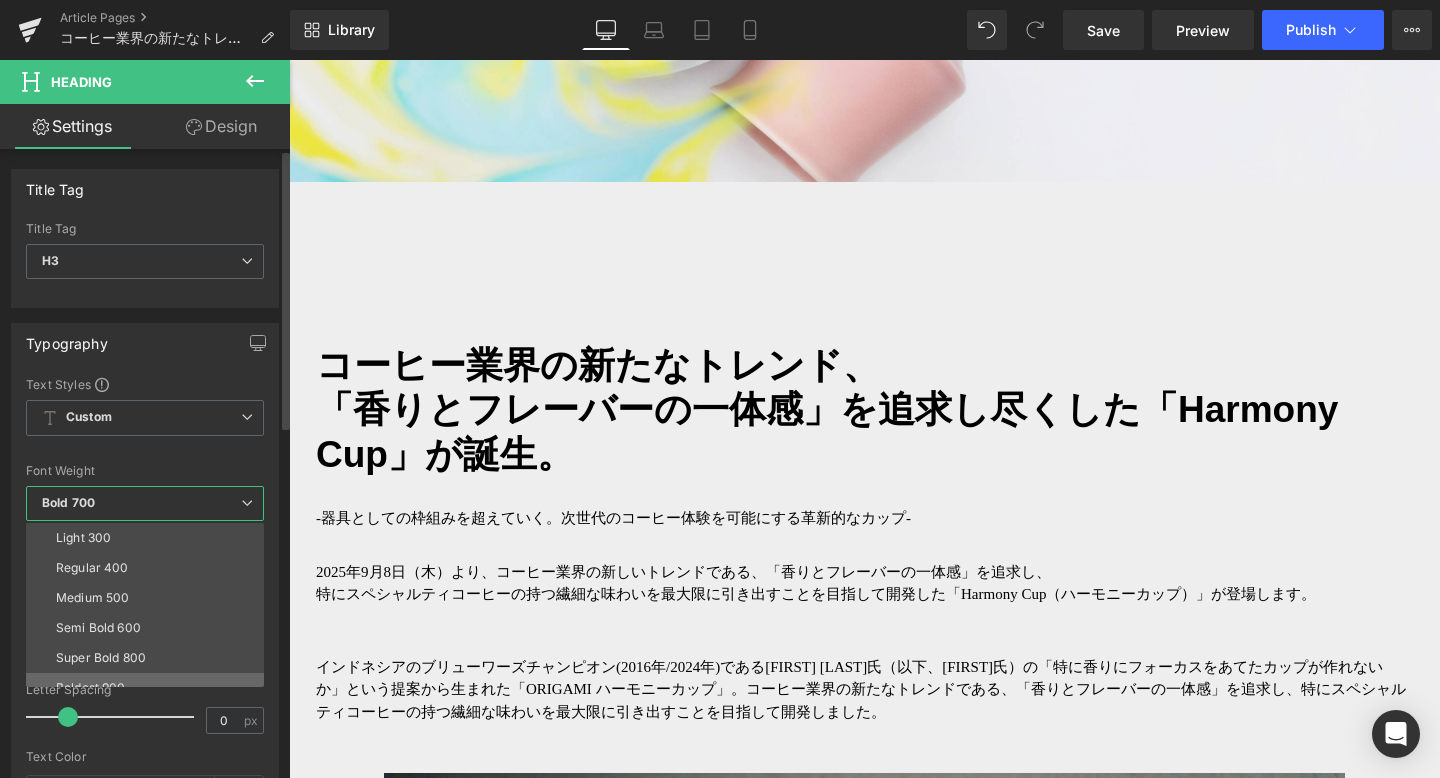 scroll, scrollTop: 47, scrollLeft: 0, axis: vertical 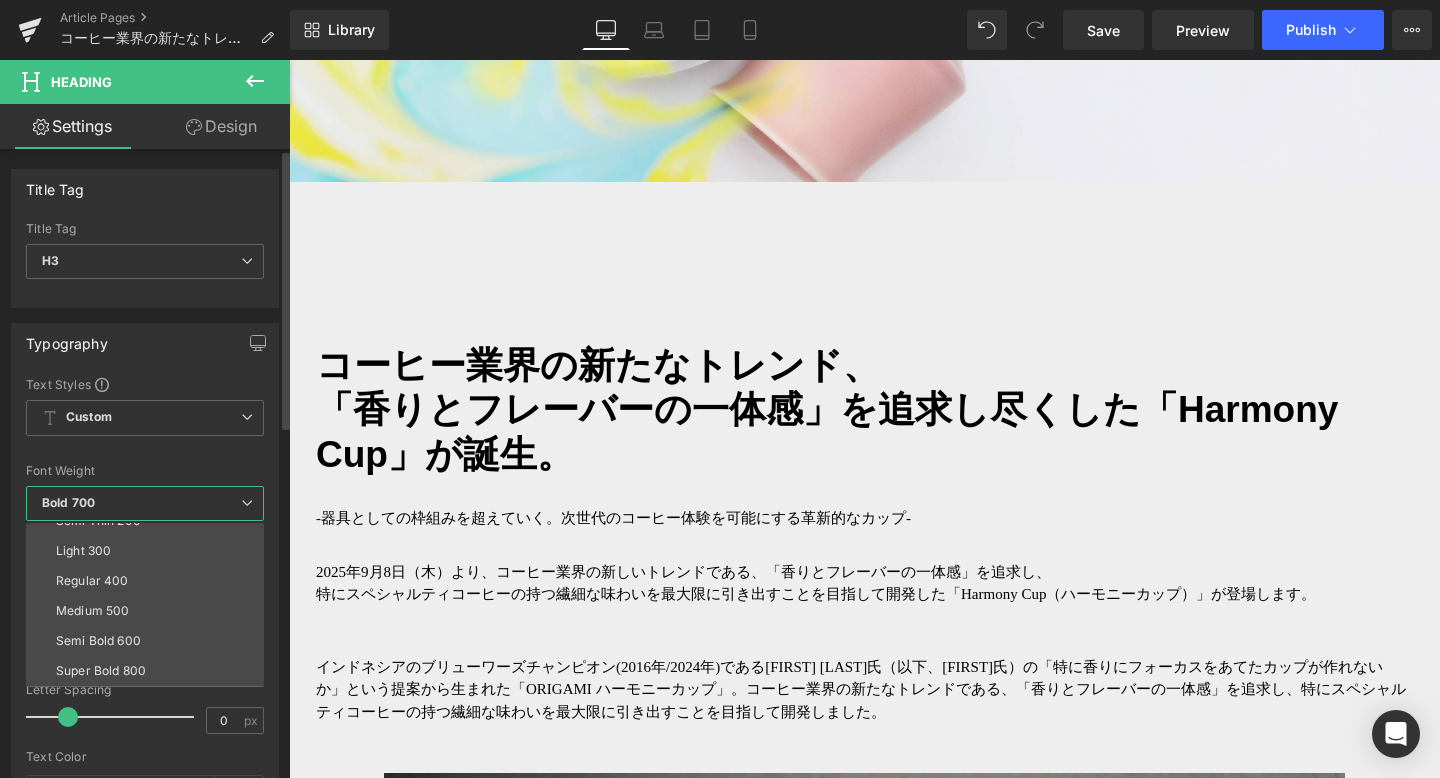 click on "Regular 400" at bounding box center (149, 581) 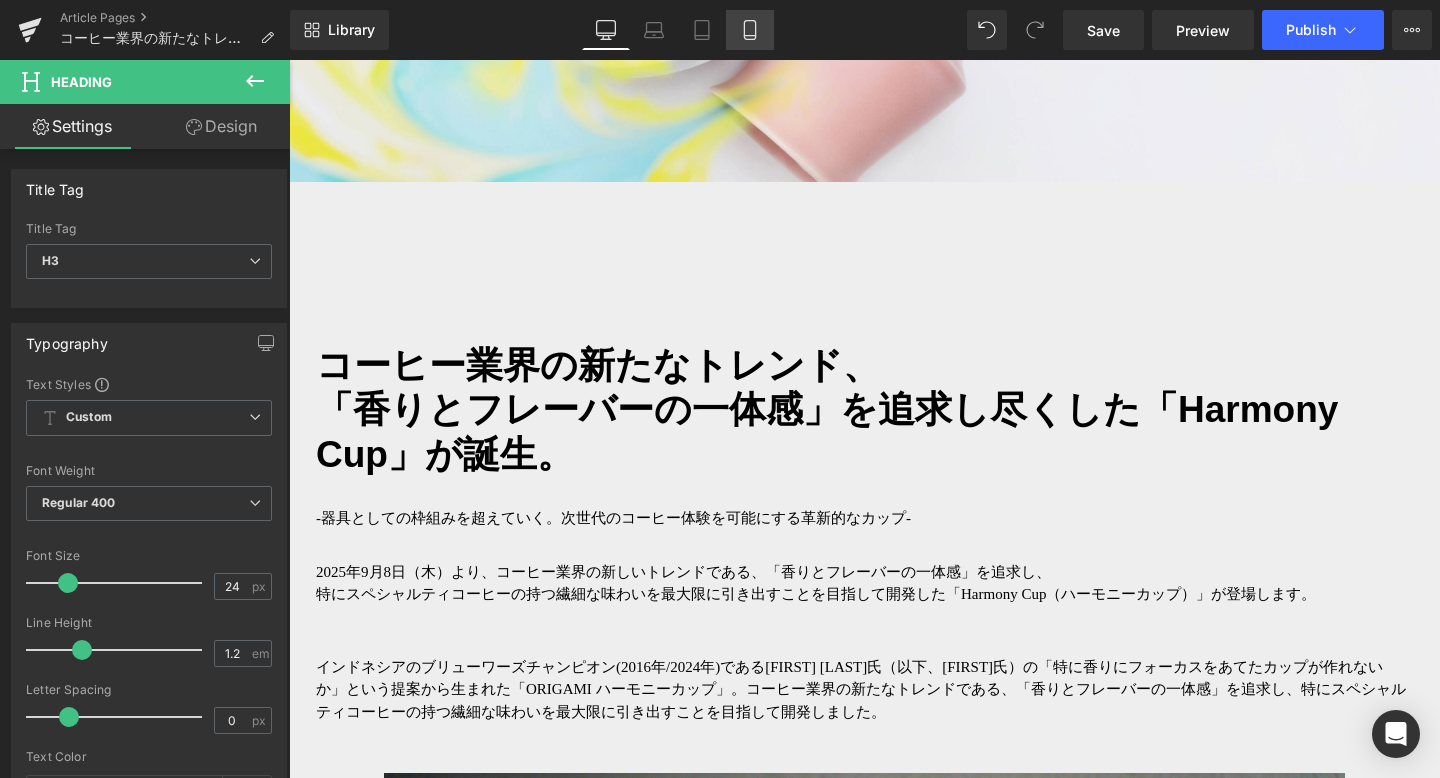 click 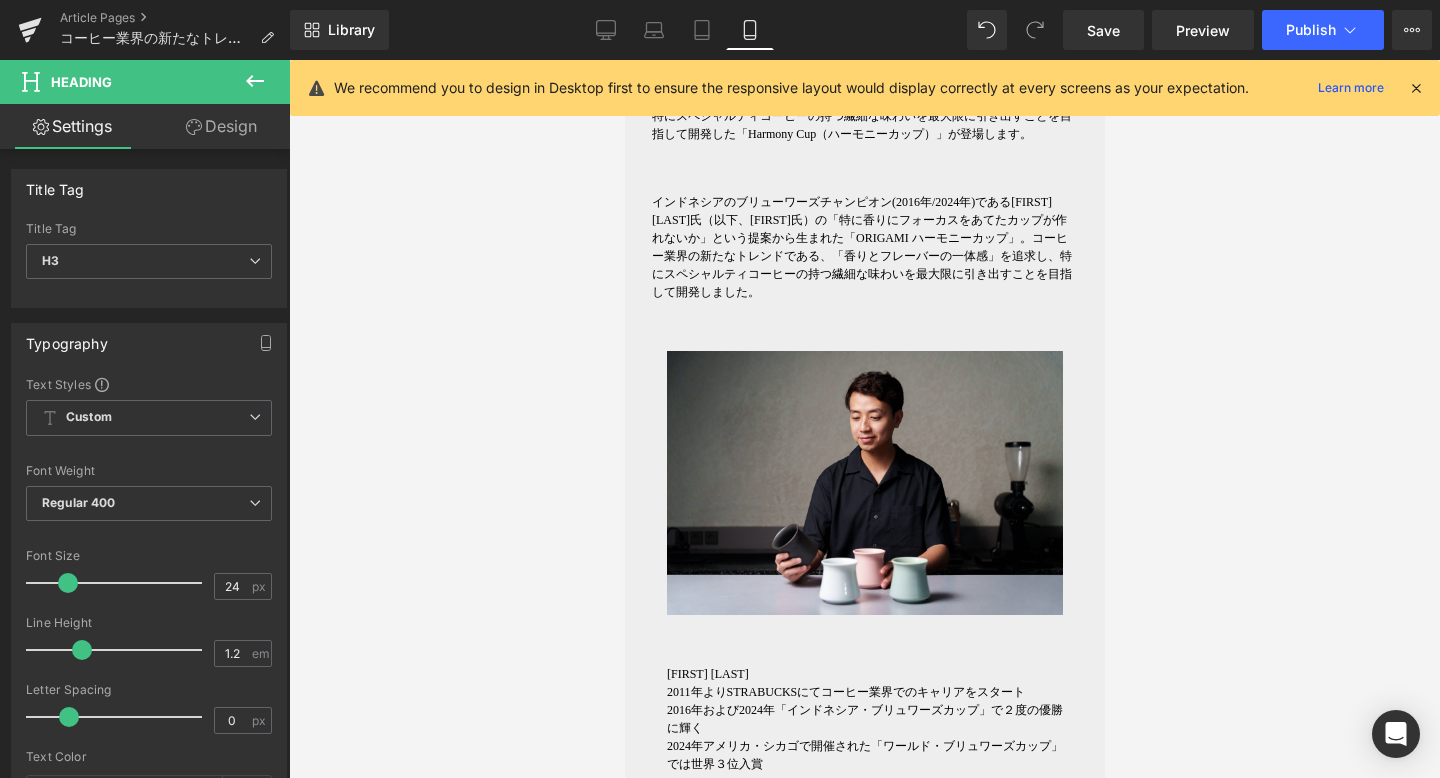 scroll, scrollTop: 333, scrollLeft: 0, axis: vertical 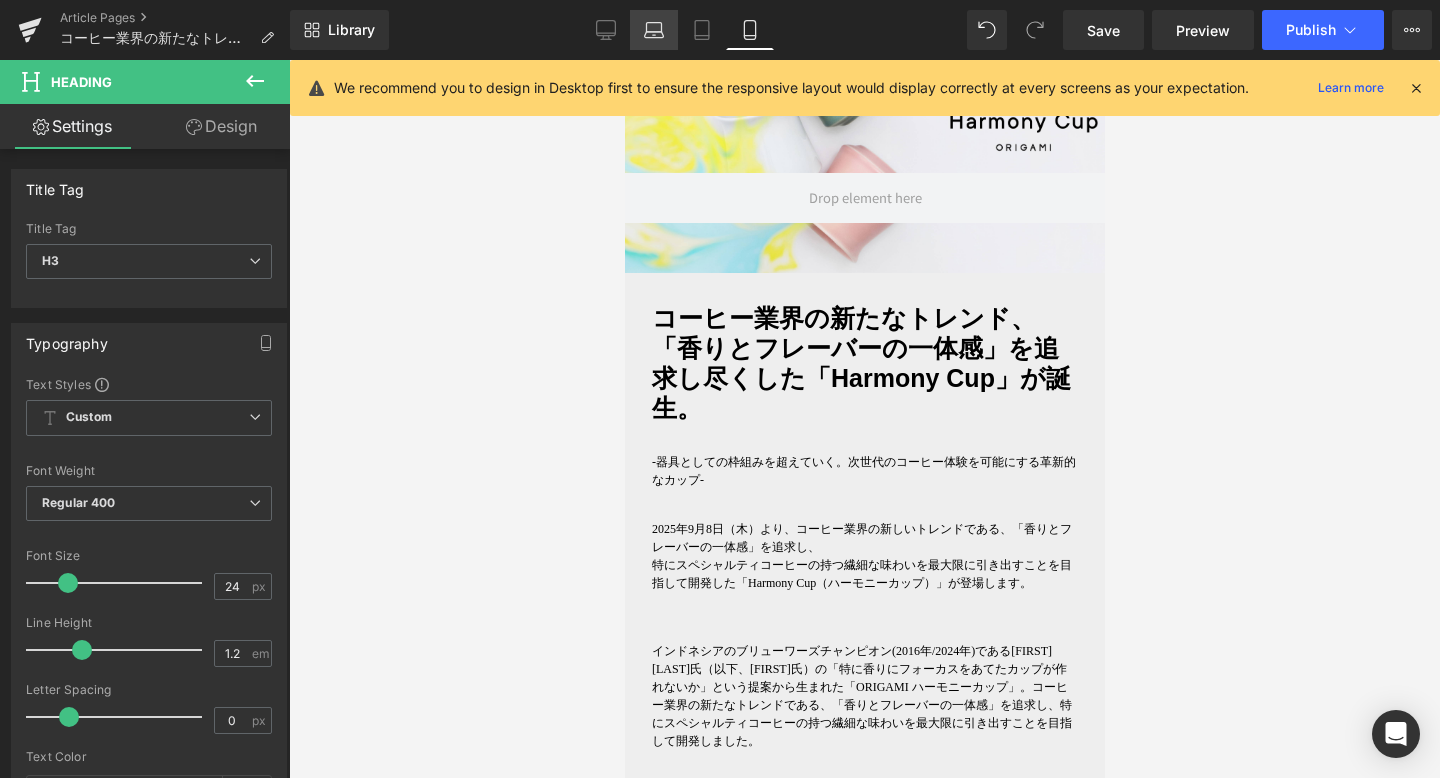 click 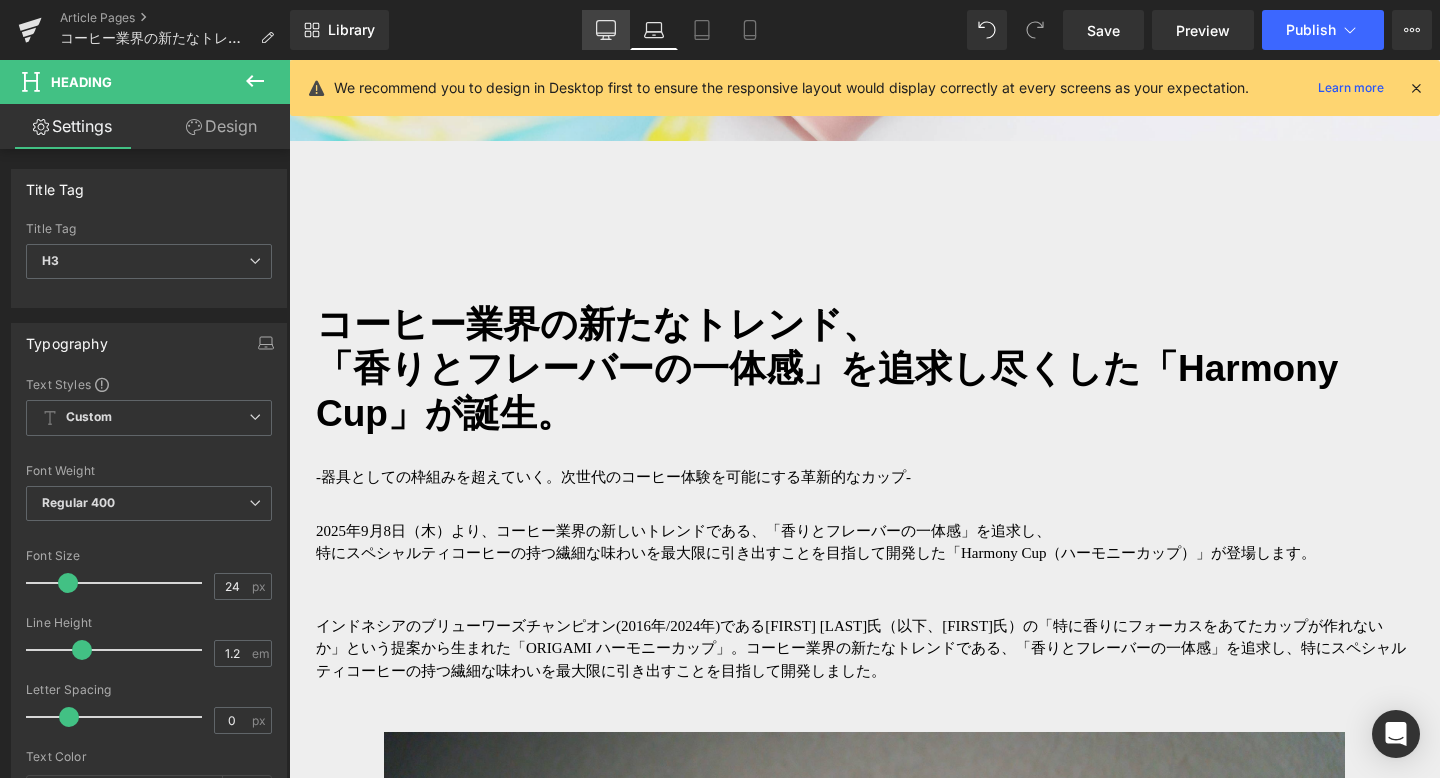 click 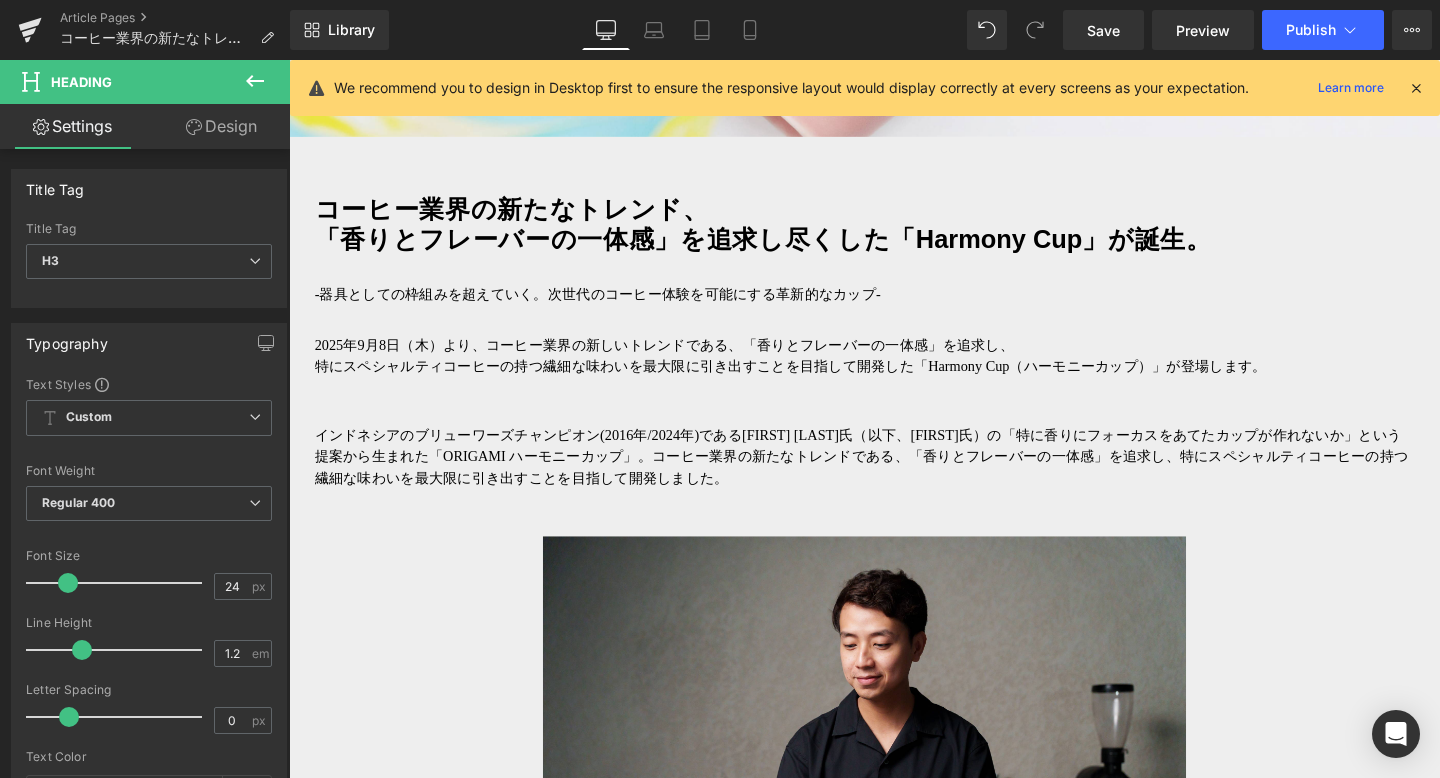 scroll, scrollTop: 721, scrollLeft: 0, axis: vertical 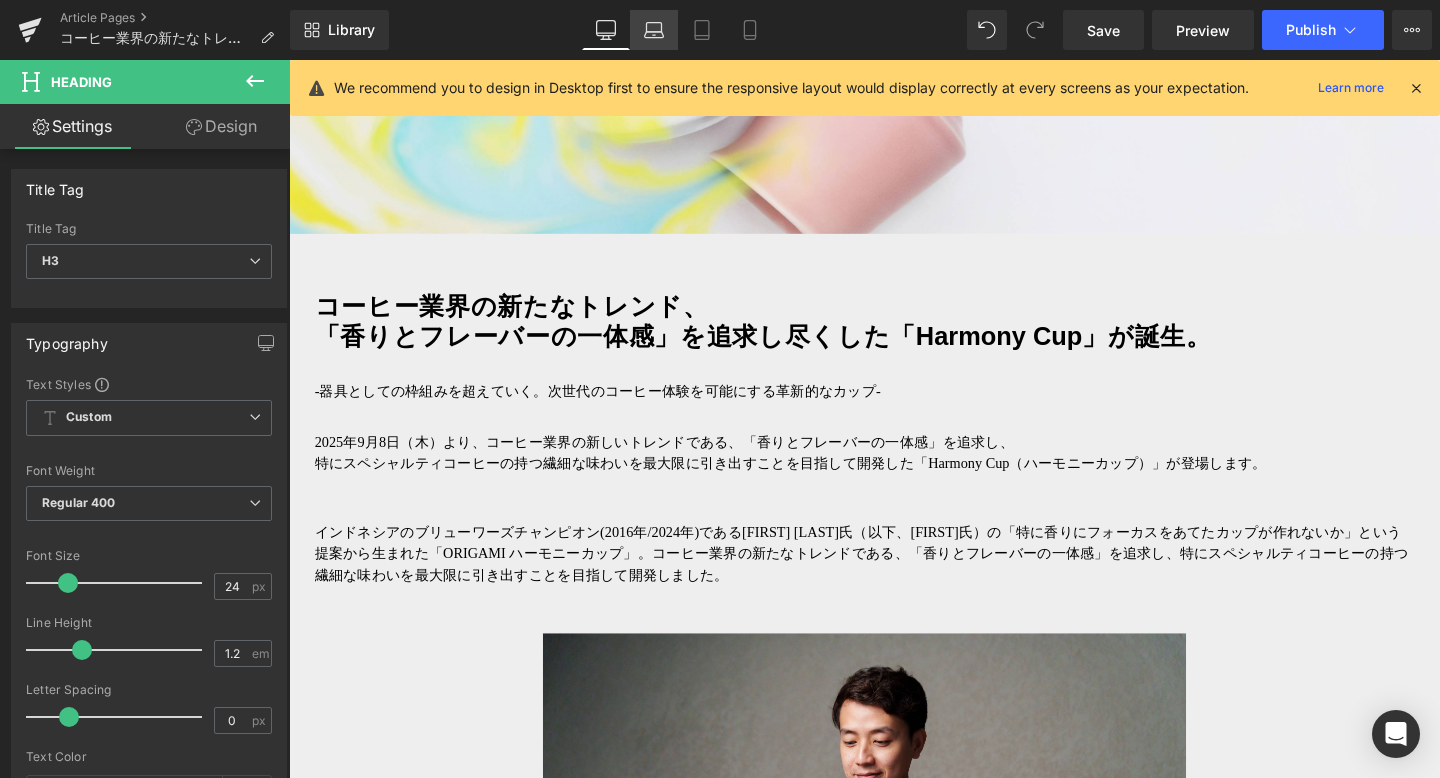 click 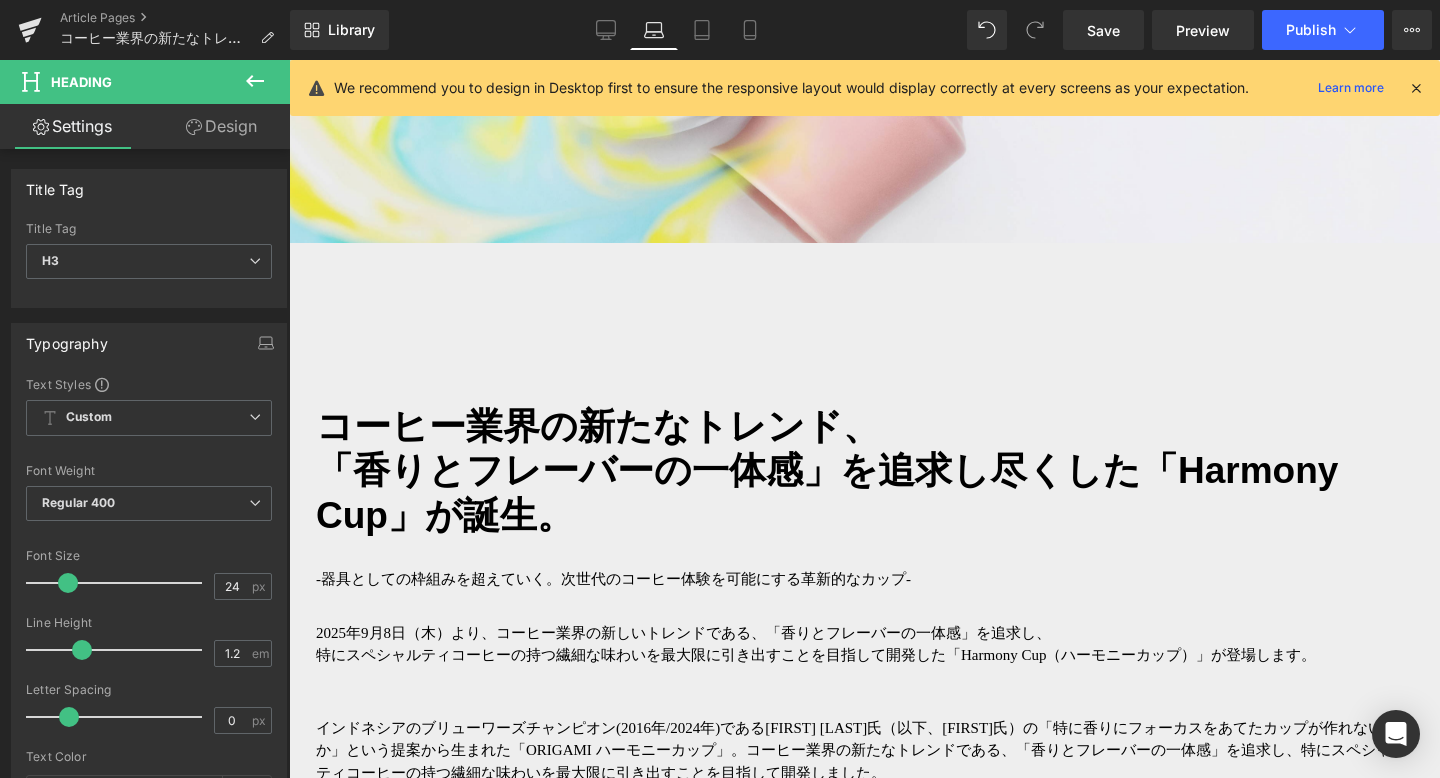 scroll, scrollTop: 823, scrollLeft: 0, axis: vertical 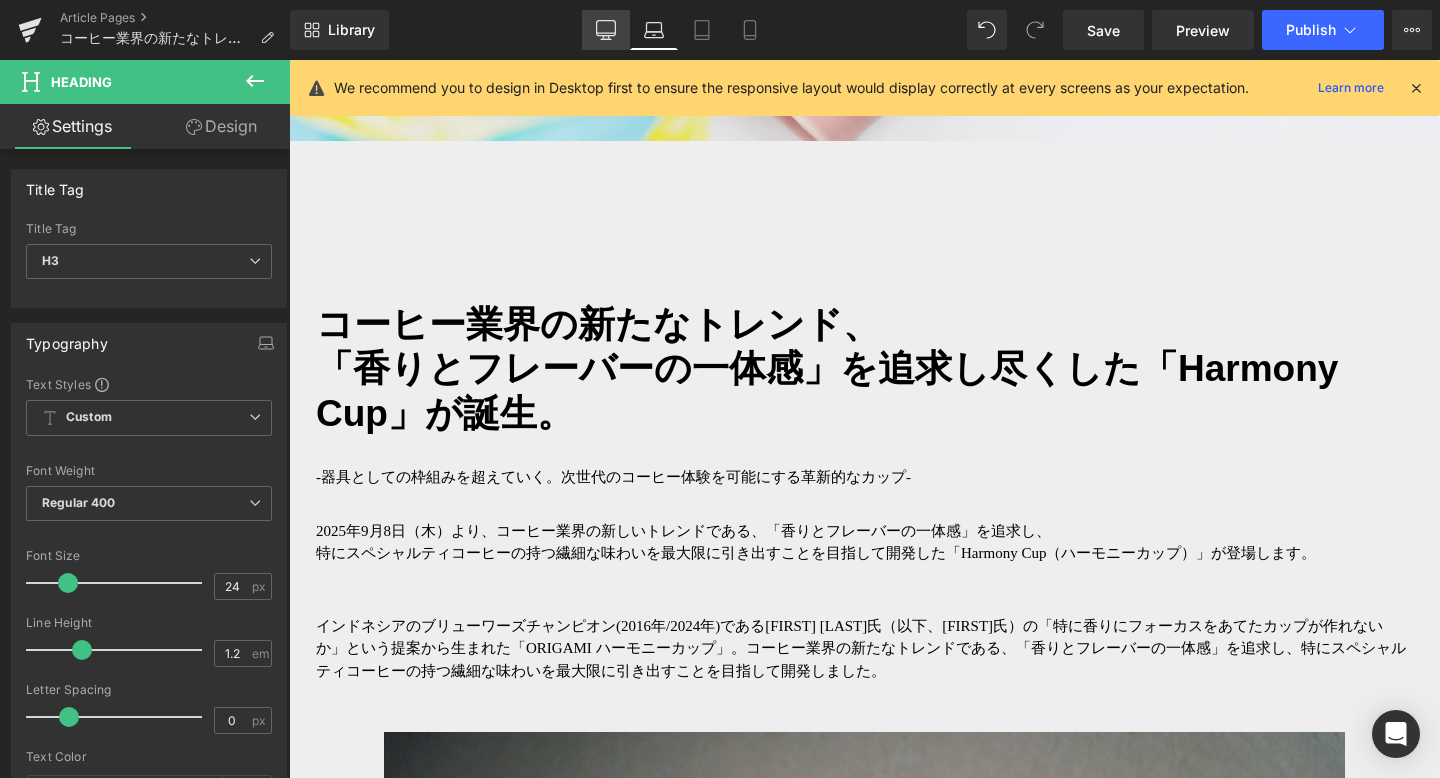 click 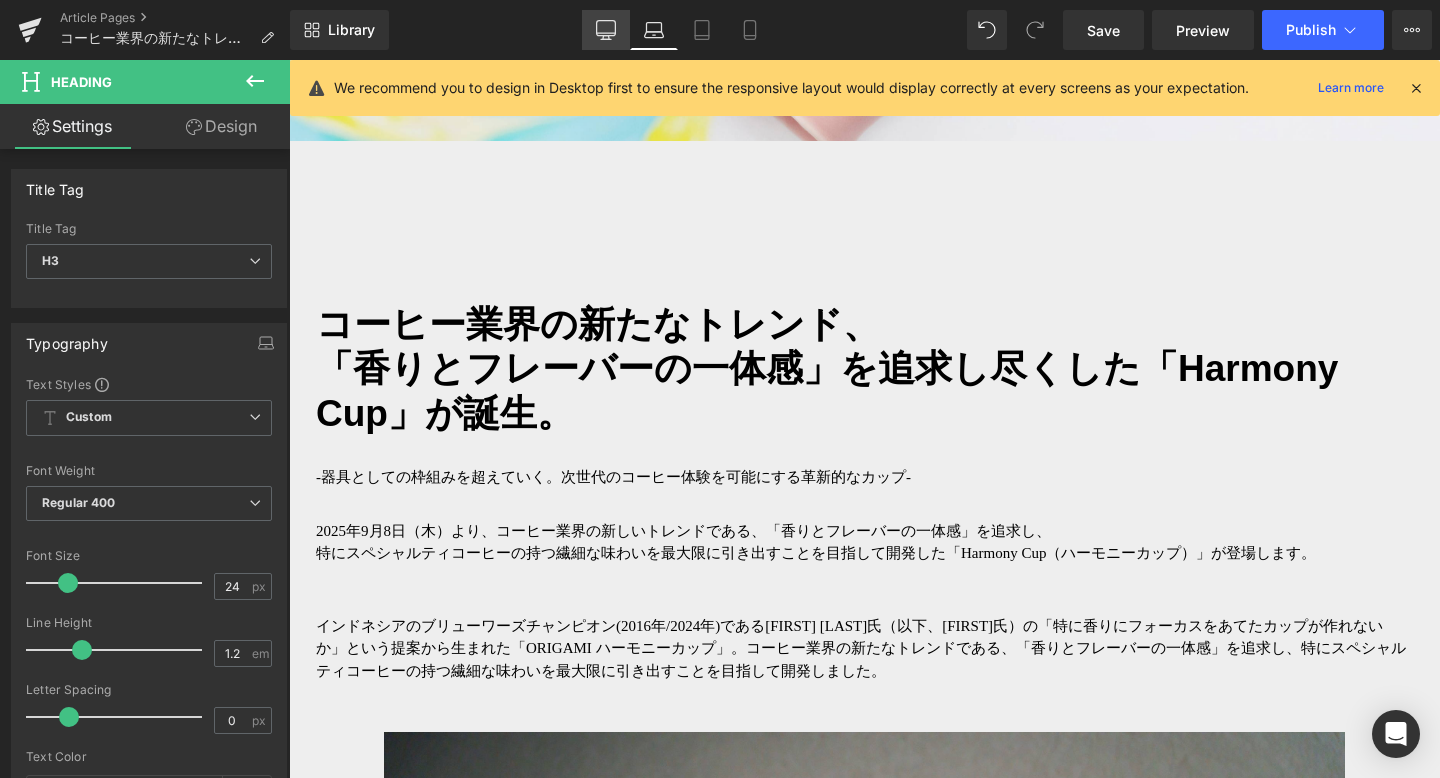 type on "100" 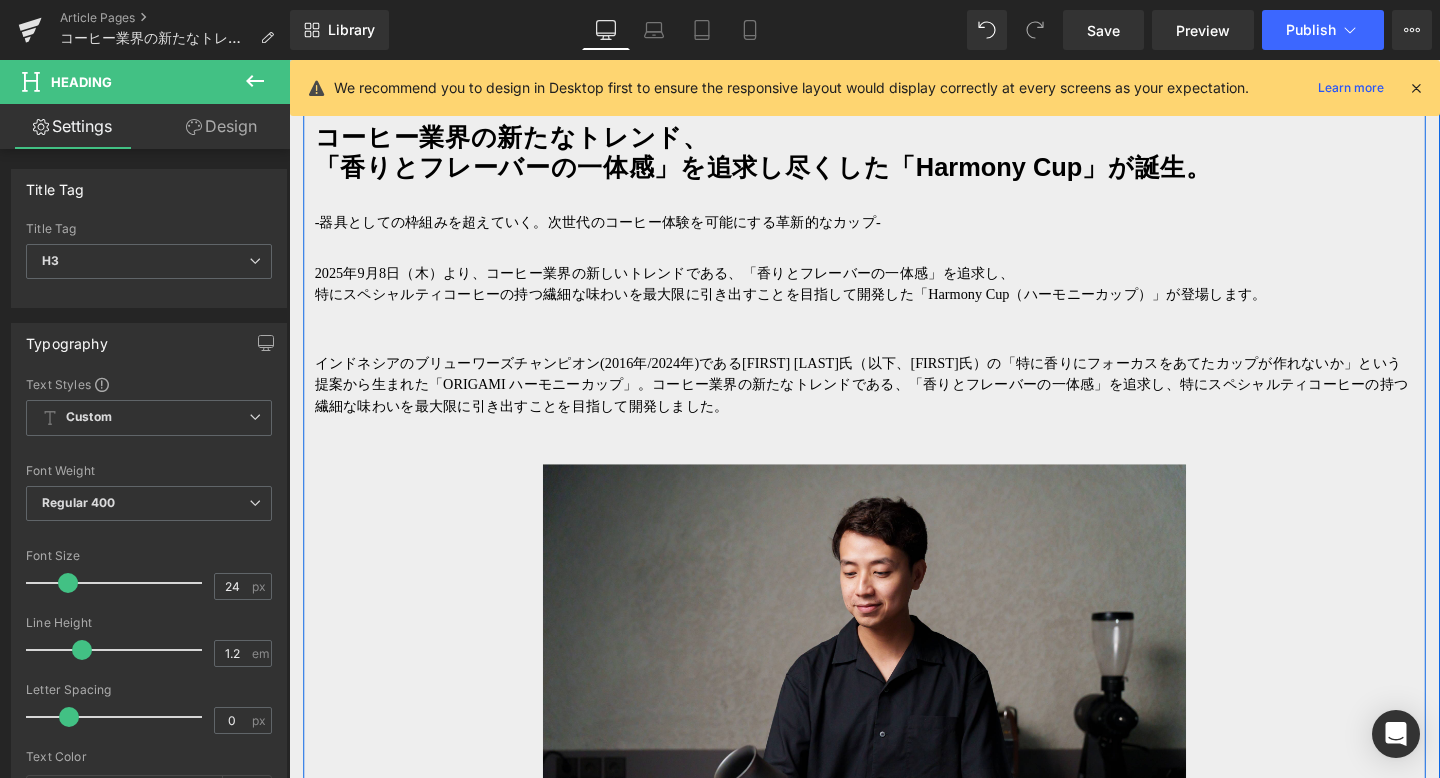 scroll, scrollTop: 1005, scrollLeft: 0, axis: vertical 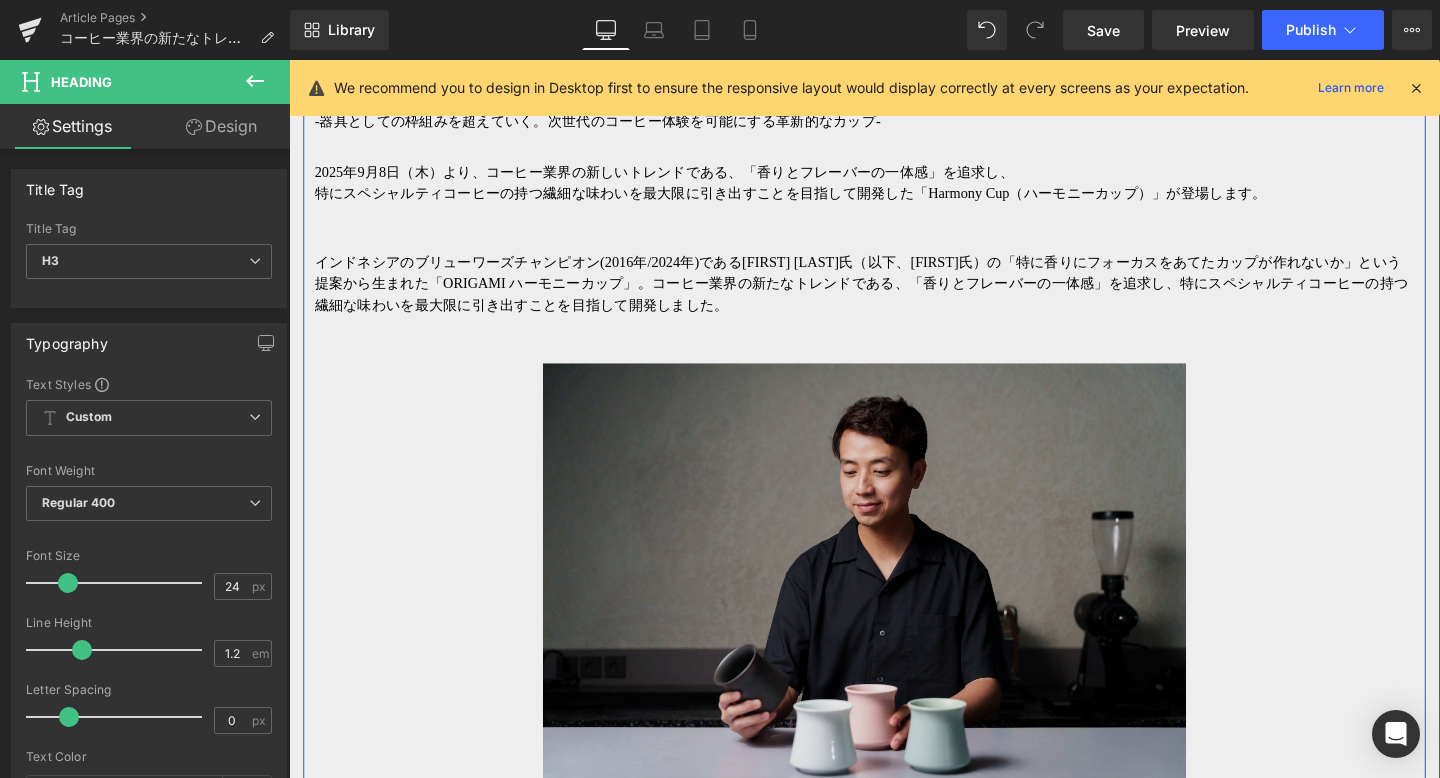 click at bounding box center [894, 604] 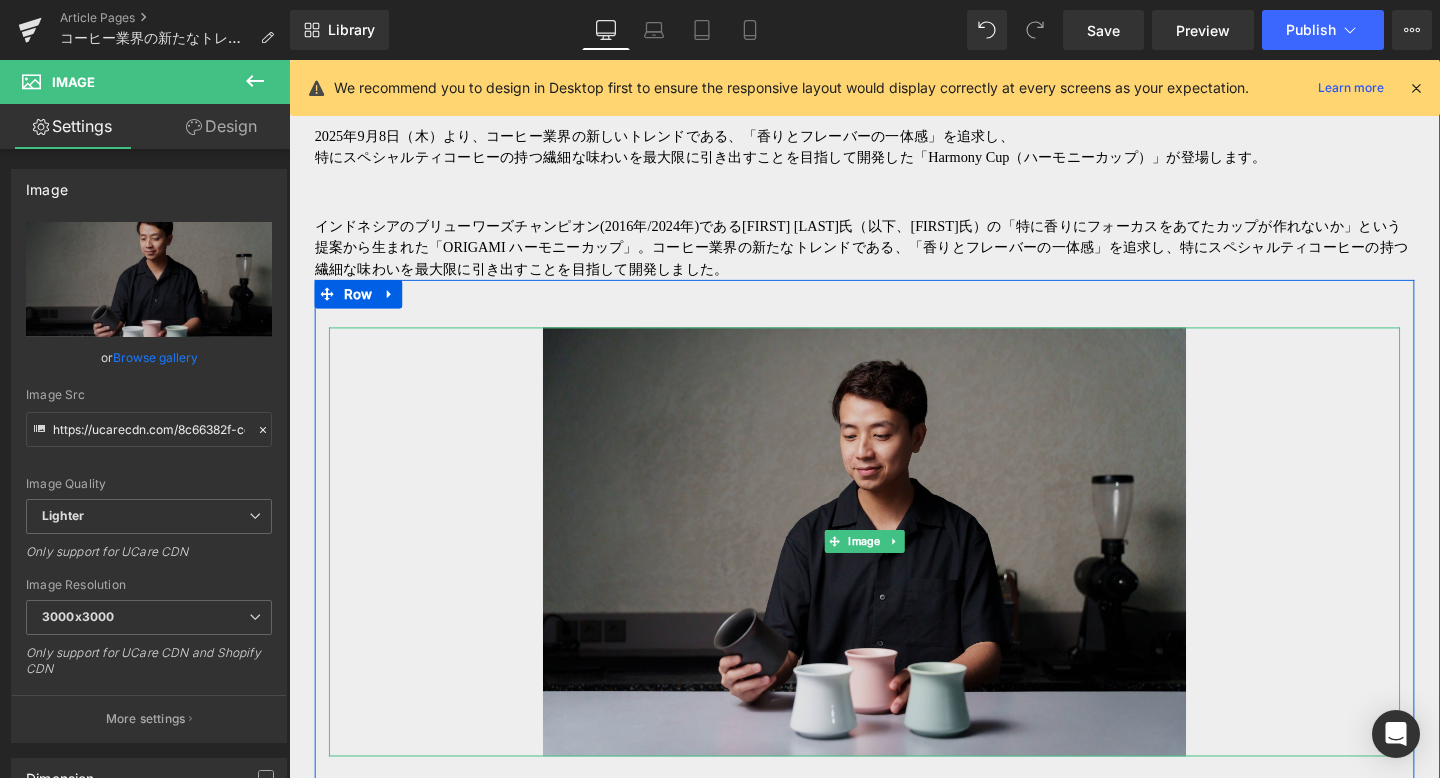 scroll, scrollTop: 1090, scrollLeft: 0, axis: vertical 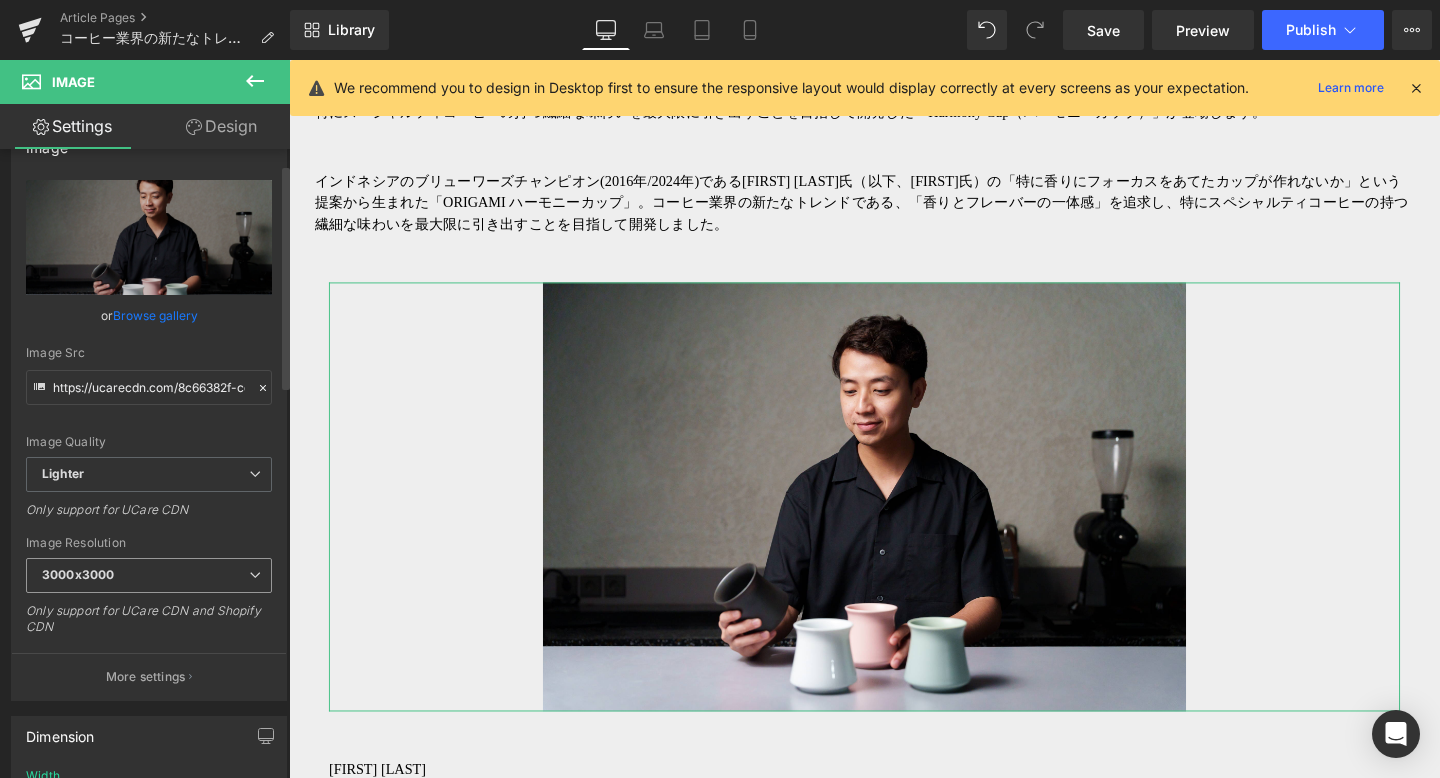 click on "3000x3000" at bounding box center (149, 575) 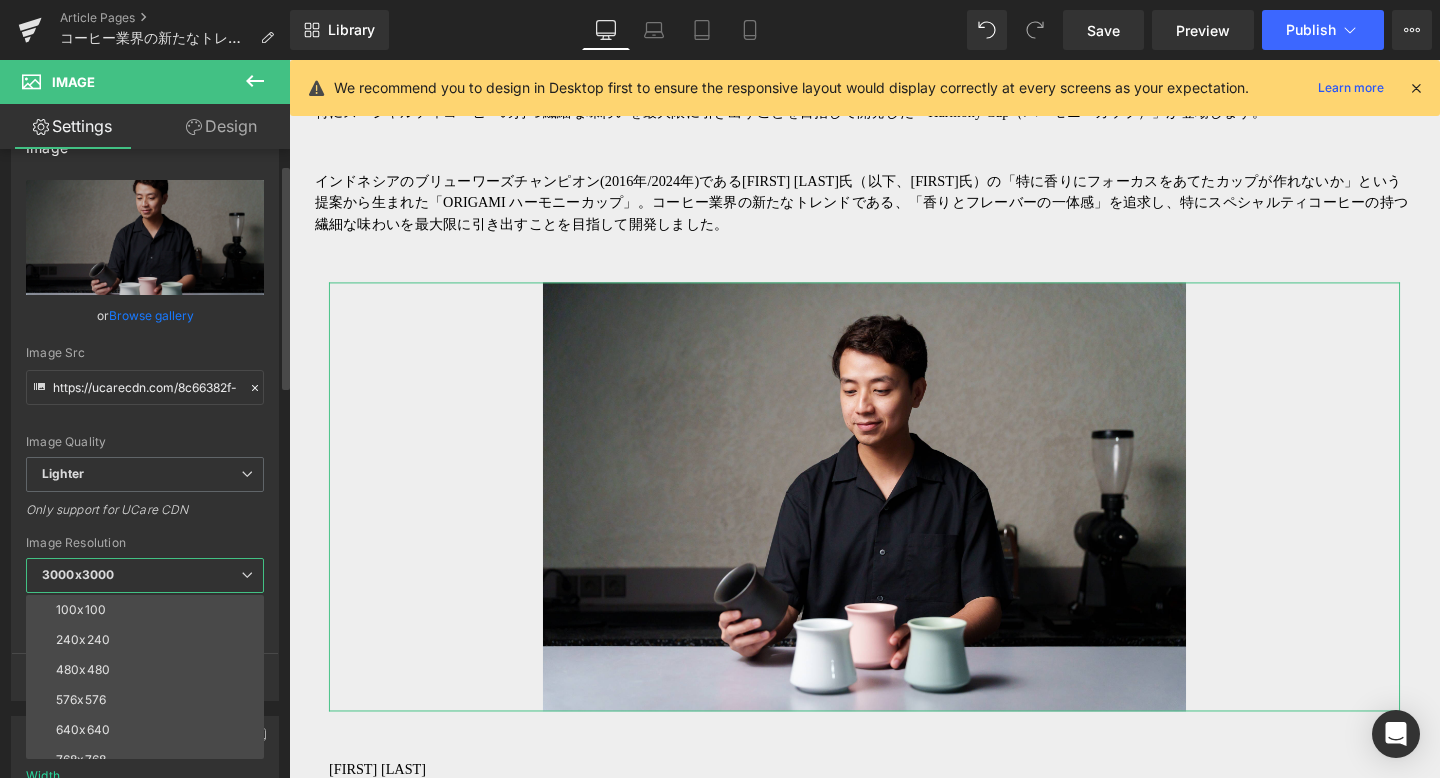 click on "3000x3000" at bounding box center [145, 575] 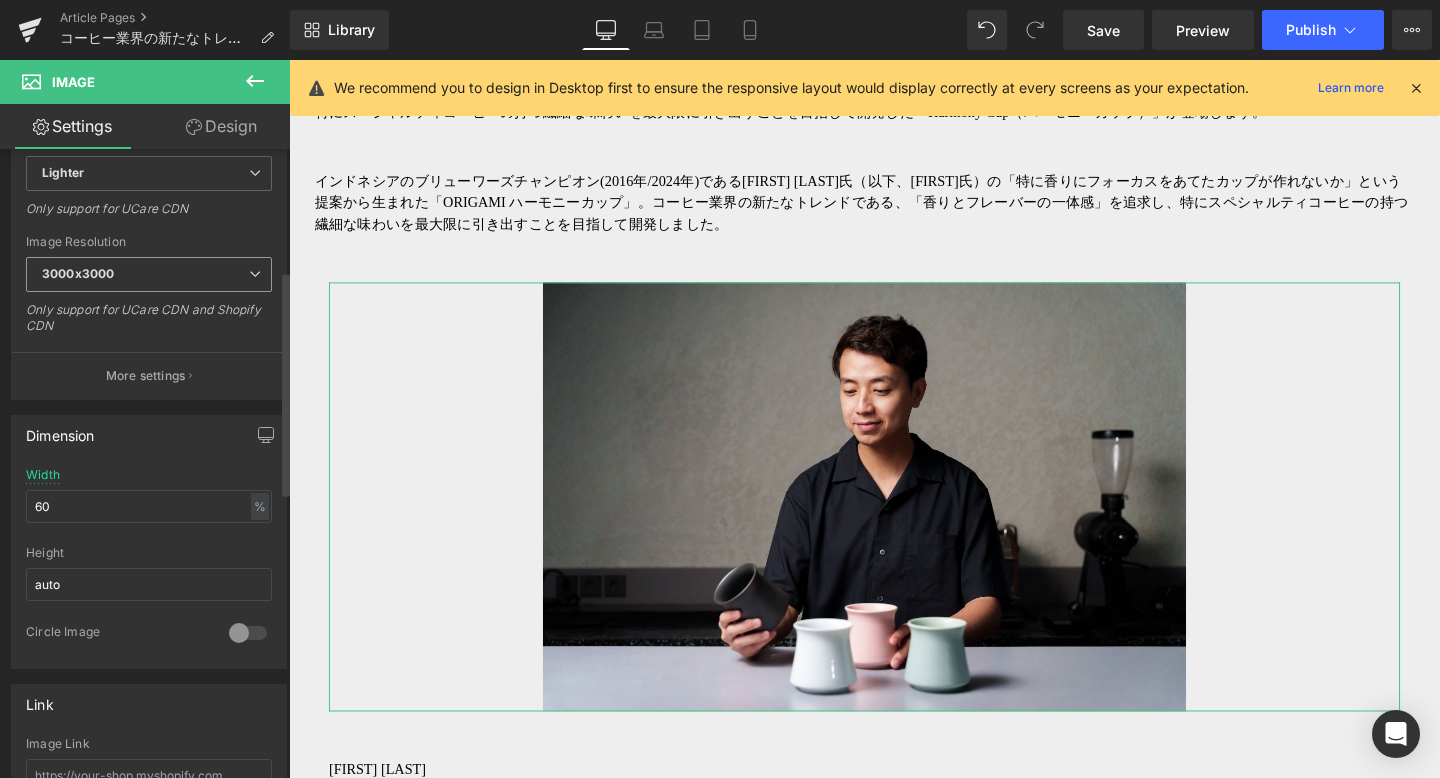 scroll, scrollTop: 344, scrollLeft: 0, axis: vertical 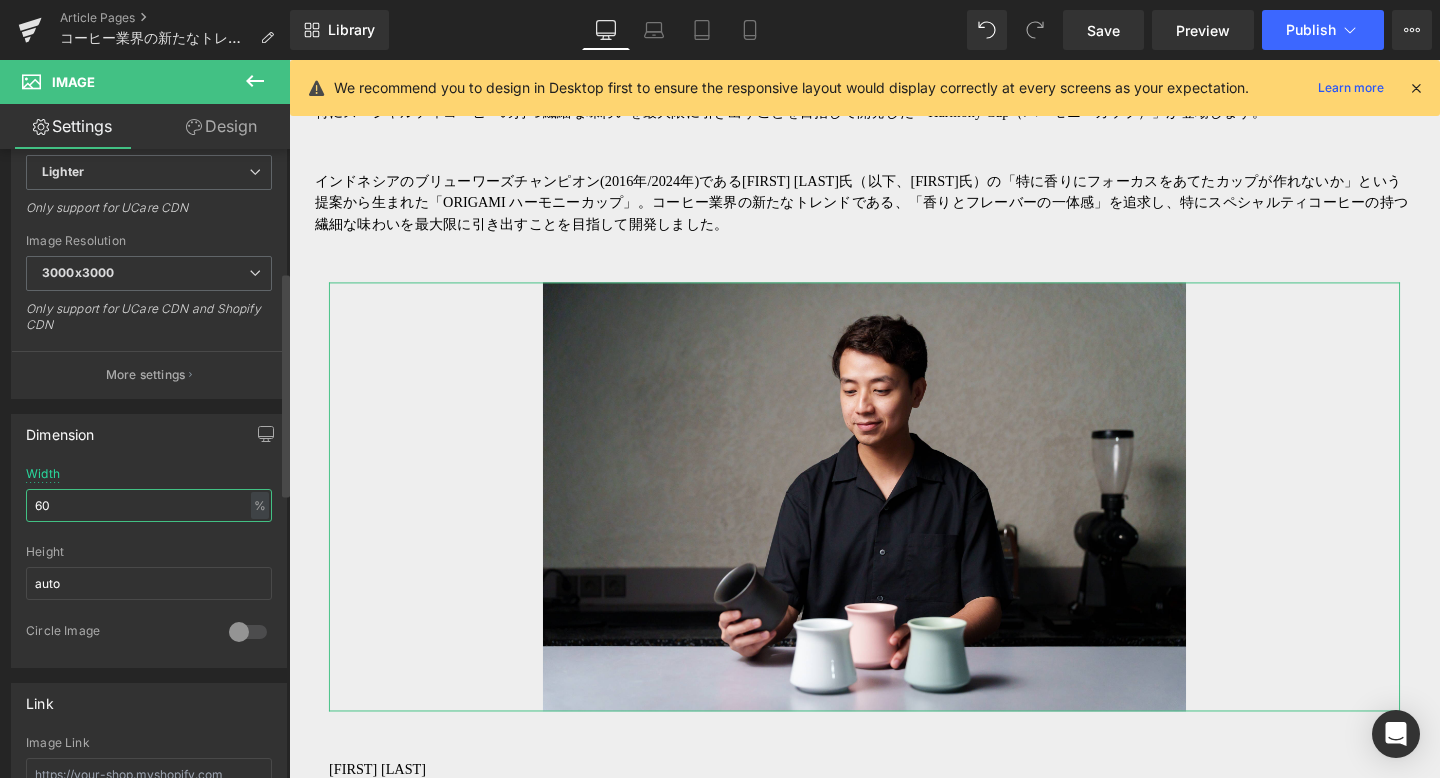 click on "60" at bounding box center (149, 505) 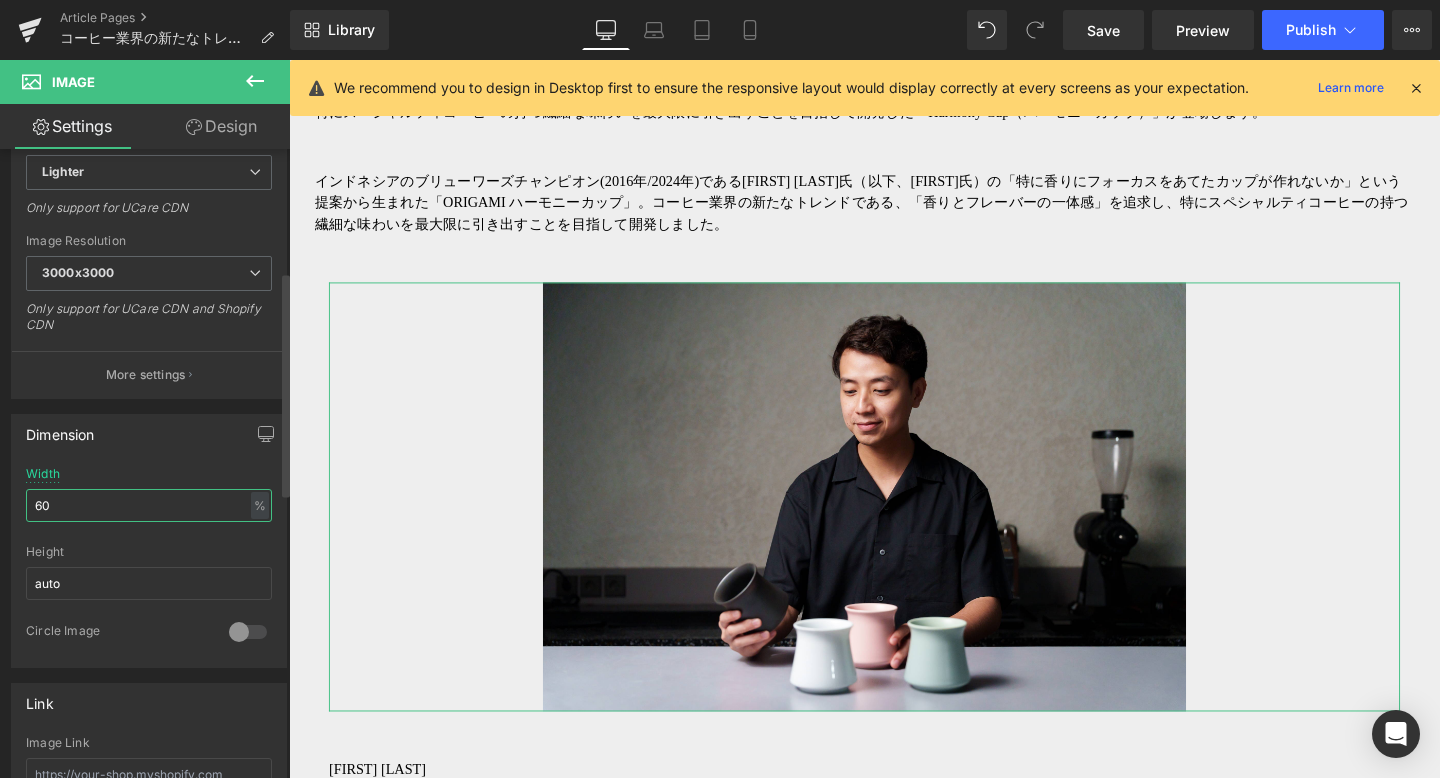 type on "6" 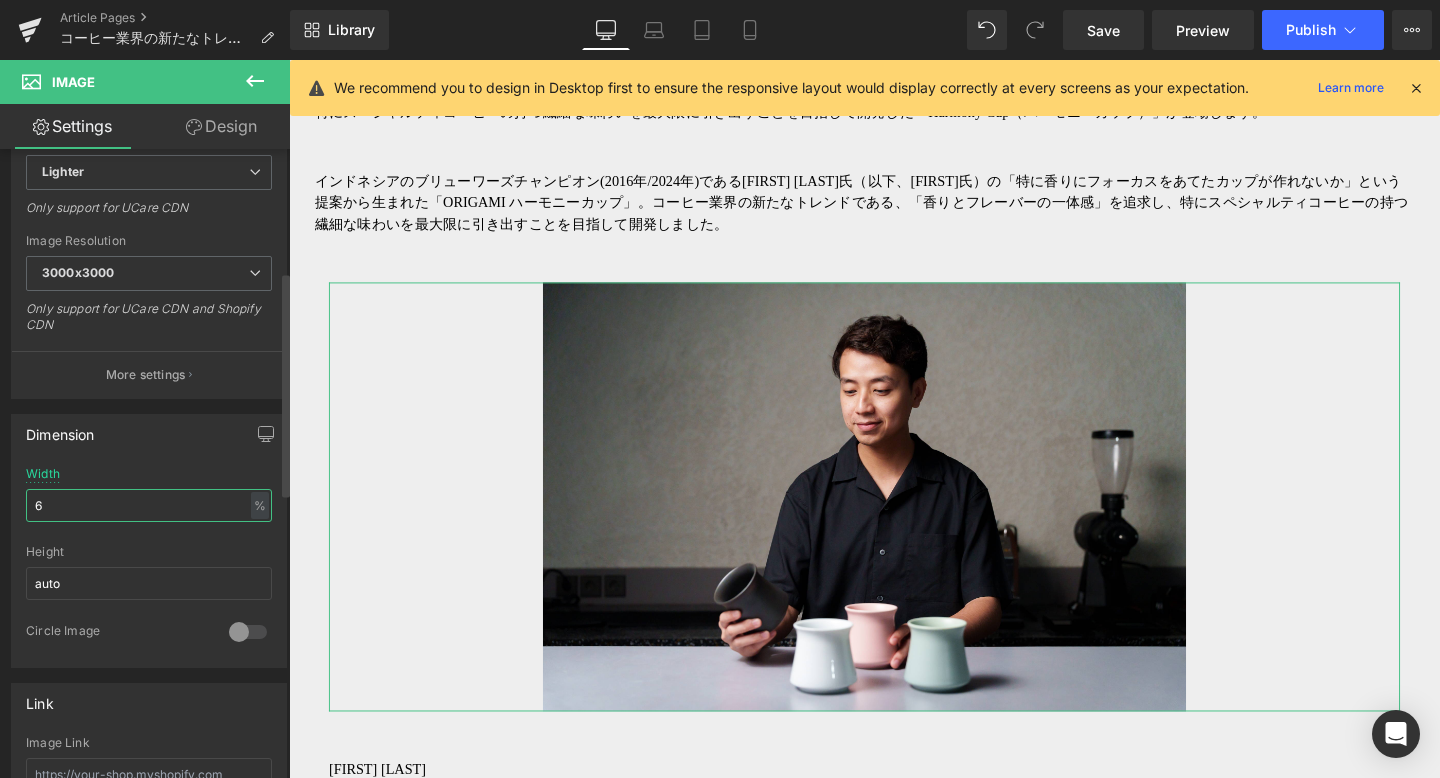 type 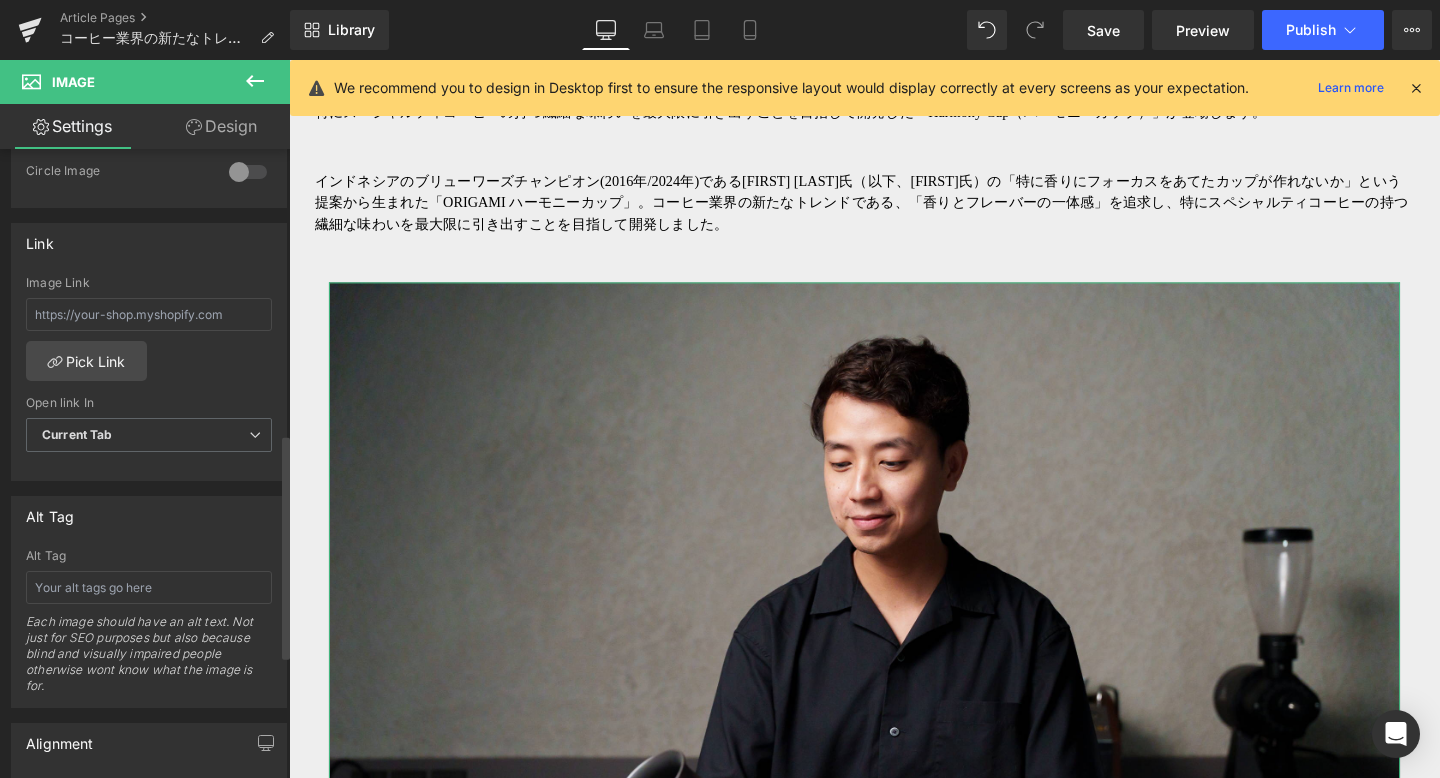 scroll, scrollTop: 822, scrollLeft: 0, axis: vertical 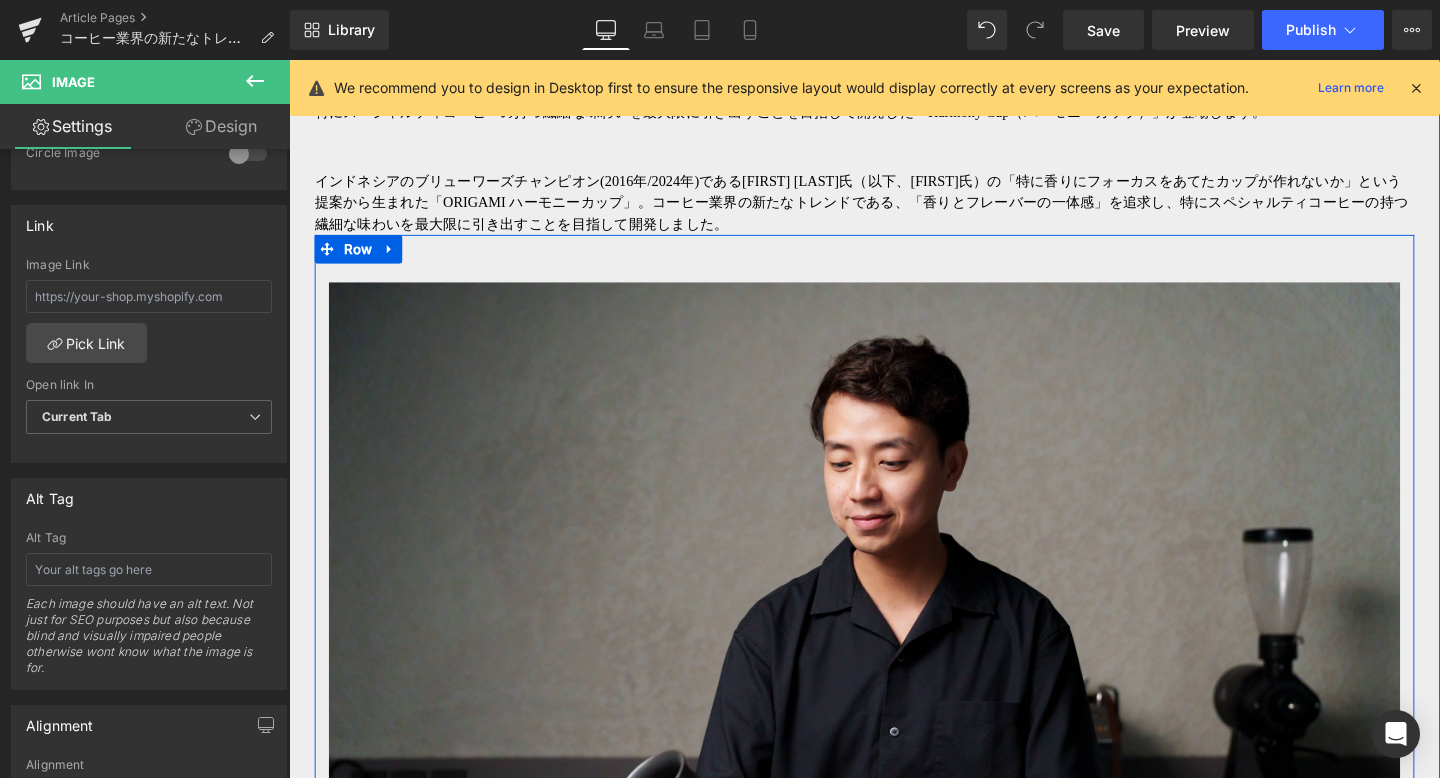 click on "Image         [FIRST] [LAST] 2011年よりSTRABUCKSにてコーヒー業界でのキャリアをスタート 2016年および2024年「インドネシア・ブリュワーズカップ」で２度の優勝に輝く 2024年アメリカ・シカゴで開催された「ワールド・ブリュワーズカップ」では世界３位入賞 「ハーモニーカップ」共同開発にあたり、特にこだわった点や[FIRST]氏自身のキャリアについてインタビューを行いました。 インタビュー記事はこちらからご覧ください。 https://origami-kai.com › blogs › information › with-barista-project-harmony-cup-with-ryan-wibawa YouTubeではインタビューフルバージョンもご覧いただけます。 Text Block         Text Block         Image         ※形状の違いによる味わいの変化についてを深掘りした特集ページもぜひご覧ください。 https://origami-kai.com/blogs/special-feature/new-flavor-cup-from-origami Text Block         Row" at bounding box center [894, 1633] 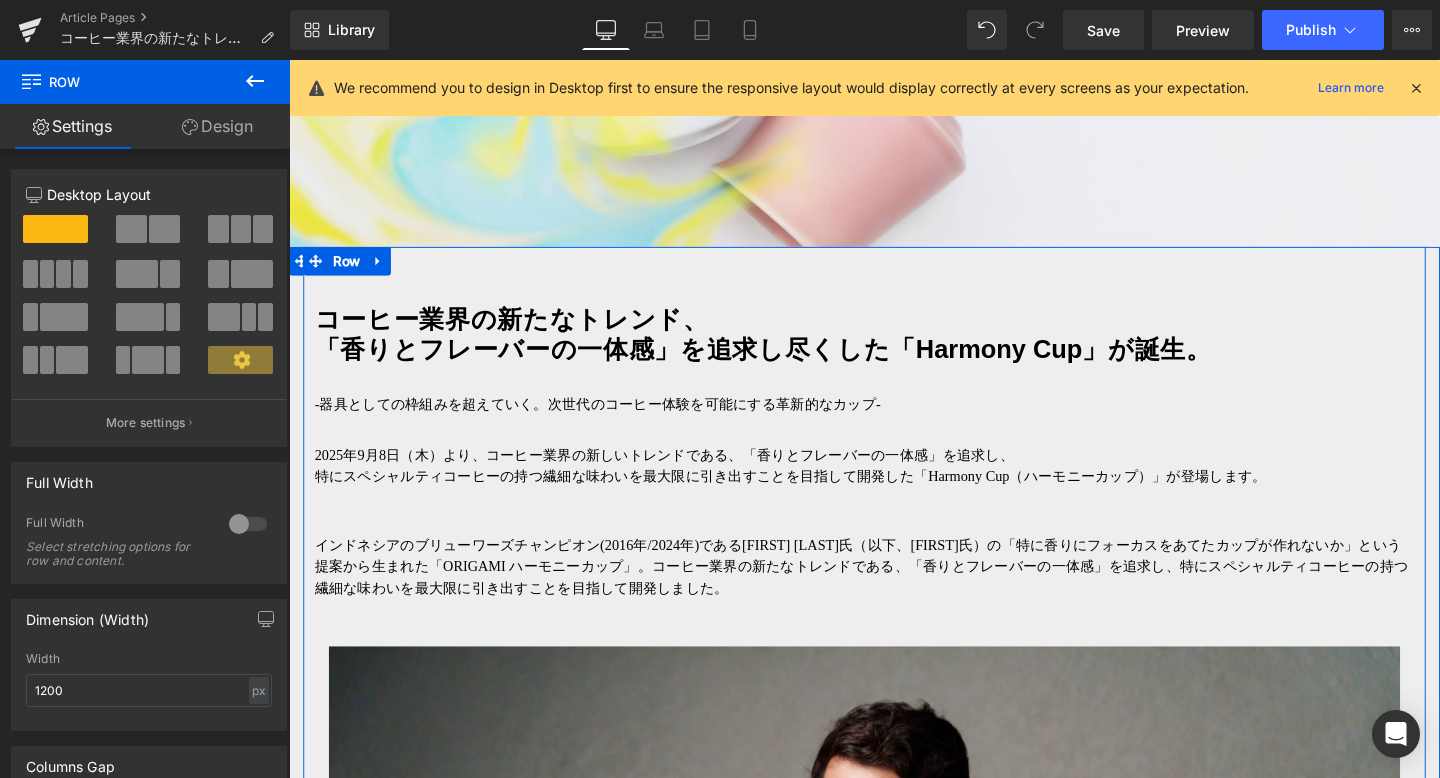 scroll, scrollTop: 697, scrollLeft: 0, axis: vertical 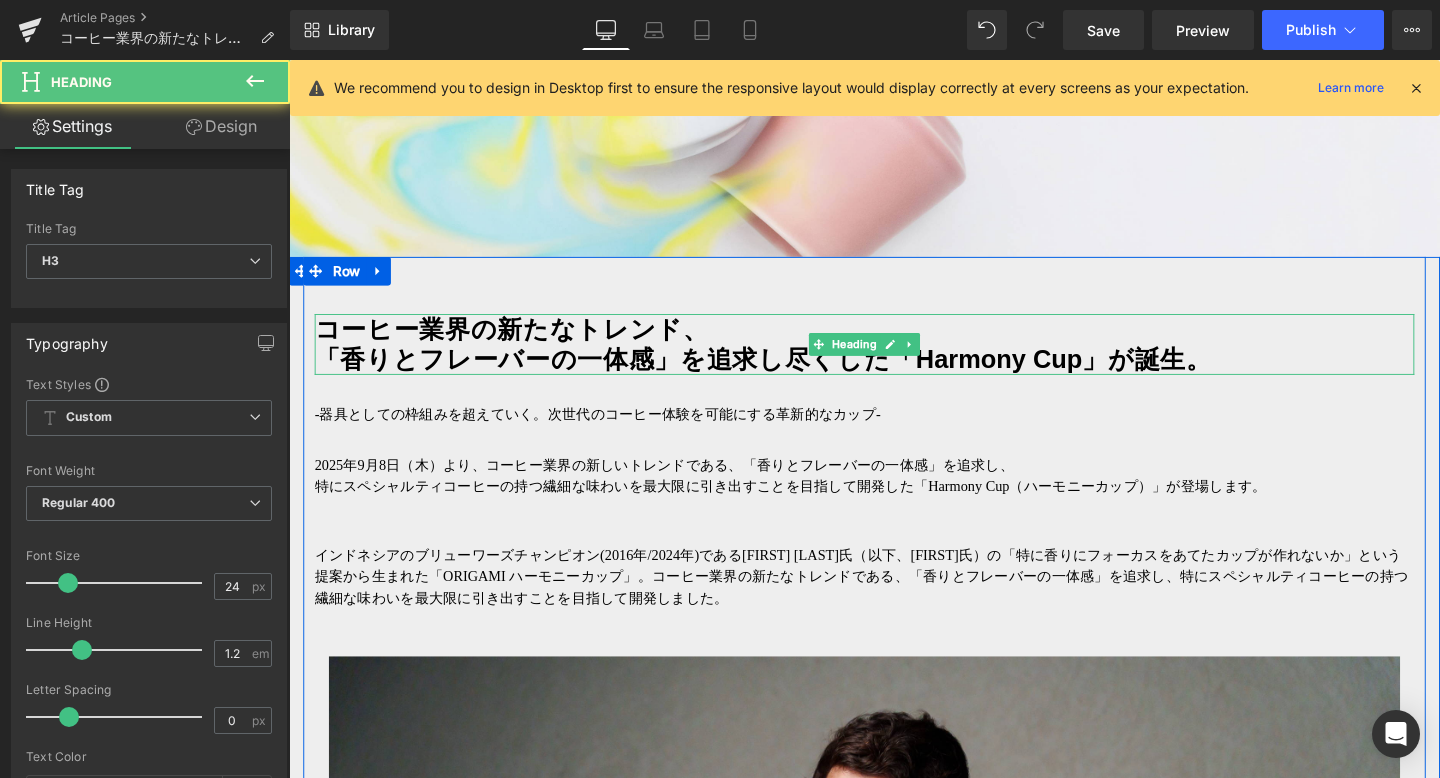 click on "「香りとフレーバーの一体感」を追求し尽くした「Harmony Cup」が誕生。" at bounding box center [894, 375] 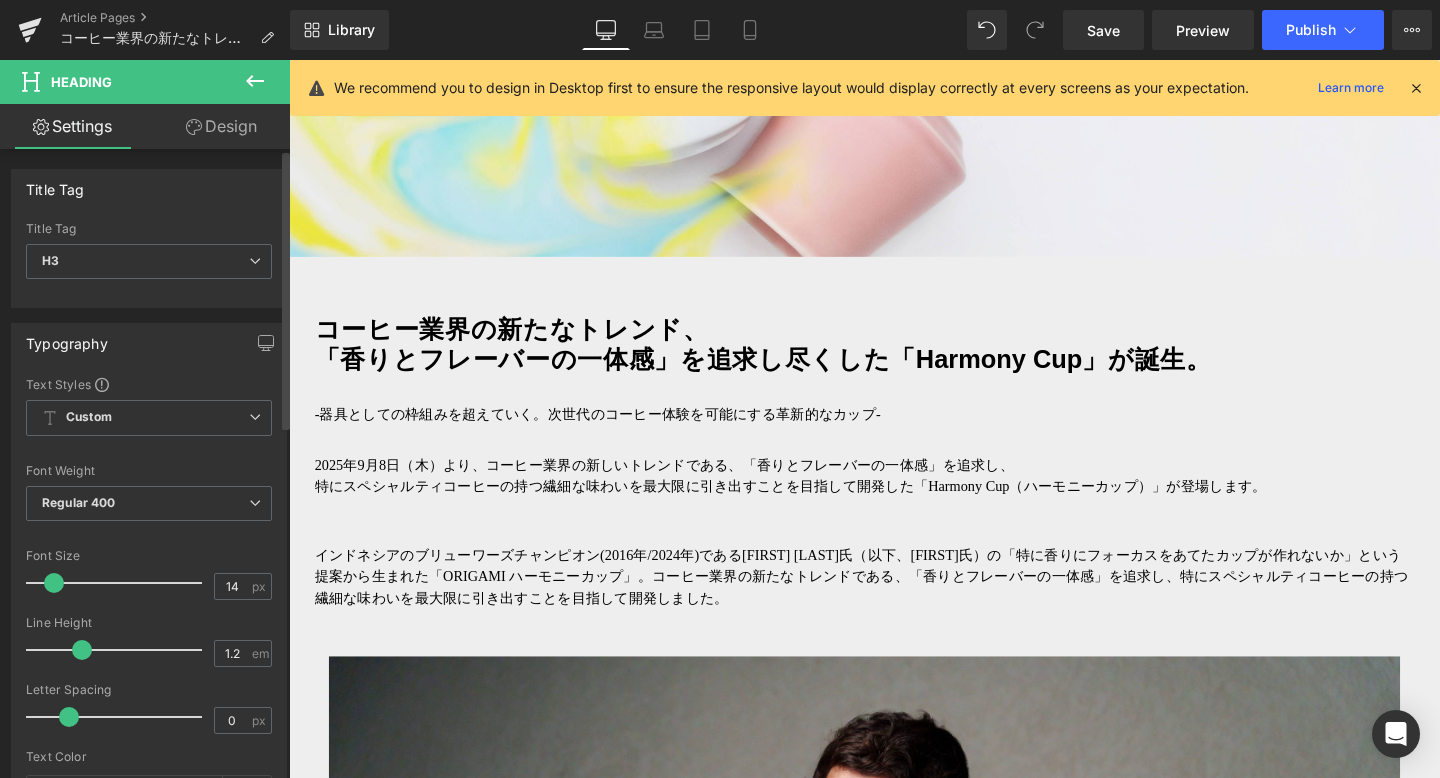 type on "13" 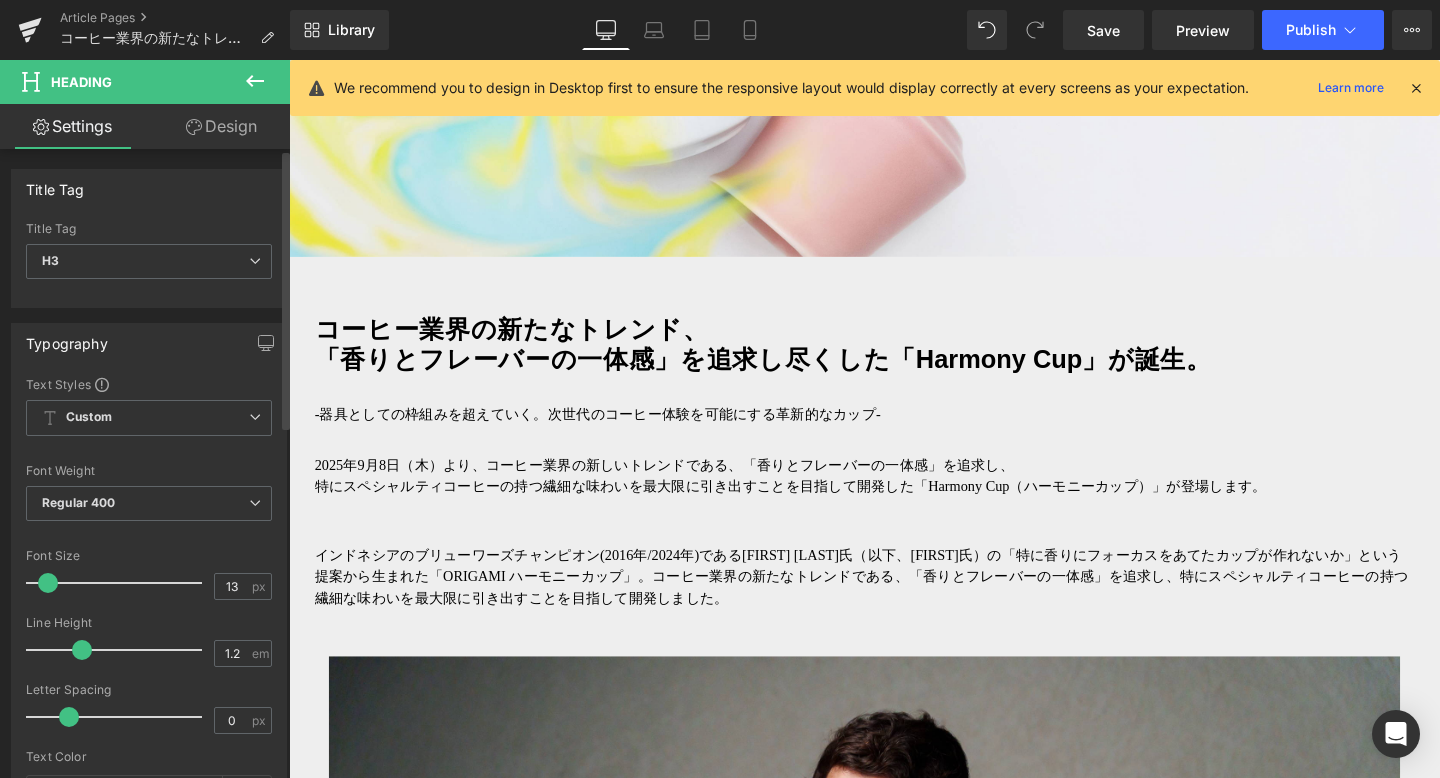 drag, startPoint x: 67, startPoint y: 588, endPoint x: 48, endPoint y: 583, distance: 19.646883 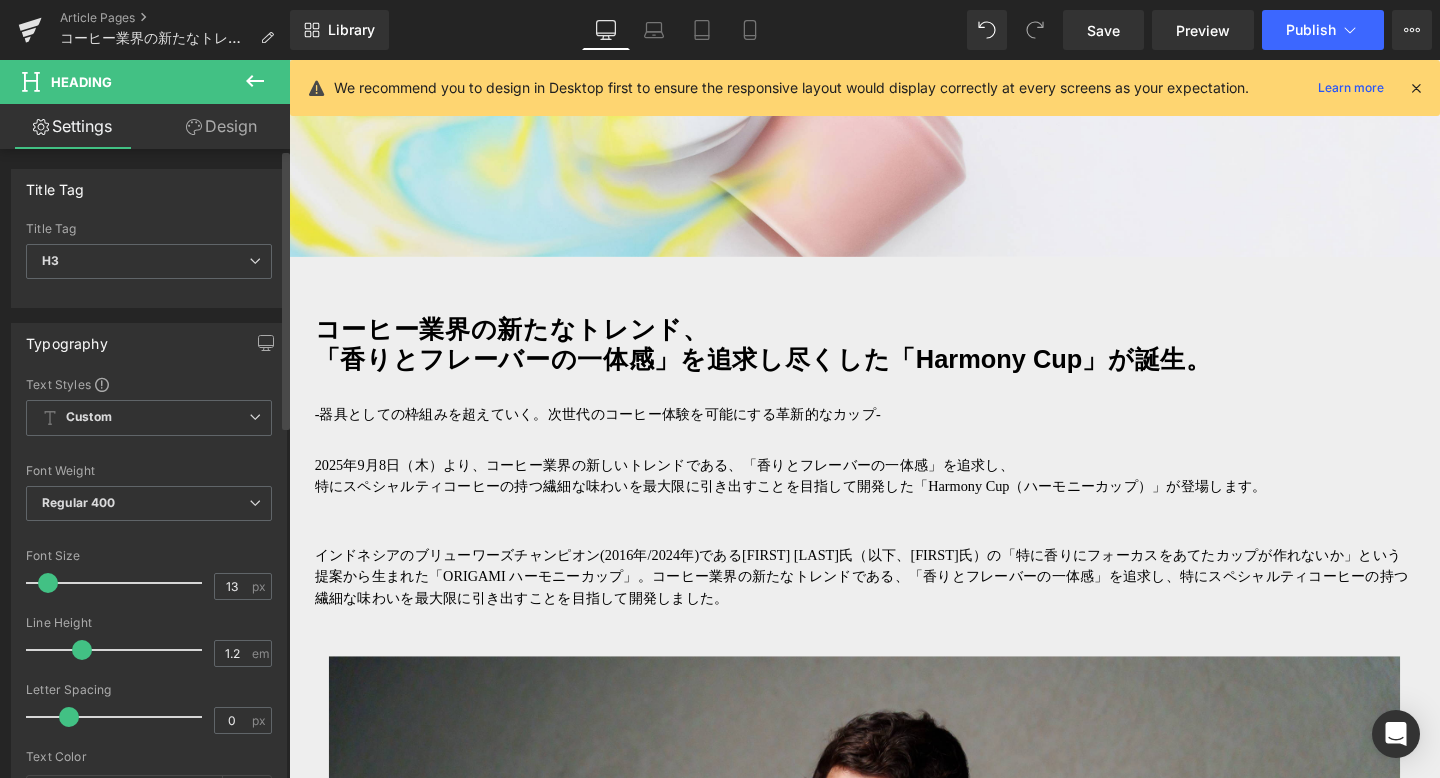 click at bounding box center [48, 583] 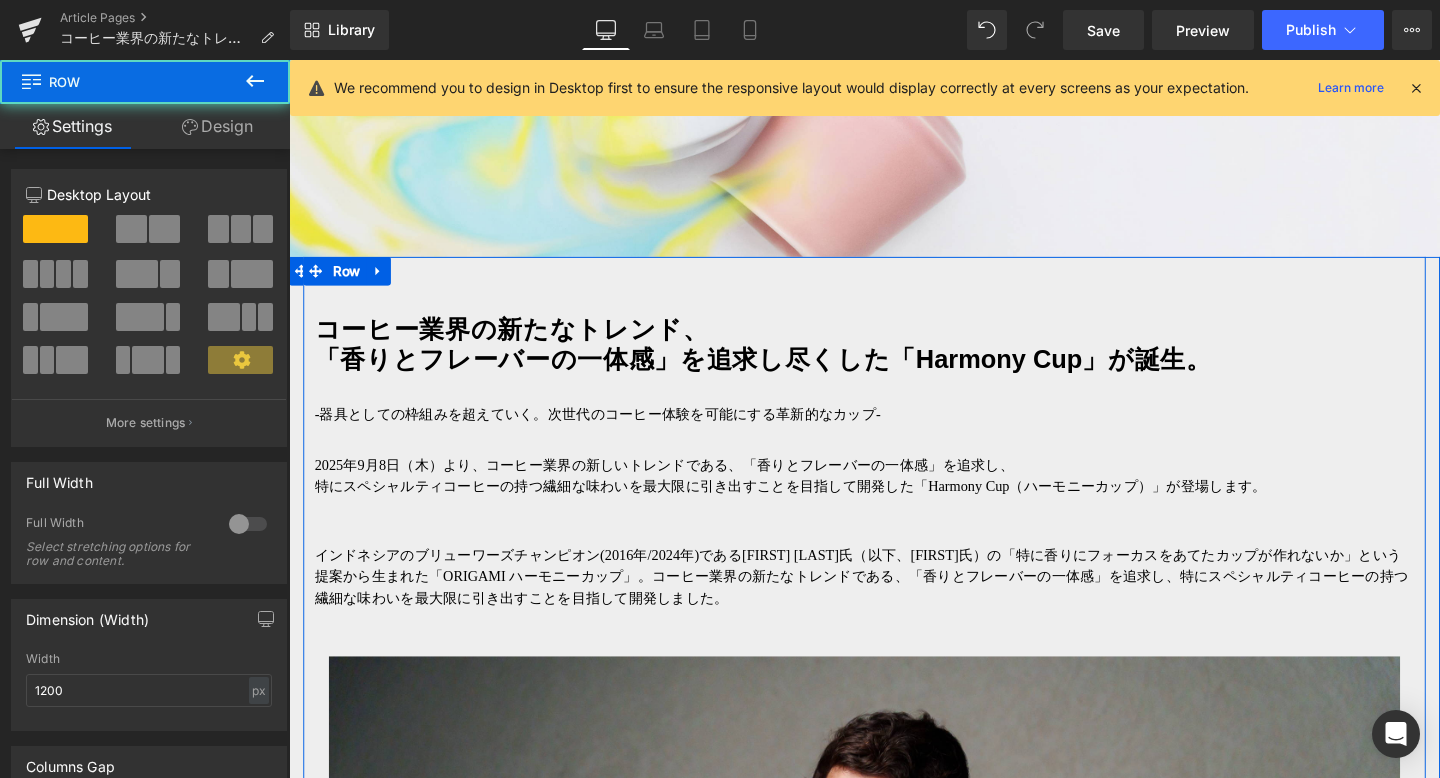 click on "コーヒー業界の新たなトレンド、 「香りとフレーバーの一体感」を追求し尽くした「Harmony Cup」が誕生。 Heading         -器具としての枠組みを超えていく。次世代のコーヒー体験を可能にする革新的なカップ- Text Block         2025年9月8日（木）より、コーヒー業界の新しいトレンドである、「香りとフレーバーの一体感」を追求し、 特にスペシャルティコーヒーの持つ繊細な味わいを最大限に引き出すことを目指して開発した「Harmony Cup（ハーモニーカップ）」が登場します。 Text Block         インドネシアのブリューワーズチャンピオン(2016年/2024年)である[FIRST] [LAST]氏（以下、[FIRST]氏）の「特に香りにフォーカスをあてたカップが作れないか」という提案から生まれた「ORIGAMI ハーモニーカップ」。 Text Block         Image         [FIRST] [LAST] Text Block" at bounding box center [894, 2589] 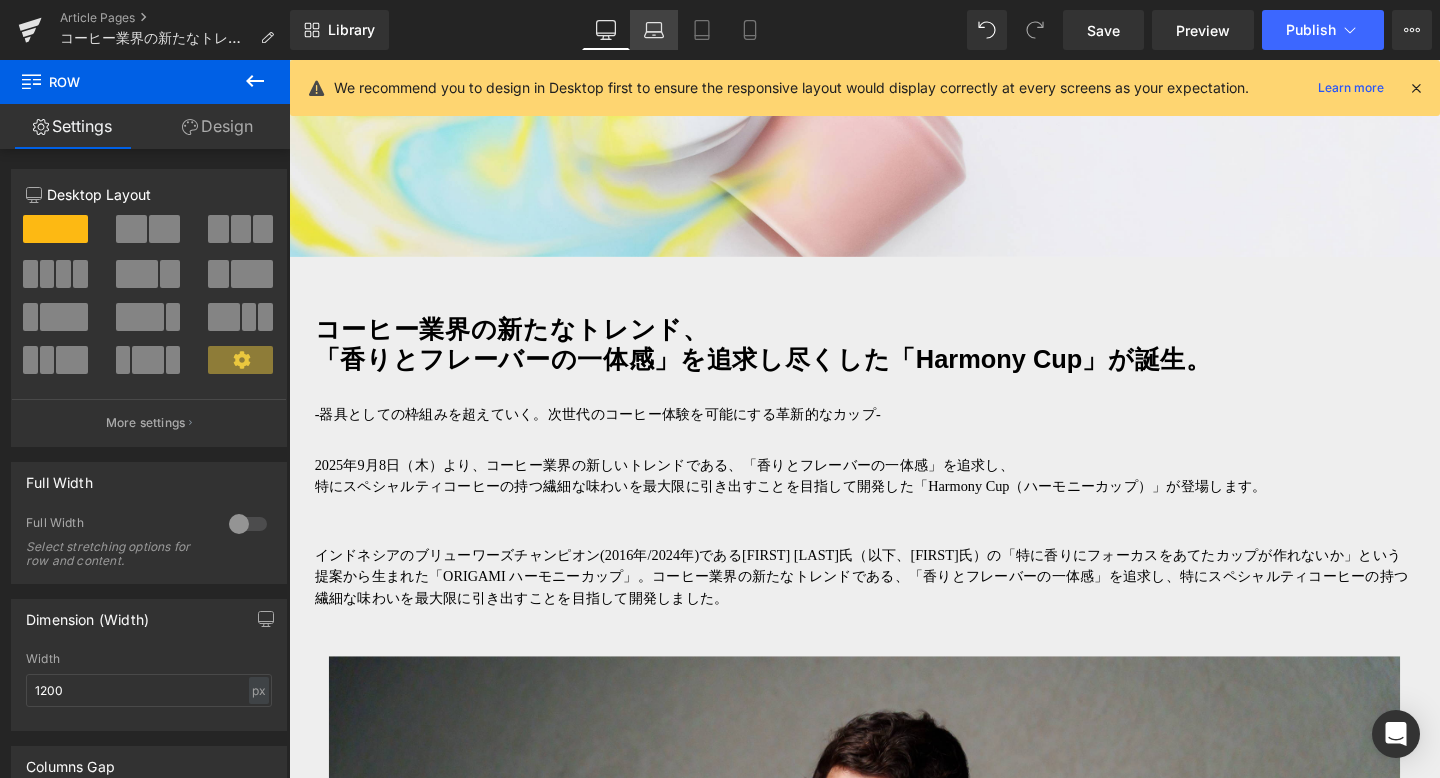 click 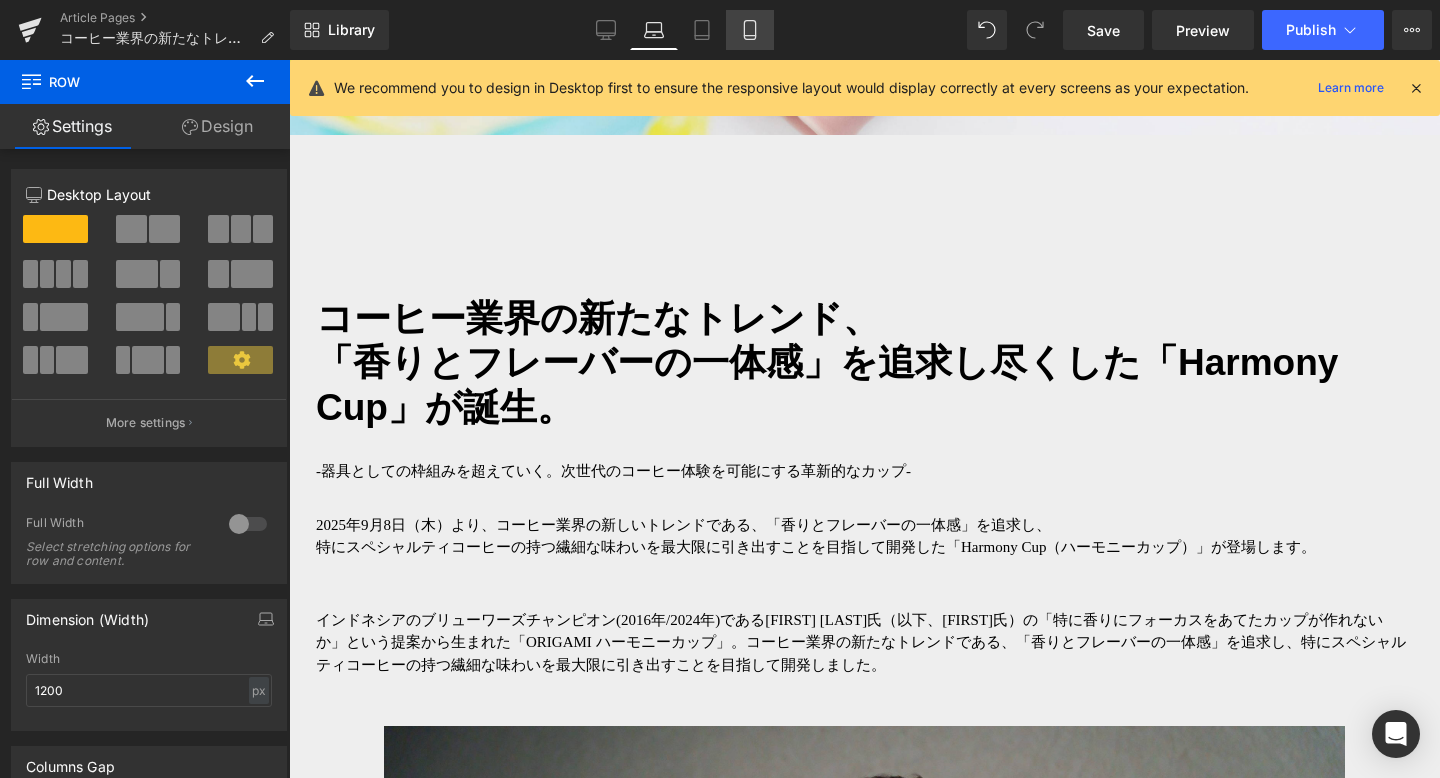 click 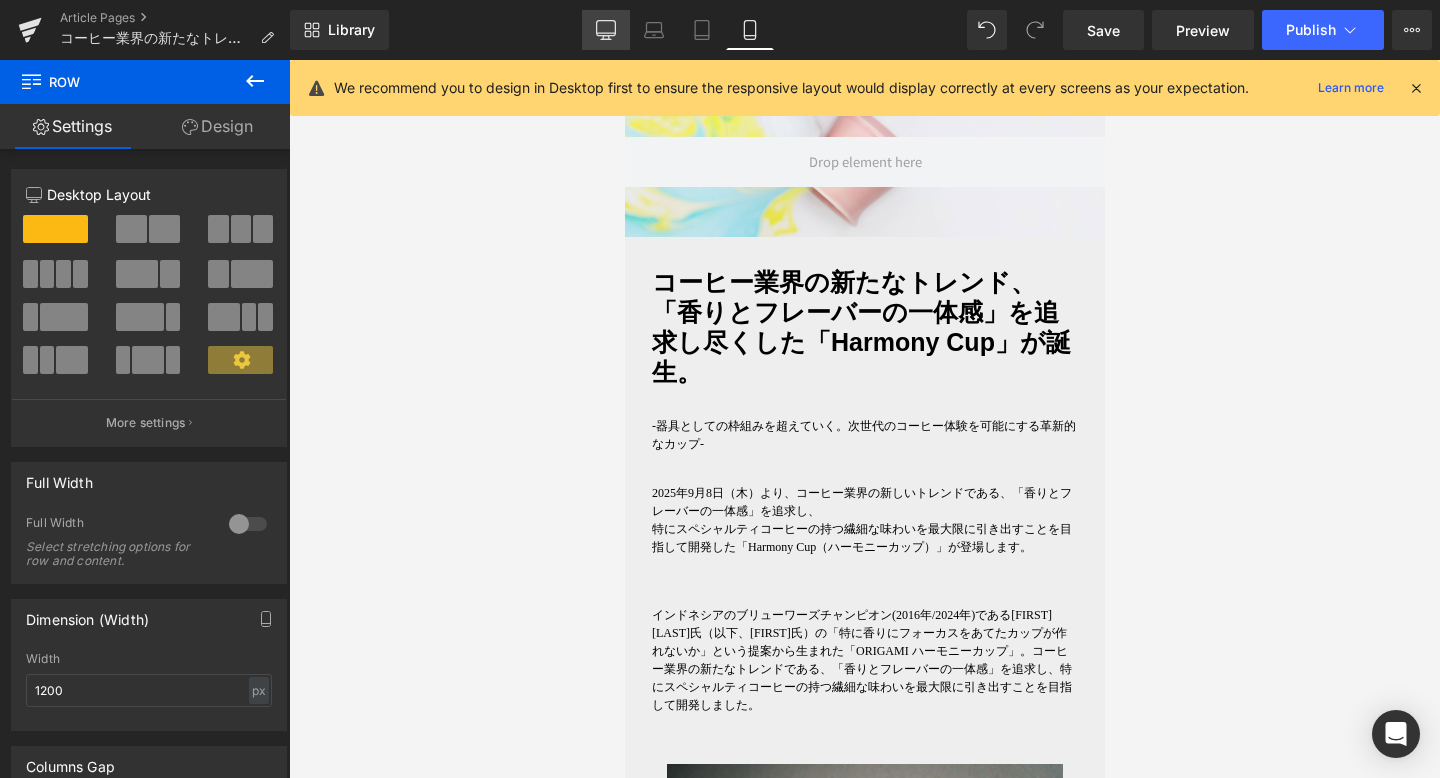 click 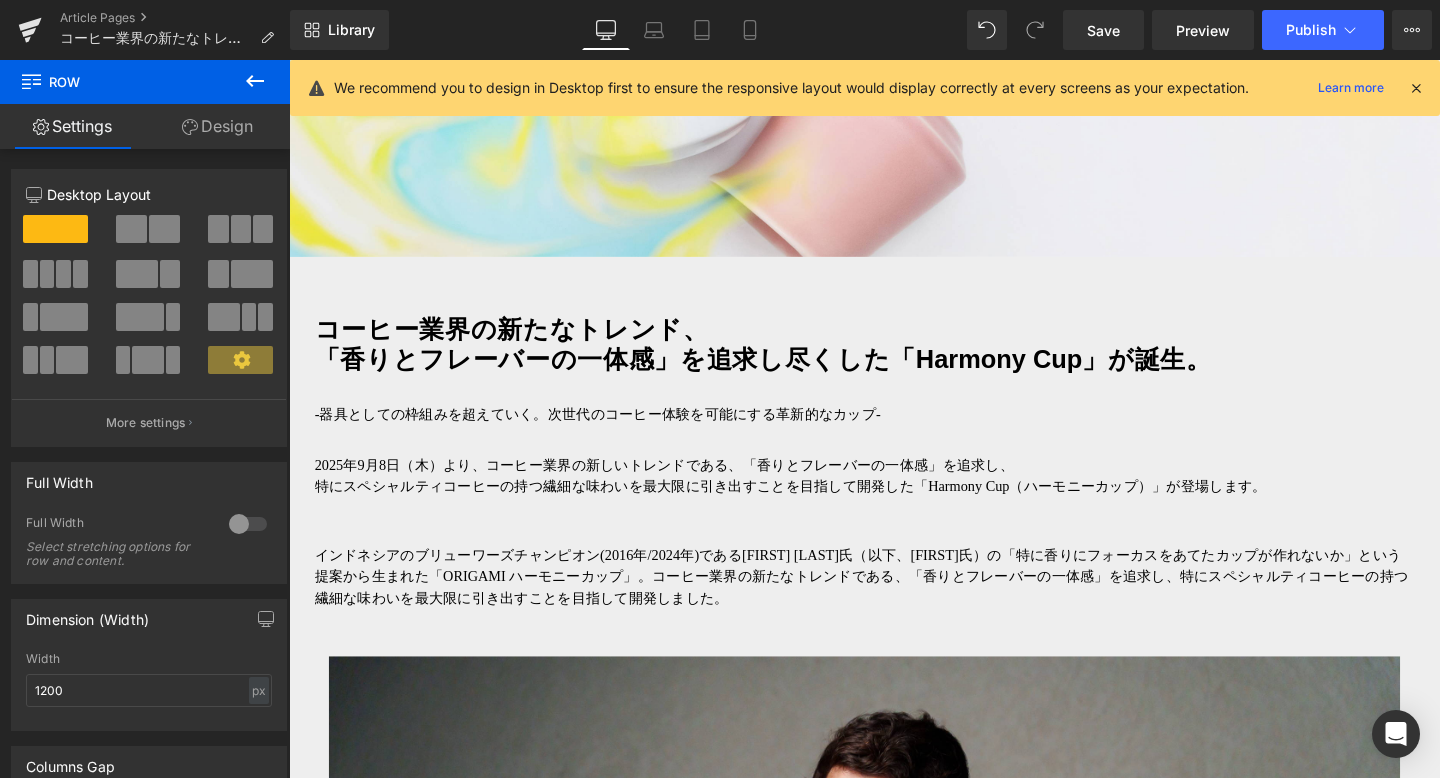 click on "コーヒー業界の新たなトレンド、 「香りとフレーバーの一体感」を追求し尽くした「Harmony Cup」が誕生。" at bounding box center [894, 359] 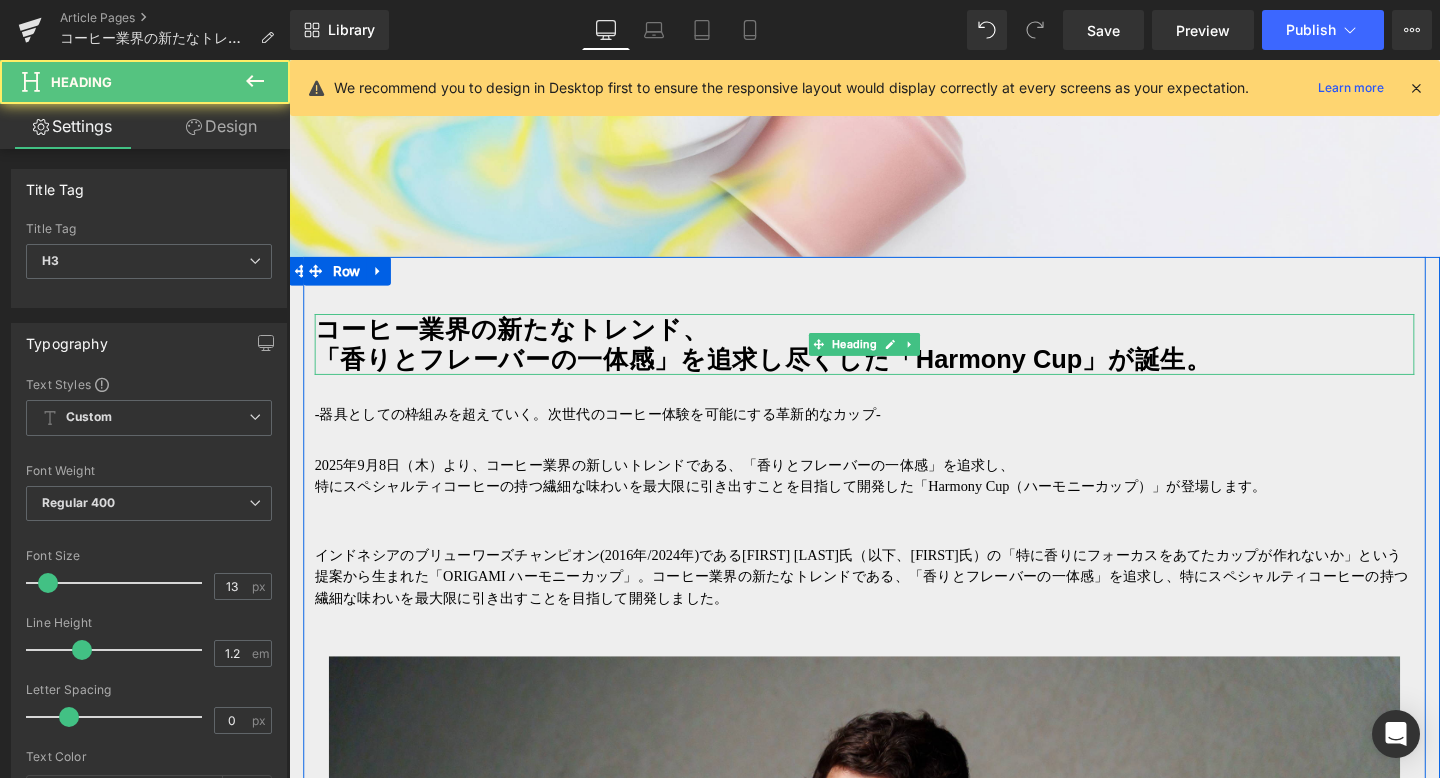 click on "「香りとフレーバーの一体感」を追求し尽くした「Harmony Cup」が誕生。" at bounding box center [894, 375] 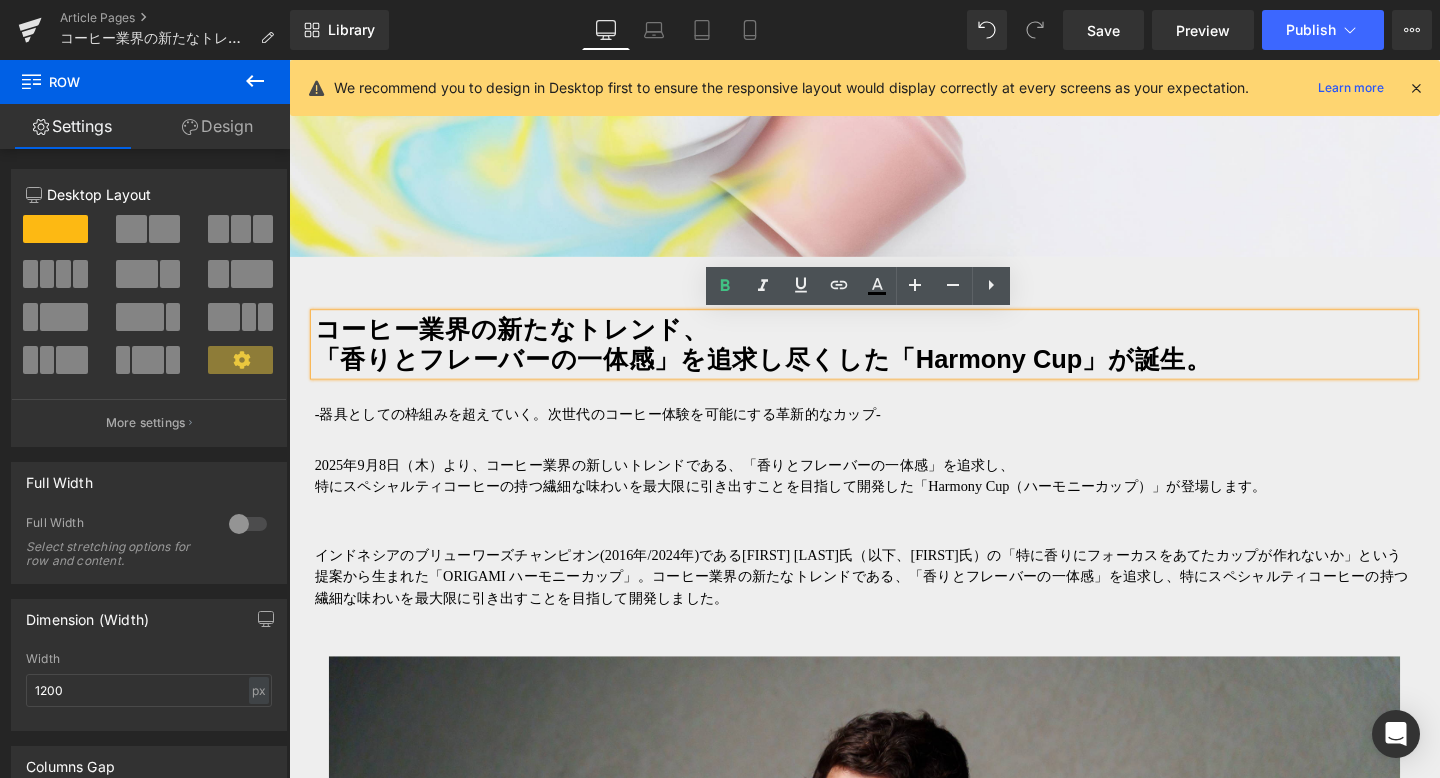 click on "コーヒー業界の新たなトレンド、 「香りとフレーバーの一体感」を追求し尽くした「Harmony Cup」が誕生。 Heading         -器具としての枠組みを超えていく。次世代のコーヒー体験を可能にする革新的なカップ- Text Block         2025年9月8日（木）より、コーヒー業界の新しいトレンドである、「香りとフレーバーの一体感」を追求し、 特にスペシャルティコーヒーの持つ繊細な味わいを最大限に引き出すことを目指して開発した「Harmony Cup（ハーモニーカップ）」が登場します。 Text Block         インドネシアのブリューワーズチャンピオン(2016年/2024年)である[FIRST] [LAST]氏（以下、[FIRST]氏）の「特に香りにフォーカスをあてたカップが作れないか」という提案から生まれた「ORIGAMI ハーモニーカップ」。 Text Block         Image         [FIRST] [LAST] Text Block" at bounding box center (894, 2589) 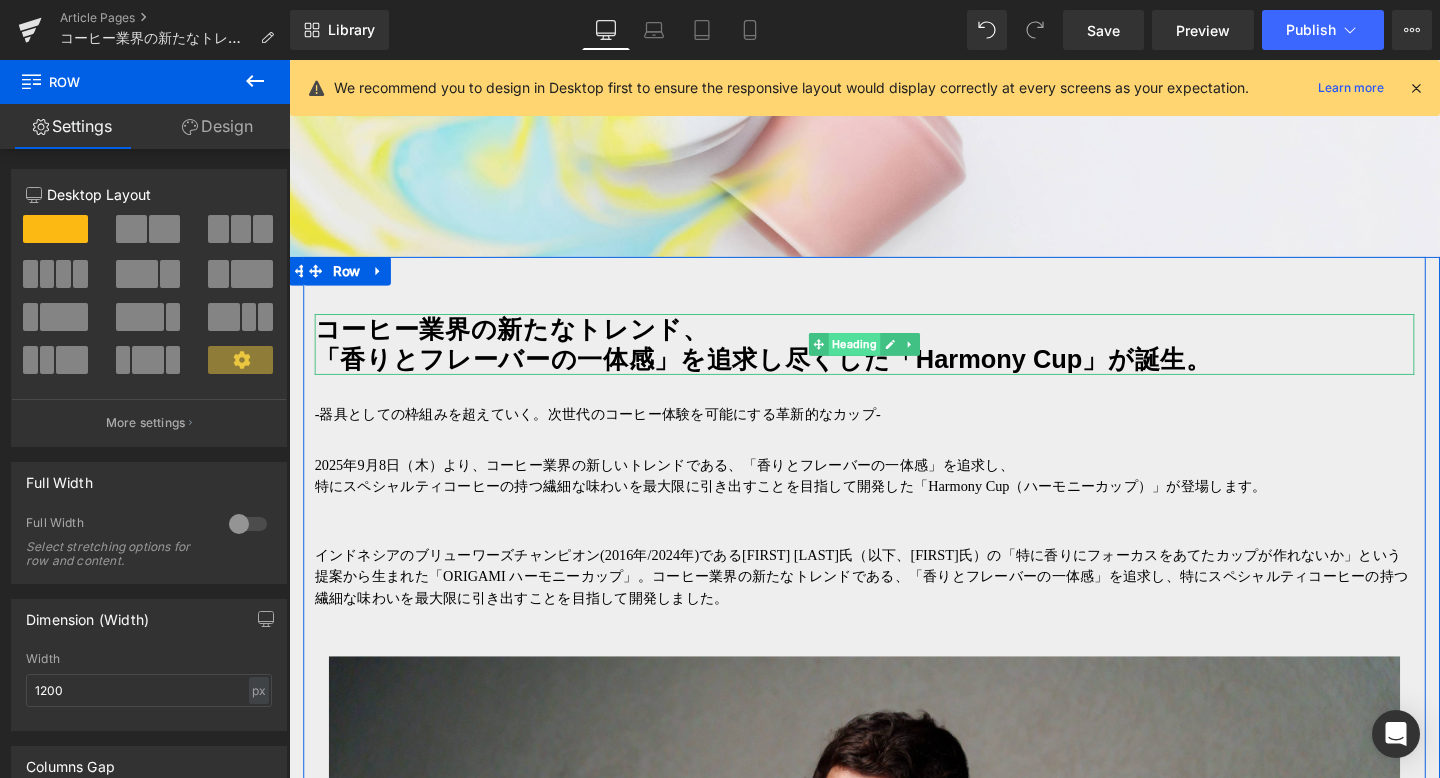 click on "Heading" at bounding box center (883, 359) 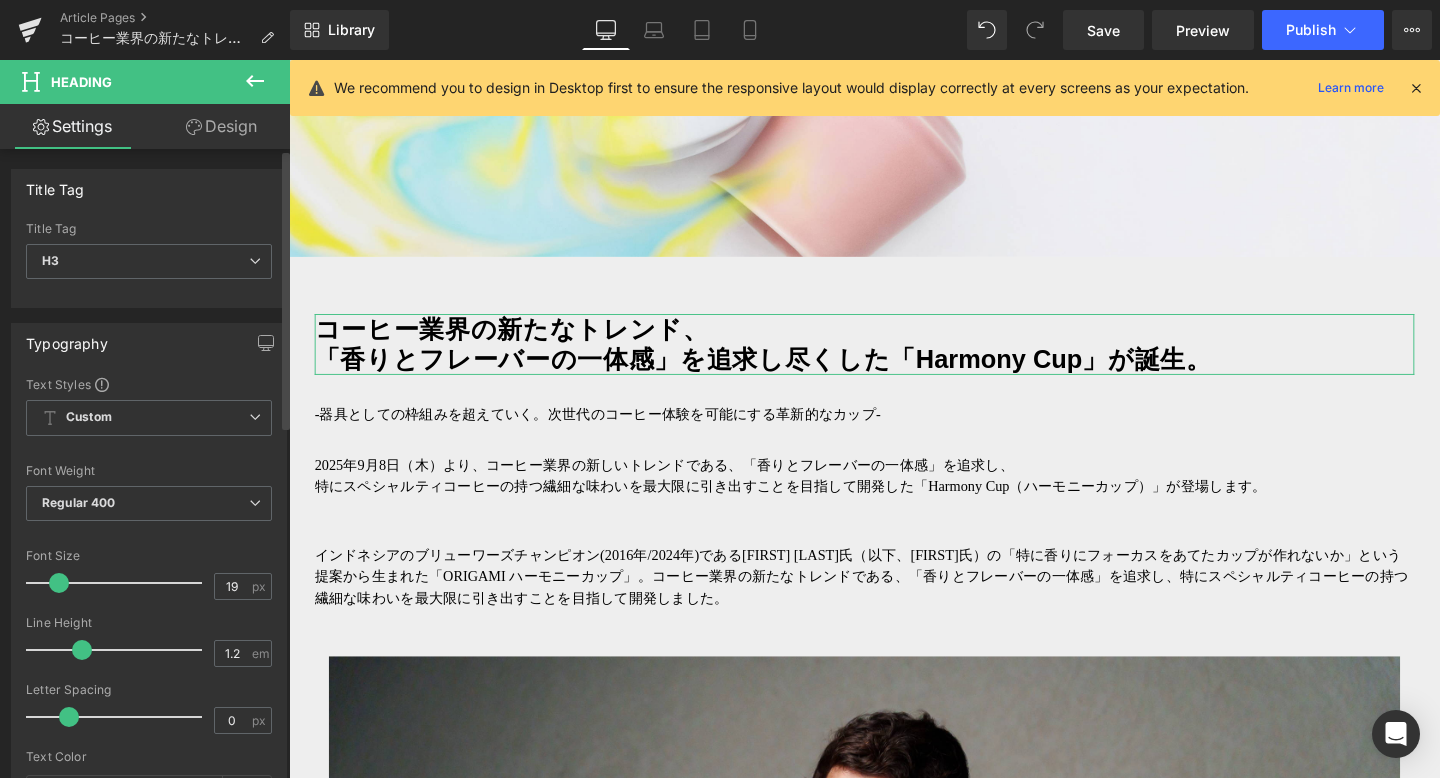 type on "20" 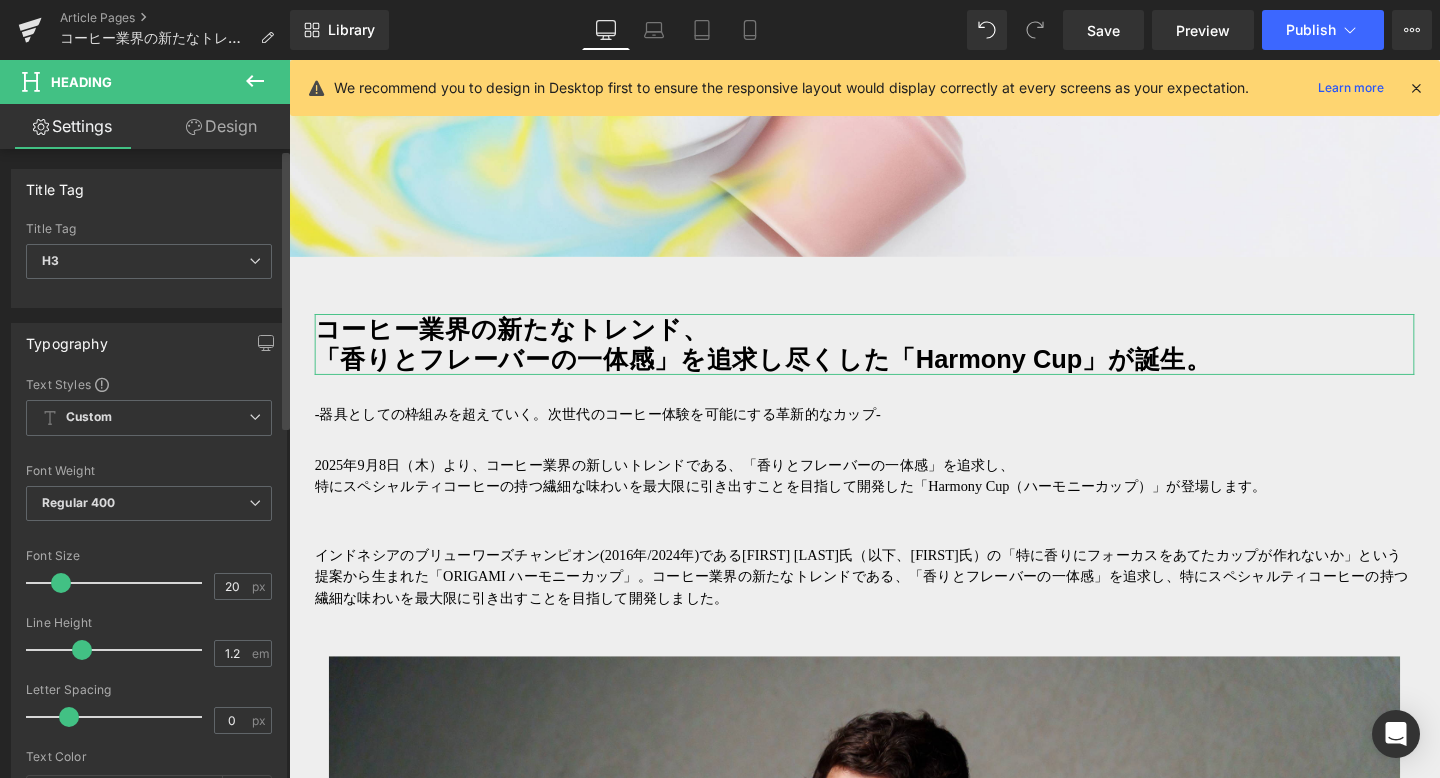 drag, startPoint x: 51, startPoint y: 581, endPoint x: 62, endPoint y: 581, distance: 11 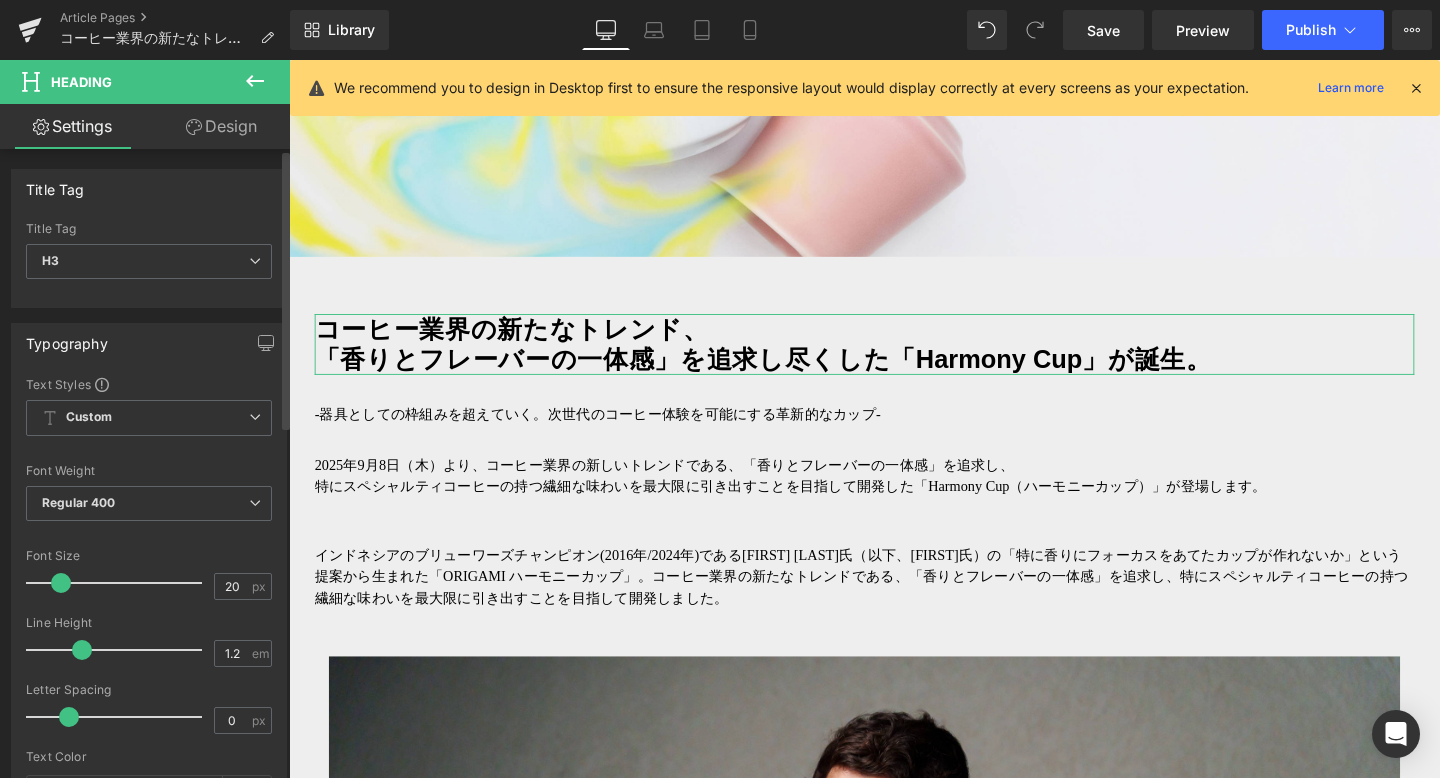 click at bounding box center (61, 583) 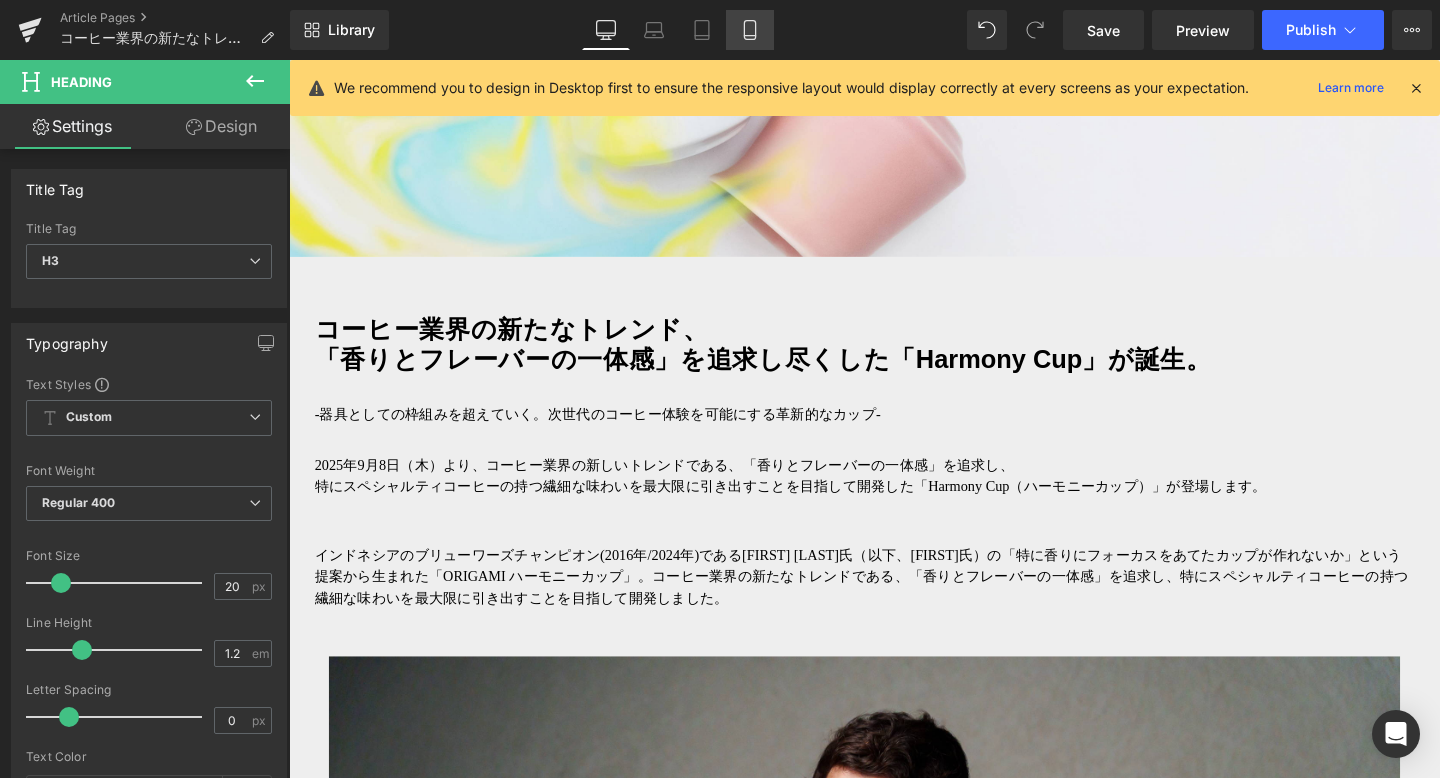 click on "Mobile" at bounding box center (750, 30) 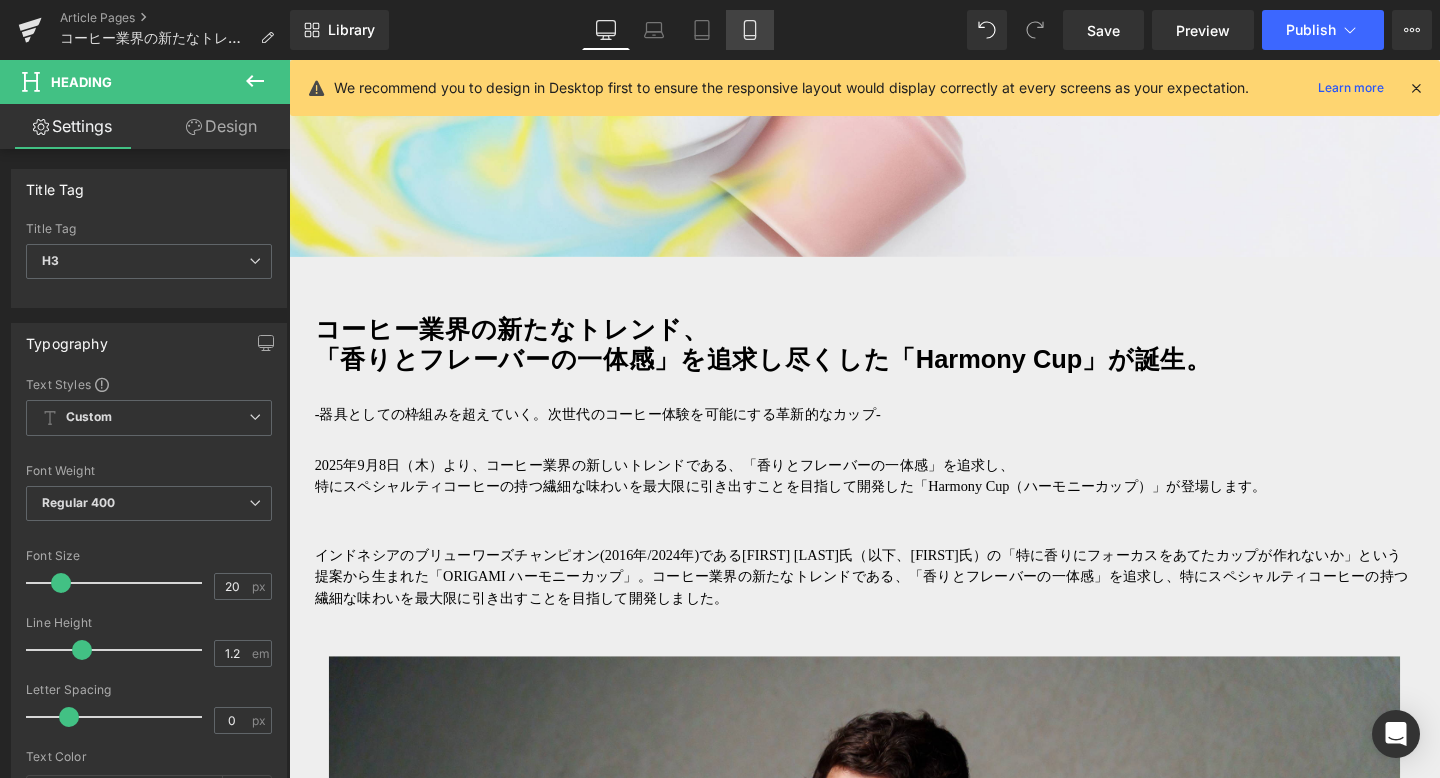 type on "100" 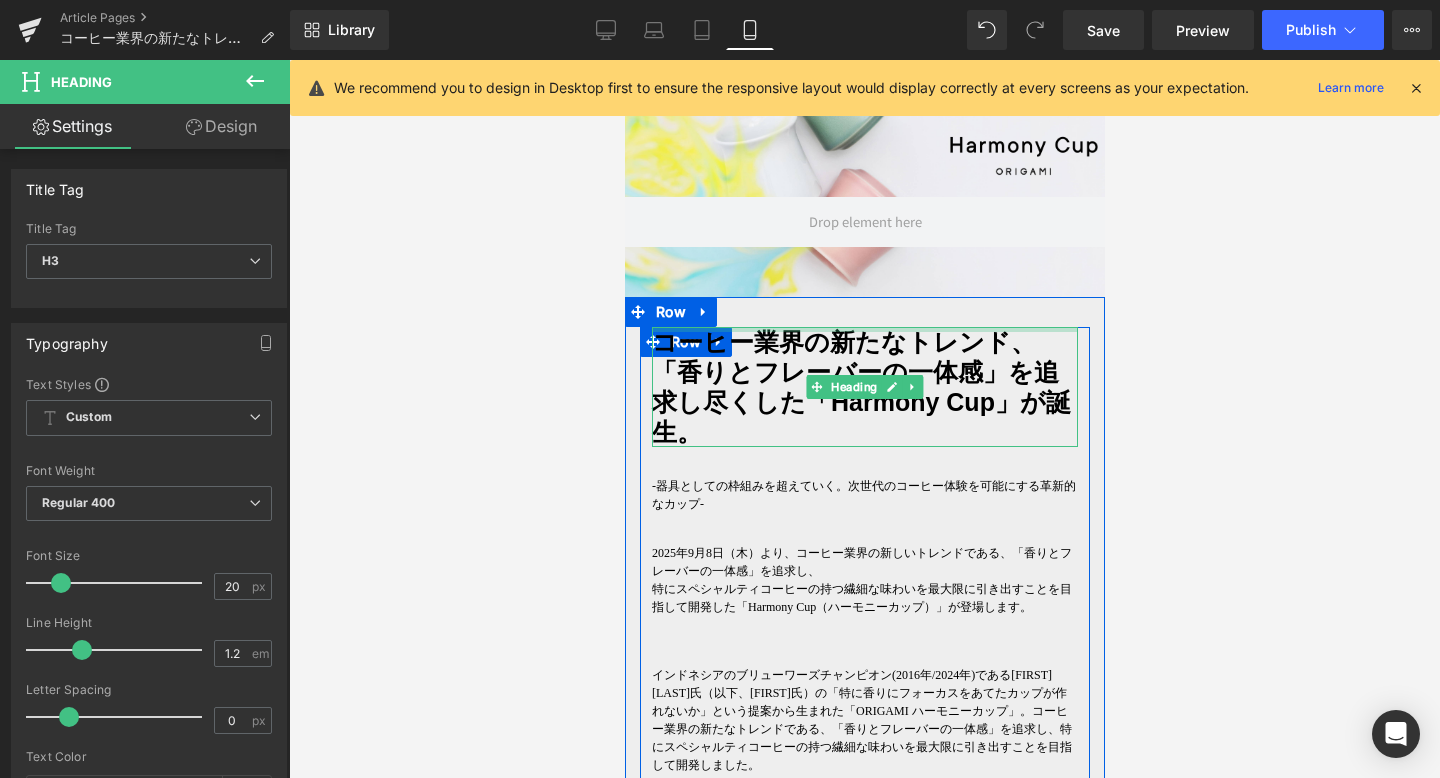click at bounding box center [864, 329] 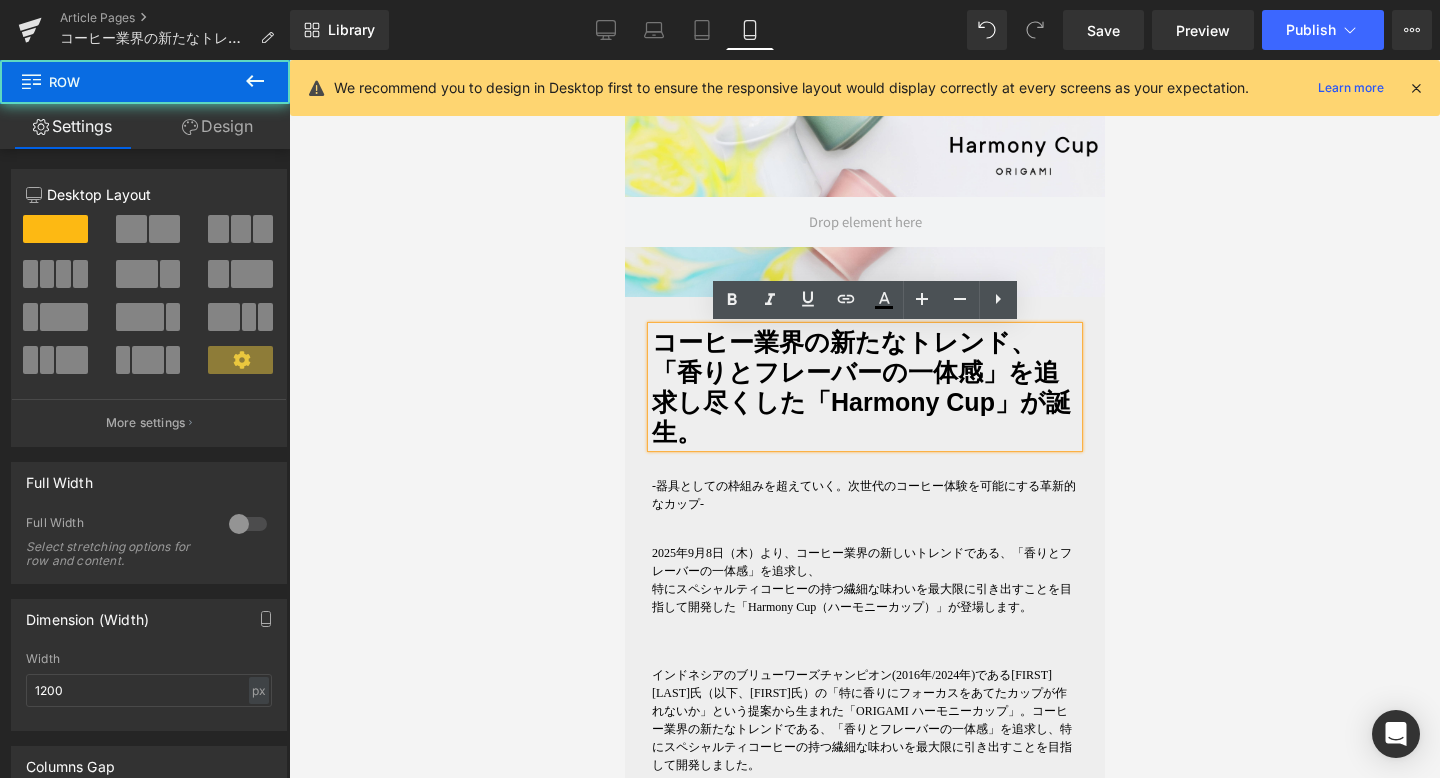 click on "コーヒー業界の新たなトレンド、 「香りとフレーバーの一体感」を追求し尽くした「Harmony Cup」が誕生。 Heading         -器具としての枠組みを超えていく。次世代のコーヒー体験を可能にする革新的なカップ- Text Block         2025年9月8日（木）より、コーヒー業界の新しいトレンドである、「香りとフレーバーの一体感」を追求し、 特にスペシャルティコーヒーの持つ繊細な味わいを最大限に引き出すことを目指して開発した「Harmony Cup（ハーモニーカップ）」が登場します。 Text Block         インドネシアのブリューワーズチャンピオン(2016年/2024年)である[FIRST] [LAST]氏（以下、[FIRST]氏）の「特に香りにフォーカスをあてたカップが作れないか」という提案から生まれた「ORIGAMI ハーモニーカップ」。 Text Block         Image         [FIRST] [LAST] Text Block" at bounding box center (864, 1876) 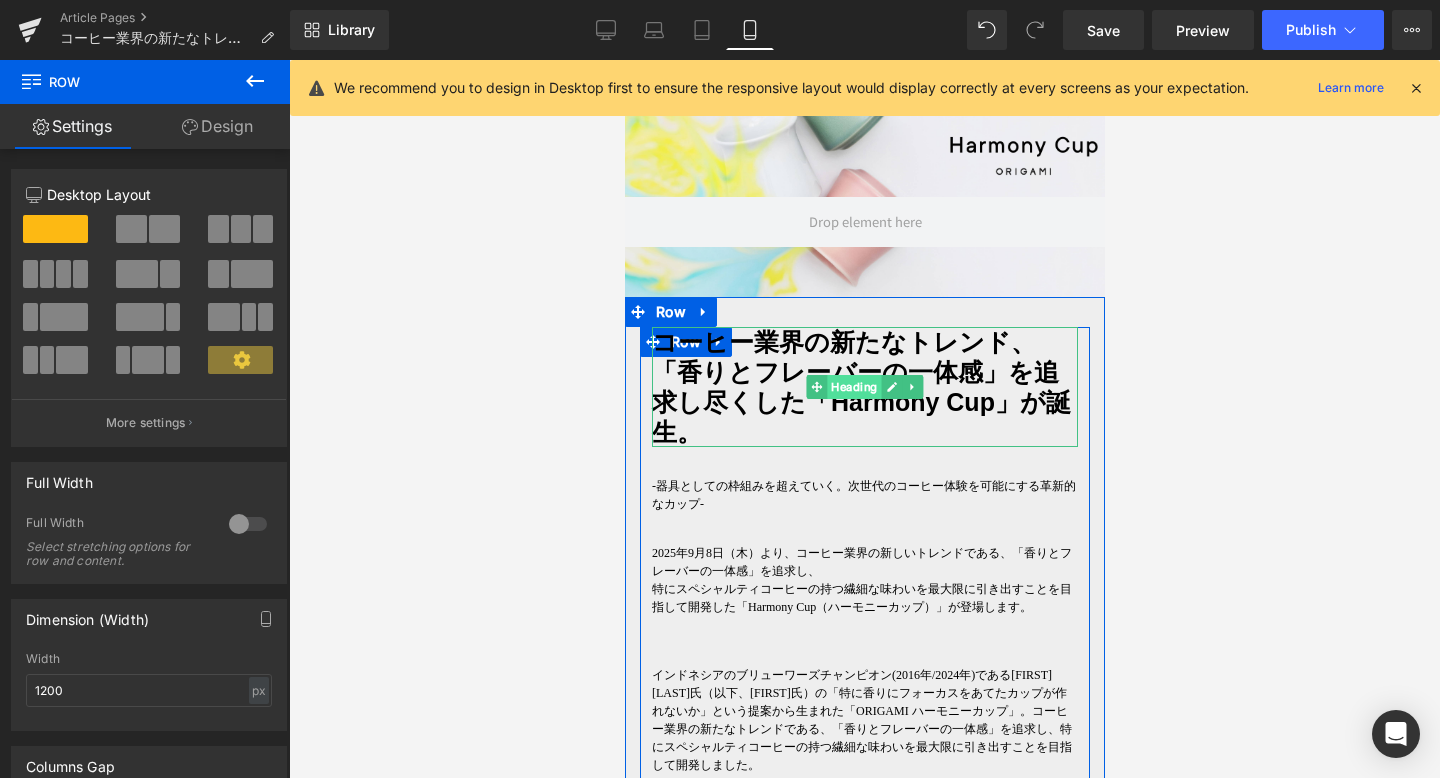 click on "Heading" at bounding box center [853, 387] 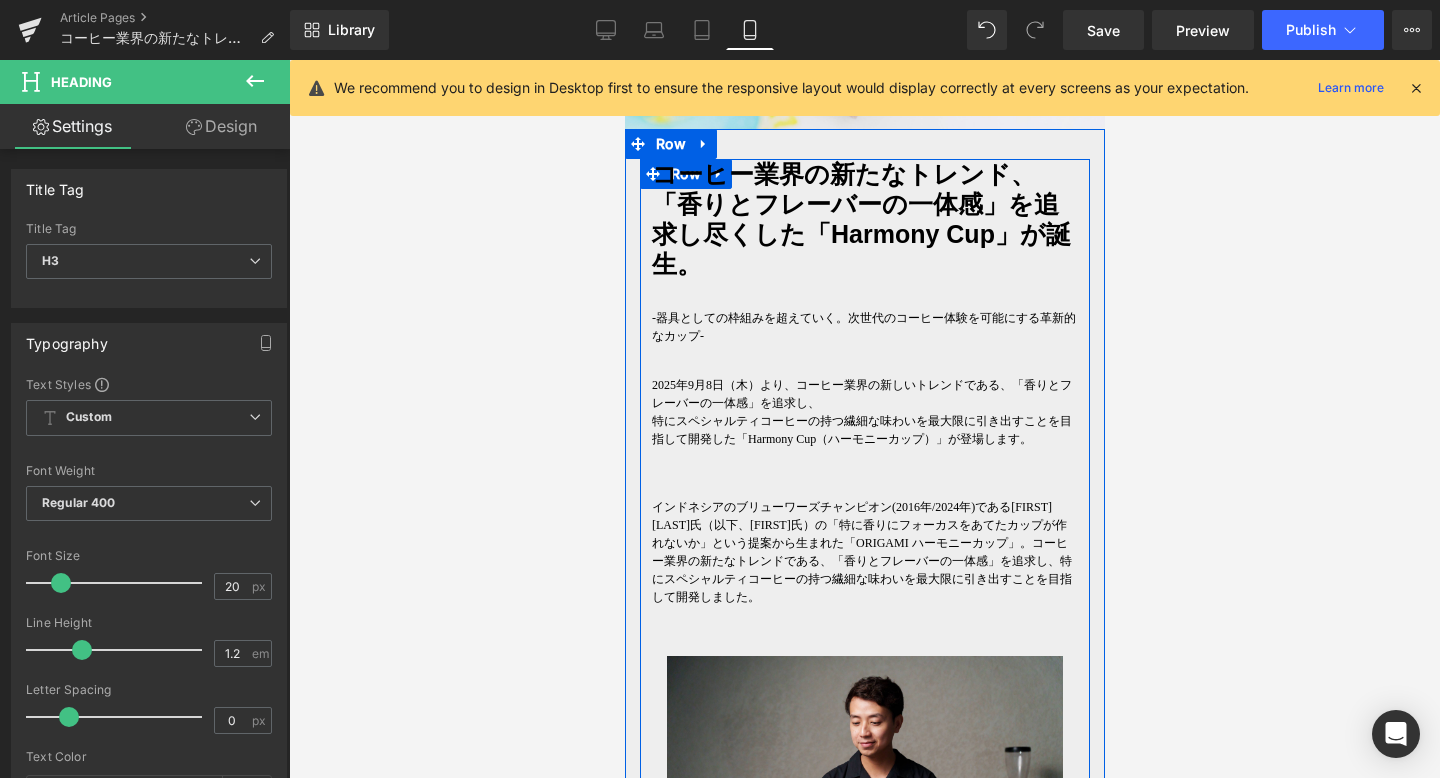 scroll, scrollTop: 440, scrollLeft: 0, axis: vertical 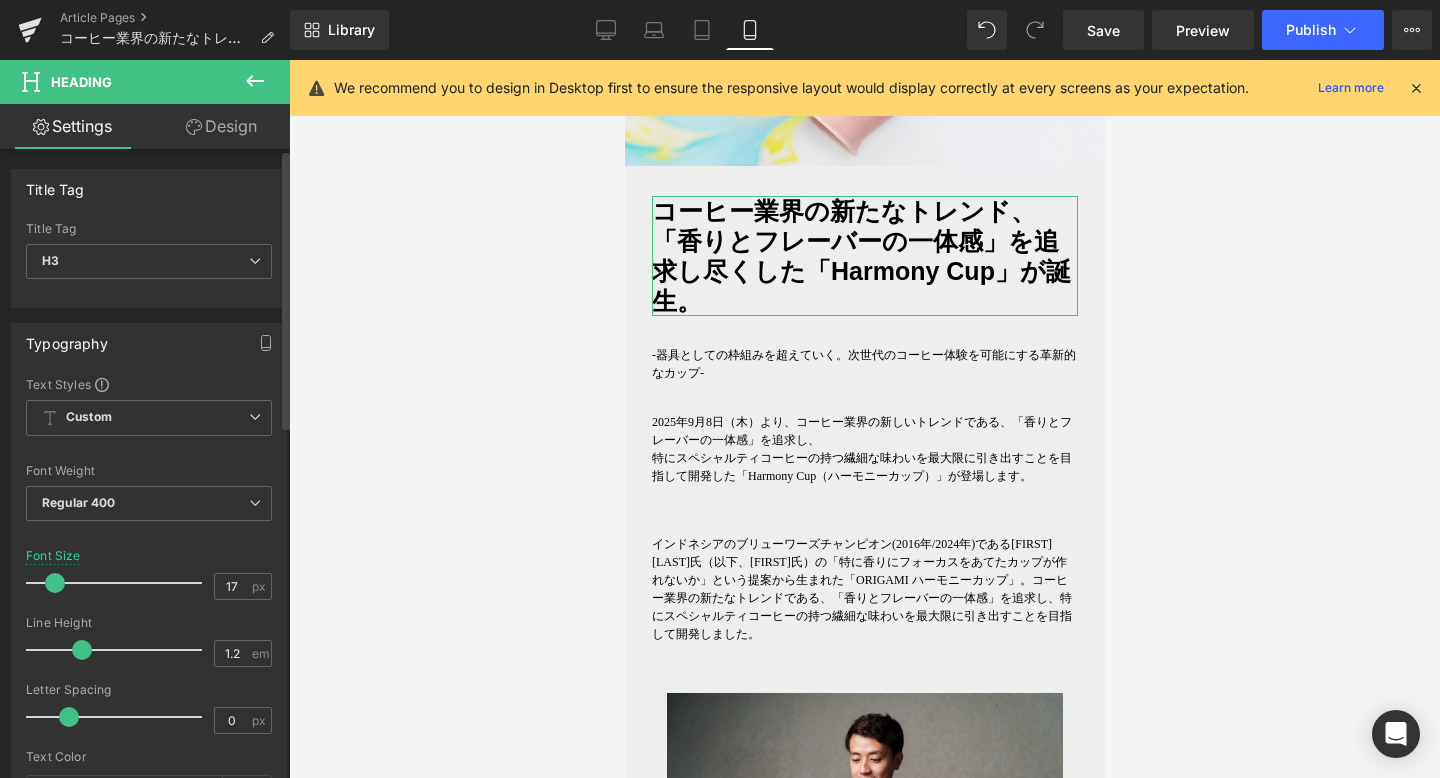 type on "18" 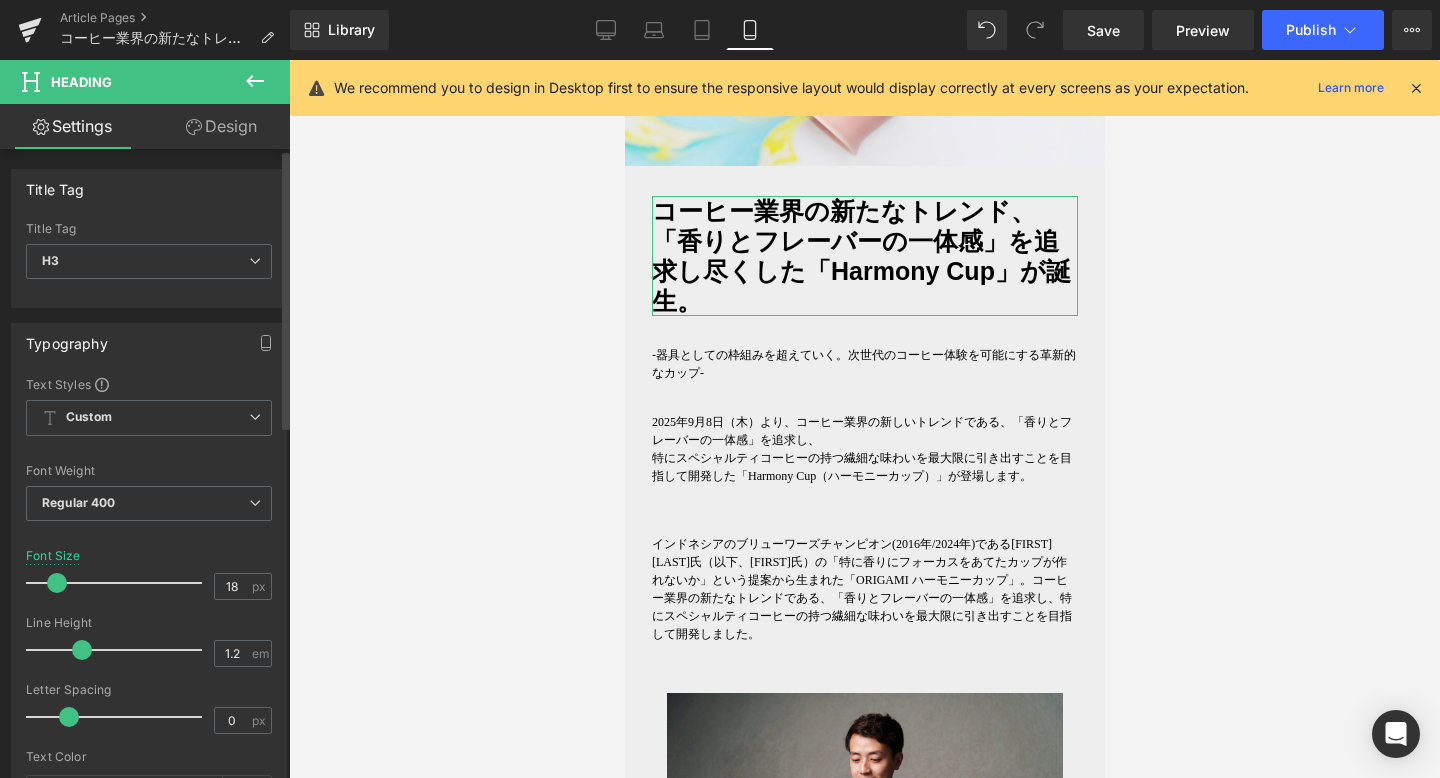 click at bounding box center [57, 583] 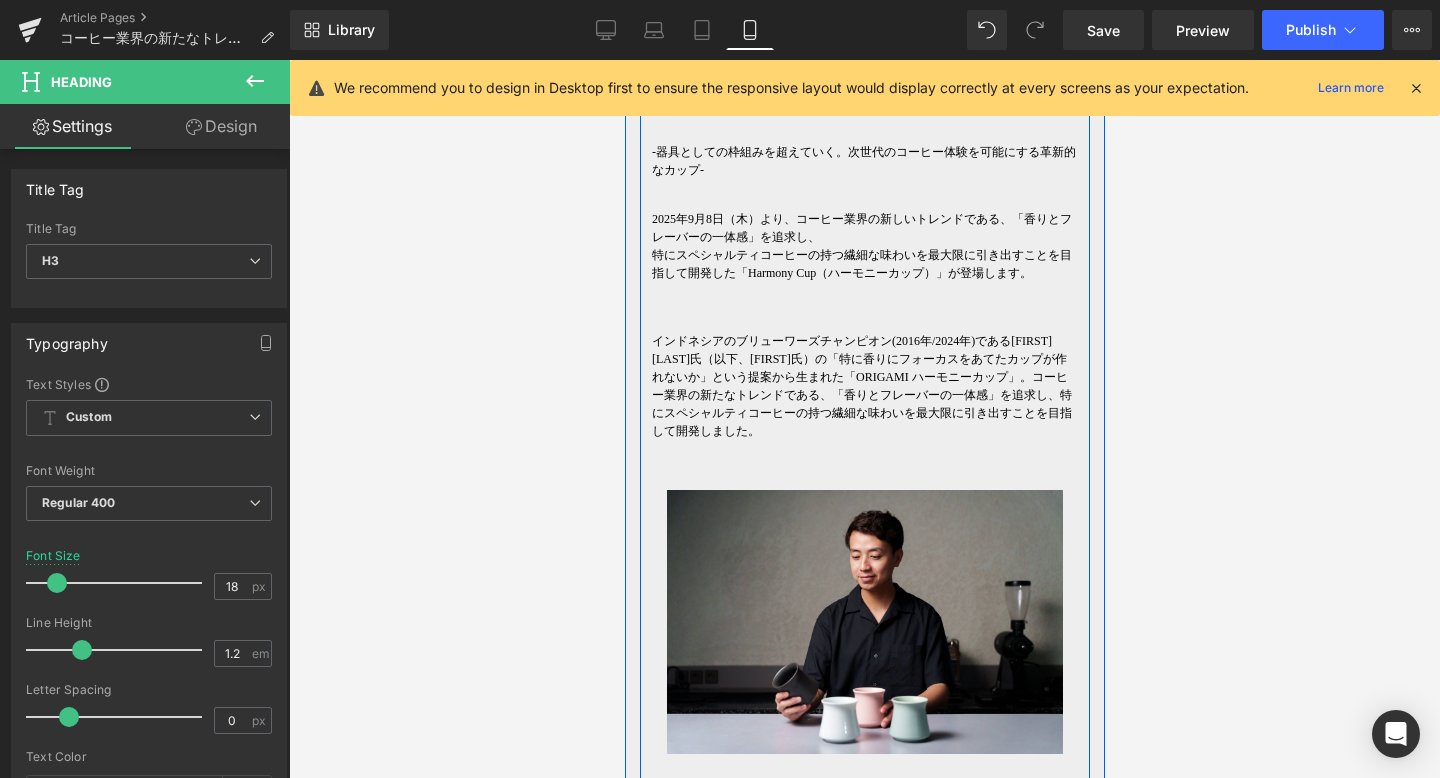 scroll, scrollTop: 647, scrollLeft: 0, axis: vertical 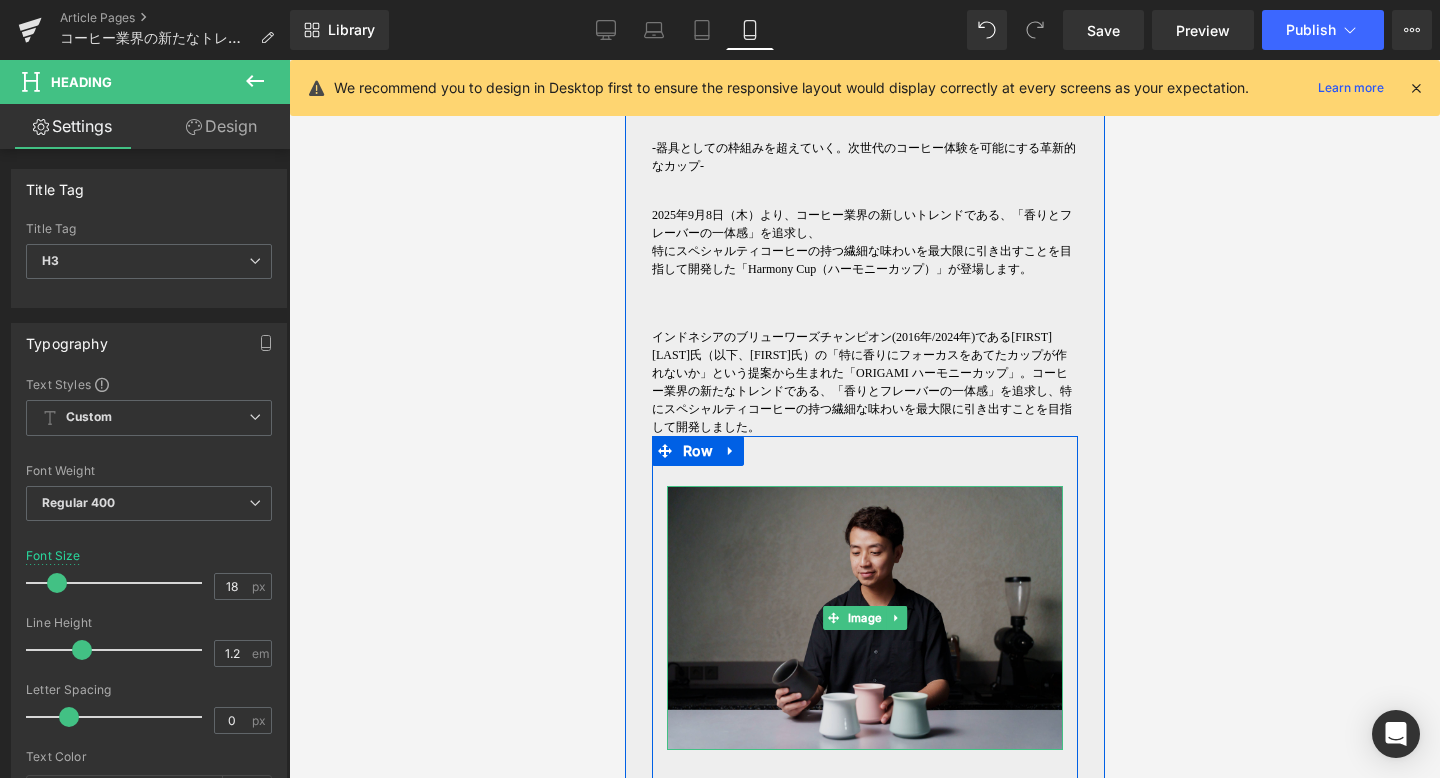 click at bounding box center [864, 618] 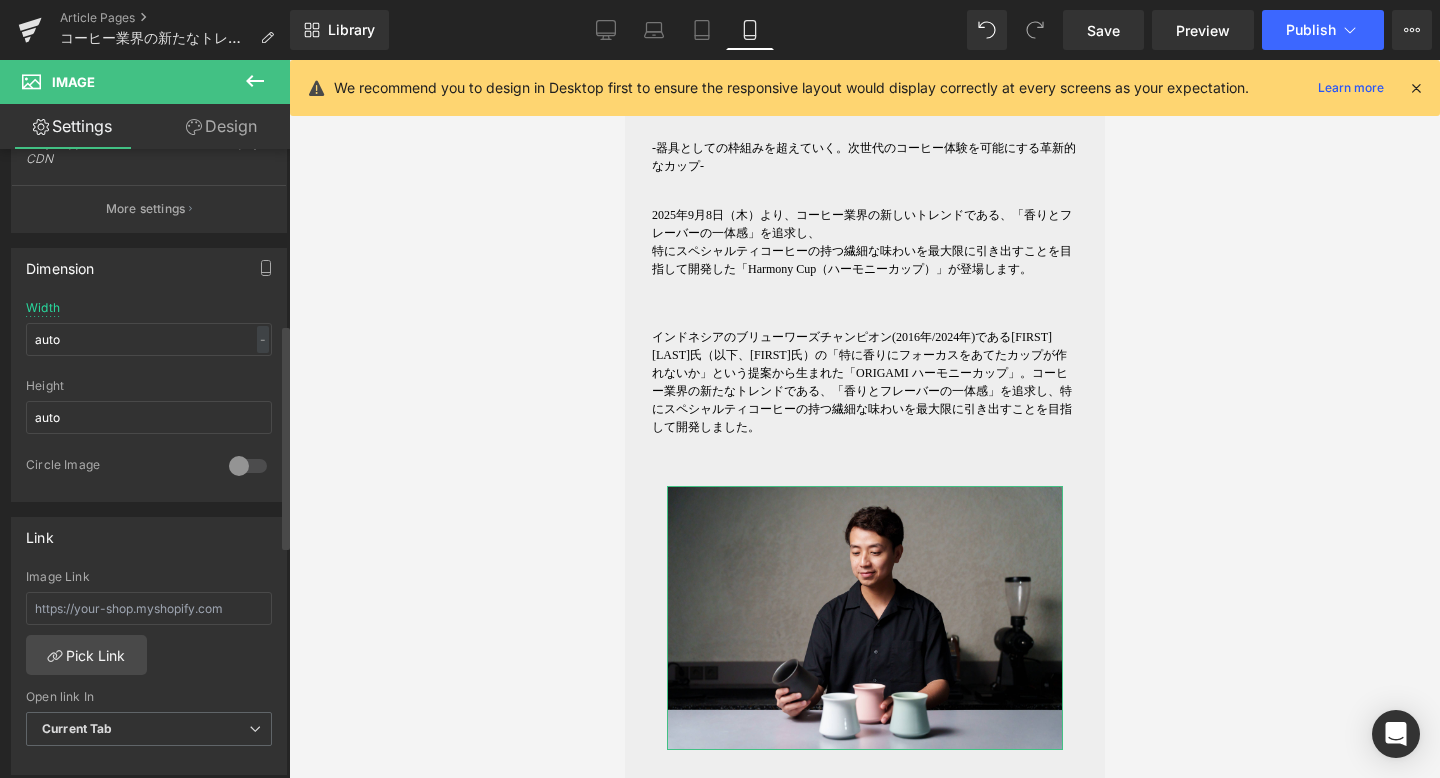 scroll, scrollTop: 513, scrollLeft: 0, axis: vertical 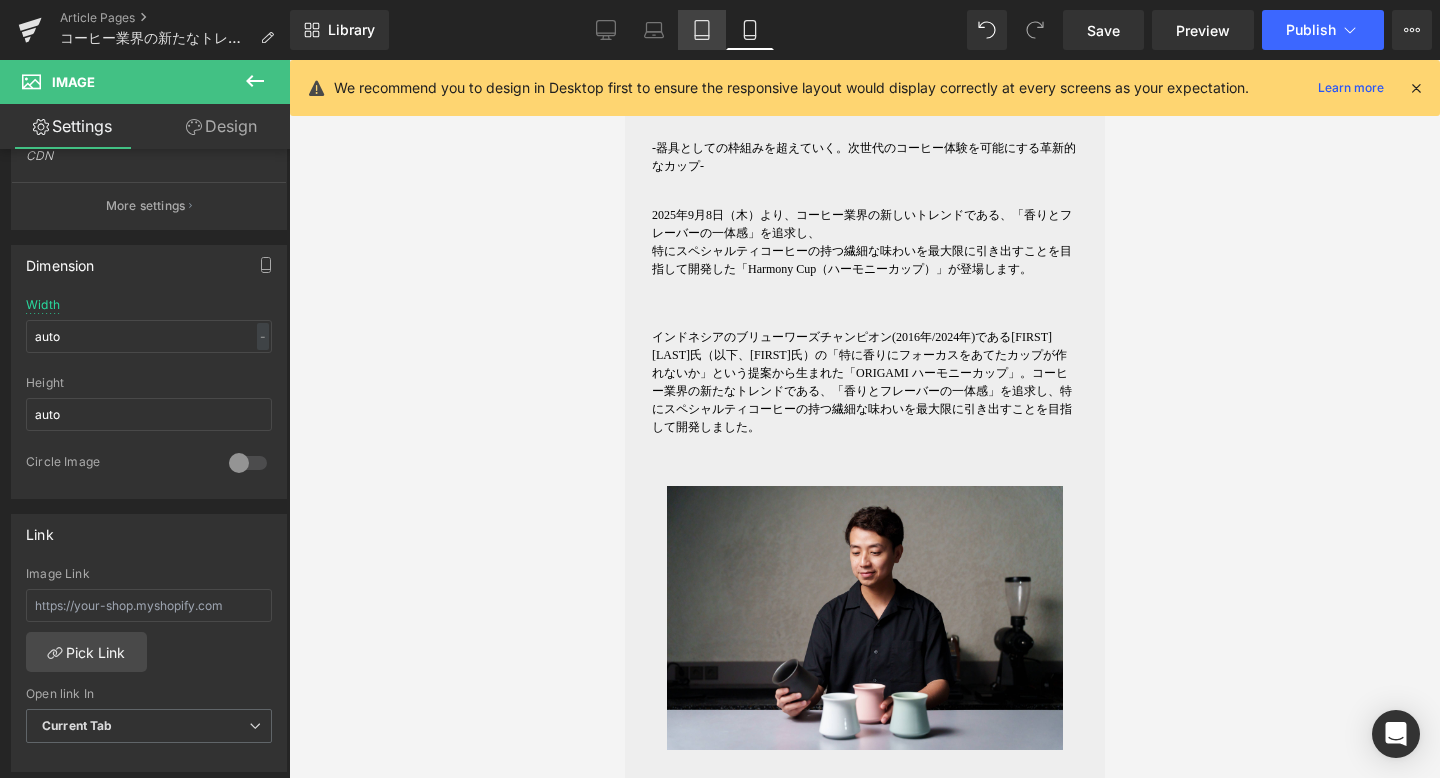 click 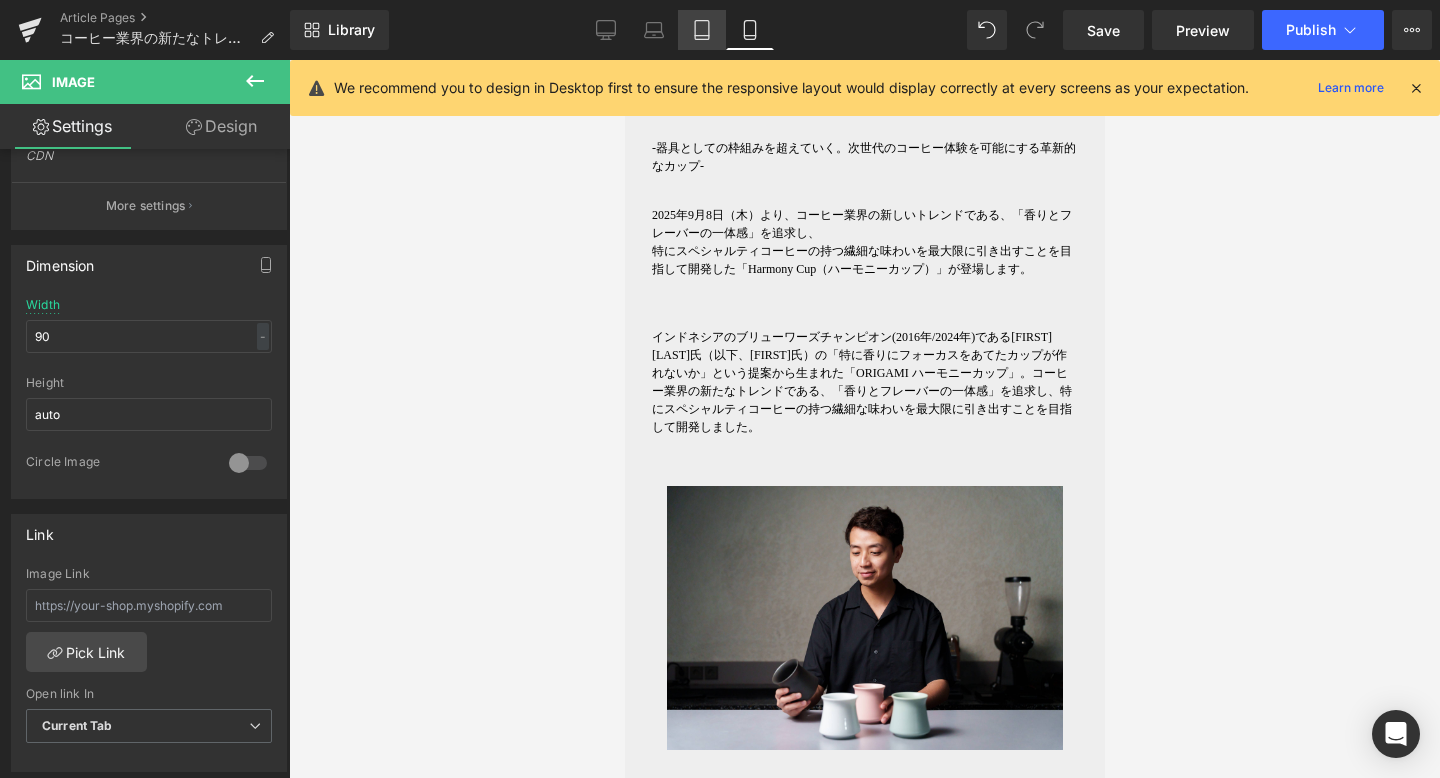 scroll, scrollTop: 928, scrollLeft: 0, axis: vertical 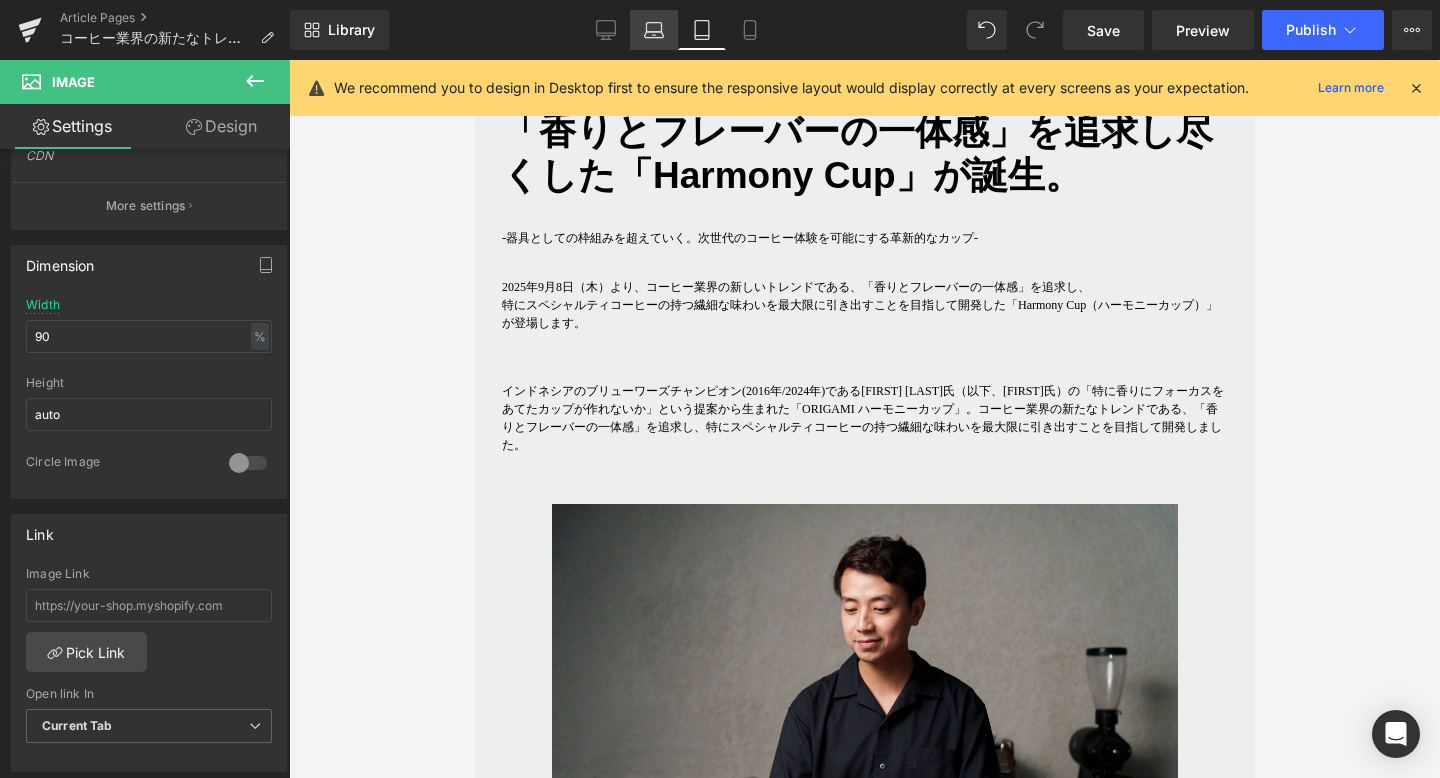 click 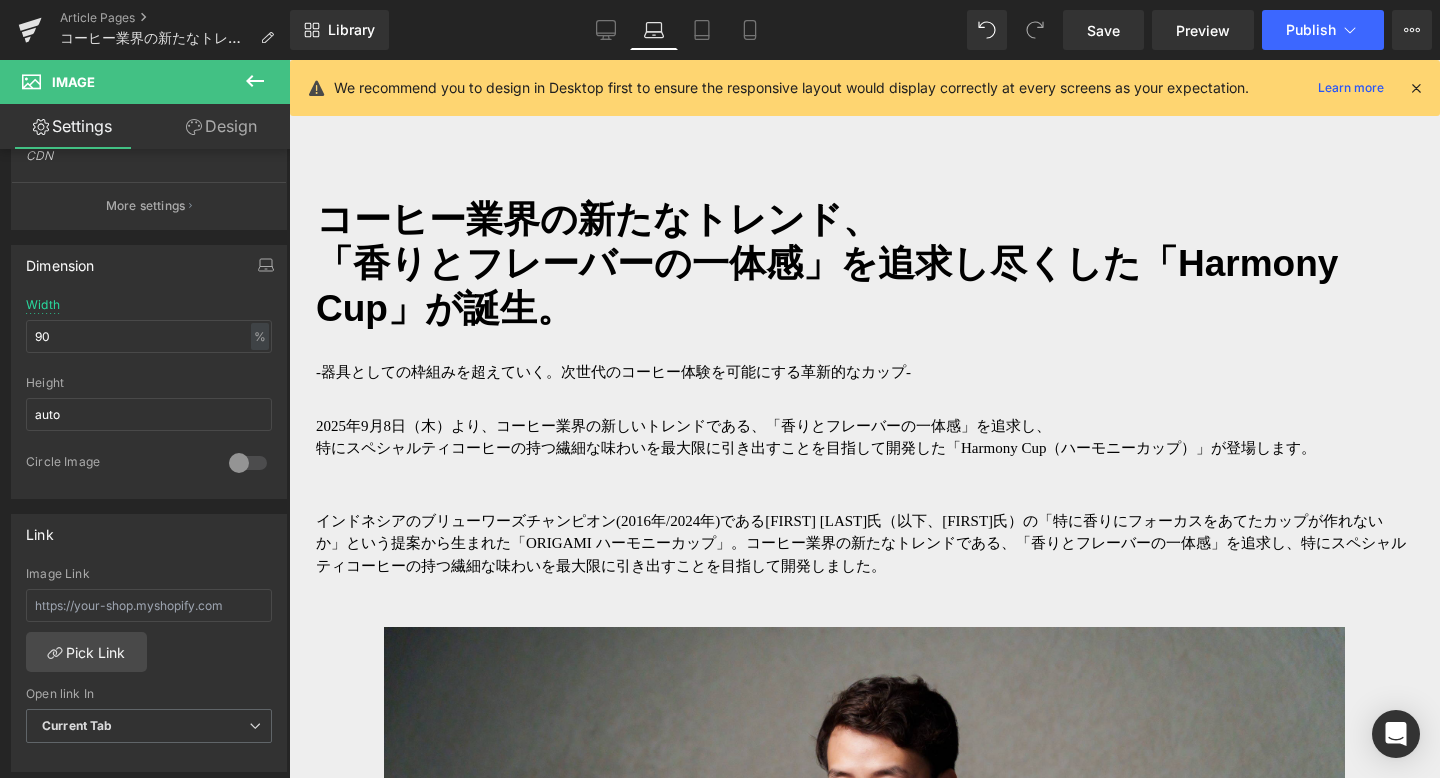 scroll, scrollTop: 1070, scrollLeft: 0, axis: vertical 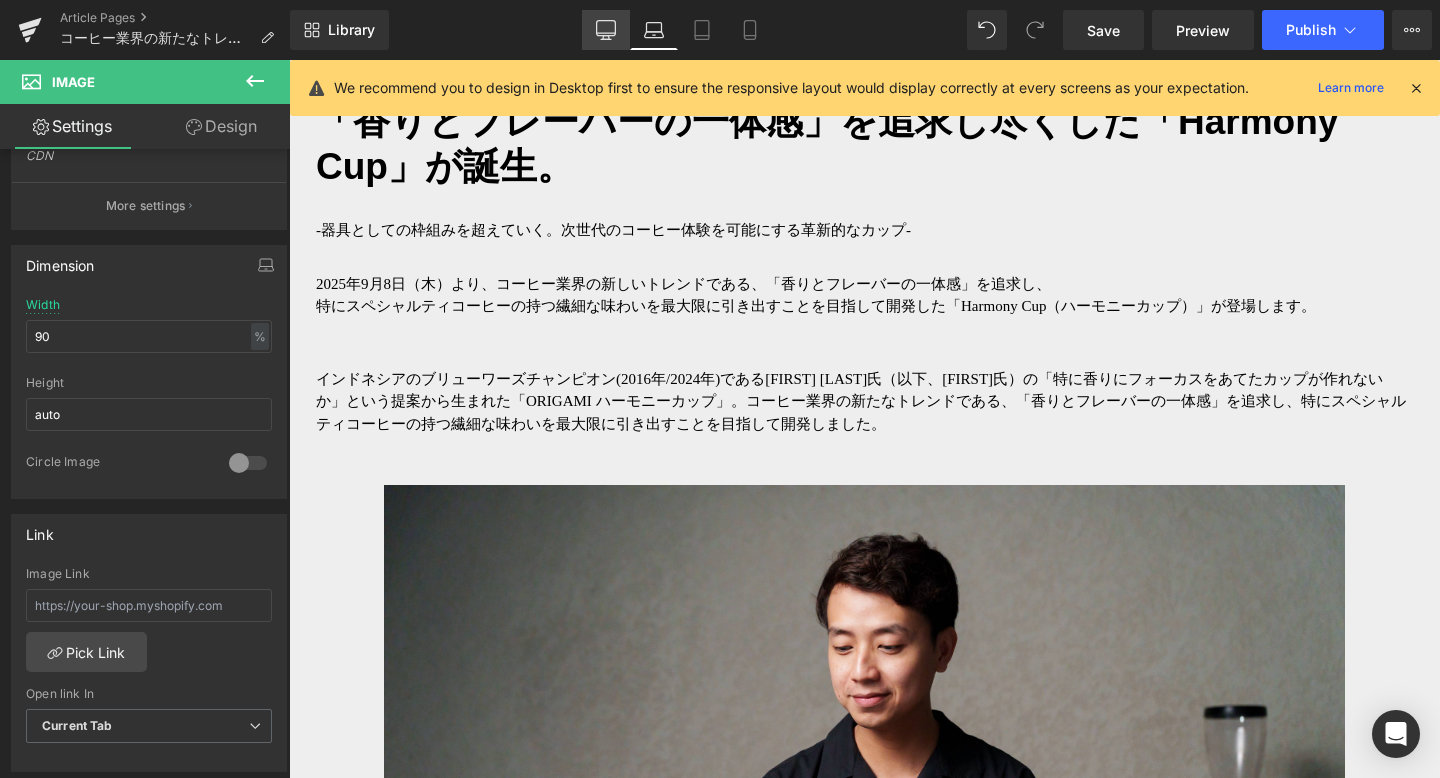 click 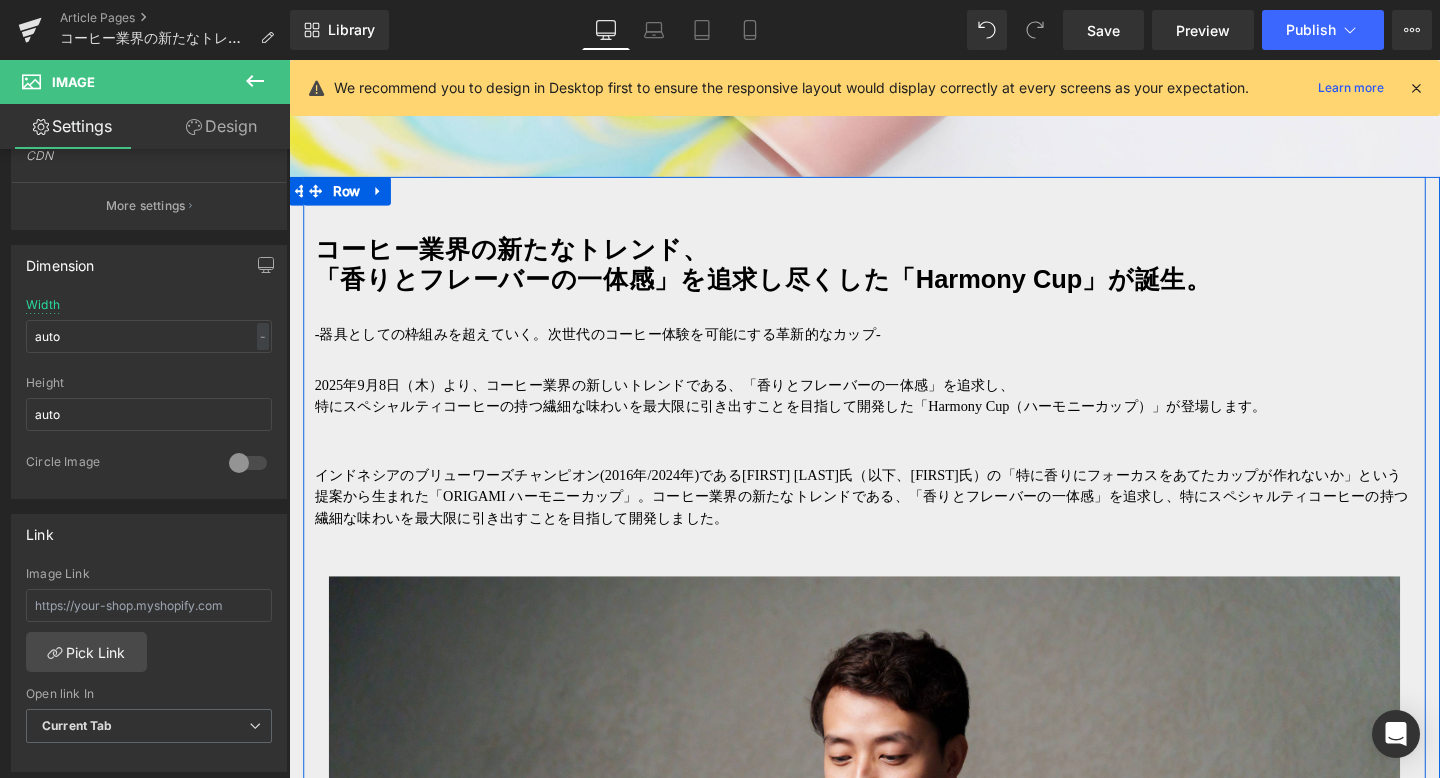 scroll, scrollTop: 772, scrollLeft: 0, axis: vertical 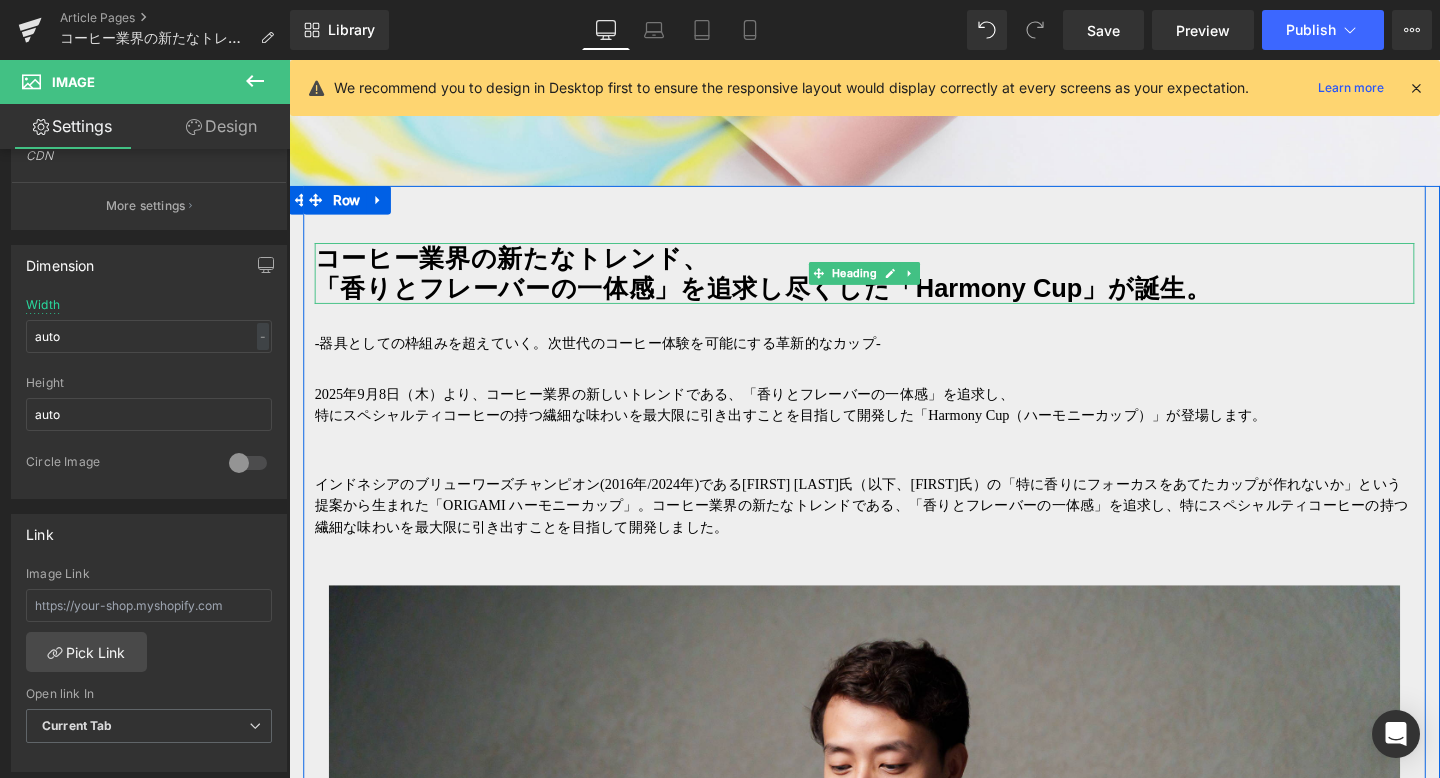 click on "「香りとフレーバーの一体感」を追求し尽くした「Harmony Cup」が誕生。" at bounding box center (894, 300) 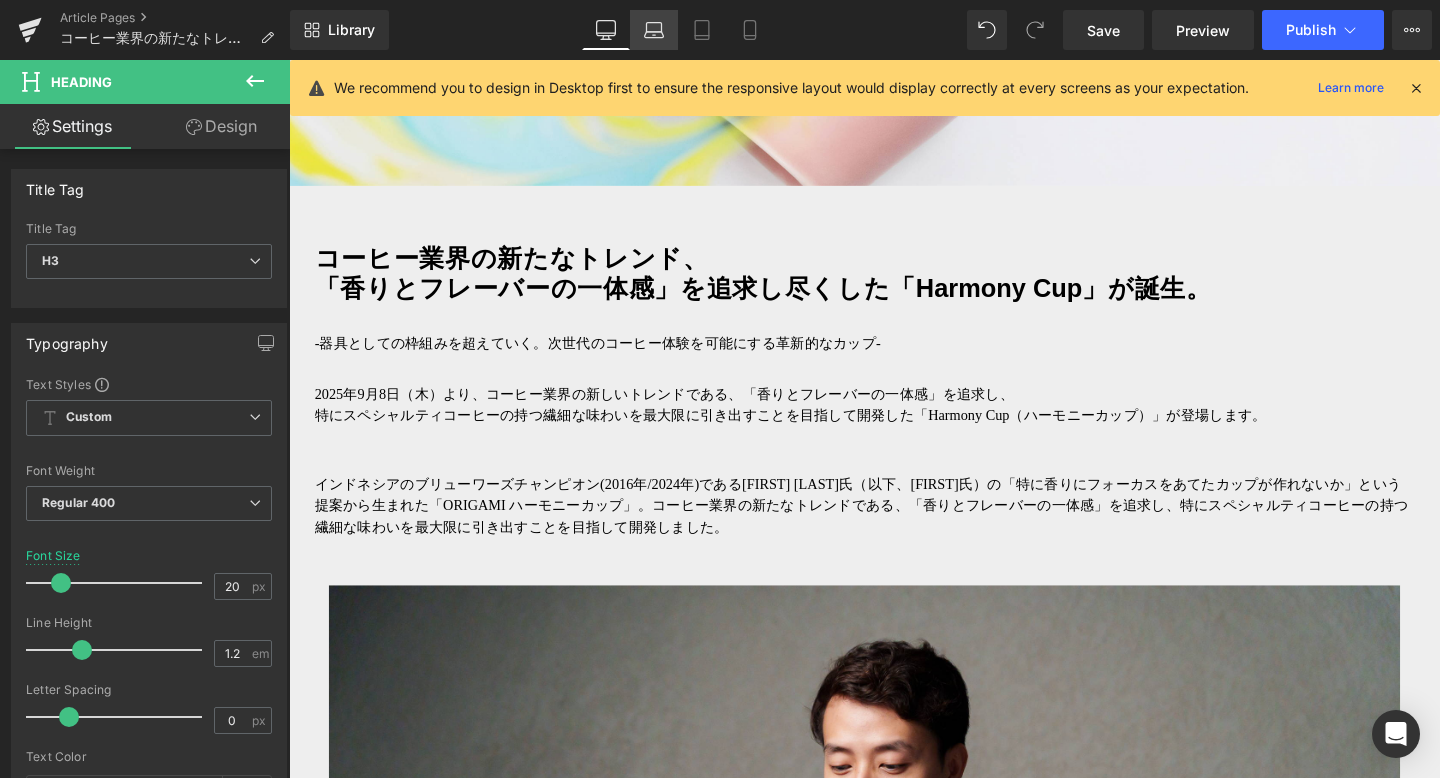 click on "Laptop" at bounding box center [654, 30] 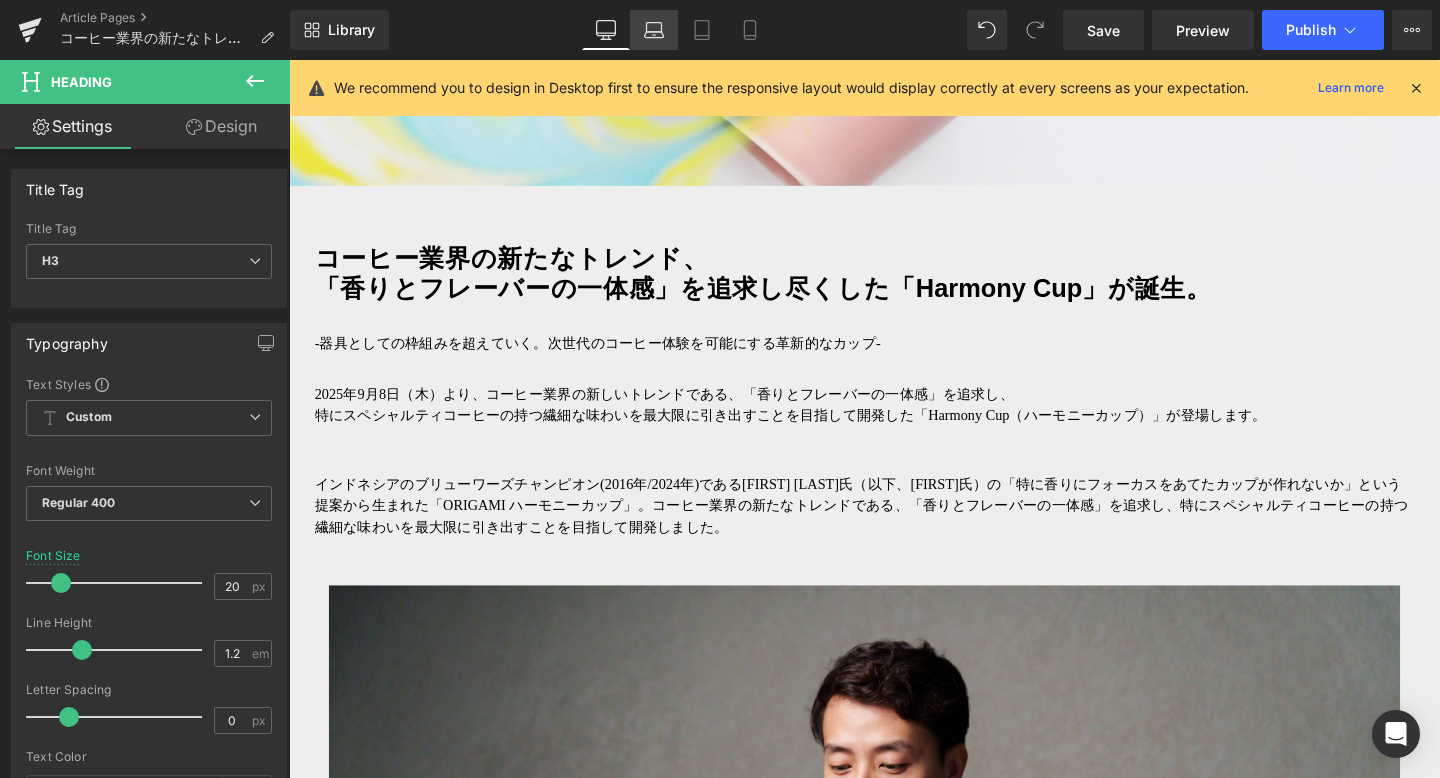 type on "100" 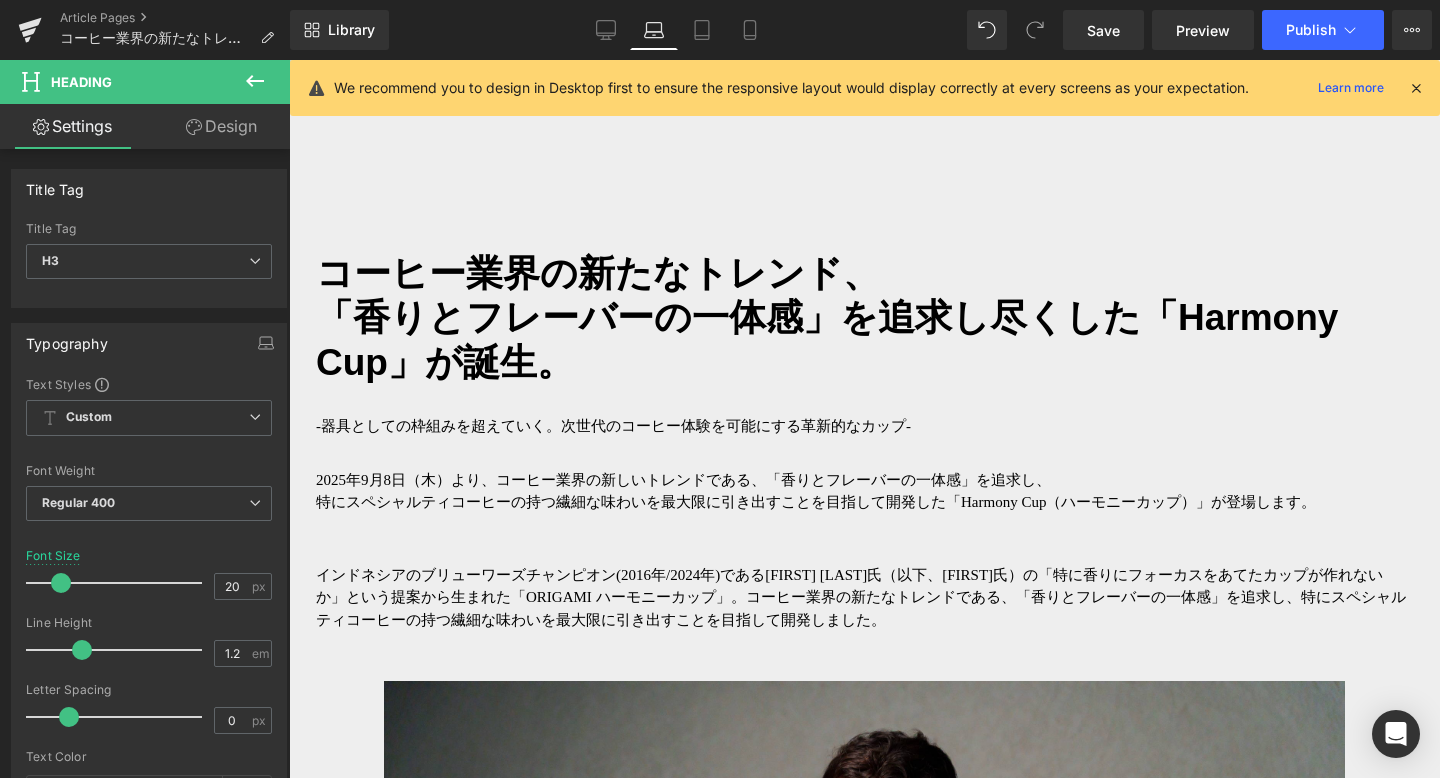 click on "「香りとフレーバーの一体感」を追求し尽くした「Harmony Cup」が誕生。" at bounding box center (864, 340) 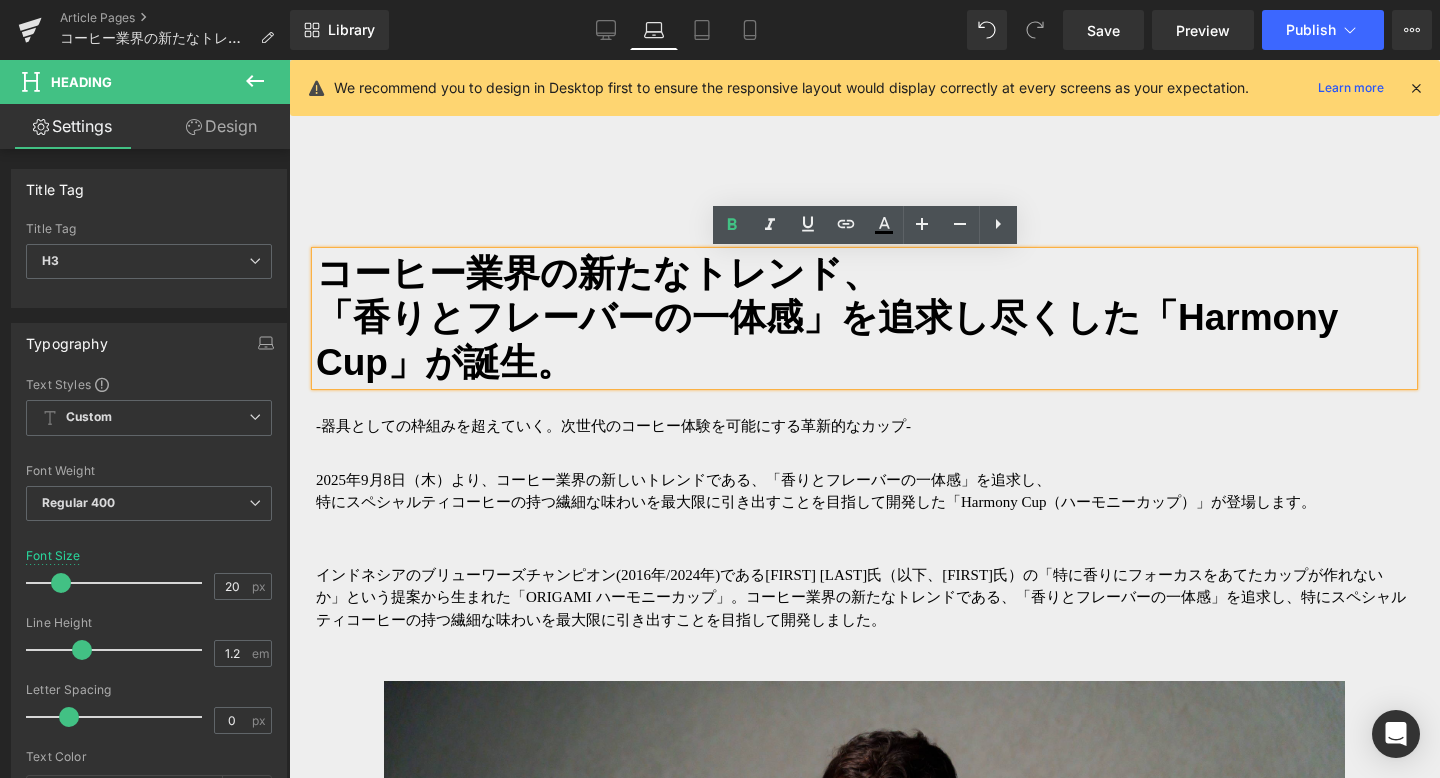 click on "2025年9月8日（木）より、コーヒー業界の新しいトレンドである、「香りとフレーバーの一体感」を追求し、 特にスペシャルティコーヒーの持つ繊細な味わいを最大限に引き出すことを目指して開発した「Harmony Cup（ハーモニーカップ）」が登場します。 Text Block" at bounding box center (864, 491) 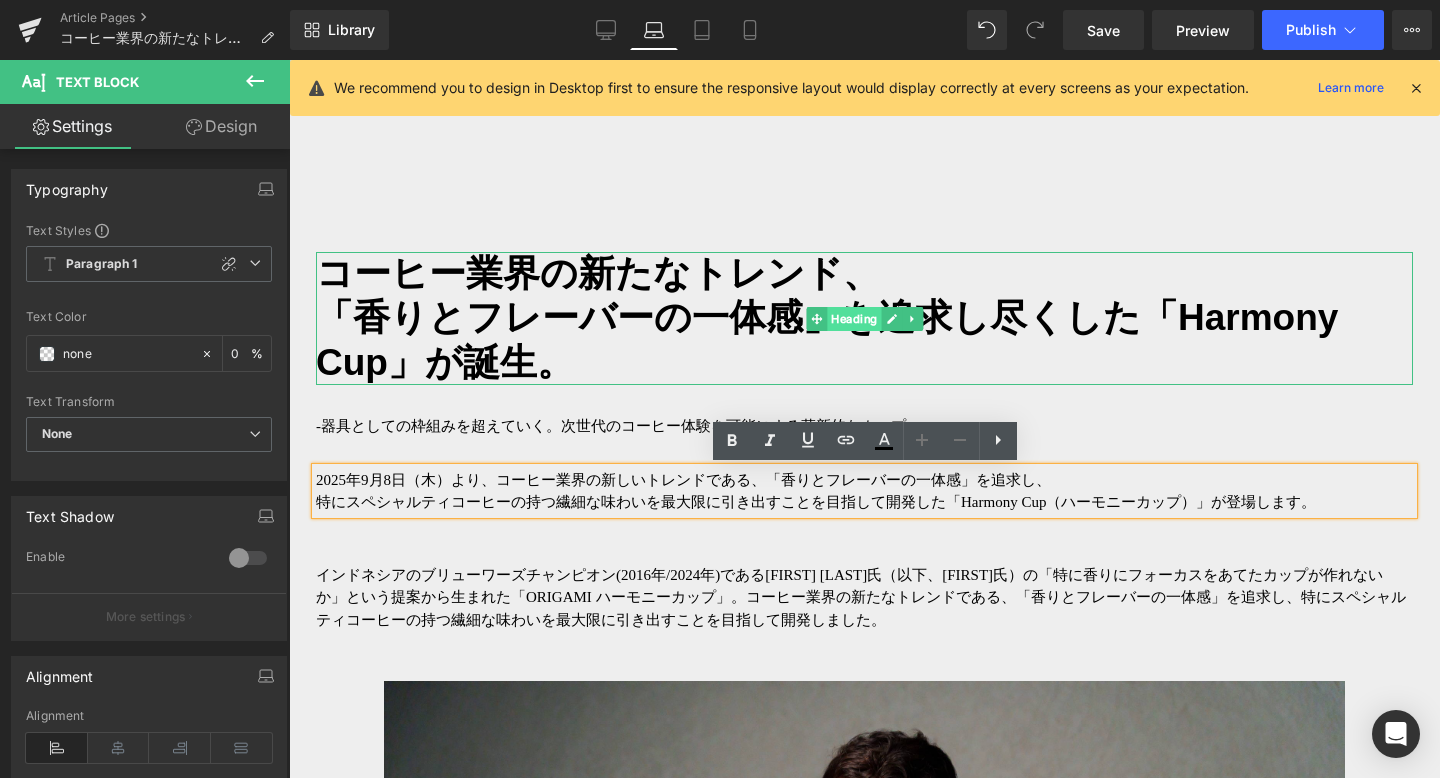 click on "Heading" at bounding box center [854, 319] 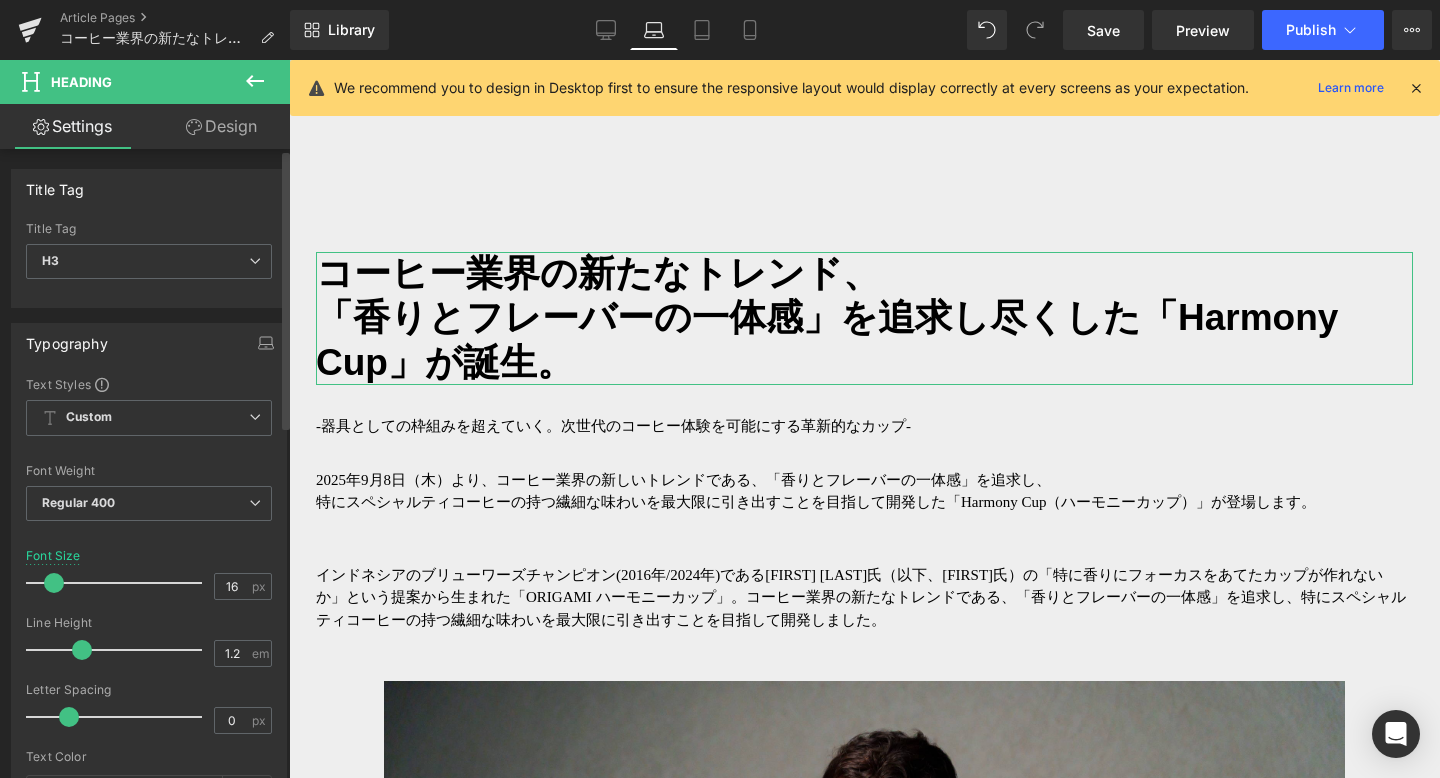 click at bounding box center (54, 583) 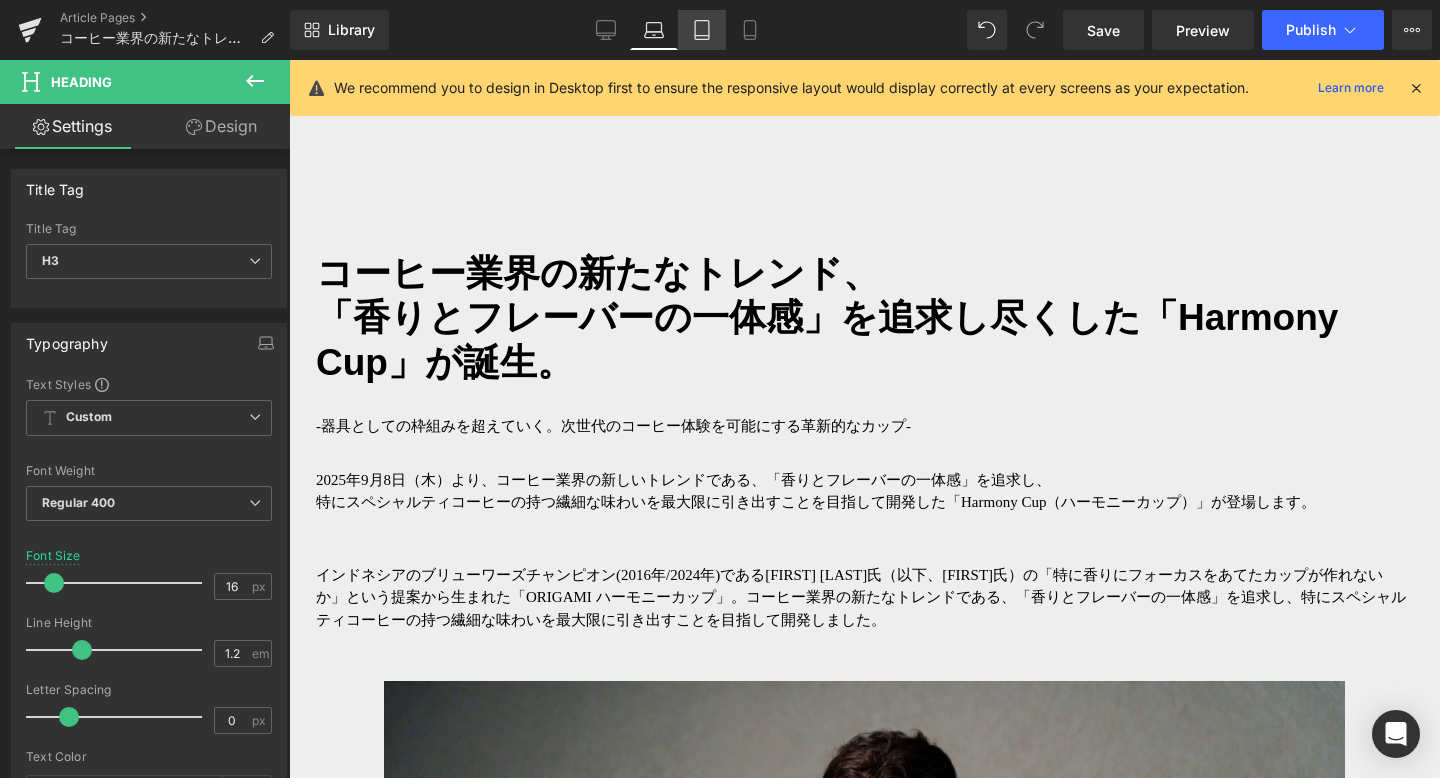click on "Tablet" at bounding box center (702, 30) 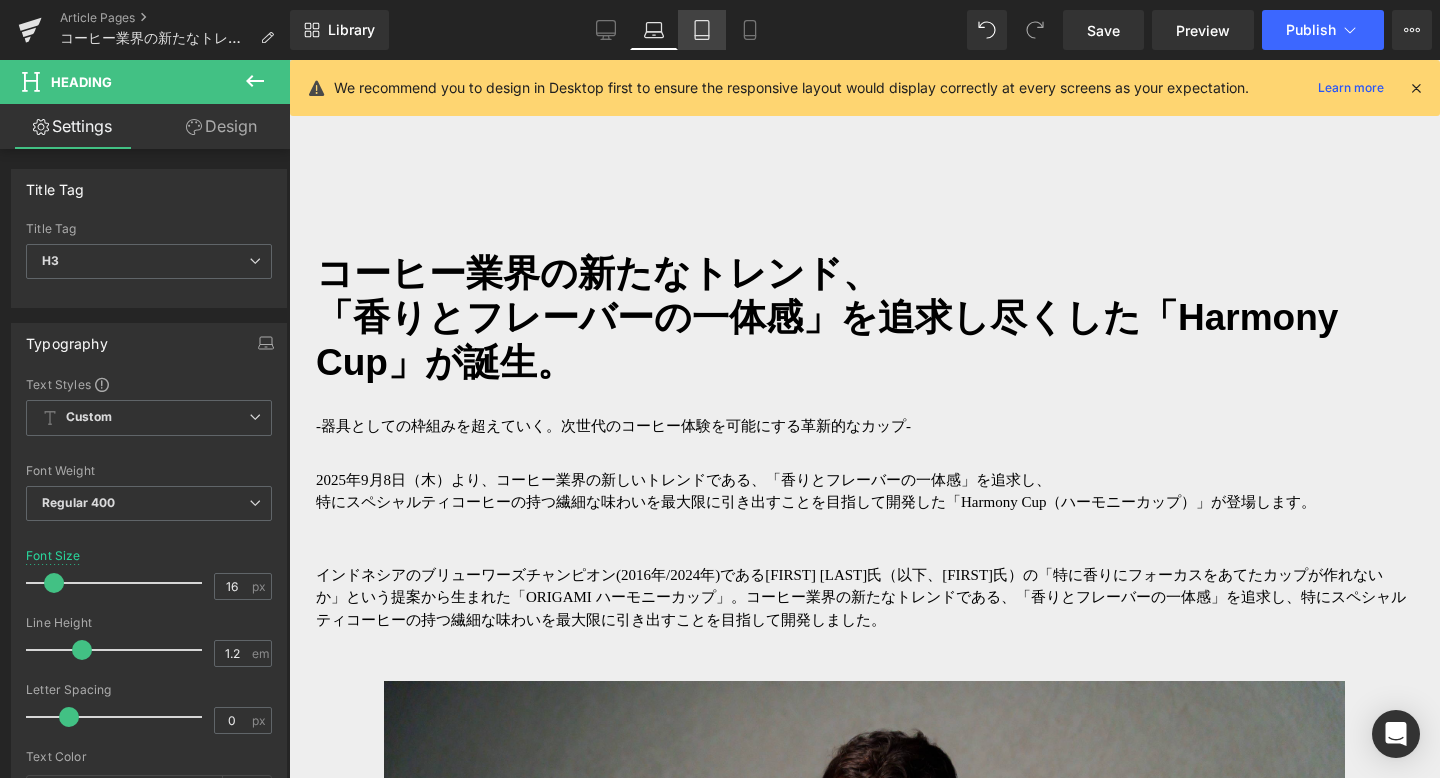 type on "20" 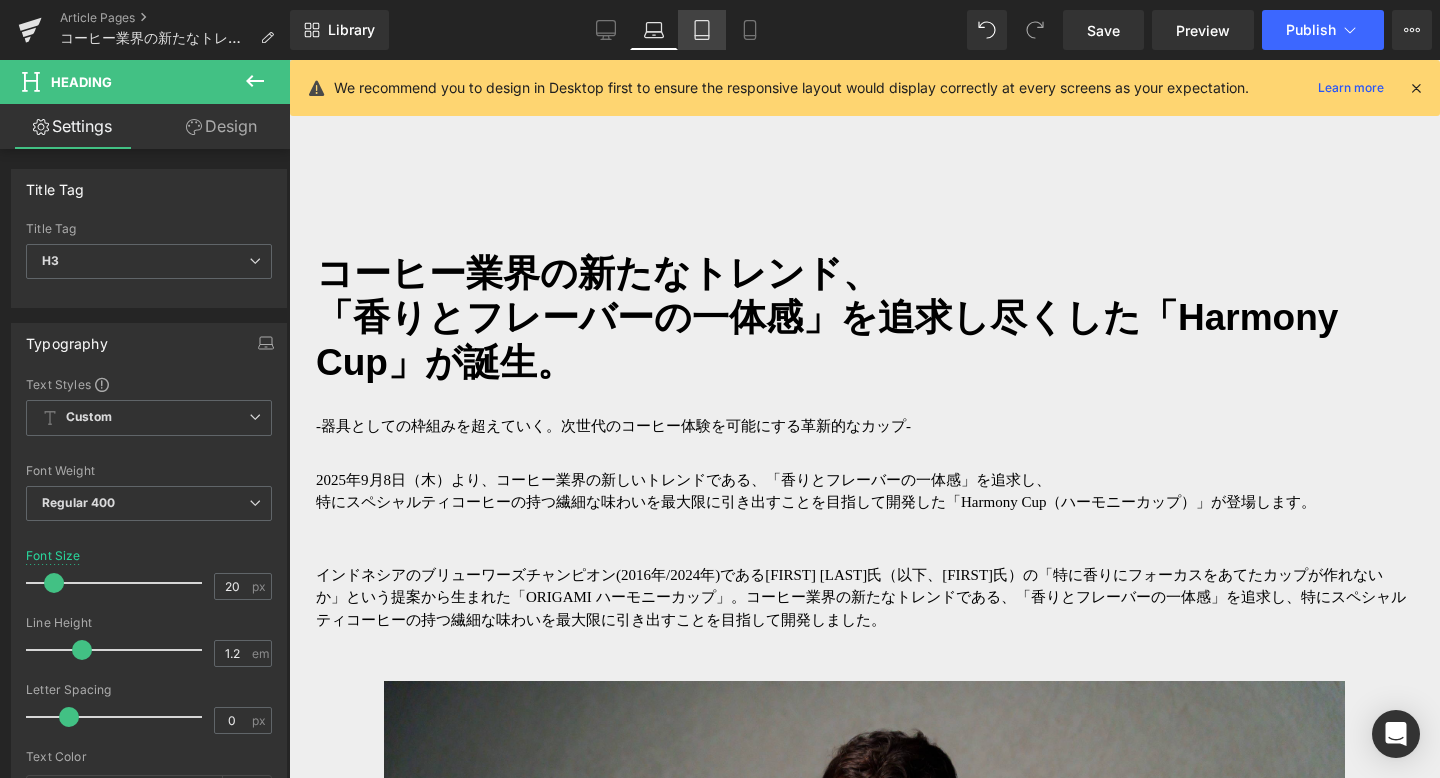 scroll, scrollTop: 741, scrollLeft: 0, axis: vertical 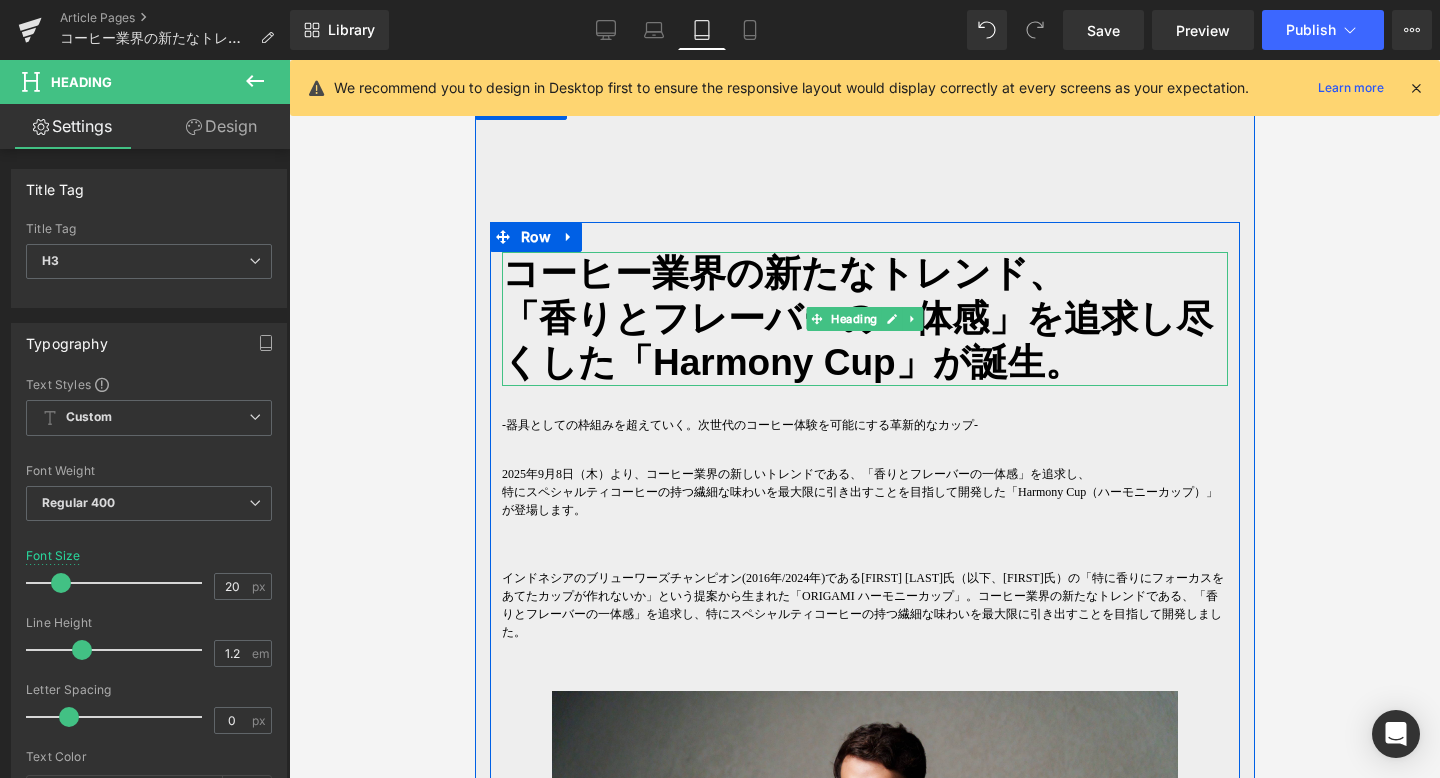 click on "コーヒー業界の新たなトレンド、 「香りとフレーバーの一体感」を追求し尽くした「Harmony Cup」が誕生。" at bounding box center [864, 318] 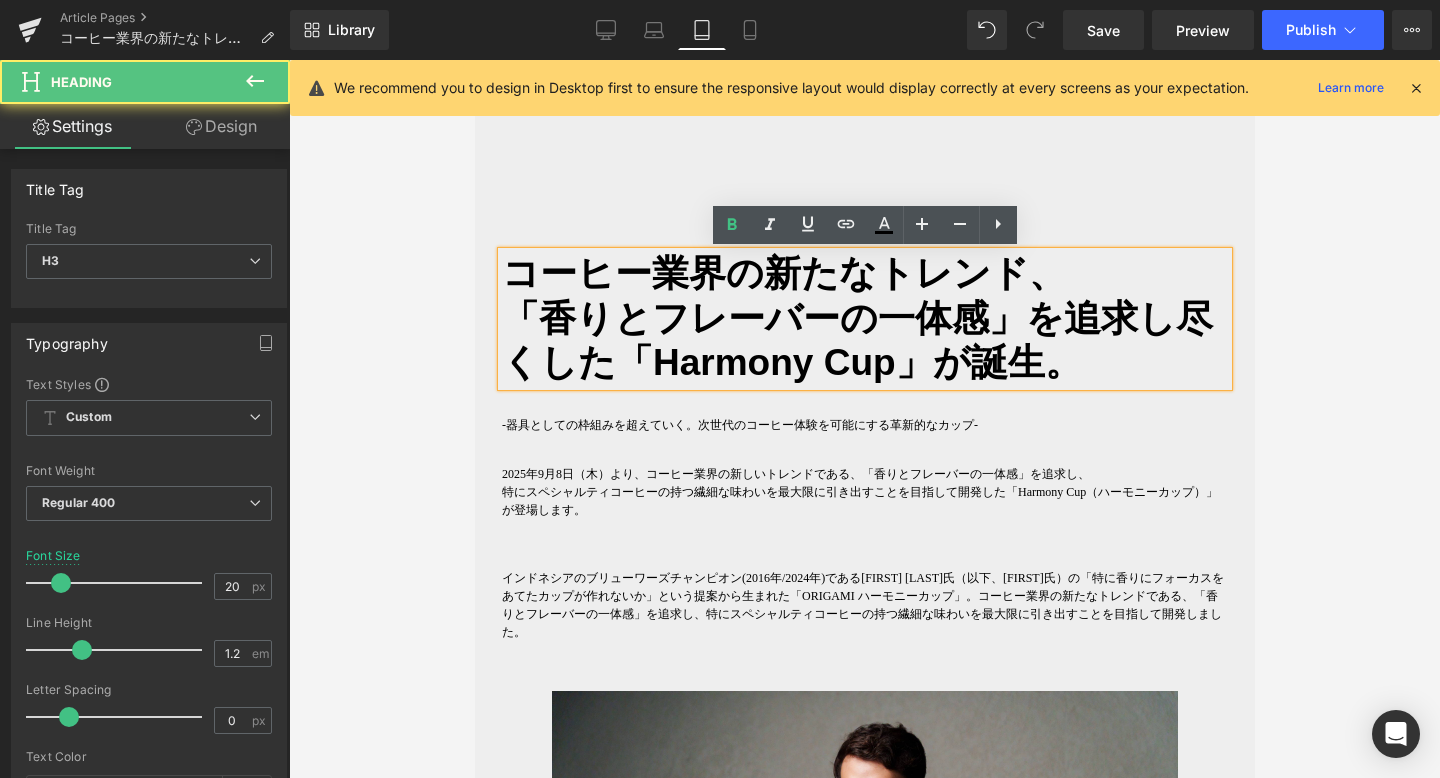 click on "-器具としての枠組みを超えていく。次世代のコーヒー体験を可能にする革新的なカップ- Text Block" at bounding box center [864, 425] 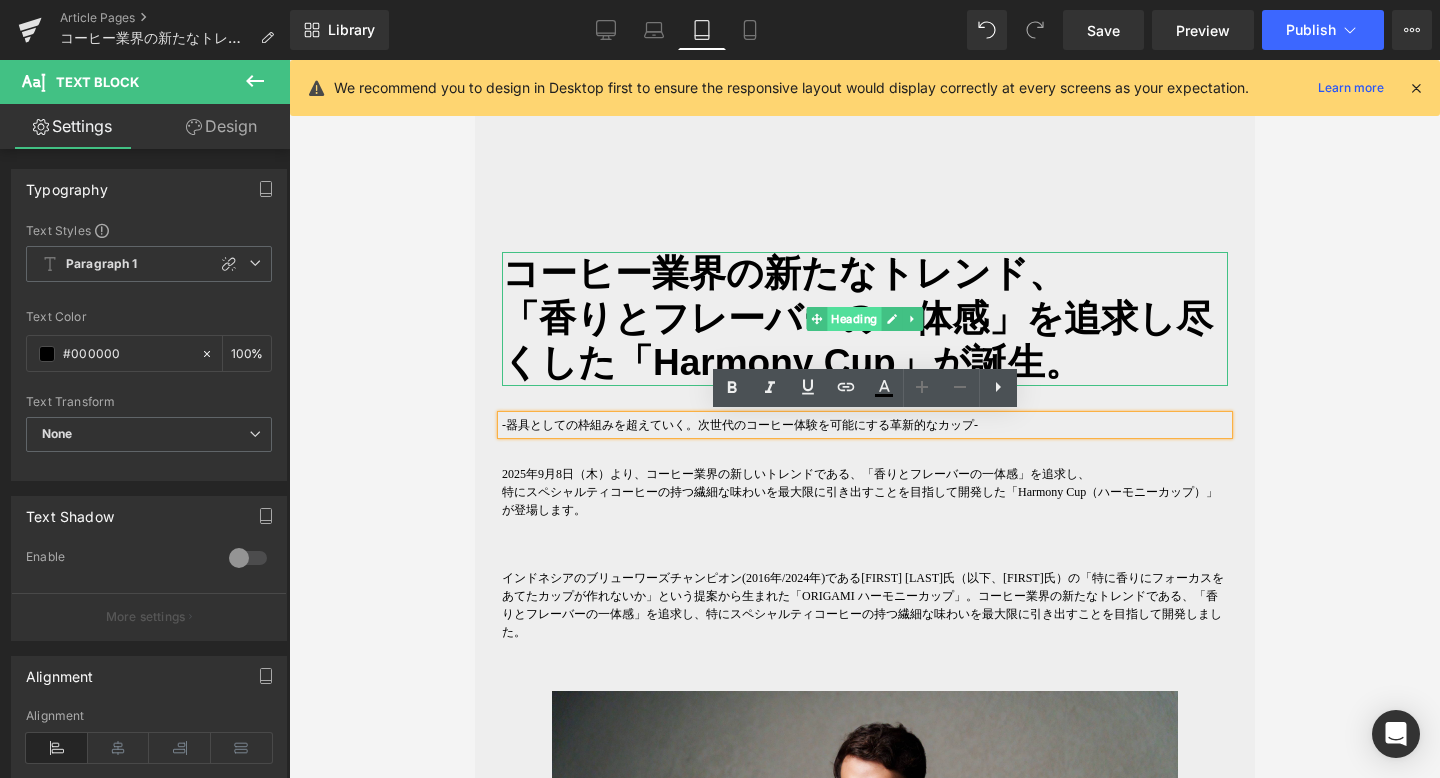 click on "Heading" at bounding box center (853, 319) 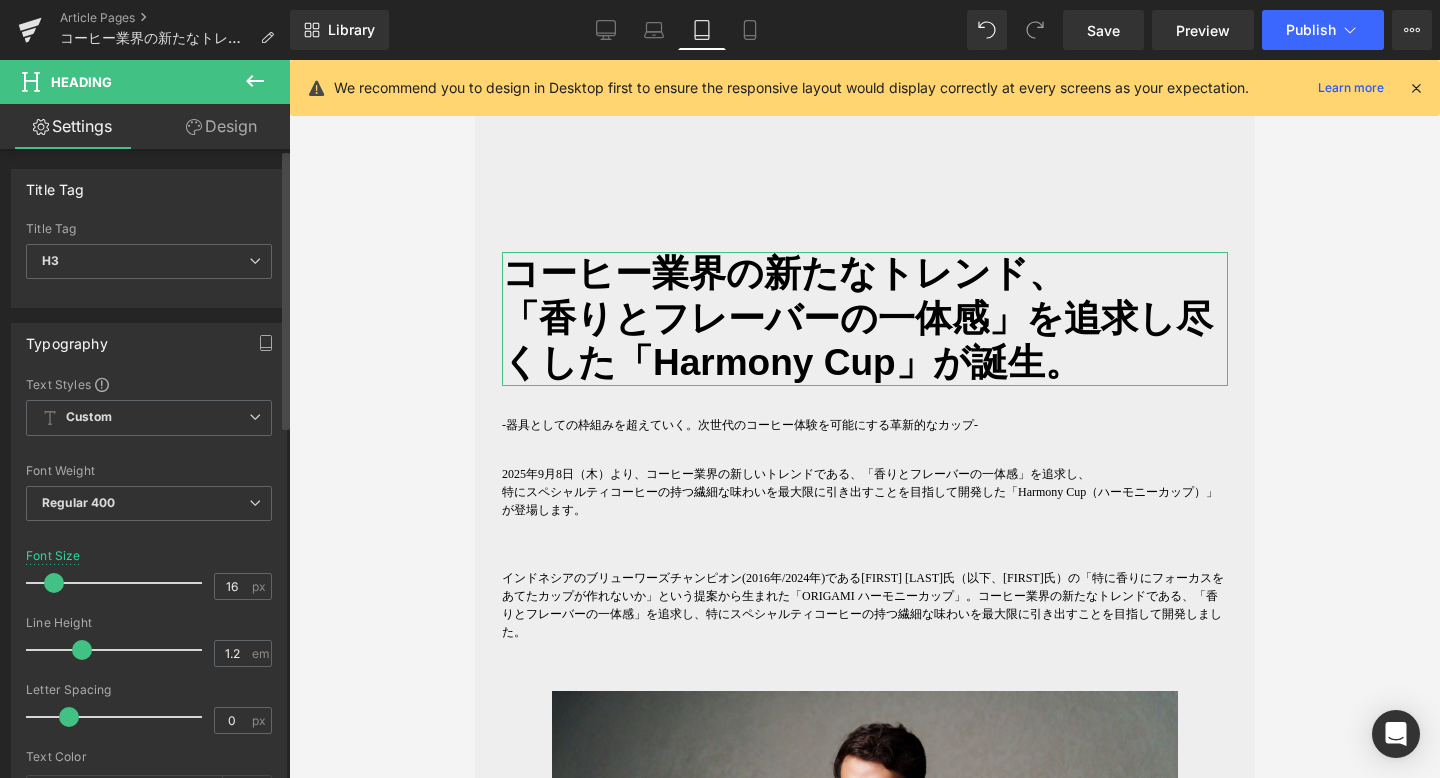 type on "15" 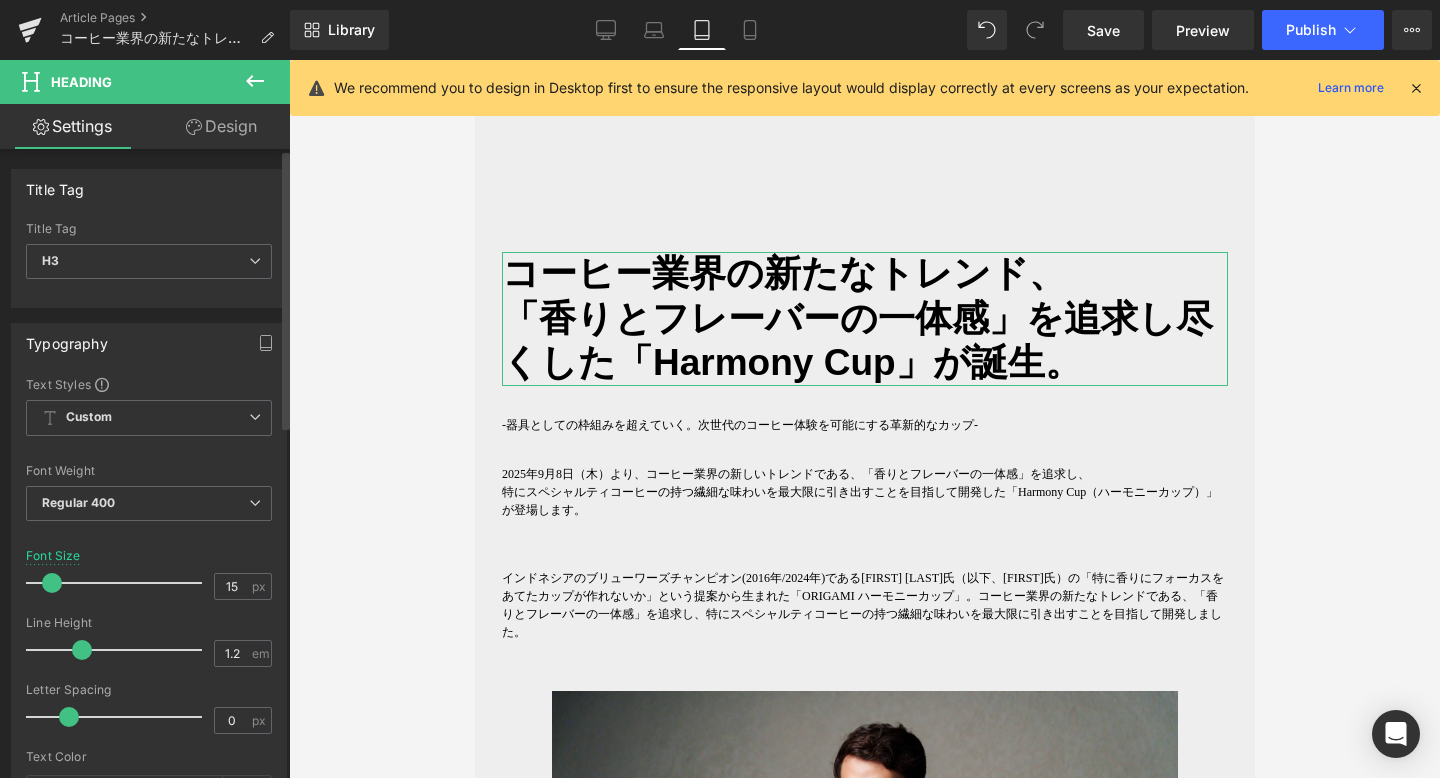 click at bounding box center [52, 583] 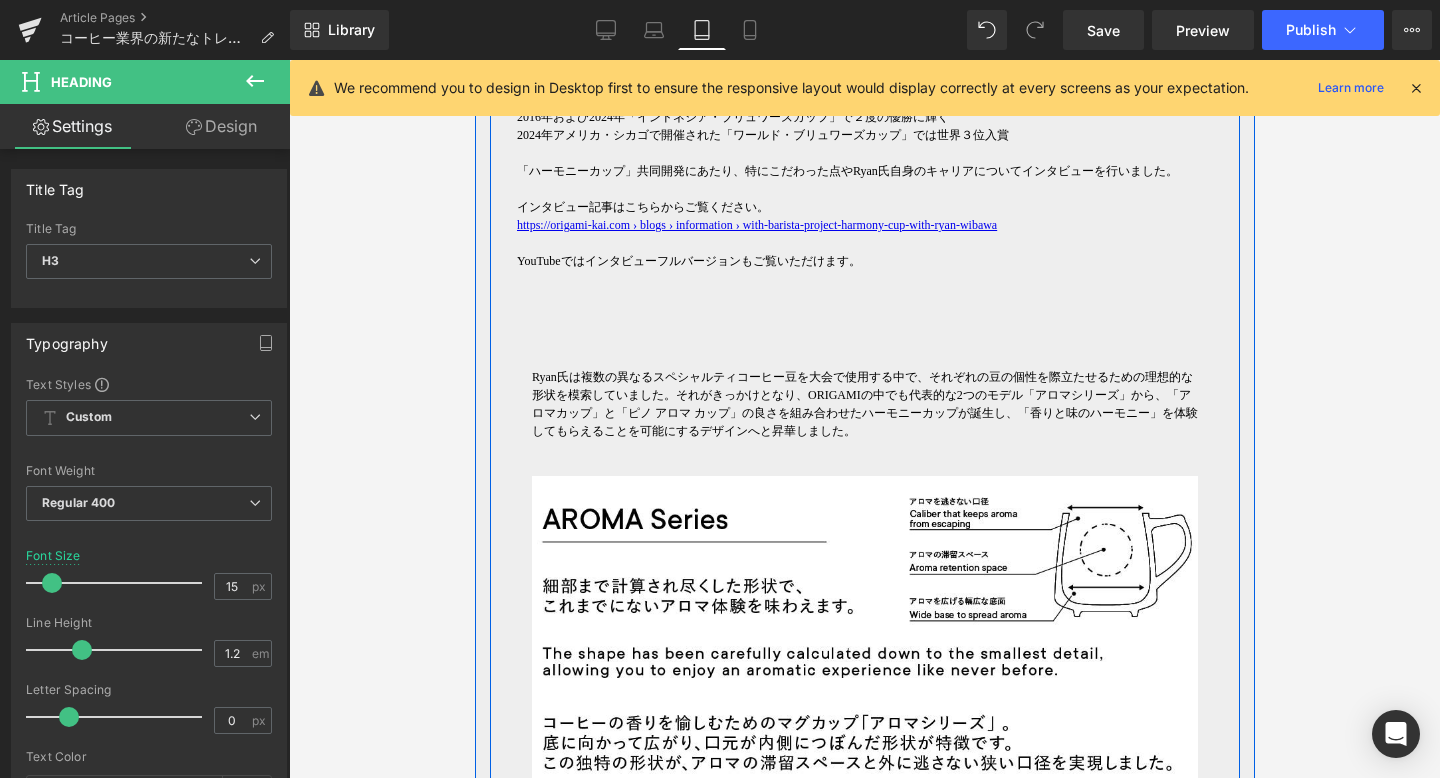 scroll, scrollTop: 1820, scrollLeft: 0, axis: vertical 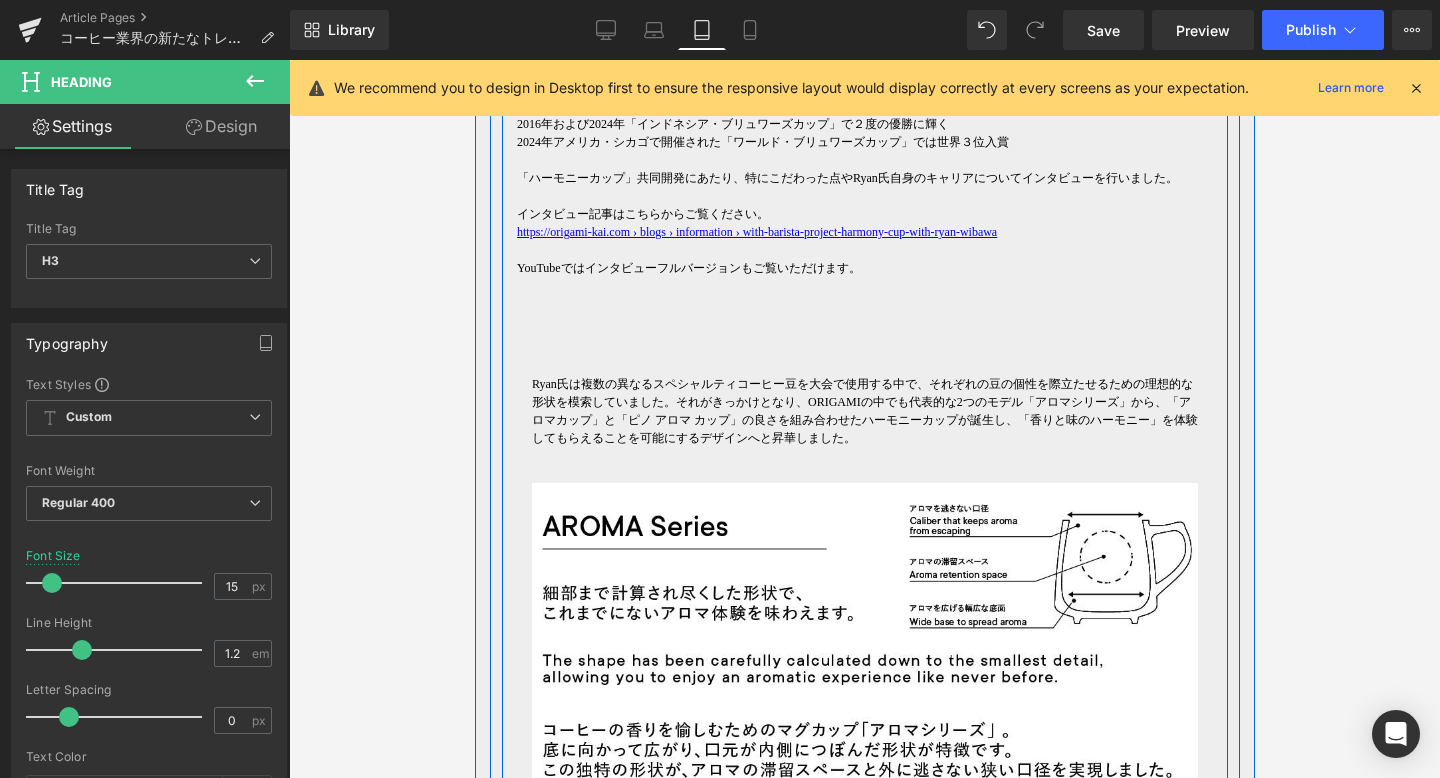 click on "Image         [FIRST] [LAST] 2011年よりSTRABUCKSにてコーヒー業界でのキャリアをスタート 2016年および2024年「インドネシア・ブリュワーズカップ」で２度の優勝に輝く 2024年アメリカ・シカゴで開催された「ワールド・ブリュワーズカップ」では世界３位入賞 「ハーモニーカップ」共同開発にあたり、特にこだわった点や[FIRST]氏自身のキャリアについてインタビューを行いました。 インタビュー記事はこちらからご覧ください。 https://origami-kai.com › blogs › information › with-barista-project-harmony-cup-with-ryan-wibawa YouTubeではインタビューフルバージョンもご覧いただけます。 Text Block         Text Block         Image         ※形状の違いによる味わいの変化についてを深掘りした特集ページもぜひご覧ください。 https://origami-kai.com/blogs/special-feature/new-flavor-cup-from-origami Text Block         Row" at bounding box center (864, 506) 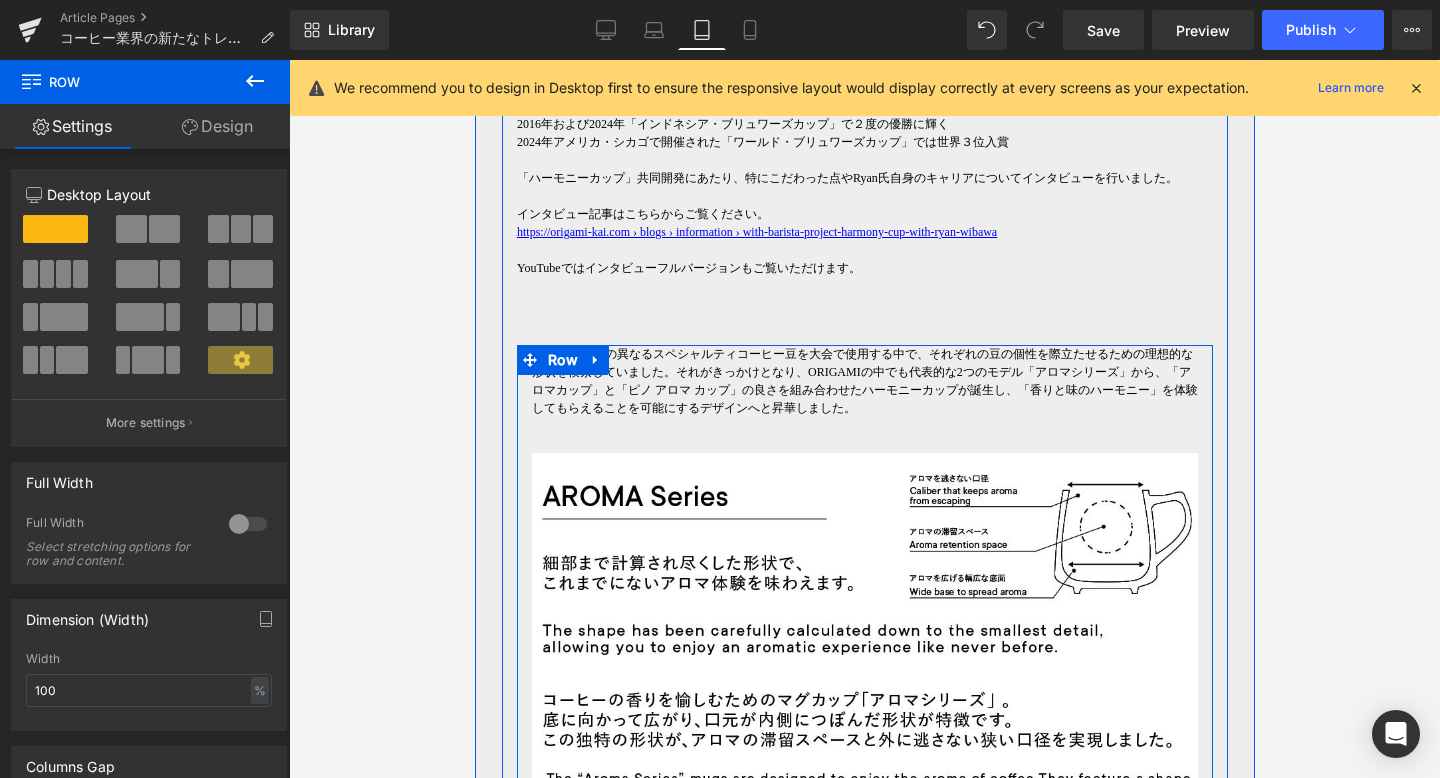 drag, startPoint x: 772, startPoint y: 335, endPoint x: 778, endPoint y: 304, distance: 31.575306 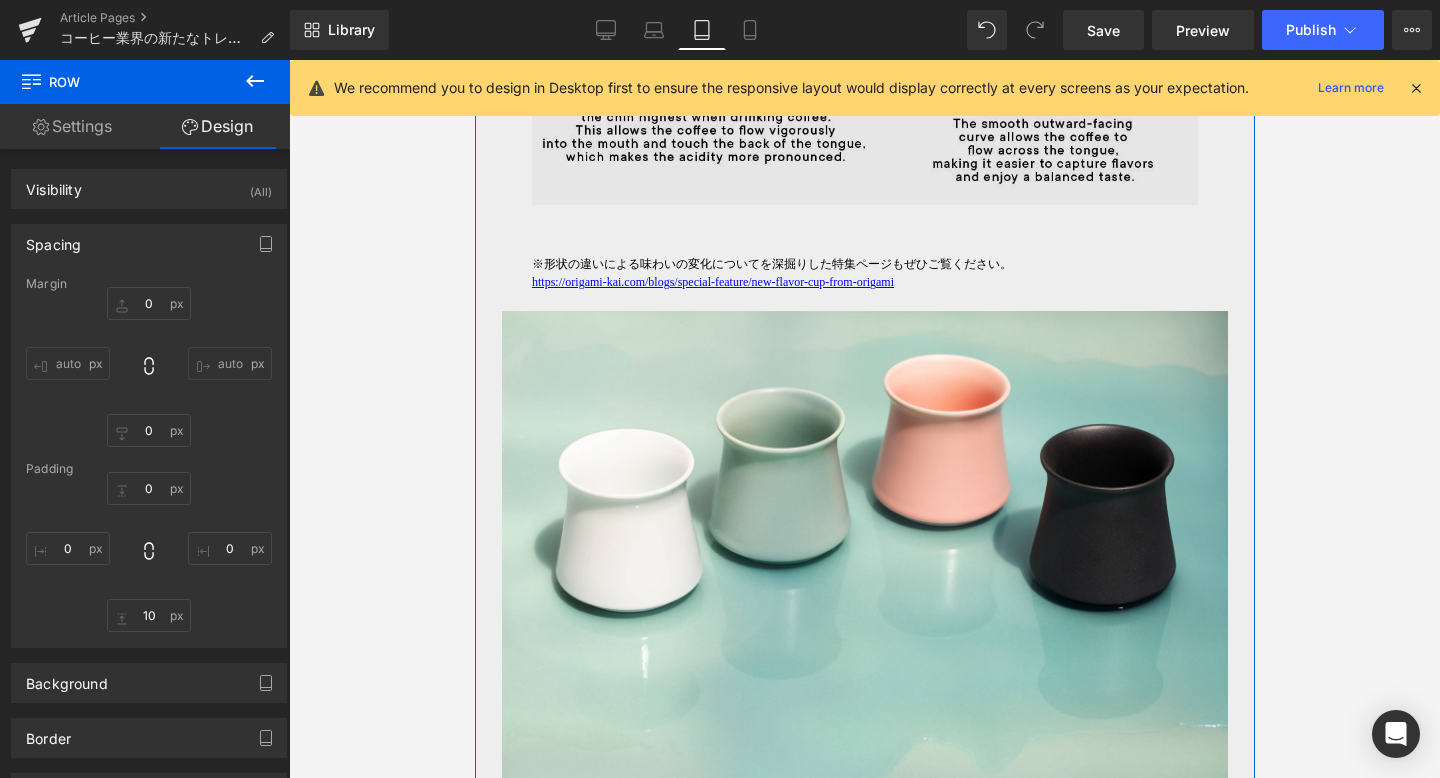 scroll, scrollTop: 2967, scrollLeft: 0, axis: vertical 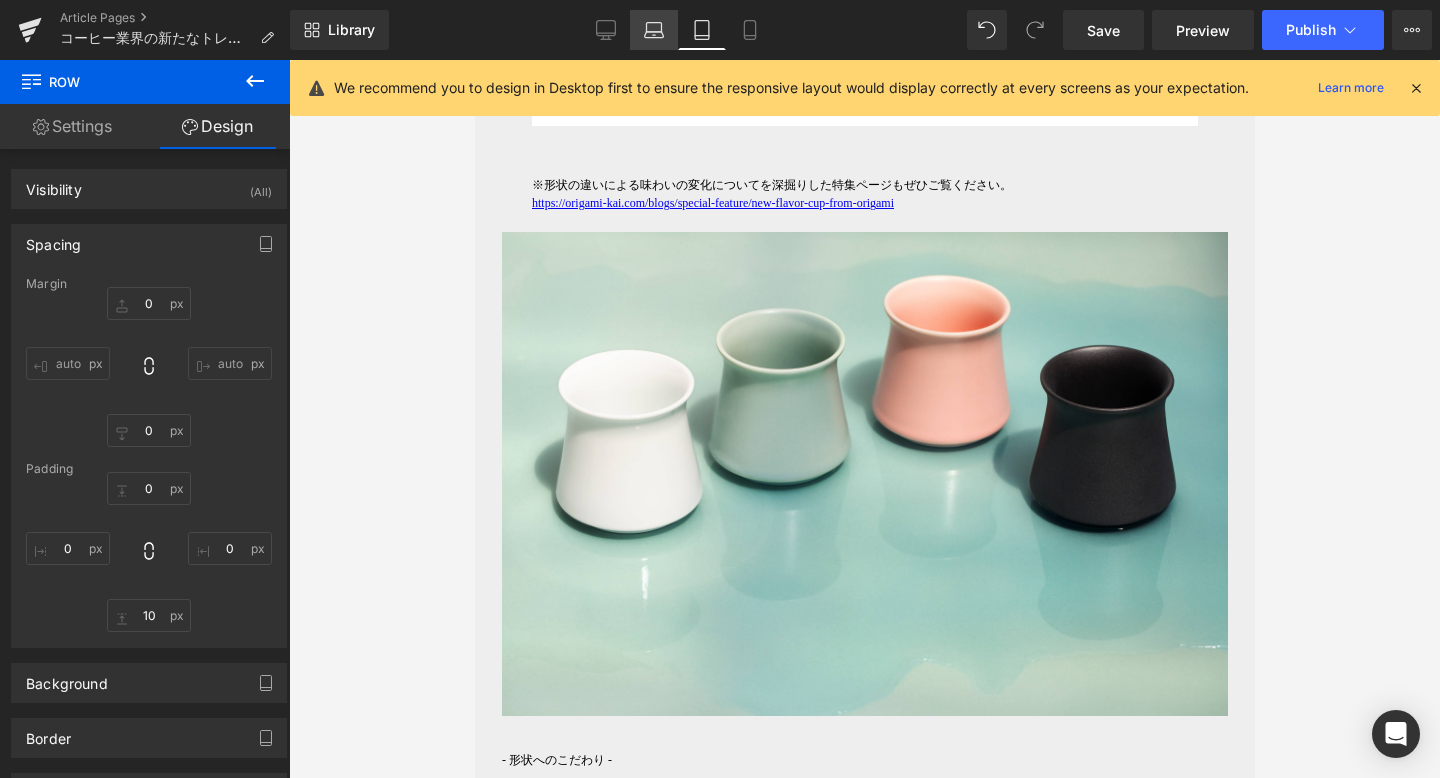 click on "Laptop" at bounding box center (654, 30) 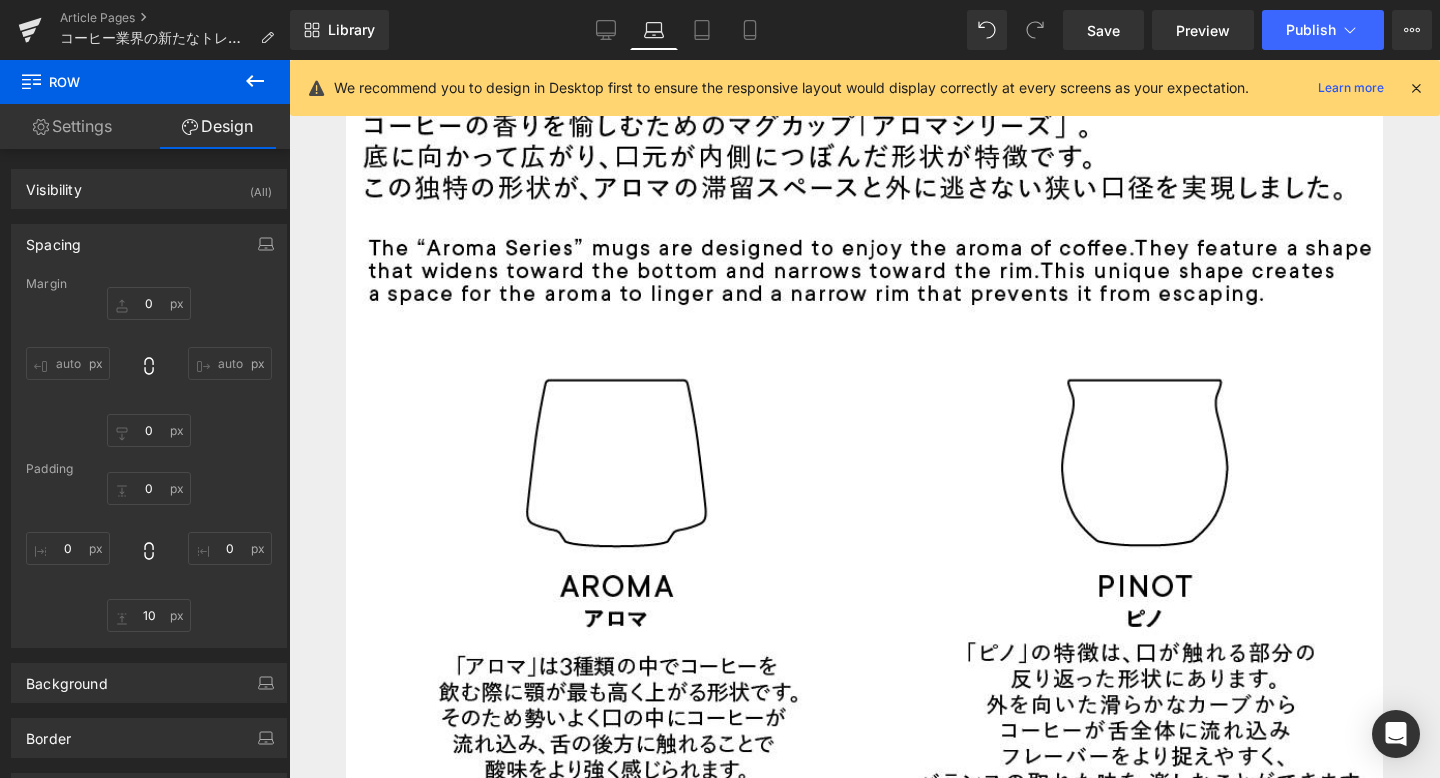 type on "0" 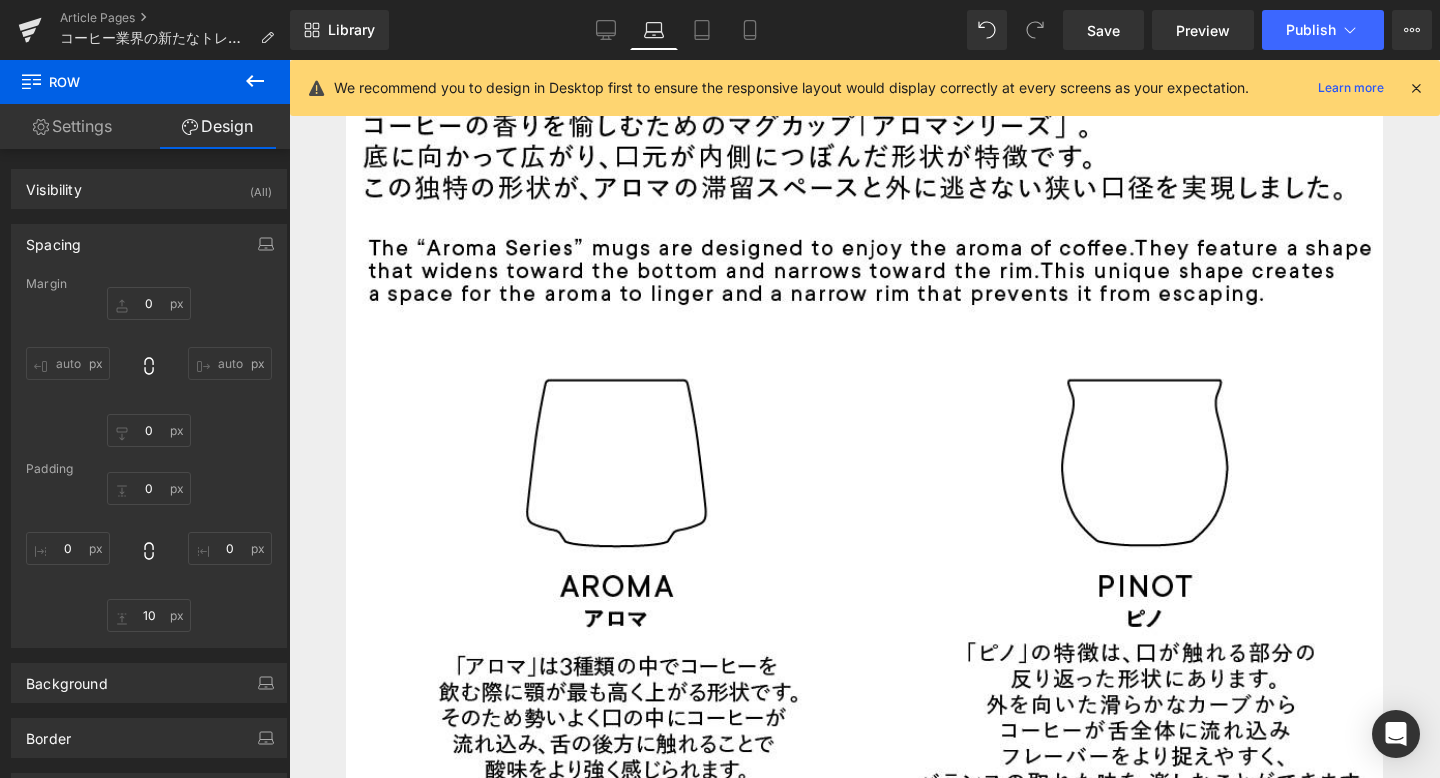 type on "0" 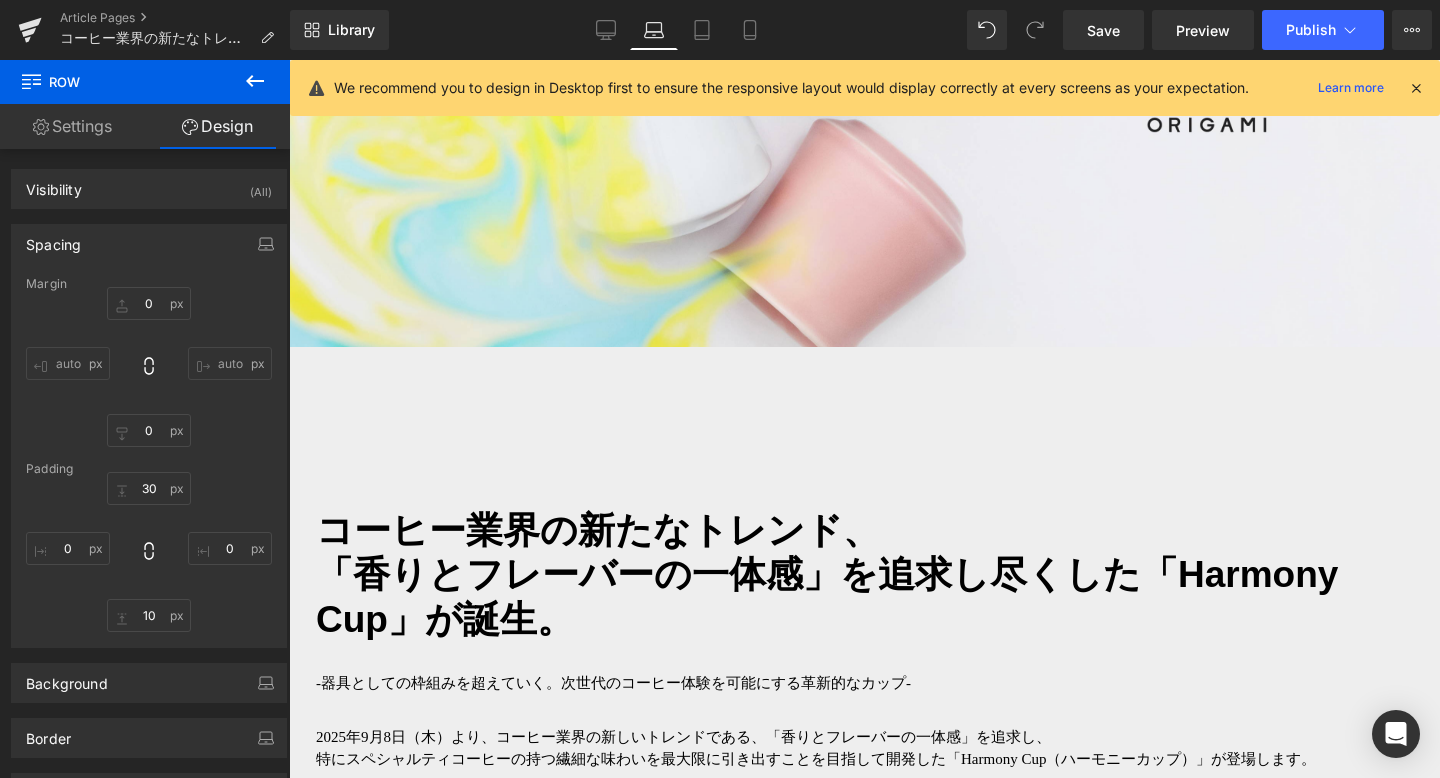 scroll, scrollTop: 676, scrollLeft: 0, axis: vertical 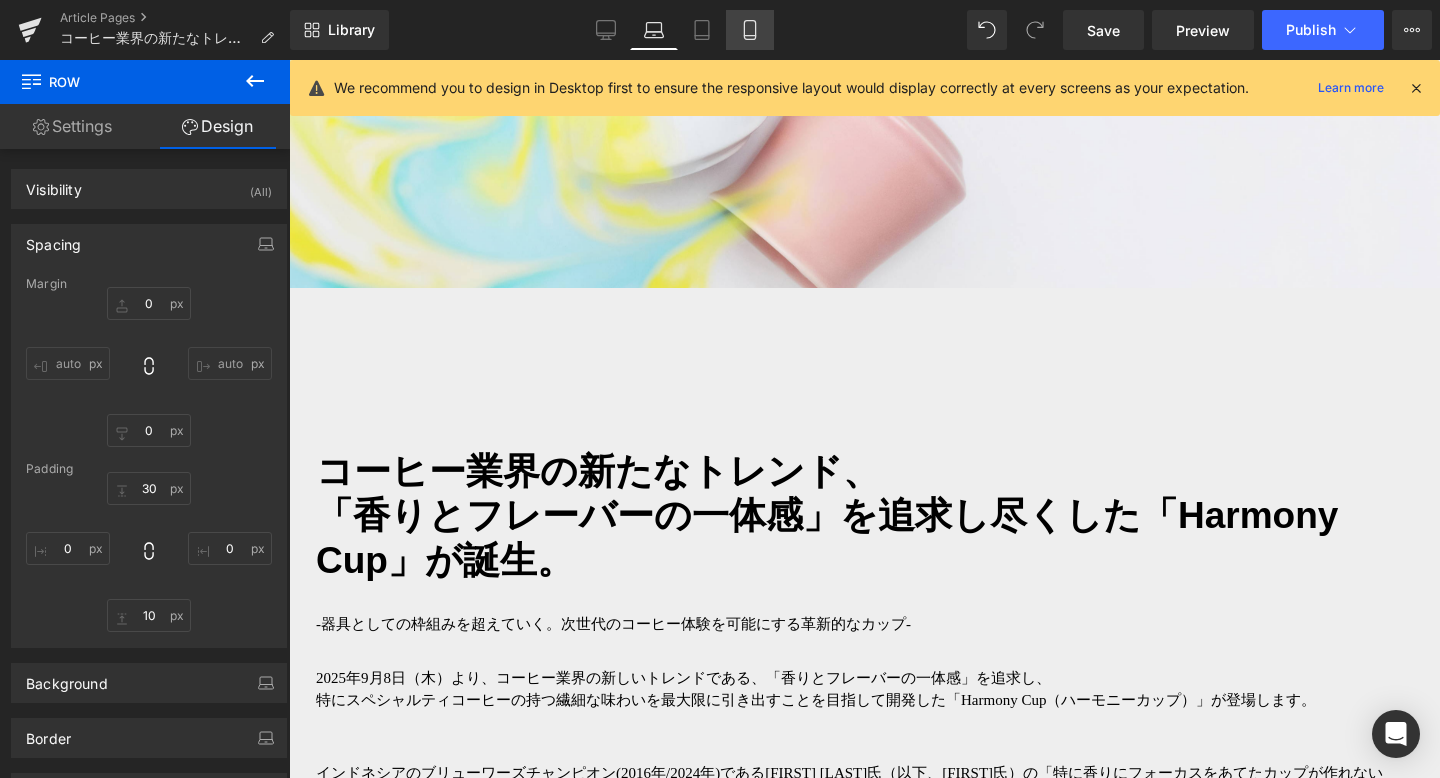 click on "Mobile" at bounding box center [750, 30] 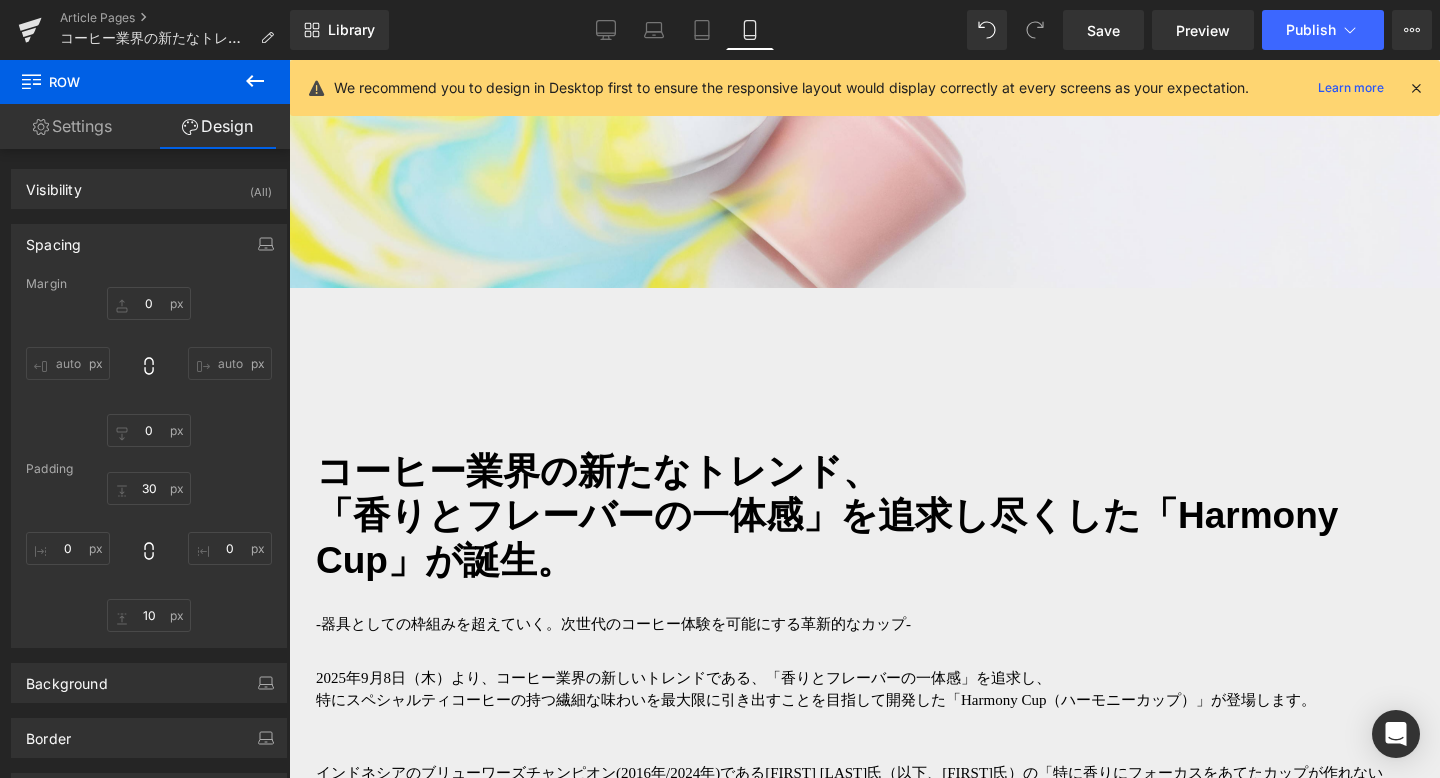 type on "0" 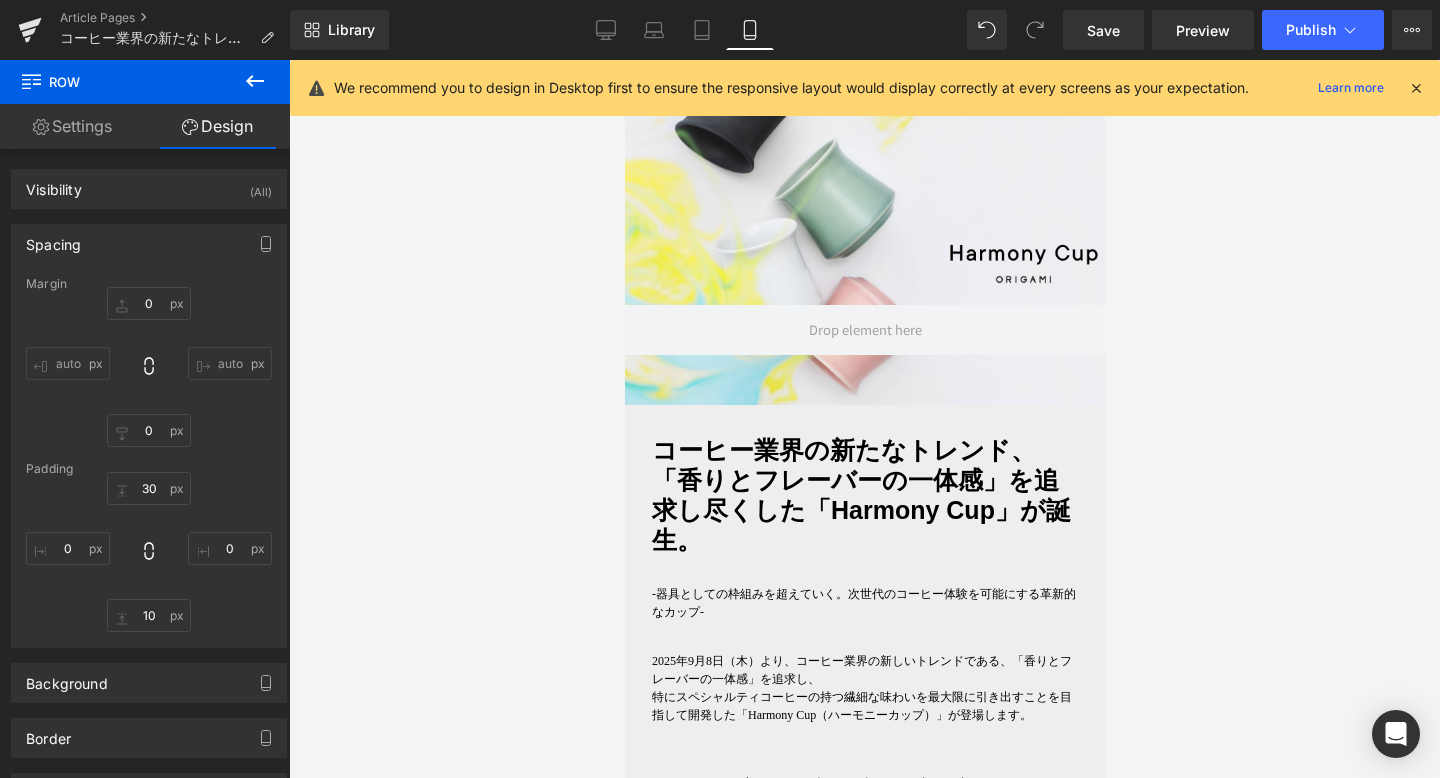 scroll, scrollTop: 202, scrollLeft: 0, axis: vertical 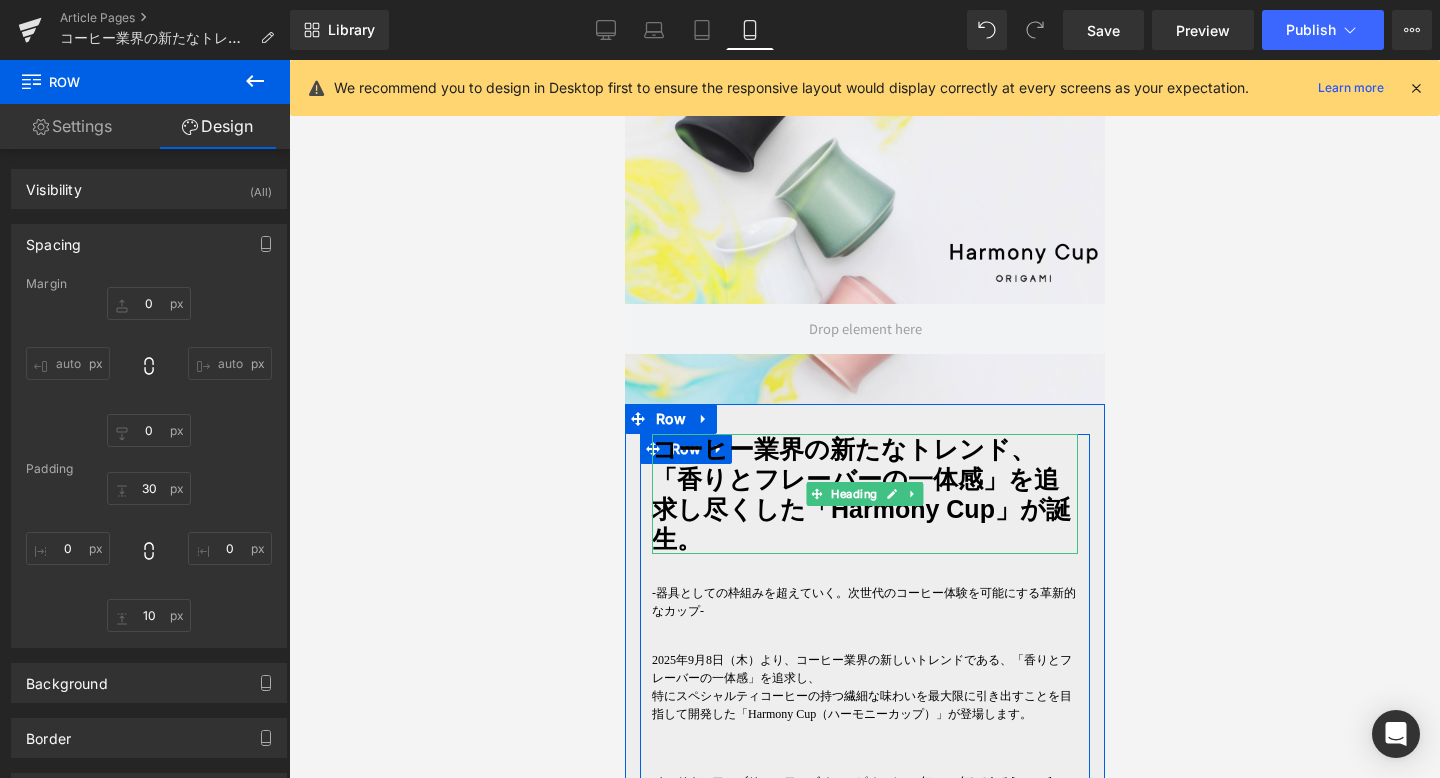click on "「香りとフレーバーの一体感」を追求し尽くした「Harmony Cup」が誕生。" at bounding box center (864, 509) 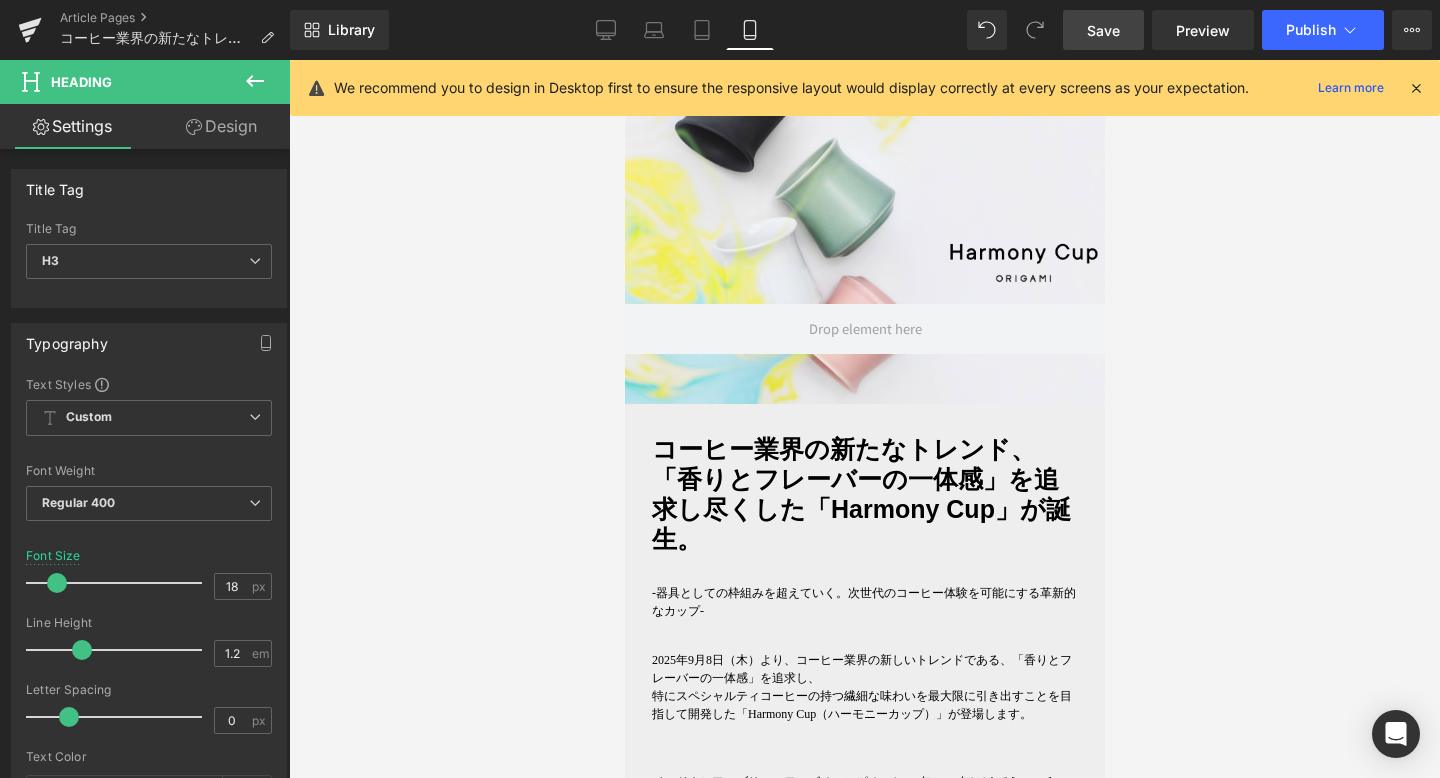 click on "Save" at bounding box center [1103, 30] 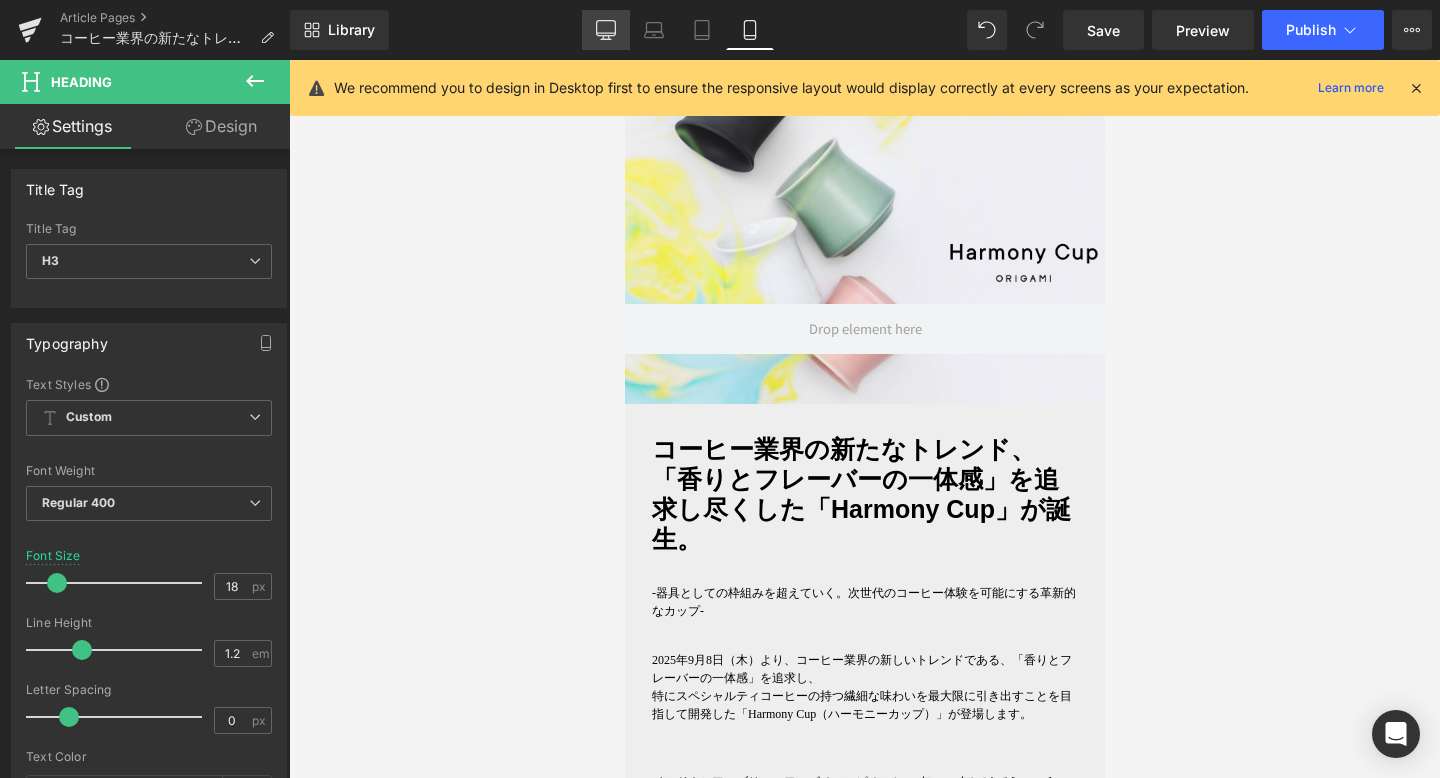 click 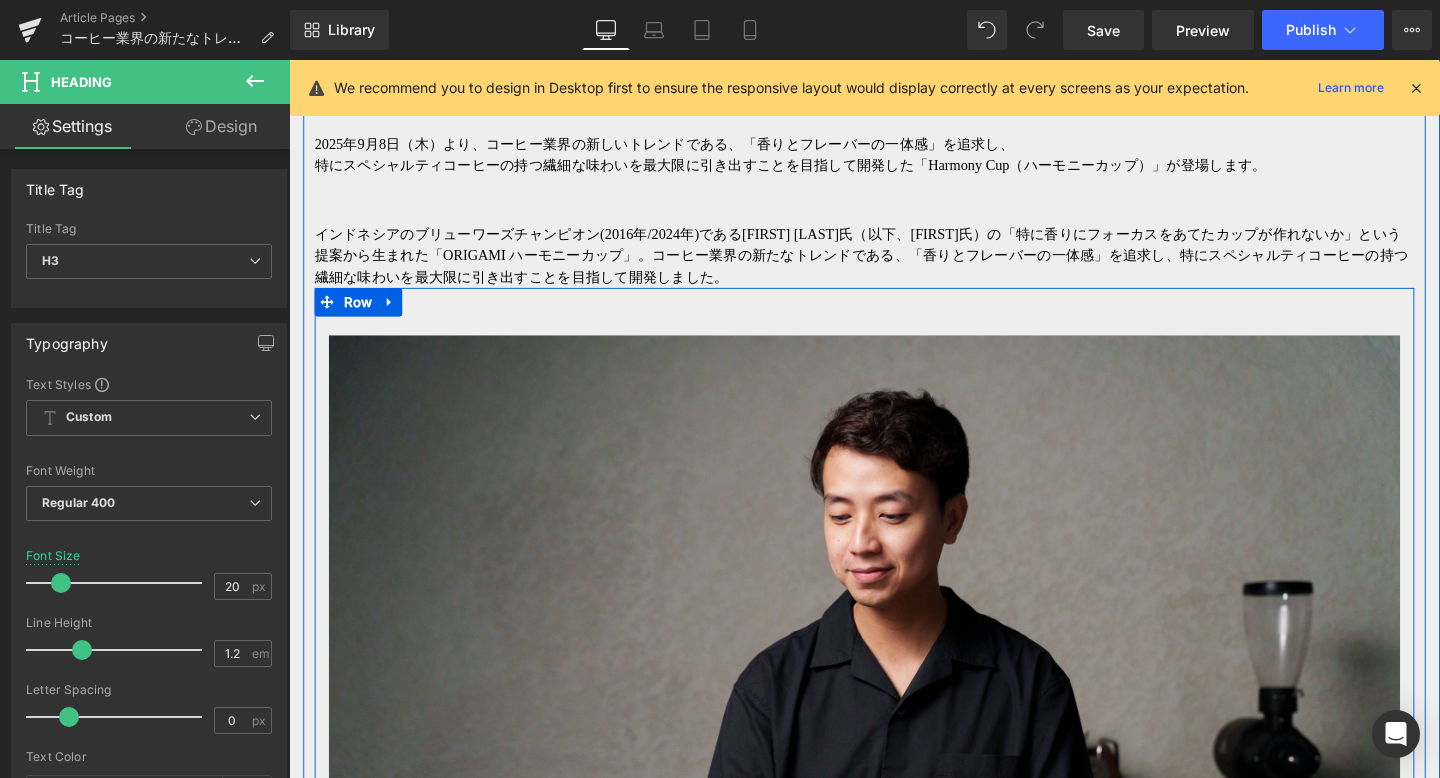 scroll, scrollTop: 1052, scrollLeft: 0, axis: vertical 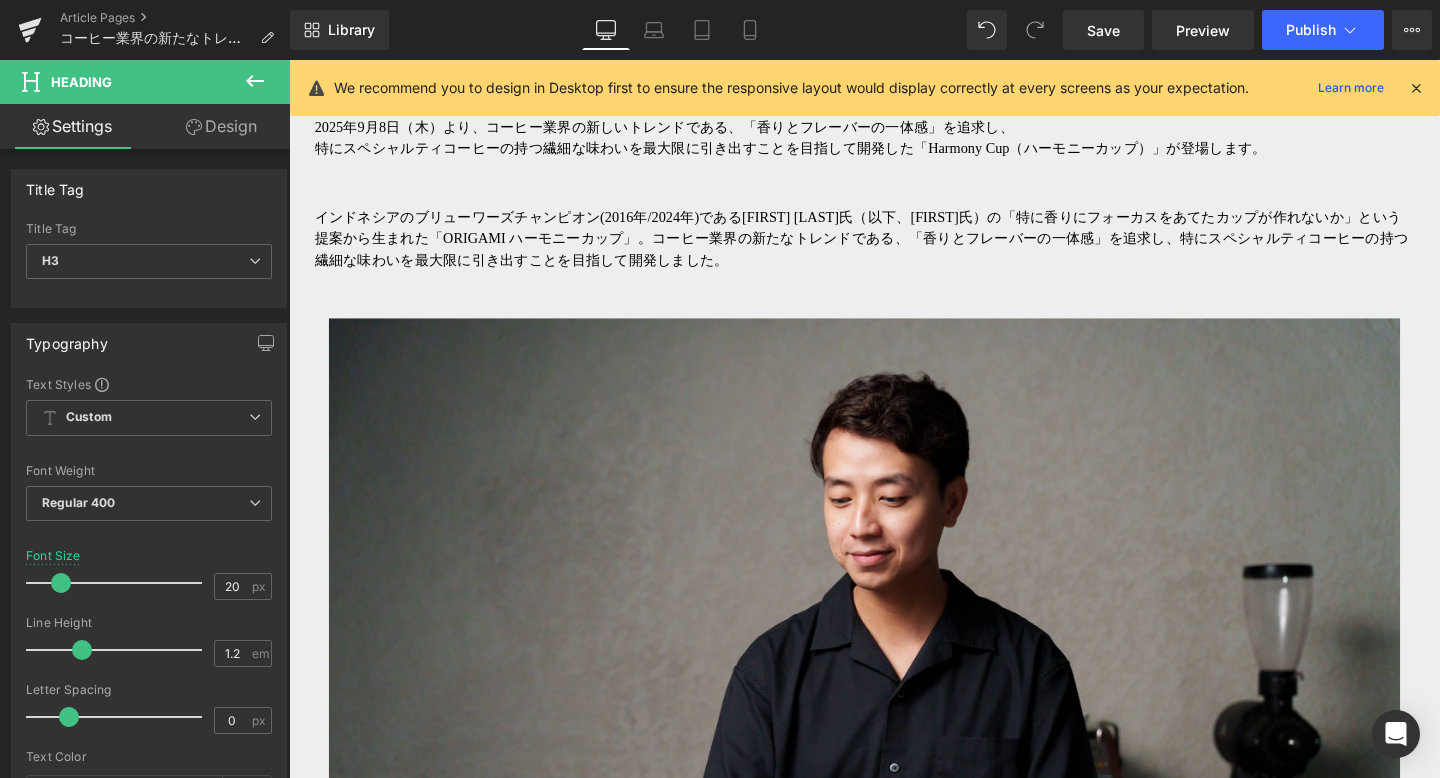 click 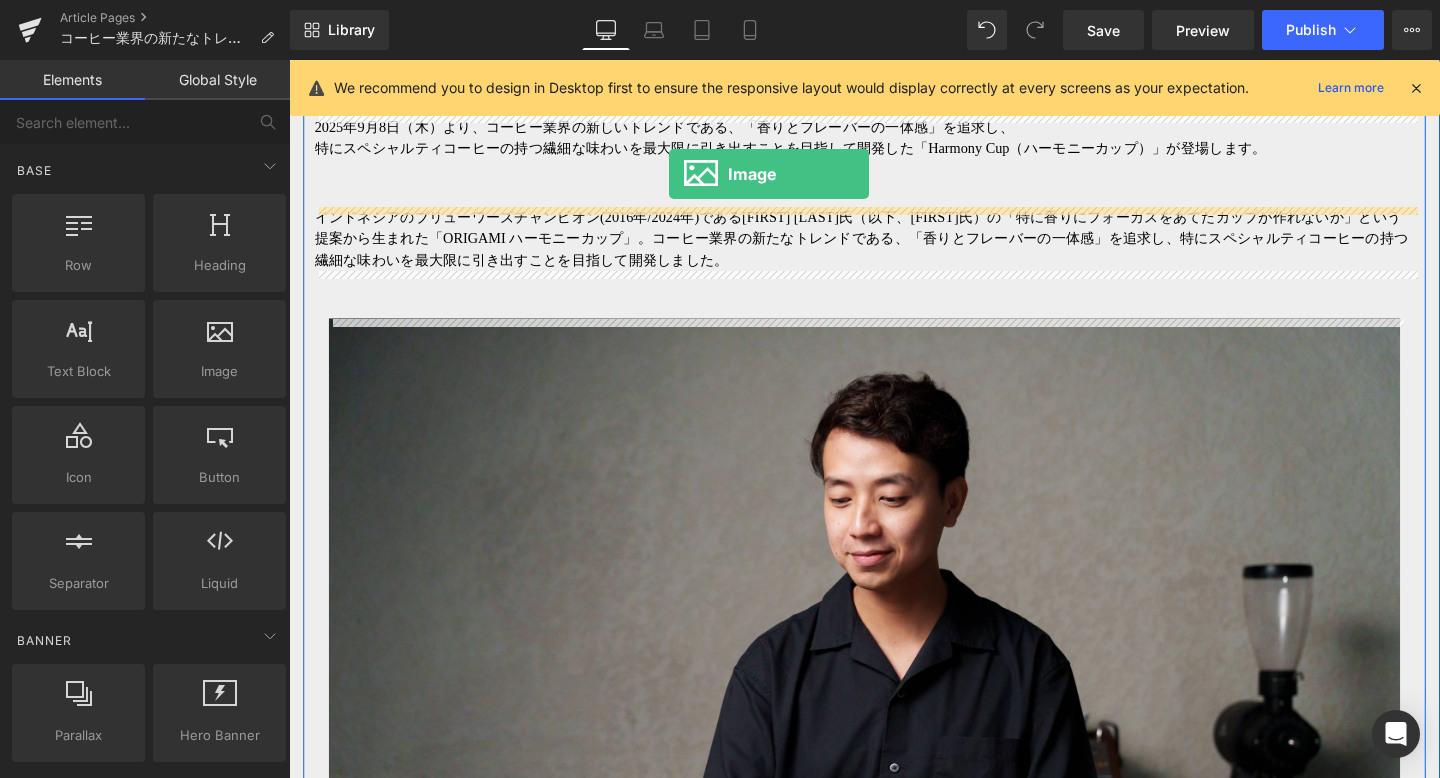 drag, startPoint x: 495, startPoint y: 395, endPoint x: 688, endPoint y: 180, distance: 288.91867 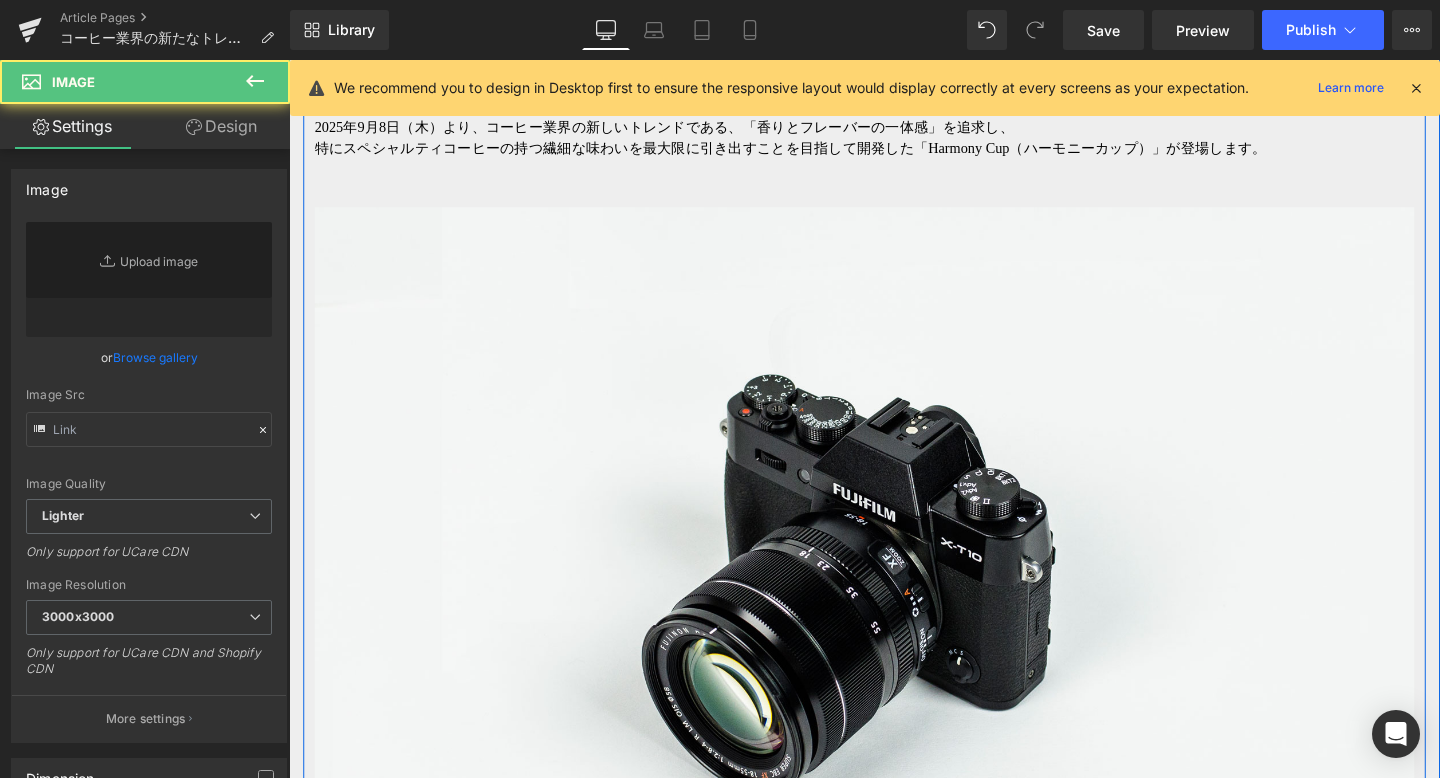 type on "//d1um8515vdn9kb.cloudfront.net/images/parallax.jpg" 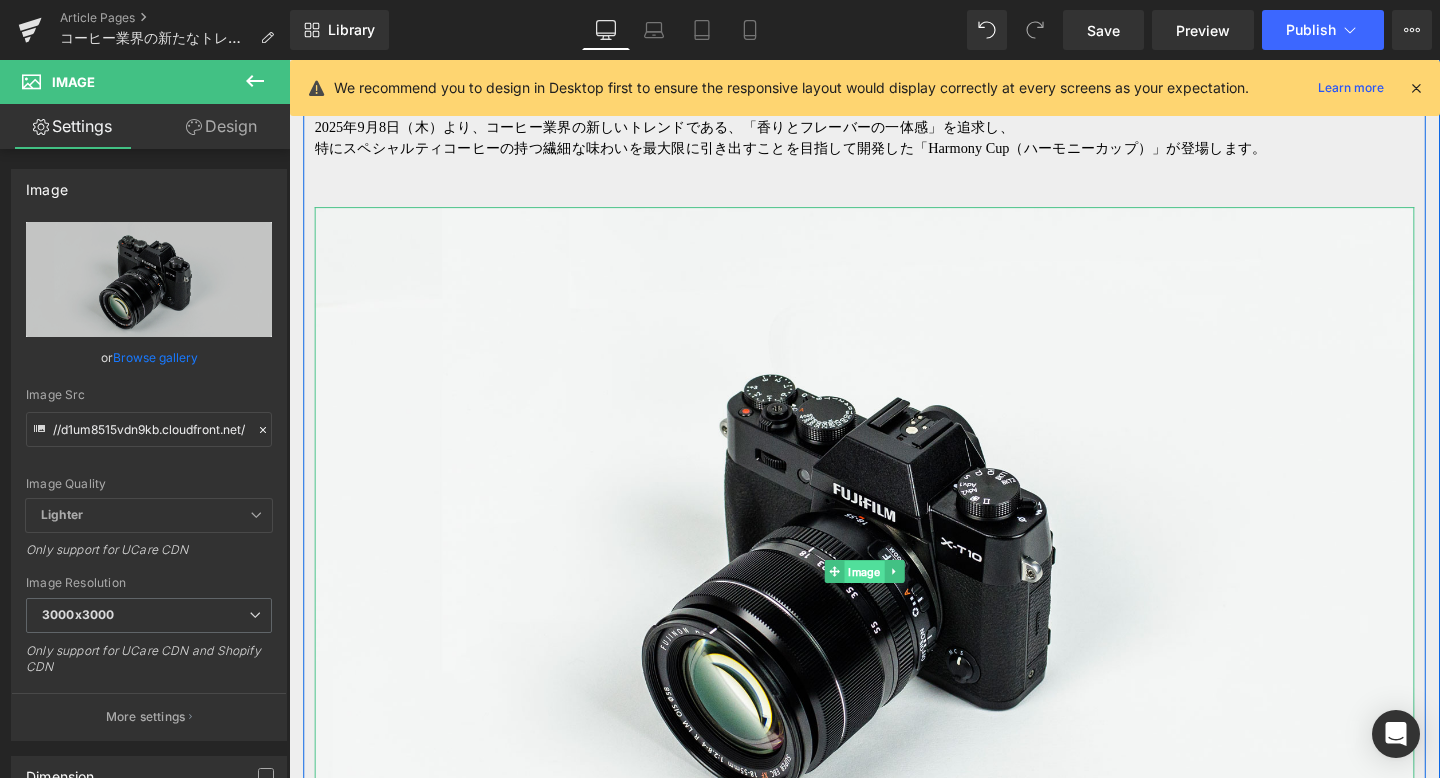 click on "Image" at bounding box center (894, 598) 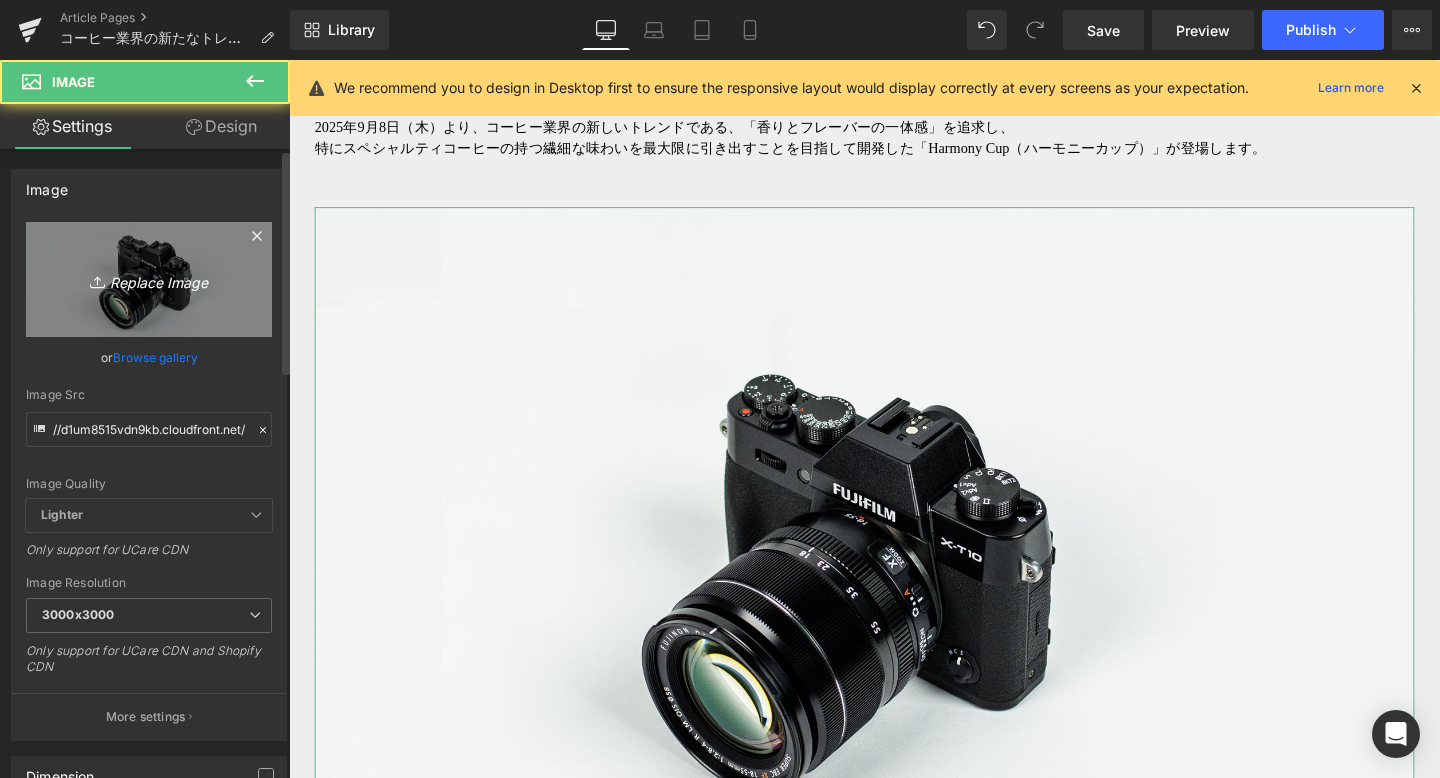 click on "Replace Image" at bounding box center [149, 279] 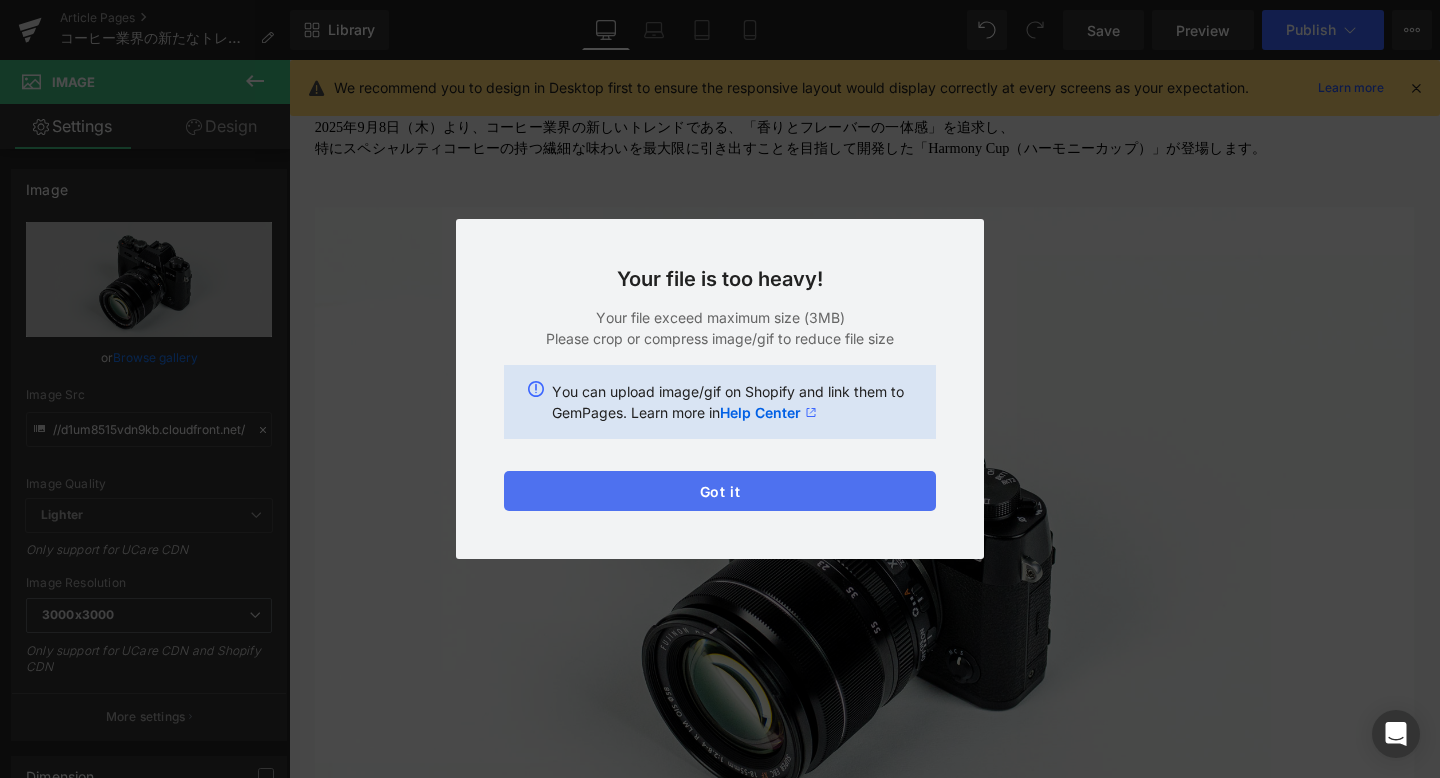click on "Got it" at bounding box center [720, 491] 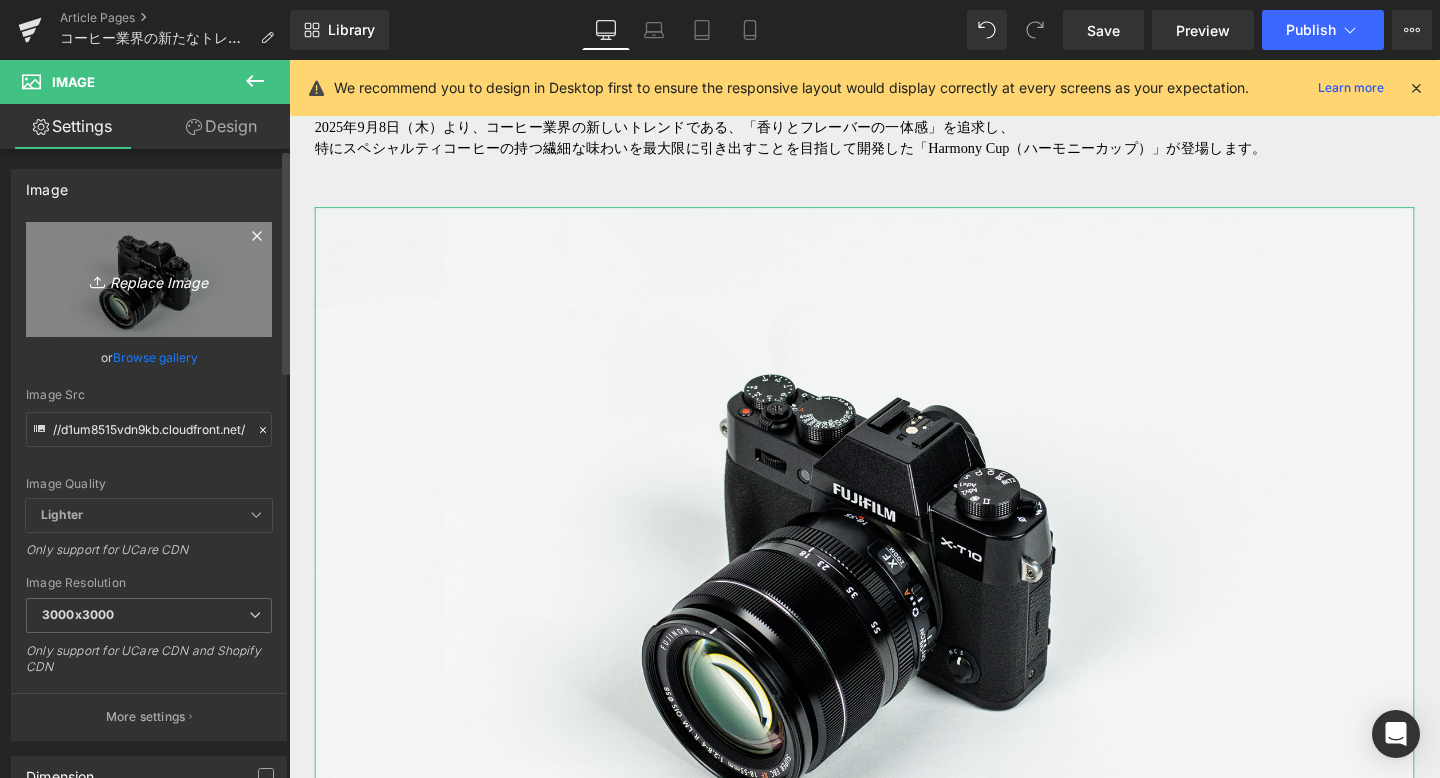 click on "Replace Image" at bounding box center (149, 279) 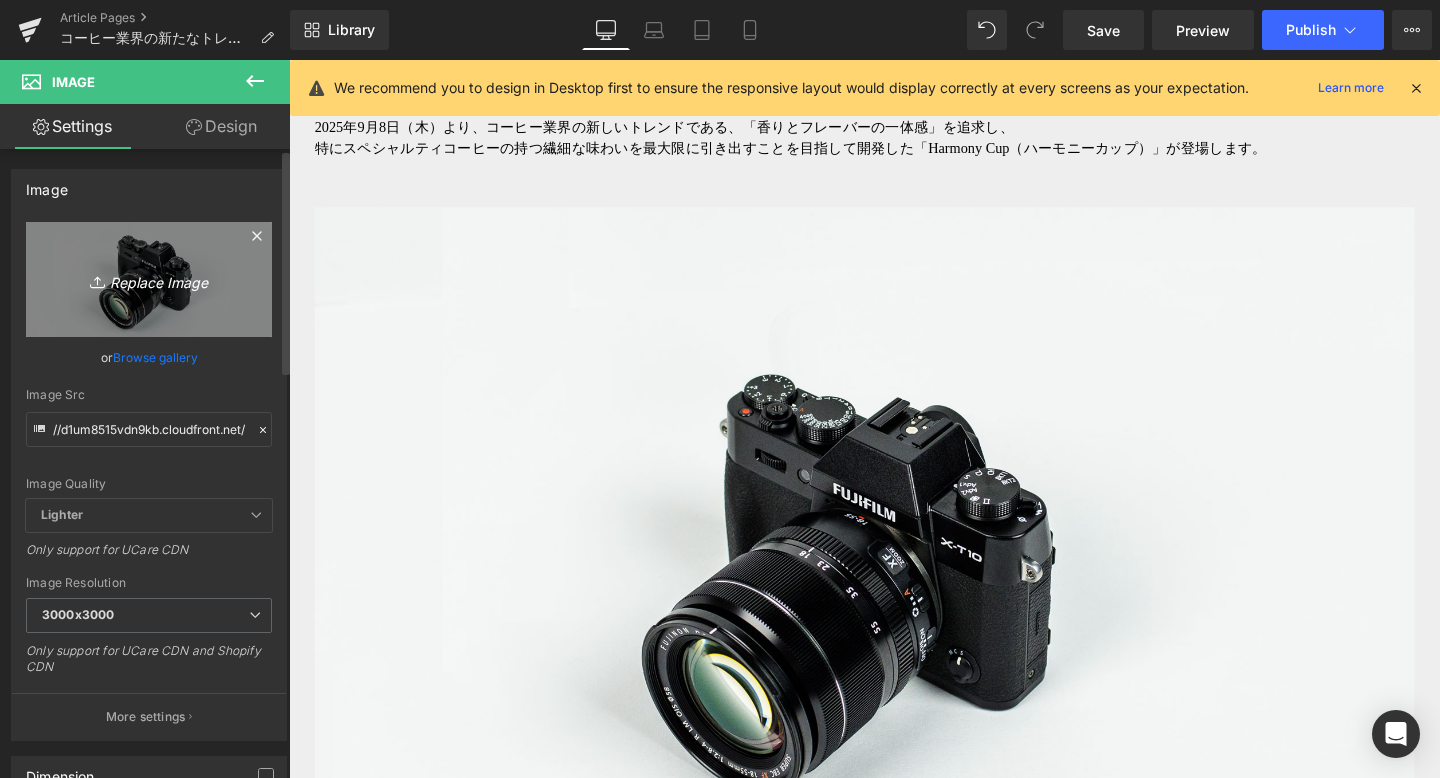 type on "C:\fakepath\コラージュ-2.jpg" 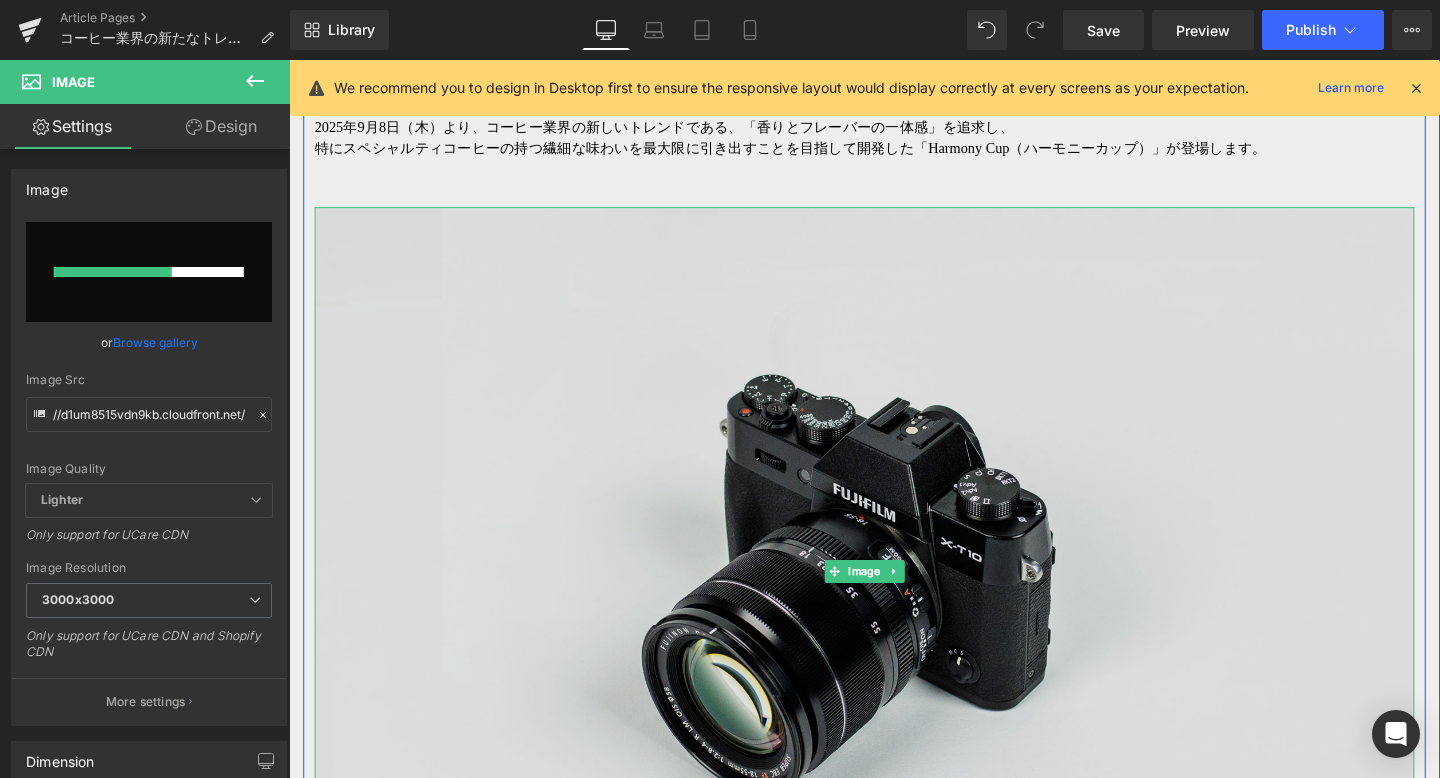 type 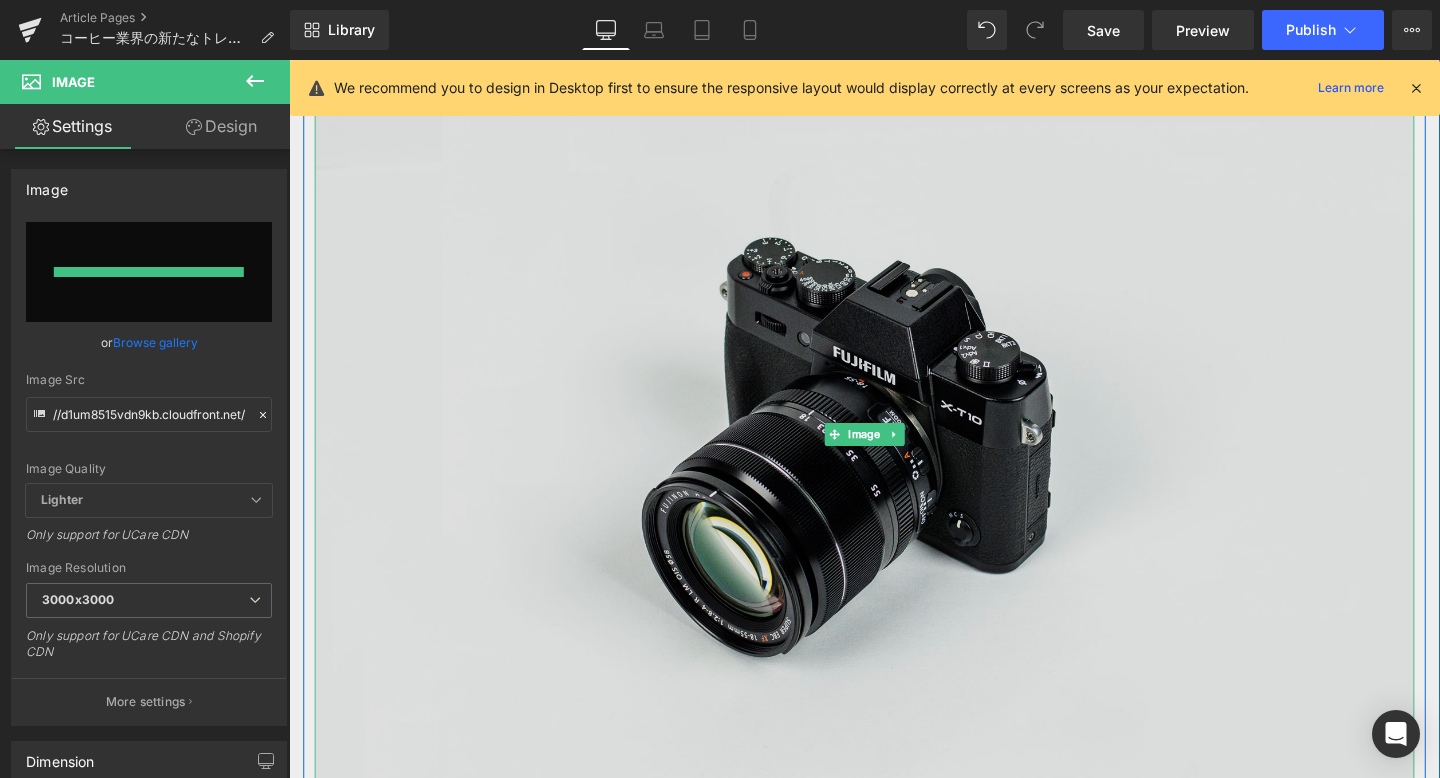 type on "https://ucarecdn.com/fe22e737-2574-443b-a09c-77850909d19c/-/format/auto/-/preview/3000x3000/-/quality/lighter/%E3%82%B3%E3%83%A9%E3%83%BC%E3%82%B7%E3%82%99%E3%83%A5-2.jpg" 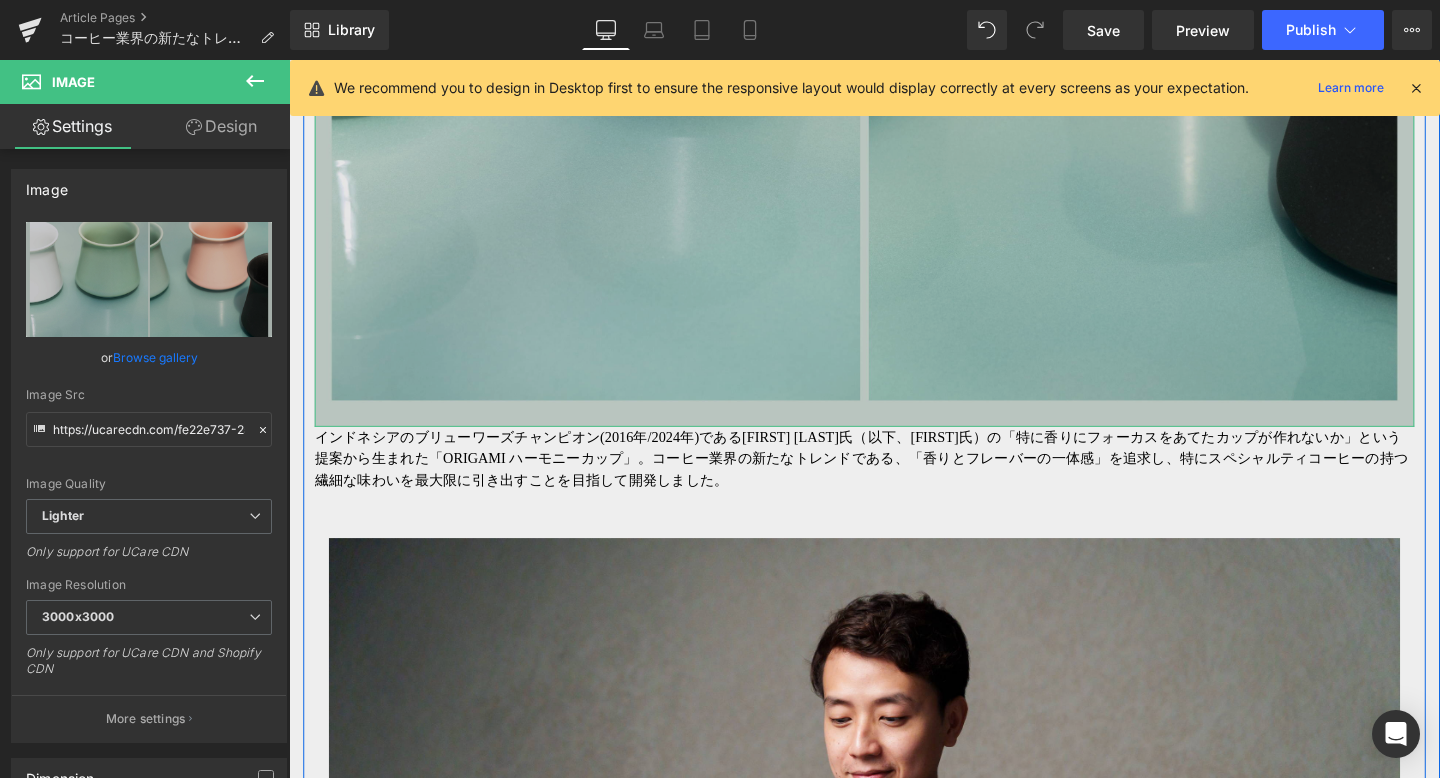 scroll, scrollTop: 1725, scrollLeft: 0, axis: vertical 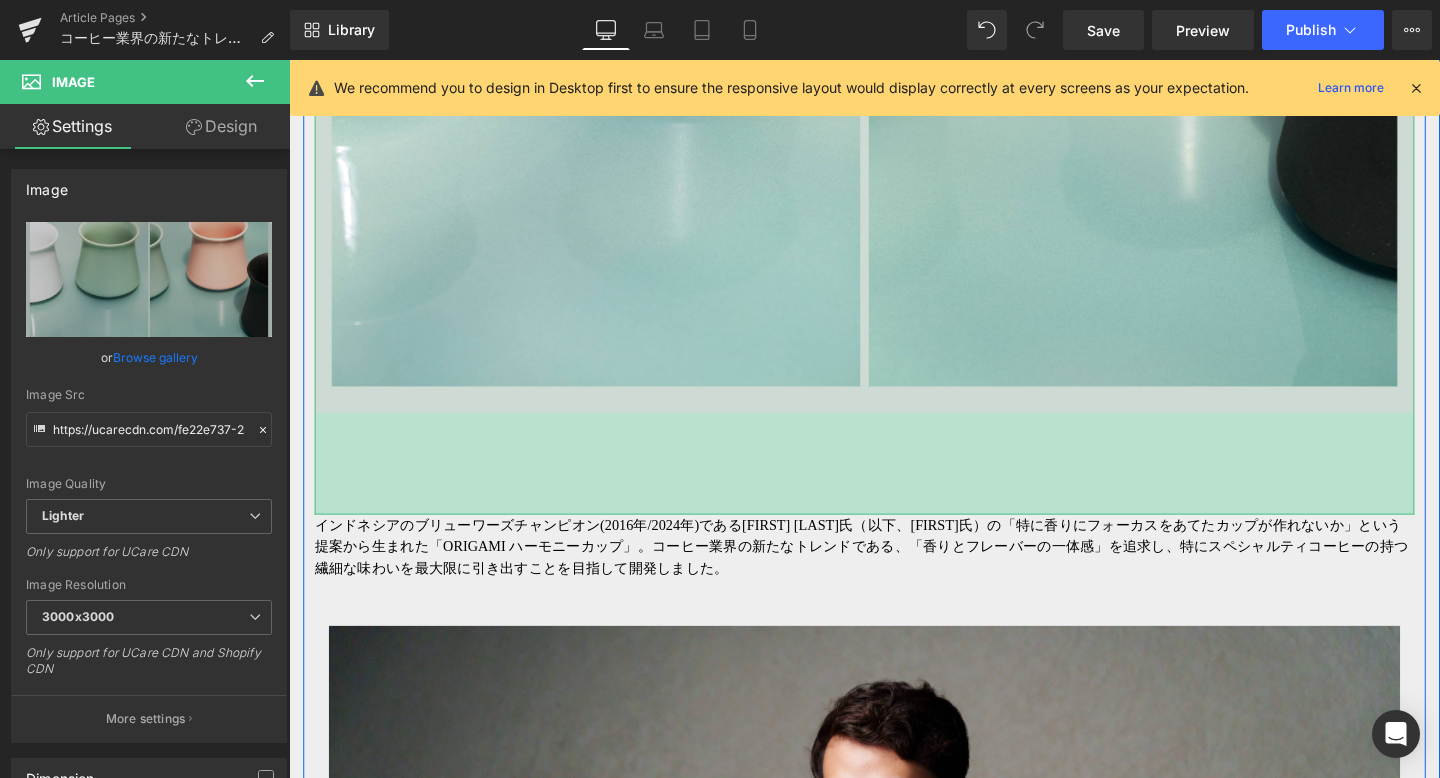 drag, startPoint x: 800, startPoint y: 429, endPoint x: 801, endPoint y: 532, distance: 103.00485 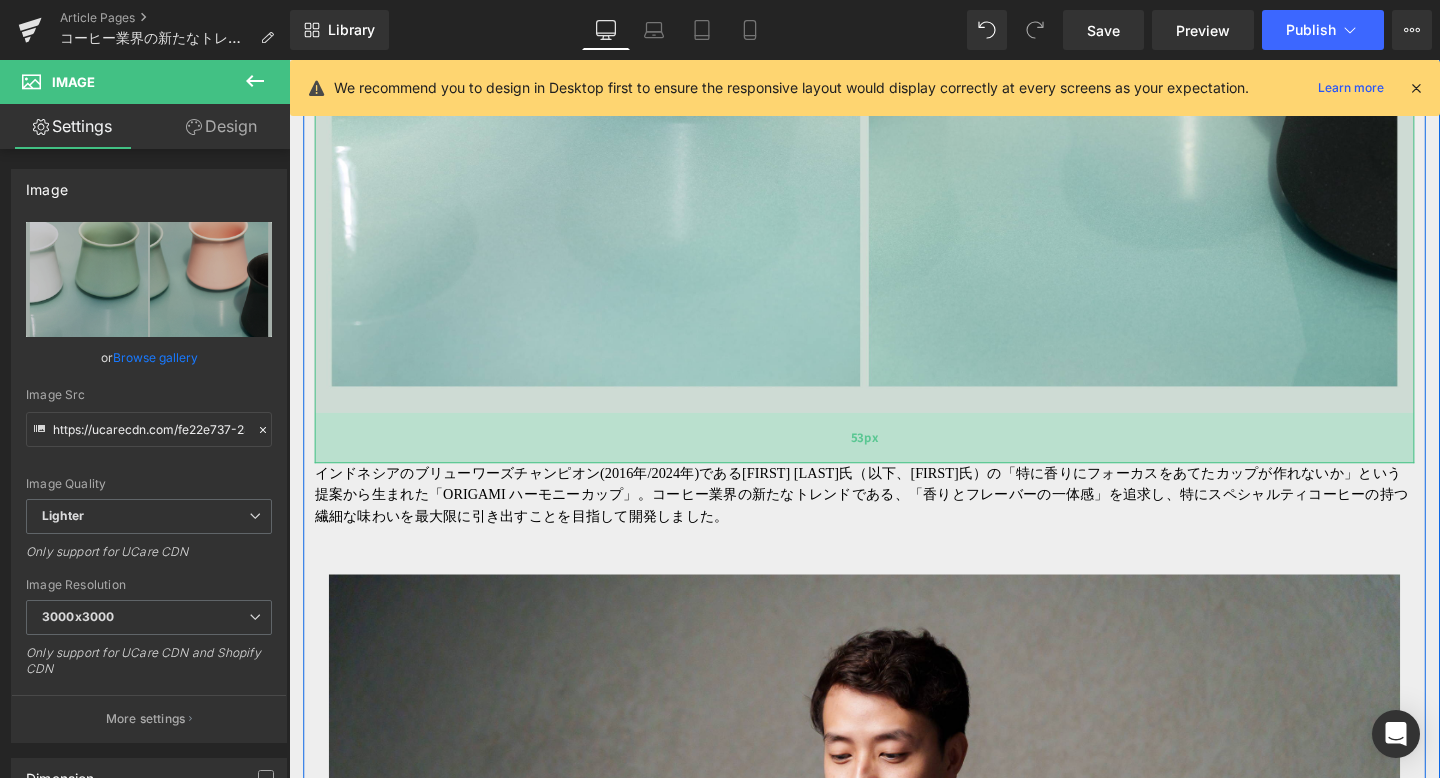 drag, startPoint x: 884, startPoint y: 530, endPoint x: 887, endPoint y: 480, distance: 50.08992 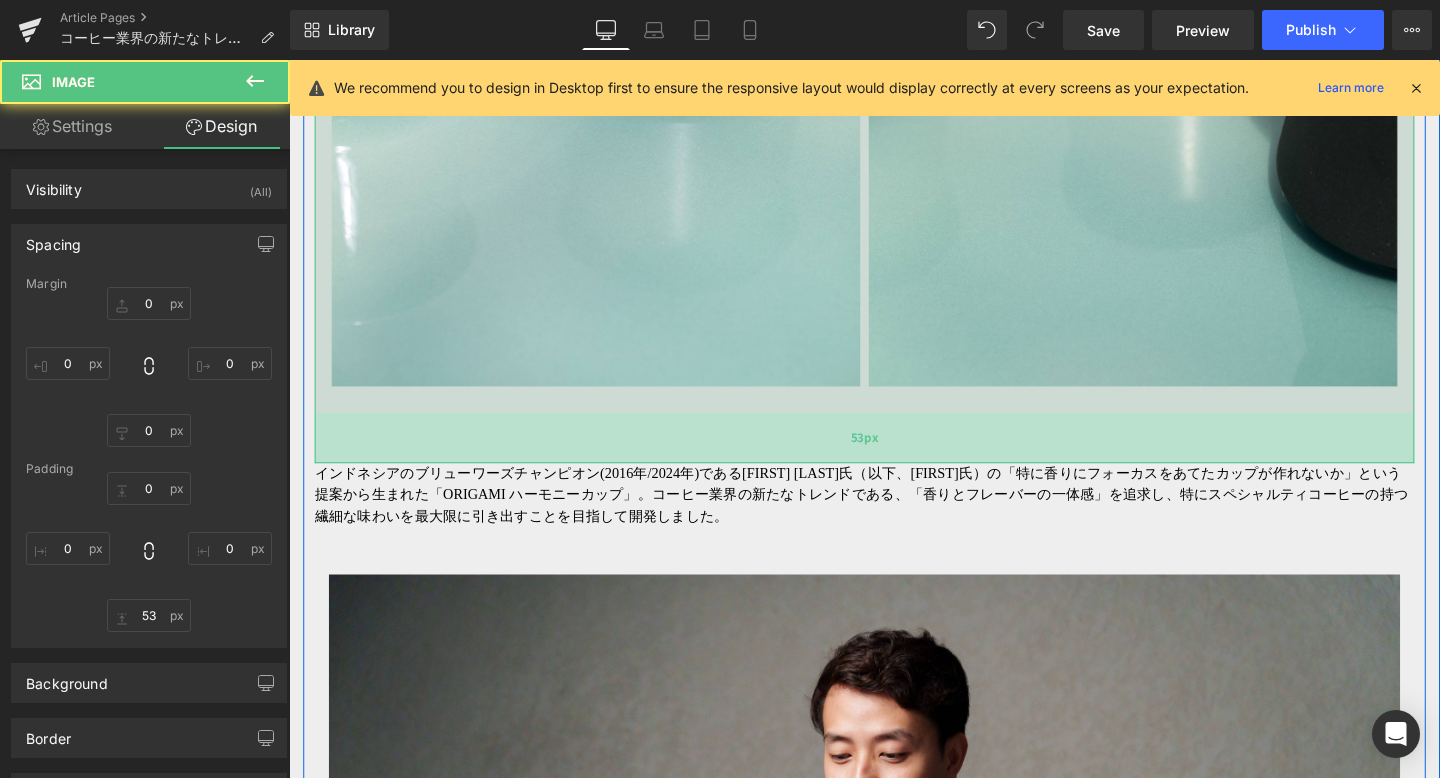 click on "53px" at bounding box center (894, 457) 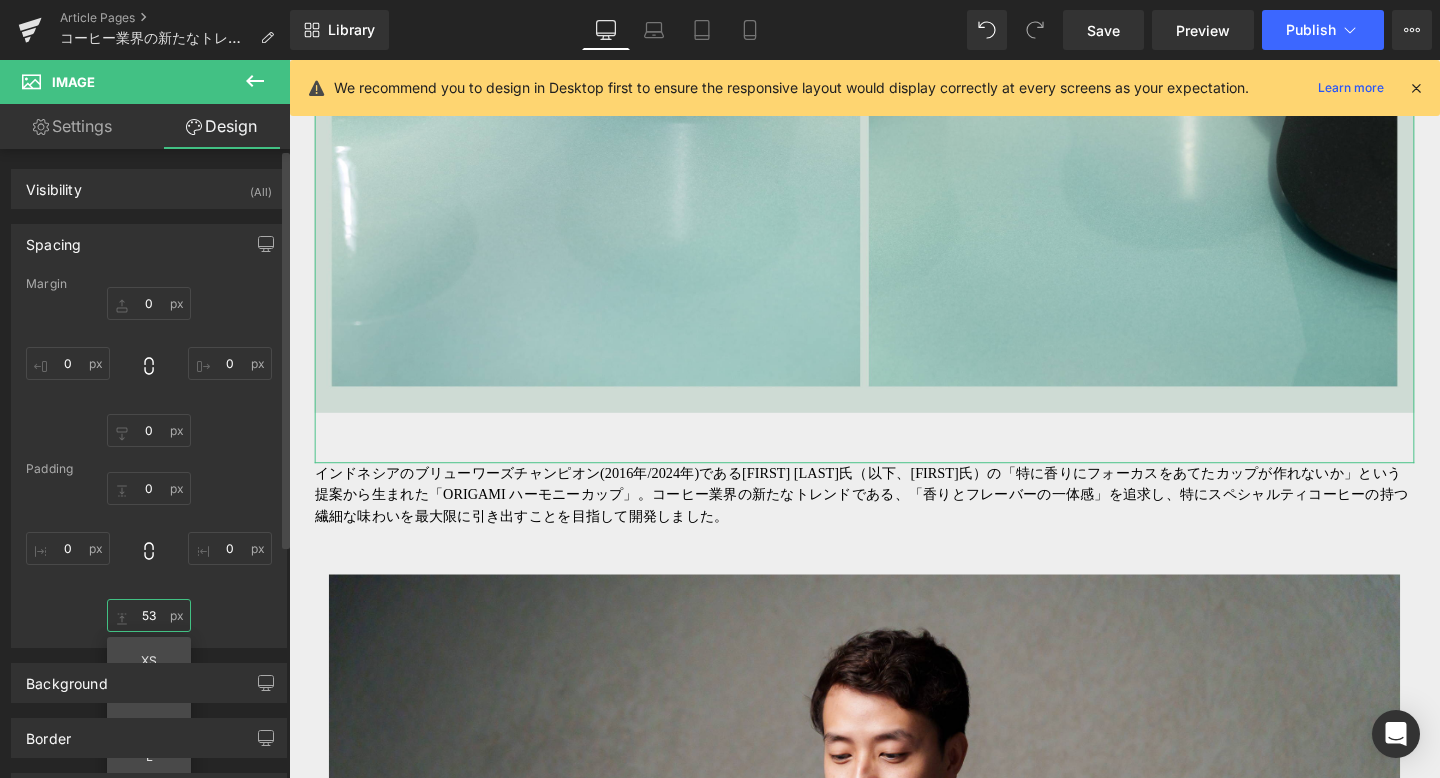 click on "53" at bounding box center (149, 615) 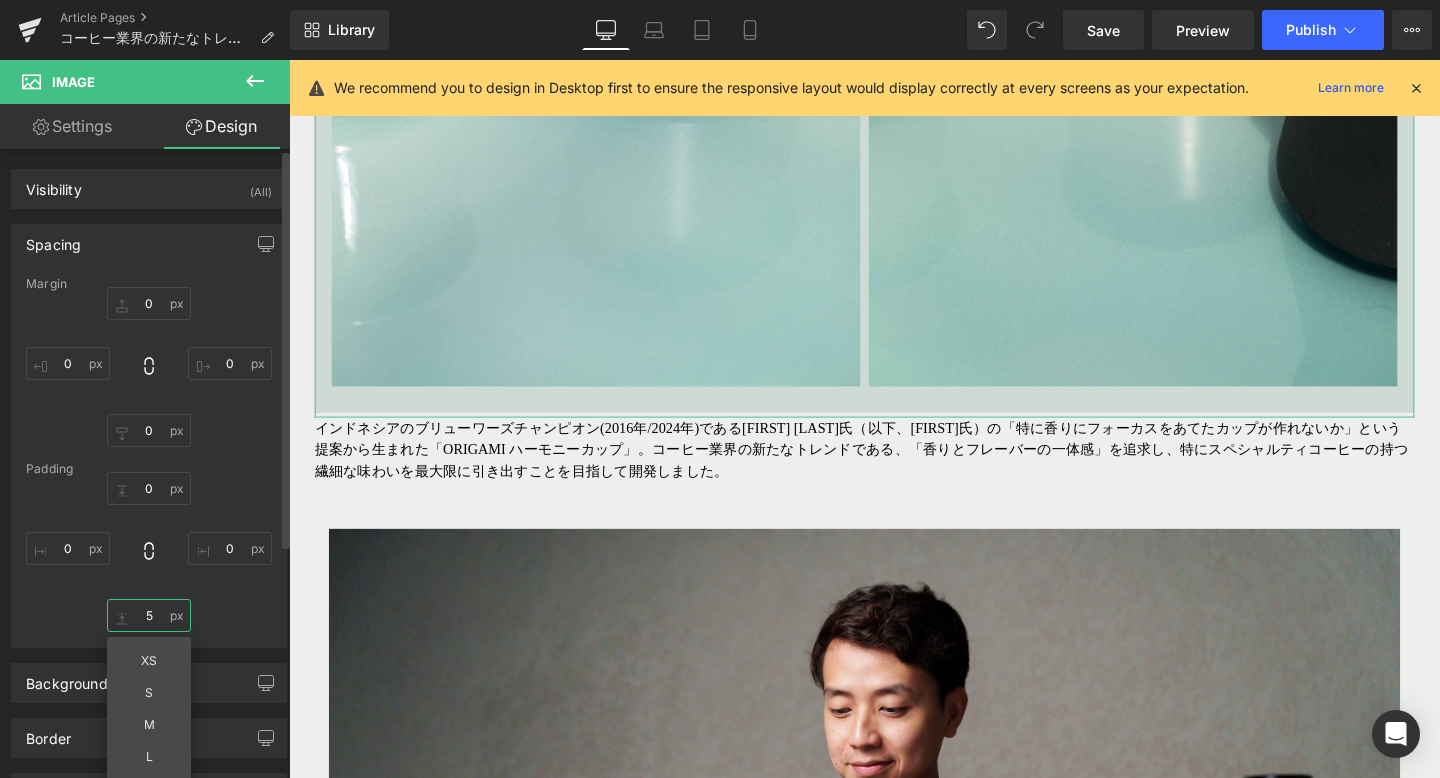 type on "50" 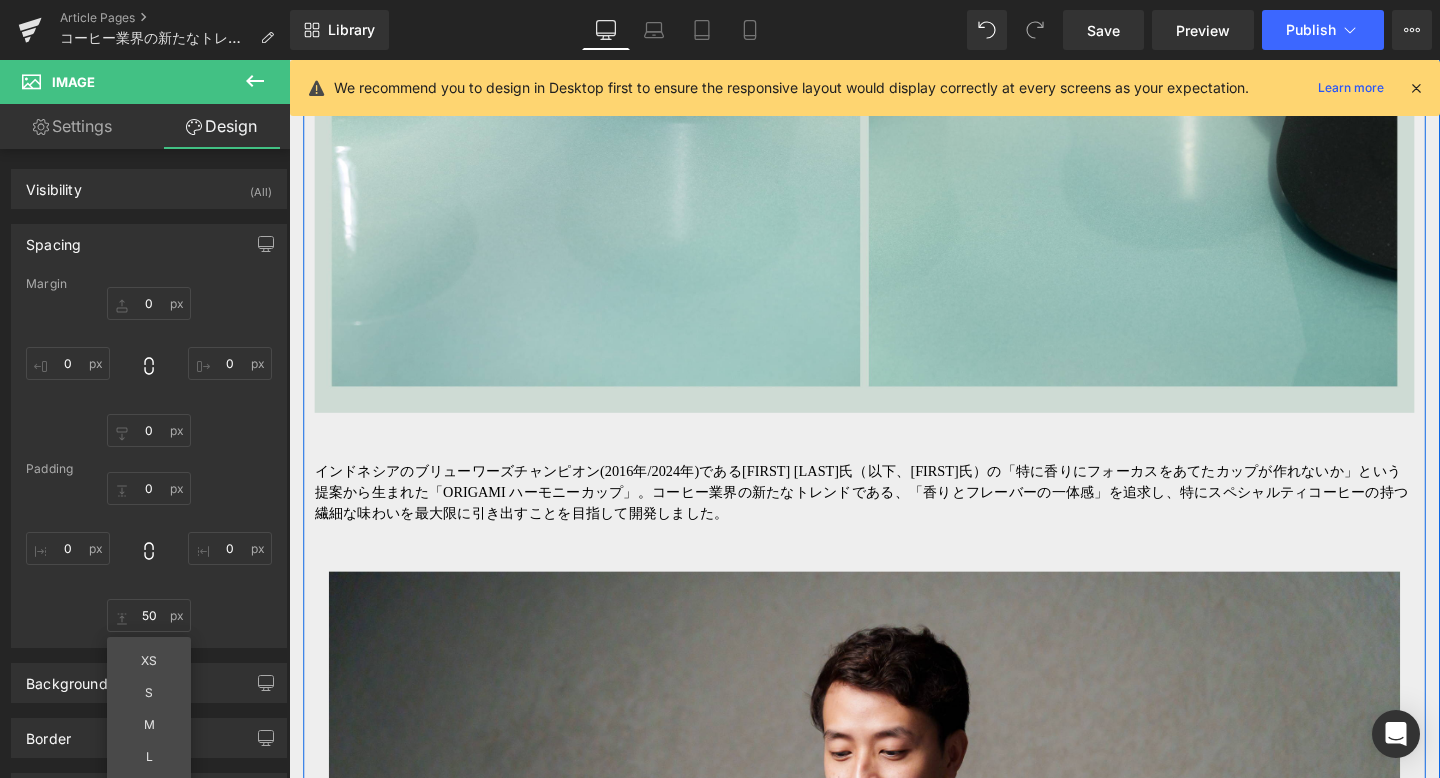 click on "50px" at bounding box center [289, 60] 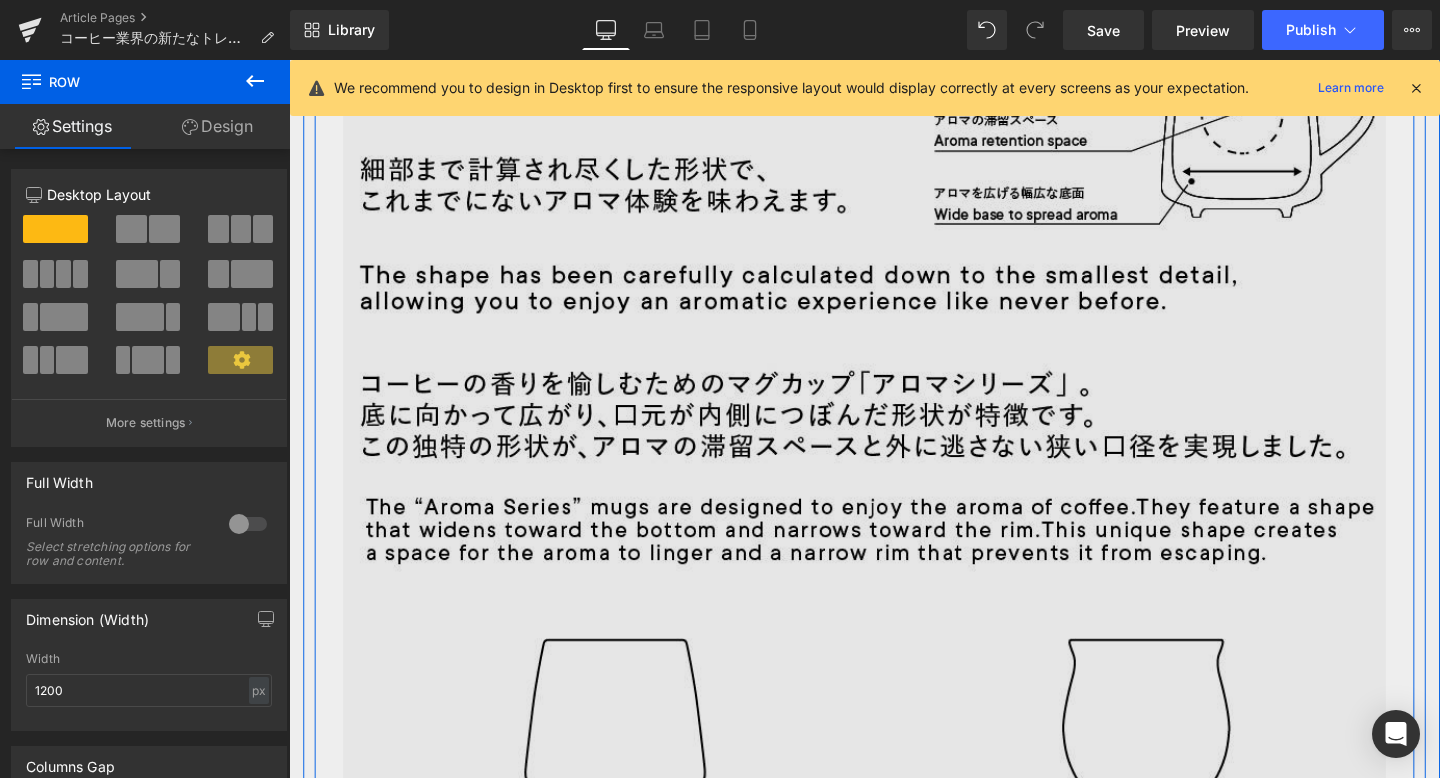scroll, scrollTop: 3602, scrollLeft: 0, axis: vertical 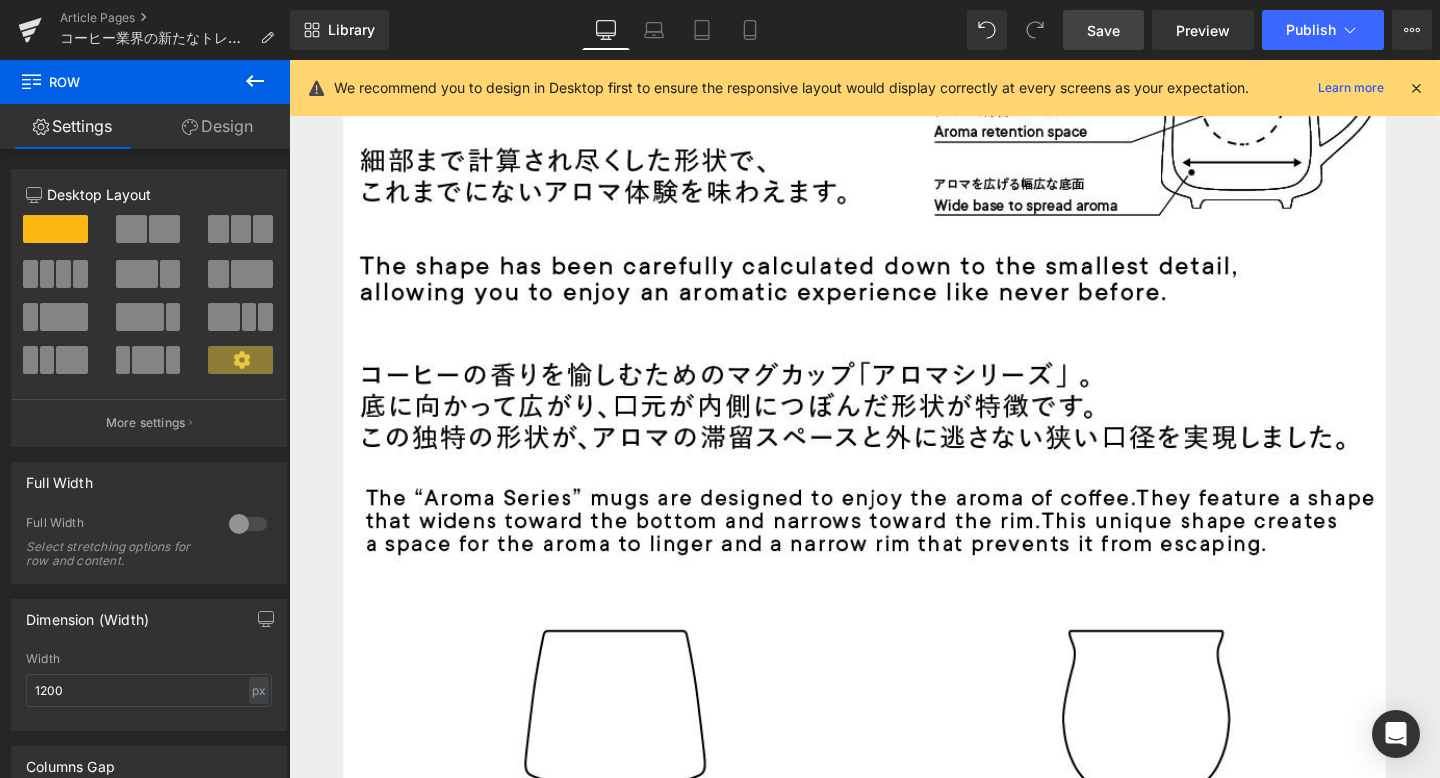 click on "Save" at bounding box center (1103, 30) 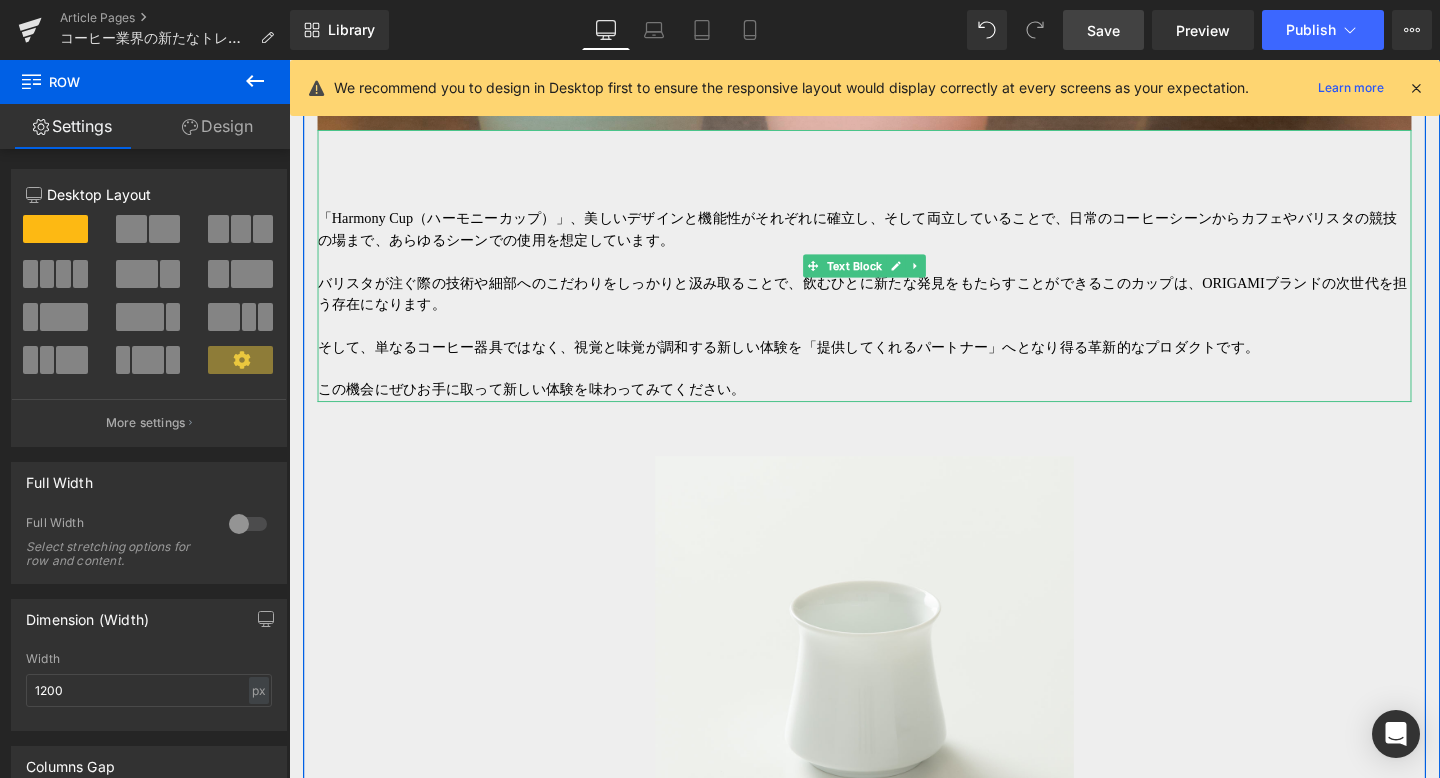 scroll, scrollTop: 7941, scrollLeft: 0, axis: vertical 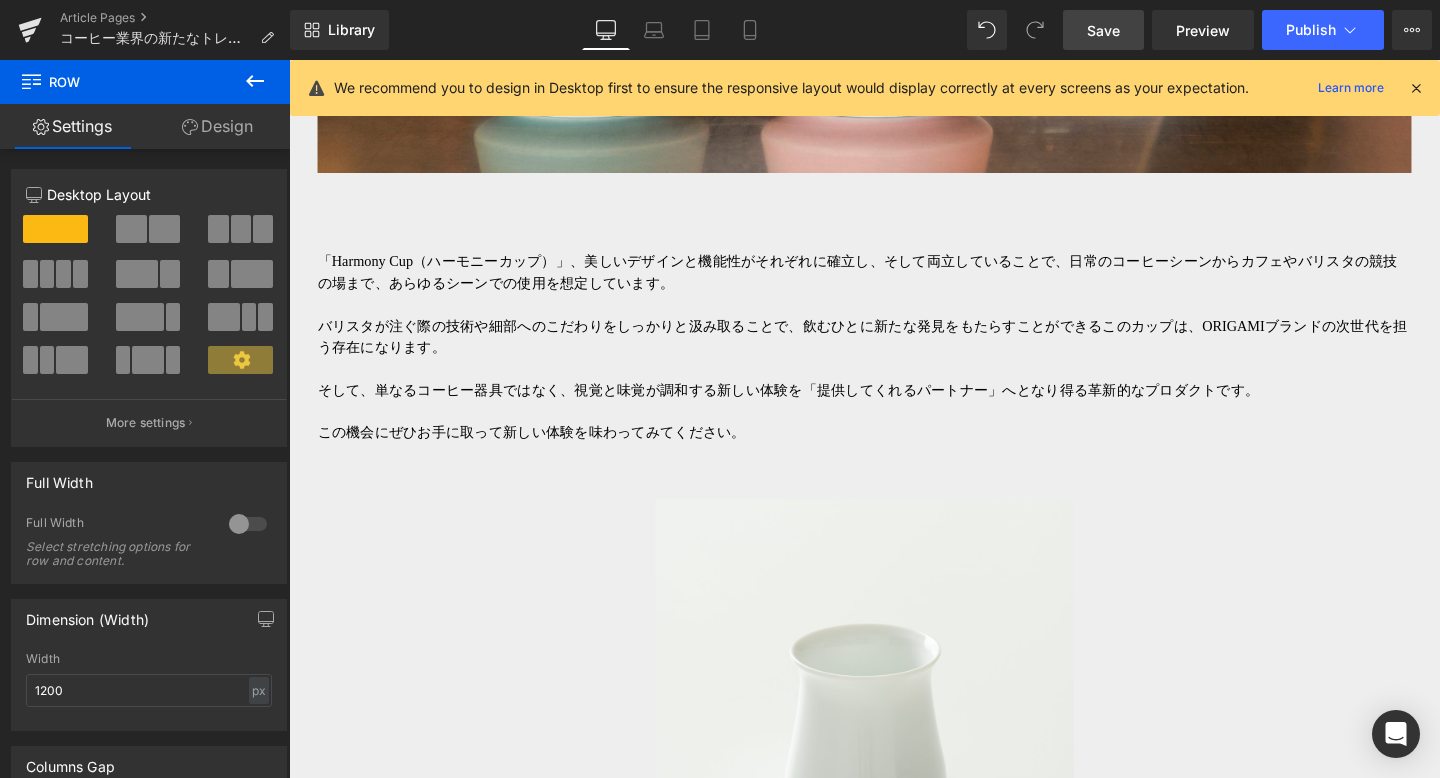 click on "Save" at bounding box center (1103, 30) 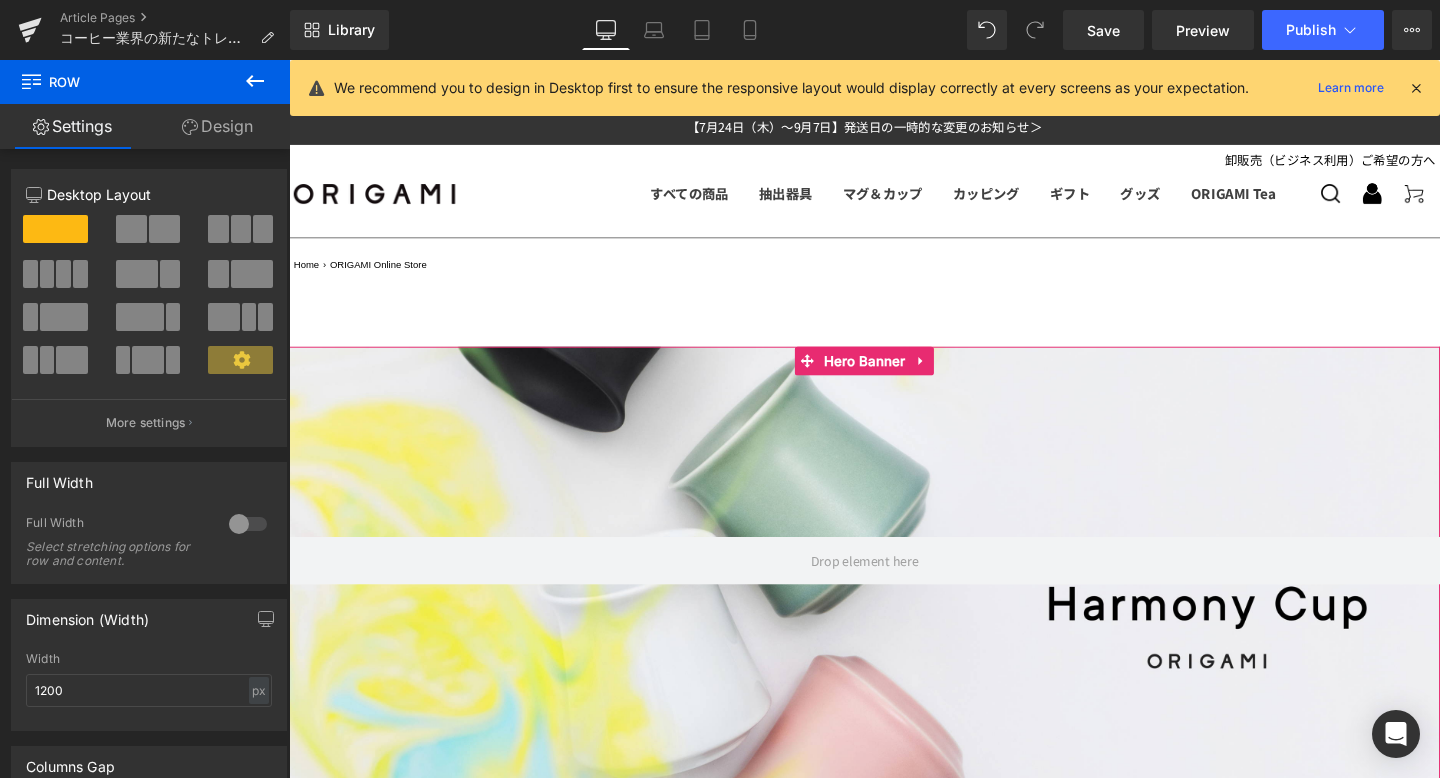 scroll, scrollTop: 69, scrollLeft: 0, axis: vertical 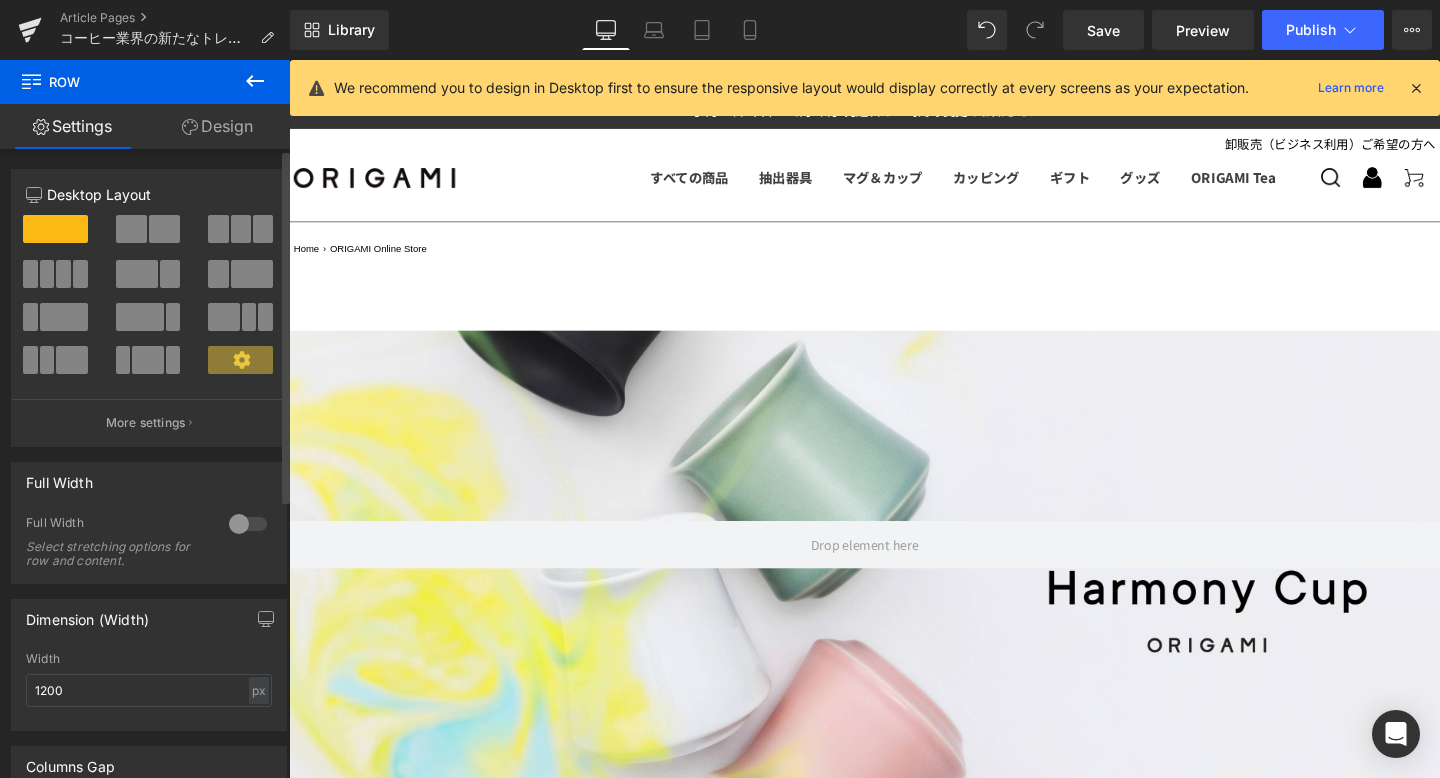 click at bounding box center (241, 229) 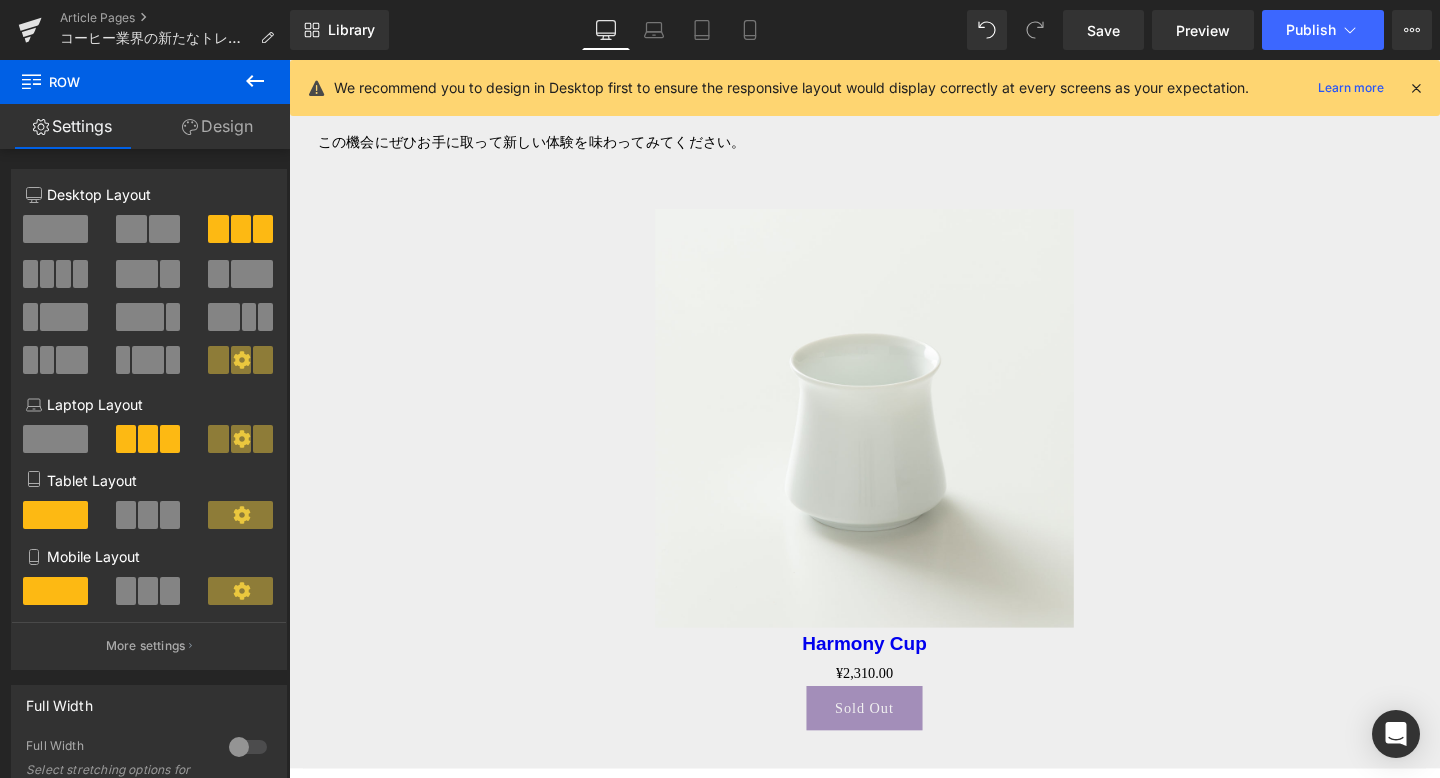 scroll, scrollTop: 7178, scrollLeft: 0, axis: vertical 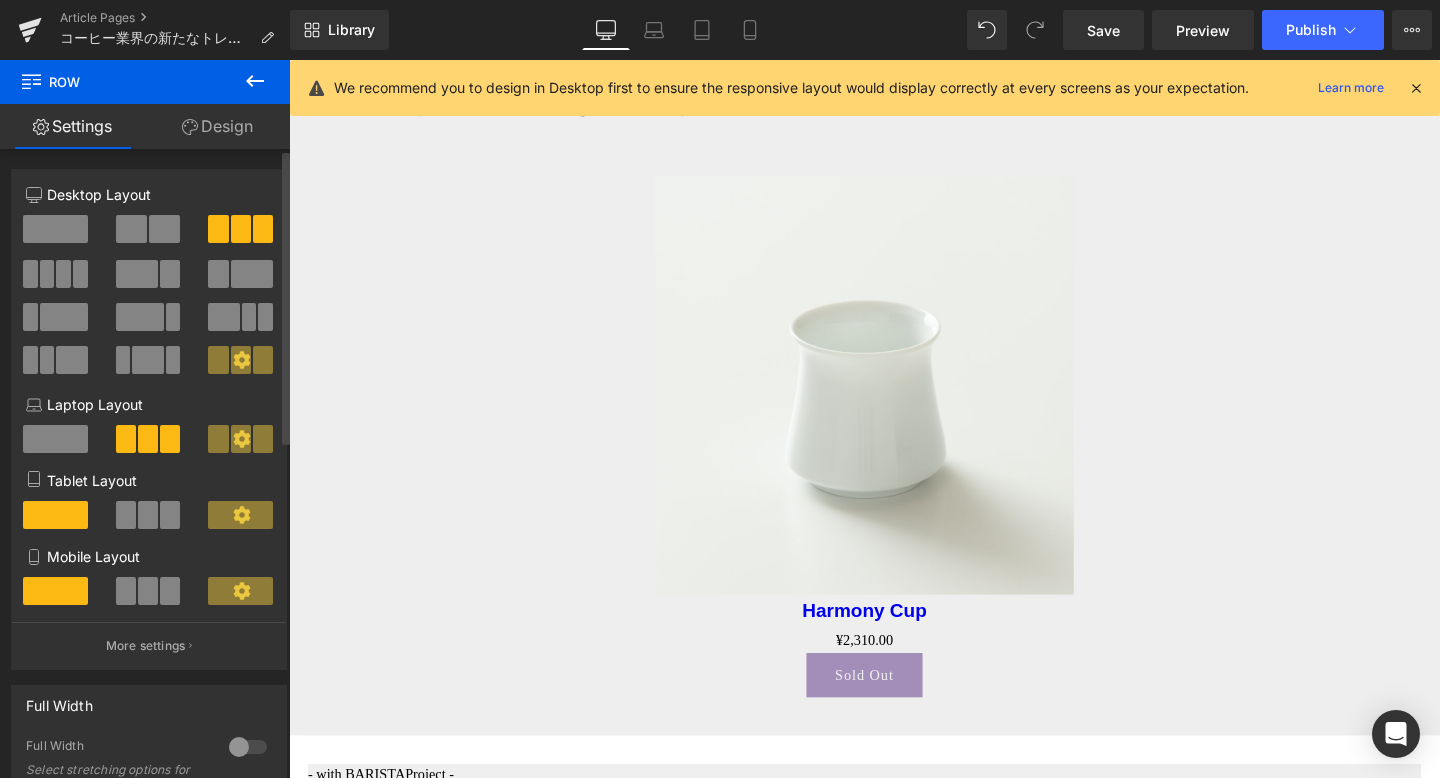 click at bounding box center [55, 229] 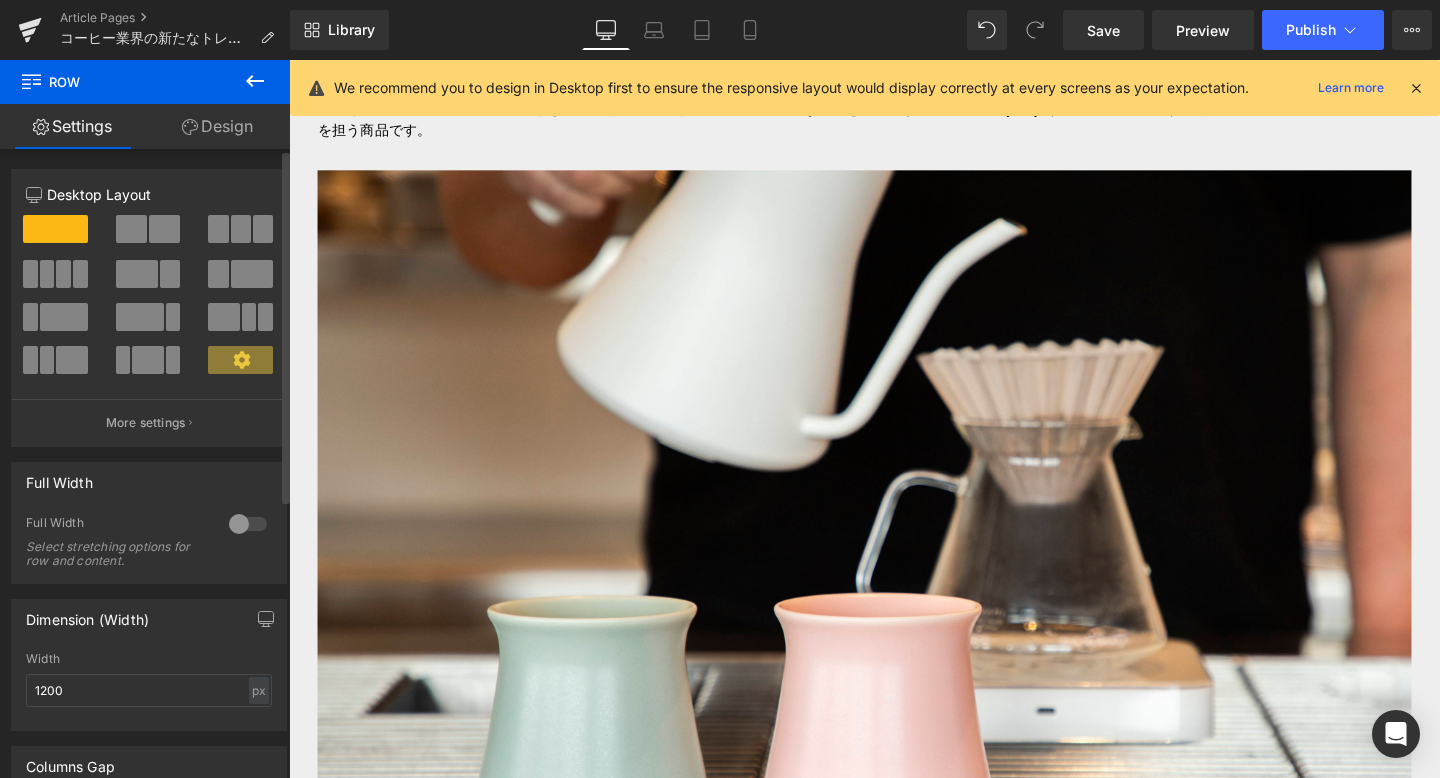 click at bounding box center [241, 229] 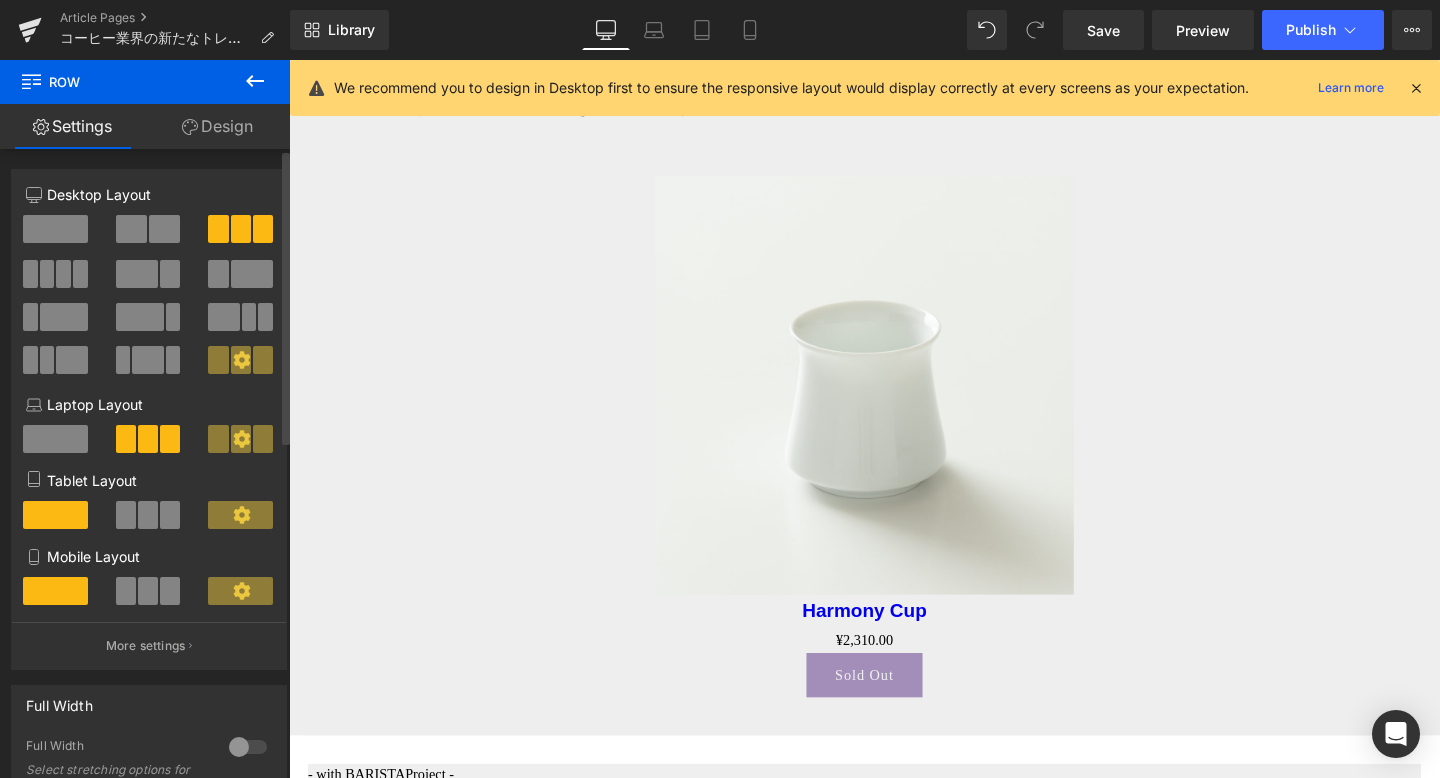 click at bounding box center [55, 229] 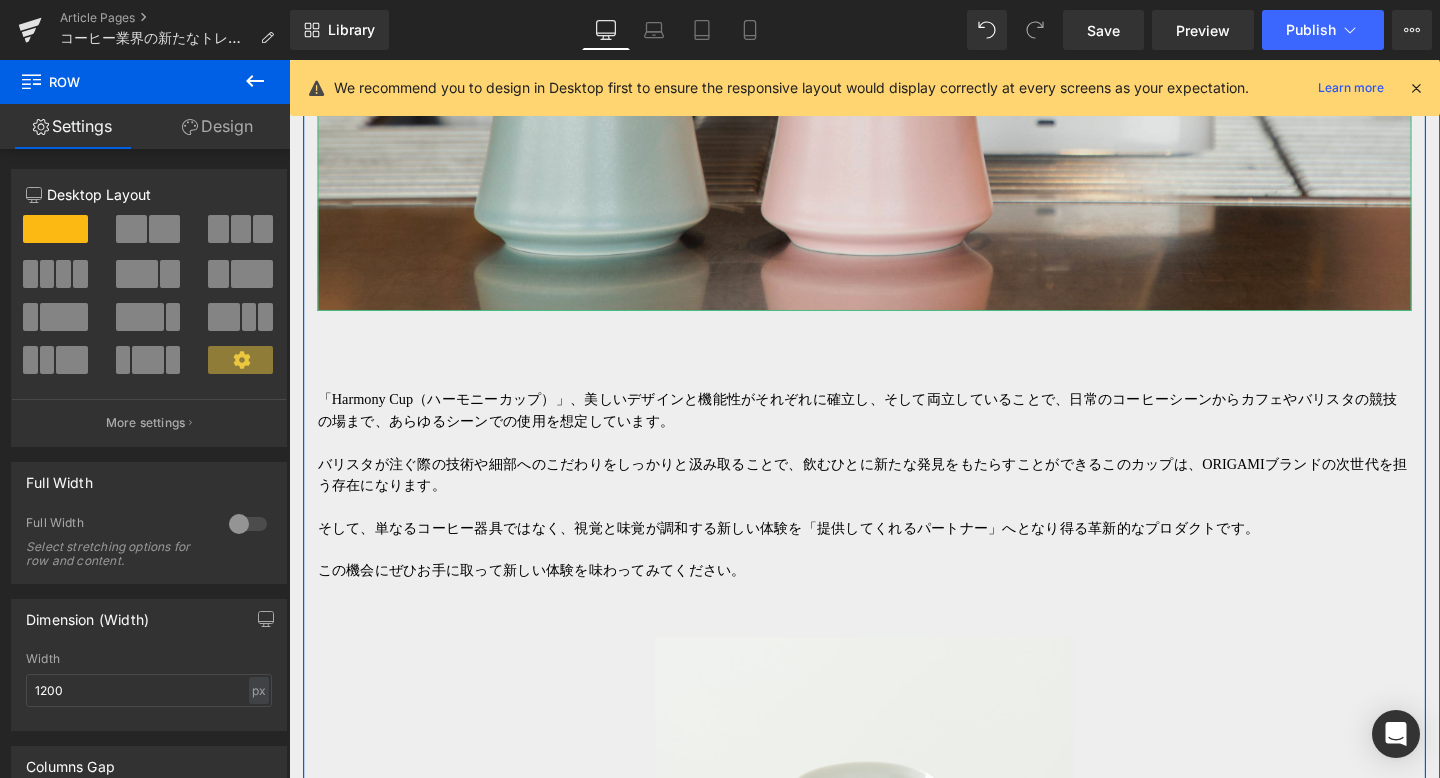 scroll, scrollTop: 7872, scrollLeft: 0, axis: vertical 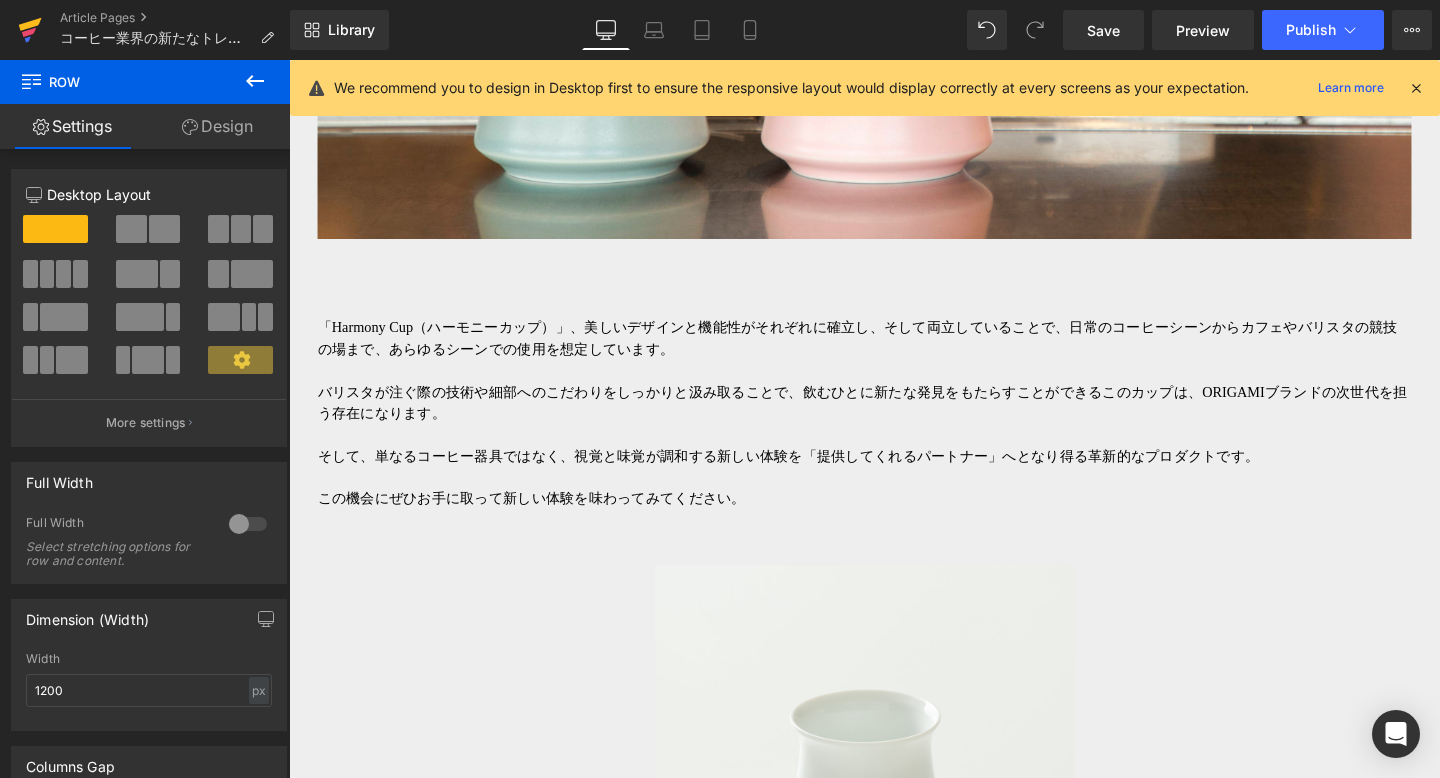 click at bounding box center (30, 30) 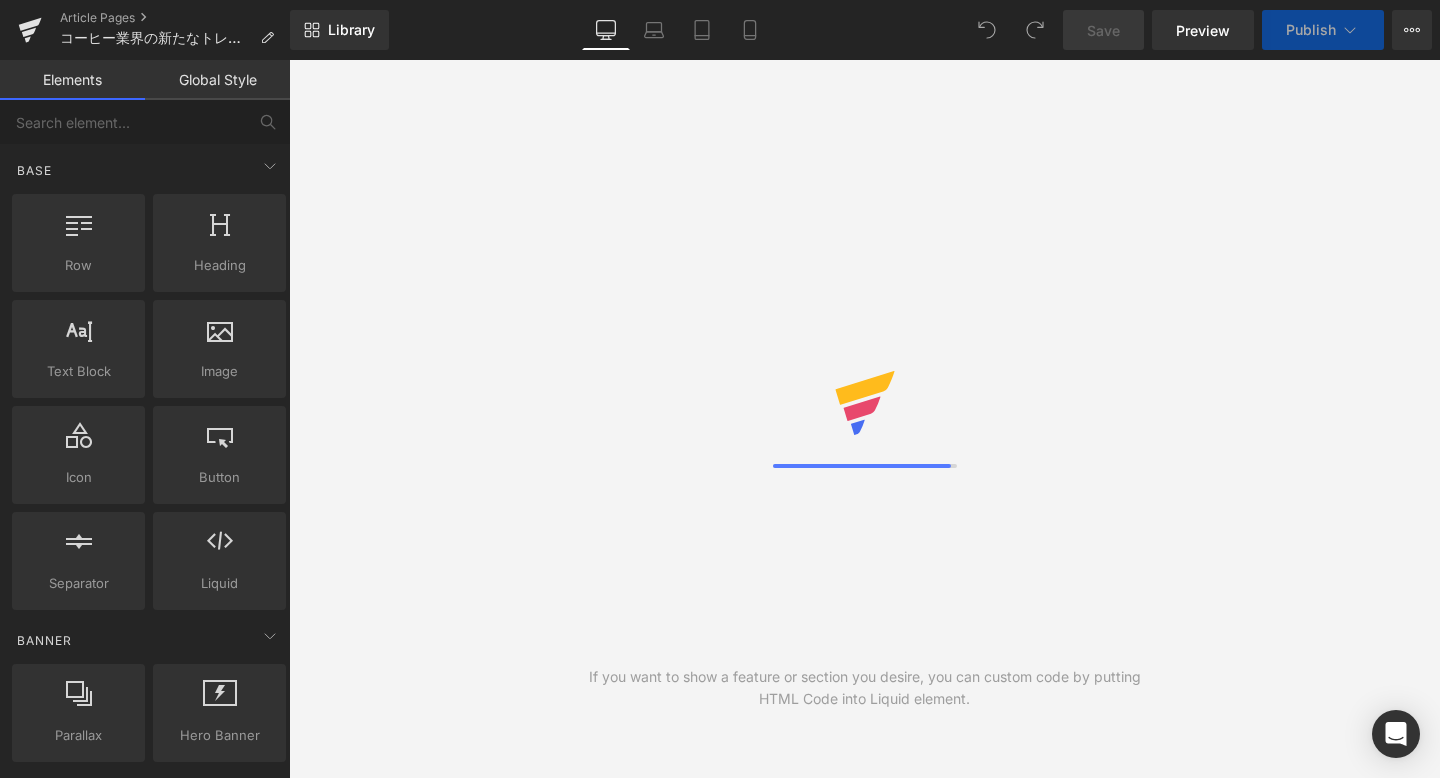 scroll, scrollTop: 0, scrollLeft: 0, axis: both 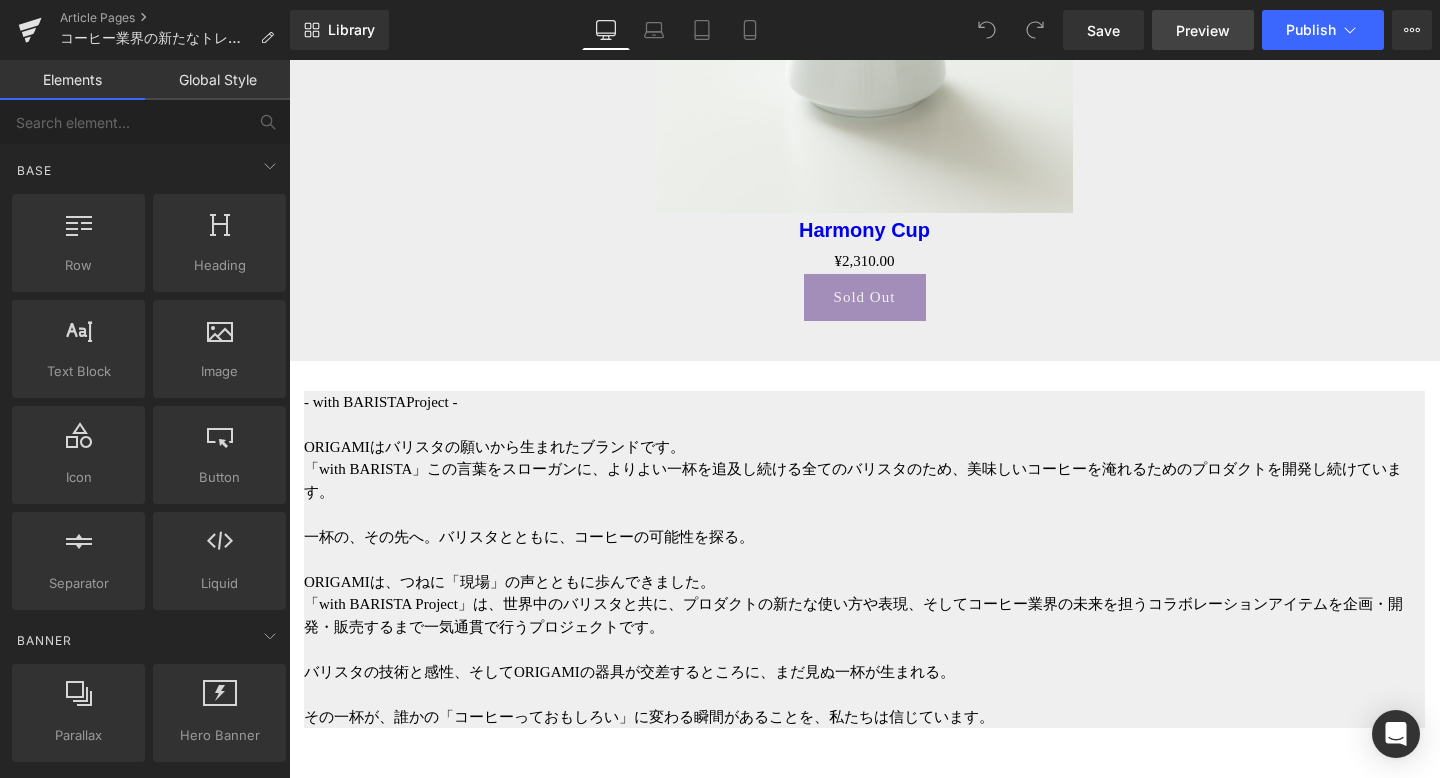 click on "Preview" at bounding box center (1203, 30) 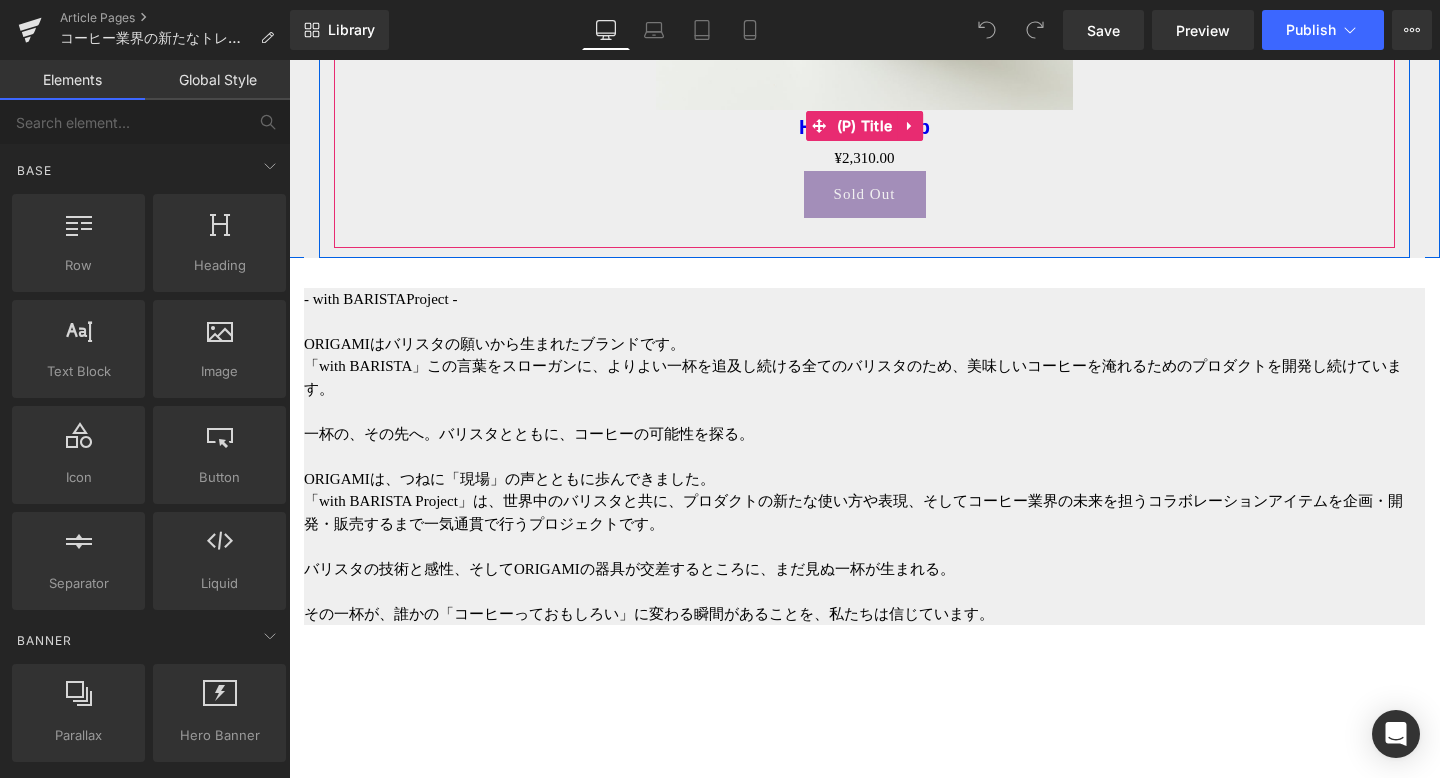 scroll, scrollTop: 8706, scrollLeft: 0, axis: vertical 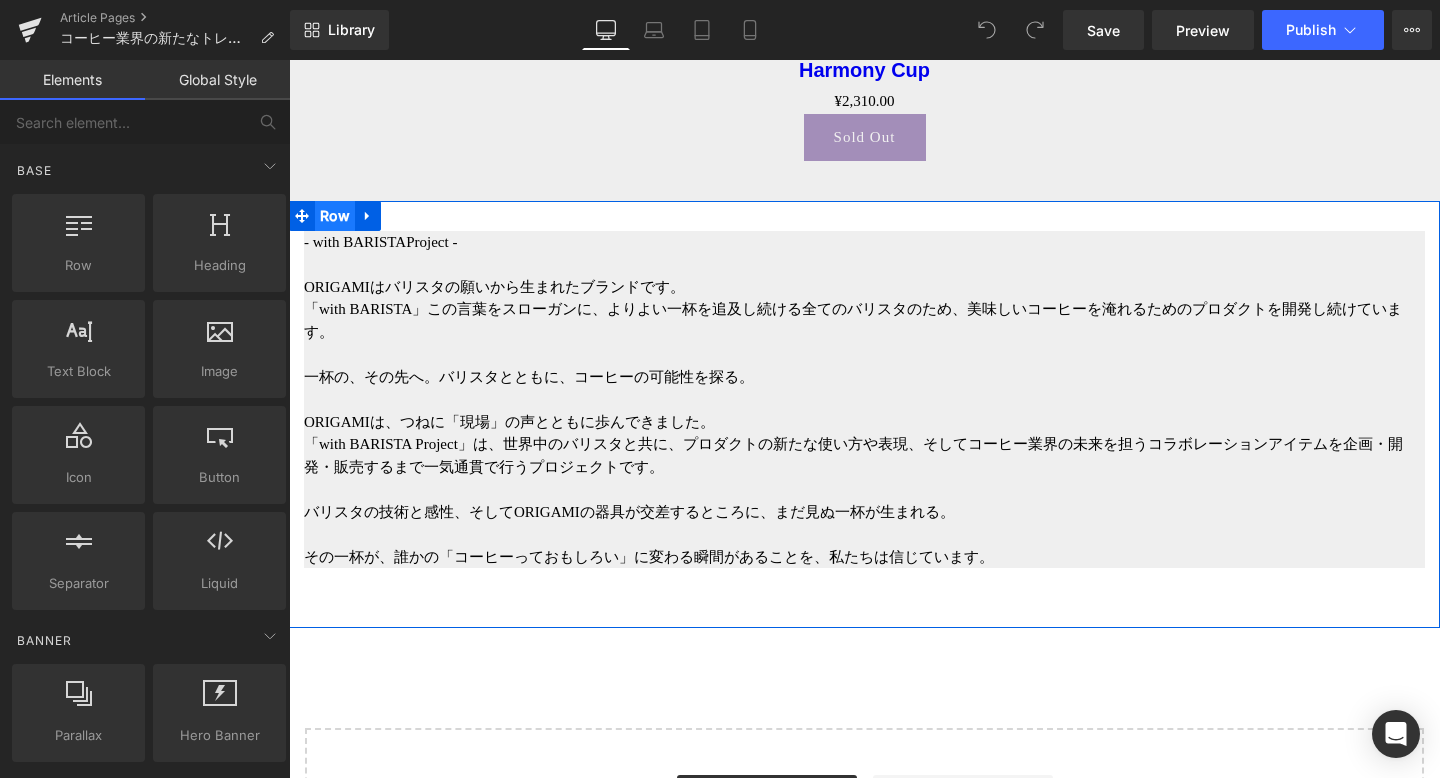 click on "Row" at bounding box center [335, 216] 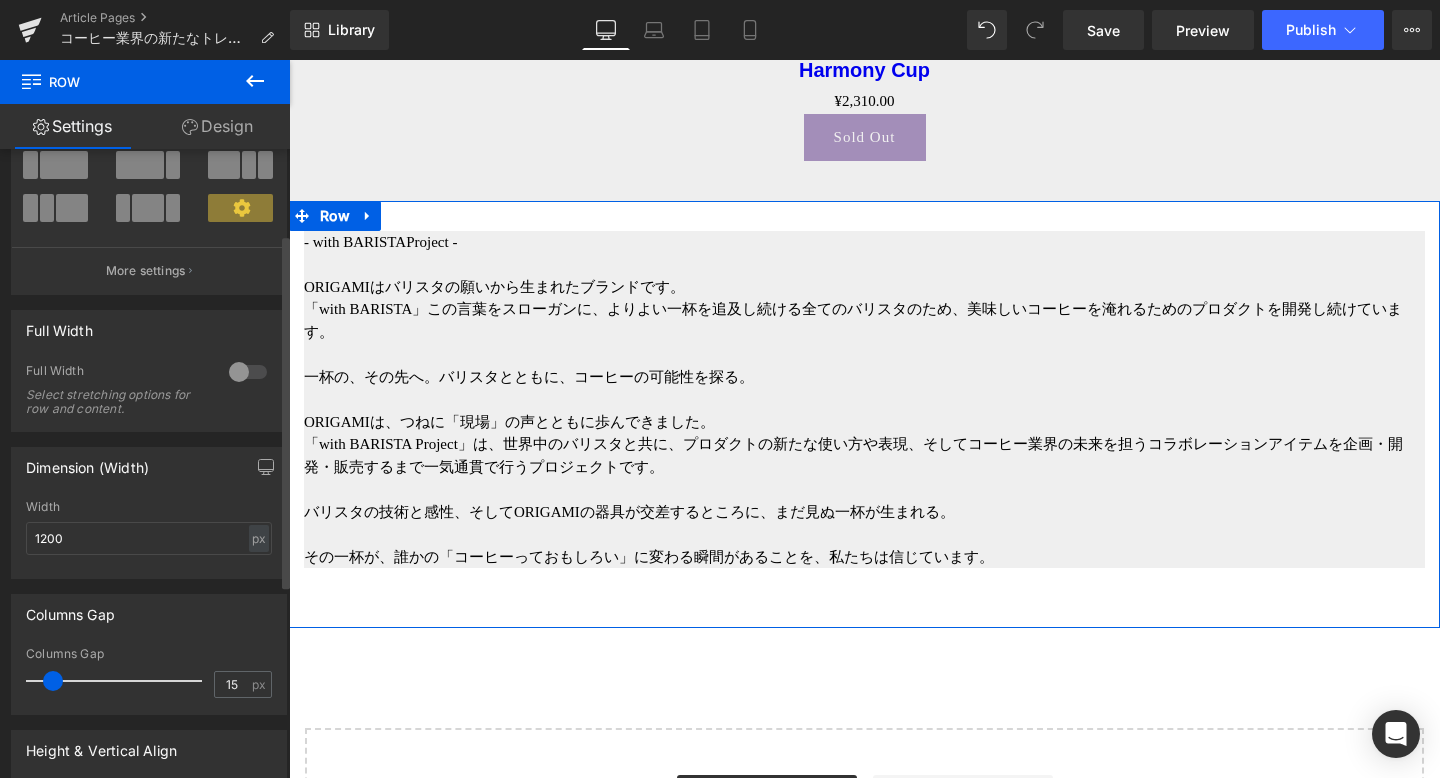 scroll, scrollTop: 0, scrollLeft: 0, axis: both 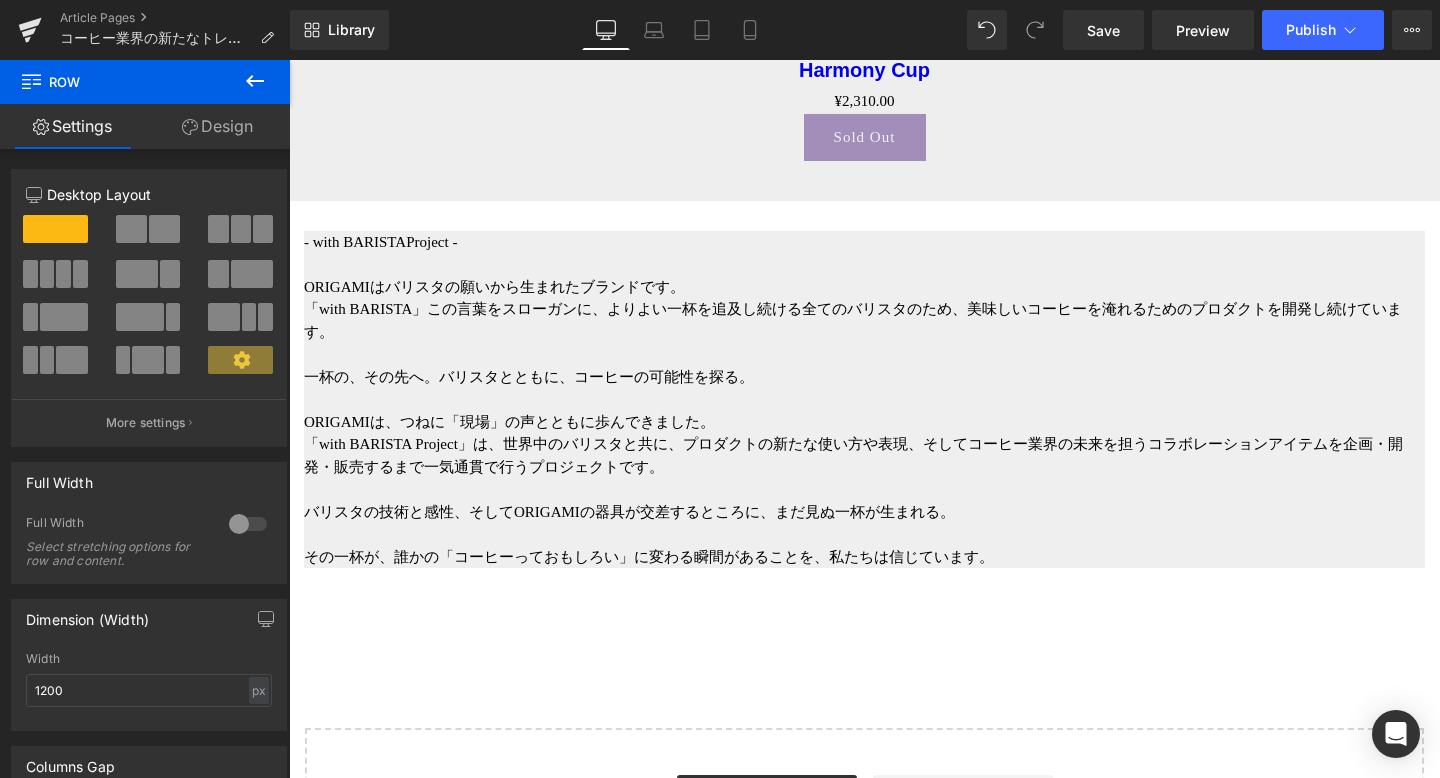 click 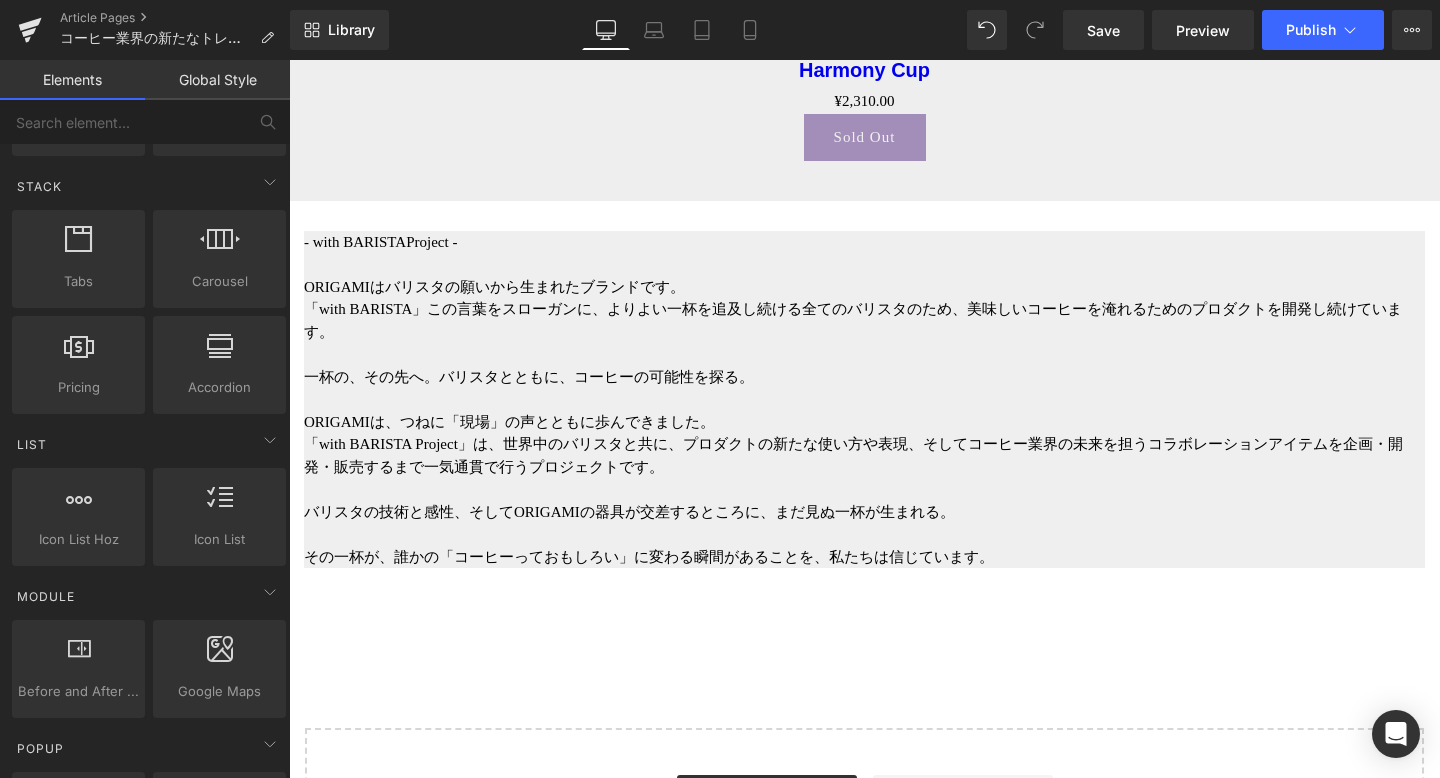 scroll, scrollTop: 892, scrollLeft: 0, axis: vertical 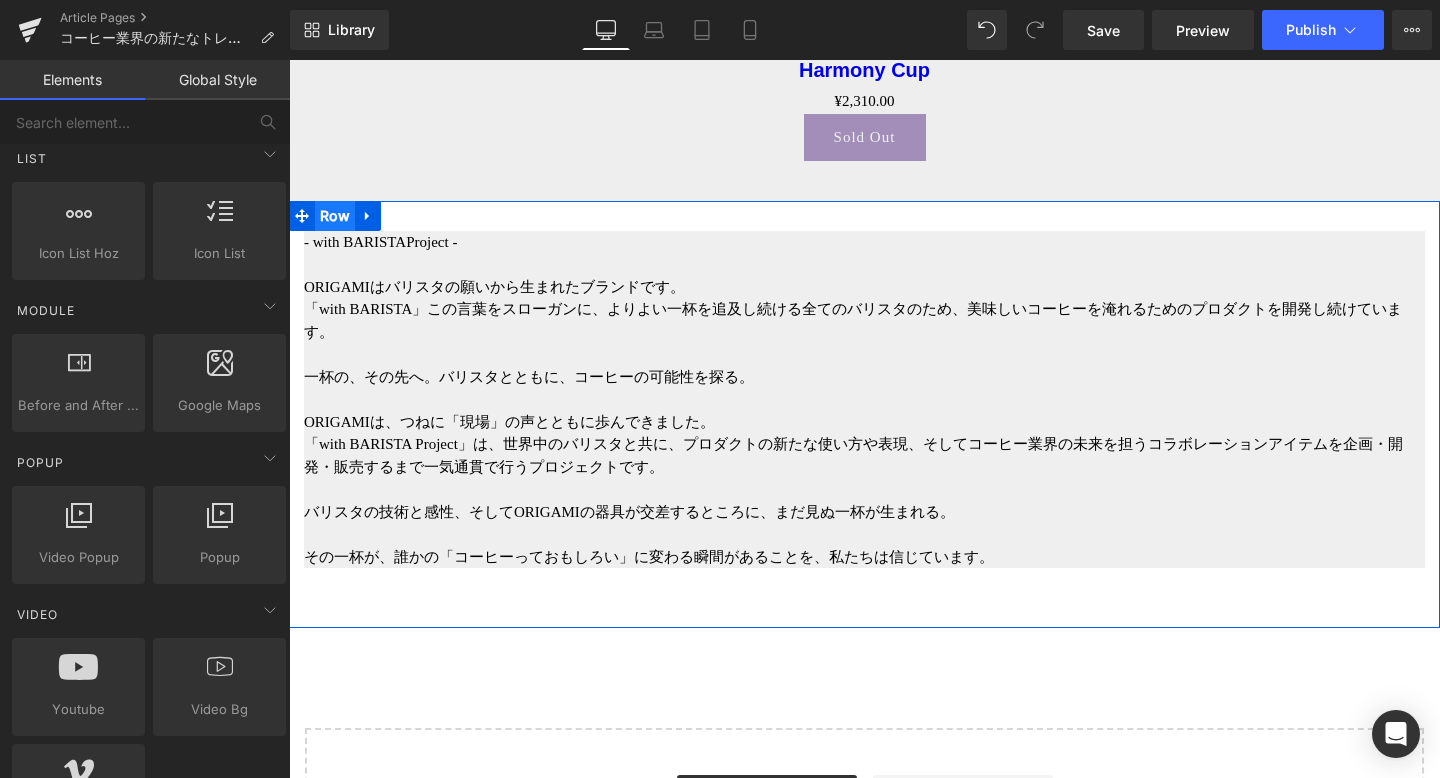 click on "Row" at bounding box center (335, 216) 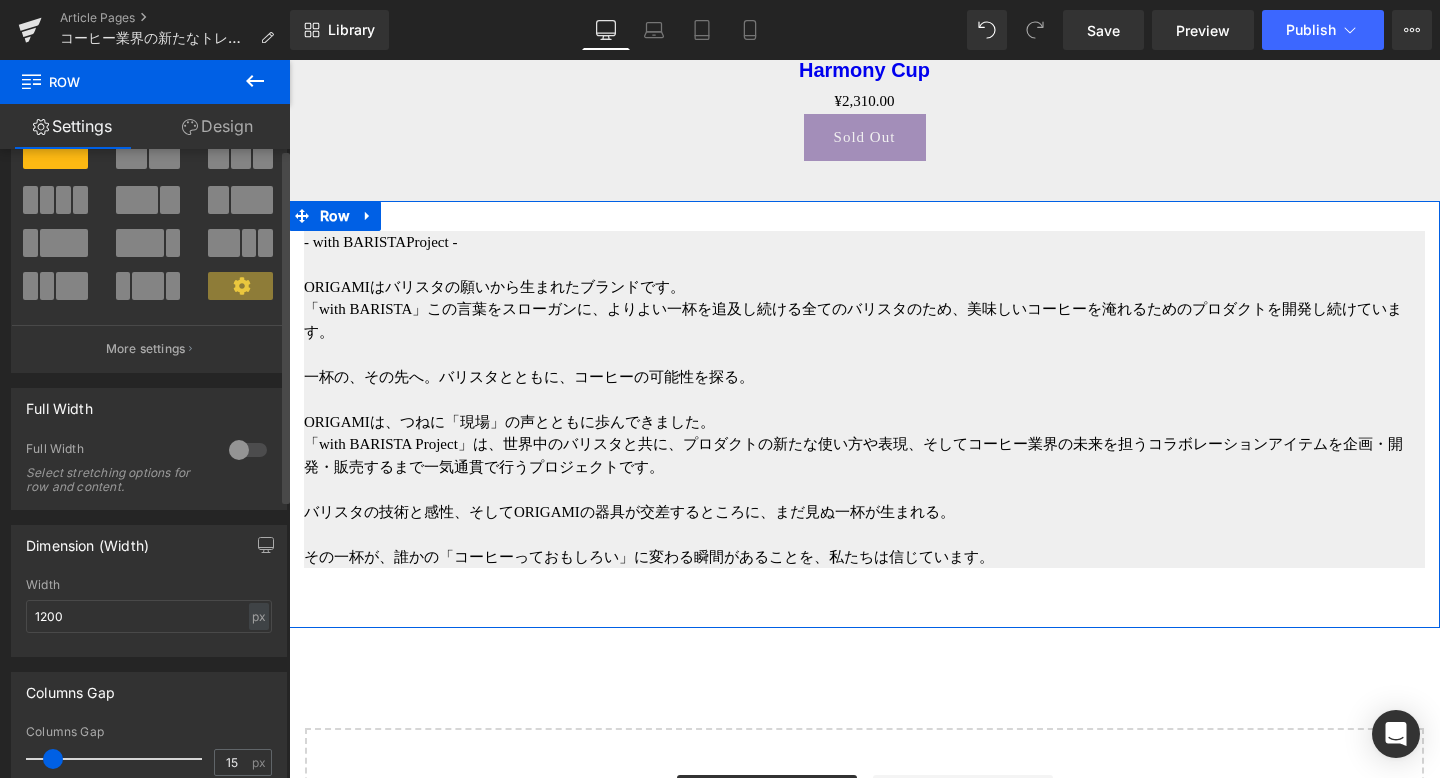 scroll, scrollTop: 0, scrollLeft: 0, axis: both 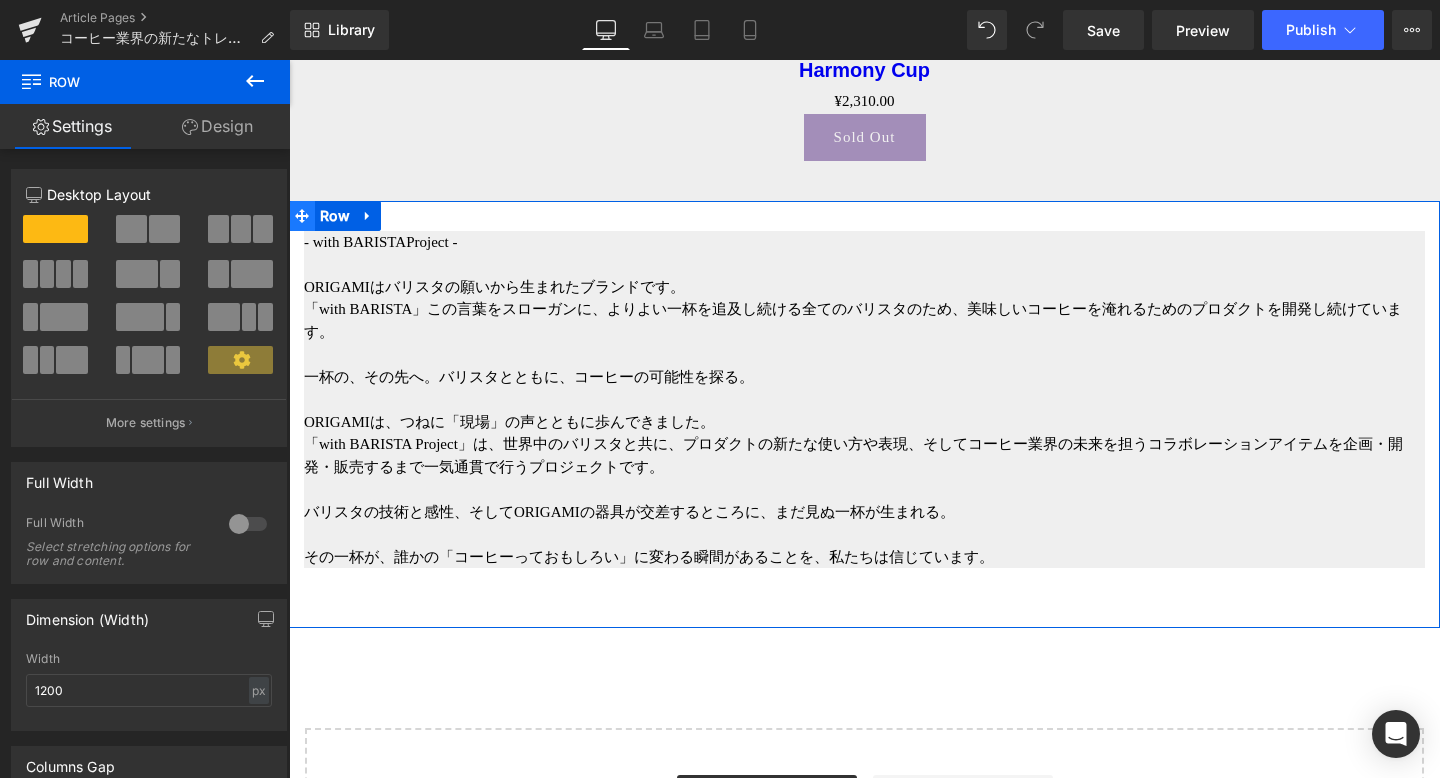 click 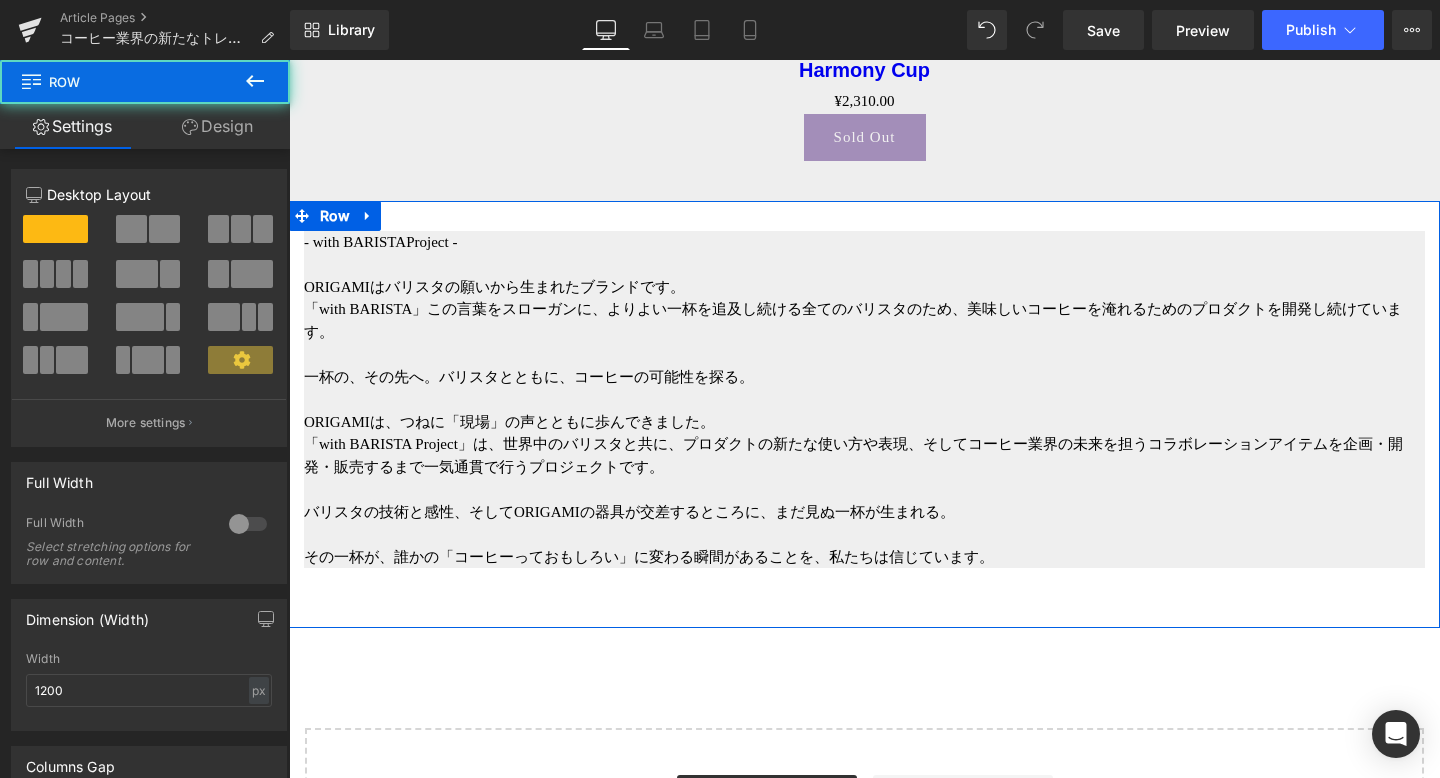click on "Design" at bounding box center [217, 126] 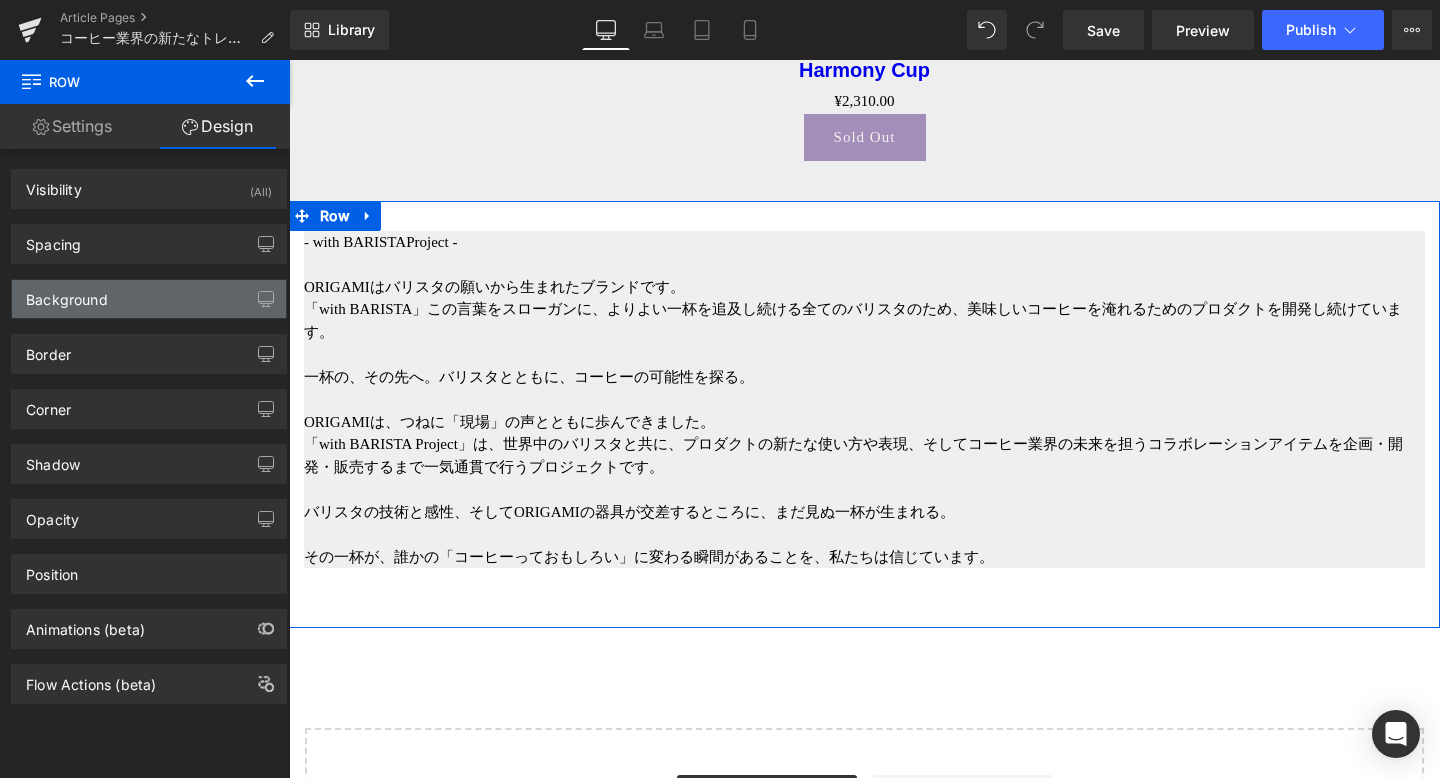 click on "Background" at bounding box center (149, 299) 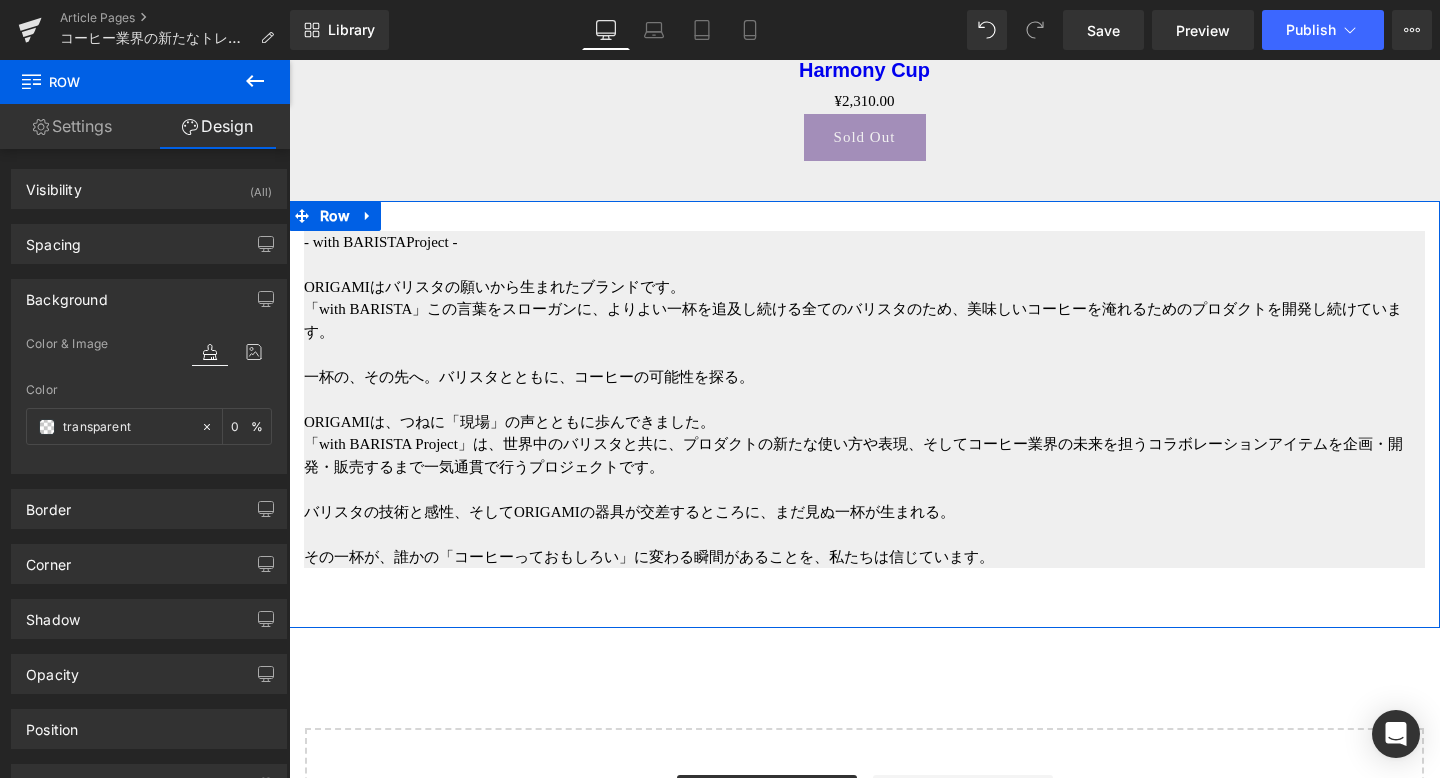 scroll, scrollTop: 24, scrollLeft: 0, axis: vertical 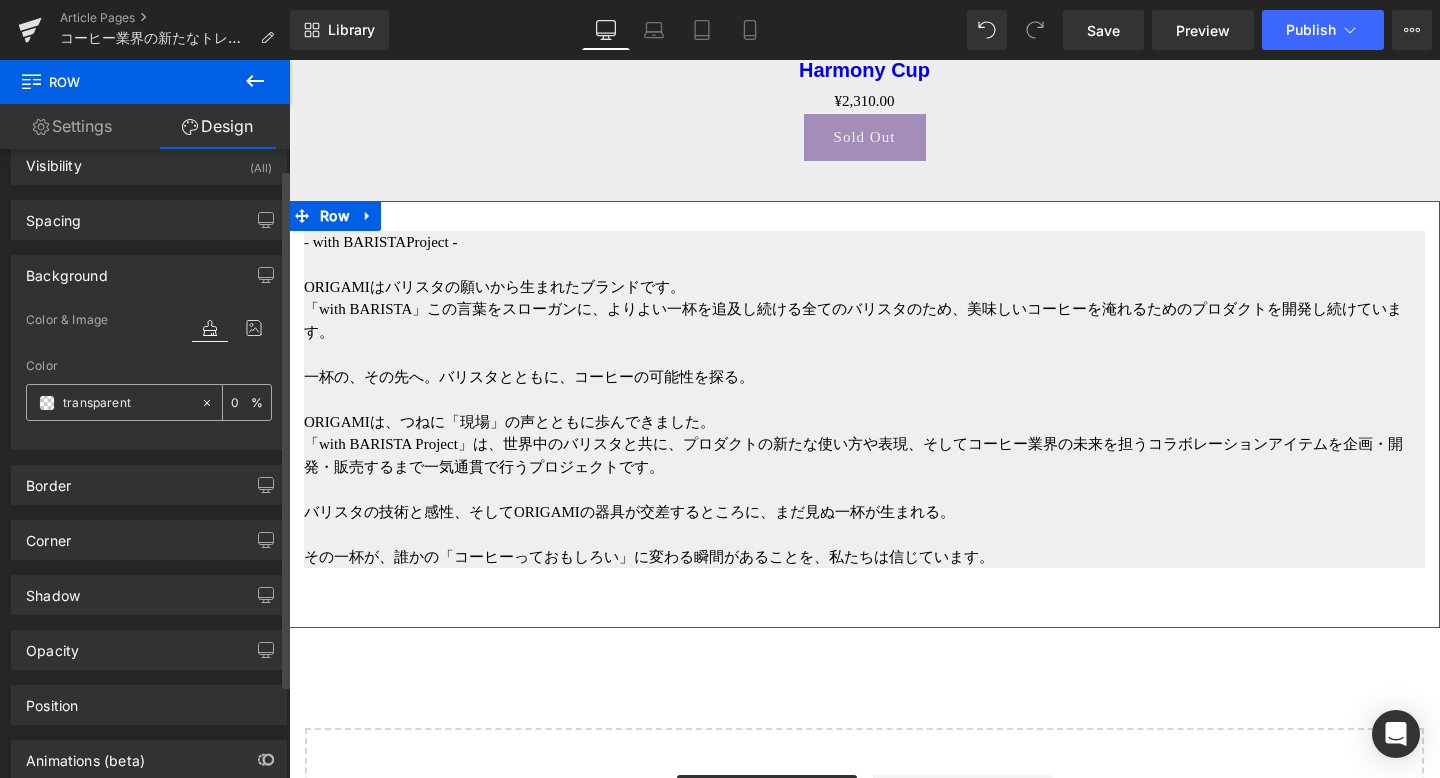 click on "transparent" at bounding box center [127, 403] 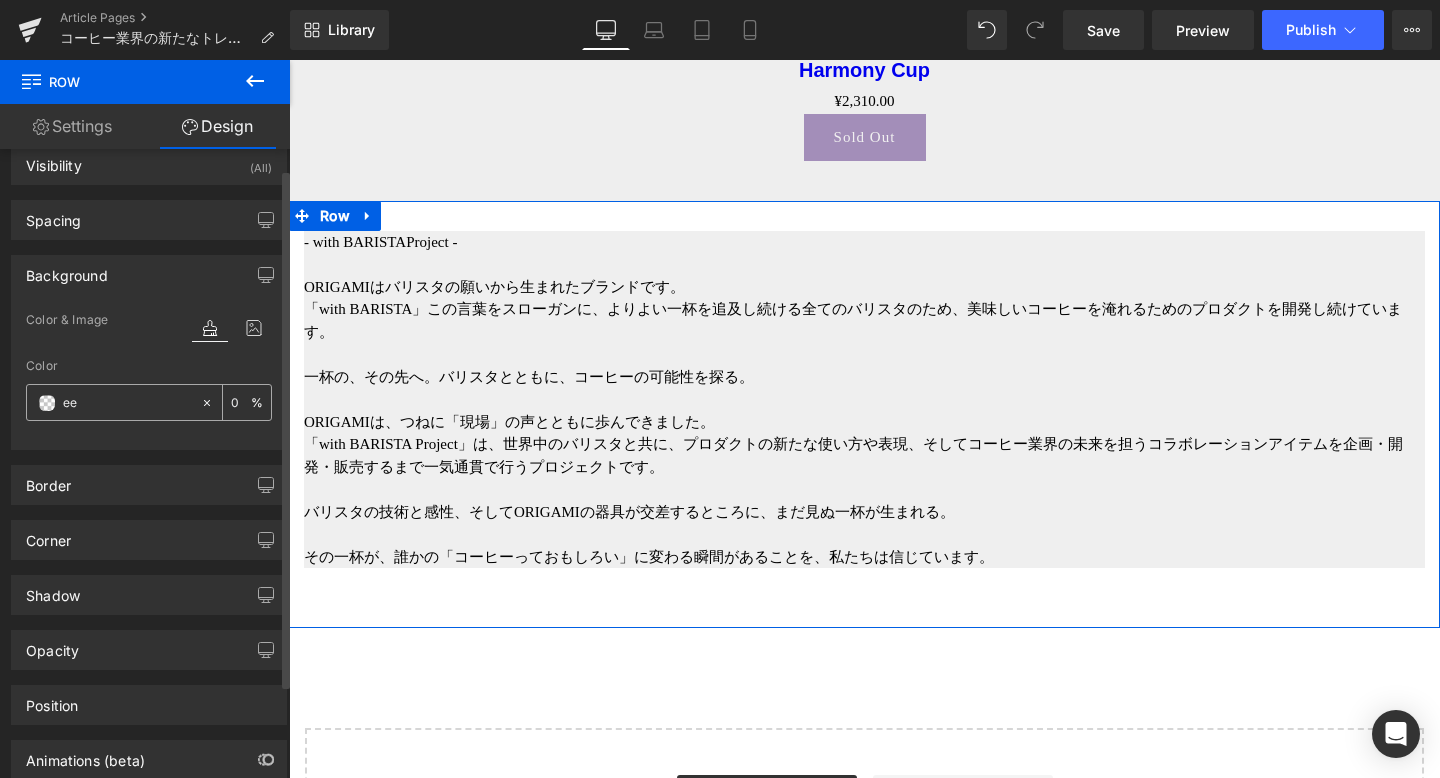 type on "eee" 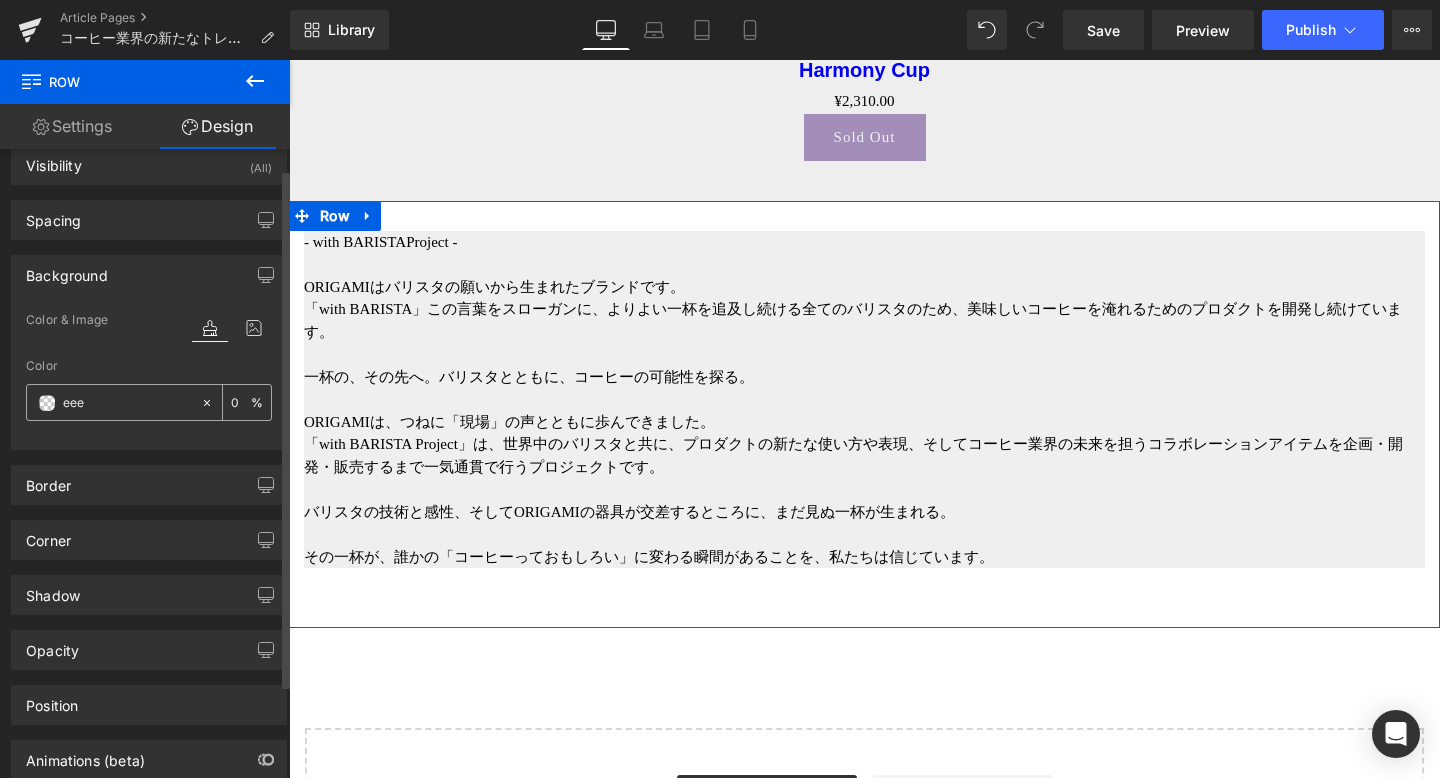 type on "100" 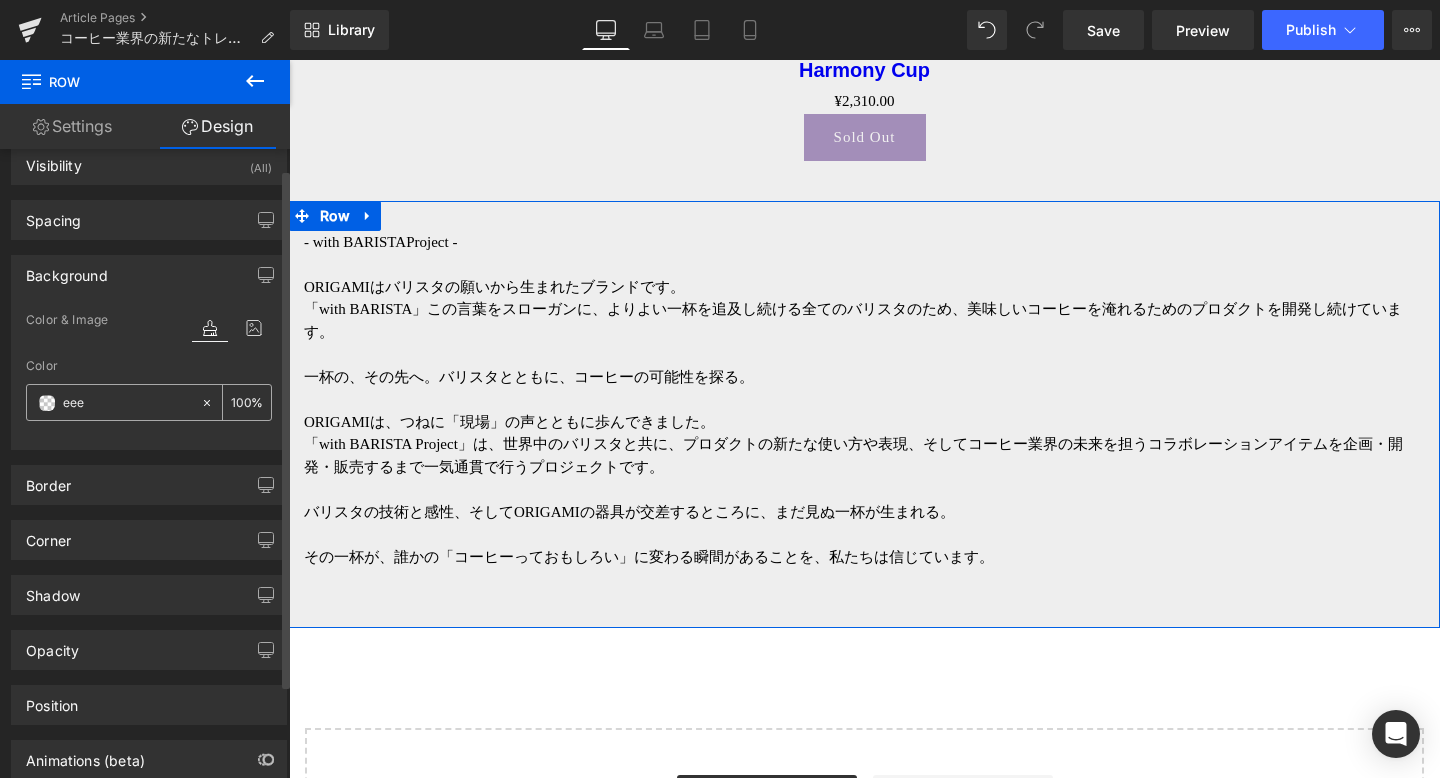 type on "eeee" 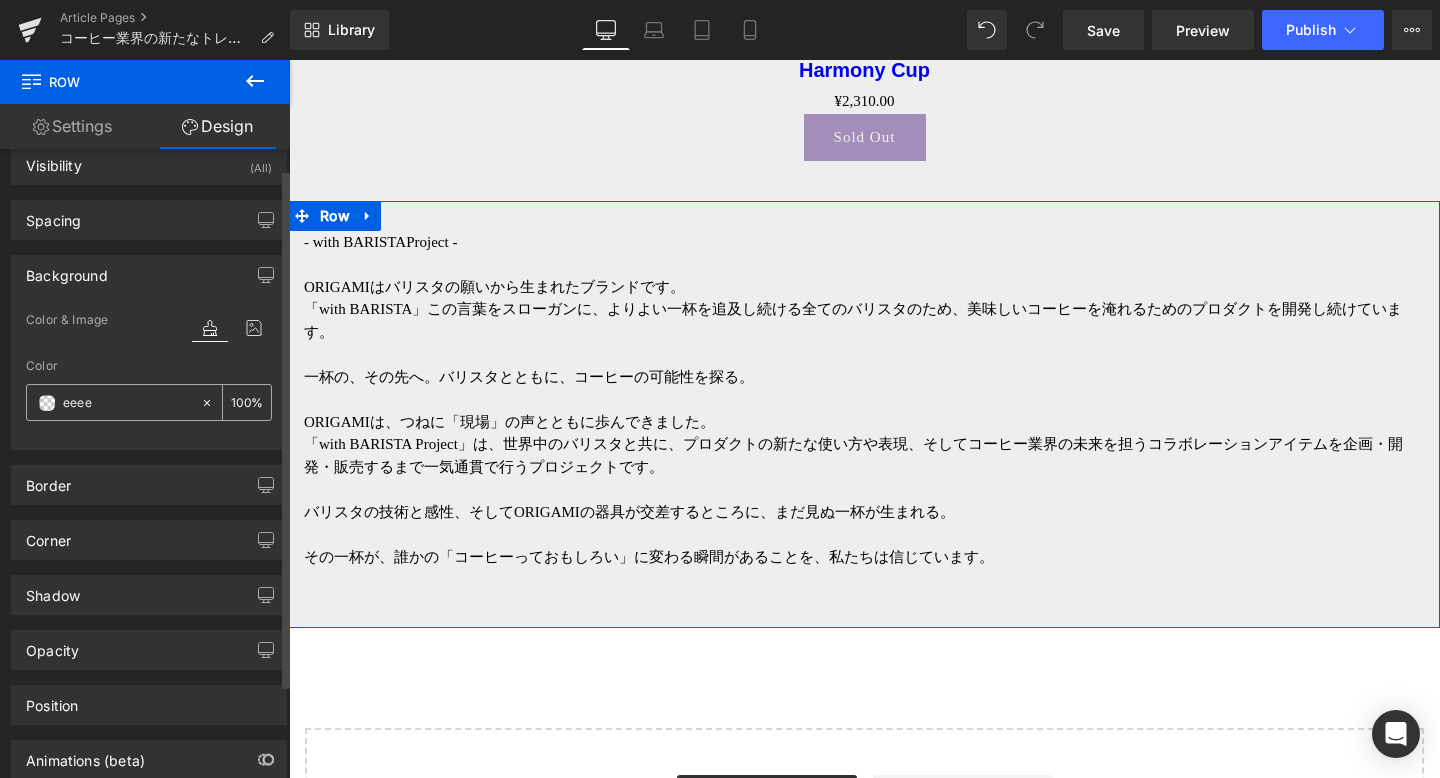 type on "93" 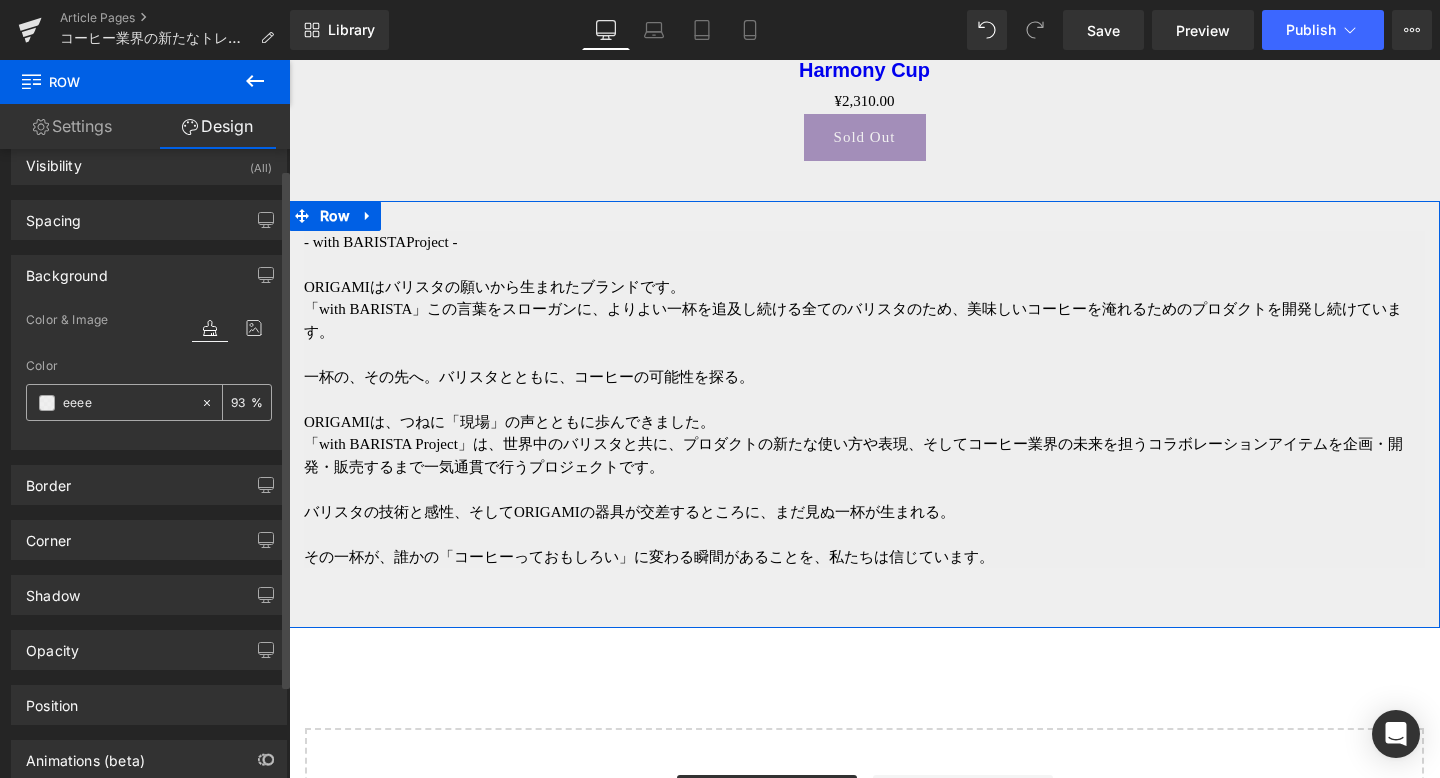 type on "eeeee" 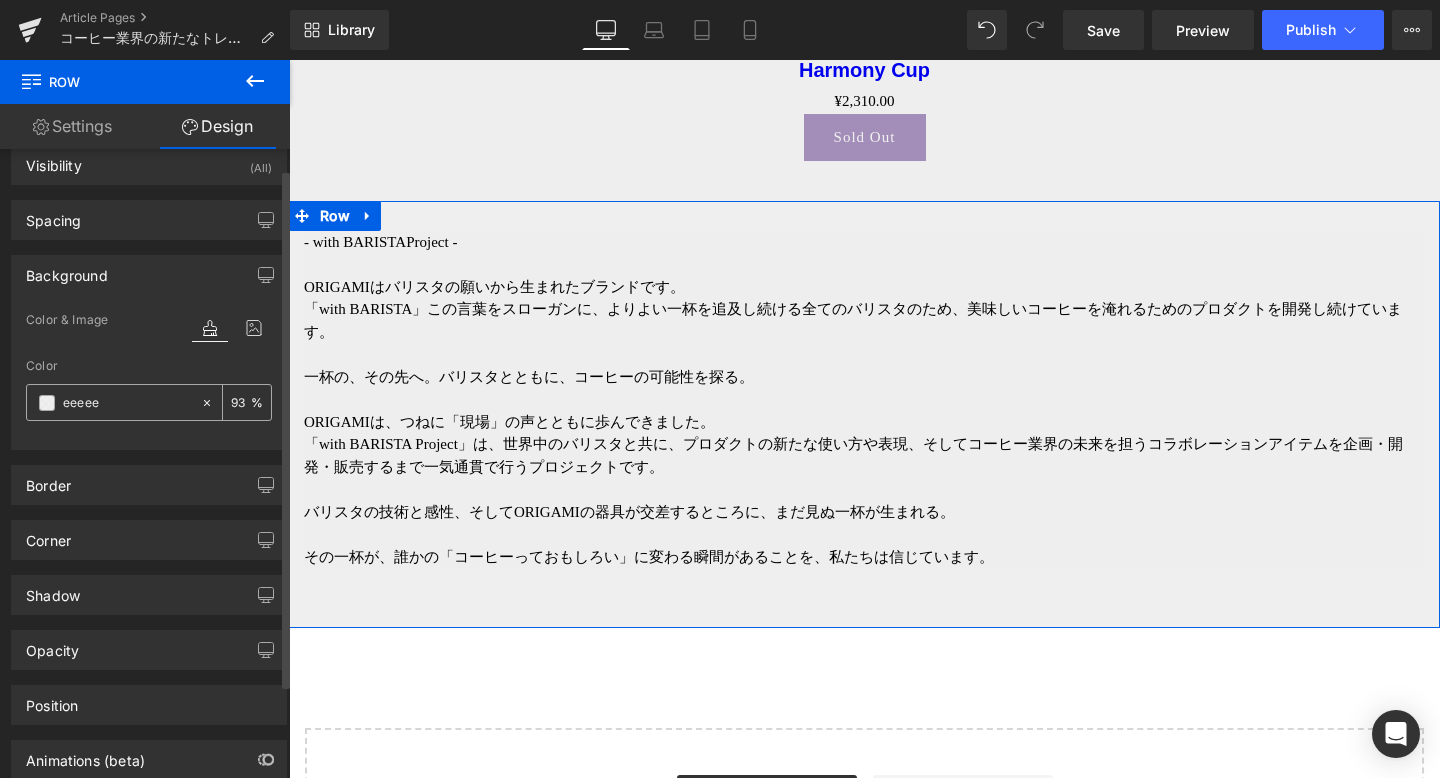type on "0" 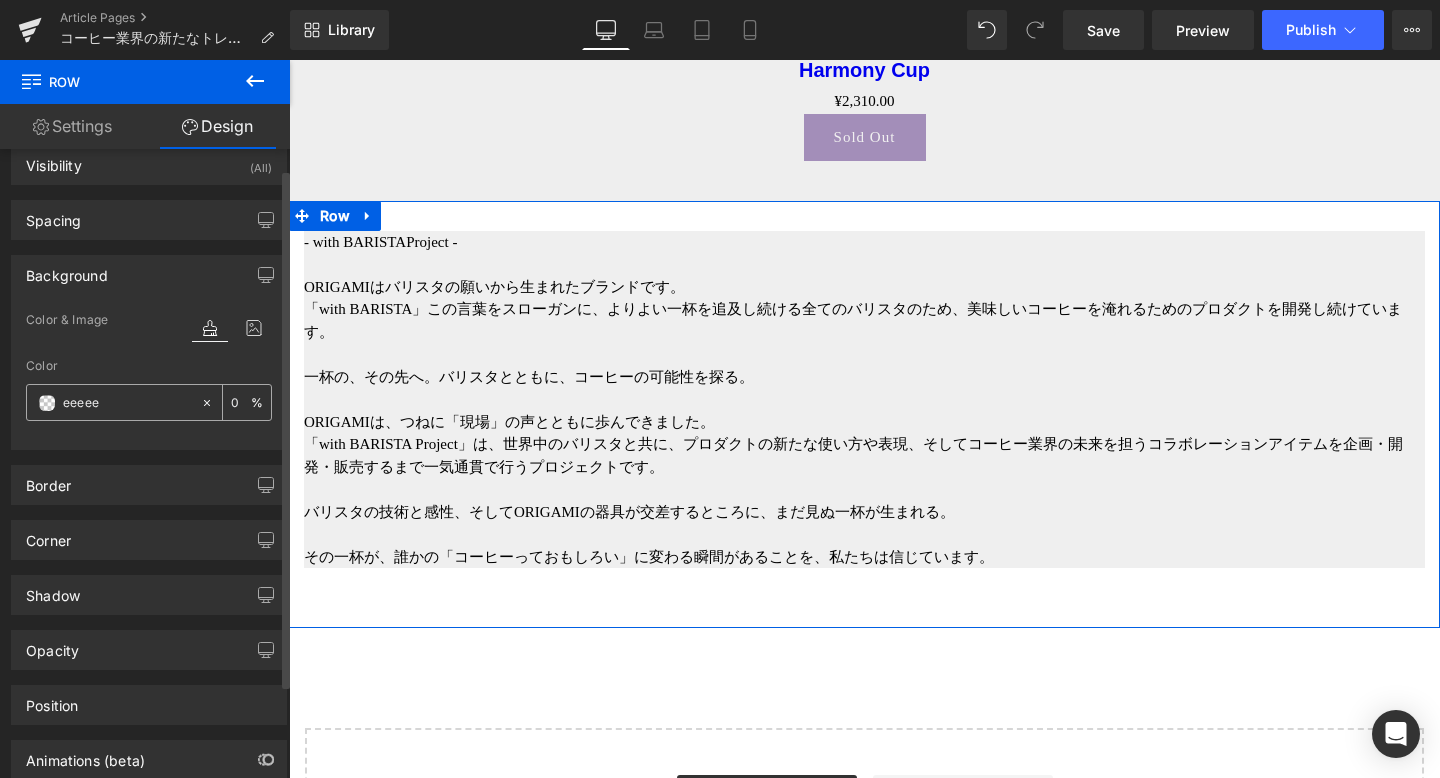 type on "eeeeee" 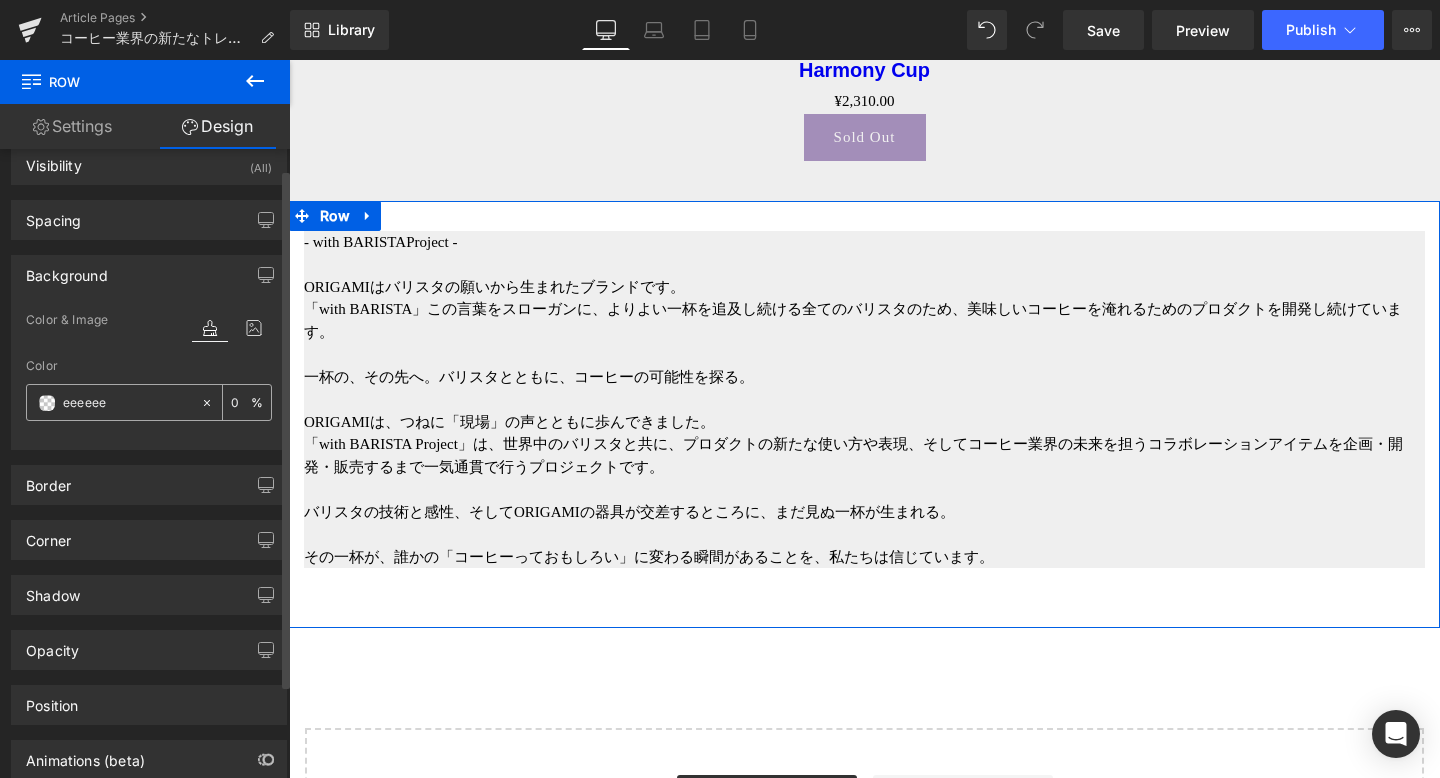 type on "100" 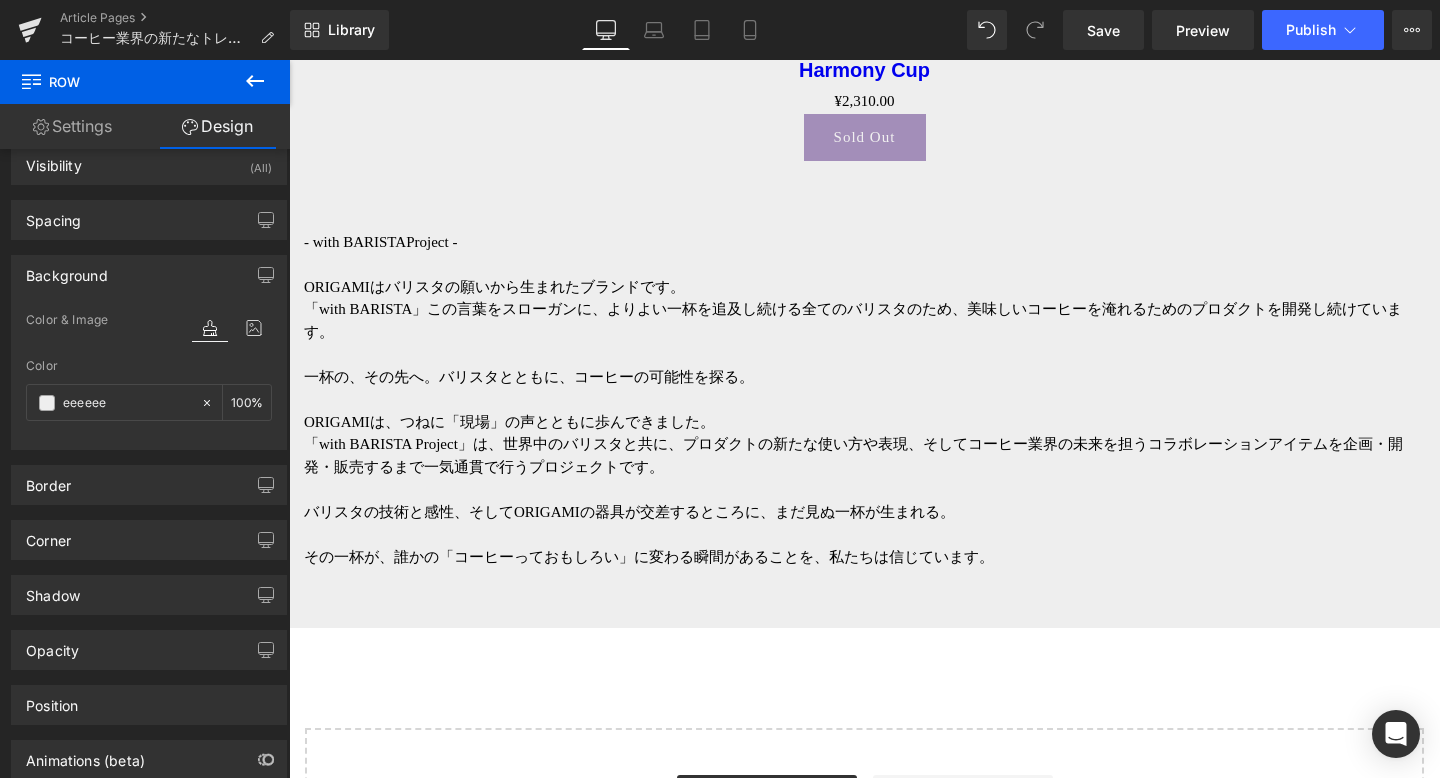 click at bounding box center [864, 534] 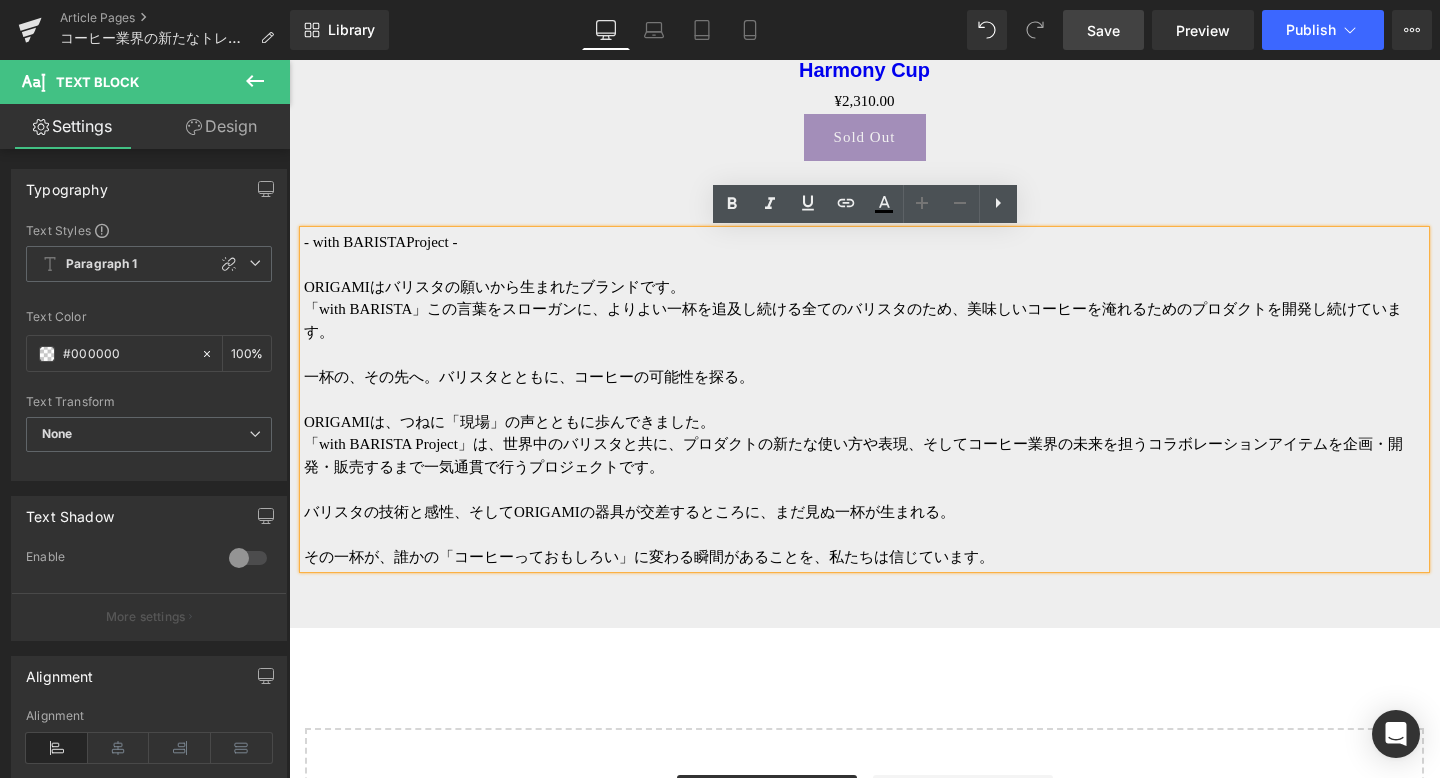 click on "Save" at bounding box center [1103, 30] 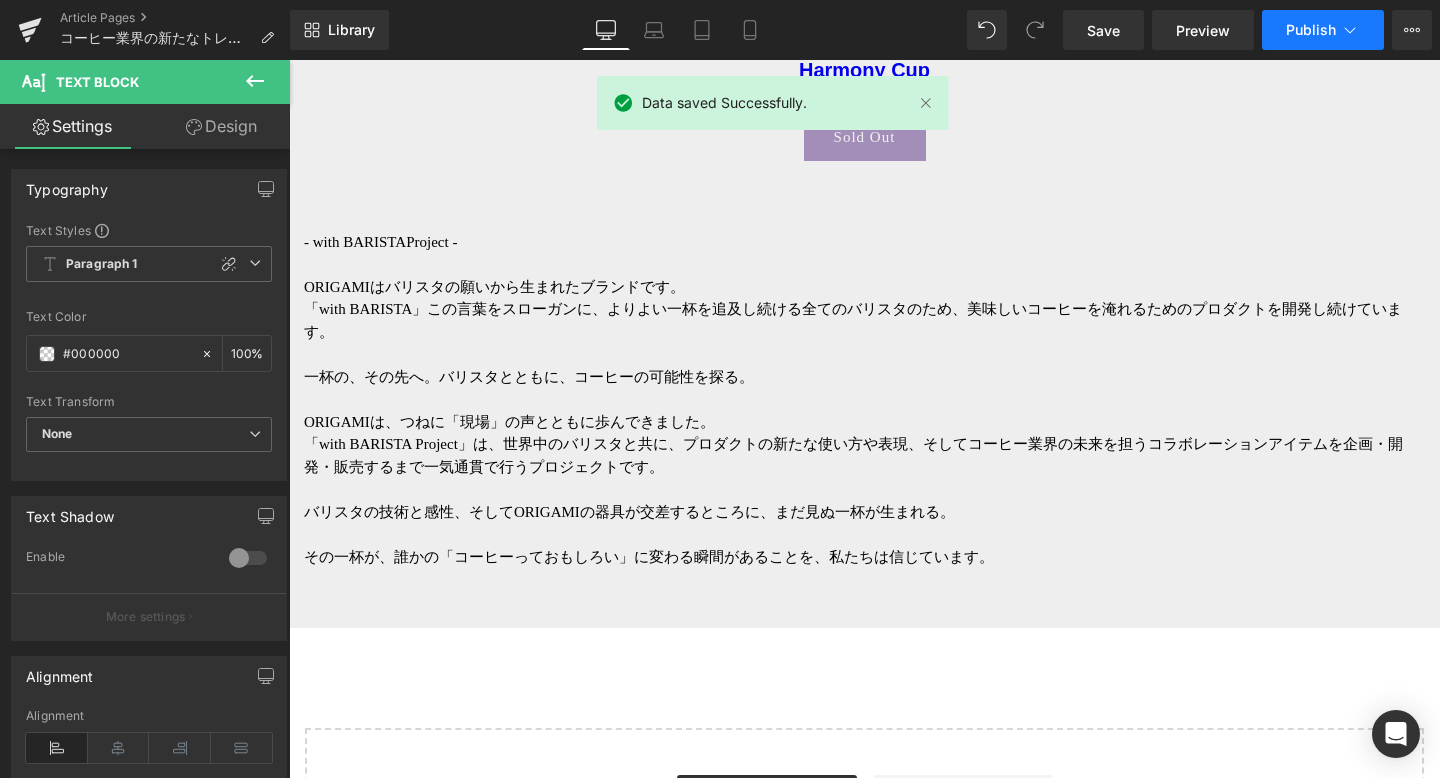 click 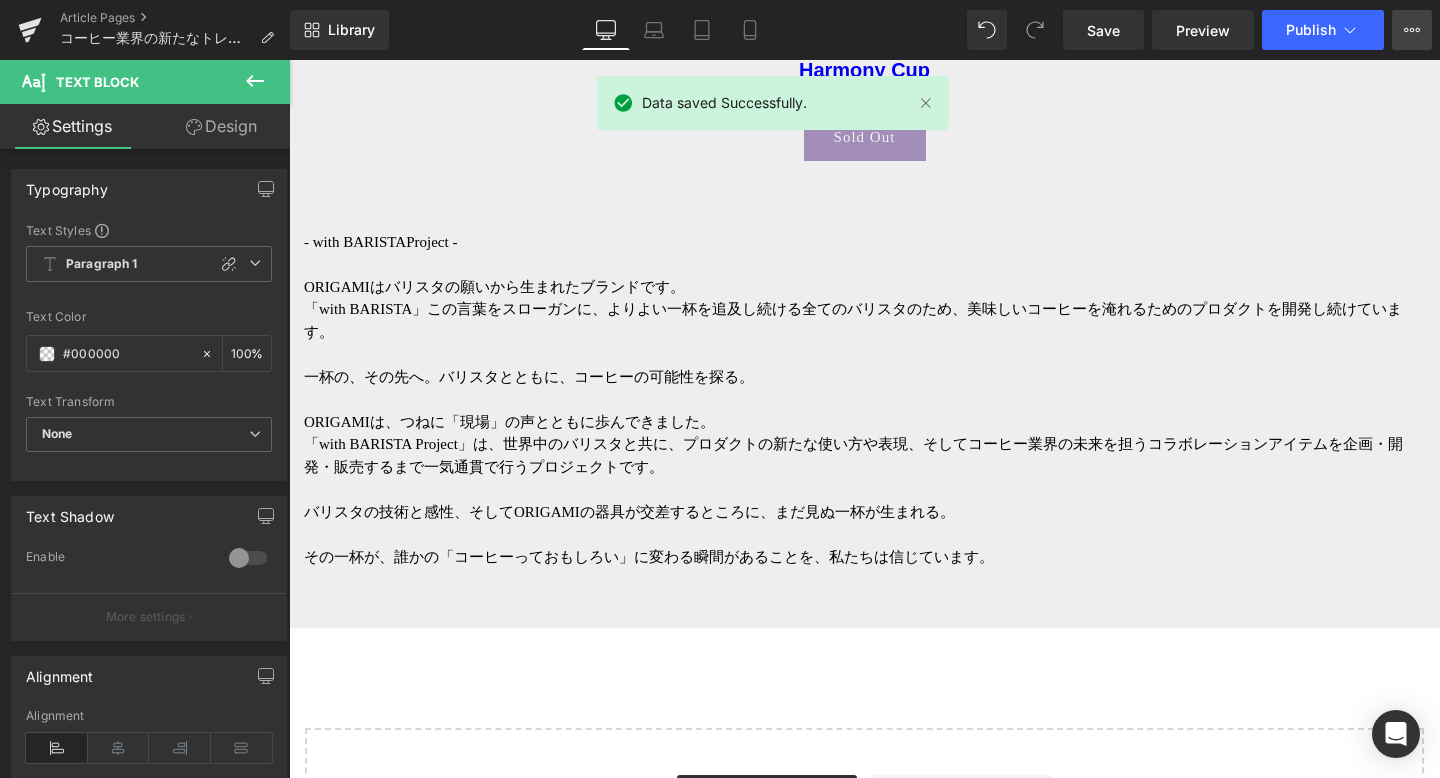 click 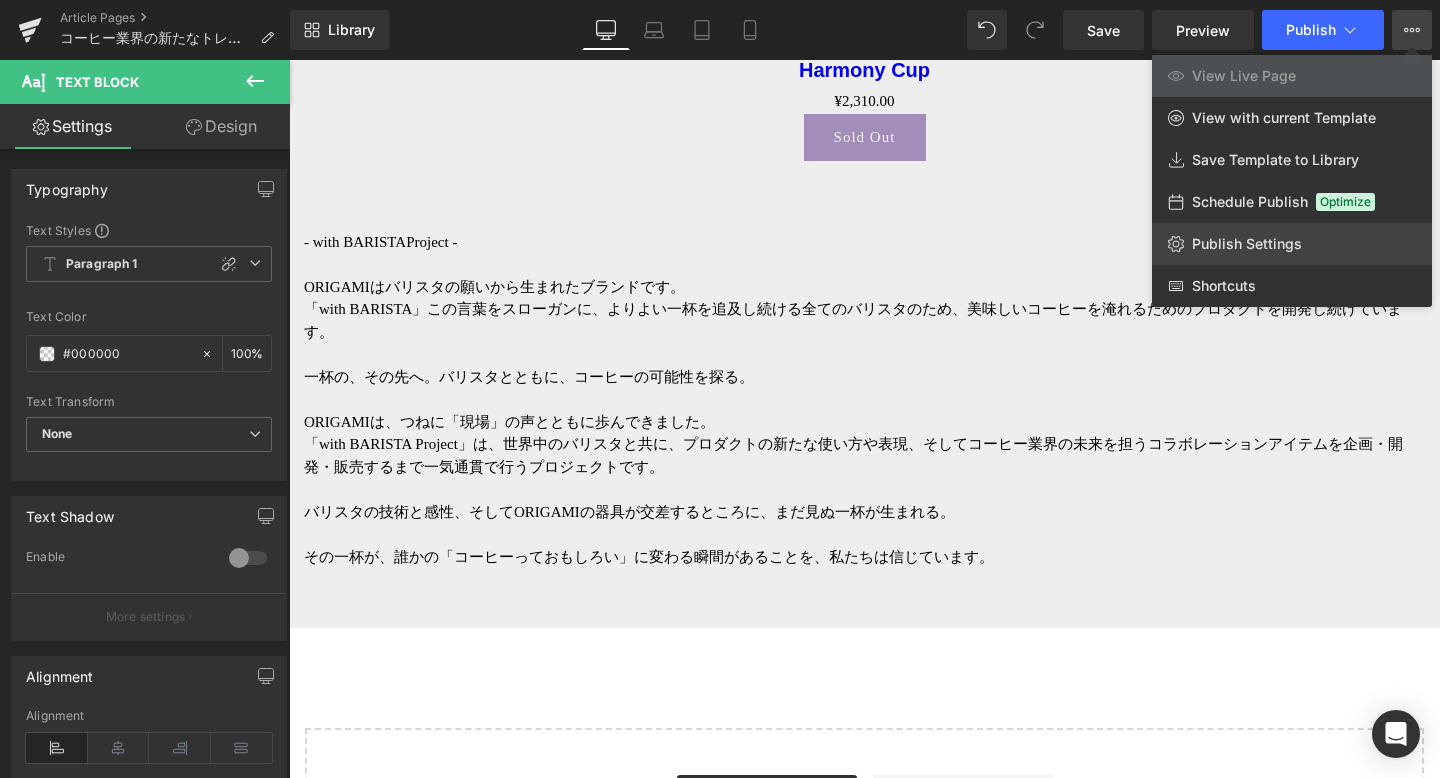 click on "Publish Settings" 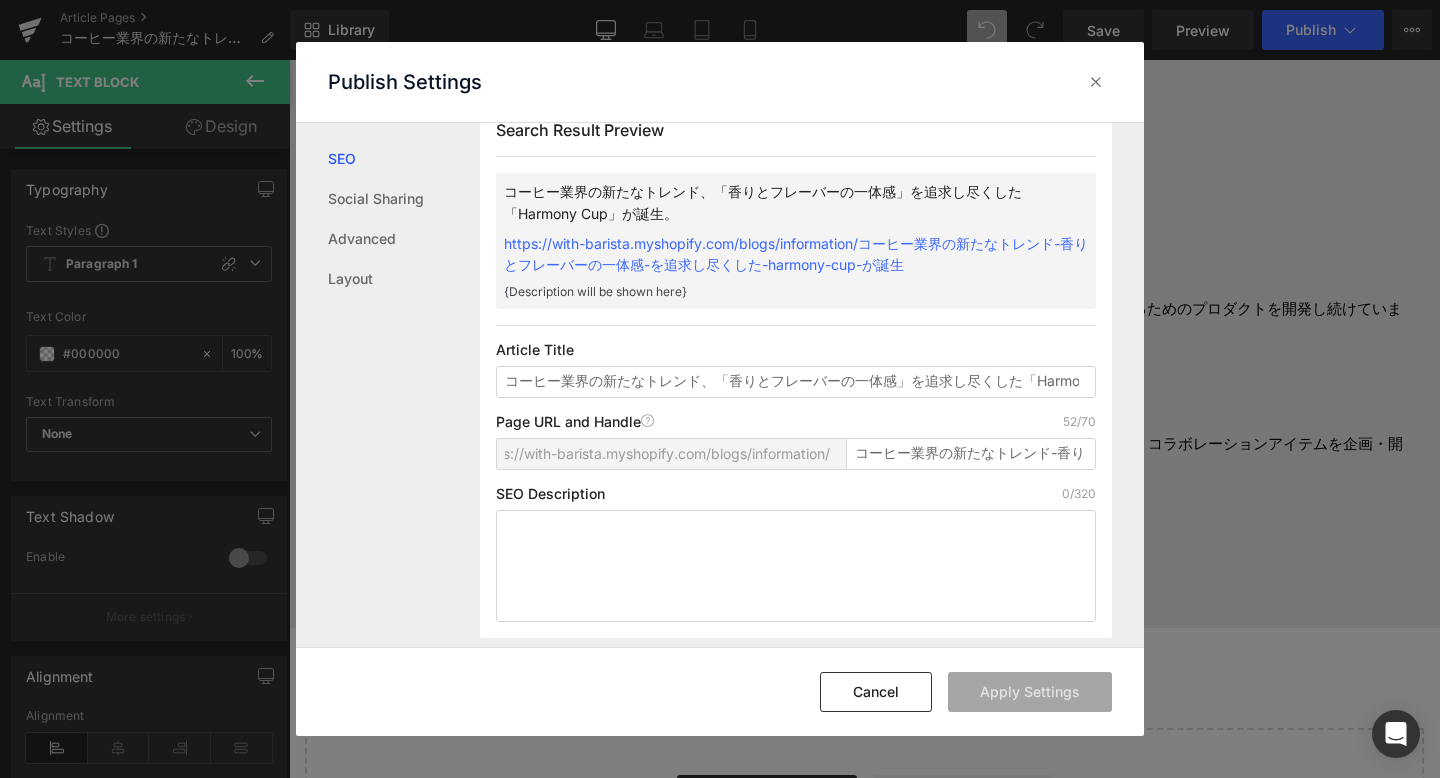 scroll, scrollTop: 34, scrollLeft: 0, axis: vertical 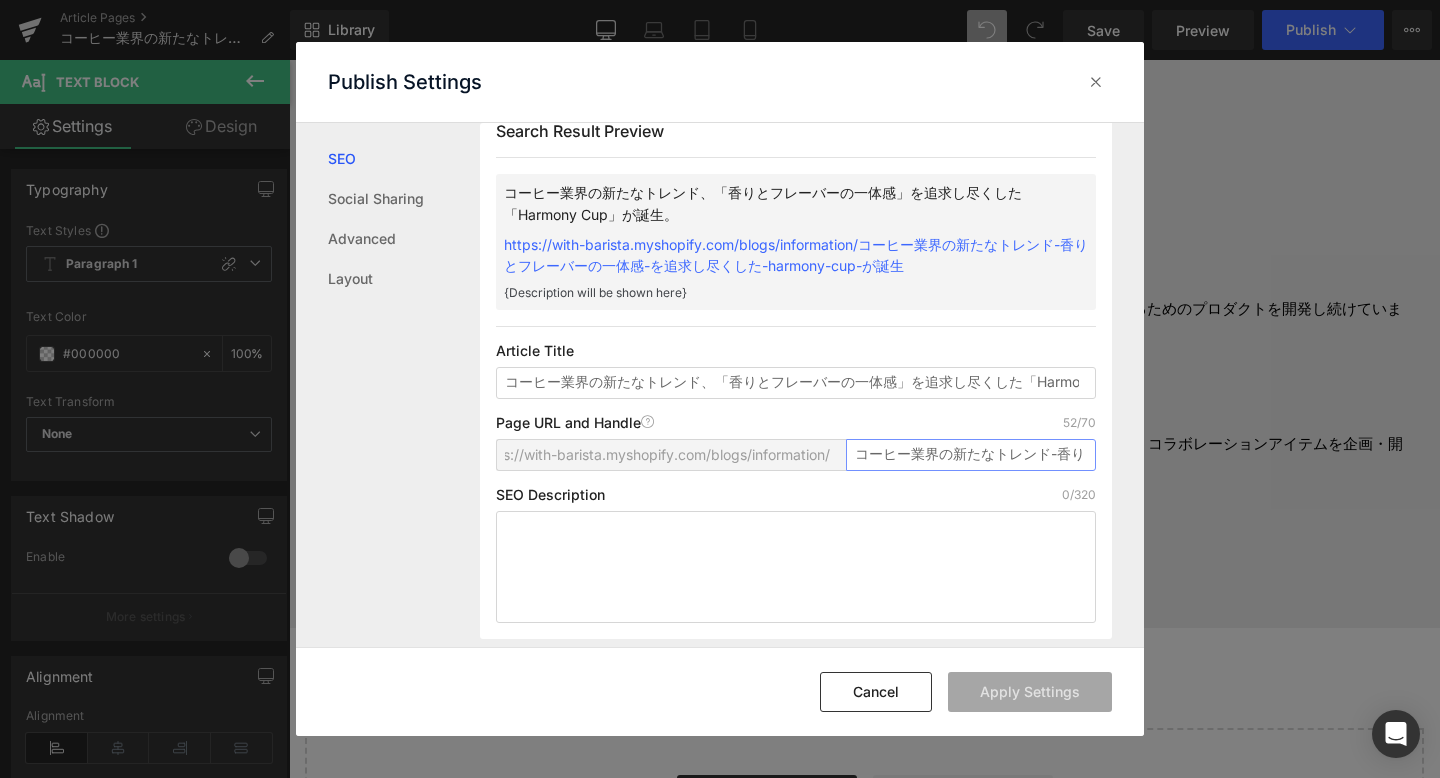 click on "コーヒー業界の新たなトレンド-香りとフレーバーの一体感-を追求し尽くした-harmony-cup-が誕生" at bounding box center (971, 455) 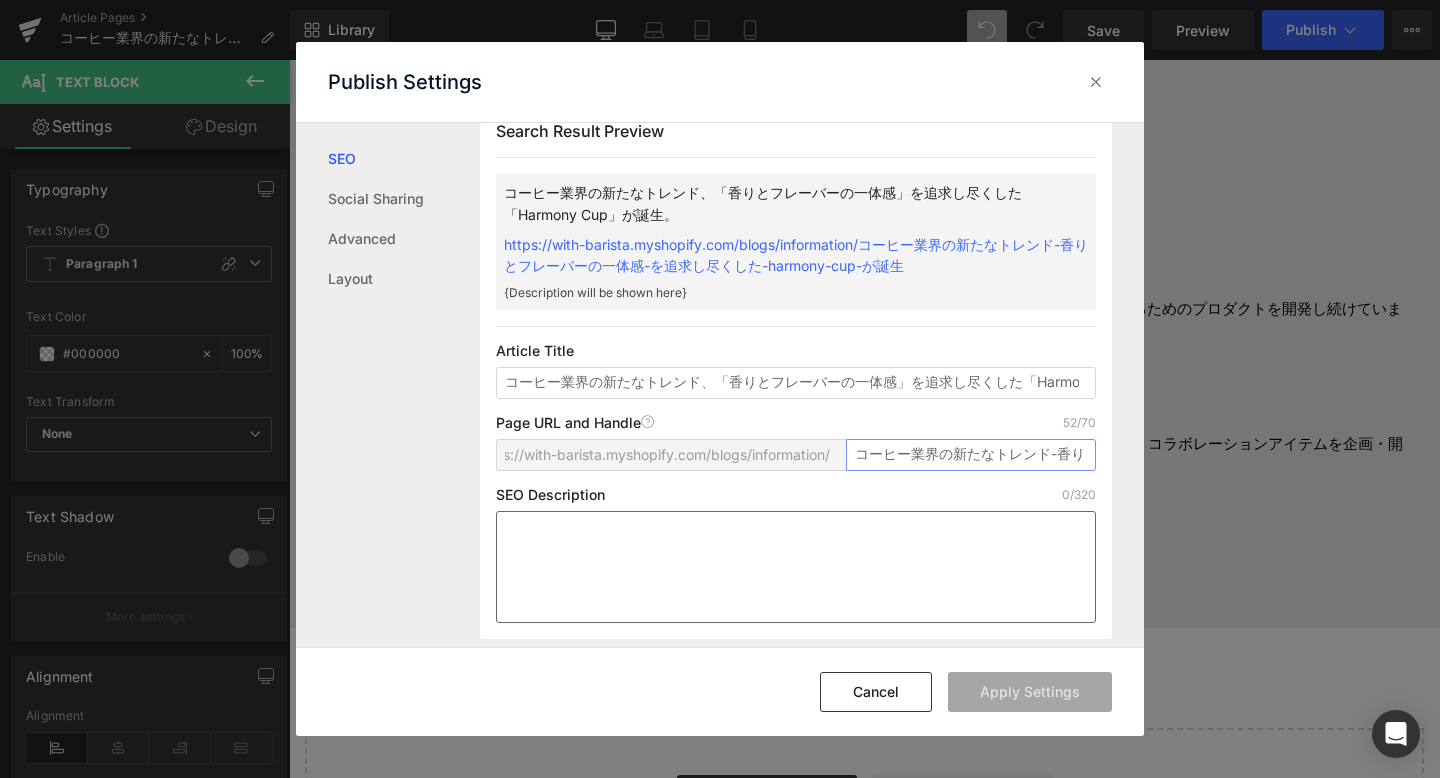 drag, startPoint x: 853, startPoint y: 447, endPoint x: 894, endPoint y: 524, distance: 87.23531 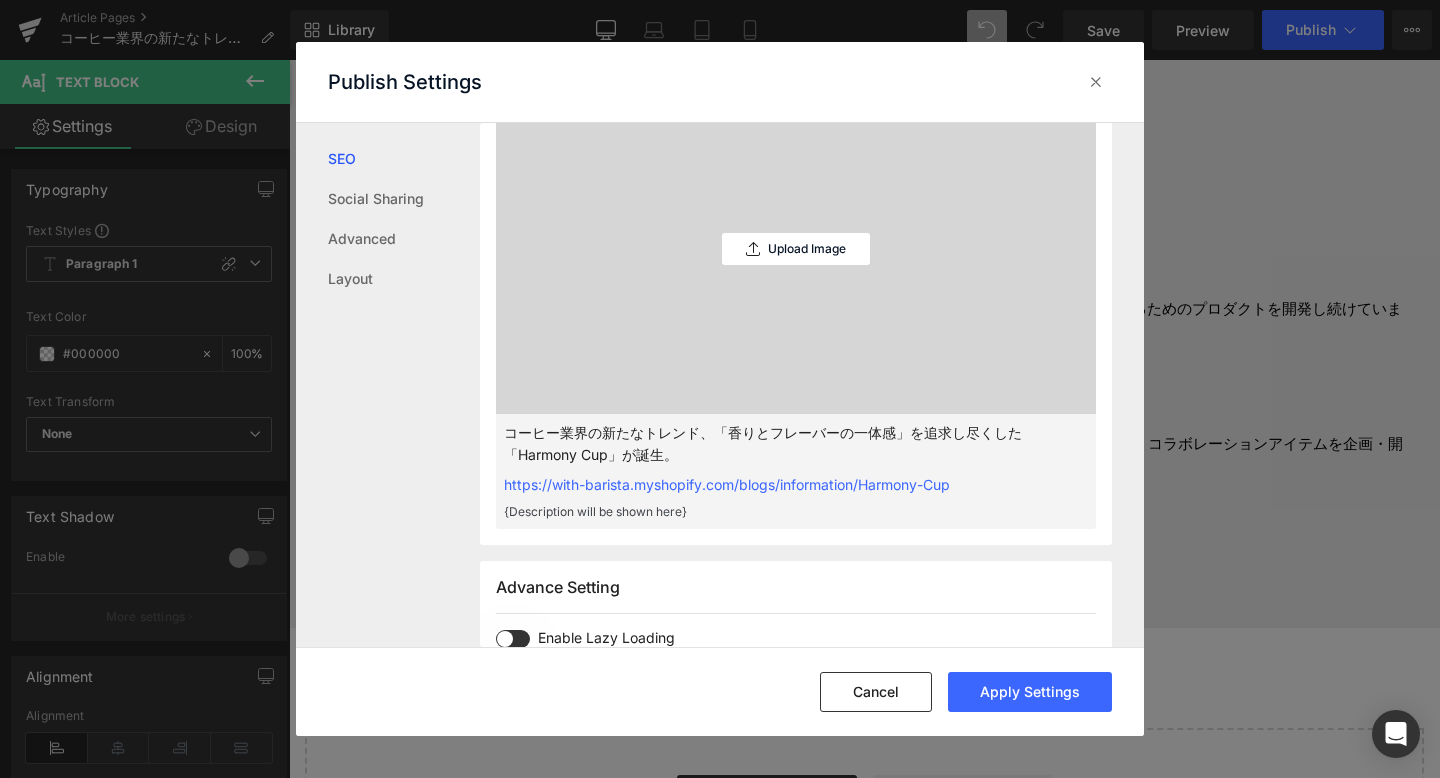 scroll, scrollTop: 670, scrollLeft: 0, axis: vertical 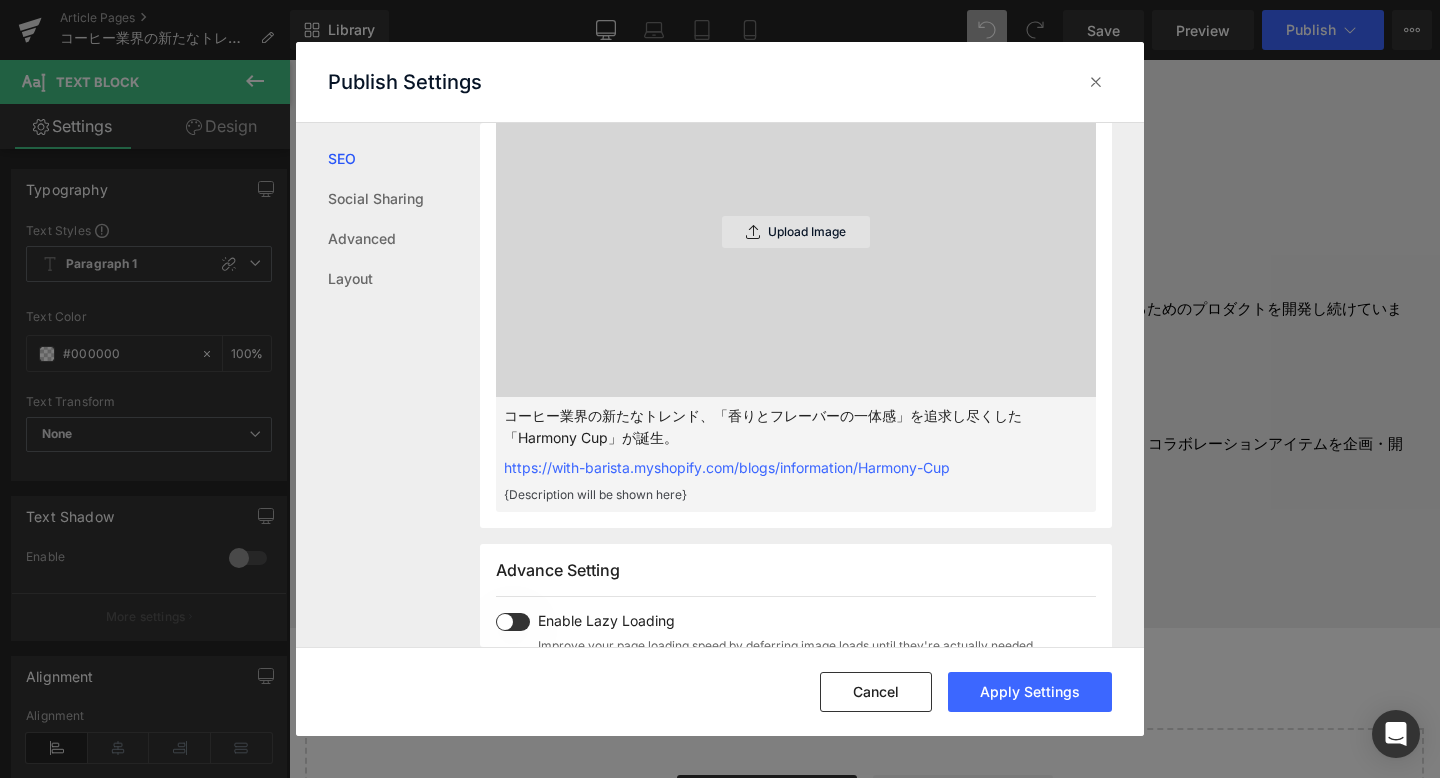 click on "Upload Image" at bounding box center (796, 232) 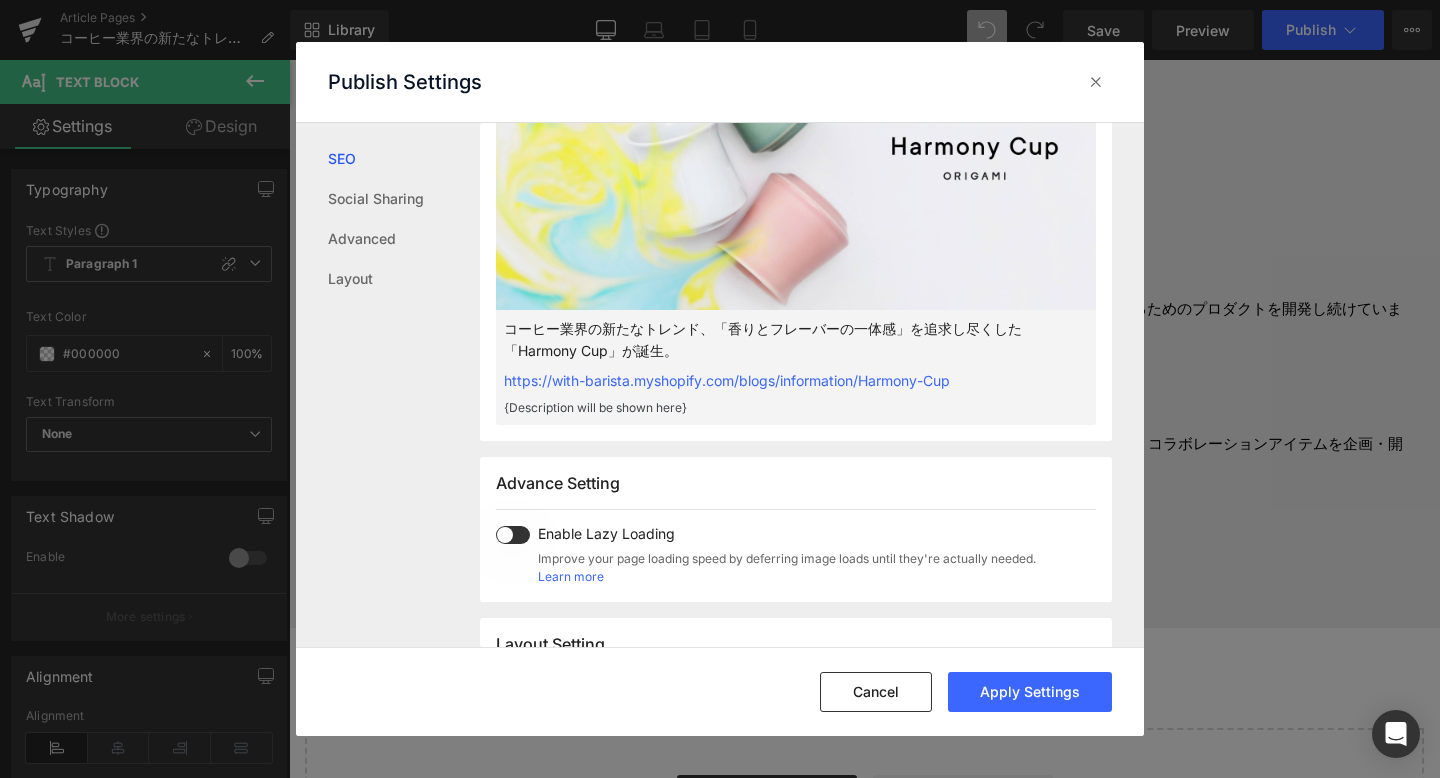 scroll, scrollTop: 749, scrollLeft: 0, axis: vertical 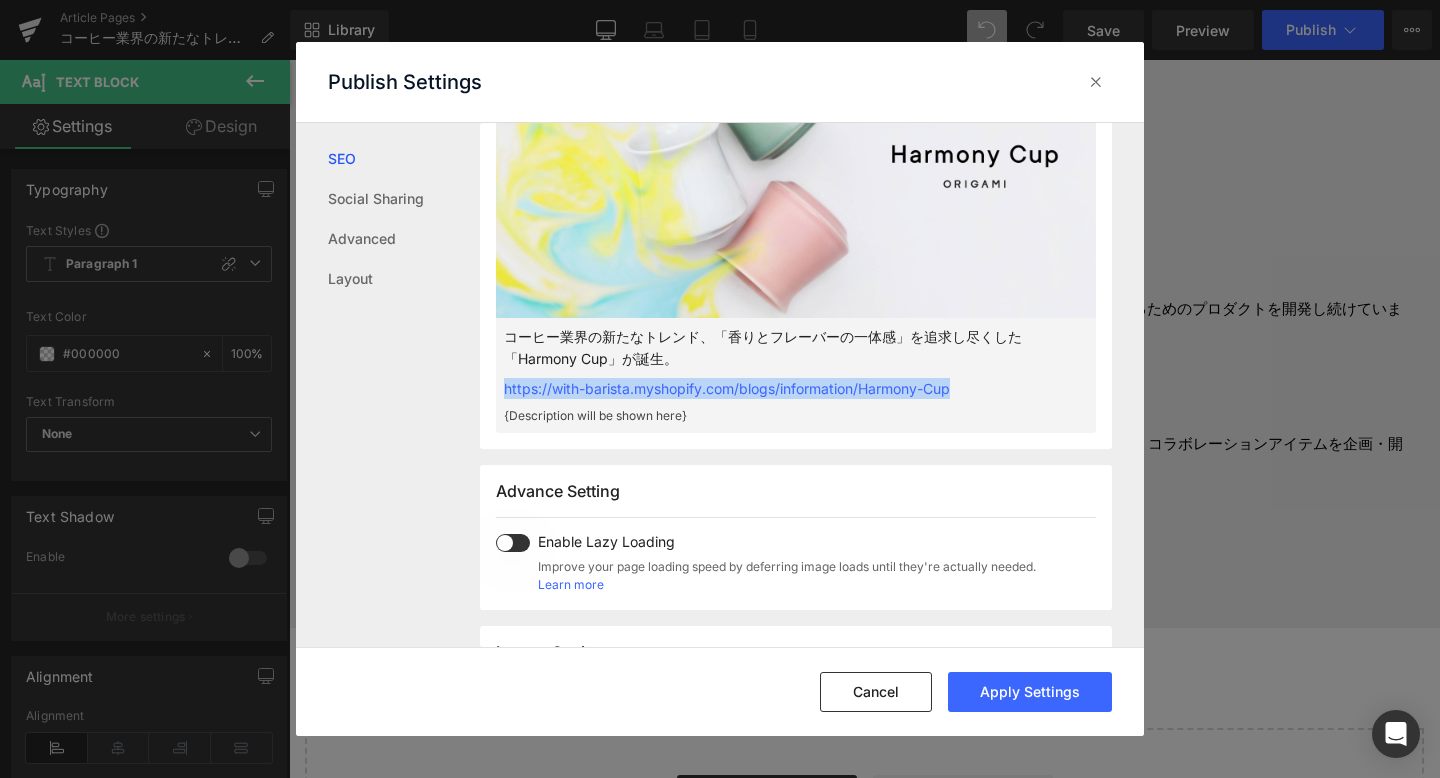 drag, startPoint x: 964, startPoint y: 389, endPoint x: 505, endPoint y: 389, distance: 459 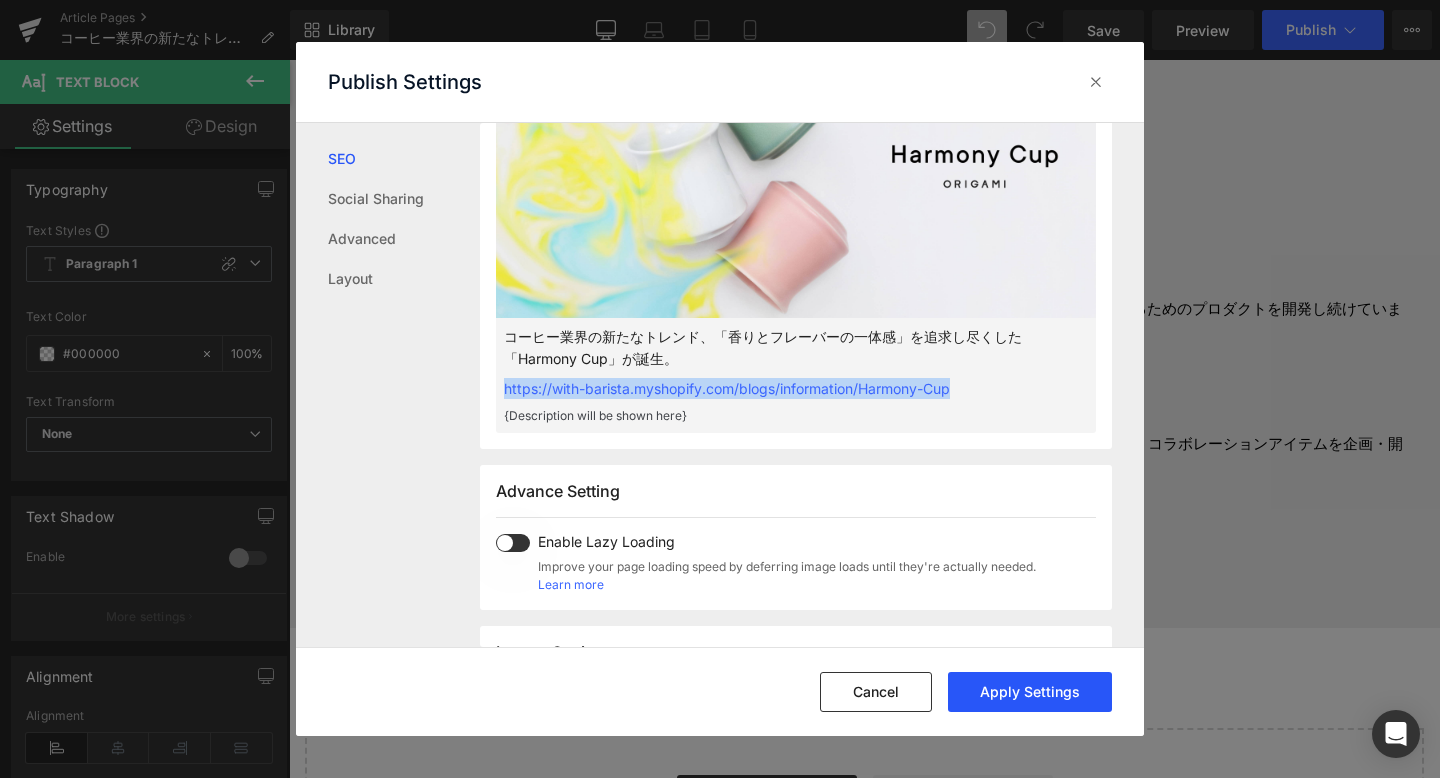 click on "Apply Settings" at bounding box center [1030, 692] 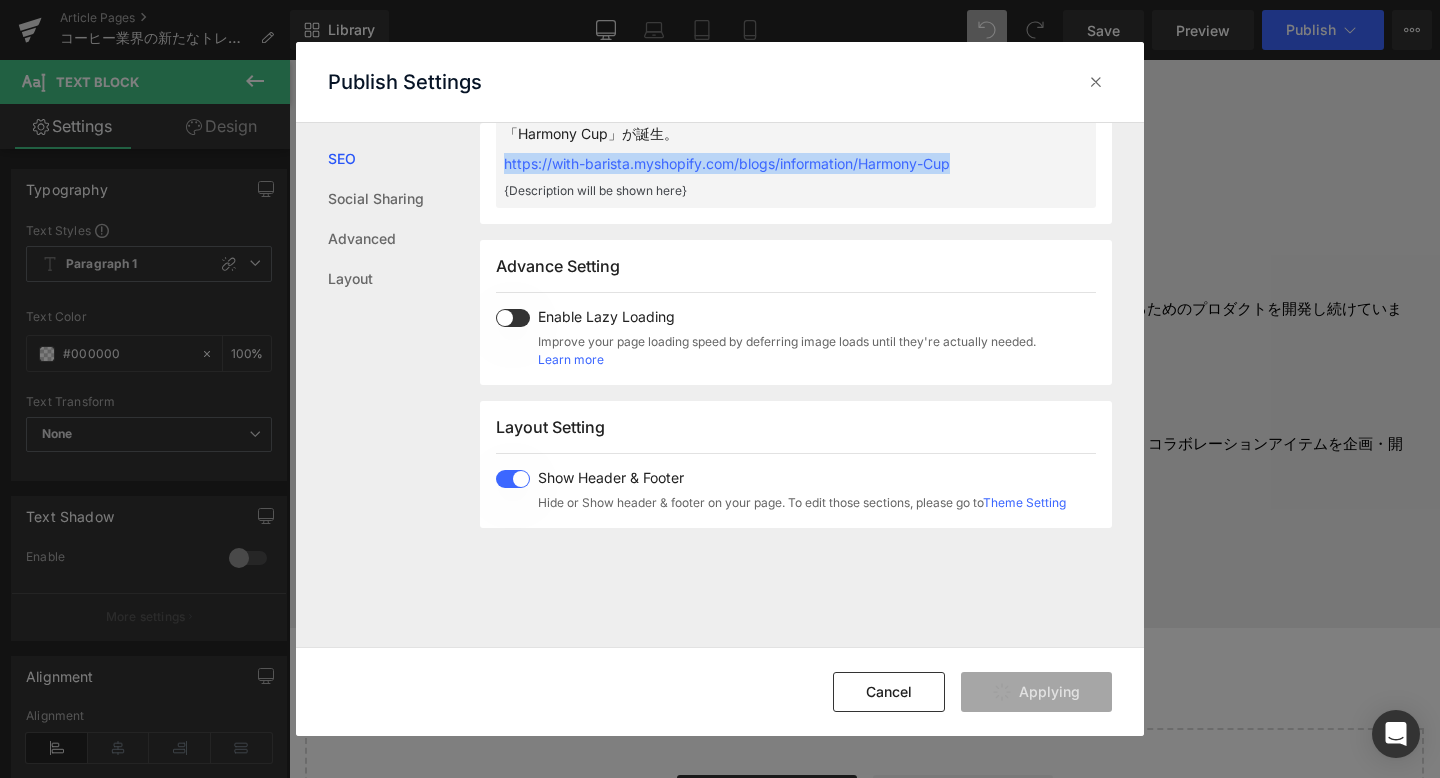 scroll, scrollTop: 1236, scrollLeft: 0, axis: vertical 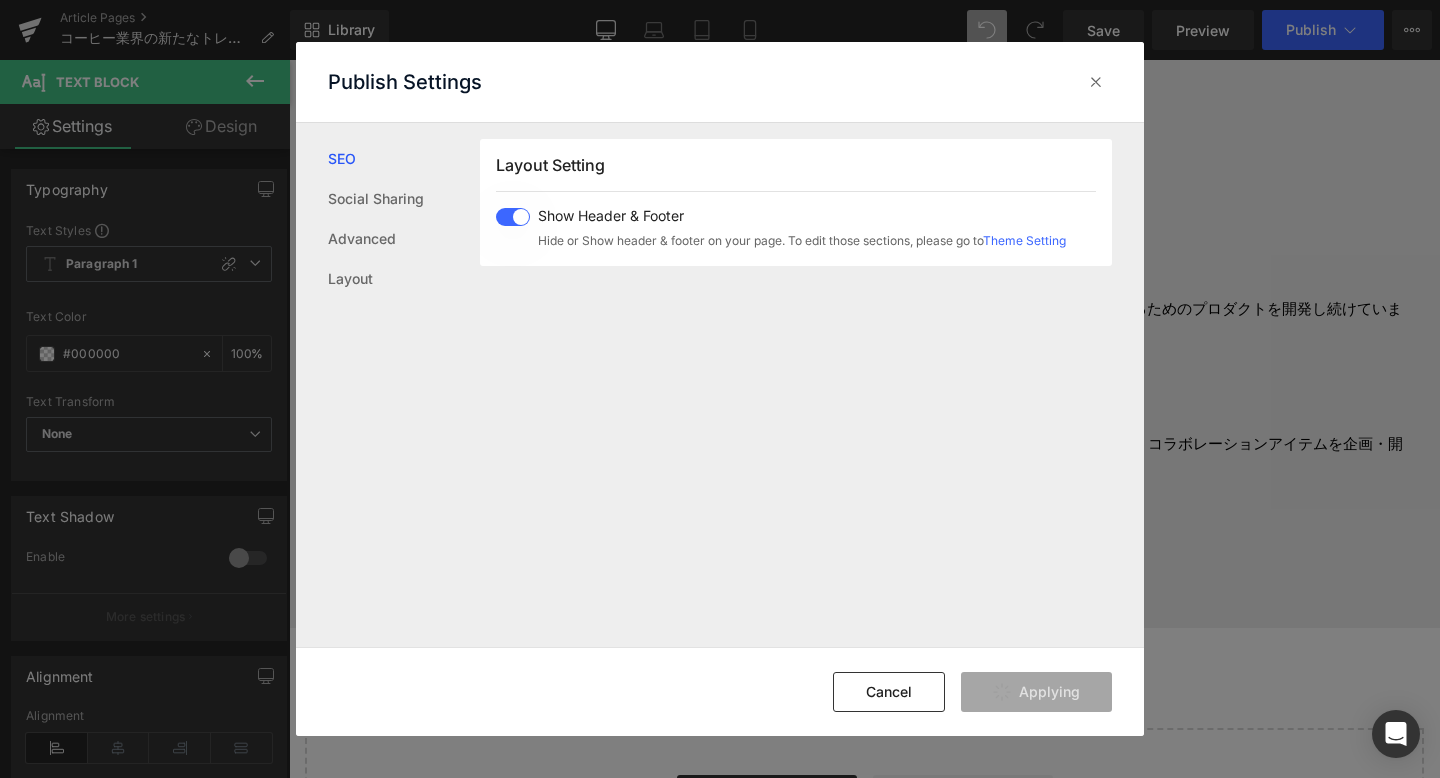 type on "harmony-cup" 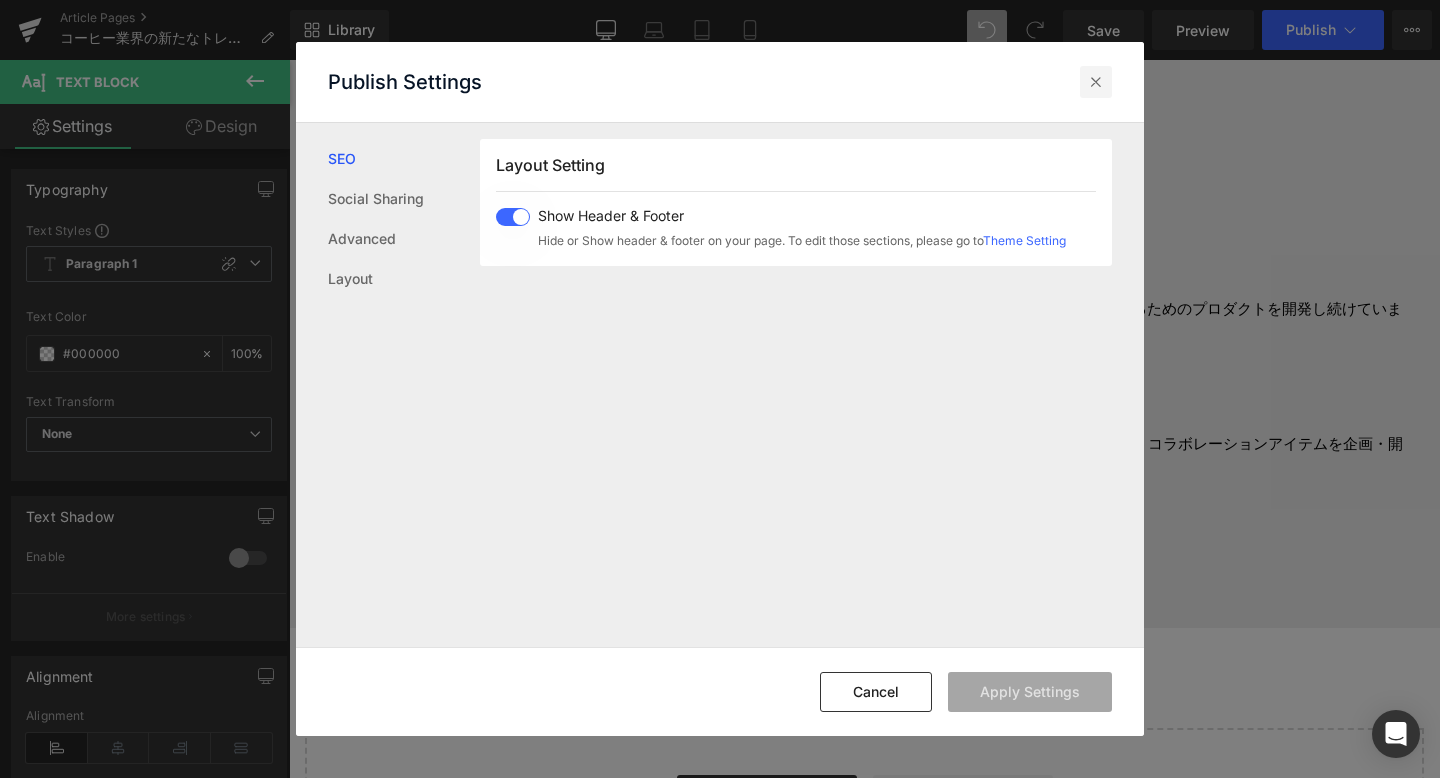 click at bounding box center [1096, 82] 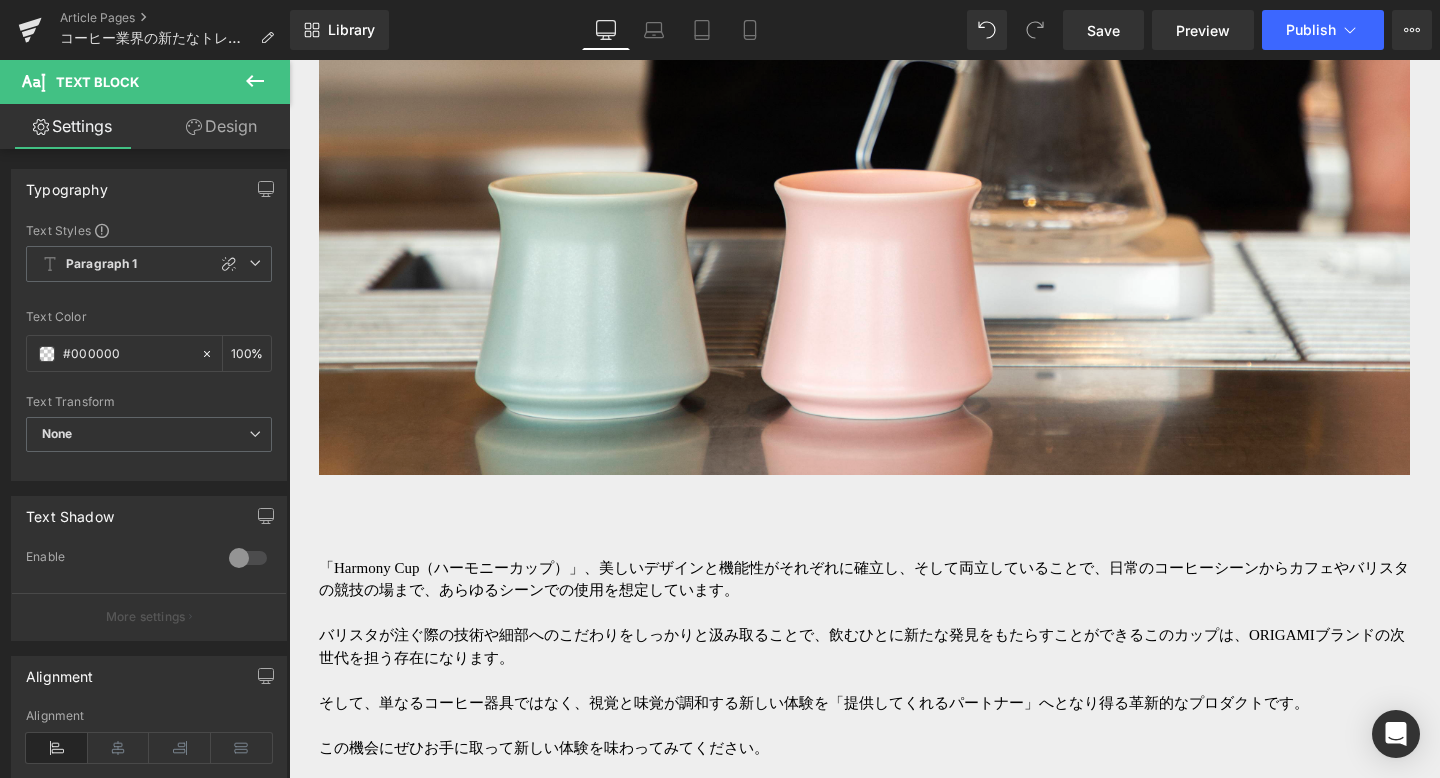 scroll, scrollTop: 7506, scrollLeft: 0, axis: vertical 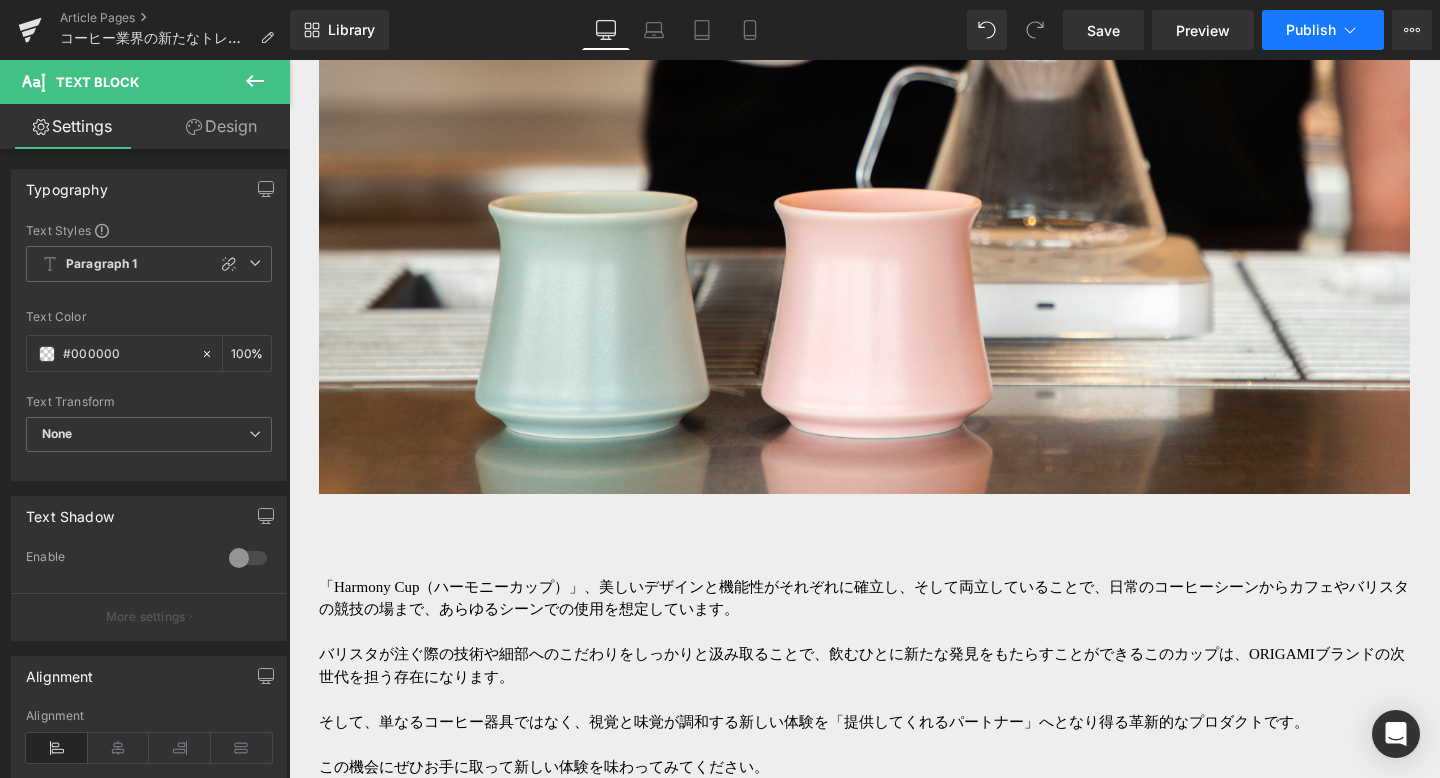 click on "Publish" at bounding box center (1311, 30) 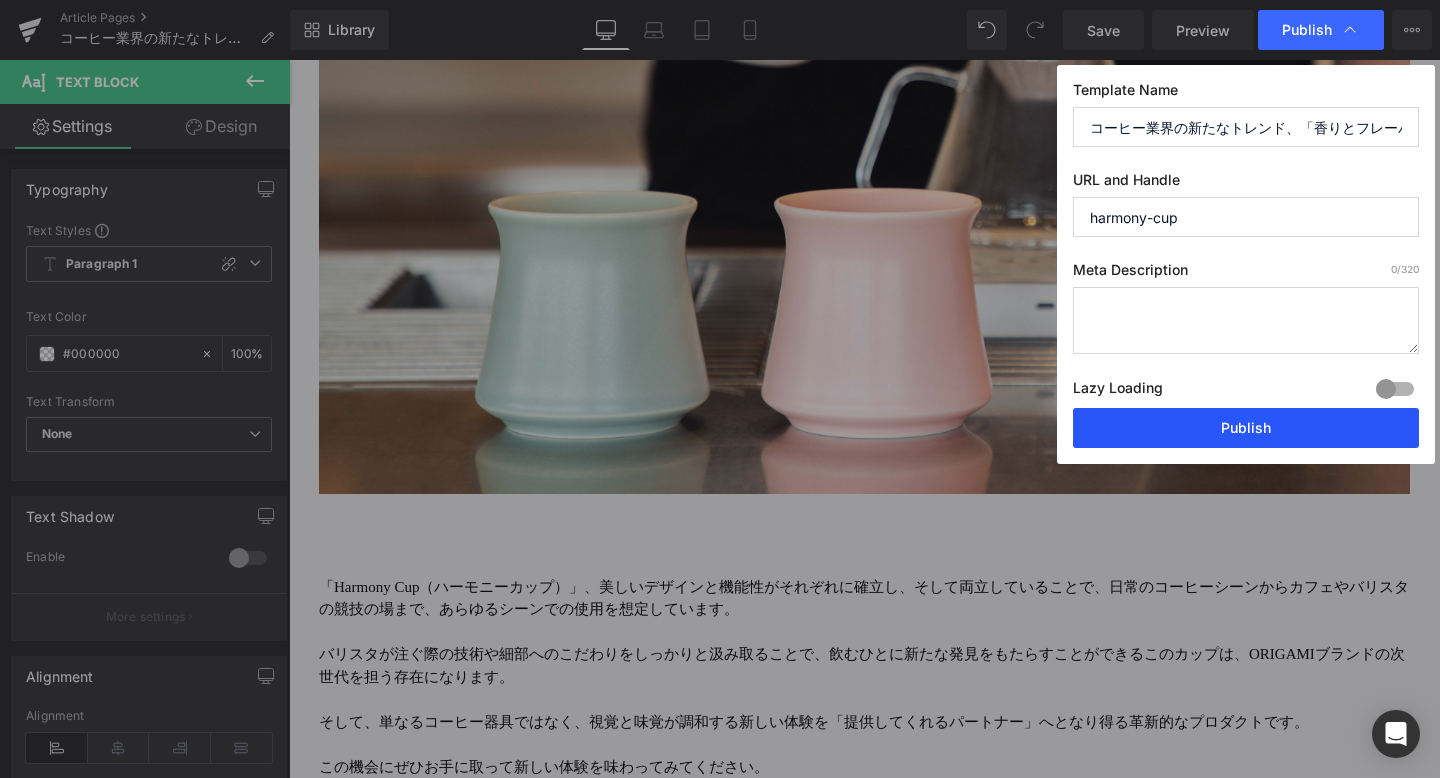 click on "Publish" at bounding box center [1246, 428] 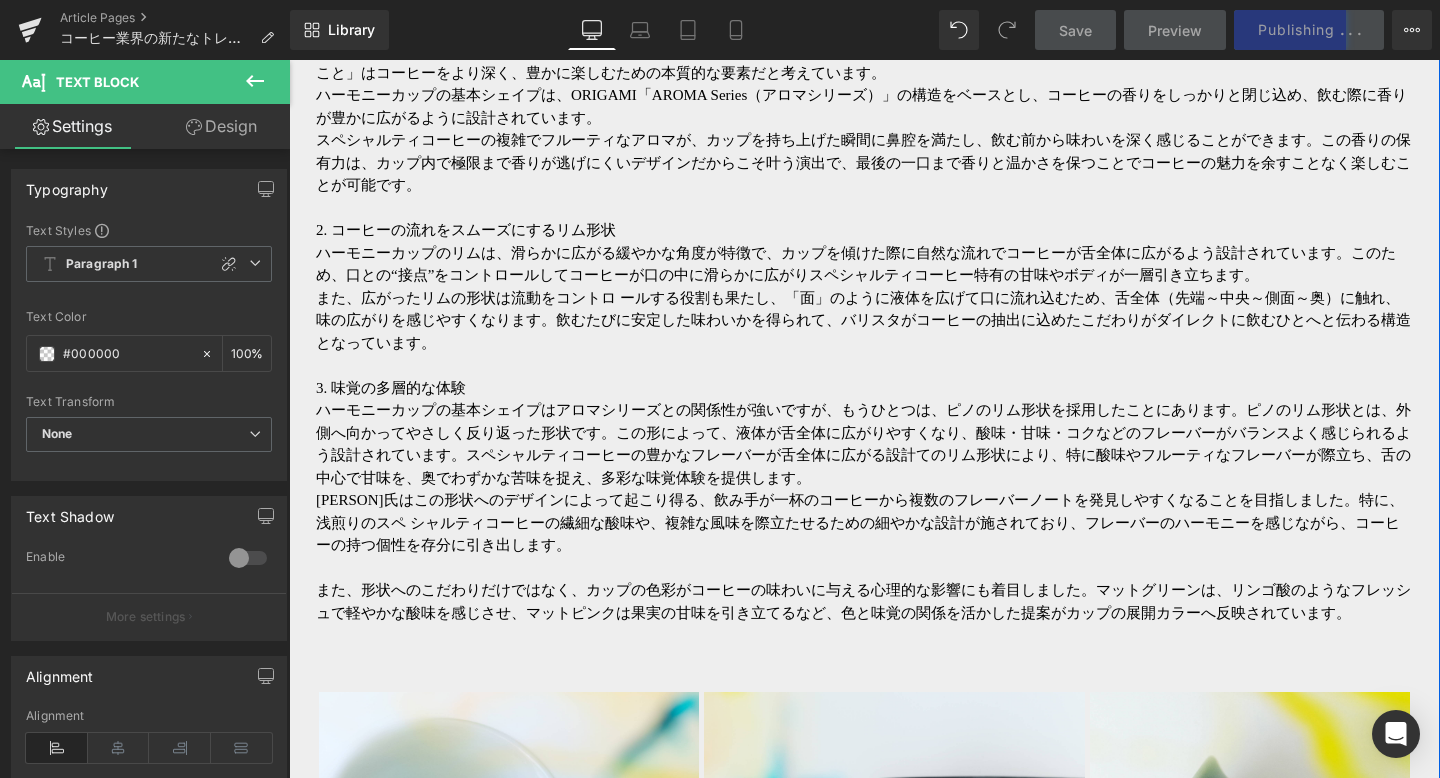 scroll, scrollTop: 5785, scrollLeft: 0, axis: vertical 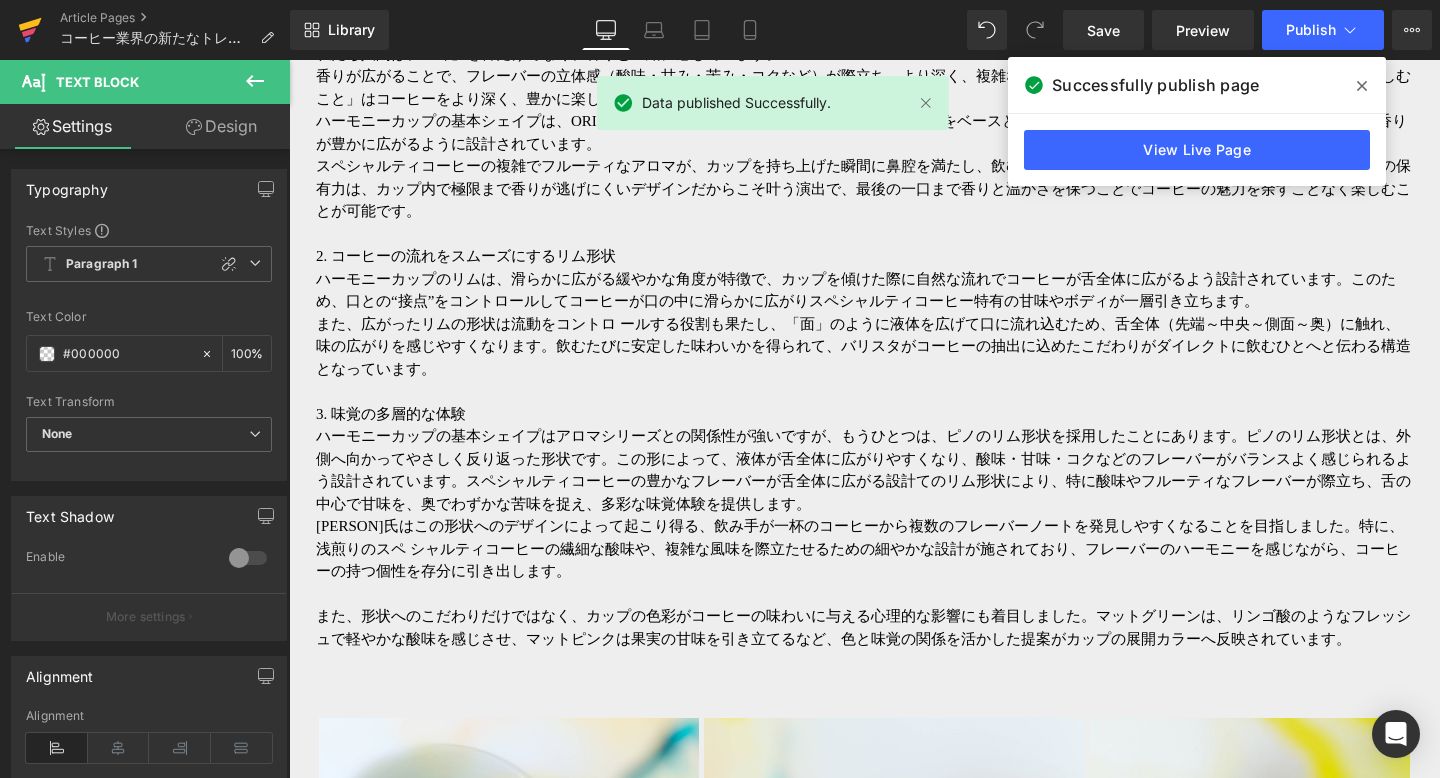 click 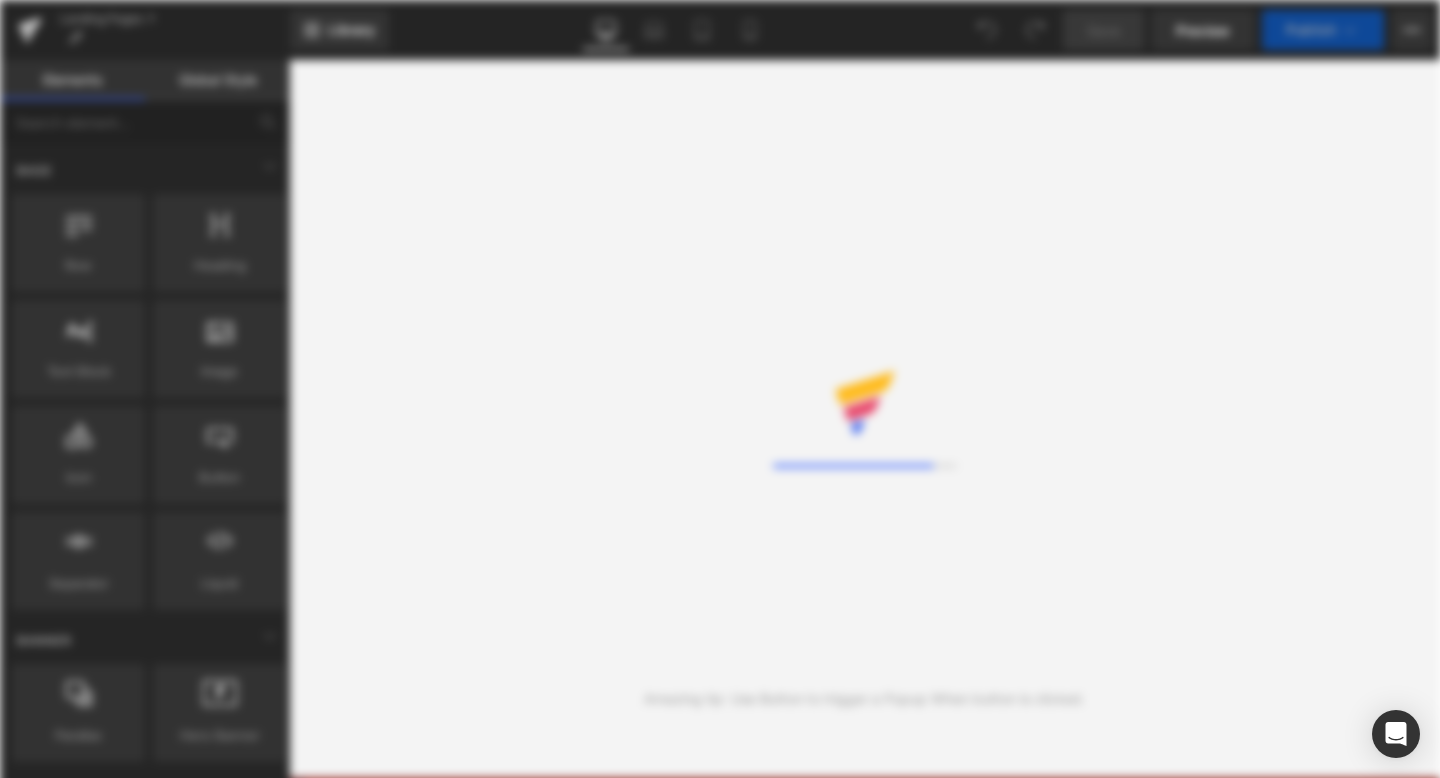 scroll, scrollTop: 0, scrollLeft: 0, axis: both 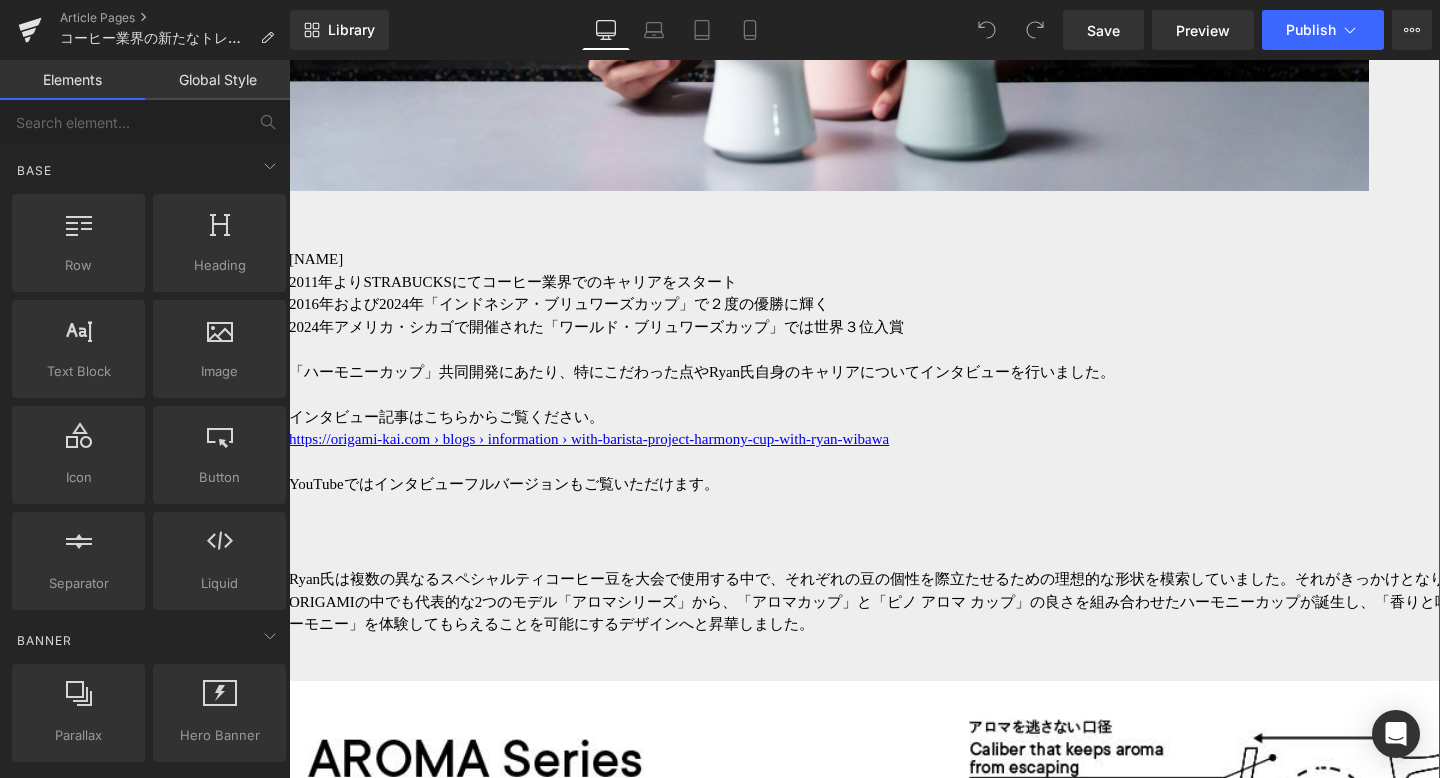 click on "「ハーモニーカップ」共同開発にあたり、特にこだわった点やRyan氏自身のキャリアについてインタビューを行いました。" at bounding box center (702, 372) 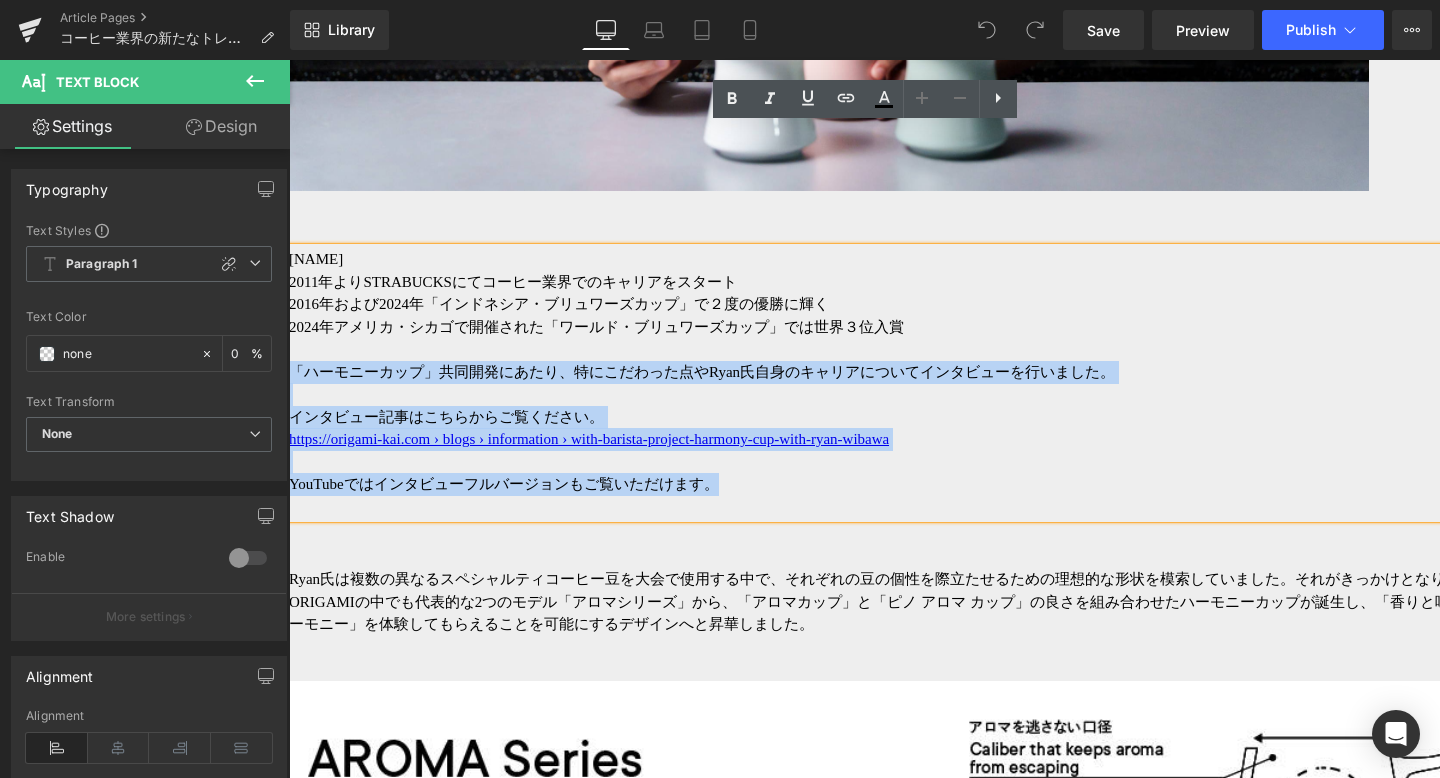drag, startPoint x: 336, startPoint y: 239, endPoint x: 872, endPoint y: 370, distance: 551.77625 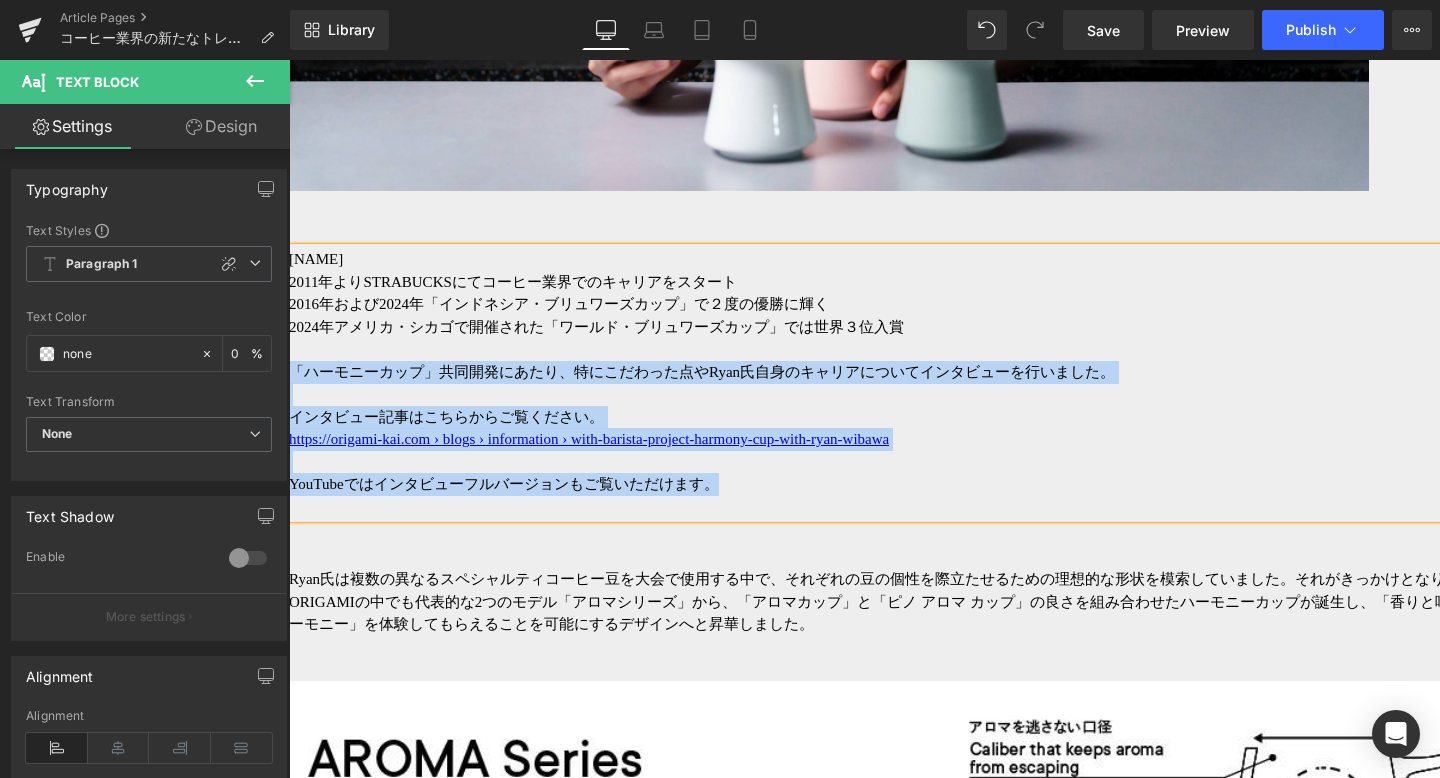 click on "「ハーモニーカップ」共同開発にあたり、特にこだわった点やRyan氏自身のキャリアについてインタビューを行いました。" at bounding box center [702, 372] 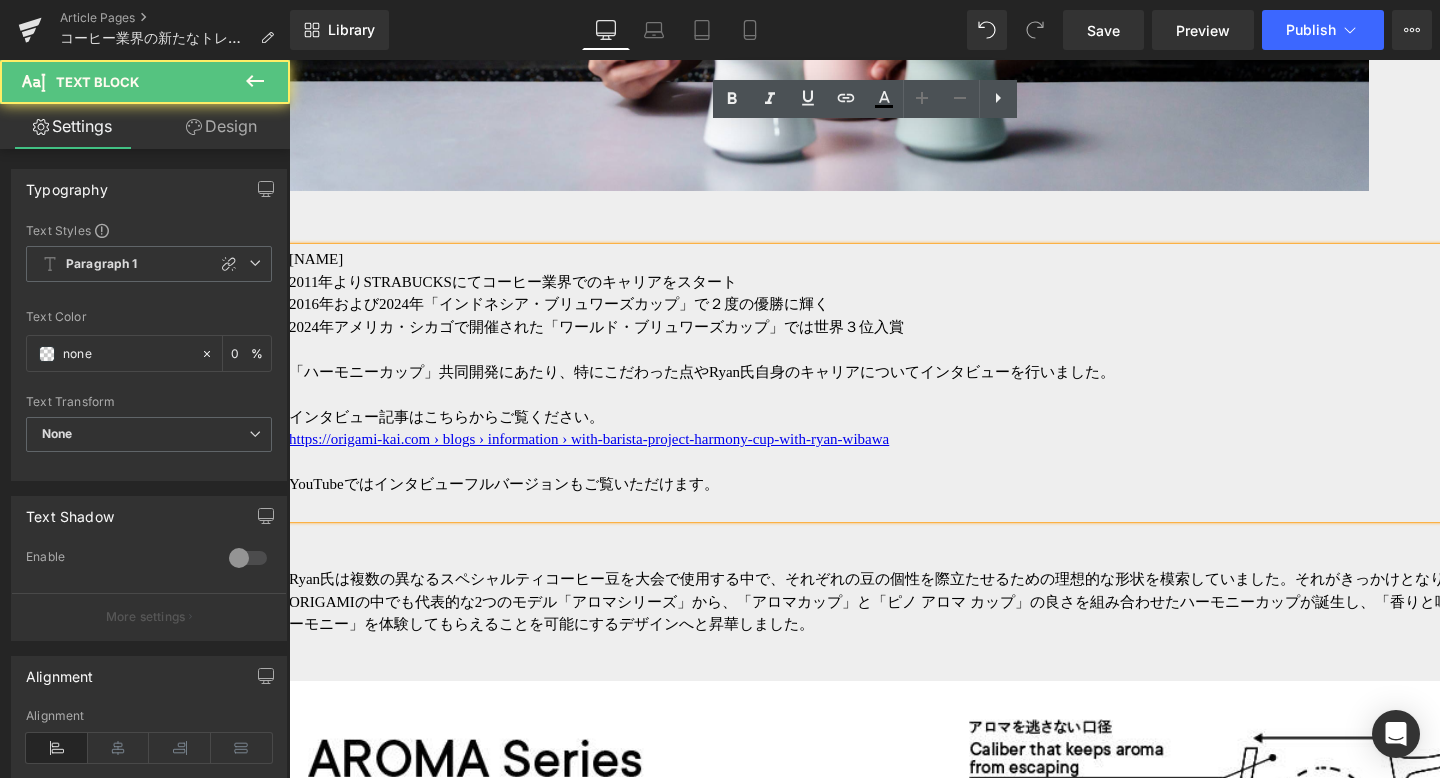 click on "「ハーモニーカップ」共同開発にあたり、特にこだわった点やRyan氏自身のキャリアについてインタビューを行いました。" at bounding box center (702, 372) 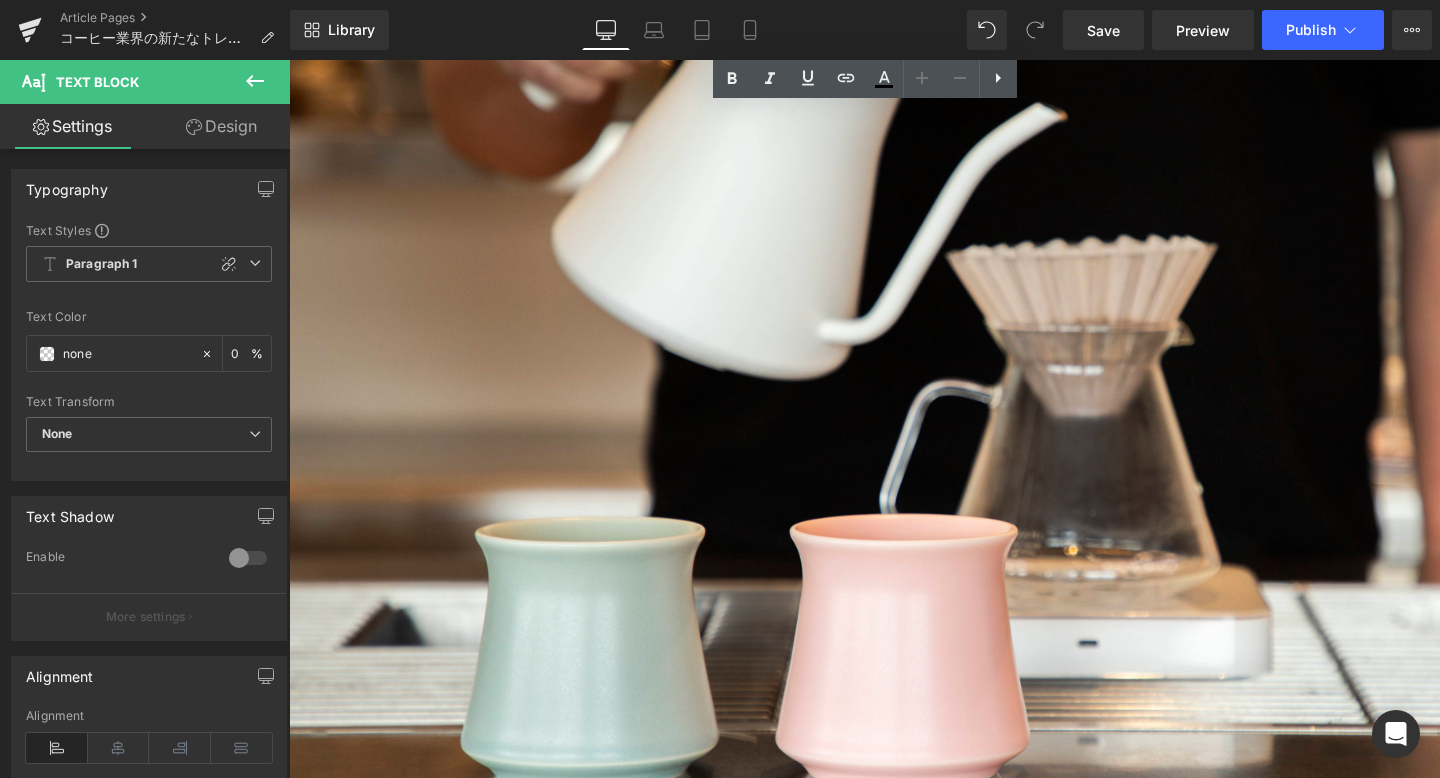 scroll, scrollTop: 7522, scrollLeft: 0, axis: vertical 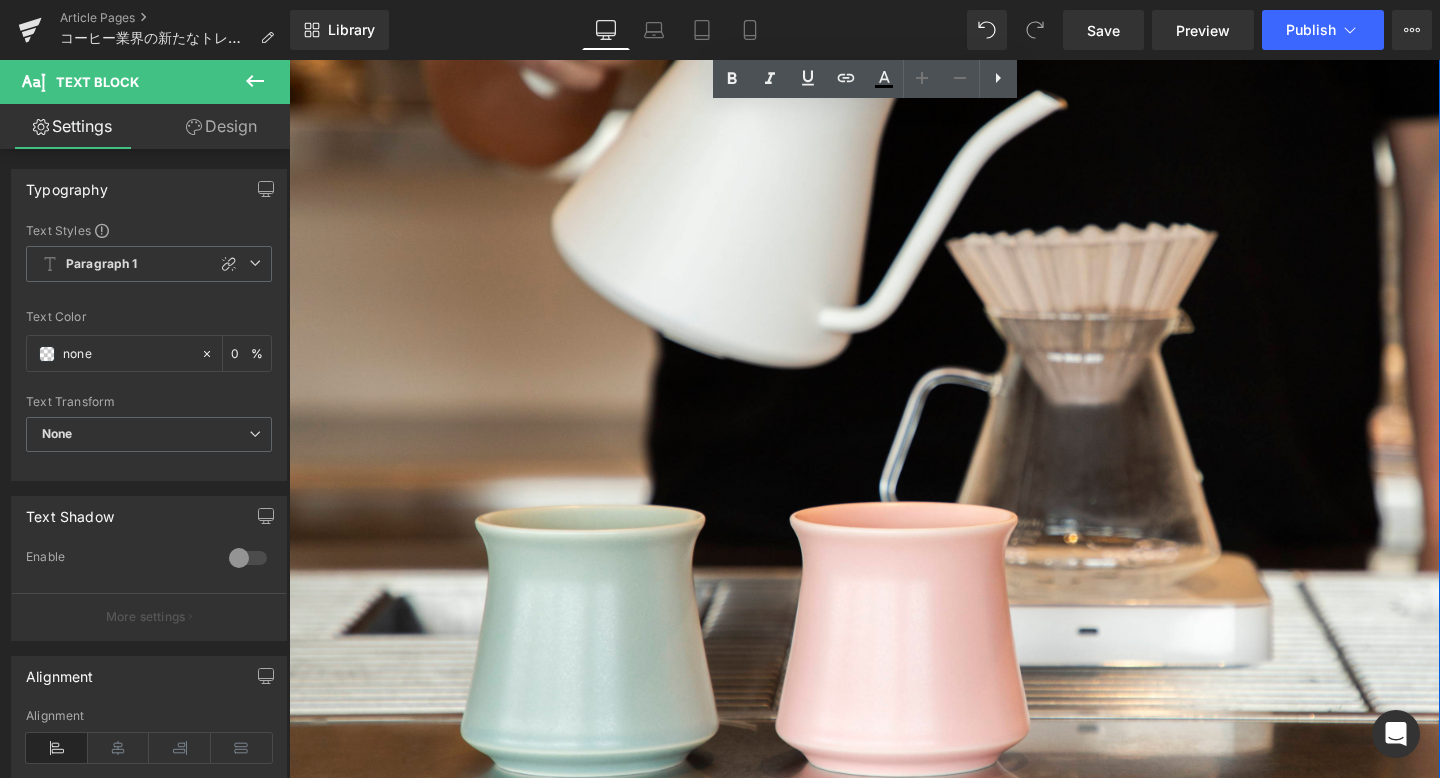 click on "「Harmony Cup（ハーモニーカップ）」、美しいデザインと機能性がそれぞれに確立し、そして両立していることで、日常のコーヒーシーンからカフェやバリスタの競技の場まで、あらゆるシーンでの使用を想定しています。" at bounding box center [889, 949] 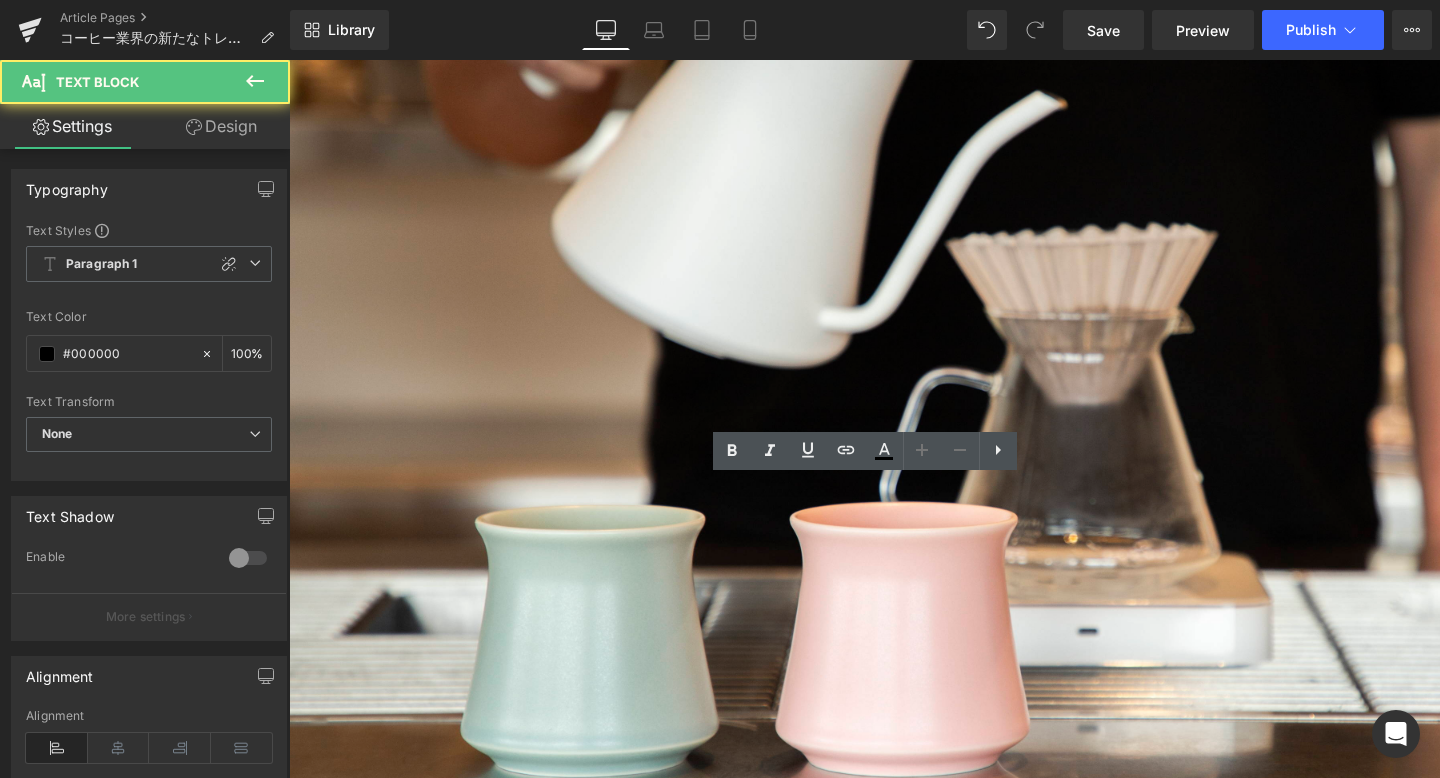 click on "「Harmony Cup（ハーモニーカップ）」、美しいデザインと機能性がそれぞれに確立し、そして両立していることで、日常のコーヒーシーンからカフェやバリスタの競技の場まで、あらゆるシーンでの使用を想定しています。" at bounding box center (889, 949) 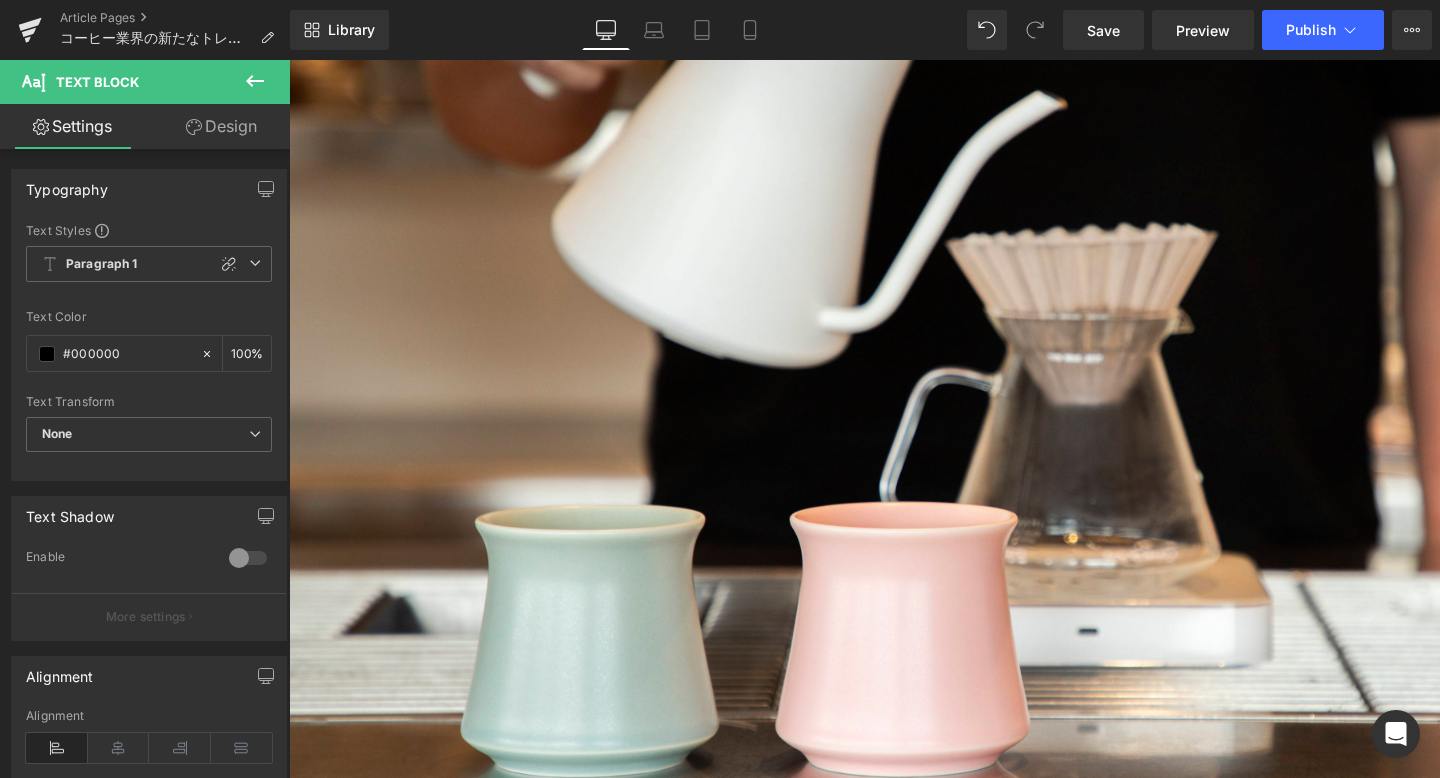 type 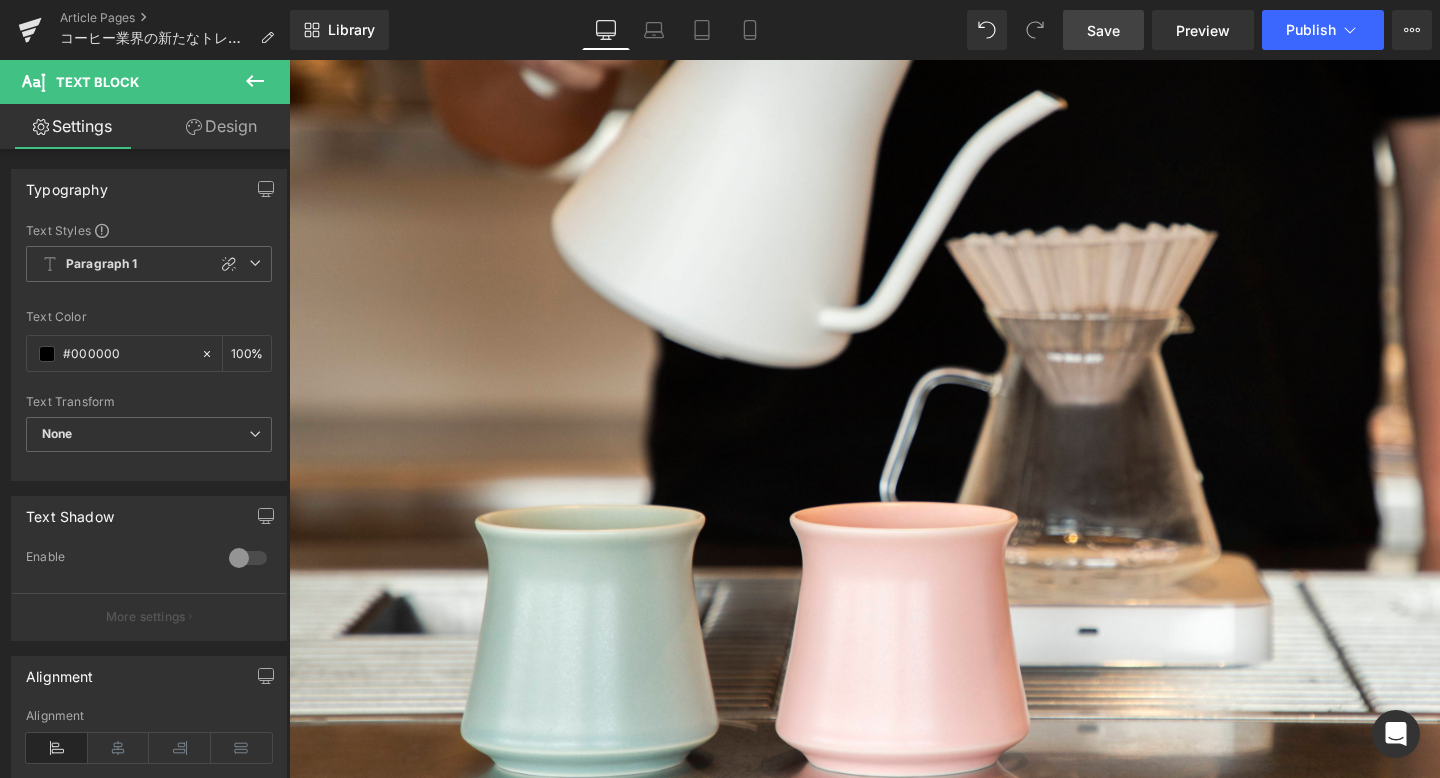 click on "Save" at bounding box center (1103, 30) 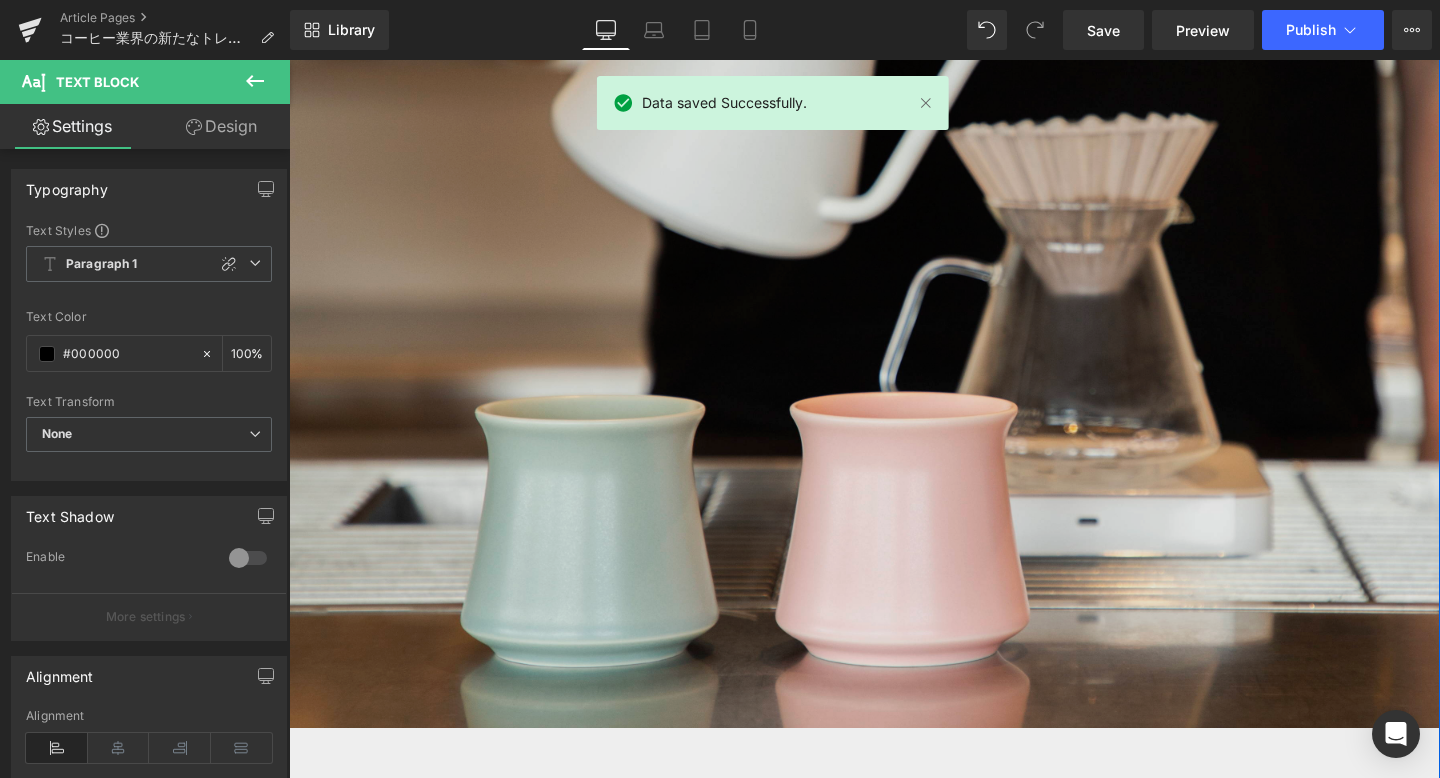 scroll, scrollTop: 7617, scrollLeft: 0, axis: vertical 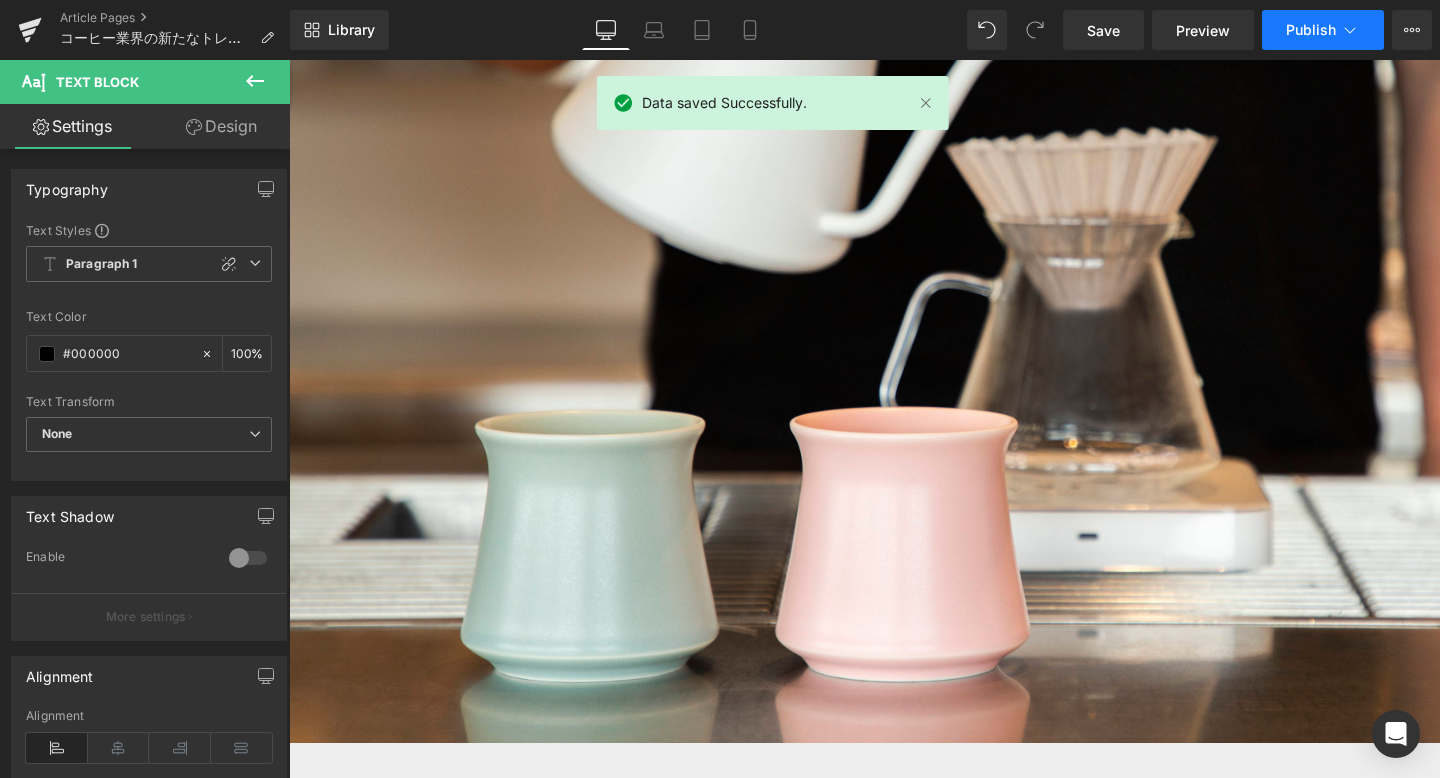 click on "Publish" at bounding box center (1311, 30) 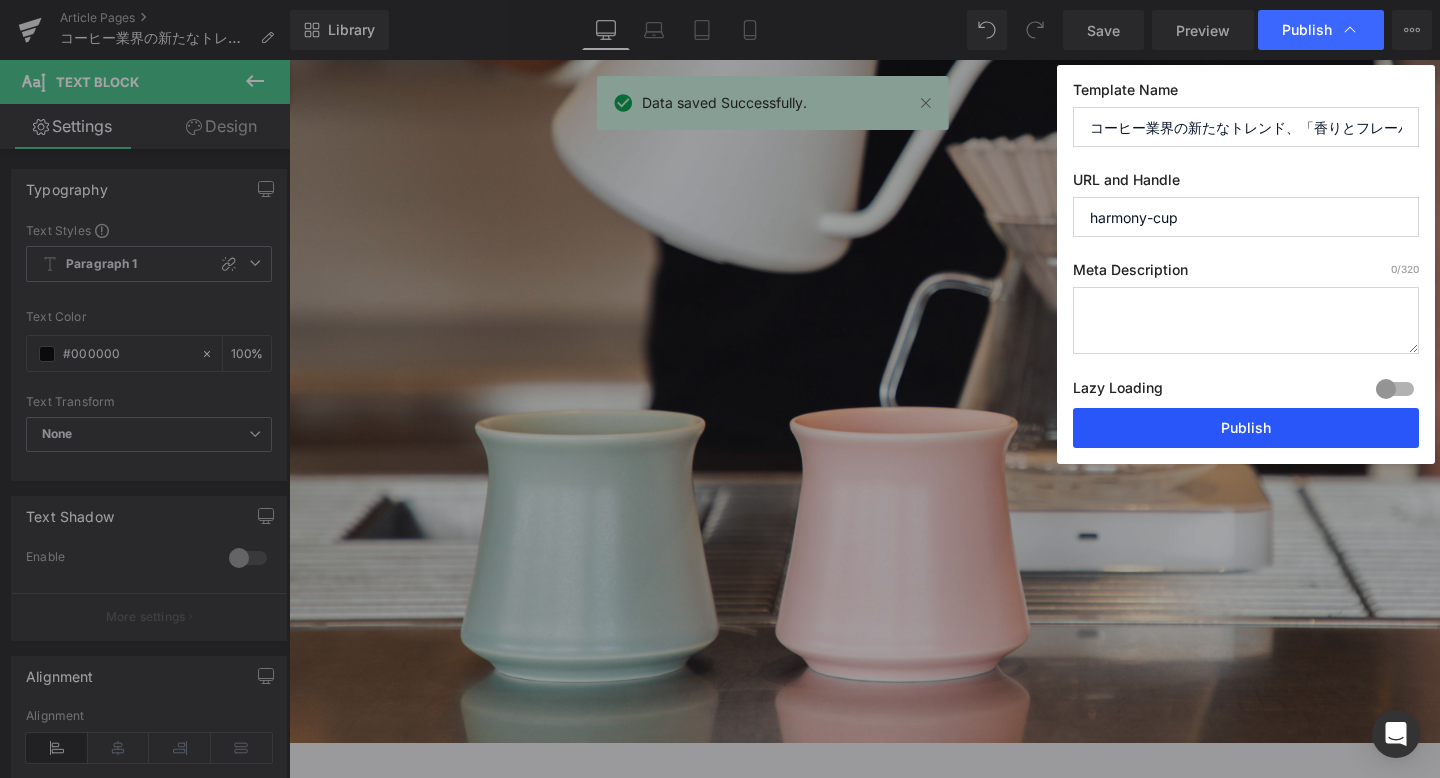 click on "Publish" at bounding box center (1246, 428) 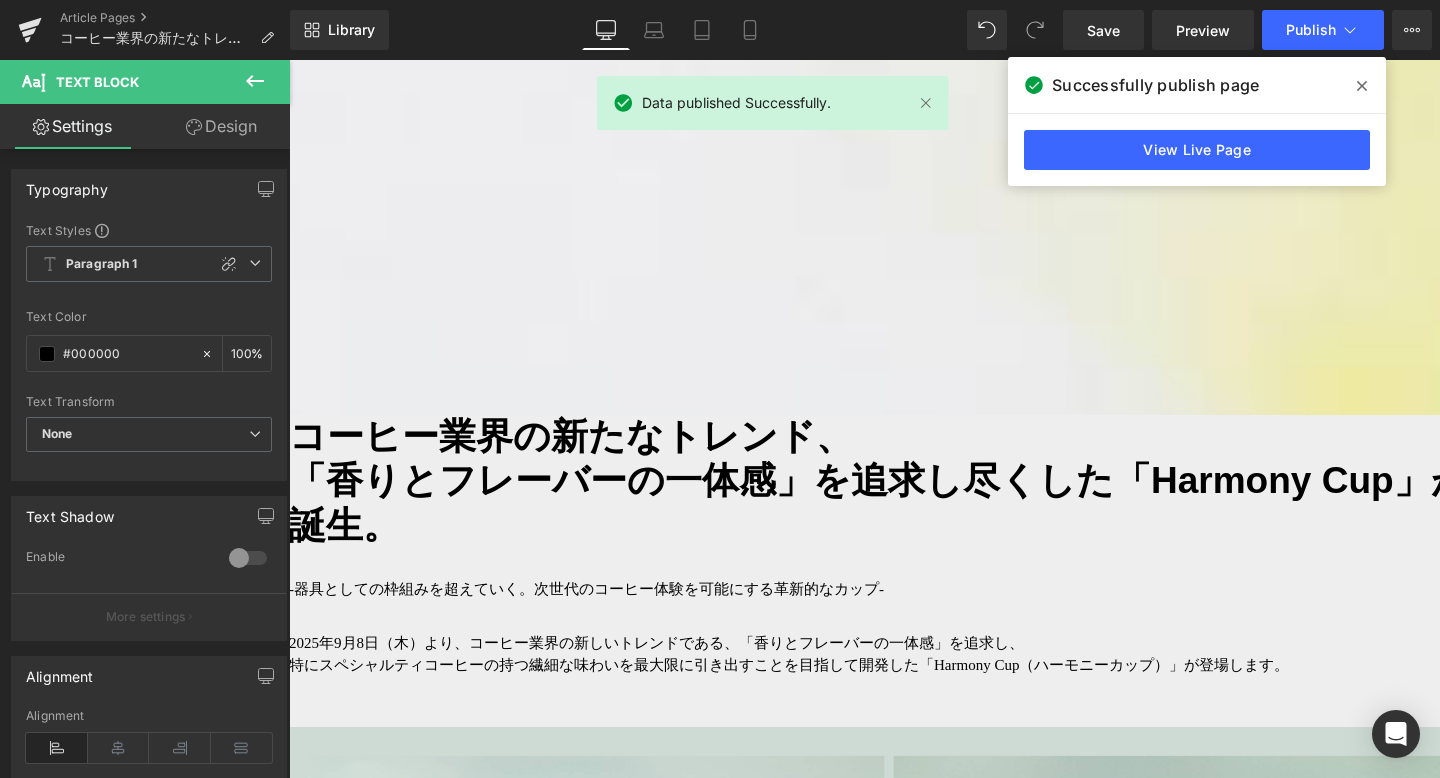 scroll, scrollTop: 0, scrollLeft: 0, axis: both 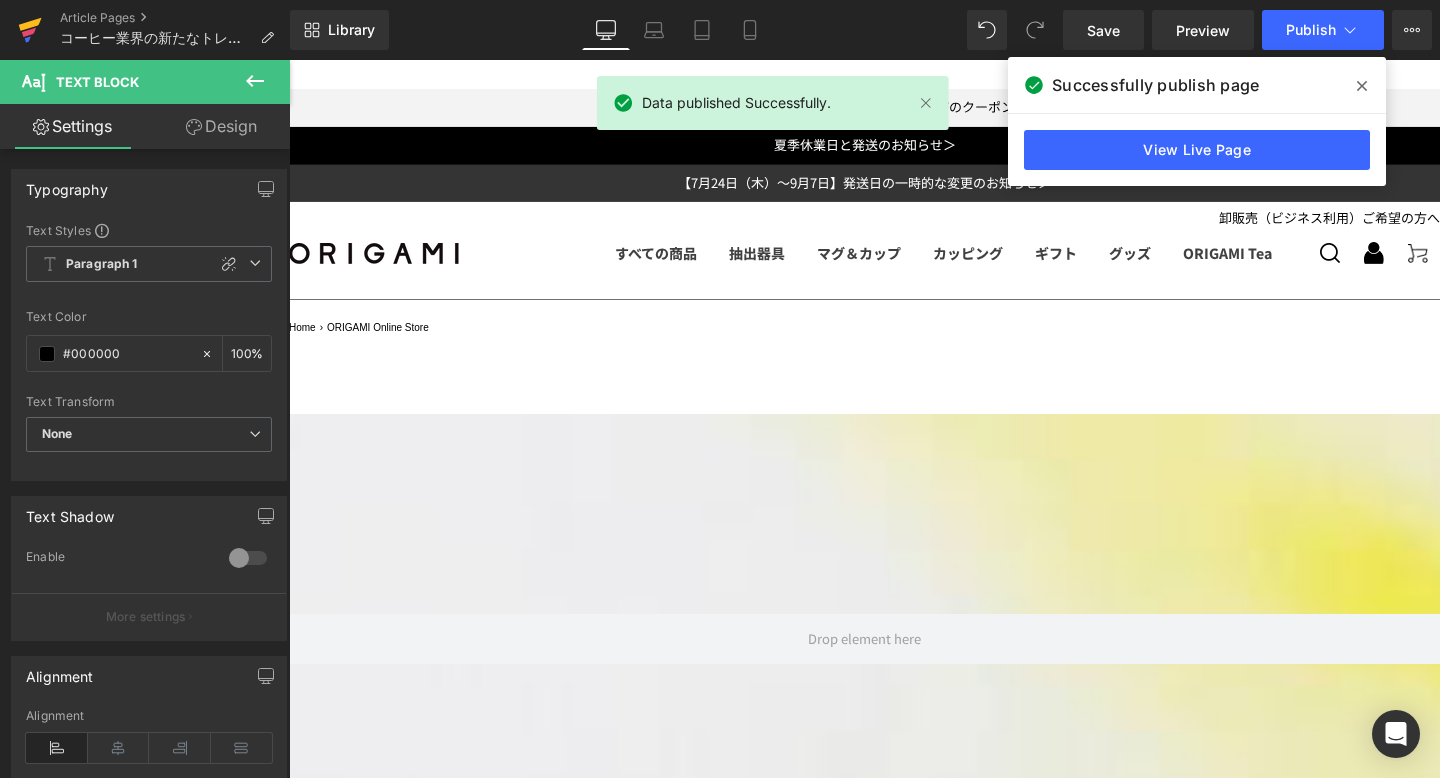 click 